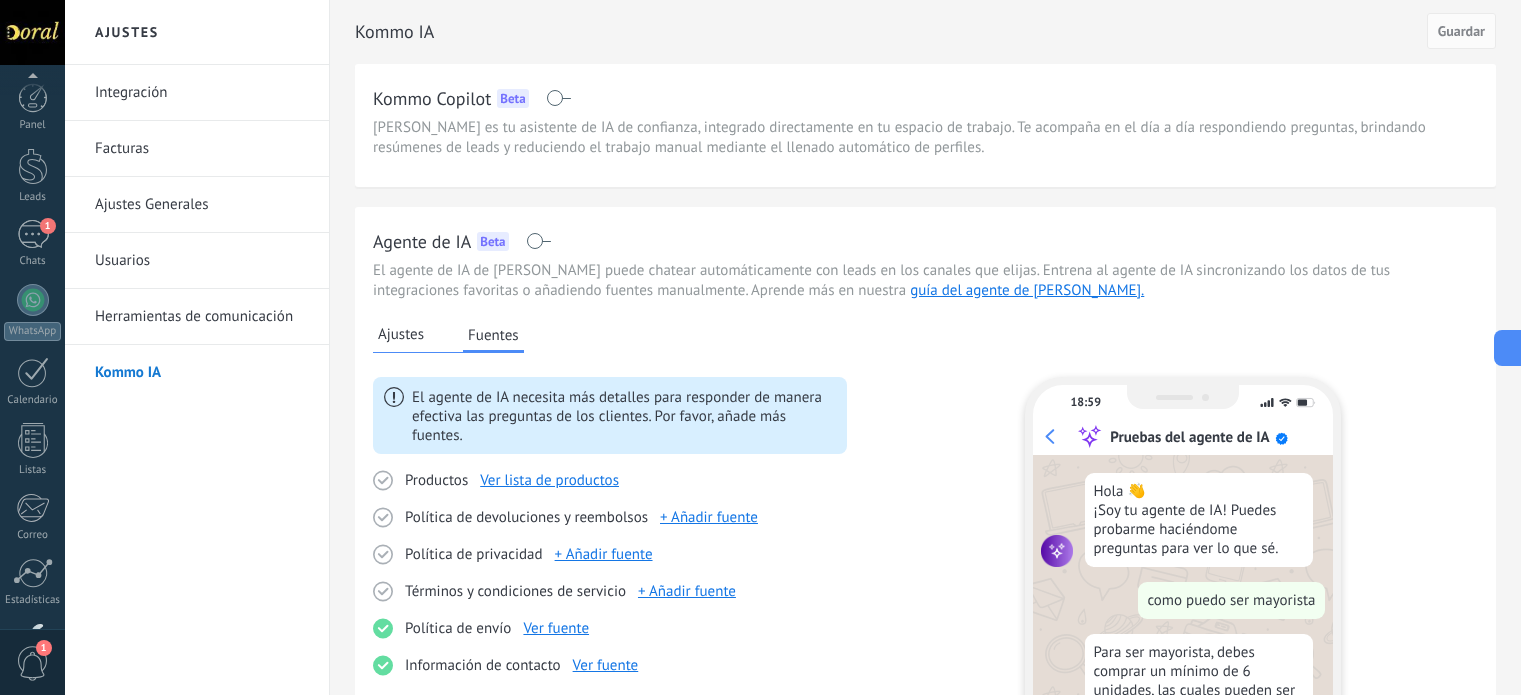 scroll, scrollTop: 303, scrollLeft: 0, axis: vertical 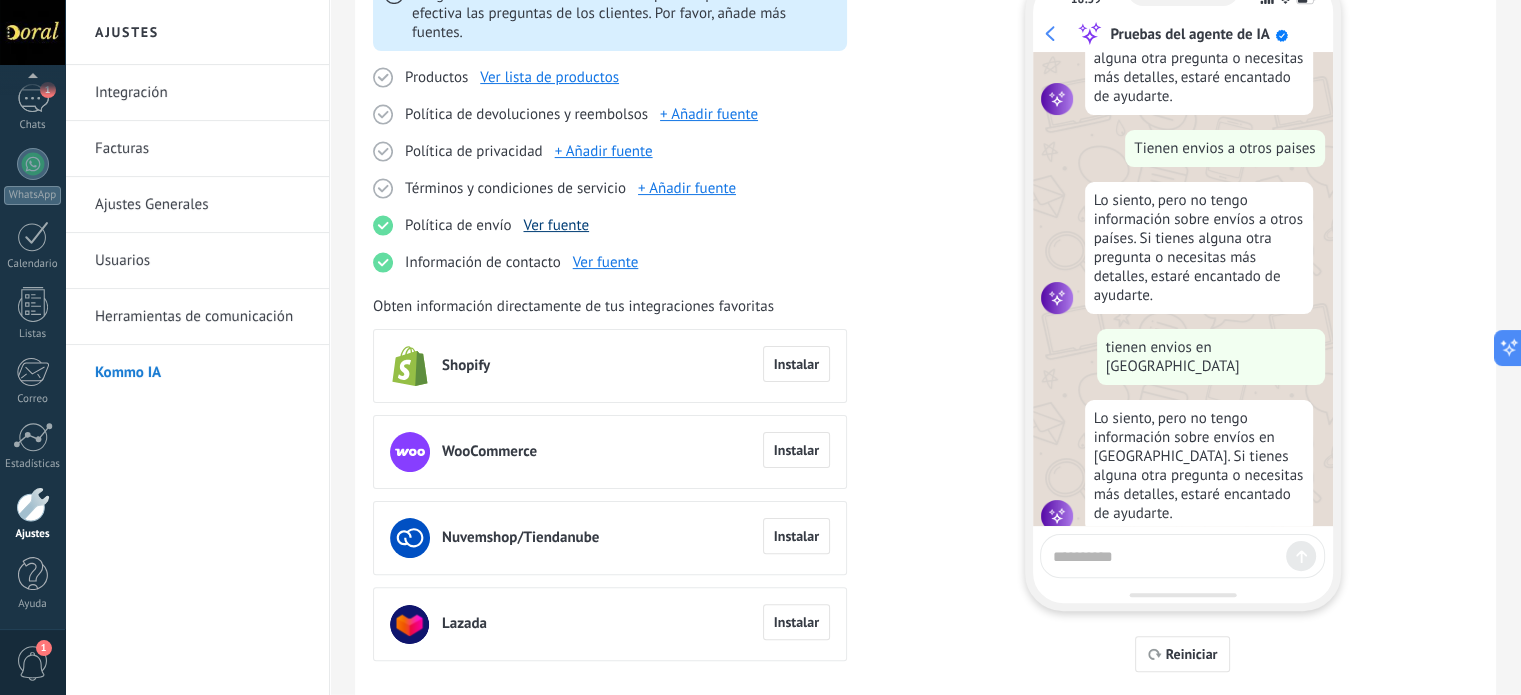 click on "Ver fuente" at bounding box center [556, 225] 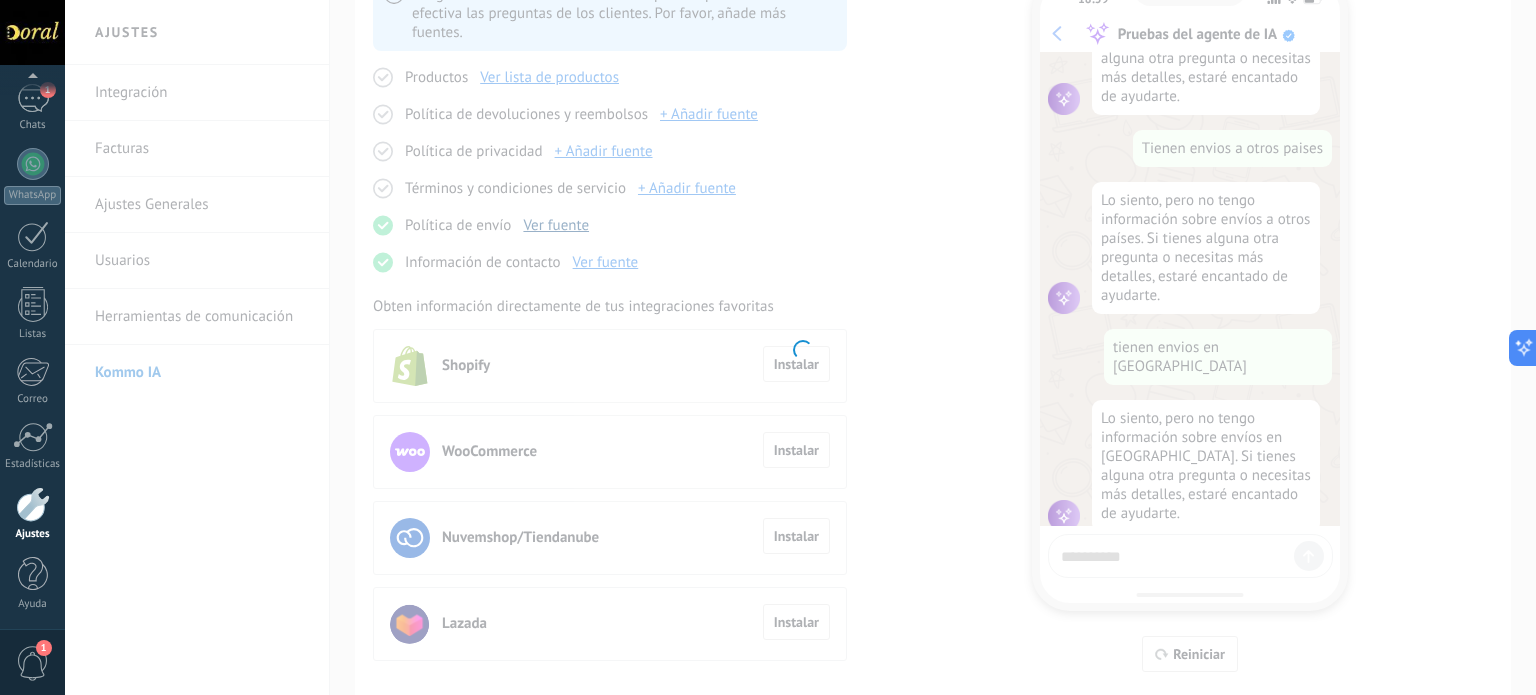 type on "**********" 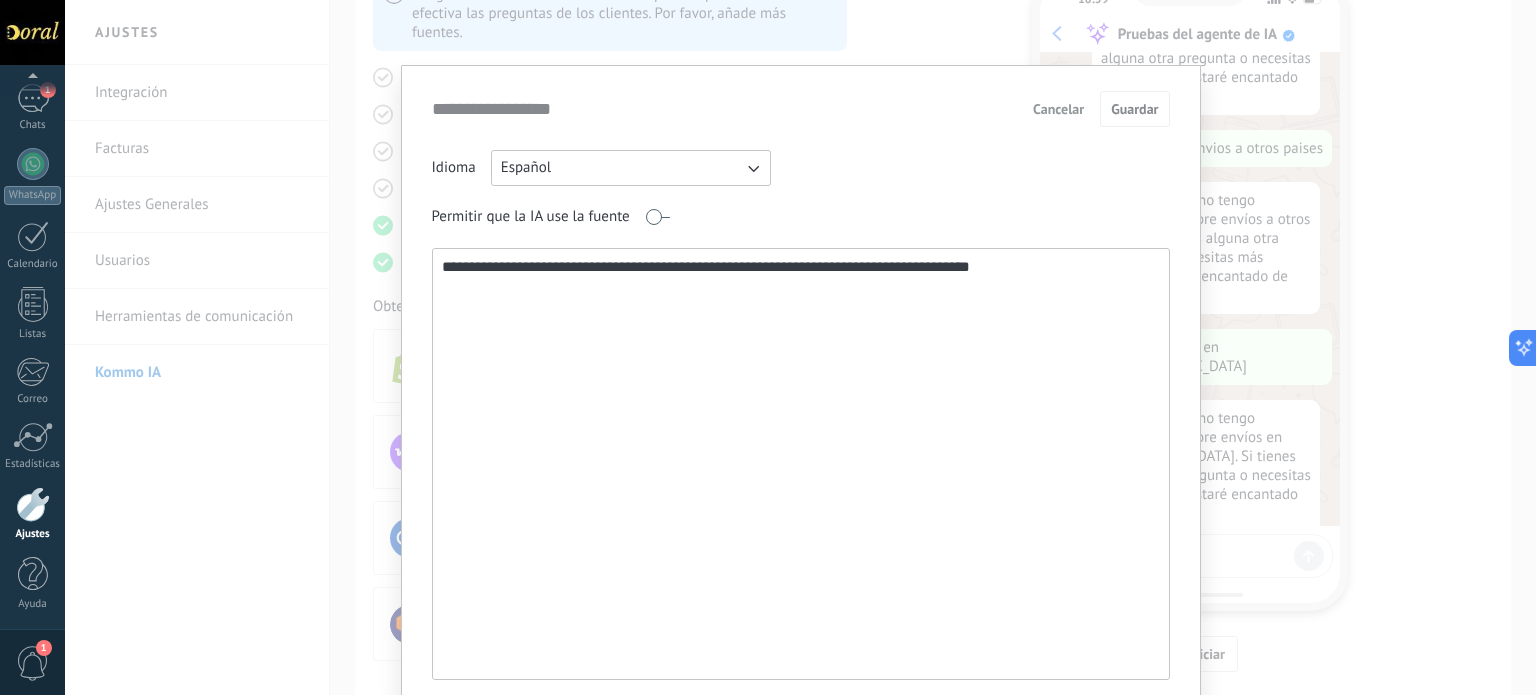 click on "Cancelar" at bounding box center [1058, 109] 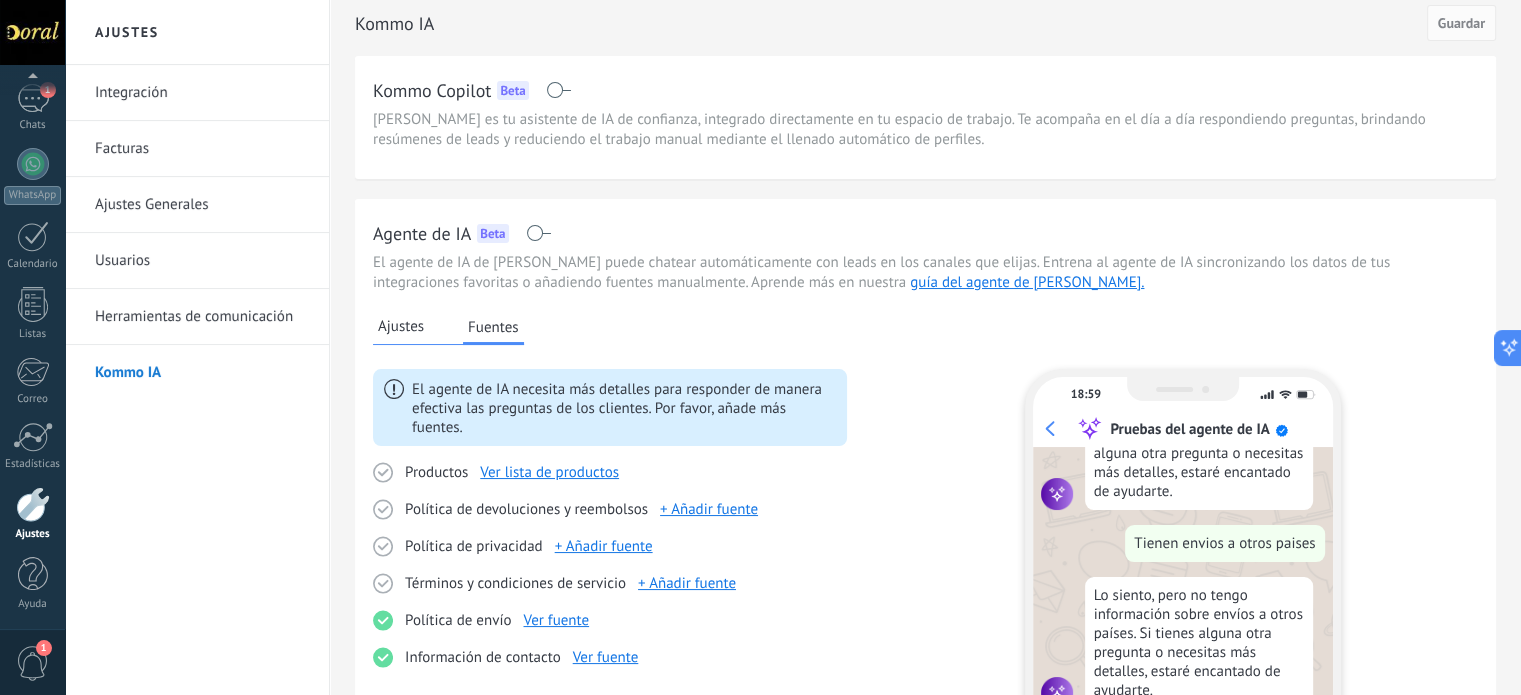 scroll, scrollTop: 0, scrollLeft: 0, axis: both 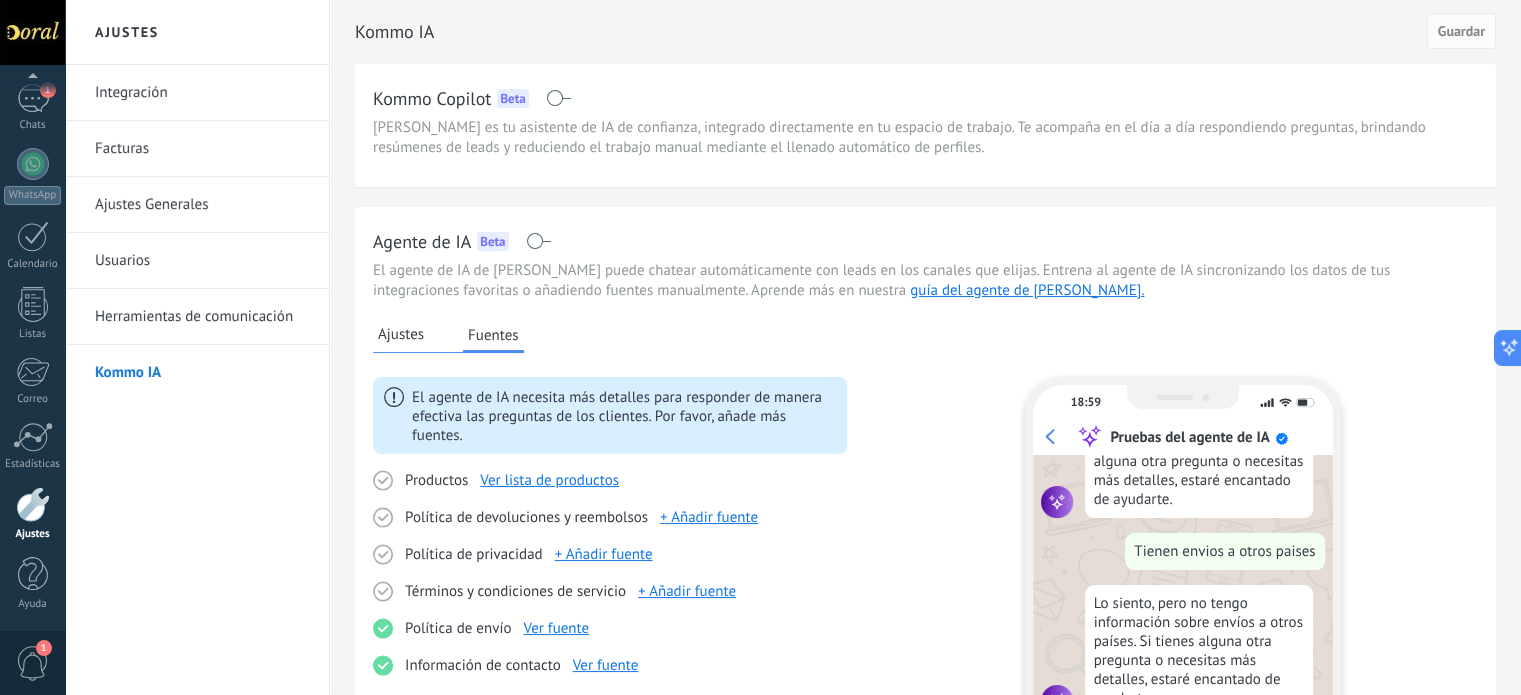click at bounding box center [538, 241] 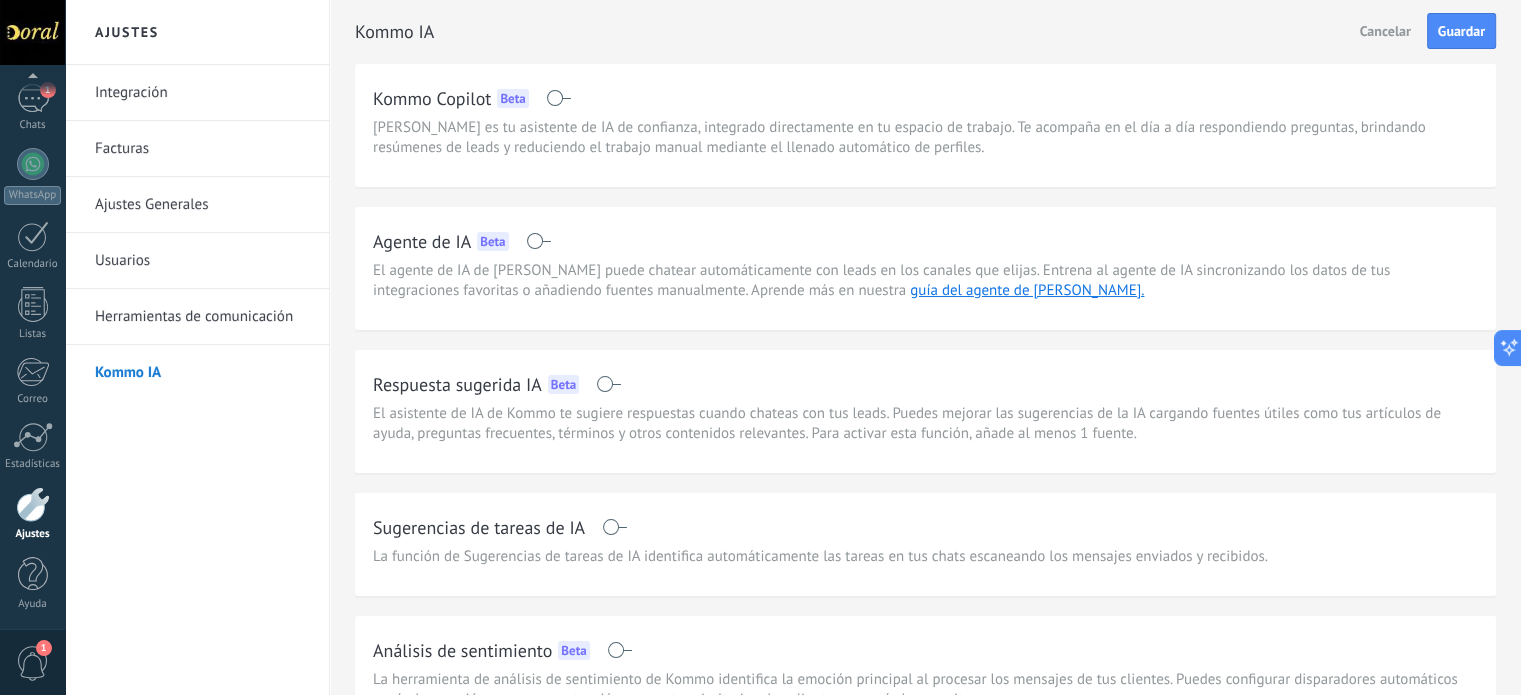 click on "Herramientas de comunicación" at bounding box center [202, 317] 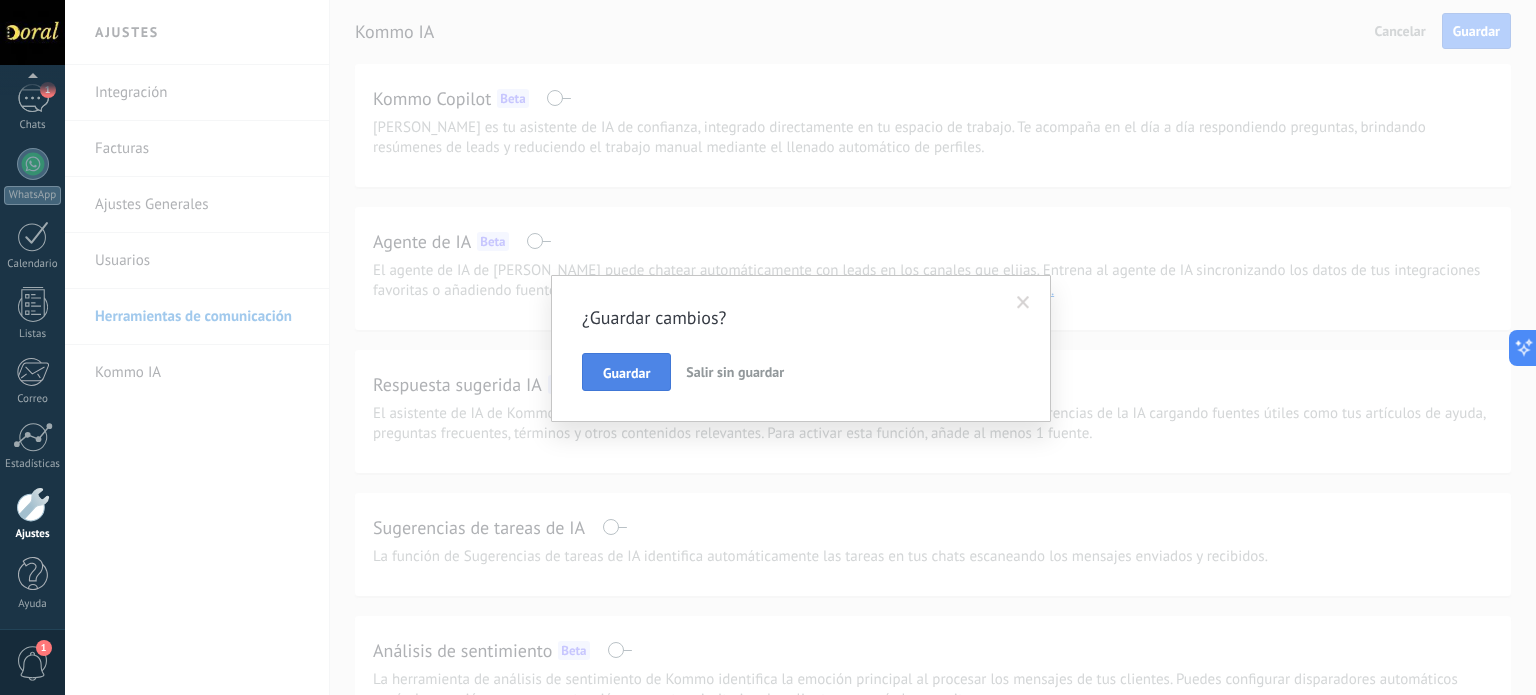 click on "Guardar" at bounding box center (626, 373) 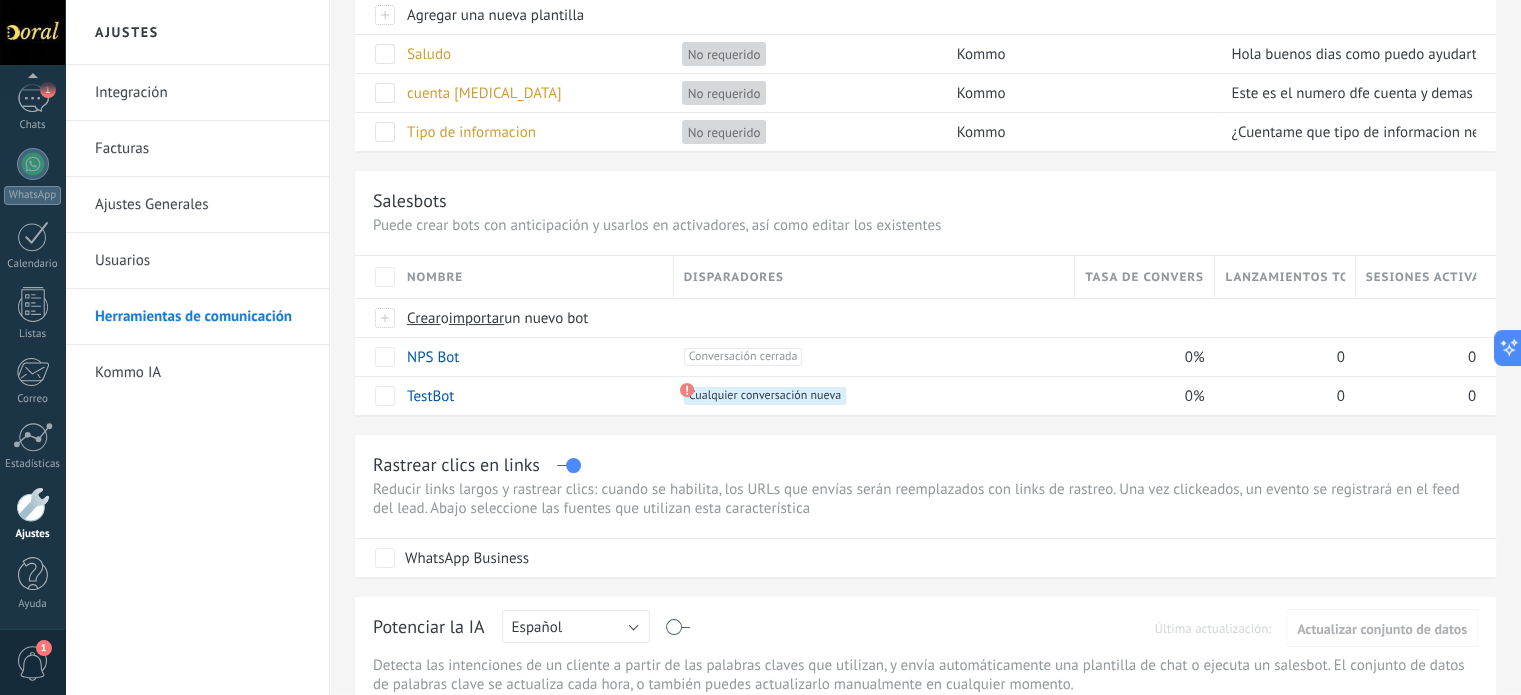 scroll, scrollTop: 200, scrollLeft: 0, axis: vertical 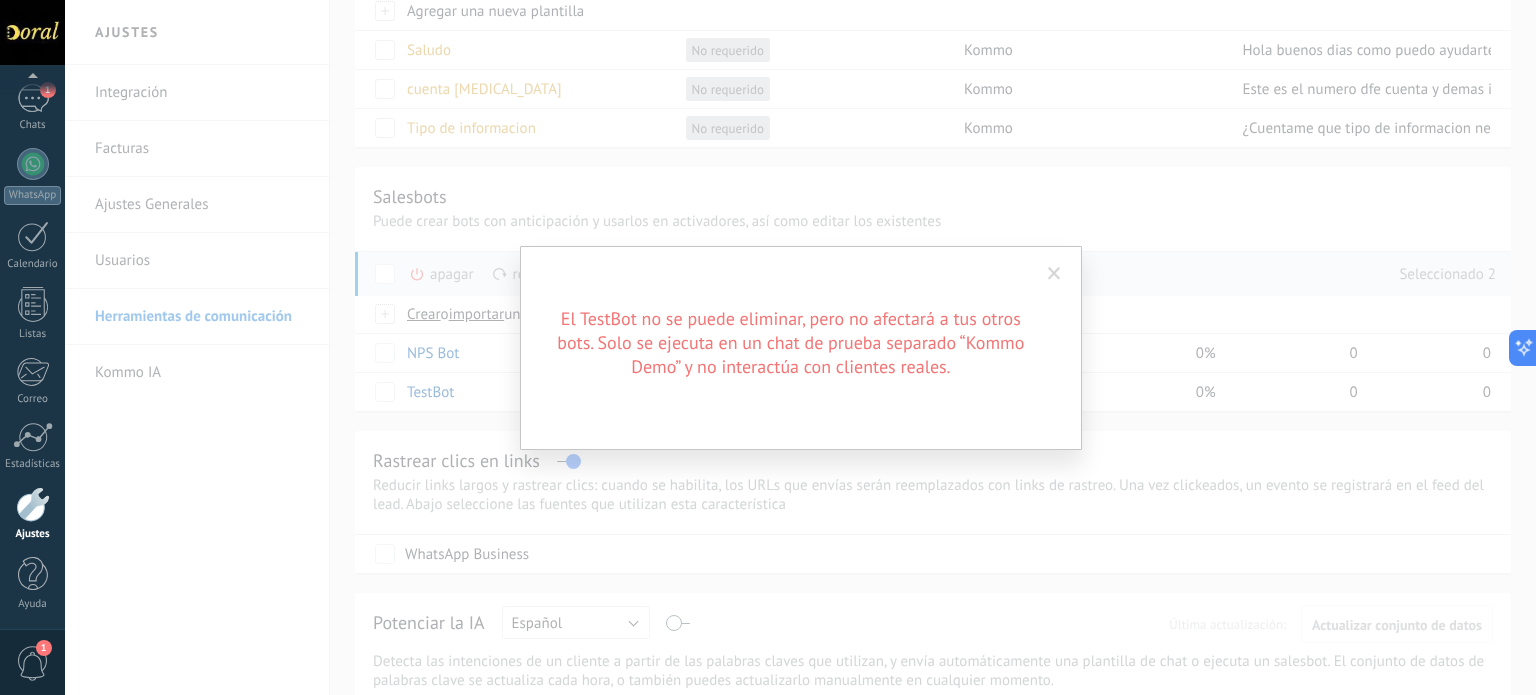 click at bounding box center (1054, 274) 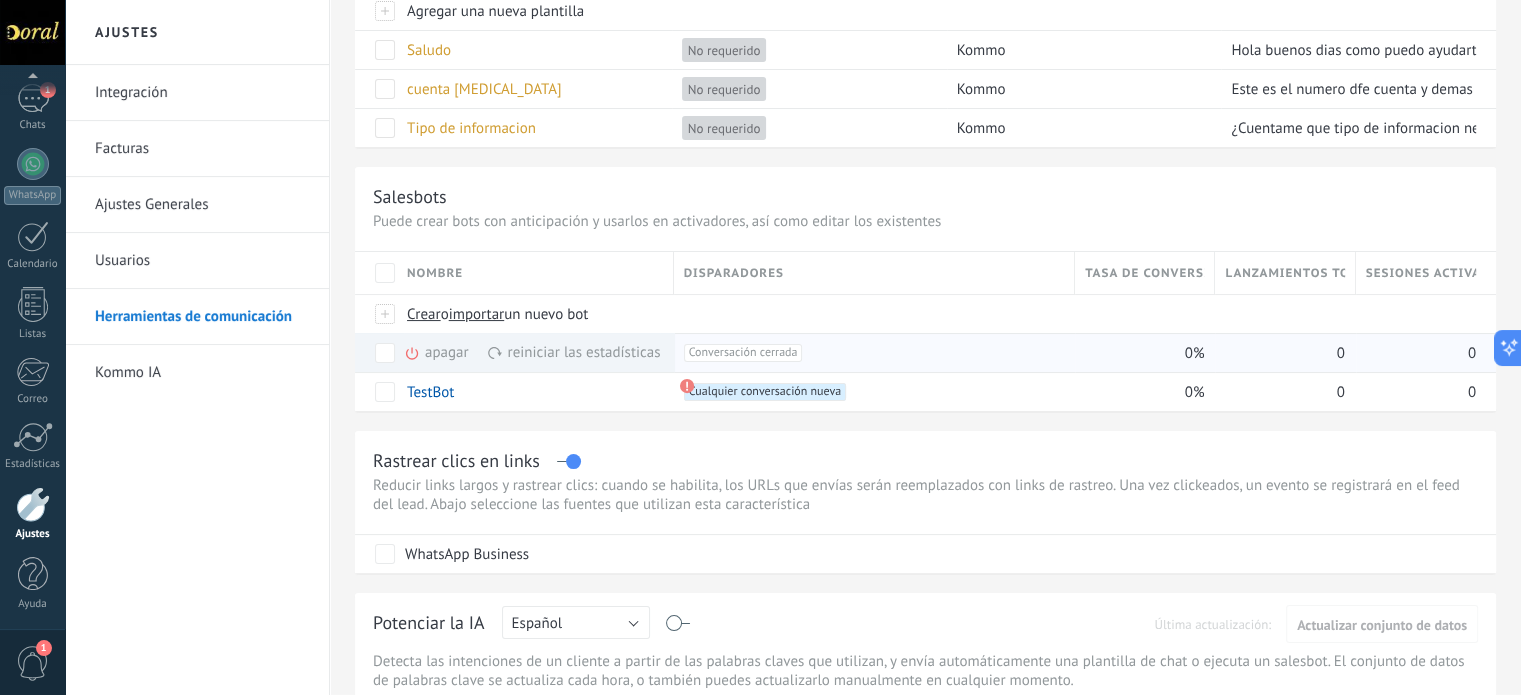 drag, startPoint x: 402, startPoint y: 347, endPoint x: 557, endPoint y: 353, distance: 155.11609 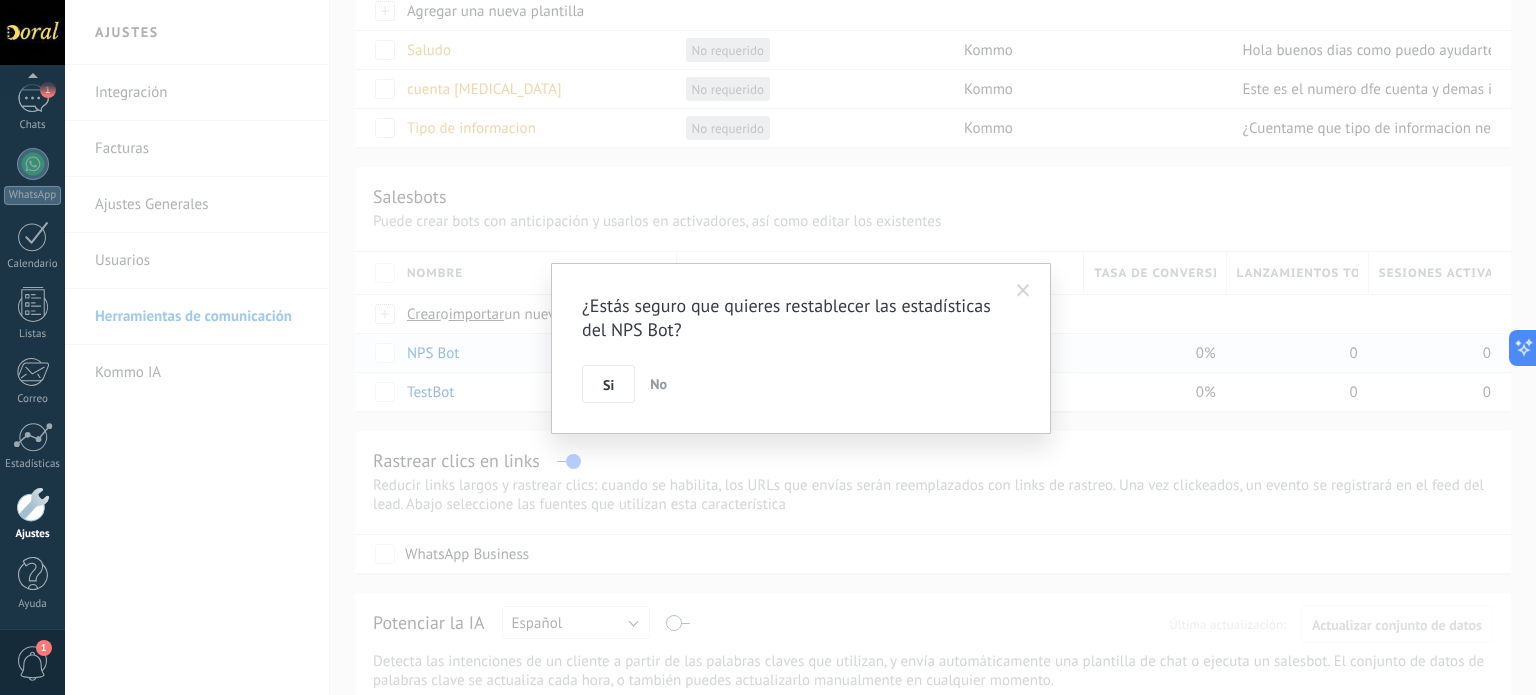 drag, startPoint x: 664, startPoint y: 389, endPoint x: 654, endPoint y: 383, distance: 11.661903 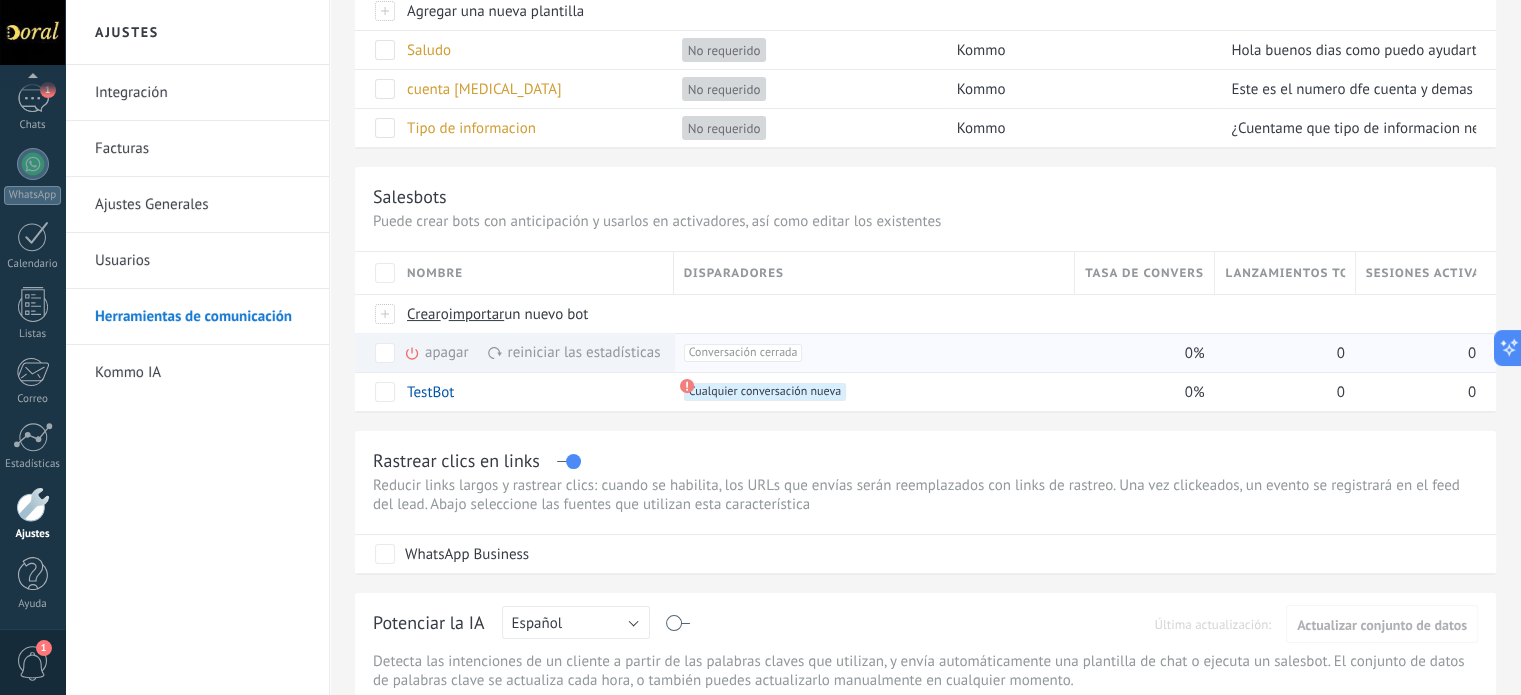 click on "+1 Conversación cerrada +0" at bounding box center [874, 353] 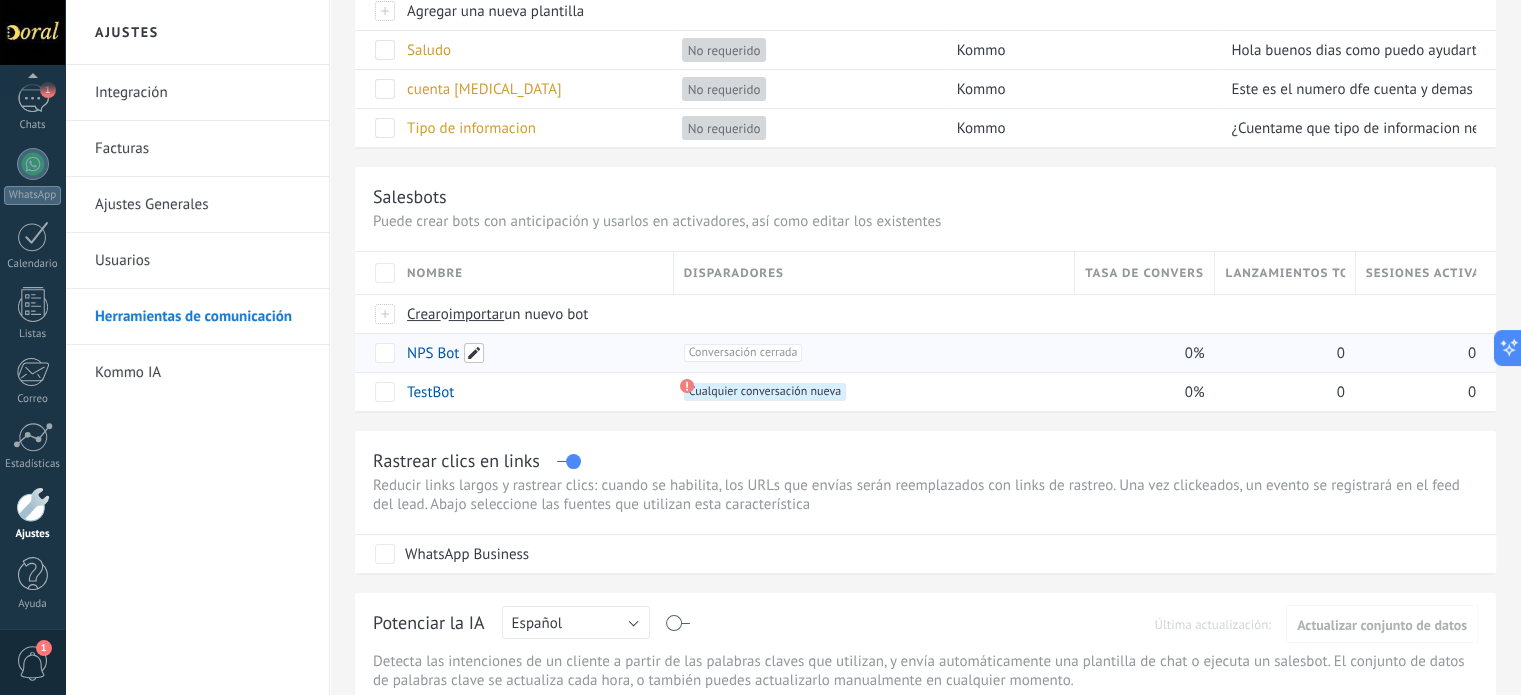 click at bounding box center [474, 353] 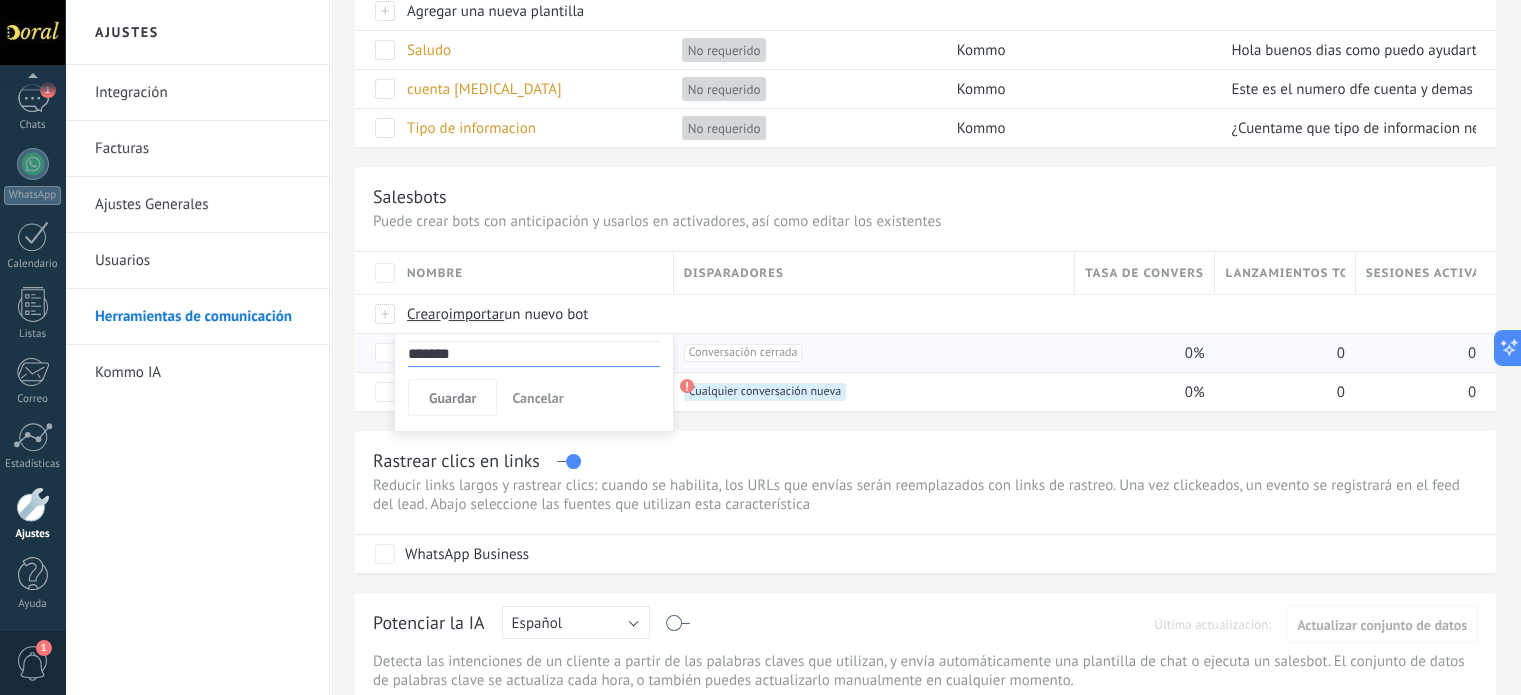 click on "Cancelar" at bounding box center (537, 398) 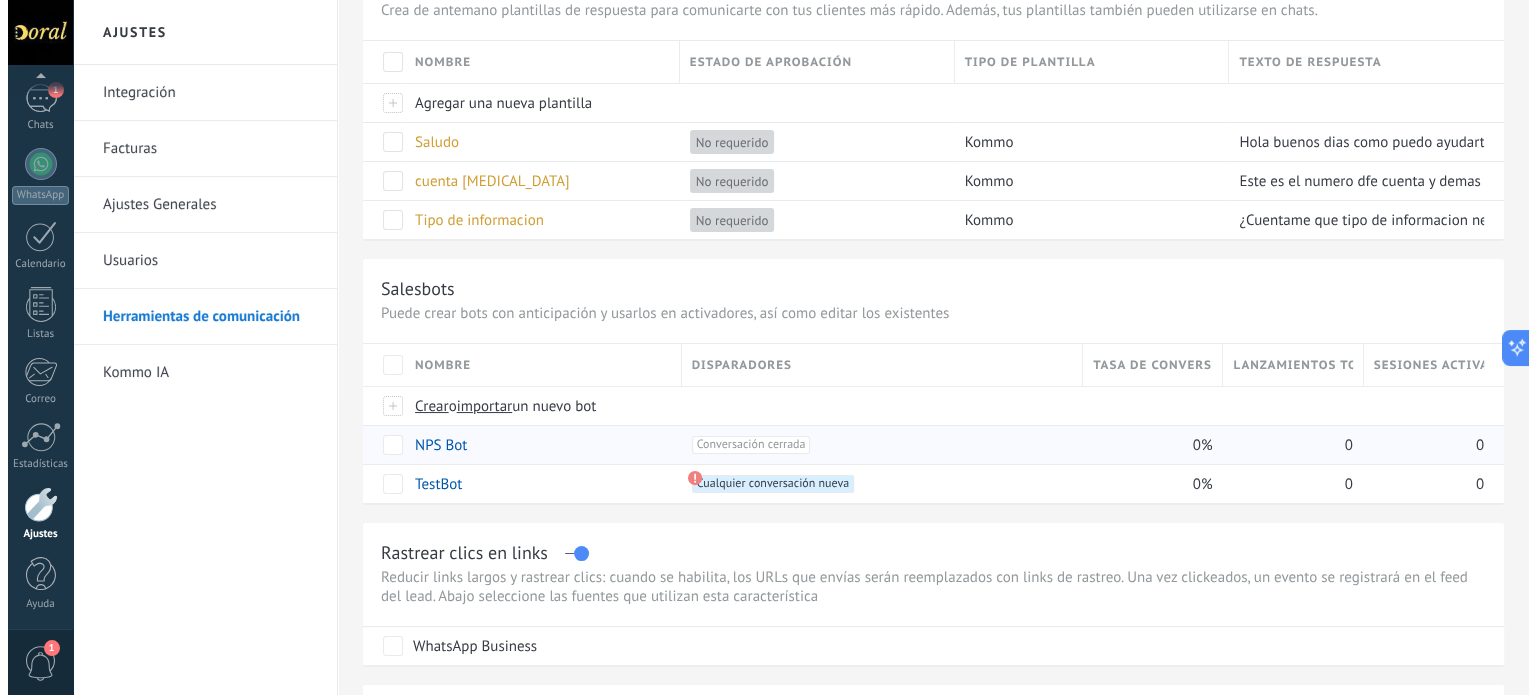 scroll, scrollTop: 0, scrollLeft: 0, axis: both 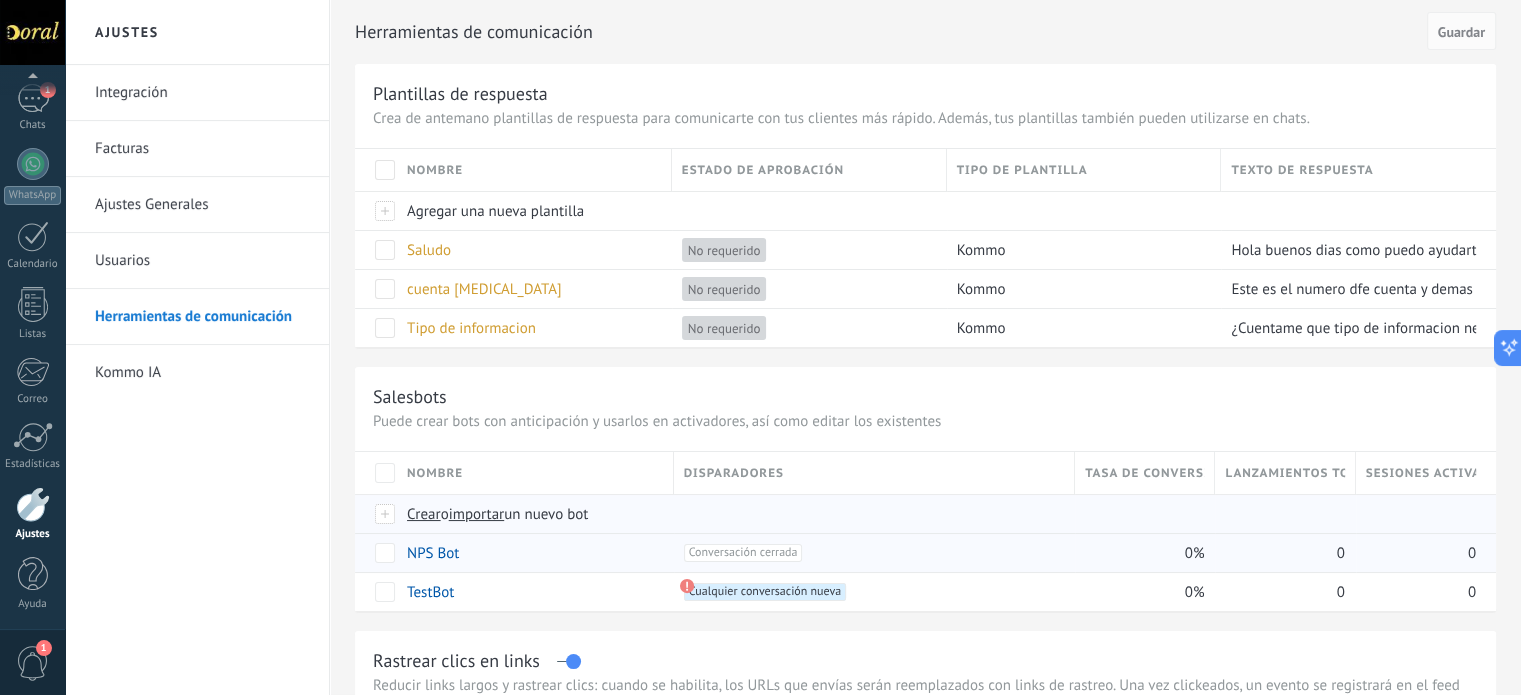 click on "Crear" at bounding box center [424, 514] 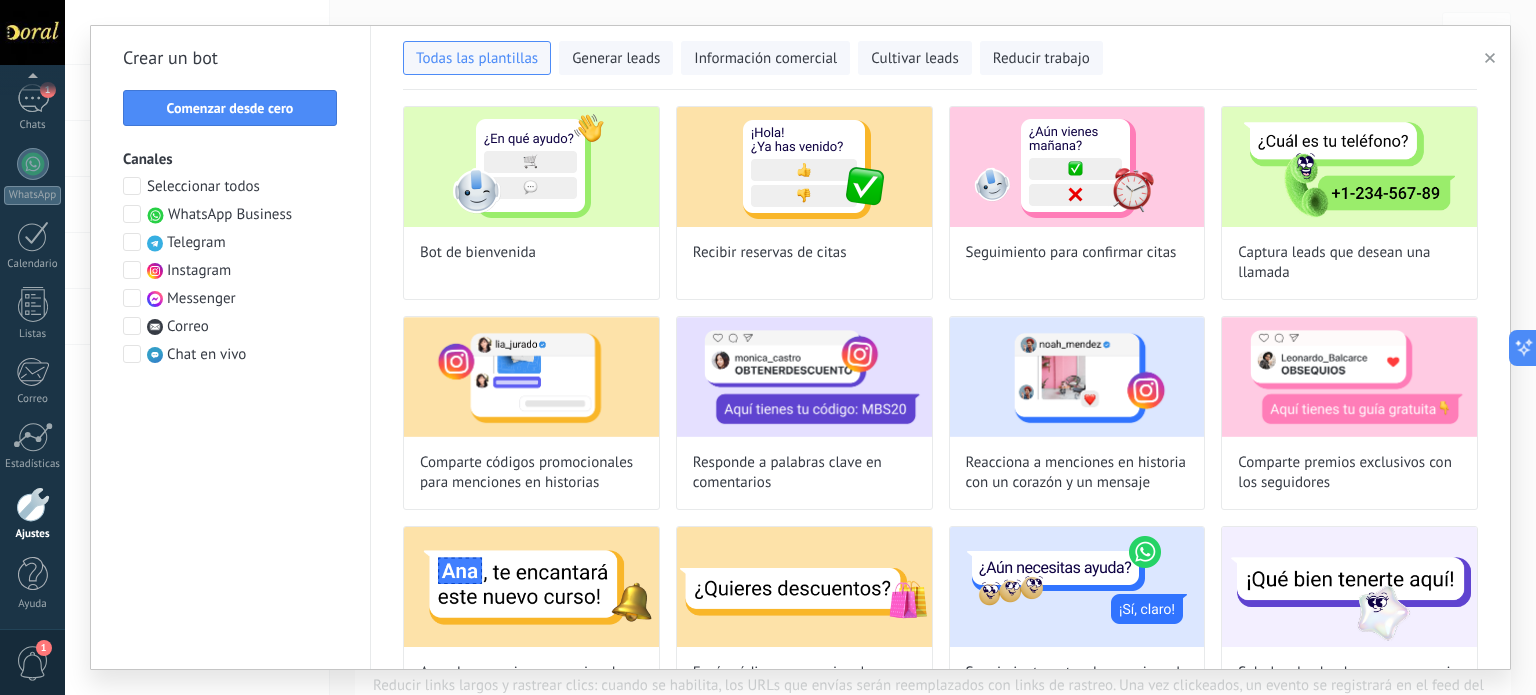 click at bounding box center [132, 214] 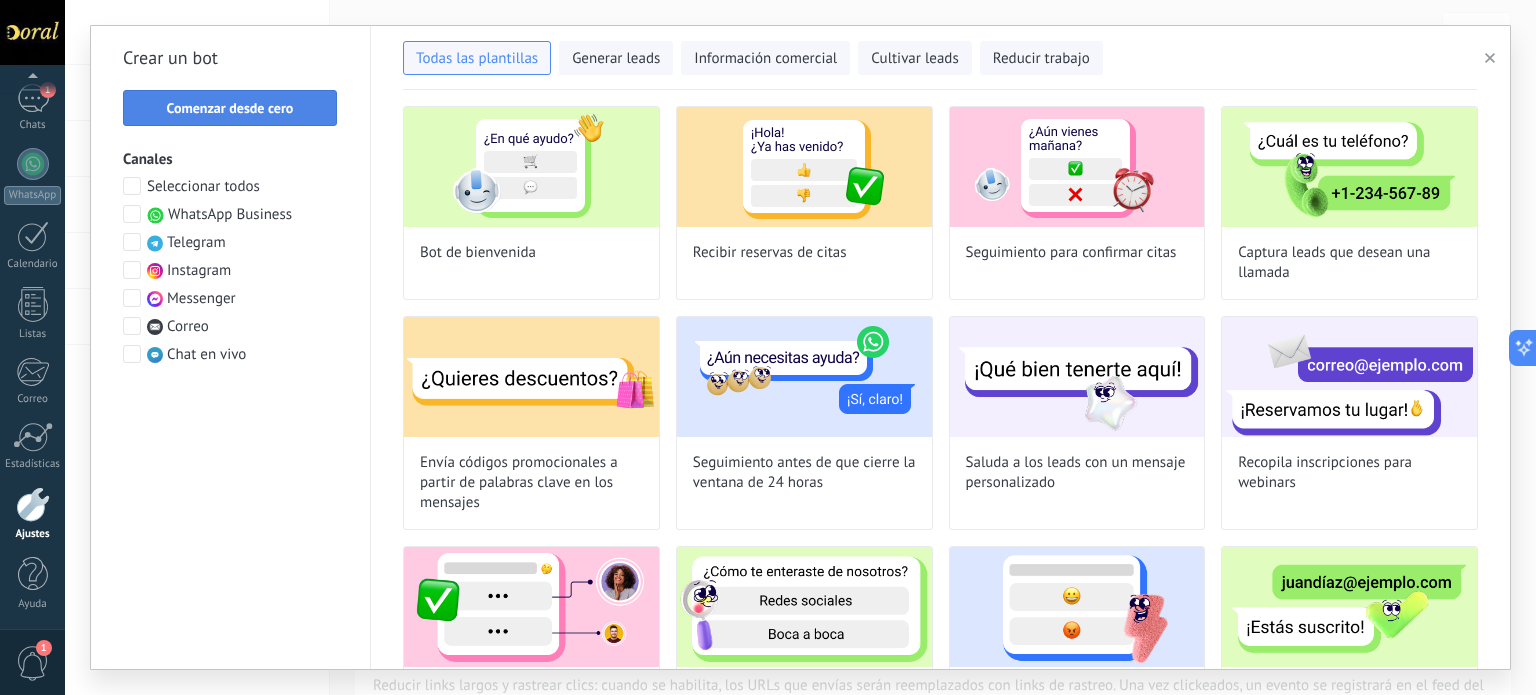 click on "Comenzar desde cero" at bounding box center (230, 108) 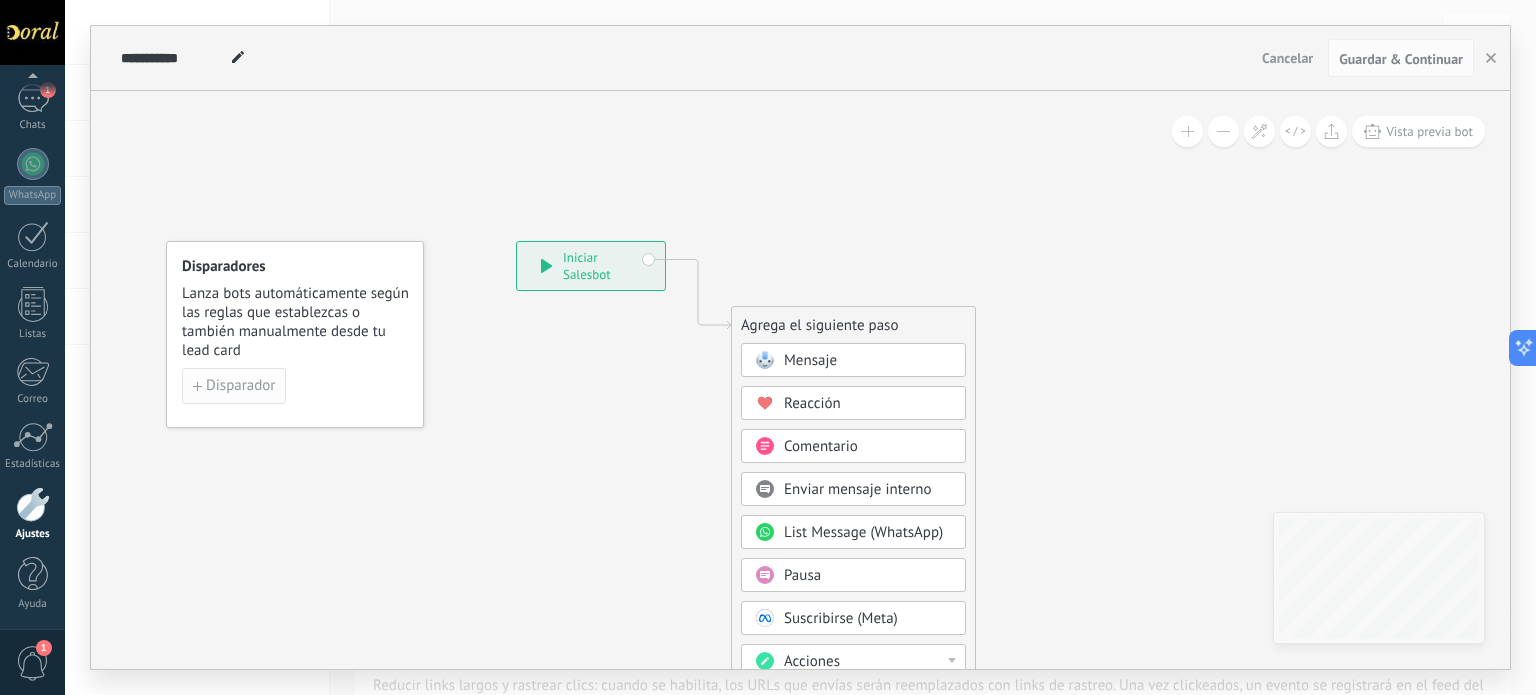 click on "Disparador" at bounding box center [240, 386] 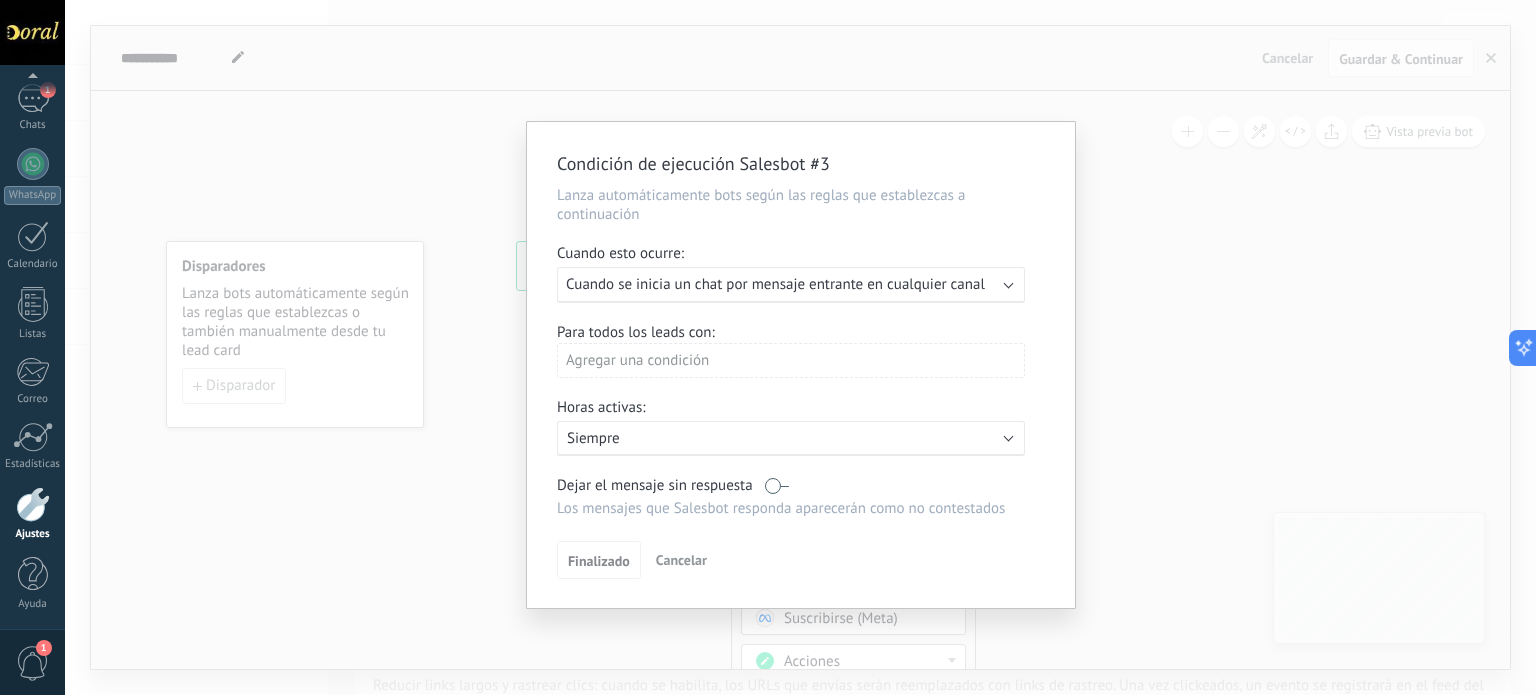 click on "Agregar una condición" at bounding box center [791, 360] 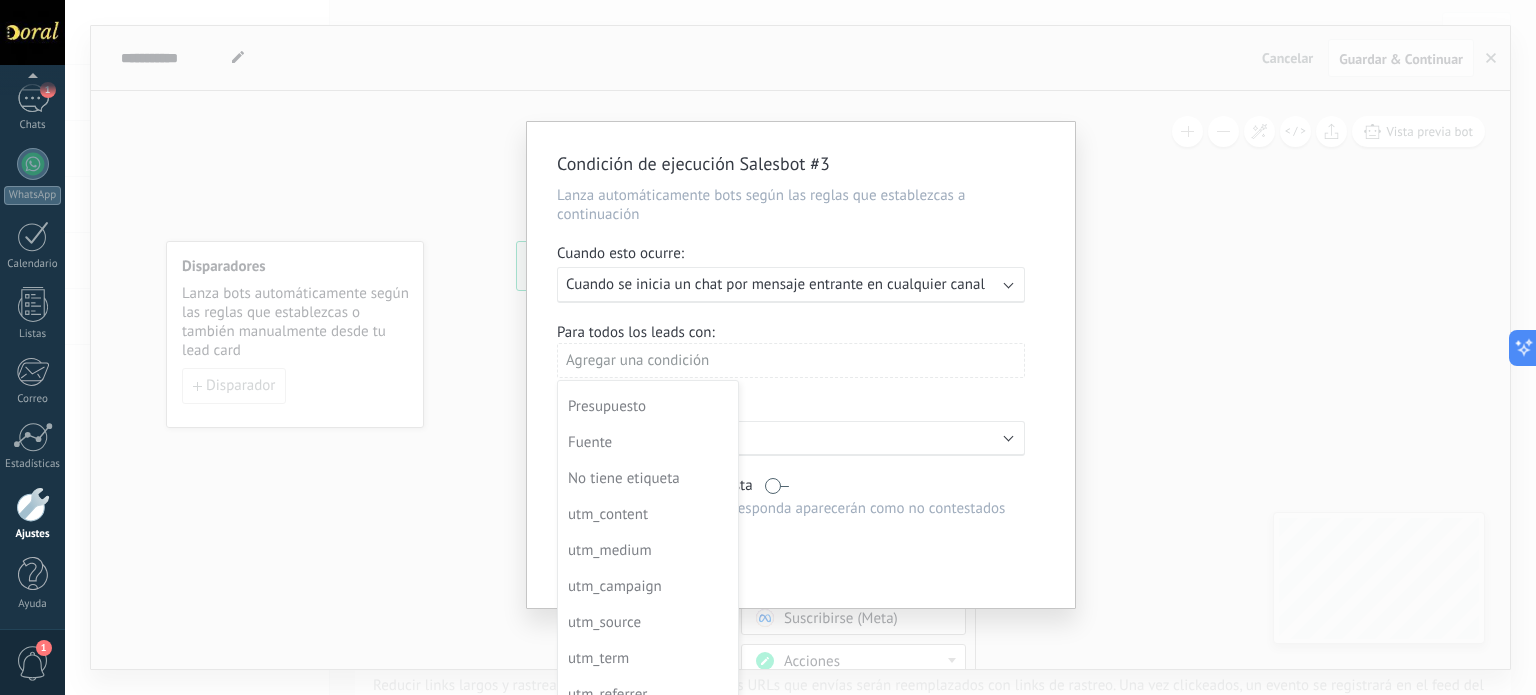 scroll, scrollTop: 0, scrollLeft: 0, axis: both 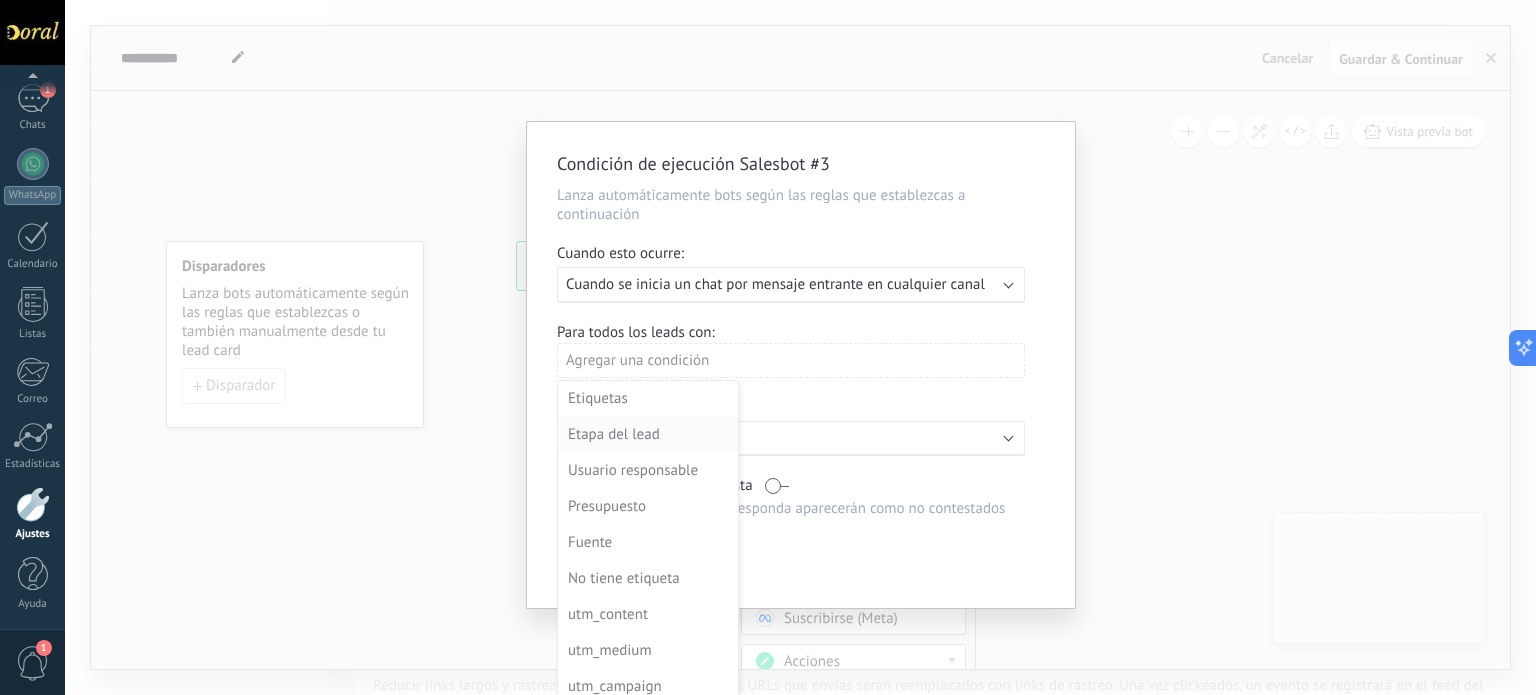 click on "Etapa del lead" at bounding box center (646, 435) 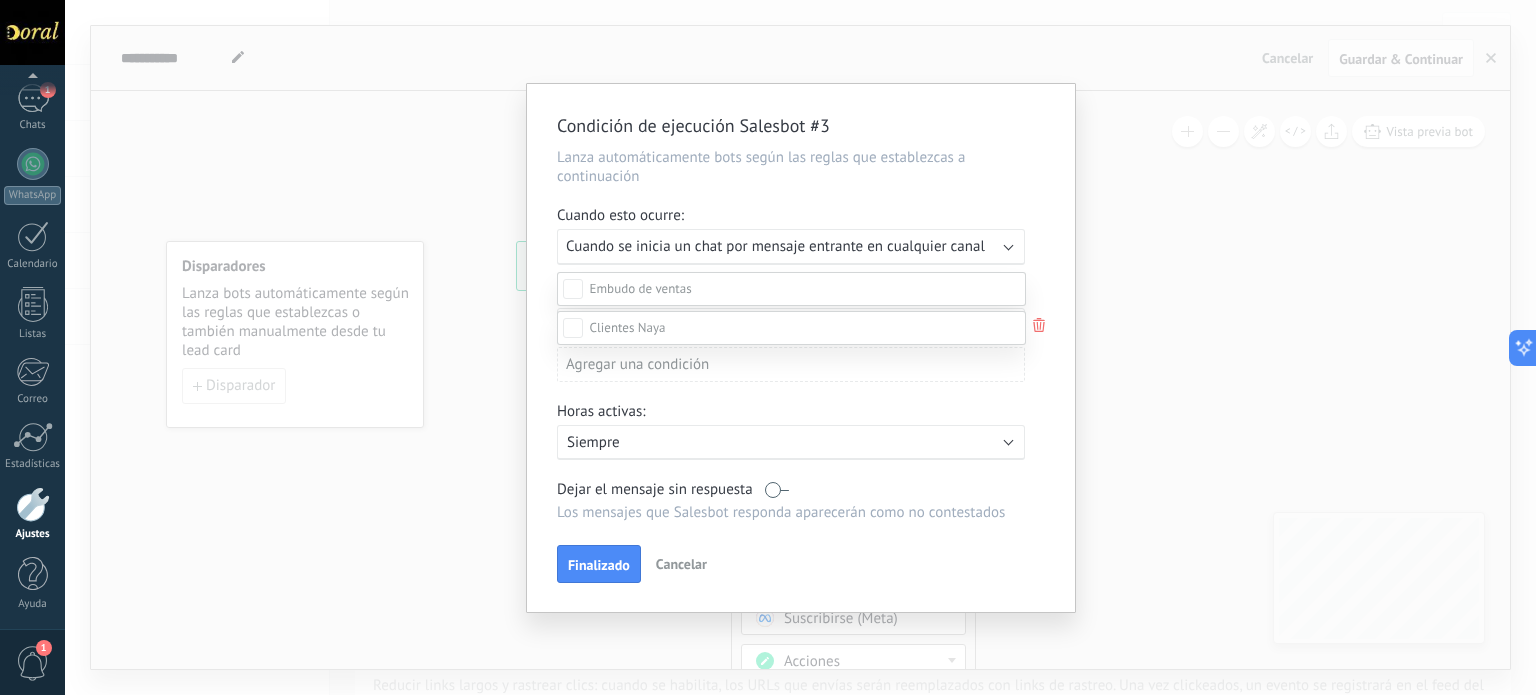 scroll, scrollTop: 0, scrollLeft: 0, axis: both 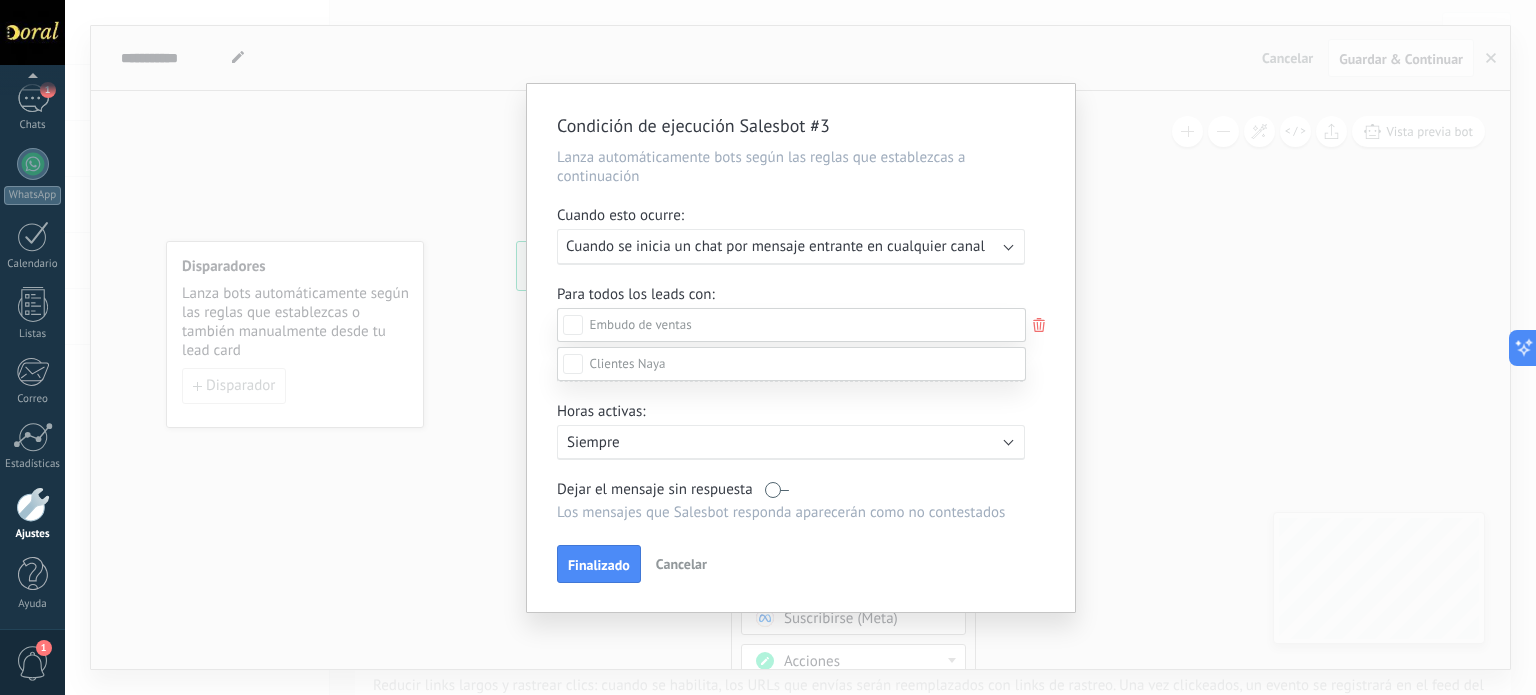 click at bounding box center (800, 347) 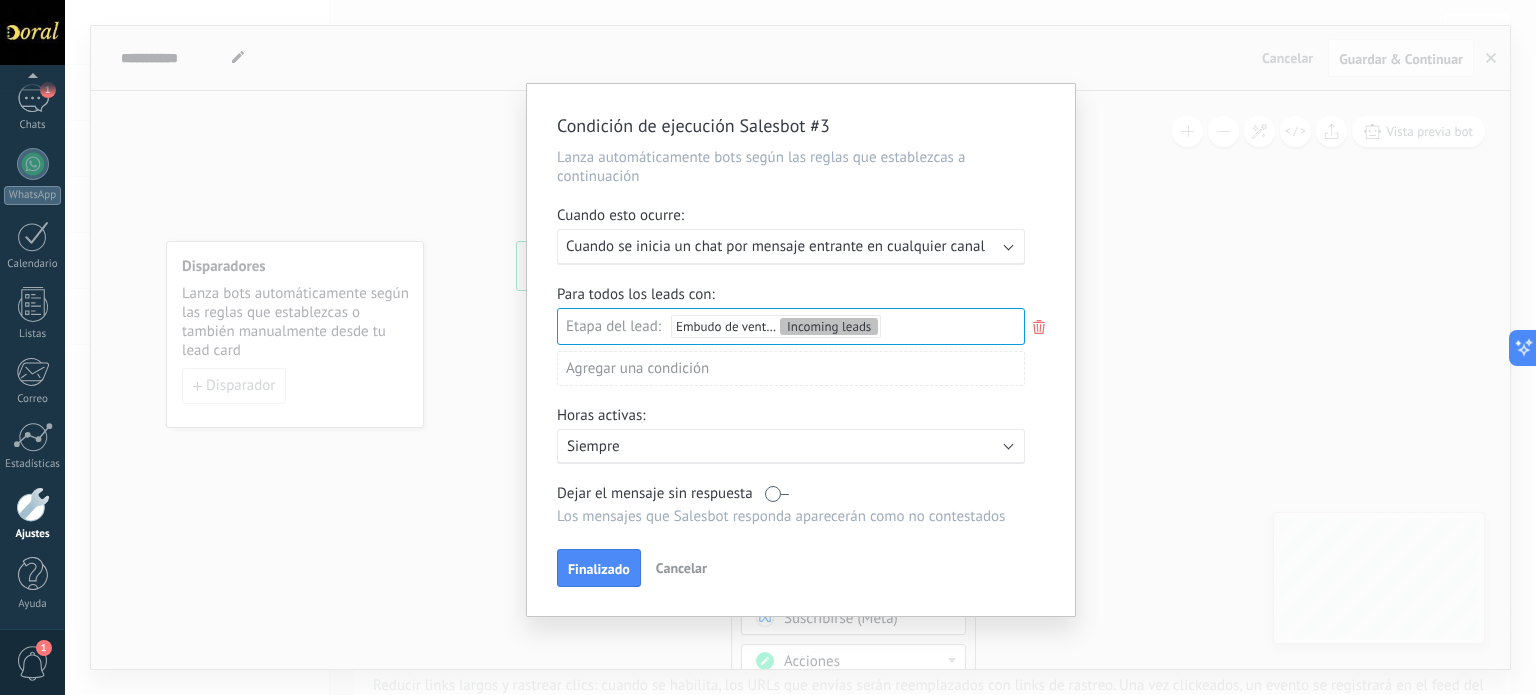 click at bounding box center (1009, 245) 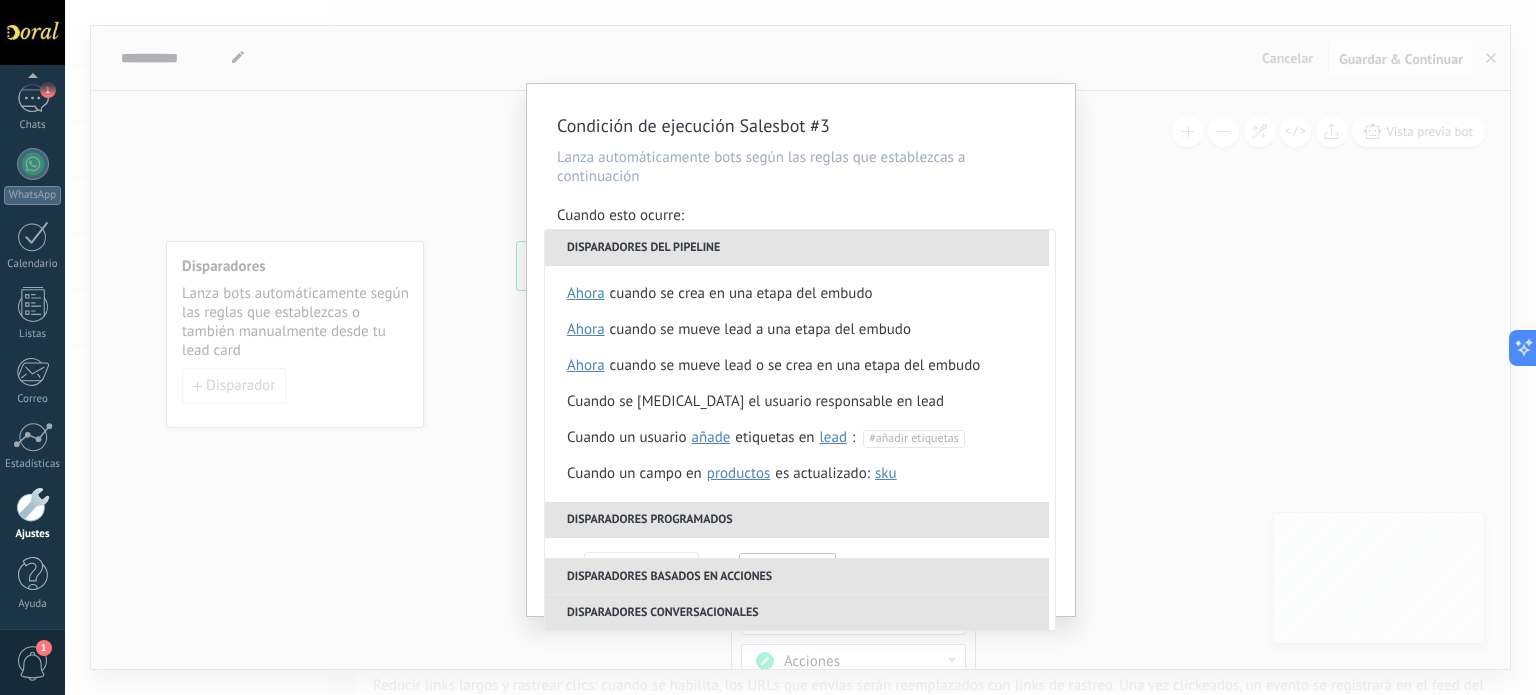 click on "Lanza automáticamente bots según las reglas que establezcas a continuación" at bounding box center [801, 167] 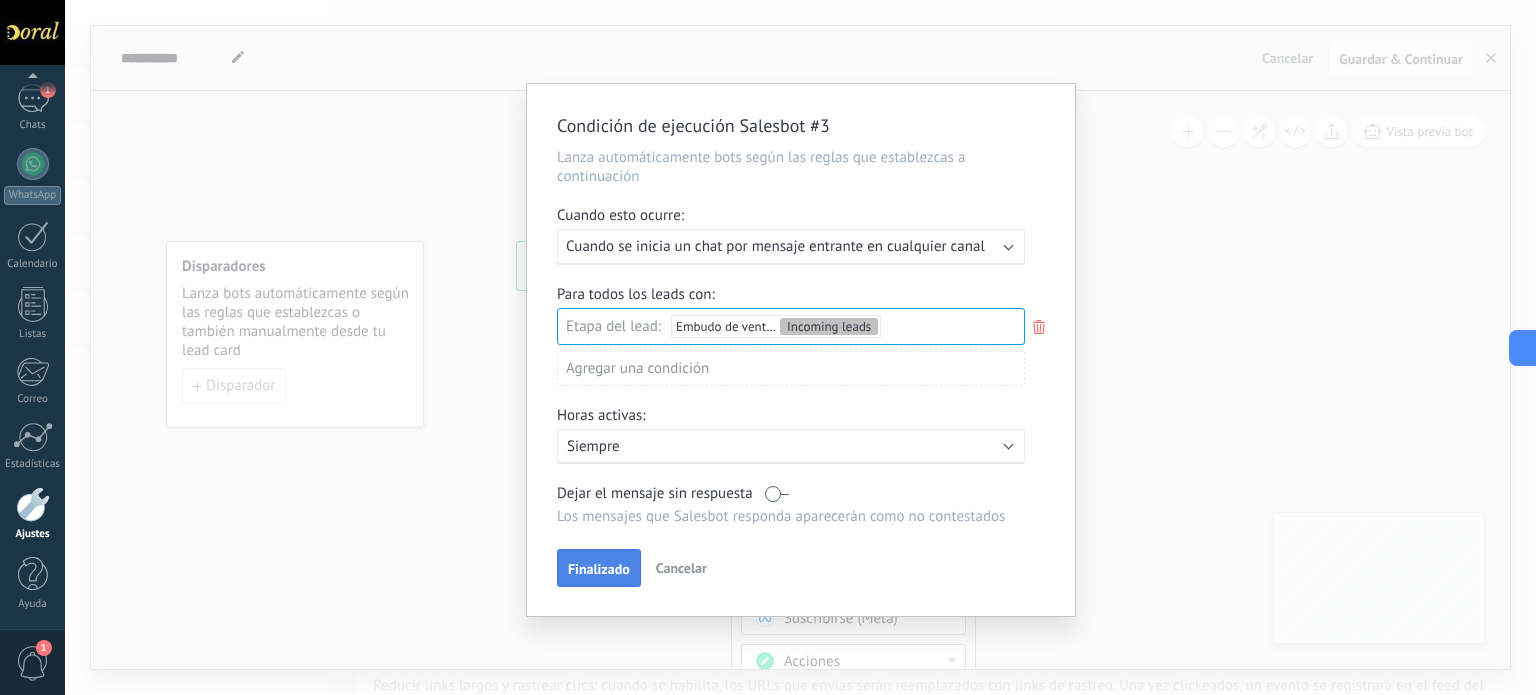 click on "Finalizado" at bounding box center (599, 569) 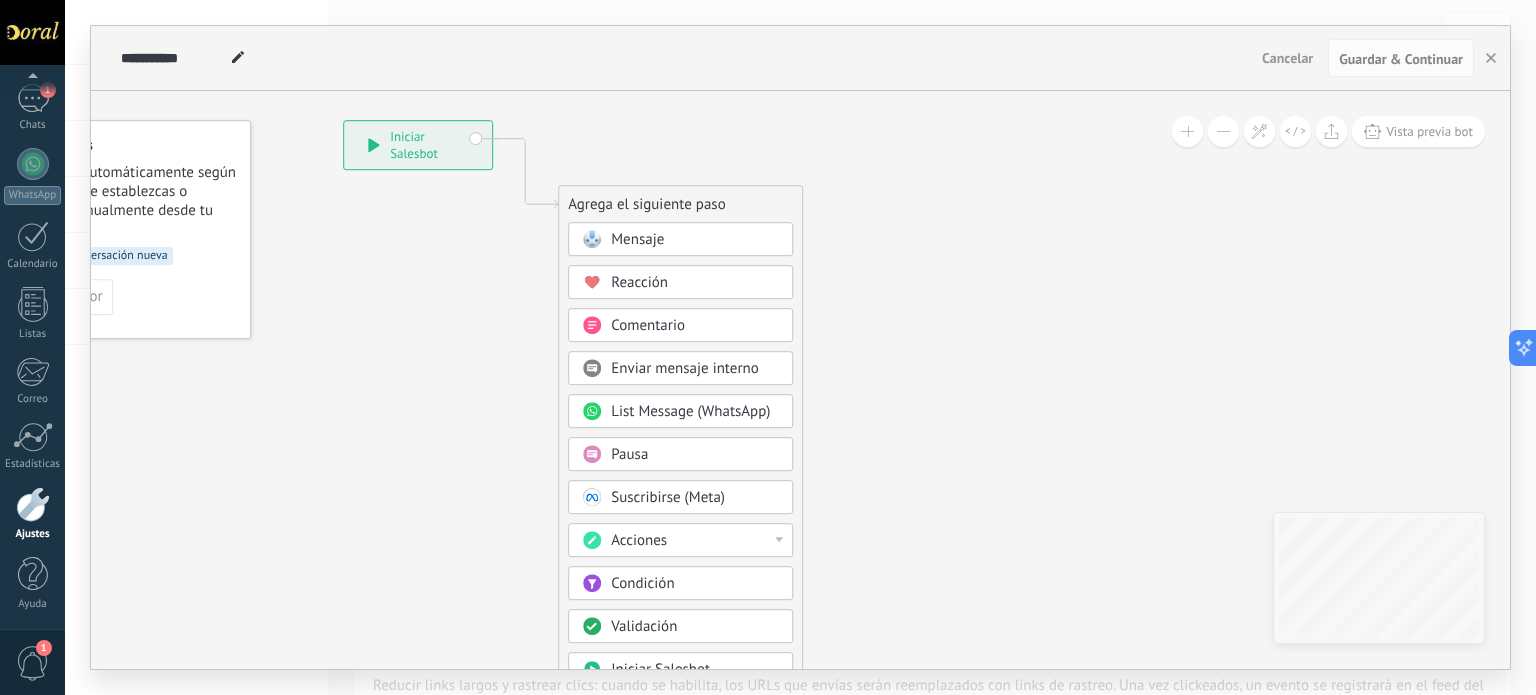 drag, startPoint x: 997, startPoint y: 417, endPoint x: 820, endPoint y: 287, distance: 219.61102 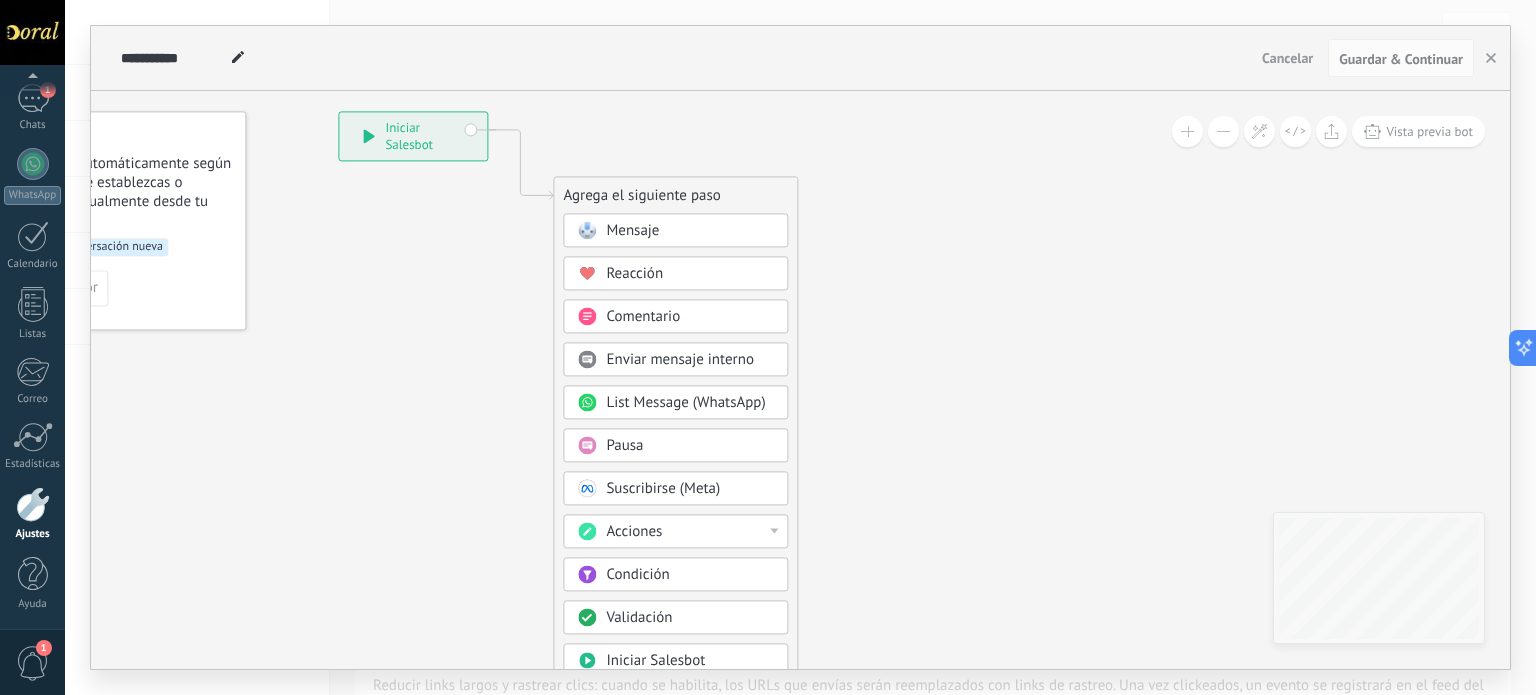 drag, startPoint x: 928, startPoint y: 335, endPoint x: 928, endPoint y: 456, distance: 121 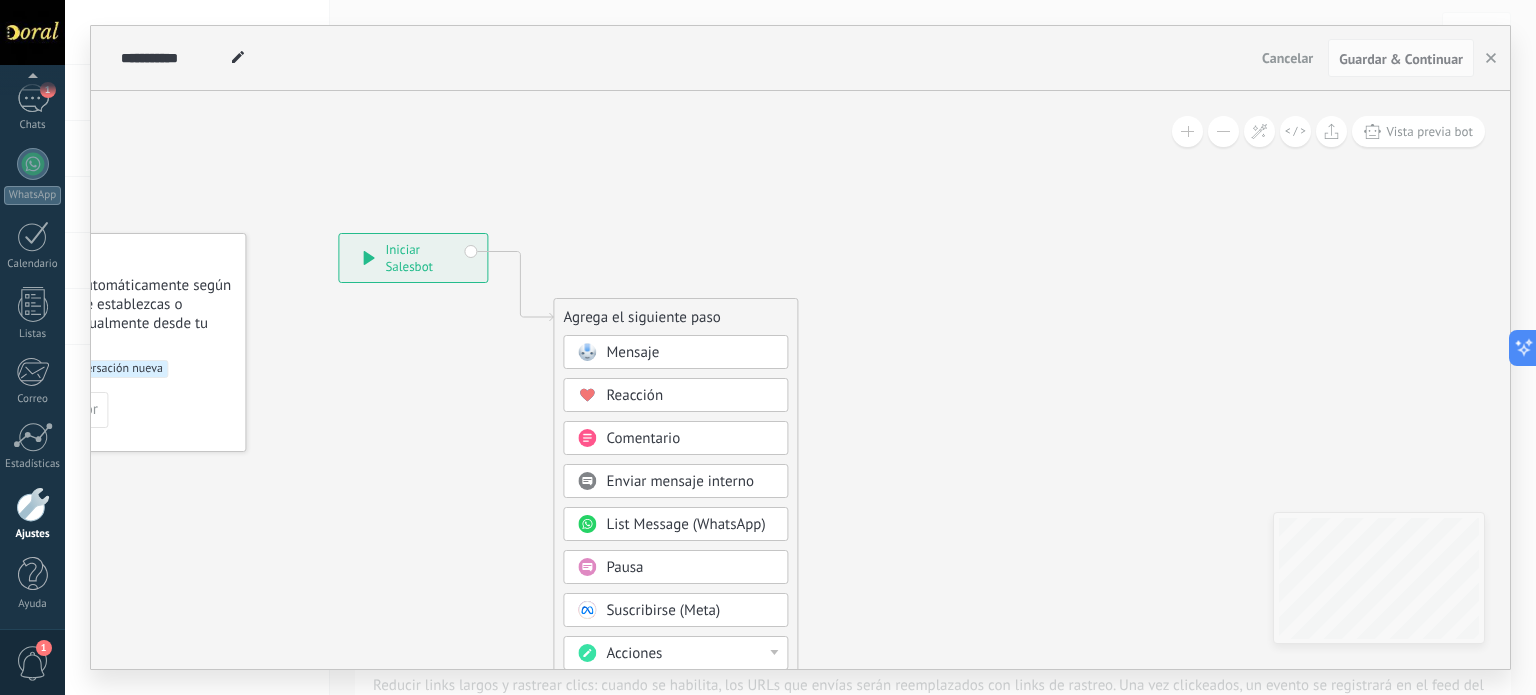 click on "Mensaje" at bounding box center (690, 353) 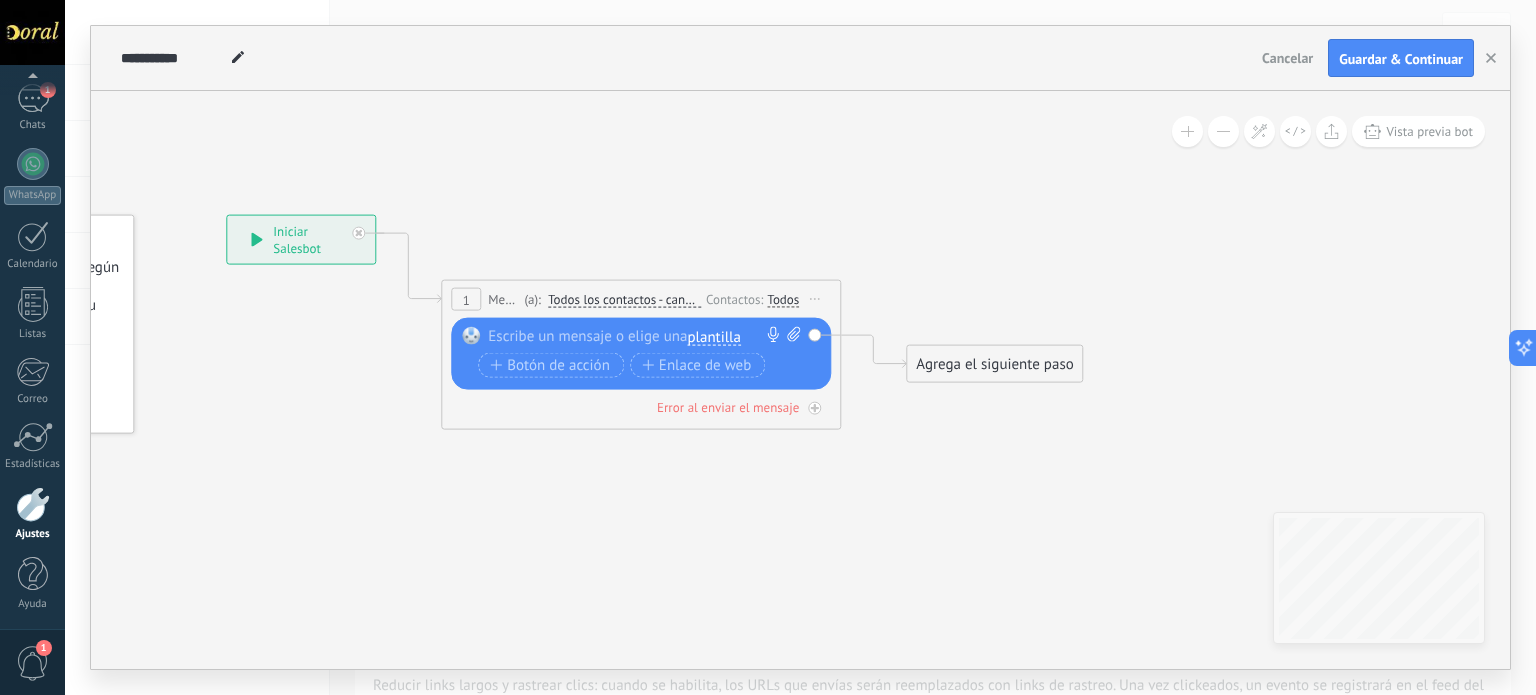 drag, startPoint x: 822, startPoint y: 536, endPoint x: 663, endPoint y: 518, distance: 160.01562 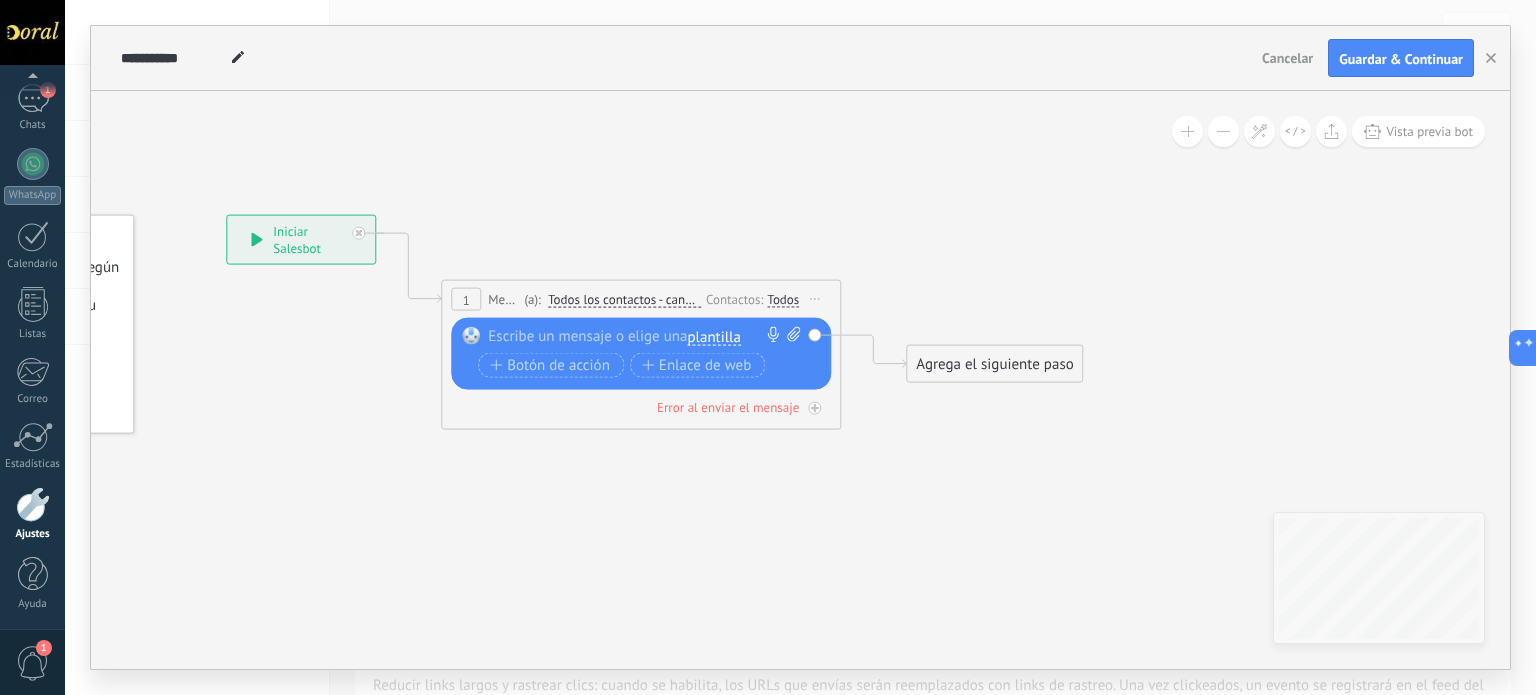 click at bounding box center (636, 337) 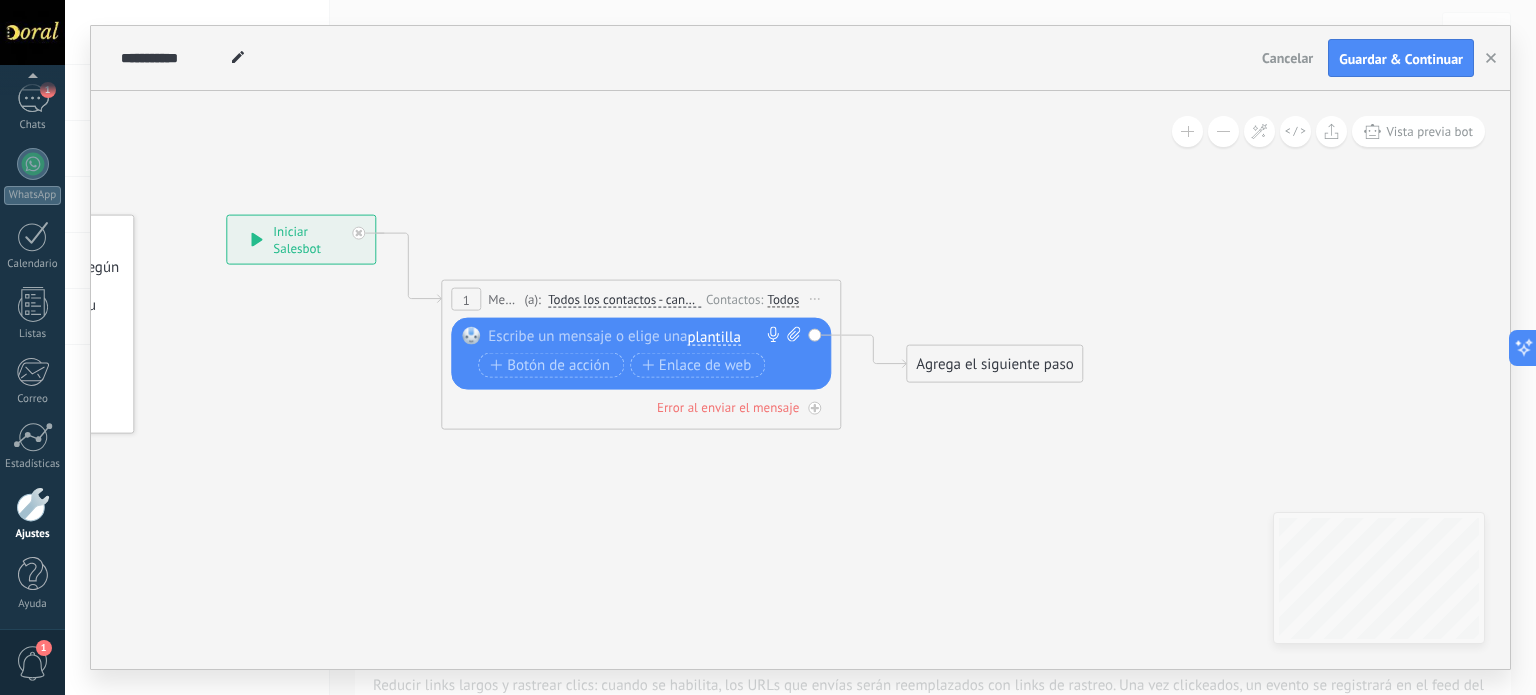 paste 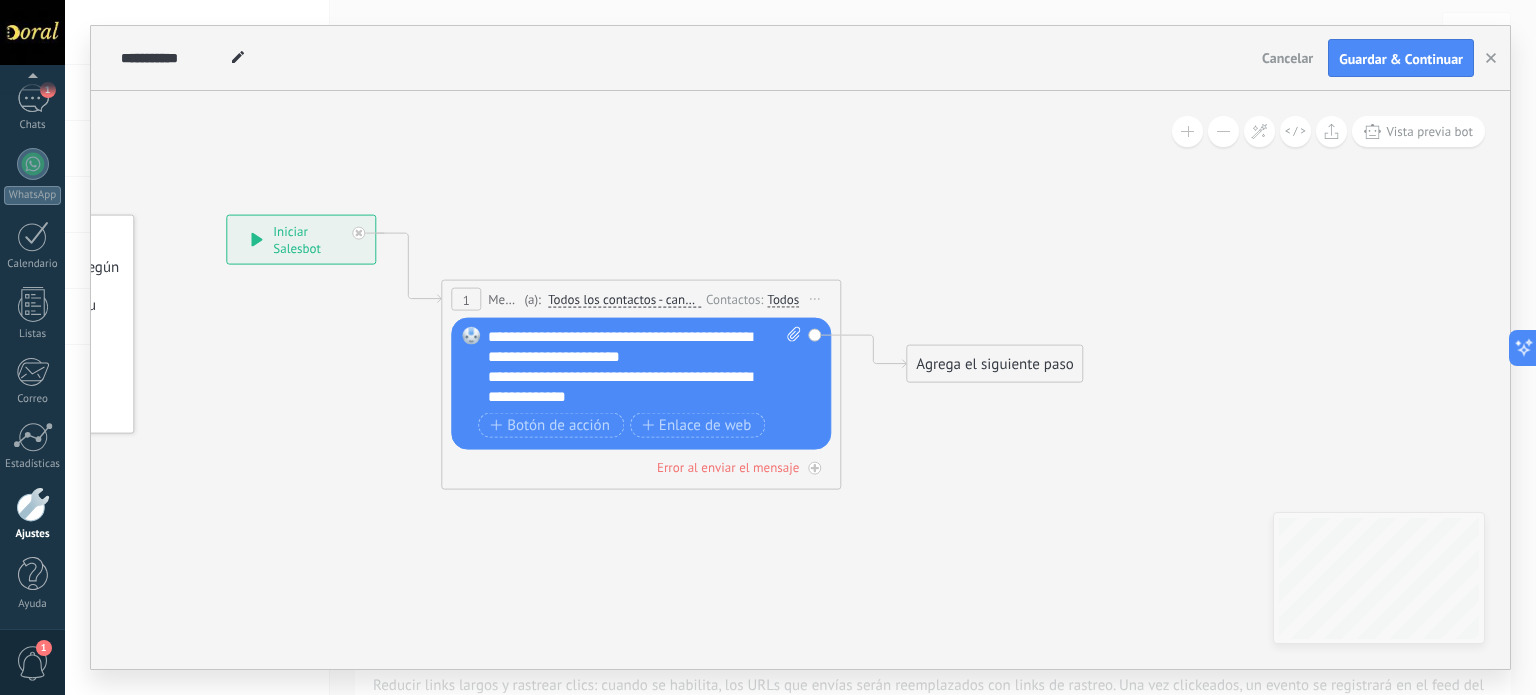 click on "**********" at bounding box center (645, 367) 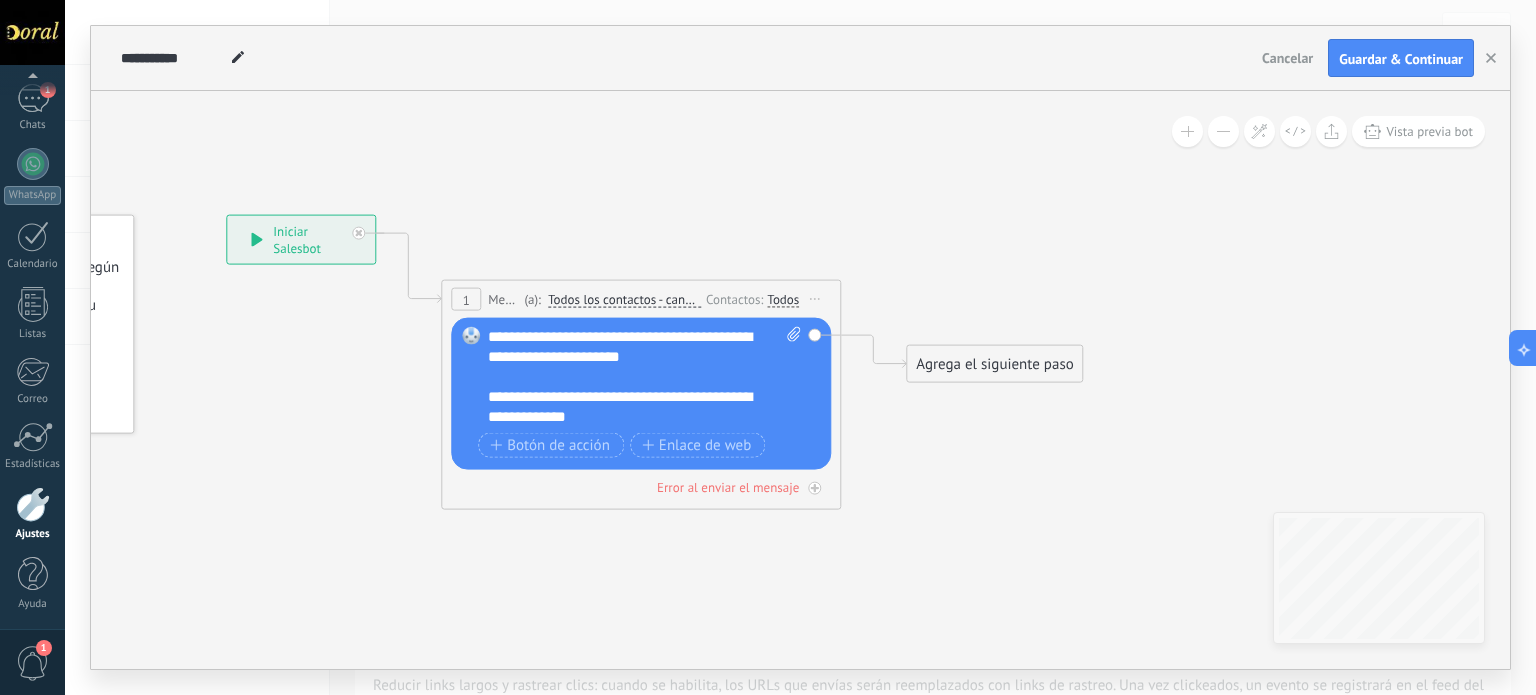 click on "Agrega el siguiente paso" at bounding box center [994, 364] 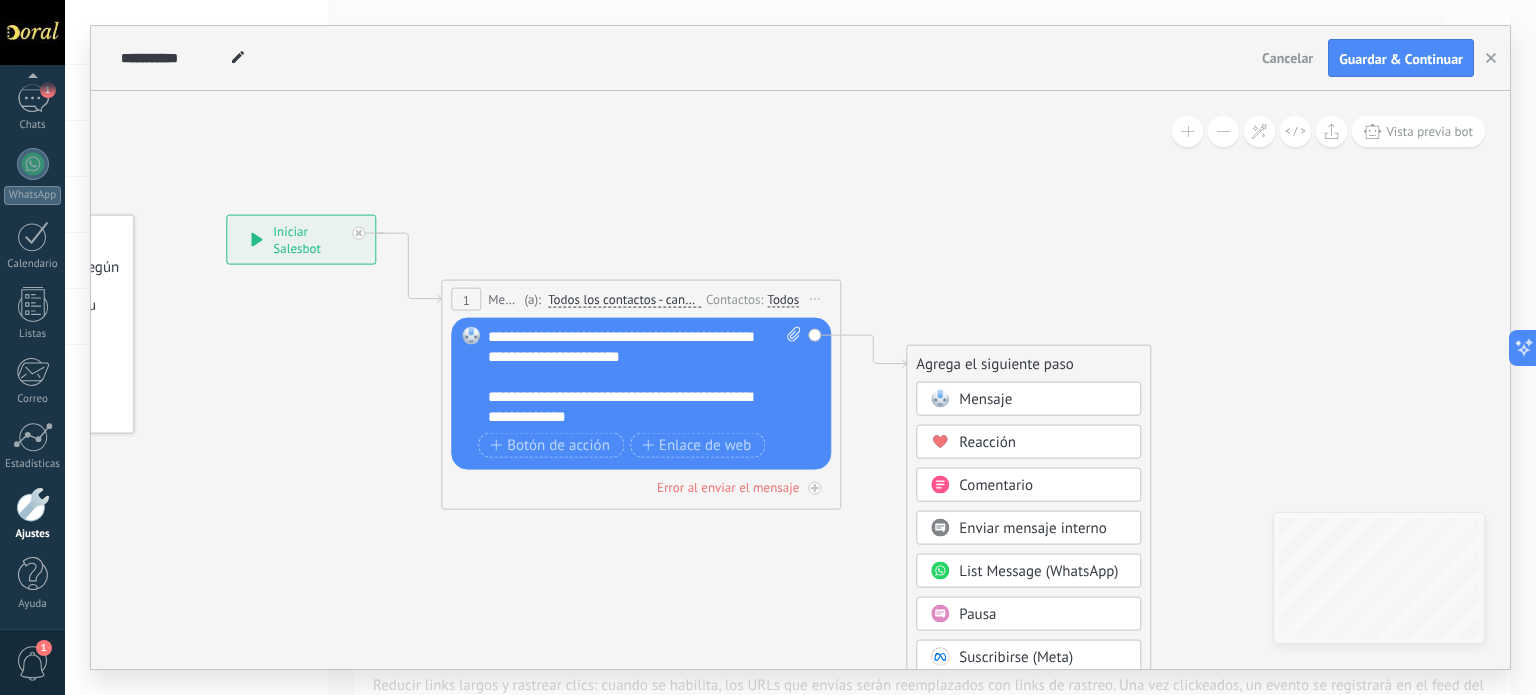 click on "Mensaje" at bounding box center [1043, 400] 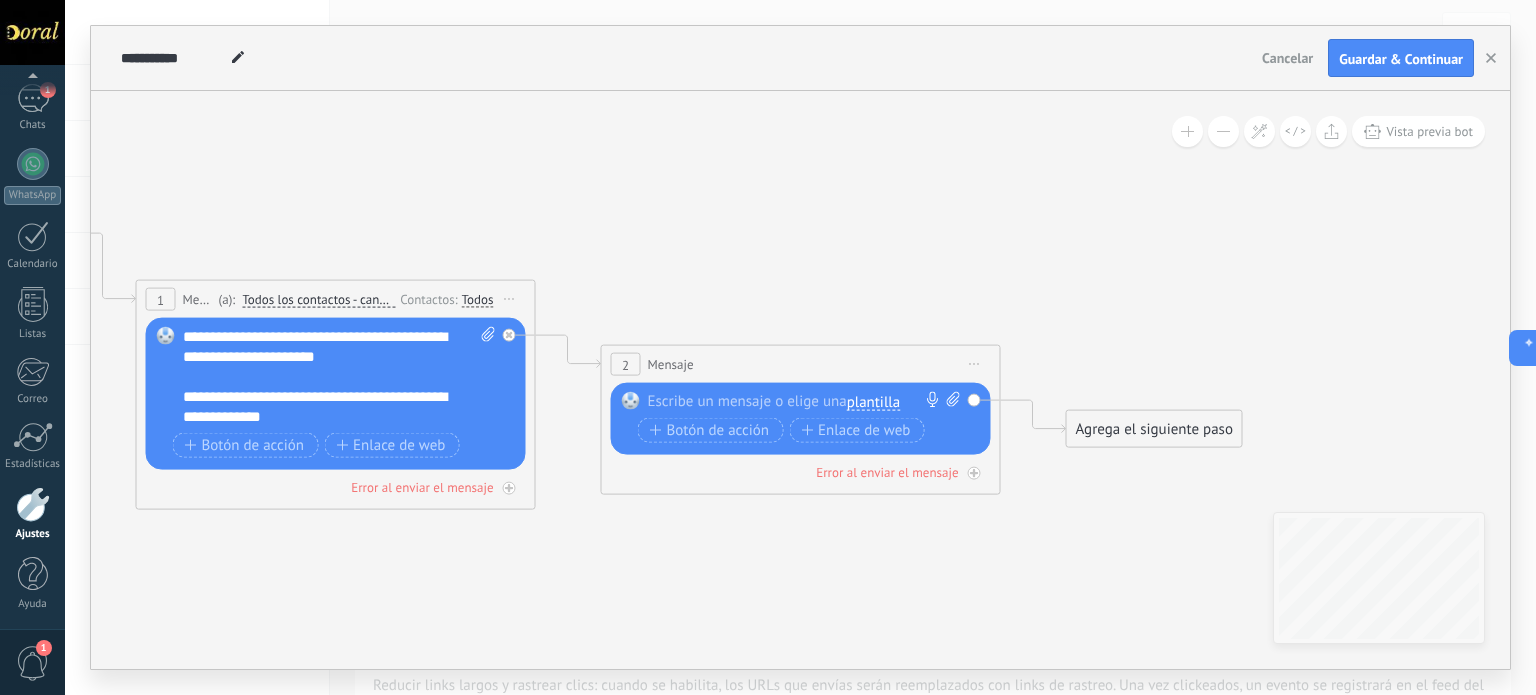 click at bounding box center [796, 402] 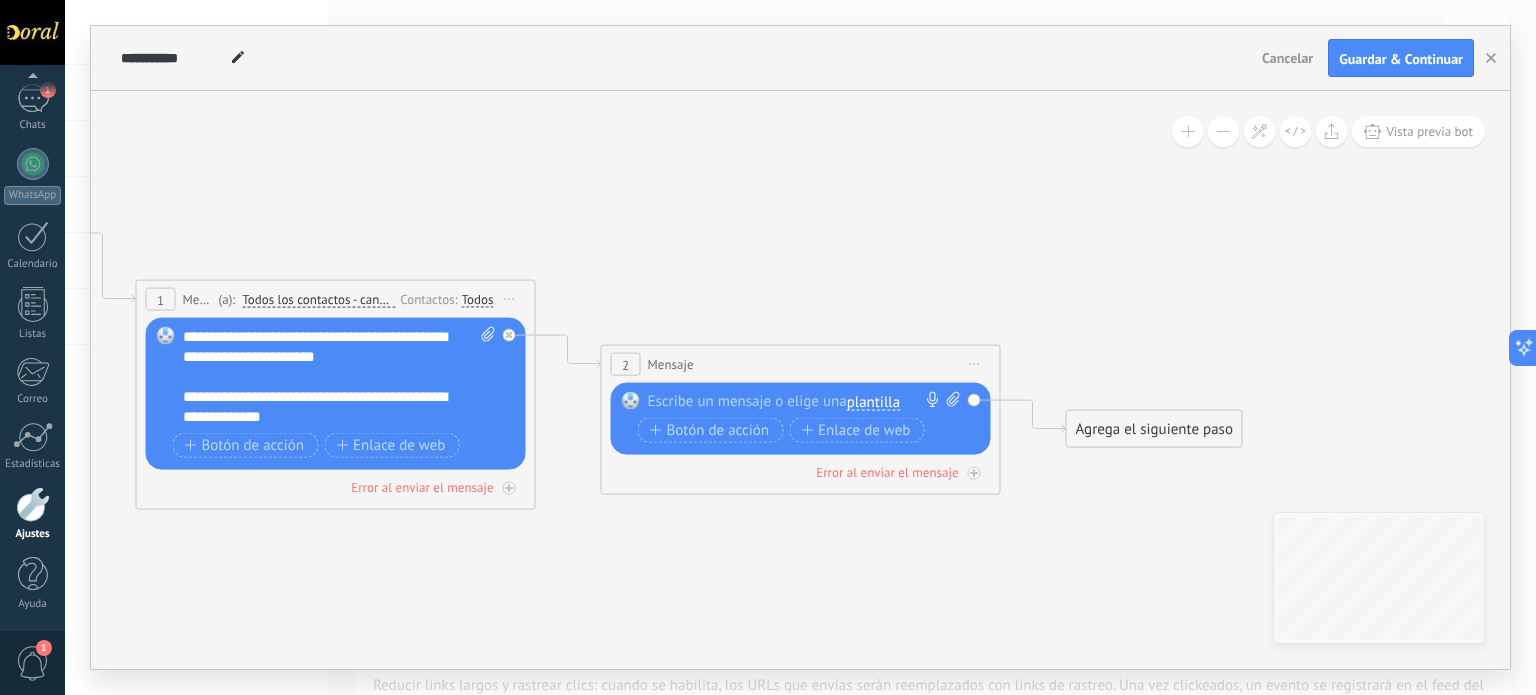 paste 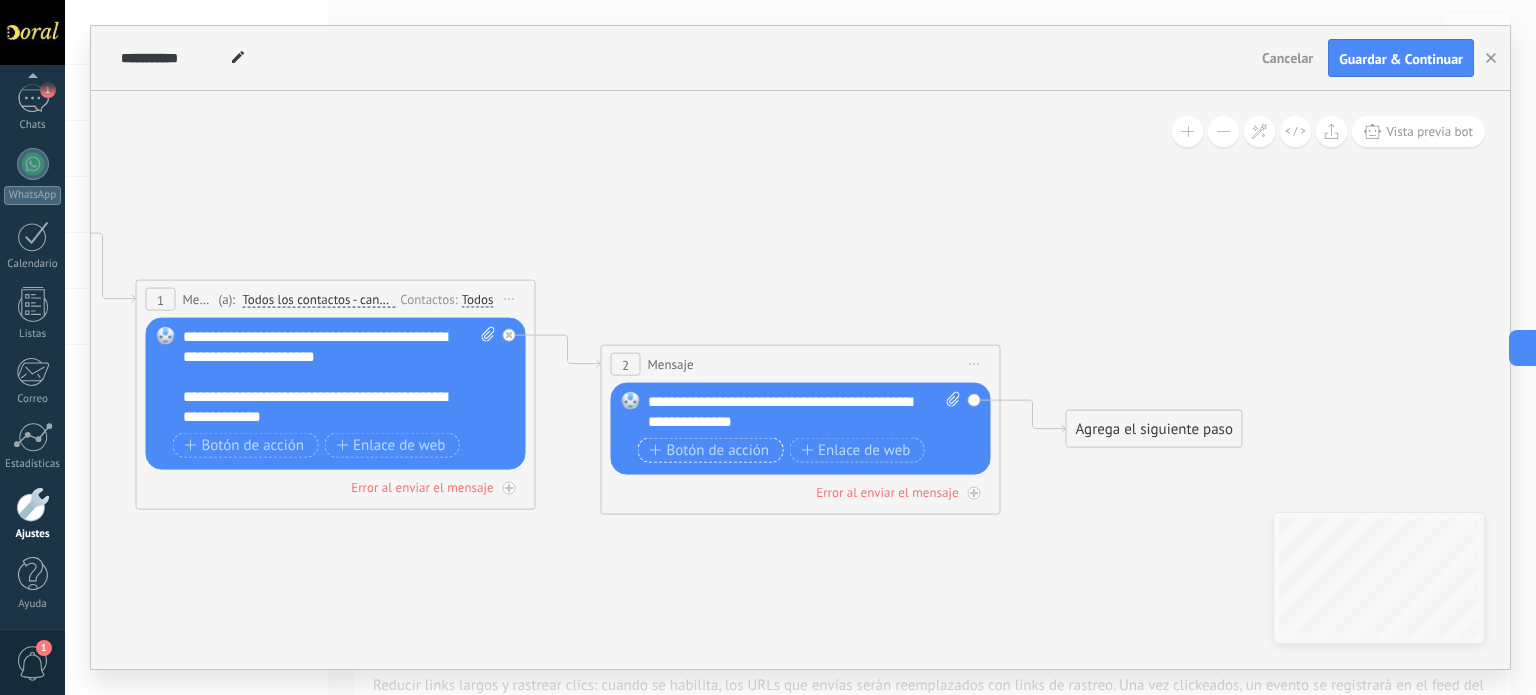 click on "Botón de acción" at bounding box center [710, 450] 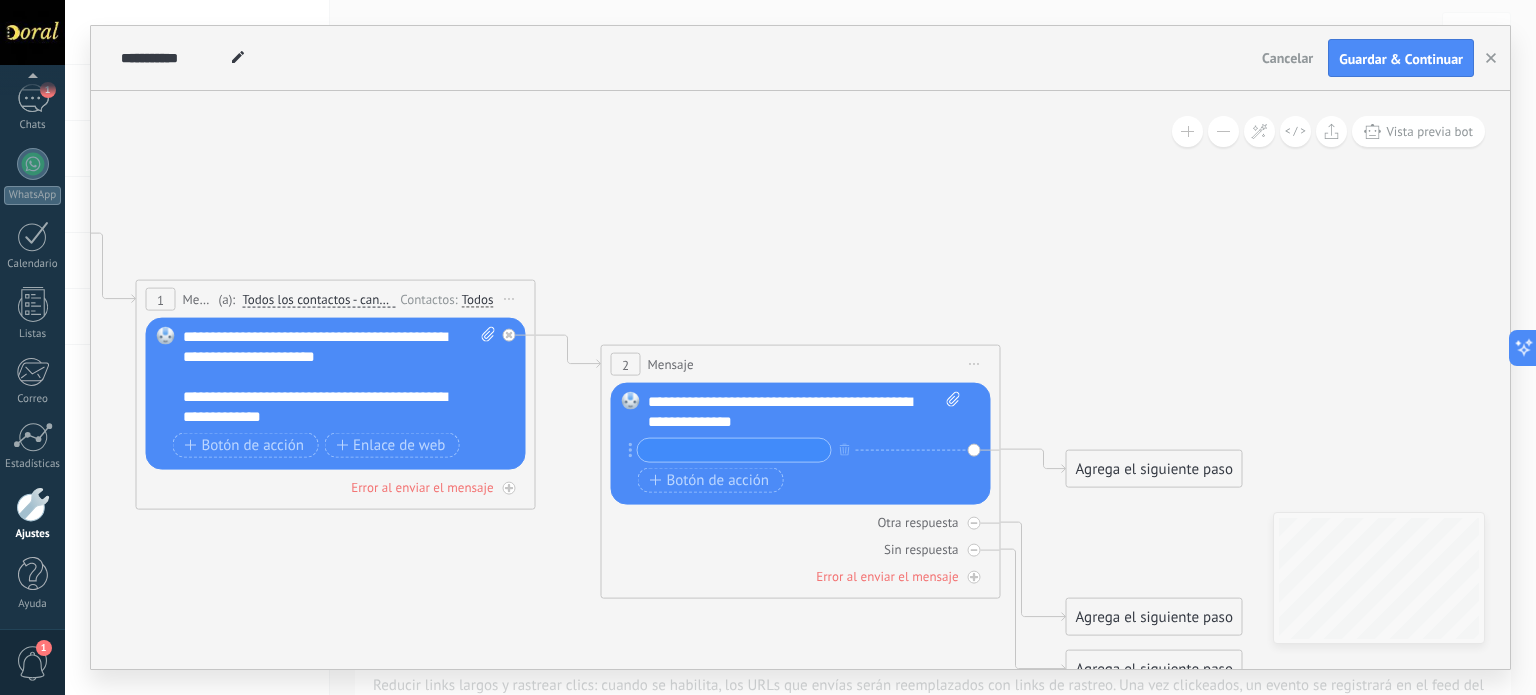 click at bounding box center (734, 450) 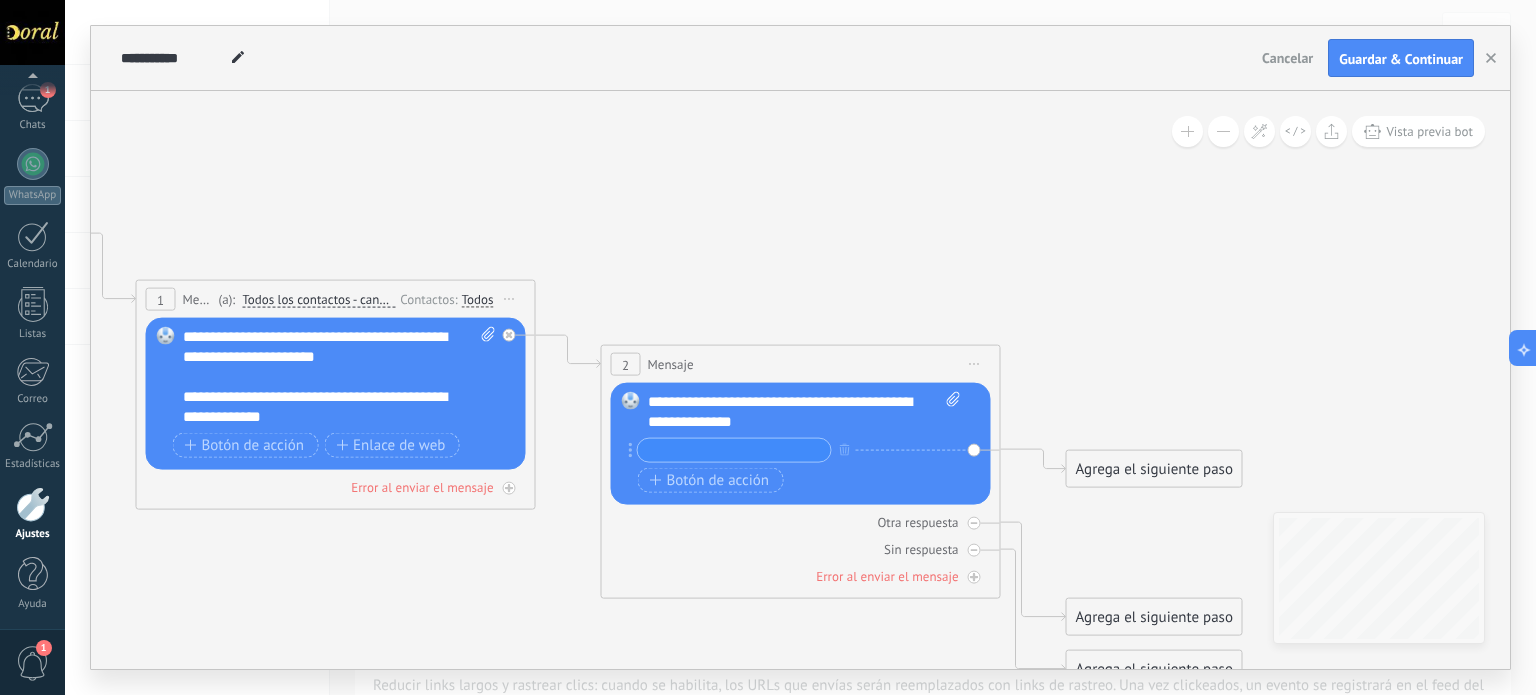 click at bounding box center (734, 450) 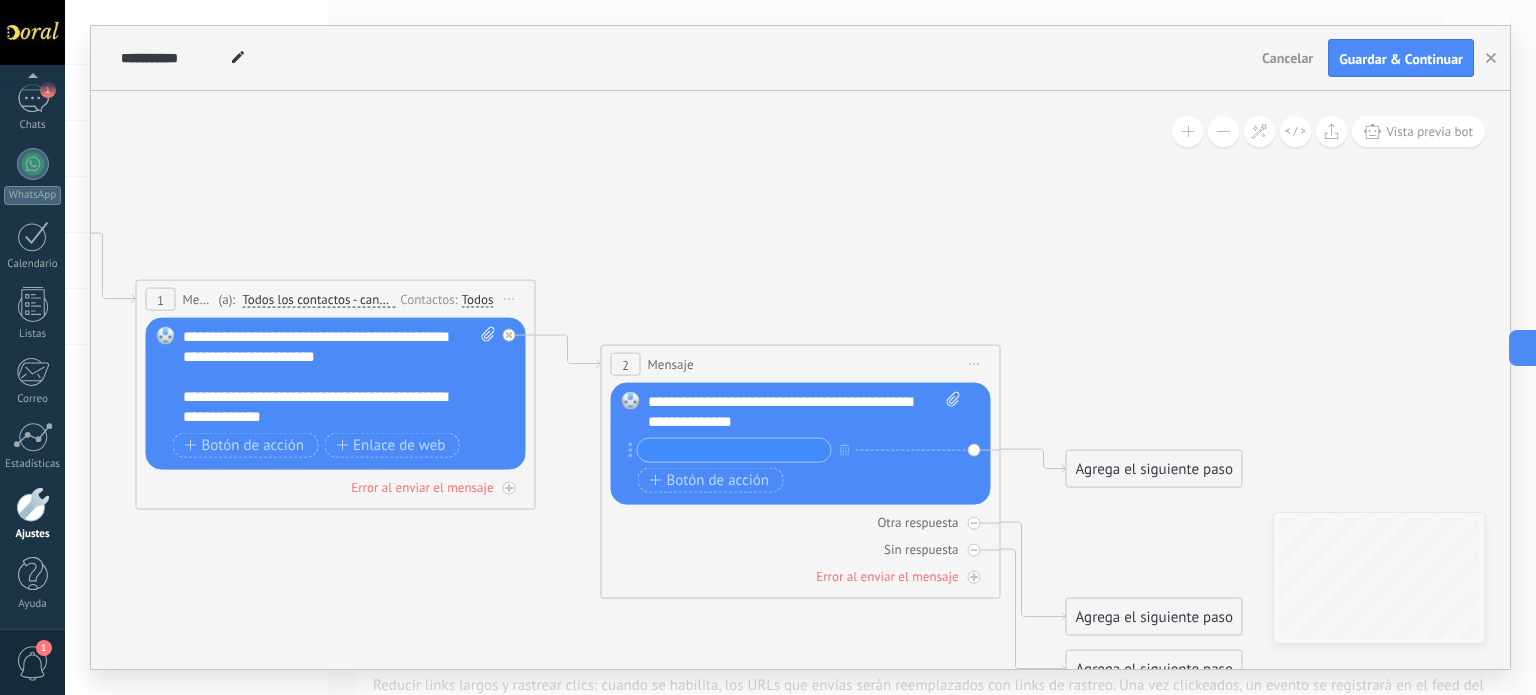 paste on "**********" 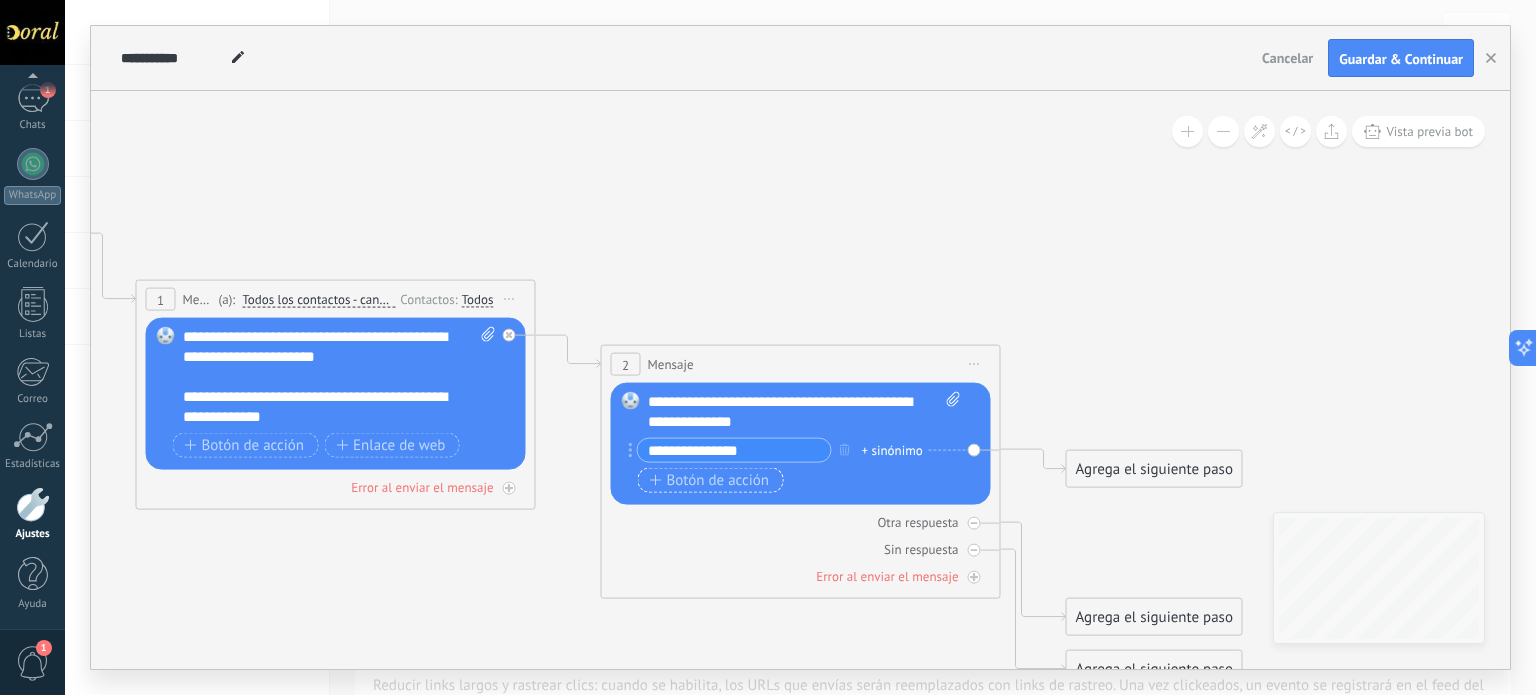 type on "**********" 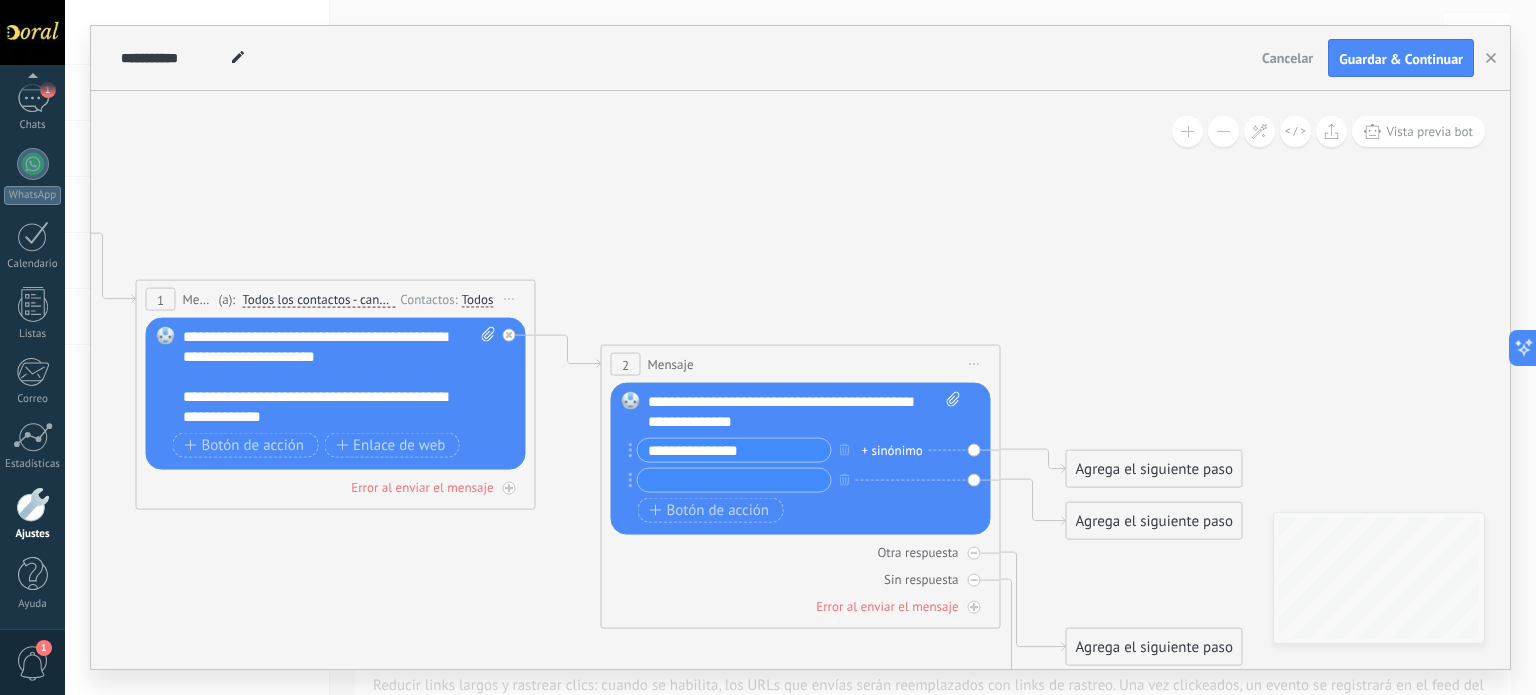 click at bounding box center (734, 480) 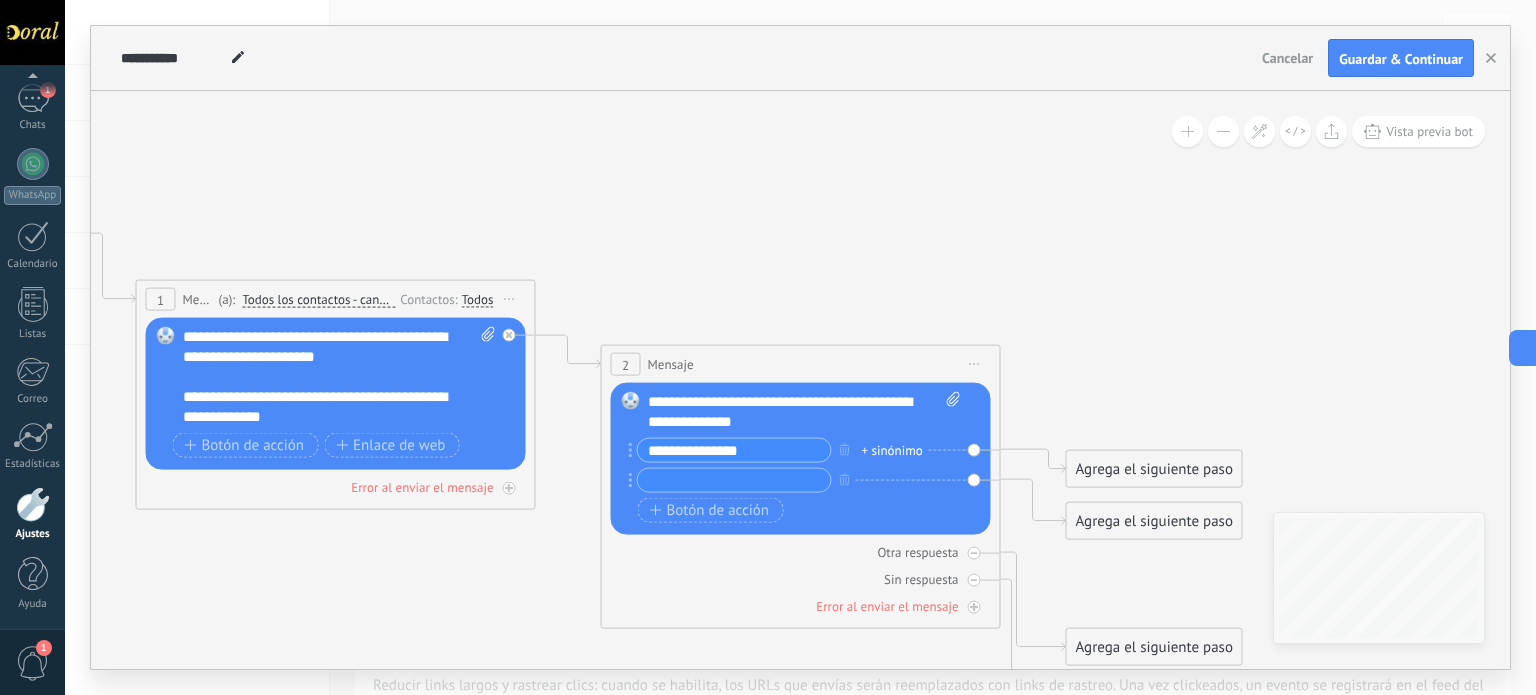 paste on "**********" 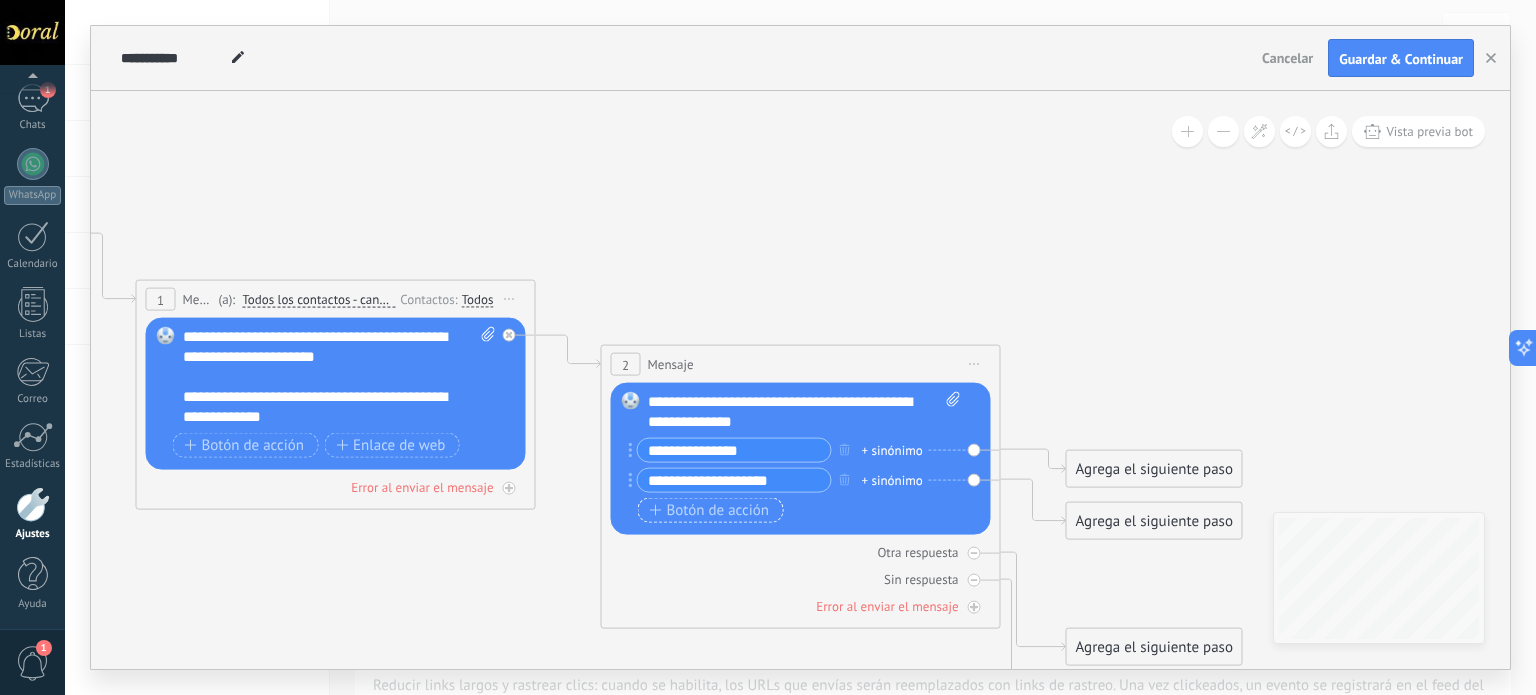 type on "**********" 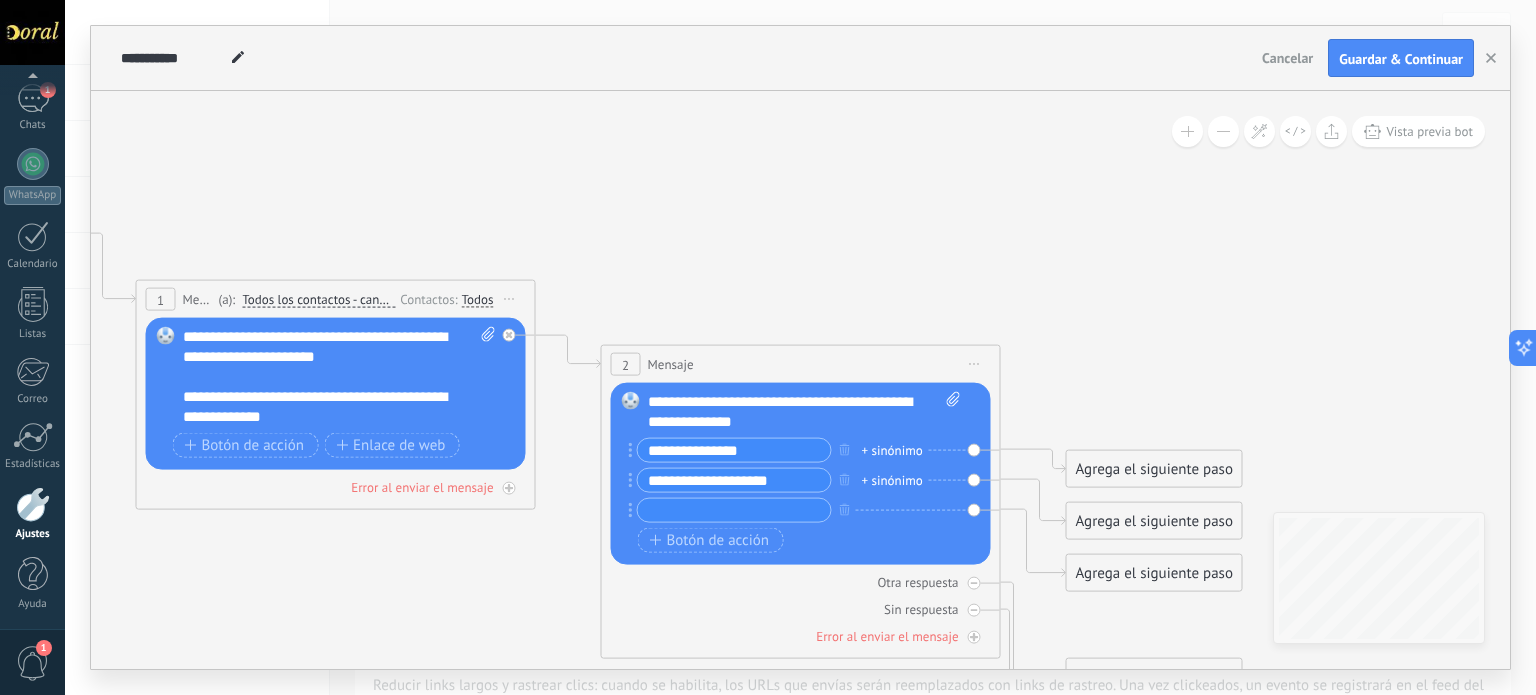 click at bounding box center (734, 510) 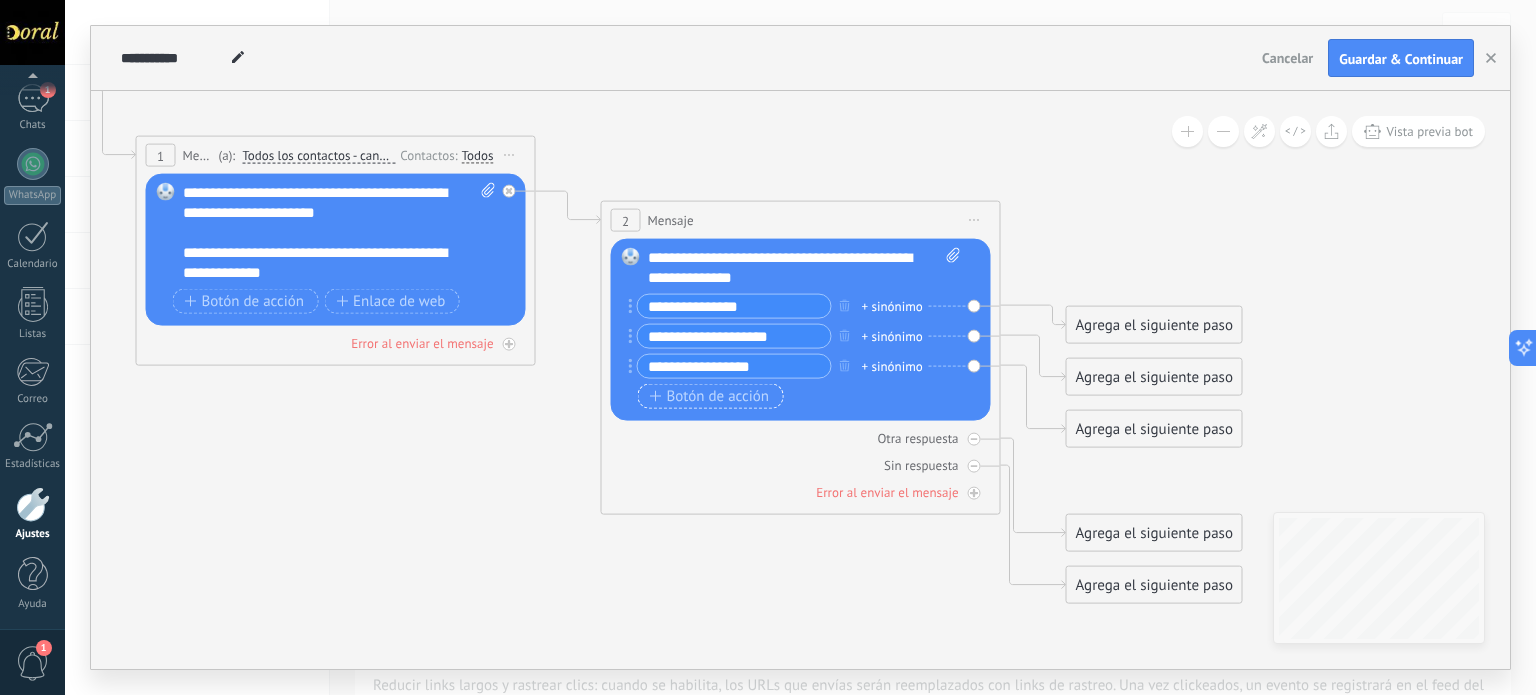 type on "**********" 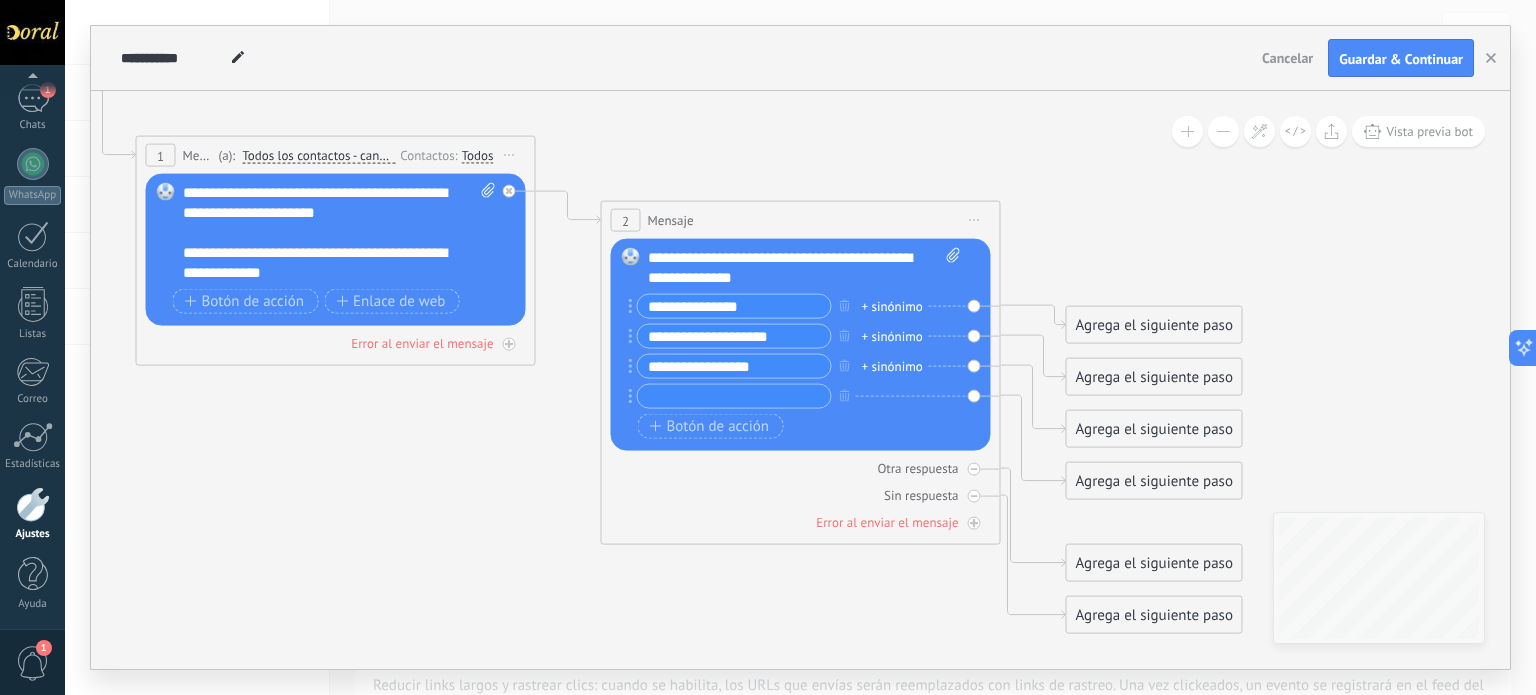 click at bounding box center [734, 396] 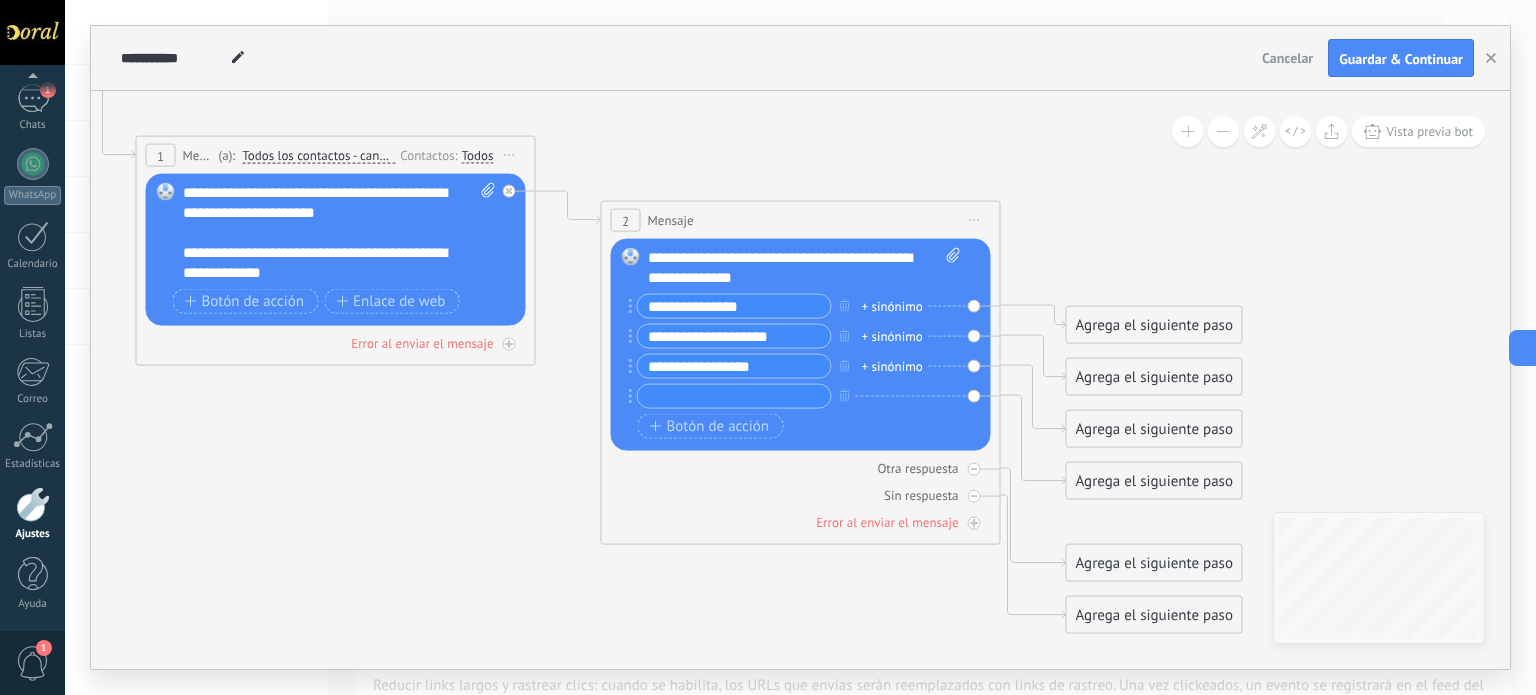 paste on "**********" 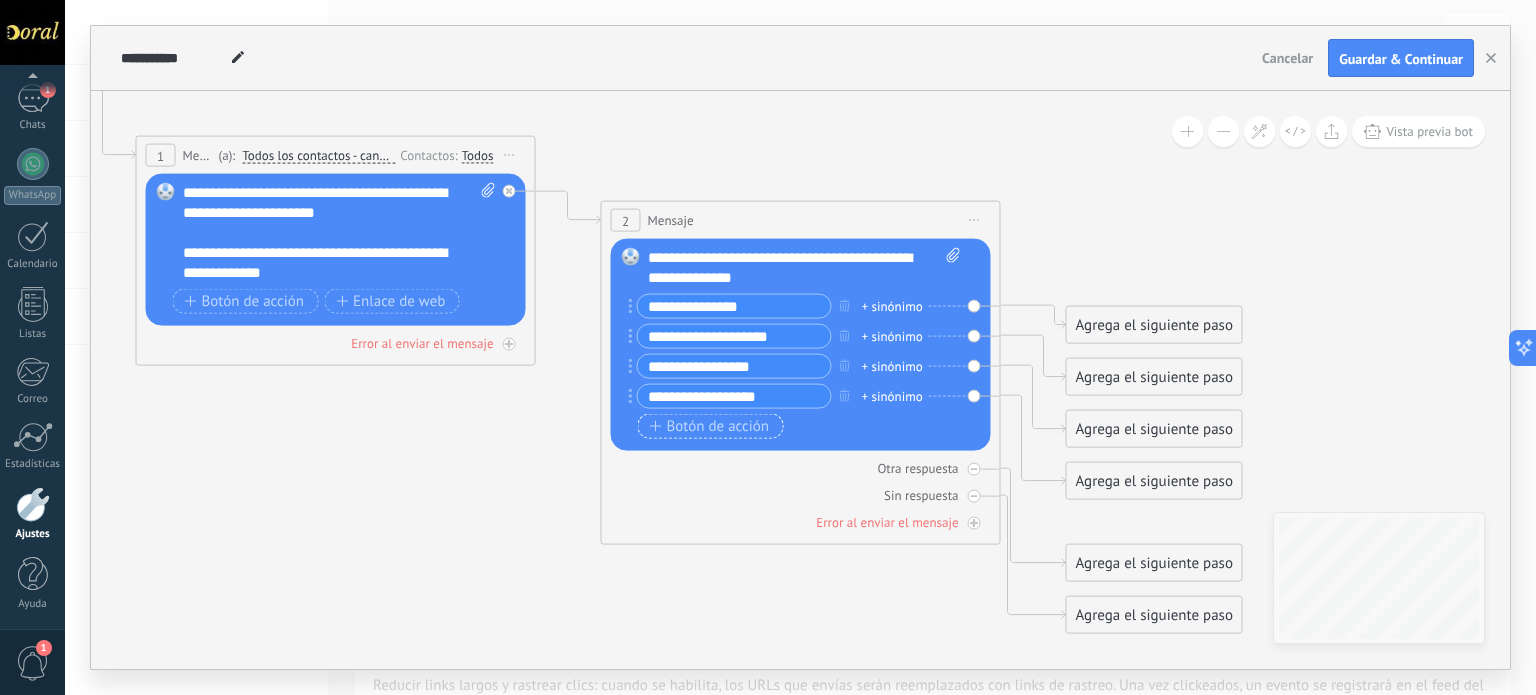 type on "**********" 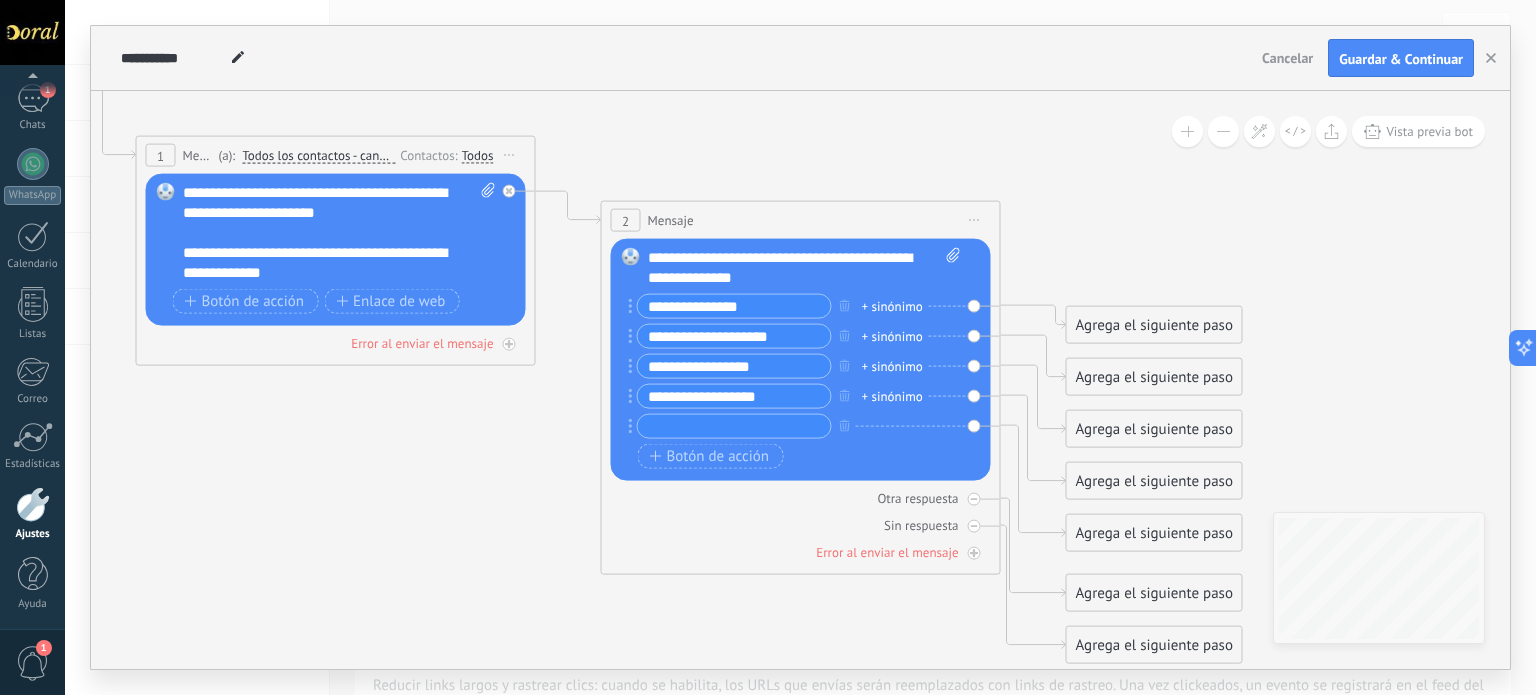 click at bounding box center [734, 426] 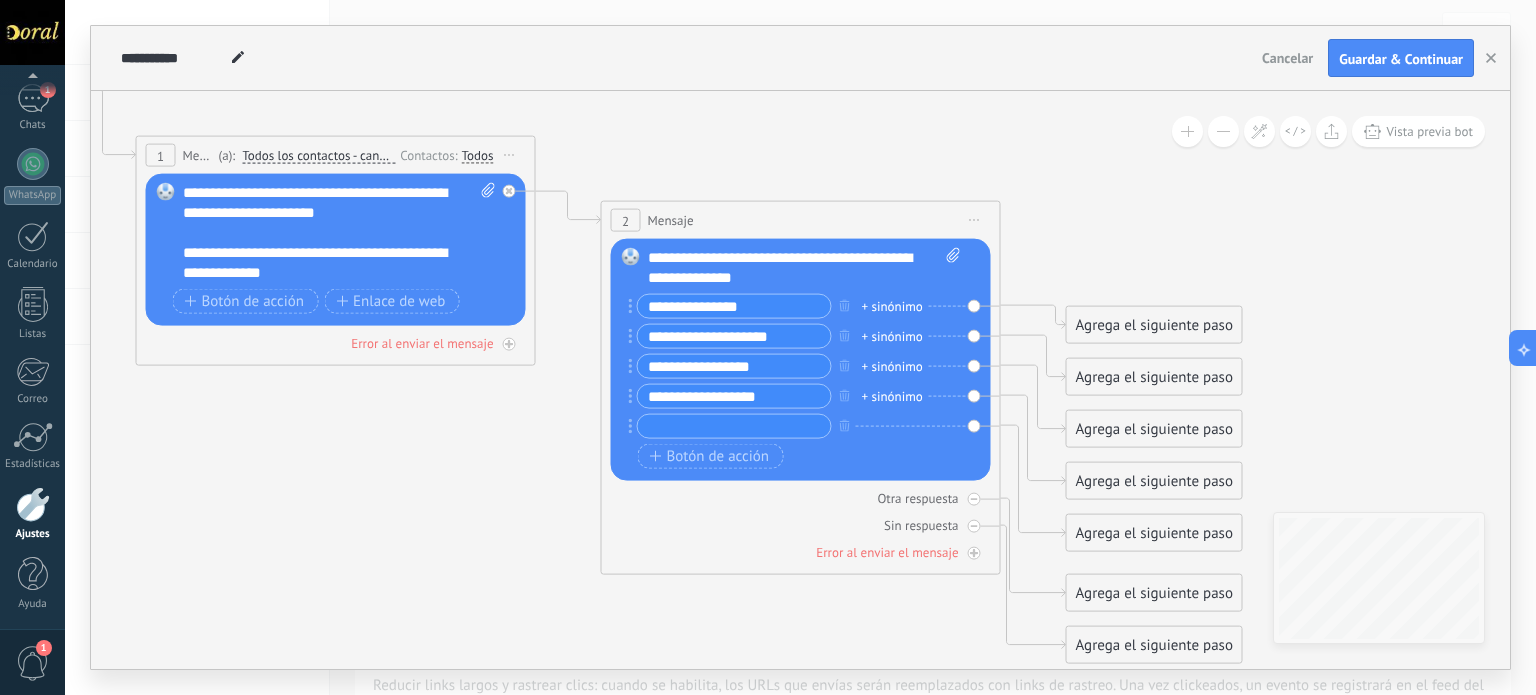paste on "**********" 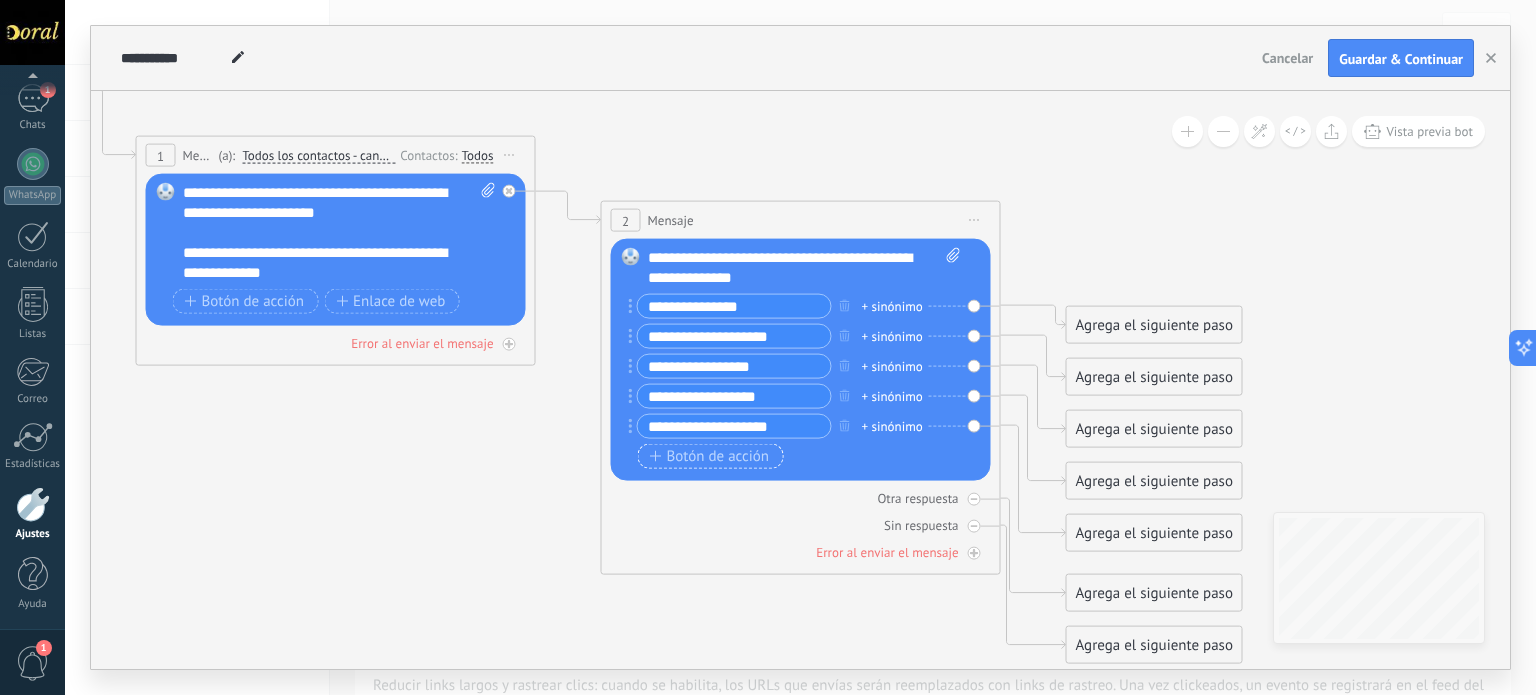 type on "**********" 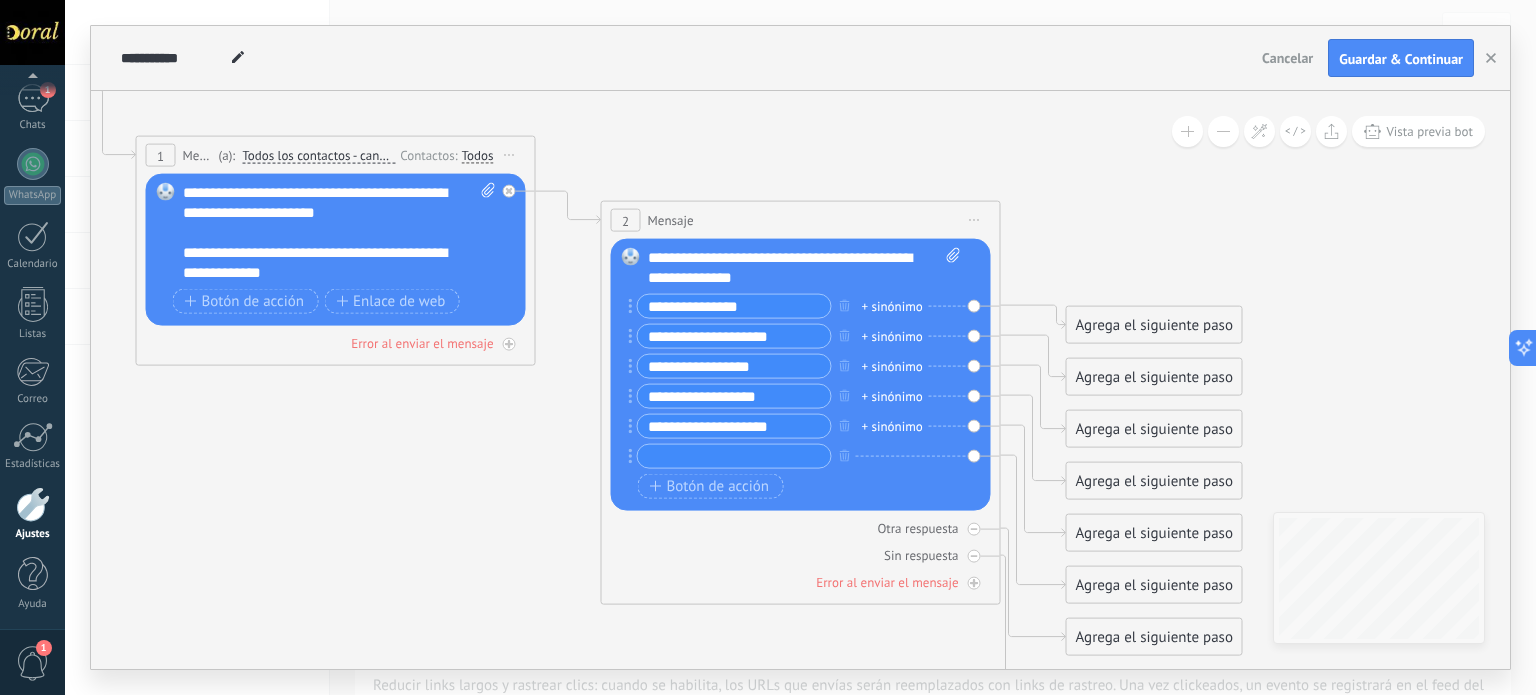 click at bounding box center [734, 456] 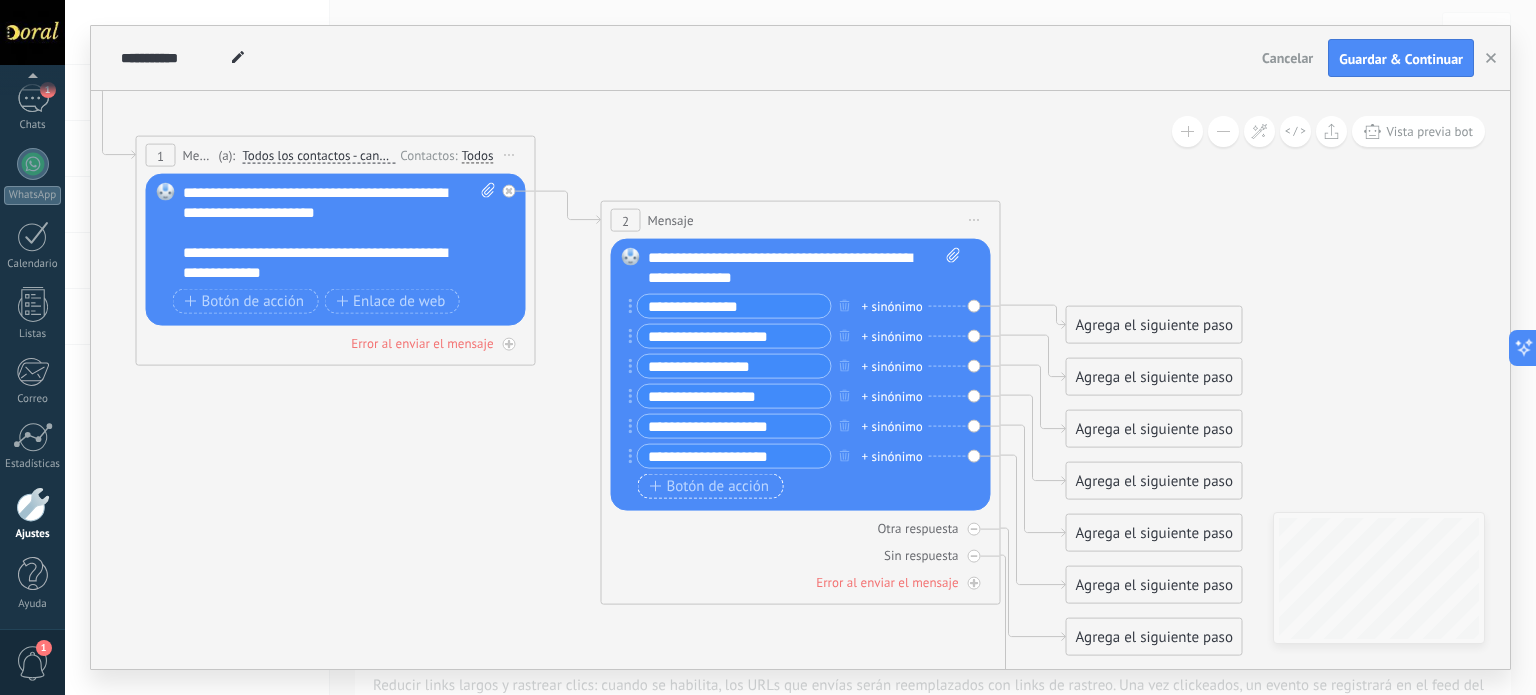 type on "**********" 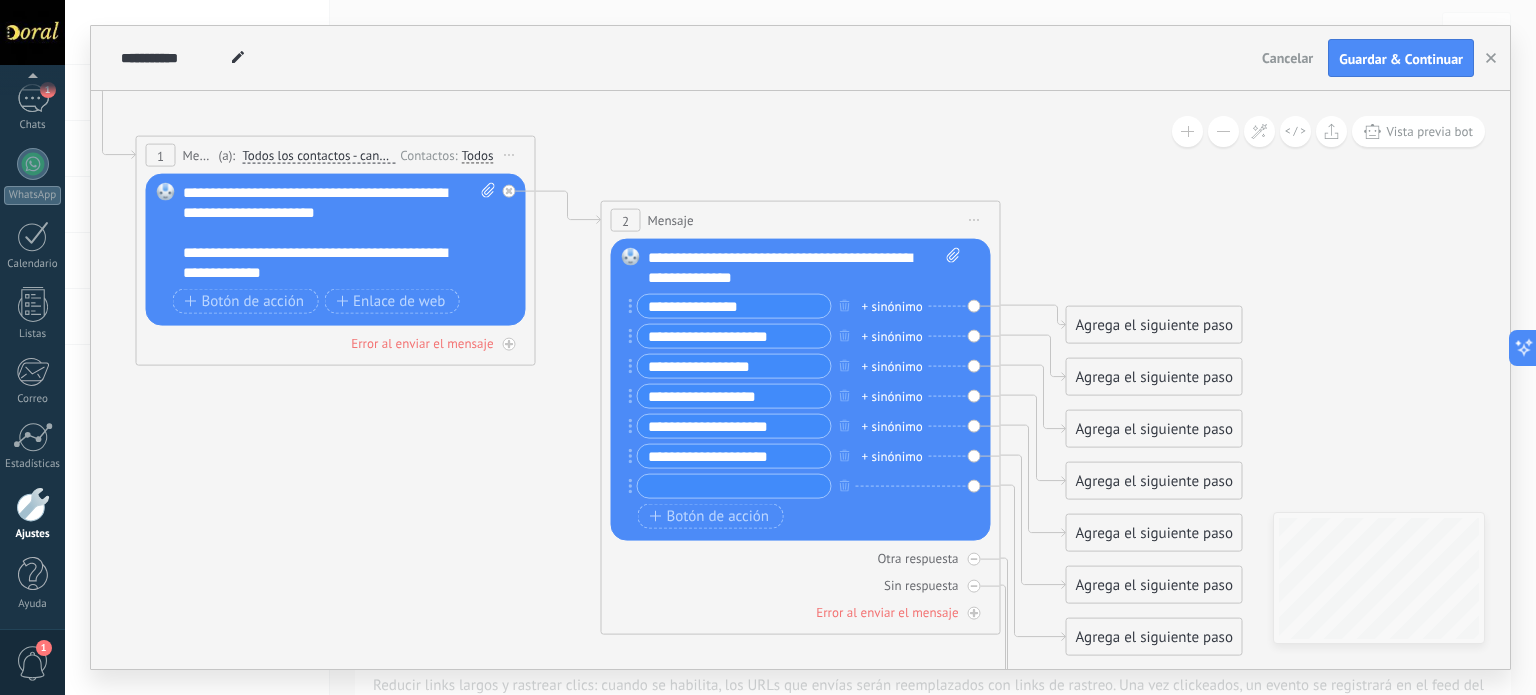 click at bounding box center (734, 486) 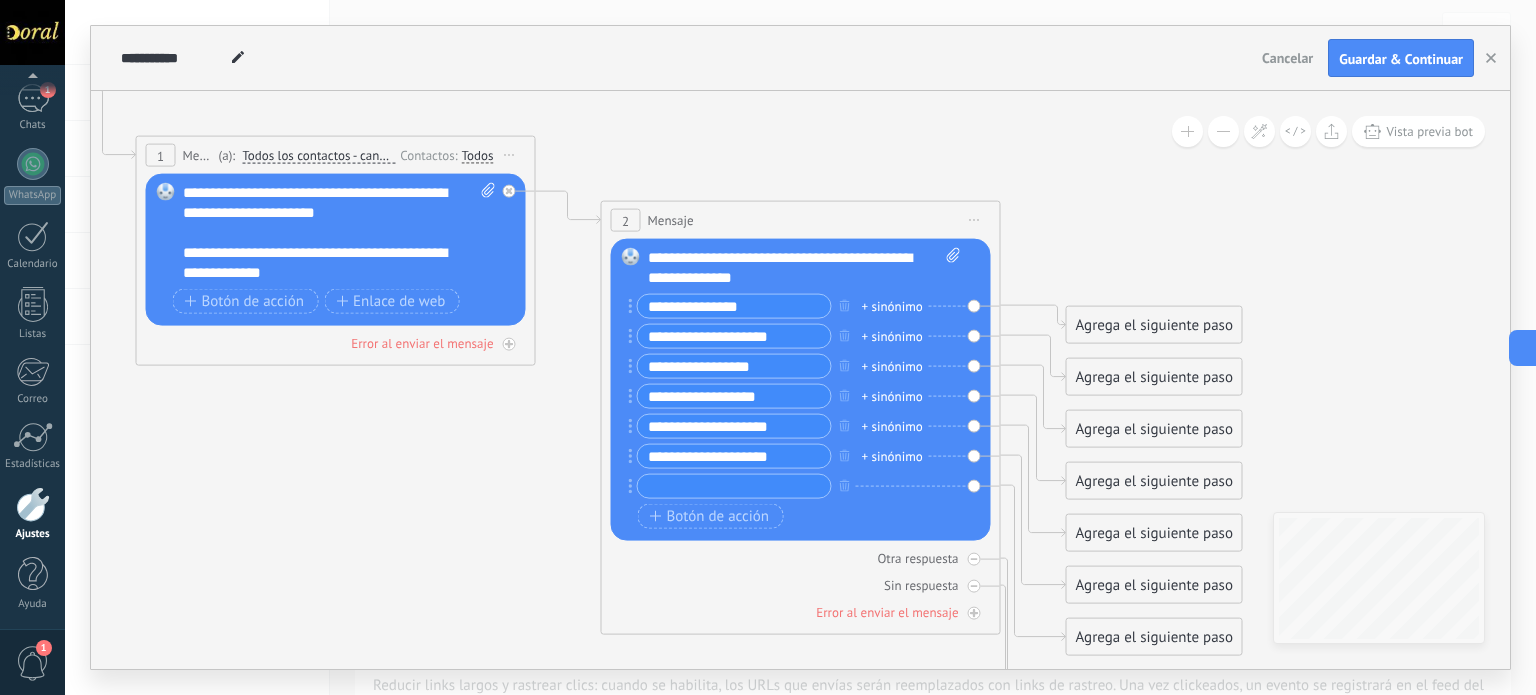 paste on "**********" 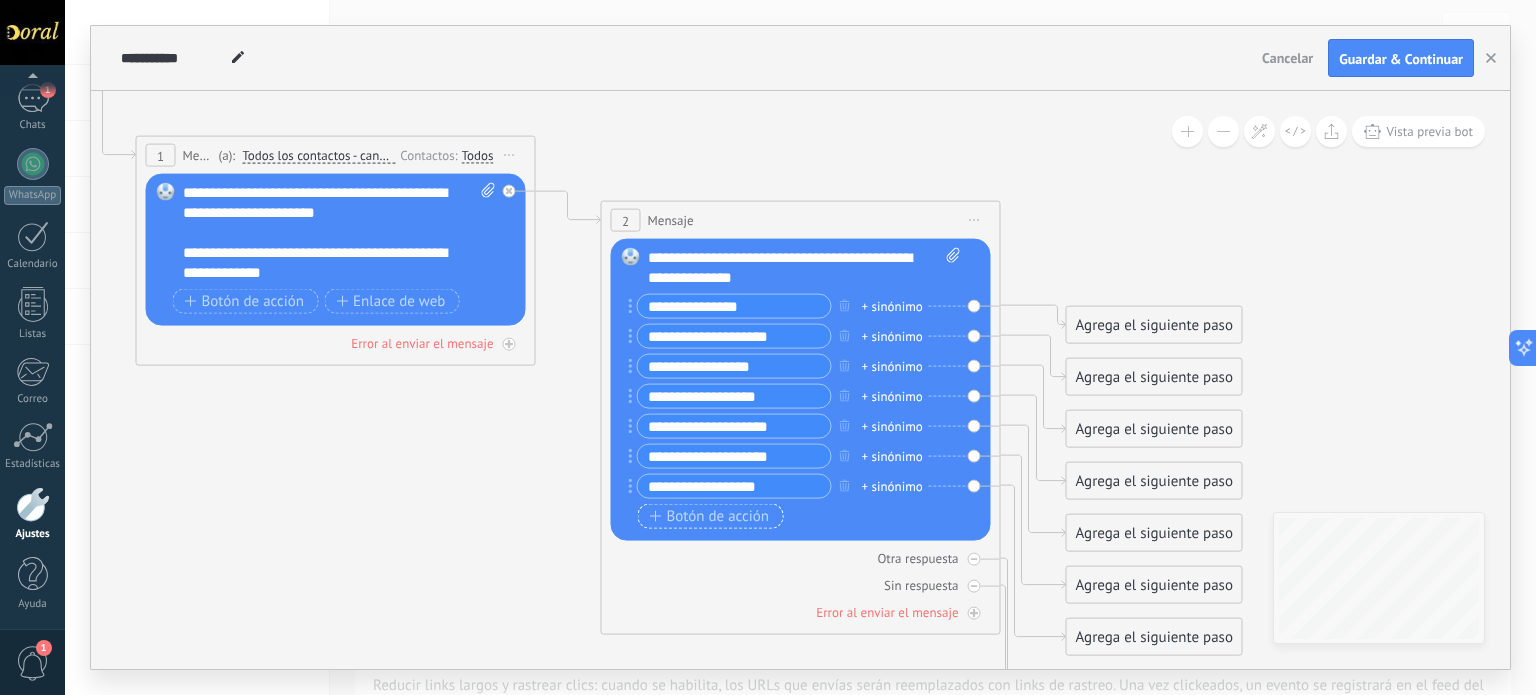 type on "**********" 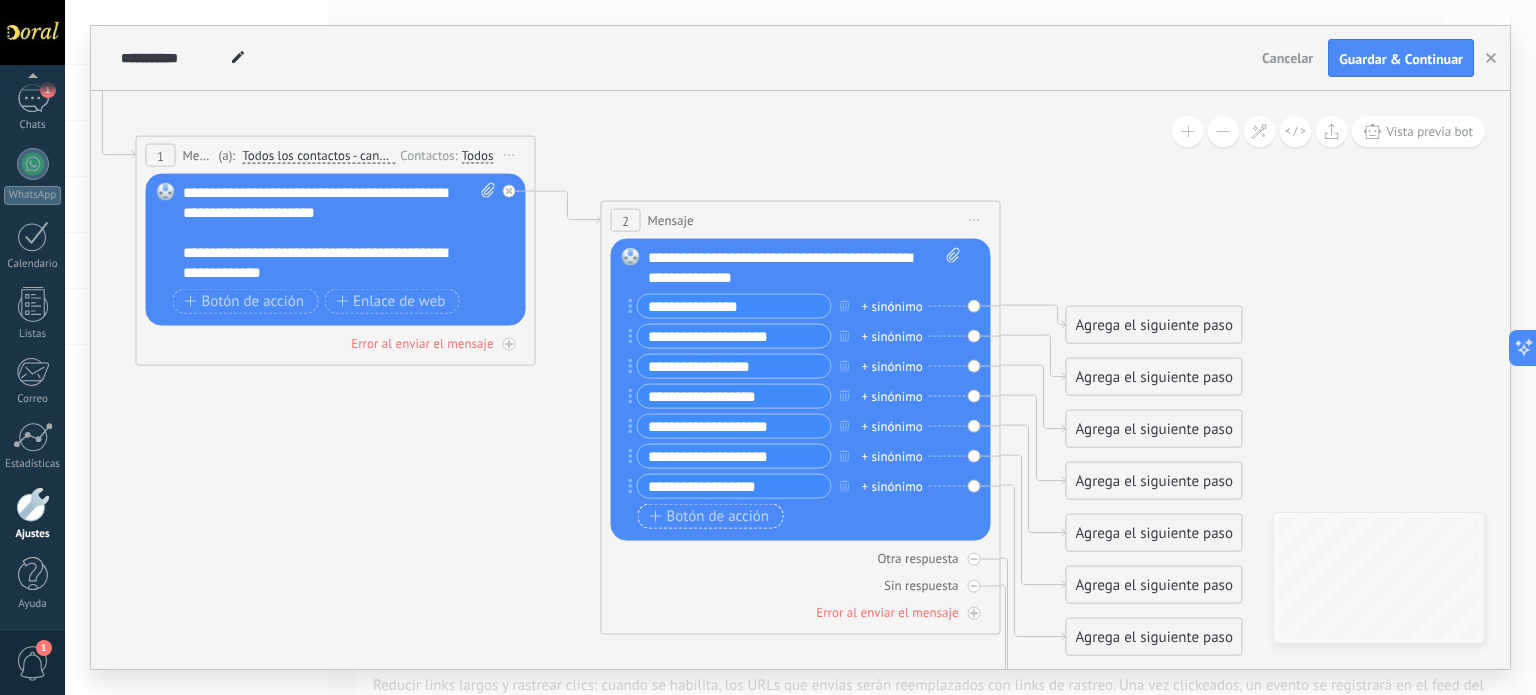 click on "Botón de acción" at bounding box center (710, 516) 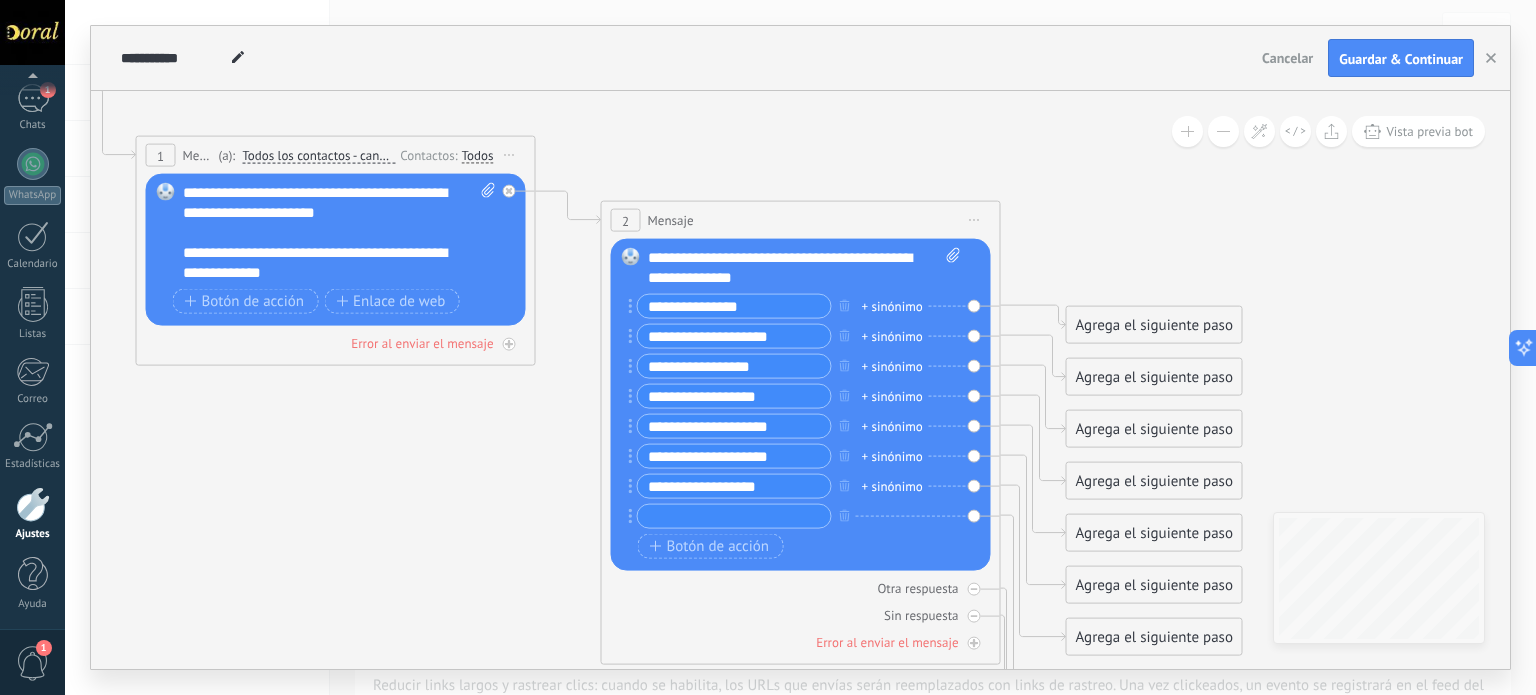 click at bounding box center [734, 516] 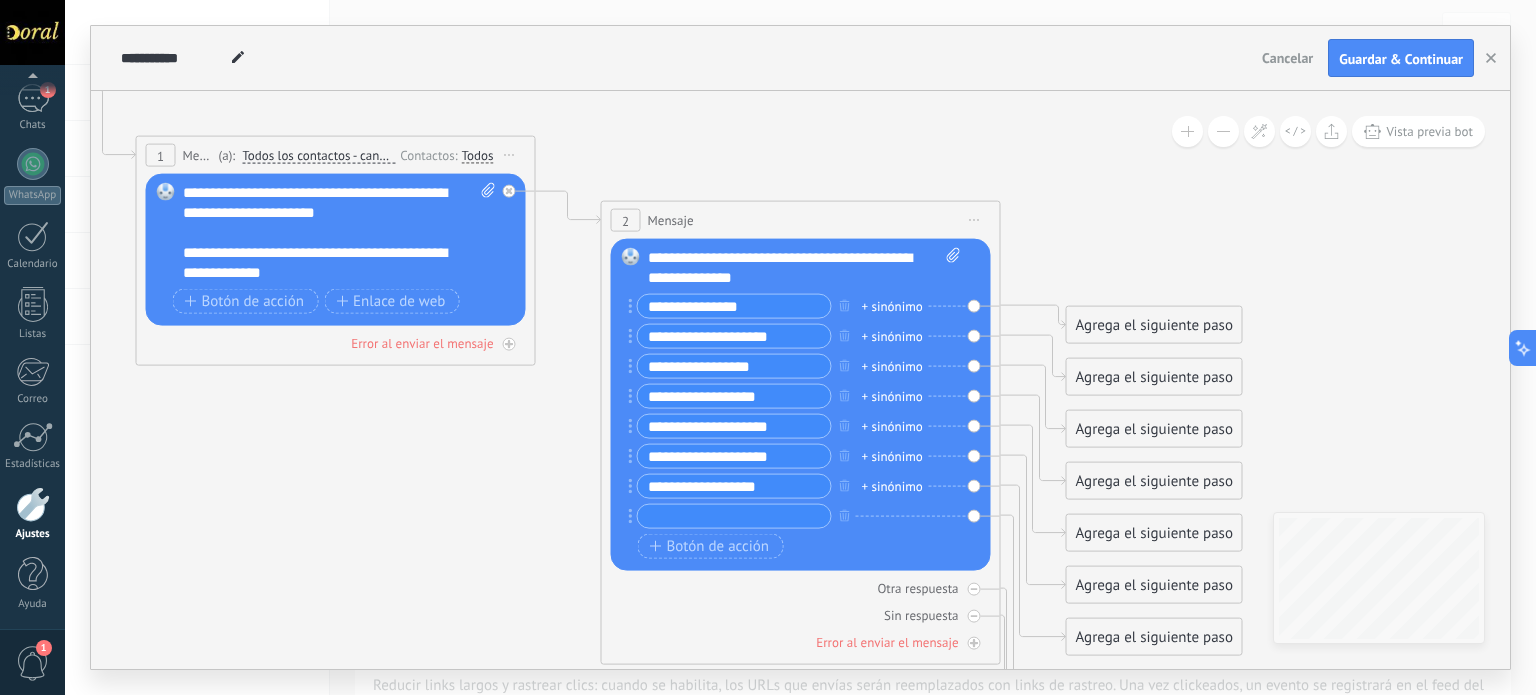 paste on "**********" 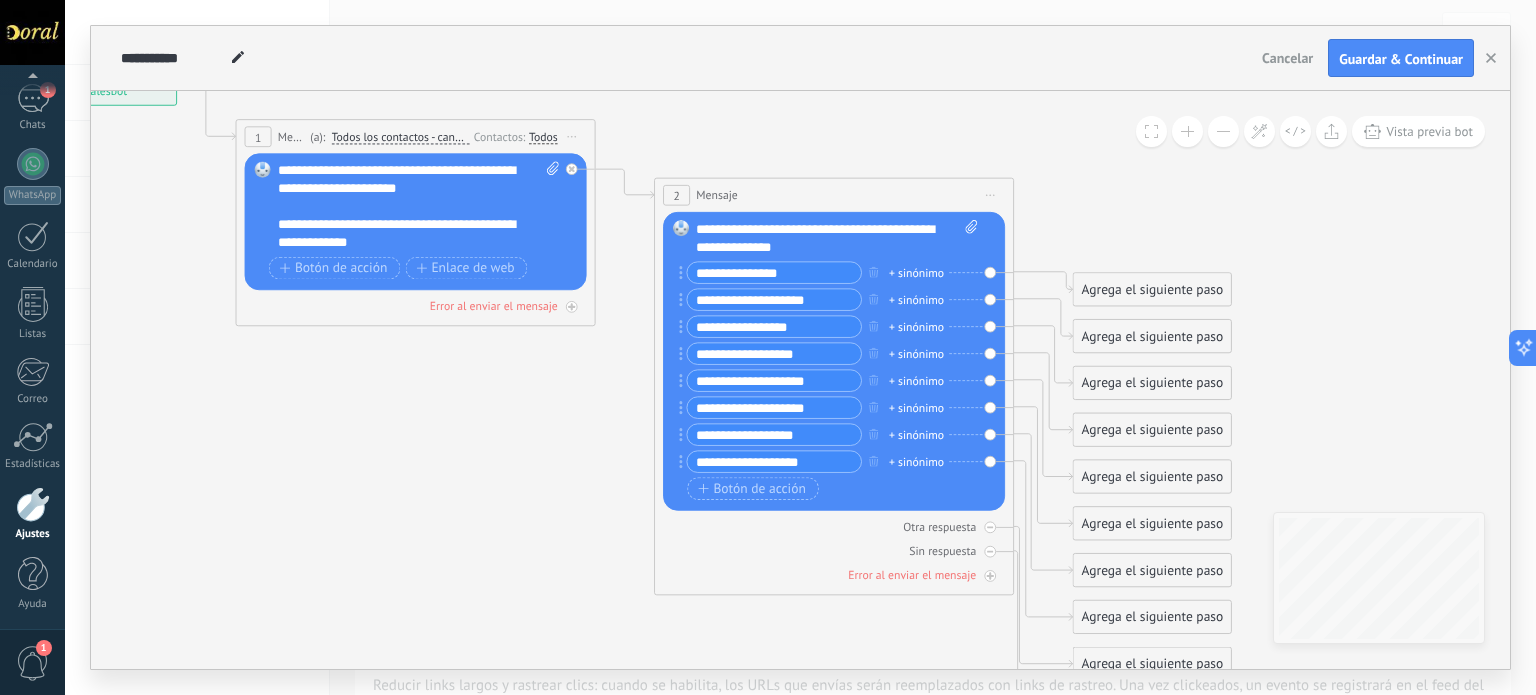 type on "**********" 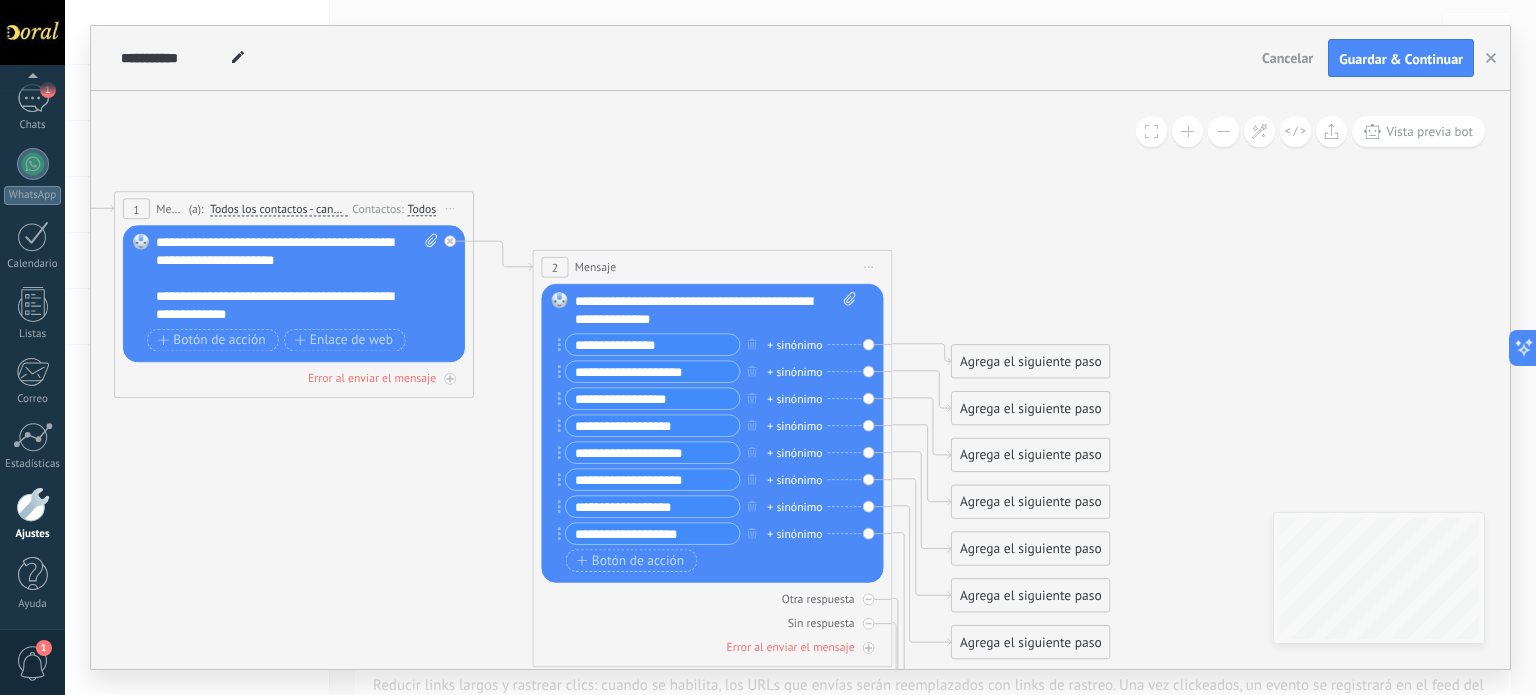 drag, startPoint x: 1318, startPoint y: 359, endPoint x: 1162, endPoint y: 441, distance: 176.23848 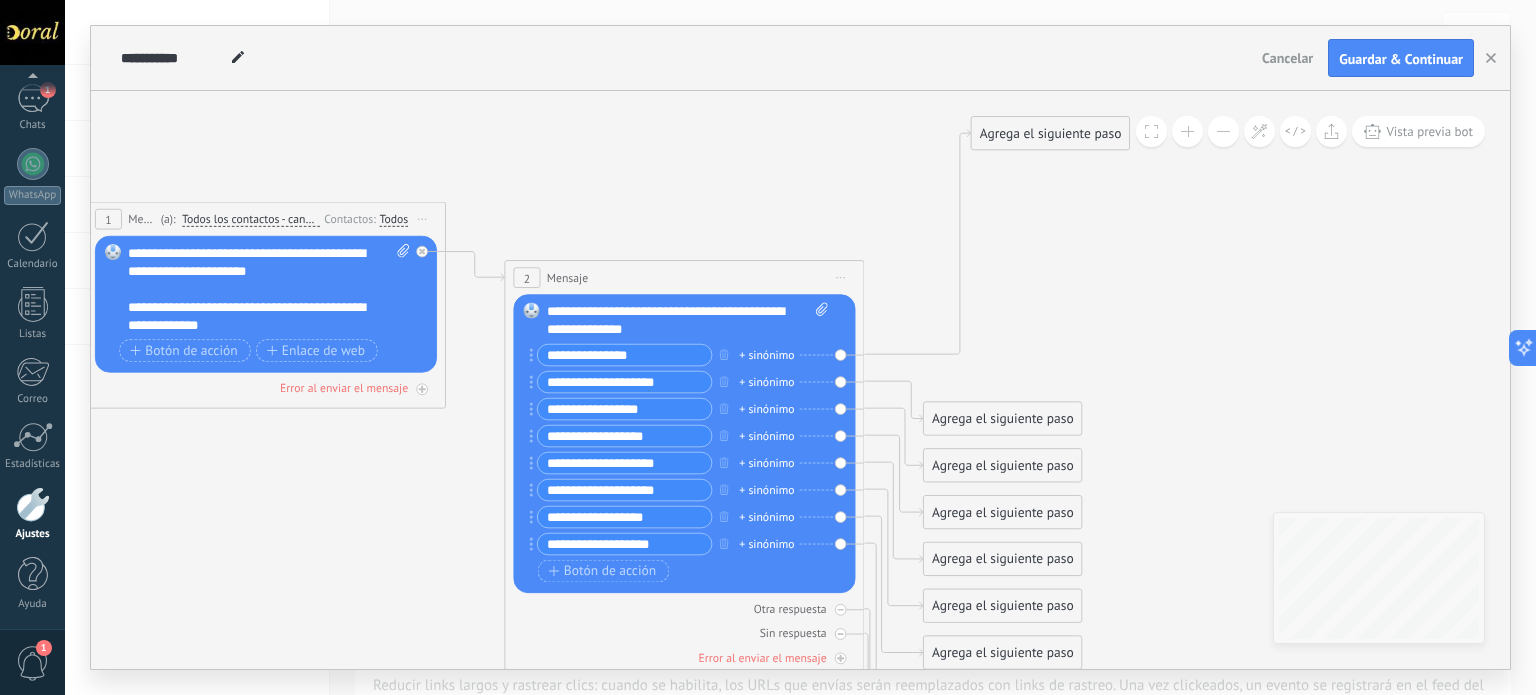 drag, startPoint x: 952, startPoint y: 360, endPoint x: 1000, endPoint y: 122, distance: 242.7921 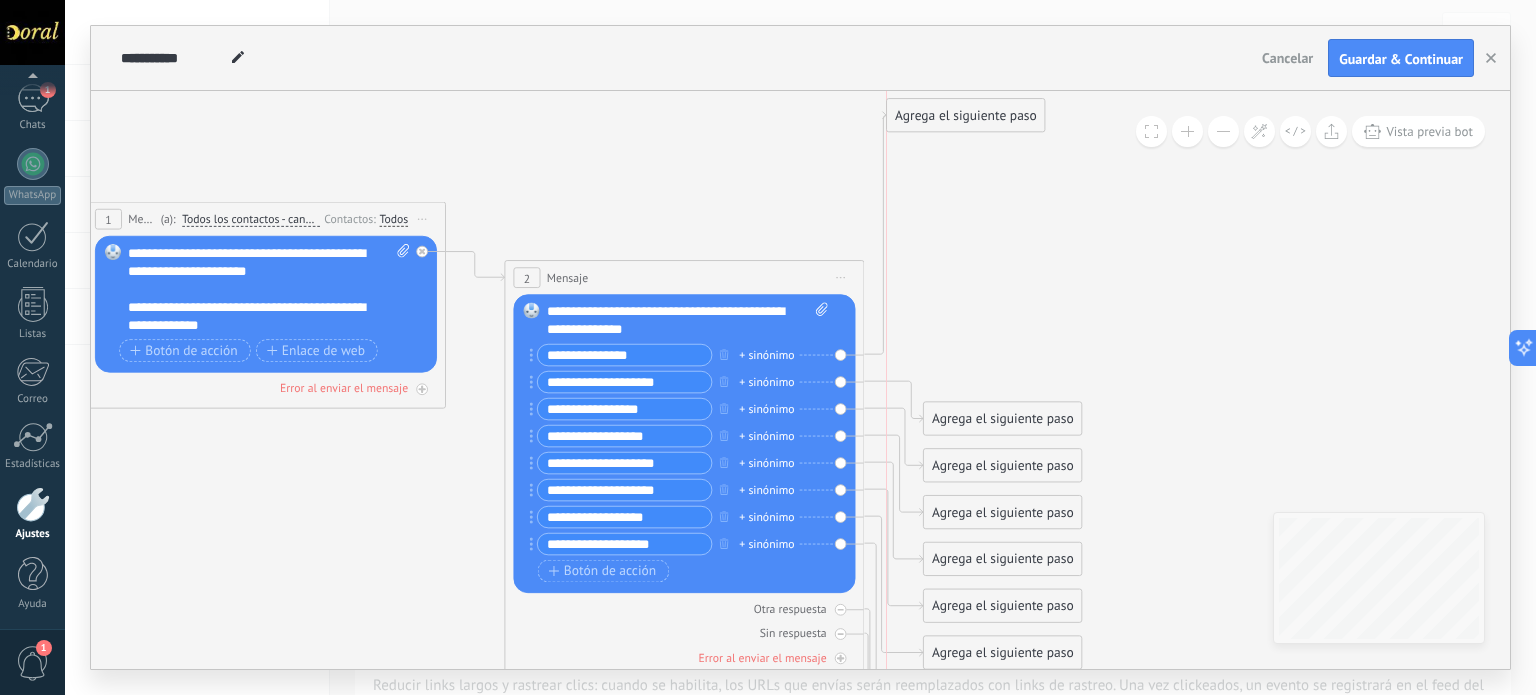drag, startPoint x: 991, startPoint y: 135, endPoint x: 914, endPoint y: 119, distance: 78.64477 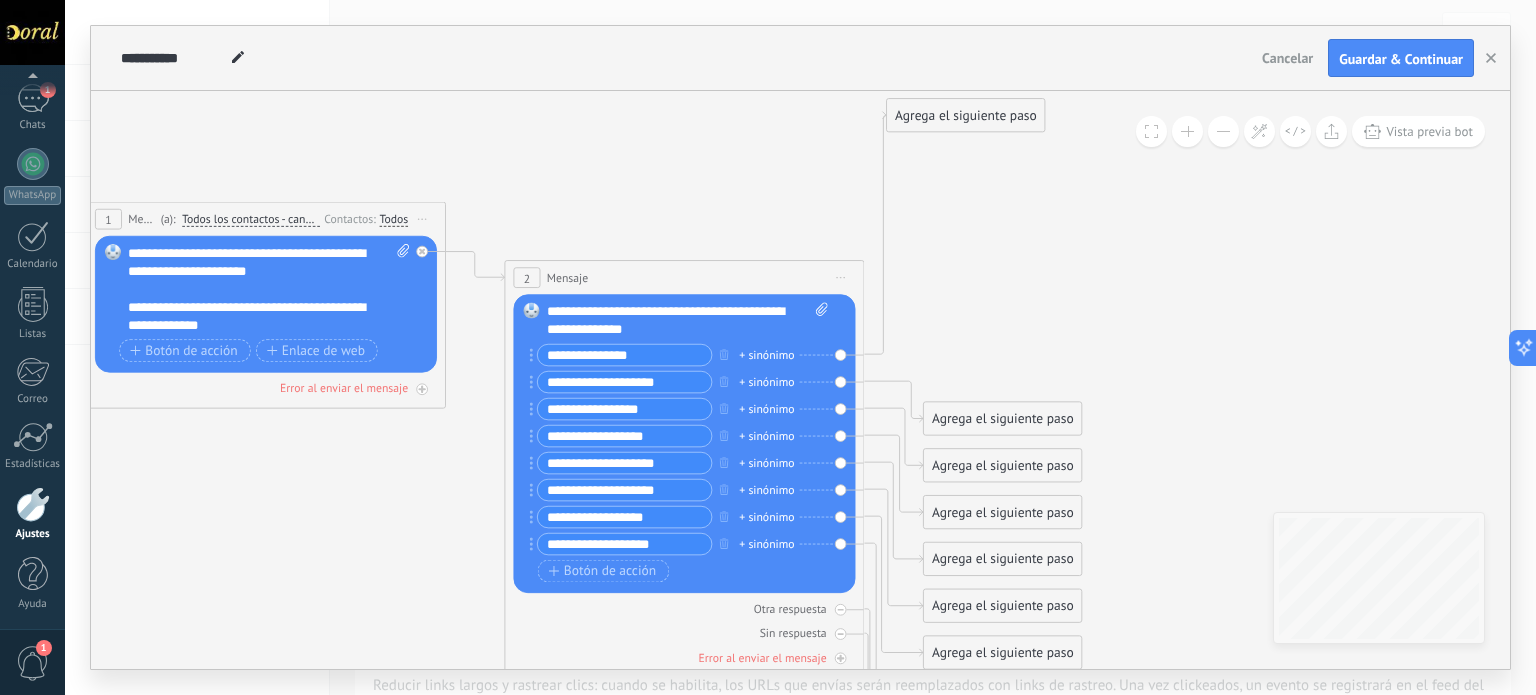 click on "Agrega el siguiente paso" at bounding box center (966, 116) 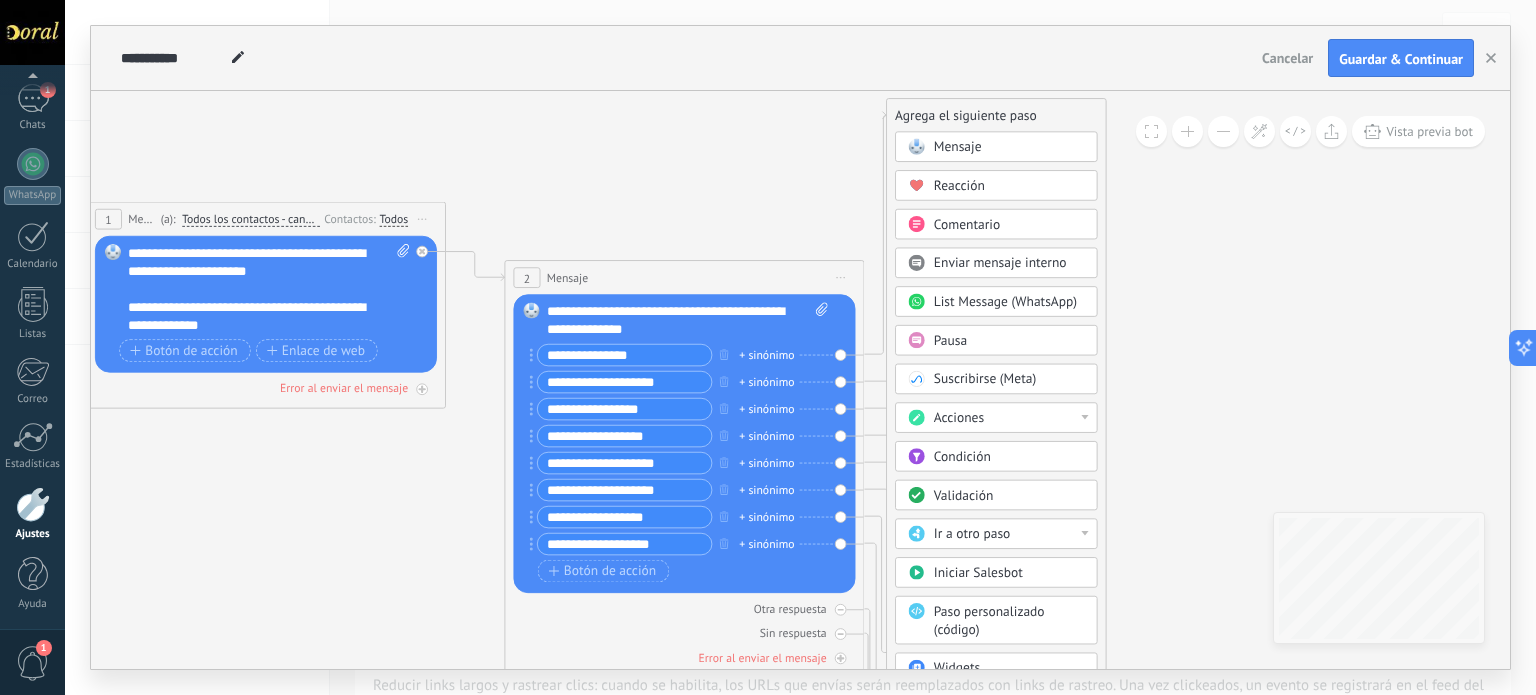 click on "Mensaje" at bounding box center [958, 147] 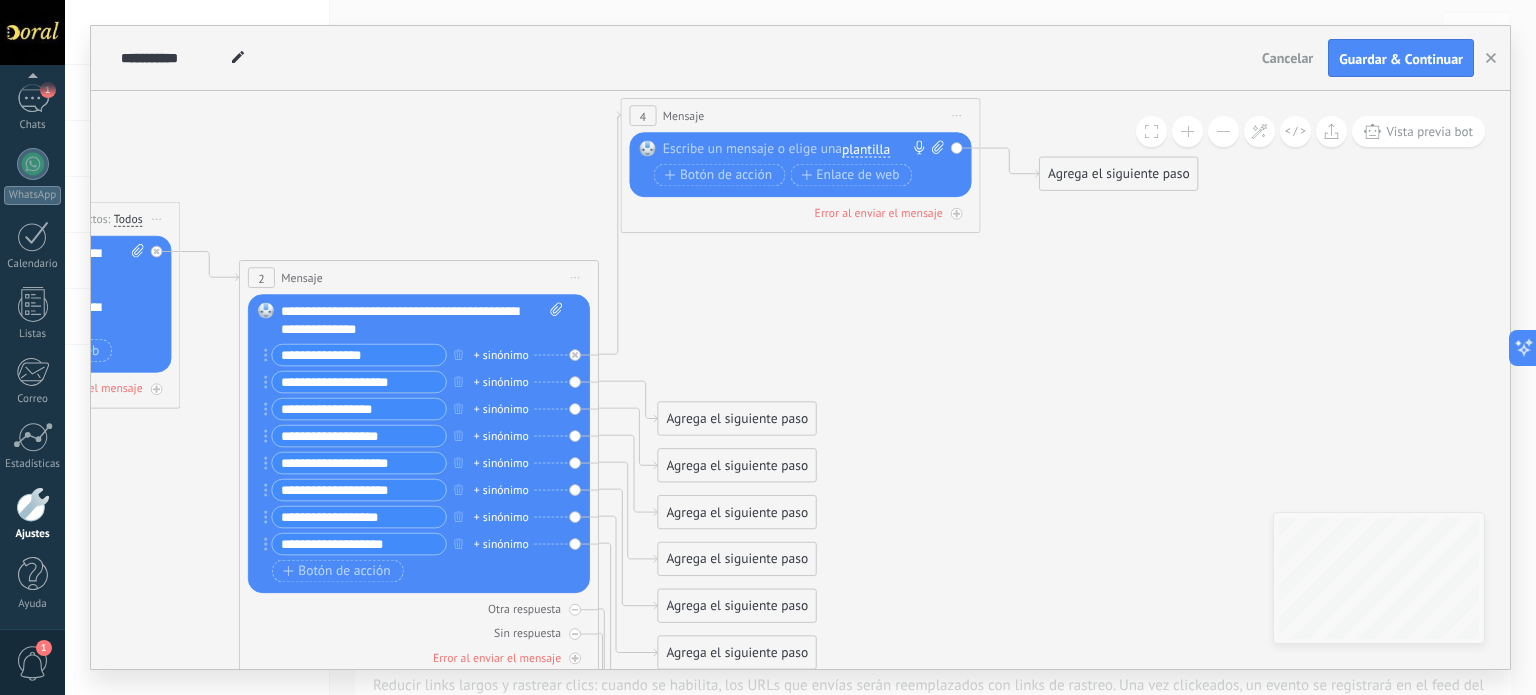 click at bounding box center [796, 150] 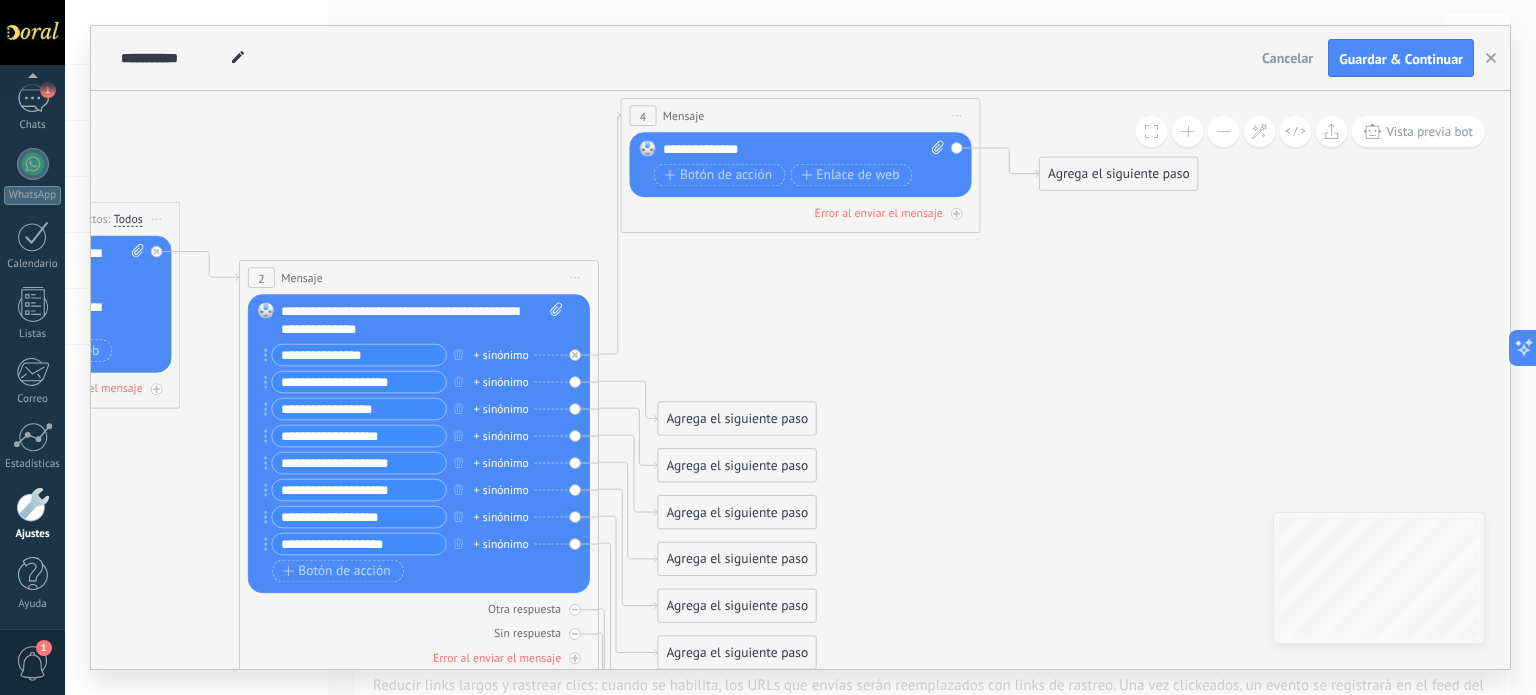 click on "Agrega el siguiente paso" at bounding box center [737, 419] 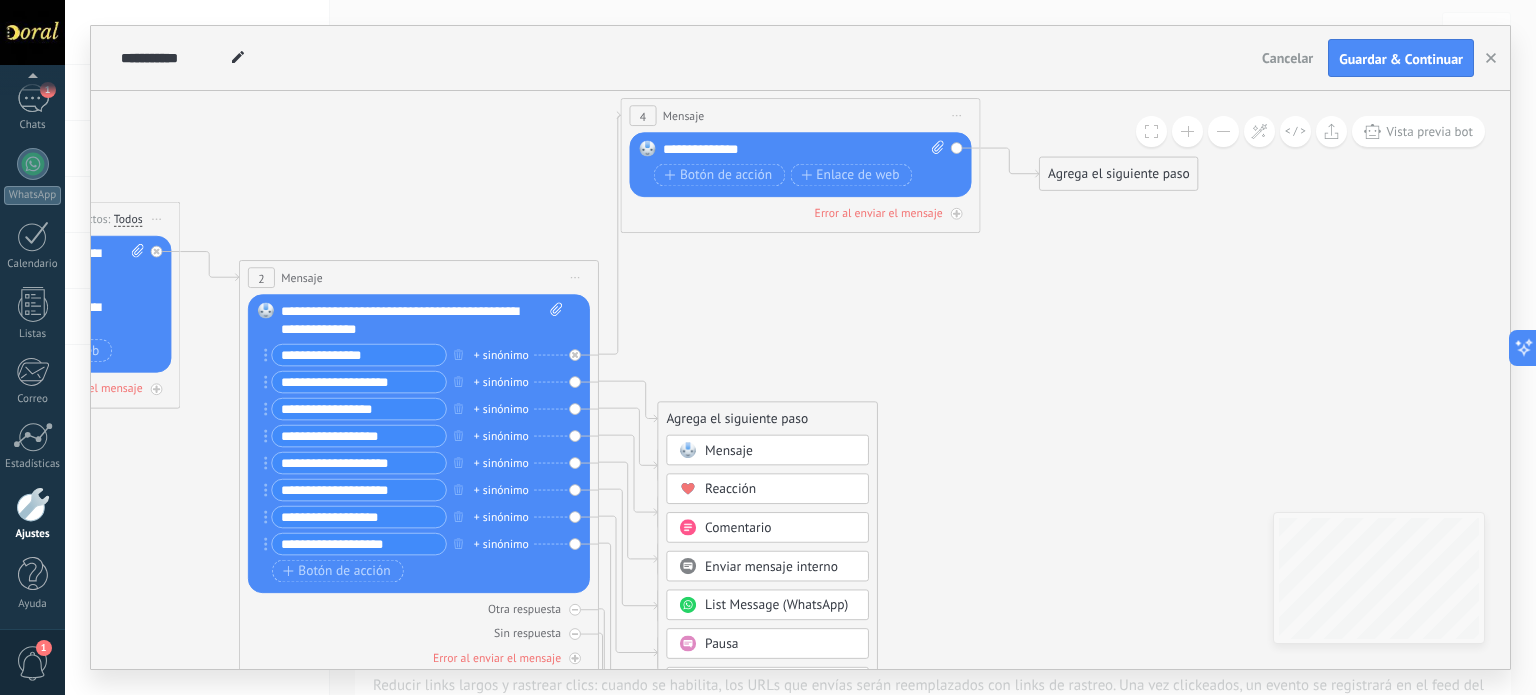 click on "Mensaje" at bounding box center (729, 450) 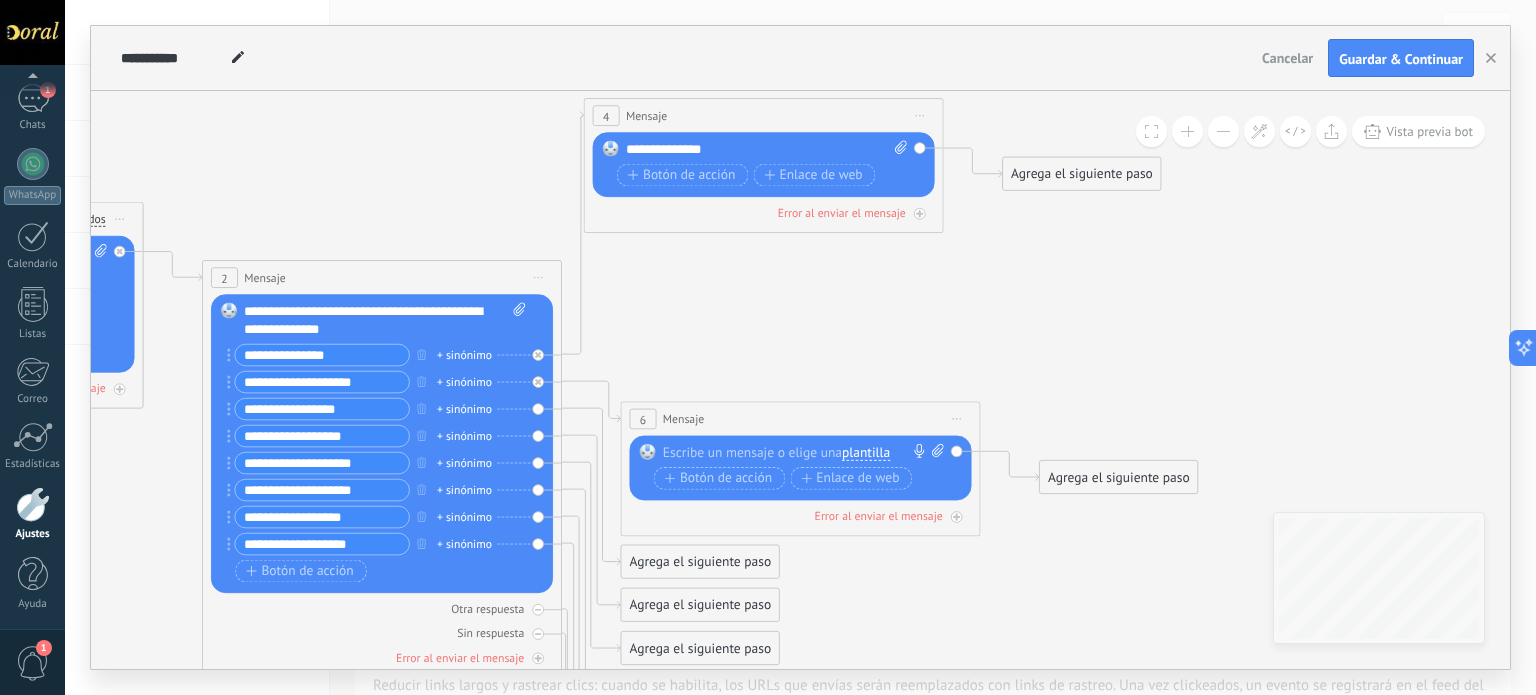 click at bounding box center (796, 453) 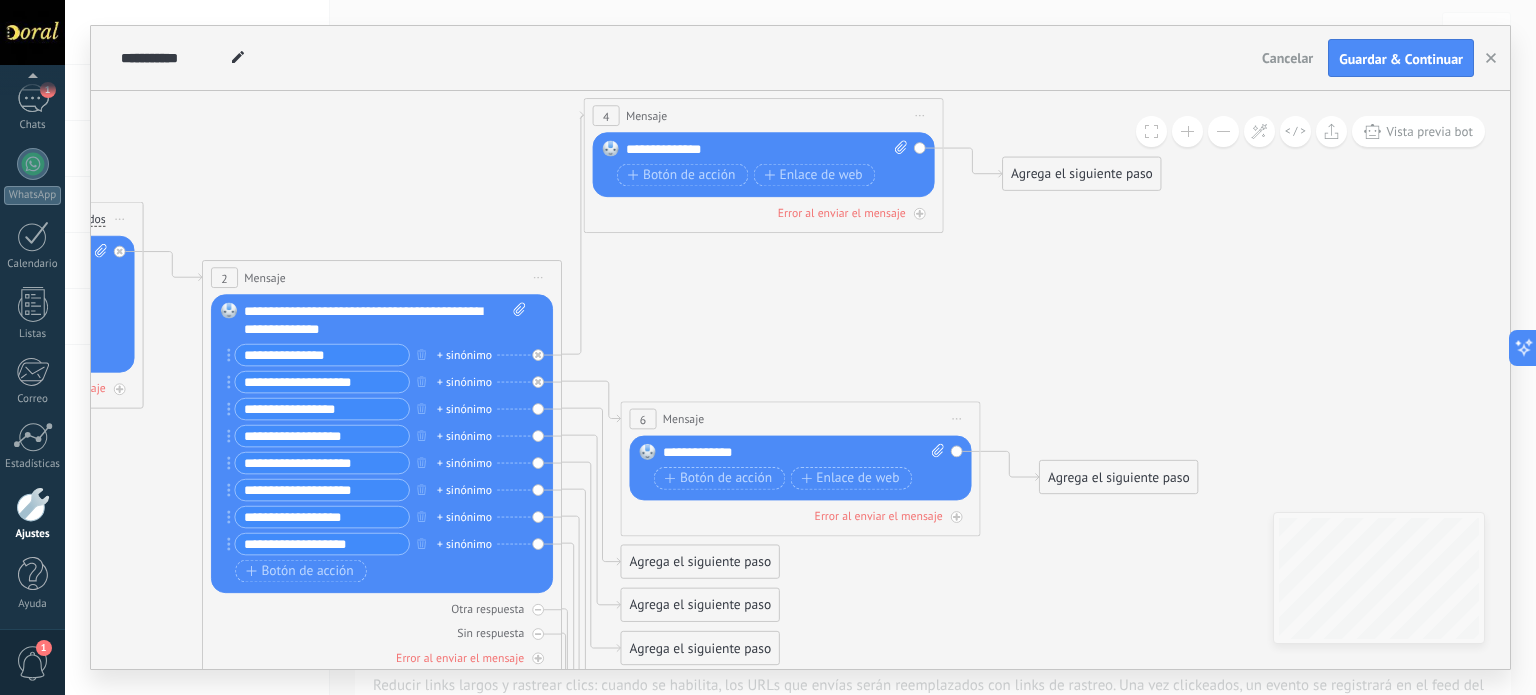 click 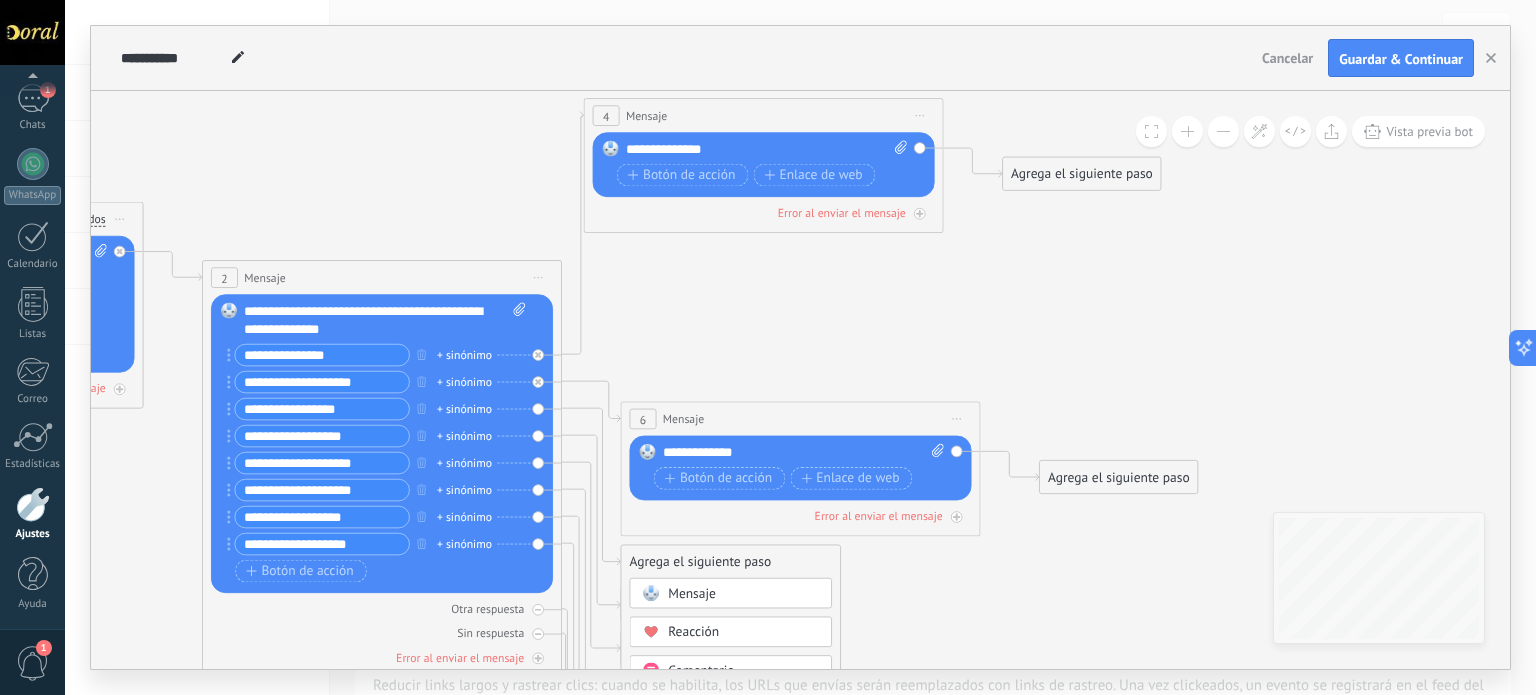 click on "Mensaje" at bounding box center (692, 593) 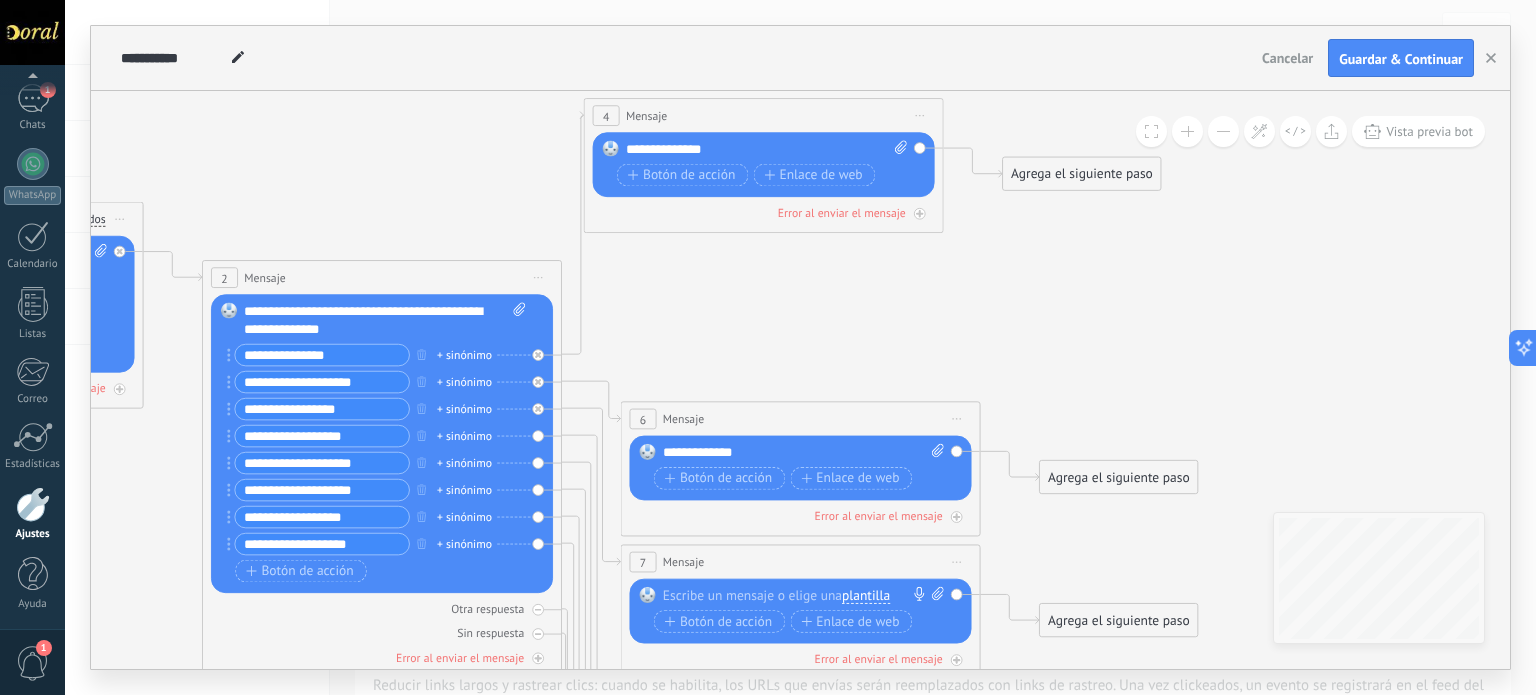 click at bounding box center (796, 596) 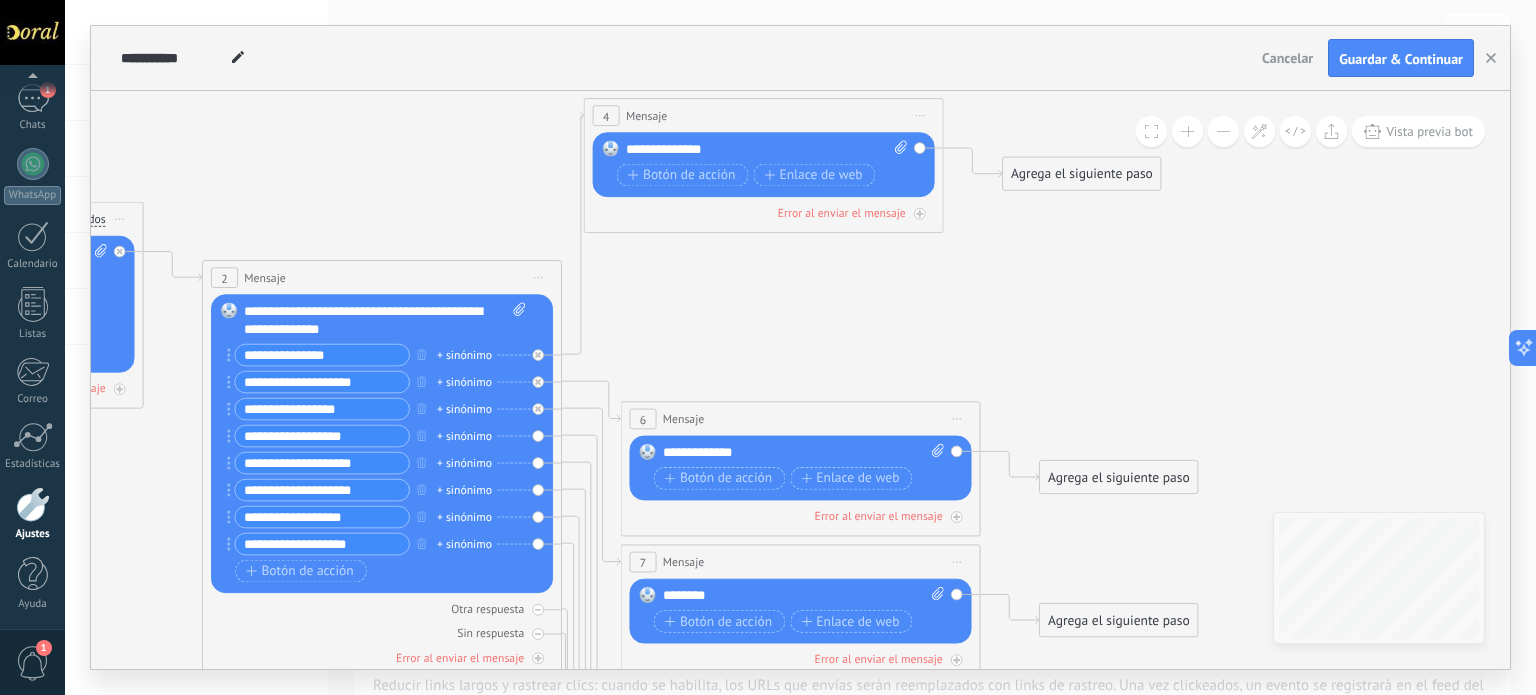 click 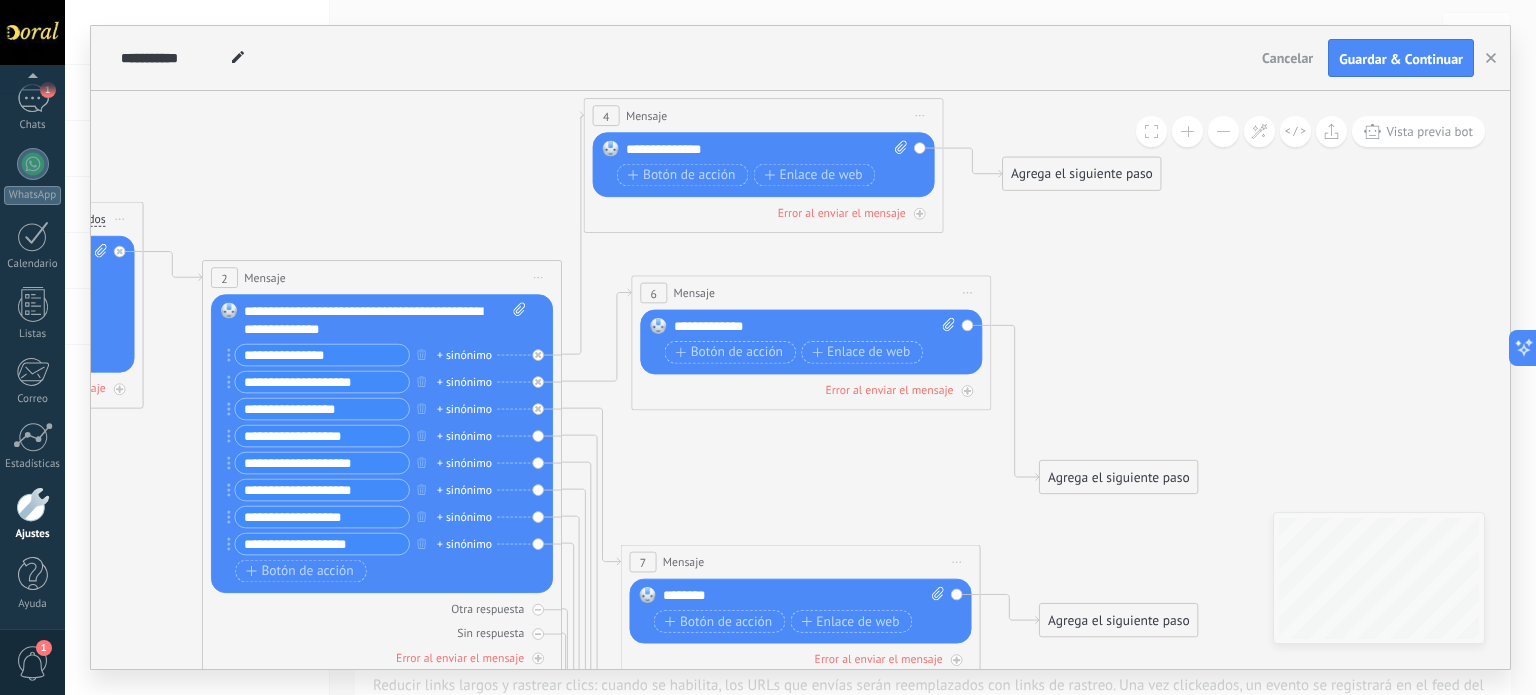 drag, startPoint x: 766, startPoint y: 412, endPoint x: 765, endPoint y: 260, distance: 152.0033 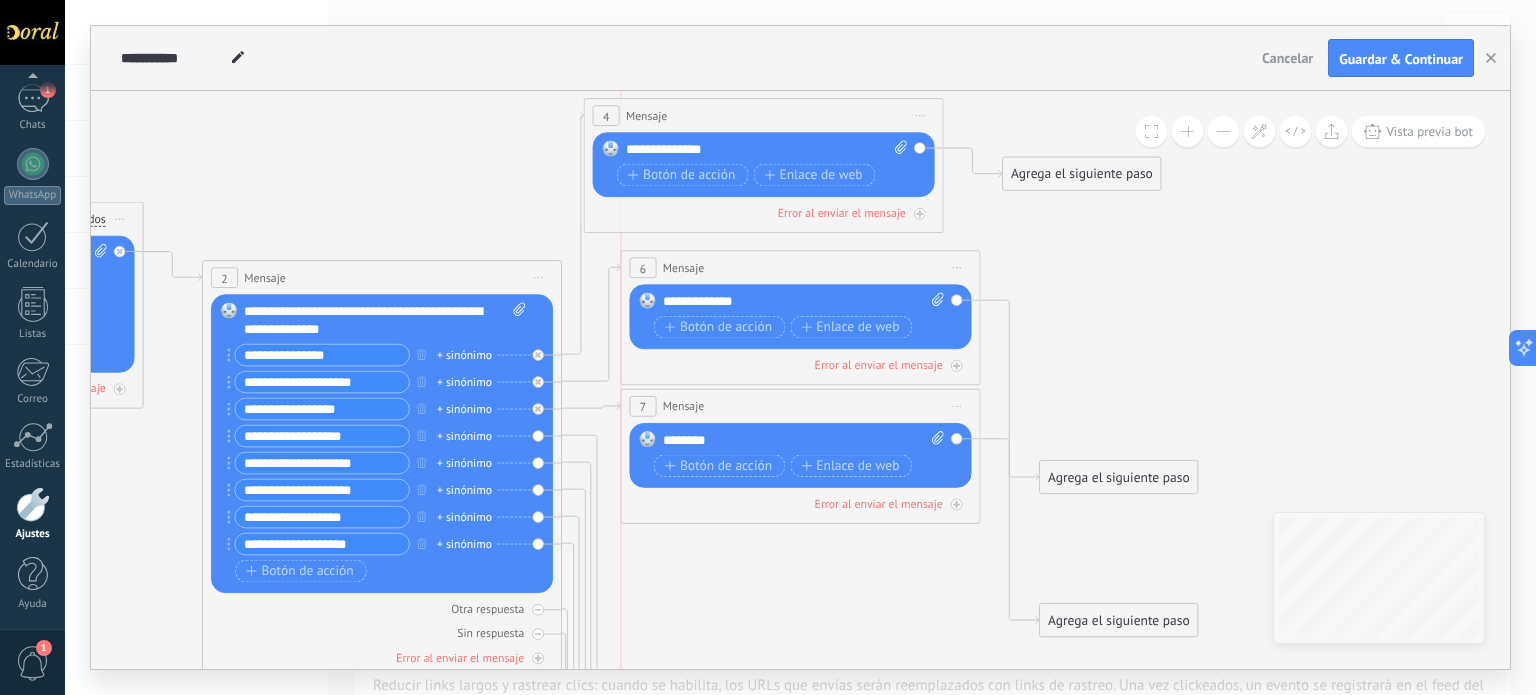 drag, startPoint x: 784, startPoint y: 550, endPoint x: 787, endPoint y: 395, distance: 155.02902 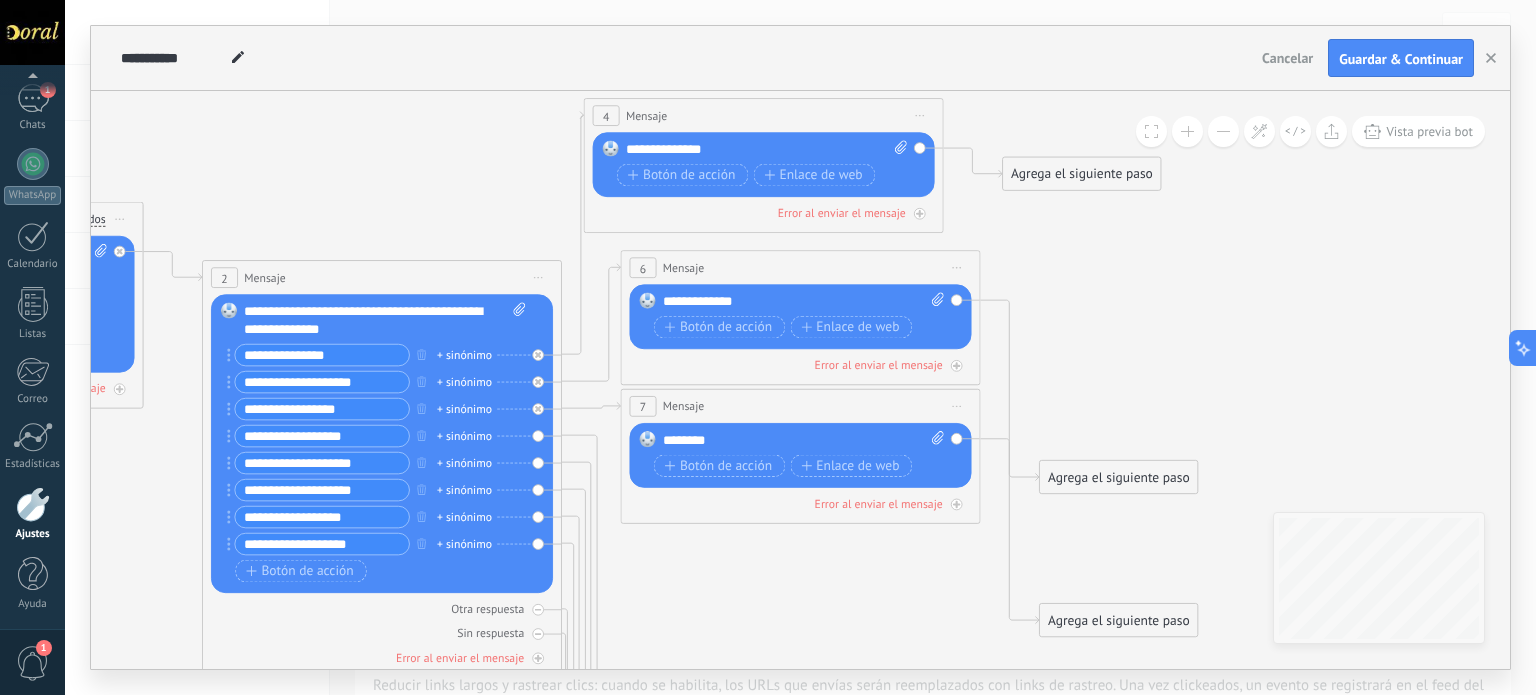 drag, startPoint x: 760, startPoint y: 570, endPoint x: 760, endPoint y: 512, distance: 58 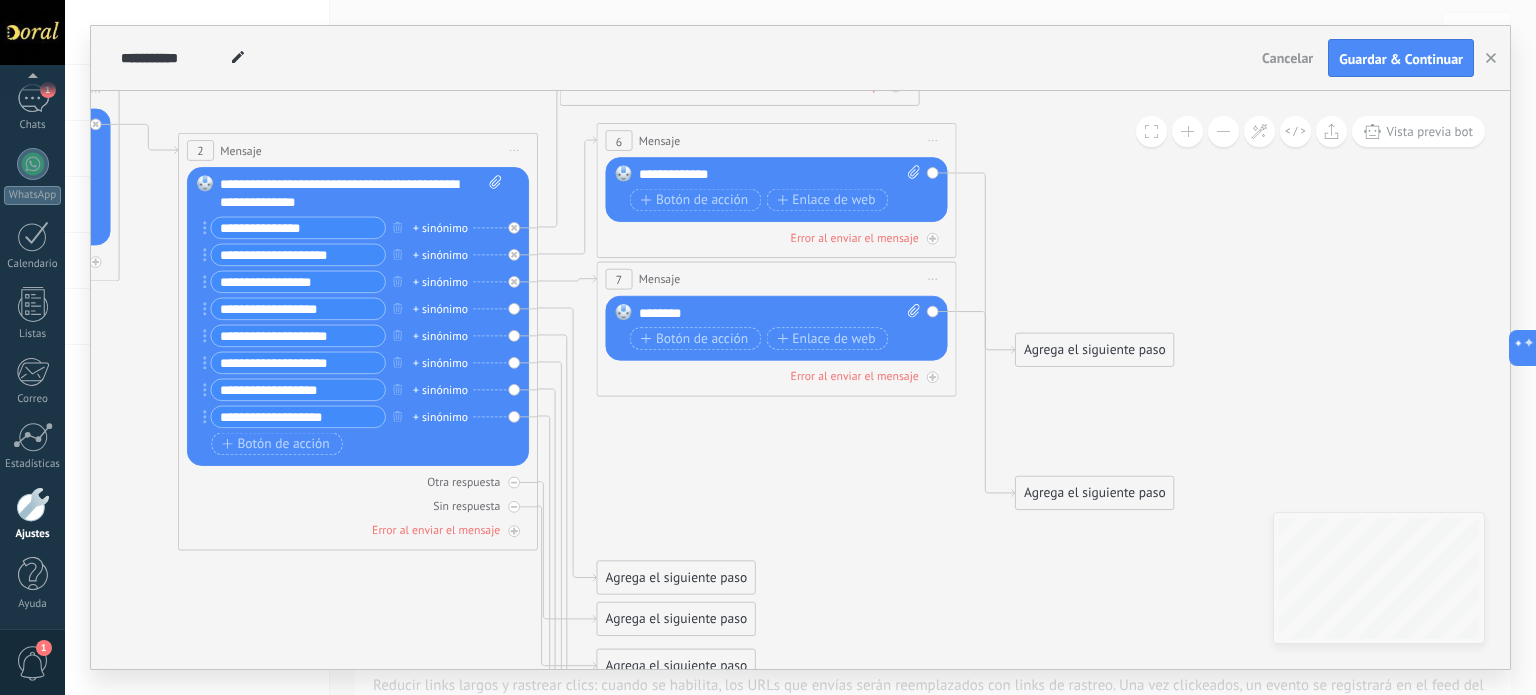 drag, startPoint x: 830, startPoint y: 567, endPoint x: 817, endPoint y: 496, distance: 72.18033 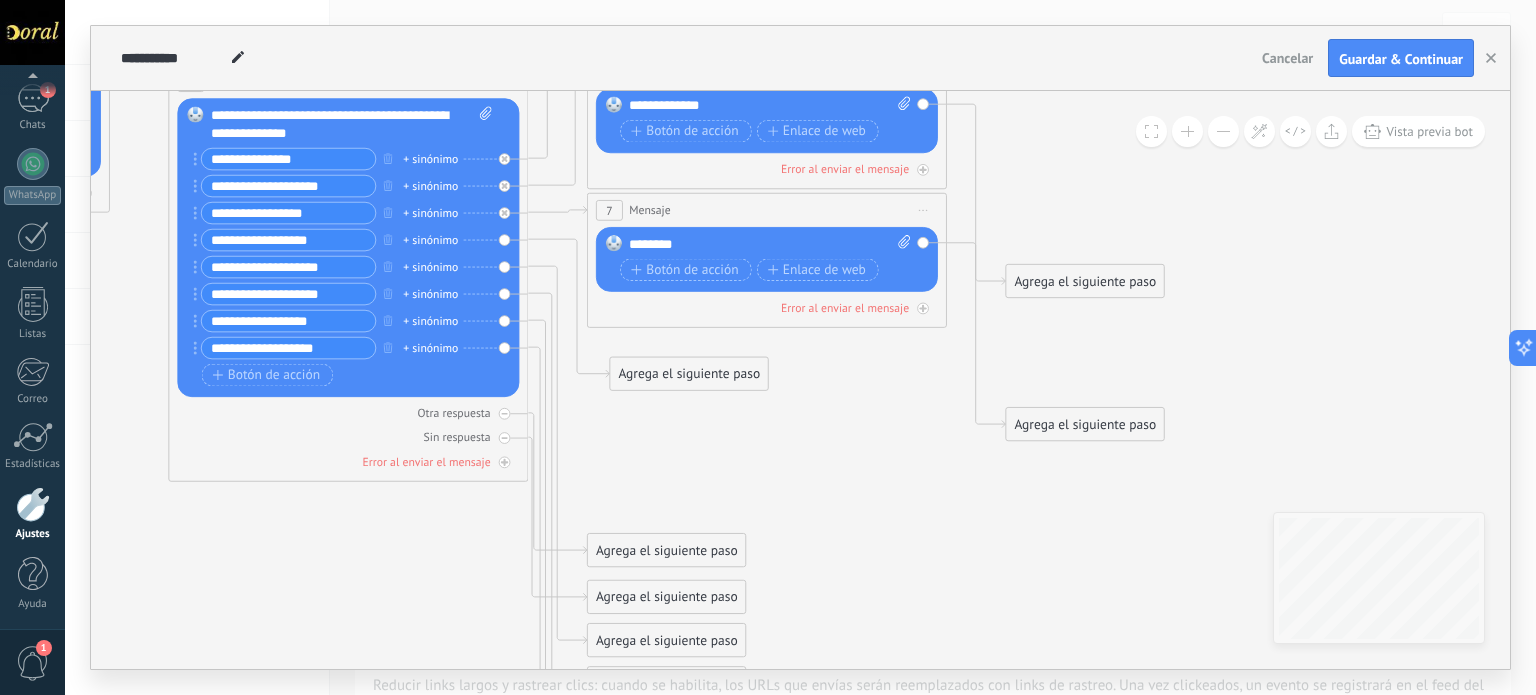 drag, startPoint x: 653, startPoint y: 502, endPoint x: 676, endPoint y: 367, distance: 136.94525 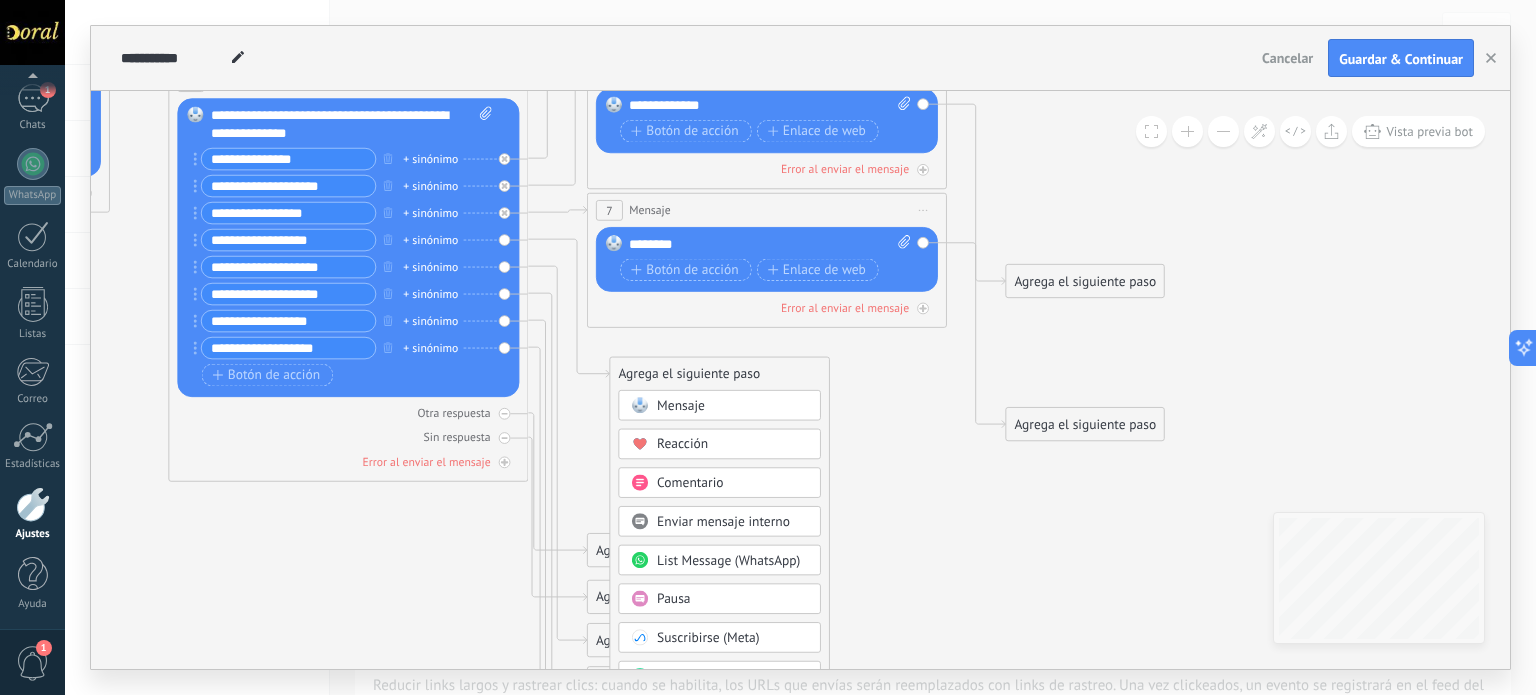 click on "Mensaje" at bounding box center (681, 405) 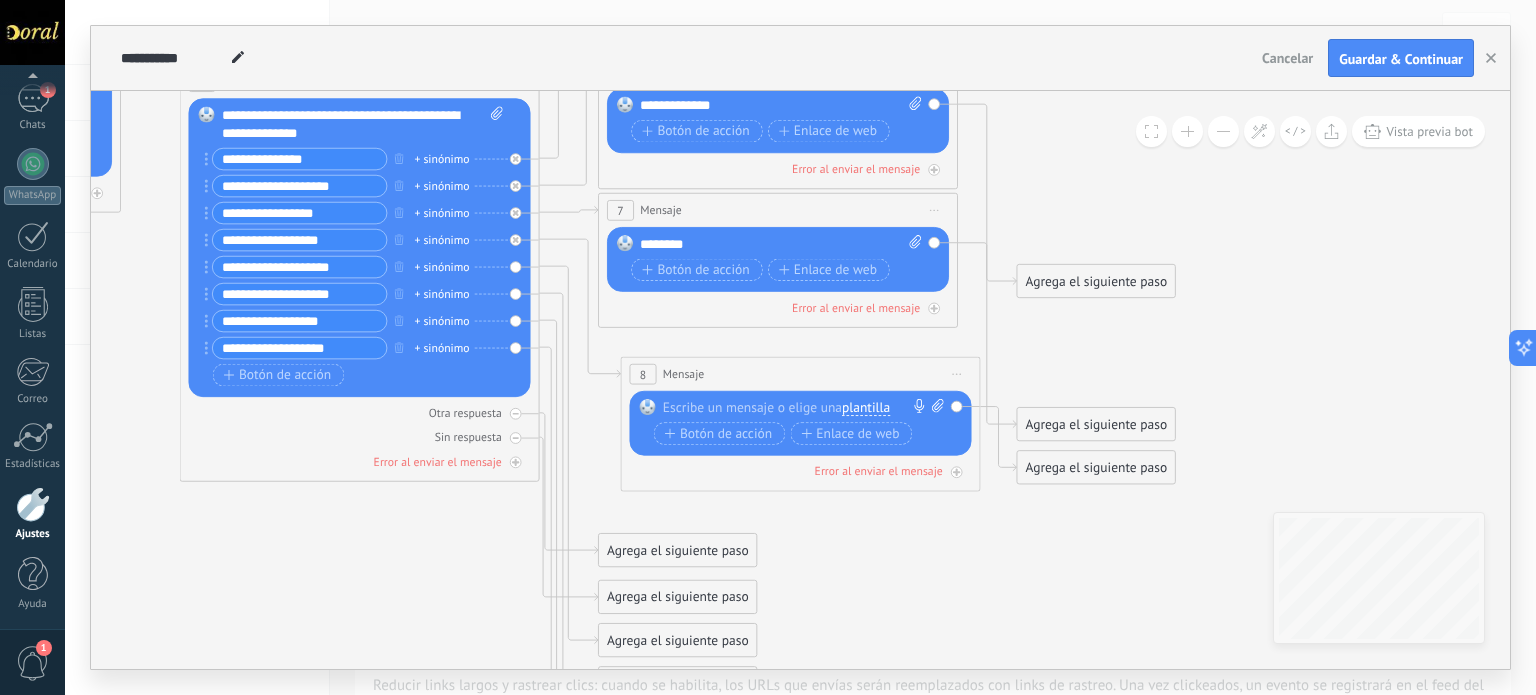 click at bounding box center [796, 408] 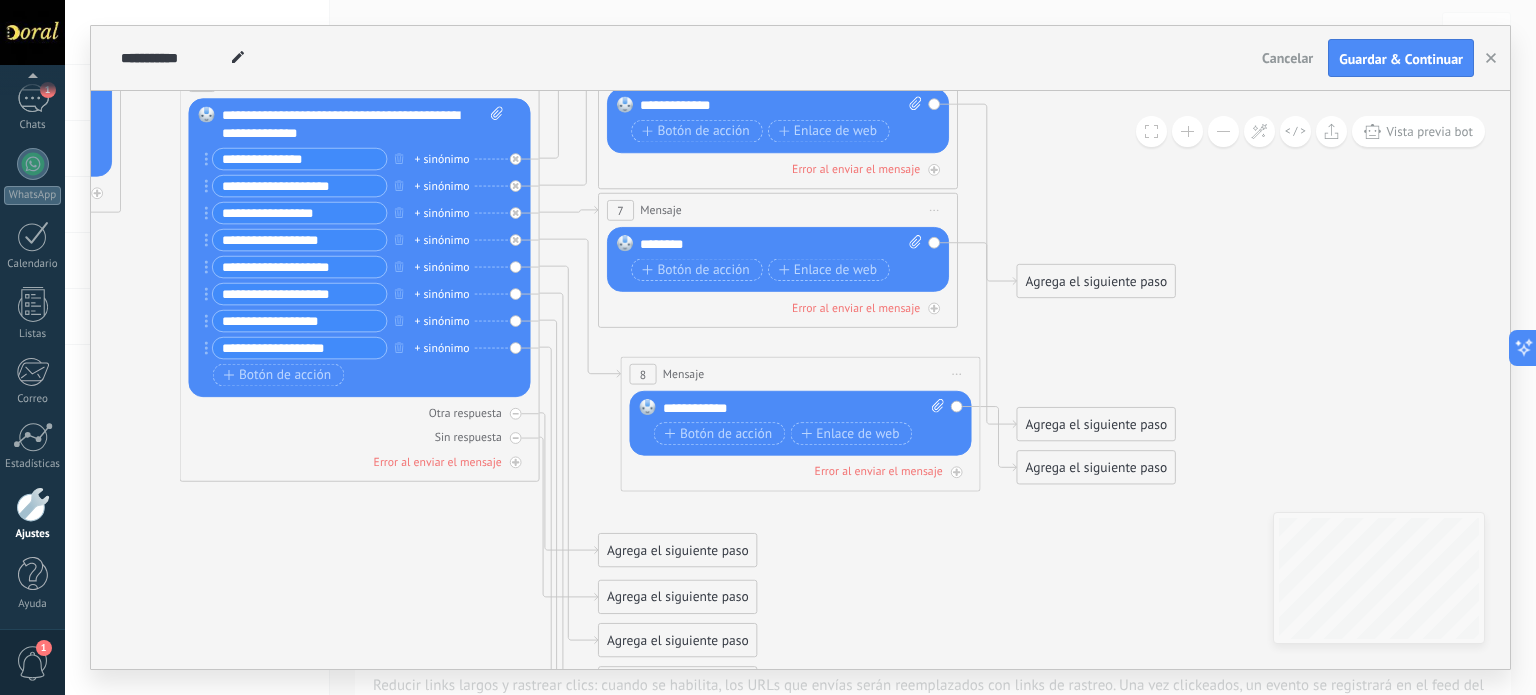click 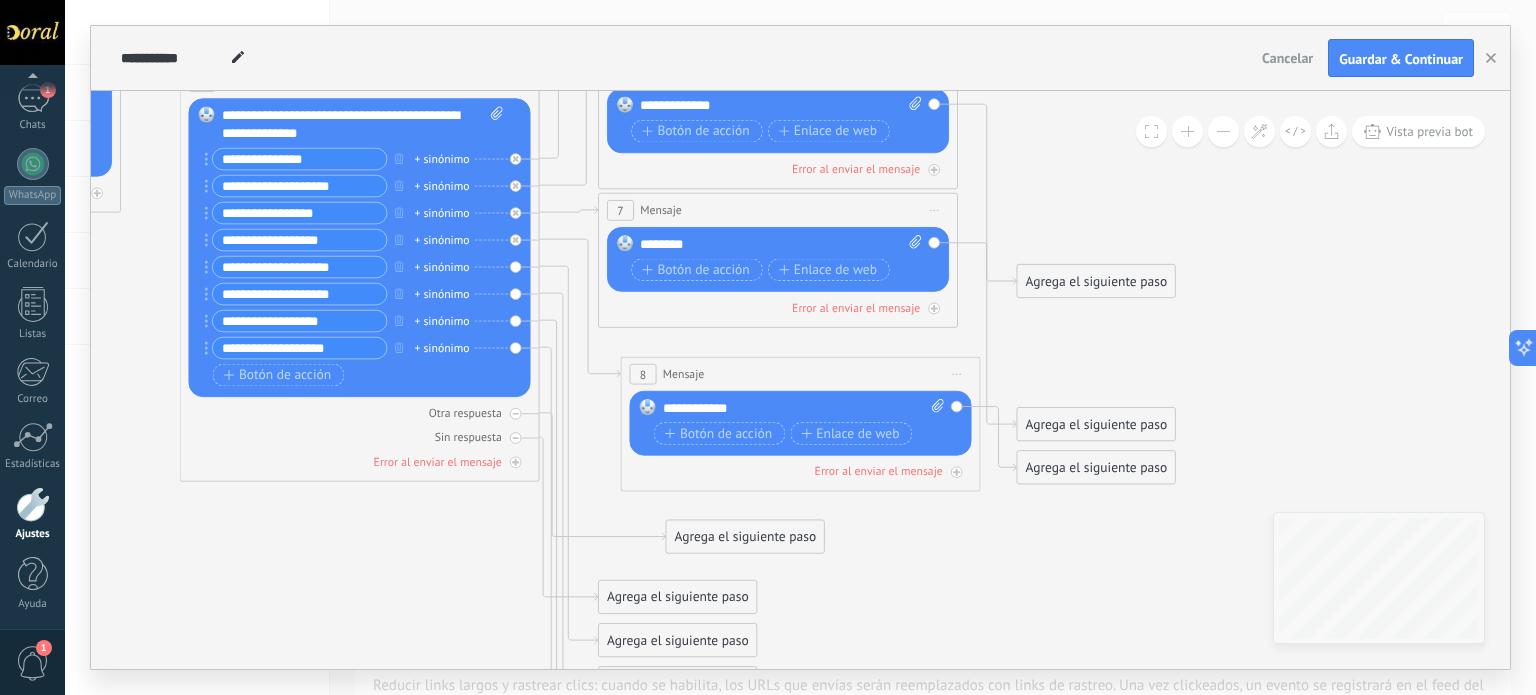 drag, startPoint x: 700, startPoint y: 548, endPoint x: 768, endPoint y: 535, distance: 69.2315 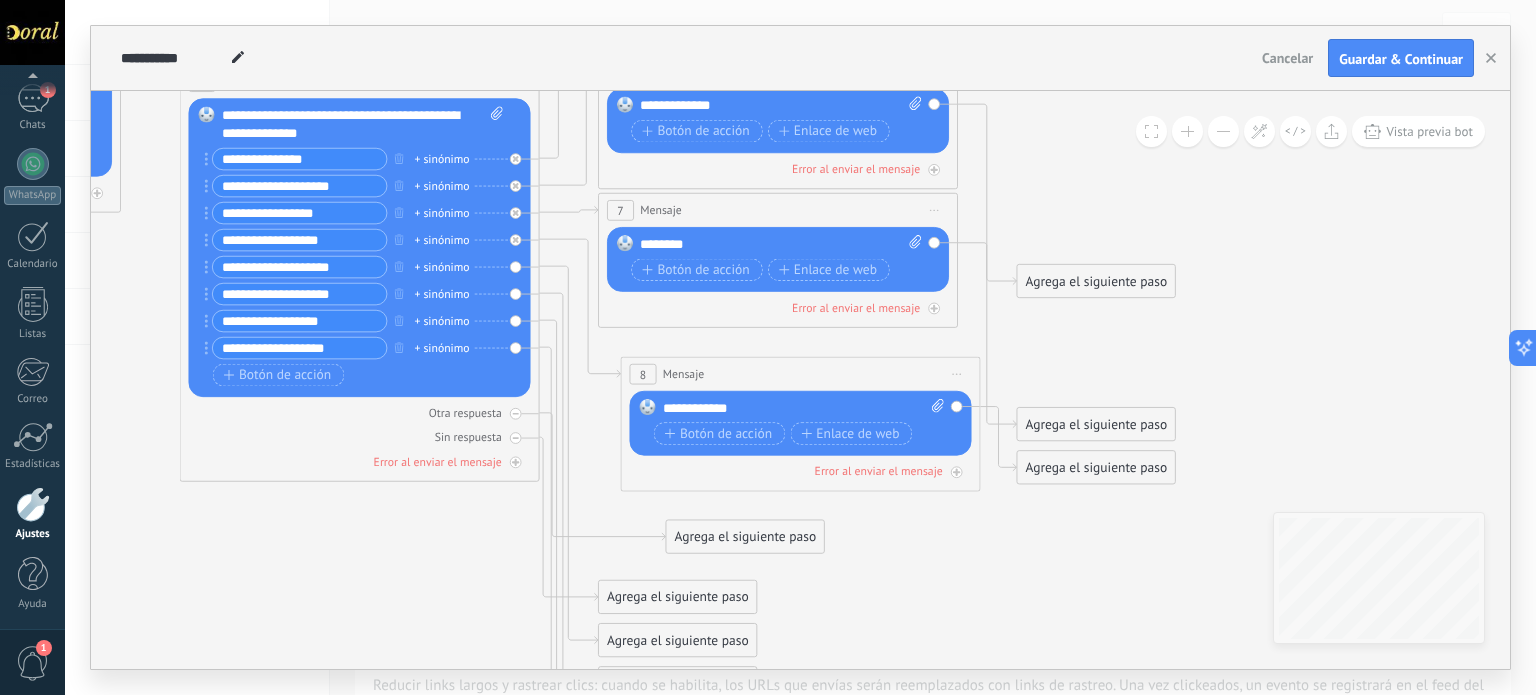click on "Agrega el siguiente paso" at bounding box center [745, 537] 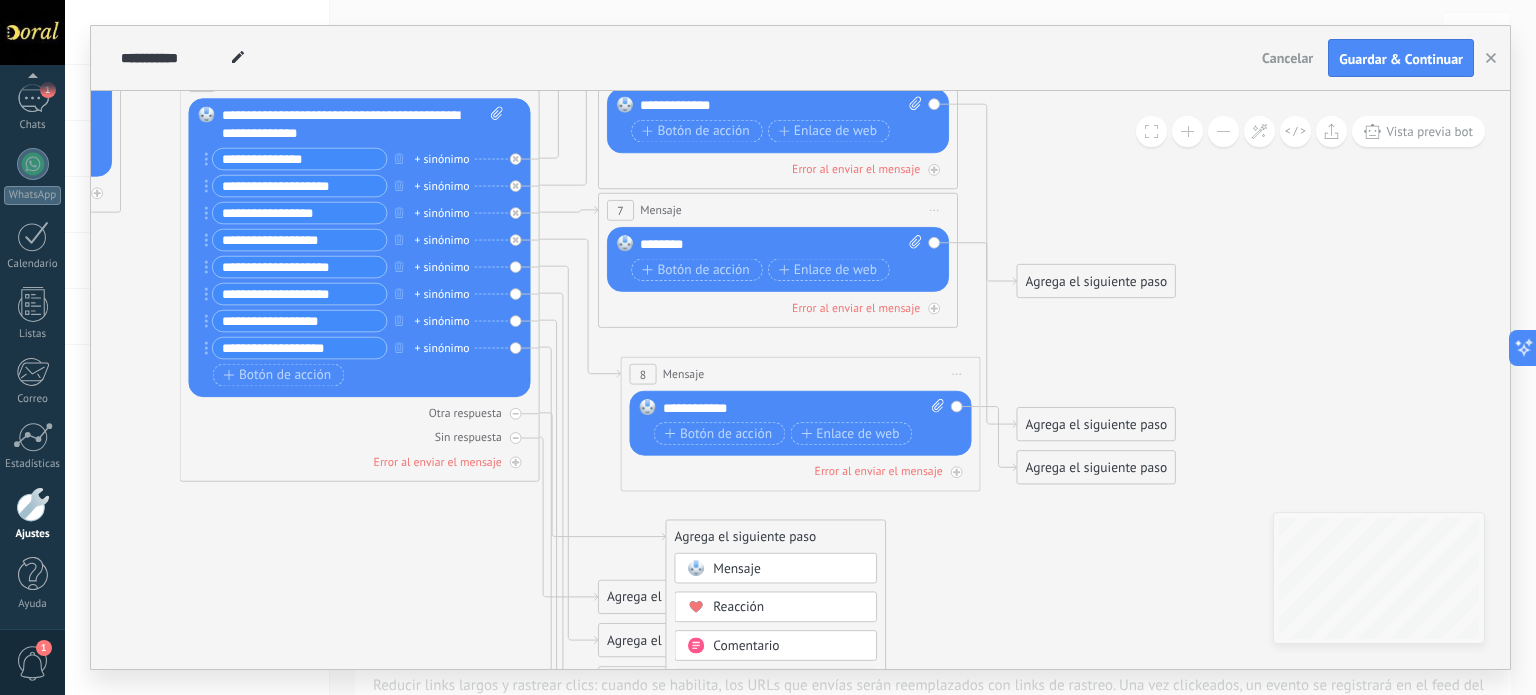 click on "Mensaje" at bounding box center [737, 568] 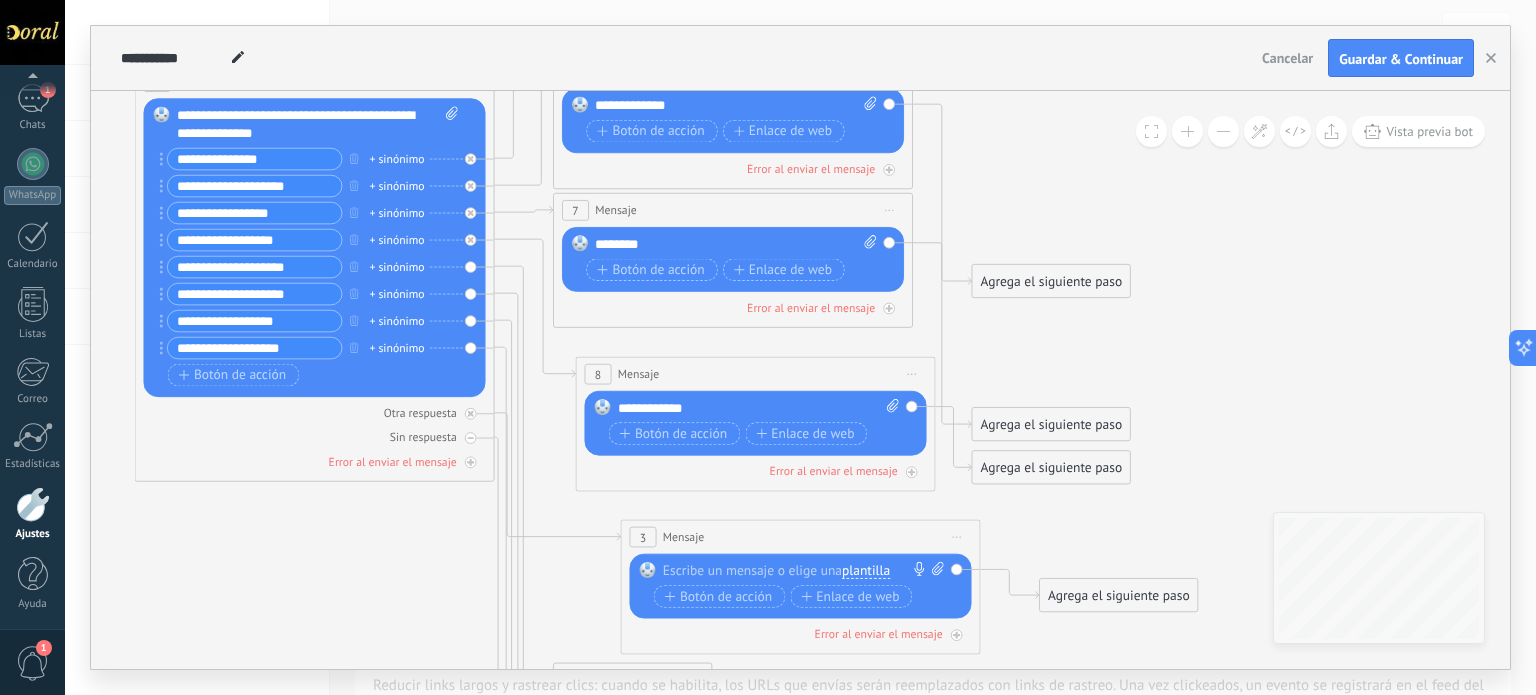 click at bounding box center [796, 571] 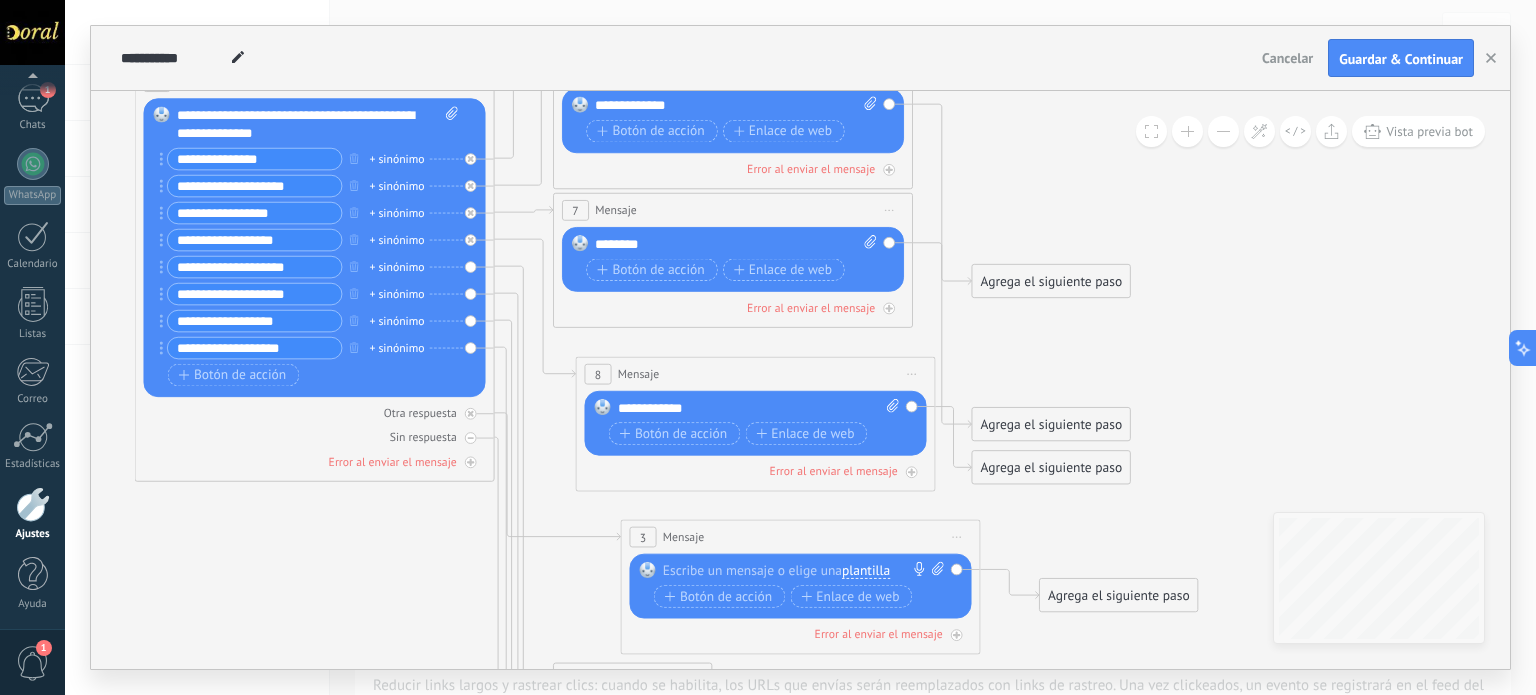 type 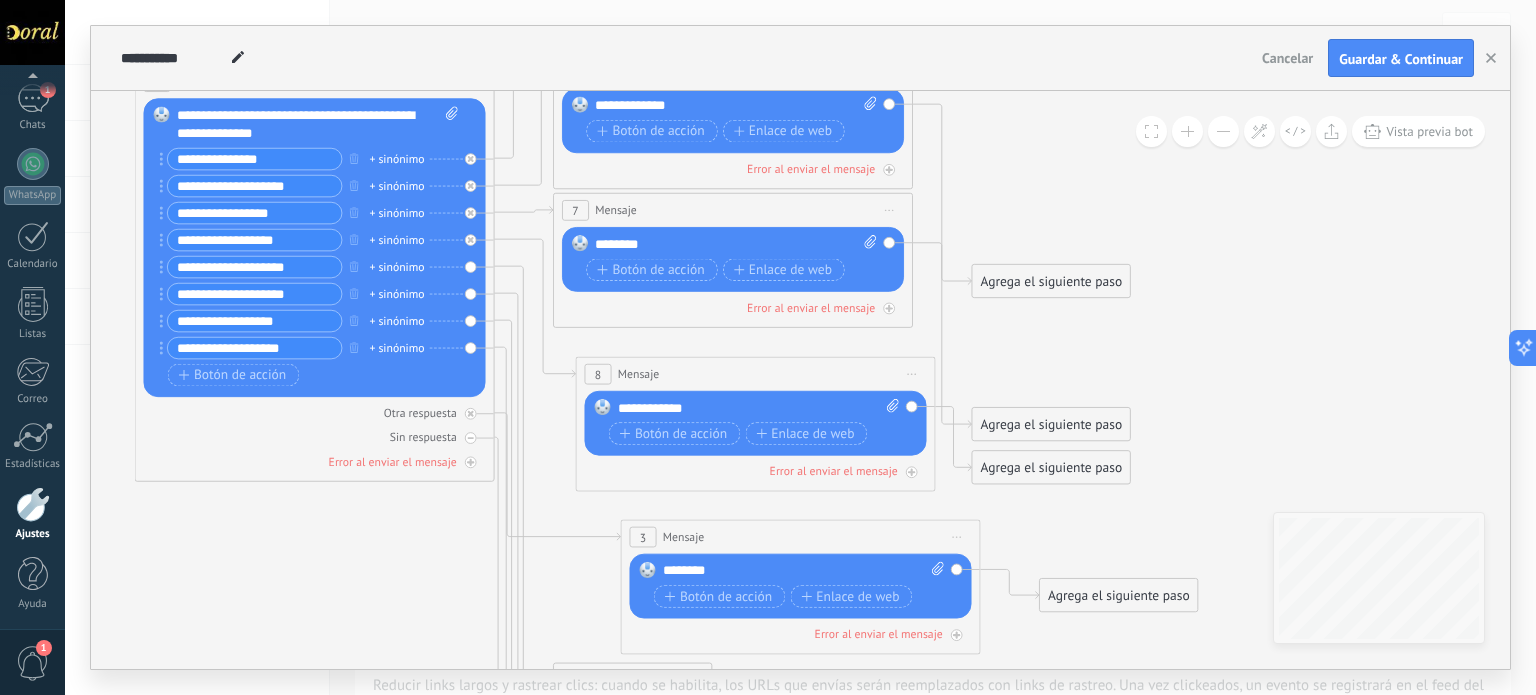 click 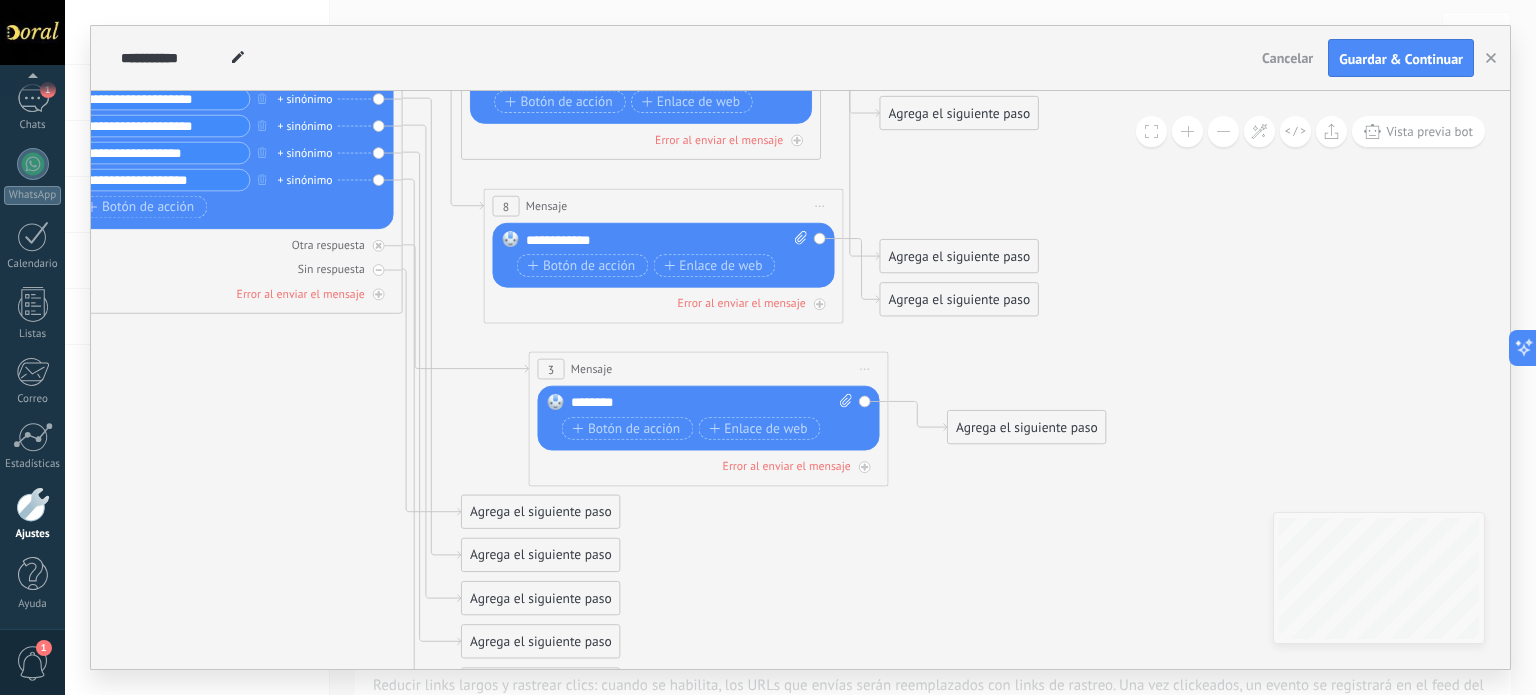 drag, startPoint x: 1163, startPoint y: 644, endPoint x: 1036, endPoint y: 315, distance: 352.66132 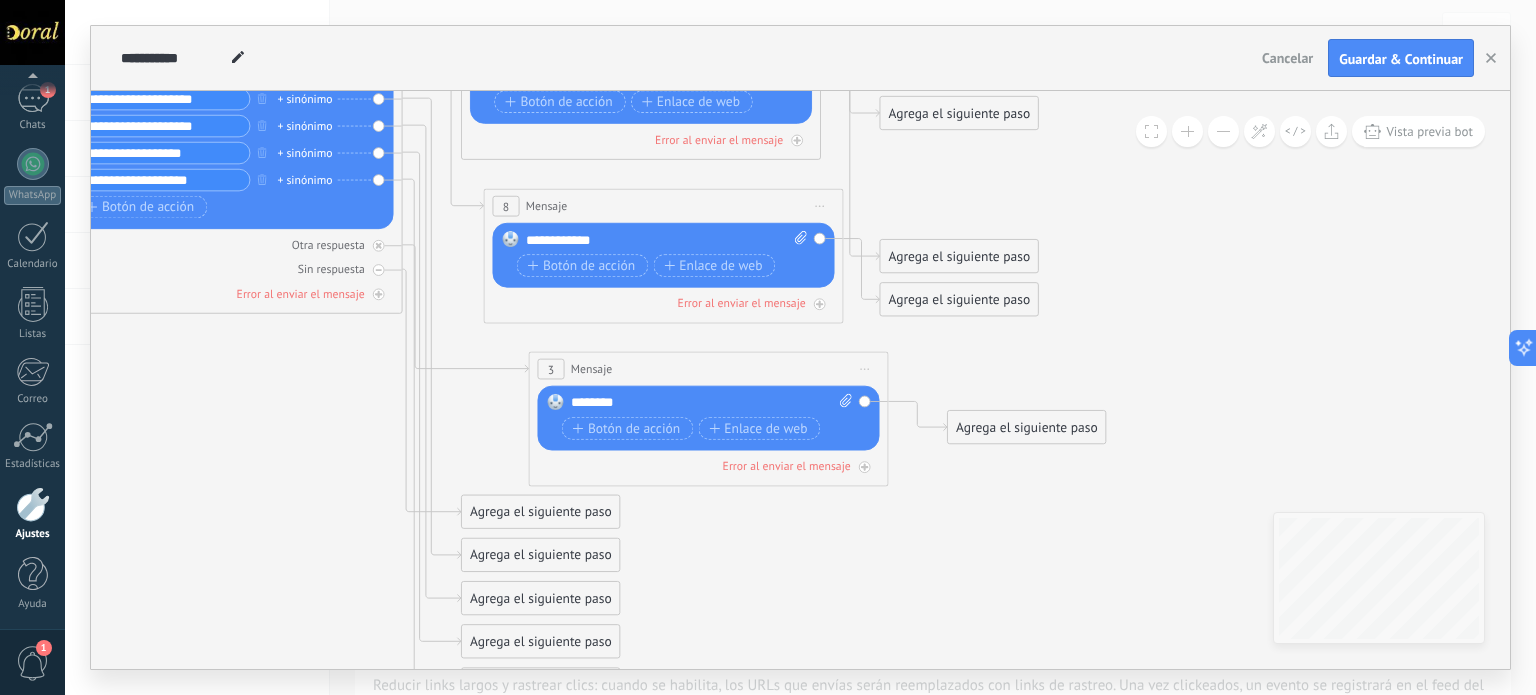 click 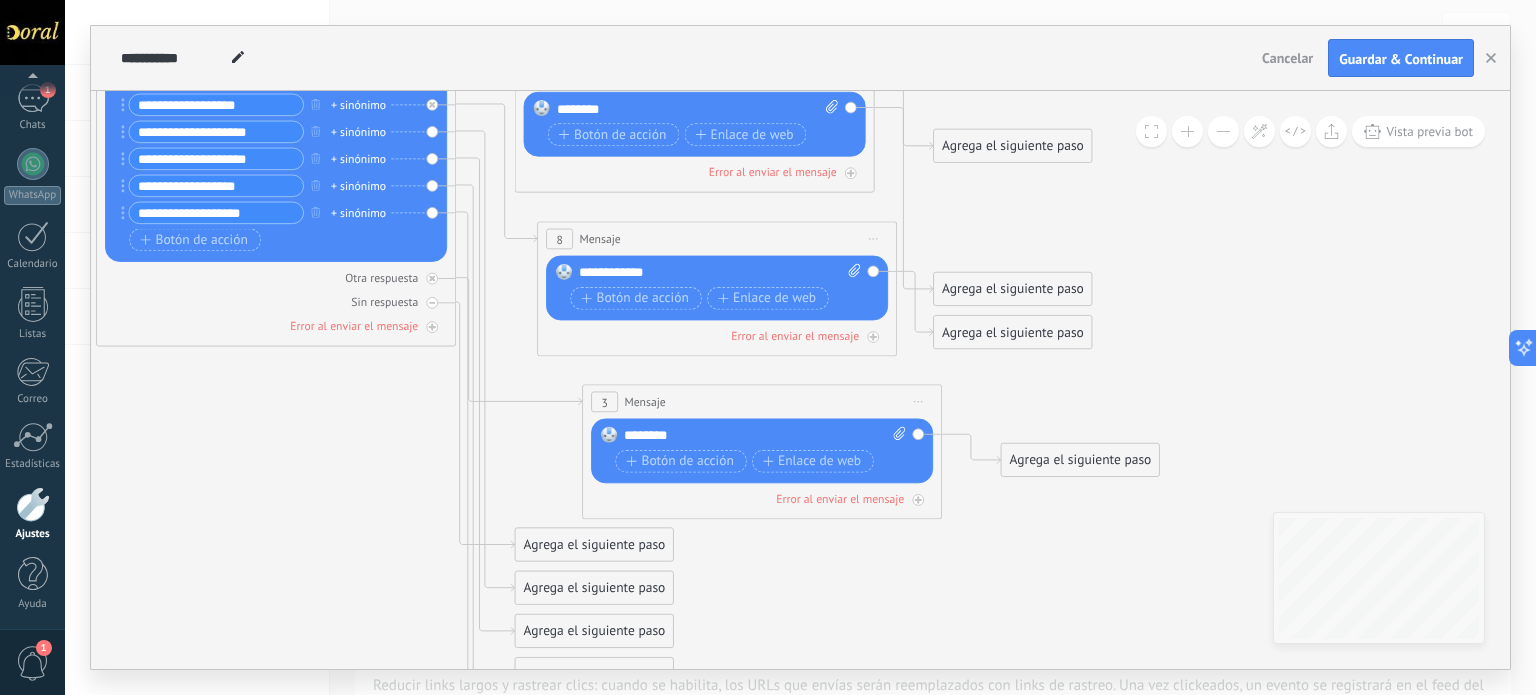 drag, startPoint x: 825, startPoint y: 555, endPoint x: 778, endPoint y: 543, distance: 48.507732 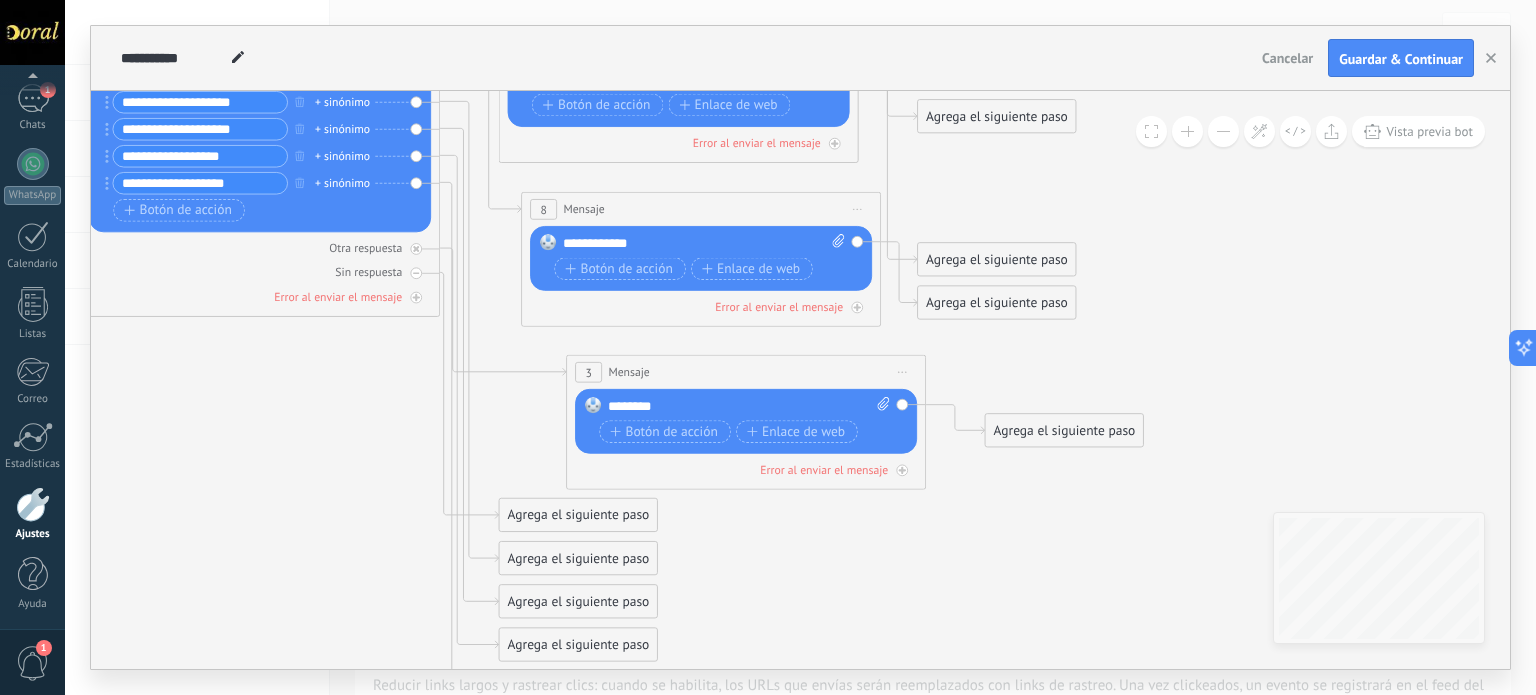click on "Agrega el siguiente paso" at bounding box center [579, 516] 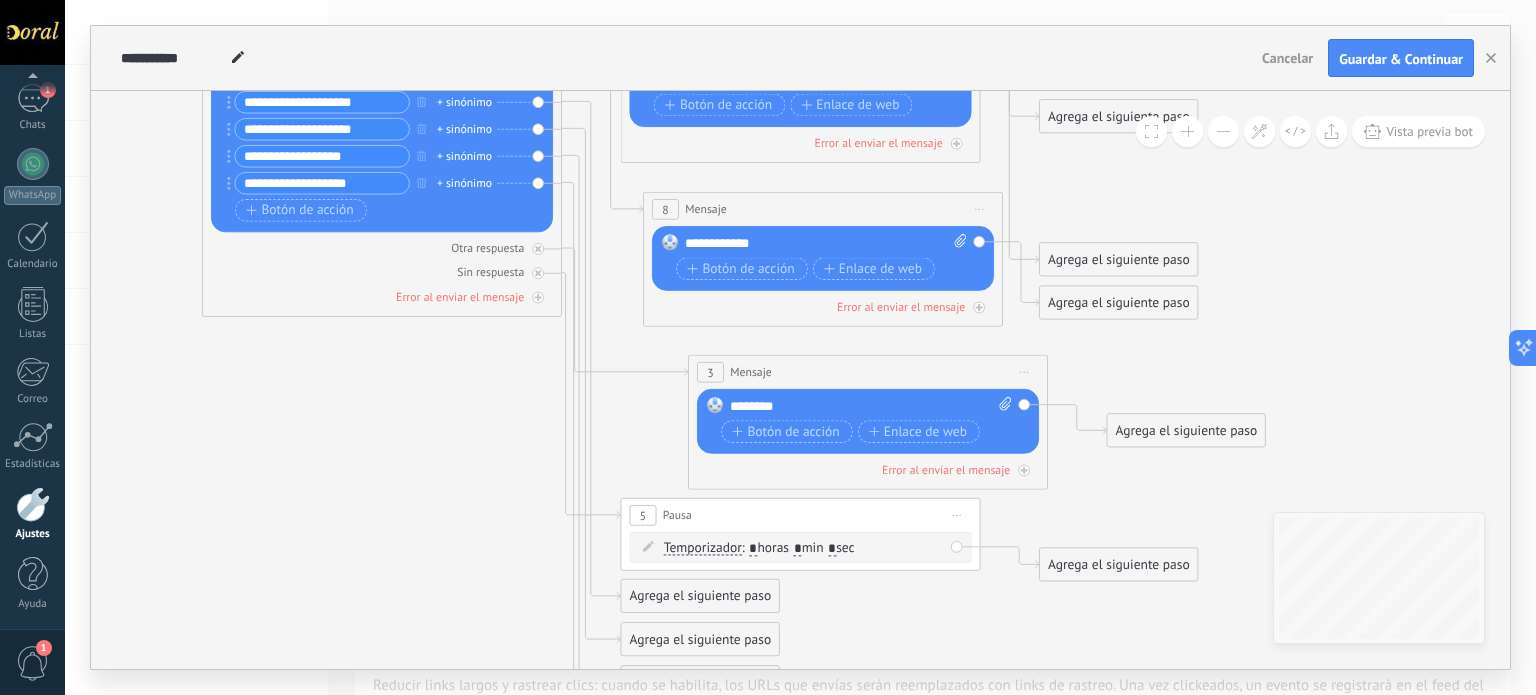 click on "5
Pausa
*****
Iniciar vista previa aquí
Cambiar nombre
Duplicar
Borrar" at bounding box center [800, 515] 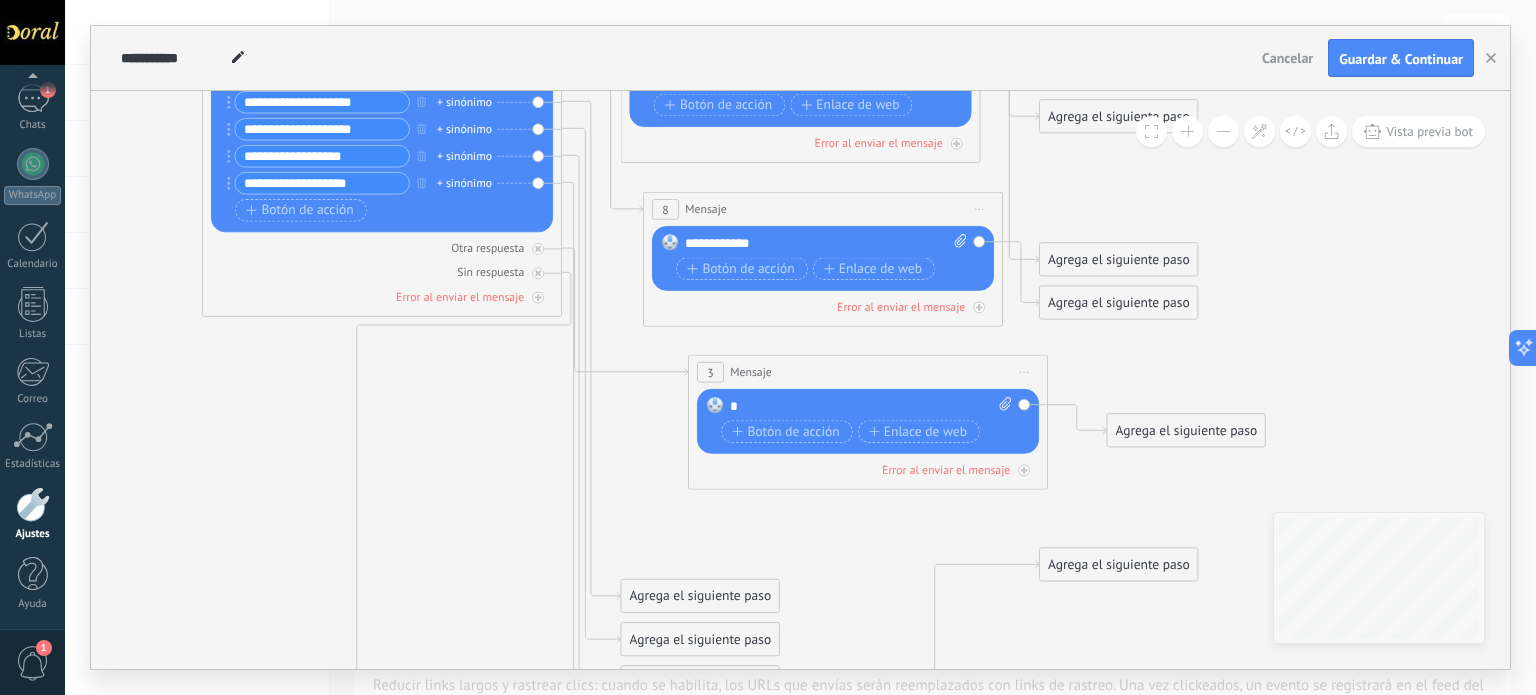drag, startPoint x: 779, startPoint y: 514, endPoint x: 529, endPoint y: 742, distance: 338.35486 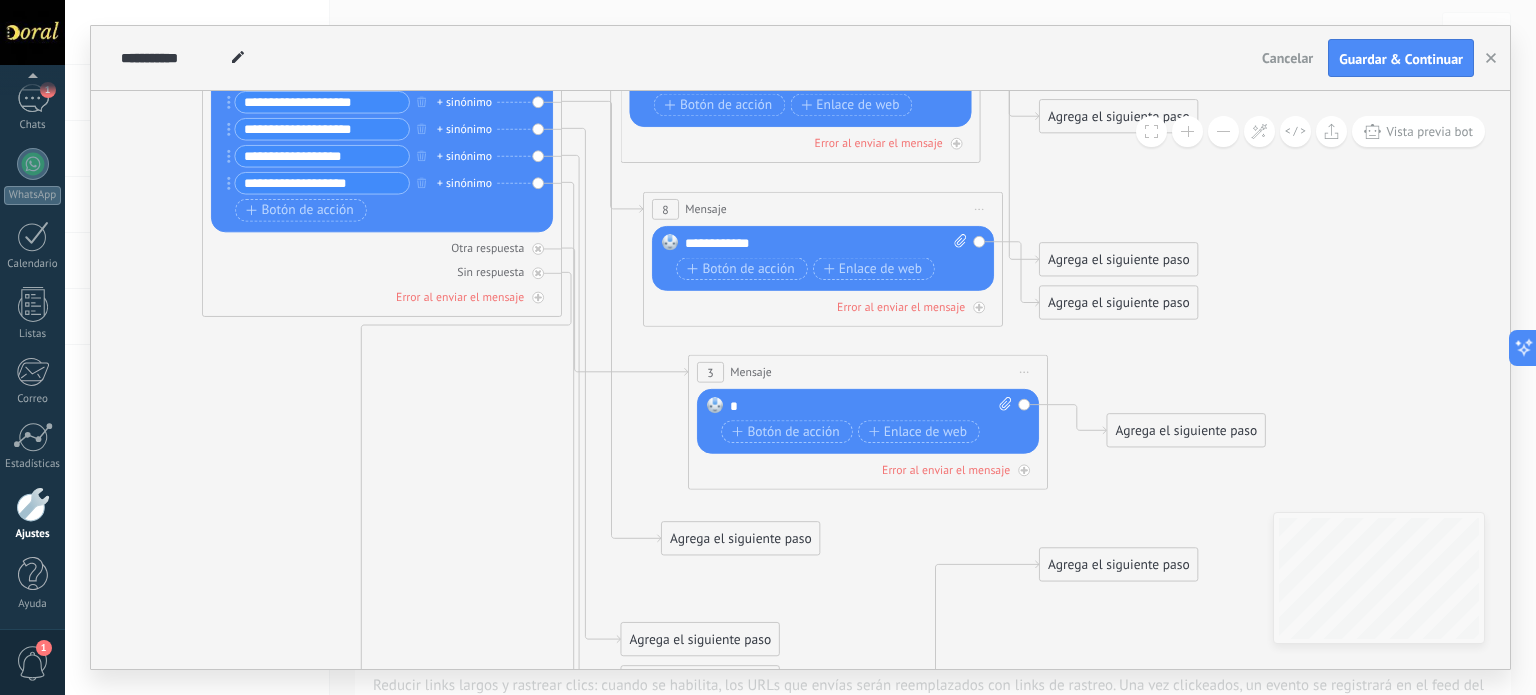 drag, startPoint x: 732, startPoint y: 587, endPoint x: 775, endPoint y: 523, distance: 77.10383 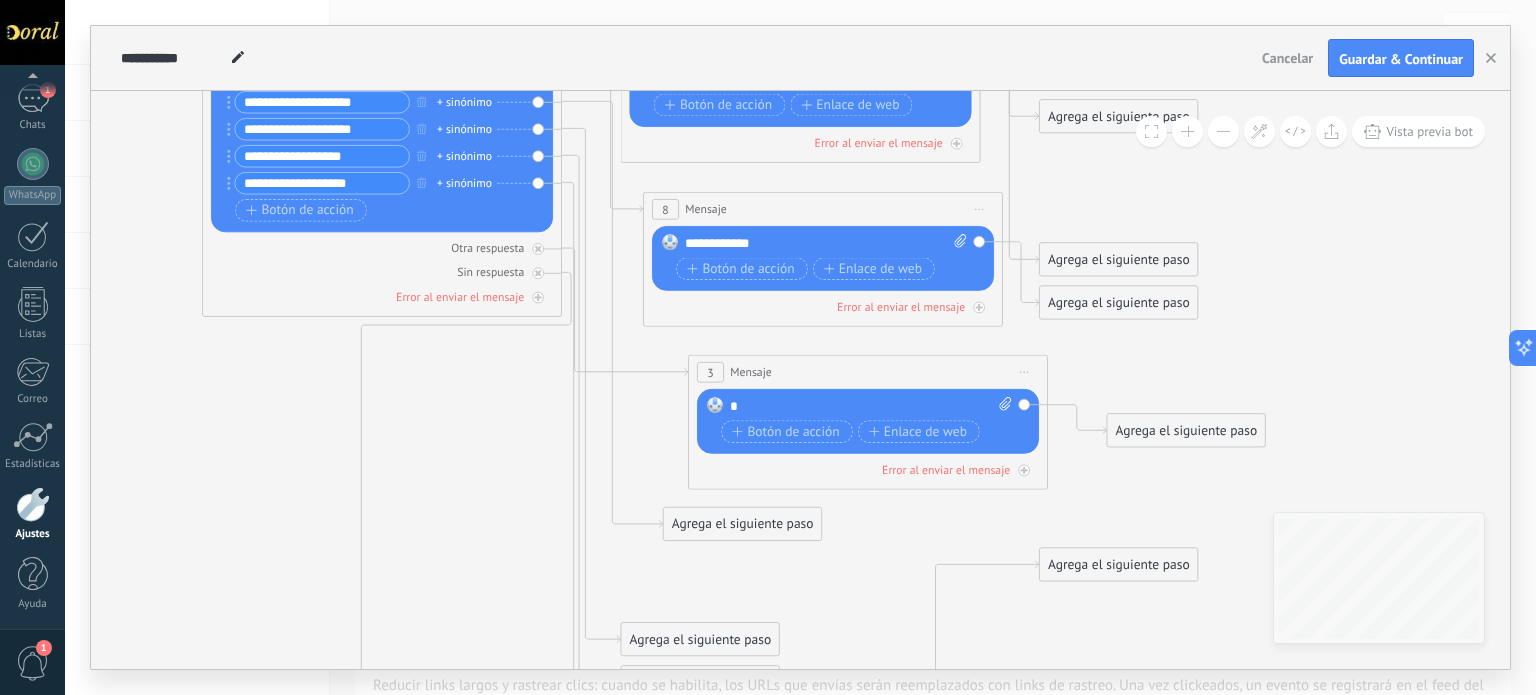 click on "Agrega el siguiente paso" at bounding box center (743, 525) 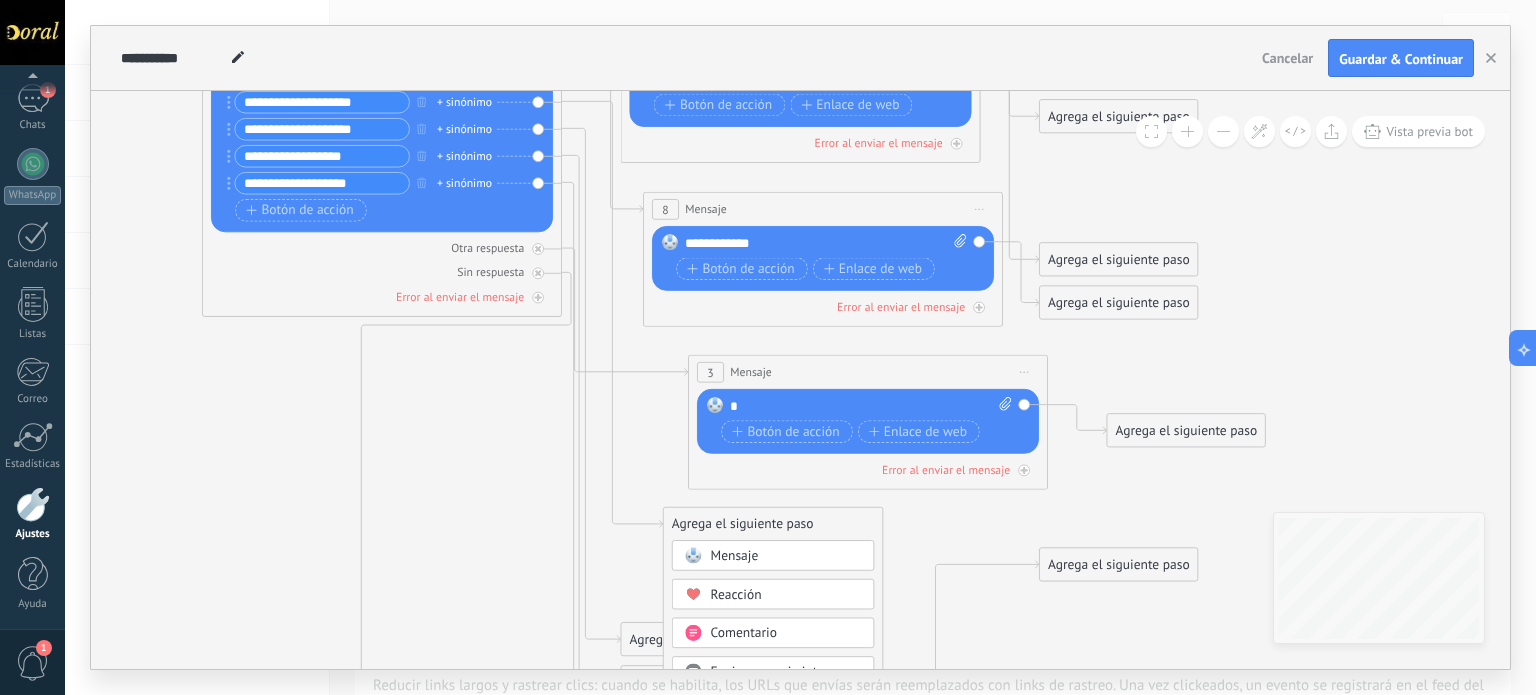 click on "Mensaje" at bounding box center (735, 556) 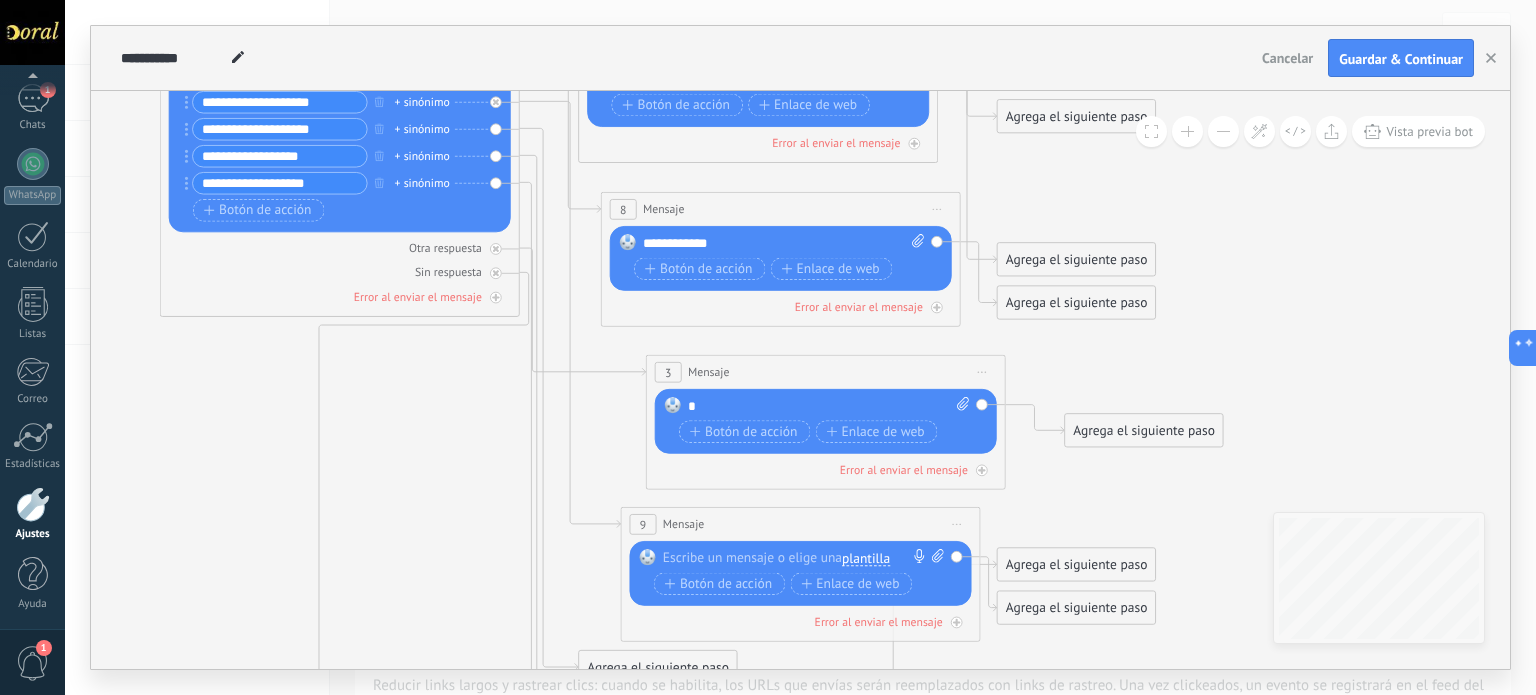 click at bounding box center (796, 558) 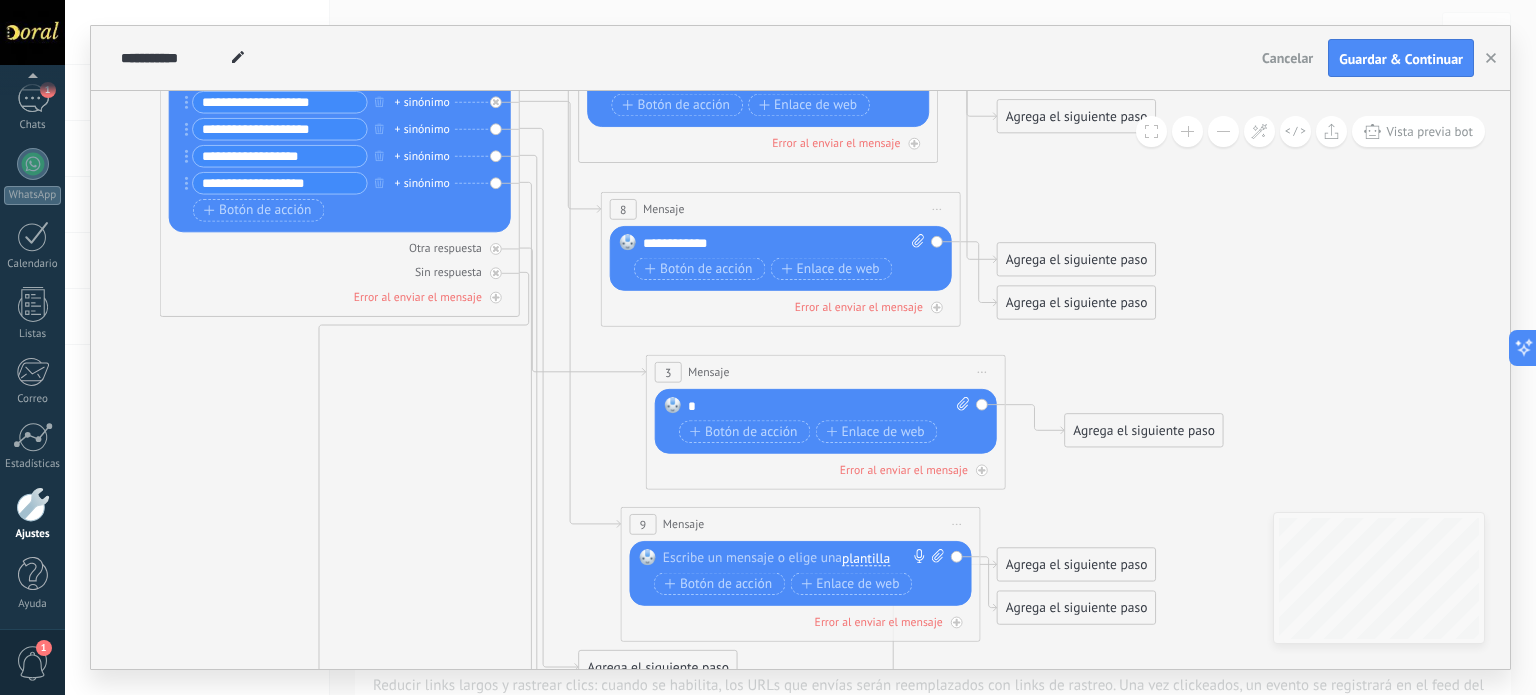 type 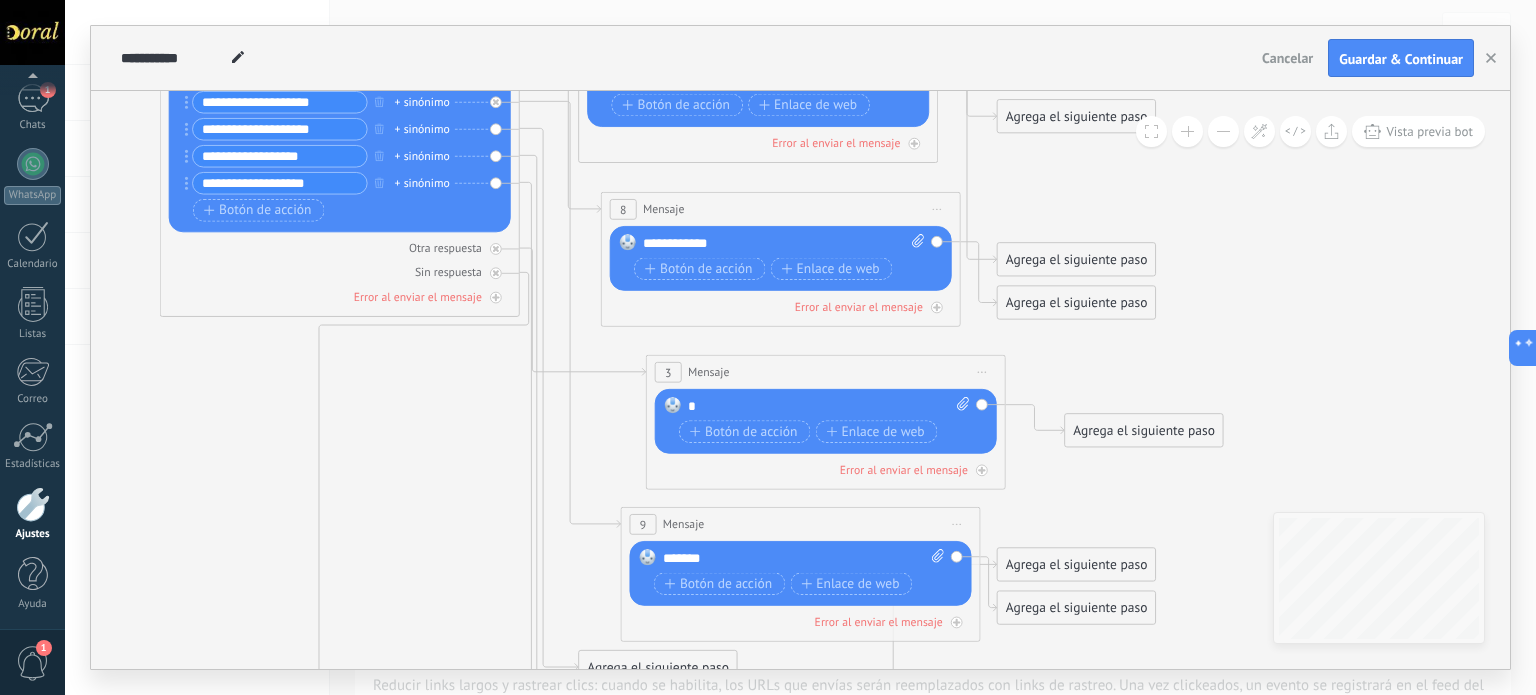 click on "*" at bounding box center (829, 406) 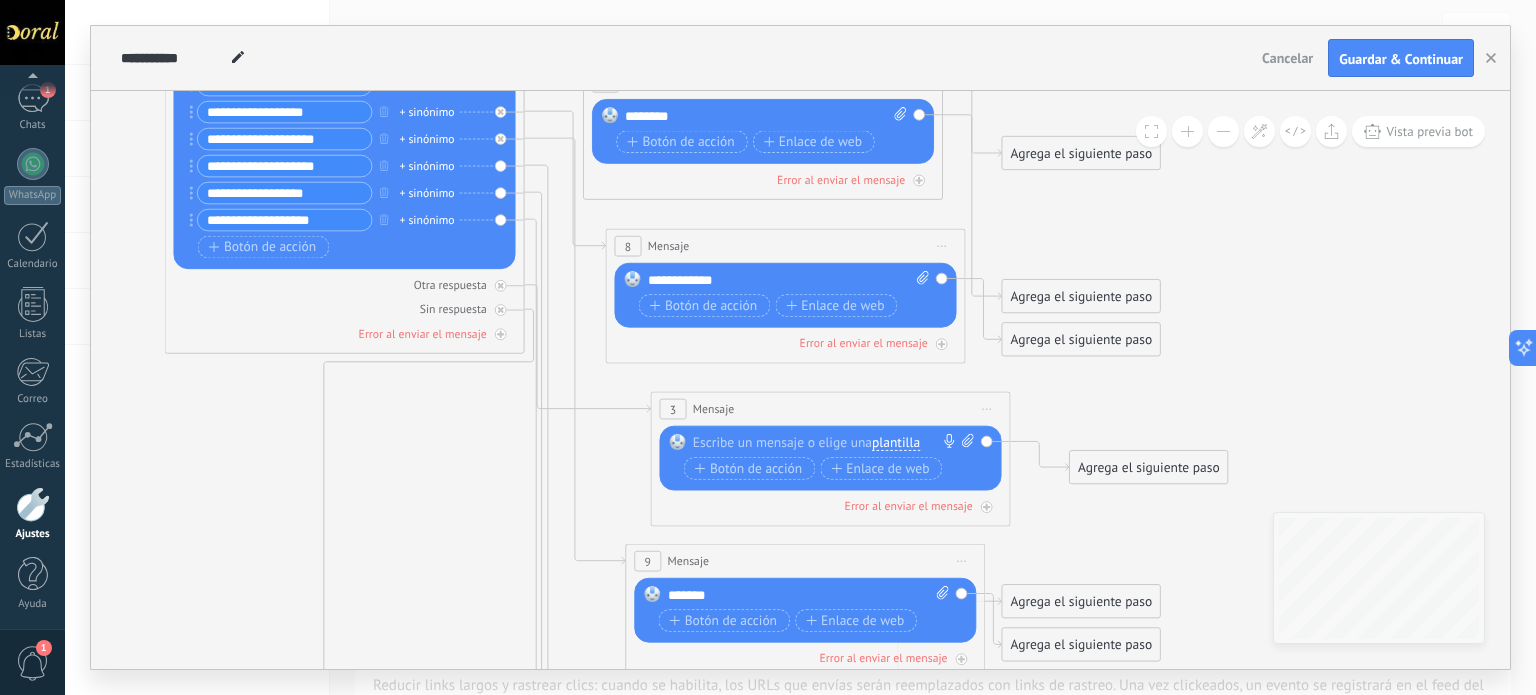 drag, startPoint x: 419, startPoint y: 470, endPoint x: 424, endPoint y: 505, distance: 35.35534 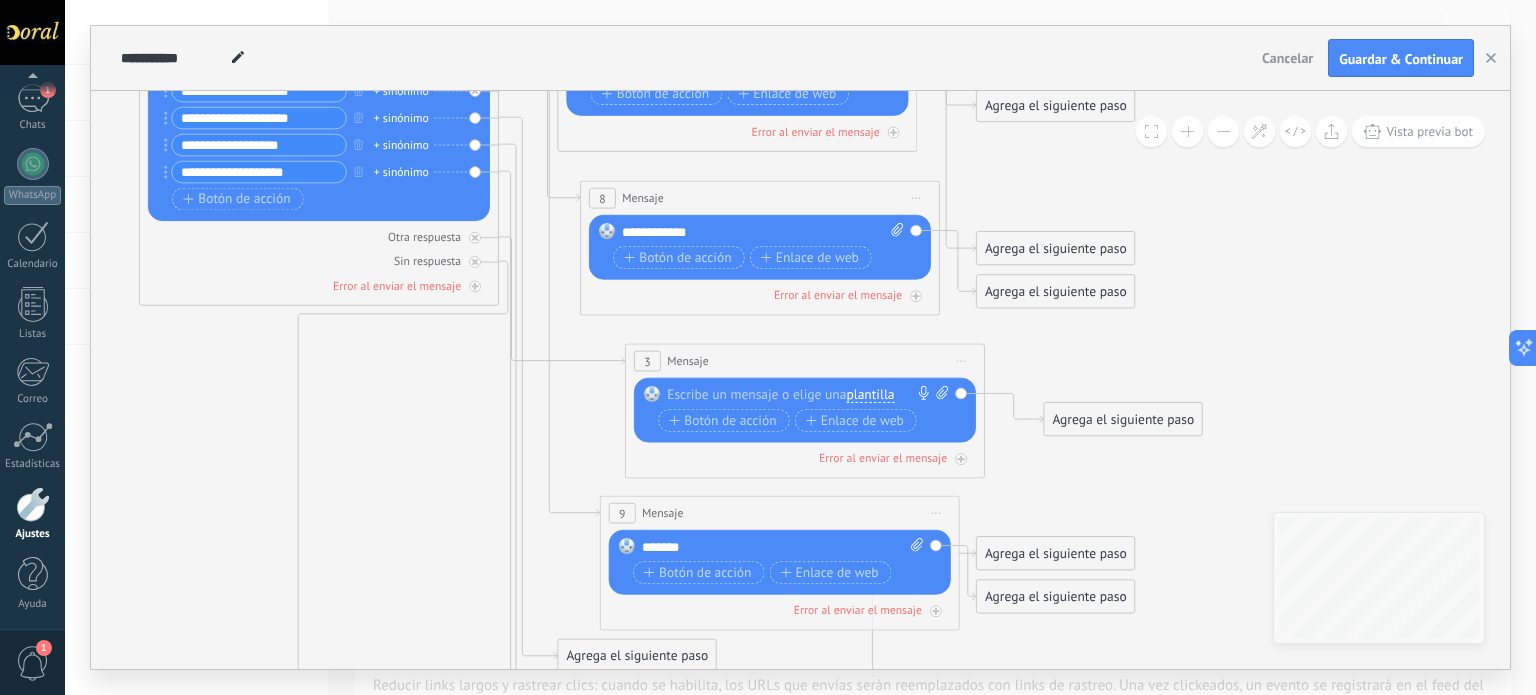 drag, startPoint x: 463, startPoint y: 553, endPoint x: 443, endPoint y: 490, distance: 66.09841 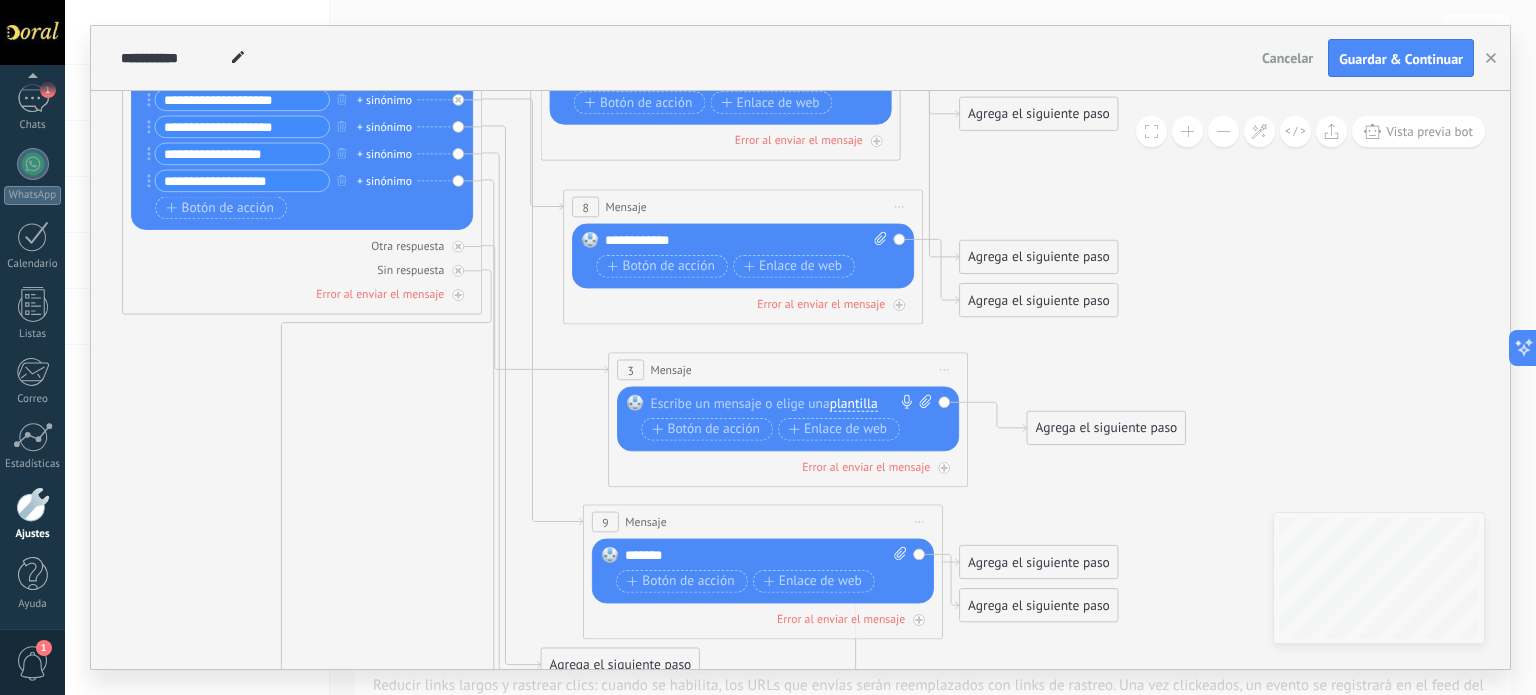 drag, startPoint x: 408, startPoint y: 423, endPoint x: 398, endPoint y: 473, distance: 50.990196 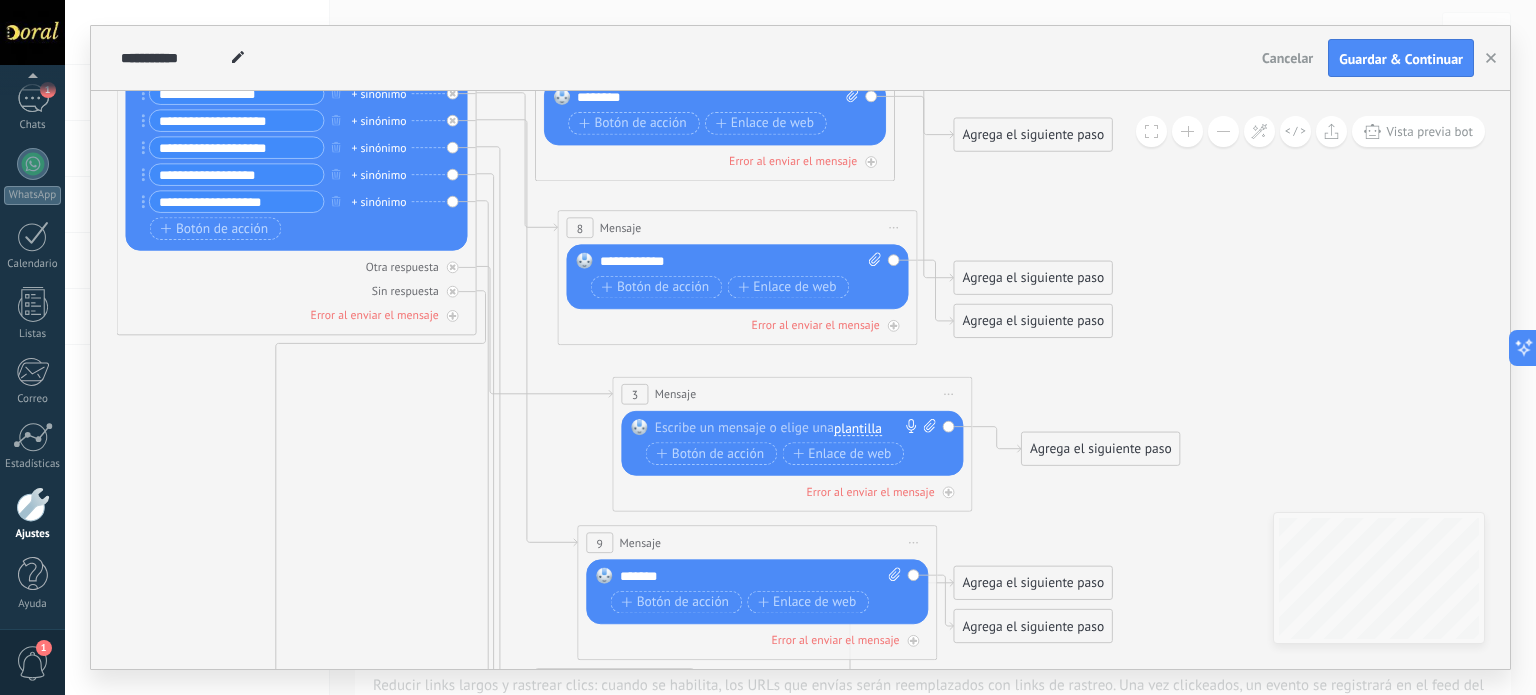 drag, startPoint x: 728, startPoint y: 388, endPoint x: 738, endPoint y: 392, distance: 10.770329 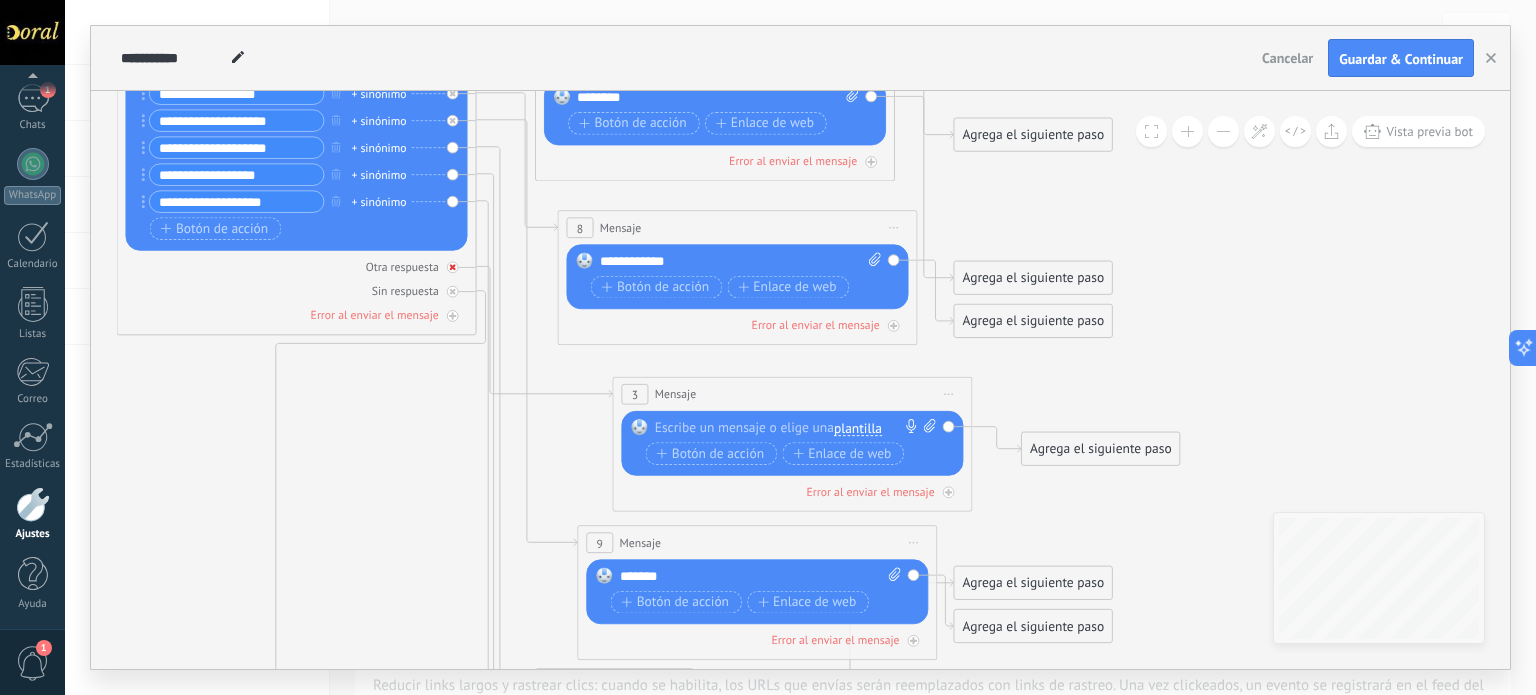 click 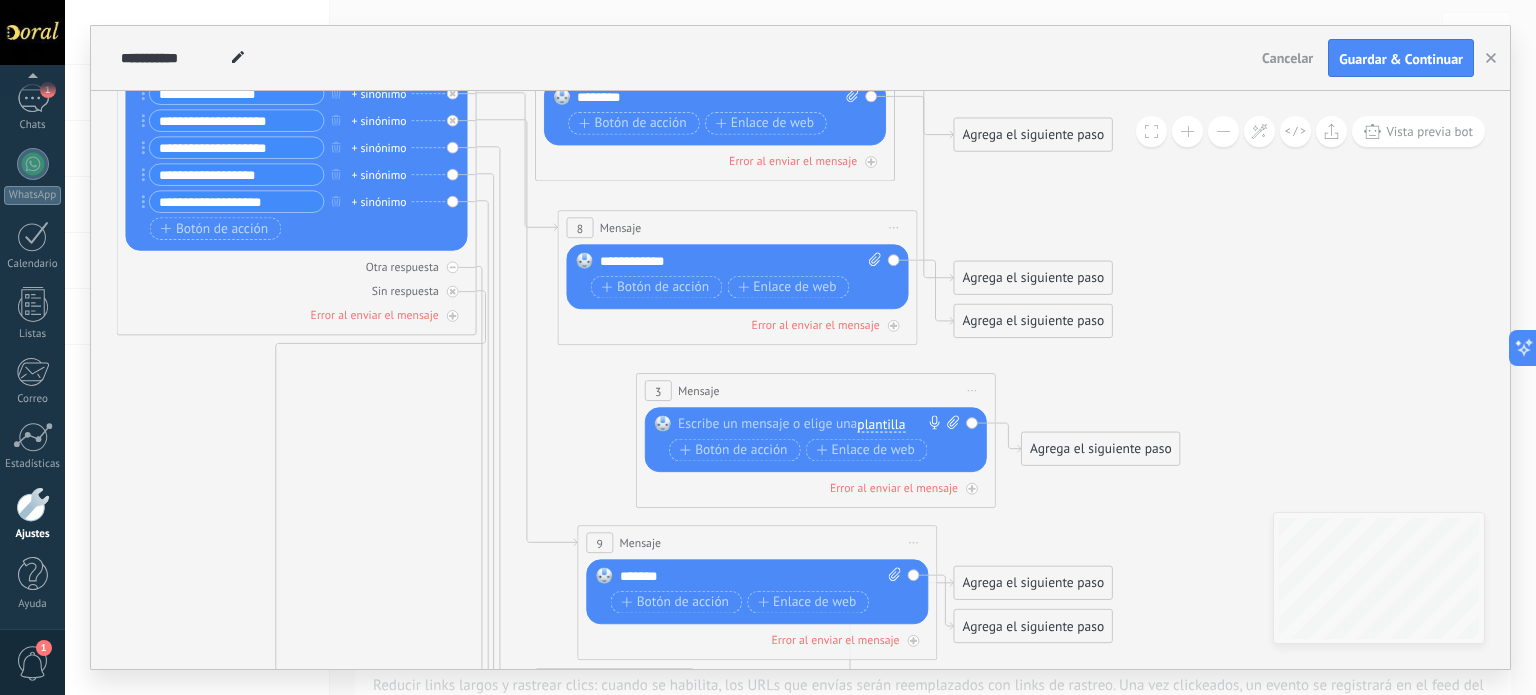 drag, startPoint x: 752, startPoint y: 398, endPoint x: 770, endPoint y: 398, distance: 18 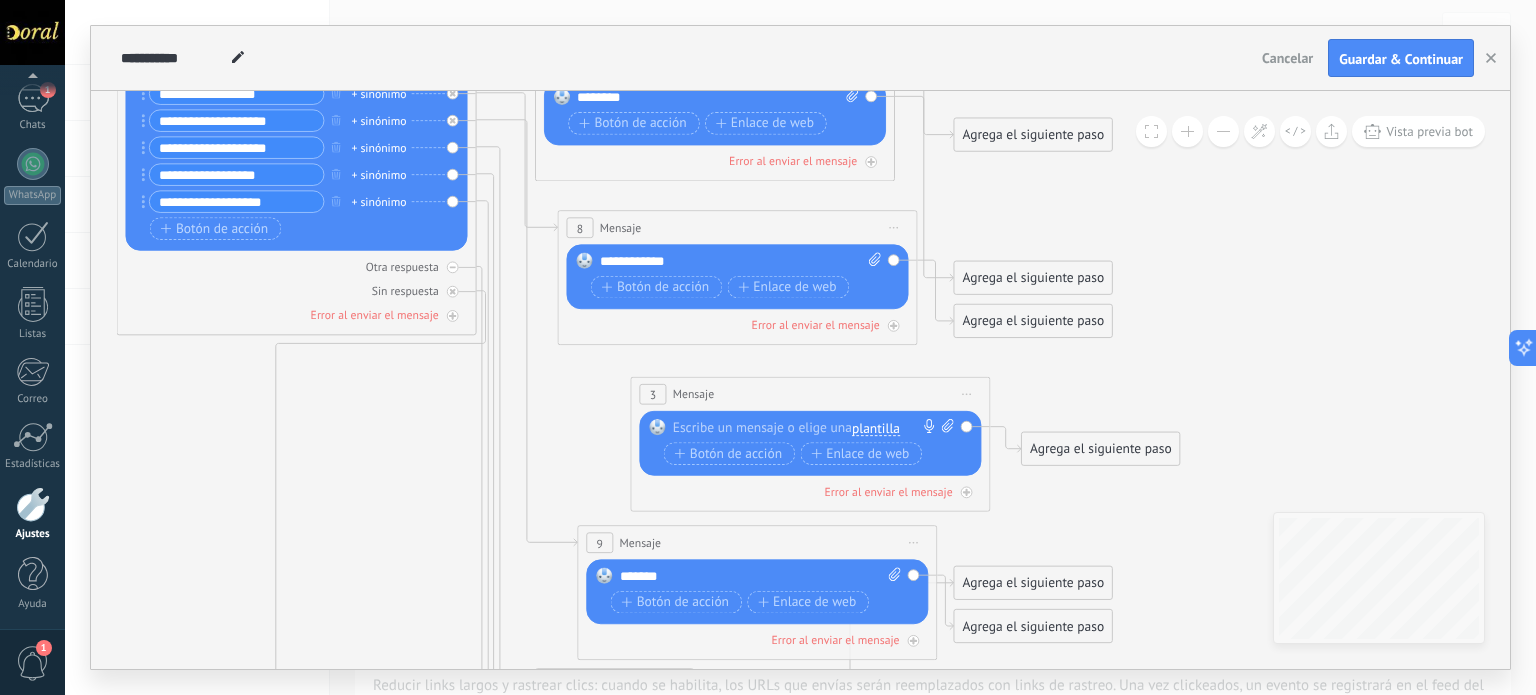 click on "Iniciar vista previa aquí
Cambiar nombre
Duplicar
[GEOGRAPHIC_DATA]" at bounding box center (967, 394) 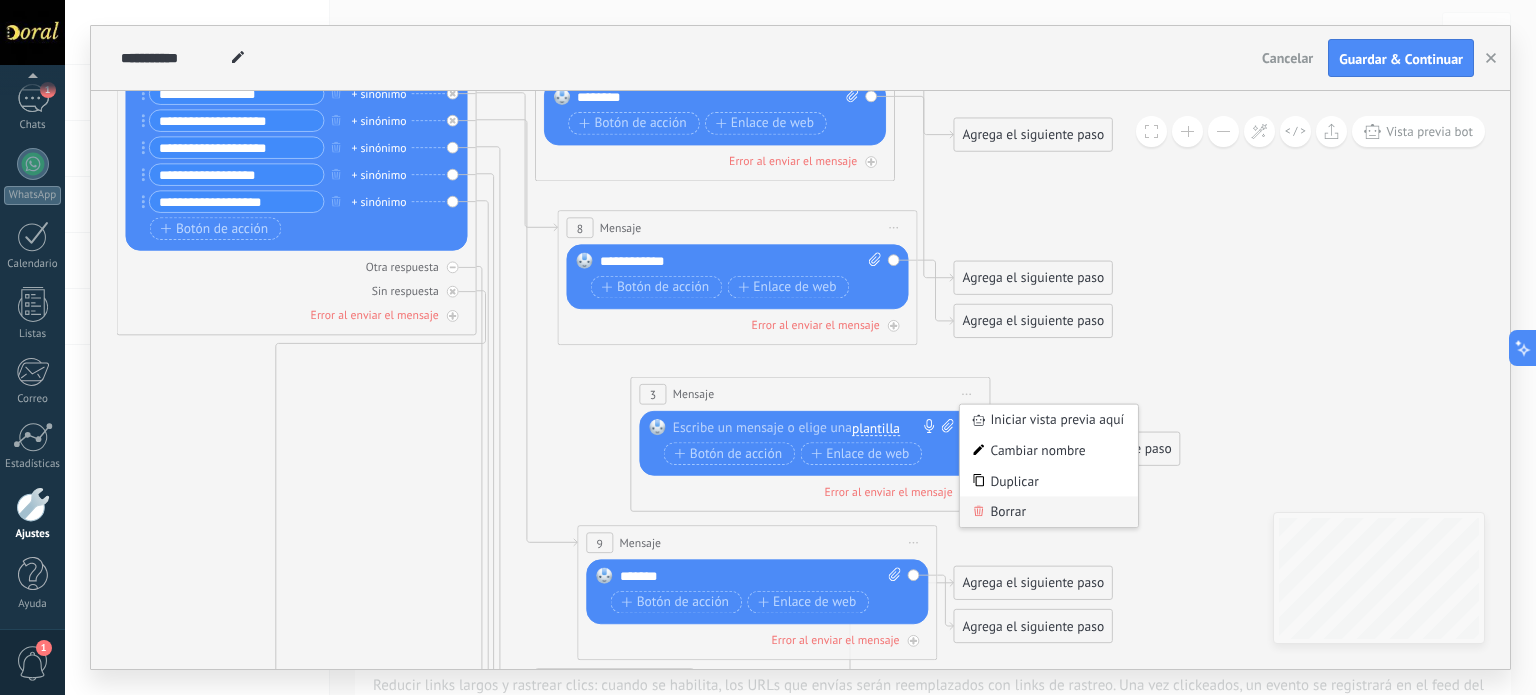 click on "Borrar" at bounding box center [1049, 512] 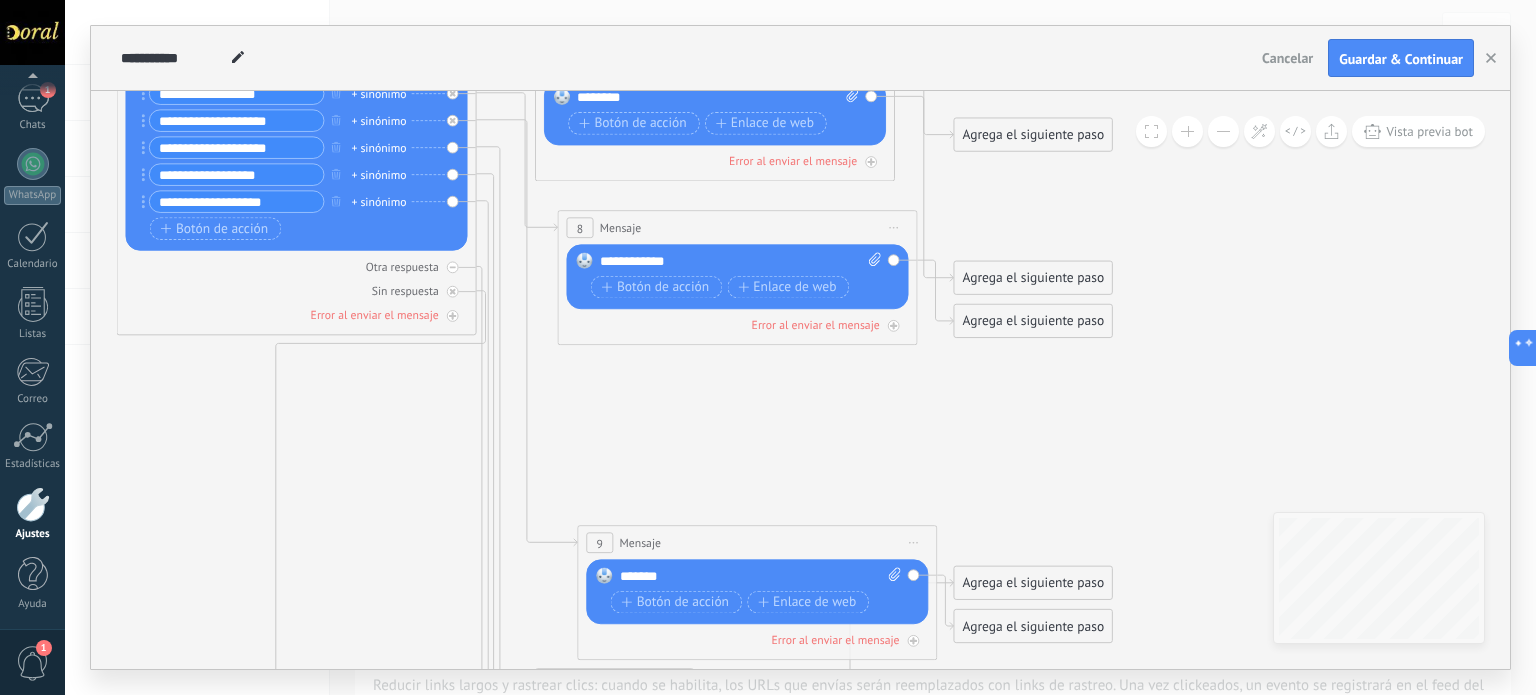 click 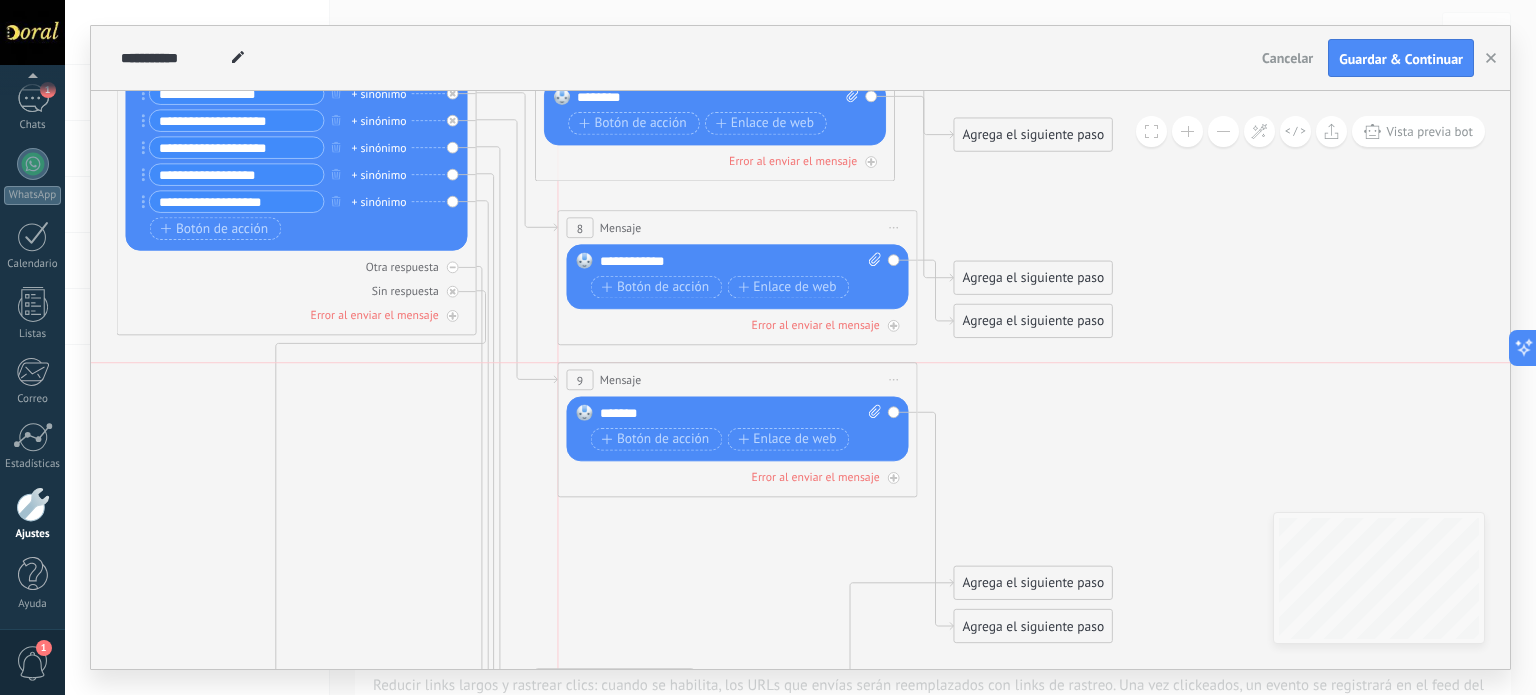 drag, startPoint x: 708, startPoint y: 546, endPoint x: 690, endPoint y: 391, distance: 156.04166 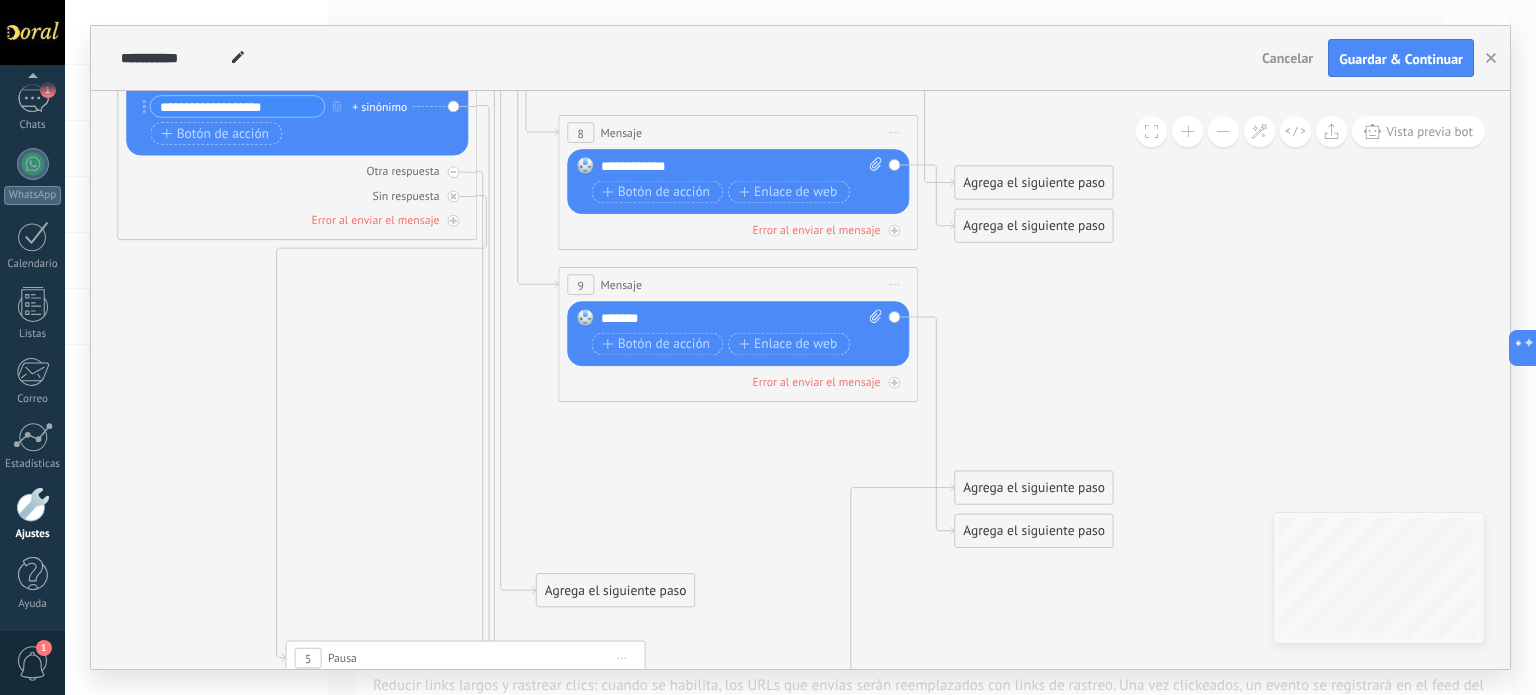 drag, startPoint x: 503, startPoint y: 165, endPoint x: 502, endPoint y: 64, distance: 101.00495 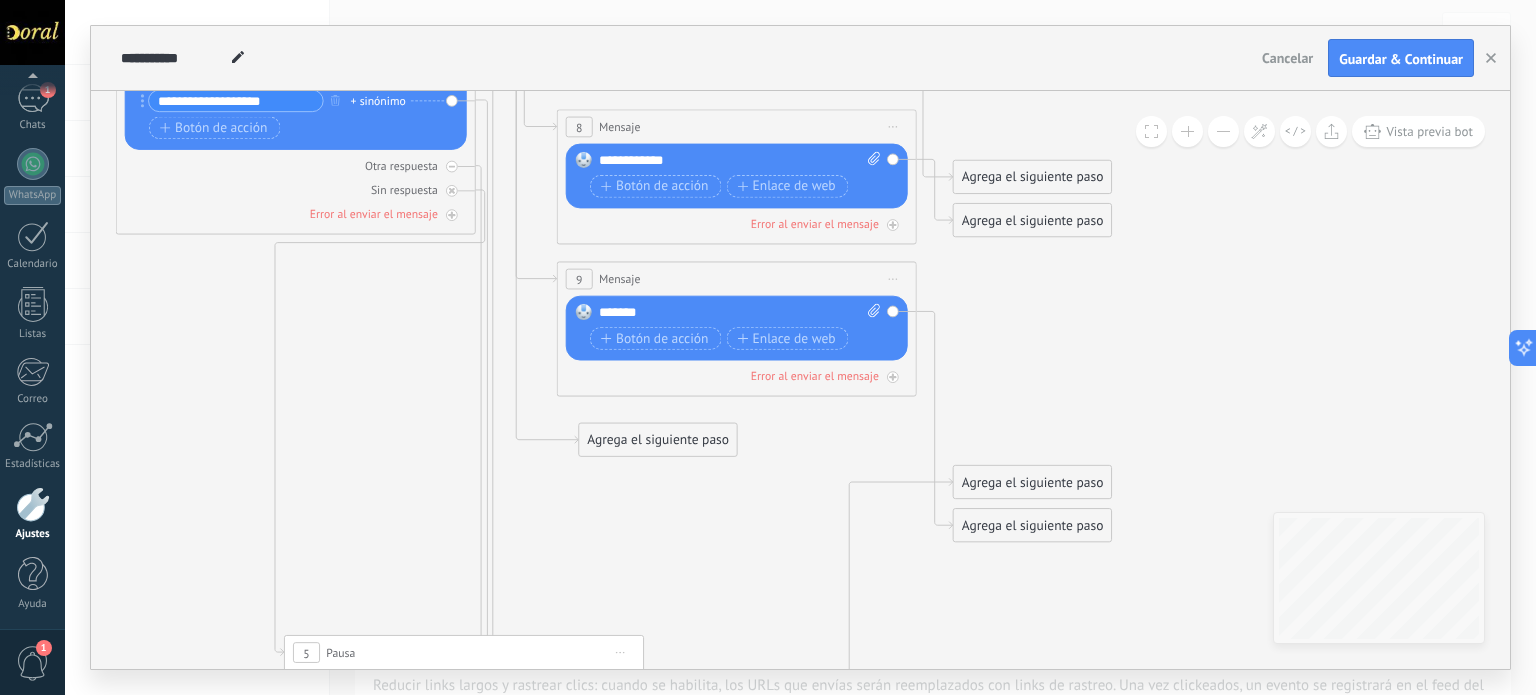 drag, startPoint x: 622, startPoint y: 580, endPoint x: 667, endPoint y: 435, distance: 151.82227 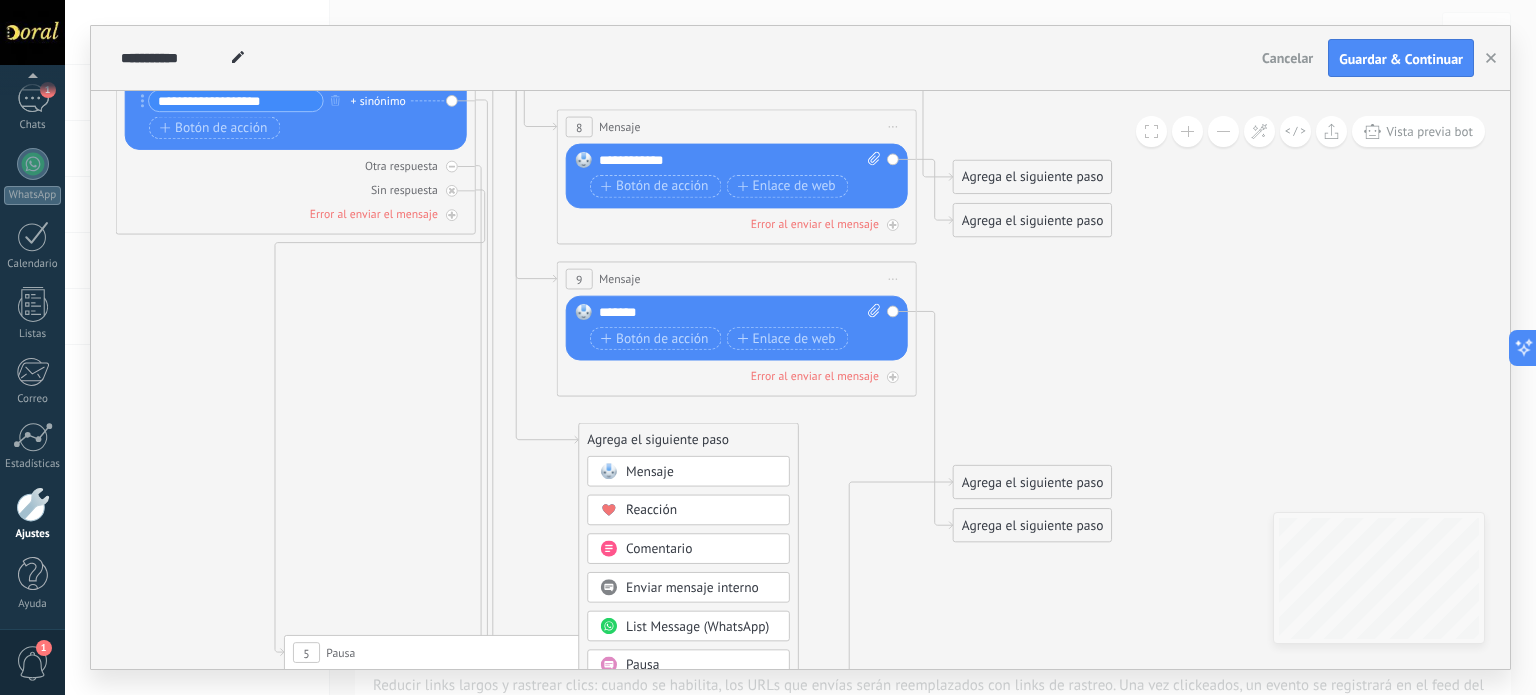 click on "Mensaje" at bounding box center (701, 472) 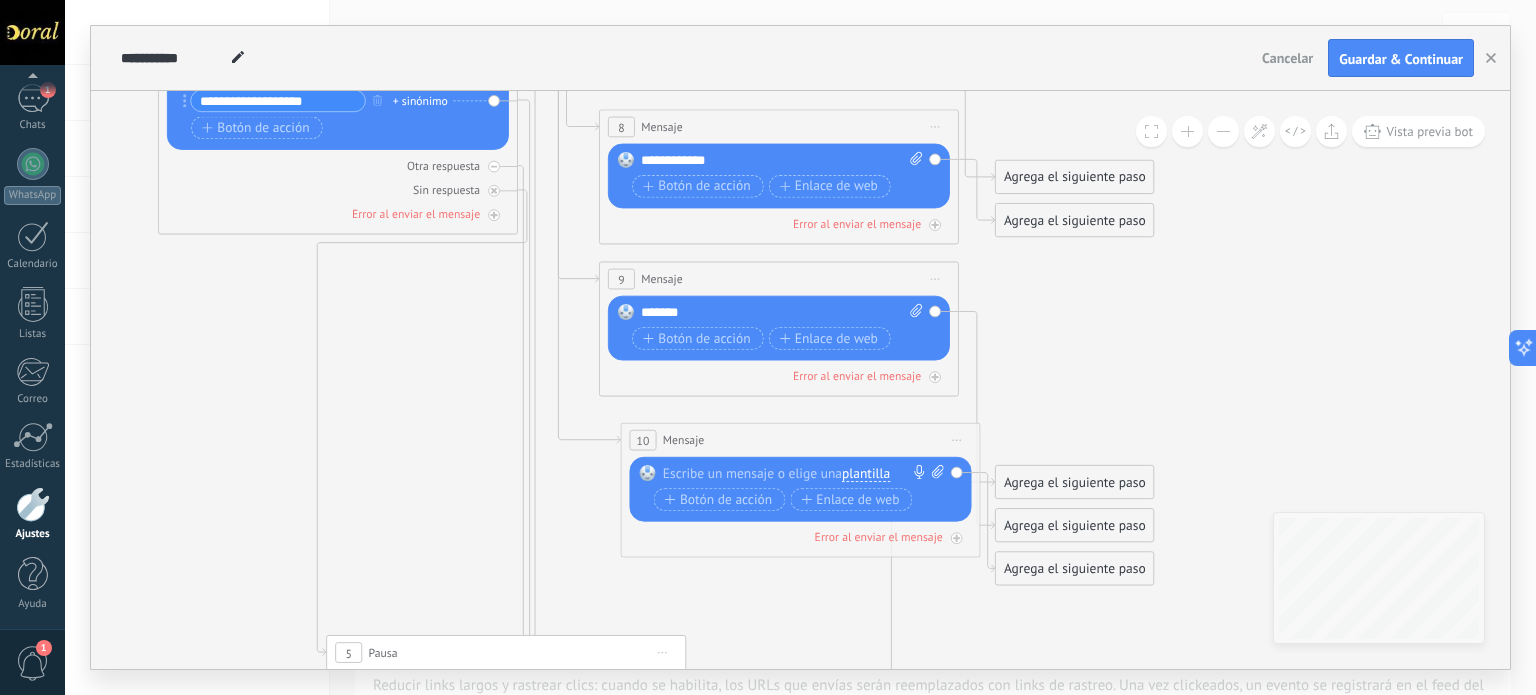 click at bounding box center [796, 474] 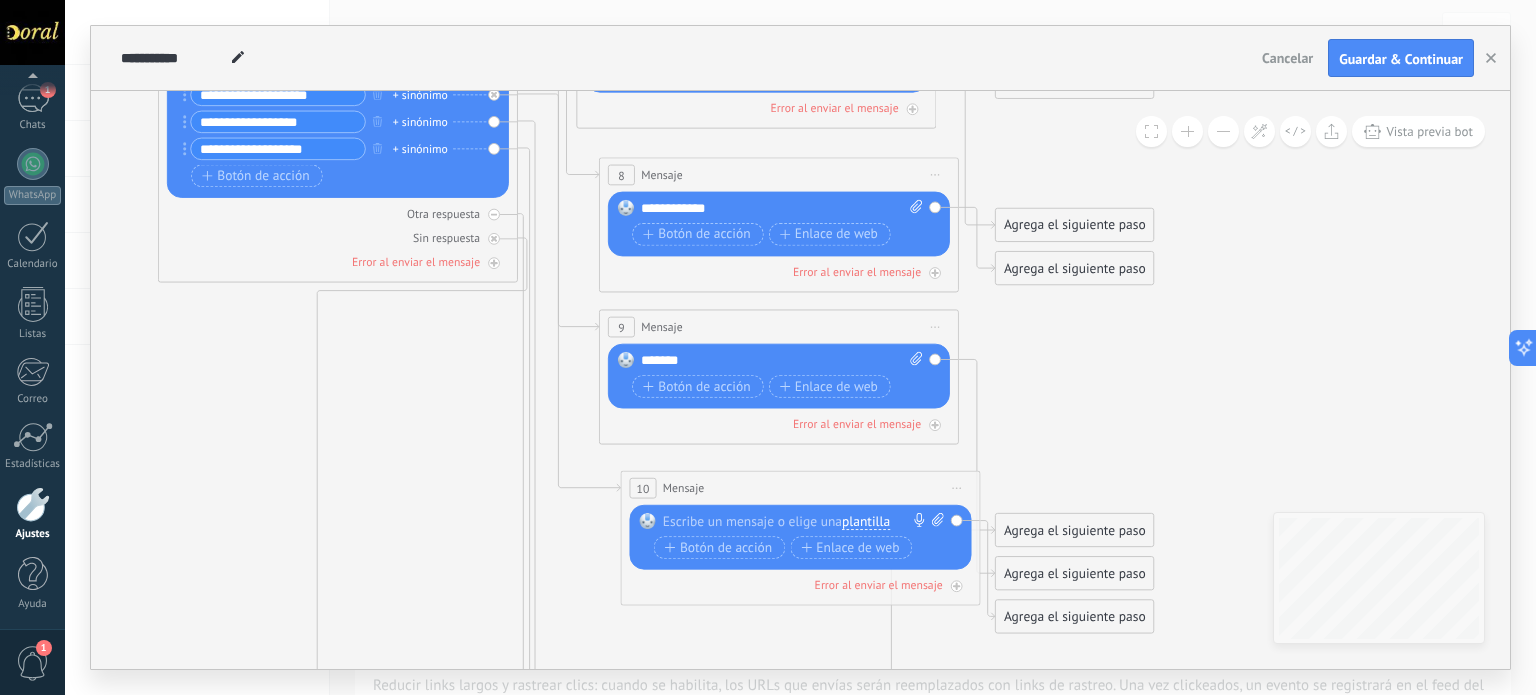 type 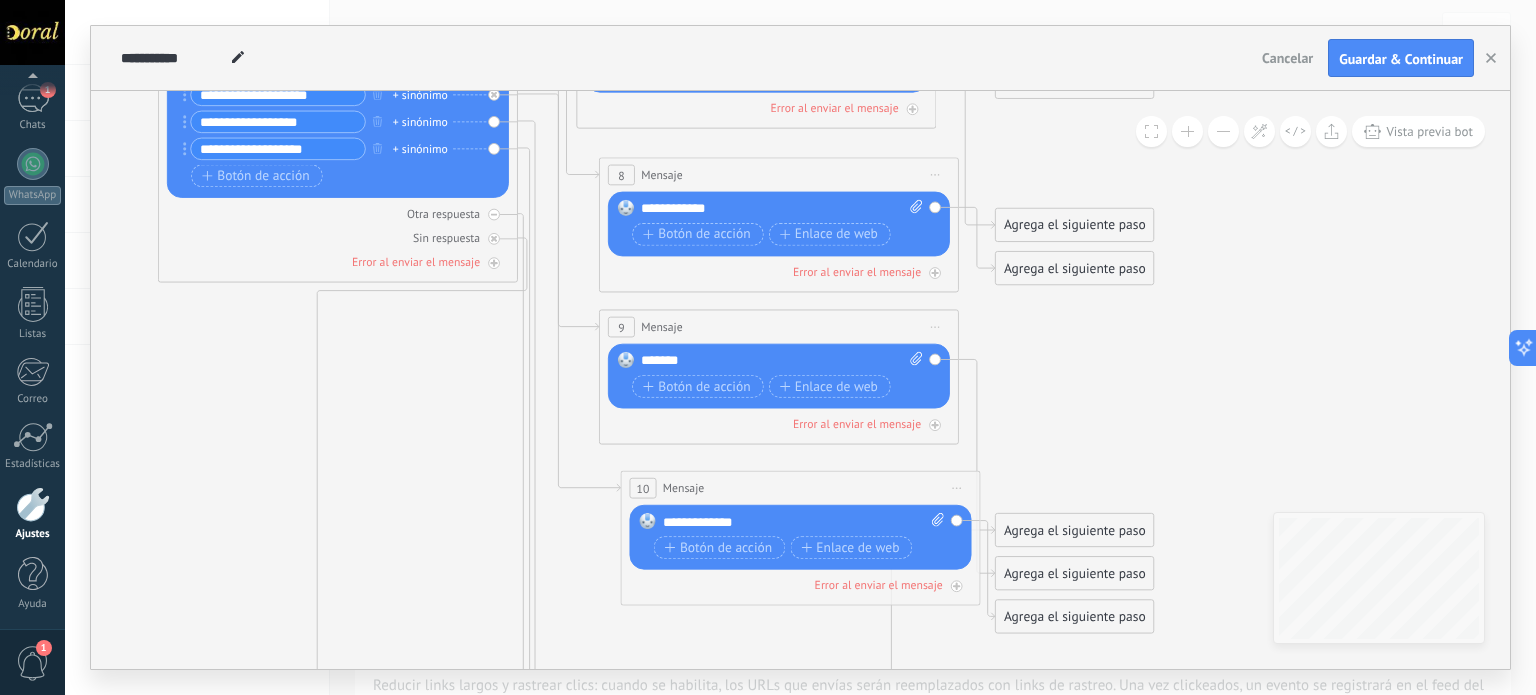 click 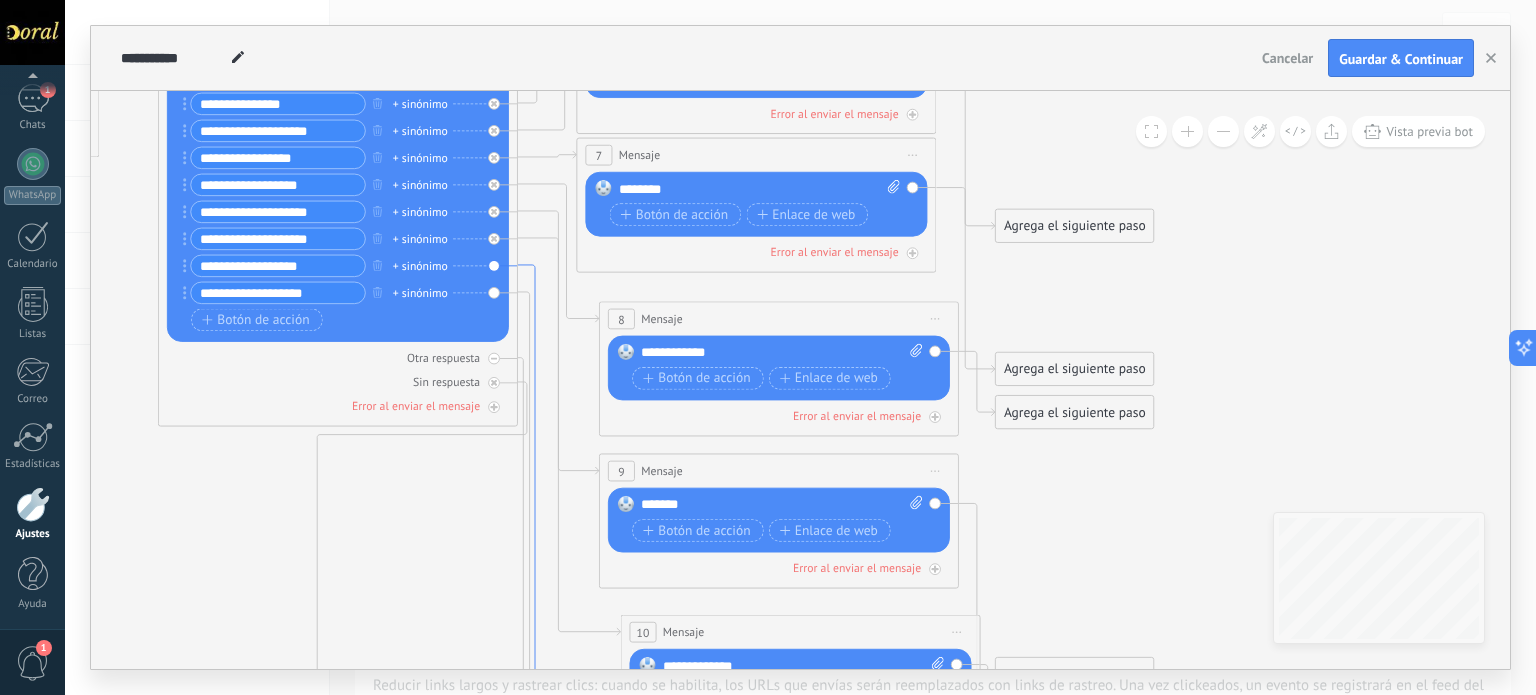 click 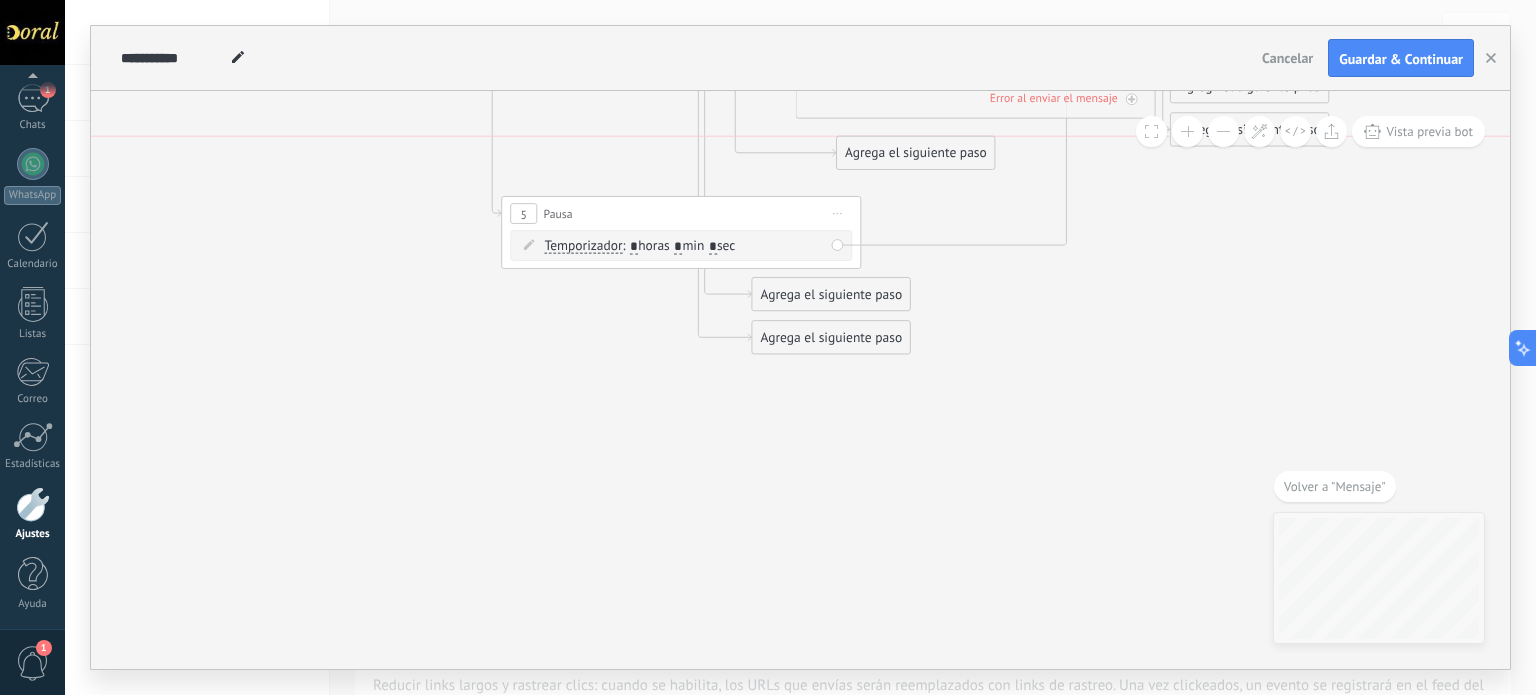drag, startPoint x: 868, startPoint y: 381, endPoint x: 952, endPoint y: 148, distance: 247.67923 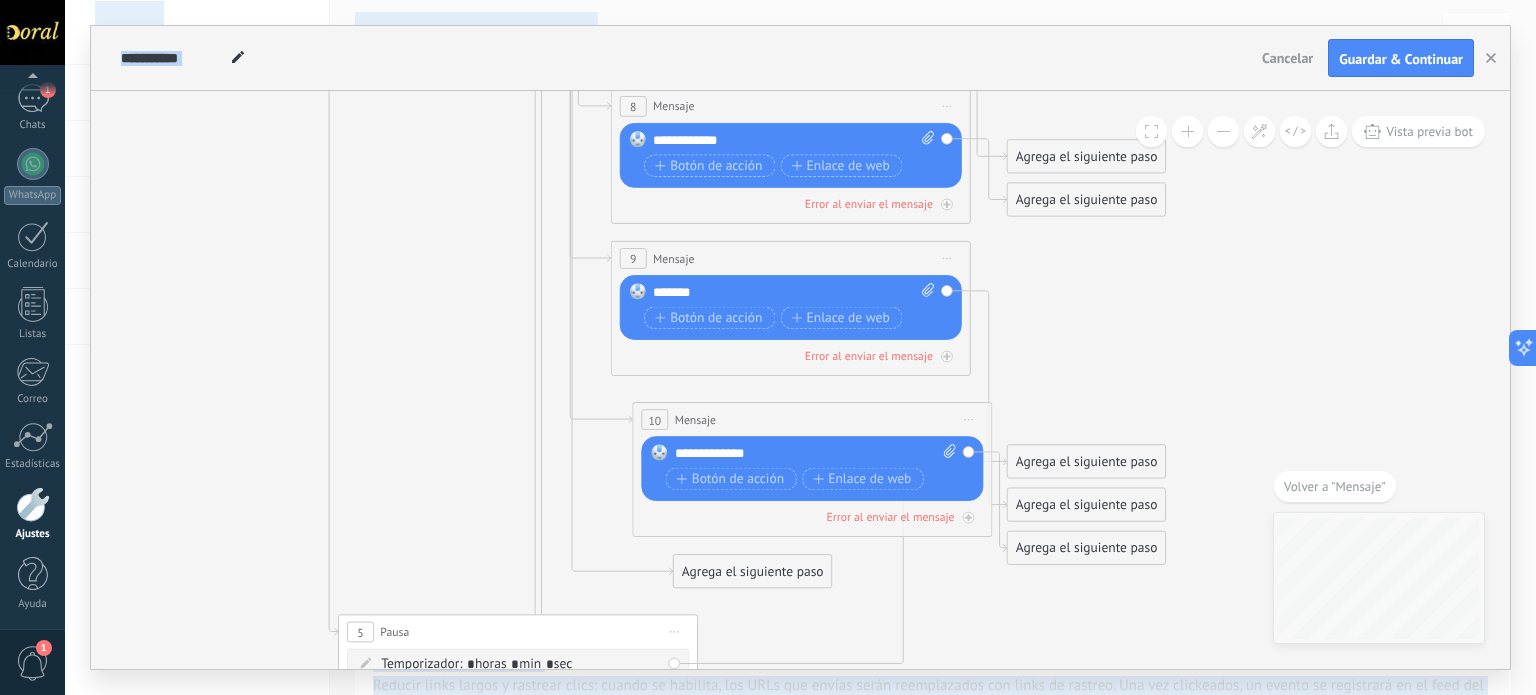 drag, startPoint x: 1092, startPoint y: 326, endPoint x: 868, endPoint y: 430, distance: 246.96559 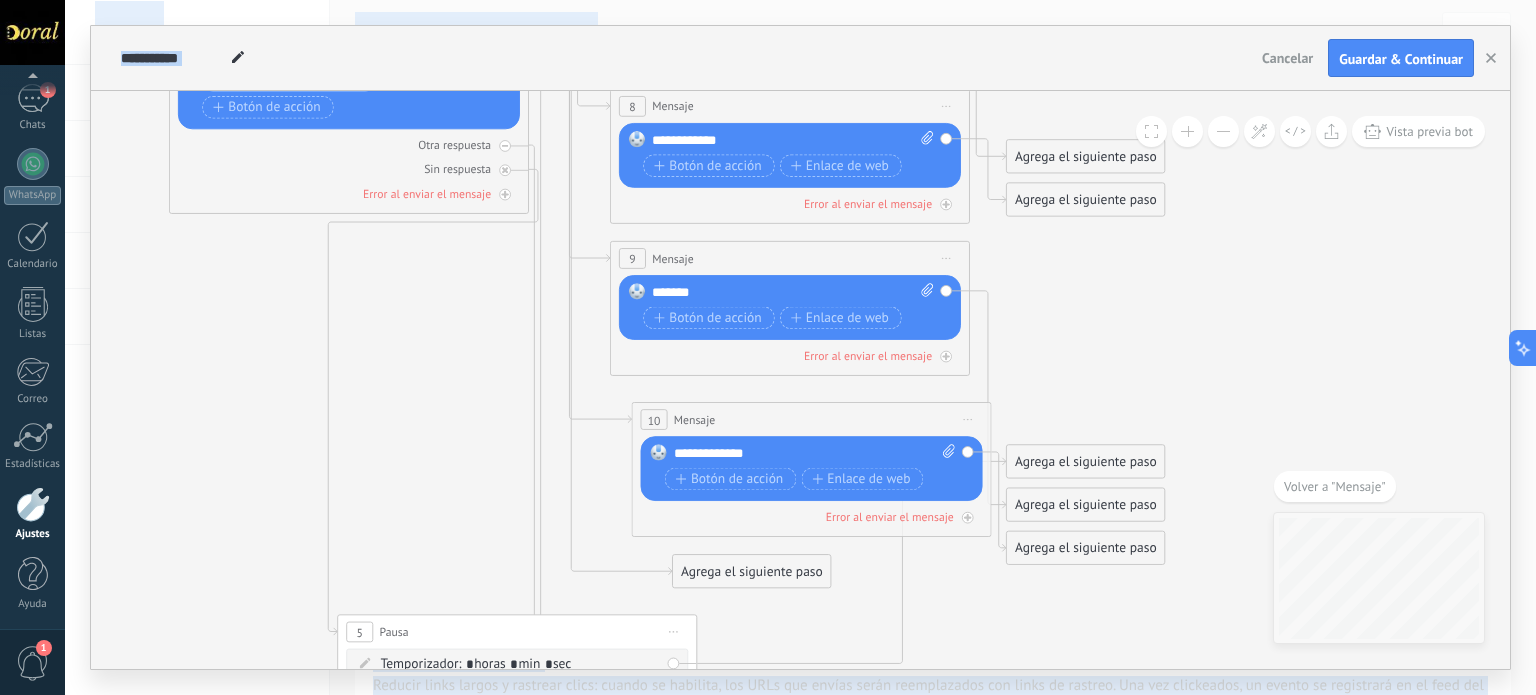 click on "Agrega el siguiente paso" at bounding box center (752, 572) 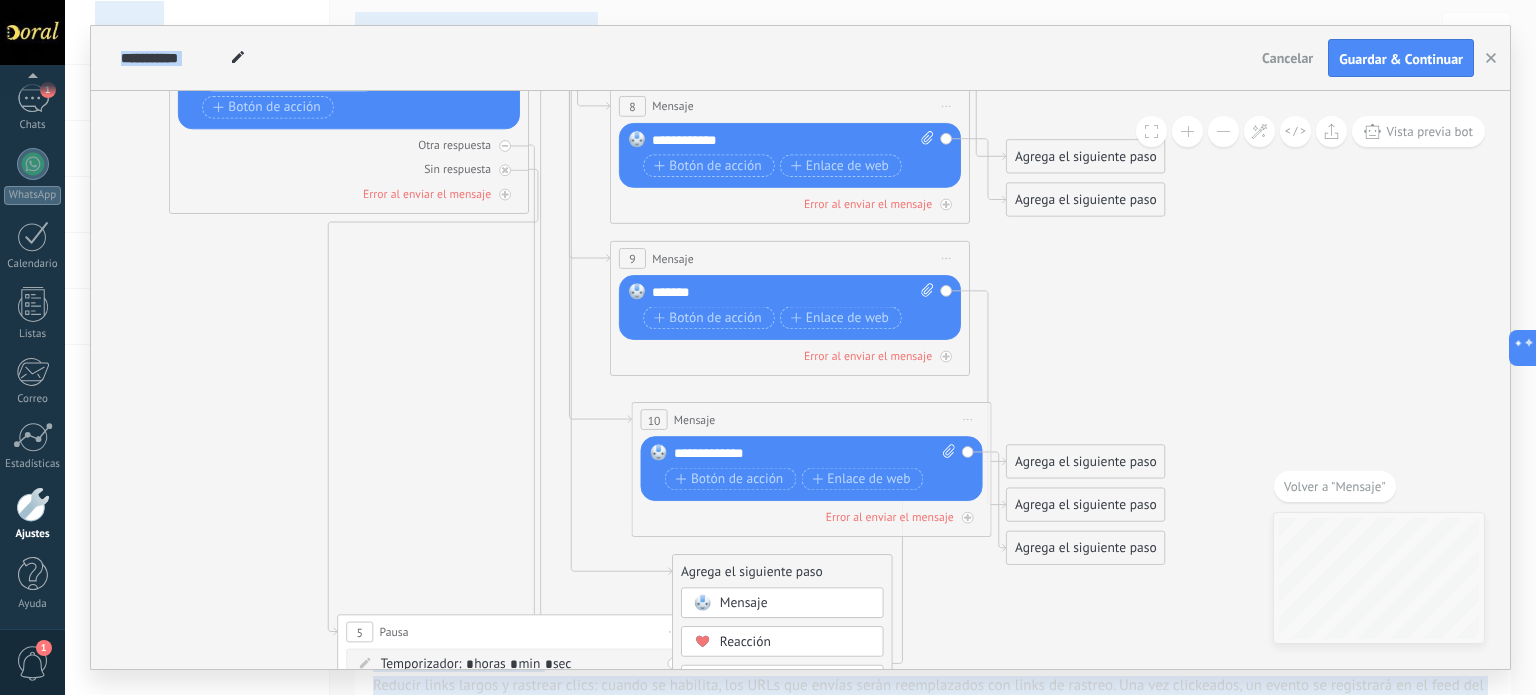 click on "Mensaje" at bounding box center (744, 603) 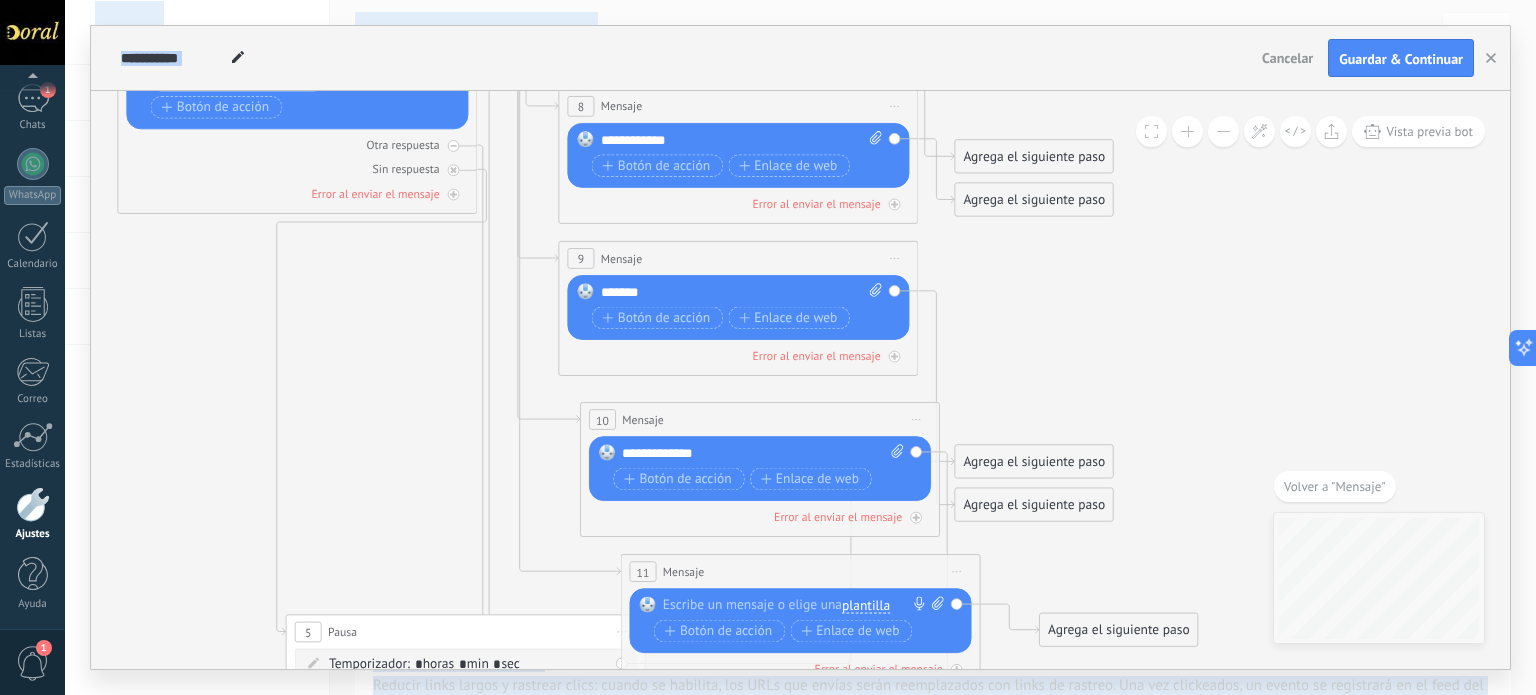 click on "Reemplazar
Quitar
Convertir a mensaje de voz
Arrastre la imagen aquí para adjuntarla.
Añadir imagen
Subir
Arrastrar y soltar
Archivo no encontrado
Escribe un mensaje o elige una  plantilla" at bounding box center [801, 621] 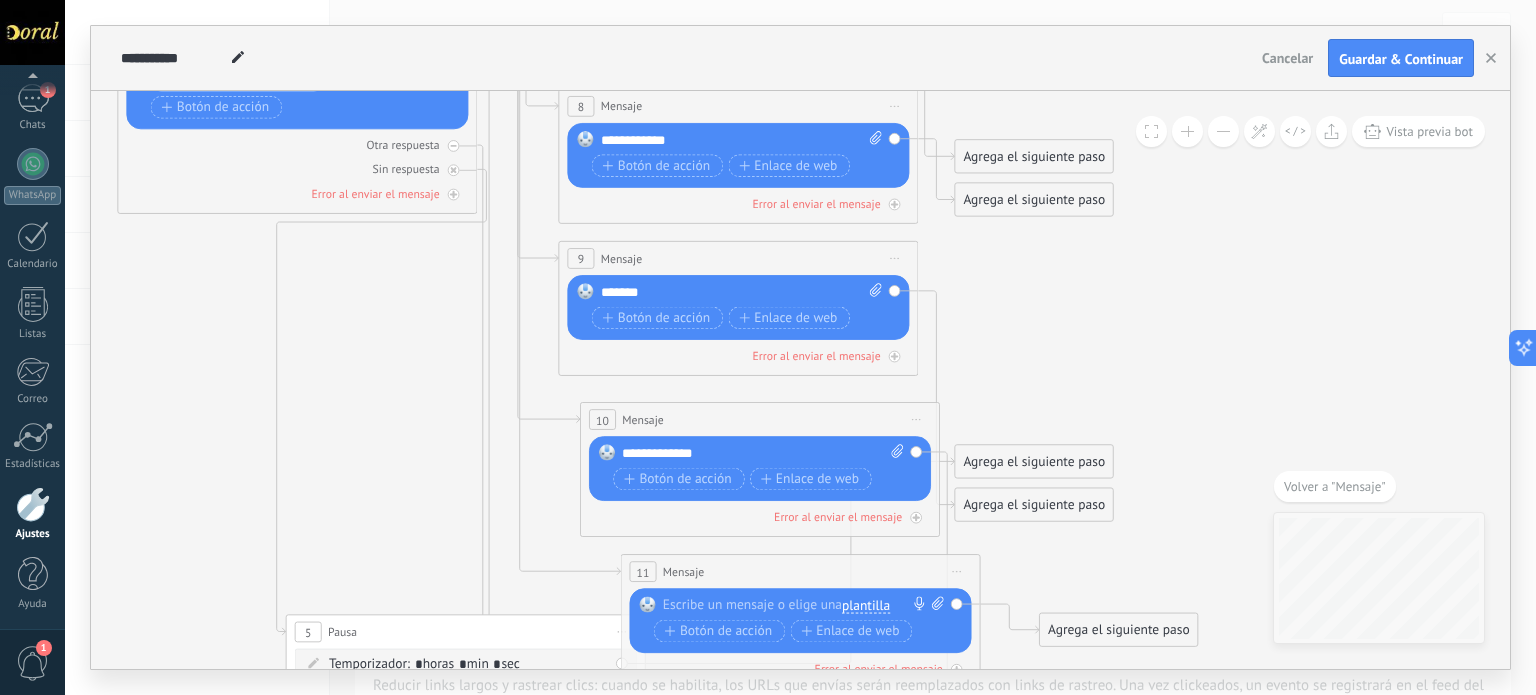 click at bounding box center [796, 606] 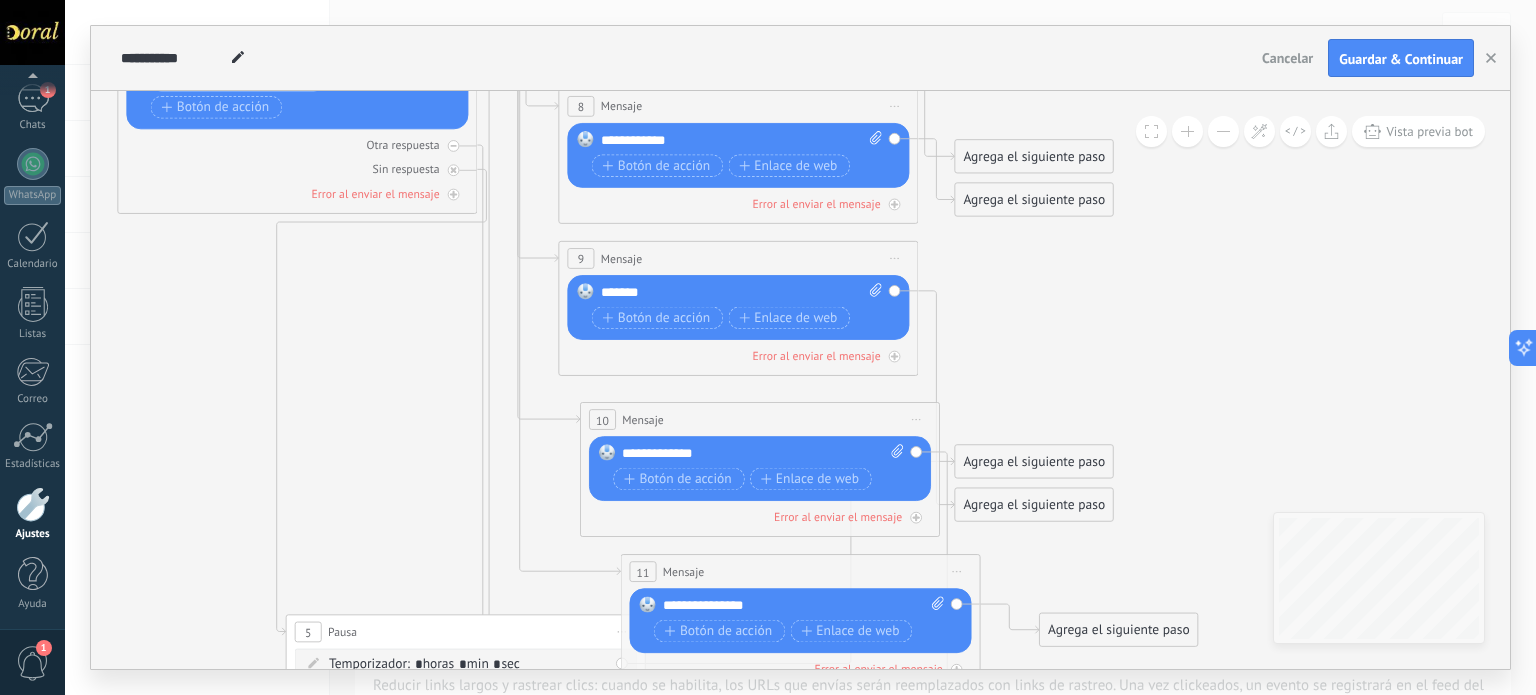 click 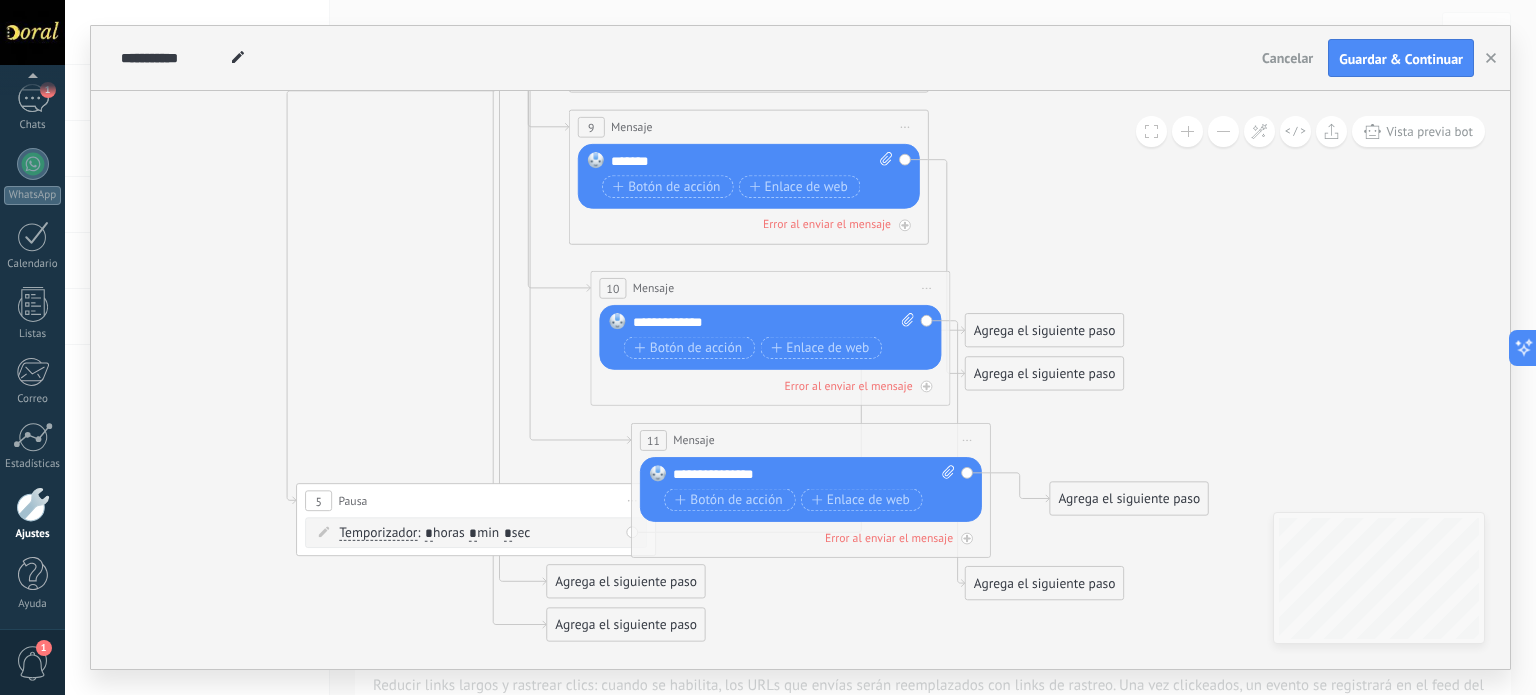 drag, startPoint x: 1257, startPoint y: 355, endPoint x: 1260, endPoint y: 189, distance: 166.0271 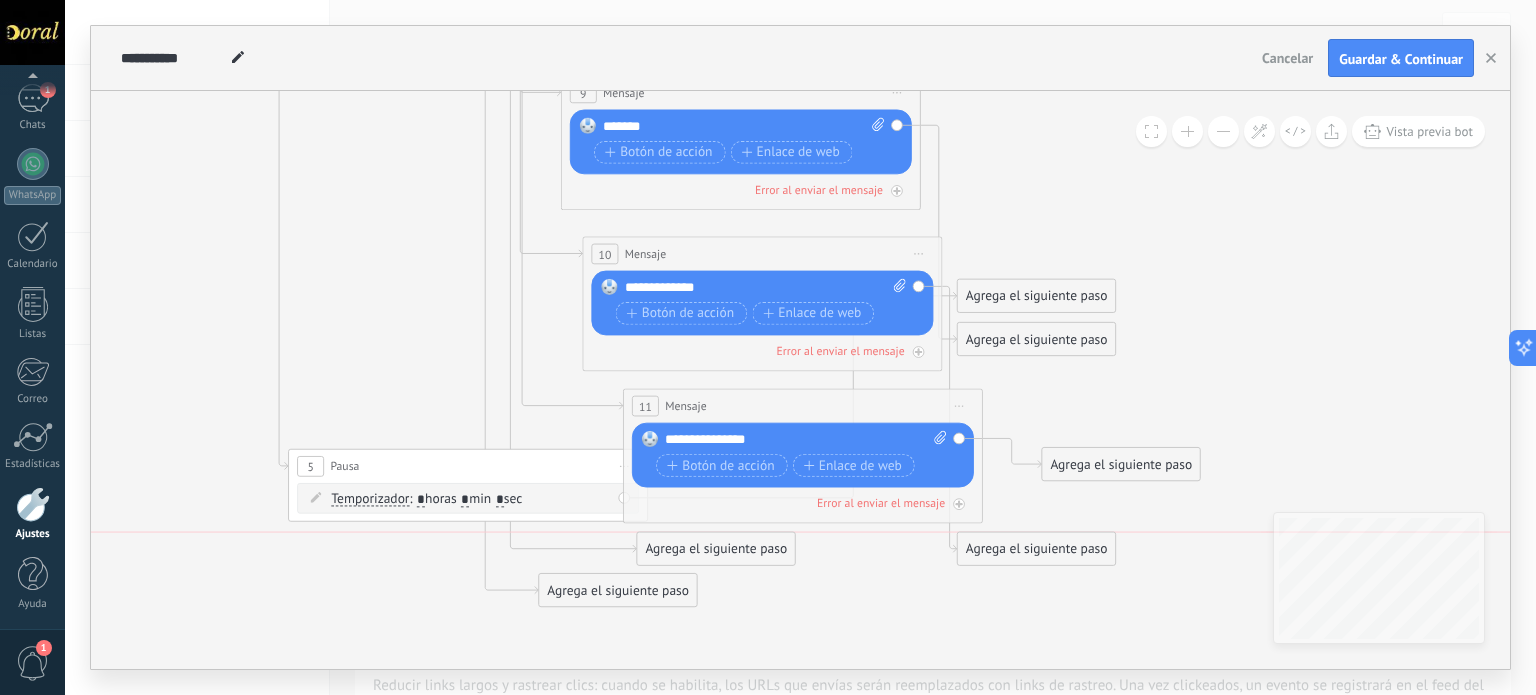 drag, startPoint x: 591, startPoint y: 548, endPoint x: 692, endPoint y: 554, distance: 101.17806 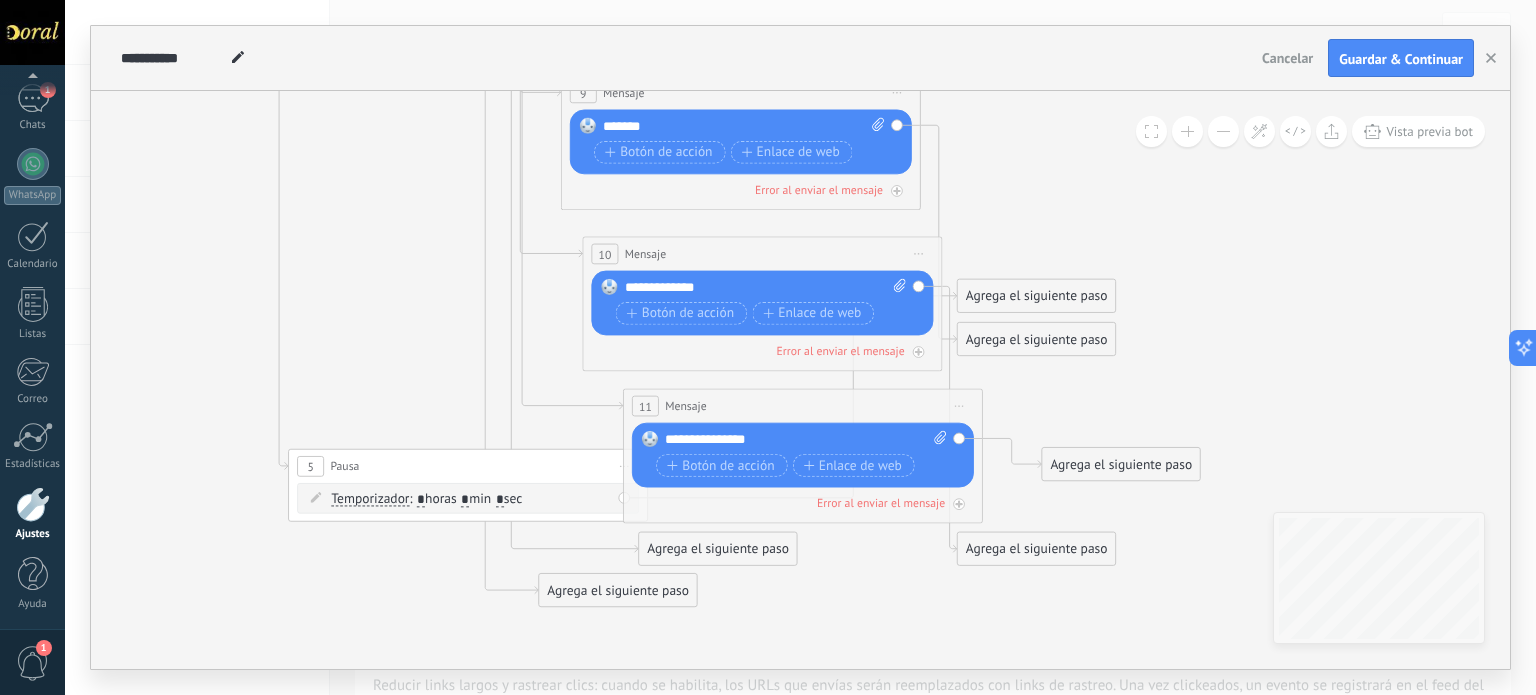 click on "Agrega el siguiente paso" at bounding box center (718, 550) 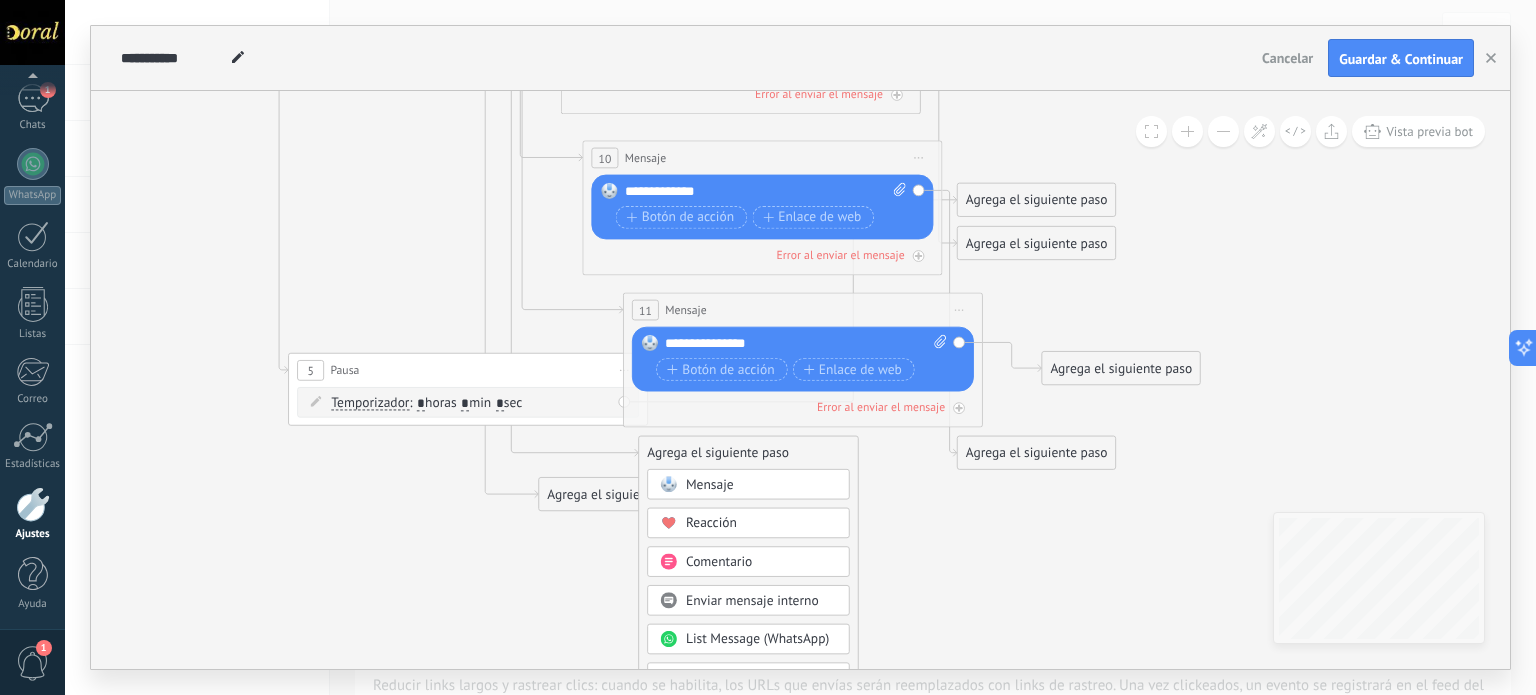 click on "Mensaje" at bounding box center (761, 485) 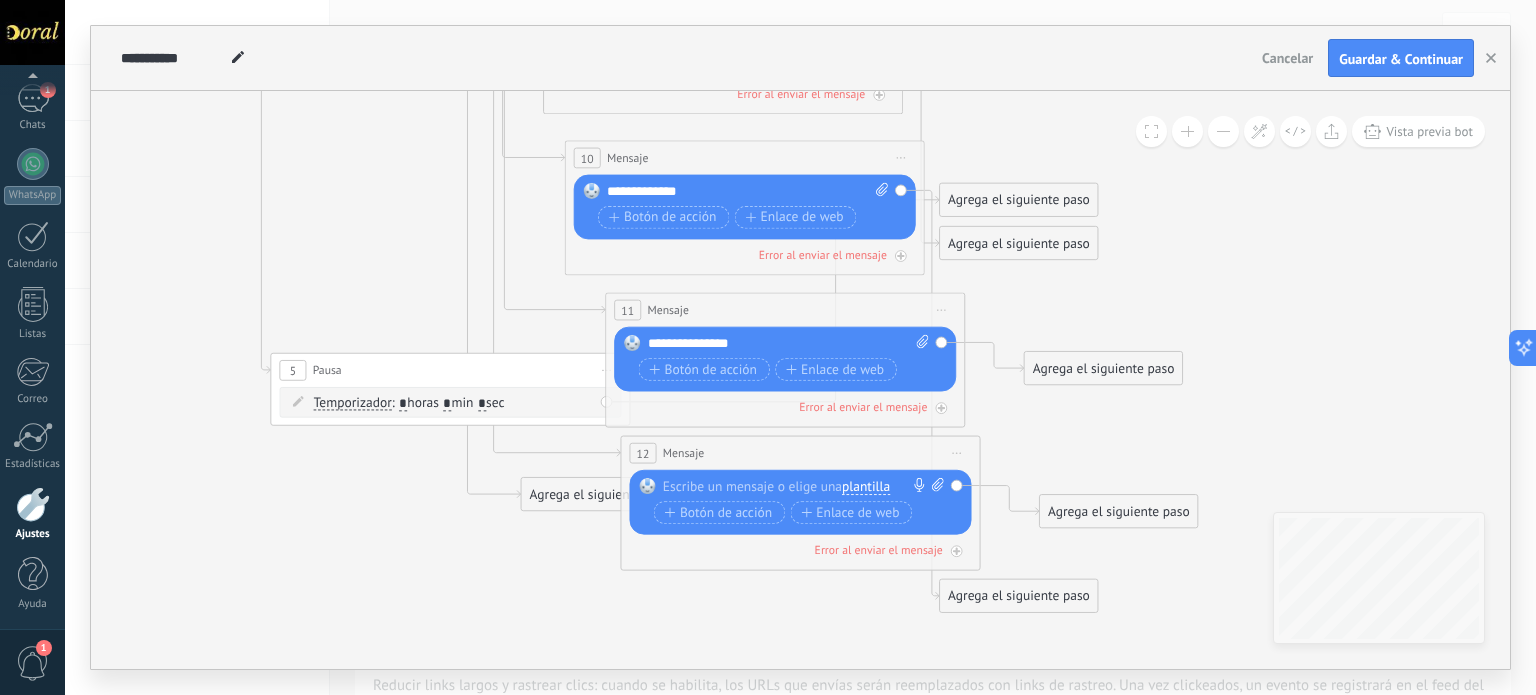 click at bounding box center [796, 487] 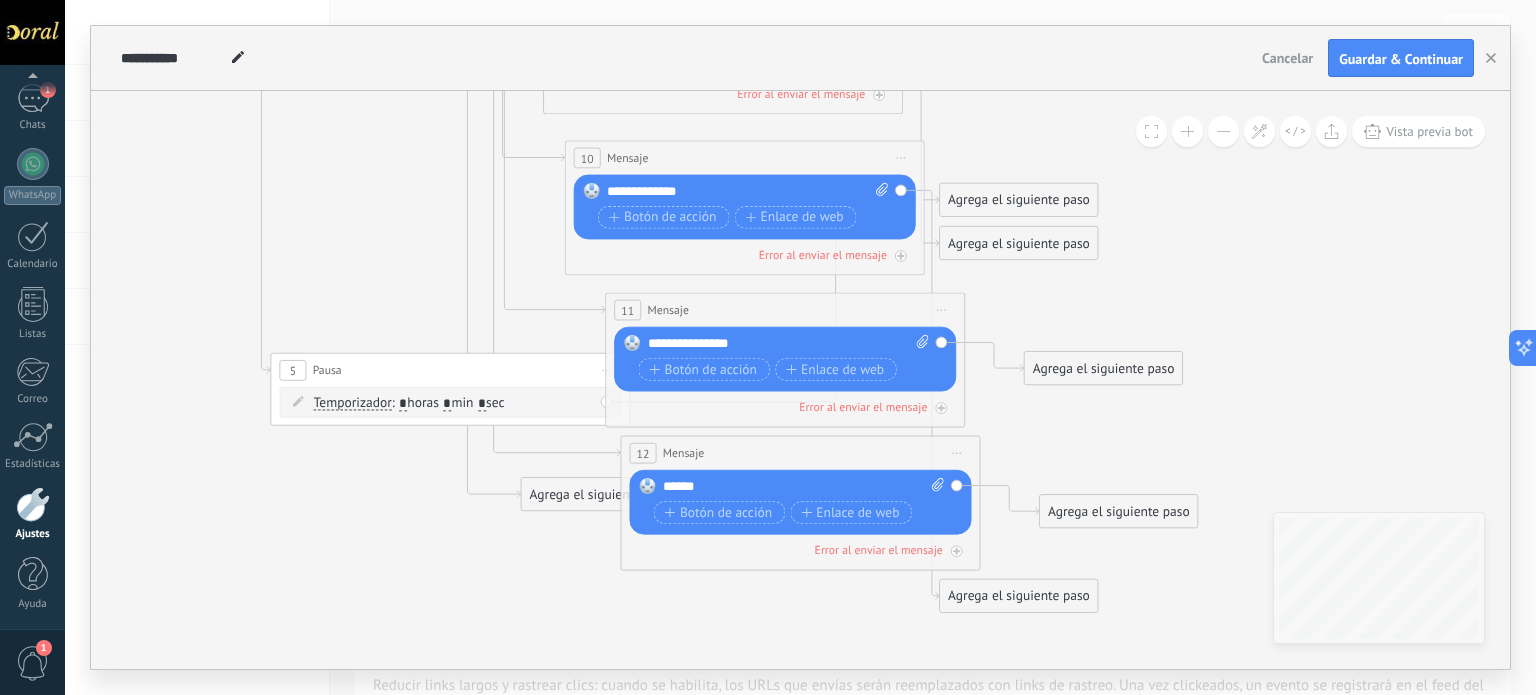 click 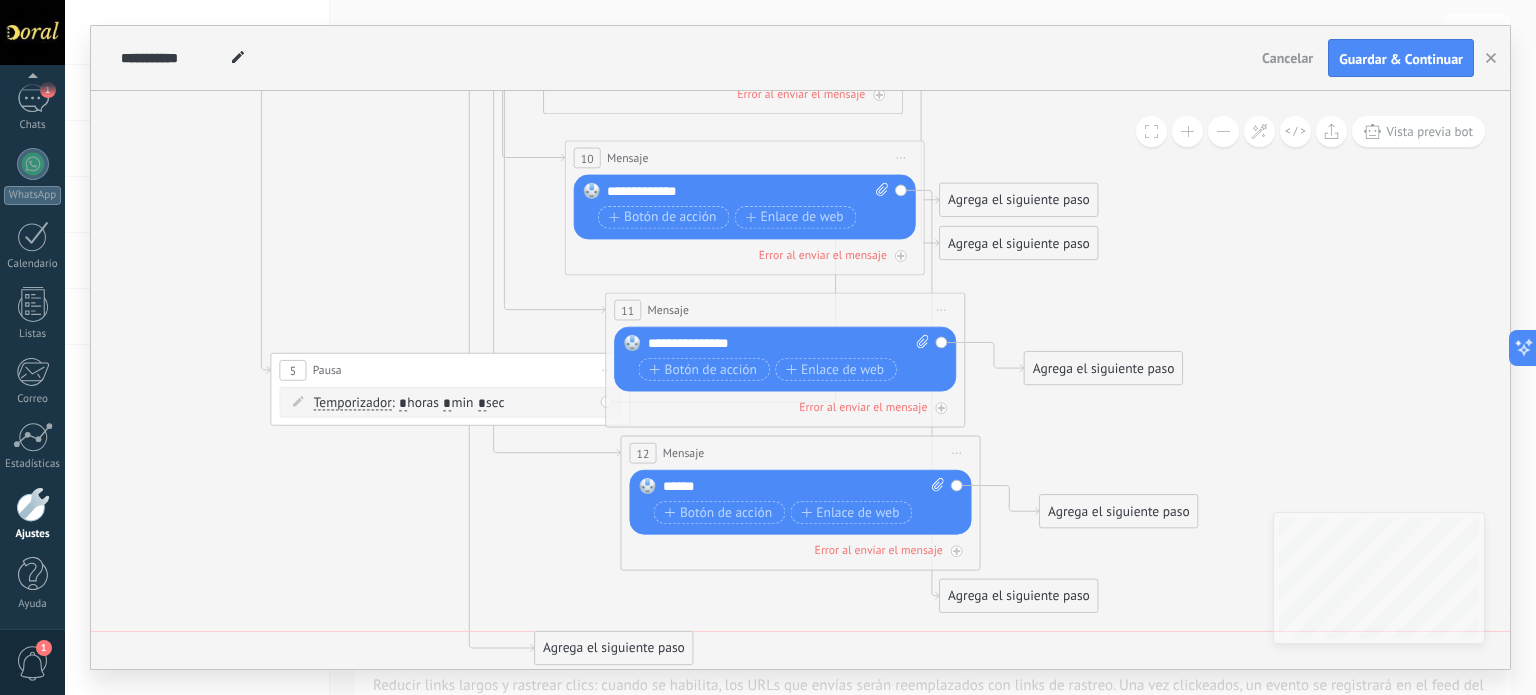 drag, startPoint x: 542, startPoint y: 496, endPoint x: 556, endPoint y: 655, distance: 159.61516 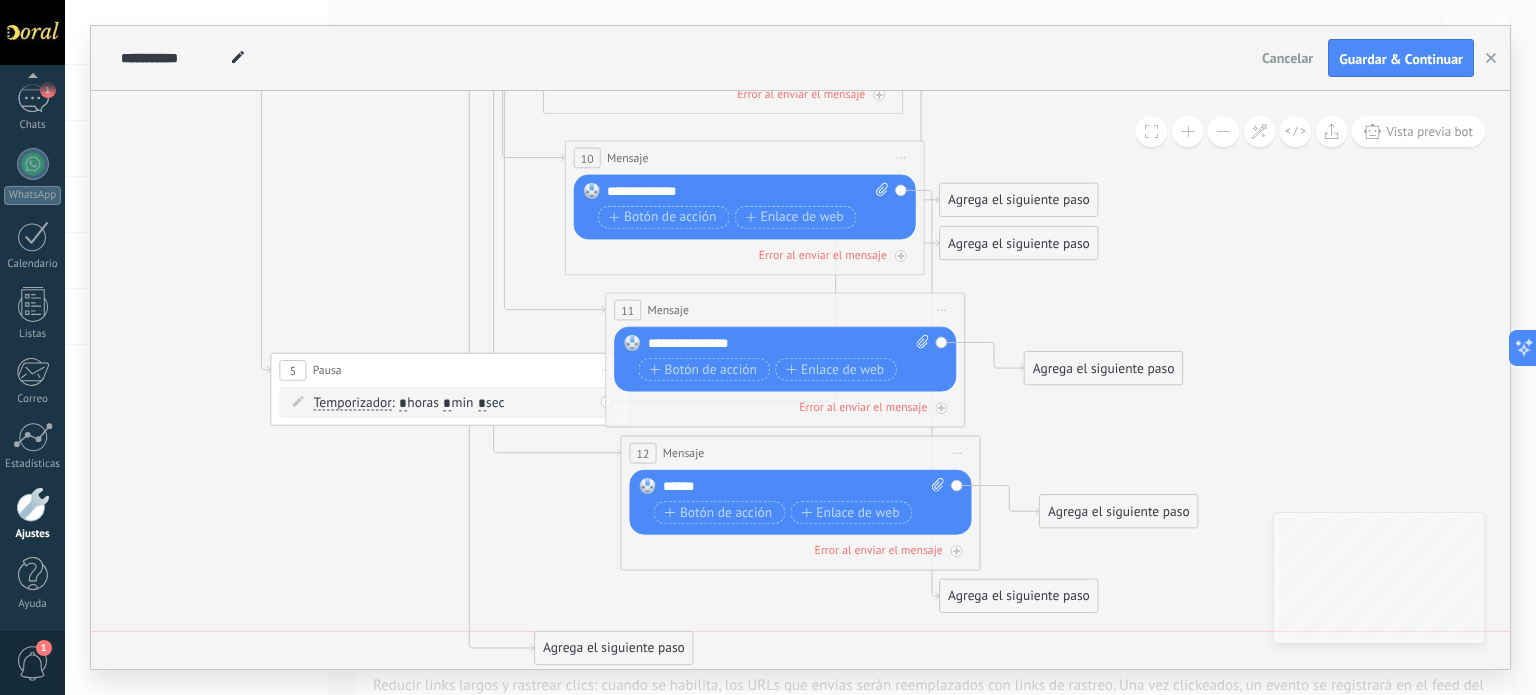 click on "Agrega el siguiente paso" at bounding box center [614, 649] 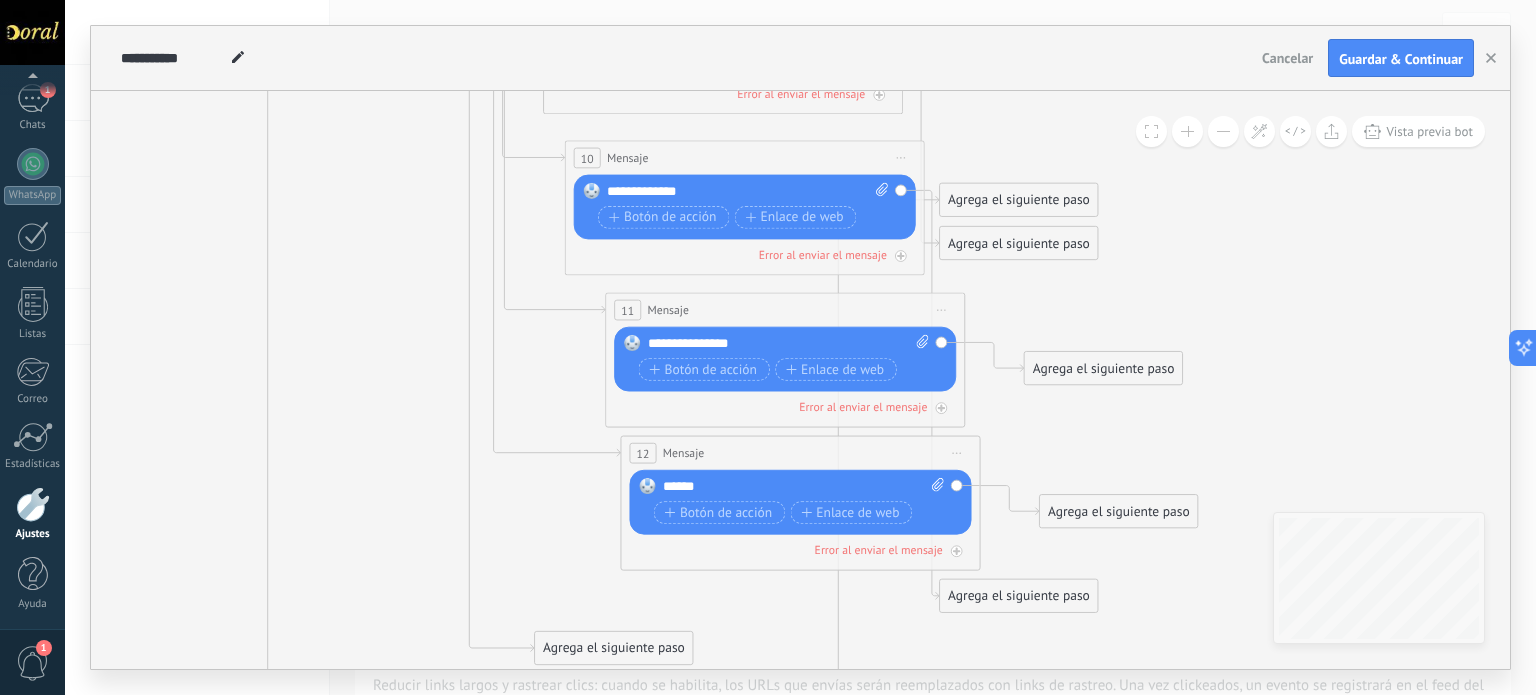 drag, startPoint x: 415, startPoint y: 367, endPoint x: 422, endPoint y: 742, distance: 375.06534 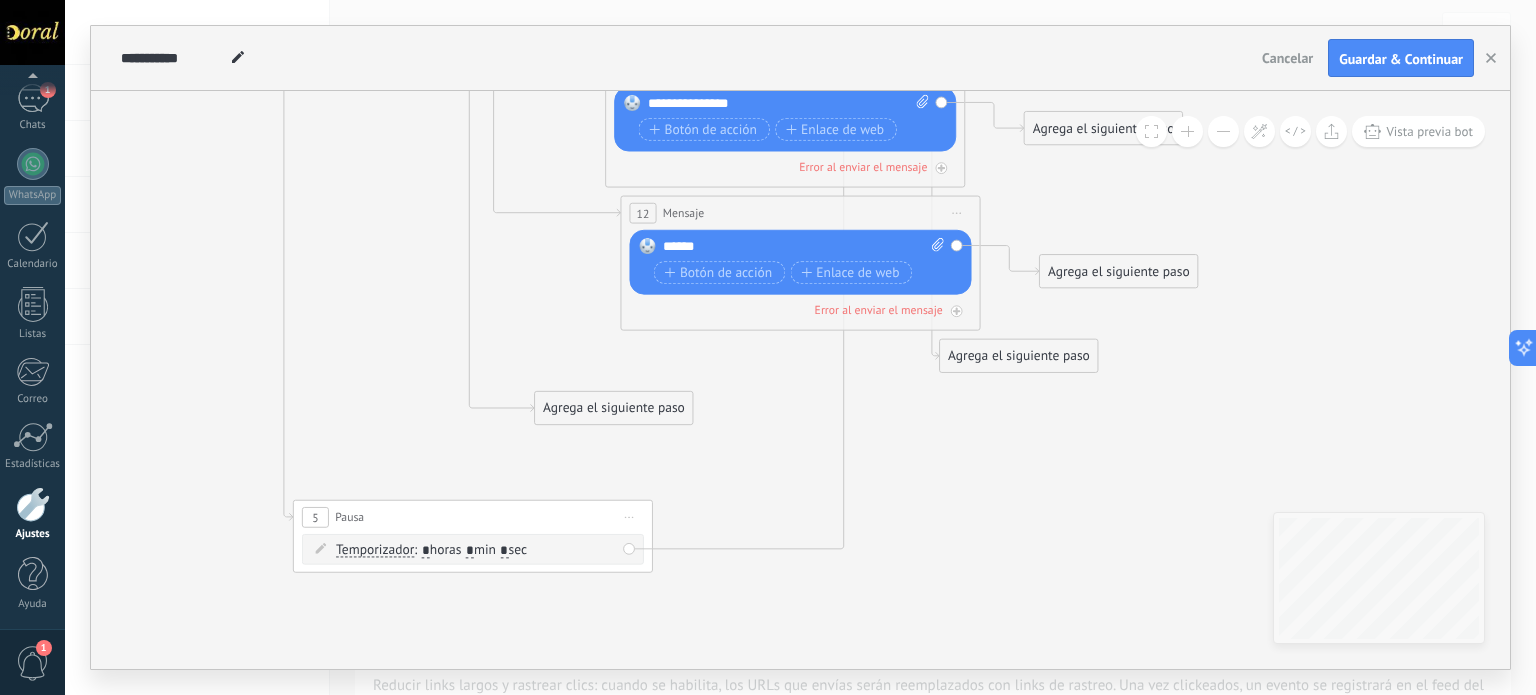 drag, startPoint x: 470, startPoint y: 505, endPoint x: 487, endPoint y: 519, distance: 22.022715 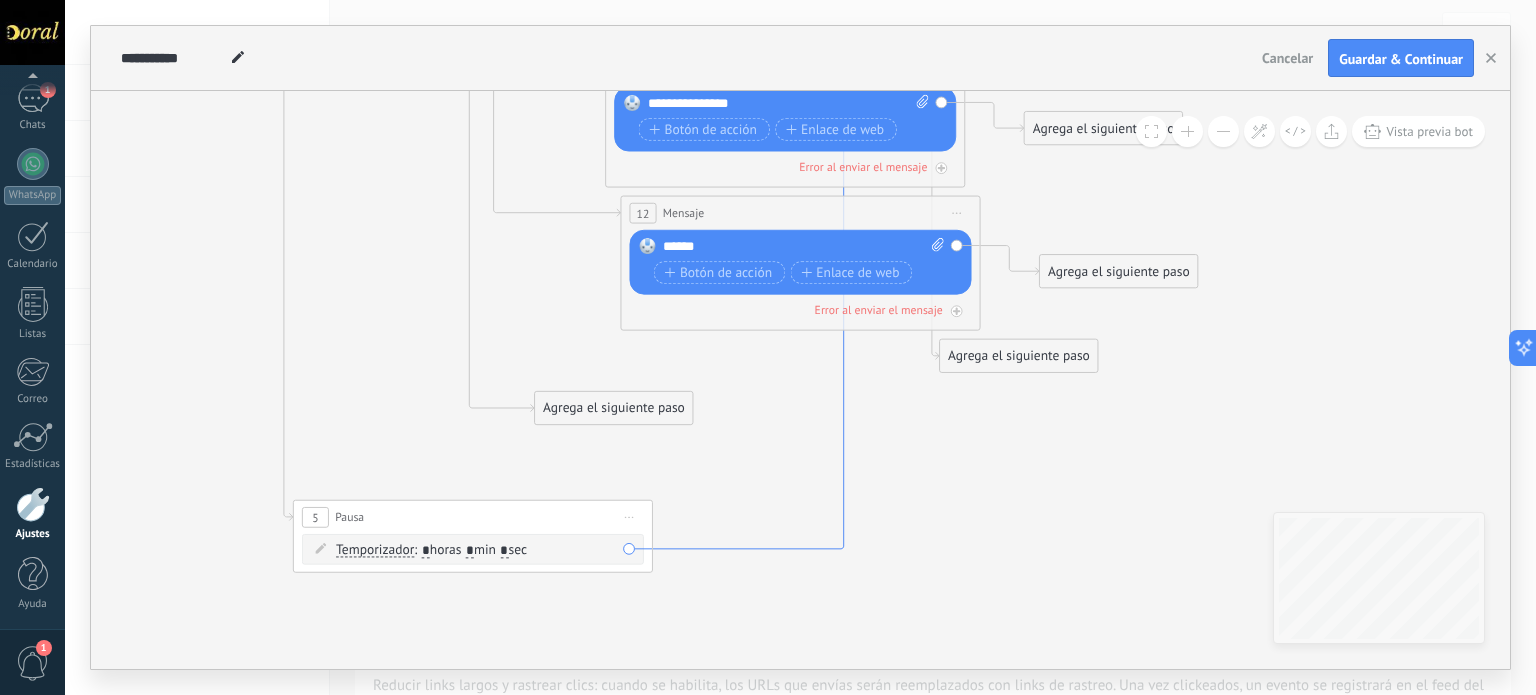 click 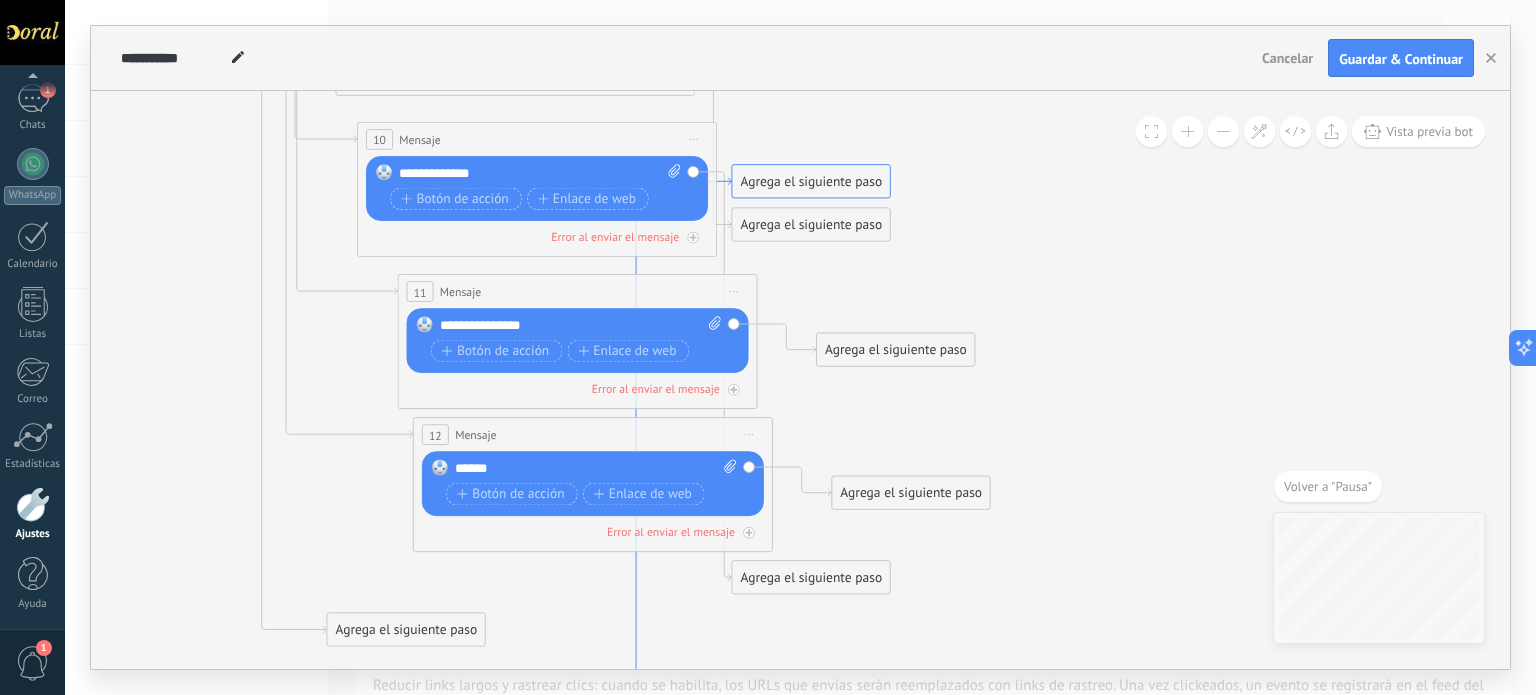drag, startPoint x: 659, startPoint y: 379, endPoint x: 639, endPoint y: 659, distance: 280.71338 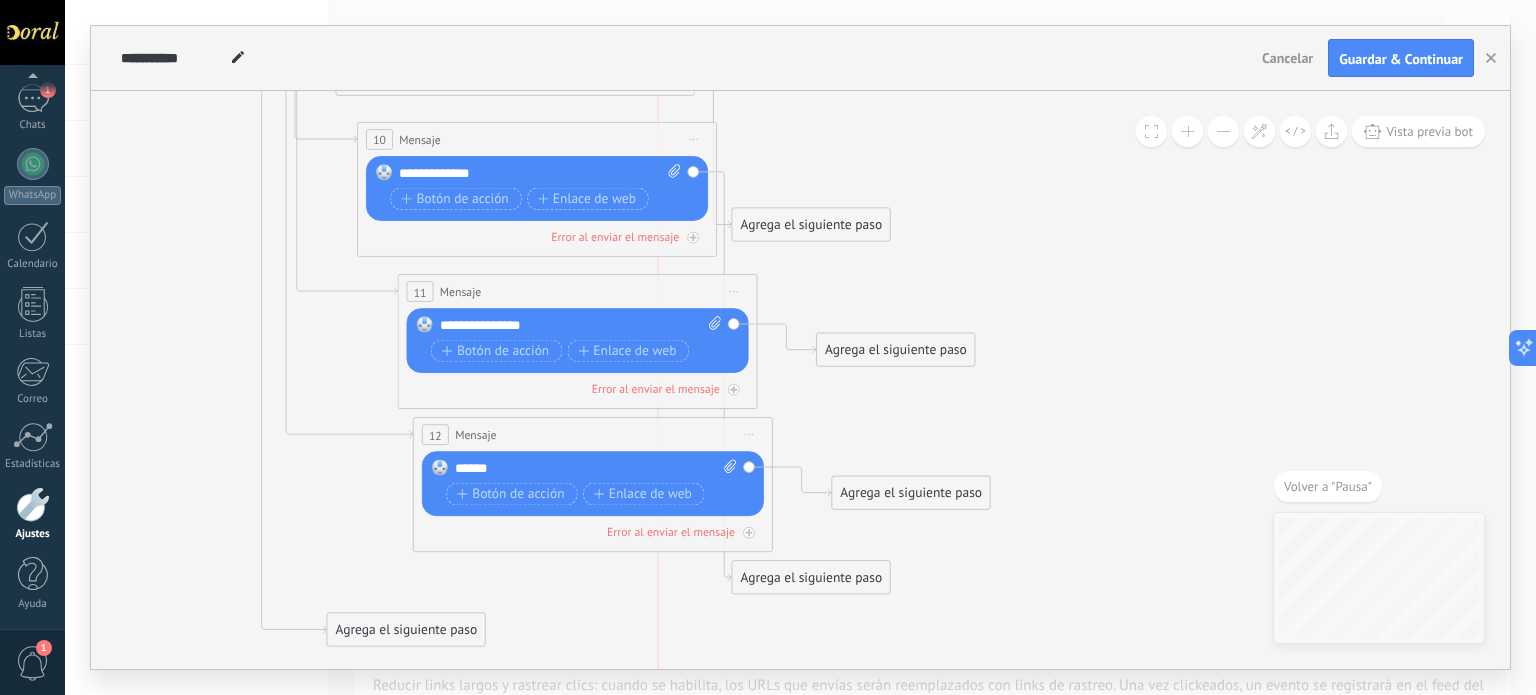 drag, startPoint x: 812, startPoint y: 176, endPoint x: 747, endPoint y: 719, distance: 546.8766 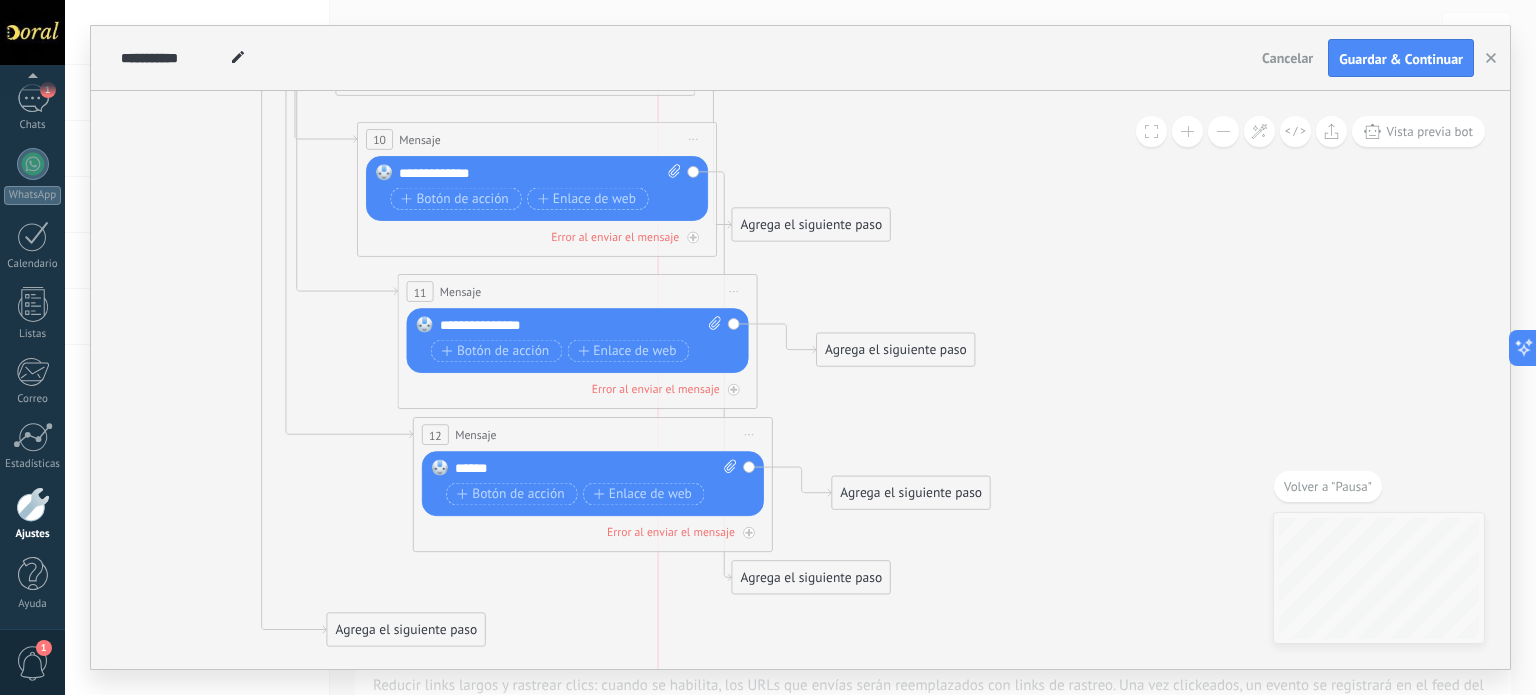 click on ".abccls-1,.abccls-2{fill-rule:evenodd}.abccls-2{fill:#fff} .abfcls-1{fill:none}.abfcls-2{fill:#fff} .abncls-1{isolation:isolate}.abncls-2{opacity:.06}.abncls-2,.abncls-3,.abncls-6{mix-blend-mode:multiply}.abncls-3{opacity:.15}.abncls-4,.abncls-8{fill:#fff}.abncls-5{fill:url(#abnlinear-gradient)}.abncls-6{opacity:.04}.abncls-7{fill:url(#abnlinear-gradient-2)}.abncls-8{fill-rule:evenodd} .abqst0{fill:#ffa200} .abwcls-1{fill:#252525} .cls-1{isolation:isolate} .acicls-1{fill:none} .aclcls-1{fill:#232323} .acnst0{display:none} .addcls-1,.addcls-2{fill:none;stroke-miterlimit:10}.addcls-1{stroke:#dfe0e5}.addcls-2{stroke:#a1a7ab} .adecls-1,.adecls-2{fill:none;stroke-miterlimit:10}.adecls-1{stroke:#dfe0e5}.adecls-2{stroke:#a1a7ab} .adqcls-1{fill:#8591a5;fill-rule:evenodd} .aeccls-1{fill:#5c9f37} .aeecls-1{fill:#f86161} .aejcls-1{fill:#8591a5;fill-rule:evenodd} .aekcls-1{fill-rule:evenodd} .aelcls-1{fill-rule:evenodd;fill:currentColor} .aemcls-1{fill-rule:evenodd;fill:currentColor} .aercls-2{fill:#24bc8c}" at bounding box center [768, 347] 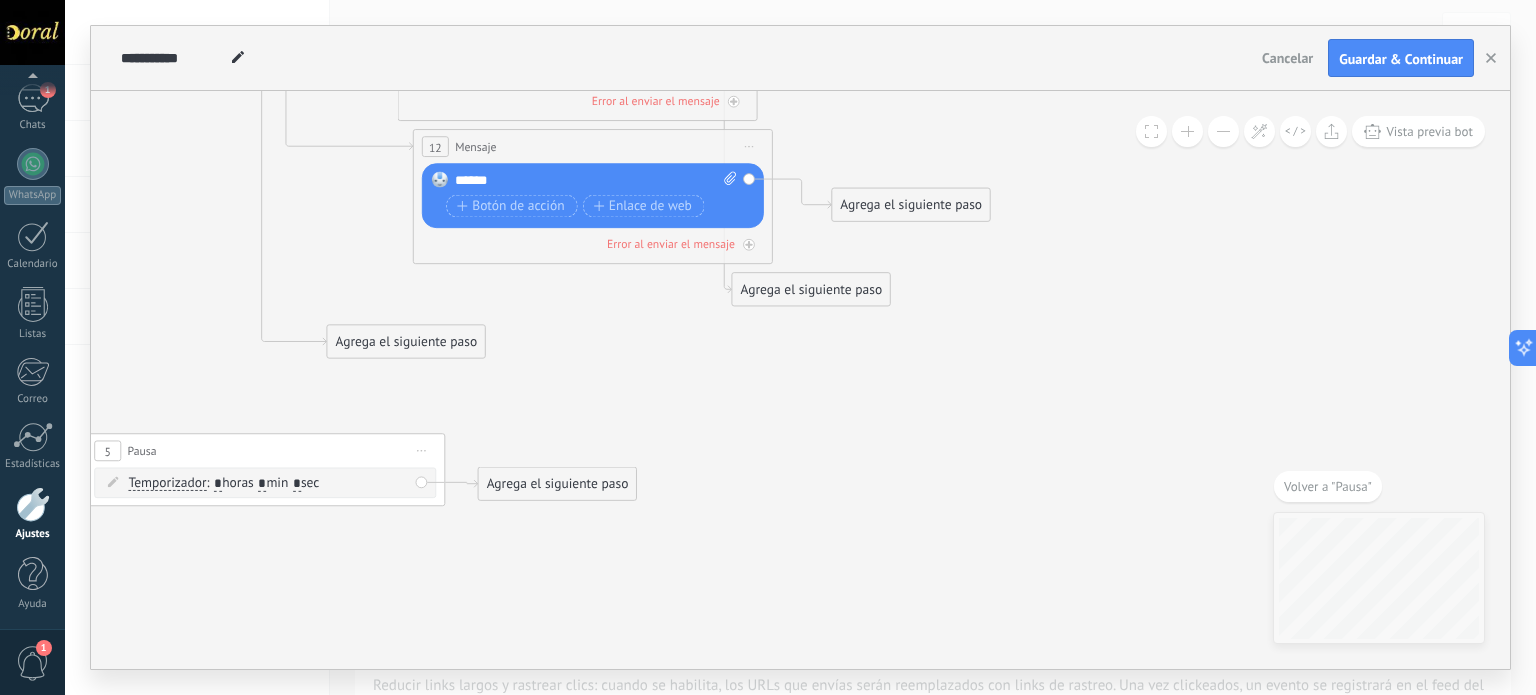 drag, startPoint x: 719, startPoint y: 433, endPoint x: 539, endPoint y: 479, distance: 185.78482 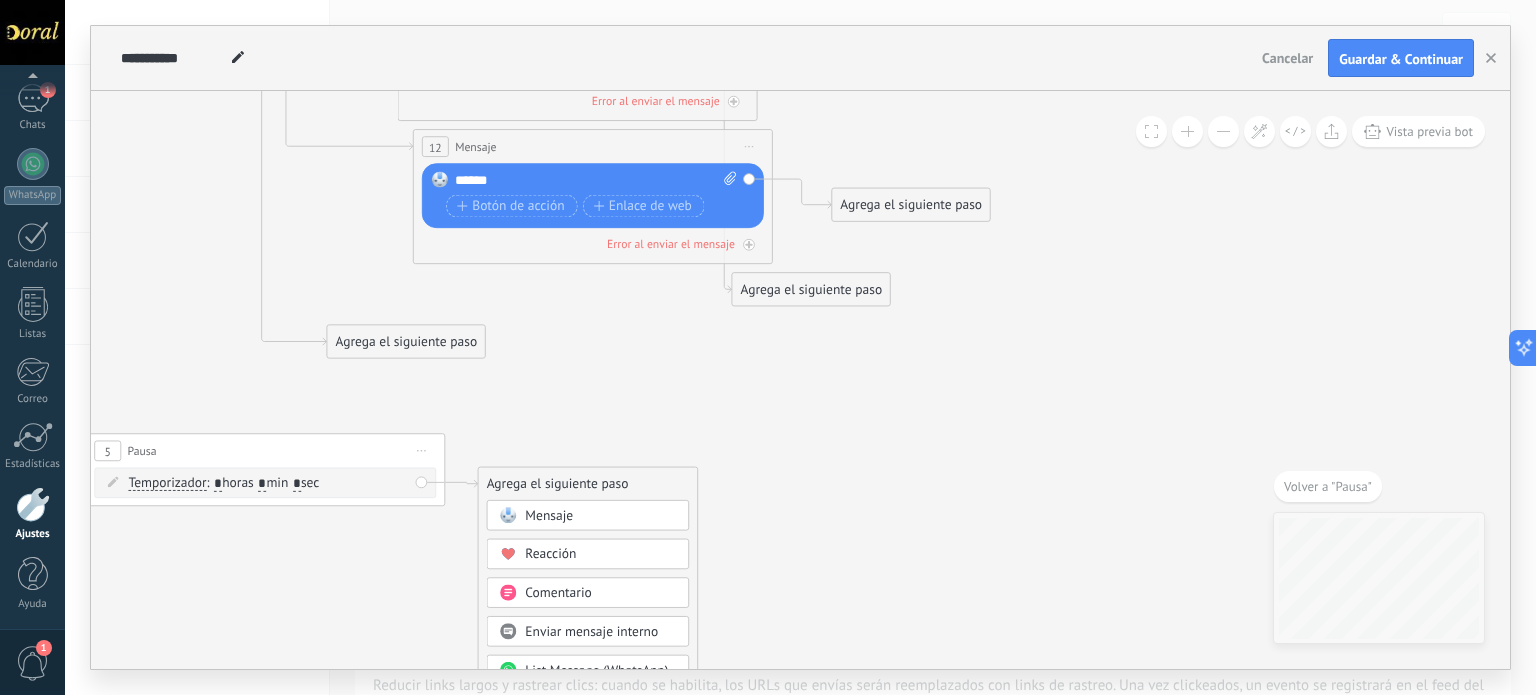 click on "Mensaje" at bounding box center (600, 516) 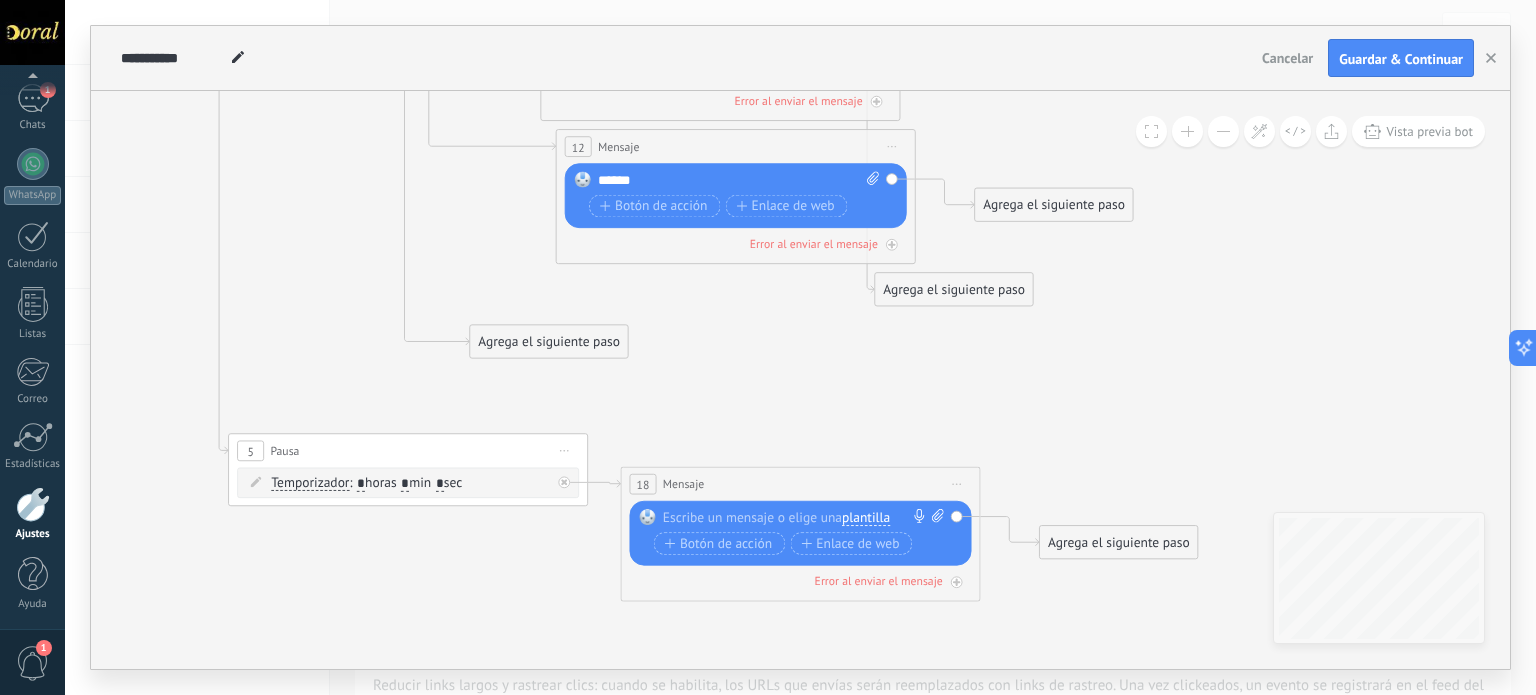 click at bounding box center (796, 518) 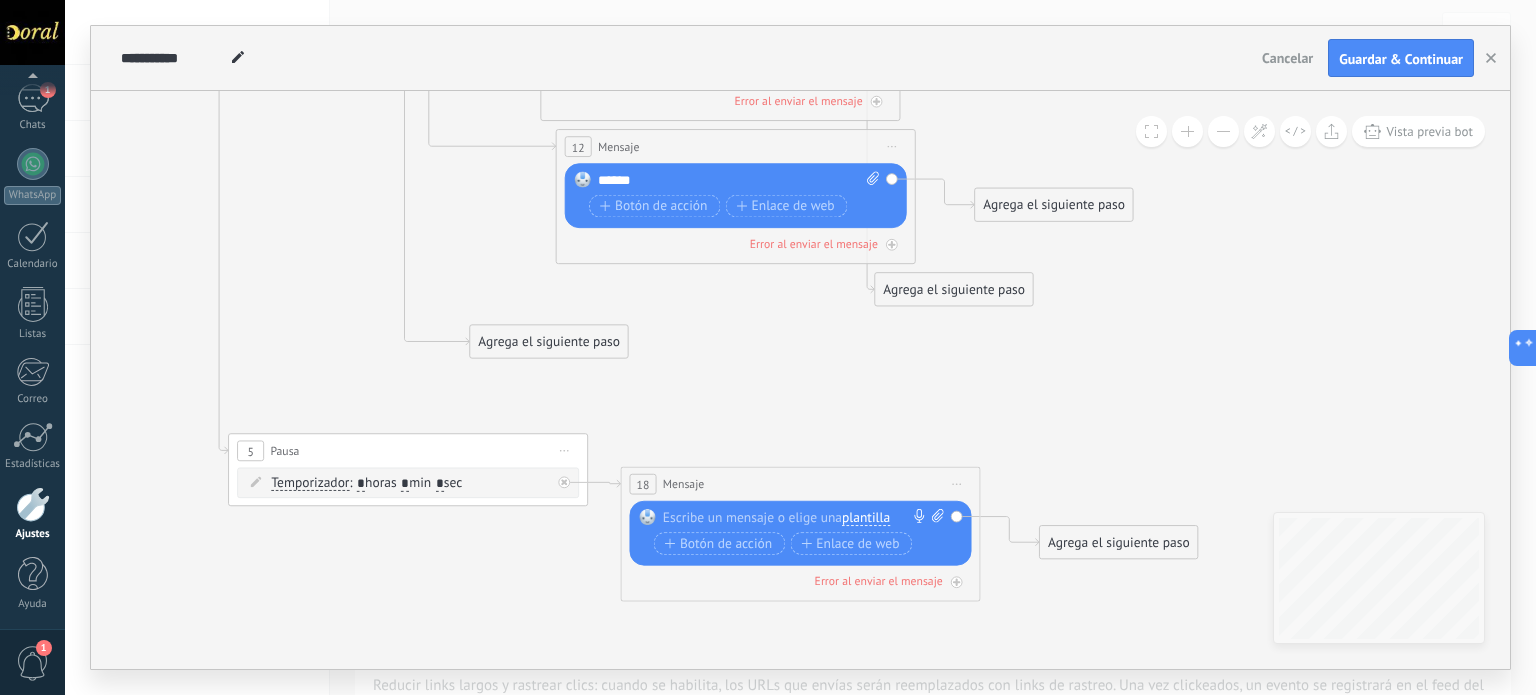 type 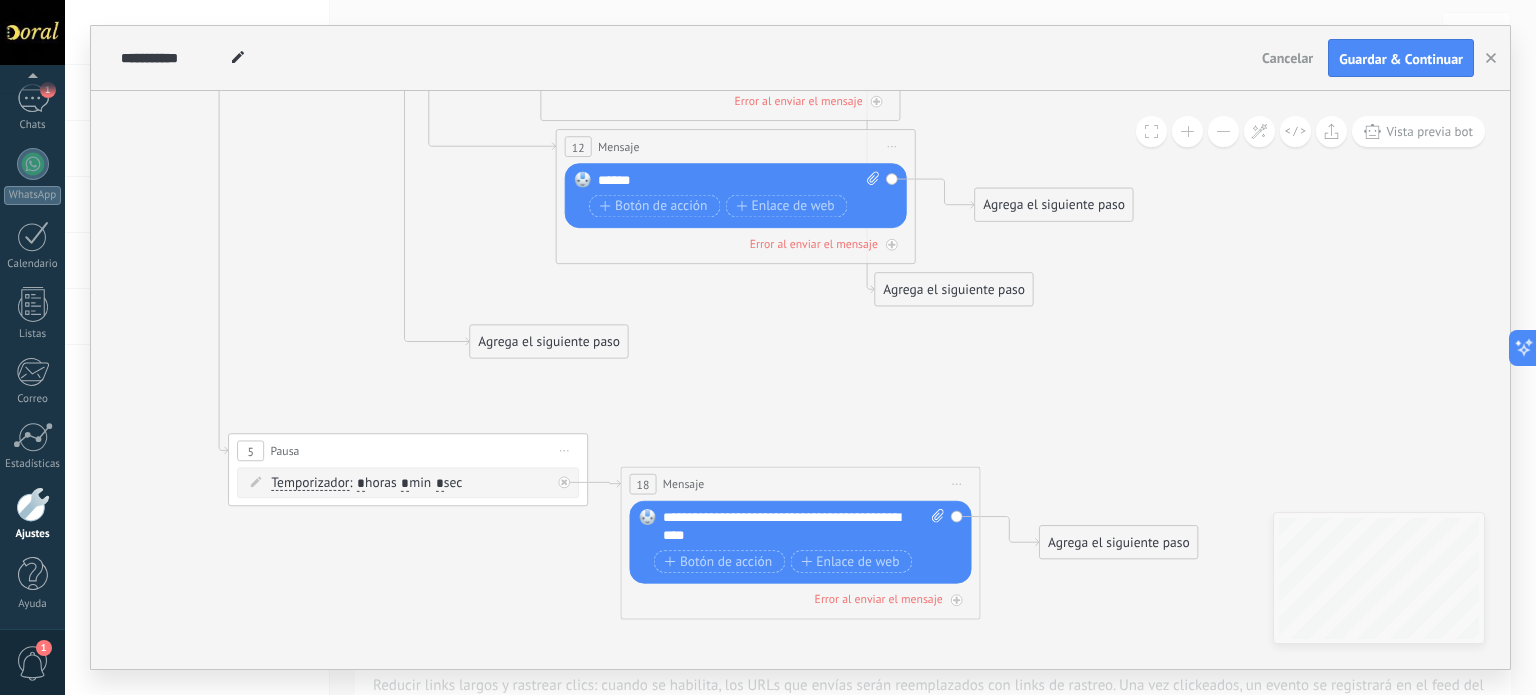 click on "**********" at bounding box center (804, 527) 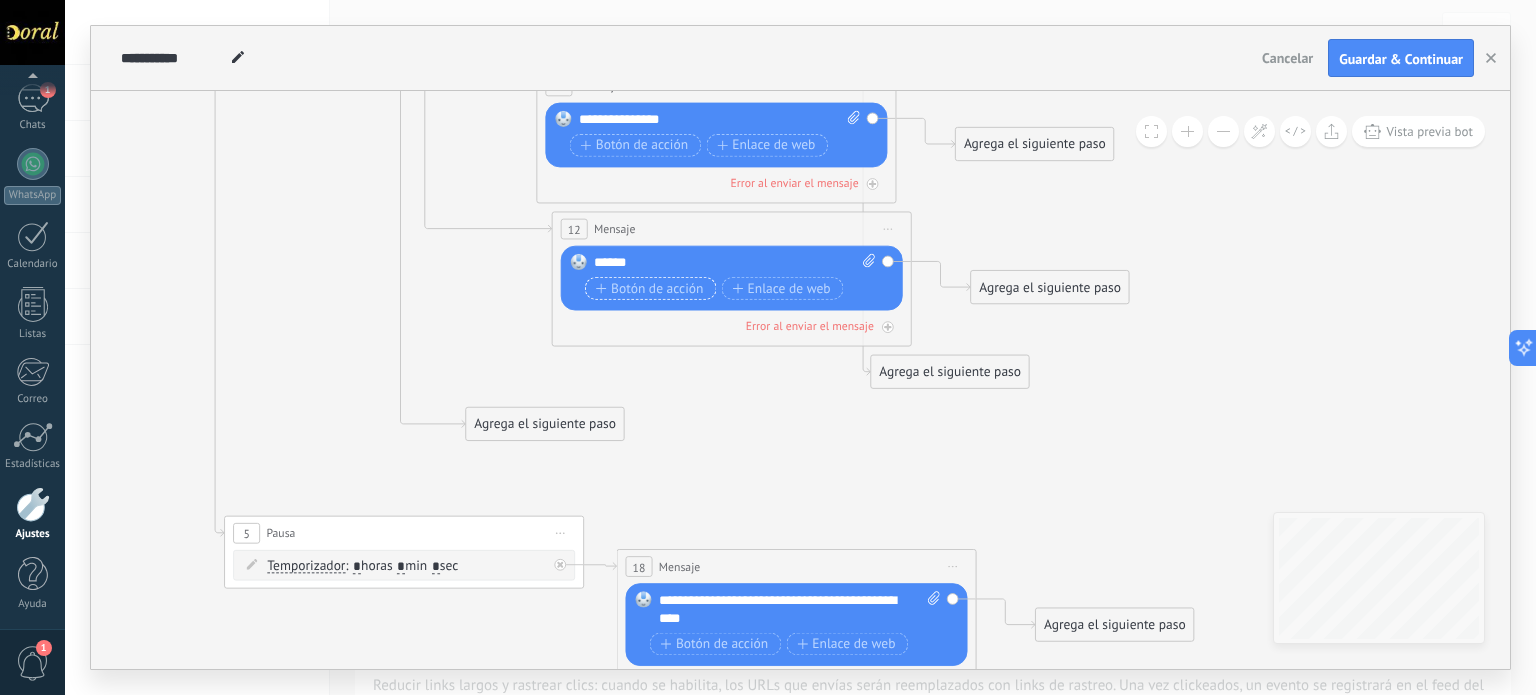drag, startPoint x: 1037, startPoint y: 434, endPoint x: 577, endPoint y: 494, distance: 463.89655 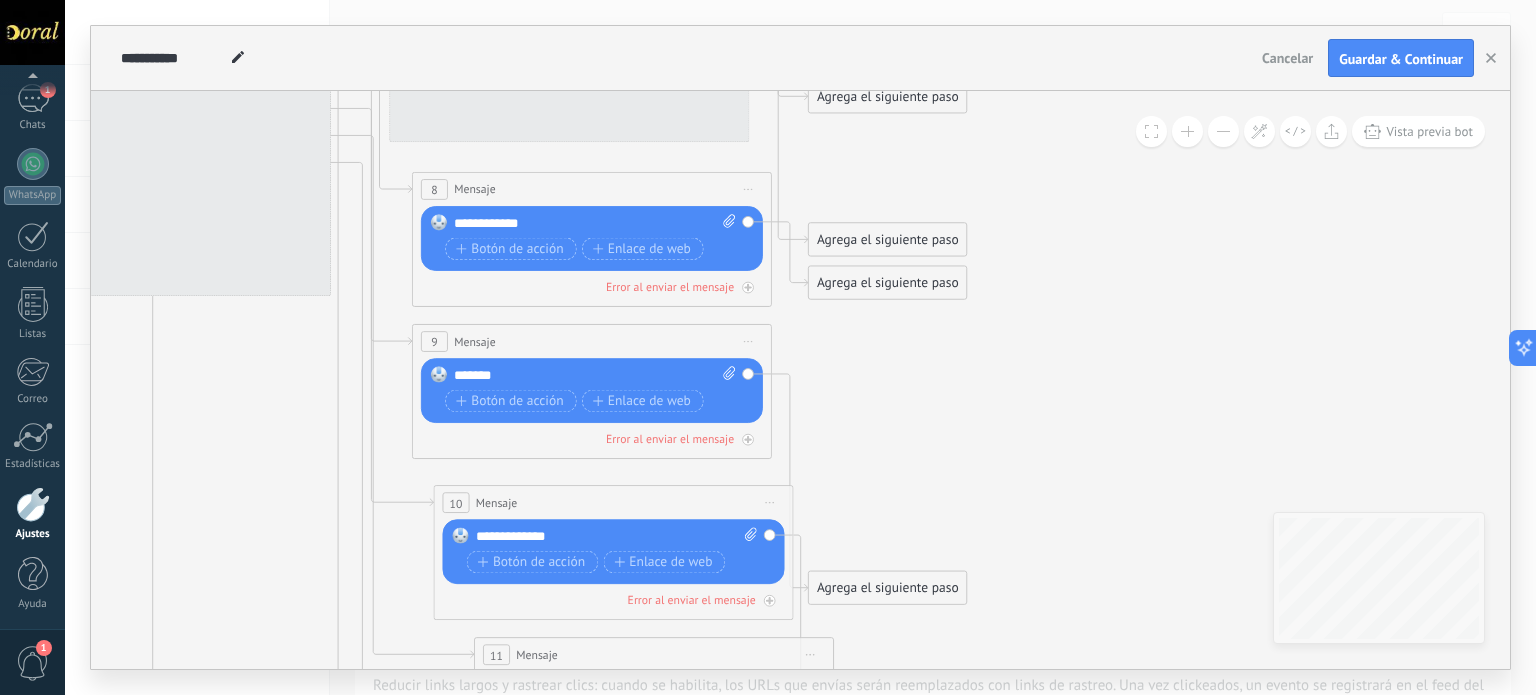drag, startPoint x: 267, startPoint y: 235, endPoint x: 245, endPoint y: 597, distance: 362.66788 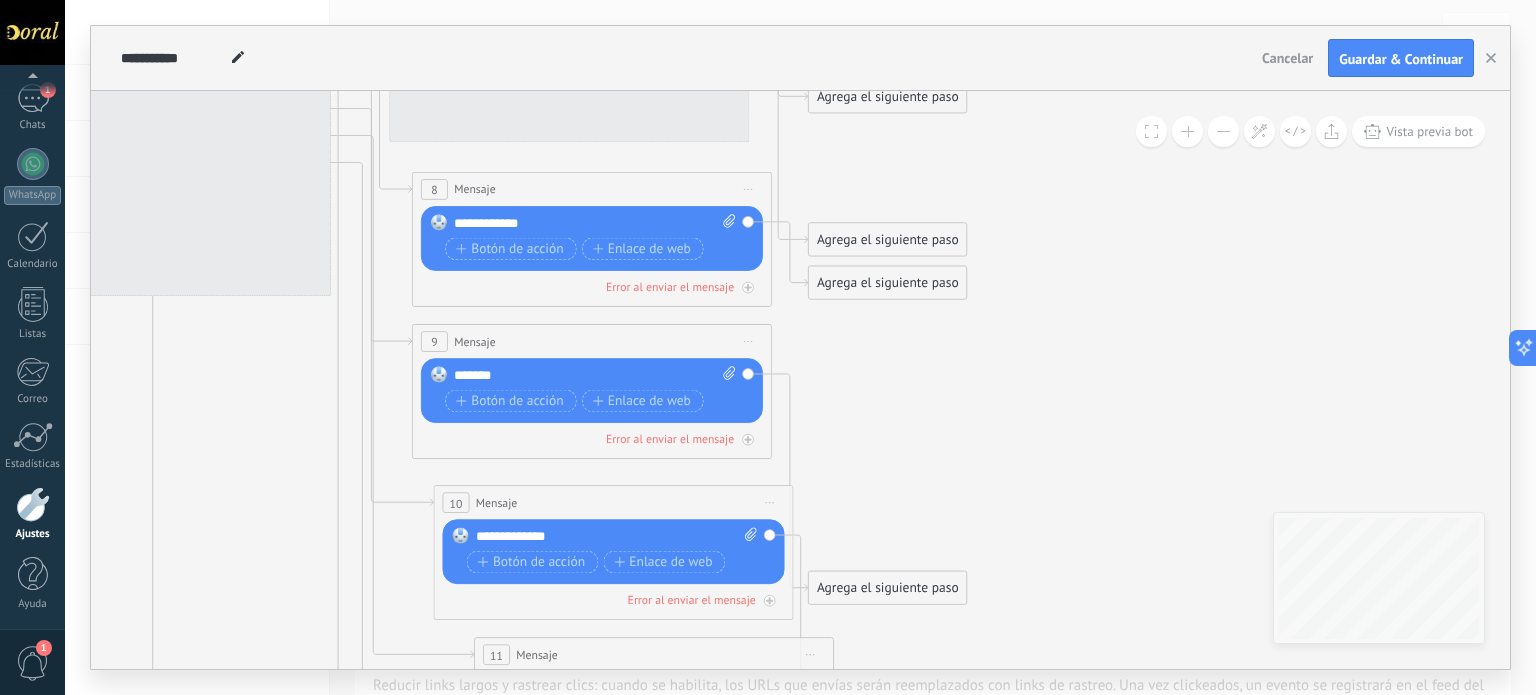 click 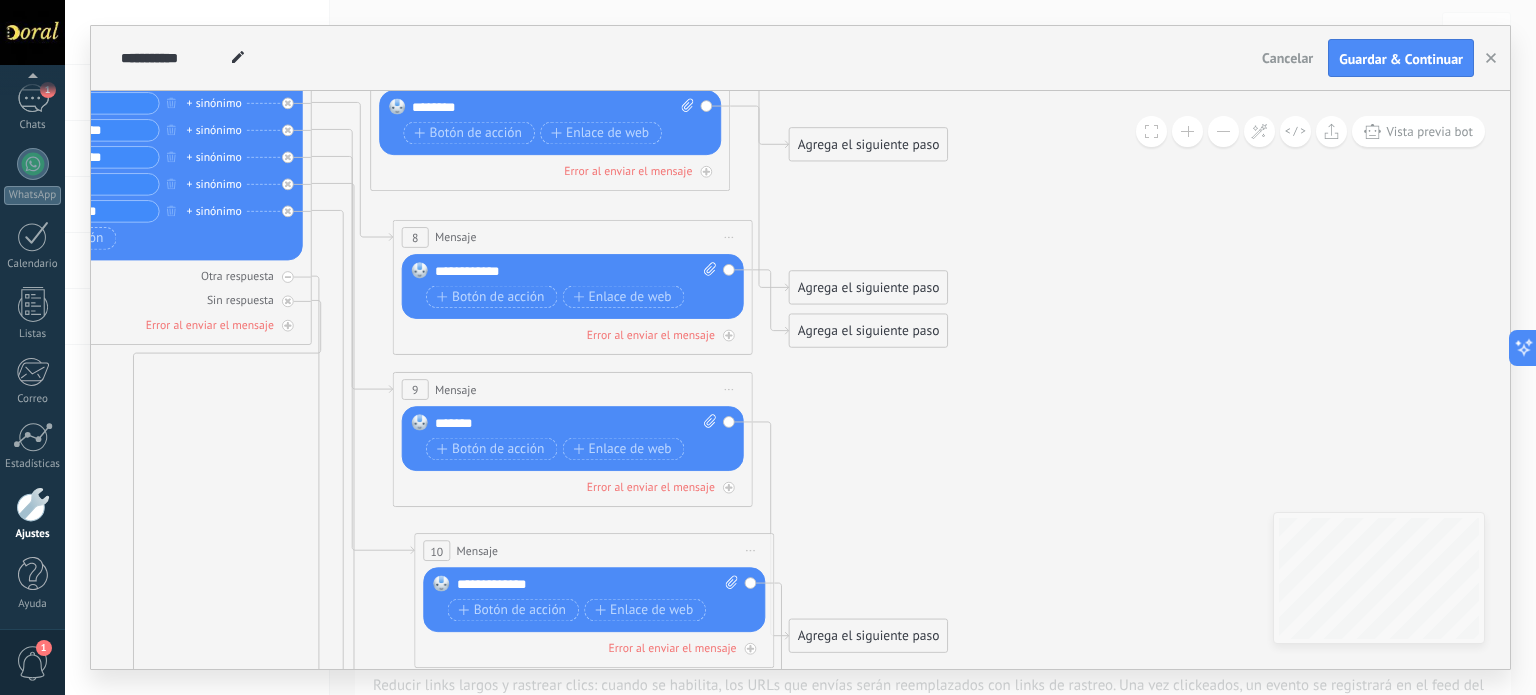 drag, startPoint x: 252, startPoint y: 531, endPoint x: 304, endPoint y: 403, distance: 138.15933 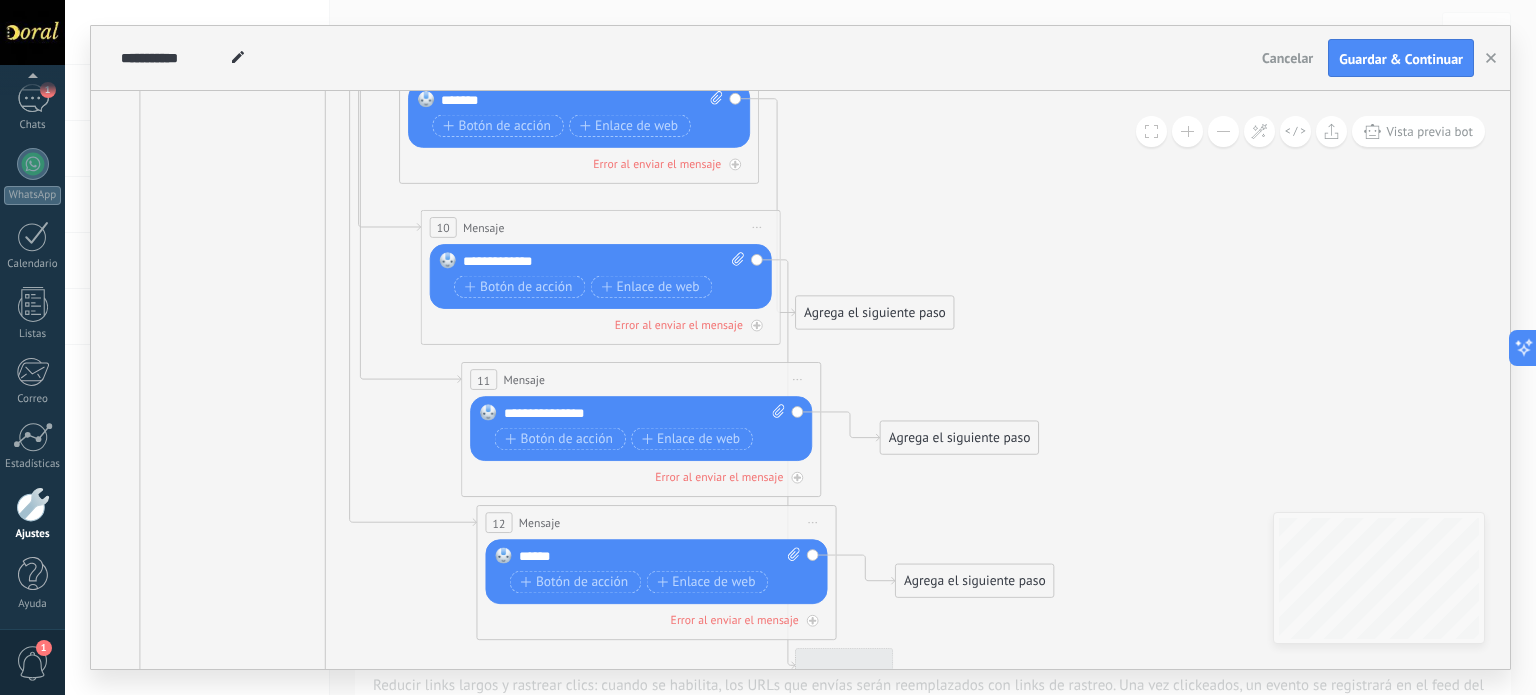 drag, startPoint x: 257, startPoint y: 491, endPoint x: 248, endPoint y: 239, distance: 252.16066 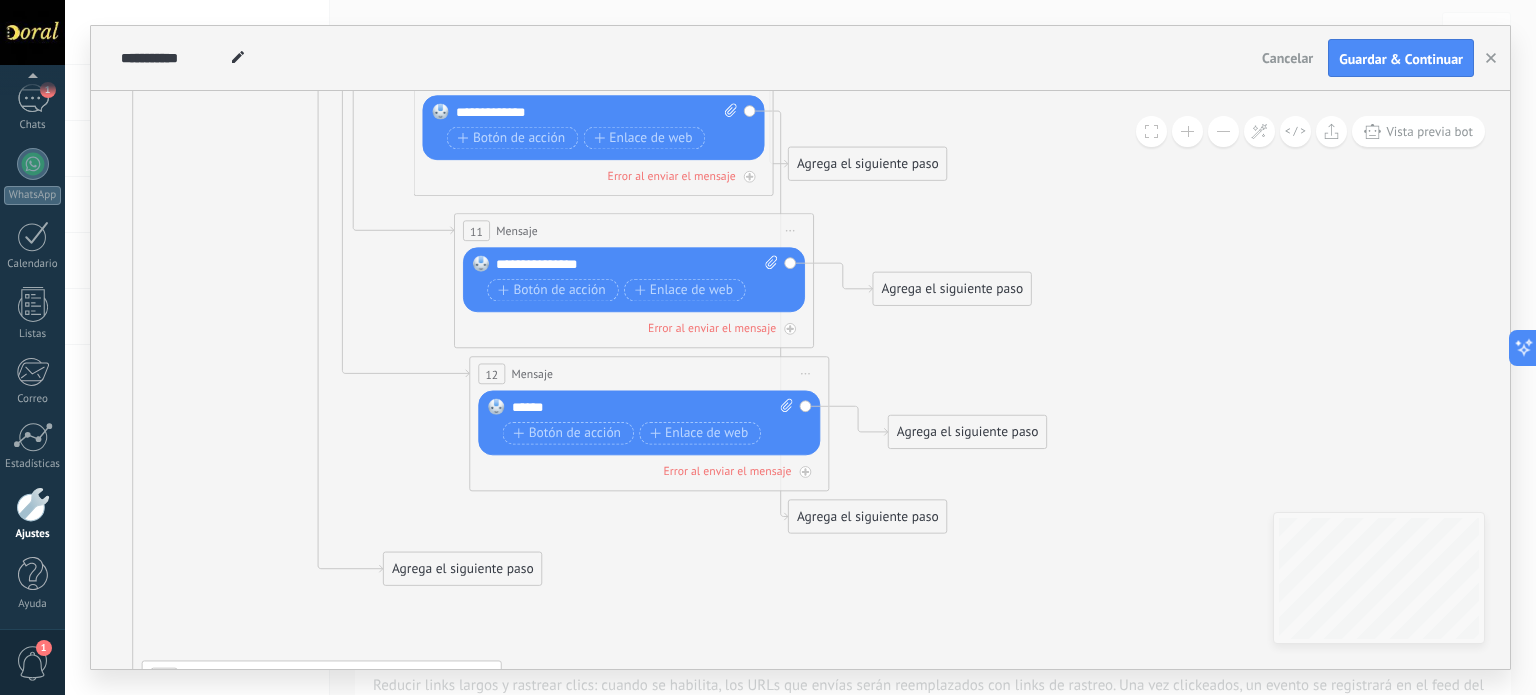 drag, startPoint x: 244, startPoint y: 315, endPoint x: 241, endPoint y: 188, distance: 127.03543 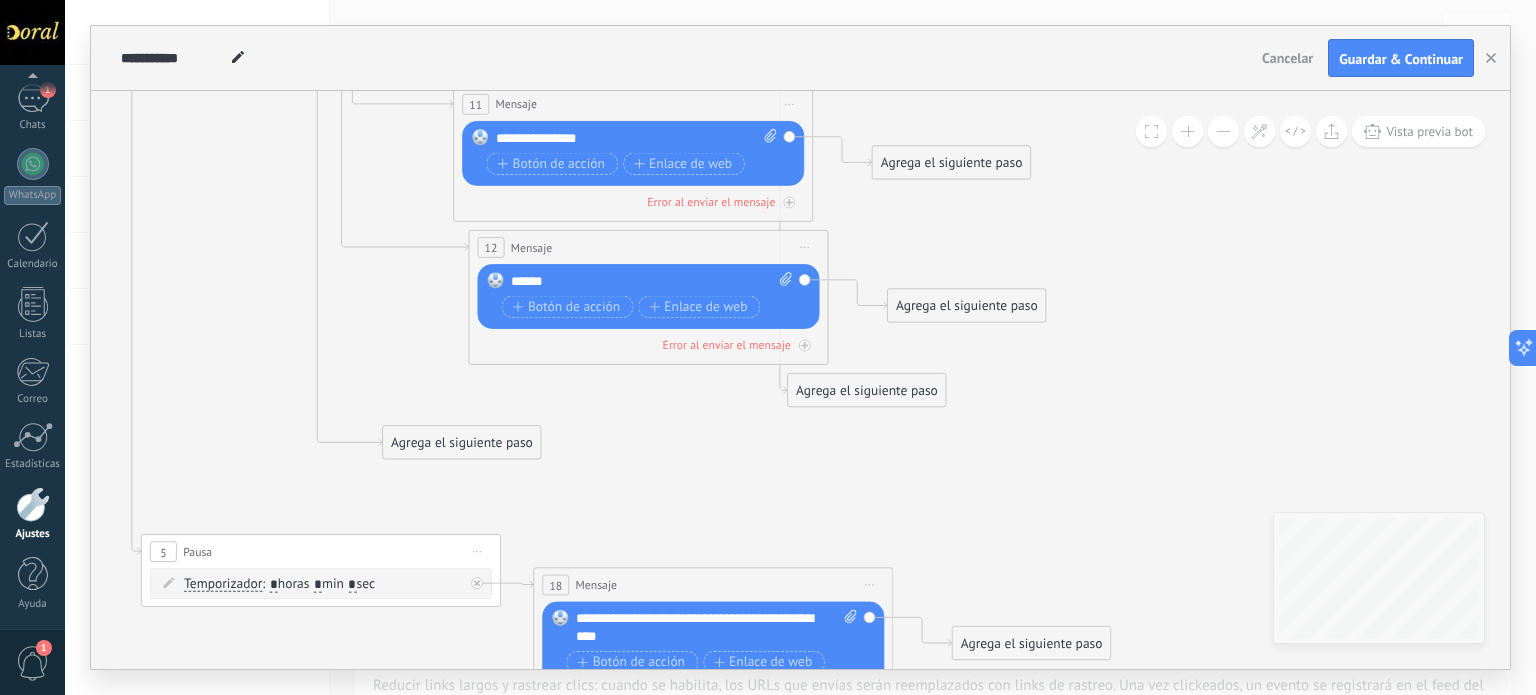 click on "Agrega el siguiente paso" at bounding box center [462, 443] 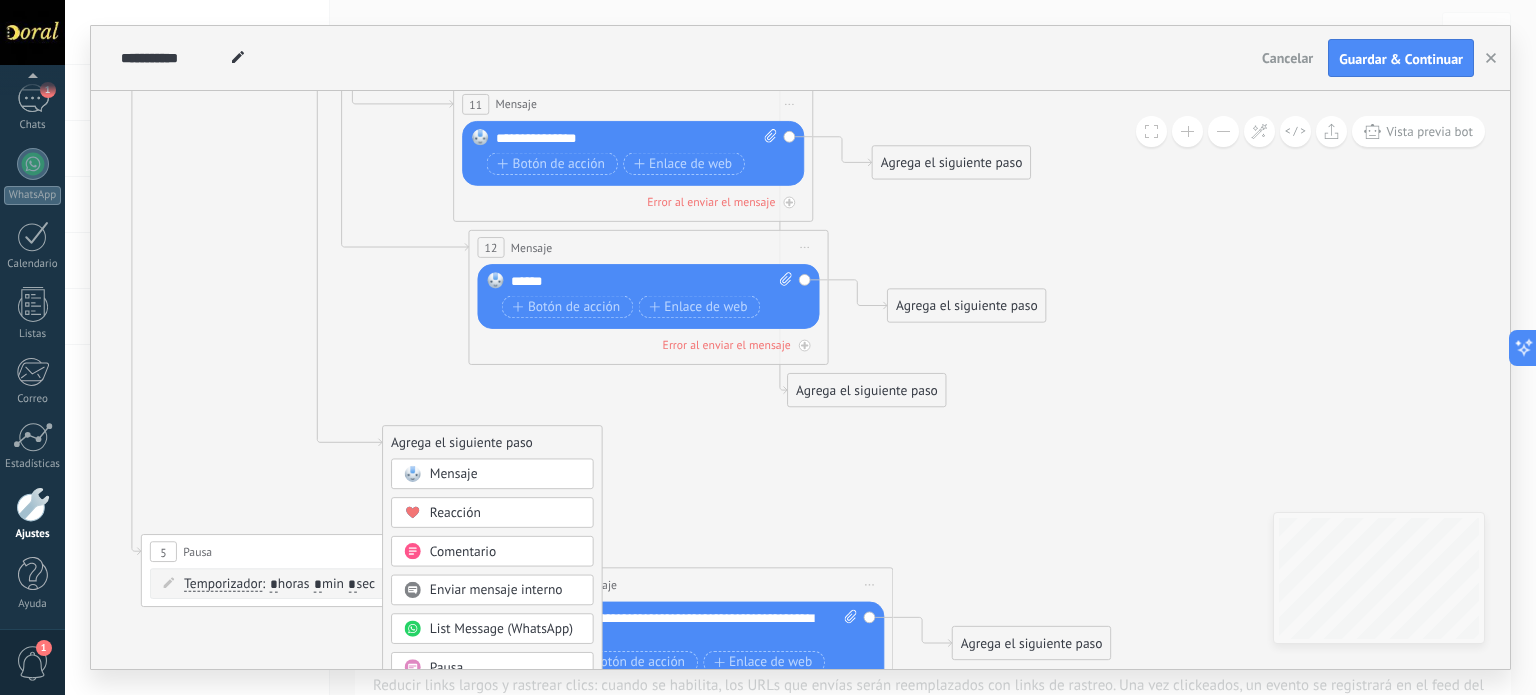 click on "Mensaje" at bounding box center [454, 474] 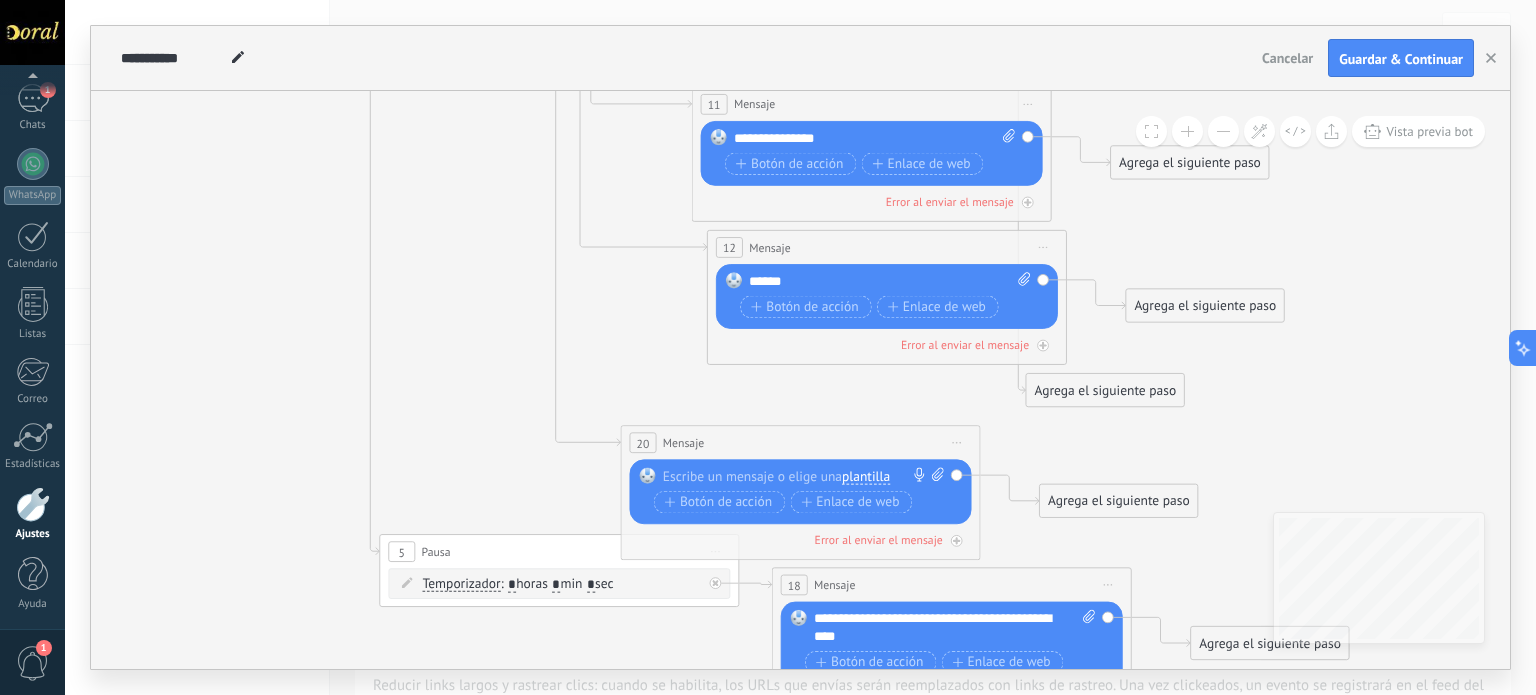 click at bounding box center (796, 477) 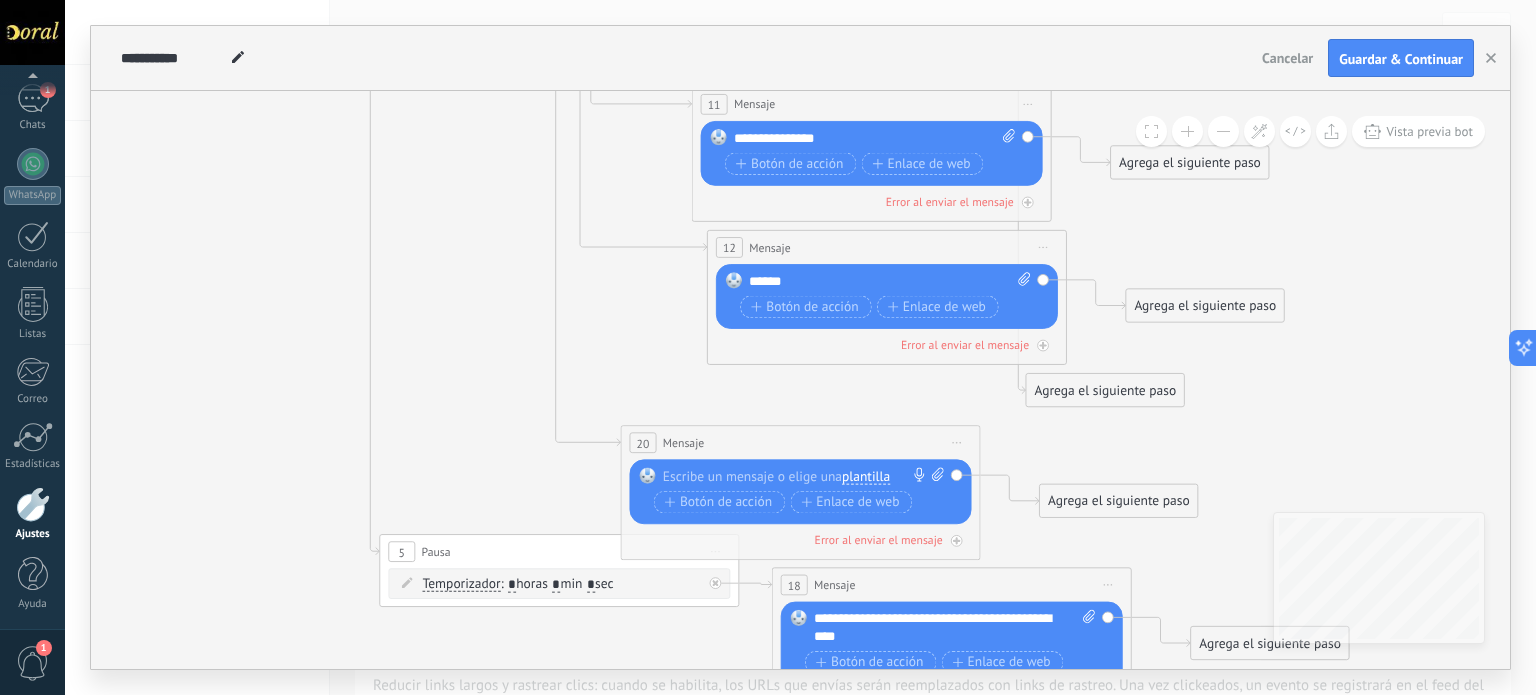 type 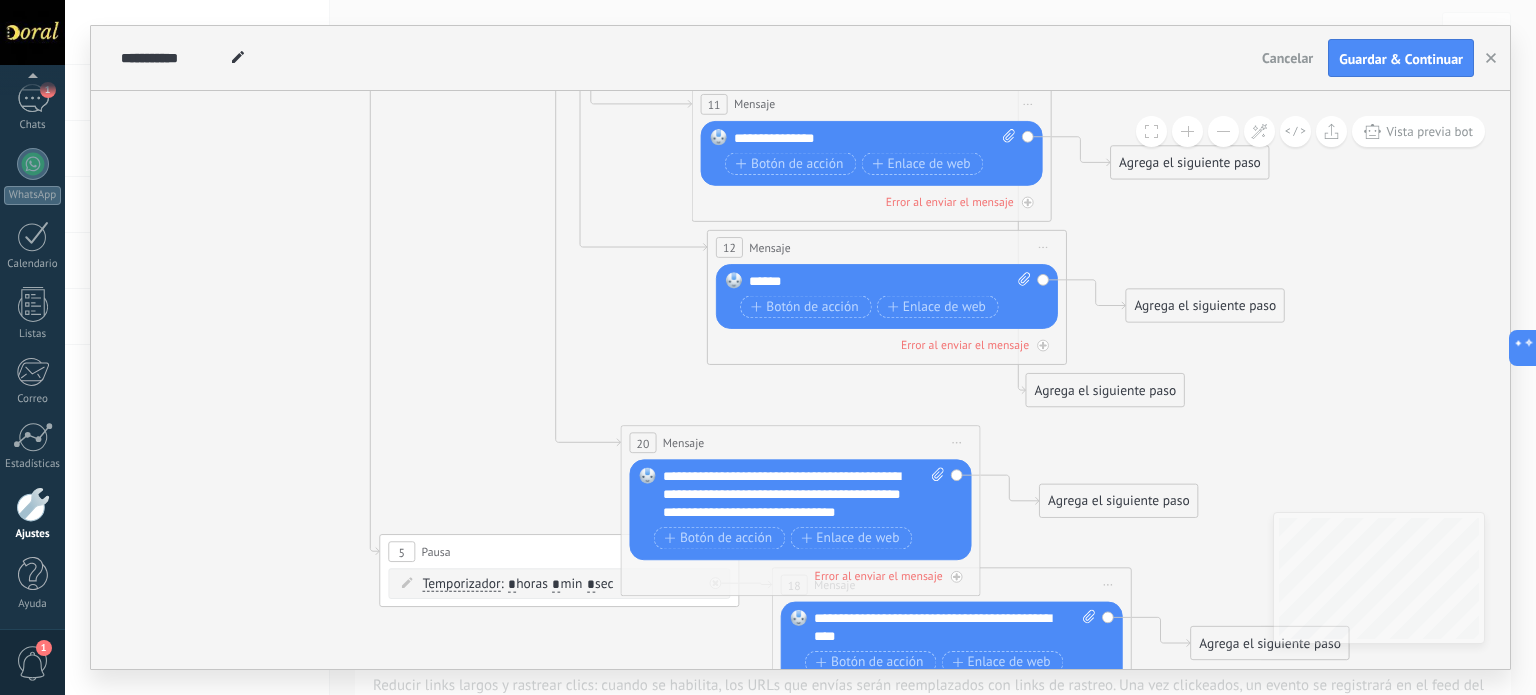 click on "Agrega el siguiente paso" at bounding box center (1119, 502) 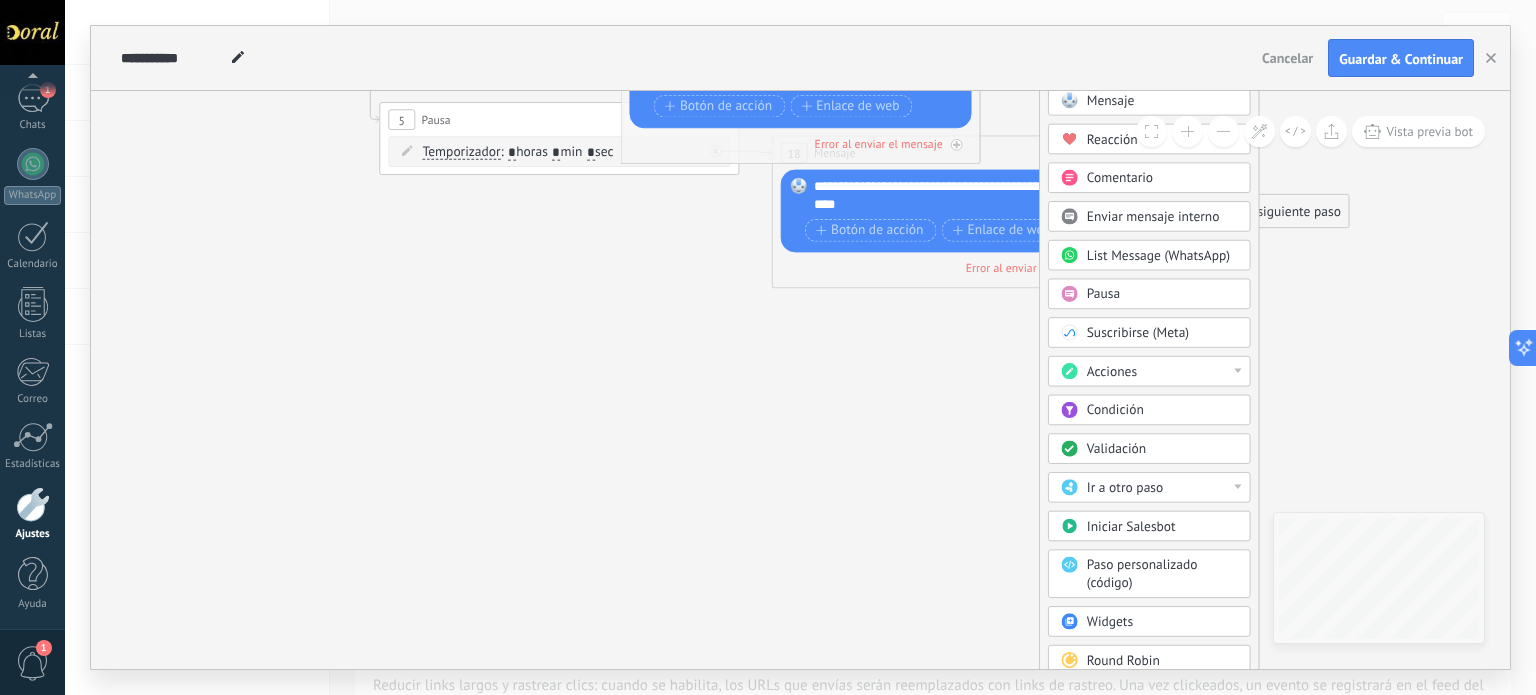click on "Acciones" at bounding box center [1162, 372] 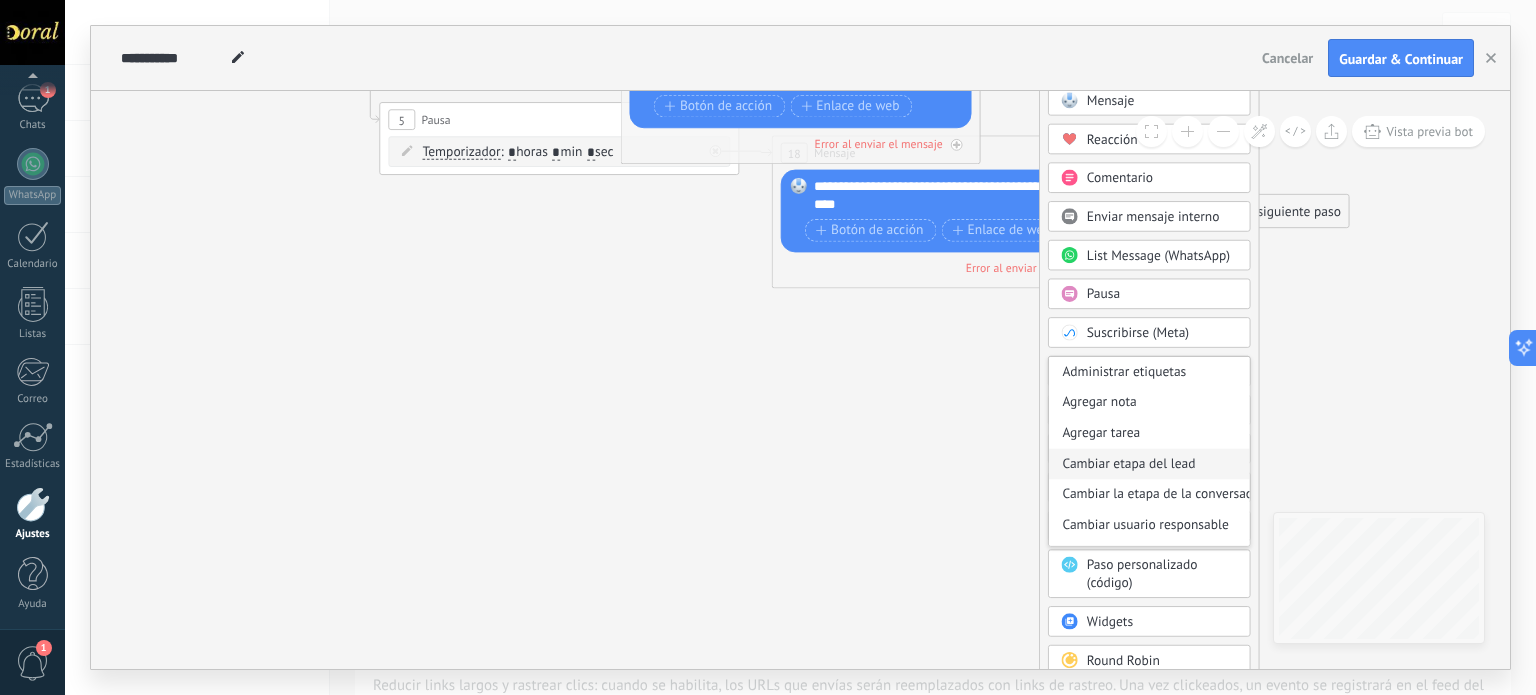 click on "Cambiar etapa del lead" at bounding box center [1149, 464] 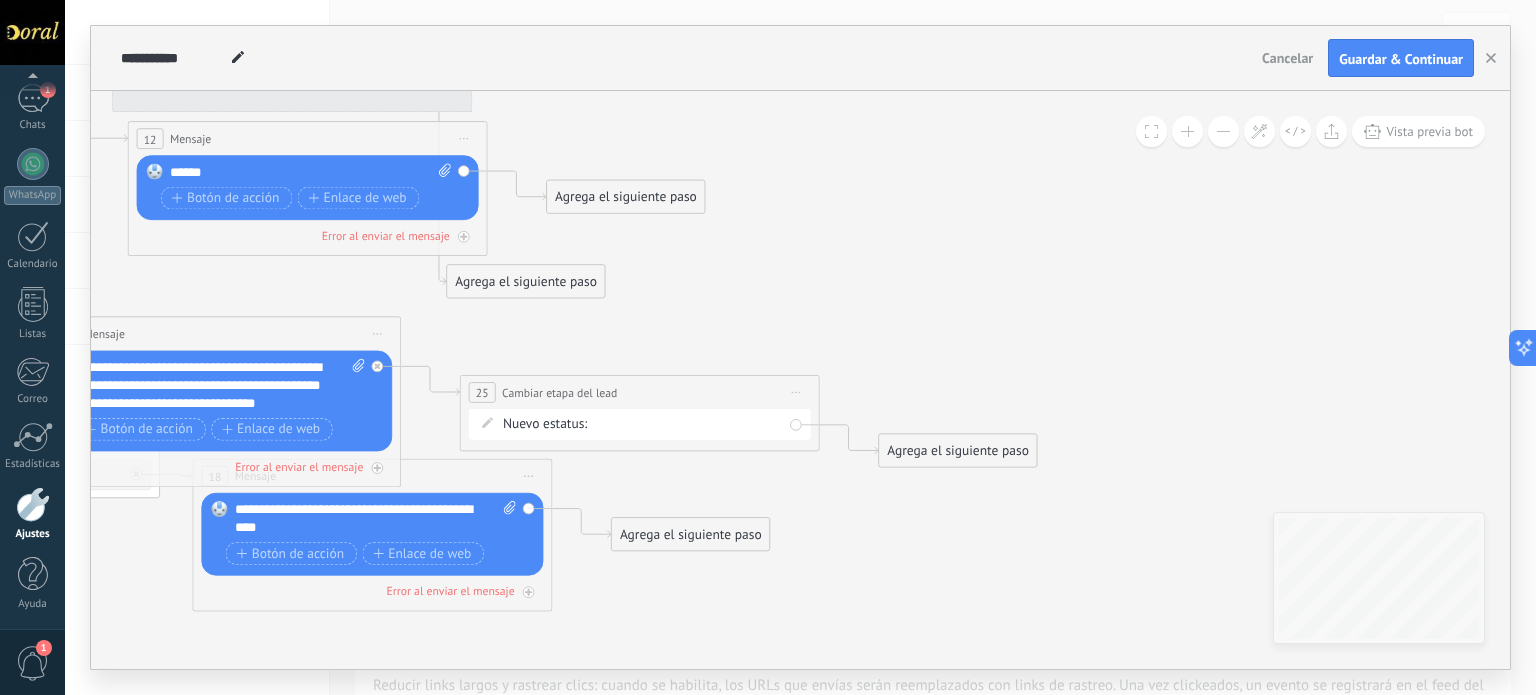 drag, startPoint x: 1040, startPoint y: 300, endPoint x: 872, endPoint y: 626, distance: 366.74243 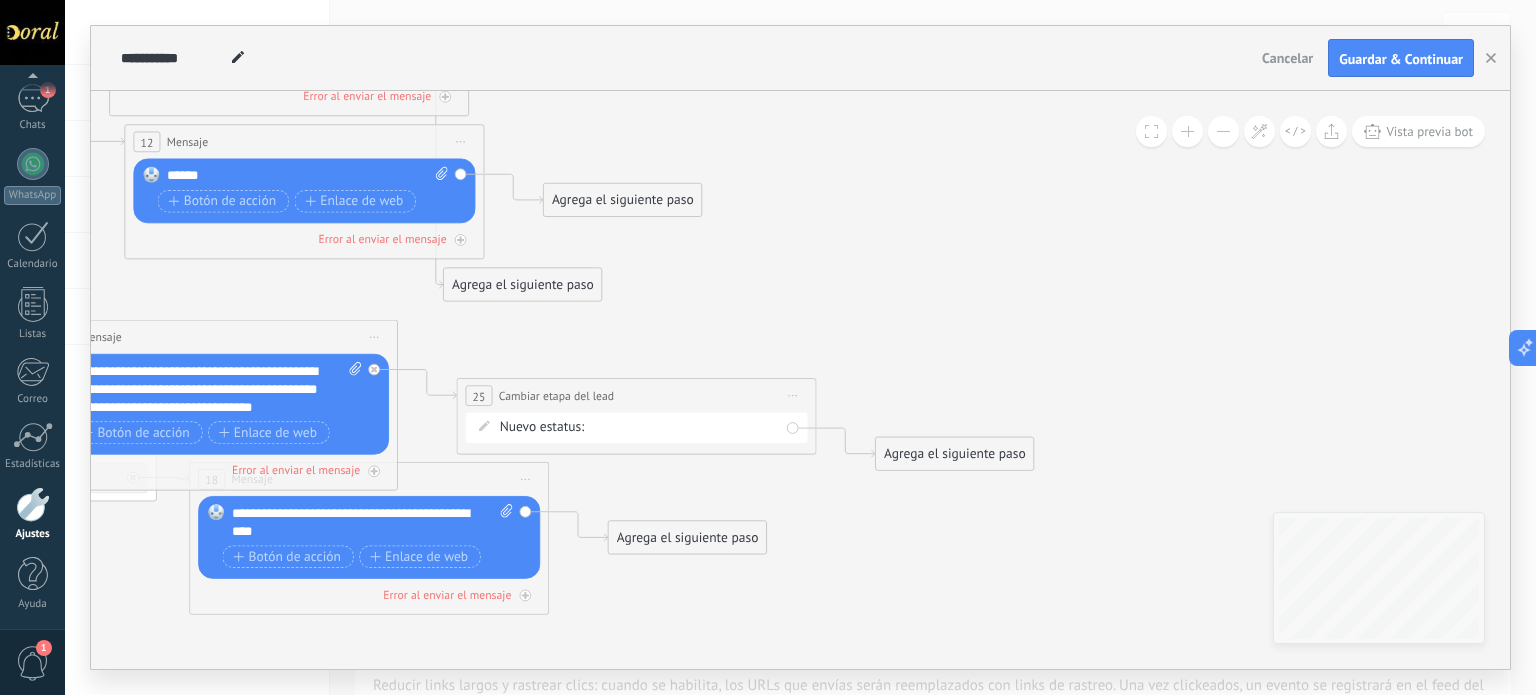 click on "Intencion de compra bot Pedido enviado – ganado Pedido cancelado – perdido" at bounding box center [0, 0] 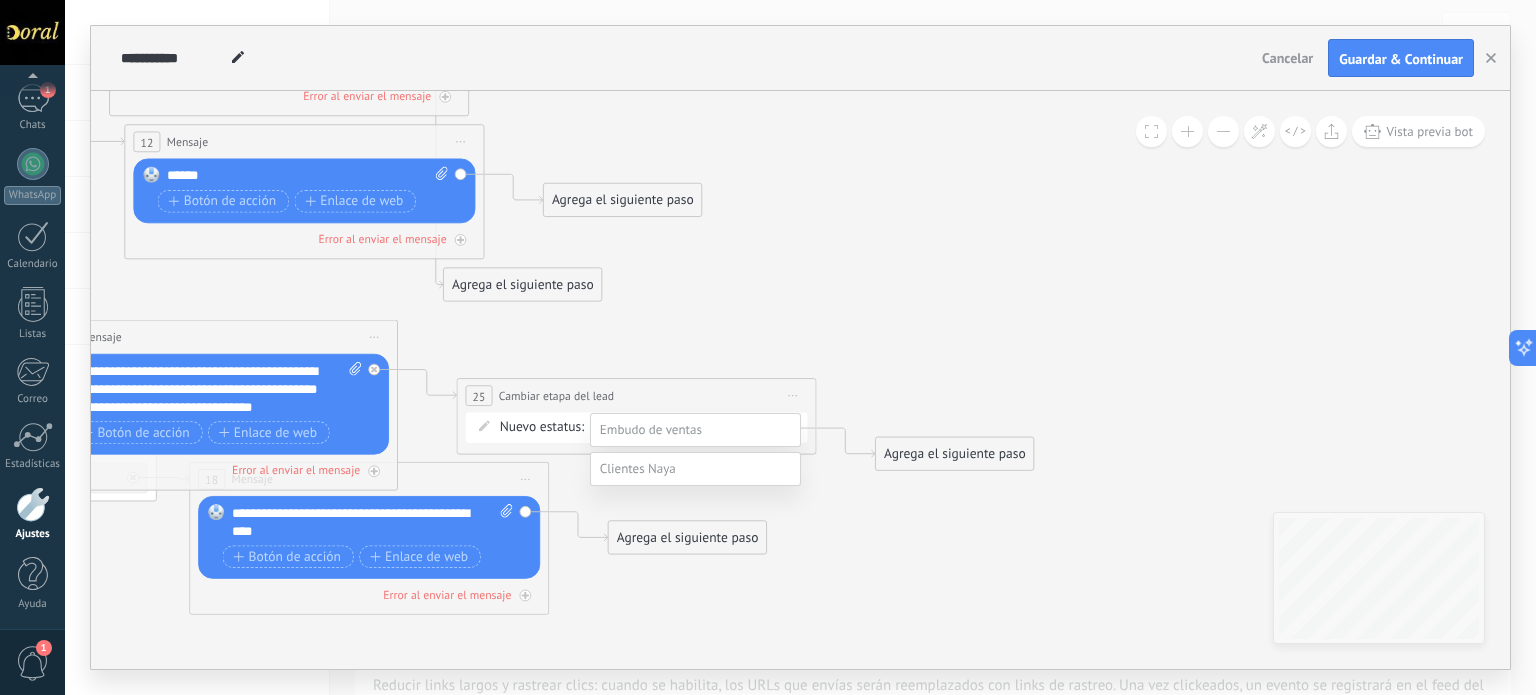 scroll, scrollTop: 0, scrollLeft: 0, axis: both 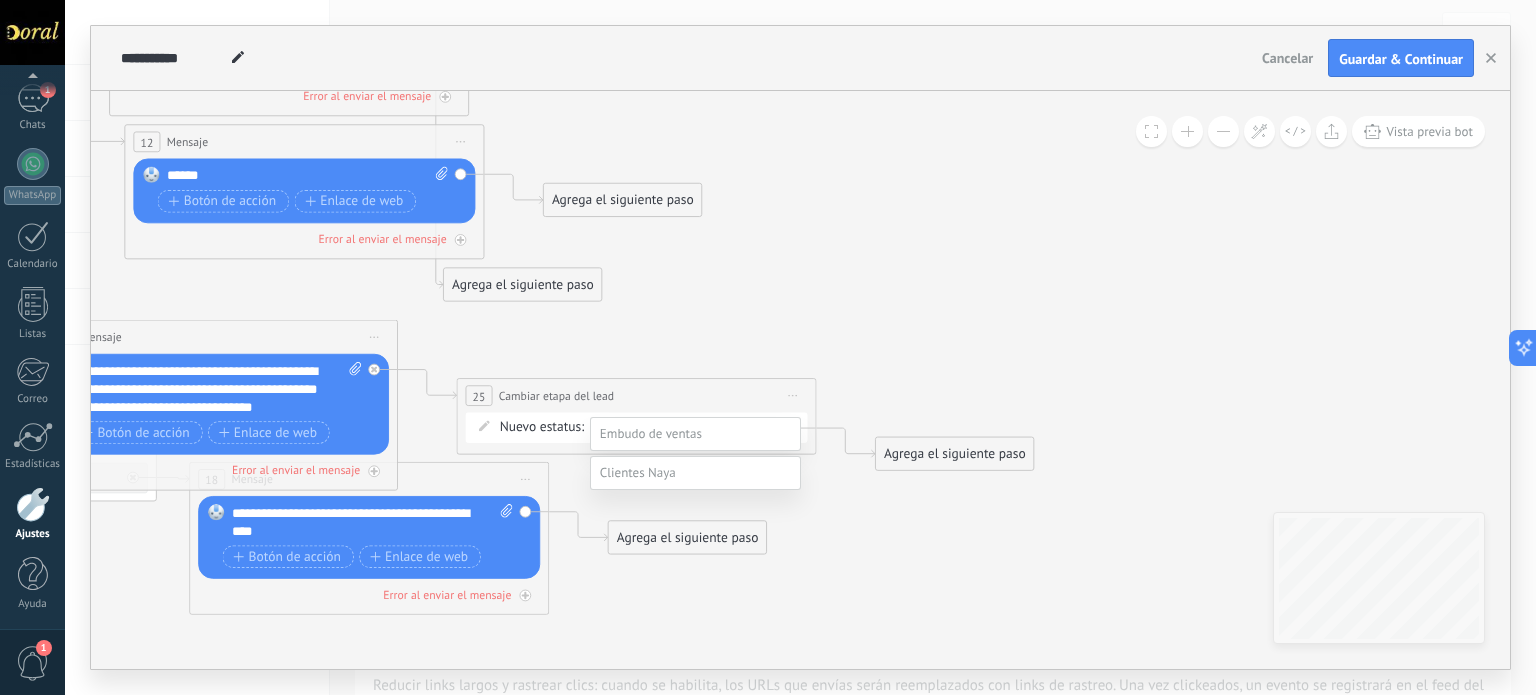 click at bounding box center (800, 347) 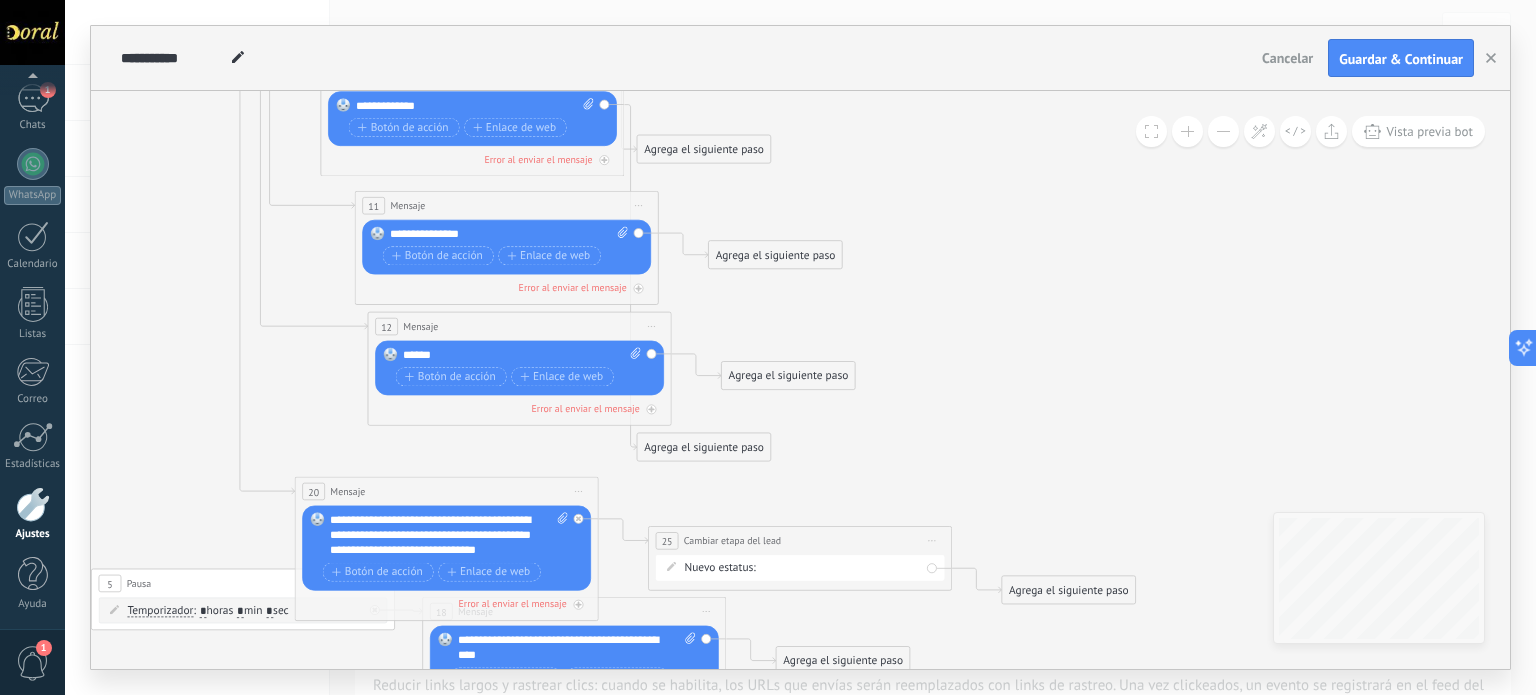 drag, startPoint x: 936, startPoint y: 303, endPoint x: 1297, endPoint y: 375, distance: 368.11005 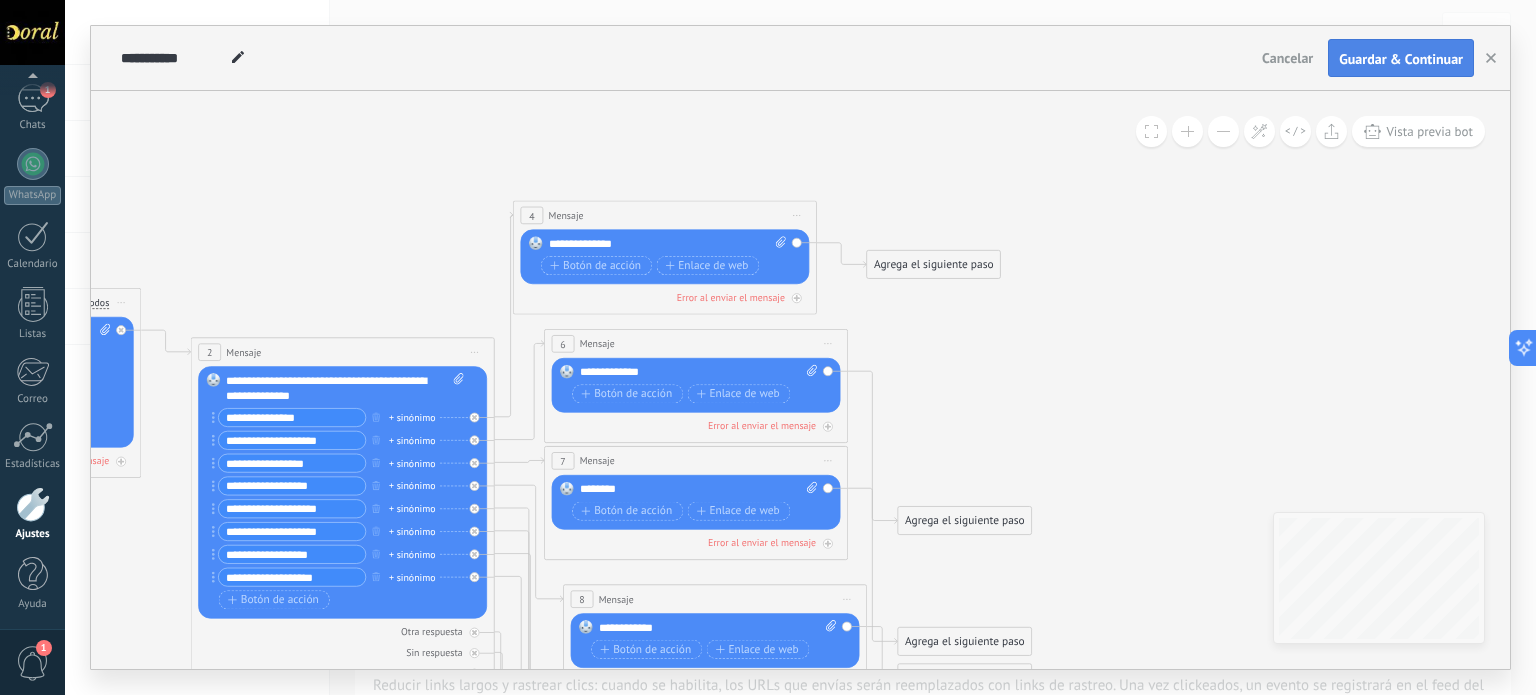 click on "Guardar & Continuar" at bounding box center [1401, 59] 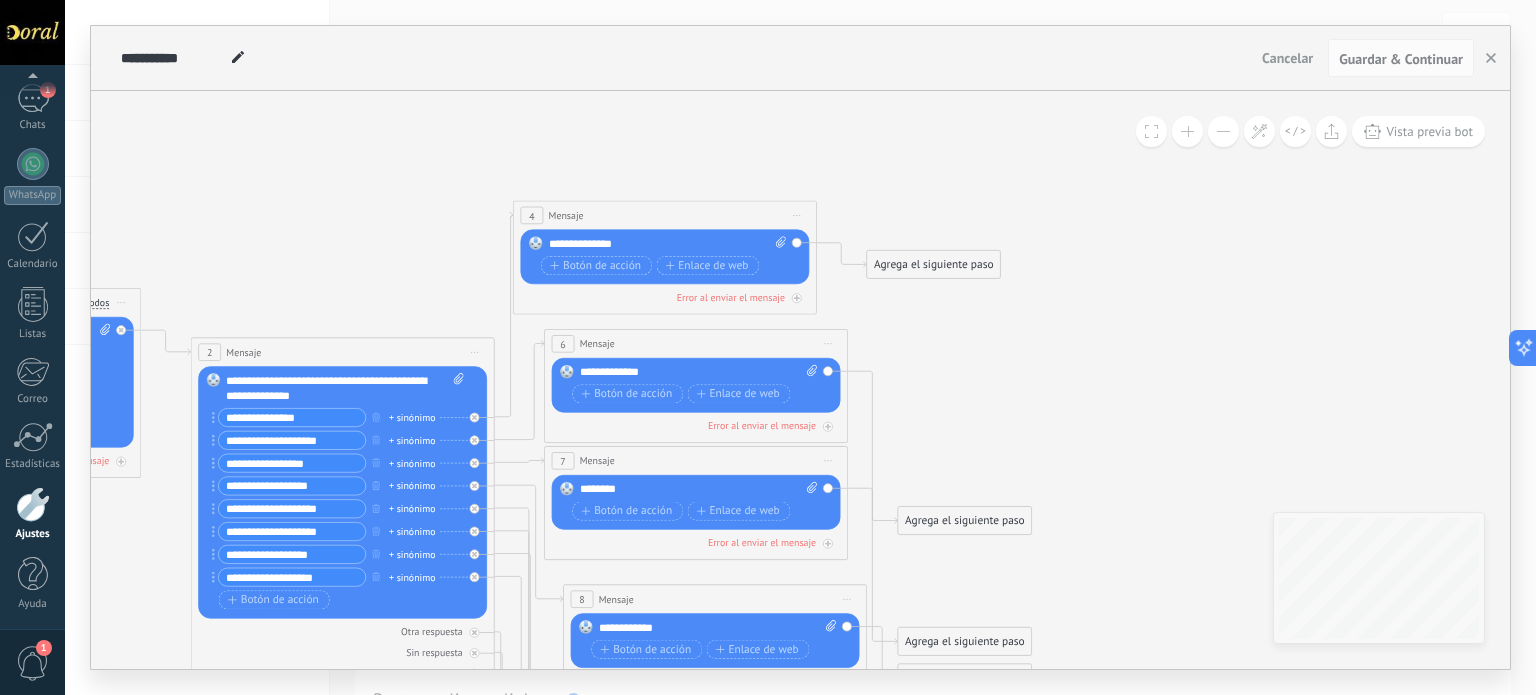 click 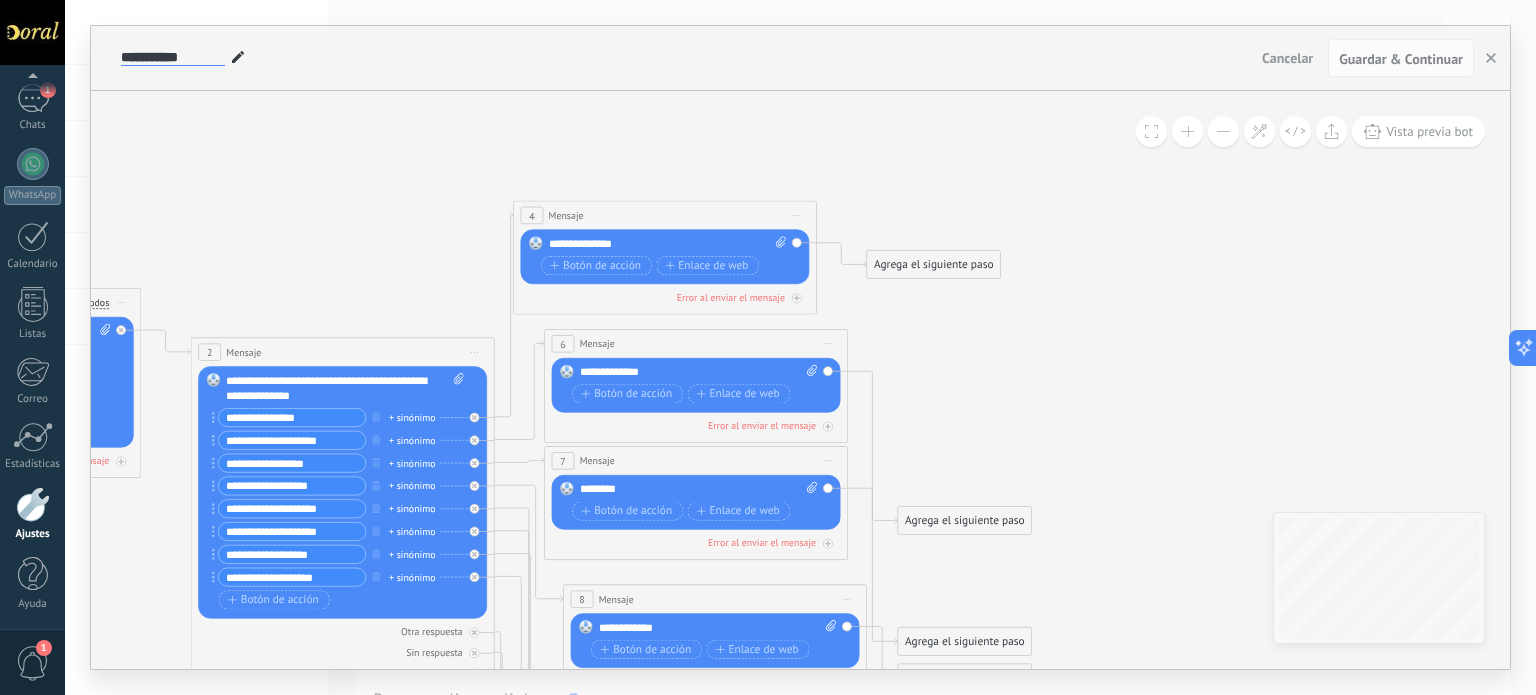 click on "**********" at bounding box center [173, 58] 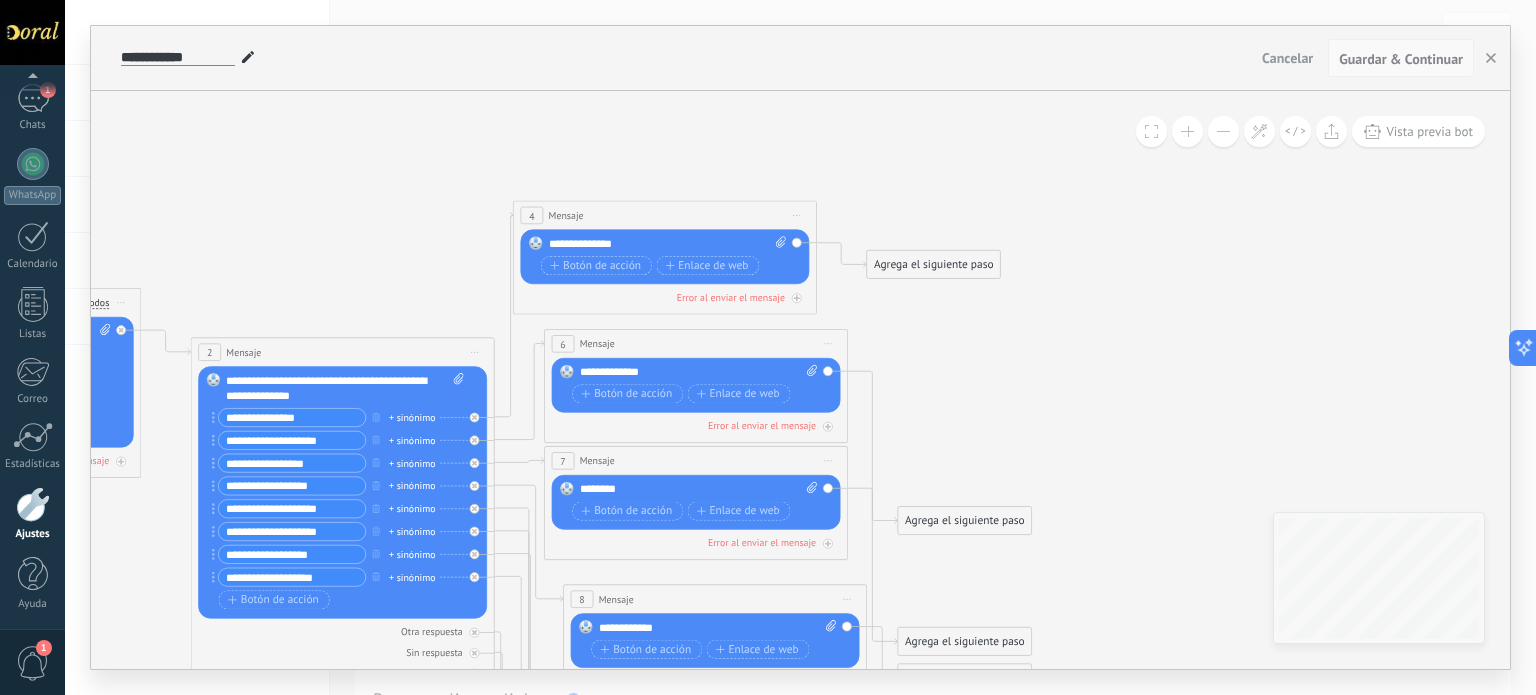 type on "**********" 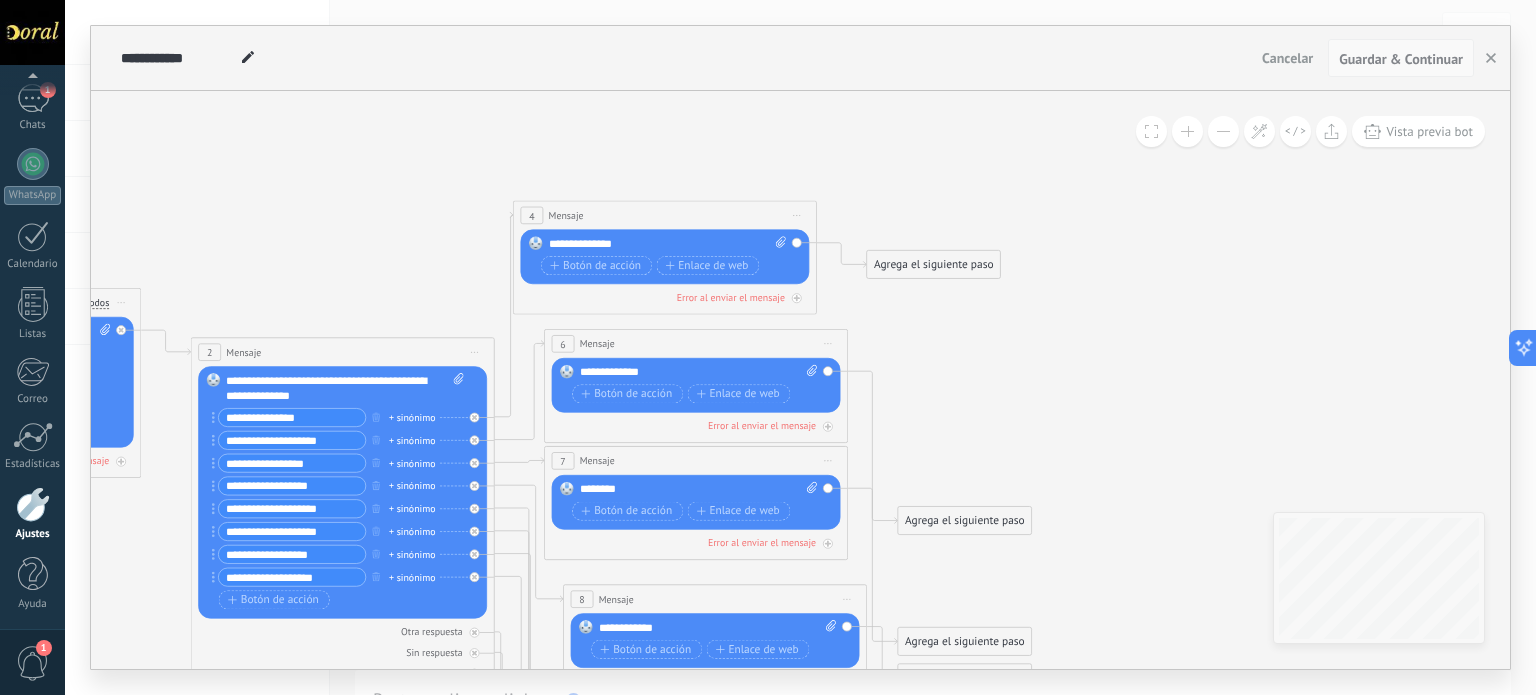click on "Guardar & Continuar" at bounding box center (1401, 59) 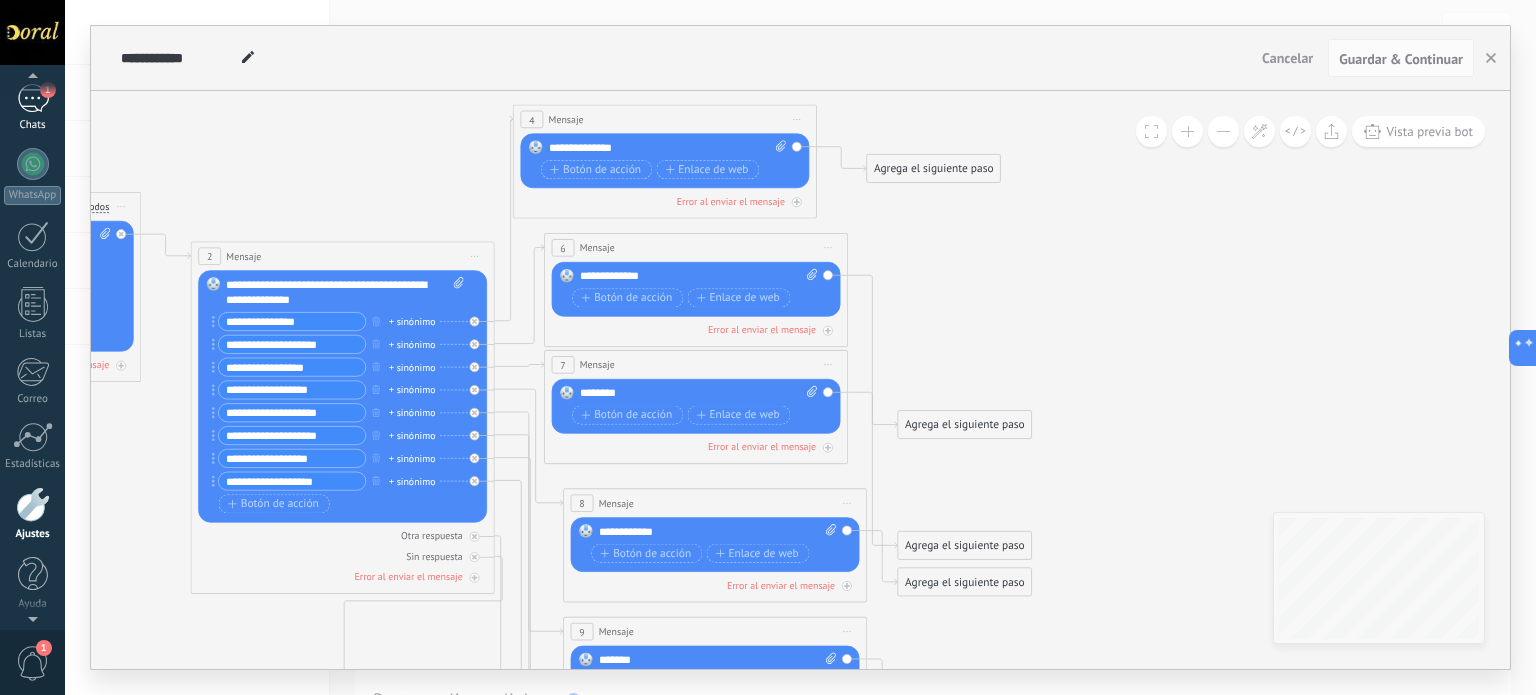 scroll, scrollTop: 113, scrollLeft: 0, axis: vertical 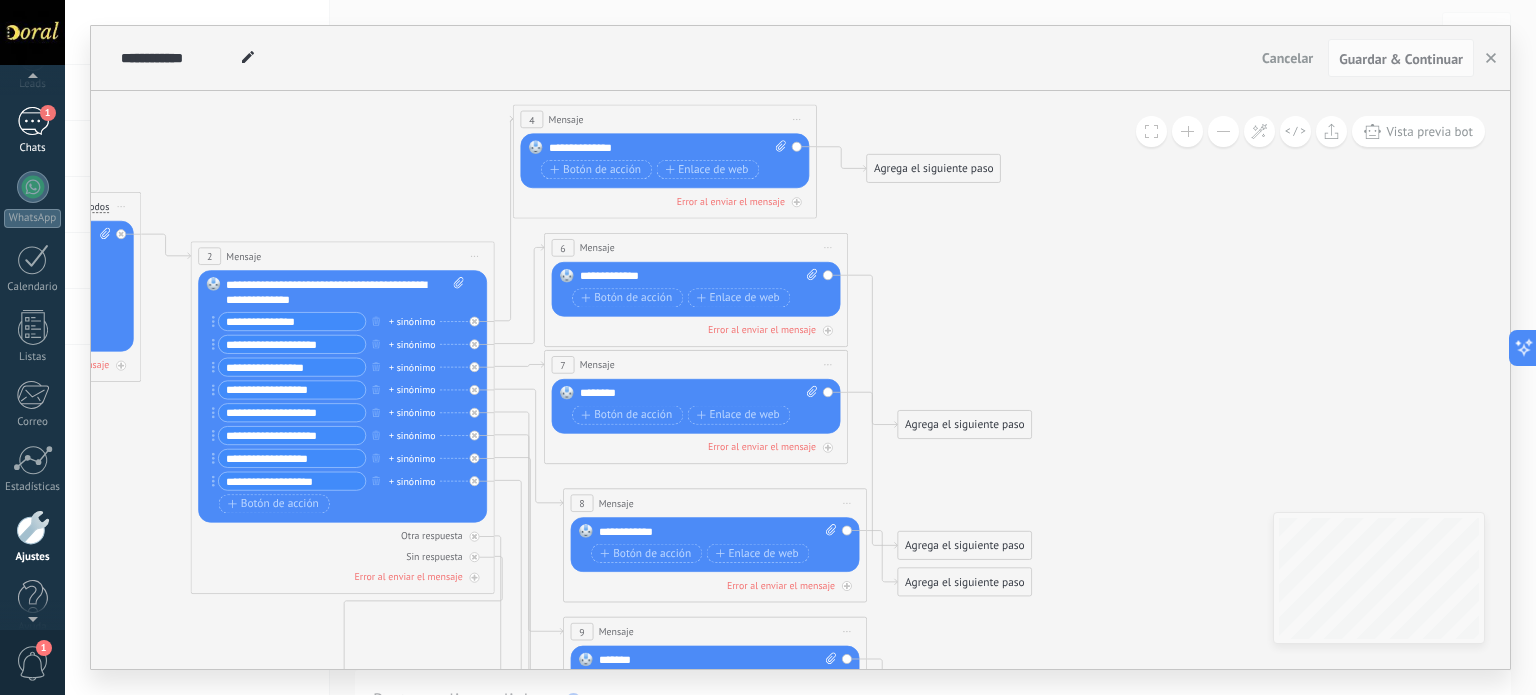click on "1
Chats" at bounding box center (32, 131) 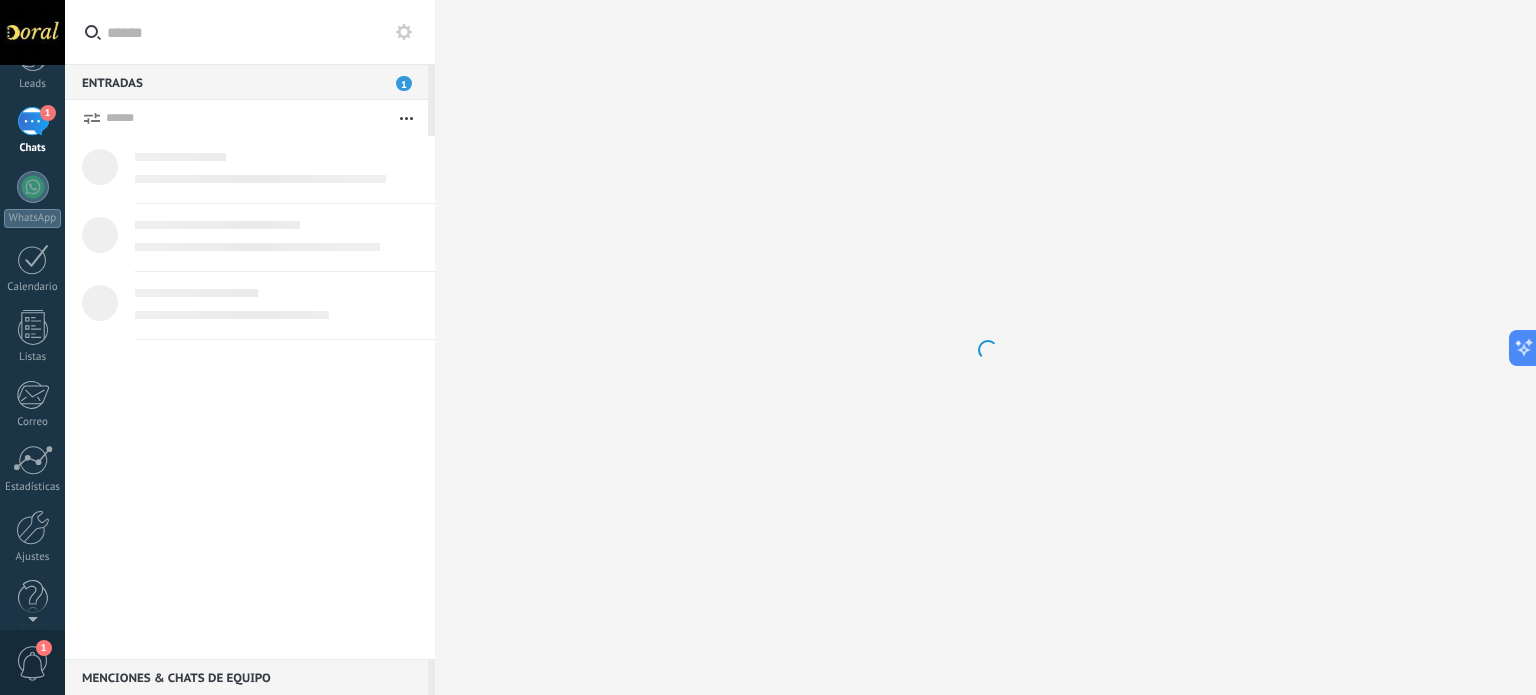 scroll, scrollTop: 0, scrollLeft: 0, axis: both 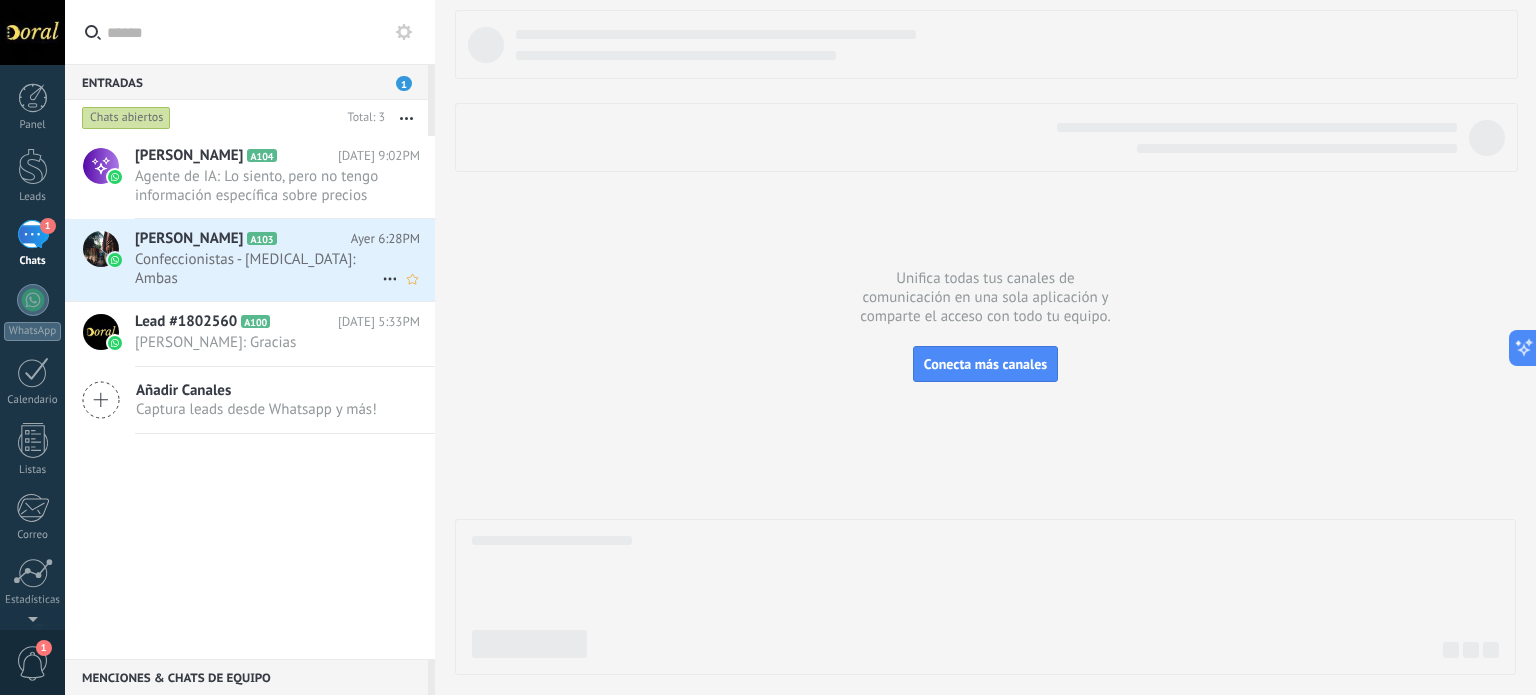 click on "Confeccionistas - Doral: Ambas" at bounding box center [258, 269] 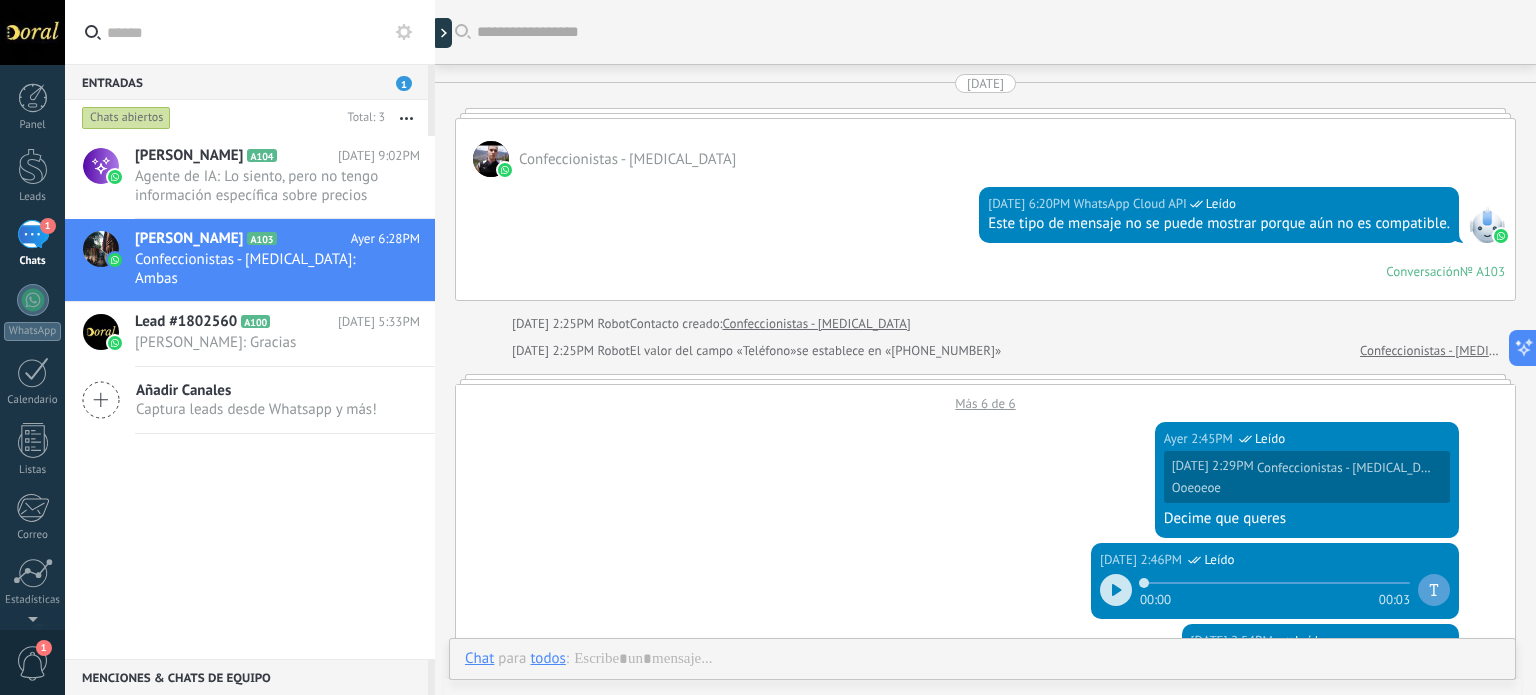 scroll, scrollTop: 3592, scrollLeft: 0, axis: vertical 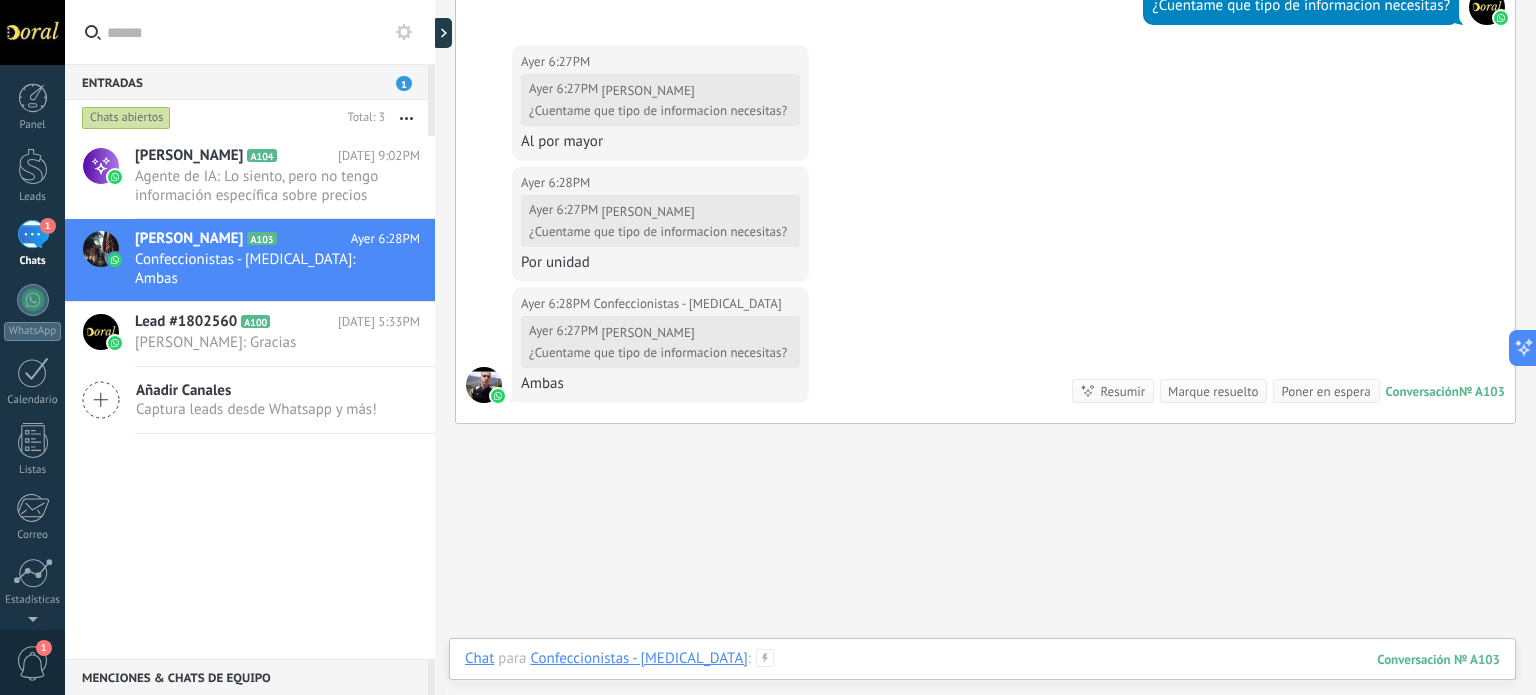 click at bounding box center (982, 679) 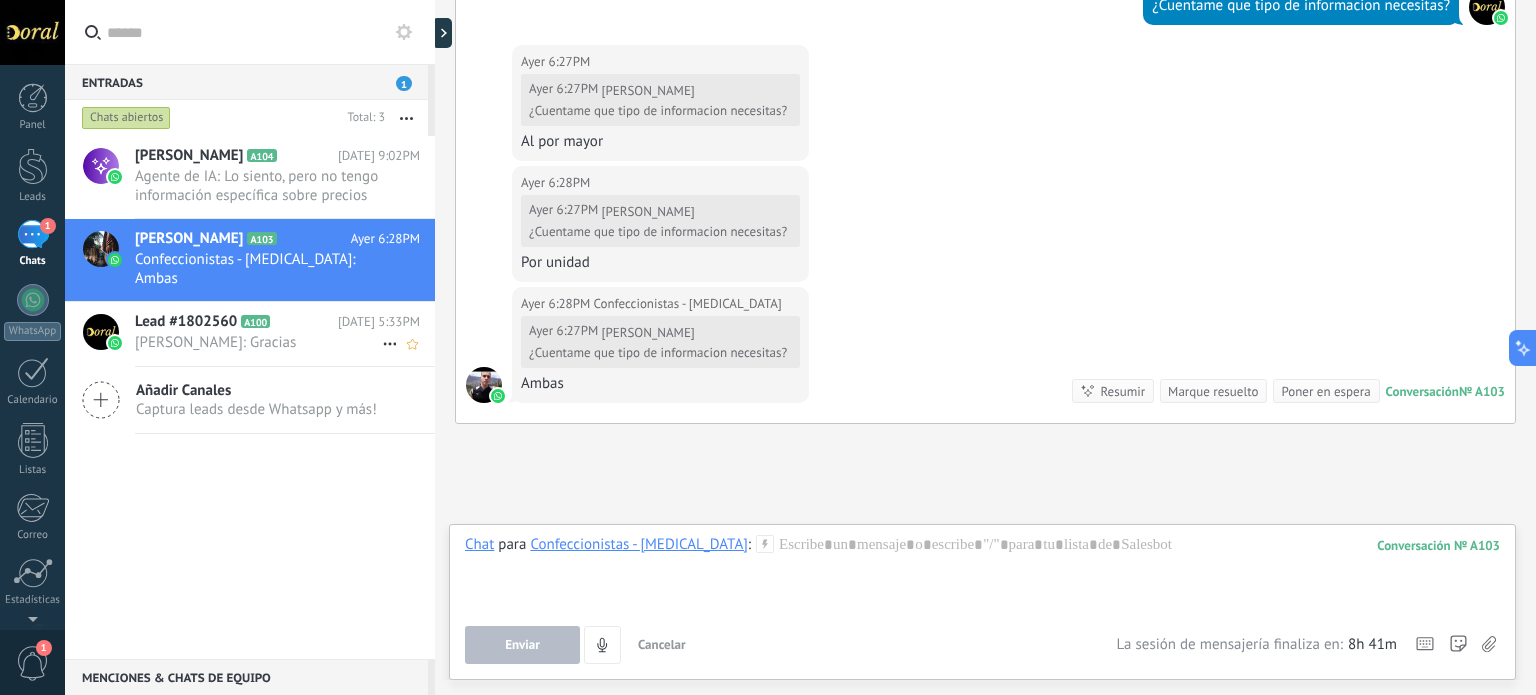 click on "[PERSON_NAME]: Gracias" at bounding box center (258, 342) 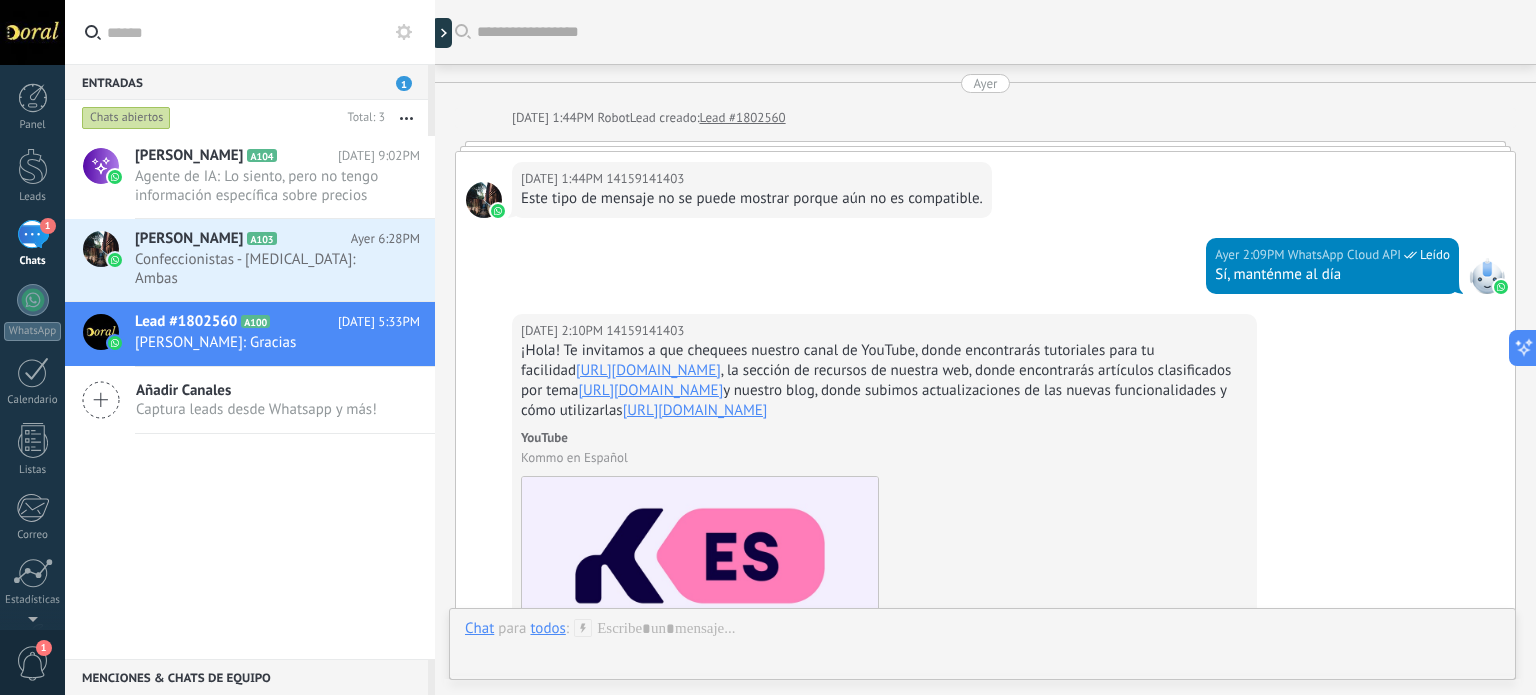 scroll, scrollTop: 723, scrollLeft: 0, axis: vertical 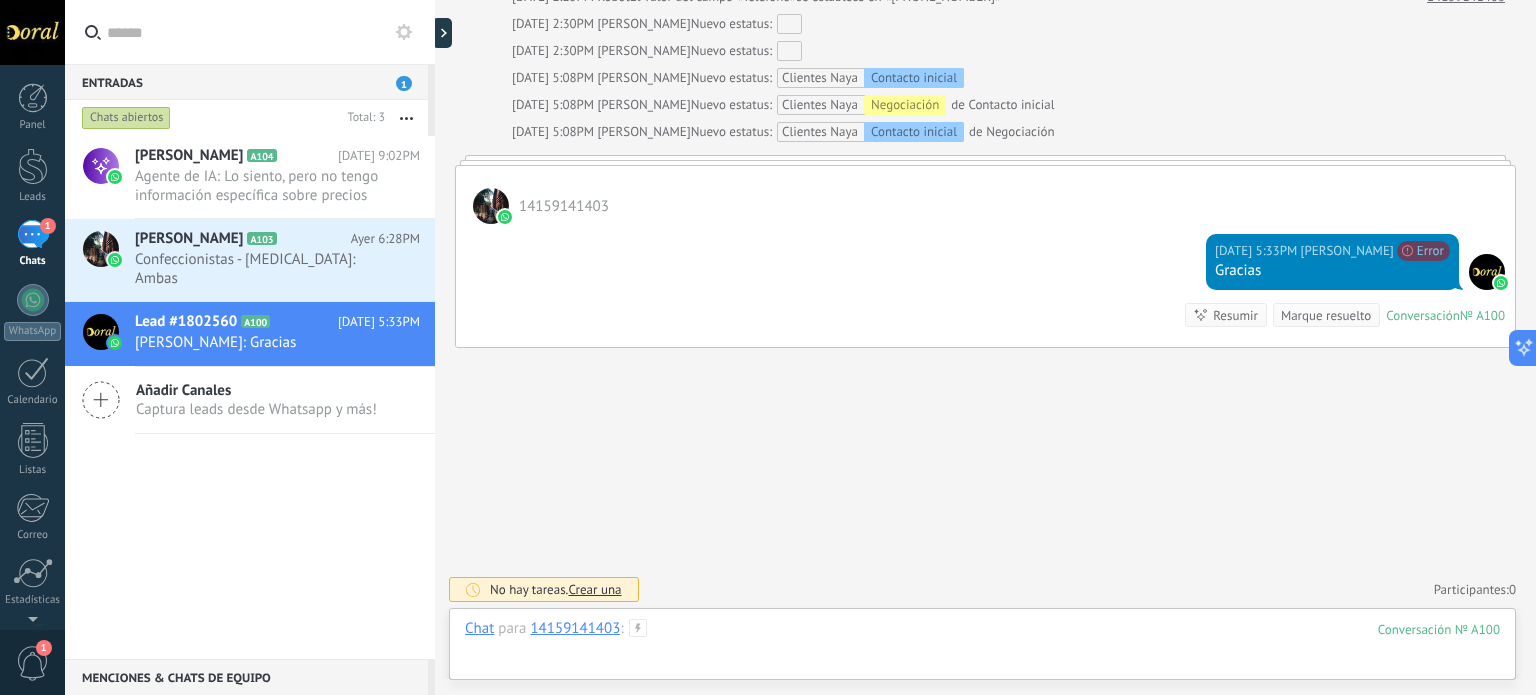 click at bounding box center (982, 649) 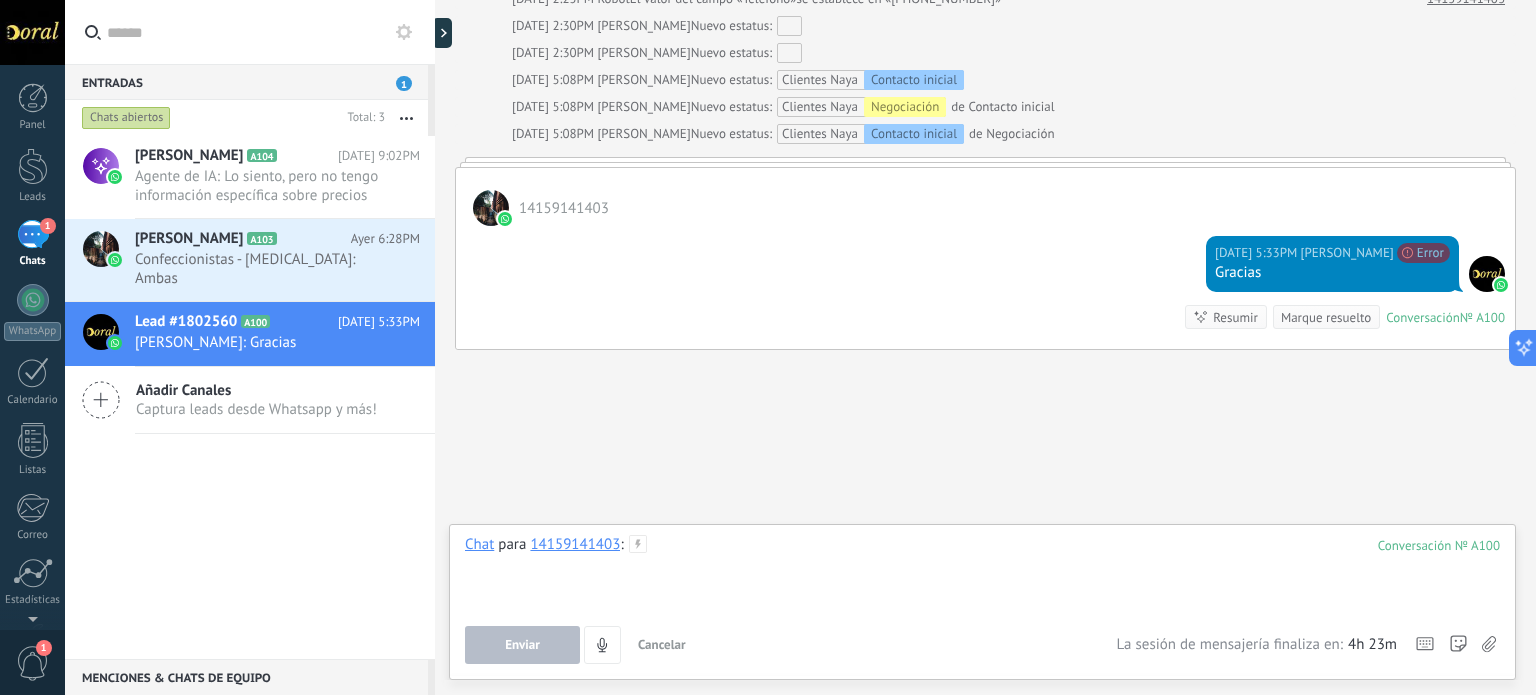 scroll, scrollTop: 723, scrollLeft: 0, axis: vertical 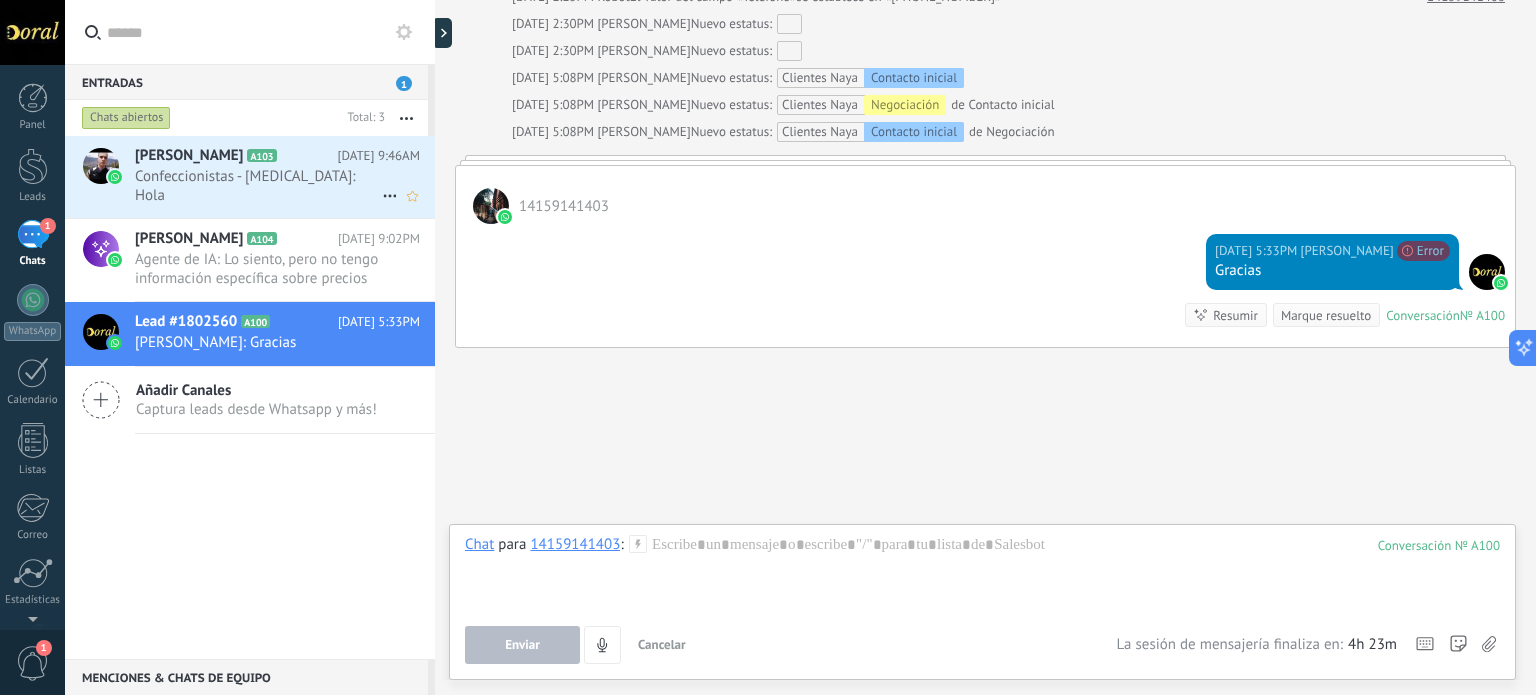 click on "Didier Berrio
A103" at bounding box center (236, 156) 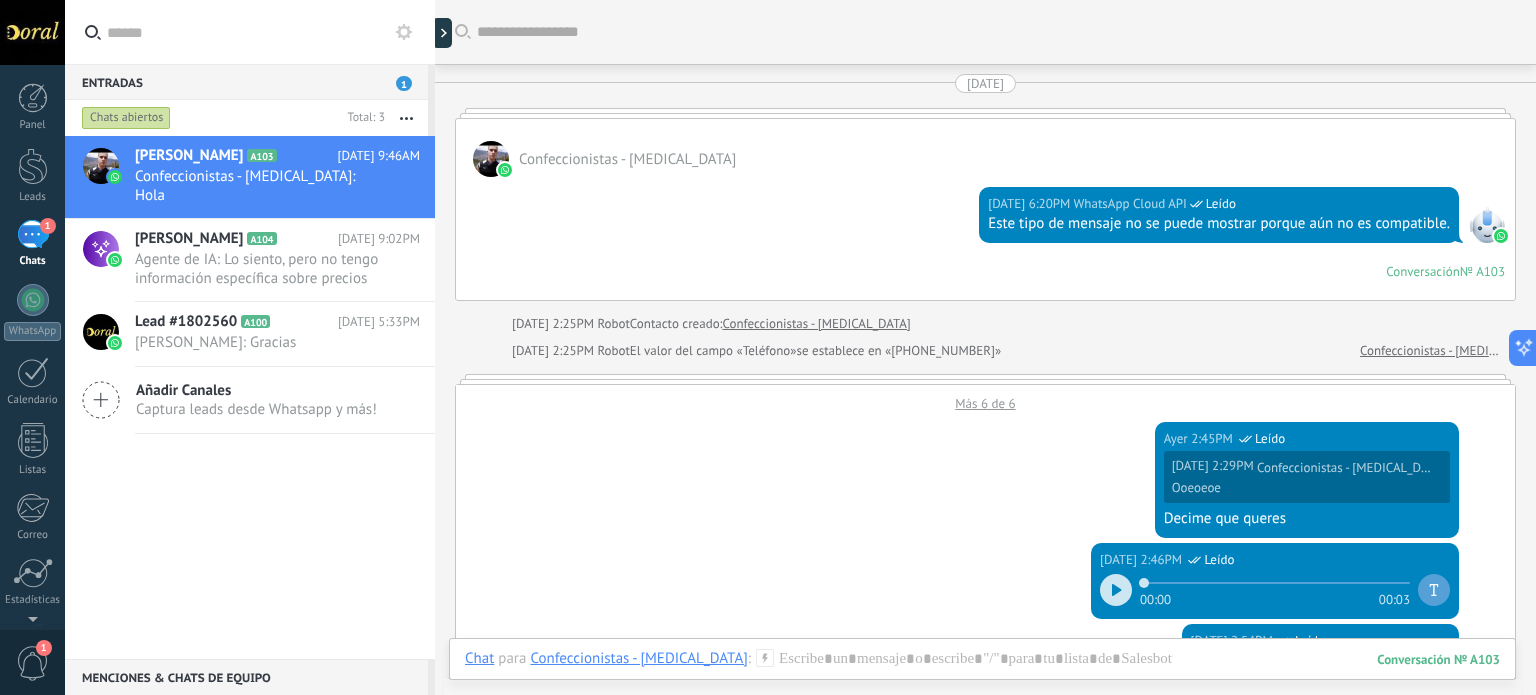 scroll, scrollTop: 3773, scrollLeft: 0, axis: vertical 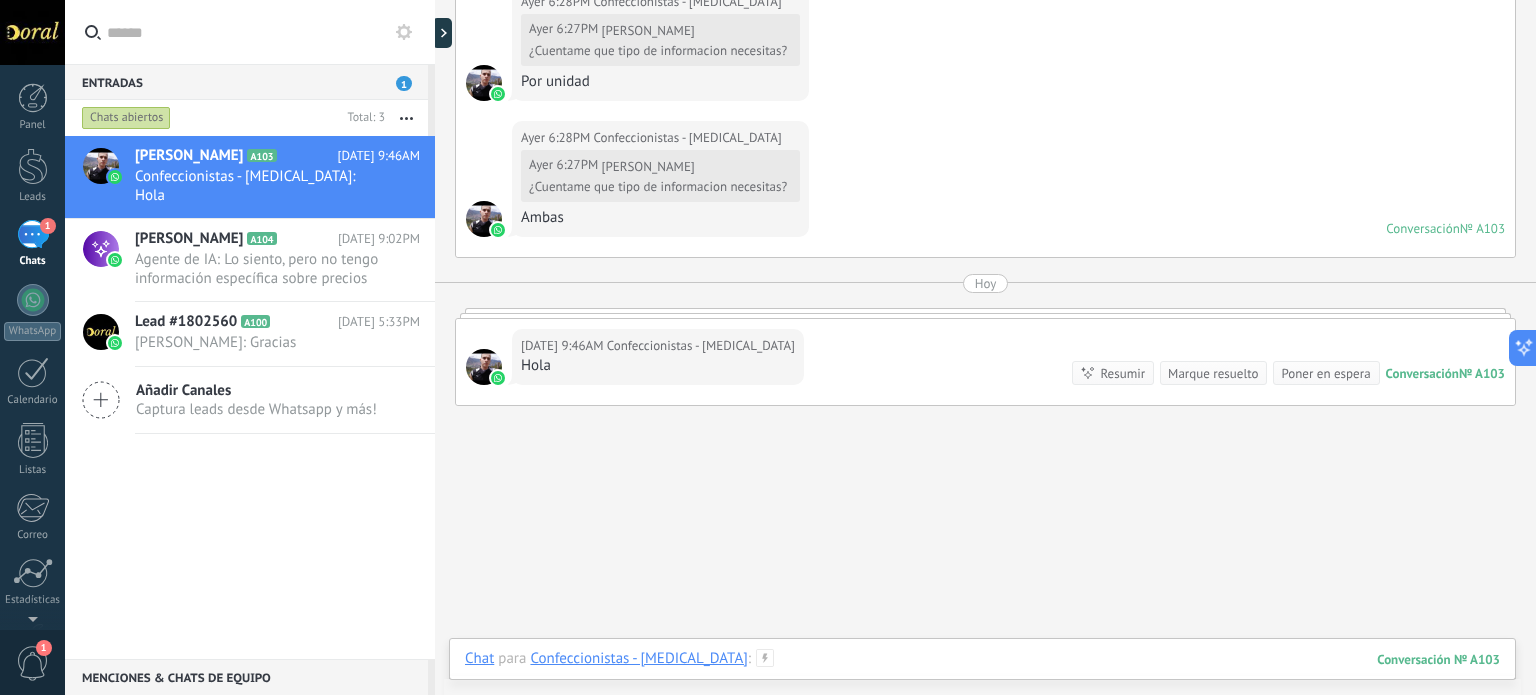 click at bounding box center [982, 679] 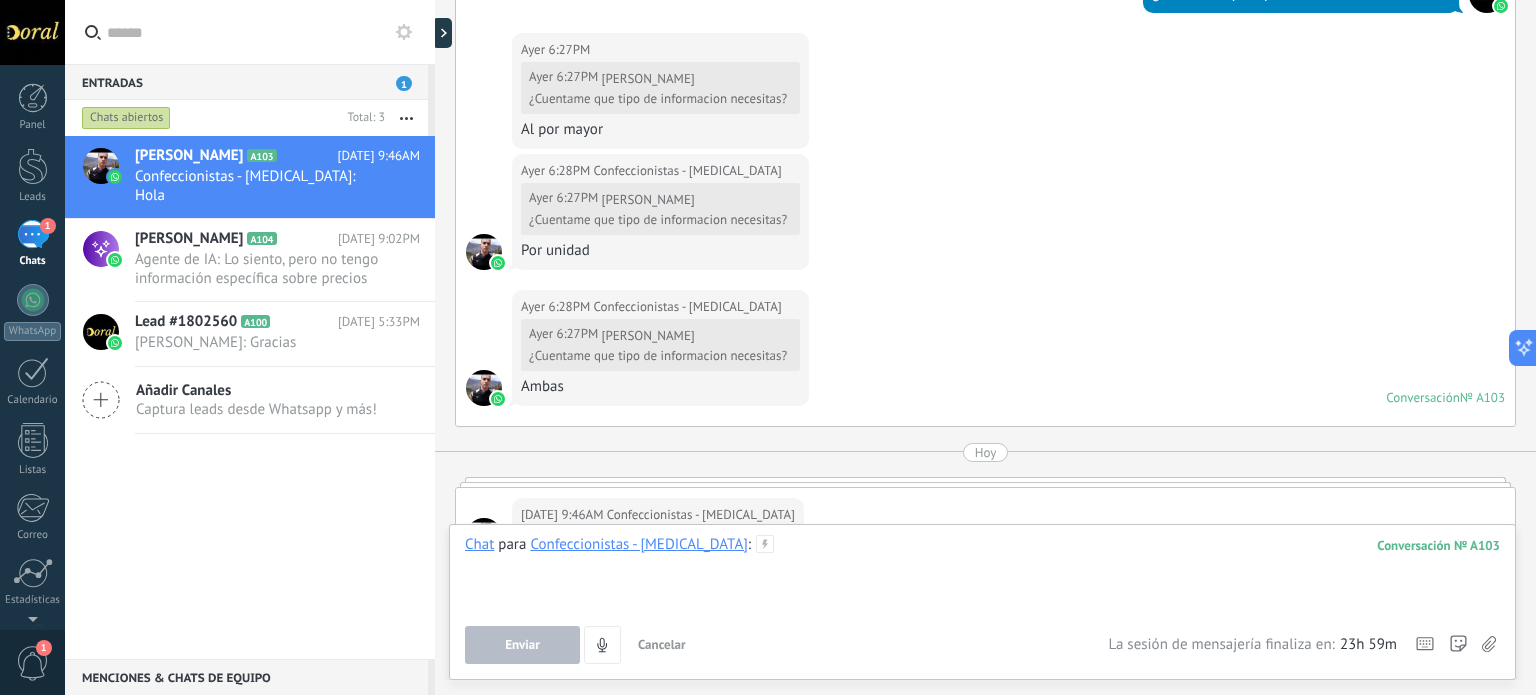 scroll, scrollTop: 3573, scrollLeft: 0, axis: vertical 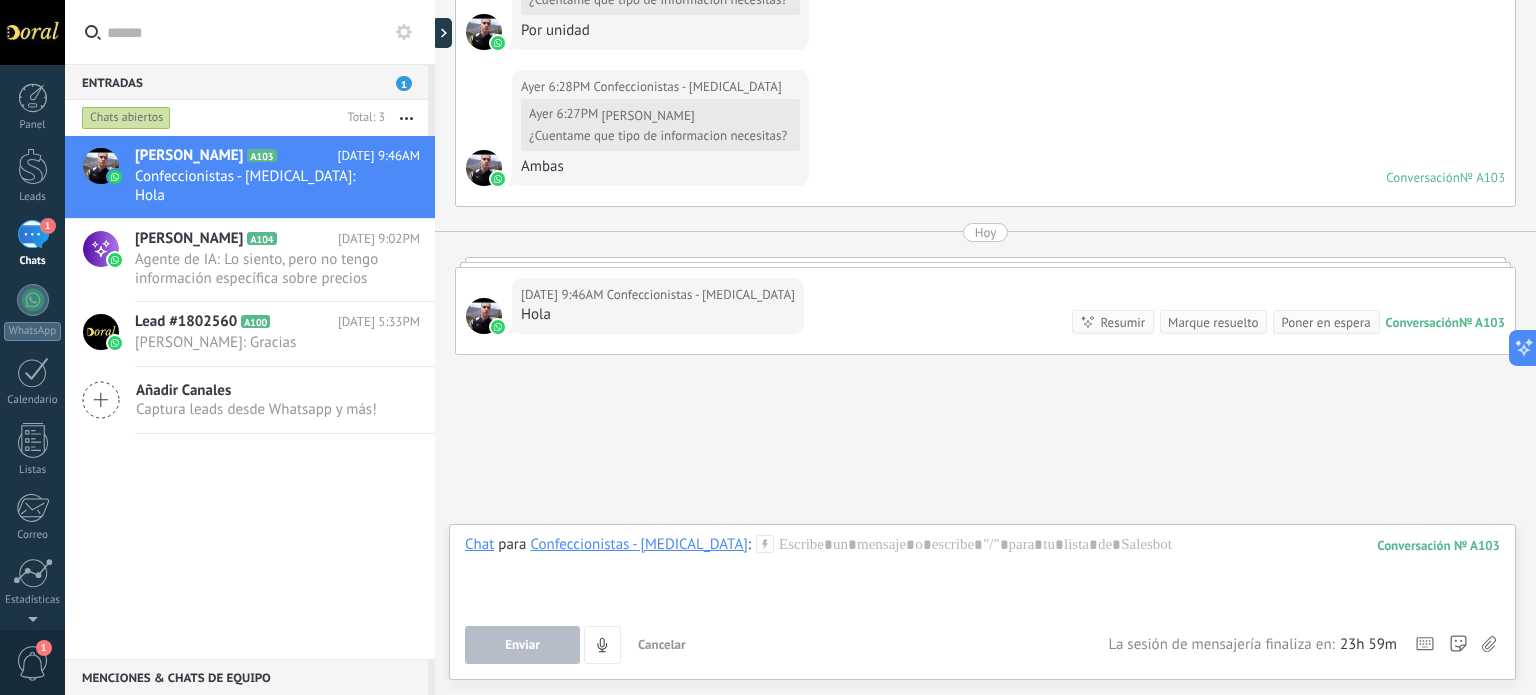type 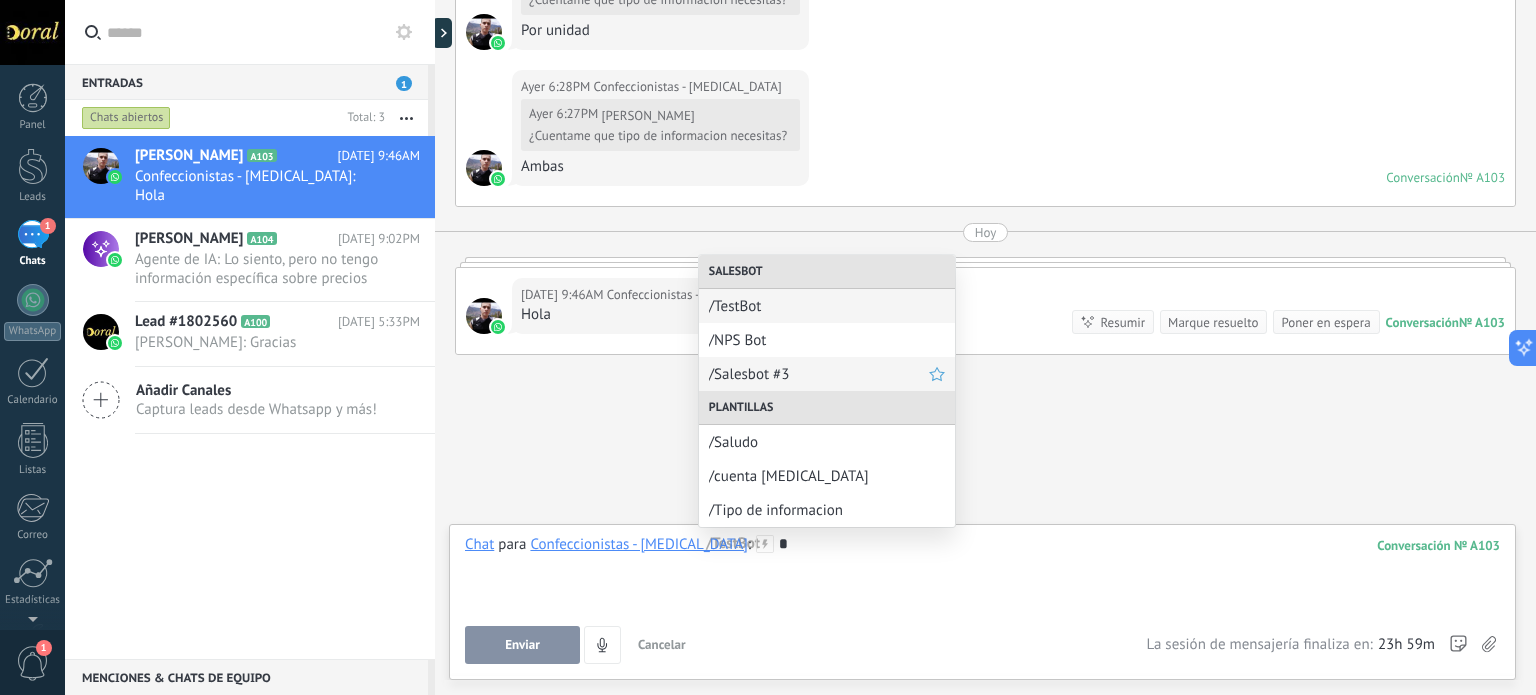 click on "/Salesbot #3" at bounding box center [819, 374] 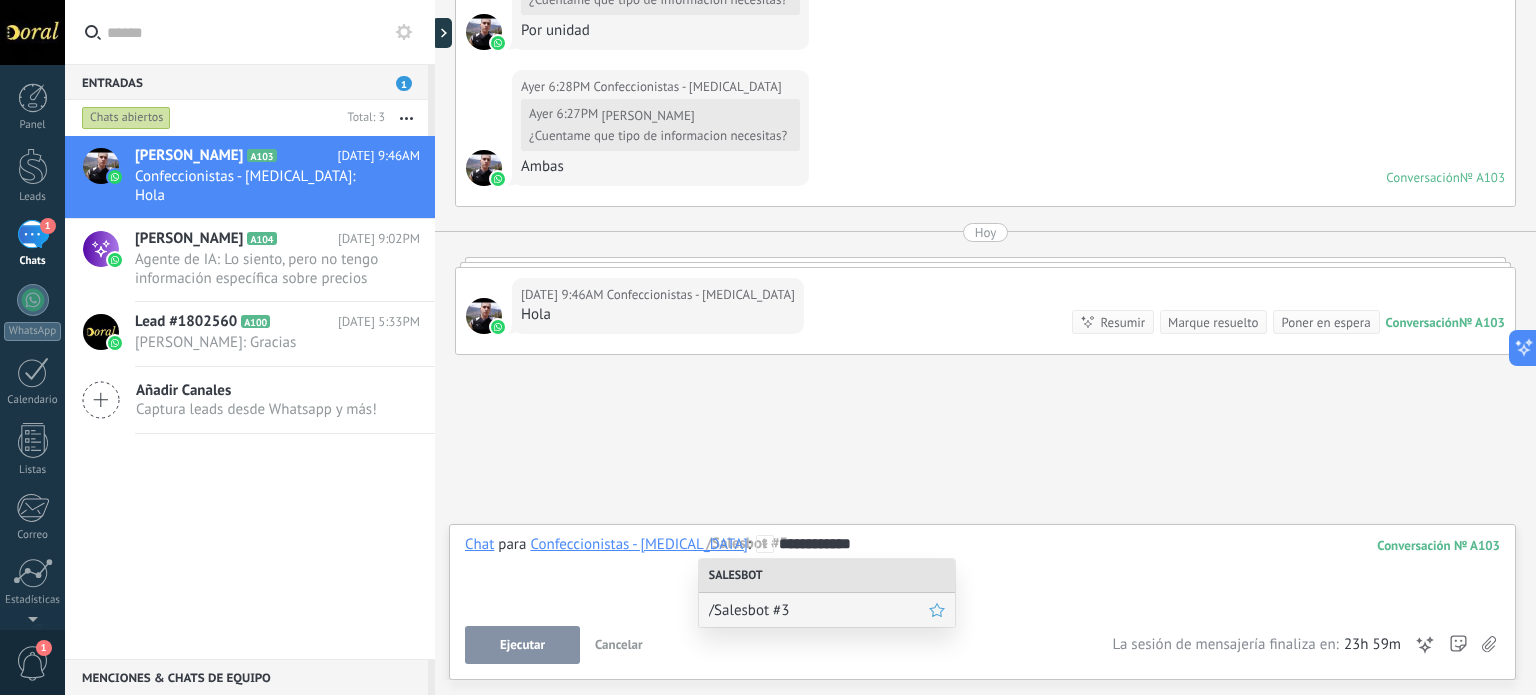 click on "/Salesbot #3" at bounding box center [819, 610] 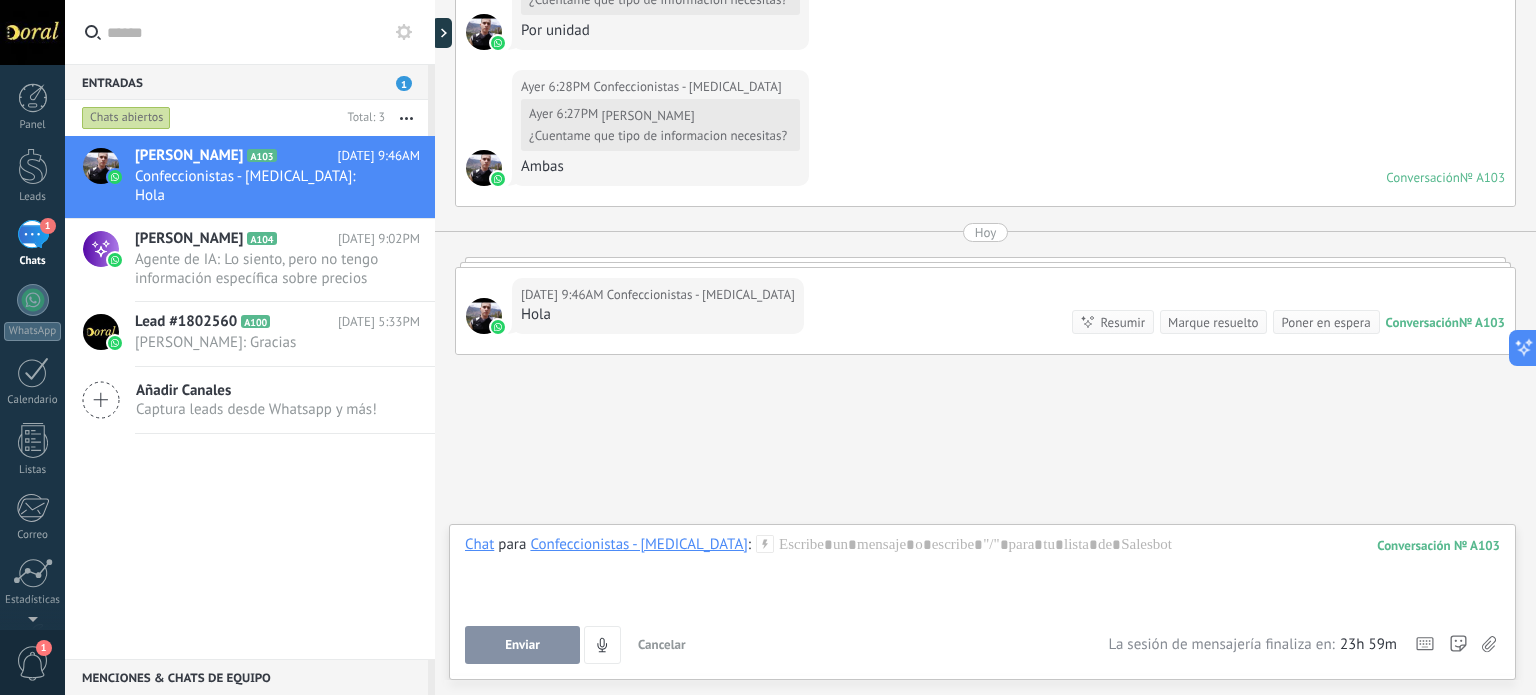 click 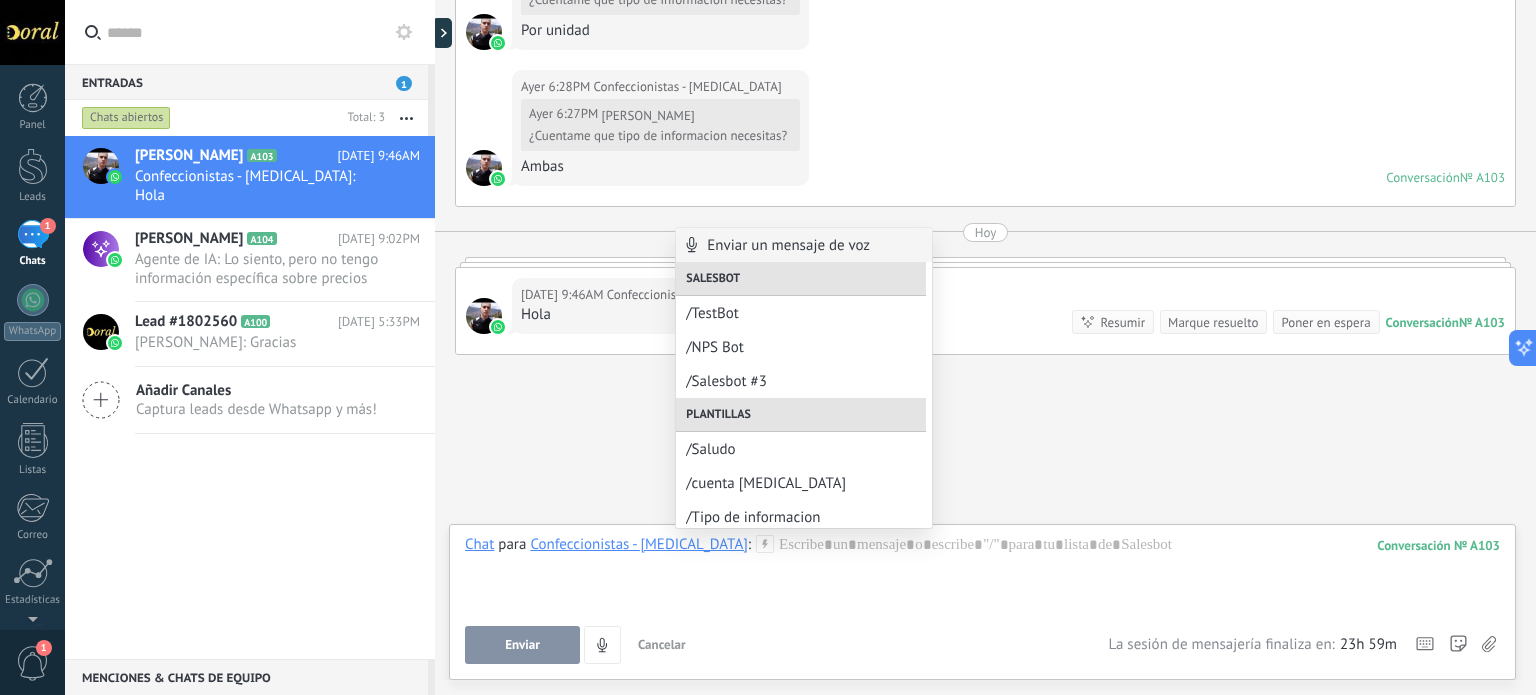 click on "Enviar Cancelar Rastrear clics en links ? Reducir links largos y rastrear clics: cuando se habilita, los URLs que envías serán reemplazados con links de rastreo. Una vez clickeados, un evento se registrará en el feed del lead. Abajo seleccione las fuentes que utilizan esta  en Ajustes" at bounding box center (786, 645) 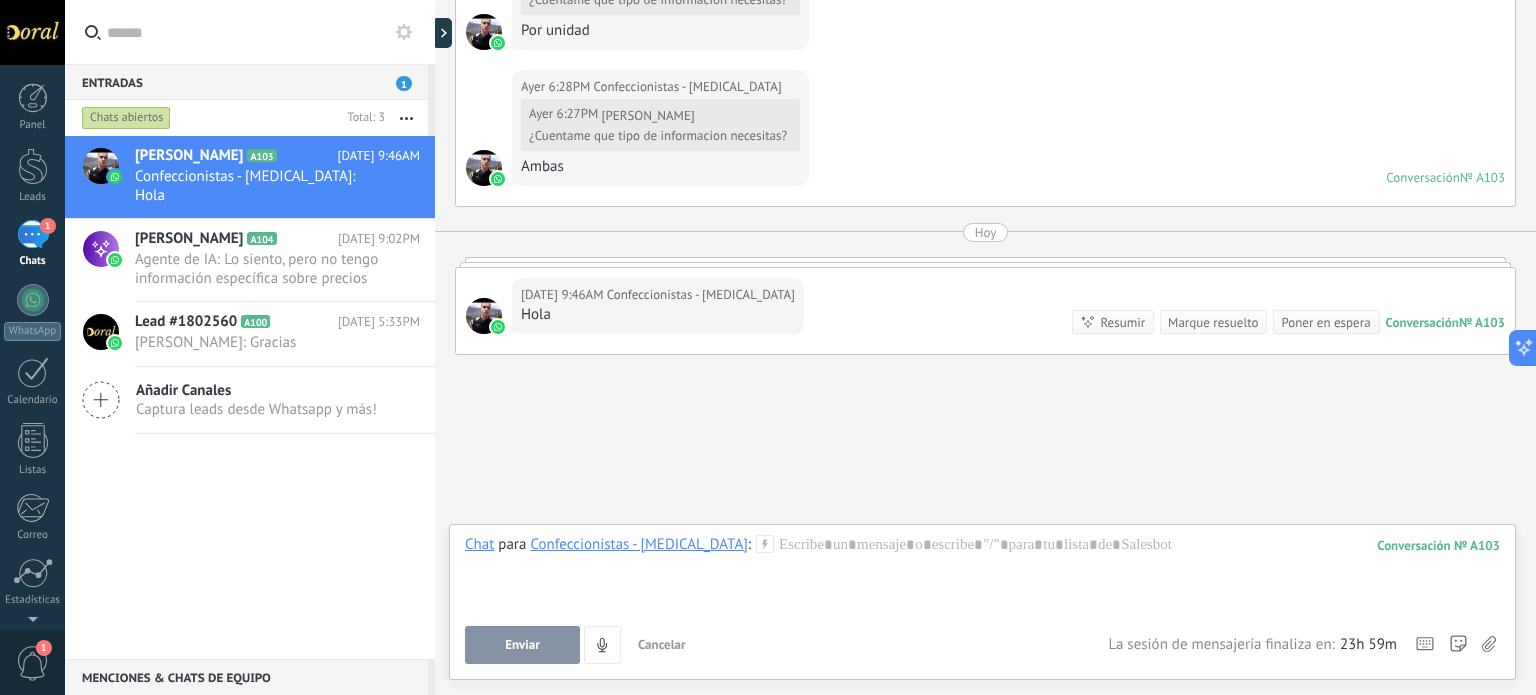 click at bounding box center (442, 33) 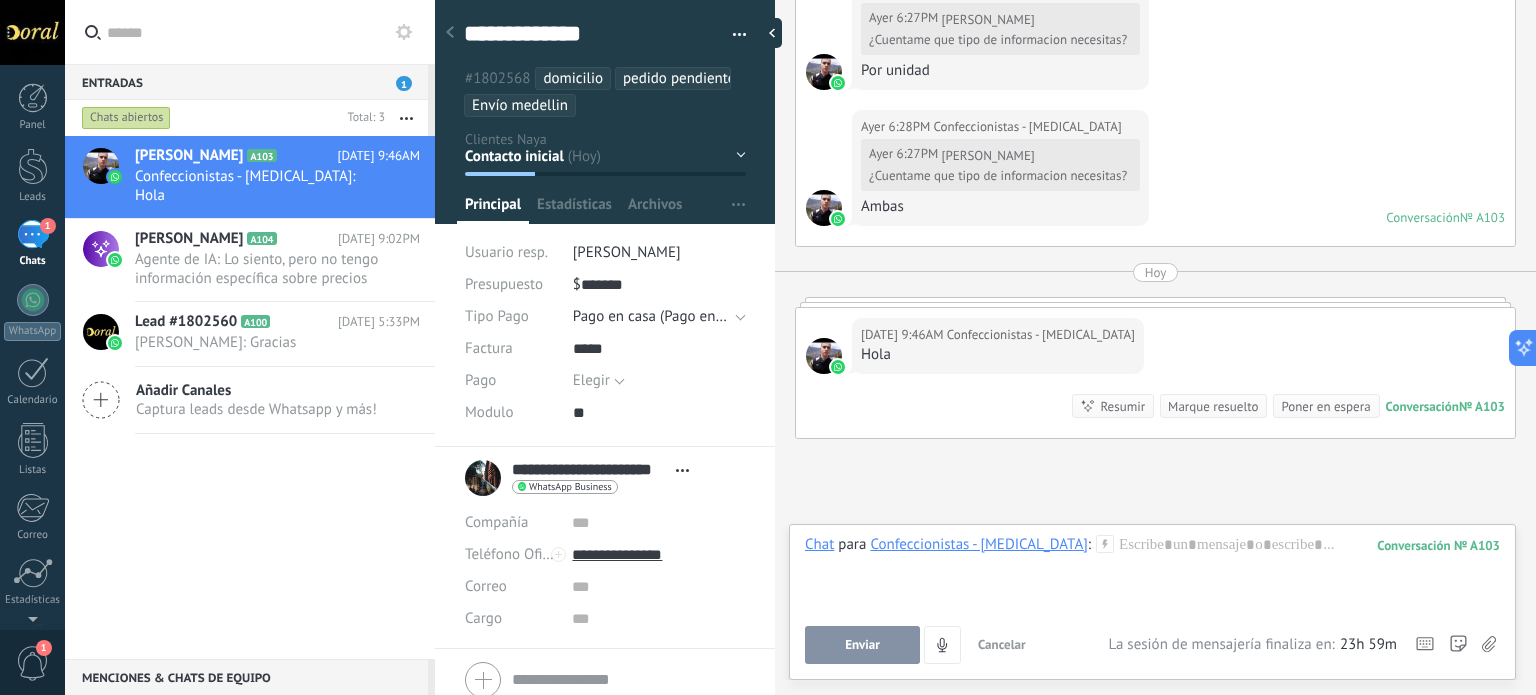 type on "**********" 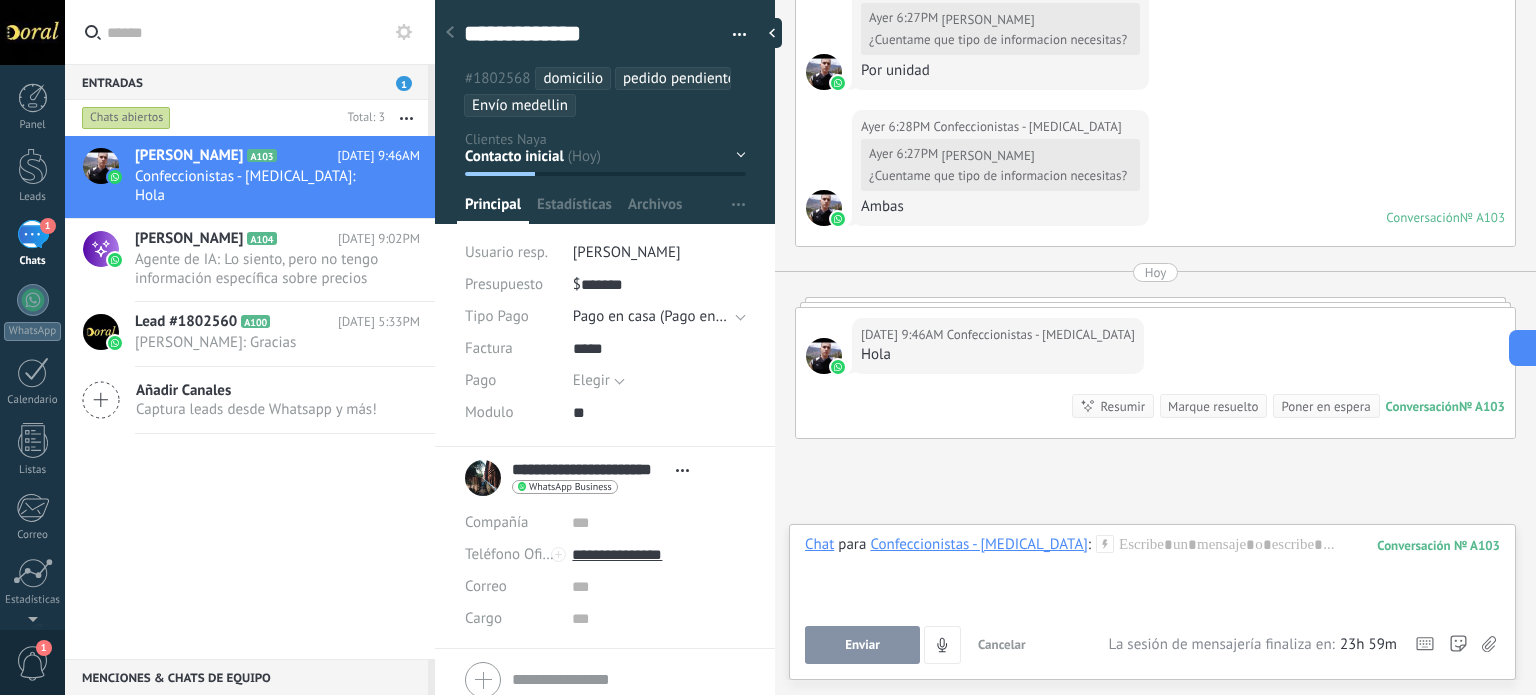 click on "Contacto inicial
Negociación
Tomar decisión
Leads ganados
Leads perdidos" at bounding box center (0, 0) 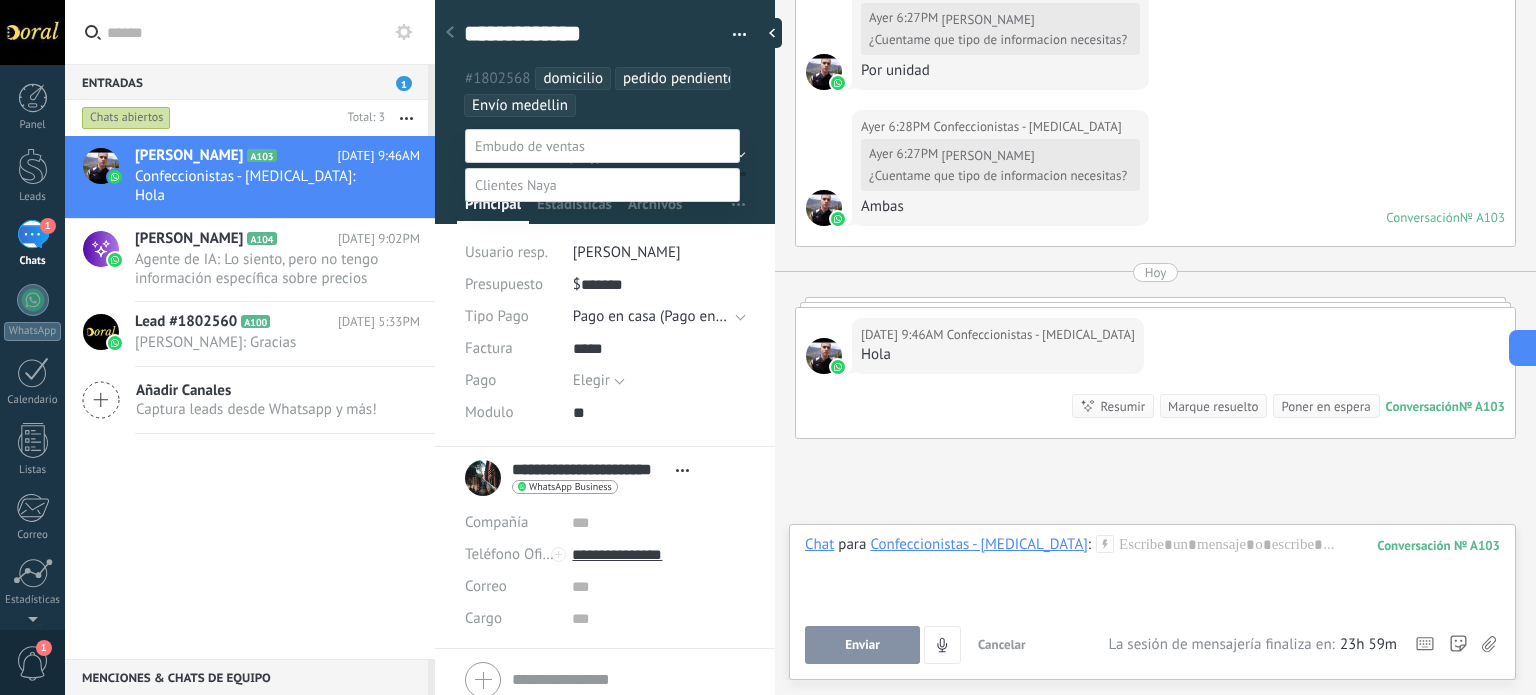 scroll, scrollTop: 39, scrollLeft: 0, axis: vertical 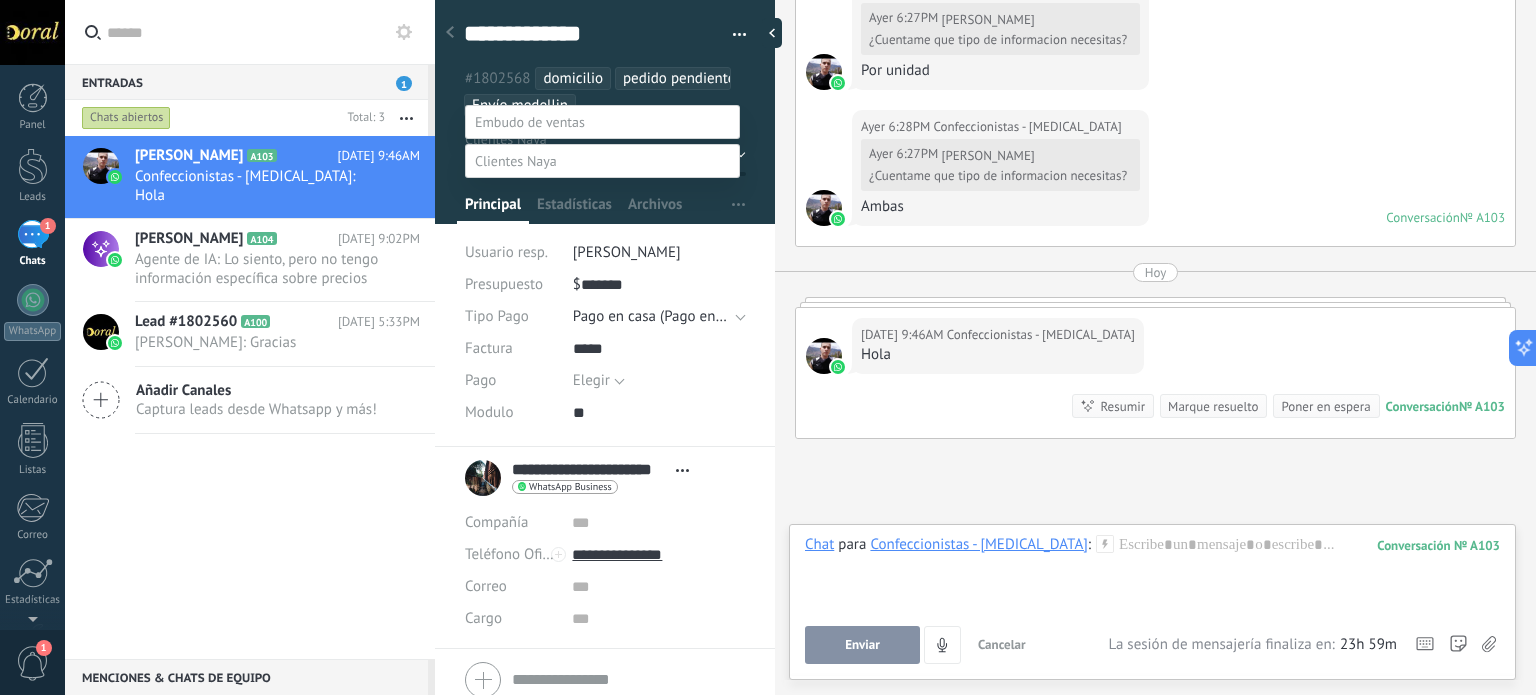 click at bounding box center [530, 122] 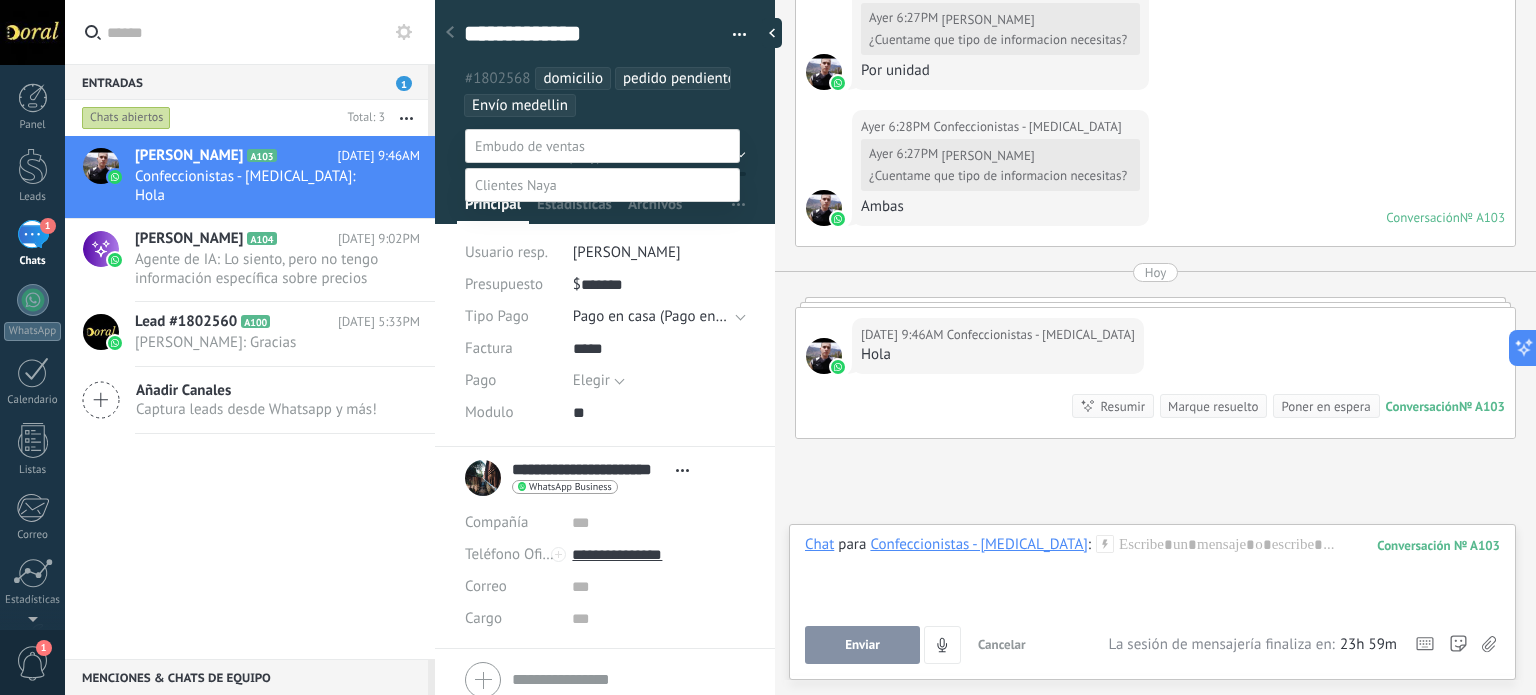 scroll, scrollTop: 0, scrollLeft: 0, axis: both 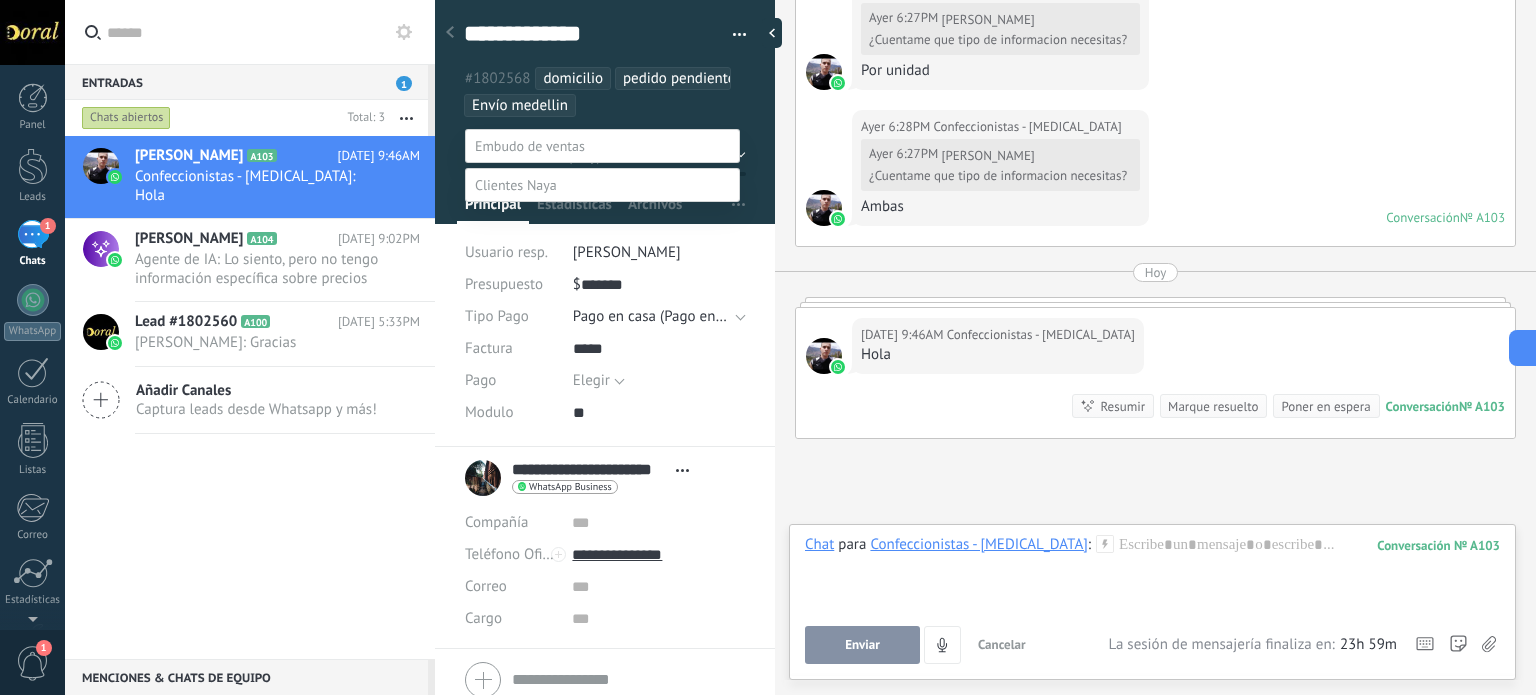 click at bounding box center [800, 347] 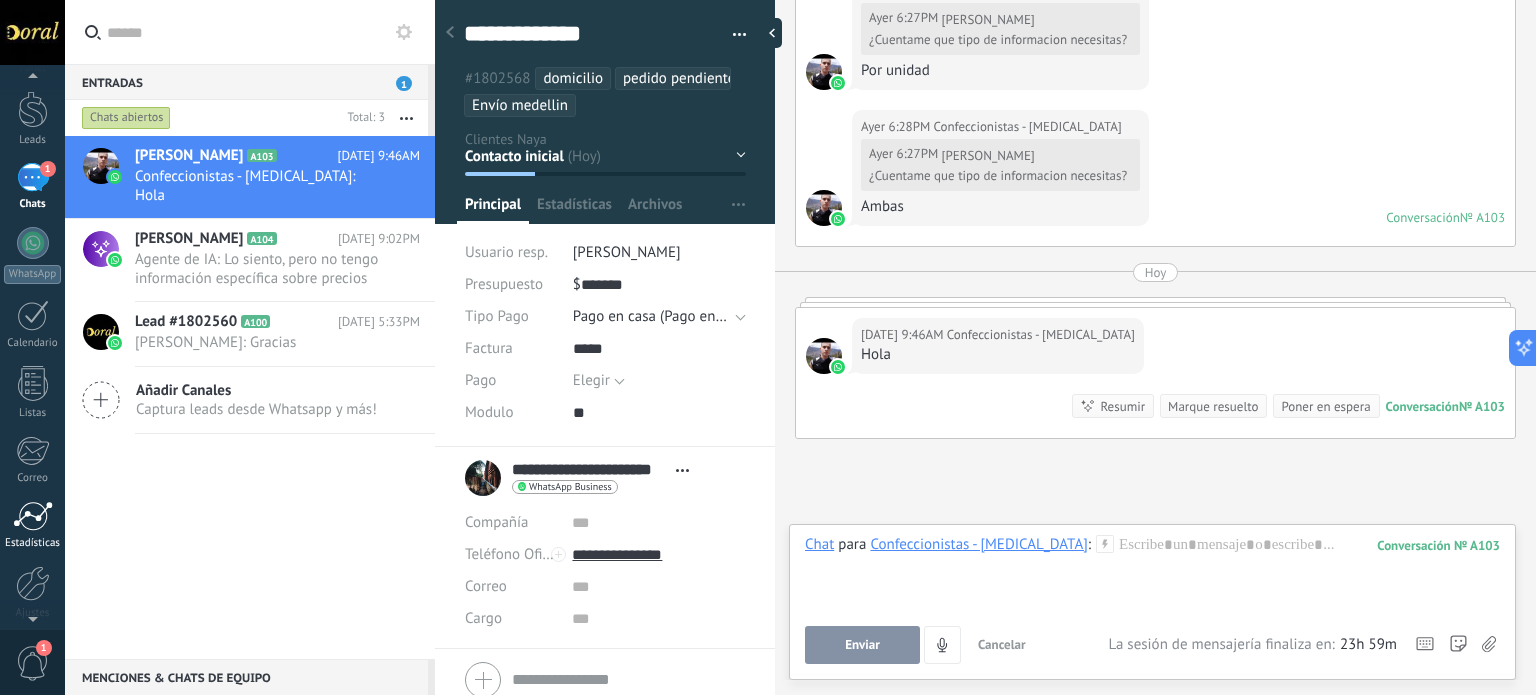 scroll, scrollTop: 73, scrollLeft: 0, axis: vertical 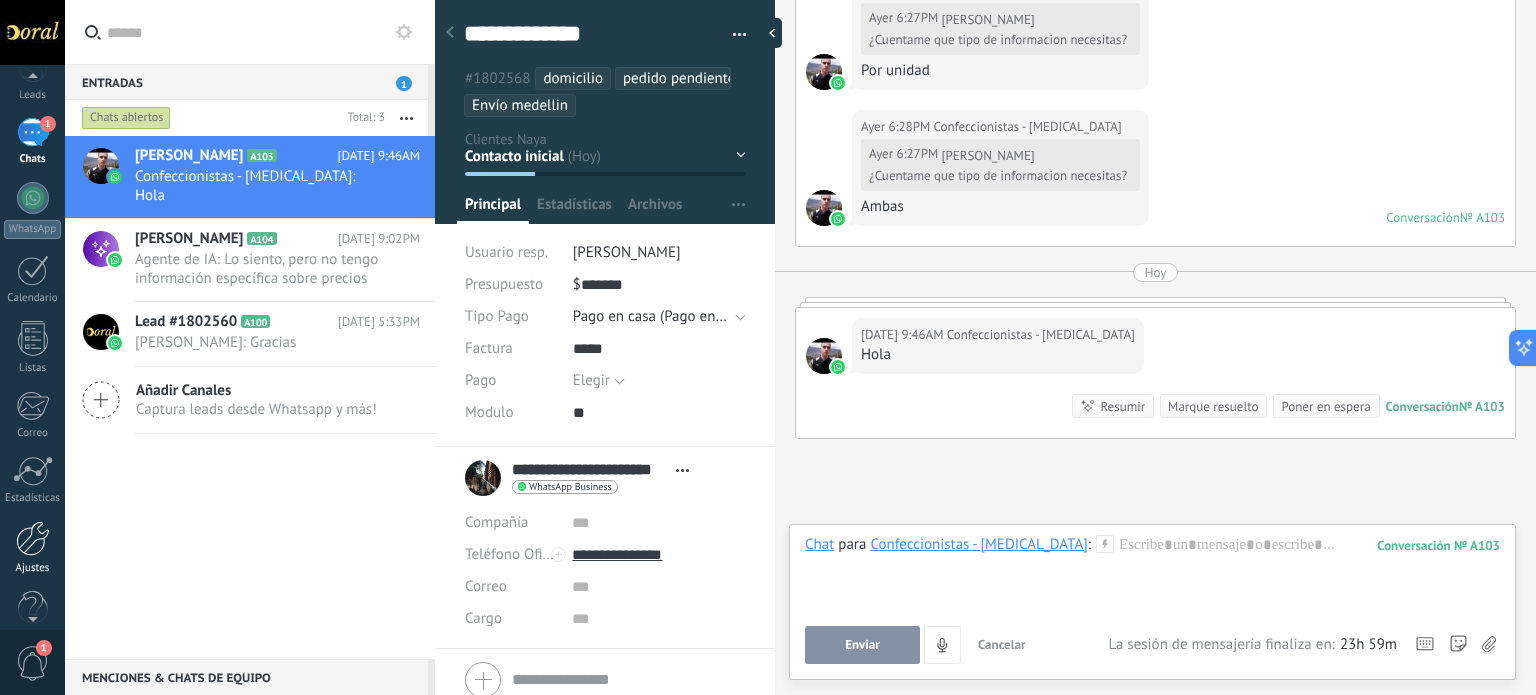 click at bounding box center (33, 538) 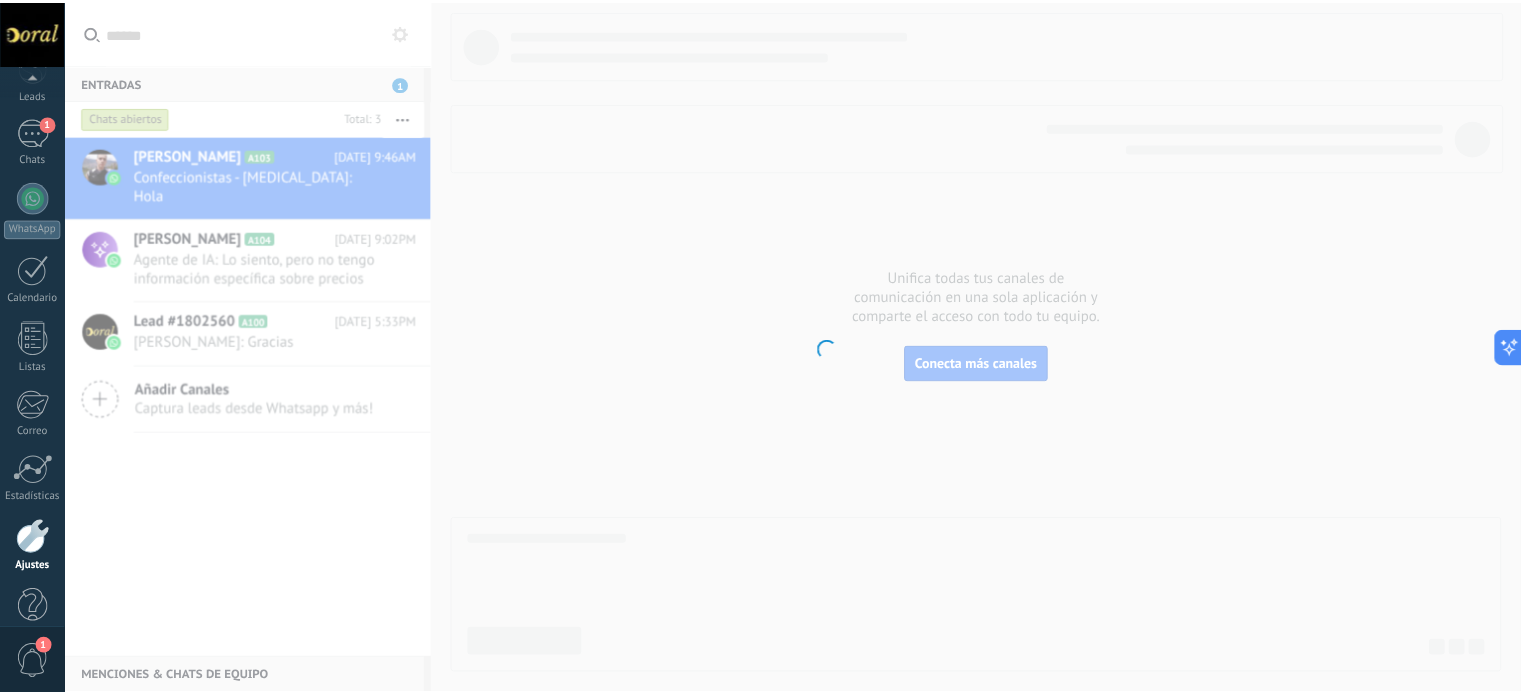 scroll, scrollTop: 136, scrollLeft: 0, axis: vertical 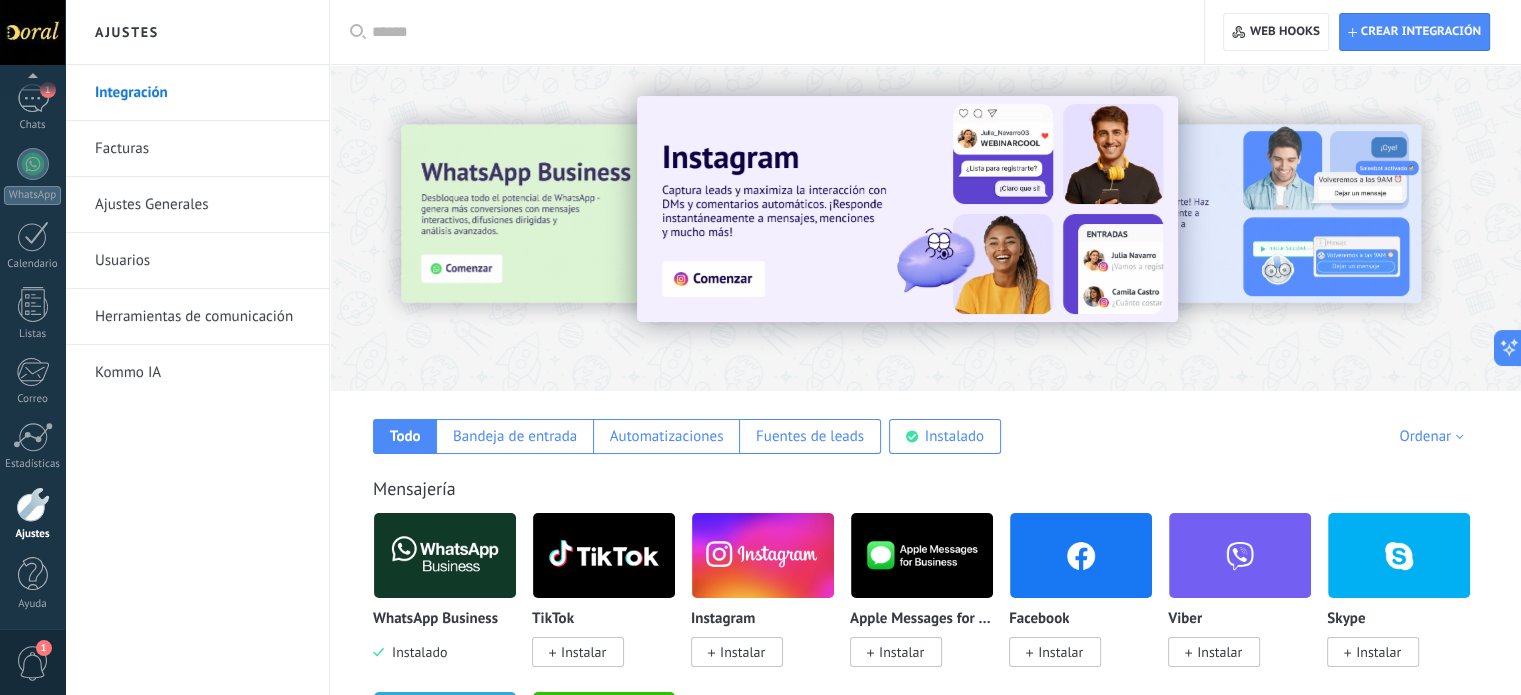click on "Herramientas de comunicación" at bounding box center [202, 317] 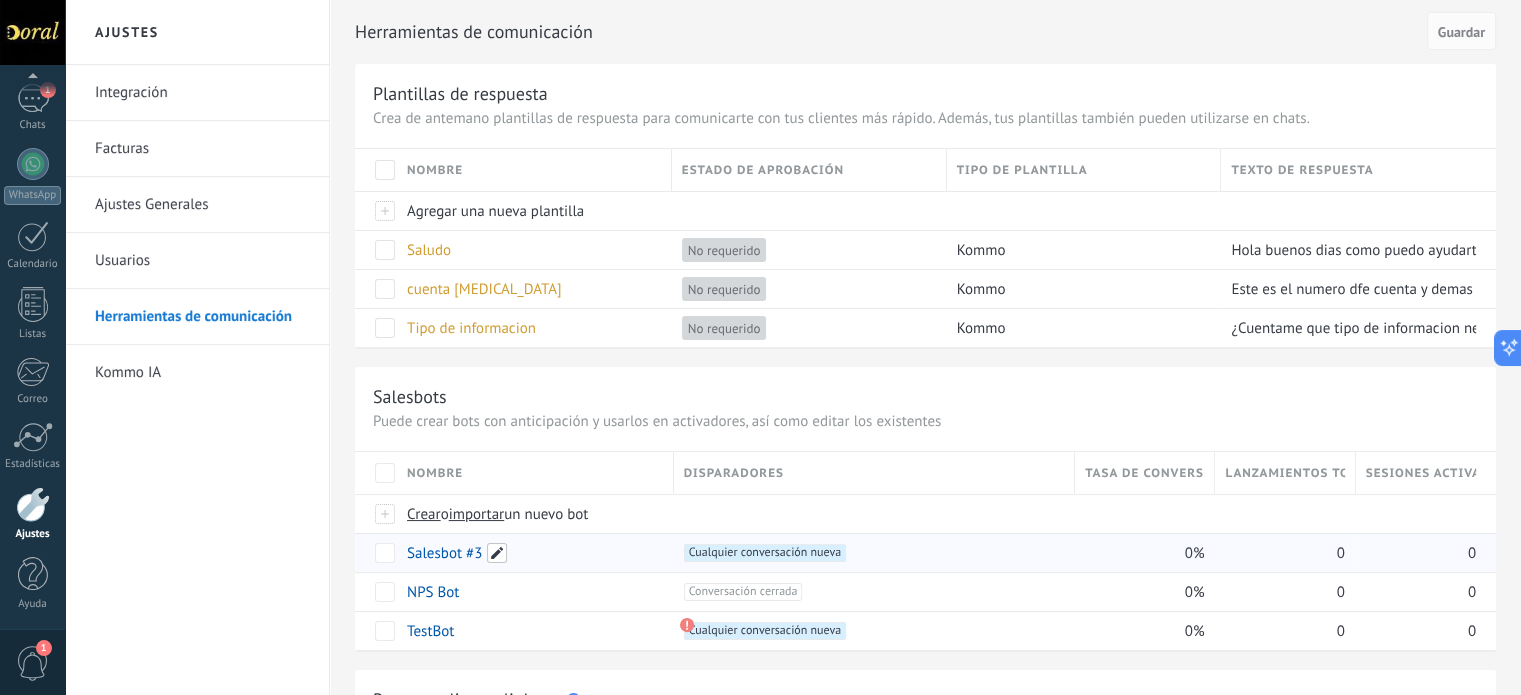 click at bounding box center [497, 553] 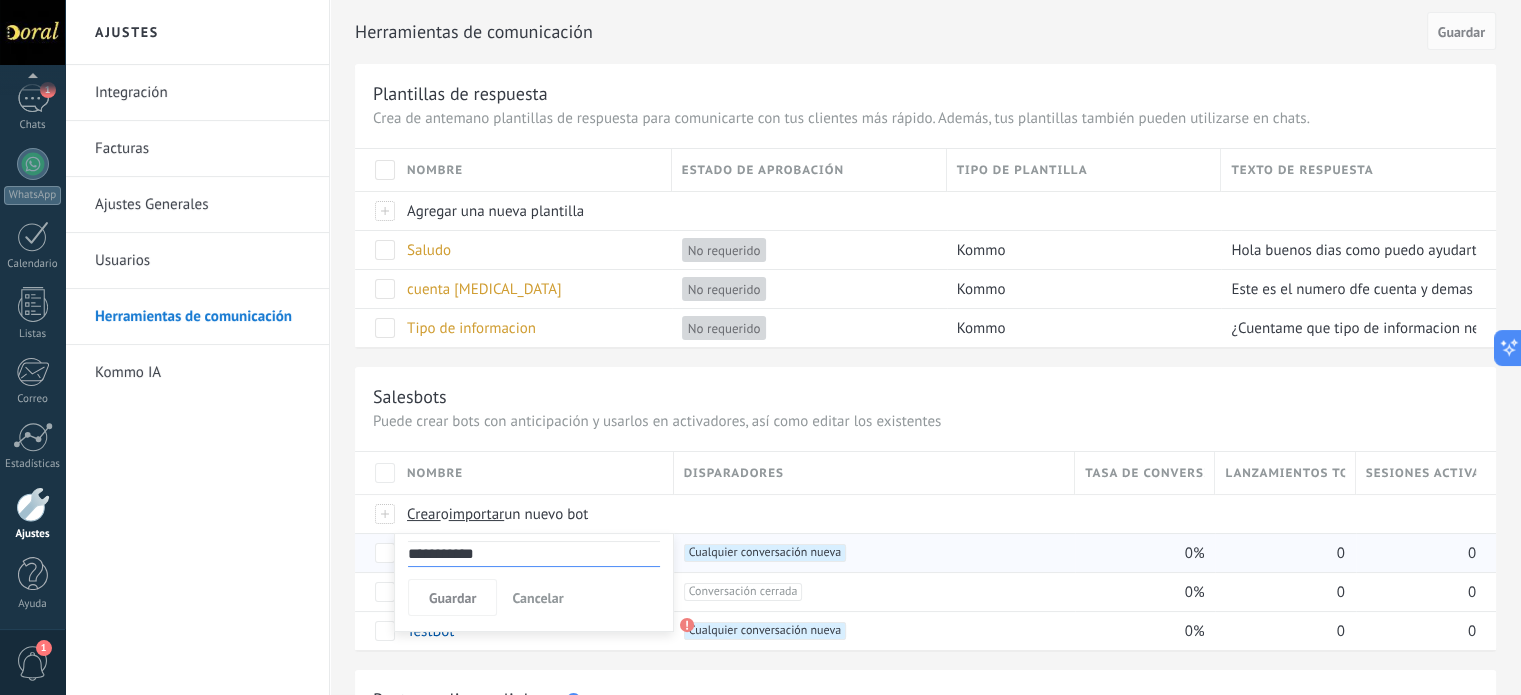 drag, startPoint x: 486, startPoint y: 559, endPoint x: 406, endPoint y: 561, distance: 80.024994 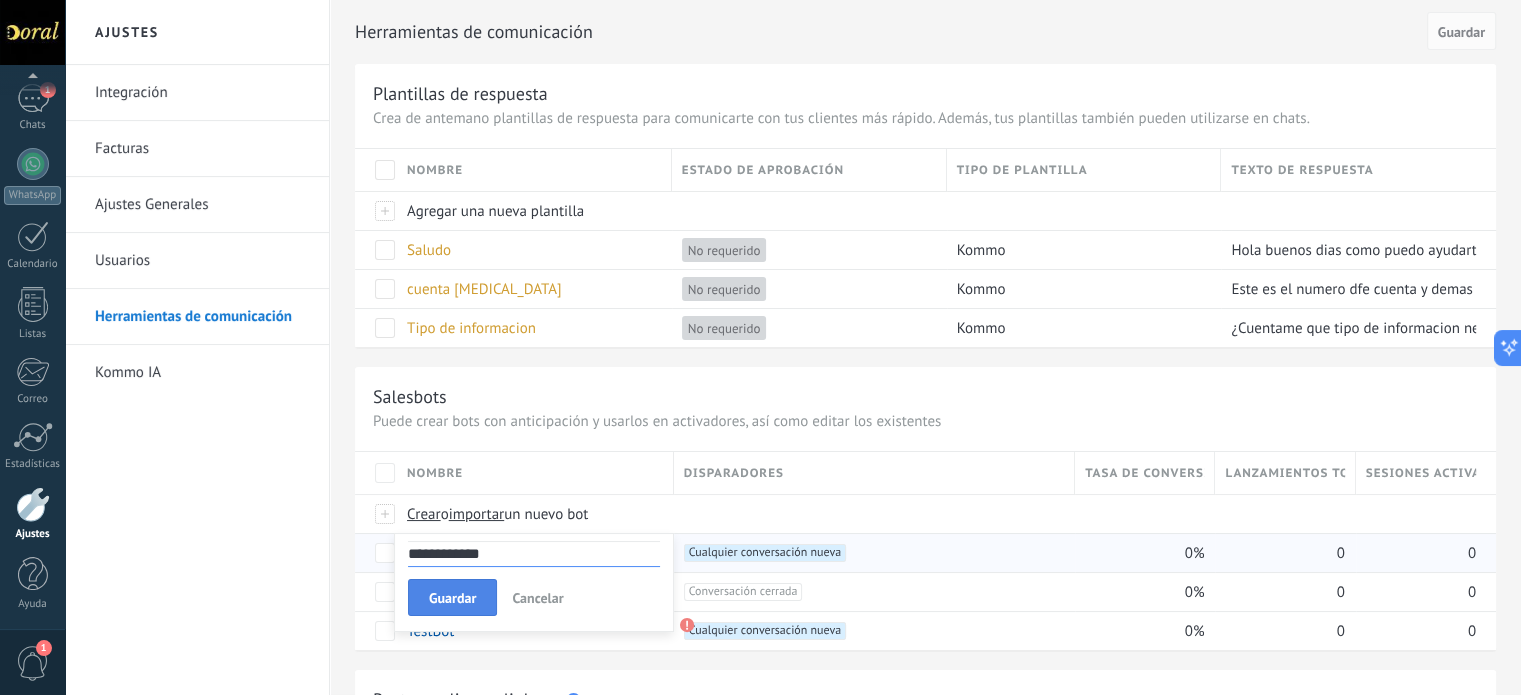 type on "**********" 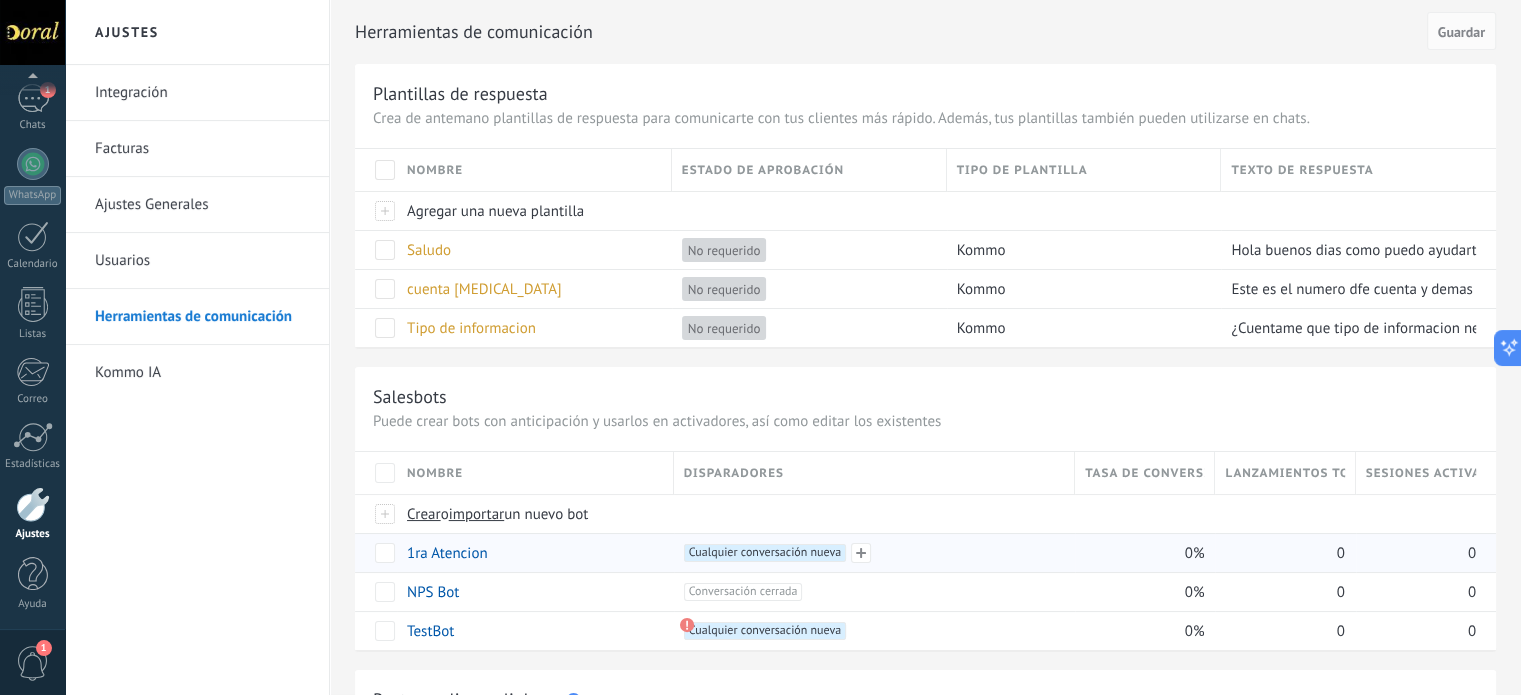 click on "Cualquier conversación nueva +0" at bounding box center (765, 553) 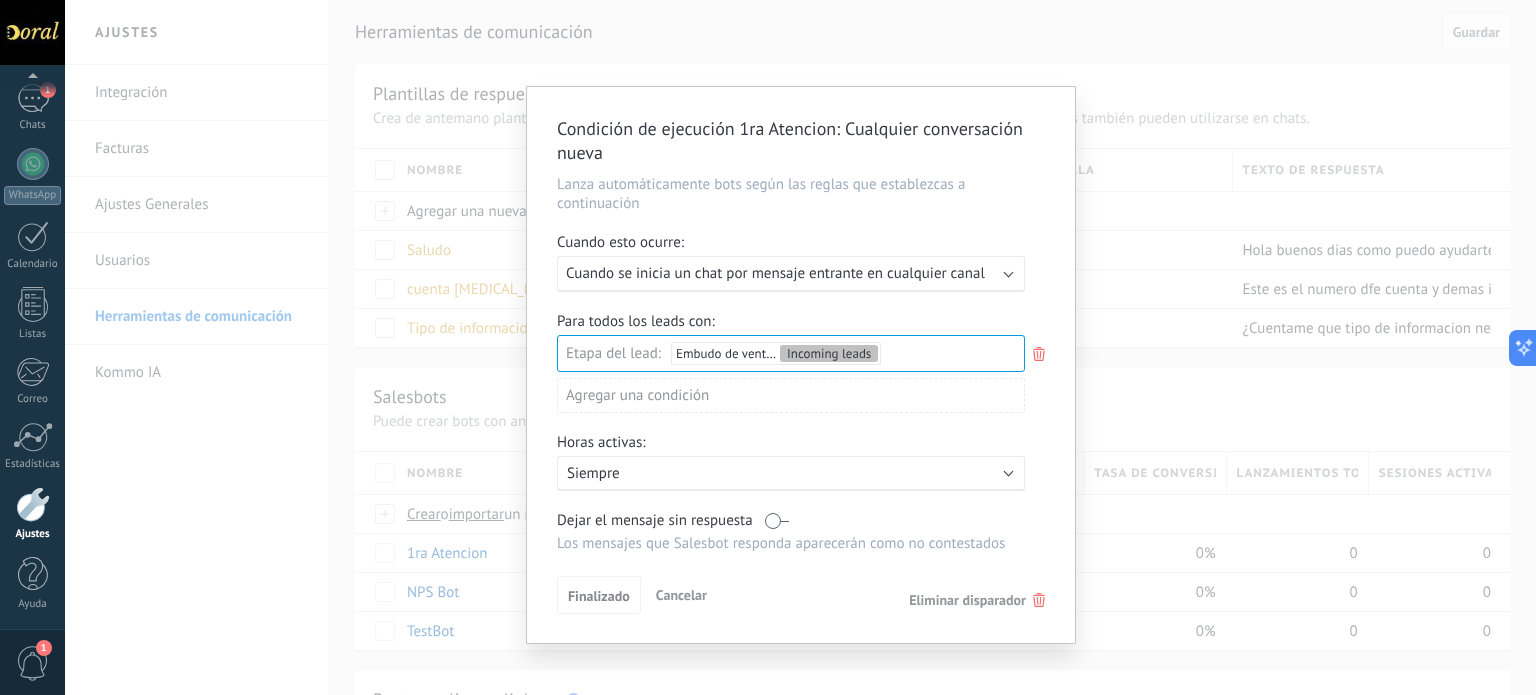 click 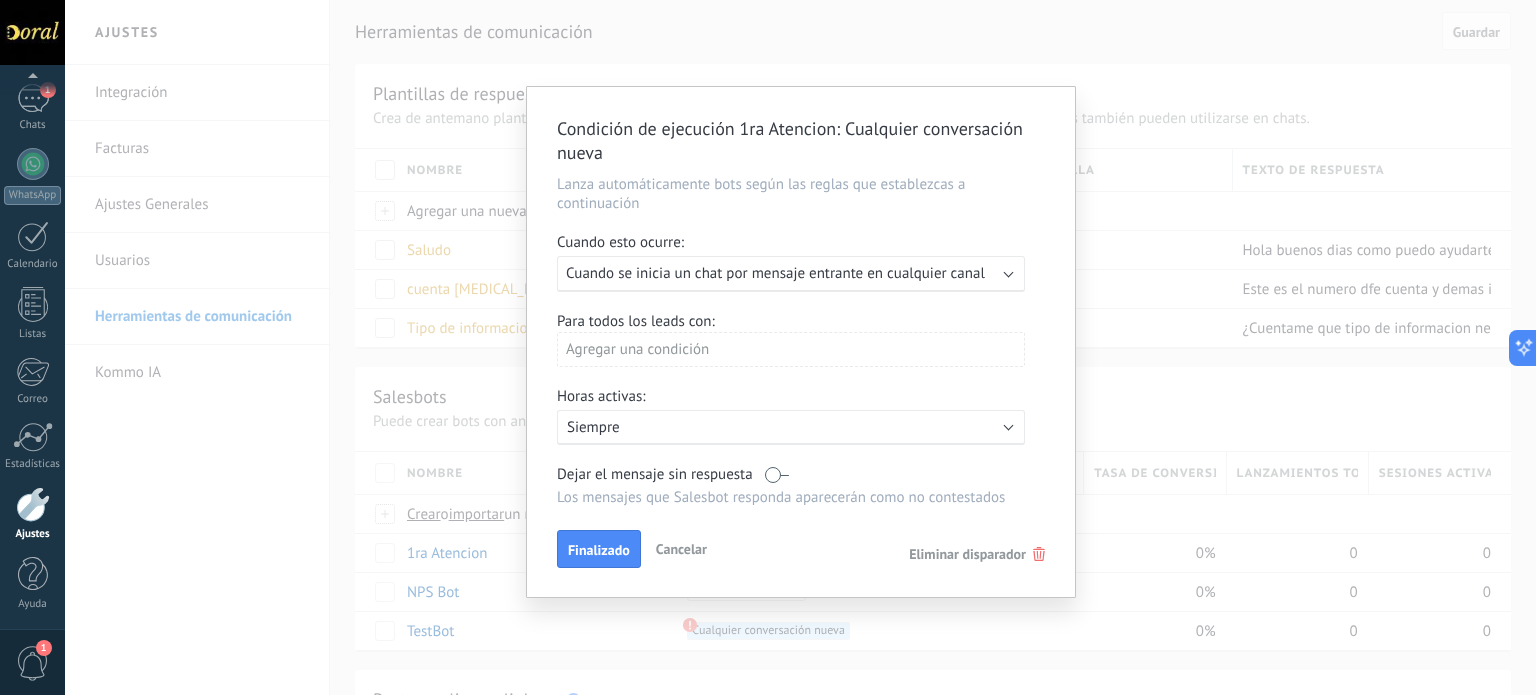 click on "Finalizado" at bounding box center [599, 550] 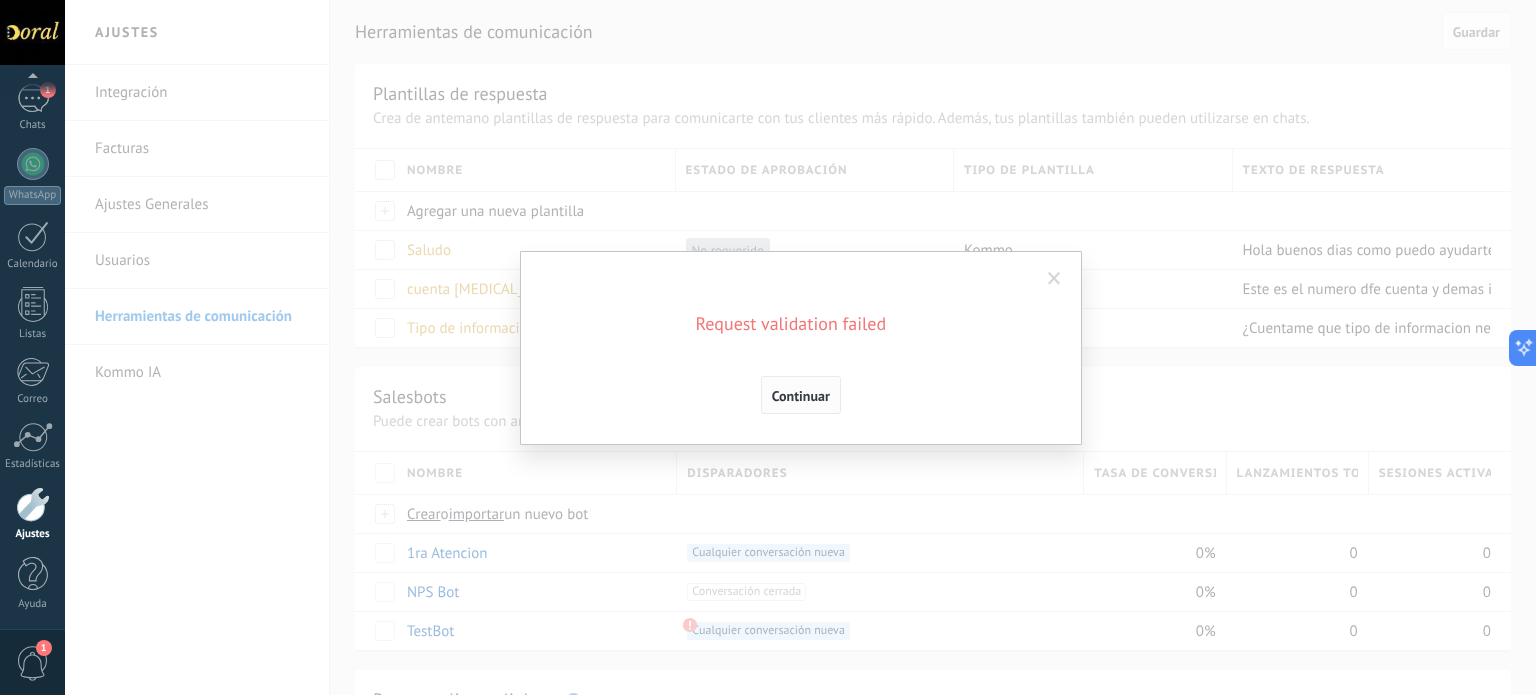 click on "Continuar" at bounding box center [801, 396] 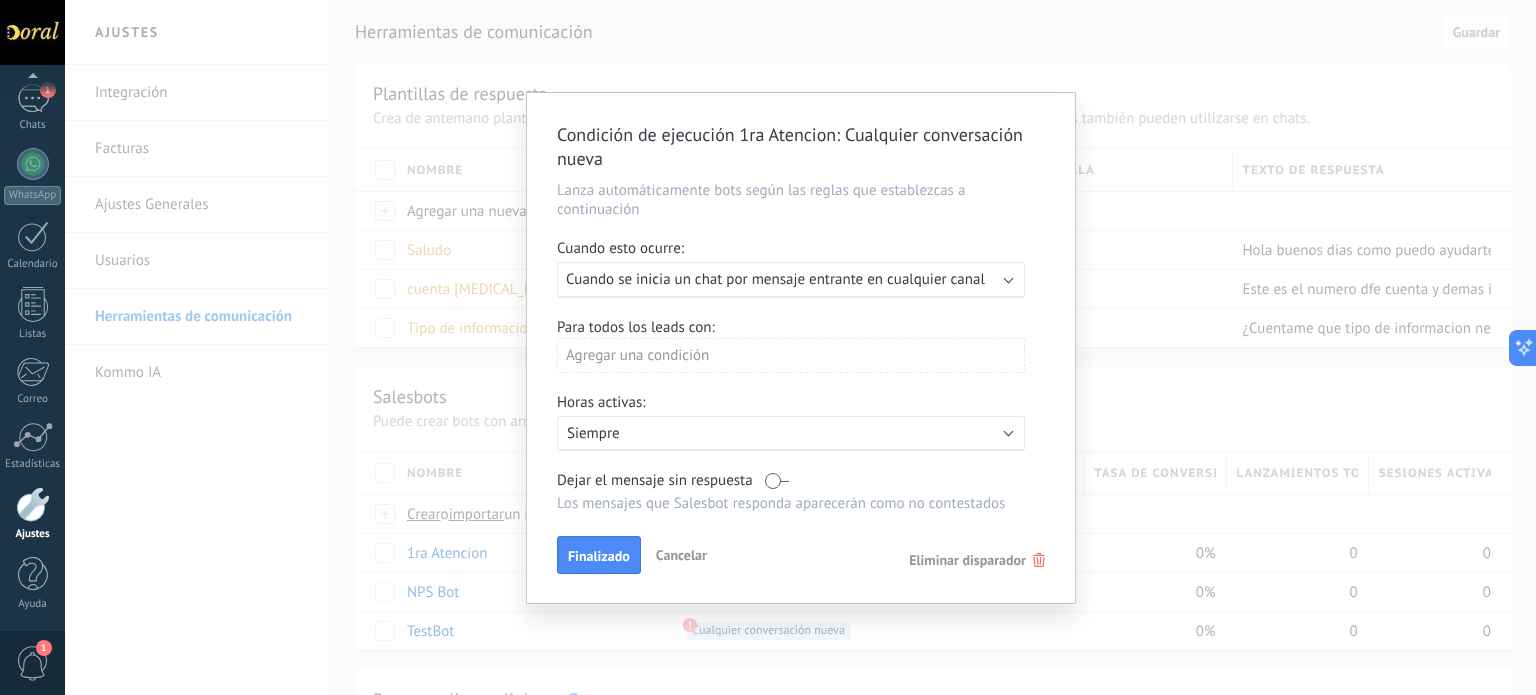 click on "Agregar una condición" at bounding box center [791, 355] 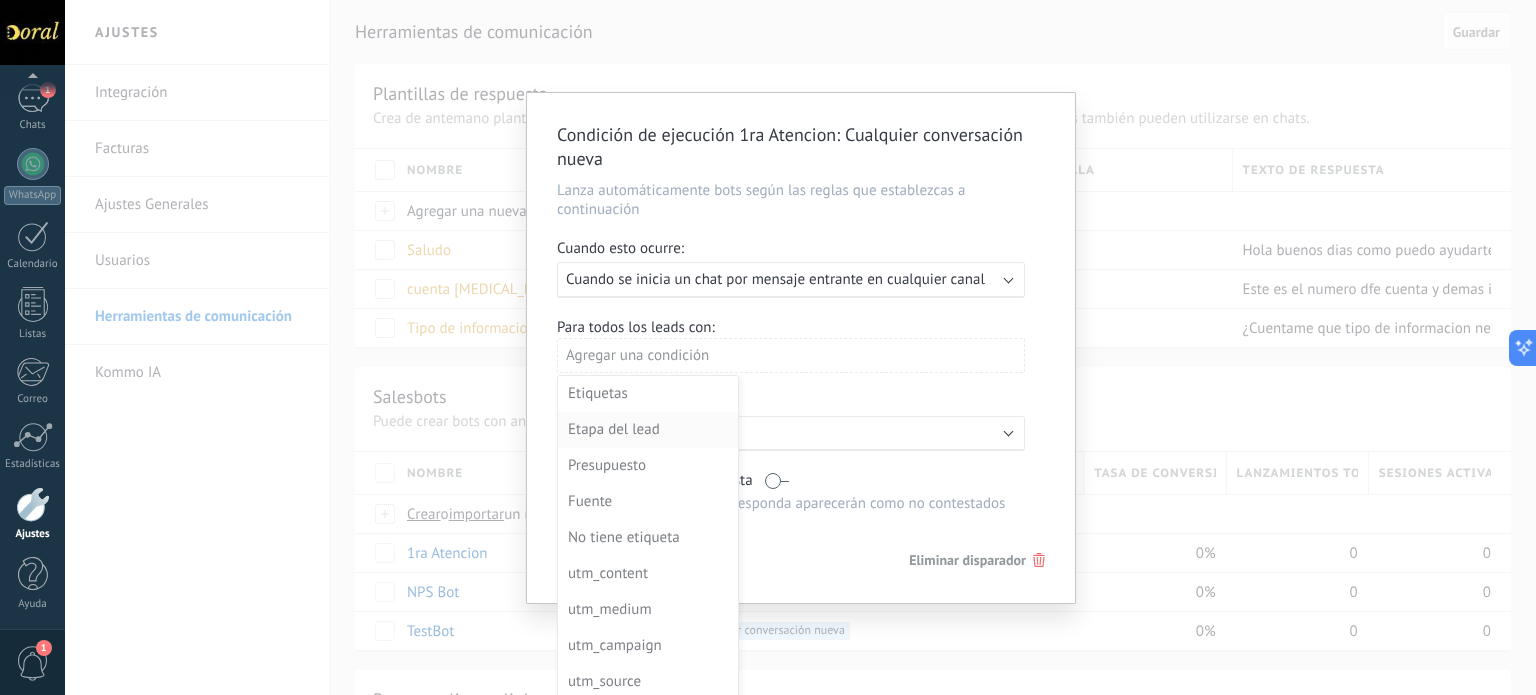 click on "Etapa del lead" at bounding box center [646, 430] 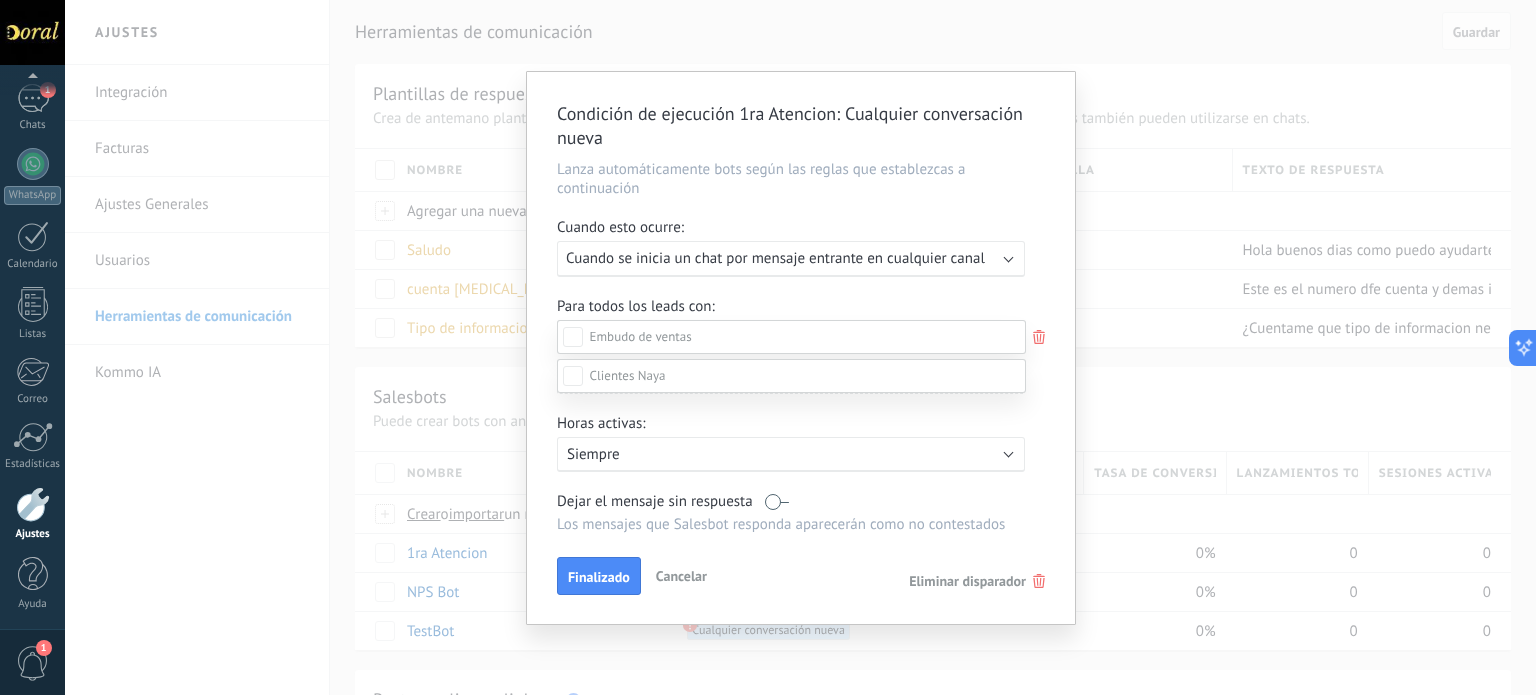 click on "Incoming leads Intencion de compra bot Pedido enviado – ganado Pedido cancelado – perdido Leads Entrantes Contacto inicial Negociación Tomar decisión Leads ganados Leads perdidos" at bounding box center [791, 525] 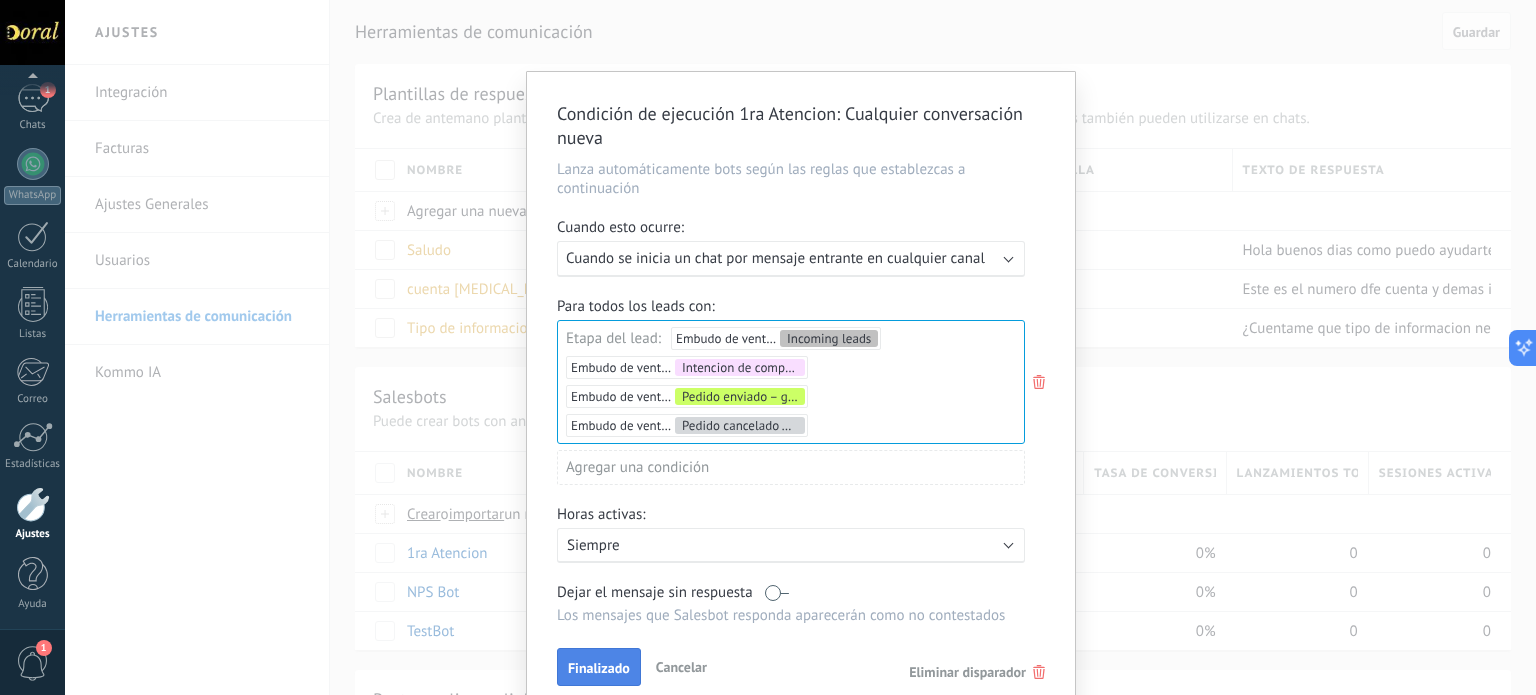 click on "Finalizado" at bounding box center (599, 668) 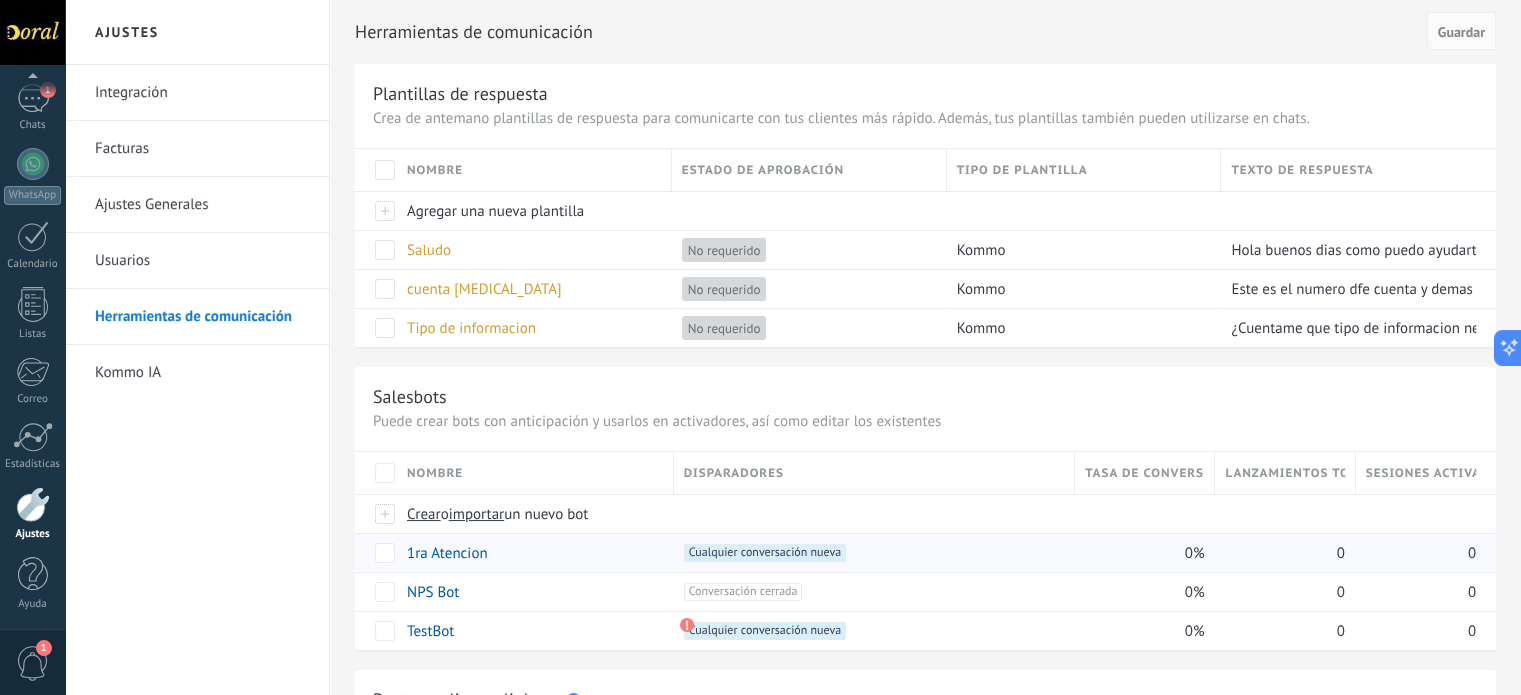 scroll, scrollTop: 100, scrollLeft: 0, axis: vertical 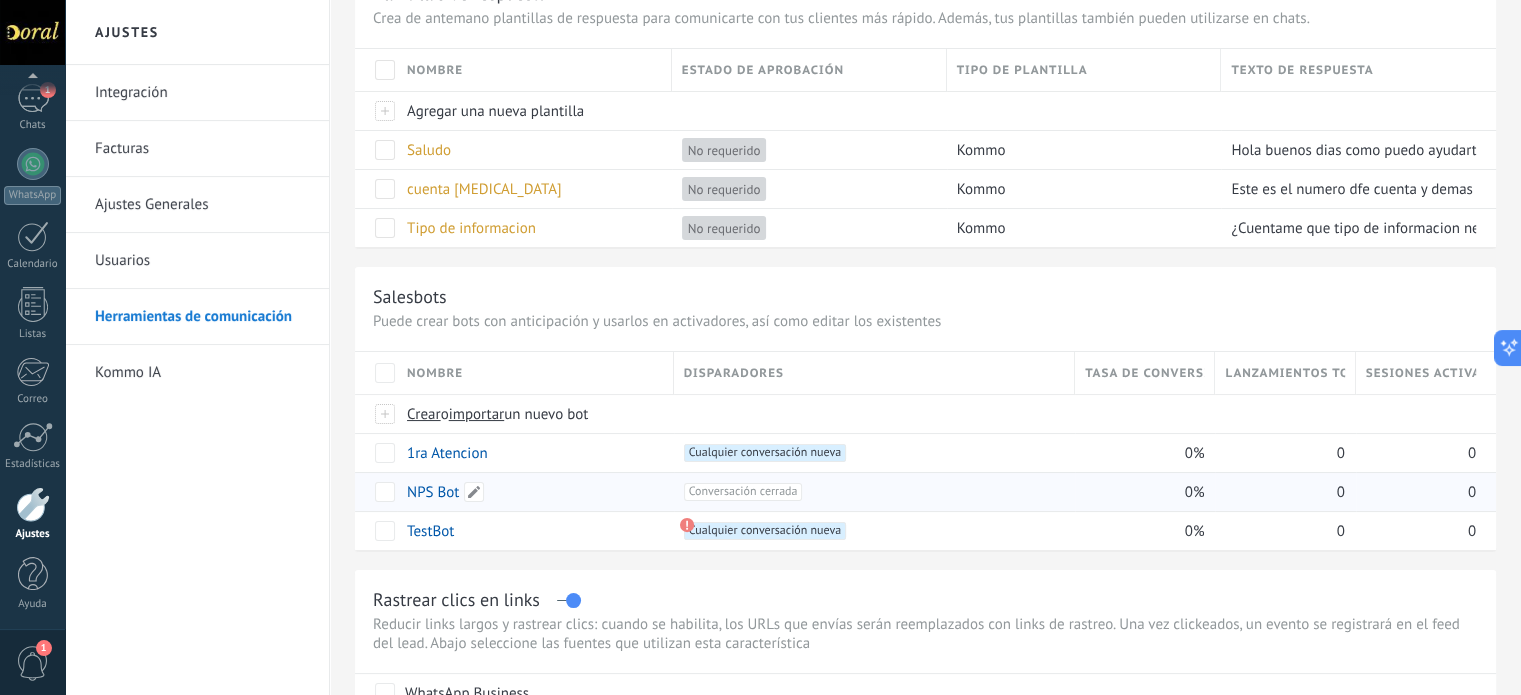 click on "NPS Bot" at bounding box center [433, 492] 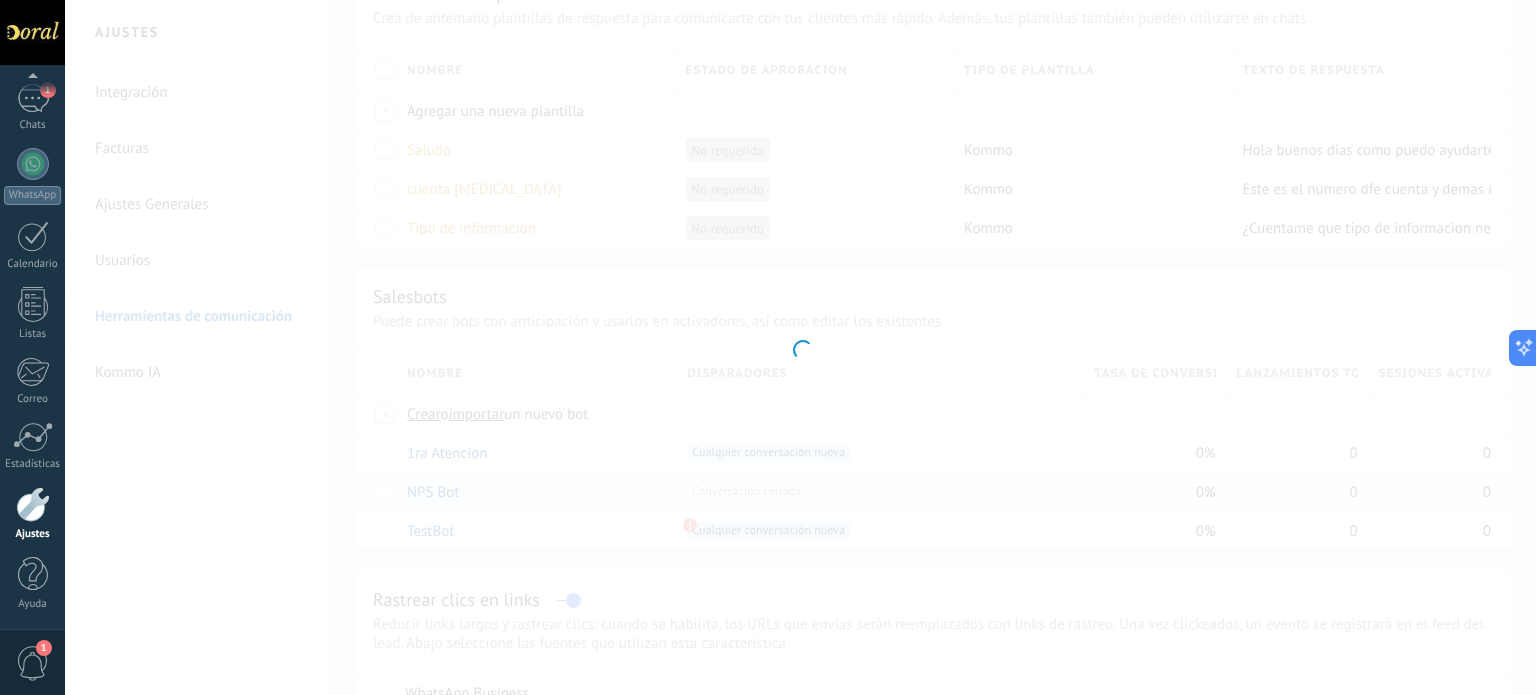 type on "*******" 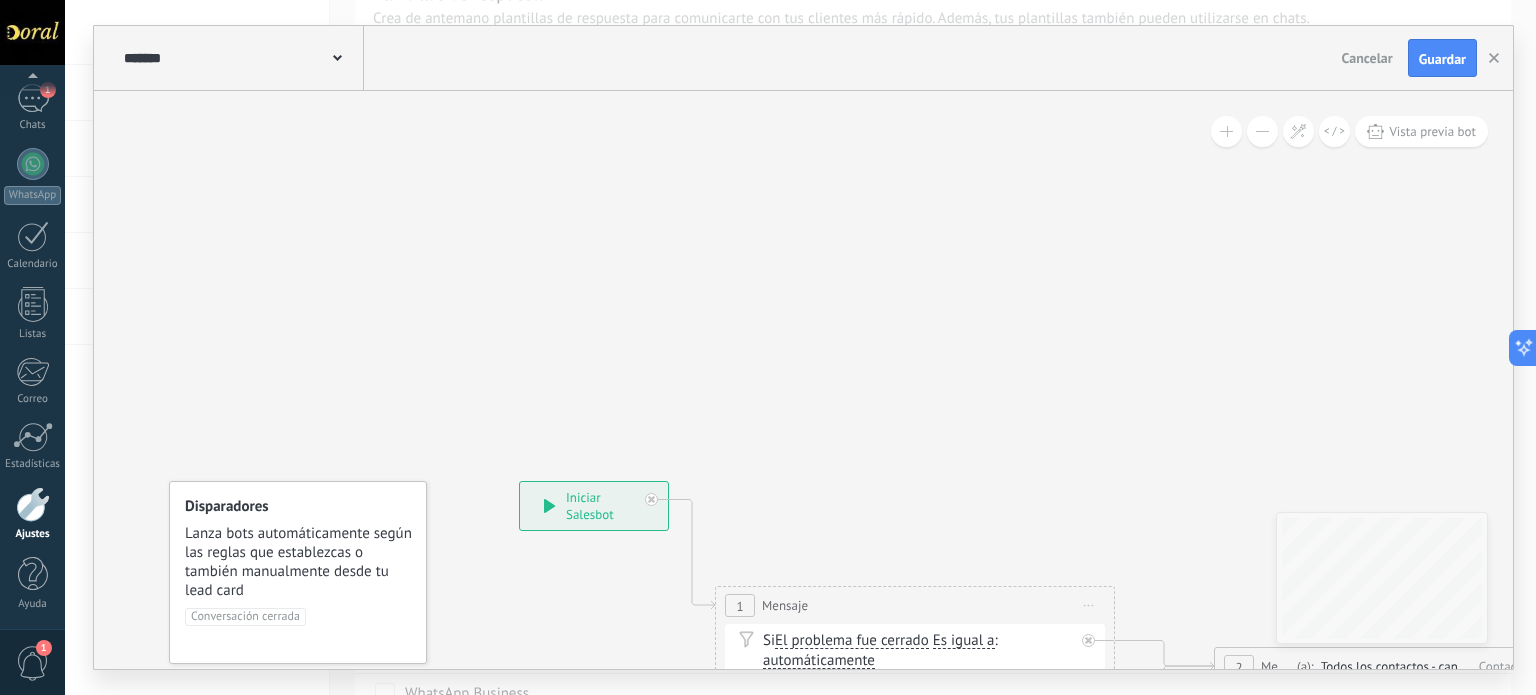 click 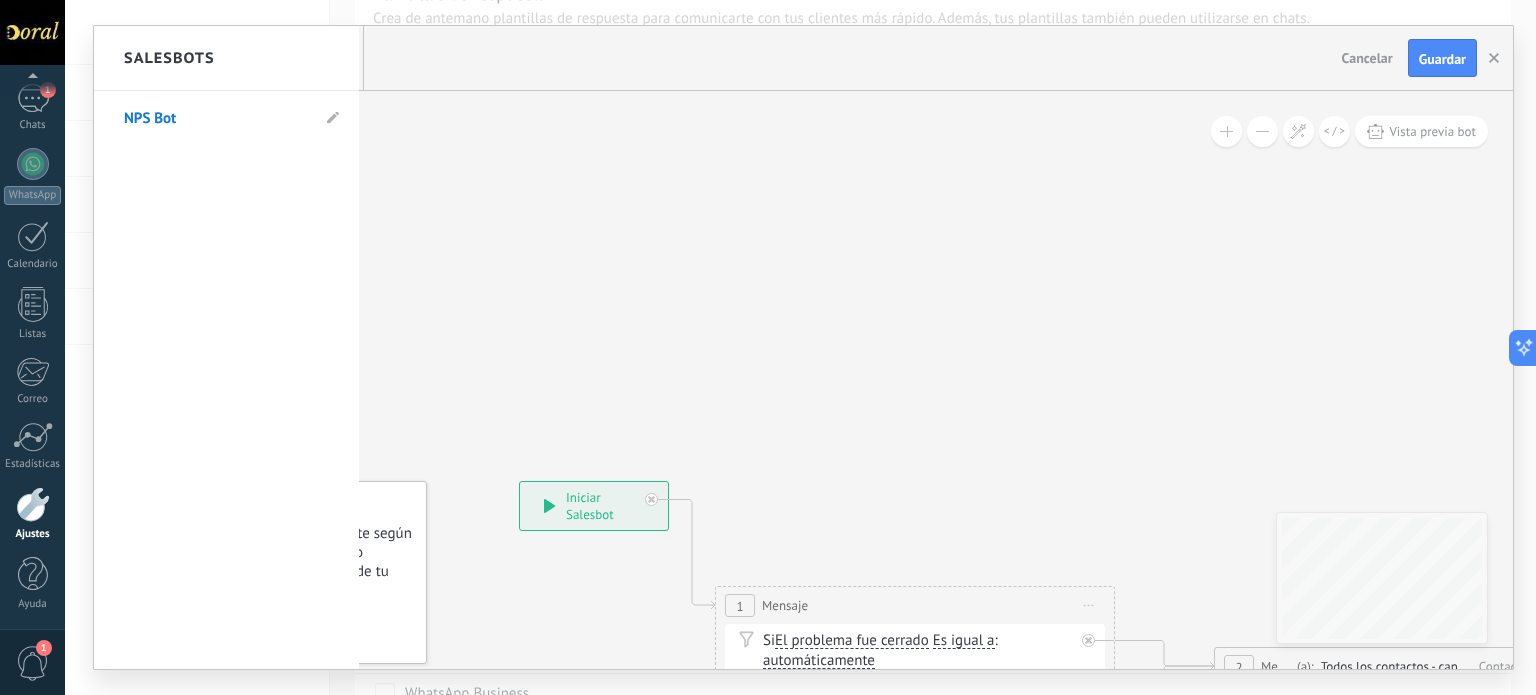 click at bounding box center [803, 347] 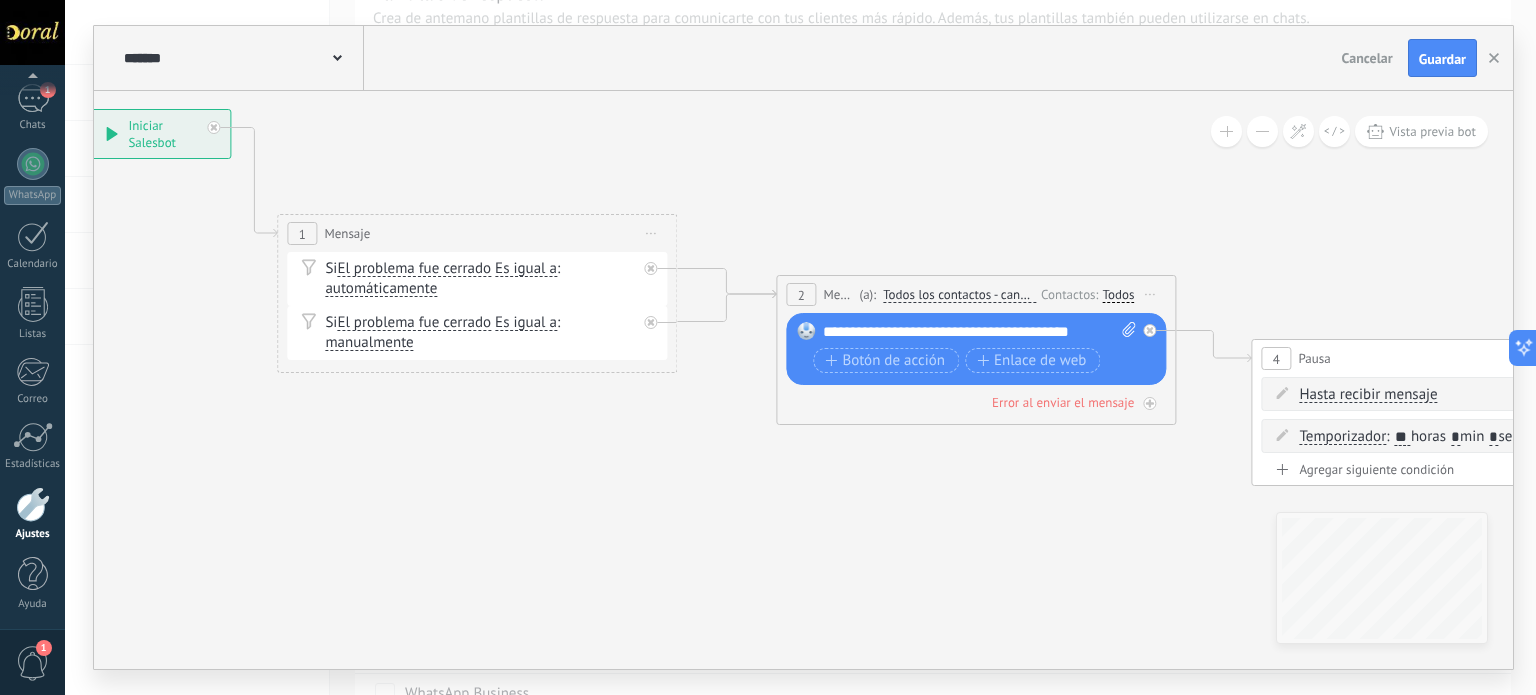 drag, startPoint x: 1139, startPoint y: 587, endPoint x: 694, endPoint y: 531, distance: 448.50977 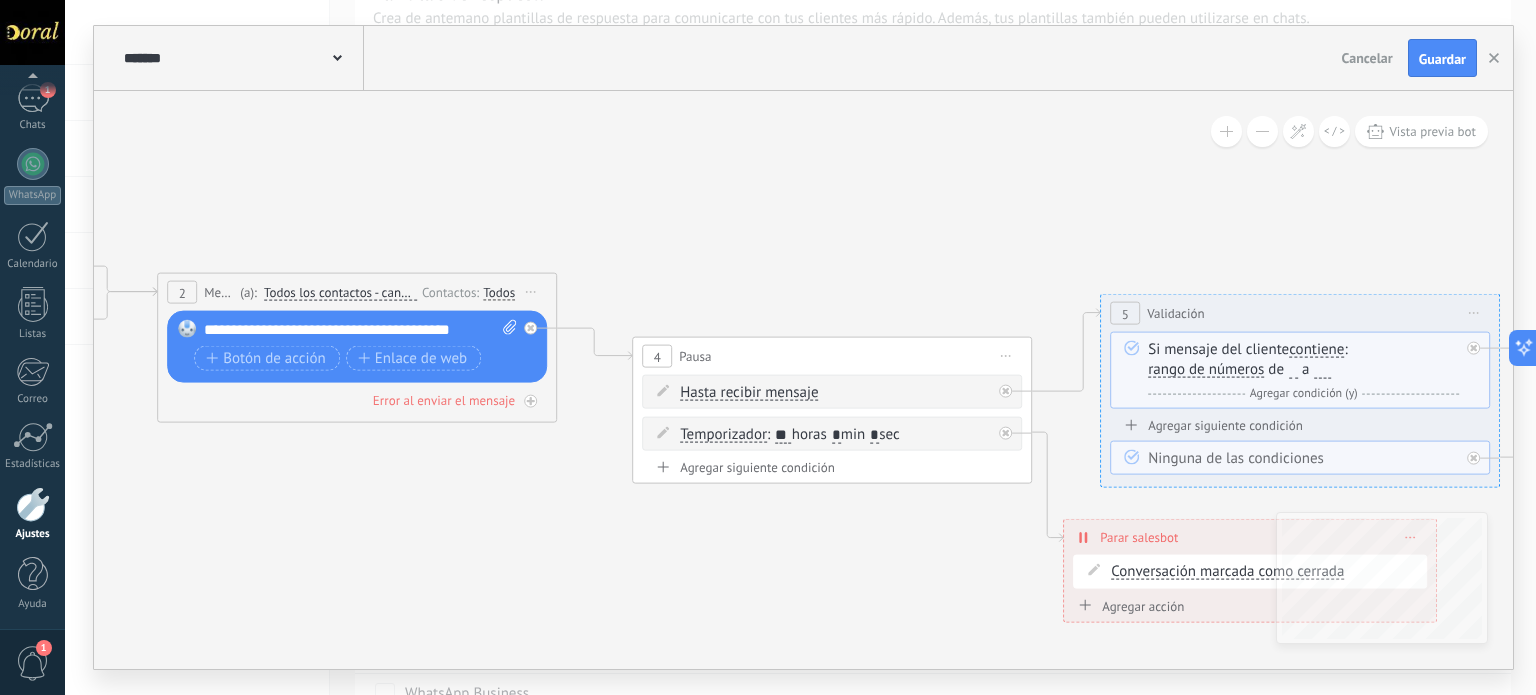 drag, startPoint x: 1043, startPoint y: 488, endPoint x: 431, endPoint y: 483, distance: 612.02045 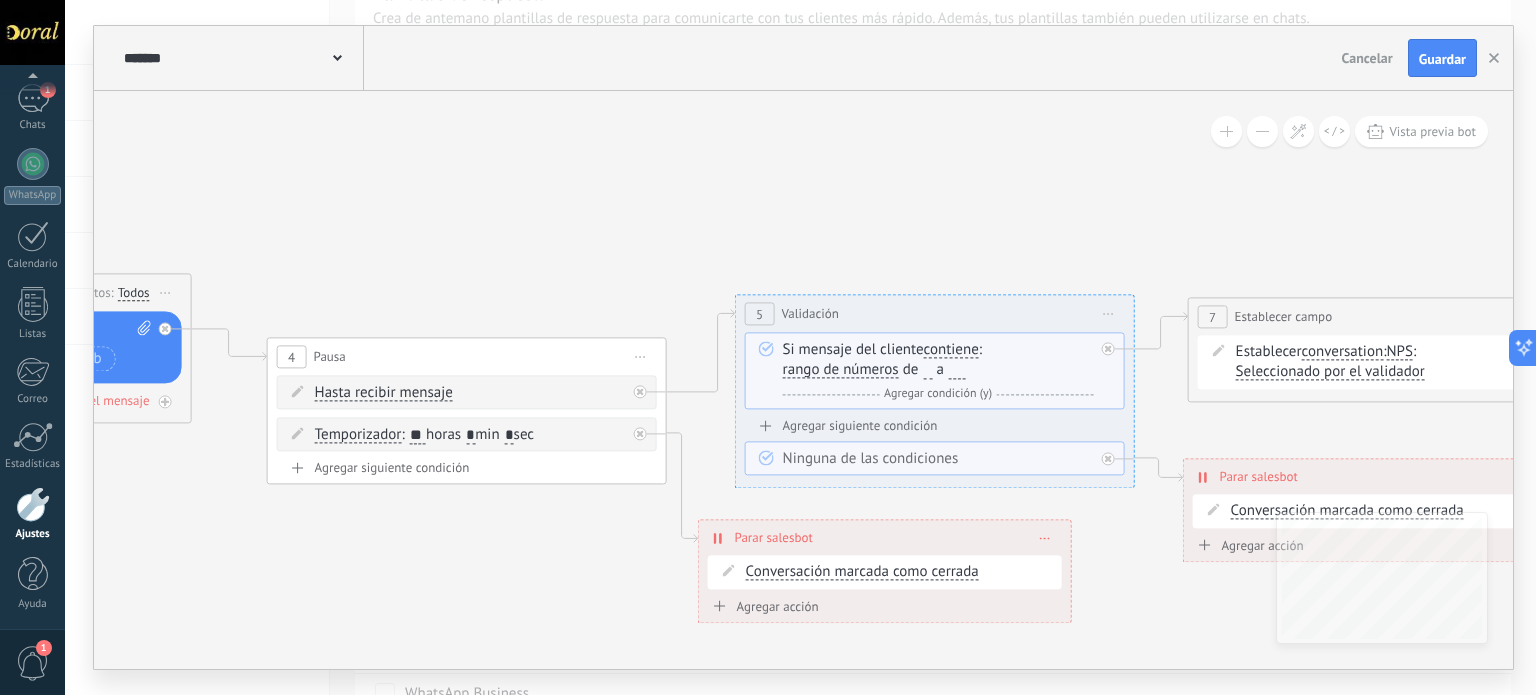 drag, startPoint x: 883, startPoint y: 567, endPoint x: 607, endPoint y: 570, distance: 276.0163 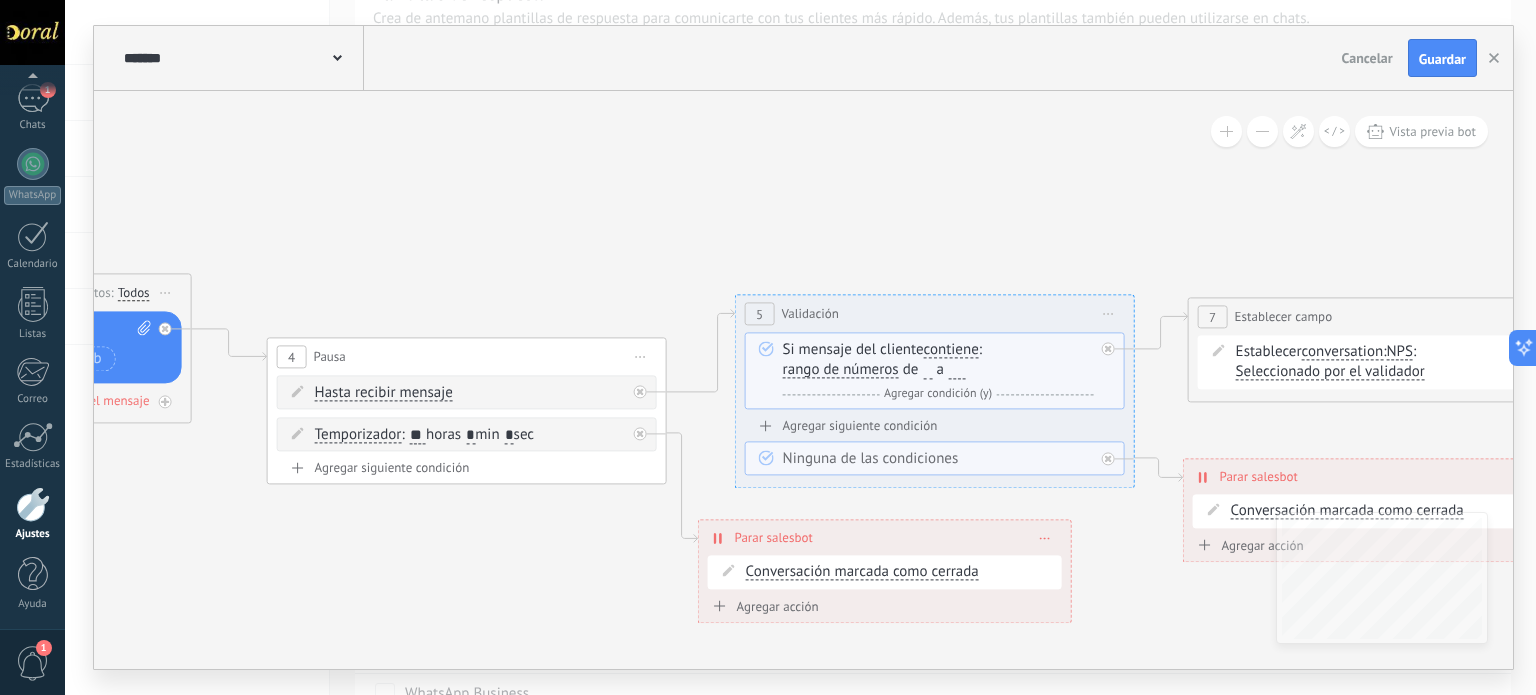 click 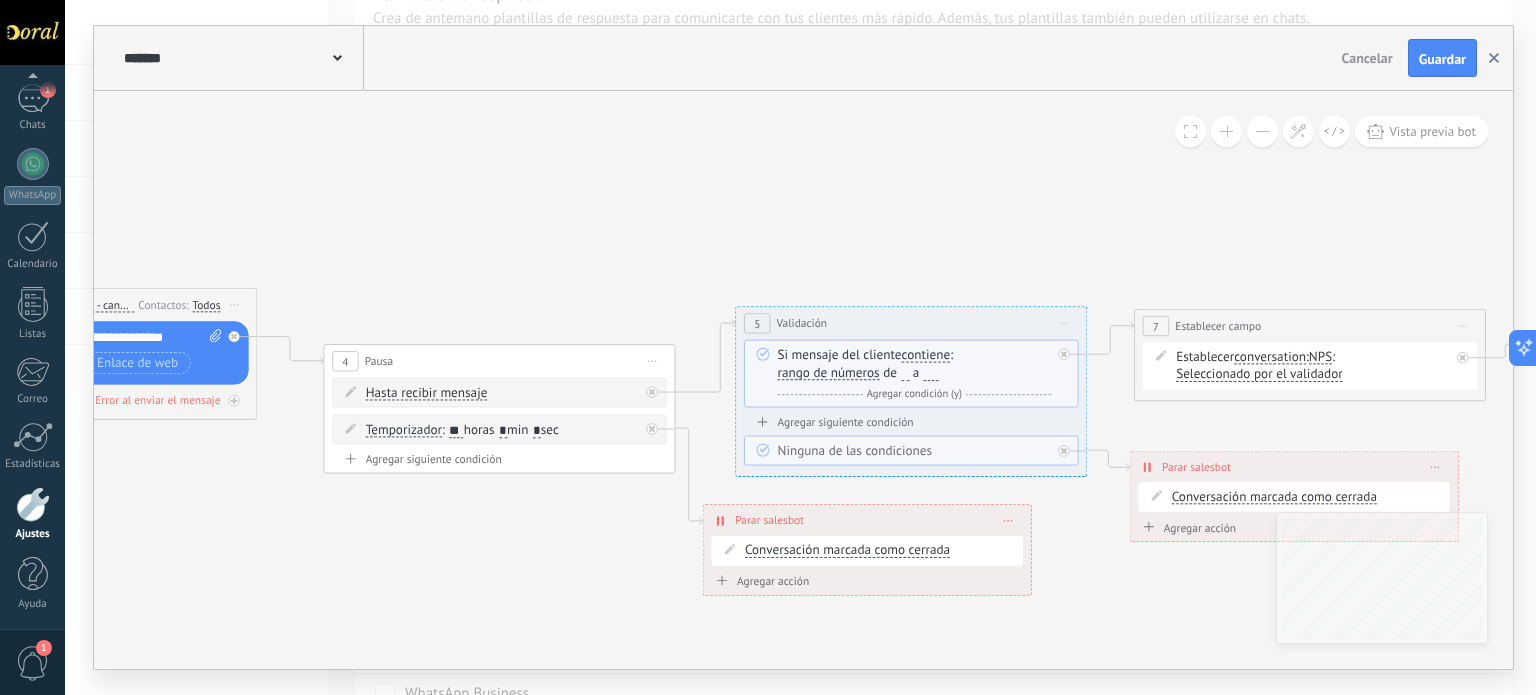 click 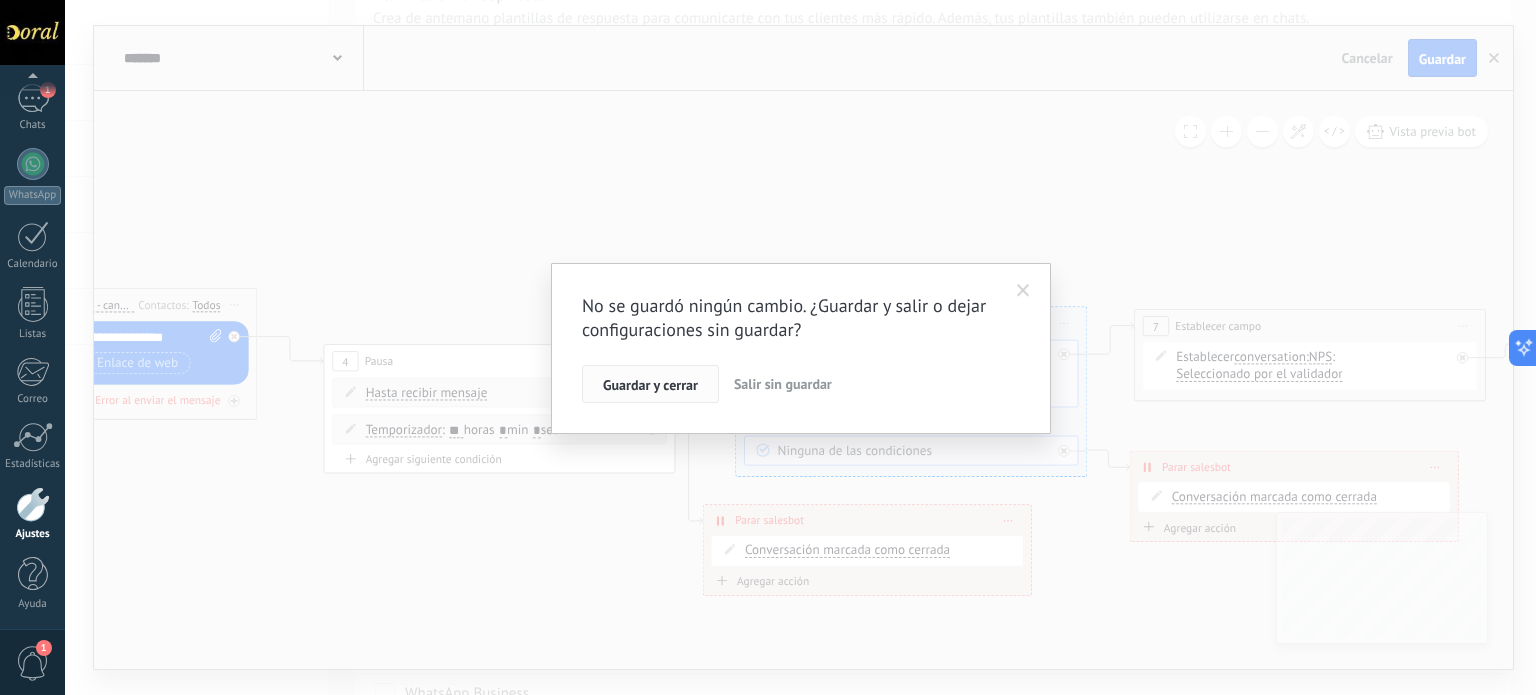 click on "Guardar y cerrar" at bounding box center [650, 384] 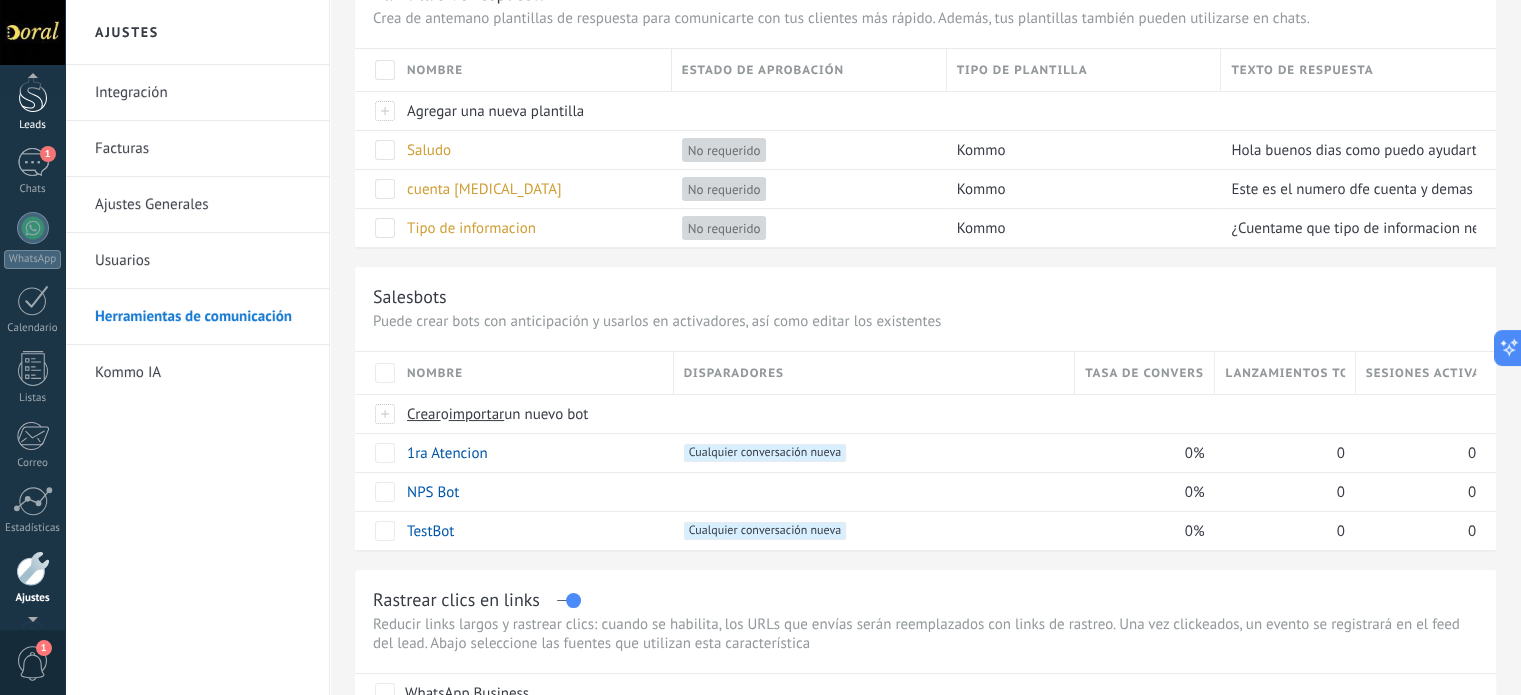 scroll, scrollTop: 59, scrollLeft: 0, axis: vertical 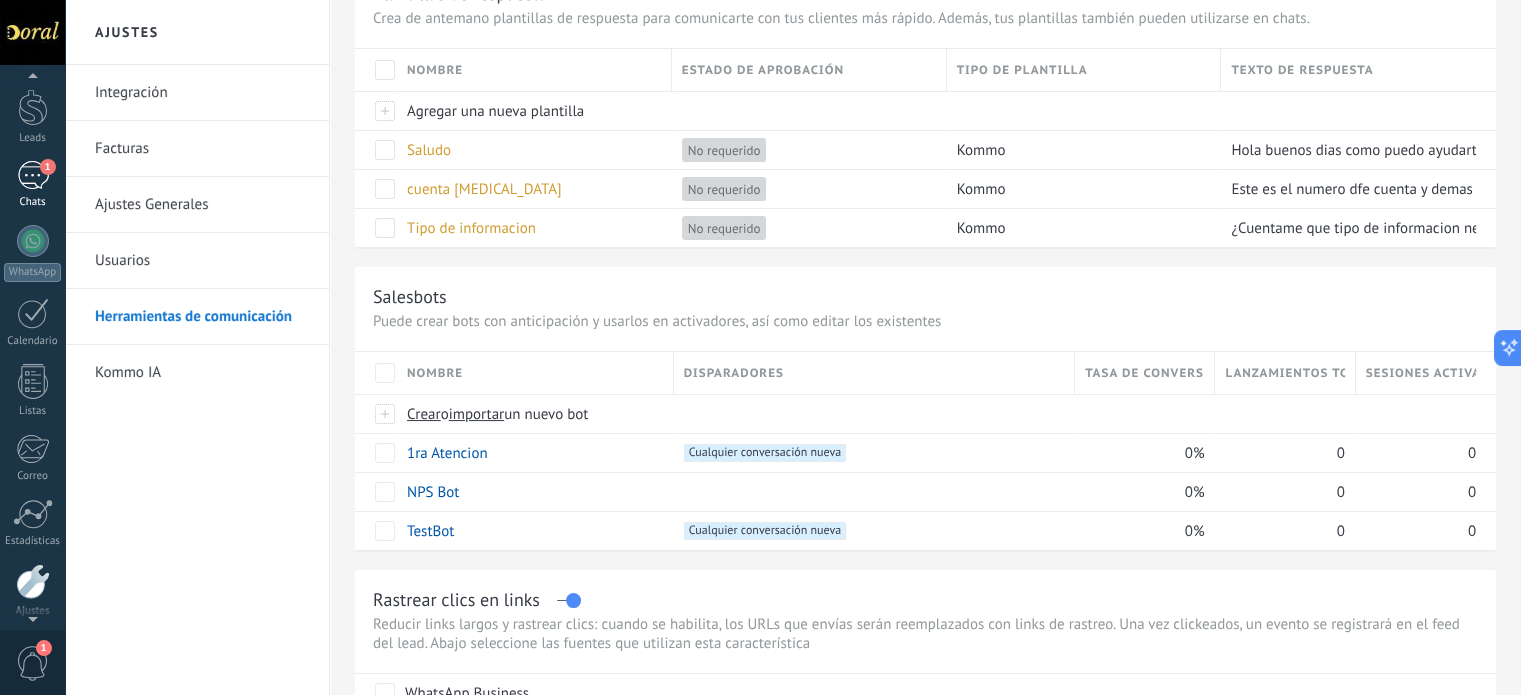 click on "1" at bounding box center [33, 175] 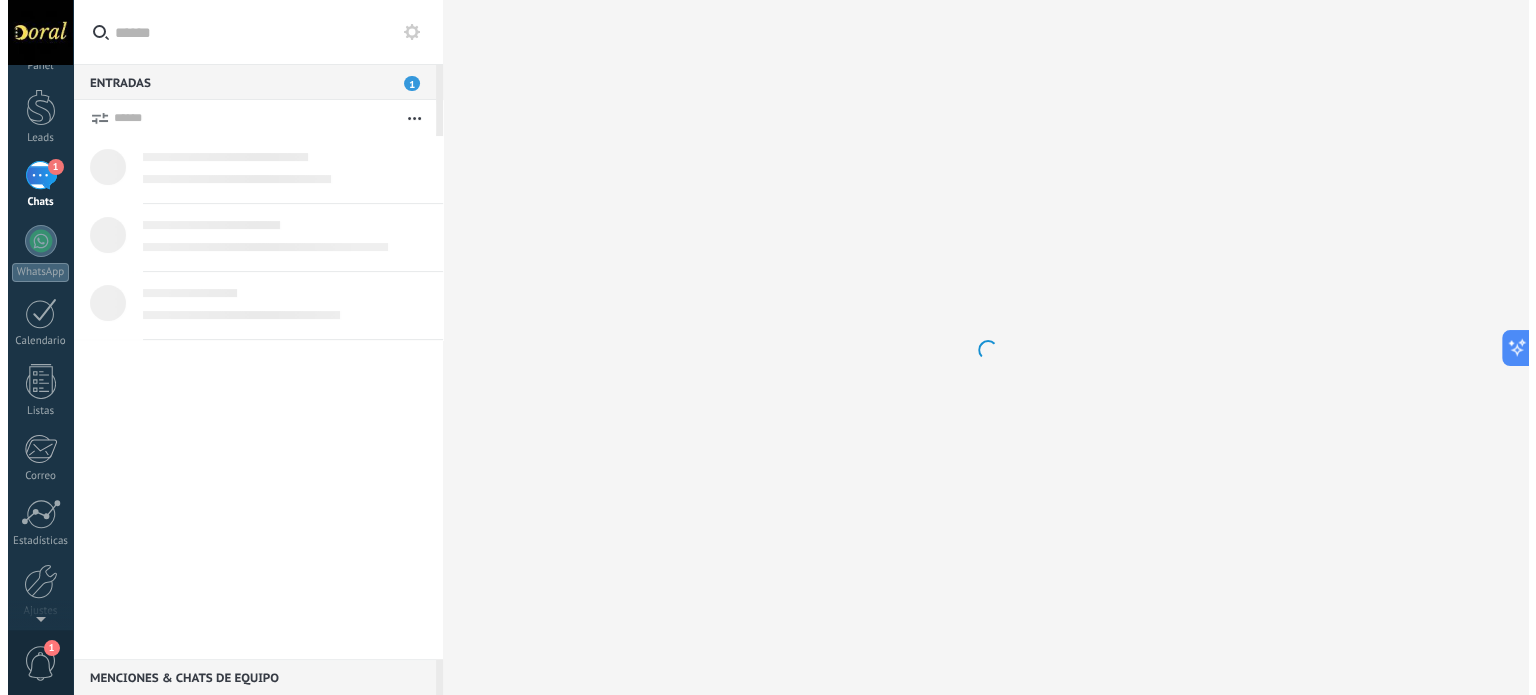 scroll, scrollTop: 0, scrollLeft: 0, axis: both 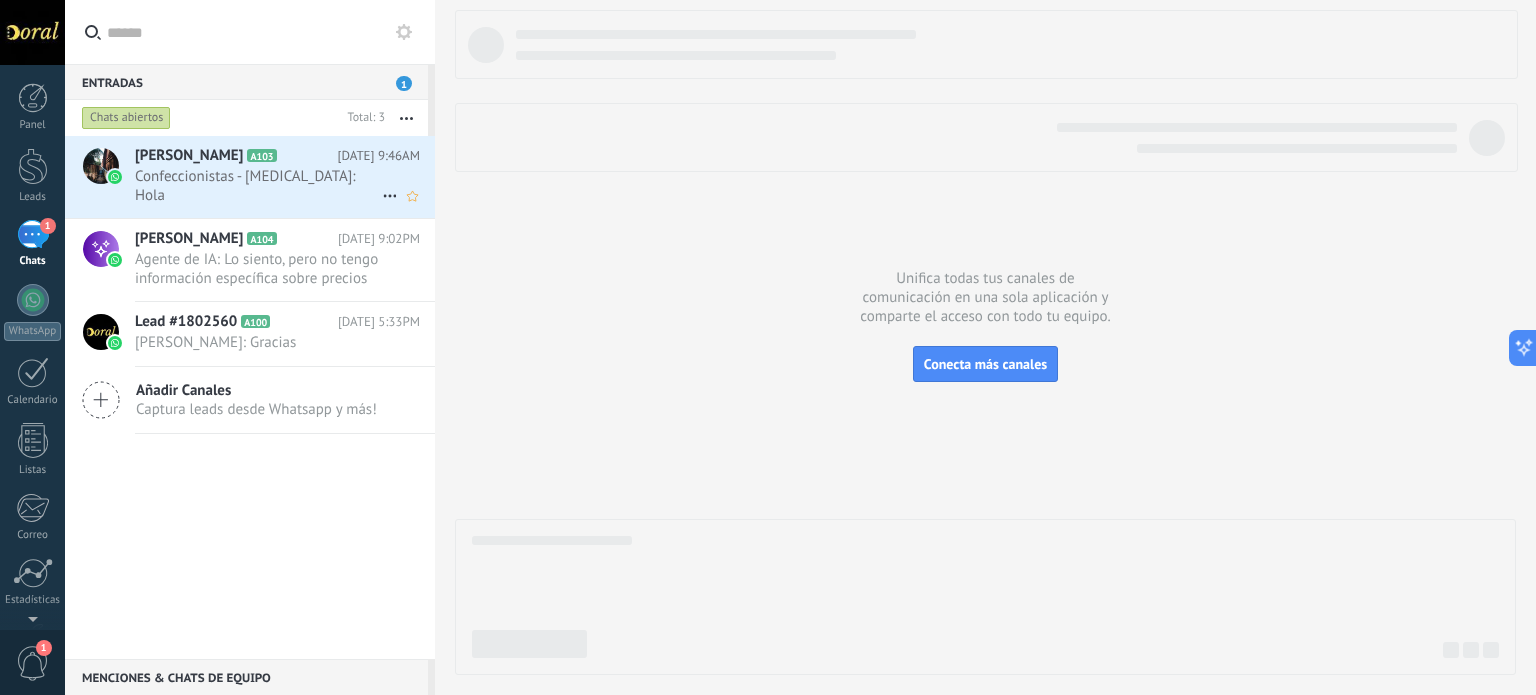 click on "Confeccionistas - Doral: Hola" at bounding box center (258, 186) 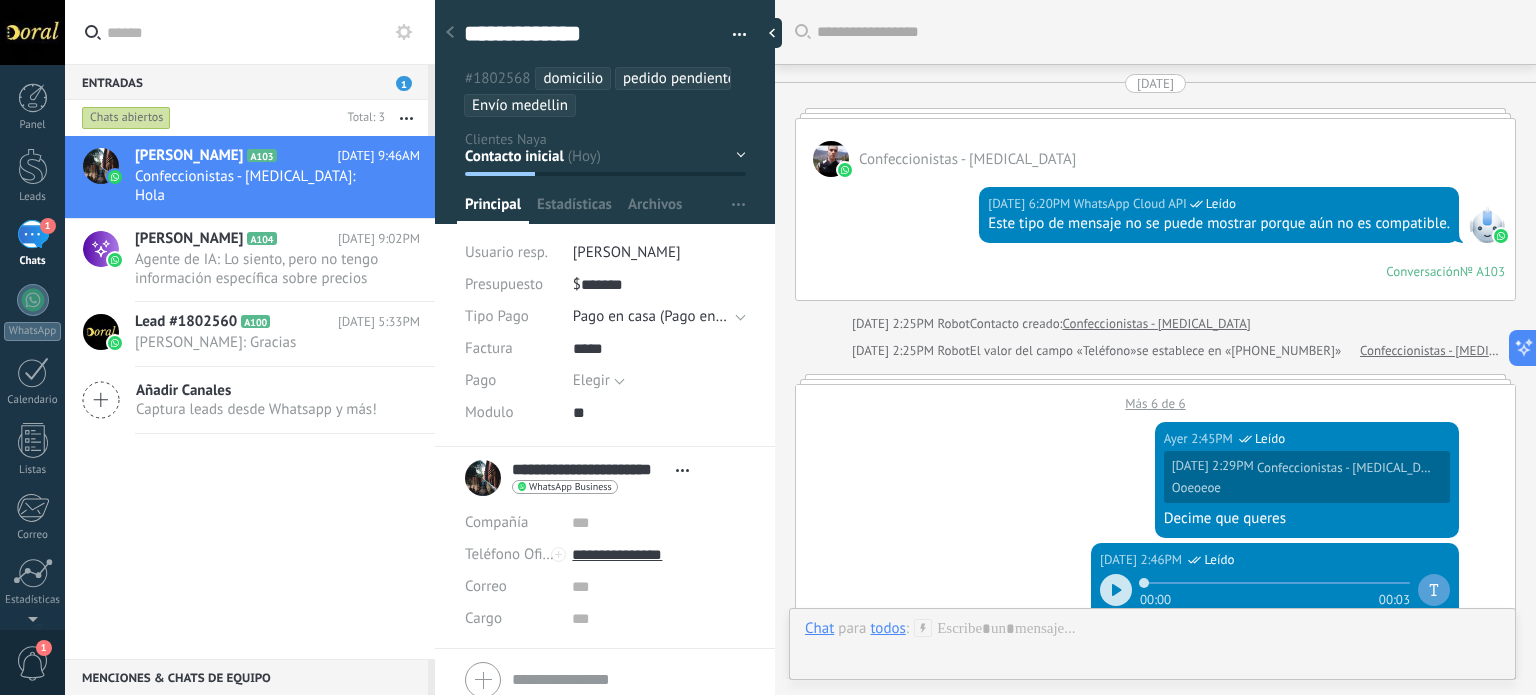 scroll, scrollTop: 29, scrollLeft: 0, axis: vertical 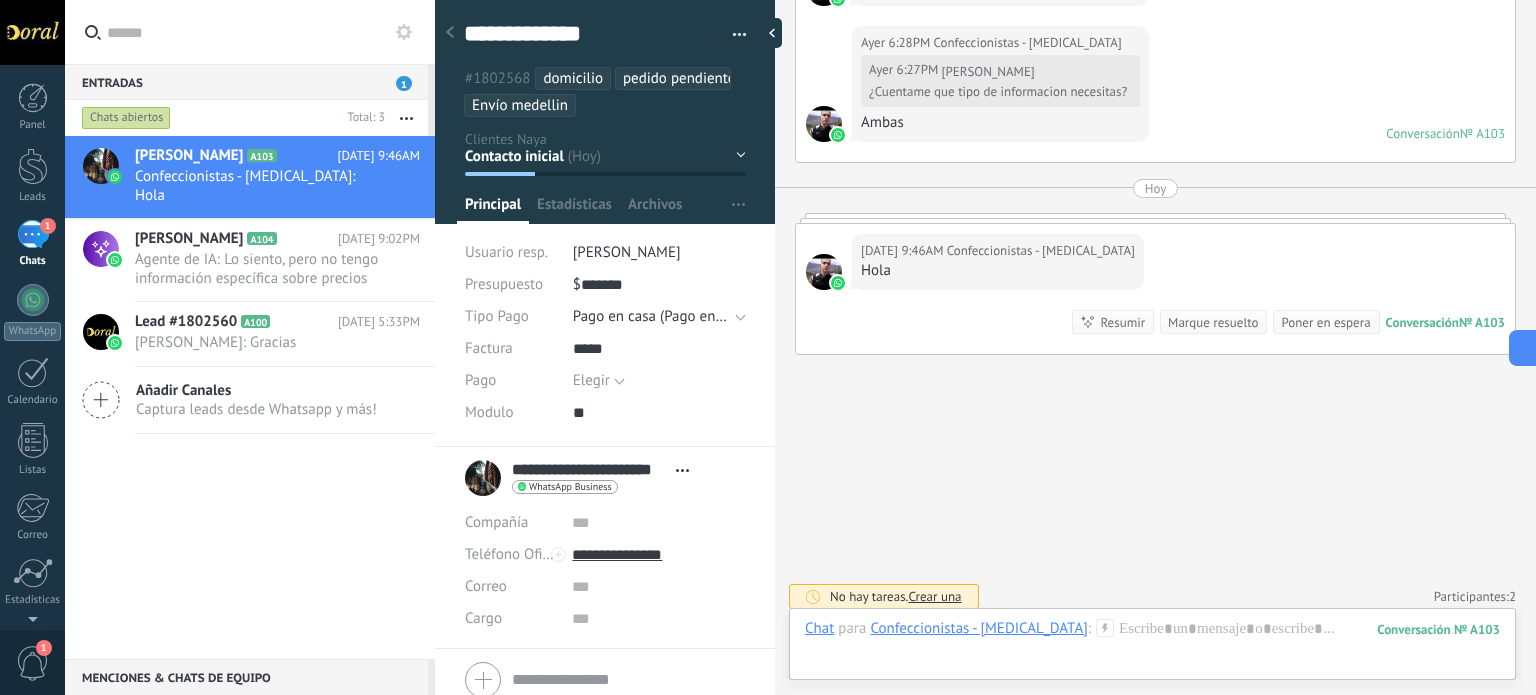 click at bounding box center [772, 33] 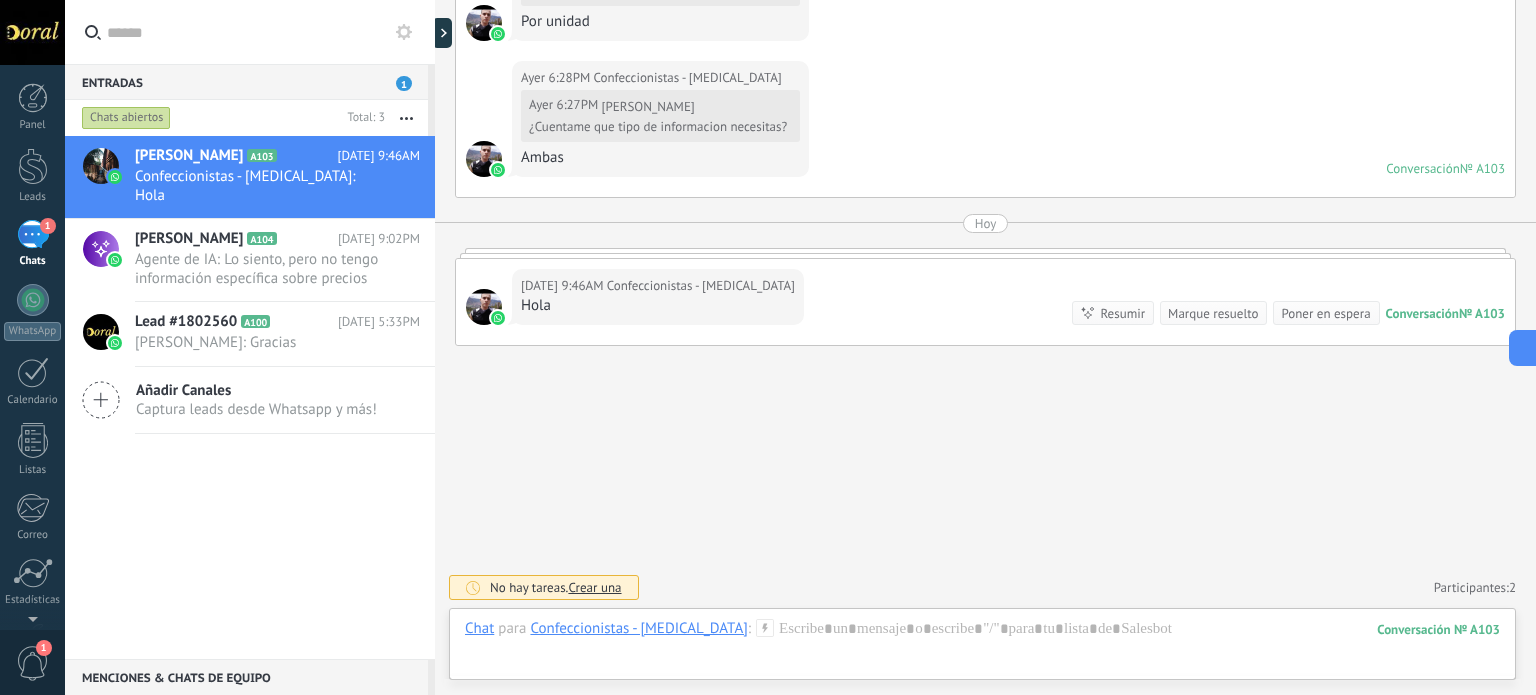 type on "**********" 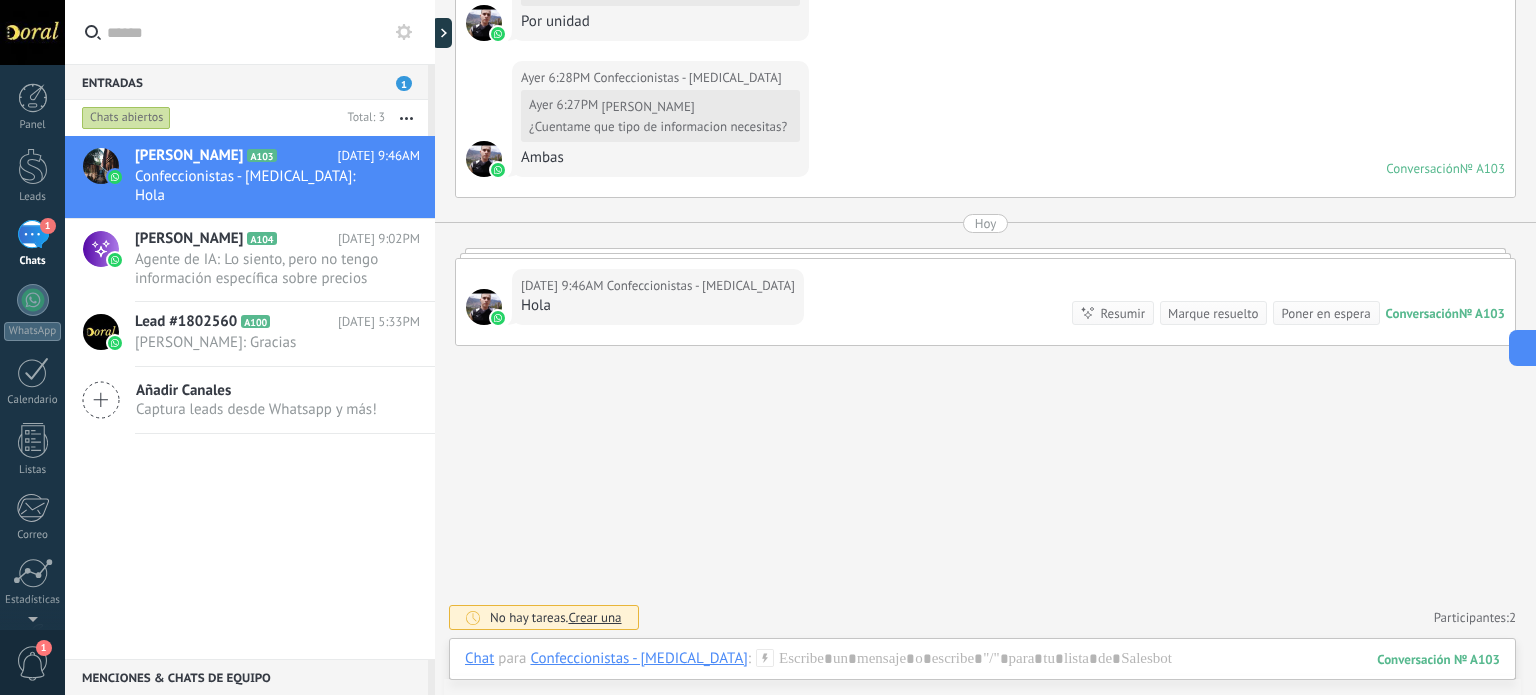 scroll, scrollTop: 3824, scrollLeft: 0, axis: vertical 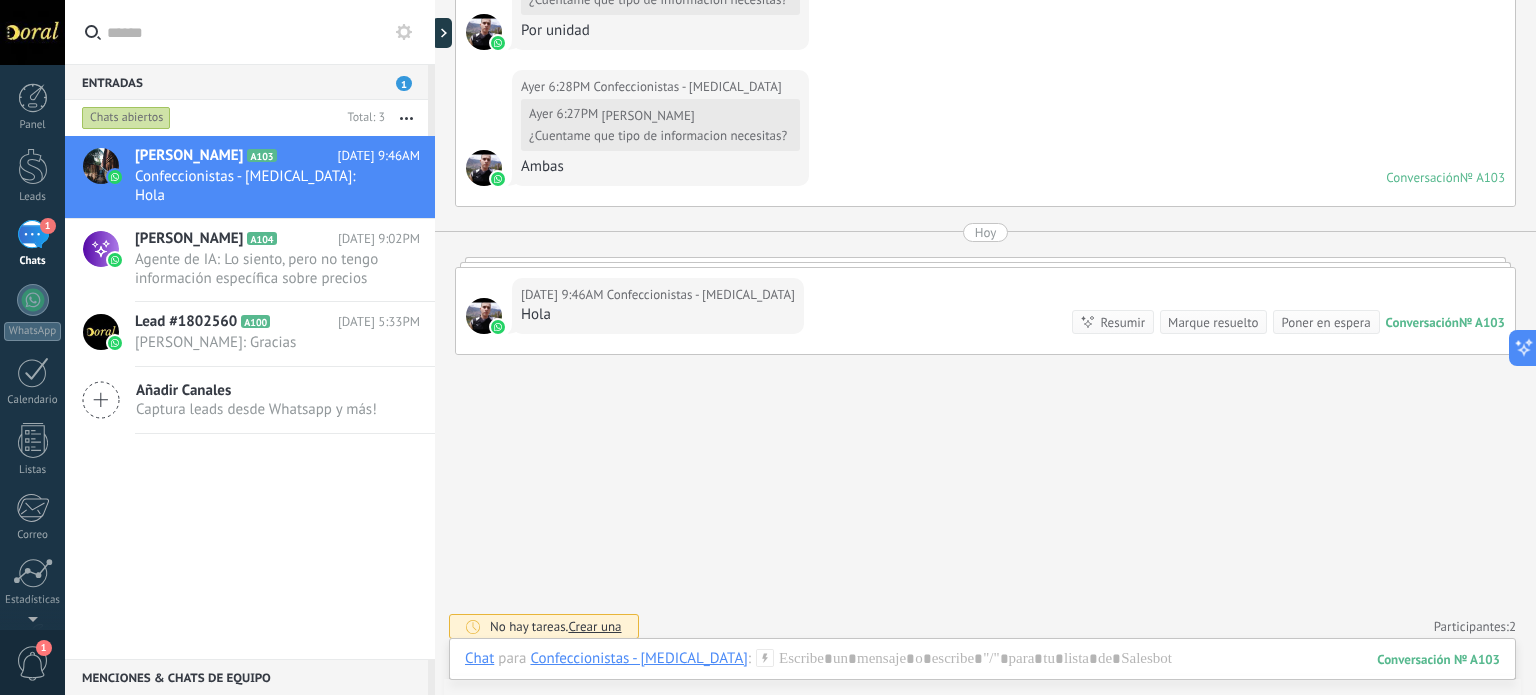 click on "Chat Correo Nota Tarea Chat   para   Confeccionistas - Doral : 103 Enviar Cancelar Rastrear clics en links ? Reducir links largos y rastrear clics: cuando se habilita, los URLs que envías serán reemplazados con links de rastreo. Una vez clickeados, un evento se registrará en el feed del lead. Abajo seleccione las fuentes que utilizan esta  en Ajustes Las plantillas no pueden ser editadas 23h 57m La sesión de mensajería finaliza en: Atajos – ejecutar bots y plantillas – seleccionar acción – mencionar a un colega – seleccionar el destinatario – insertar valor del campo Kommo AI Beta Corregir gramática y ortografía Hacerlo profesional Hacerlo amistoso Hacerlo ingenioso Hacerlo más largo Hacerlo más corto Simplificarlo Responde más rápido entrenando a tu asistente AI con tus fuentes de datos" at bounding box center [982, 674] 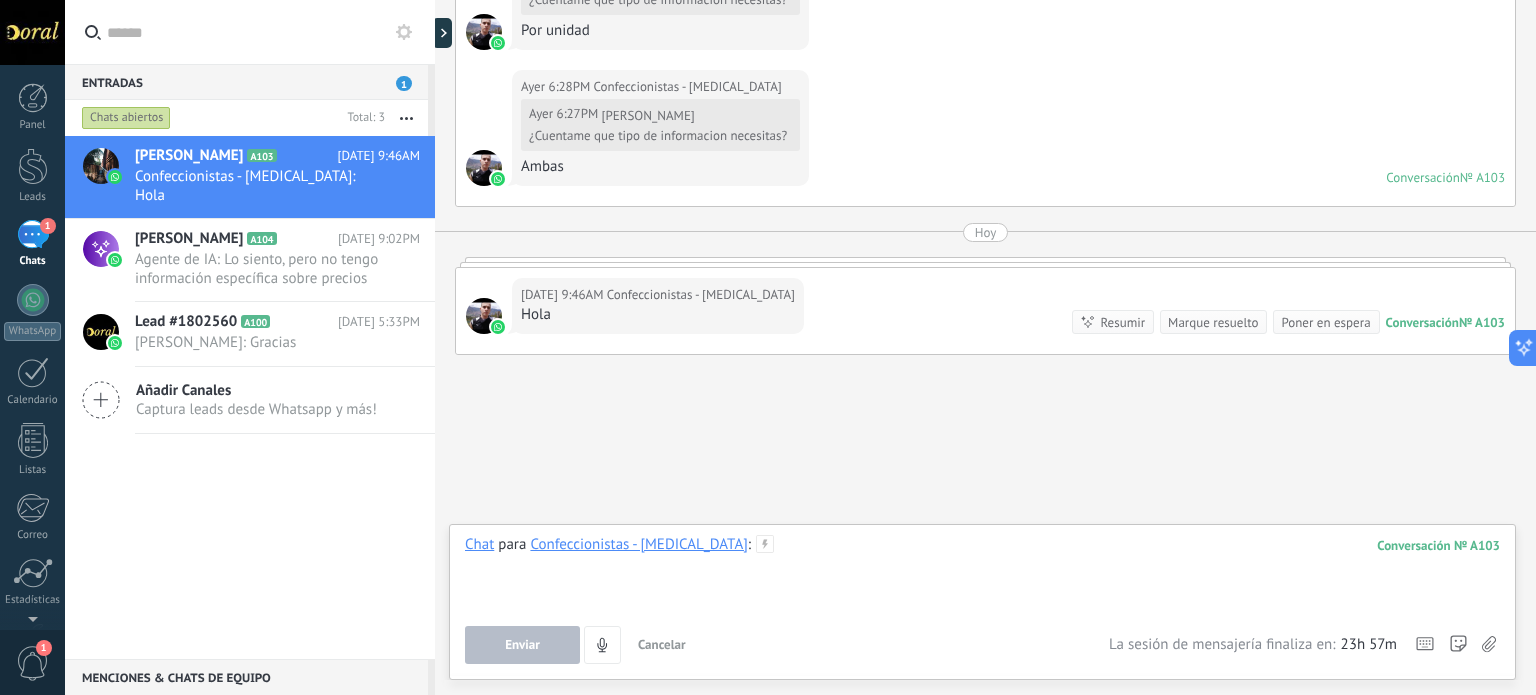 click at bounding box center [982, 573] 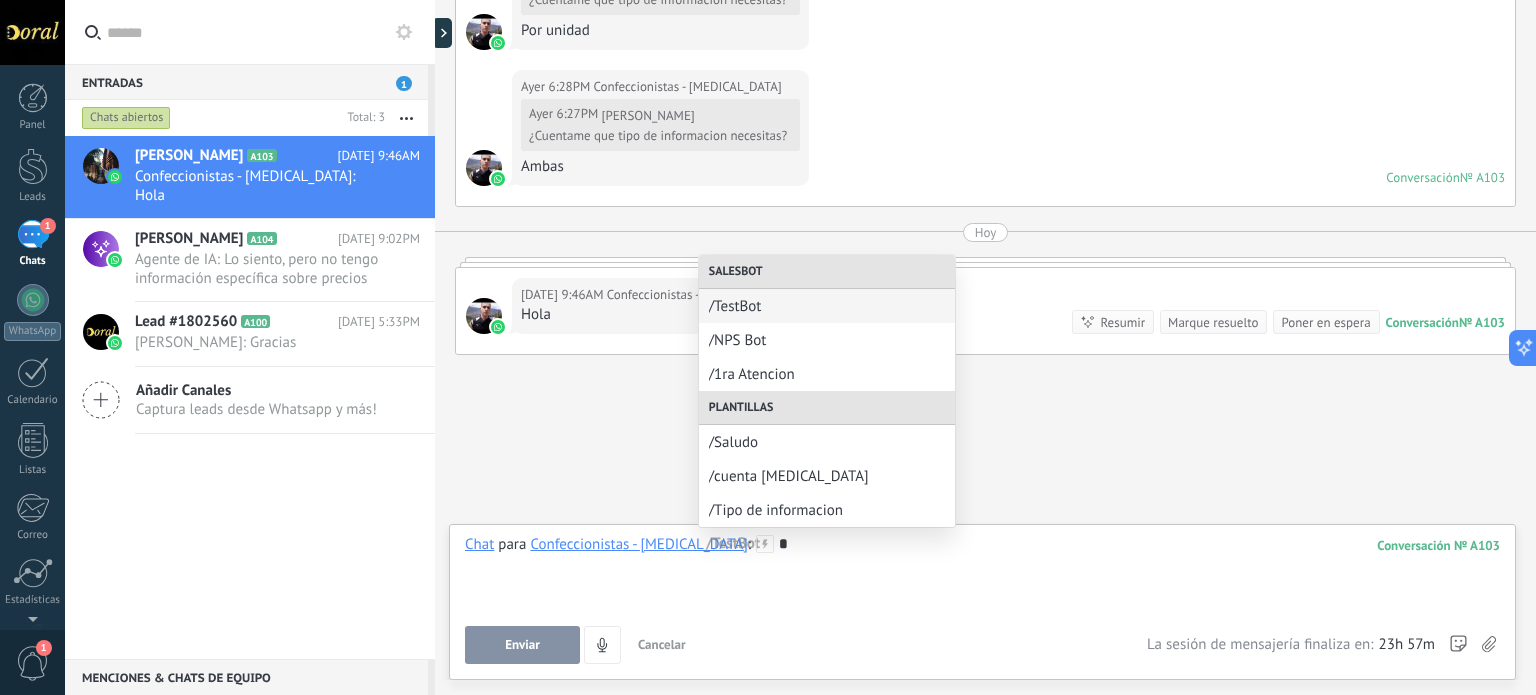 click on "/1ra Atencion" at bounding box center (827, 374) 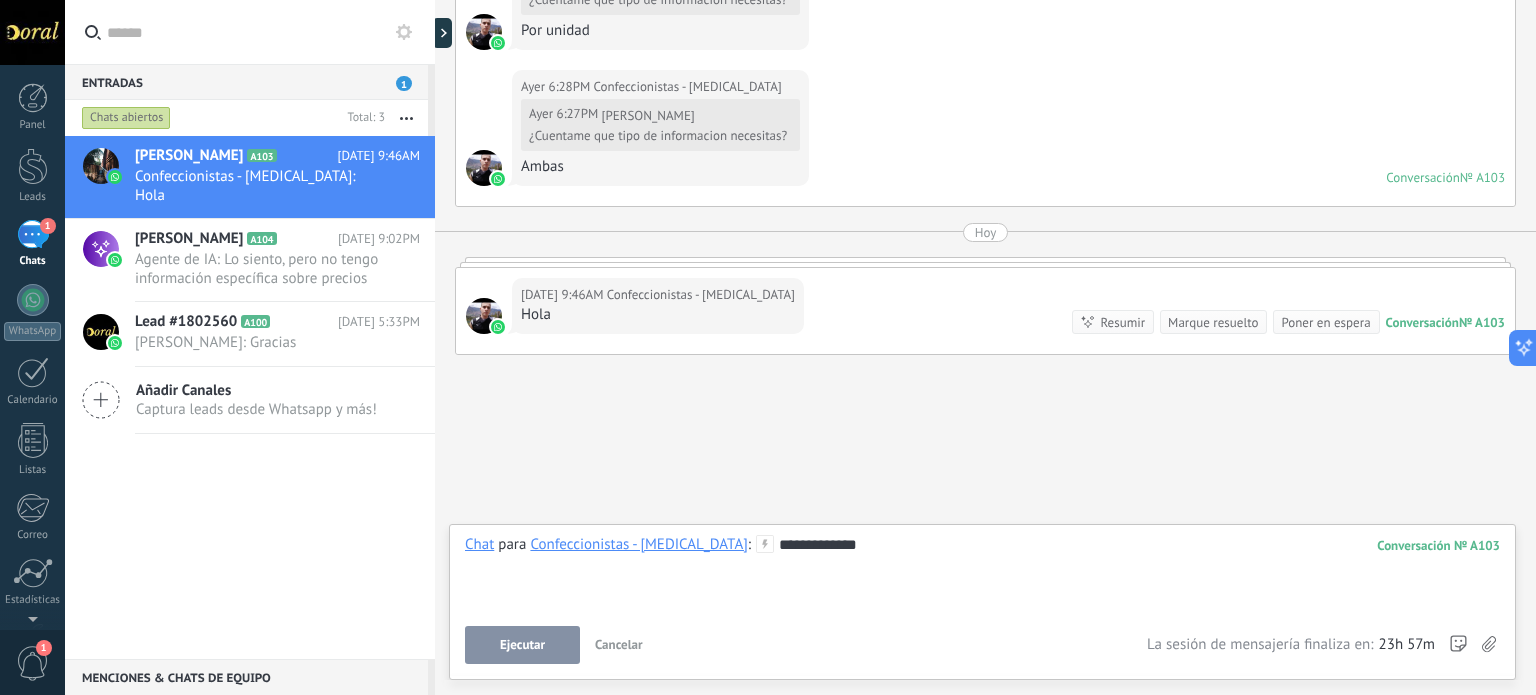 click on "Ejecutar" at bounding box center [522, 645] 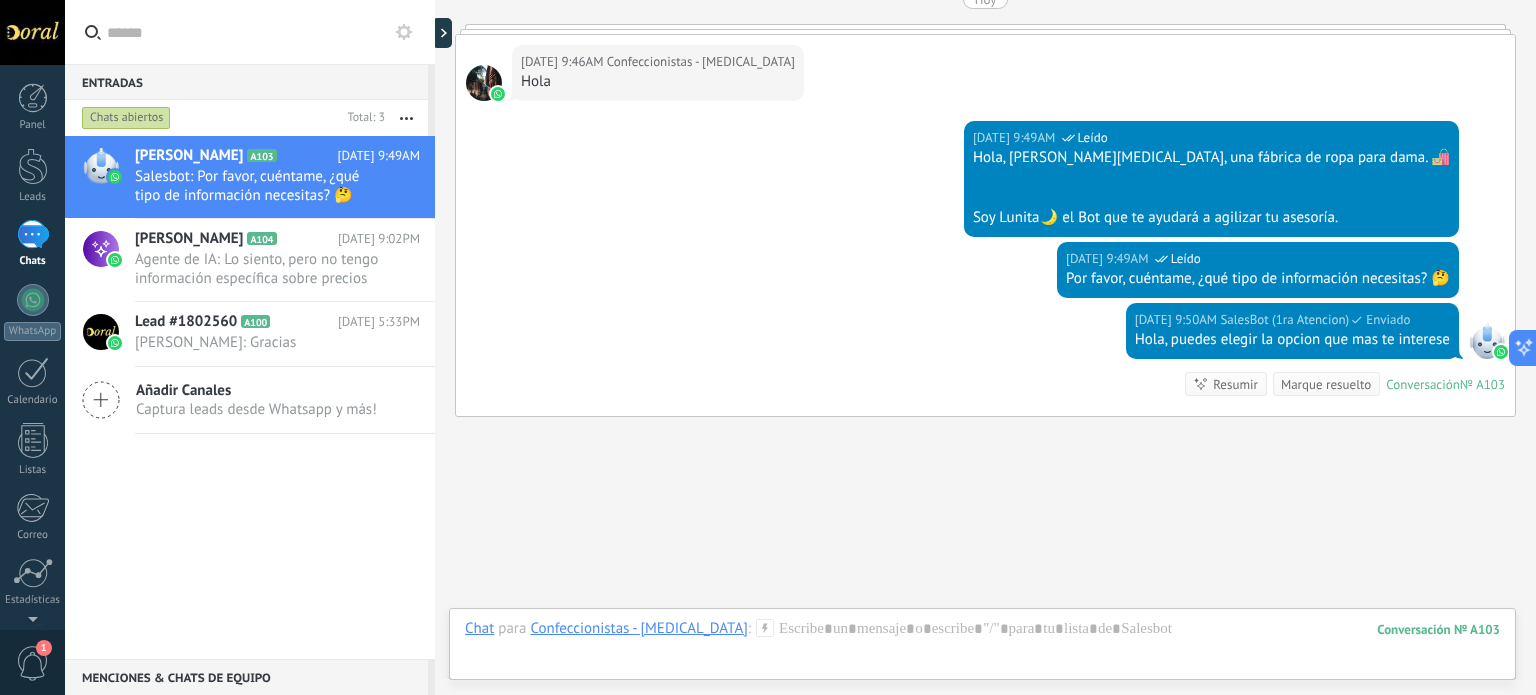 scroll, scrollTop: 4119, scrollLeft: 0, axis: vertical 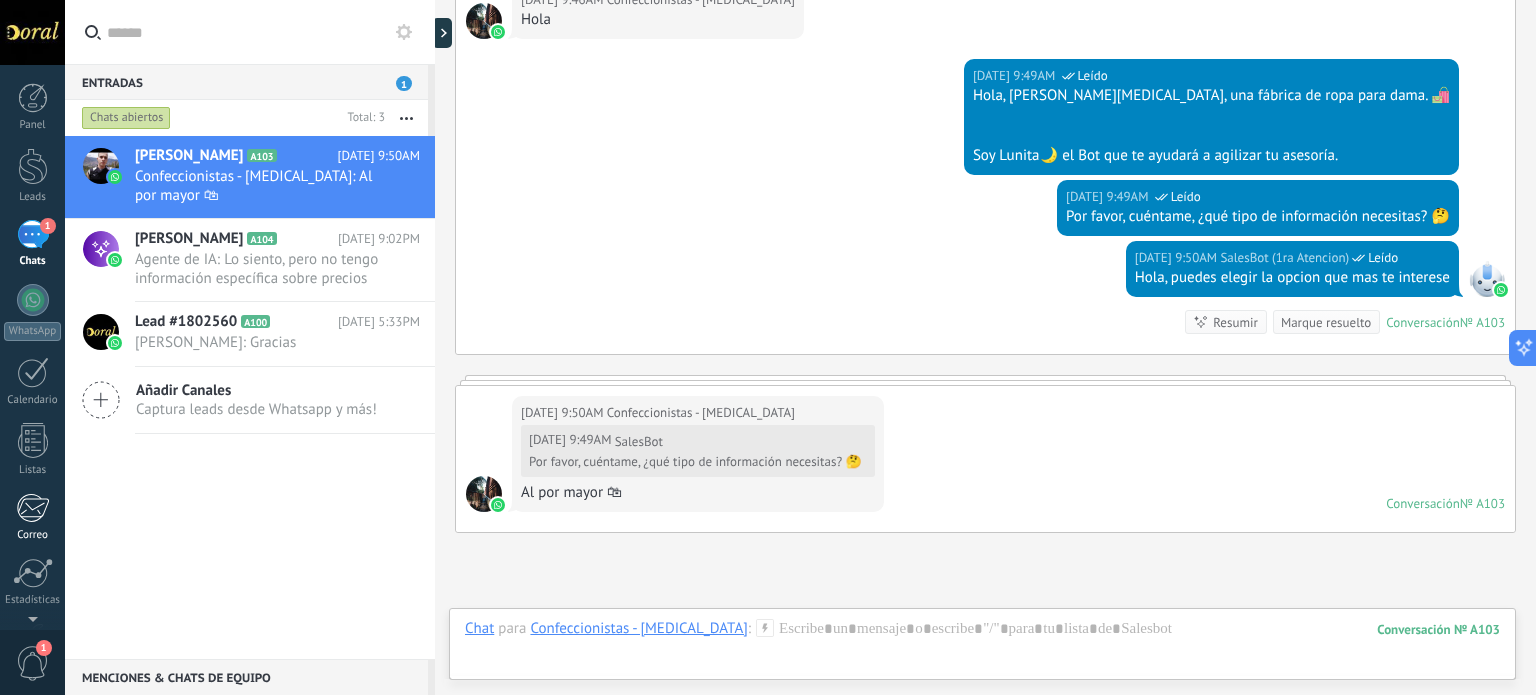 click at bounding box center (32, 508) 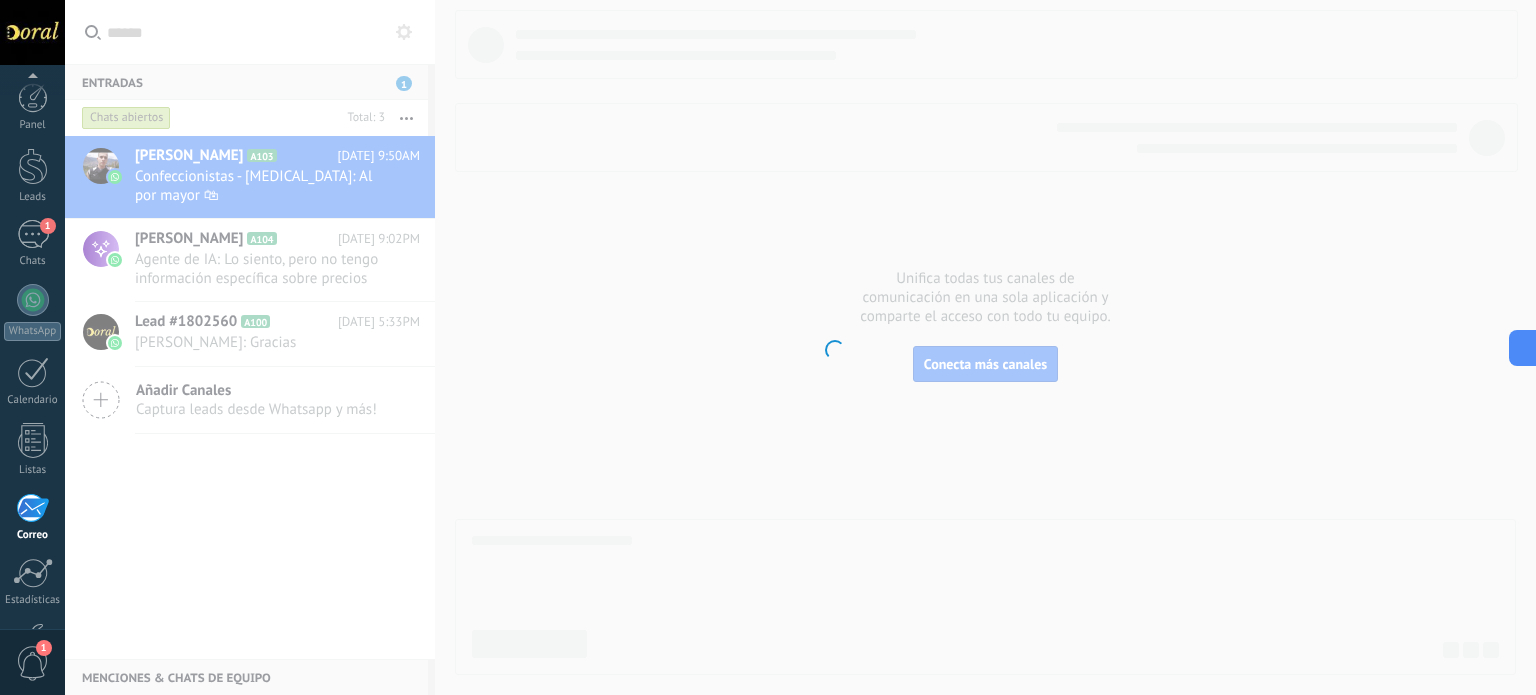 scroll, scrollTop: 136, scrollLeft: 0, axis: vertical 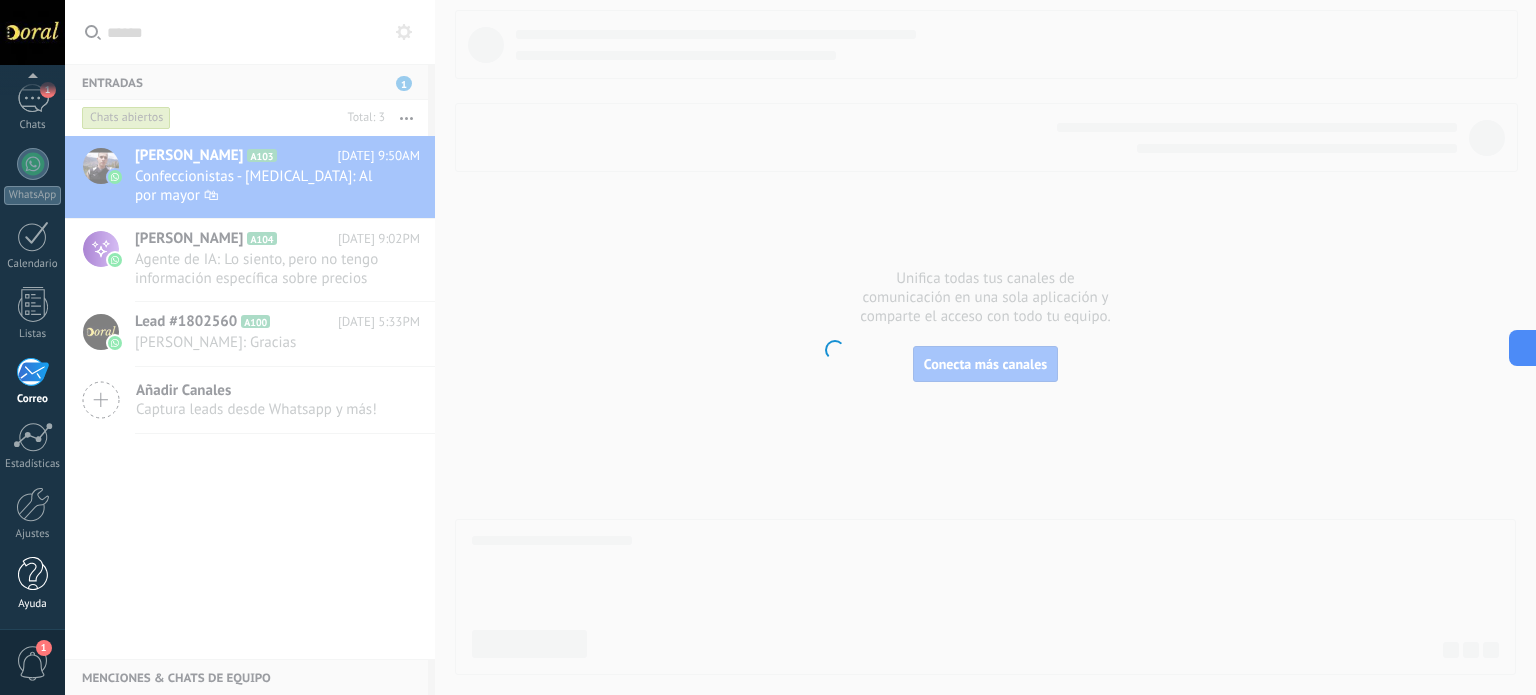 click on "Ayuda" at bounding box center (33, 604) 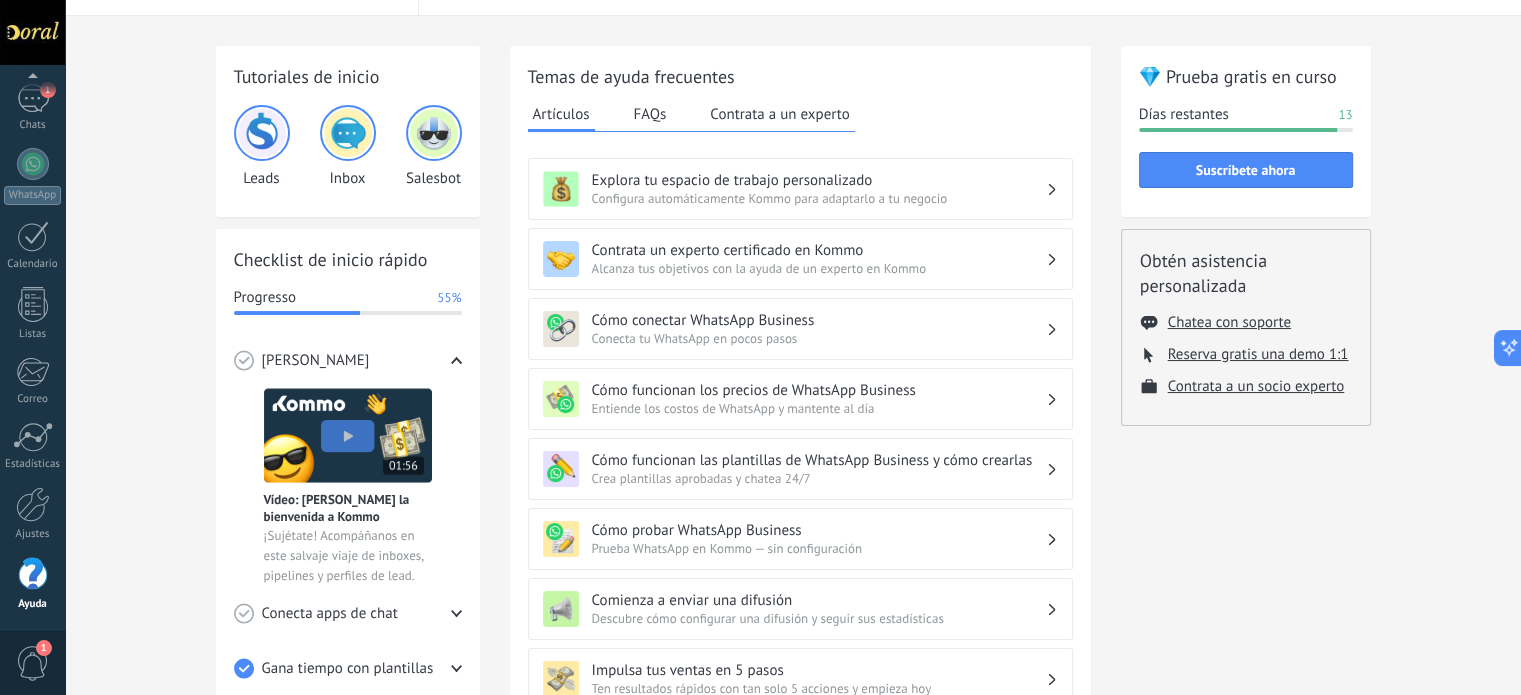 scroll, scrollTop: 348, scrollLeft: 0, axis: vertical 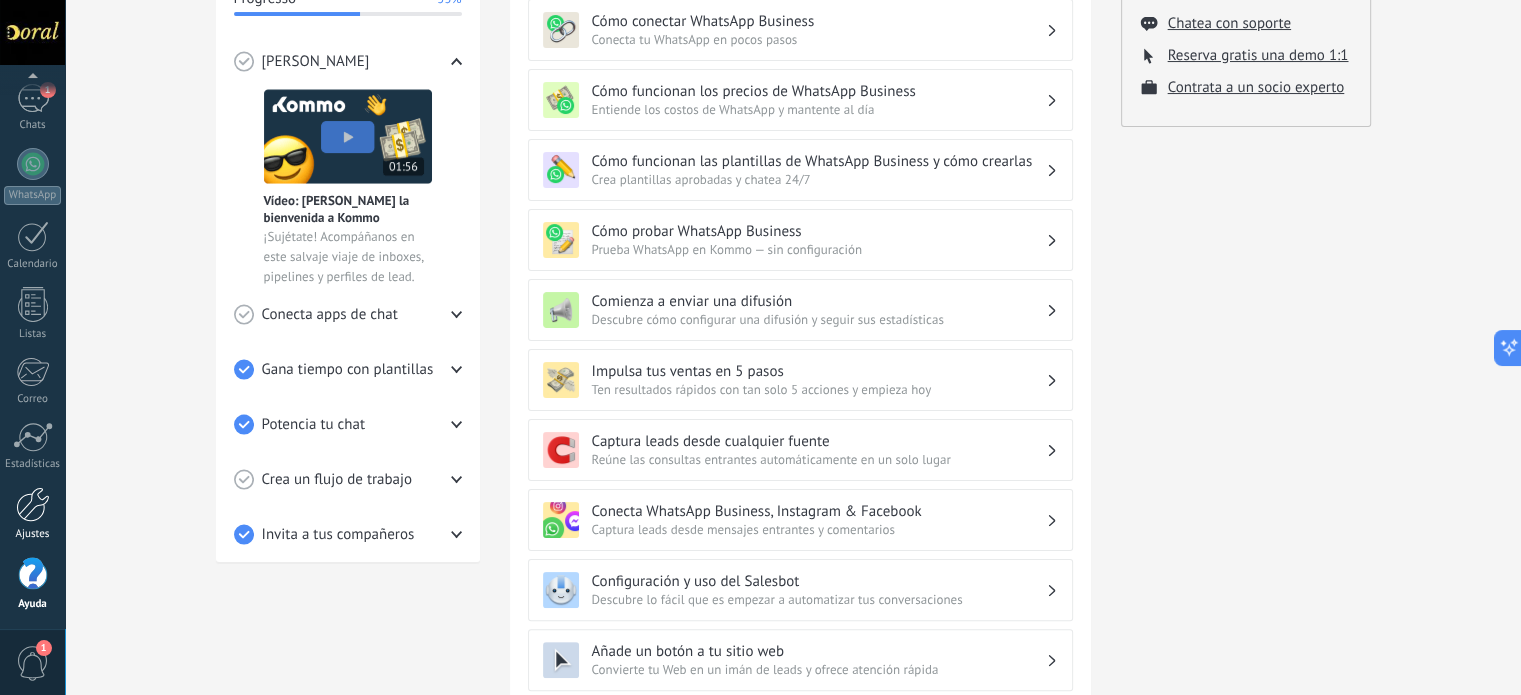 click at bounding box center (33, 504) 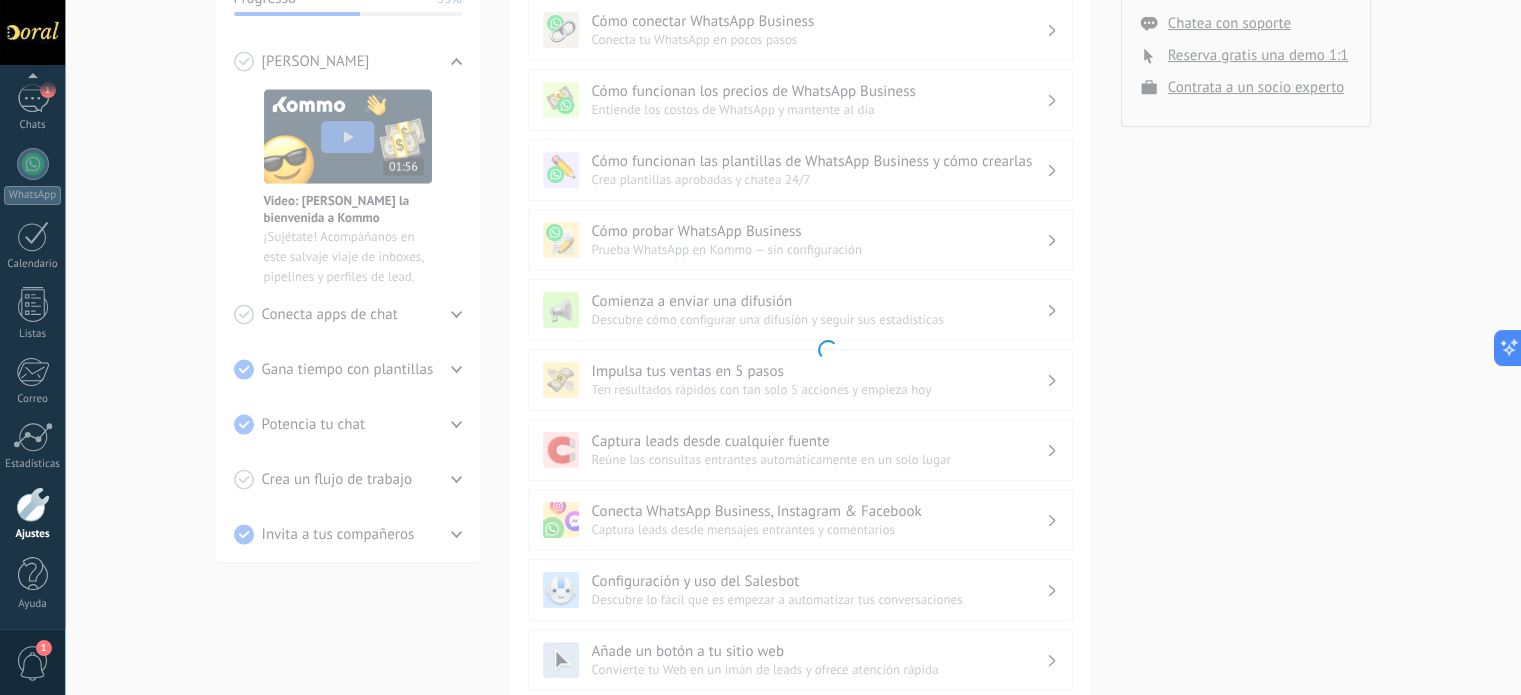 scroll, scrollTop: 0, scrollLeft: 0, axis: both 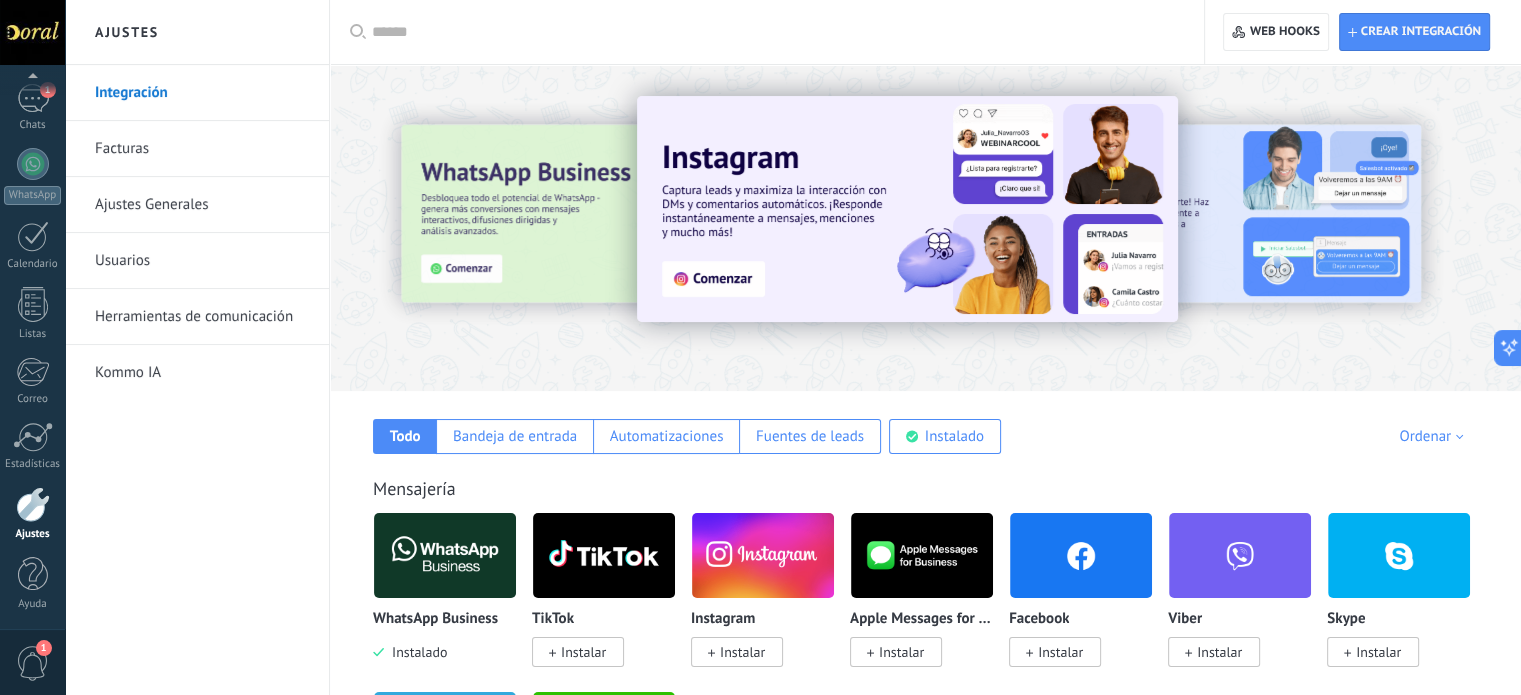 click on "Herramientas de comunicación" at bounding box center [202, 317] 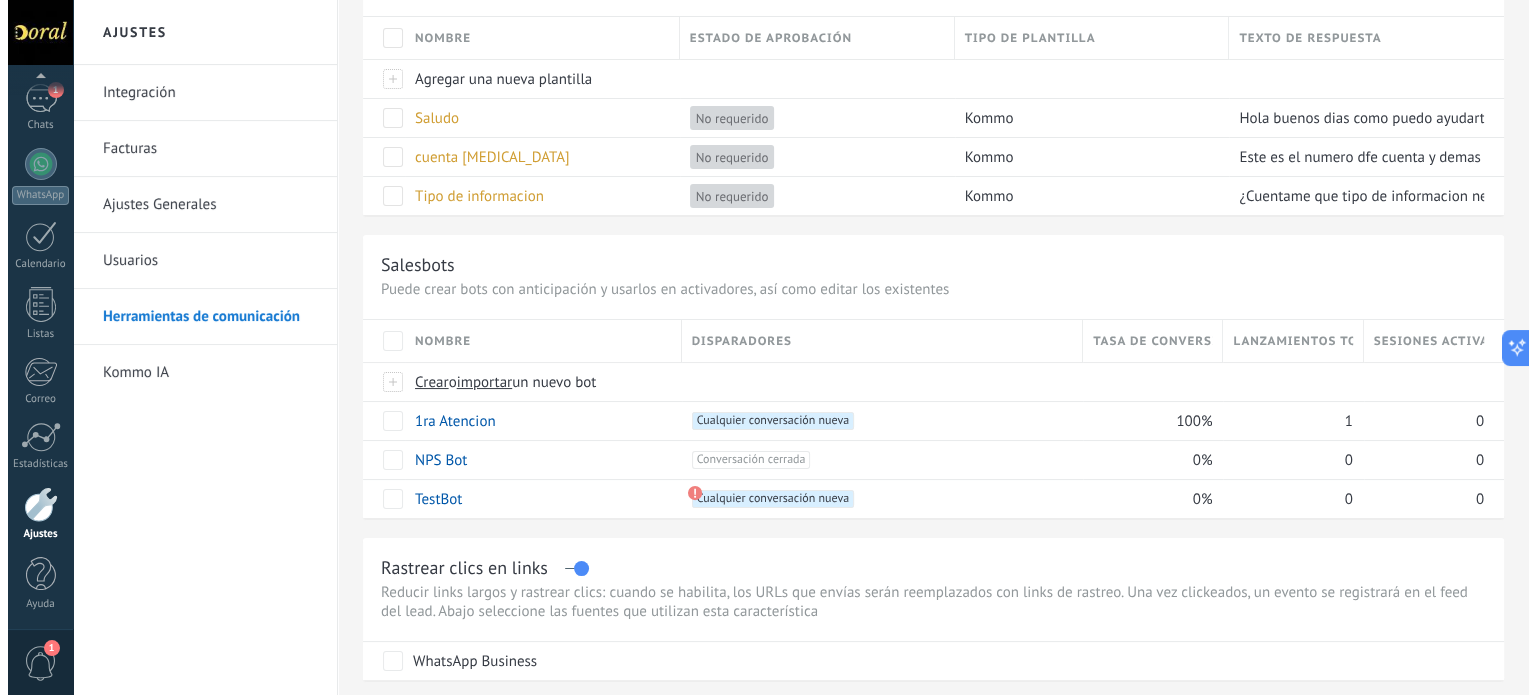 scroll, scrollTop: 200, scrollLeft: 0, axis: vertical 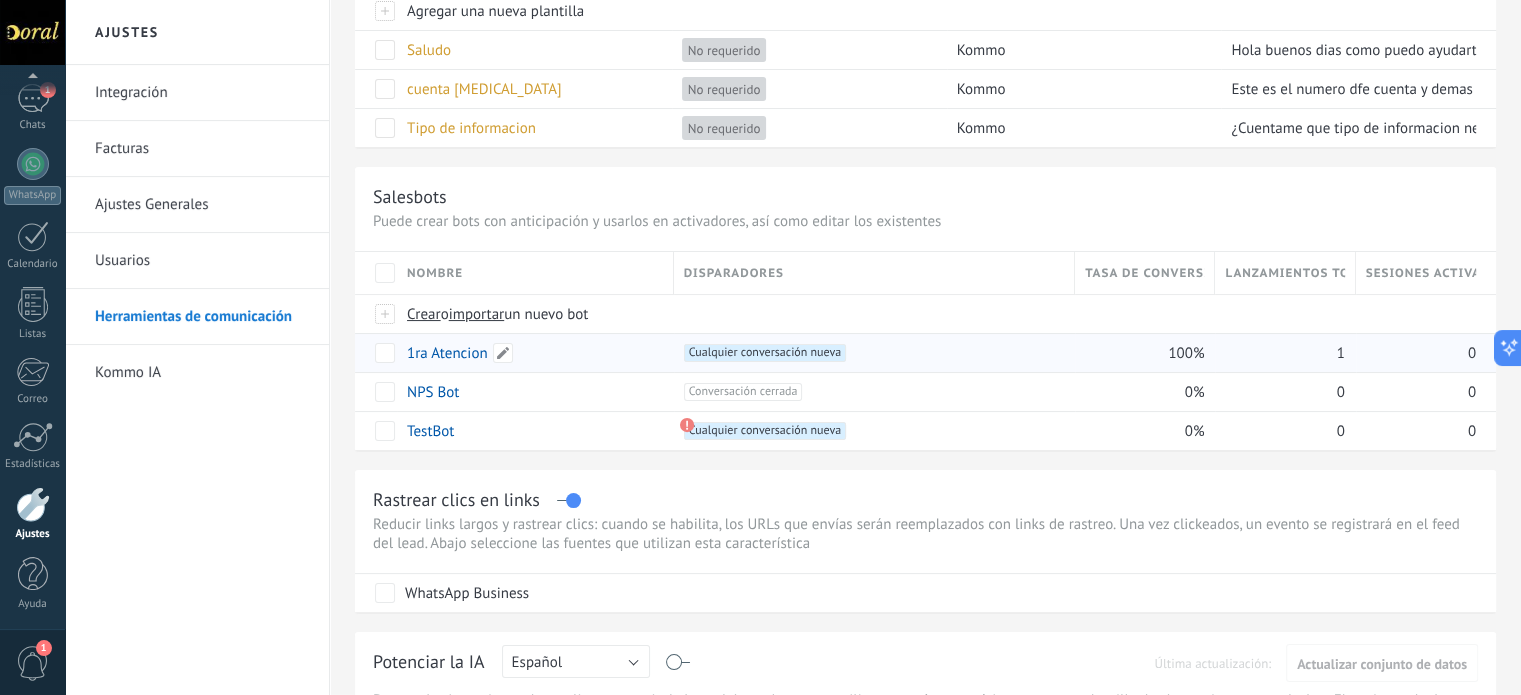 click on "1ra Atencion" at bounding box center [447, 353] 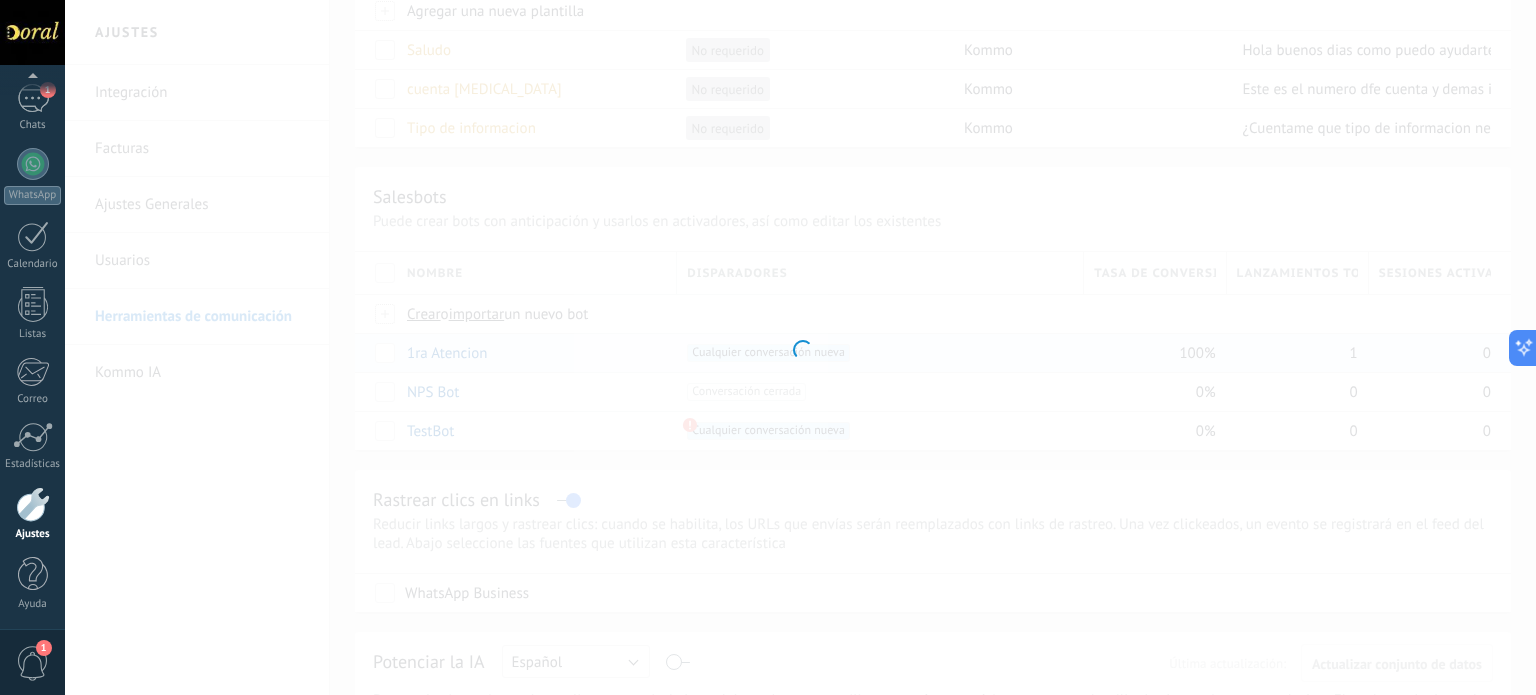 type on "**********" 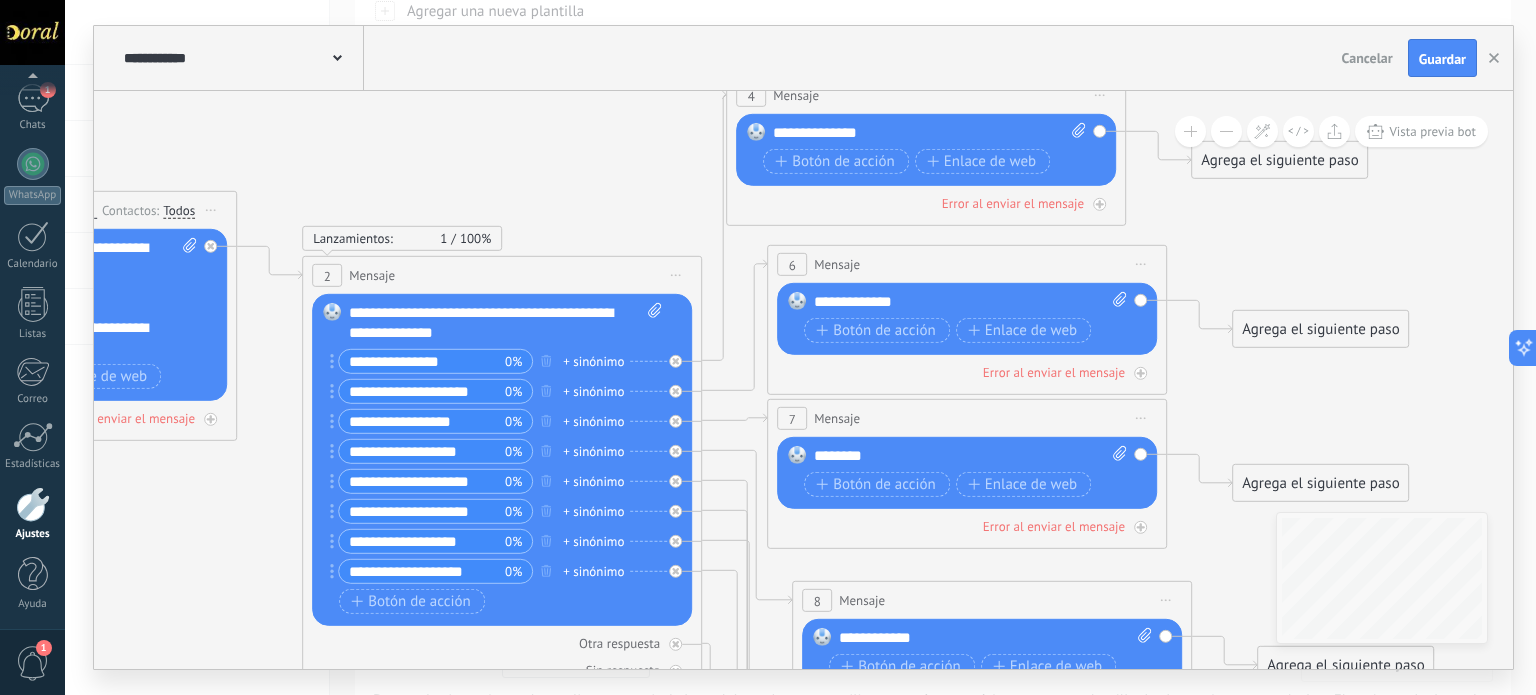 drag, startPoint x: 876, startPoint y: 633, endPoint x: 160, endPoint y: 519, distance: 725.0186 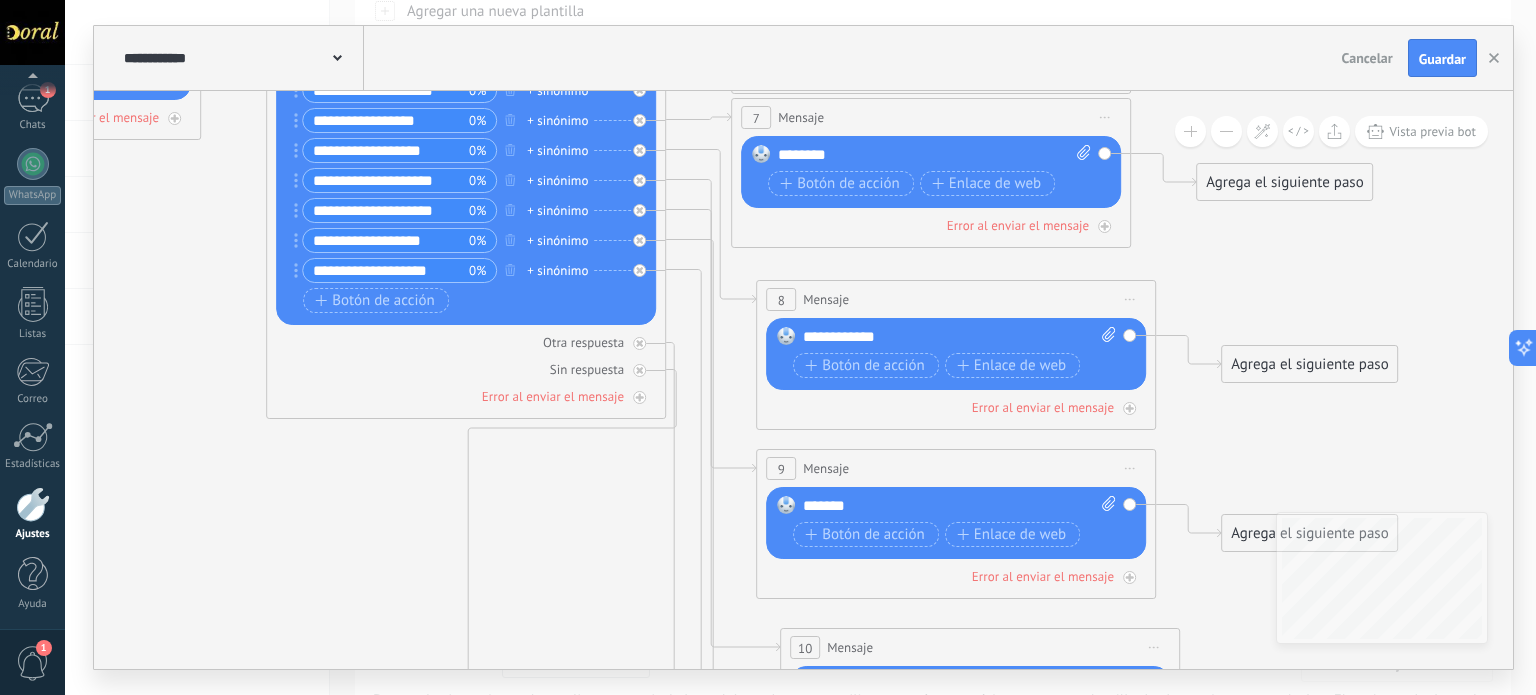 drag, startPoint x: 250, startPoint y: 540, endPoint x: 231, endPoint y: 227, distance: 313.57614 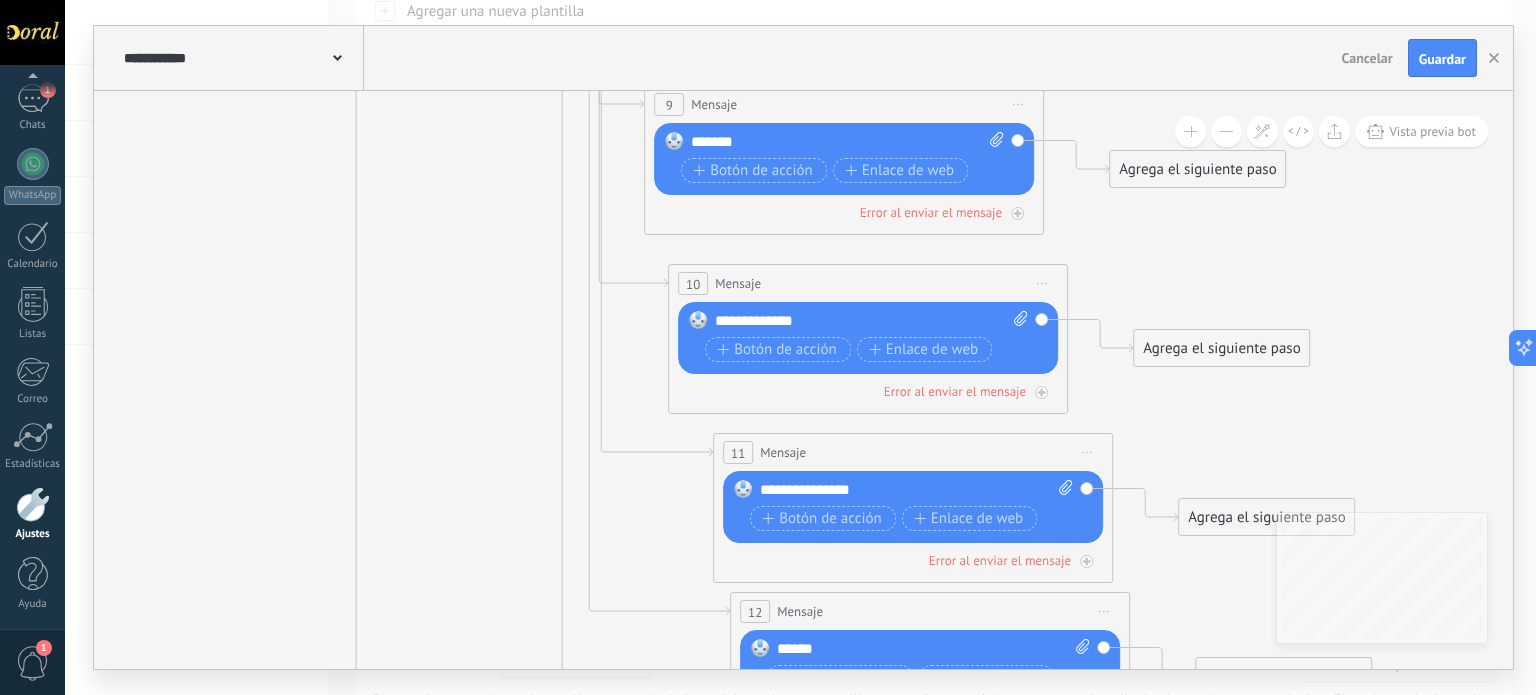 drag, startPoint x: 332, startPoint y: 471, endPoint x: 224, endPoint y: 132, distance: 355.78787 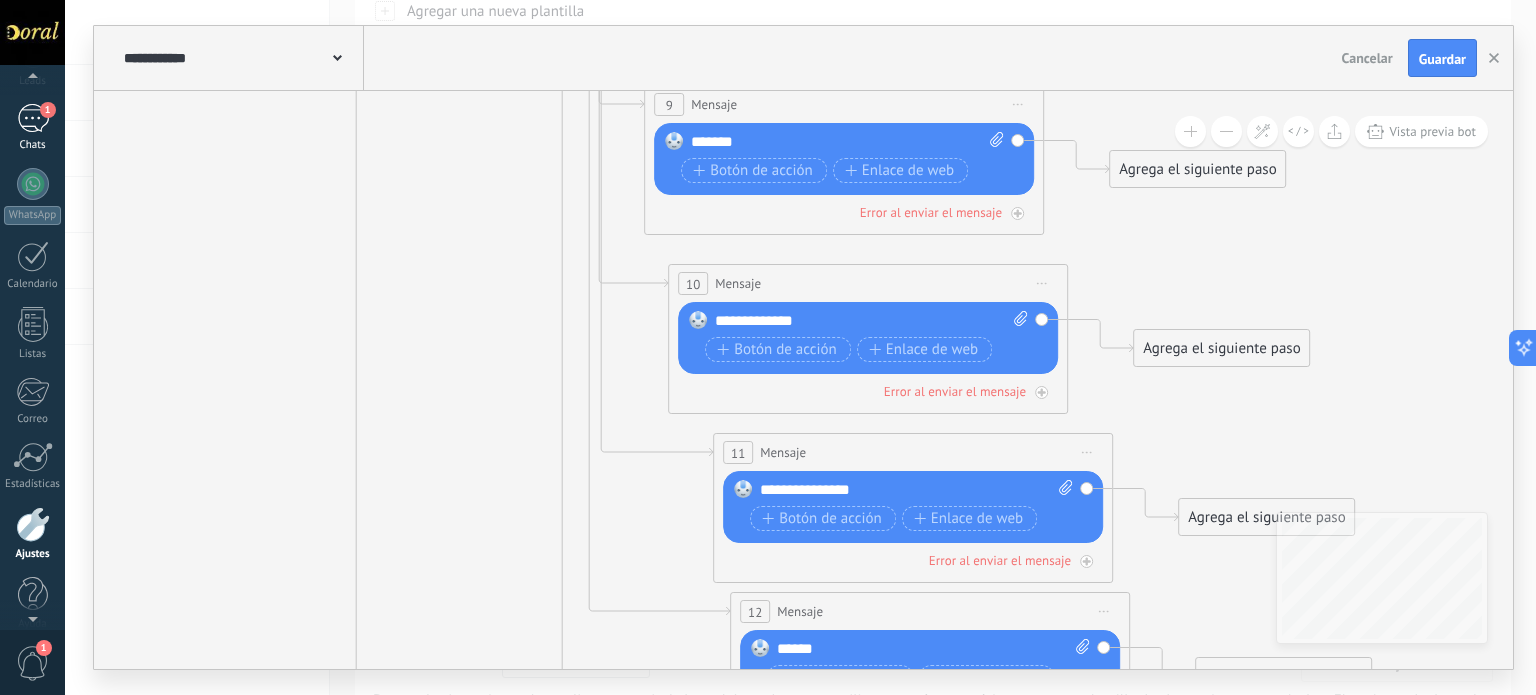 click on "1" at bounding box center (33, 118) 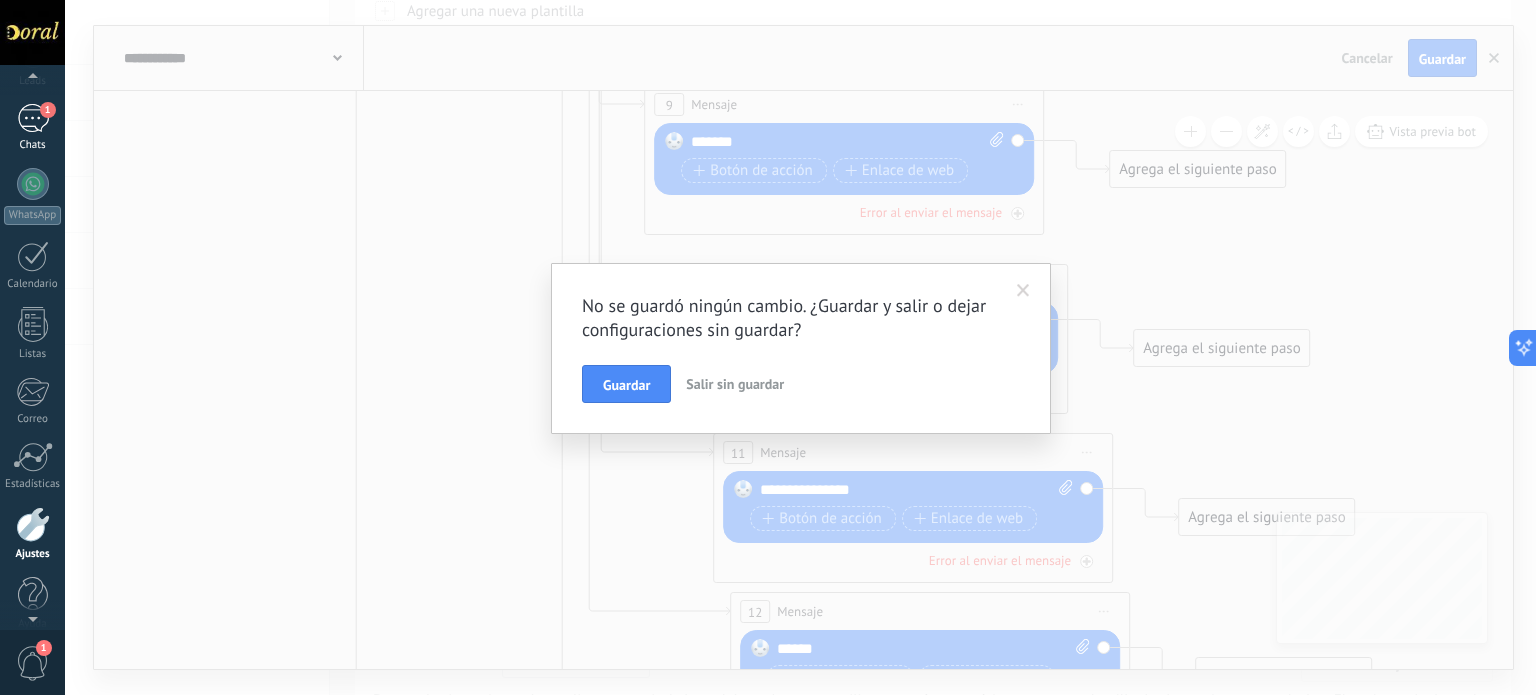 scroll, scrollTop: 136, scrollLeft: 0, axis: vertical 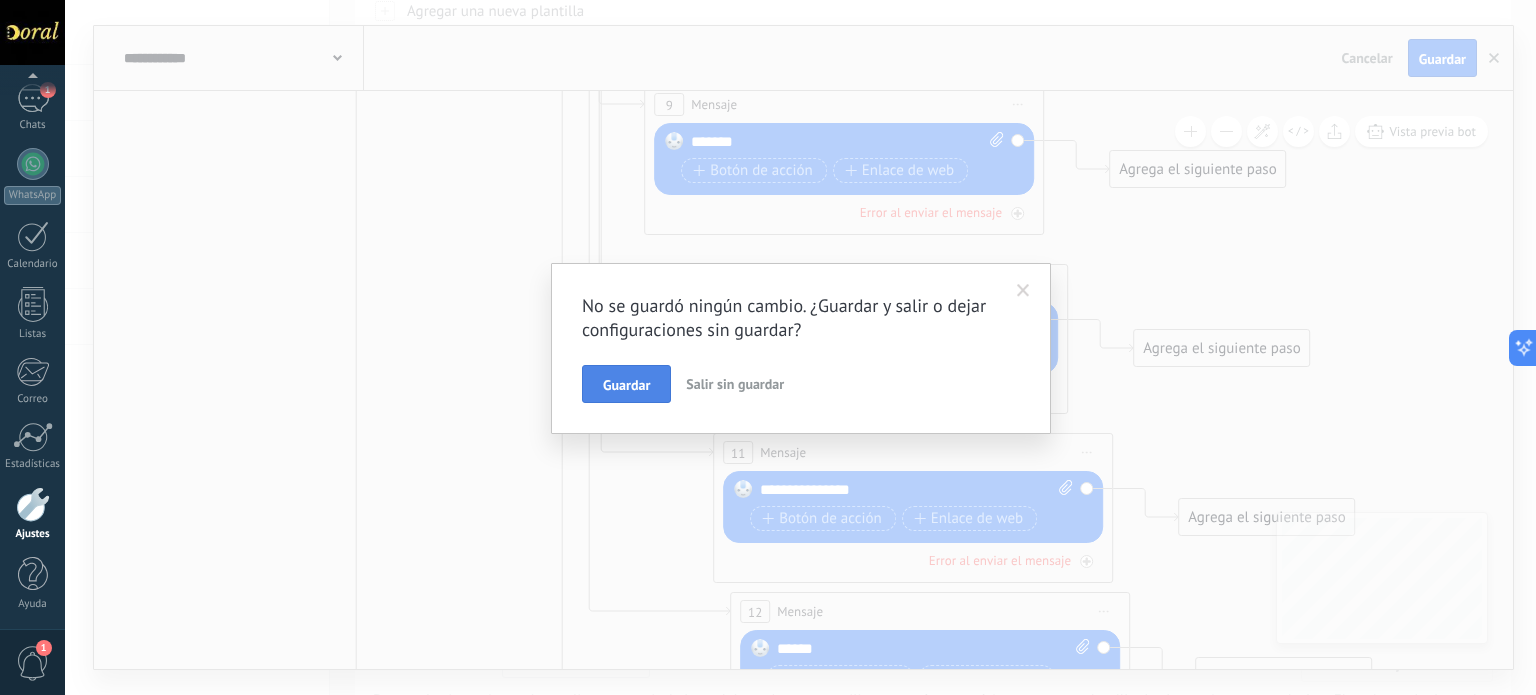 click on "Guardar" at bounding box center [626, 385] 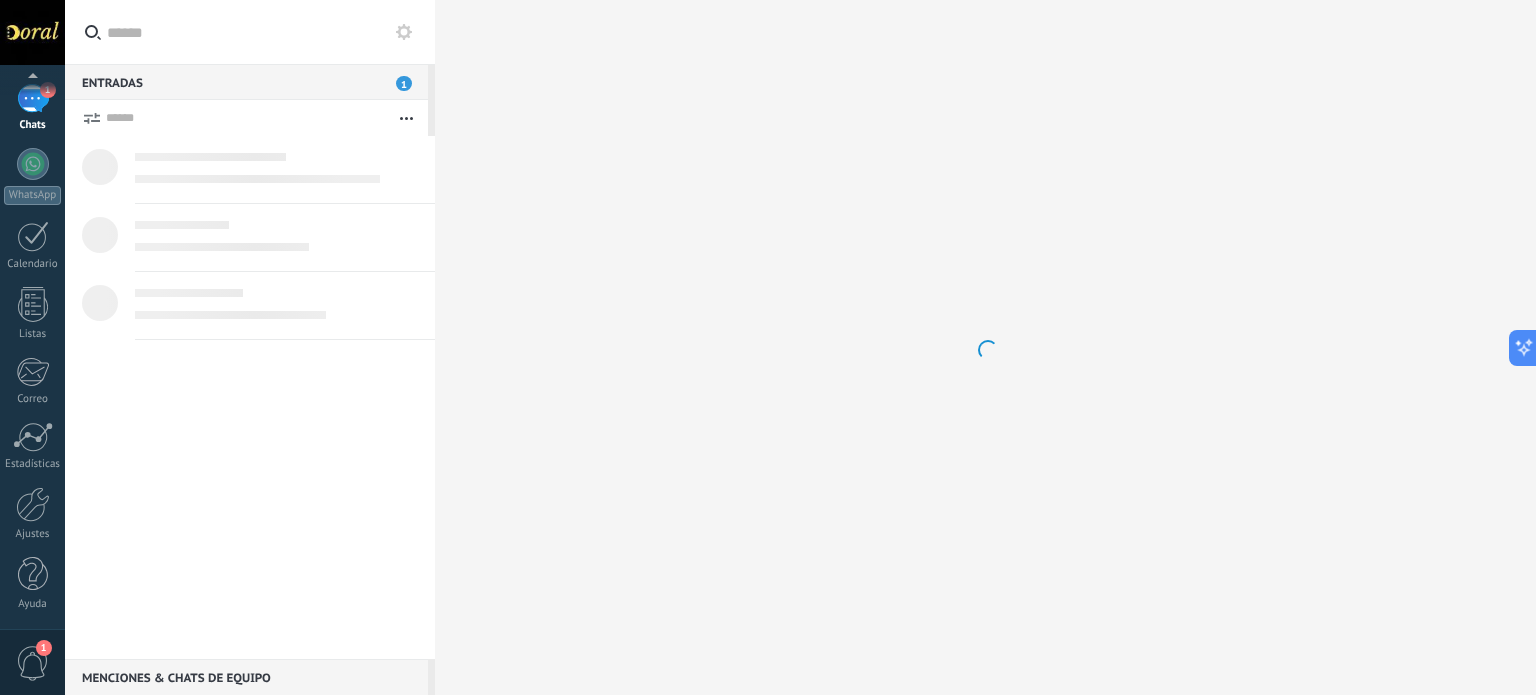 scroll, scrollTop: 0, scrollLeft: 0, axis: both 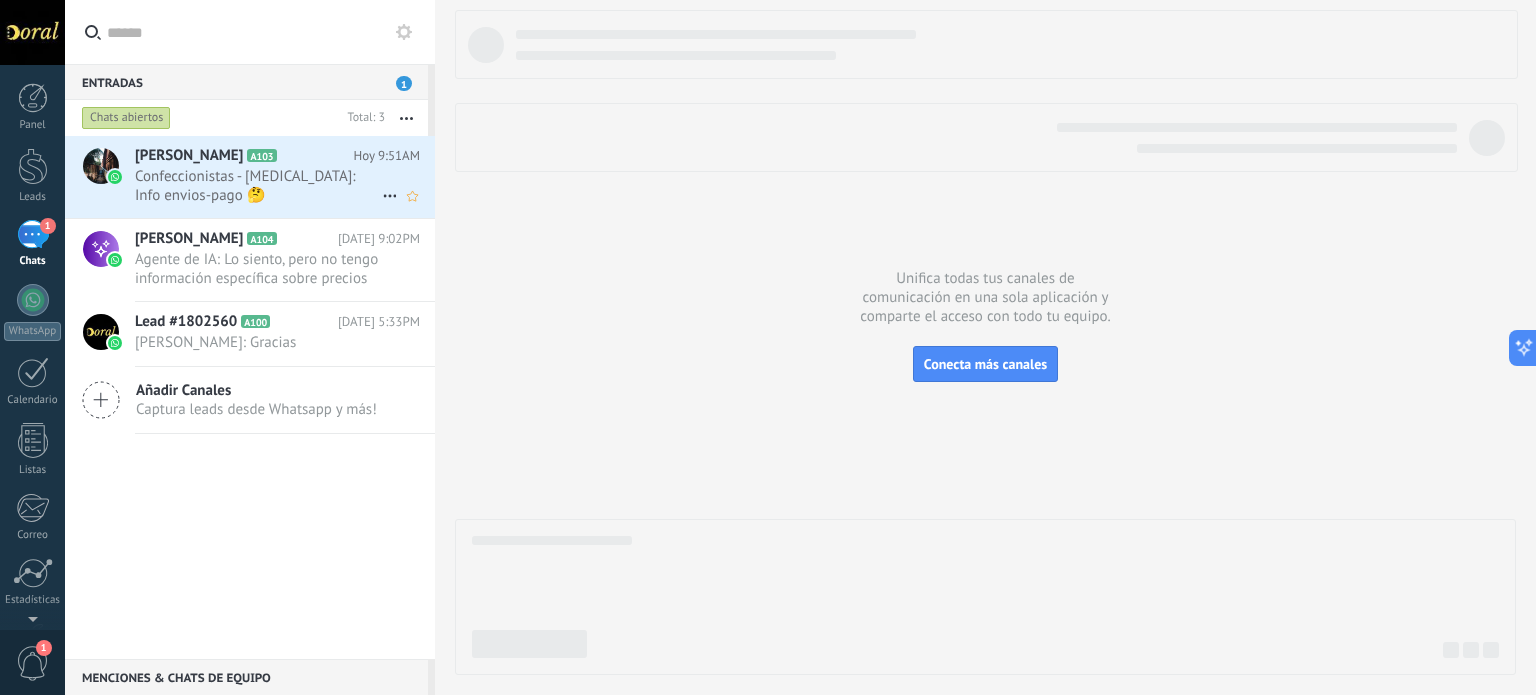 click on "Confeccionistas - Doral: Info envios-pago 🤔" at bounding box center (258, 186) 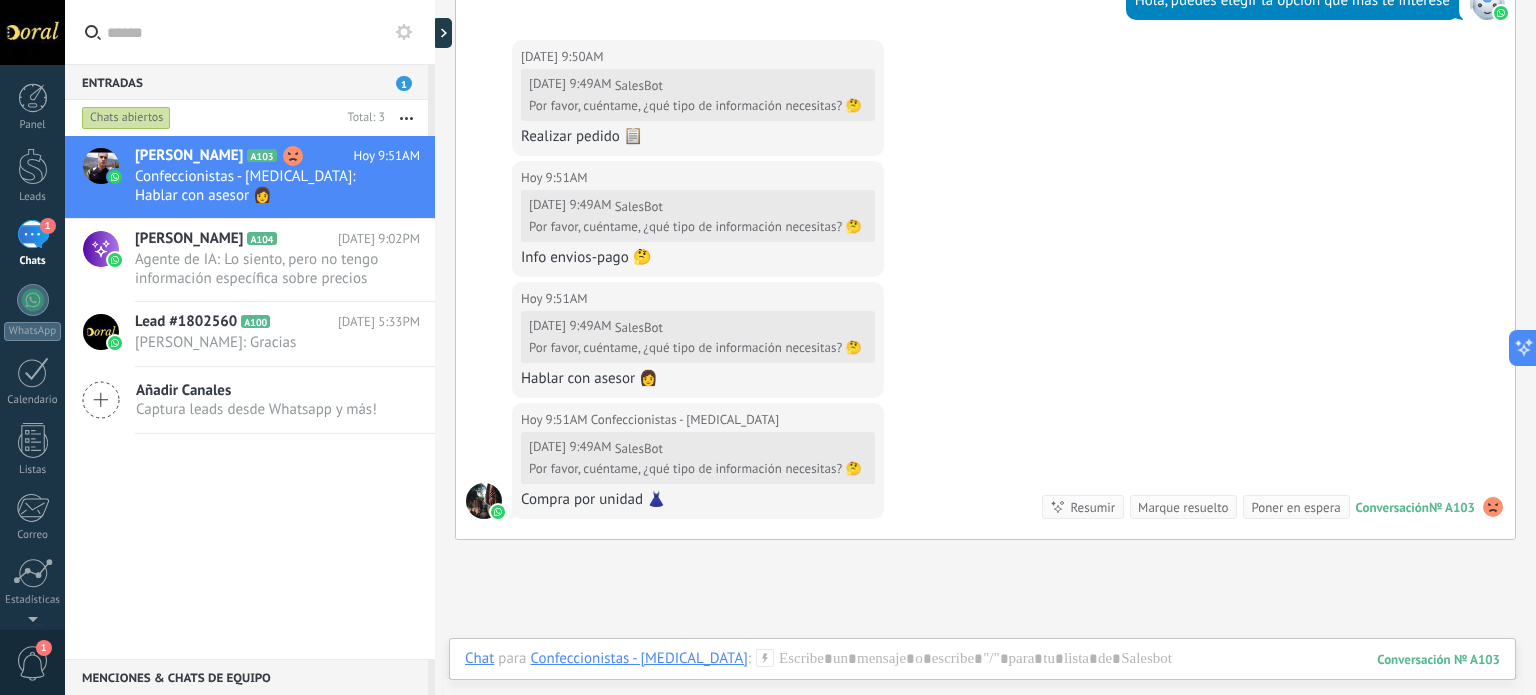 scroll, scrollTop: 4436, scrollLeft: 0, axis: vertical 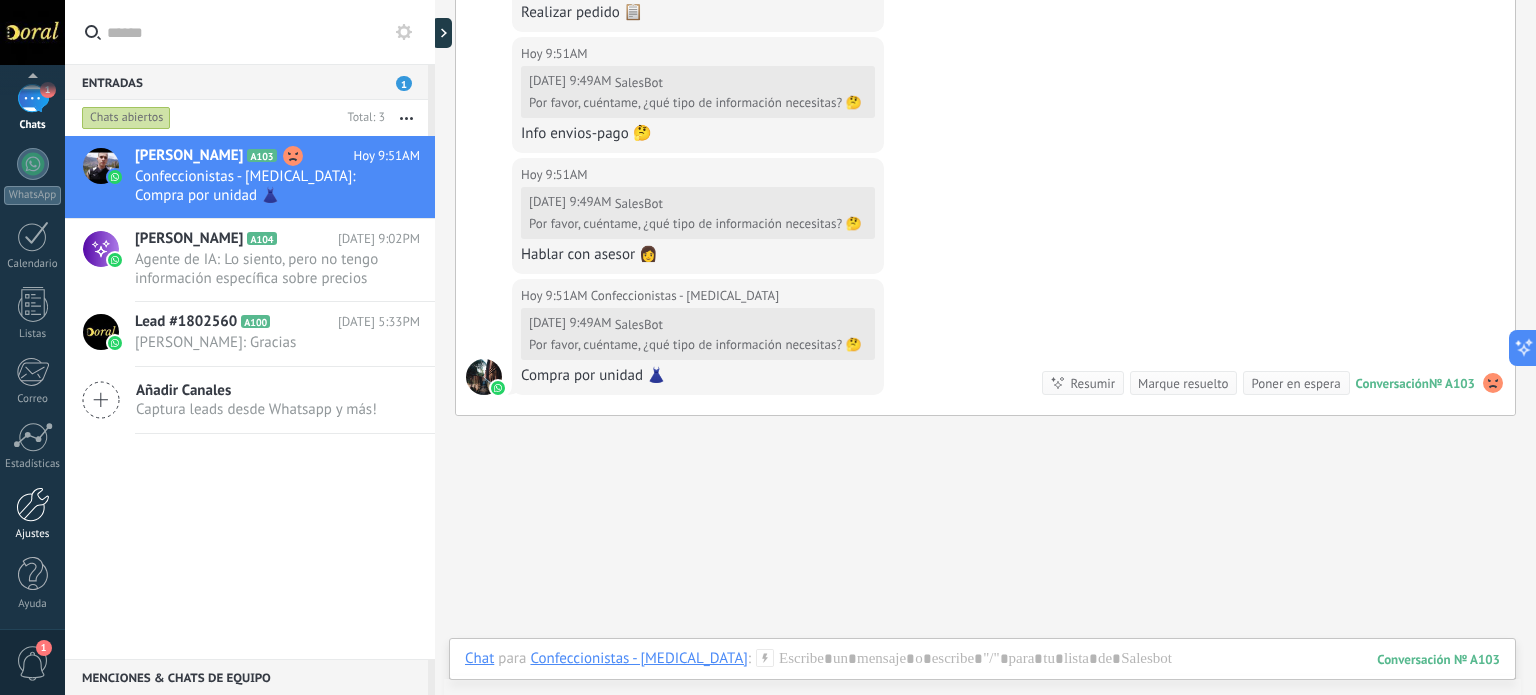 click at bounding box center (33, 504) 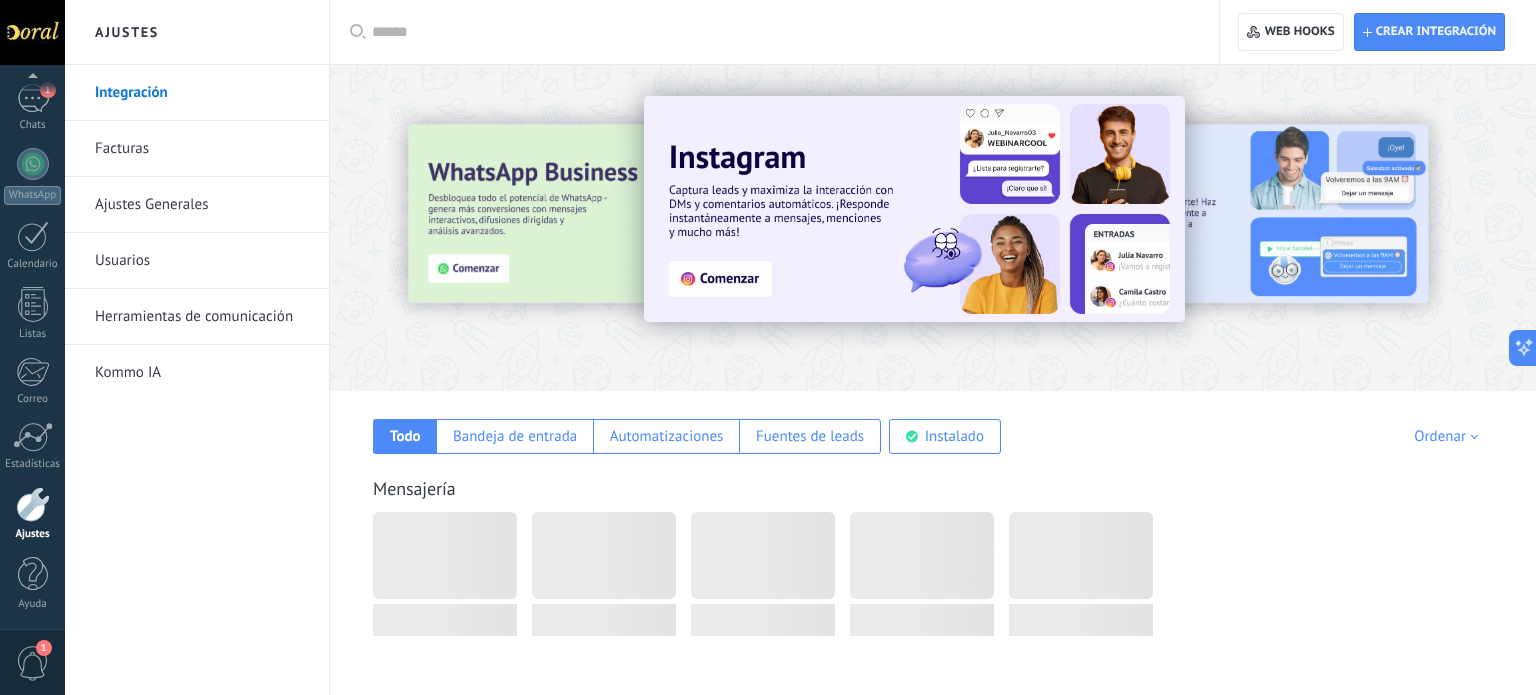 click on "Herramientas de comunicación" at bounding box center (202, 317) 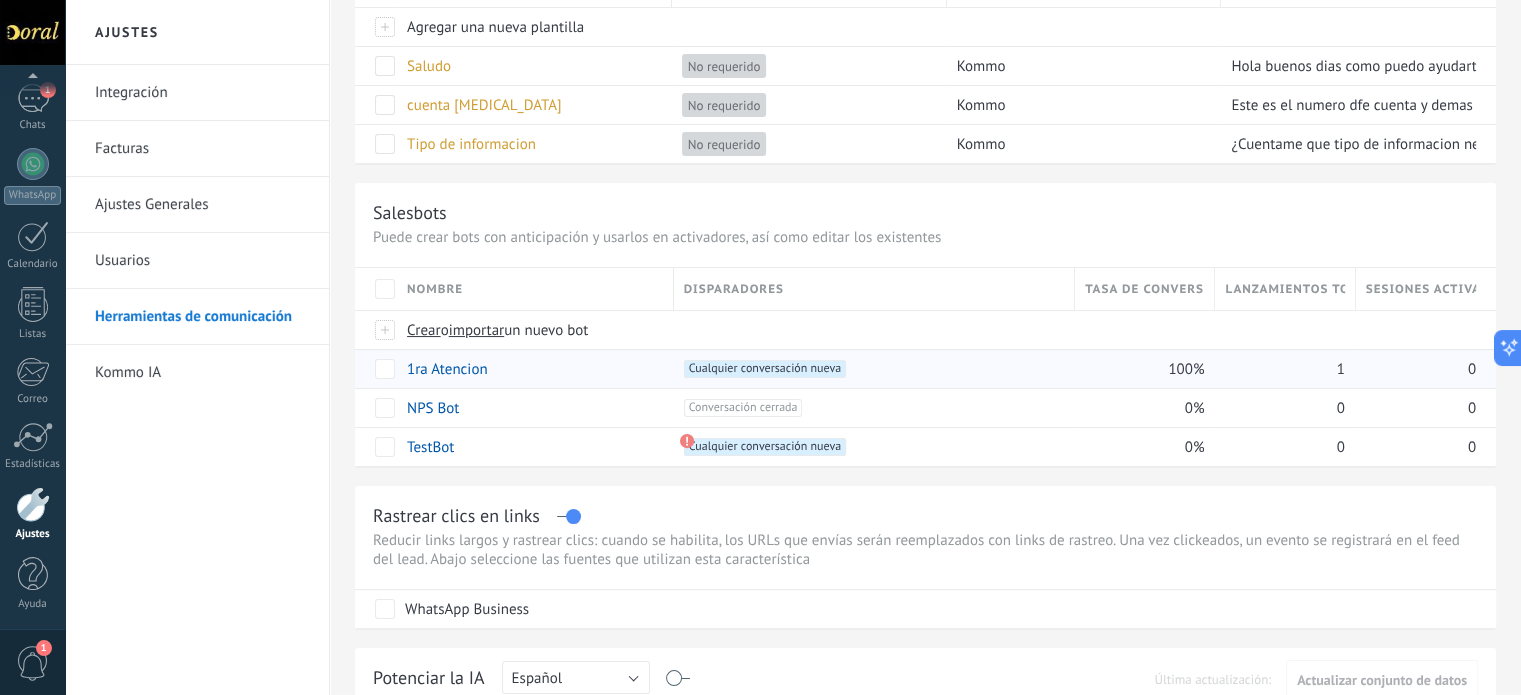 scroll, scrollTop: 200, scrollLeft: 0, axis: vertical 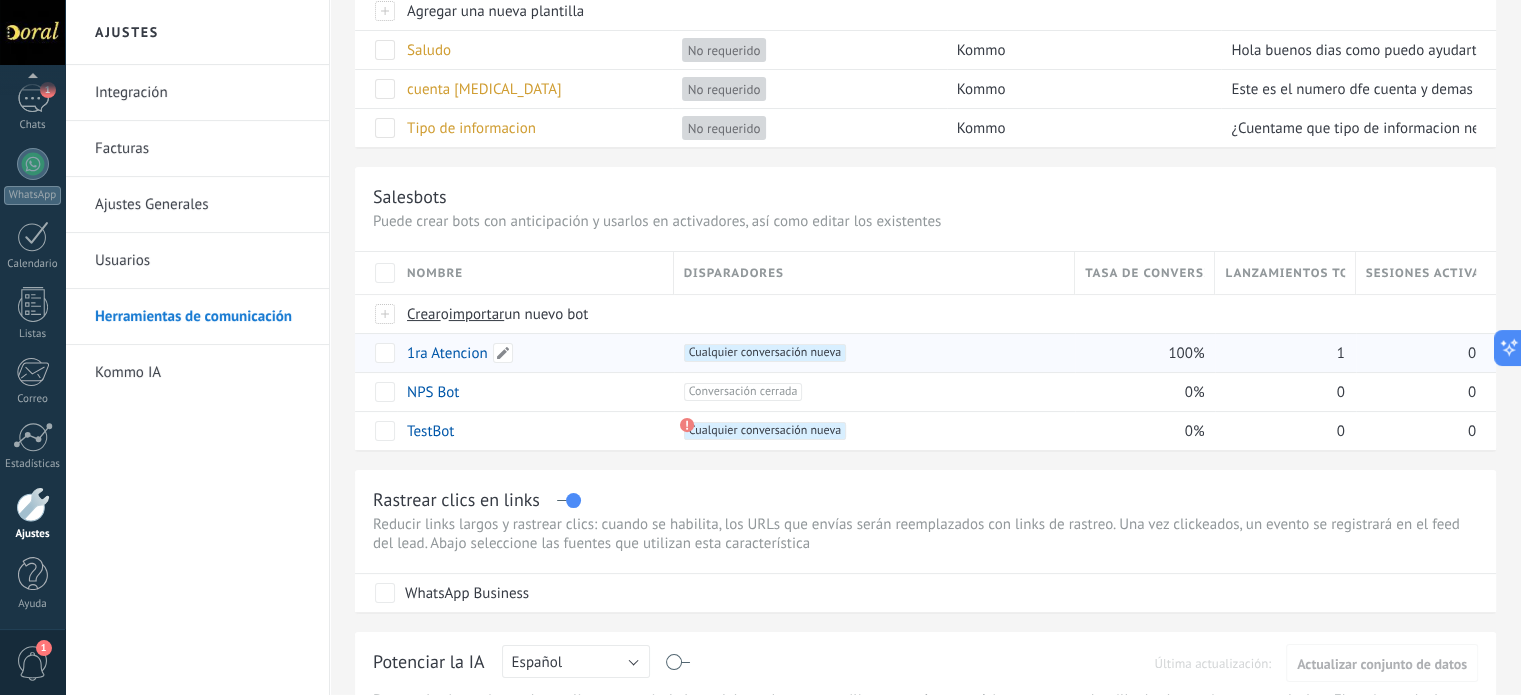 click on "1ra Atencion" at bounding box center [447, 353] 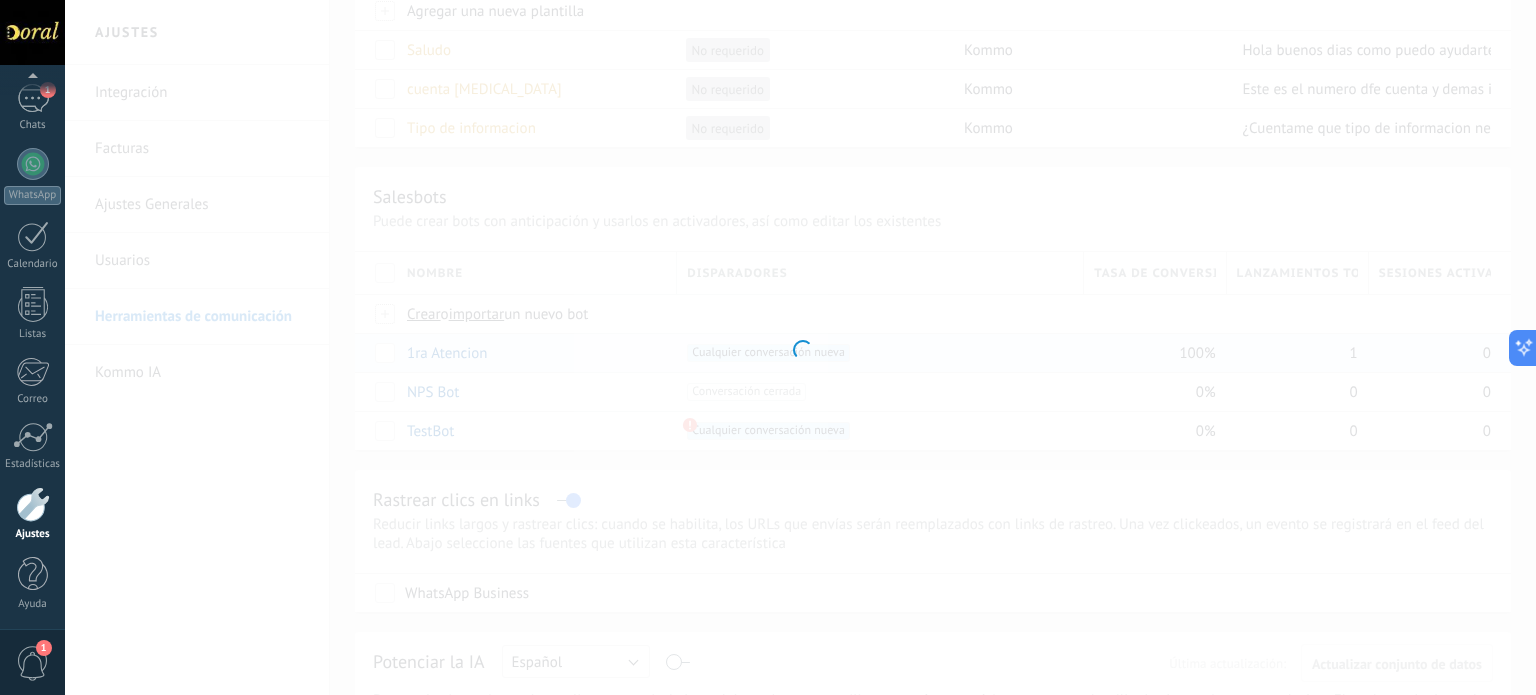 type on "**********" 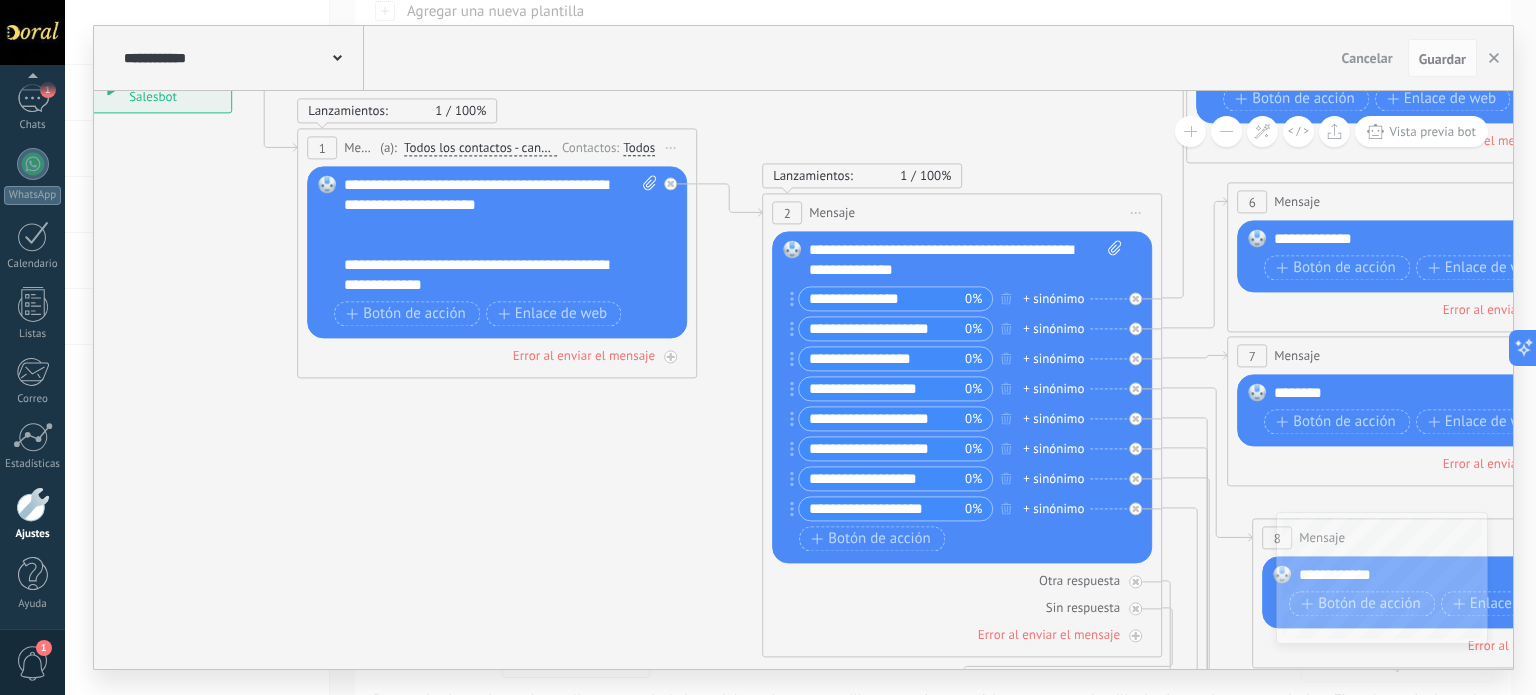 drag, startPoint x: 838, startPoint y: 590, endPoint x: 376, endPoint y: 397, distance: 500.69254 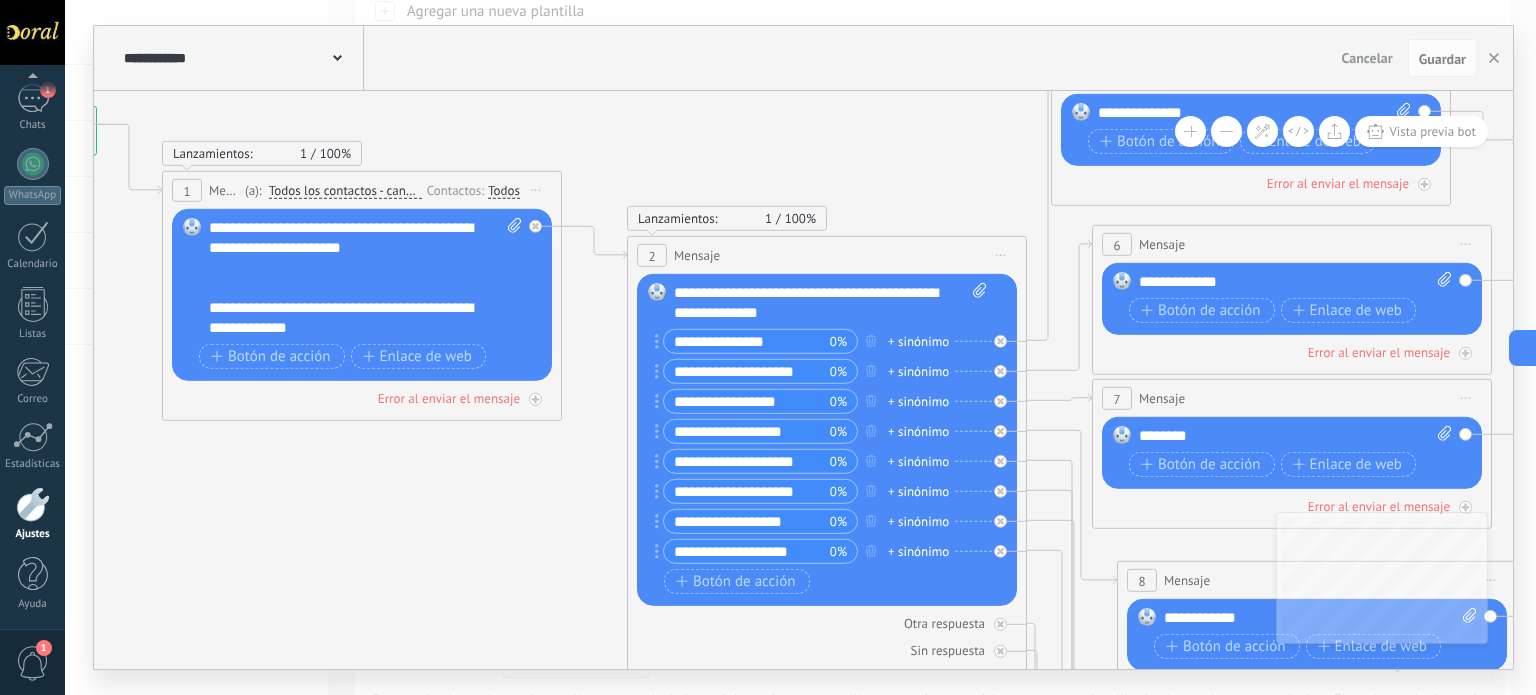 drag, startPoint x: 552, startPoint y: 423, endPoint x: 428, endPoint y: 494, distance: 142.88806 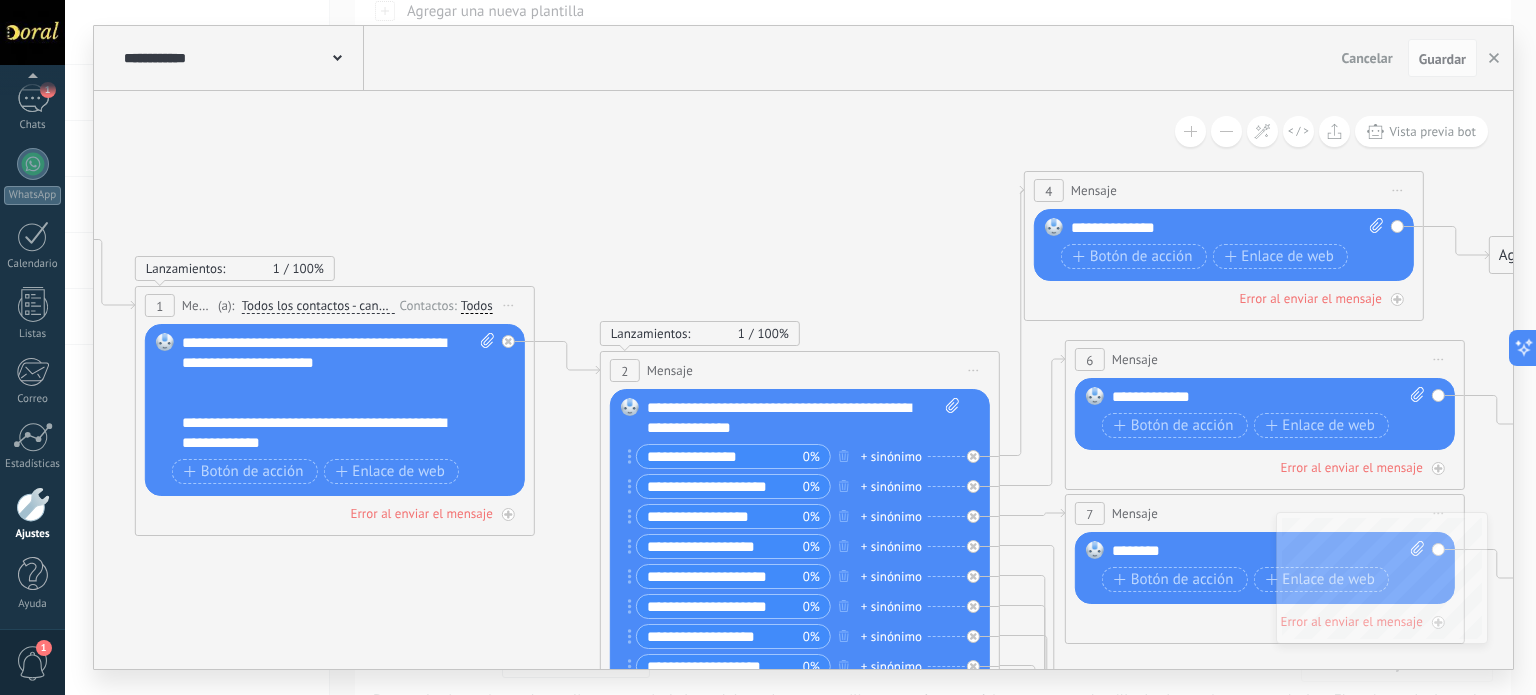 drag, startPoint x: 968, startPoint y: 323, endPoint x: 475, endPoint y: 297, distance: 493.68512 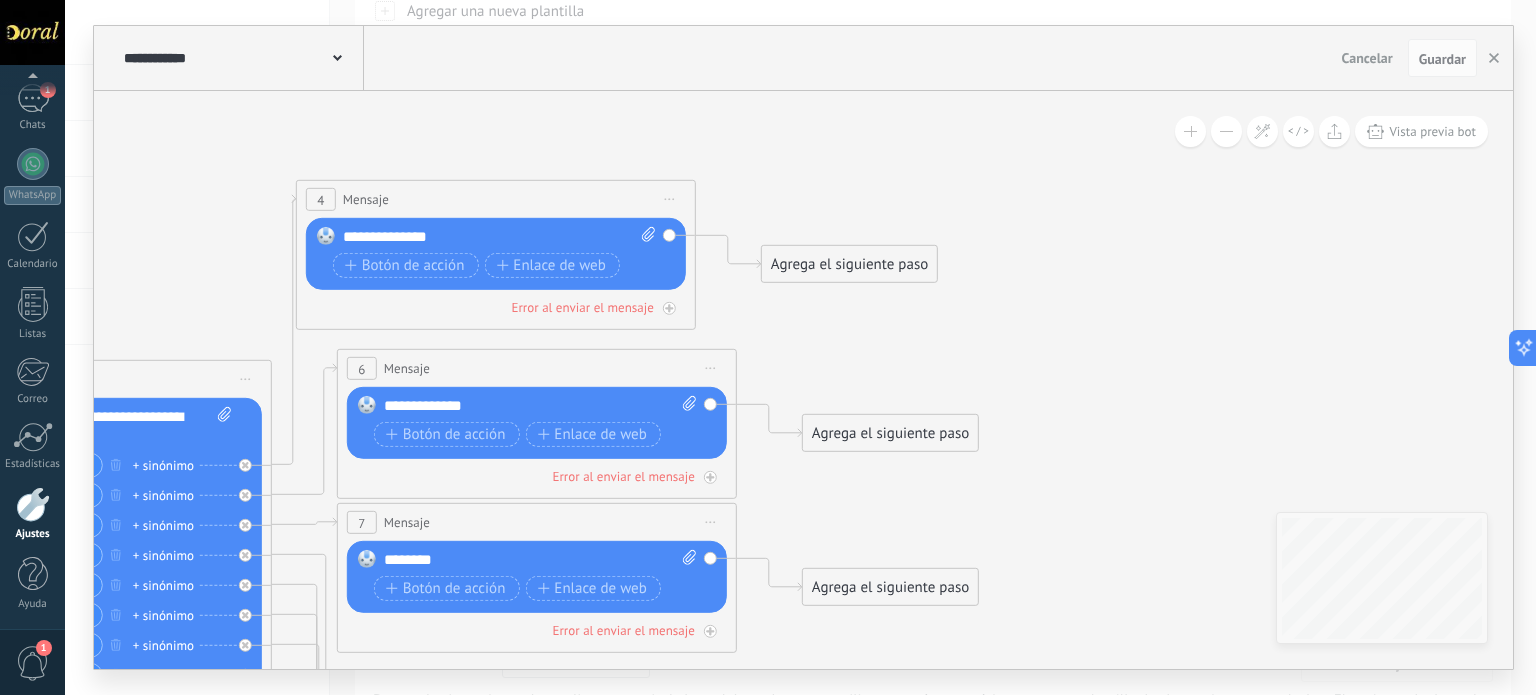drag, startPoint x: 1462, startPoint y: 311, endPoint x: 528, endPoint y: 327, distance: 934.137 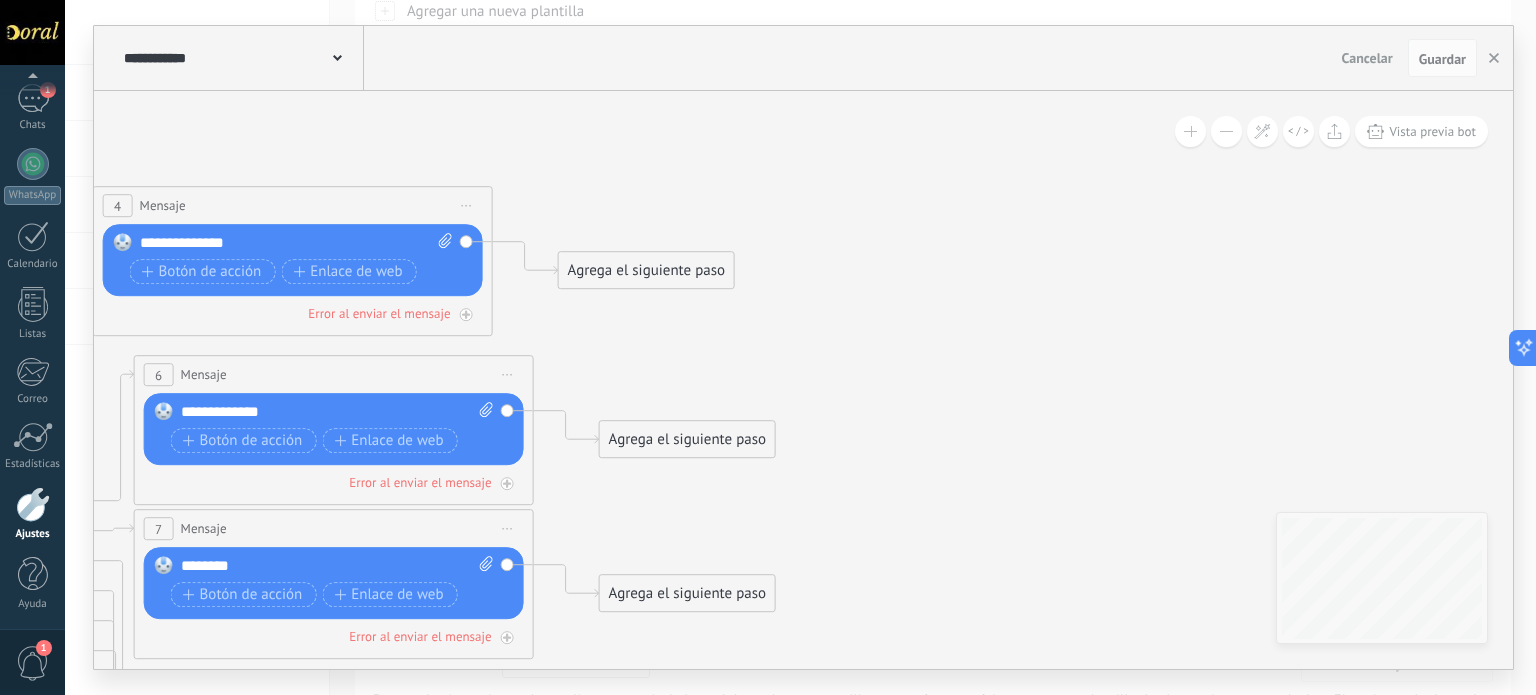 click on "Agrega el siguiente paso" at bounding box center (646, 270) 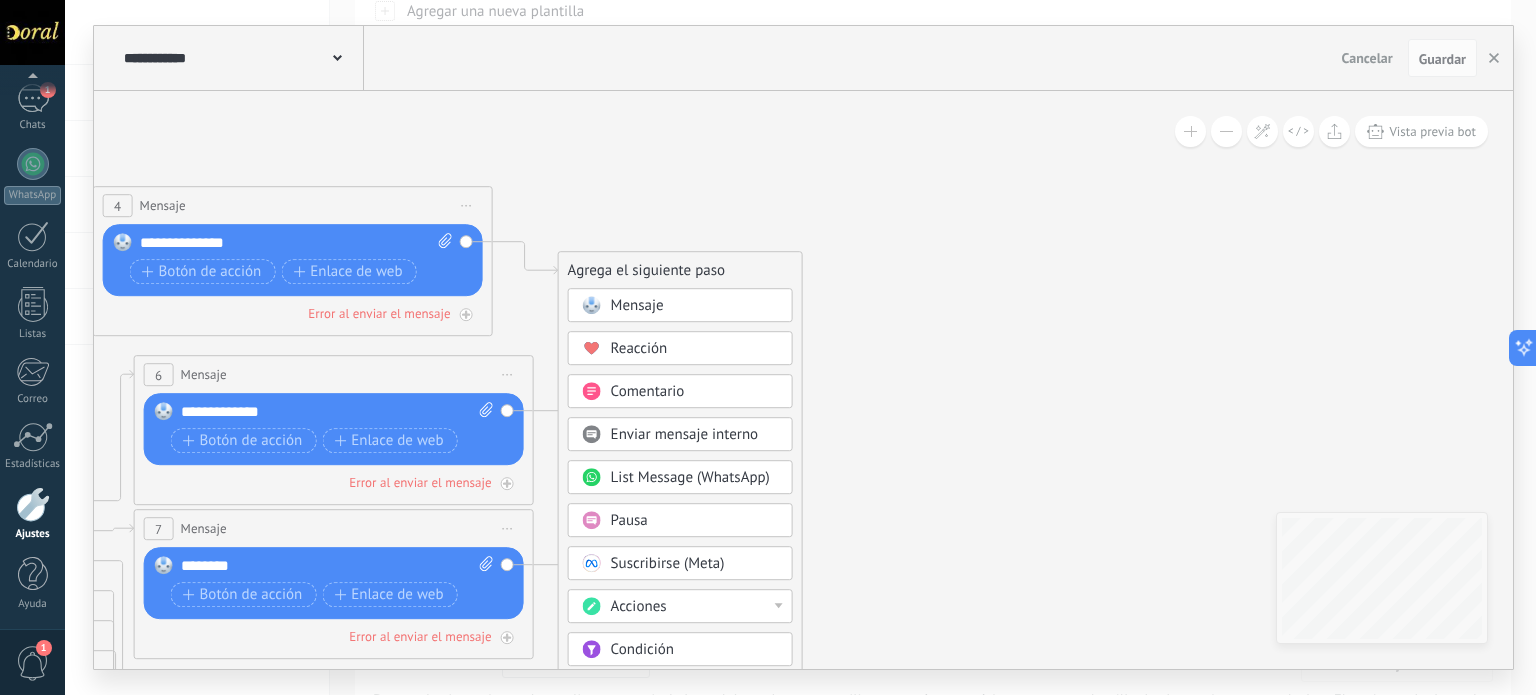 click on "List Message (WhatsApp)" at bounding box center [690, 477] 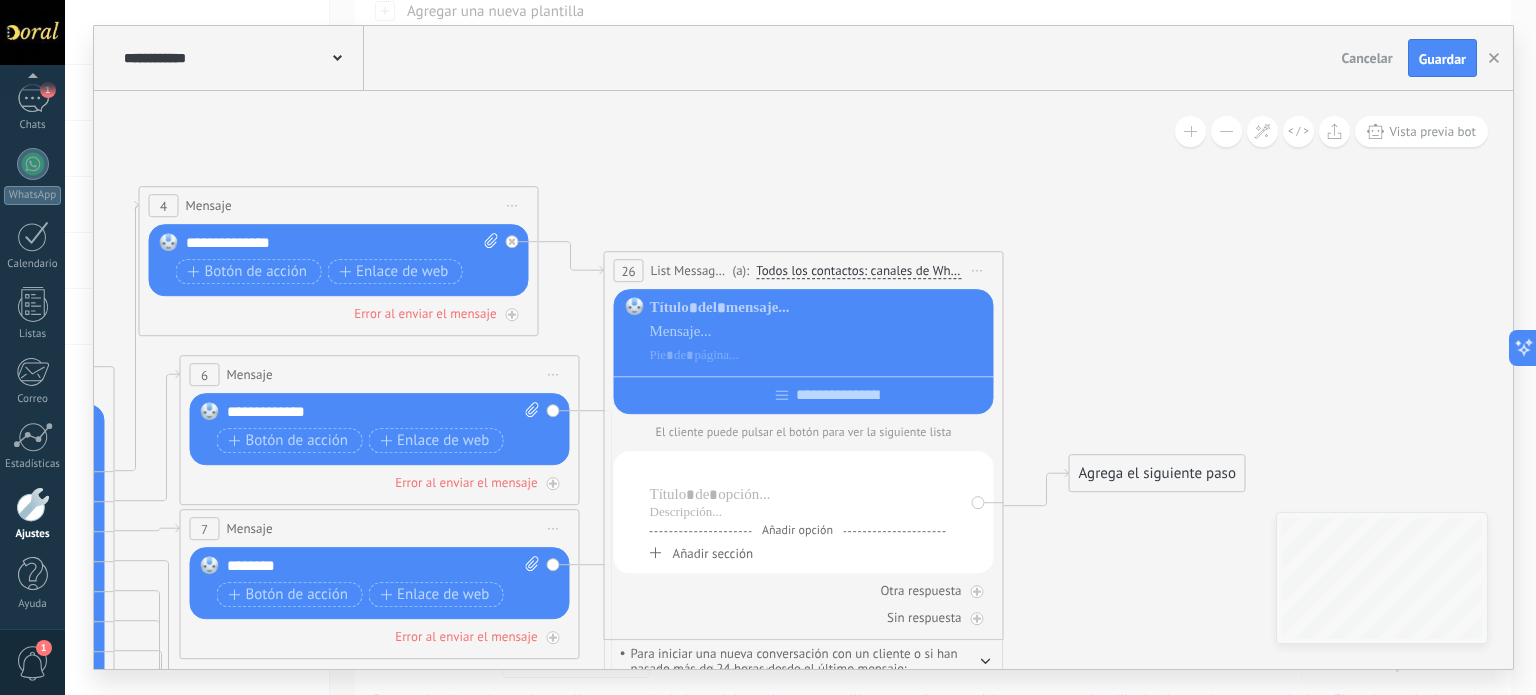 click at bounding box center [798, 471] 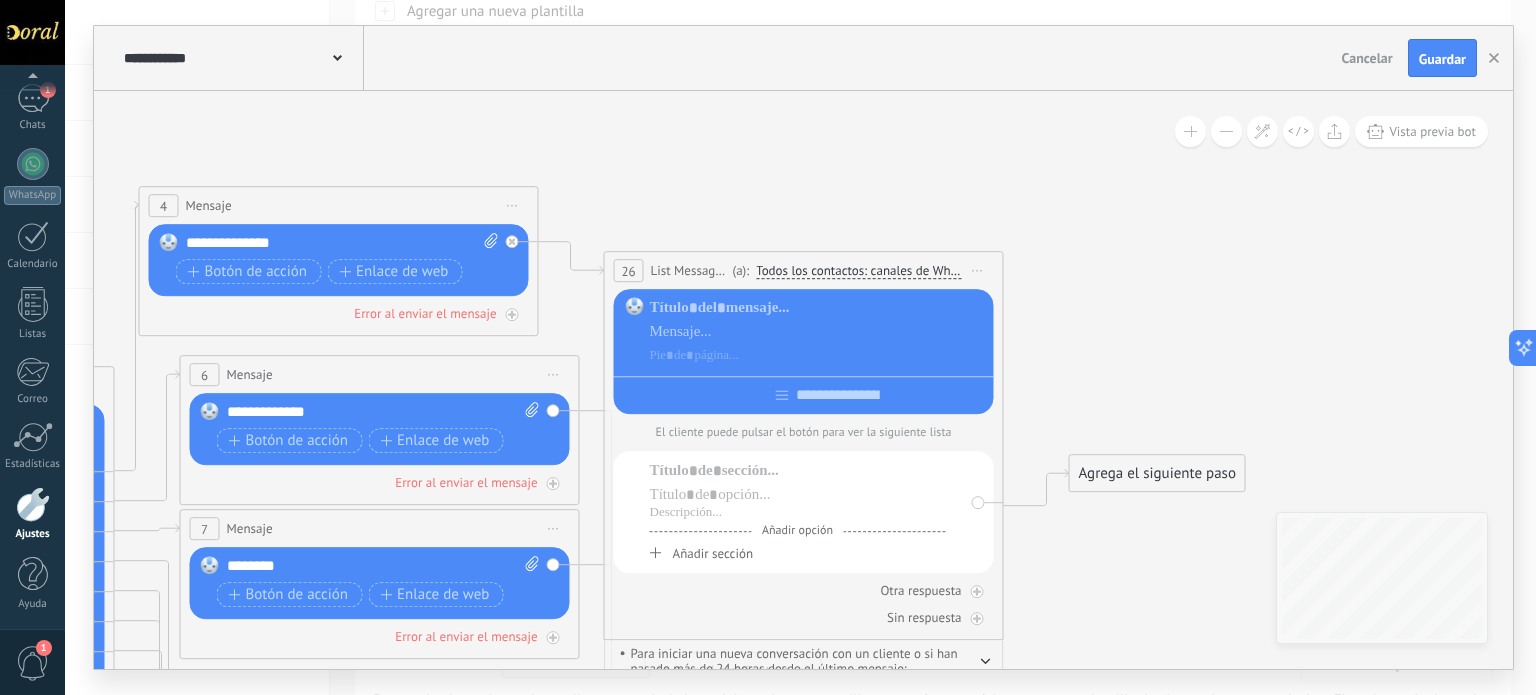 click 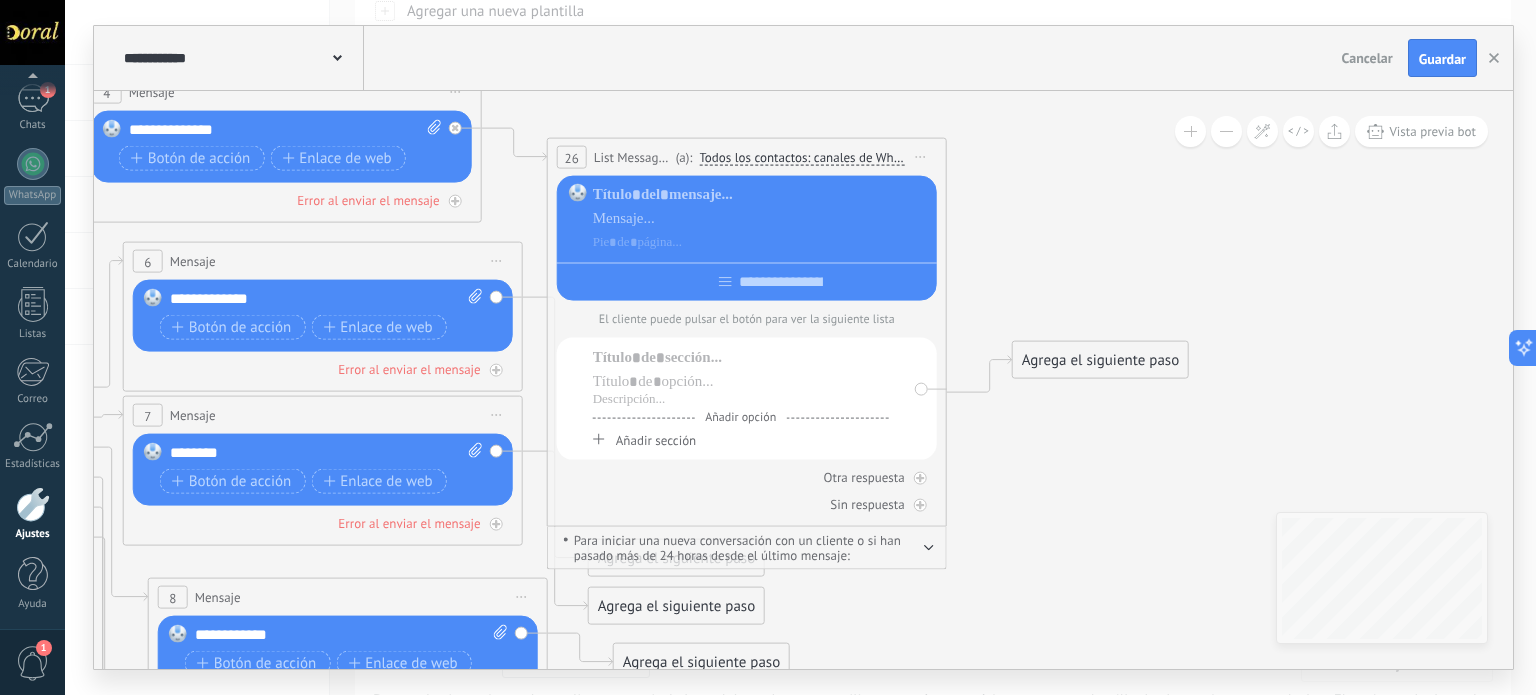 drag, startPoint x: 1072, startPoint y: 557, endPoint x: 1032, endPoint y: 471, distance: 94.847244 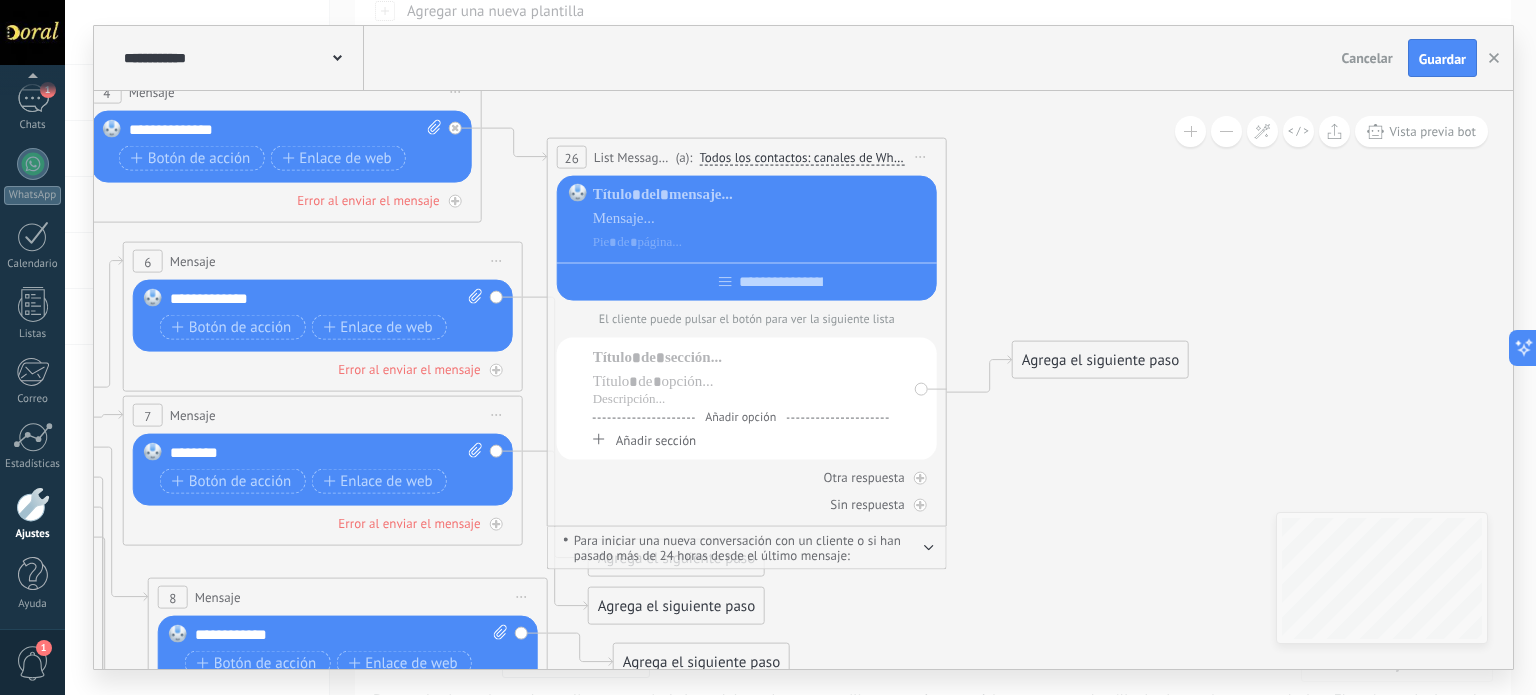 click 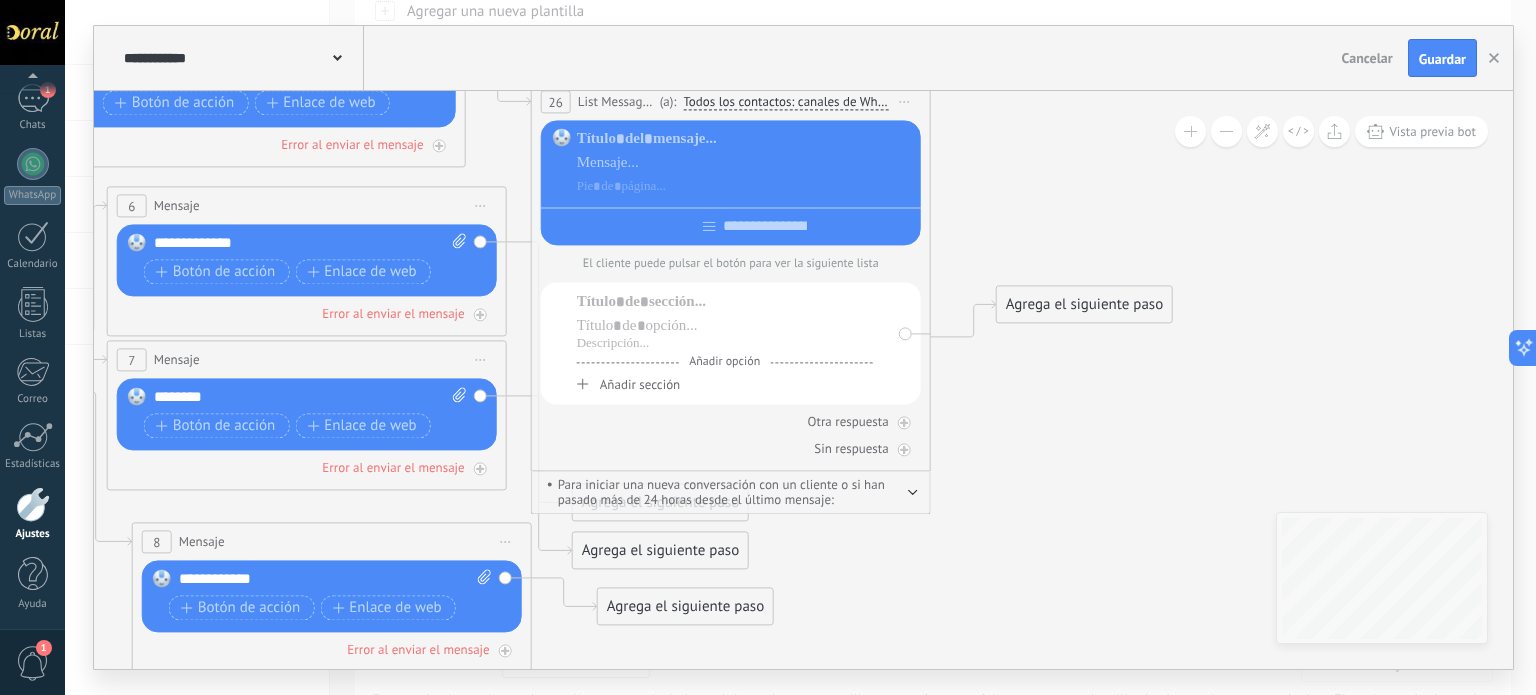 click 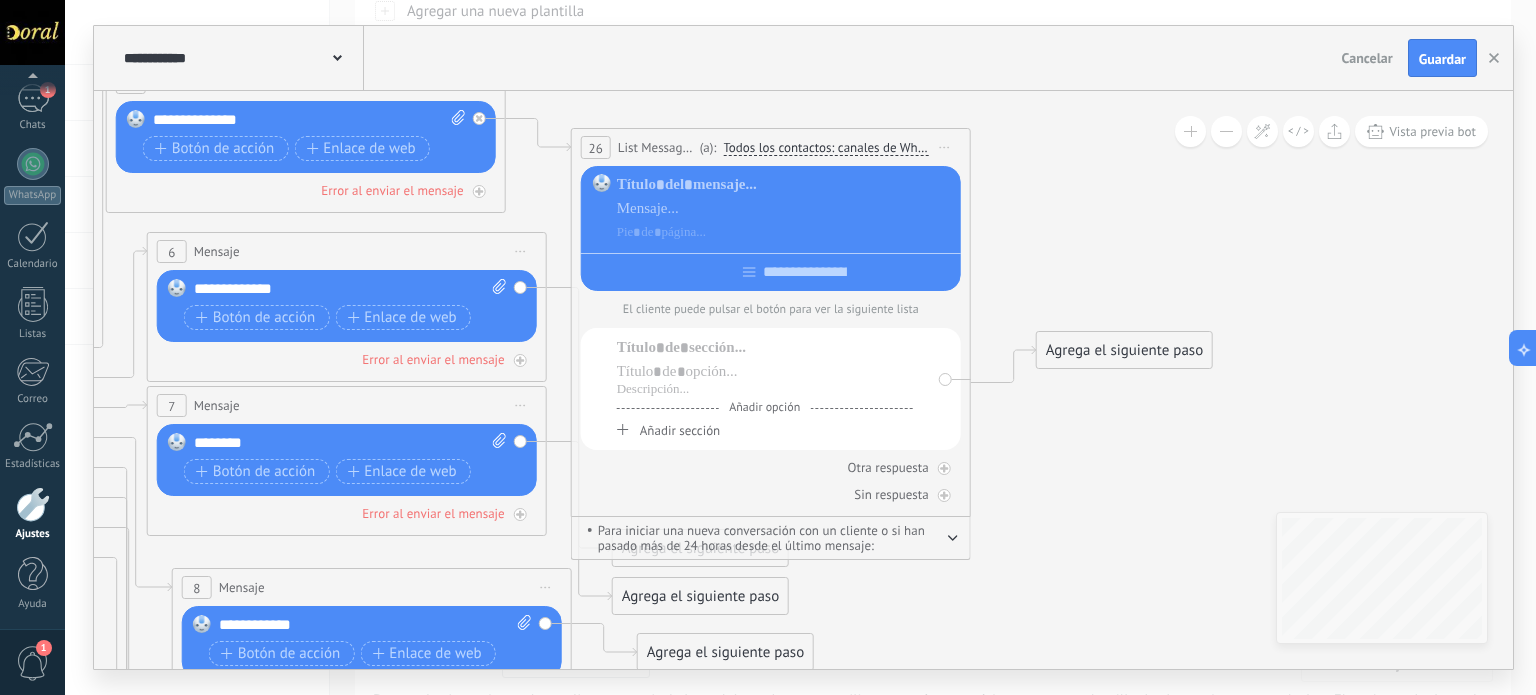 drag, startPoint x: 963, startPoint y: 547, endPoint x: 1004, endPoint y: 607, distance: 72.67049 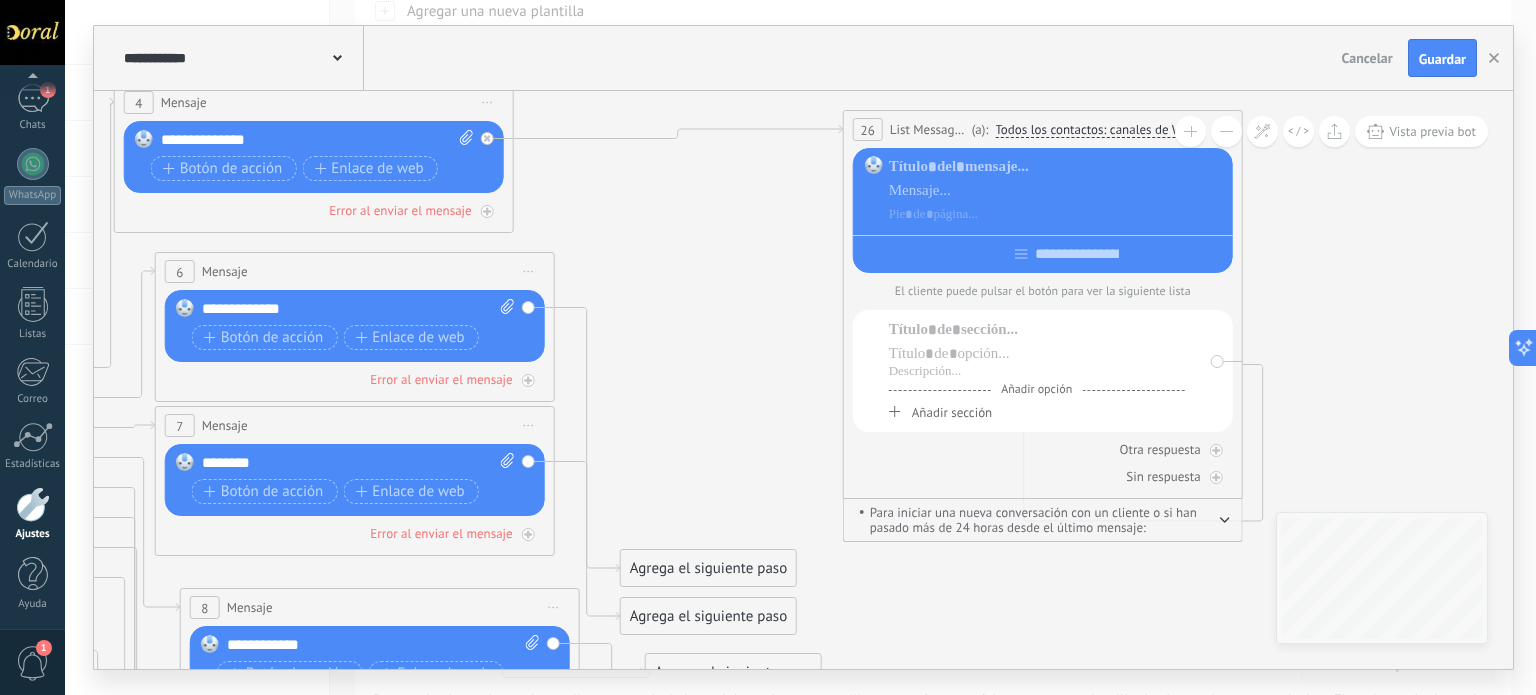 drag, startPoint x: 964, startPoint y: 161, endPoint x: 1215, endPoint y: 123, distance: 253.8602 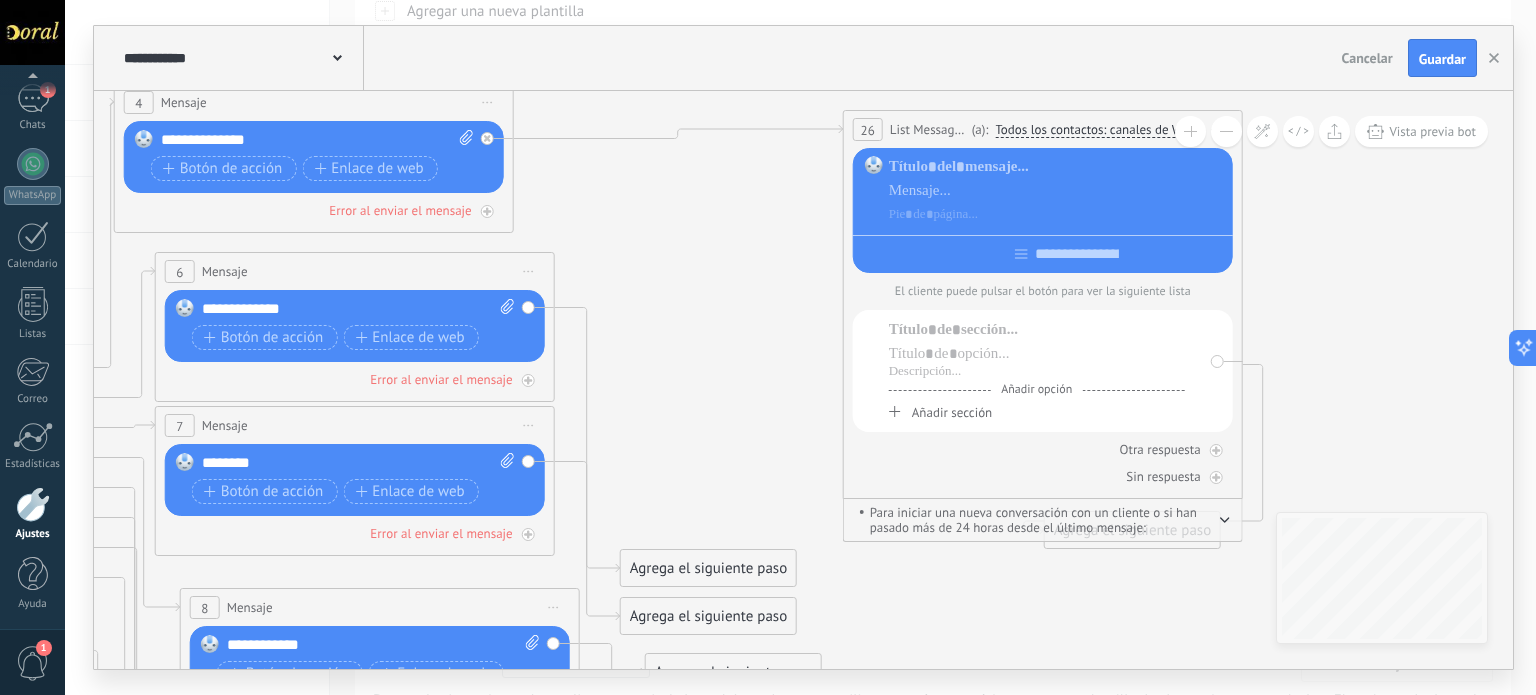 click 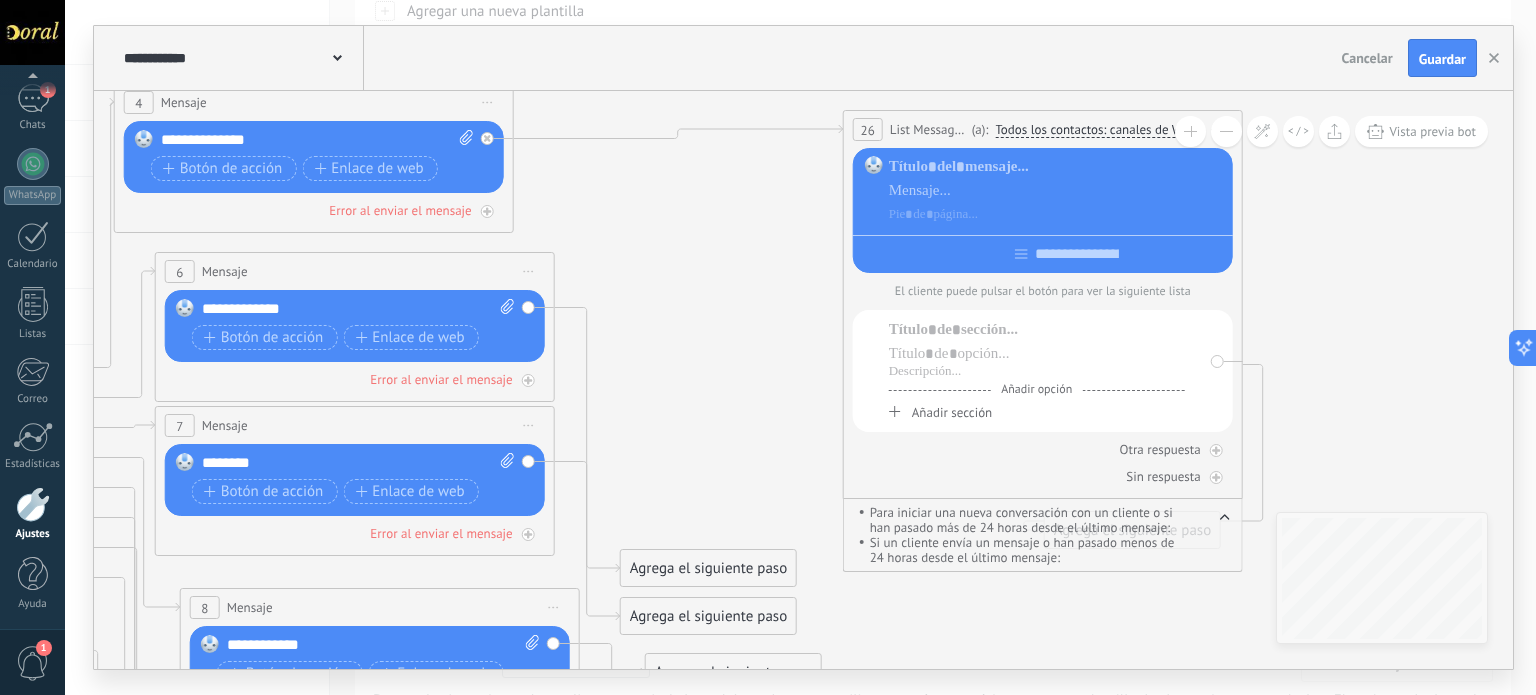 type 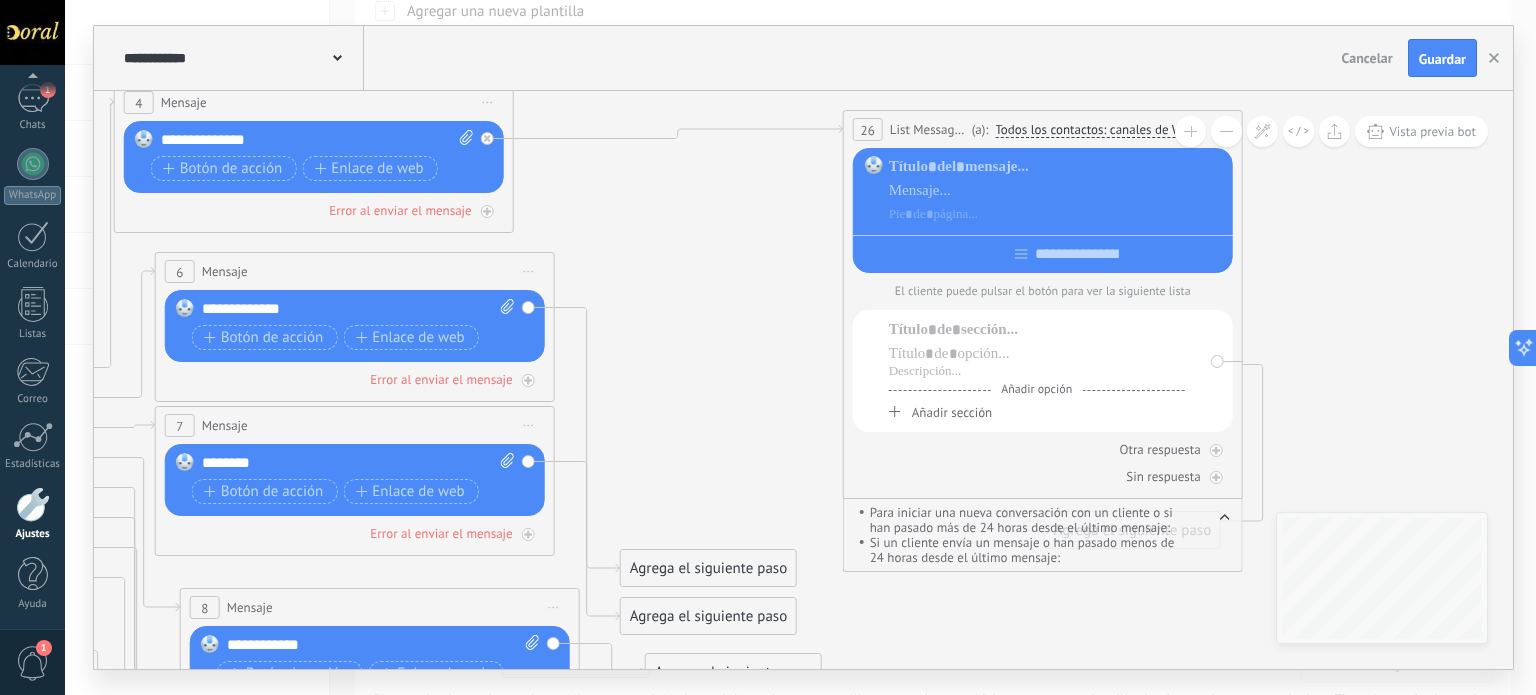 click at bounding box center [33, 504] 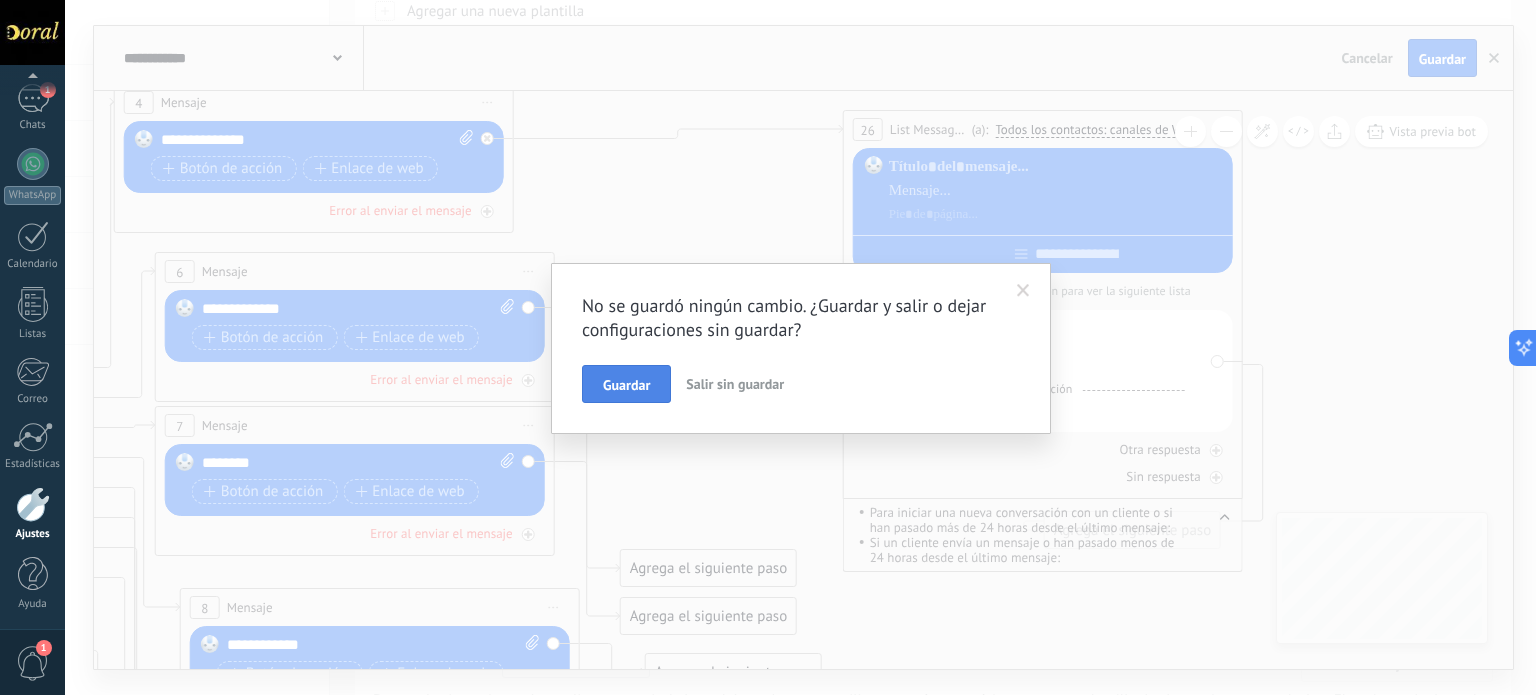 click on "Guardar" at bounding box center [626, 384] 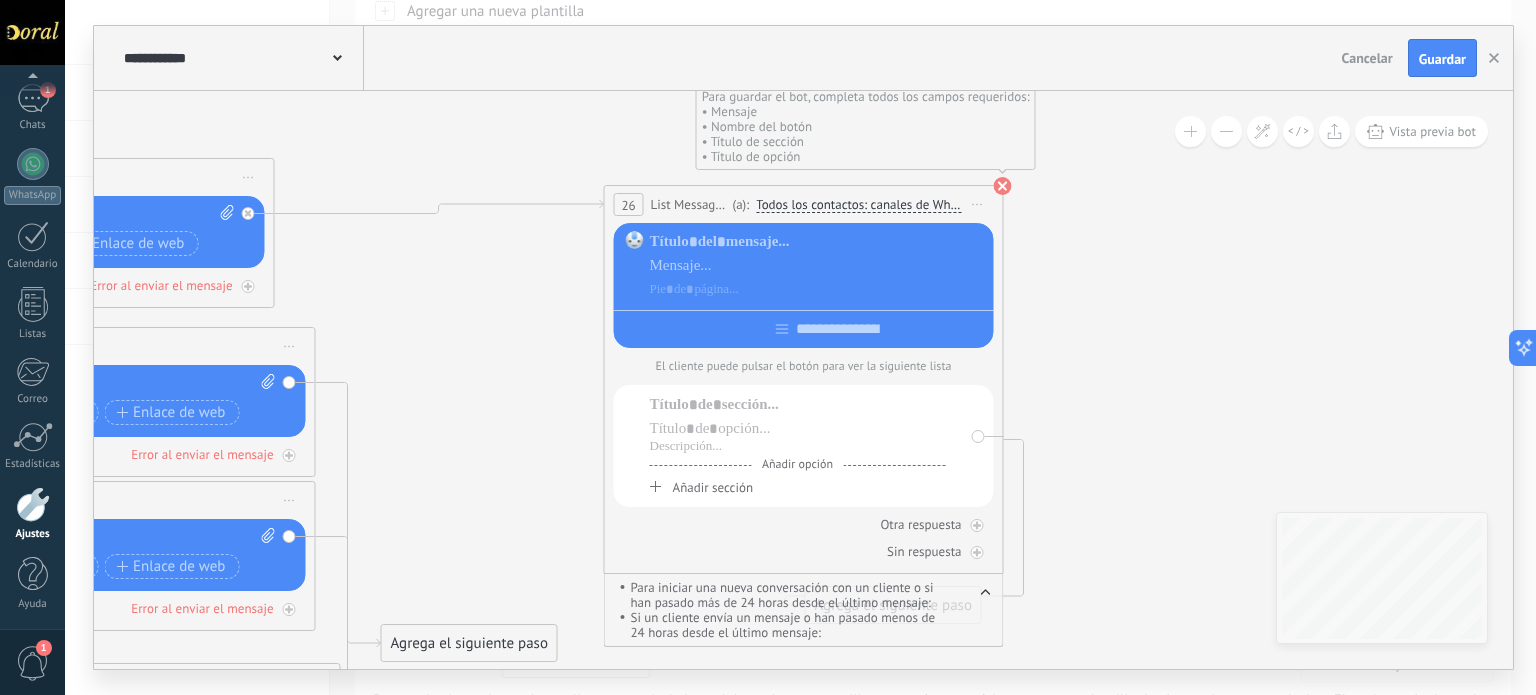 click on "Iniciar vista previa aquí
Cambiar nombre
Duplicar
[GEOGRAPHIC_DATA]" at bounding box center (978, 204) 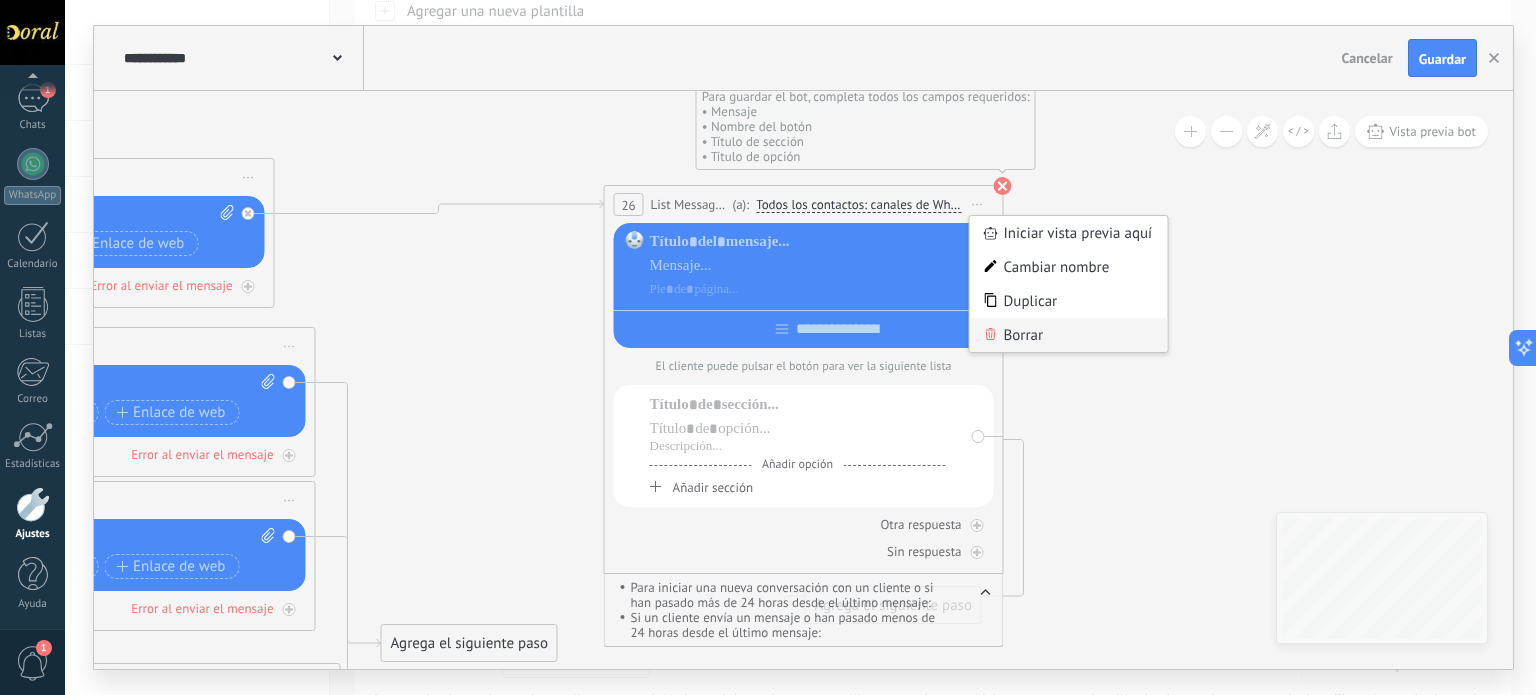 click on "Borrar" at bounding box center [1069, 335] 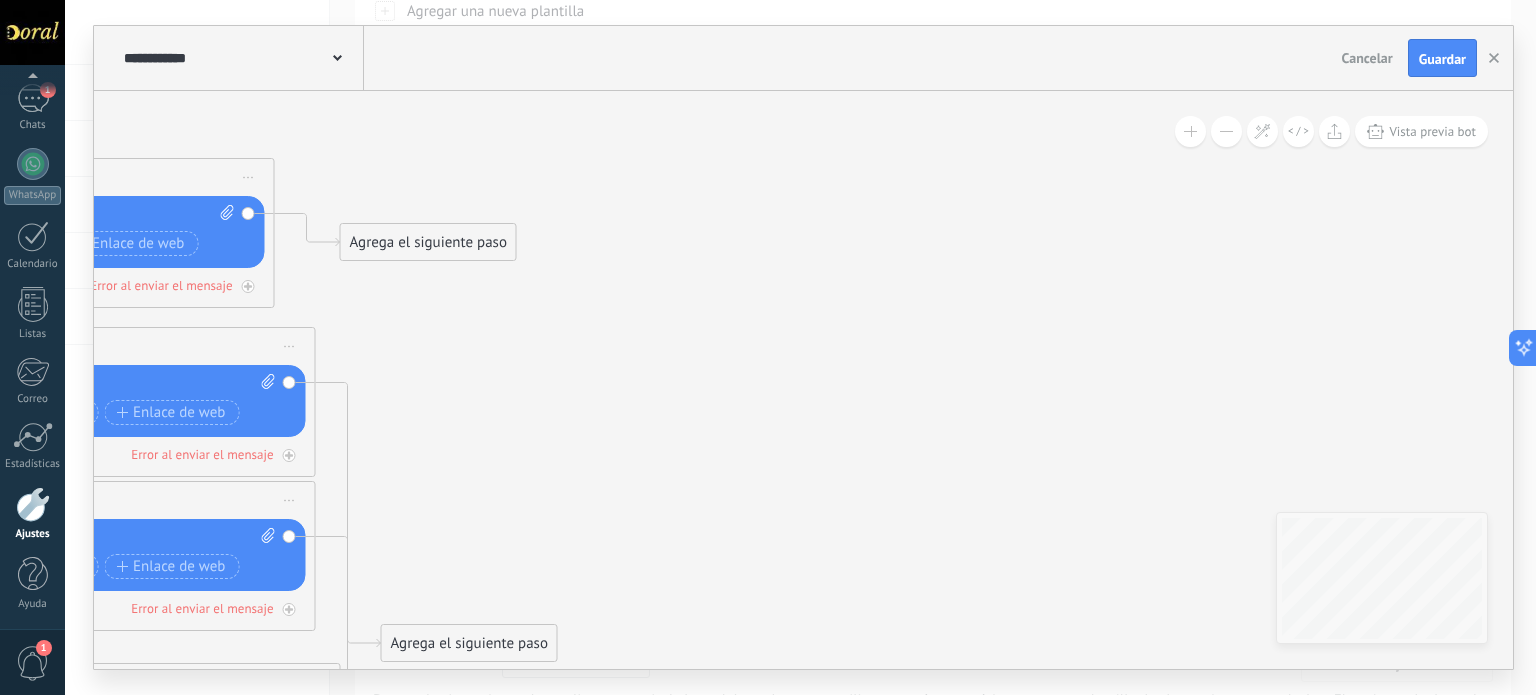 click on "Cancelar" at bounding box center [1367, 58] 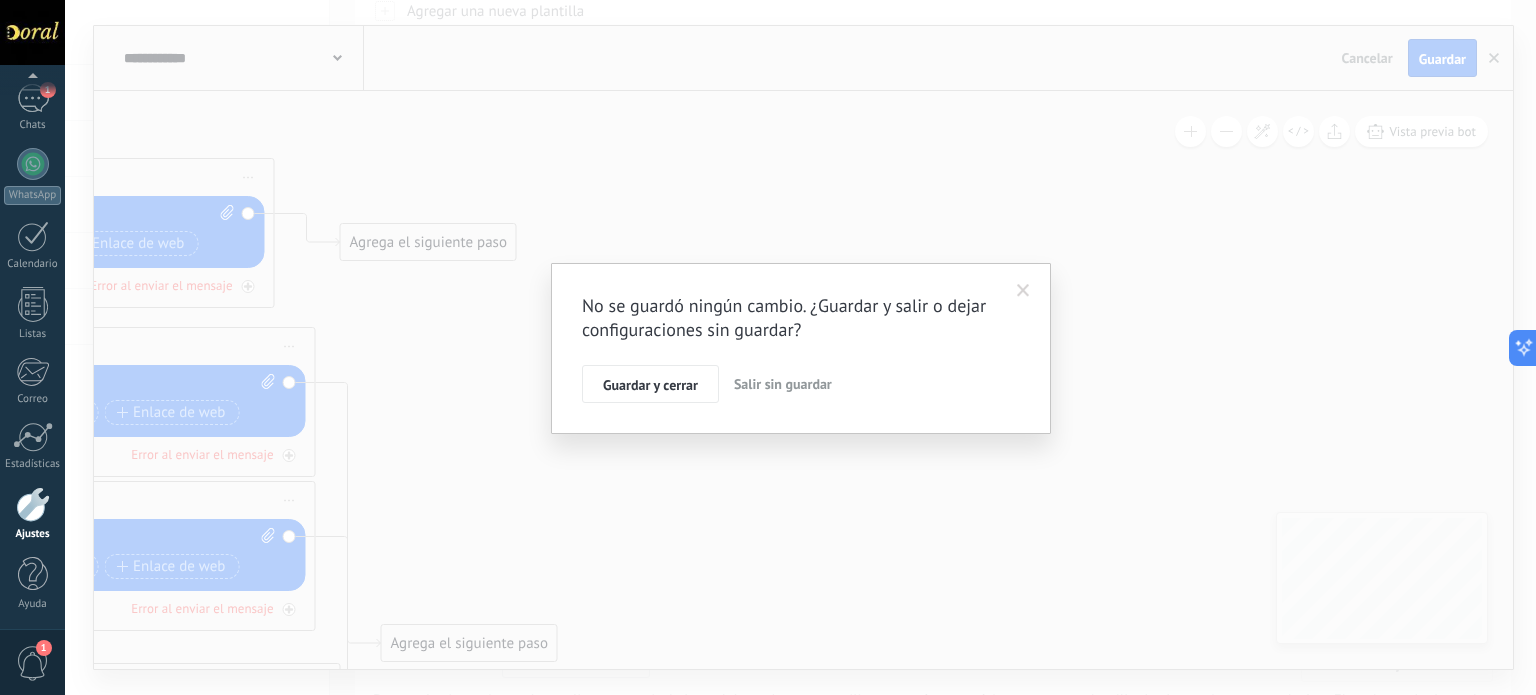click on "Salir sin guardar" at bounding box center (783, 384) 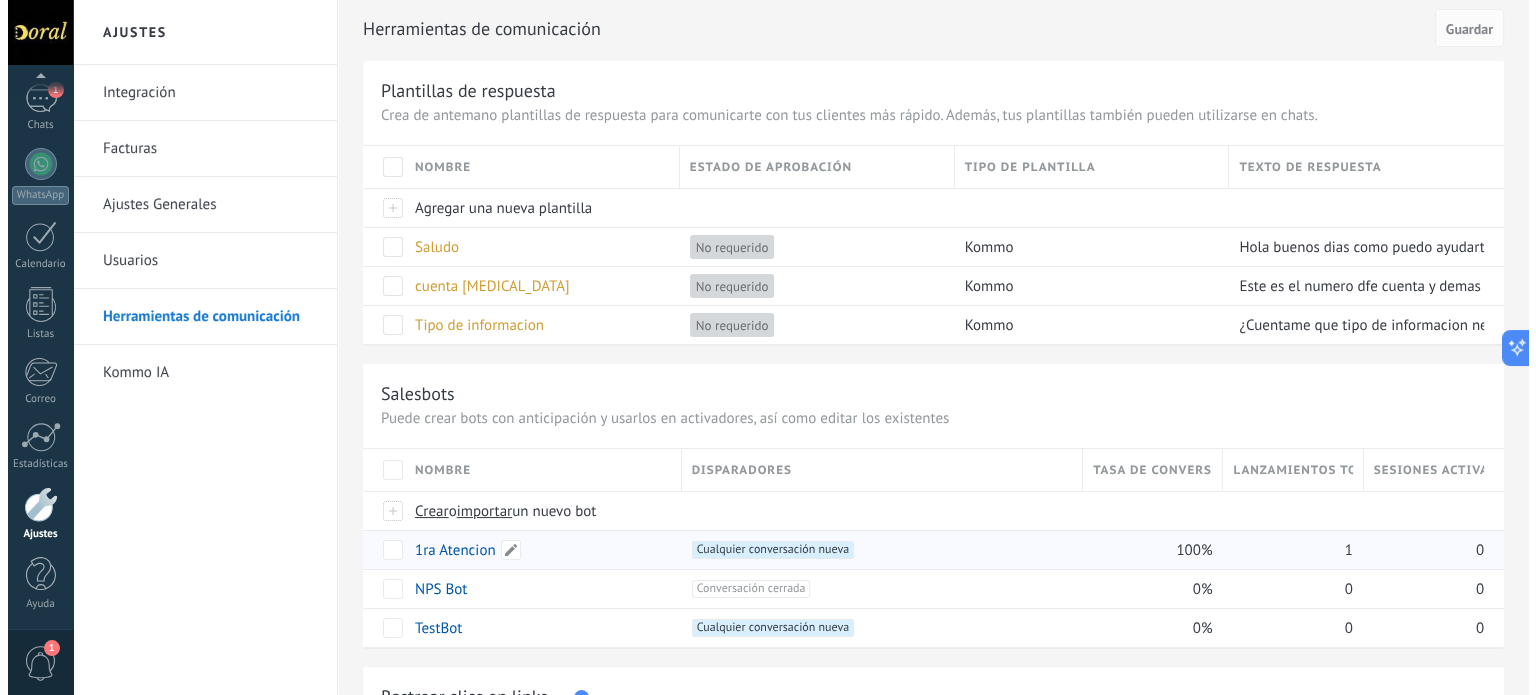 scroll, scrollTop: 0, scrollLeft: 0, axis: both 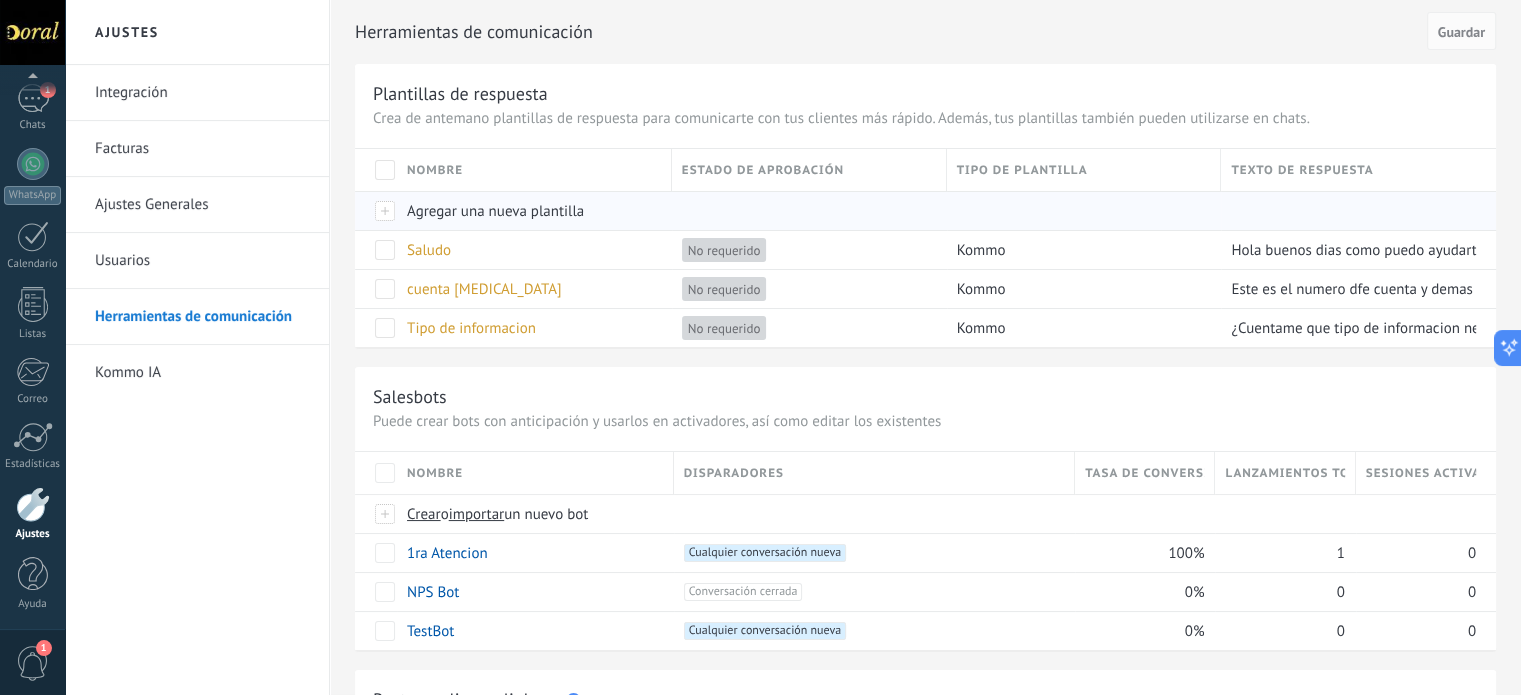 click on "Agregar una nueva plantilla" at bounding box center (495, 211) 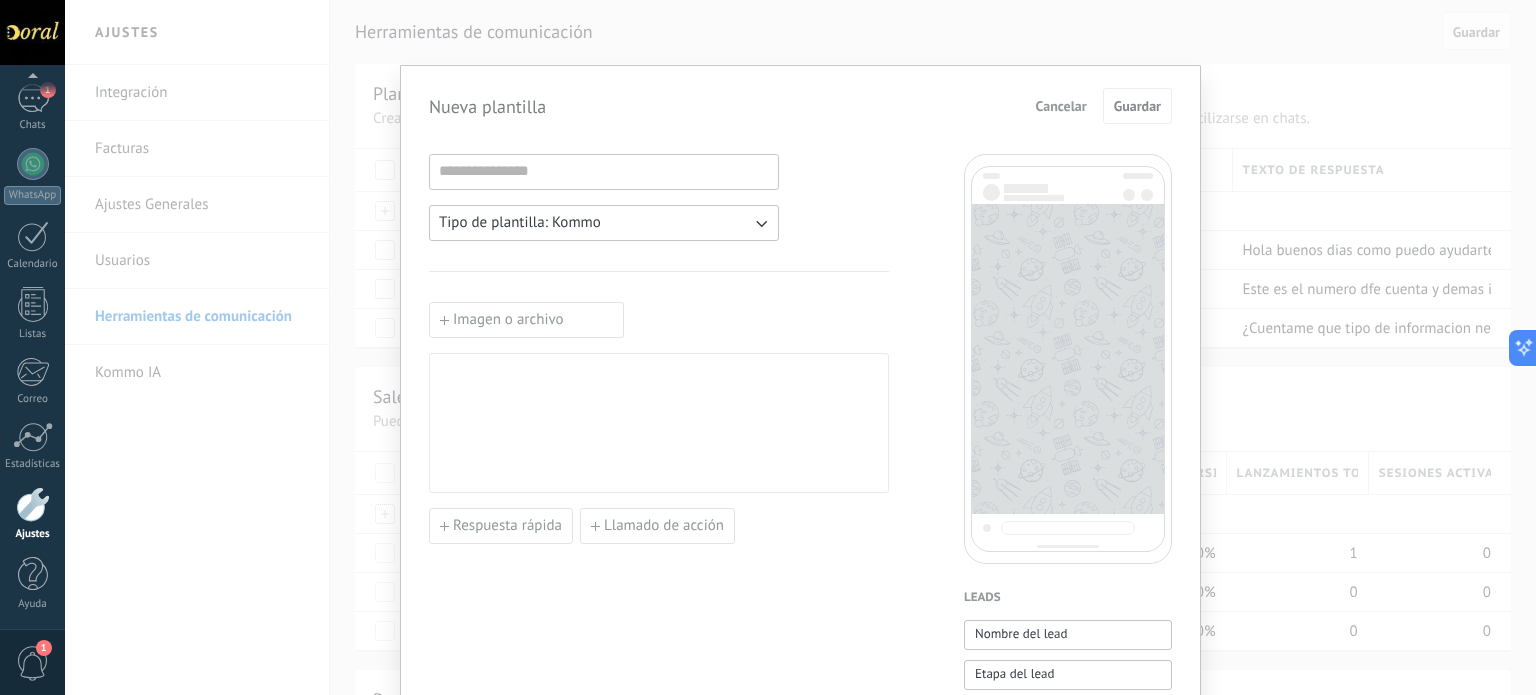 click on "Cancelar" at bounding box center [1061, 106] 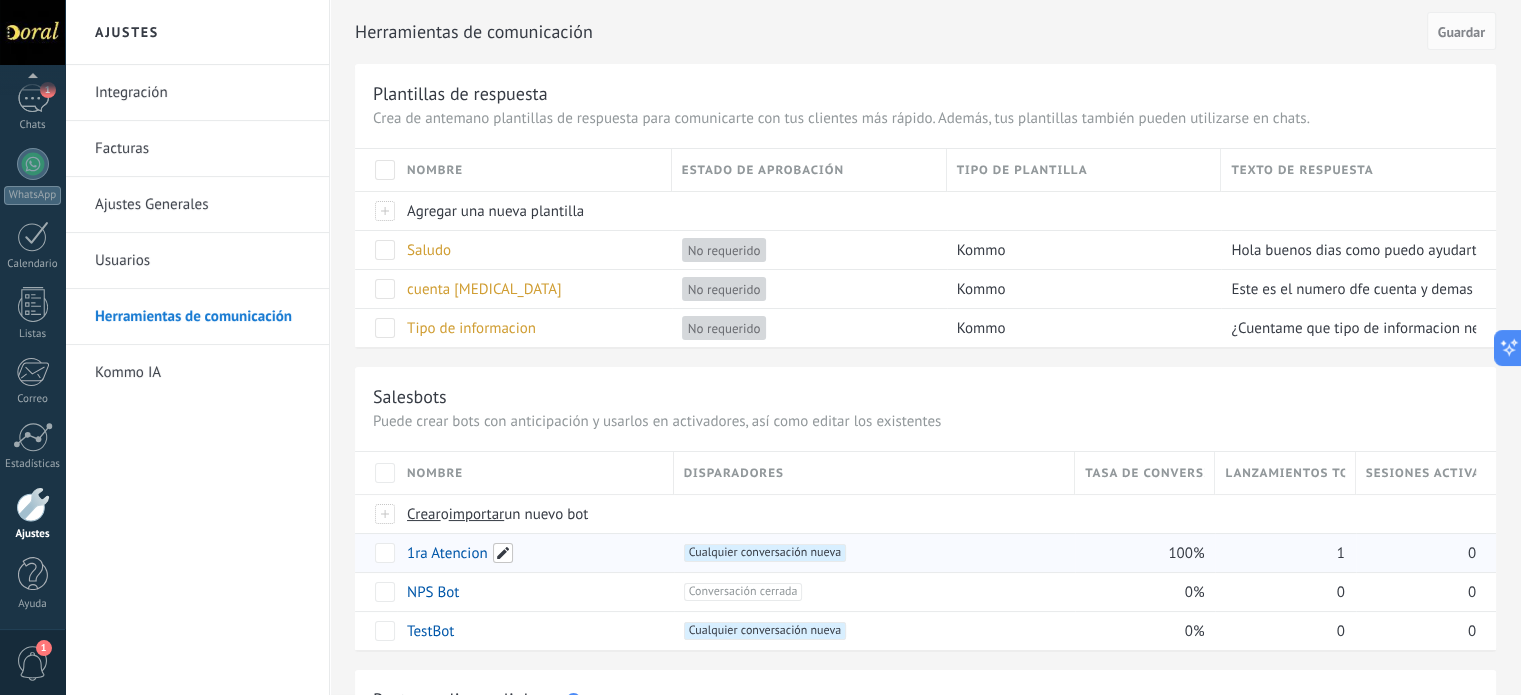 click at bounding box center [503, 553] 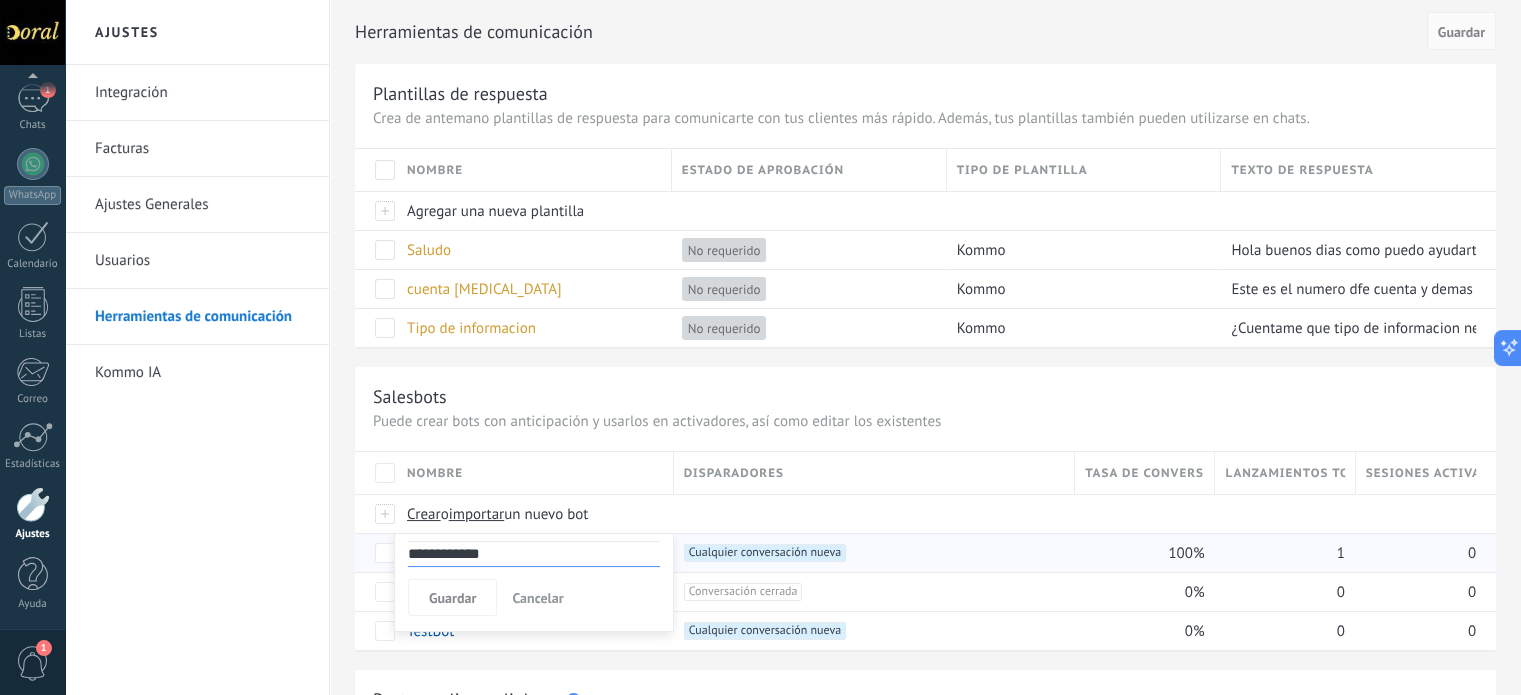 click on "Cancelar" at bounding box center (537, 598) 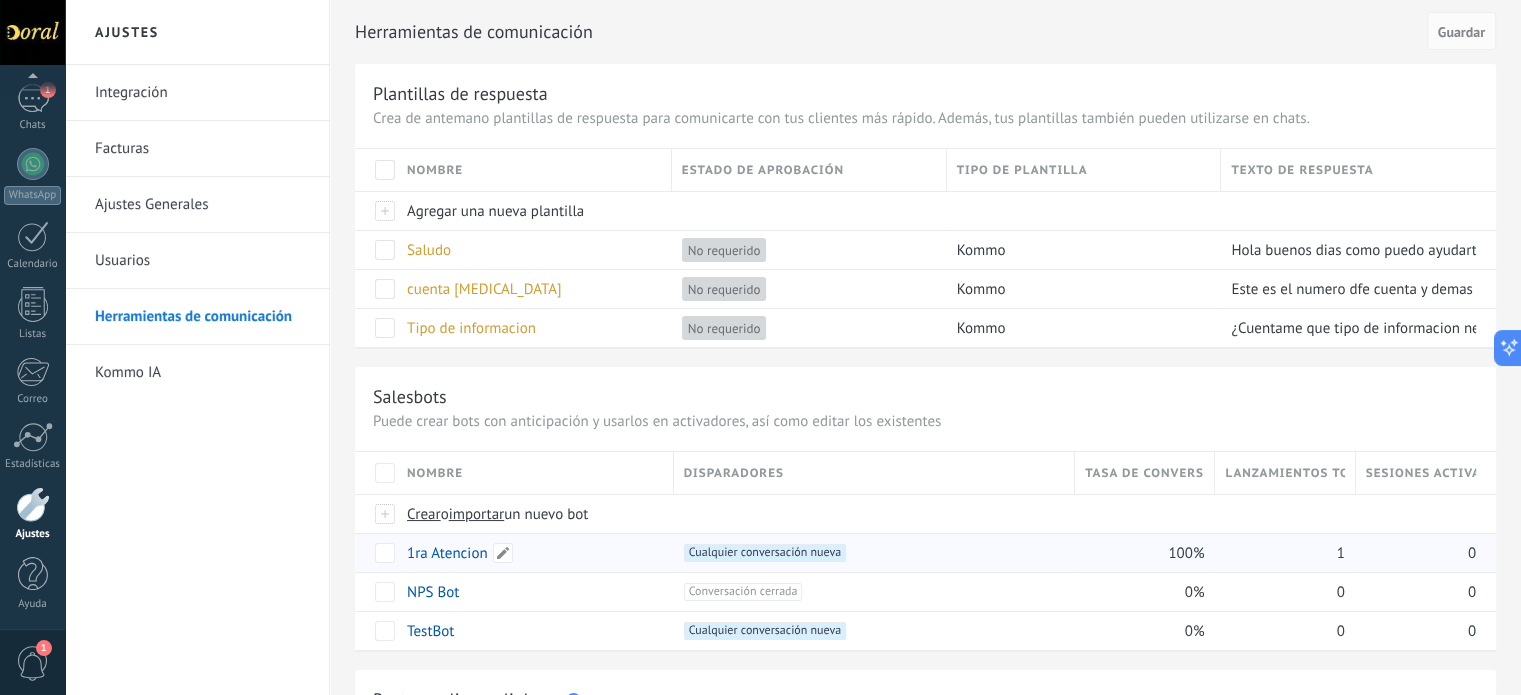 click on "1ra Atencion" at bounding box center (447, 553) 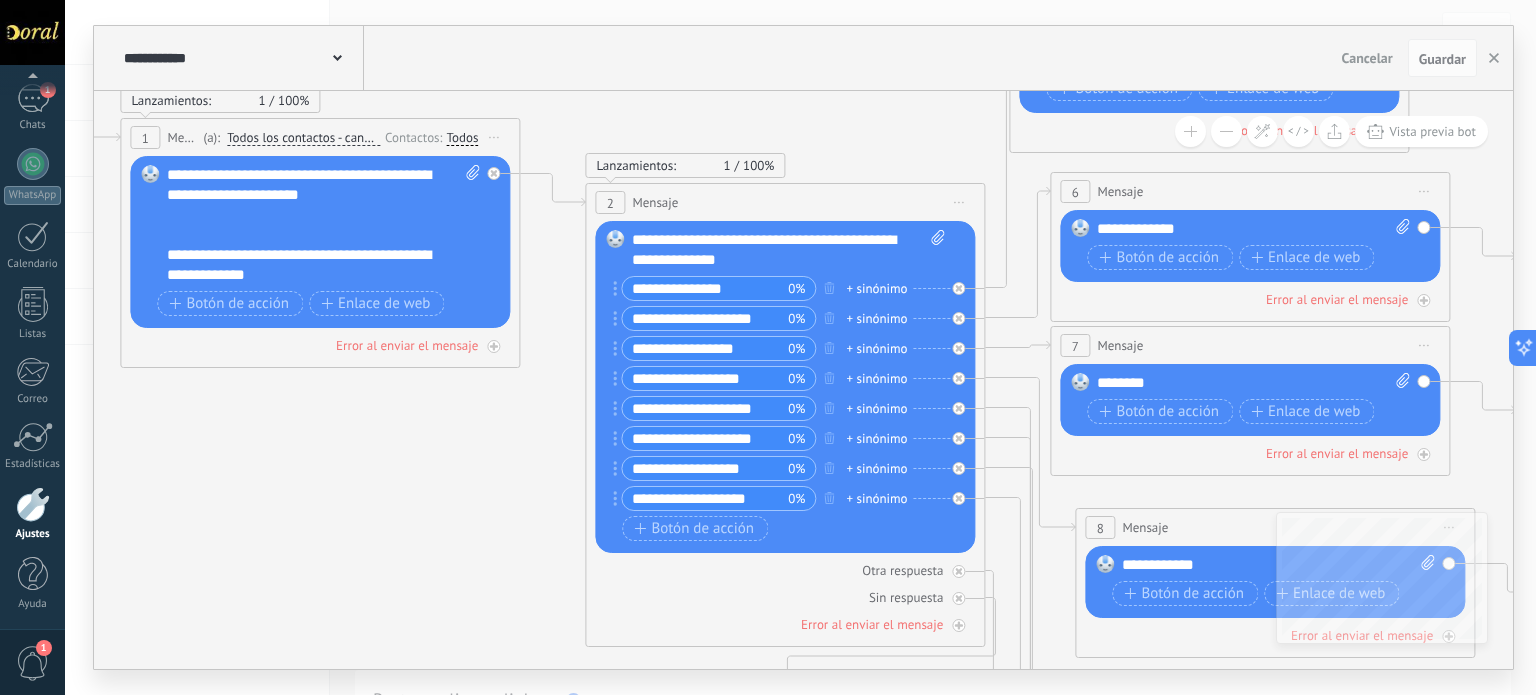 drag, startPoint x: 982, startPoint y: 605, endPoint x: 368, endPoint y: 417, distance: 642.1371 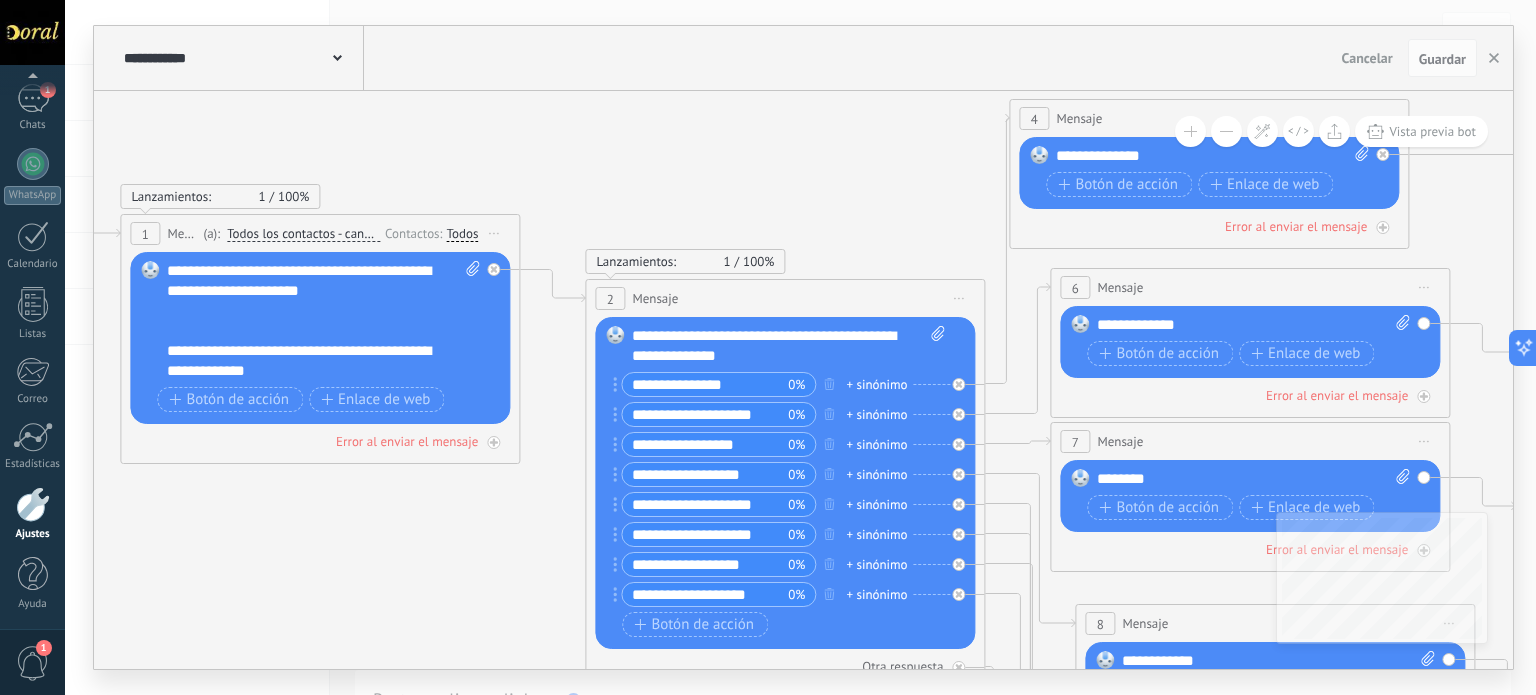 click on "Iniciar vista previa aquí
Cambiar nombre
Duplicar
[GEOGRAPHIC_DATA]" at bounding box center [959, 298] 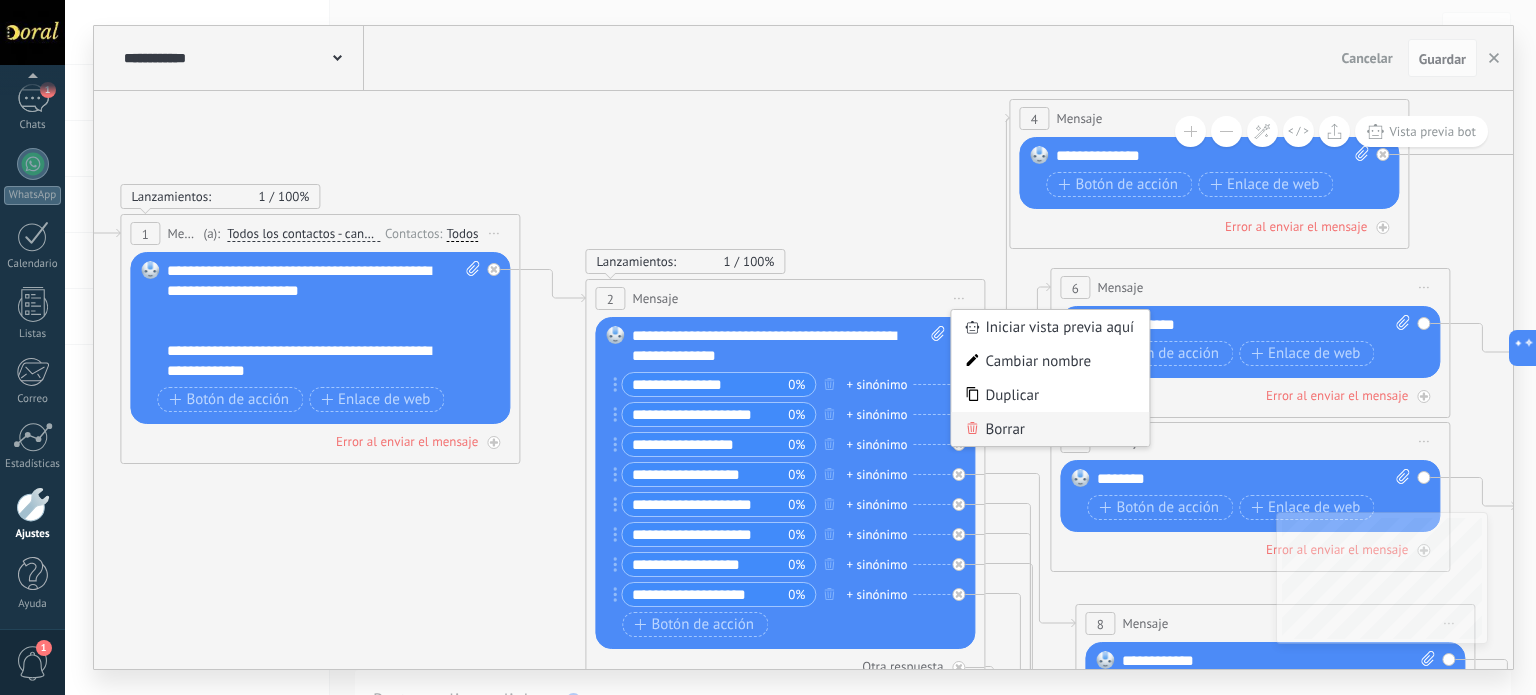 click on "Borrar" at bounding box center (1050, 429) 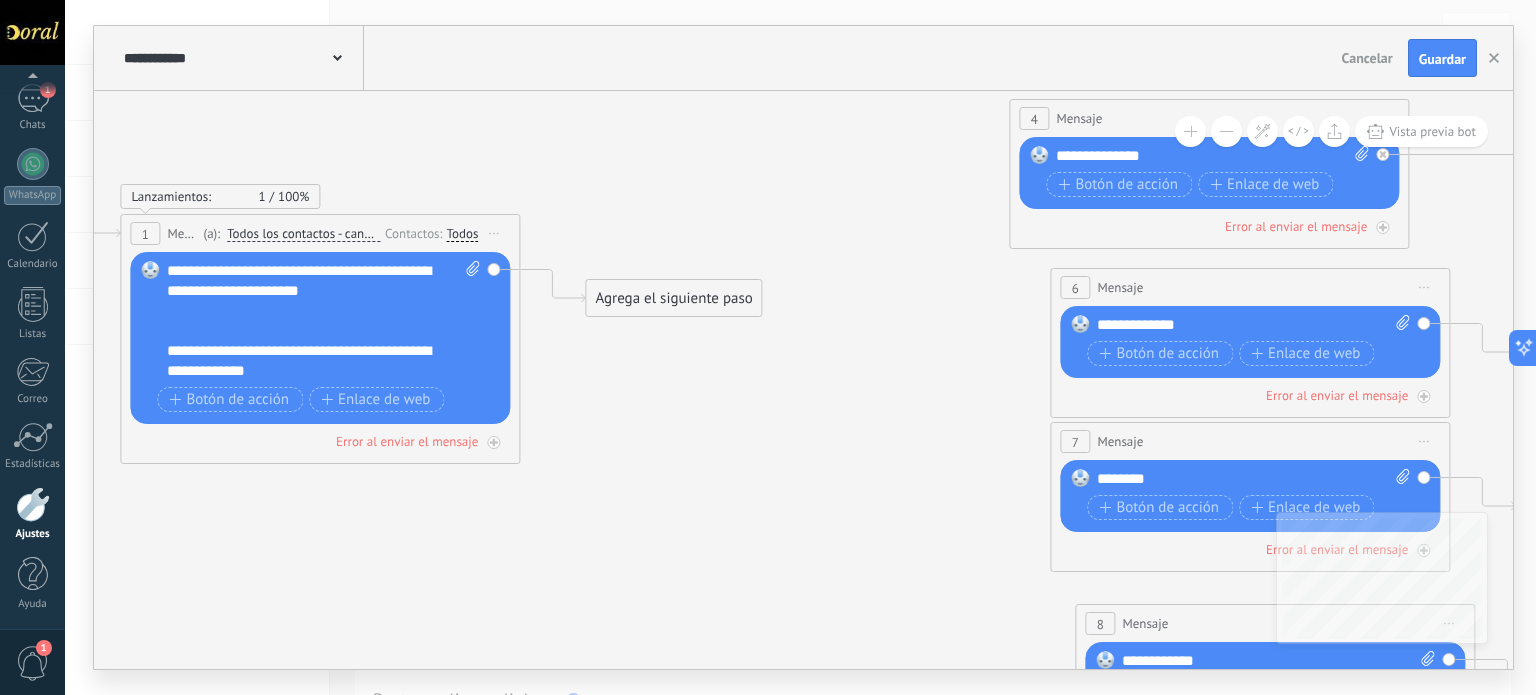 click on "Agrega el siguiente paso" at bounding box center [673, 298] 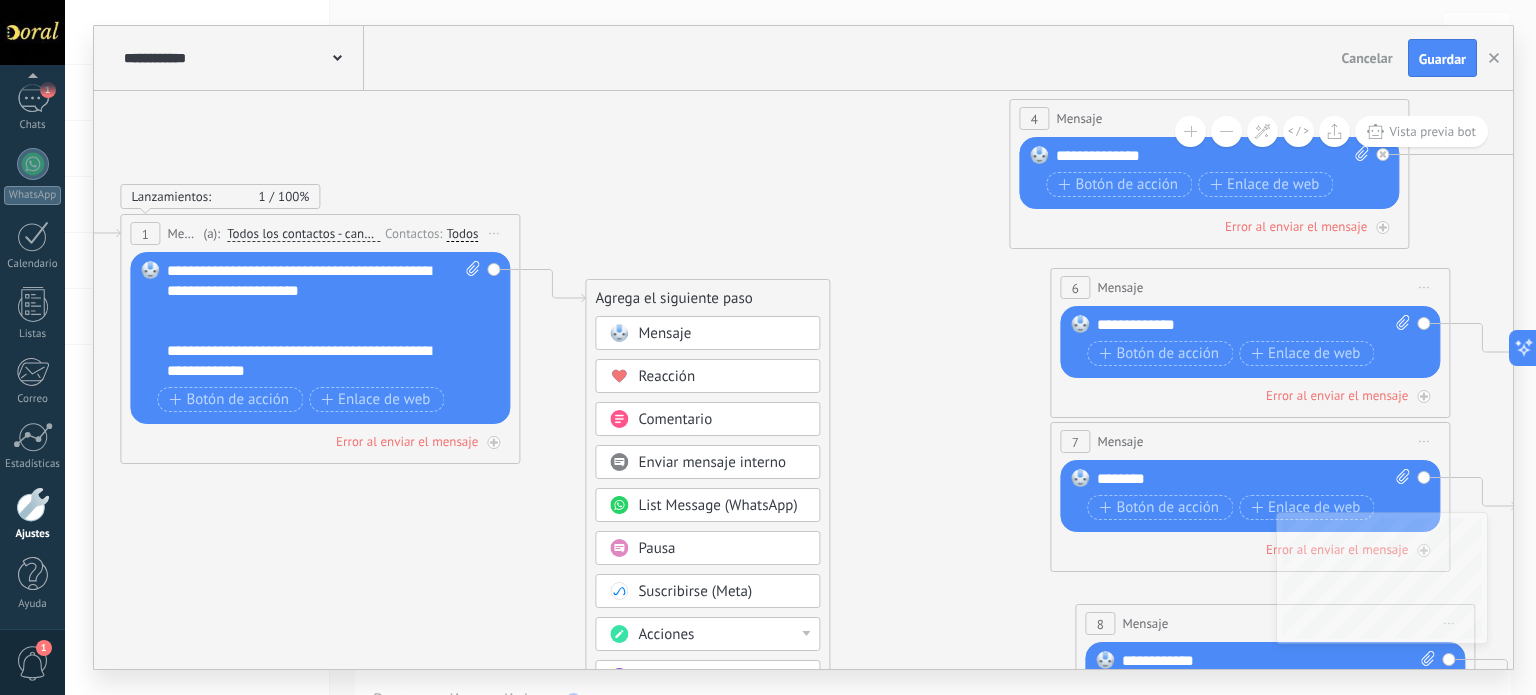 click on "List Message (WhatsApp)" at bounding box center (717, 505) 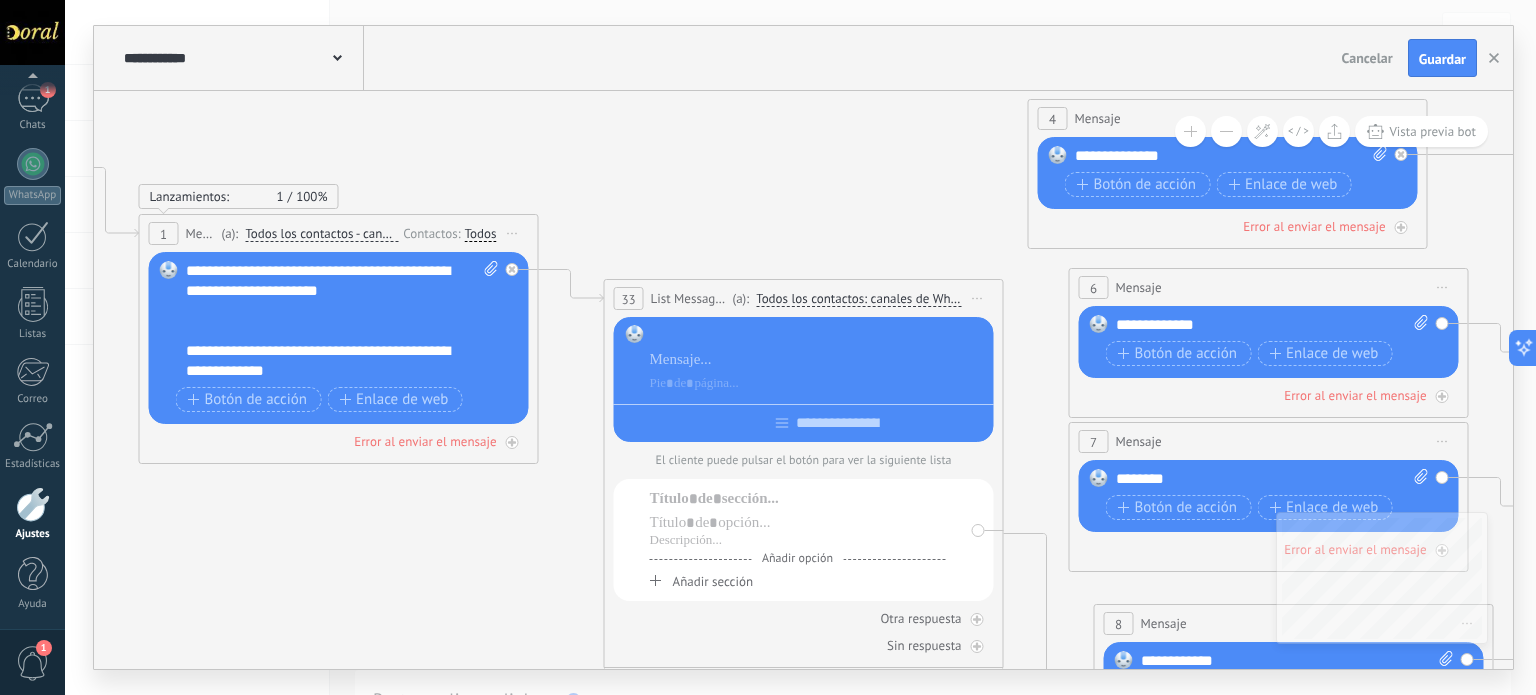 click at bounding box center [818, 336] 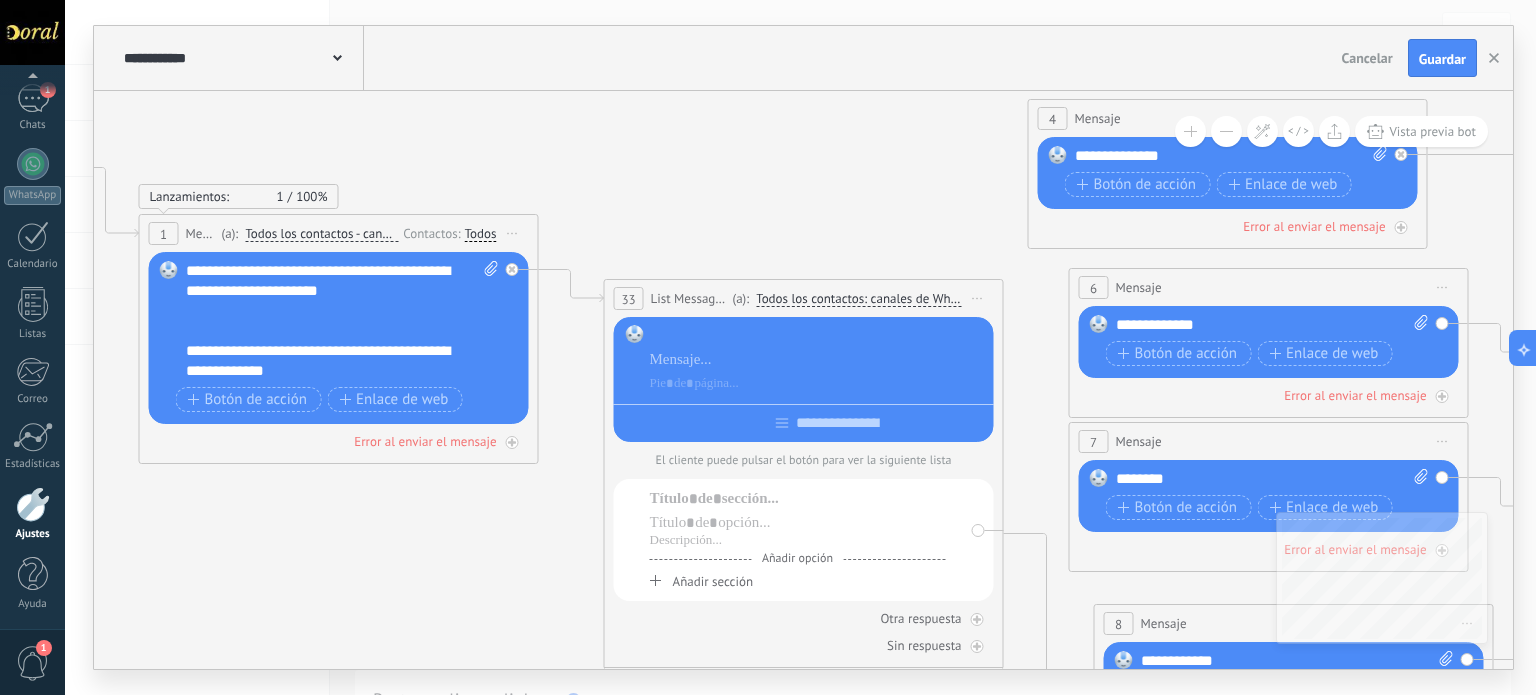 click at bounding box center [818, 336] 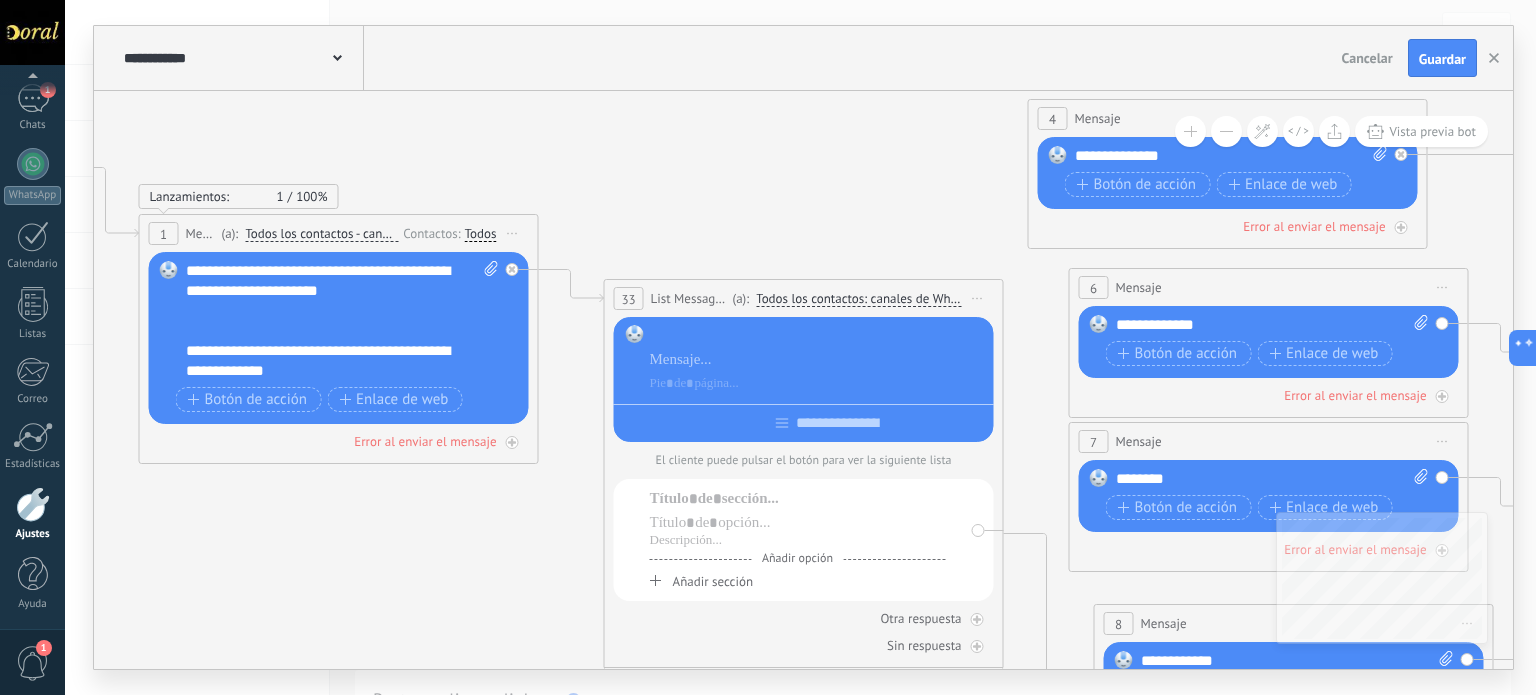 paste 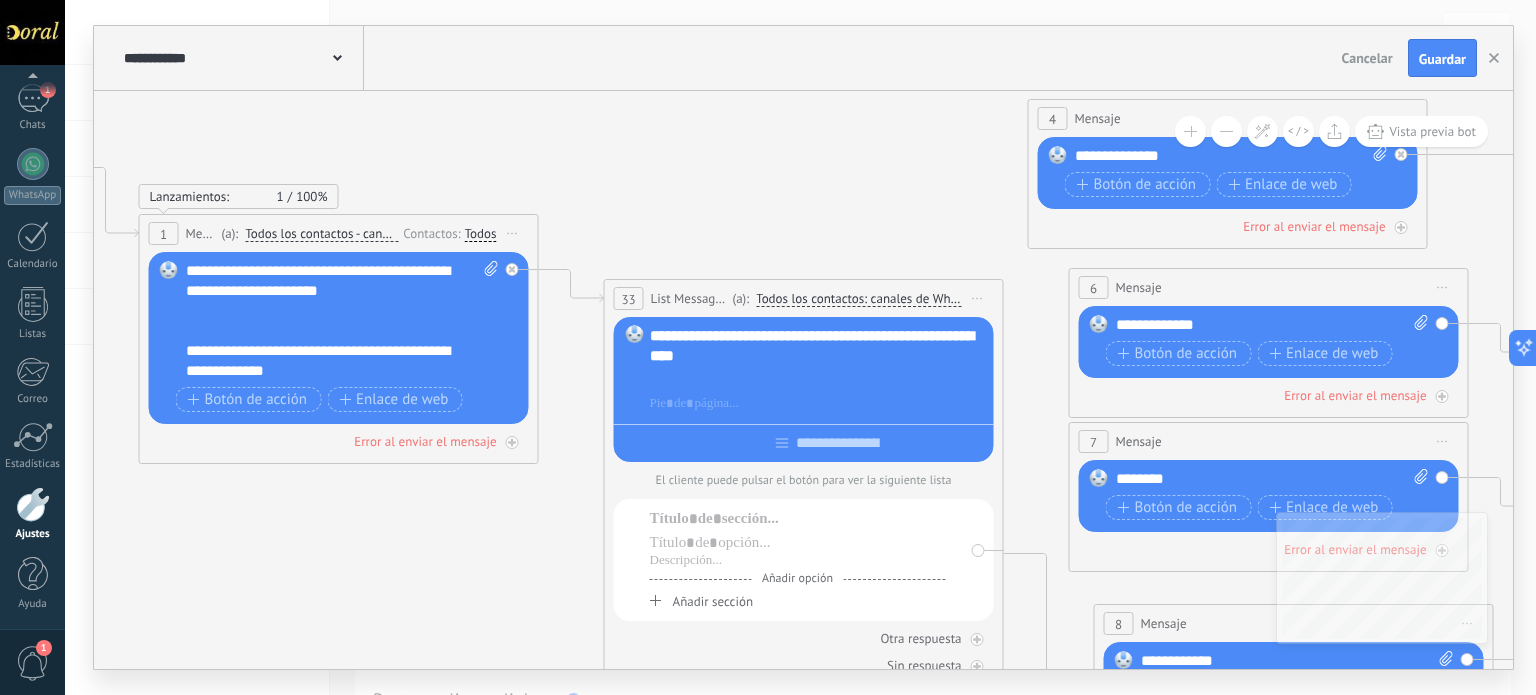 click at bounding box center [818, 380] 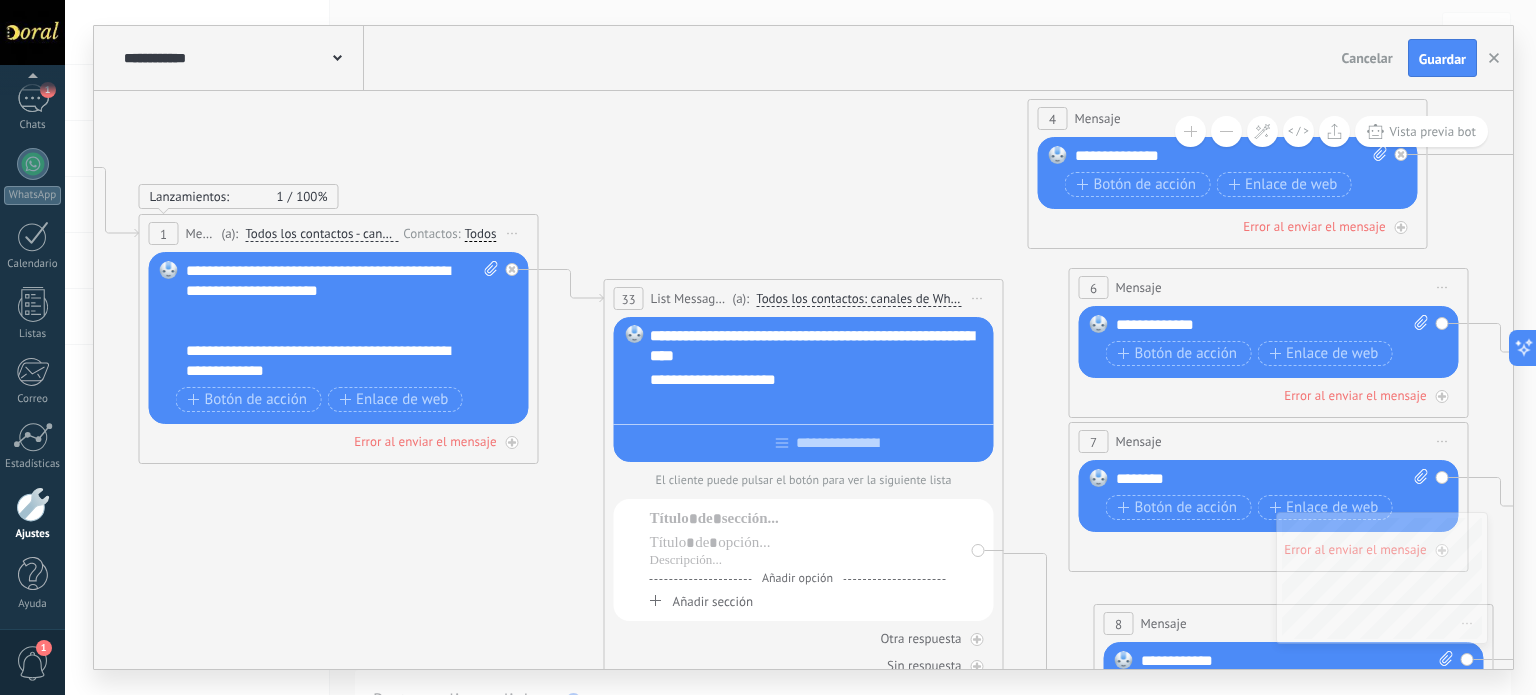 click at bounding box center [818, 404] 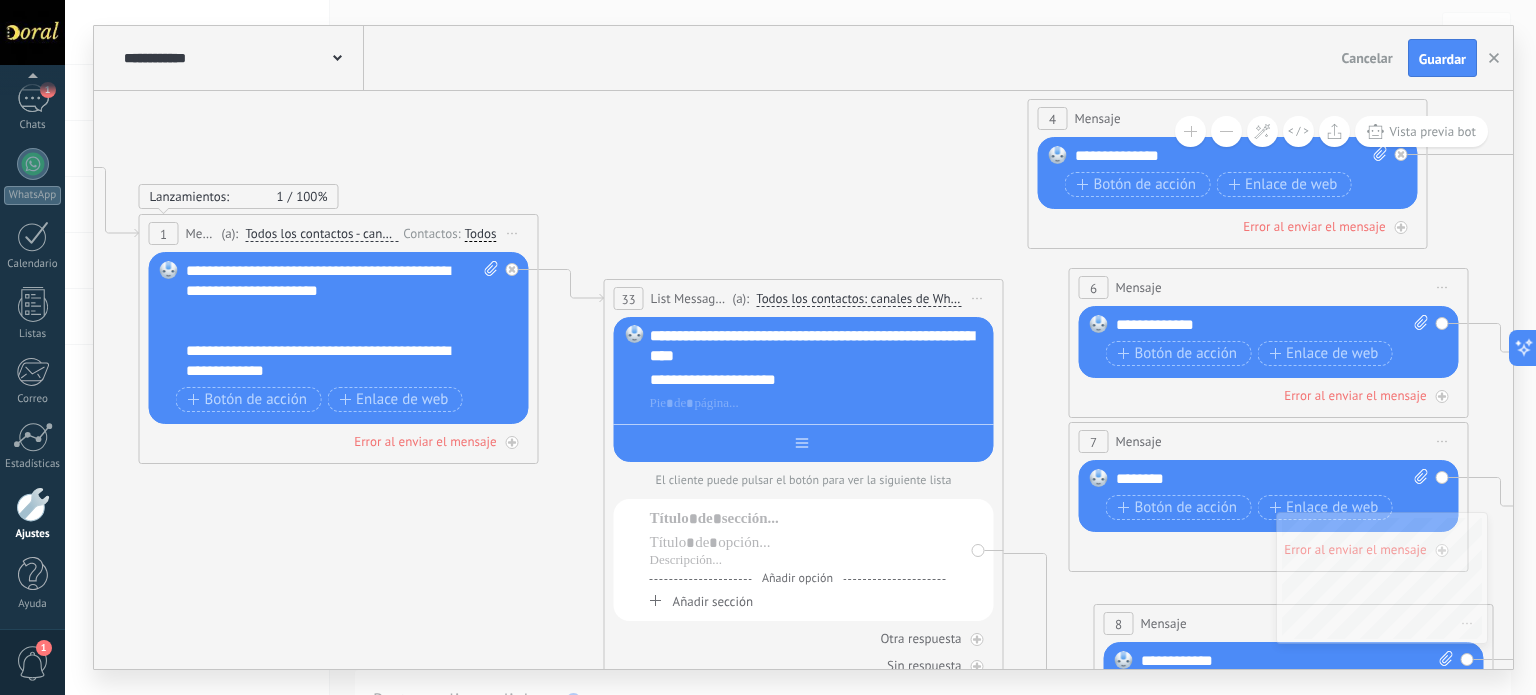click at bounding box center (804, 439) 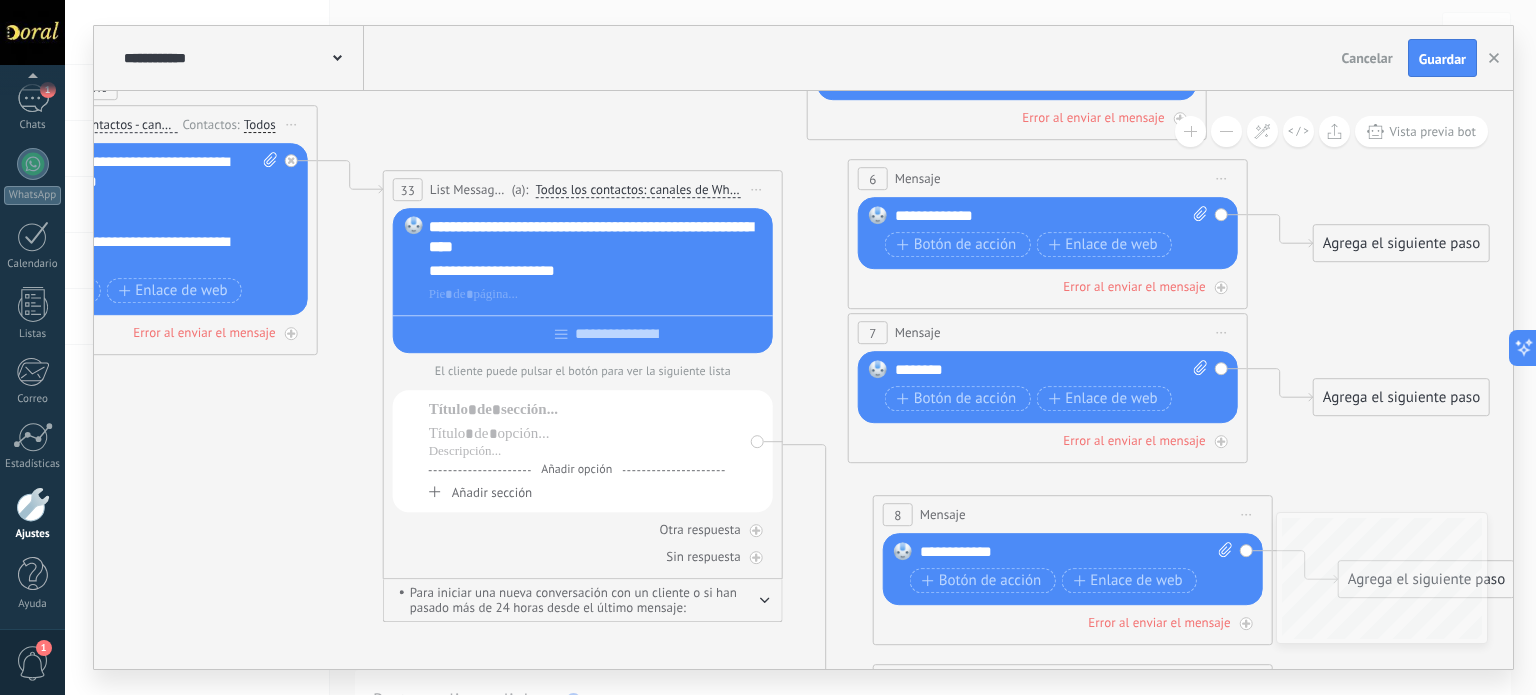 drag, startPoint x: 532, startPoint y: 542, endPoint x: 311, endPoint y: 433, distance: 246.41835 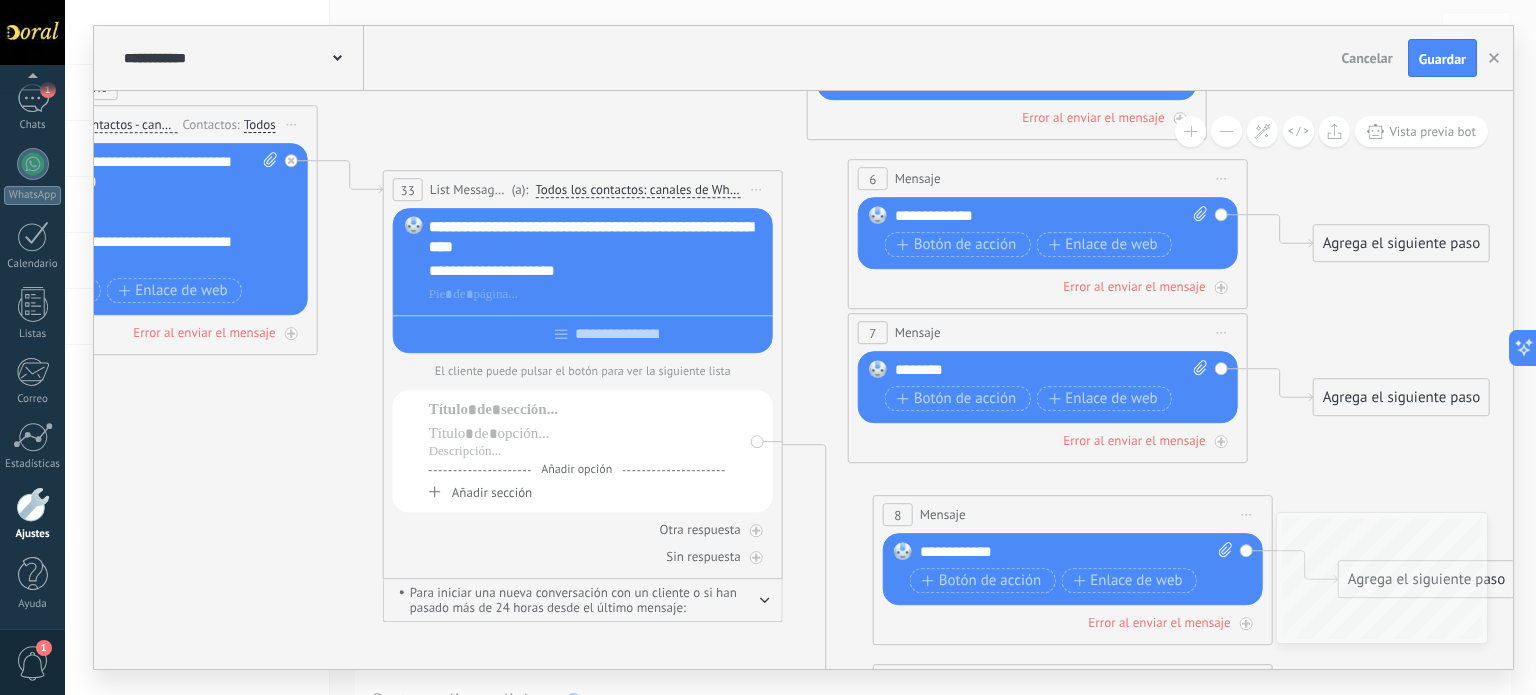 click 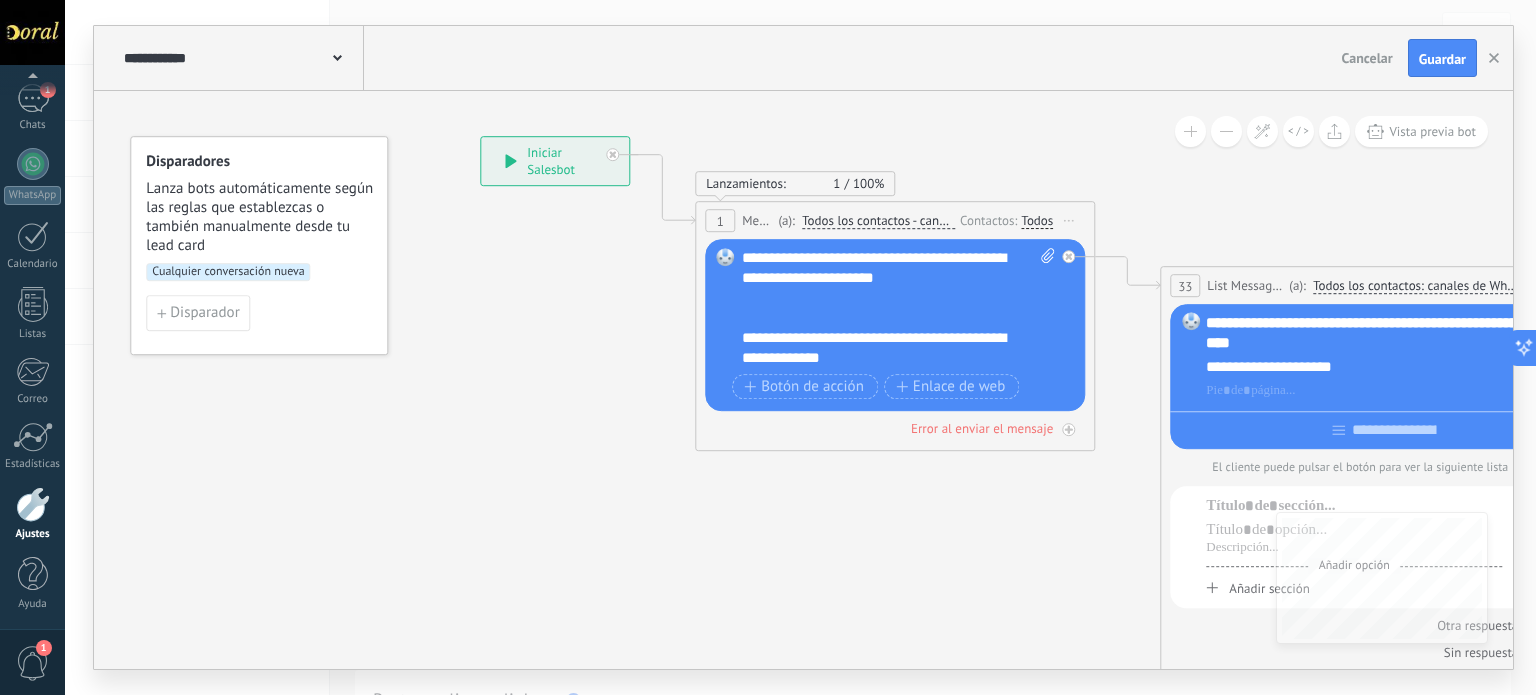 drag, startPoint x: 258, startPoint y: 599, endPoint x: 1112, endPoint y: 570, distance: 854.49225 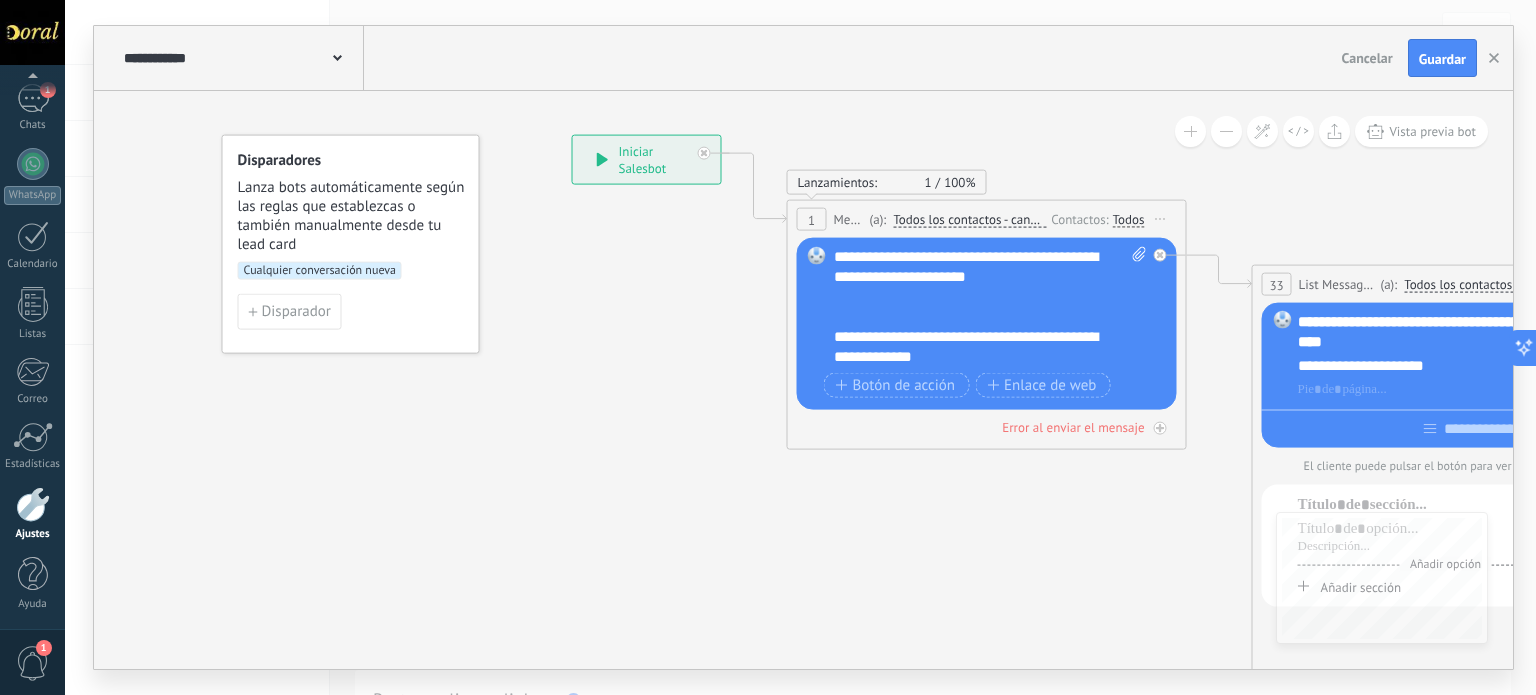drag, startPoint x: 788, startPoint y: 462, endPoint x: 722, endPoint y: 435, distance: 71.30919 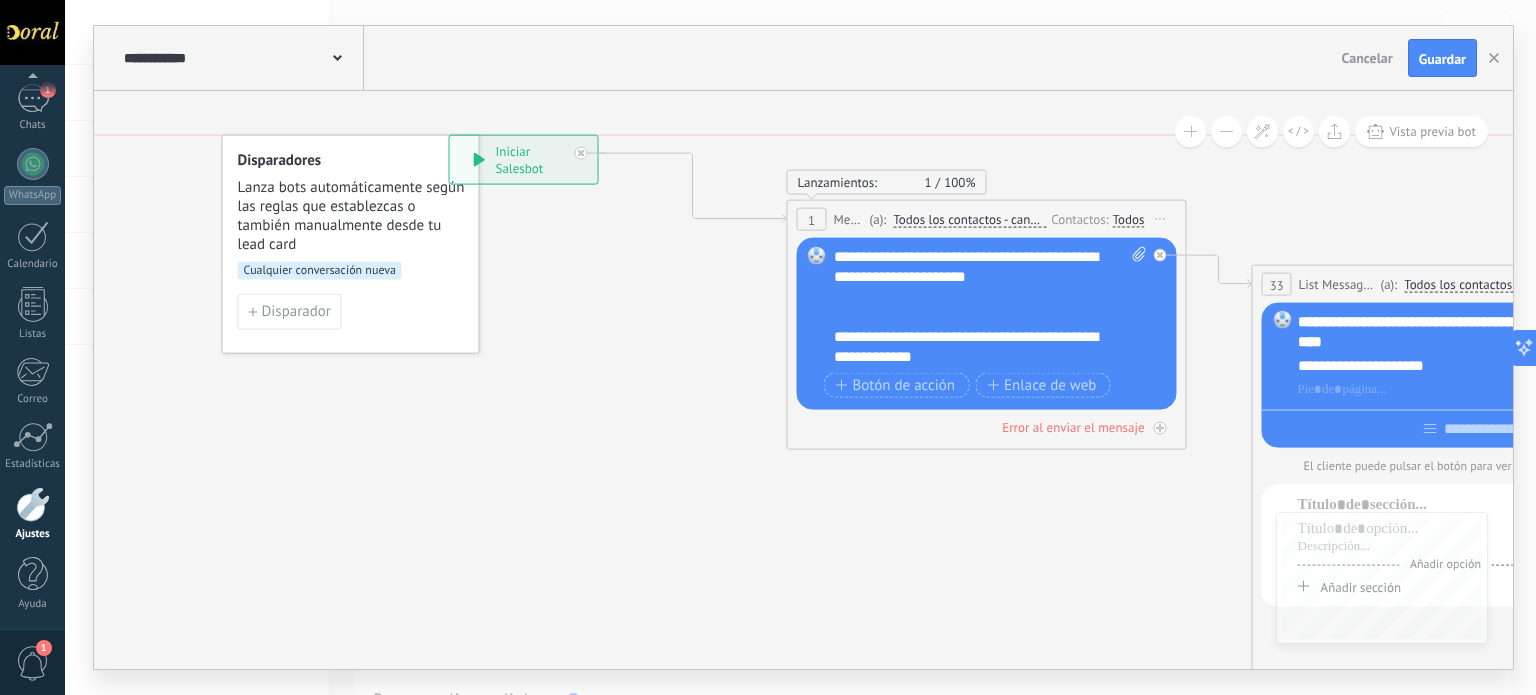 drag, startPoint x: 614, startPoint y: 135, endPoint x: 532, endPoint y: 143, distance: 82.38932 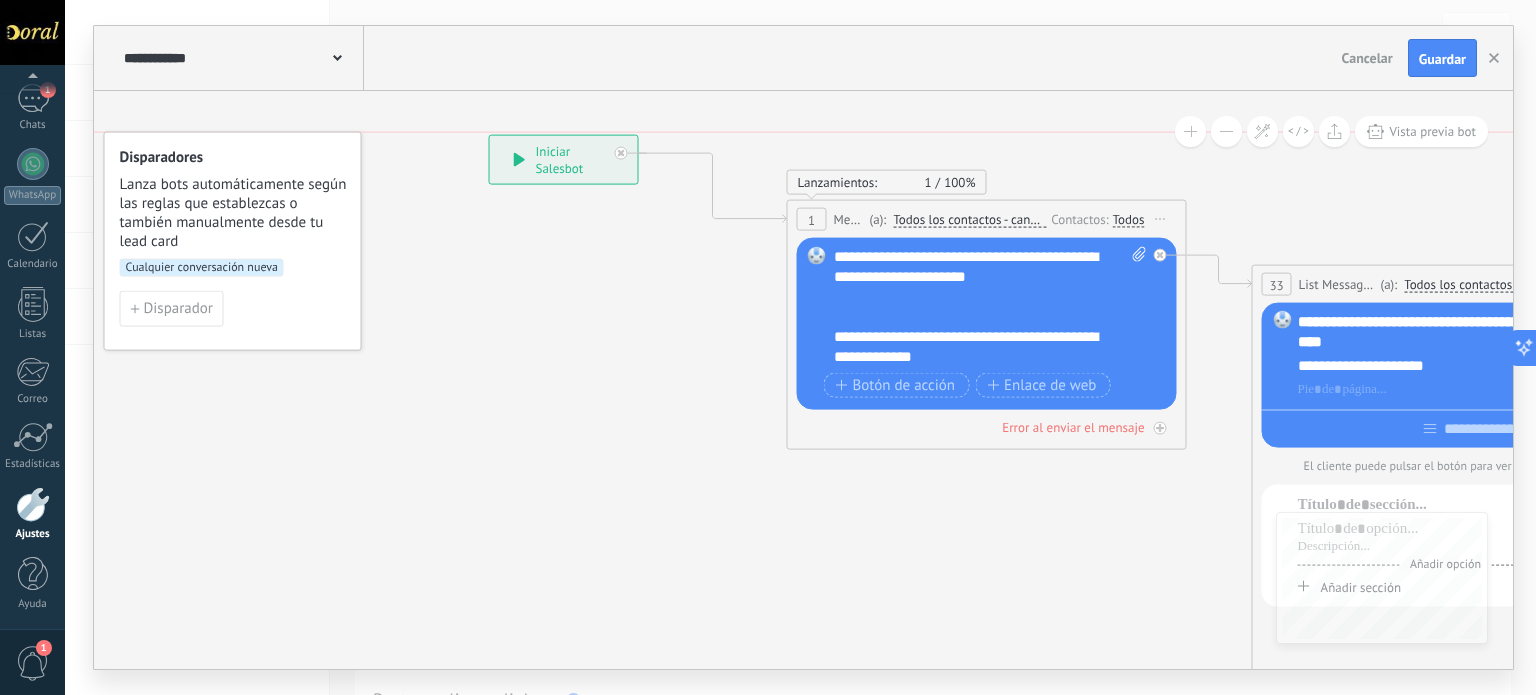 drag, startPoint x: 415, startPoint y: 143, endPoint x: 297, endPoint y: 146, distance: 118.03813 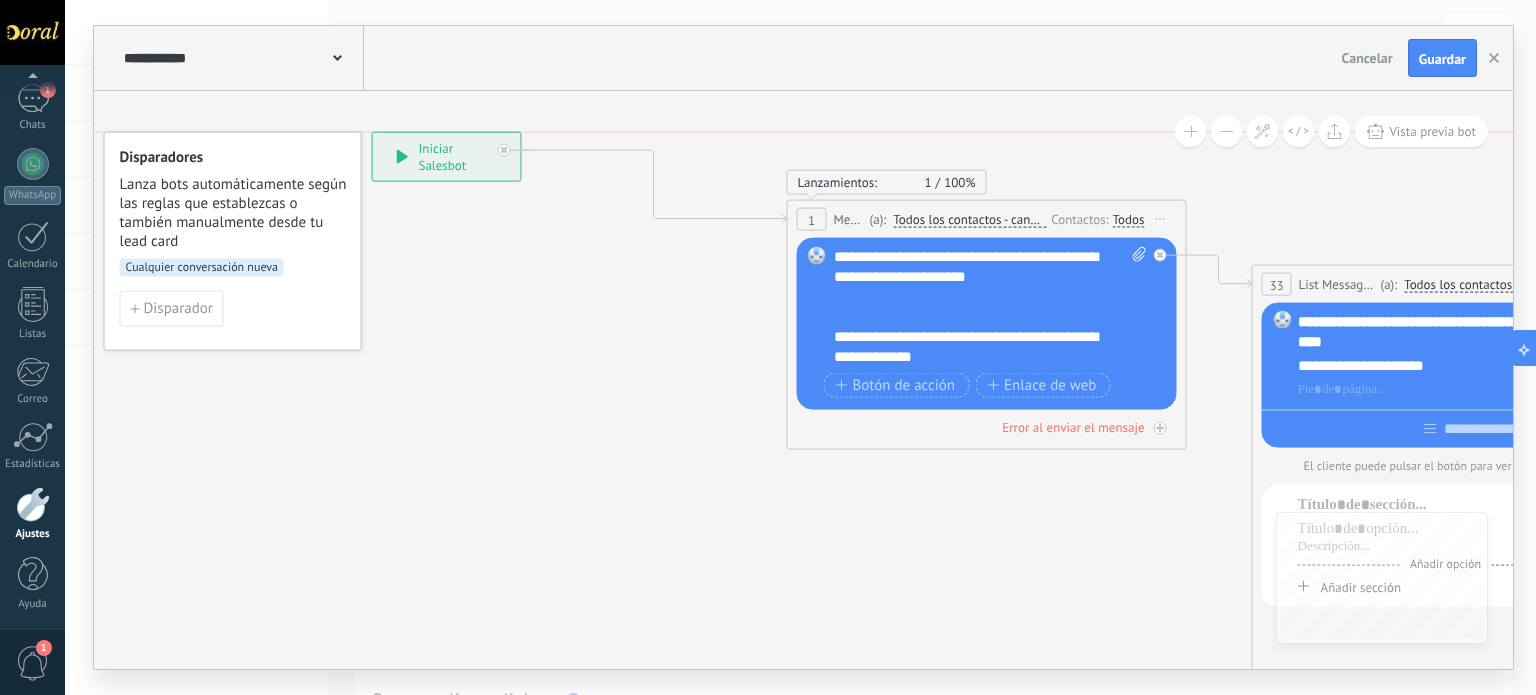 drag, startPoint x: 593, startPoint y: 140, endPoint x: 477, endPoint y: 137, distance: 116.03879 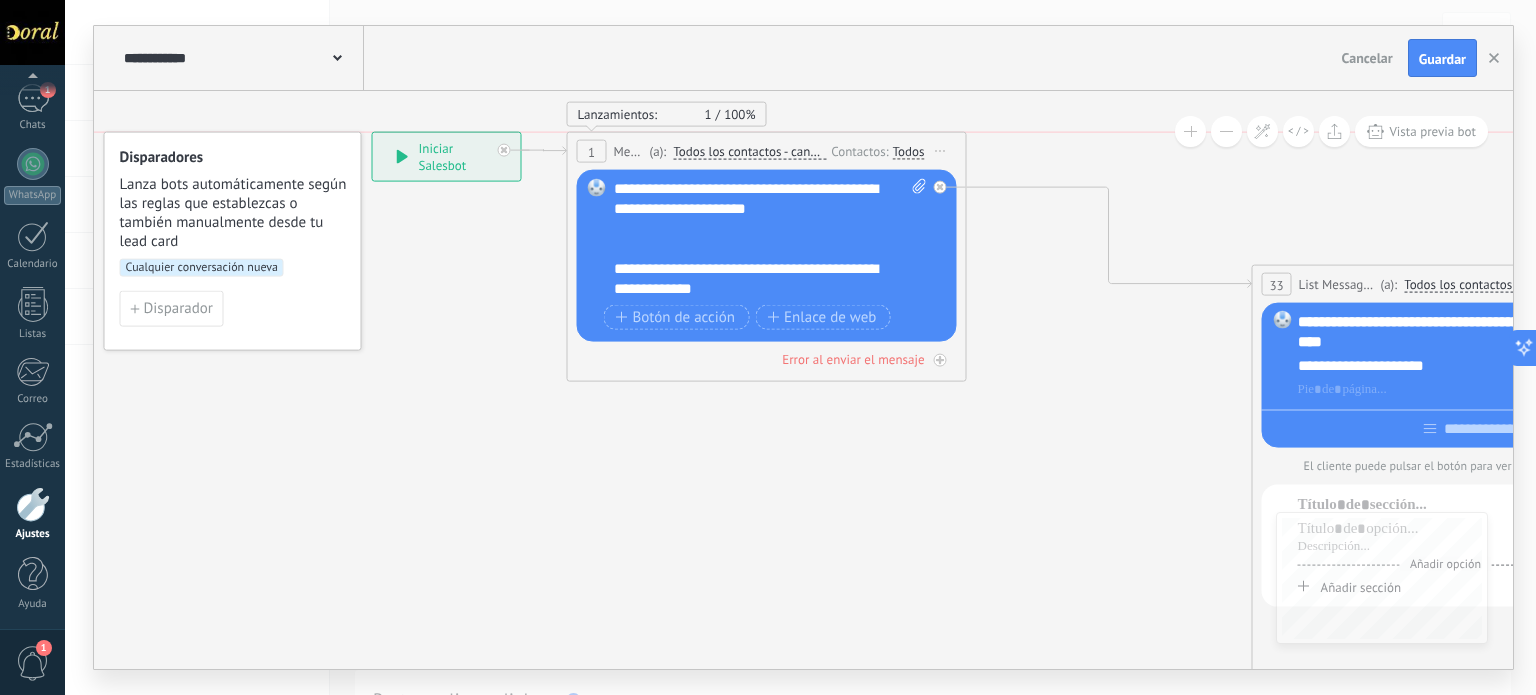 drag, startPoint x: 1022, startPoint y: 202, endPoint x: 803, endPoint y: 127, distance: 231.4865 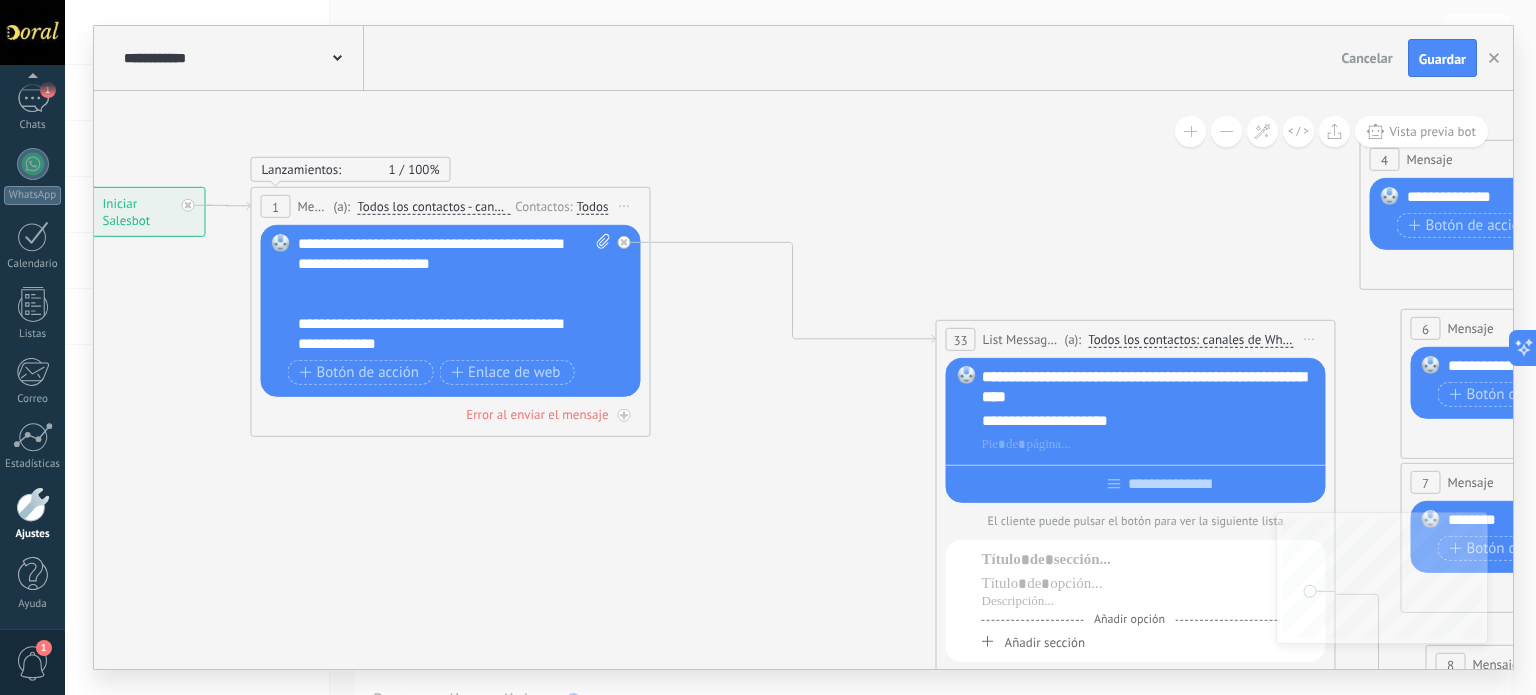 drag, startPoint x: 1090, startPoint y: 501, endPoint x: 798, endPoint y: 508, distance: 292.0839 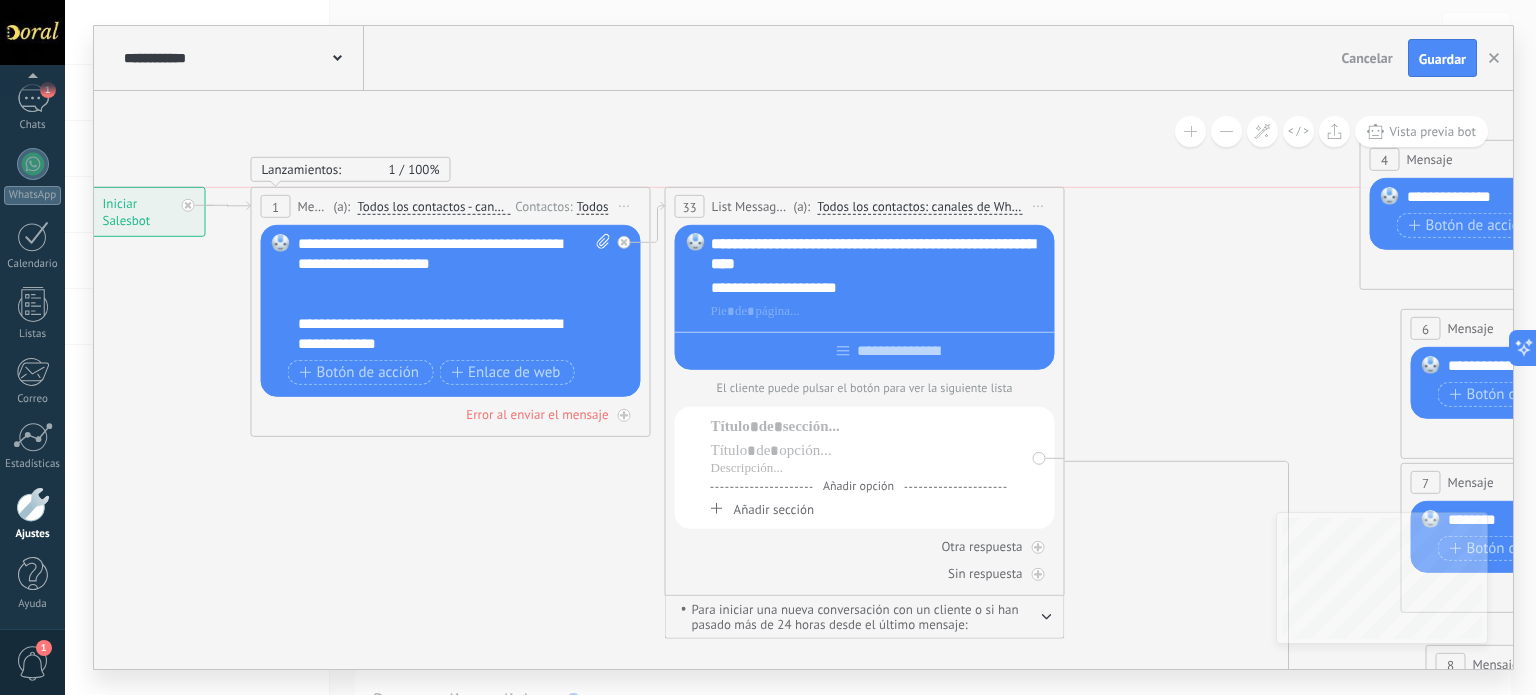 drag, startPoint x: 1050, startPoint y: 325, endPoint x: 780, endPoint y: 194, distance: 300.10165 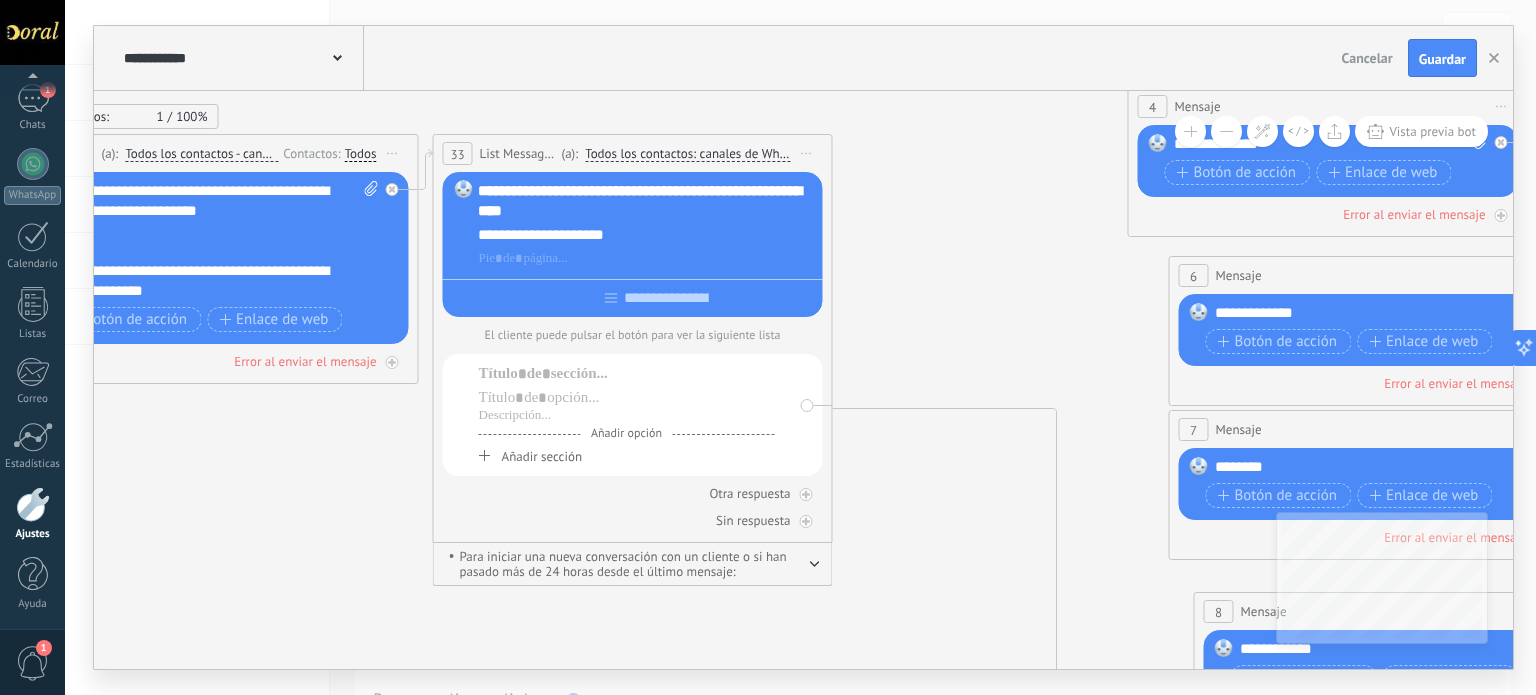 drag, startPoint x: 1164, startPoint y: 535, endPoint x: 898, endPoint y: 547, distance: 266.27054 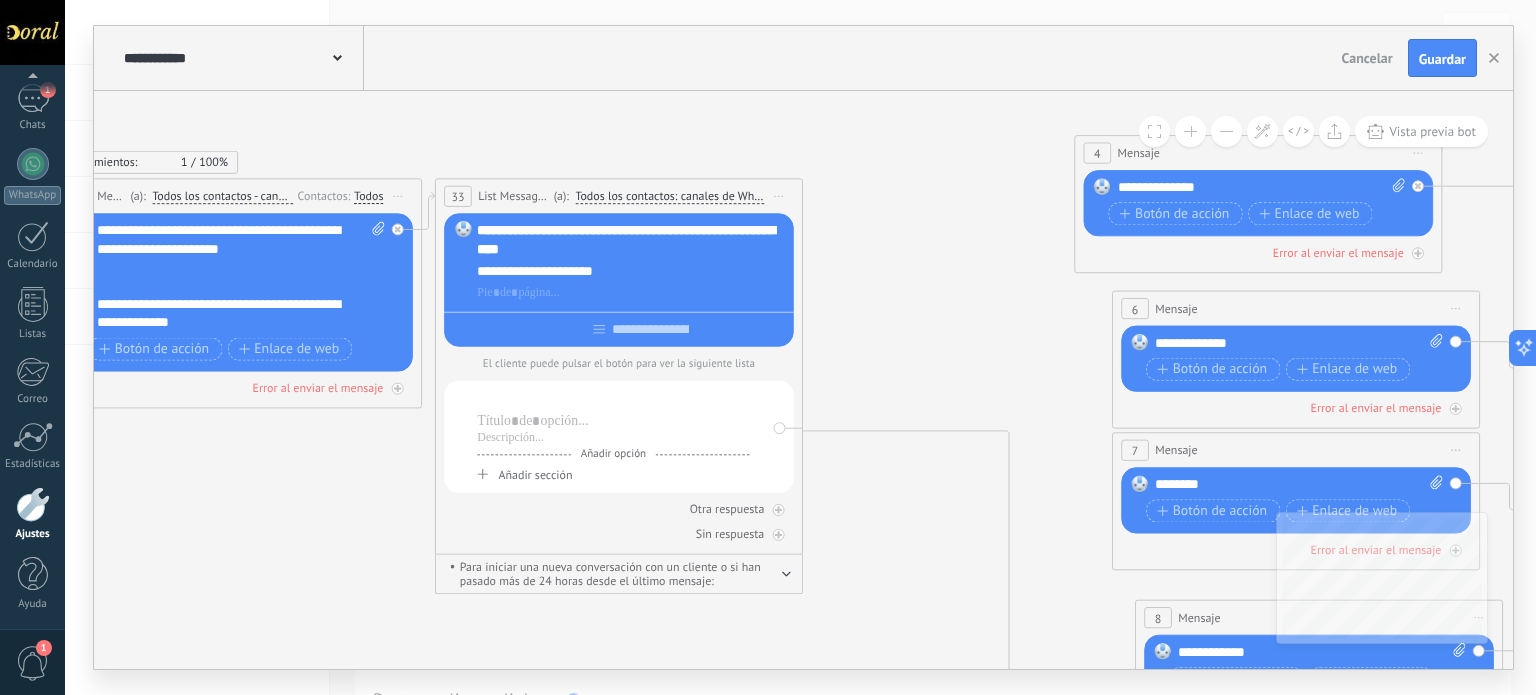 click at bounding box center (613, 399) 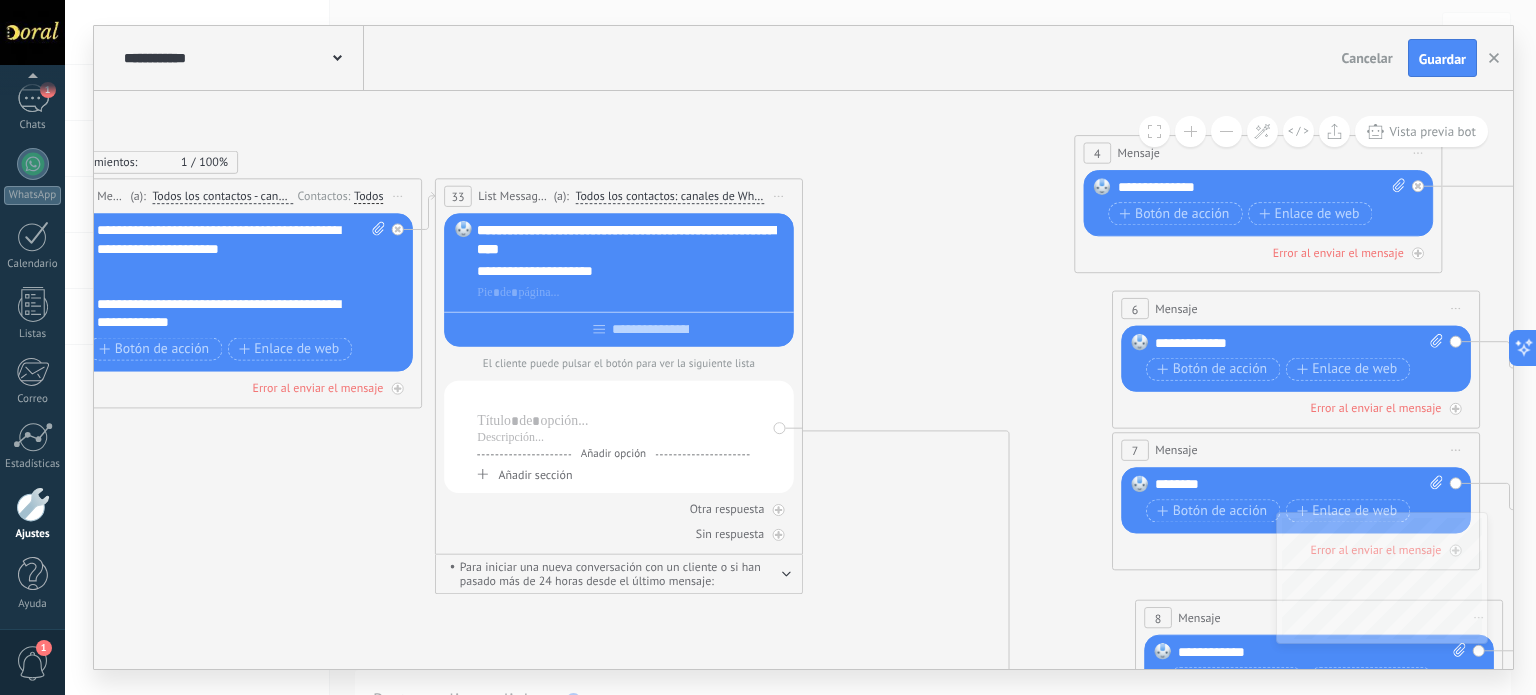 type 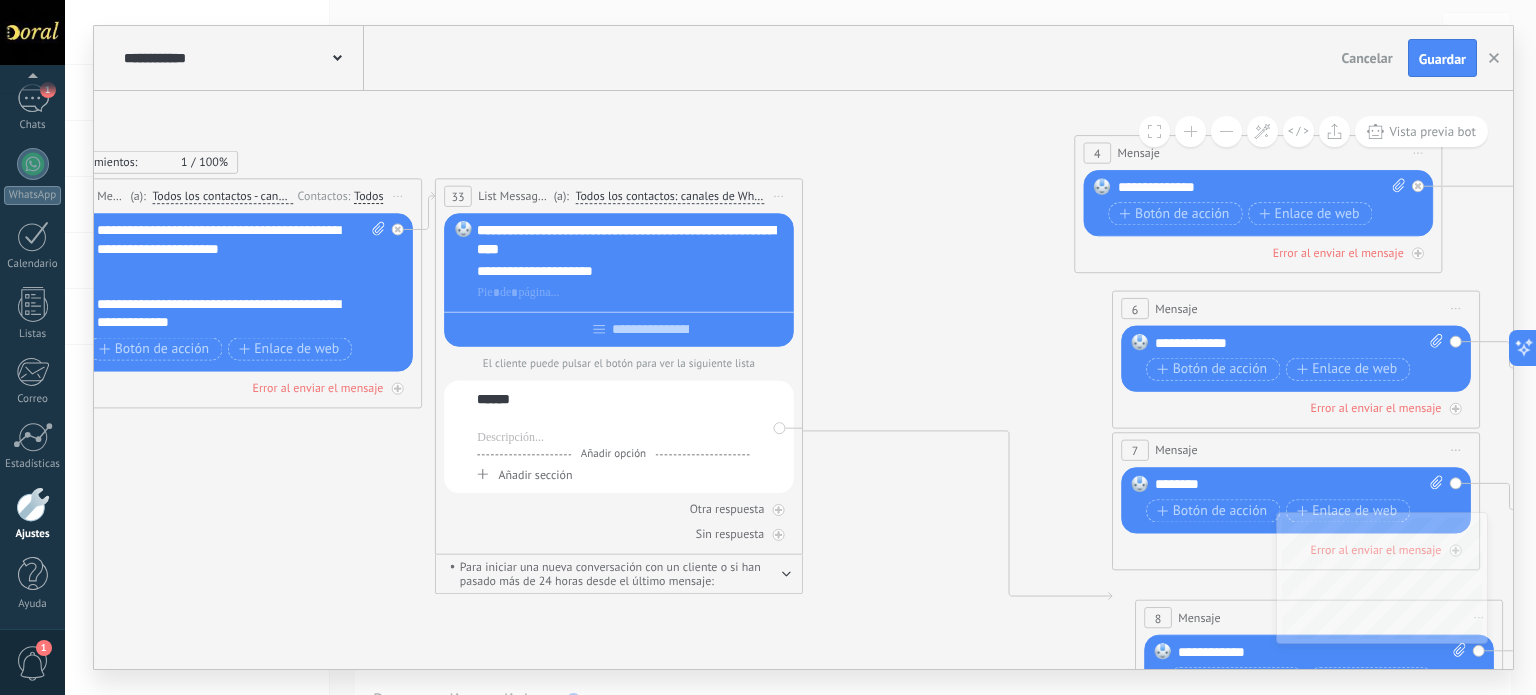click at bounding box center [613, 421] 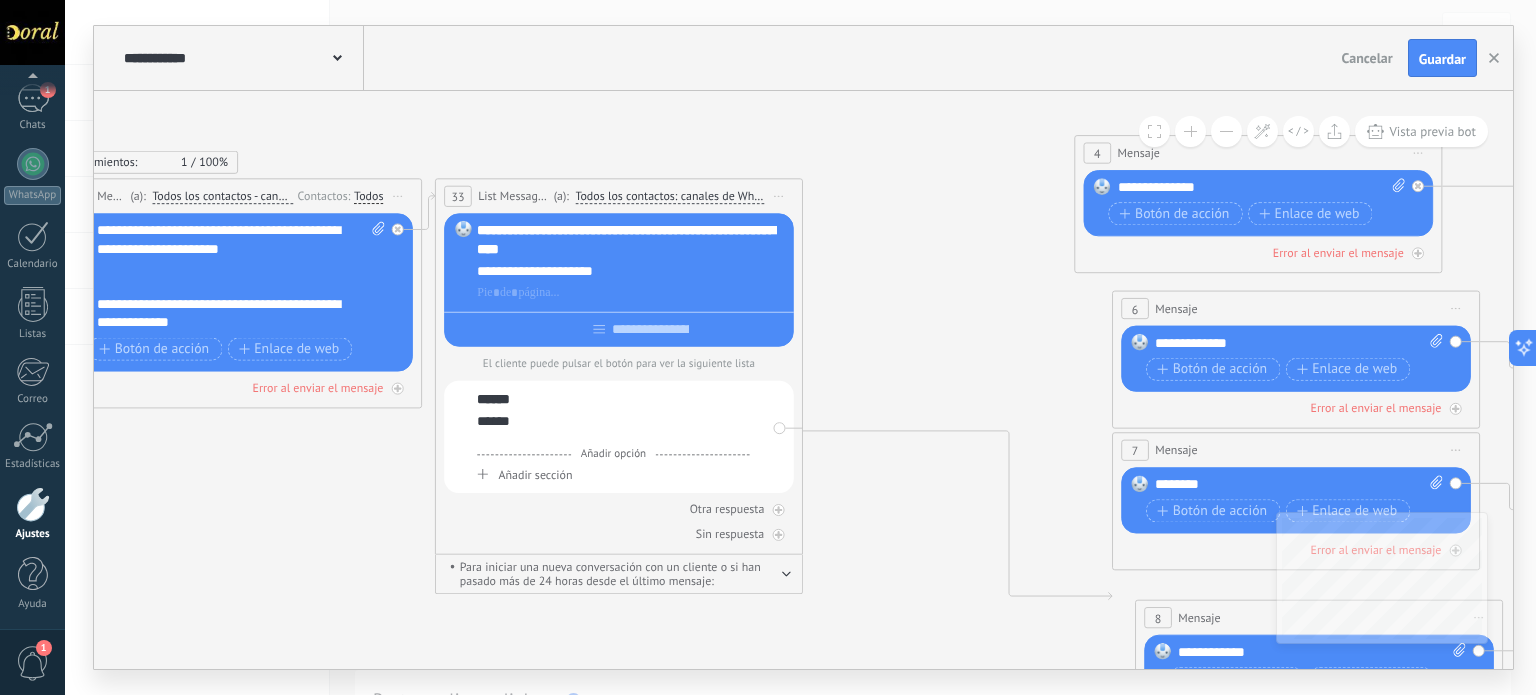 click at bounding box center [613, 438] 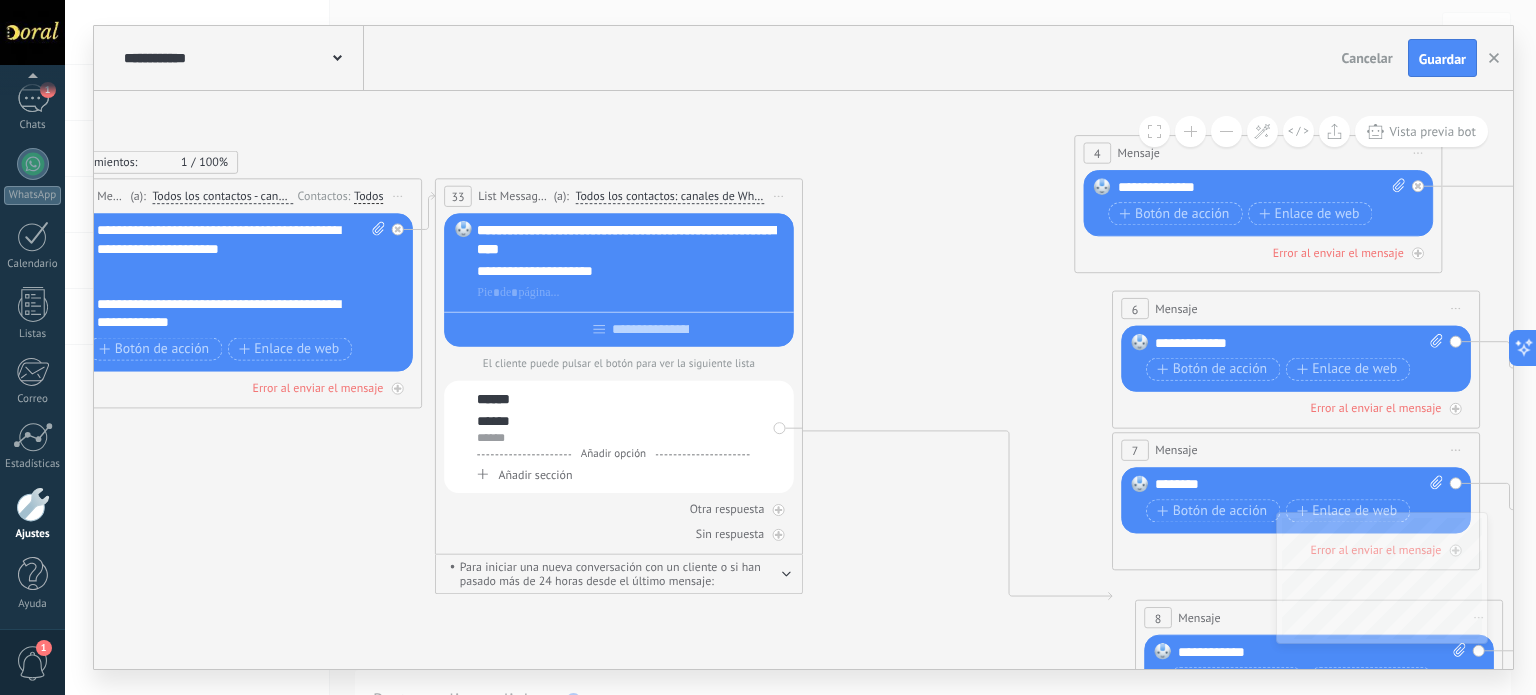 click on "Añadir sección" at bounding box center (535, 475) 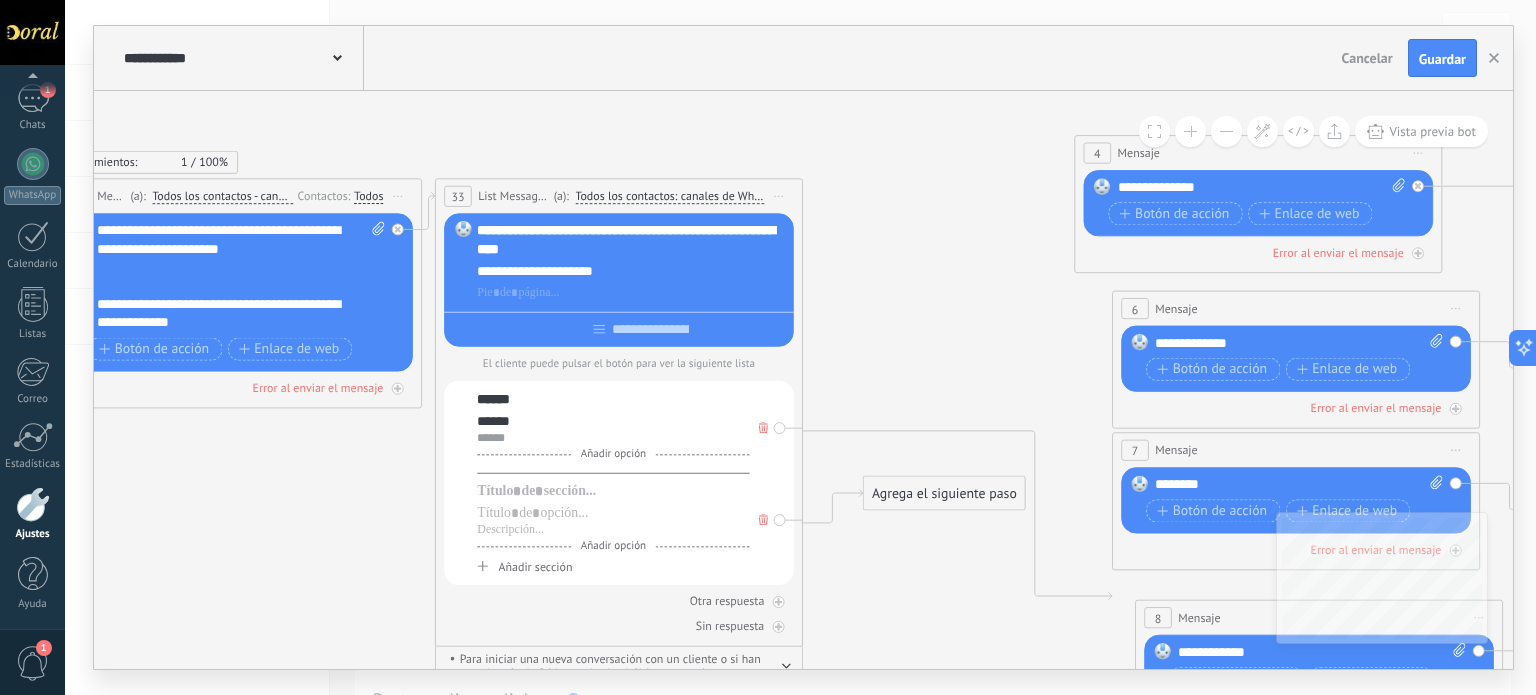 click on "Añadir opción" at bounding box center [614, 454] 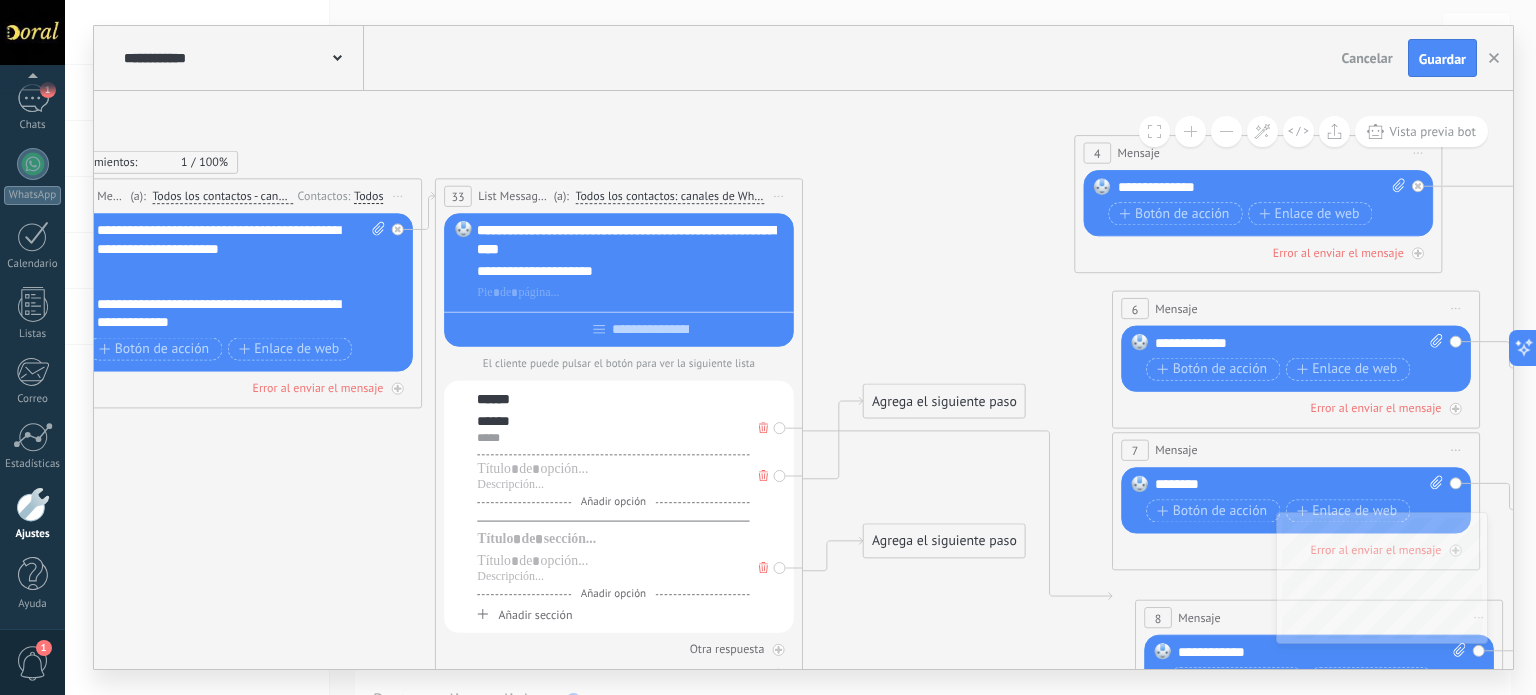 click at bounding box center (763, 476) 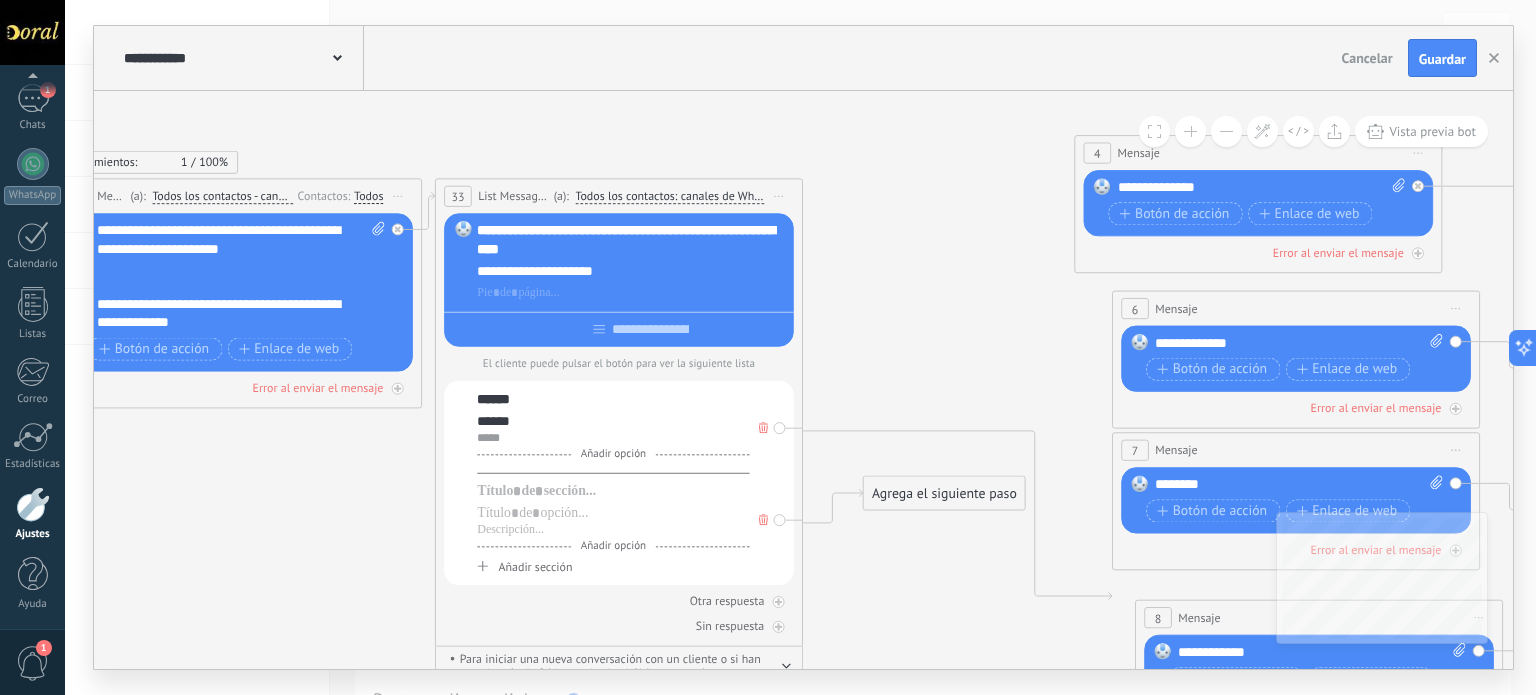 click 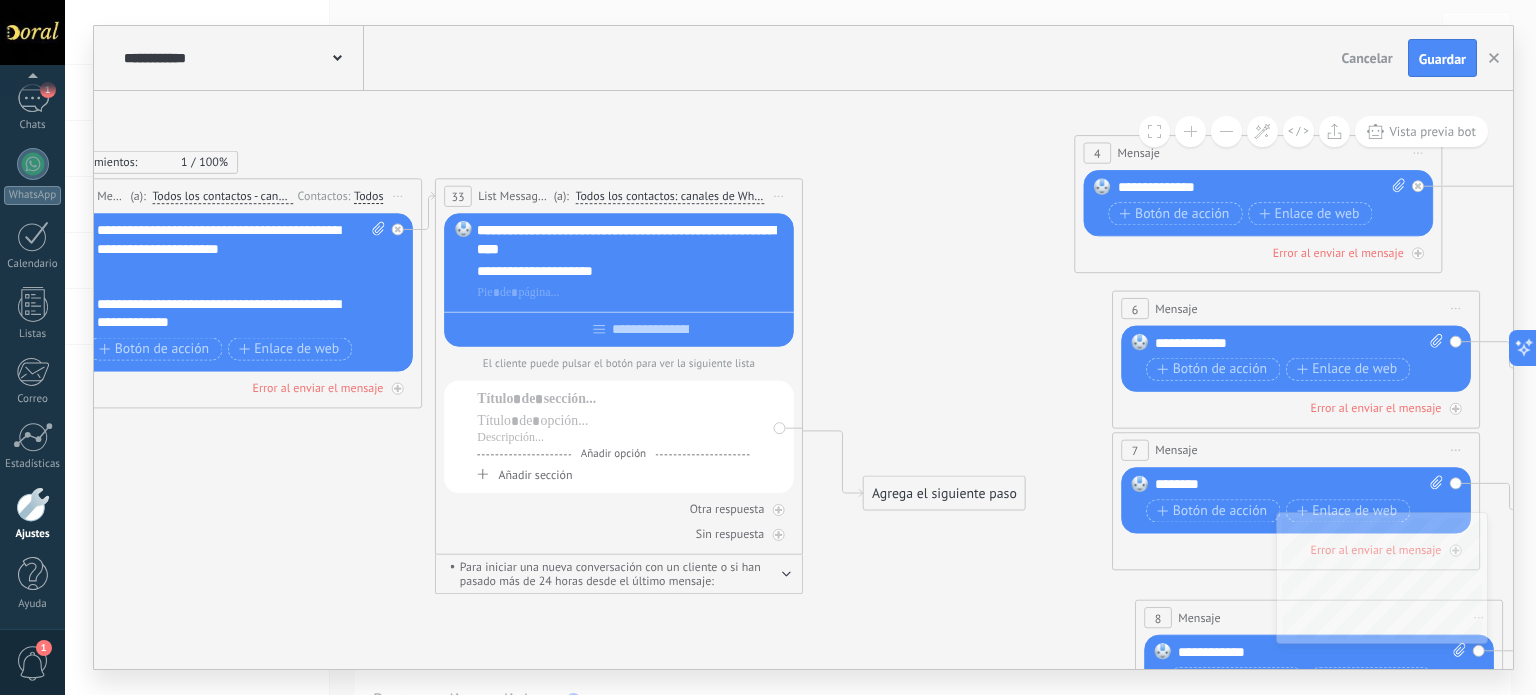 click on "Añadir opción
Añadir sección" at bounding box center [613, 436] 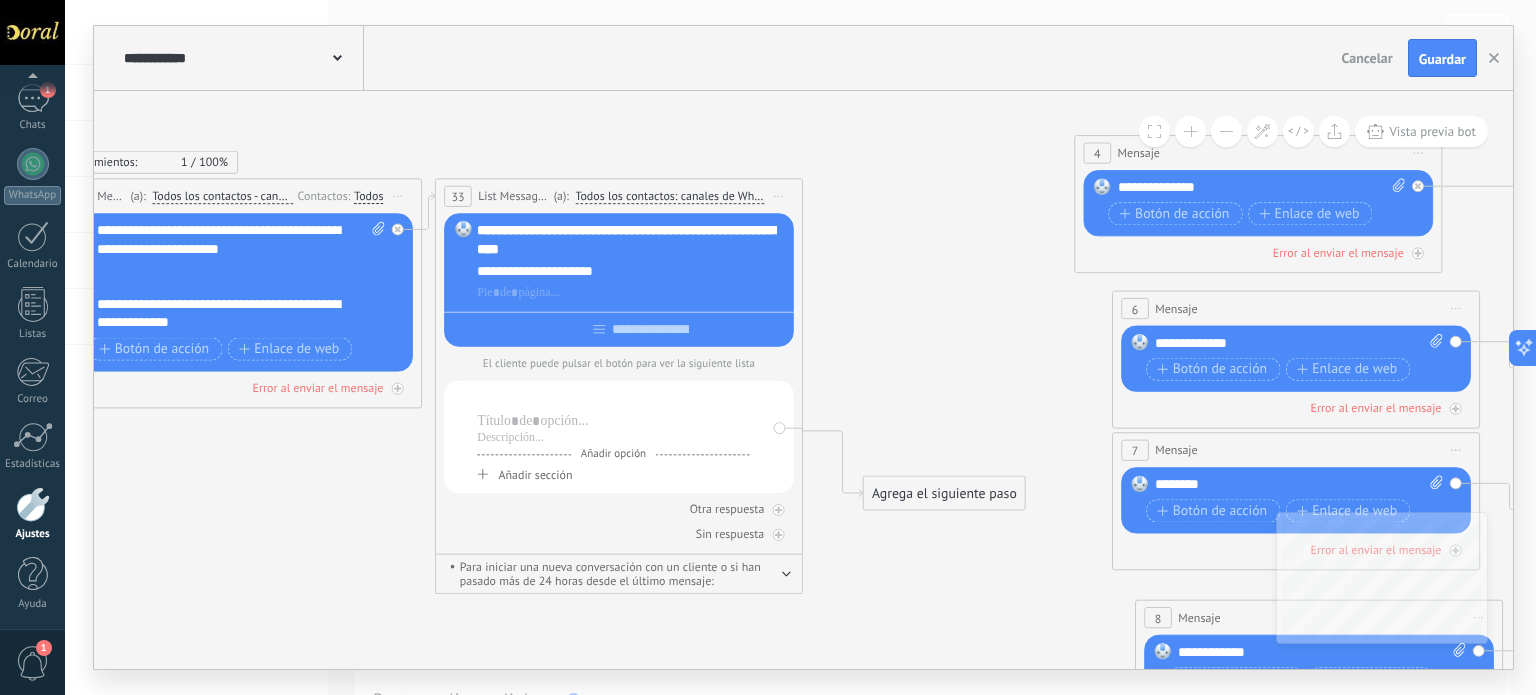 click at bounding box center (613, 399) 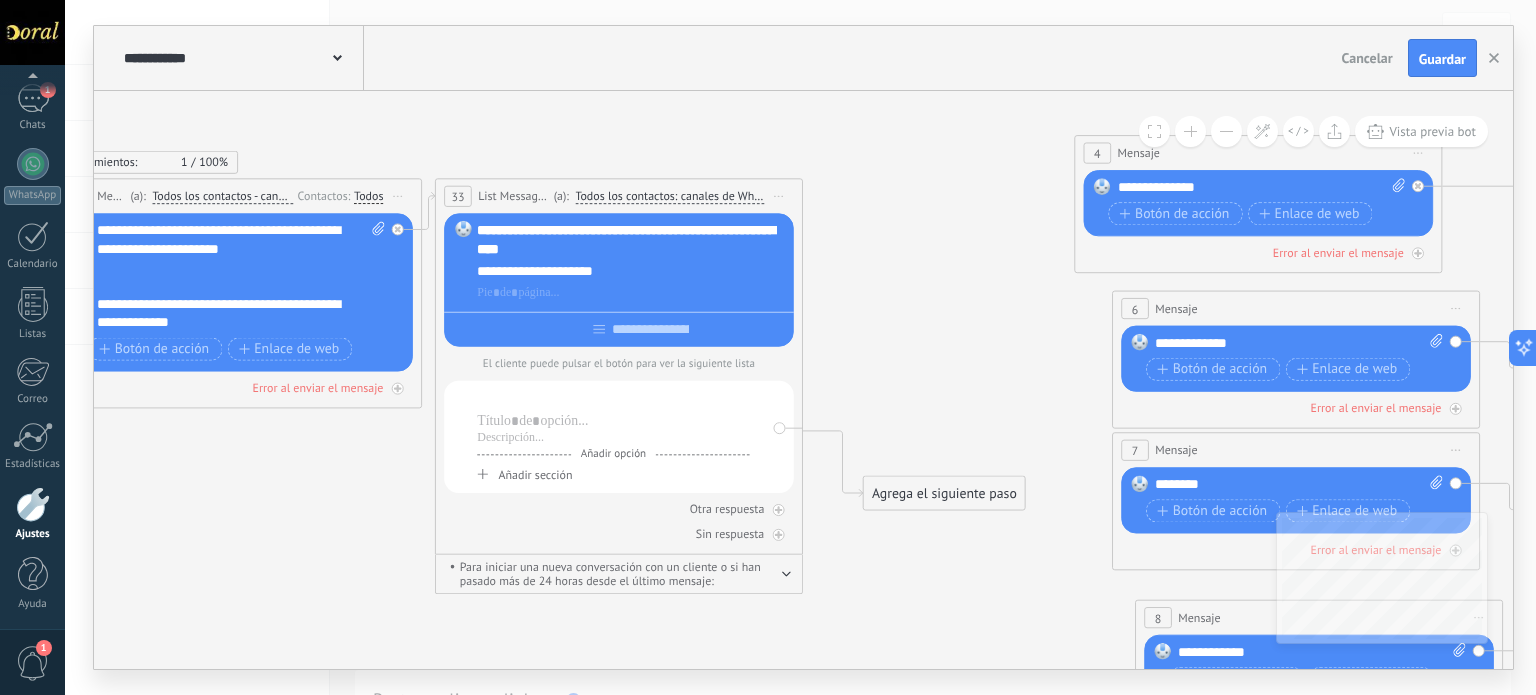 type 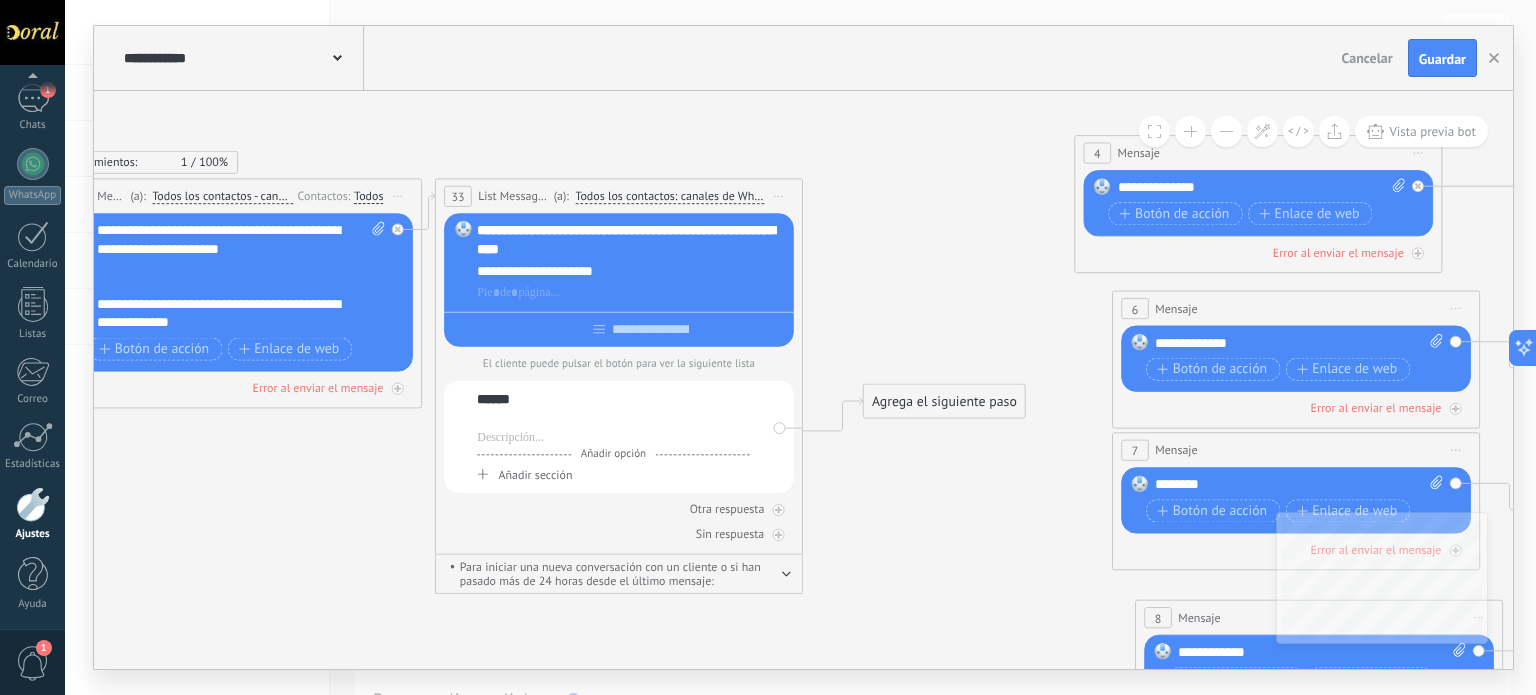 click at bounding box center (613, 421) 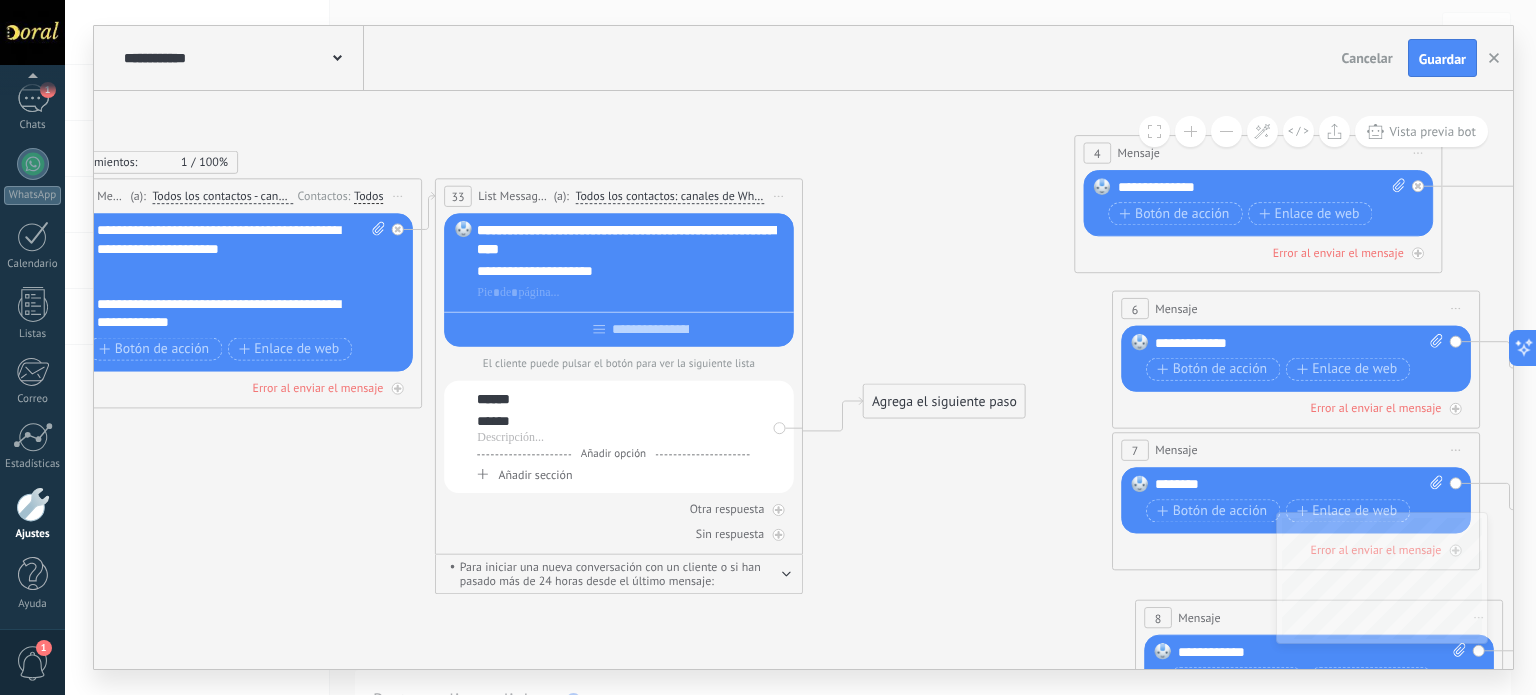 click on "Añadir opción" at bounding box center [613, 458] 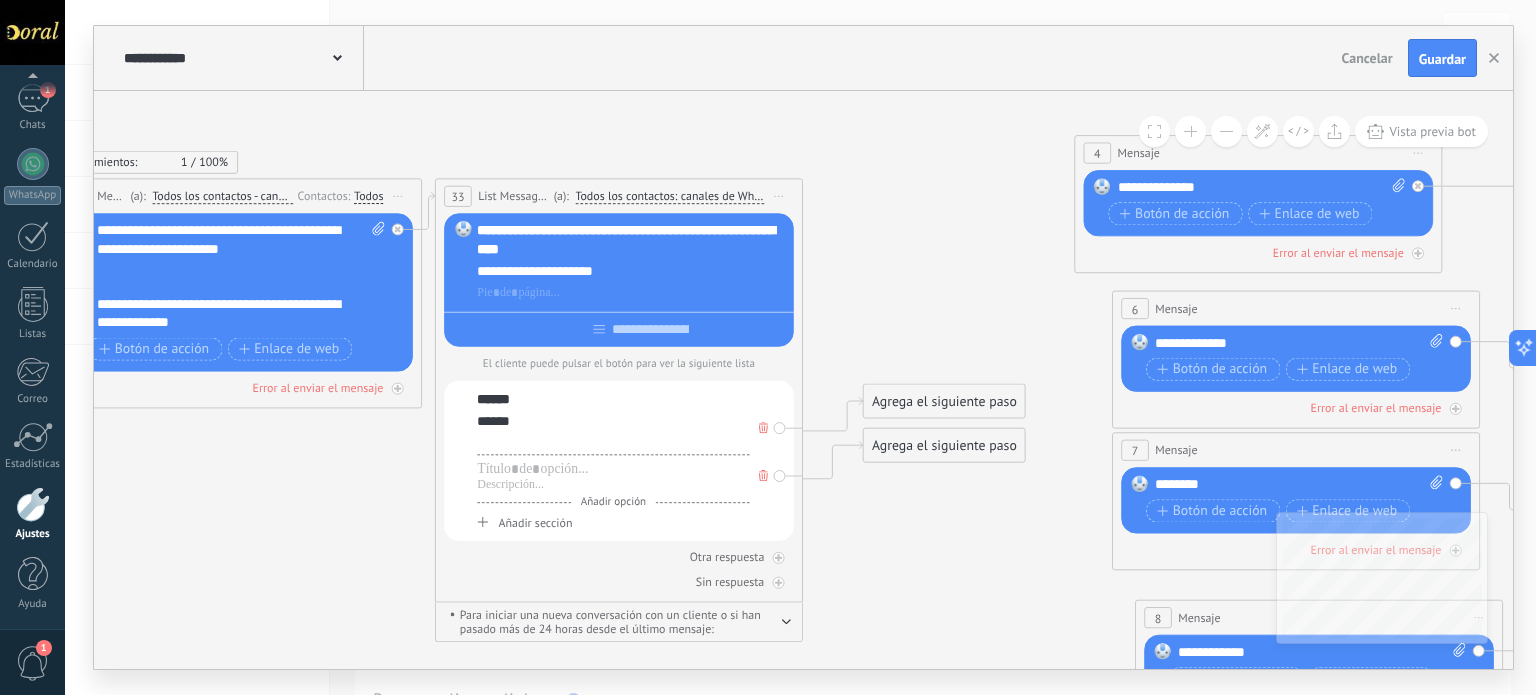 click at bounding box center (613, 438) 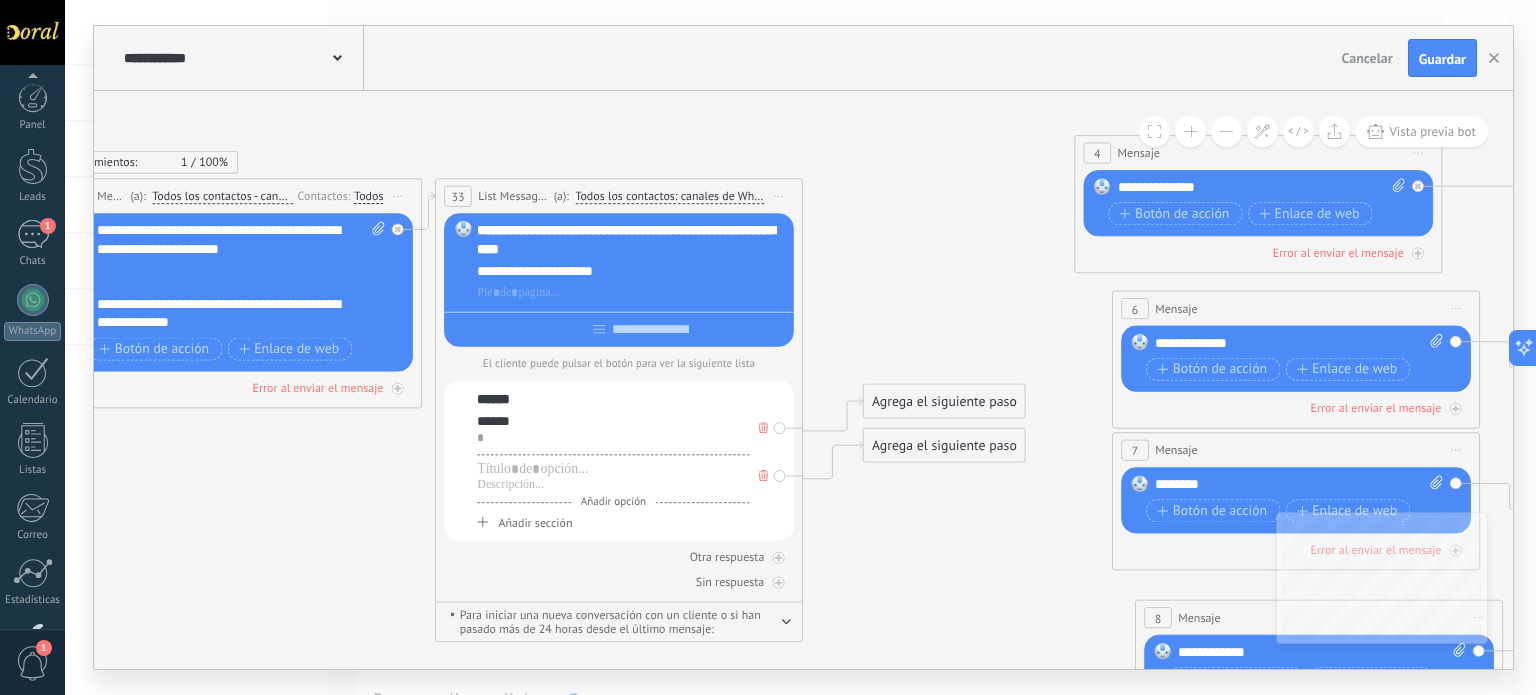 type 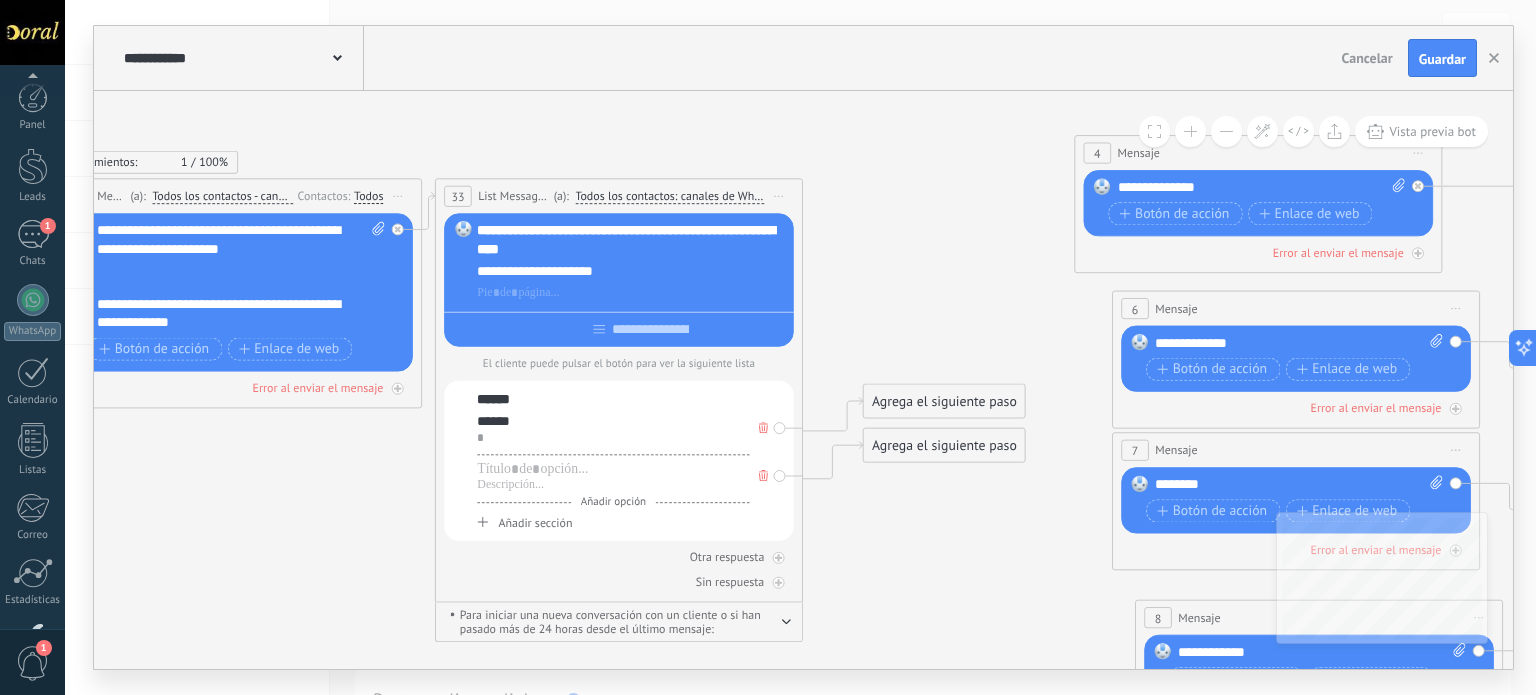 scroll, scrollTop: 0, scrollLeft: 0, axis: both 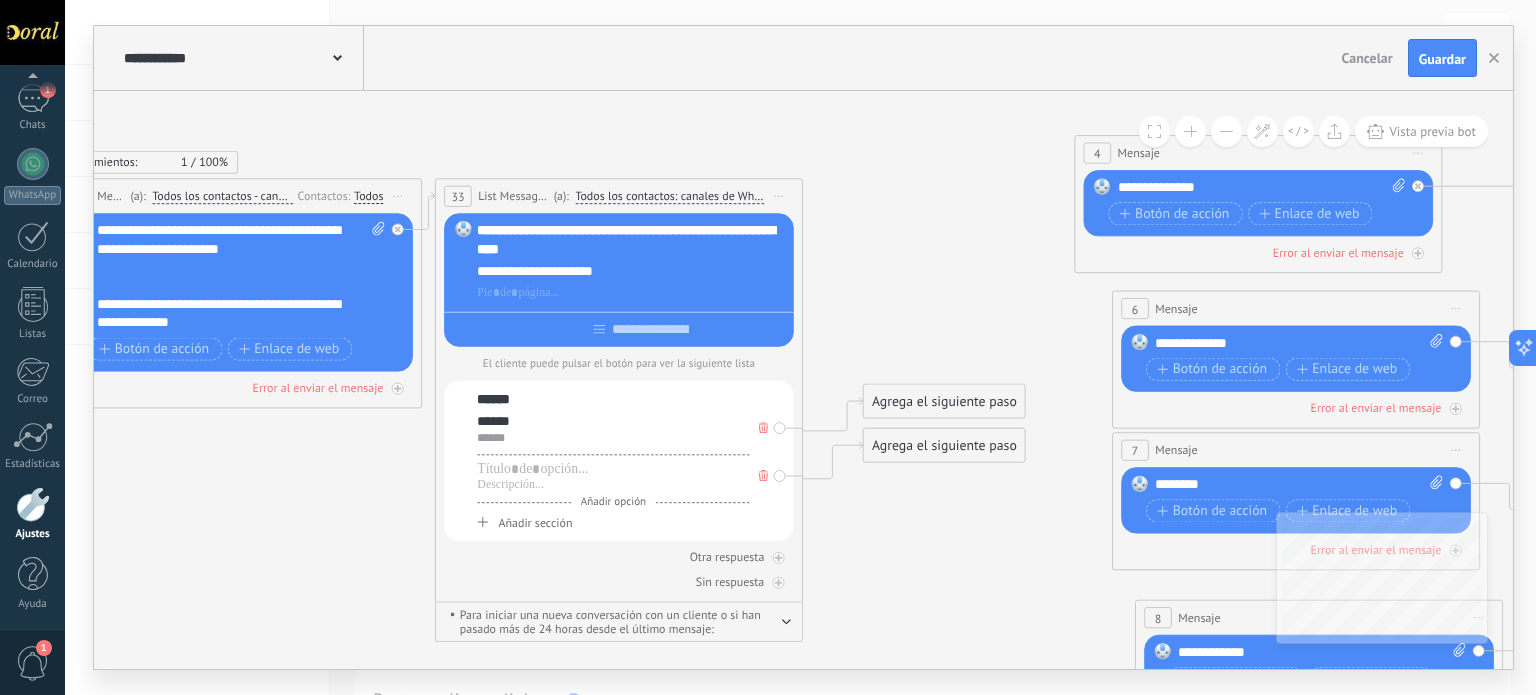 click 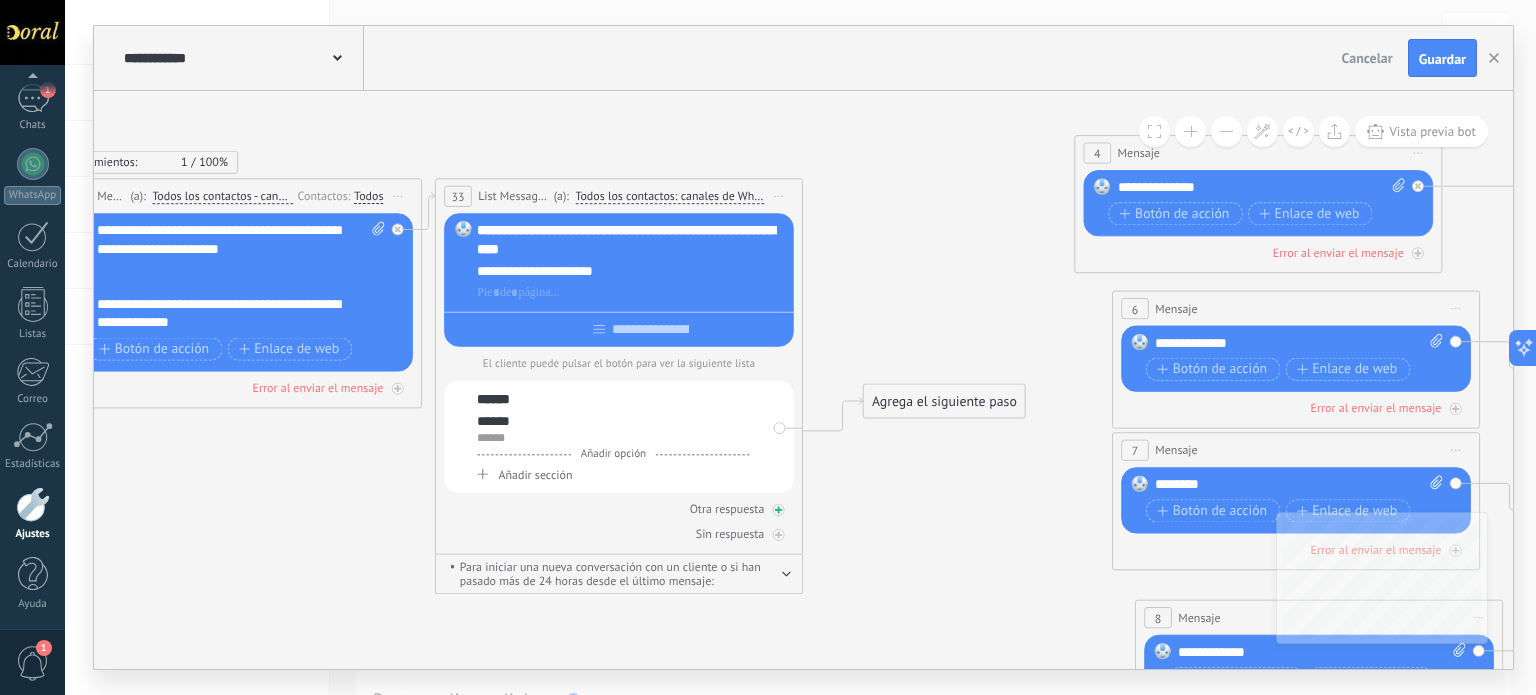 click on "Otra respuesta" at bounding box center [619, 509] 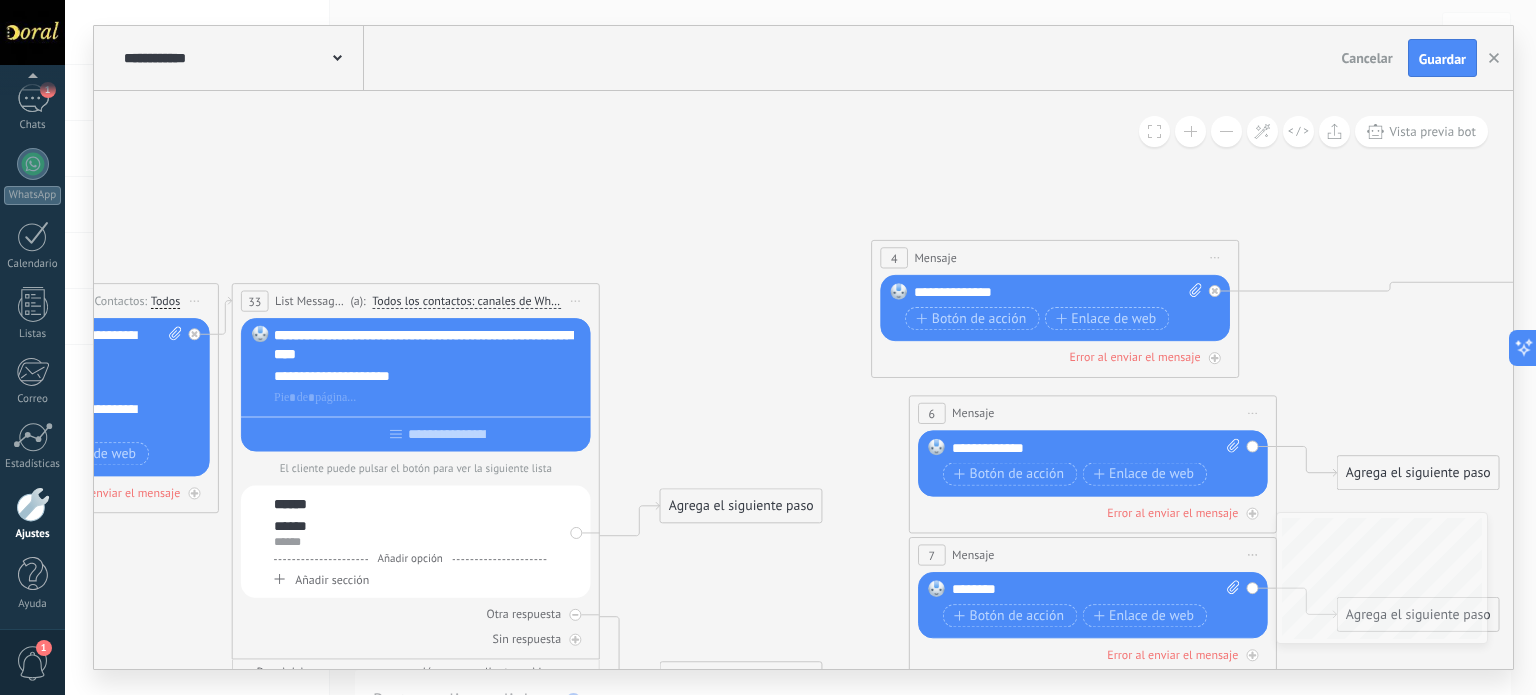 drag, startPoint x: 998, startPoint y: 484, endPoint x: 774, endPoint y: 594, distance: 249.5516 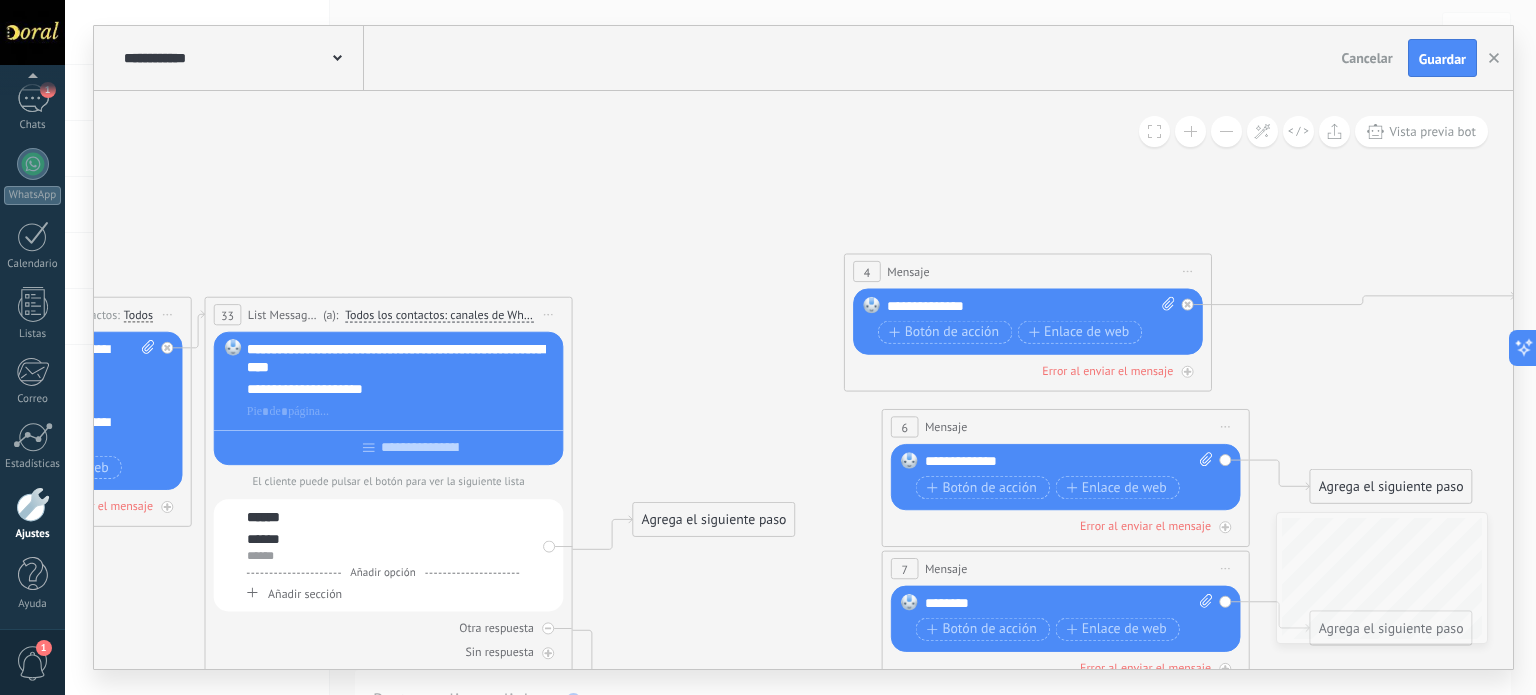 click 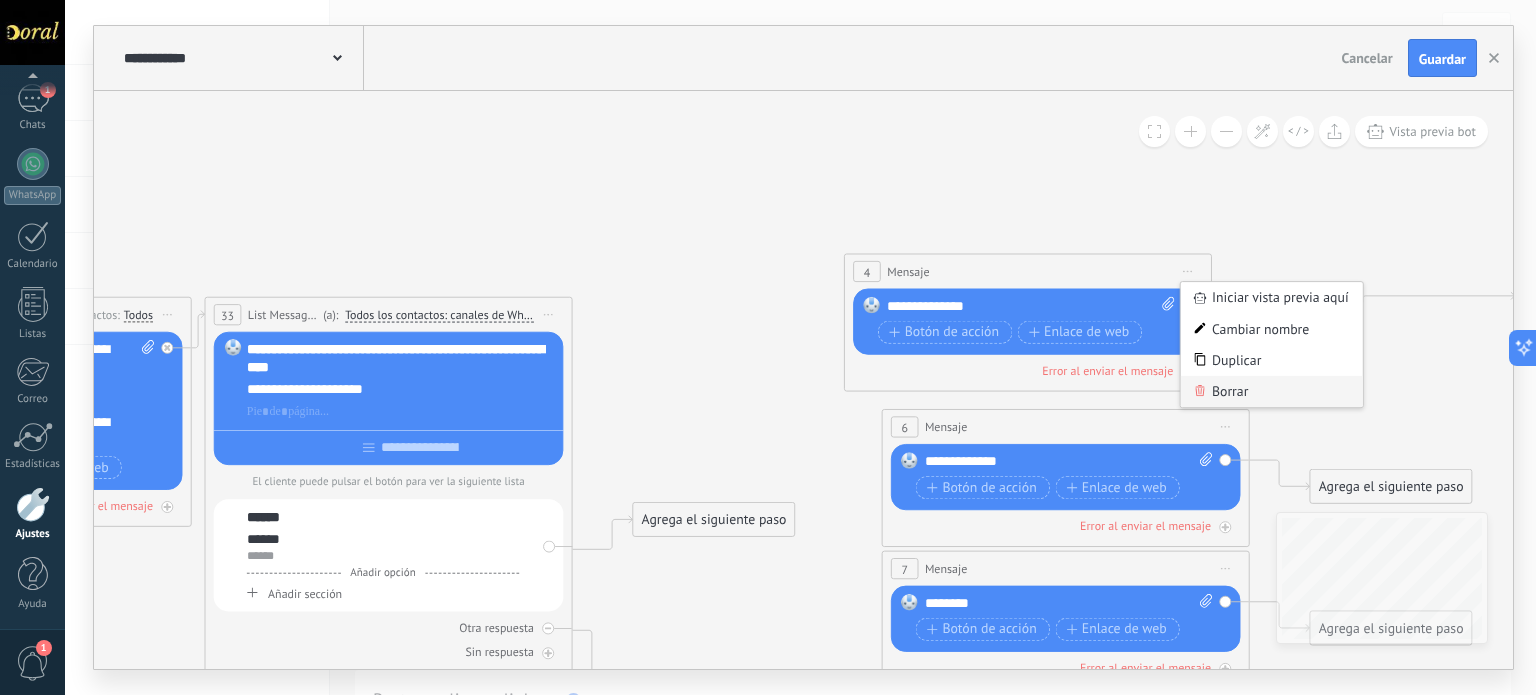 click on "Borrar" at bounding box center [1272, 391] 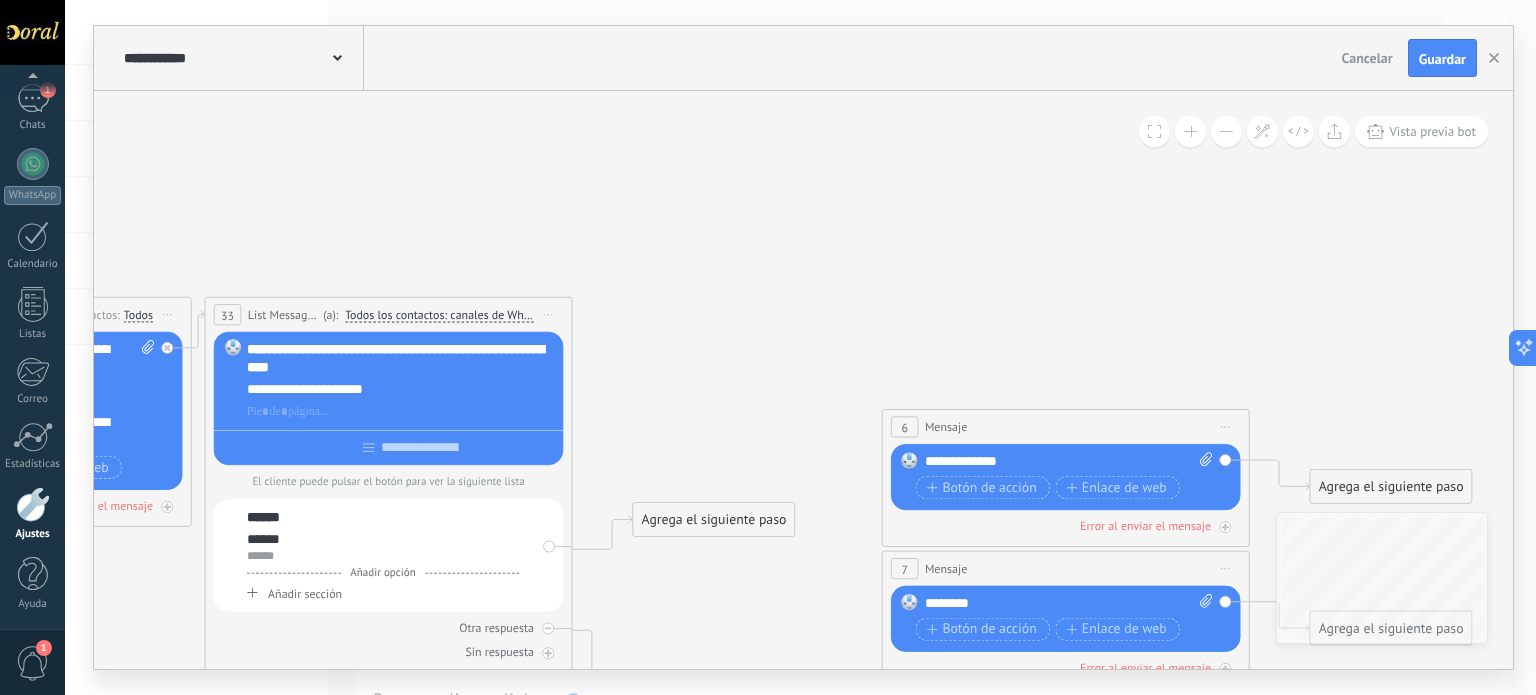 click on "Iniciar vista previa aquí
Cambiar nombre
Duplicar
Borrar" at bounding box center [1225, 427] 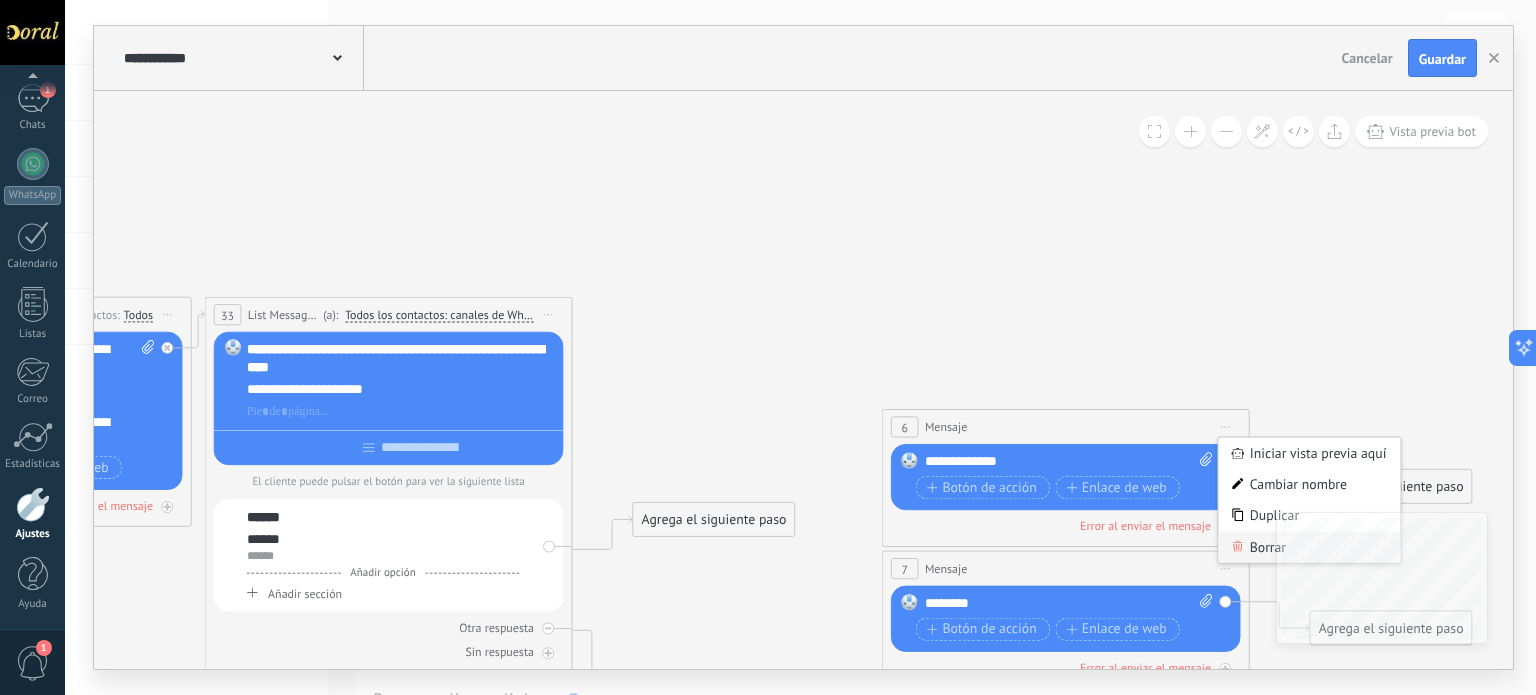 click on "Borrar" at bounding box center [1309, 547] 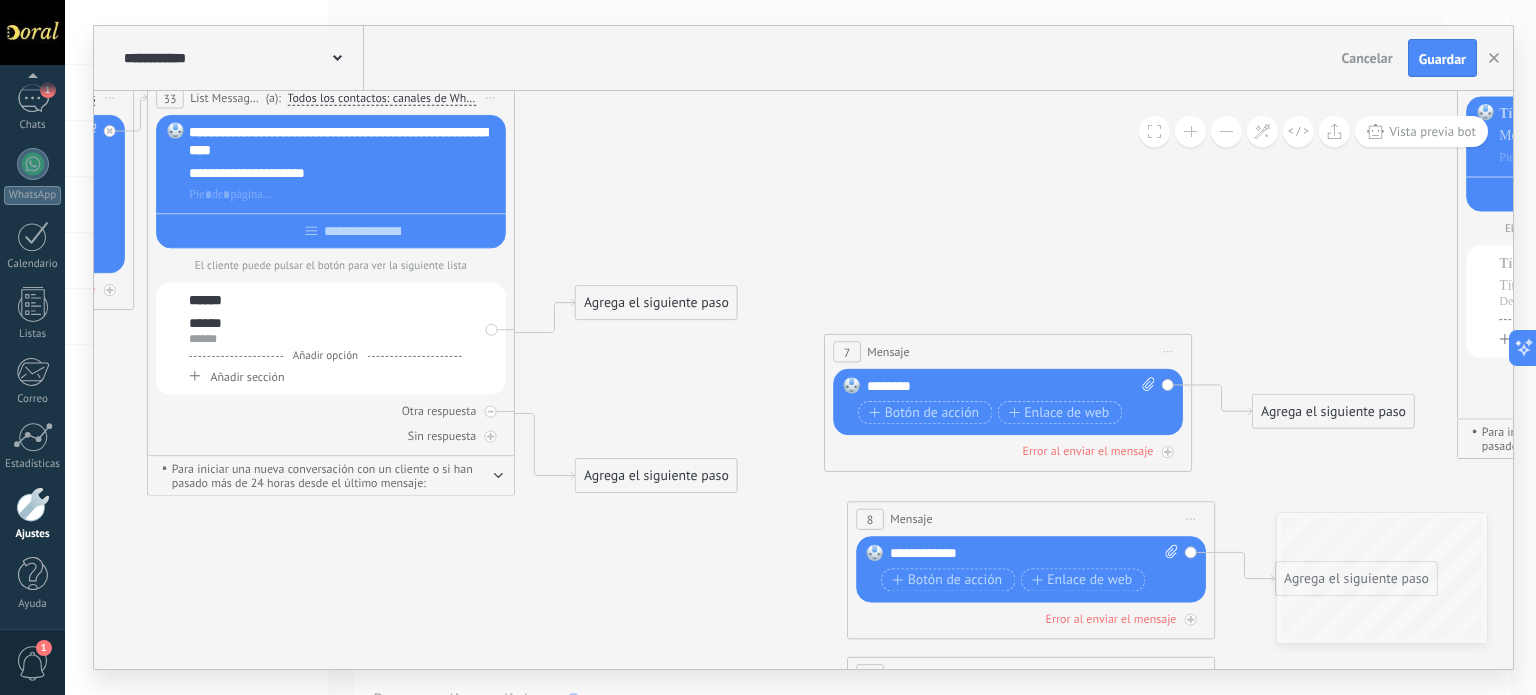 drag, startPoint x: 745, startPoint y: 407, endPoint x: 1063, endPoint y: 193, distance: 383.30145 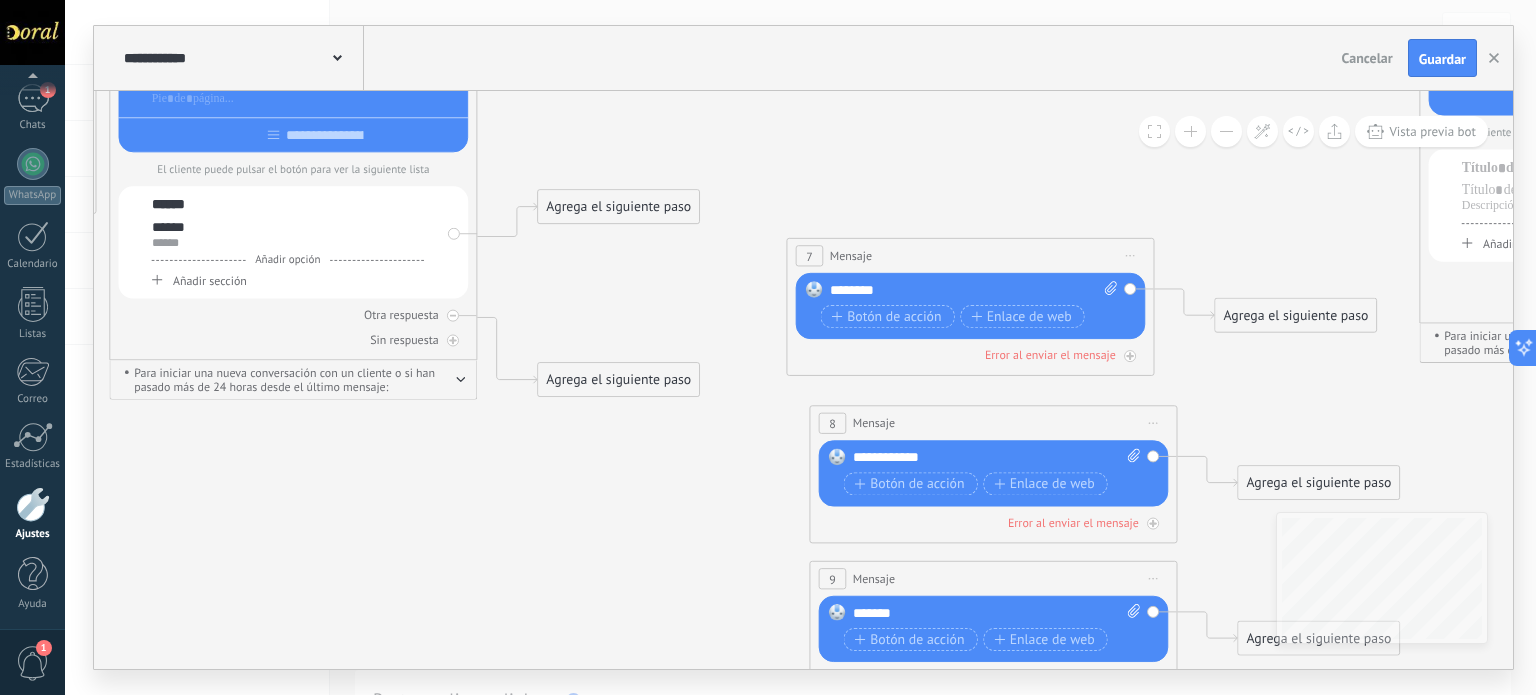 click on "Iniciar vista previa aquí
Cambiar nombre
Duplicar
Borrar" at bounding box center (1130, 256) 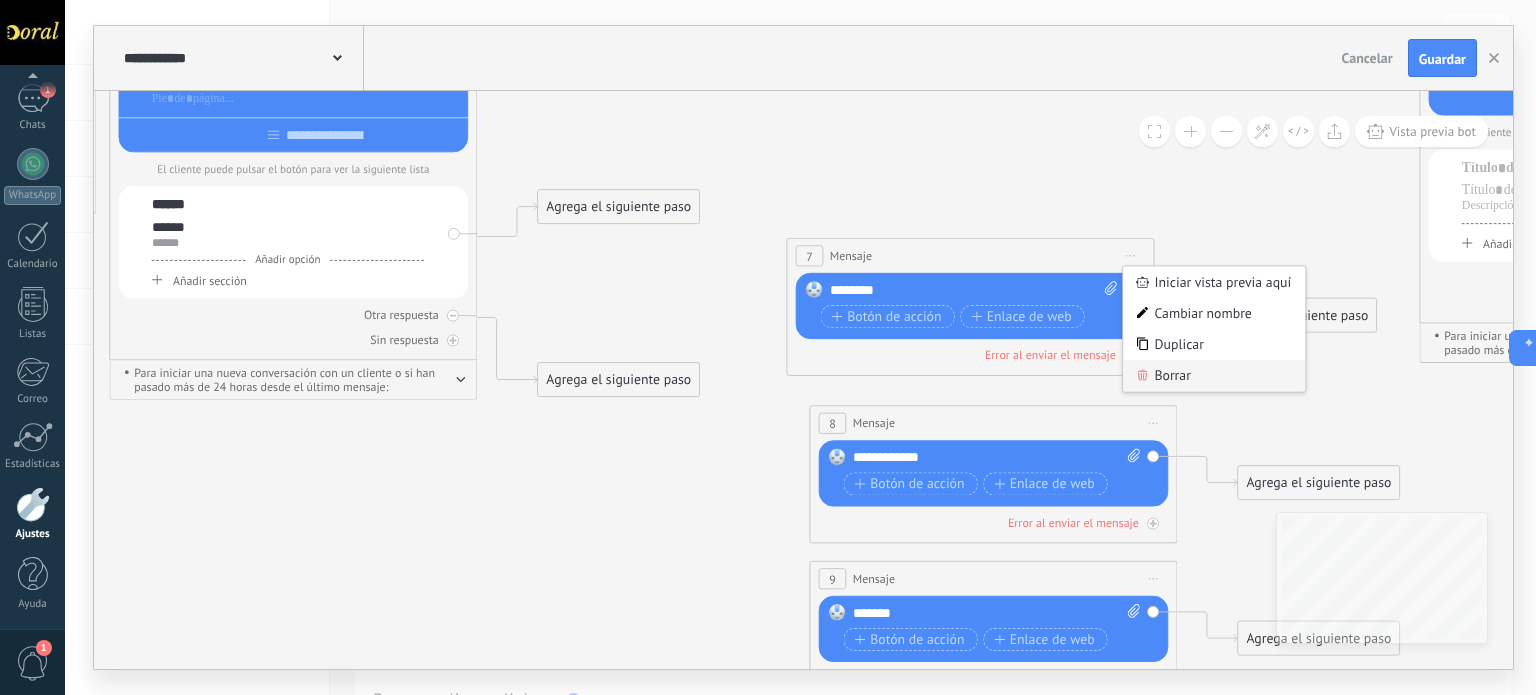 click on "Borrar" at bounding box center (1214, 375) 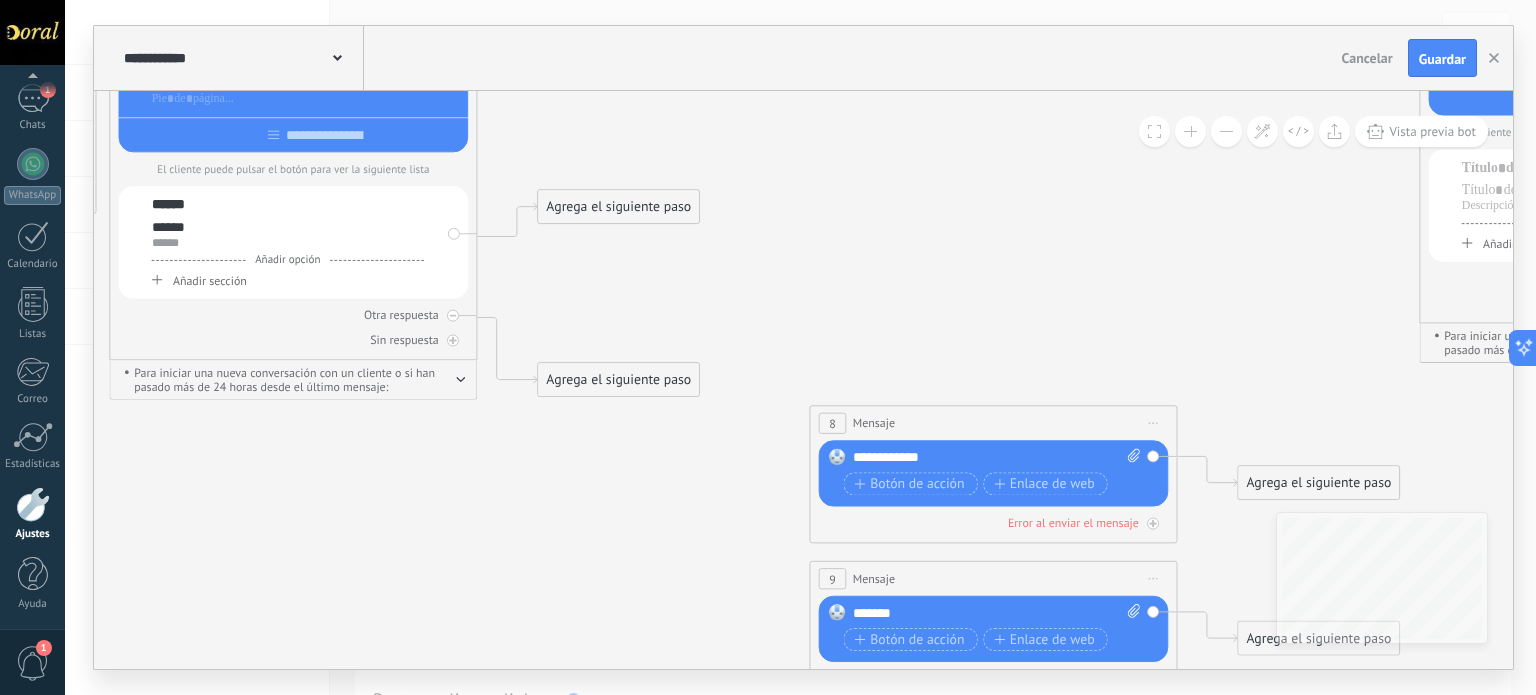 click on "Iniciar vista previa aquí
Cambiar nombre
Duplicar
Borrar" at bounding box center [1153, 423] 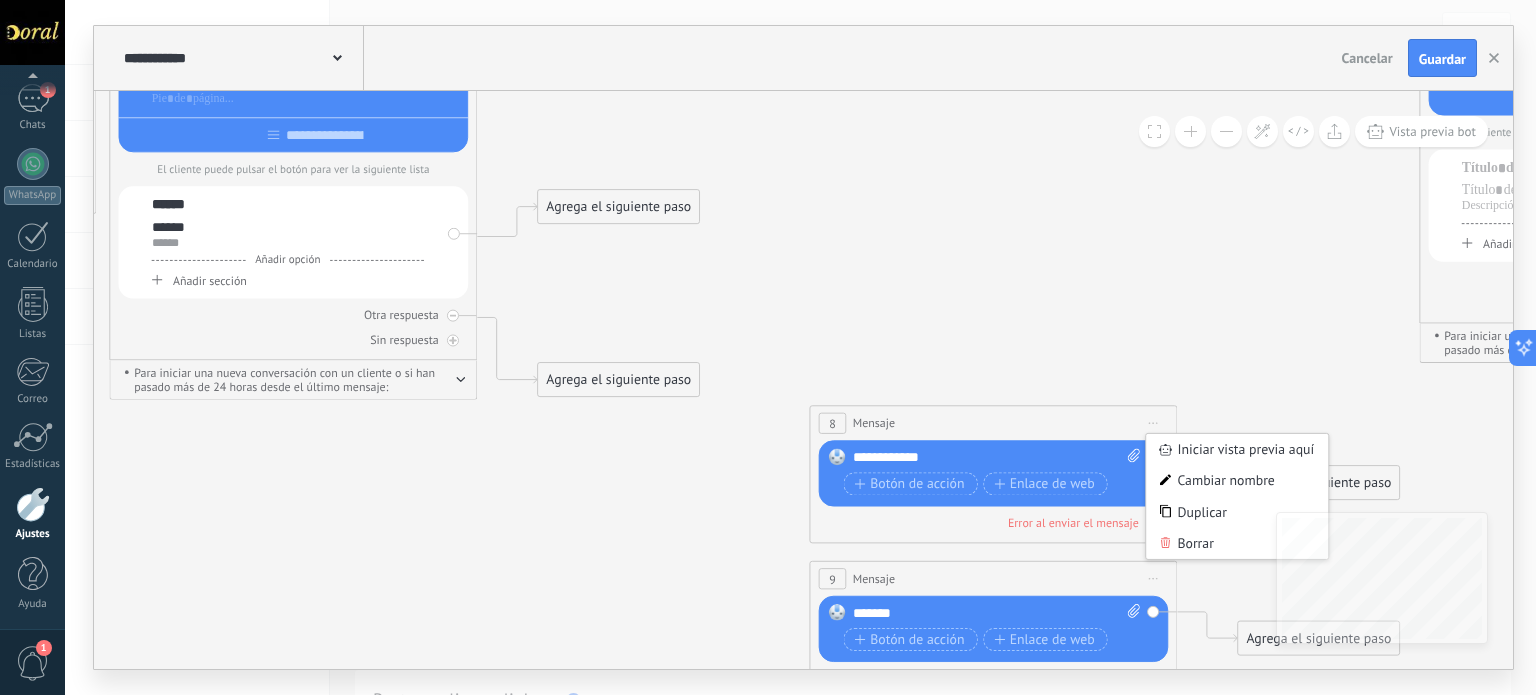 click on "Borrar" at bounding box center (1237, 543) 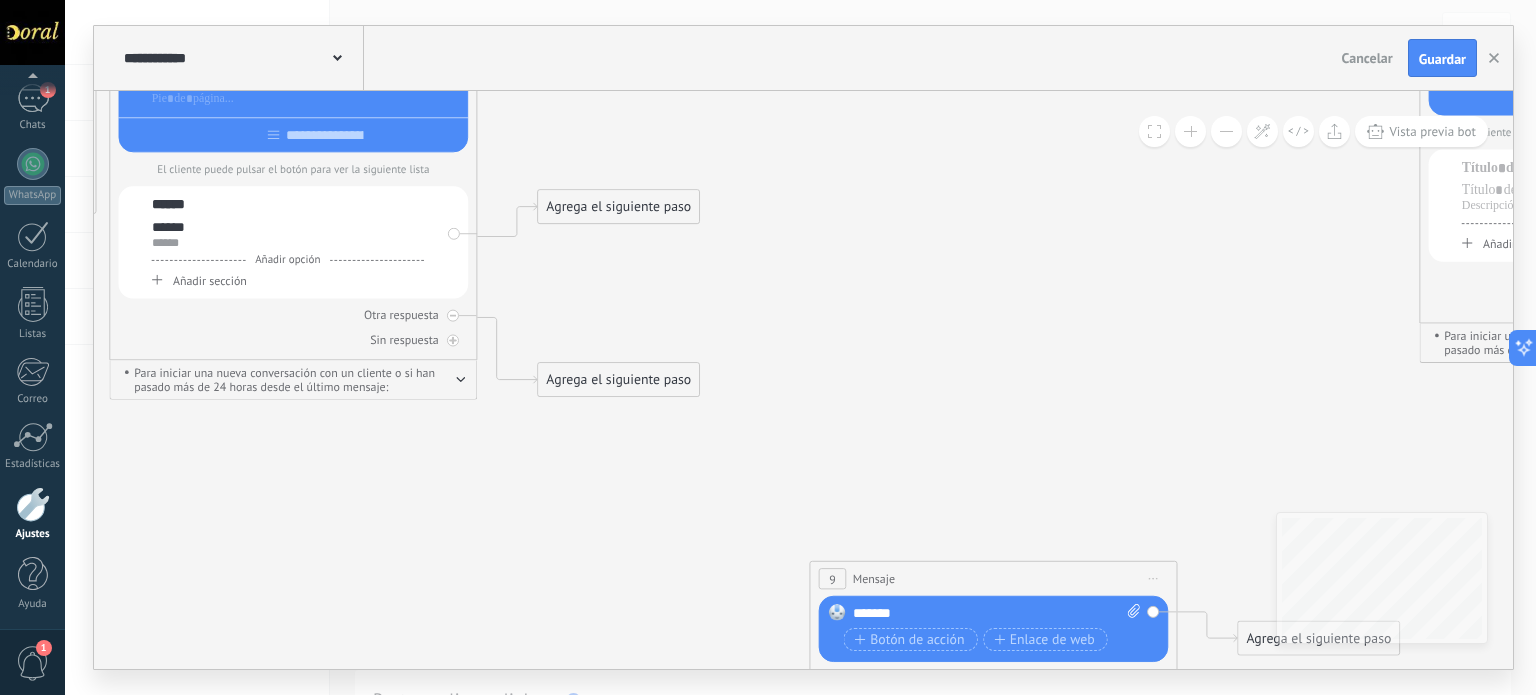 click 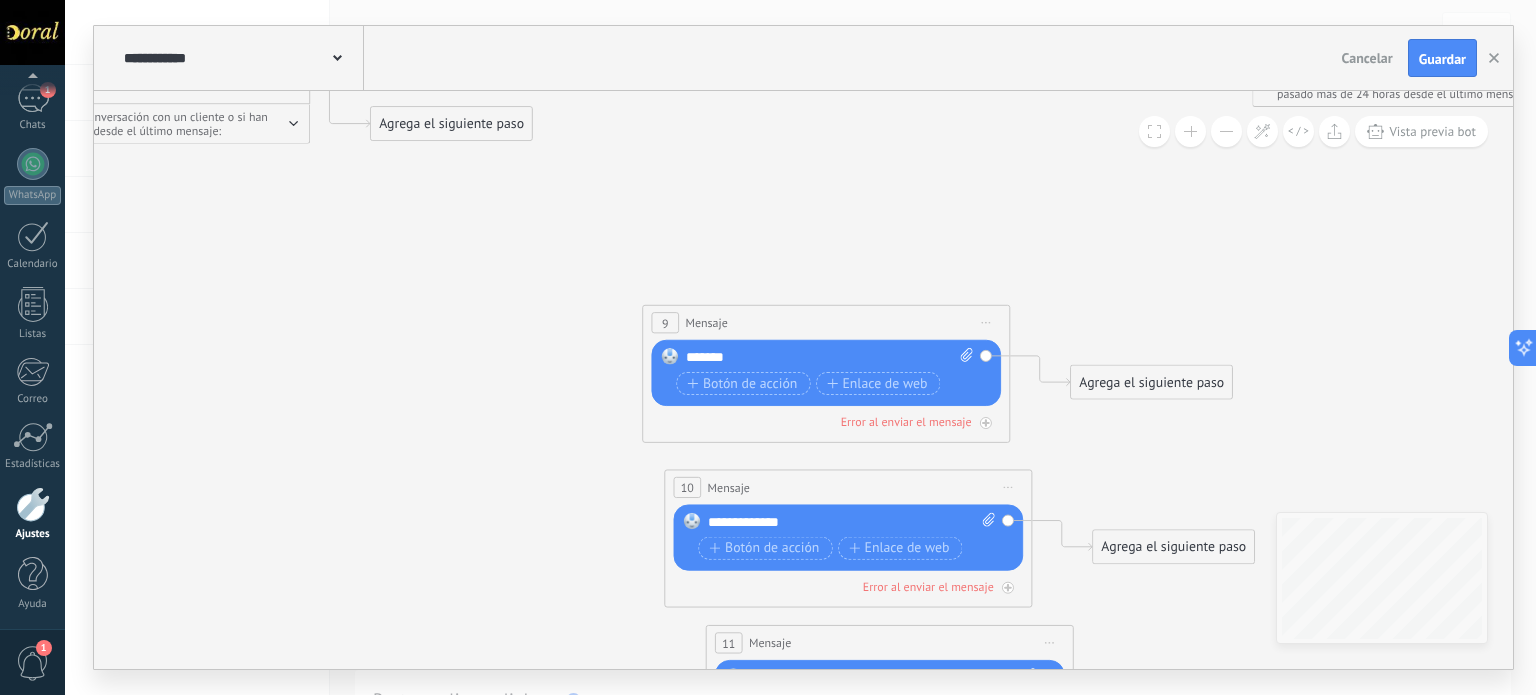 click on "Iniciar vista previa aquí
Cambiar nombre
Duplicar
Borrar" at bounding box center (986, 323) 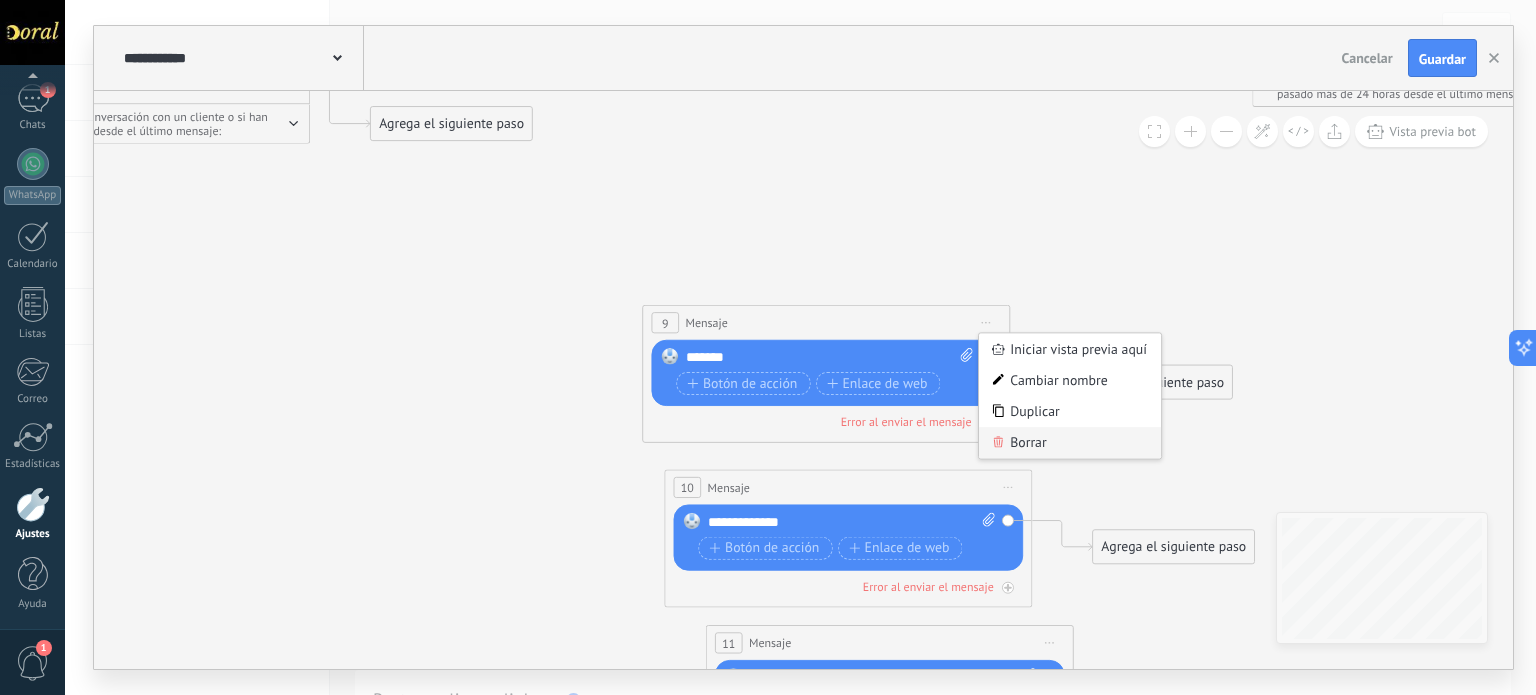 click on "Borrar" at bounding box center [1070, 442] 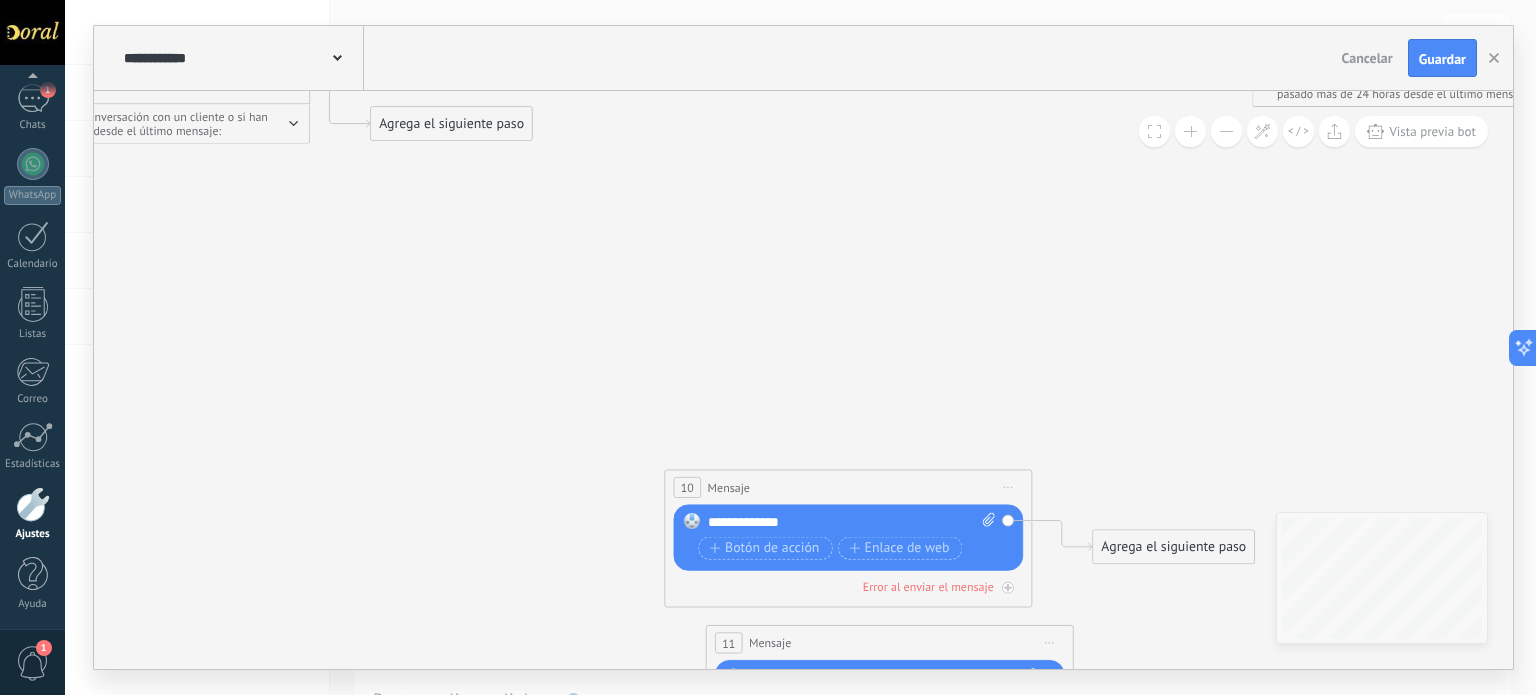 click on "Iniciar vista previa aquí
Cambiar nombre
Duplicar
Borrar" at bounding box center [1008, 487] 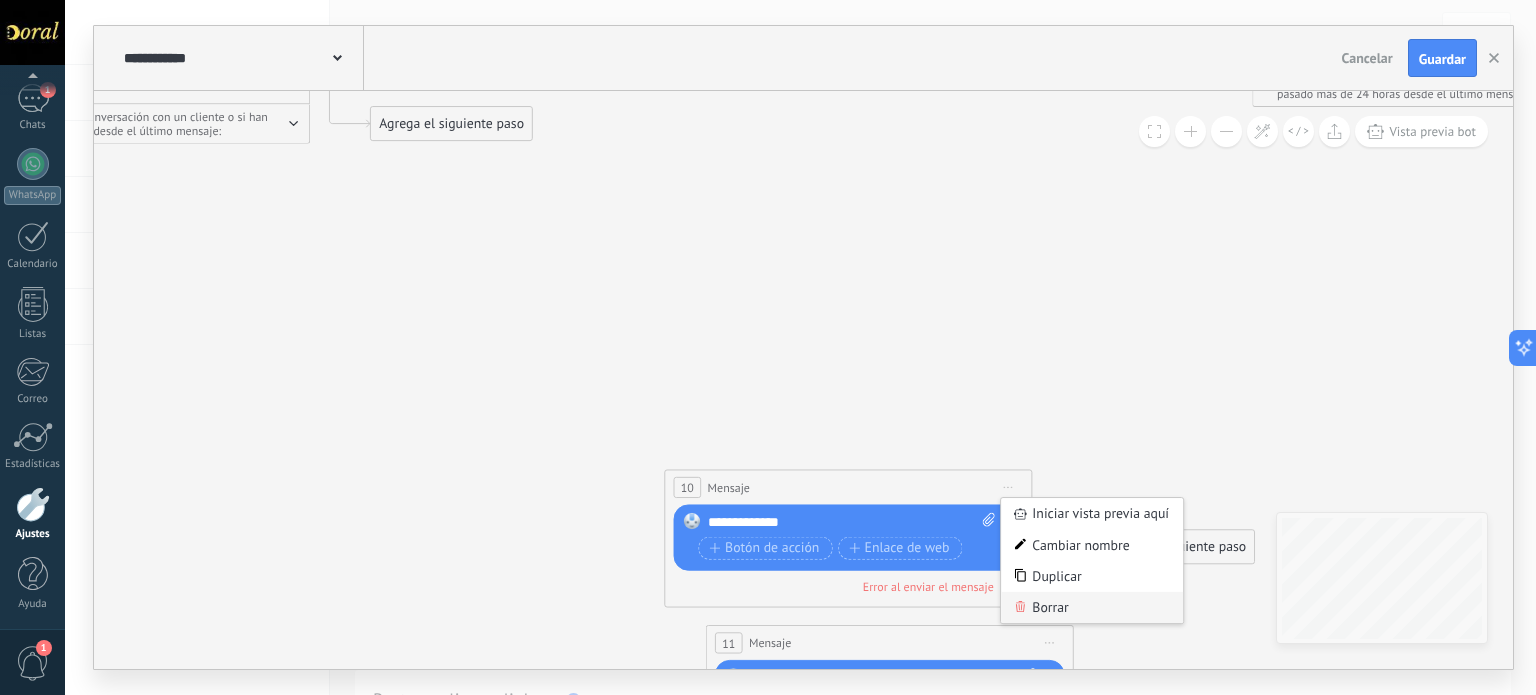 click on "Borrar" at bounding box center [1092, 607] 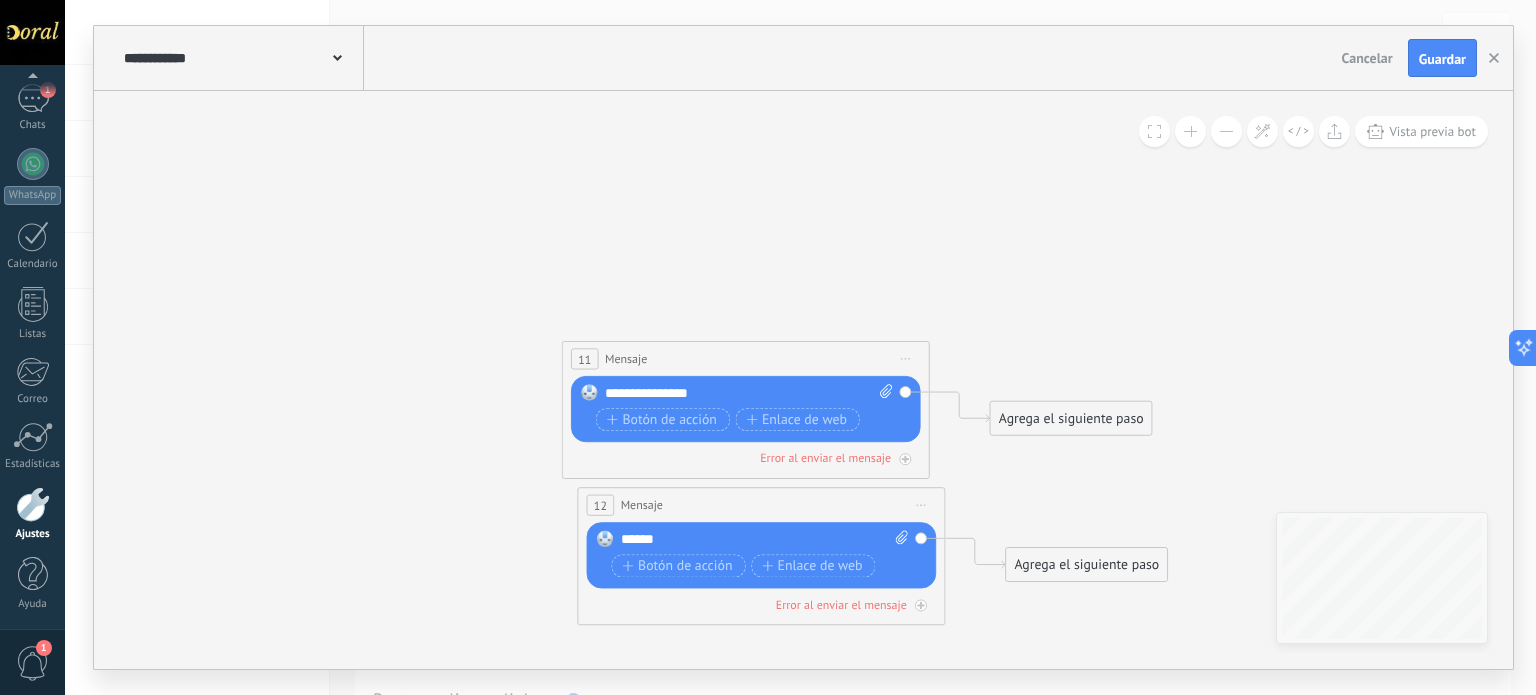 drag, startPoint x: 956, startPoint y: 251, endPoint x: 910, endPoint y: 127, distance: 132.25732 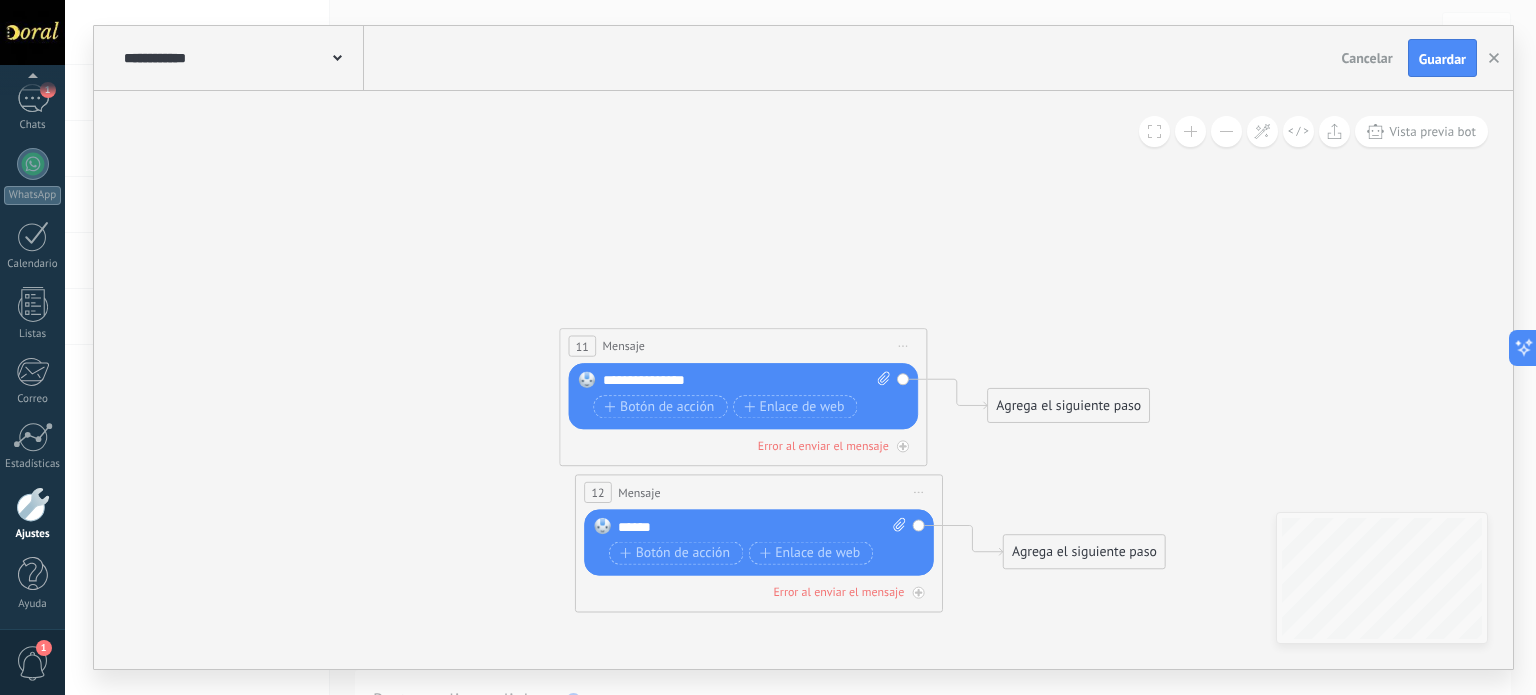 click on "Iniciar vista previa aquí
Cambiar nombre
Duplicar
Borrar" at bounding box center [903, 346] 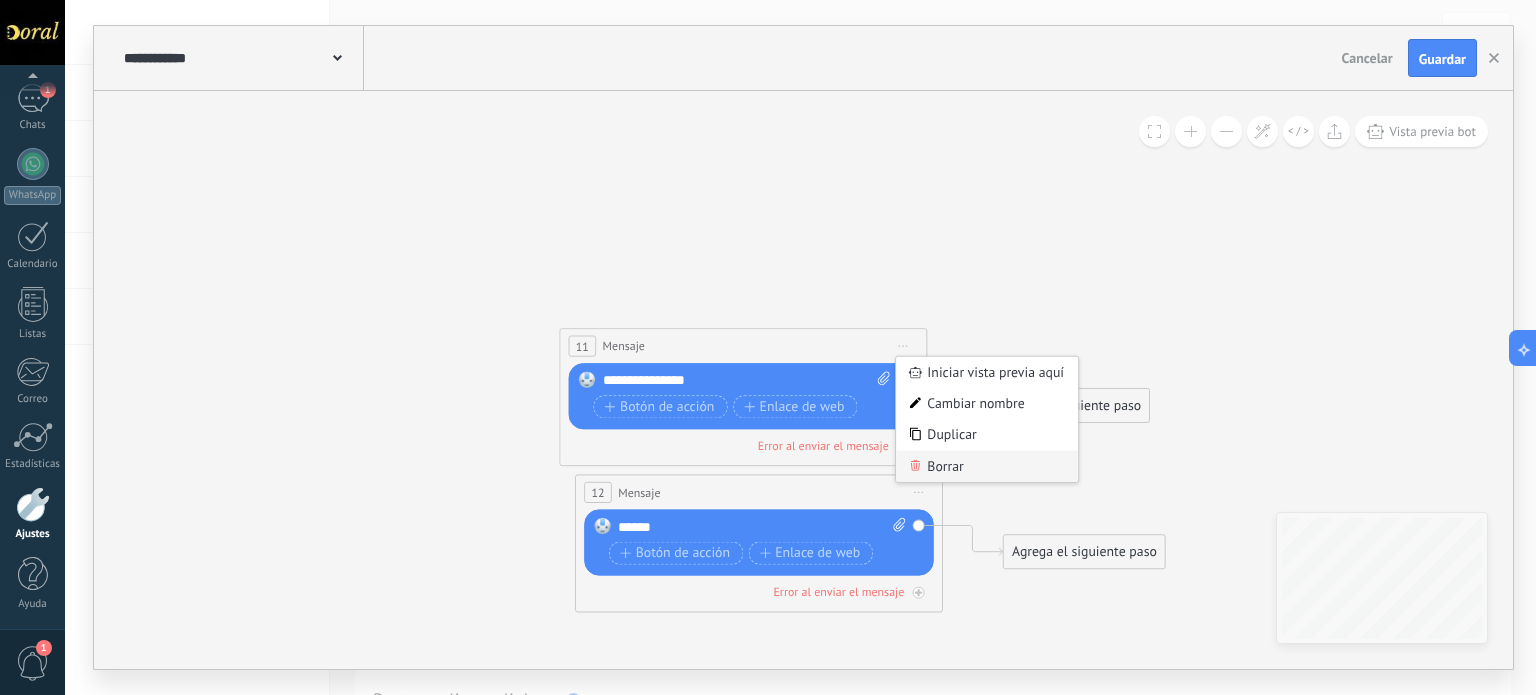 click on "Borrar" at bounding box center (987, 466) 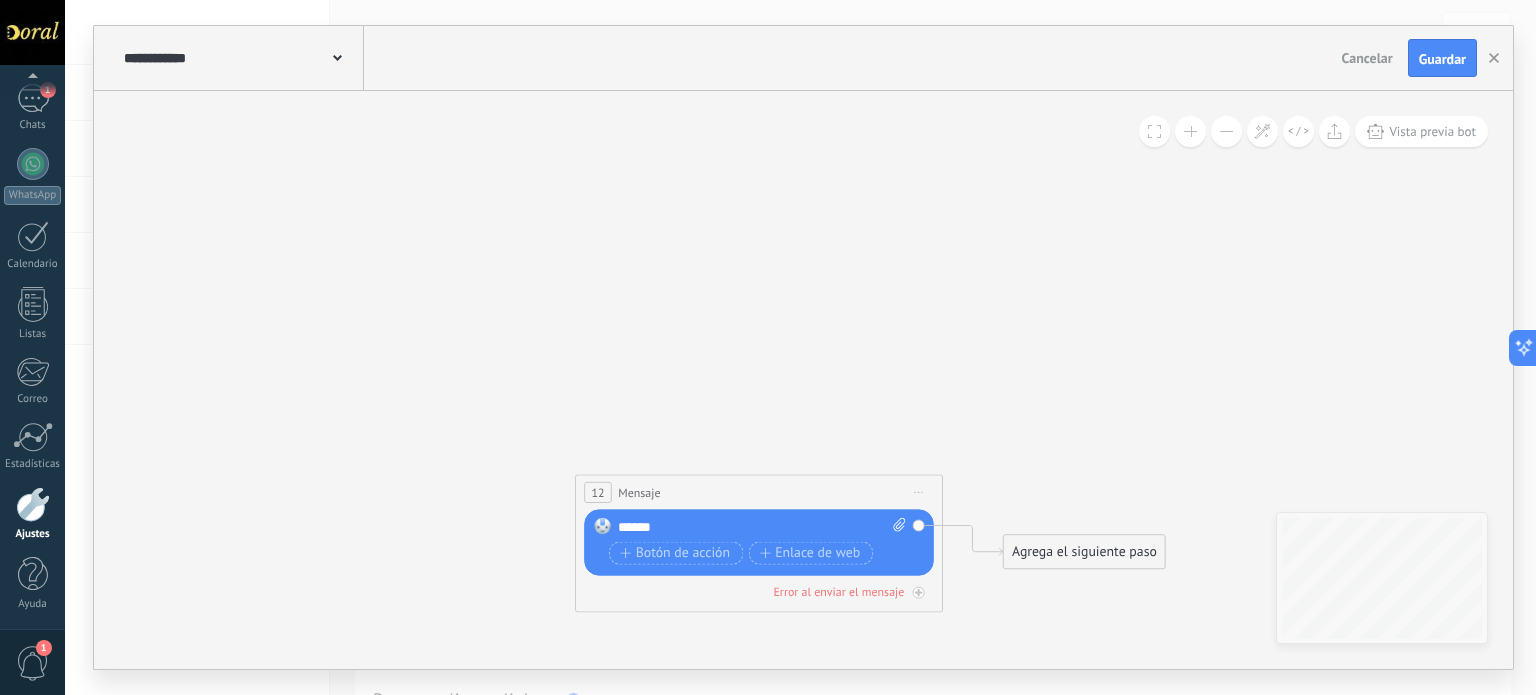click on "Iniciar vista previa aquí
Cambiar nombre
Duplicar
Borrar" at bounding box center (918, 492) 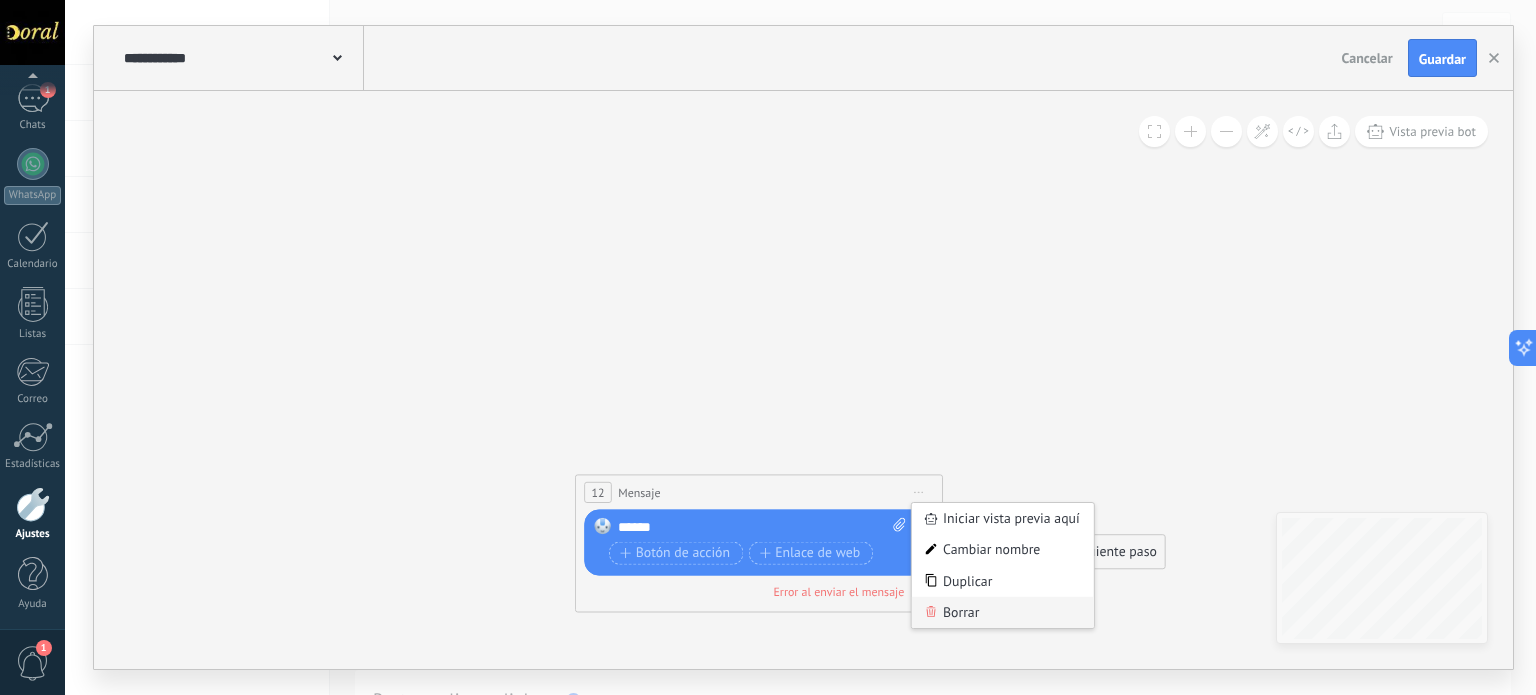 click on "Borrar" at bounding box center (1003, 612) 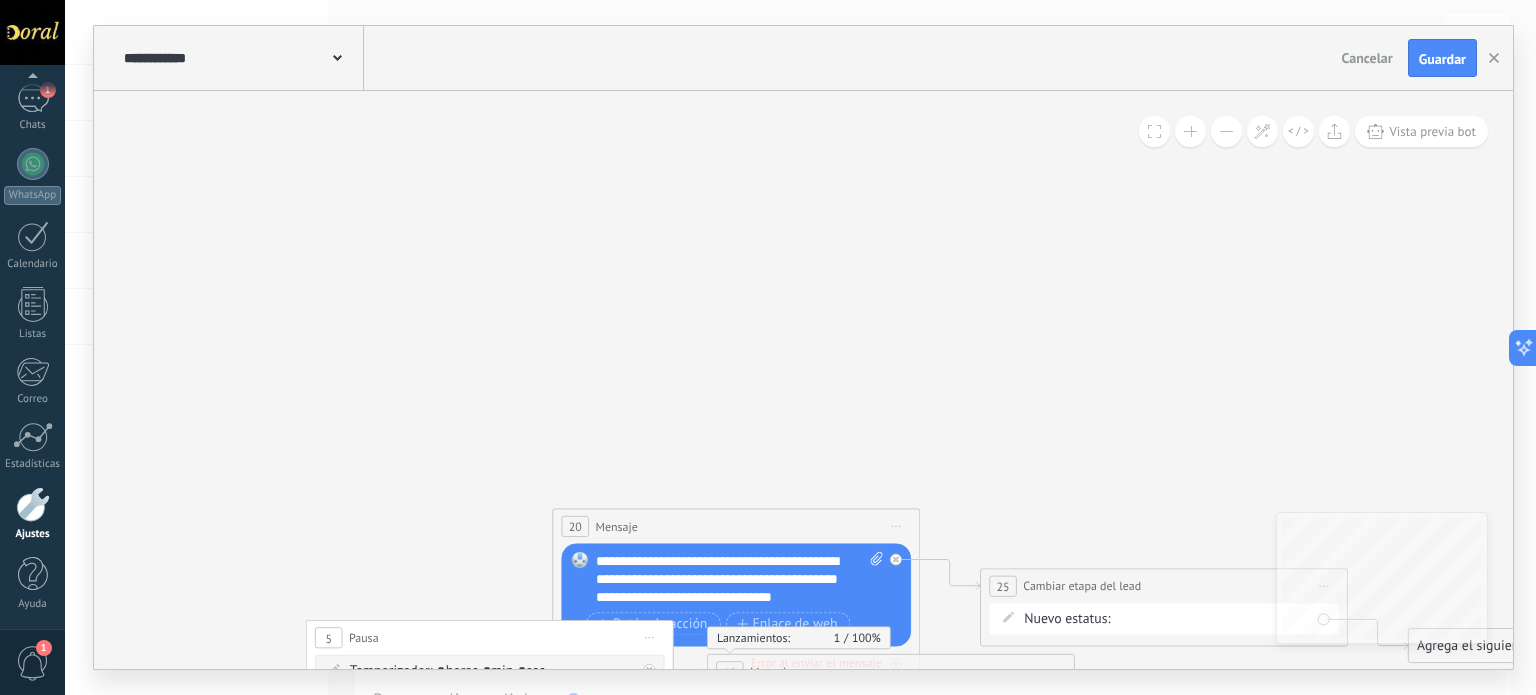 drag, startPoint x: 1016, startPoint y: 408, endPoint x: 1113, endPoint y: 279, distance: 161.40013 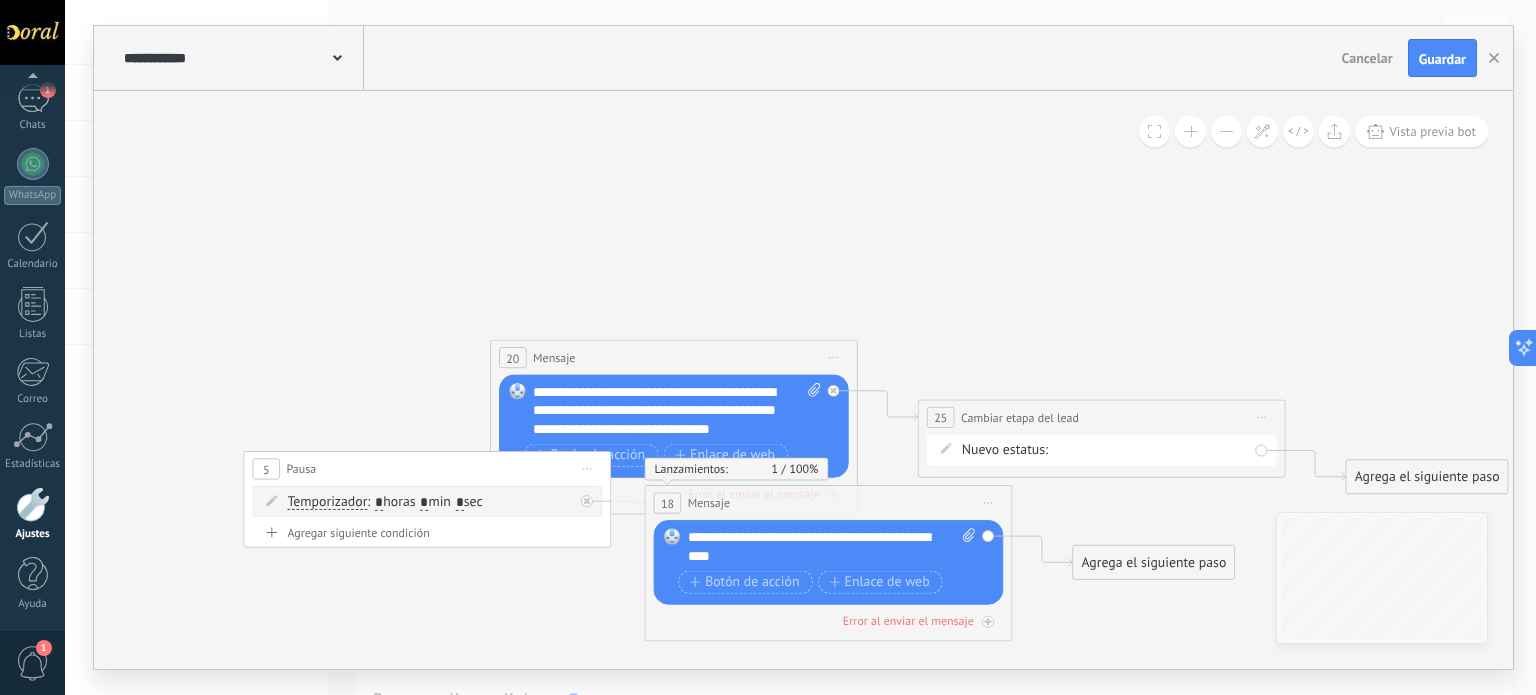 drag, startPoint x: 923, startPoint y: 431, endPoint x: 810, endPoint y: 247, distance: 215.92822 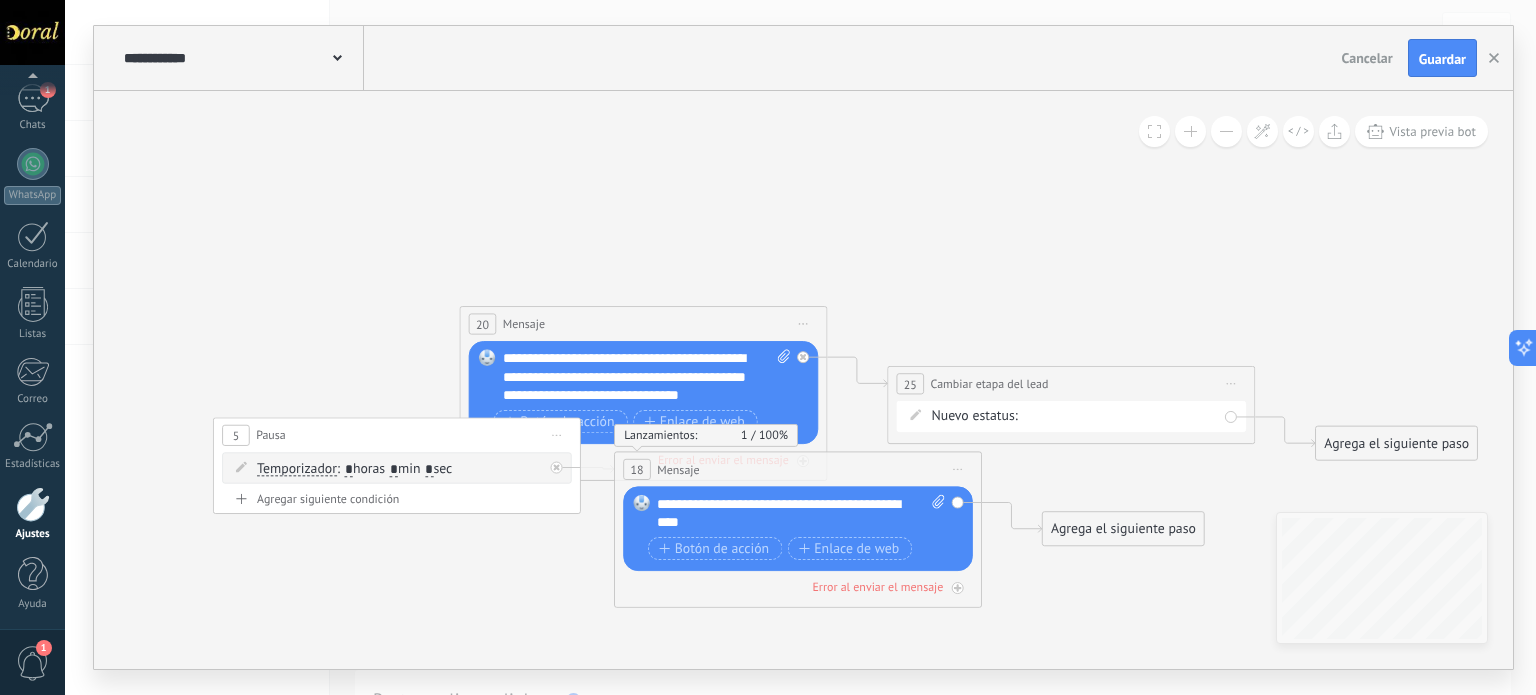 click on "Iniciar vista previa aquí
Cambiar nombre
Duplicar
Borrar" at bounding box center [803, 324] 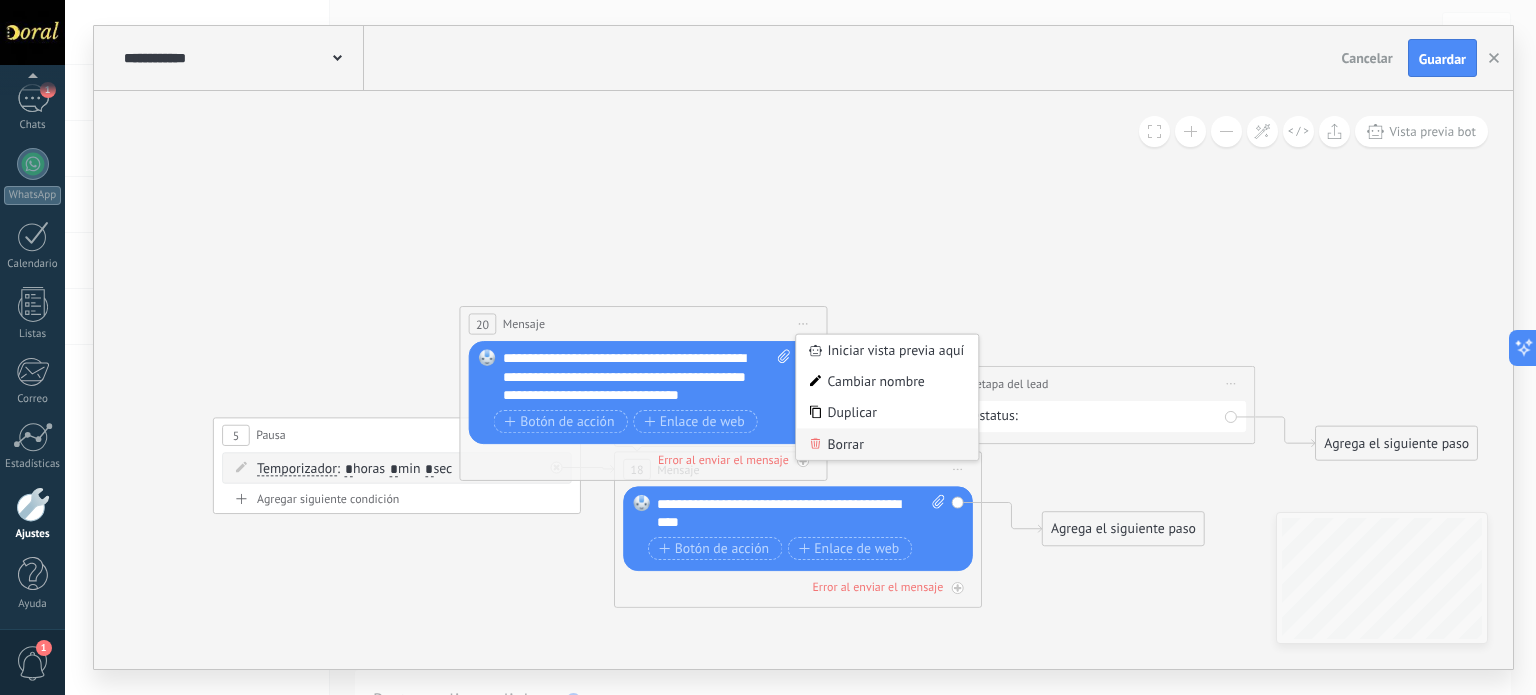 click on "Borrar" at bounding box center (887, 444) 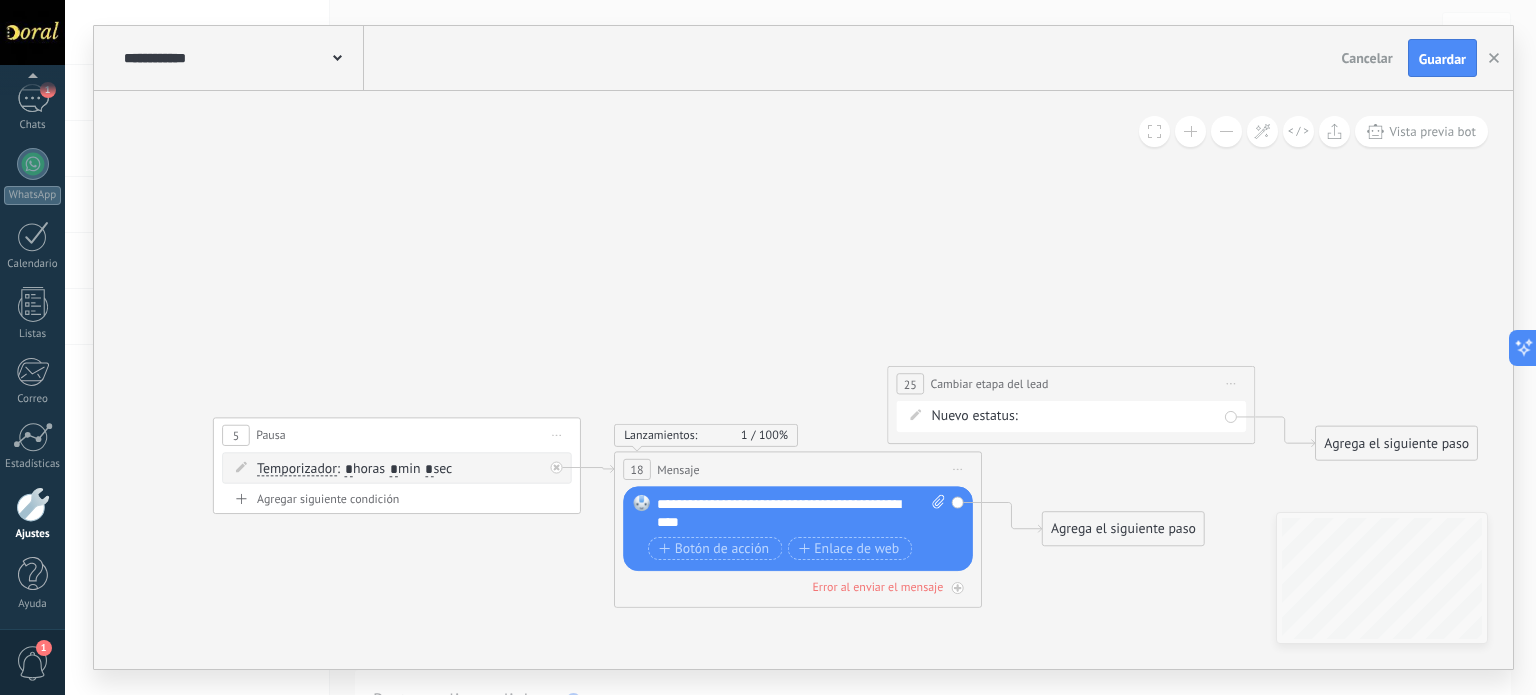 click 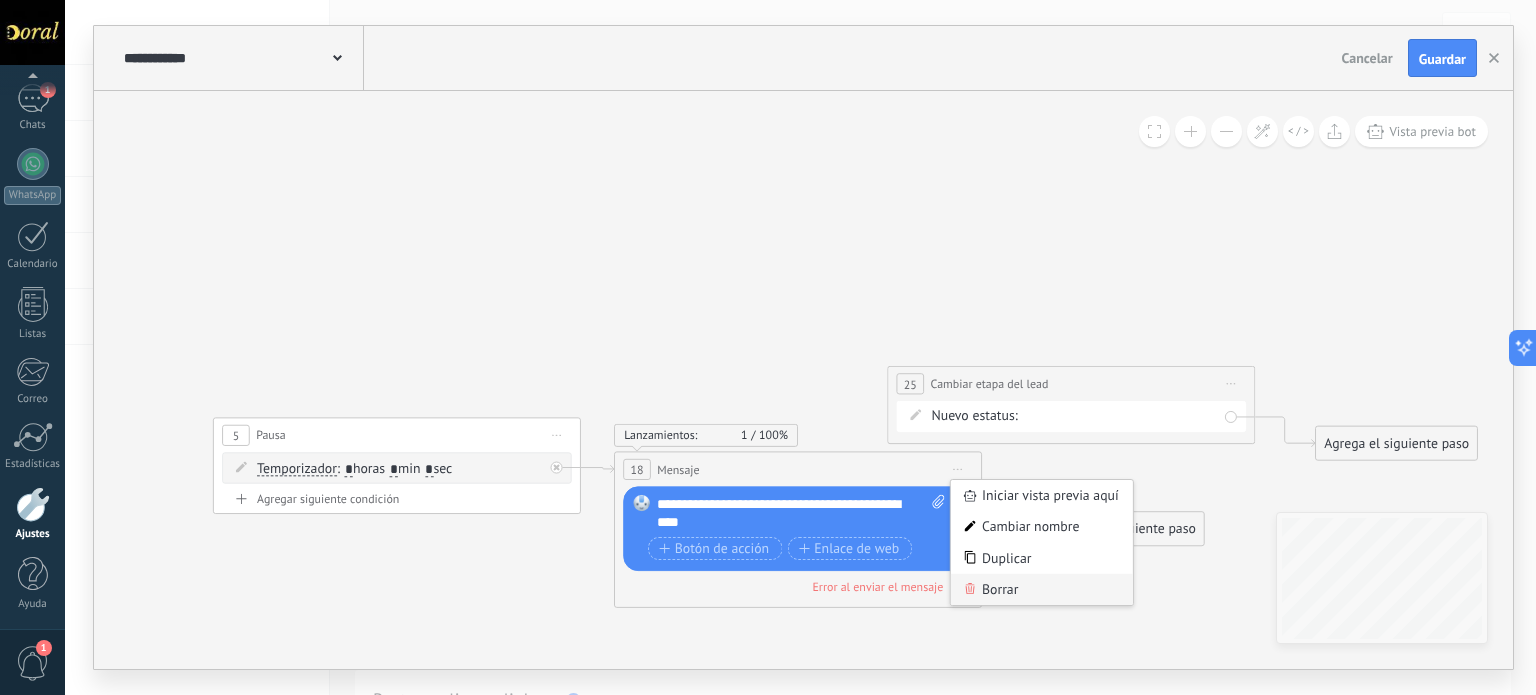 click on "Borrar" at bounding box center [1042, 589] 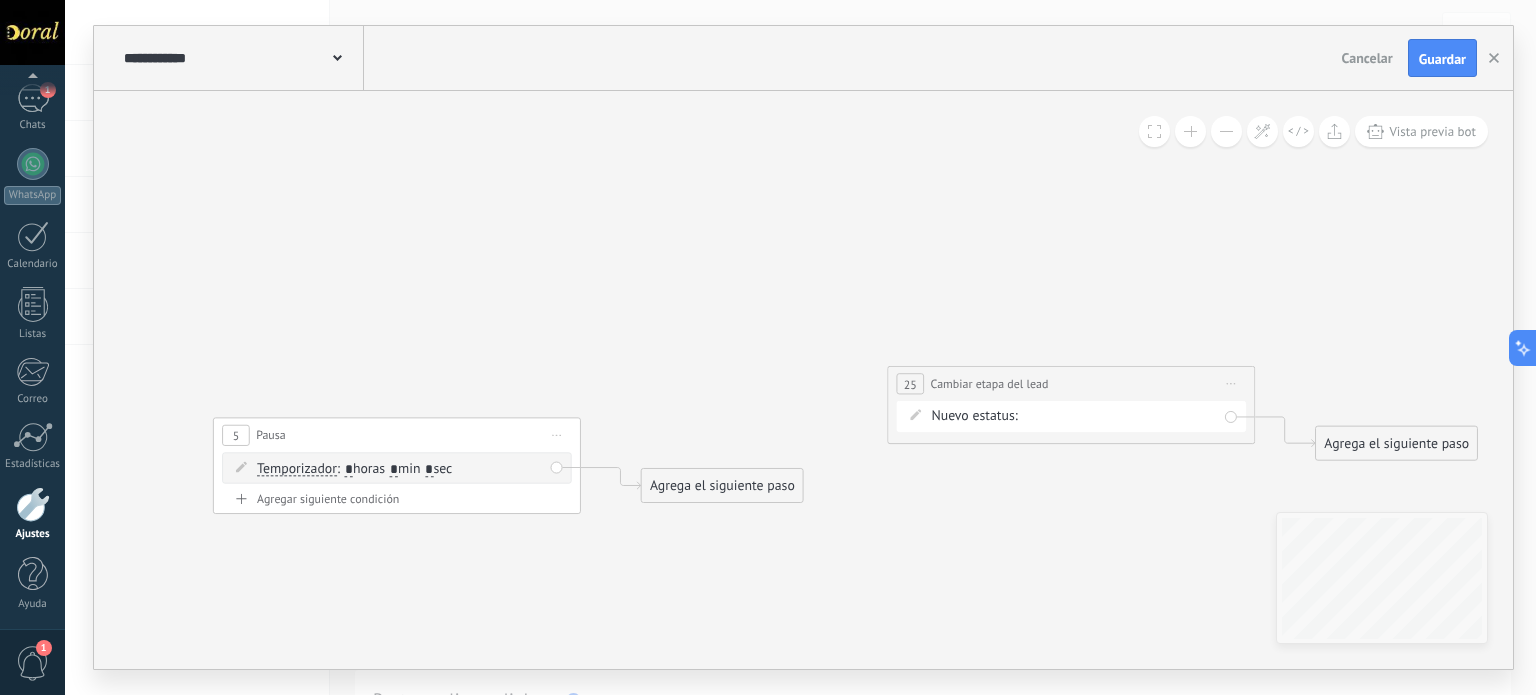 click on "Iniciar vista previa aquí
Cambiar nombre
Duplicar
Borrar" at bounding box center [1231, 384] 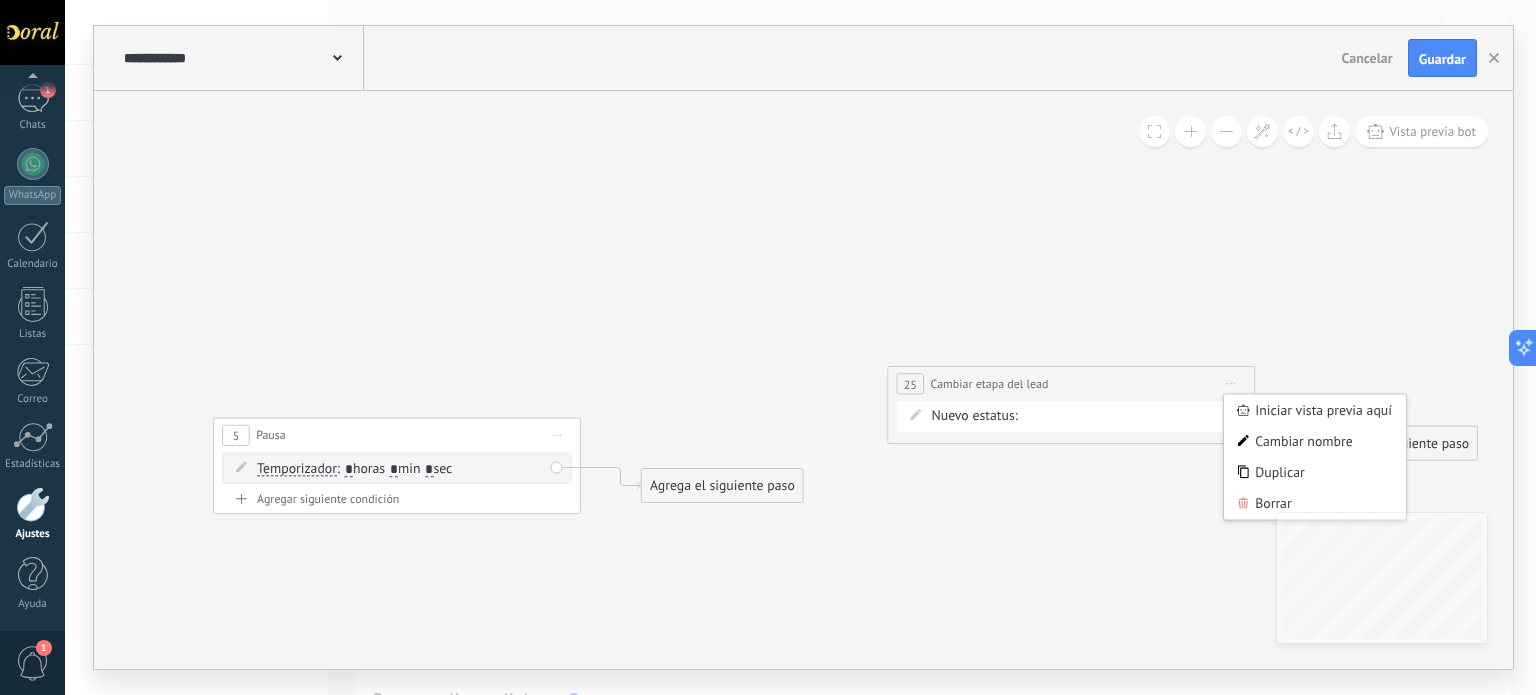 drag, startPoint x: 1260, startPoint y: 503, endPoint x: 1078, endPoint y: 463, distance: 186.34377 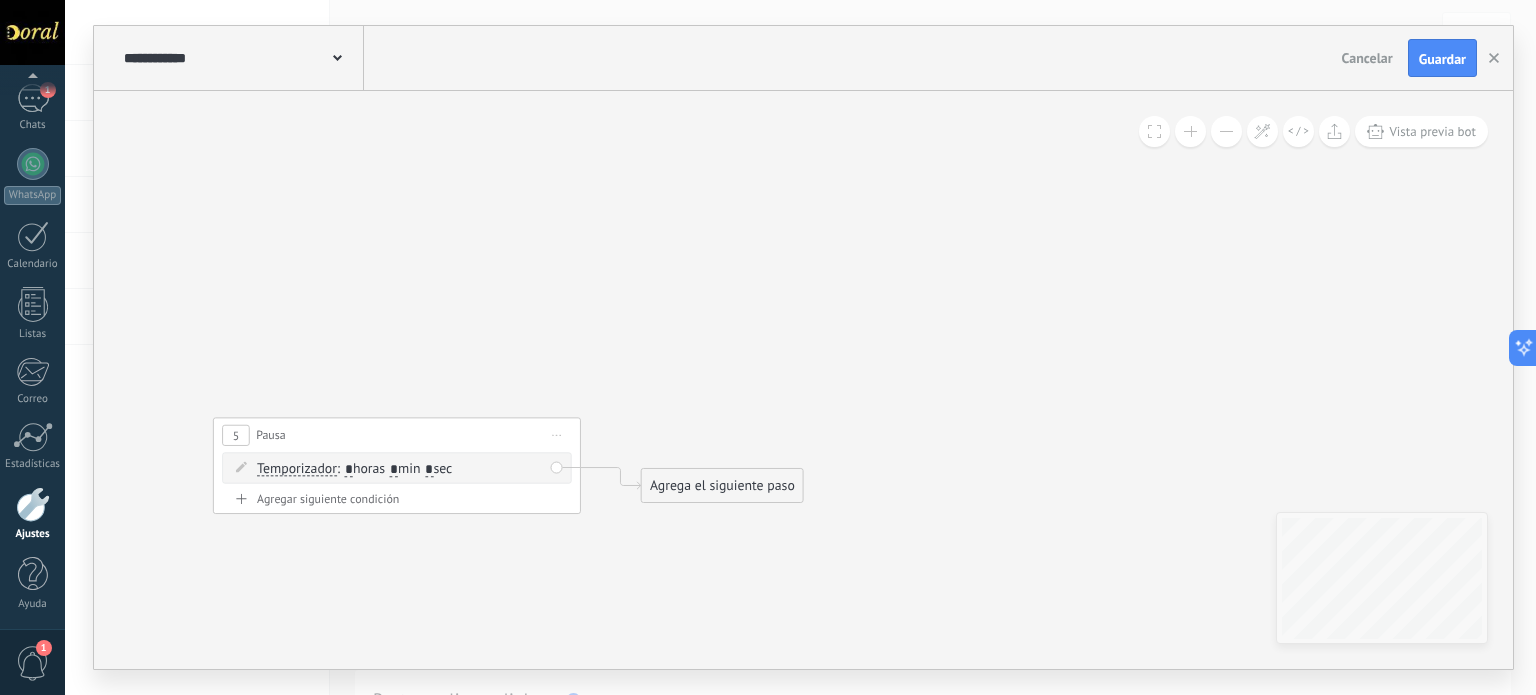 click on "Iniciar vista previa aquí
Cambiar nombre
Duplicar
Borrar" at bounding box center [556, 435] 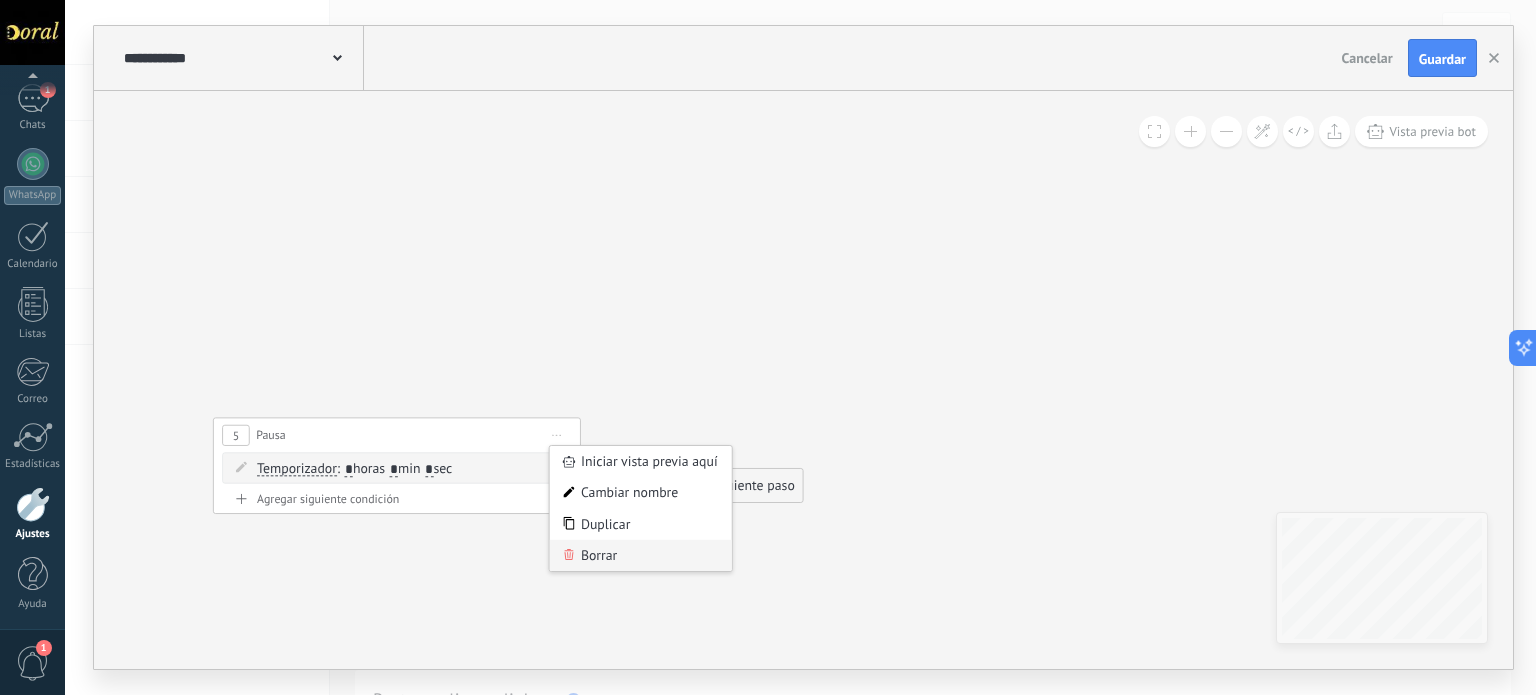 click 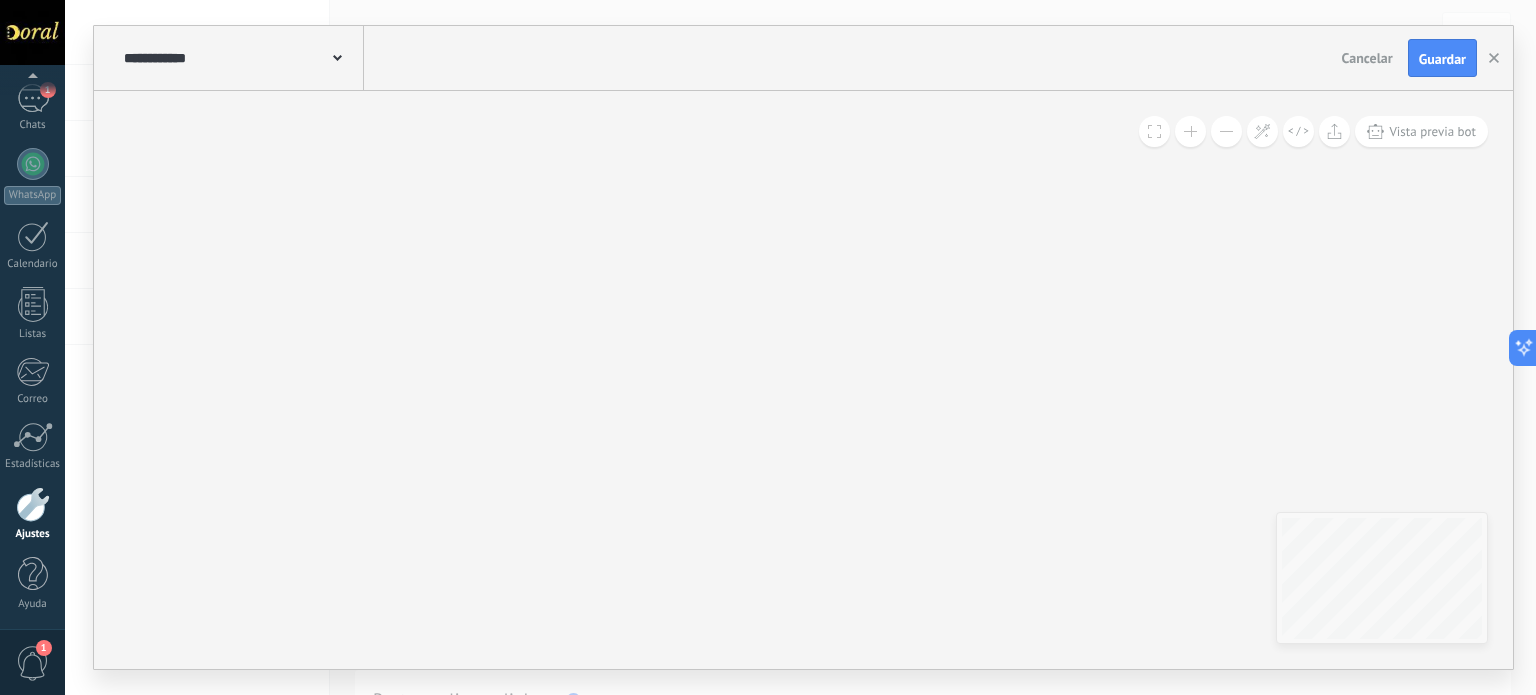 drag, startPoint x: 556, startPoint y: 358, endPoint x: 876, endPoint y: 670, distance: 446.92728 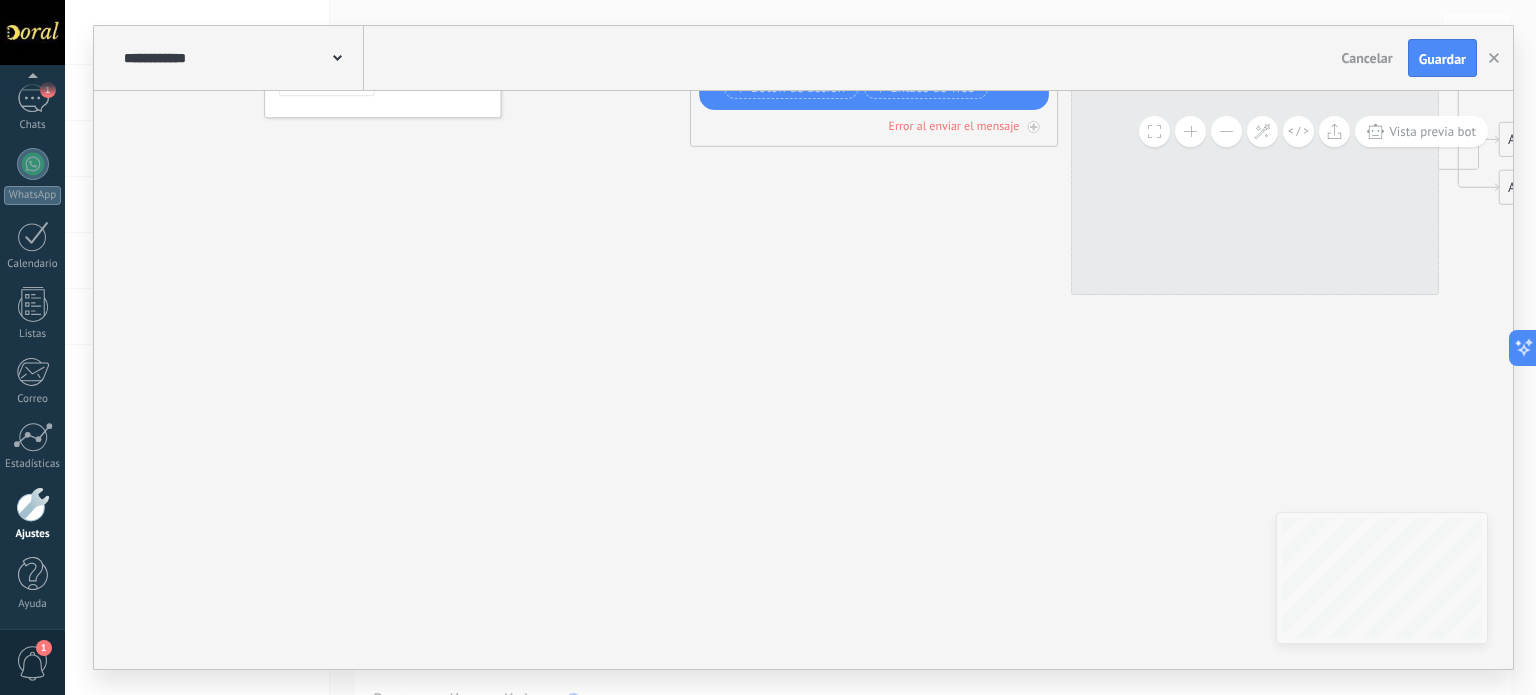 drag, startPoint x: 756, startPoint y: 335, endPoint x: 788, endPoint y: 623, distance: 289.77234 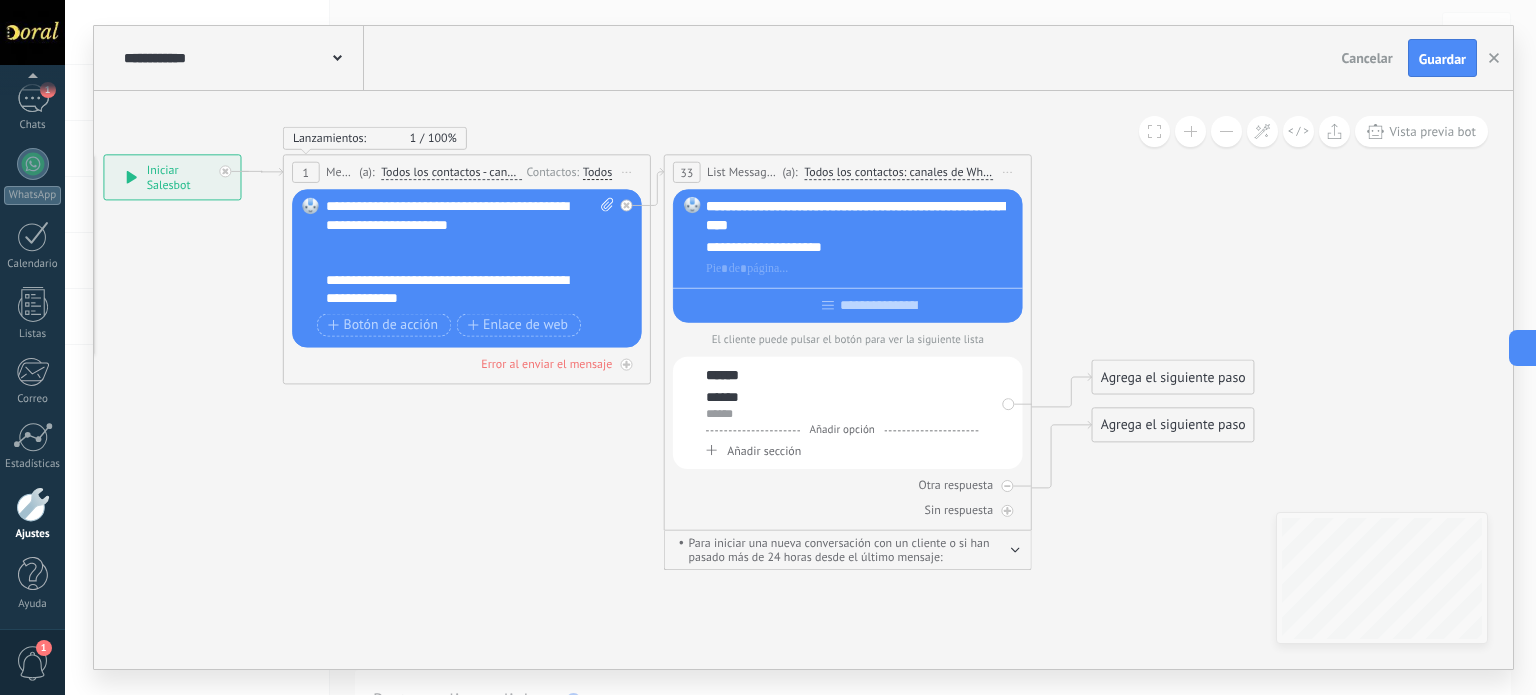 drag, startPoint x: 737, startPoint y: 369, endPoint x: 392, endPoint y: 532, distance: 381.5678 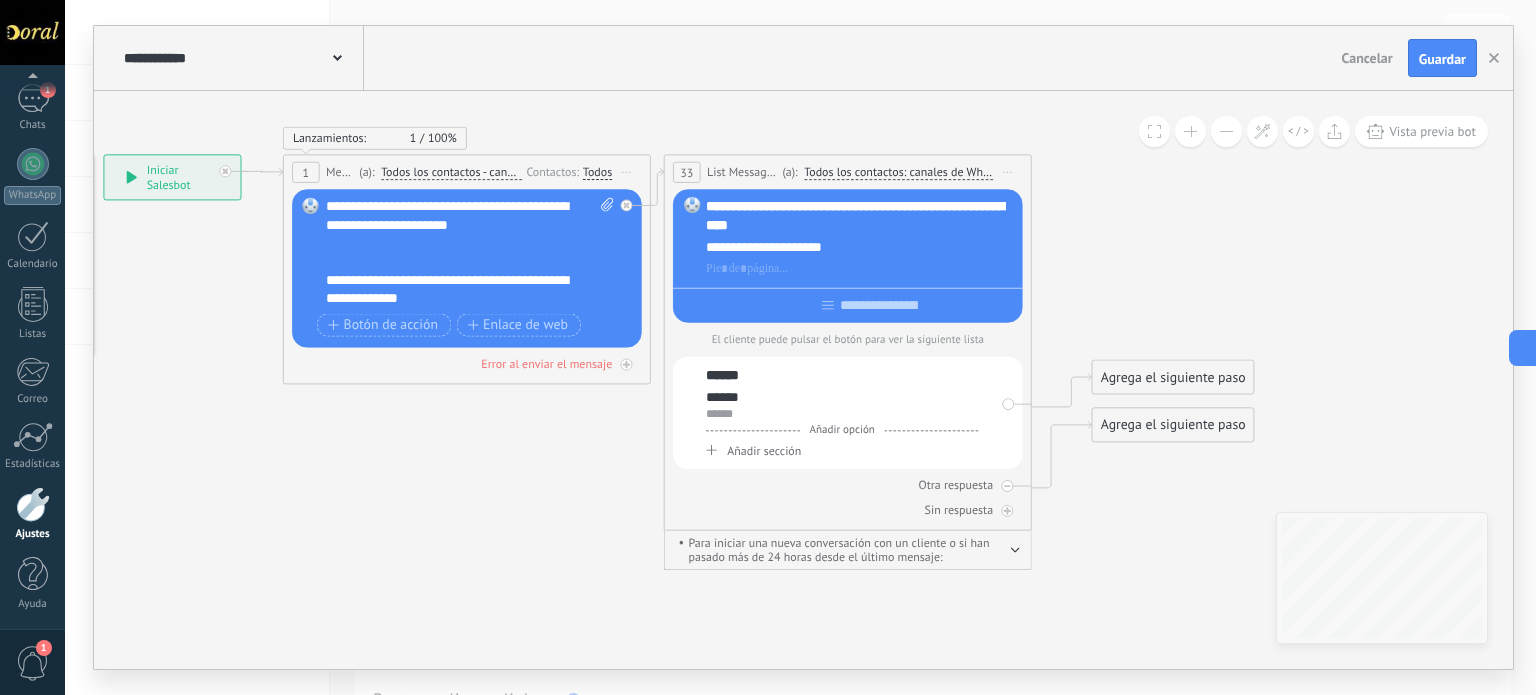 click 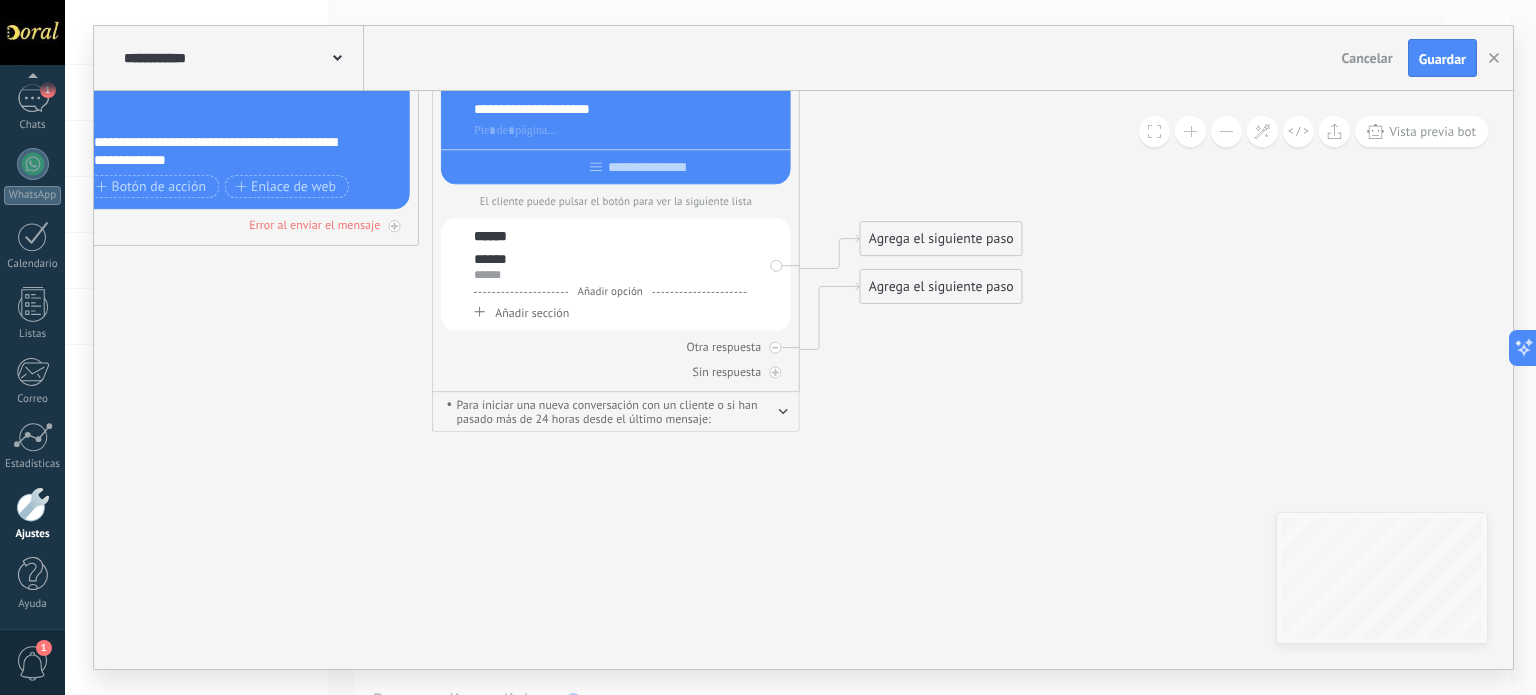 drag, startPoint x: 364, startPoint y: 460, endPoint x: 179, endPoint y: 377, distance: 202.76587 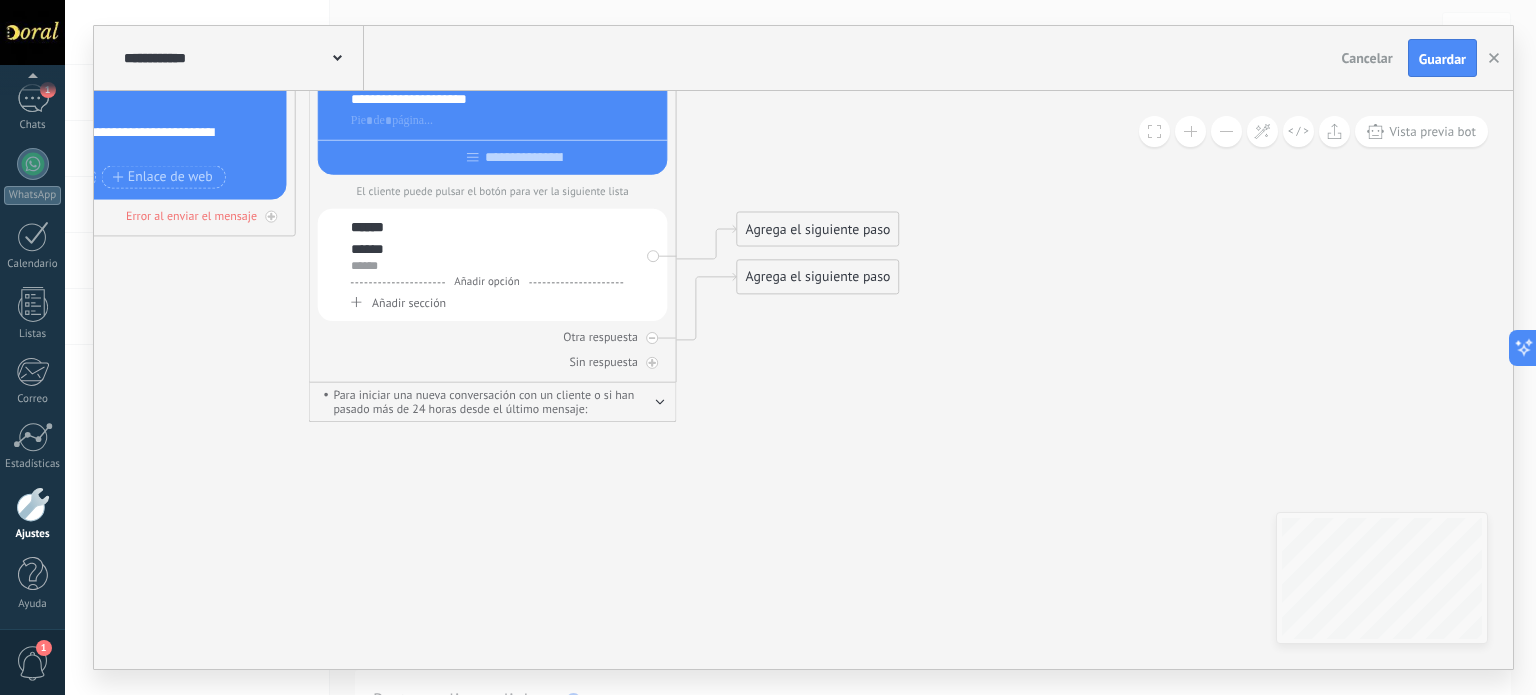 drag, startPoint x: 771, startPoint y: 546, endPoint x: 670, endPoint y: 545, distance: 101.00495 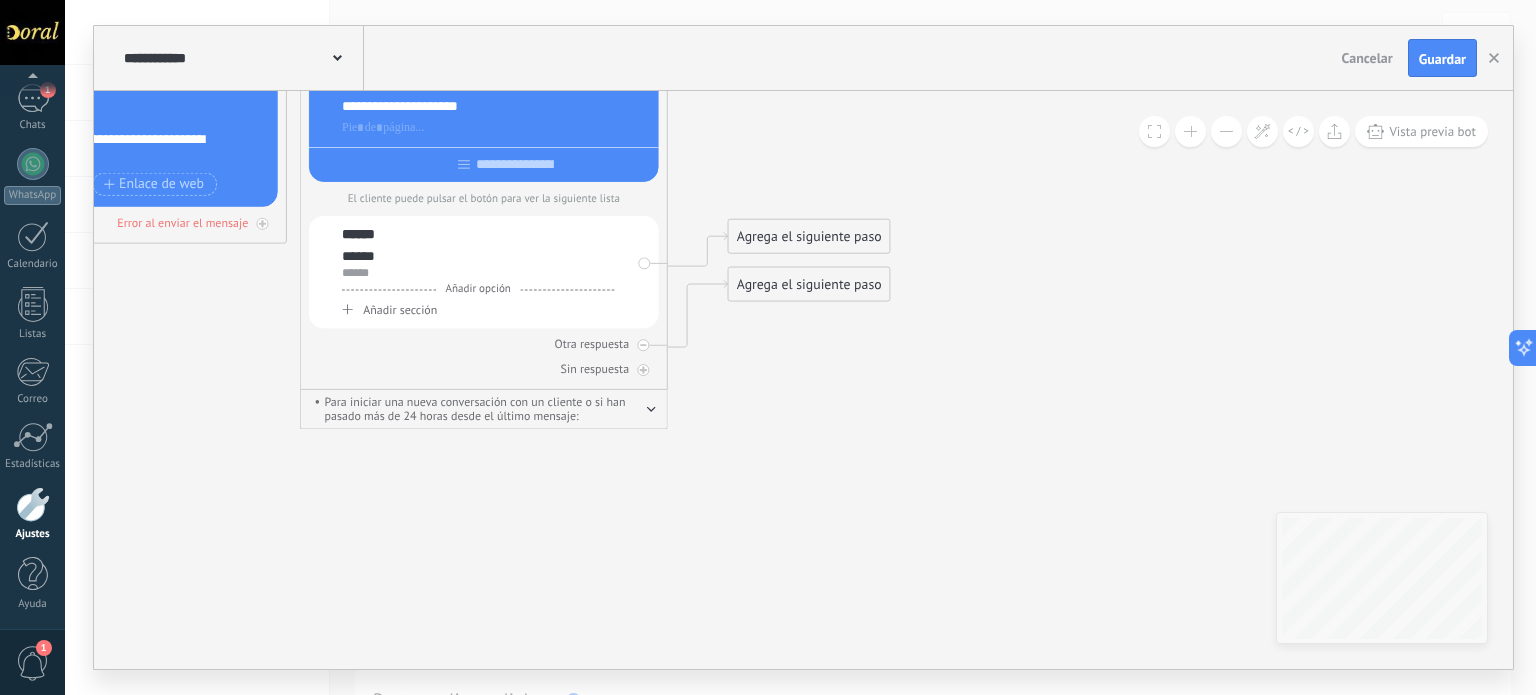 drag, startPoint x: 798, startPoint y: 428, endPoint x: 788, endPoint y: 511, distance: 83.60024 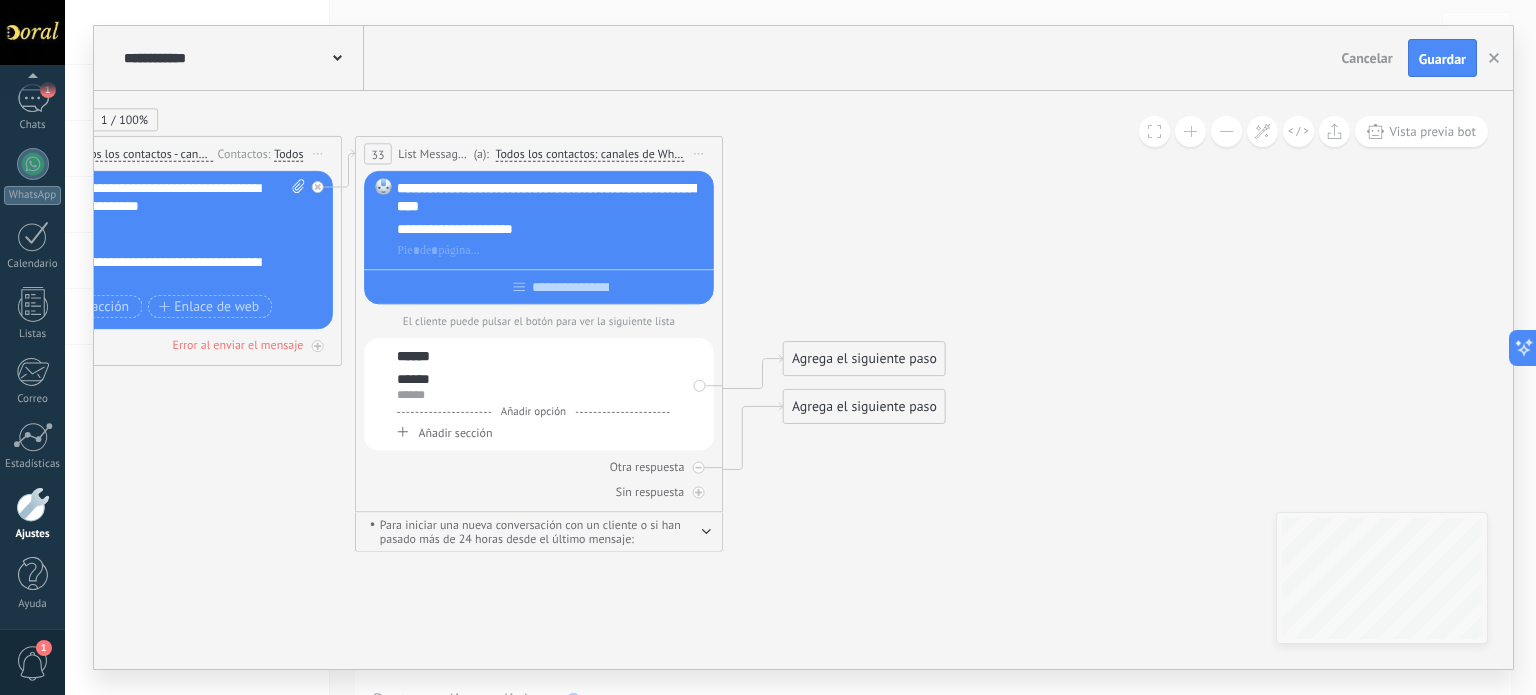 drag, startPoint x: 778, startPoint y: 511, endPoint x: 889, endPoint y: 520, distance: 111.364265 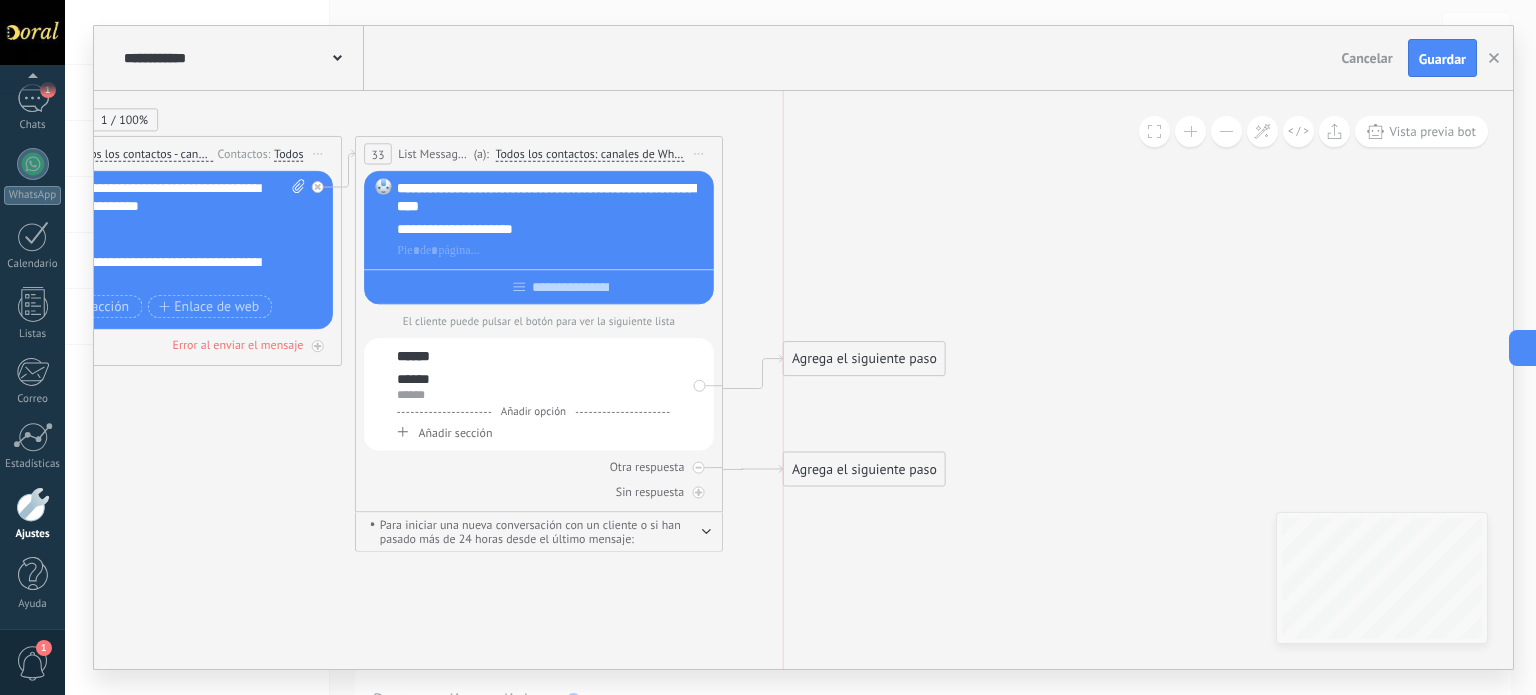 drag, startPoint x: 836, startPoint y: 405, endPoint x: 829, endPoint y: 468, distance: 63.387695 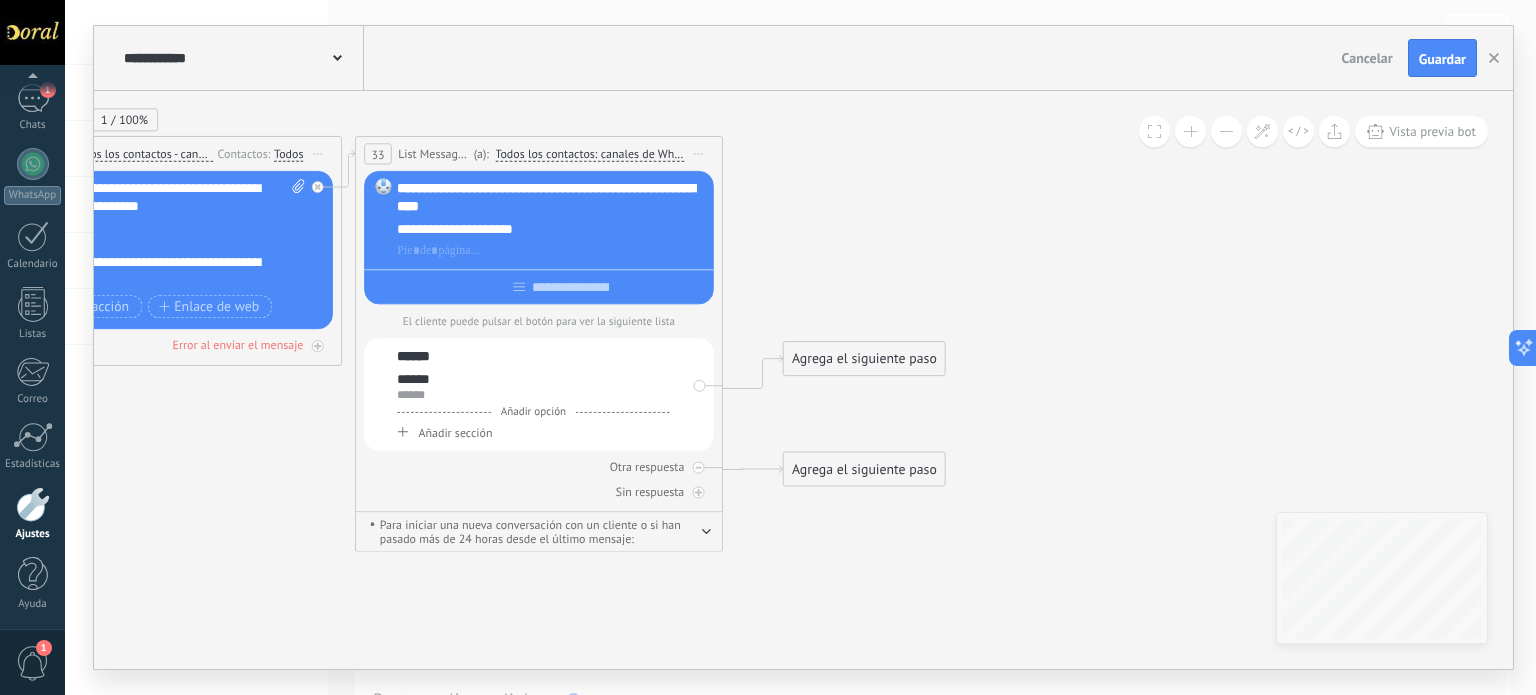 drag, startPoint x: 810, startPoint y: 418, endPoint x: 1152, endPoint y: 571, distance: 374.66385 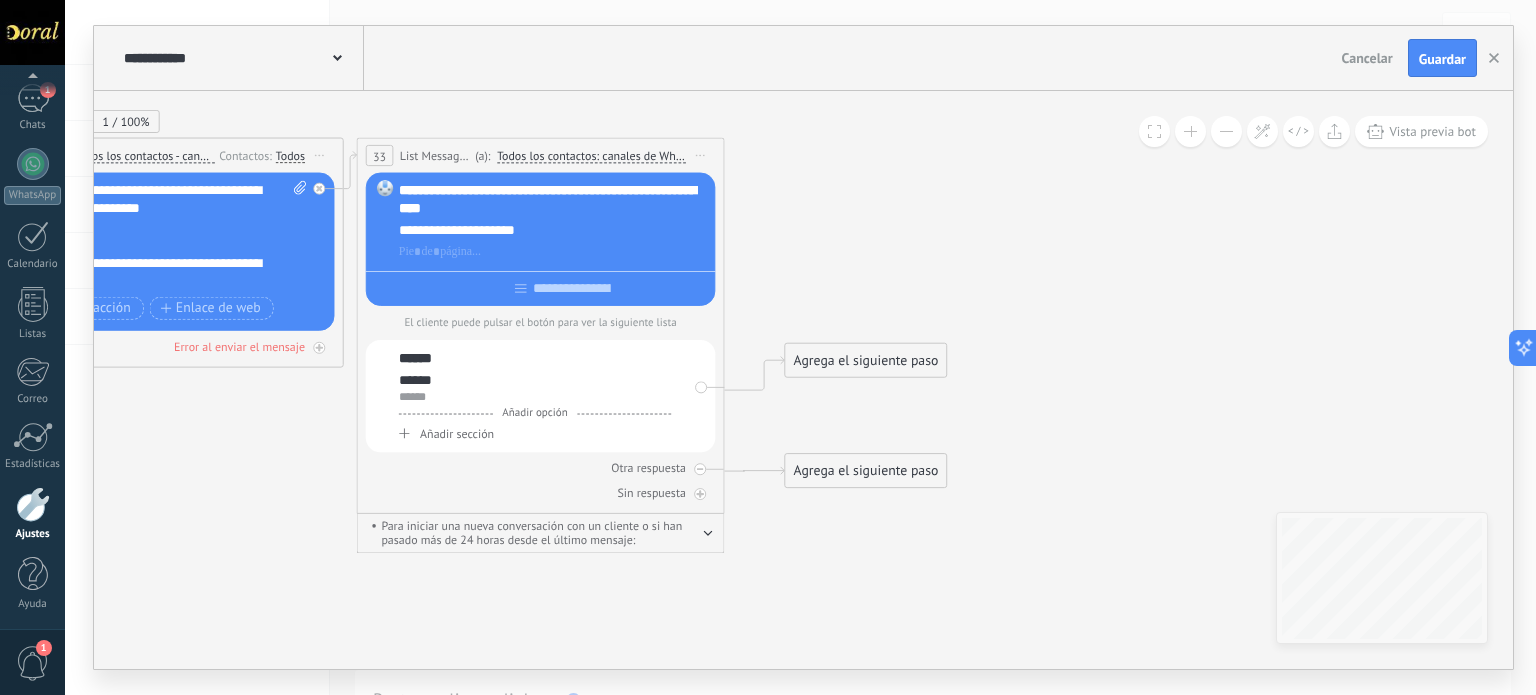 click on "Añadir sección" at bounding box center (457, 435) 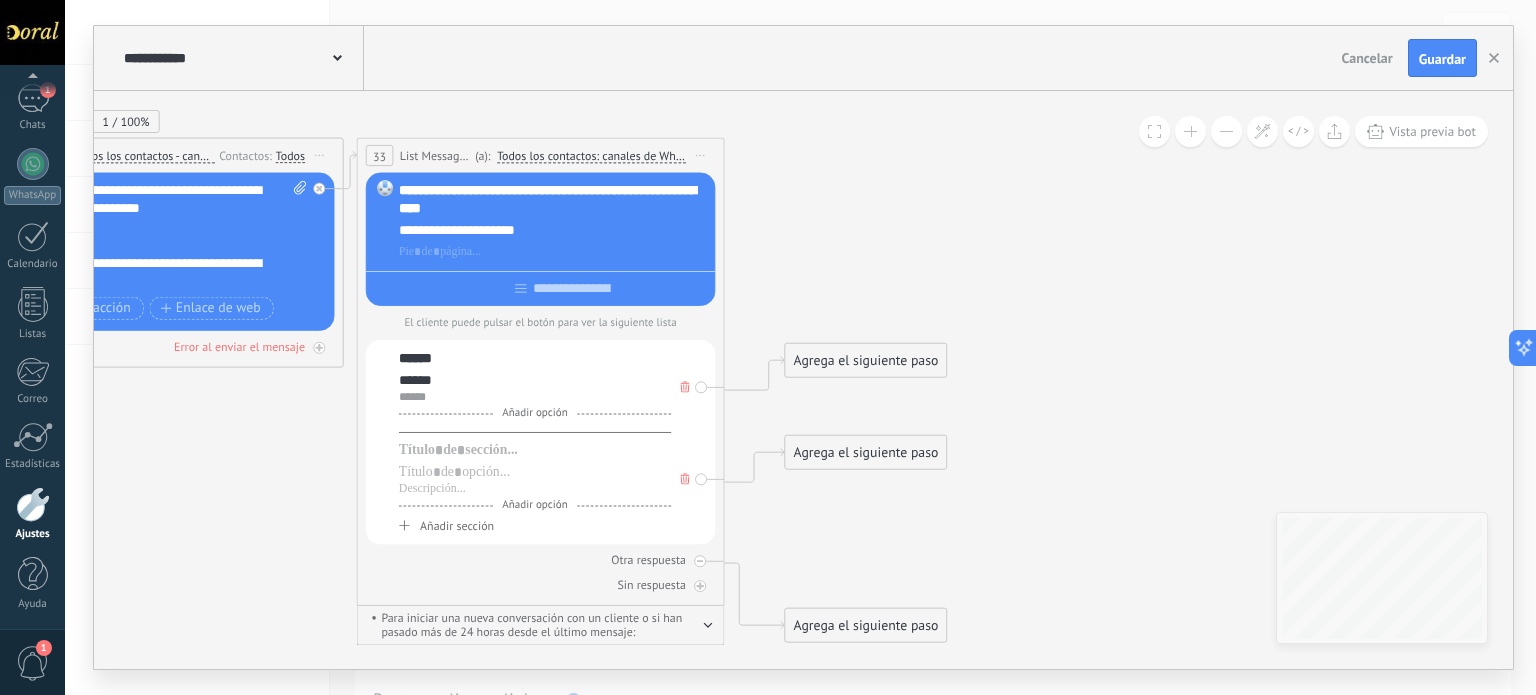 click on "Añadir opción
Añadir sección" at bounding box center [535, 487] 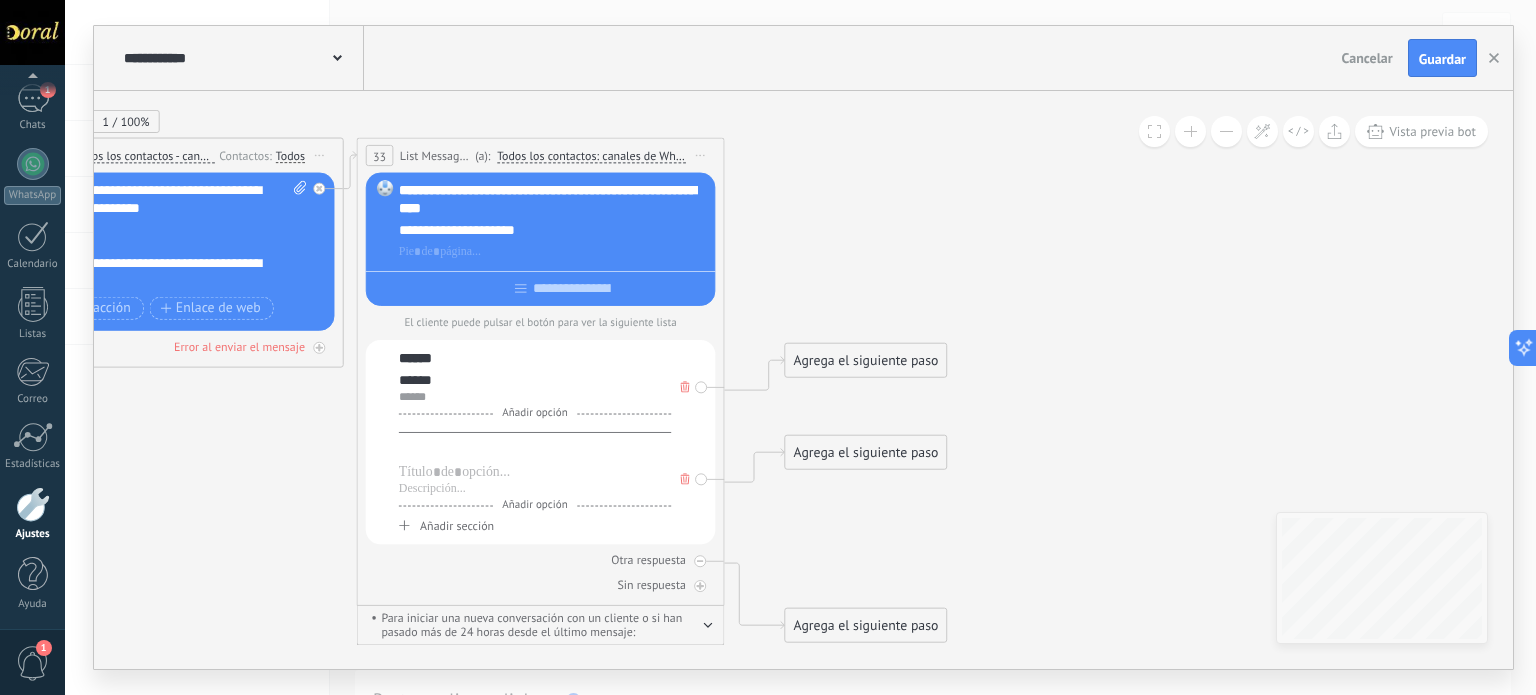 click at bounding box center (535, 450) 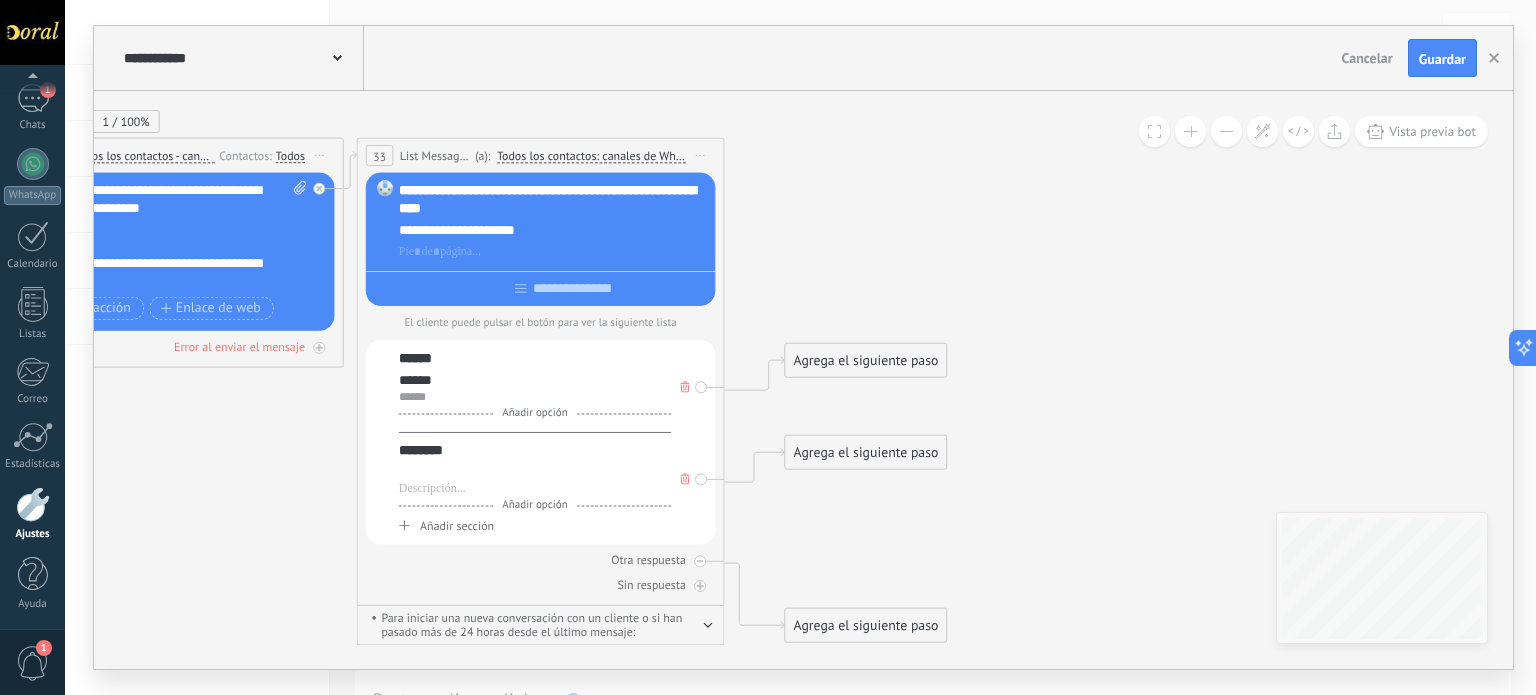 click at bounding box center (535, 472) 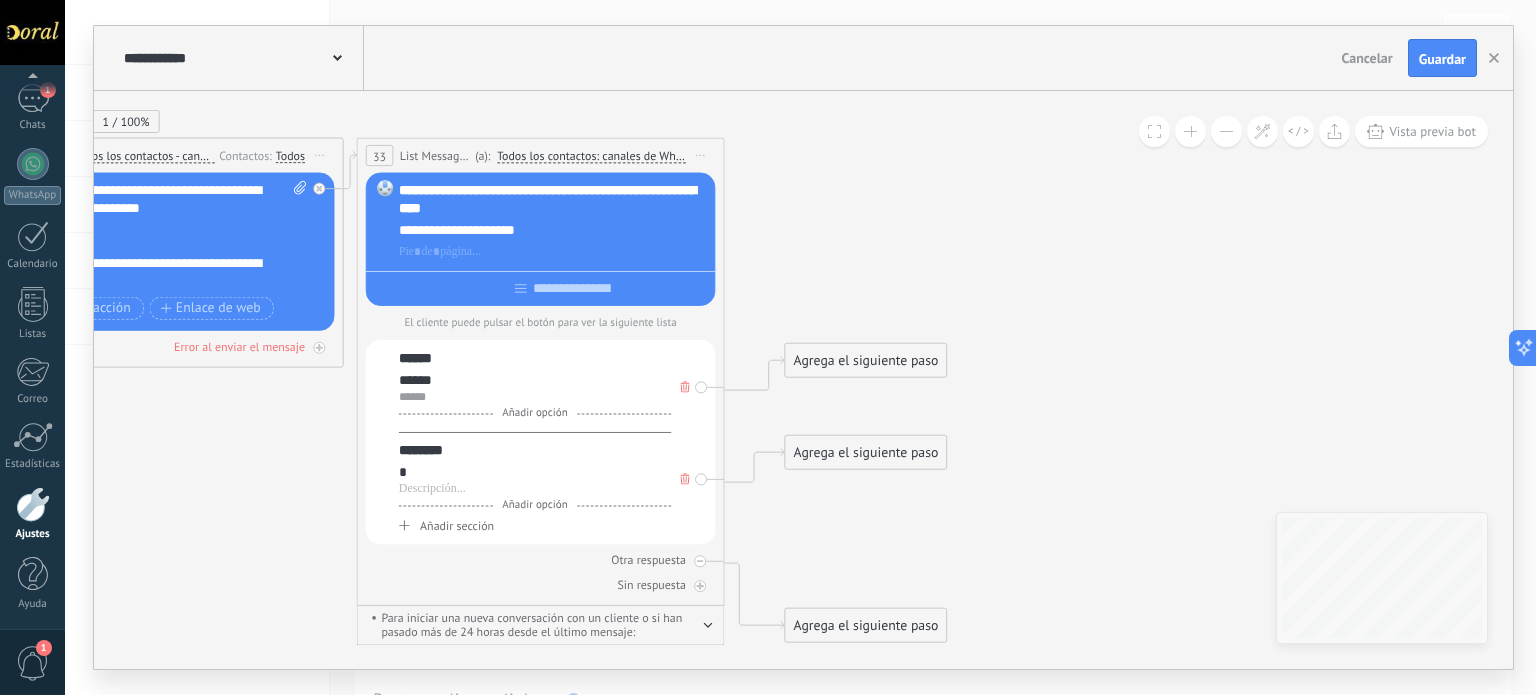drag, startPoint x: 443, startPoint y: 533, endPoint x: 465, endPoint y: 528, distance: 22.561028 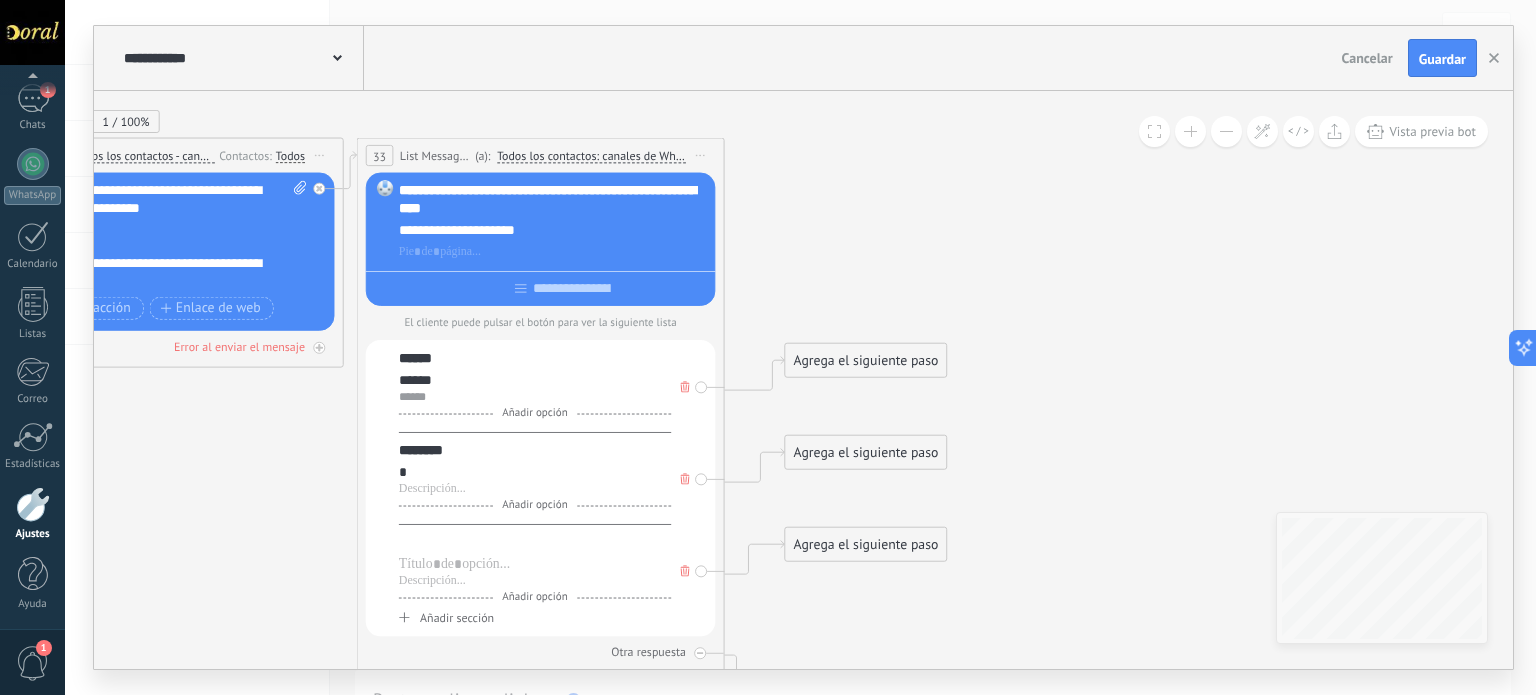 click at bounding box center (535, 542) 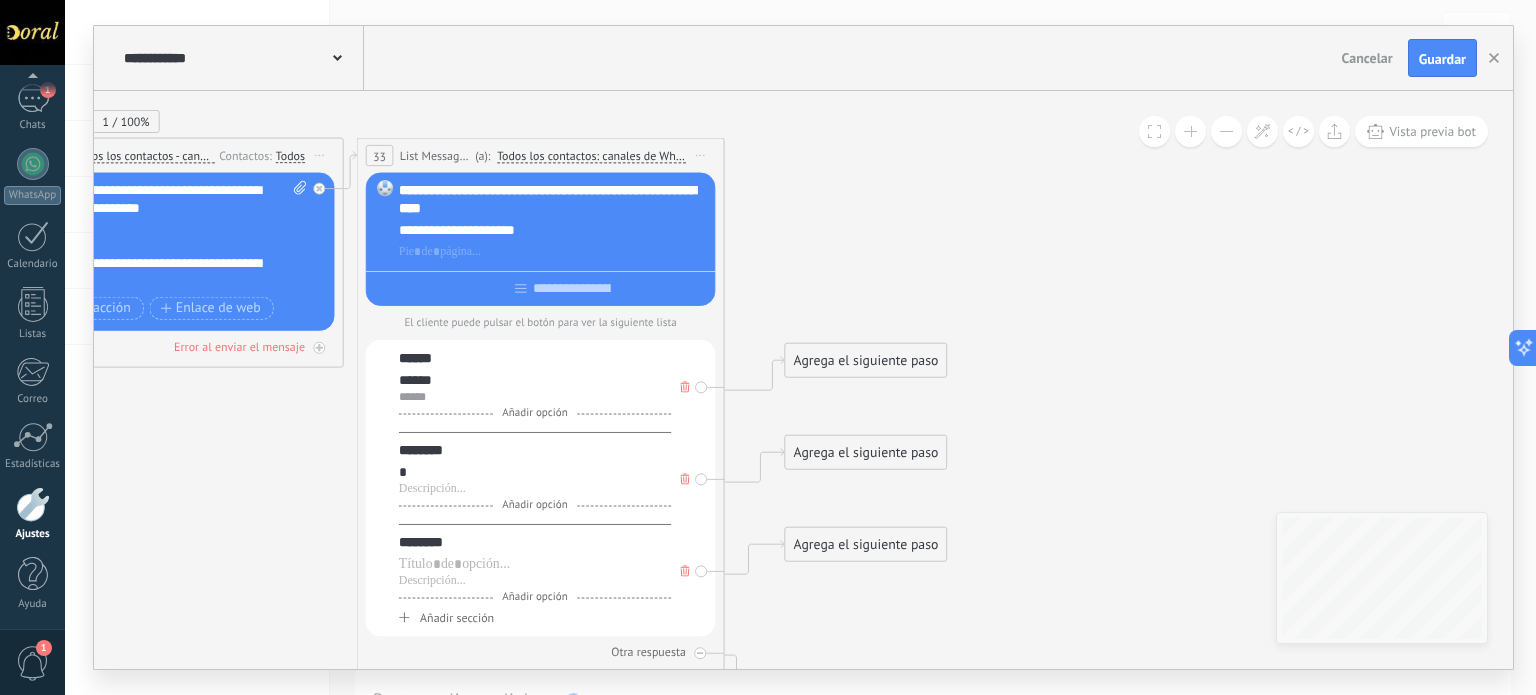 click on "Añadir sección" at bounding box center [457, 619] 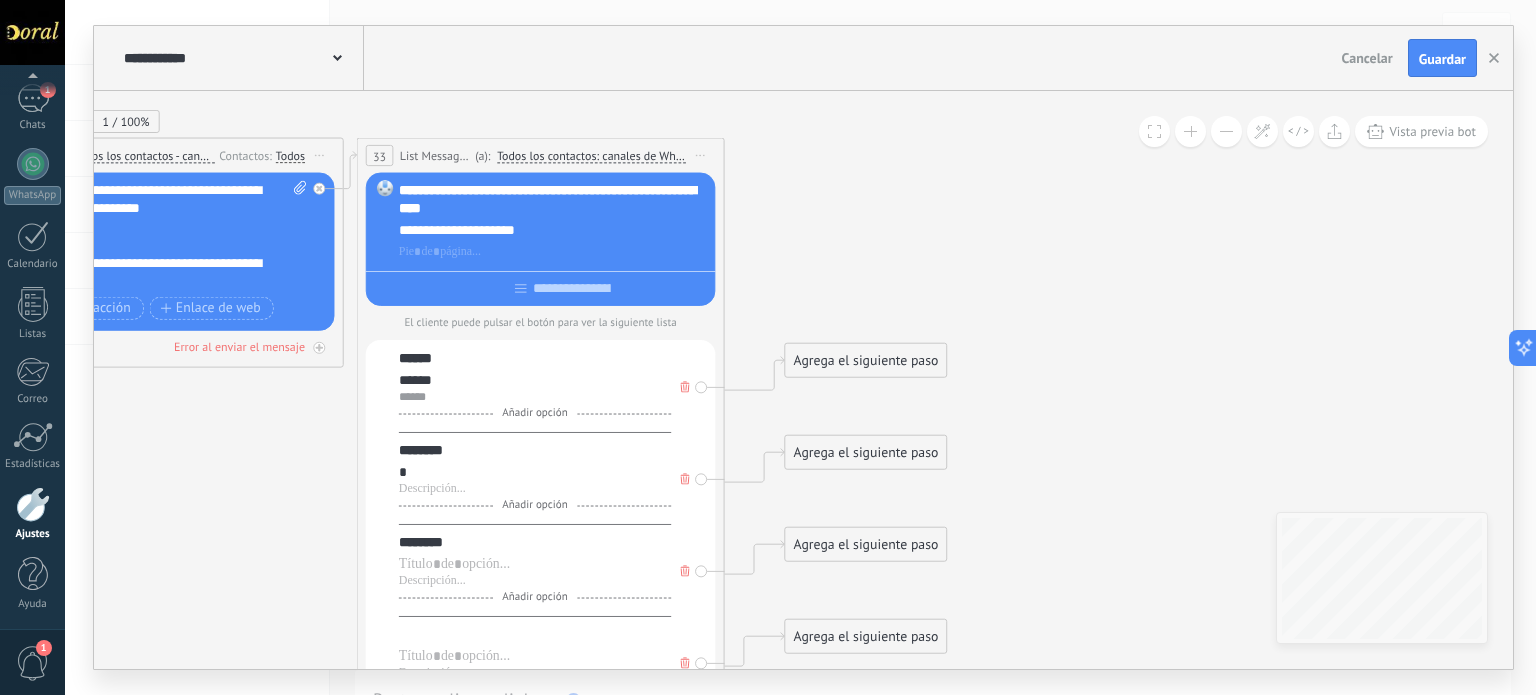 click at bounding box center [535, 634] 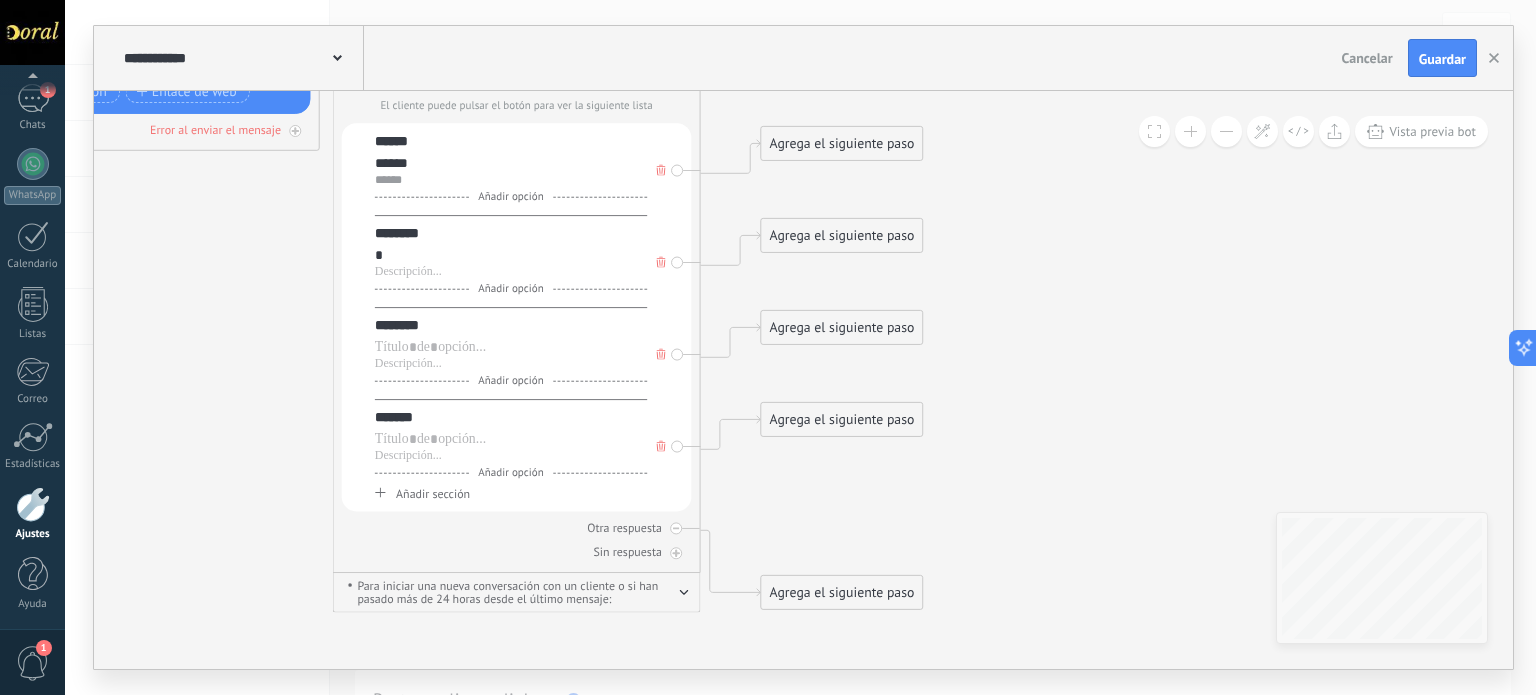 drag, startPoint x: 1192, startPoint y: 445, endPoint x: 1168, endPoint y: 218, distance: 228.2652 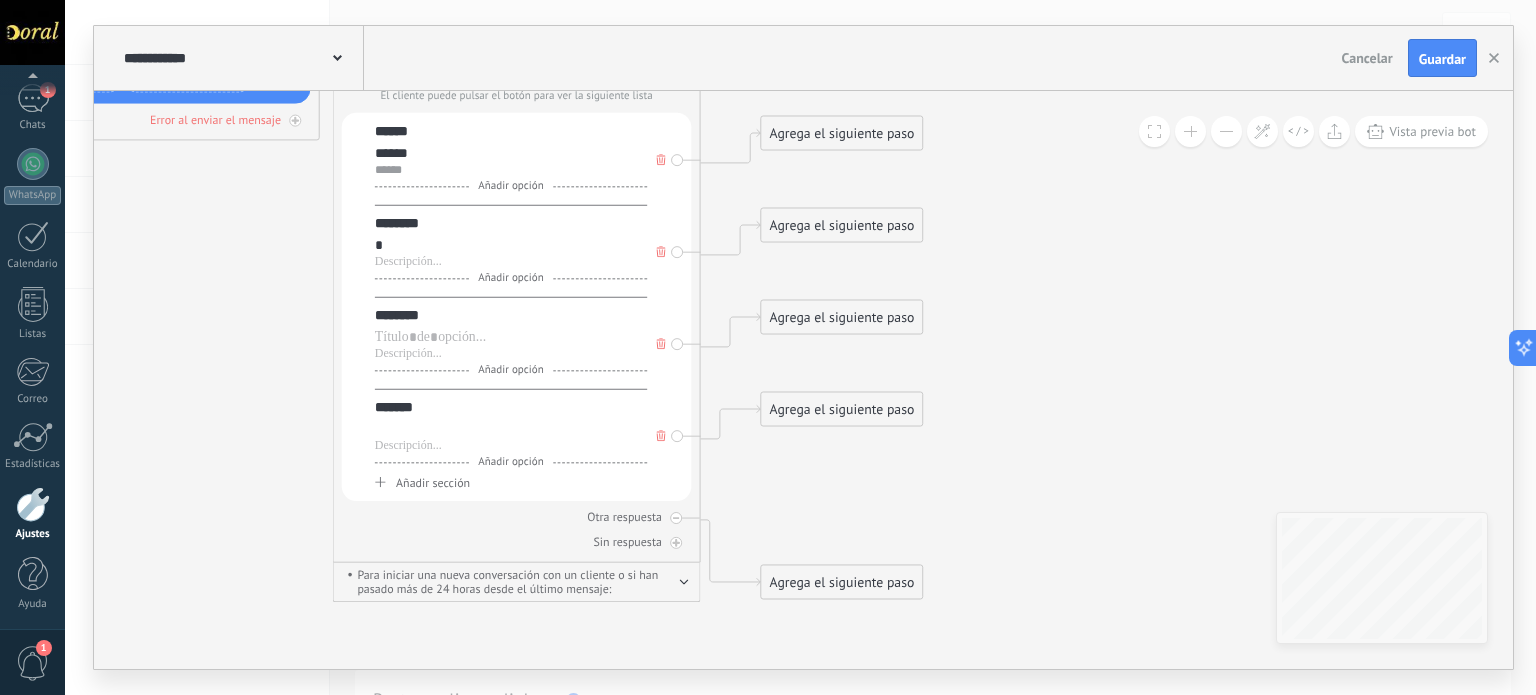 click at bounding box center [511, 429] 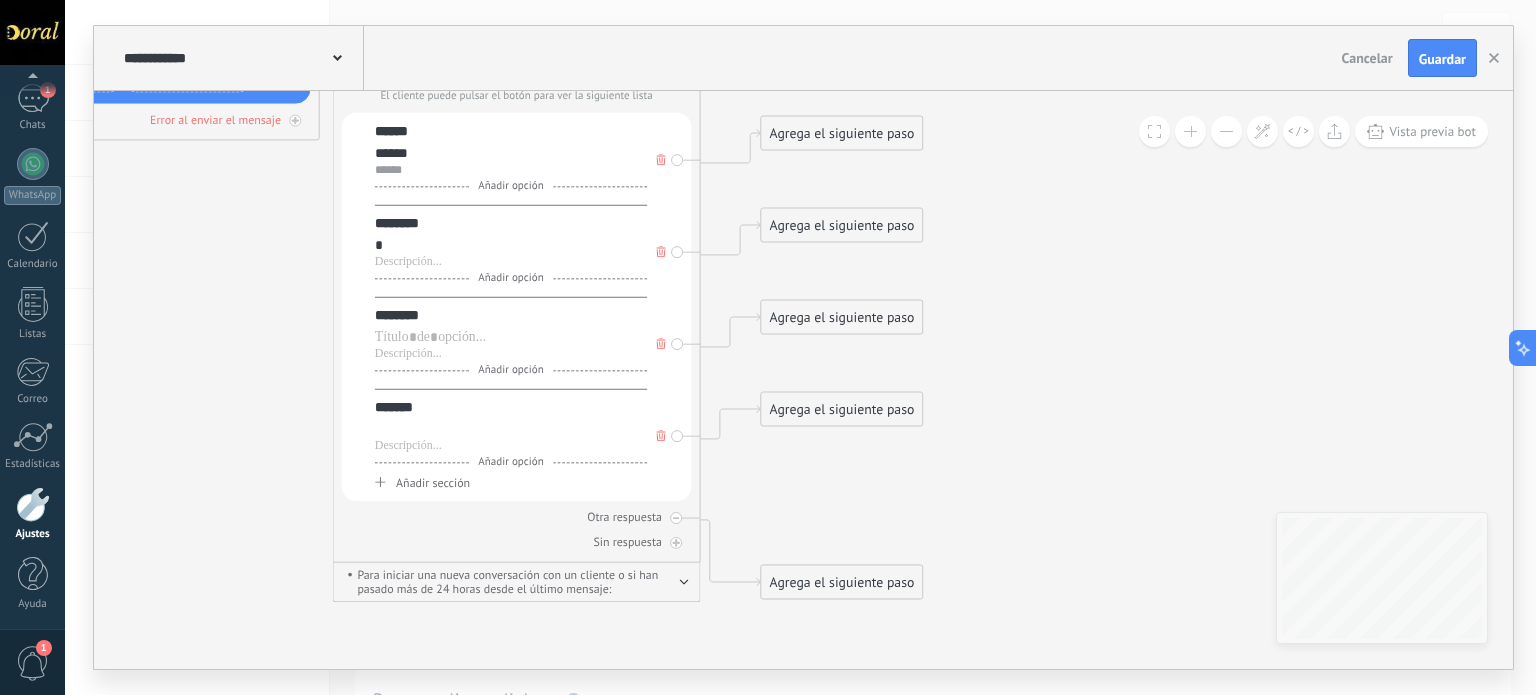 type 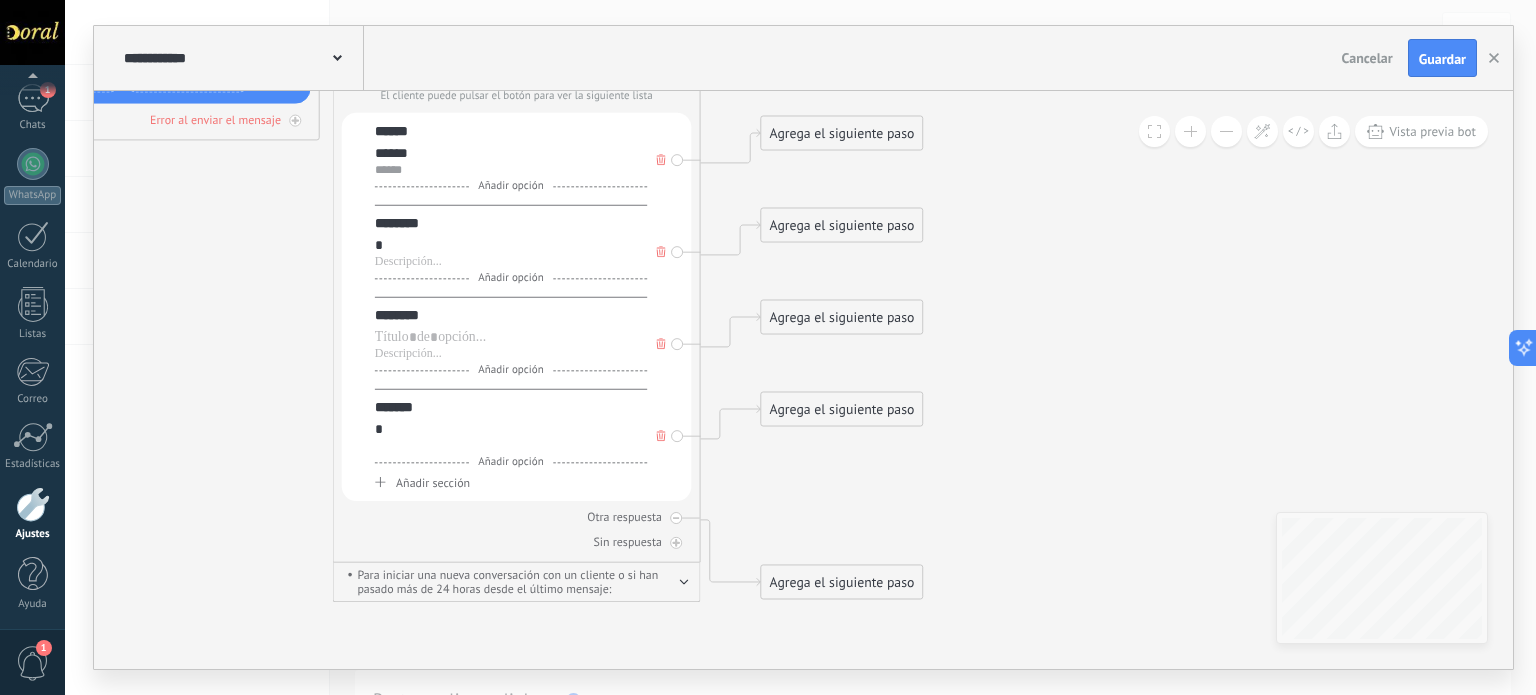 click at bounding box center (511, 446) 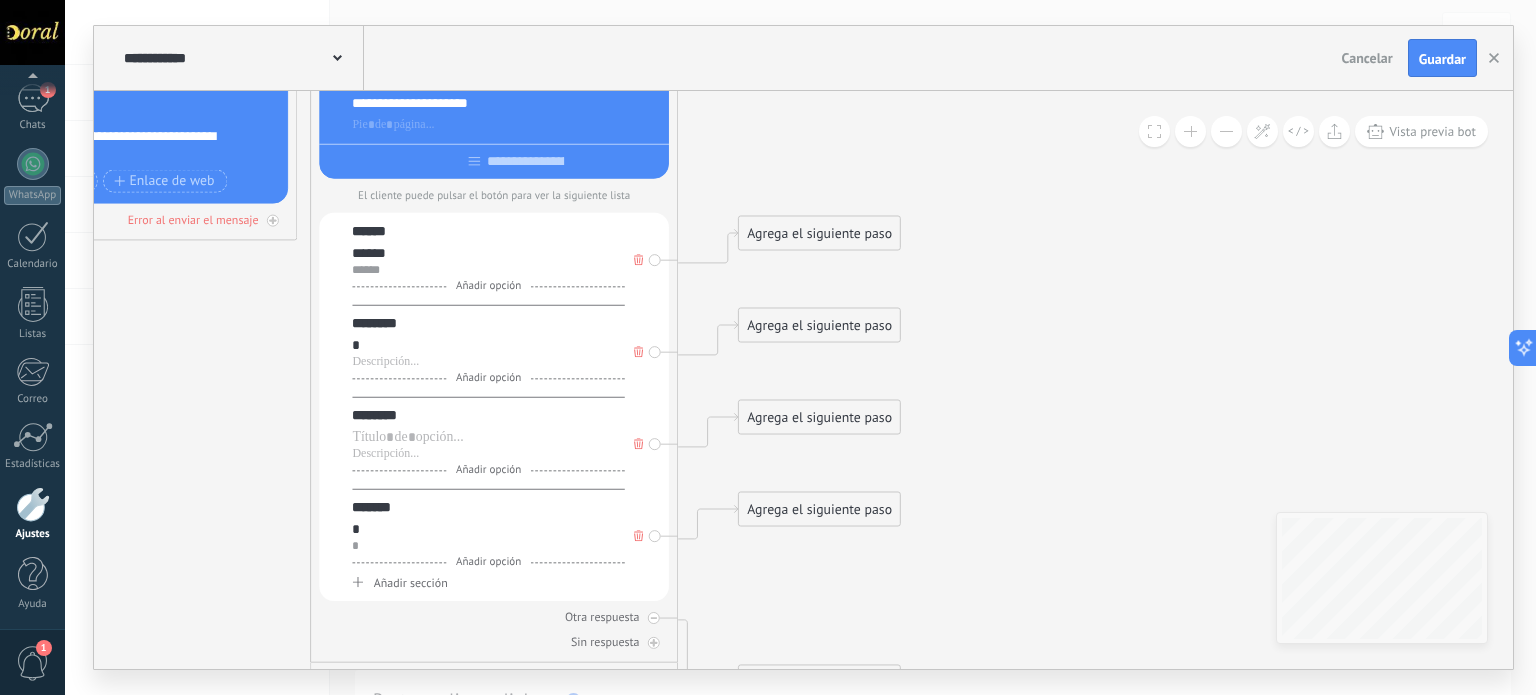drag, startPoint x: 1065, startPoint y: 463, endPoint x: 1043, endPoint y: 563, distance: 102.3914 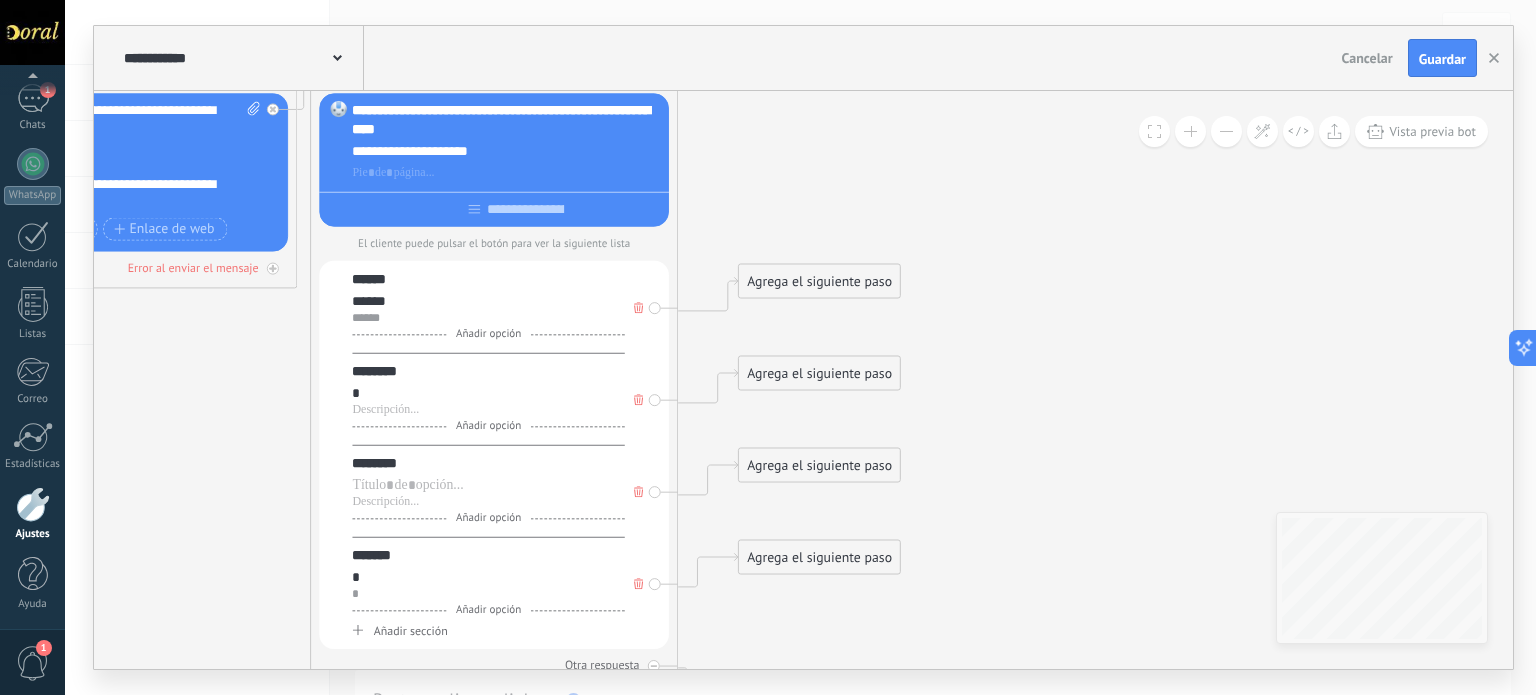 click on "Agrega el siguiente paso" at bounding box center (819, 281) 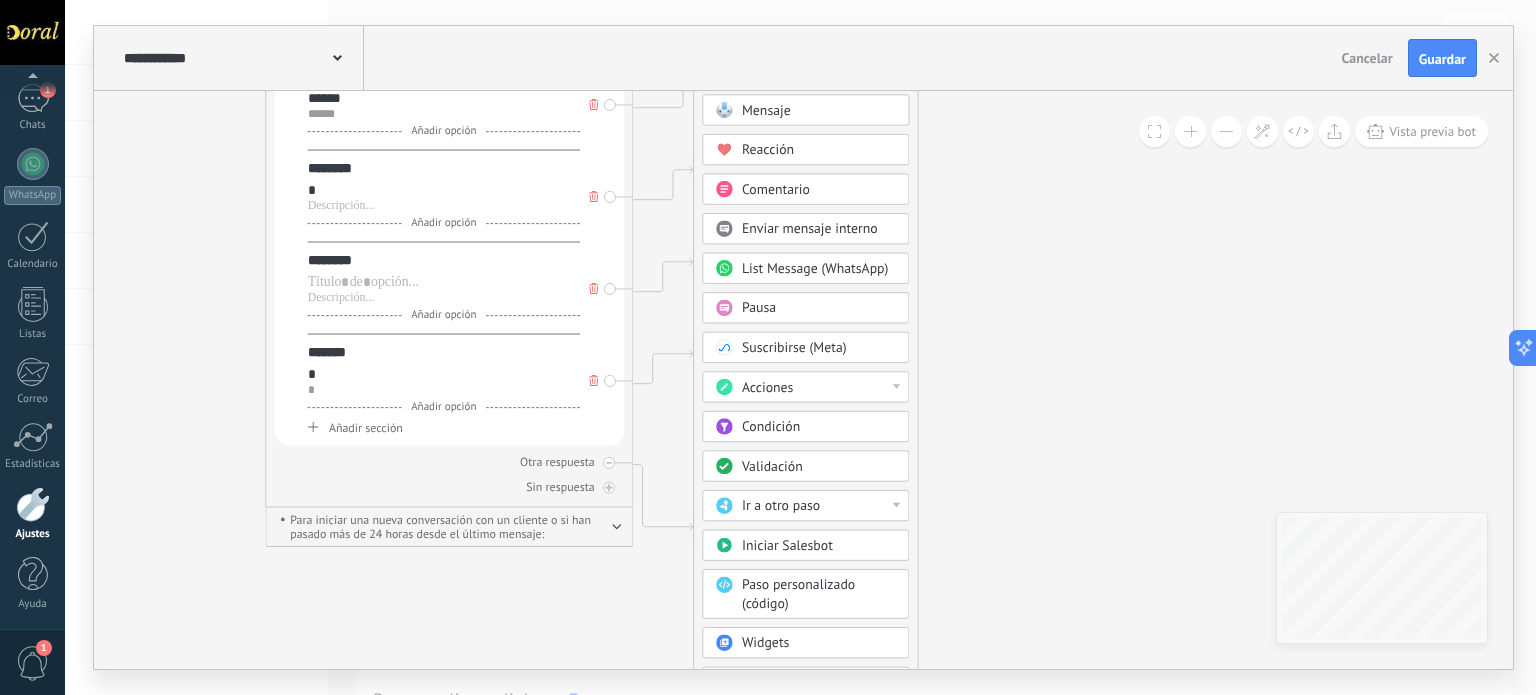 drag, startPoint x: 1044, startPoint y: 454, endPoint x: 1016, endPoint y: 295, distance: 161.44658 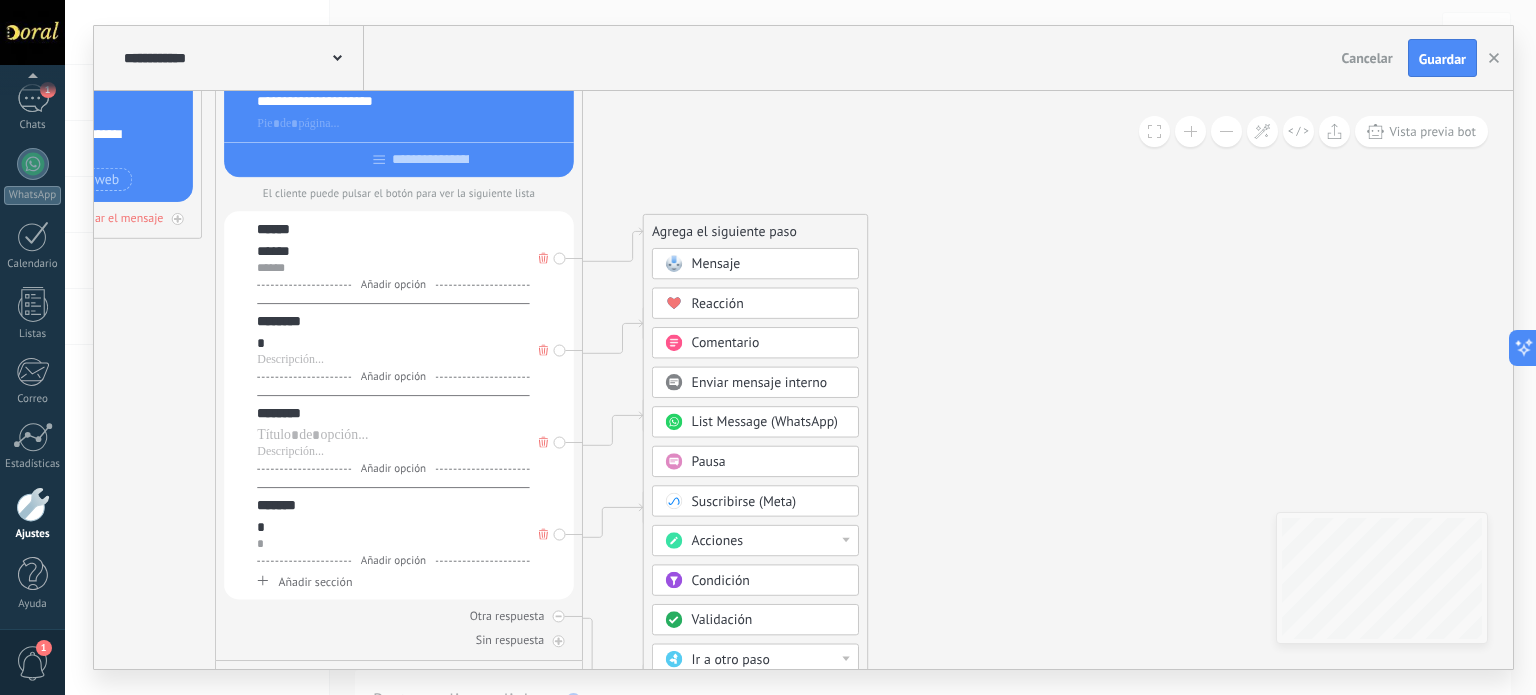 drag, startPoint x: 1009, startPoint y: 451, endPoint x: 959, endPoint y: 604, distance: 160.96272 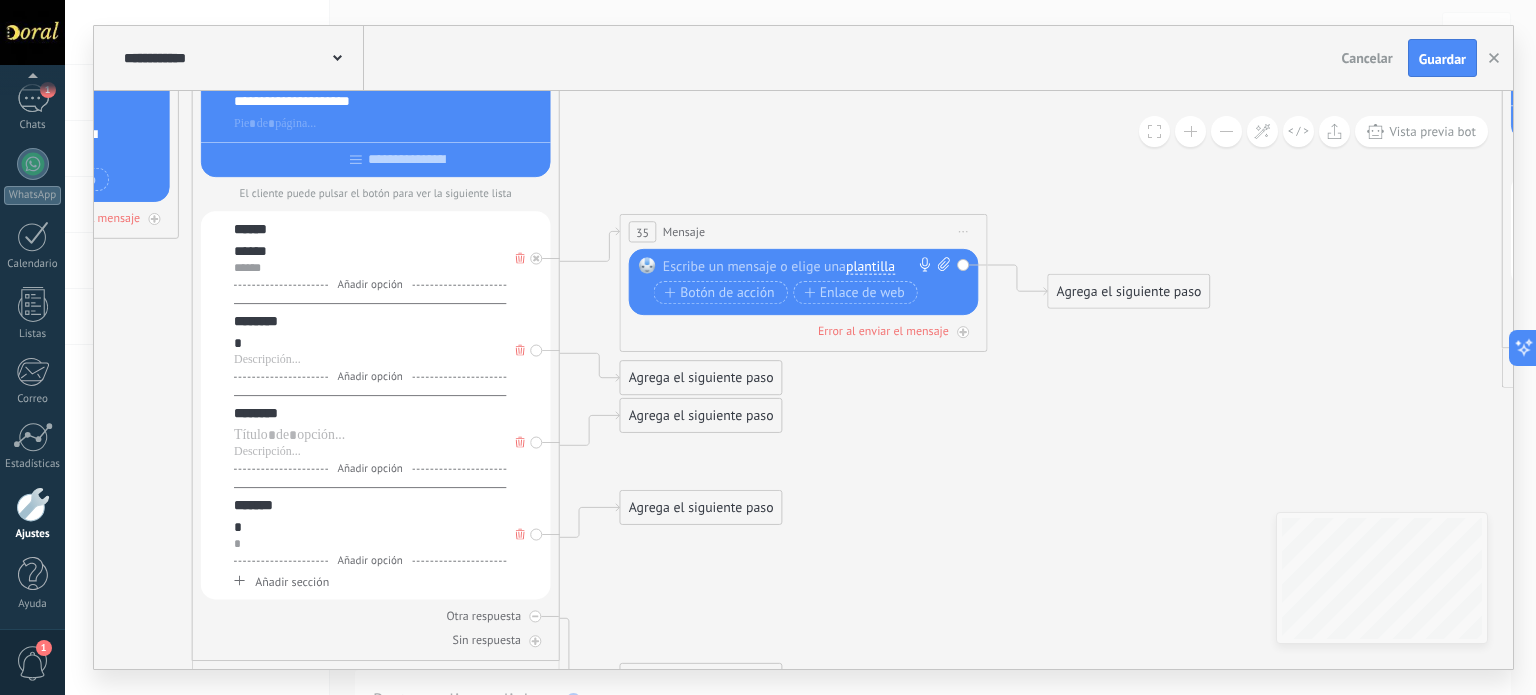click on "plantilla" at bounding box center (870, 267) 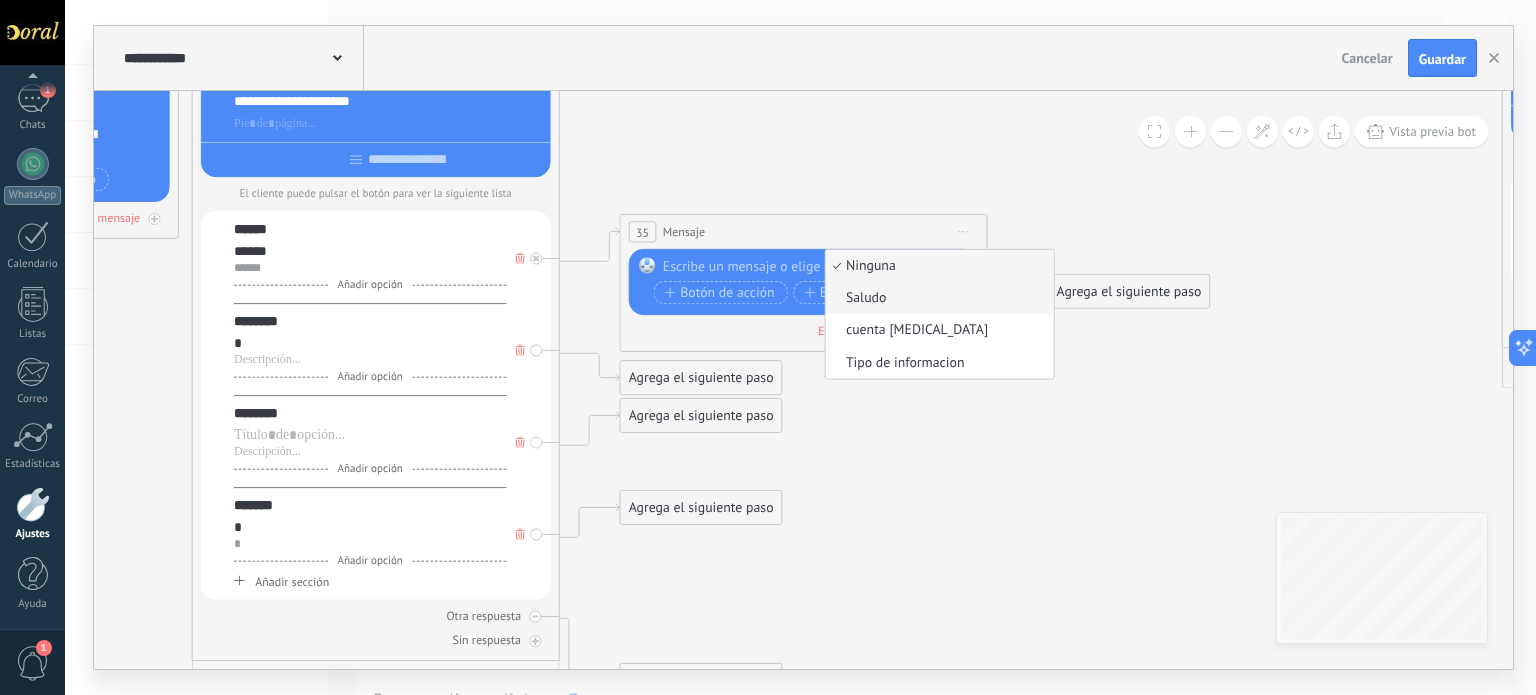 click on "Saludo" at bounding box center [937, 299] 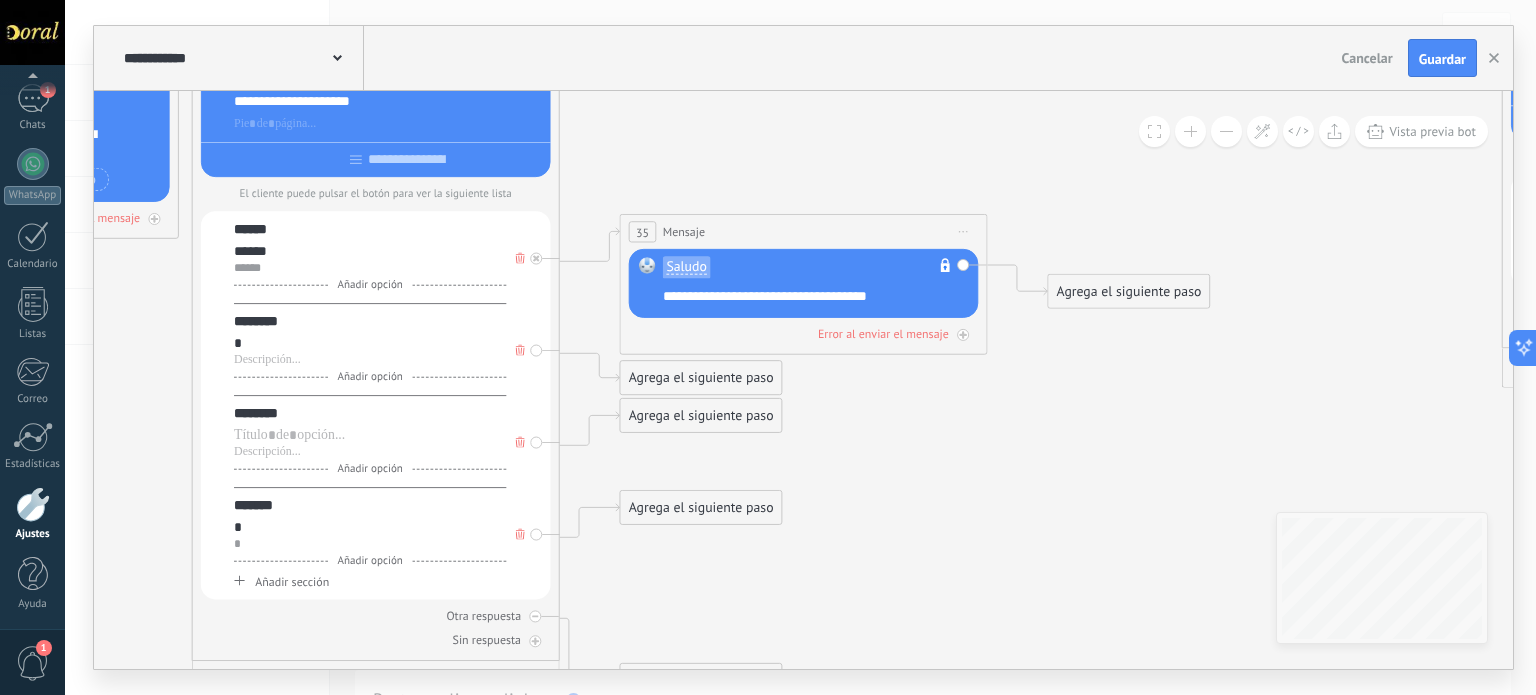 click on "Agrega el siguiente paso" at bounding box center (700, 378) 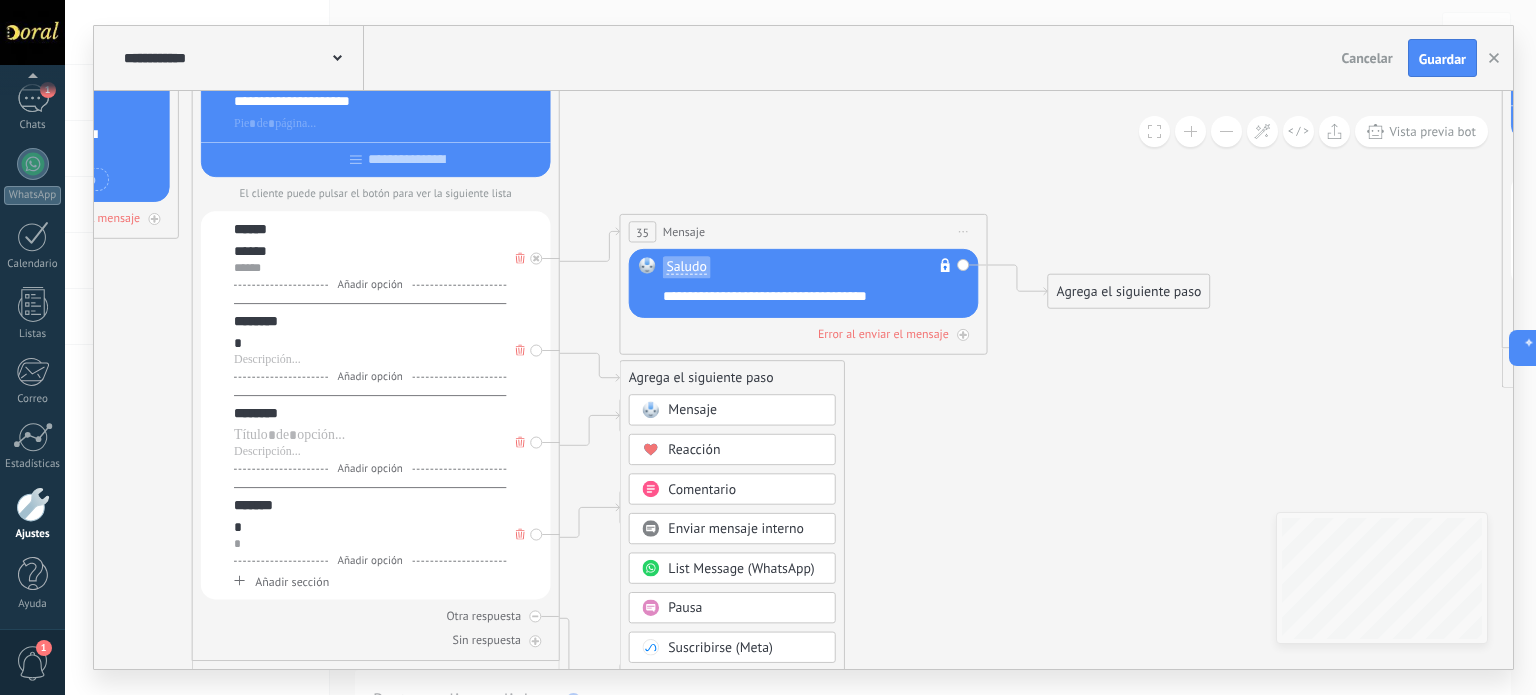 click on "Mensaje" at bounding box center [745, 411] 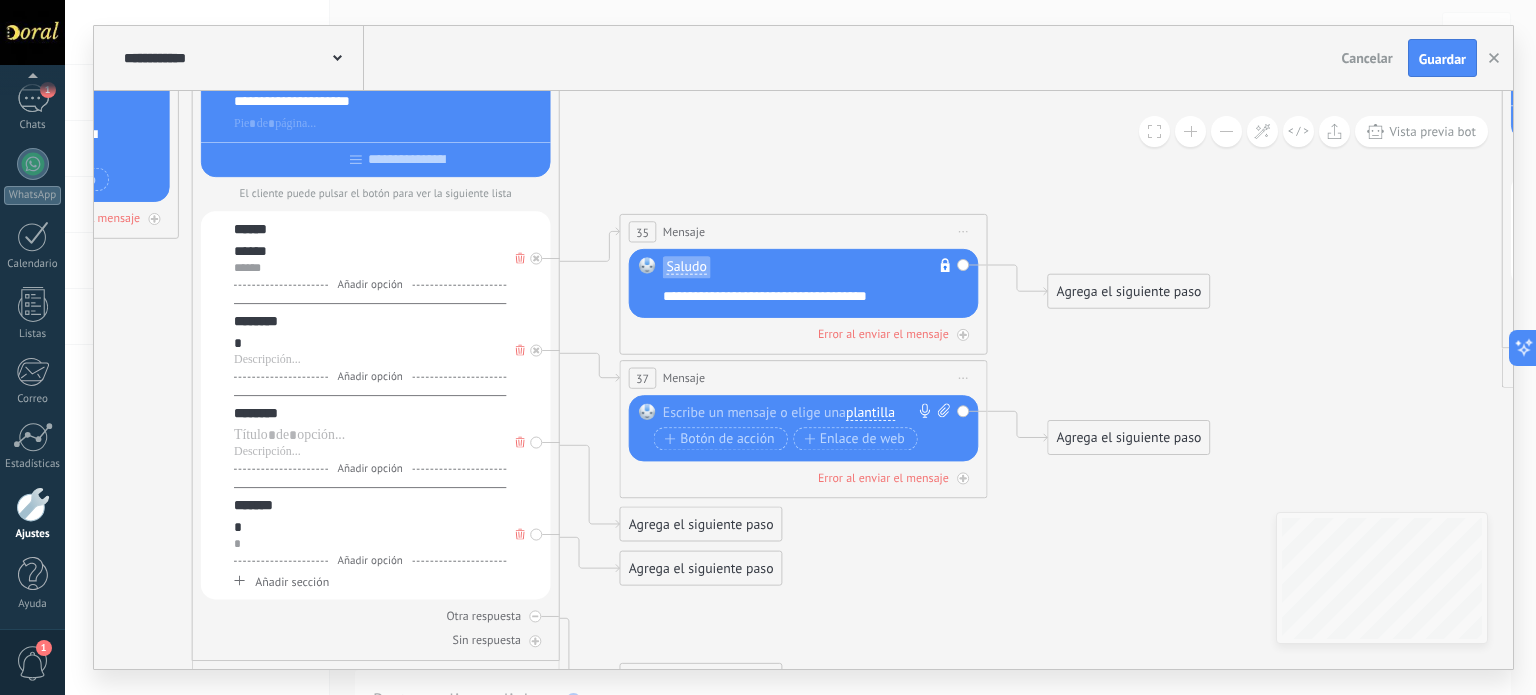 click on "plantilla" at bounding box center (870, 413) 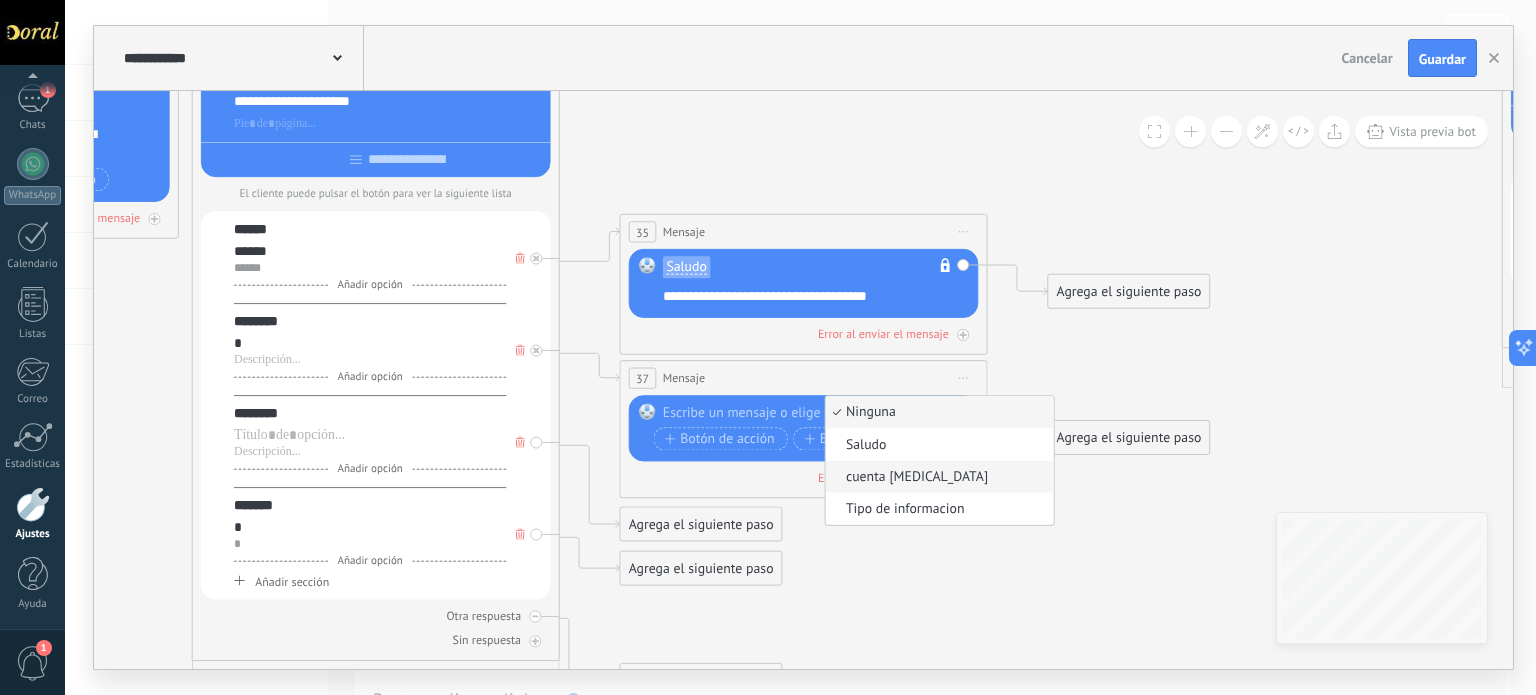click on "cuenta [MEDICAL_DATA]" at bounding box center (940, 477) 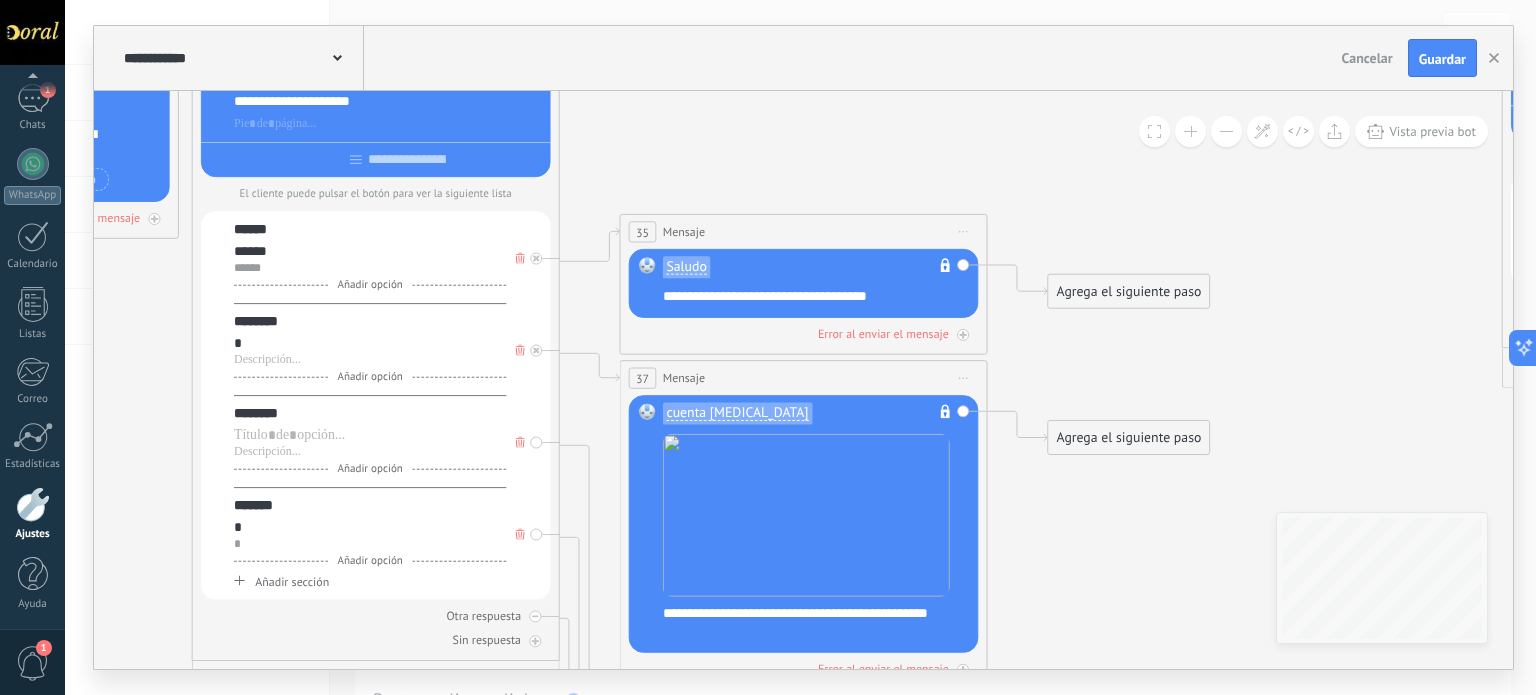 click 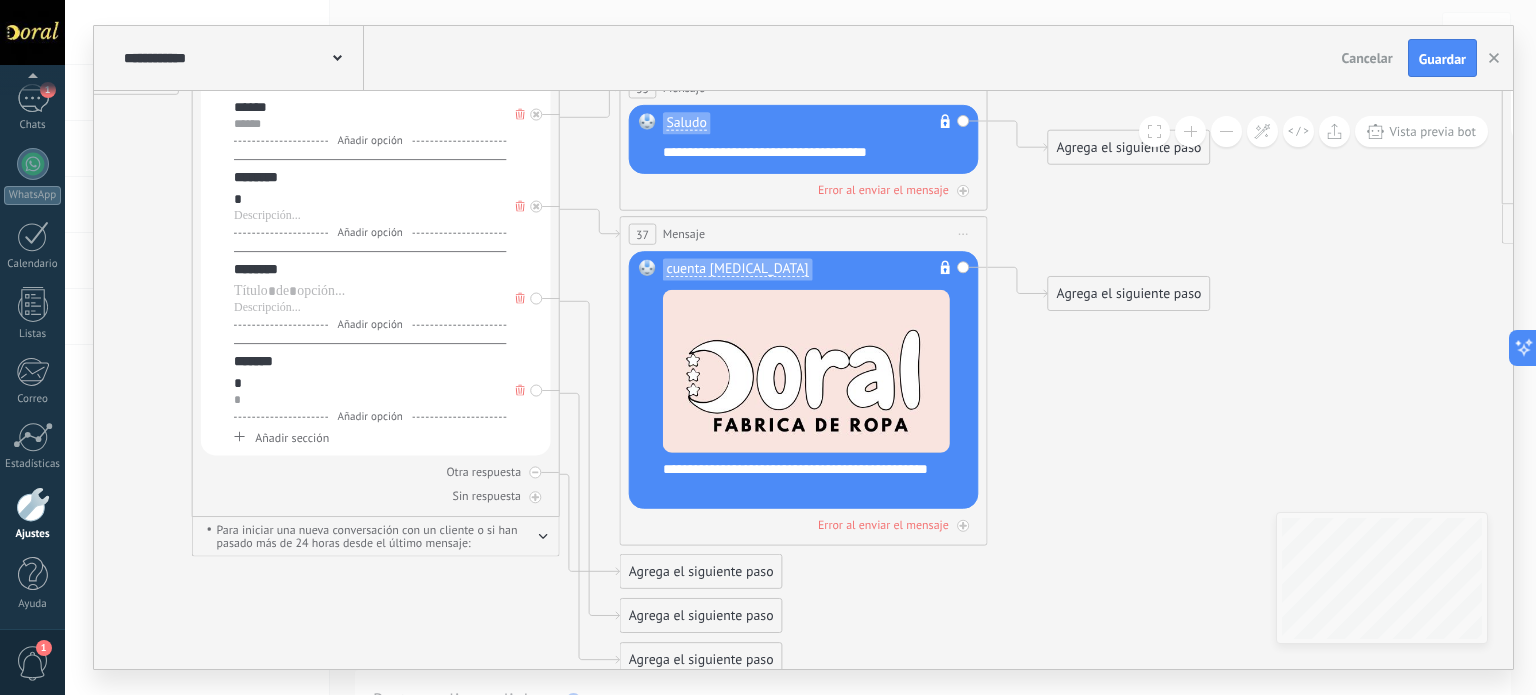click on "Agrega el siguiente paso" at bounding box center [700, 572] 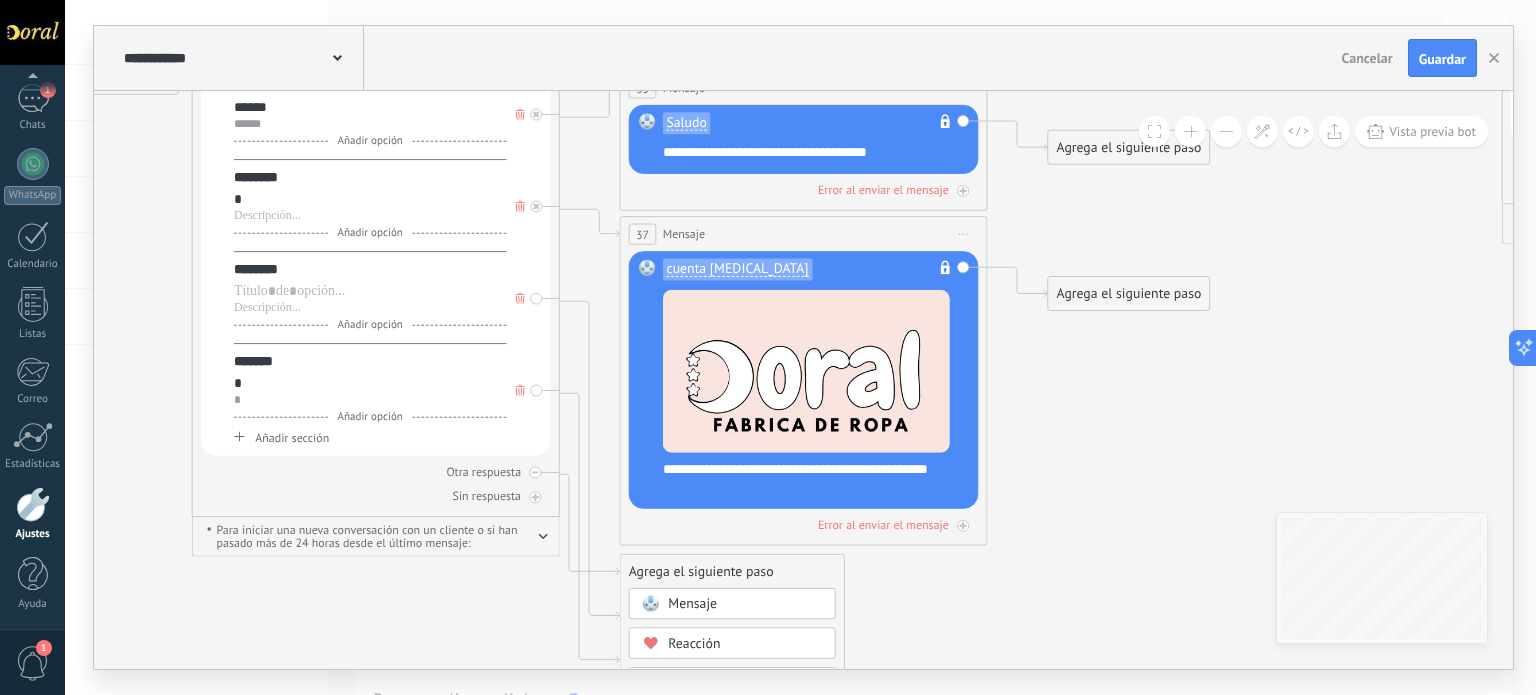 click on "Mensaje" at bounding box center (692, 603) 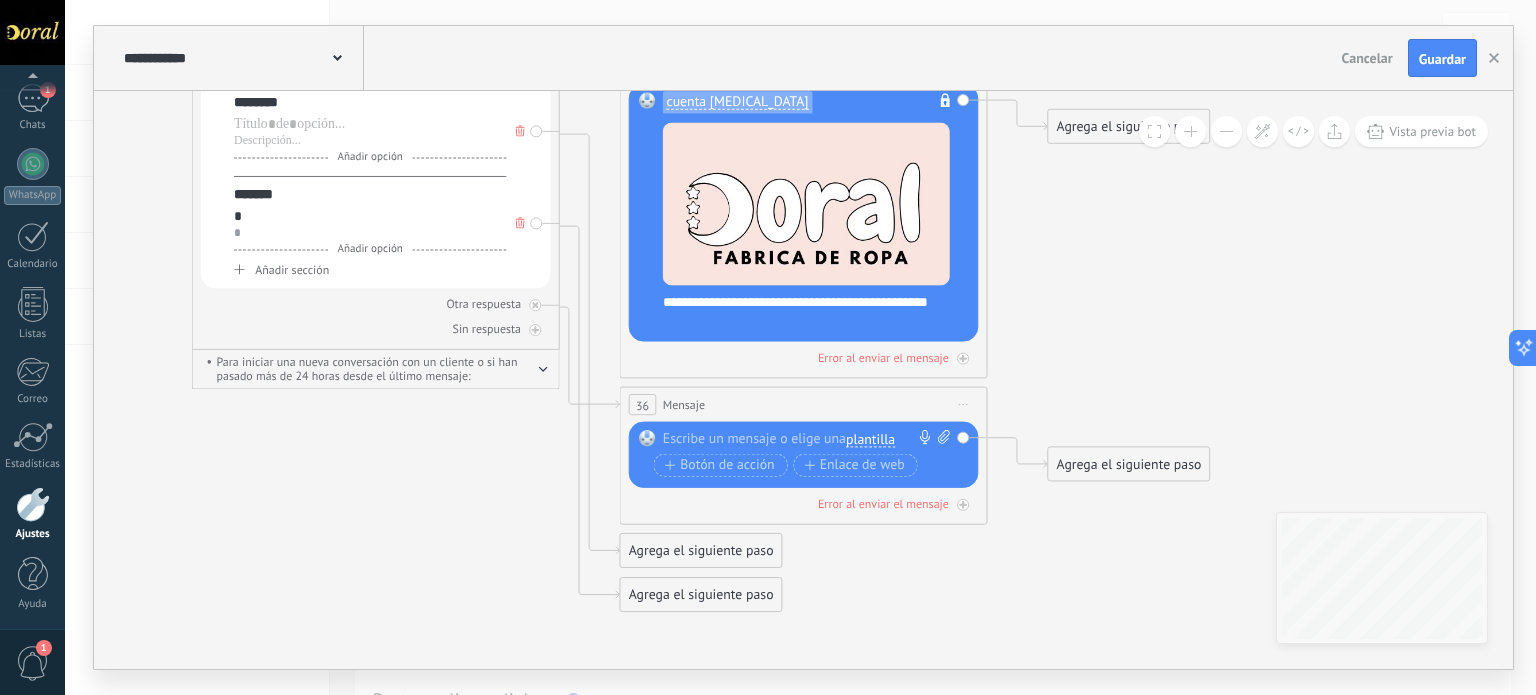 drag, startPoint x: 1090, startPoint y: 584, endPoint x: 1089, endPoint y: 391, distance: 193.0026 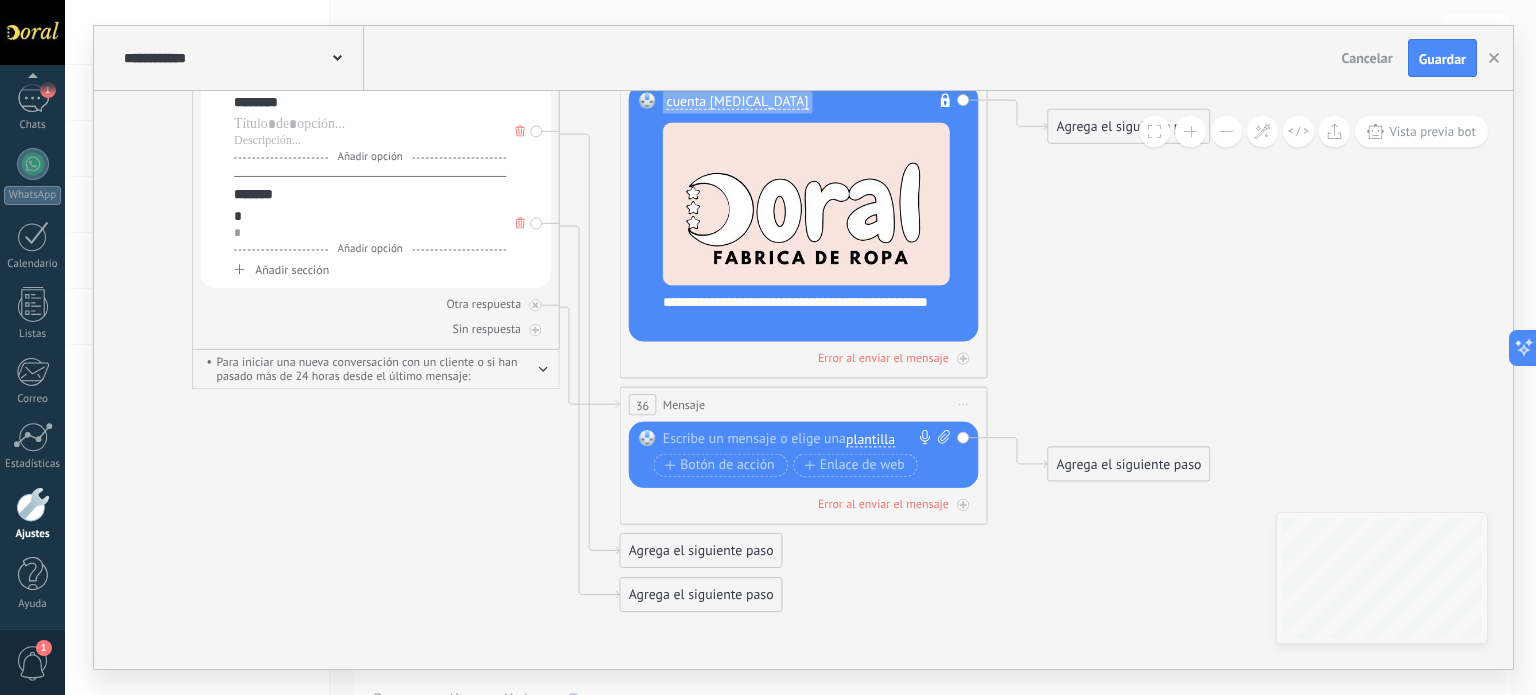click 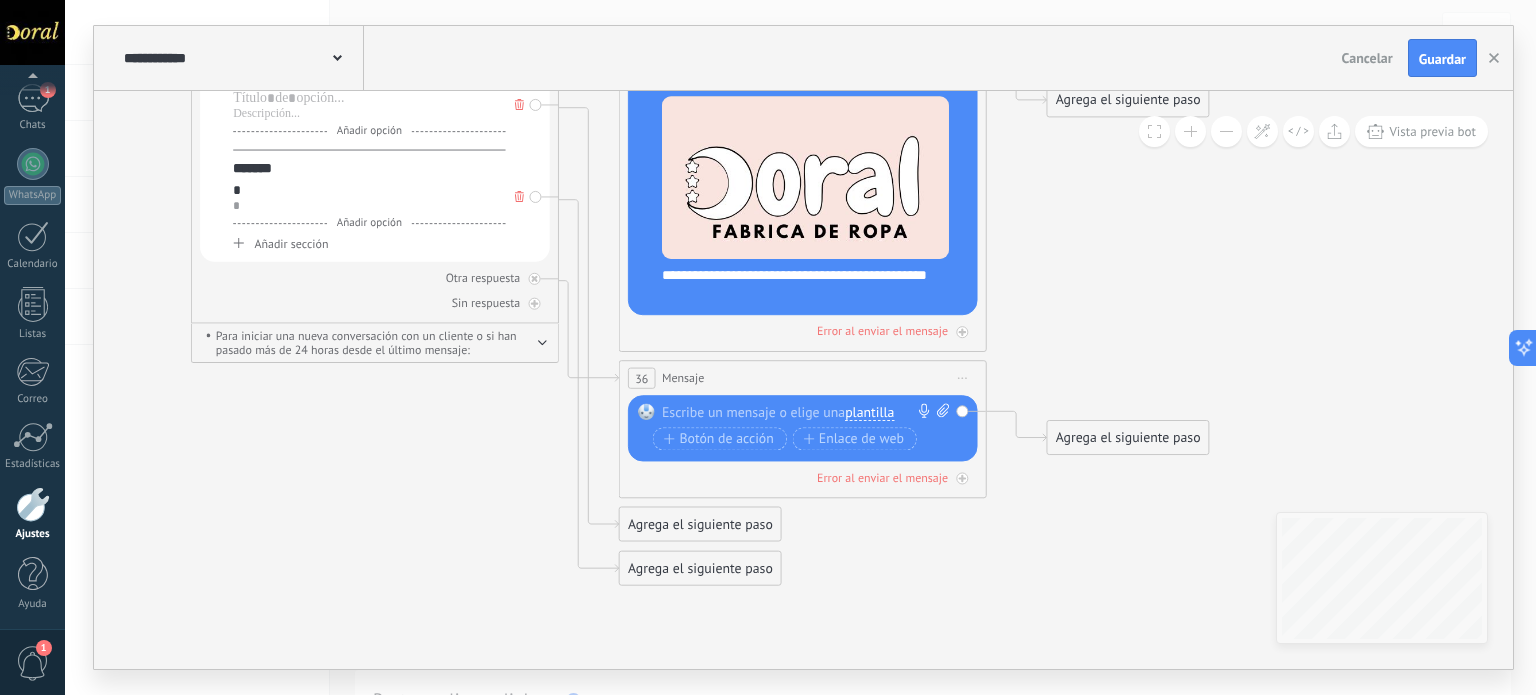 click on "plantilla" at bounding box center (869, 413) 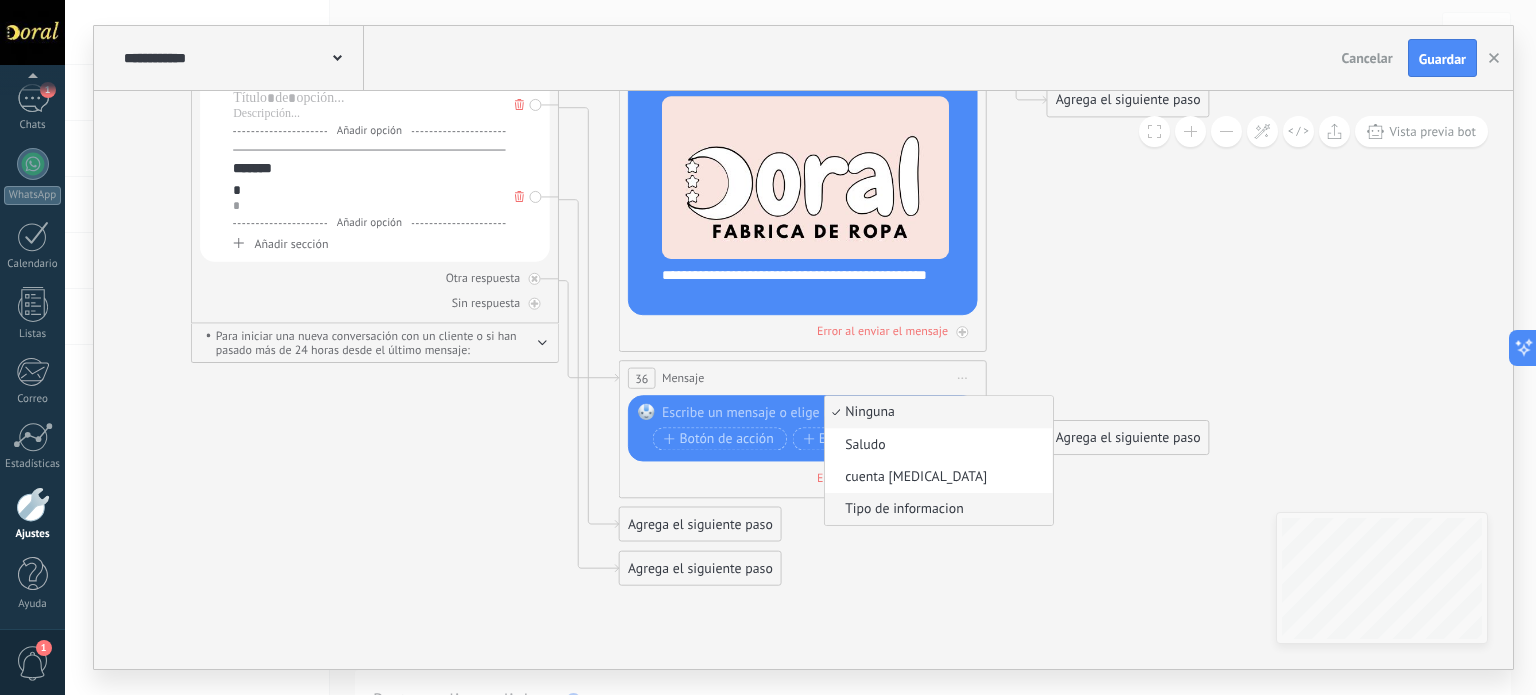 click on "Tipo de informacion" at bounding box center [936, 509] 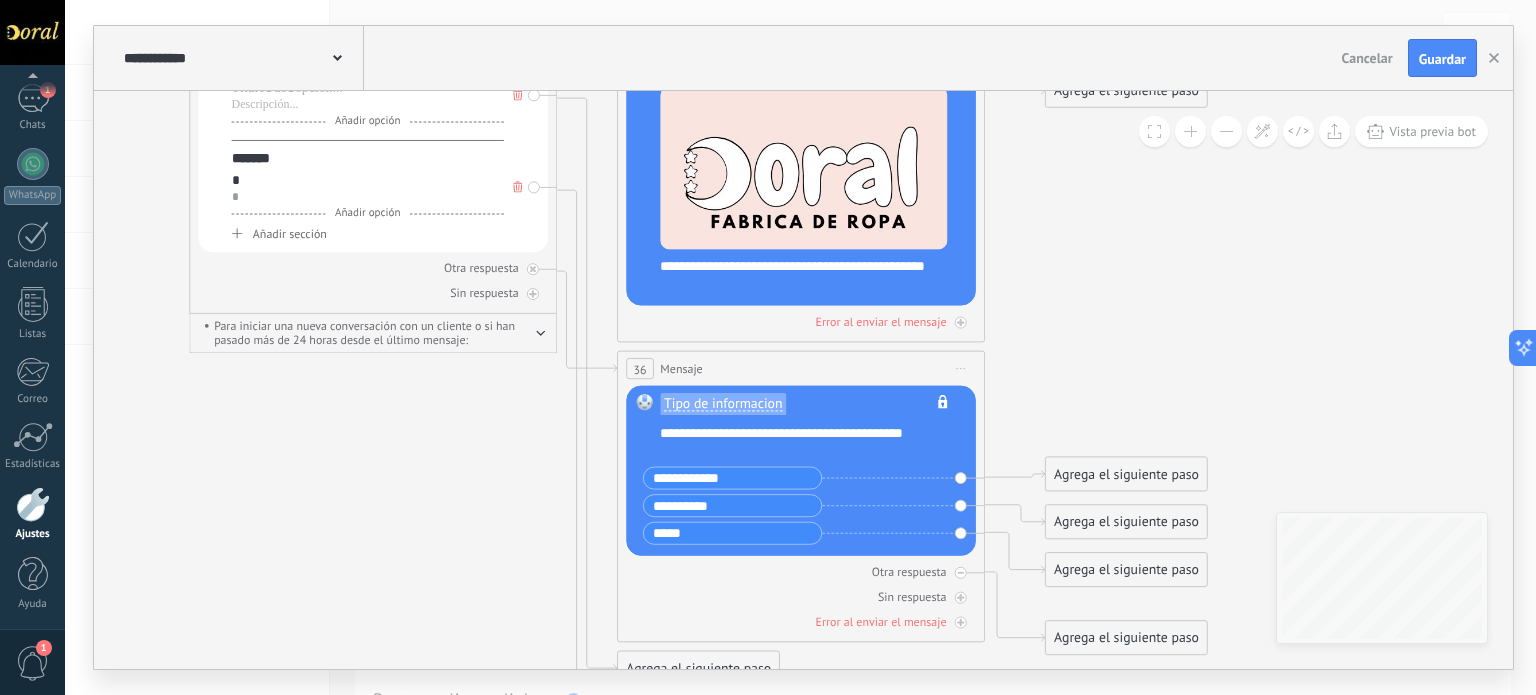 drag, startPoint x: 1174, startPoint y: 385, endPoint x: 1161, endPoint y: 316, distance: 70.21396 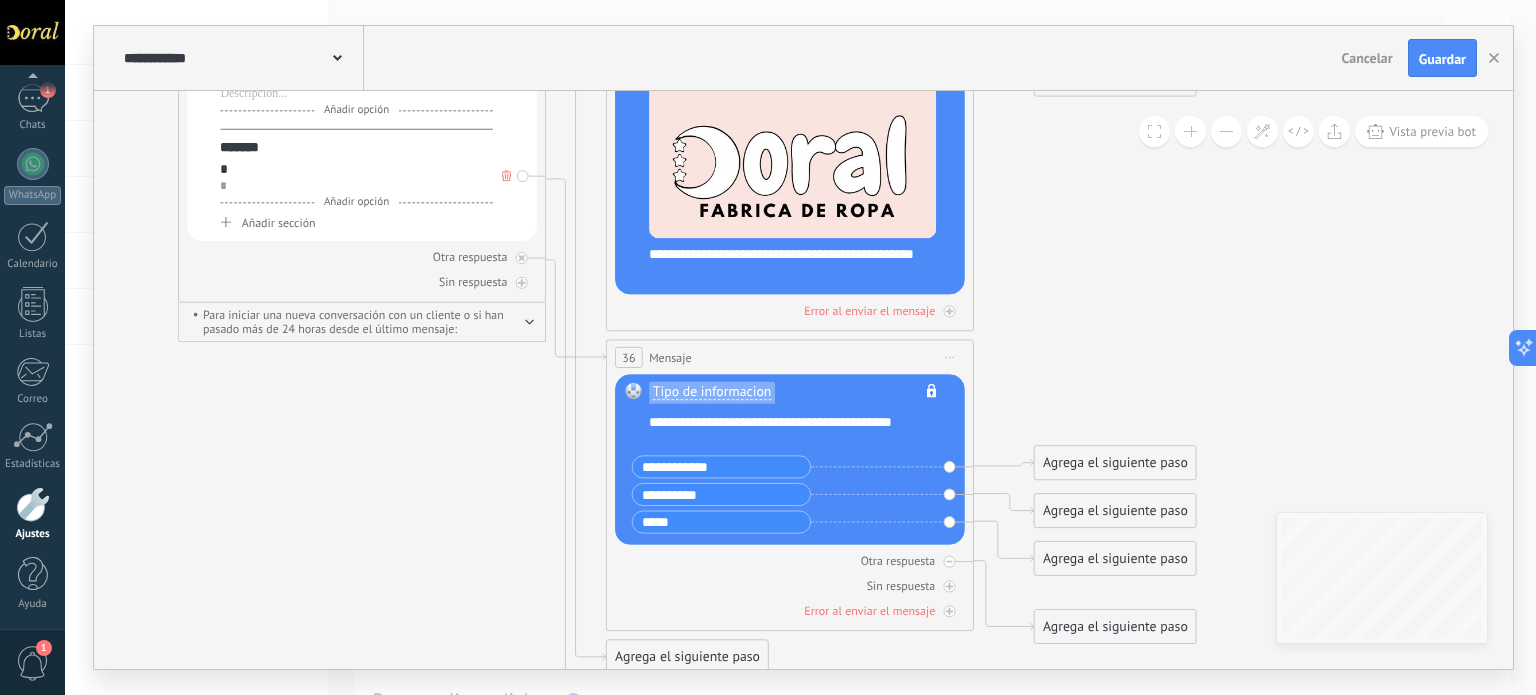 click on "Tipo de informacion
No es posible editar la plantilla de contenido" at bounding box center (792, 398) 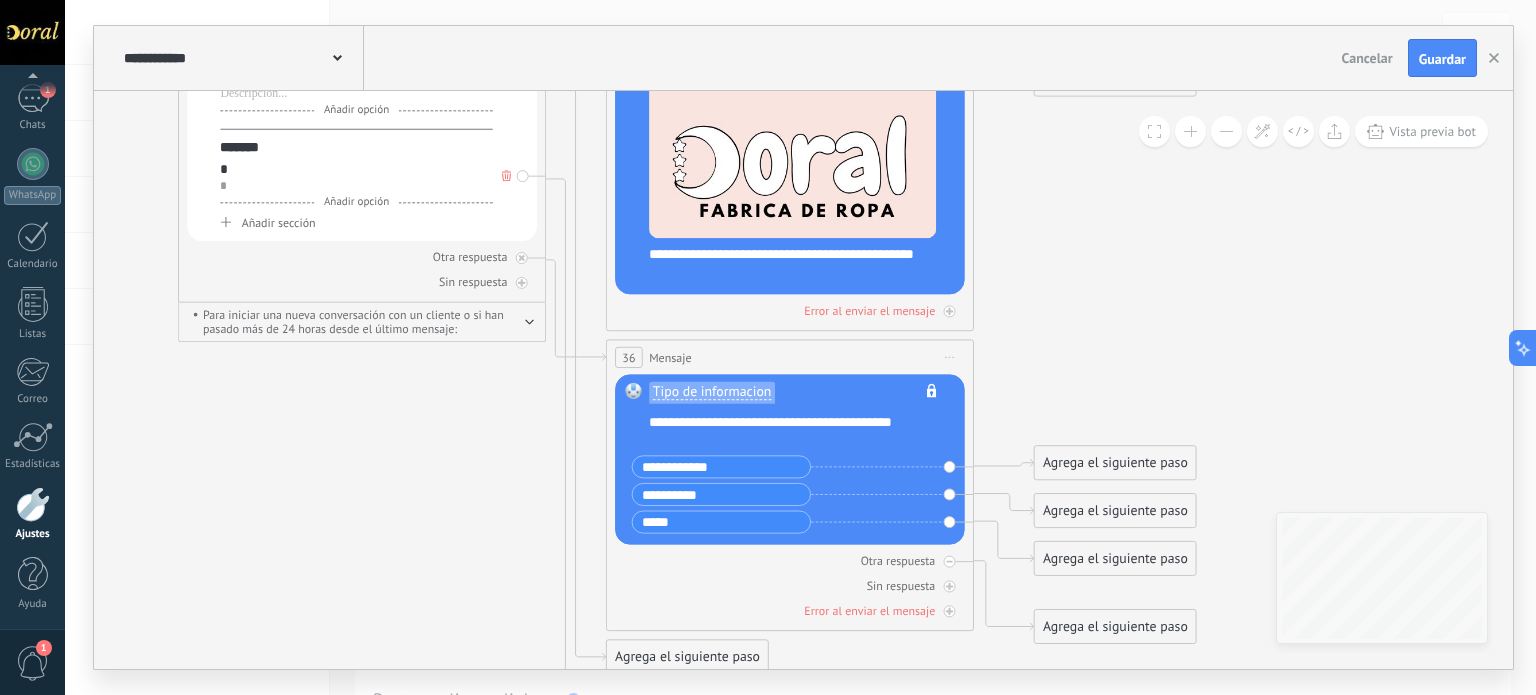 click 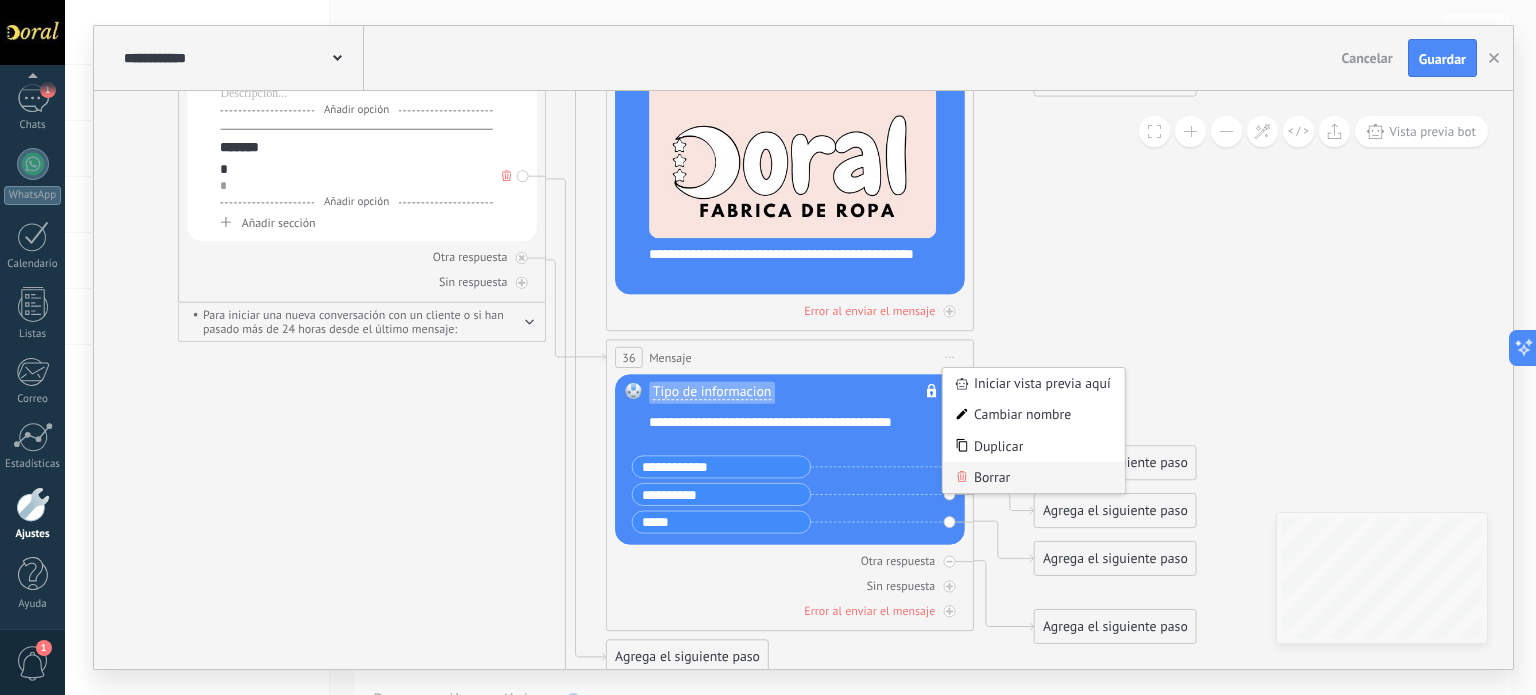 click on "Borrar" at bounding box center [1034, 477] 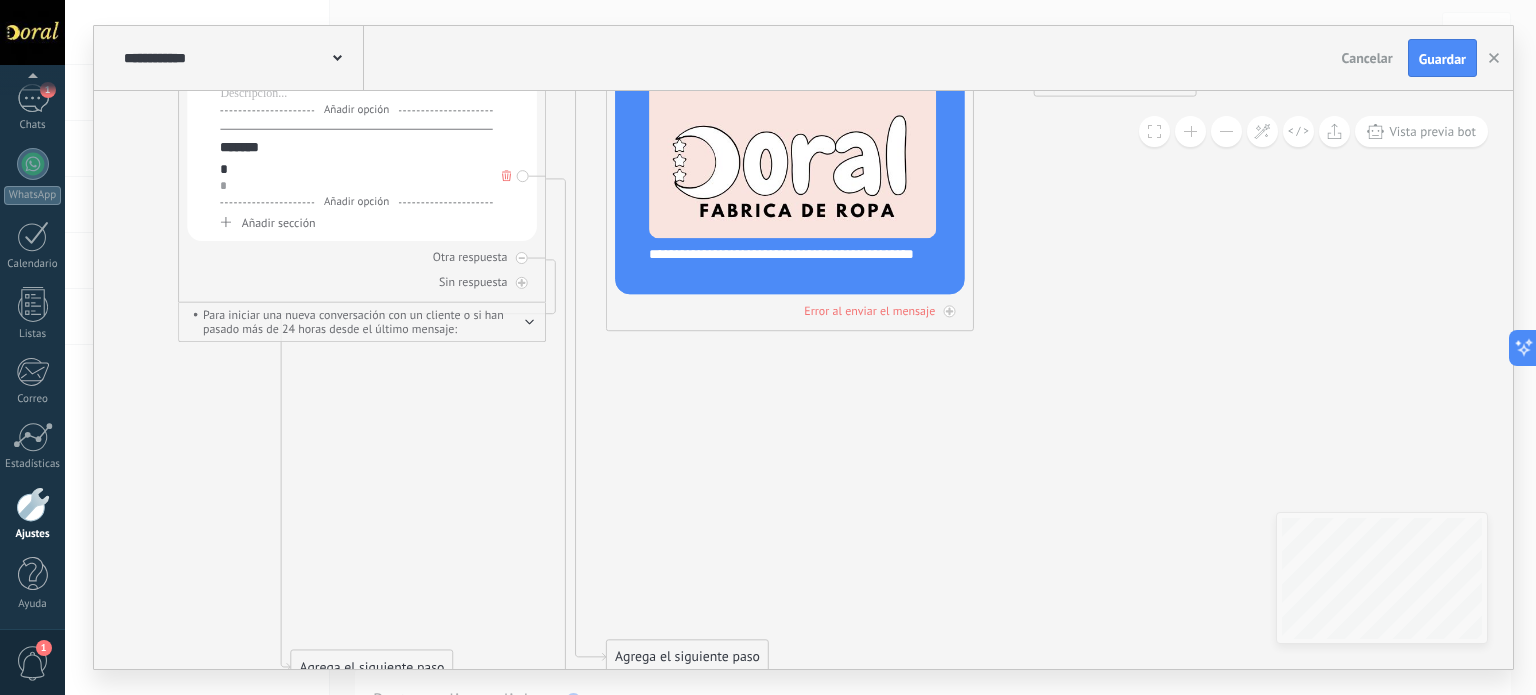 drag, startPoint x: 654, startPoint y: 355, endPoint x: 339, endPoint y: 666, distance: 442.65787 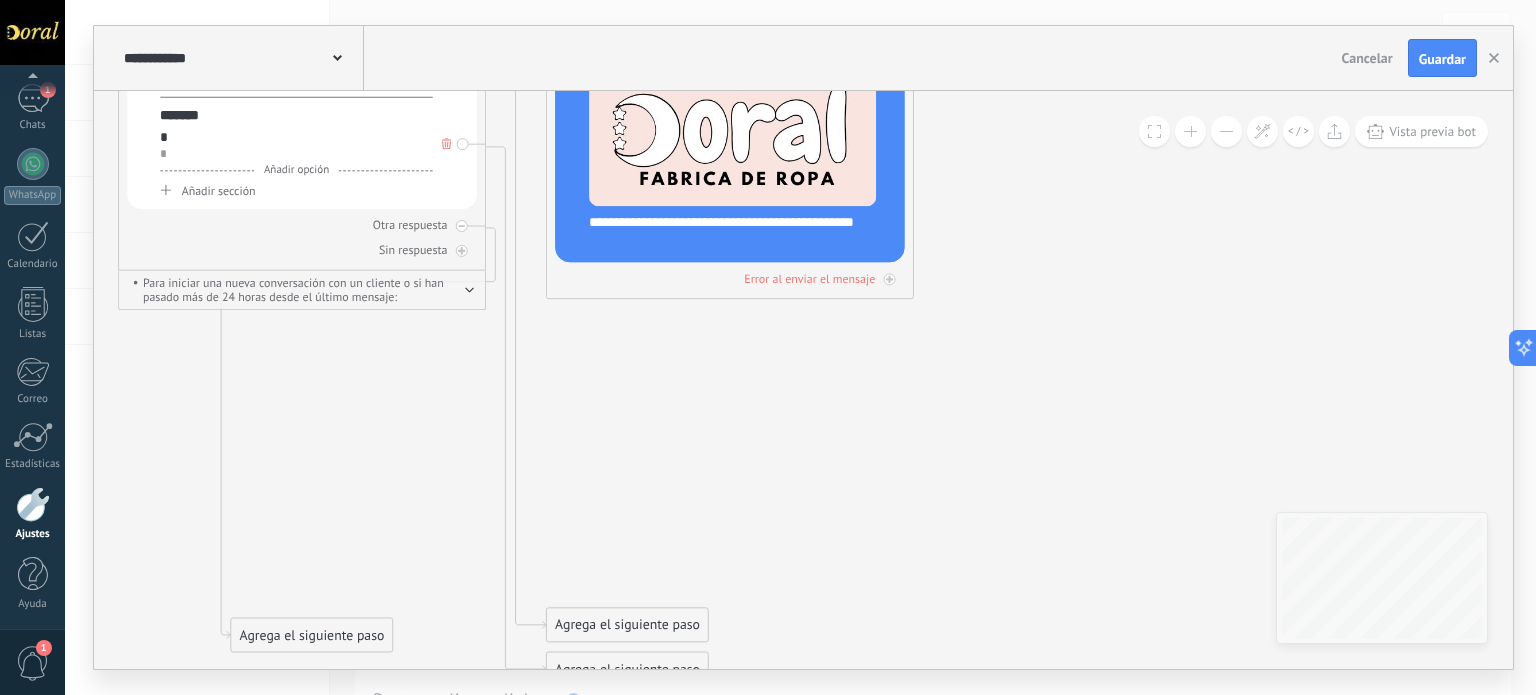 drag, startPoint x: 864, startPoint y: 443, endPoint x: 790, endPoint y: 405, distance: 83.18654 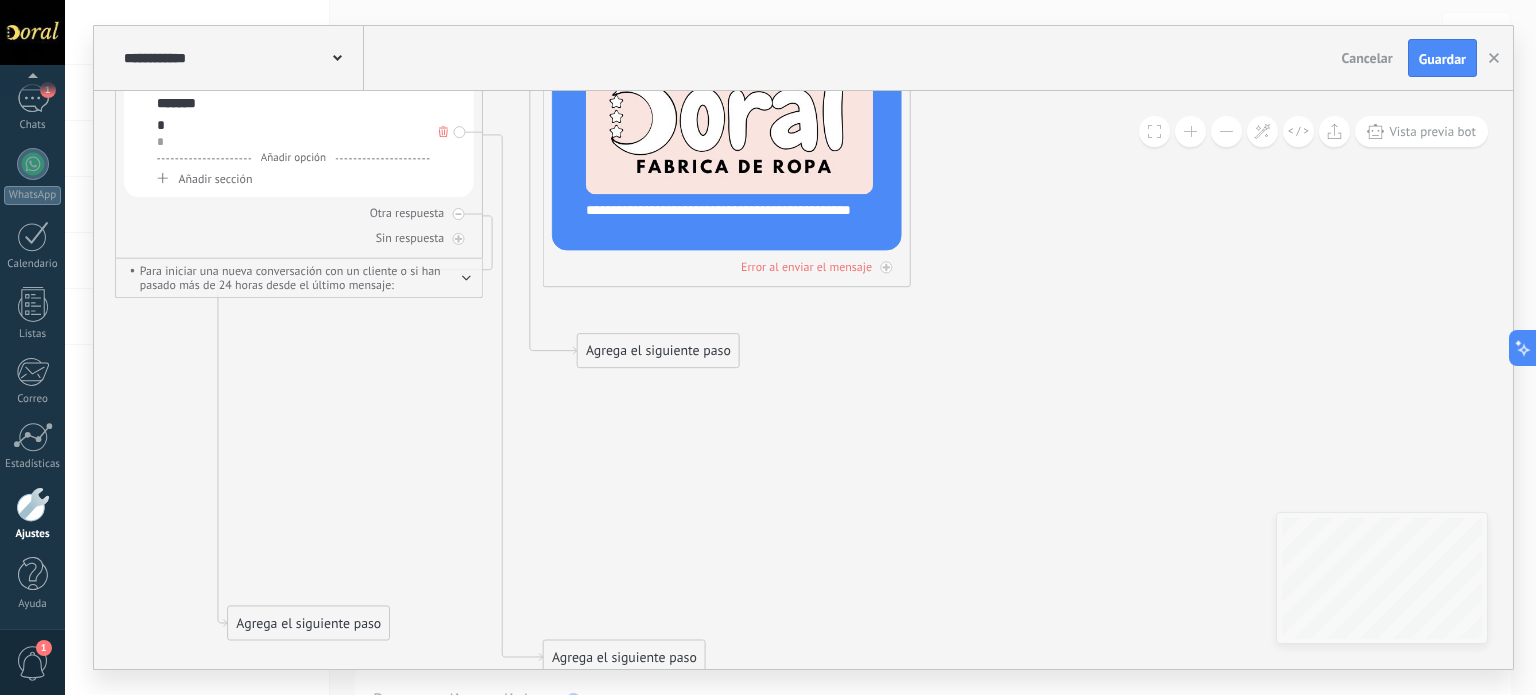 drag, startPoint x: 608, startPoint y: 611, endPoint x: 634, endPoint y: 331, distance: 281.20456 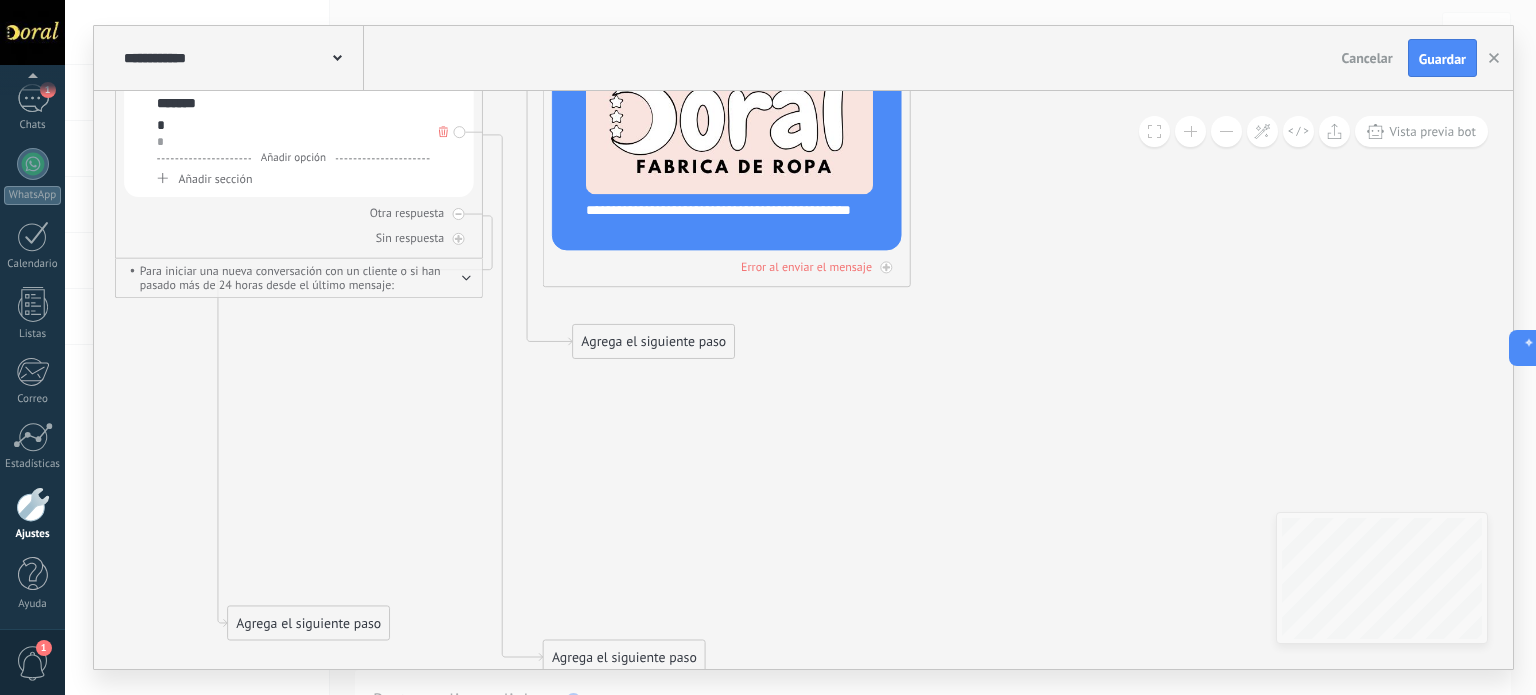 click on "Agrega el siguiente paso" at bounding box center [653, 342] 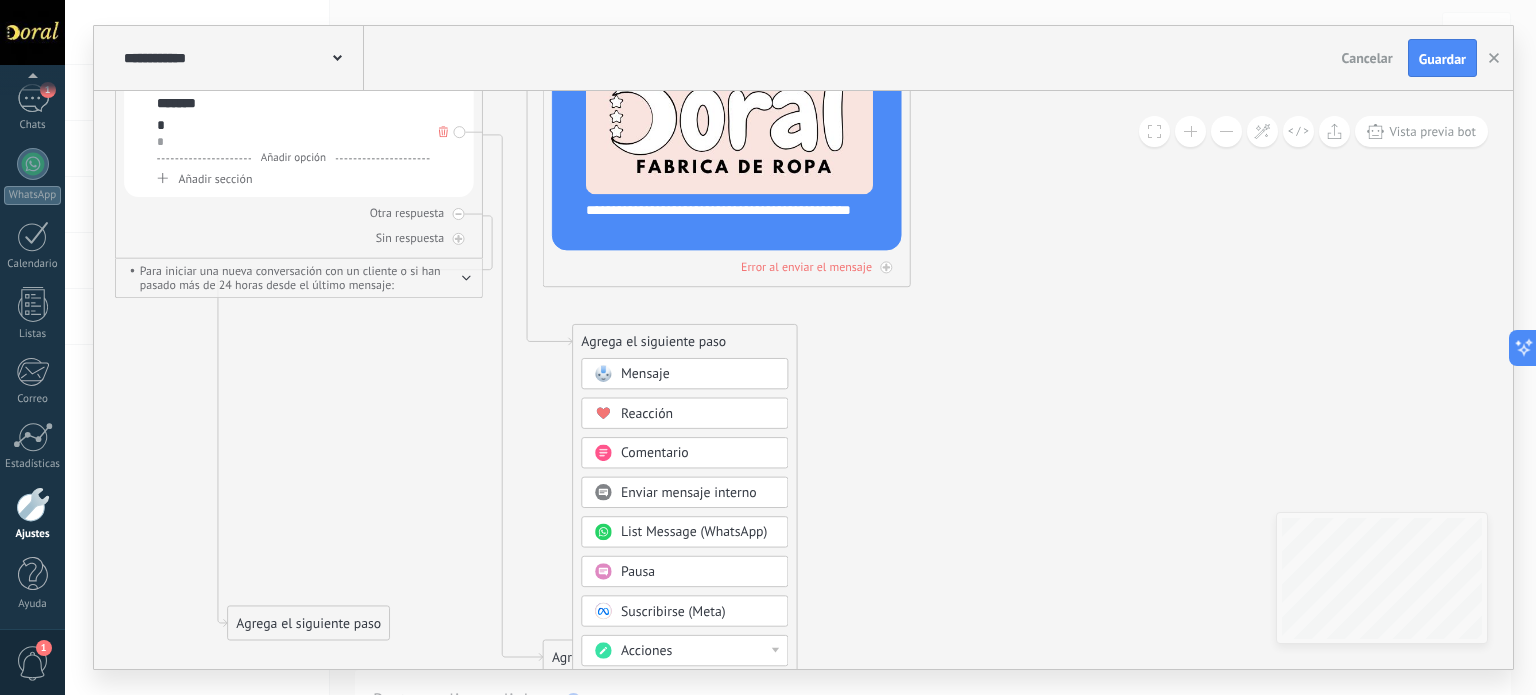 click on "Mensaje" at bounding box center [645, 374] 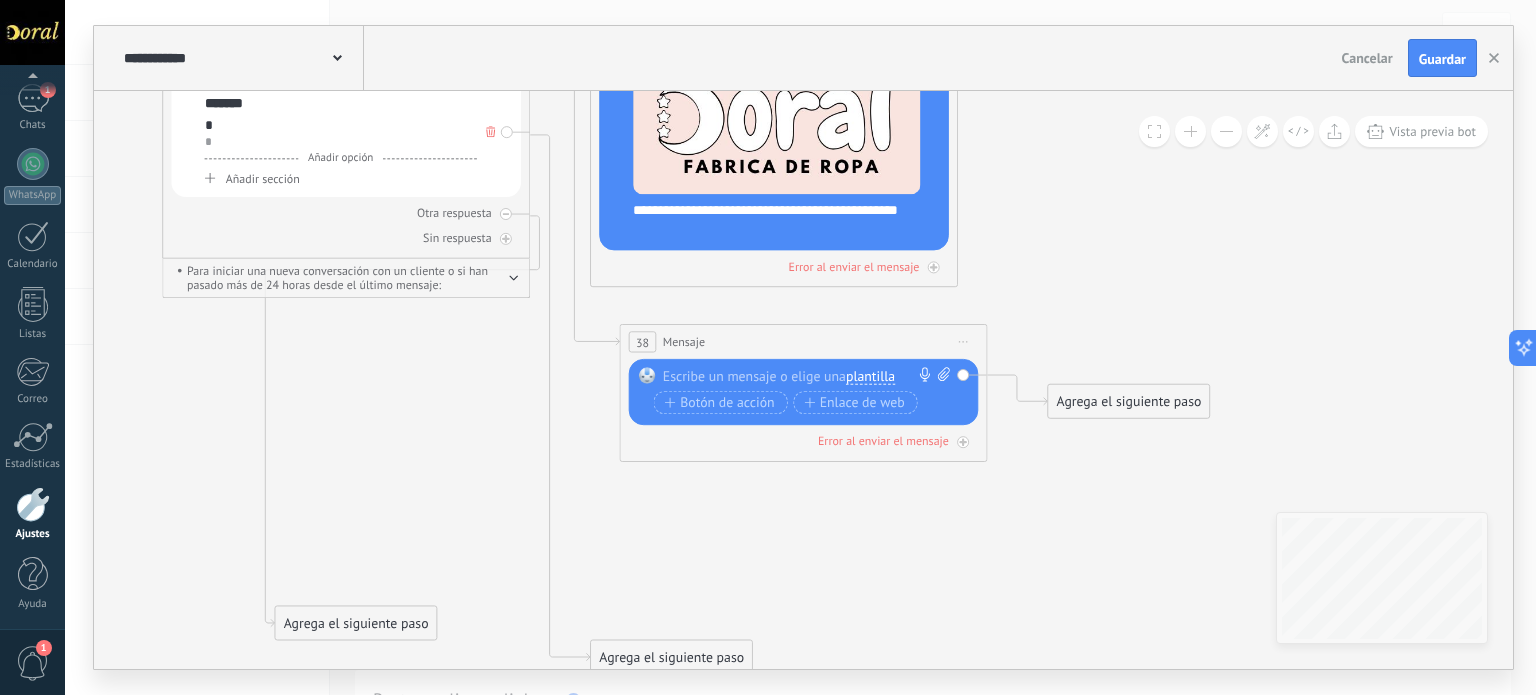 click at bounding box center (799, 376) 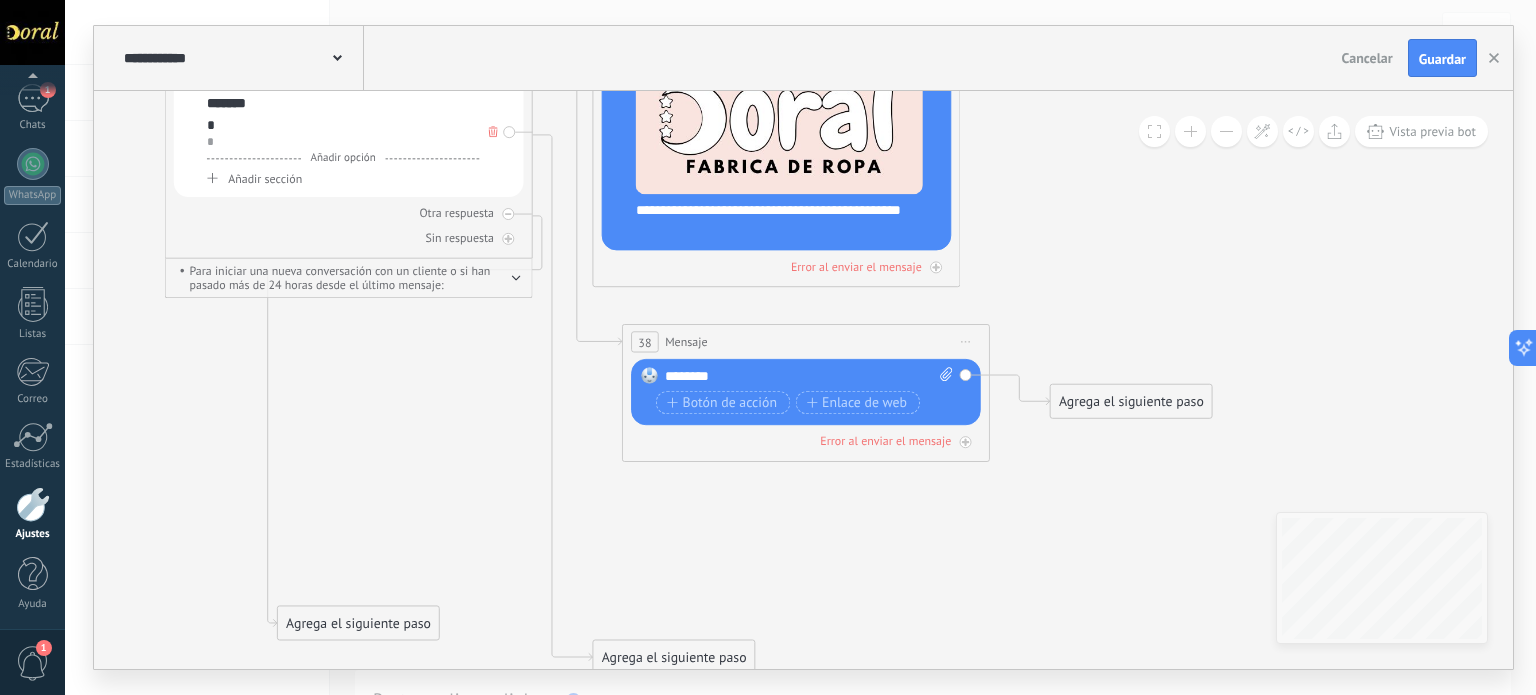 click 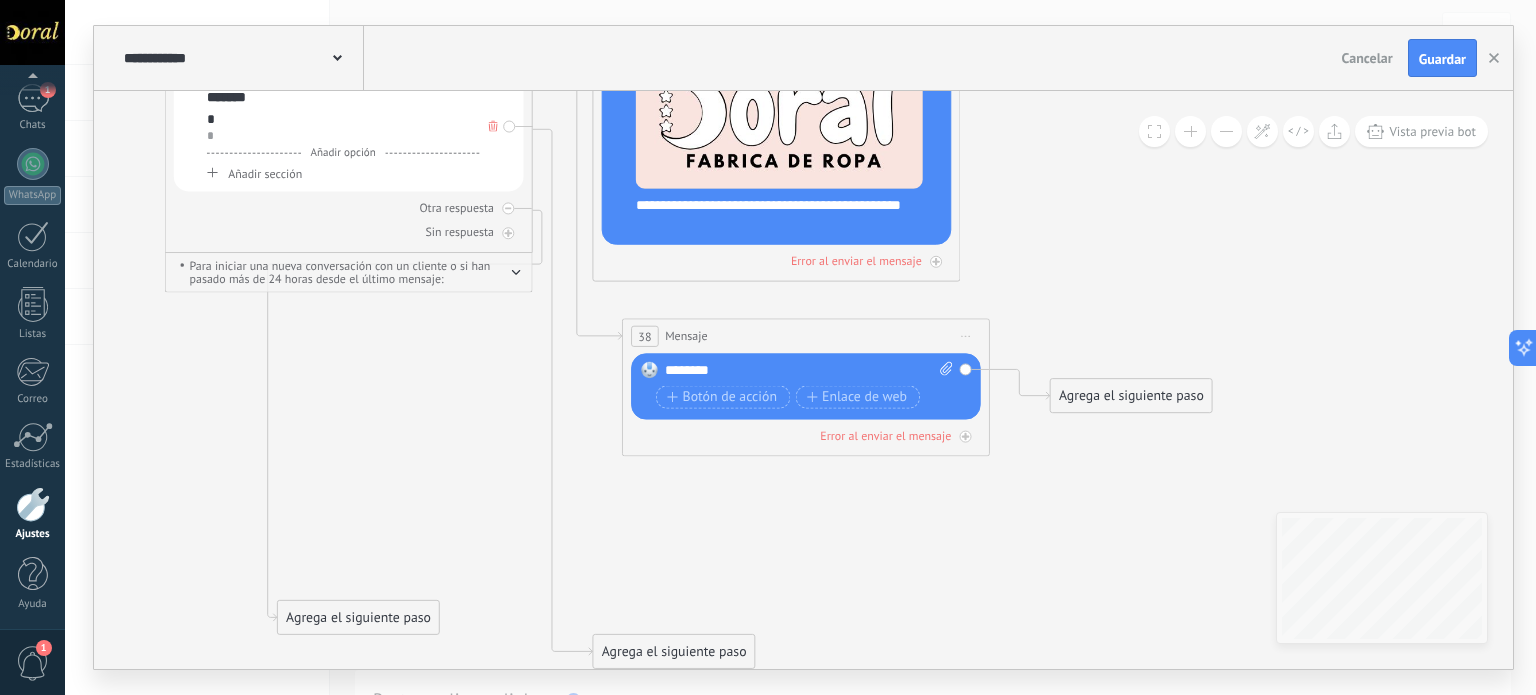 drag, startPoint x: 808, startPoint y: 562, endPoint x: 787, endPoint y: 470, distance: 94.36631 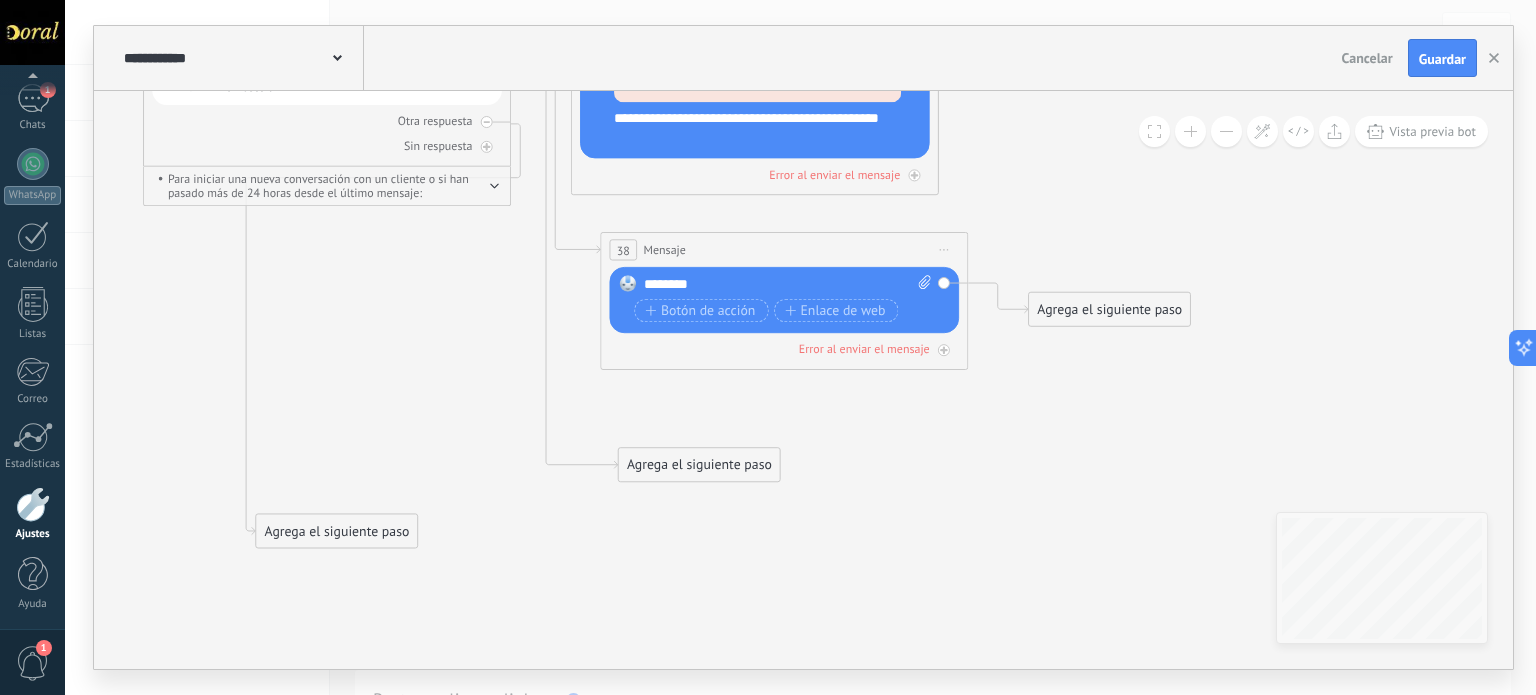 drag, startPoint x: 657, startPoint y: 567, endPoint x: 708, endPoint y: 435, distance: 141.50972 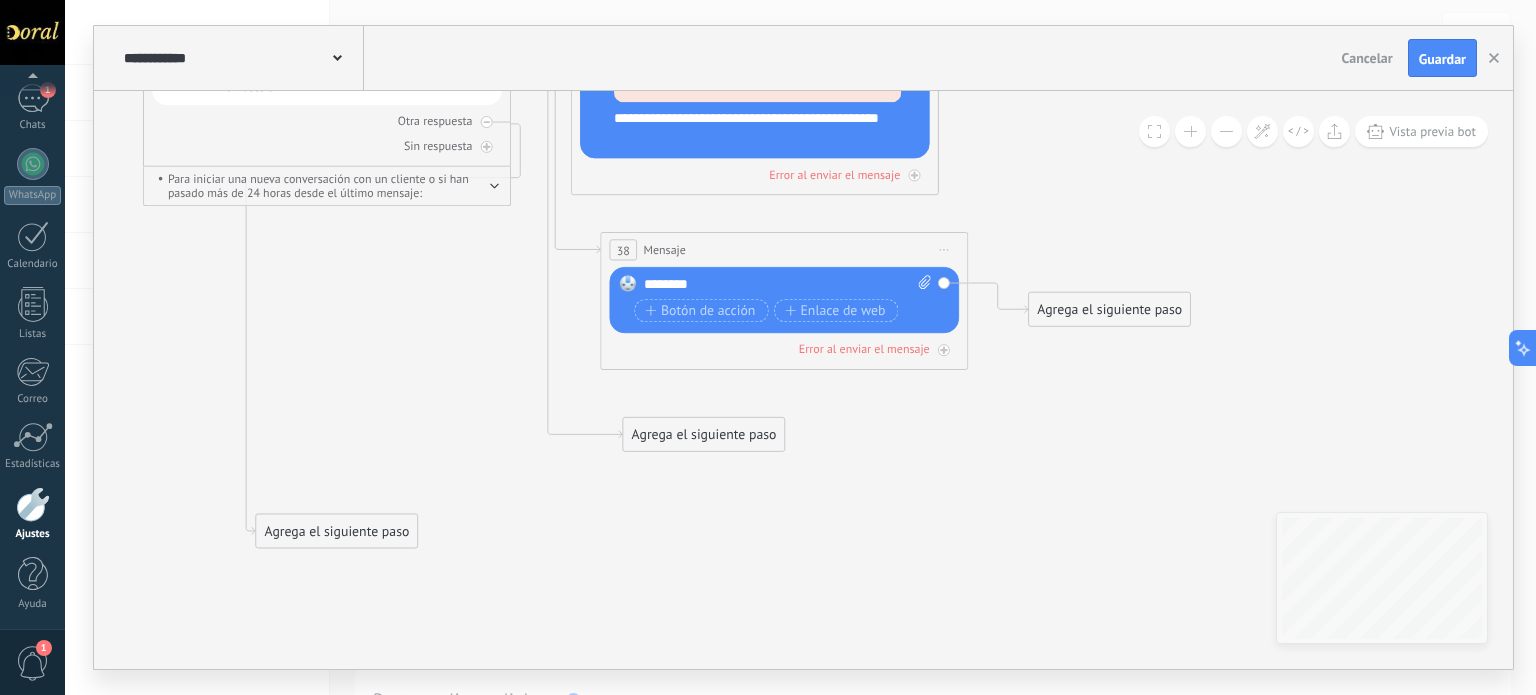 drag, startPoint x: 696, startPoint y: 439, endPoint x: 686, endPoint y: 443, distance: 10.770329 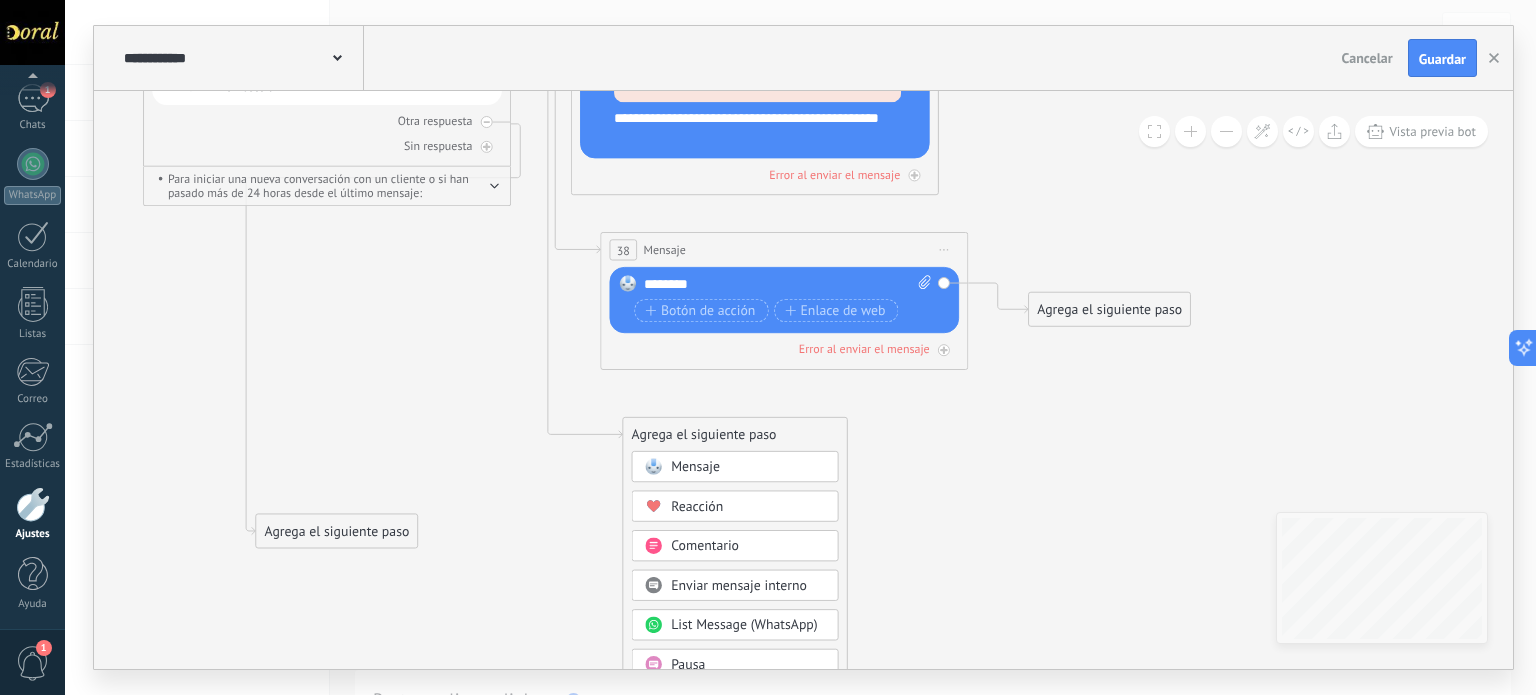 click on "Mensaje" at bounding box center (695, 466) 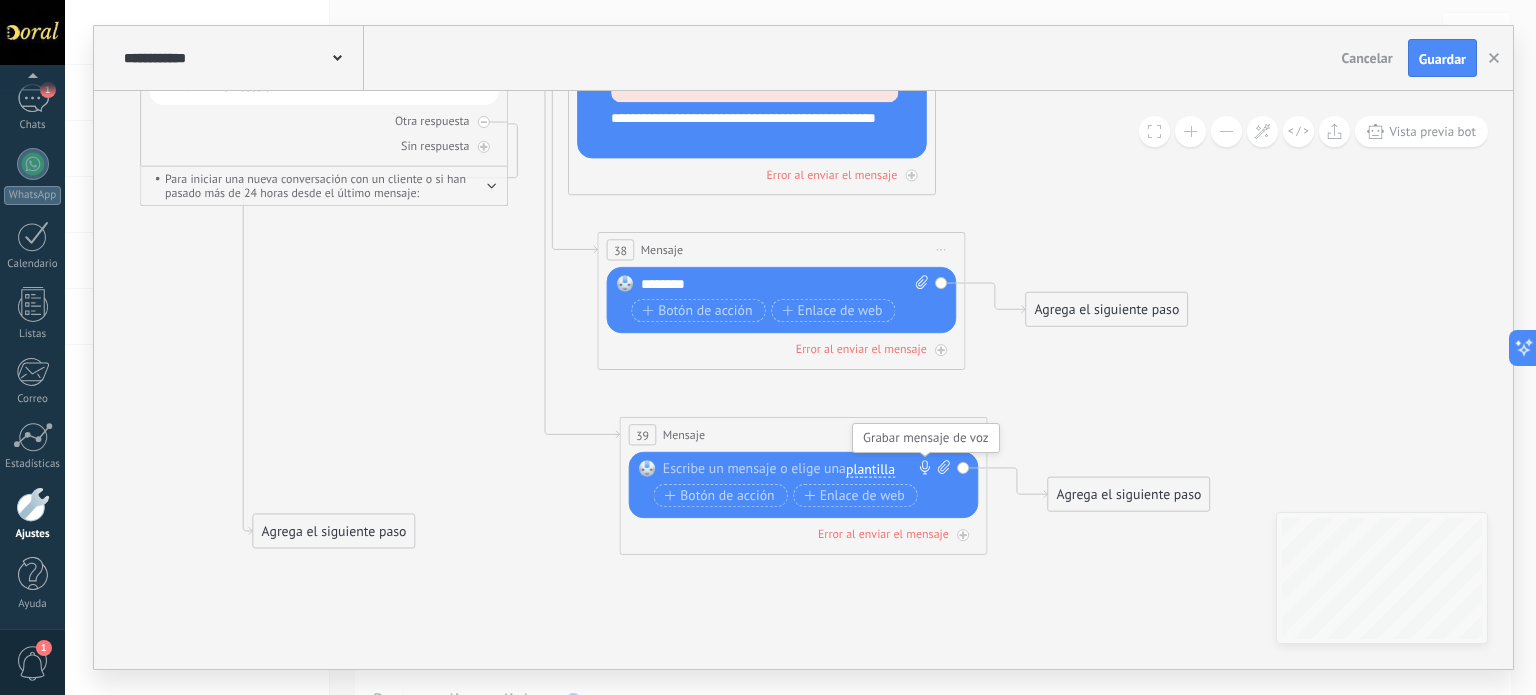 click 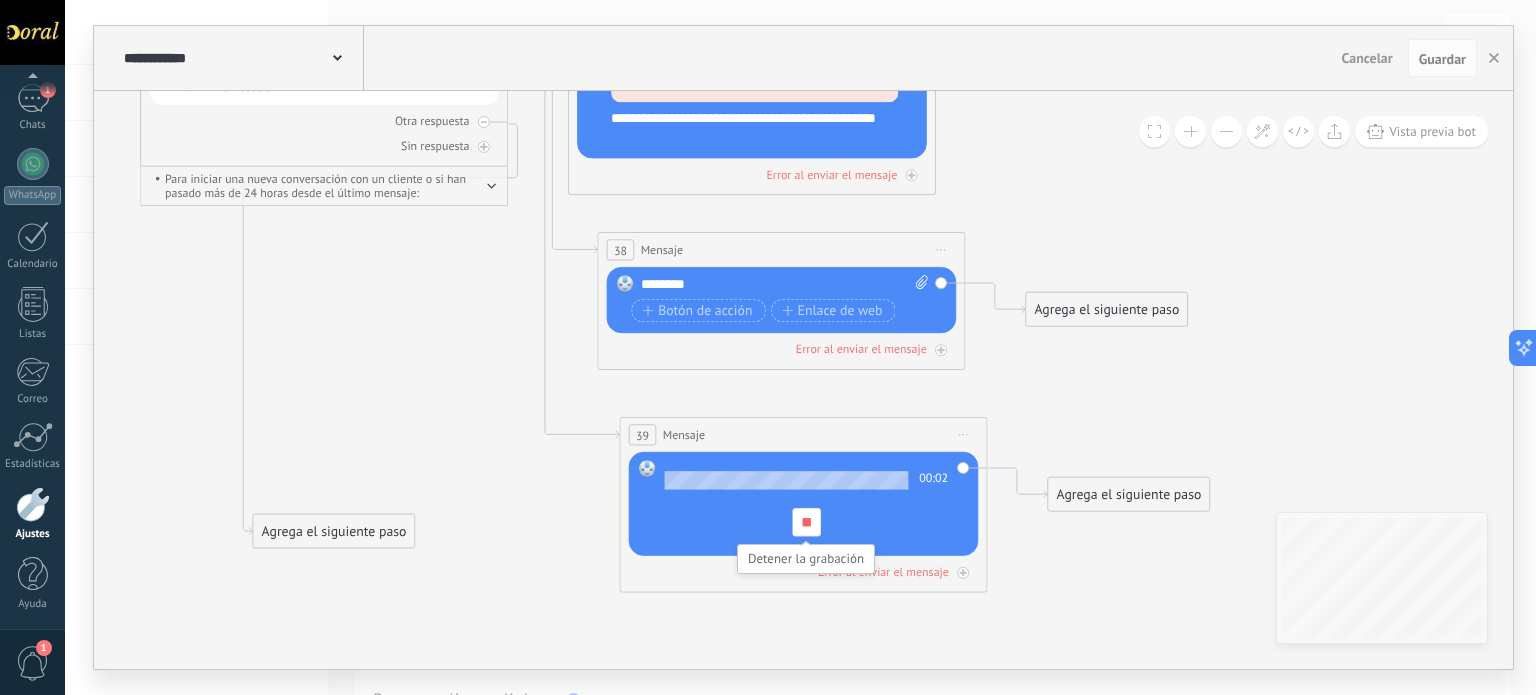 click at bounding box center [806, 522] 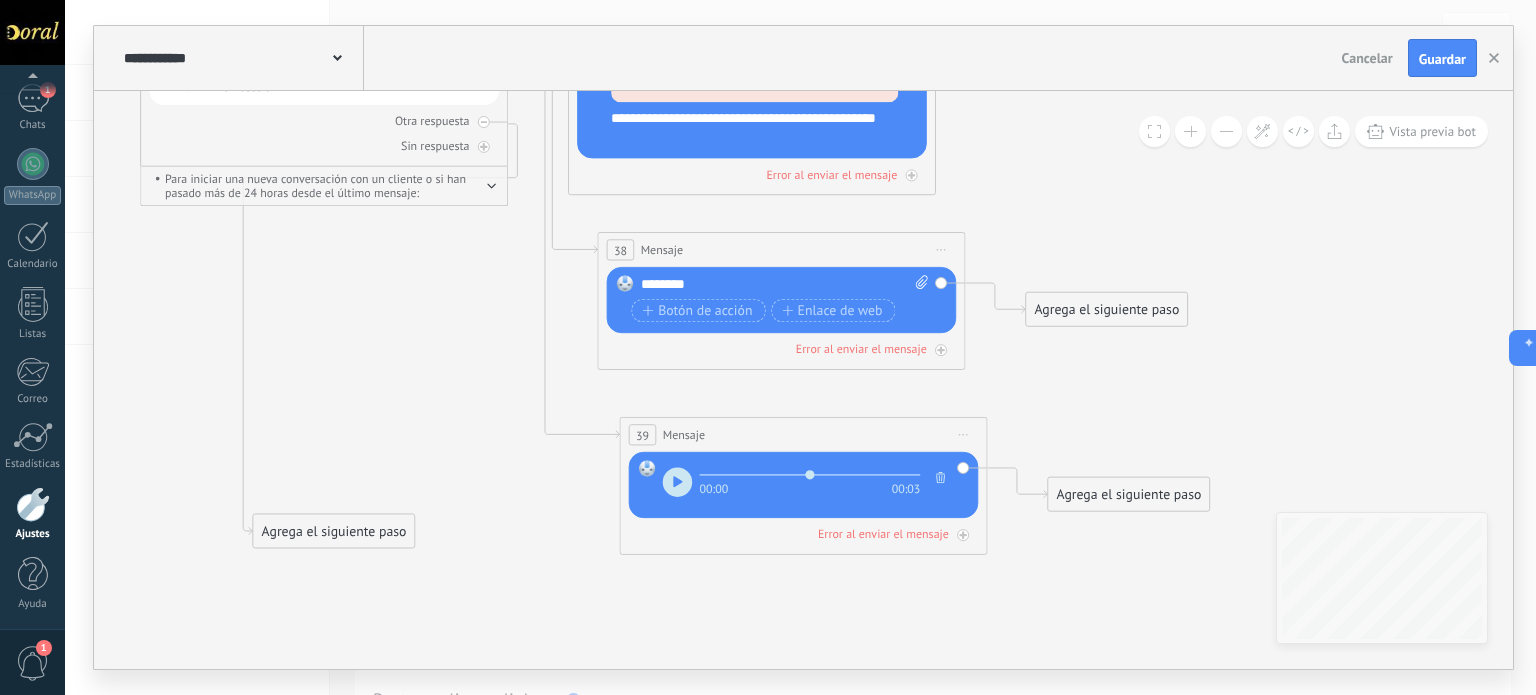 click on "Agrega el siguiente paso" at bounding box center [1128, 495] 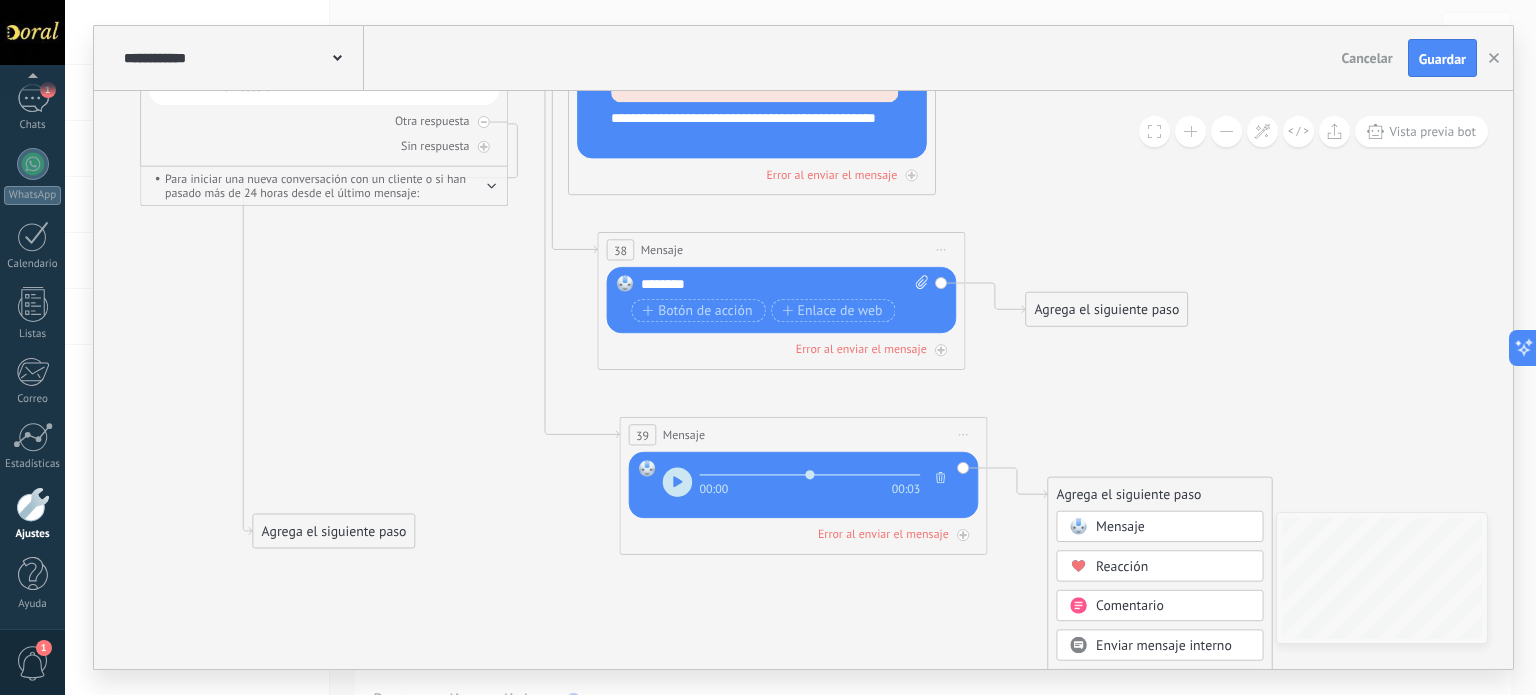 click on "Mensaje" at bounding box center (1120, 526) 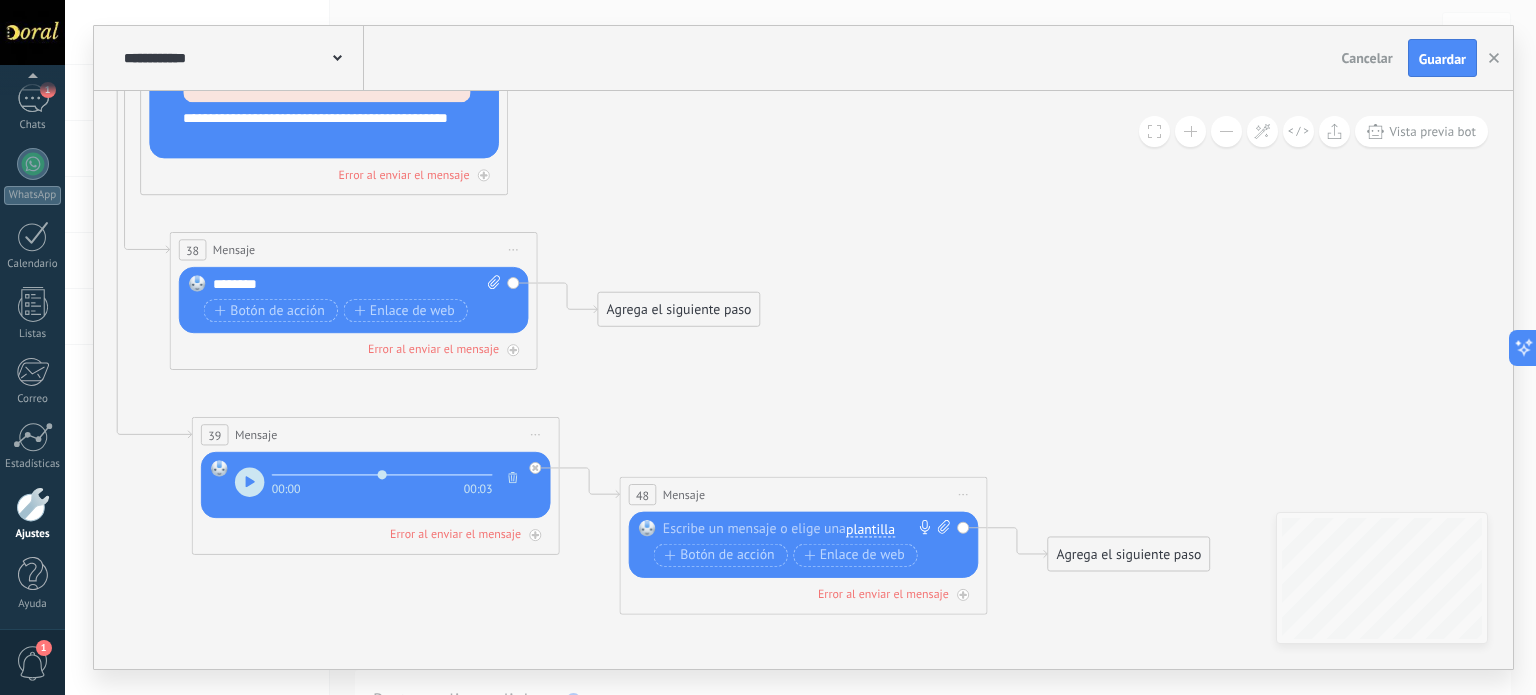 click at bounding box center [799, 529] 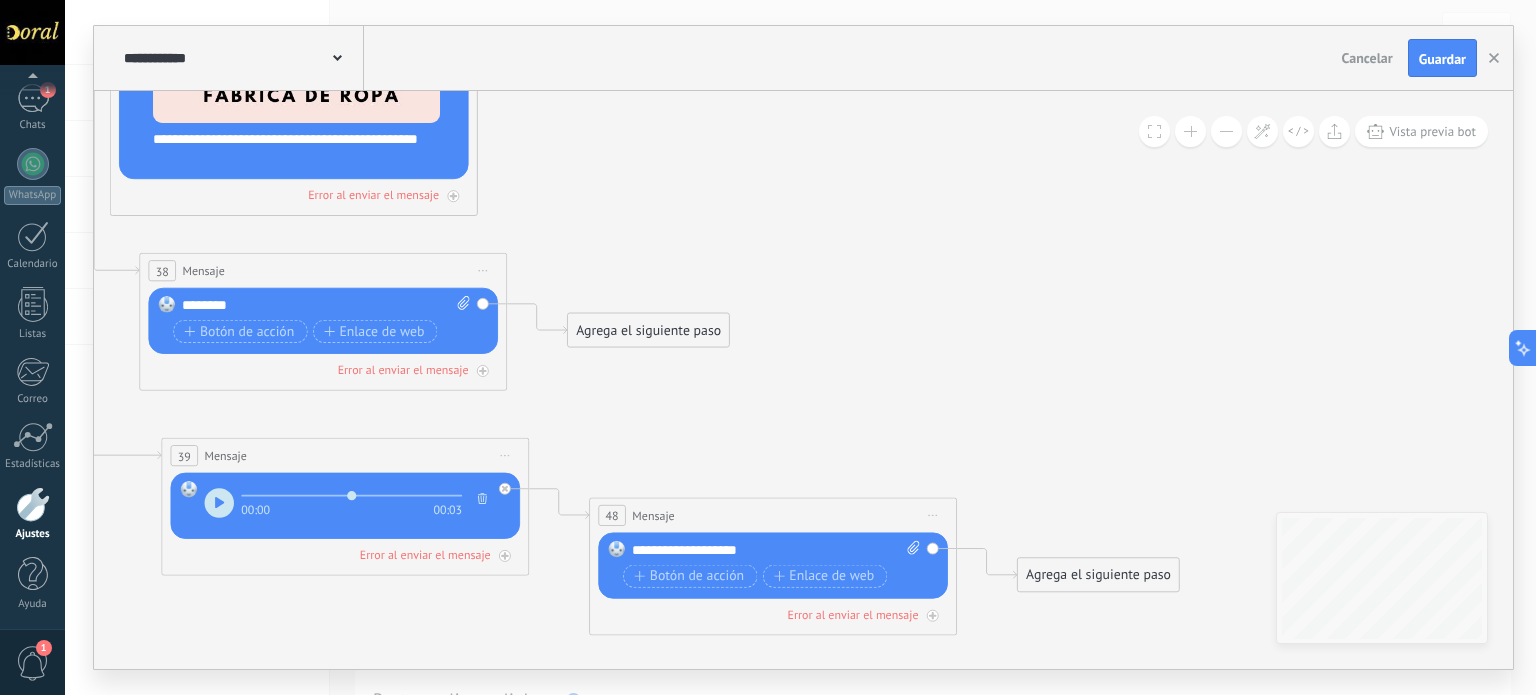 drag, startPoint x: 932, startPoint y: 400, endPoint x: 860, endPoint y: 436, distance: 80.49844 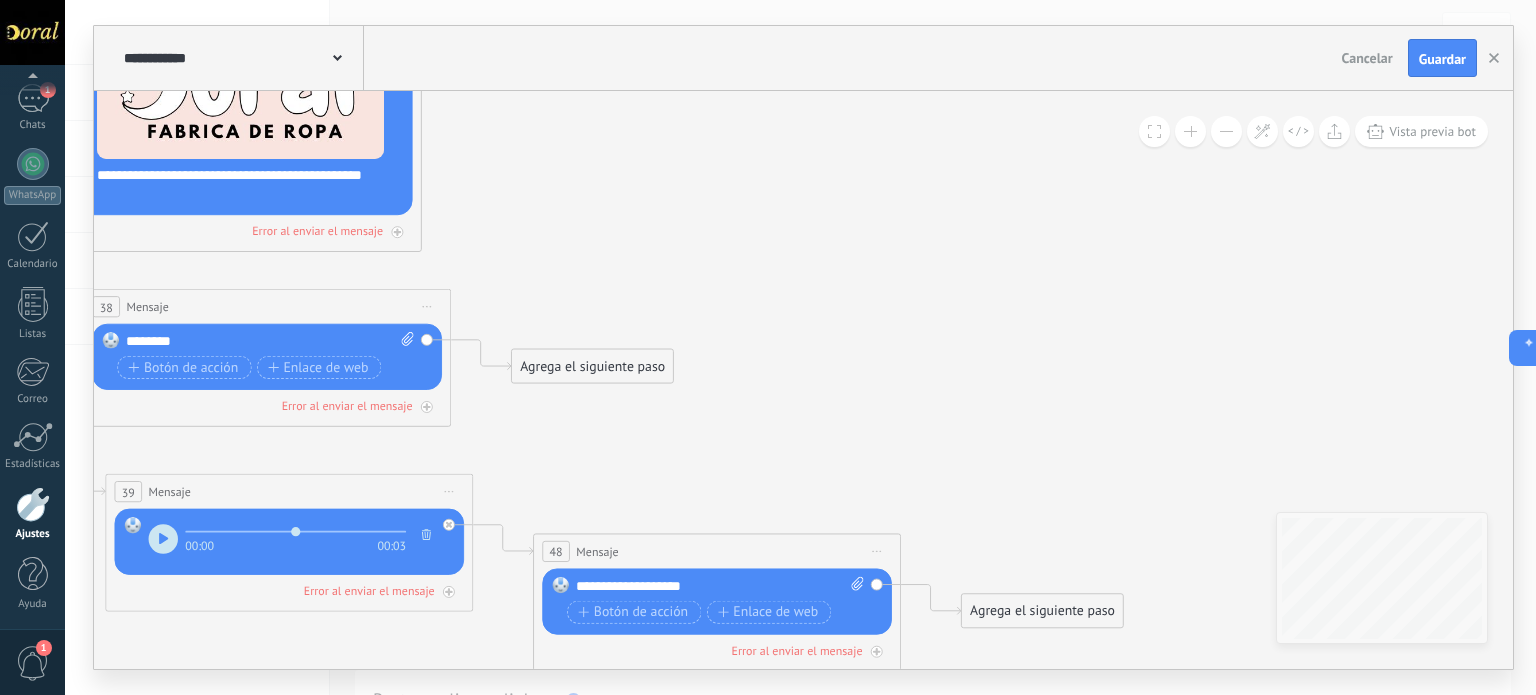click on "Agrega el siguiente paso" at bounding box center [592, 367] 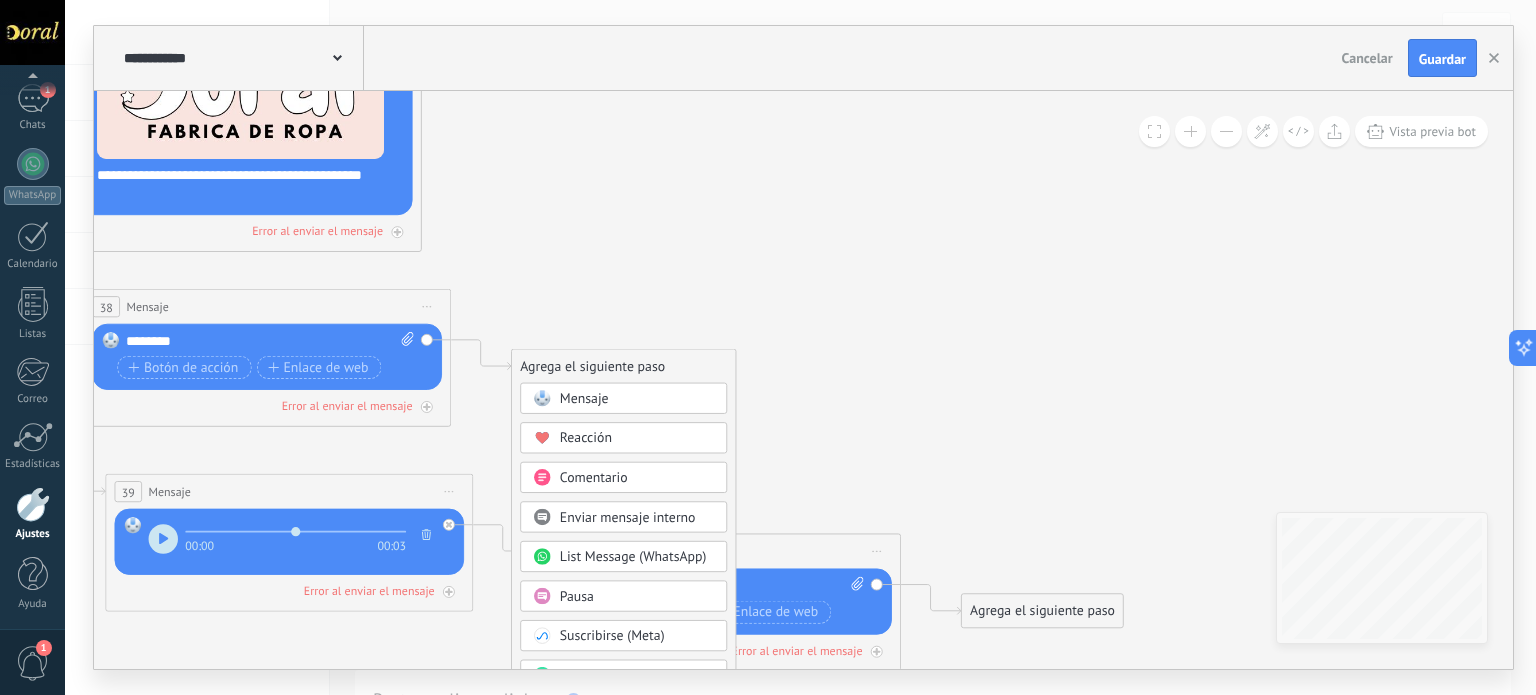 click 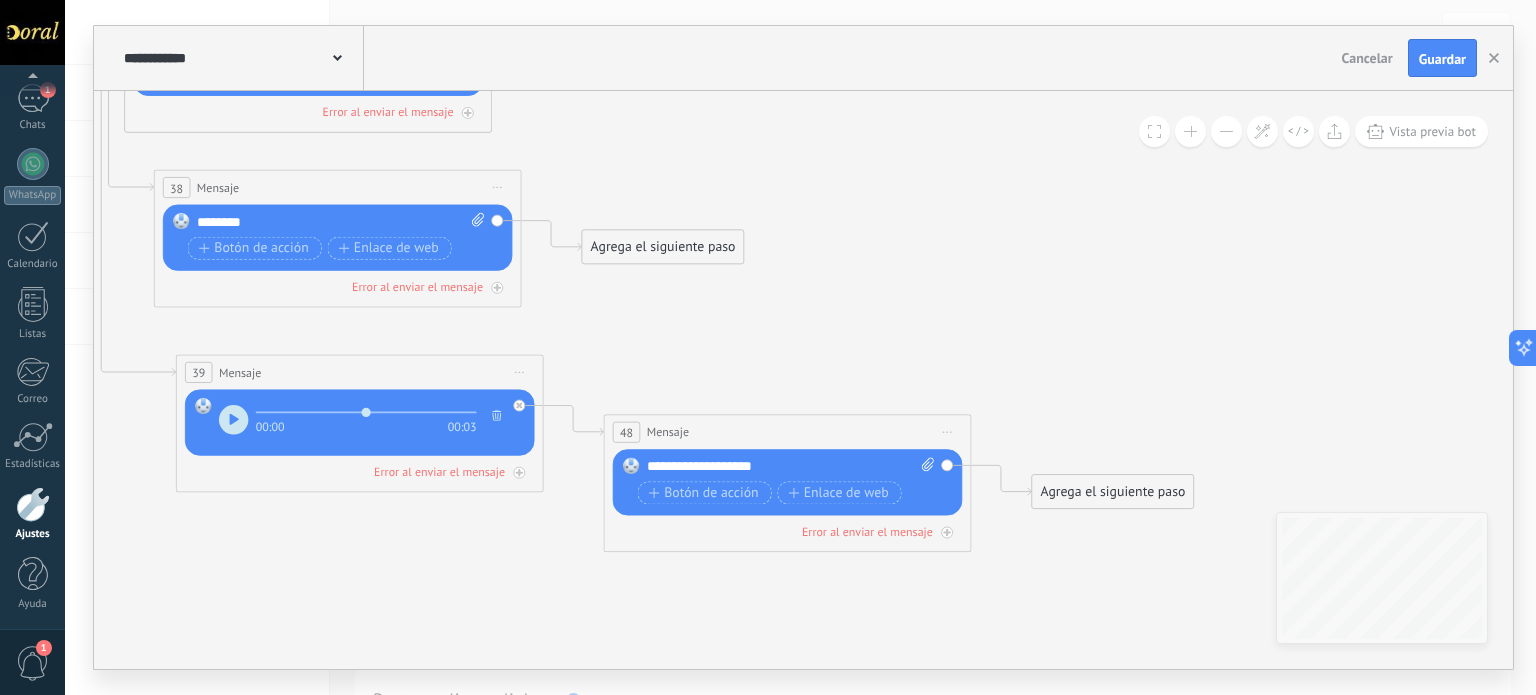 drag, startPoint x: 813, startPoint y: 443, endPoint x: 872, endPoint y: 299, distance: 155.61812 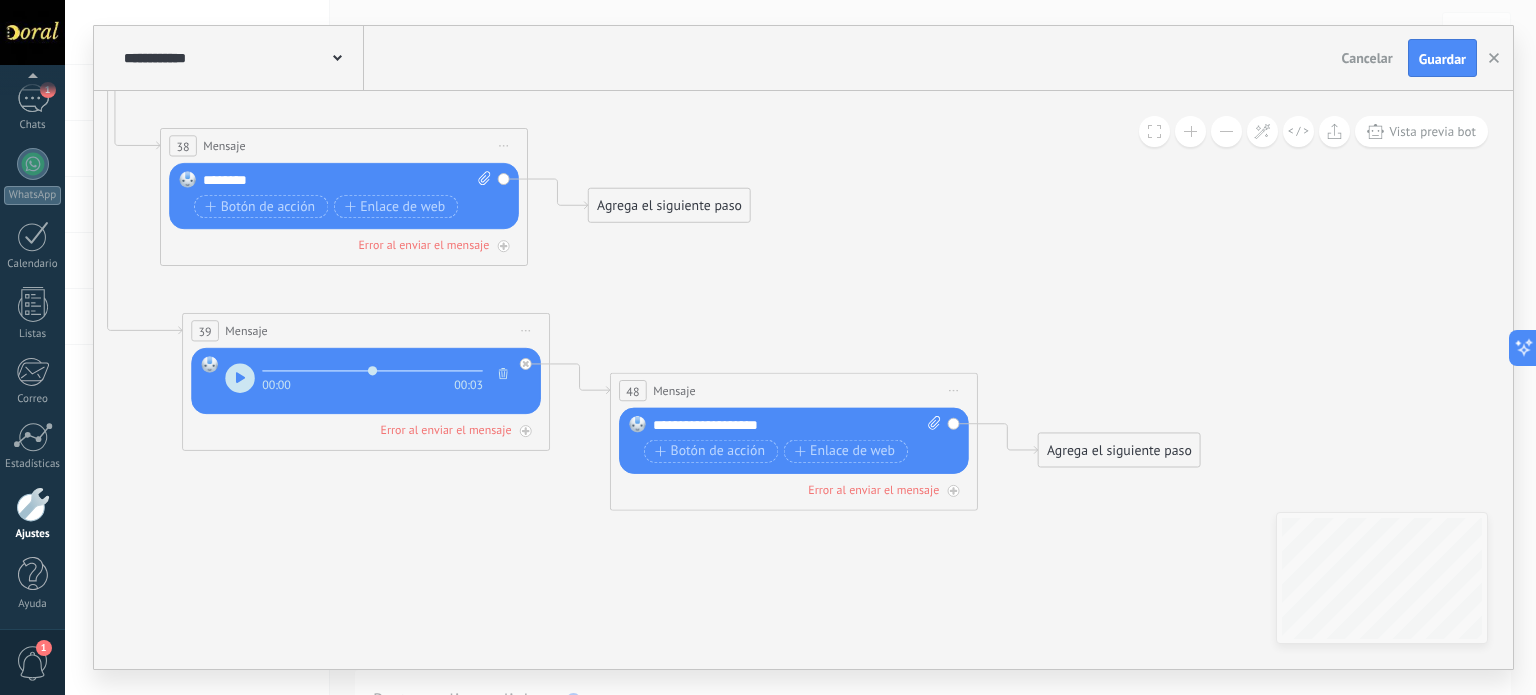 click on "**********" at bounding box center (797, 425) 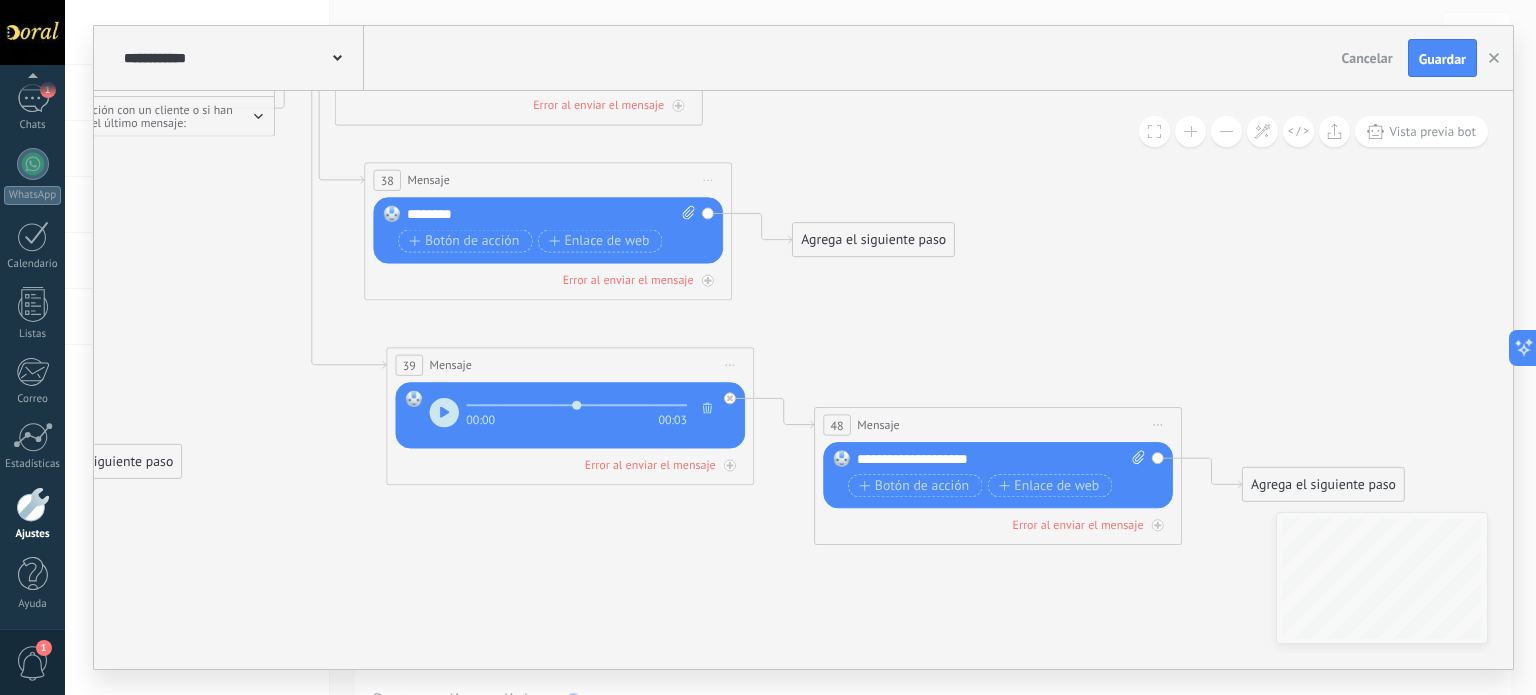 click 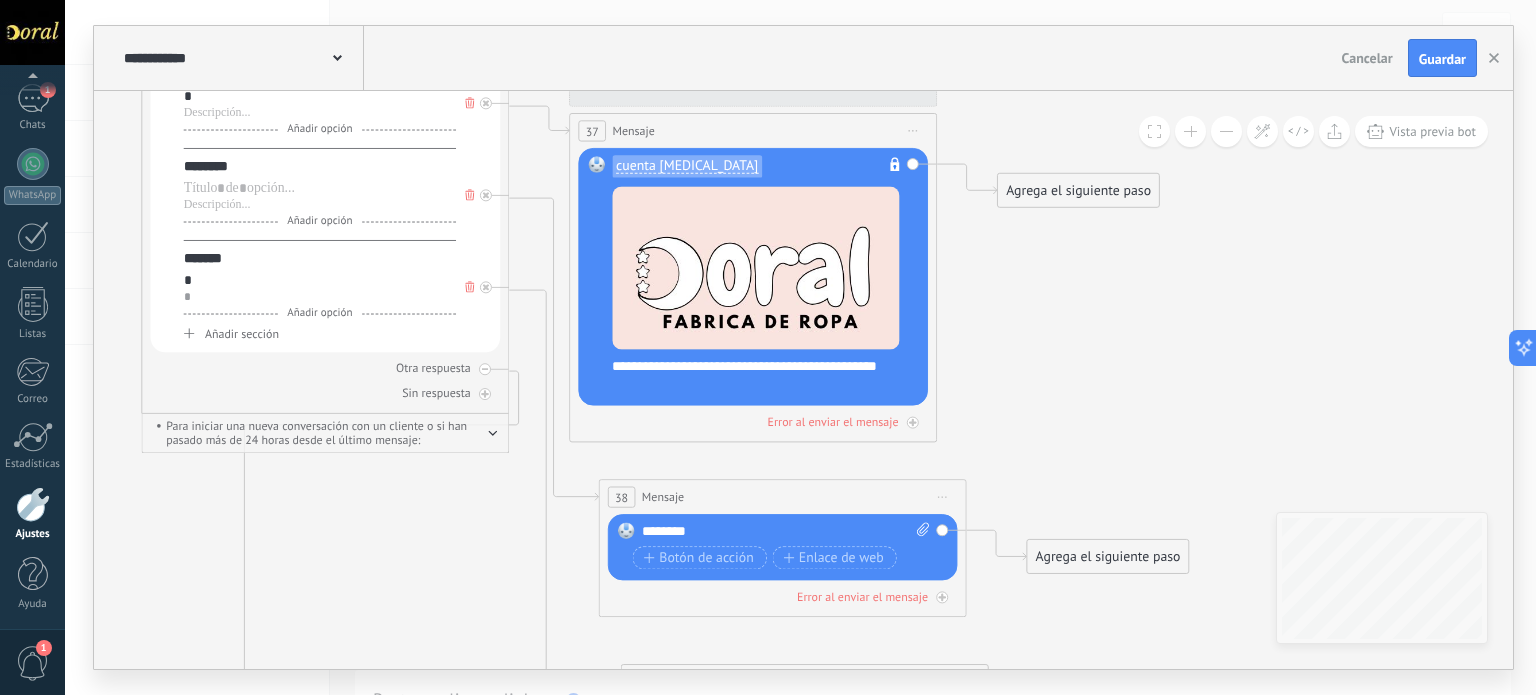 drag, startPoint x: 215, startPoint y: 330, endPoint x: 426, endPoint y: 507, distance: 275.40878 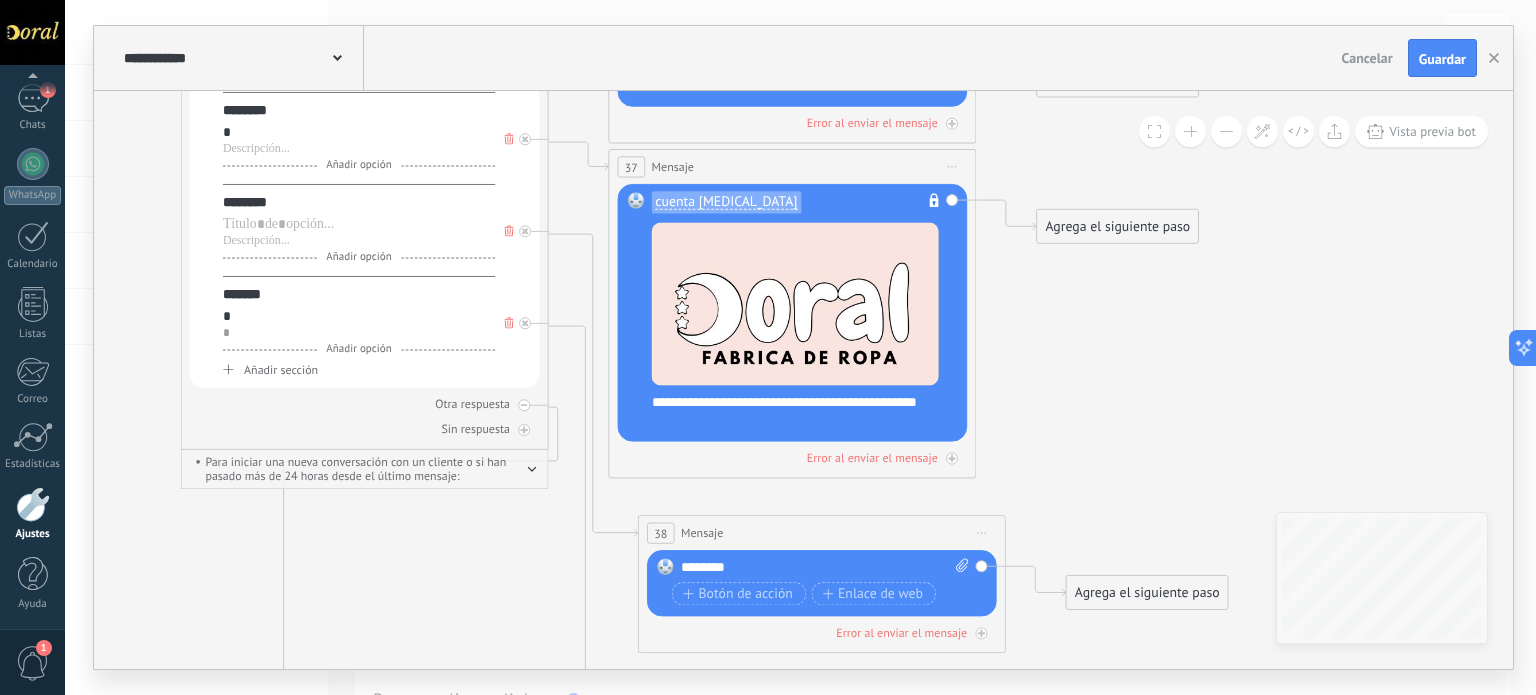 click on "**********" at bounding box center (241, 58) 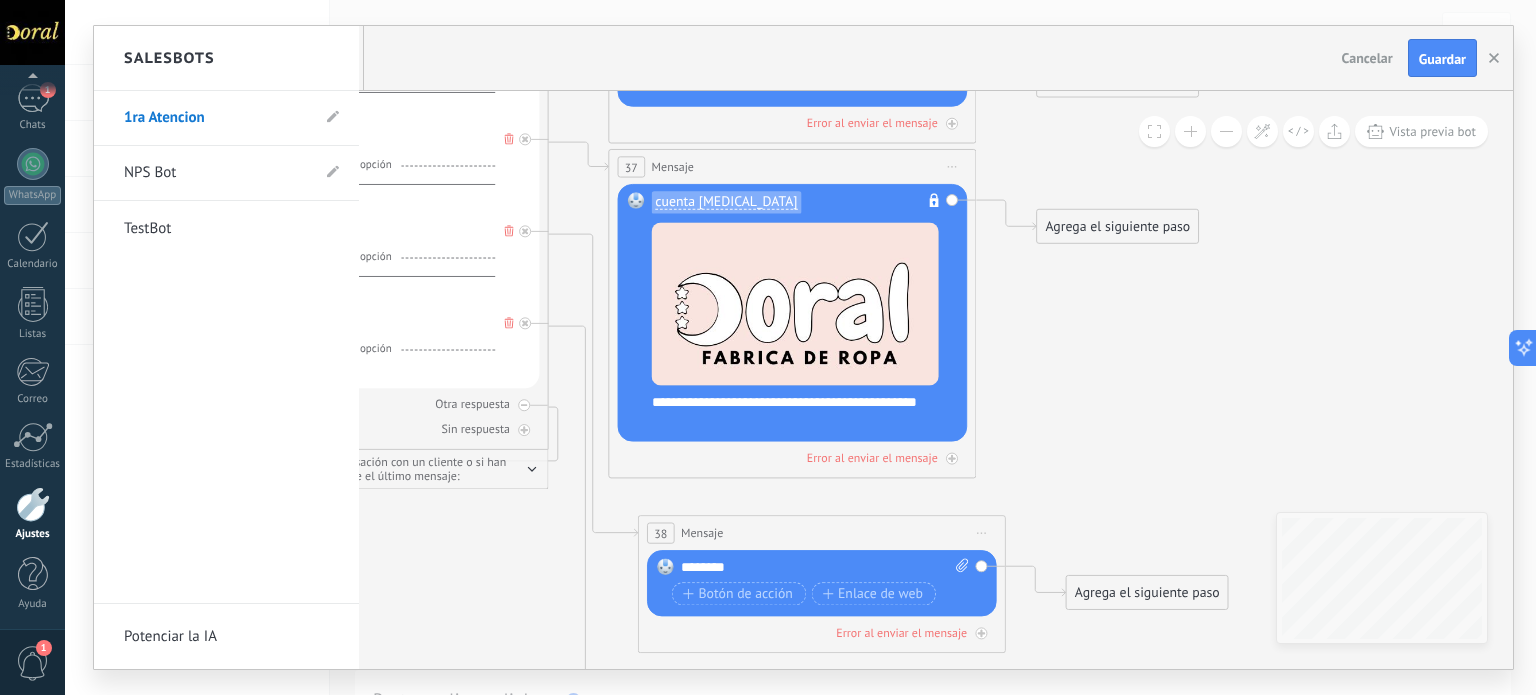click at bounding box center (803, 347) 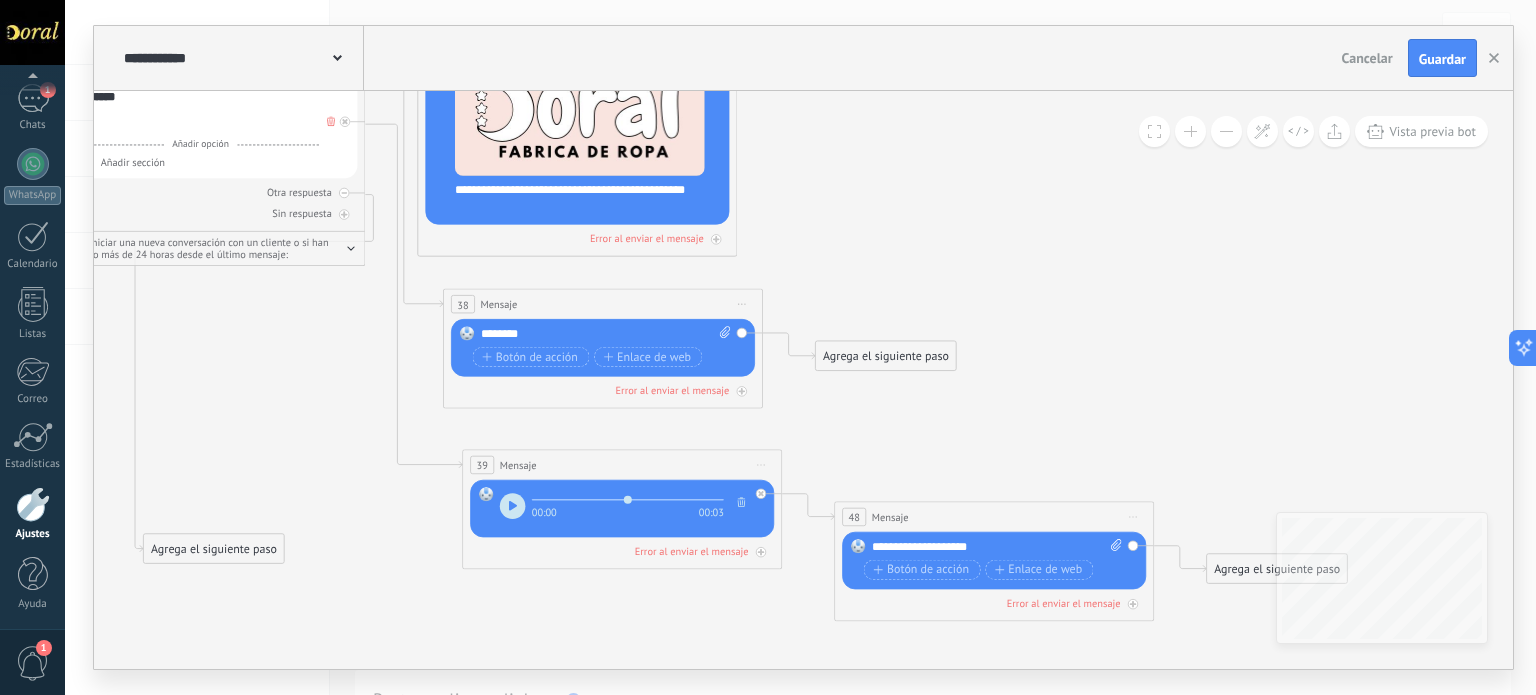 drag, startPoint x: 1140, startPoint y: 339, endPoint x: 927, endPoint y: 203, distance: 252.71526 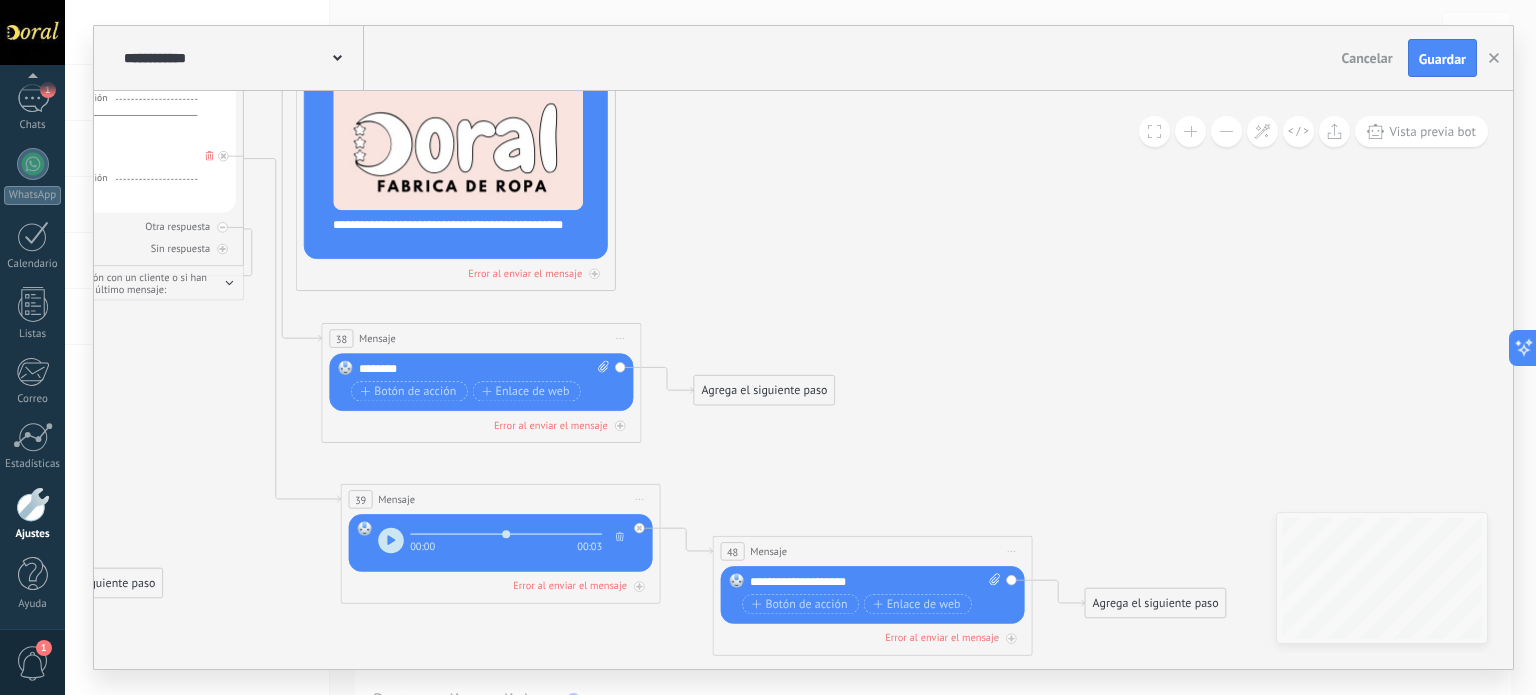 drag, startPoint x: 1107, startPoint y: 297, endPoint x: 984, endPoint y: 341, distance: 130.63307 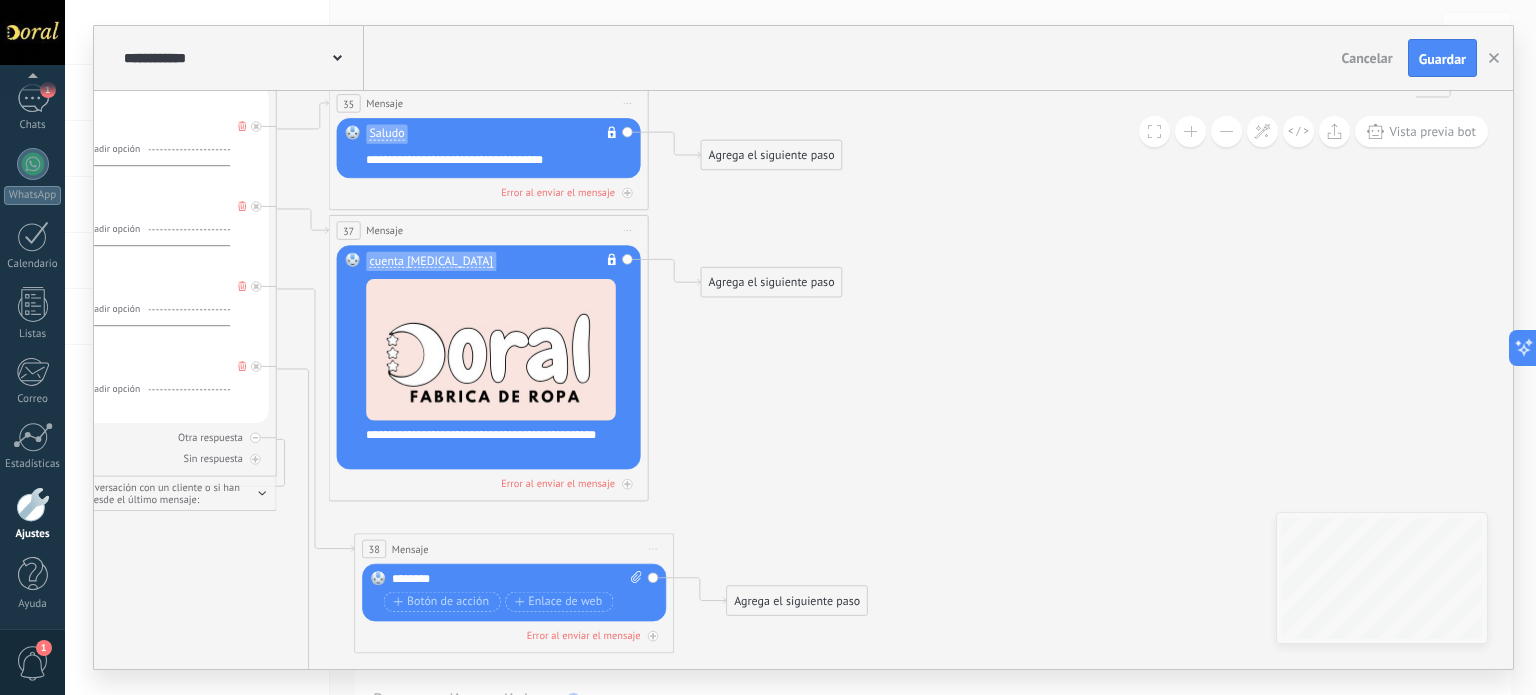 drag, startPoint x: 934, startPoint y: 430, endPoint x: 883, endPoint y: 383, distance: 69.354164 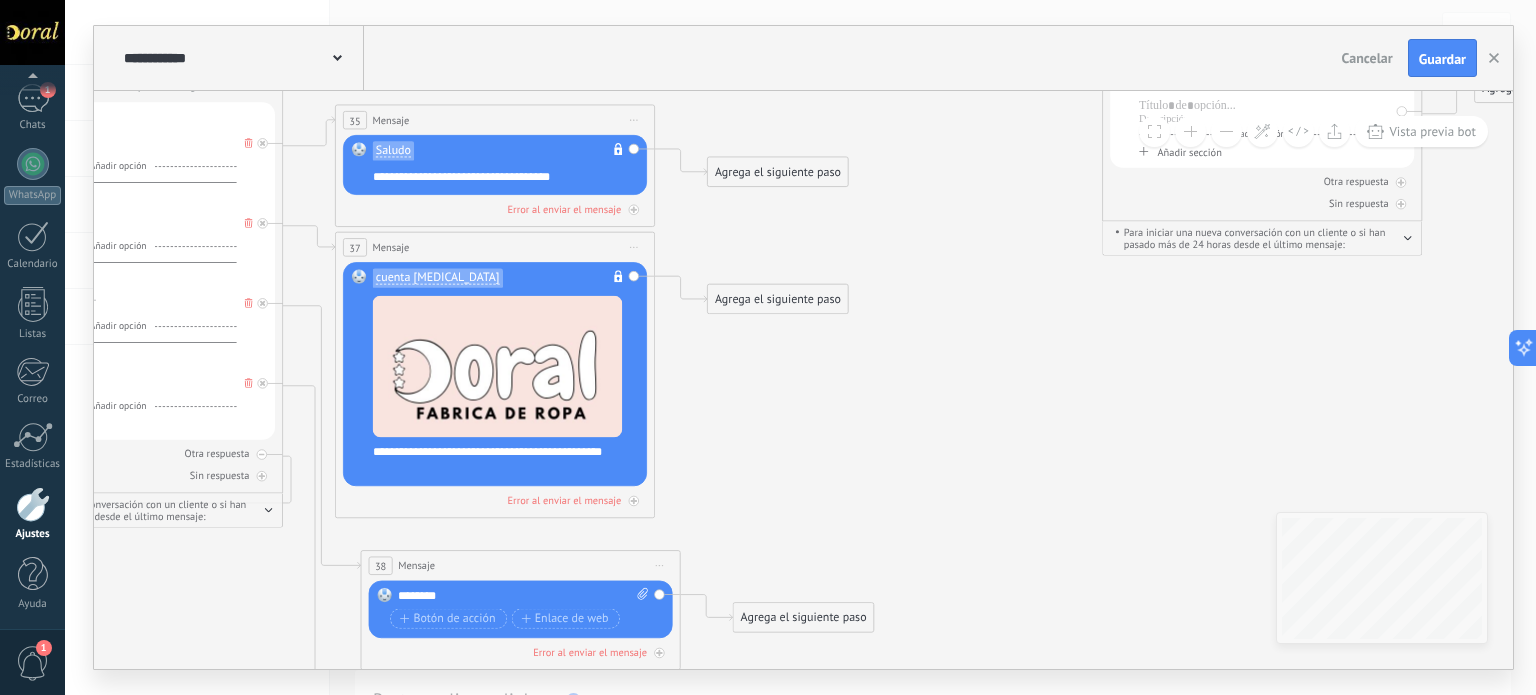 drag, startPoint x: 945, startPoint y: 351, endPoint x: 1000, endPoint y: 479, distance: 139.3162 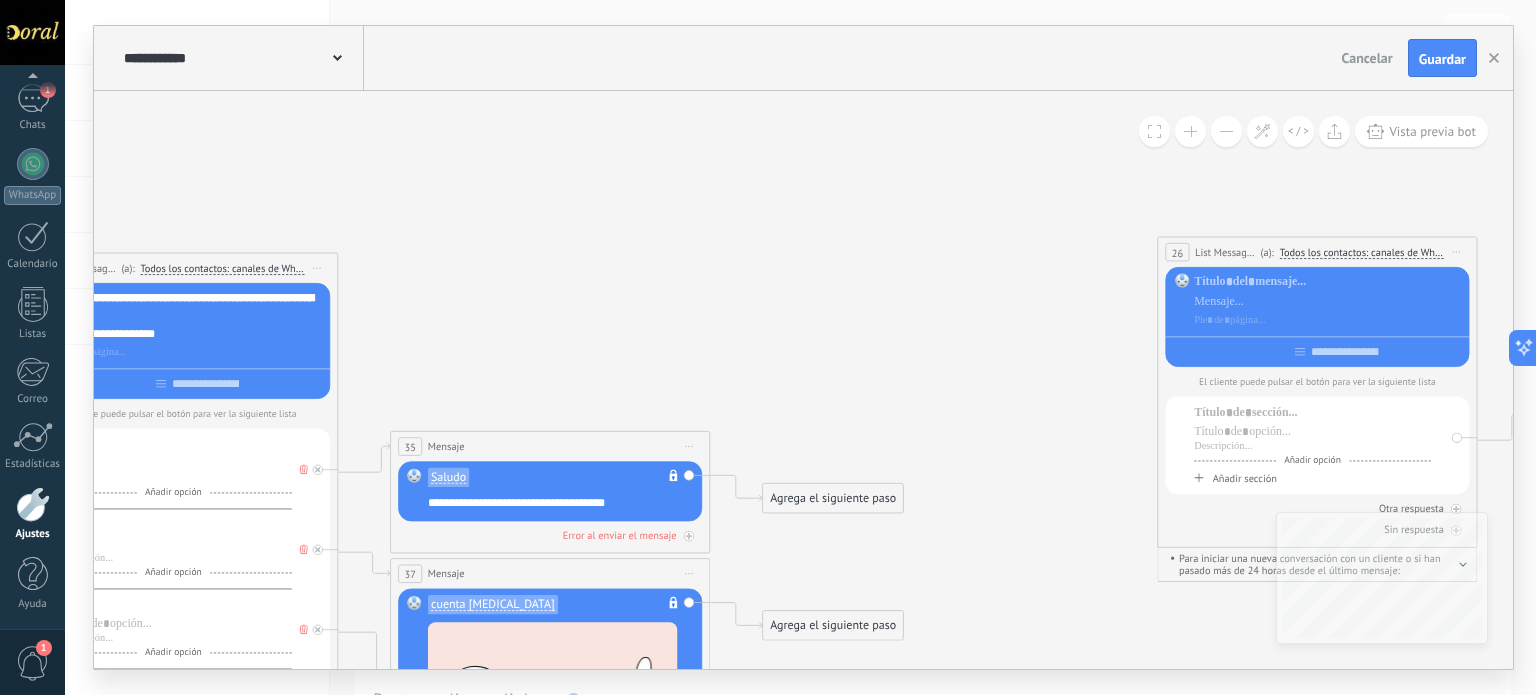 drag, startPoint x: 1011, startPoint y: 489, endPoint x: 996, endPoint y: 495, distance: 16.155495 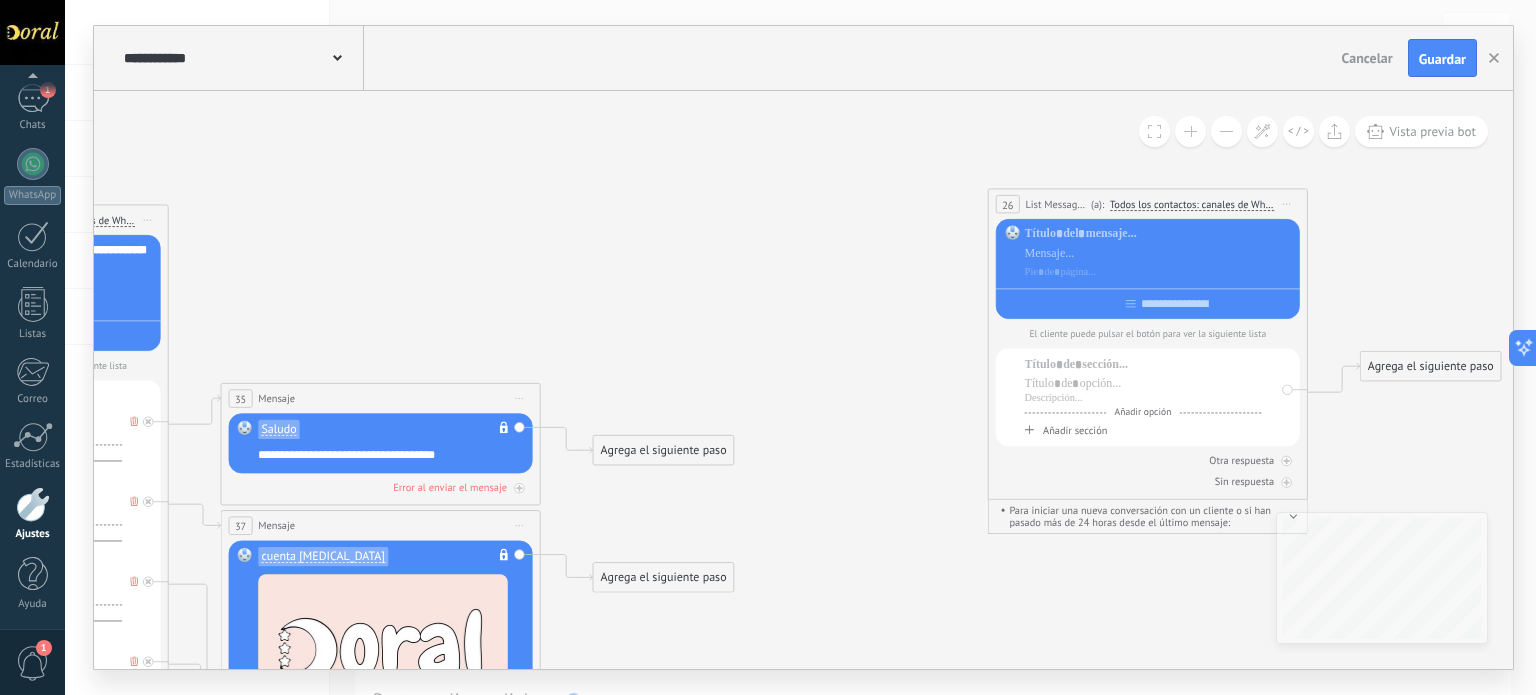 drag, startPoint x: 961, startPoint y: 415, endPoint x: 704, endPoint y: 338, distance: 268.28717 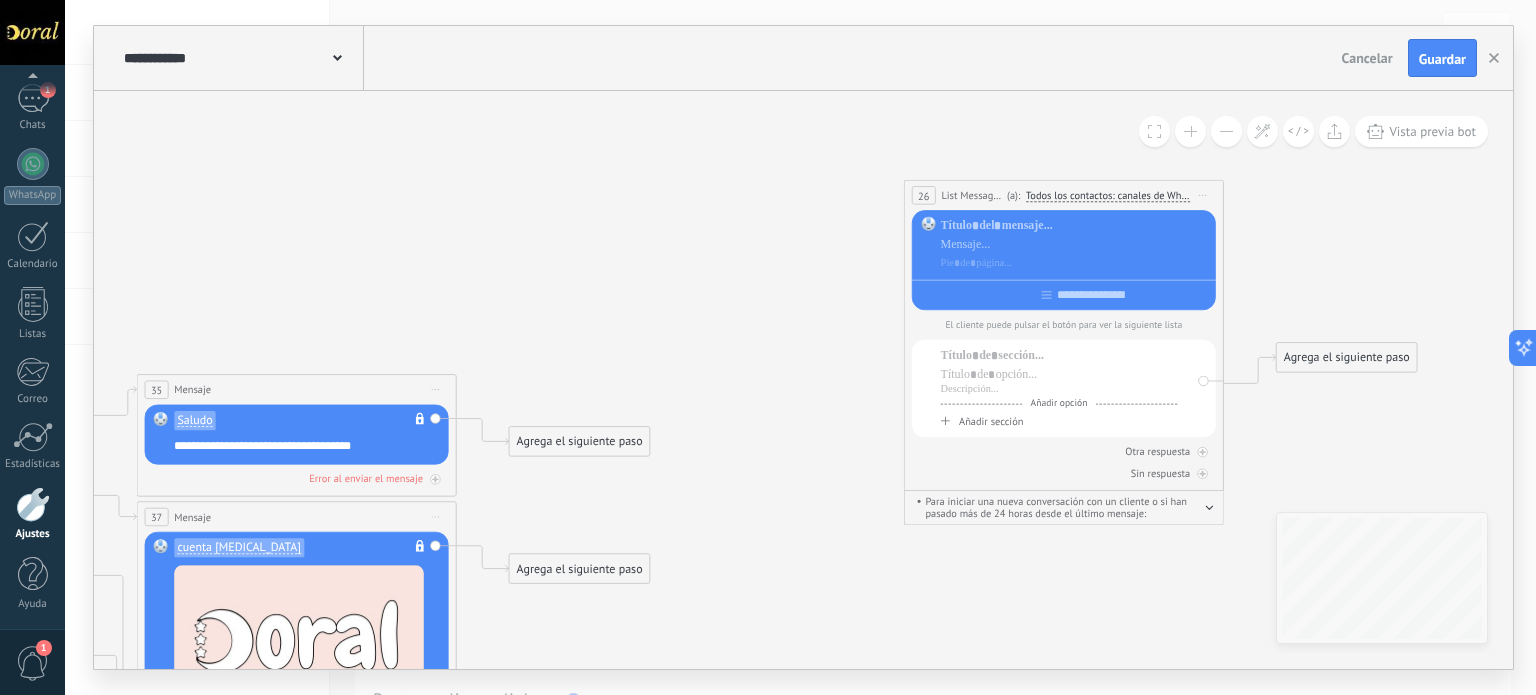 click on "Iniciar vista previa aquí
Cambiar nombre
Duplicar
[GEOGRAPHIC_DATA]" at bounding box center (1203, 195) 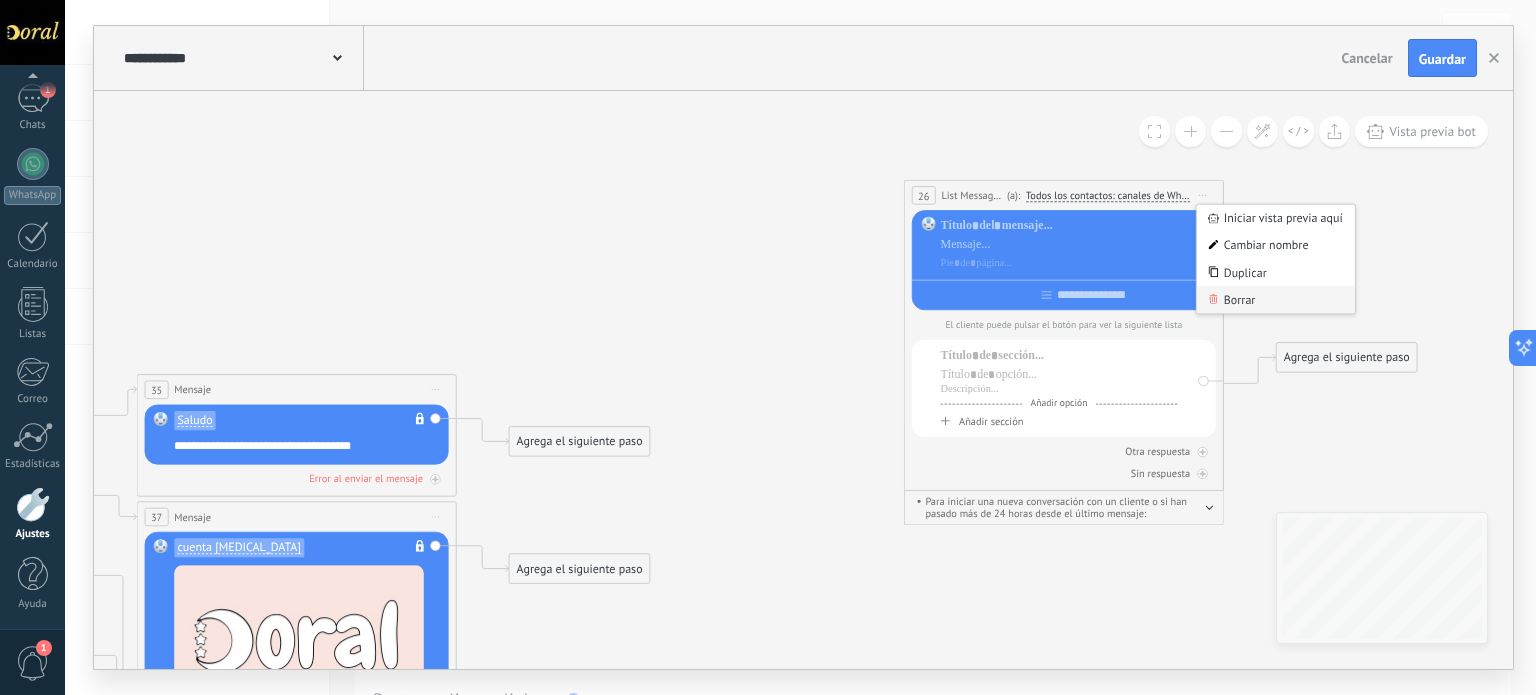 click on "Borrar" at bounding box center (1276, 299) 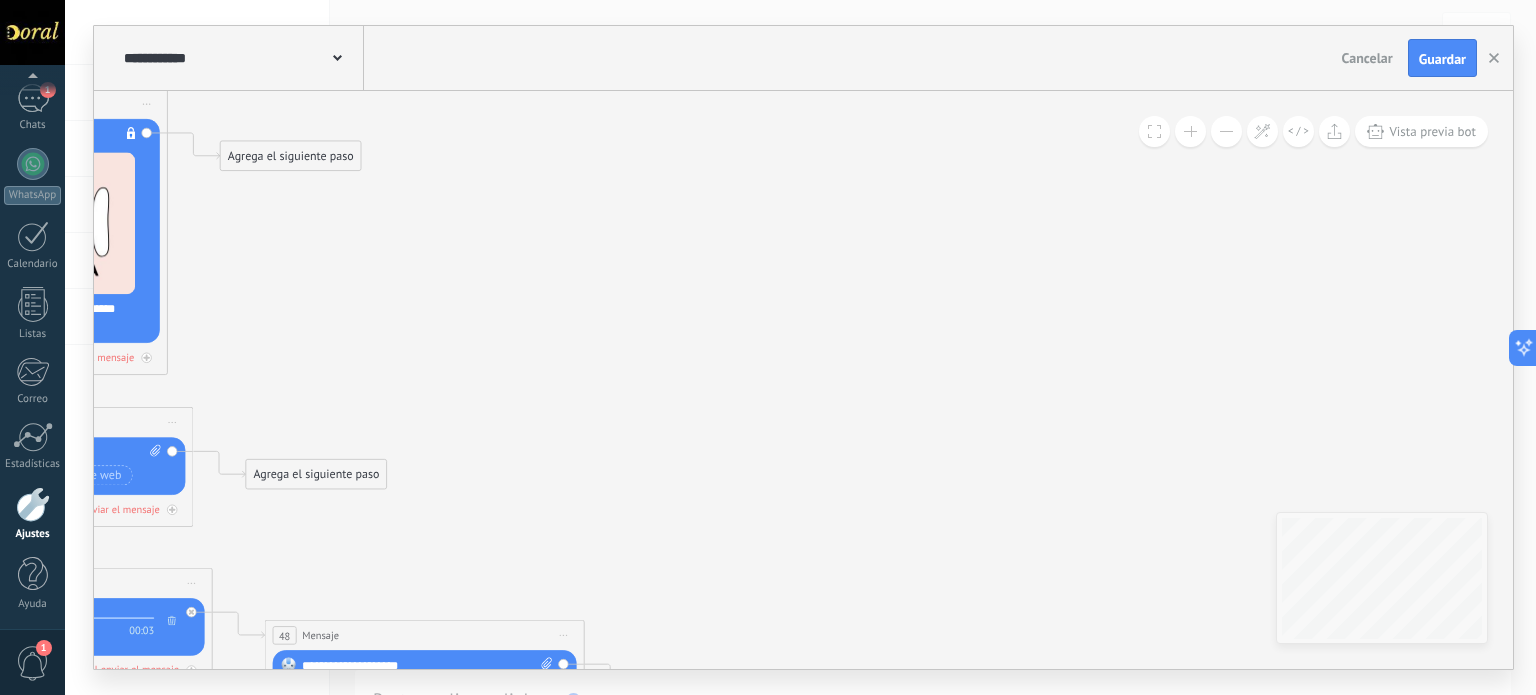 drag, startPoint x: 987, startPoint y: 426, endPoint x: 672, endPoint y: 94, distance: 457.65598 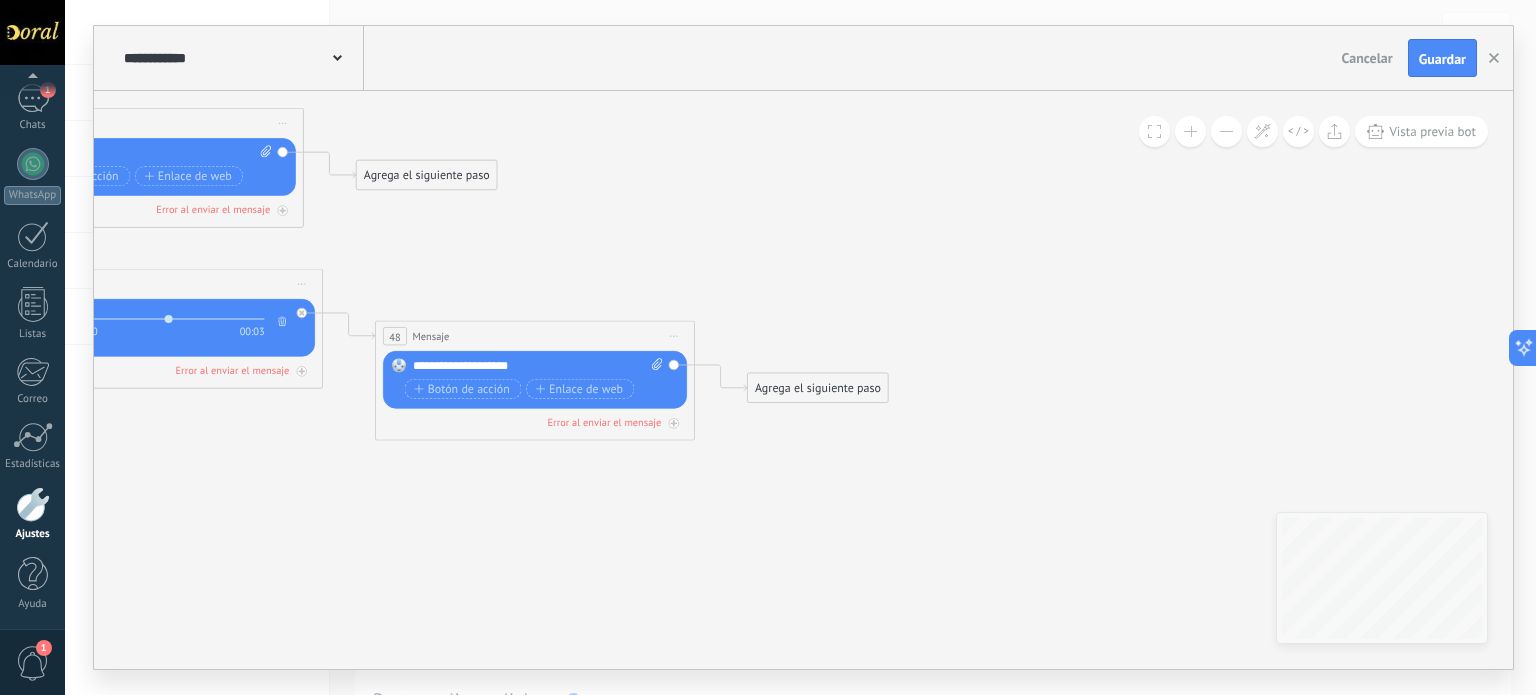 drag, startPoint x: 876, startPoint y: 352, endPoint x: 1067, endPoint y: 175, distance: 260.40353 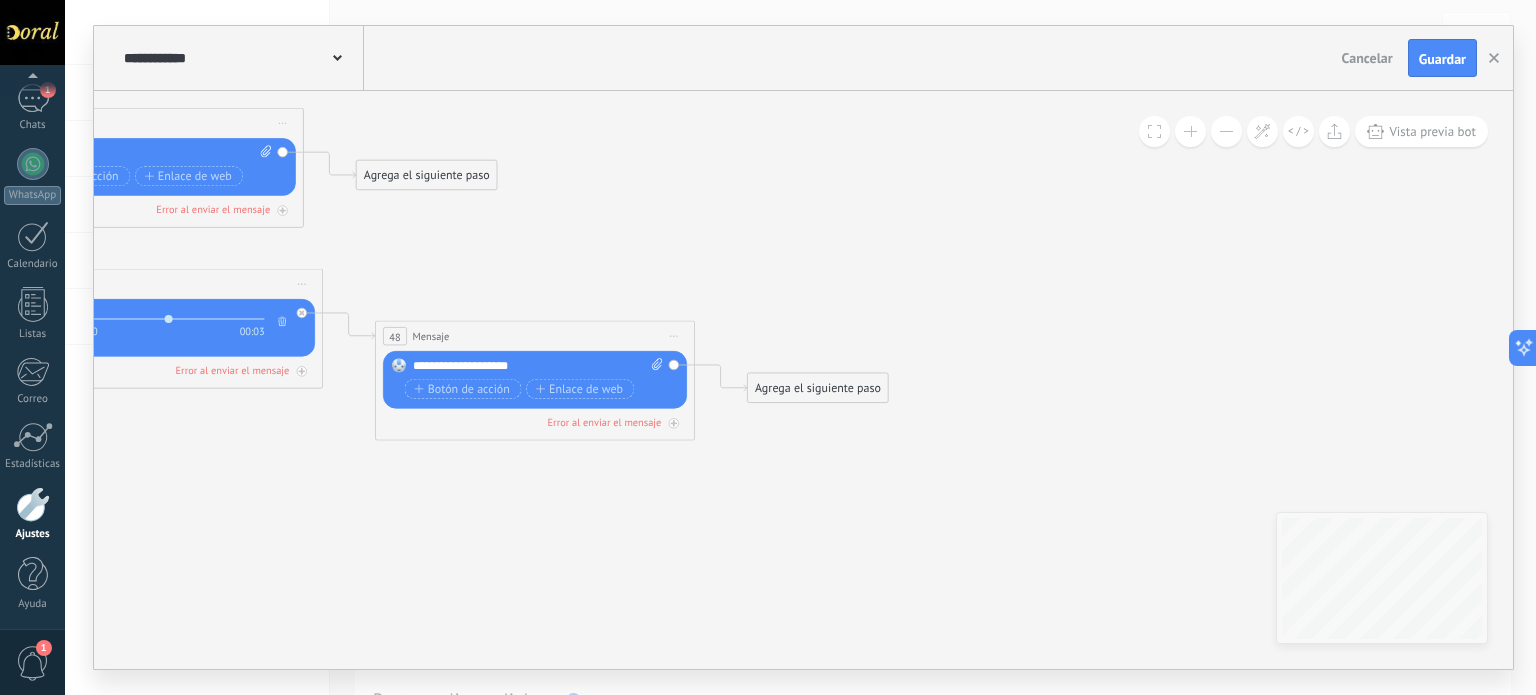 click 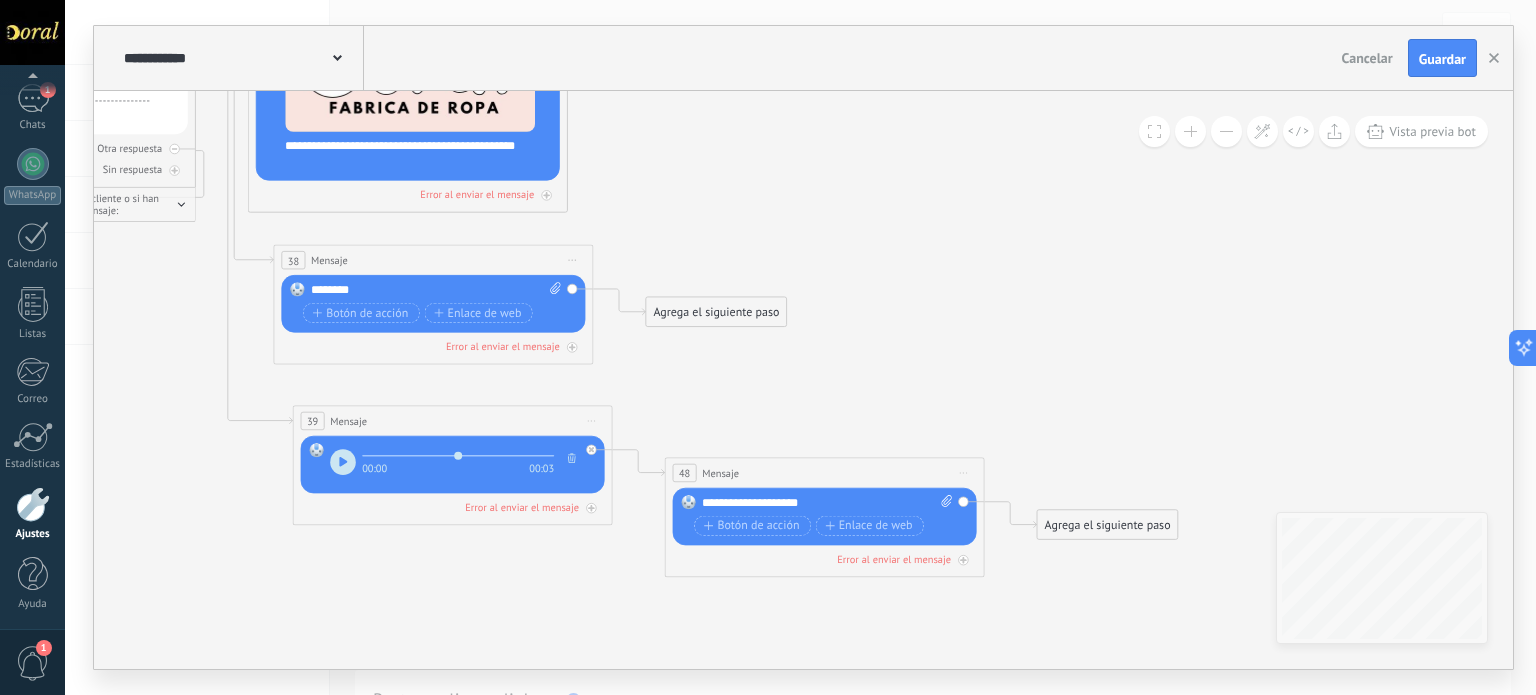 drag, startPoint x: 668, startPoint y: 243, endPoint x: 962, endPoint y: 371, distance: 320.65558 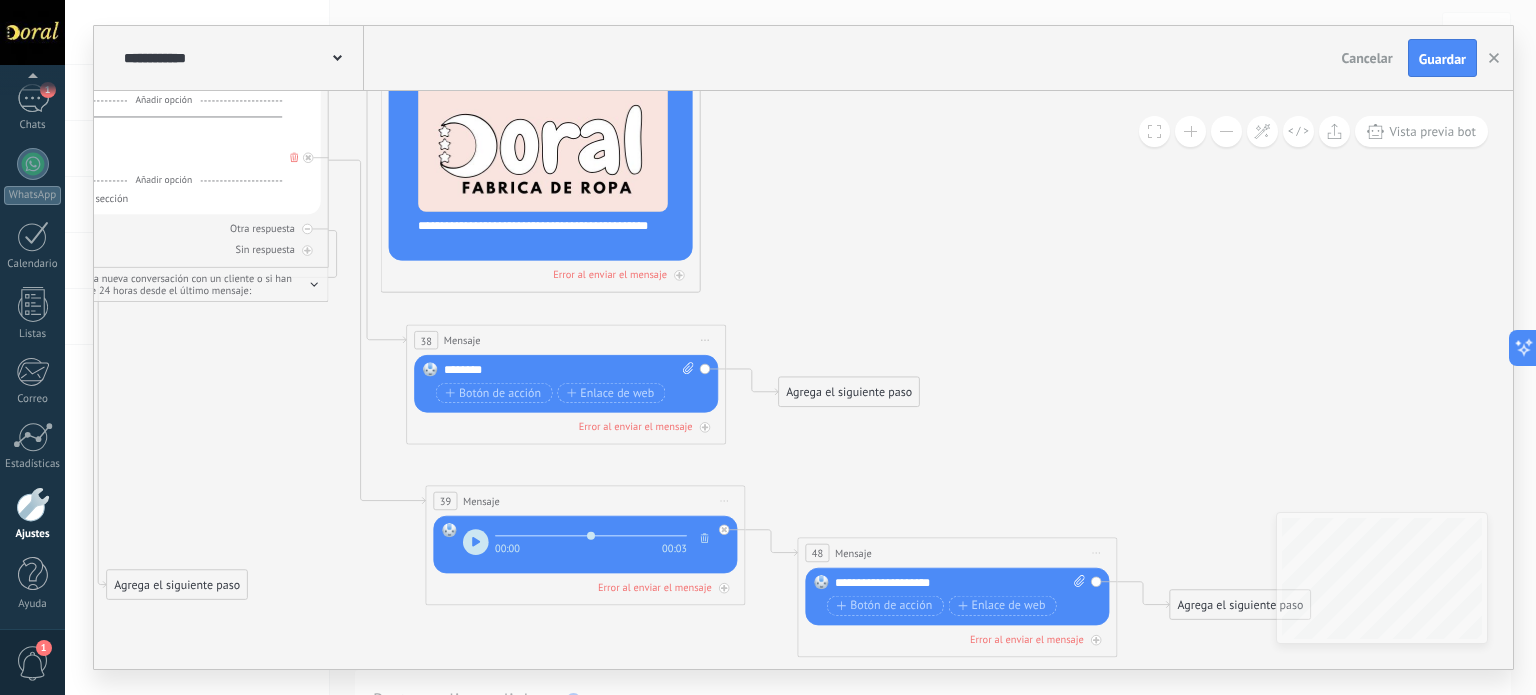 drag, startPoint x: 899, startPoint y: 281, endPoint x: 924, endPoint y: 300, distance: 31.400637 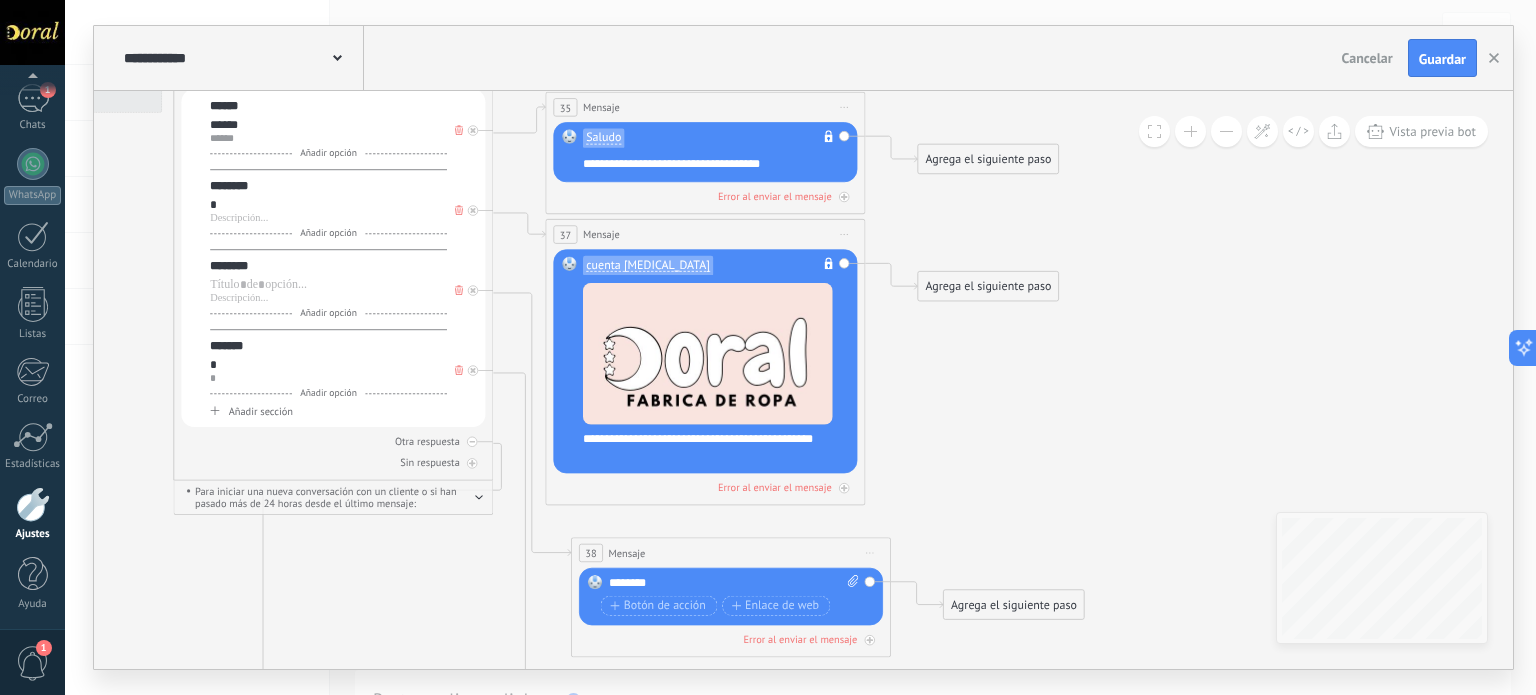 drag, startPoint x: 829, startPoint y: 256, endPoint x: 956, endPoint y: 424, distance: 210.60152 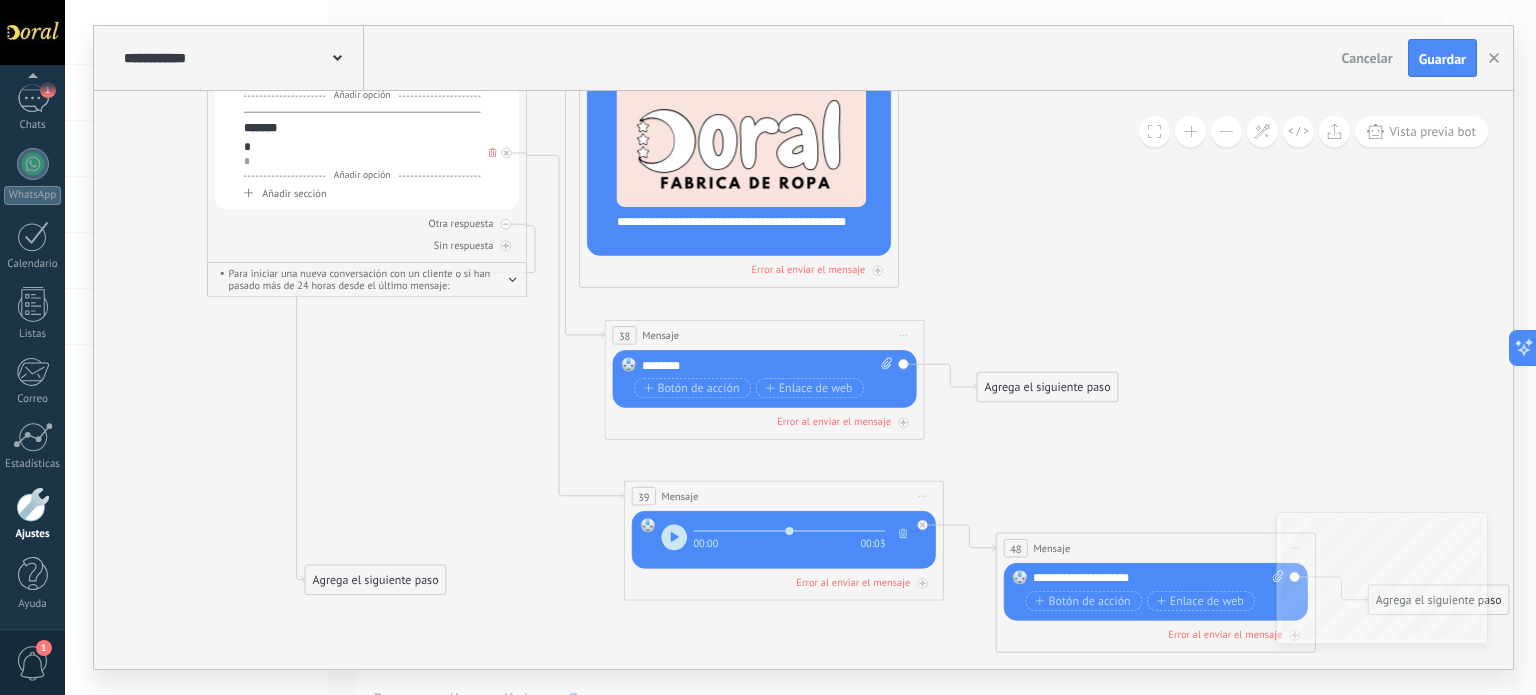 drag, startPoint x: 1130, startPoint y: 259, endPoint x: 1090, endPoint y: 203, distance: 68.8186 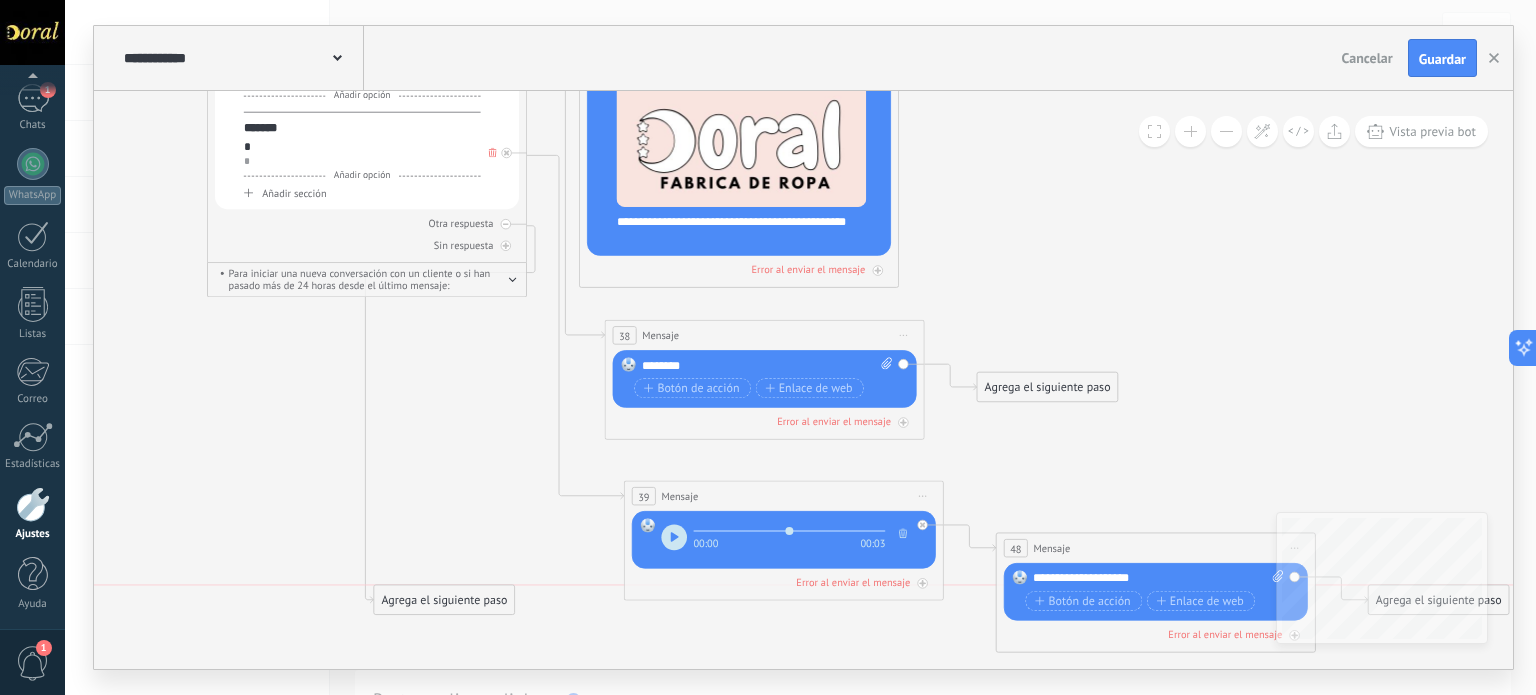 drag, startPoint x: 388, startPoint y: 575, endPoint x: 507, endPoint y: 573, distance: 119.01681 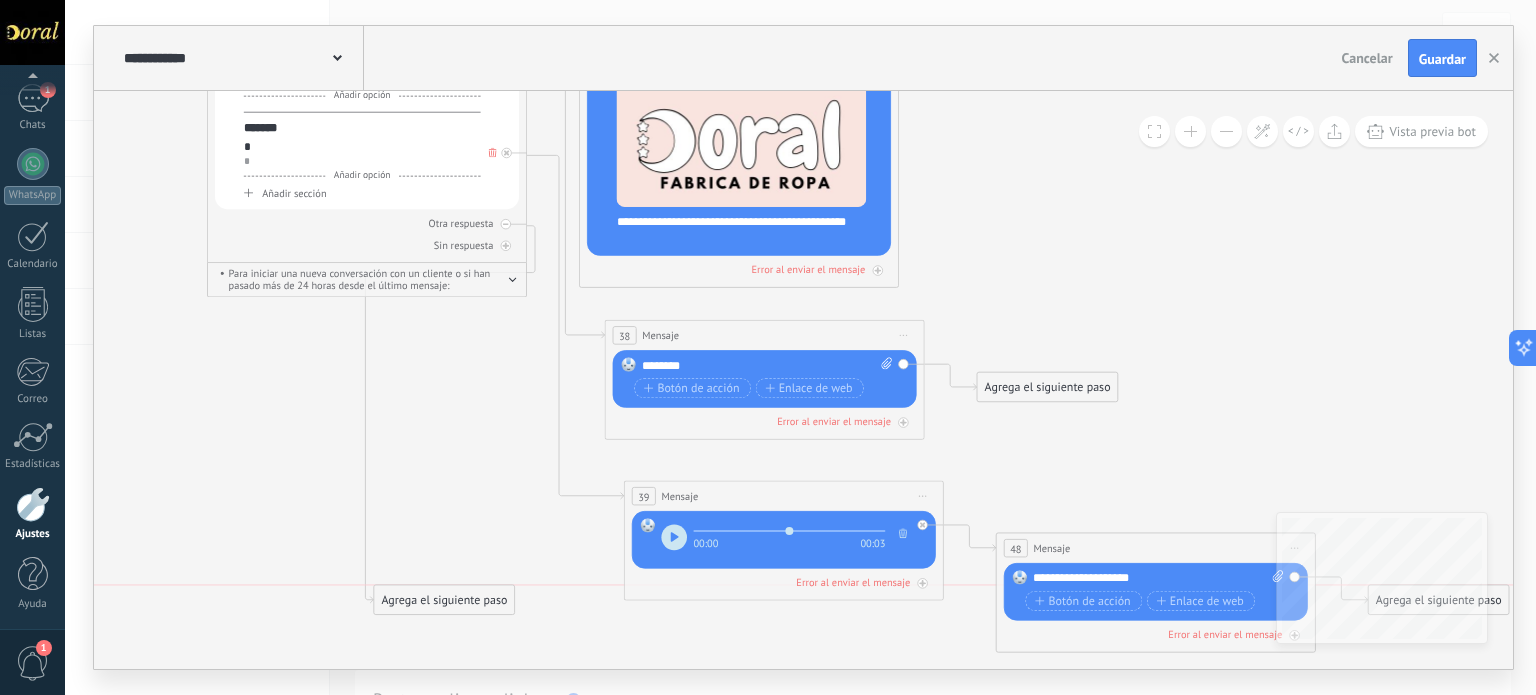 click on "Agrega el siguiente paso" at bounding box center (444, 600) 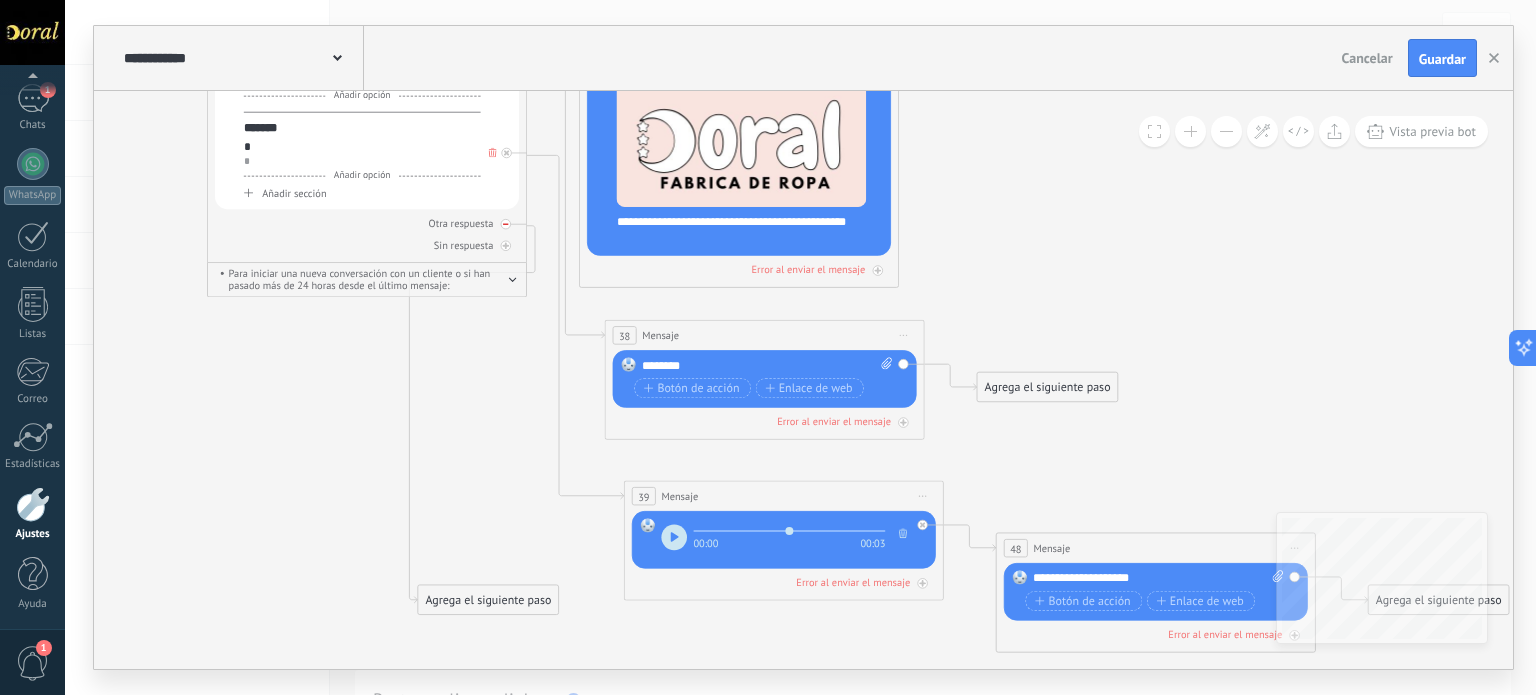 click at bounding box center [506, 224] 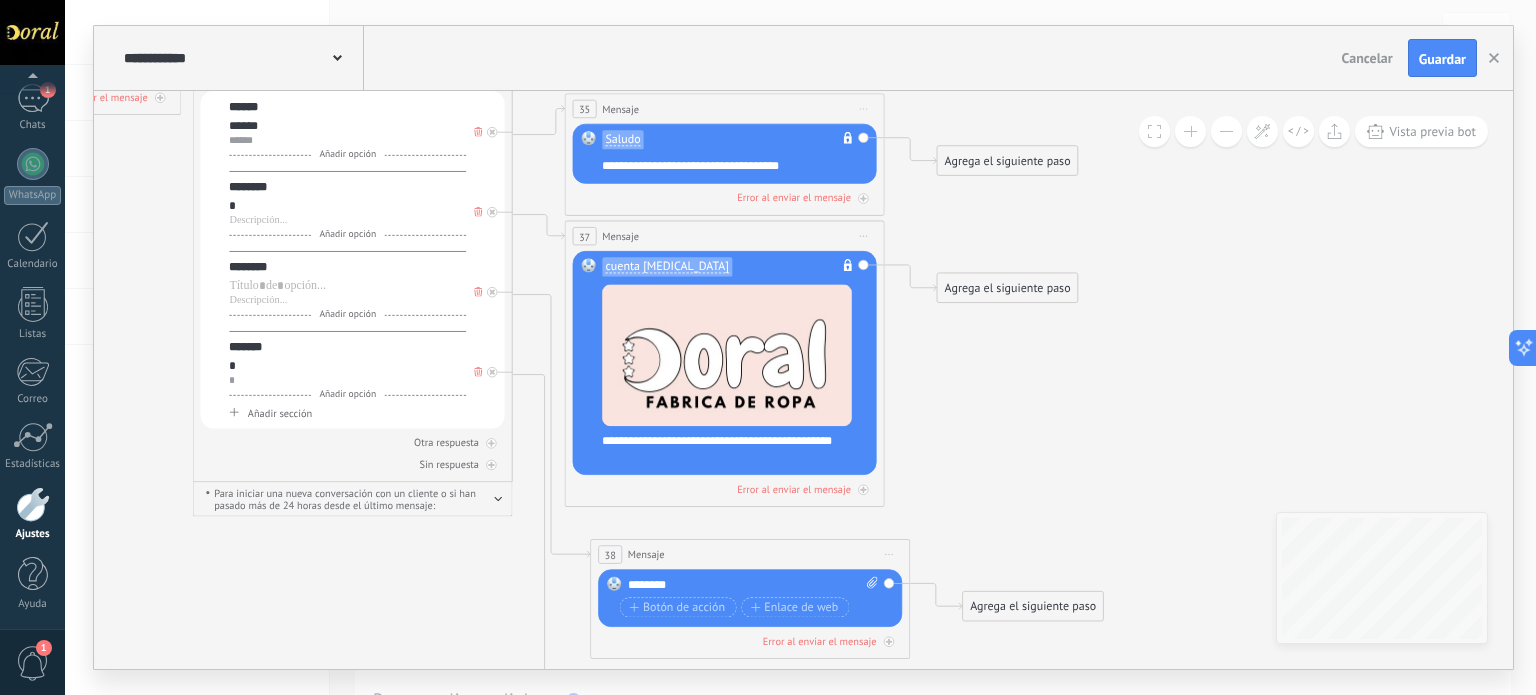 drag, startPoint x: 1044, startPoint y: 243, endPoint x: 1029, endPoint y: 463, distance: 220.51077 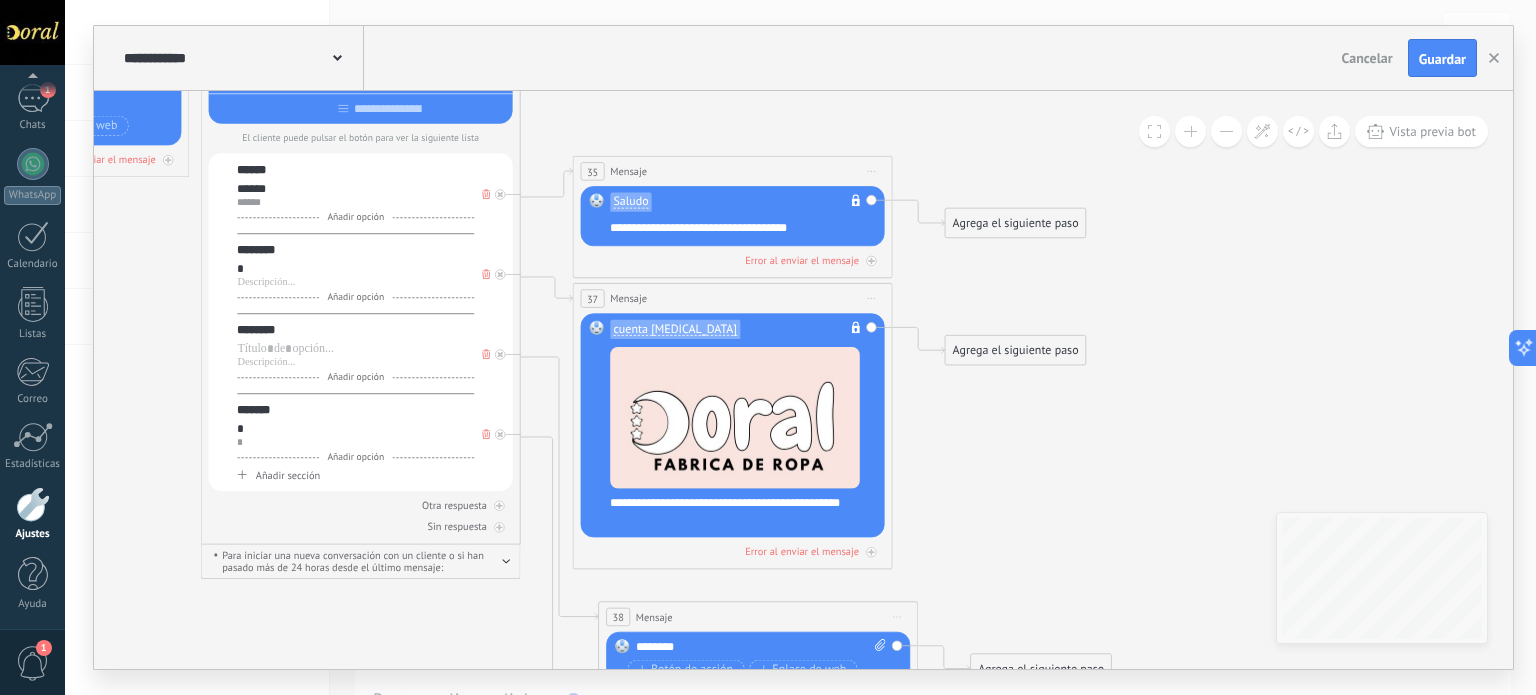 drag, startPoint x: 1106, startPoint y: 431, endPoint x: 1109, endPoint y: 444, distance: 13.341664 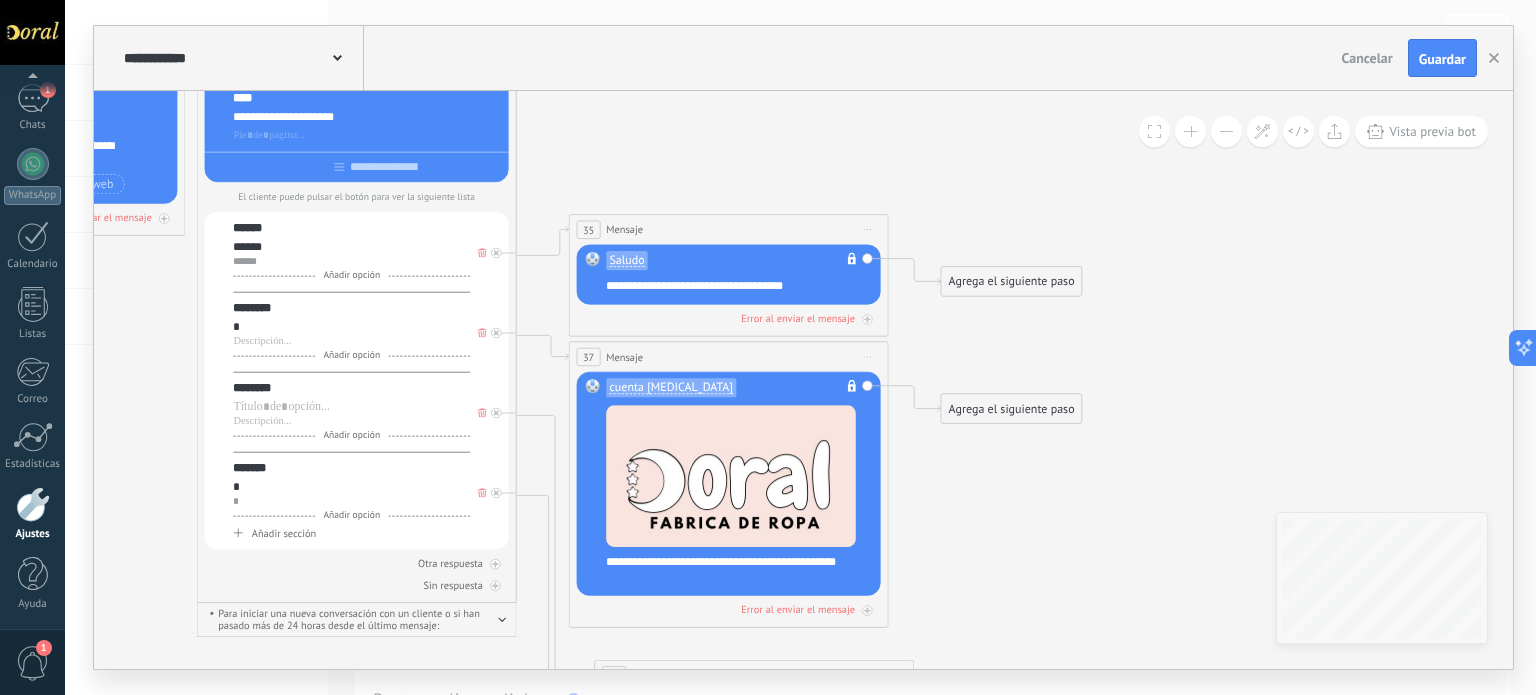 drag, startPoint x: 1139, startPoint y: 454, endPoint x: 1120, endPoint y: 479, distance: 31.400637 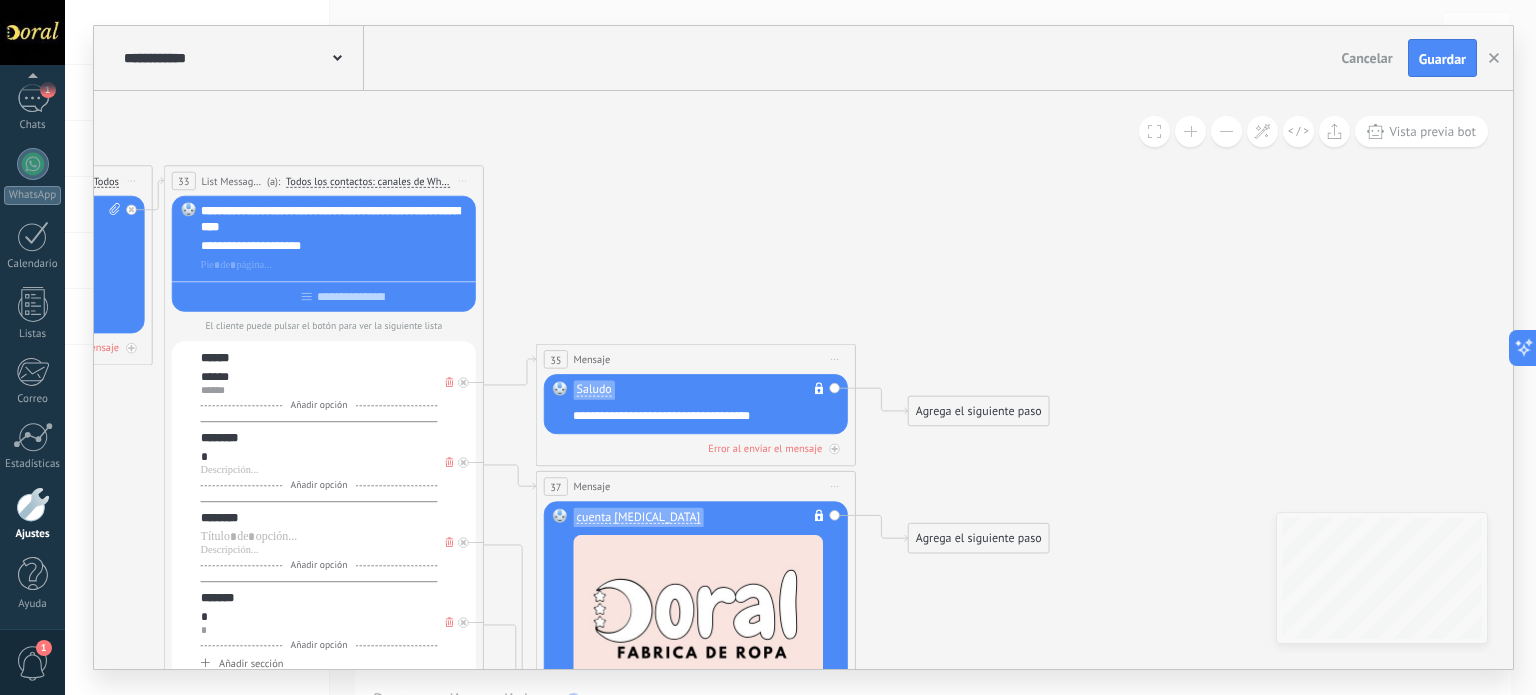 drag, startPoint x: 1259, startPoint y: 342, endPoint x: 1332, endPoint y: 127, distance: 227.05505 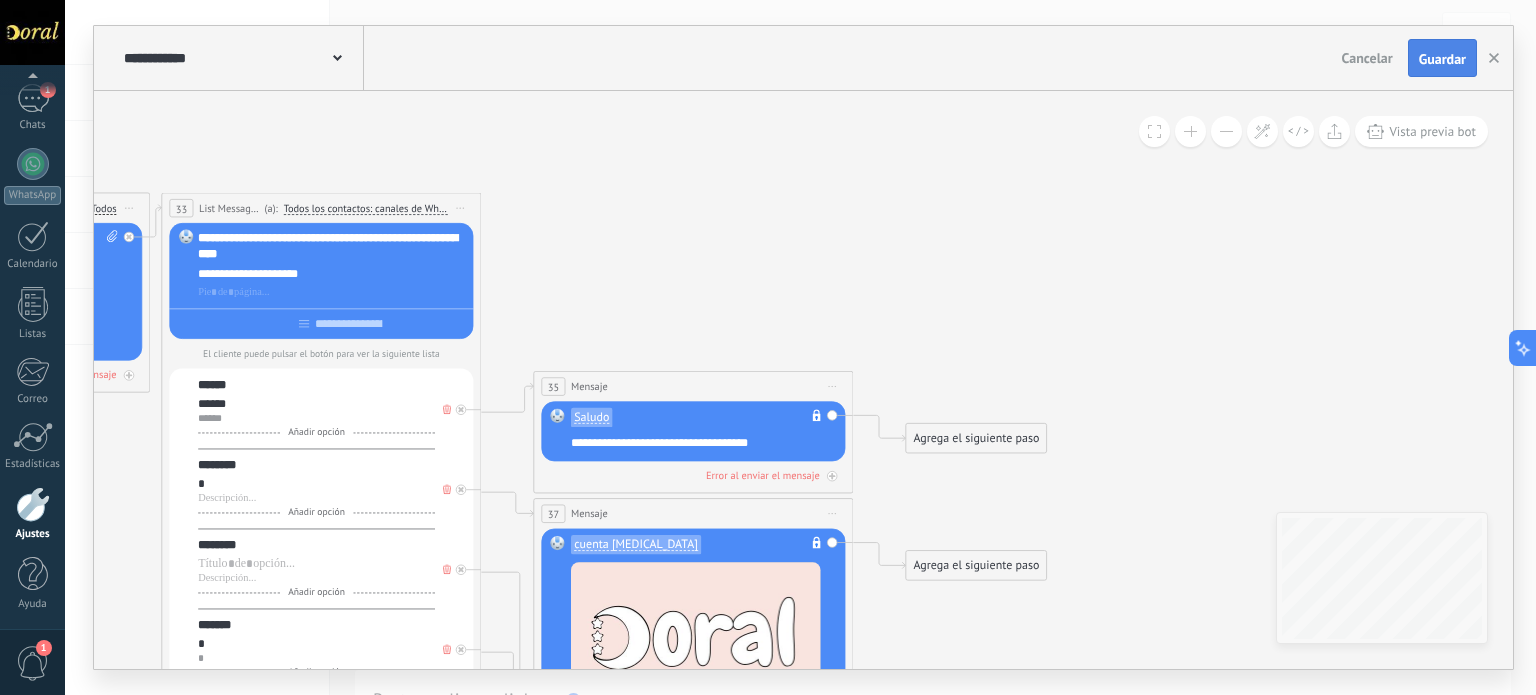 click on "Guardar" at bounding box center (1442, 59) 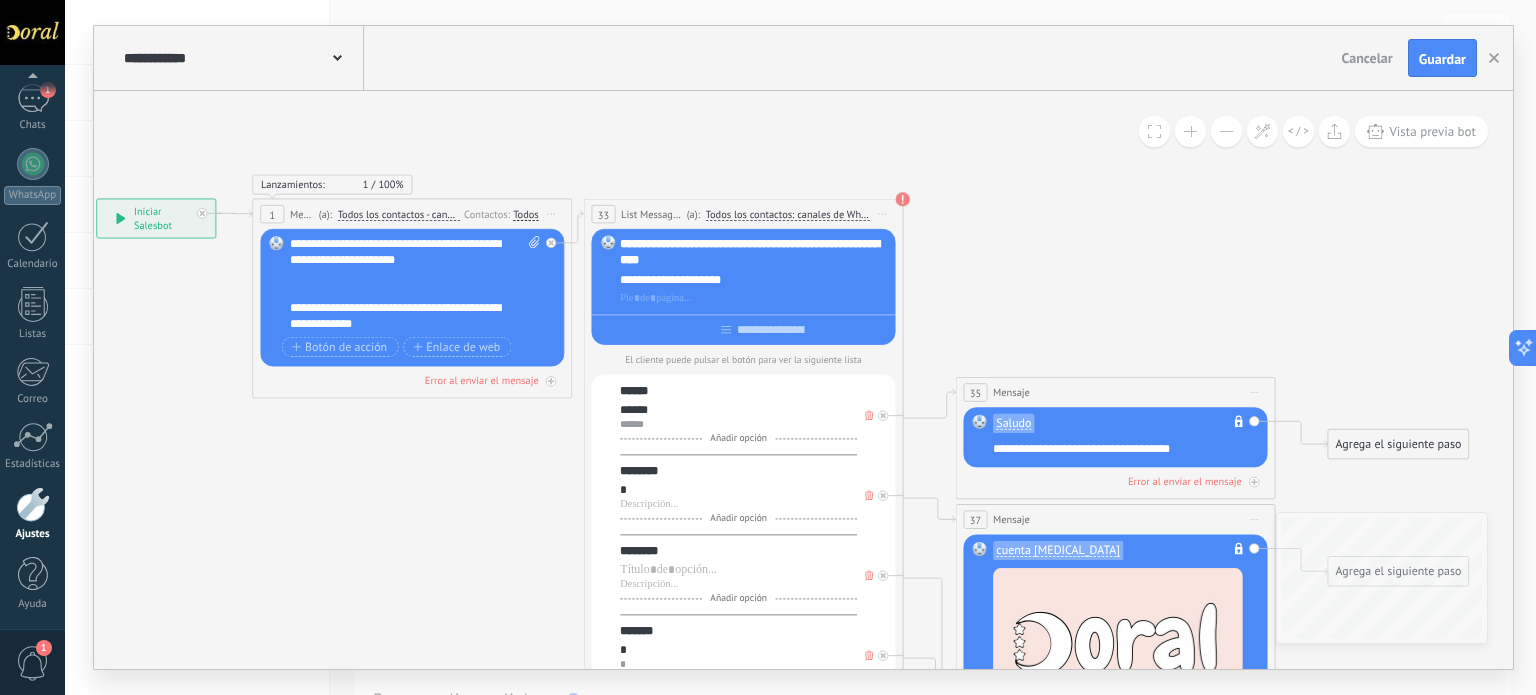 drag, startPoint x: 1128, startPoint y: 167, endPoint x: 1068, endPoint y: 270, distance: 119.20151 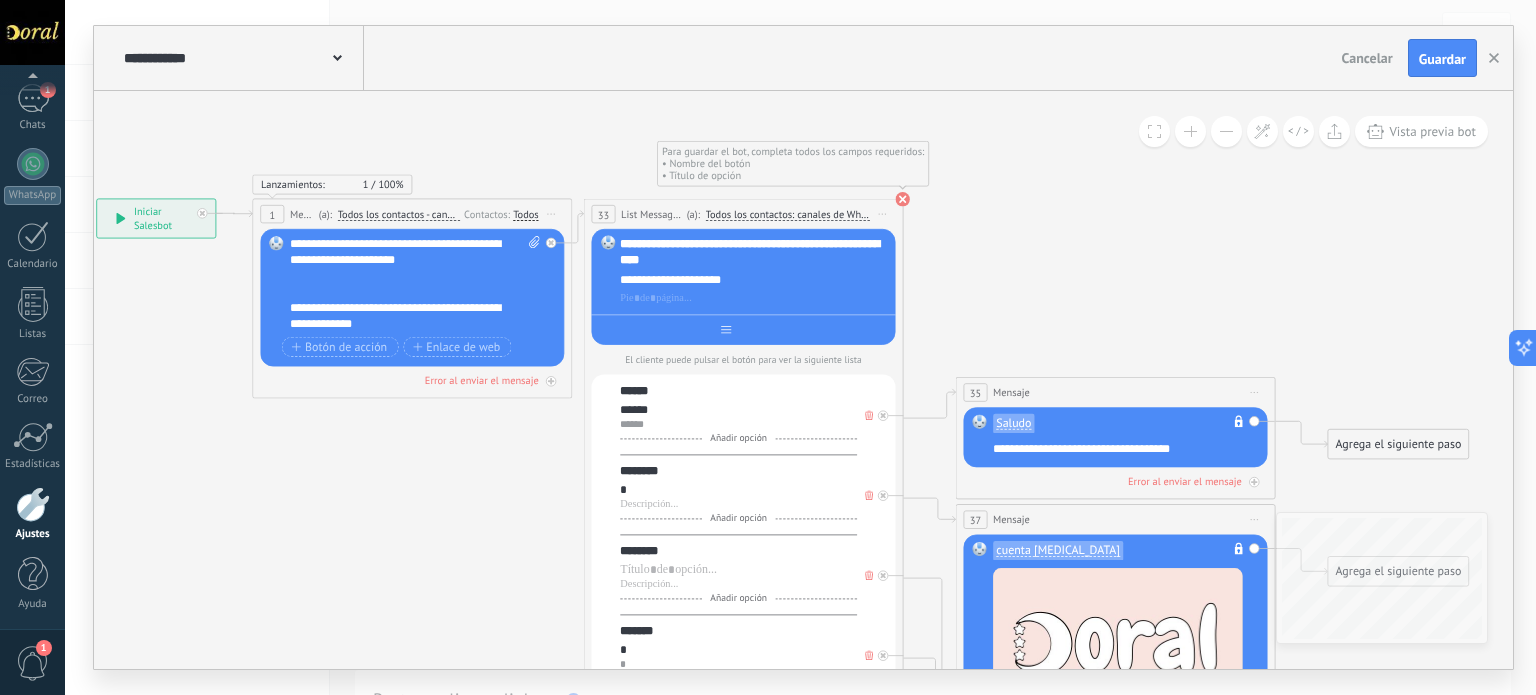click at bounding box center [771, 330] 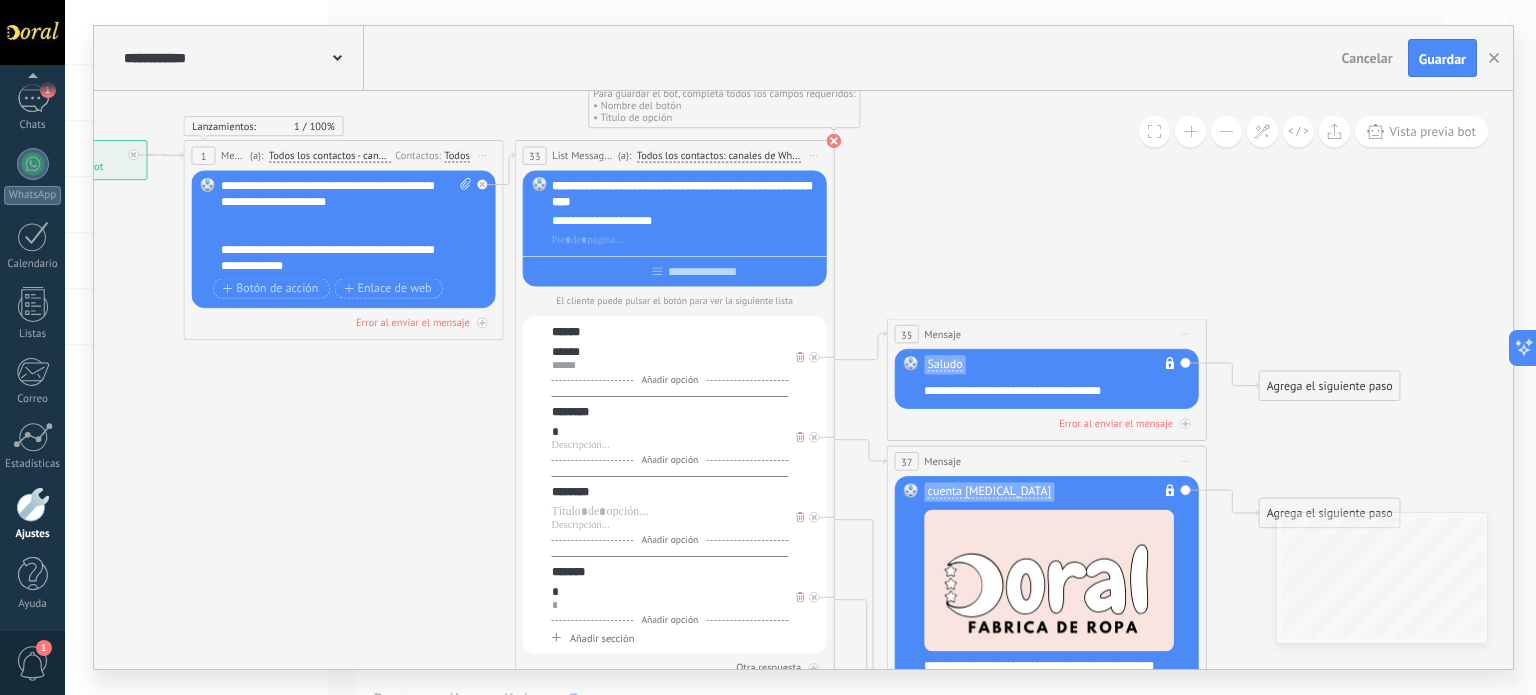 drag, startPoint x: 491, startPoint y: 624, endPoint x: 420, endPoint y: 576, distance: 85.70297 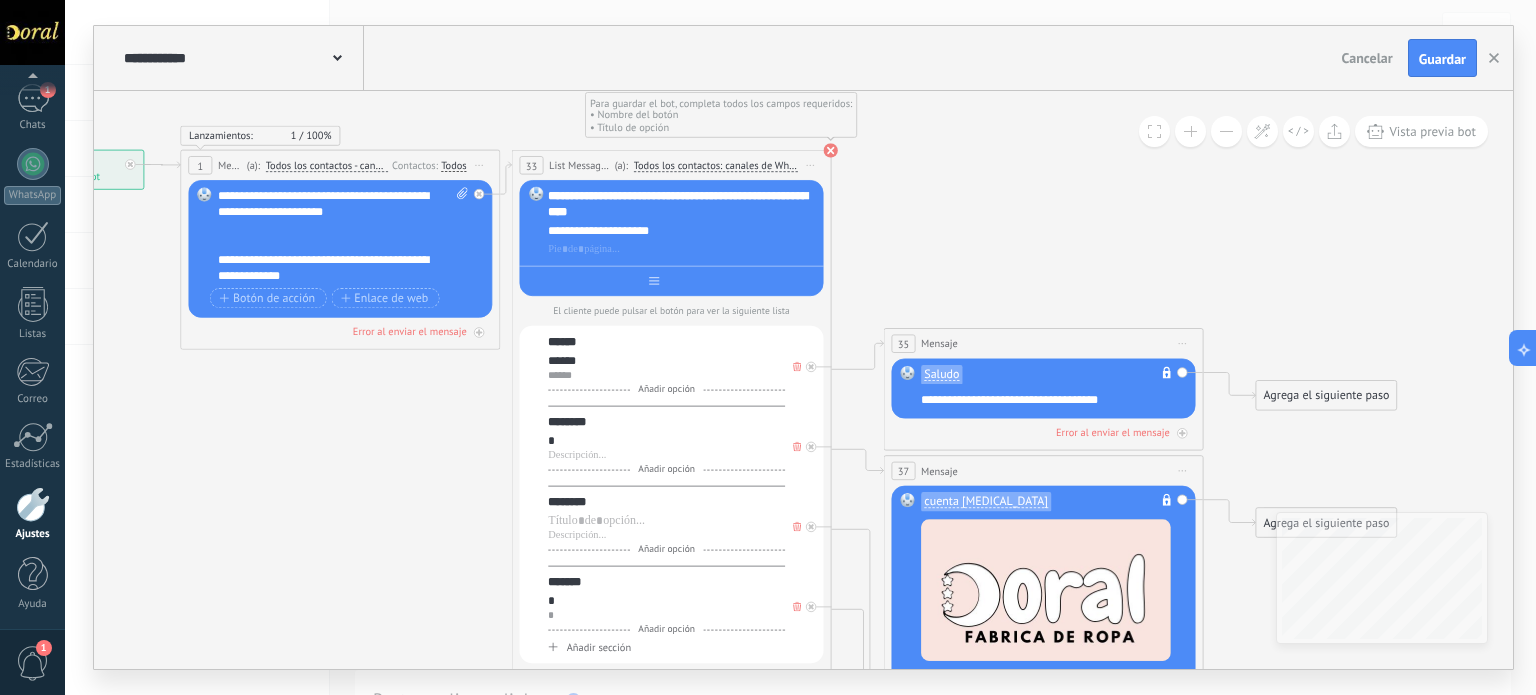 click at bounding box center [672, 278] 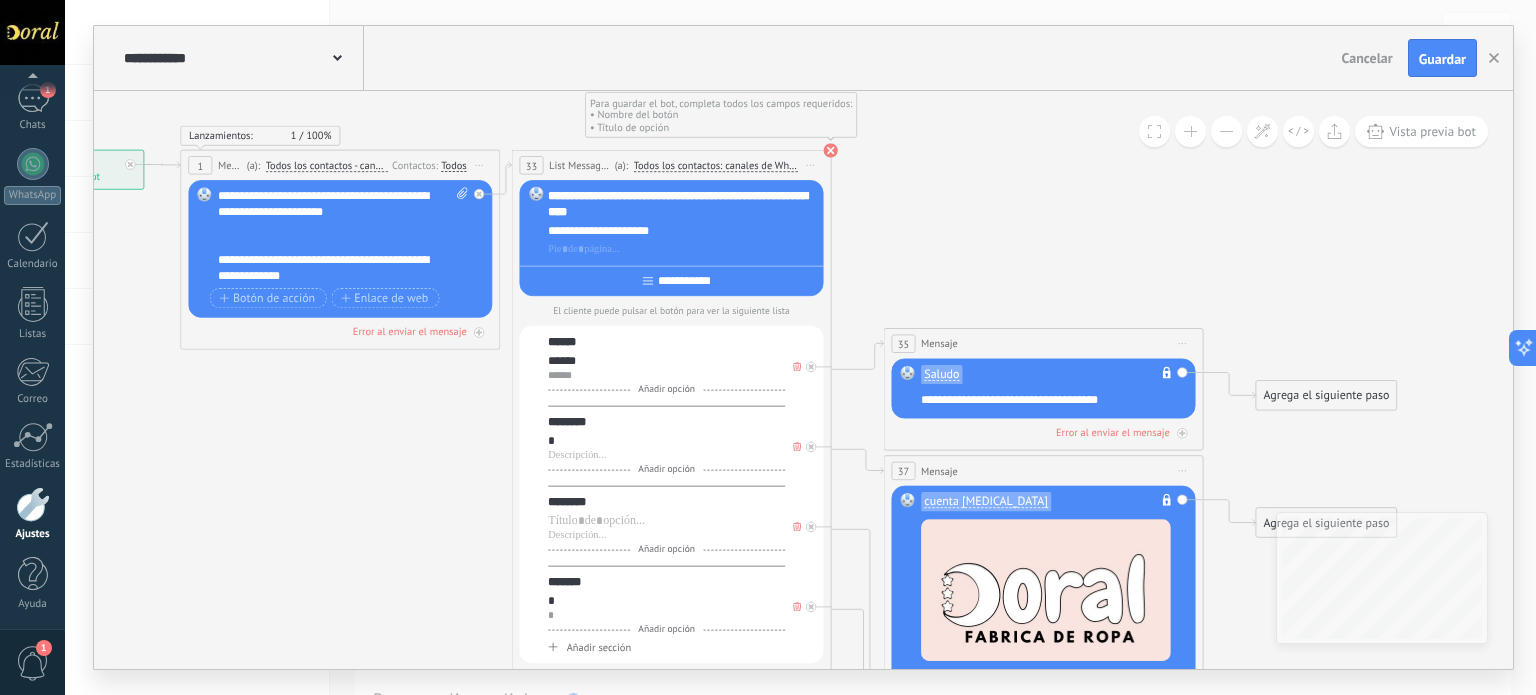 type on "**********" 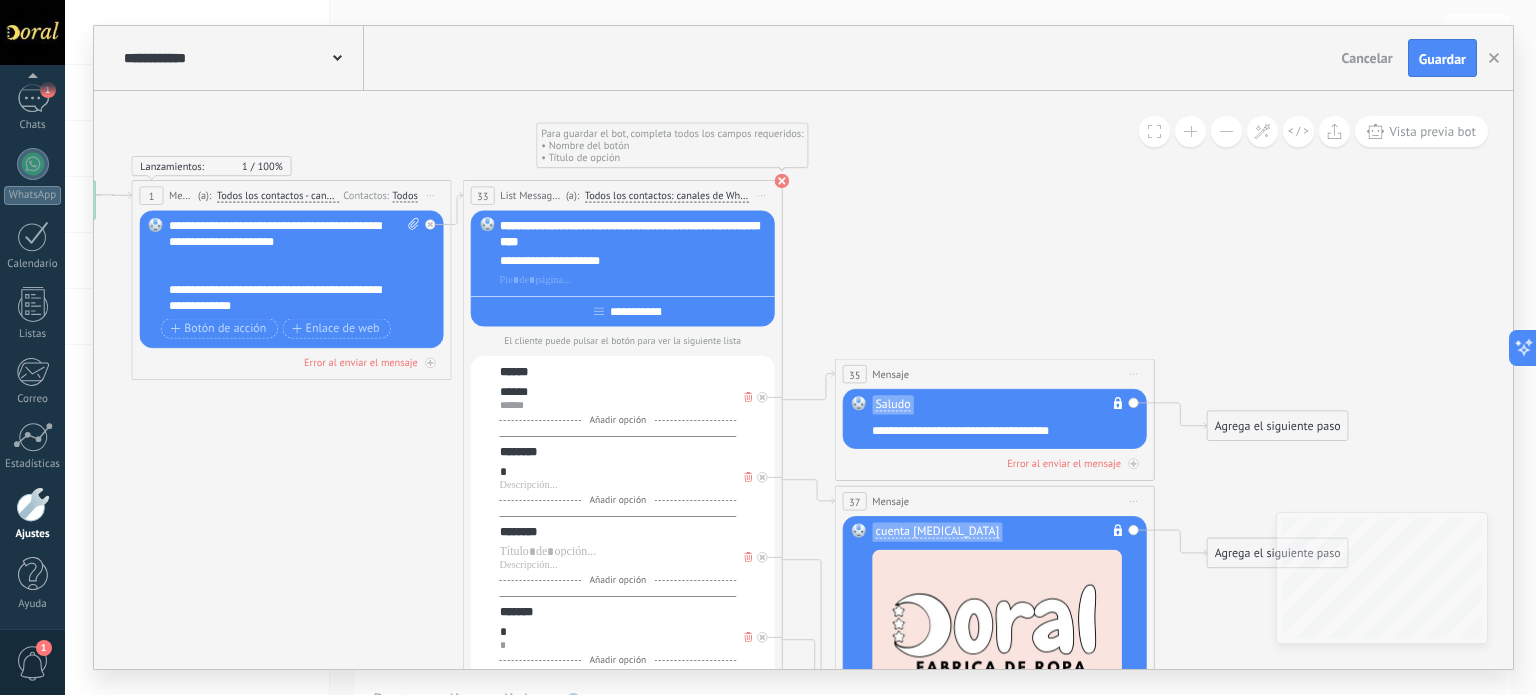 click 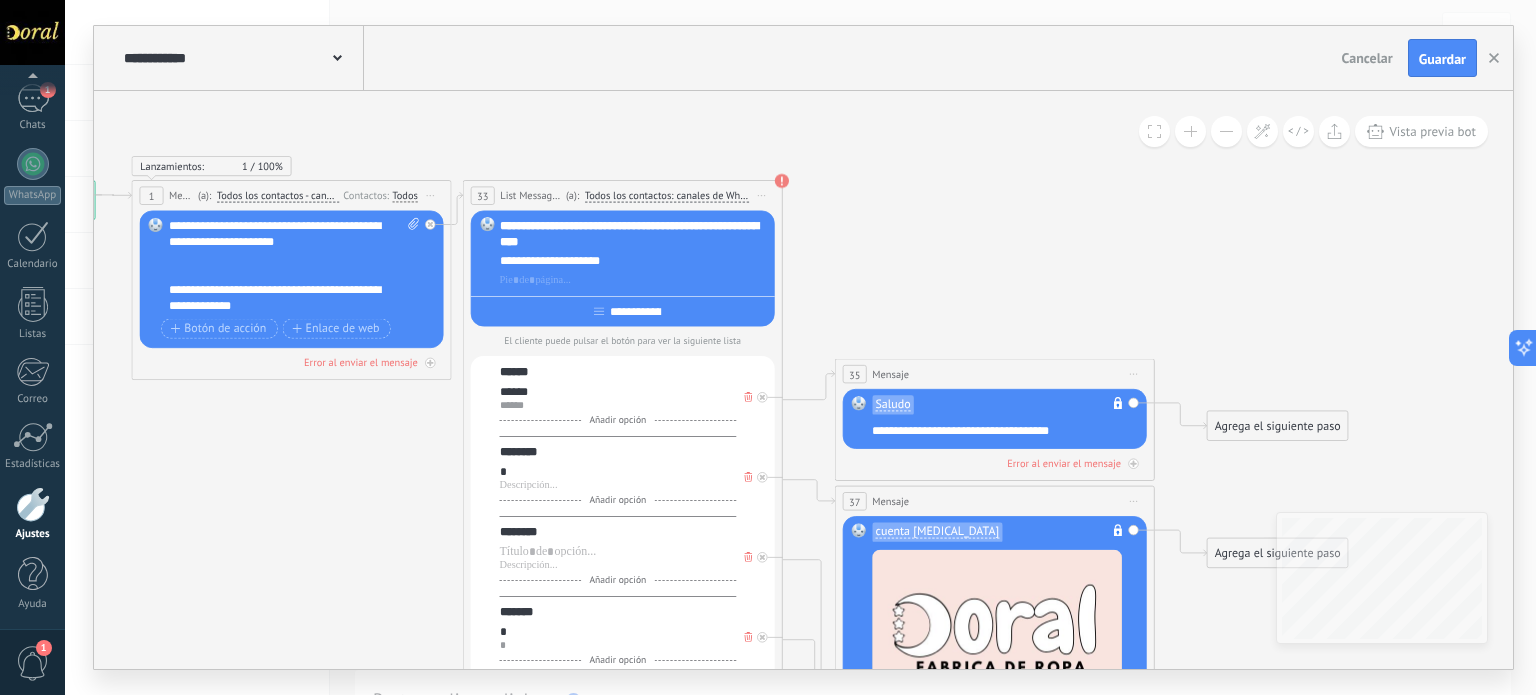 drag, startPoint x: 1006, startPoint y: 231, endPoint x: 1004, endPoint y: 194, distance: 37.054016 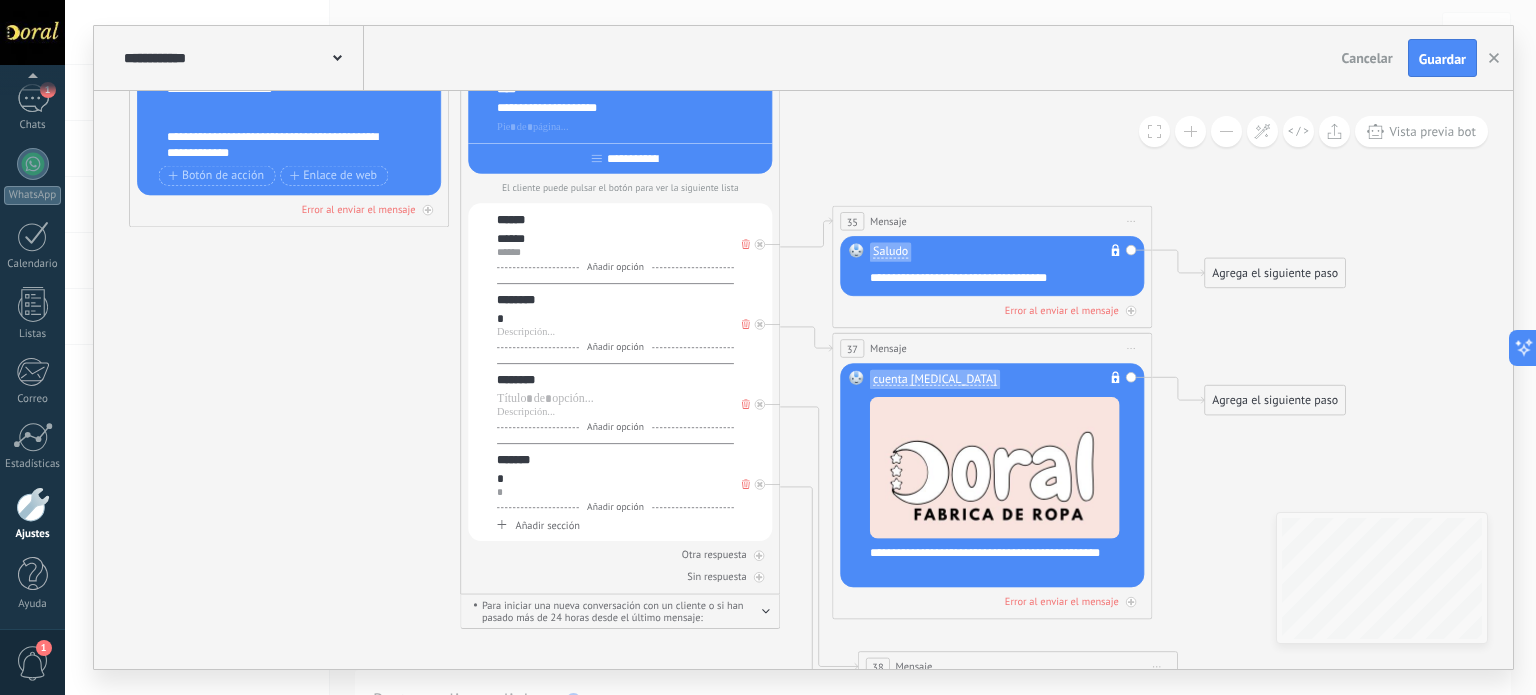 drag, startPoint x: 905, startPoint y: 235, endPoint x: 905, endPoint y: 120, distance: 115 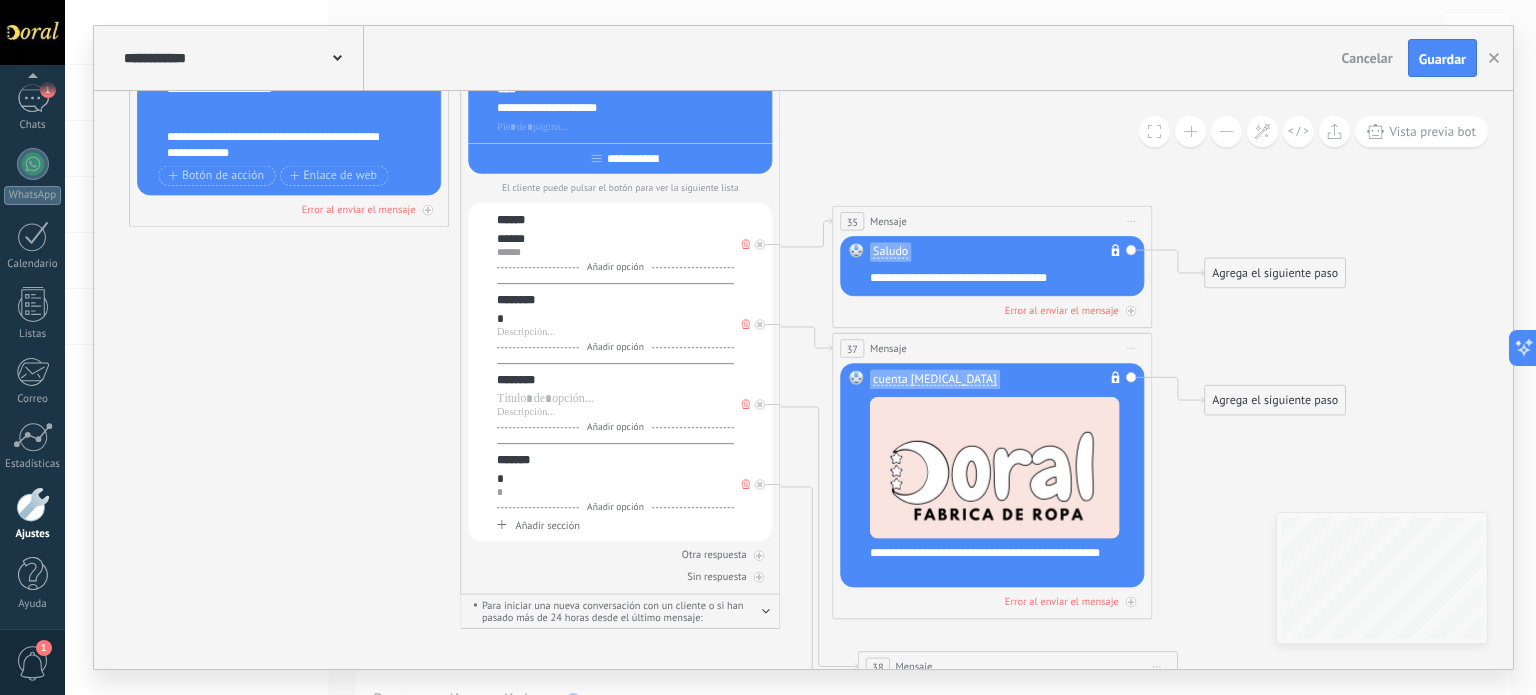 click on "Añadir opción" at bounding box center [615, 267] 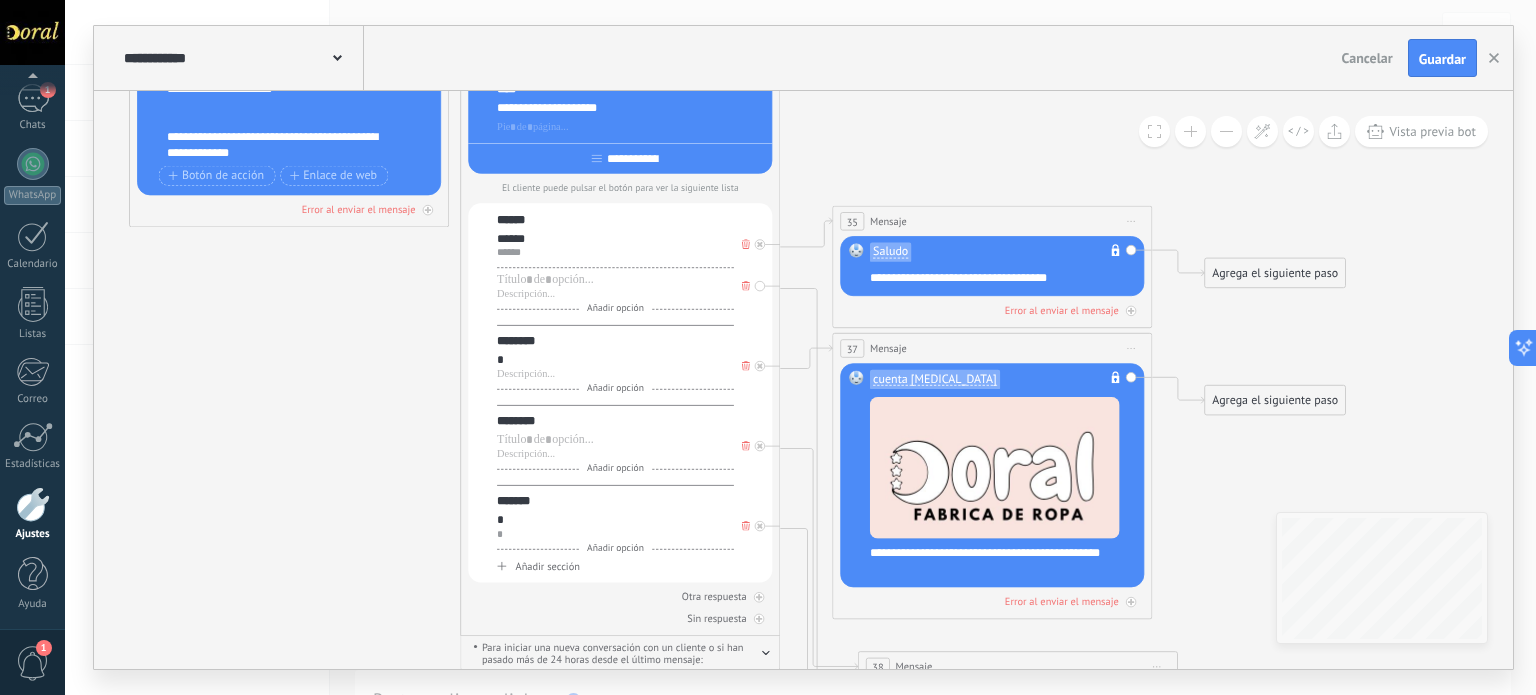 click 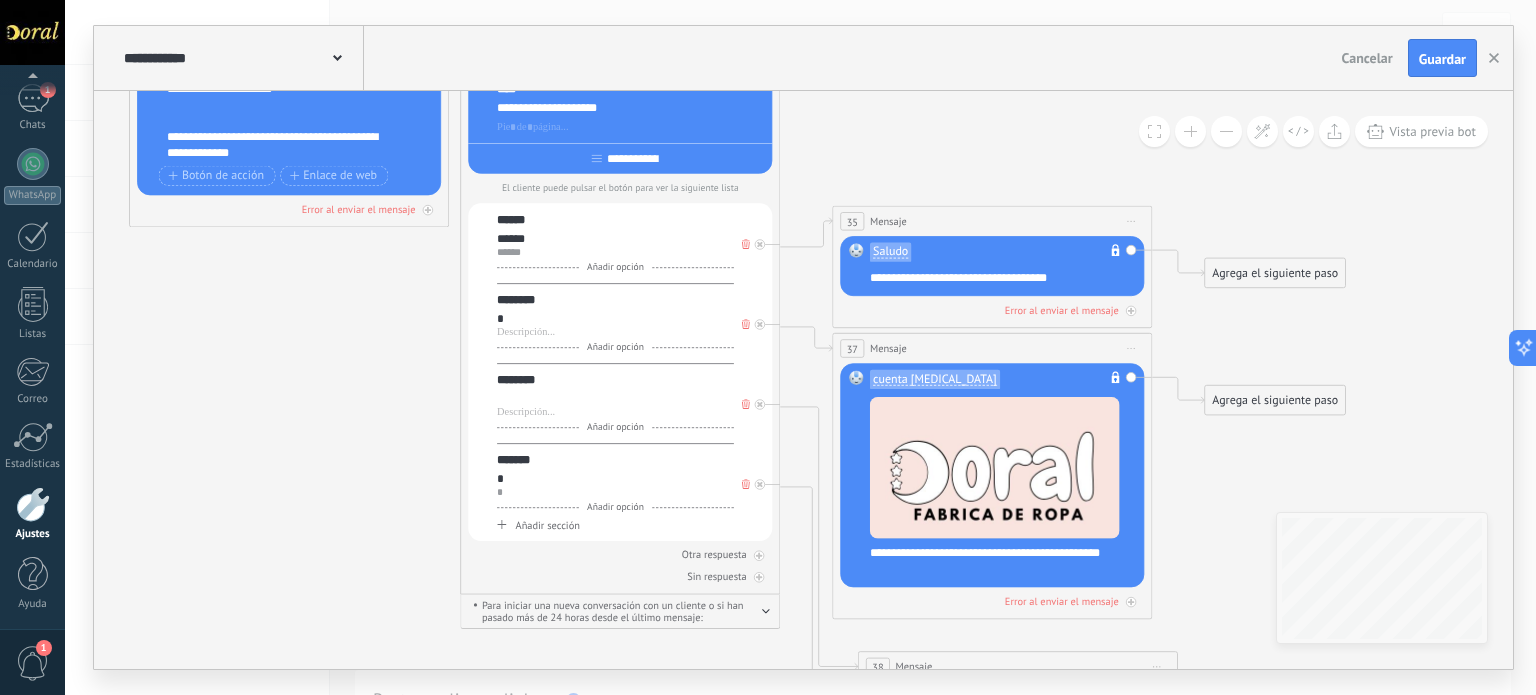 click at bounding box center [615, 399] 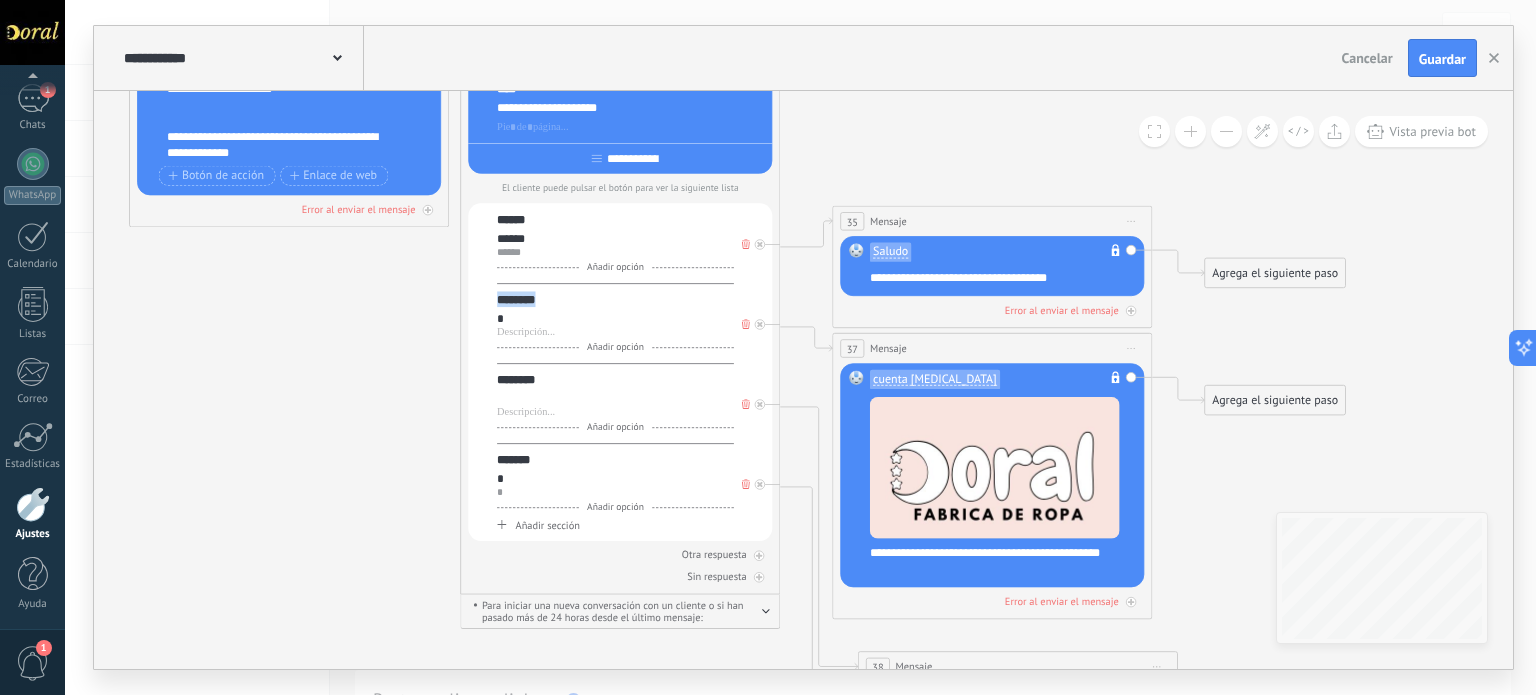 drag, startPoint x: 540, startPoint y: 299, endPoint x: 488, endPoint y: 299, distance: 52 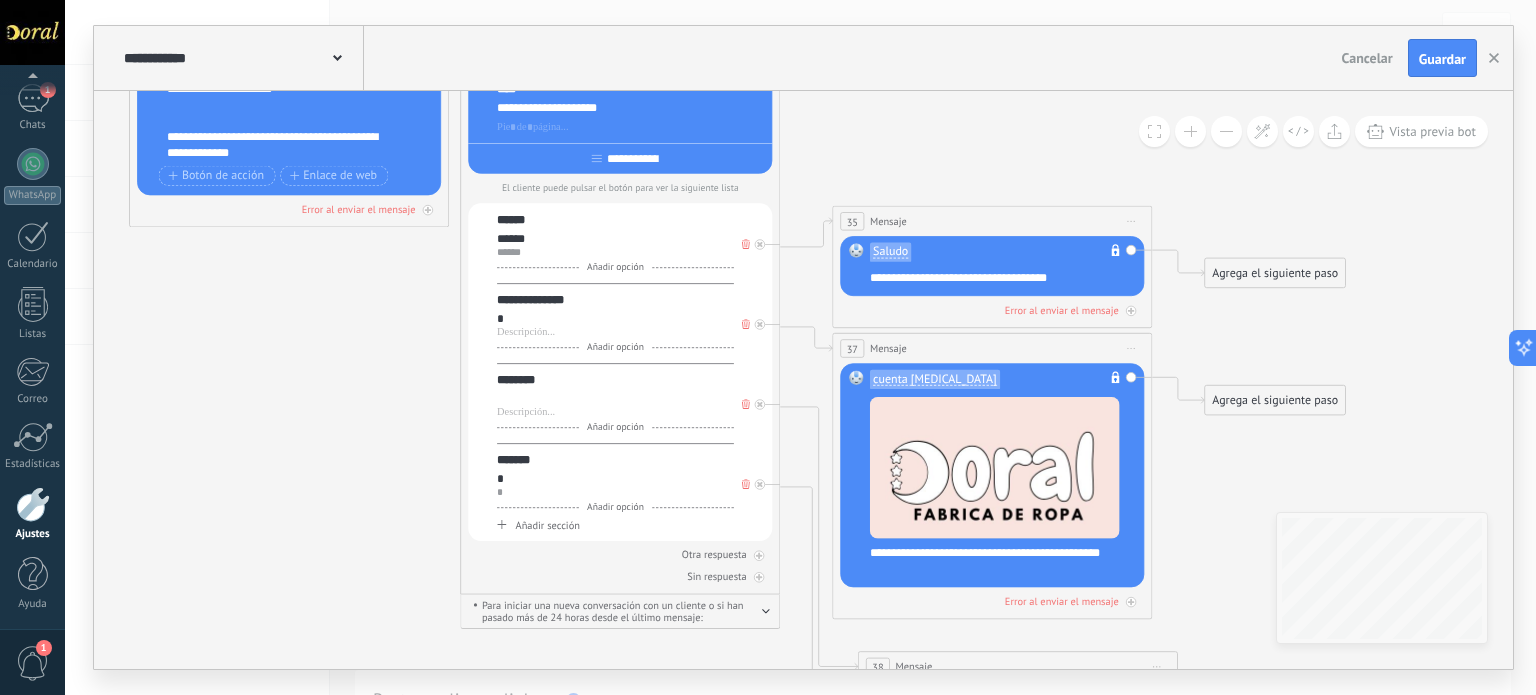 click on "*" at bounding box center (615, 319) 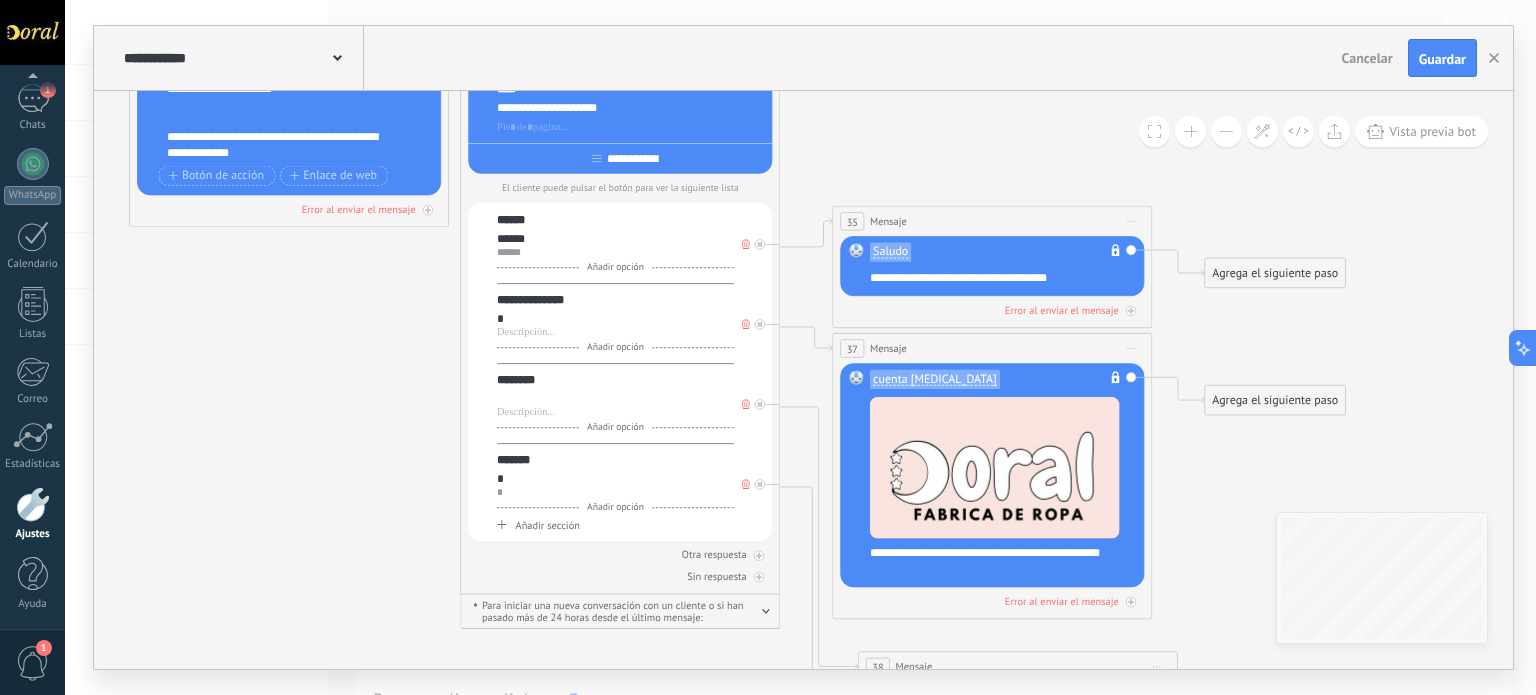 type 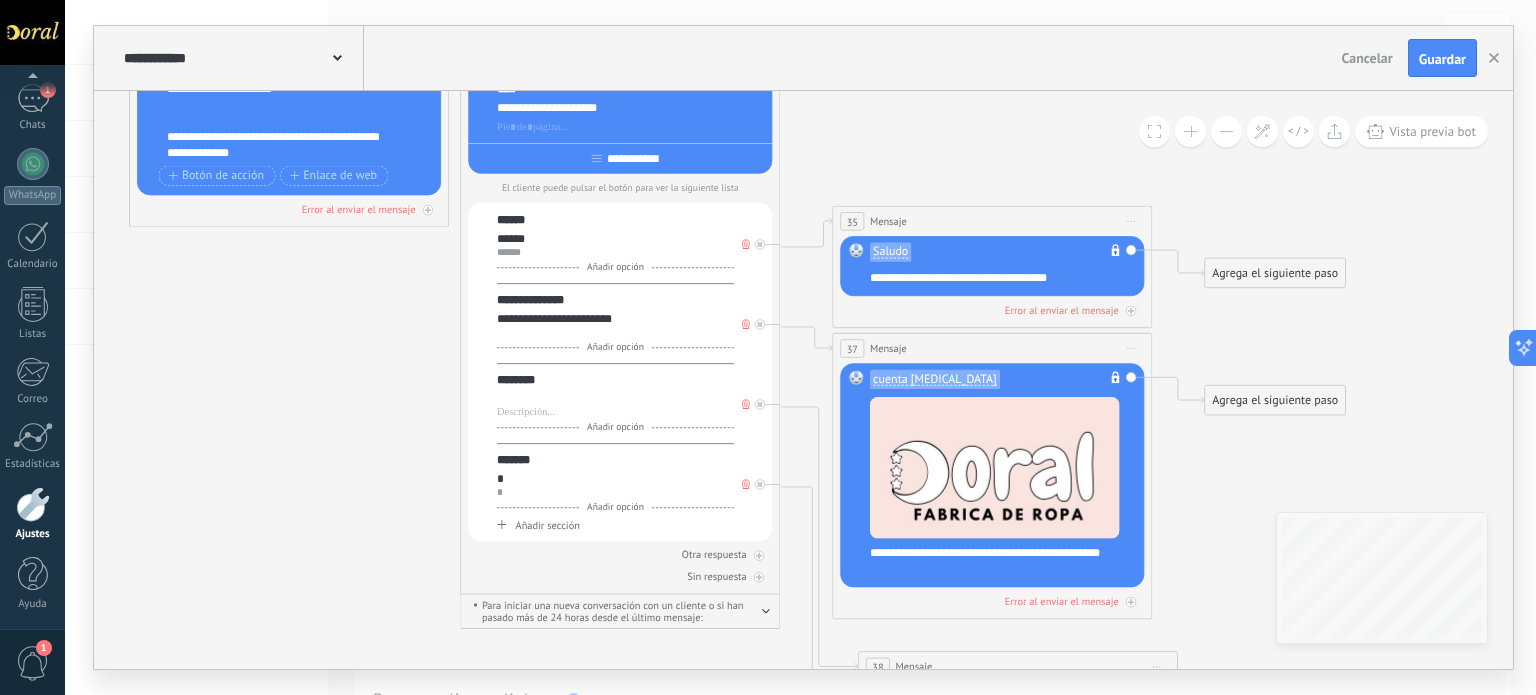 click at bounding box center (615, 333) 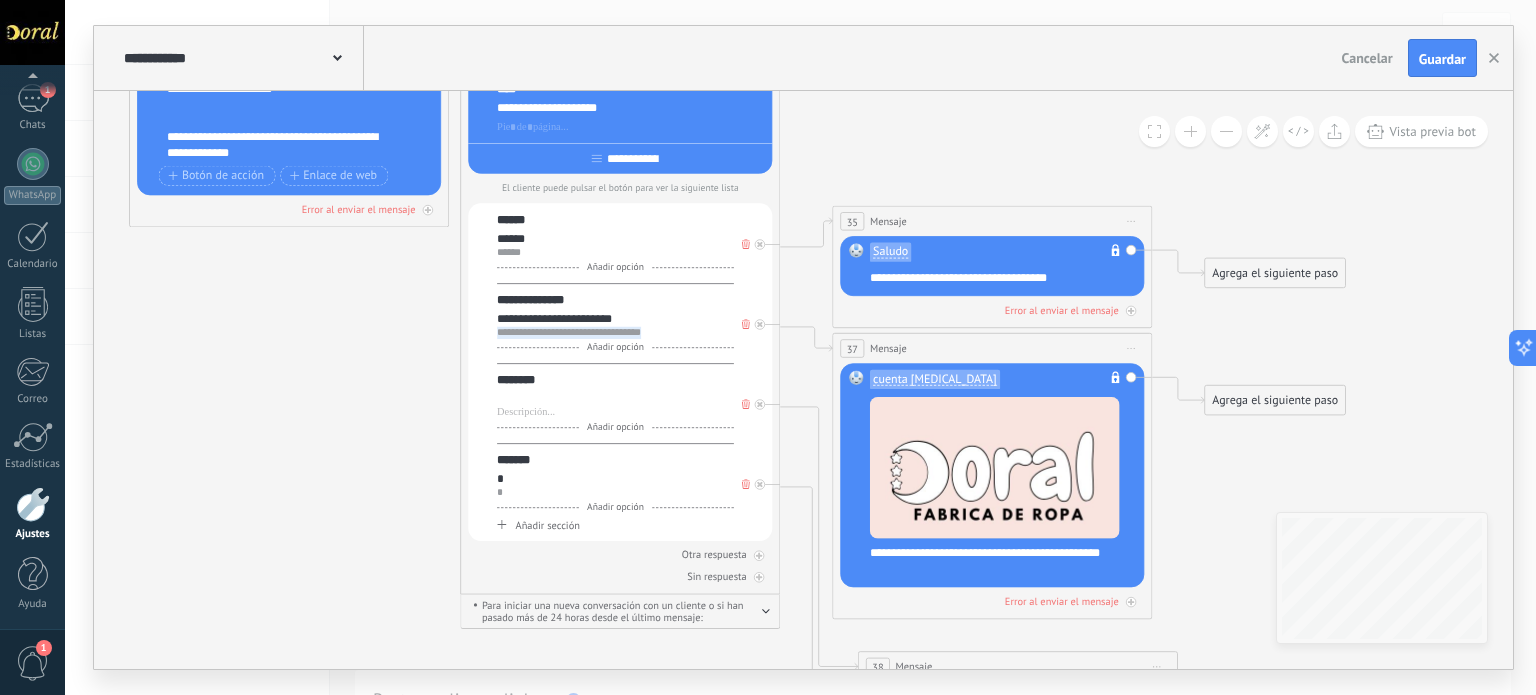 drag, startPoint x: 666, startPoint y: 332, endPoint x: 492, endPoint y: 342, distance: 174.28712 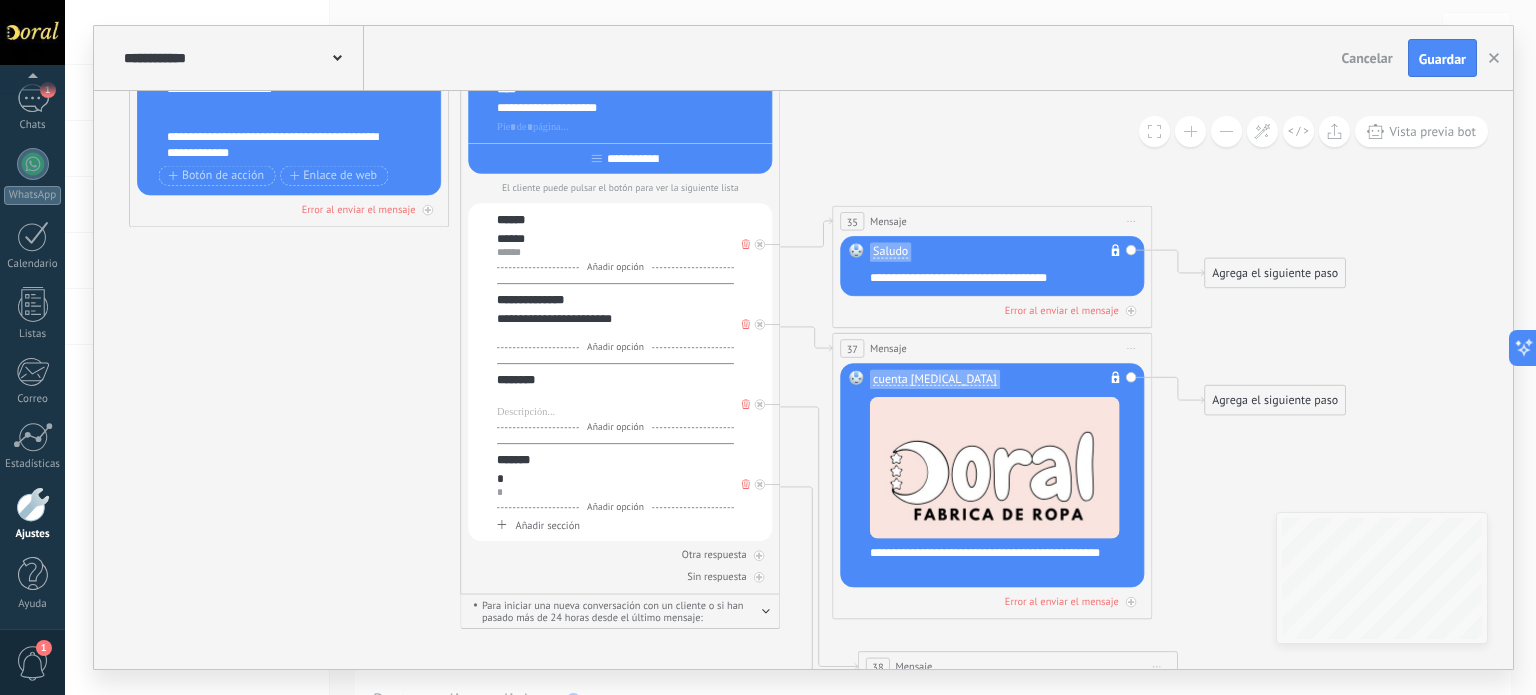 click on "**********" at bounding box center (615, 300) 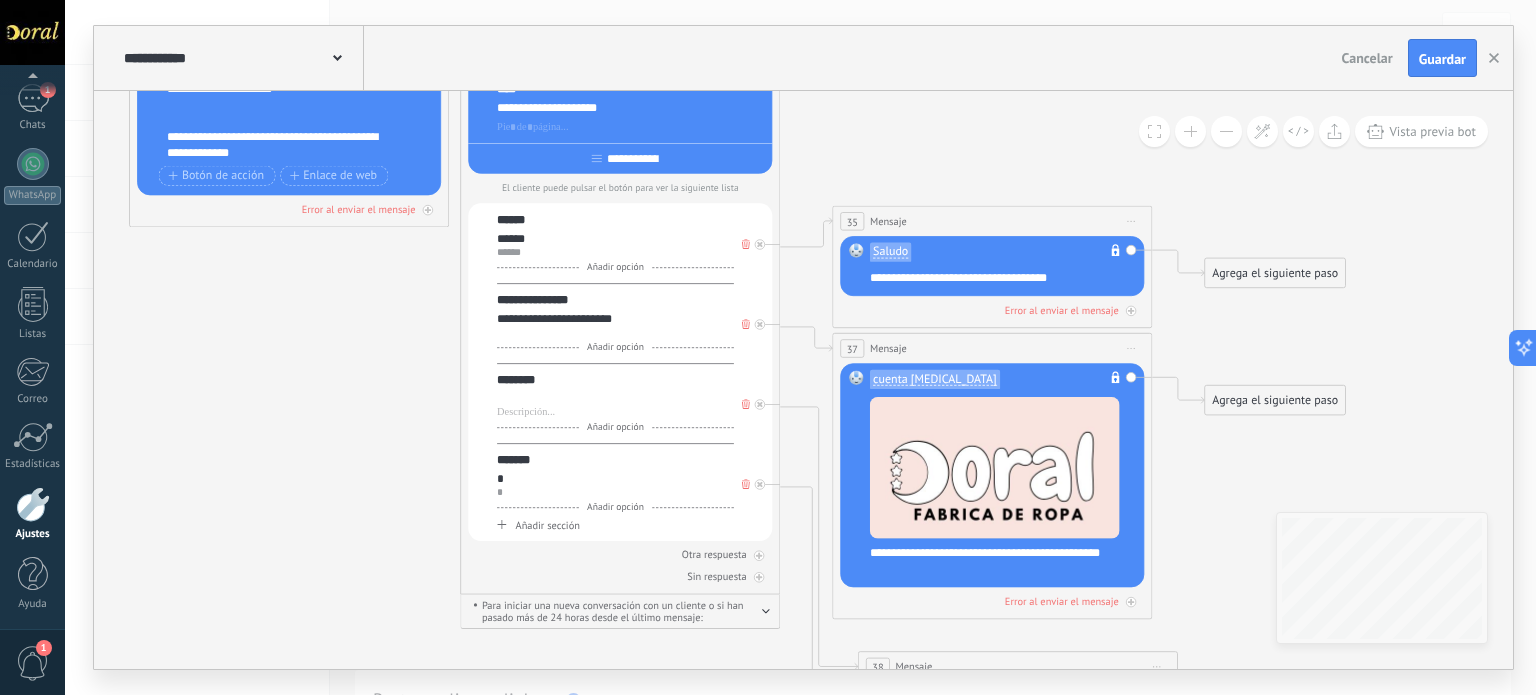 click on "**********" at bounding box center [620, 373] 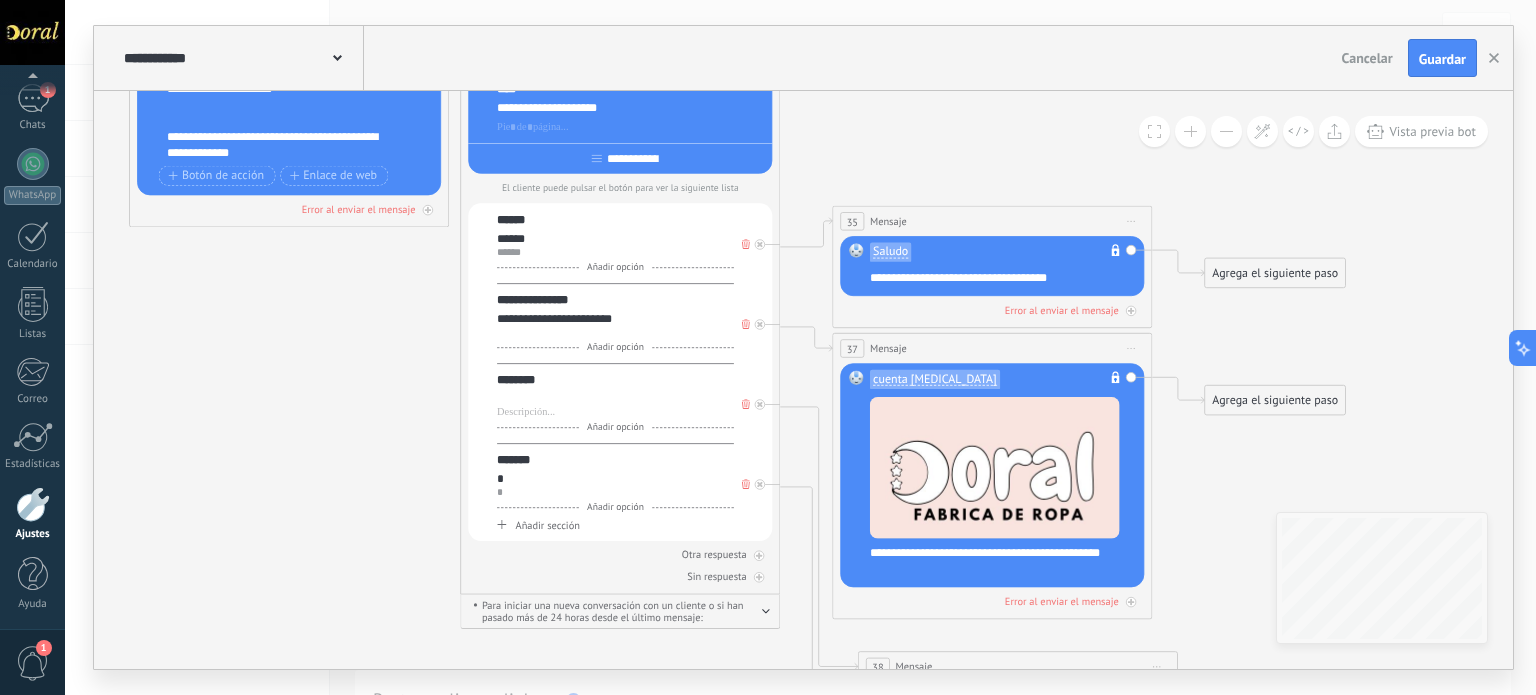 click on "**********" at bounding box center [615, 300] 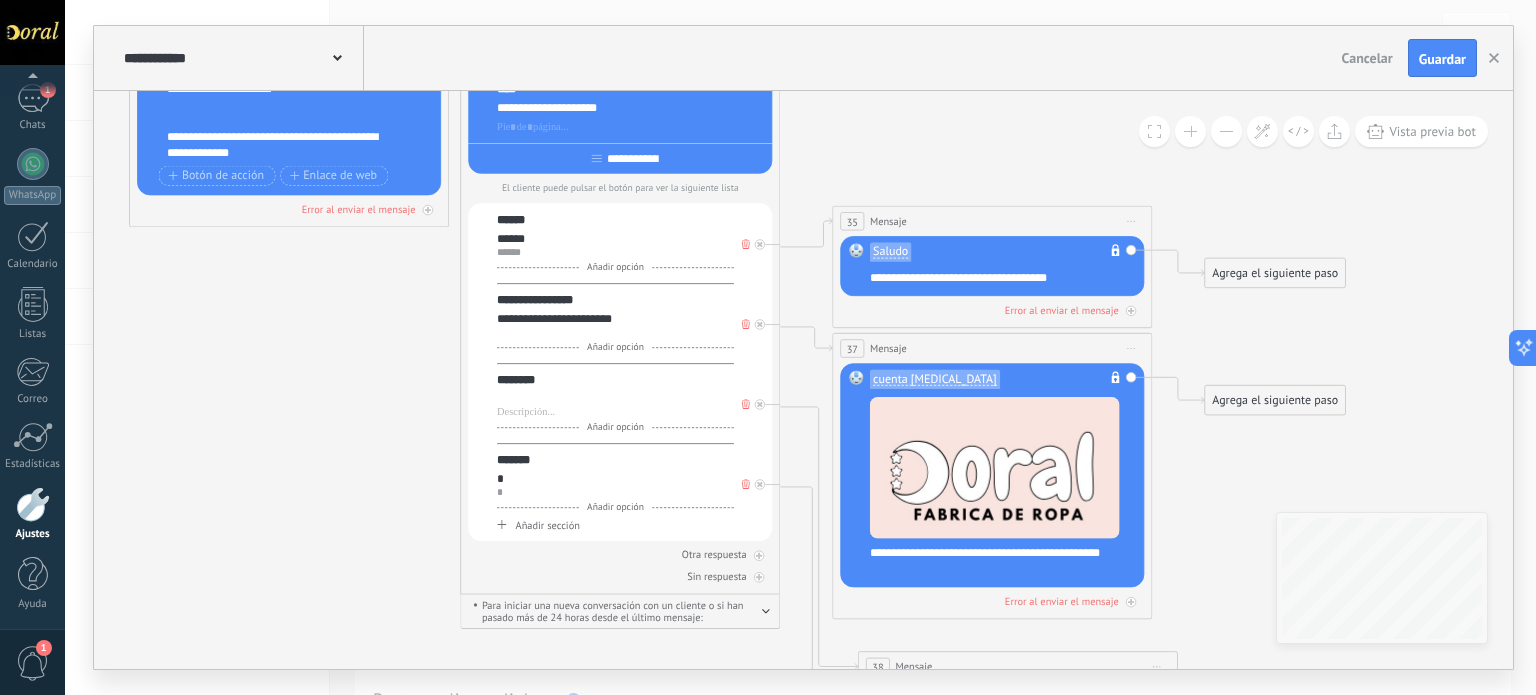 click on "**********" at bounding box center [615, 319] 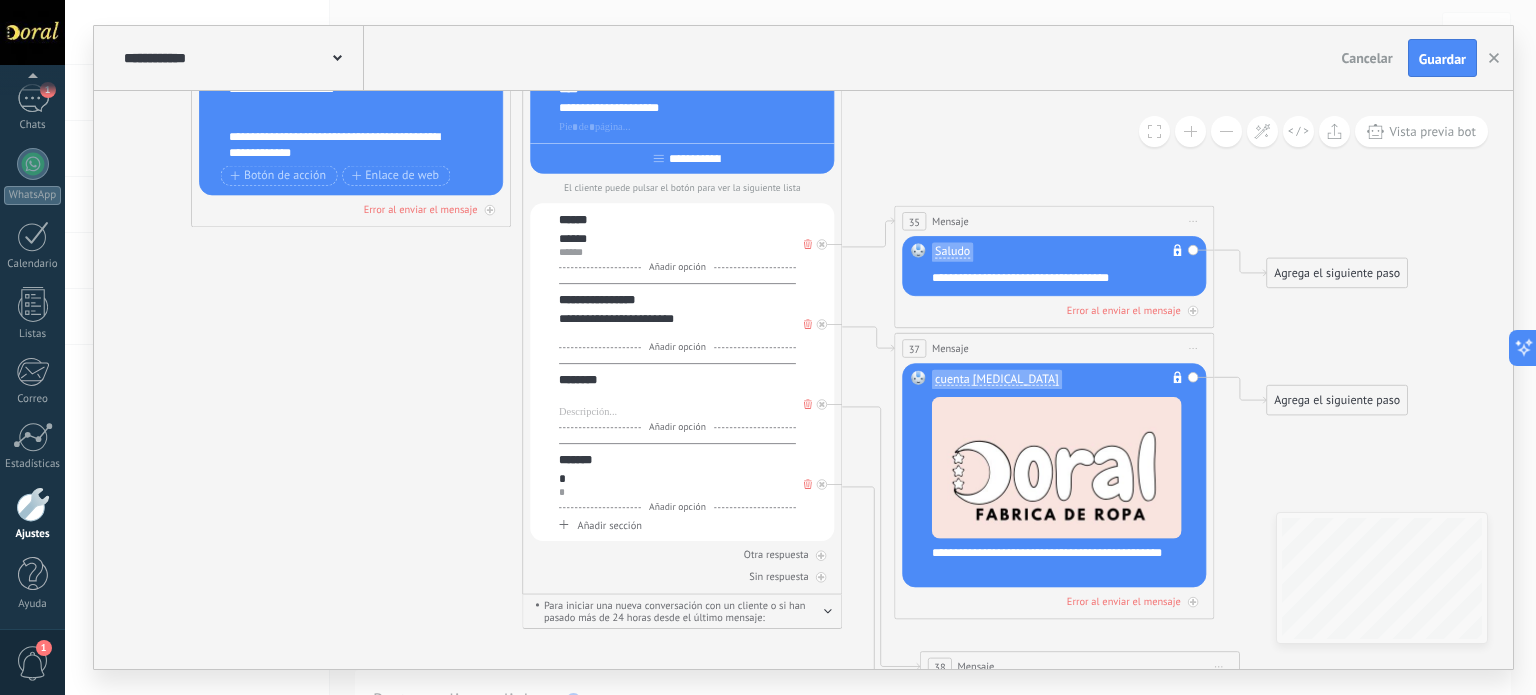 click on "**********" at bounding box center [677, 319] 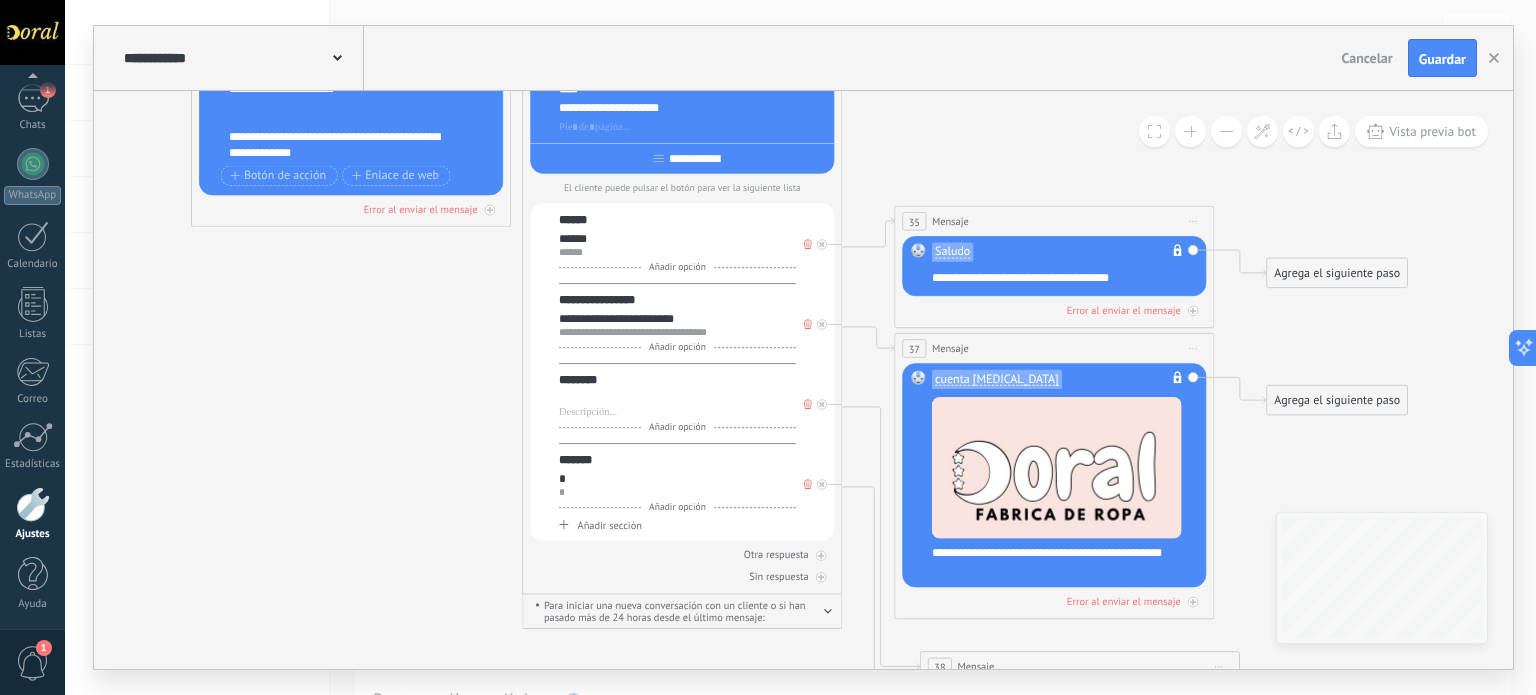 click at bounding box center [677, 399] 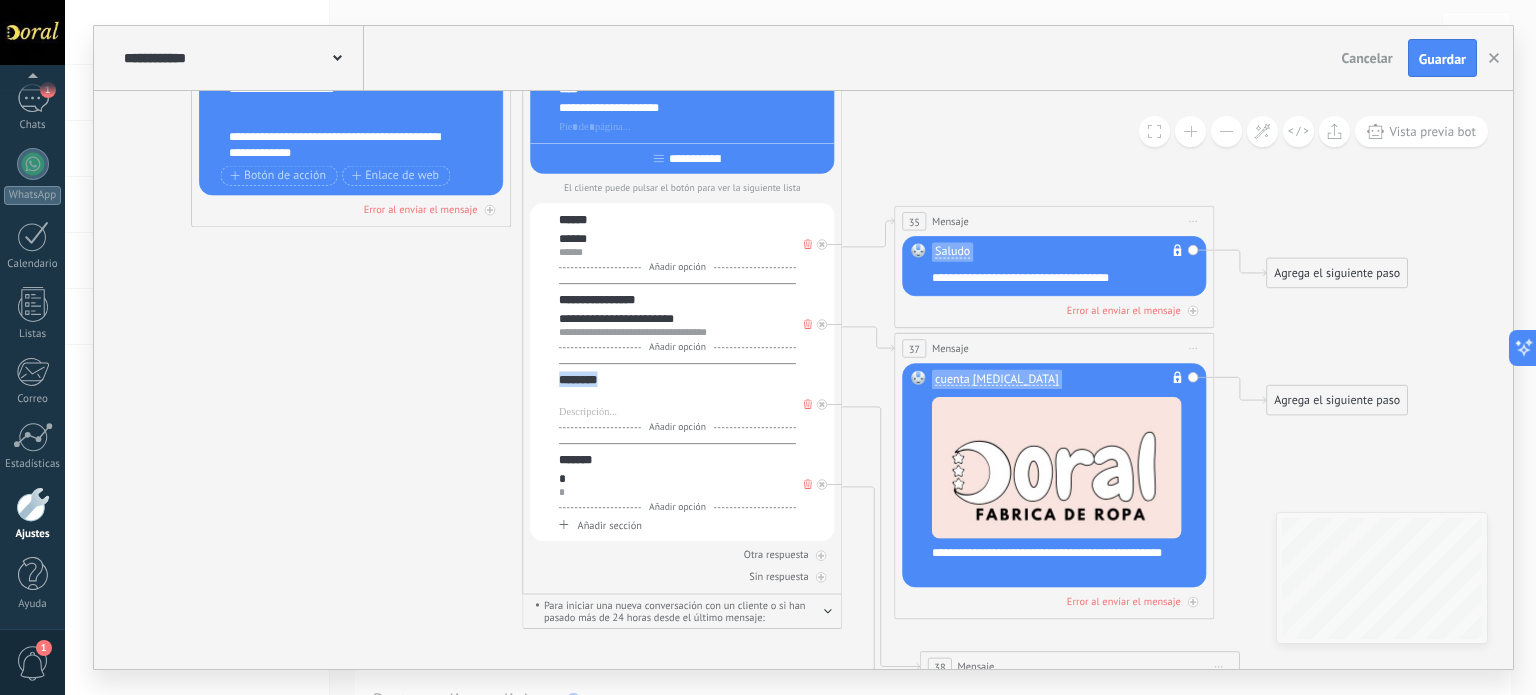 drag, startPoint x: 605, startPoint y: 383, endPoint x: 547, endPoint y: 382, distance: 58.00862 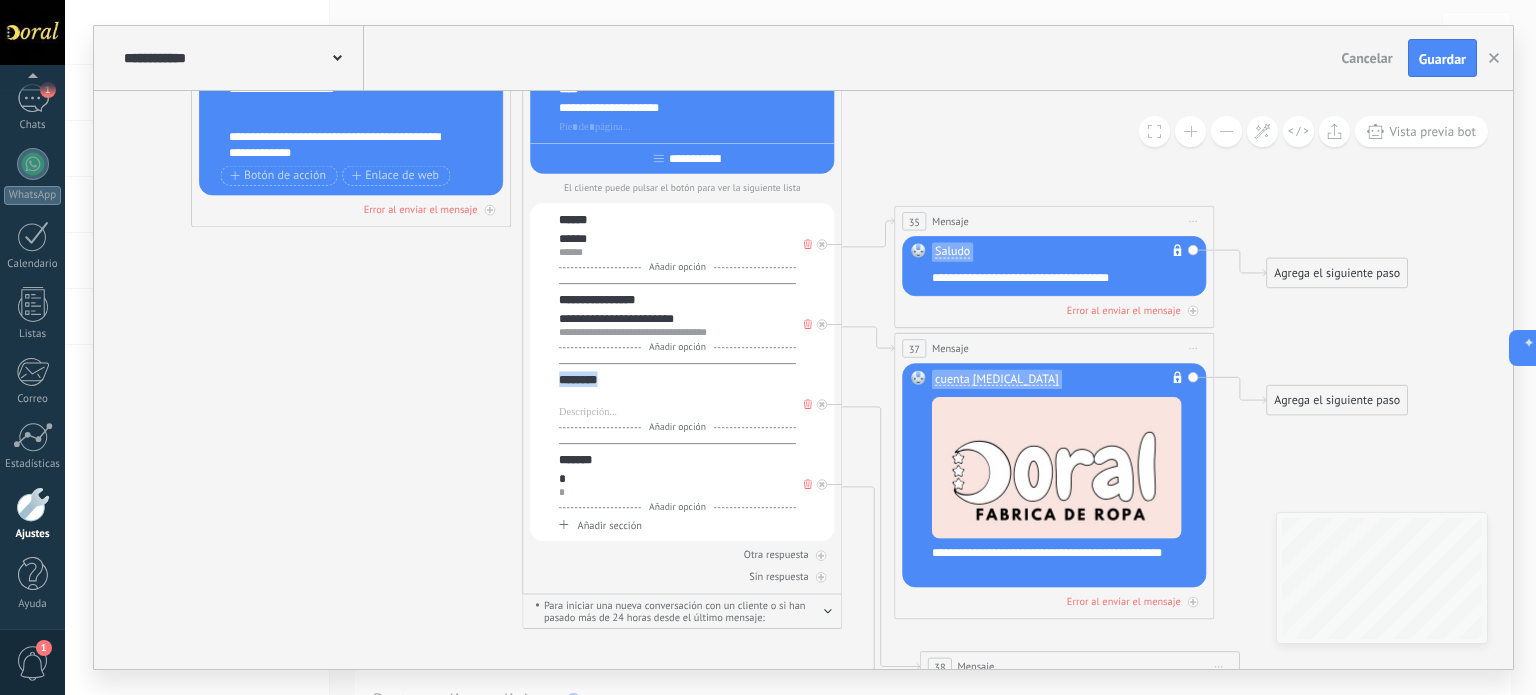 type 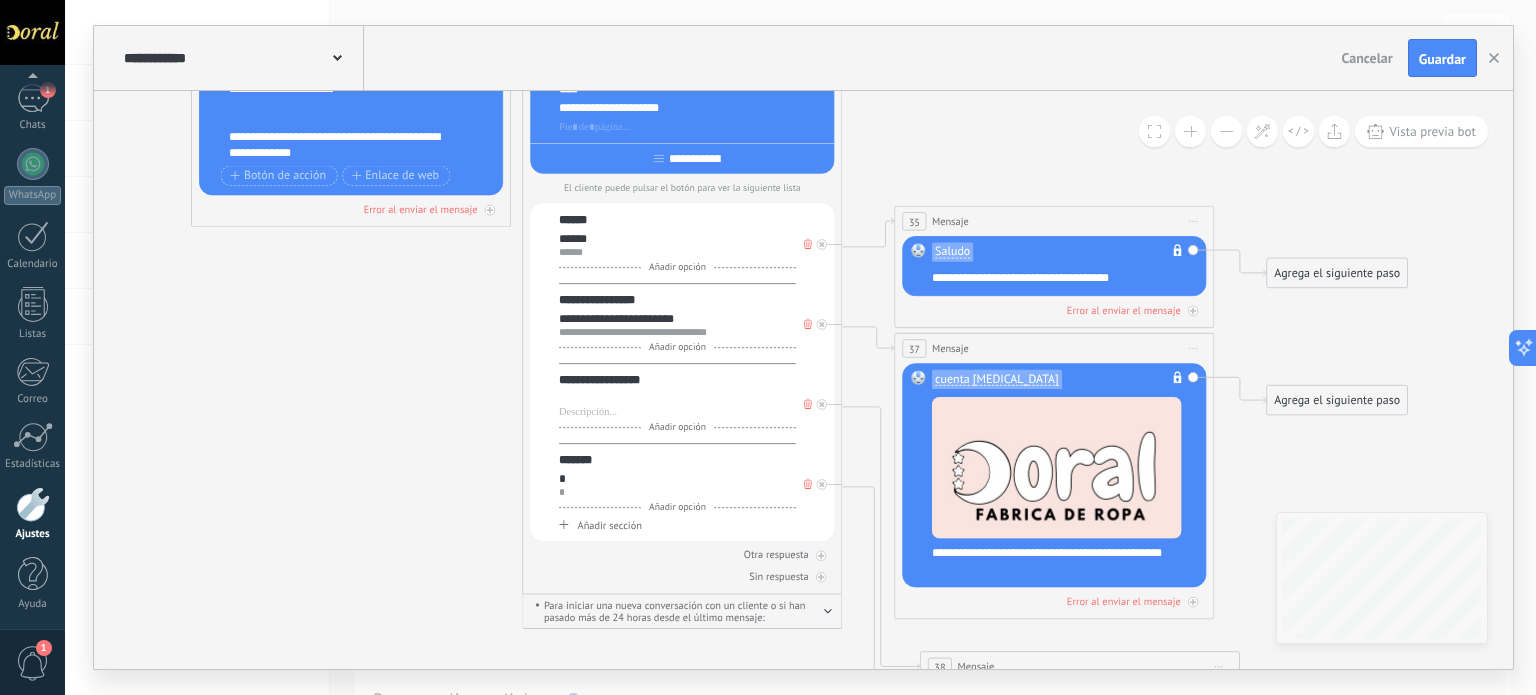 click on "**********" at bounding box center [677, 408] 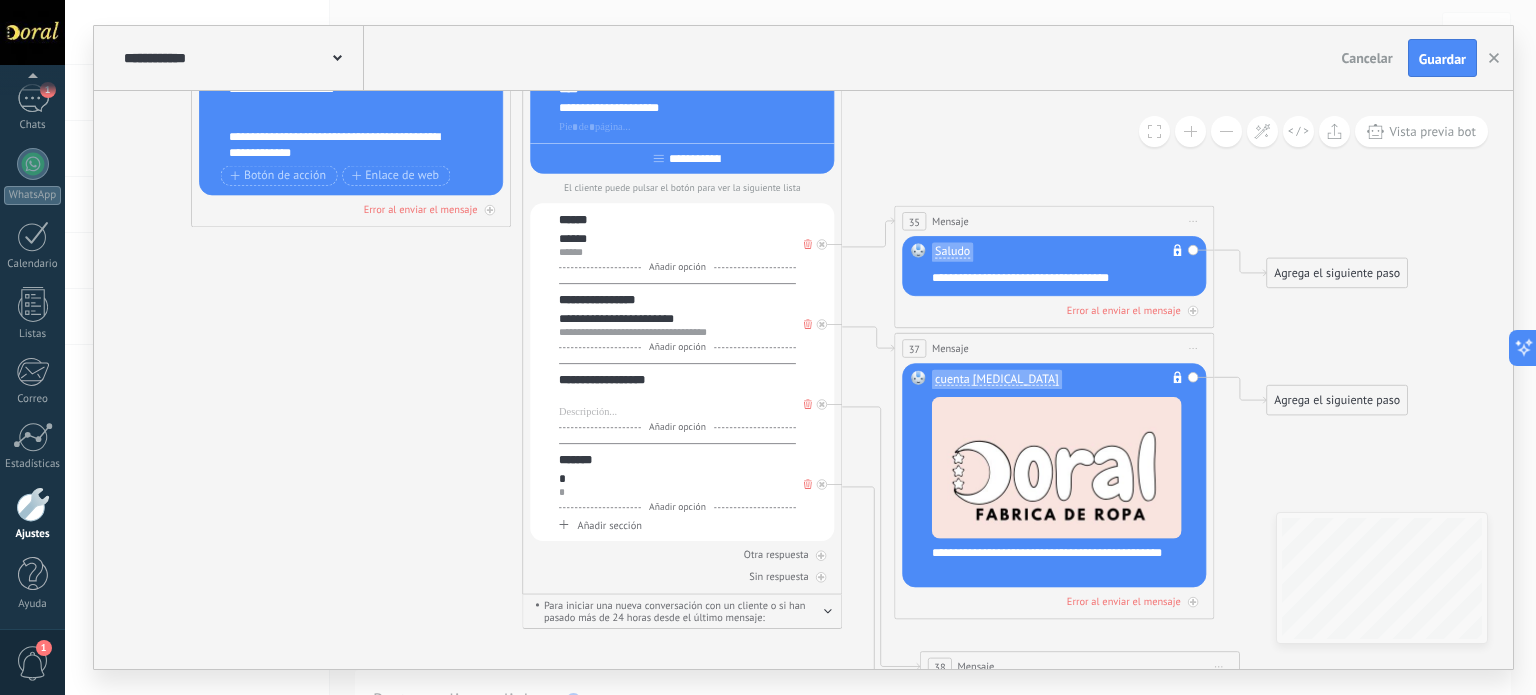 click on "**********" at bounding box center [677, 380] 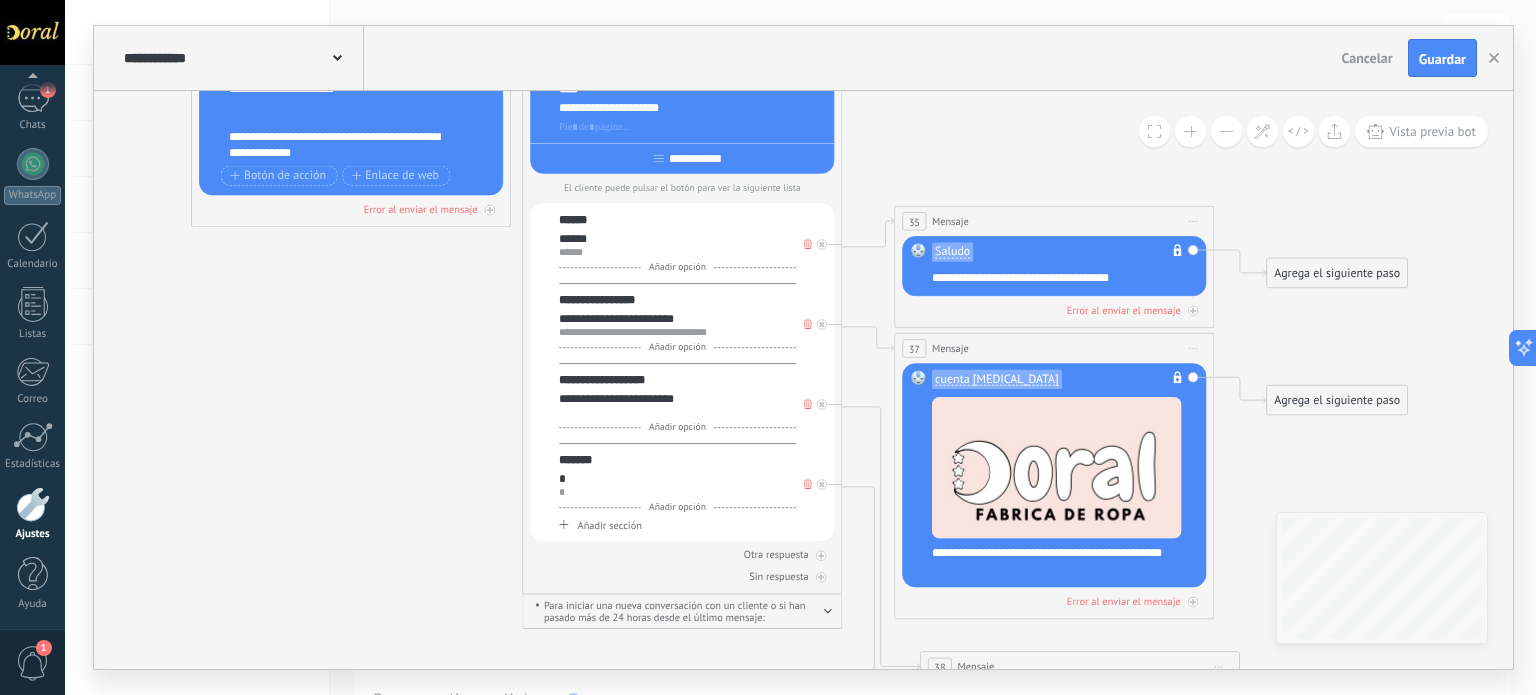 click at bounding box center [677, 413] 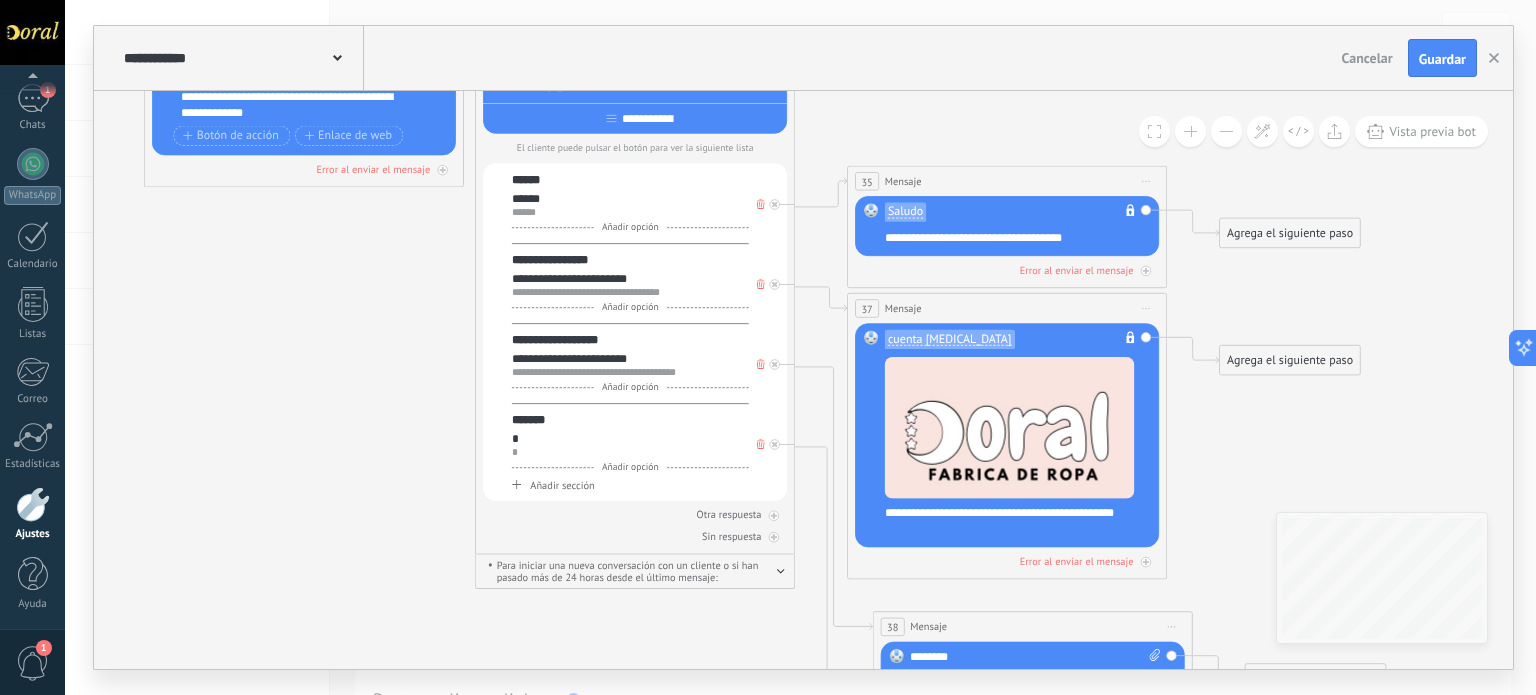 drag, startPoint x: 468, startPoint y: 451, endPoint x: 288, endPoint y: 420, distance: 182.64993 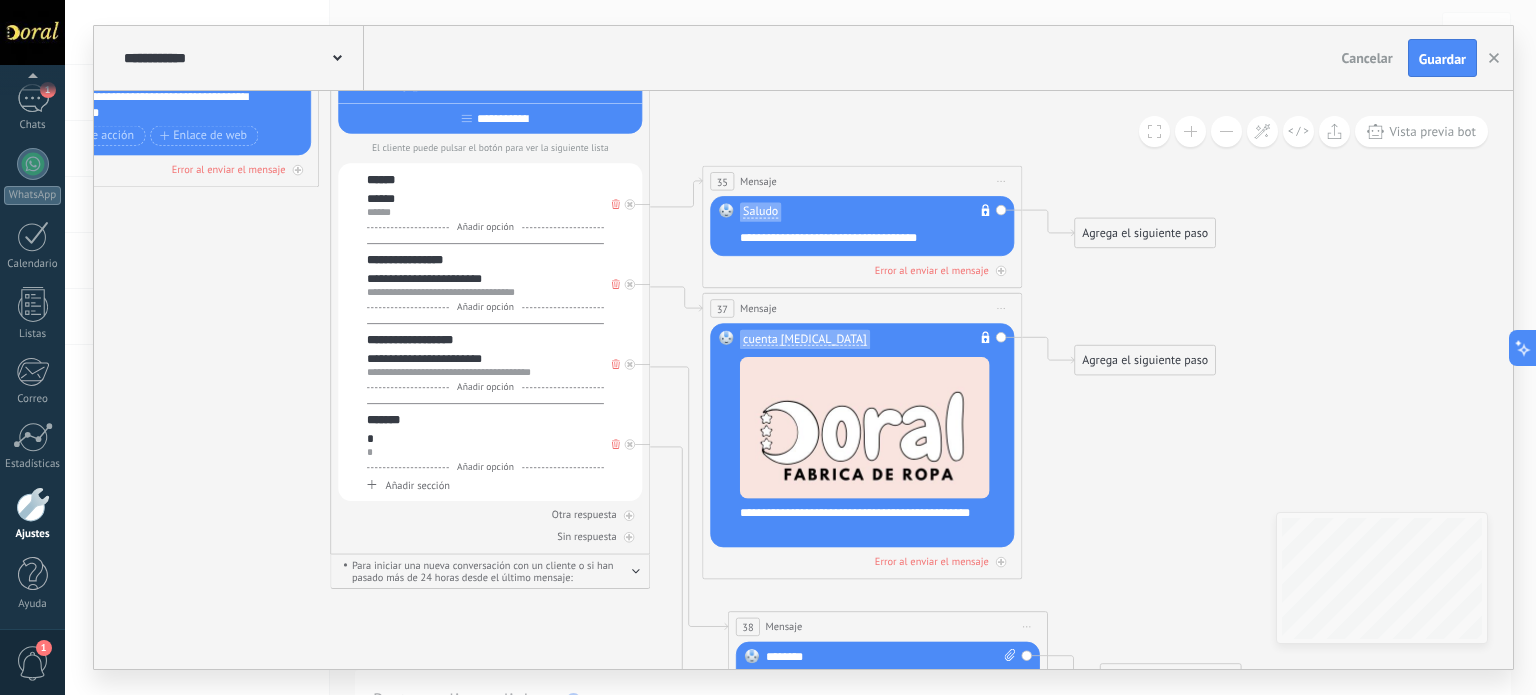 click on "**********" at bounding box center (485, 373) 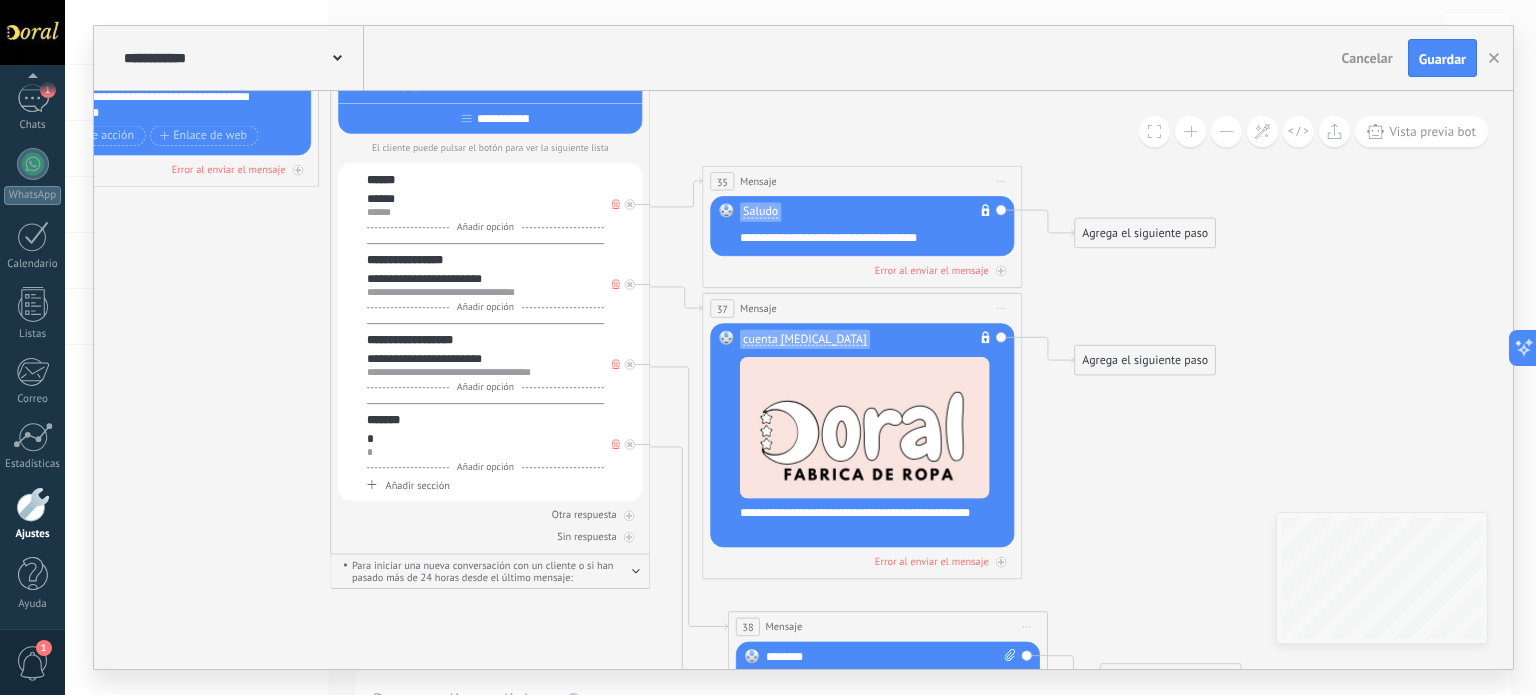 click on "********" at bounding box center (0, 0) 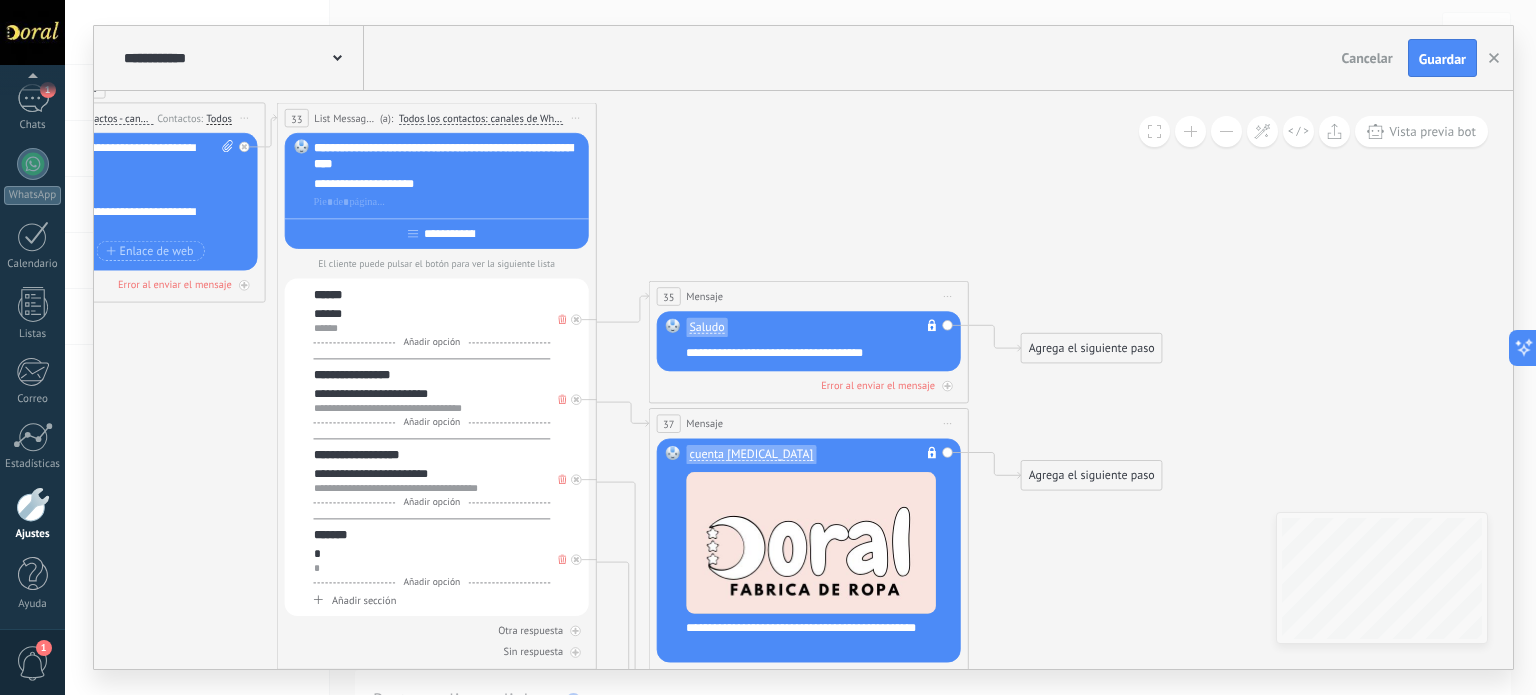 click 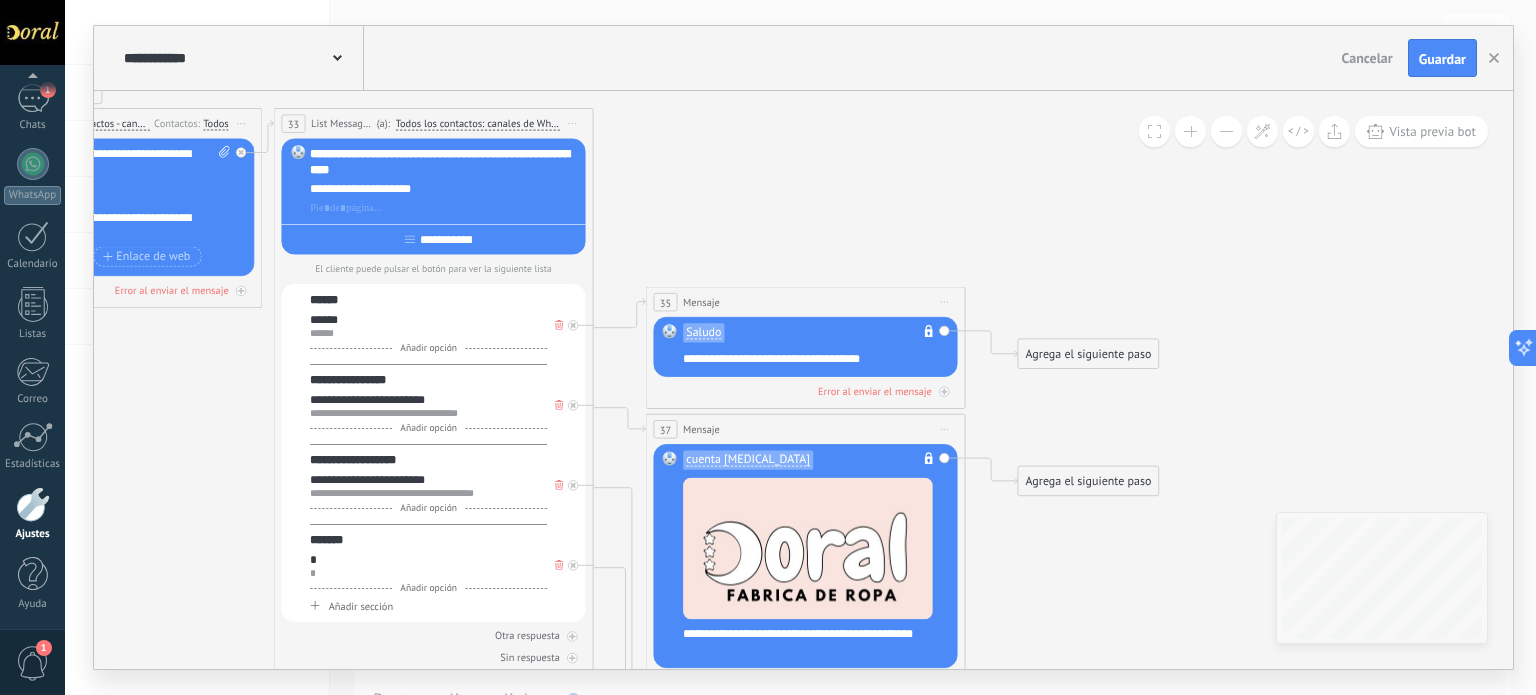click on "**********" at bounding box center (428, 380) 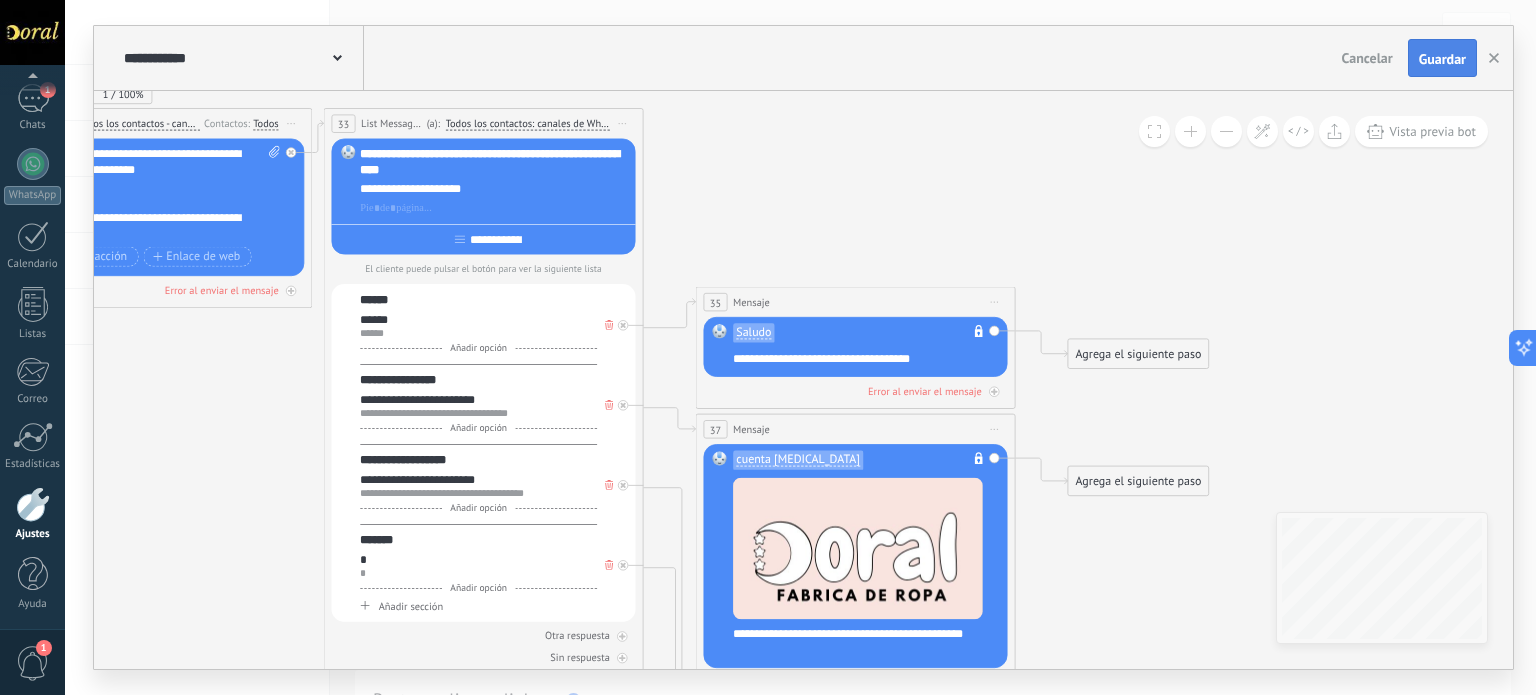 click on "Guardar" at bounding box center [1442, 59] 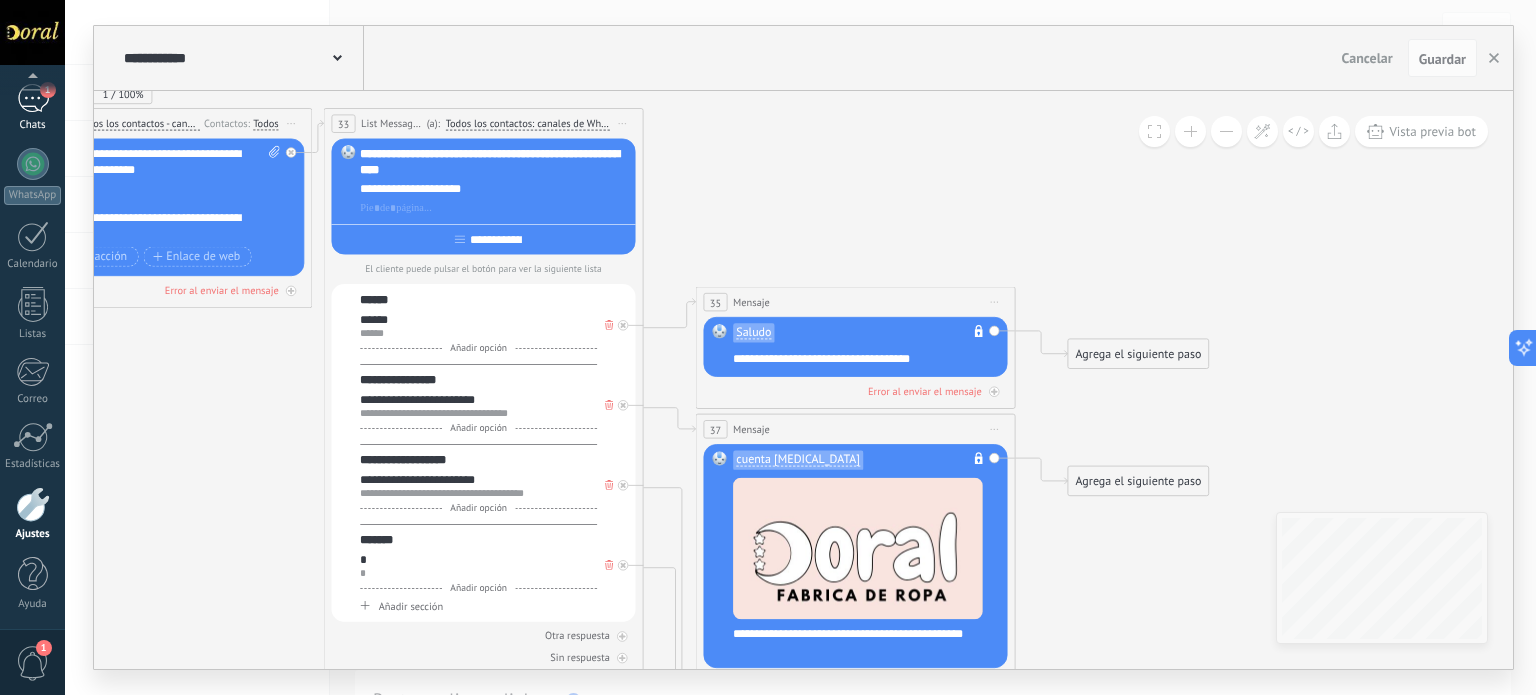 click on "1" at bounding box center [33, 98] 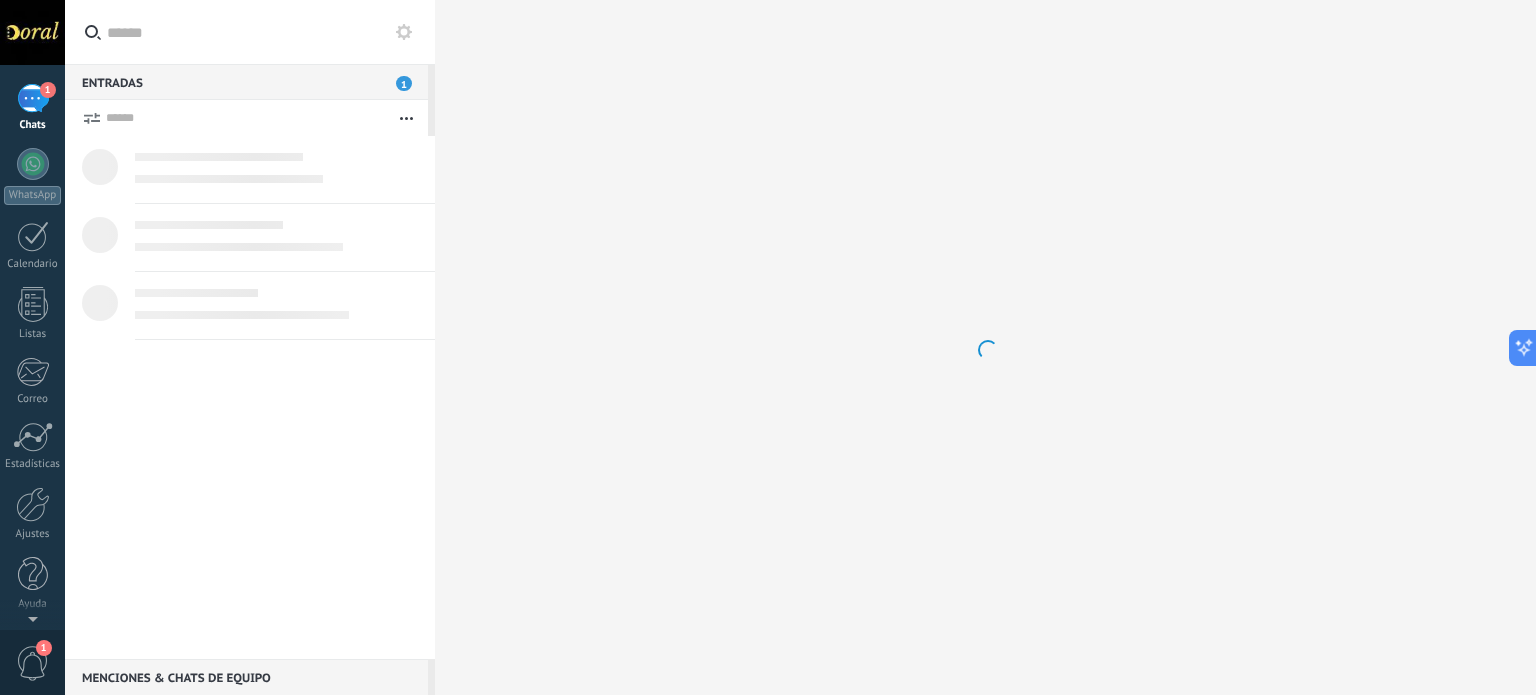 scroll, scrollTop: 0, scrollLeft: 0, axis: both 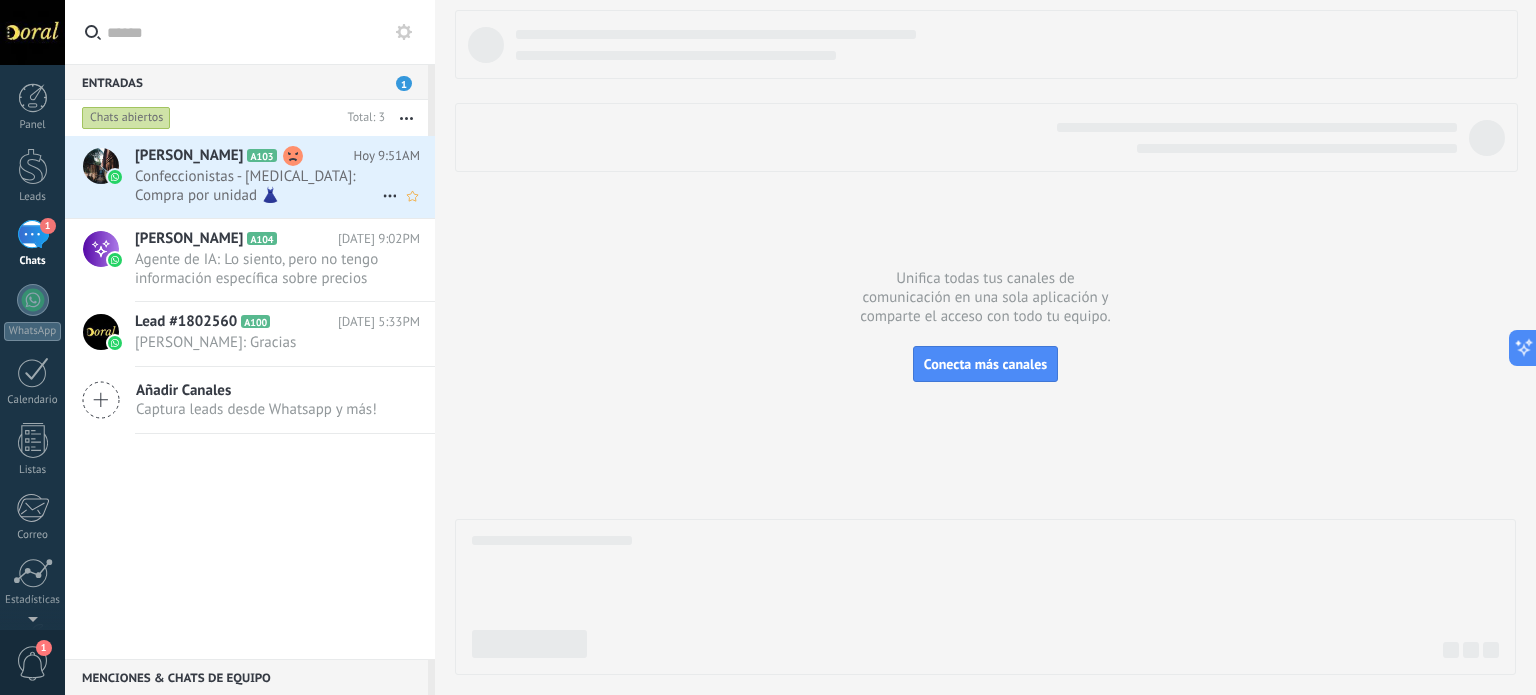 click on "Confeccionistas - Doral: Compra por unidad 👗" at bounding box center (258, 186) 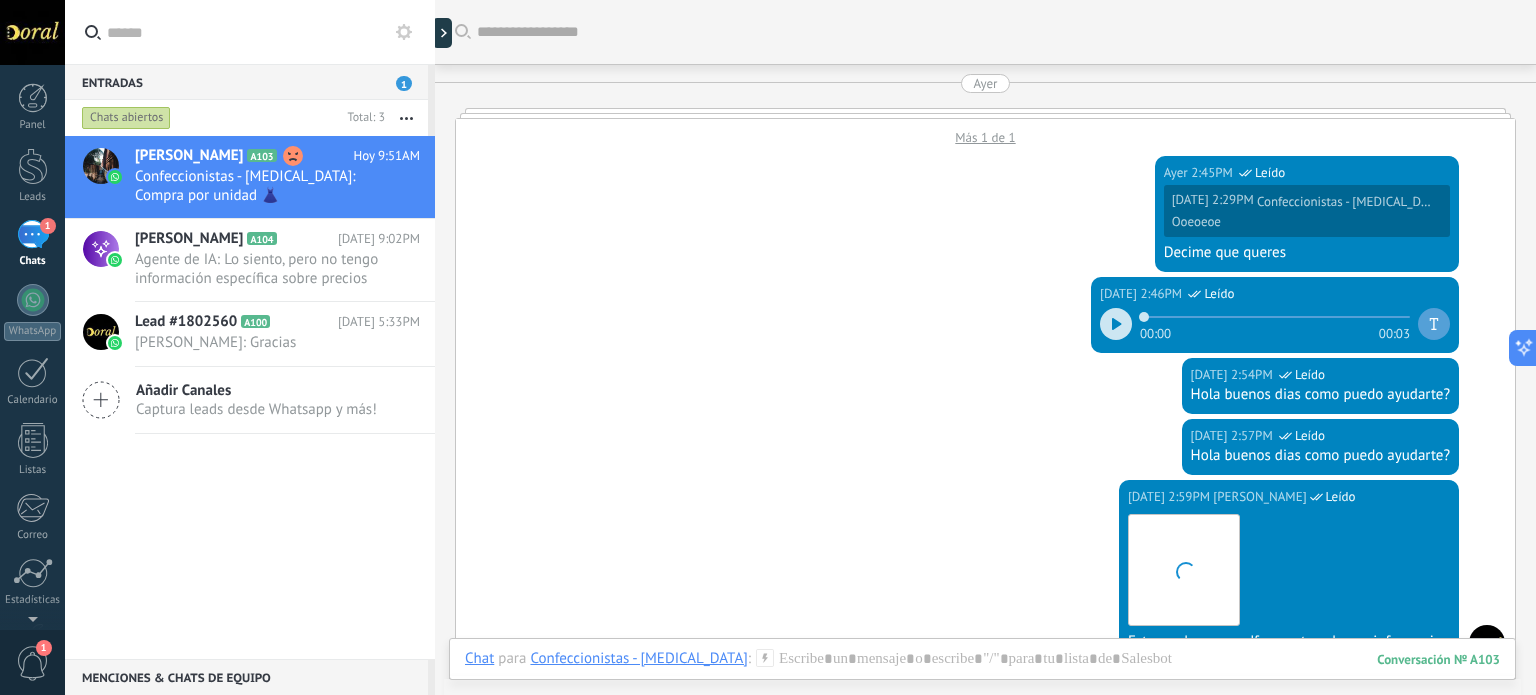 scroll, scrollTop: 4396, scrollLeft: 0, axis: vertical 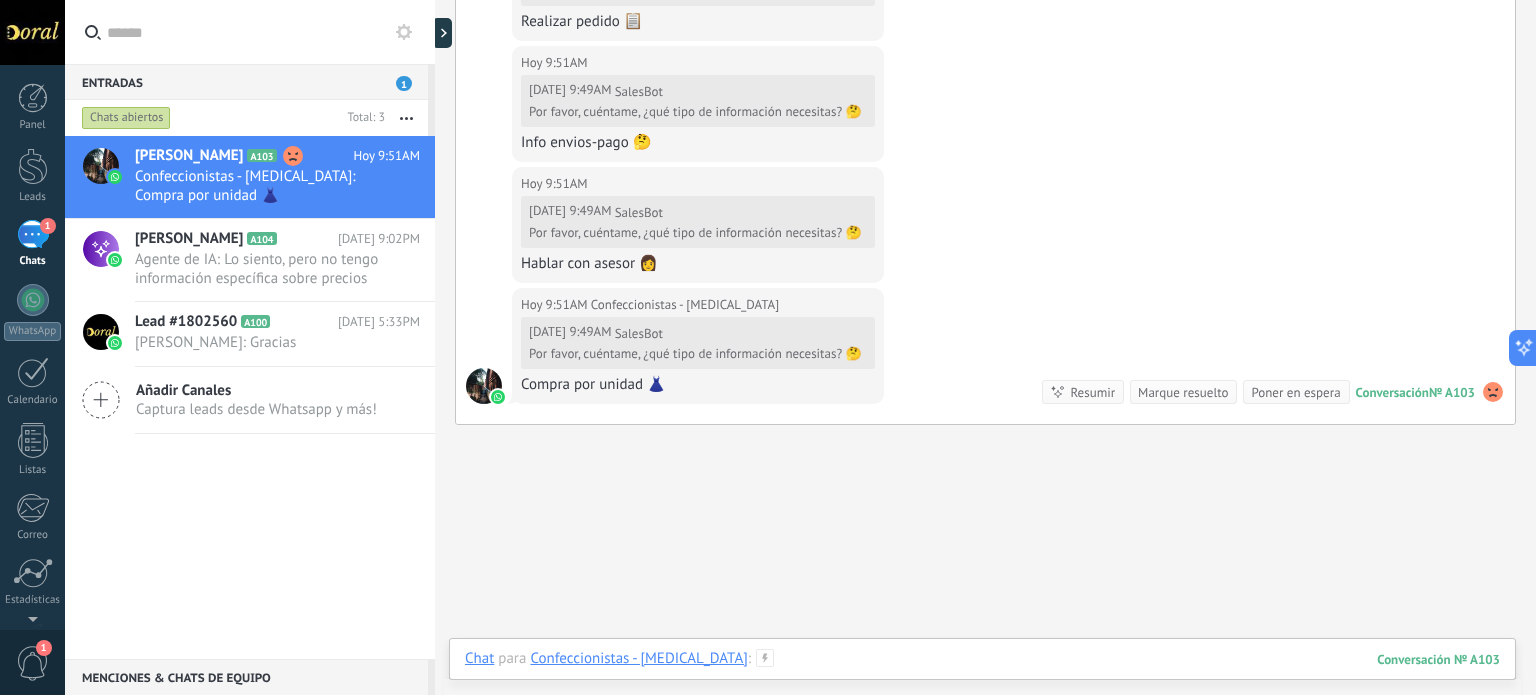 click at bounding box center [982, 679] 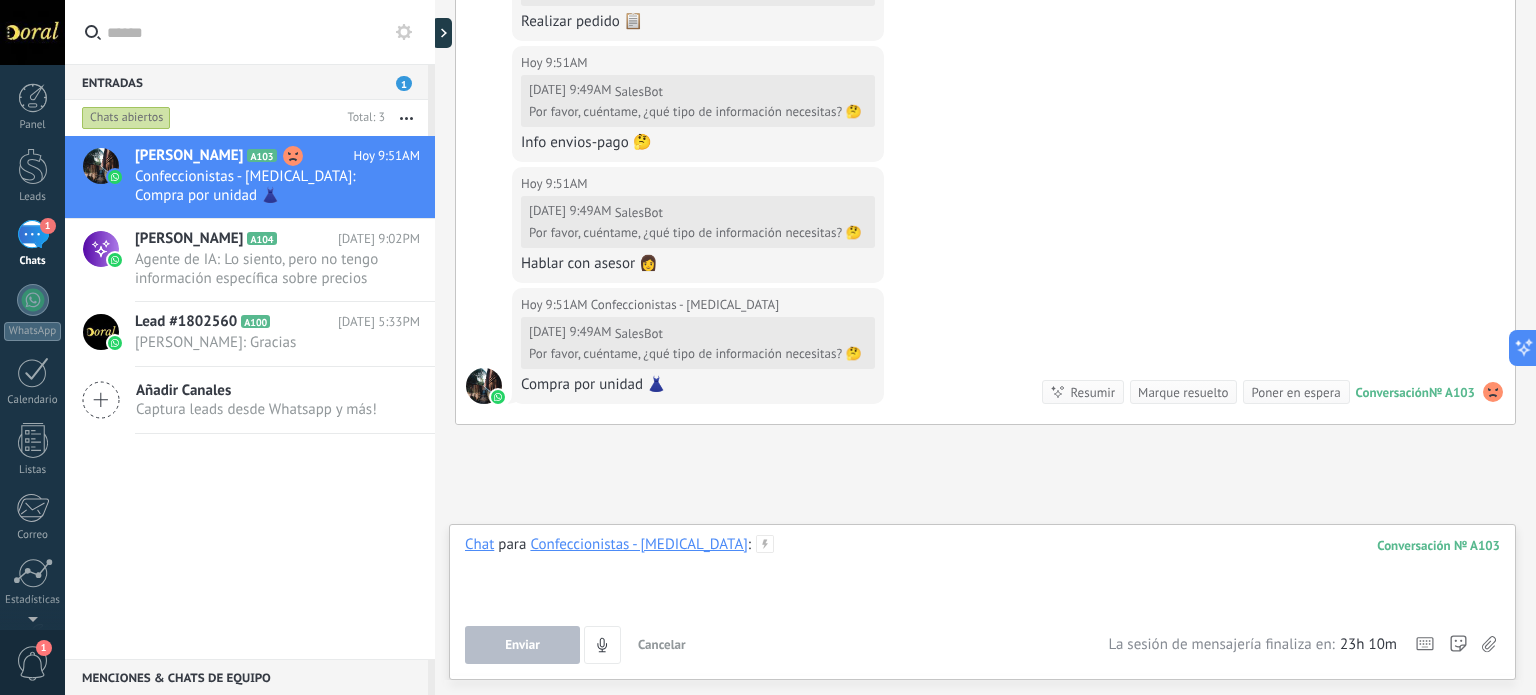 type 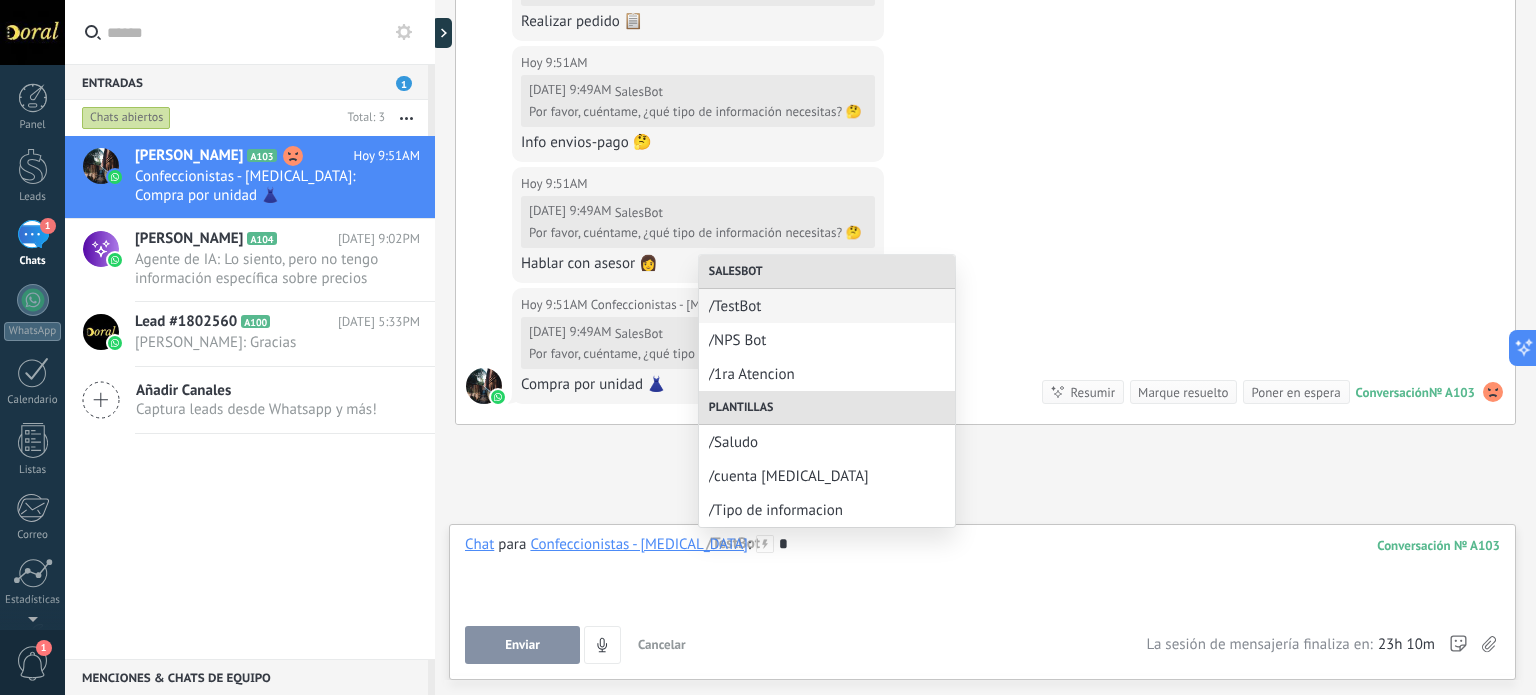 click on "/1ra Atencion" at bounding box center (827, 374) 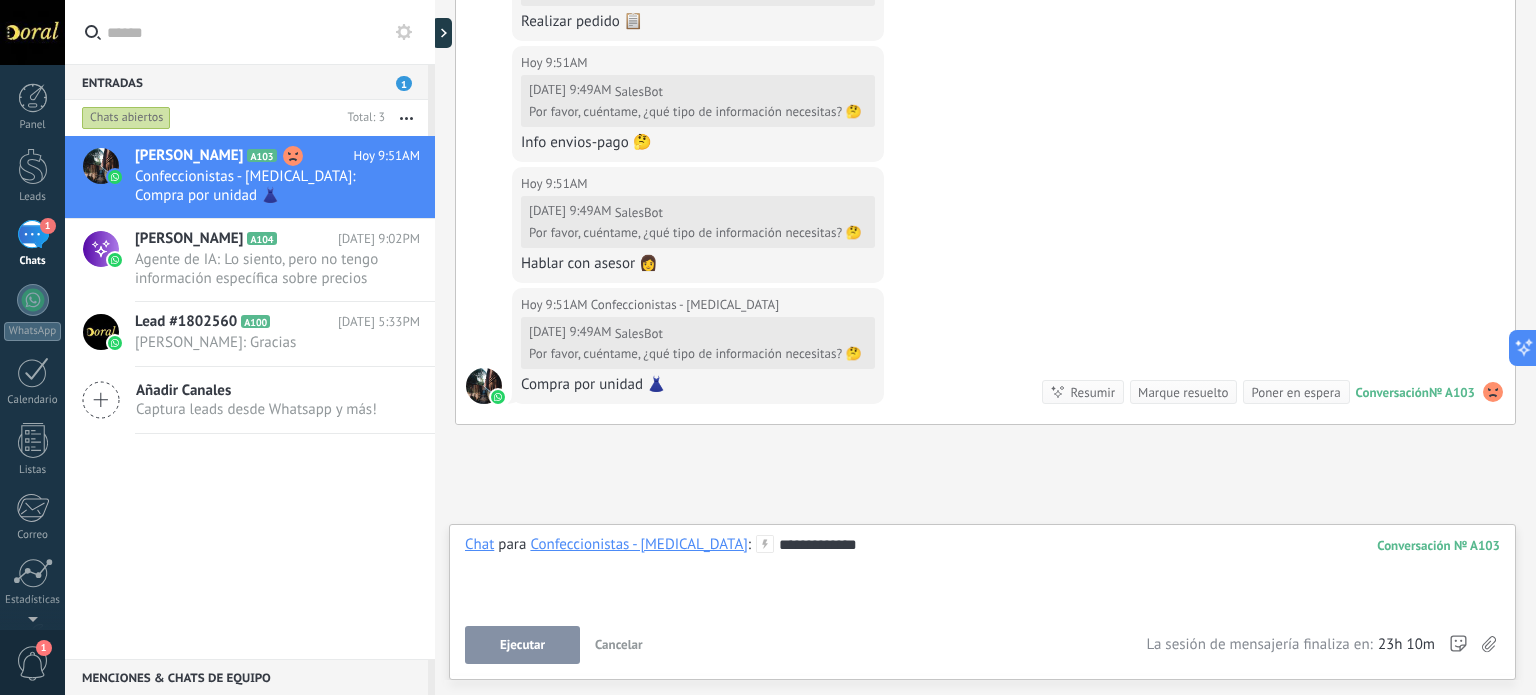 click on "Ejecutar" at bounding box center [522, 645] 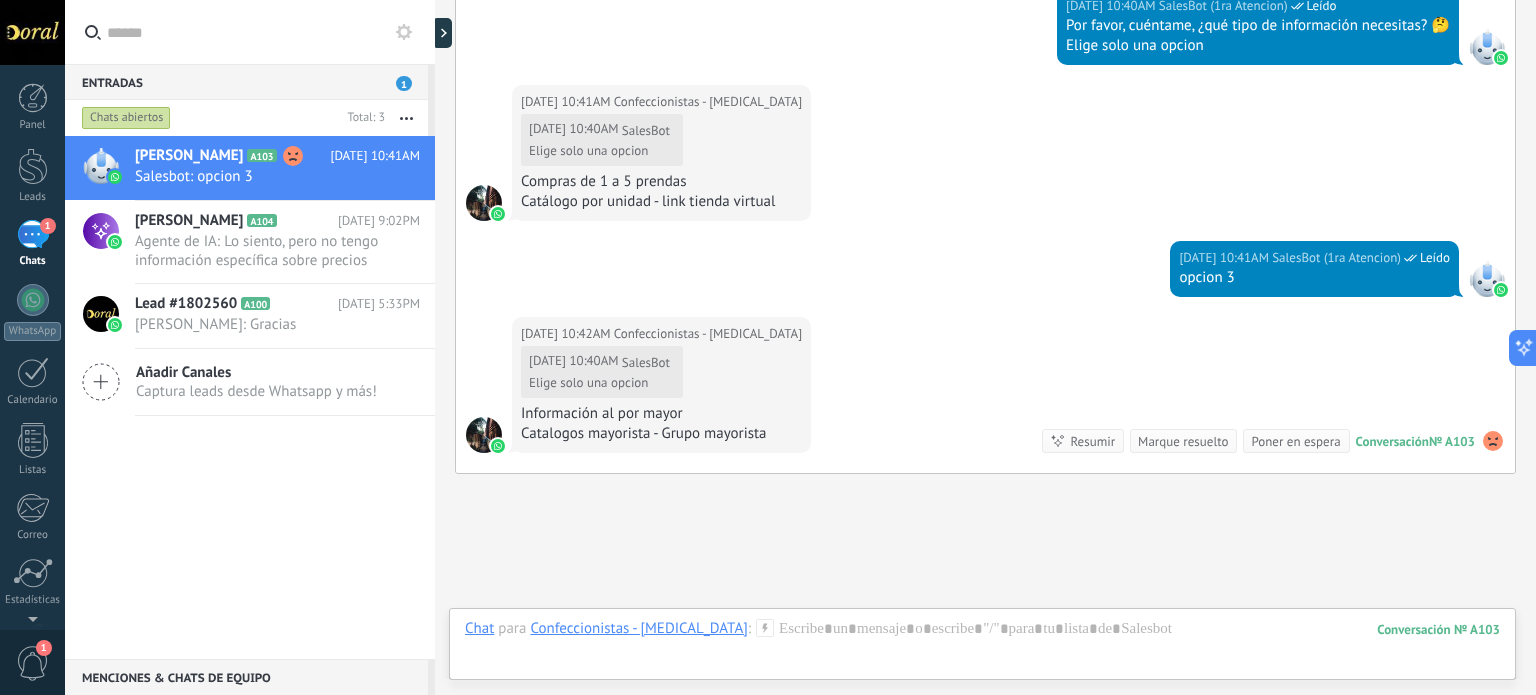 scroll, scrollTop: 5072, scrollLeft: 0, axis: vertical 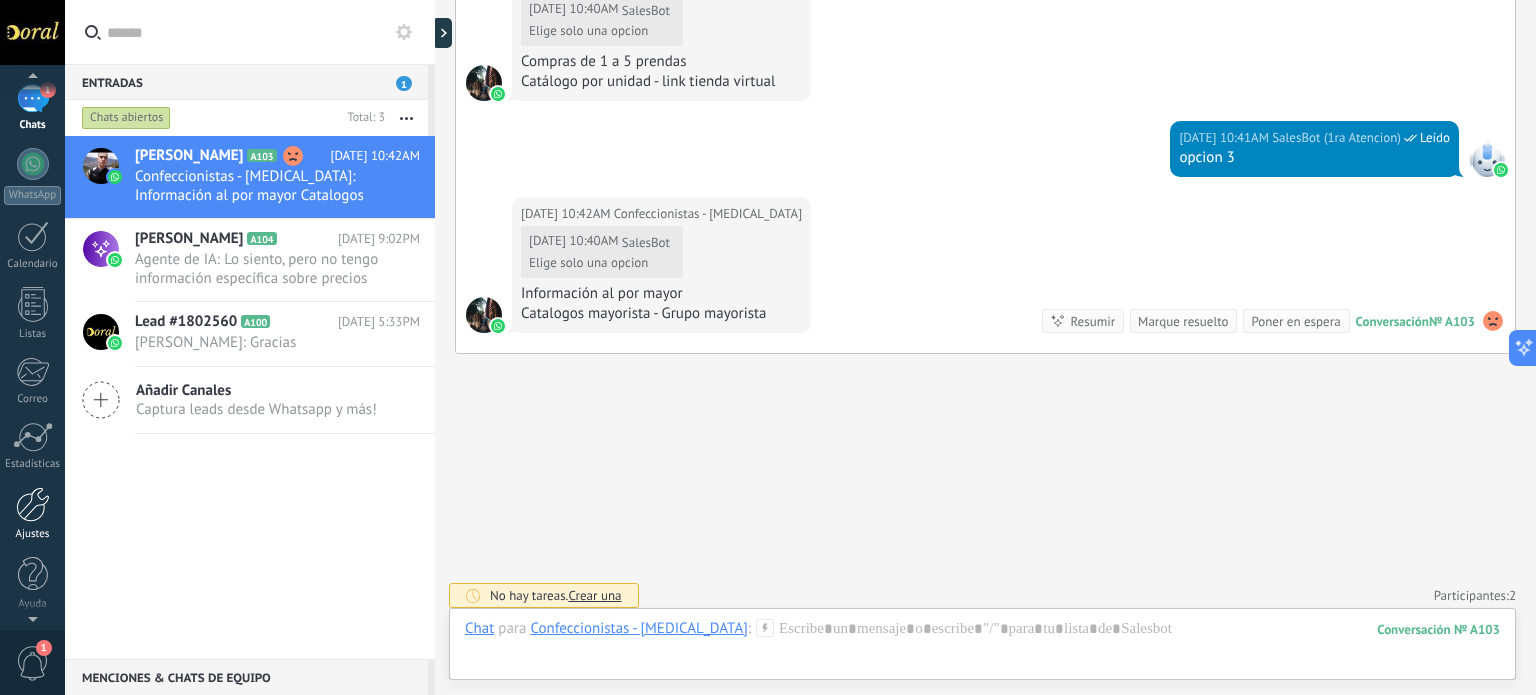 click at bounding box center [33, 504] 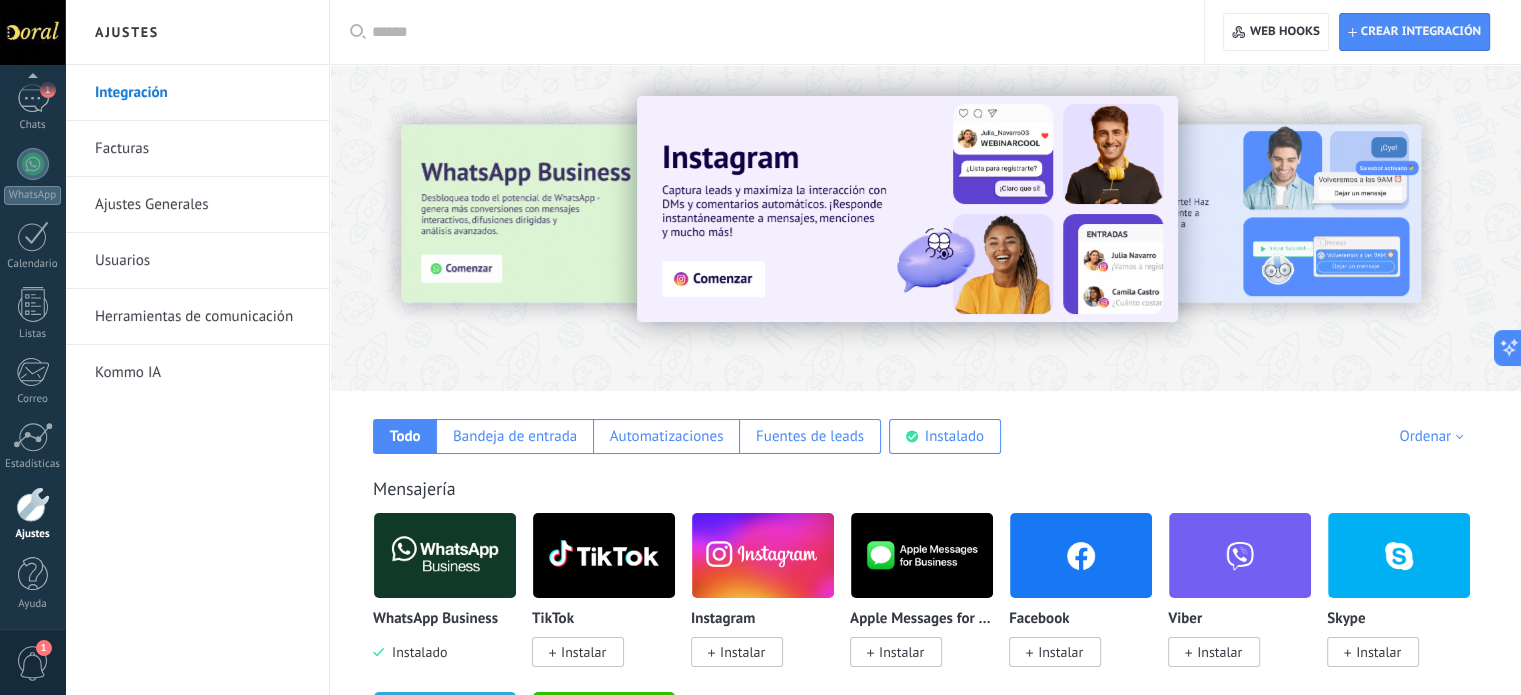 click on "Herramientas de comunicación" at bounding box center [202, 317] 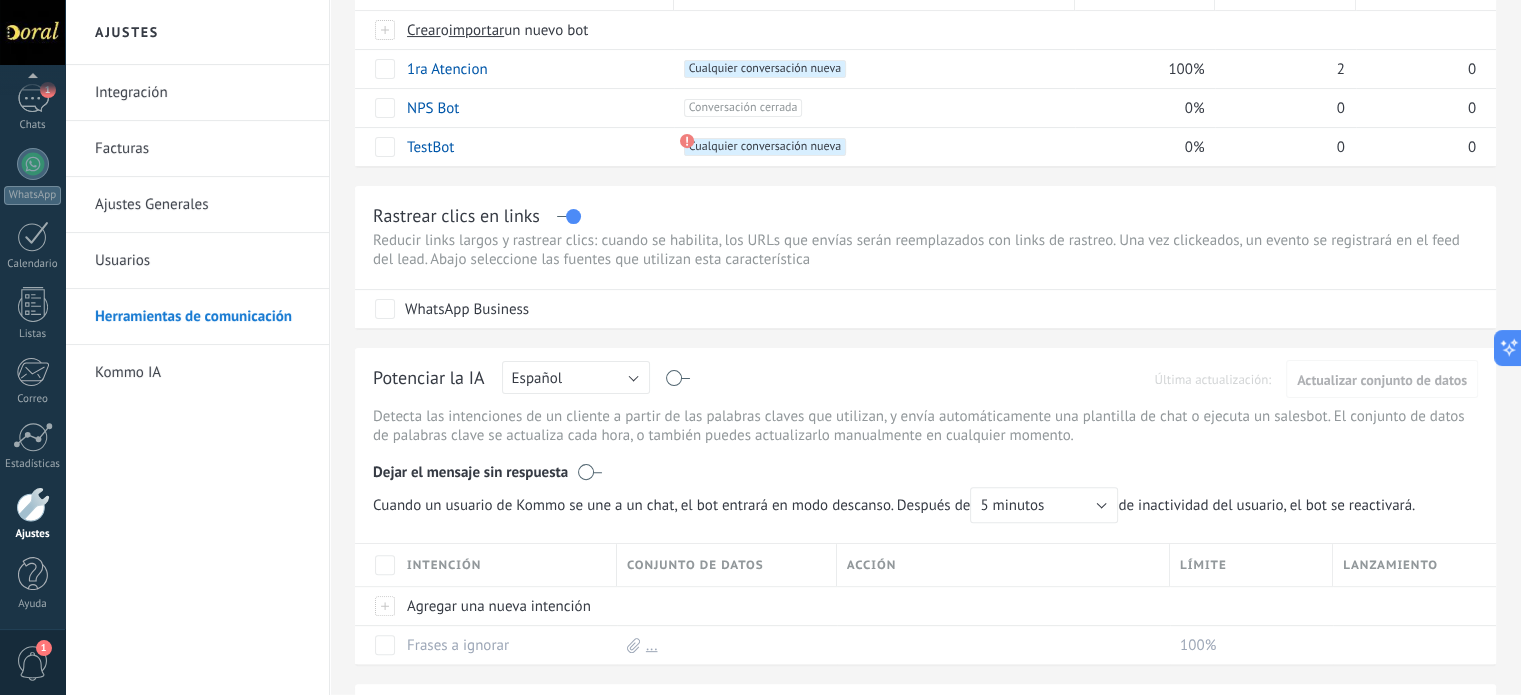 scroll, scrollTop: 600, scrollLeft: 0, axis: vertical 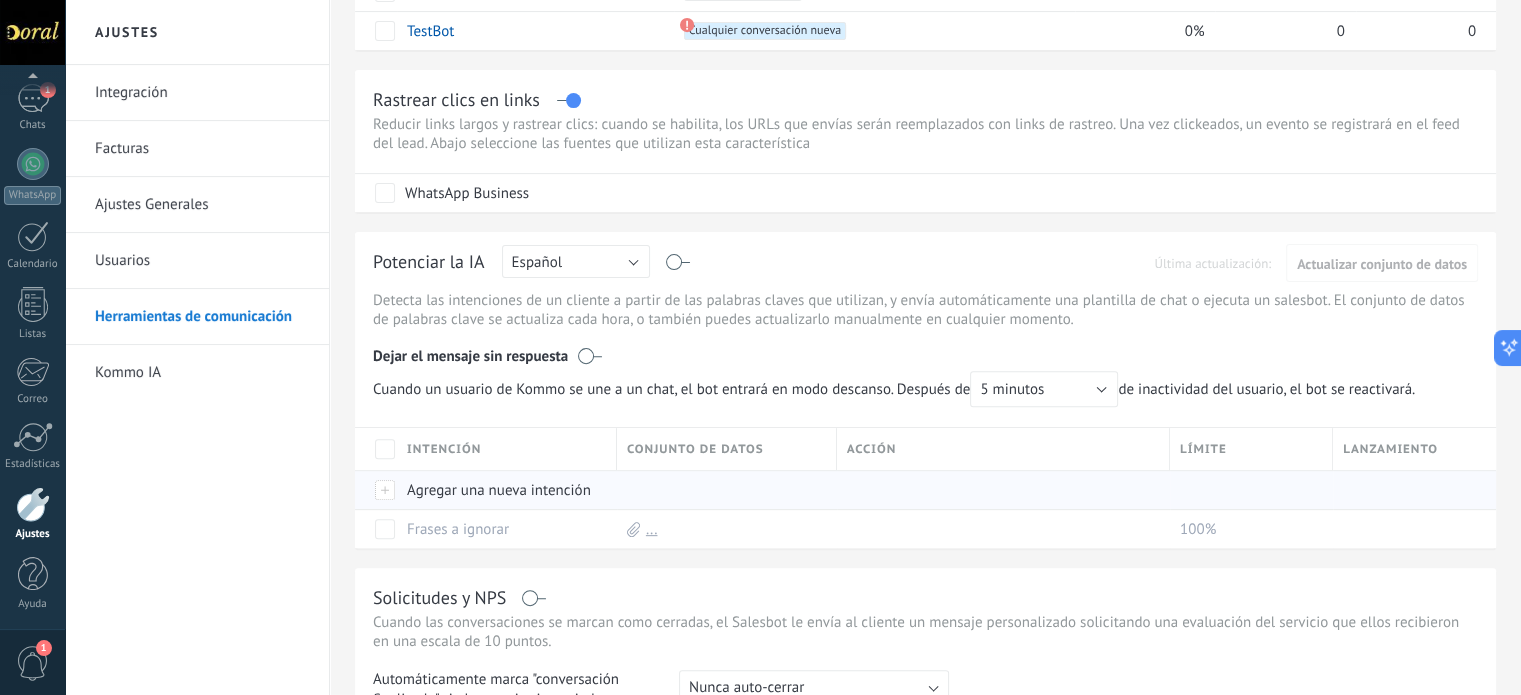 click on "Agregar una nueva intención" at bounding box center [502, 490] 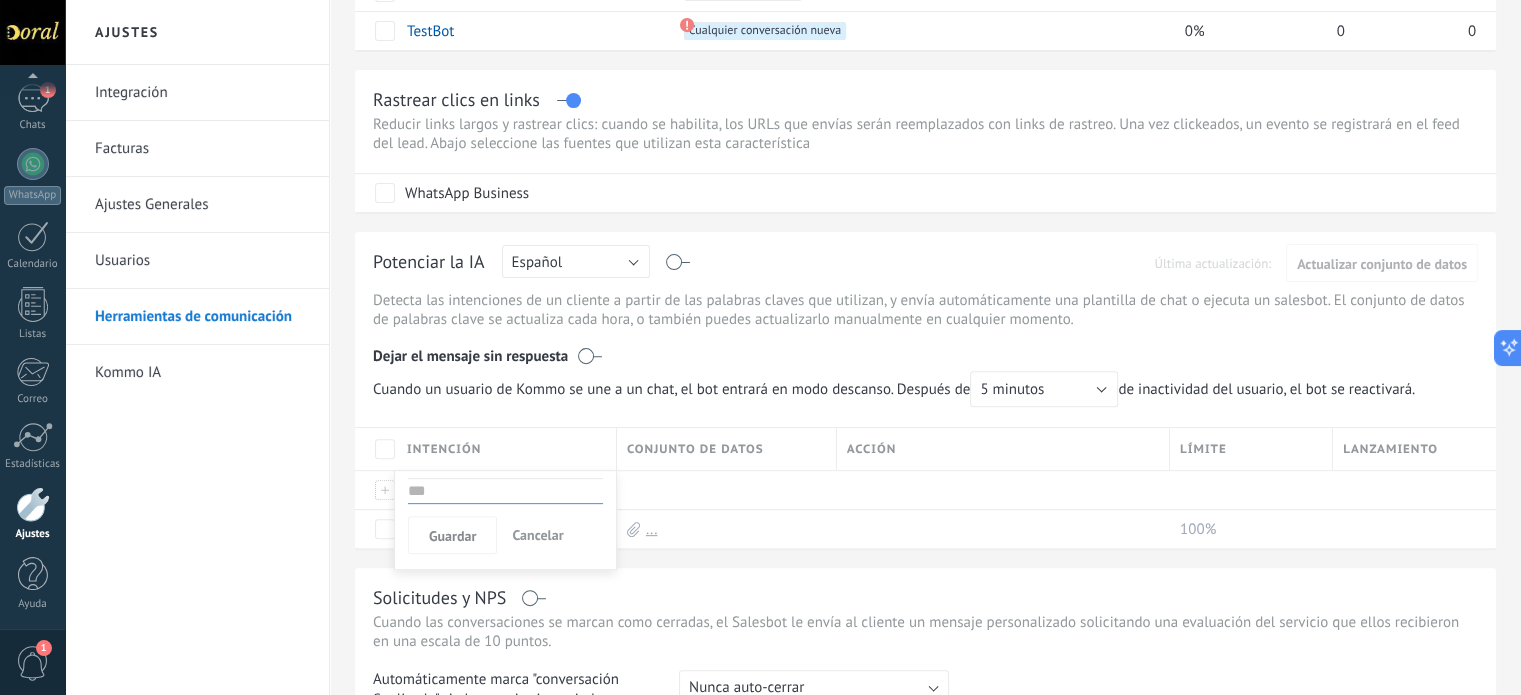 click on "Cancelar" at bounding box center [537, 535] 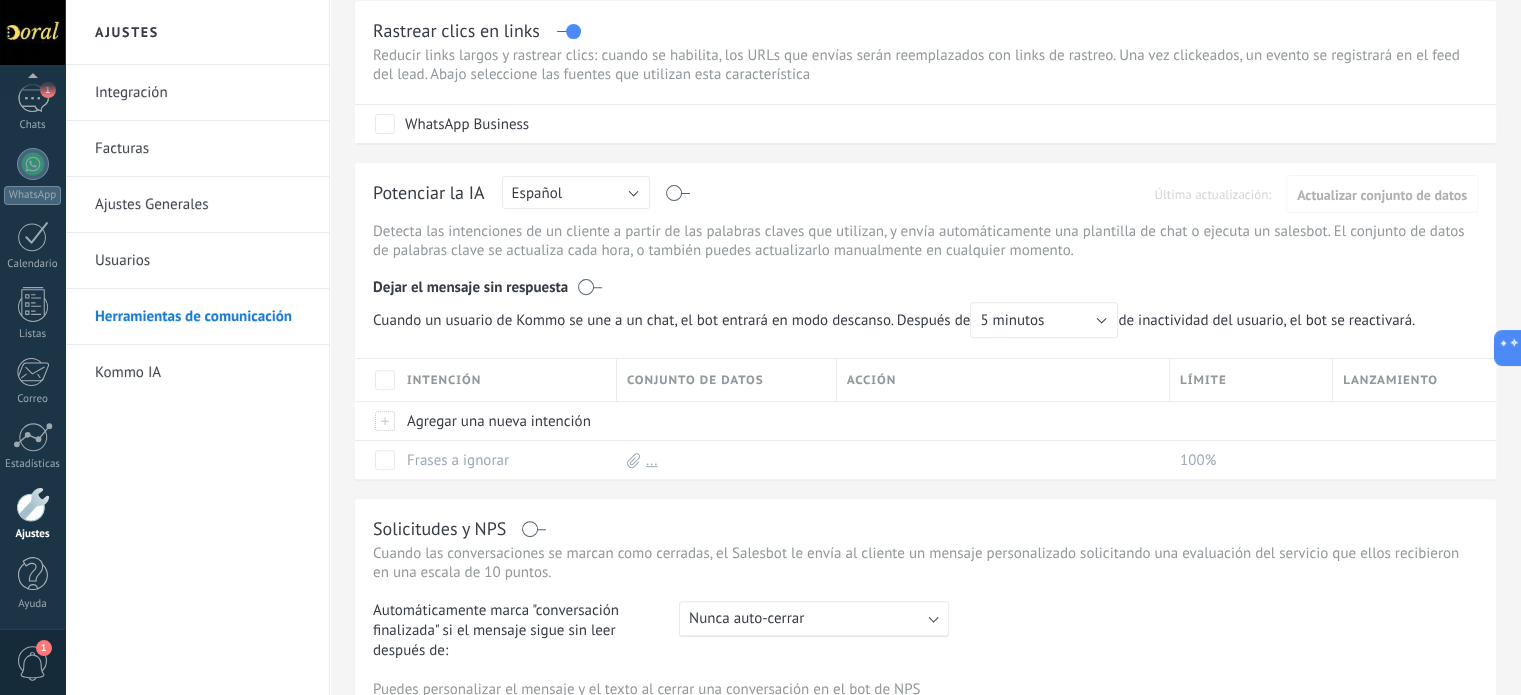 scroll, scrollTop: 700, scrollLeft: 0, axis: vertical 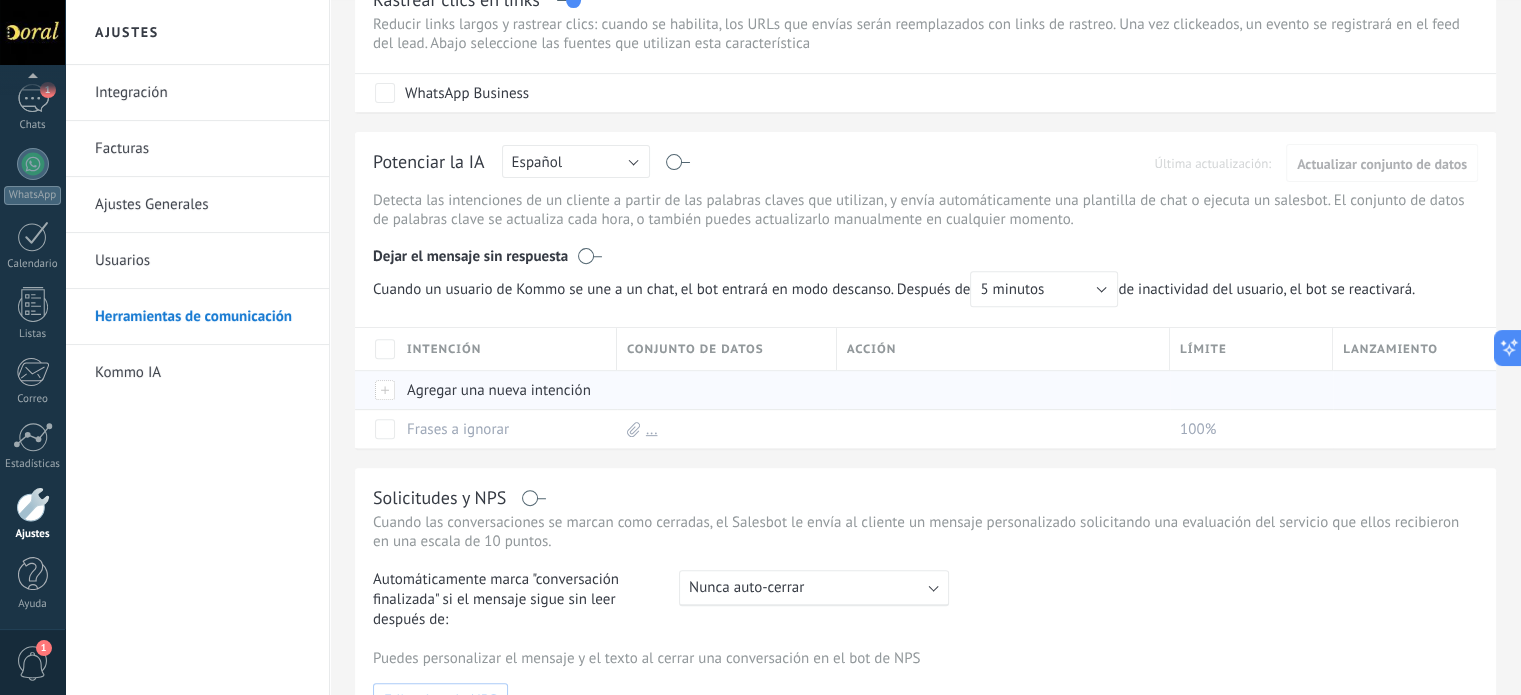 click on "Agregar una nueva intención" at bounding box center [502, 390] 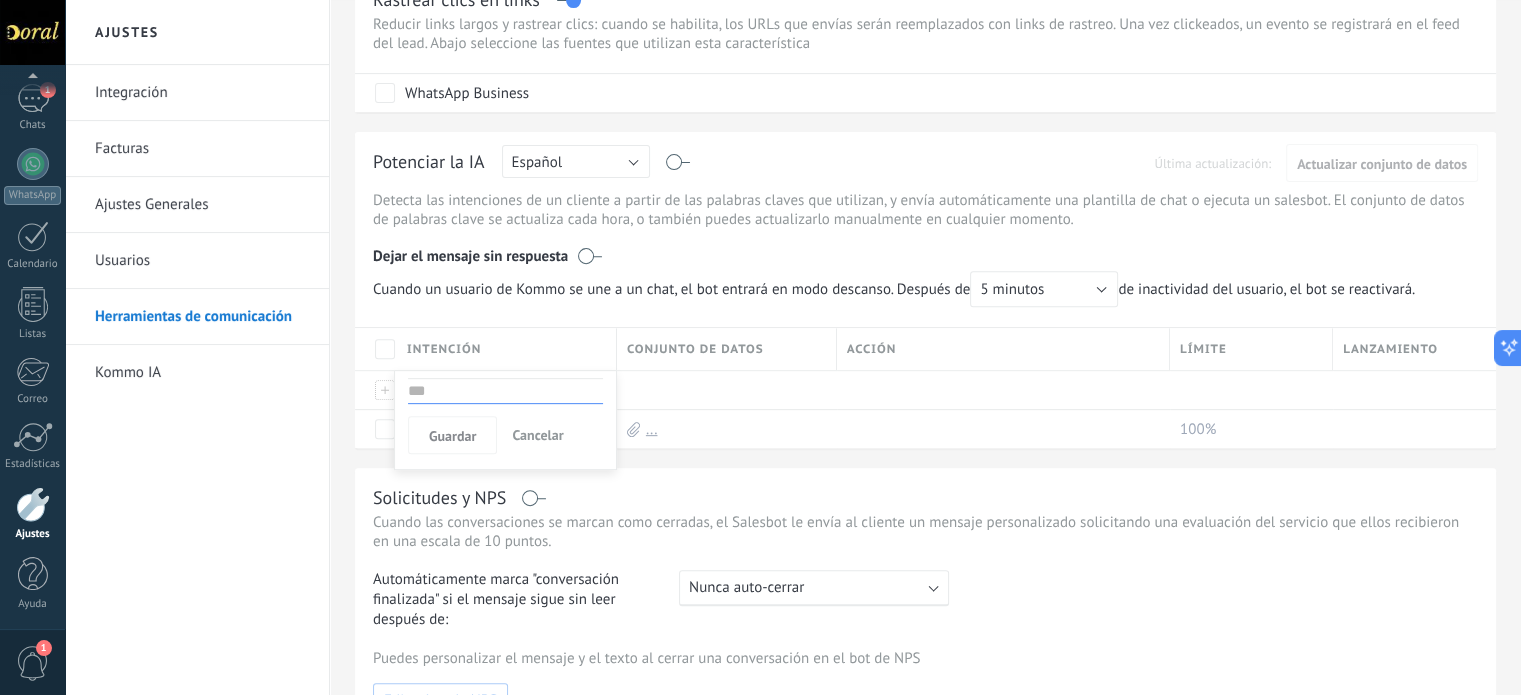 click at bounding box center (505, 391) 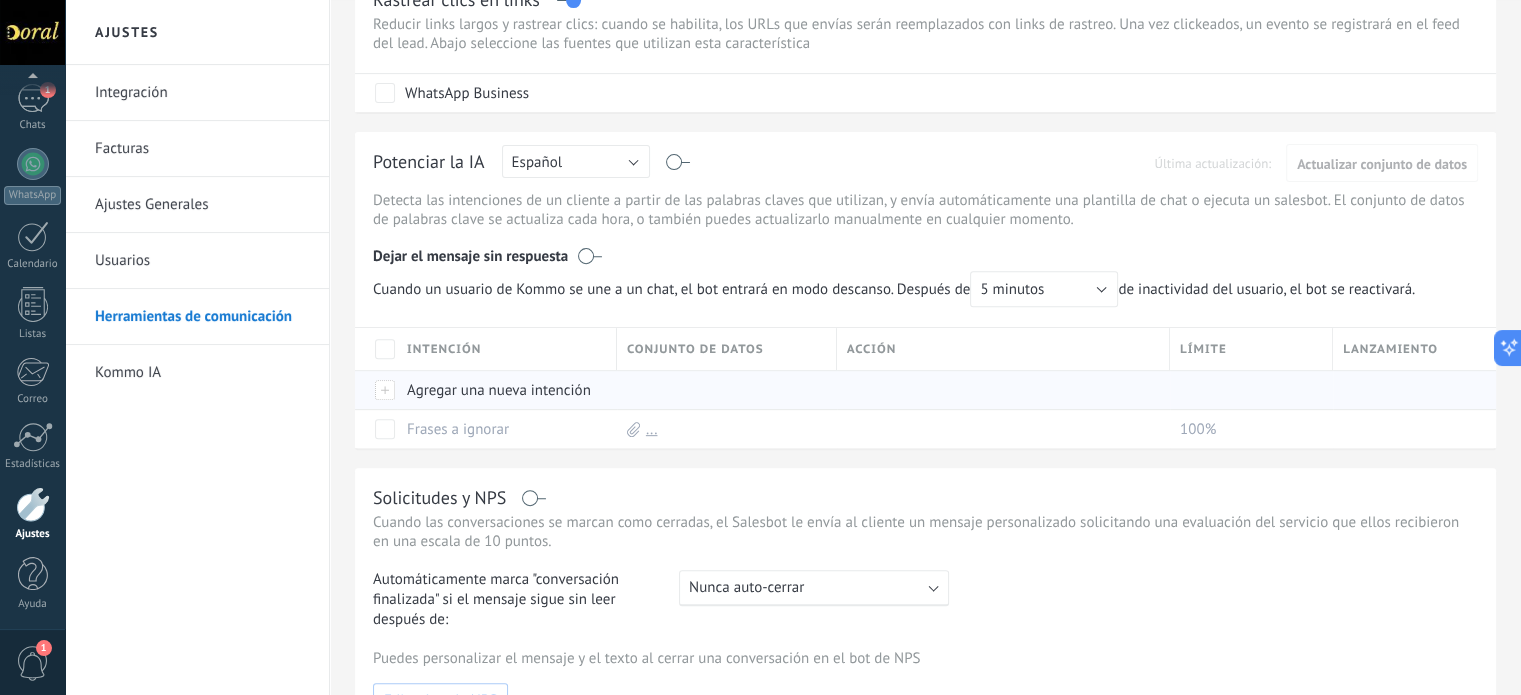 click on "Agregar una nueva intención" at bounding box center (502, 390) 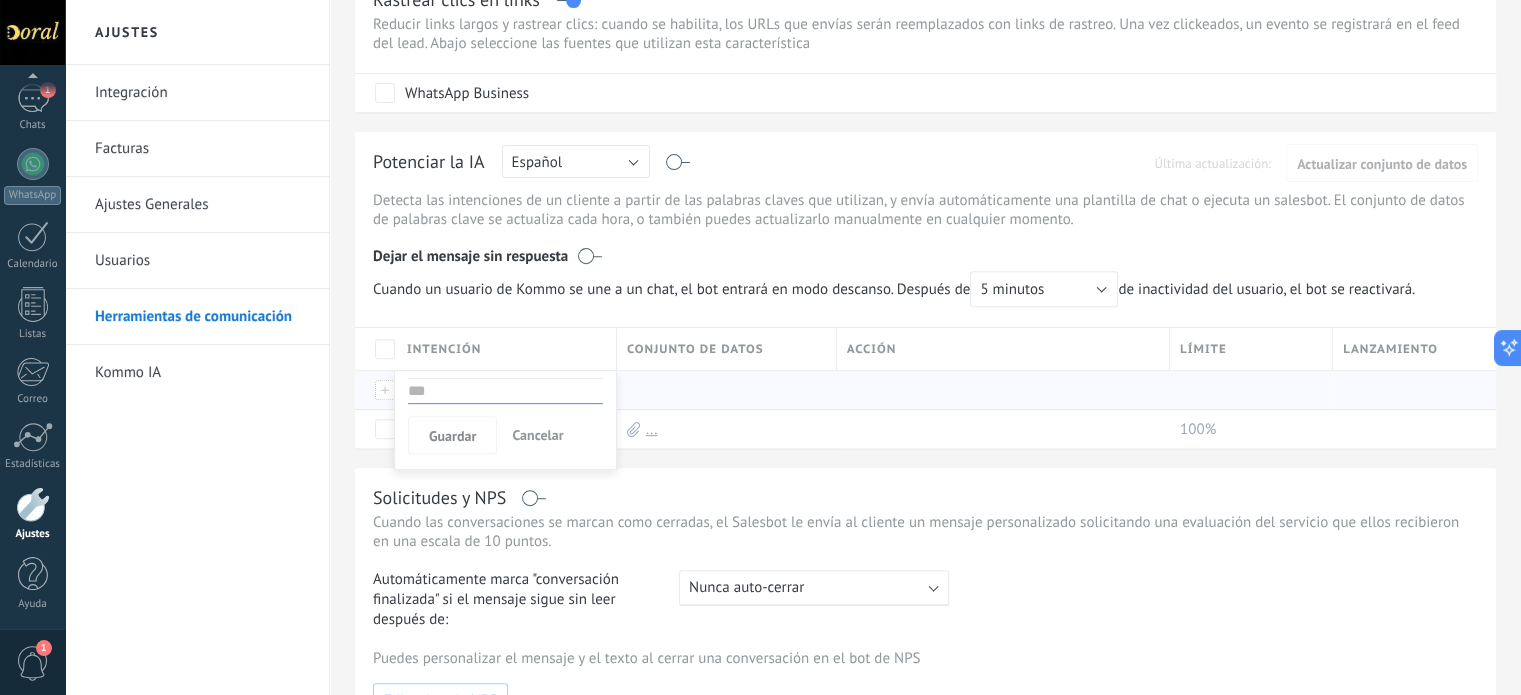 click at bounding box center [505, 391] 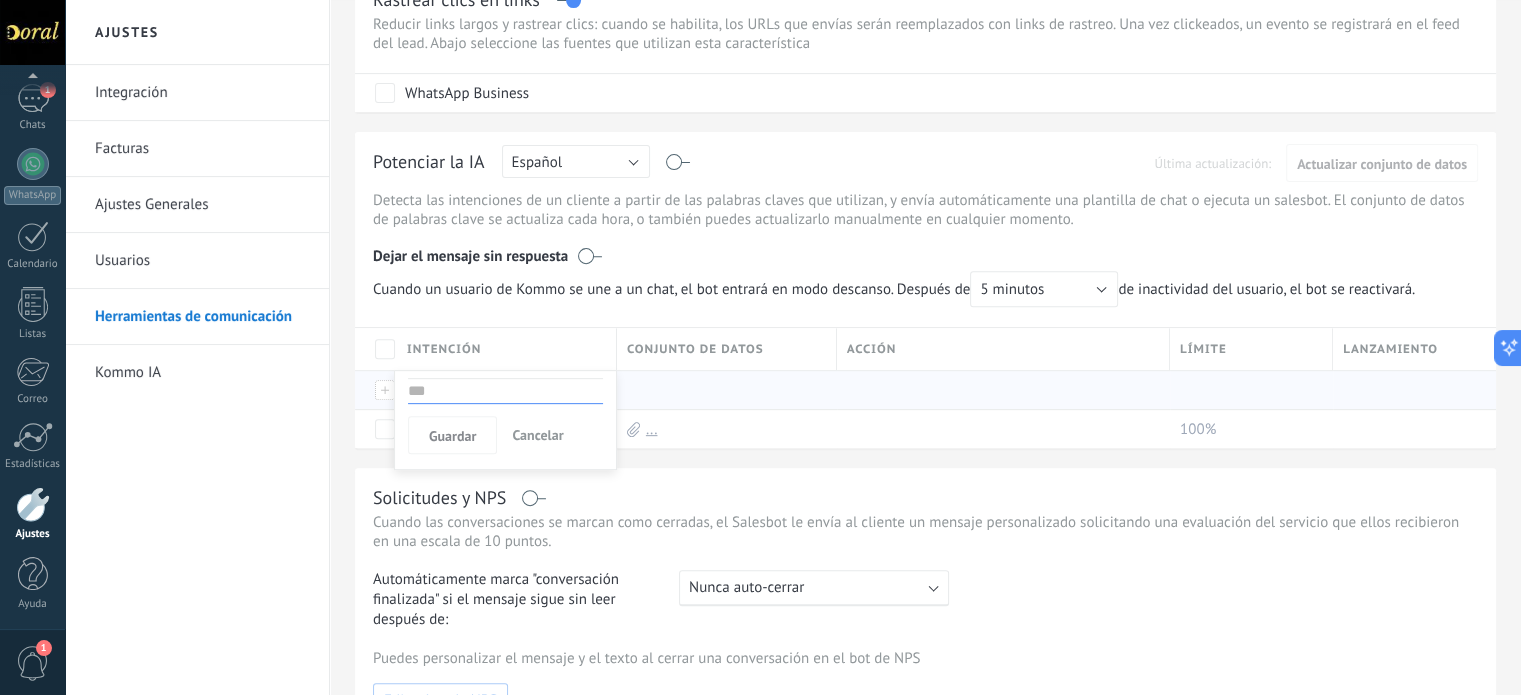 click at bounding box center (722, 390) 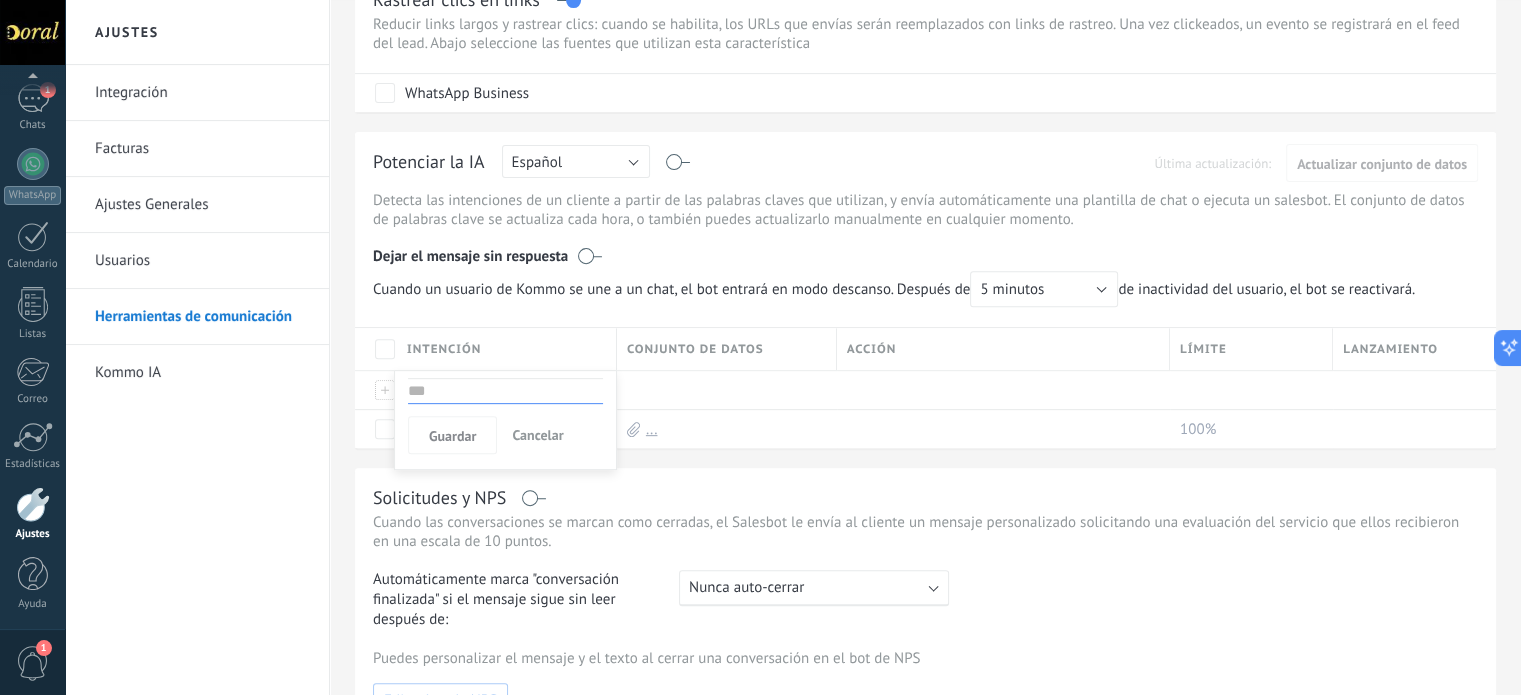 click at bounding box center (505, 391) 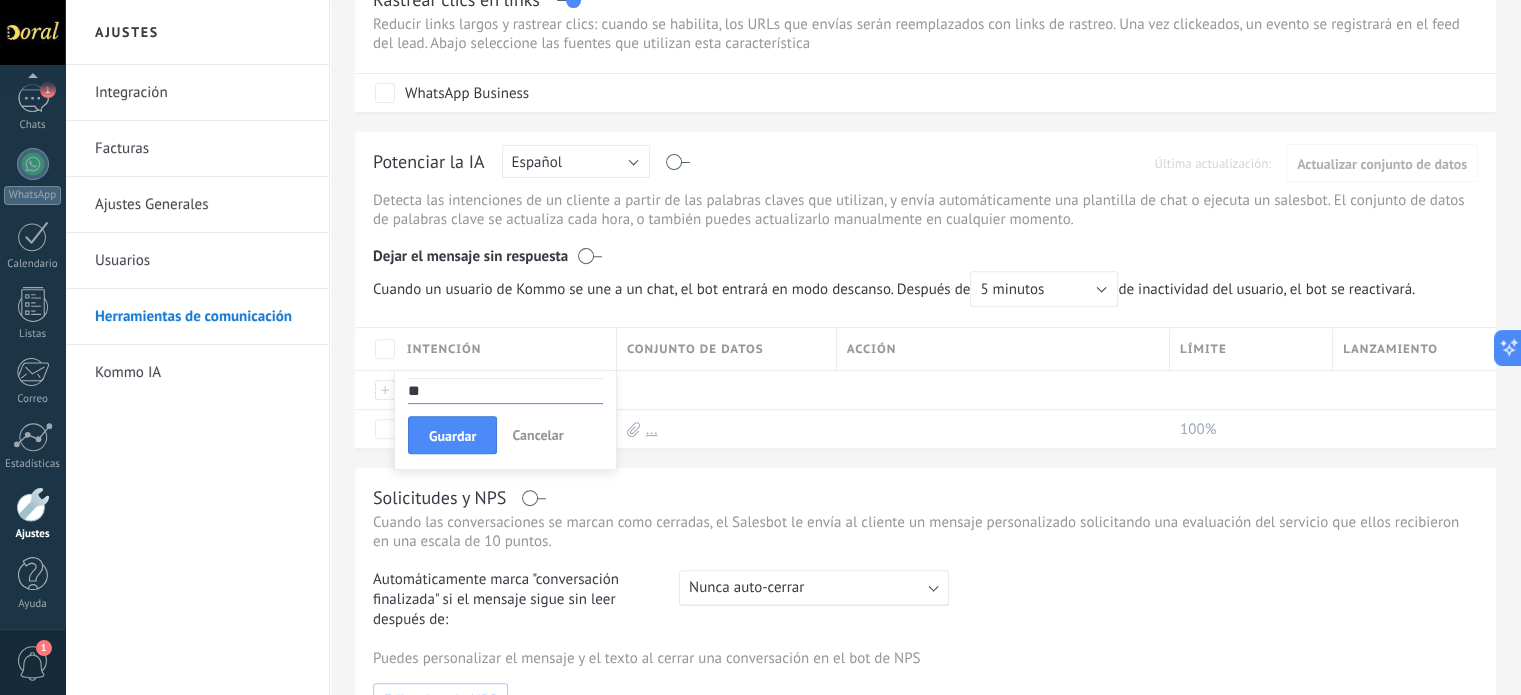 type on "*" 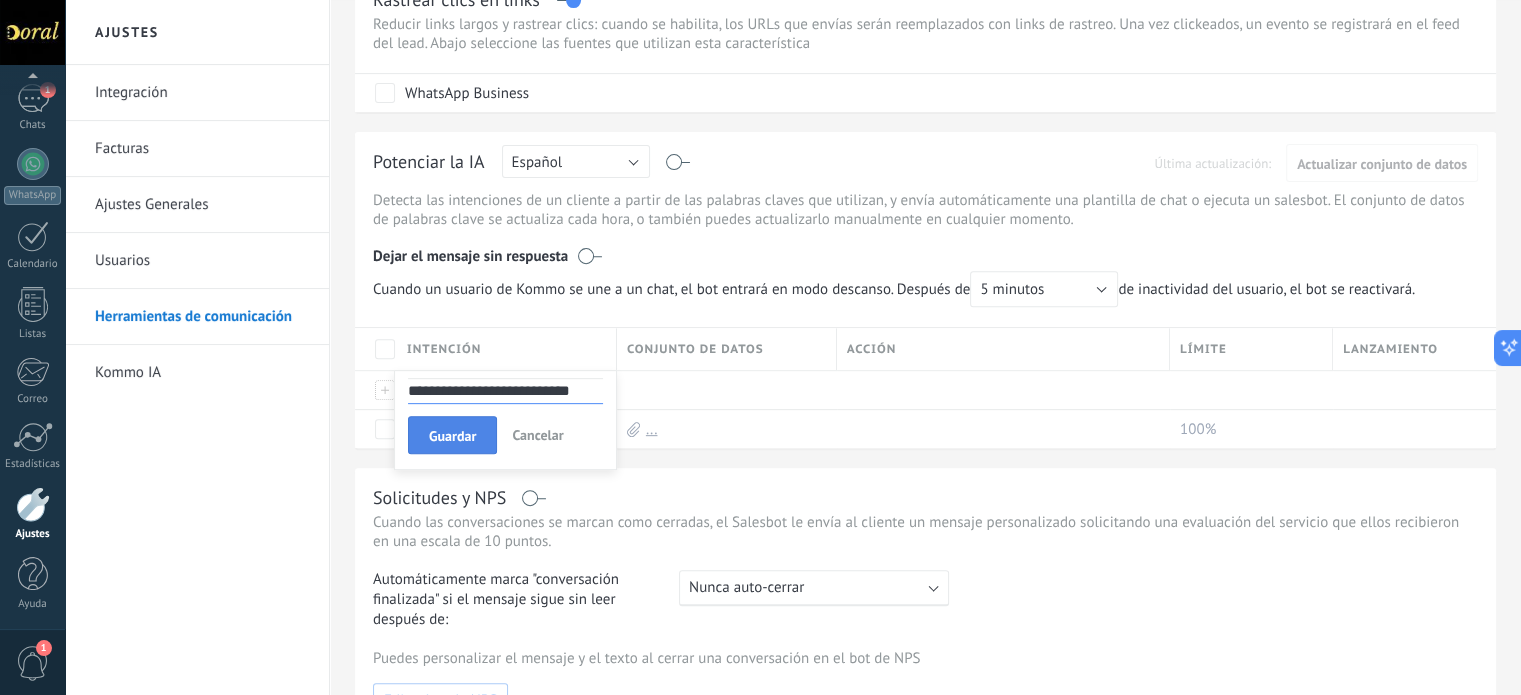 type on "**********" 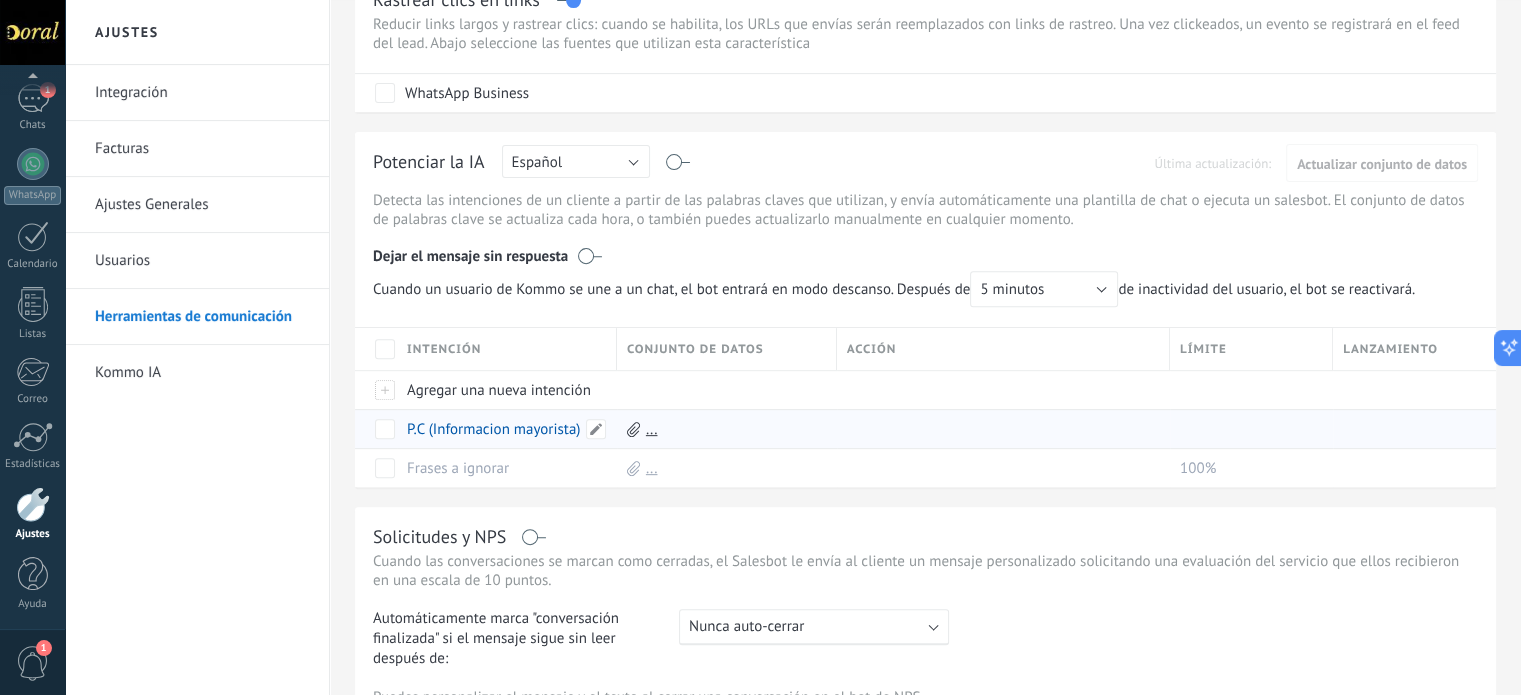 click on "P.C (Informacion mayorista)" at bounding box center [493, 429] 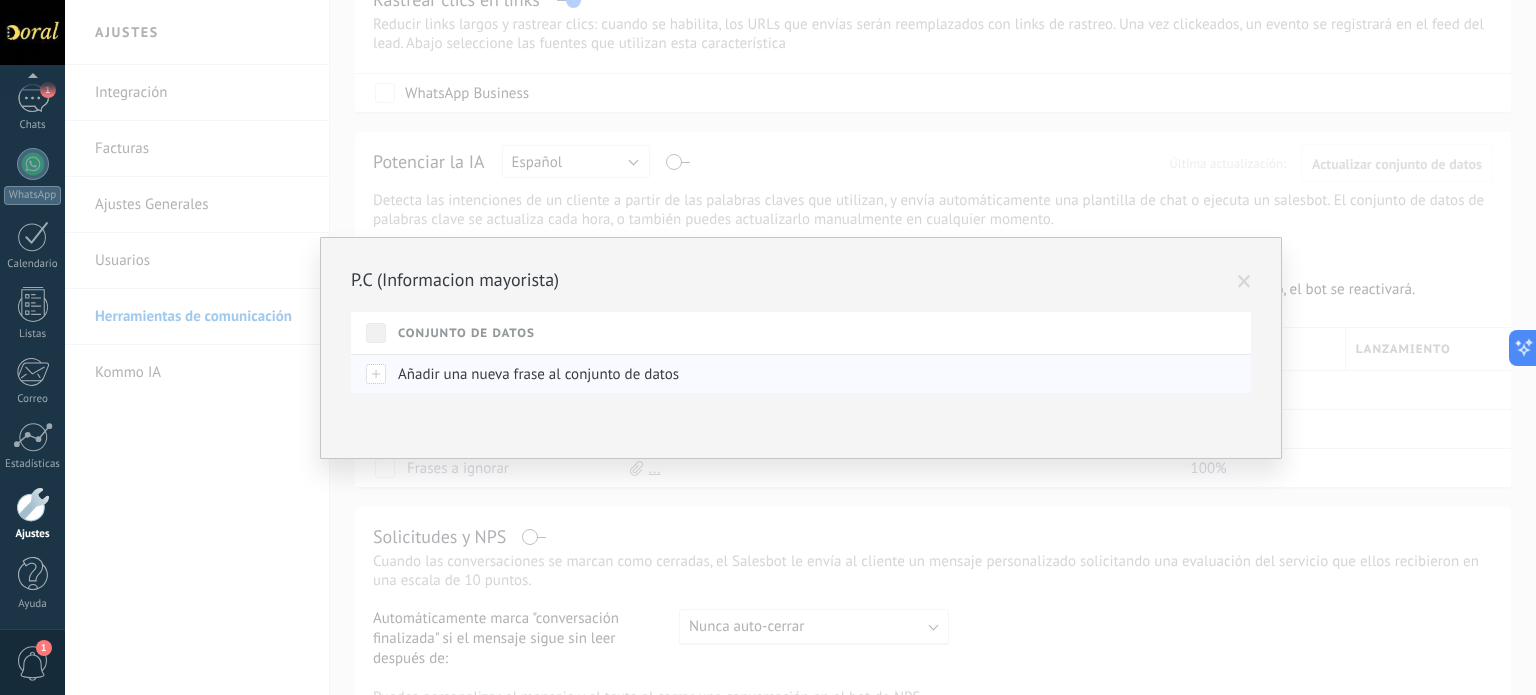 click on "Añadir una nueva frase al conjunto de datos" at bounding box center [538, 374] 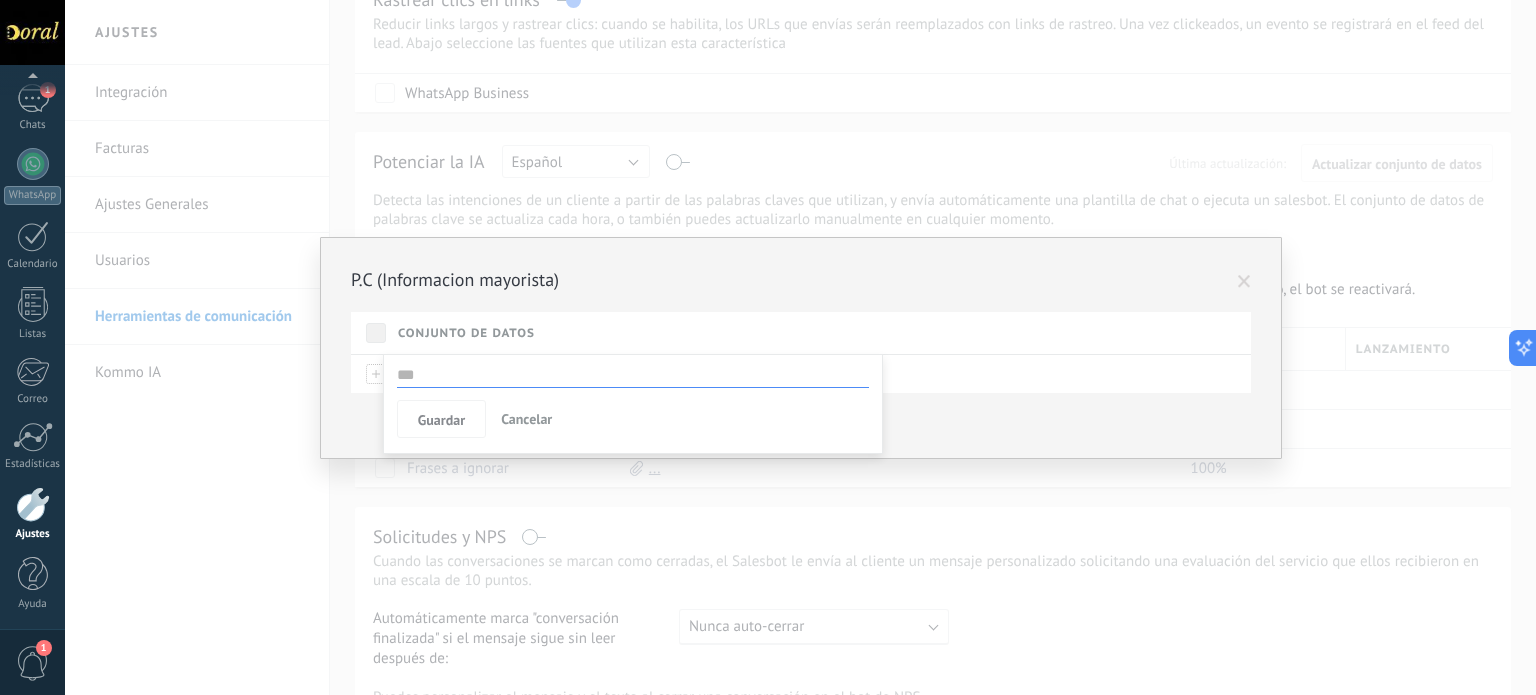 click at bounding box center [633, 375] 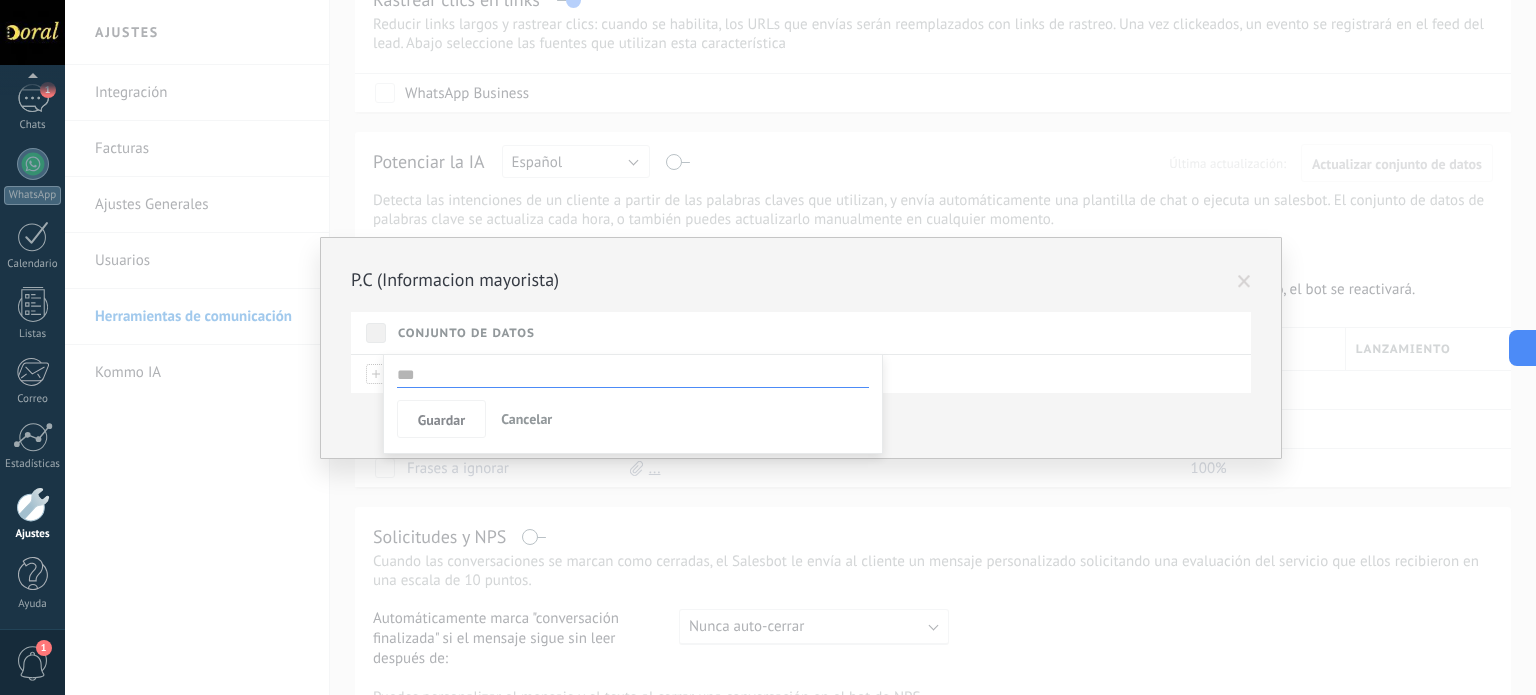click at bounding box center [633, 375] 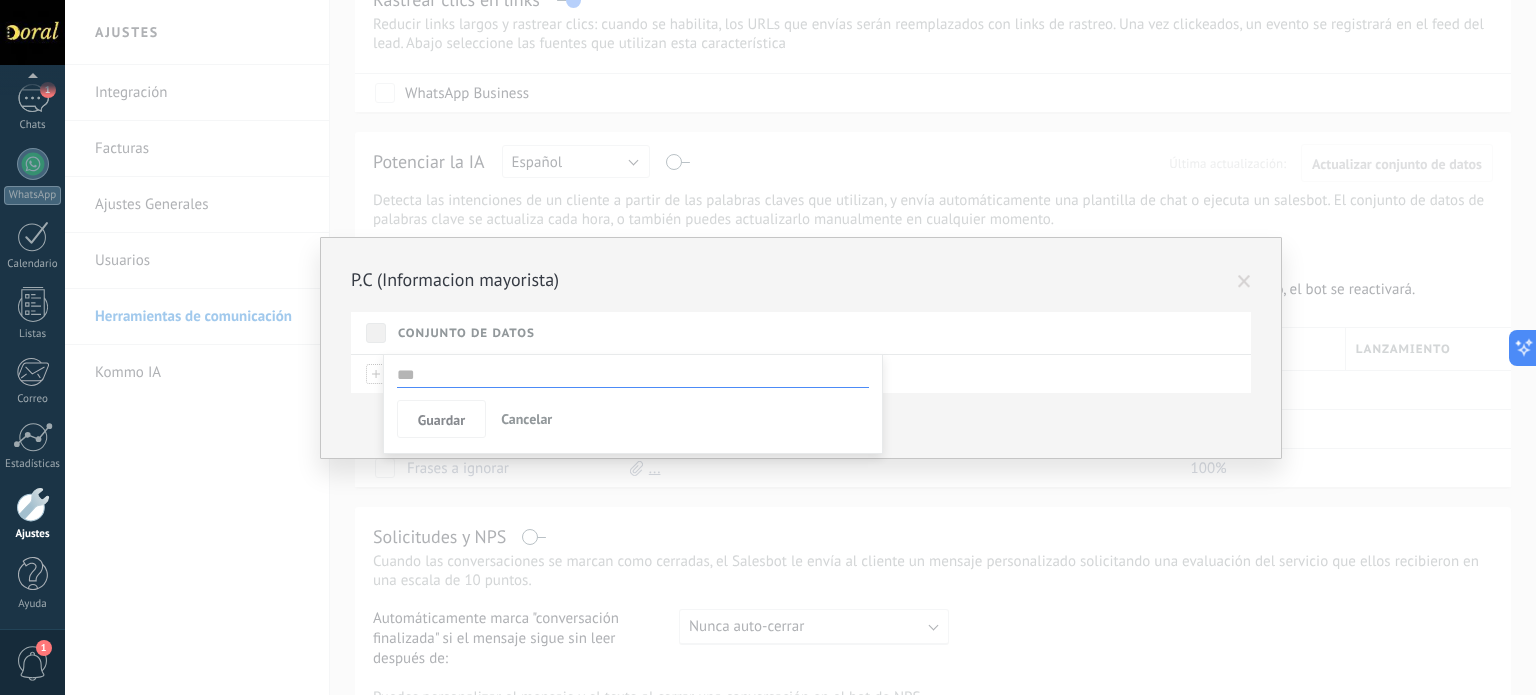 paste on "**********" 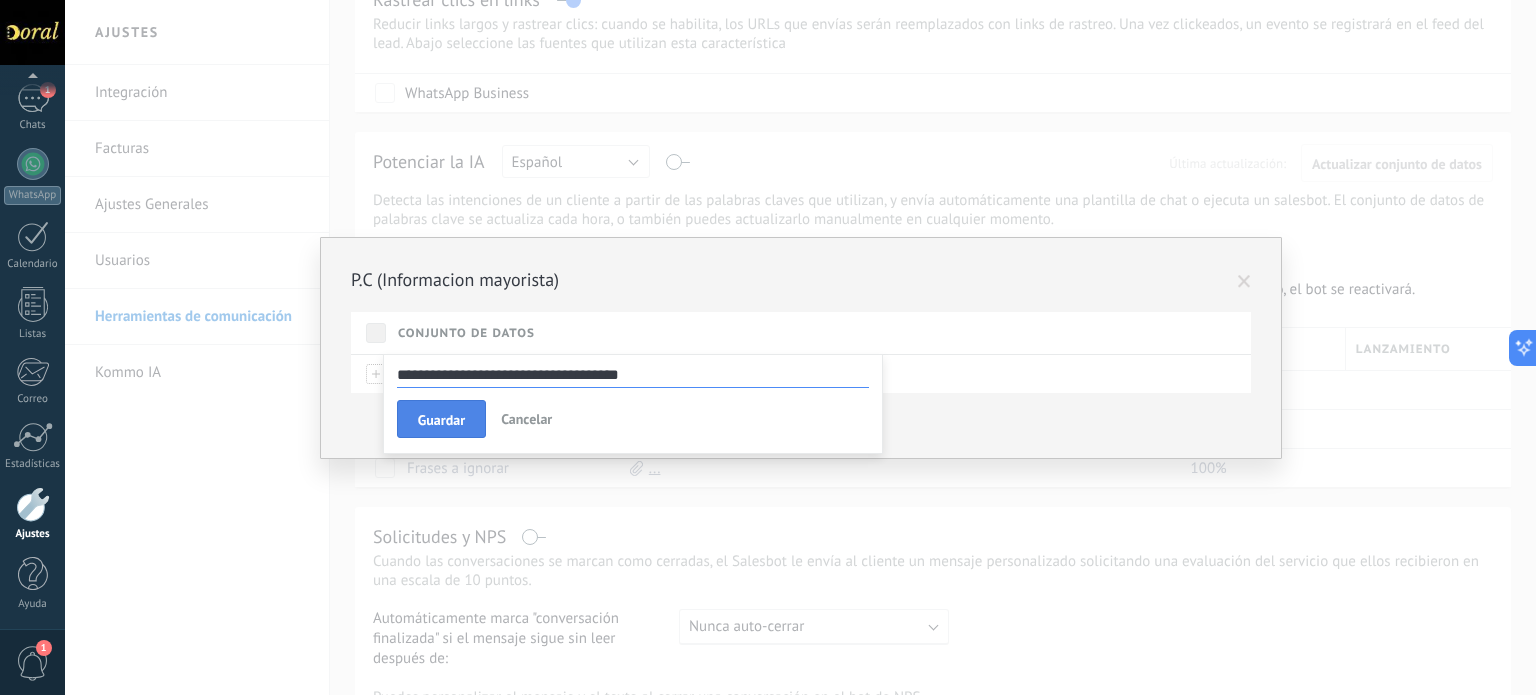 type on "**********" 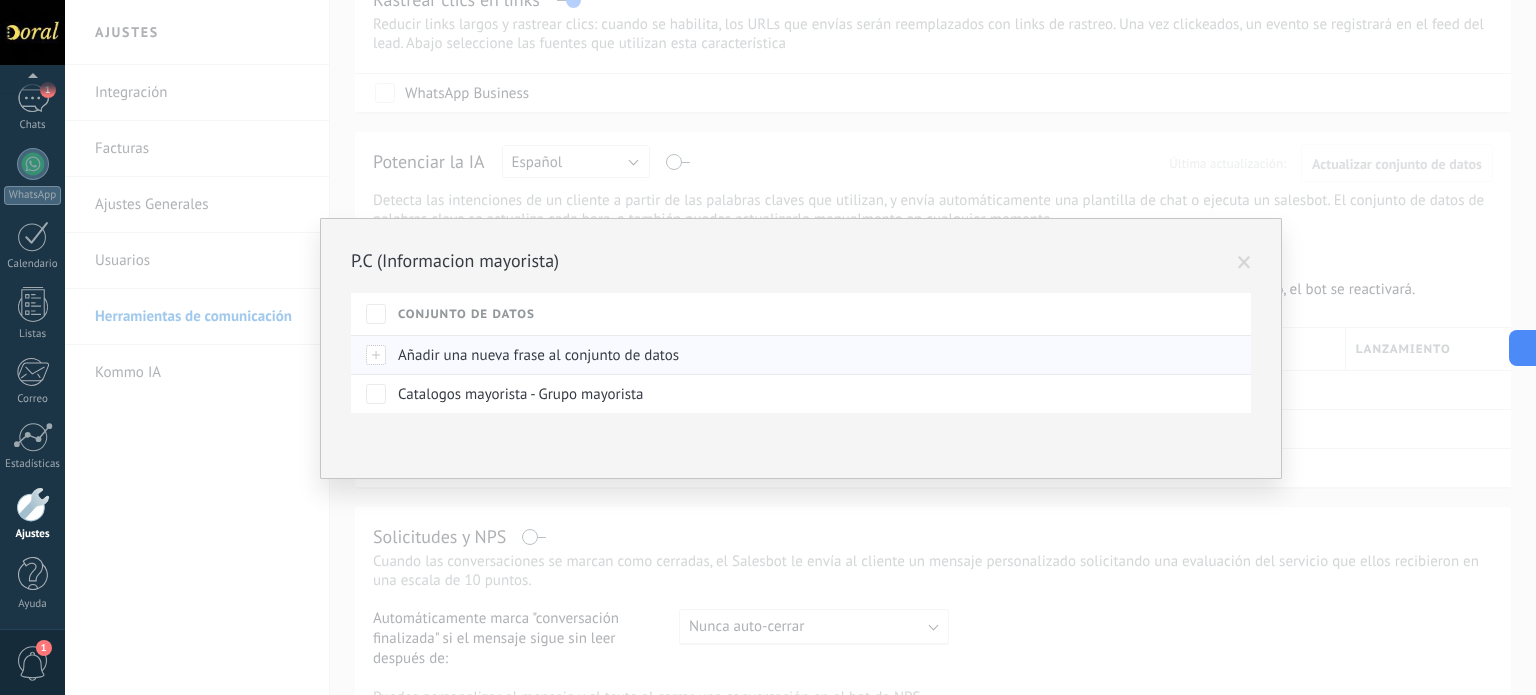 click on "Añadir una nueva frase al conjunto de datos" at bounding box center [538, 355] 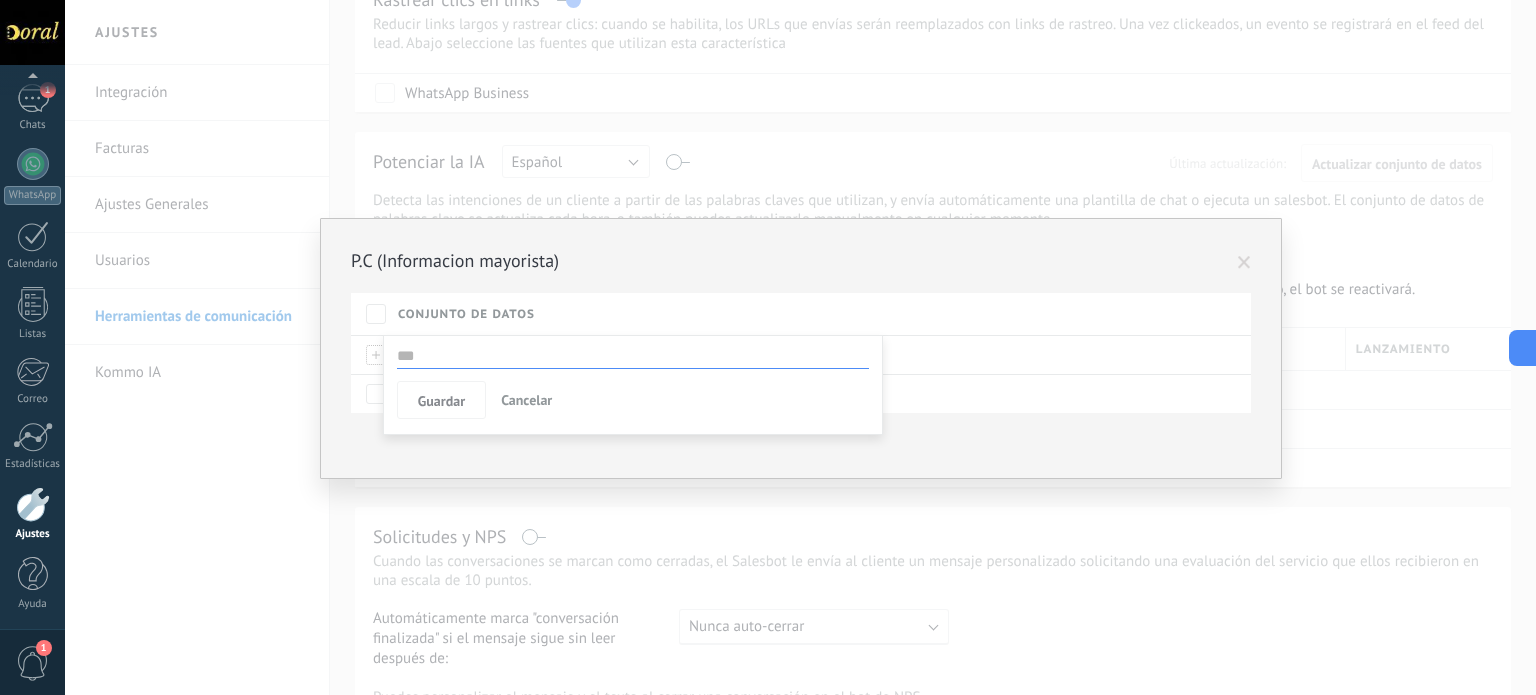click at bounding box center (633, 356) 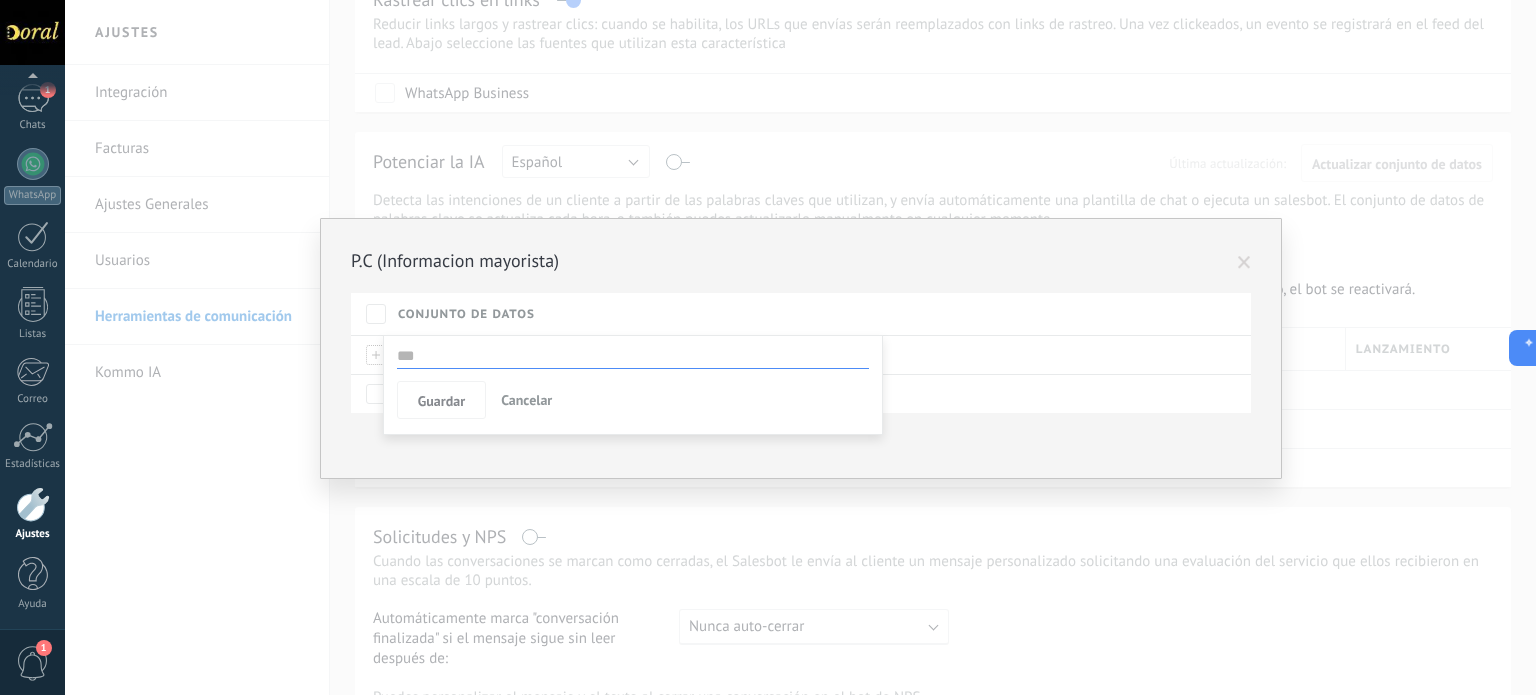 paste on "**********" 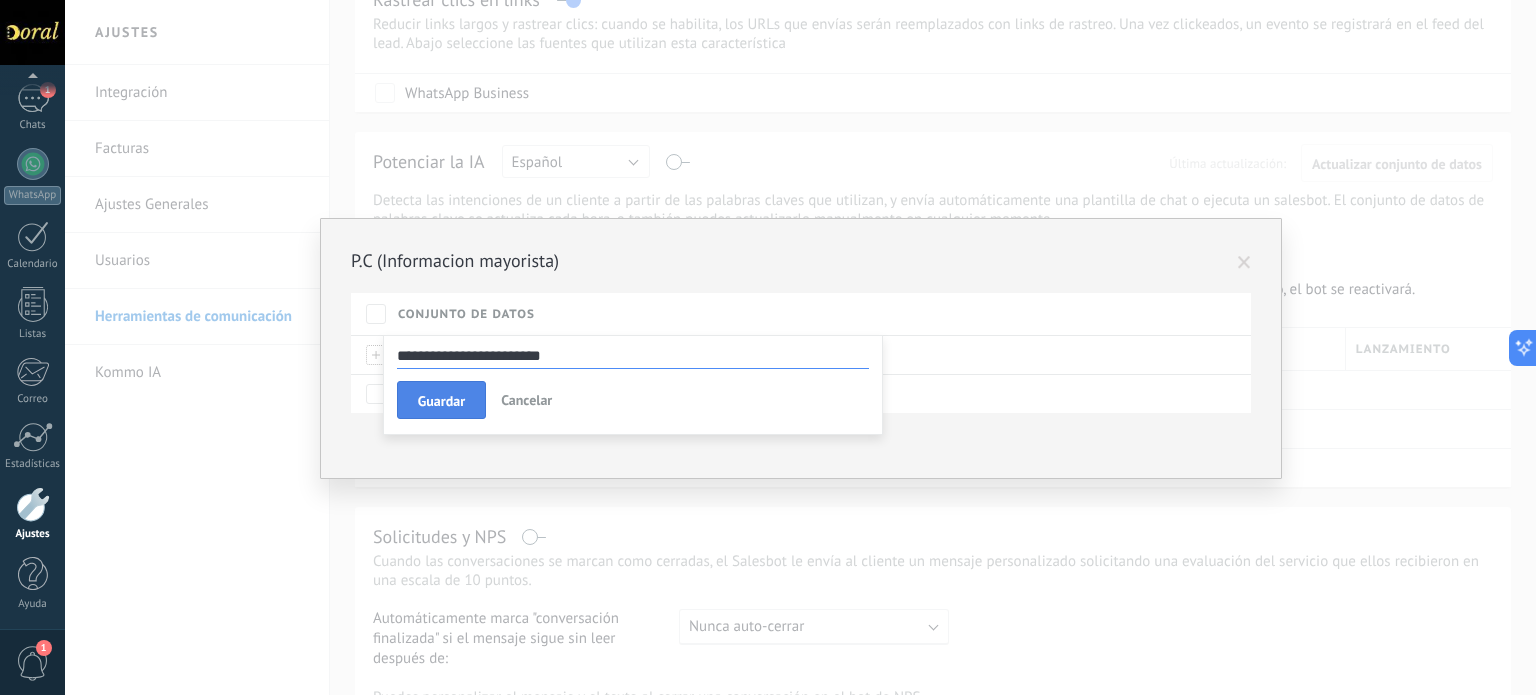 type on "**********" 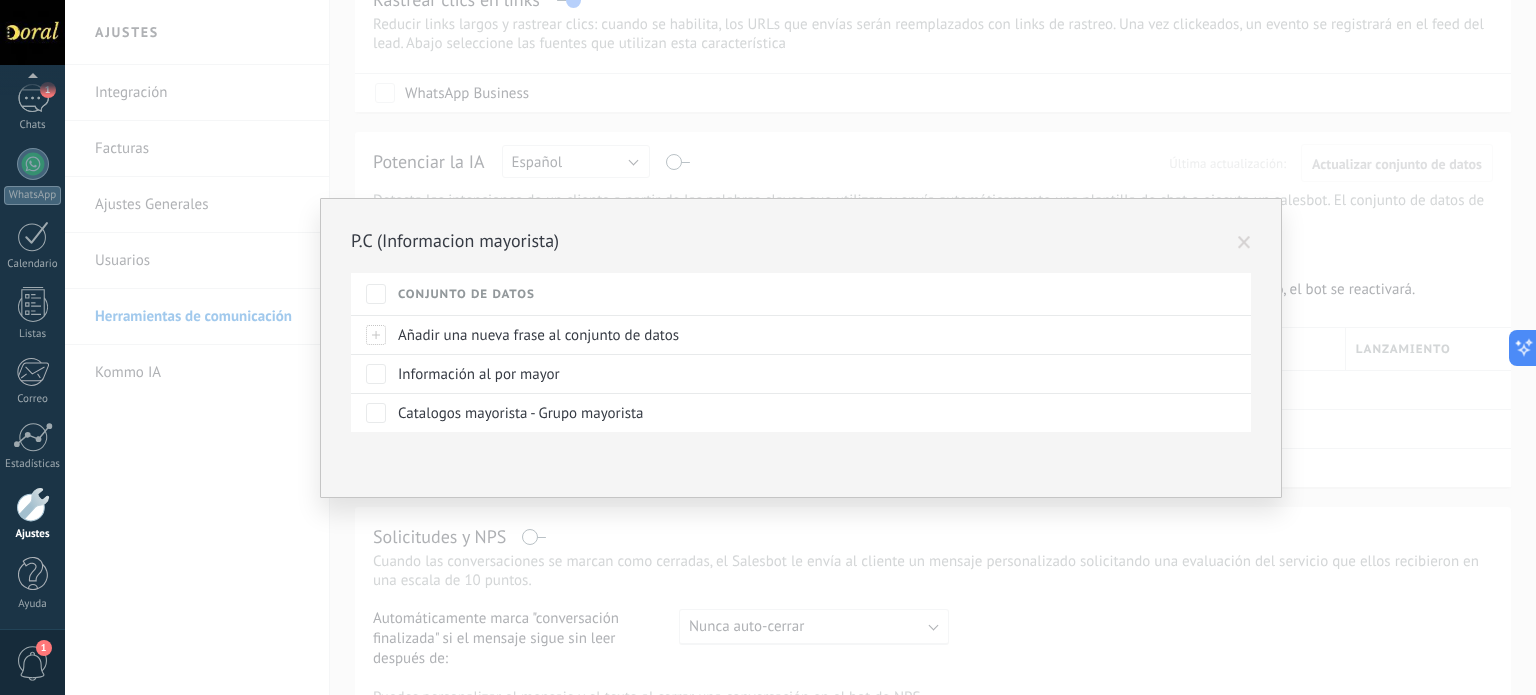 click at bounding box center [1244, 243] 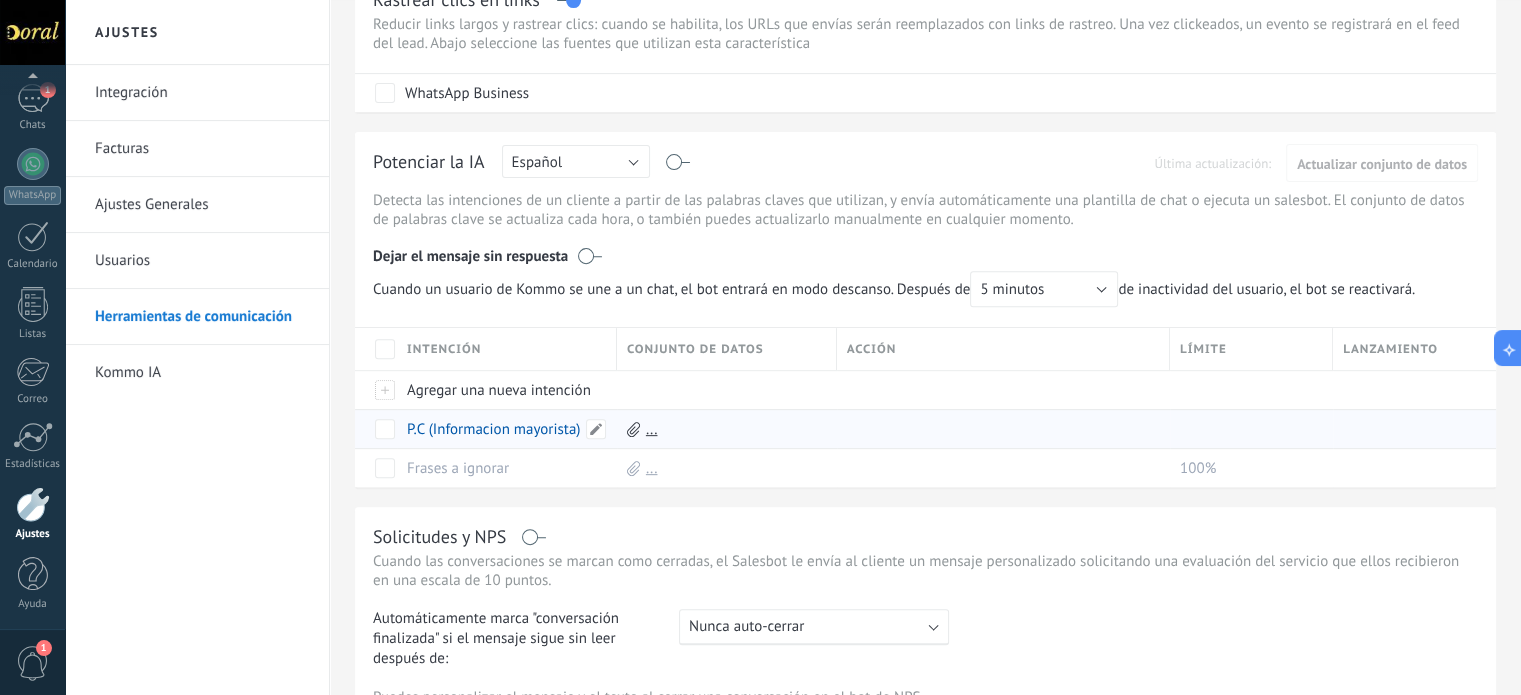 click on "P.C (Informacion mayorista)" at bounding box center (493, 429) 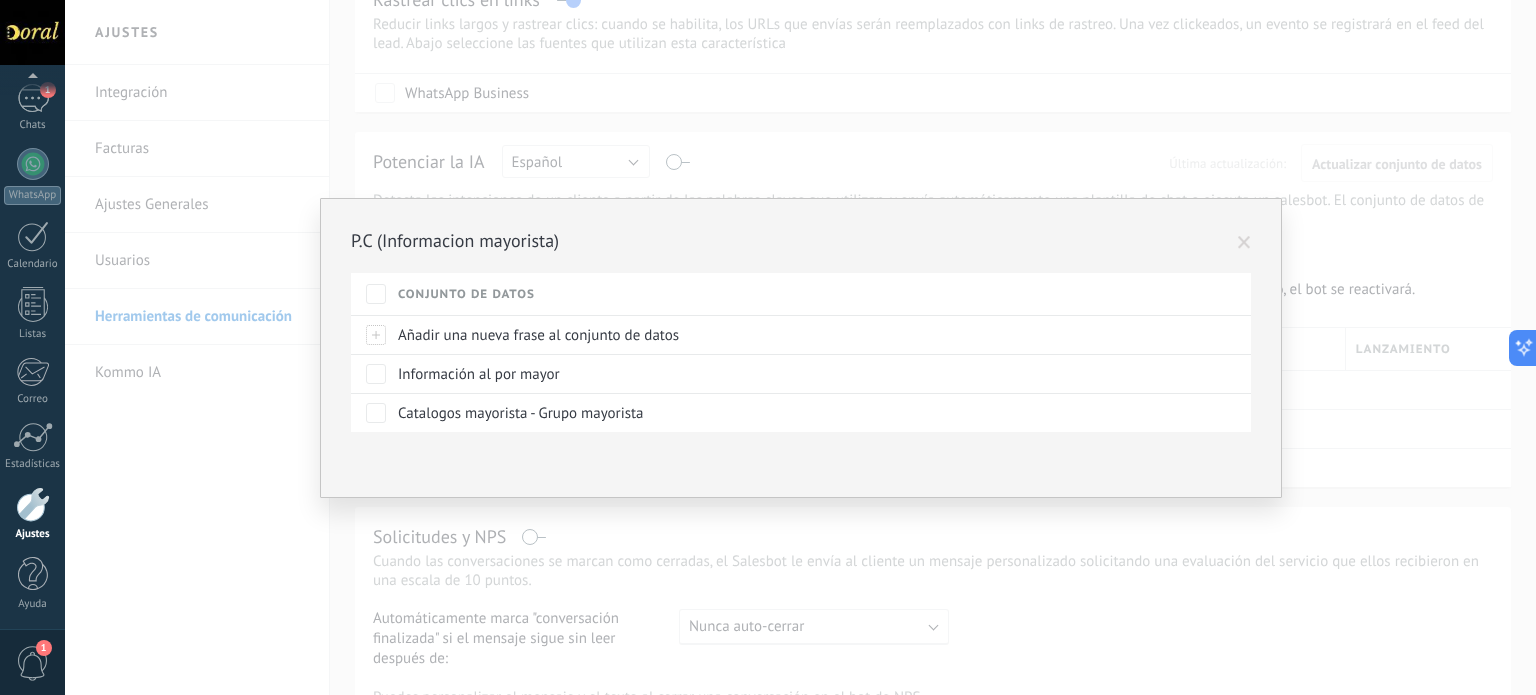 click at bounding box center [1244, 243] 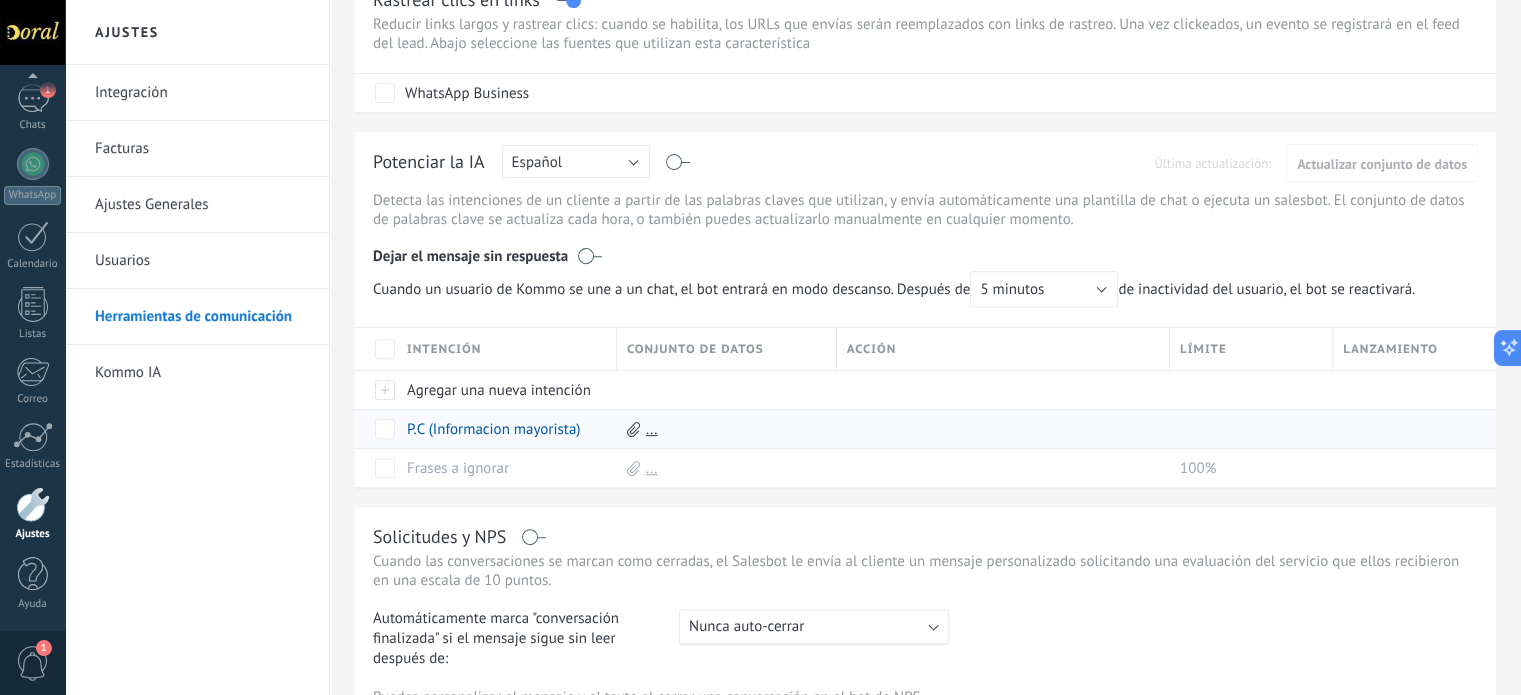 click on "..." at bounding box center [652, 429] 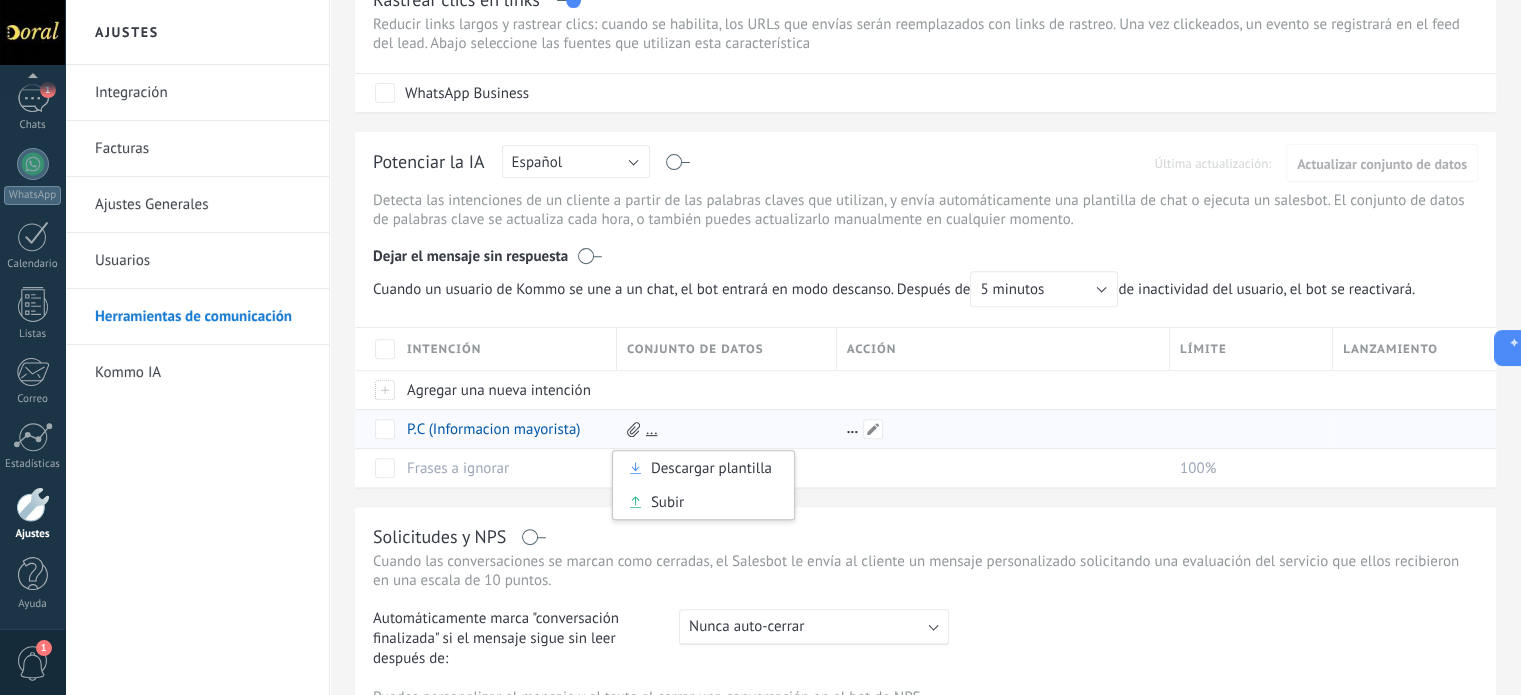 click at bounding box center [998, 429] 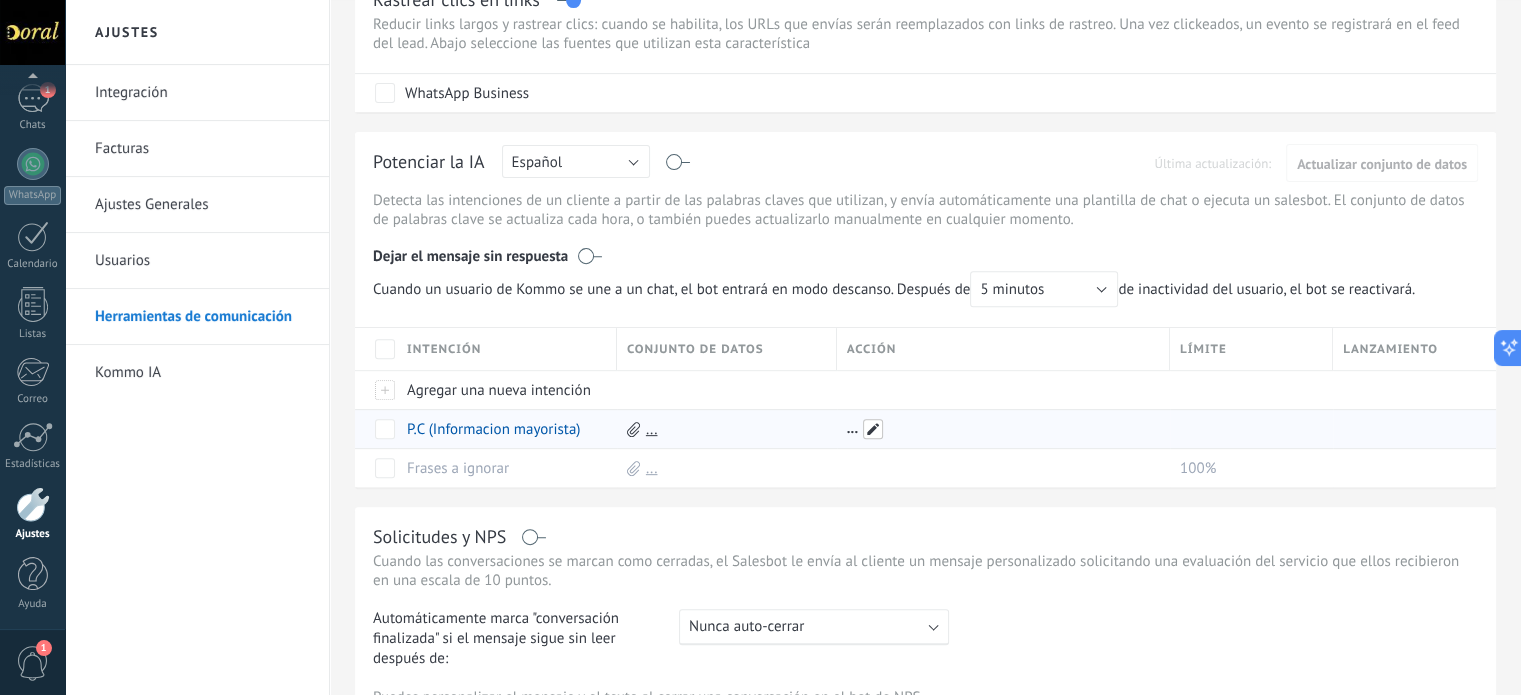click at bounding box center [873, 429] 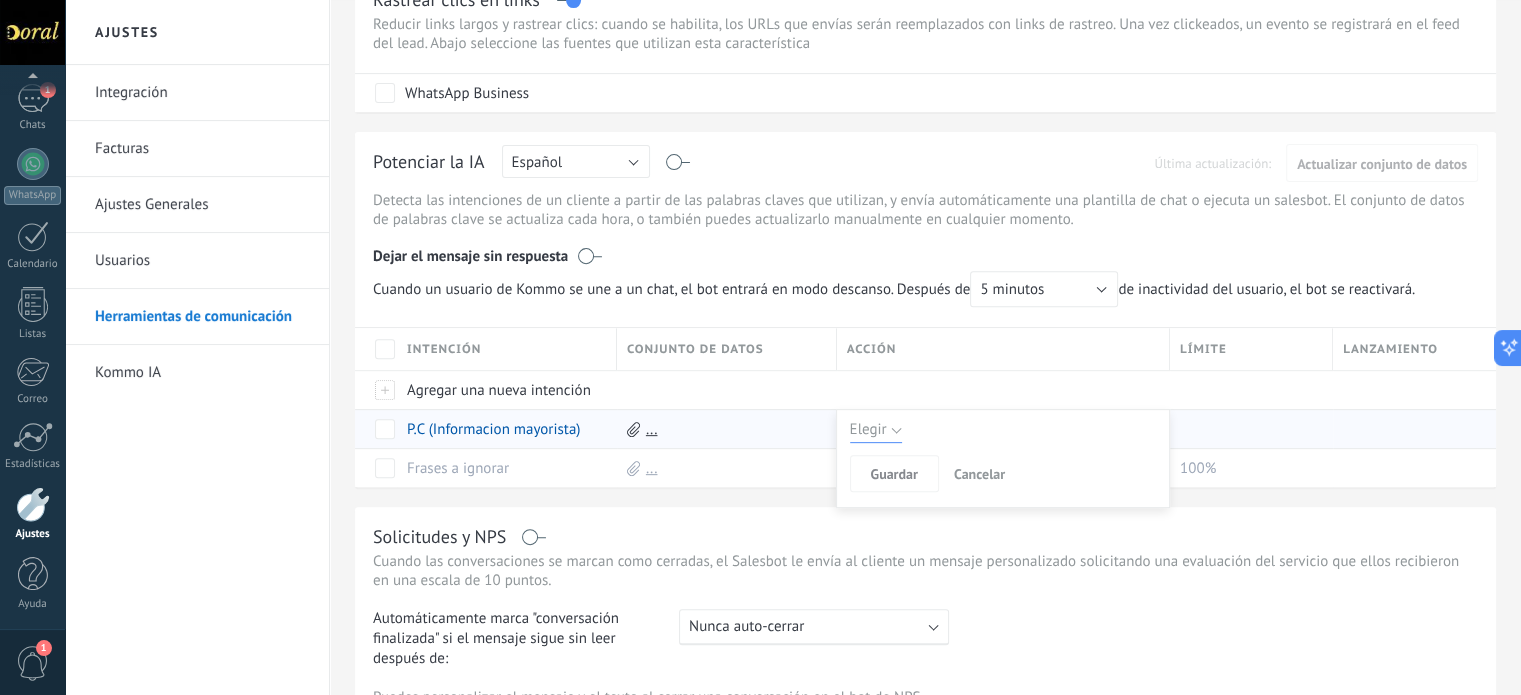 click on "Elegir" at bounding box center [876, 430] 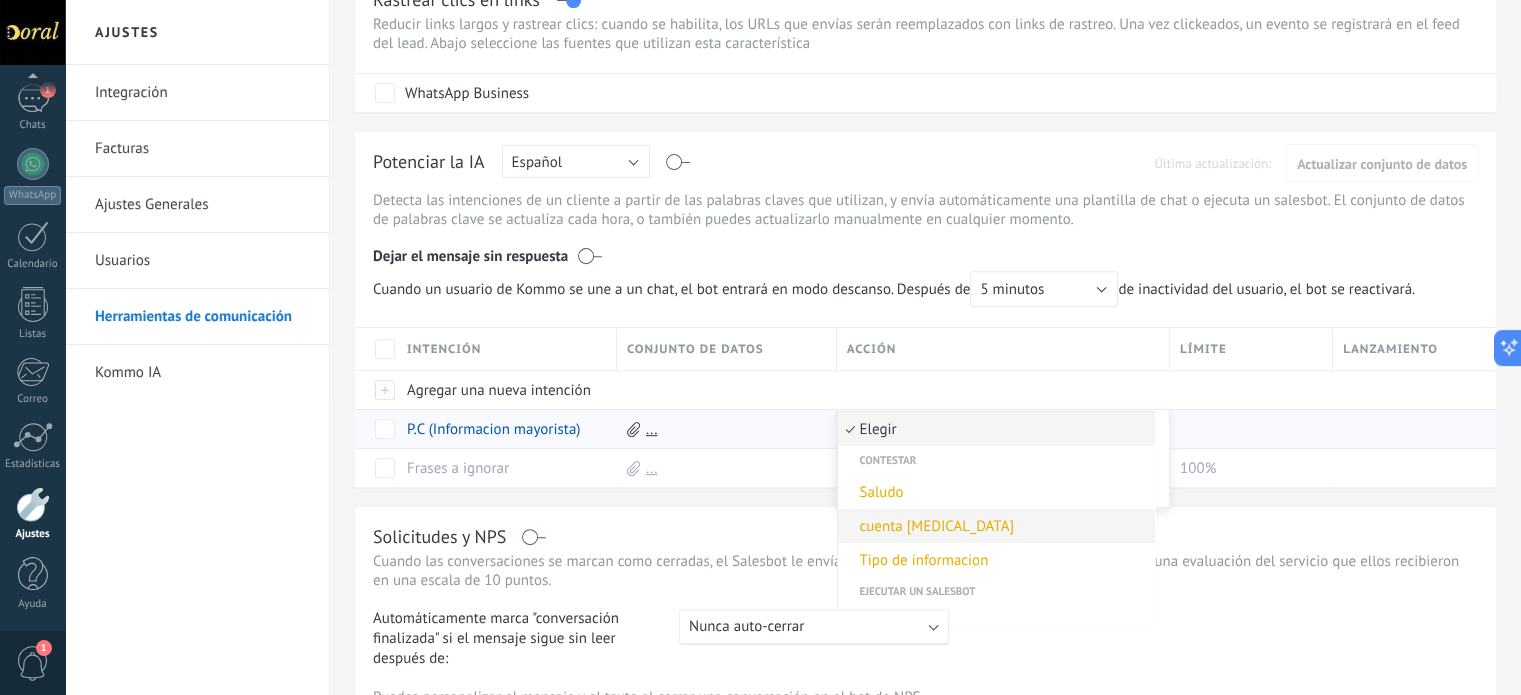 click on "cuenta [MEDICAL_DATA]" at bounding box center (993, 526) 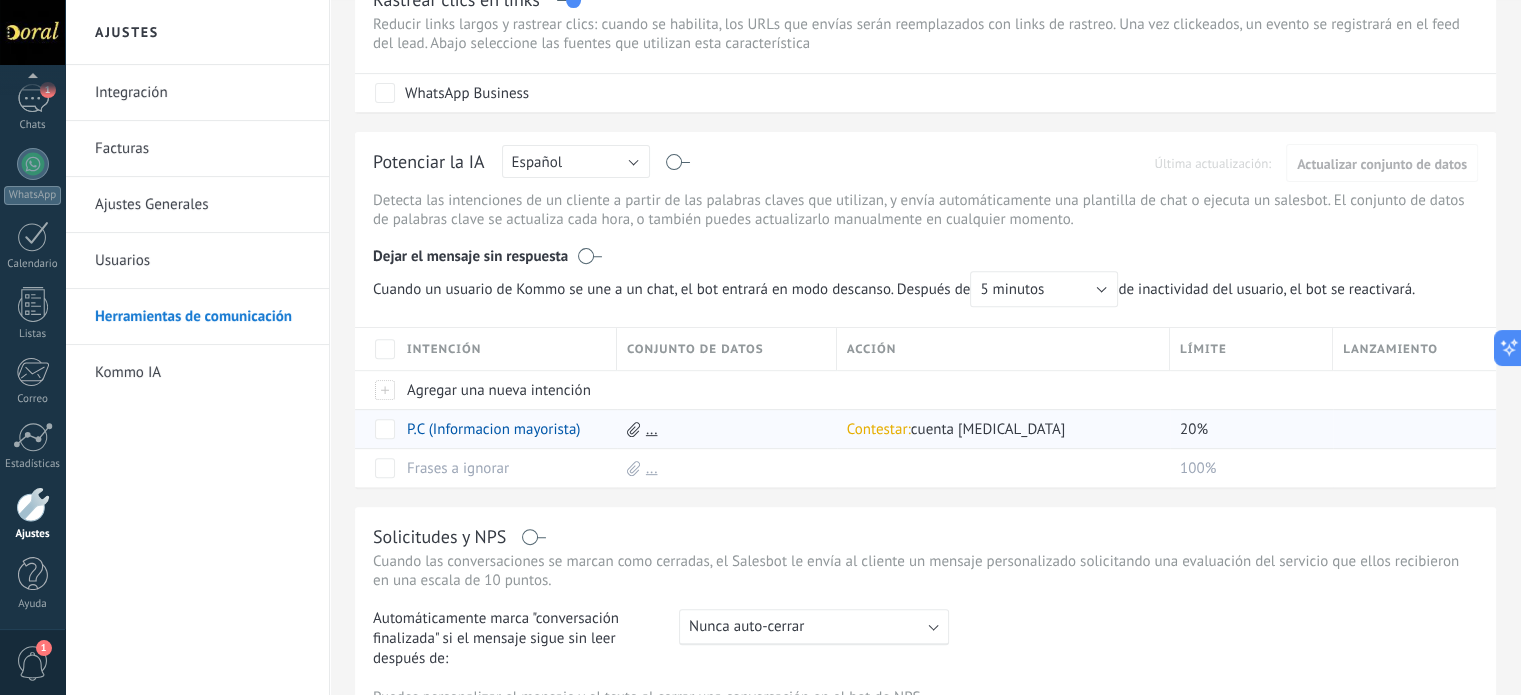 click on "Límite" at bounding box center (1203, 349) 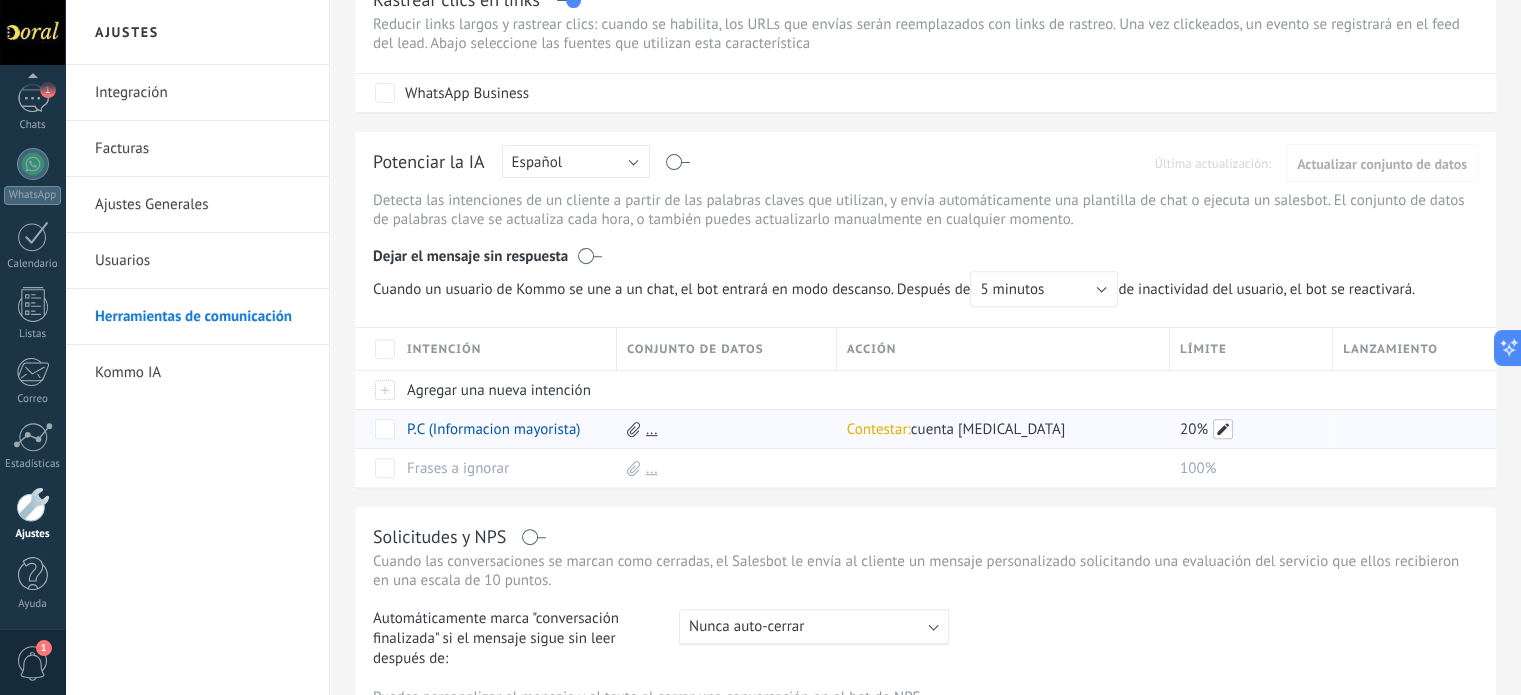 click at bounding box center [1223, 429] 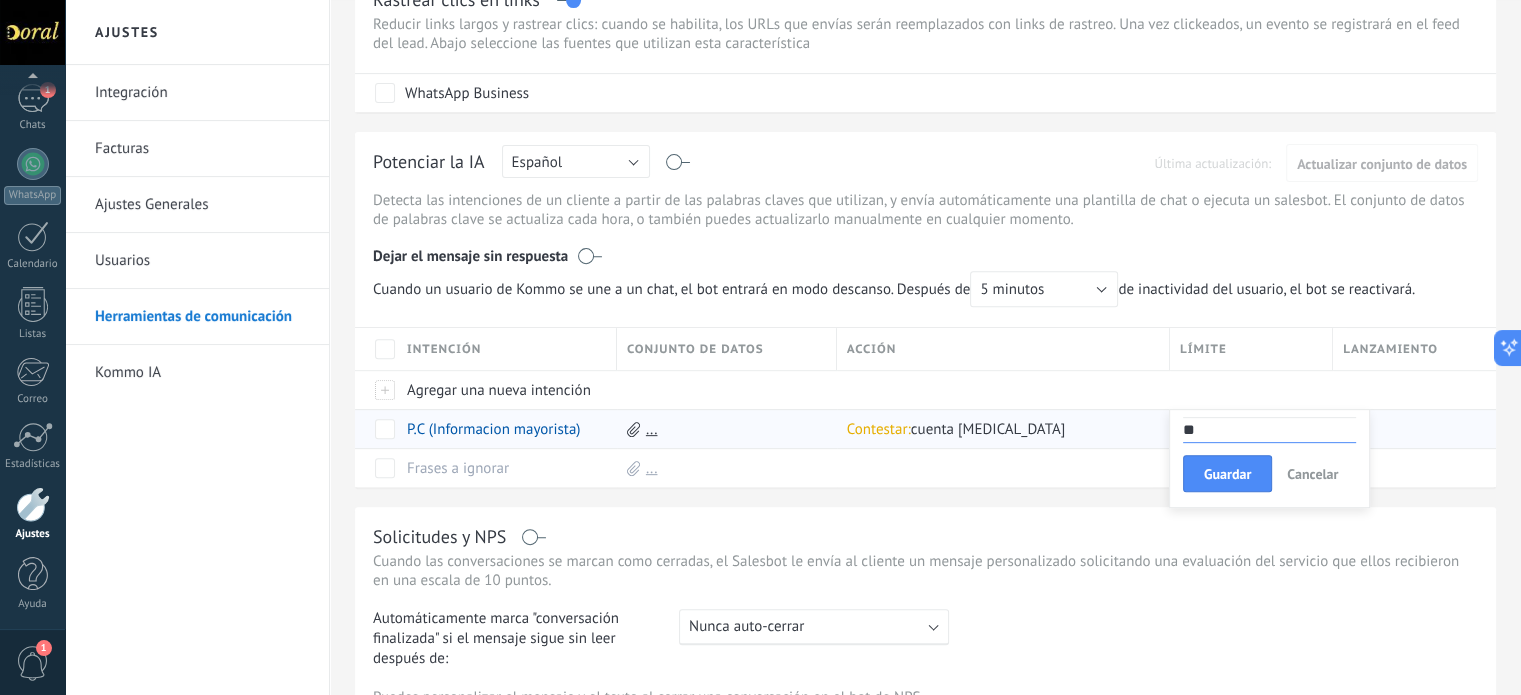 drag, startPoint x: 1204, startPoint y: 444, endPoint x: 1172, endPoint y: 443, distance: 32.01562 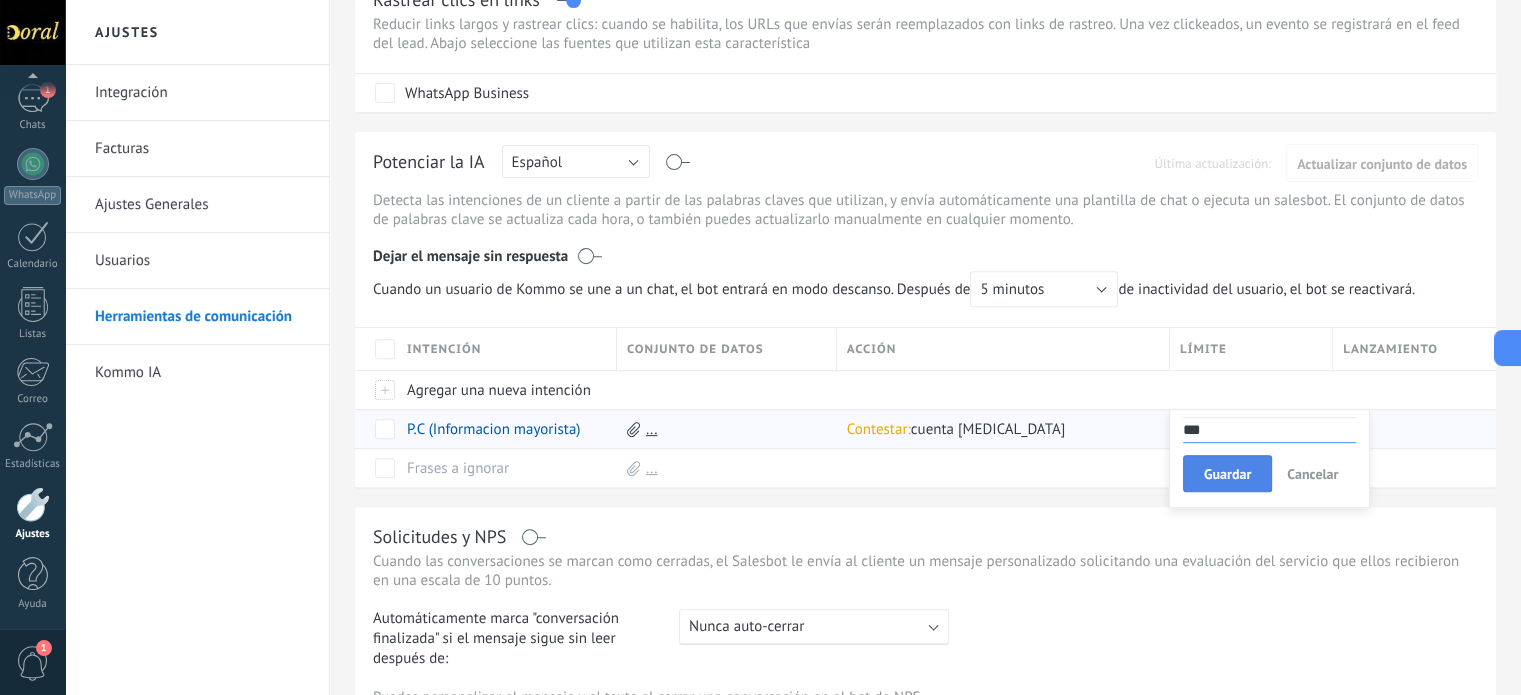 type on "***" 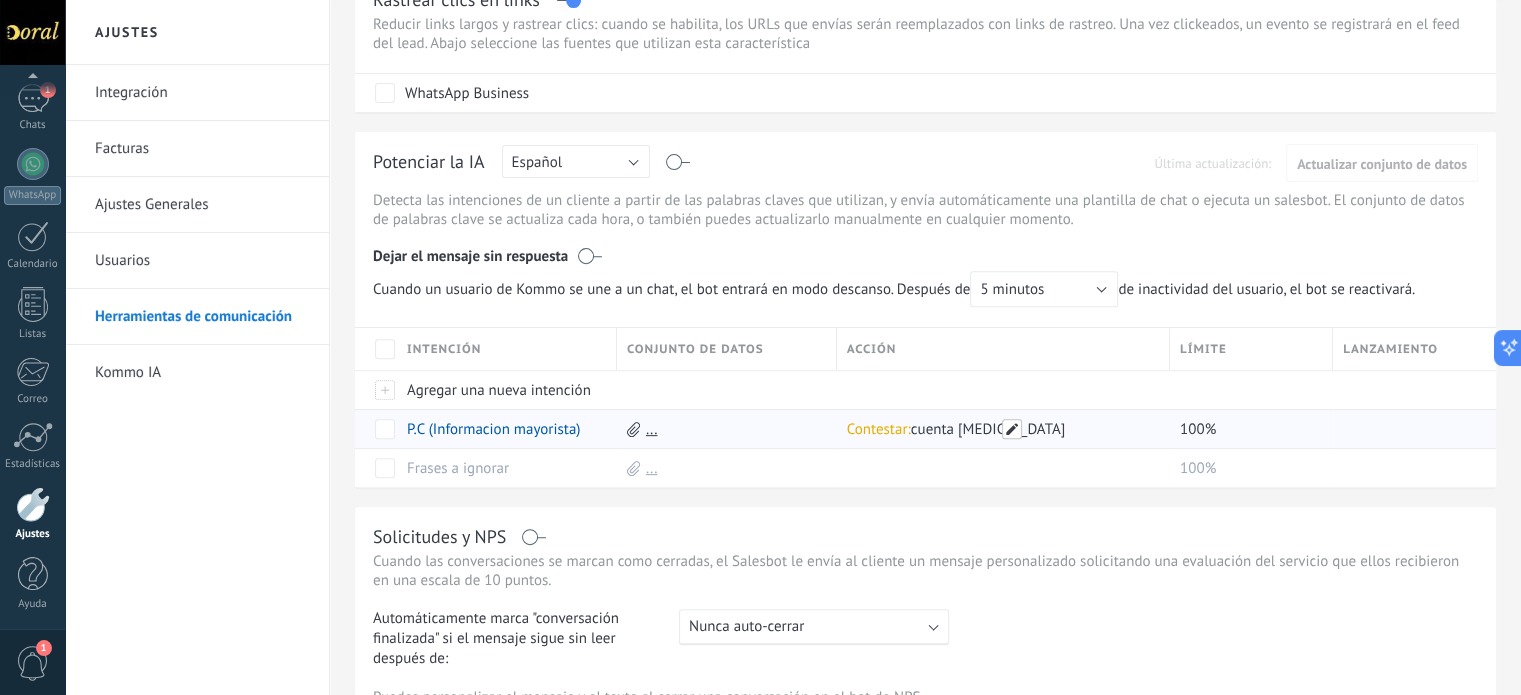 click at bounding box center (1012, 429) 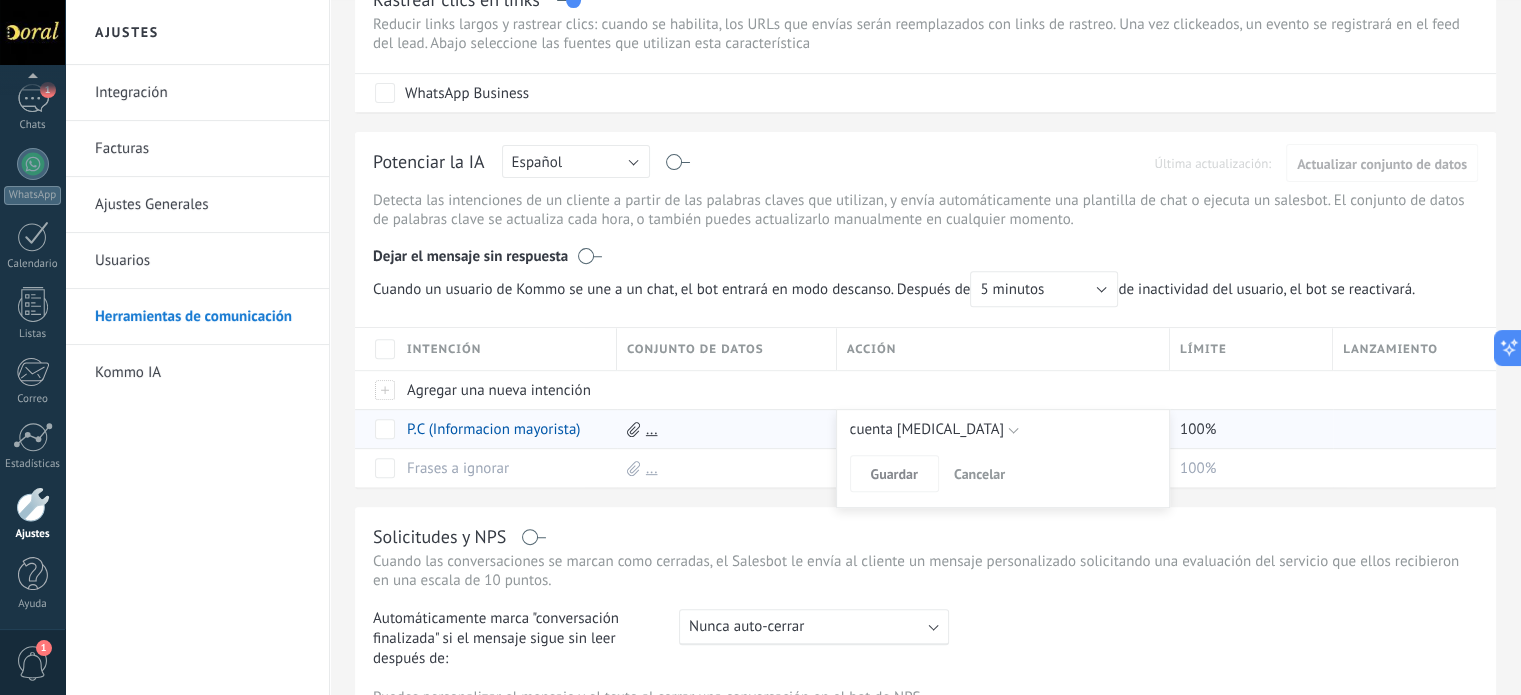 click on "Contestar Saludo cuenta Doral Tipo de informacion Ejecutar un Salesbot TestBot 1ra Atencion cuenta Doral" at bounding box center (1003, 430) 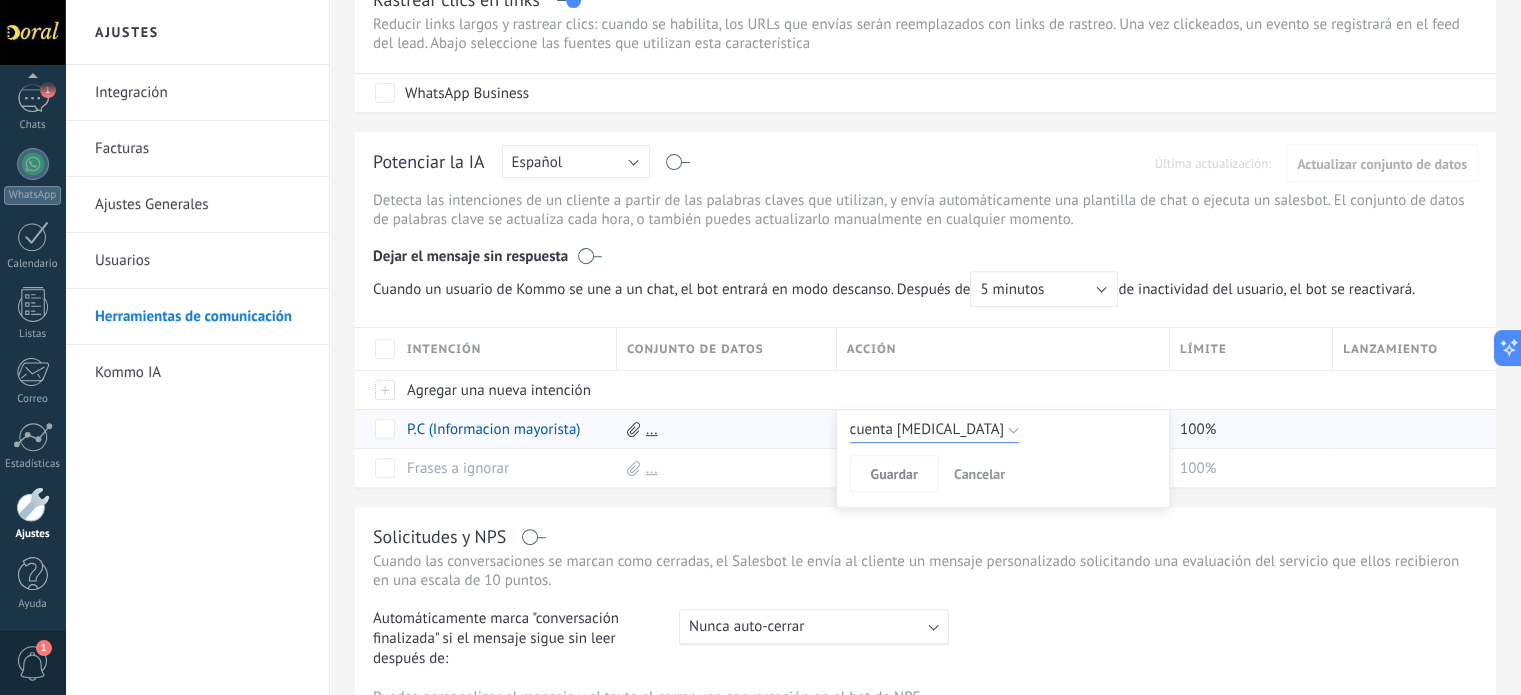 click on "cuenta [MEDICAL_DATA]" at bounding box center (935, 430) 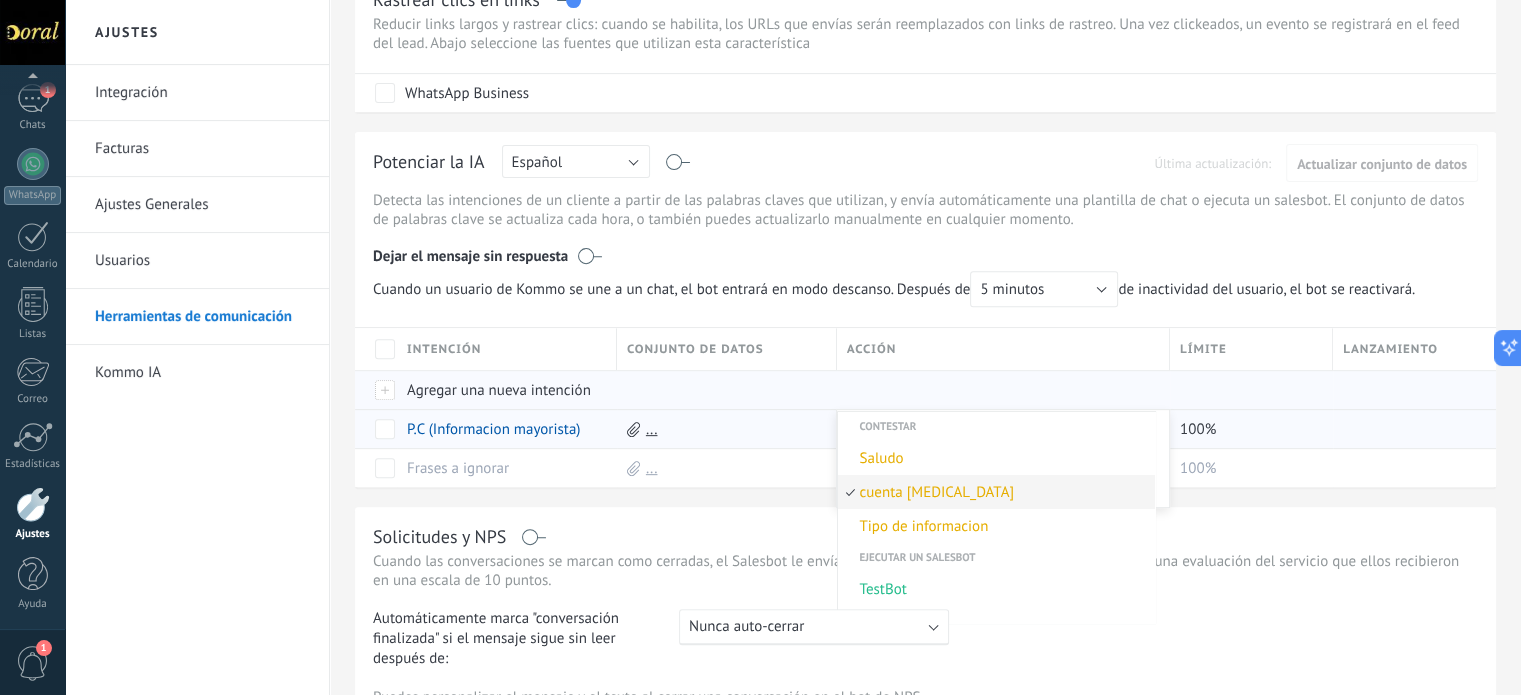 click at bounding box center (998, 390) 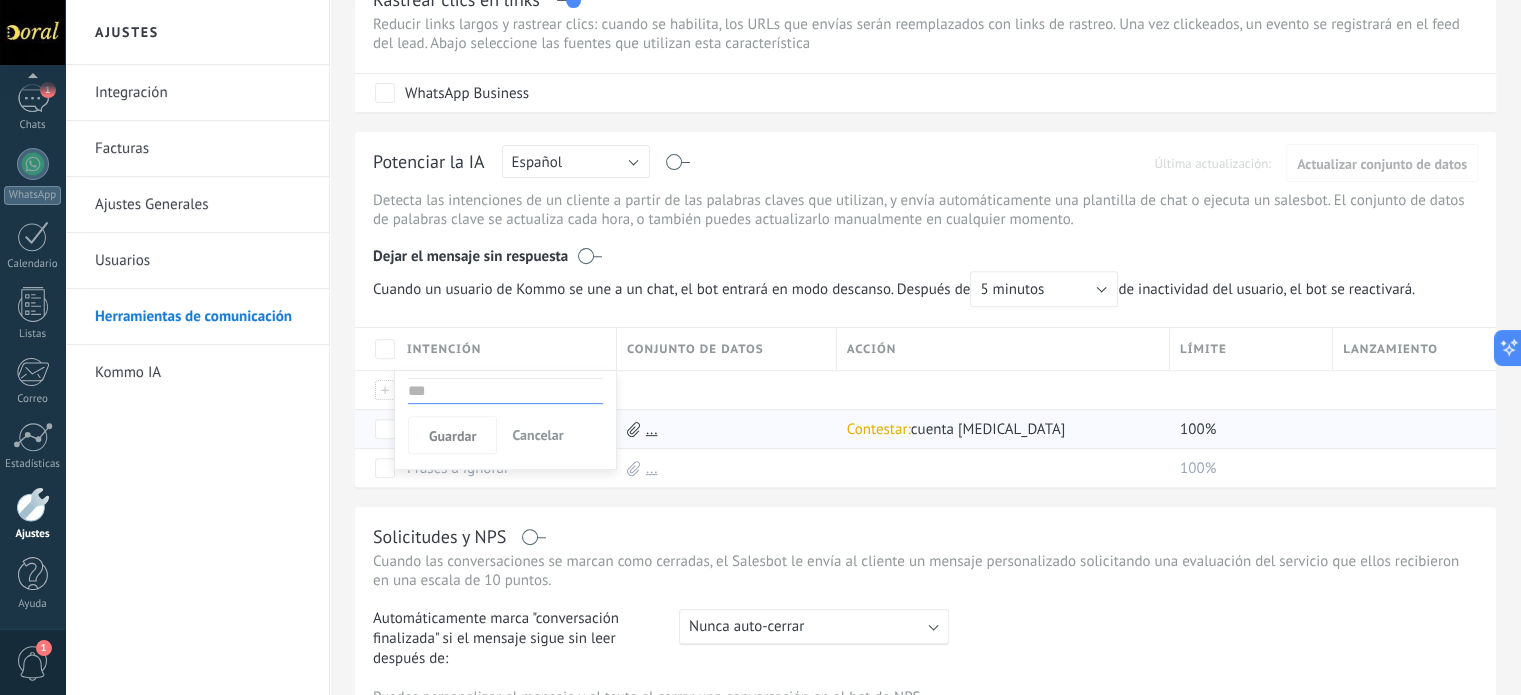 click on "Dejar el mensaje sin respuesta" at bounding box center (925, 252) 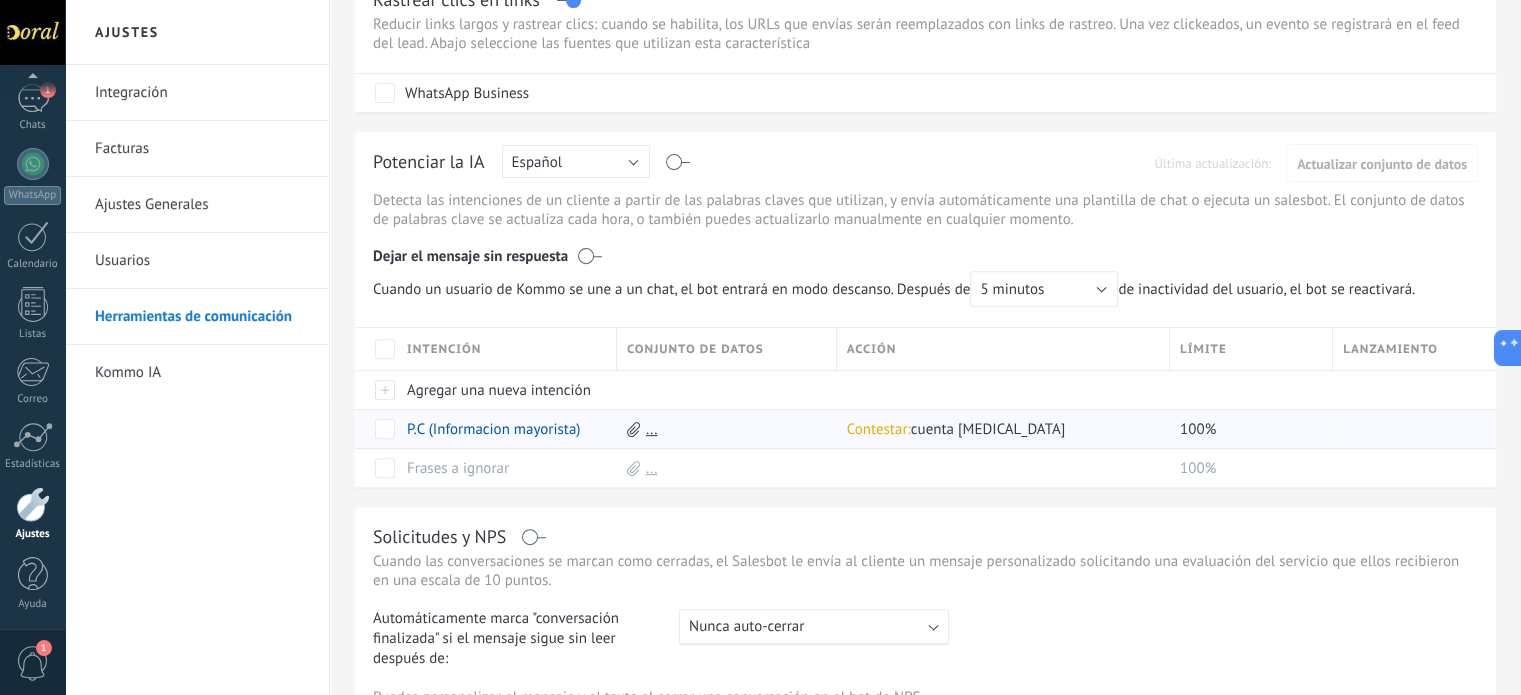 click 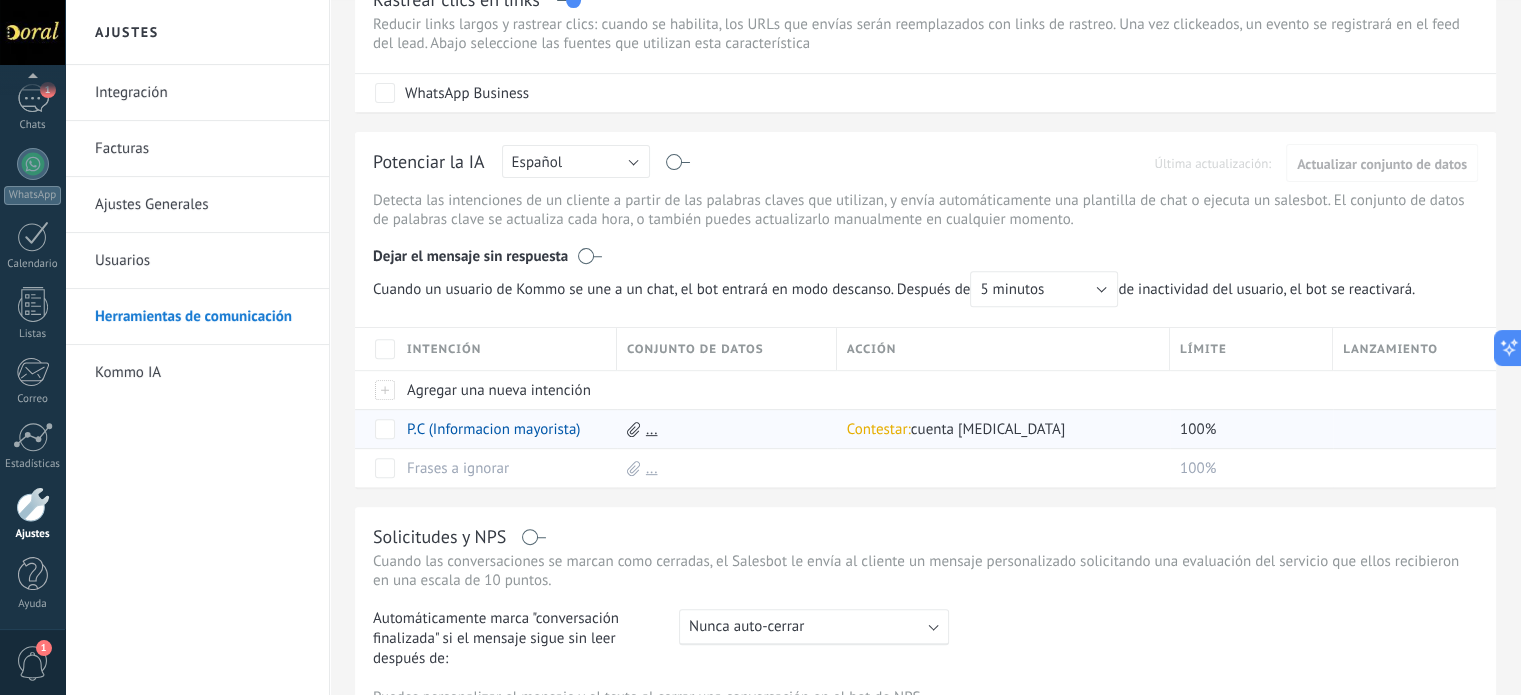 click on "..." at bounding box center (652, 429) 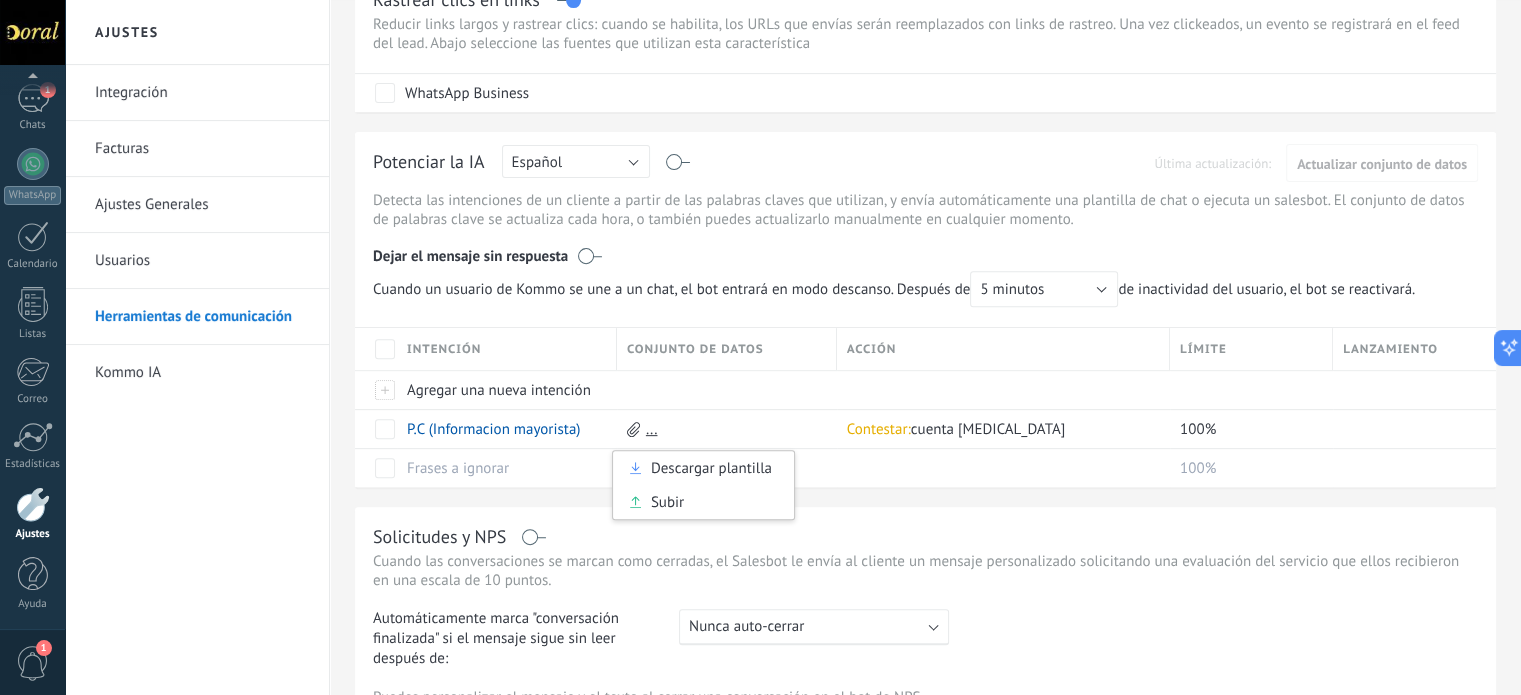 click on "Dejar el mensaje sin respuesta" at bounding box center [925, 252] 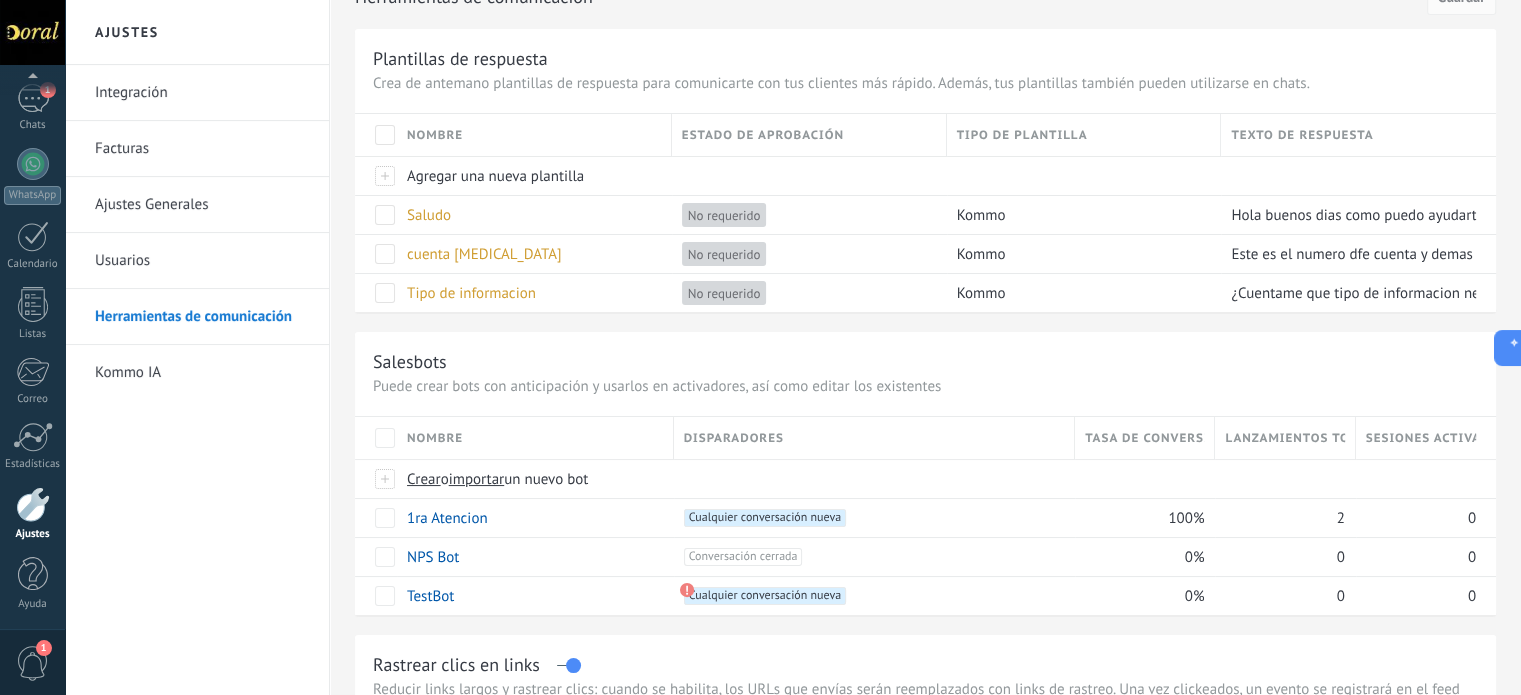 scroll, scrollTop: 0, scrollLeft: 0, axis: both 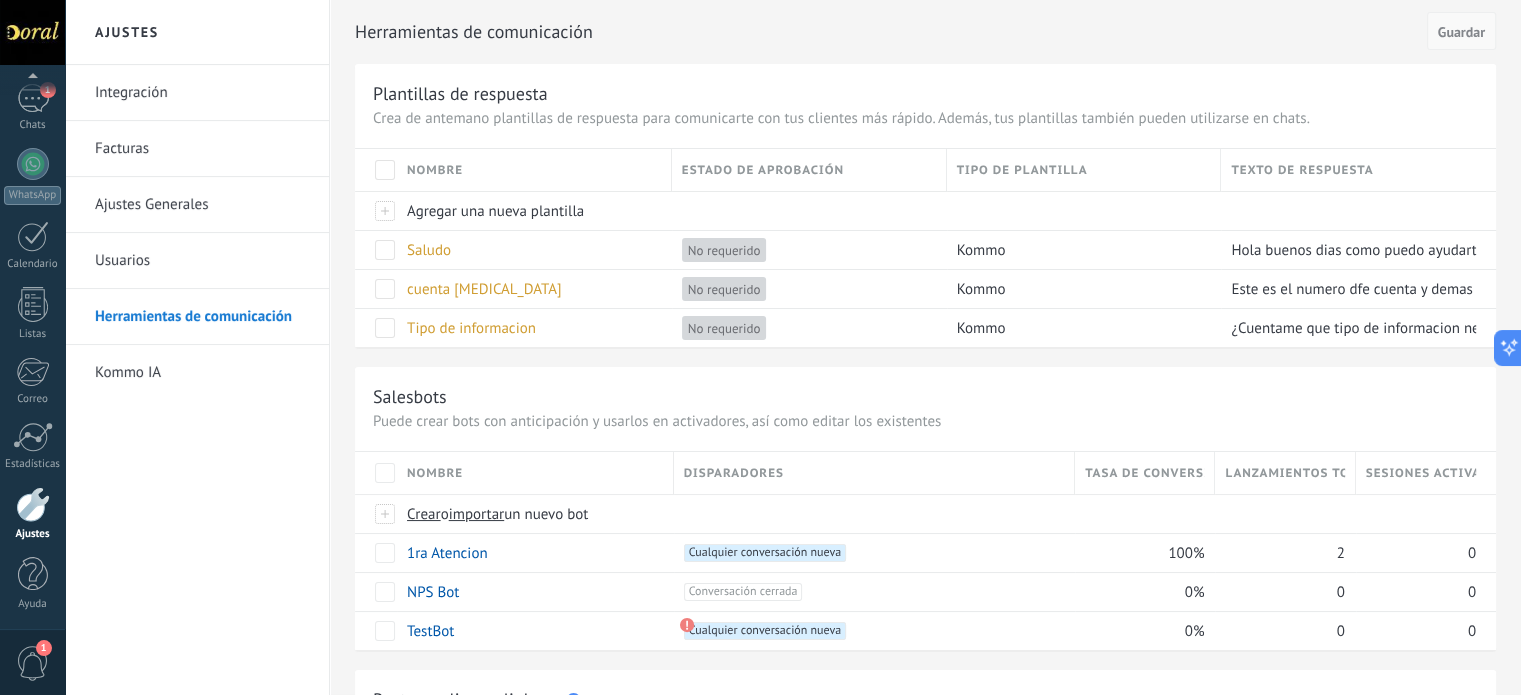 click on "Guardar" at bounding box center (1461, 32) 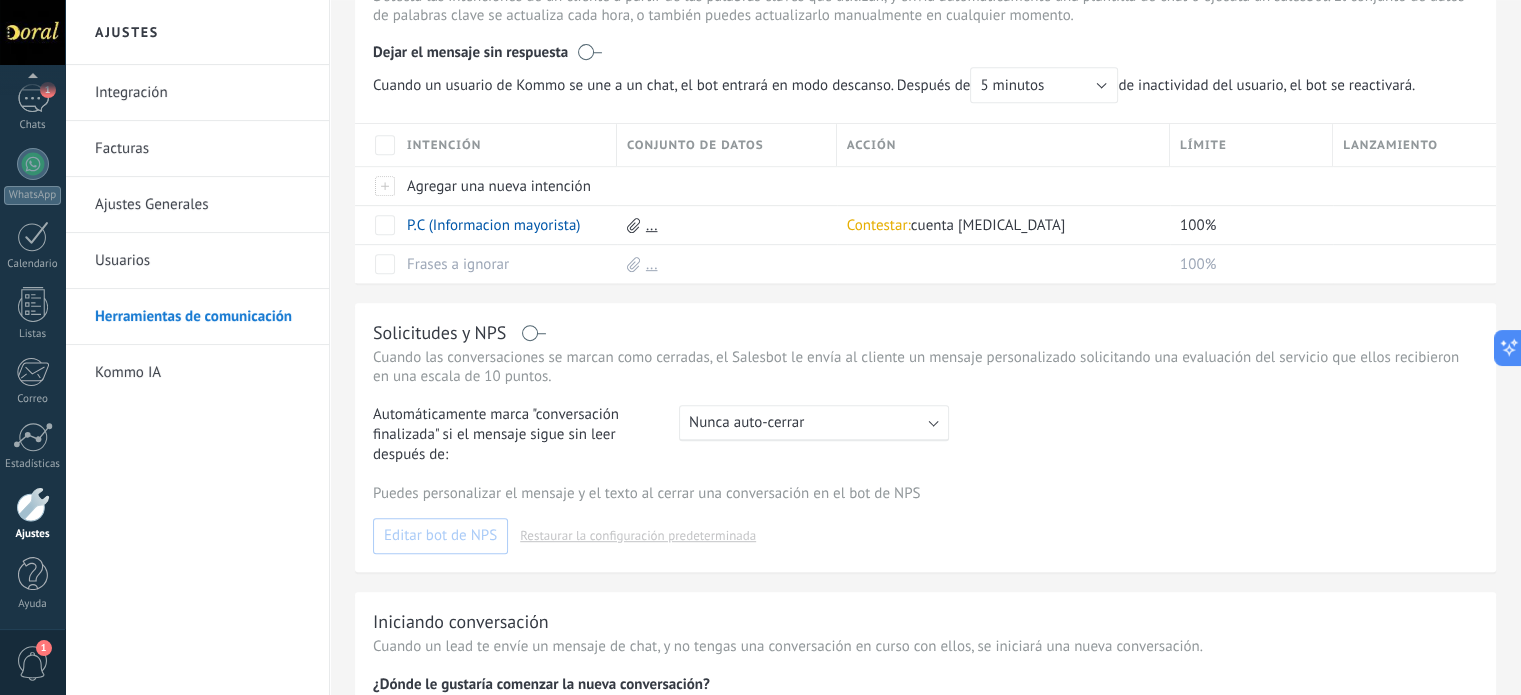 scroll, scrollTop: 800, scrollLeft: 0, axis: vertical 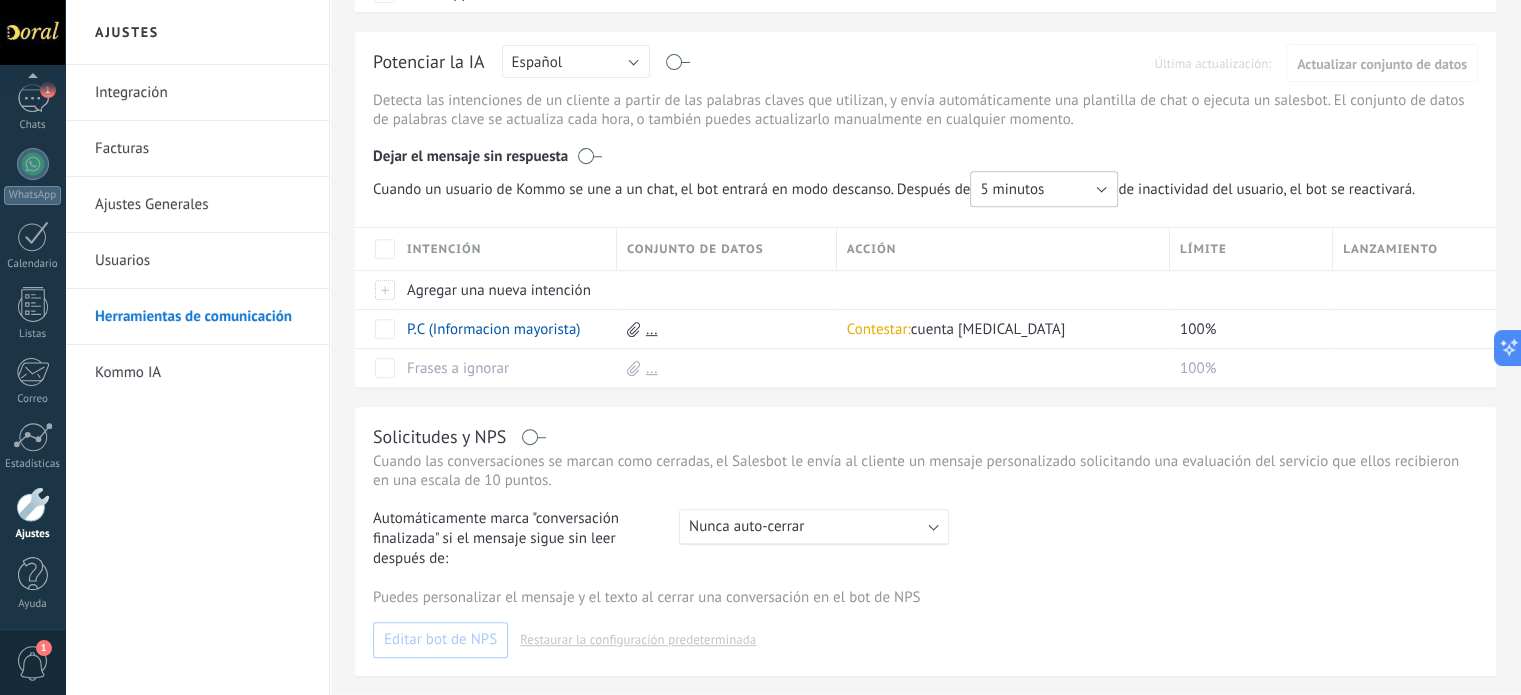 click on "5 minutos" at bounding box center (1044, 189) 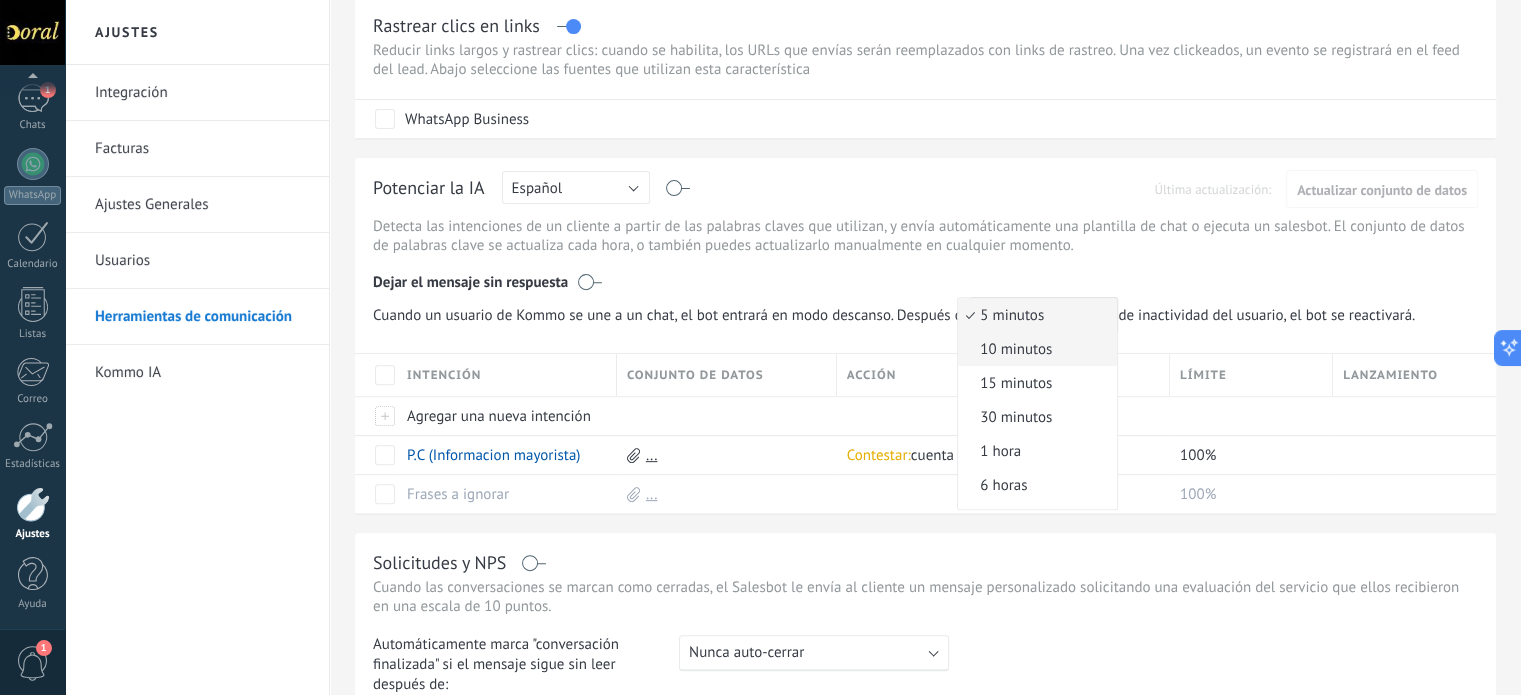 scroll, scrollTop: 700, scrollLeft: 0, axis: vertical 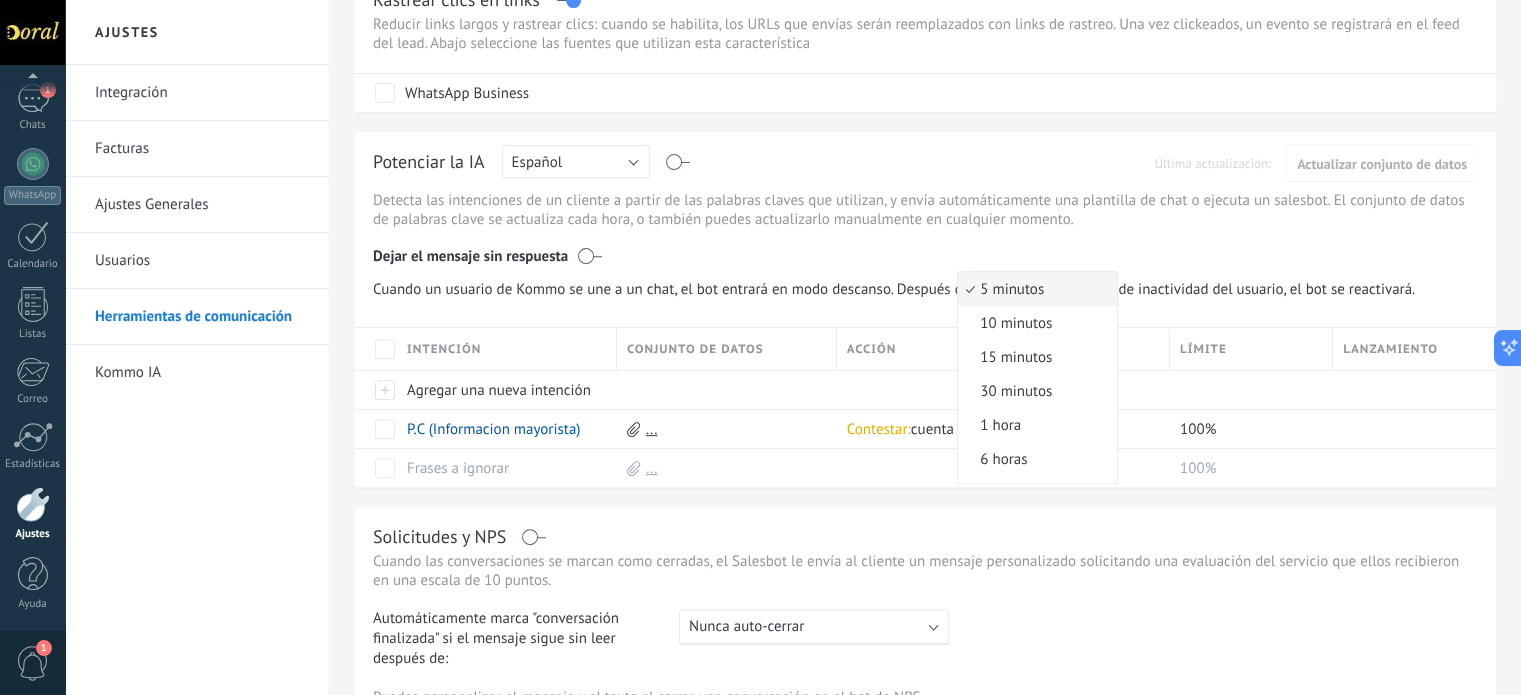 click on "Dejar el mensaje sin respuesta" at bounding box center (925, 252) 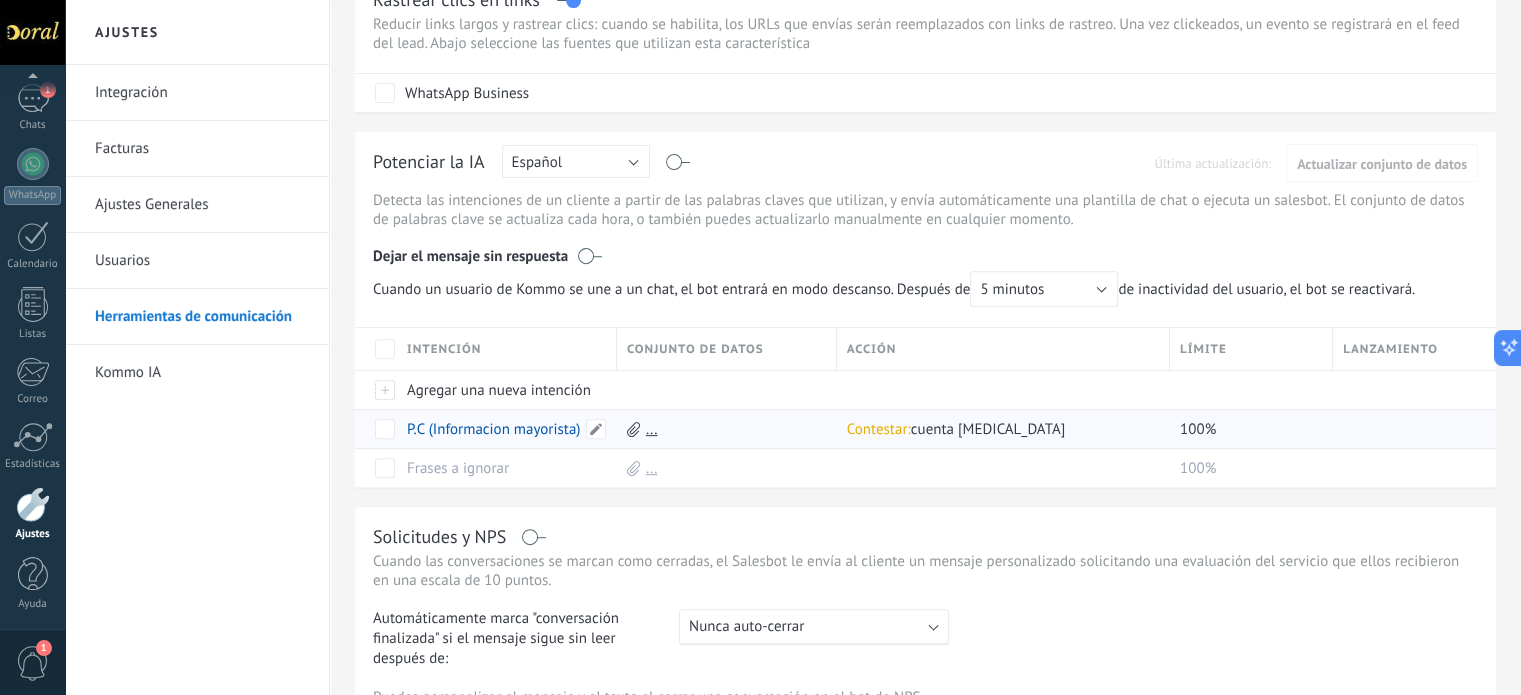 click on "P.C (Informacion mayorista)" at bounding box center [493, 429] 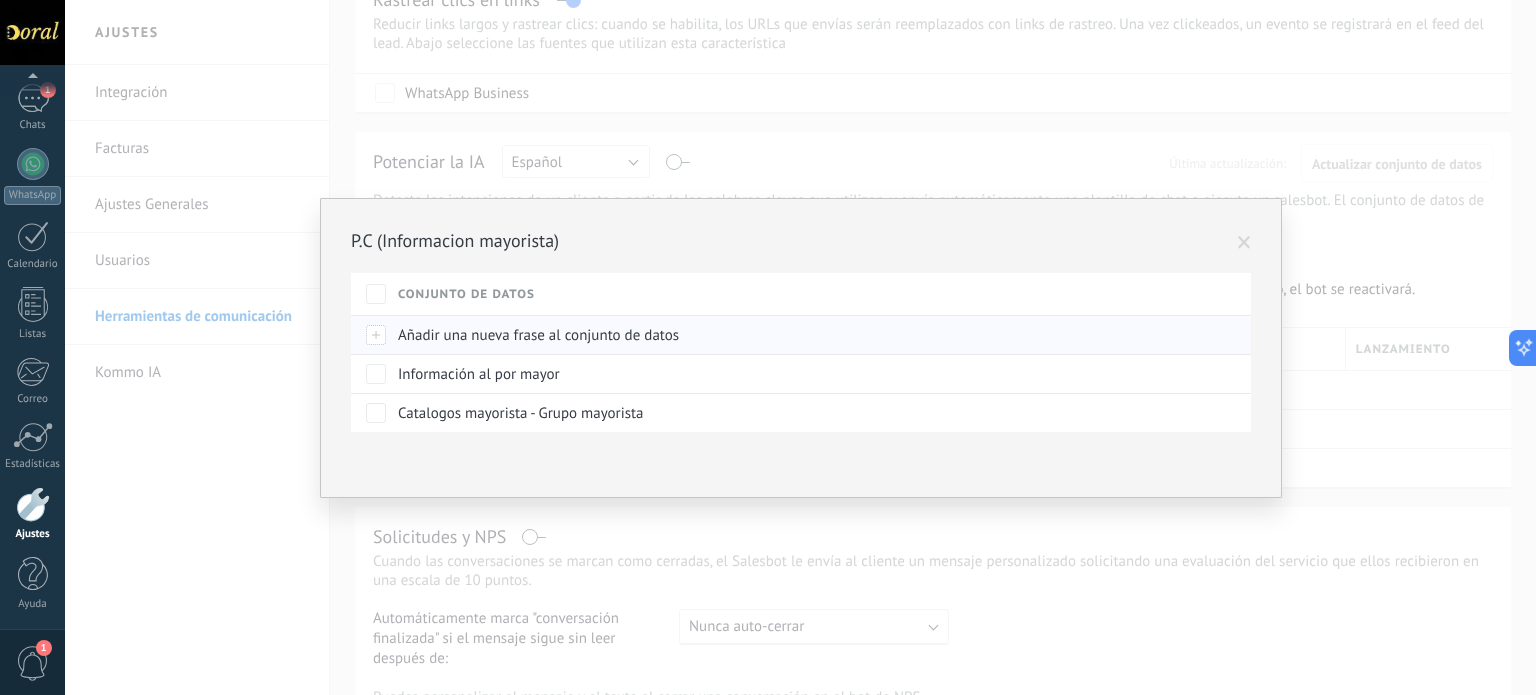 click at bounding box center [377, 335] 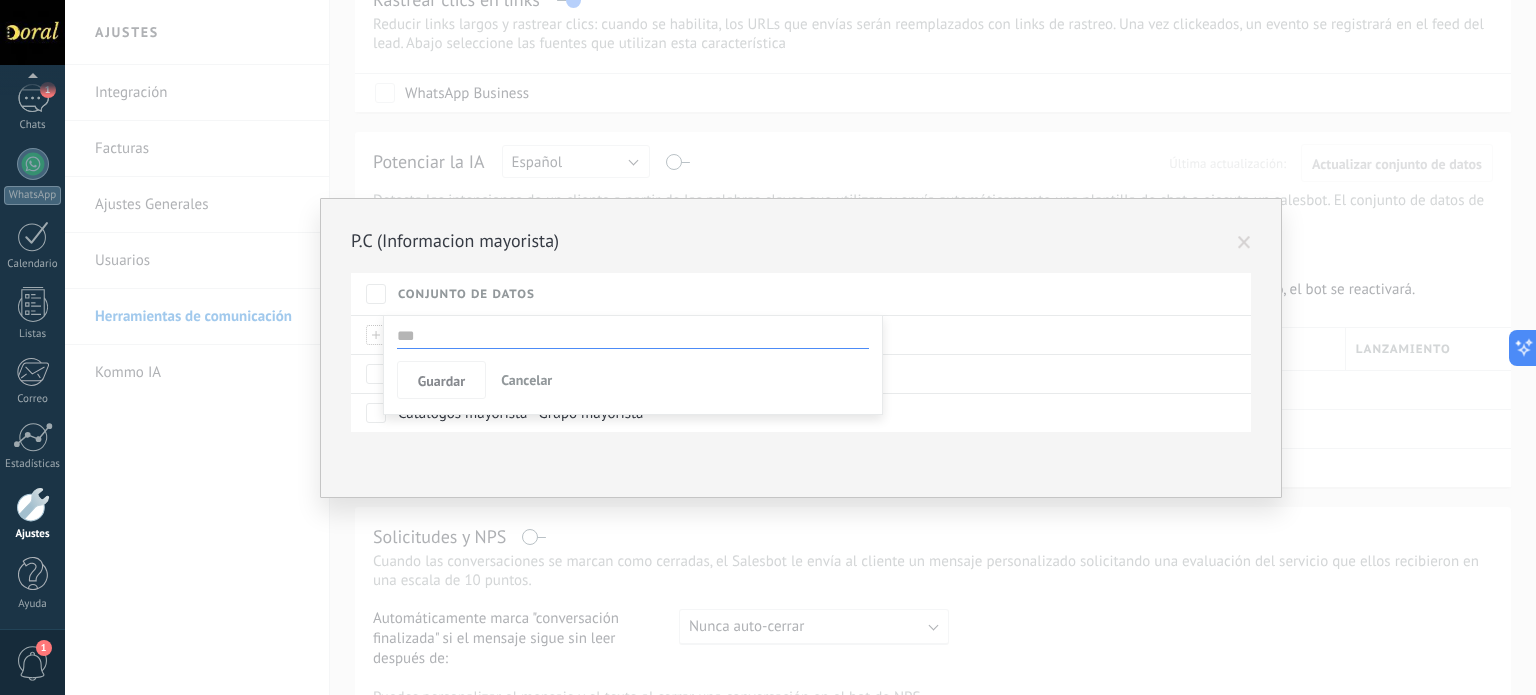 click at bounding box center [633, 336] 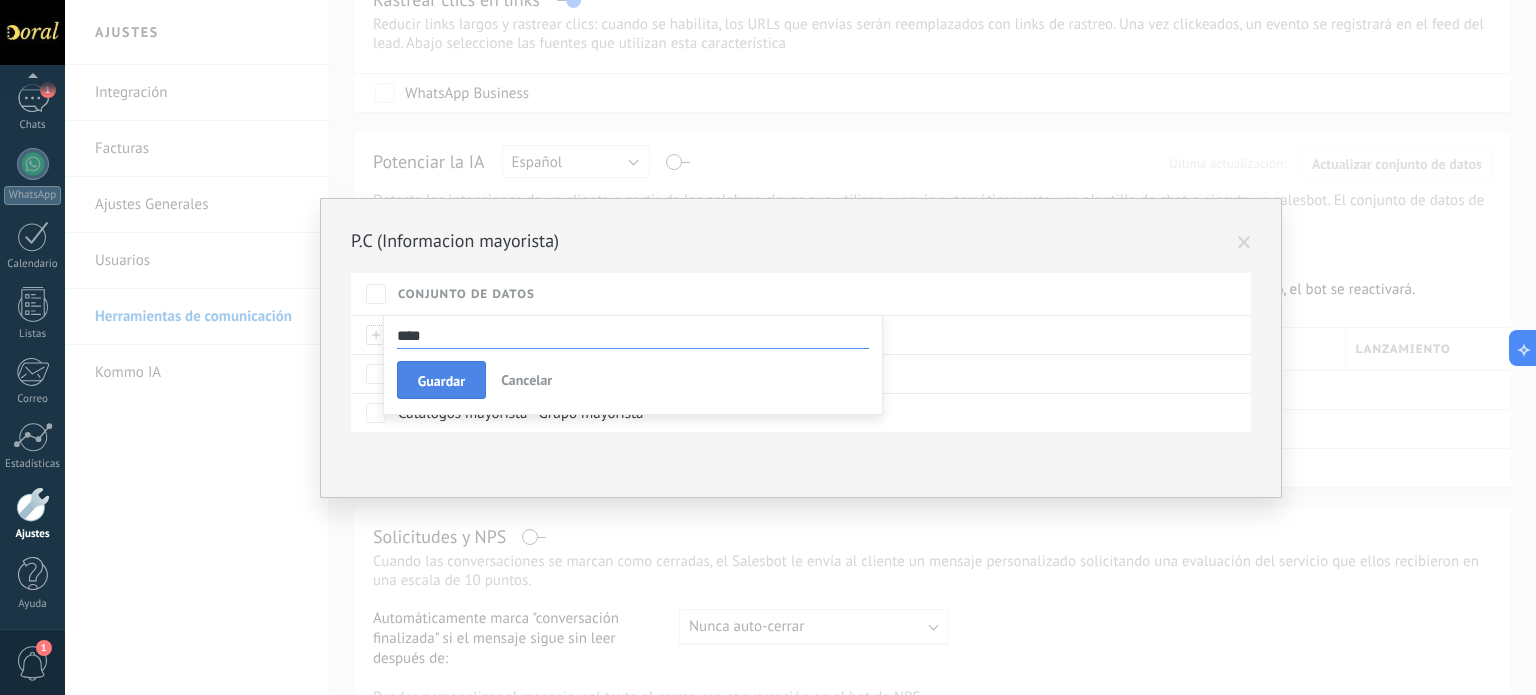 type on "****" 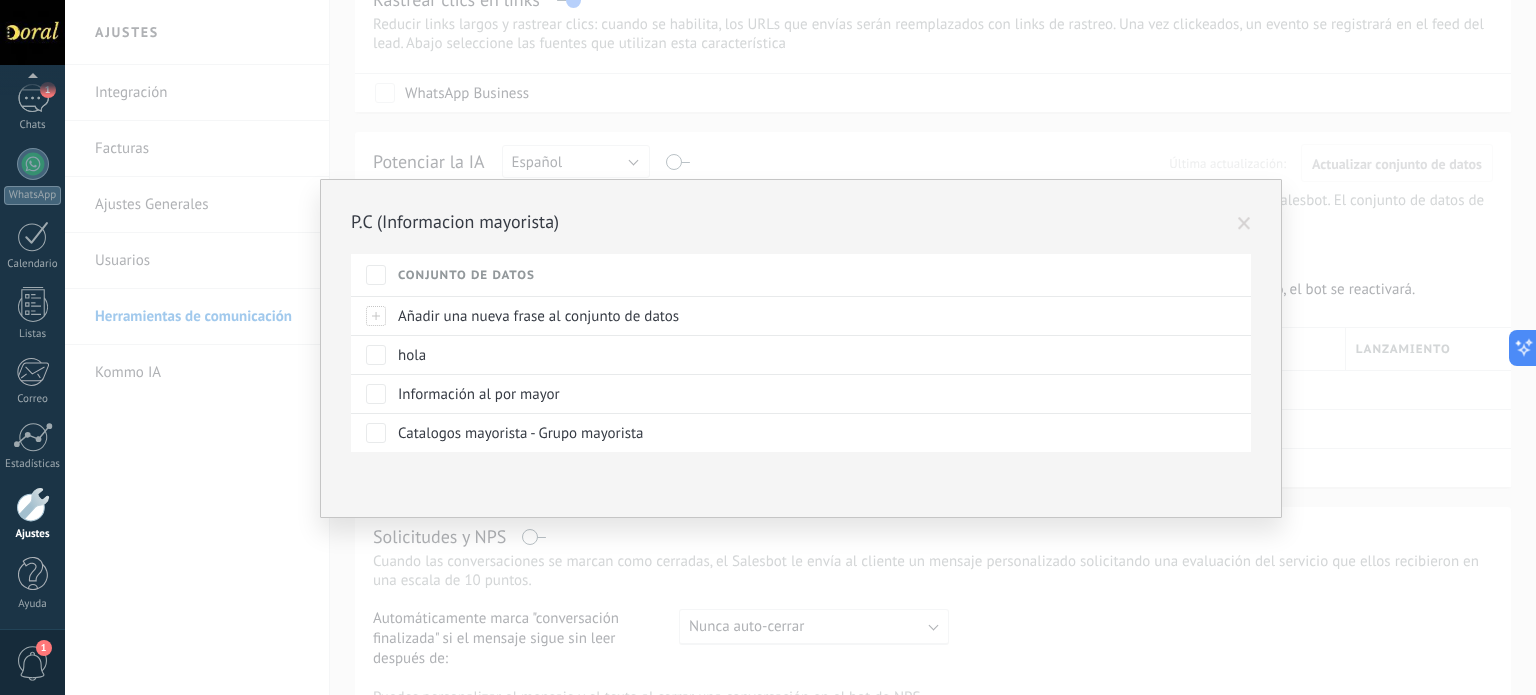 click at bounding box center [1244, 224] 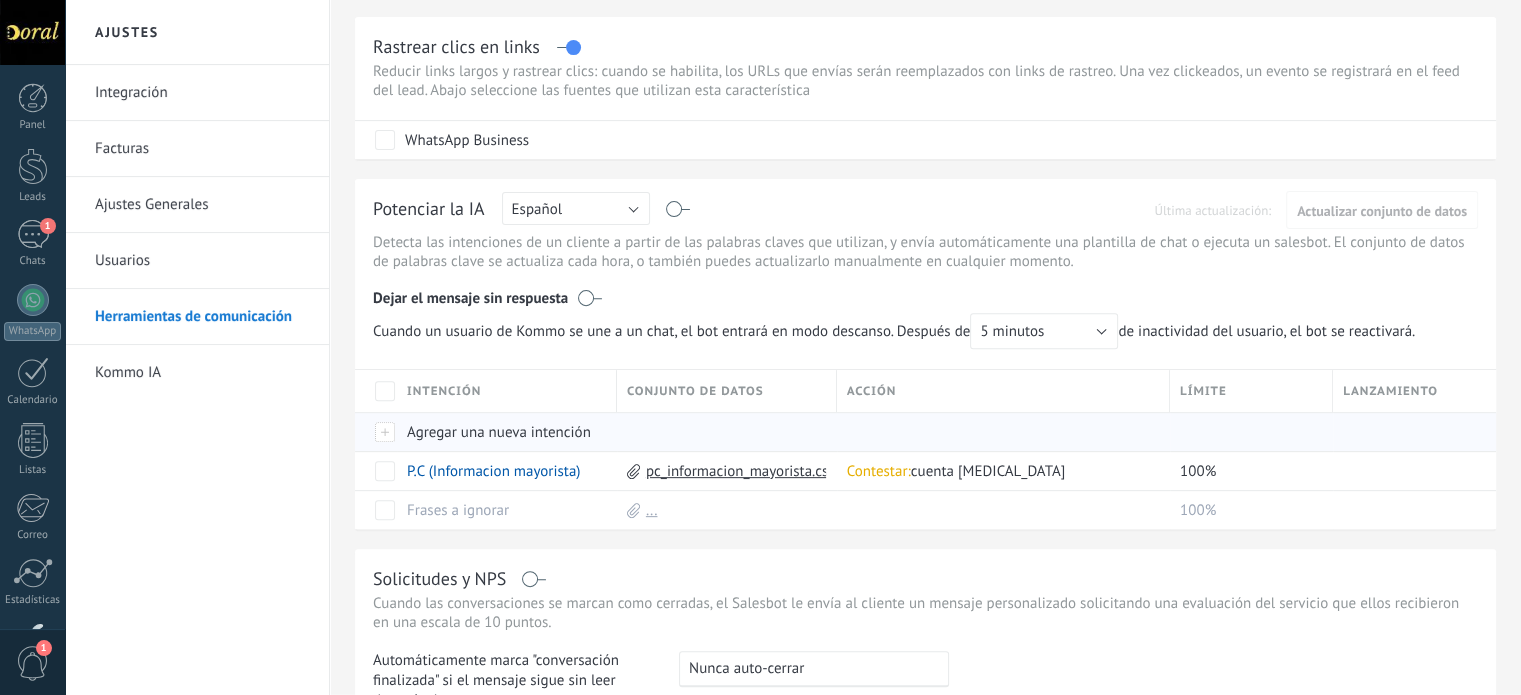 scroll, scrollTop: 653, scrollLeft: 0, axis: vertical 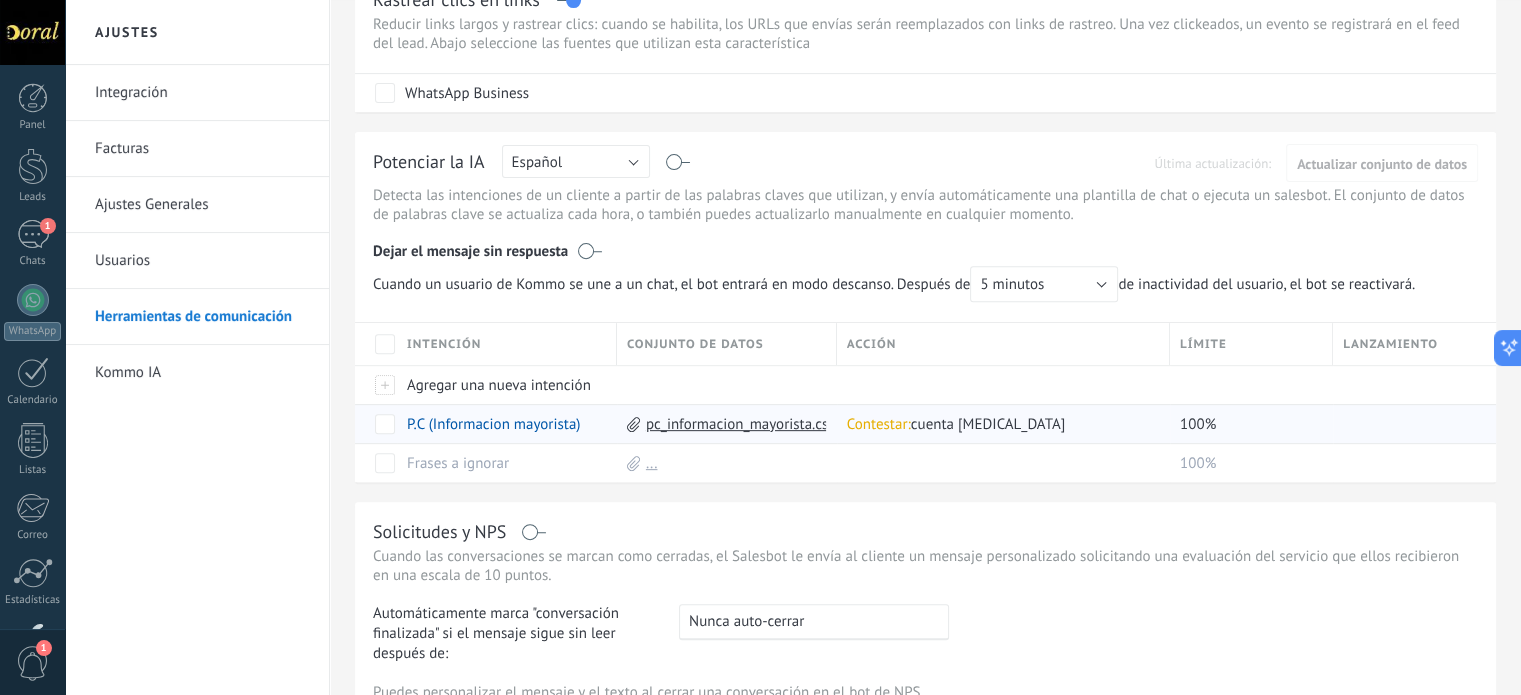 click on "pc_informacion_mayorista.csv" at bounding box center (741, 424) 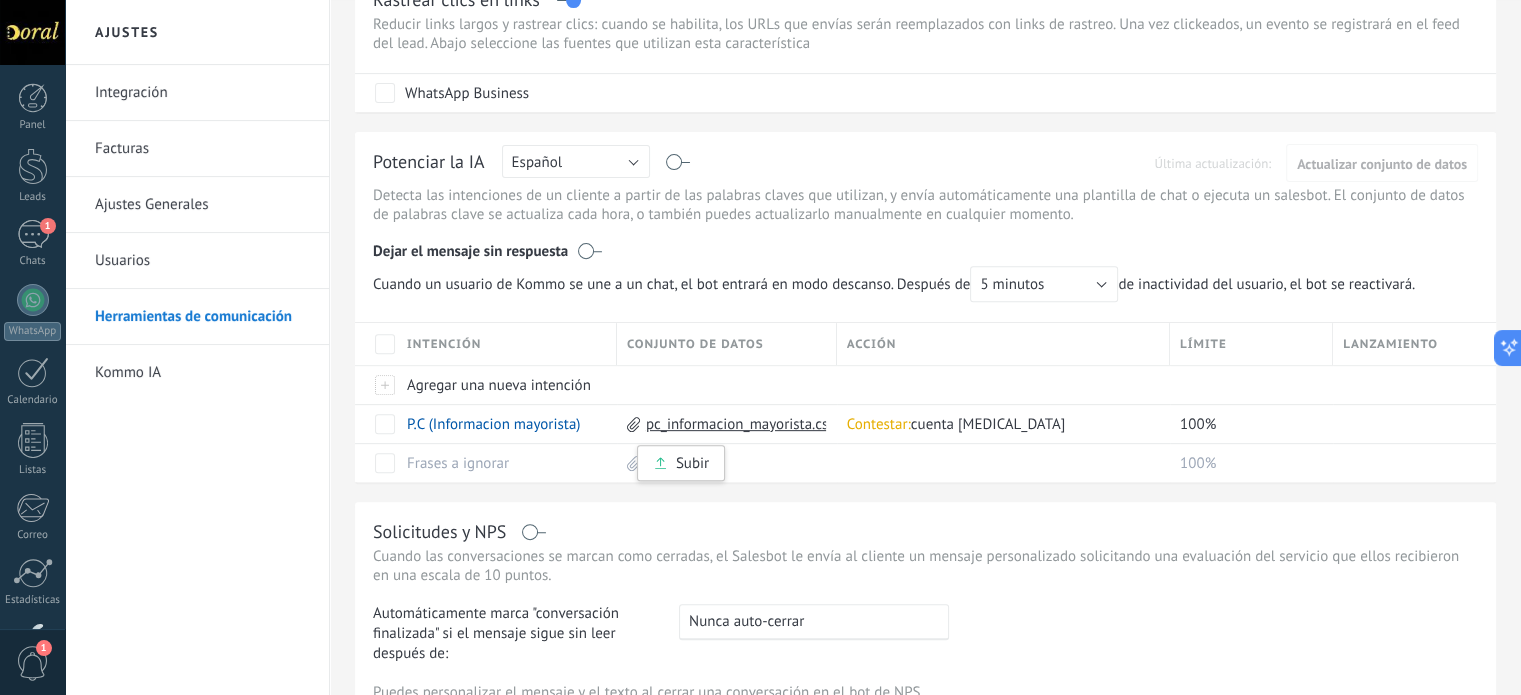 click on "Dejar el mensaje sin respuesta" at bounding box center [925, 247] 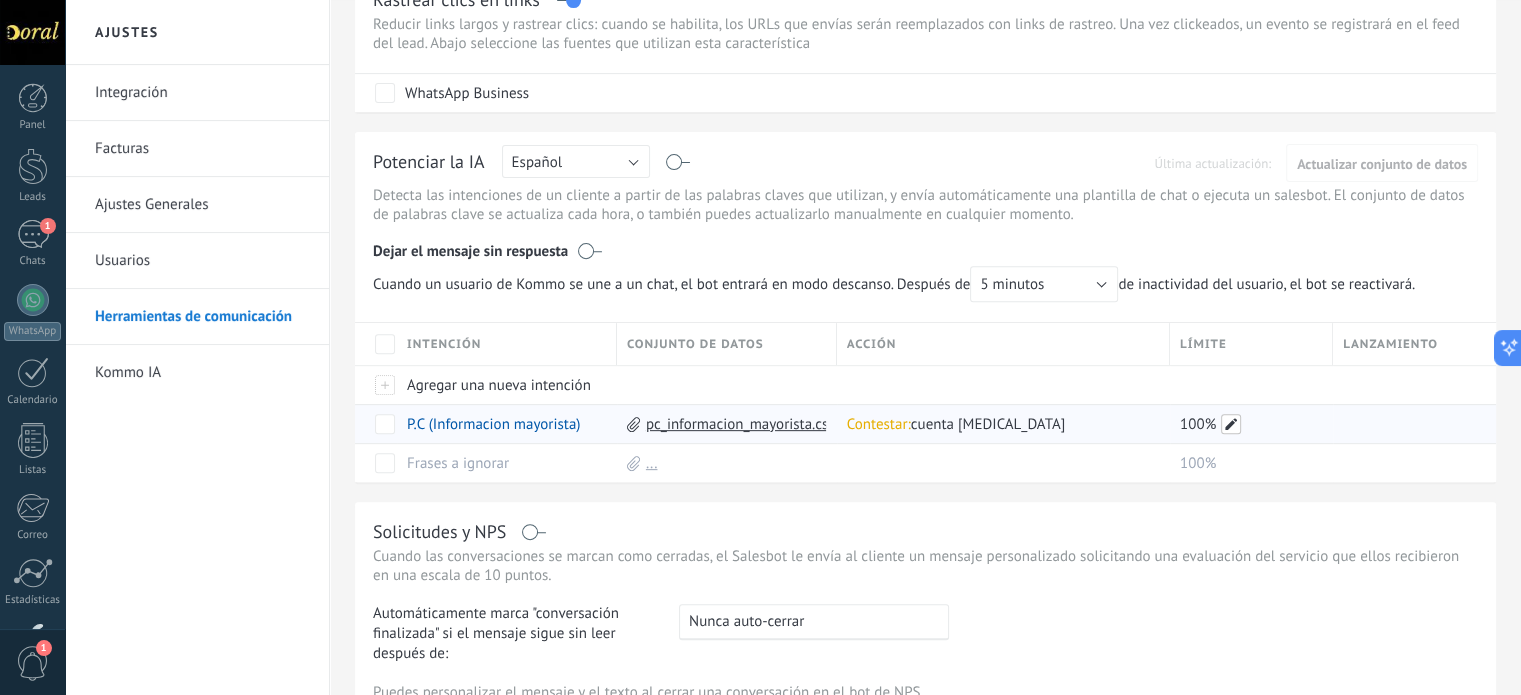 click at bounding box center (1231, 424) 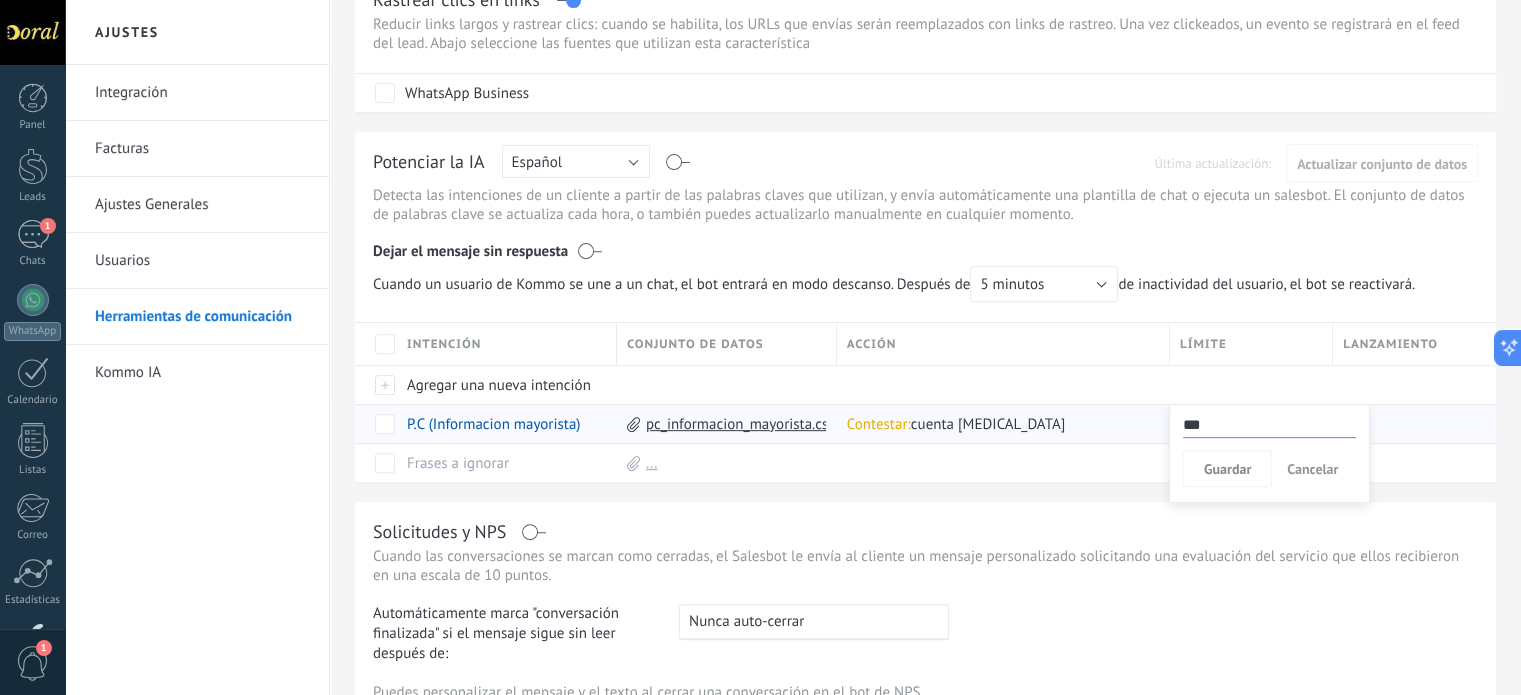 drag, startPoint x: 1212, startPoint y: 423, endPoint x: 1115, endPoint y: 439, distance: 98.31073 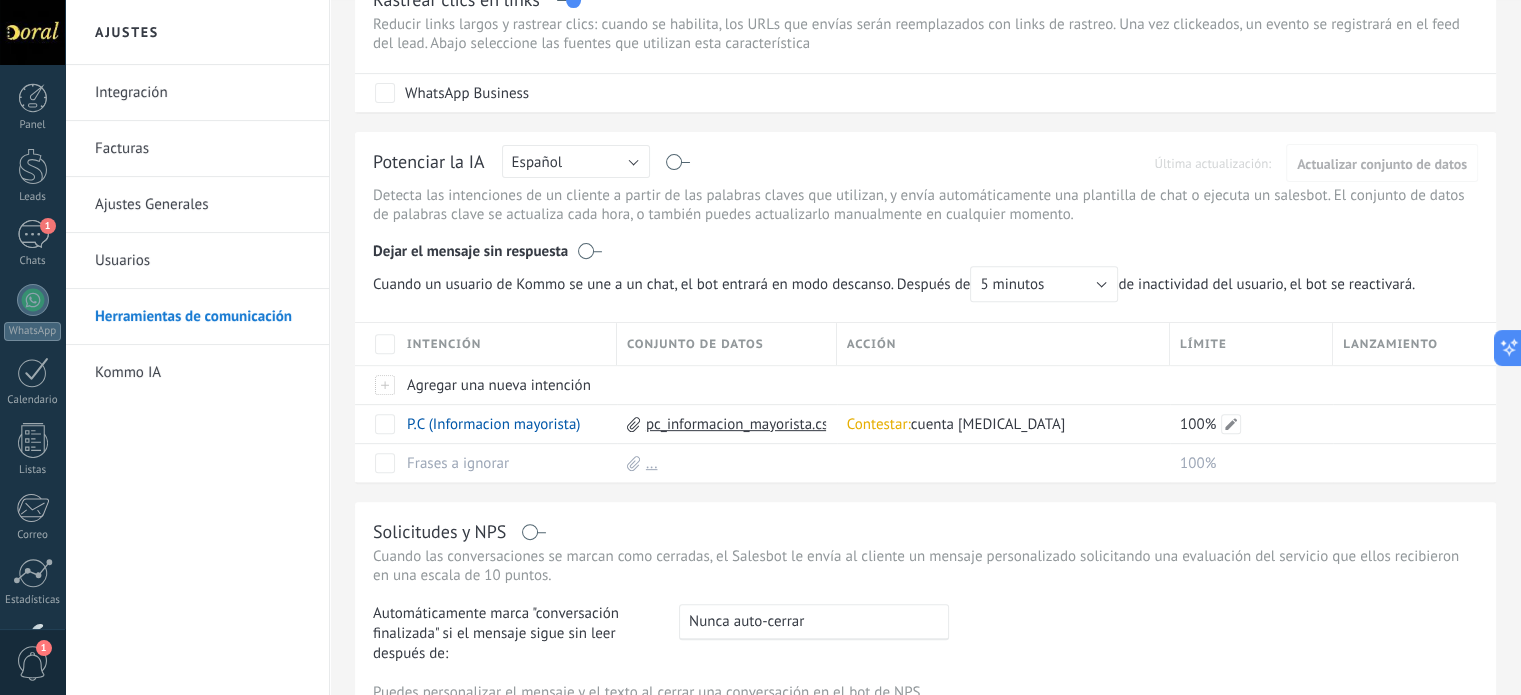 click on "100%" at bounding box center (1246, 424) 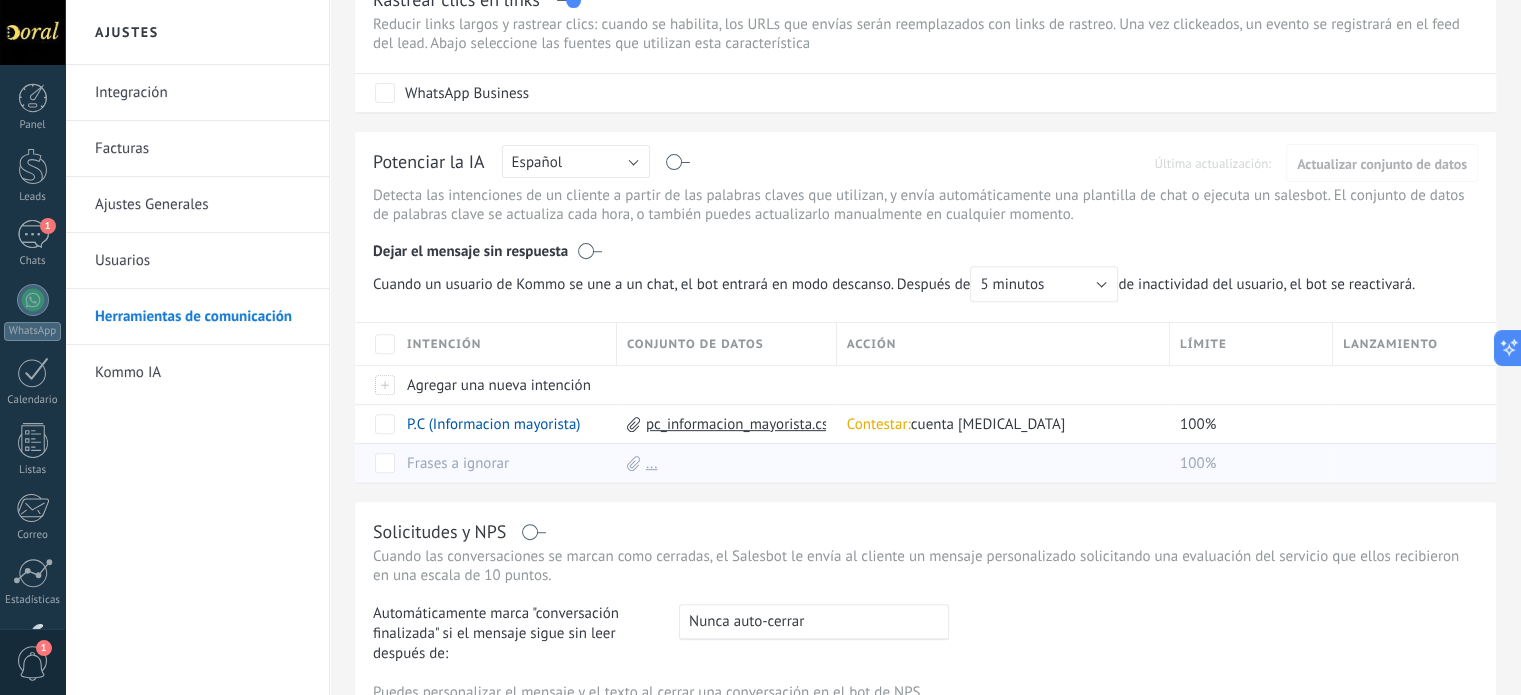 click on "Frases a ignorar" at bounding box center (458, 463) 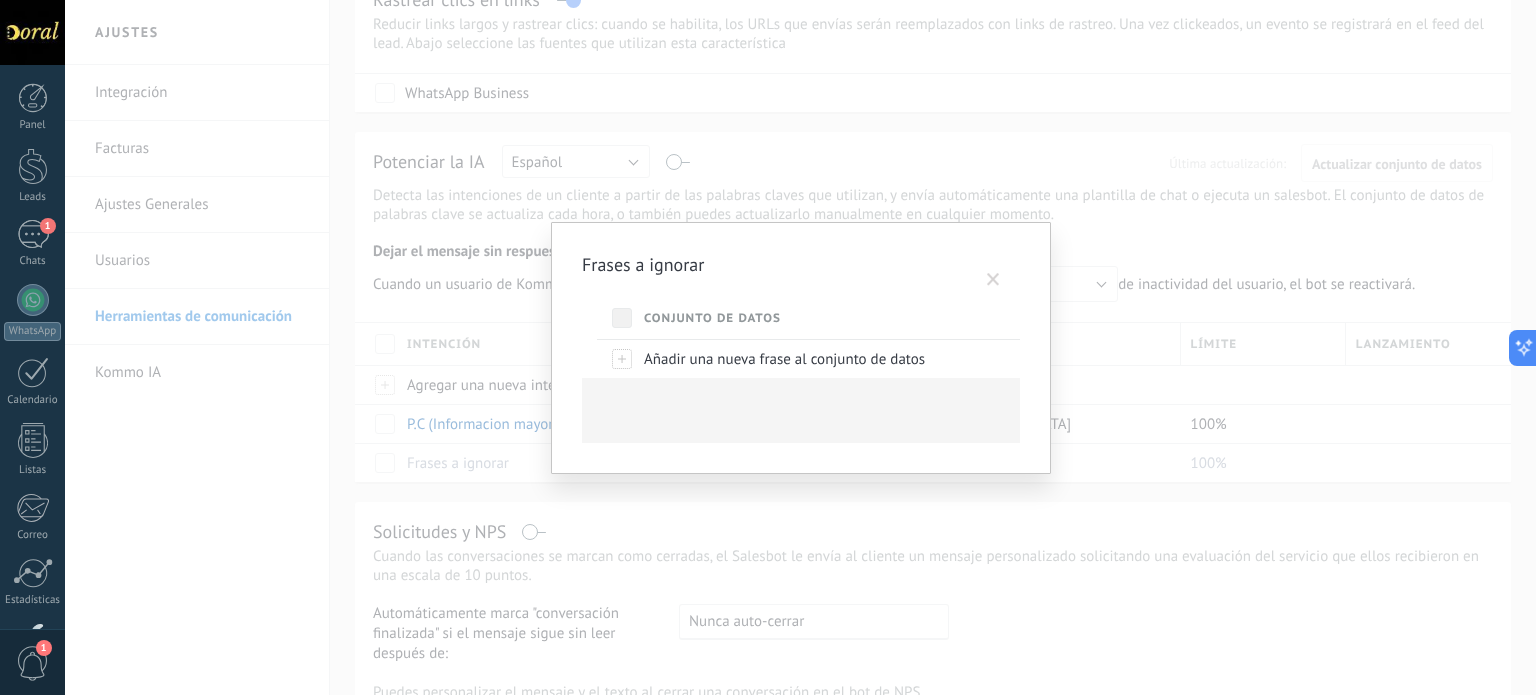 click at bounding box center (993, 280) 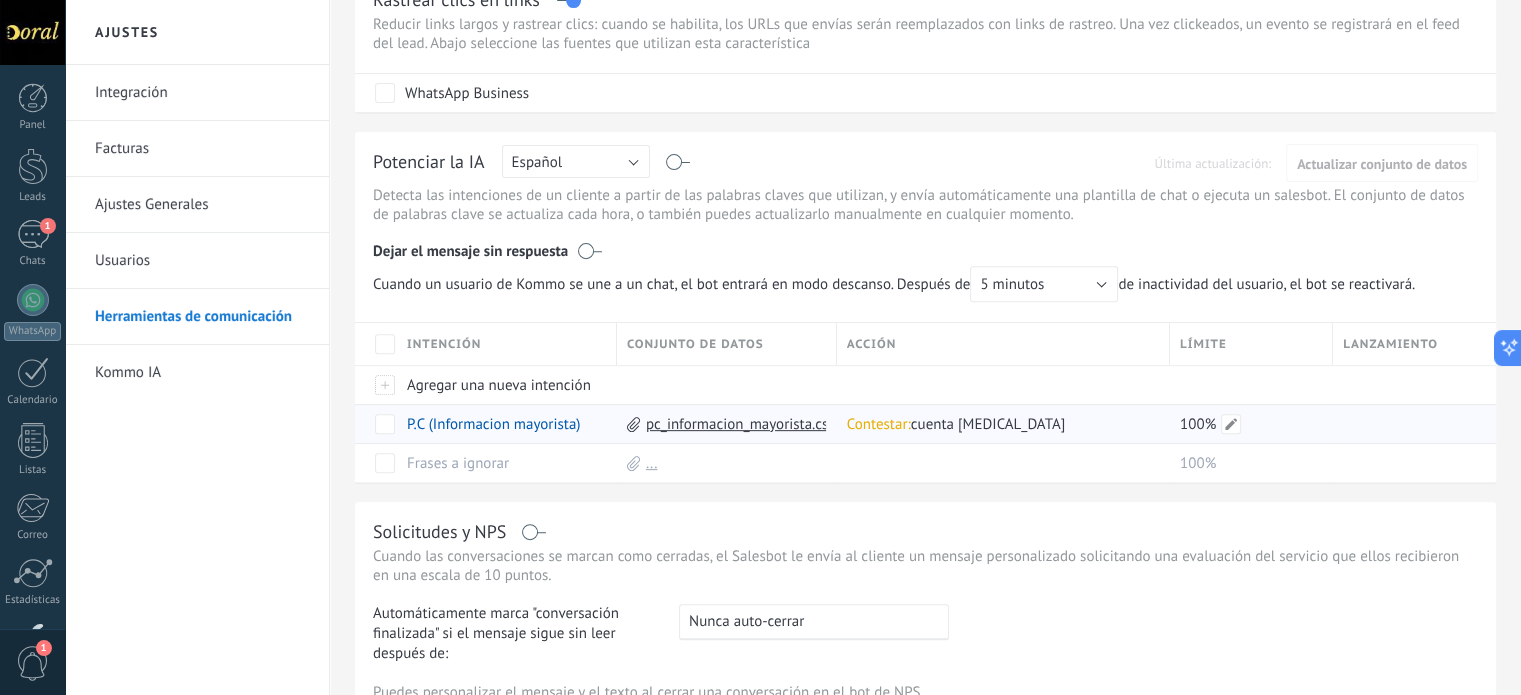 click on "100%" at bounding box center (1198, 424) 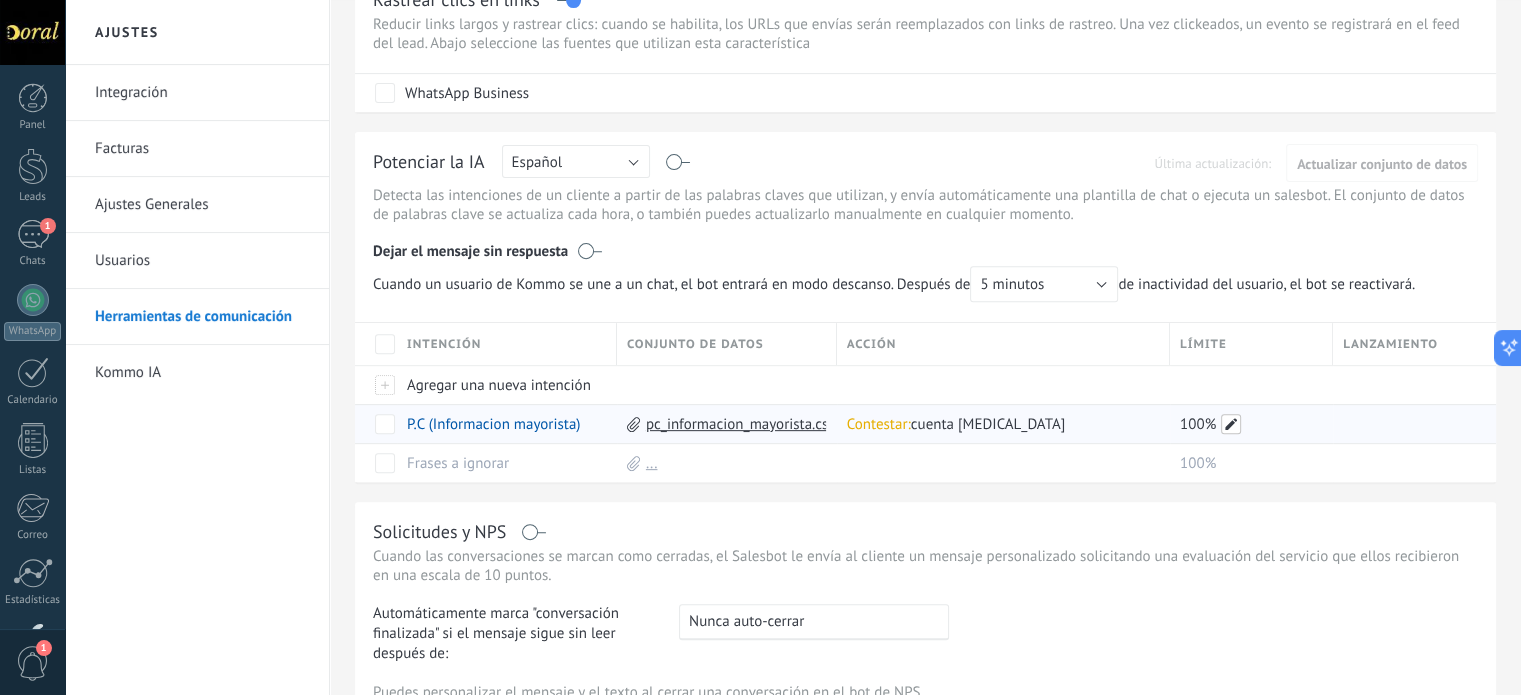 click at bounding box center [1231, 424] 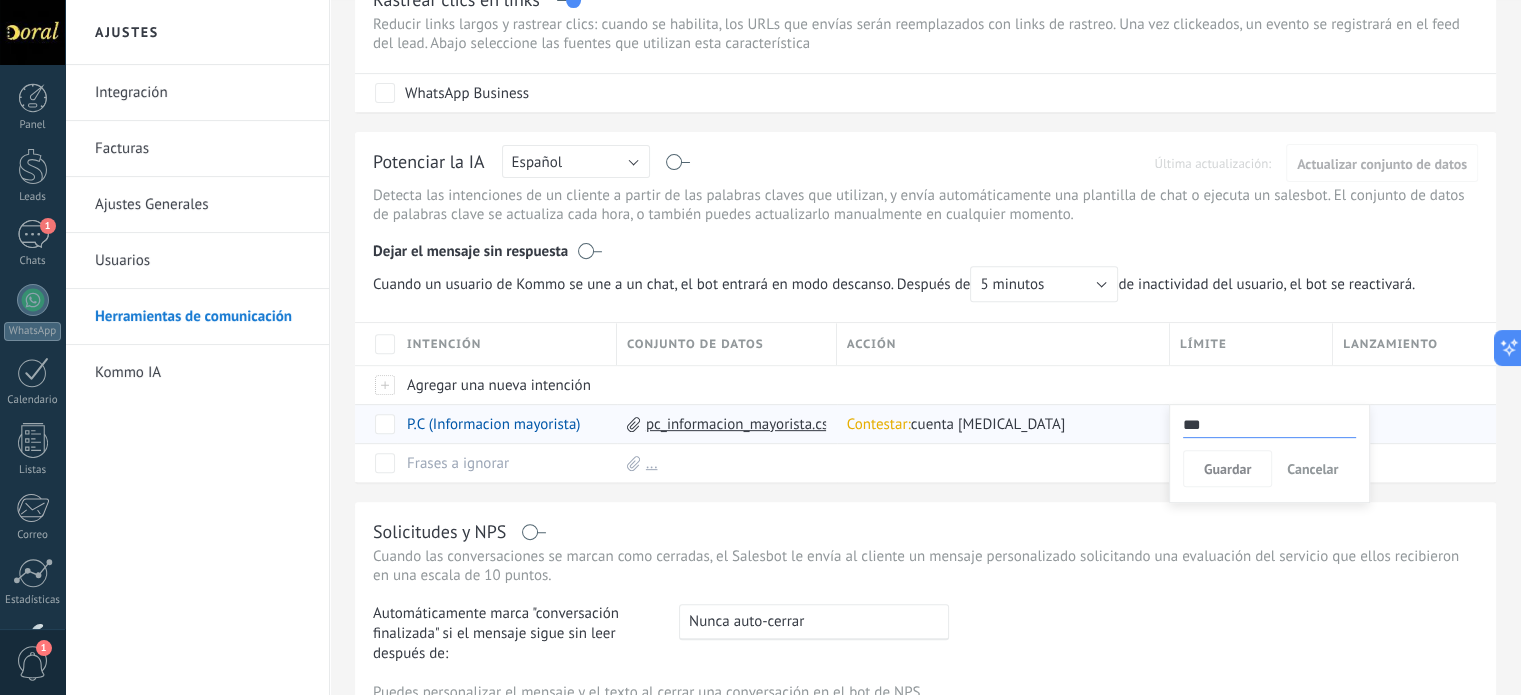 drag, startPoint x: 1212, startPoint y: 431, endPoint x: 1142, endPoint y: 431, distance: 70 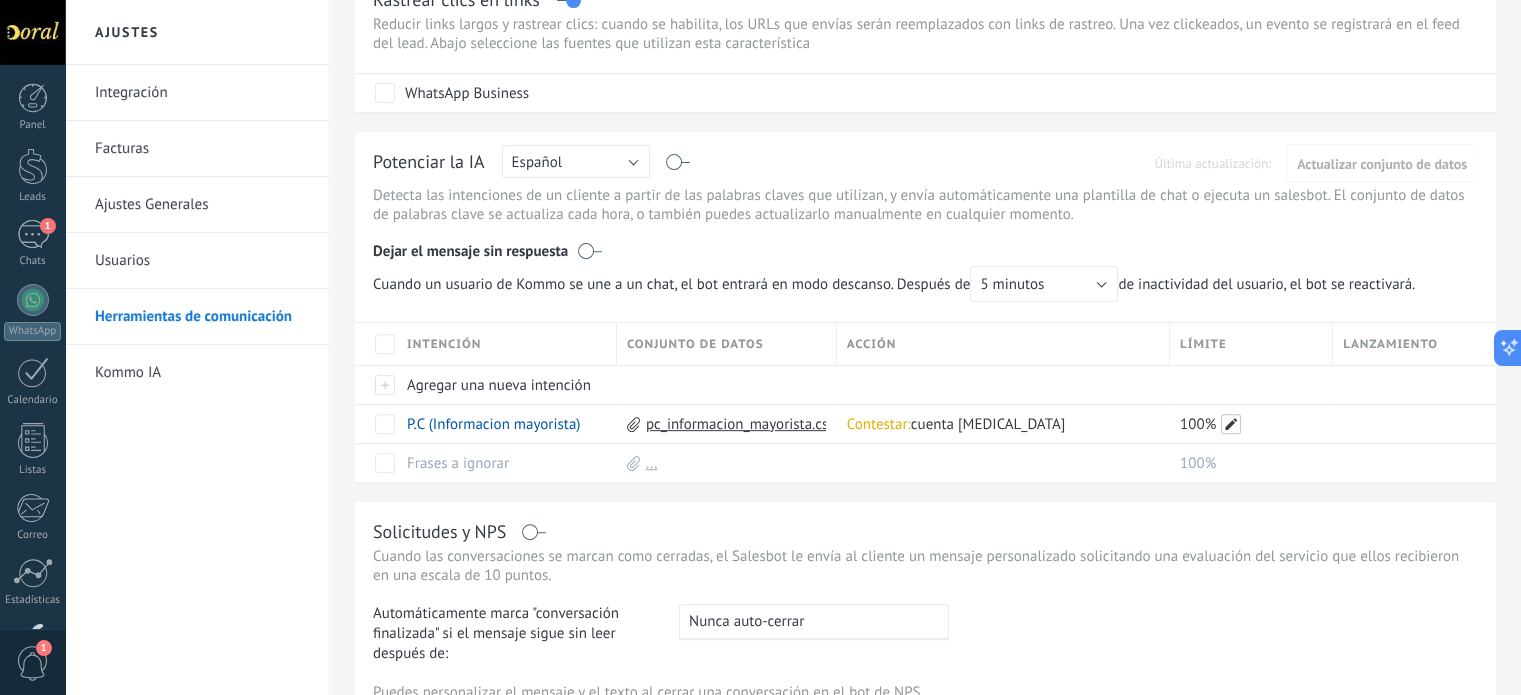 click on "100%" at bounding box center [1246, 424] 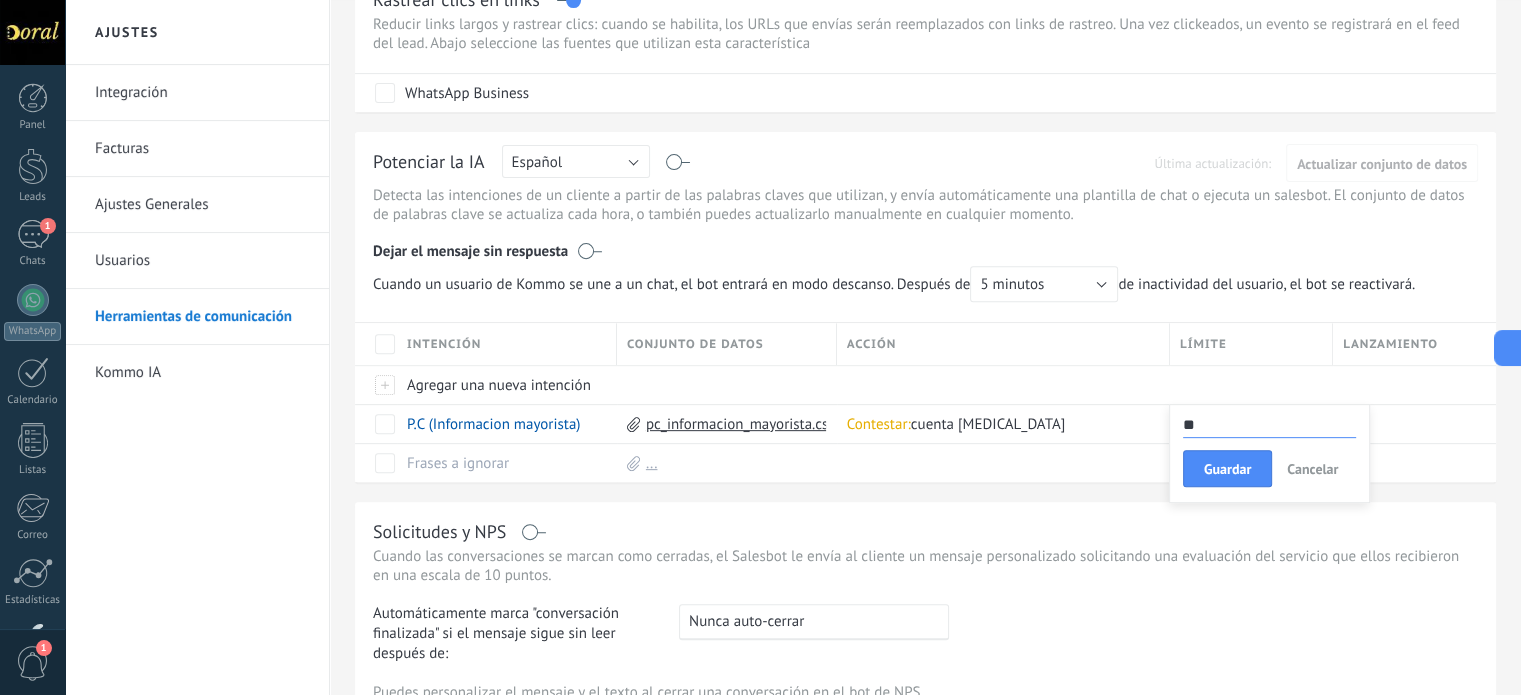 type on "*" 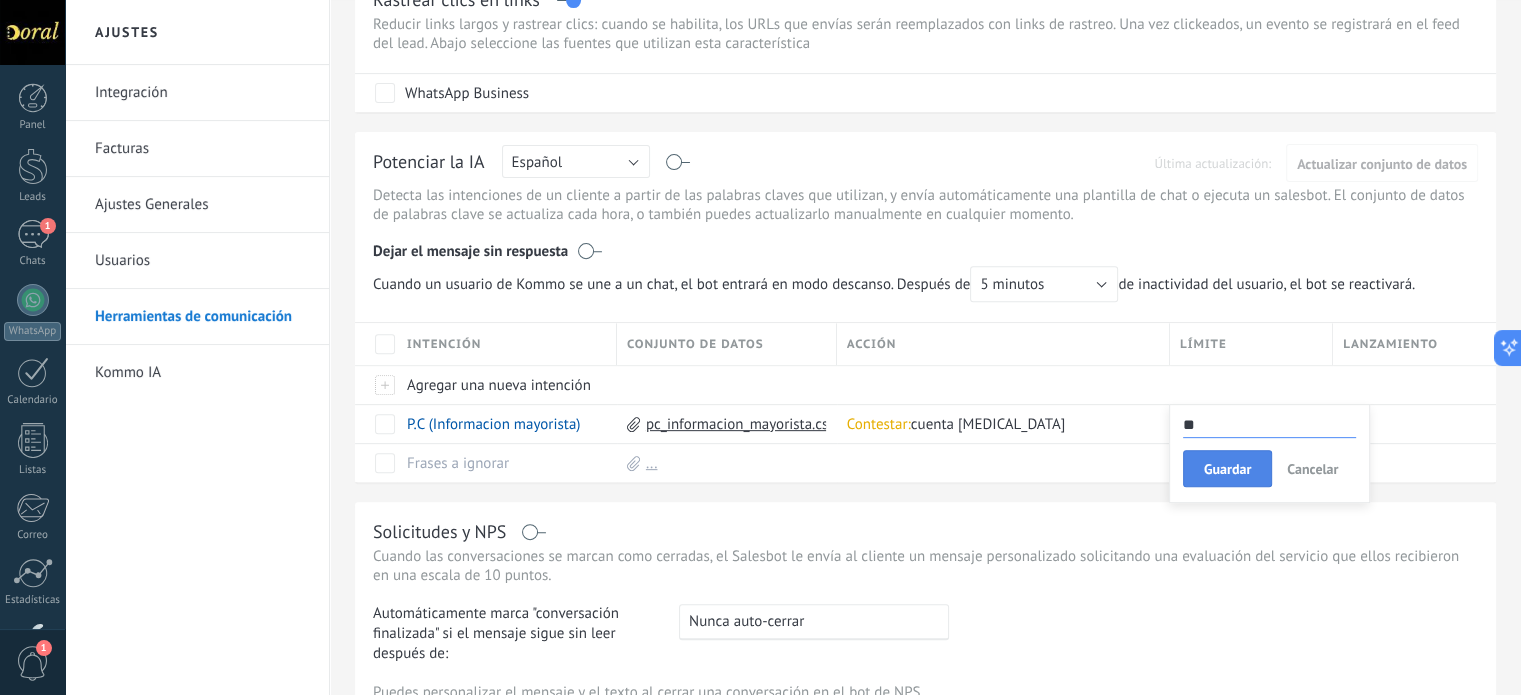 type on "**" 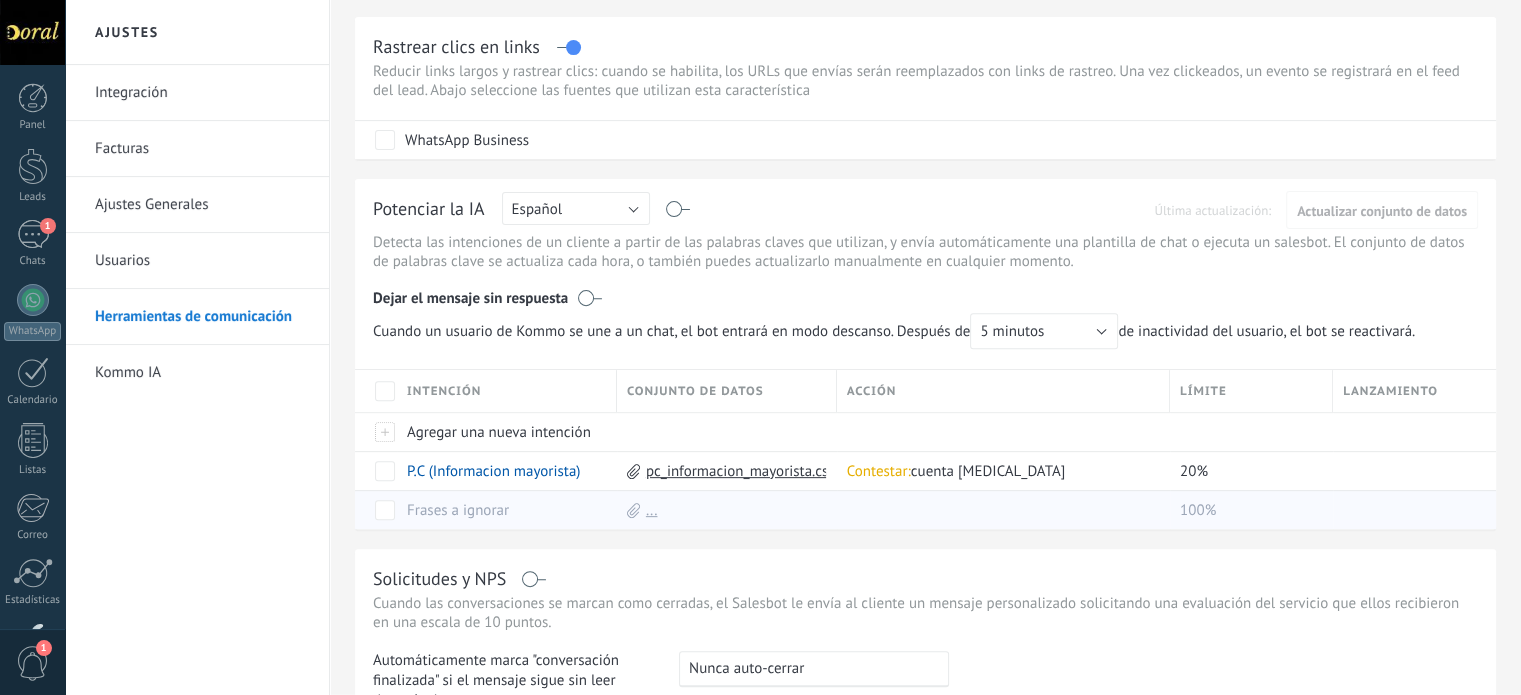 scroll, scrollTop: 700, scrollLeft: 0, axis: vertical 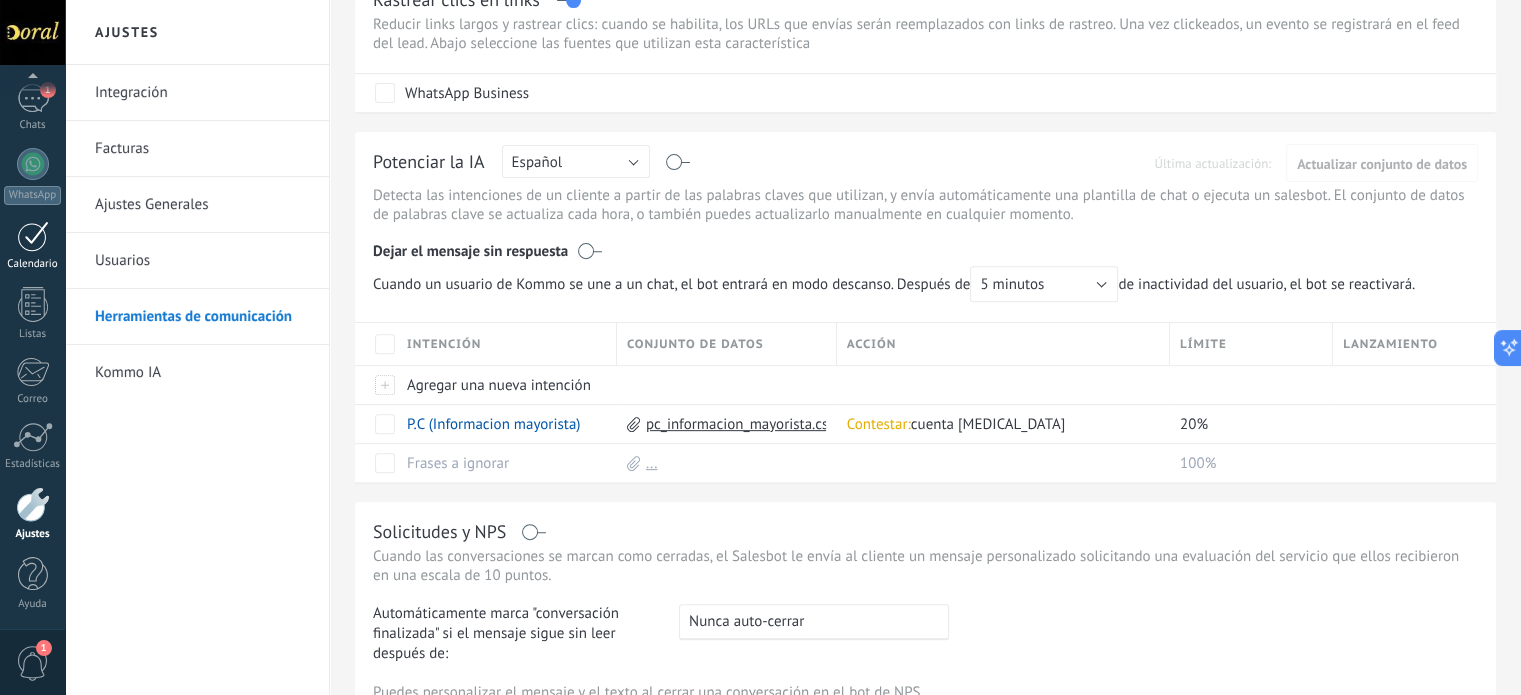 click at bounding box center (33, 236) 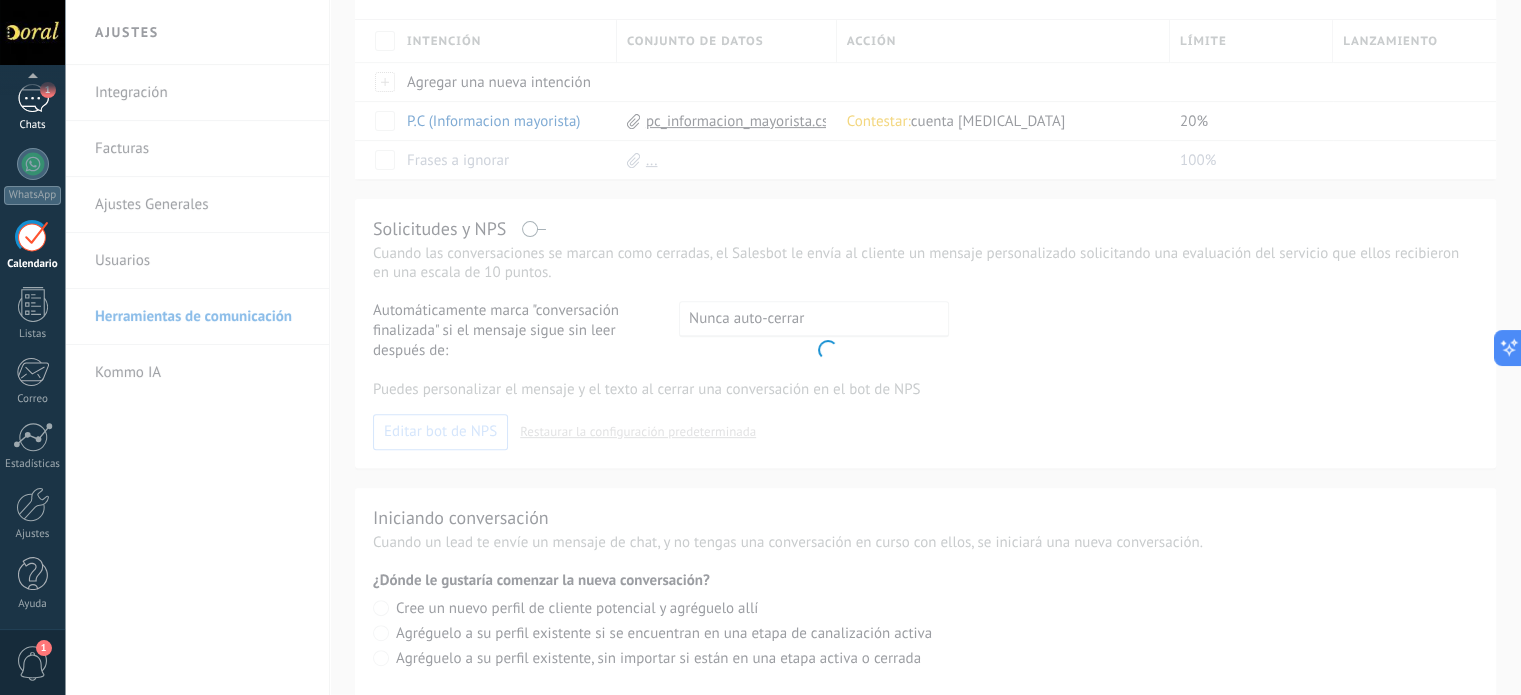 scroll, scrollTop: 397, scrollLeft: 0, axis: vertical 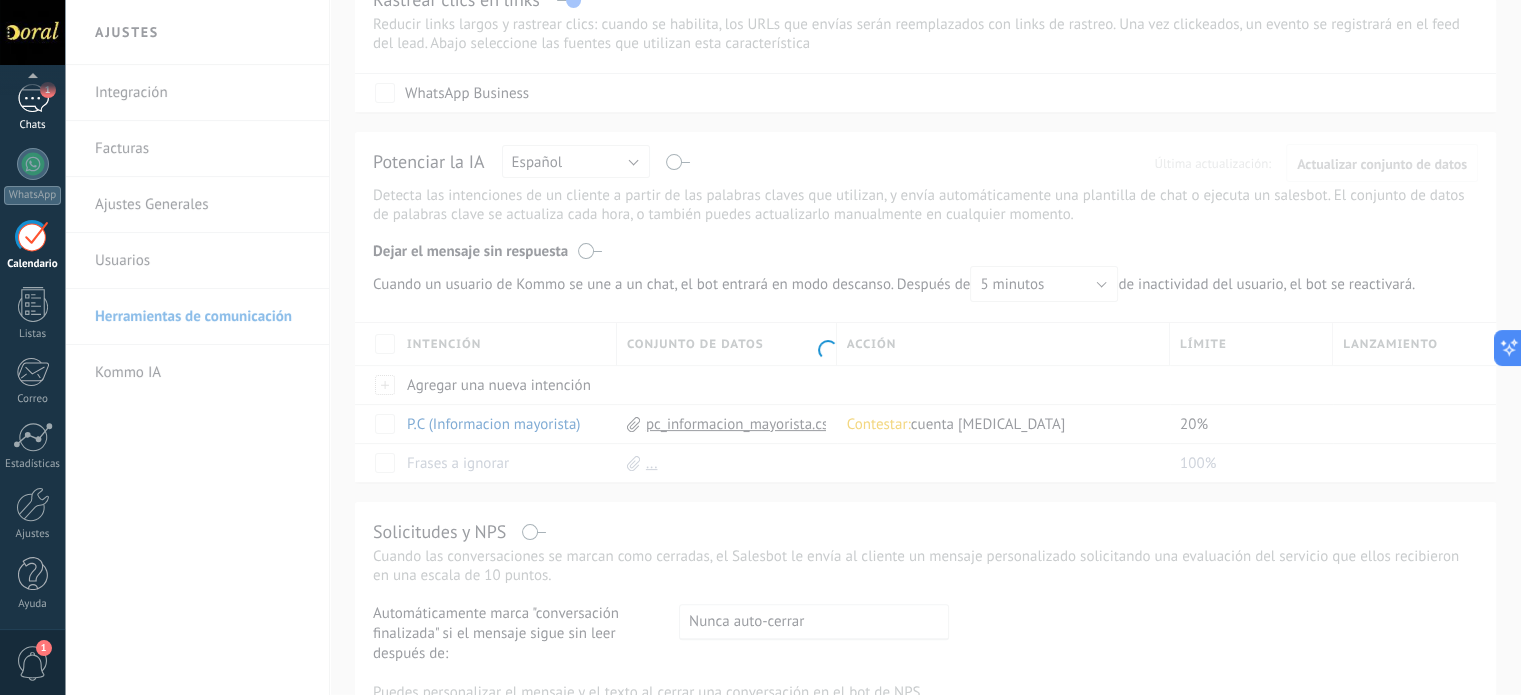click on "1" at bounding box center [33, 98] 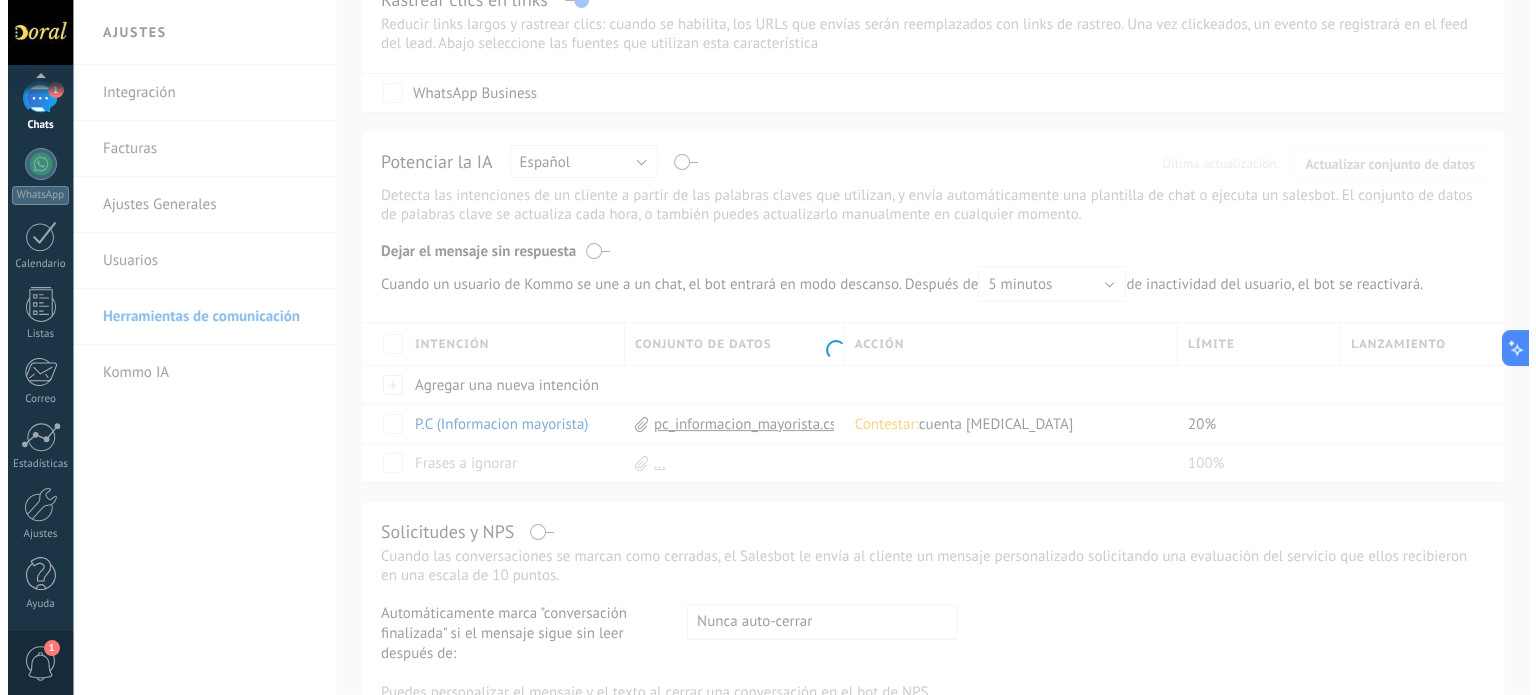scroll, scrollTop: 0, scrollLeft: 0, axis: both 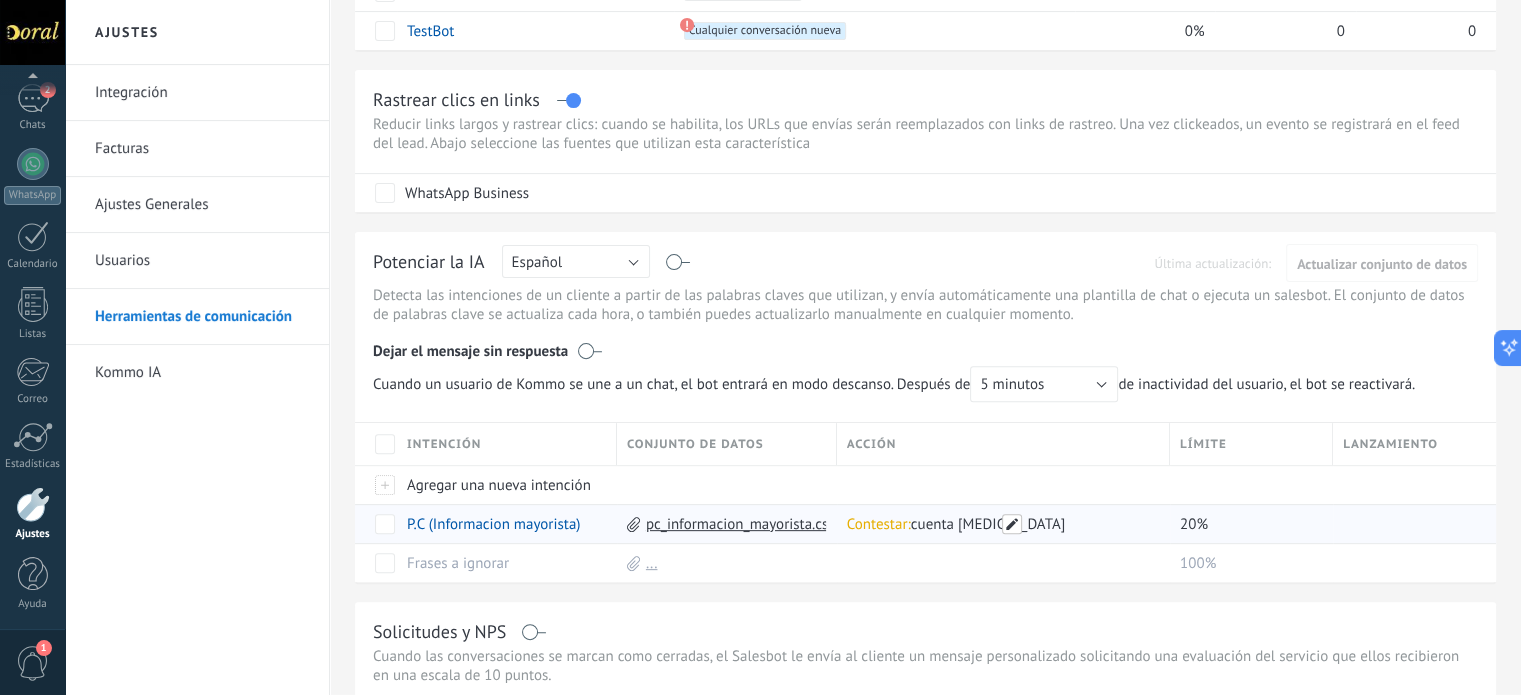 click at bounding box center [1012, 524] 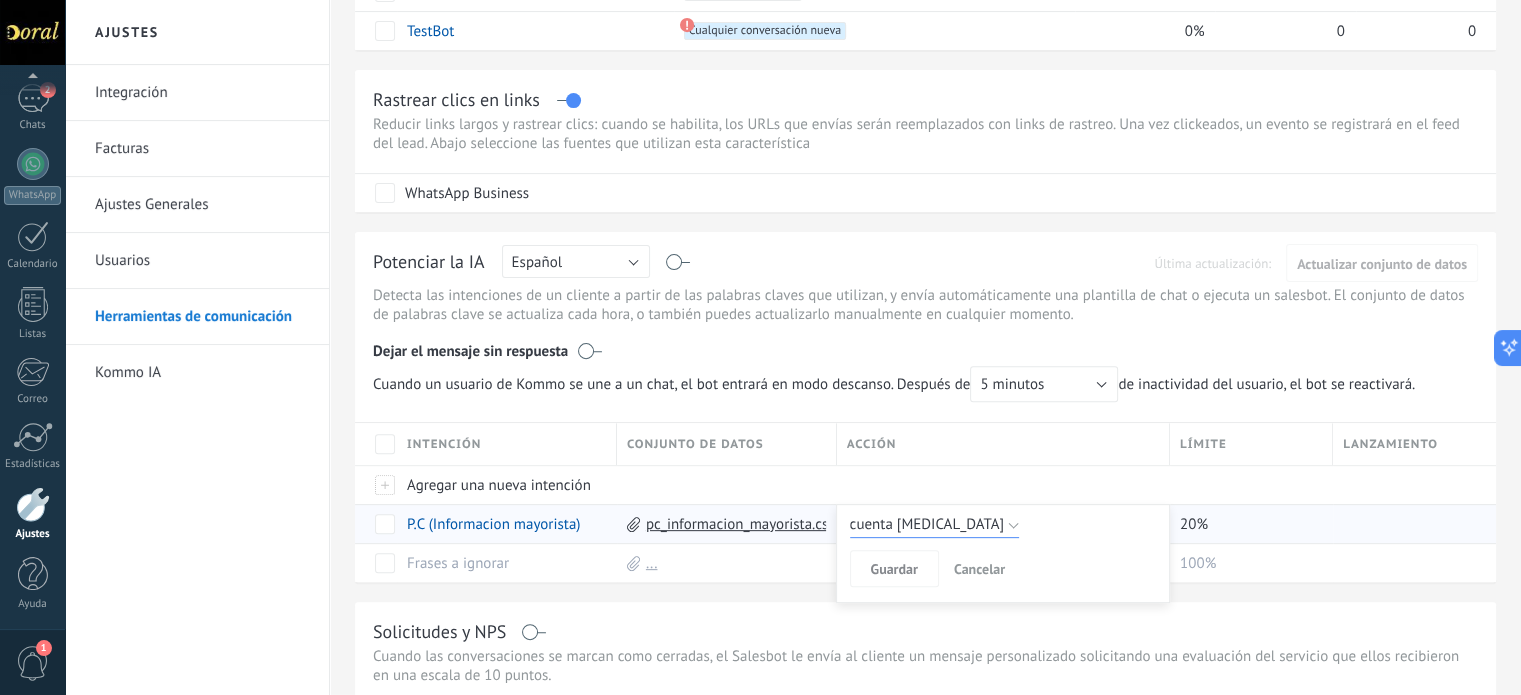 click on "cuenta [MEDICAL_DATA]" at bounding box center (935, 525) 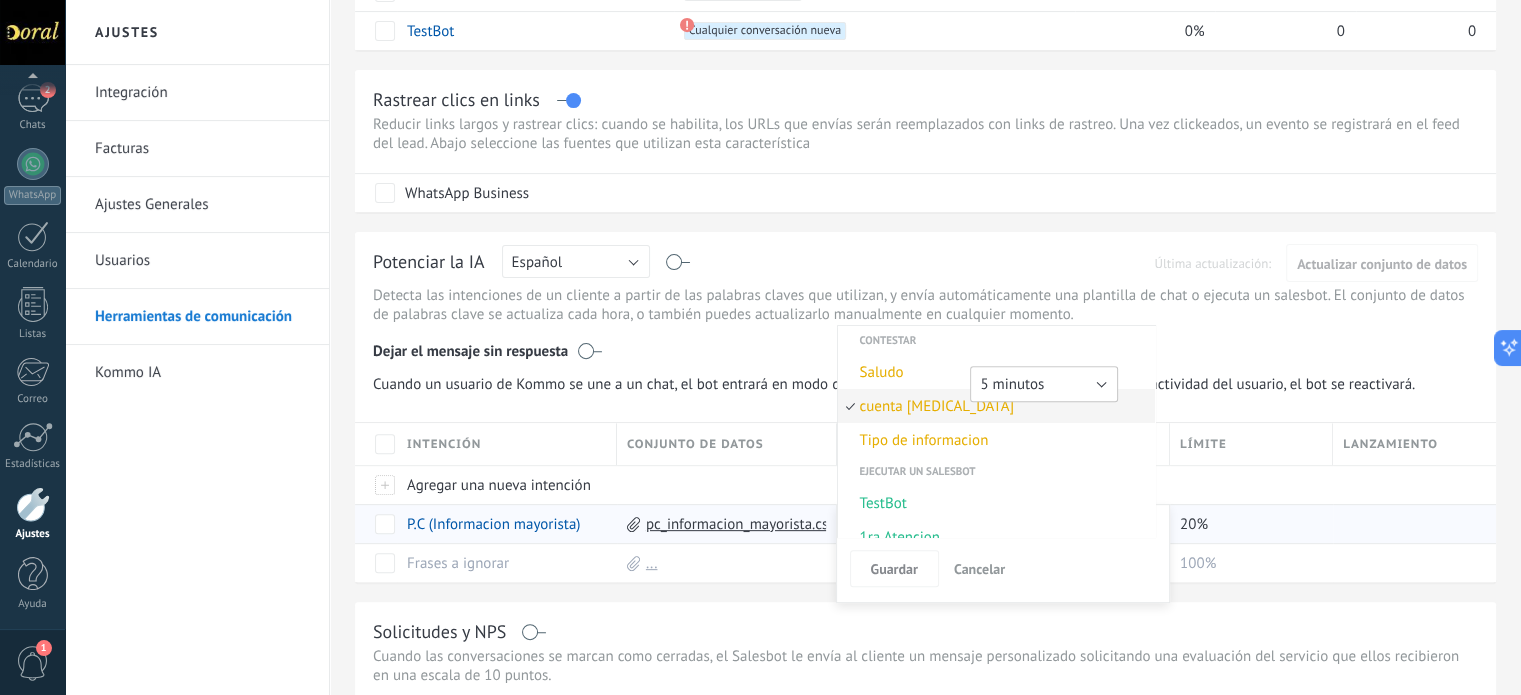 click on "5 minutos" at bounding box center [1044, 384] 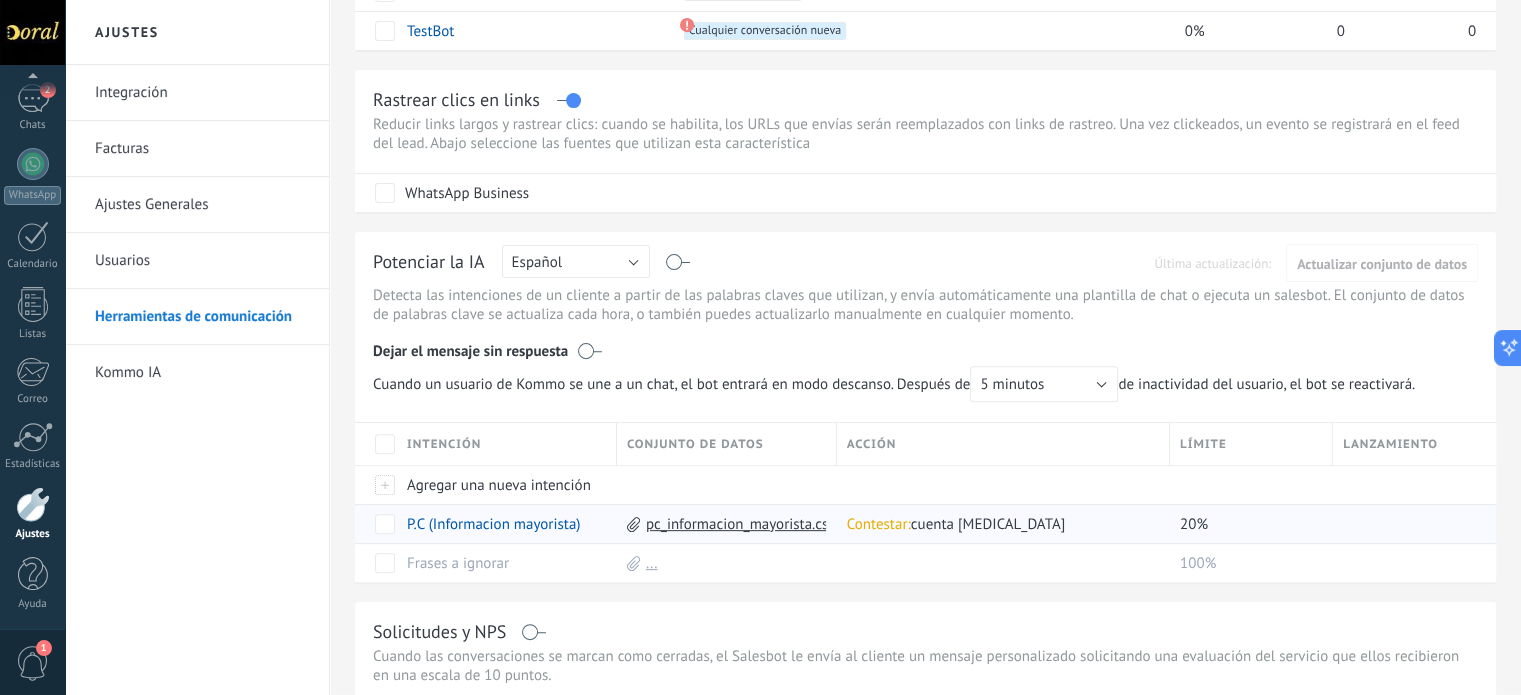 click on "Dejar el mensaje sin respuesta" at bounding box center (925, 347) 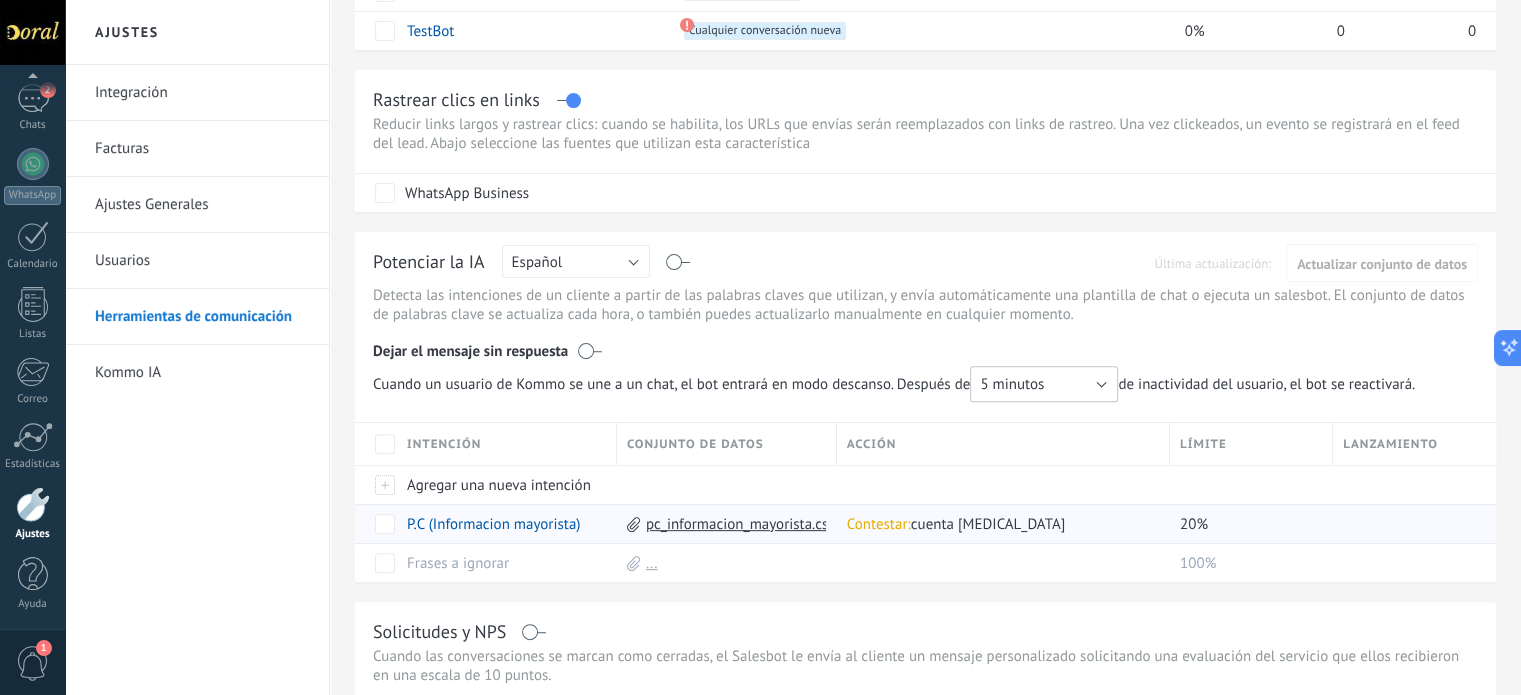 click on "5 minutos" at bounding box center (1044, 384) 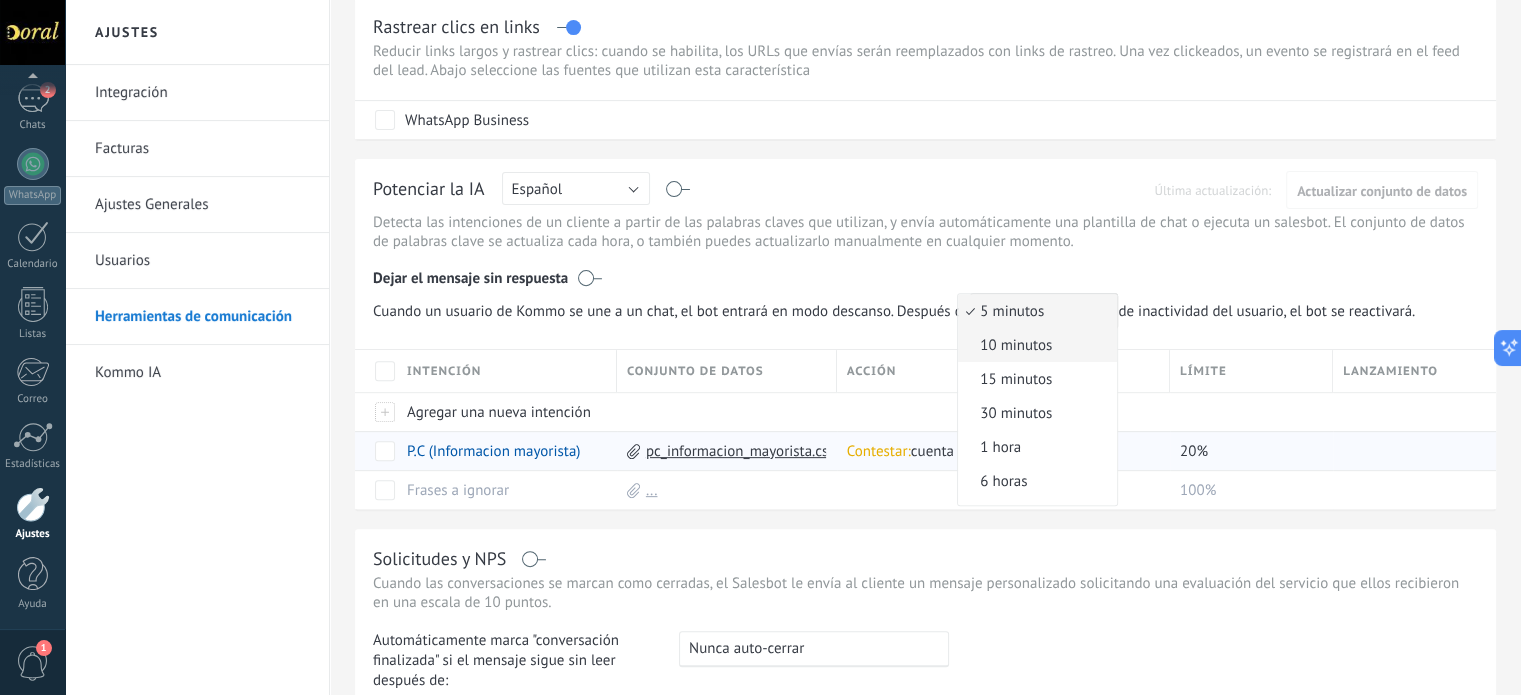 scroll, scrollTop: 700, scrollLeft: 0, axis: vertical 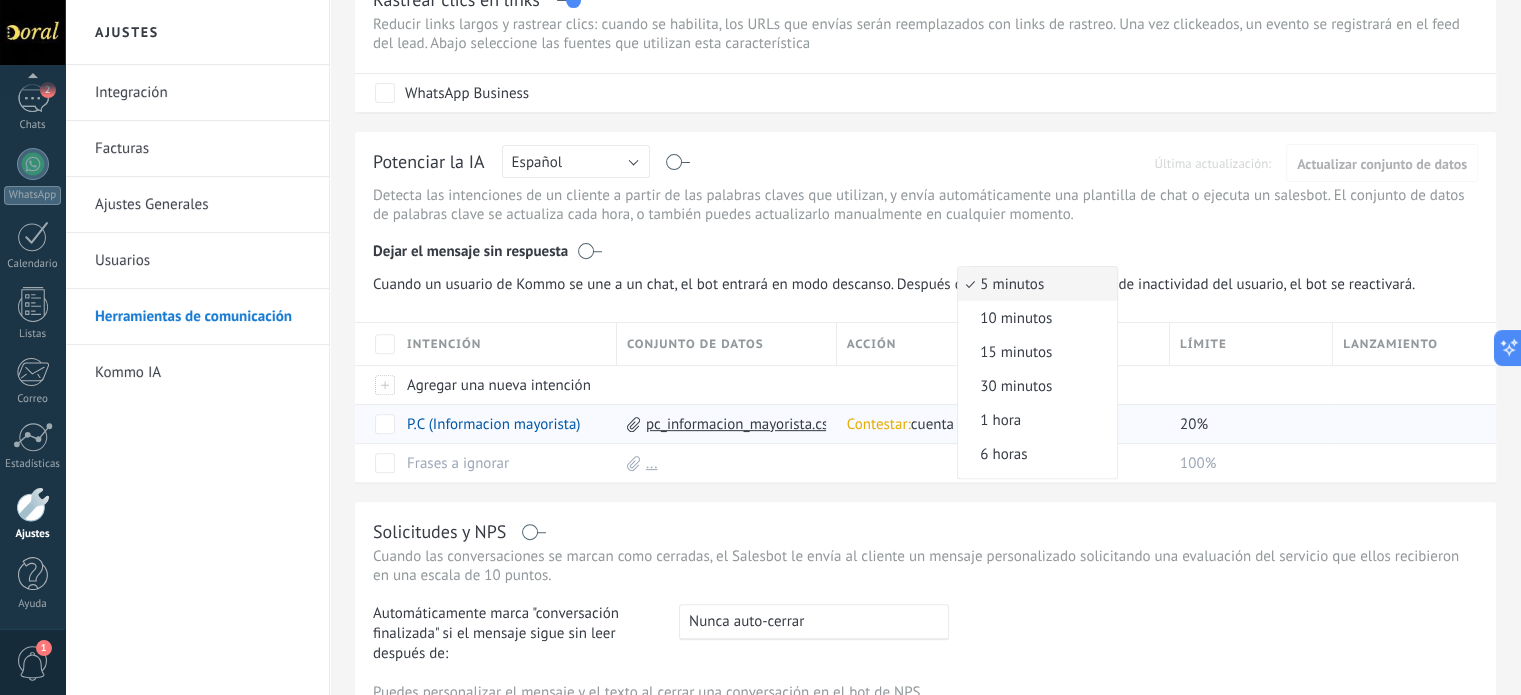 click on "Dejar el mensaje sin respuesta" at bounding box center (925, 247) 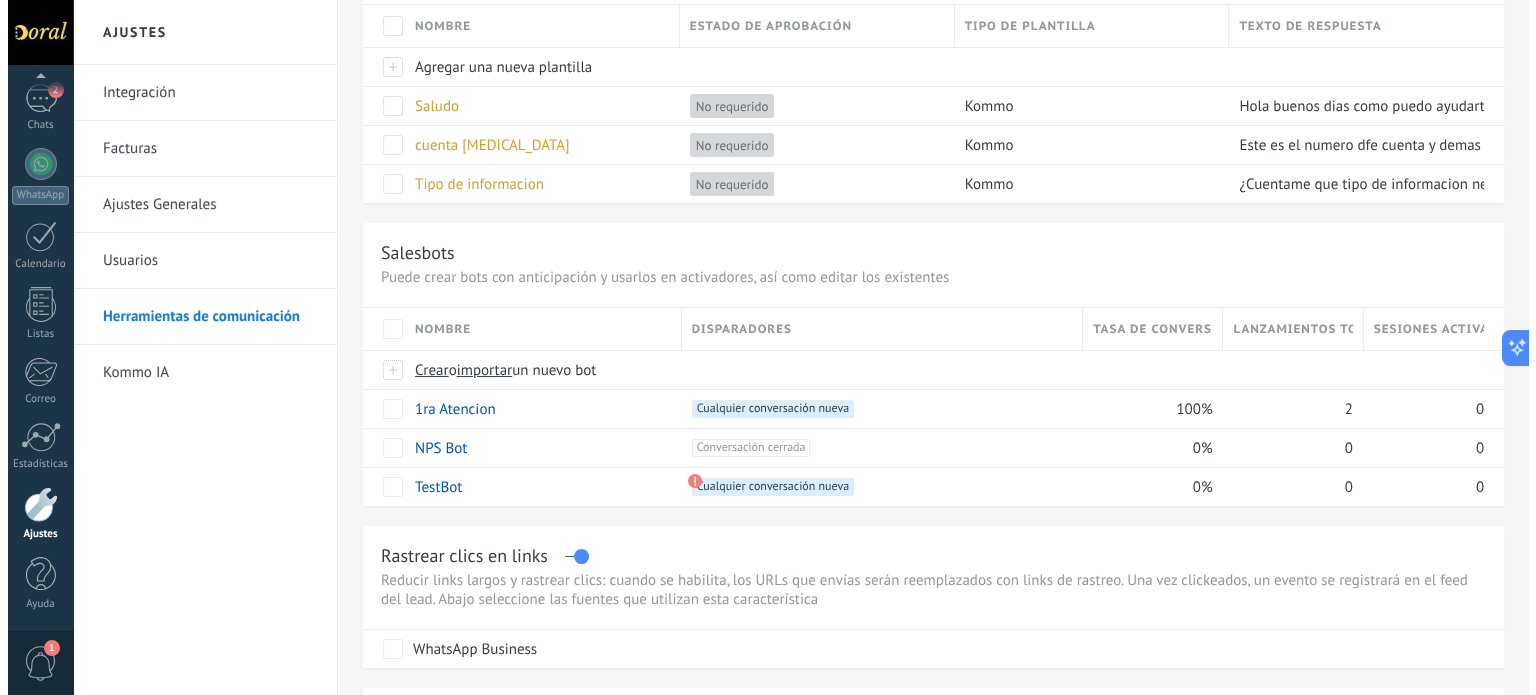 scroll, scrollTop: 0, scrollLeft: 0, axis: both 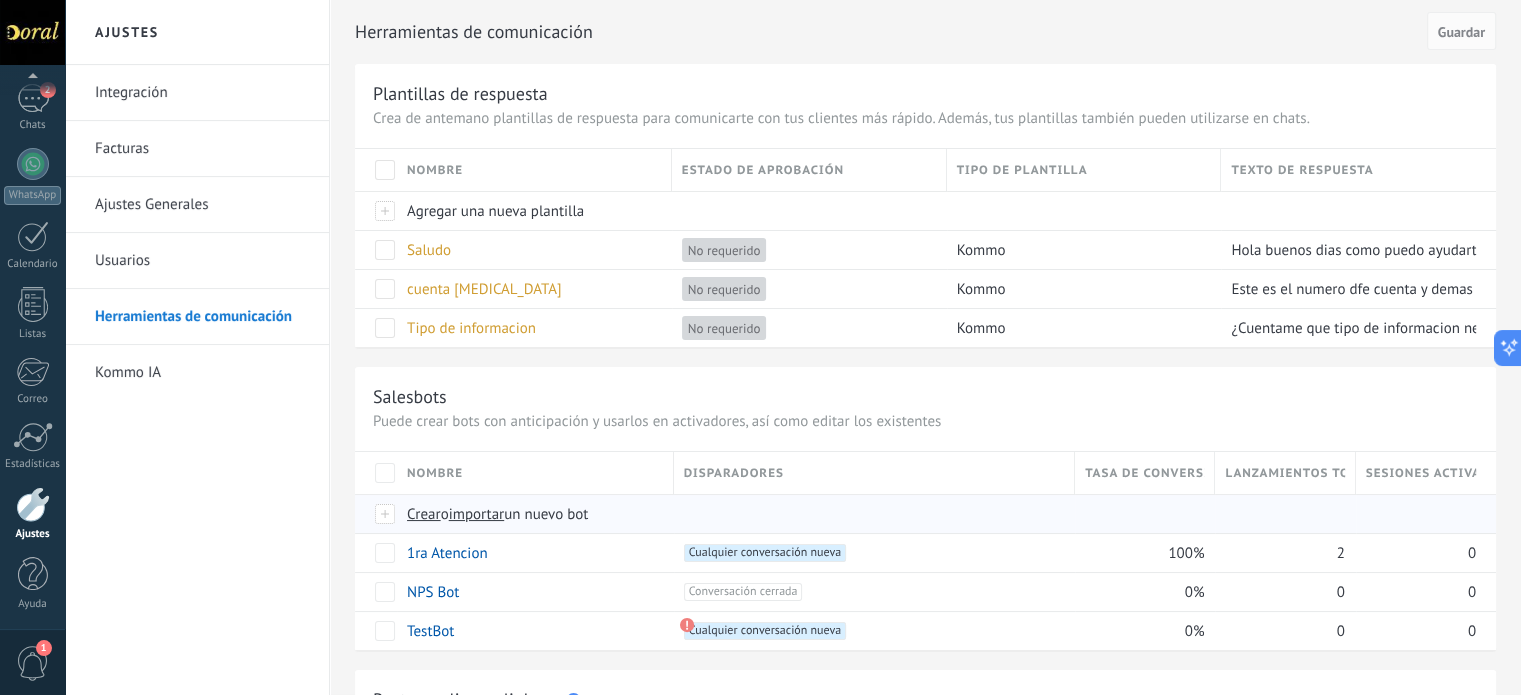 click on "Crear" at bounding box center [424, 514] 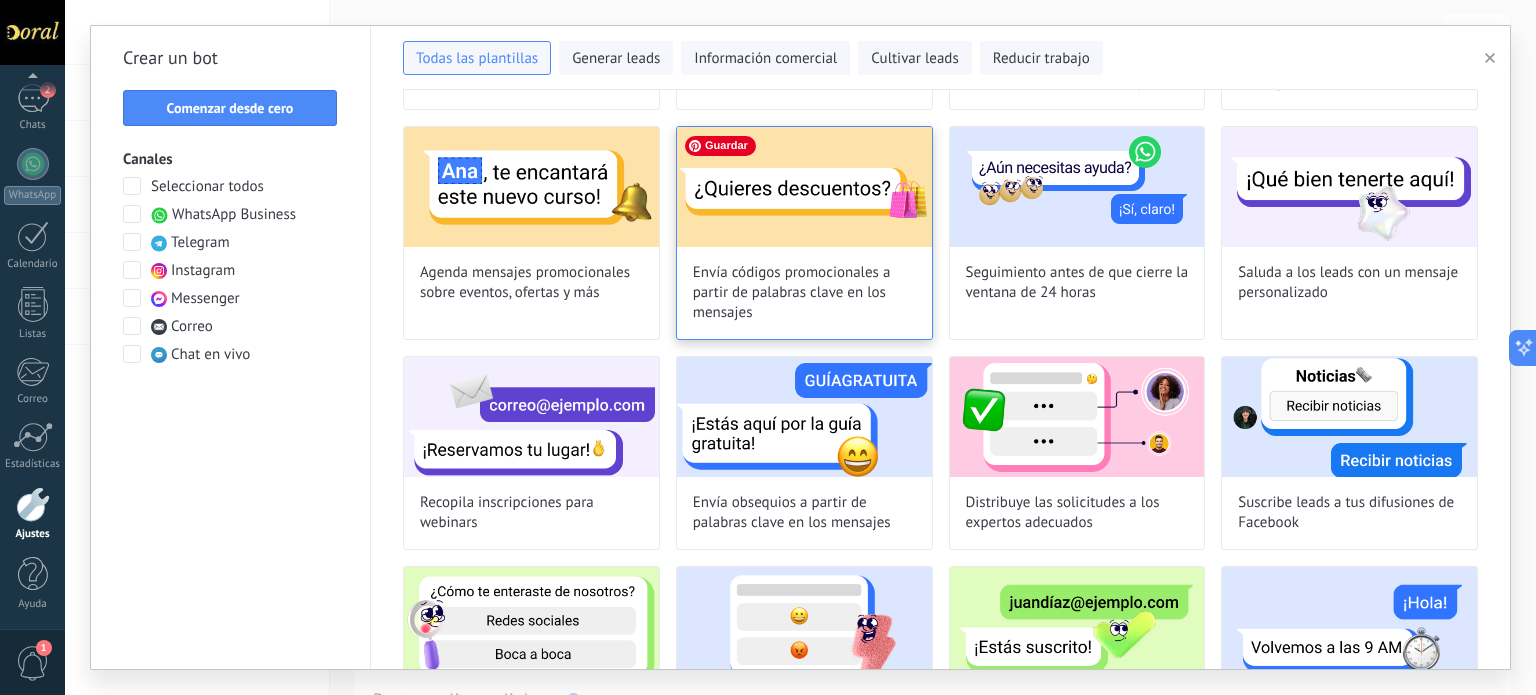 scroll, scrollTop: 713, scrollLeft: 0, axis: vertical 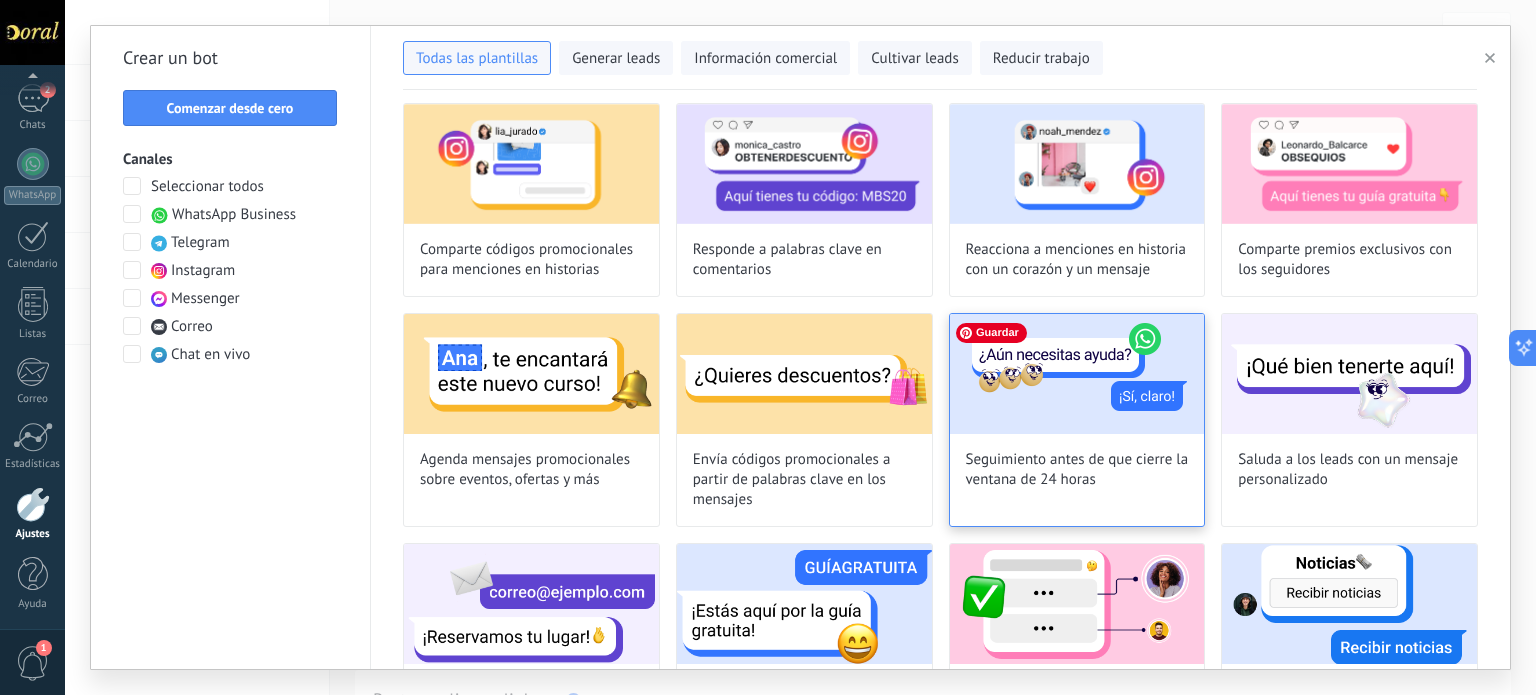 drag, startPoint x: 1078, startPoint y: 389, endPoint x: 1074, endPoint y: 409, distance: 20.396078 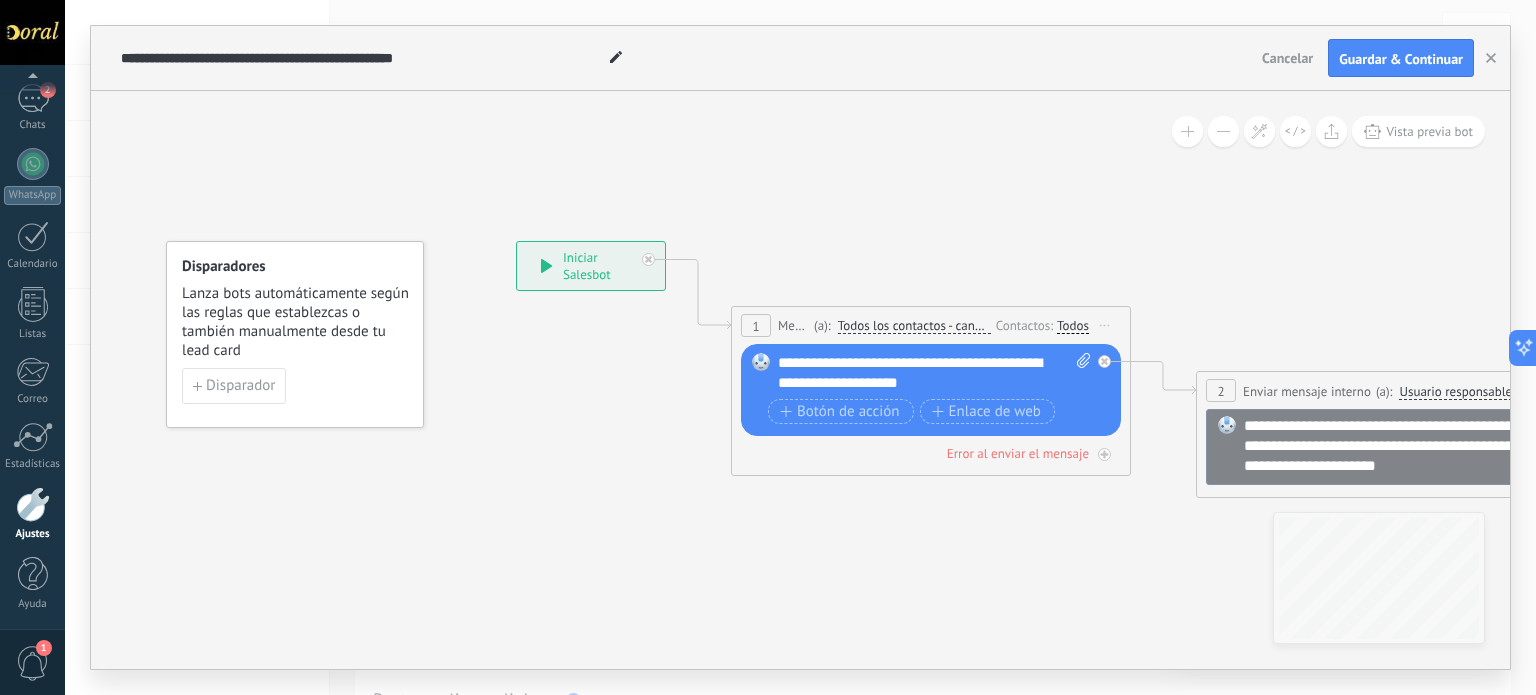 click on "Cancelar" at bounding box center (1287, 58) 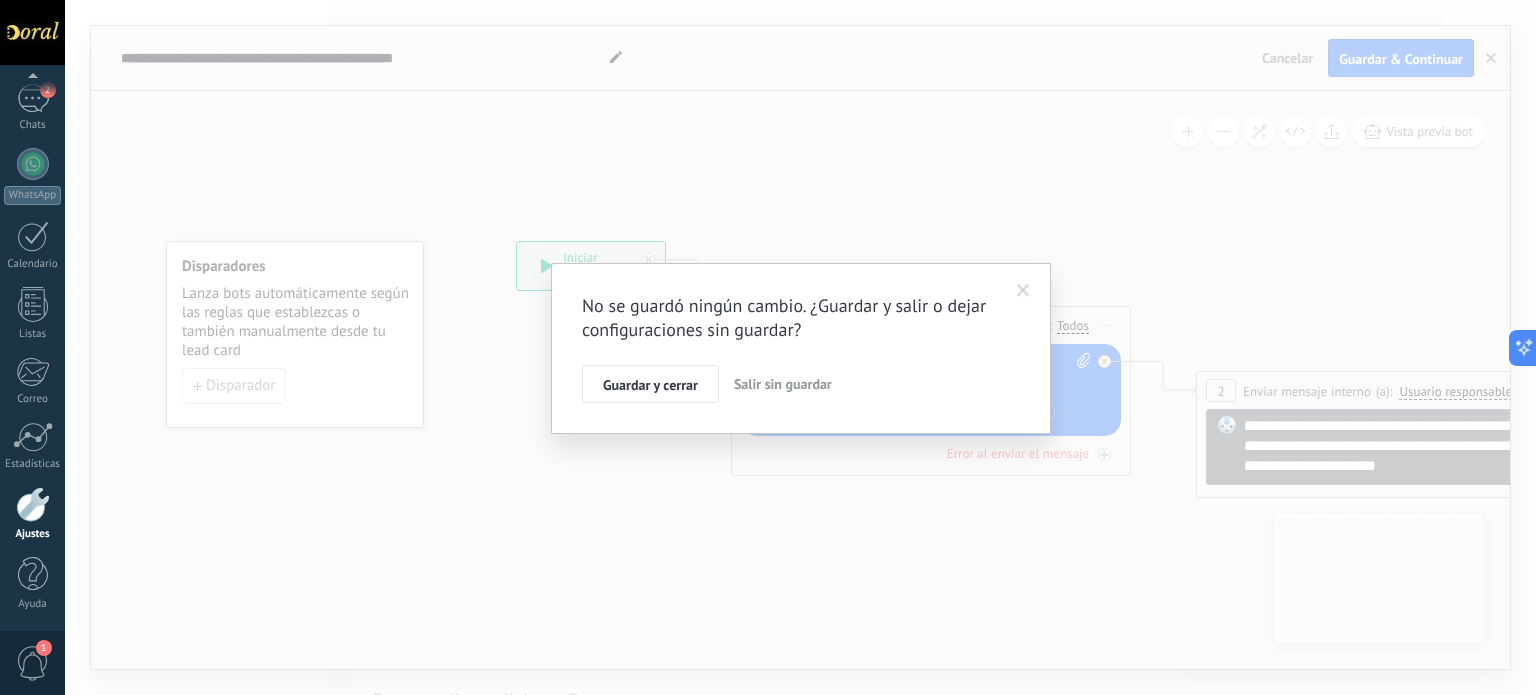 click on "Salir sin guardar" at bounding box center (783, 384) 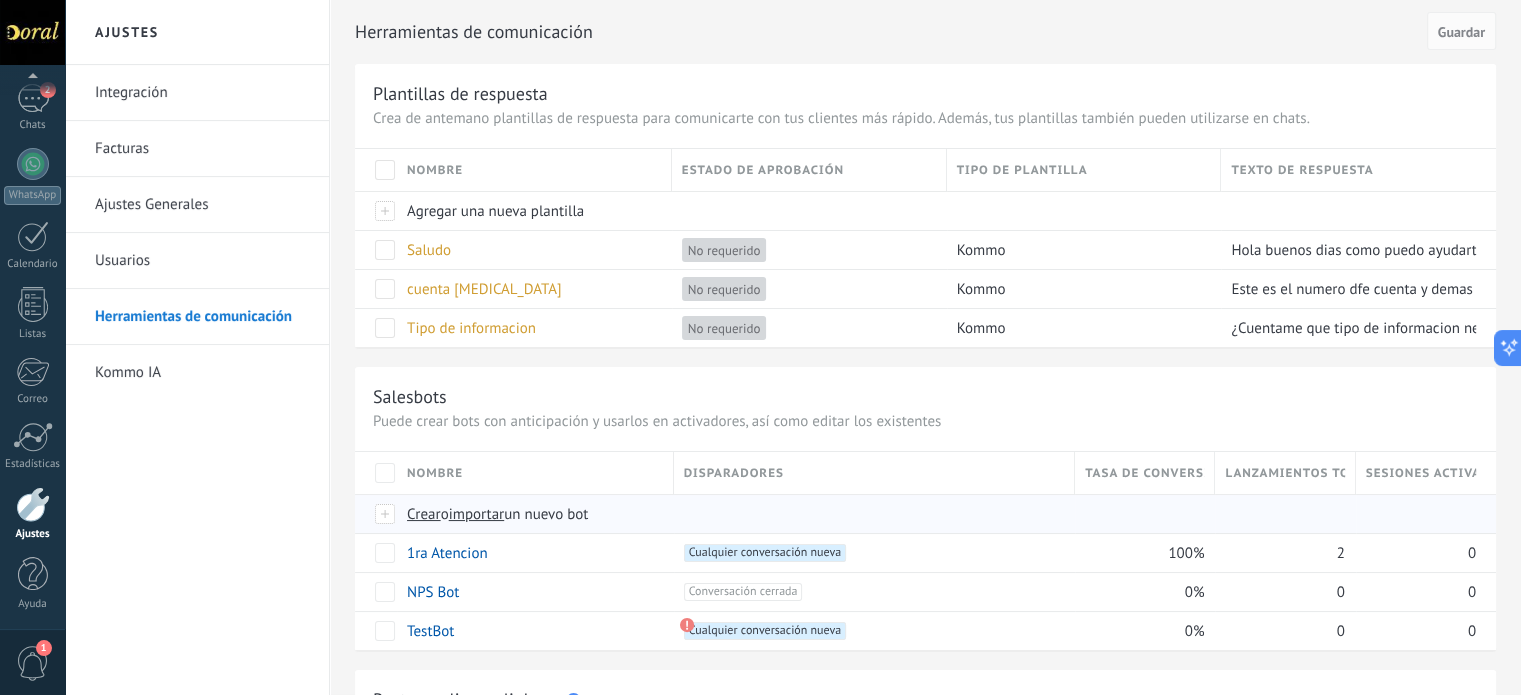 click on "Crear" at bounding box center [424, 514] 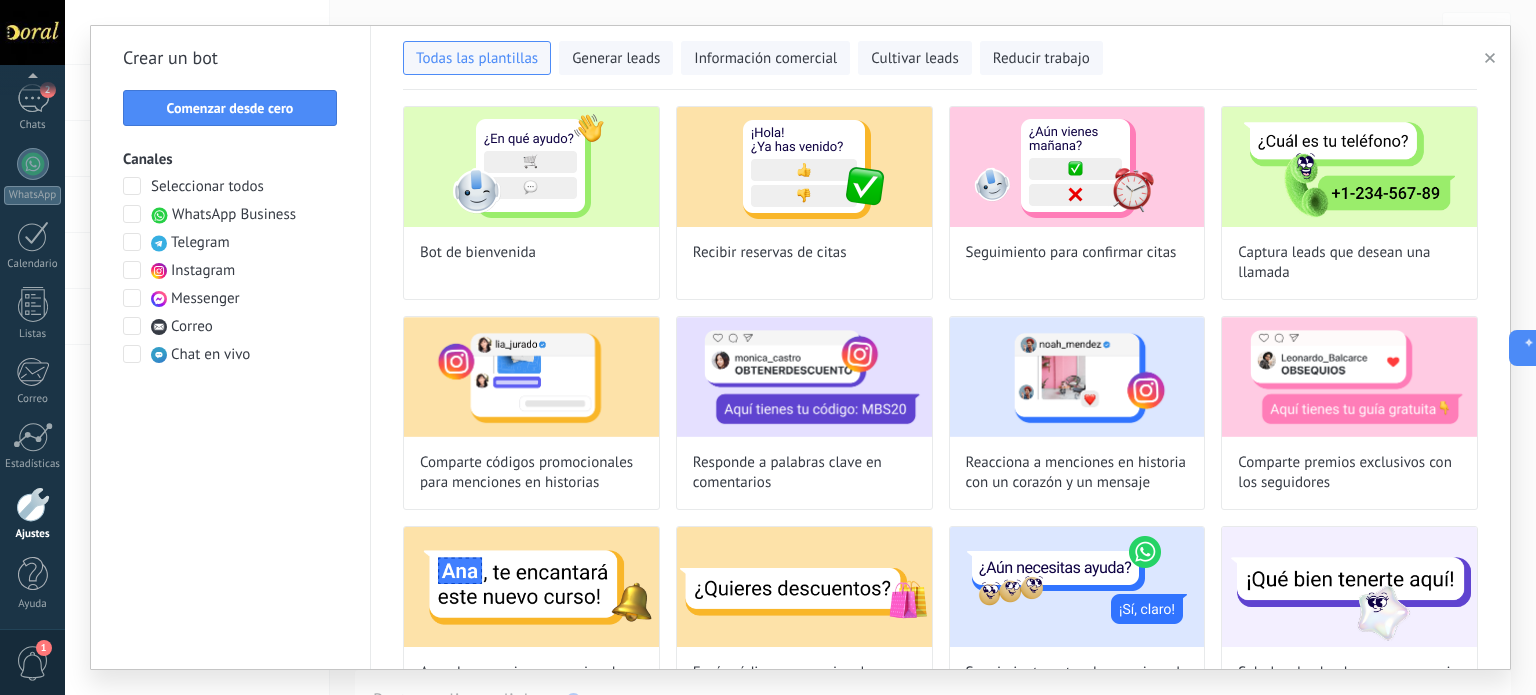 click at bounding box center (132, 214) 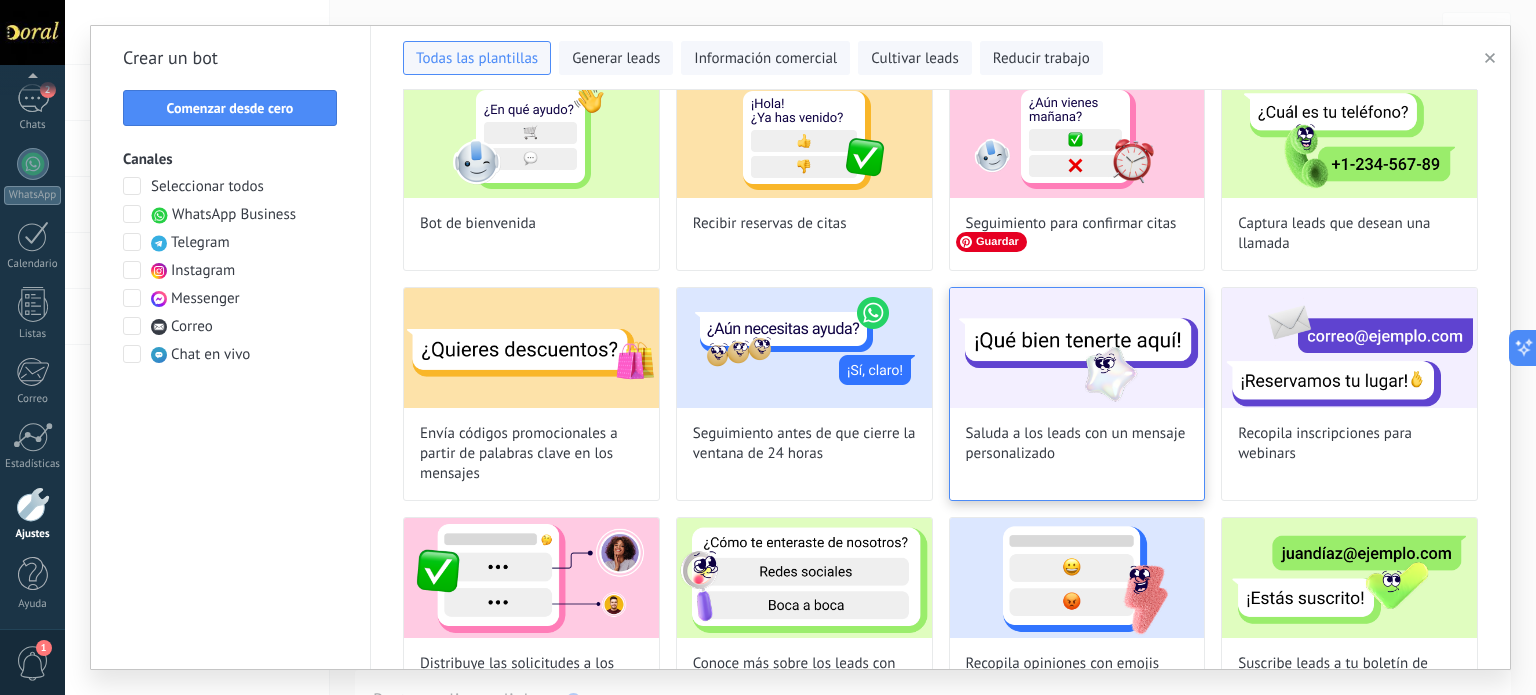 scroll, scrollTop: 0, scrollLeft: 0, axis: both 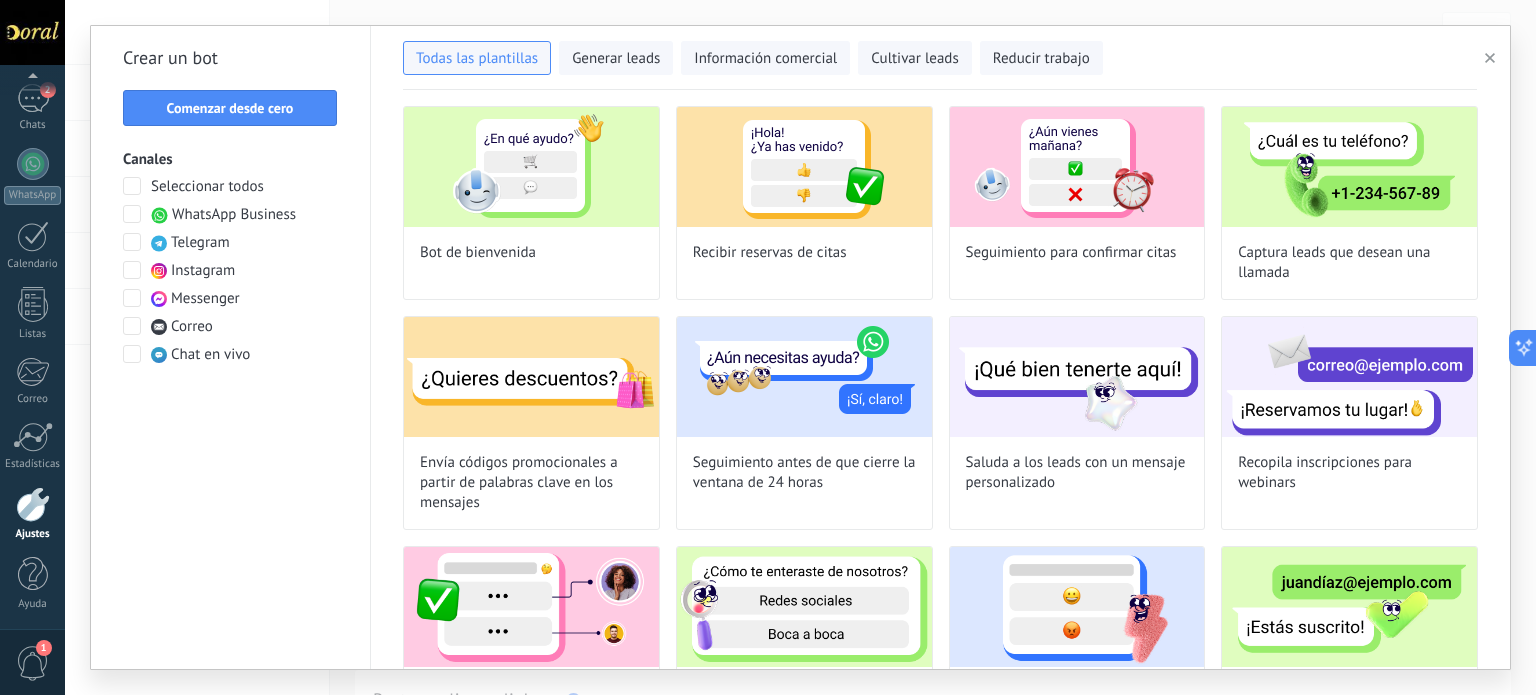 click at bounding box center (132, 270) 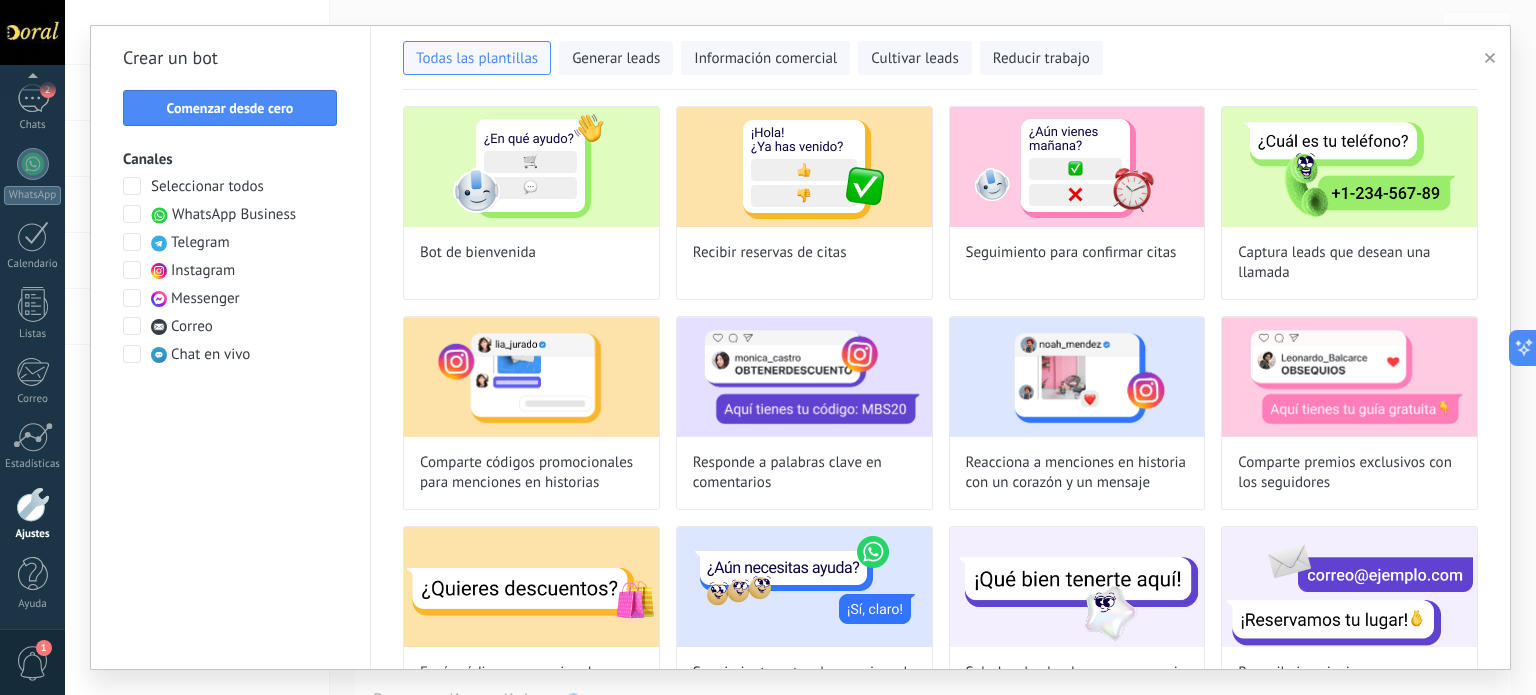 click at bounding box center [132, 214] 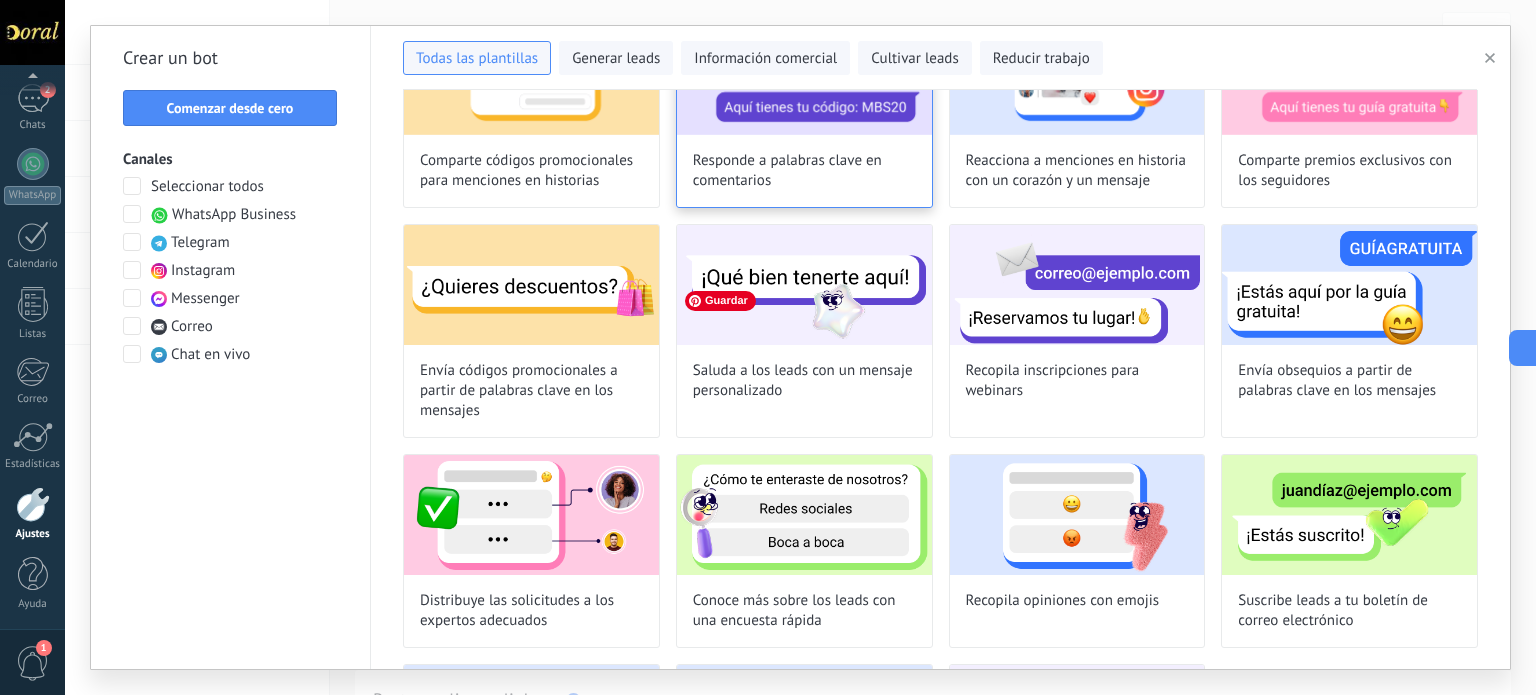 scroll, scrollTop: 300, scrollLeft: 0, axis: vertical 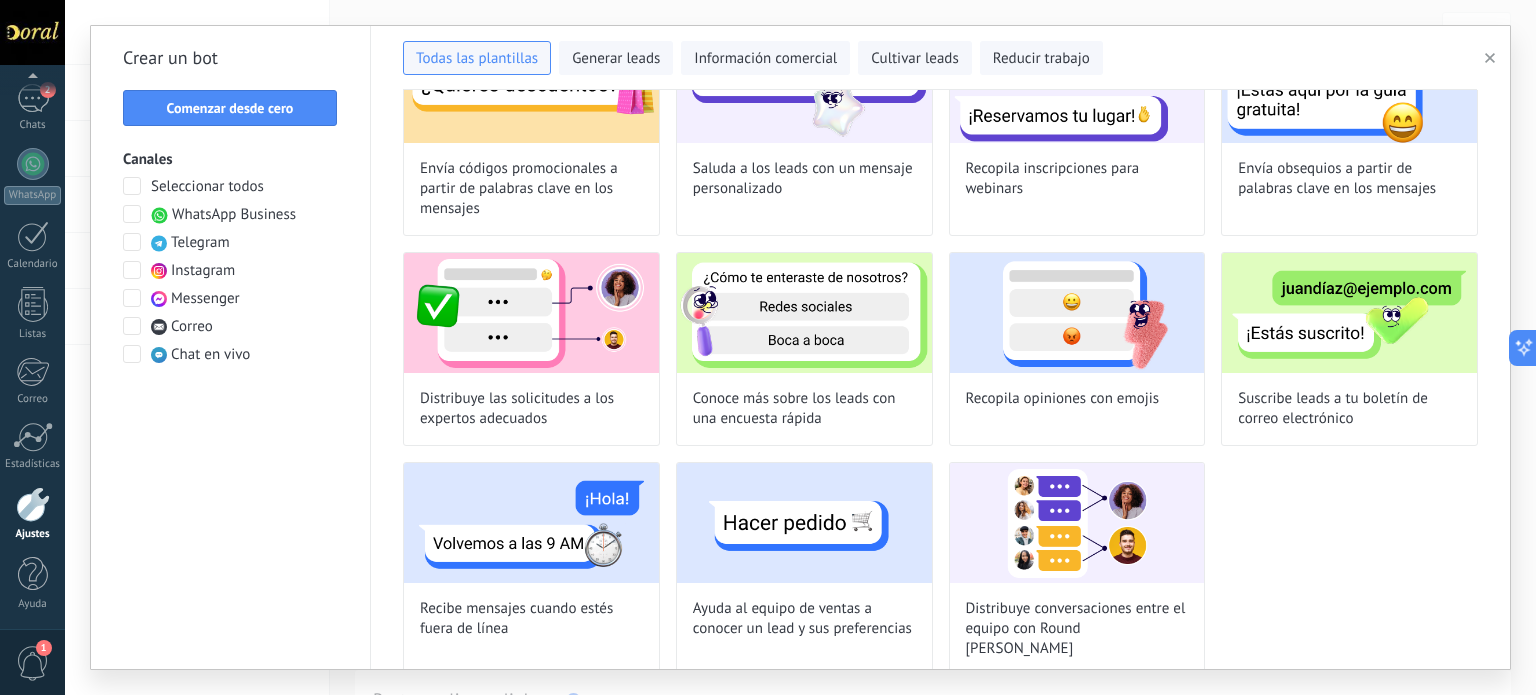 click at bounding box center (132, 186) 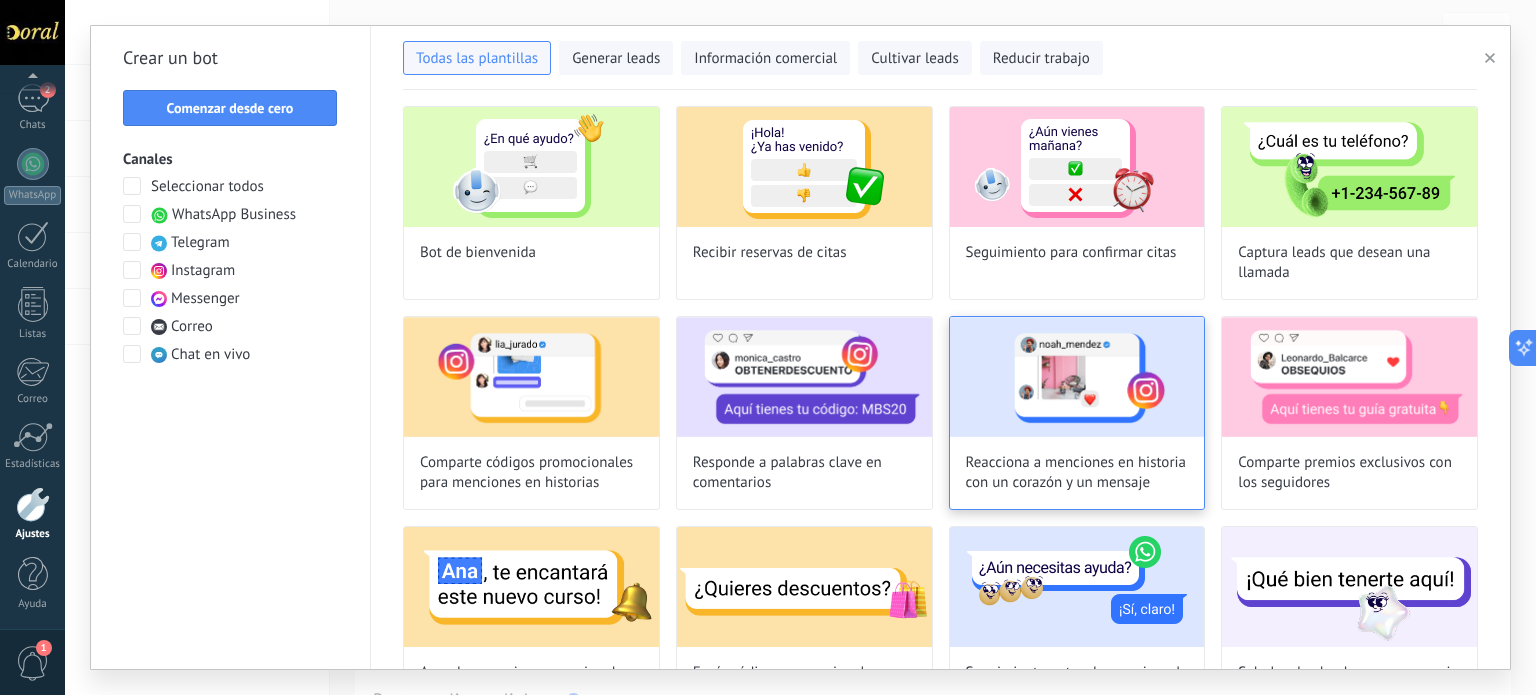 scroll, scrollTop: 0, scrollLeft: 0, axis: both 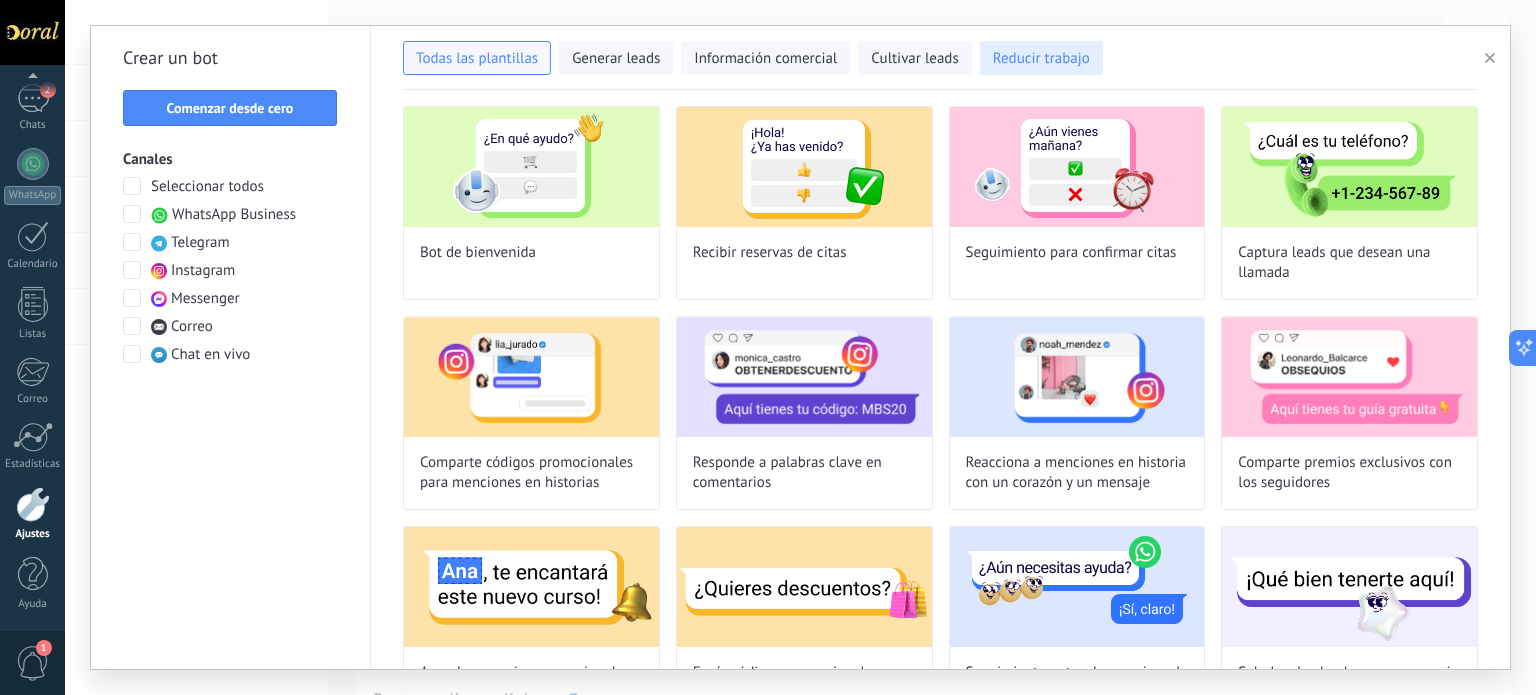 click on "Reducir trabajo" at bounding box center [1041, 59] 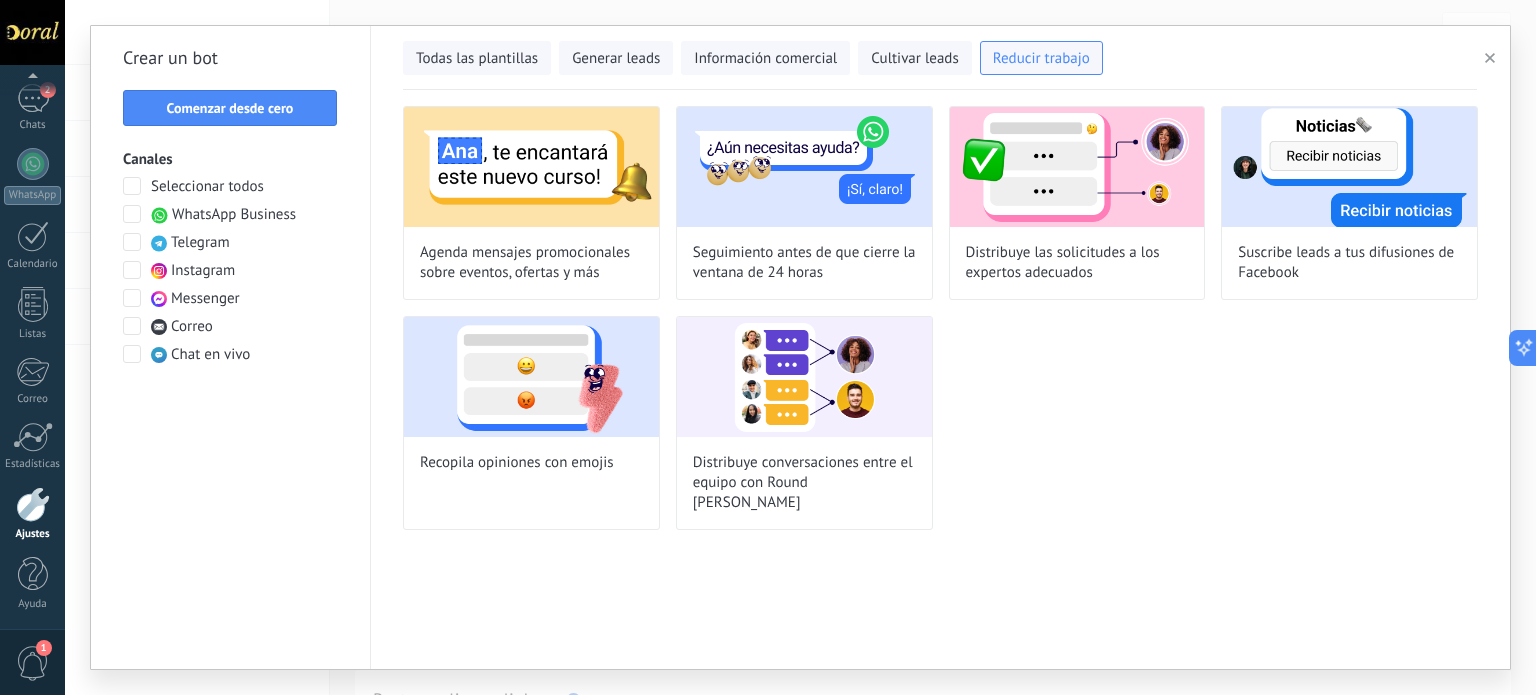 click at bounding box center (132, 214) 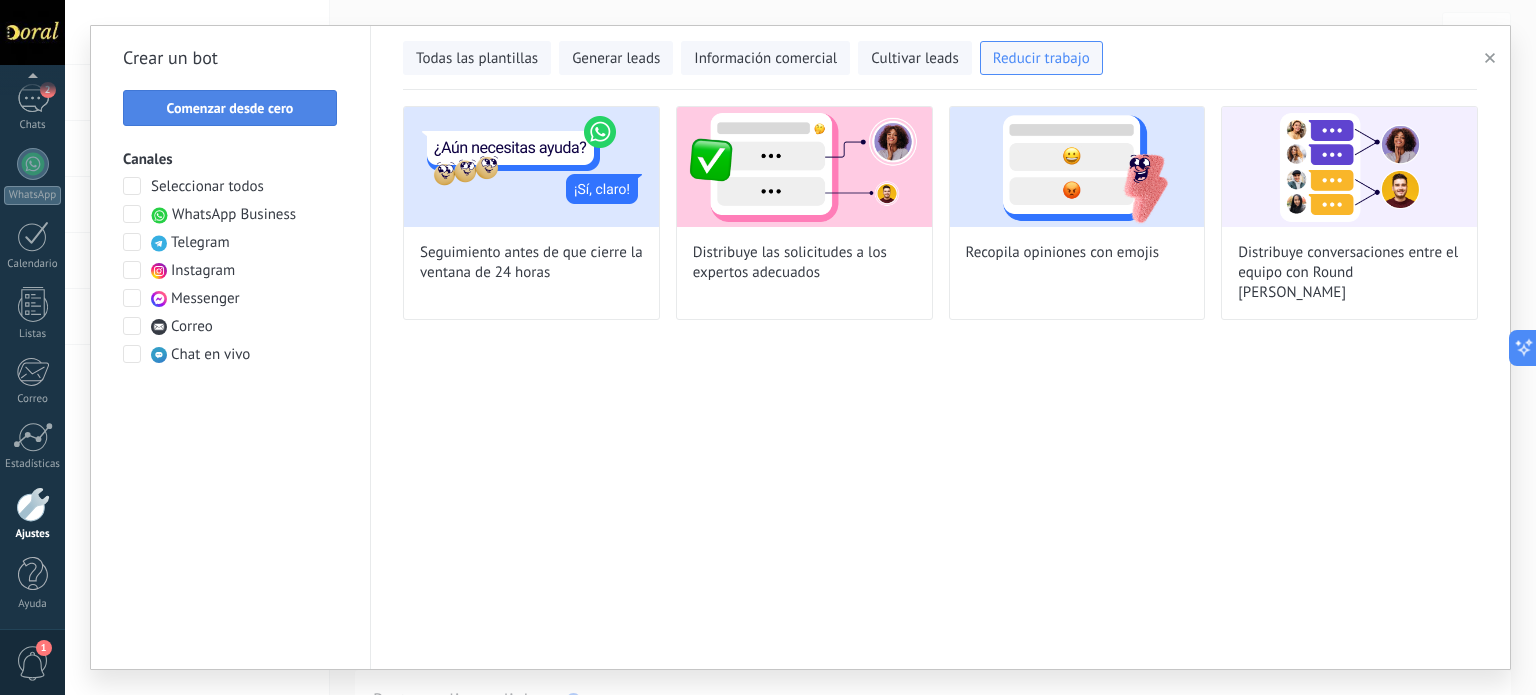 click on "Comenzar desde cero" at bounding box center (230, 108) 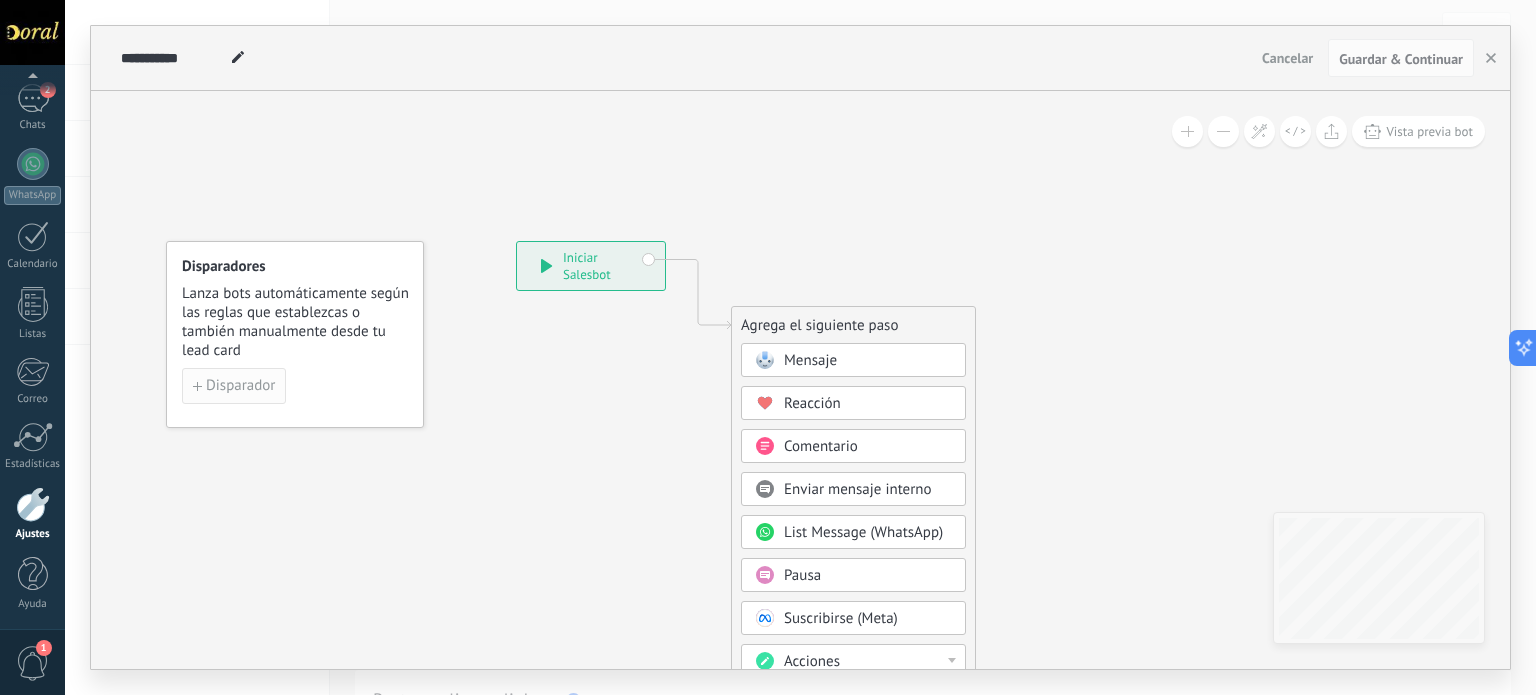 click on "Disparador" at bounding box center (234, 386) 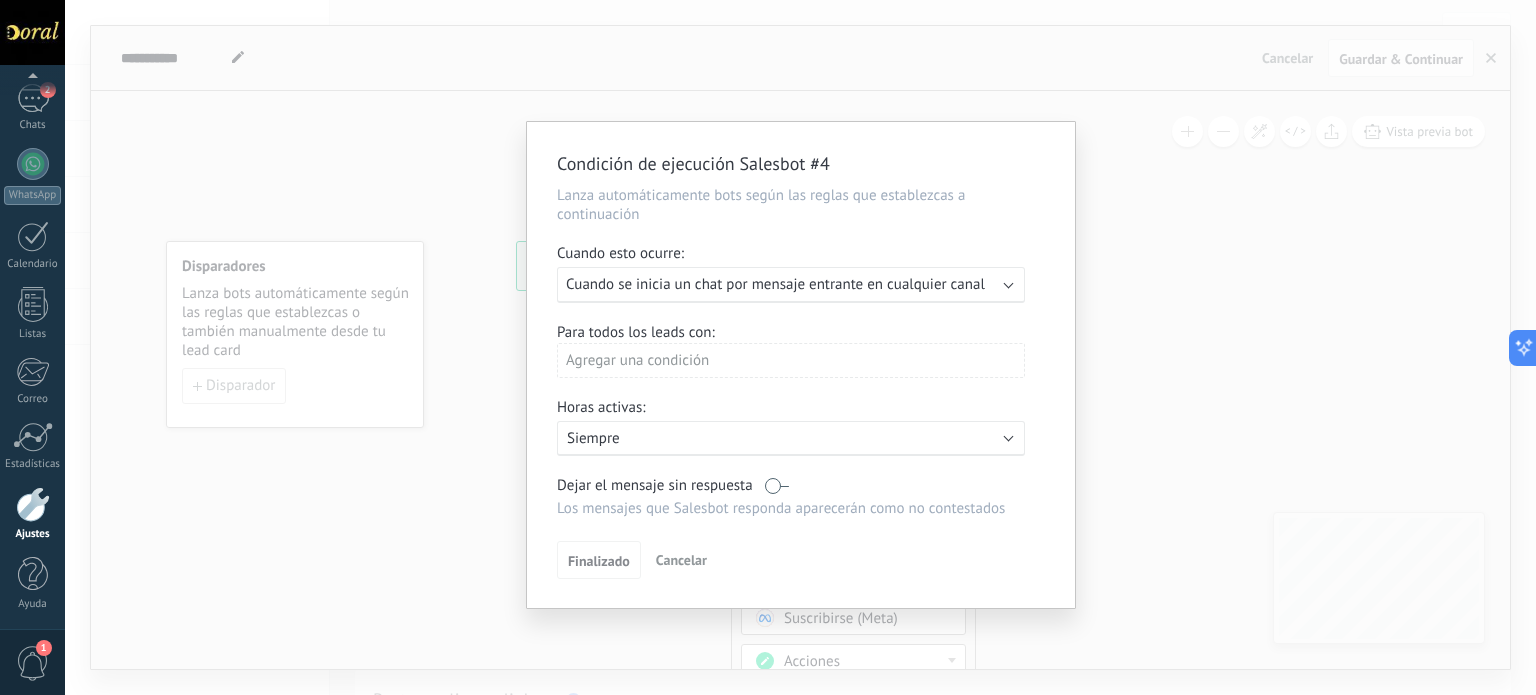 click on "Ejecutar:  Cuando se inicia un chat por mensaje entrante en cualquier canal" at bounding box center [791, 285] 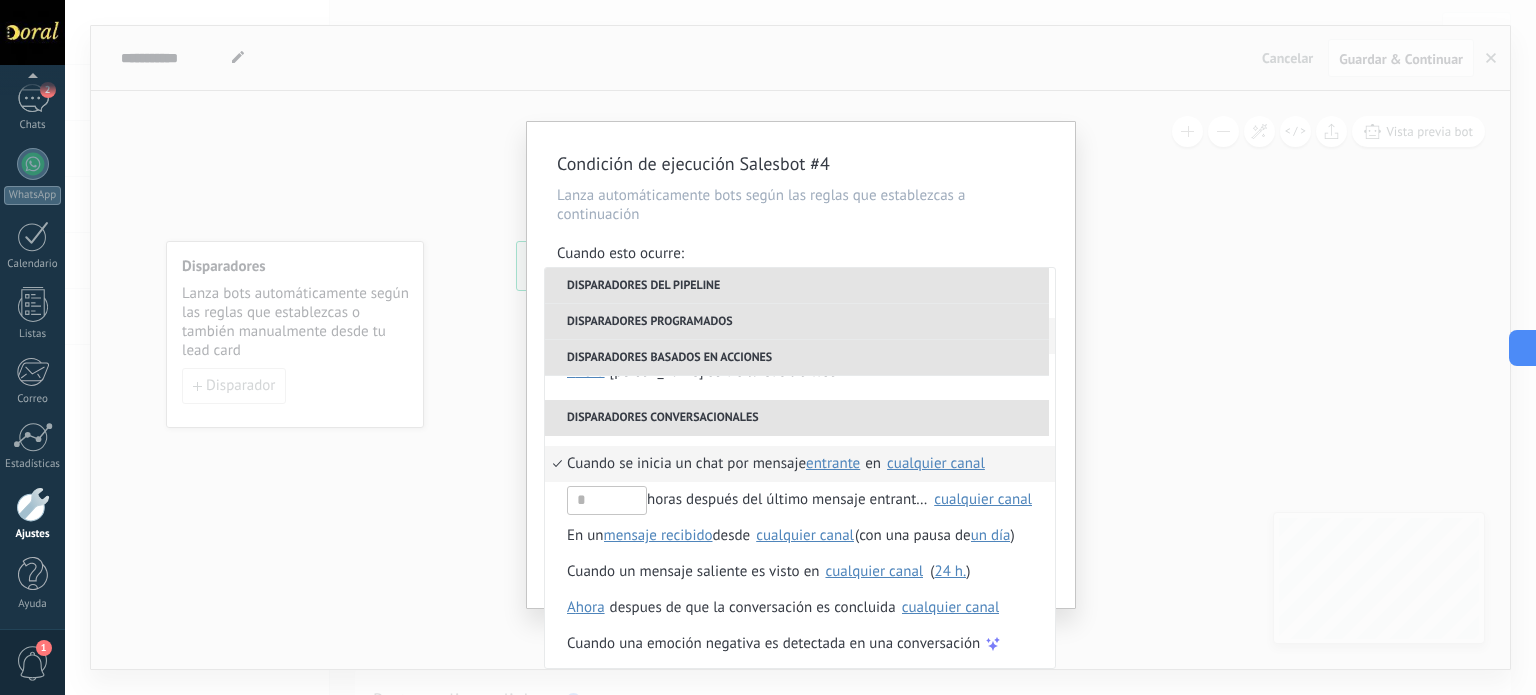 scroll, scrollTop: 472, scrollLeft: 0, axis: vertical 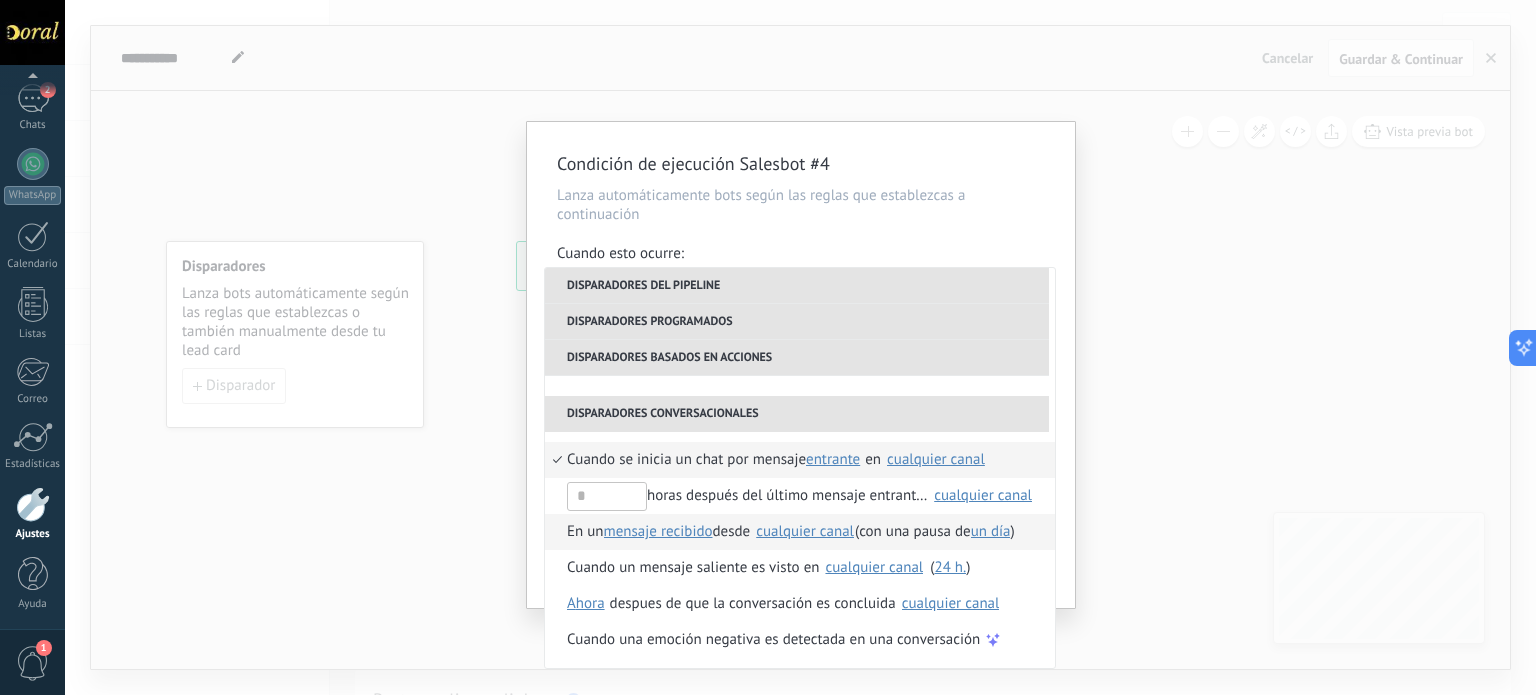 click on "mensaje recibido" at bounding box center [658, 531] 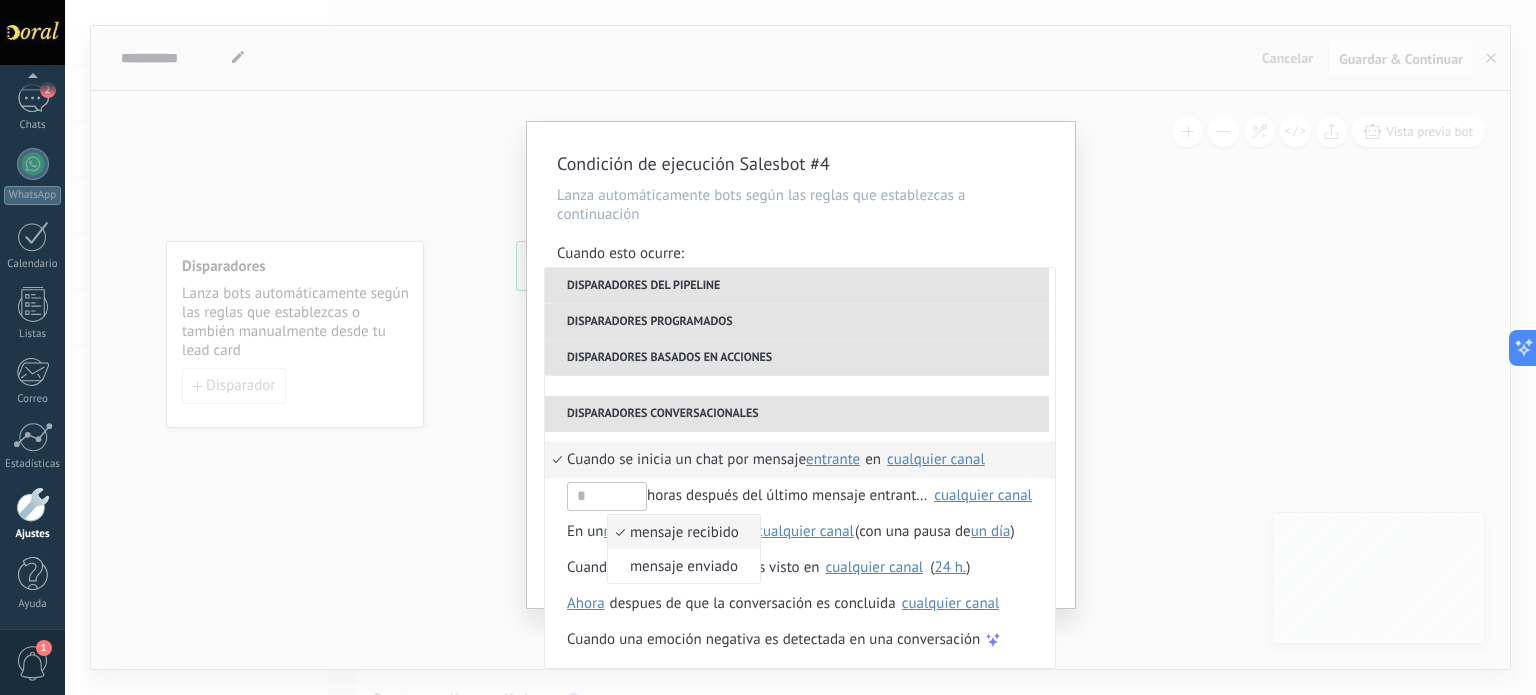 click on "mensaje recibido" at bounding box center (673, 532) 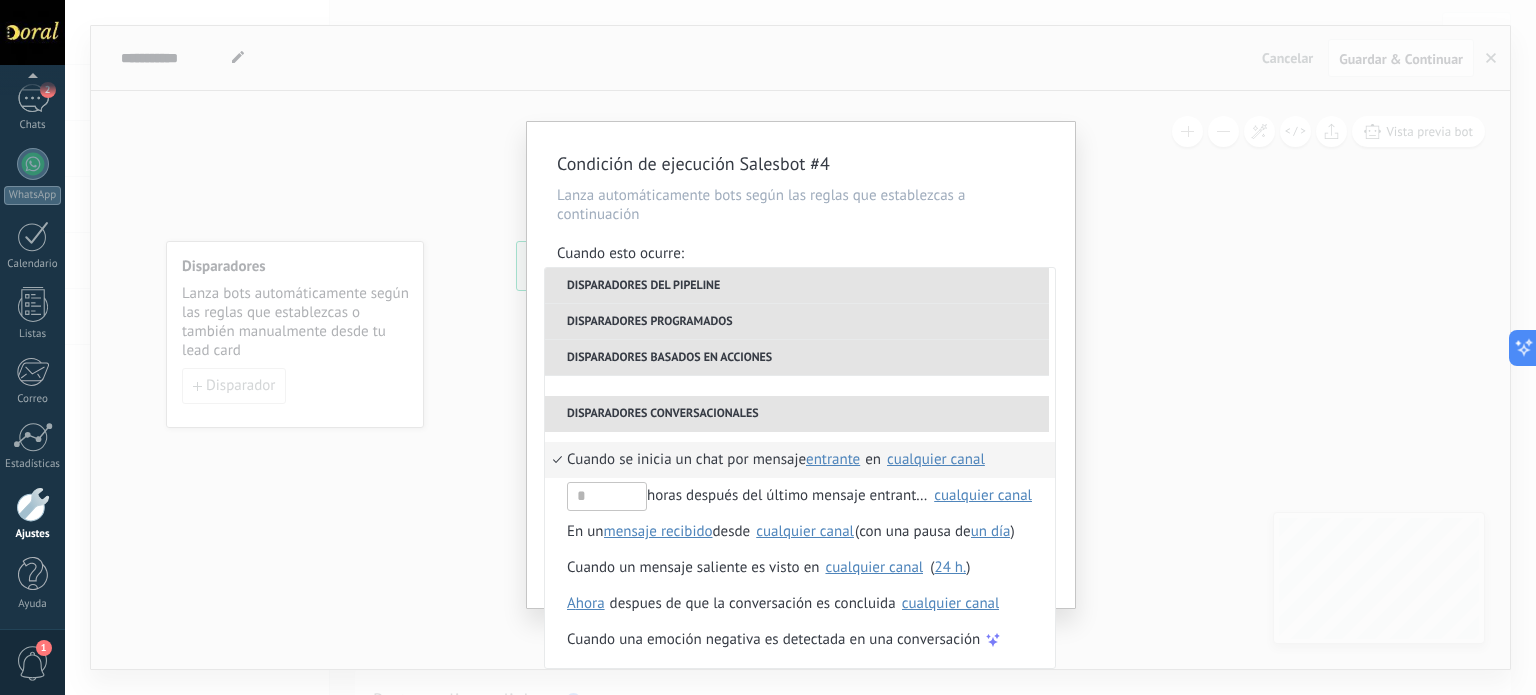 click on "entrante" at bounding box center [833, 459] 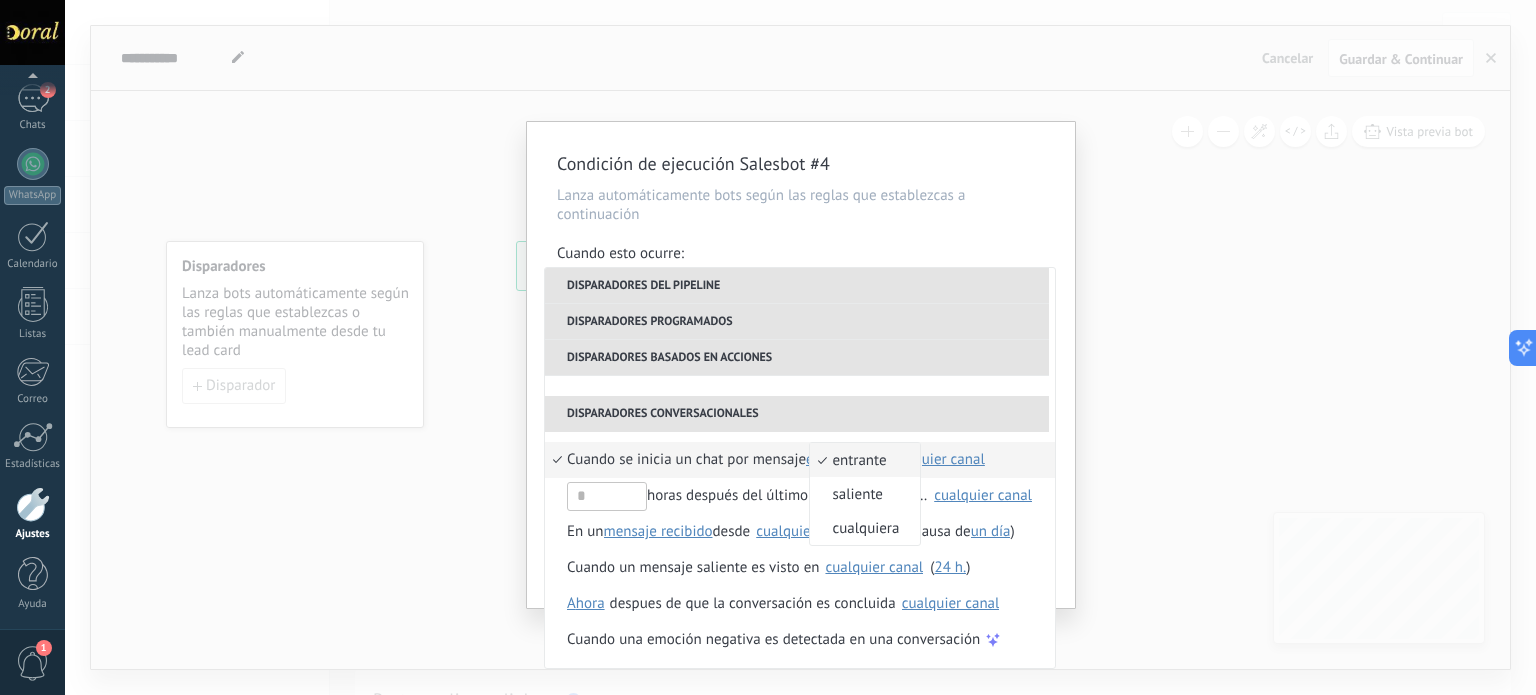 click on "entrante" at bounding box center [854, 460] 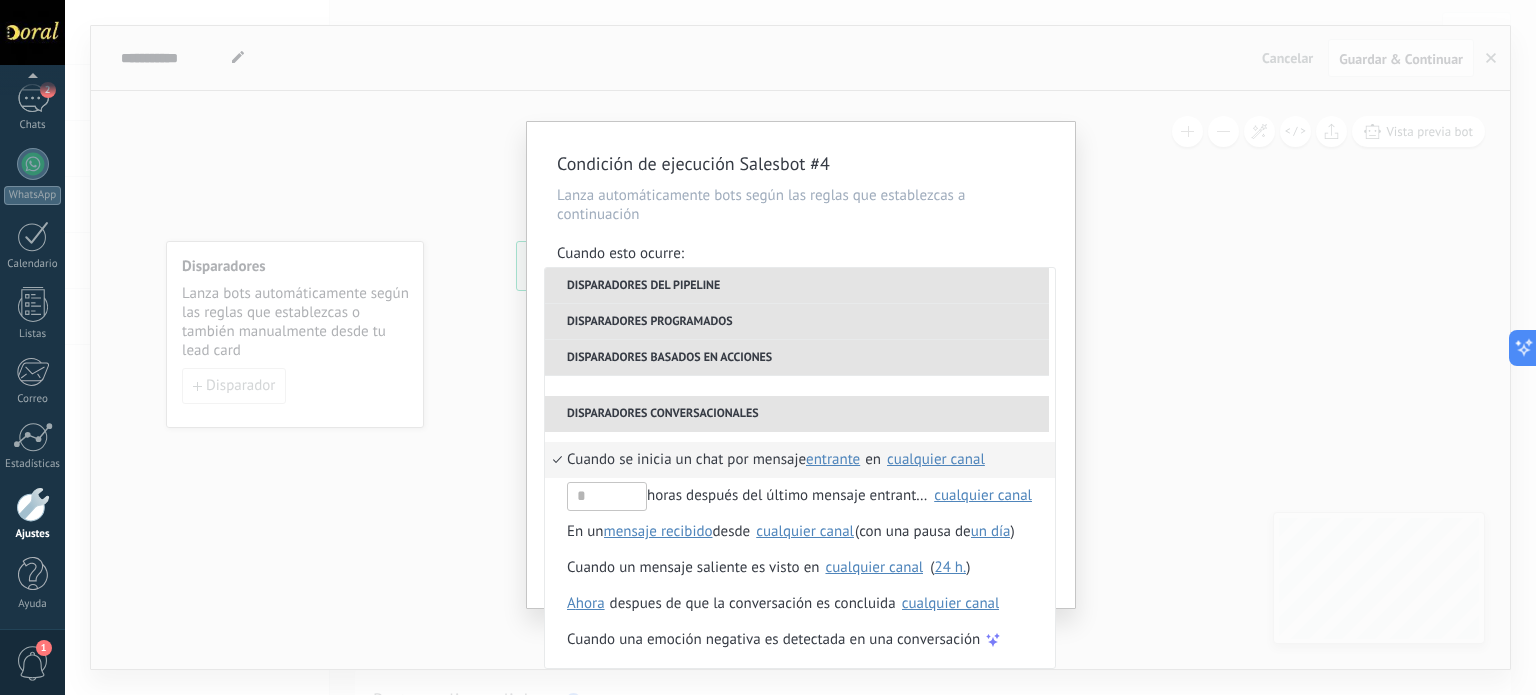 click on "cualquier canal" at bounding box center (936, 459) 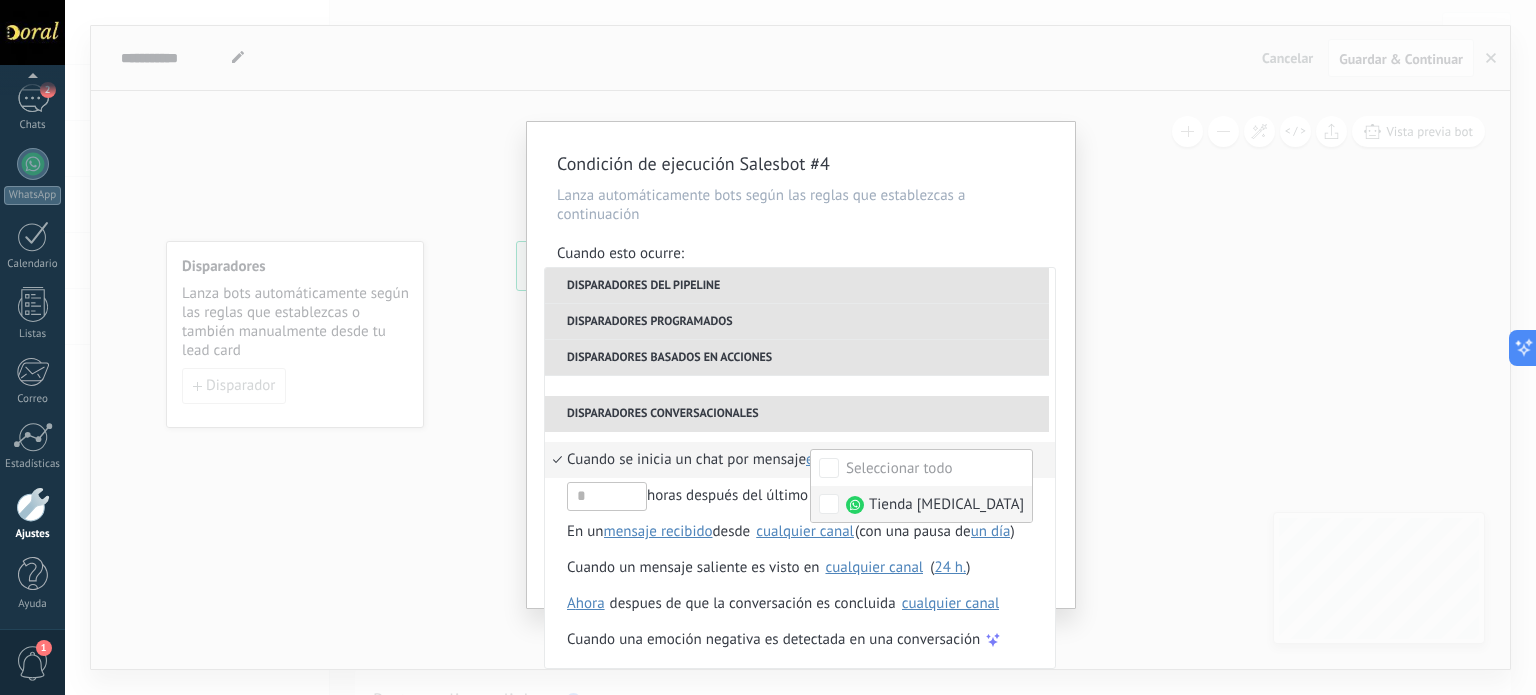 click on "Tienda [MEDICAL_DATA]" at bounding box center [946, 505] 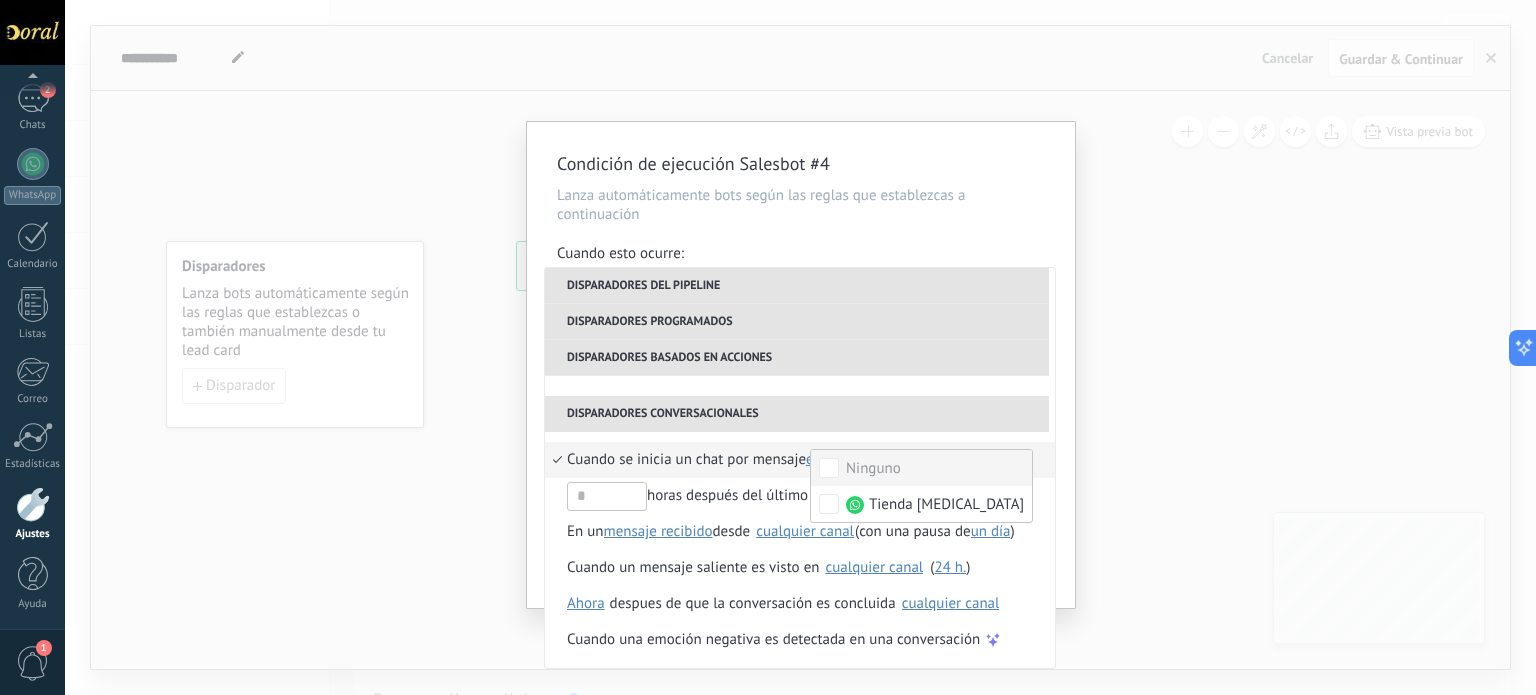 scroll, scrollTop: 0, scrollLeft: 0, axis: both 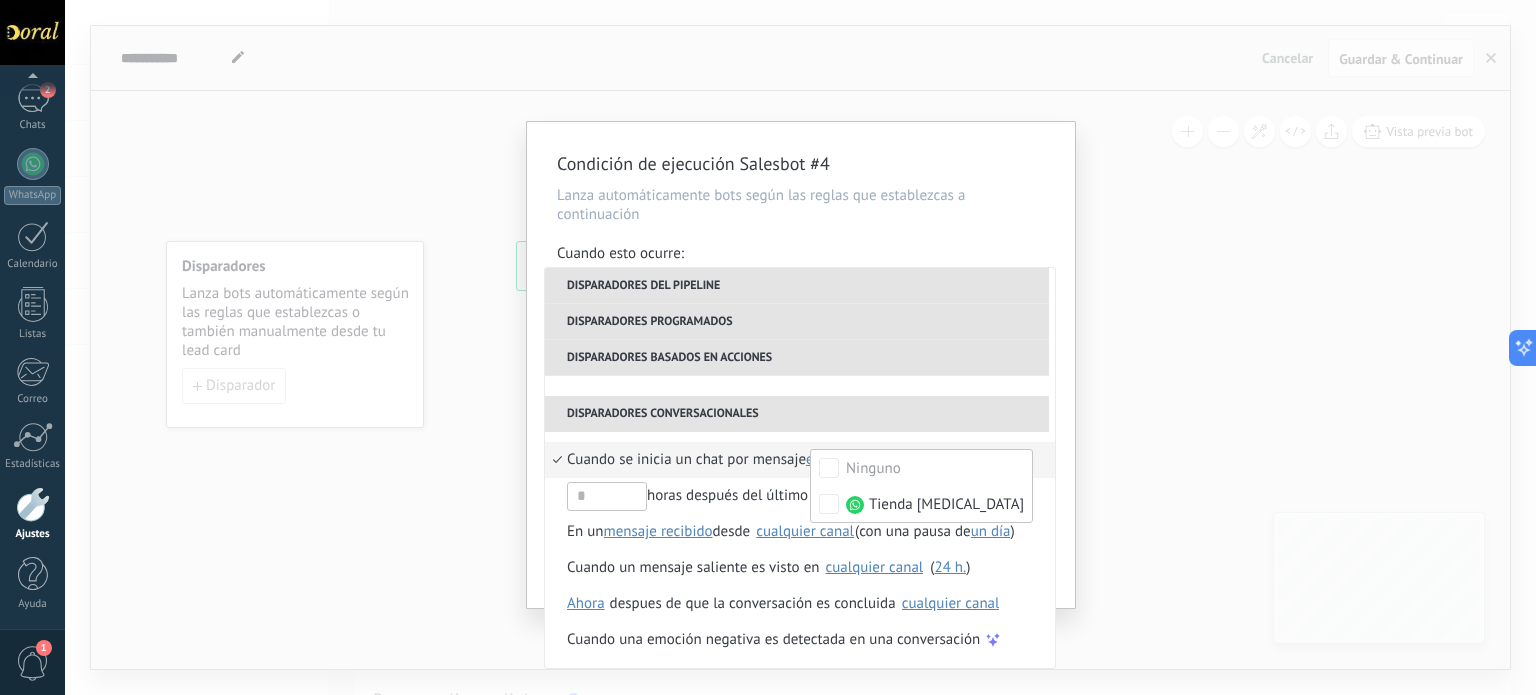 click on "Condición de ejecución Salesbot #4 Lanza automáticamente bots según las reglas que establezcas a continuación Cuando esto ocurre: Ejecutar:  Cuando se inicia un chat por mensaje entrante en cualquier canal Disparadores del pipeline Cuando se crea en una etapa del embudo ahora después de 5 minutos después de 10 minutos un día Seleccionar un intervalo ahora Cuando se mueve lead a una etapa del embudo ahora después de 5 minutos después de 10 minutos un día Seleccionar un intervalo ahora Cuando se mueve lead o se crea en una etapa del embudo ahora después de 5 minutos después de 10 minutos un día Seleccionar un intervalo ahora Cuando se [MEDICAL_DATA] el usuario responsable en lead Cuando un usuario  añade elimina añade  etiquetas en  lead contacto compañía lead : #añadir etiquetas Cuando un campo en  Productos contacto compañía lead Productos  es actualizado:  SKU Grupo Precio Descripción External ID Unit Oferta especial 1 Precio al por mayor Puntos por compra SKU Disparadores programados El Anual" at bounding box center [801, 365] 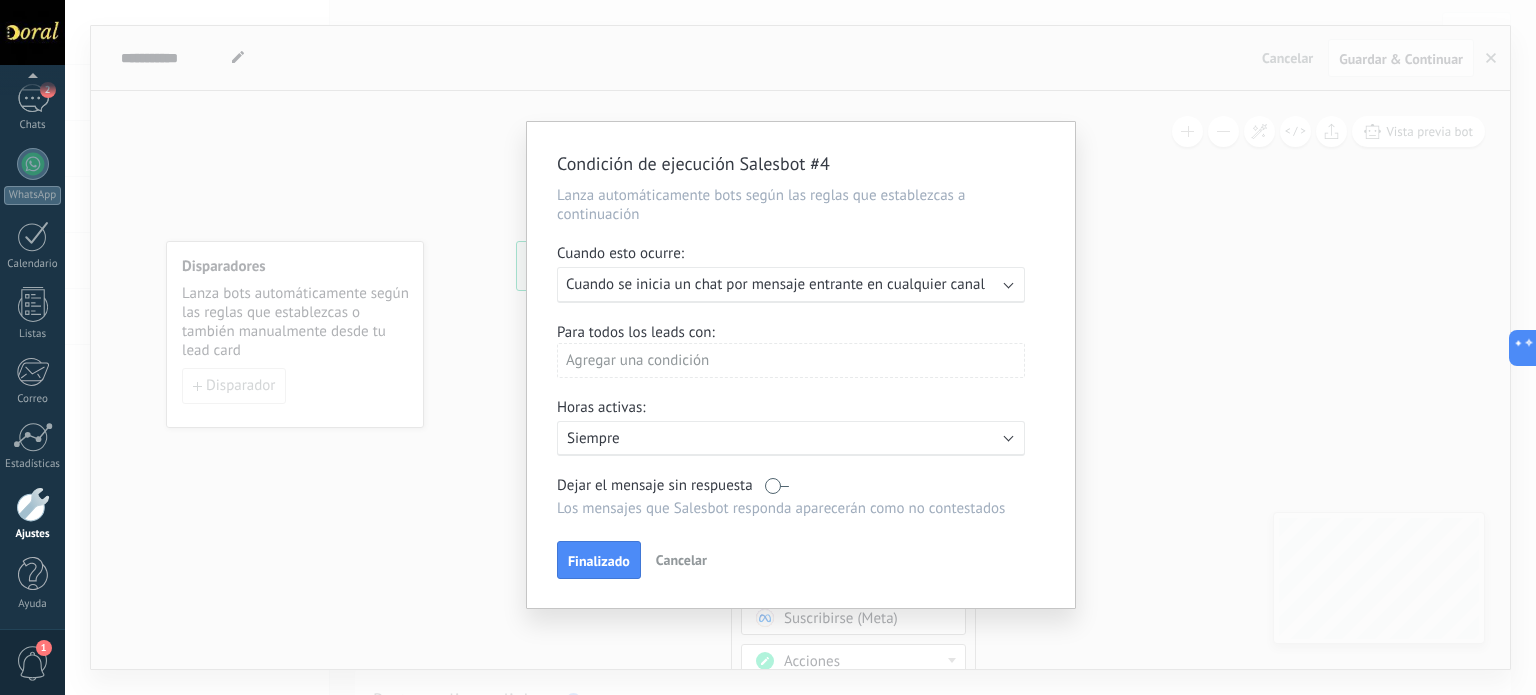 click on "Ejecutar:  Cuando se inicia un chat por mensaje entrante en cualquier canal" at bounding box center [791, 285] 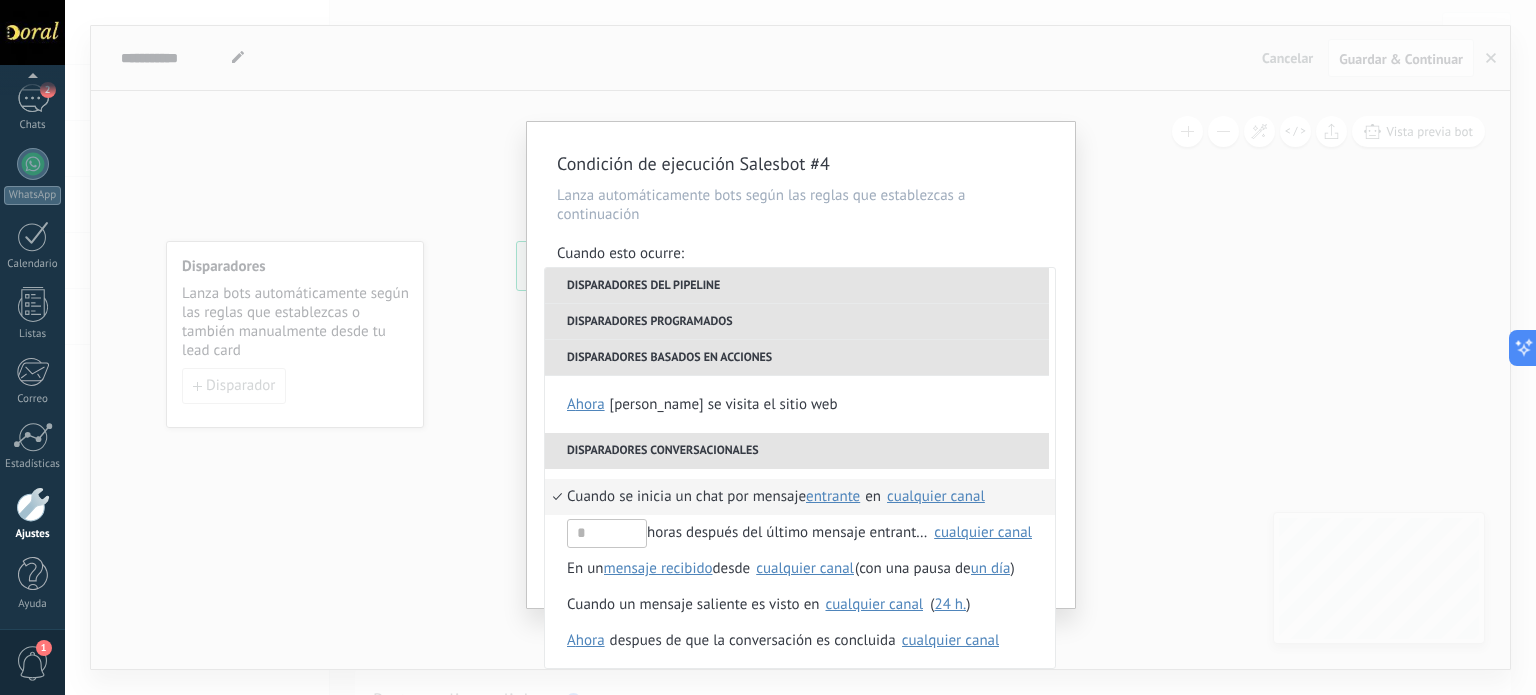 scroll, scrollTop: 472, scrollLeft: 0, axis: vertical 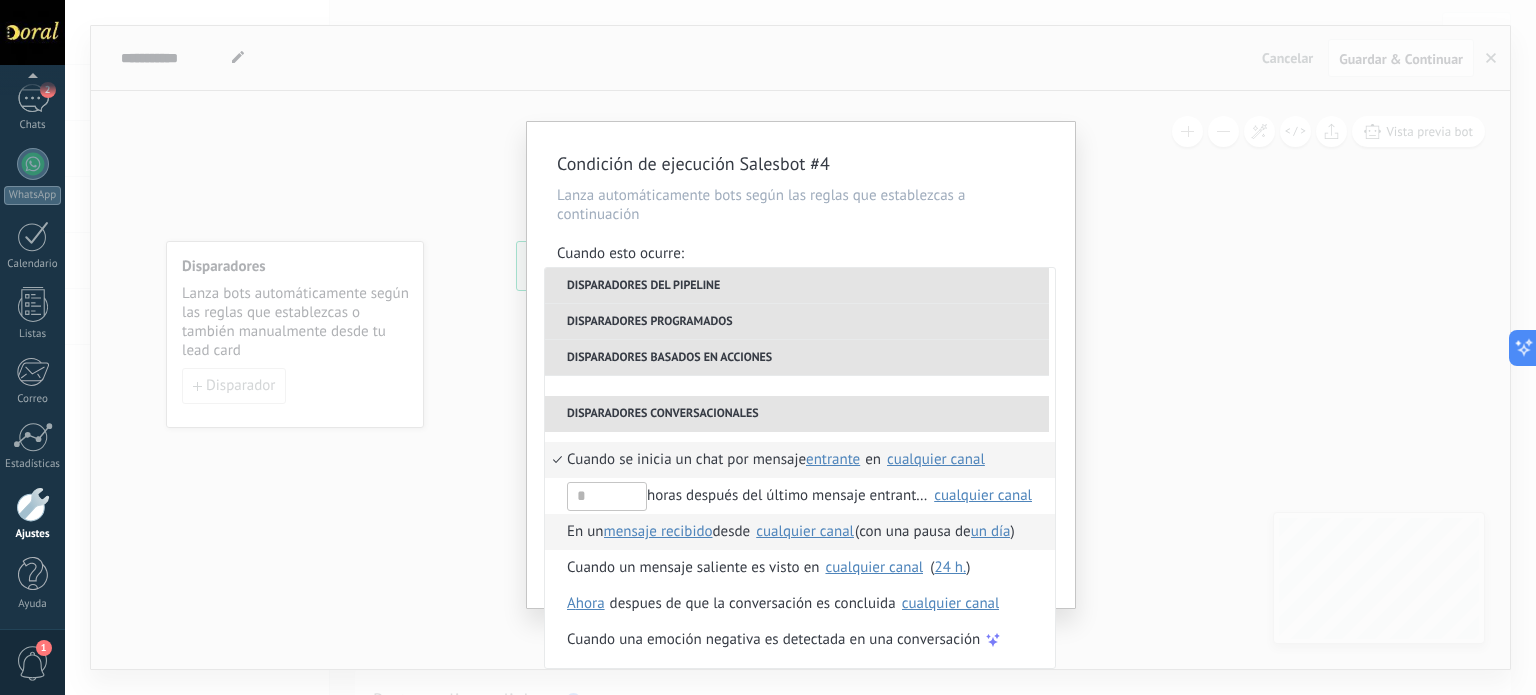 click on "cualquier canal" at bounding box center (805, 531) 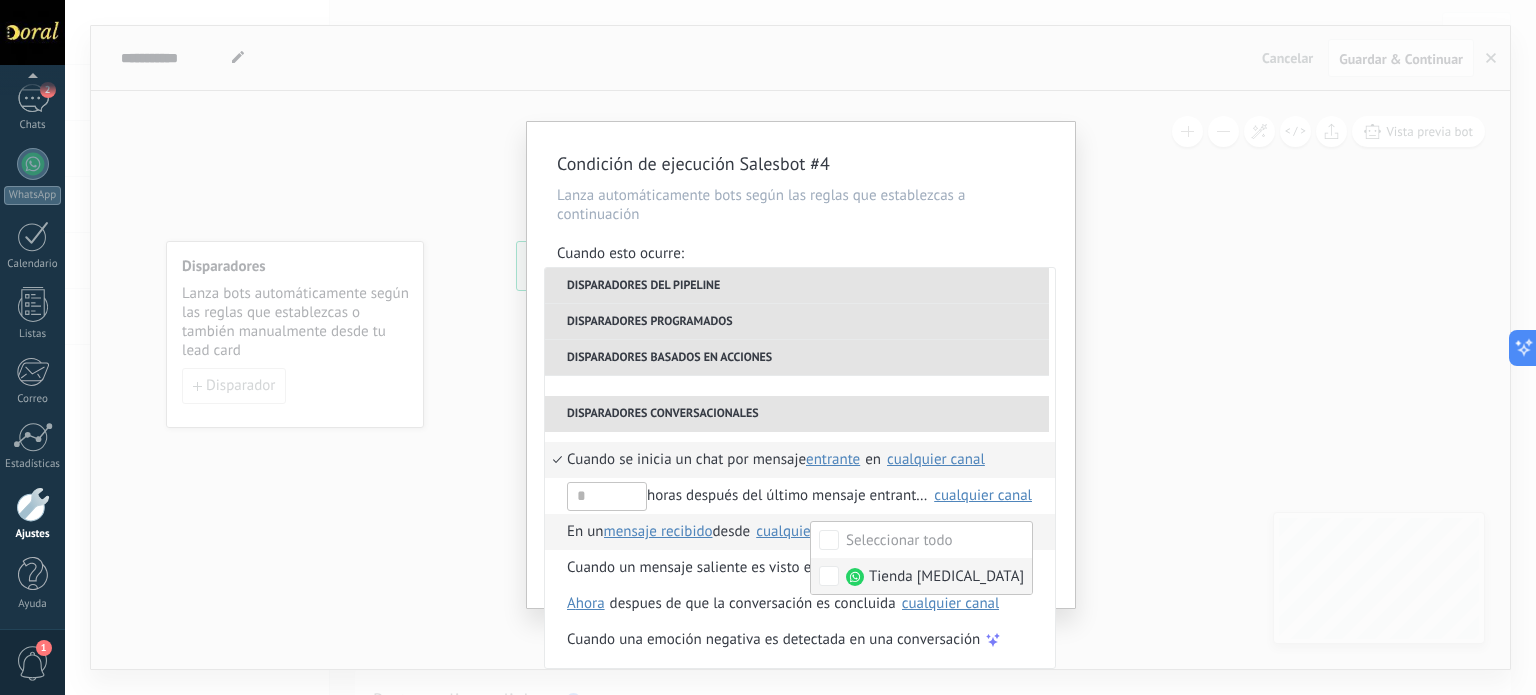 click at bounding box center [855, 577] 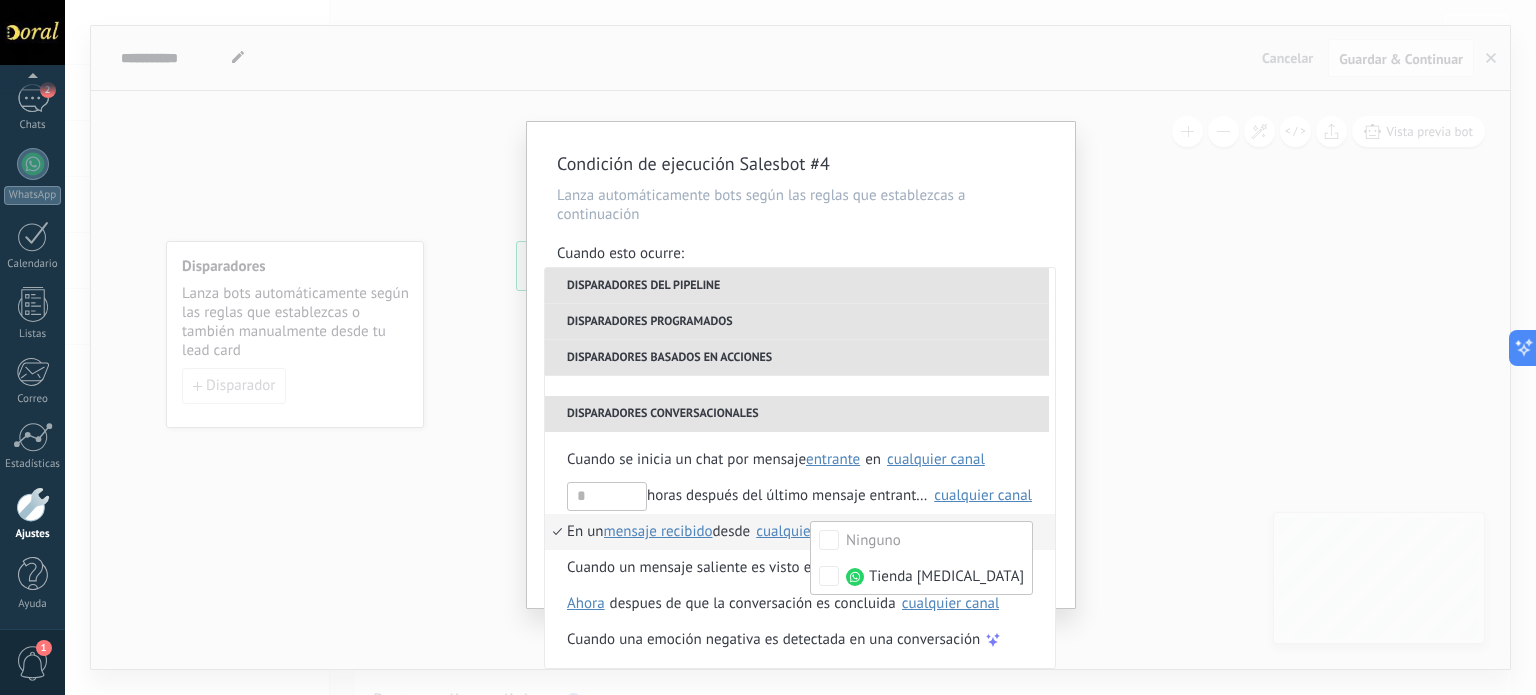 click on "mensaje recibido" at bounding box center (658, 531) 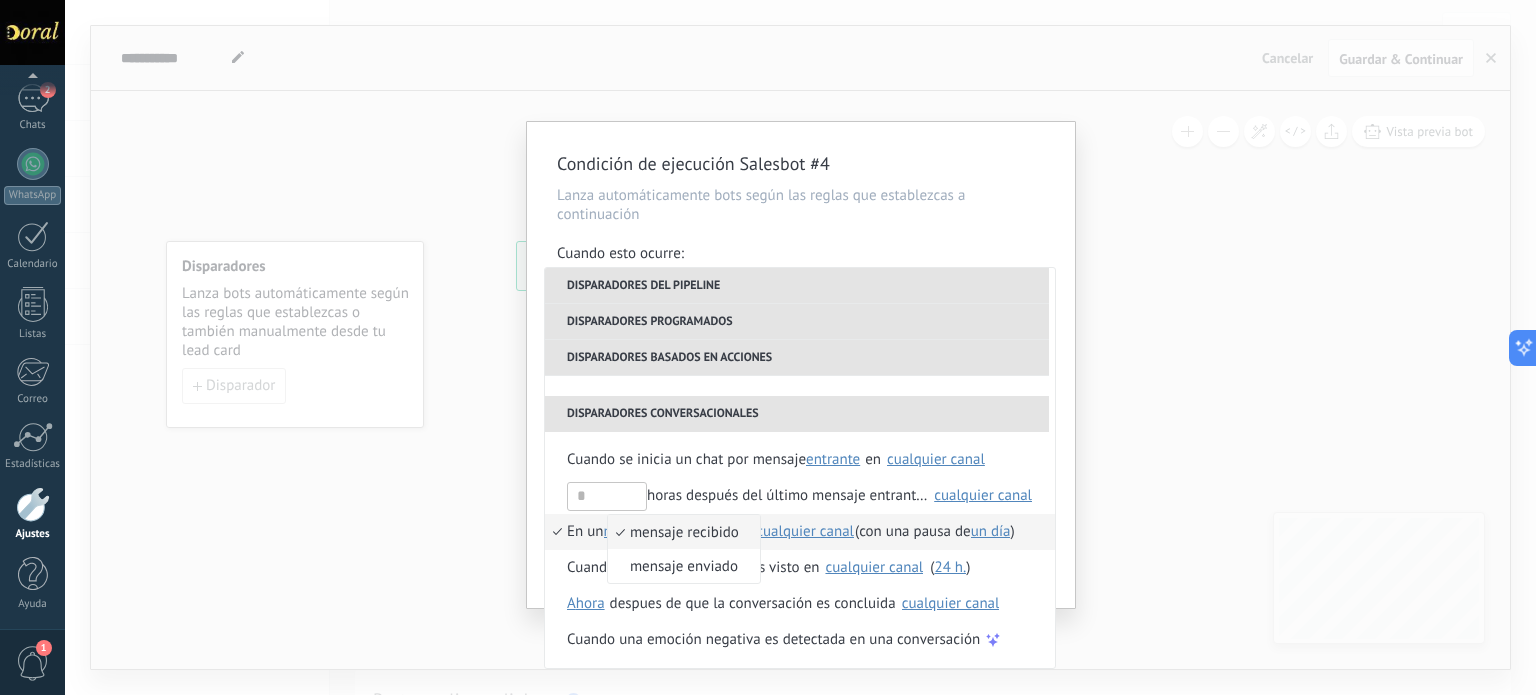 click on "mensaje recibido" at bounding box center (673, 532) 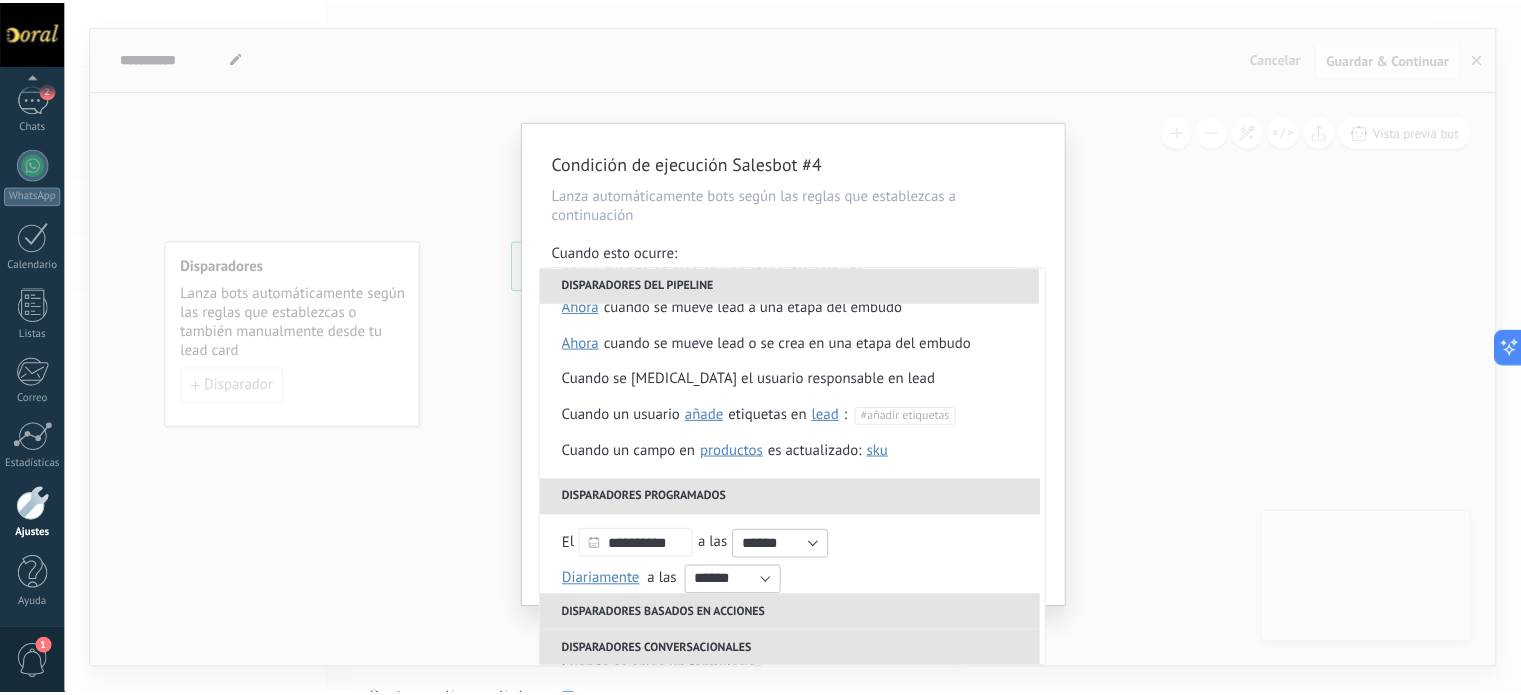 scroll, scrollTop: 0, scrollLeft: 0, axis: both 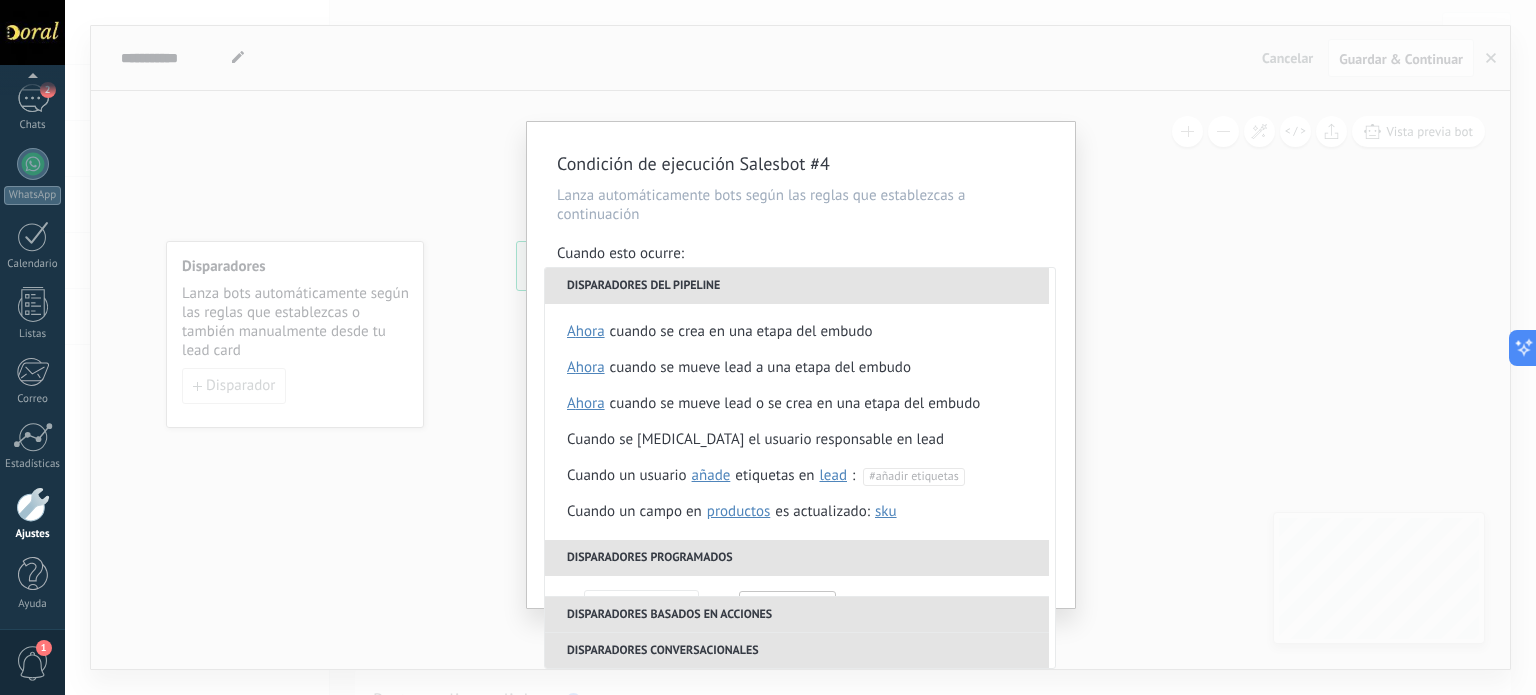 click on "**********" at bounding box center [800, 347] 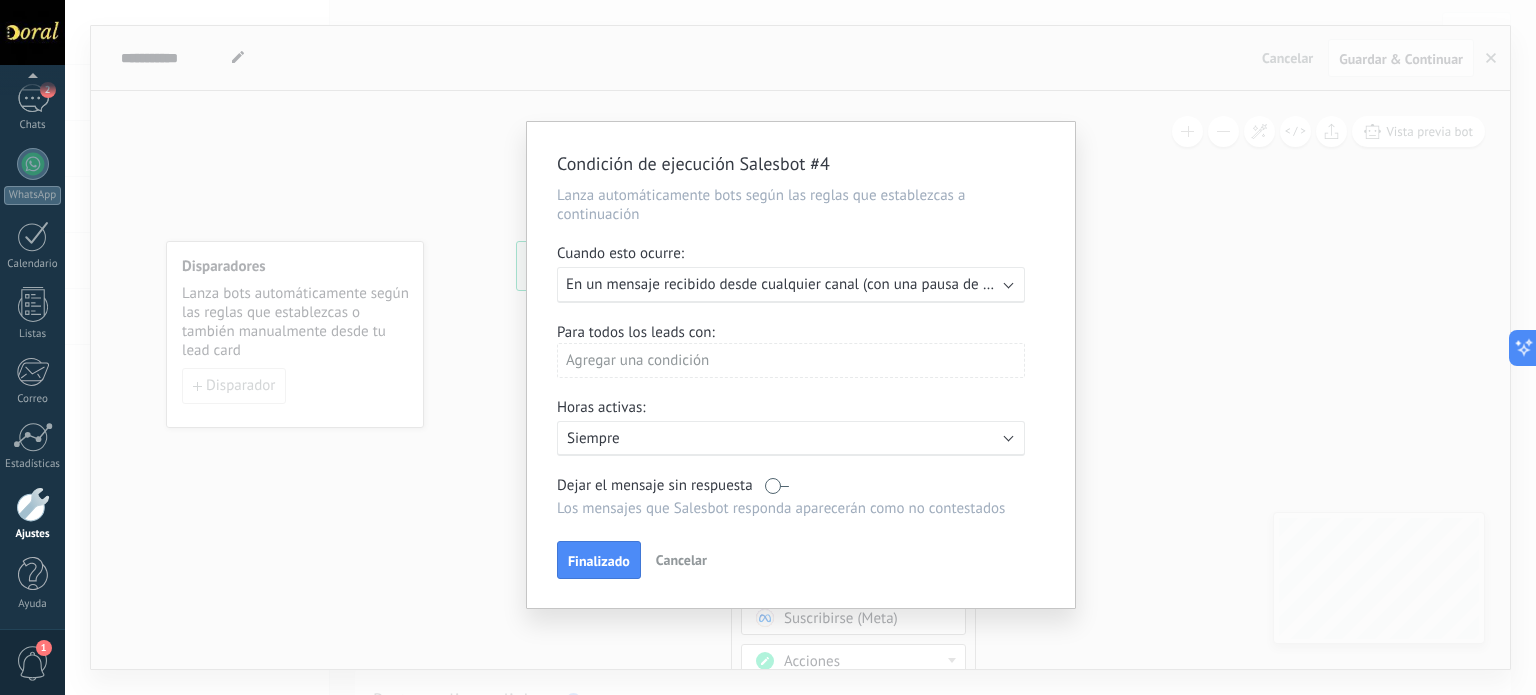 click on "Cancelar" at bounding box center (681, 560) 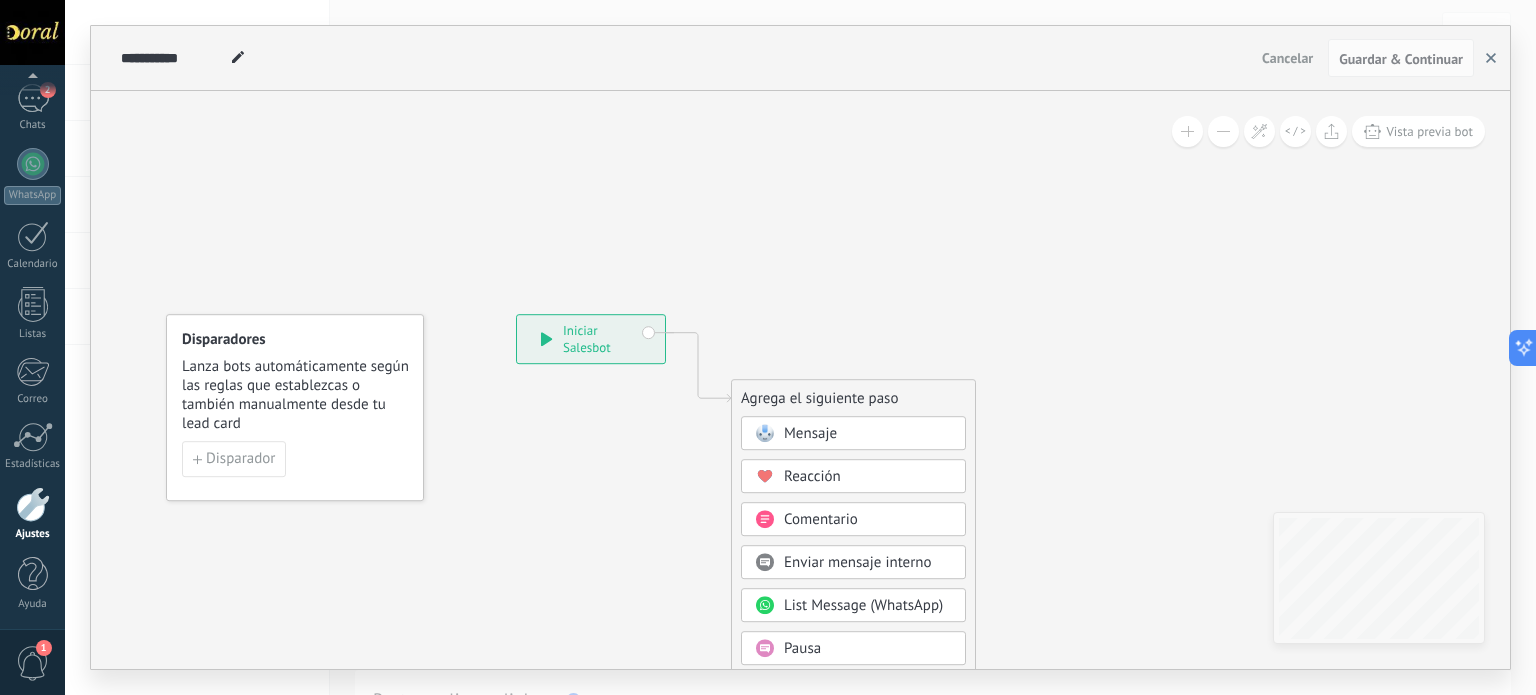click 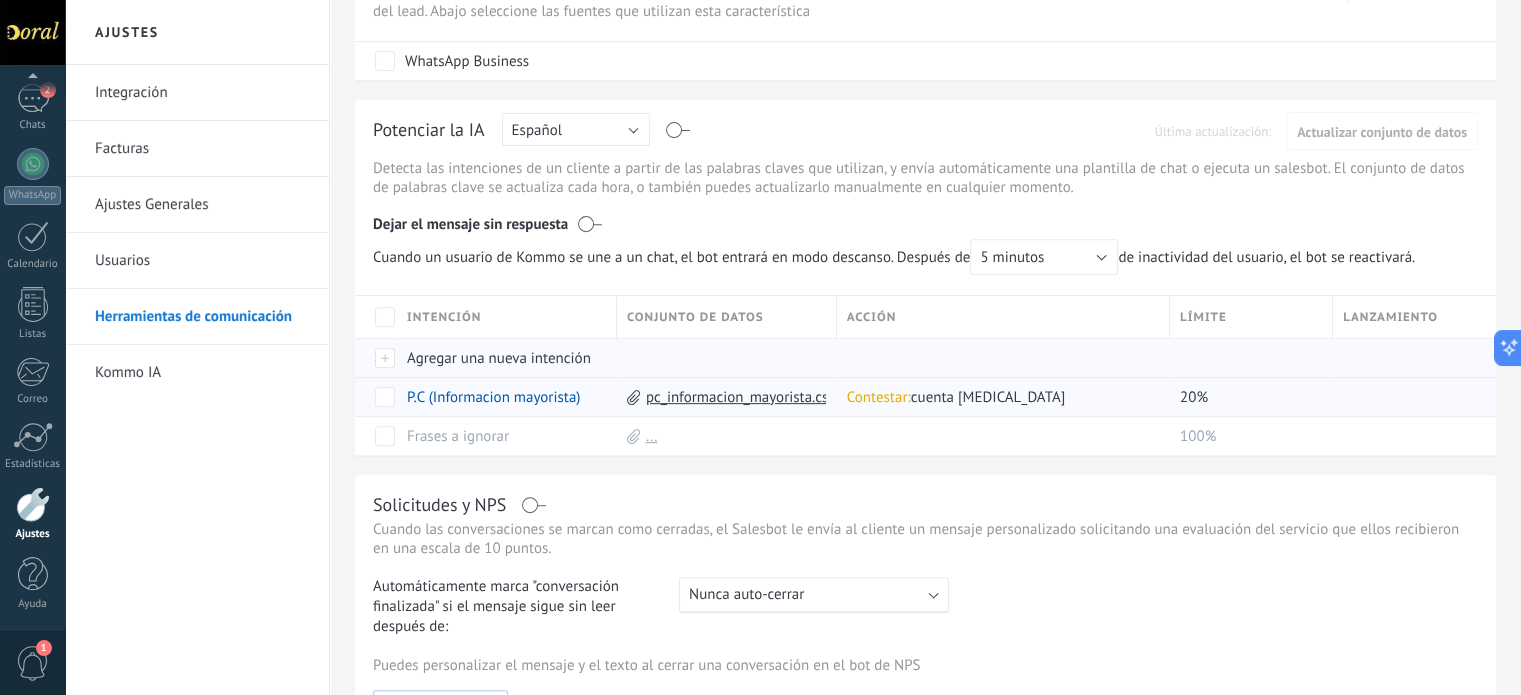 scroll, scrollTop: 700, scrollLeft: 0, axis: vertical 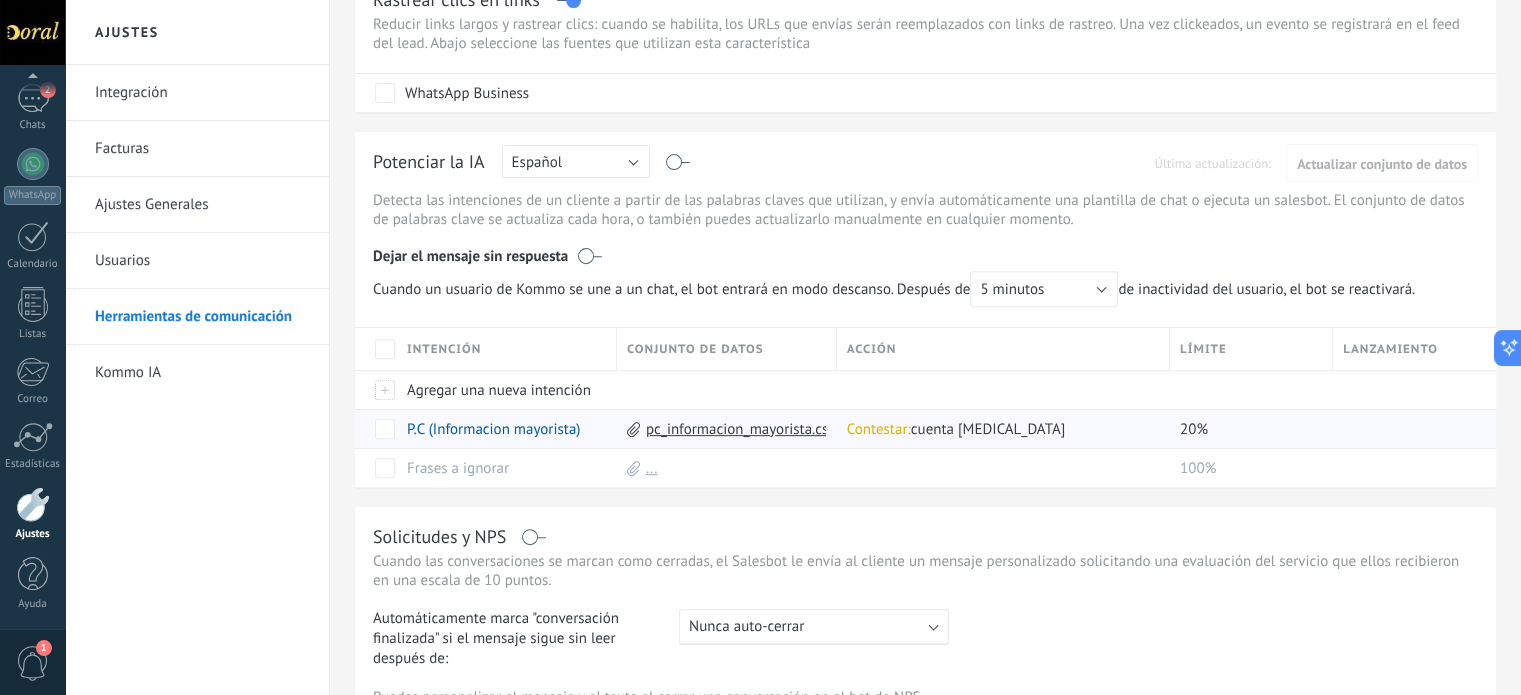 click on "pc_informacion_mayorista.csv" at bounding box center [741, 429] 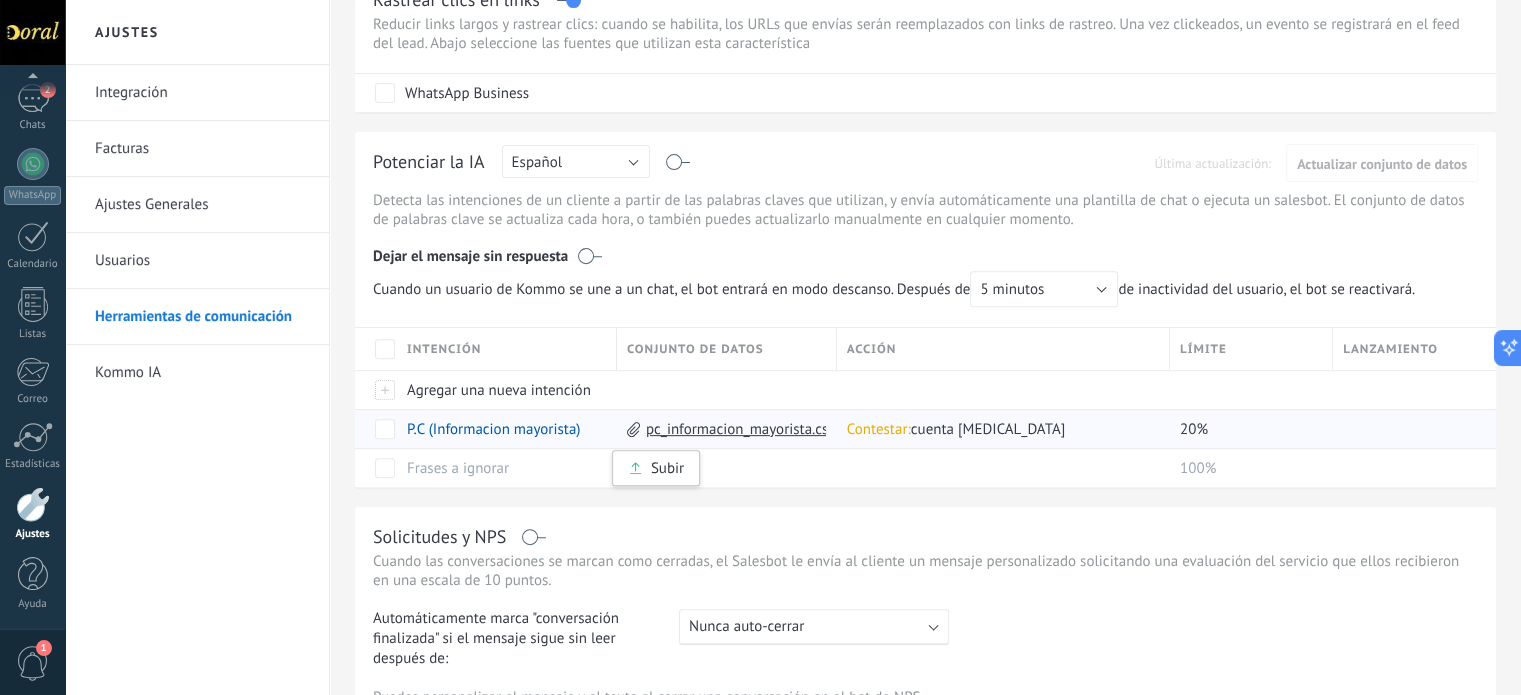 click on "pc_informacion_mayorista.csv" at bounding box center (741, 429) 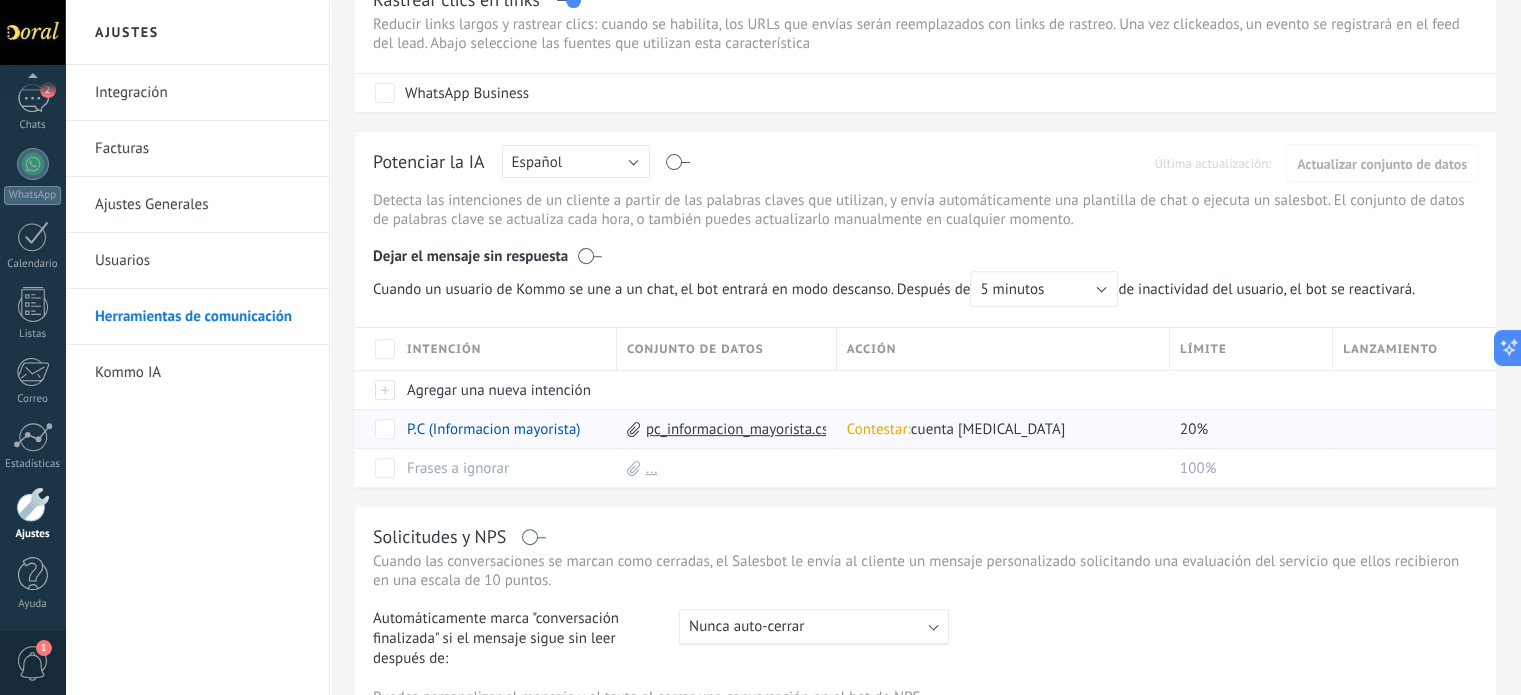 click on "pc_informacion_mayorista.csv" at bounding box center [741, 429] 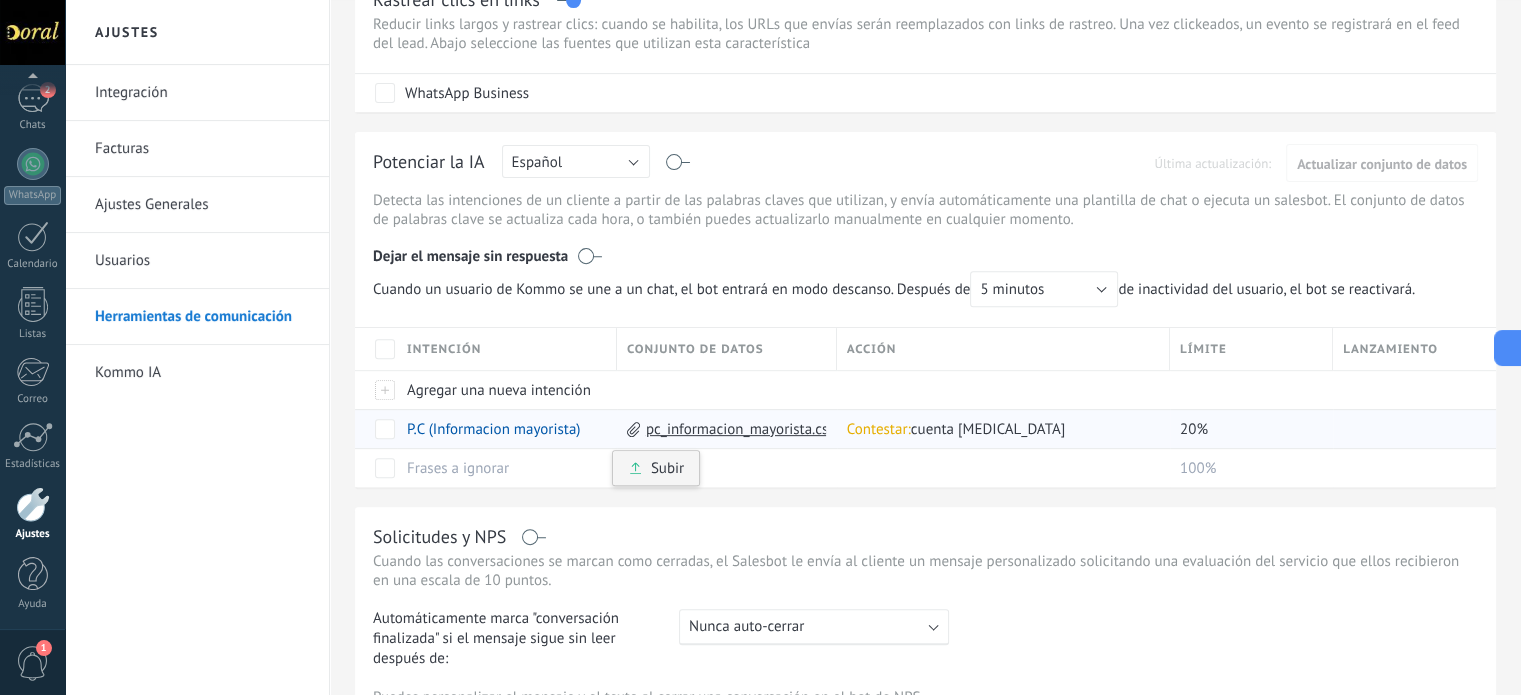 click on "Subir" at bounding box center [656, 468] 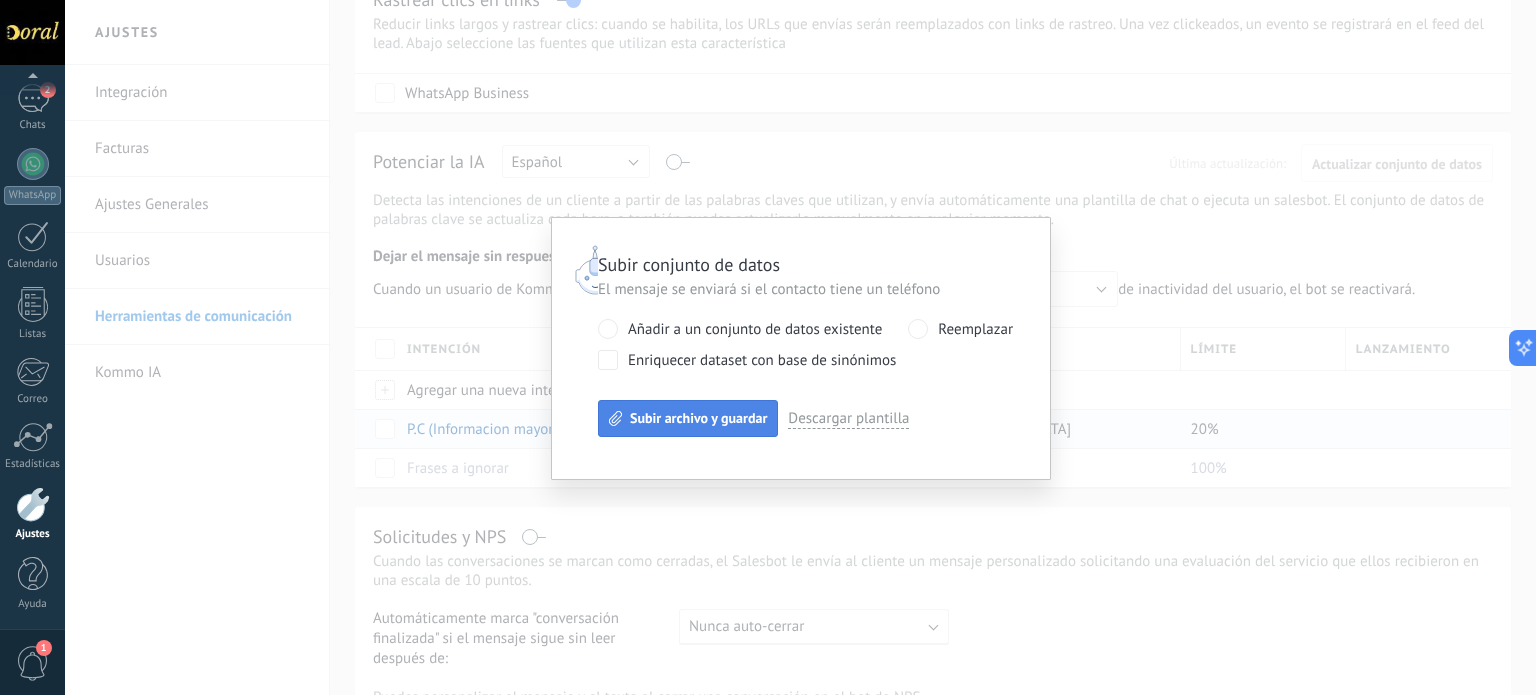 click on "Subir archivo y guardar" at bounding box center (698, 418) 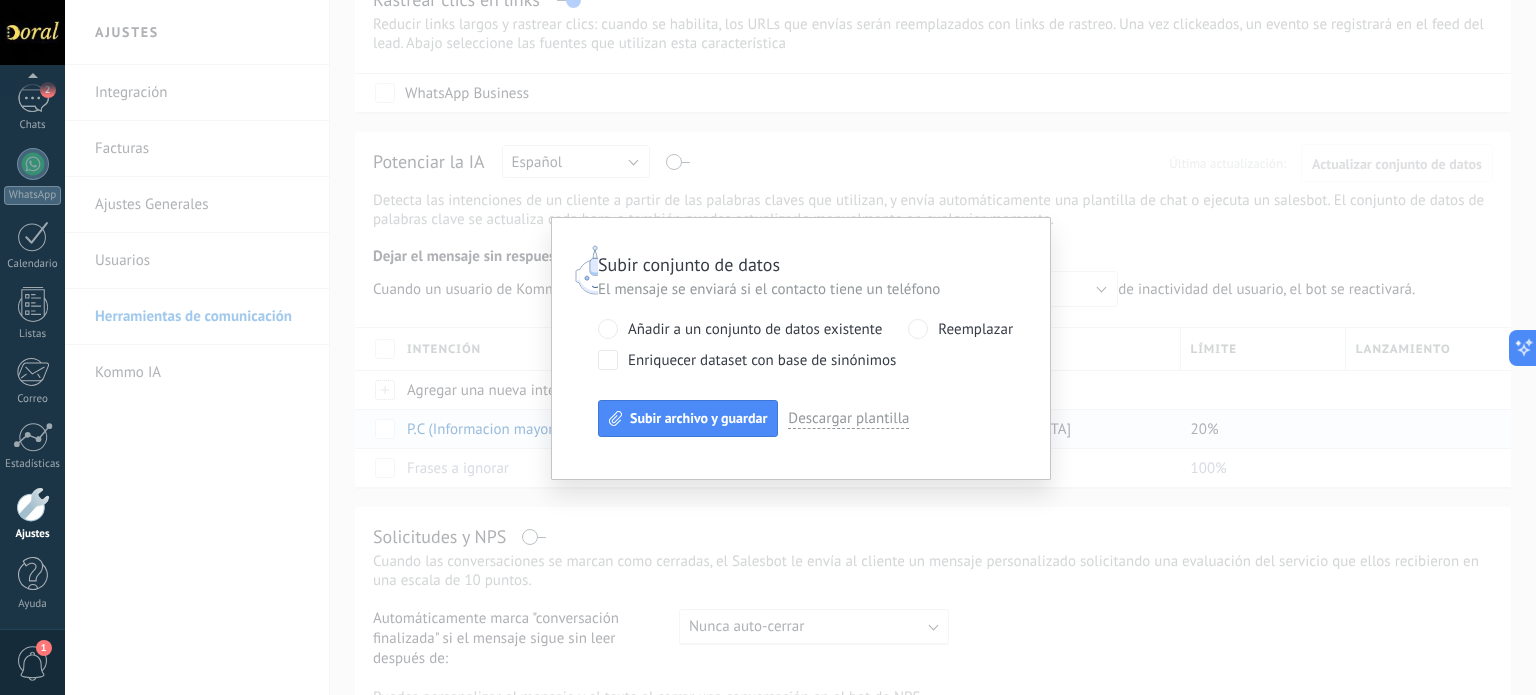 click on "Descargar plantilla" at bounding box center (848, 419) 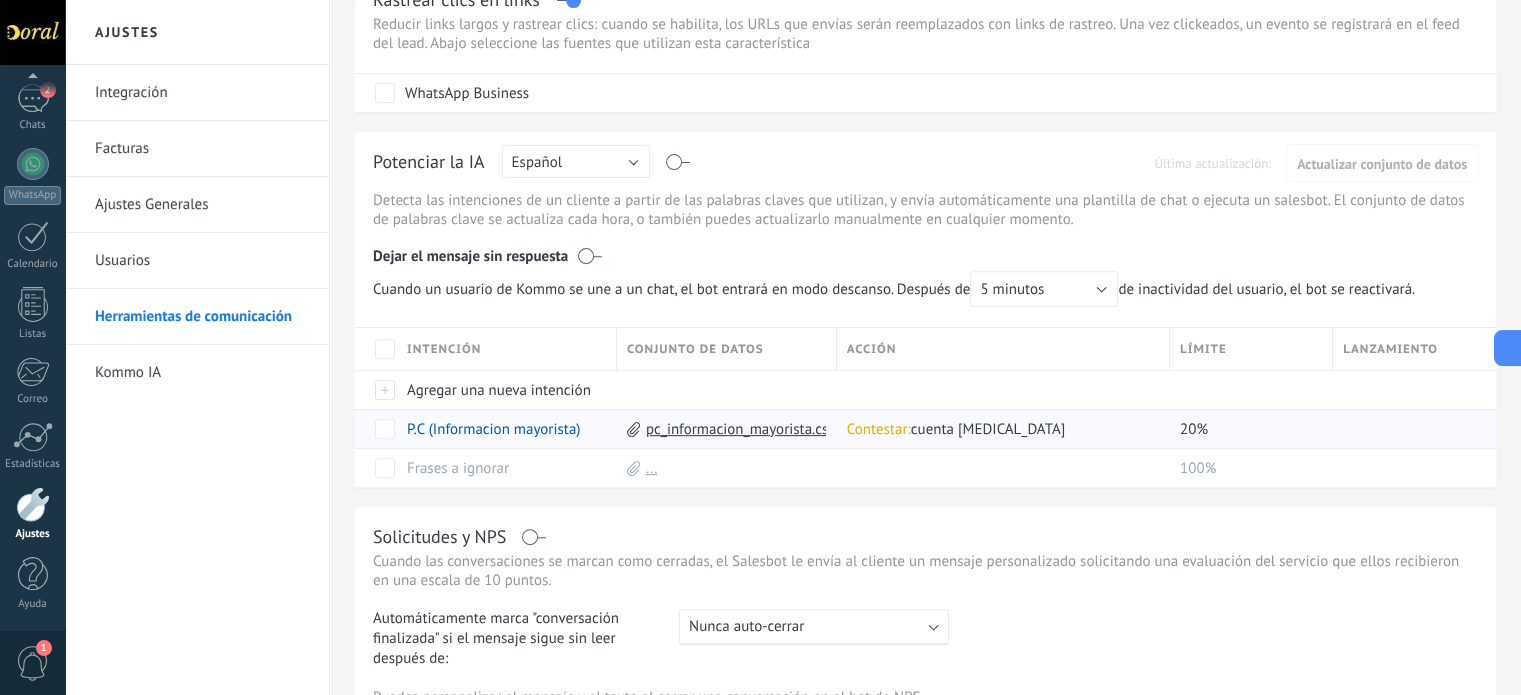 click on "pc_informacion_mayorista.csv" at bounding box center [741, 429] 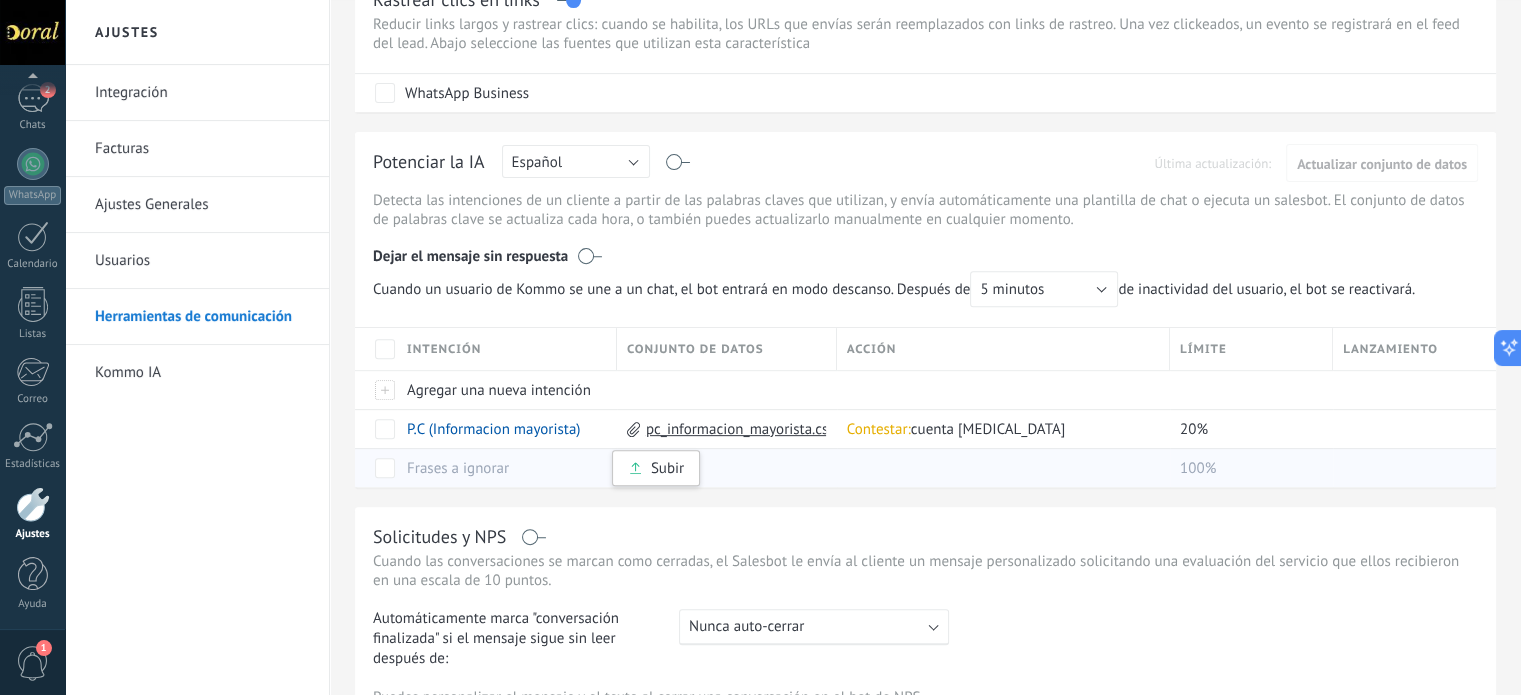 click on "..." at bounding box center [722, 468] 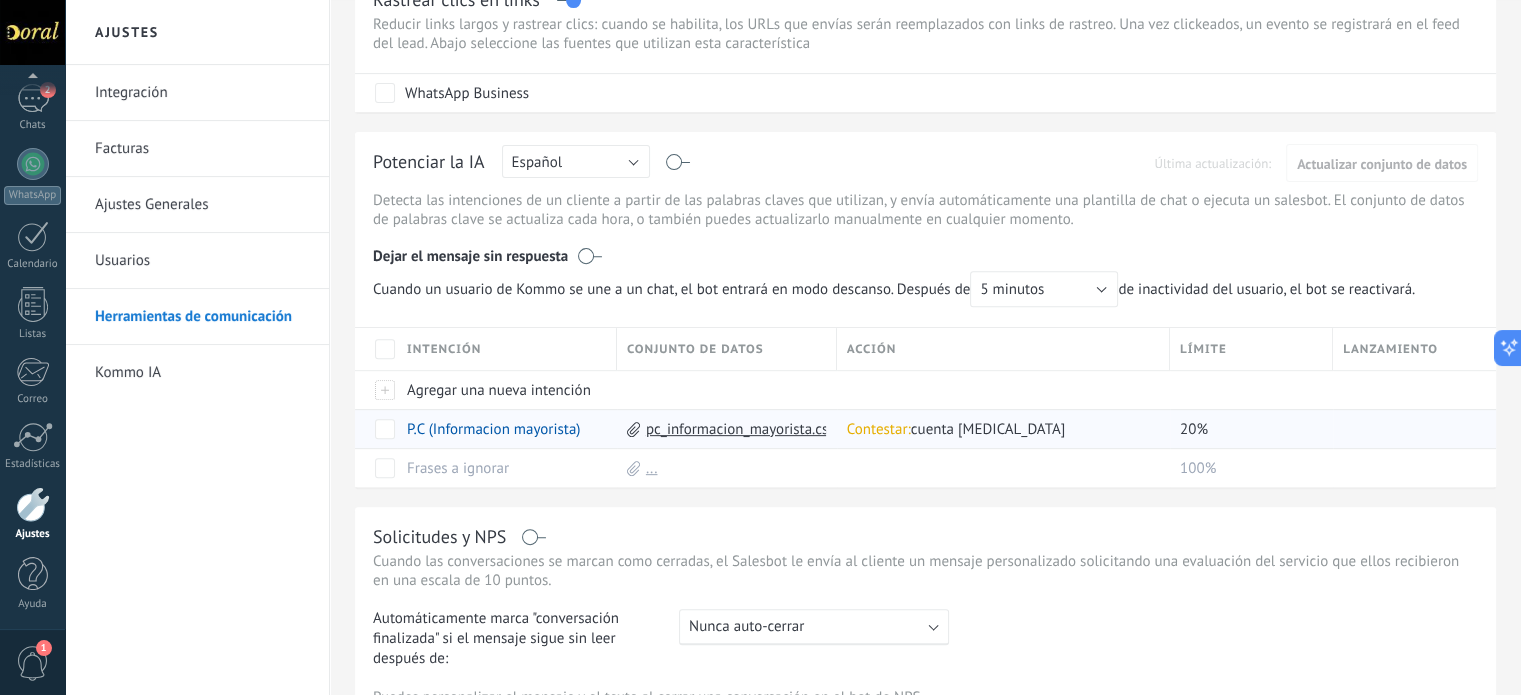 click on "pc_informacion_mayorista.csv" at bounding box center (741, 429) 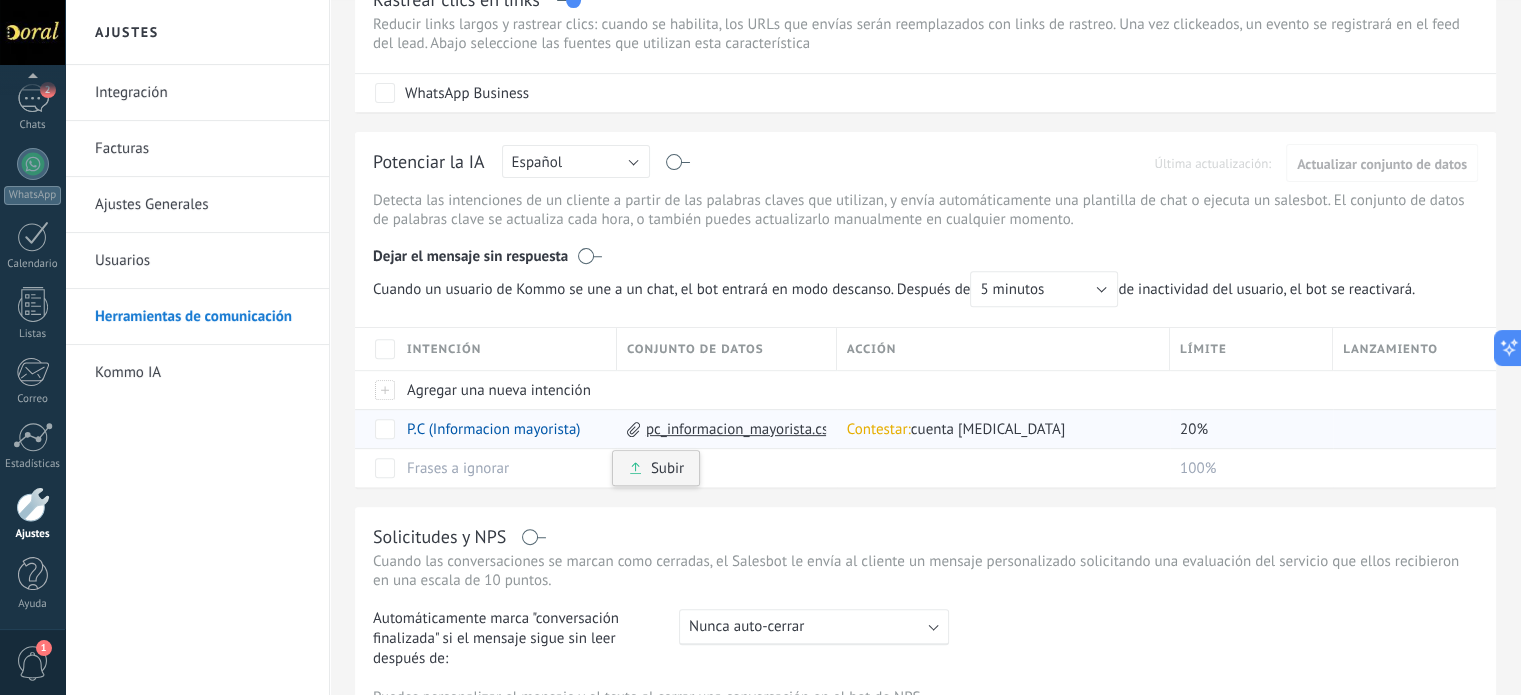click on "Subir" at bounding box center (656, 468) 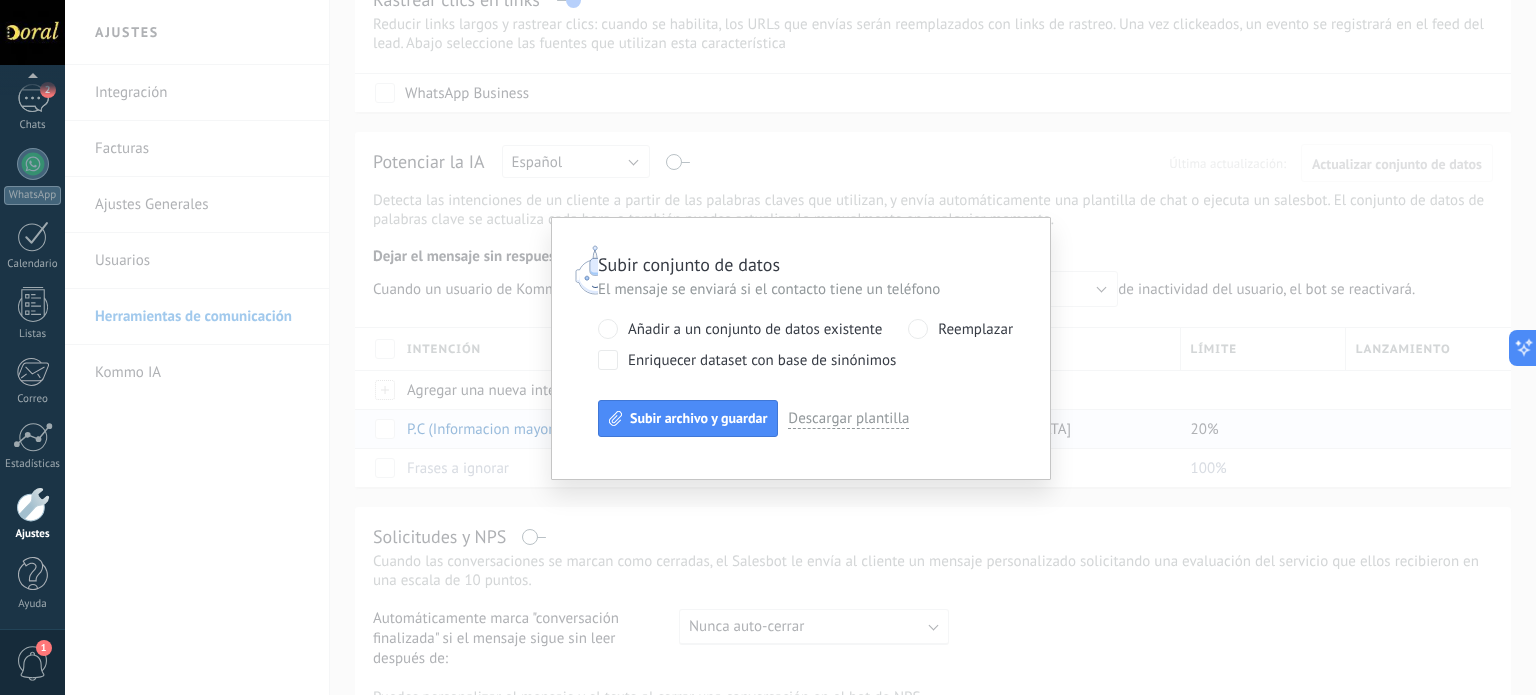 click on "Subir conjunto de datos El mensaje se enviará si el contacto tiene un teléfono Añadir a un conjunto de datos existente Reemplazar Enriquecer dataset con base de sinónimos Subir archivo y guardar Descargar plantilla" at bounding box center (800, 347) 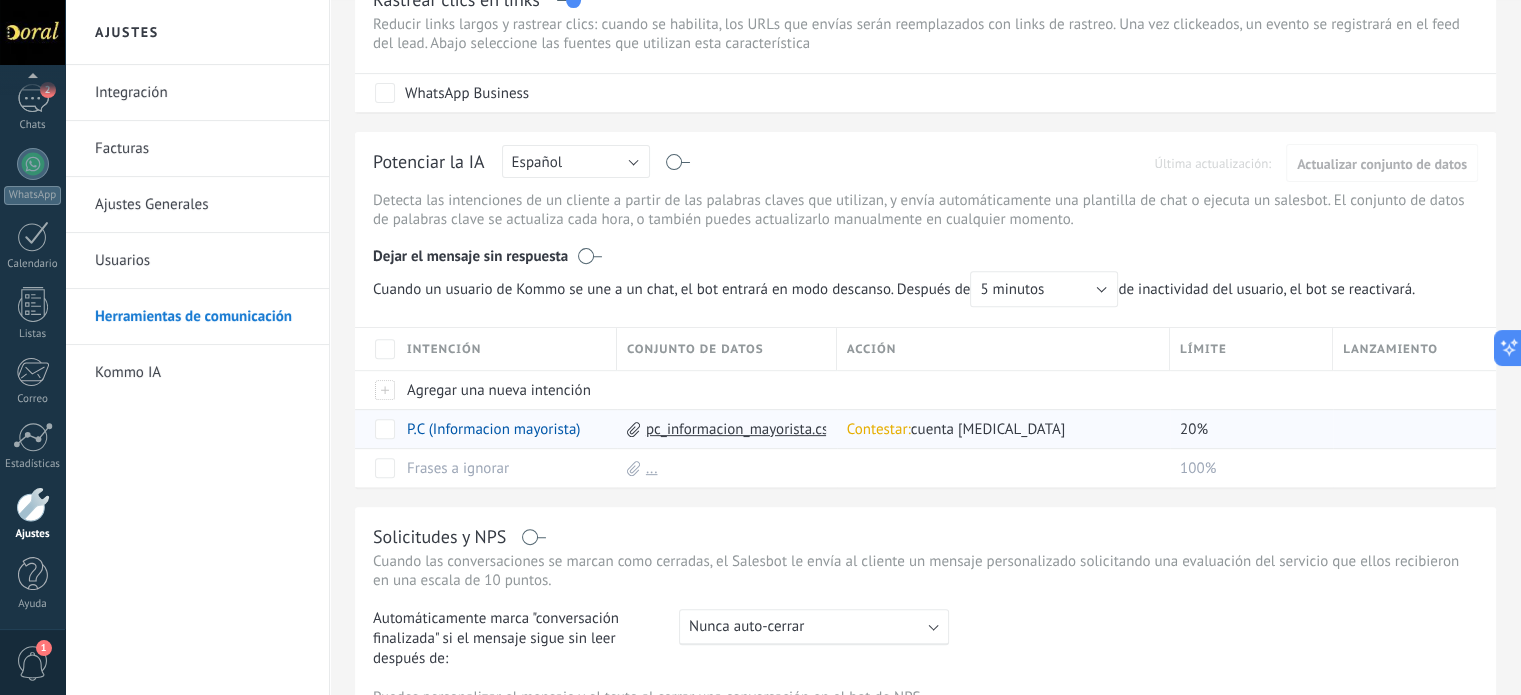 click on "pc_informacion_mayorista.csv" at bounding box center (741, 429) 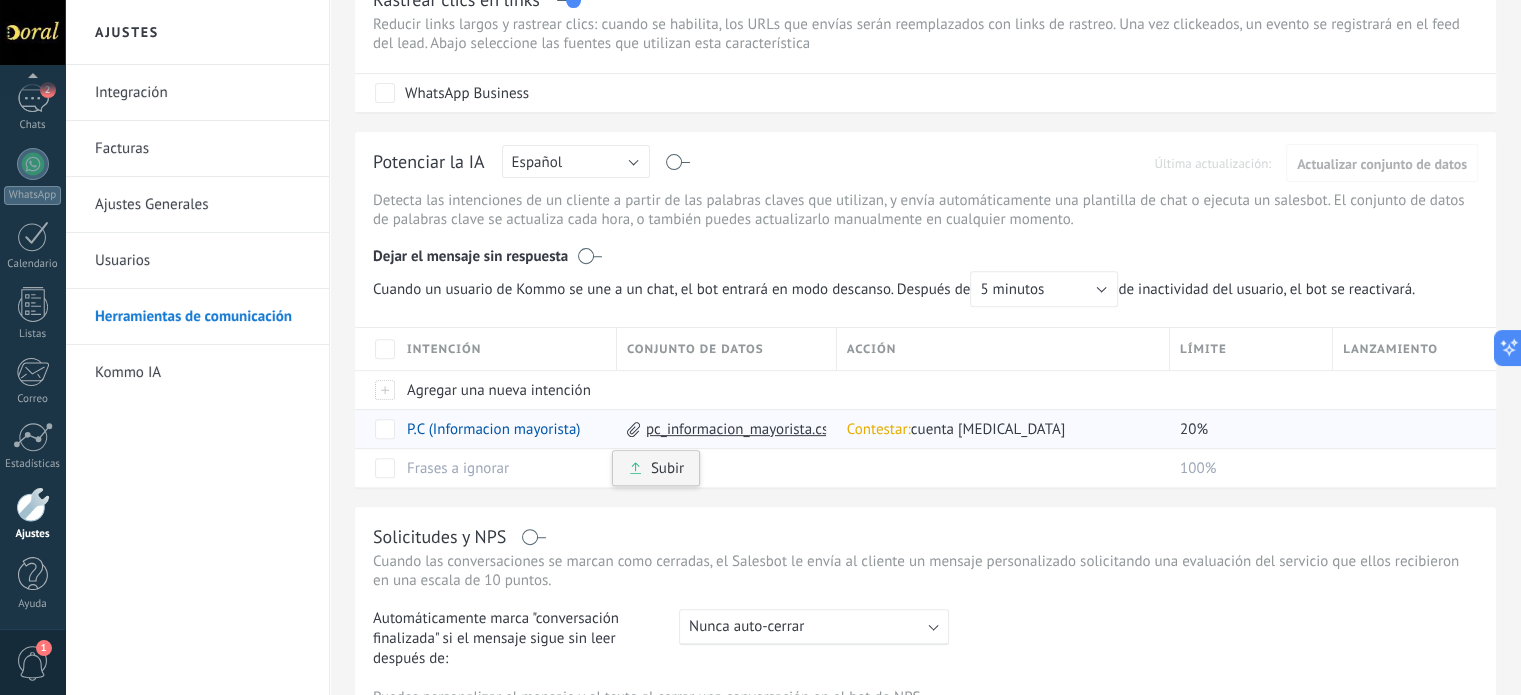 click on "Subir" at bounding box center (656, 468) 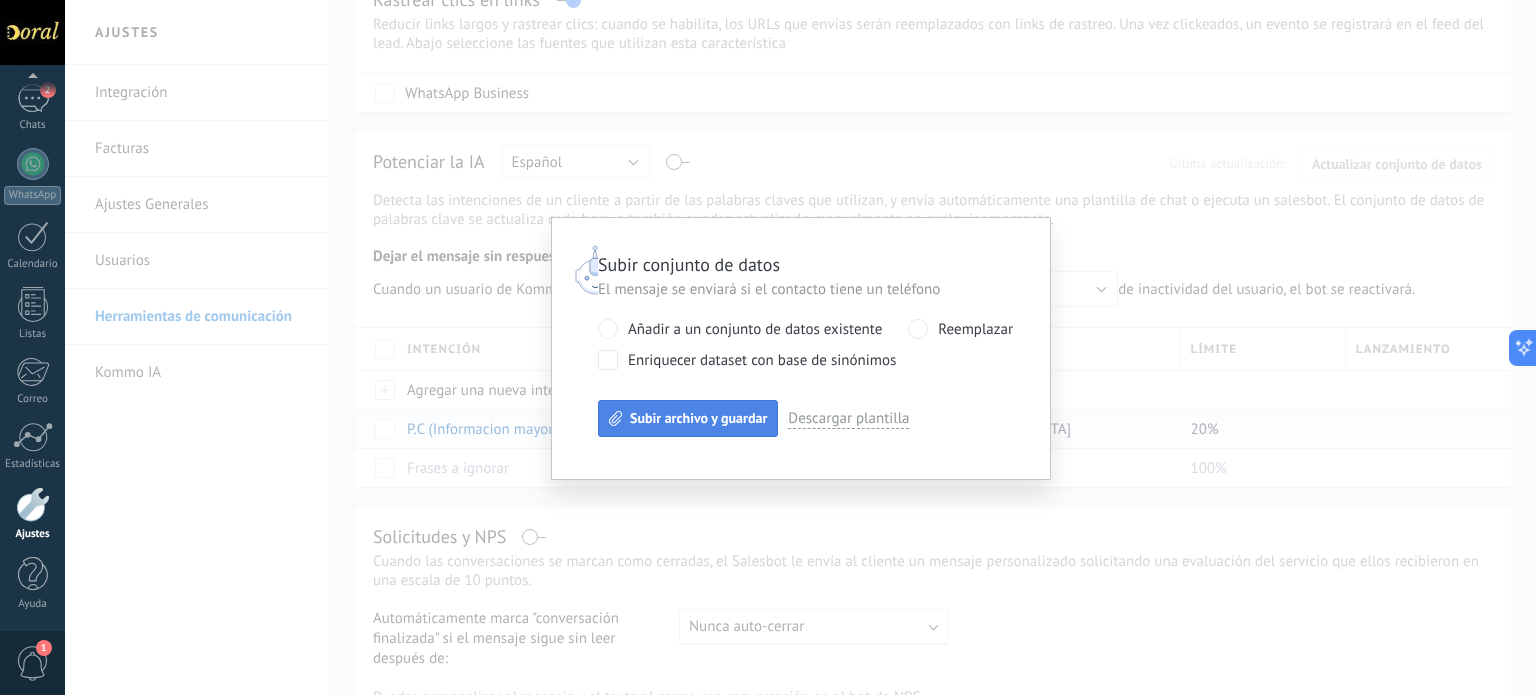 click on "Subir archivo y guardar" at bounding box center [698, 418] 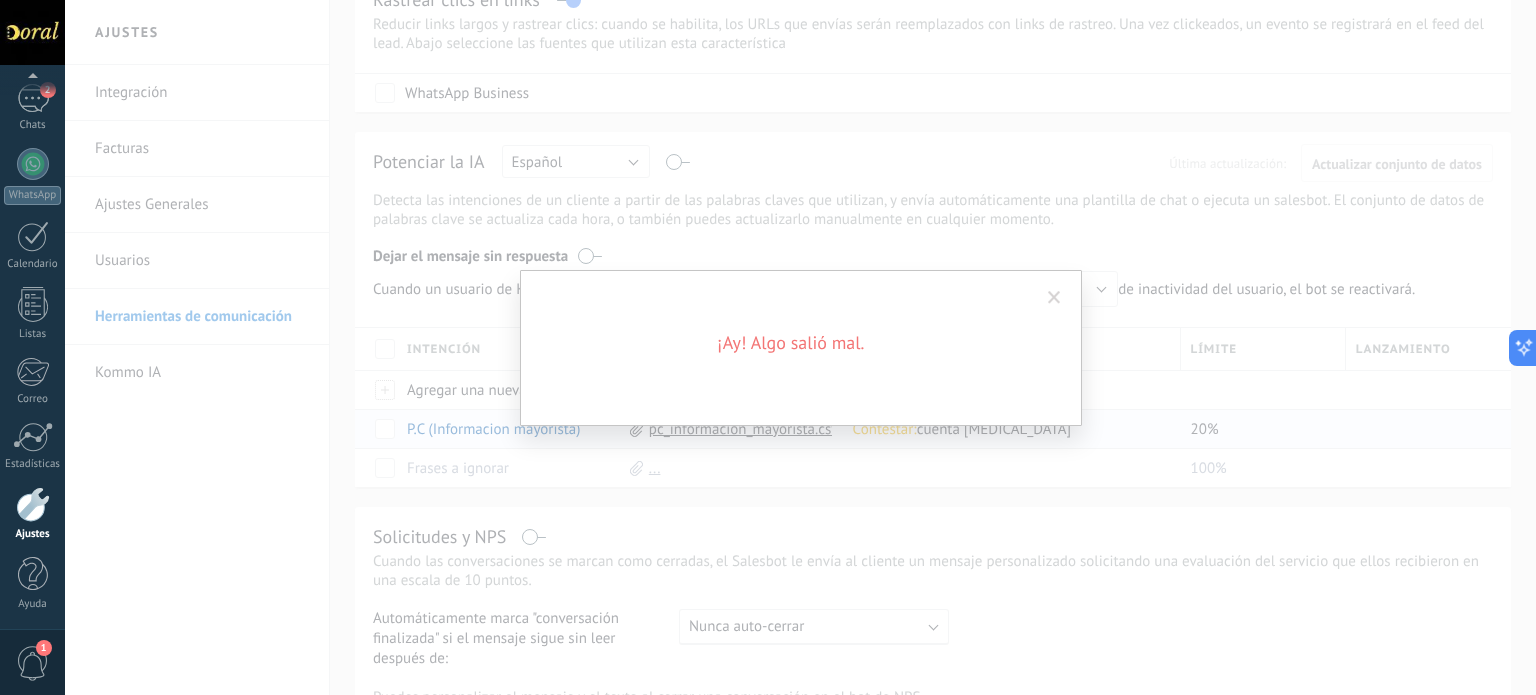 click at bounding box center [1054, 298] 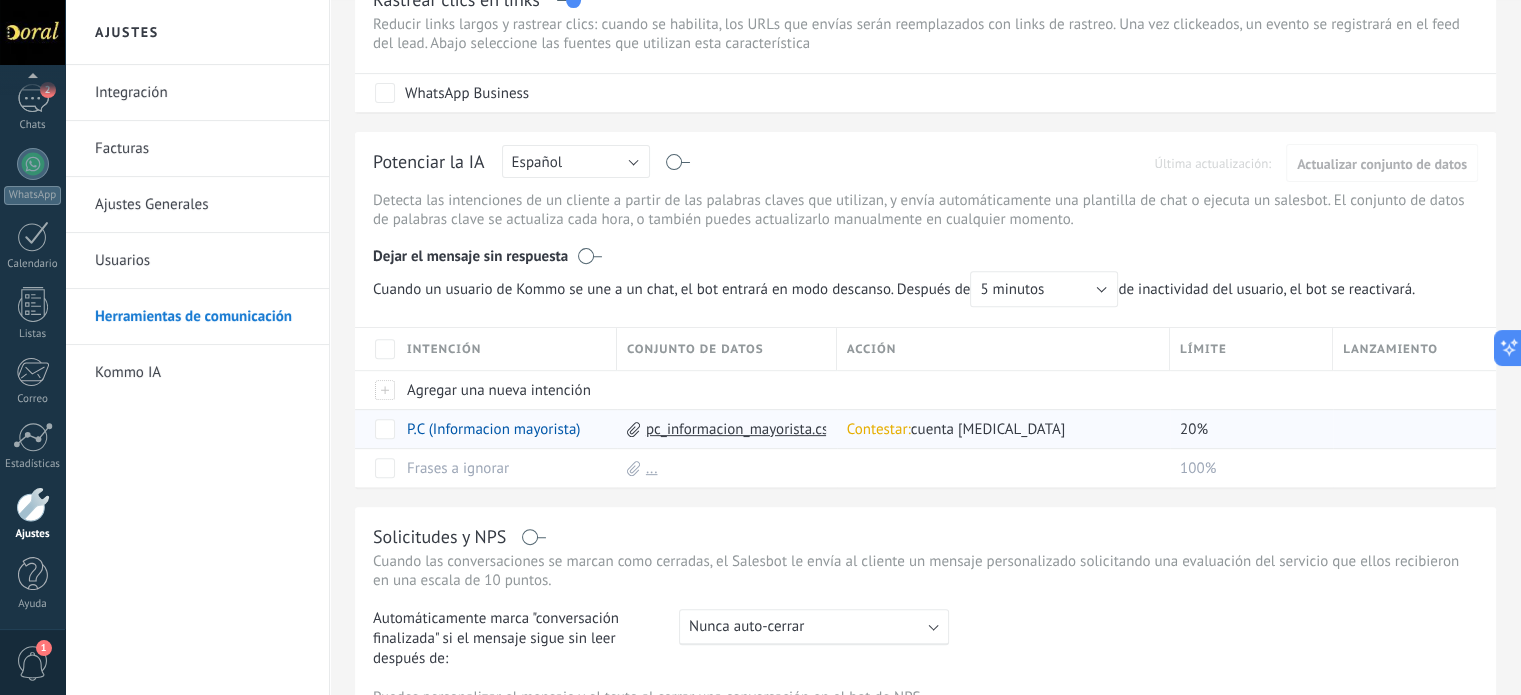 click on "pc_informacion_mayorista.csv" at bounding box center (741, 429) 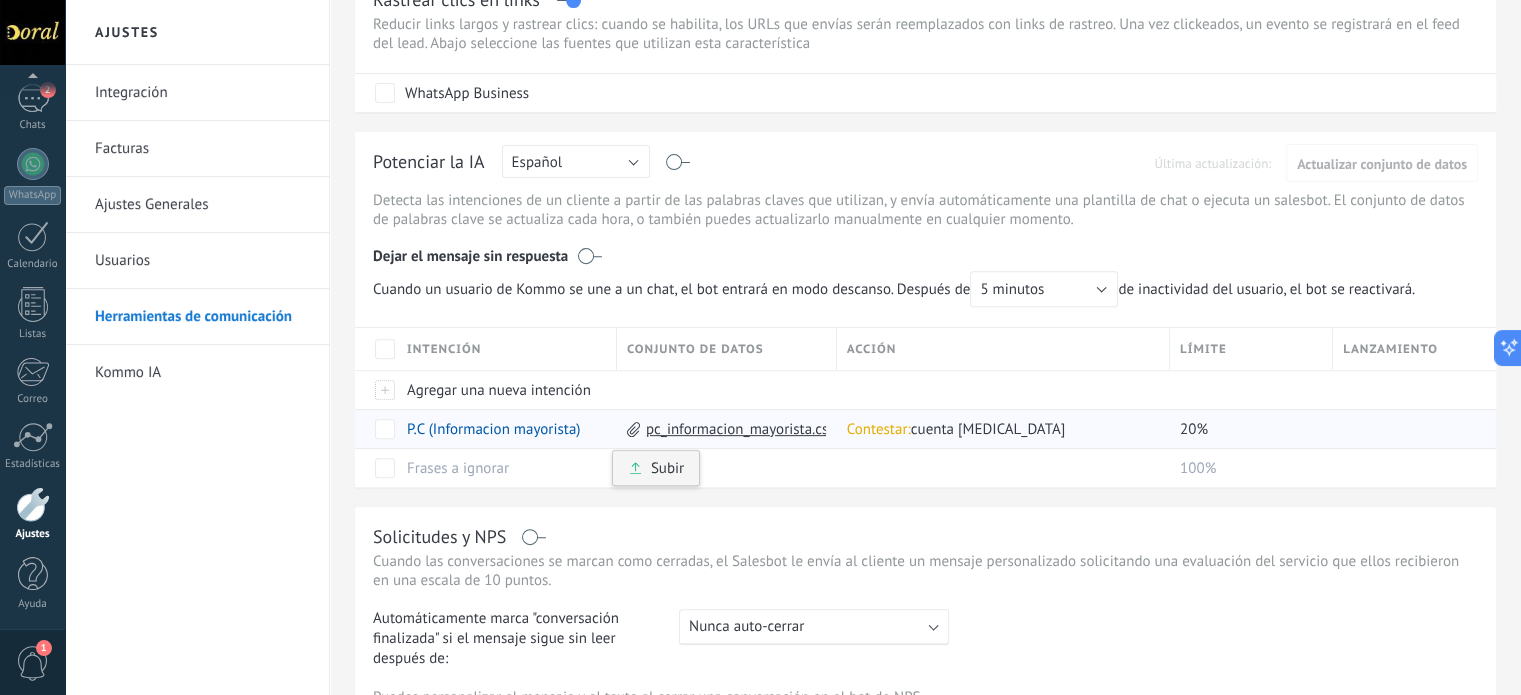 click on "Subir" at bounding box center [656, 468] 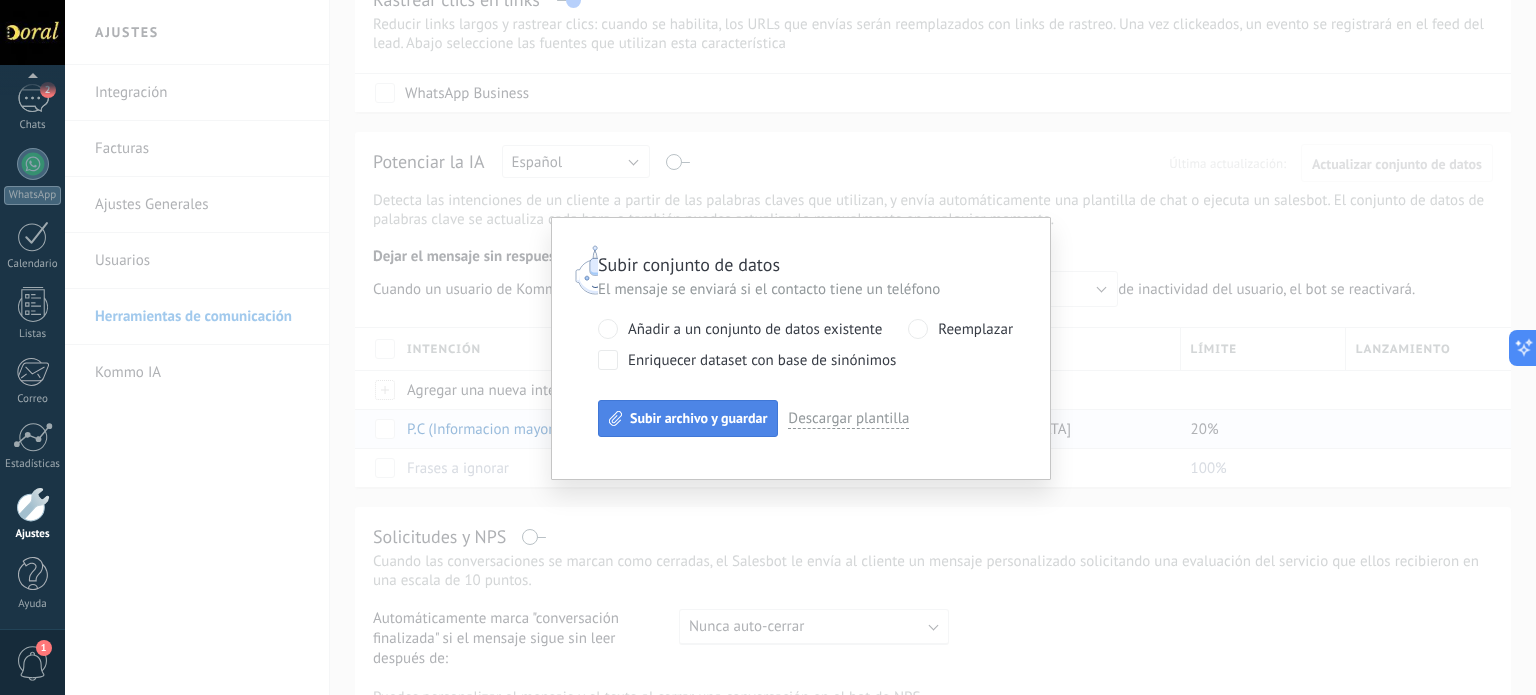 click on "Subir archivo y guardar" at bounding box center (698, 418) 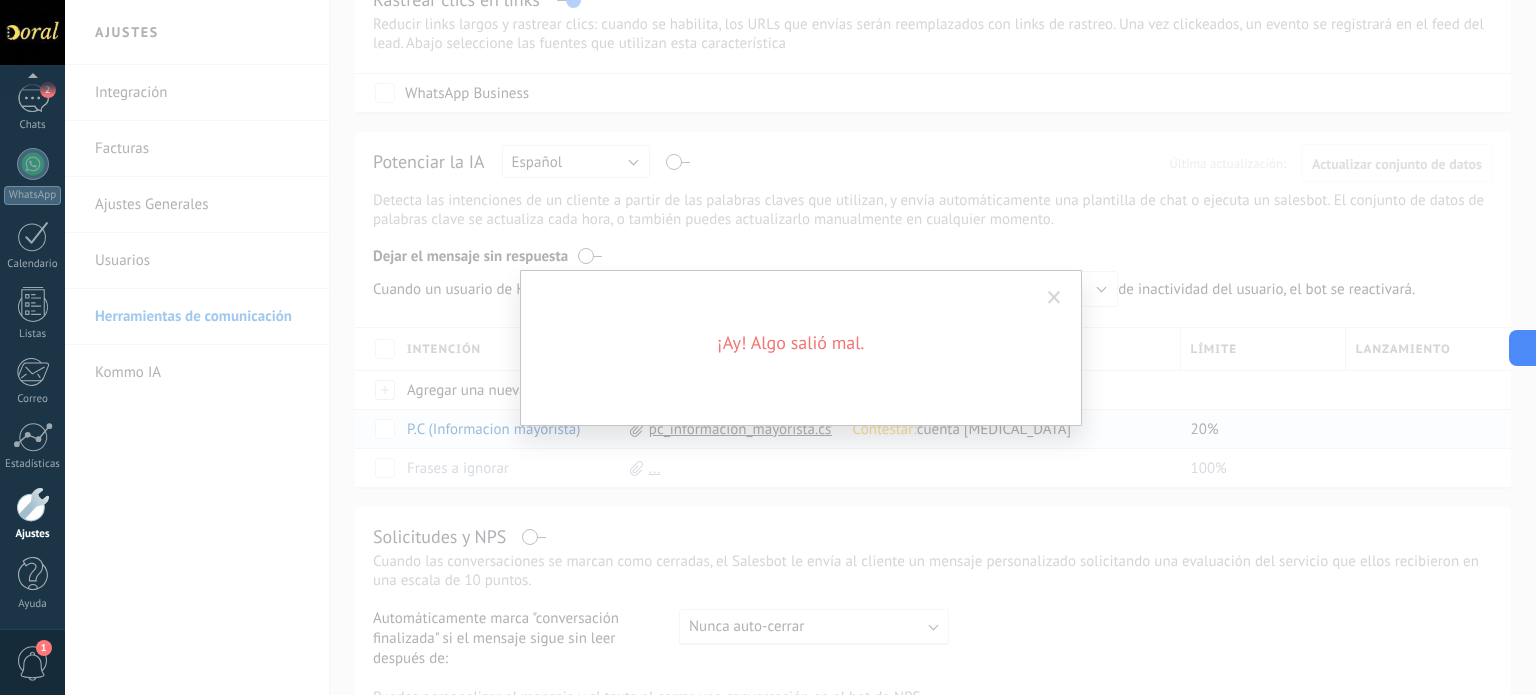 click at bounding box center [1054, 298] 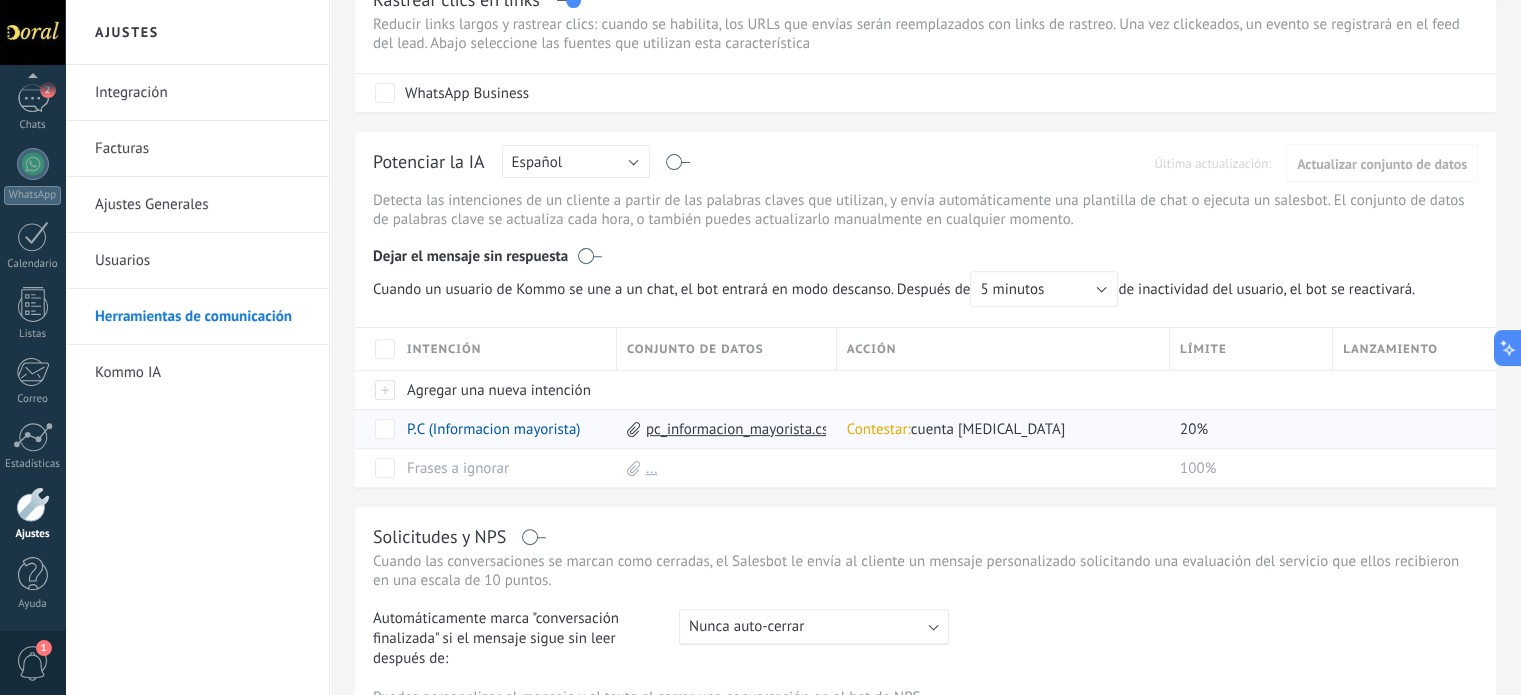 click on "pc_informacion_mayorista.csv" at bounding box center (741, 429) 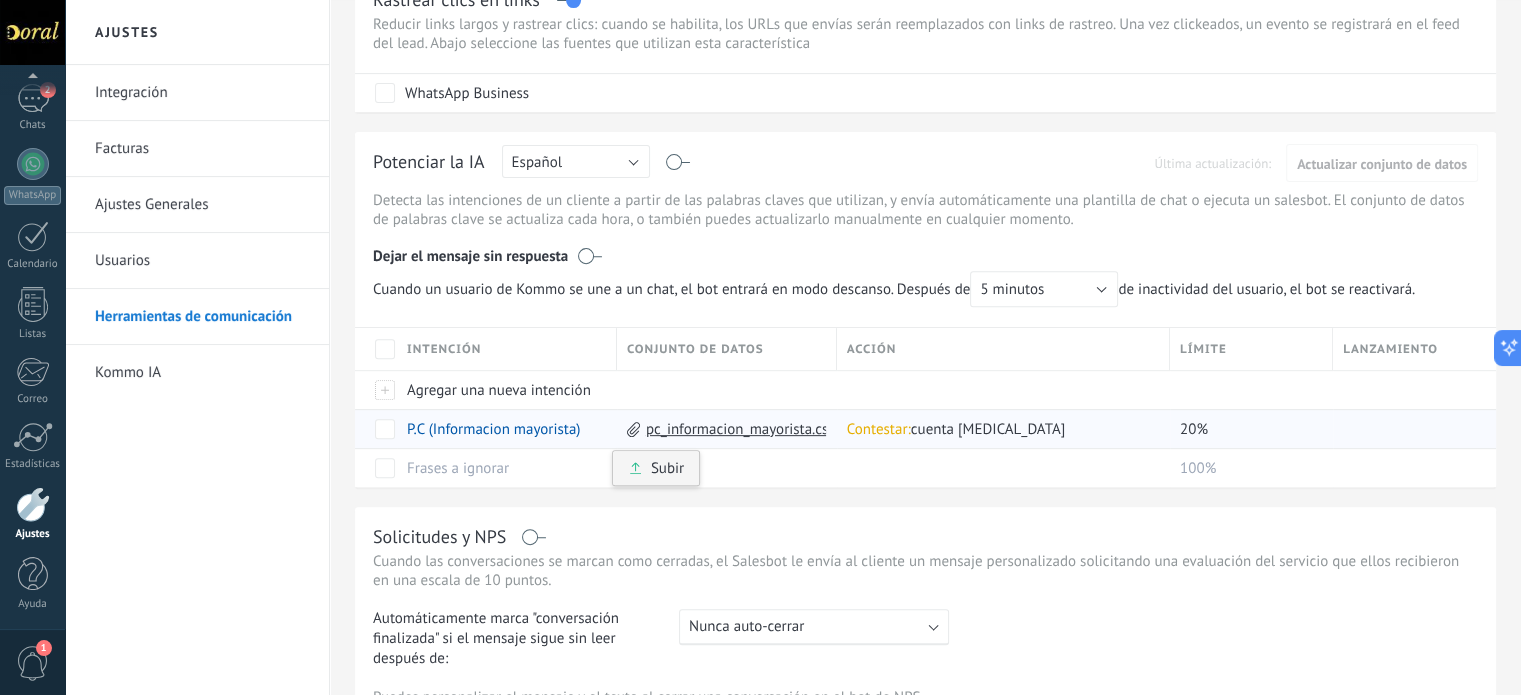 click on "Subir" at bounding box center (656, 468) 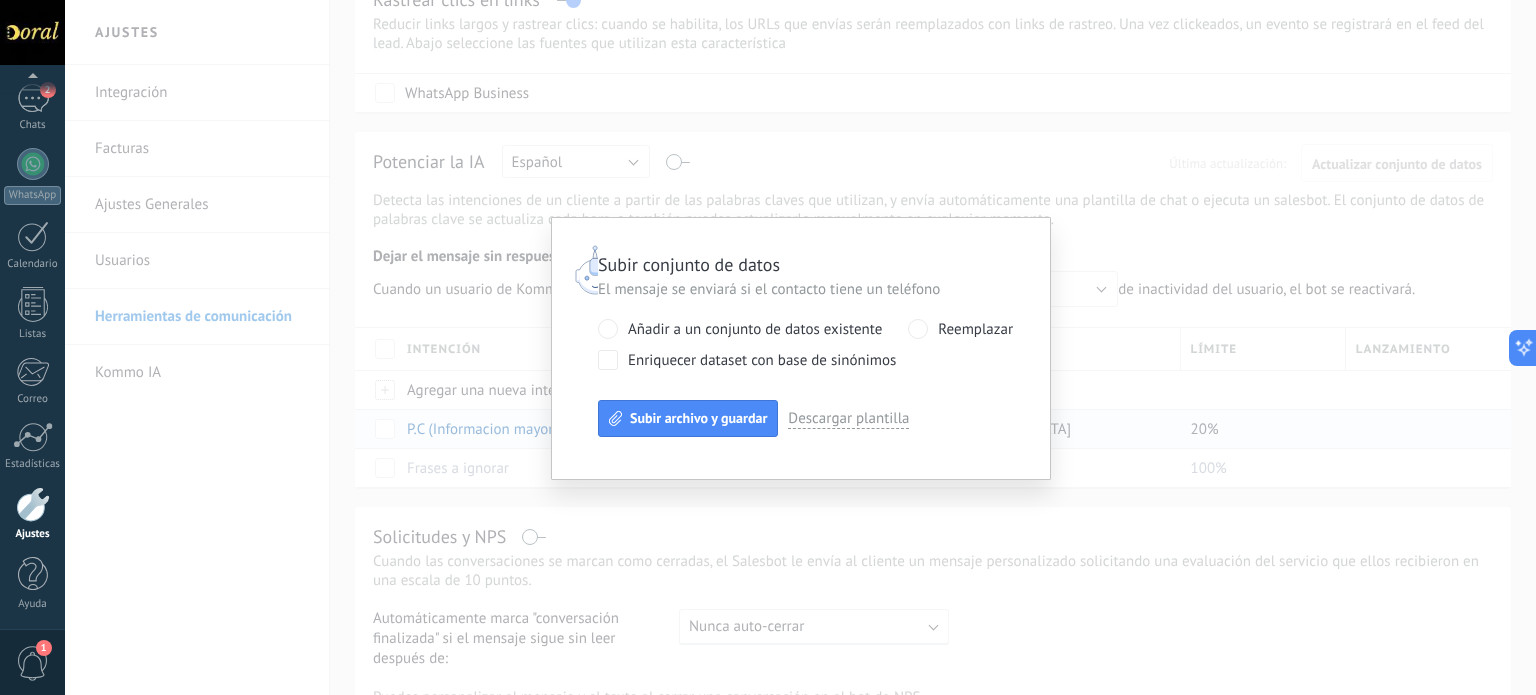 click on "Descargar plantilla" at bounding box center (848, 419) 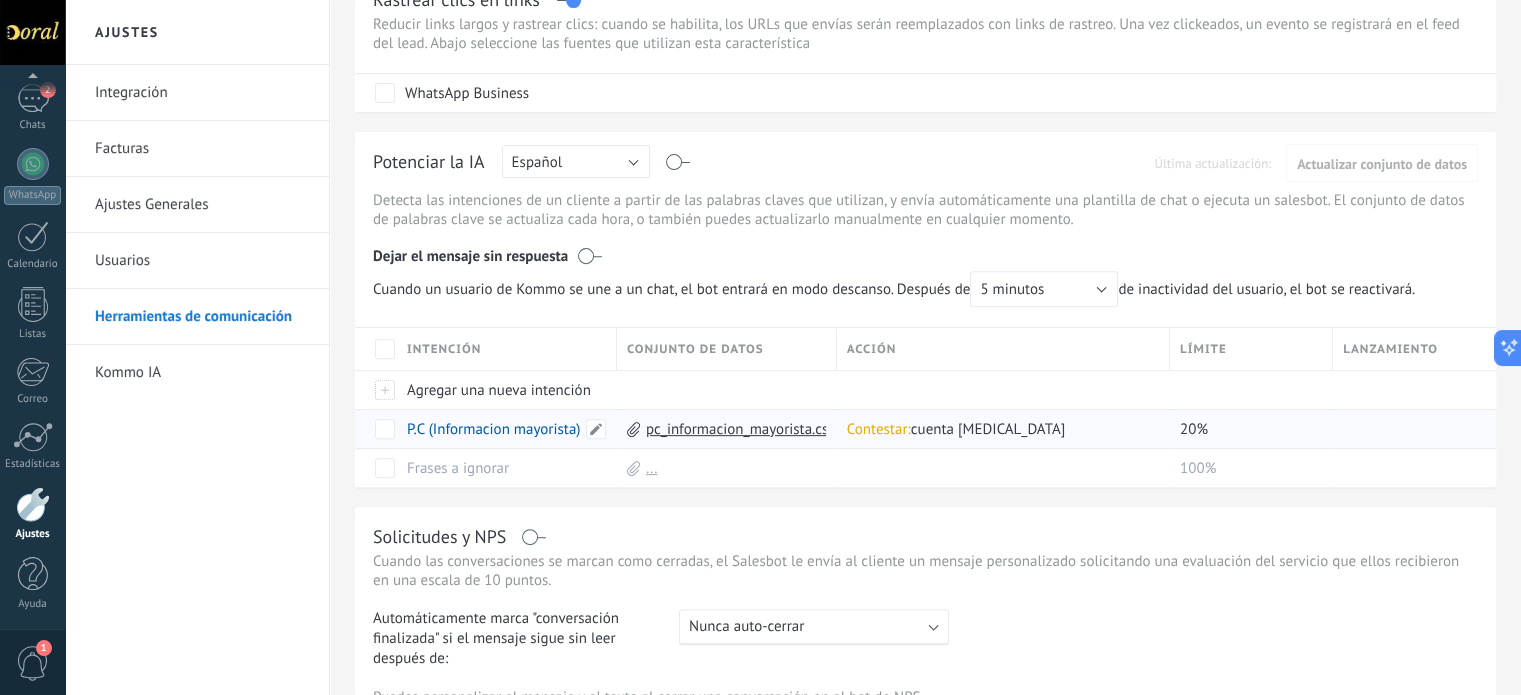 click on "P.C (Informacion mayorista)" at bounding box center (493, 429) 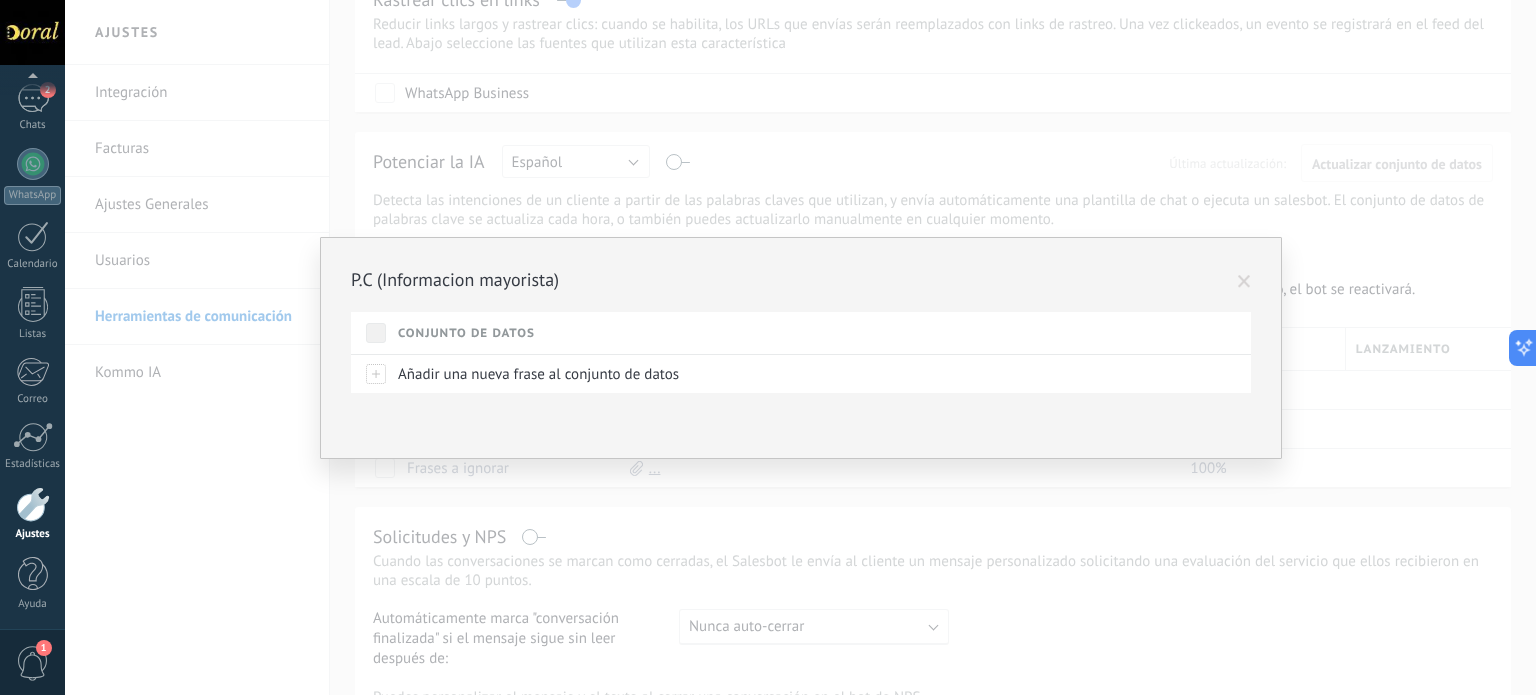 click at bounding box center (1244, 282) 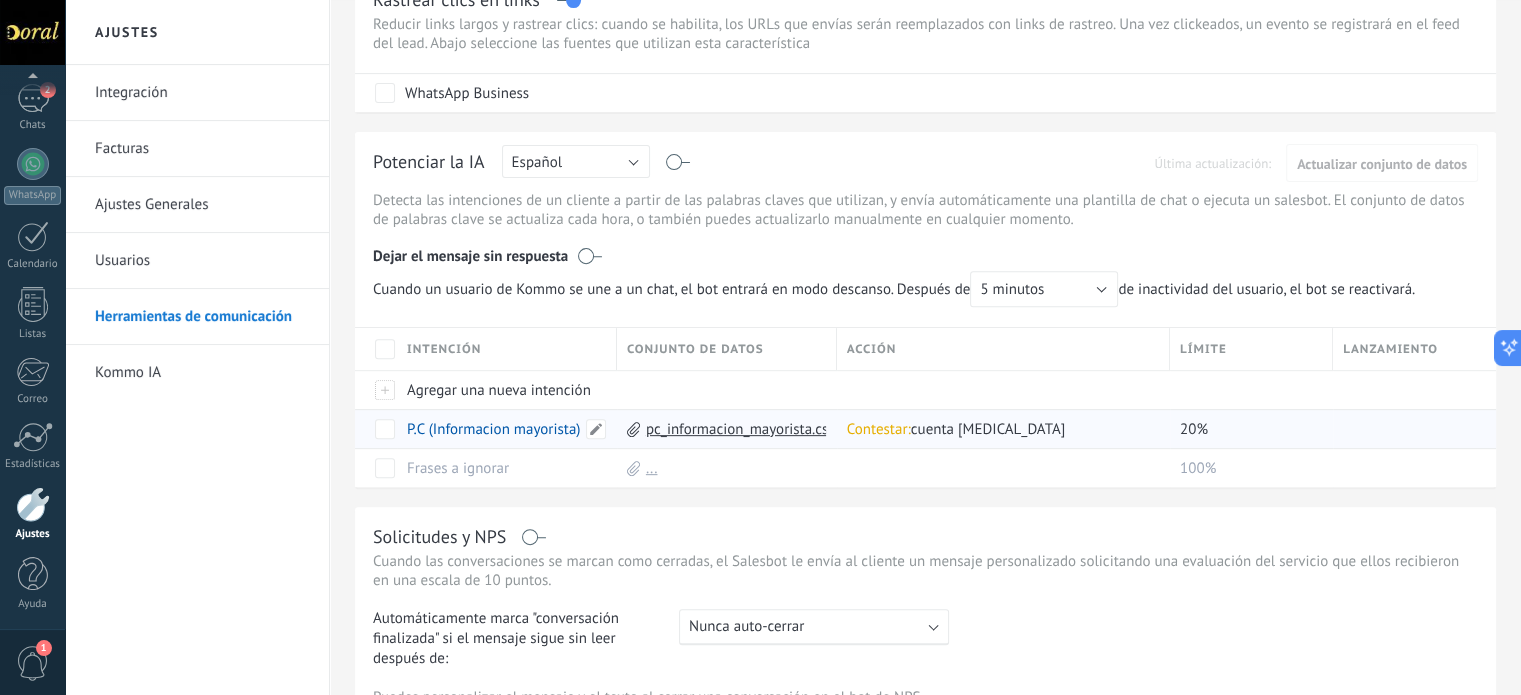click on "P.C (Informacion mayorista)" at bounding box center [493, 429] 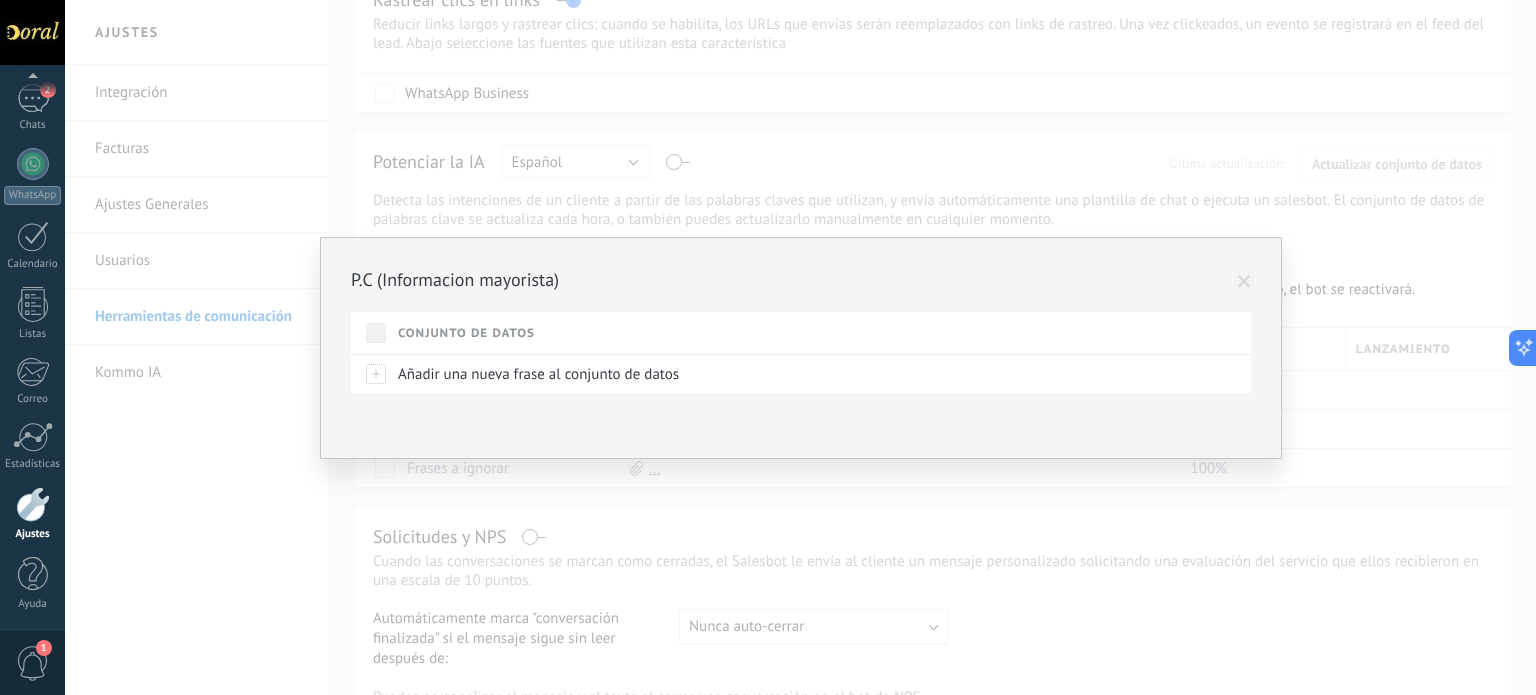 click at bounding box center [1244, 282] 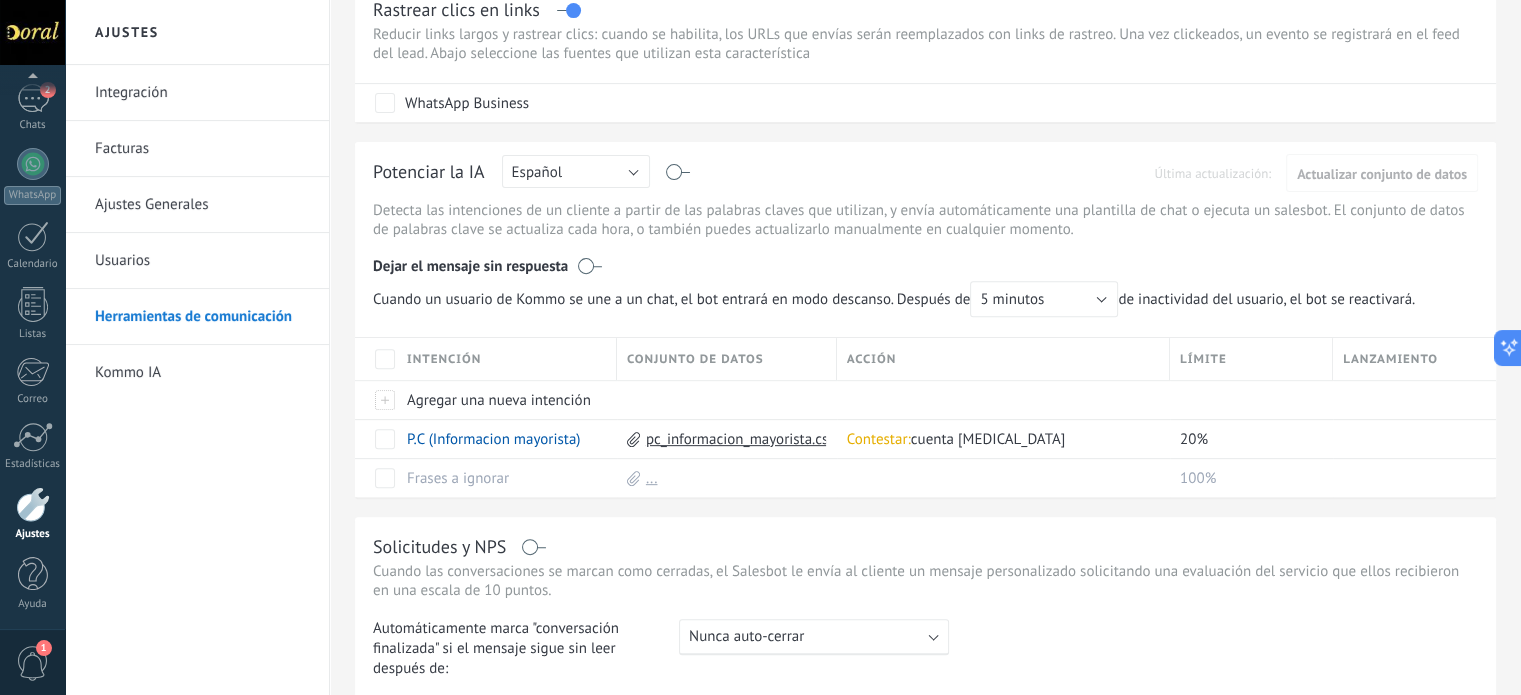 scroll, scrollTop: 800, scrollLeft: 0, axis: vertical 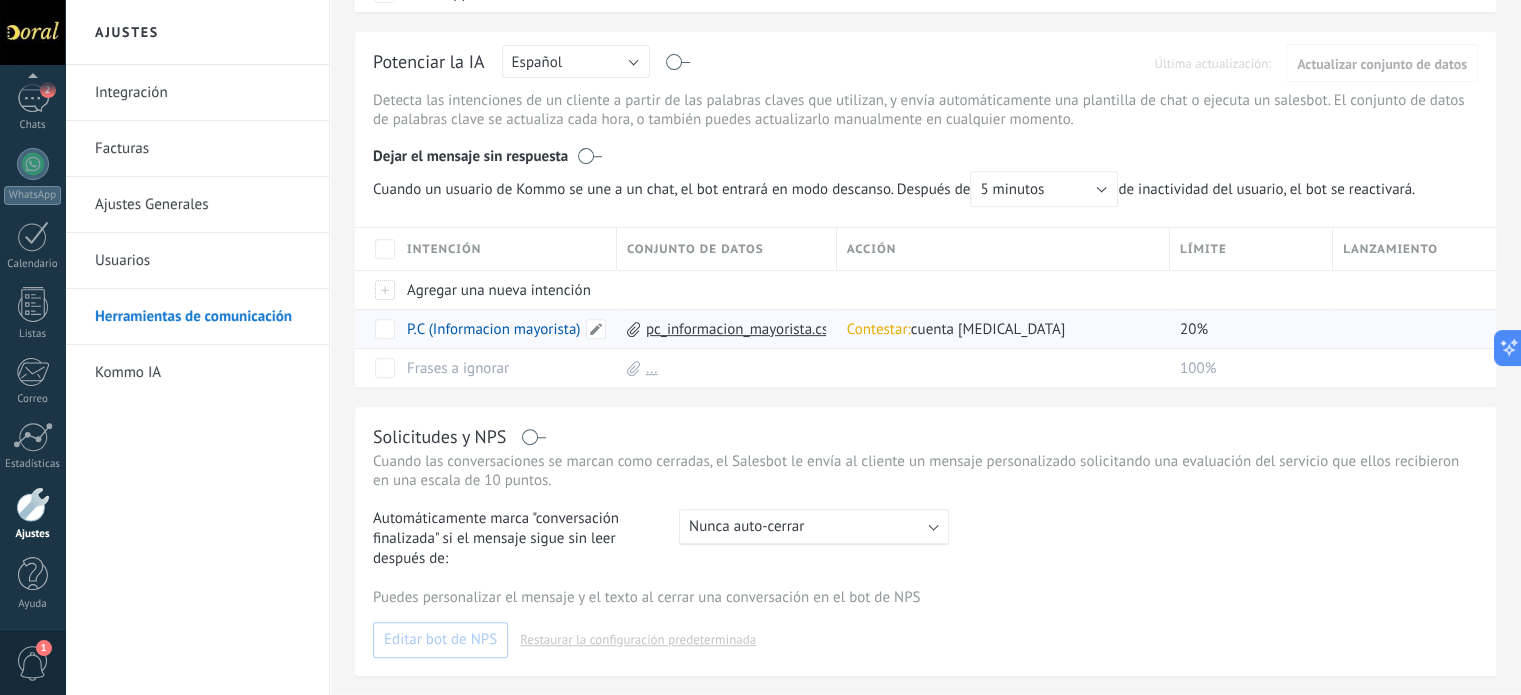 click on "P.C (Informacion mayorista)" at bounding box center [493, 329] 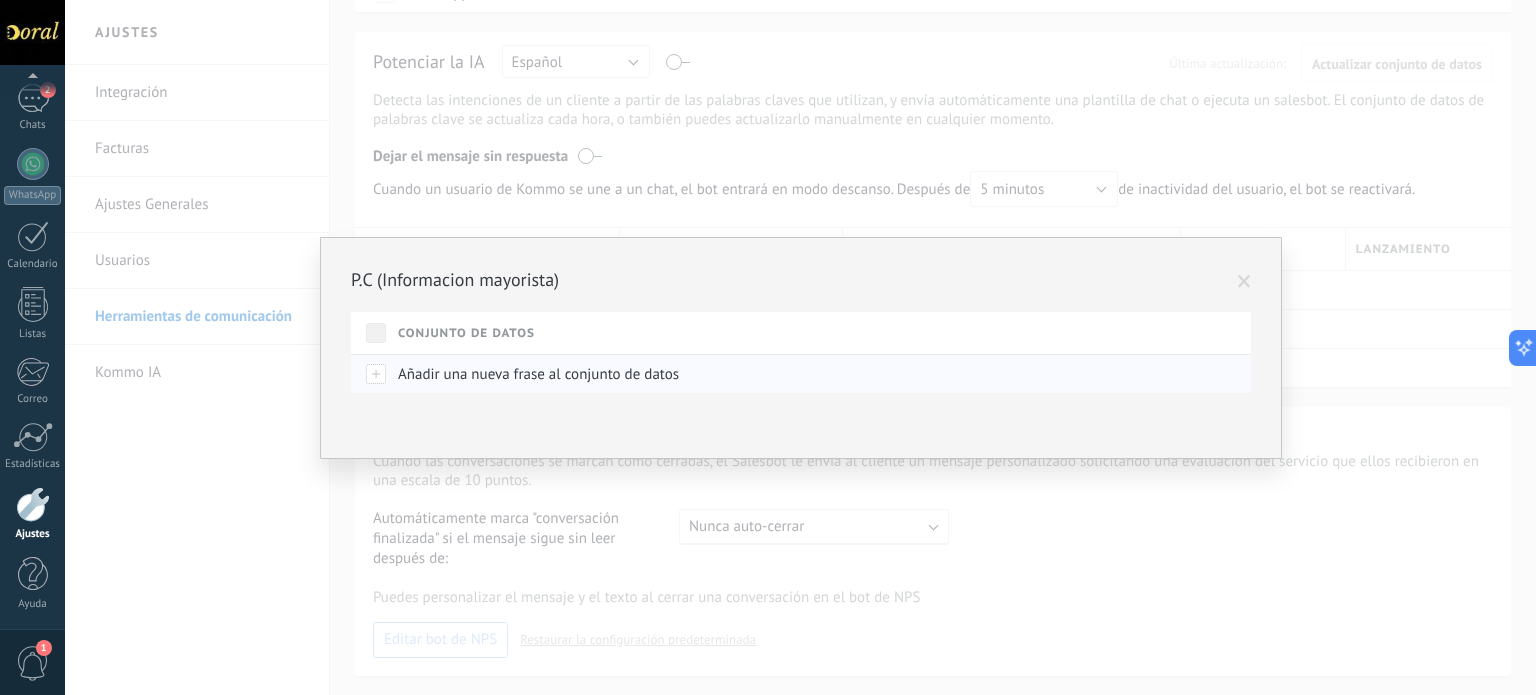 click on "Añadir una nueva frase al conjunto de datos" at bounding box center (538, 374) 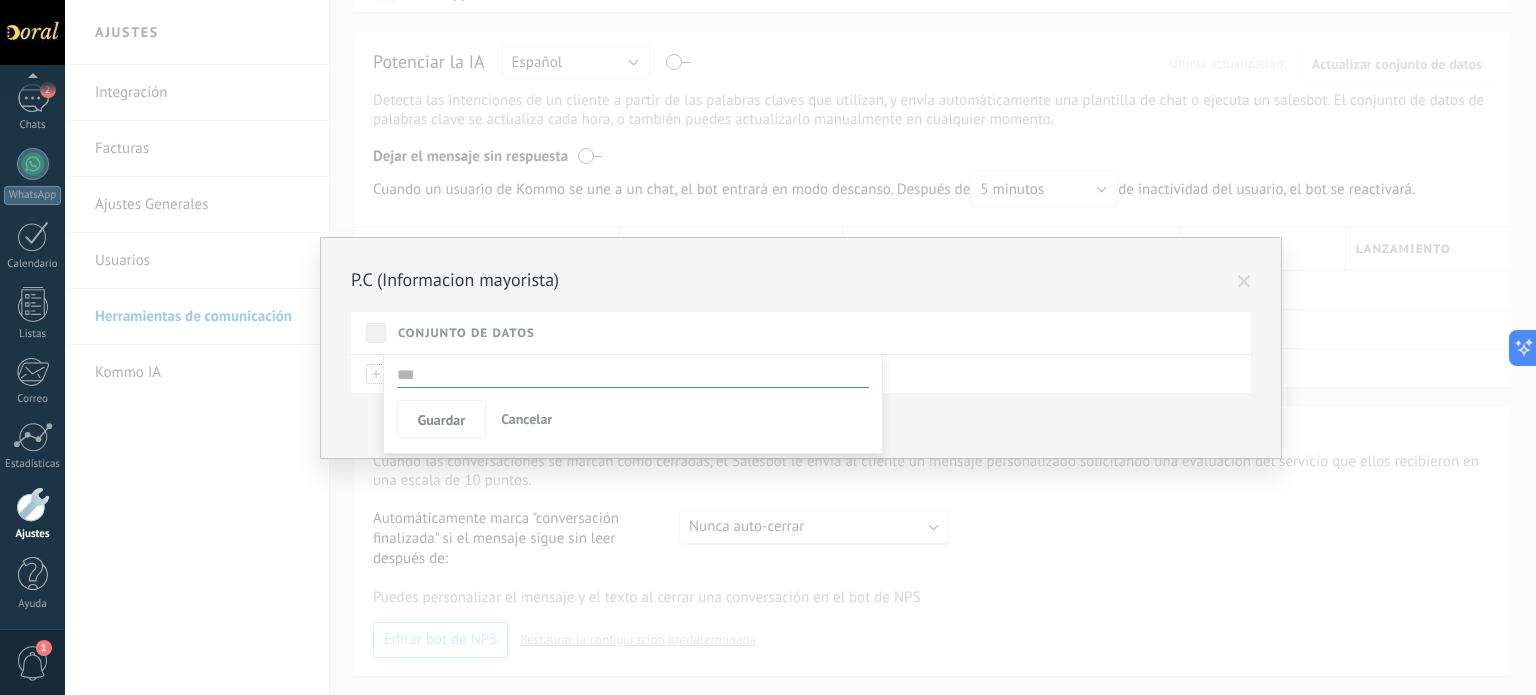 click at bounding box center [633, 375] 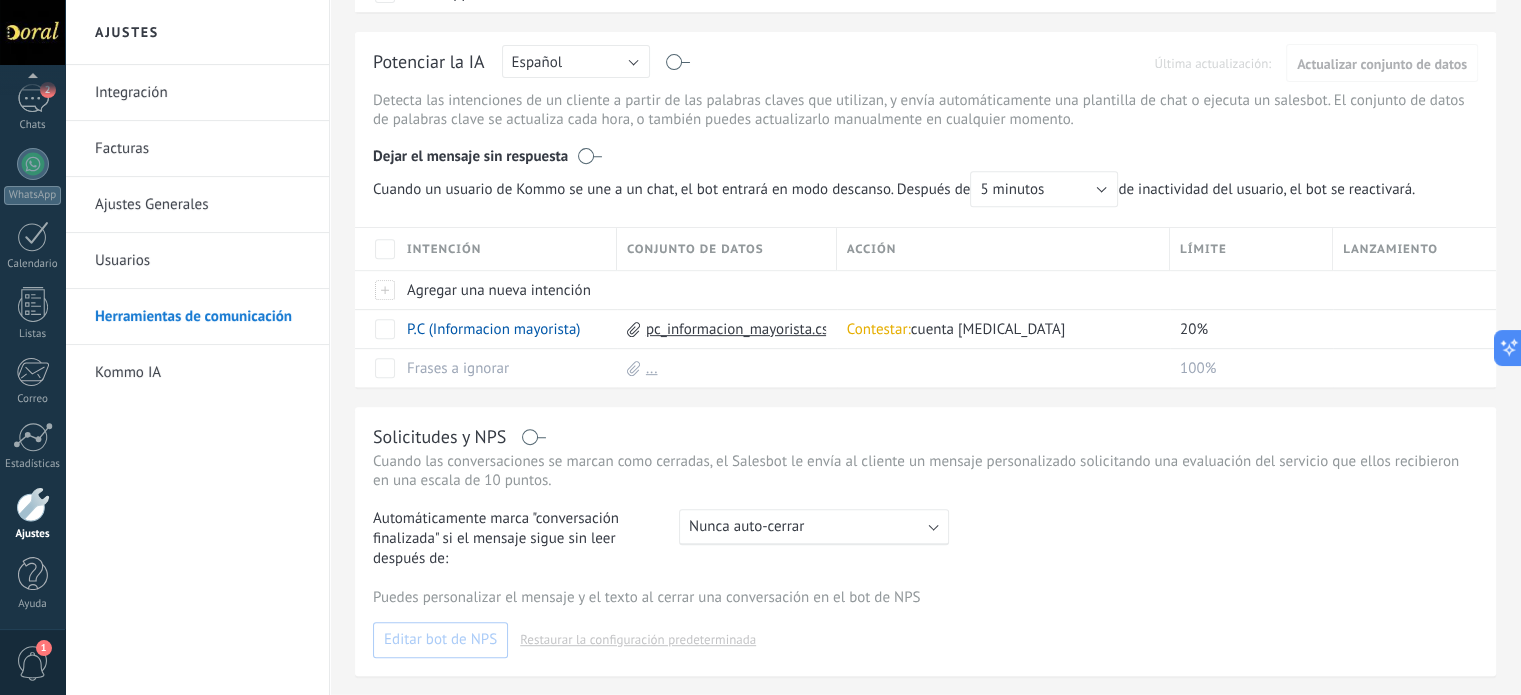 click on "pc_informacion_mayorista.csv" at bounding box center [741, 329] 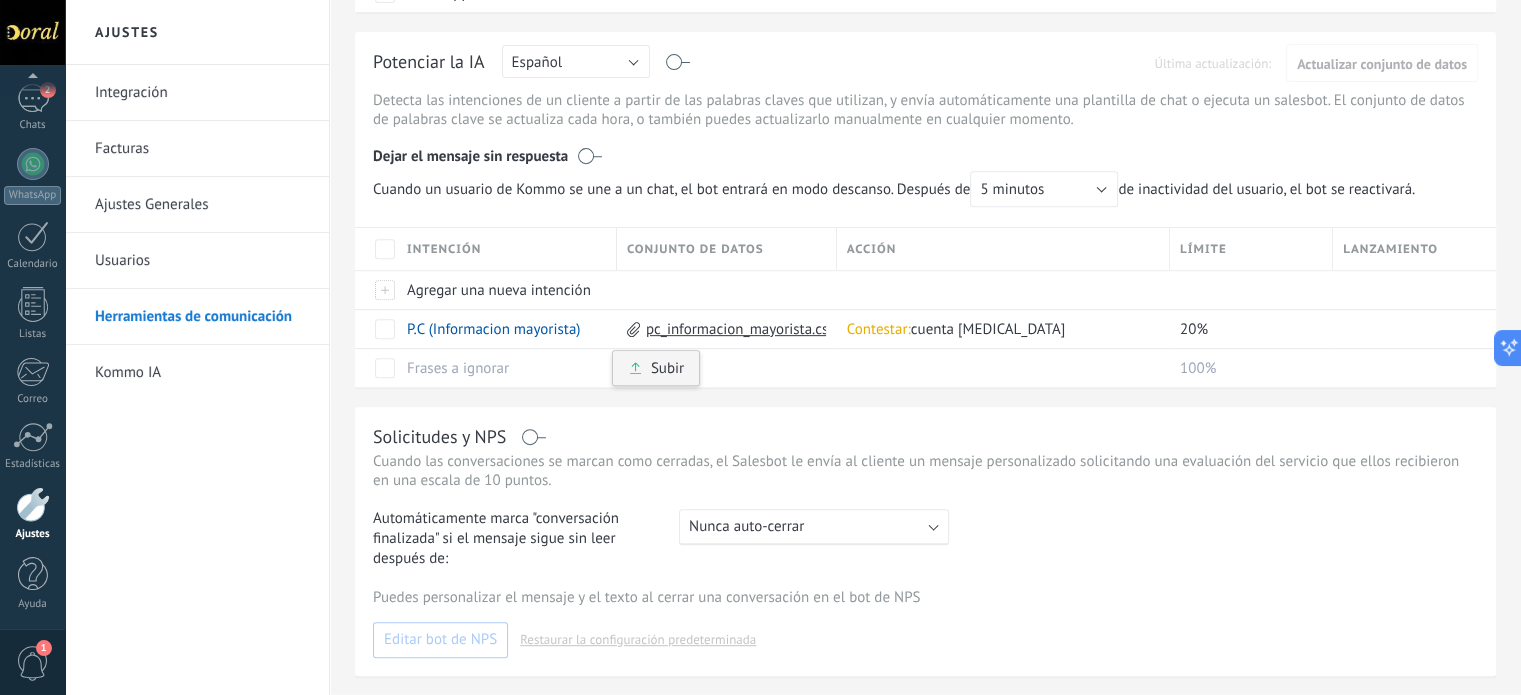 click on "Subir" at bounding box center (656, 368) 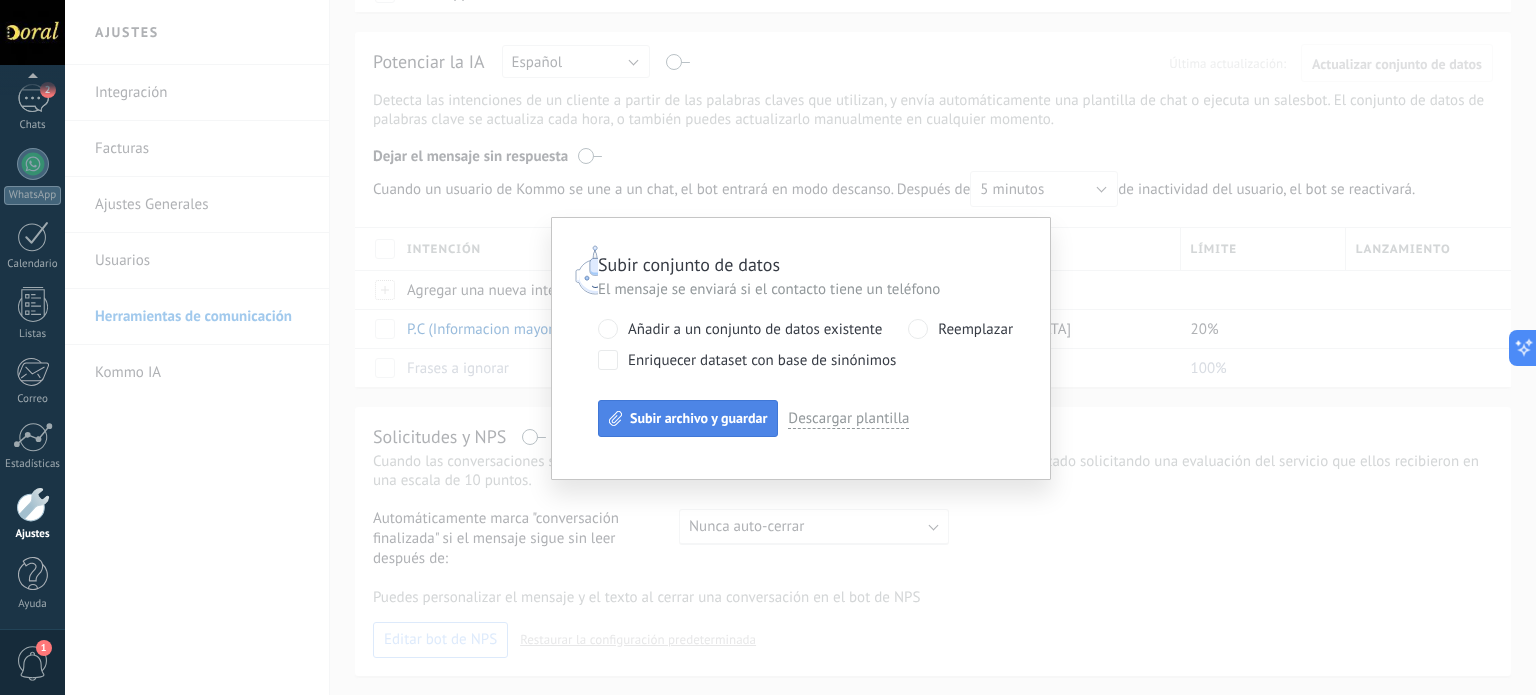 click on "Subir archivo y guardar" at bounding box center [698, 418] 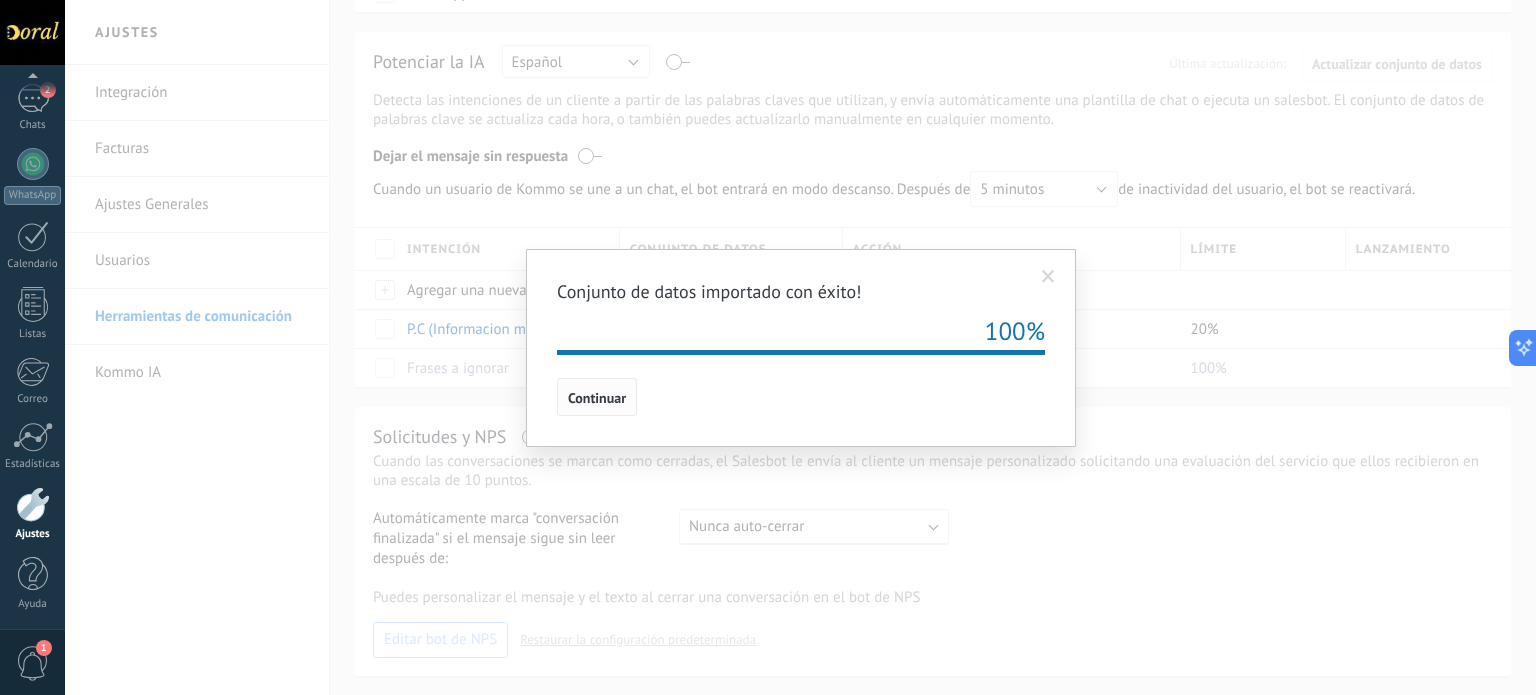 click on "Continuar" at bounding box center (597, 398) 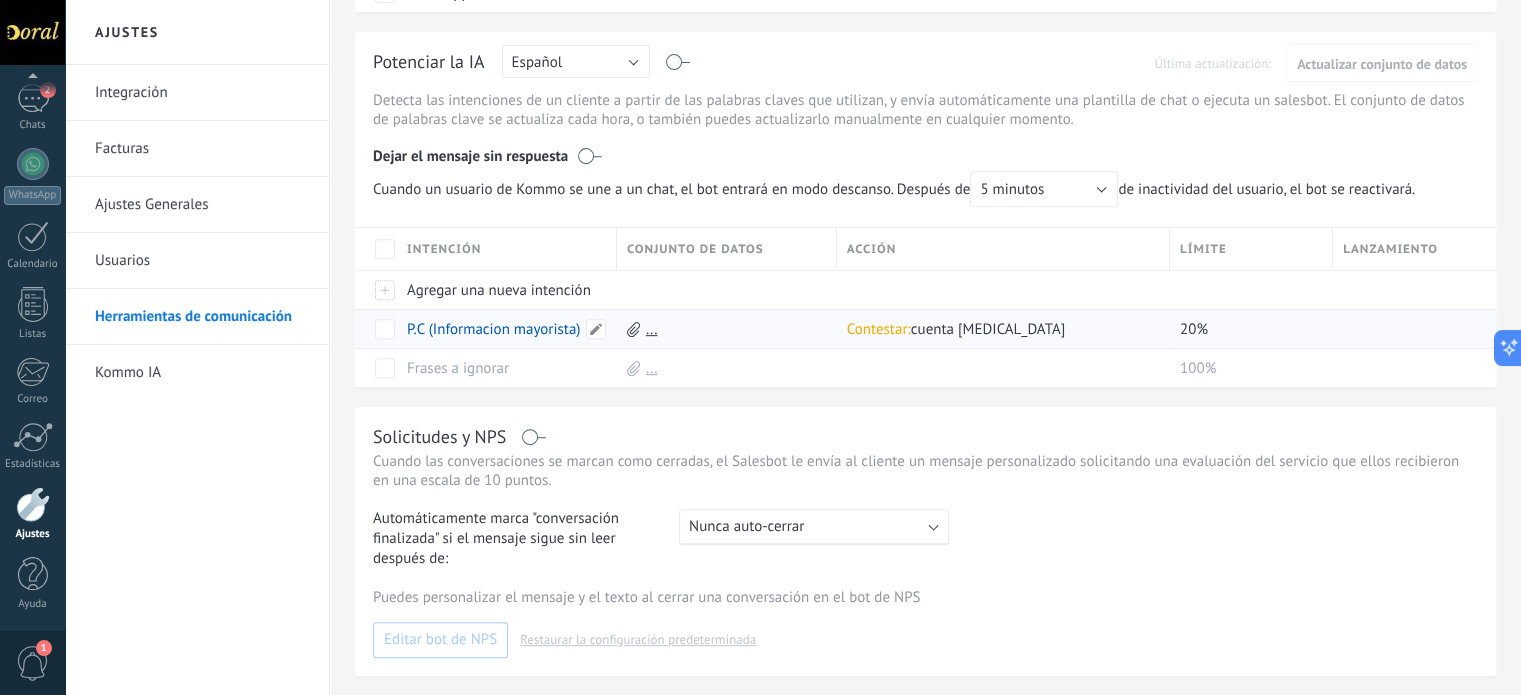 click on "P.C (Informacion mayorista)" at bounding box center (493, 329) 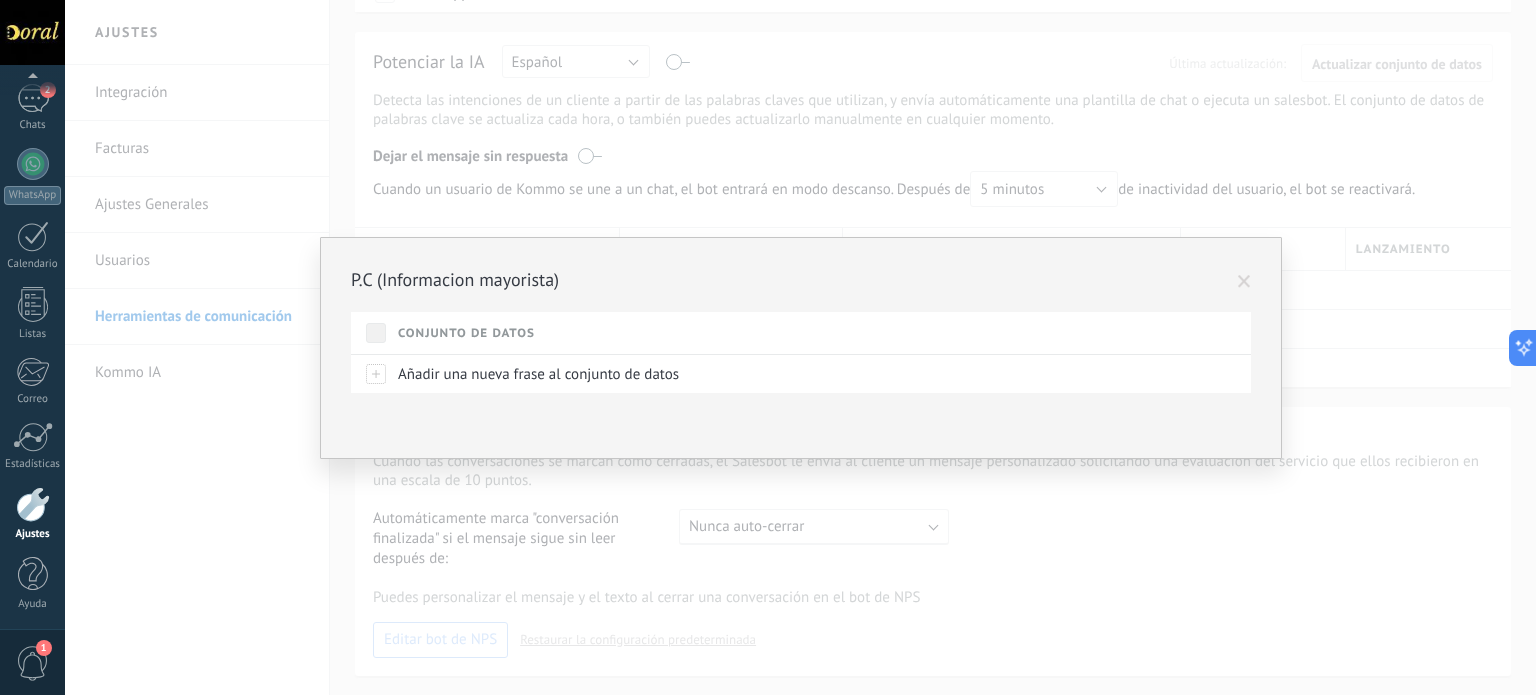 click at bounding box center [1244, 282] 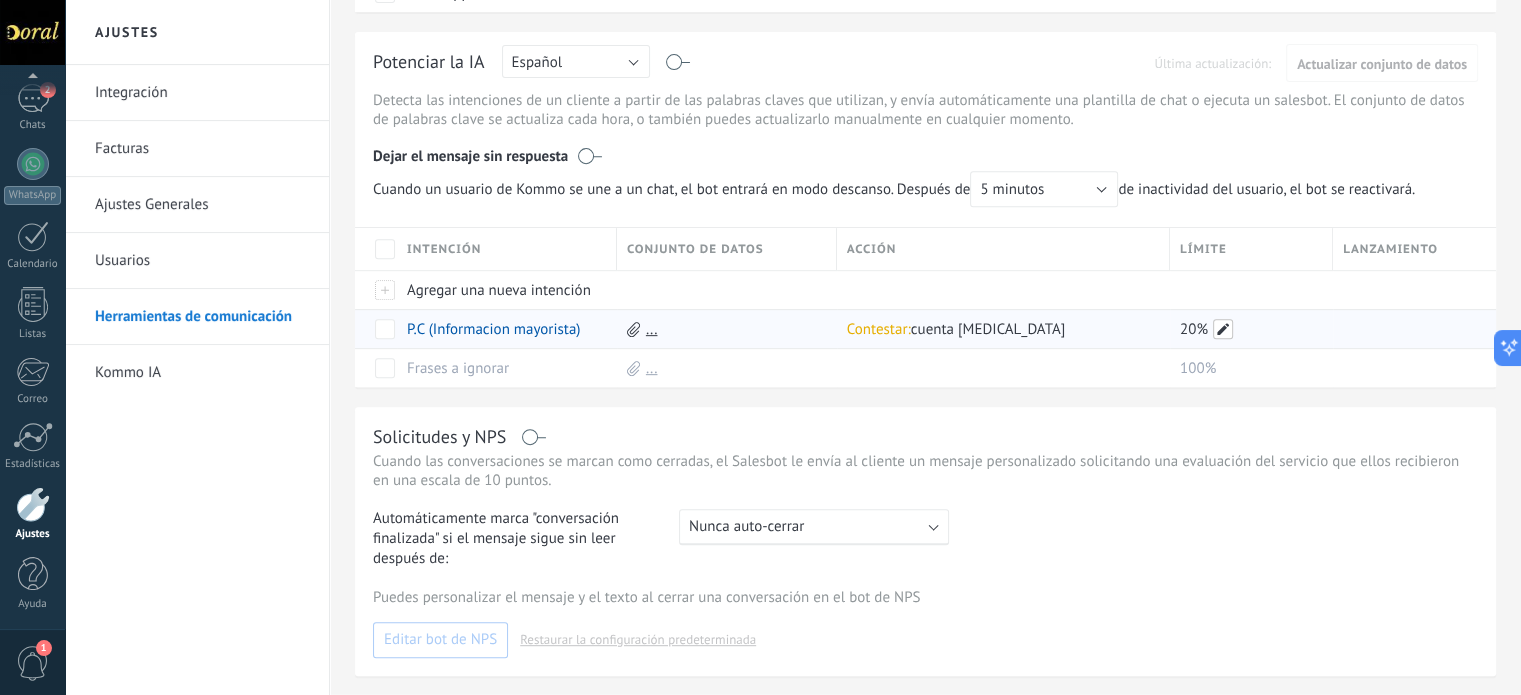 click at bounding box center (1223, 329) 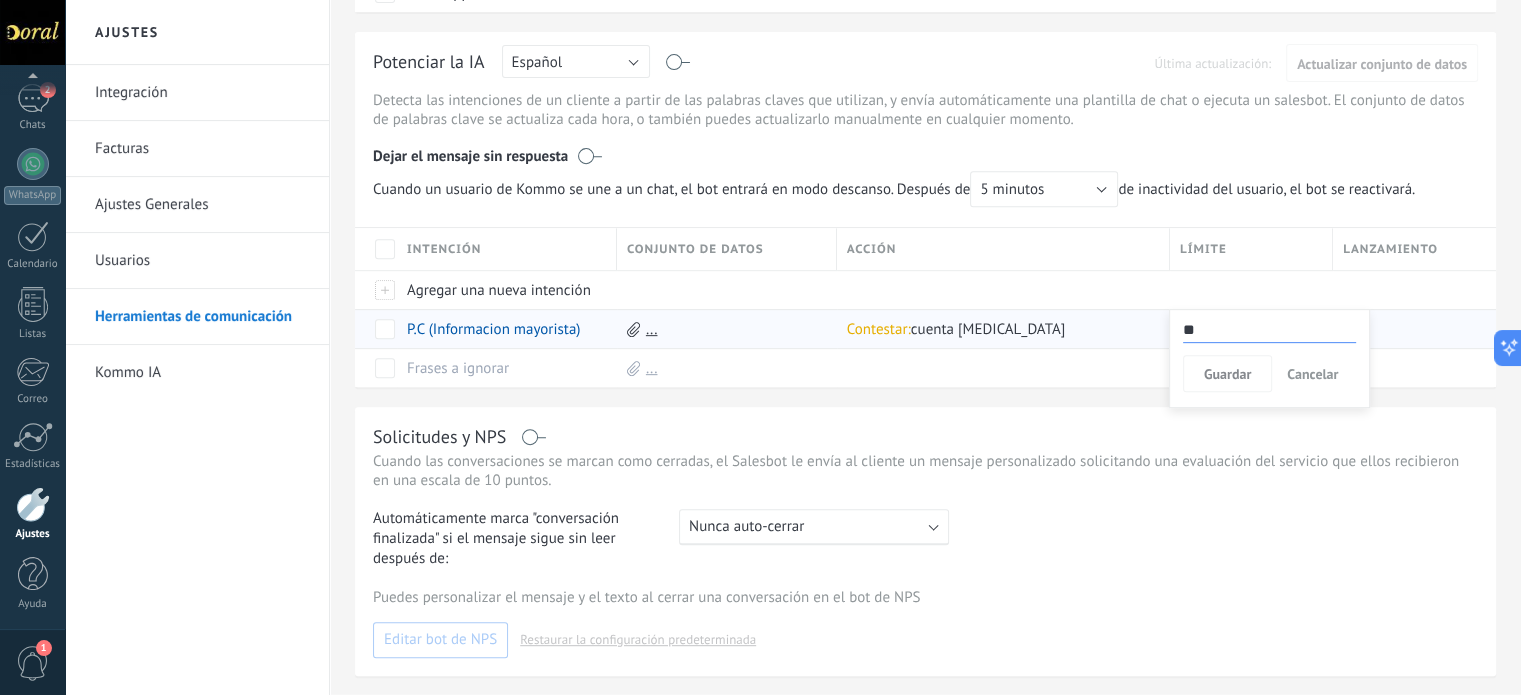 drag, startPoint x: 1211, startPoint y: 333, endPoint x: 1163, endPoint y: 338, distance: 48.259712 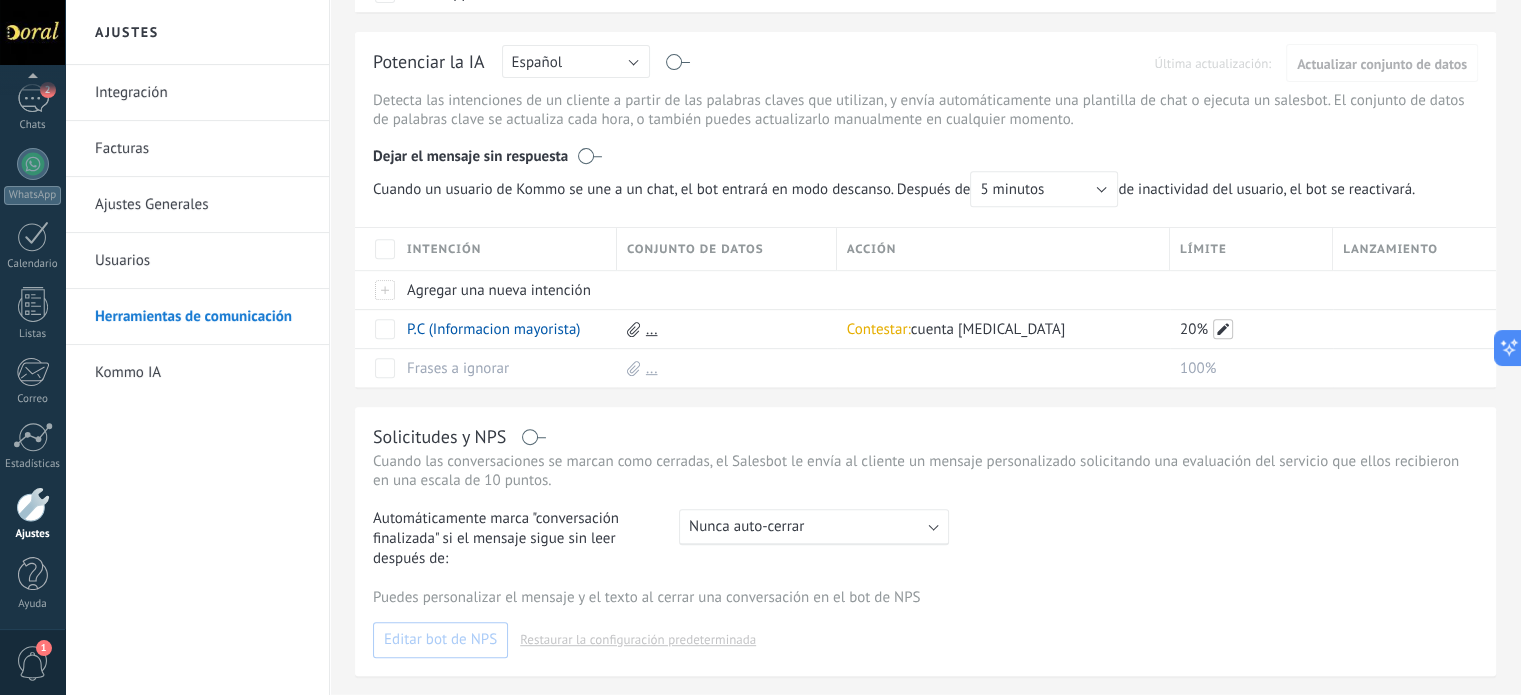 drag, startPoint x: 1199, startPoint y: 332, endPoint x: 1224, endPoint y: 329, distance: 25.179358 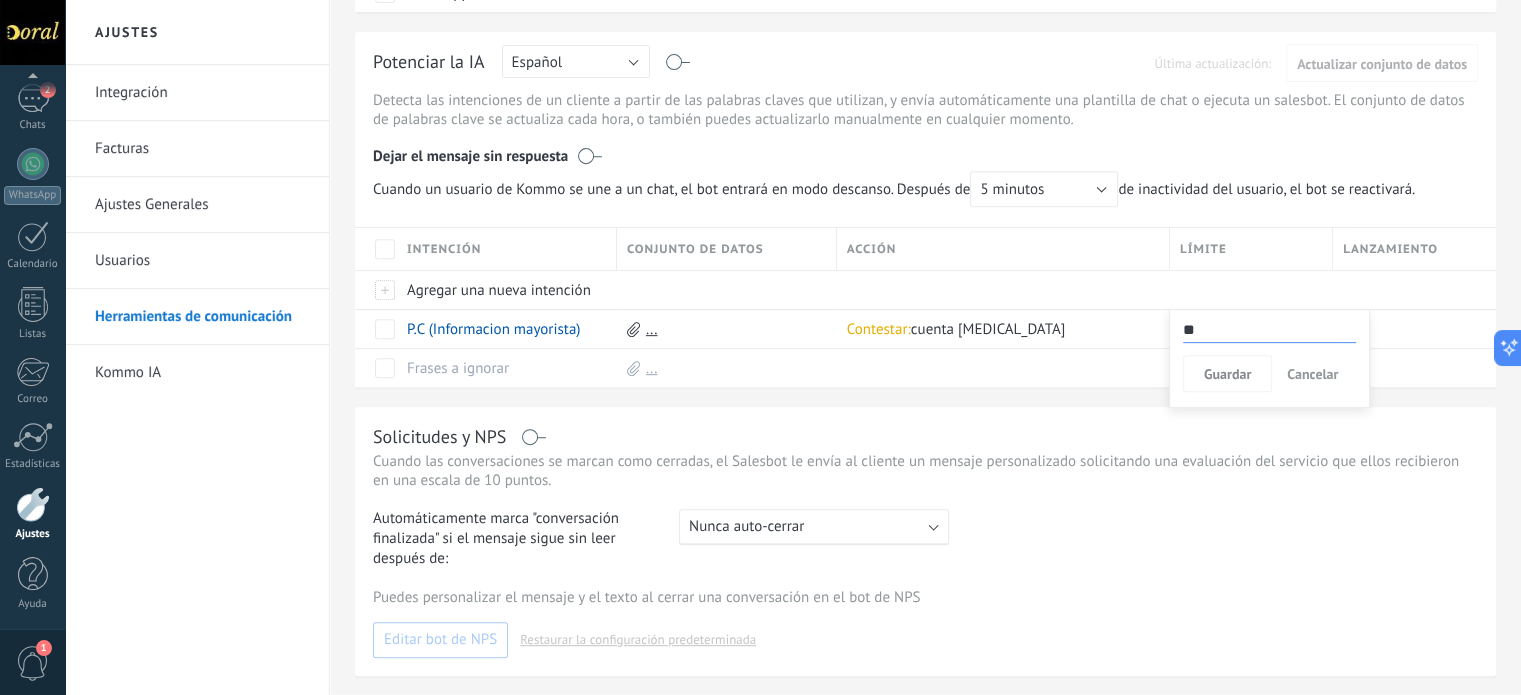 drag, startPoint x: 1203, startPoint y: 329, endPoint x: 1187, endPoint y: 325, distance: 16.492422 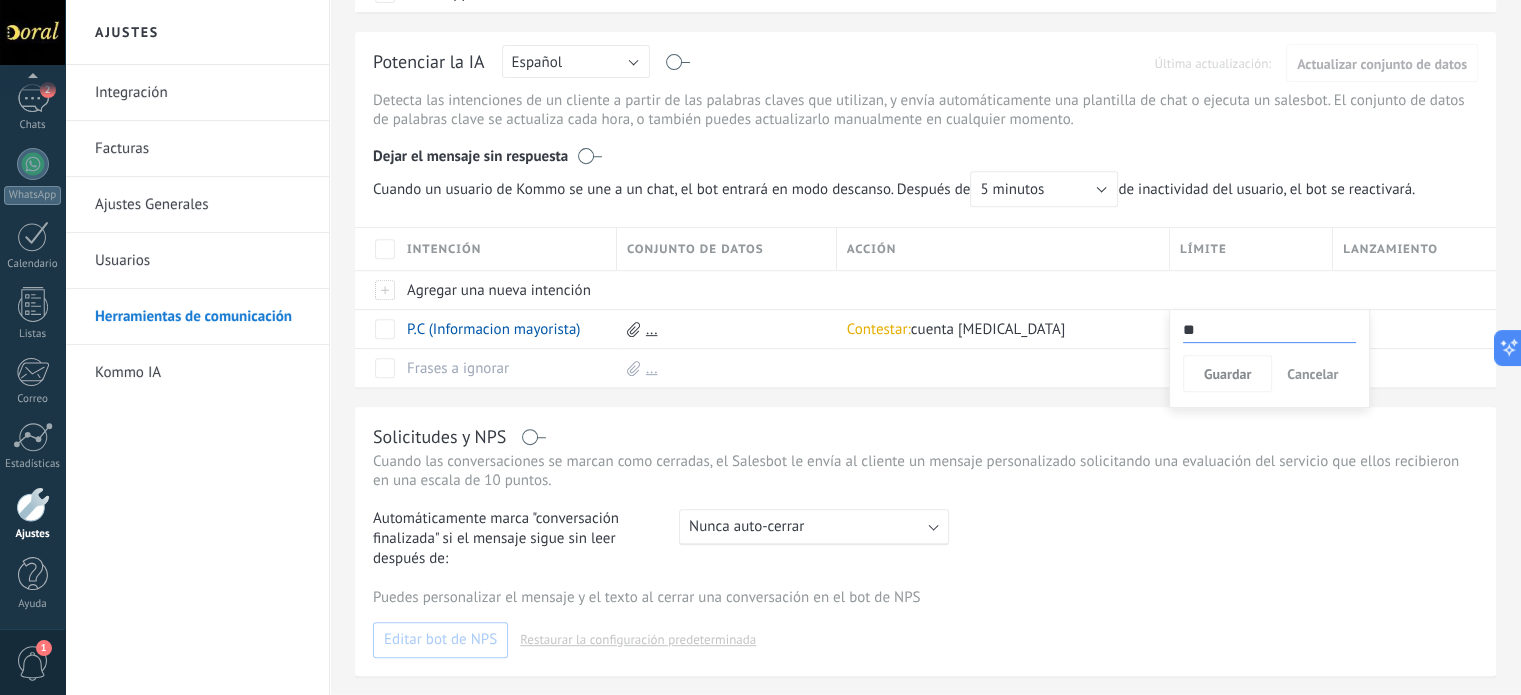 type on "*" 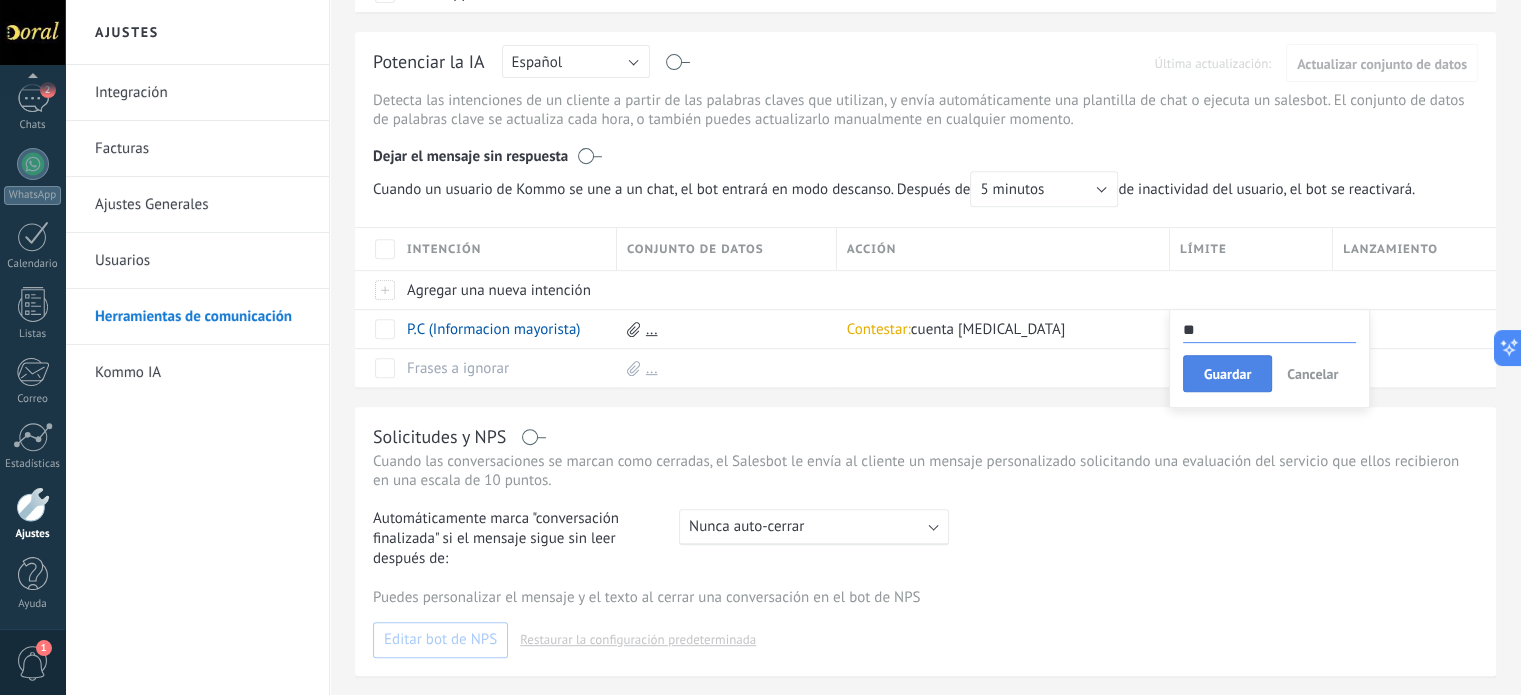 type on "**" 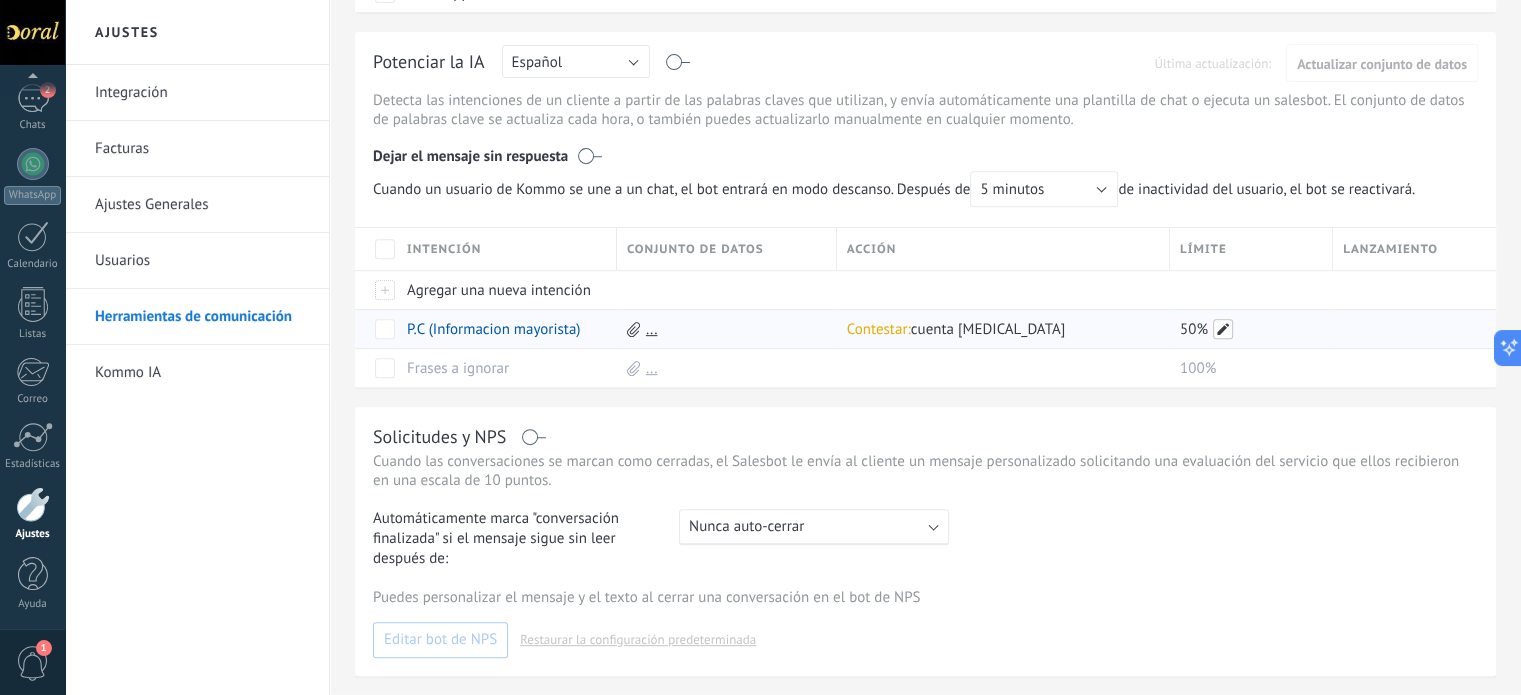 click at bounding box center (1223, 329) 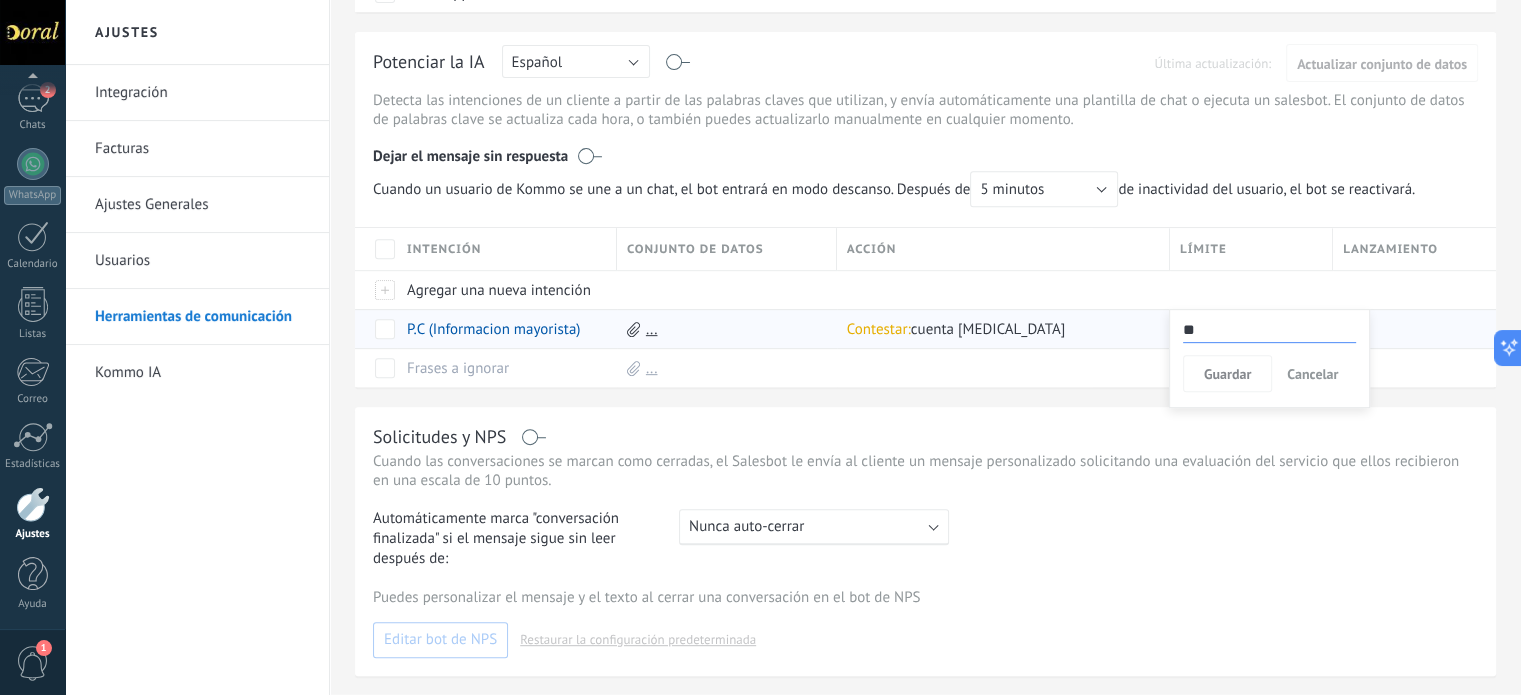 drag, startPoint x: 1206, startPoint y: 332, endPoint x: 1080, endPoint y: 327, distance: 126.09917 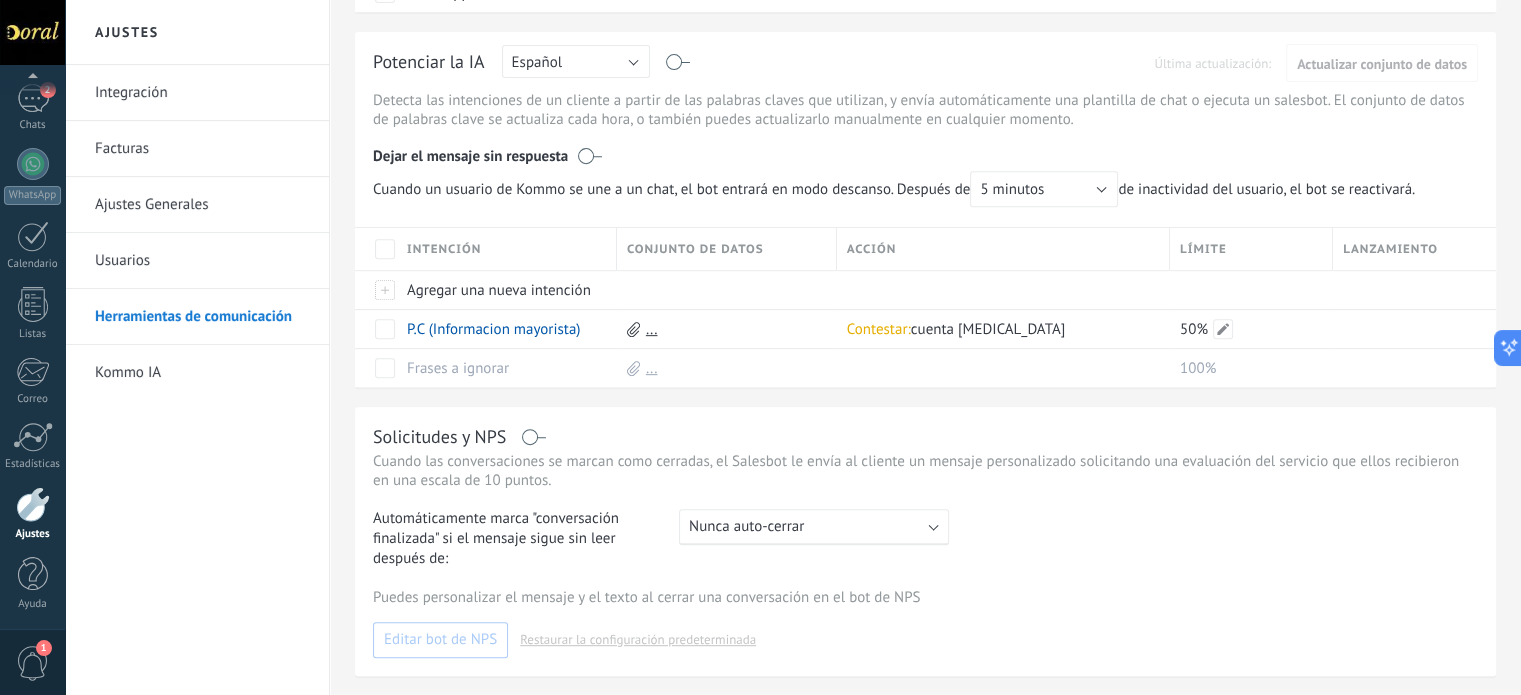 click on "50%" at bounding box center [1194, 329] 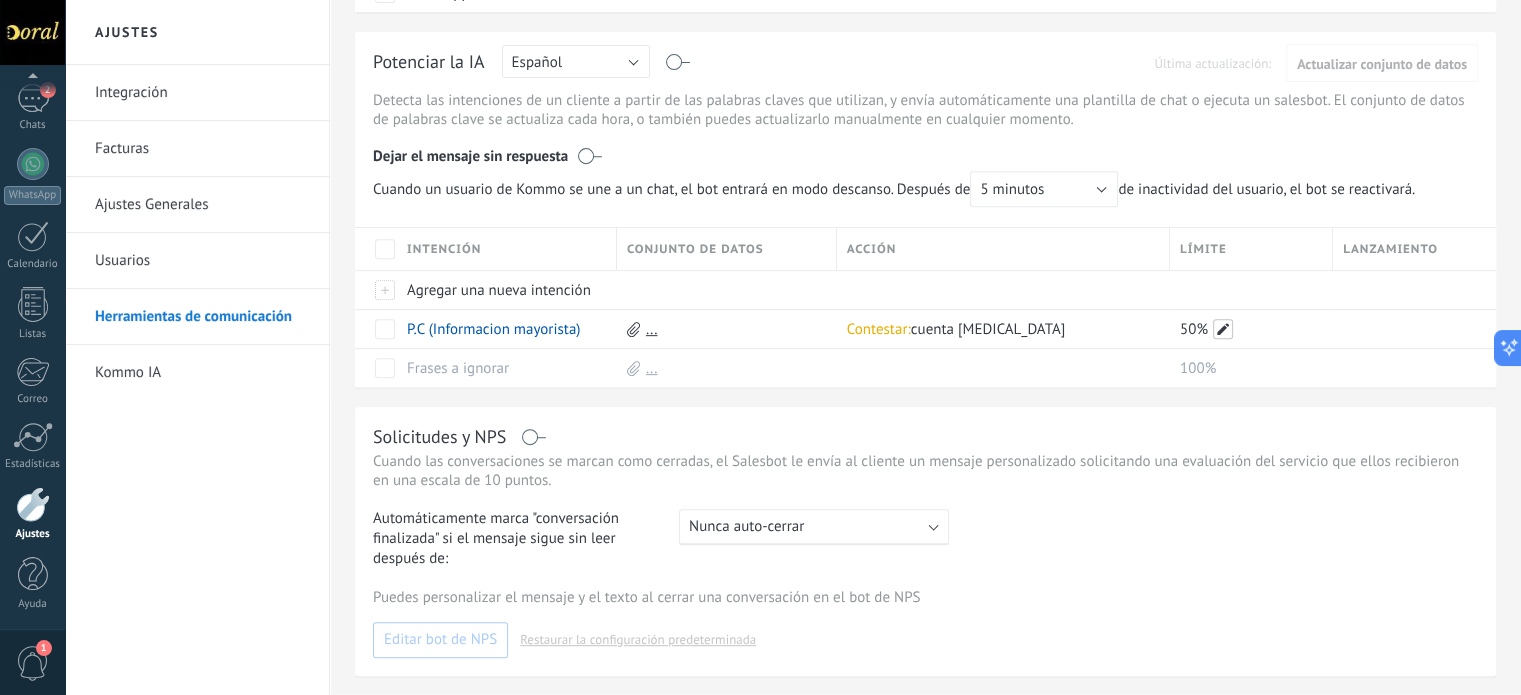 click at bounding box center [1223, 329] 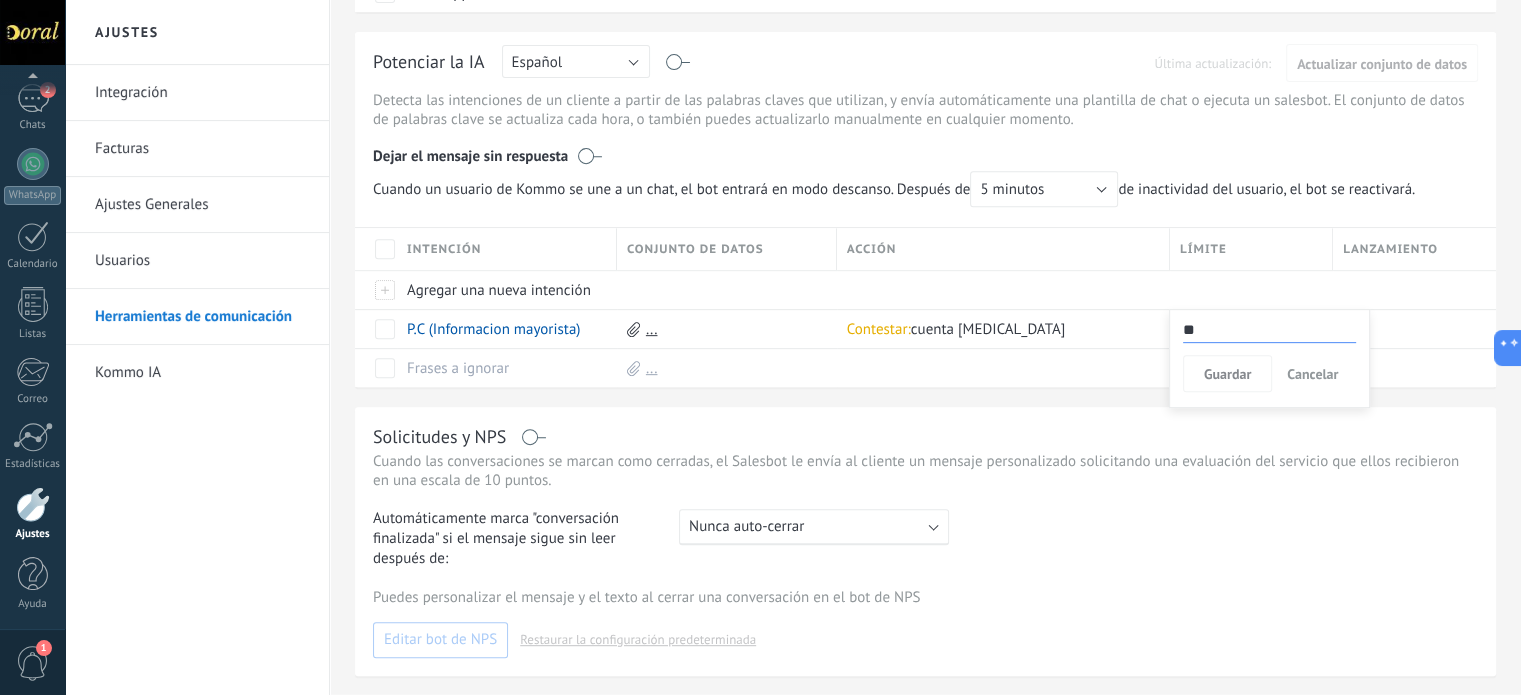 type on "*" 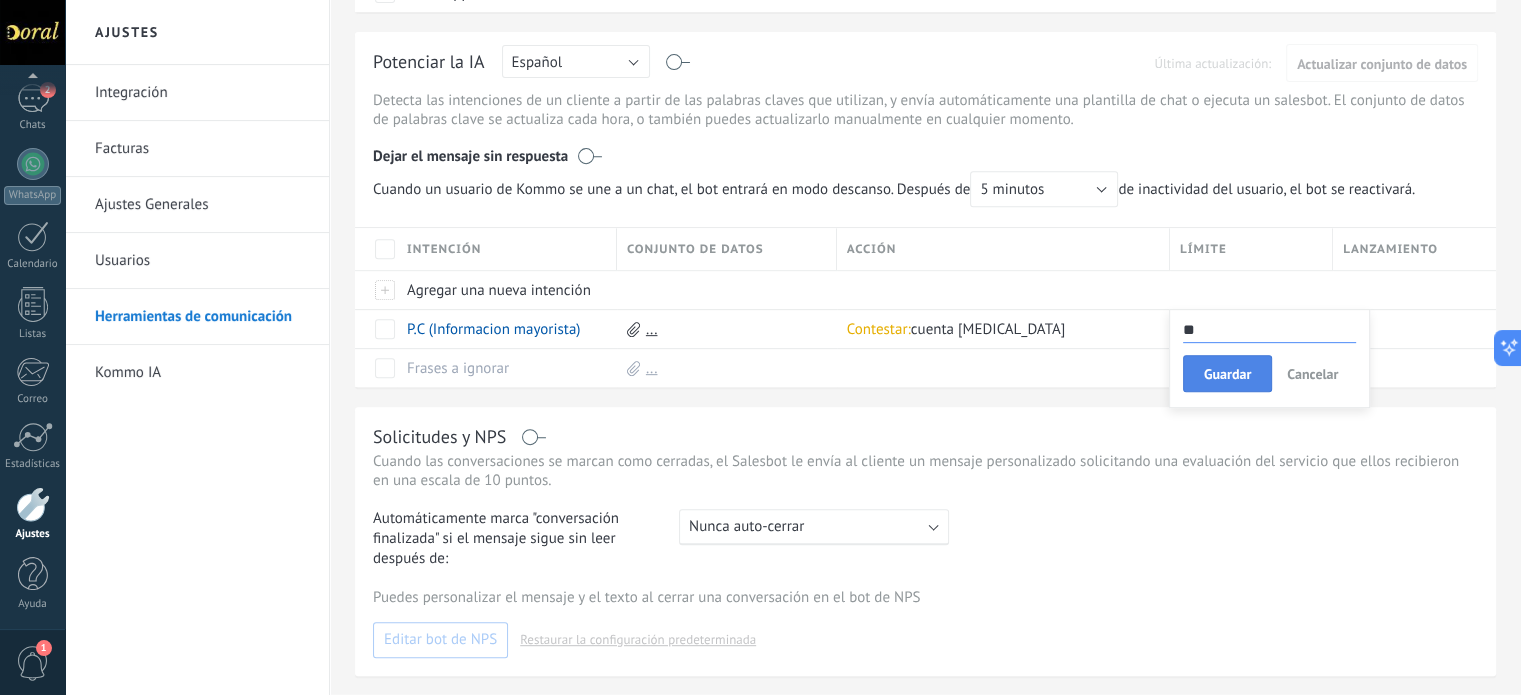 type on "**" 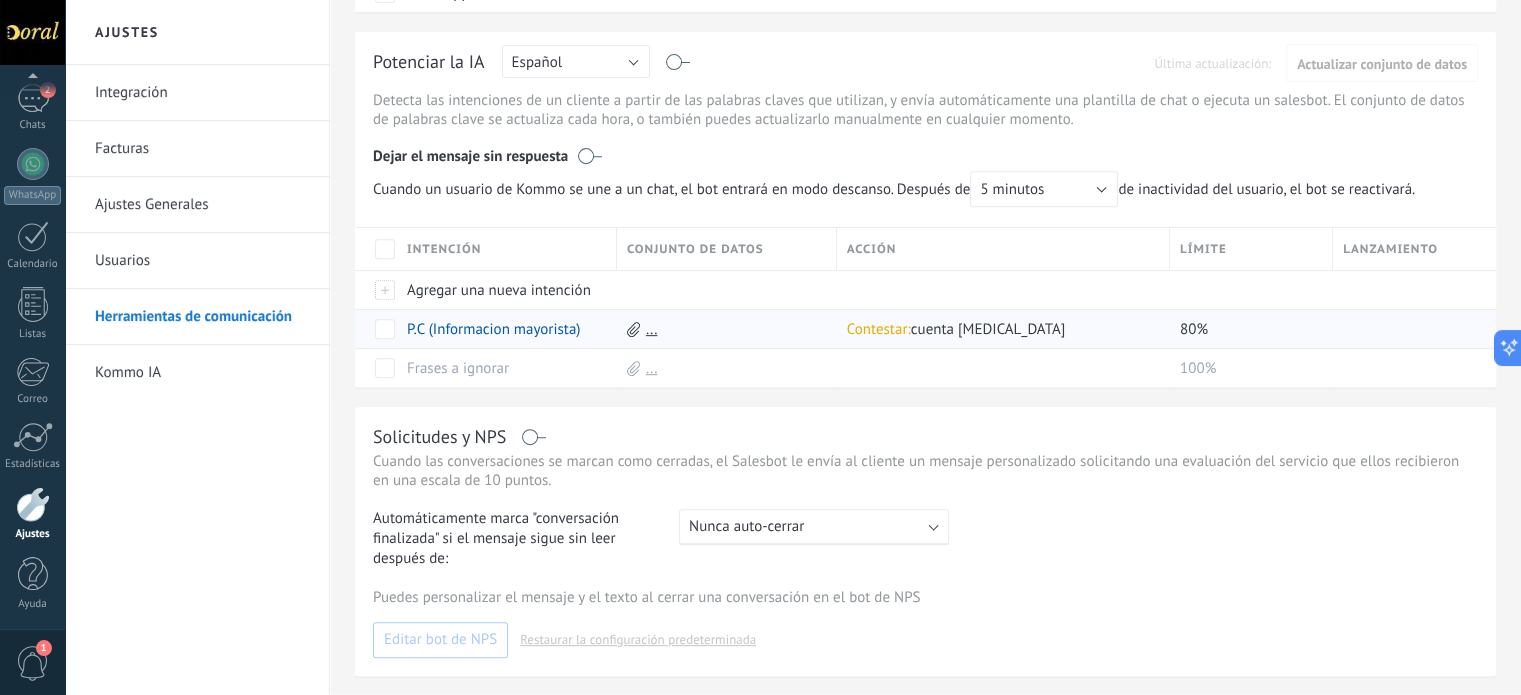 click on "..." at bounding box center (652, 329) 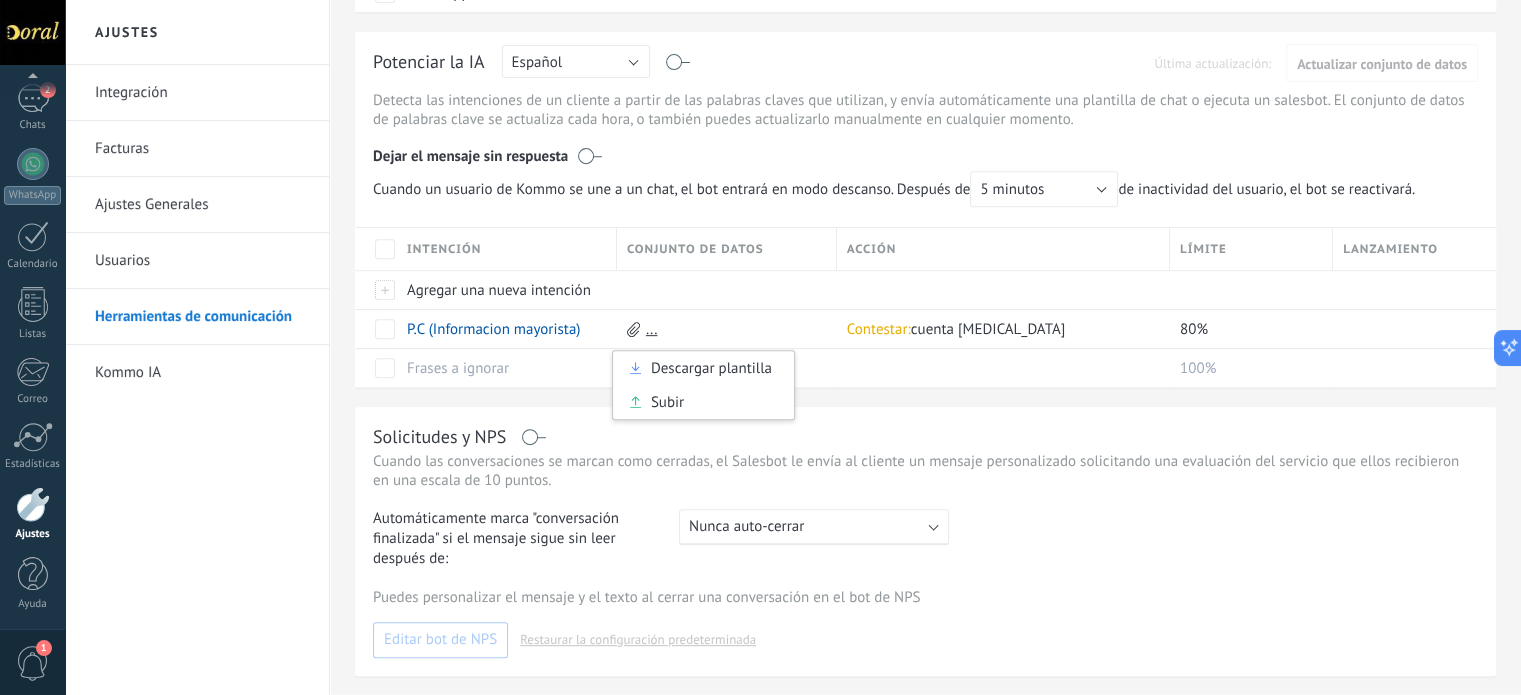 click on "Solicitudes y NPS Cuando las conversaciones se marcan como cerradas, el Salesbot le envía al cliente un mensaje personalizado solicitando una evaluación del servicio que ellos recibieron en una escala de 10 puntos. Automáticamente marca "conversación finalizada" si el mensaje sigue sin leer después de:   :  Nunca auto-cerrar Nunca auto-cerrar 1 hora [DATE] [DATE] La próxima semana Custom: días h m Puedes personalizar el mensaje y el texto al cerrar una conversación en el bot de NPS Editar bot de NPS Restaurar la configuración predeterminada" at bounding box center [925, 541] 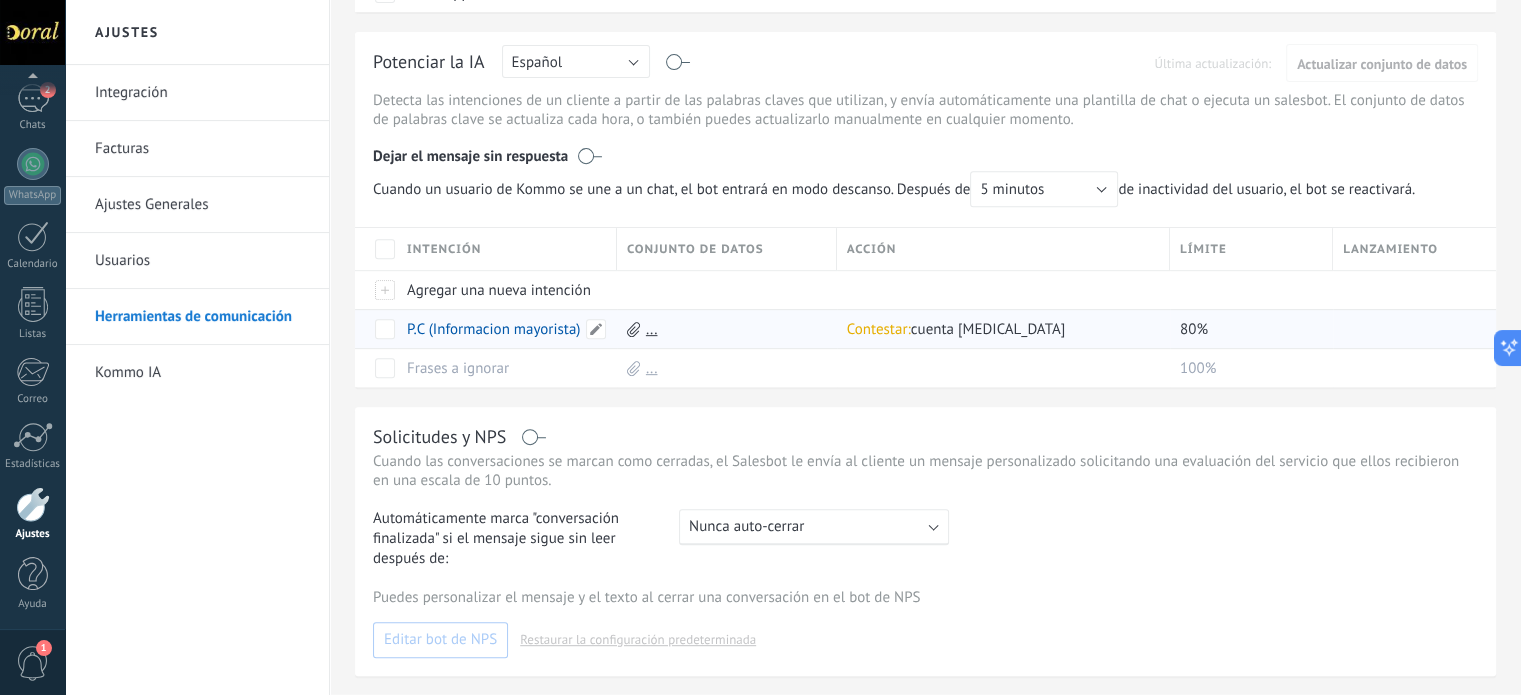 click on "P.C (Informacion mayorista)" at bounding box center [493, 329] 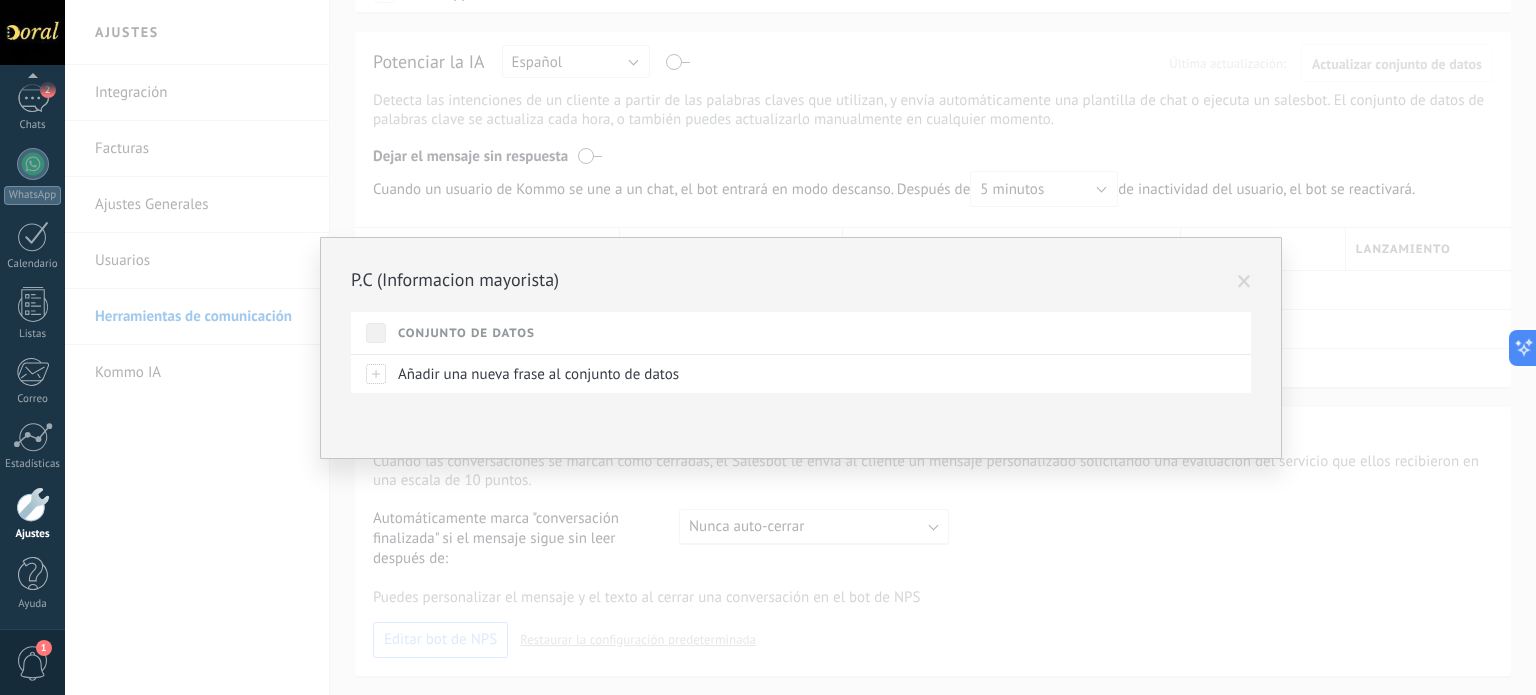 click at bounding box center (1244, 282) 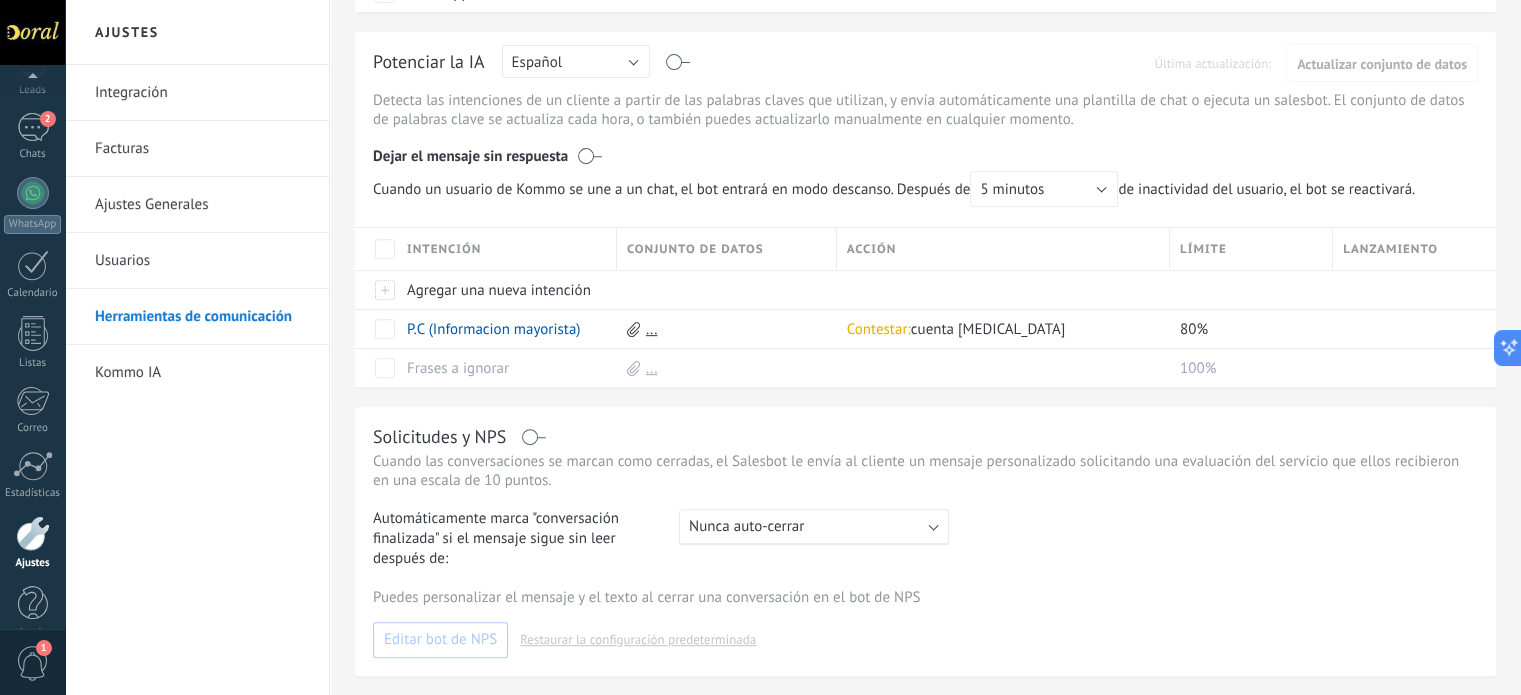 scroll, scrollTop: 136, scrollLeft: 0, axis: vertical 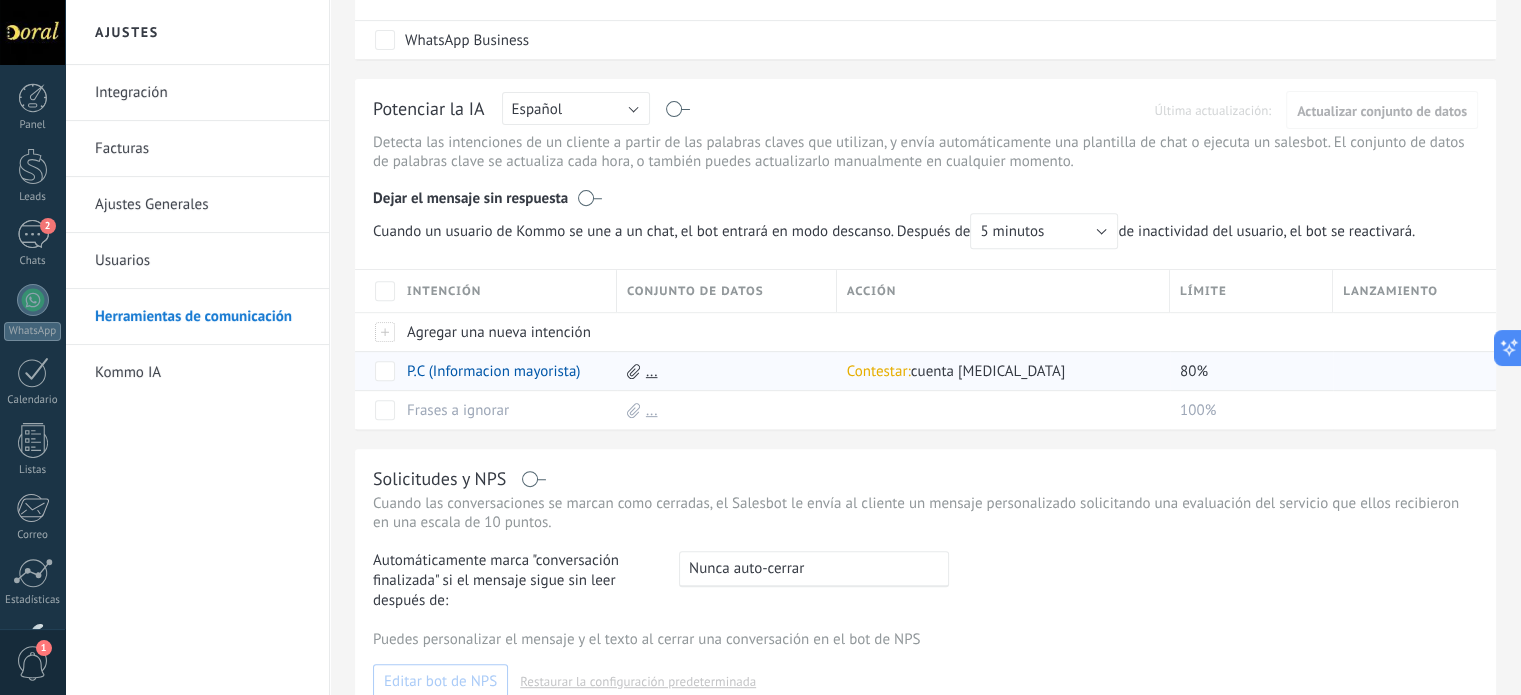 click on "..." at bounding box center [652, 371] 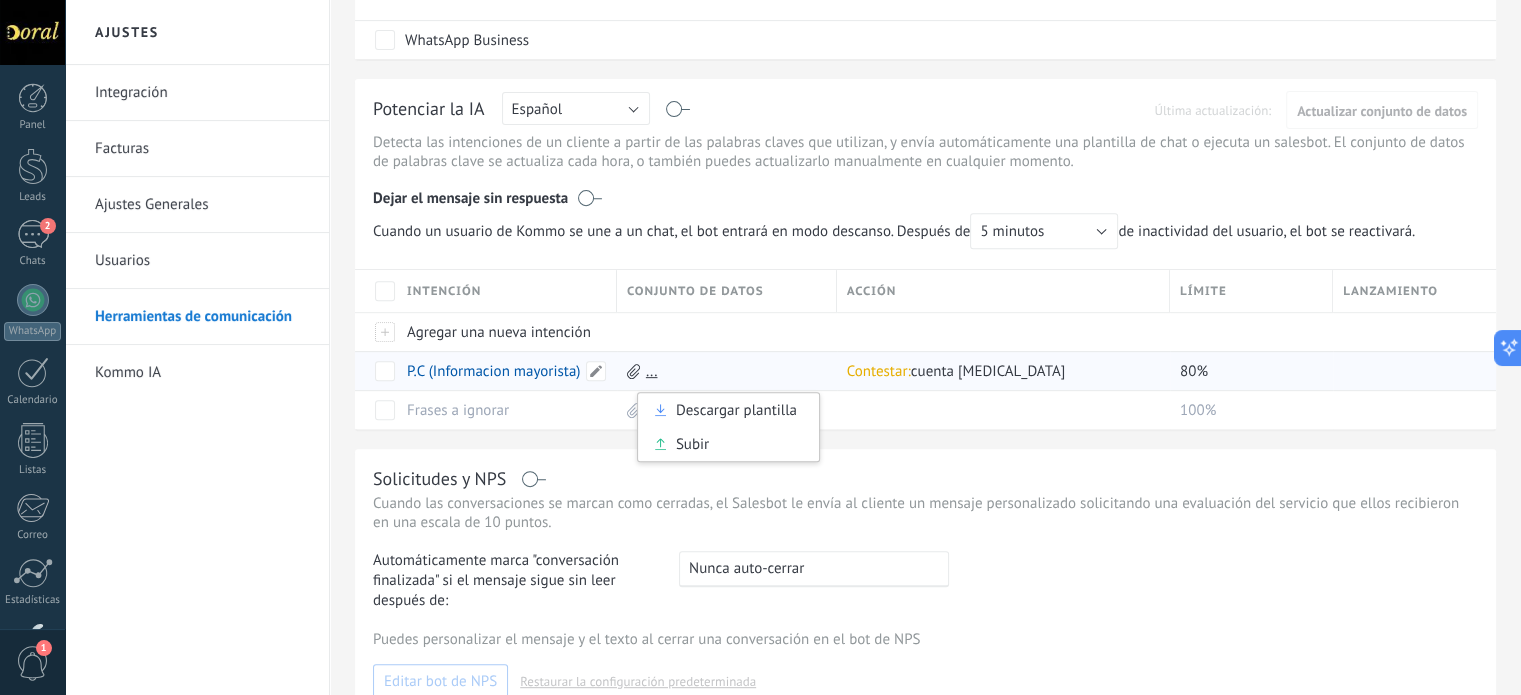 click on "P.C (Informacion mayorista)" at bounding box center [493, 371] 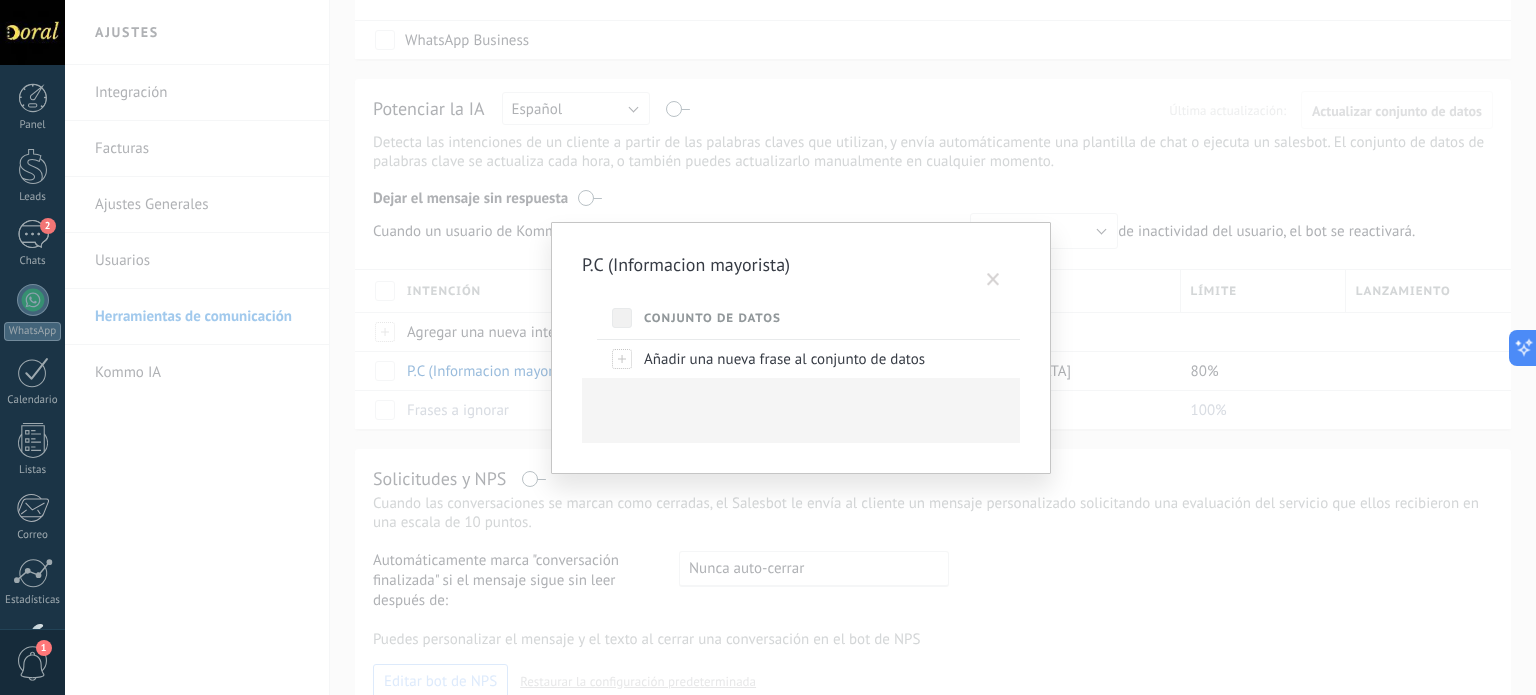 click at bounding box center [993, 280] 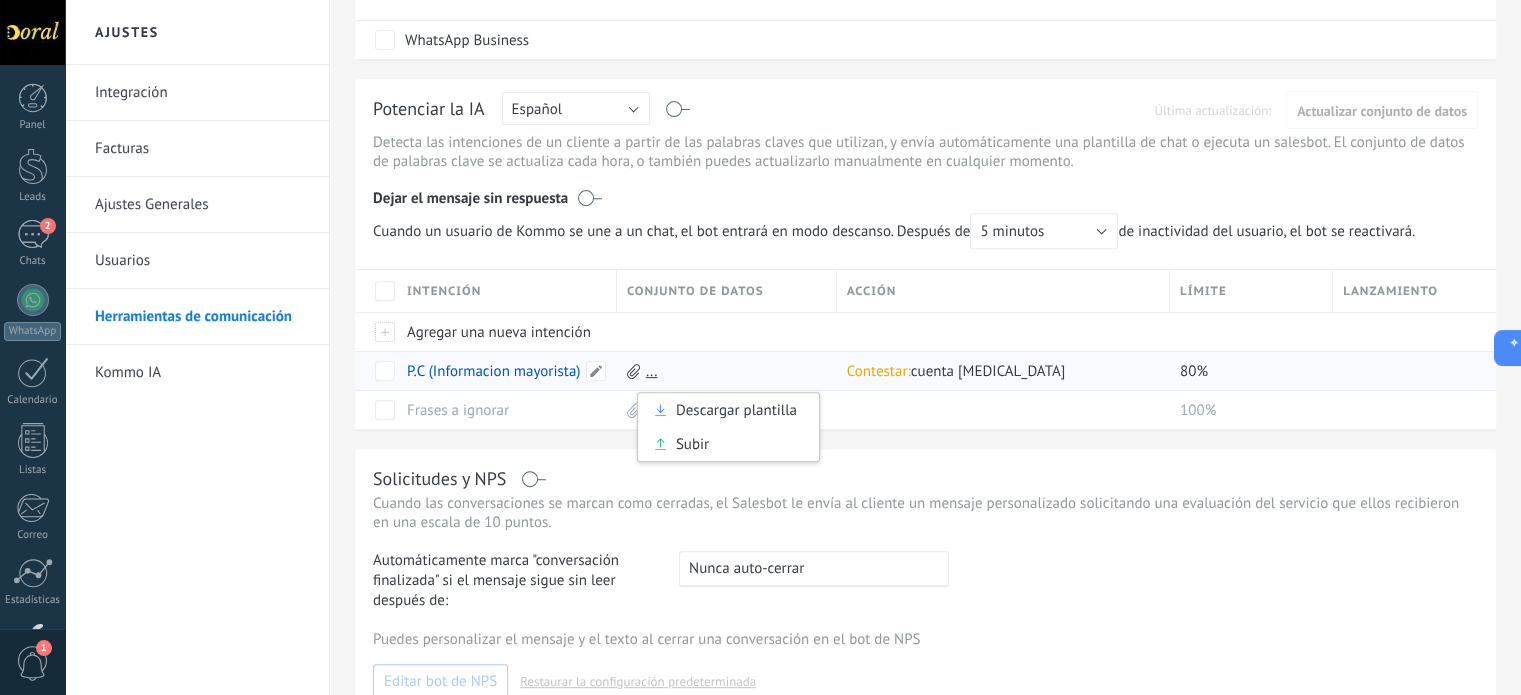 click on "P.C (Informacion mayorista)" at bounding box center [493, 371] 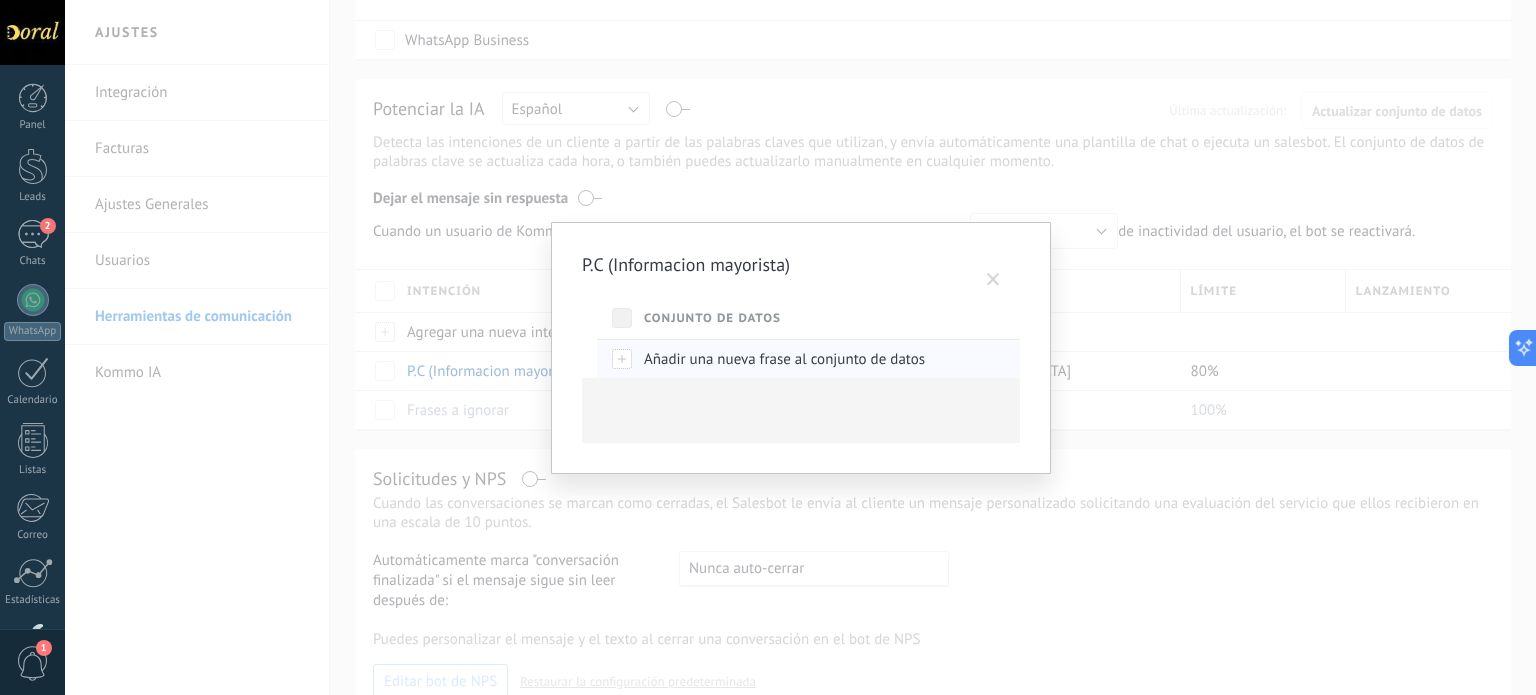 click on "Añadir una nueva frase al conjunto de datos" at bounding box center [784, 359] 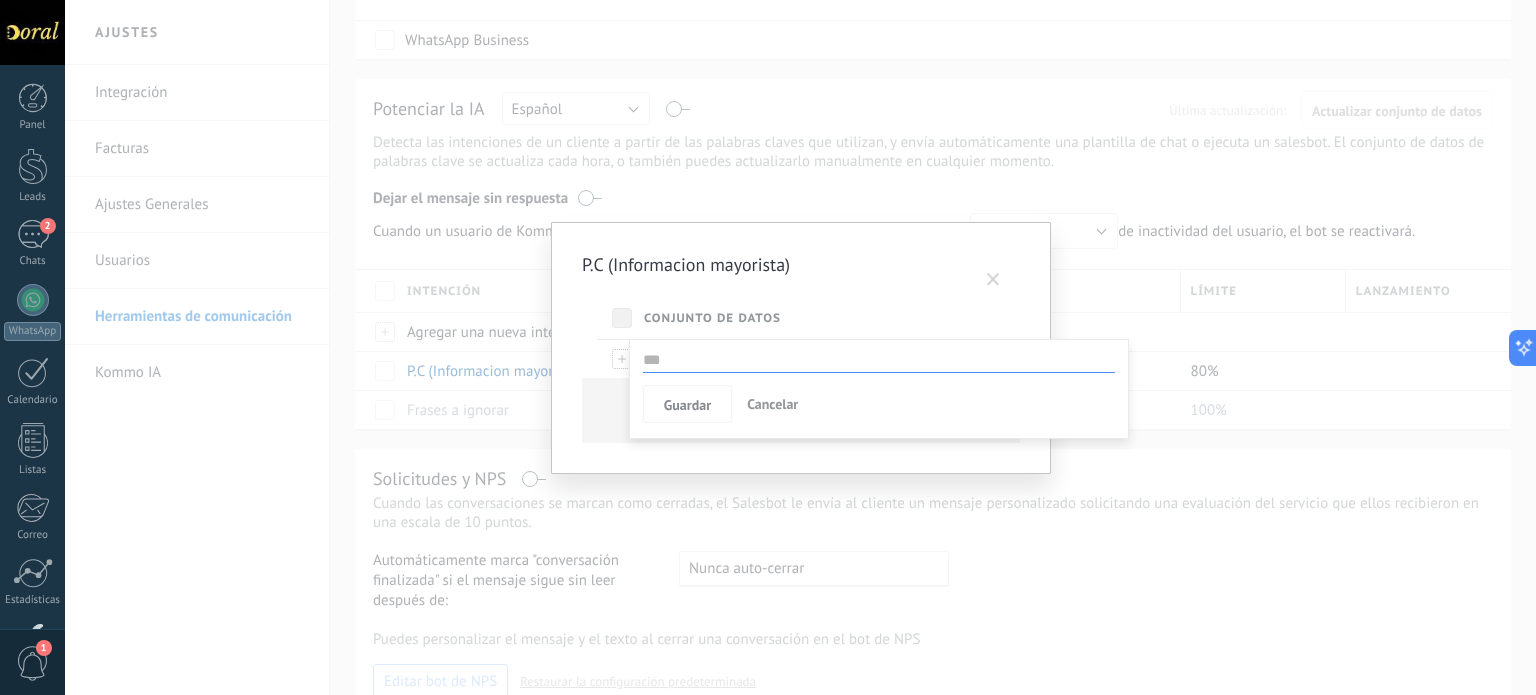 click at bounding box center [879, 360] 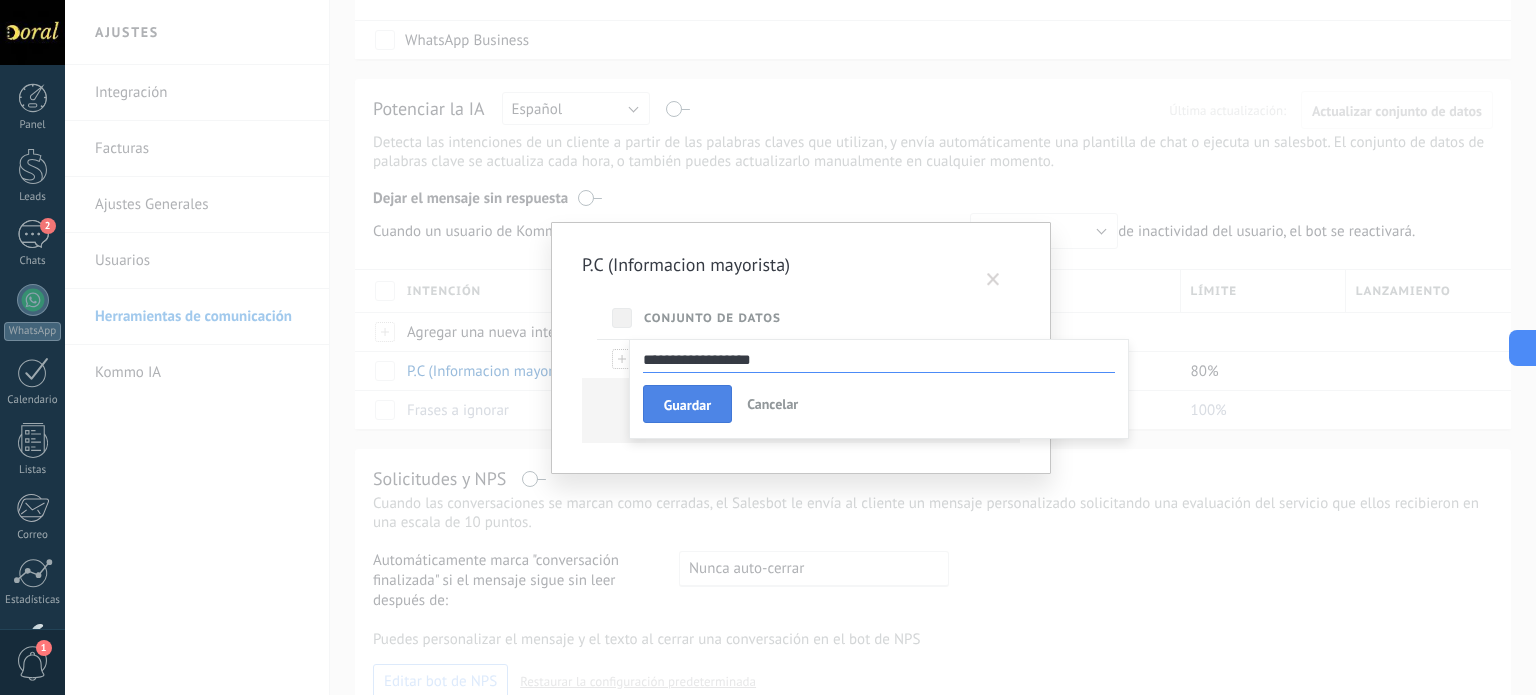 type on "**********" 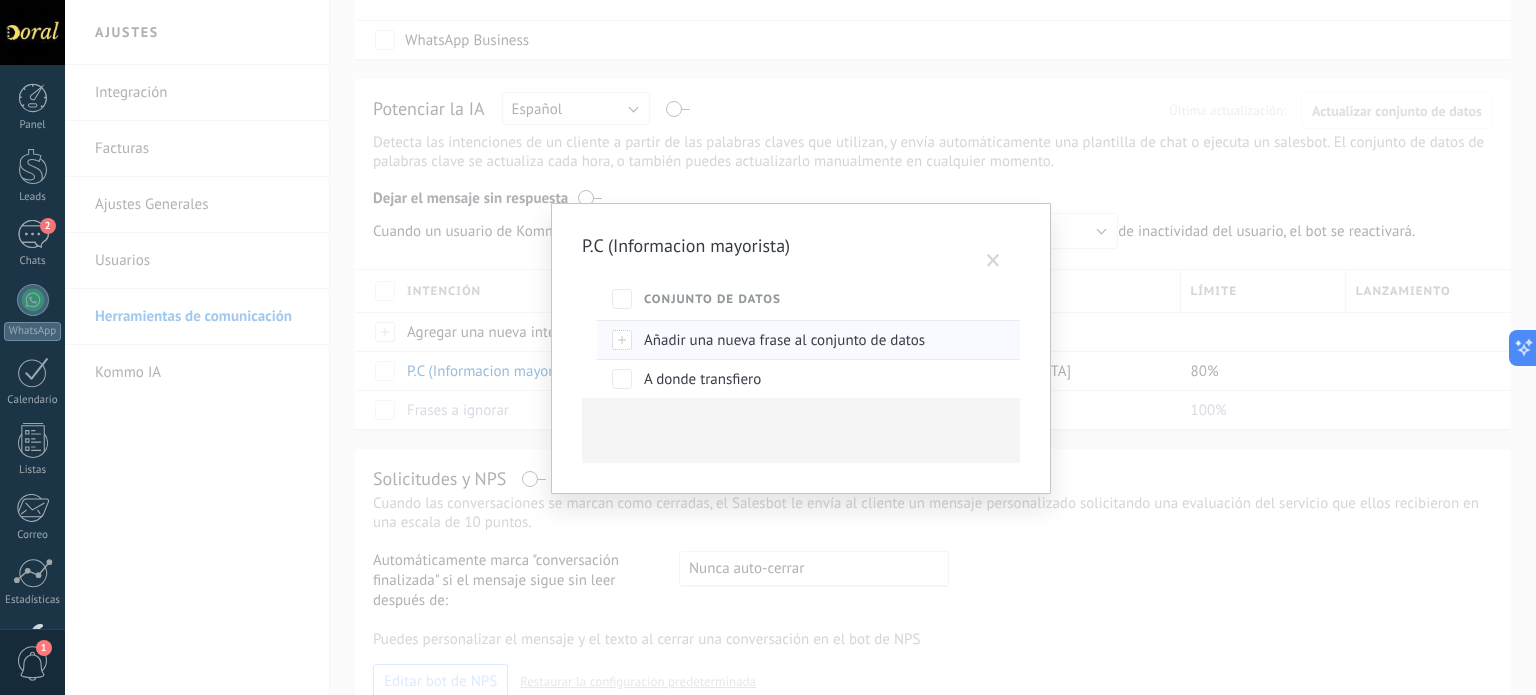 click at bounding box center [623, 340] 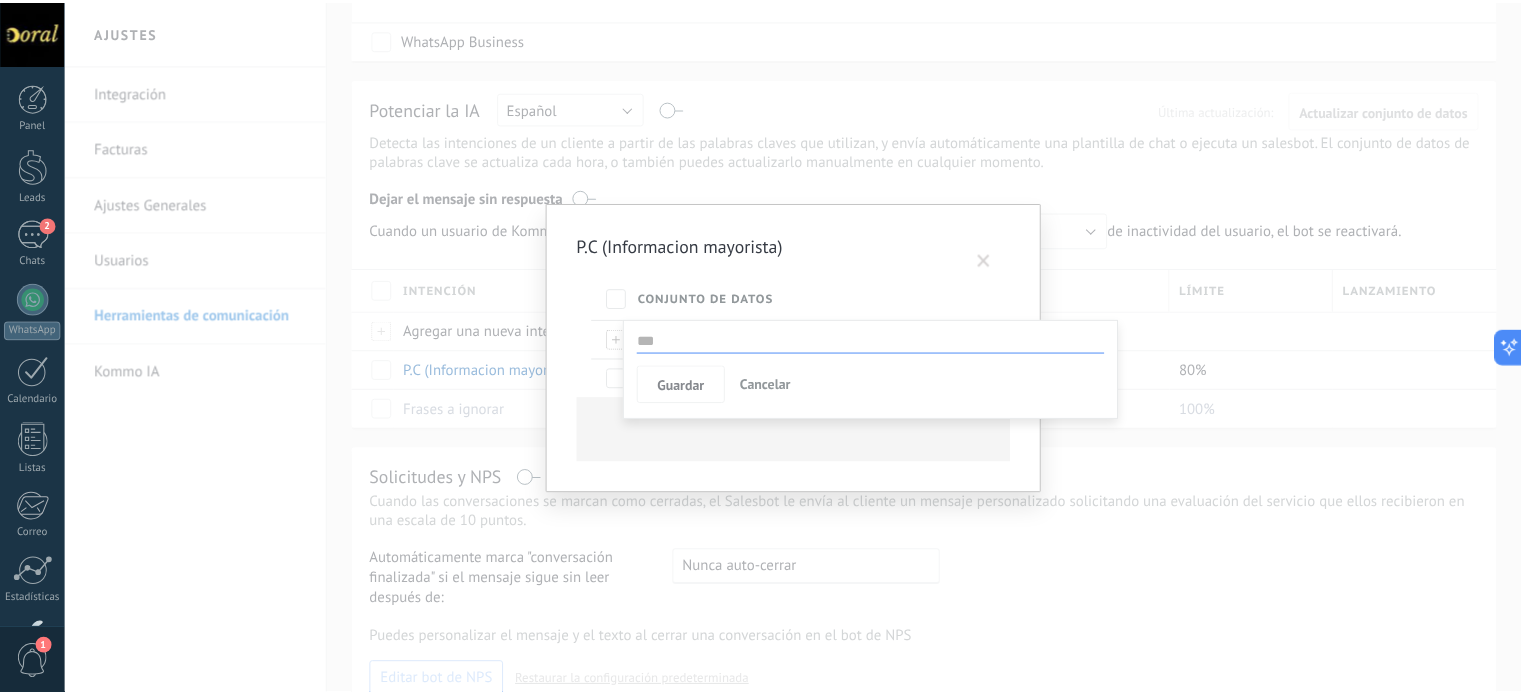 scroll, scrollTop: 0, scrollLeft: 0, axis: both 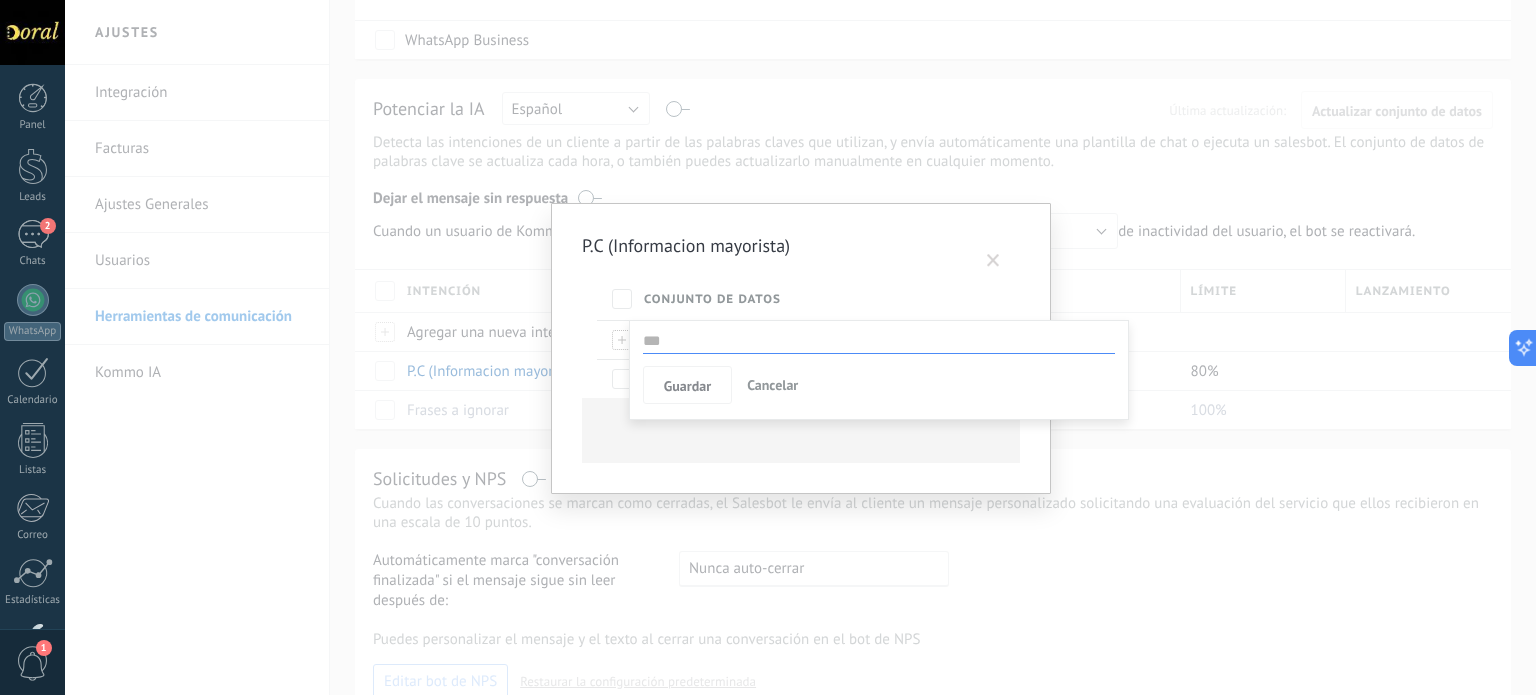 click at bounding box center (879, 341) 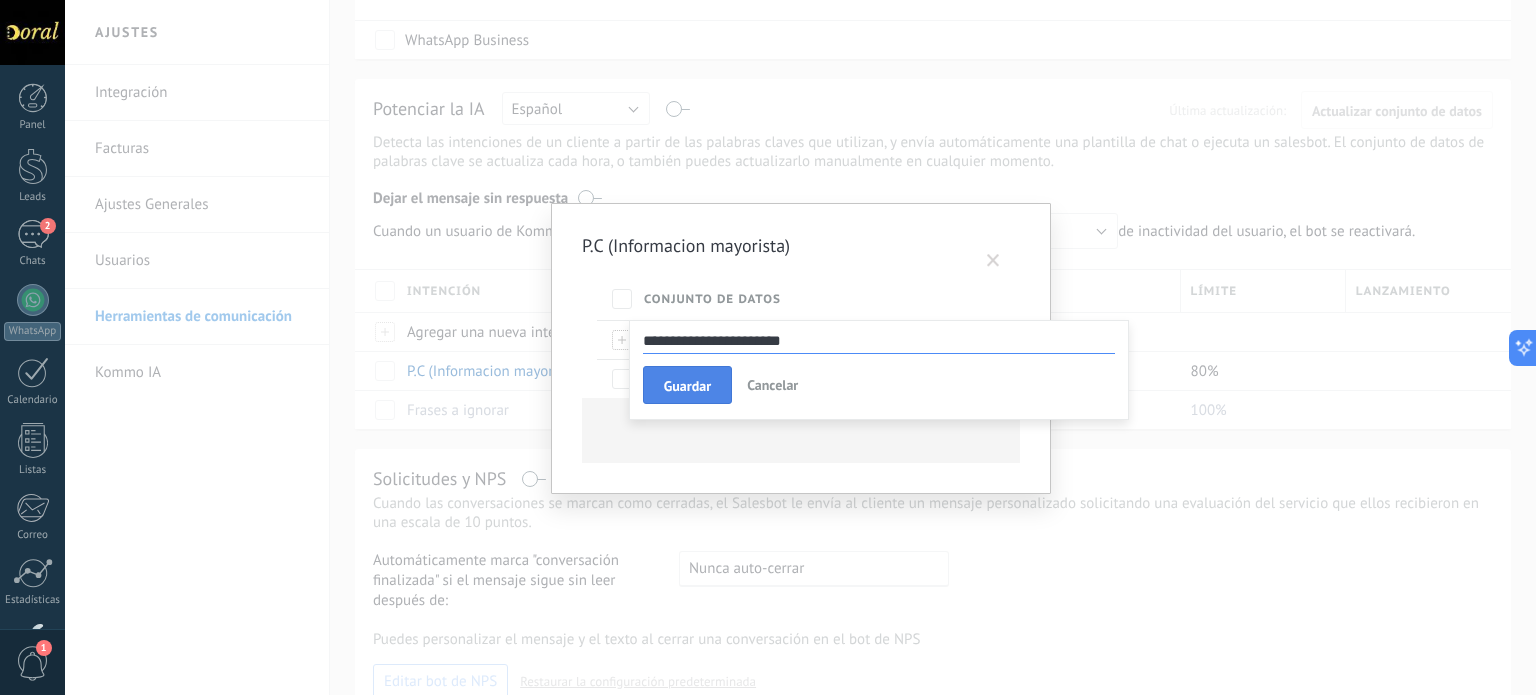 type on "**********" 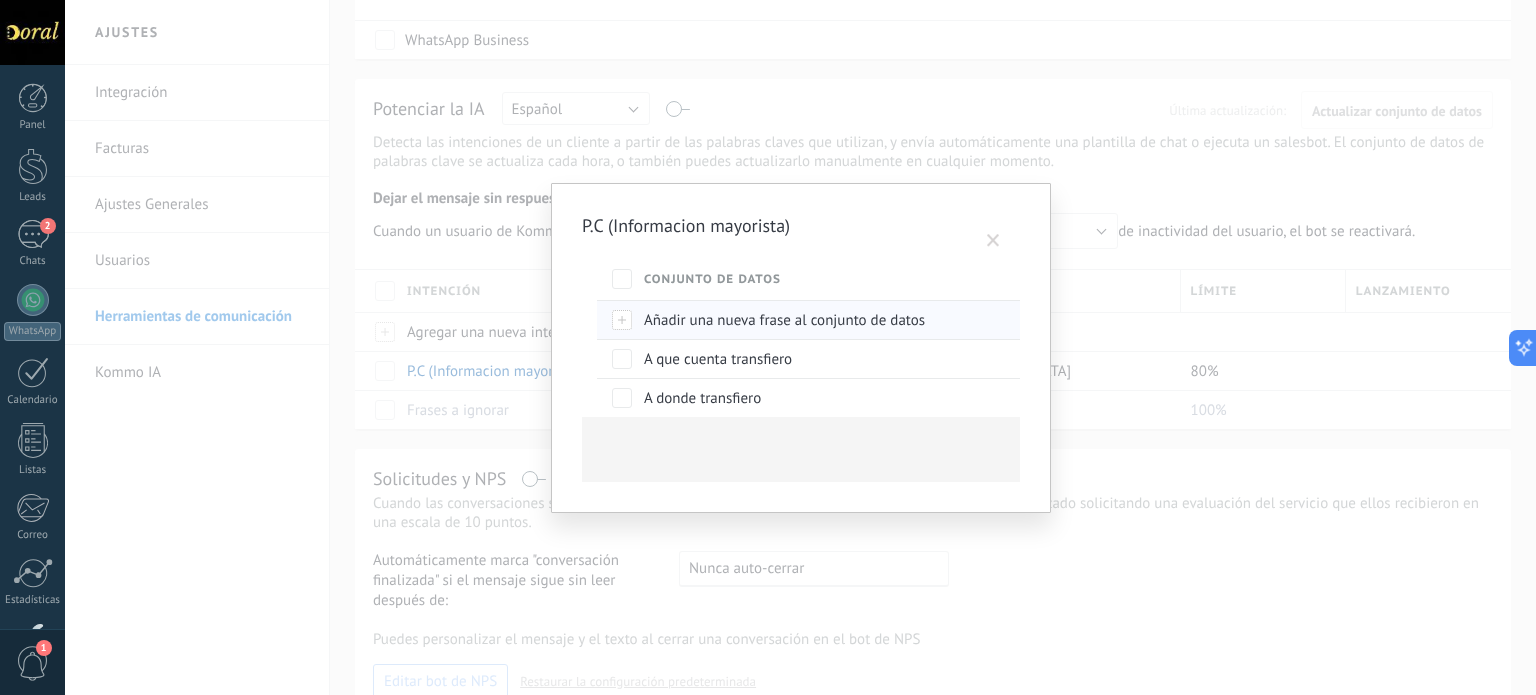 click on "Añadir una nueva frase al conjunto de datos" at bounding box center (784, 320) 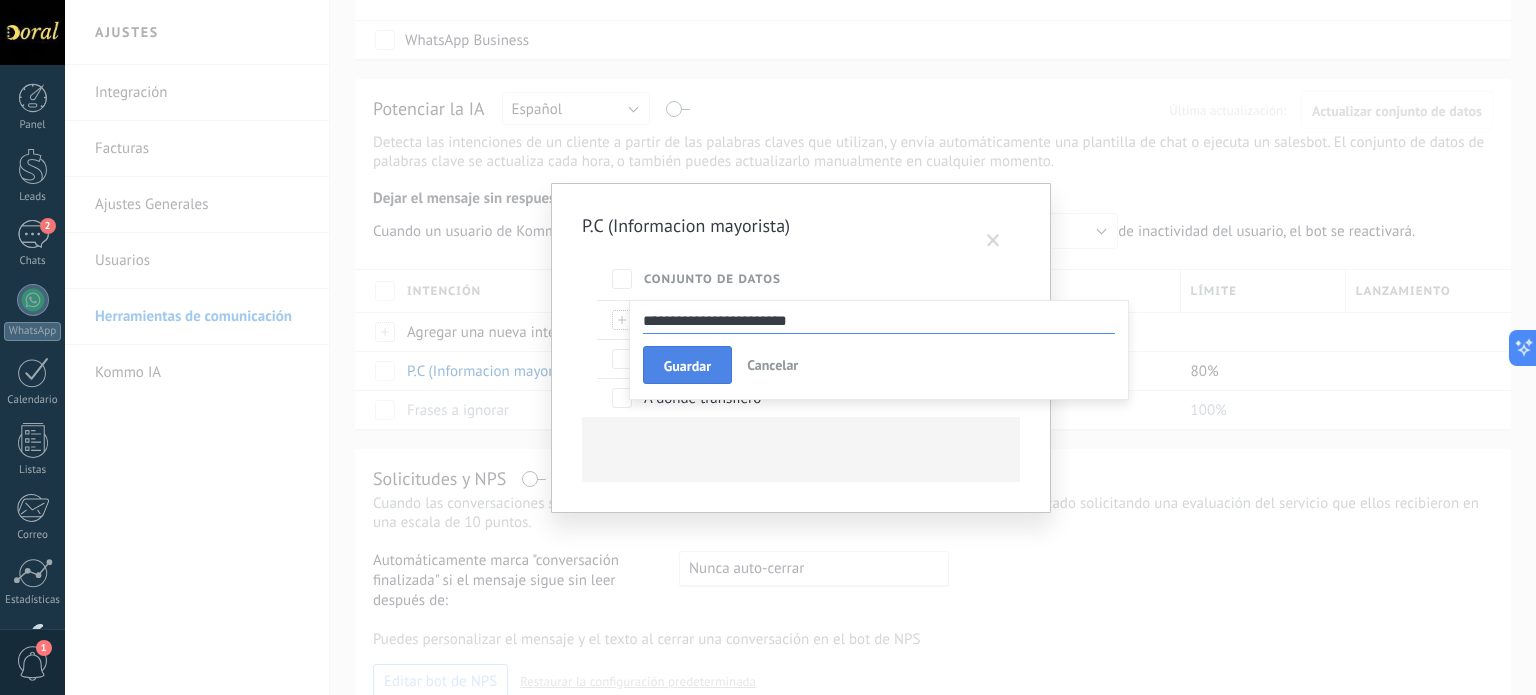 type on "**********" 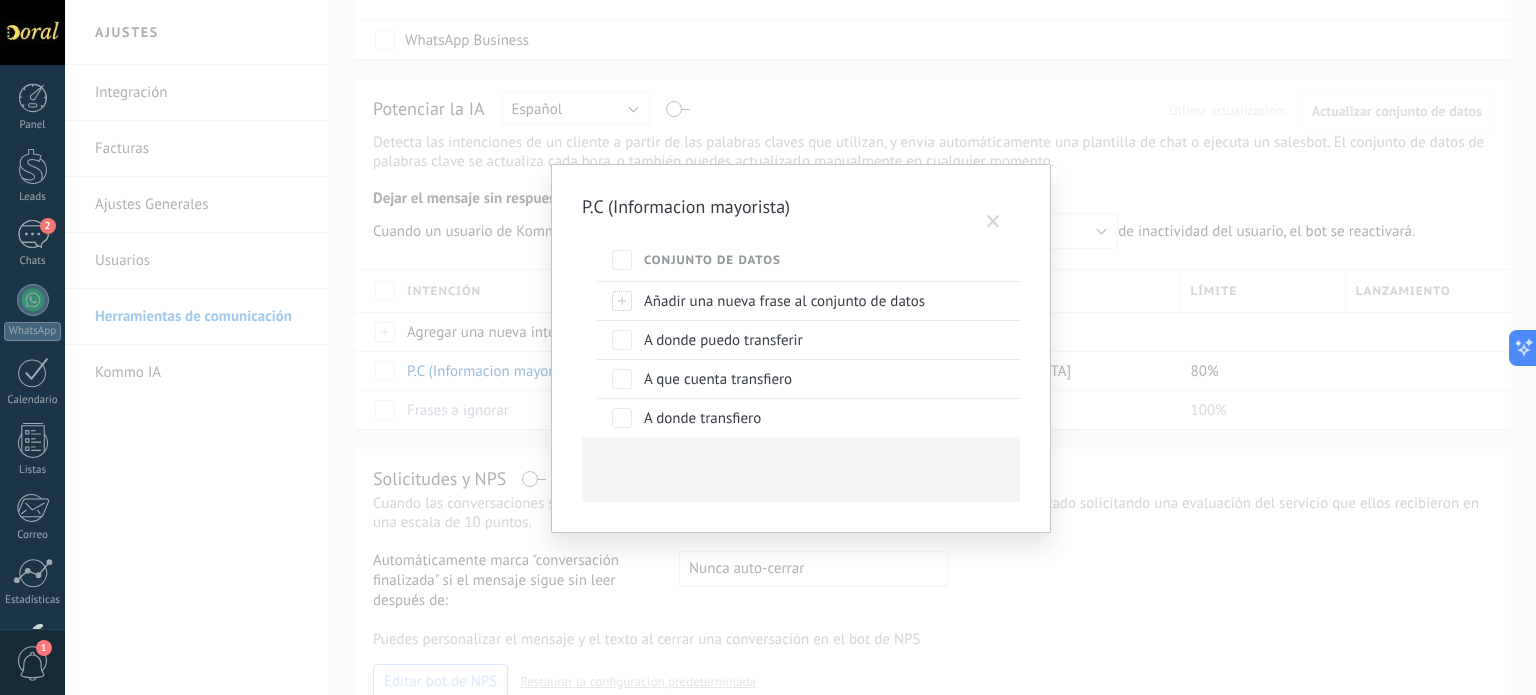 click at bounding box center (993, 222) 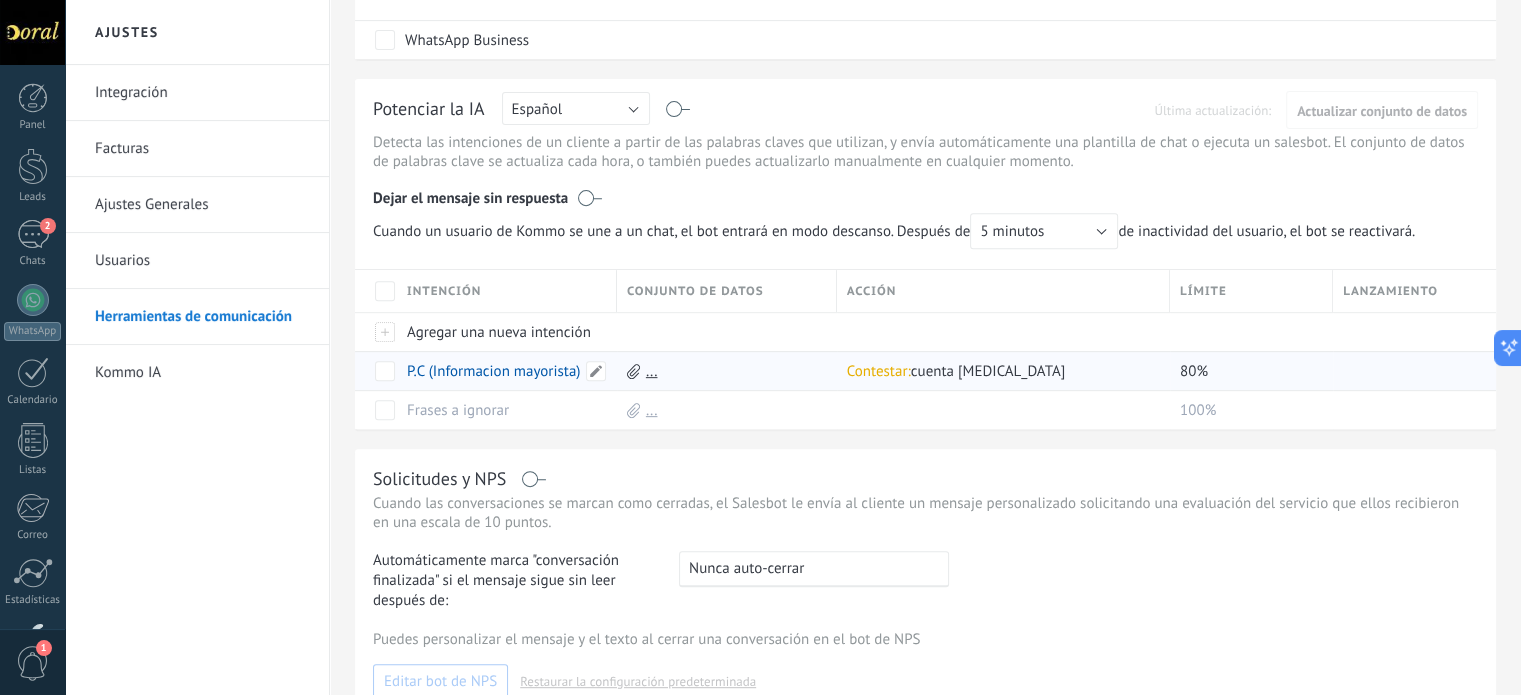 click on "P.C (Informacion mayorista)" at bounding box center (493, 371) 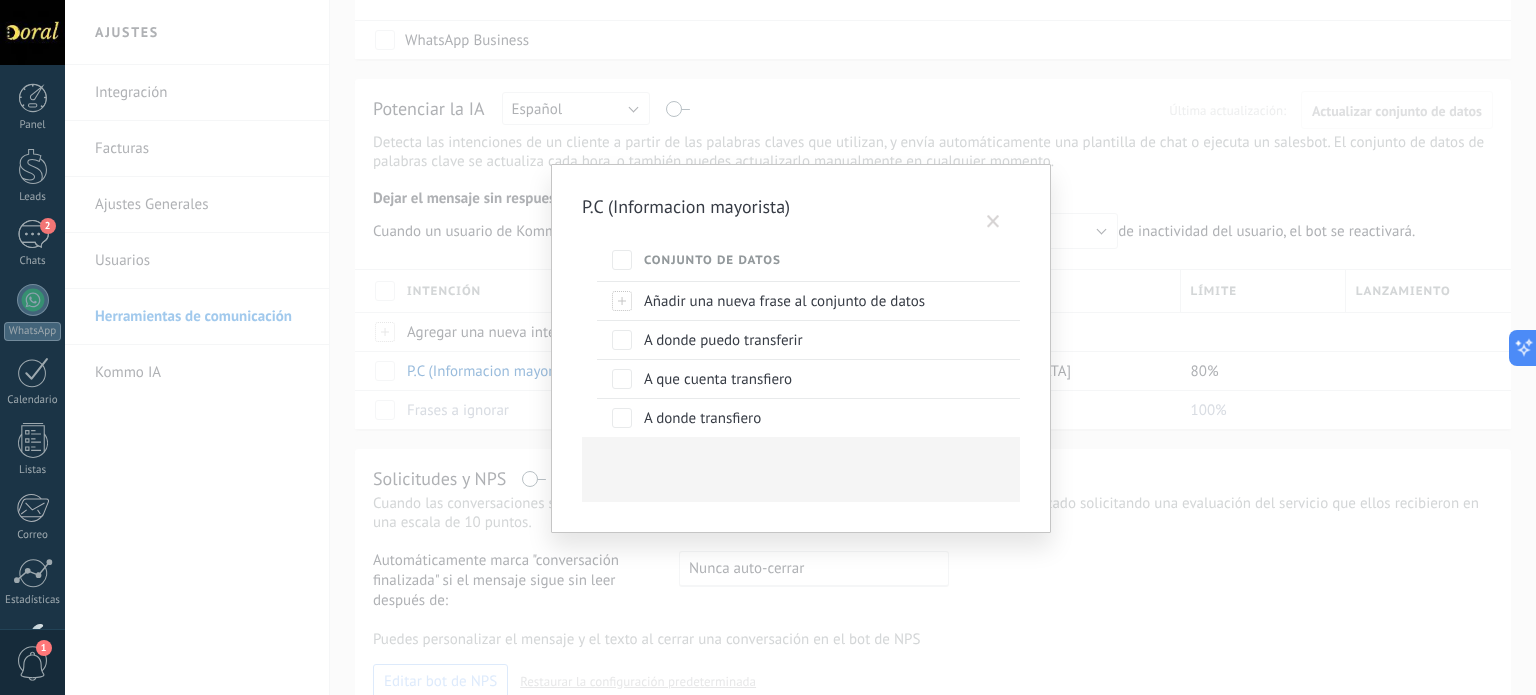click at bounding box center [993, 222] 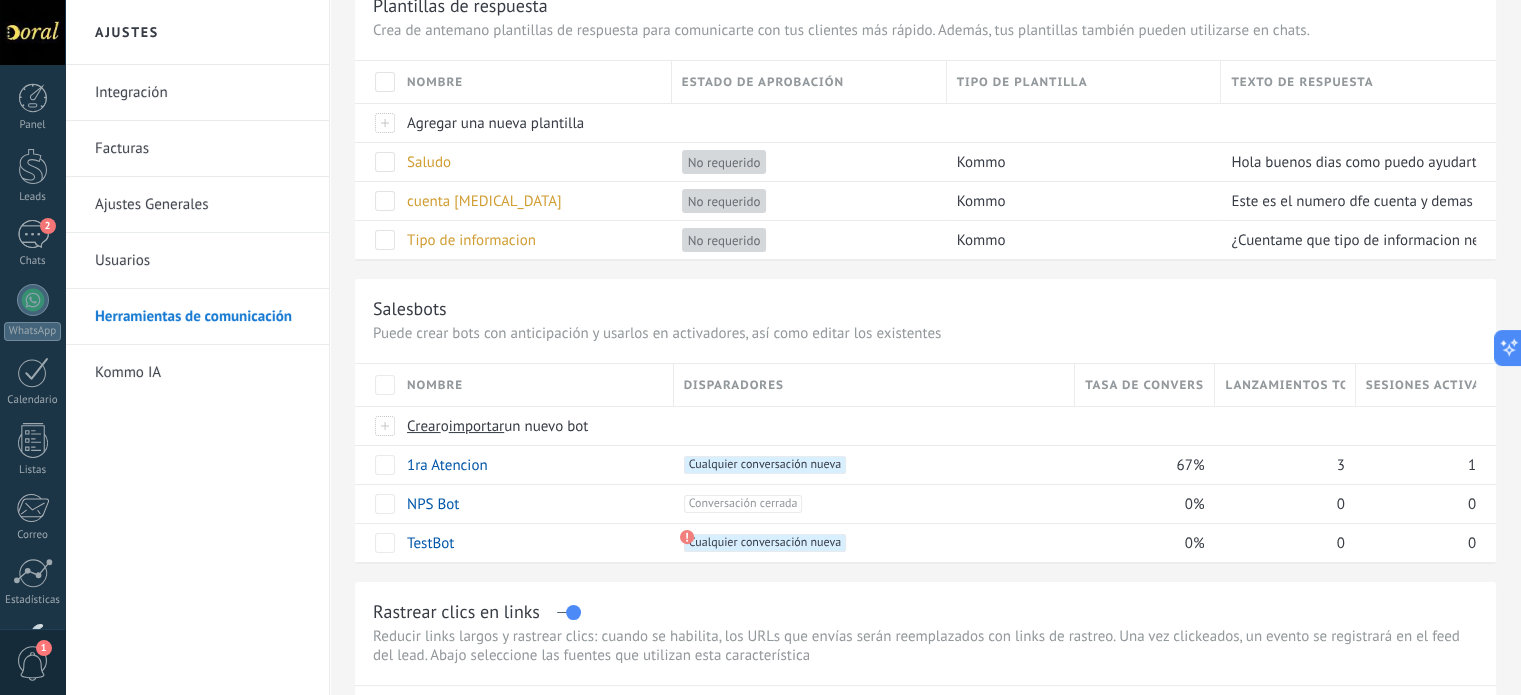 scroll, scrollTop: 0, scrollLeft: 0, axis: both 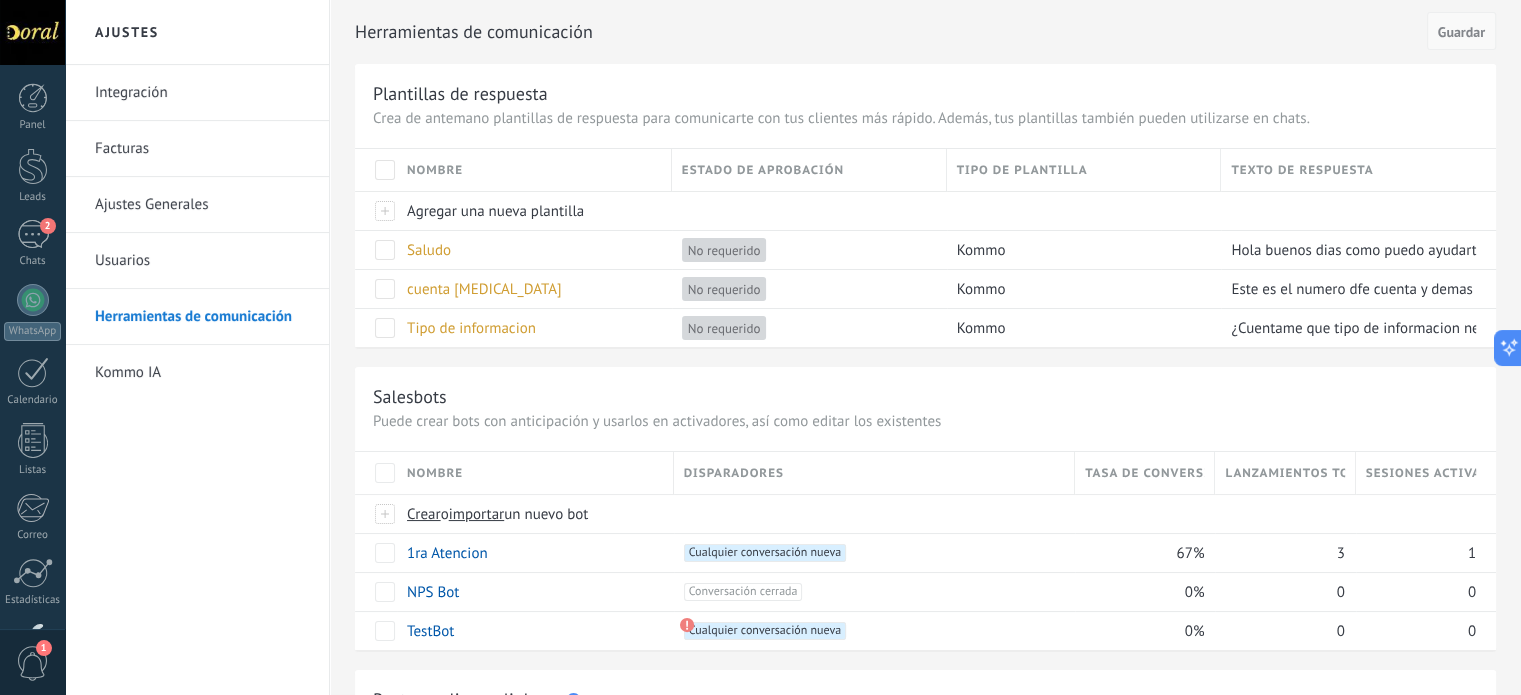 click on "Guardar" at bounding box center (1461, 32) 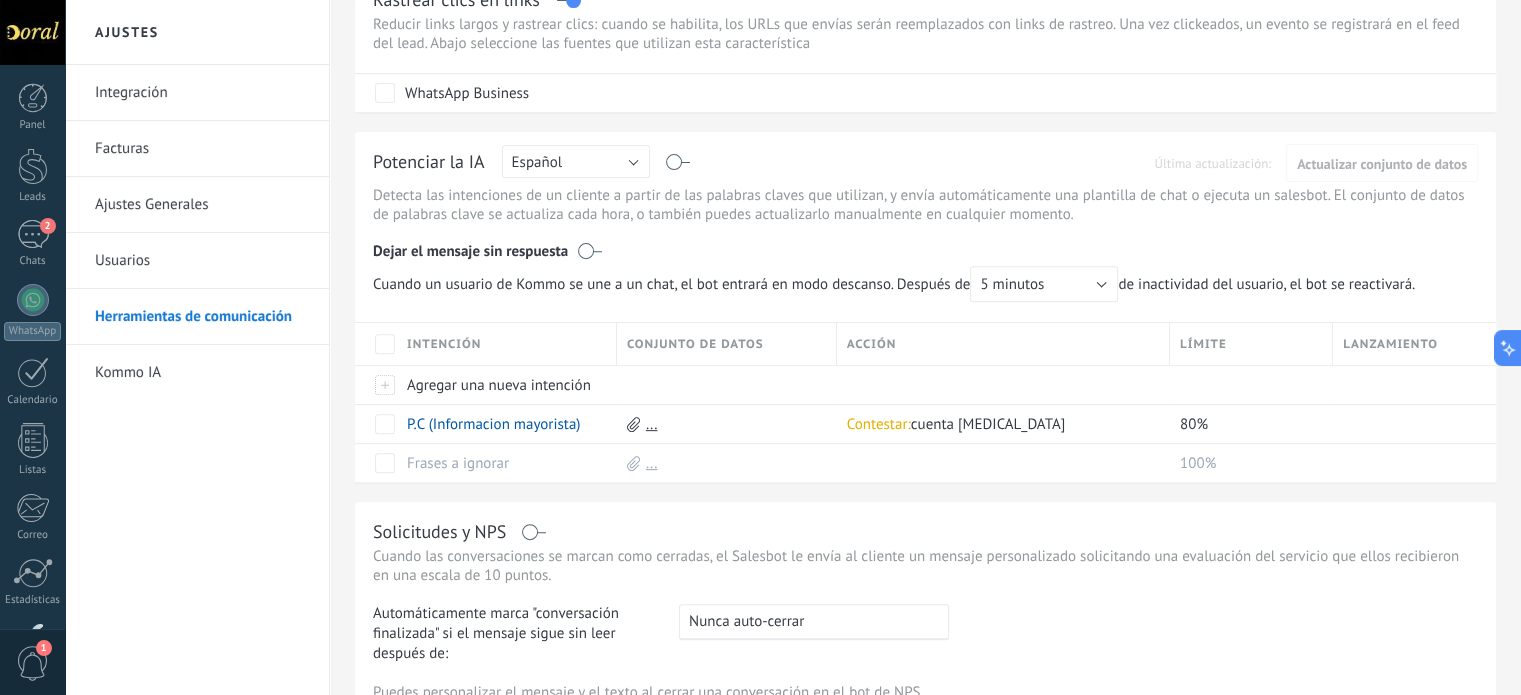 scroll, scrollTop: 600, scrollLeft: 0, axis: vertical 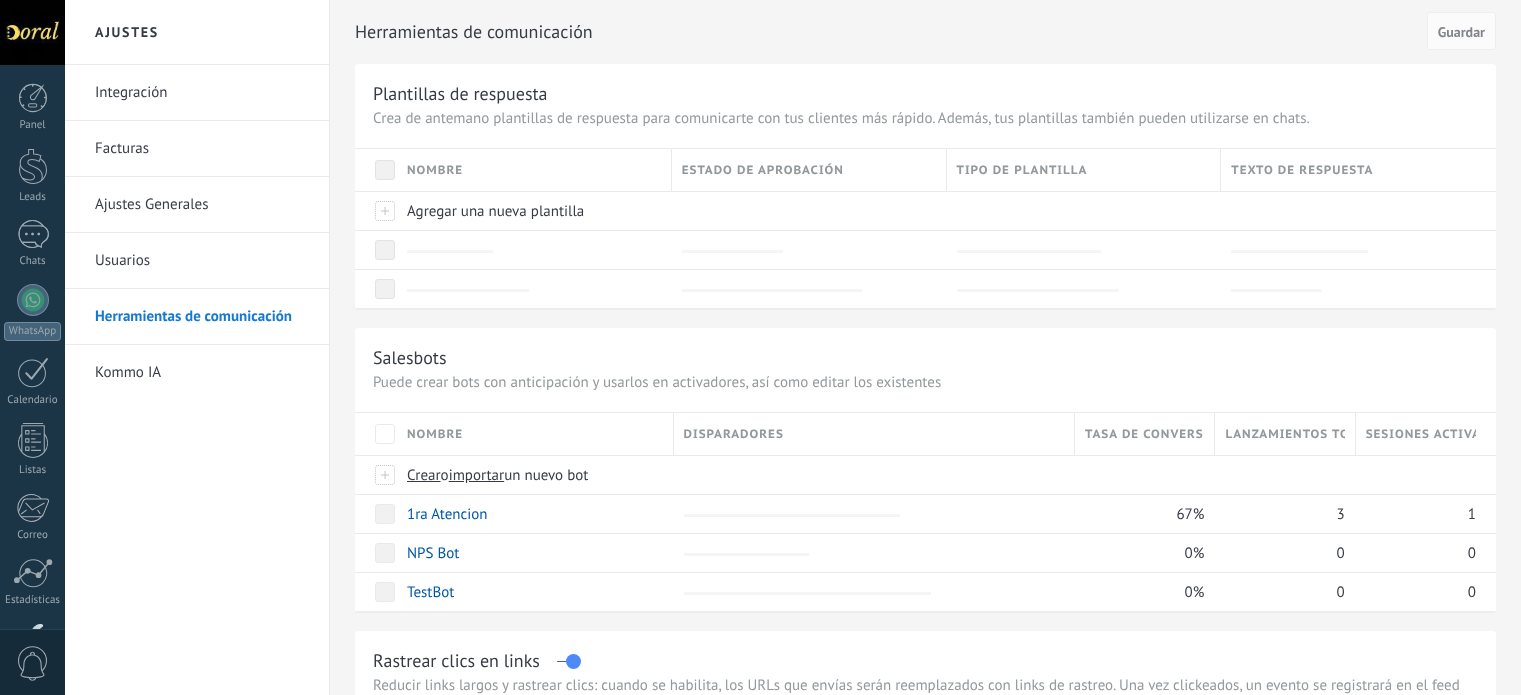 click on "P.C (Informacion mayorista)" at bounding box center [493, 1085] 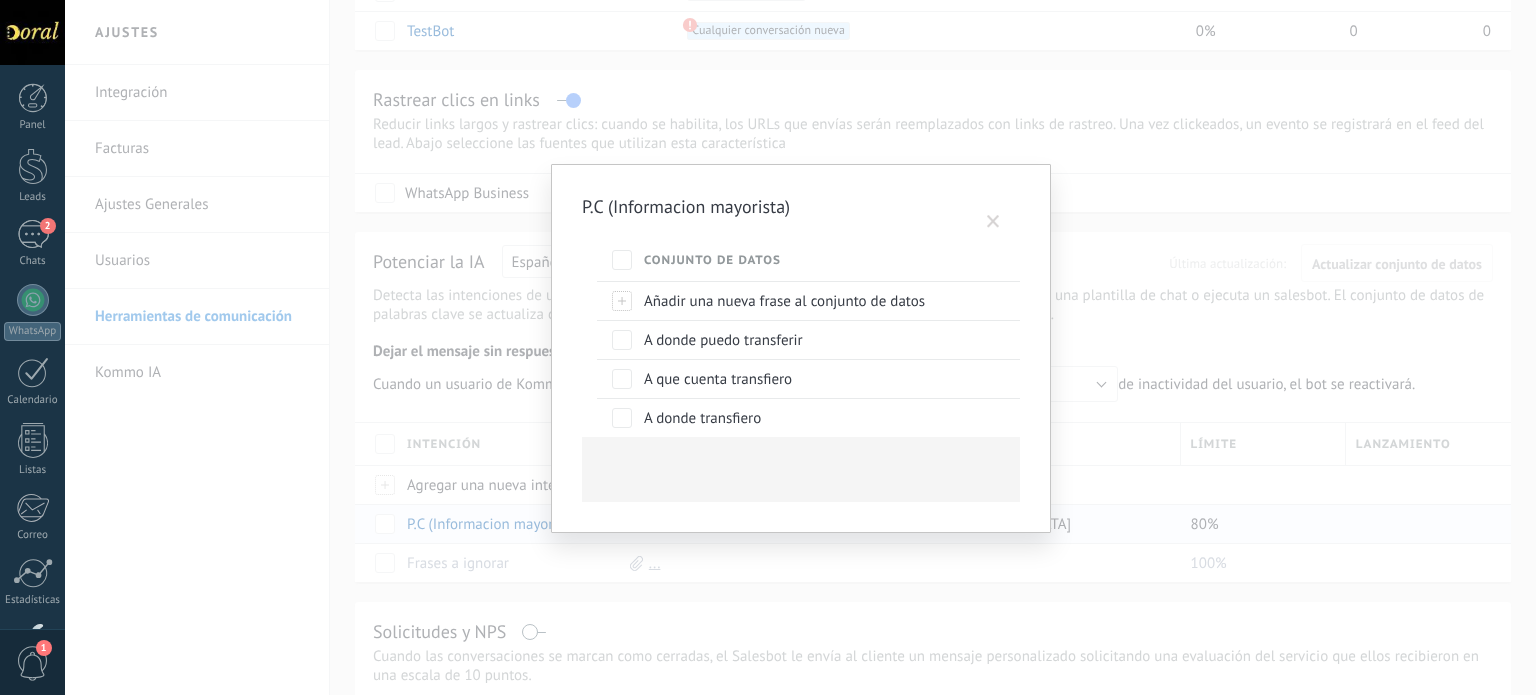 scroll, scrollTop: 600, scrollLeft: 0, axis: vertical 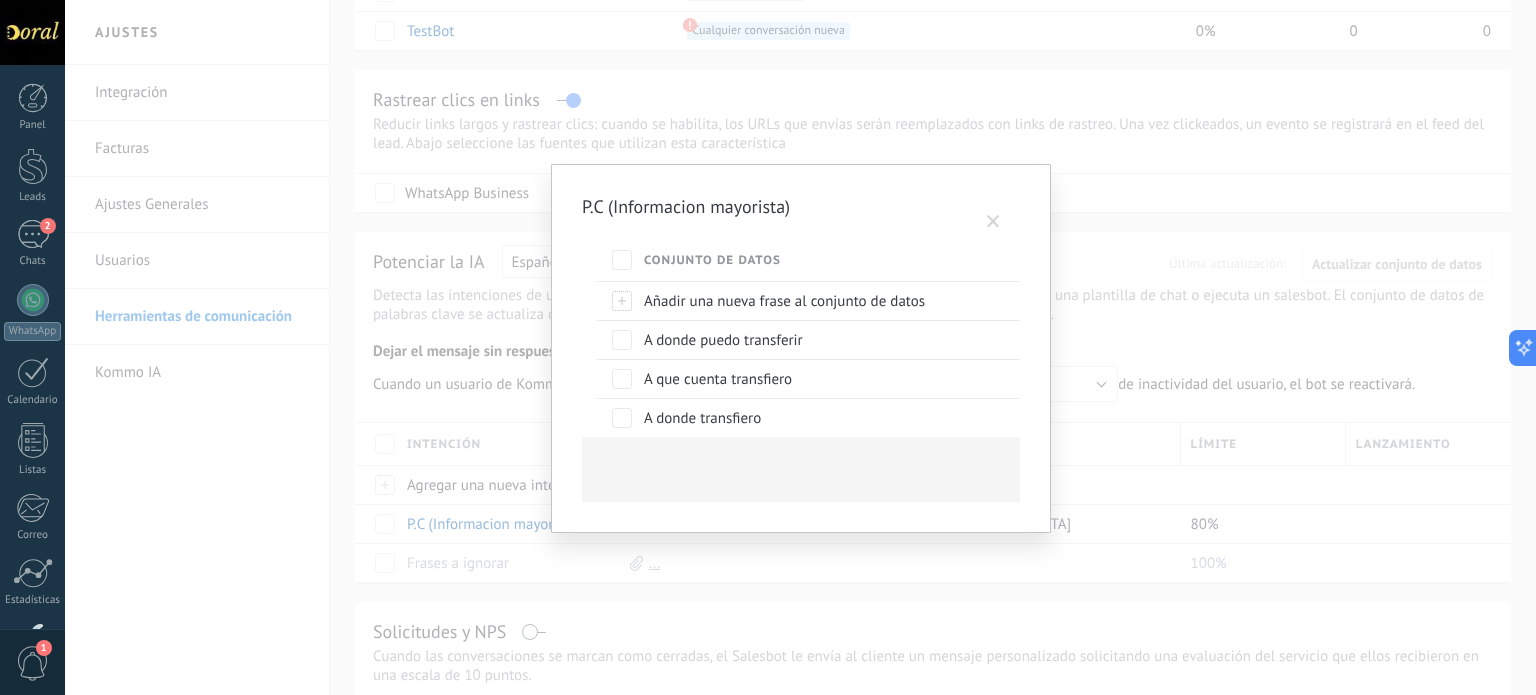 click at bounding box center (993, 222) 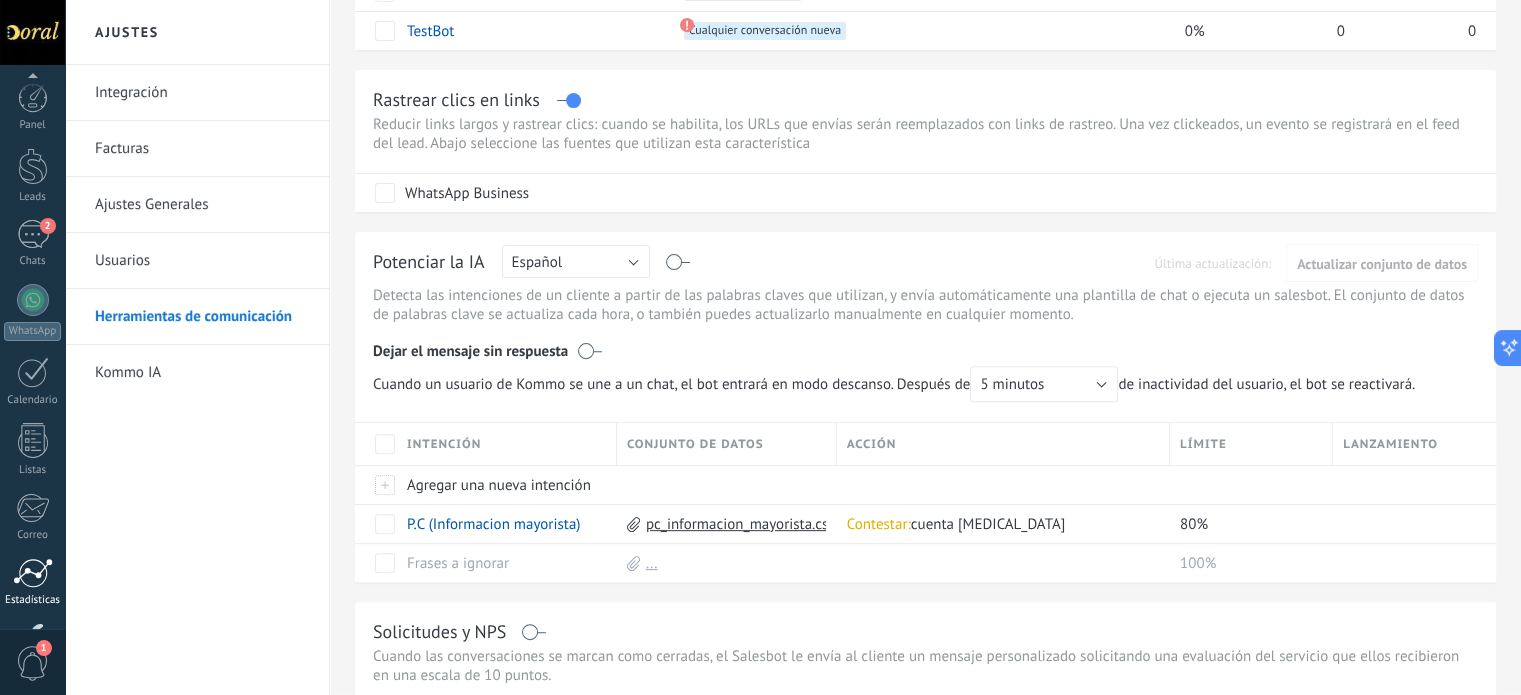 scroll, scrollTop: 136, scrollLeft: 0, axis: vertical 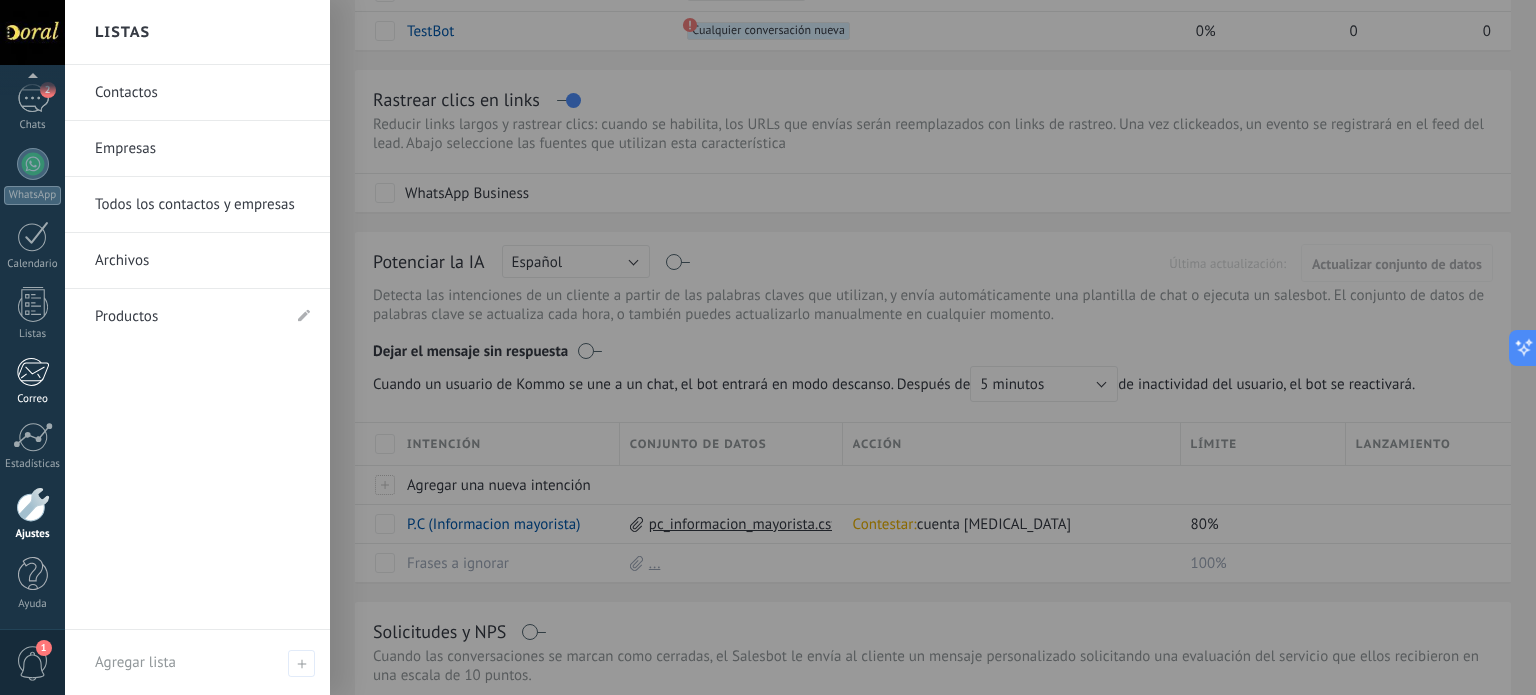 click on "Correo" at bounding box center [33, 399] 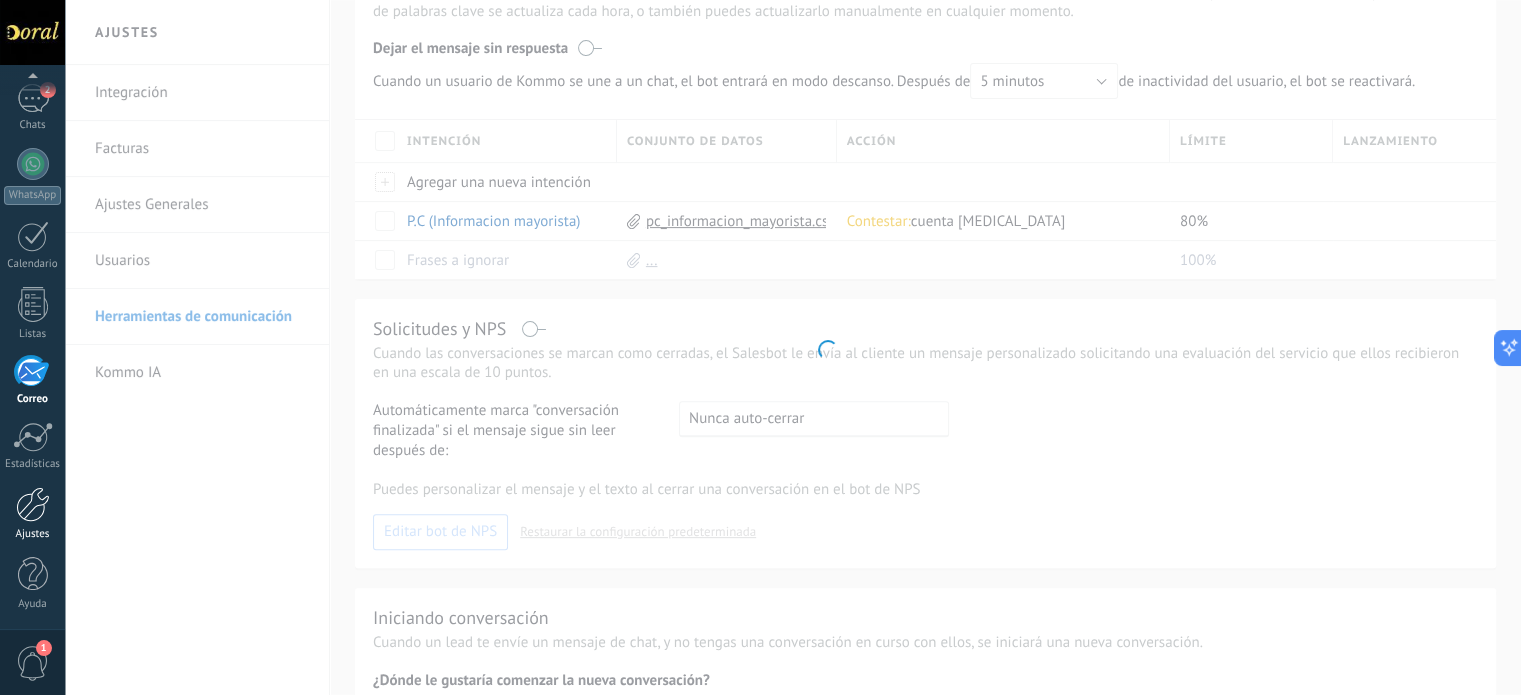 scroll, scrollTop: 296, scrollLeft: 0, axis: vertical 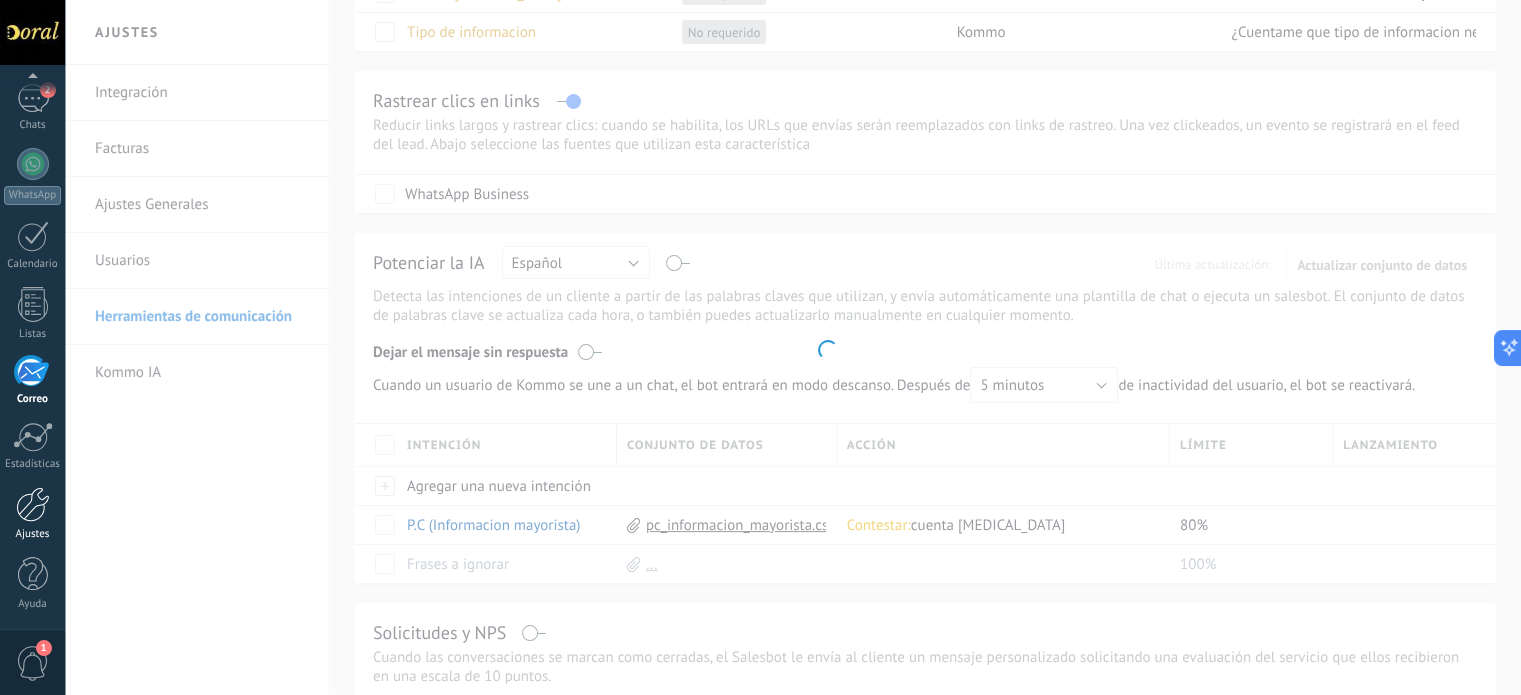click at bounding box center [33, 504] 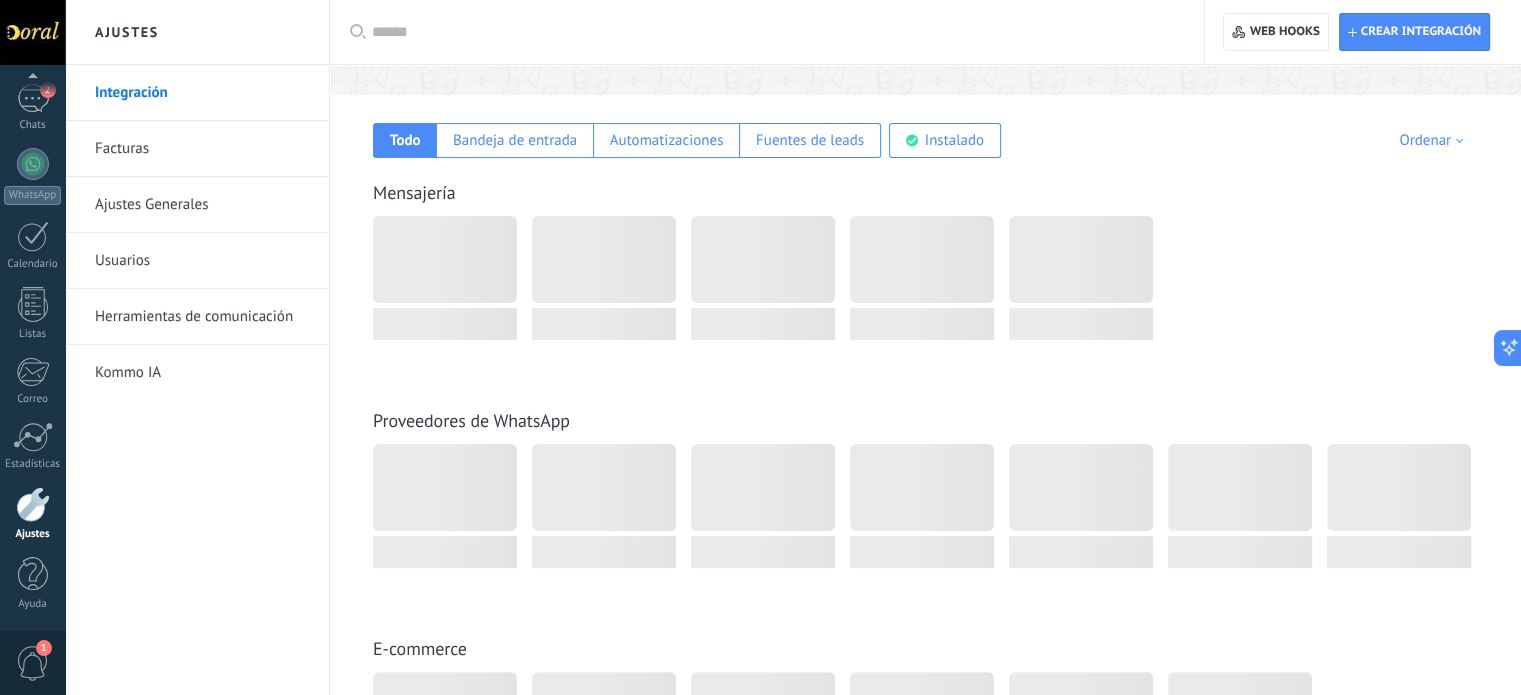 scroll, scrollTop: 0, scrollLeft: 0, axis: both 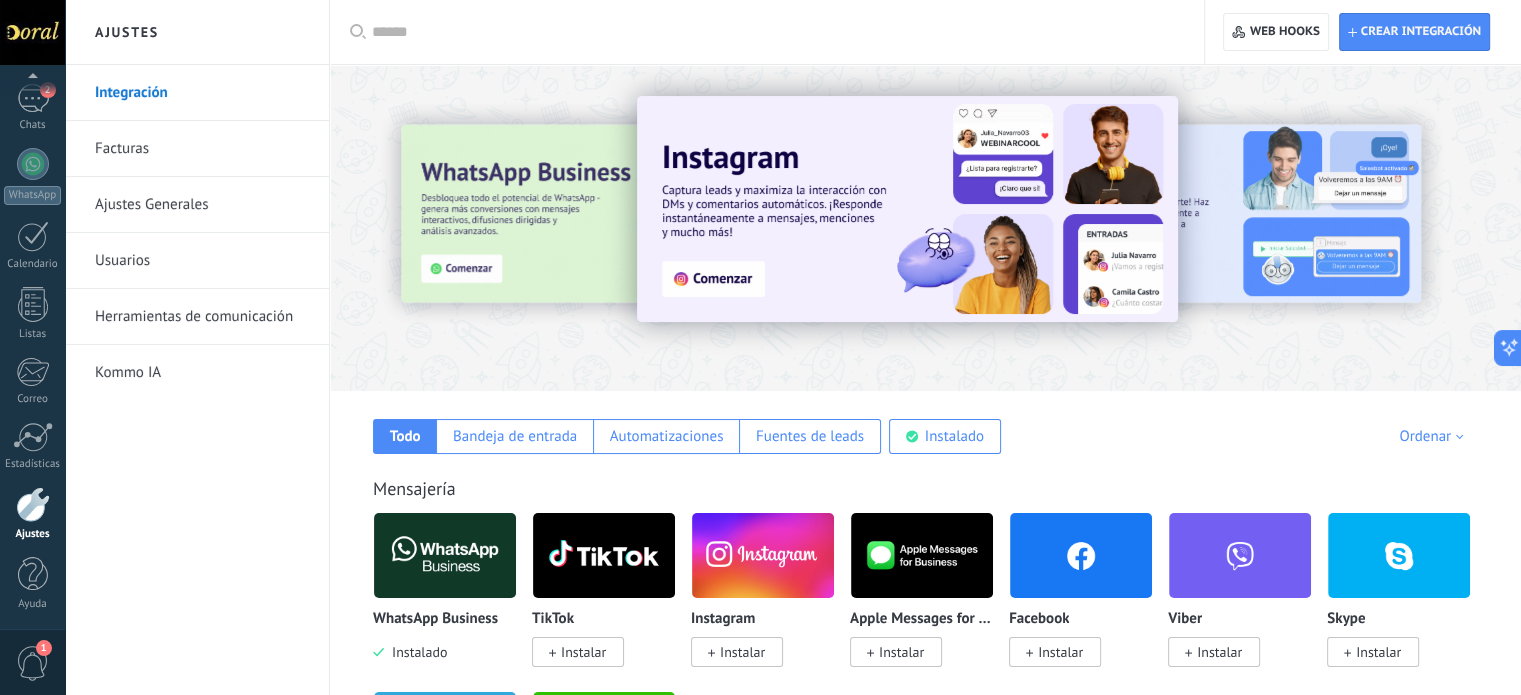 click on "Herramientas de comunicación" at bounding box center [202, 317] 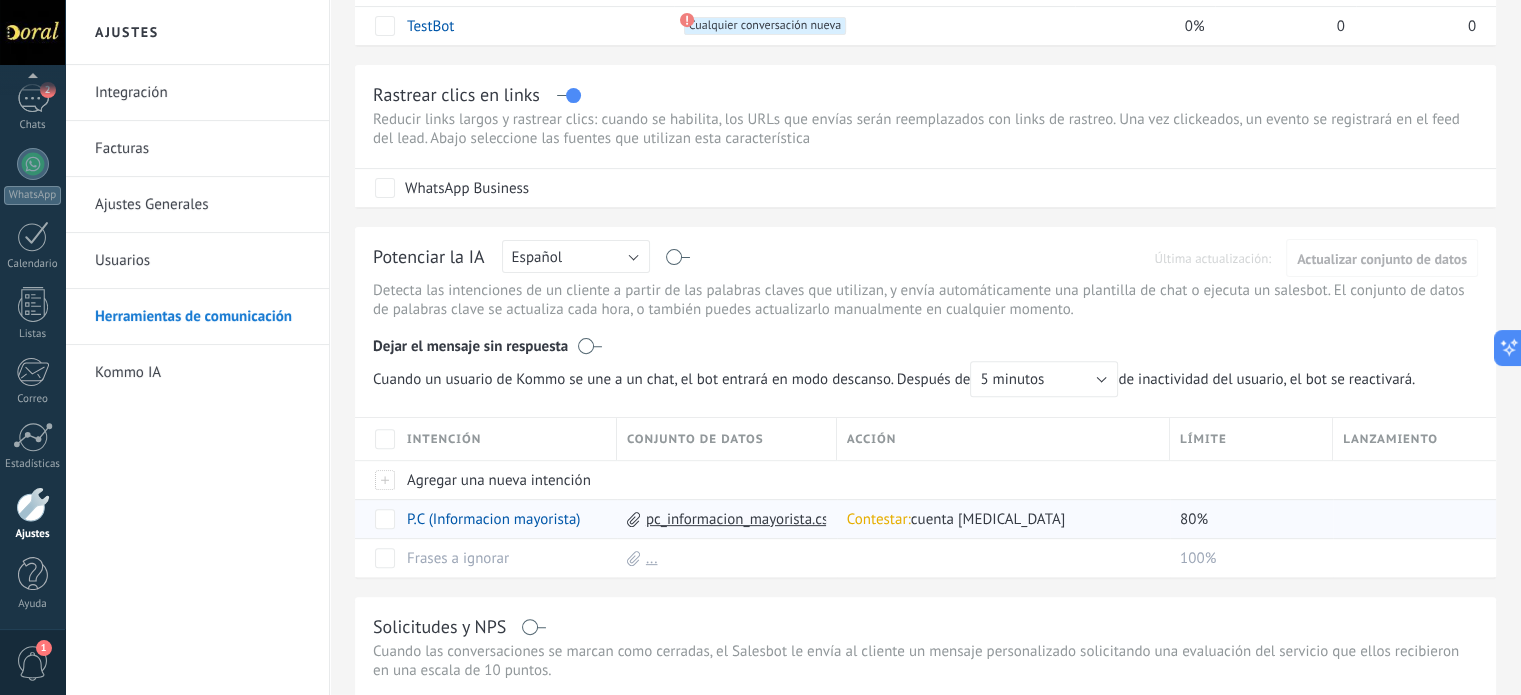 scroll, scrollTop: 700, scrollLeft: 0, axis: vertical 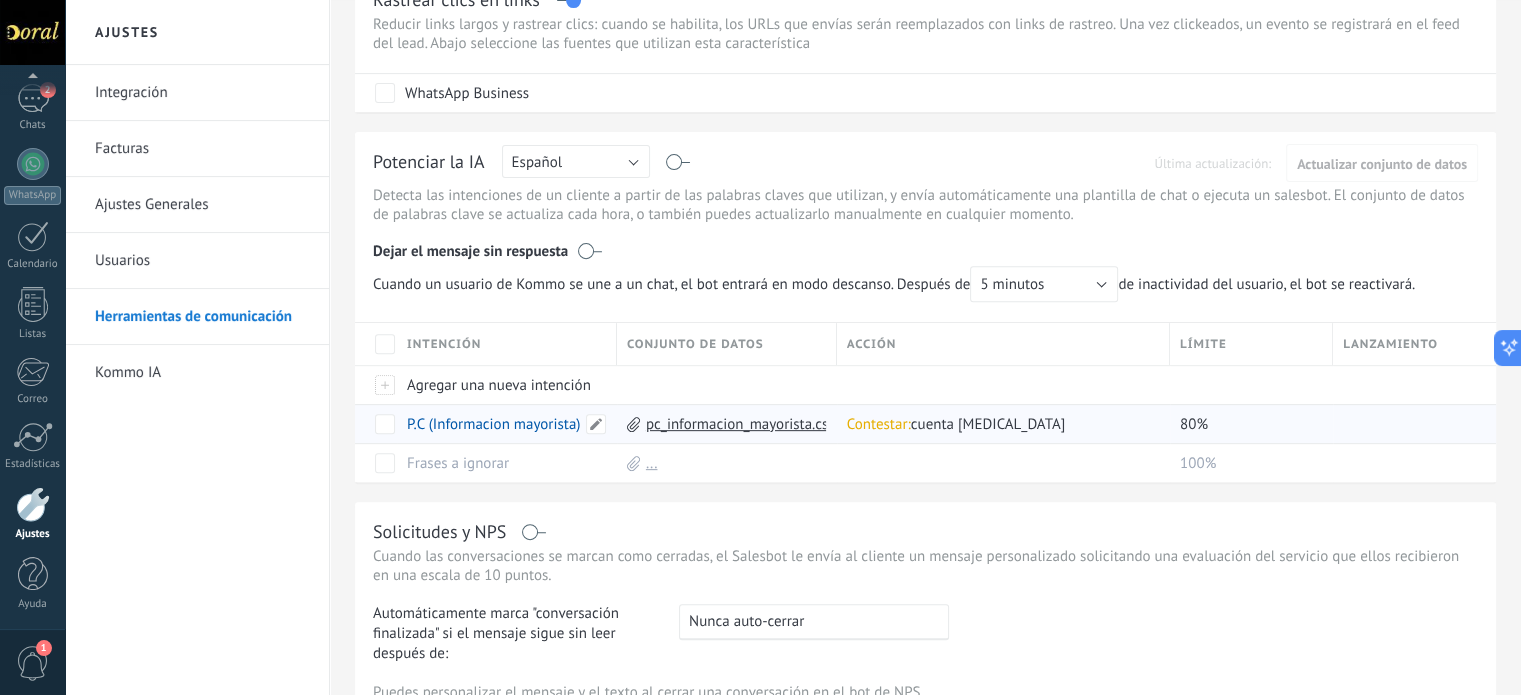 click on "P.C (Informacion mayorista)" at bounding box center [493, 424] 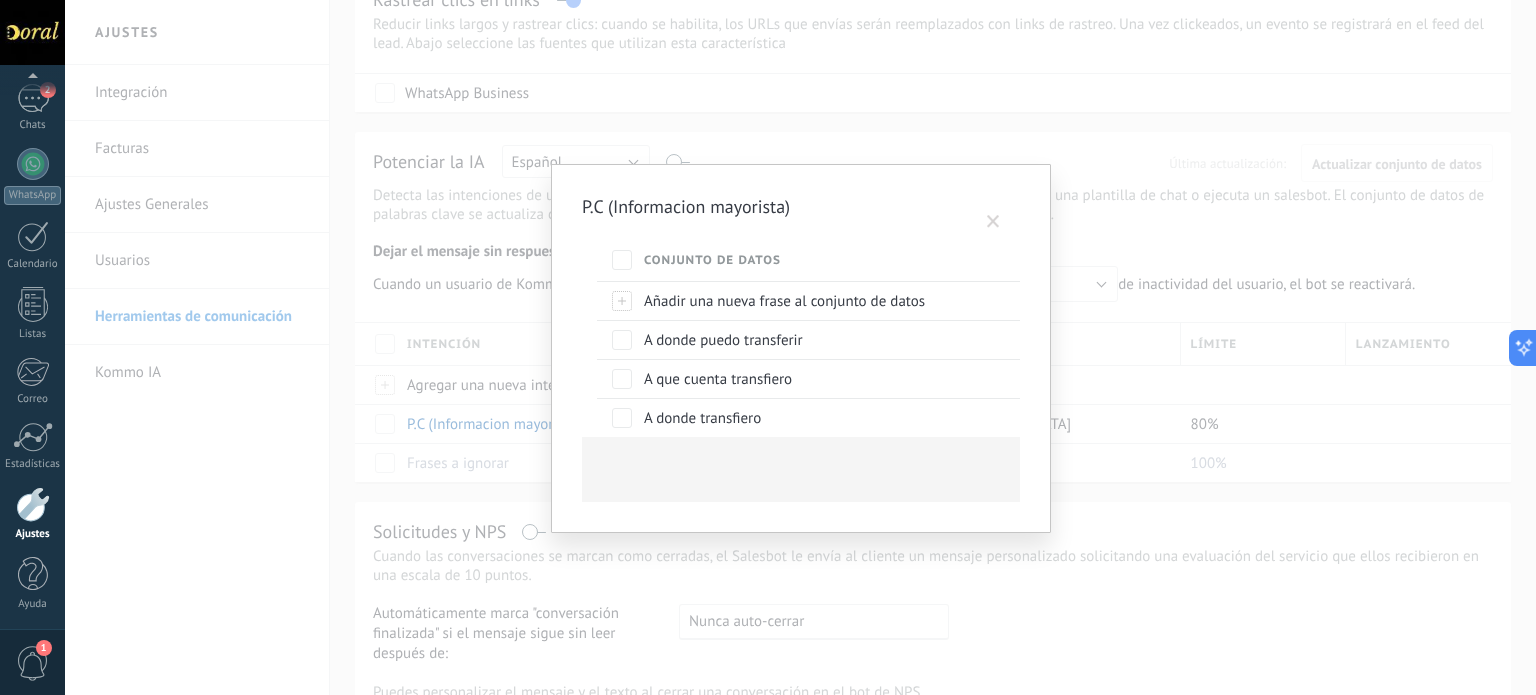 click at bounding box center (993, 222) 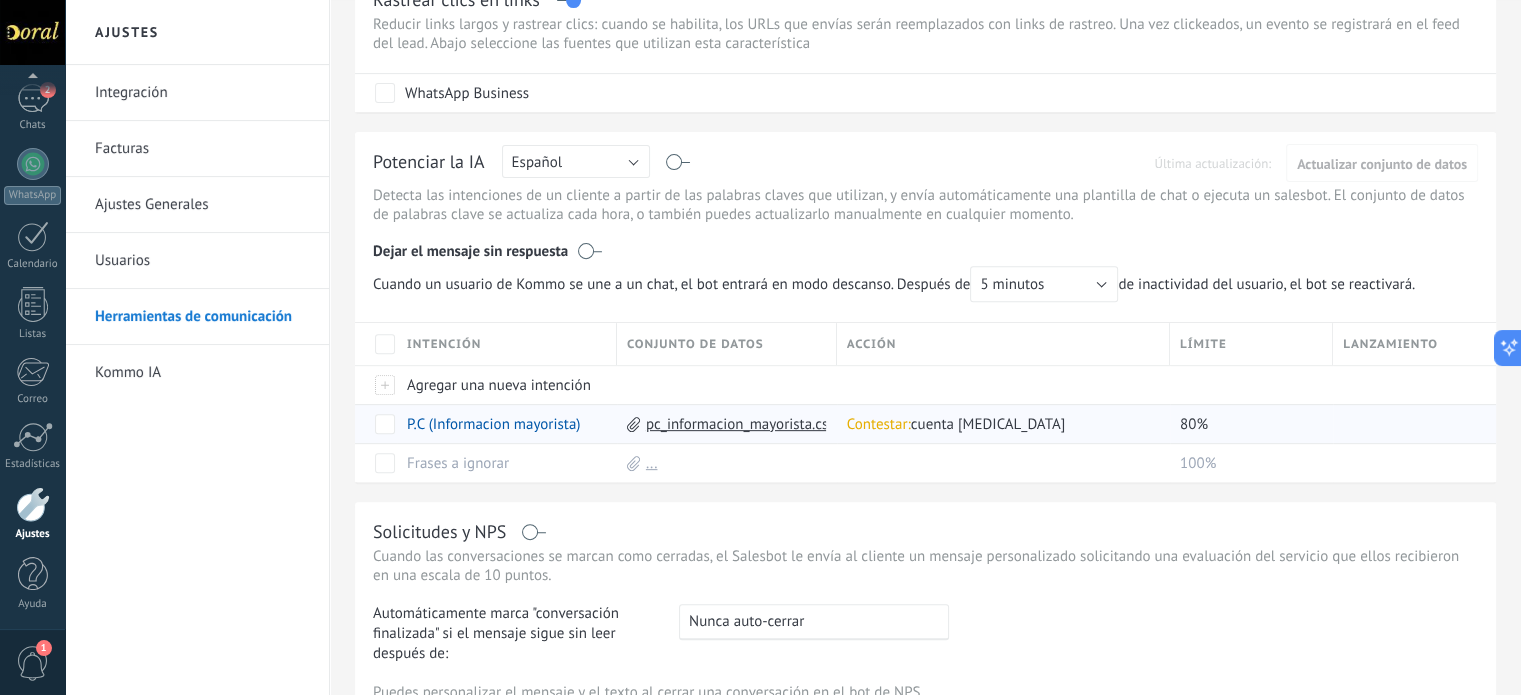 click on "pc_informacion_mayorista.csv" at bounding box center [741, 424] 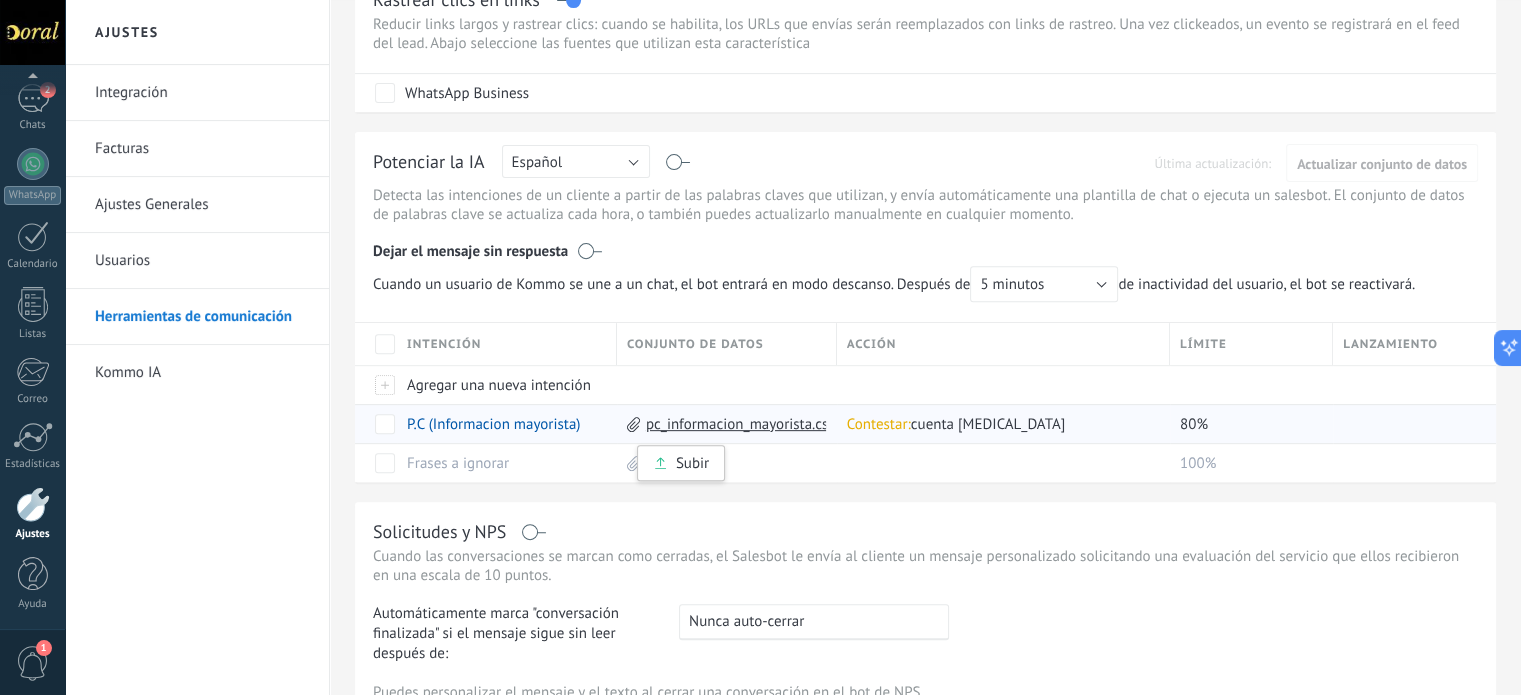 click on "pc_informacion_mayorista.csv" at bounding box center [741, 424] 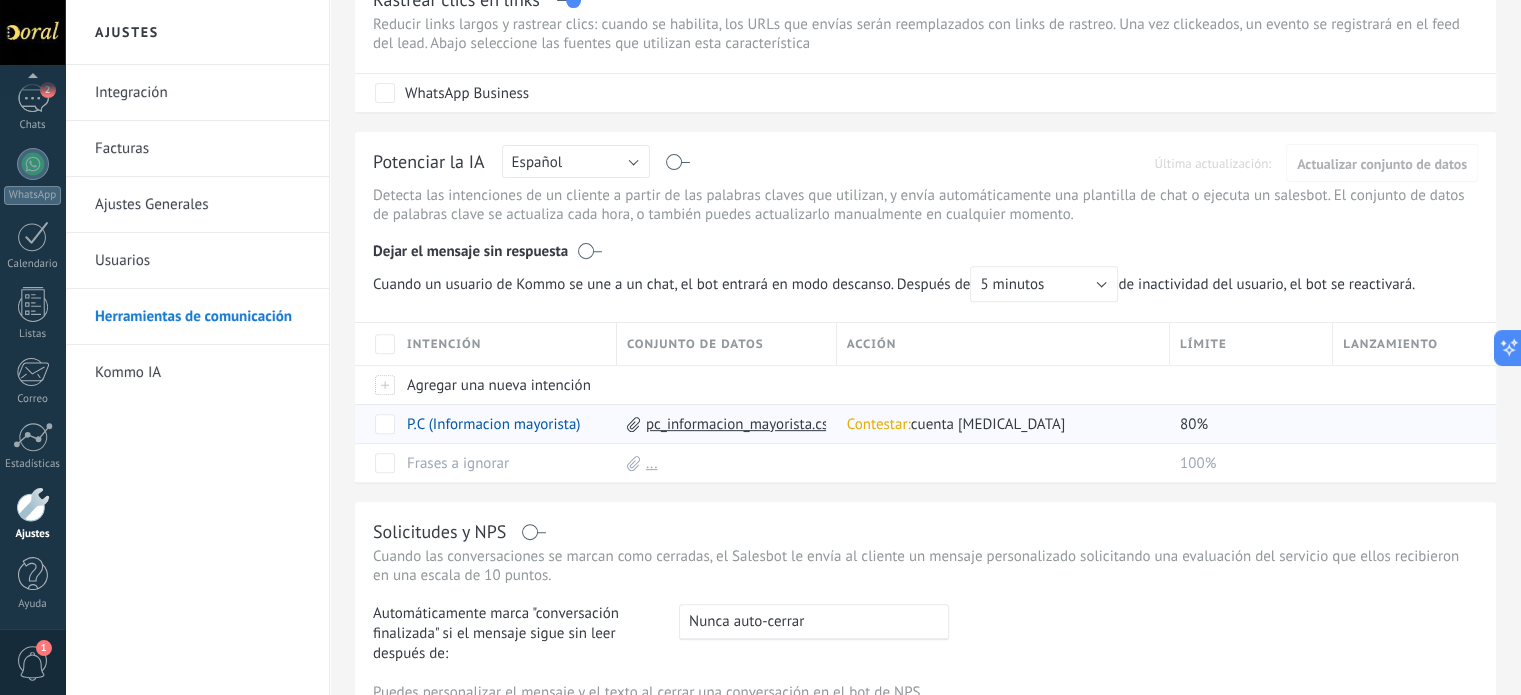 click on "pc_informacion_mayorista.csv" at bounding box center [741, 424] 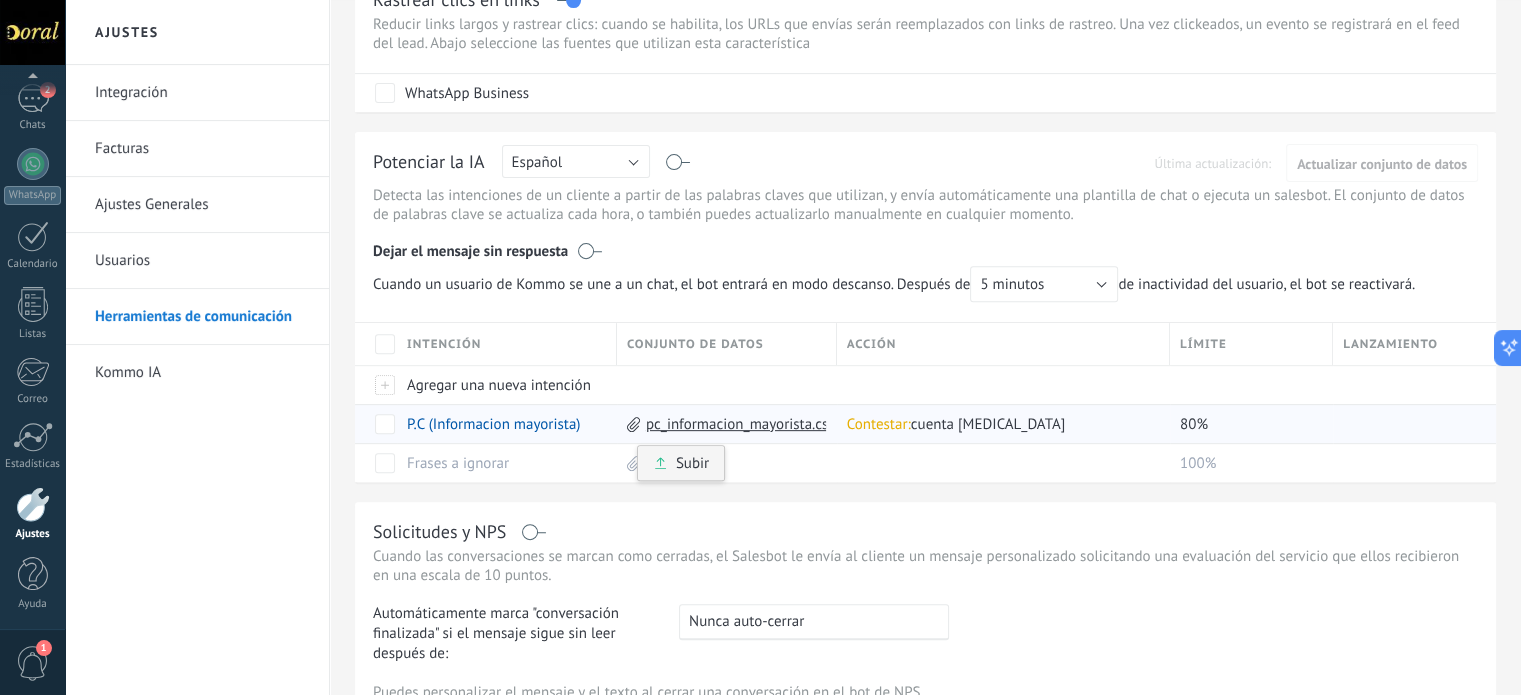 click on "Subir" at bounding box center [681, 463] 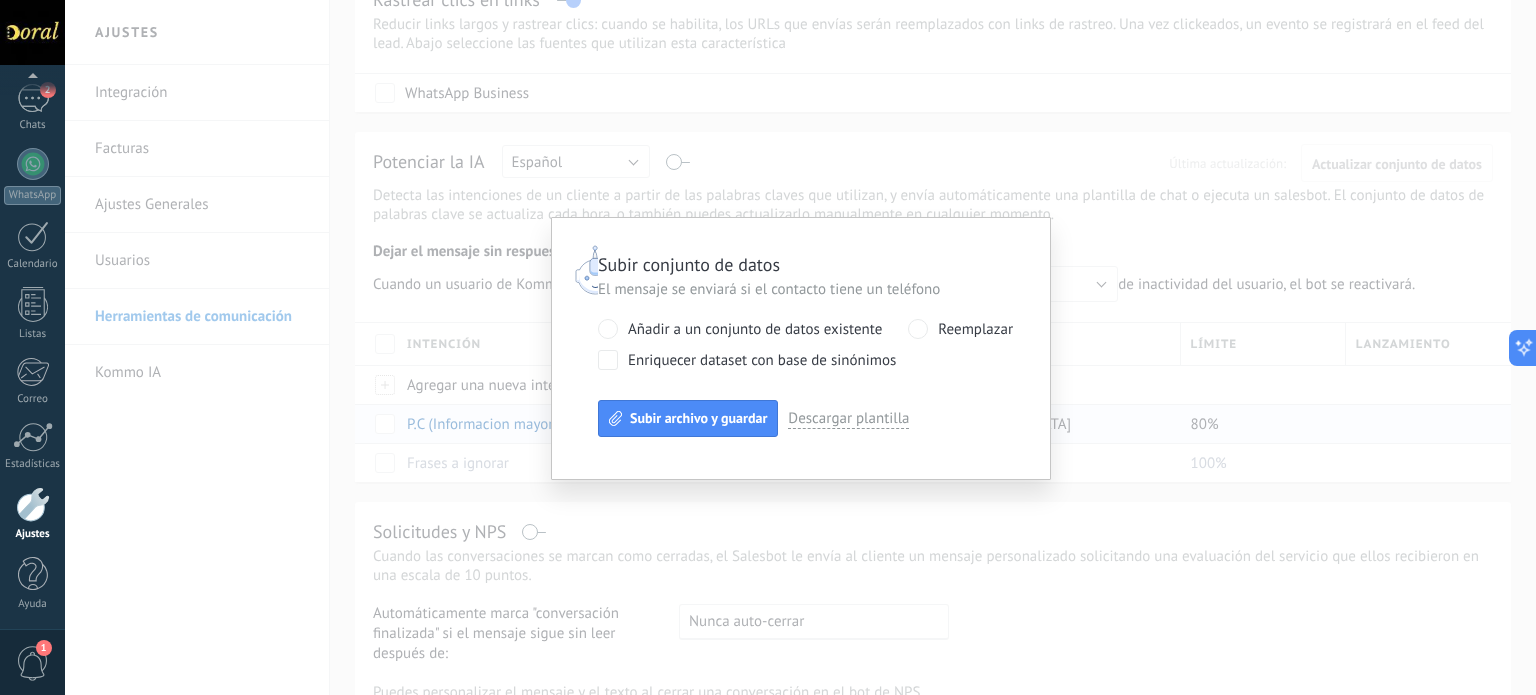 click on "Subir conjunto de datos El mensaje se enviará si el contacto tiene un teléfono Añadir a un conjunto de datos existente Reemplazar Enriquecer dataset con base de sinónimos Subir archivo y guardar Descargar plantilla" at bounding box center (800, 347) 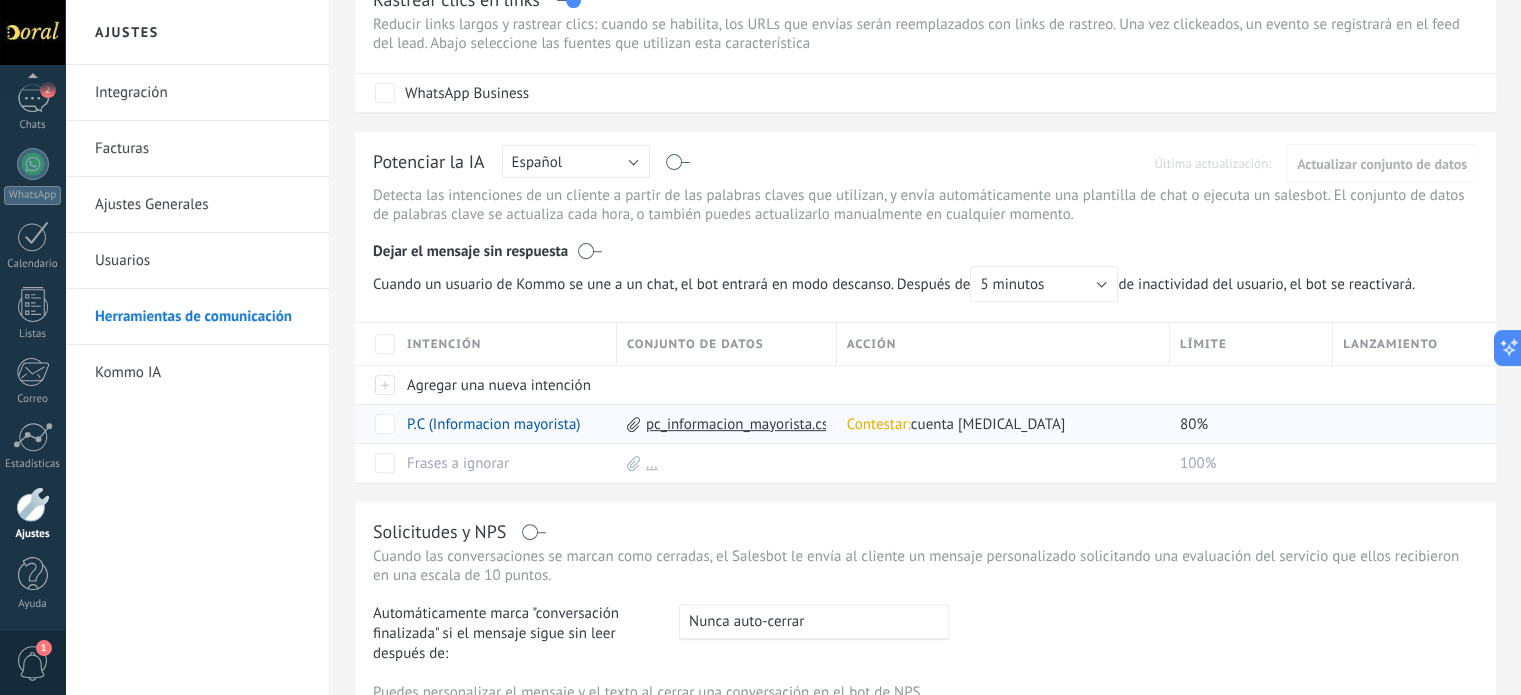 click on "Potenciar la IA Rusa Inglés Español Portugués Indonesio Turco Español Última actualización: Actualizar conjunto de datos" at bounding box center [925, 163] 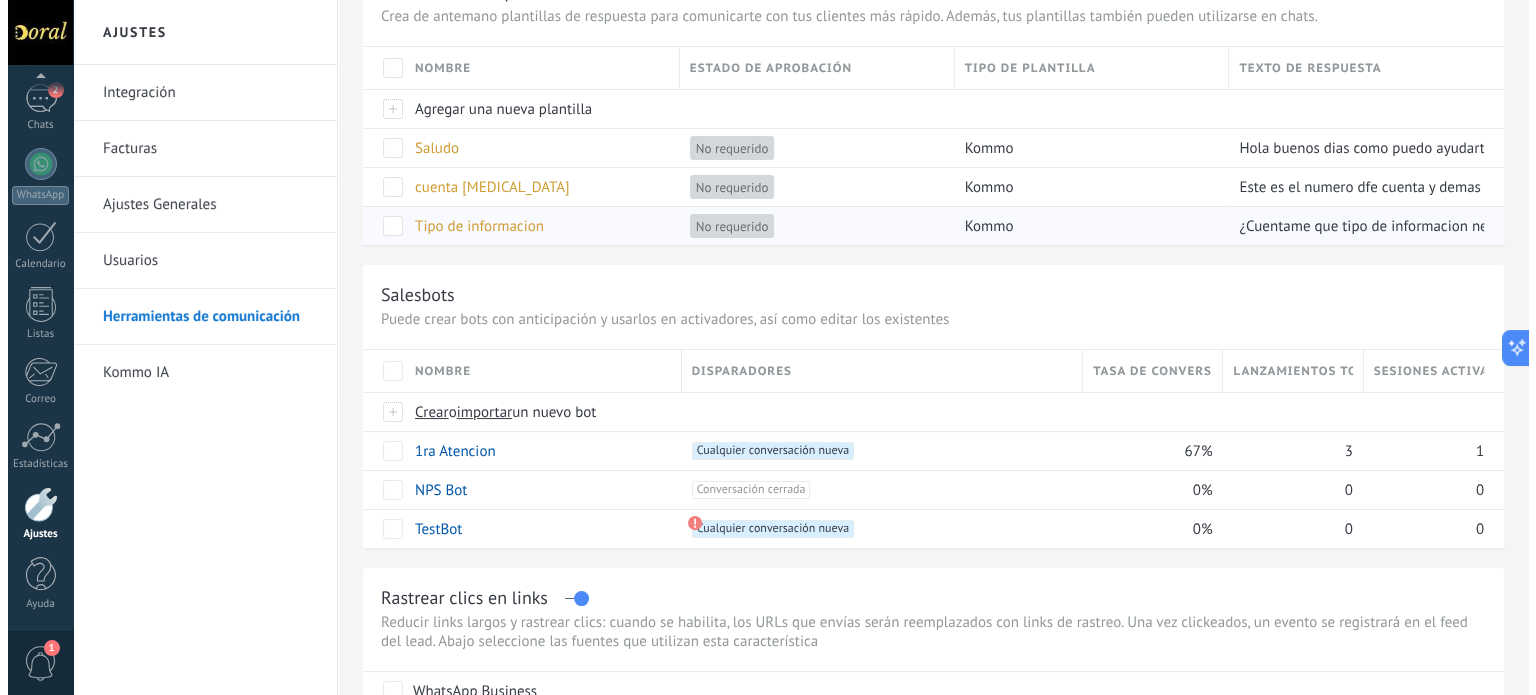 scroll, scrollTop: 100, scrollLeft: 0, axis: vertical 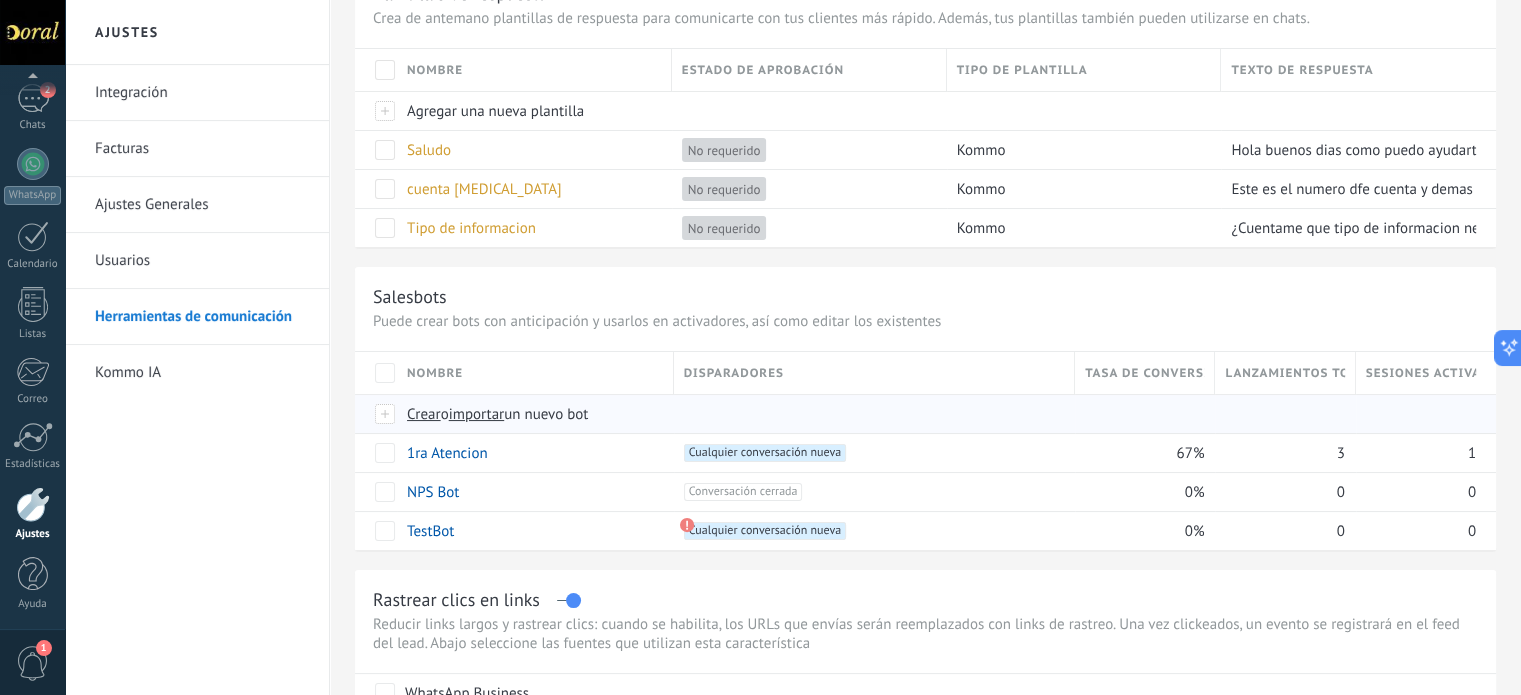 click on "Crear" at bounding box center [424, 414] 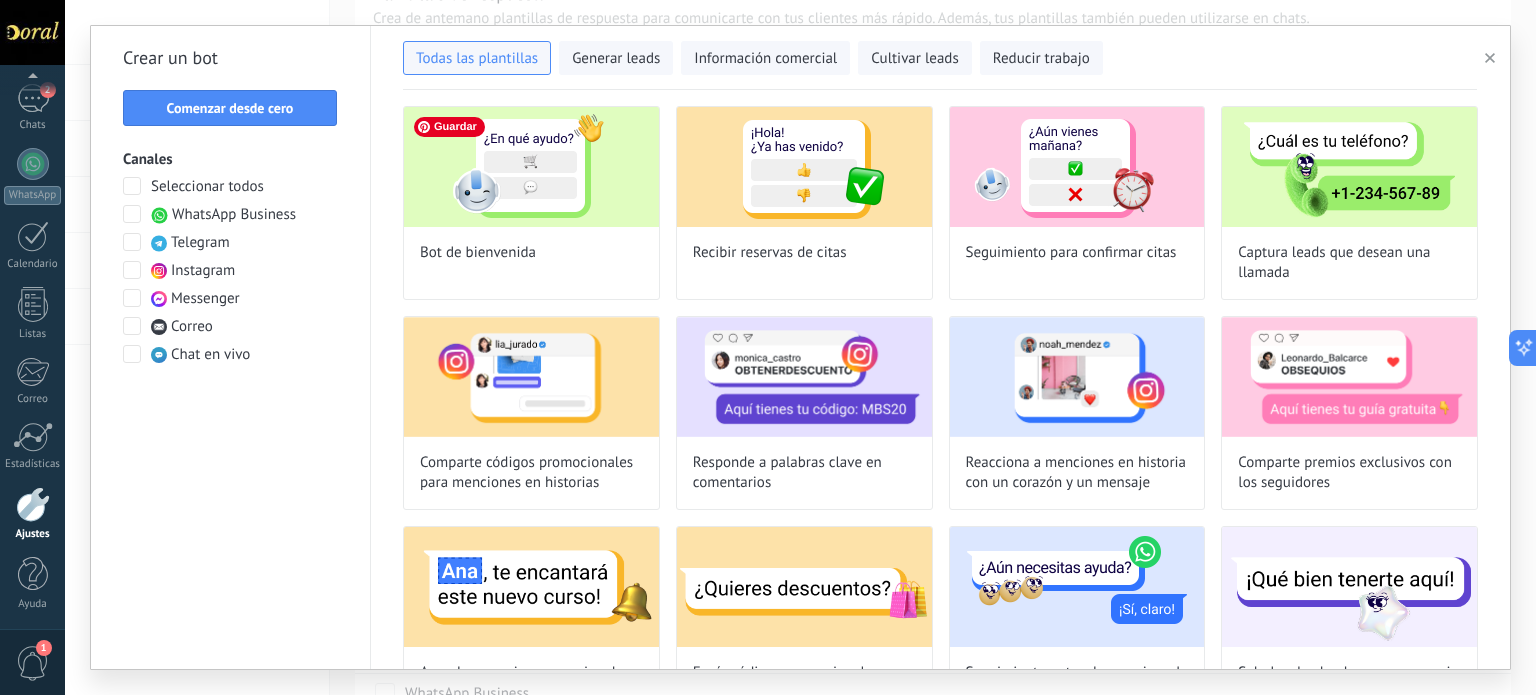 type on "**********" 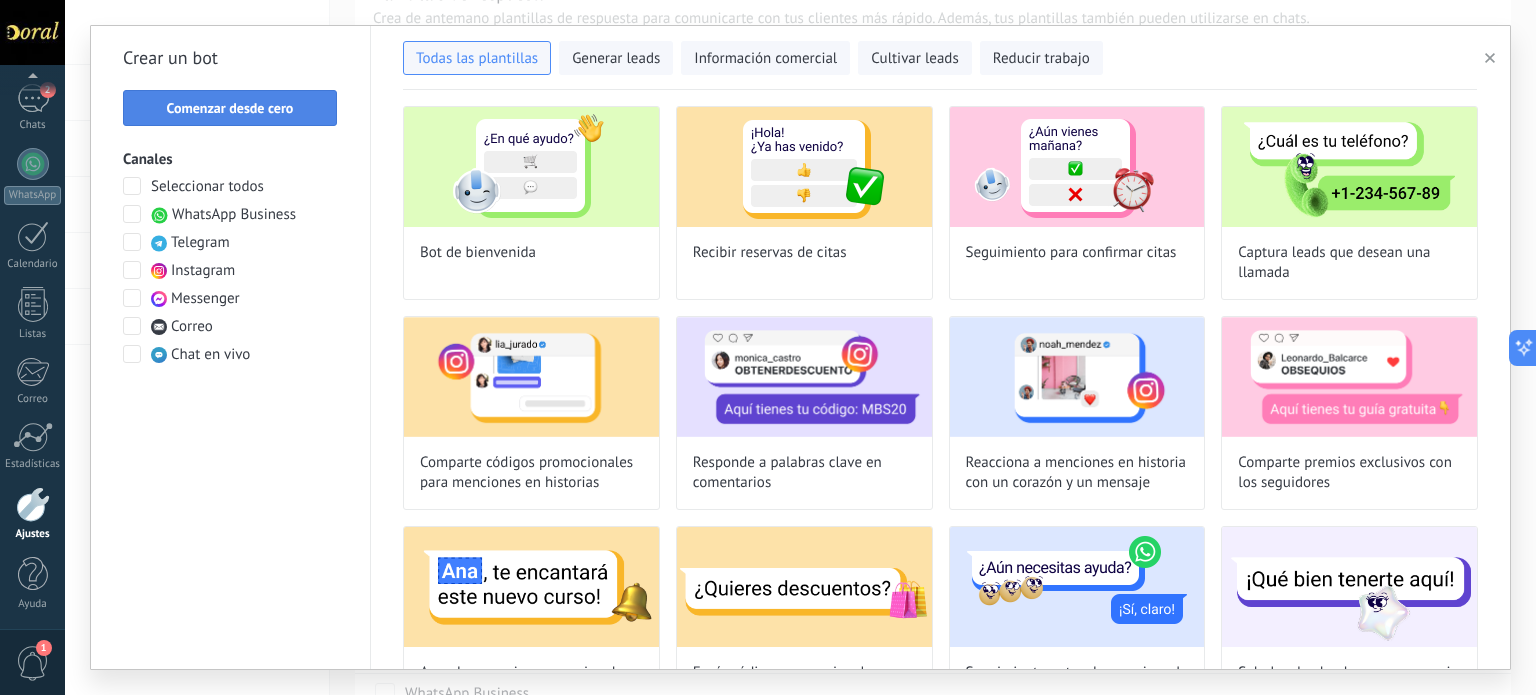click on "Comenzar desde cero" at bounding box center [230, 108] 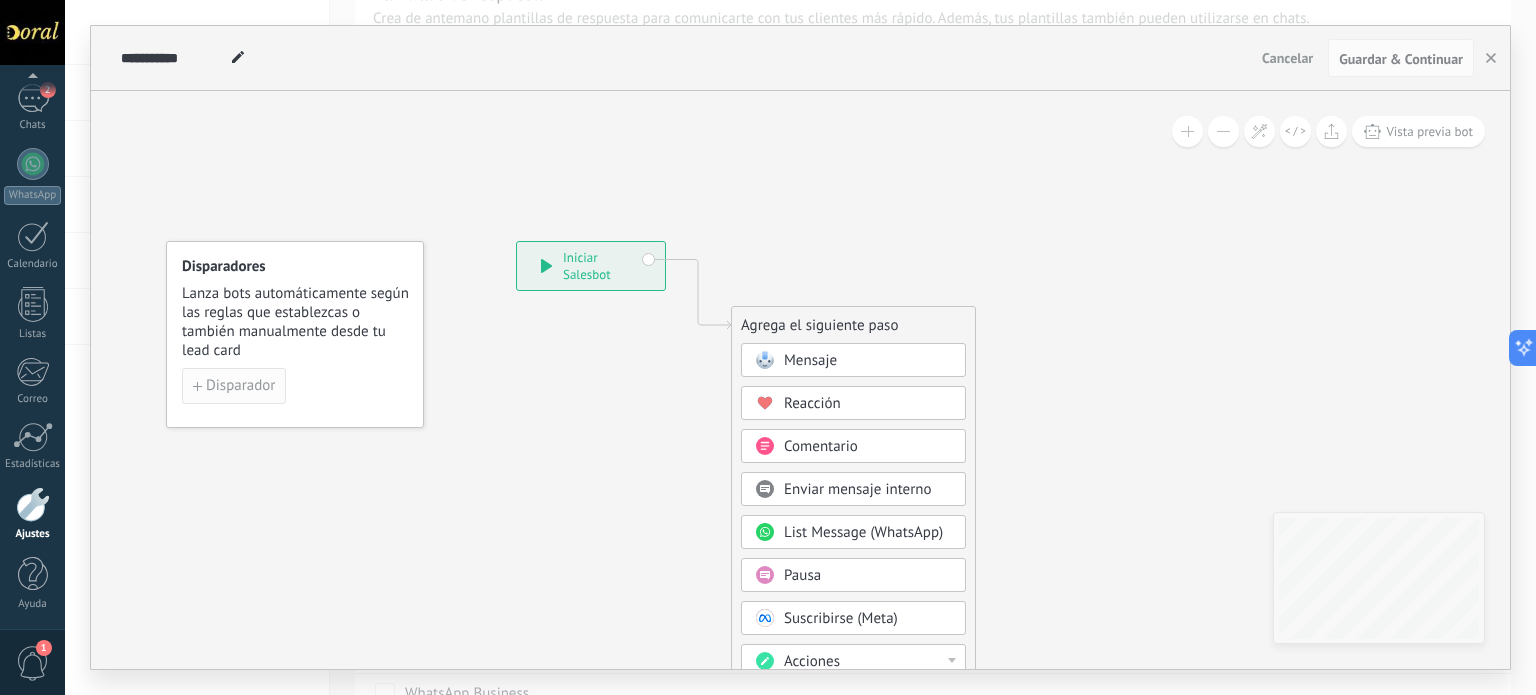 click on "Disparador" at bounding box center (240, 386) 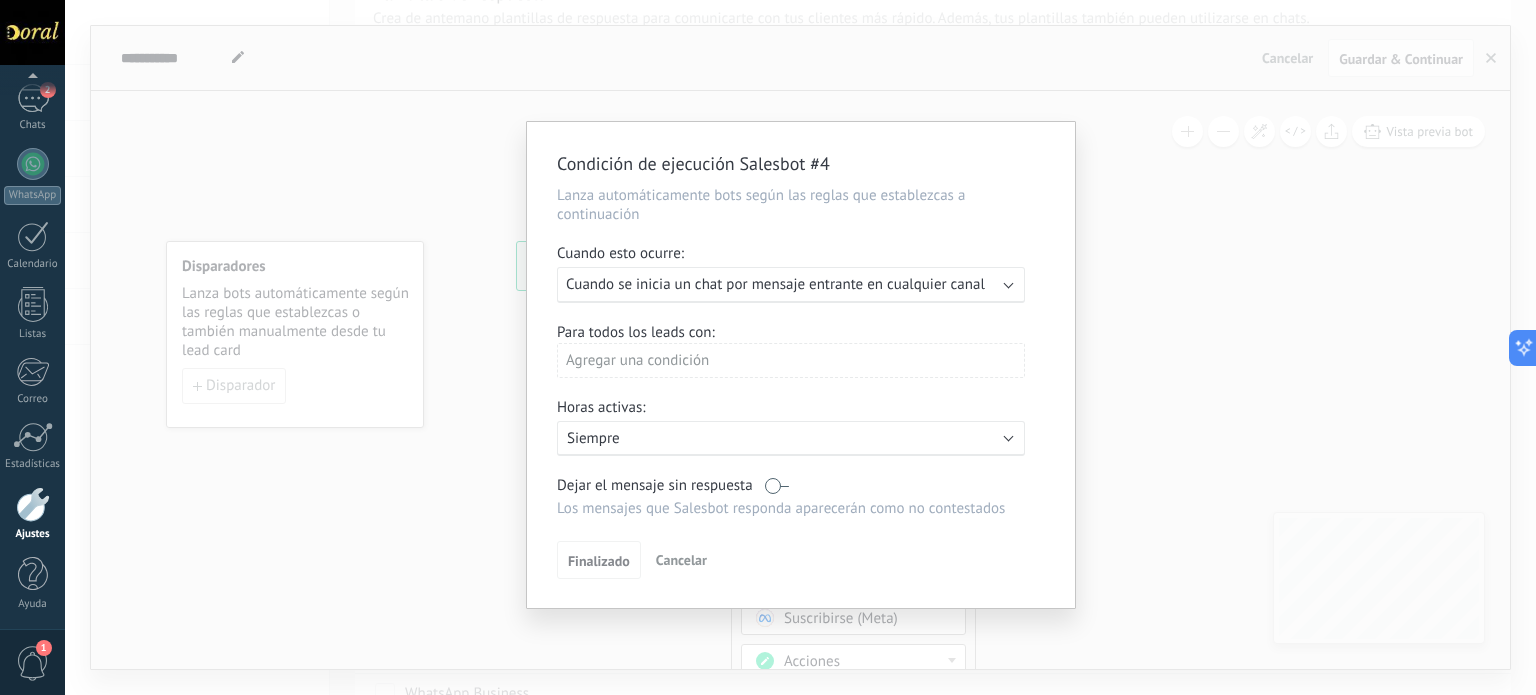 click on "Cancelar" at bounding box center [681, 560] 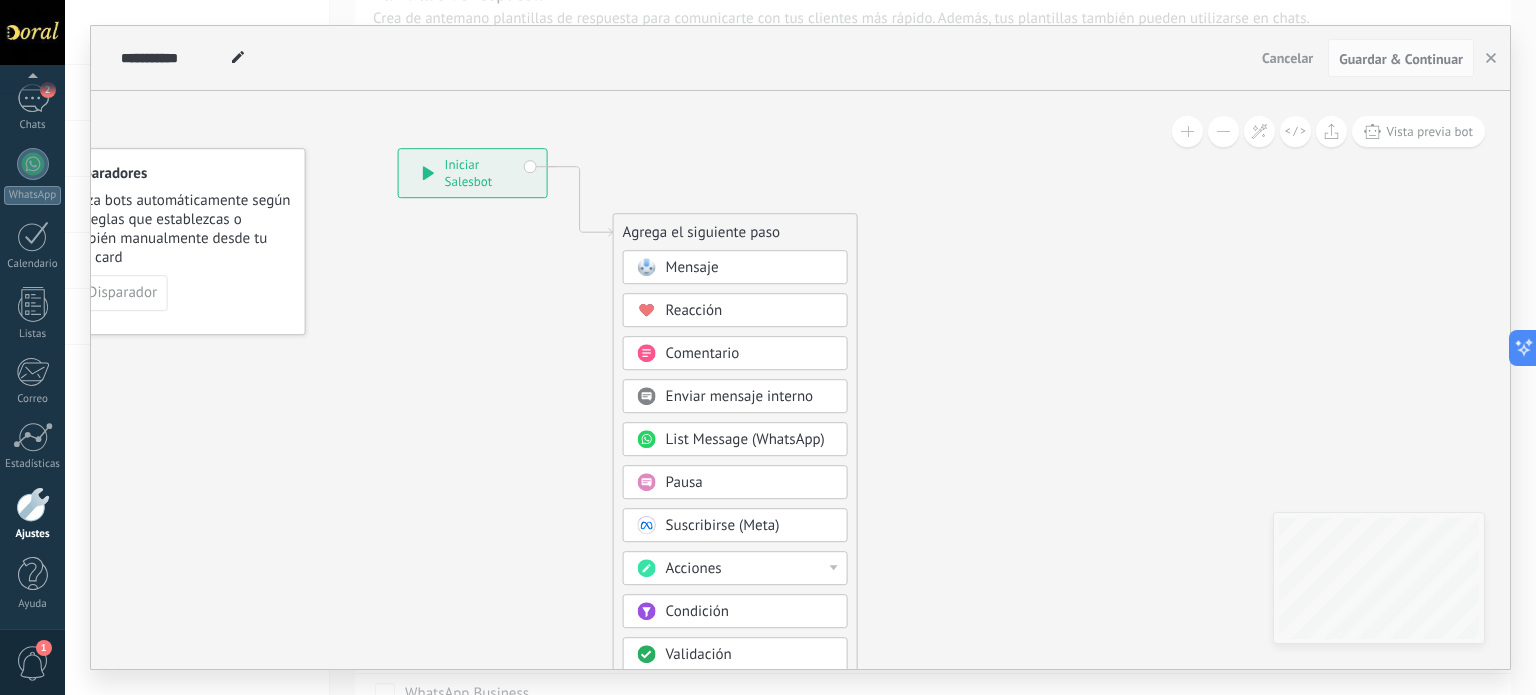 drag, startPoint x: 1083, startPoint y: 372, endPoint x: 891, endPoint y: 229, distance: 239.40134 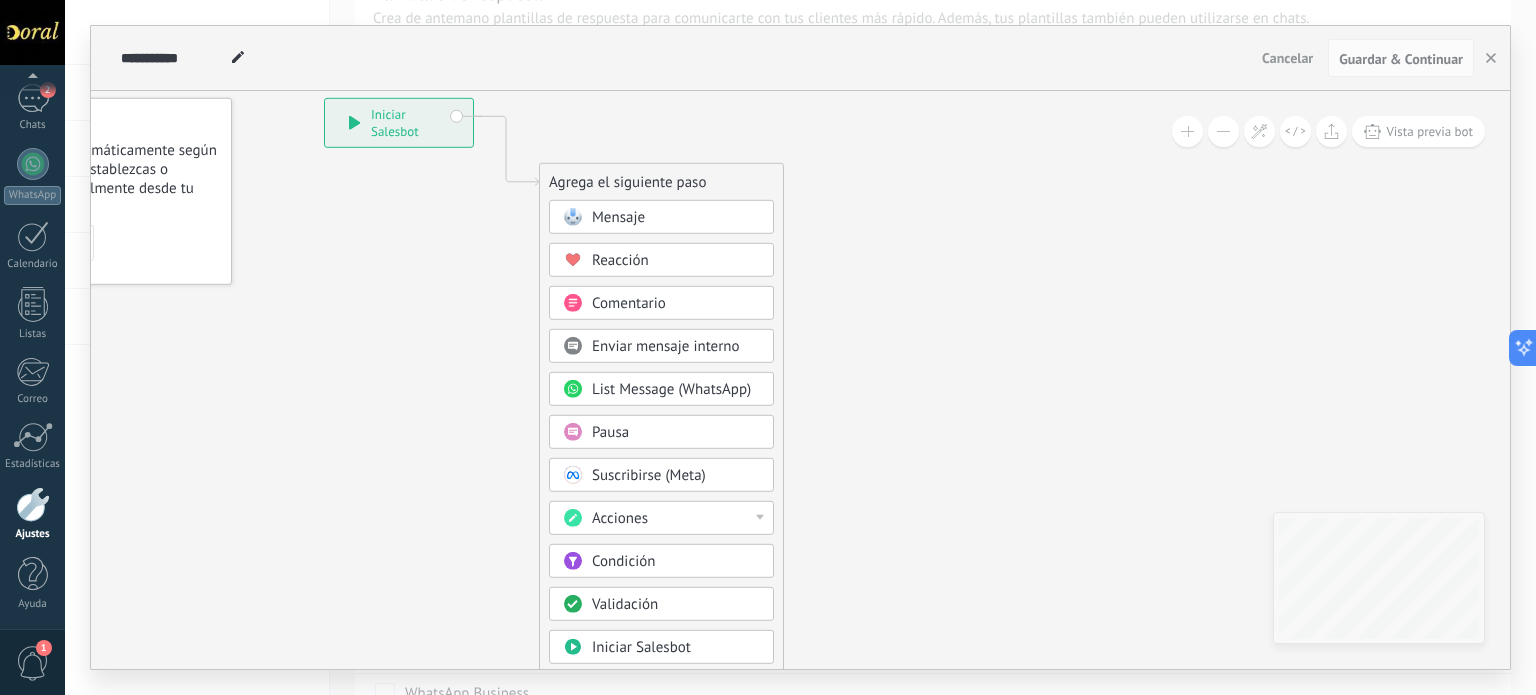 click on "Condición" at bounding box center (623, 561) 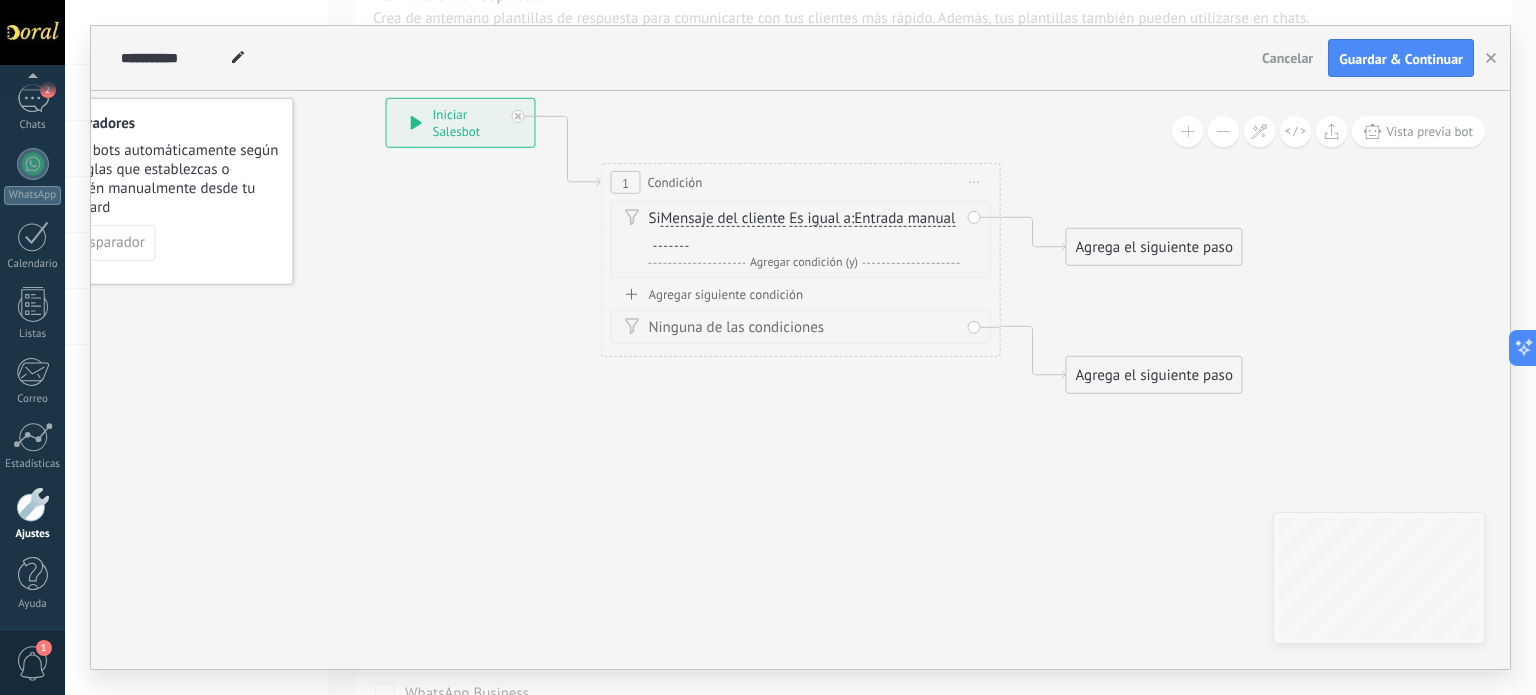 click on "Mensaje del cliente" at bounding box center (723, 219) 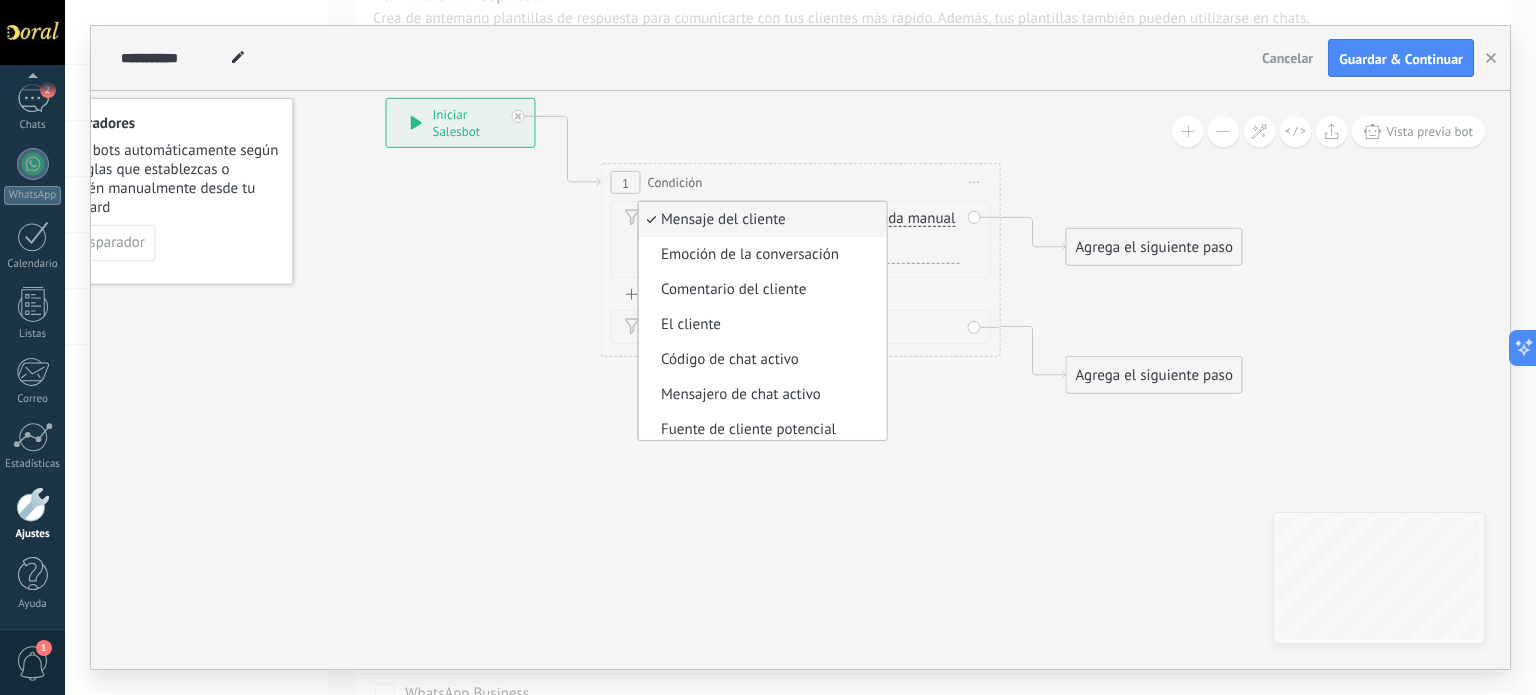 click 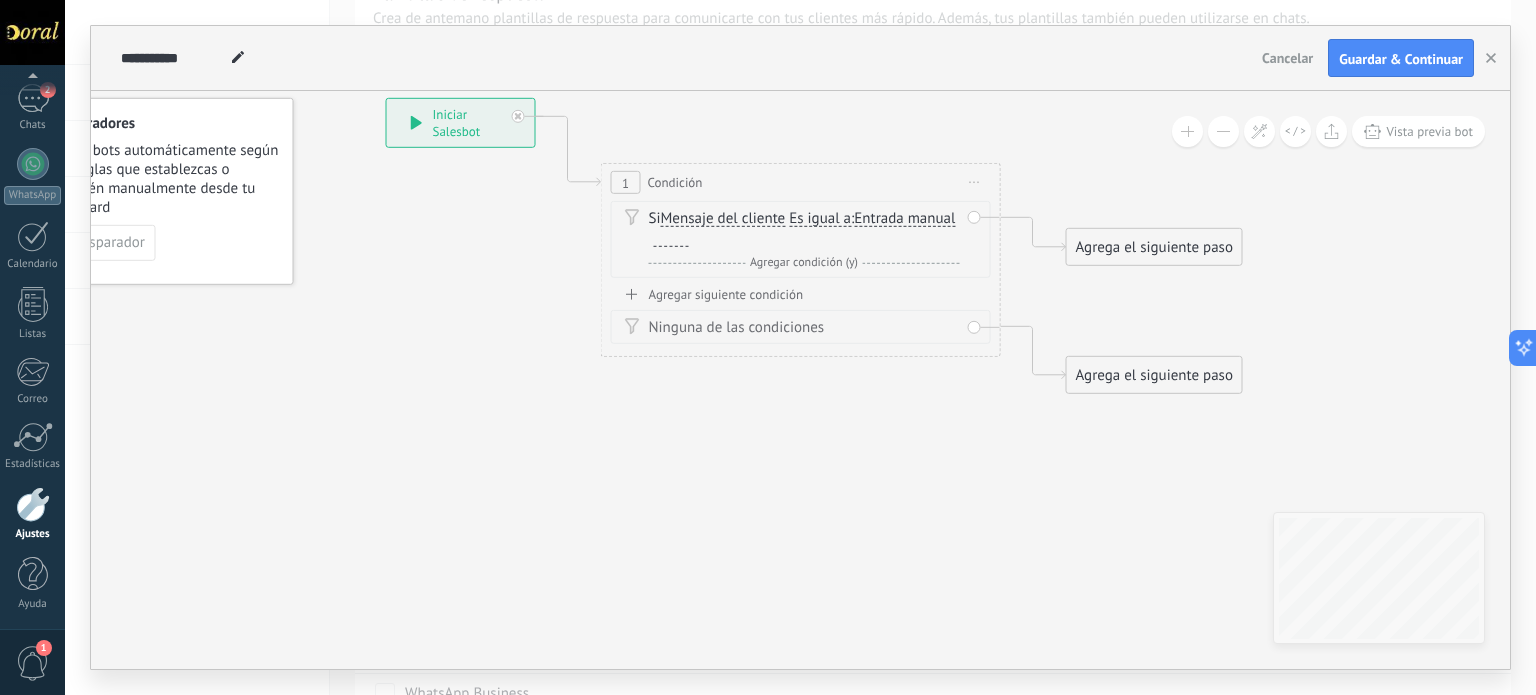 click on "Si
Mensaje del cliente
Mensaje del cliente
Emoción de la conversación
Comentario del cliente
El cliente
Código de chat activo
Mensajero de chat activo
Fuente de cliente potencial
Estado de la conversación
Estado de respuesta
Estado de interacción
Lead: Tipo Pago" at bounding box center [804, 229] 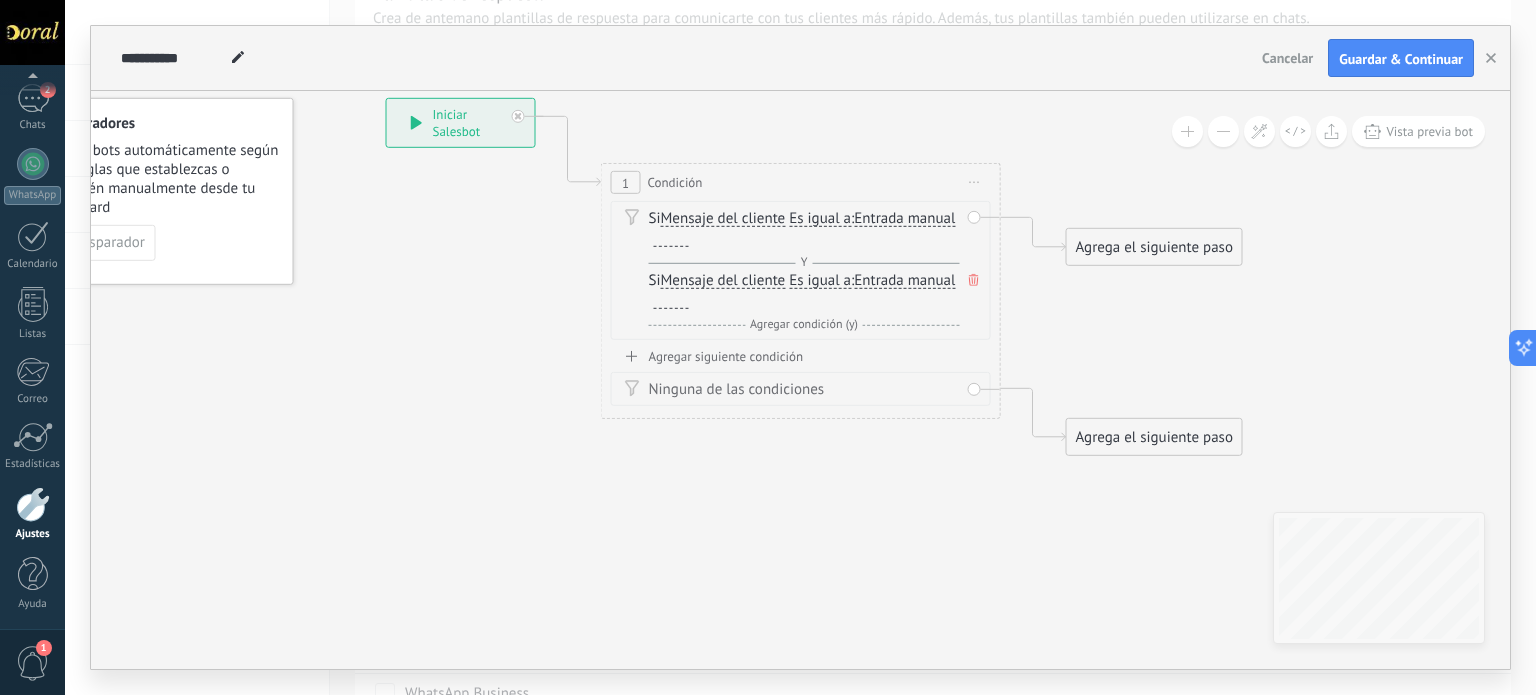 click 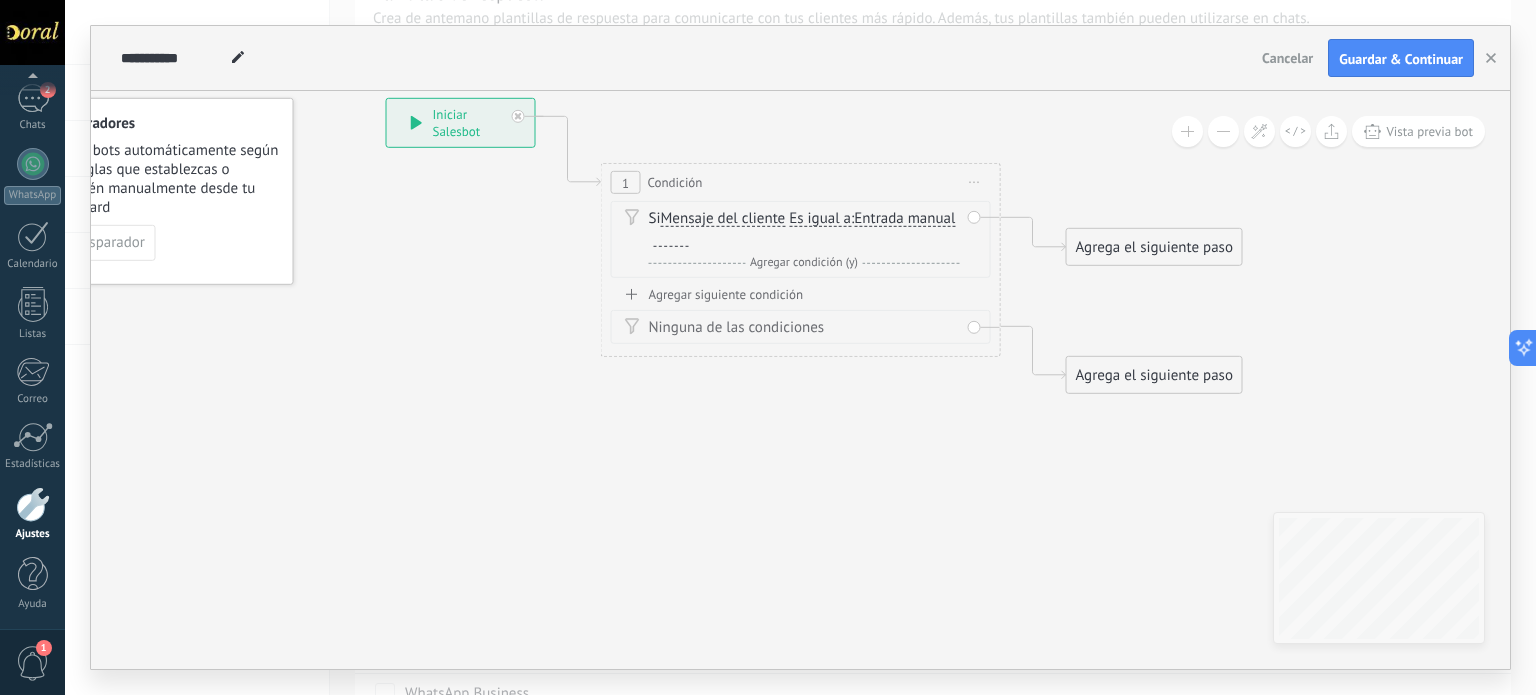 click on "Si
Mensaje del cliente
Mensaje del cliente
Emoción de la conversación
Comentario del cliente
El cliente
Código de chat activo
Mensajero de chat activo
Fuente de cliente potencial
Estado de la conversación
Estado de respuesta
Estado de interacción
Lead: Tipo Pago" at bounding box center [804, 229] 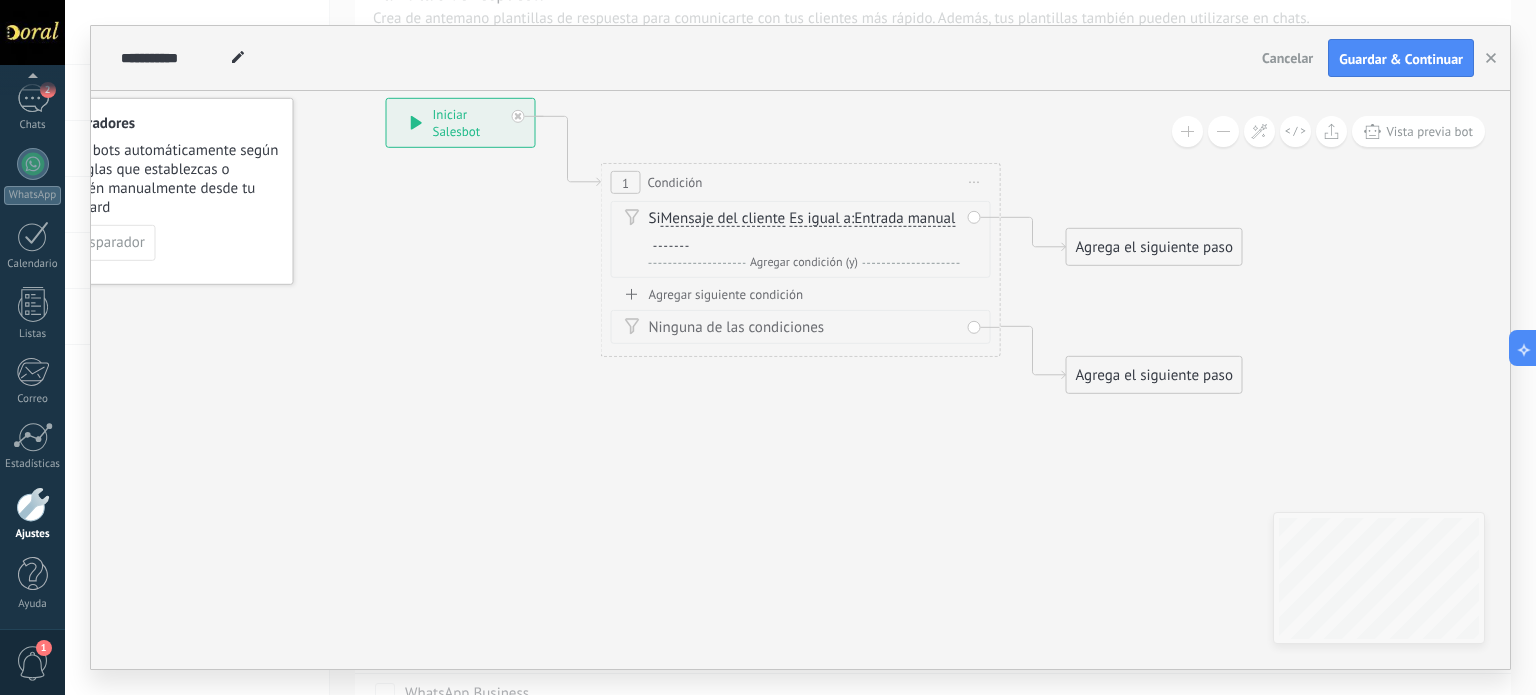 click on "Mensaje del cliente" at bounding box center [723, 219] 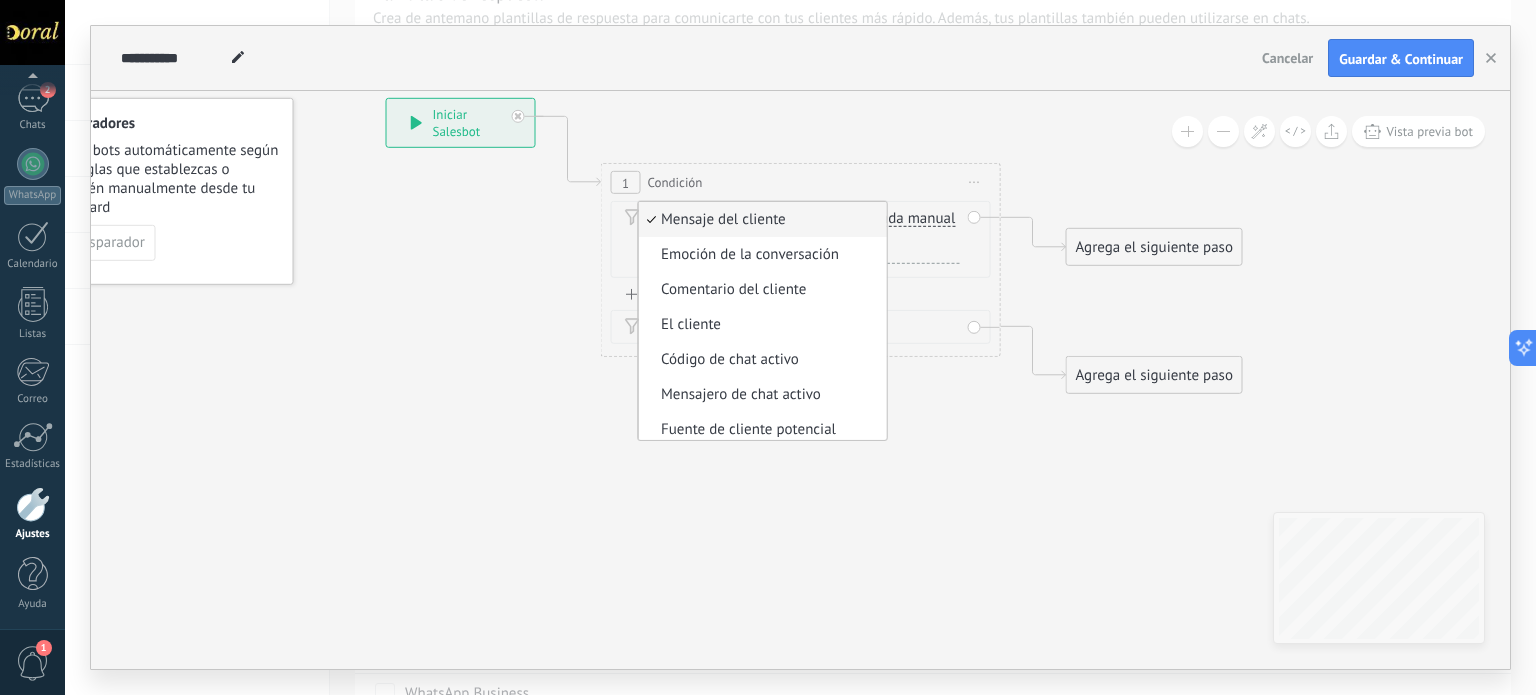 click on "Mensaje del cliente" at bounding box center [760, 220] 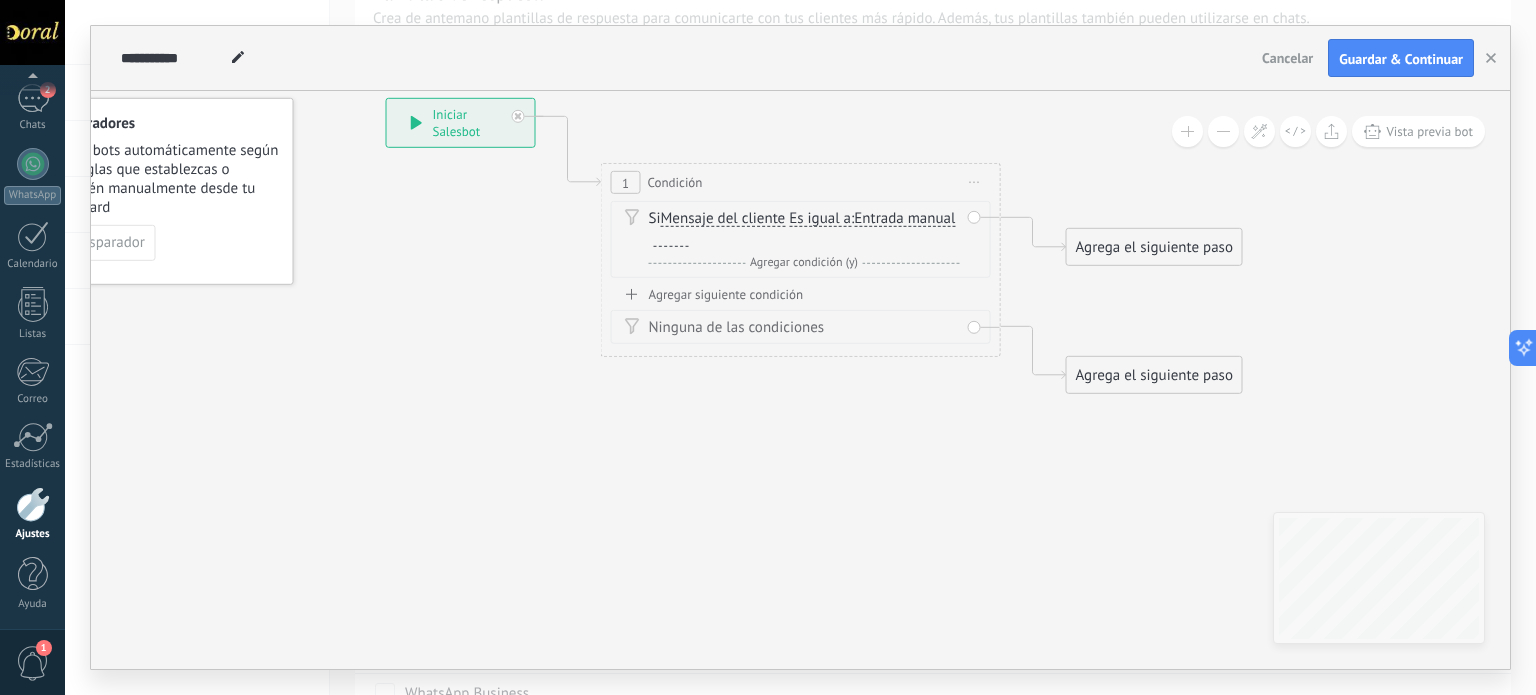 click at bounding box center (671, 239) 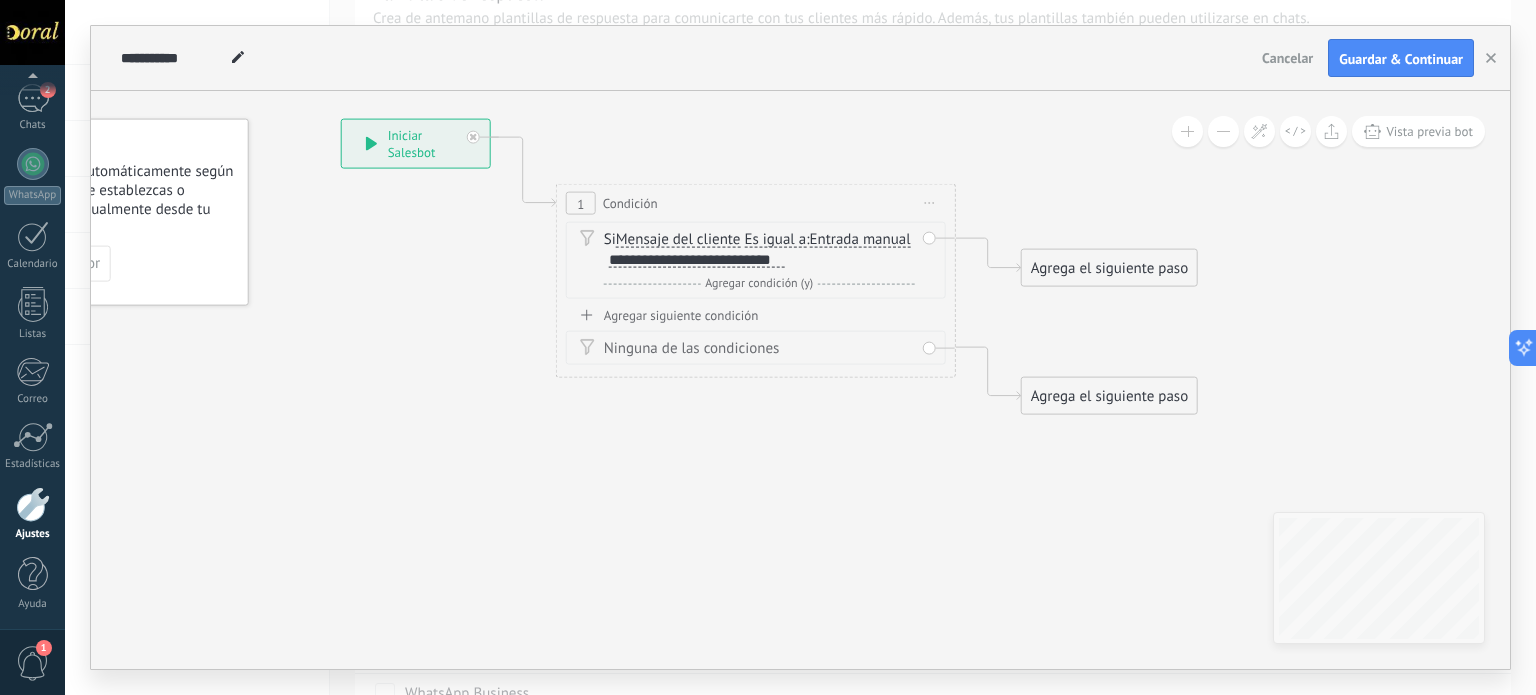drag, startPoint x: 531, startPoint y: 411, endPoint x: 456, endPoint y: 443, distance: 81.5414 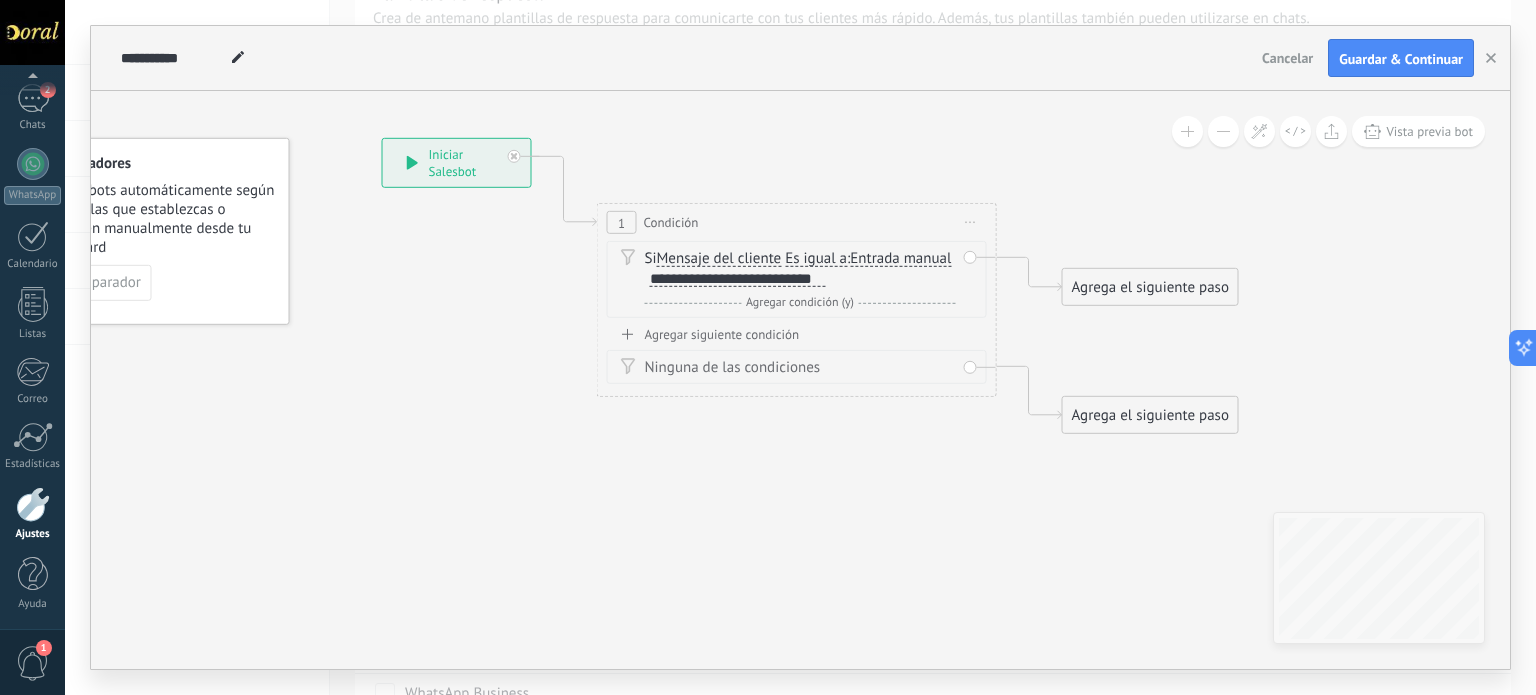 drag, startPoint x: 505, startPoint y: 455, endPoint x: 572, endPoint y: 463, distance: 67.47592 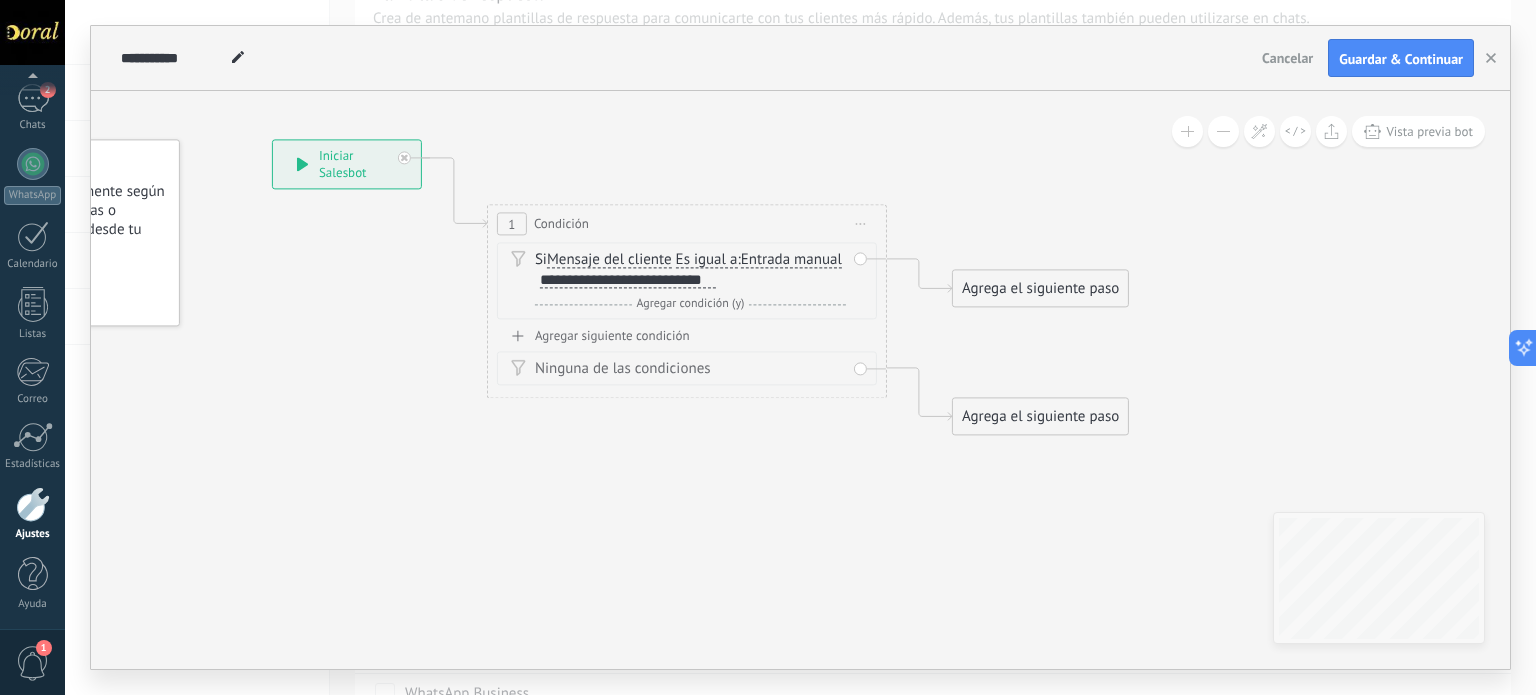 drag, startPoint x: 865, startPoint y: 527, endPoint x: 736, endPoint y: 532, distance: 129.09686 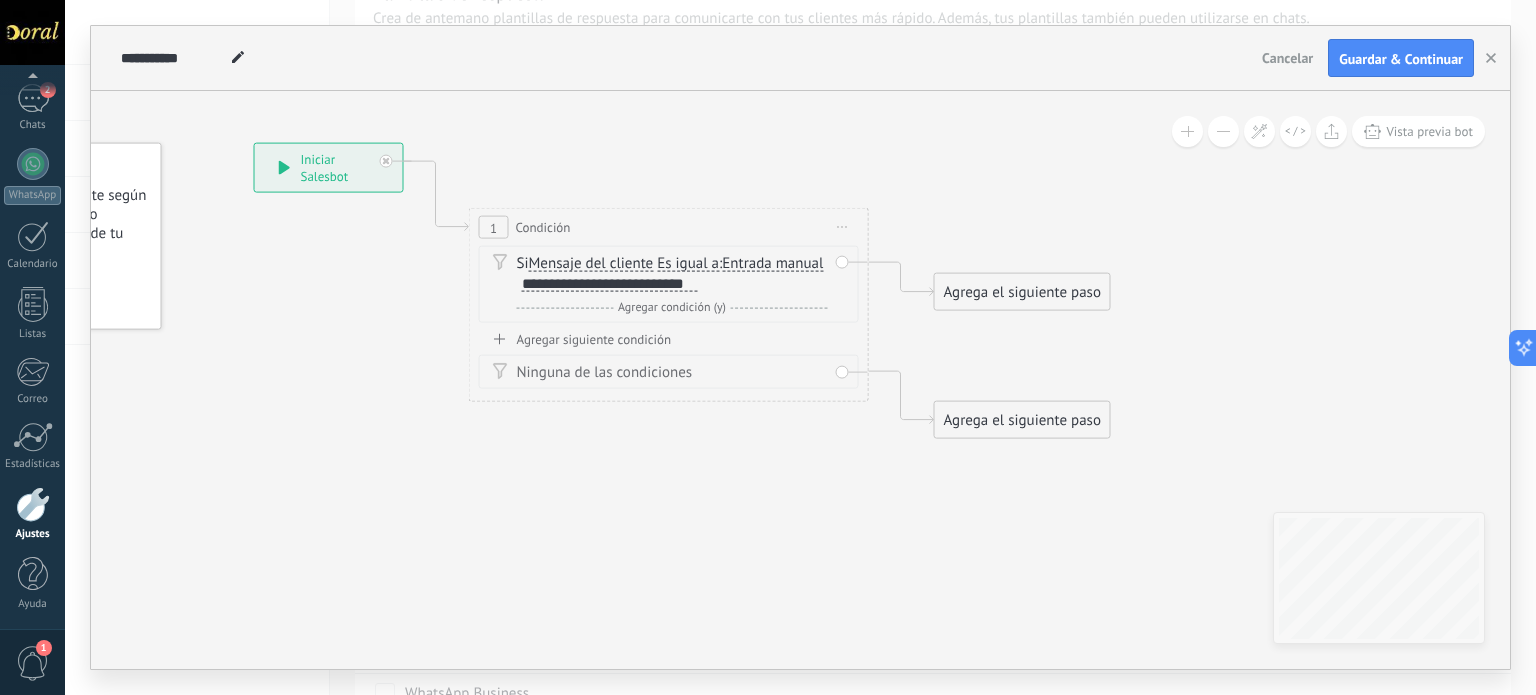 click on "Agrega el siguiente paso" at bounding box center [1022, 292] 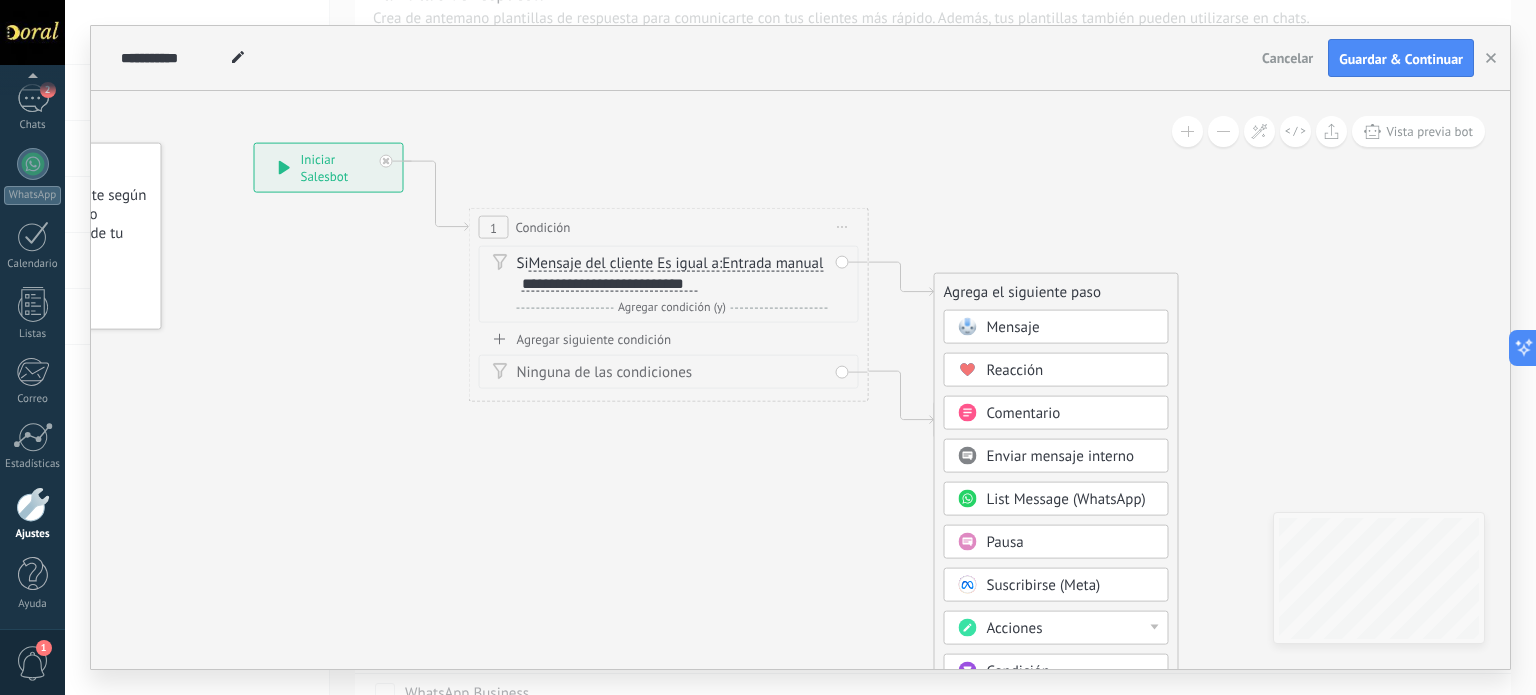 click on "Mensaje" at bounding box center [1013, 327] 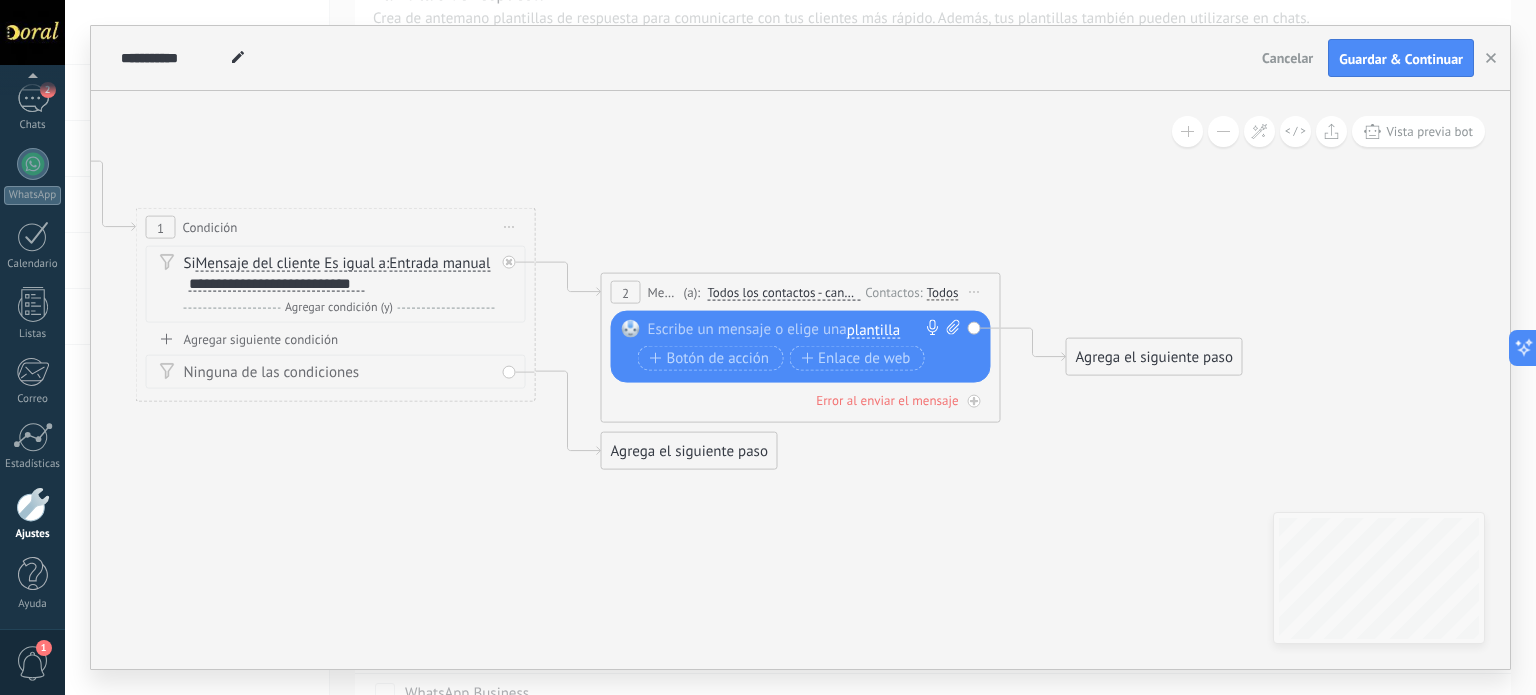 click on "plantilla" at bounding box center (873, 330) 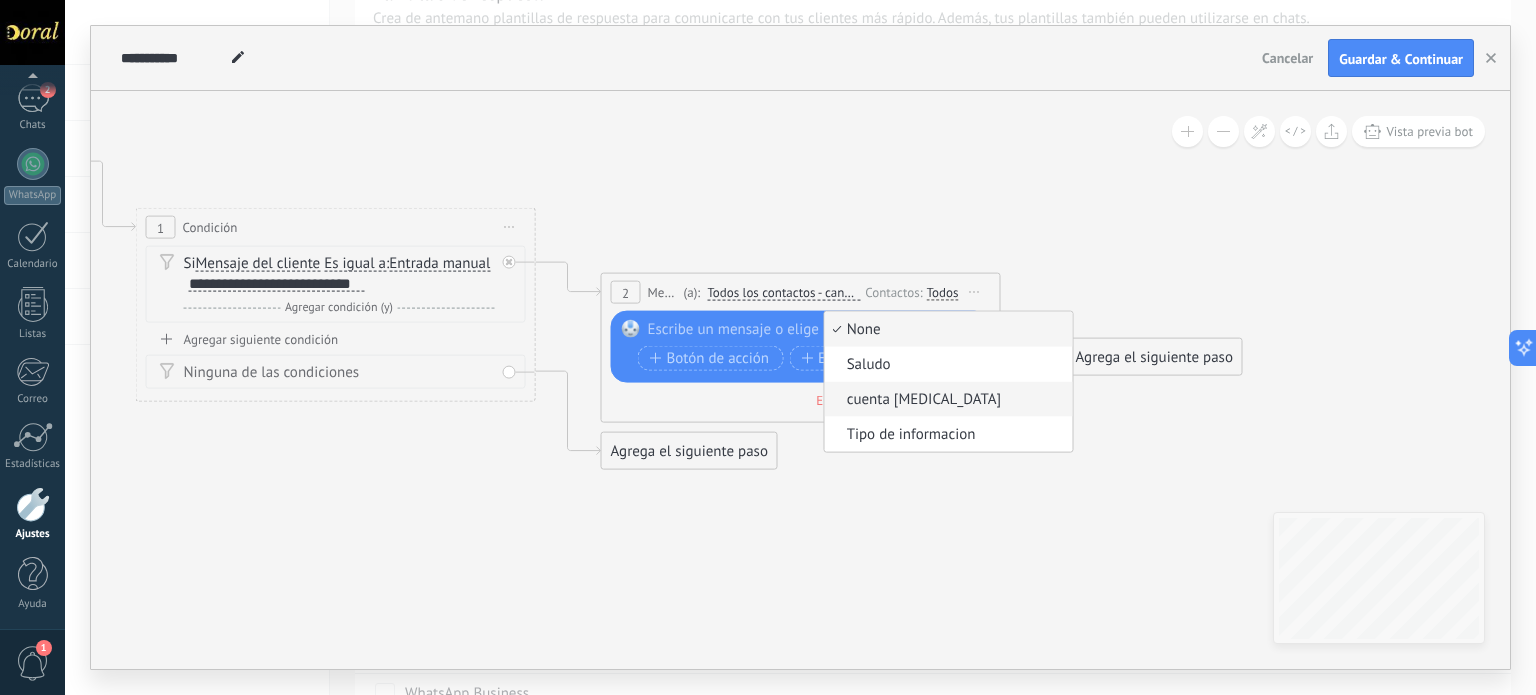 click on "cuenta [MEDICAL_DATA]" at bounding box center (946, 400) 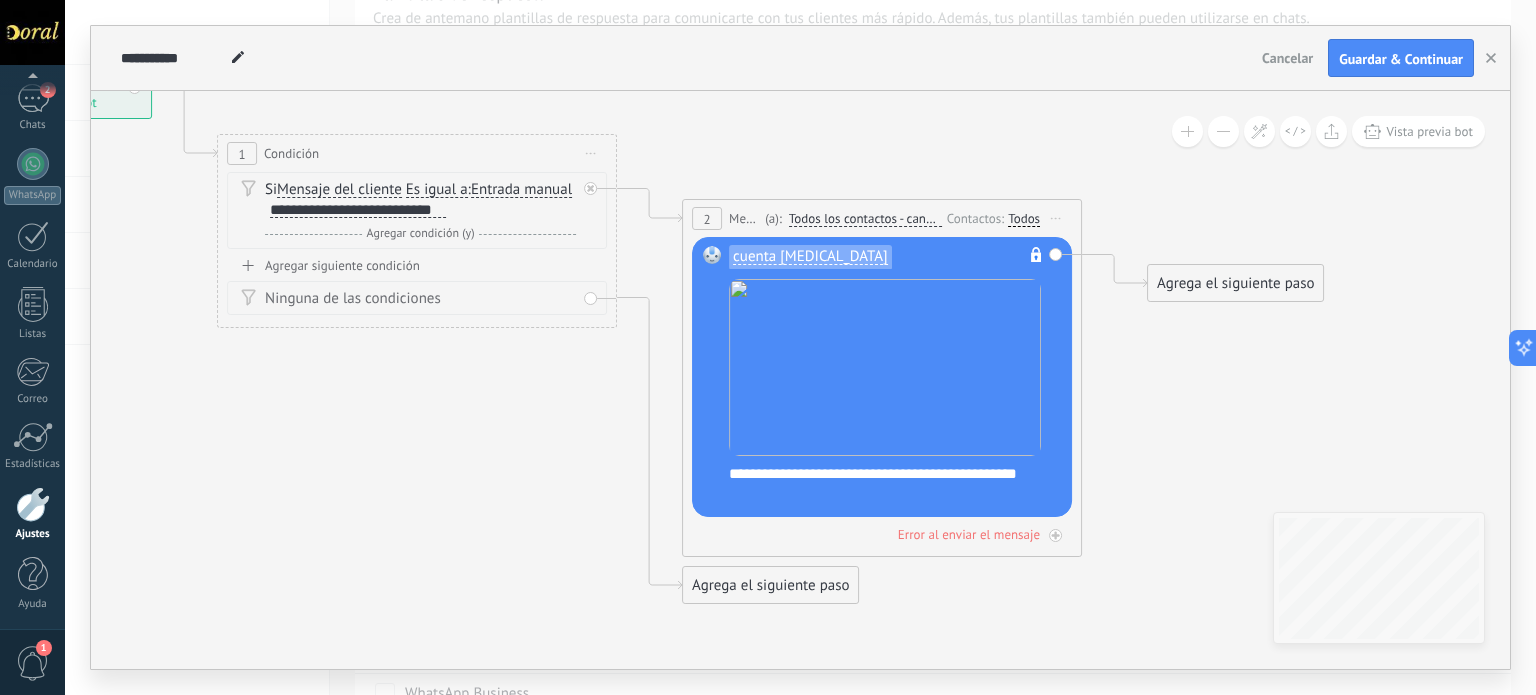 drag, startPoint x: 1106, startPoint y: 451, endPoint x: 1188, endPoint y: 378, distance: 109.786156 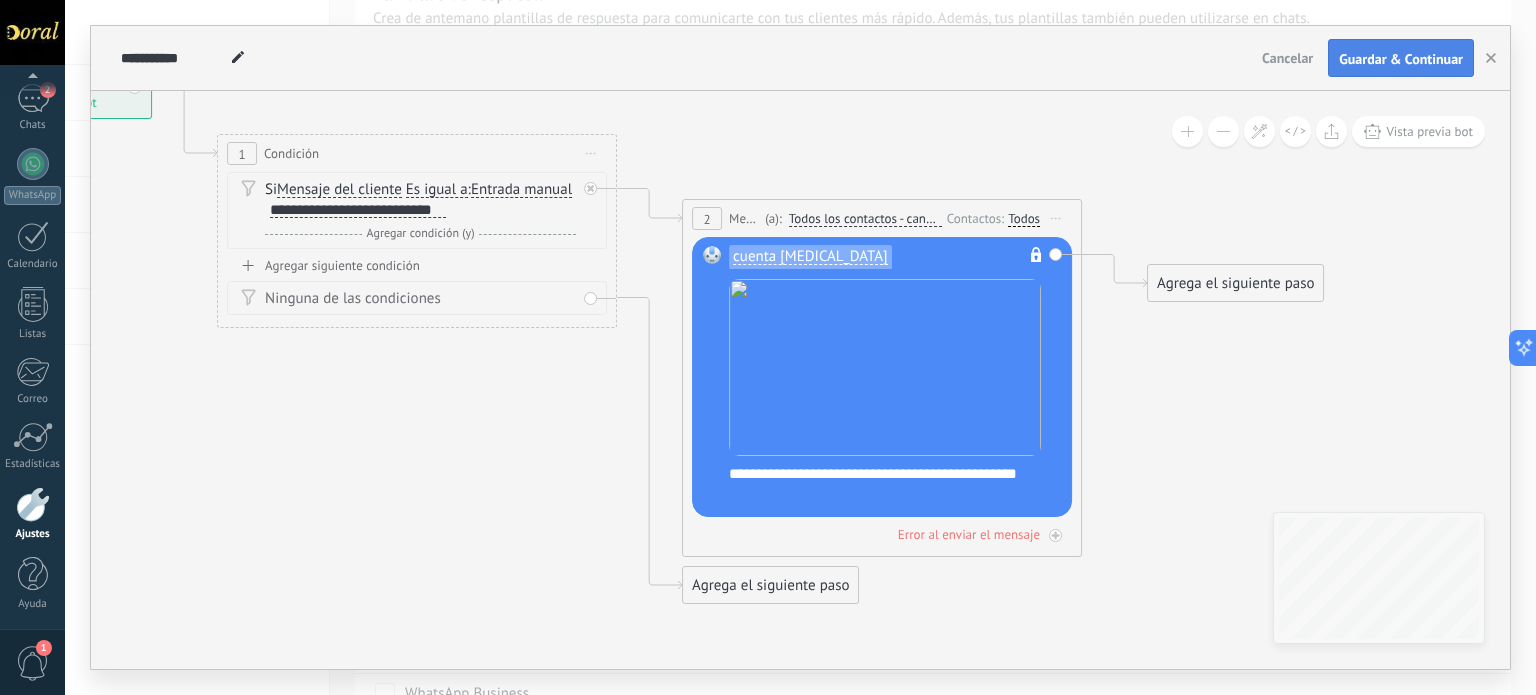 click on "Guardar & Continuar" at bounding box center (1401, 59) 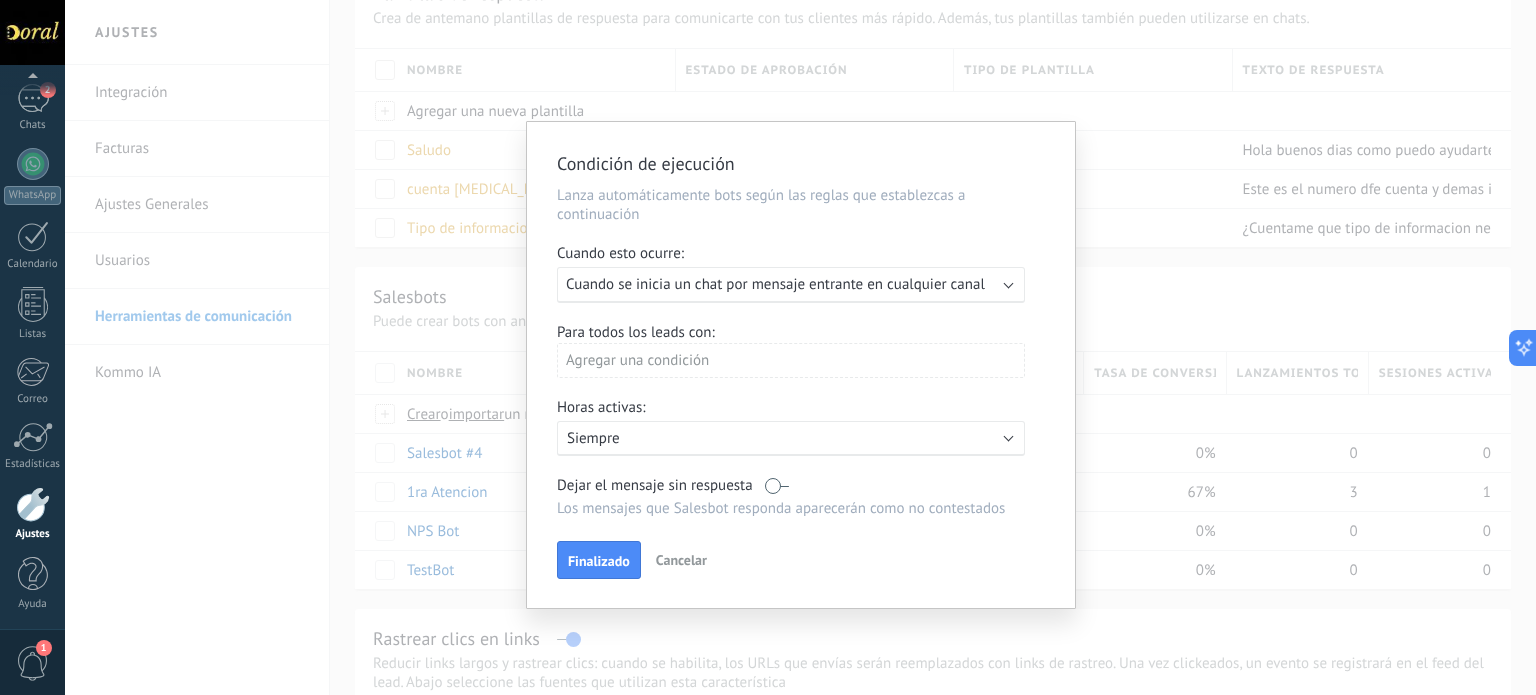 click at bounding box center [1009, 283] 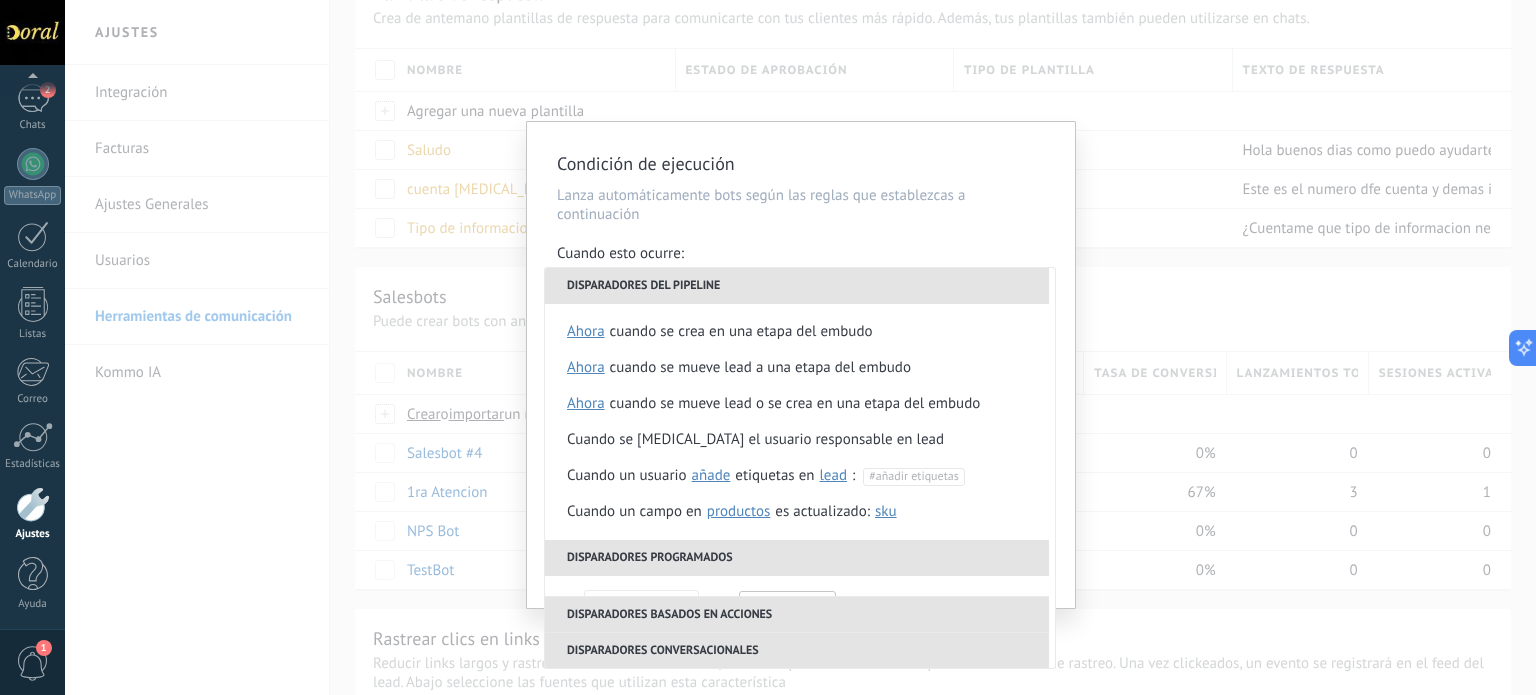 click on "Lanza automáticamente bots según las reglas que establezcas a continuación" at bounding box center [801, 205] 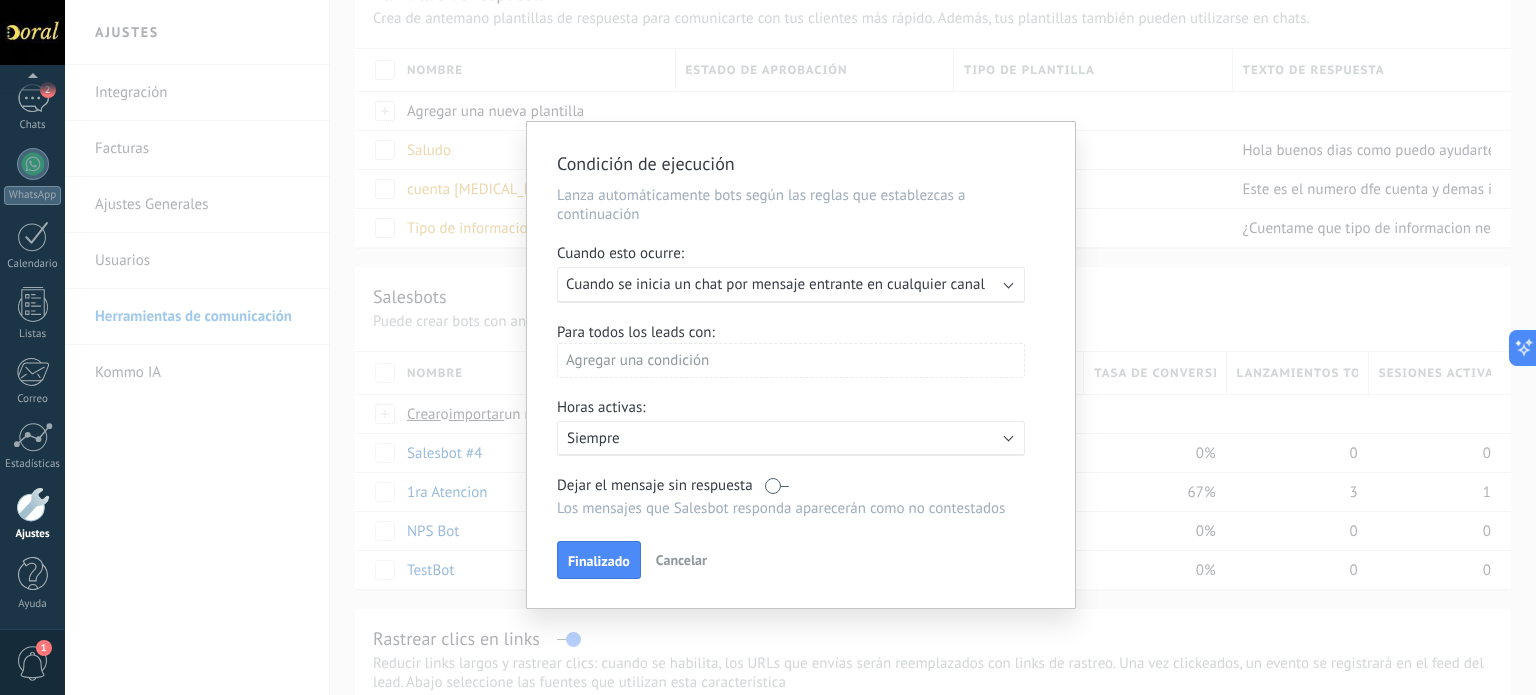 click on "Agregar una condición" at bounding box center [791, 360] 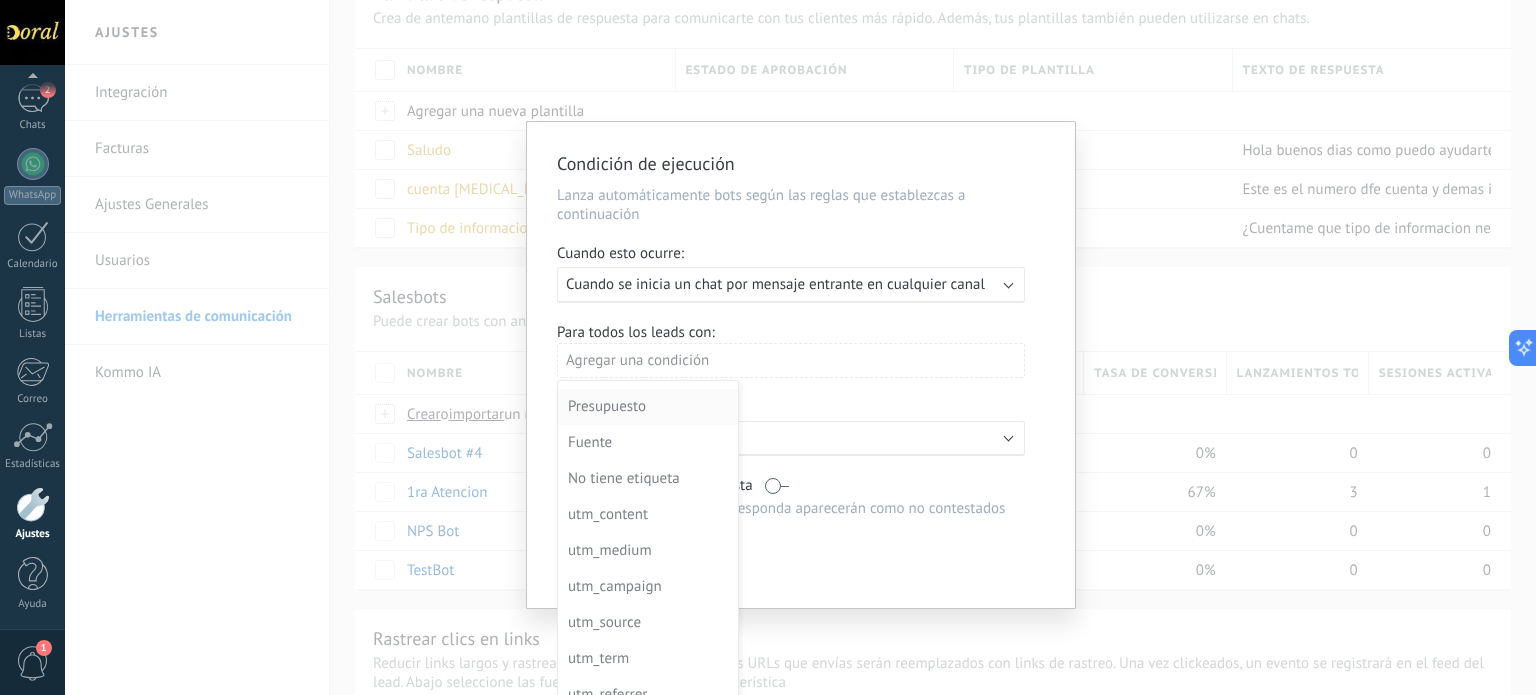 scroll, scrollTop: 0, scrollLeft: 0, axis: both 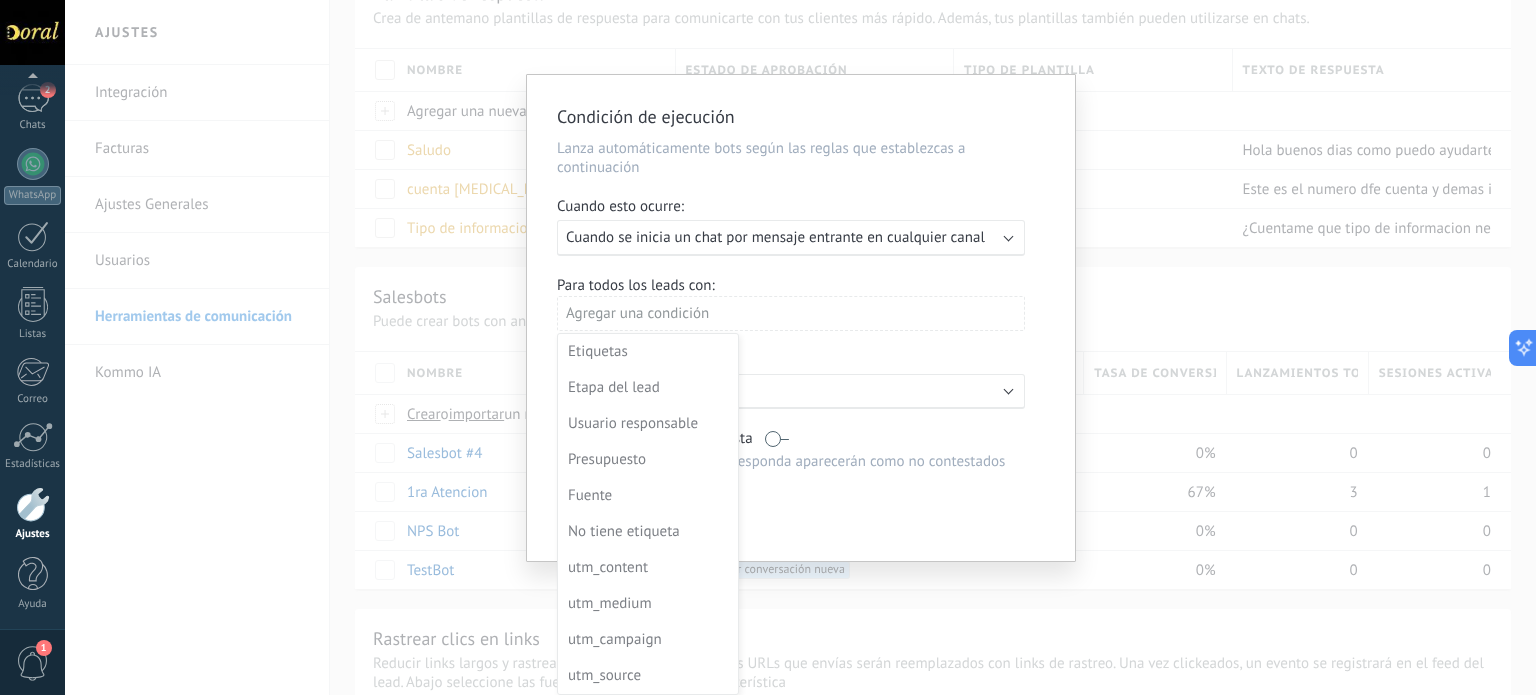 click at bounding box center (801, 318) 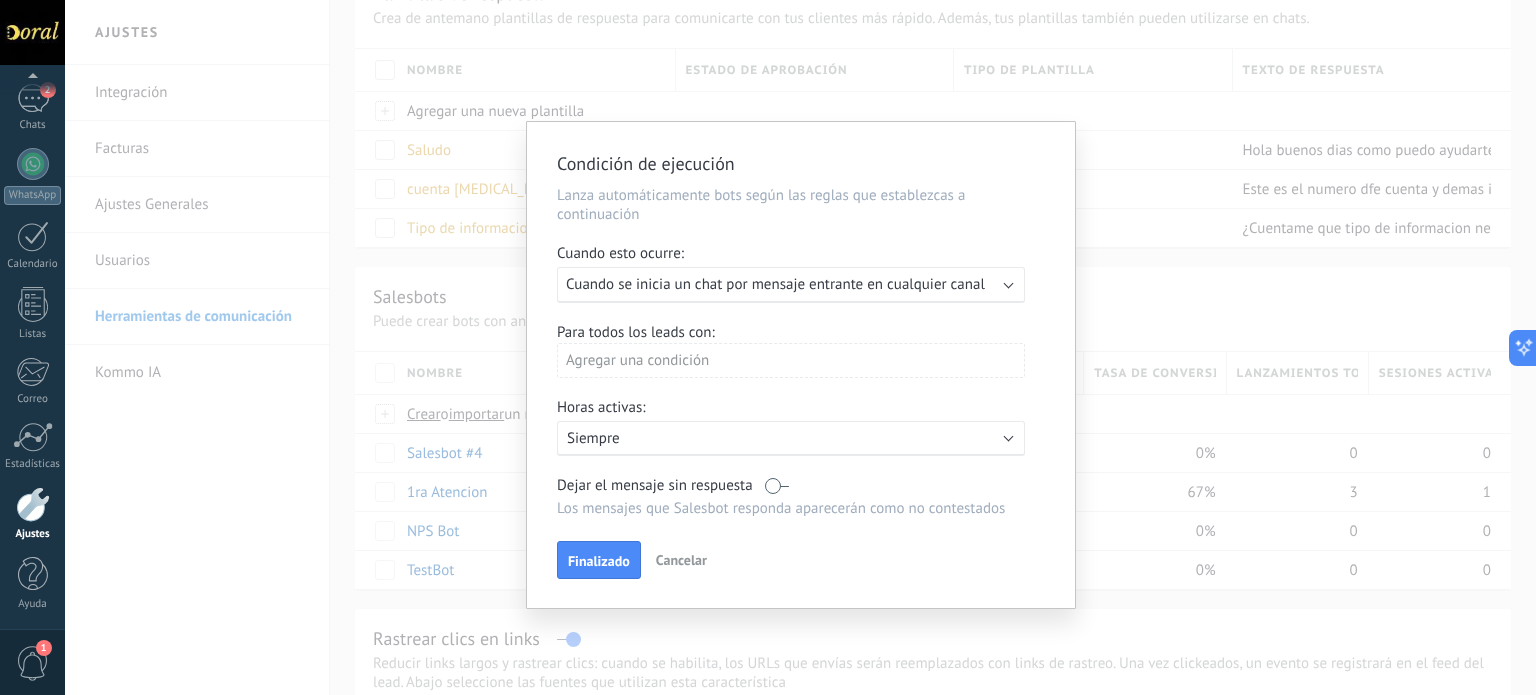 scroll, scrollTop: 0, scrollLeft: 0, axis: both 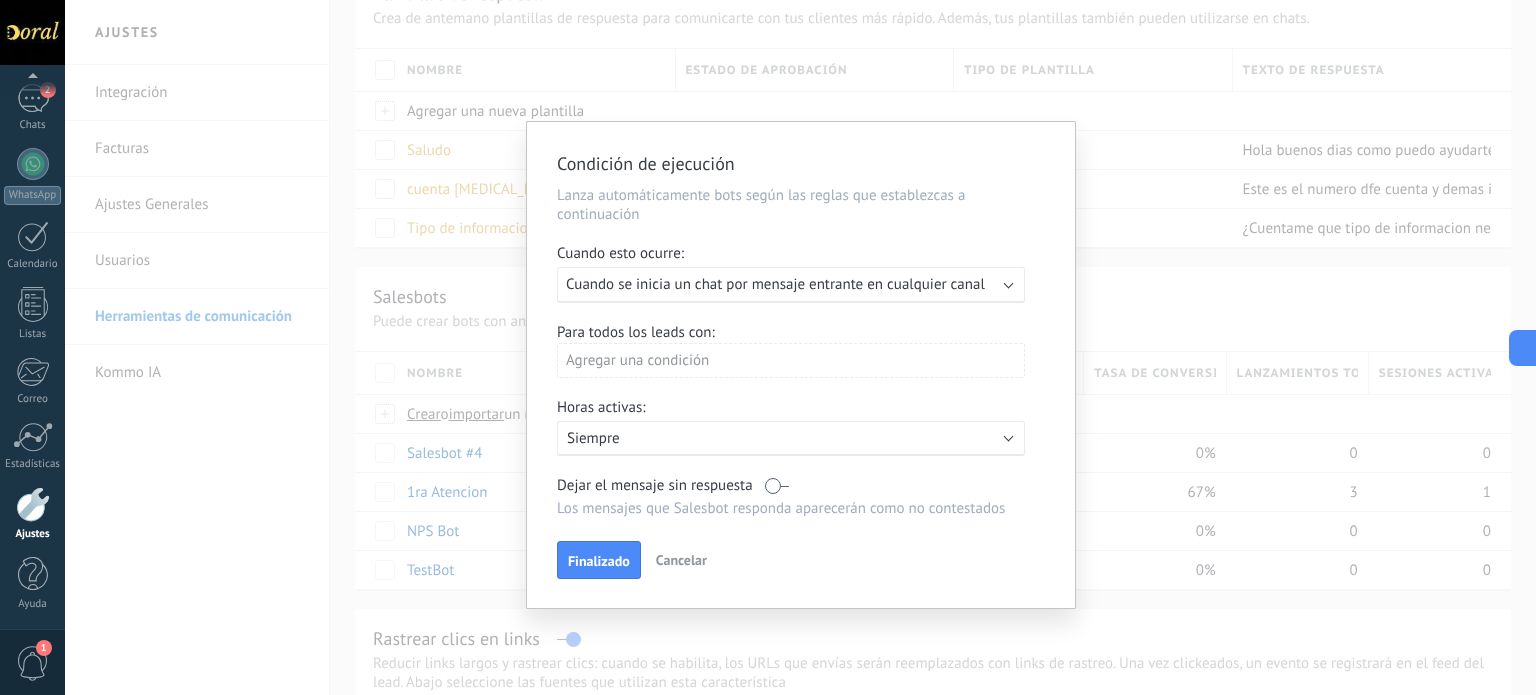 click on "Ejecutar:  Cuando se inicia un chat por mensaje entrante en cualquier canal" at bounding box center [791, 285] 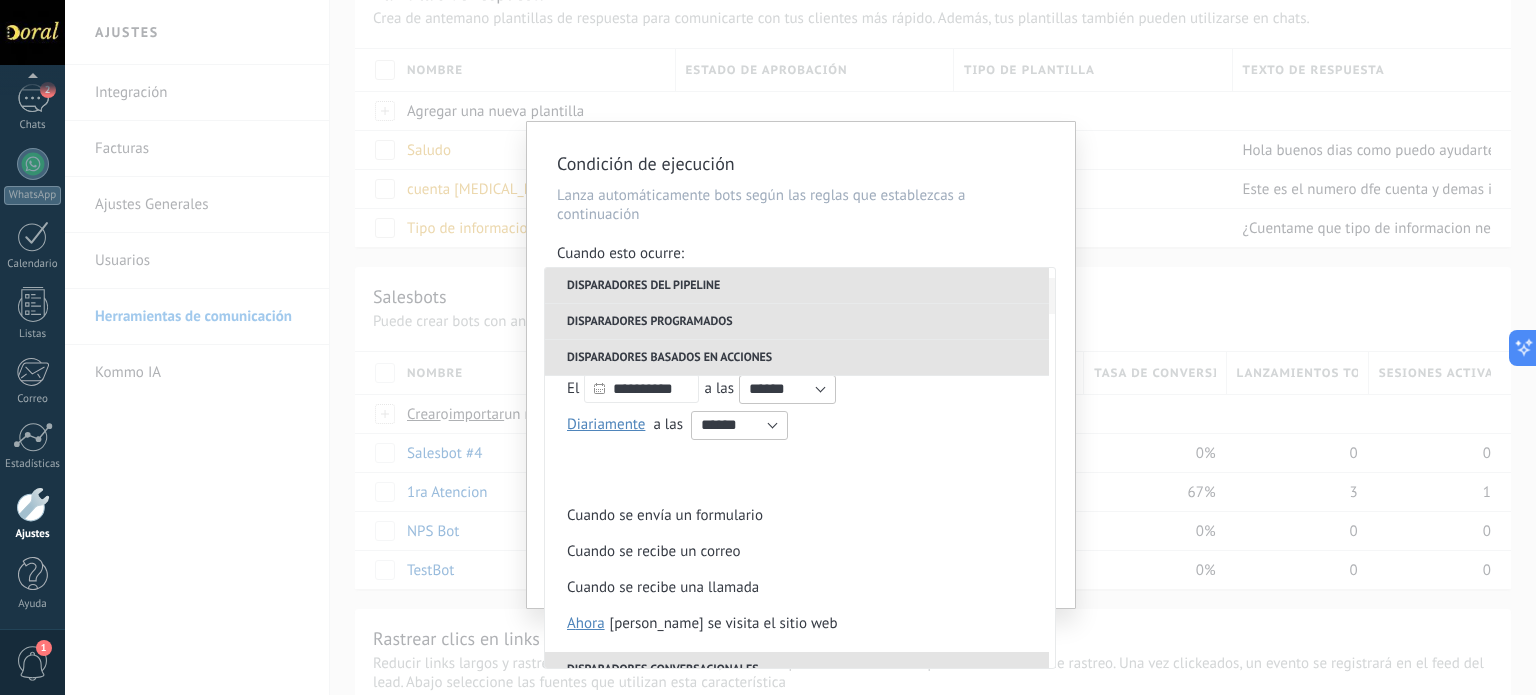 scroll, scrollTop: 472, scrollLeft: 0, axis: vertical 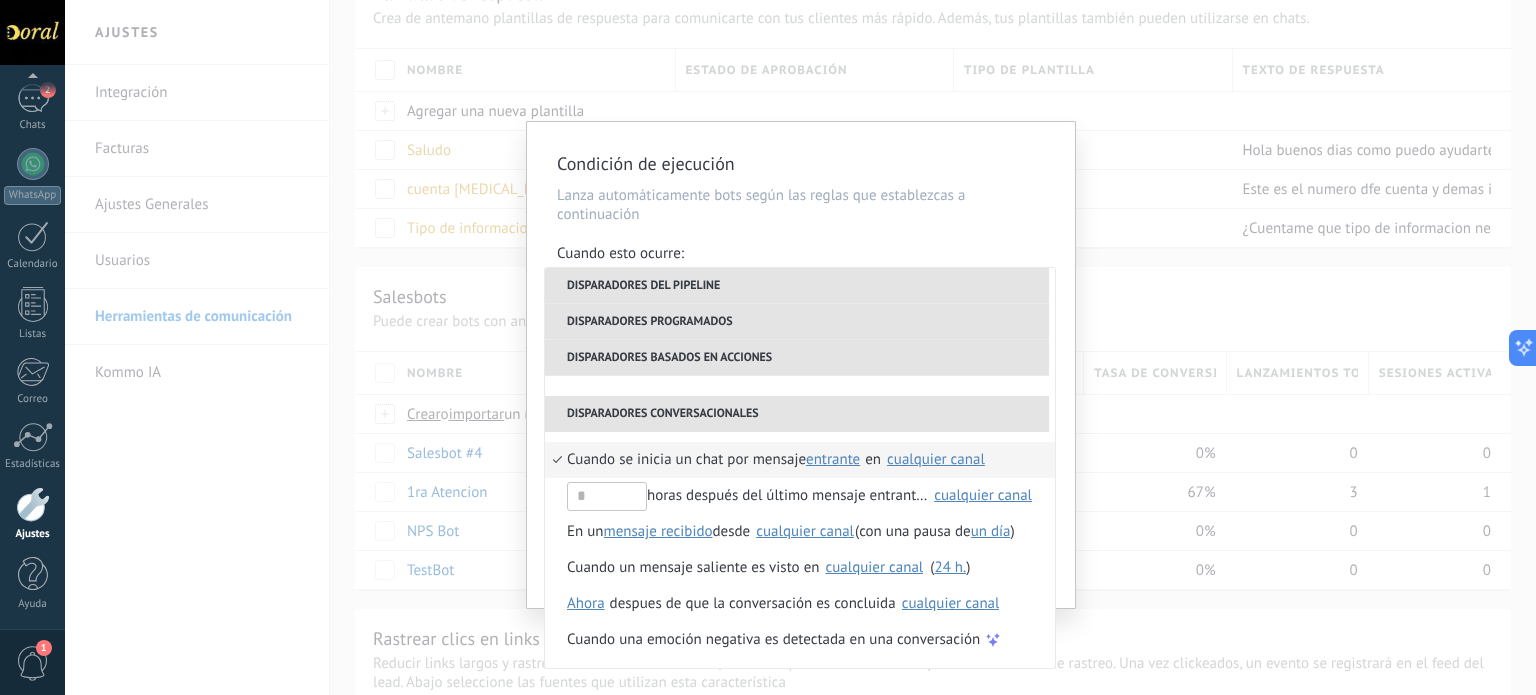 click on "Disparadores del pipeline" at bounding box center (797, 286) 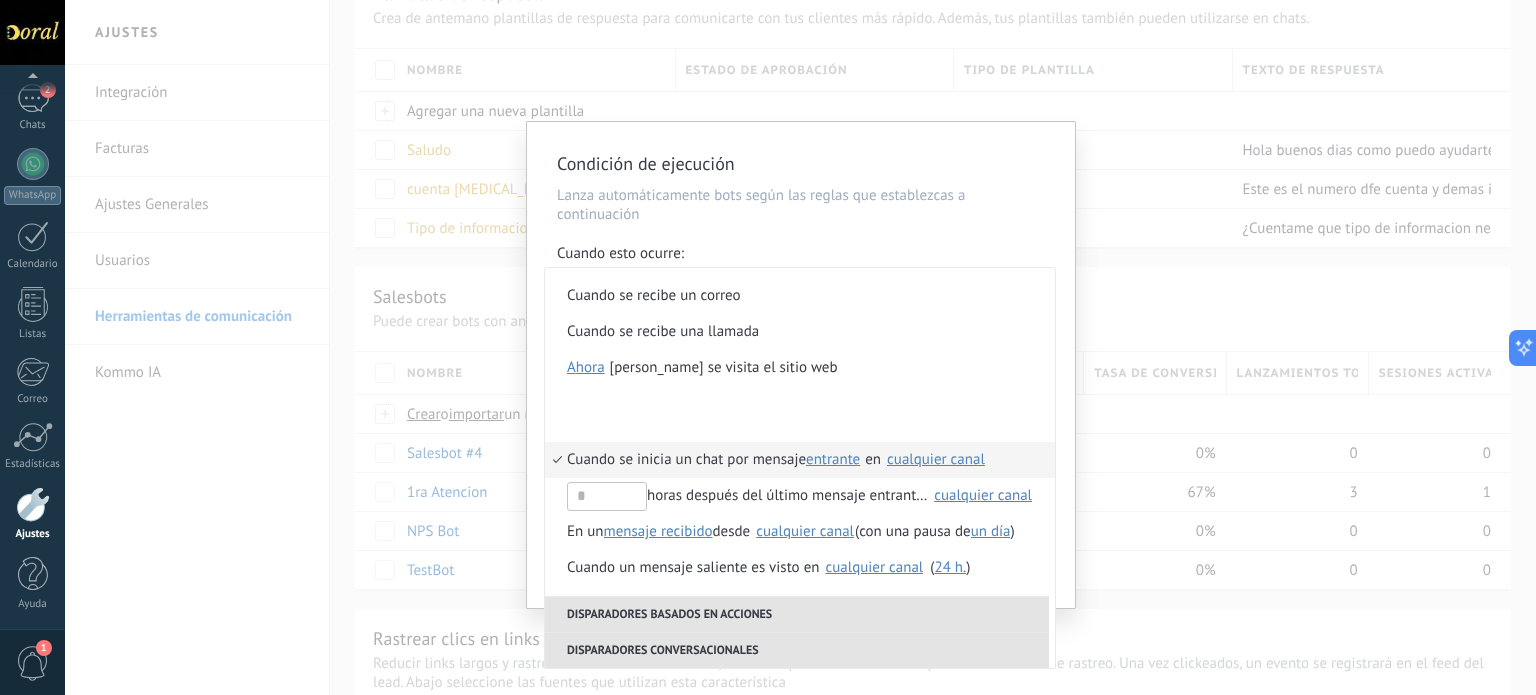 scroll, scrollTop: 0, scrollLeft: 0, axis: both 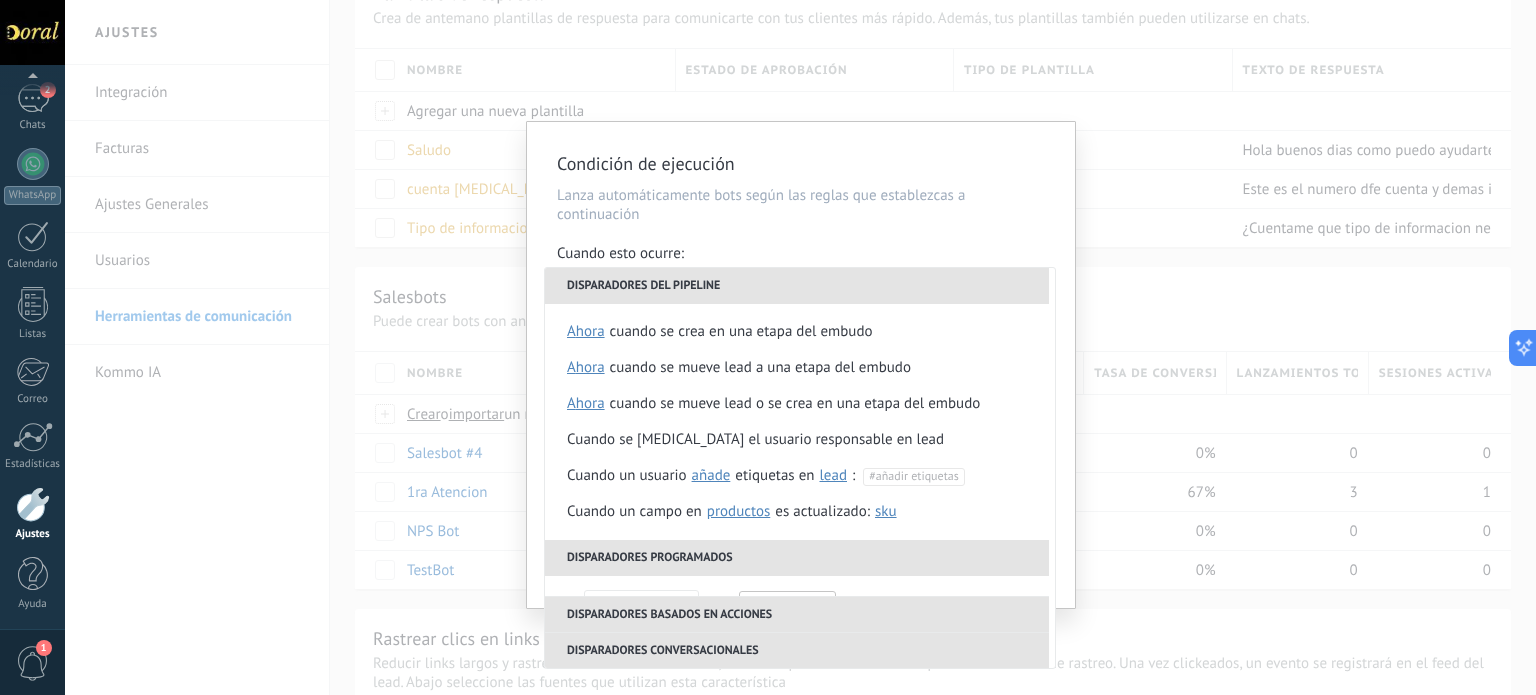 click on "Disparadores del pipeline" at bounding box center (797, 286) 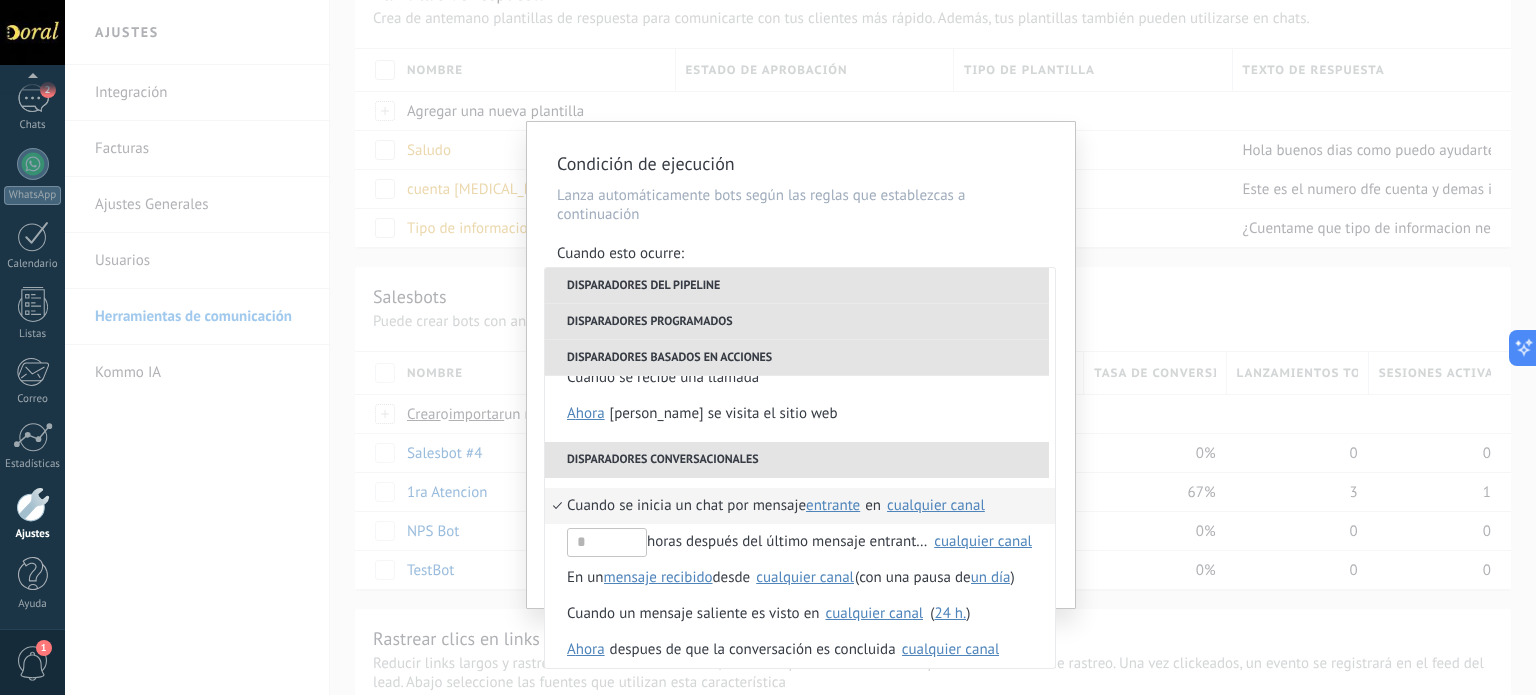 scroll, scrollTop: 472, scrollLeft: 0, axis: vertical 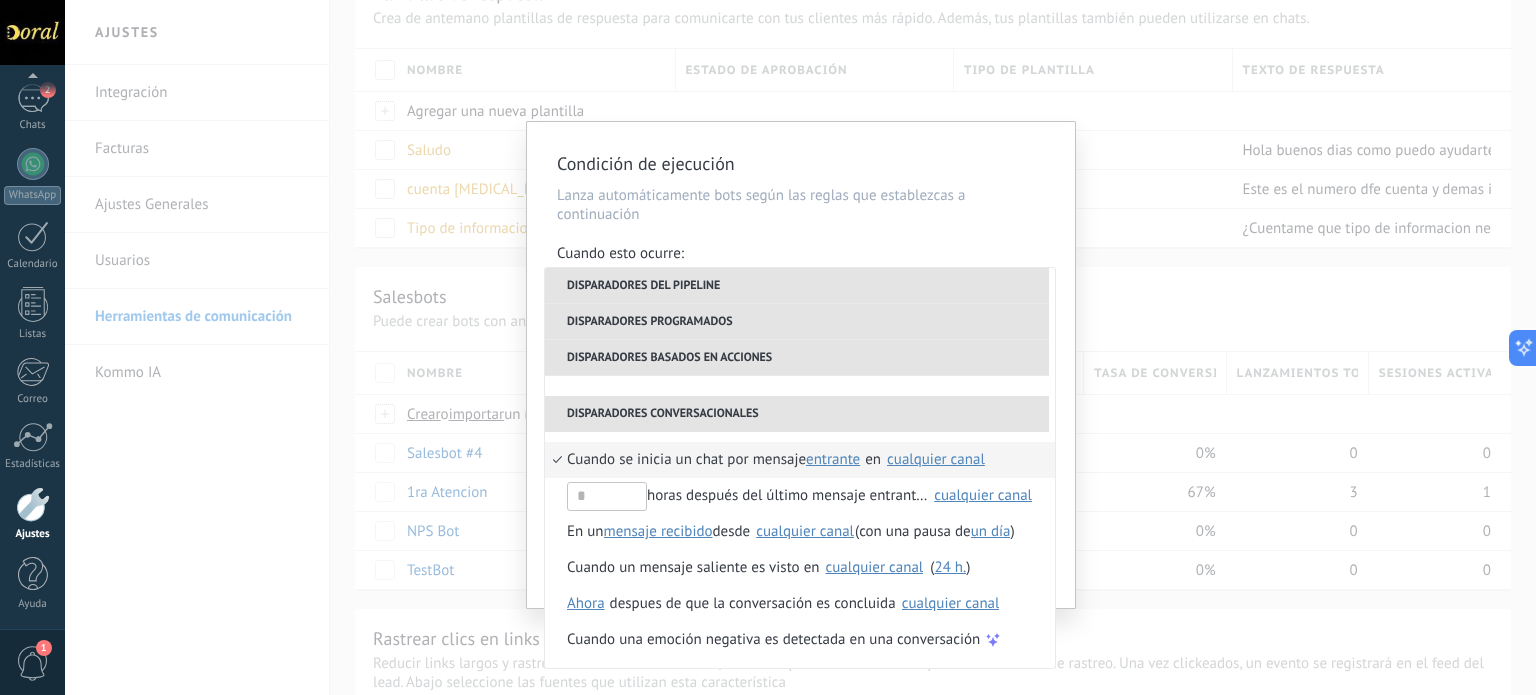 click on "**********" at bounding box center [801, 365] 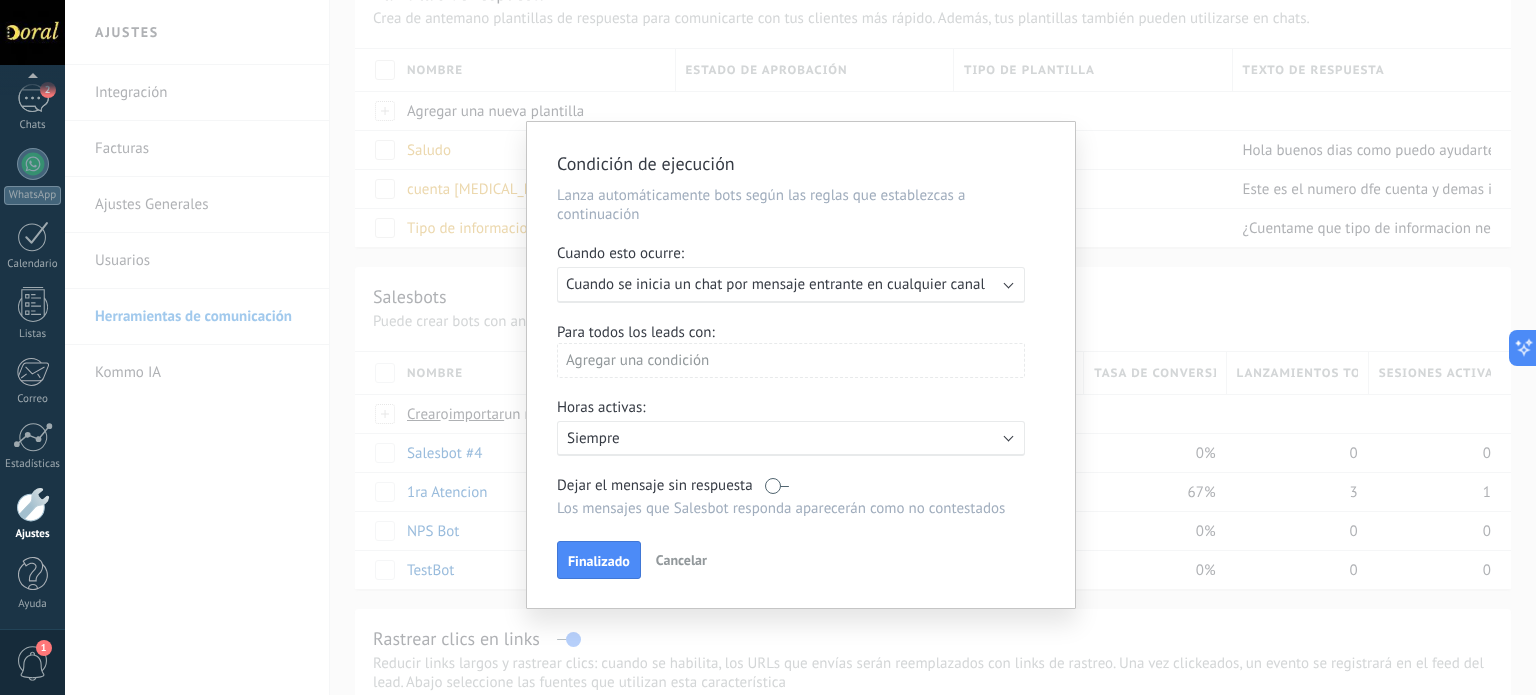 click on "Agregar una condición" at bounding box center (791, 360) 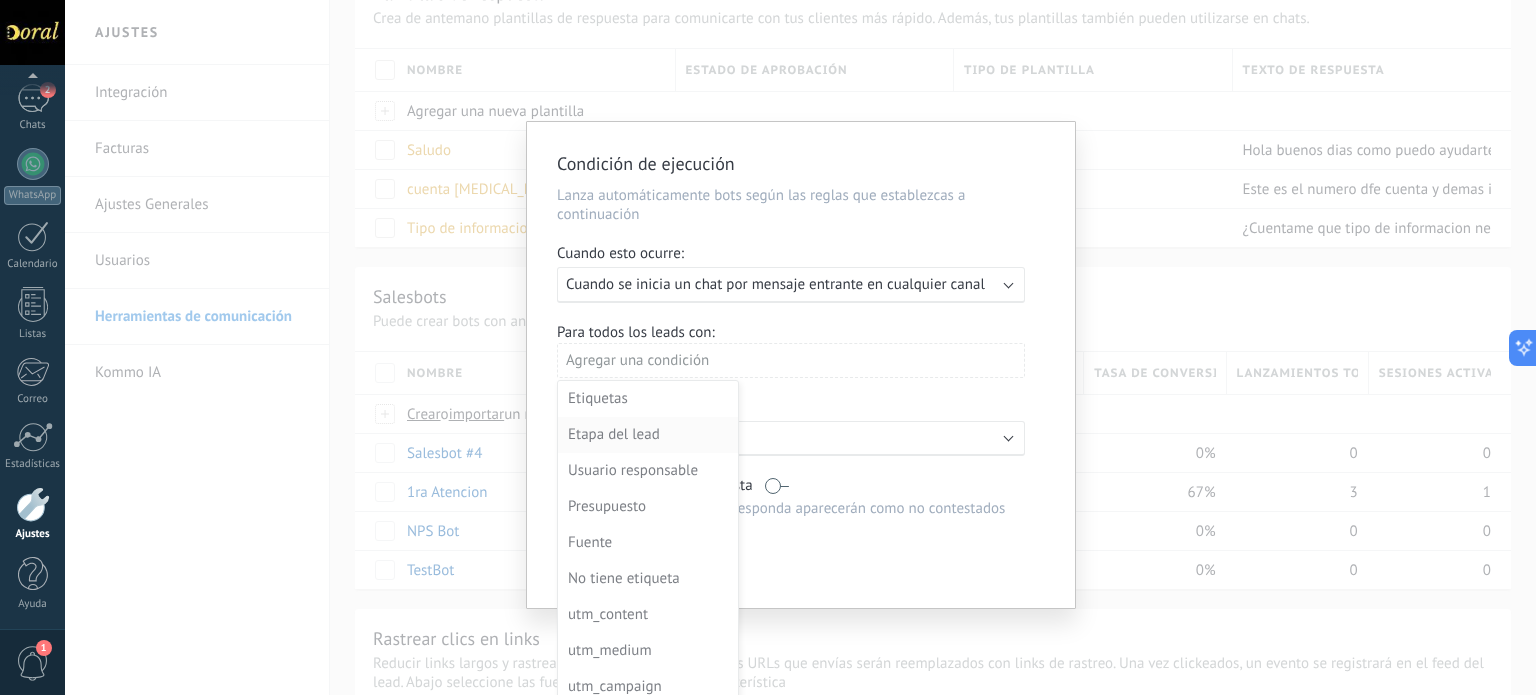 click on "Etapa del lead" at bounding box center [646, 435] 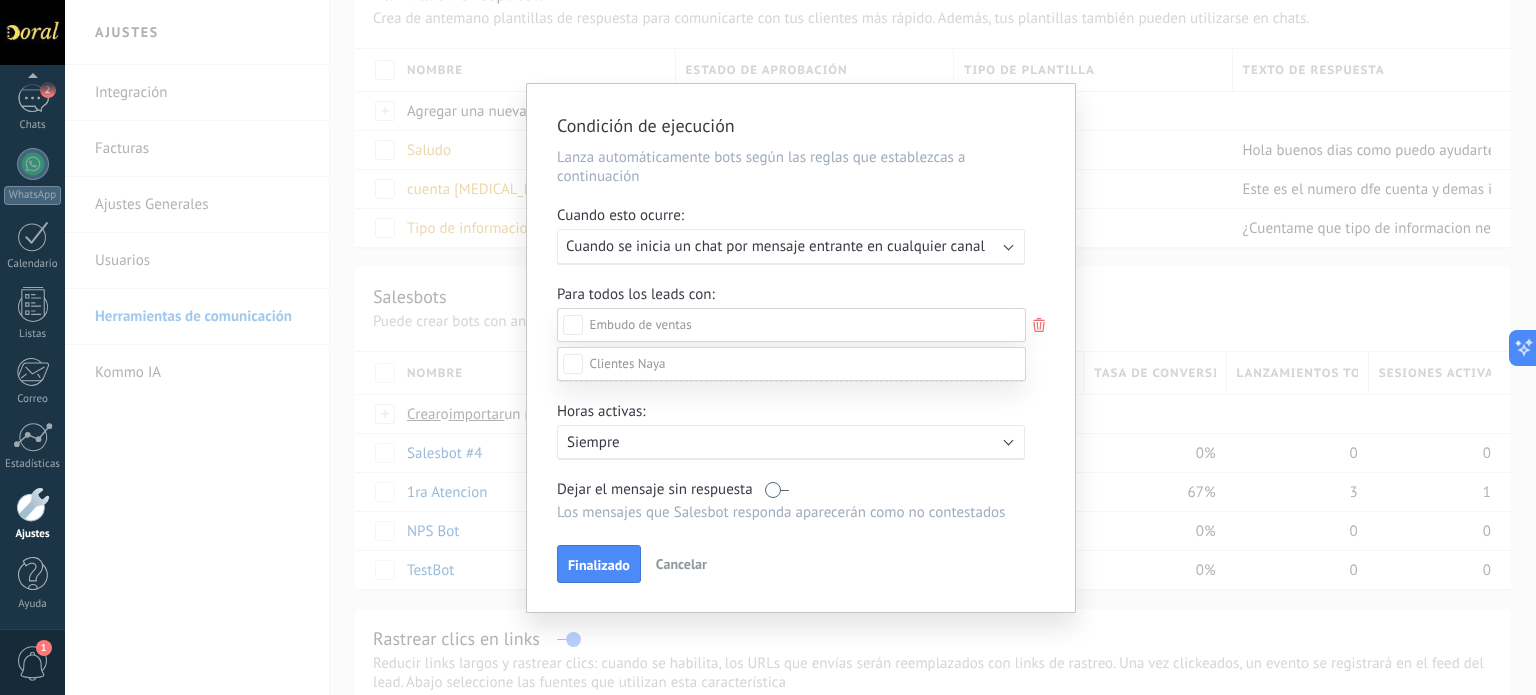 click at bounding box center [800, 347] 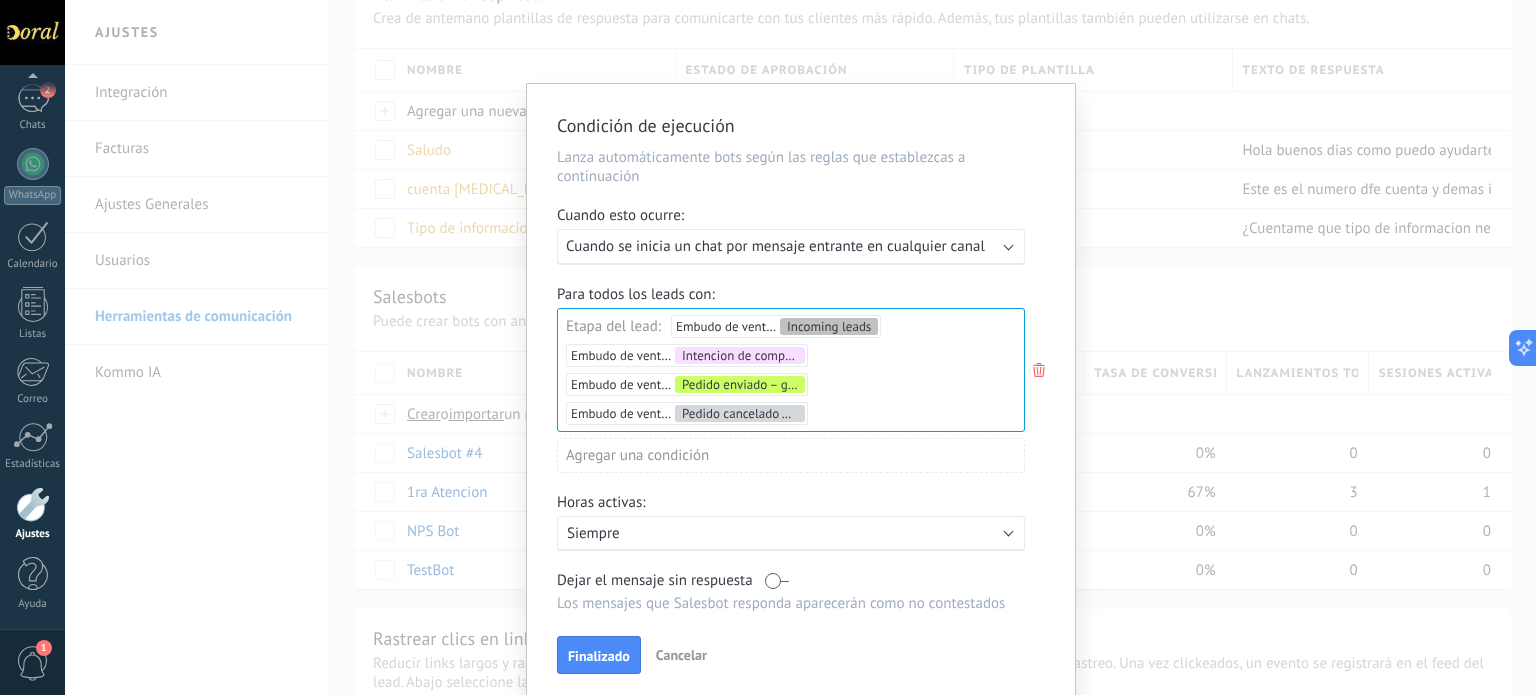 scroll, scrollTop: 8, scrollLeft: 0, axis: vertical 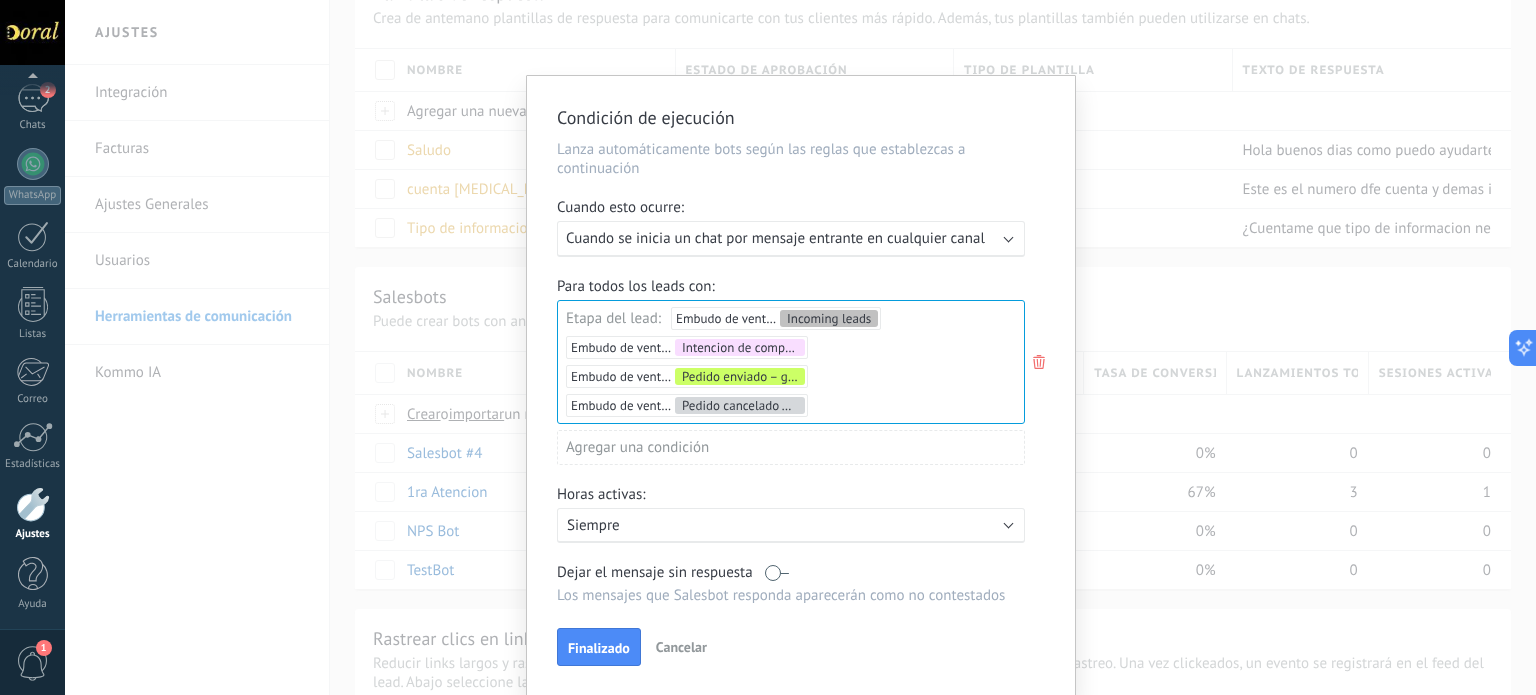 click on "Ejecutar:  Cuando se inicia un chat por mensaje entrante en cualquier canal" at bounding box center [791, 239] 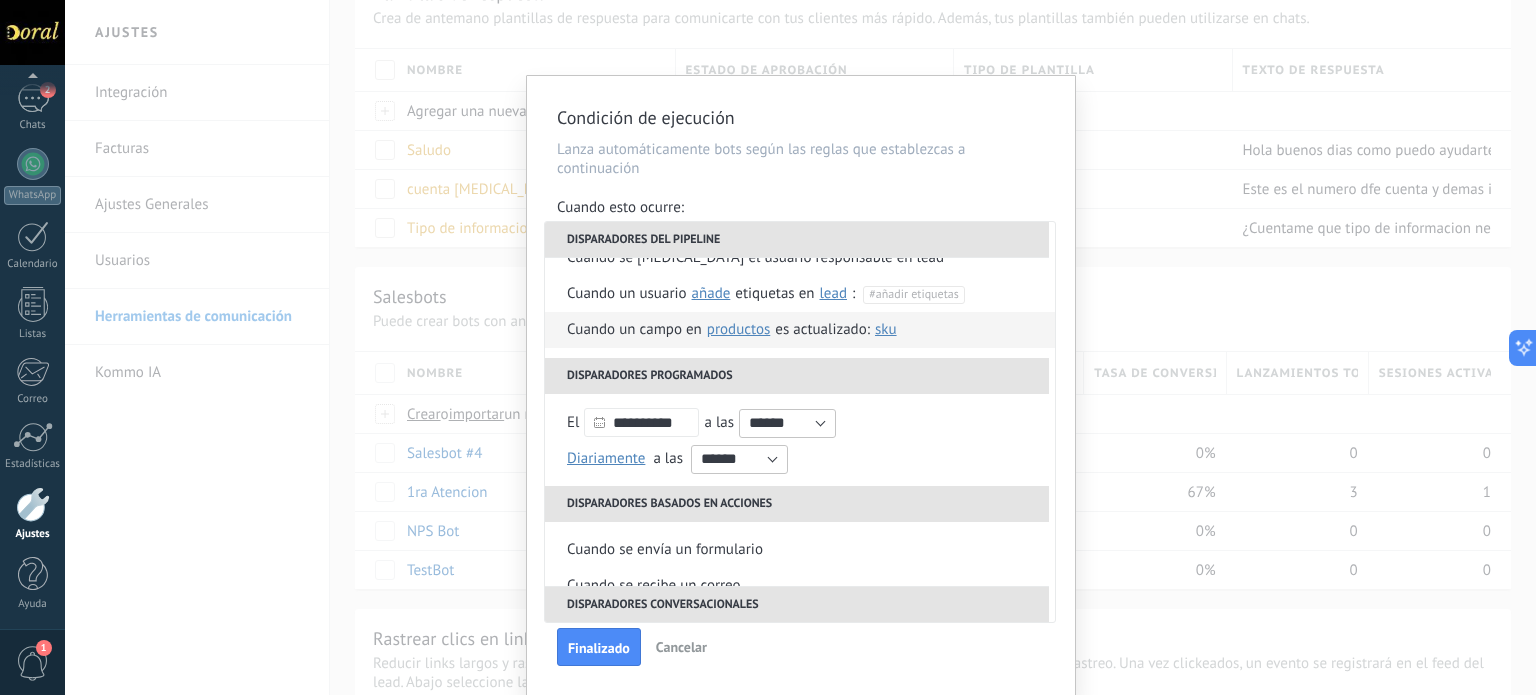 scroll, scrollTop: 472, scrollLeft: 0, axis: vertical 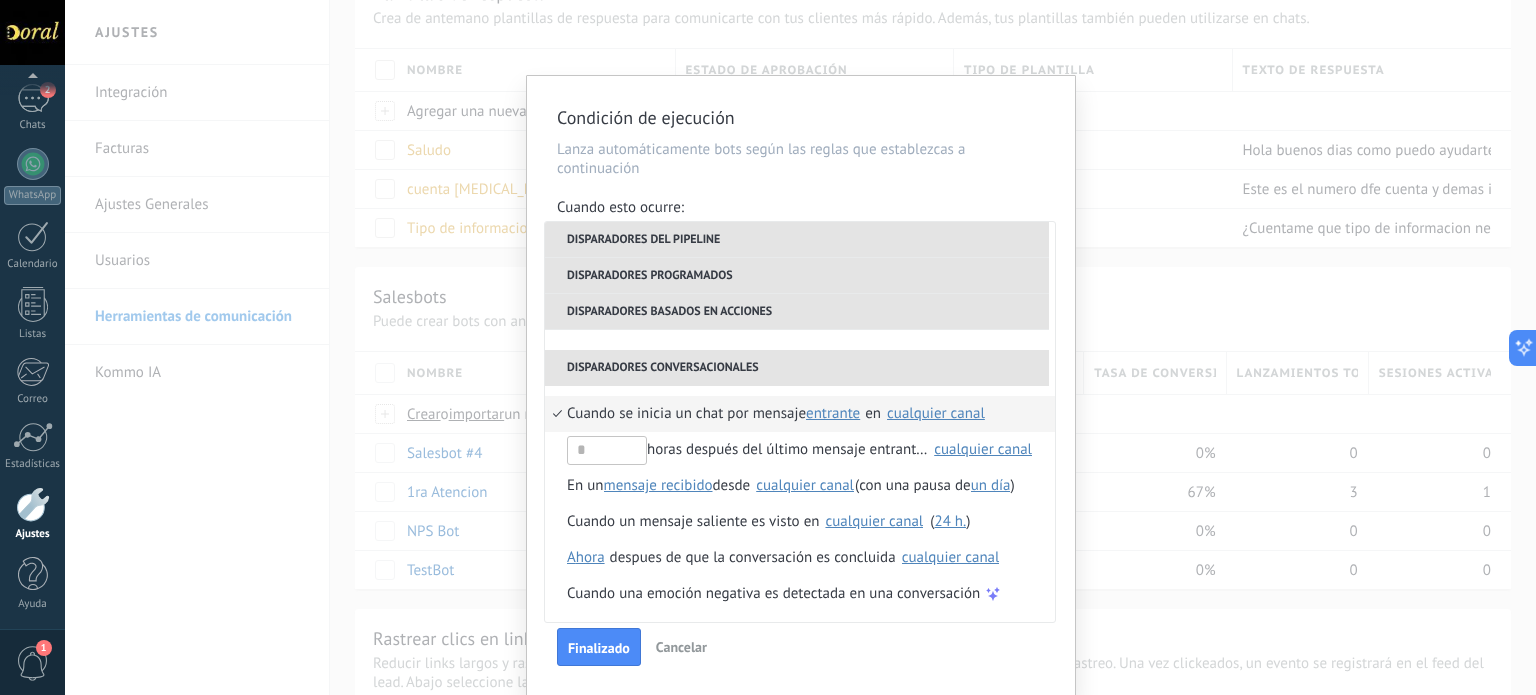 click on "Finalizado" at bounding box center [599, 648] 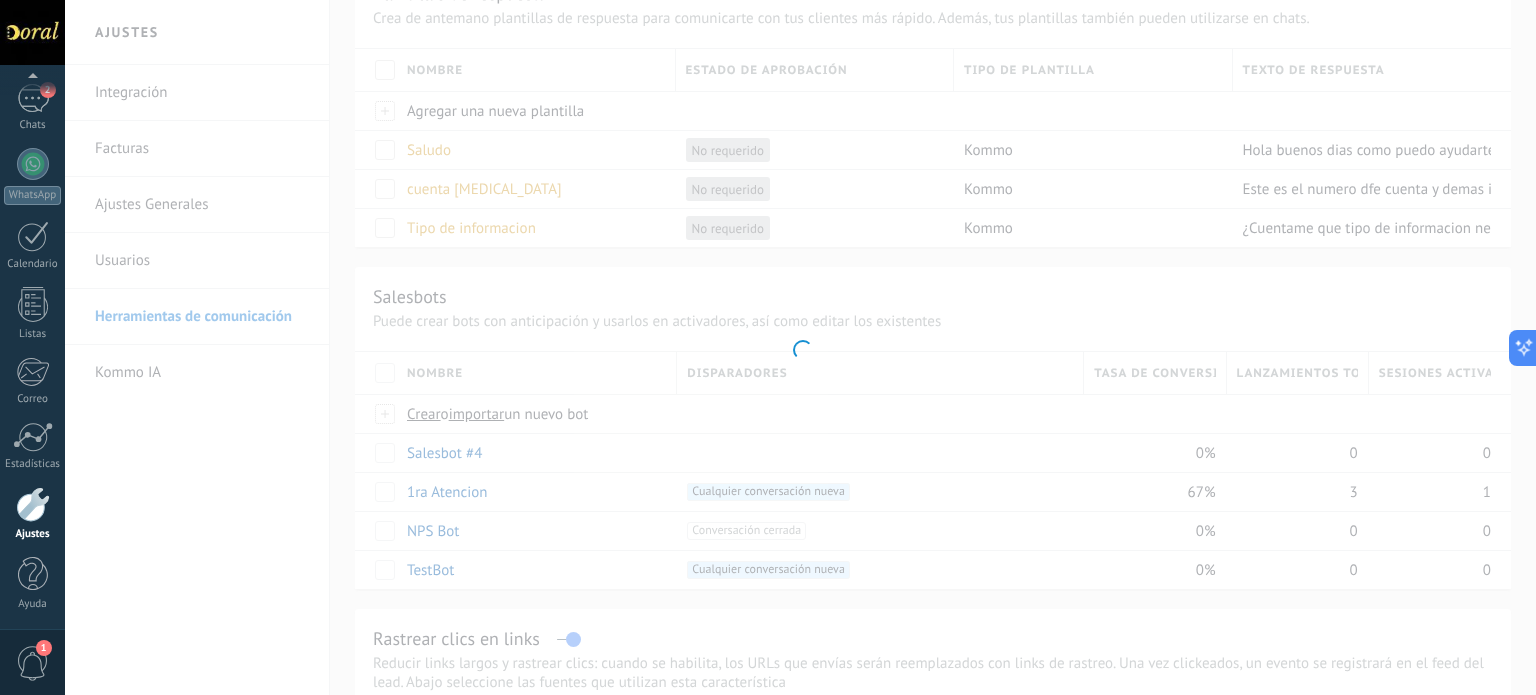 scroll, scrollTop: 0, scrollLeft: 0, axis: both 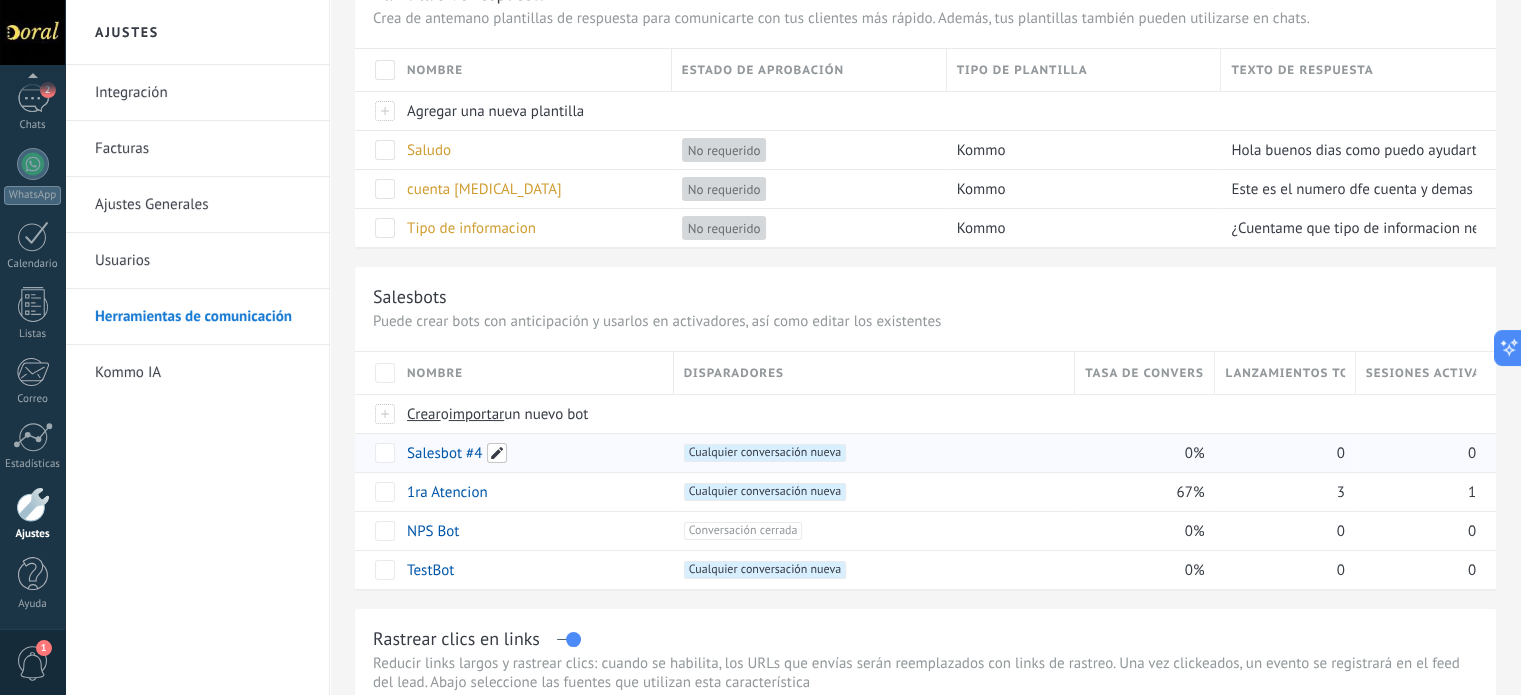 click at bounding box center (497, 453) 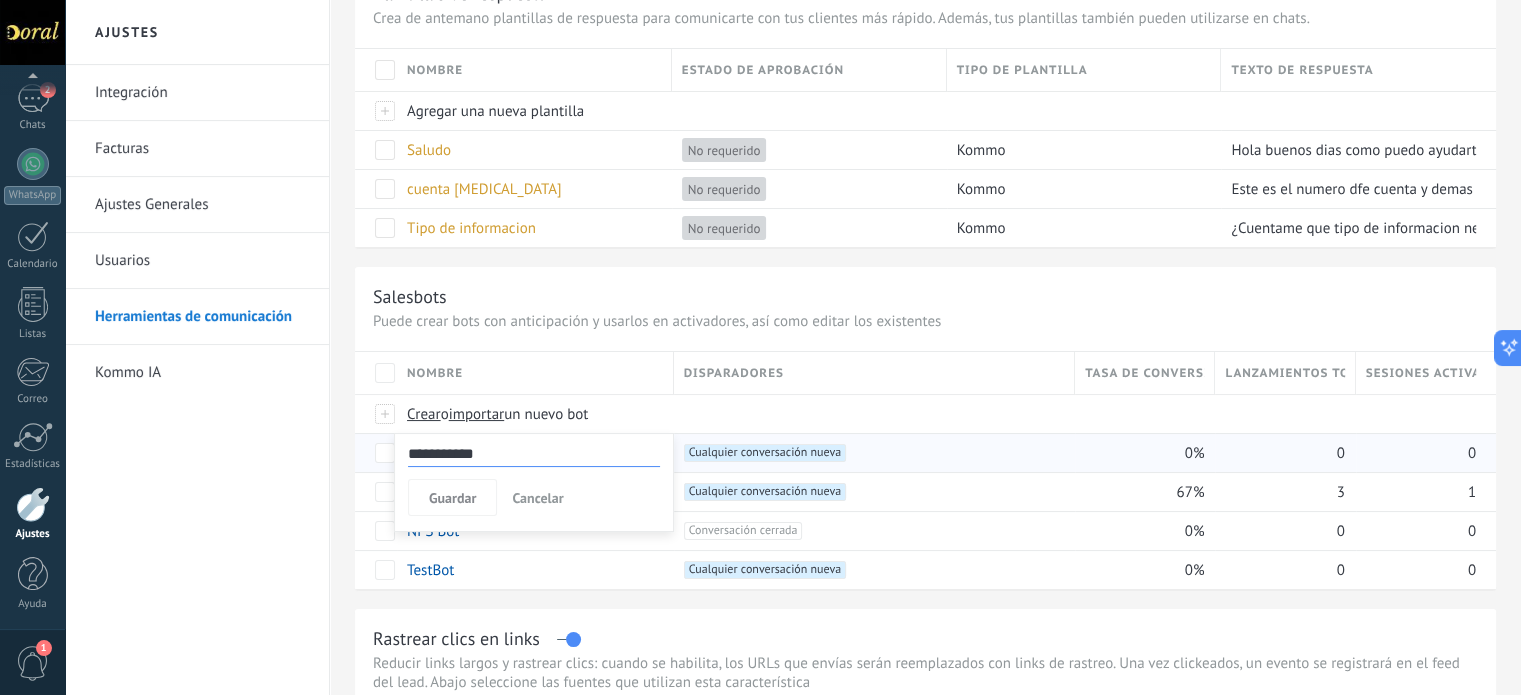 click on "Cancelar" at bounding box center (537, 498) 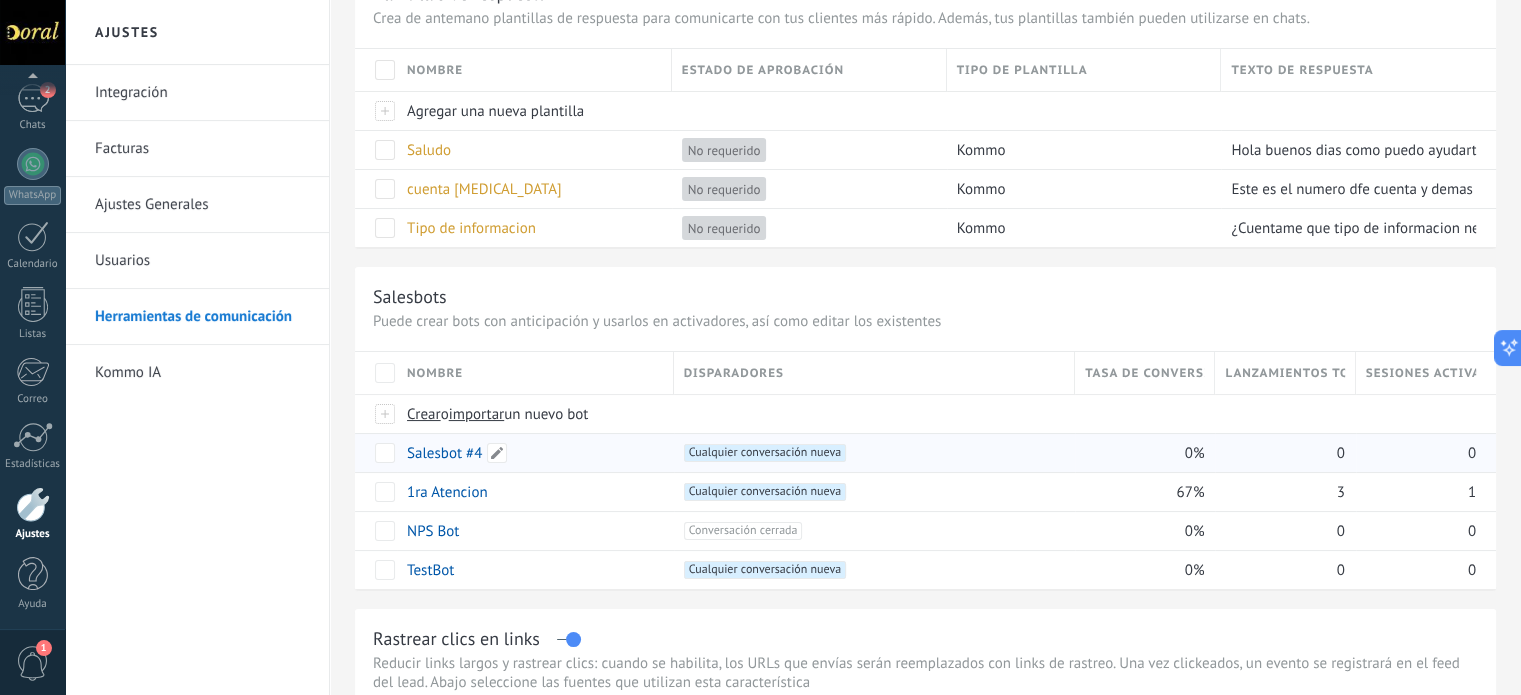 click on "Salesbot #4" at bounding box center [444, 453] 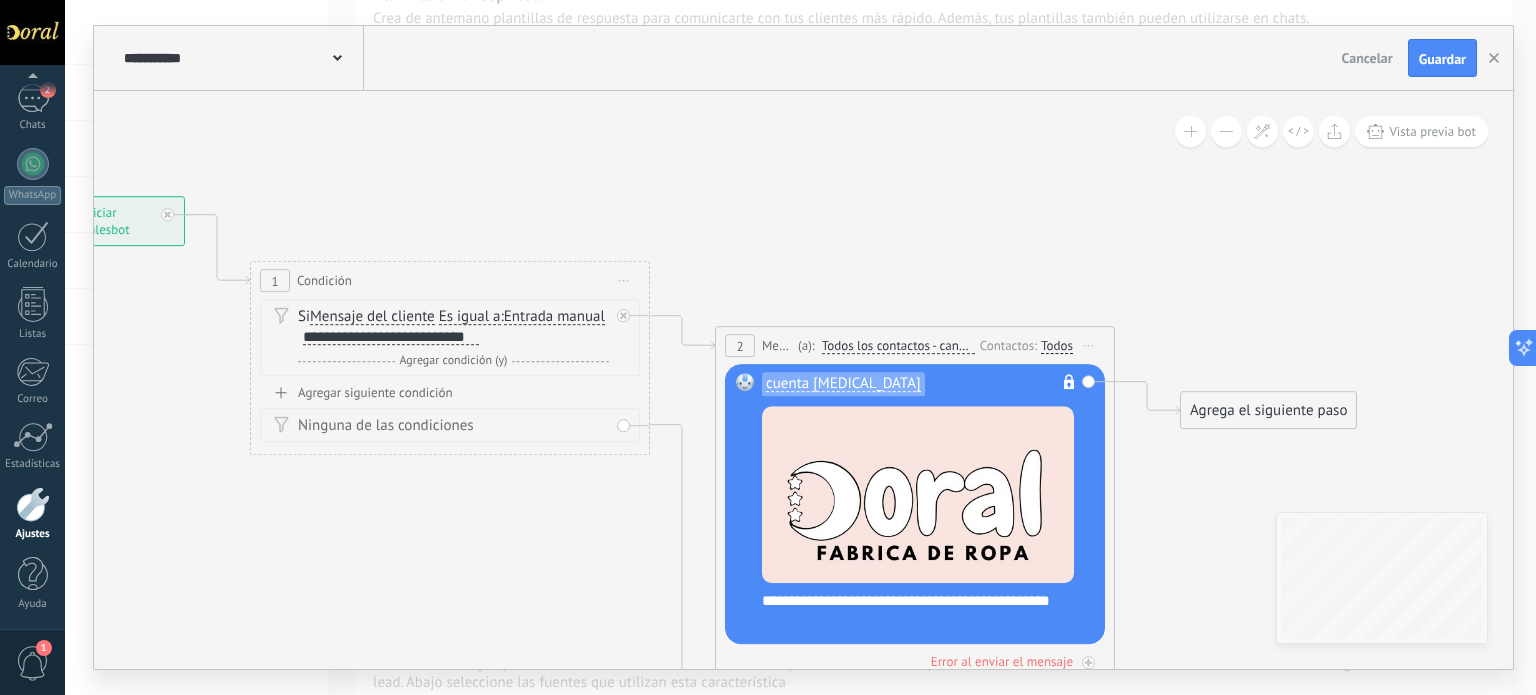 drag, startPoint x: 903, startPoint y: 558, endPoint x: 419, endPoint y: 513, distance: 486.08743 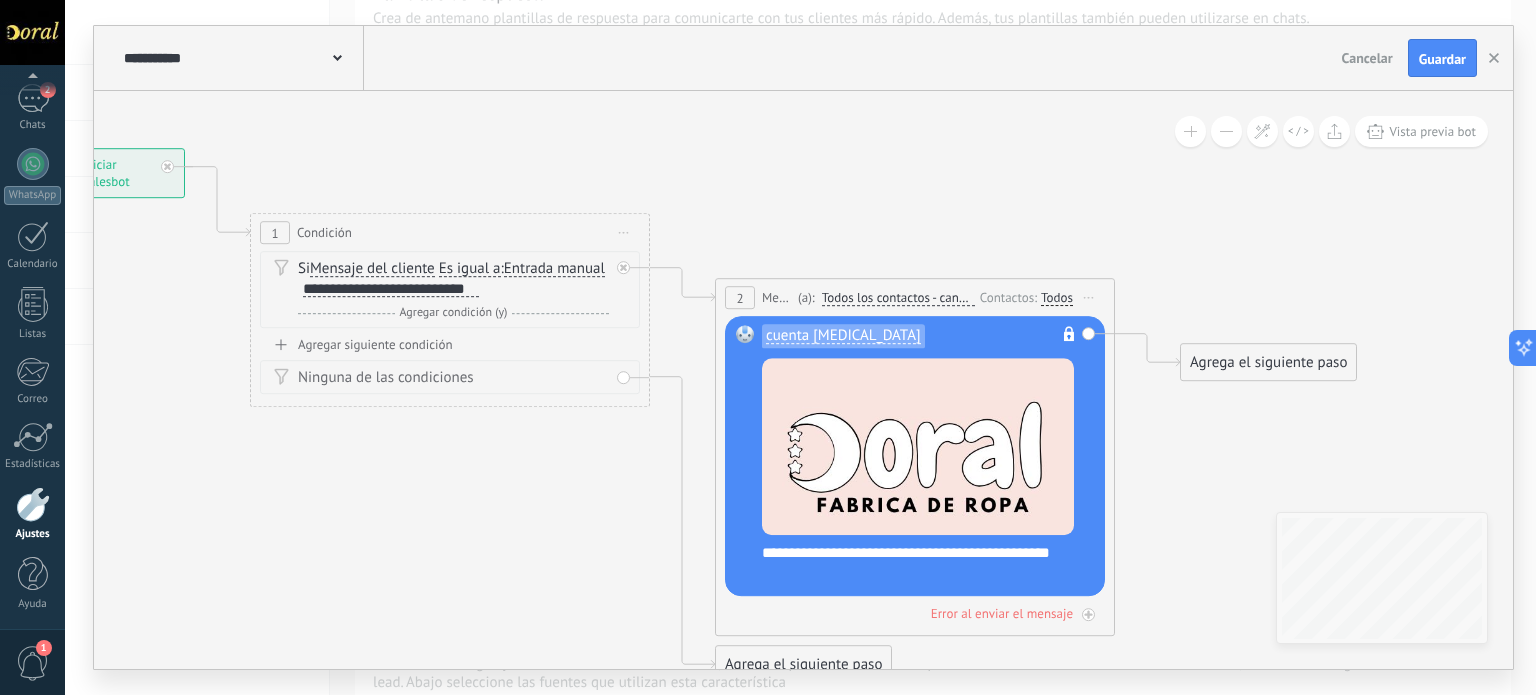 click on "Es igual a" at bounding box center [470, 269] 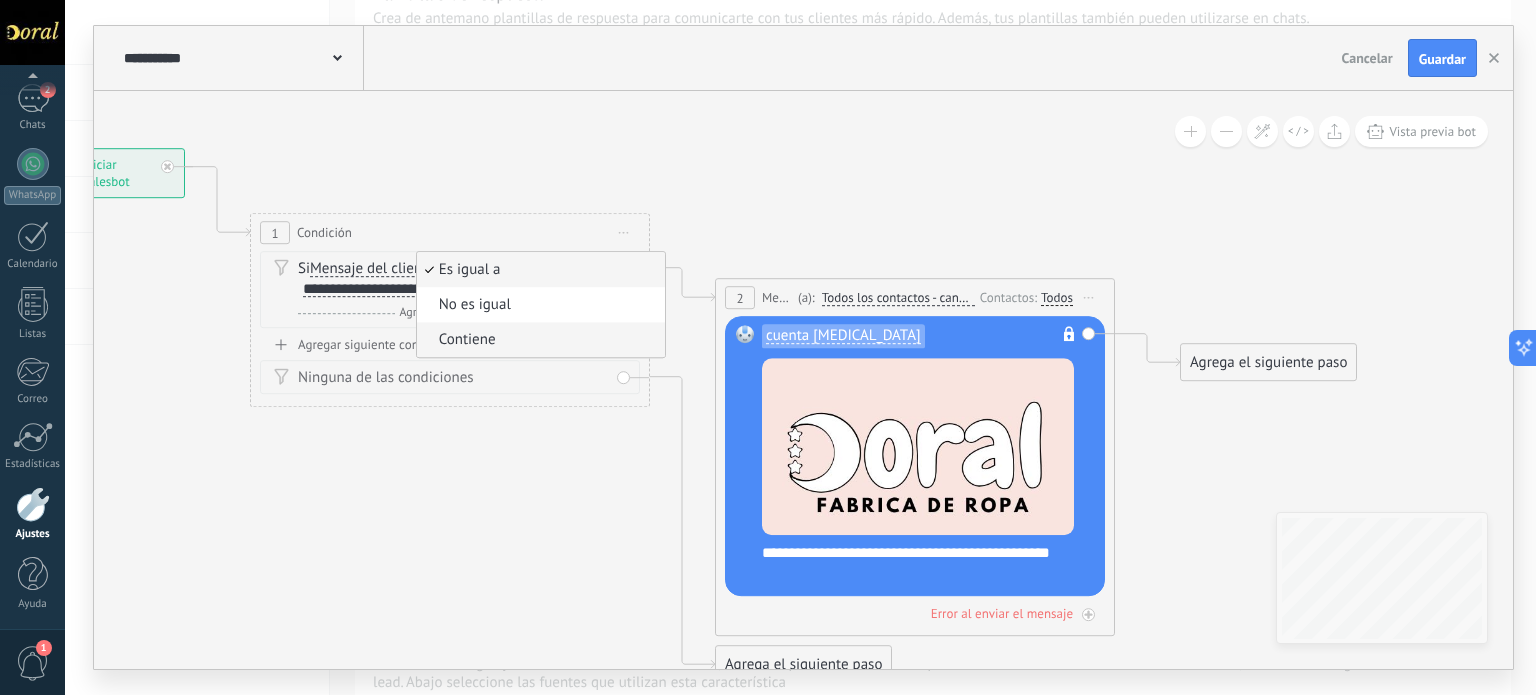 click on "Contiene" at bounding box center (538, 340) 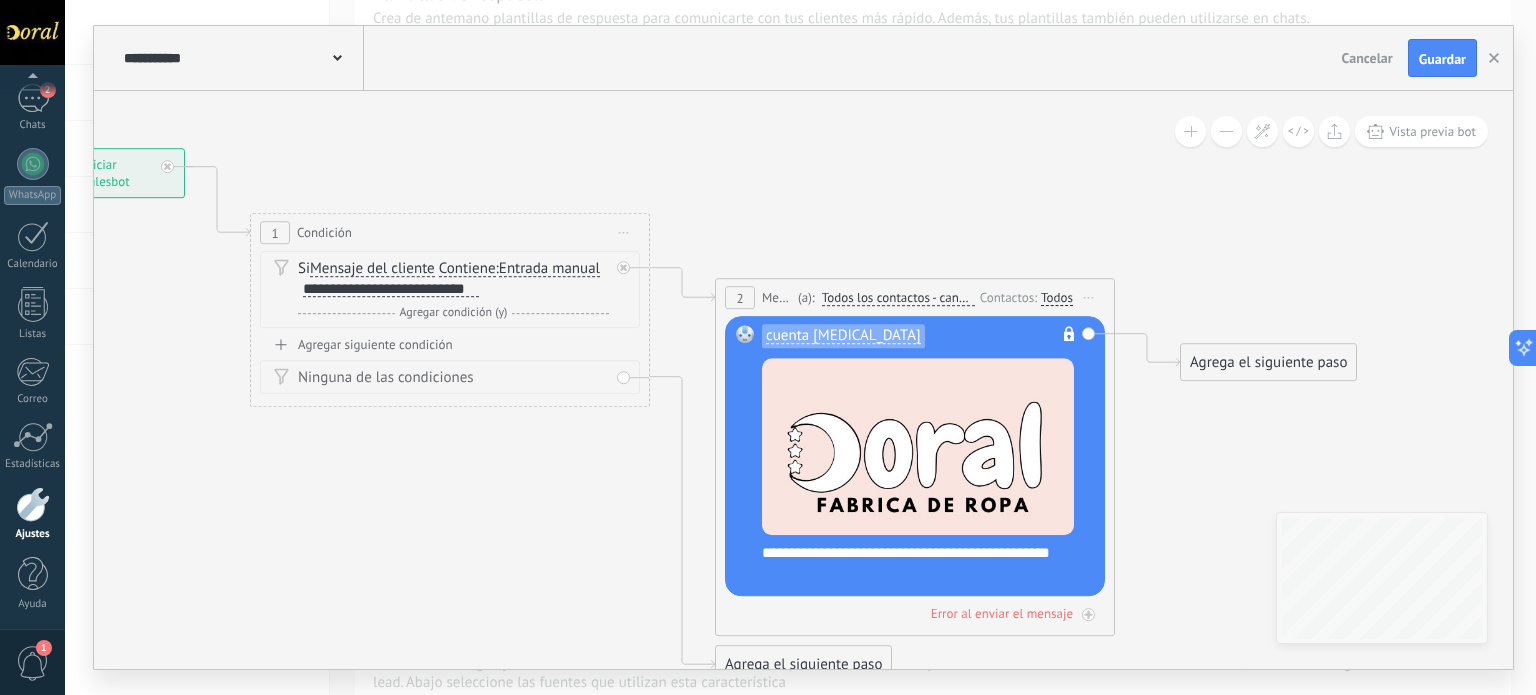 click on "Contiene" at bounding box center [467, 269] 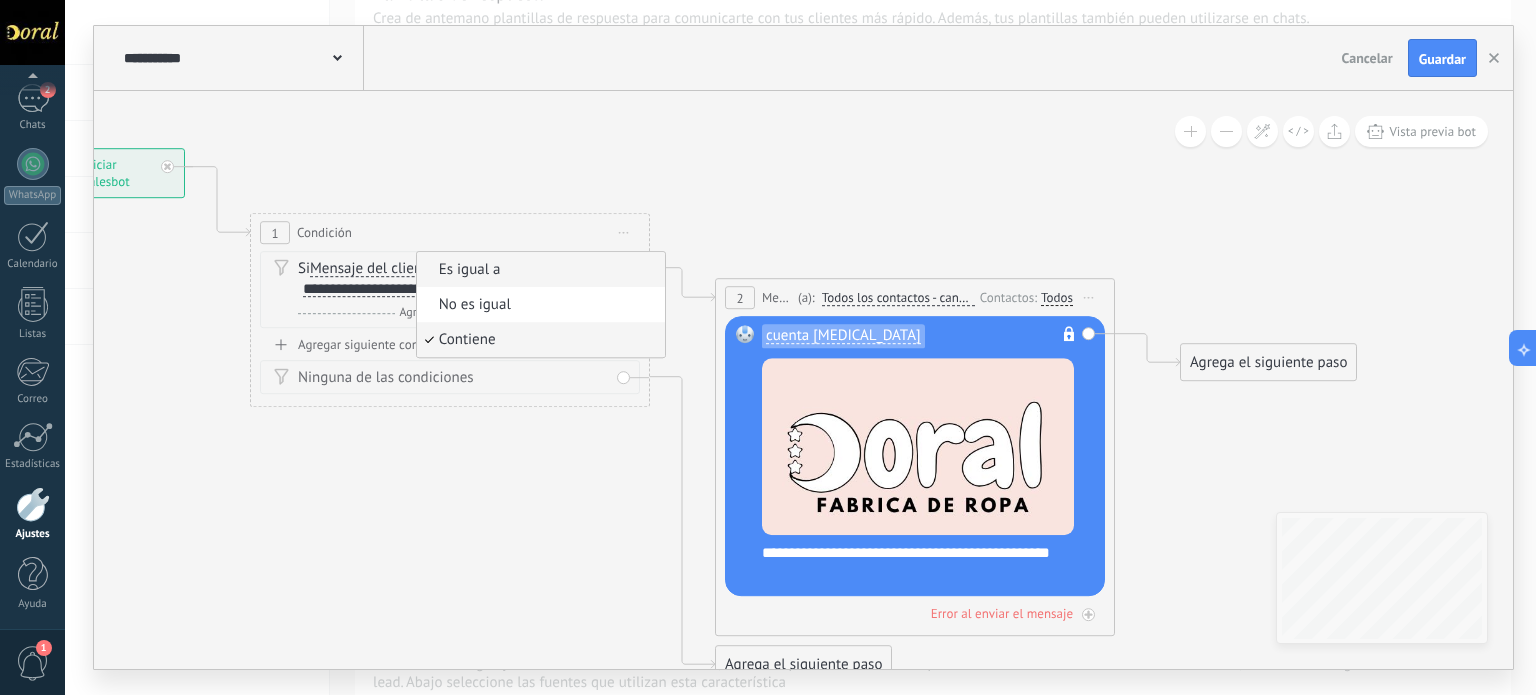 click on "Es igual a" at bounding box center [538, 270] 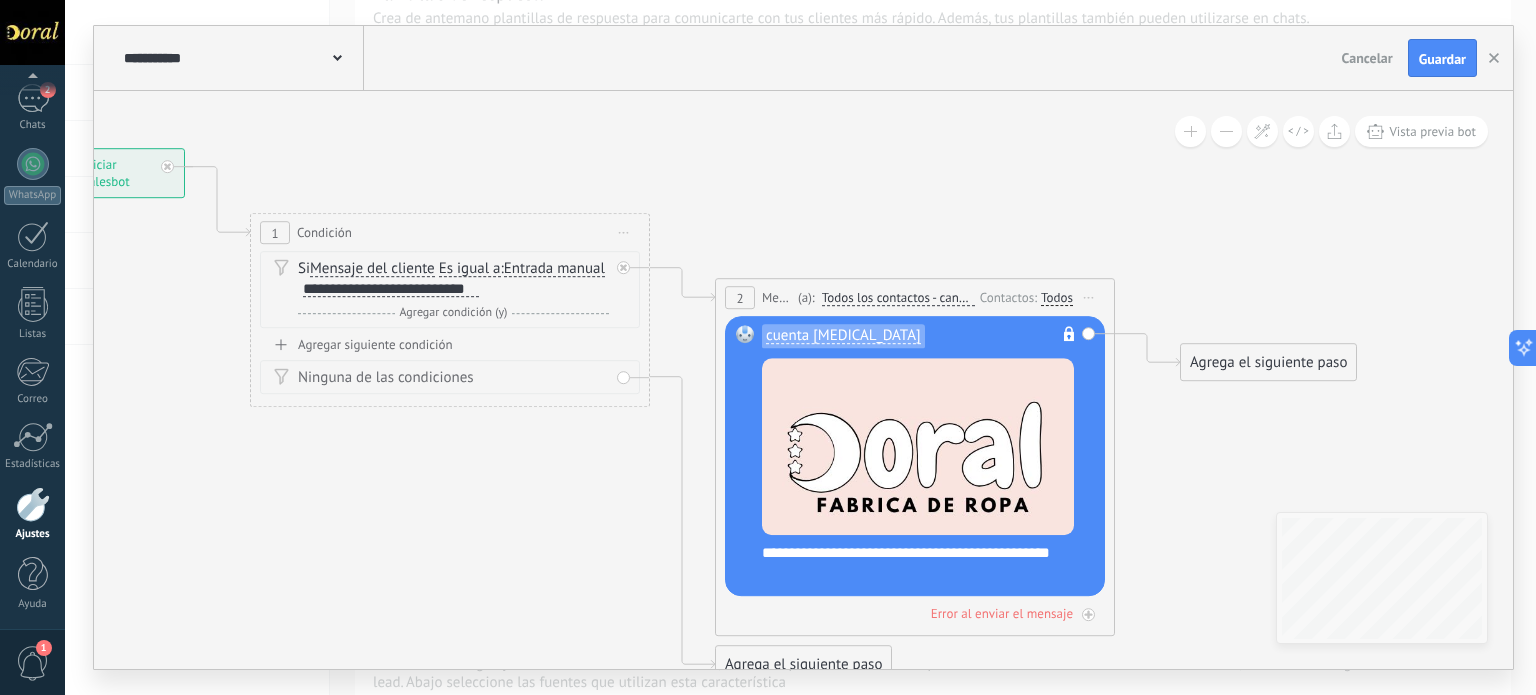 click on "Entrada manual" at bounding box center (554, 269) 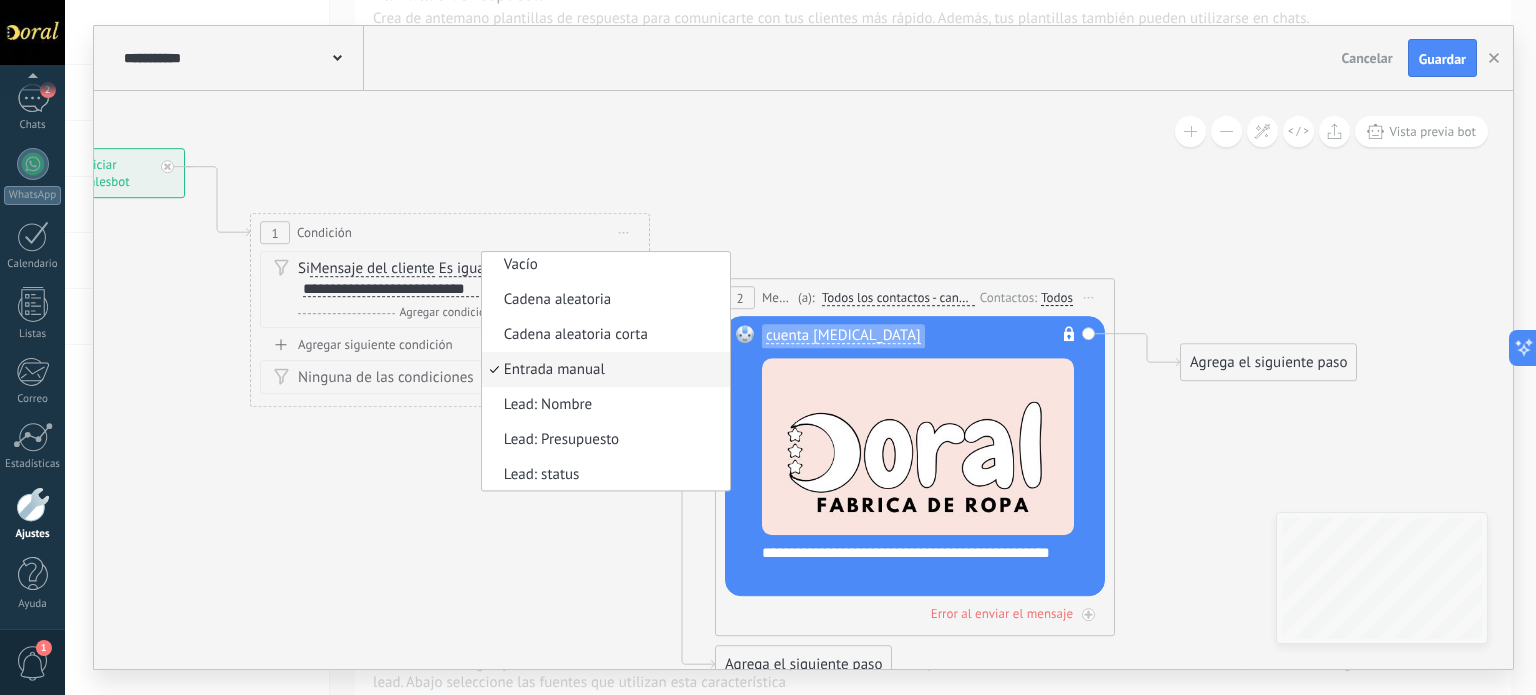 click 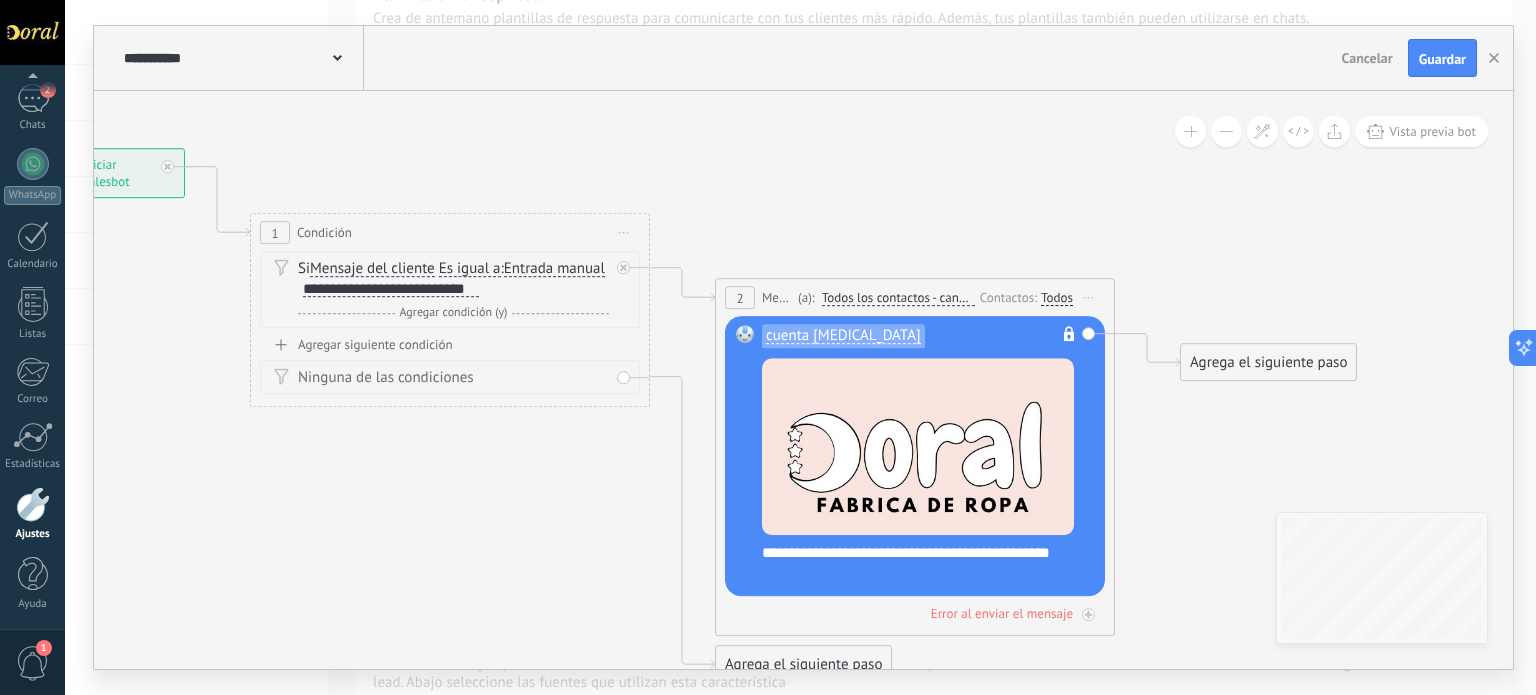 click on "**********" at bounding box center (391, 290) 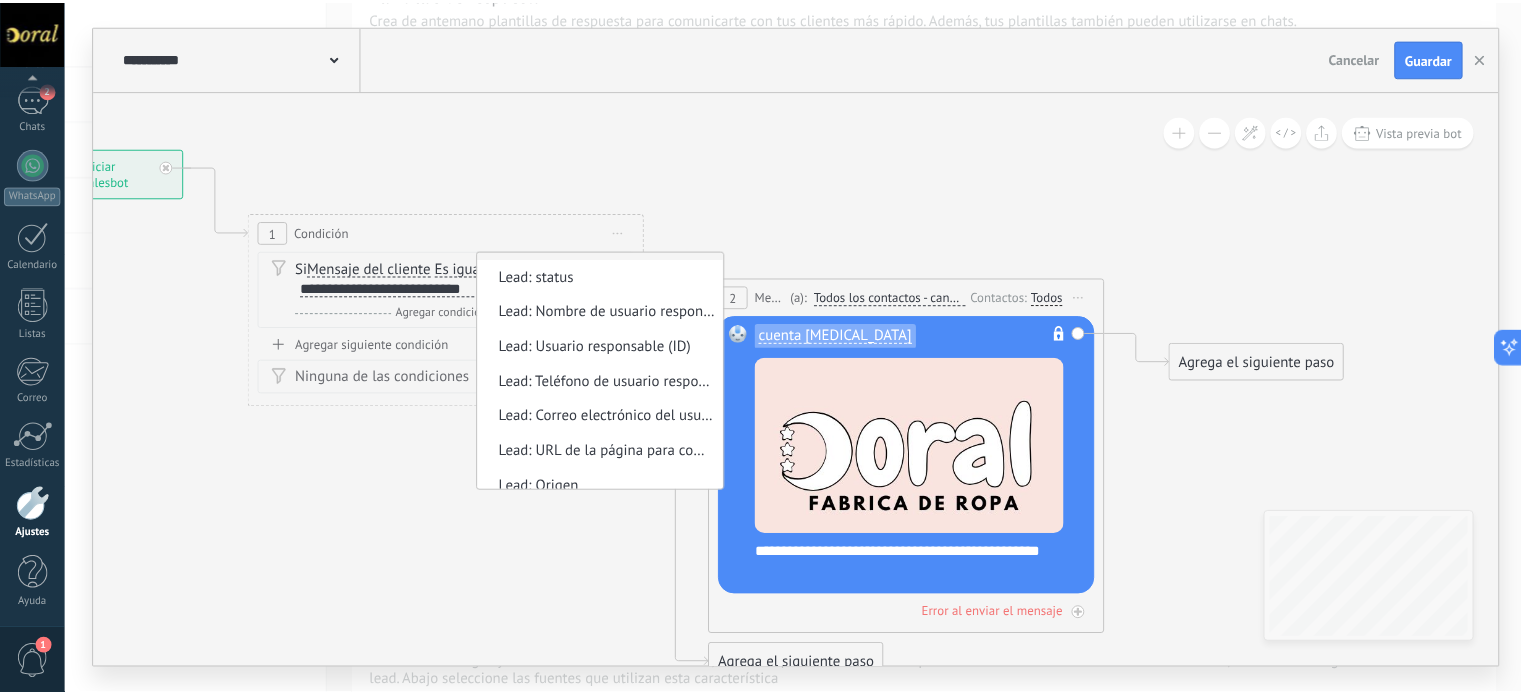 scroll, scrollTop: 0, scrollLeft: 0, axis: both 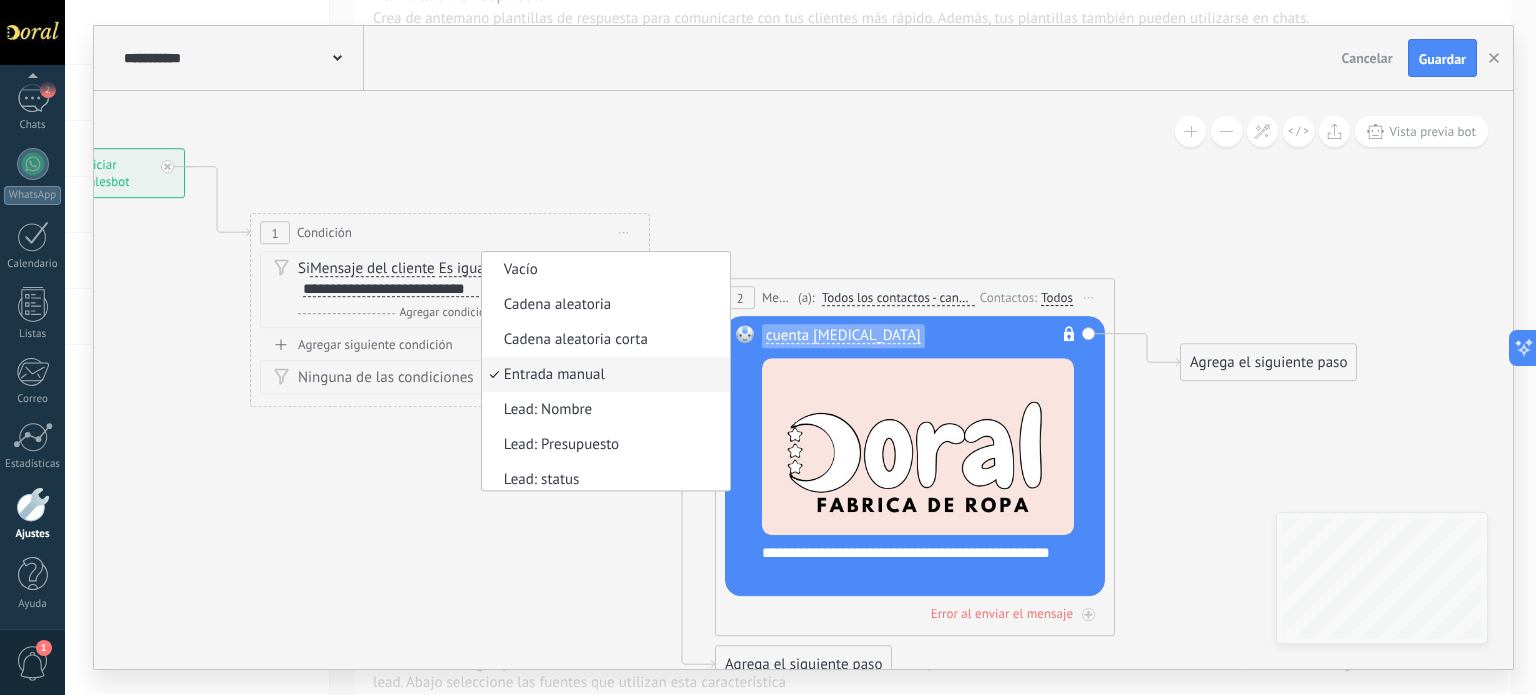 click on "Entrada manual" at bounding box center (603, 375) 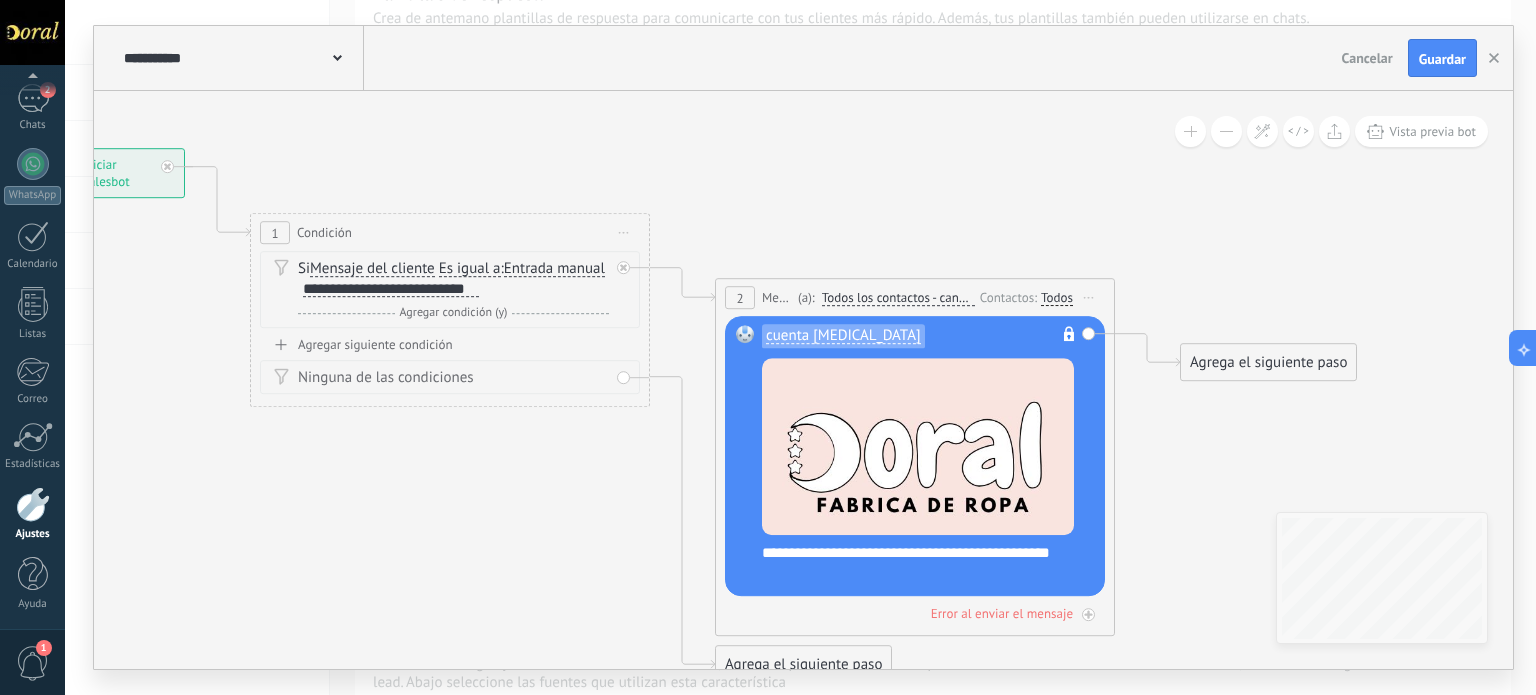 click 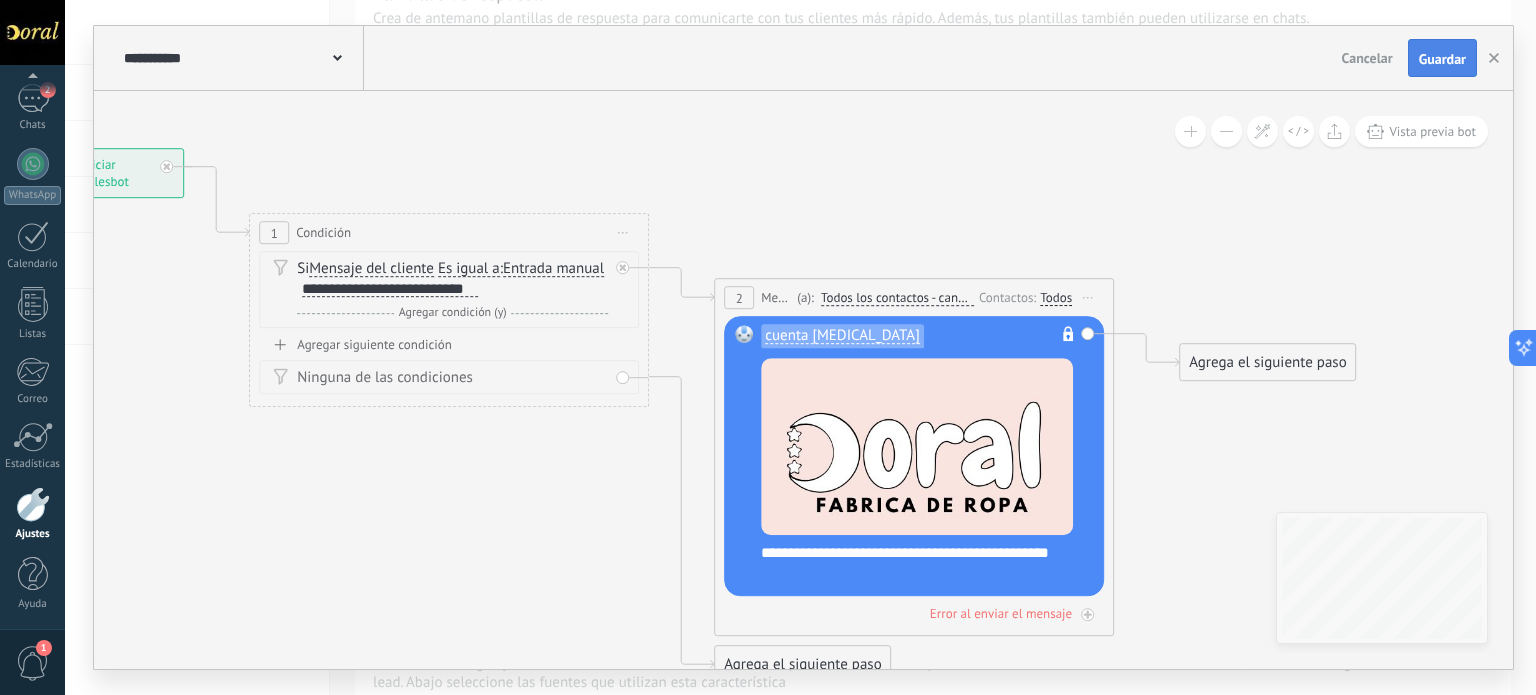 click on "Guardar" at bounding box center [1442, 59] 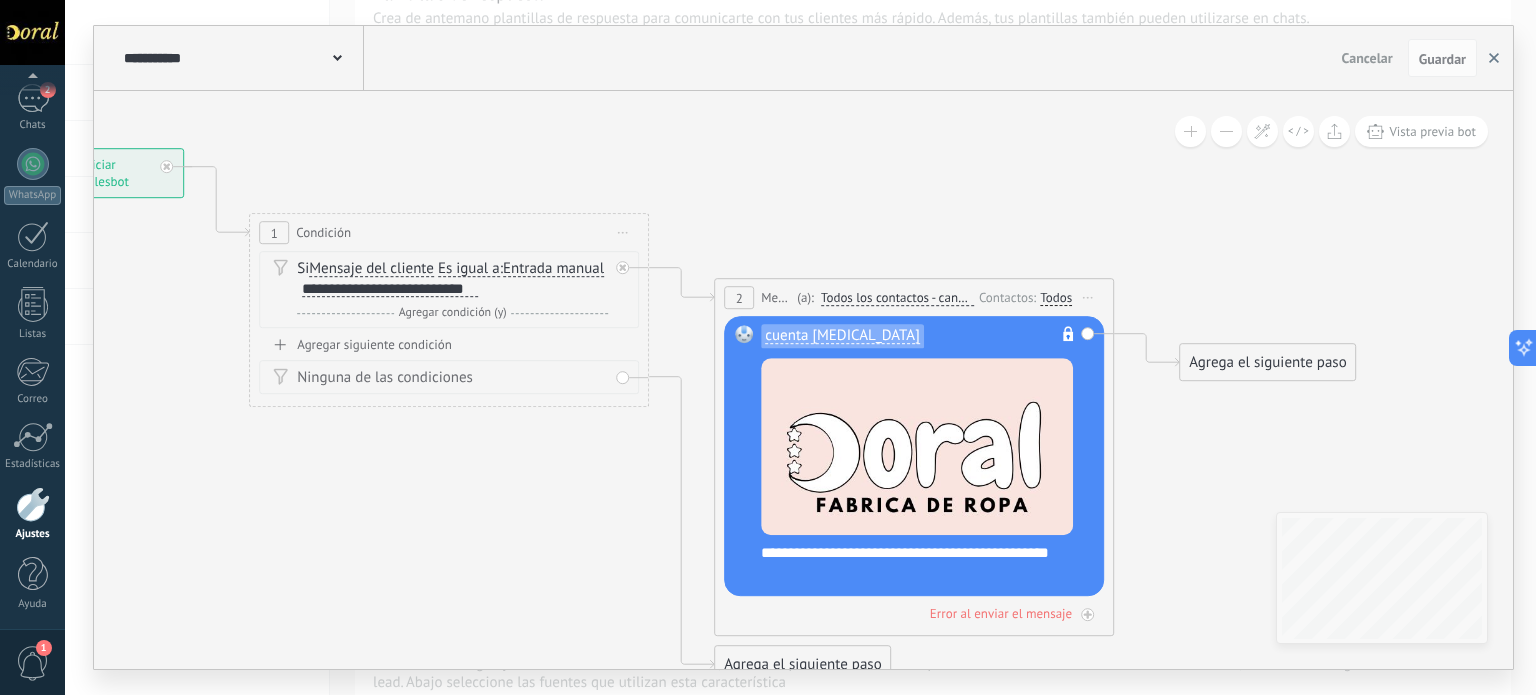 click 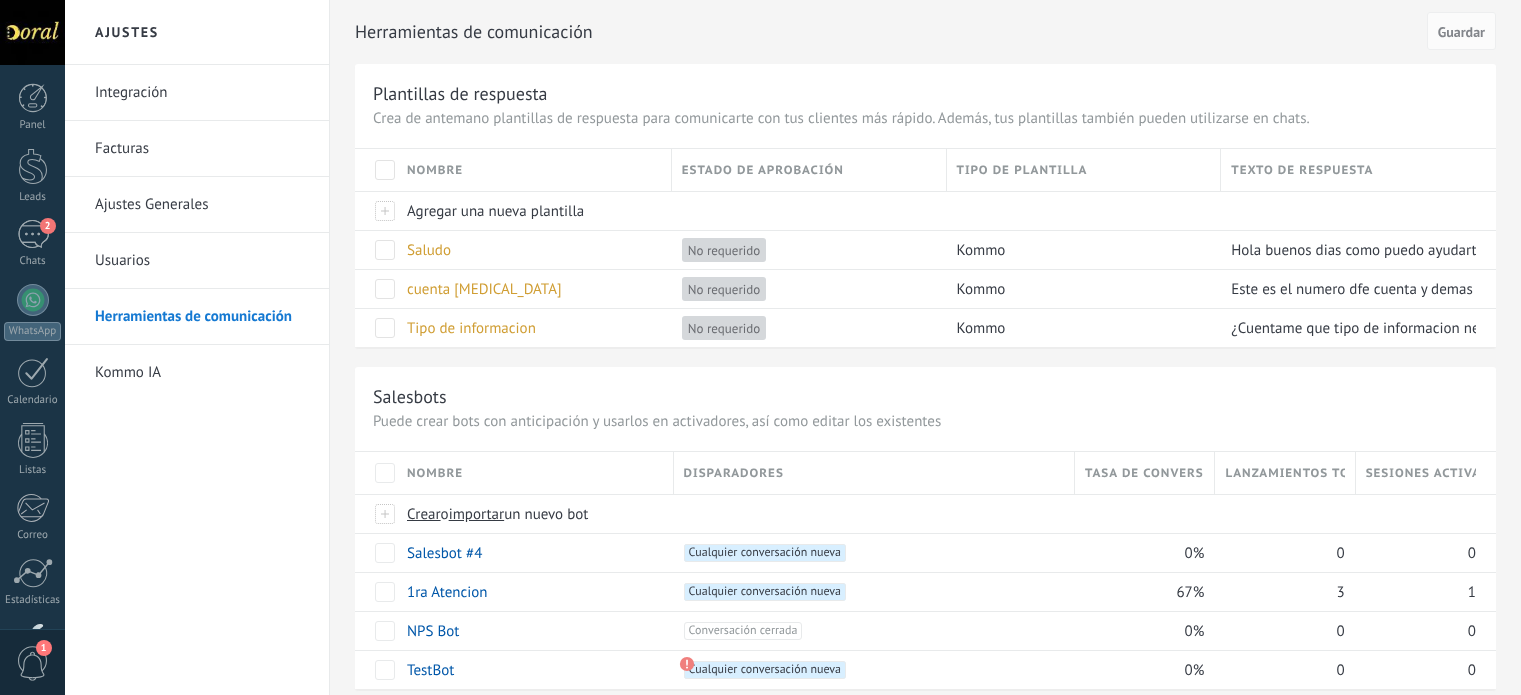 scroll, scrollTop: 100, scrollLeft: 0, axis: vertical 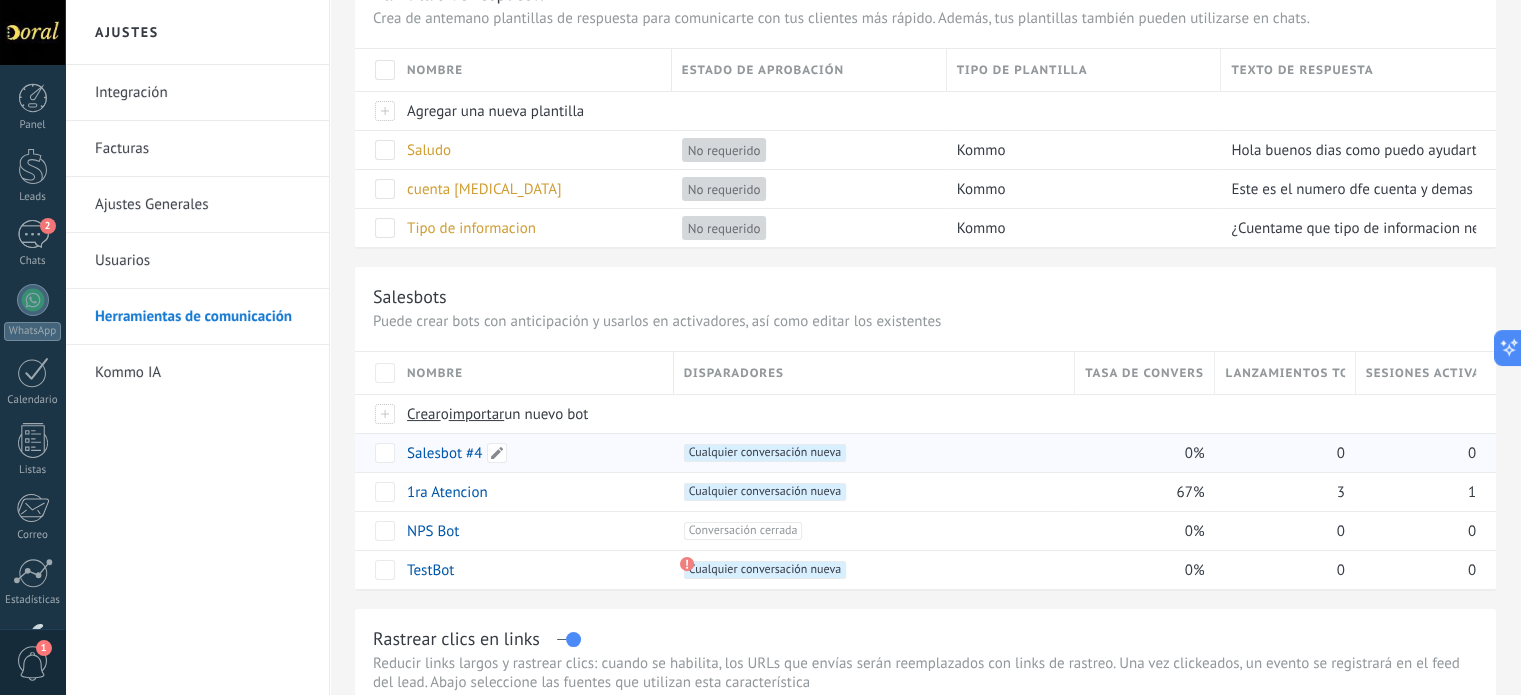 click on "Salesbot #4" at bounding box center (444, 453) 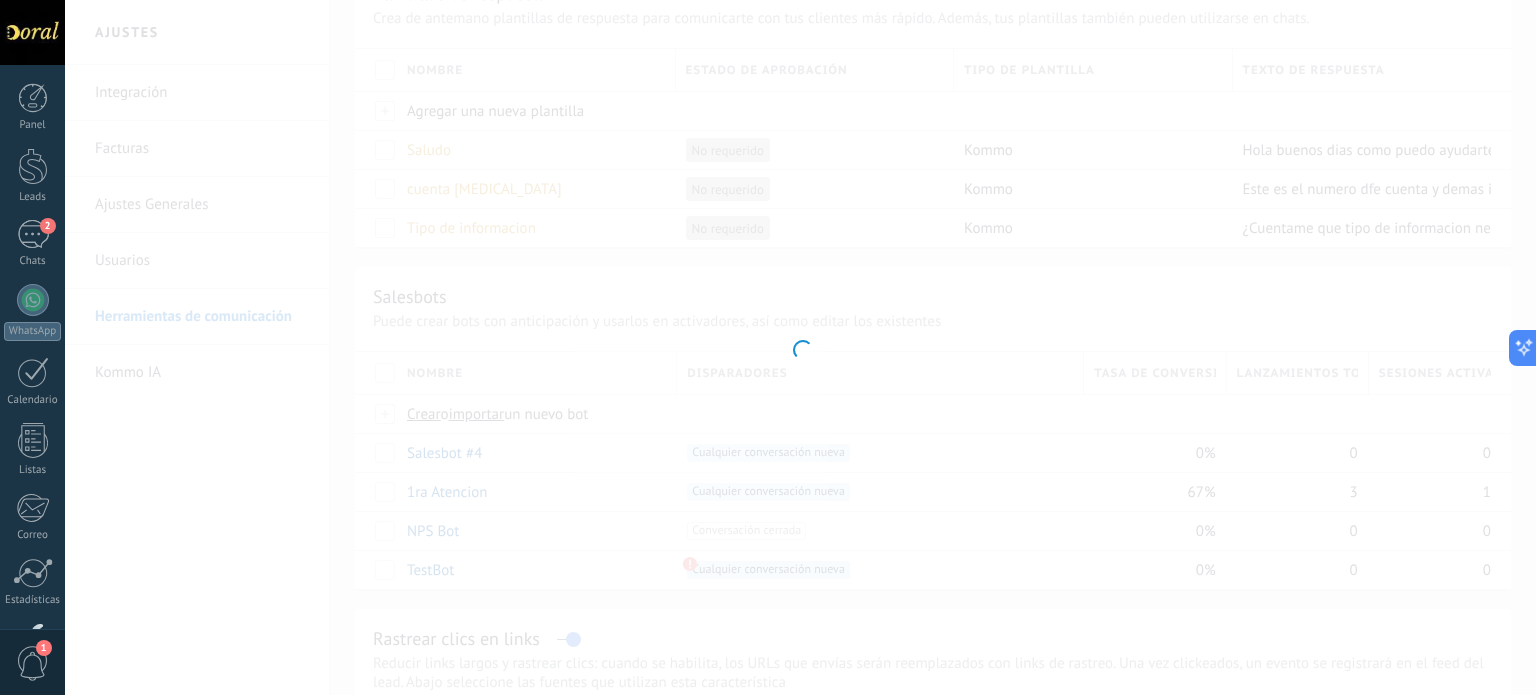 type on "**********" 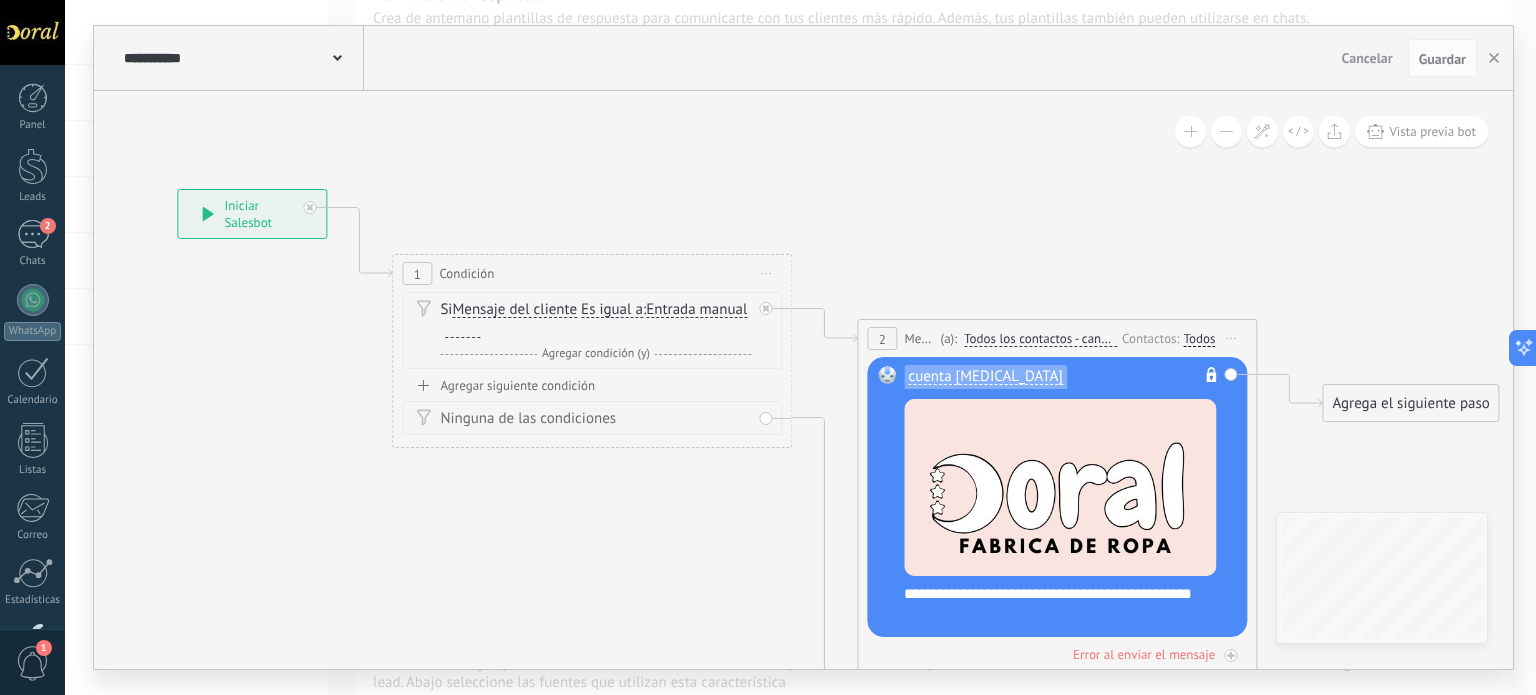drag, startPoint x: 736, startPoint y: 583, endPoint x: 408, endPoint y: 531, distance: 332.09637 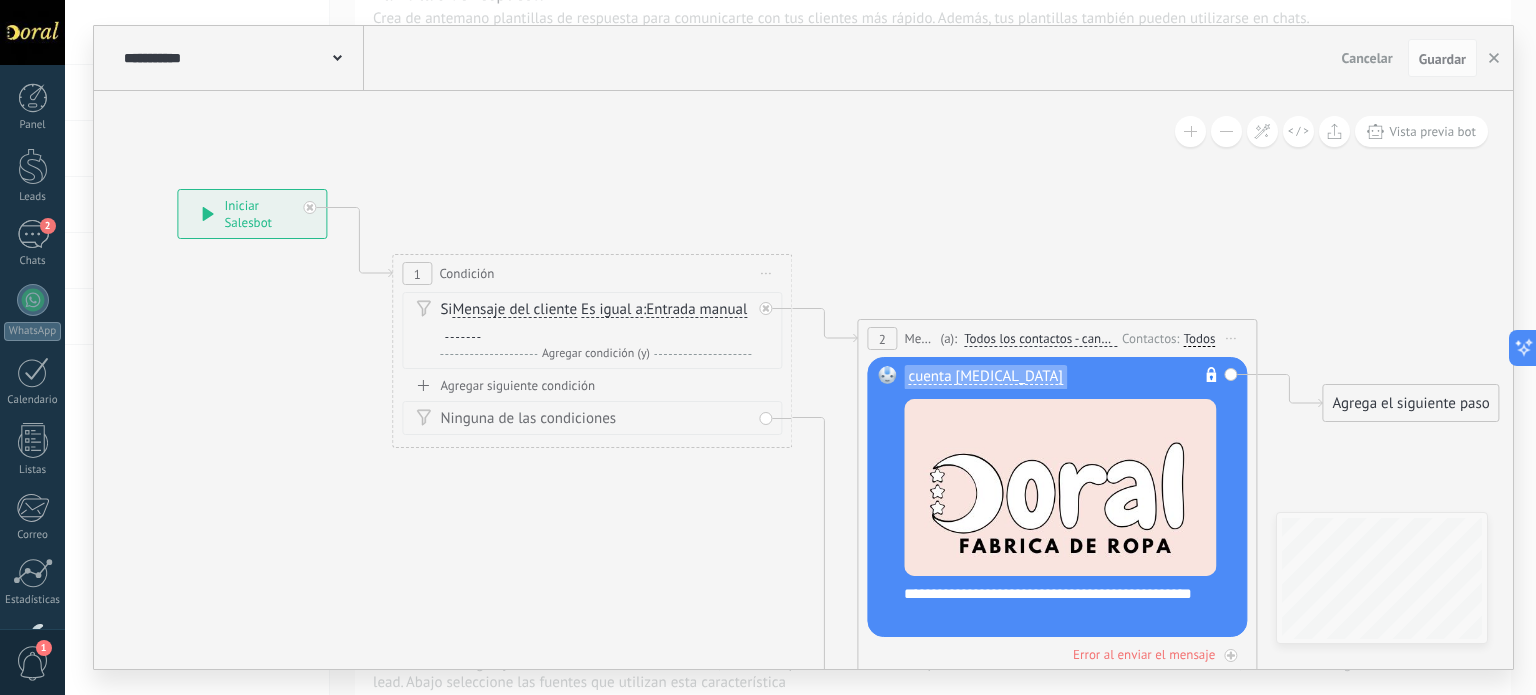 click on "Es igual a" at bounding box center [612, 310] 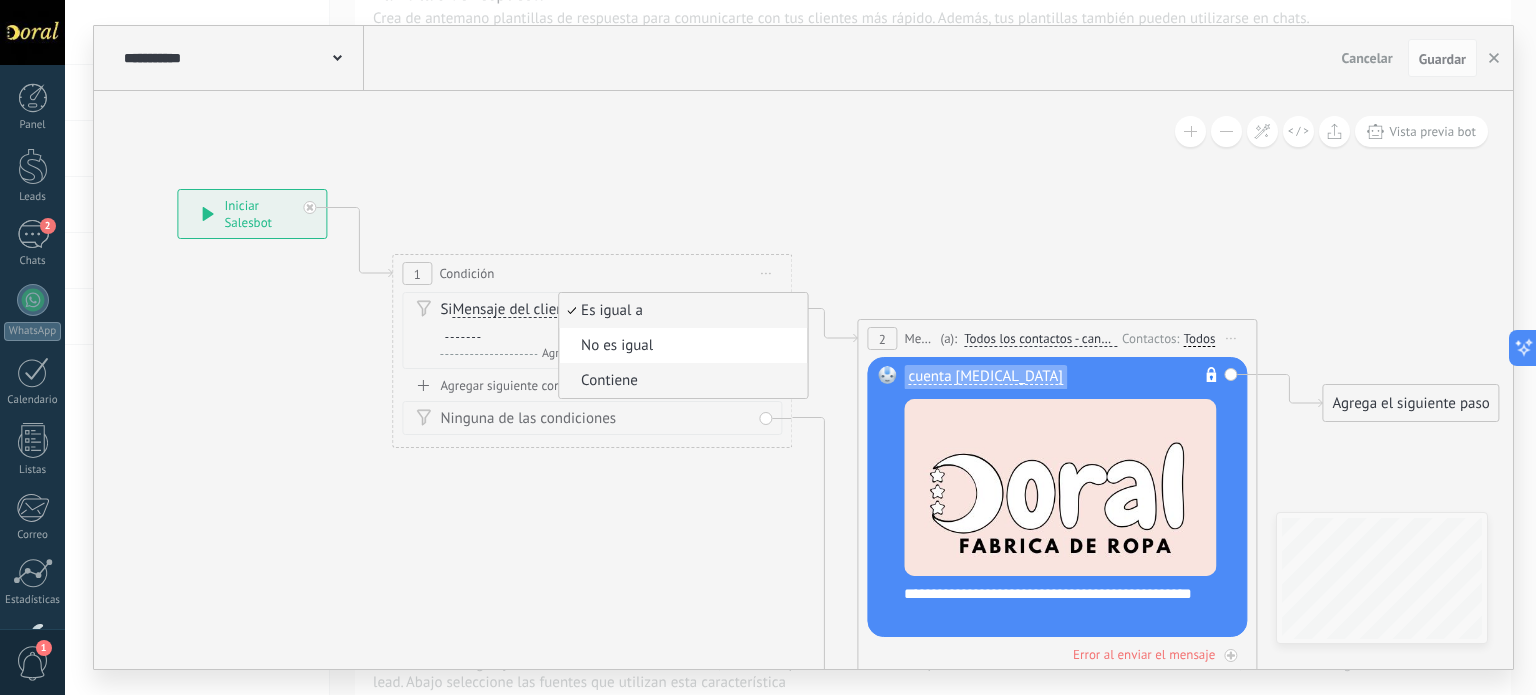 click on "Contiene" at bounding box center [680, 381] 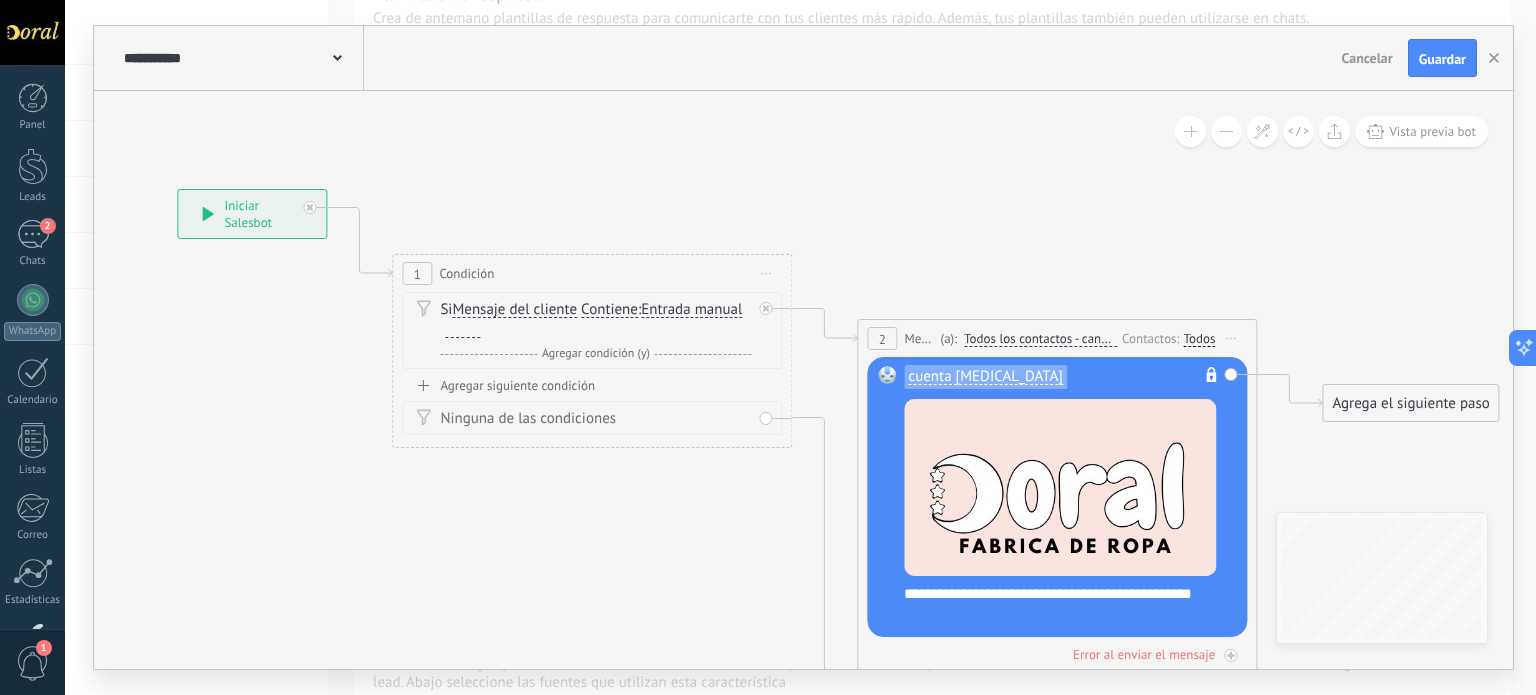 click at bounding box center (462, 330) 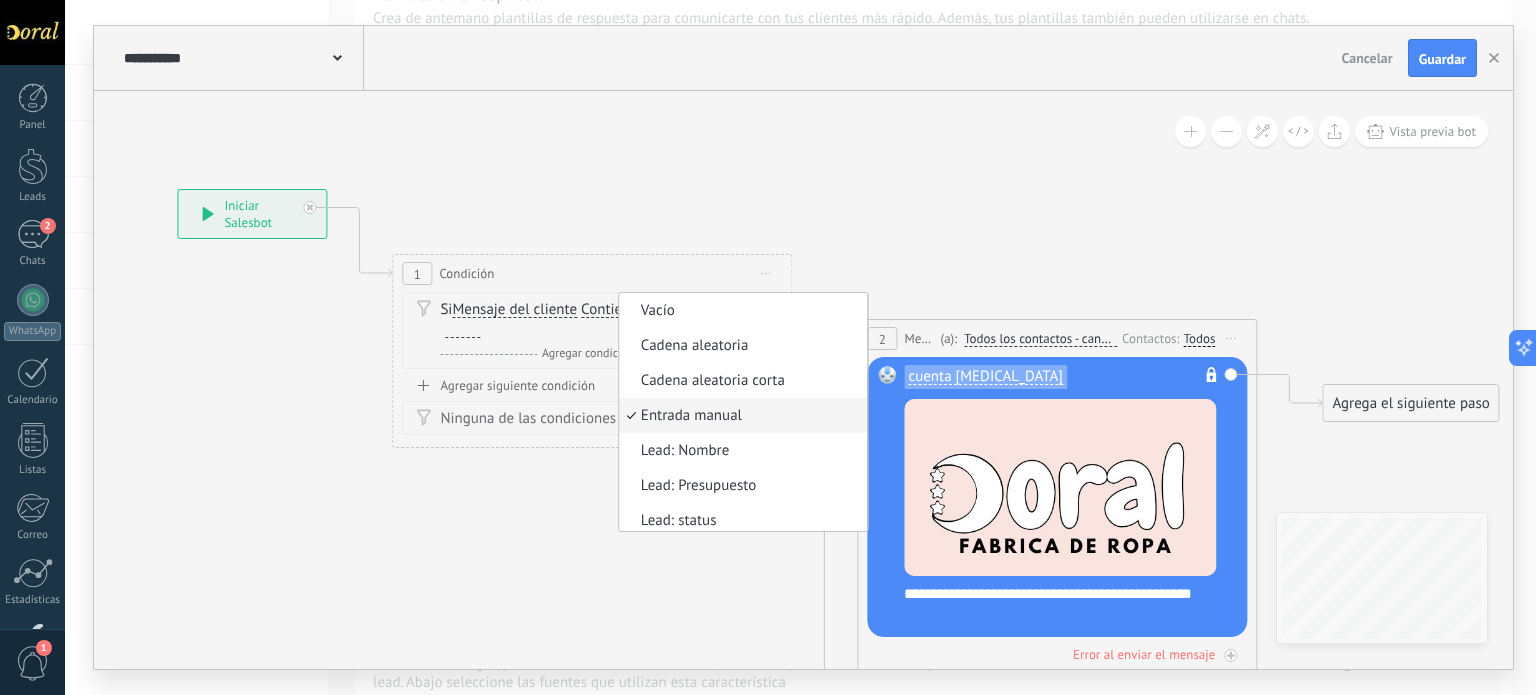 scroll, scrollTop: 5, scrollLeft: 0, axis: vertical 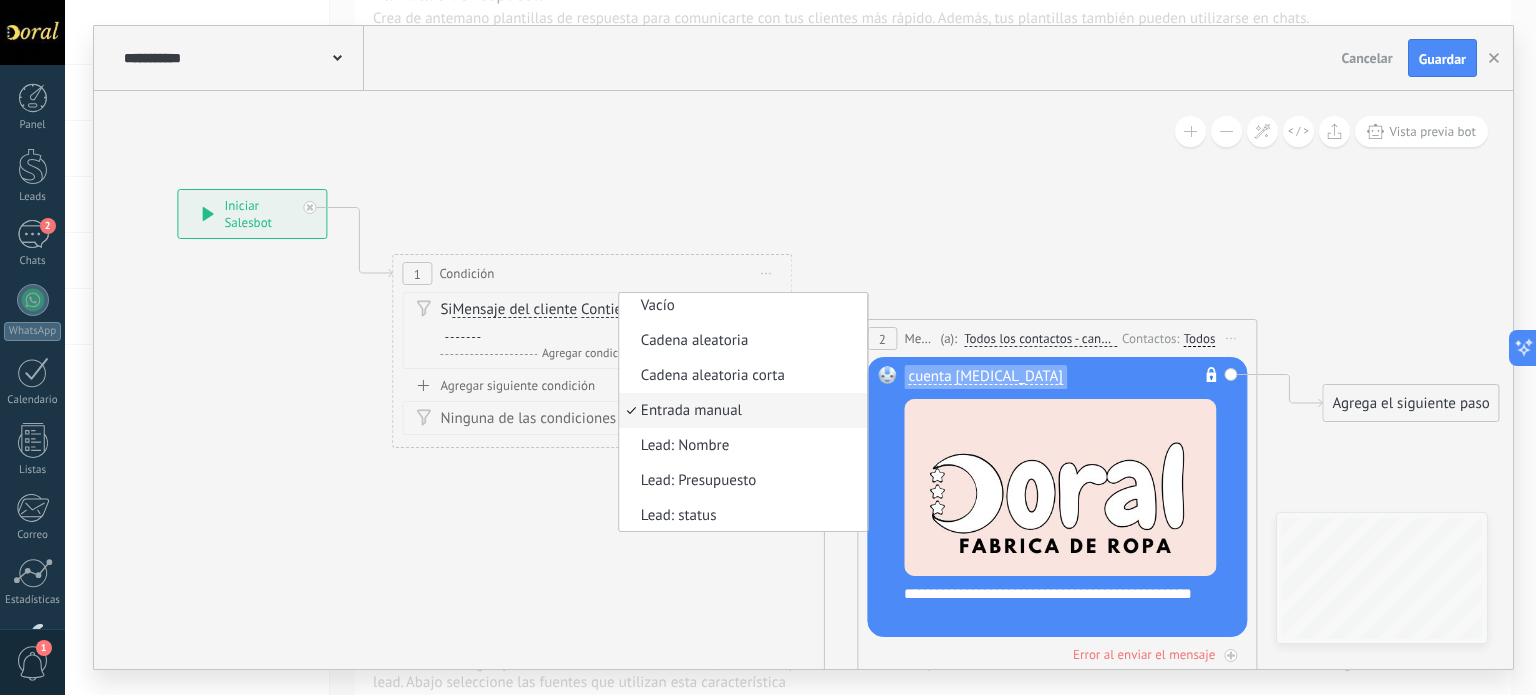 click at bounding box center (462, 330) 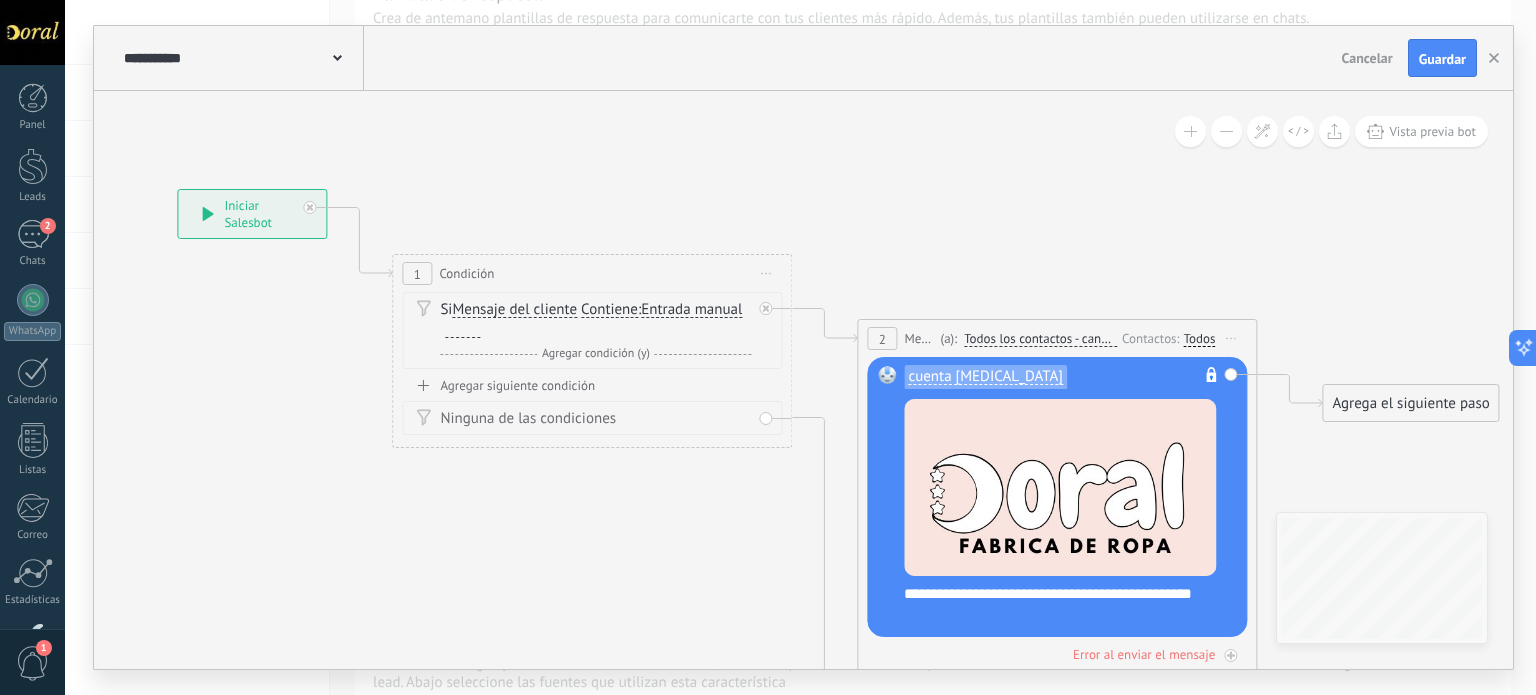 type 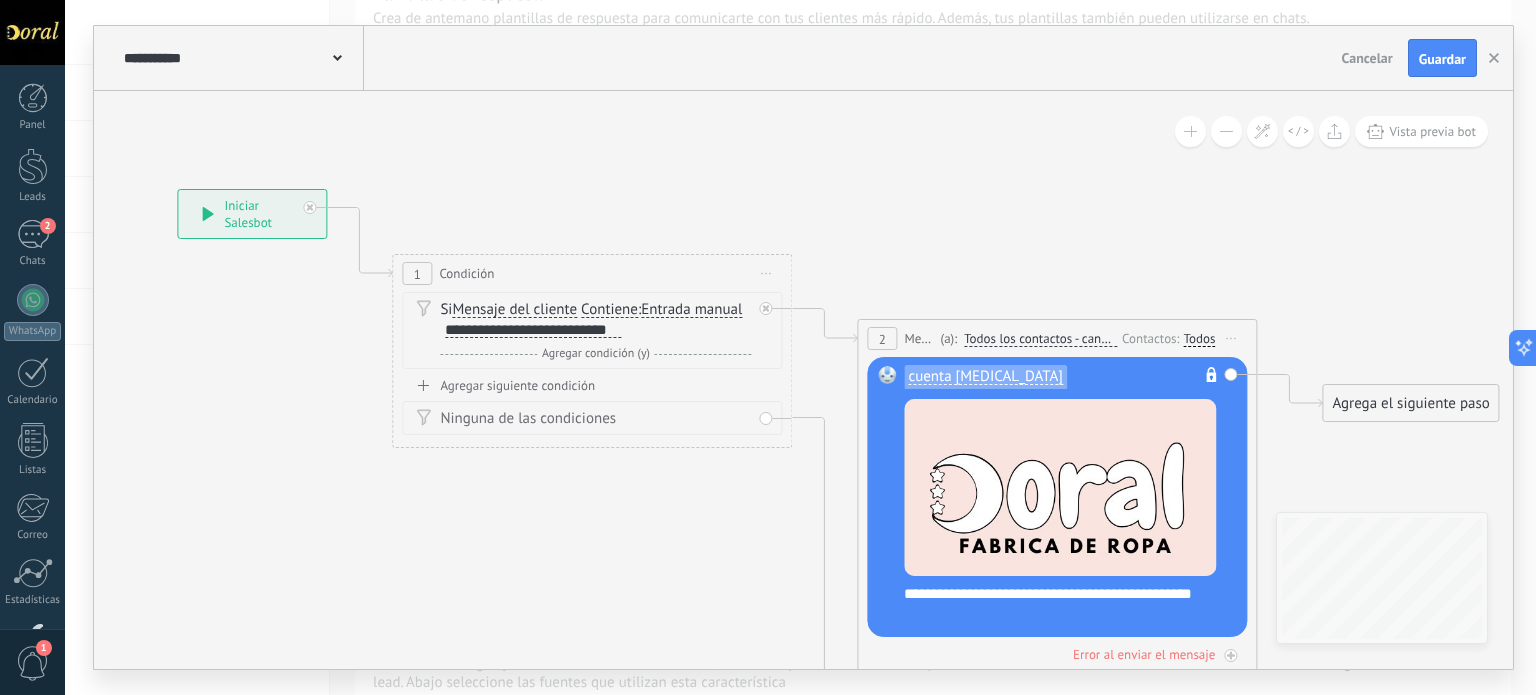 click on "**********" at bounding box center [533, 330] 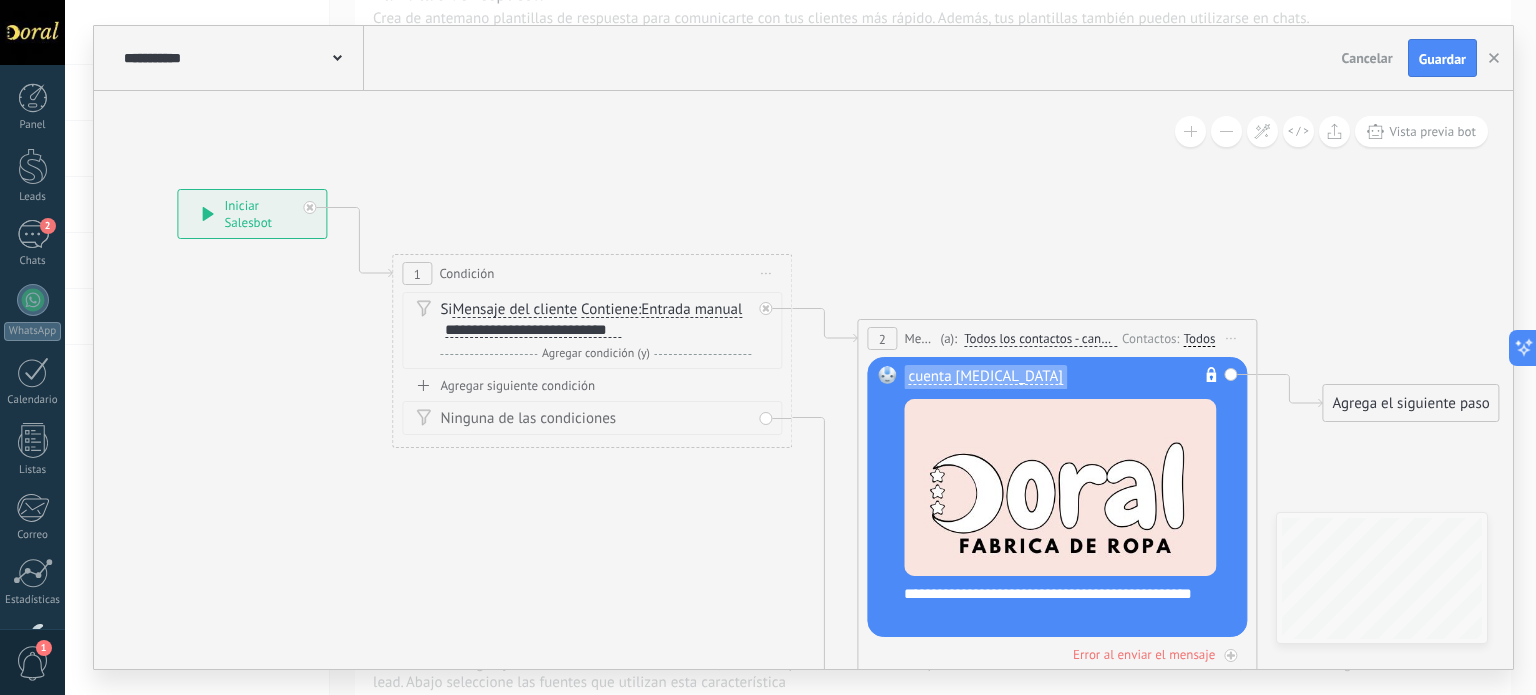 click on "Contiene" at bounding box center (609, 310) 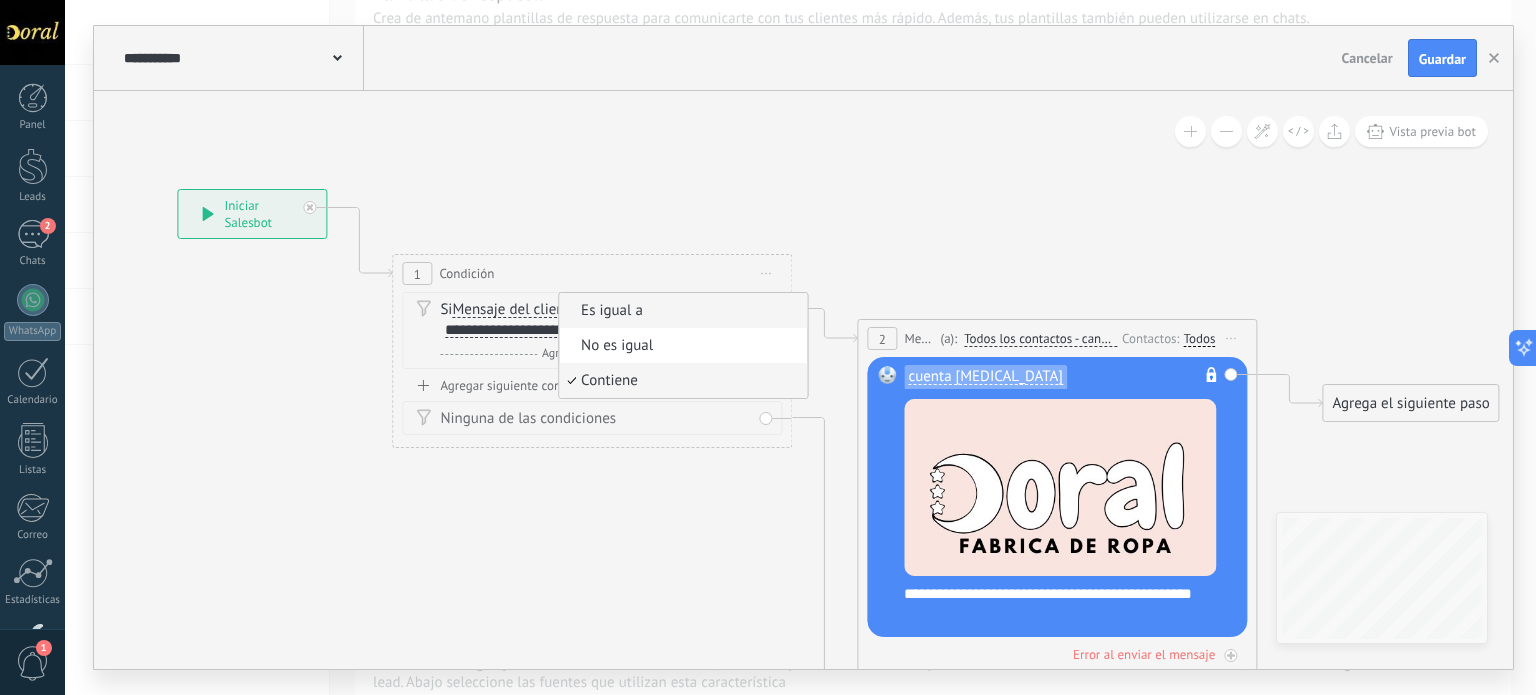 click on "Es igual a" at bounding box center (680, 311) 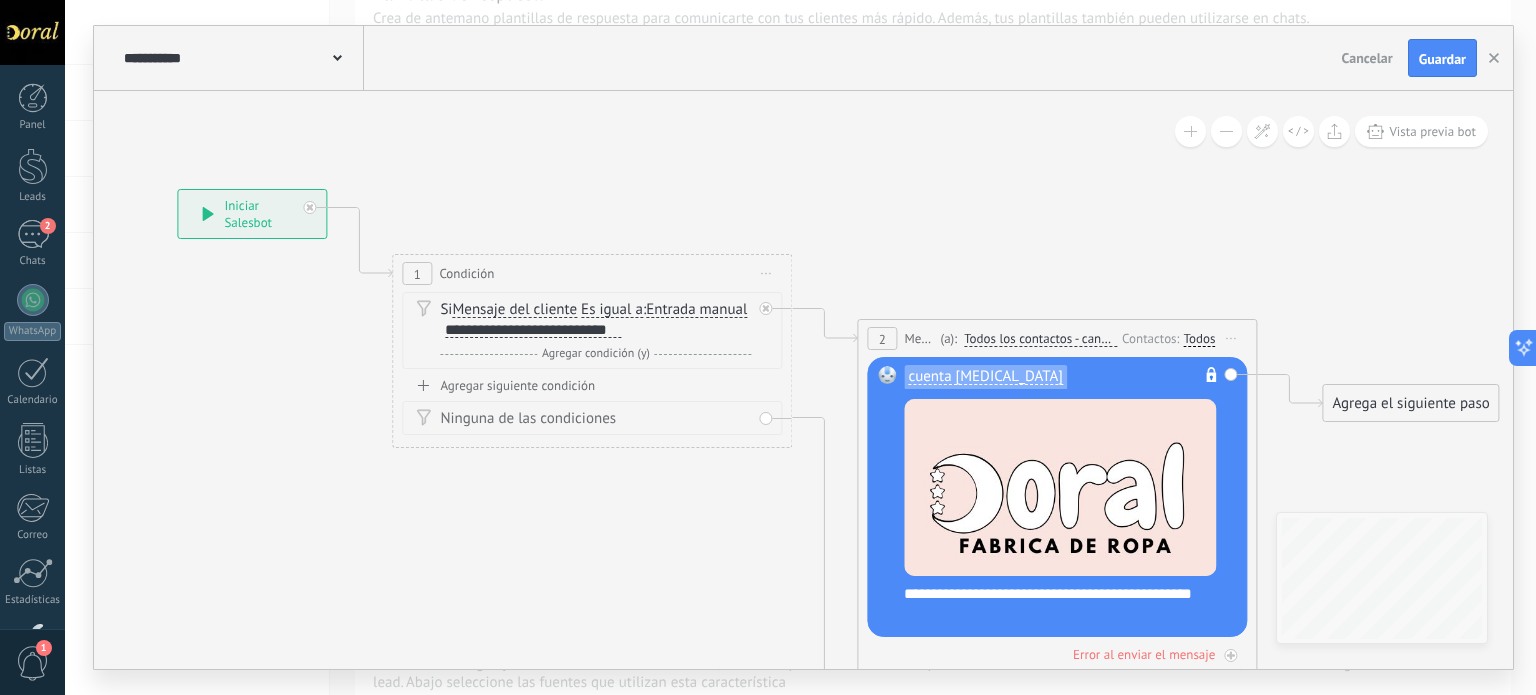 click on "Es igual a" at bounding box center [612, 310] 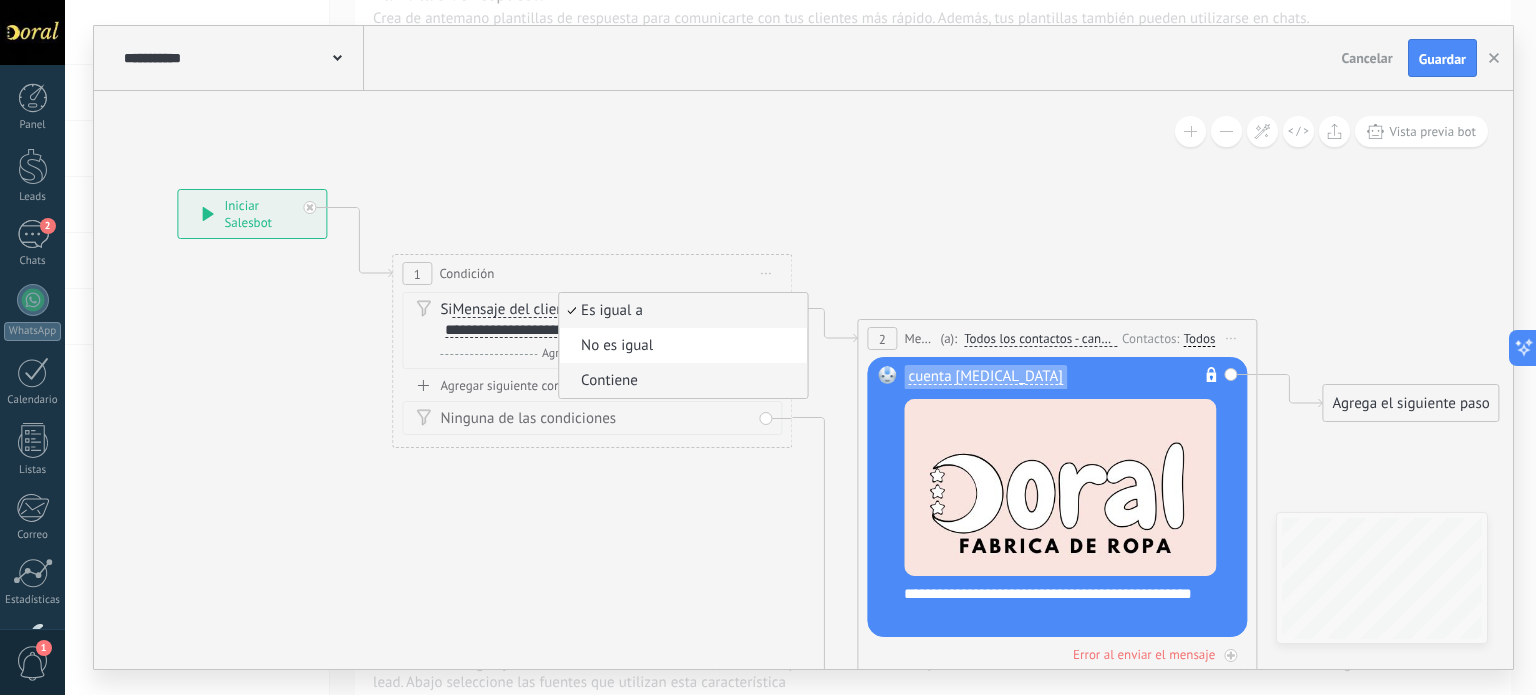 click on "Contiene" at bounding box center [680, 381] 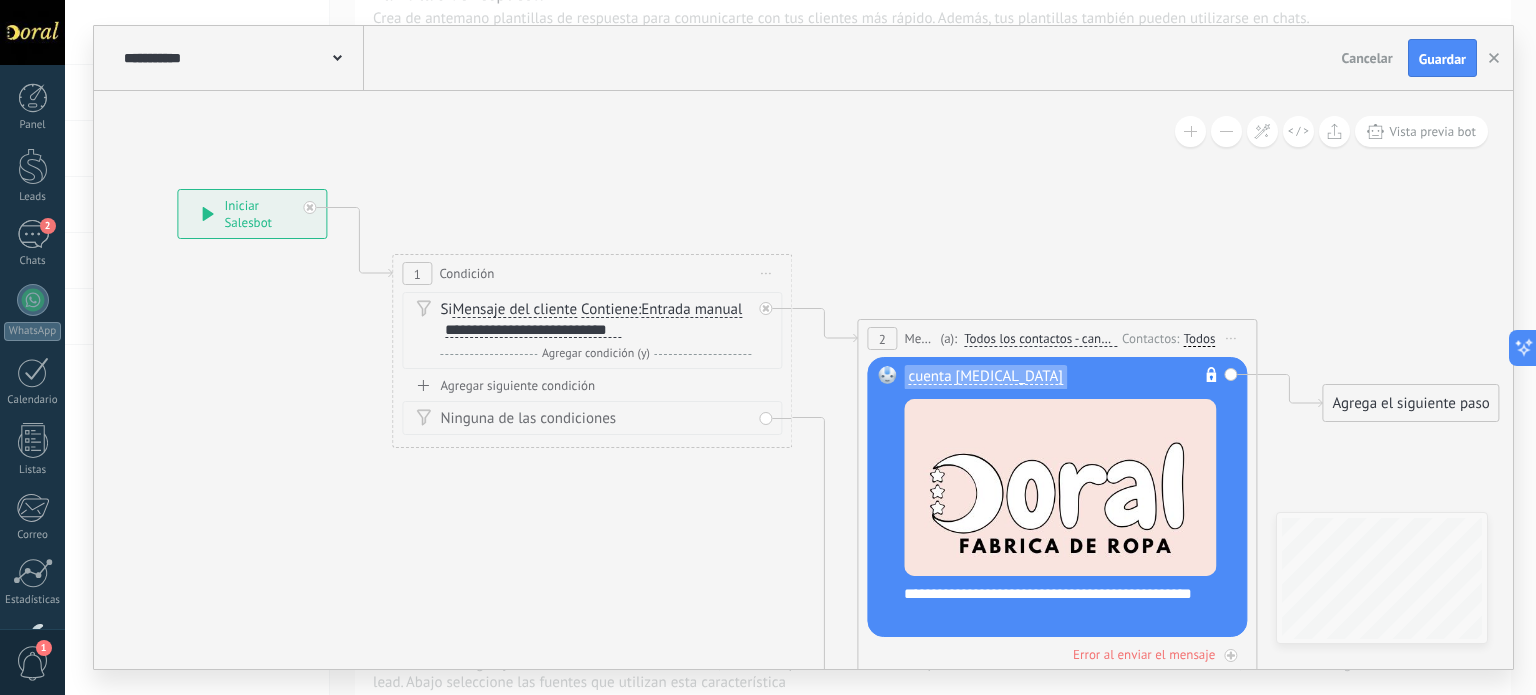 click on "Guardar" at bounding box center (1442, 59) 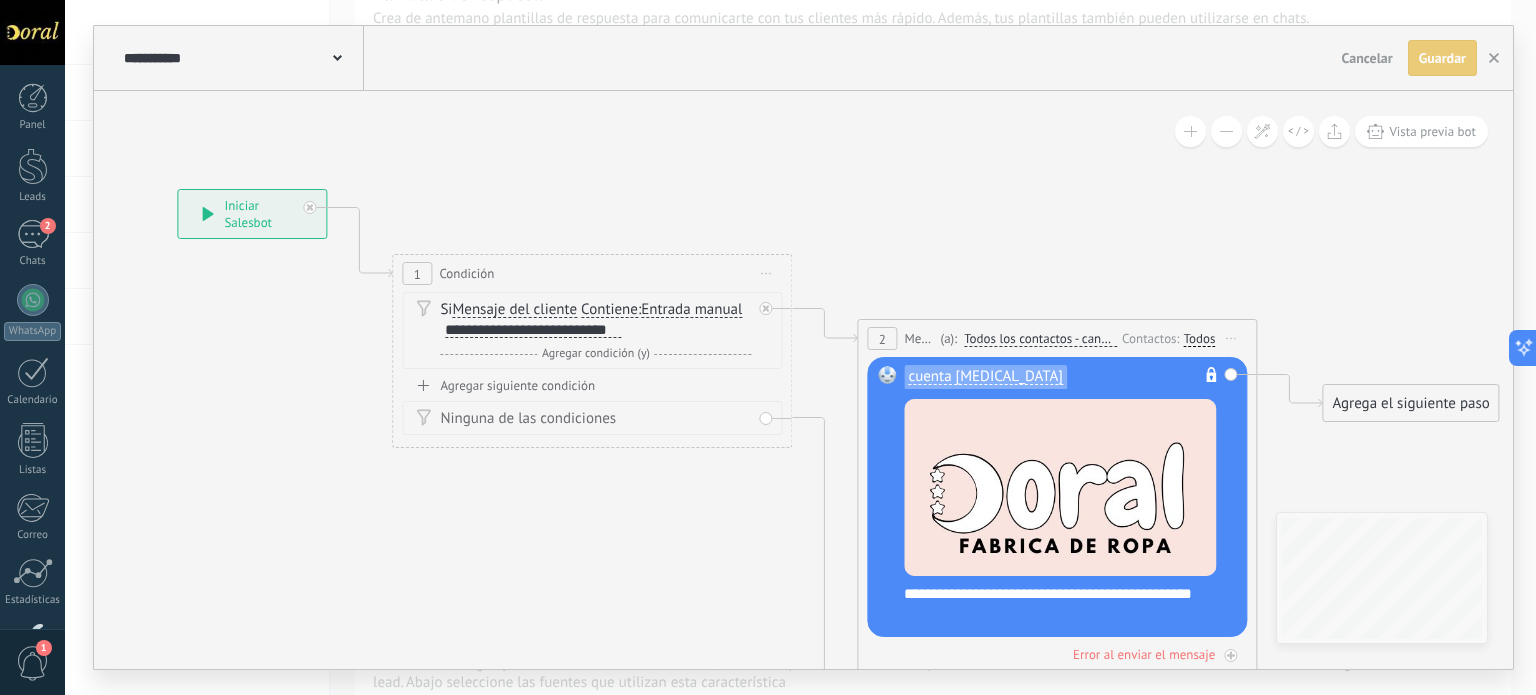 click on "Vista previa bot" at bounding box center [1432, 131] 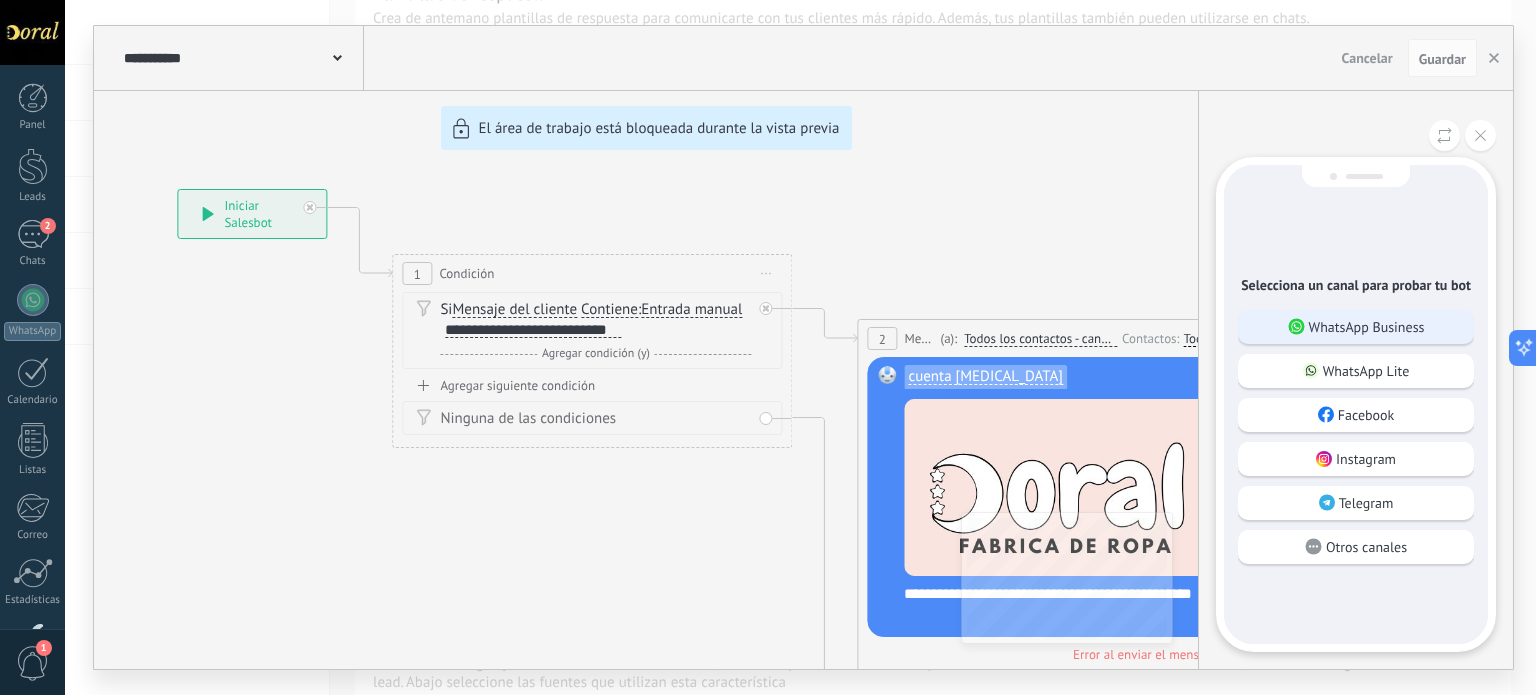 click on "WhatsApp Business" at bounding box center [1367, 327] 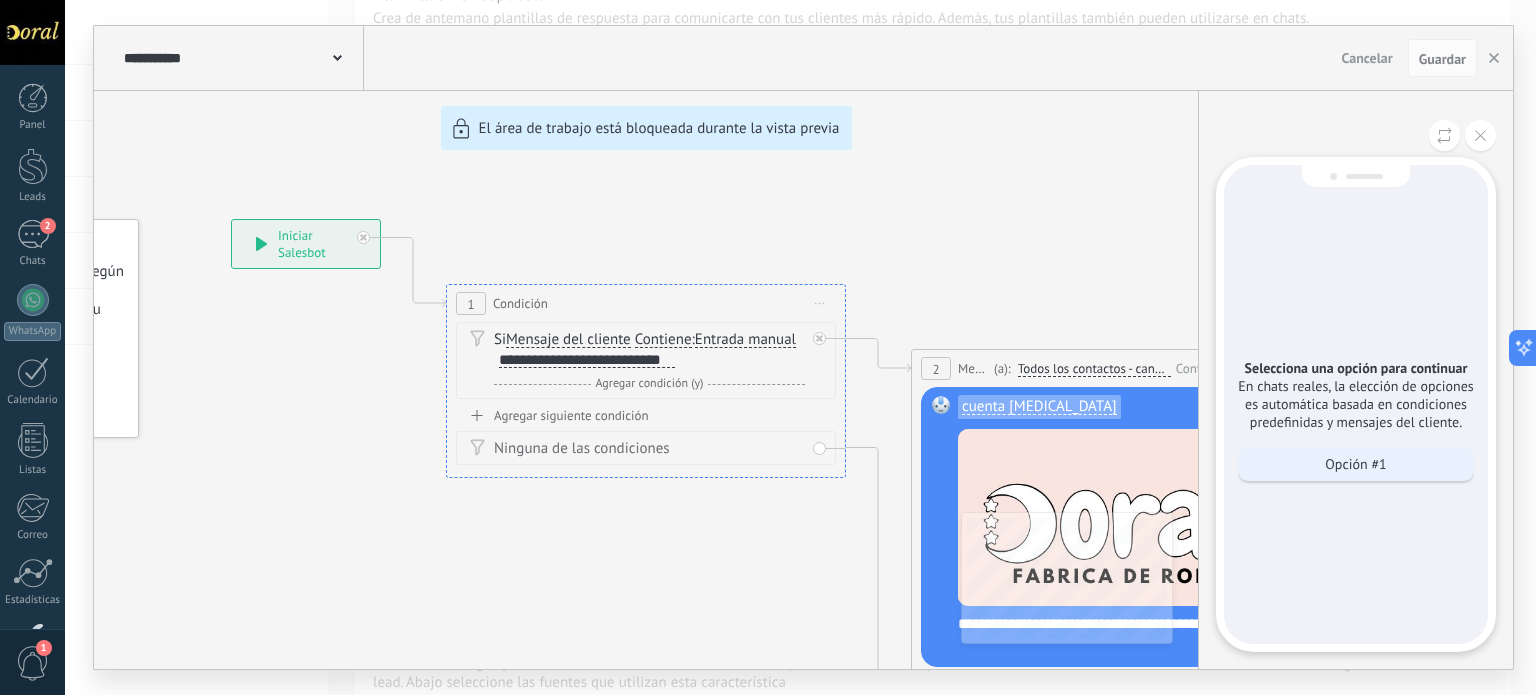 click on "Opción #1" at bounding box center [1355, 464] 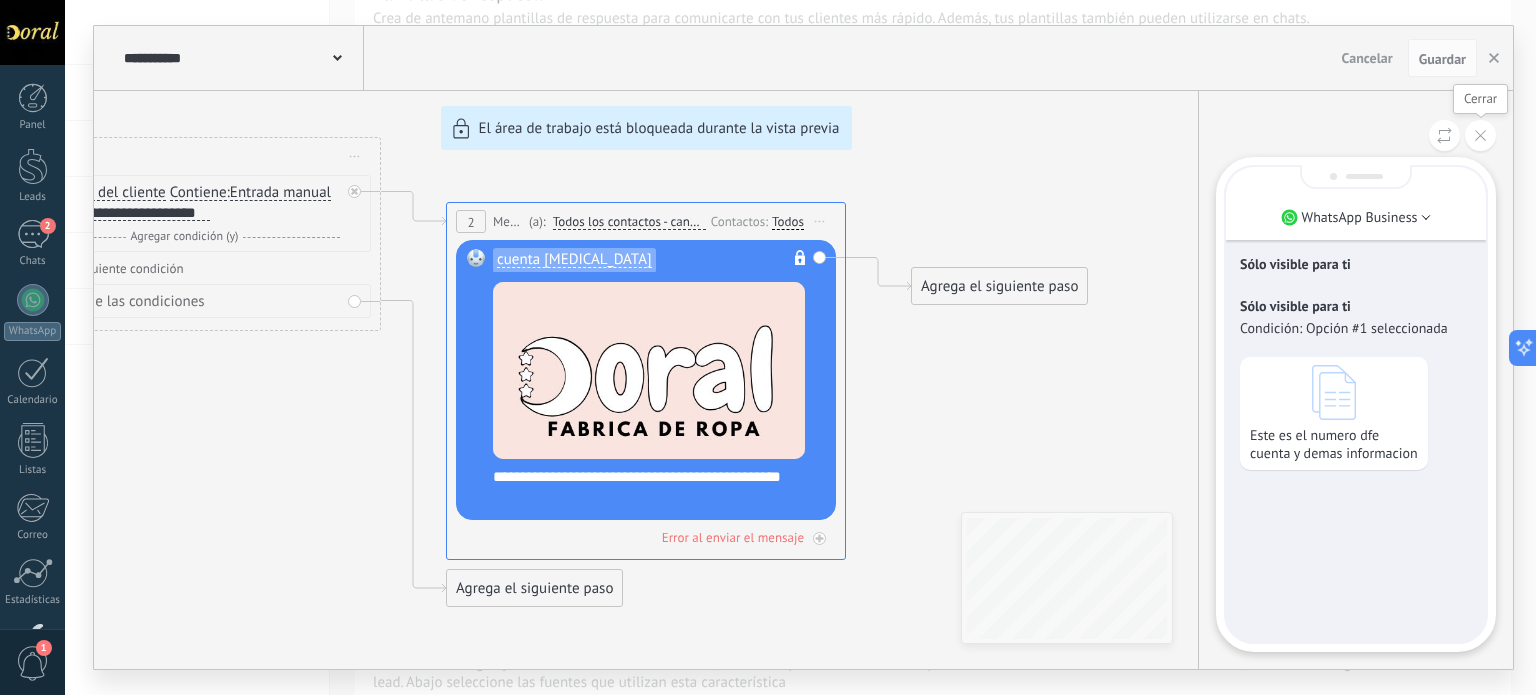 click at bounding box center [1480, 135] 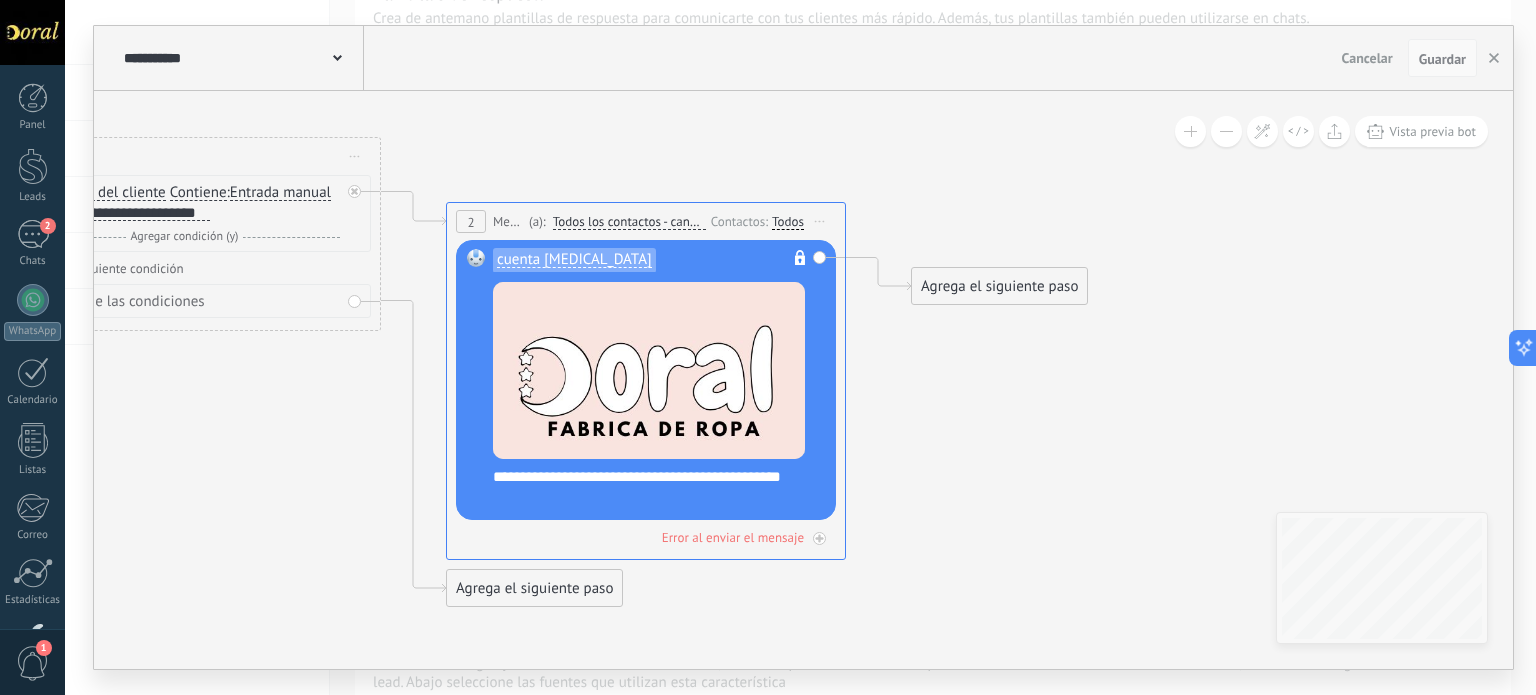 click on "Guardar" at bounding box center [1442, 59] 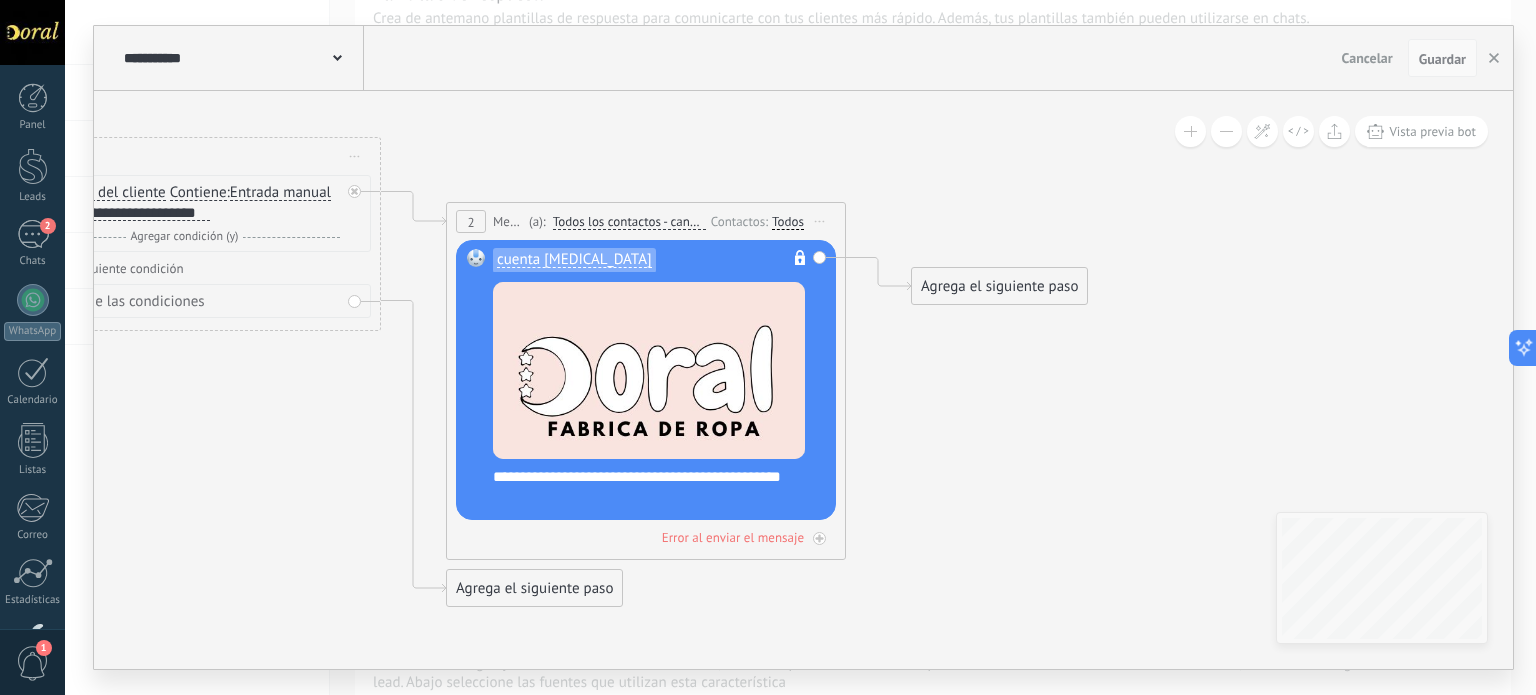 click on "Guardar" at bounding box center [1442, 59] 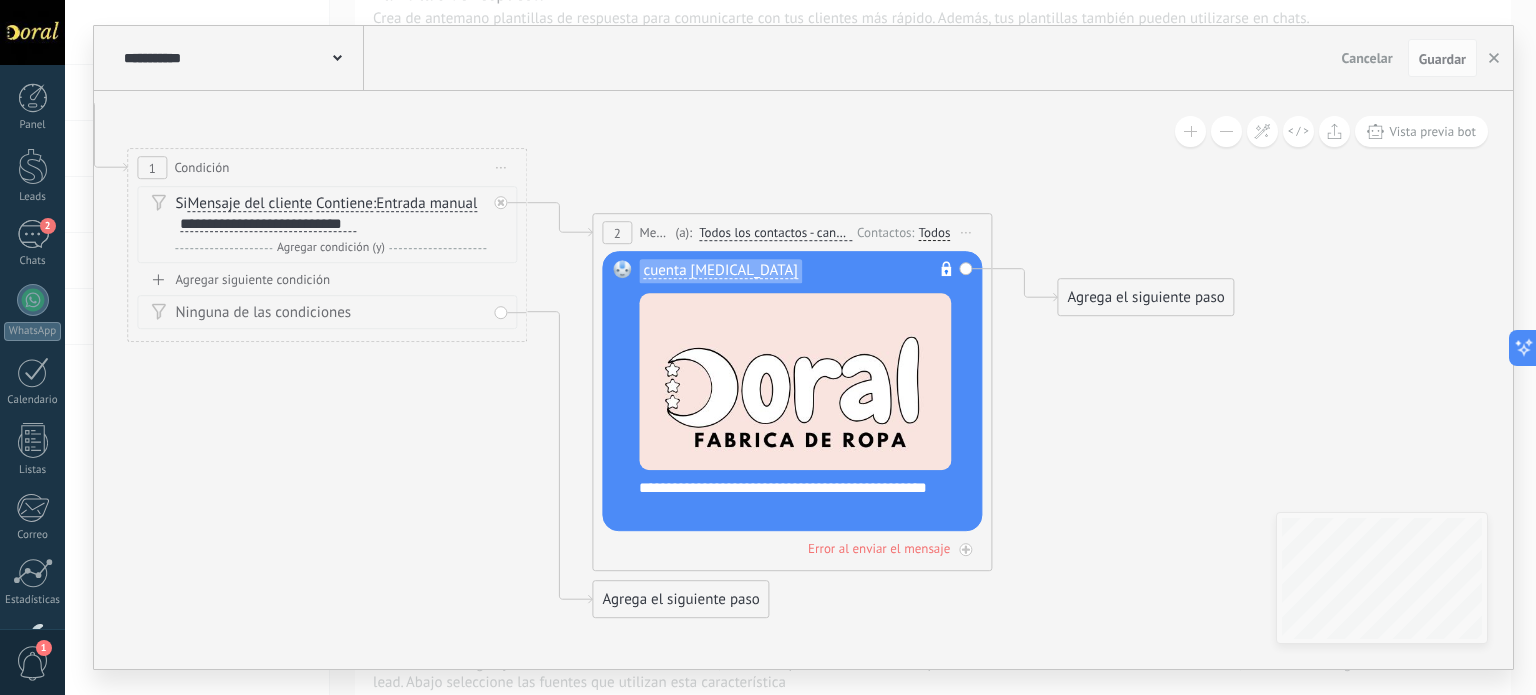 drag, startPoint x: 286, startPoint y: 418, endPoint x: 444, endPoint y: 426, distance: 158.20241 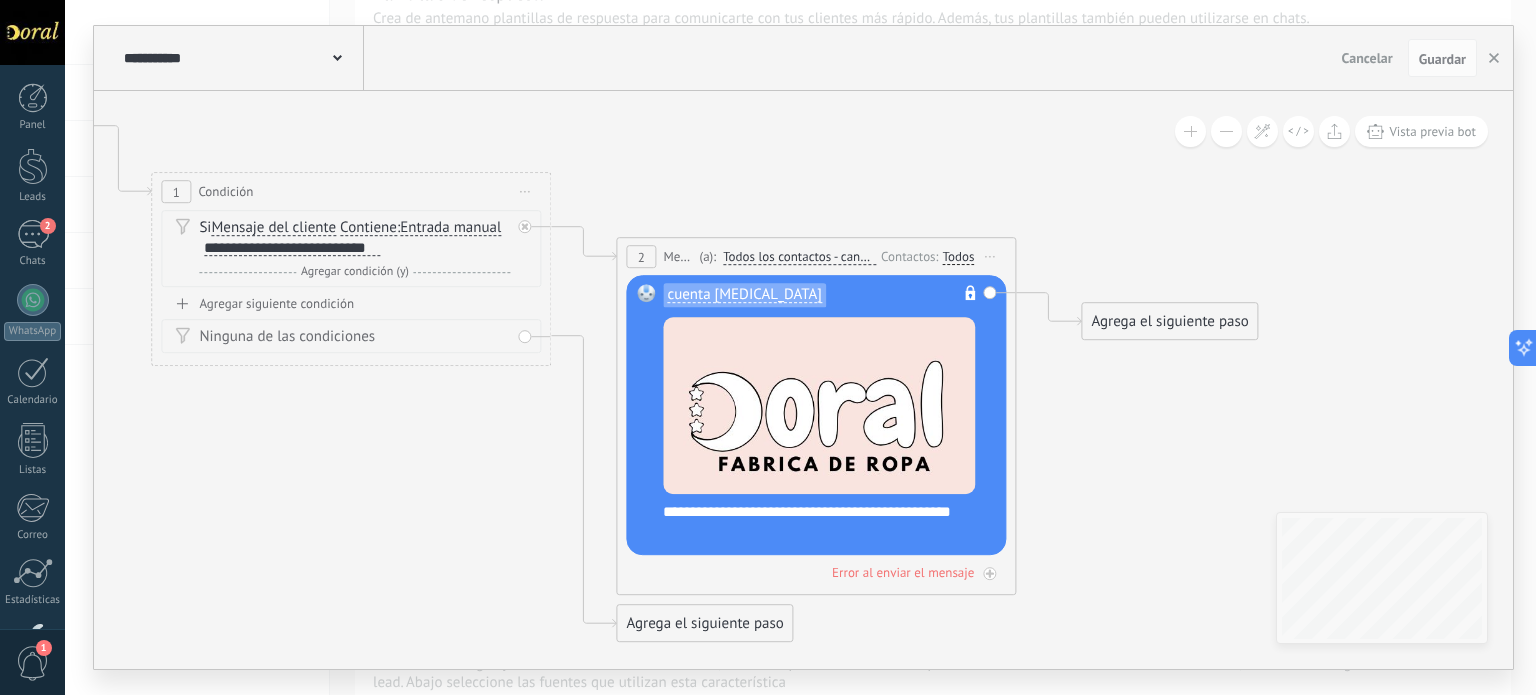 drag, startPoint x: 396, startPoint y: 493, endPoint x: 416, endPoint y: 523, distance: 36.05551 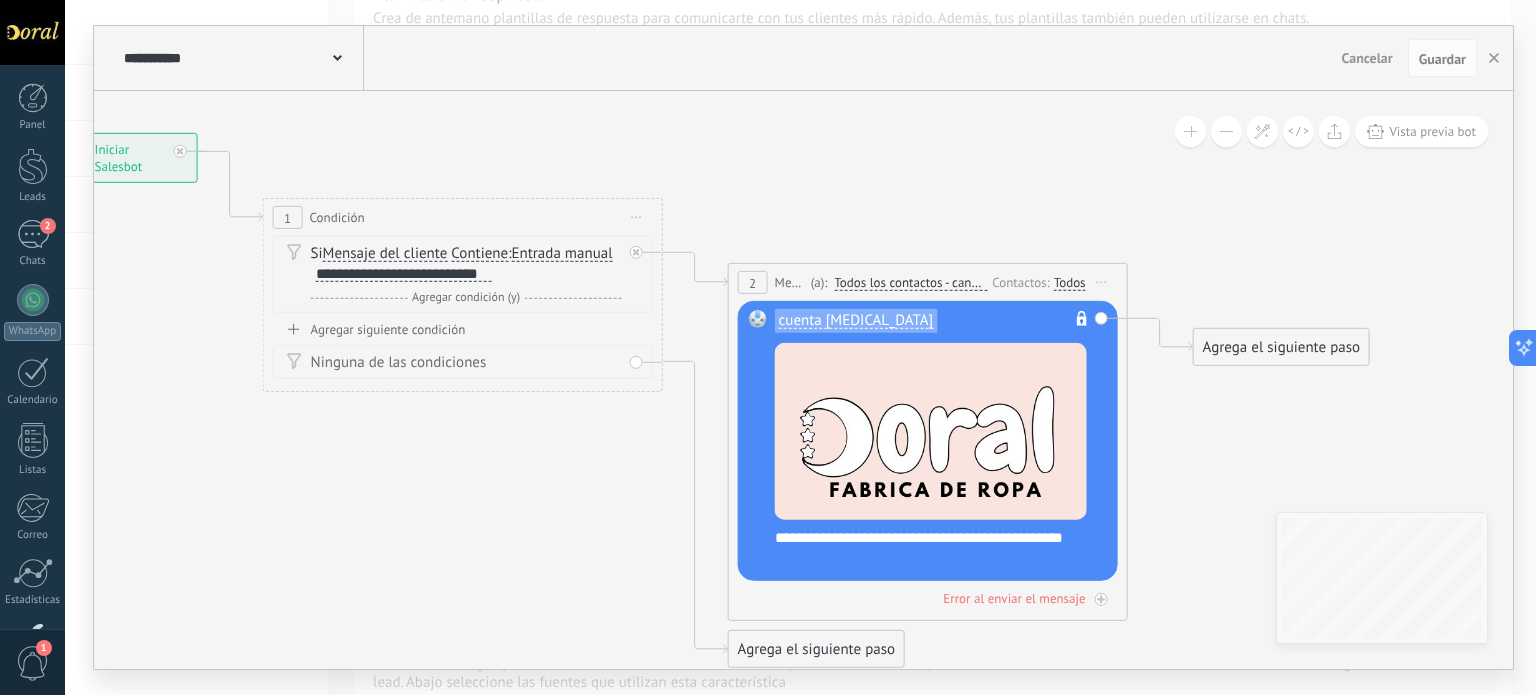 drag, startPoint x: 313, startPoint y: 535, endPoint x: 567, endPoint y: 517, distance: 254.637 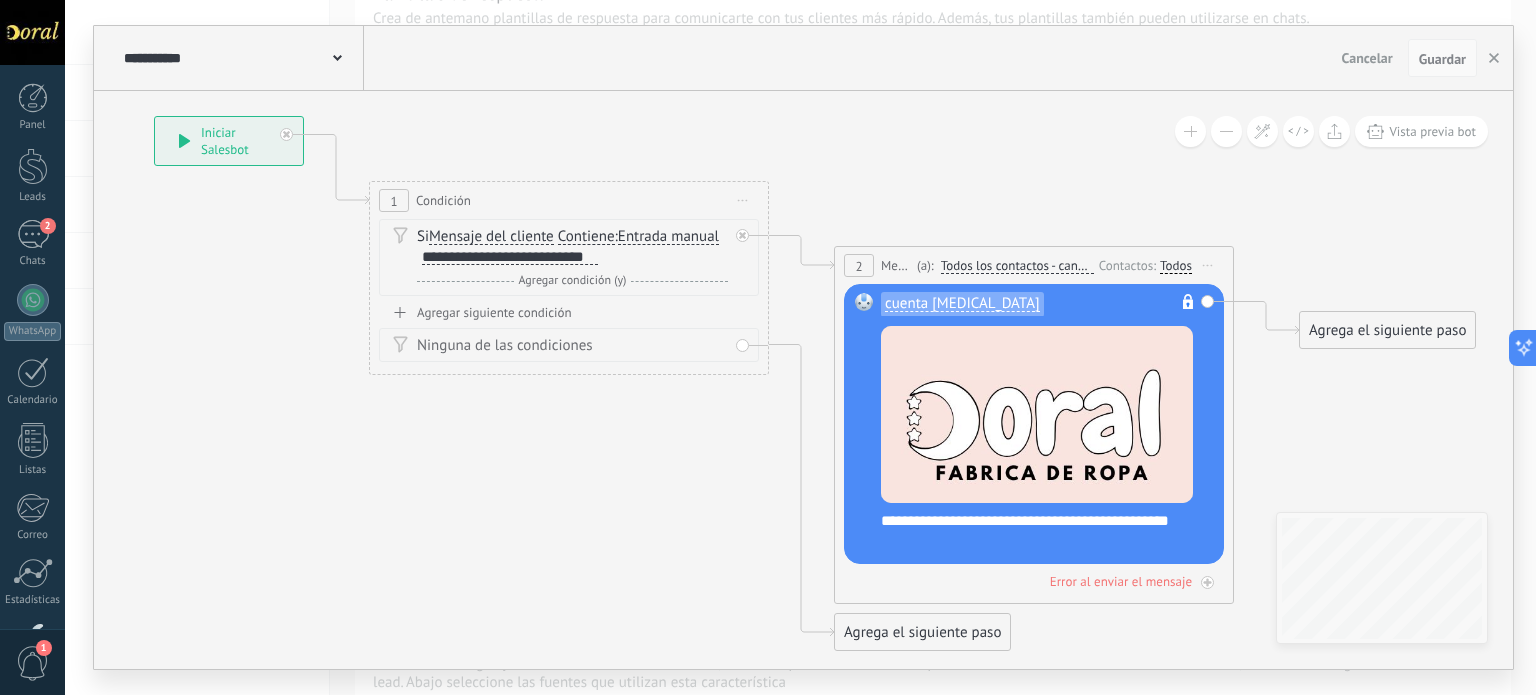 click on "Guardar" at bounding box center [1442, 59] 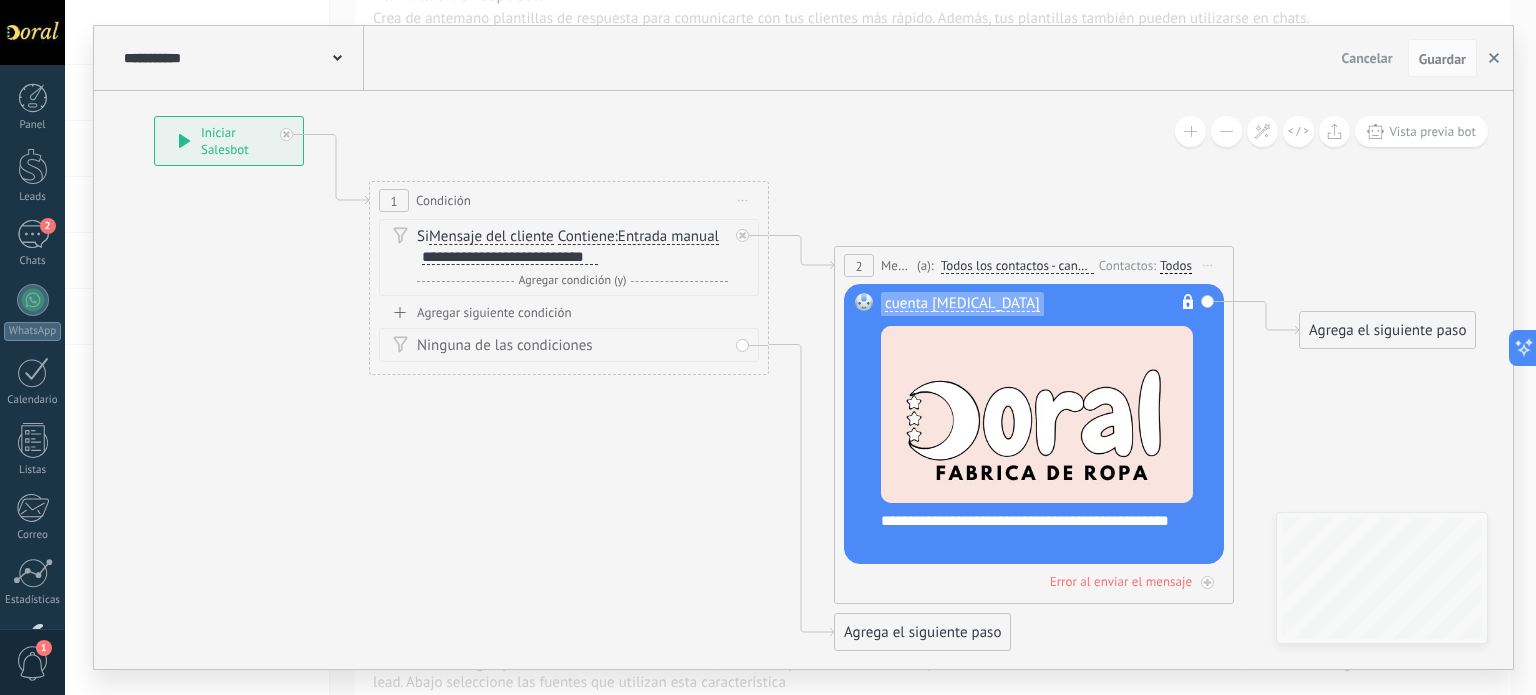 click at bounding box center [1494, 58] 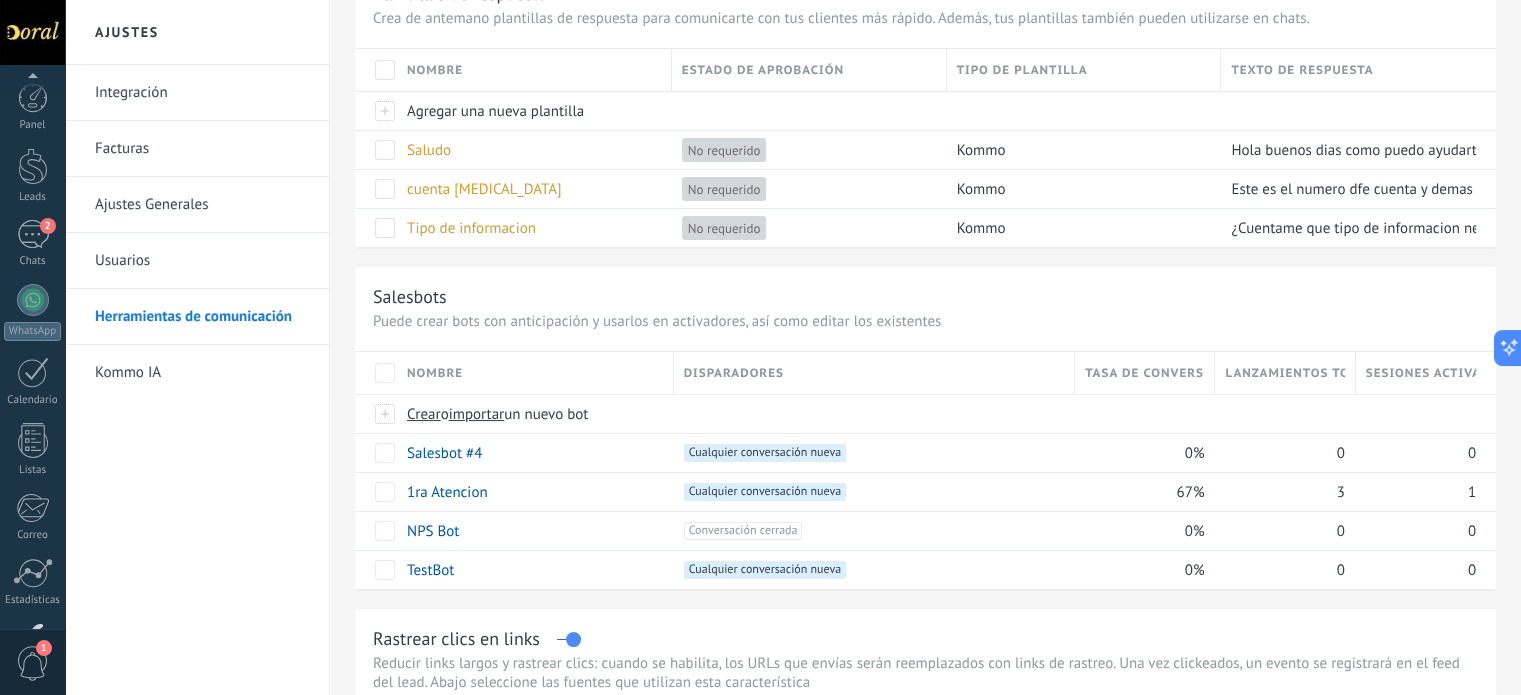 scroll, scrollTop: 136, scrollLeft: 0, axis: vertical 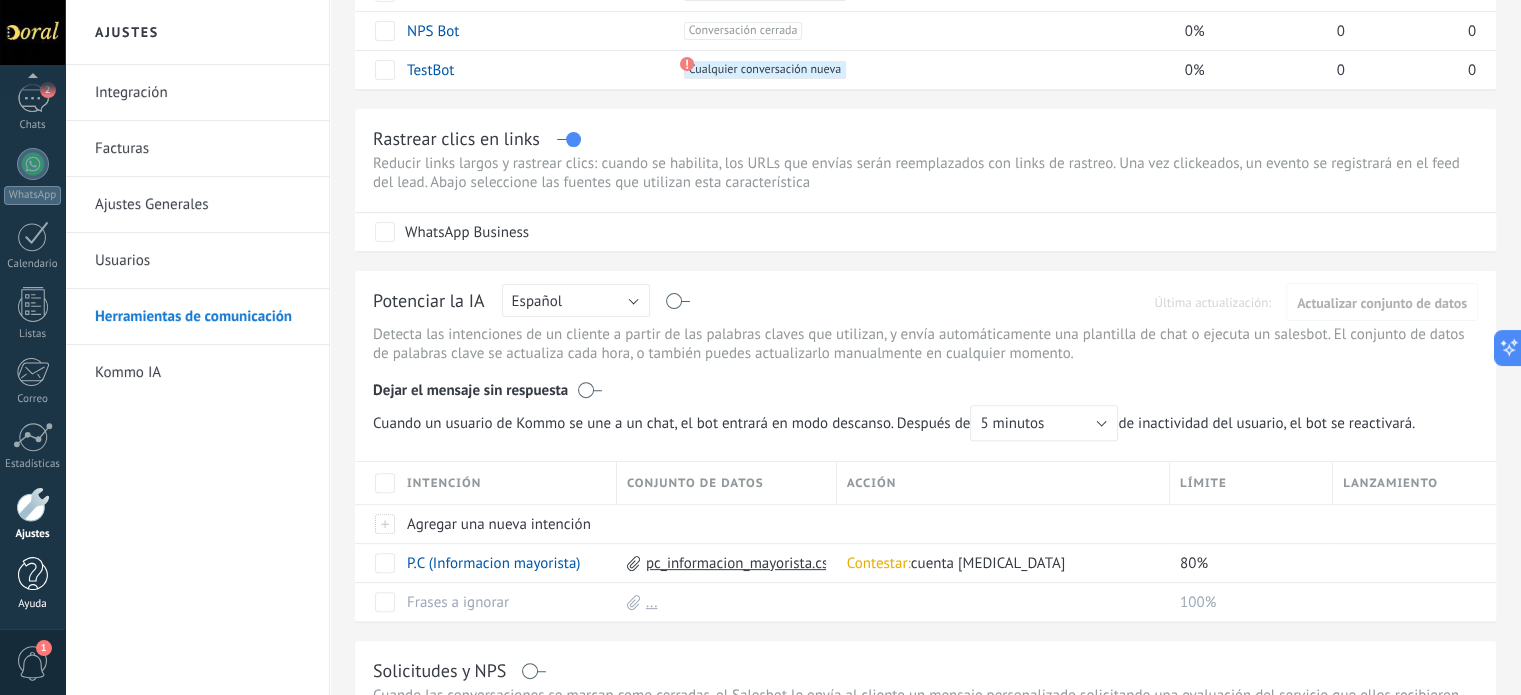 click at bounding box center [33, 574] 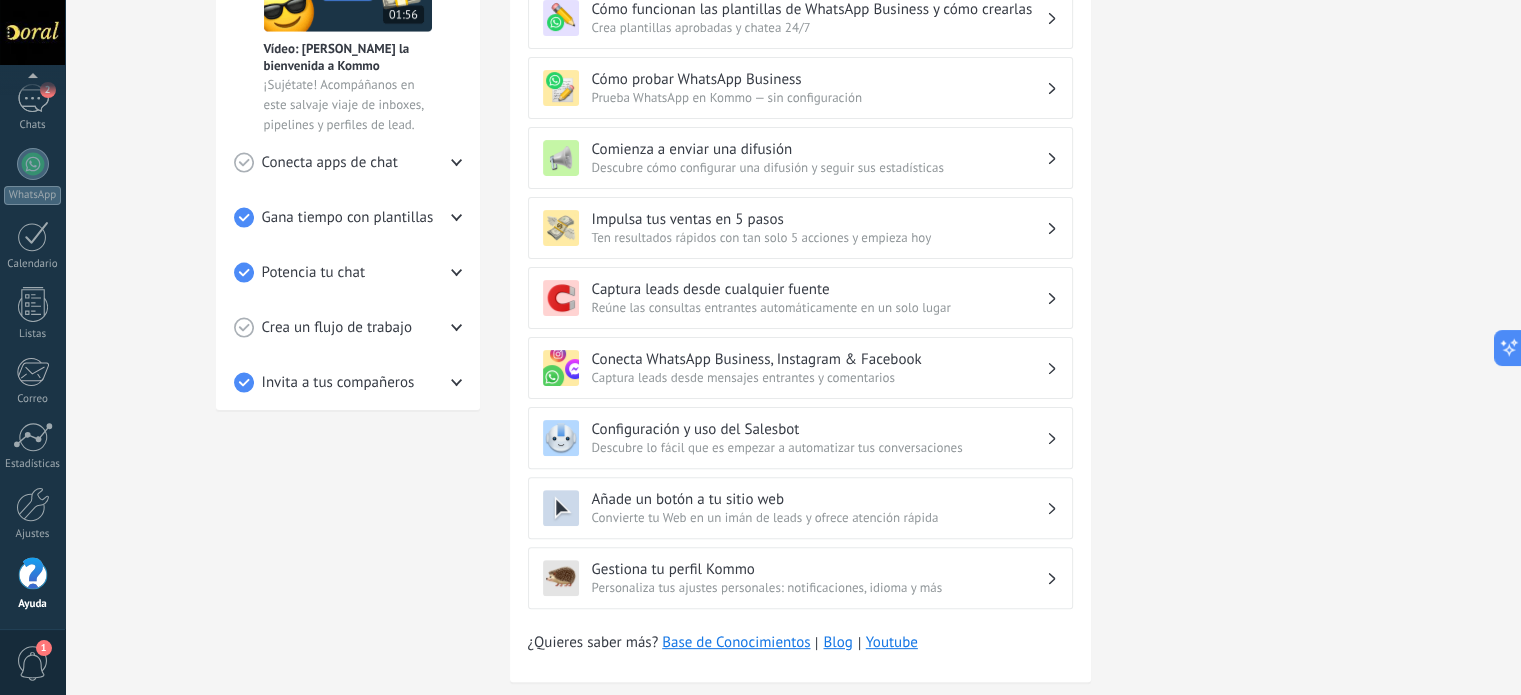 scroll, scrollTop: 536, scrollLeft: 0, axis: vertical 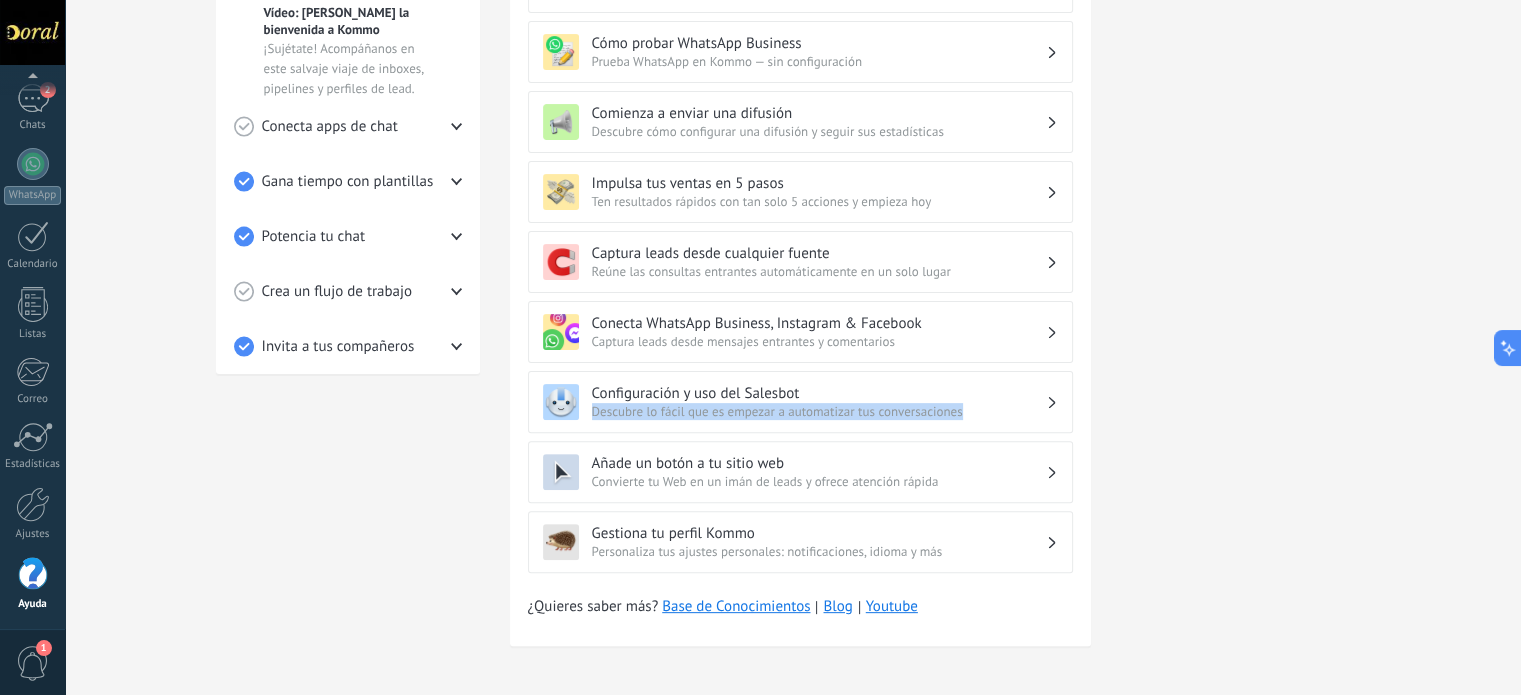click on "Configuración y uso del Salesbot Descubre lo fácil que es empezar a automatizar tus conversaciones" at bounding box center (800, 402) 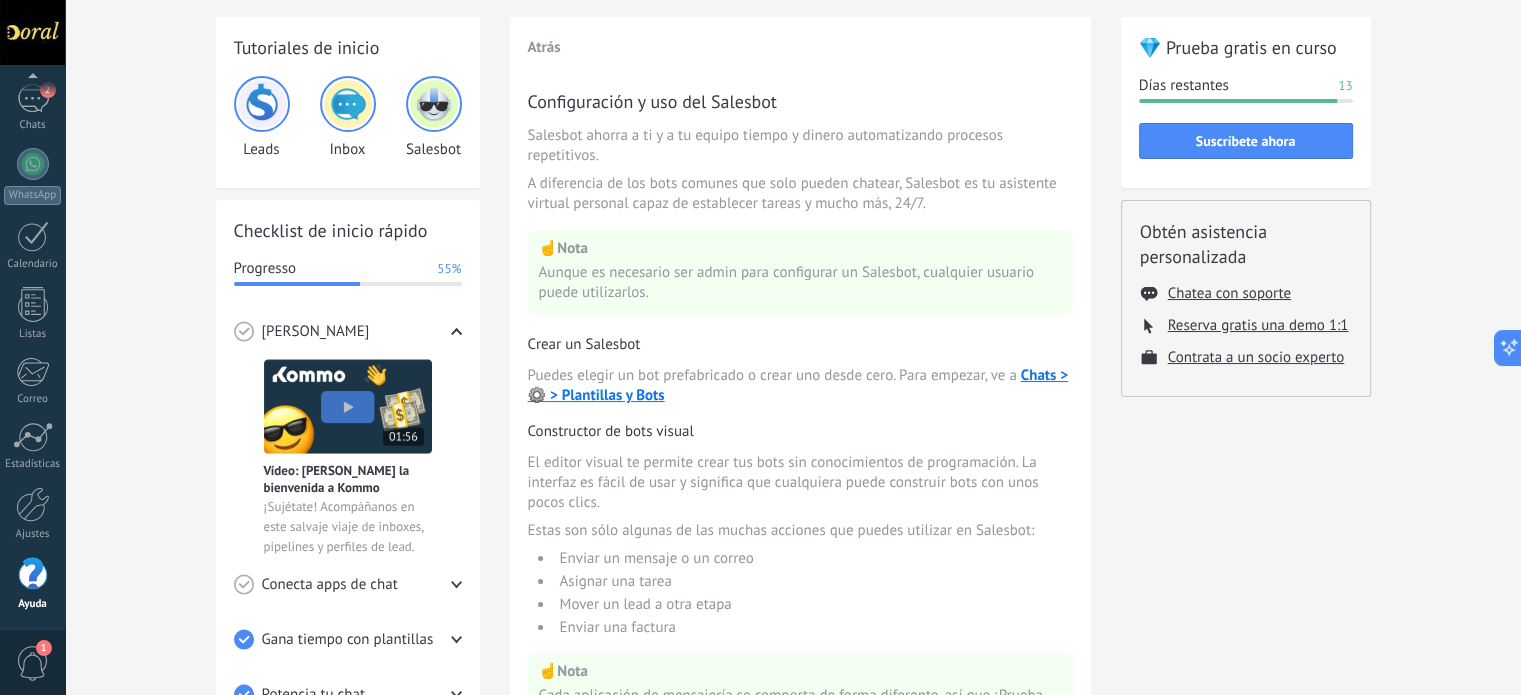 scroll, scrollTop: 0, scrollLeft: 0, axis: both 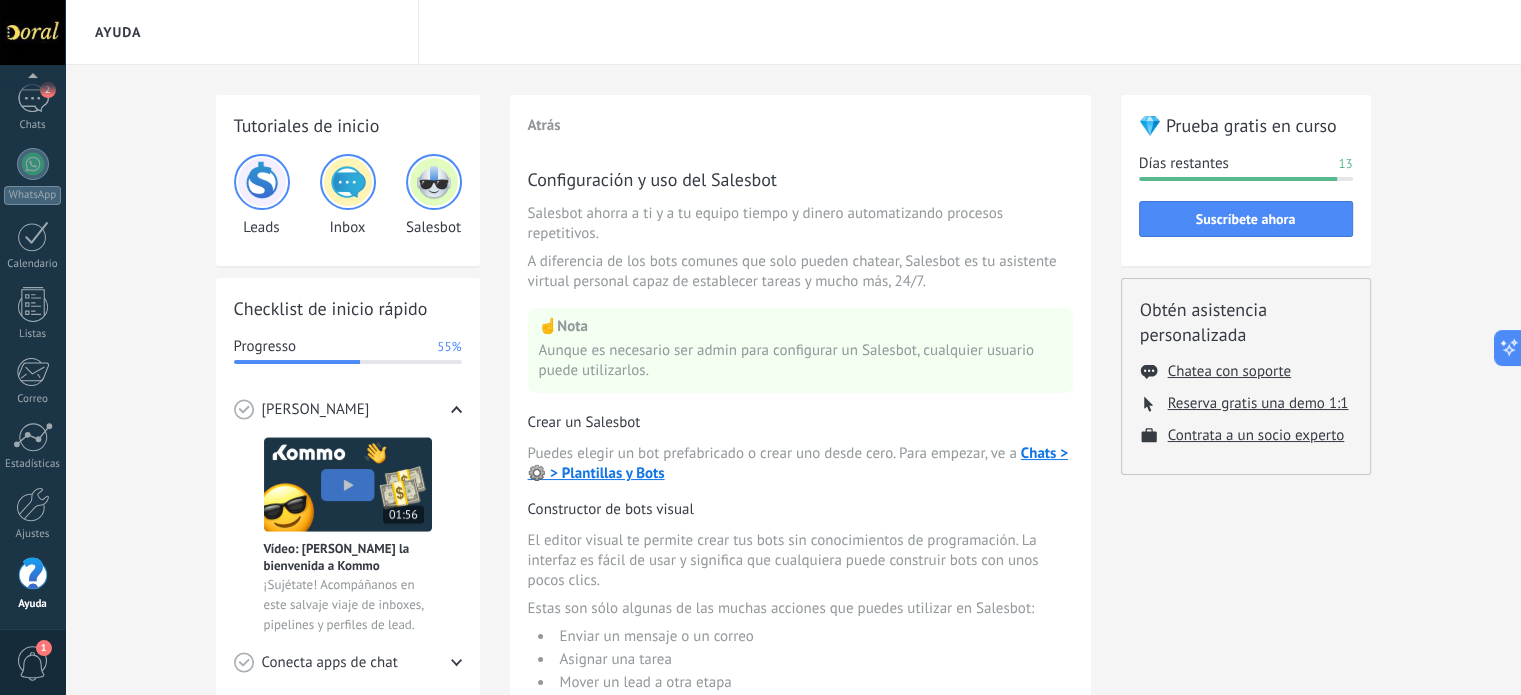 click at bounding box center [434, 182] 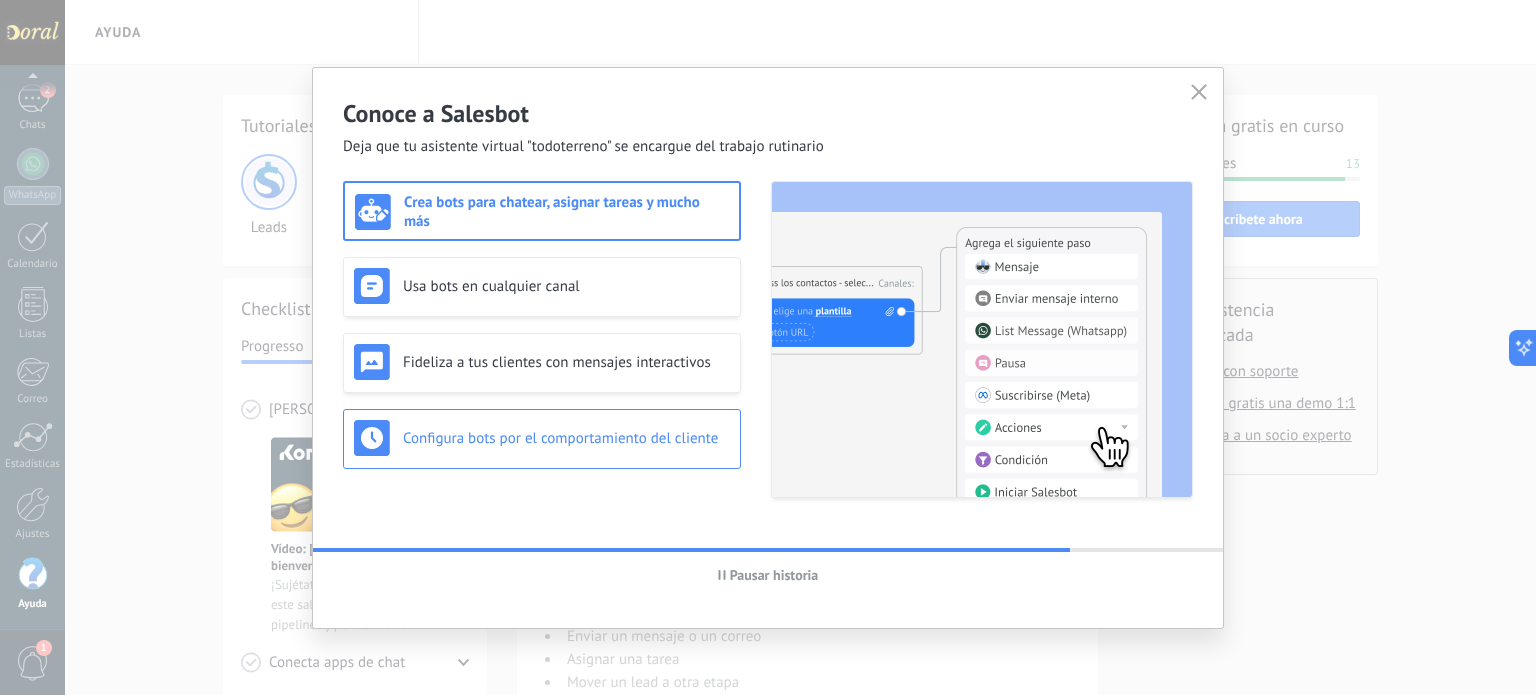 click on "Configura bots por el comportamiento del cliente" at bounding box center [566, 438] 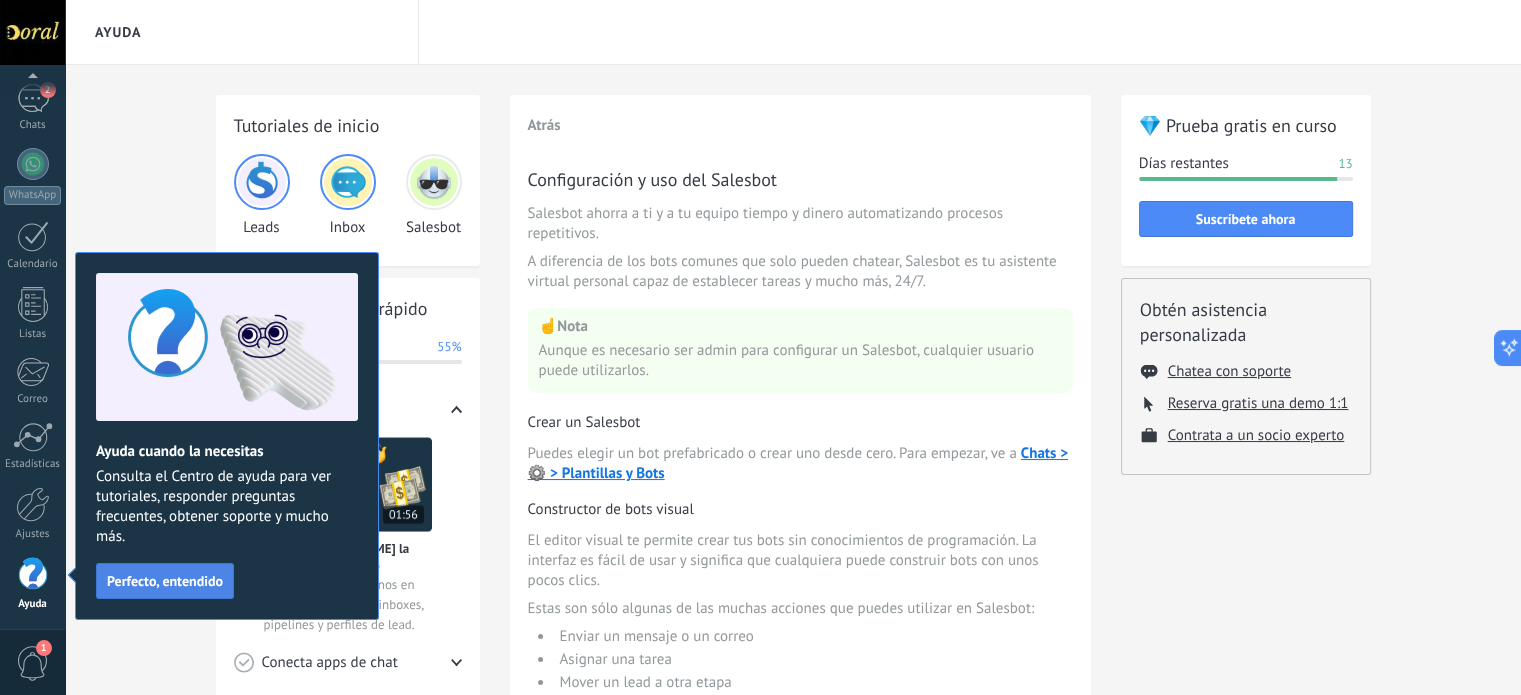 click on "Perfecto, entendido" at bounding box center (165, 581) 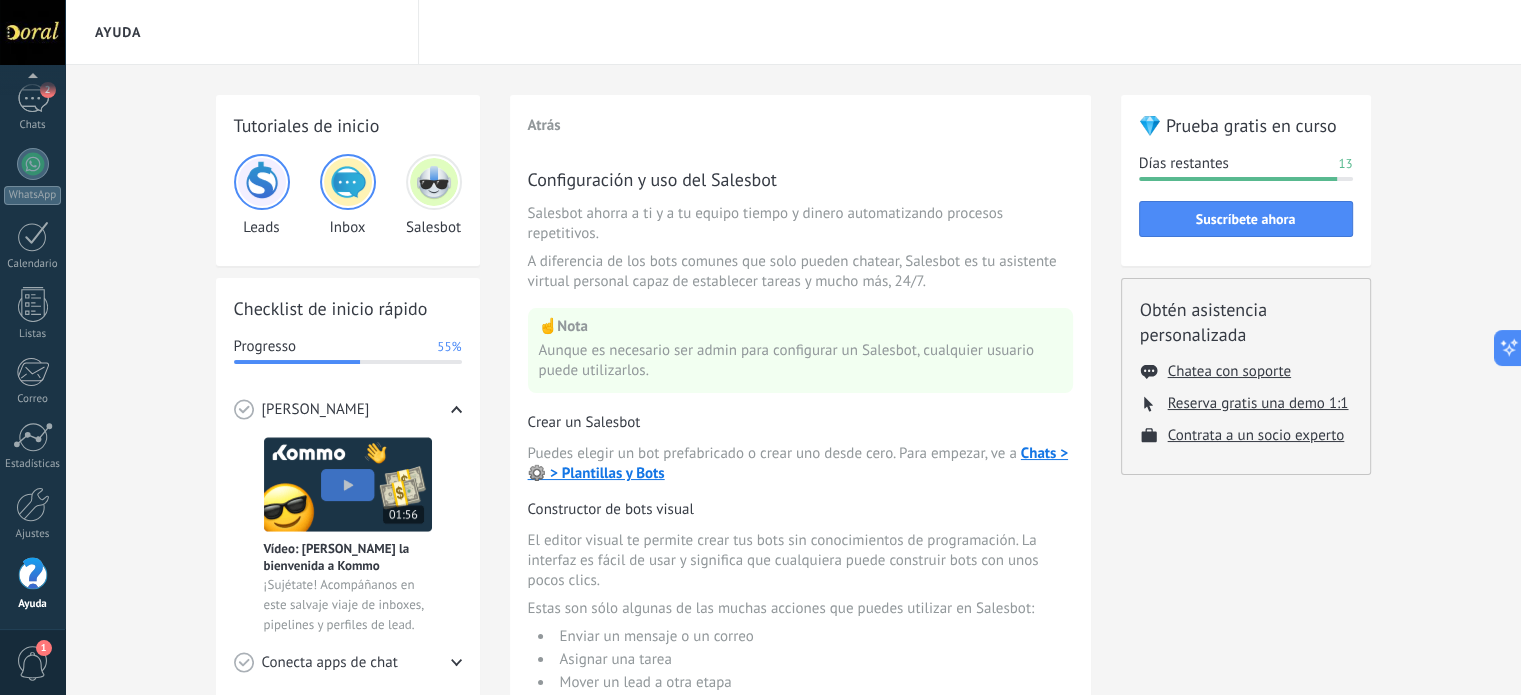 click at bounding box center (434, 182) 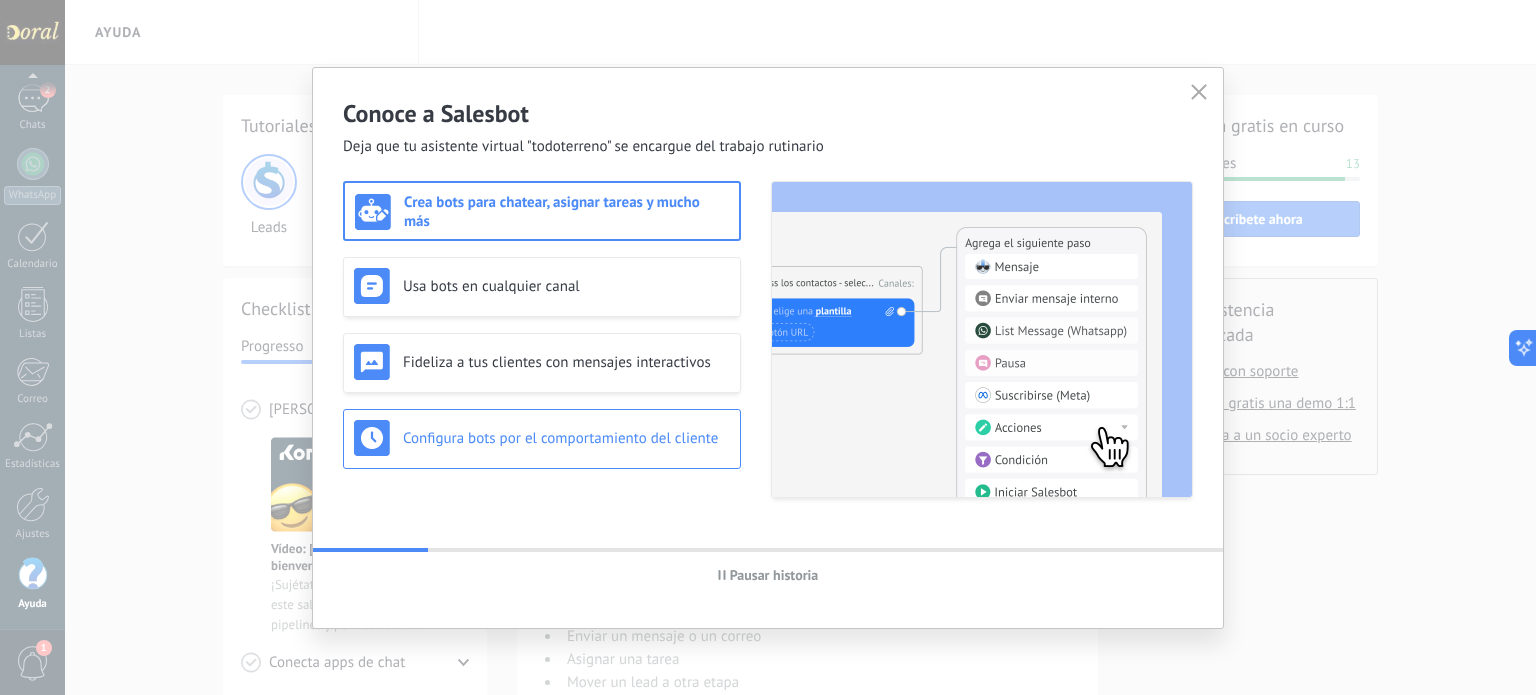 click on "Configura bots por el comportamiento del cliente" at bounding box center (566, 438) 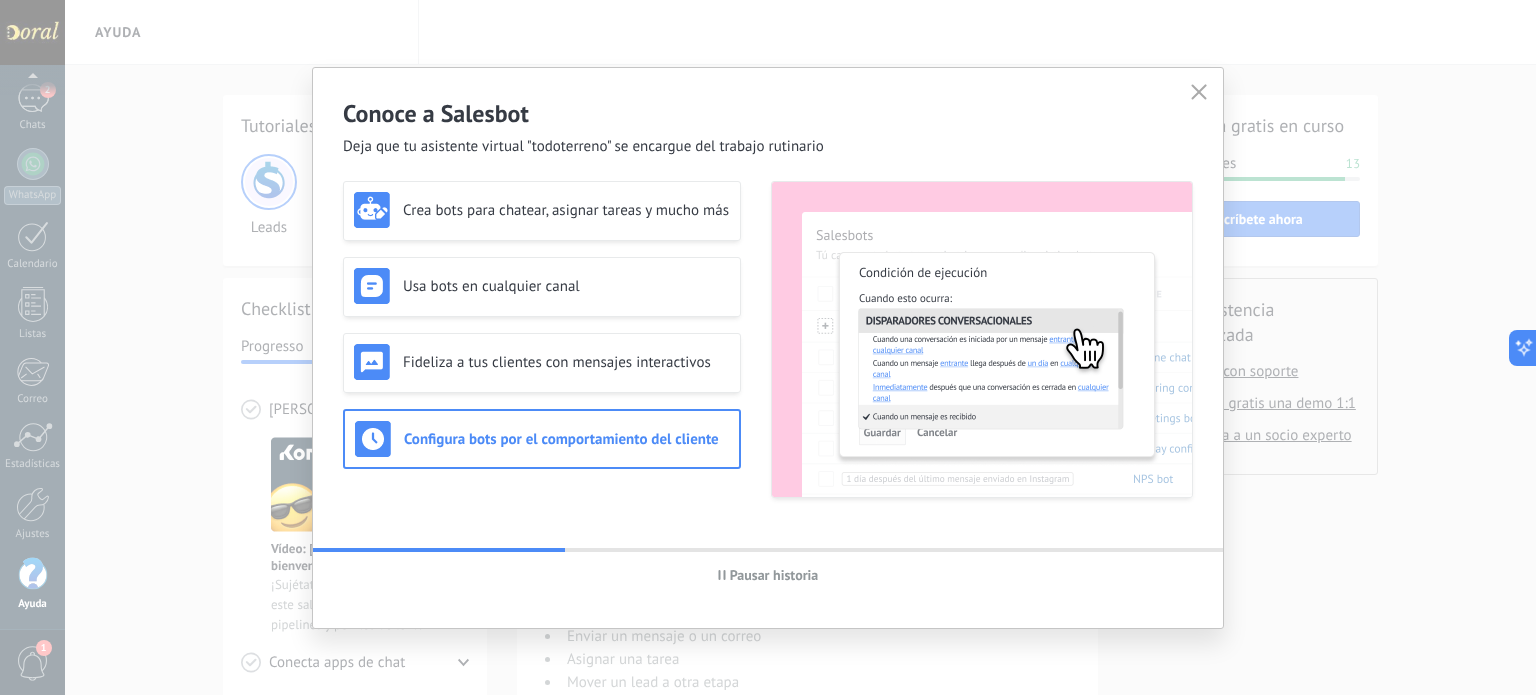 click on "Pausar historia" at bounding box center [768, 575] 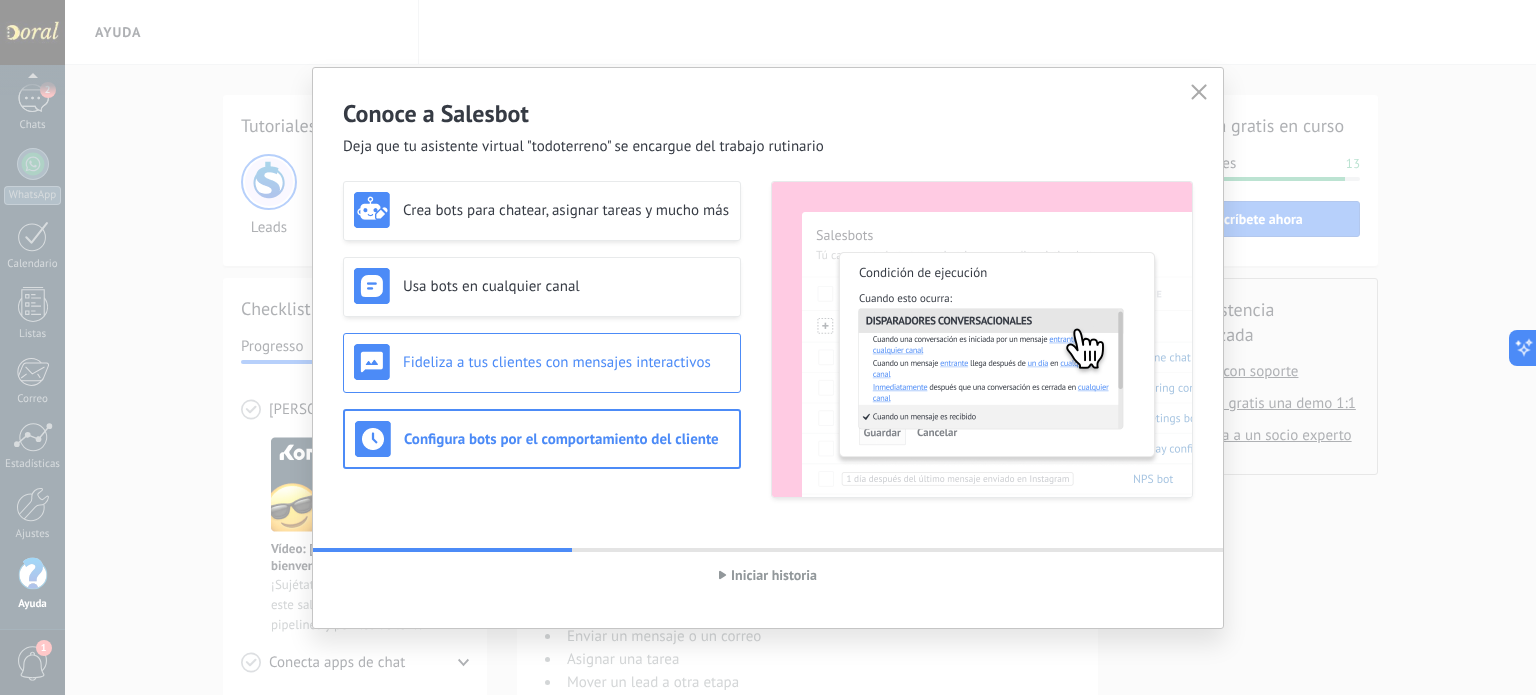 click on "Fideliza a tus clientes con mensajes interactivos" at bounding box center [566, 362] 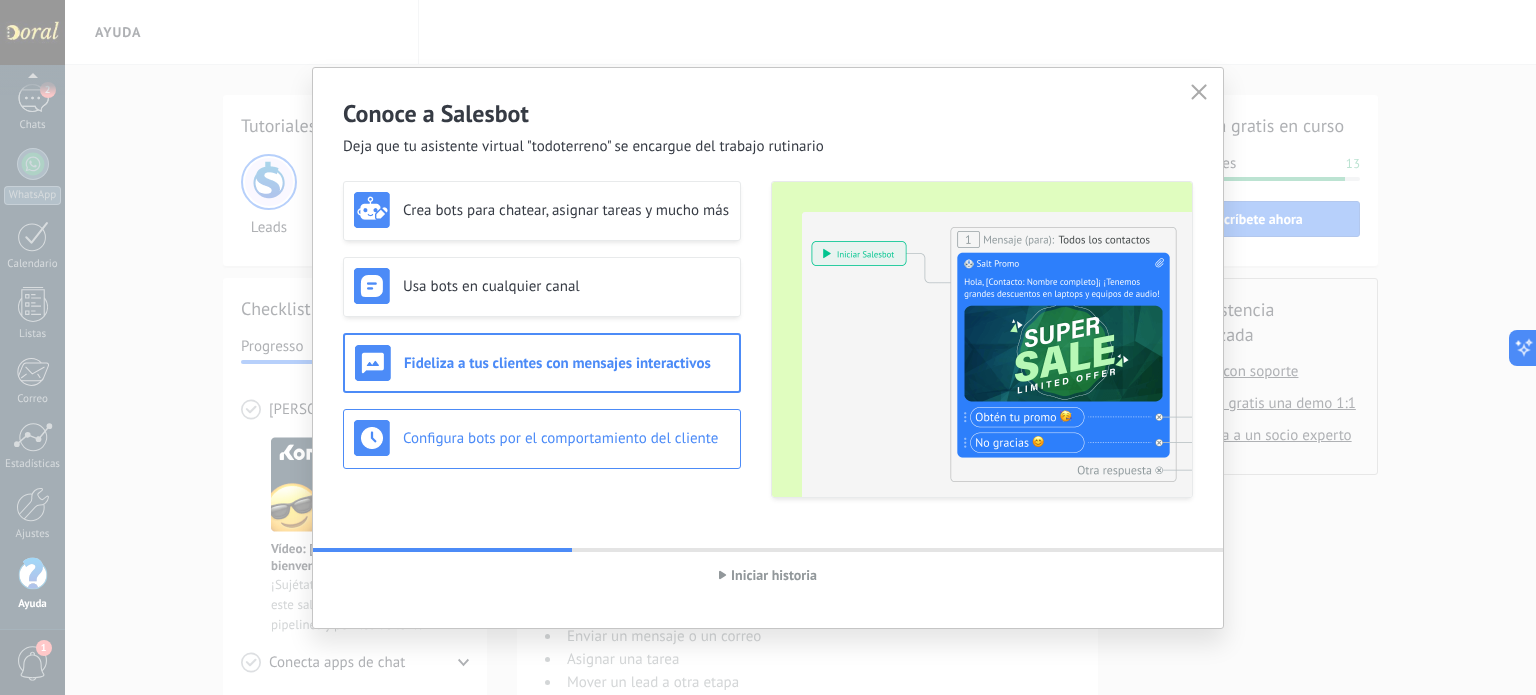 click on "Configura bots por el comportamiento del cliente" at bounding box center [542, 438] 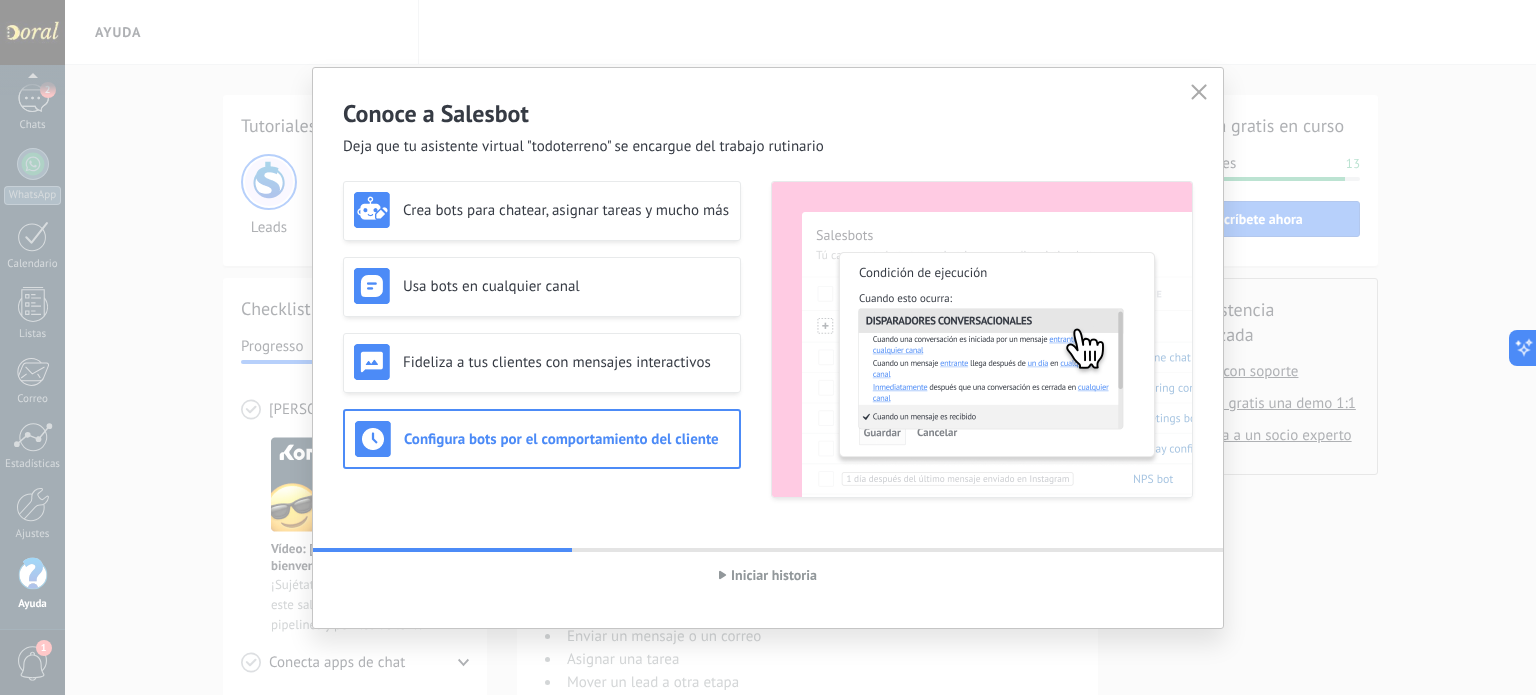 click 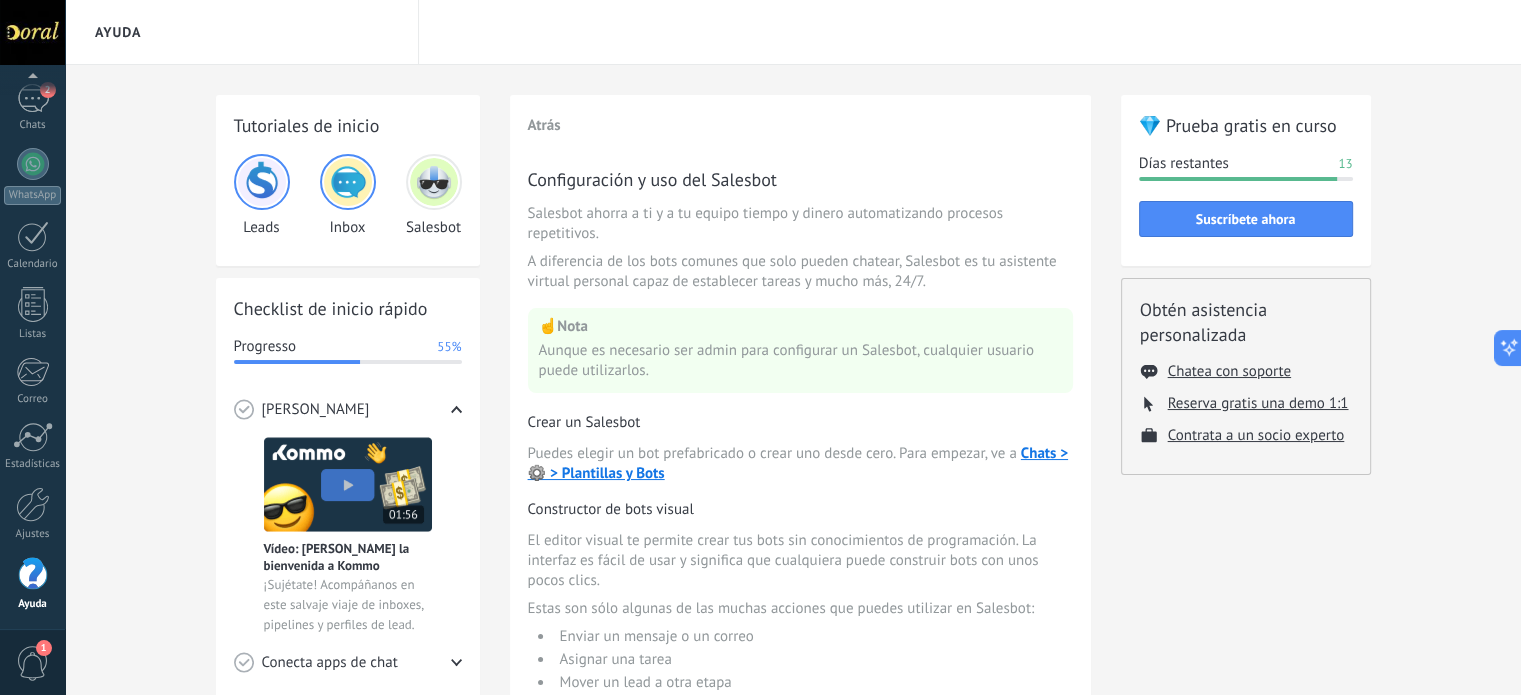 click at bounding box center [434, 182] 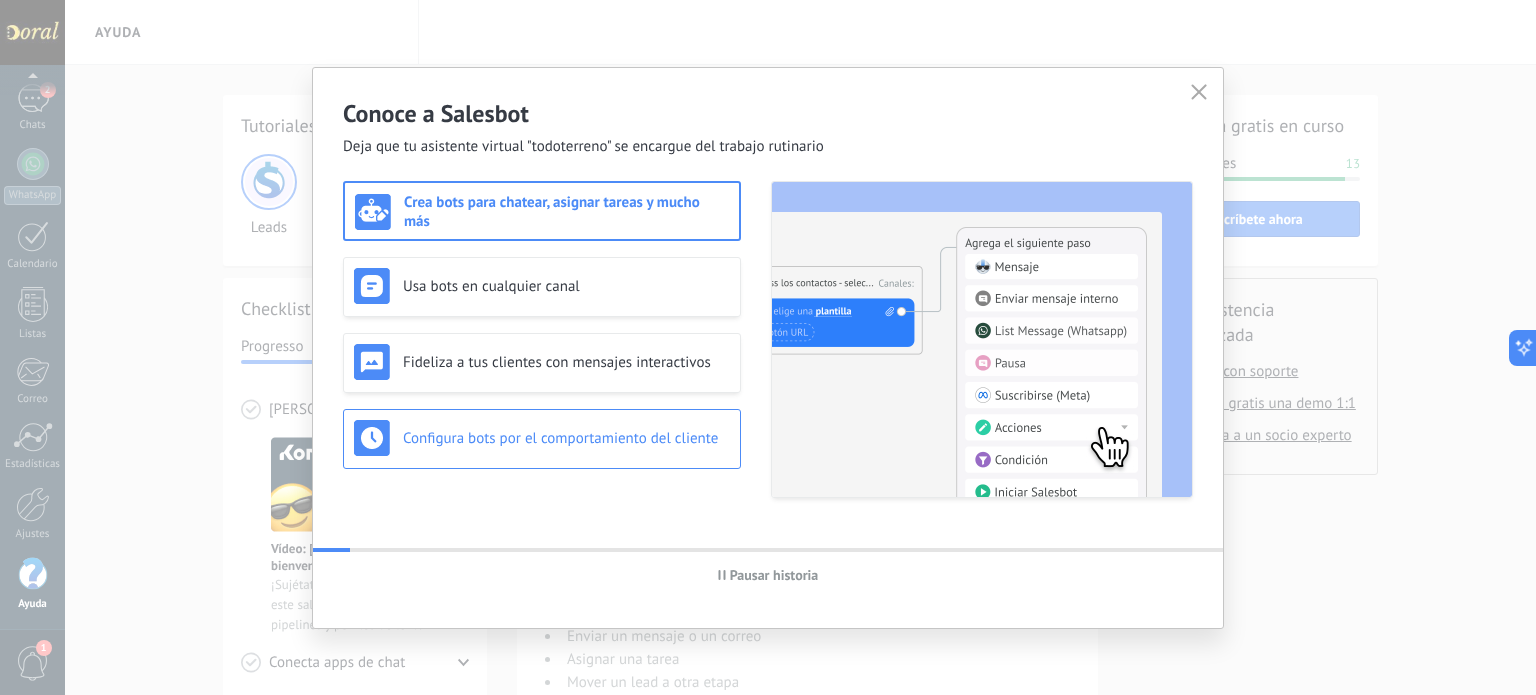 click on "Configura bots por el comportamiento del cliente" at bounding box center [566, 438] 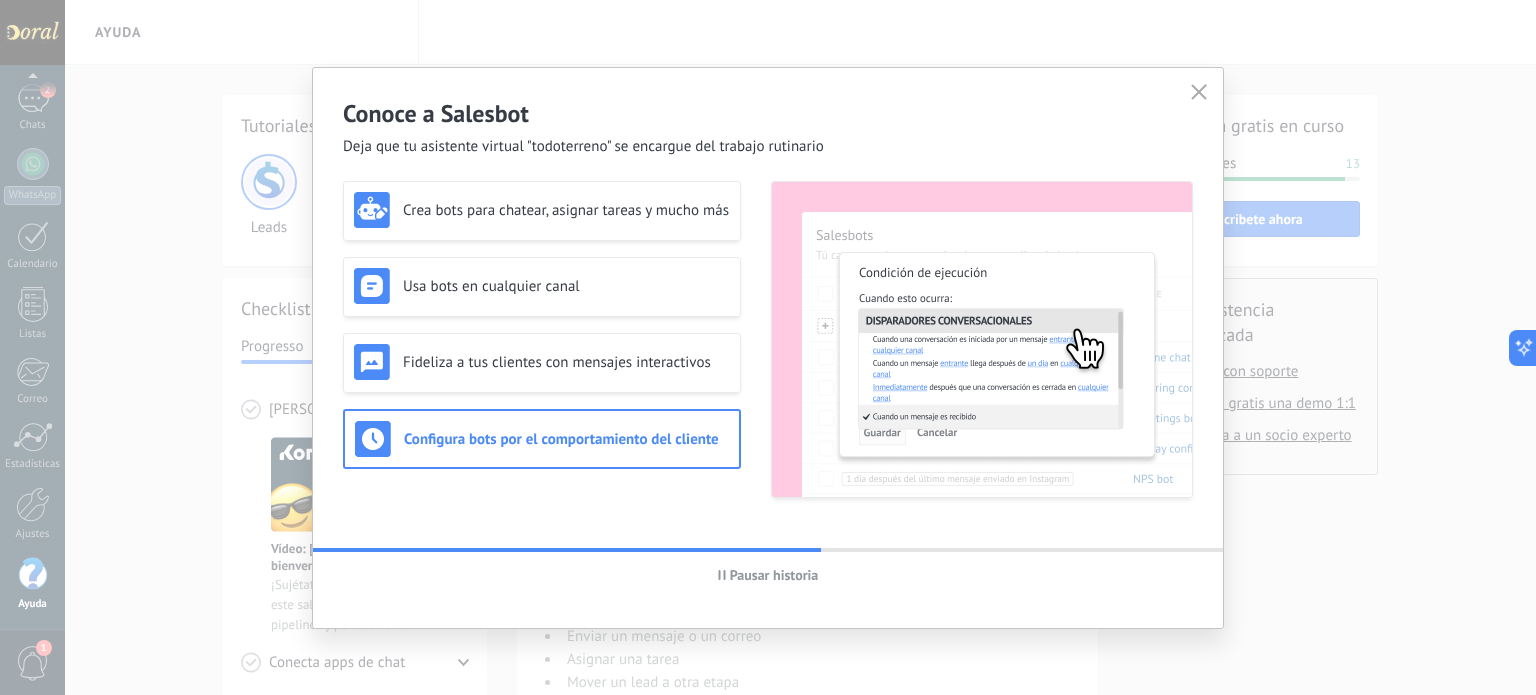 click on "Pausar historia" at bounding box center [768, 575] 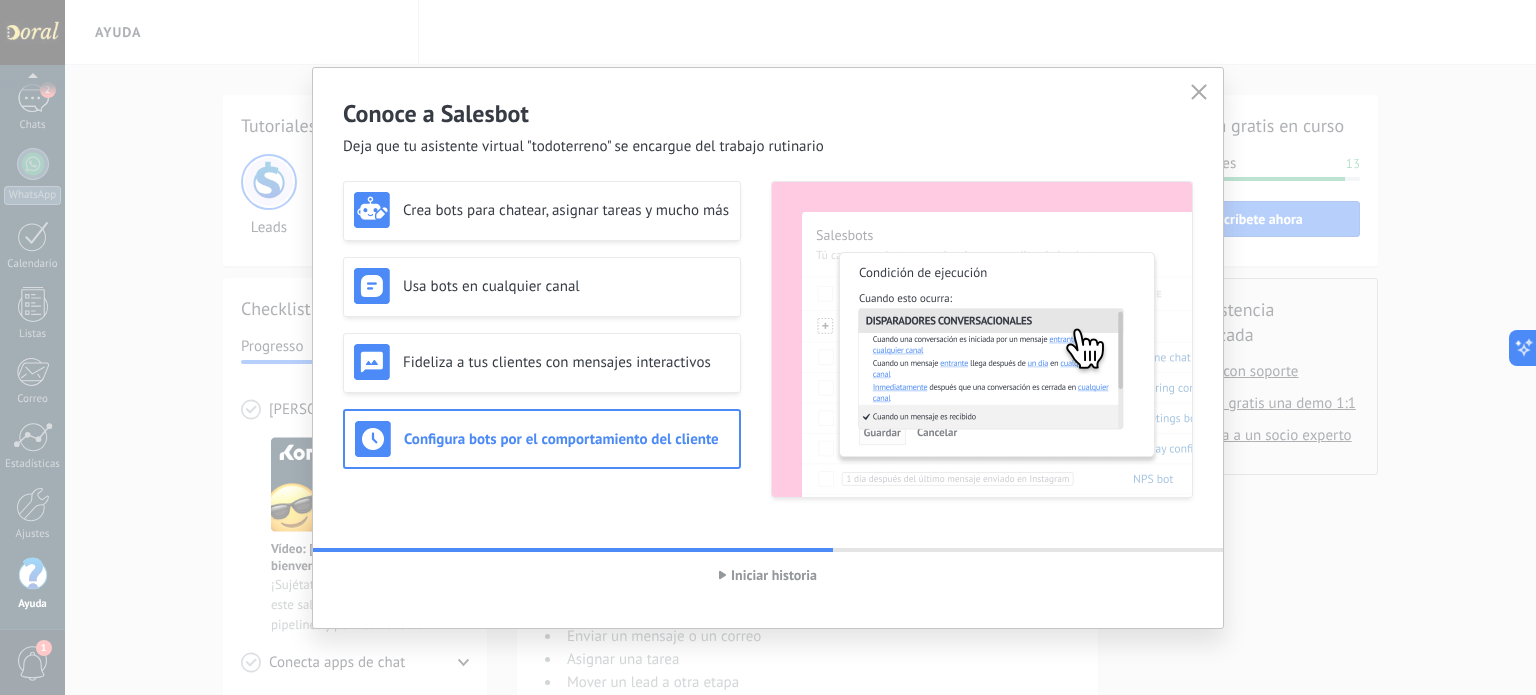 click 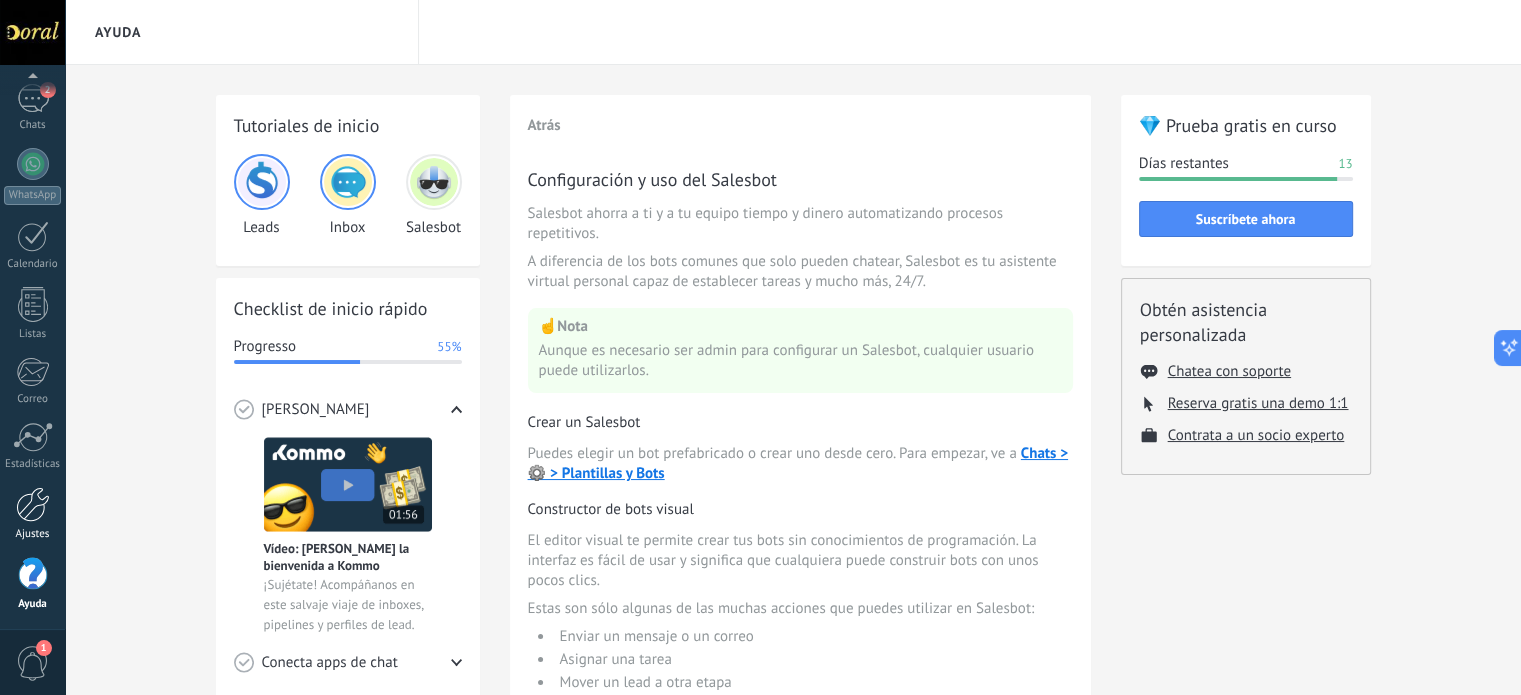 click at bounding box center [33, 504] 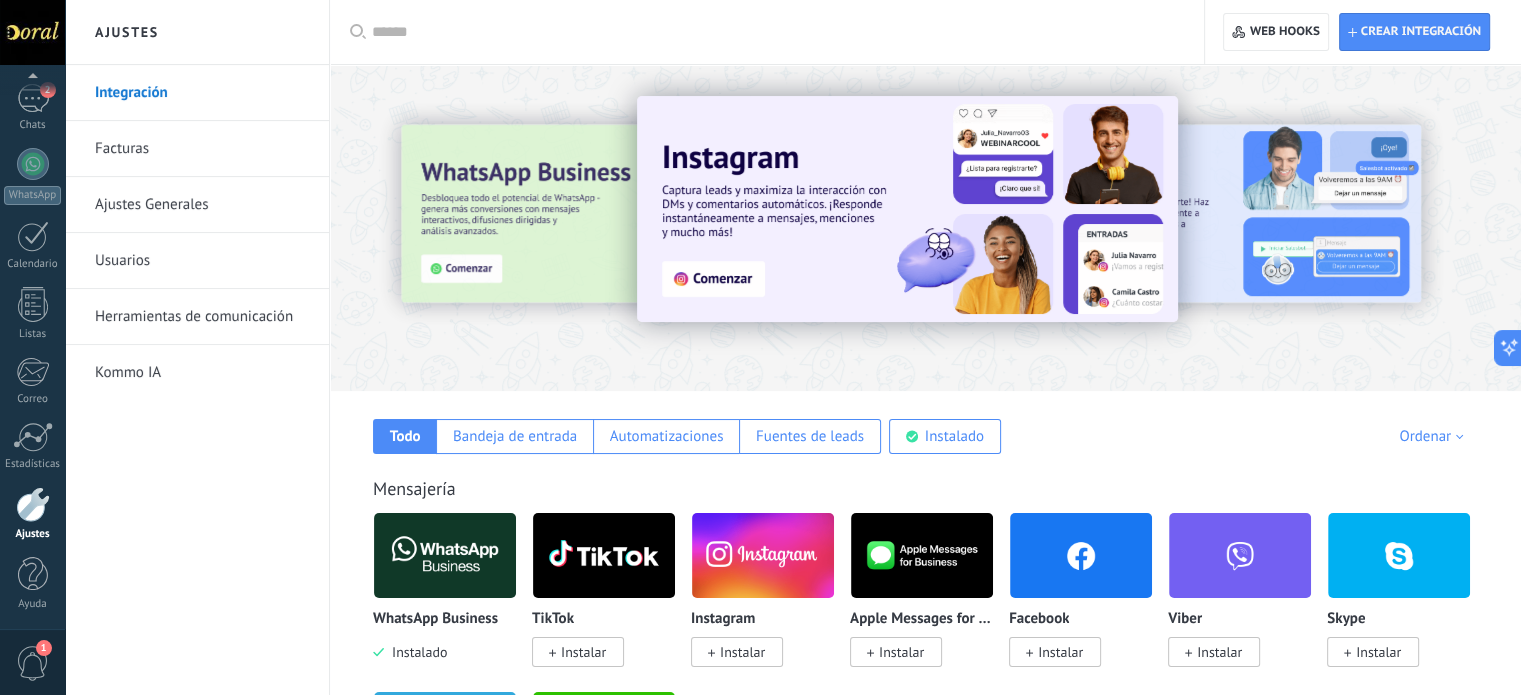 click on "Herramientas de comunicación" at bounding box center (202, 317) 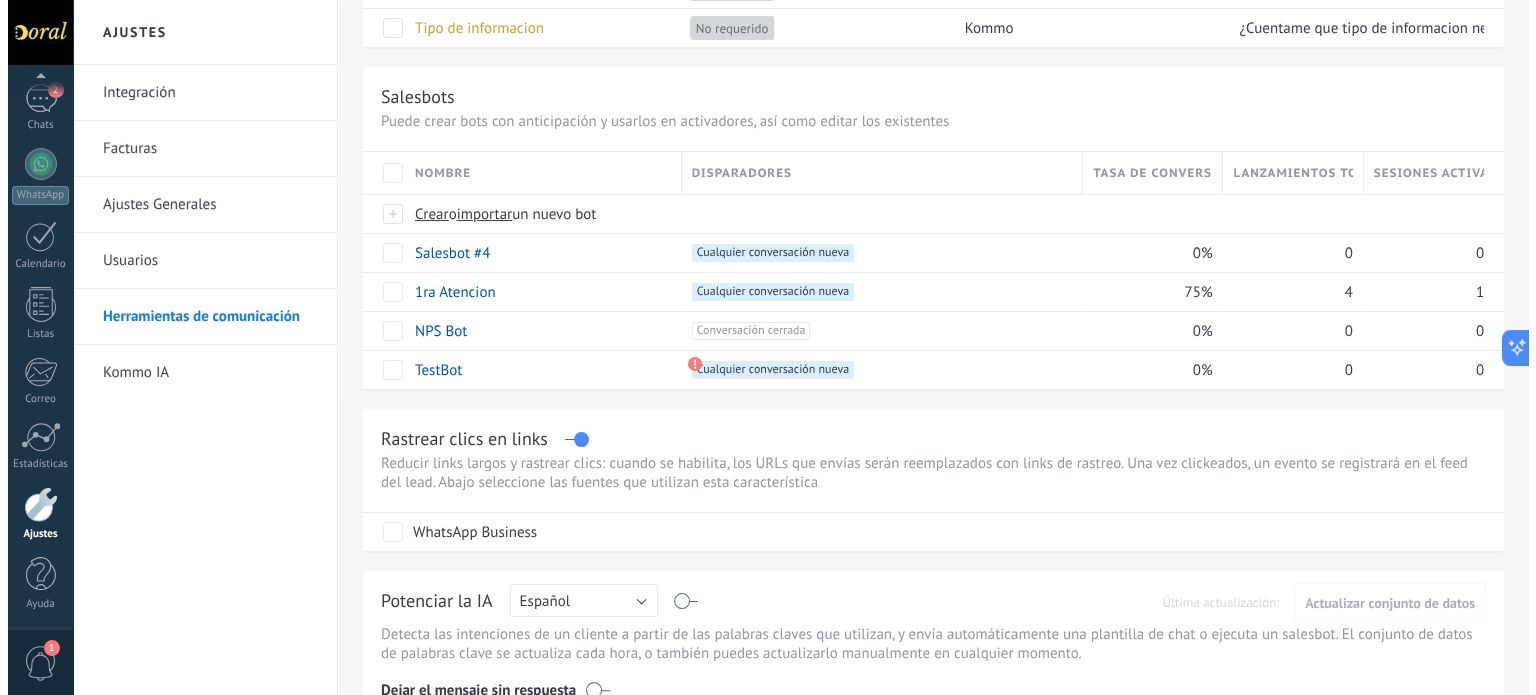 scroll, scrollTop: 200, scrollLeft: 0, axis: vertical 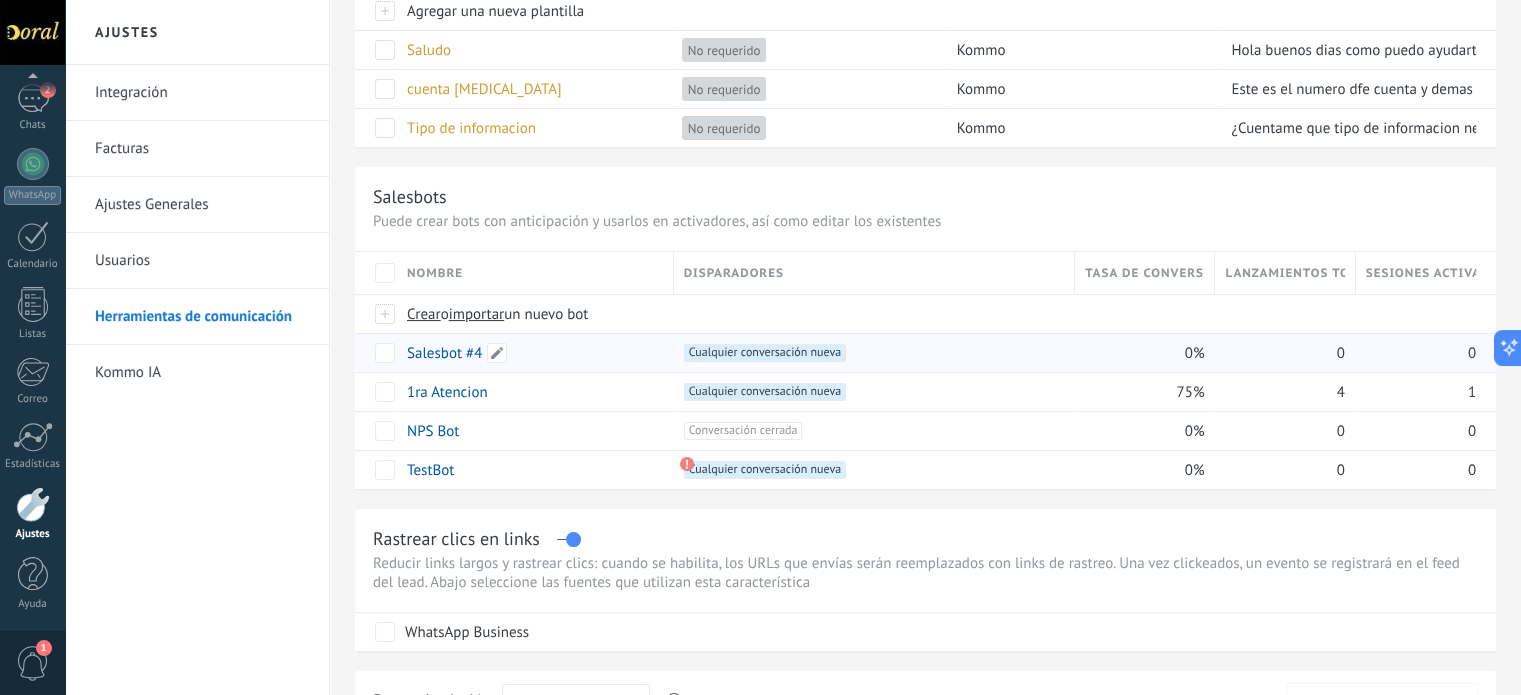 click on "Salesbot #4" at bounding box center [444, 353] 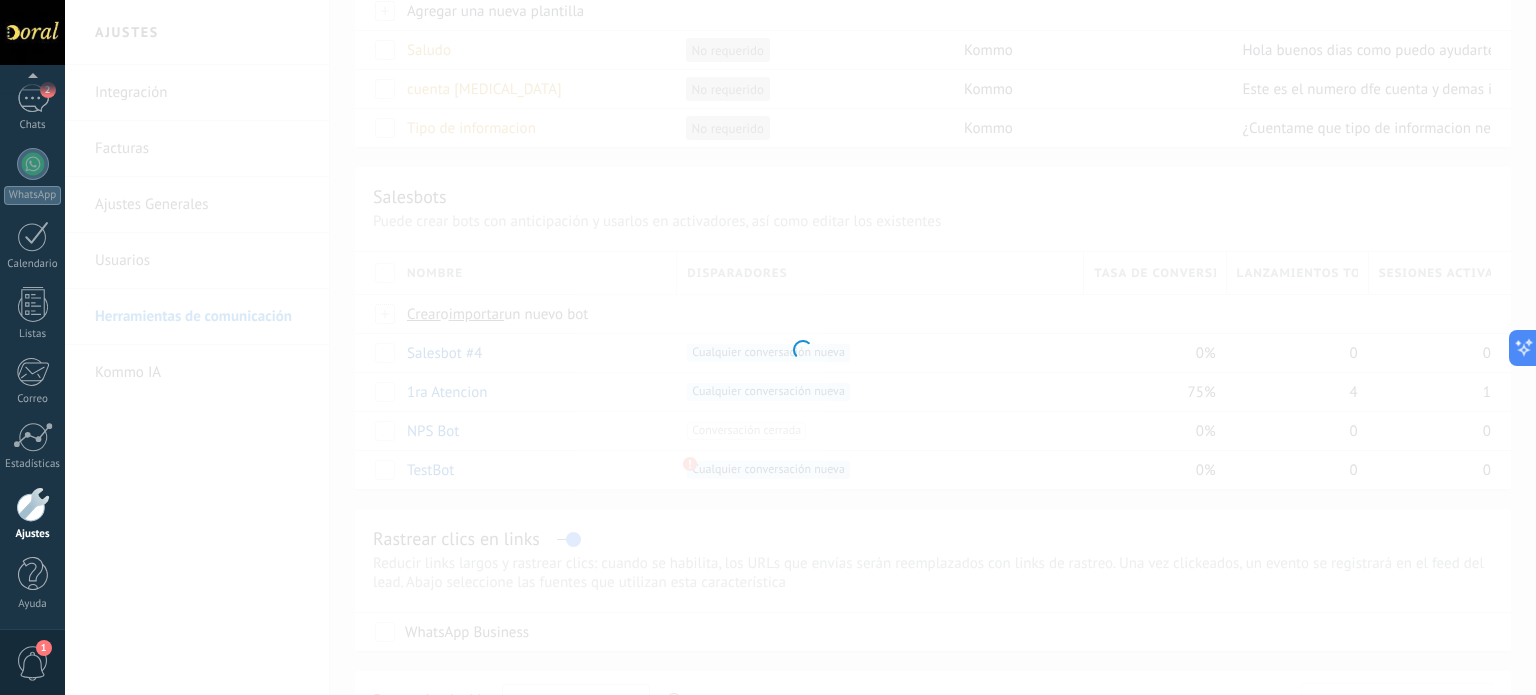 type on "**********" 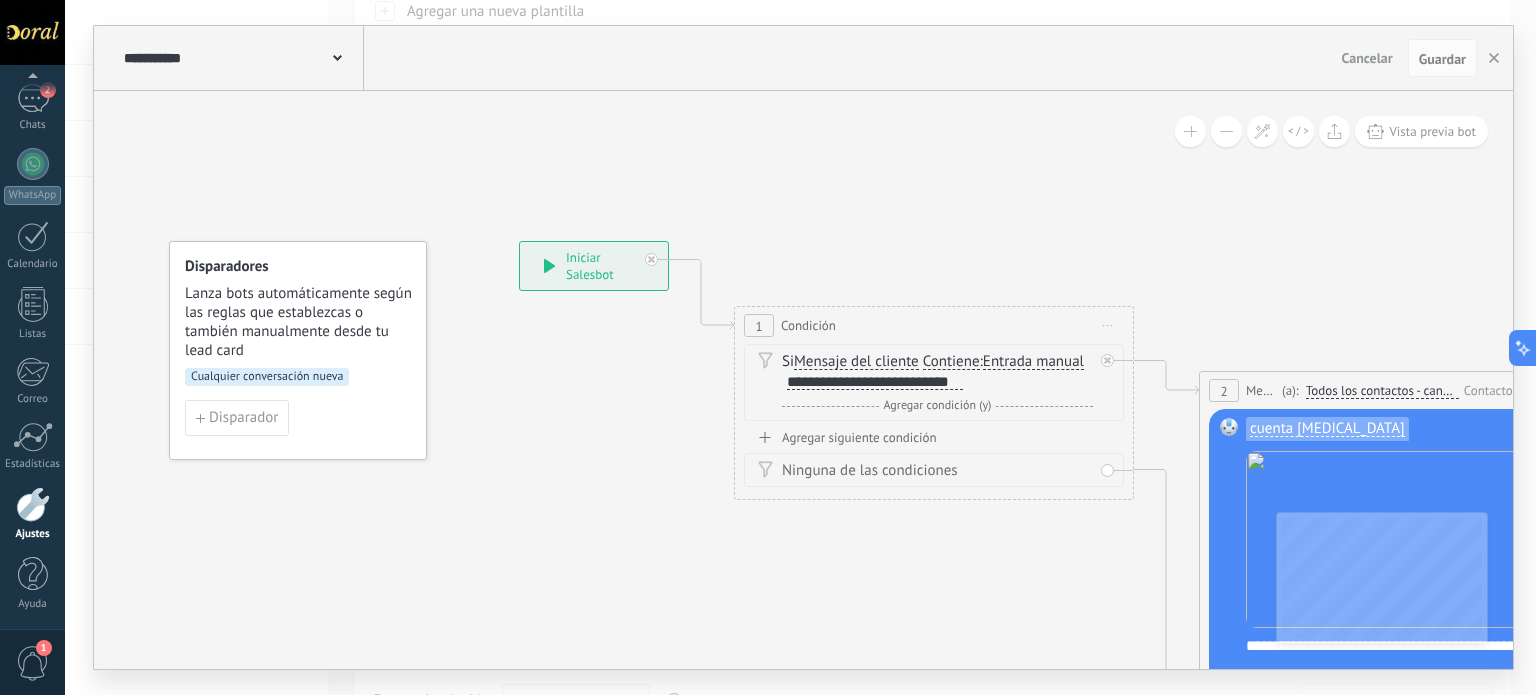 click on "Cualquier conversación nueva" at bounding box center [267, 377] 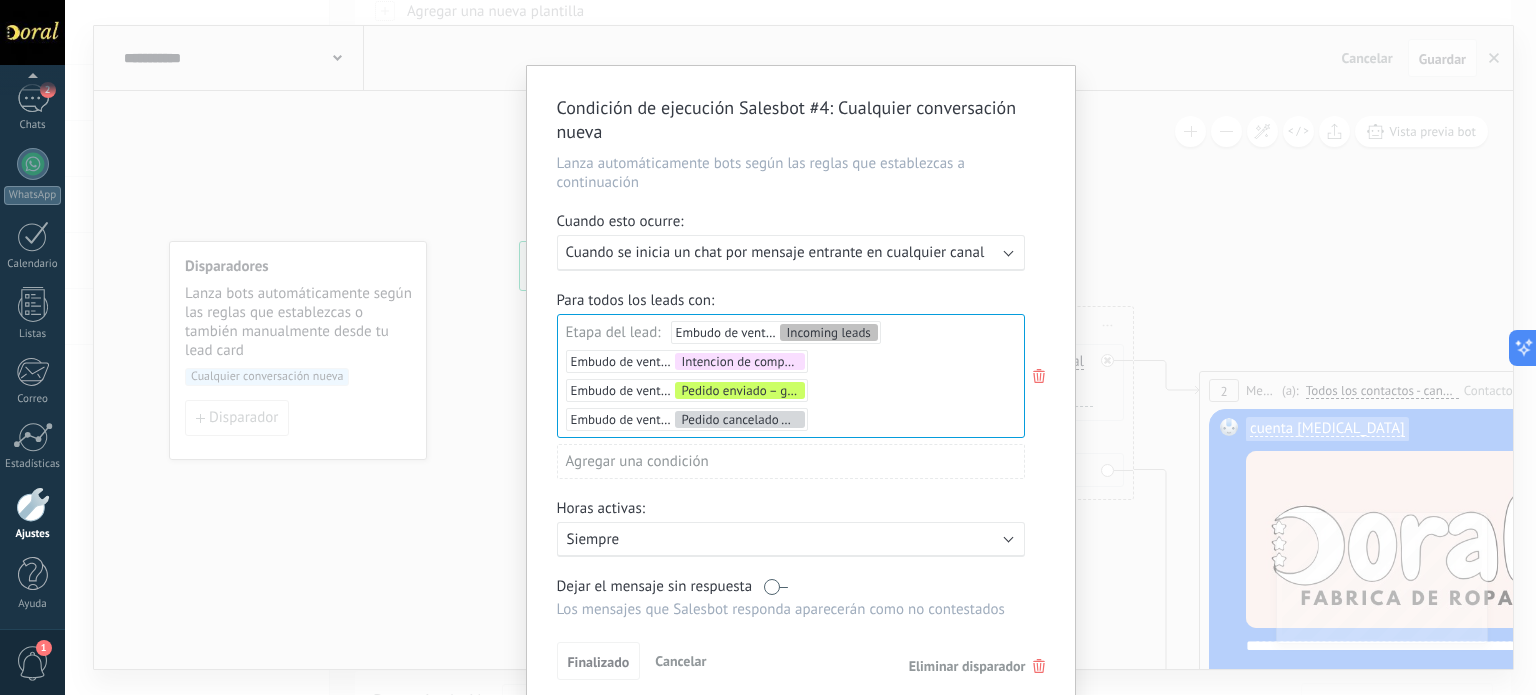 click on "Ejecutar:  Cuando se inicia un chat por mensaje entrante en cualquier canal" at bounding box center (791, 253) 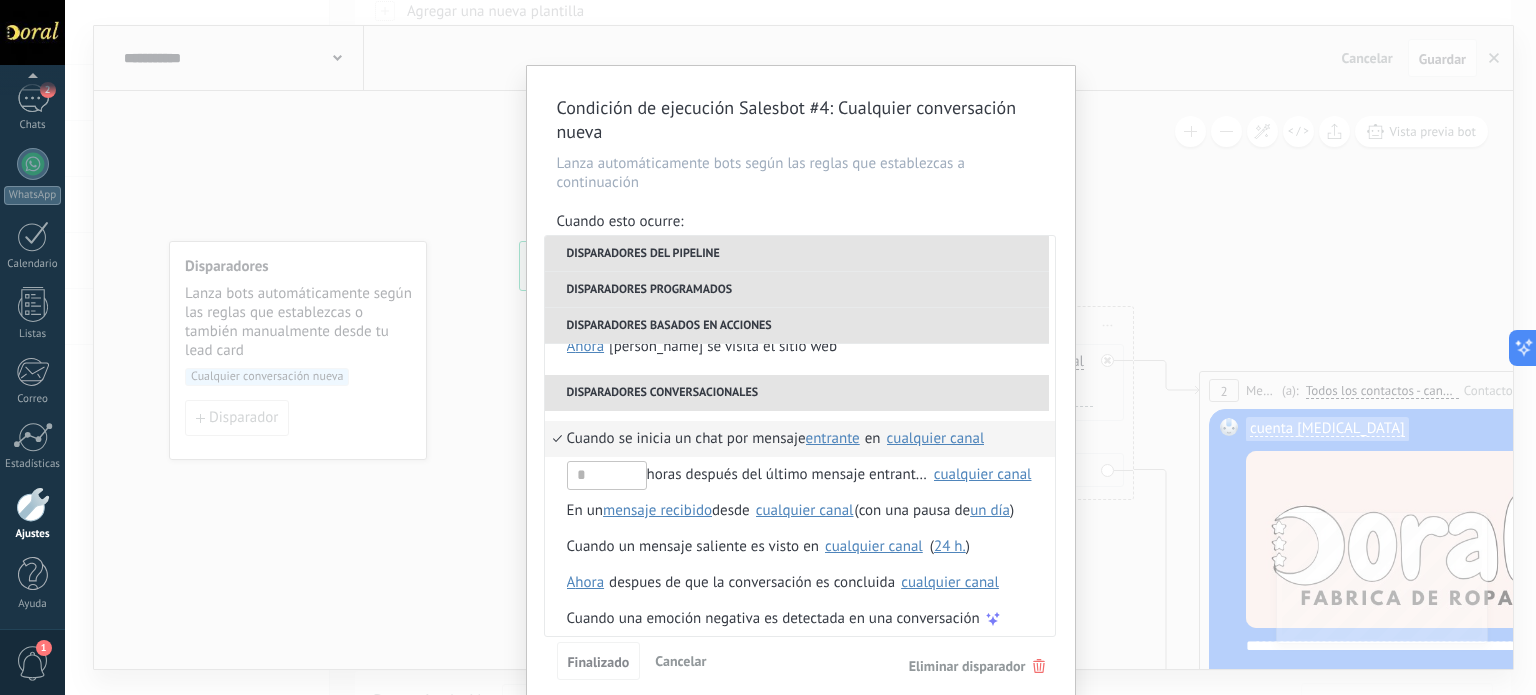 scroll, scrollTop: 472, scrollLeft: 0, axis: vertical 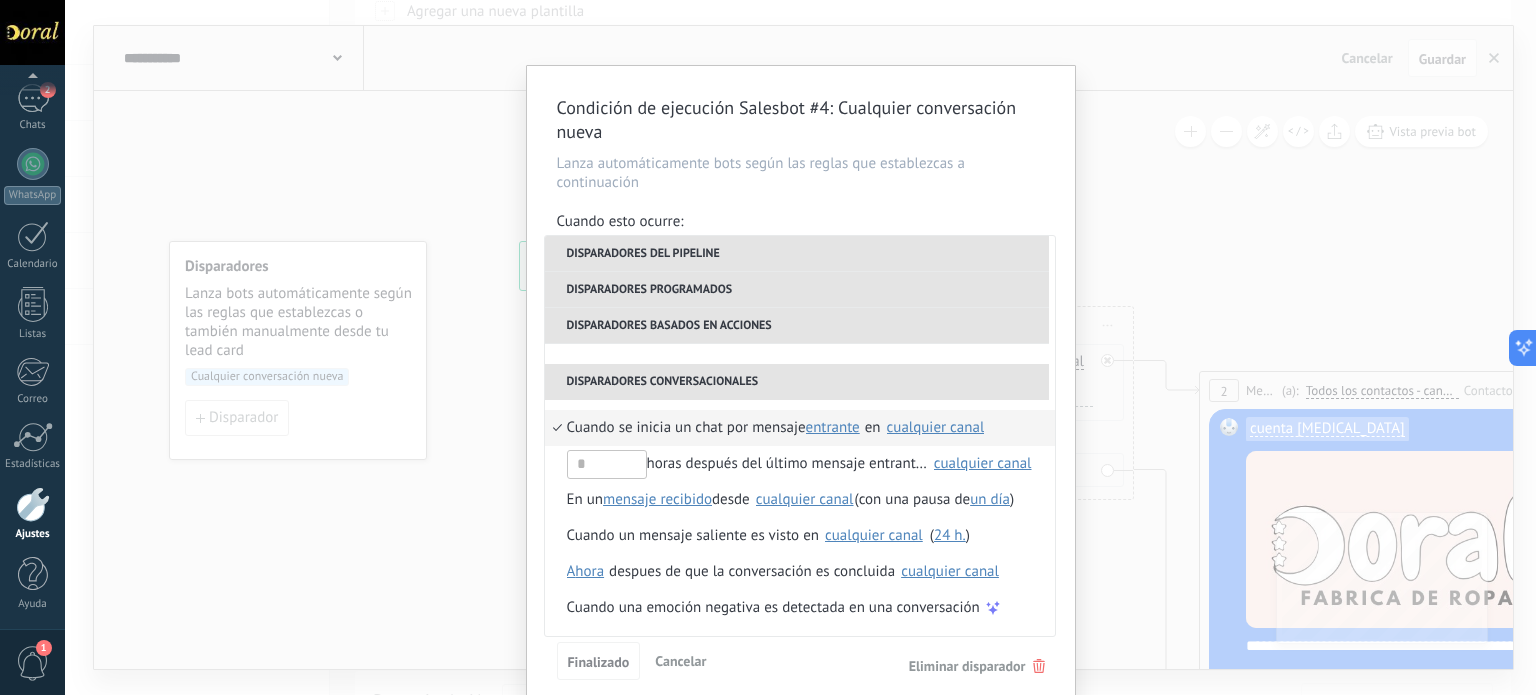 click on "entrante" at bounding box center (833, 427) 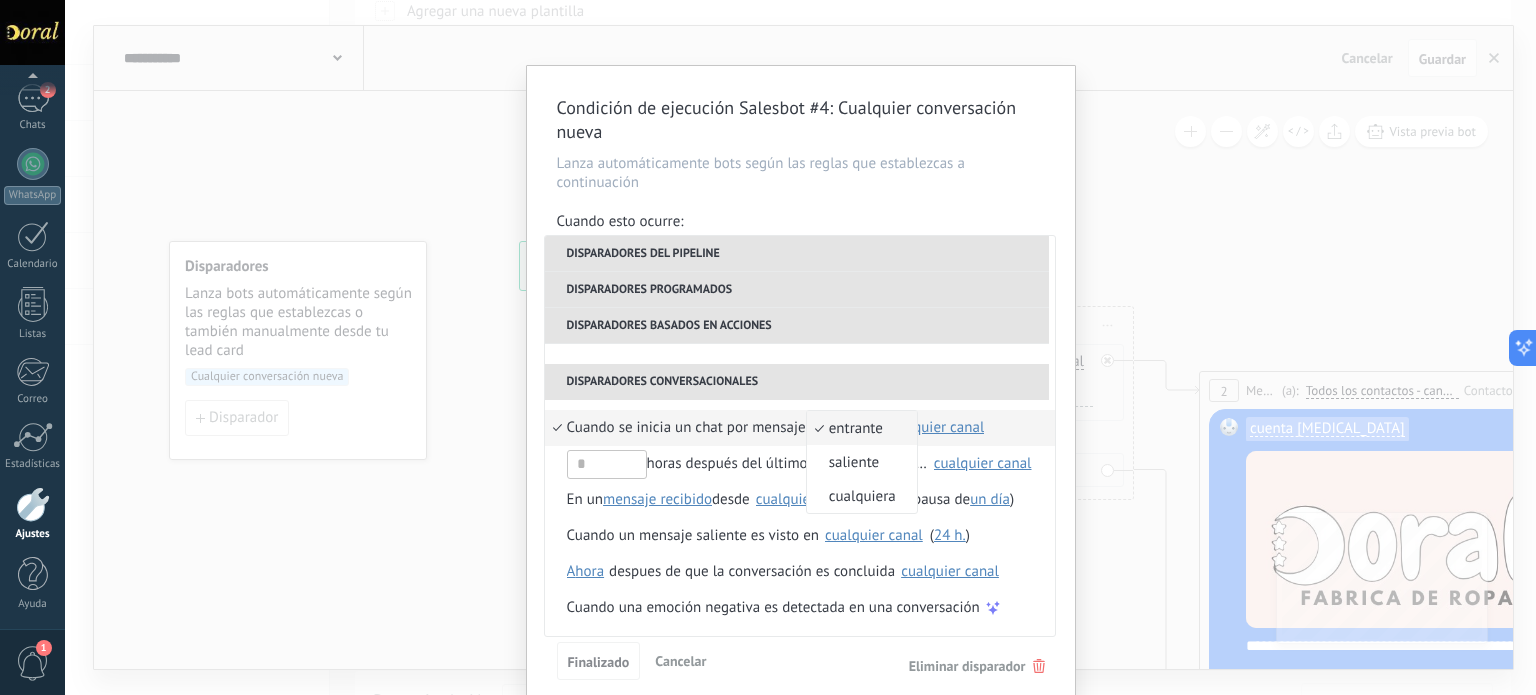 click on "entrante" at bounding box center [851, 428] 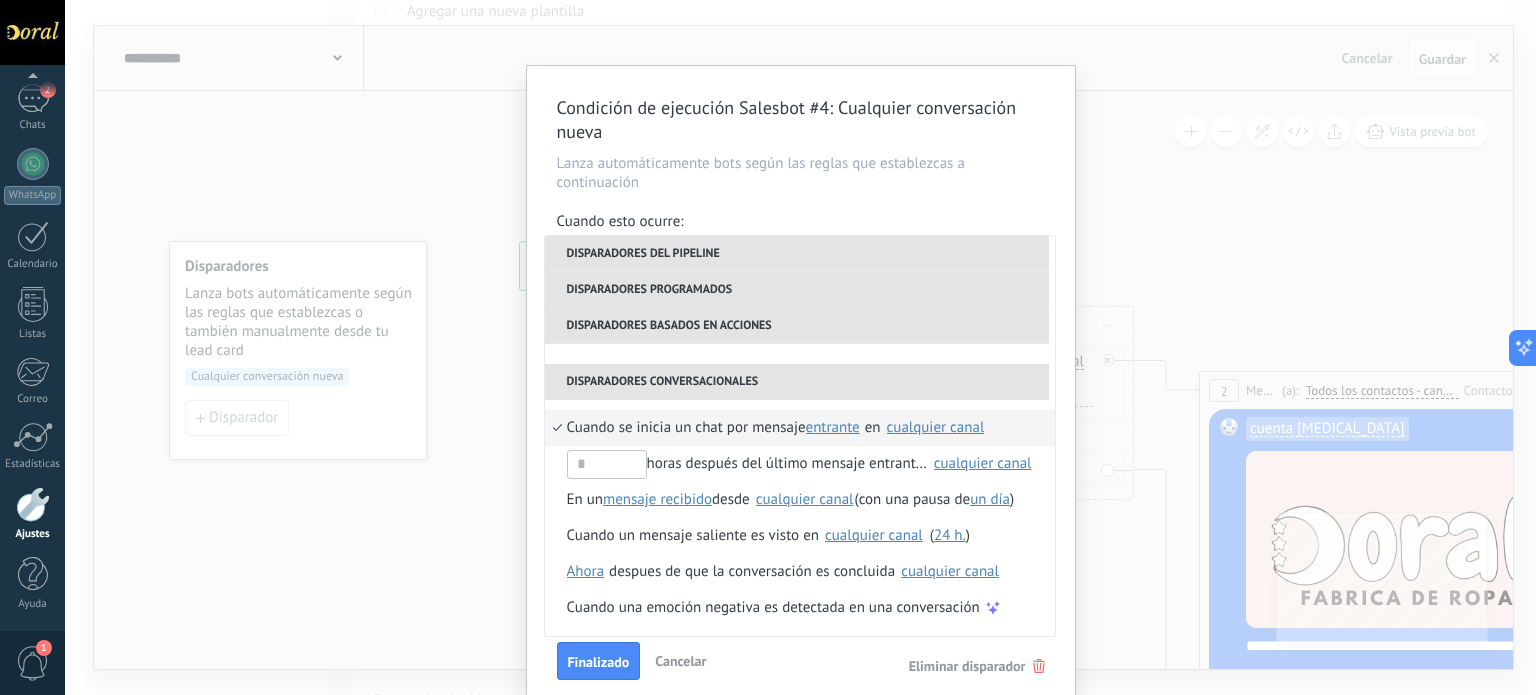 click on "cualquier canal" at bounding box center [936, 427] 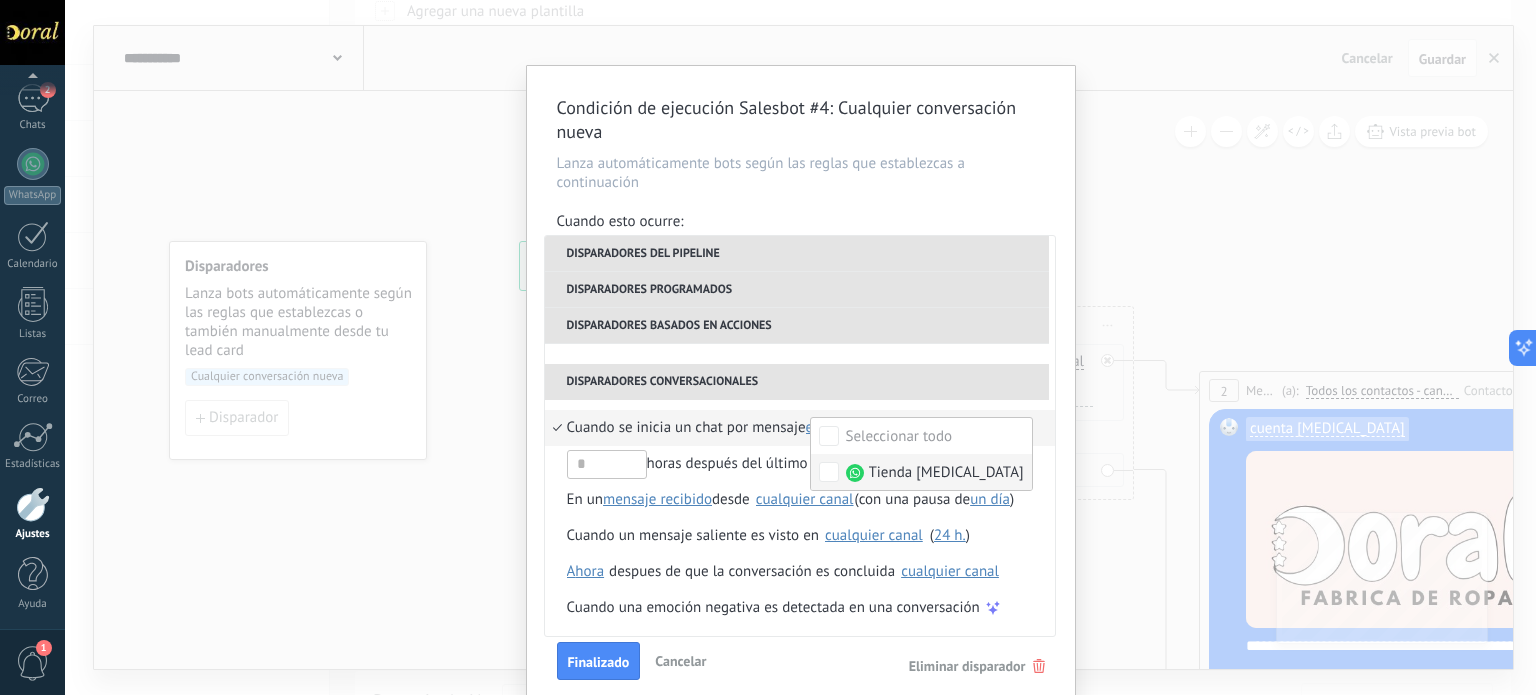click on "Tienda [MEDICAL_DATA]" at bounding box center [946, 473] 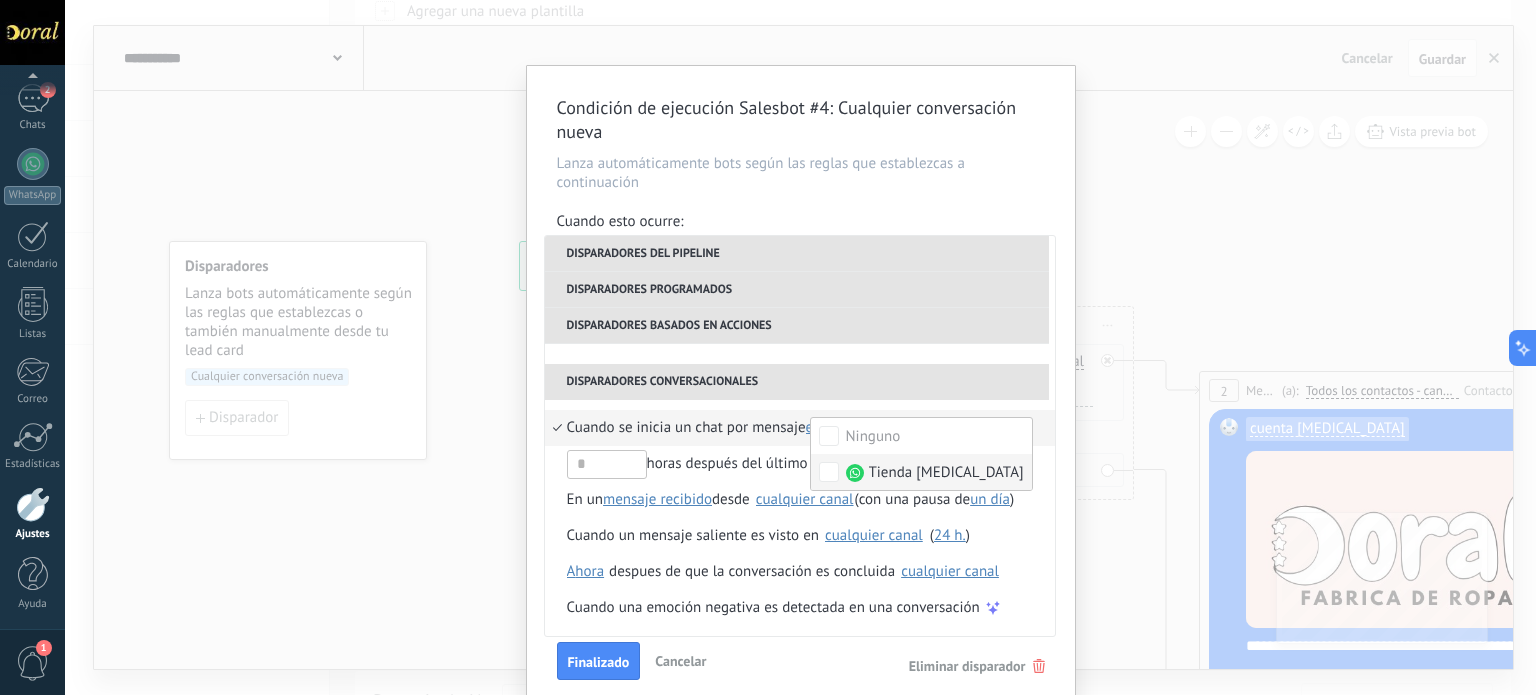 scroll, scrollTop: 0, scrollLeft: 0, axis: both 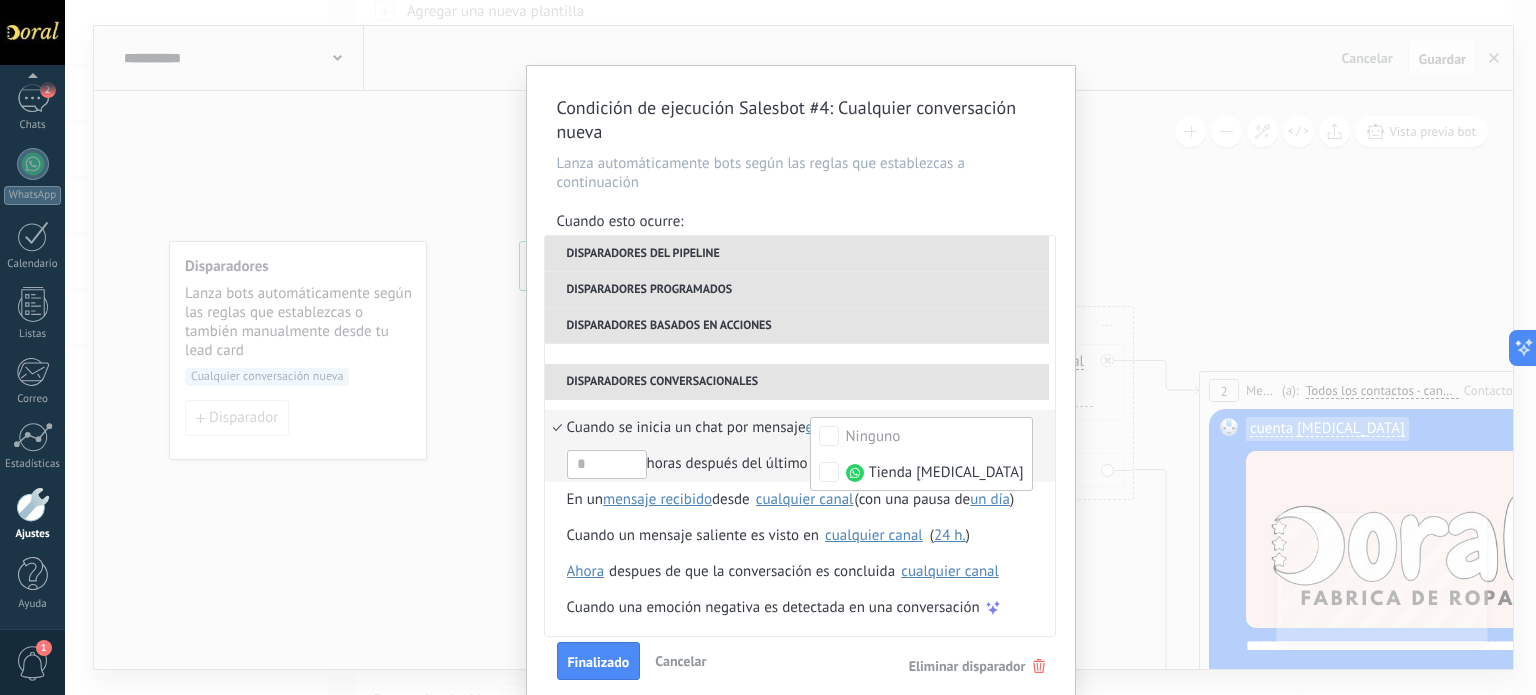 click on "horas después del último mensaje entrante en" at bounding box center (747, 464) 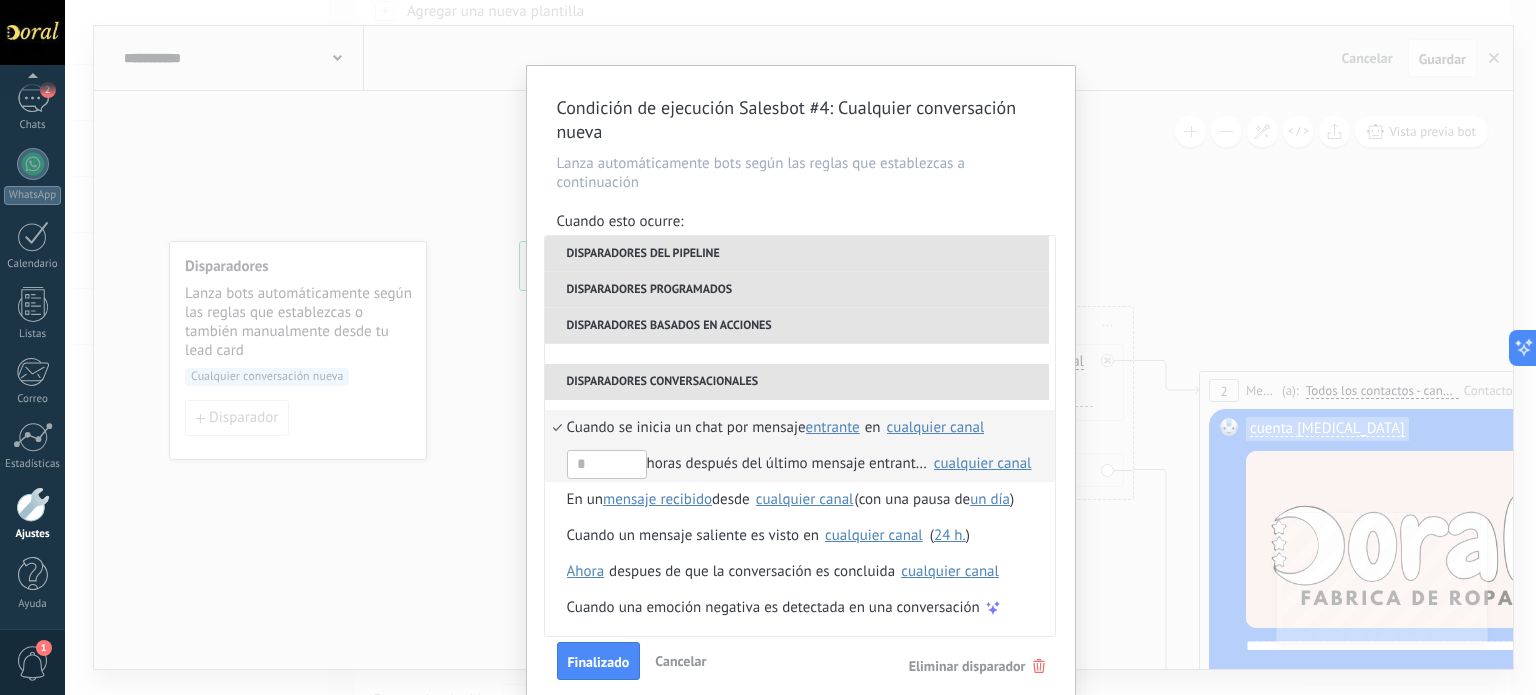 click on "cualquier canal" at bounding box center (983, 463) 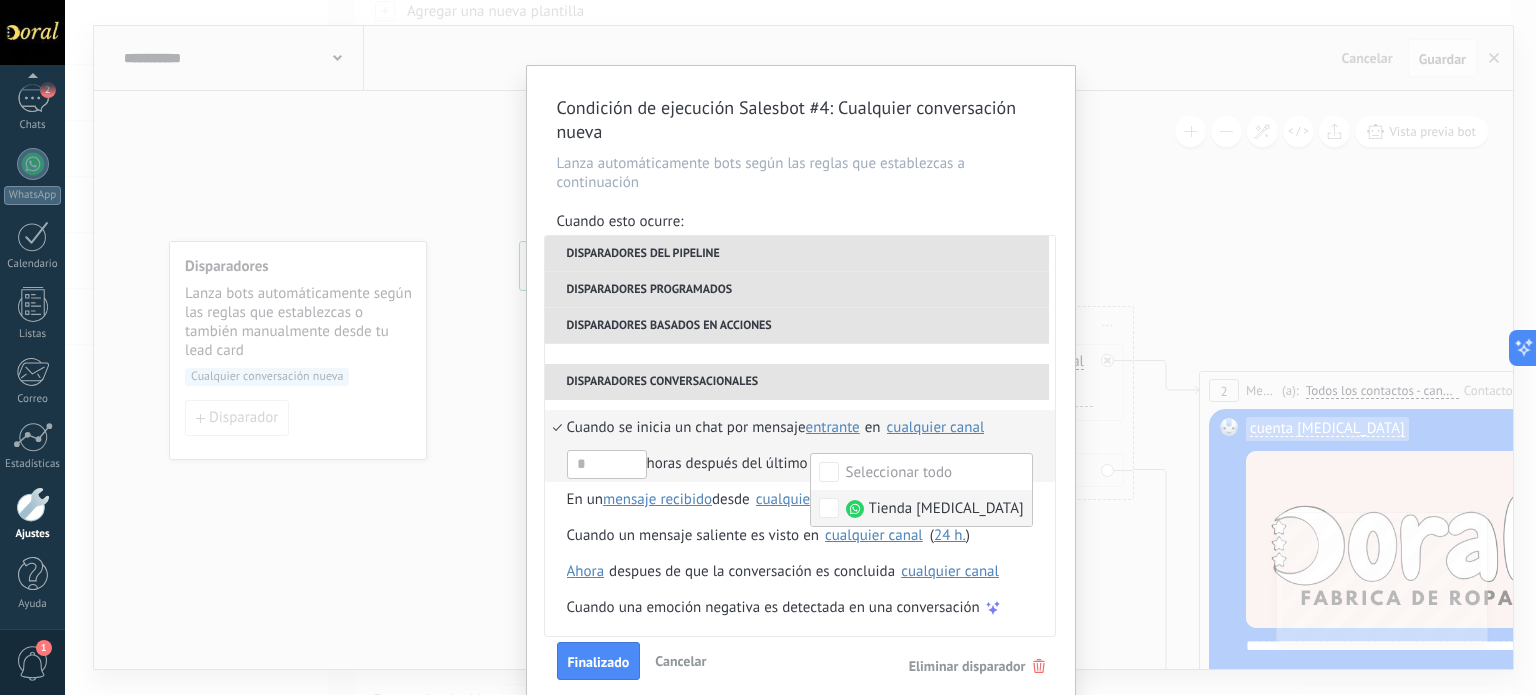 click on "Tienda [MEDICAL_DATA]" at bounding box center (935, 509) 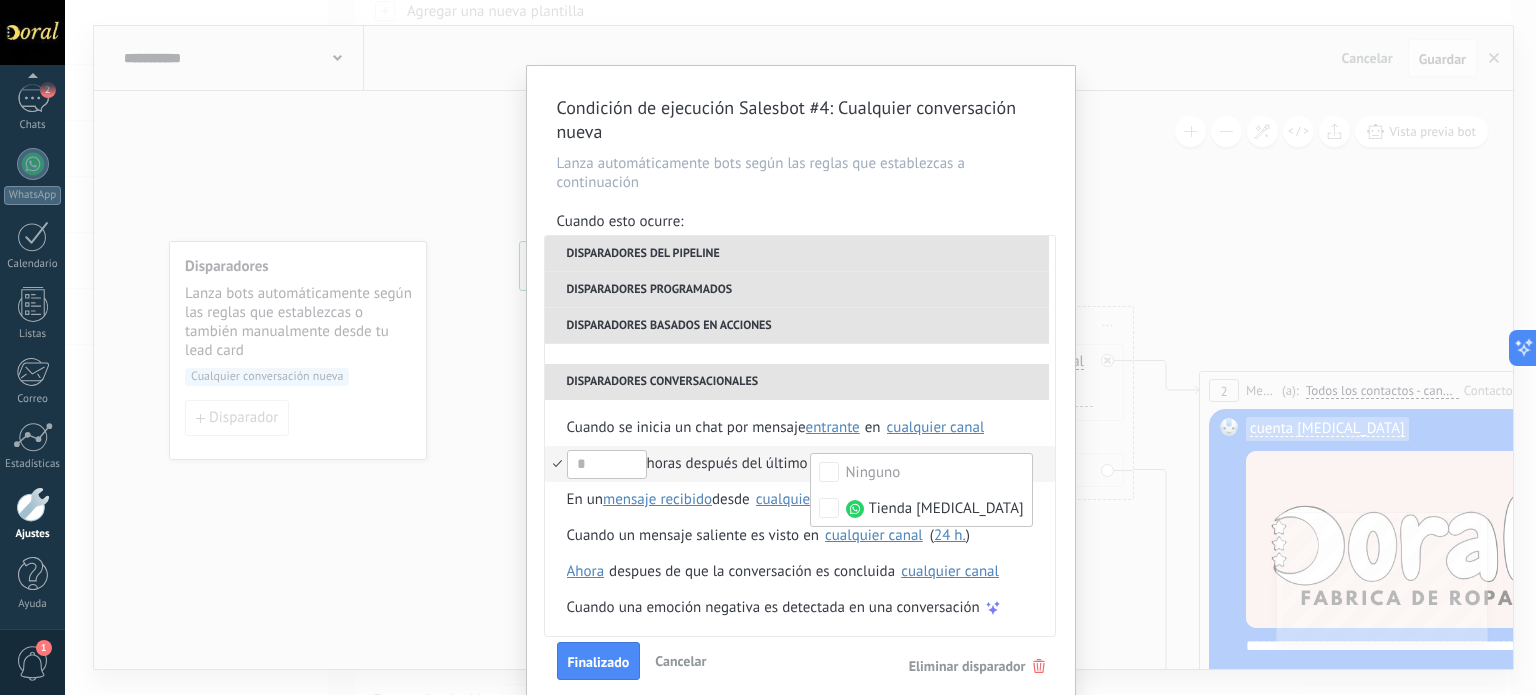 click on "Condición de ejecución Salesbot #4 : Cualquier conversación nueva Lanza automáticamente bots según las reglas que establezcas a continuación Cuando esto ocurre: Ejecutar:  Cuando se inicia un chat por mensaje entrante en cualquier canal Disparadores del pipeline Cuando se crea en una etapa del embudo ahora después de 5 minutos después de 10 minutos un día Seleccionar un intervalo ahora Cuando se mueve lead a una etapa del embudo ahora después de 5 minutos después de 10 minutos un día Seleccionar un intervalo ahora Cuando se mueve lead o se crea en una etapa del embudo ahora después de 5 minutos después de 10 minutos un día Seleccionar un intervalo ahora Cuando se [MEDICAL_DATA] el usuario responsable en lead Cuando un usuario  añade elimina añade  etiquetas en  lead contacto compañía lead : #añadir etiquetas Cuando un campo en  Productos contacto compañía lead Productos  es actualizado:  SKU Grupo Precio Descripción External ID Unit Oferta especial 1 Precio al por mayor Puntos por compra SKU )" at bounding box center (801, 387) 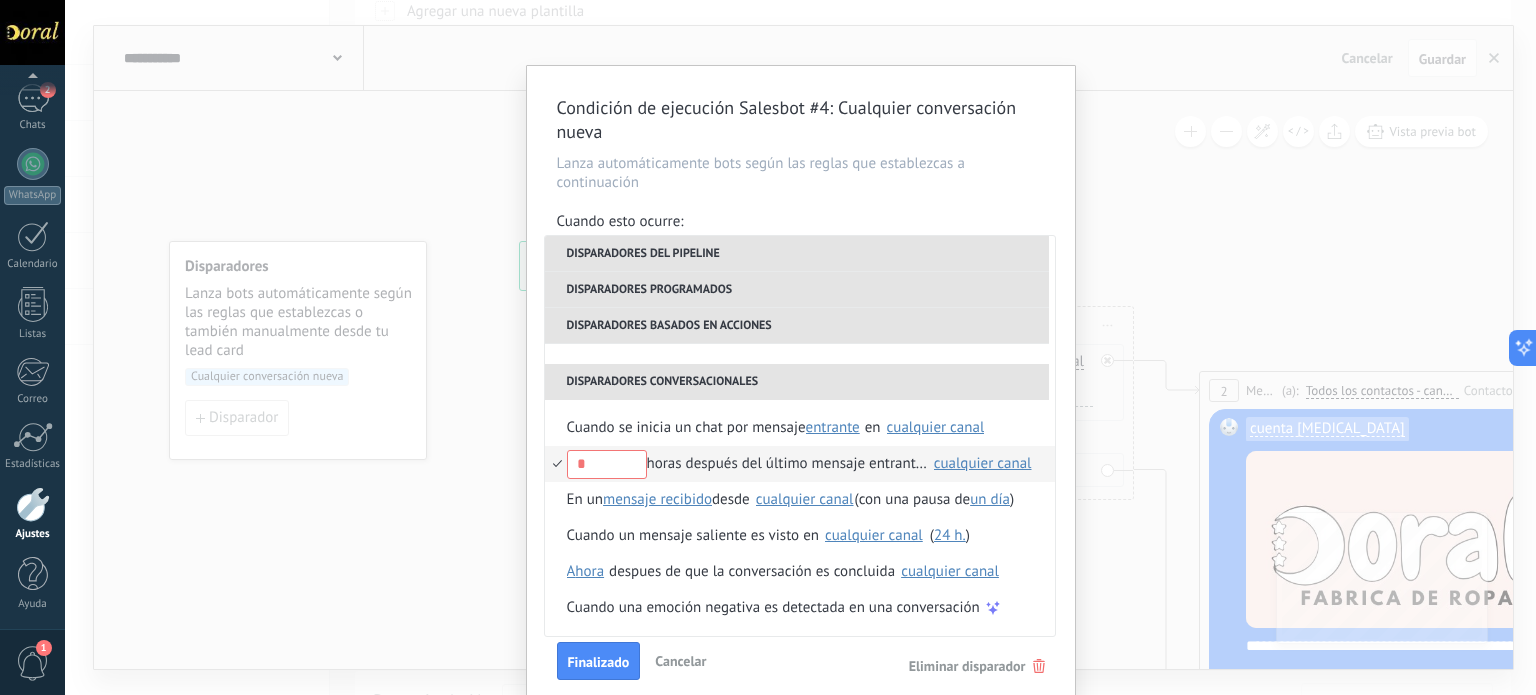 click at bounding box center (607, 464) 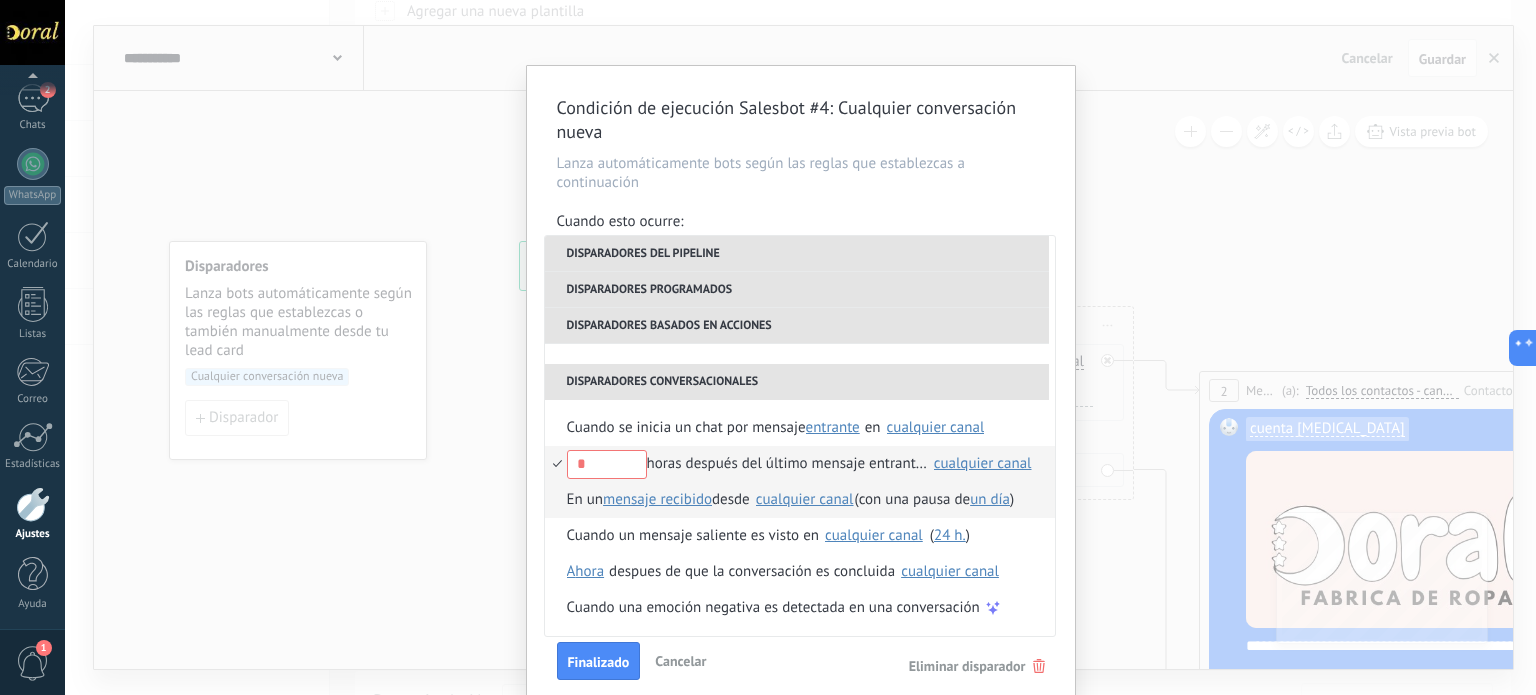 click on "mensaje recibido" at bounding box center (657, 499) 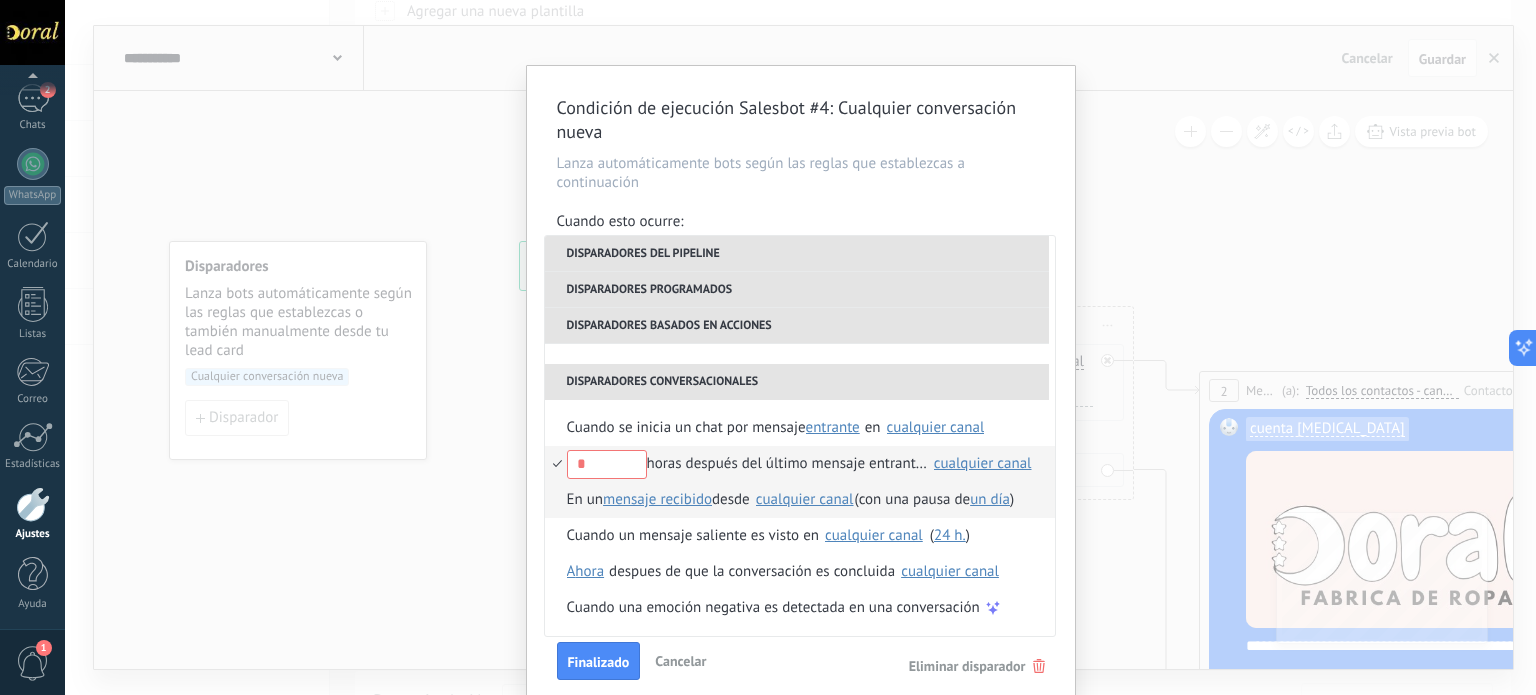 click on "cualquier canal" at bounding box center (805, 499) 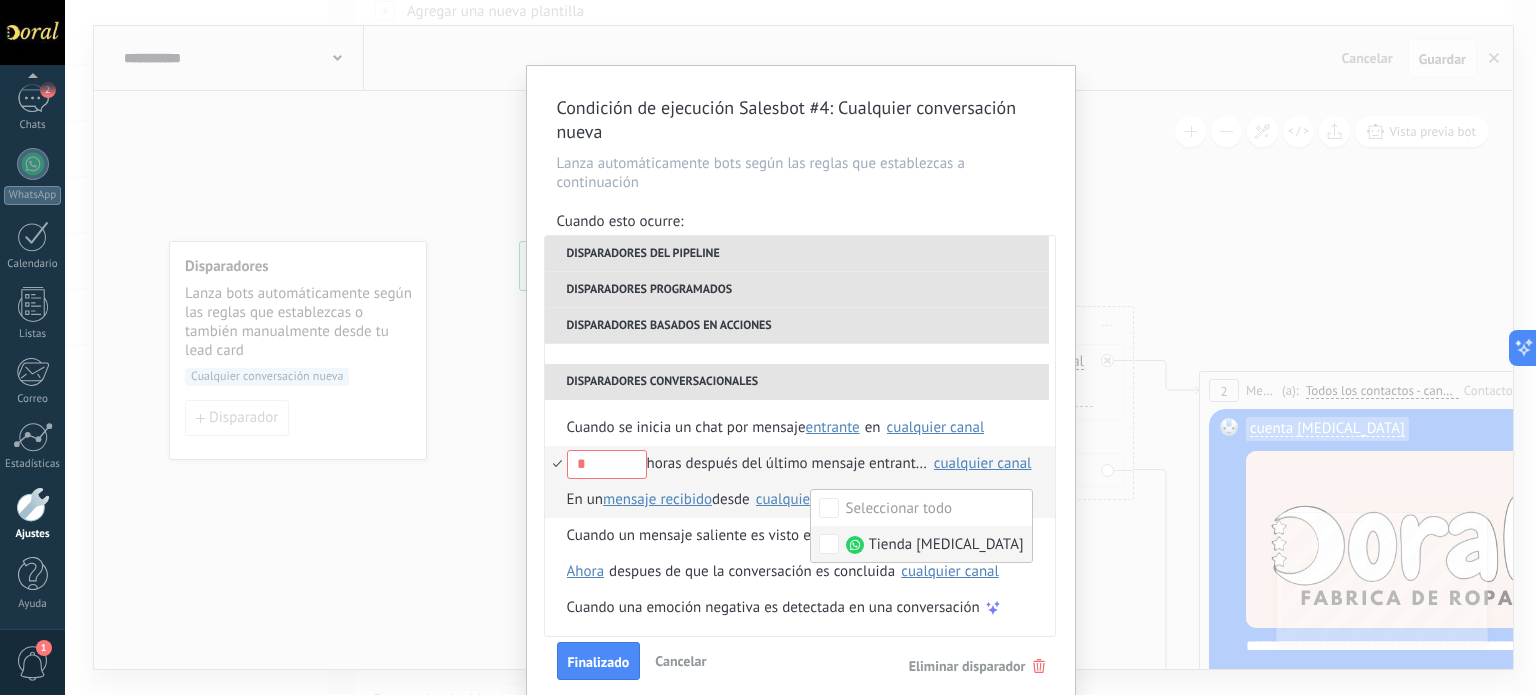 click on "Tienda [MEDICAL_DATA]" at bounding box center [921, 544] 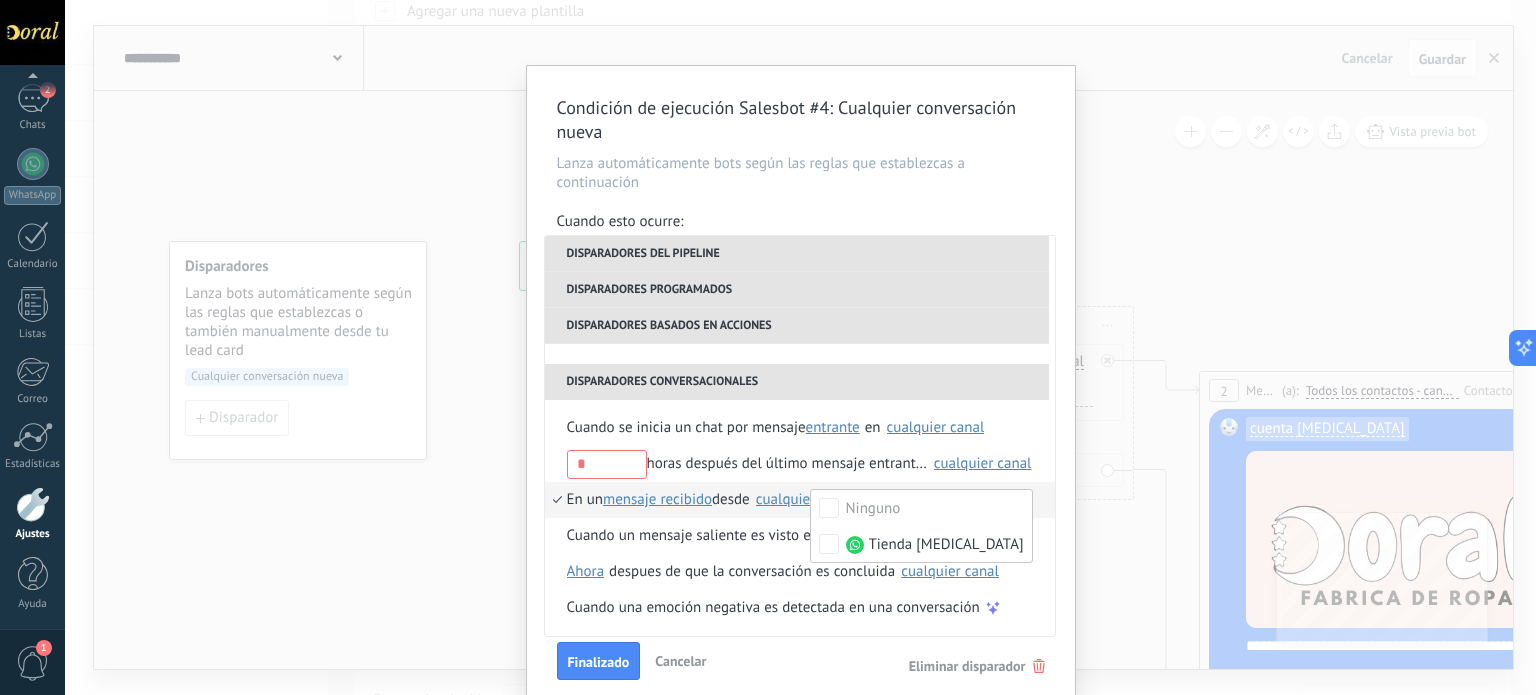 click on "Condición de ejecución Salesbot #4 : Cualquier conversación nueva Lanza automáticamente bots según las reglas que establezcas a continuación Cuando esto ocurre: Ejecutar:  Cuando se inicia un chat por mensaje entrante en cualquier canal Disparadores del pipeline Cuando se crea en una etapa del embudo ahora después de 5 minutos después de 10 minutos un día Seleccionar un intervalo ahora Cuando se mueve lead a una etapa del embudo ahora después de 5 minutos después de 10 minutos un día Seleccionar un intervalo ahora Cuando se mueve lead o se crea en una etapa del embudo ahora después de 5 minutos después de 10 minutos un día Seleccionar un intervalo ahora Cuando se [MEDICAL_DATA] el usuario responsable en lead Cuando un usuario  añade elimina añade  etiquetas en  lead contacto compañía lead : #añadir etiquetas Cuando un campo en  Productos contacto compañía lead Productos  es actualizado:  SKU Grupo Precio Descripción External ID Unit Oferta especial 1 Precio al por mayor Puntos por compra SKU )" at bounding box center [801, 387] 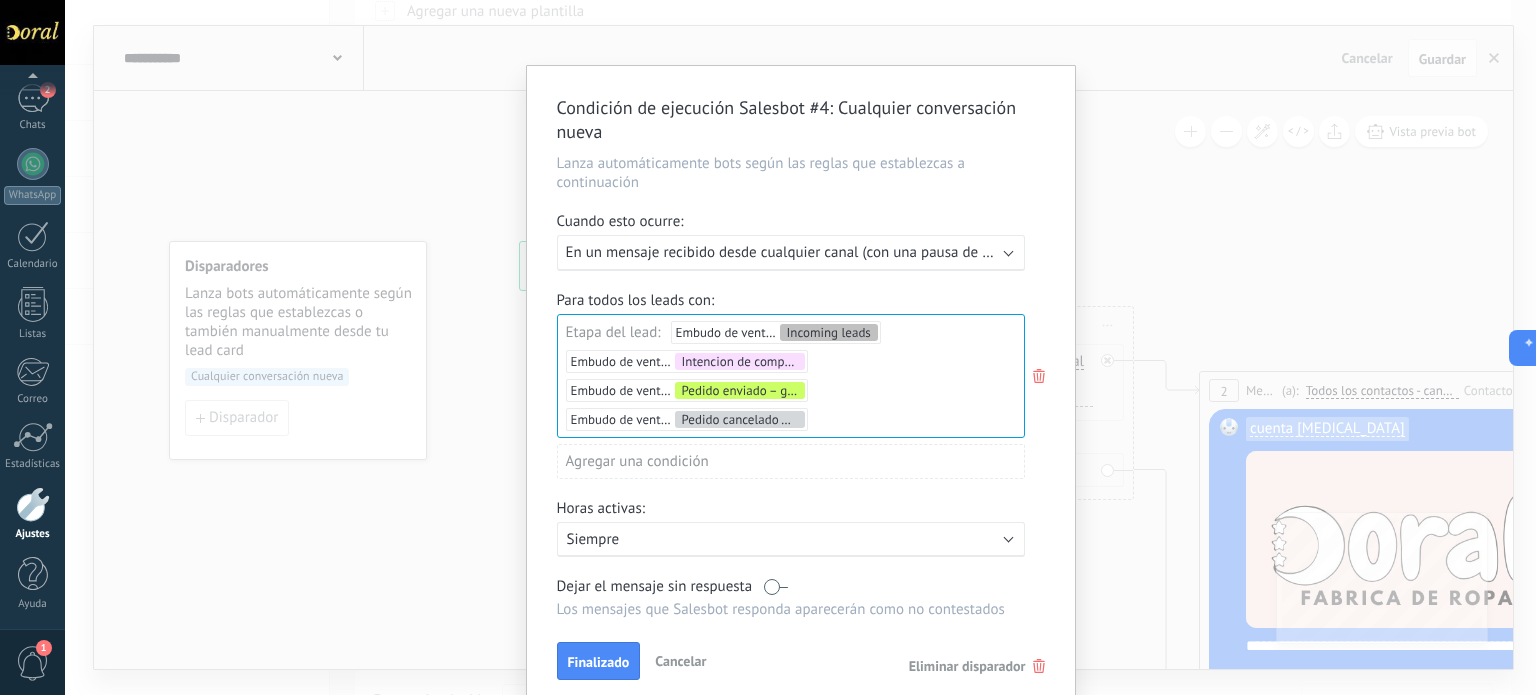 click on "Cuando esto ocurre:" at bounding box center [801, 223] 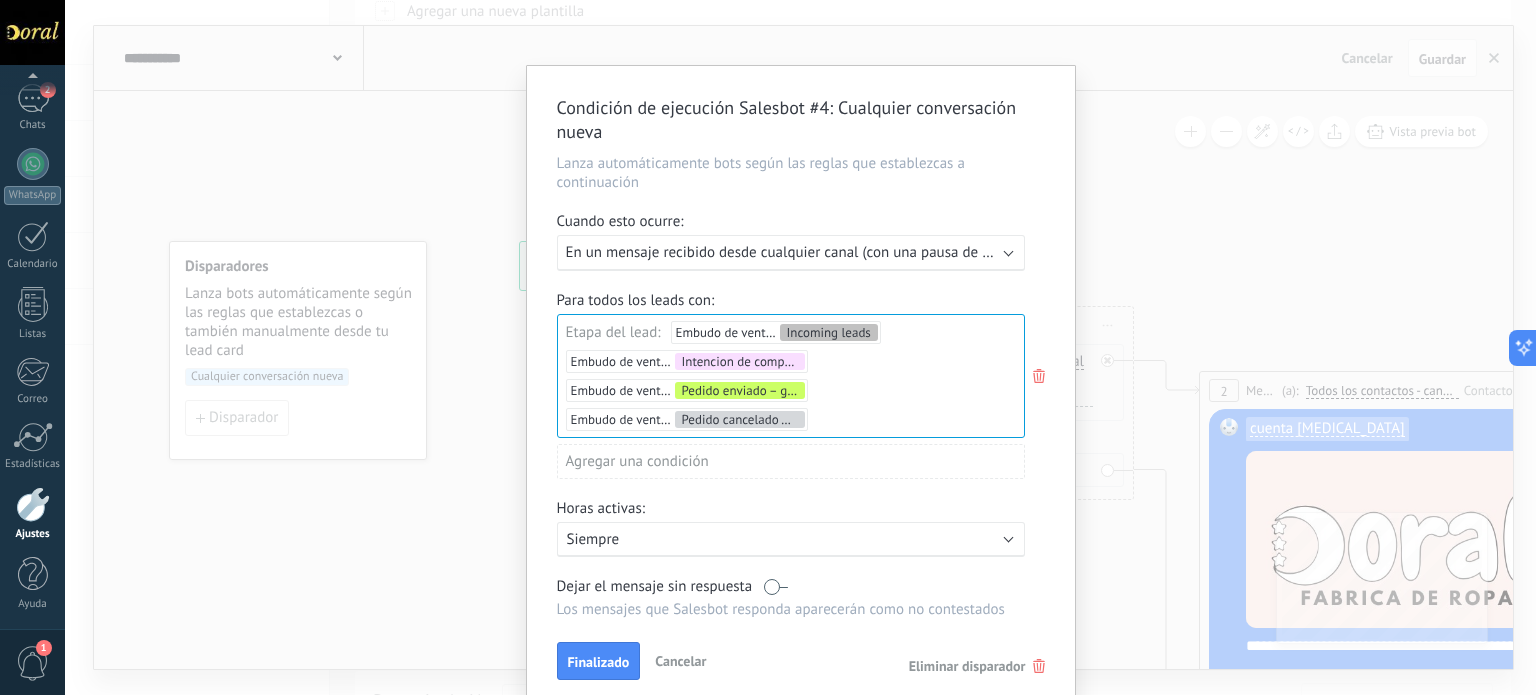 click on "Ejecutar:  En un mensaje recibido desde cualquier canal (con una pausa de Un día)" at bounding box center (791, 253) 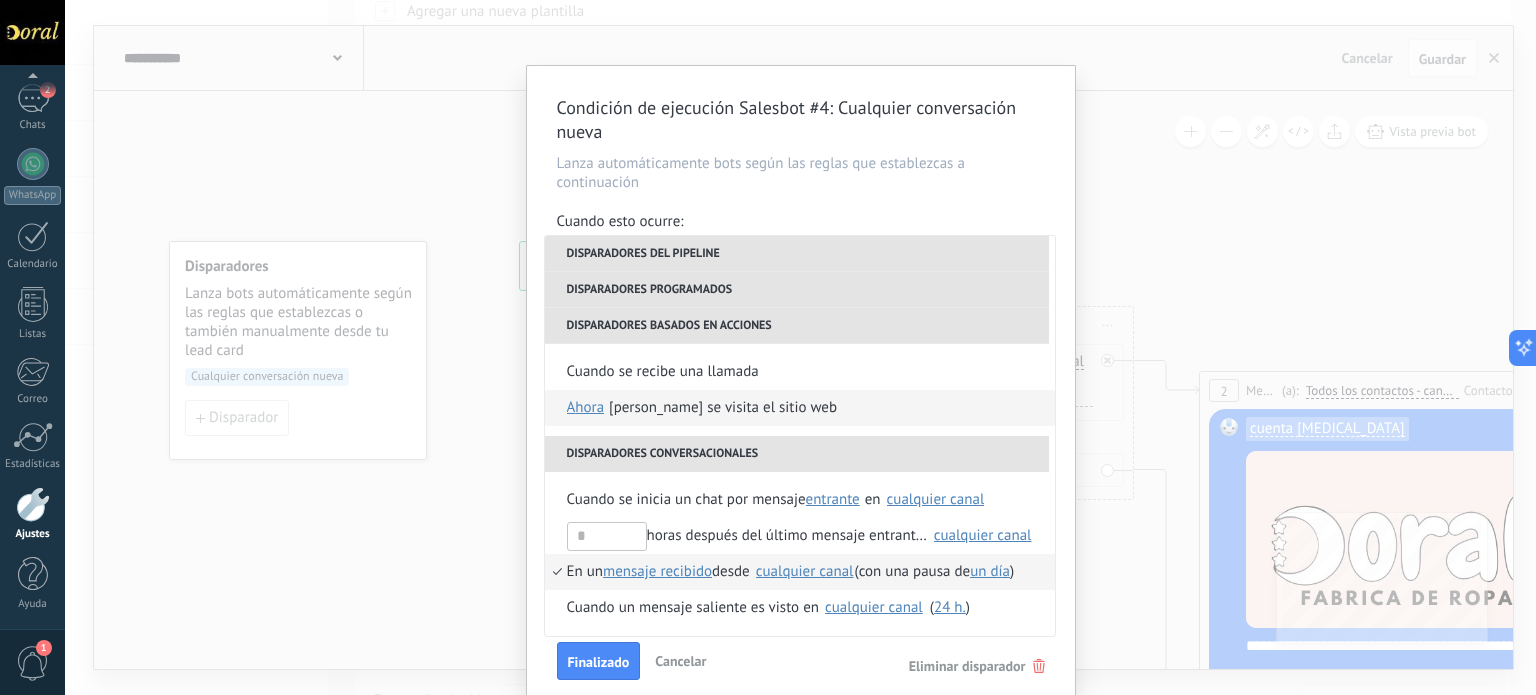 scroll, scrollTop: 472, scrollLeft: 0, axis: vertical 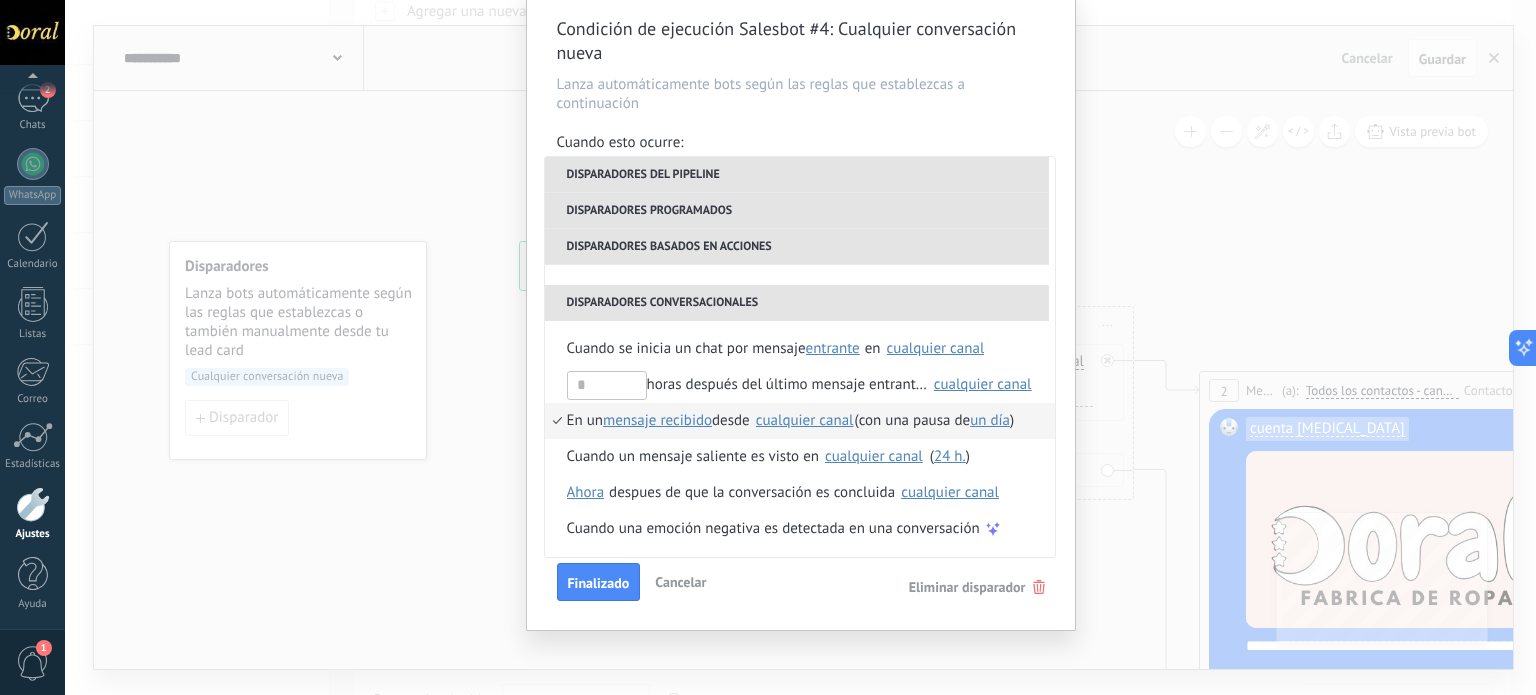 click 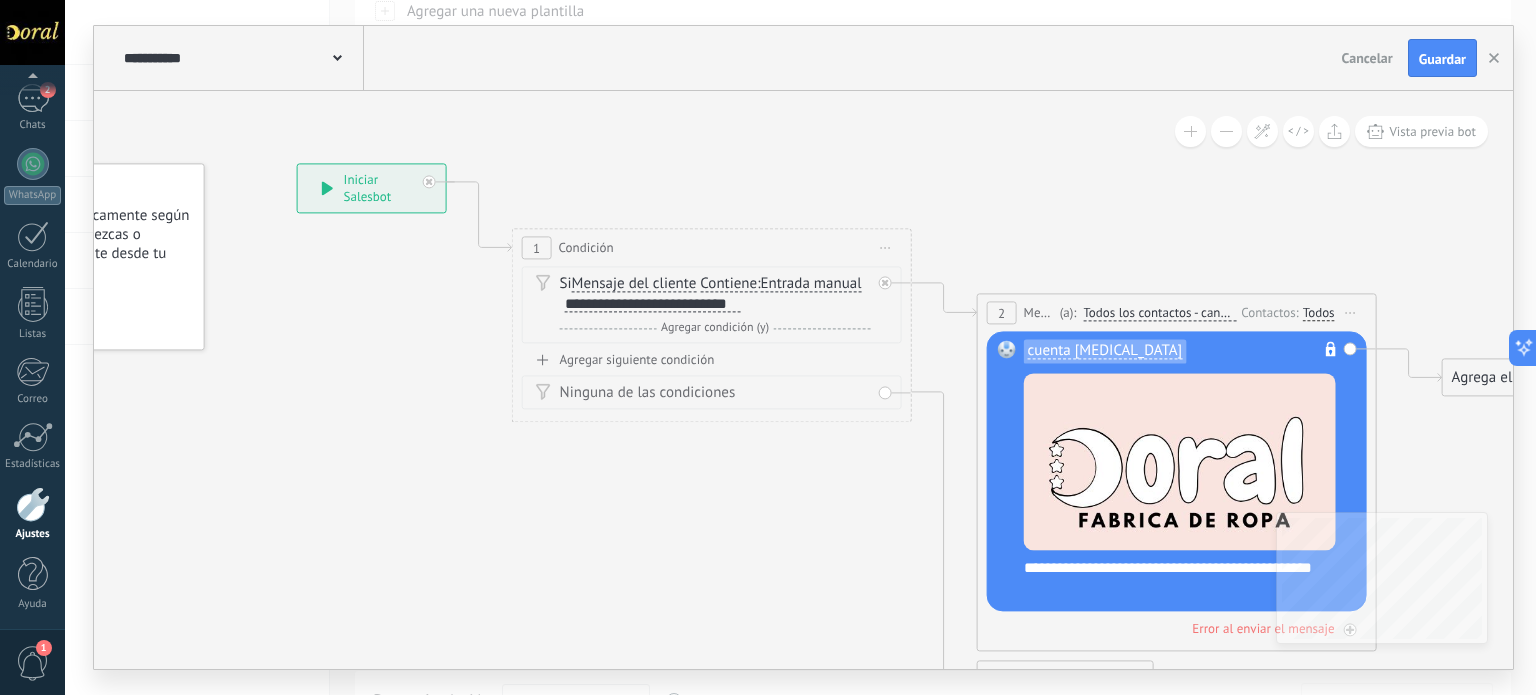 drag, startPoint x: 952, startPoint y: 606, endPoint x: 696, endPoint y: 513, distance: 272.36923 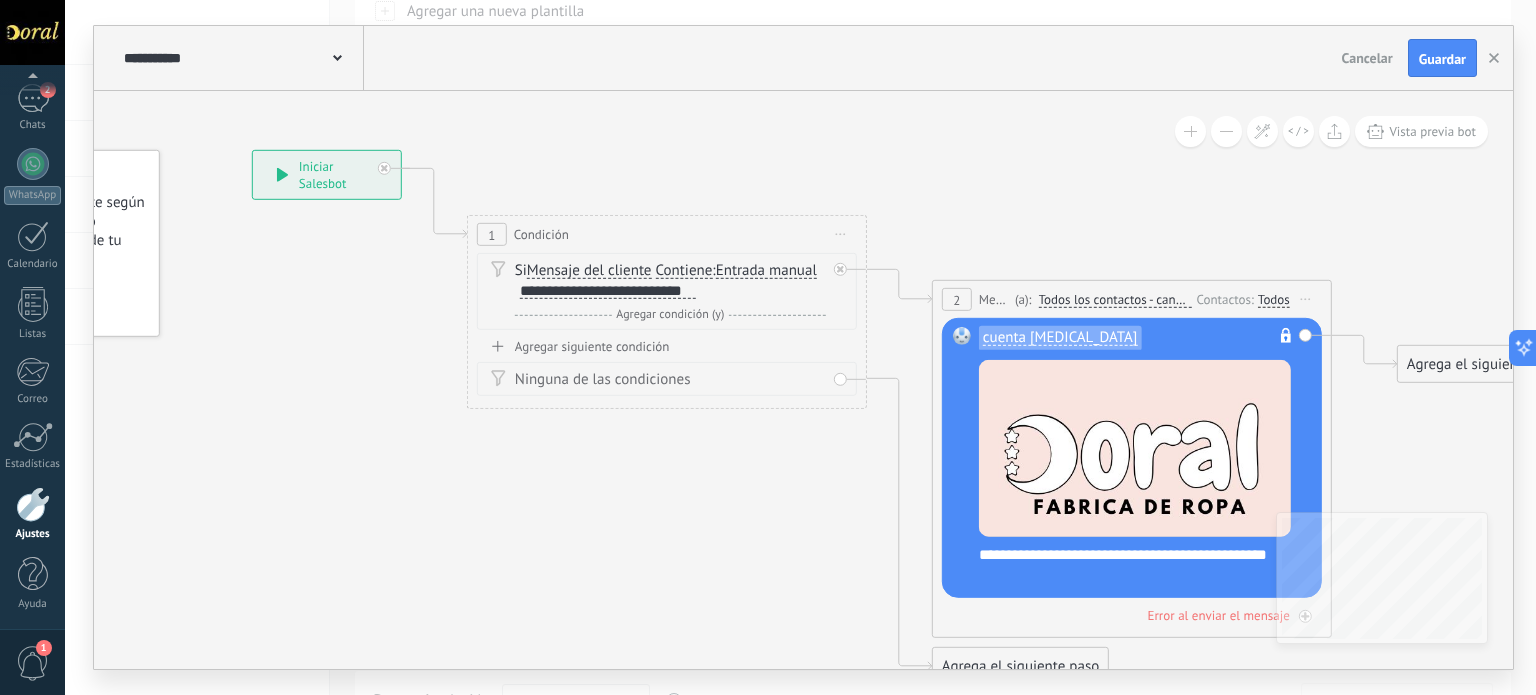 click on "Entrada manual" at bounding box center (766, 271) 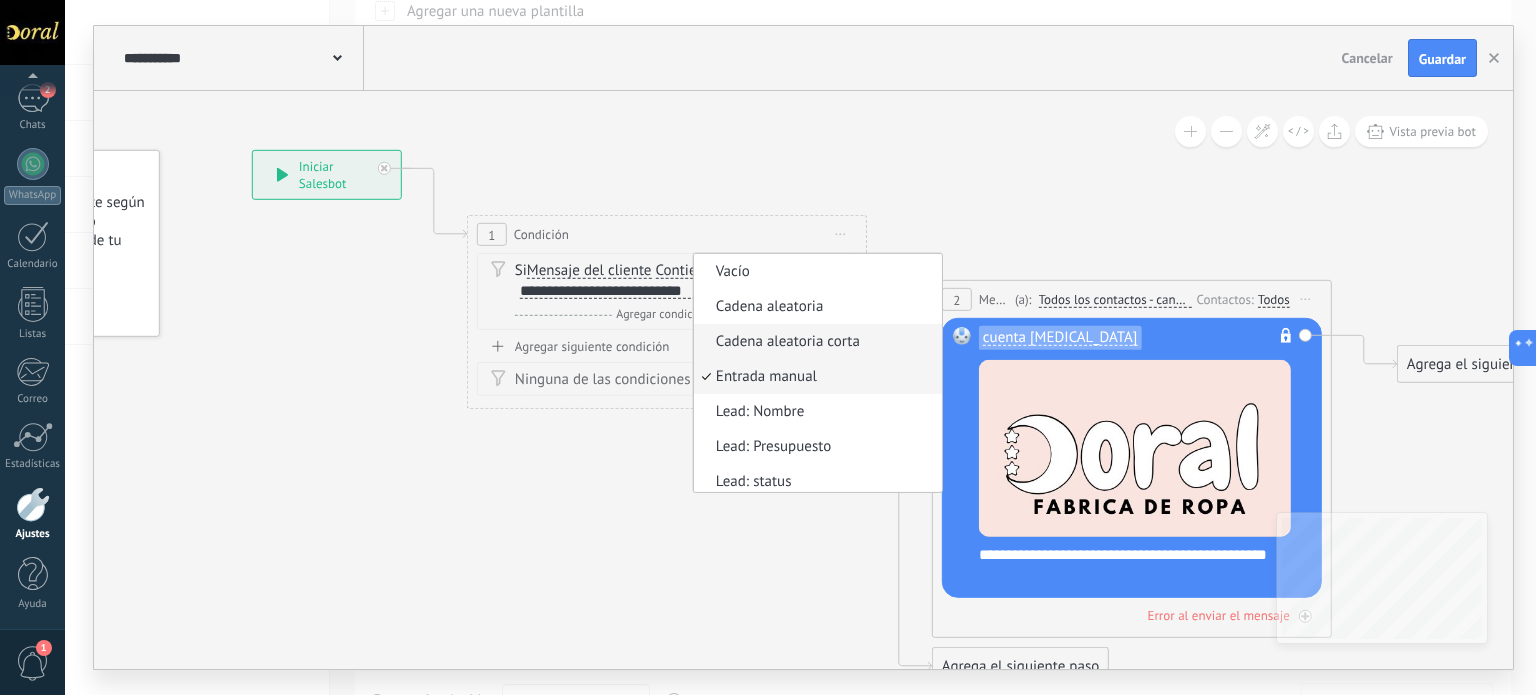 scroll, scrollTop: 0, scrollLeft: 0, axis: both 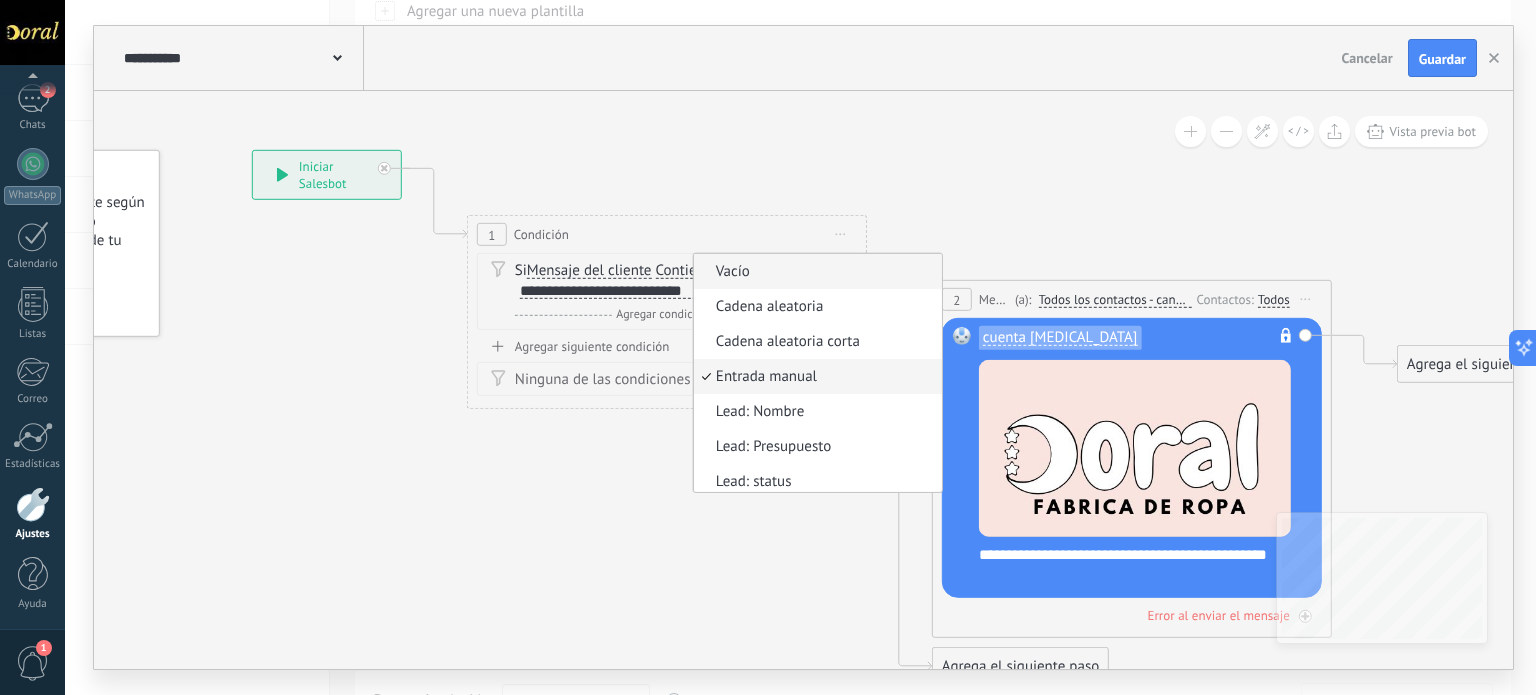 click on "Vacío" at bounding box center (815, 272) 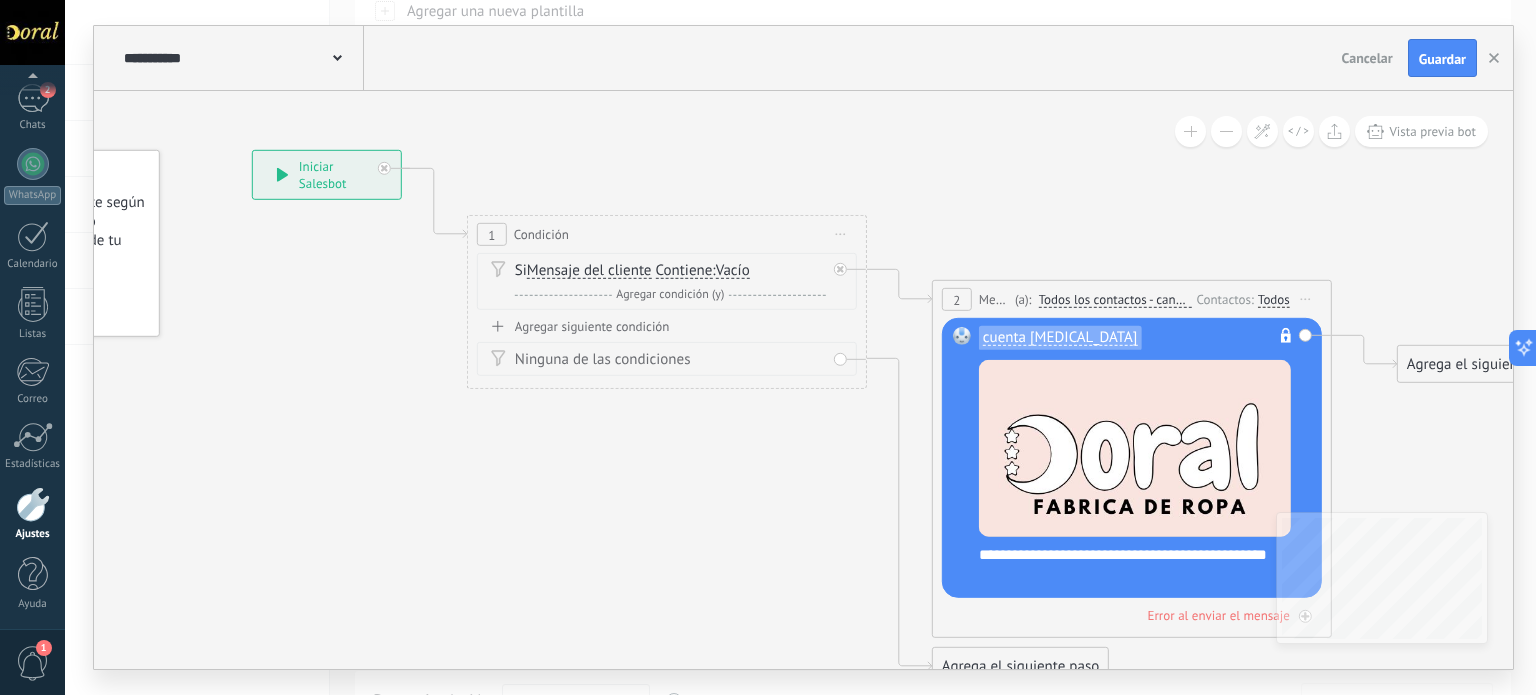 click on "Vacío" at bounding box center [733, 271] 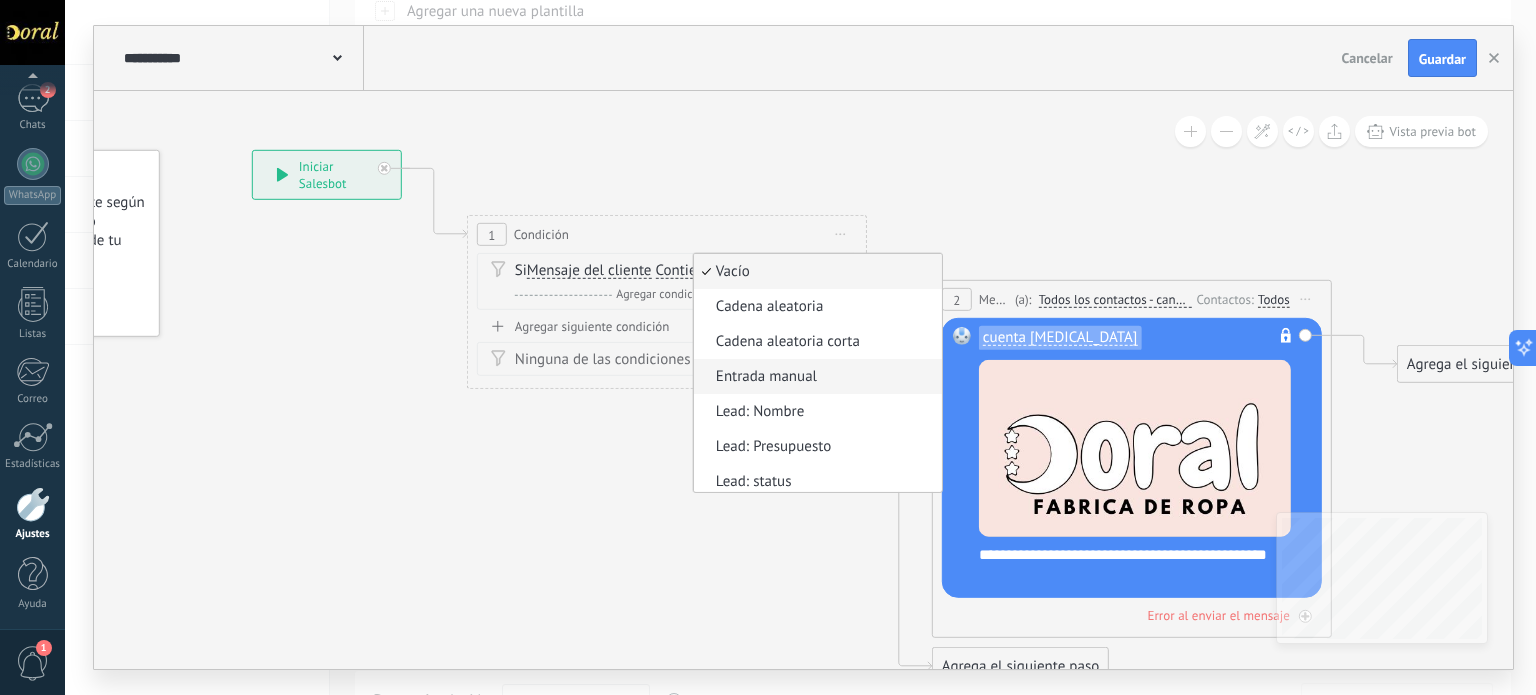 click on "Entrada manual" at bounding box center (818, 376) 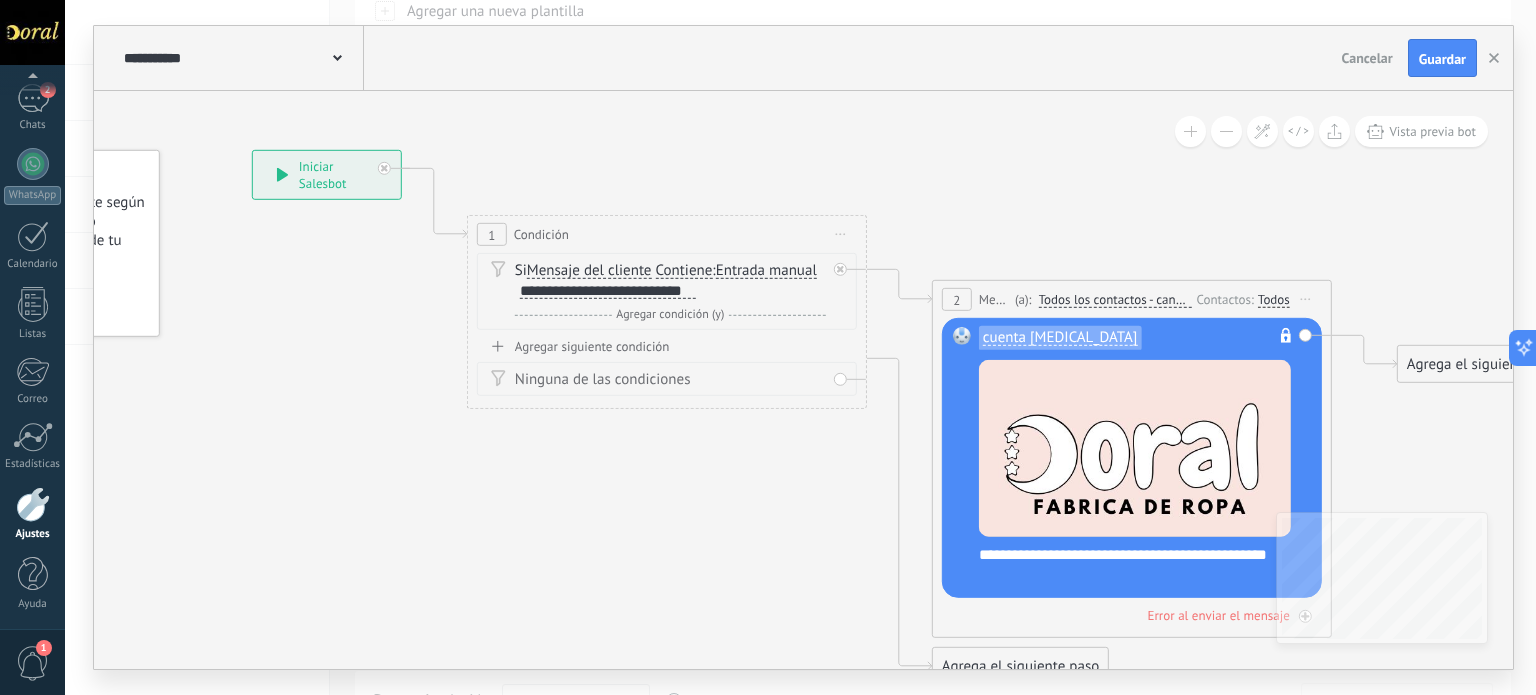 click on "Si
Mensaje del cliente
Mensaje del cliente
Emoción de la conversación
Comentario del cliente
El cliente
Código de chat activo
Mensajero de chat activo
Fuente de cliente potencial
Estado de la conversación
Estado de respuesta
Estado de interacción
Lead: Tipo Pago" at bounding box center [670, 281] 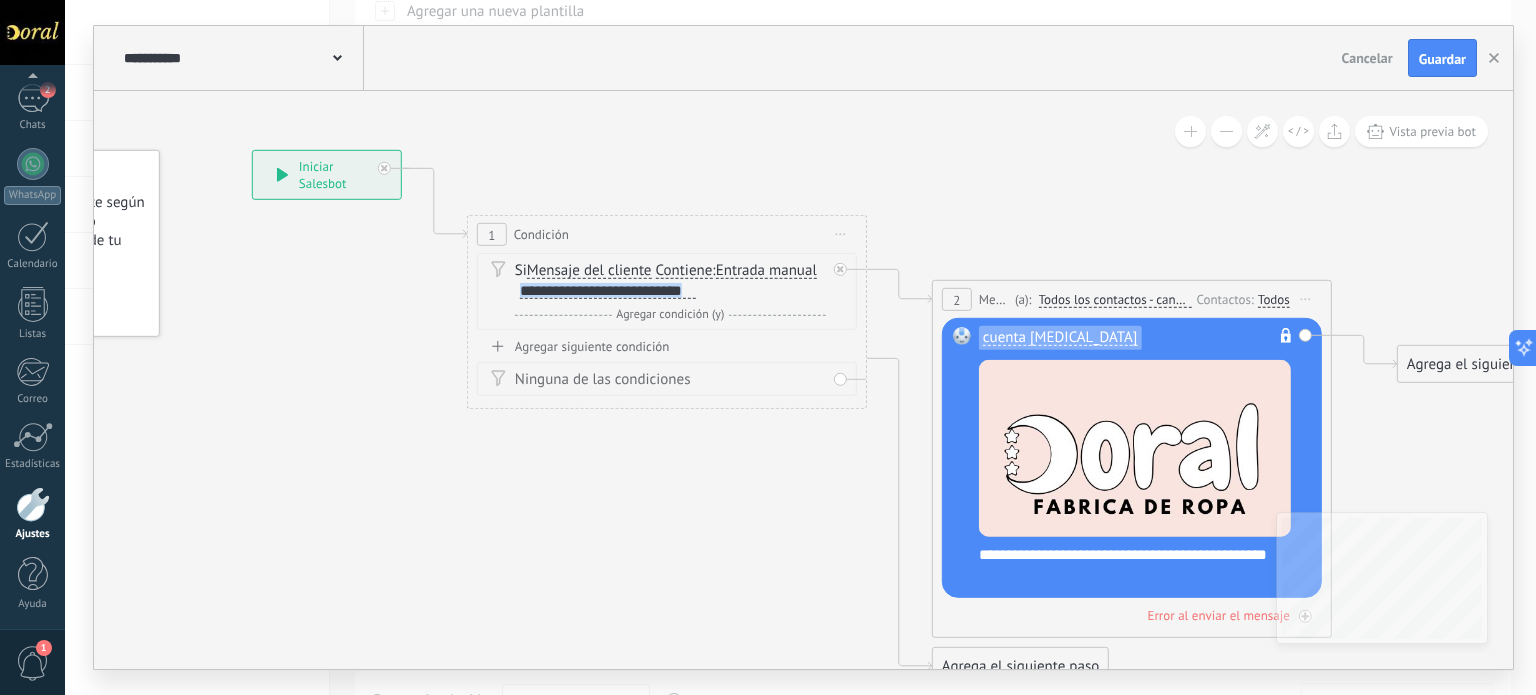 drag, startPoint x: 694, startPoint y: 295, endPoint x: 503, endPoint y: 289, distance: 191.09422 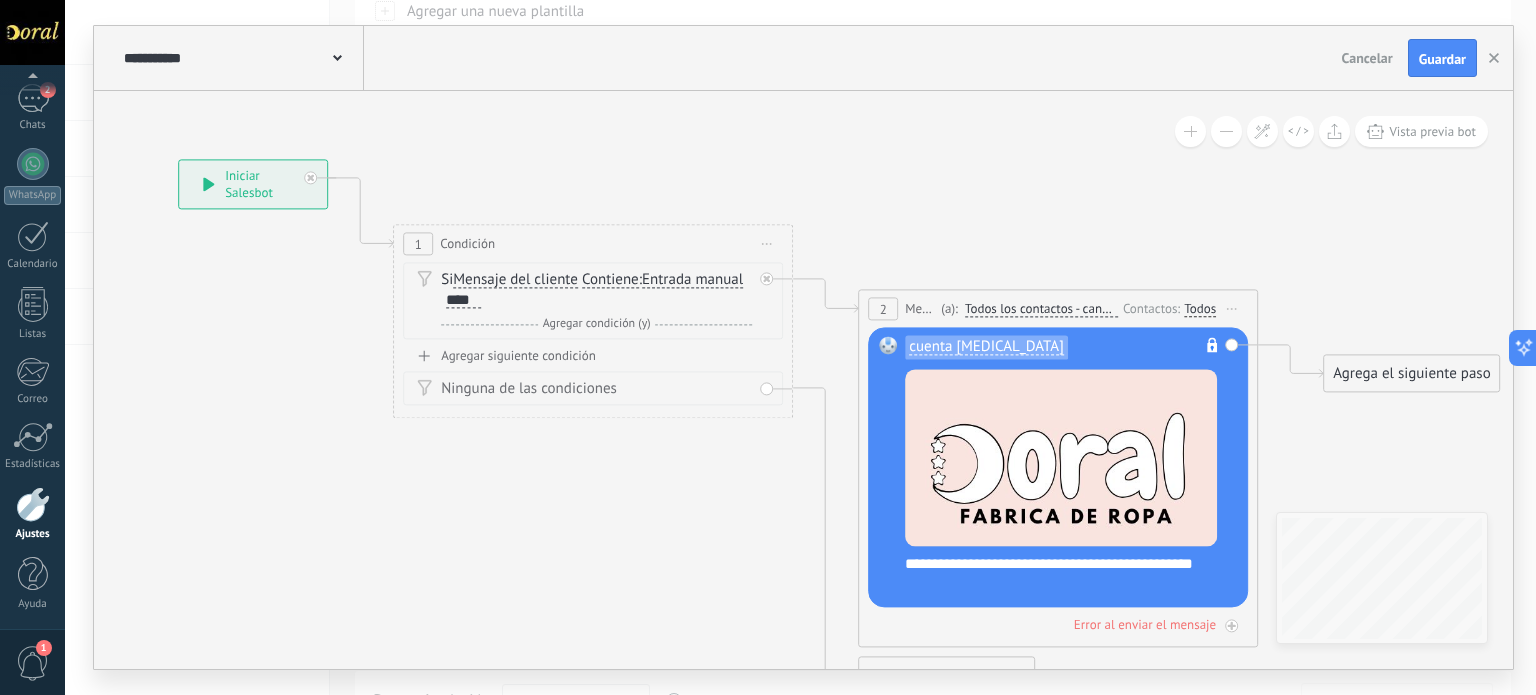 click 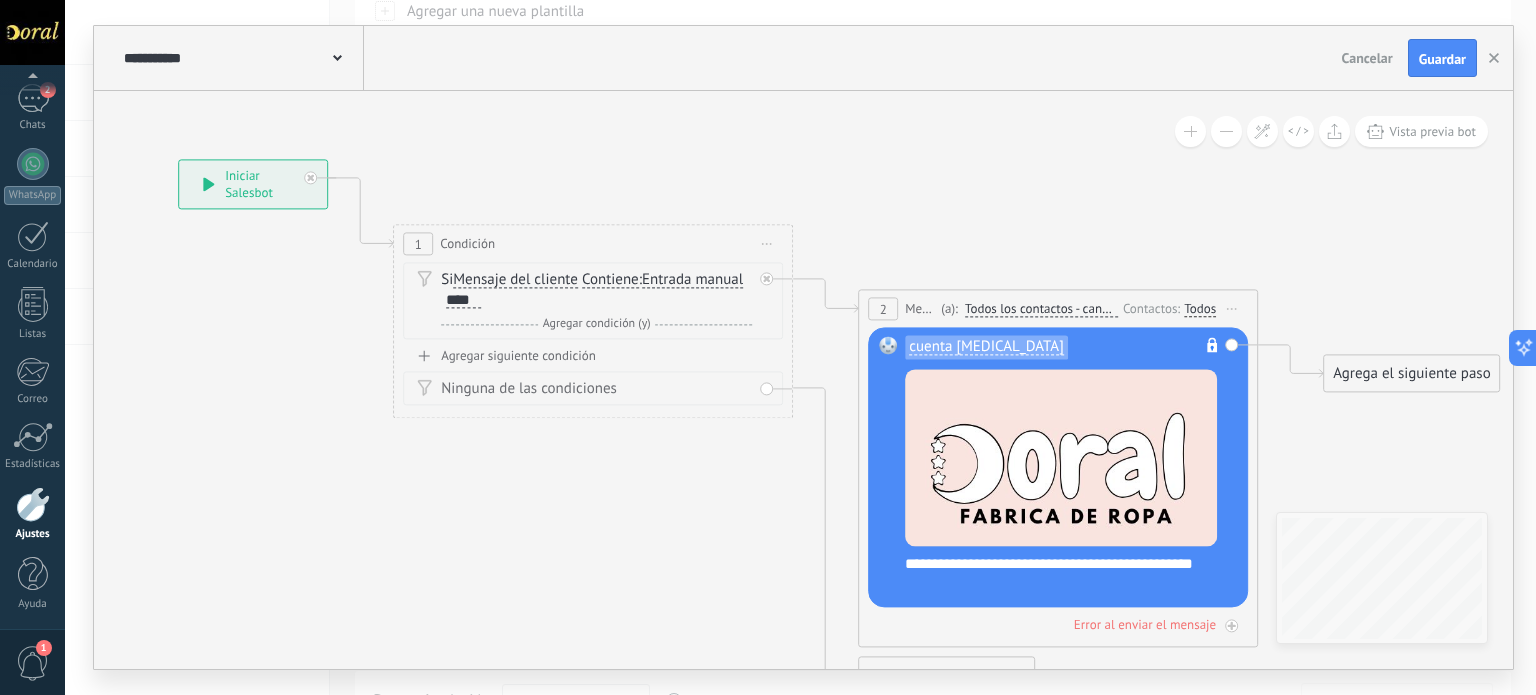 click on "Todos los contactos - canales seleccionados" at bounding box center (1041, 310) 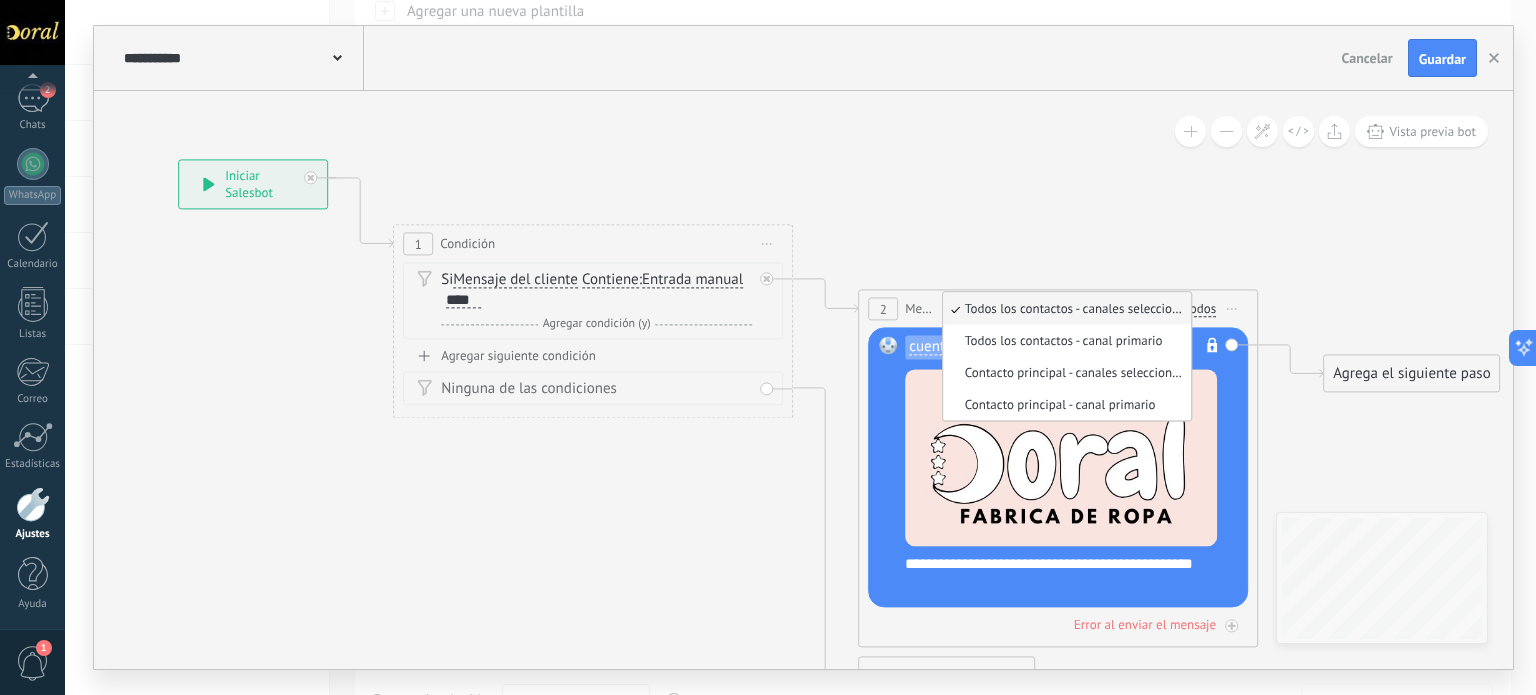 click on "Todos los contactos - canales seleccionados" at bounding box center (1064, 309) 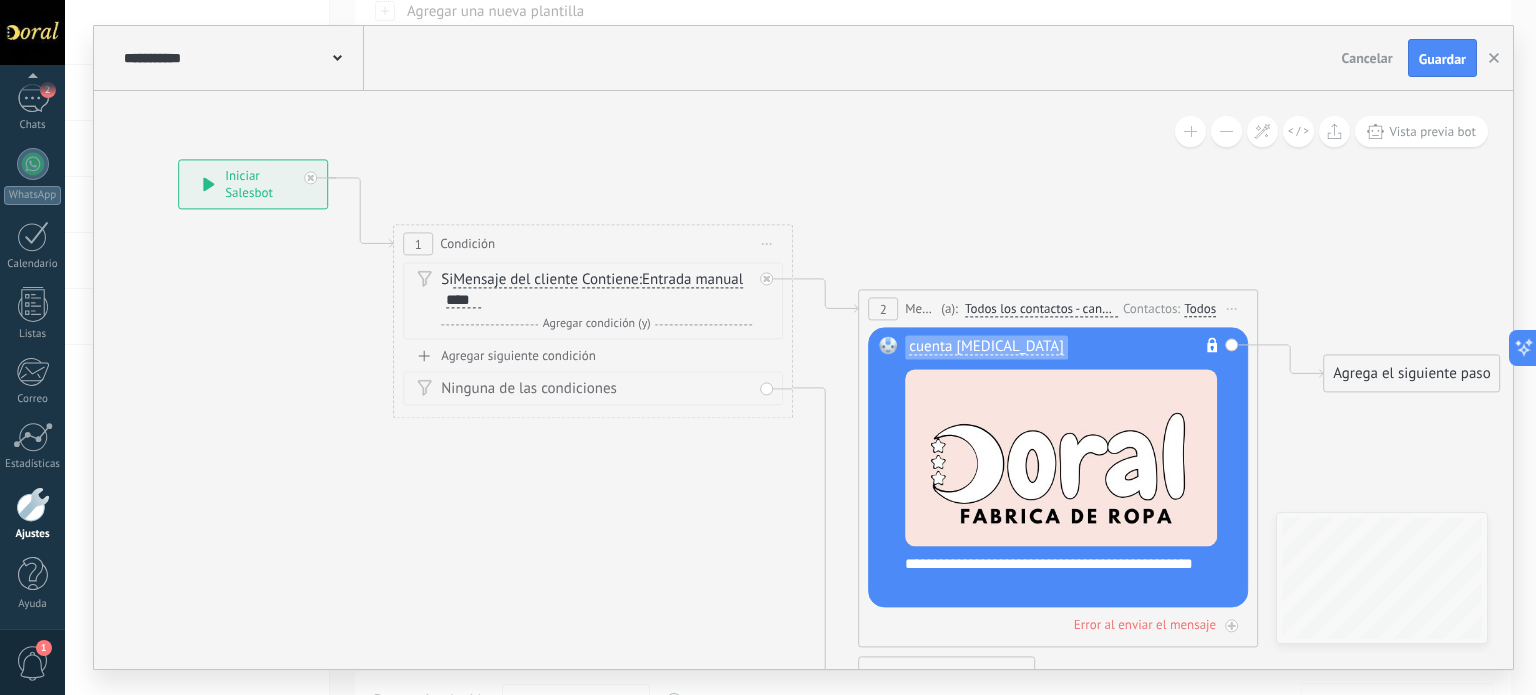 click 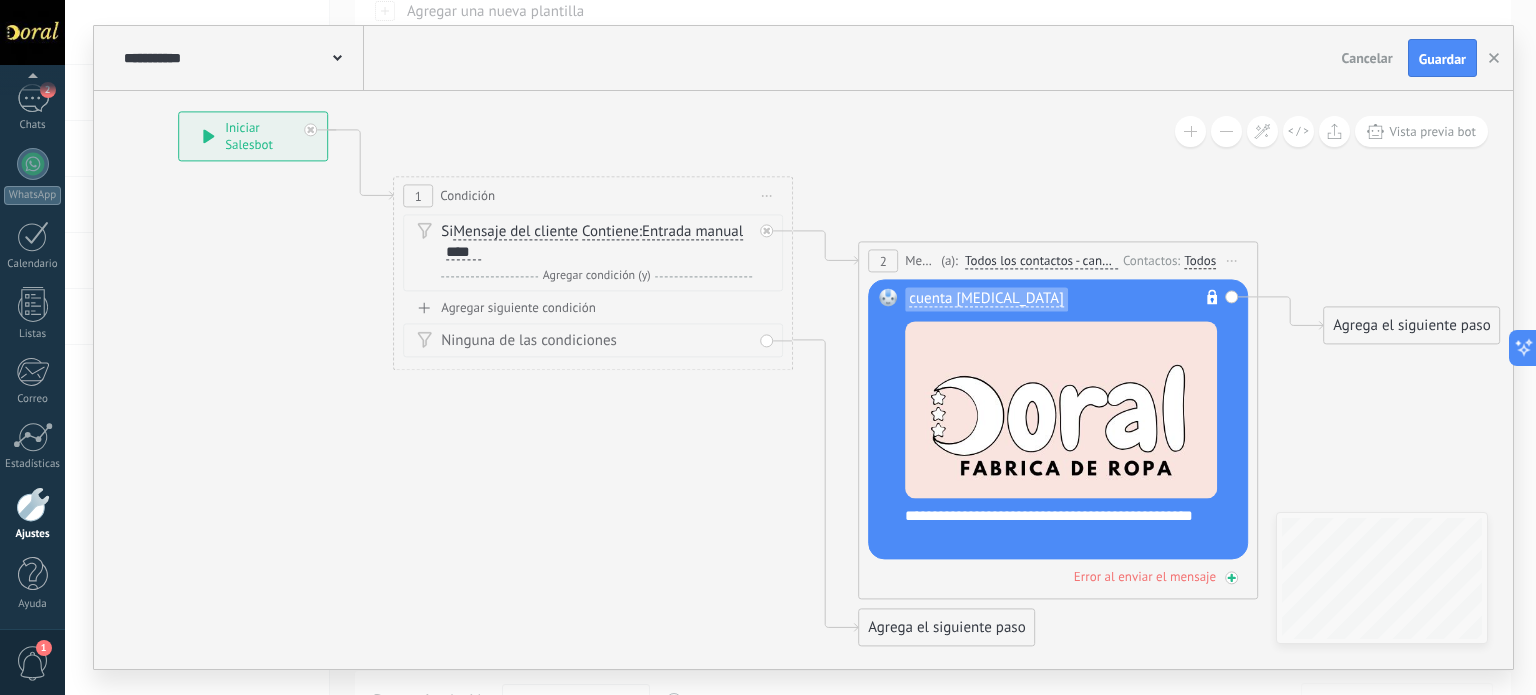click on "Error al enviar el mensaje" at bounding box center [1145, 577] 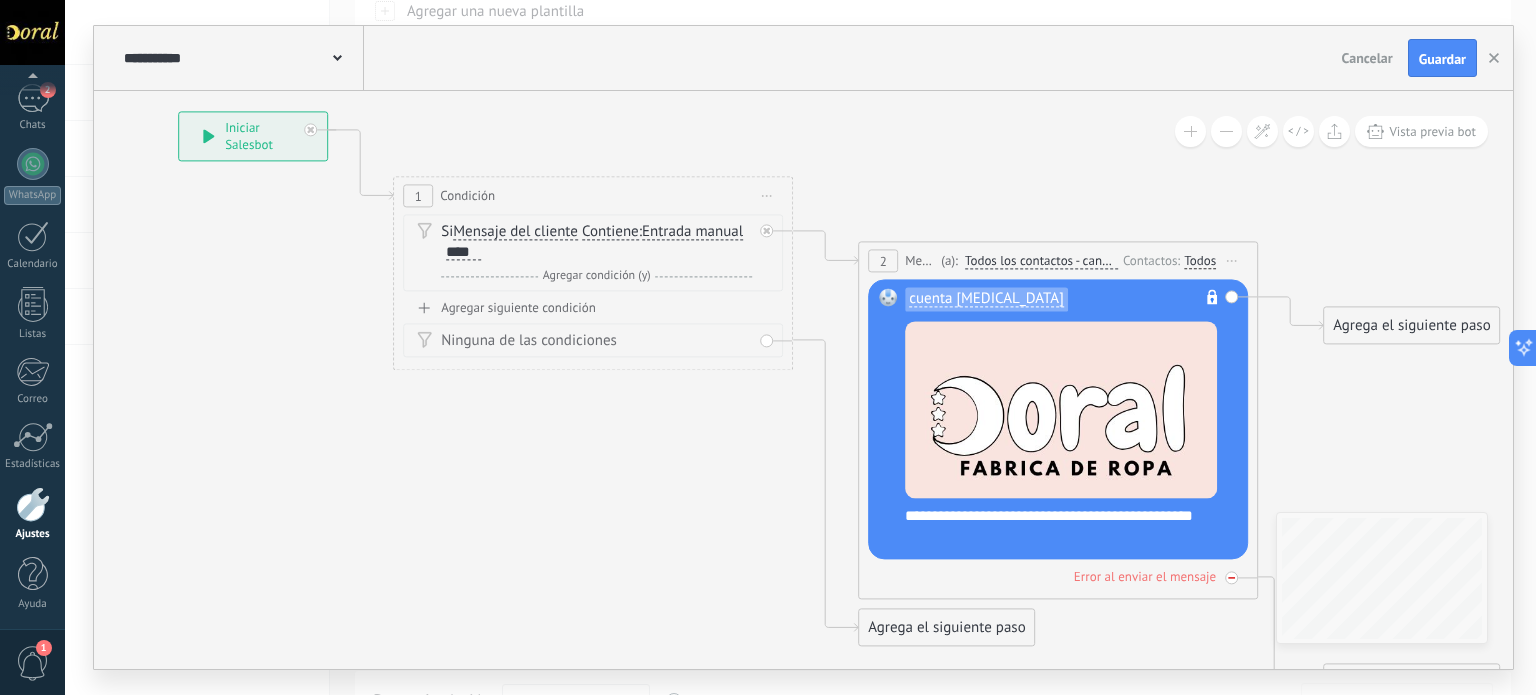 click on "Error al enviar el mensaje" at bounding box center [1145, 577] 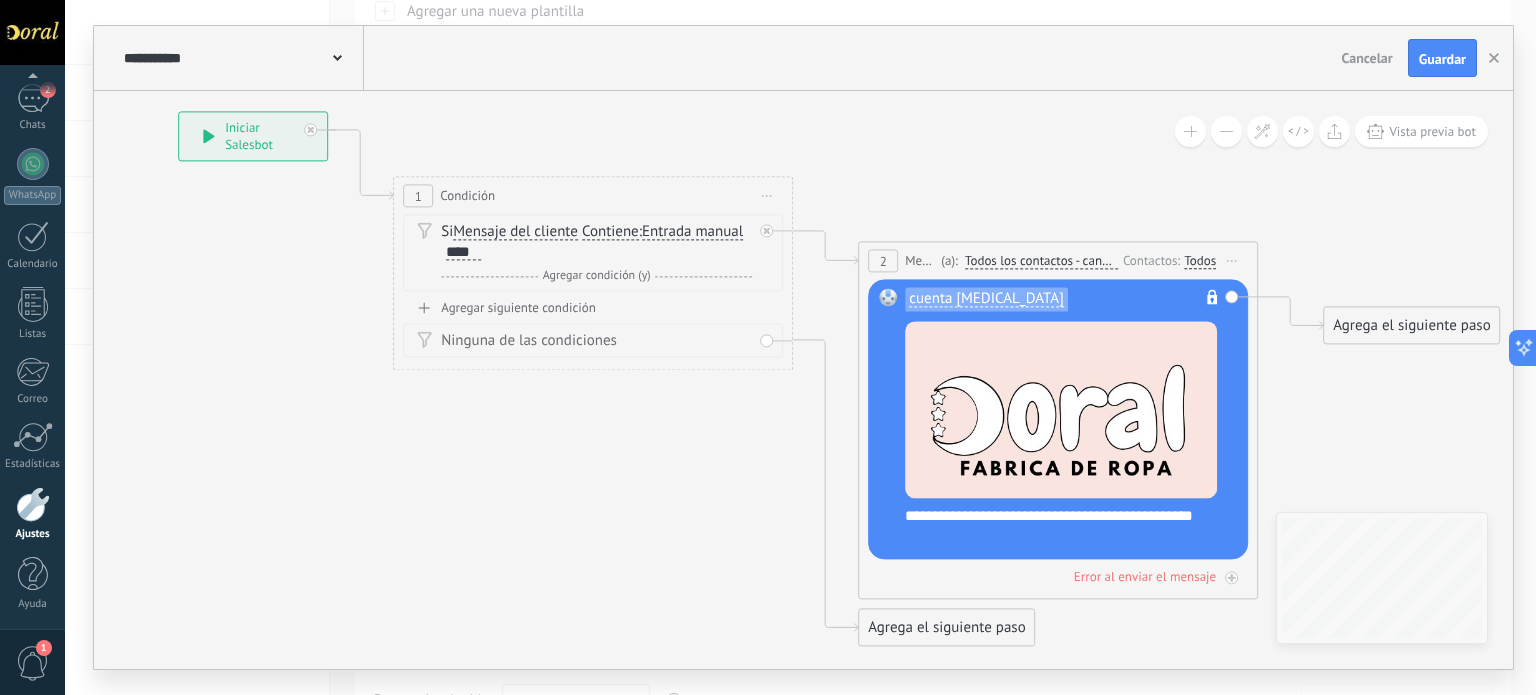 click 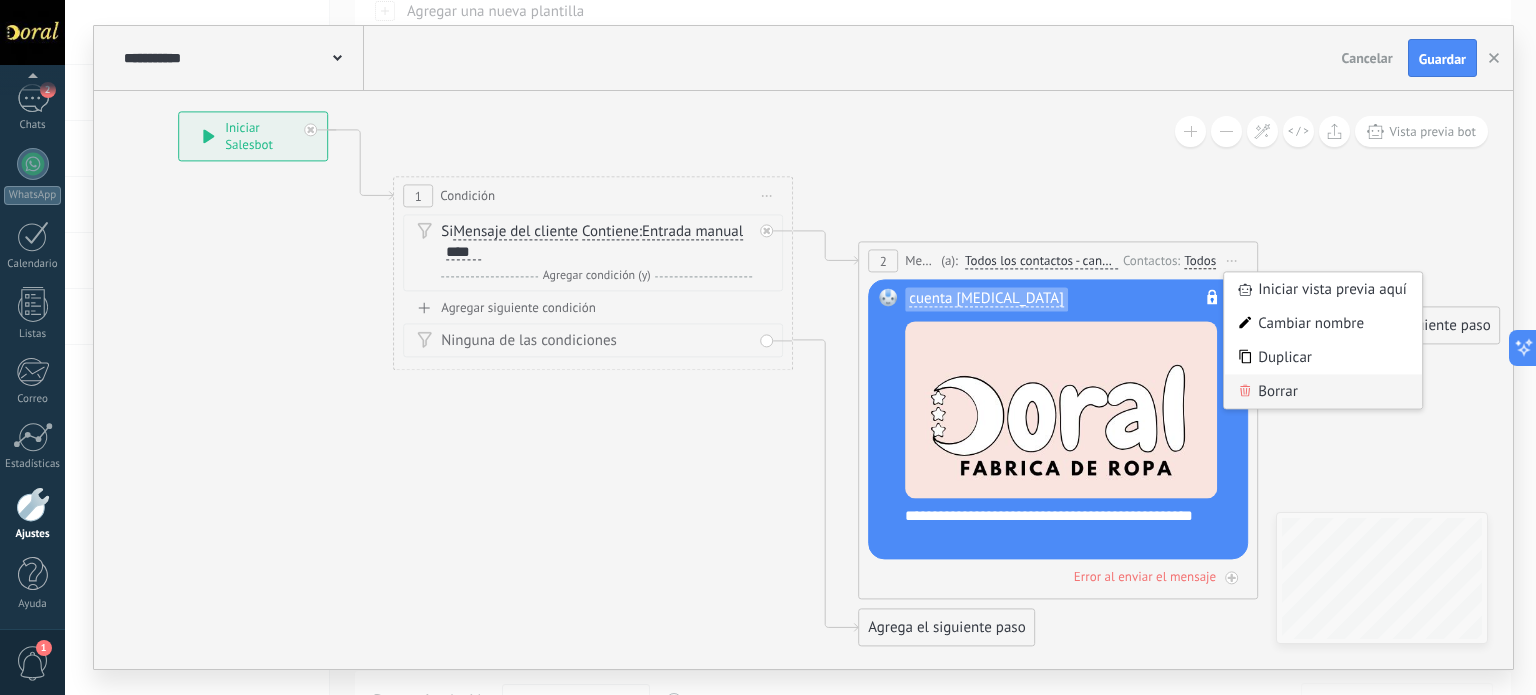 click on "Borrar" at bounding box center [1323, 392] 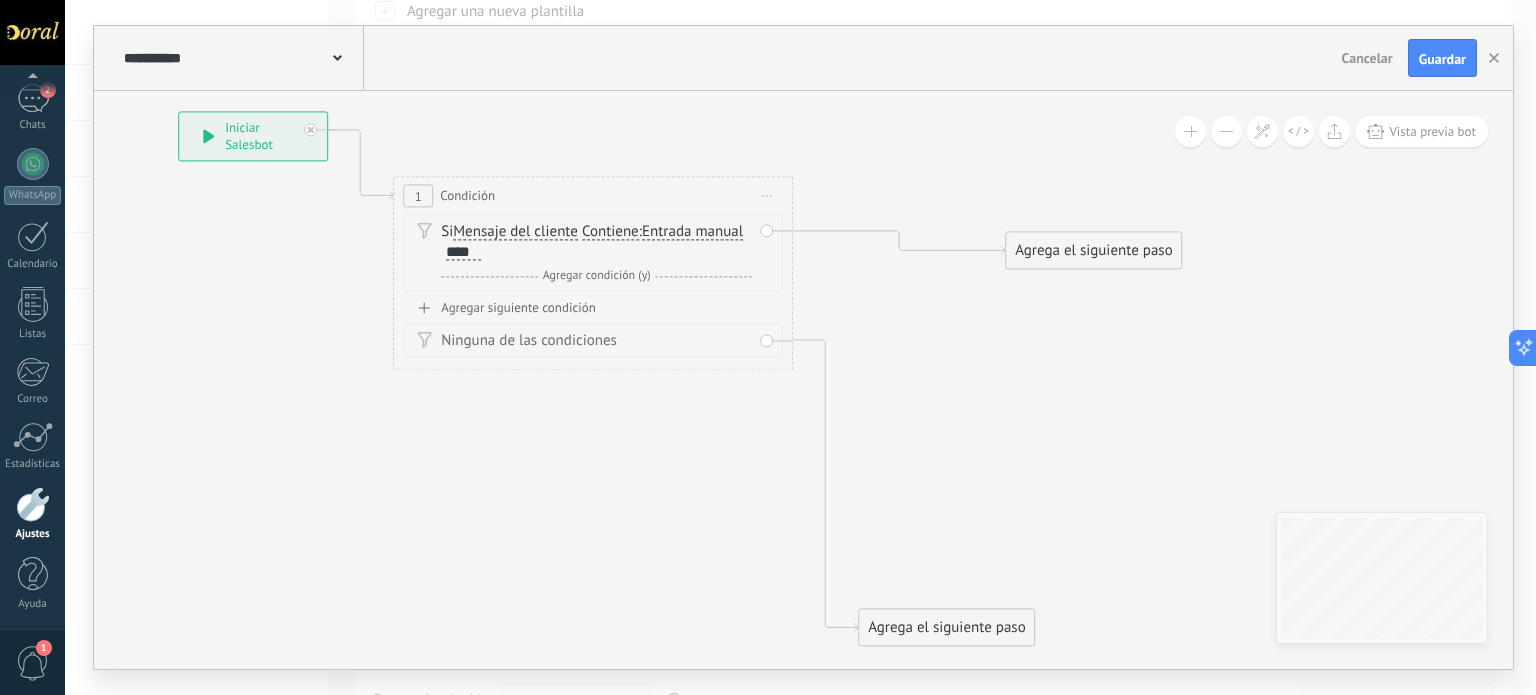 drag, startPoint x: 939, startPoint y: 248, endPoint x: 1086, endPoint y: 246, distance: 147.01361 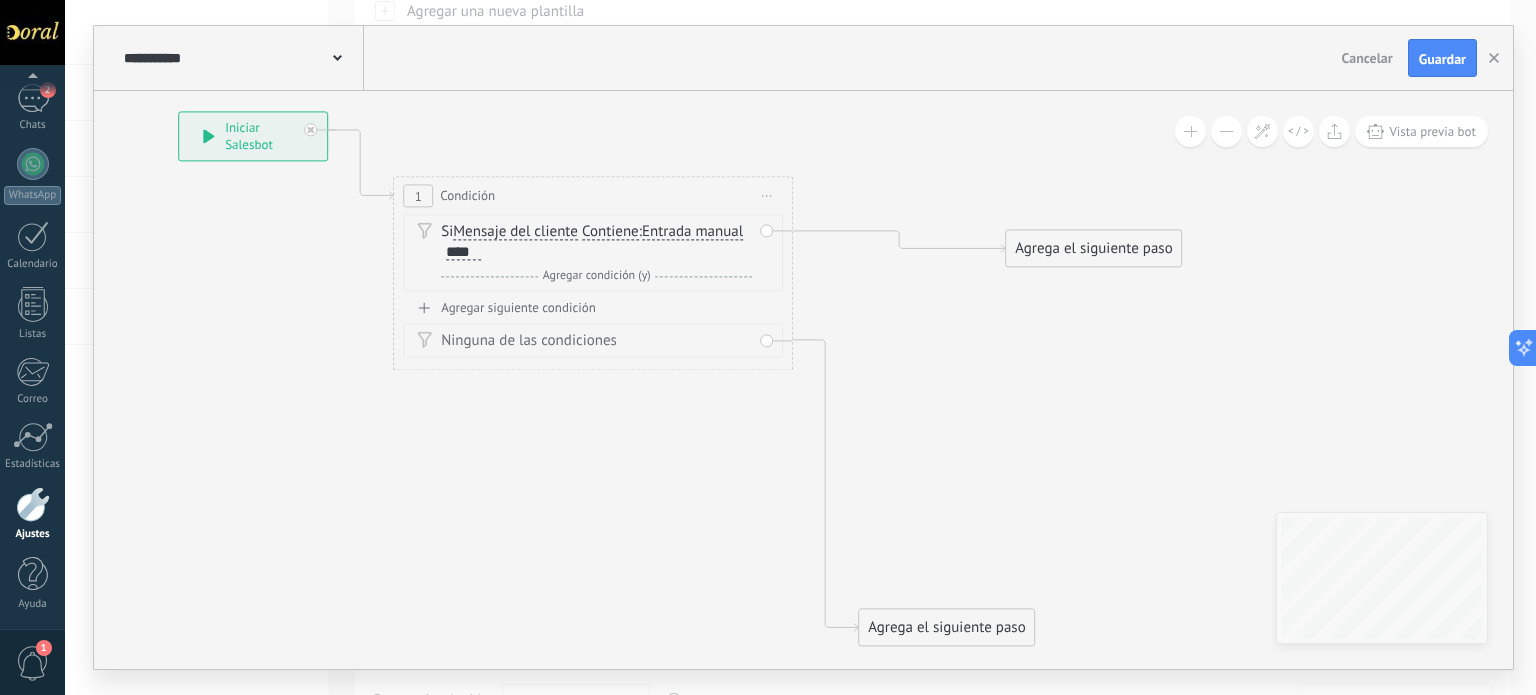 click on "Agrega el siguiente paso" at bounding box center (1093, 249) 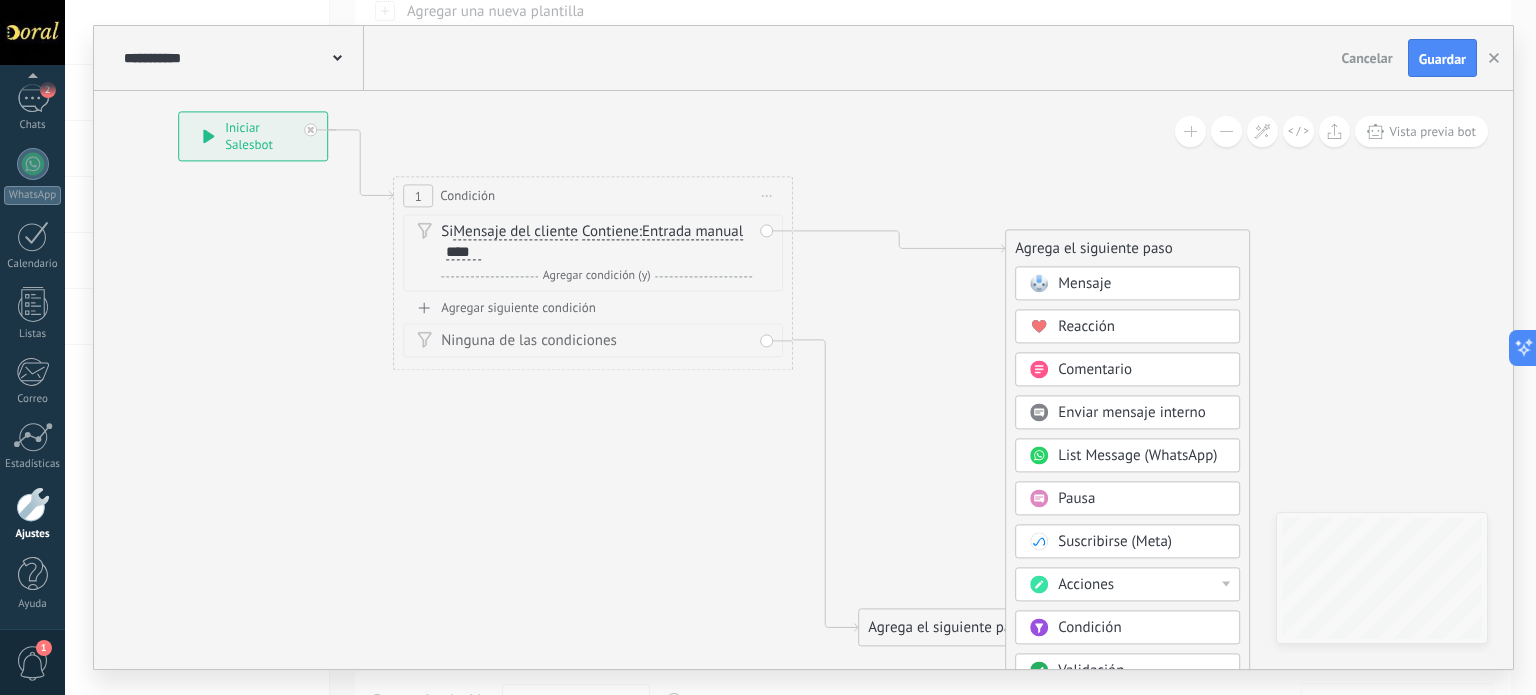 click on "Mensaje" at bounding box center (1142, 285) 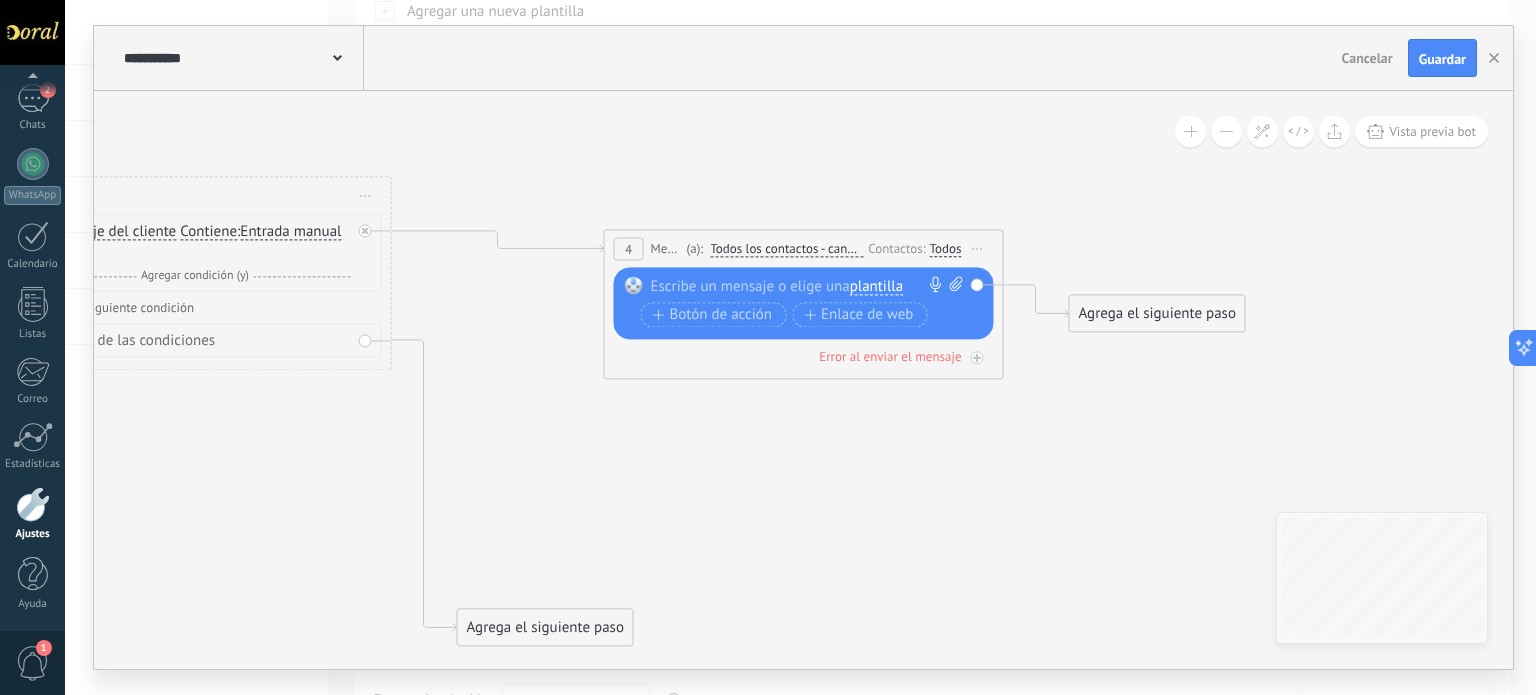 click on "plantilla" at bounding box center [876, 287] 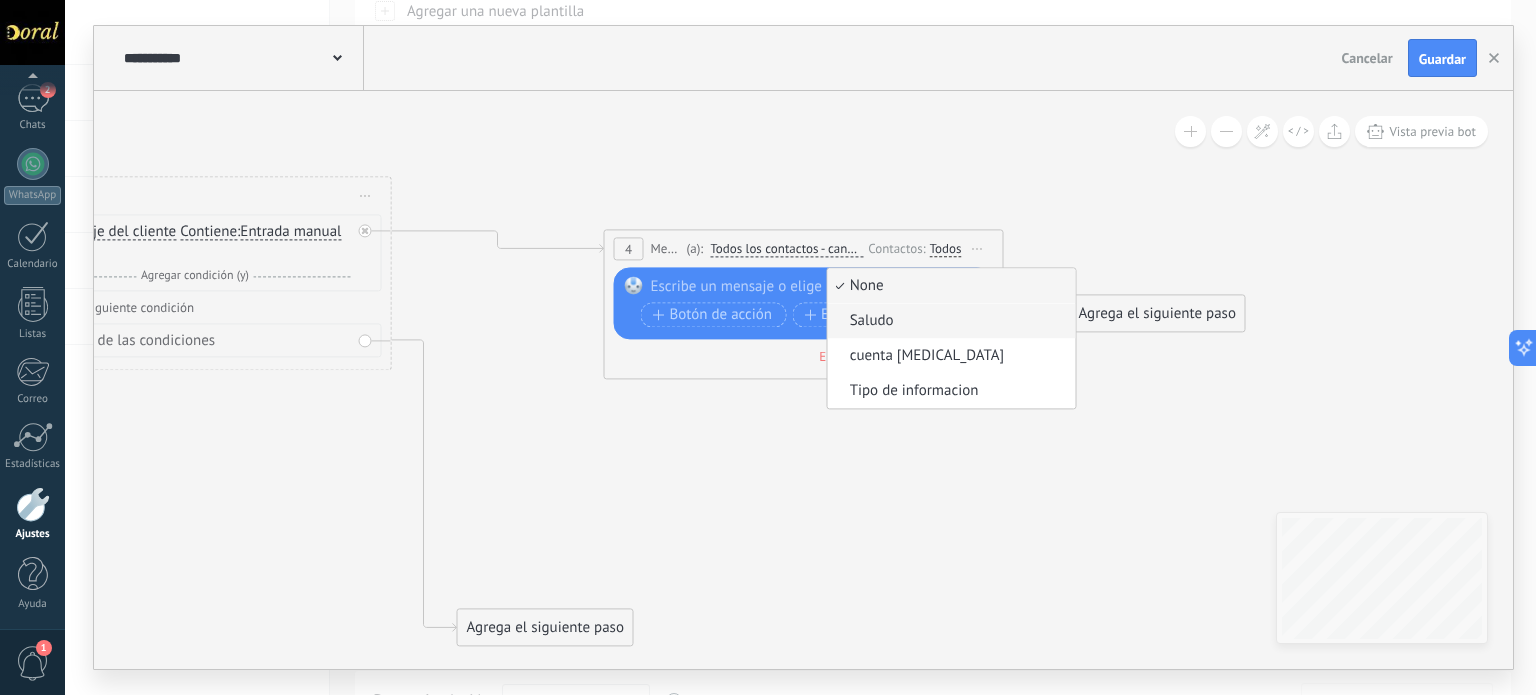 click on "Saludo" at bounding box center (949, 322) 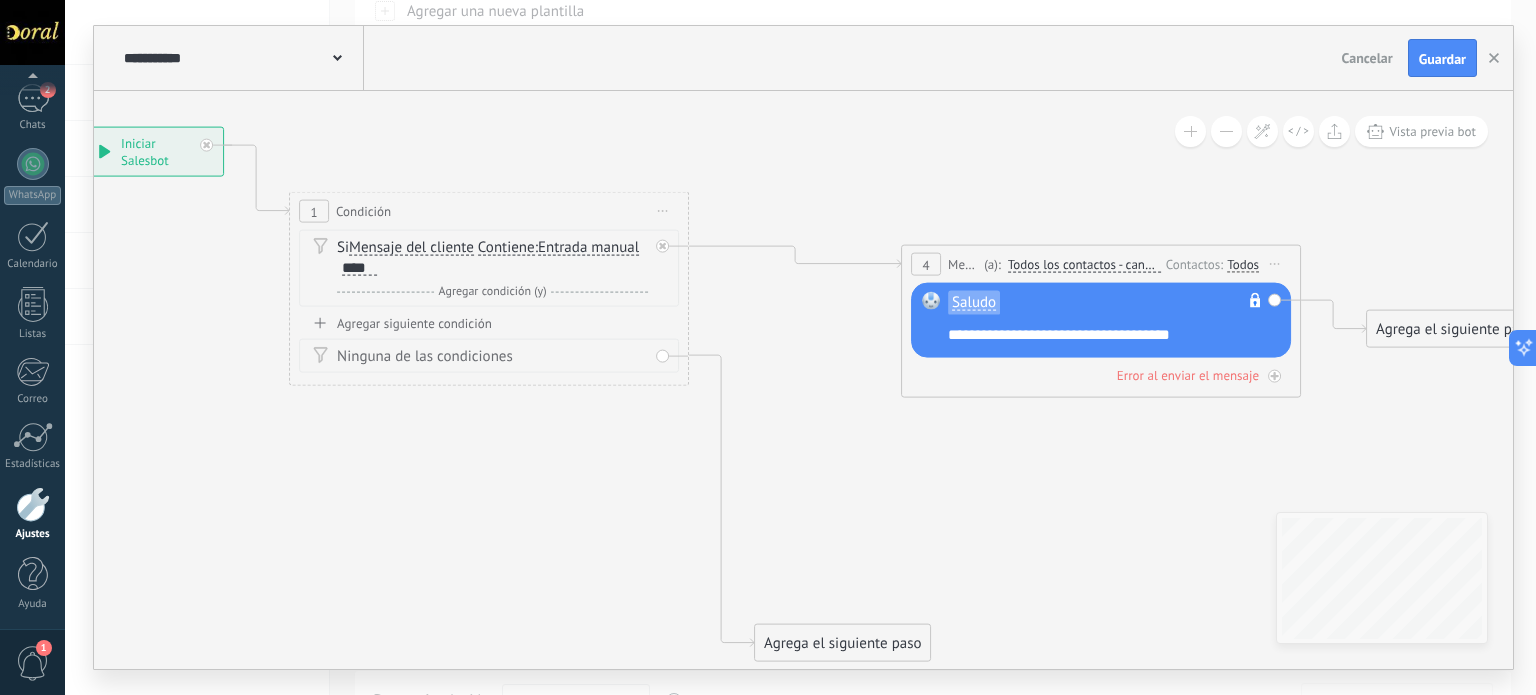 drag, startPoint x: 764, startPoint y: 471, endPoint x: 1061, endPoint y: 486, distance: 297.37854 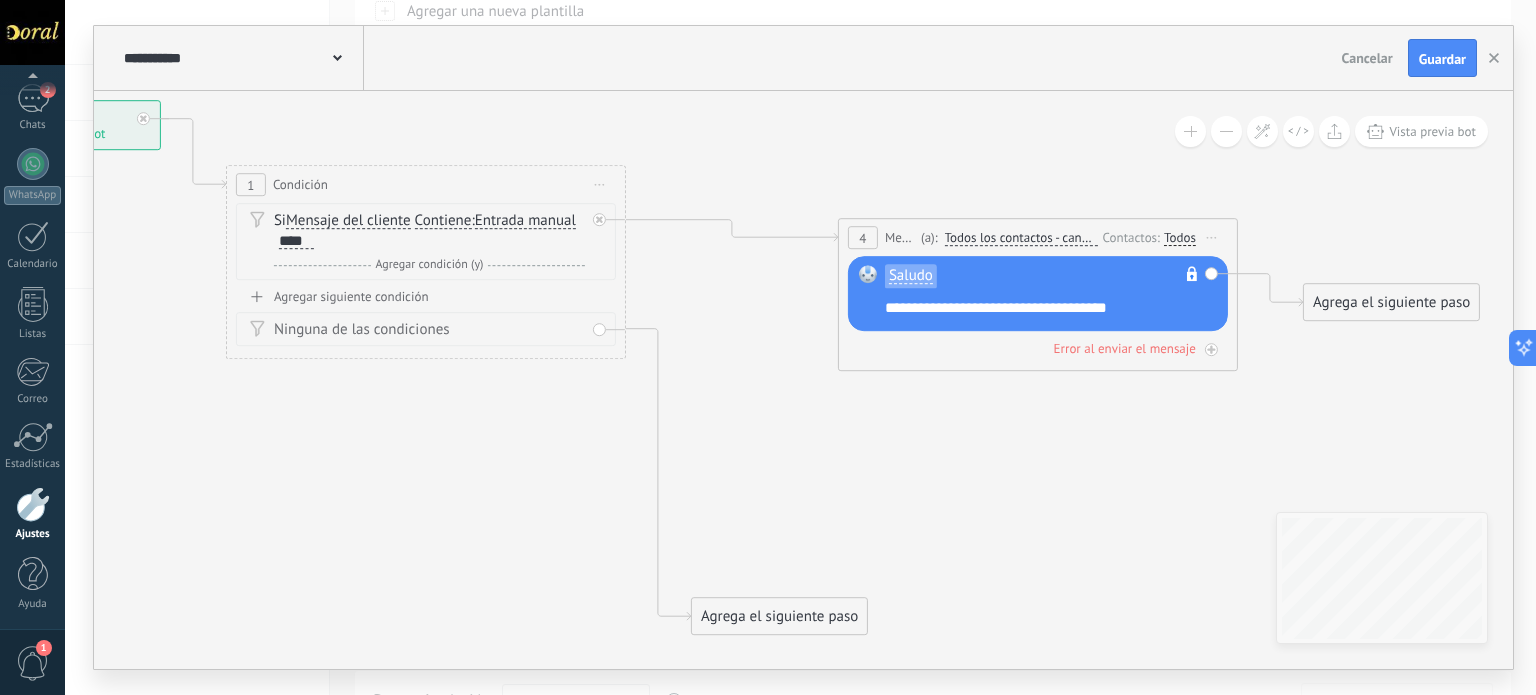 drag, startPoint x: 1030, startPoint y: 499, endPoint x: 871, endPoint y: 473, distance: 161.11176 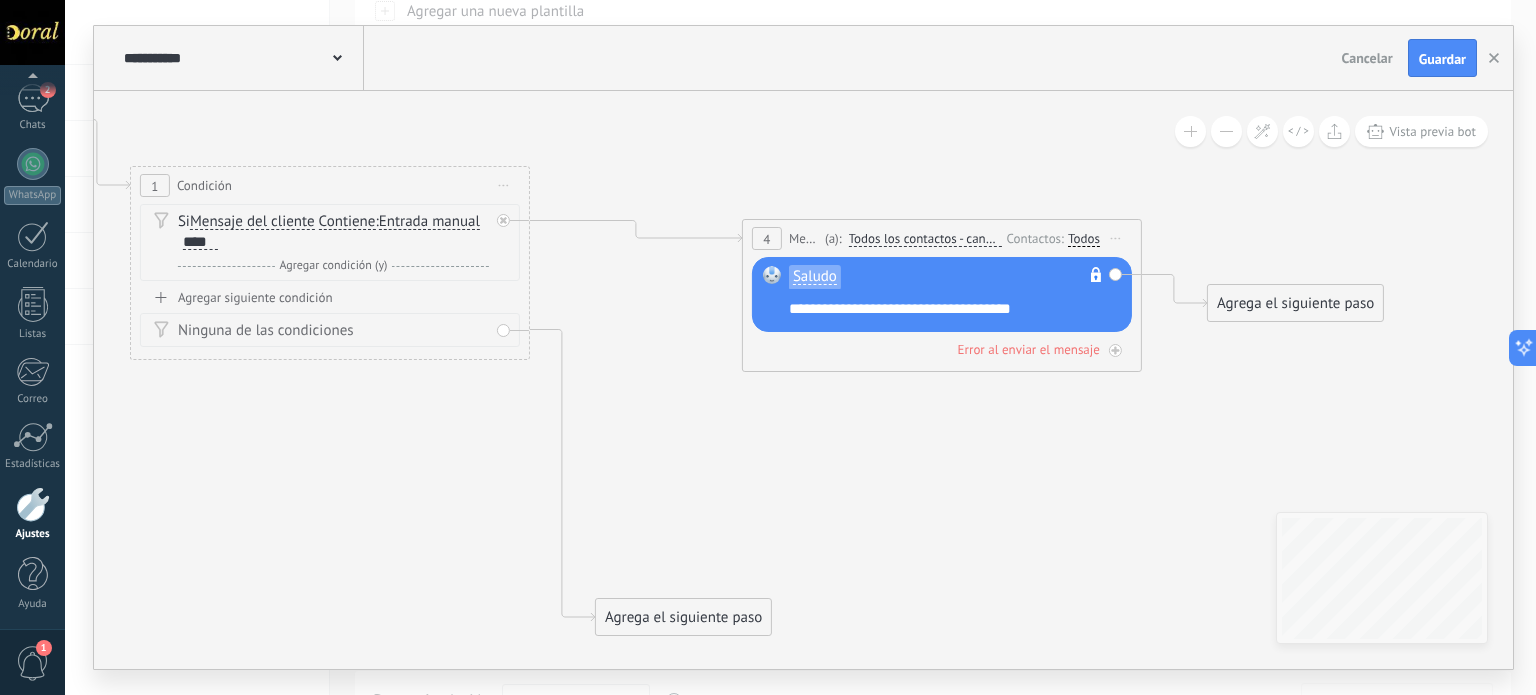 drag, startPoint x: 1119, startPoint y: 347, endPoint x: 1213, endPoint y: 363, distance: 95.35198 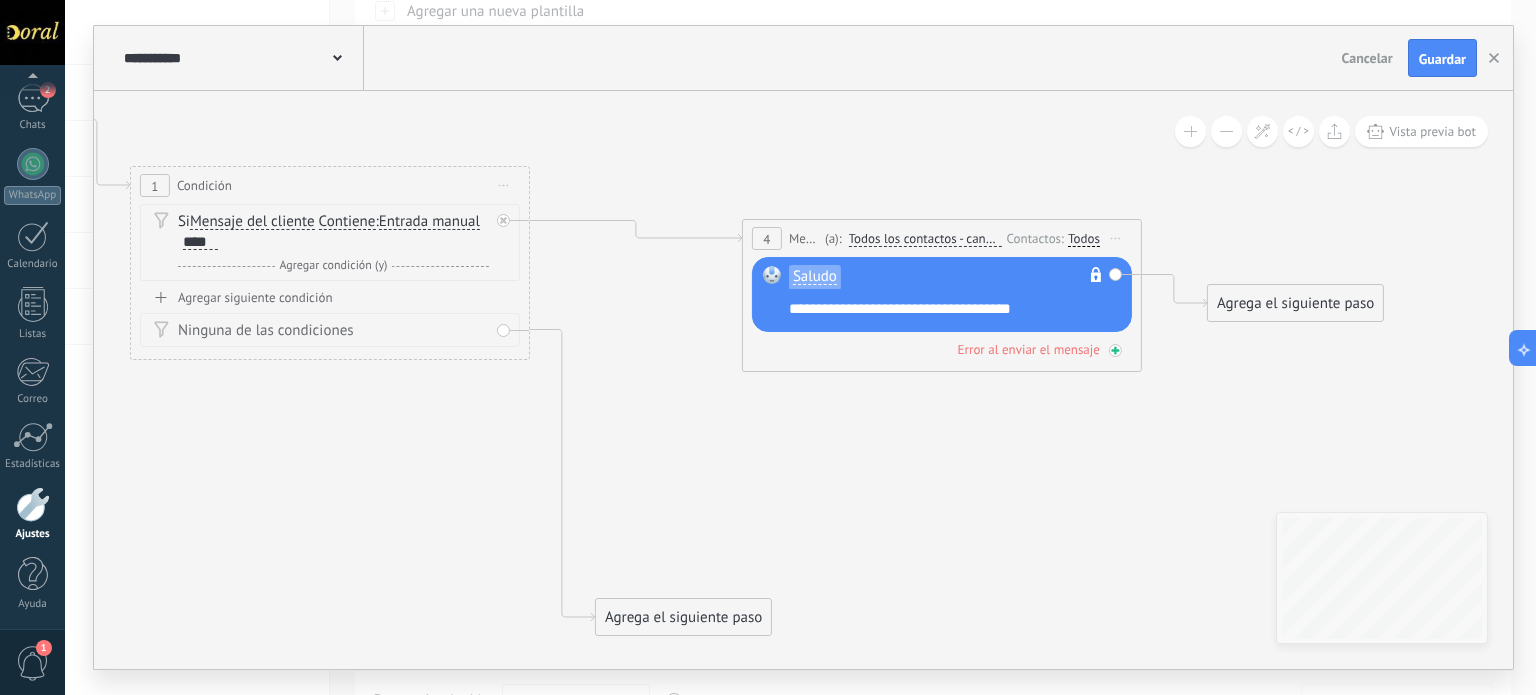 click on "Error al enviar el mensaje" at bounding box center (942, 349) 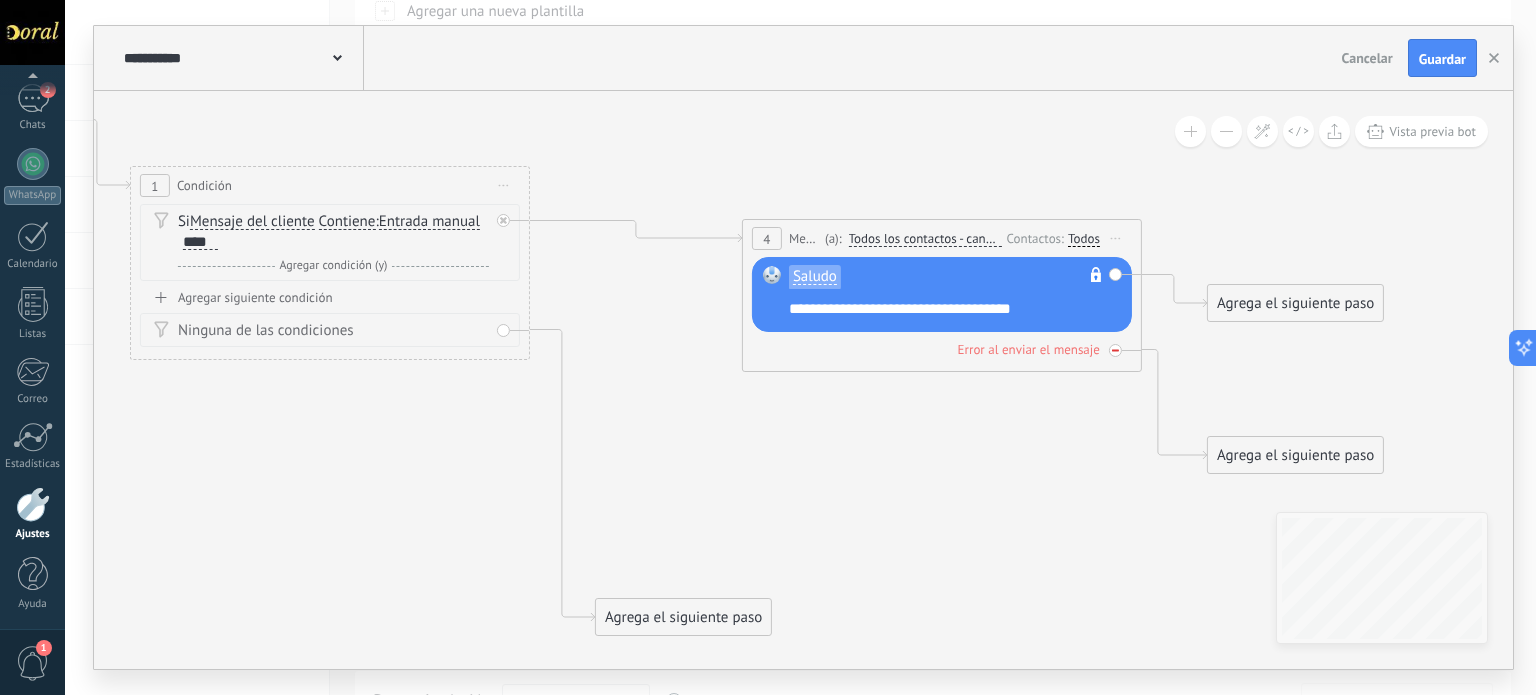 click 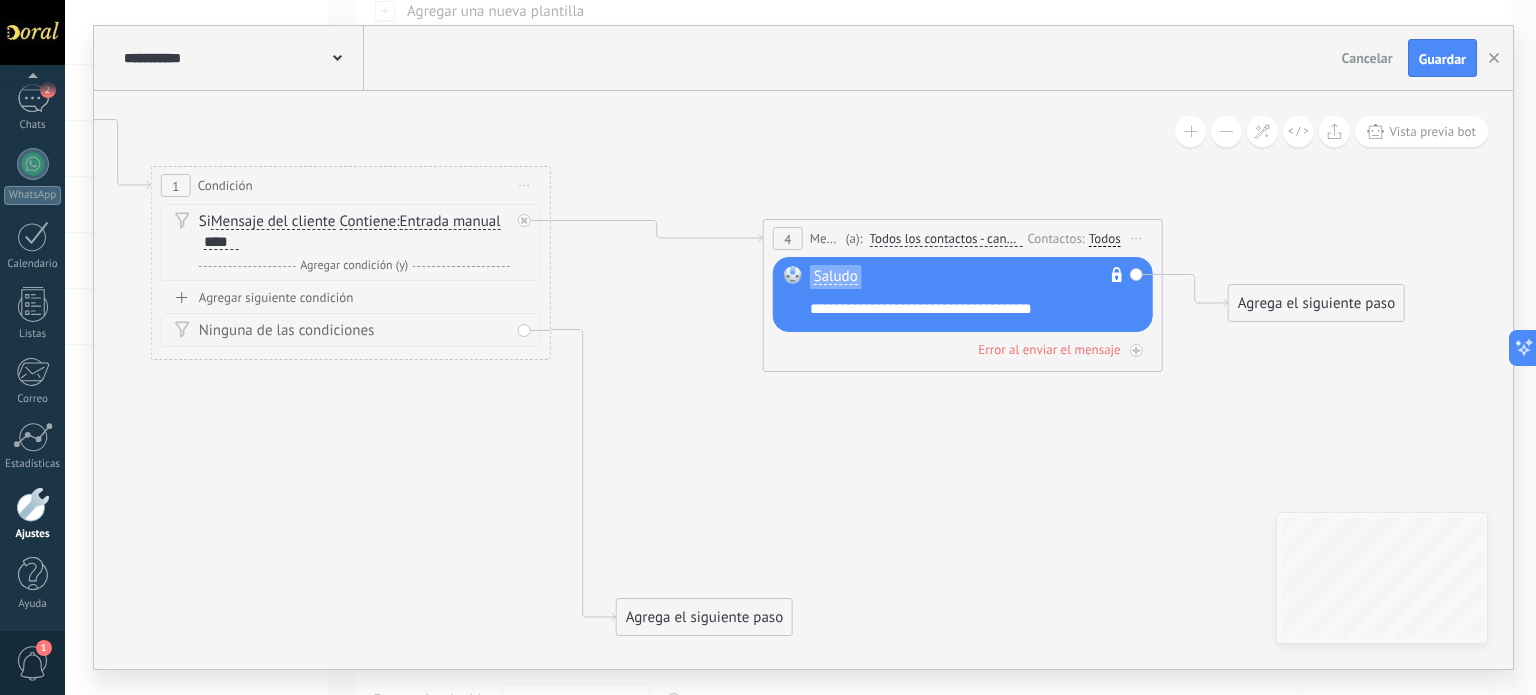 drag, startPoint x: 986, startPoint y: 472, endPoint x: 1088, endPoint y: 472, distance: 102 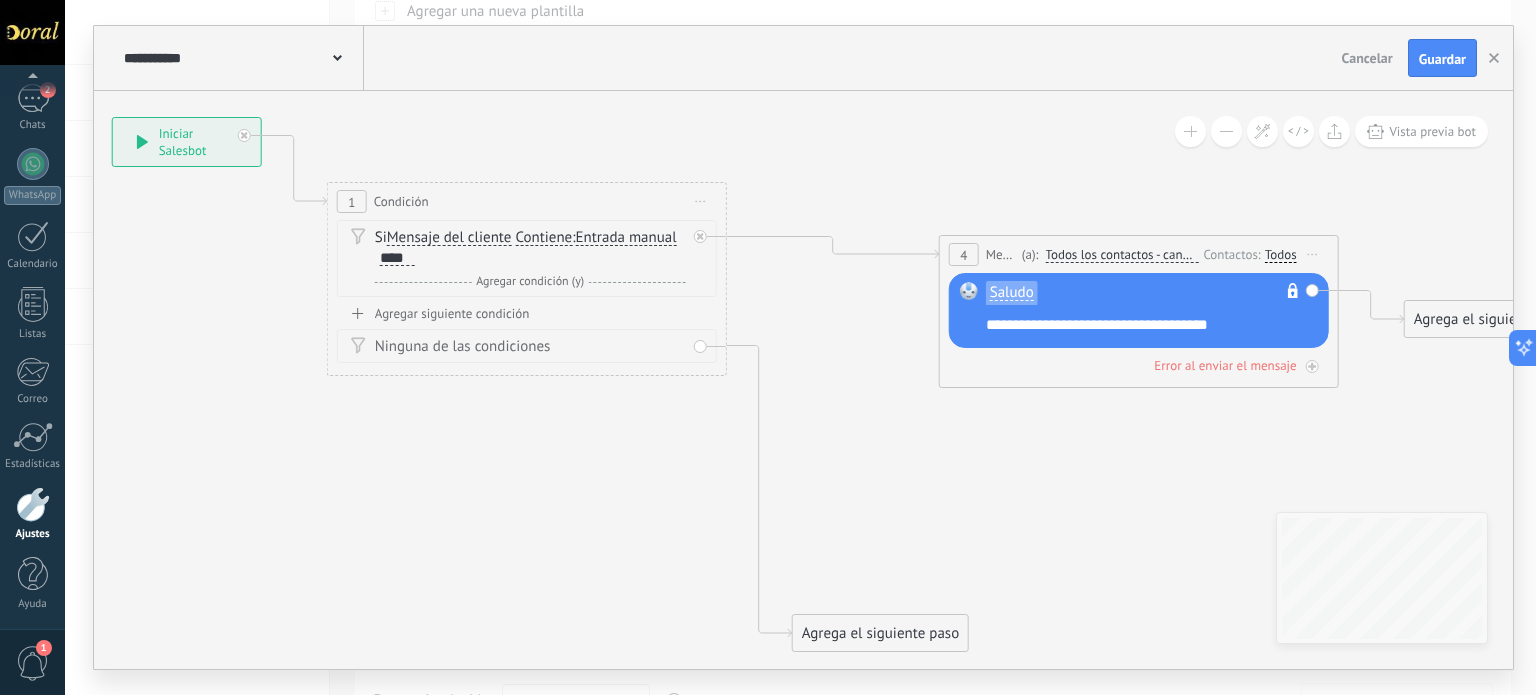 drag, startPoint x: 616, startPoint y: 503, endPoint x: 738, endPoint y: 550, distance: 130.7402 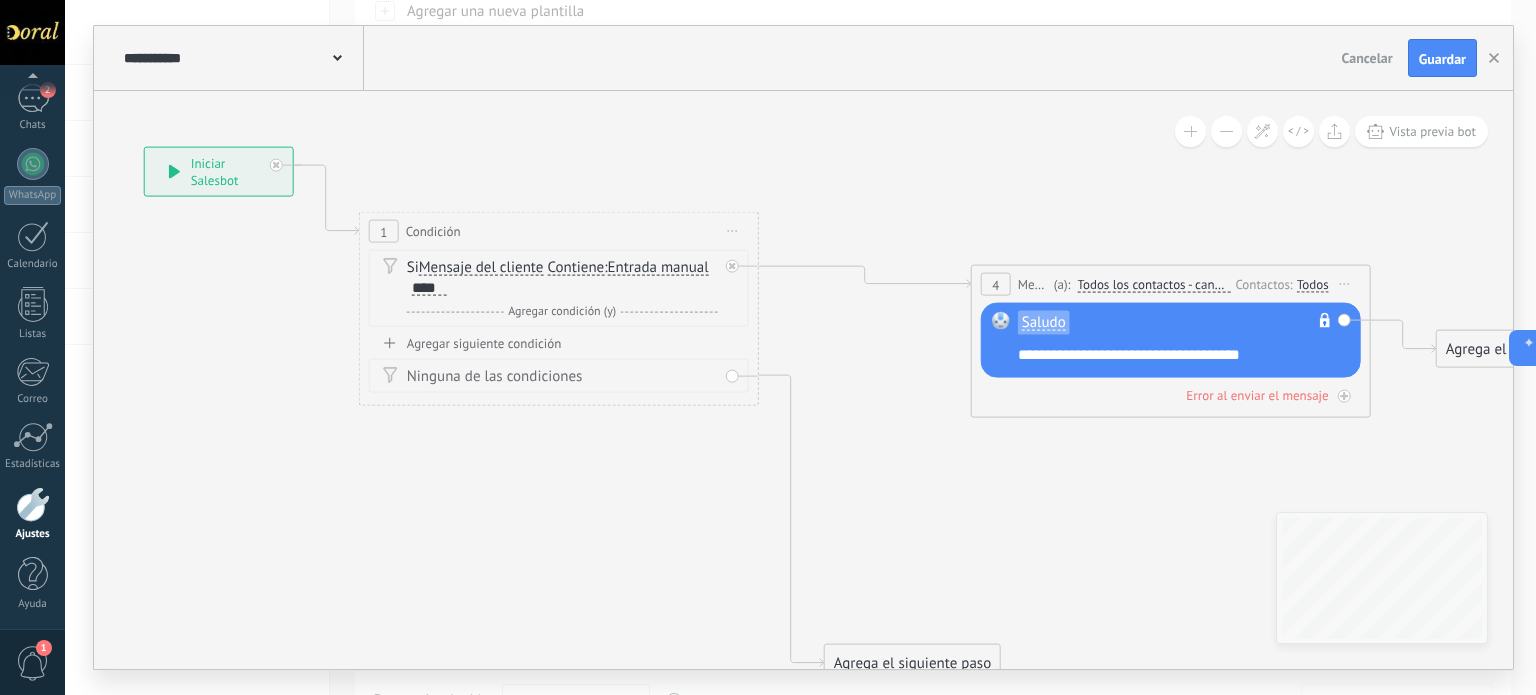 click on "****" at bounding box center (429, 288) 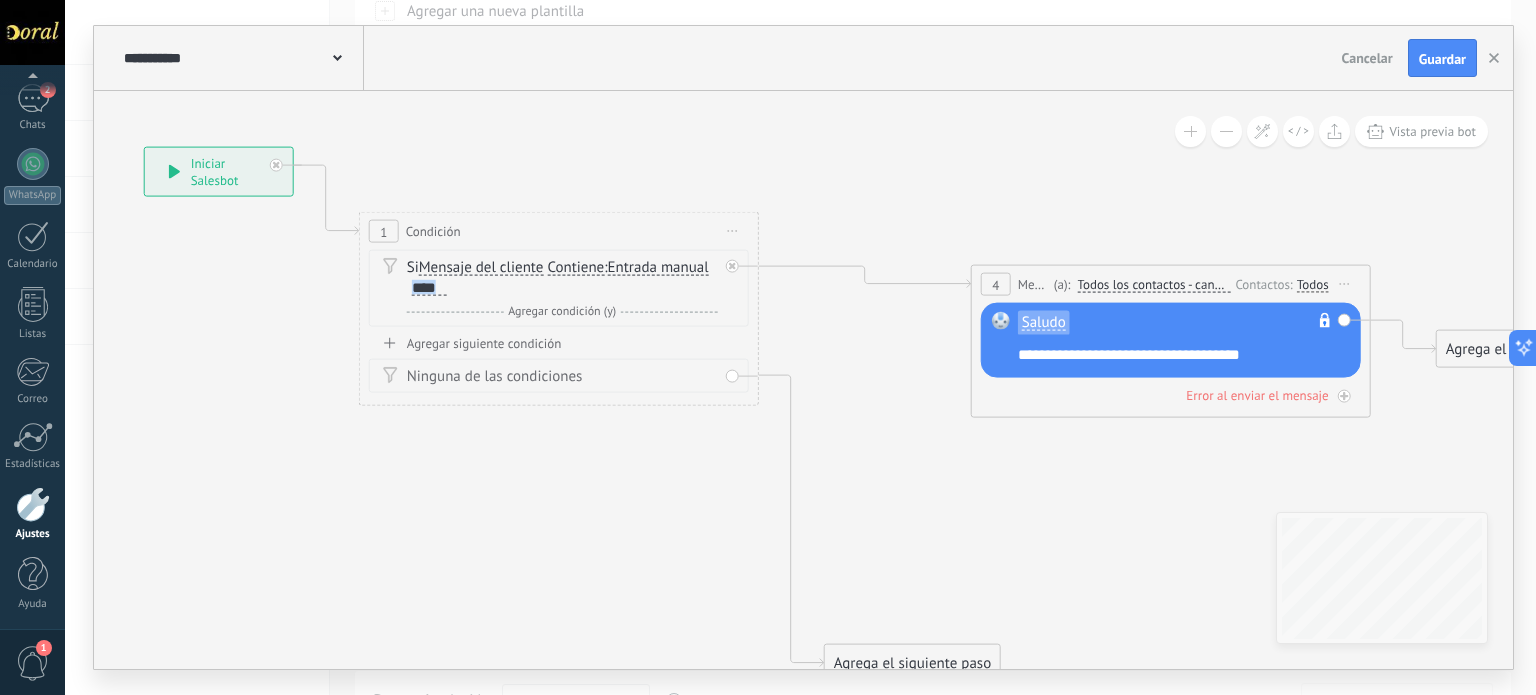 drag, startPoint x: 441, startPoint y: 286, endPoint x: 406, endPoint y: 286, distance: 35 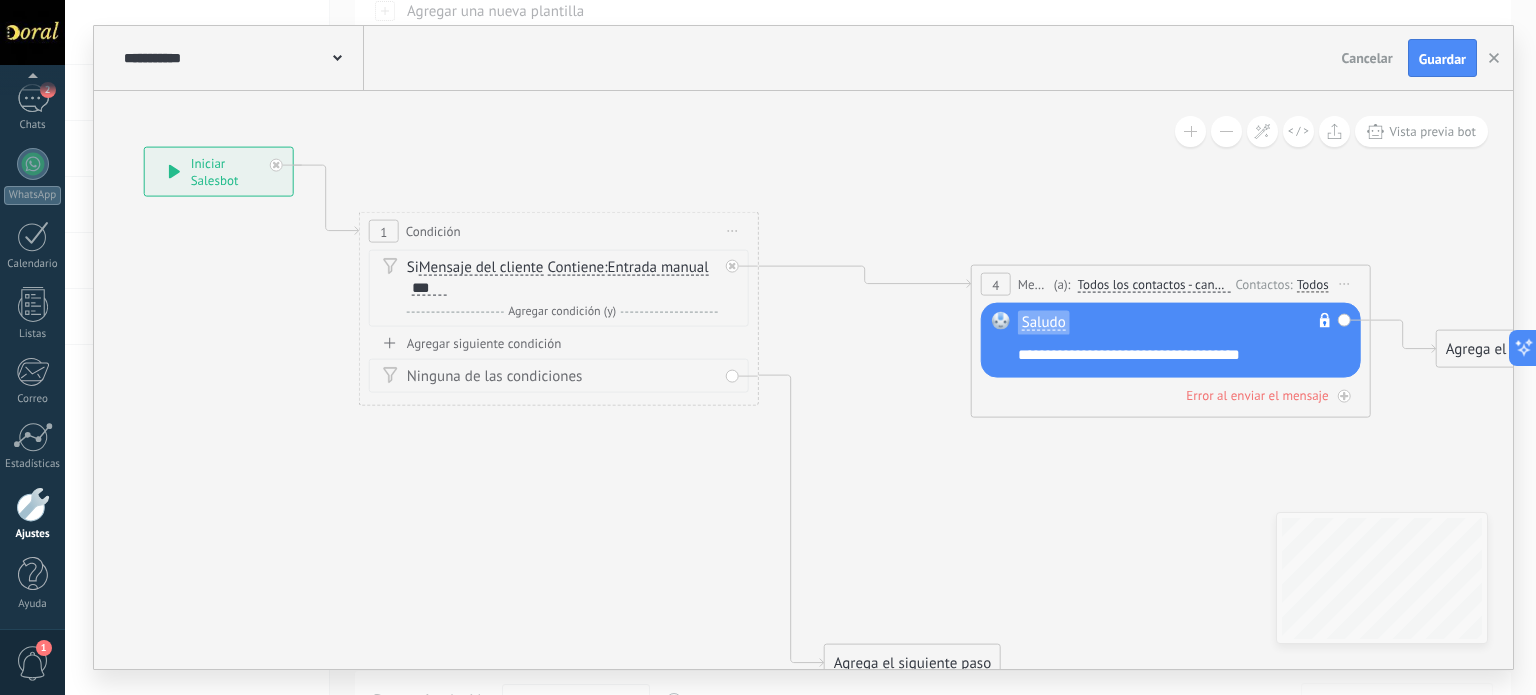 click 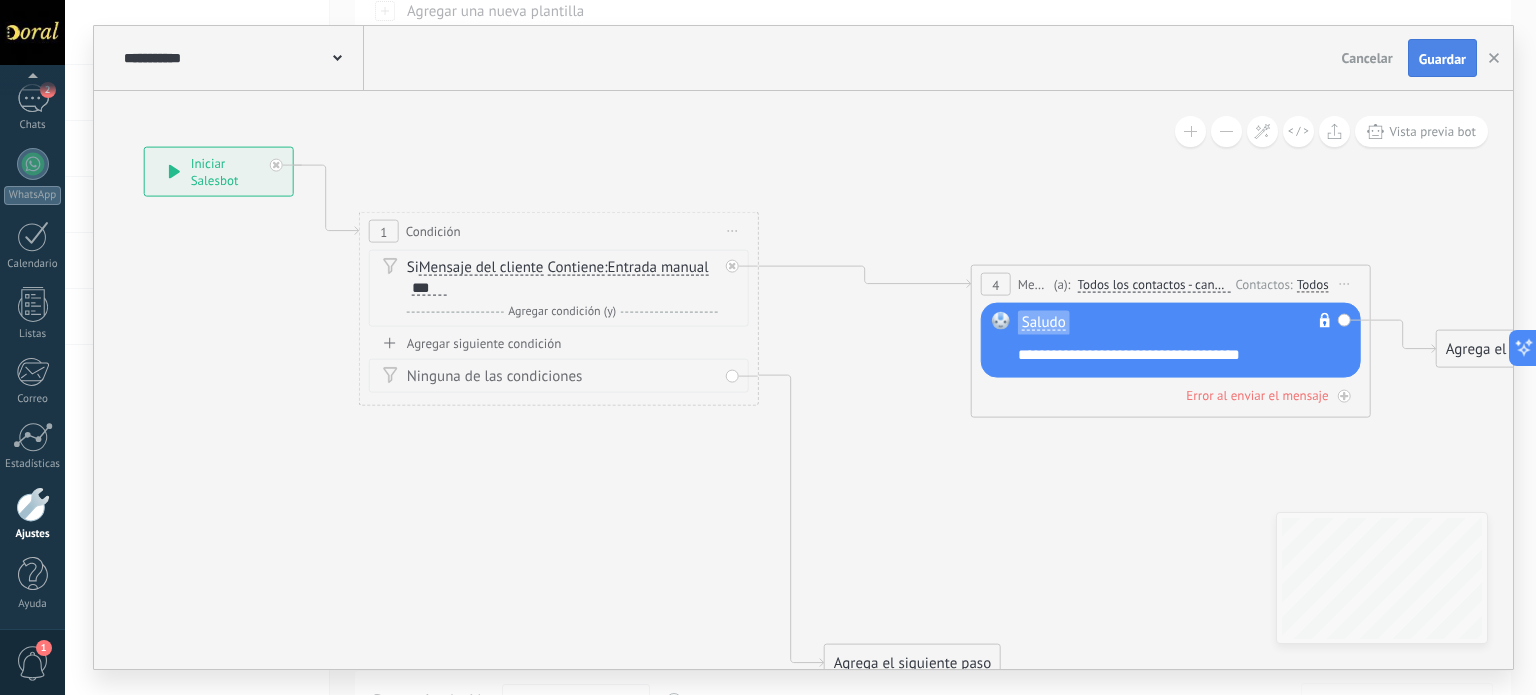 click on "Guardar" at bounding box center (1442, 59) 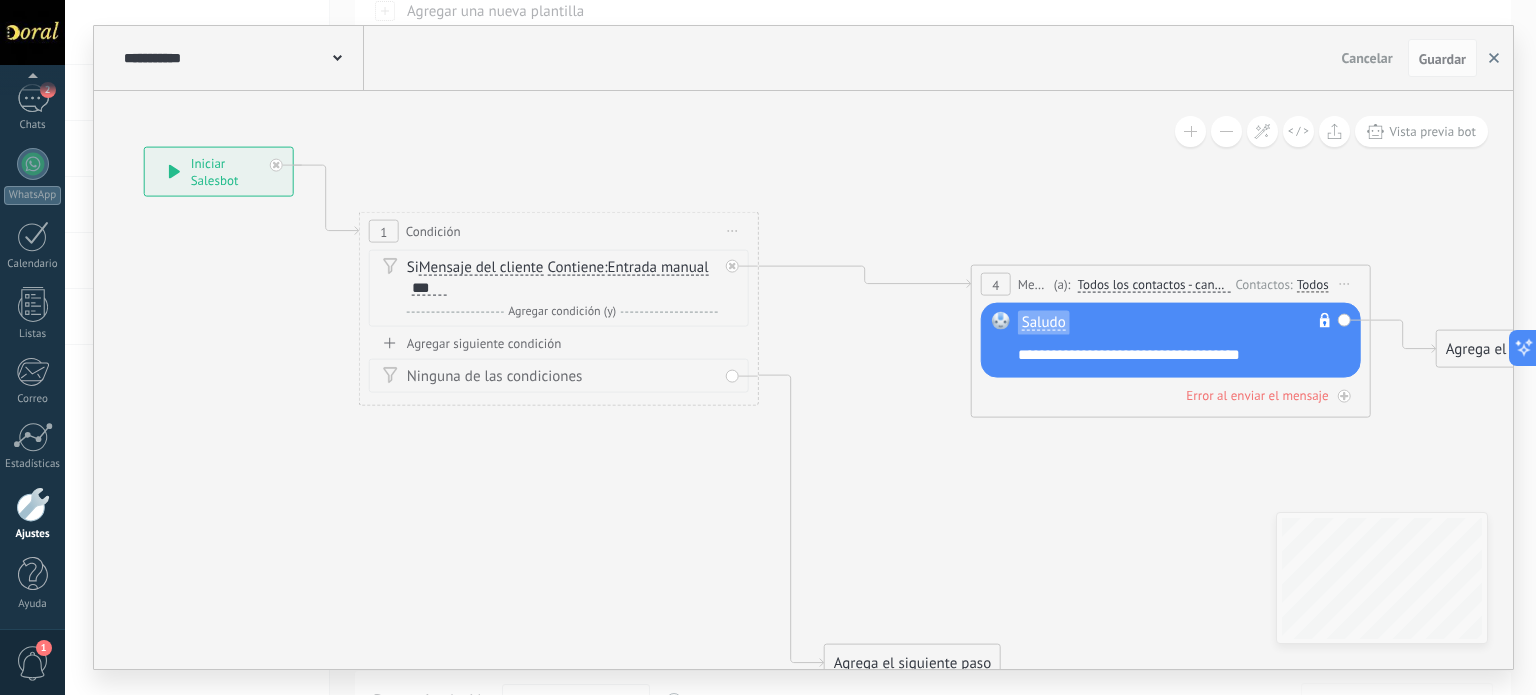 click 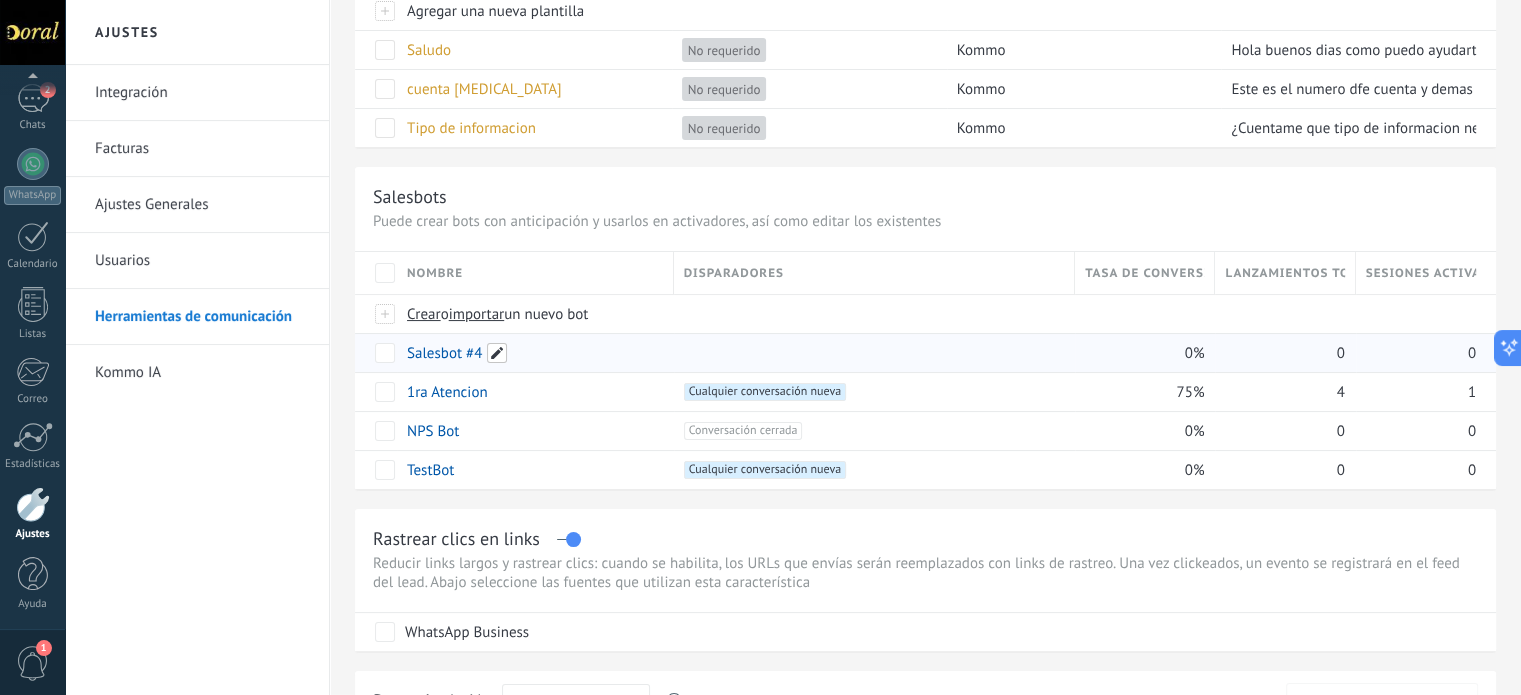 click at bounding box center (497, 353) 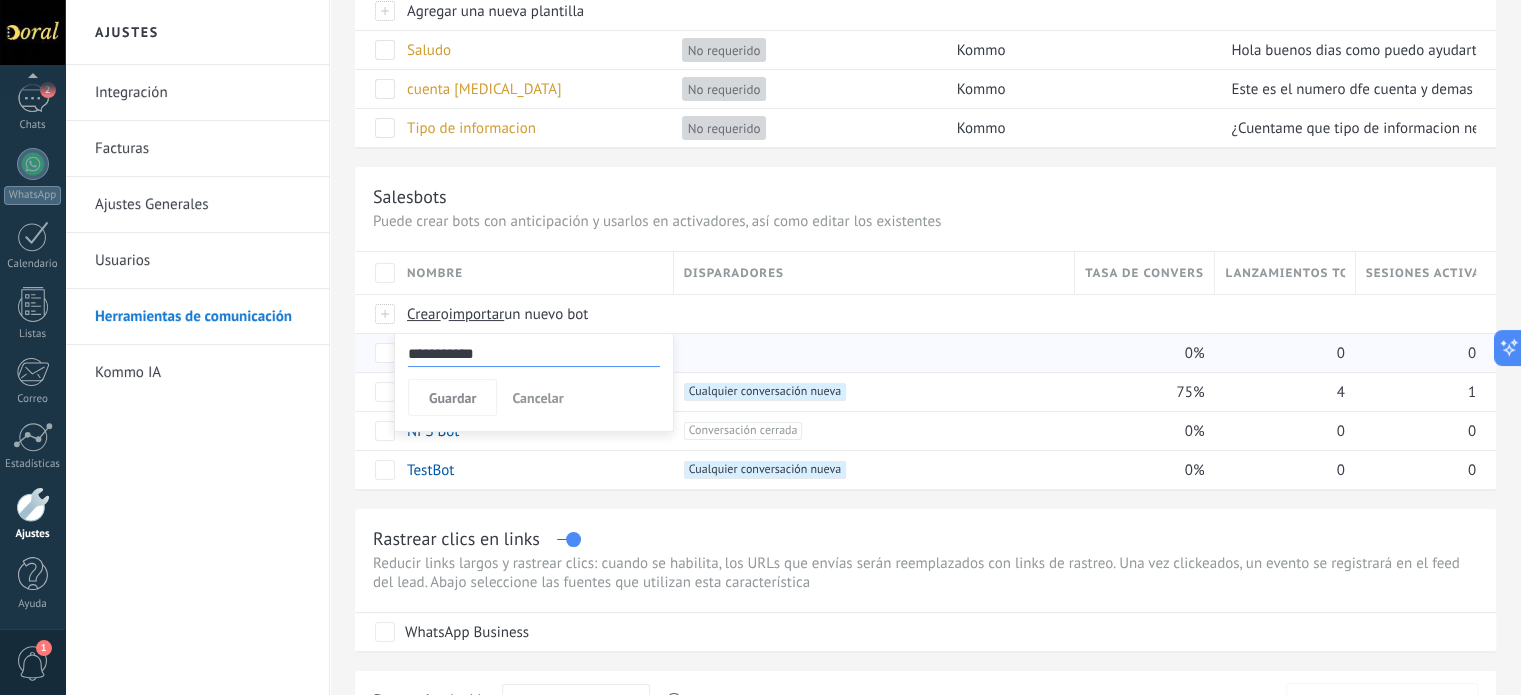 click on "Salesbots" at bounding box center [925, 196] 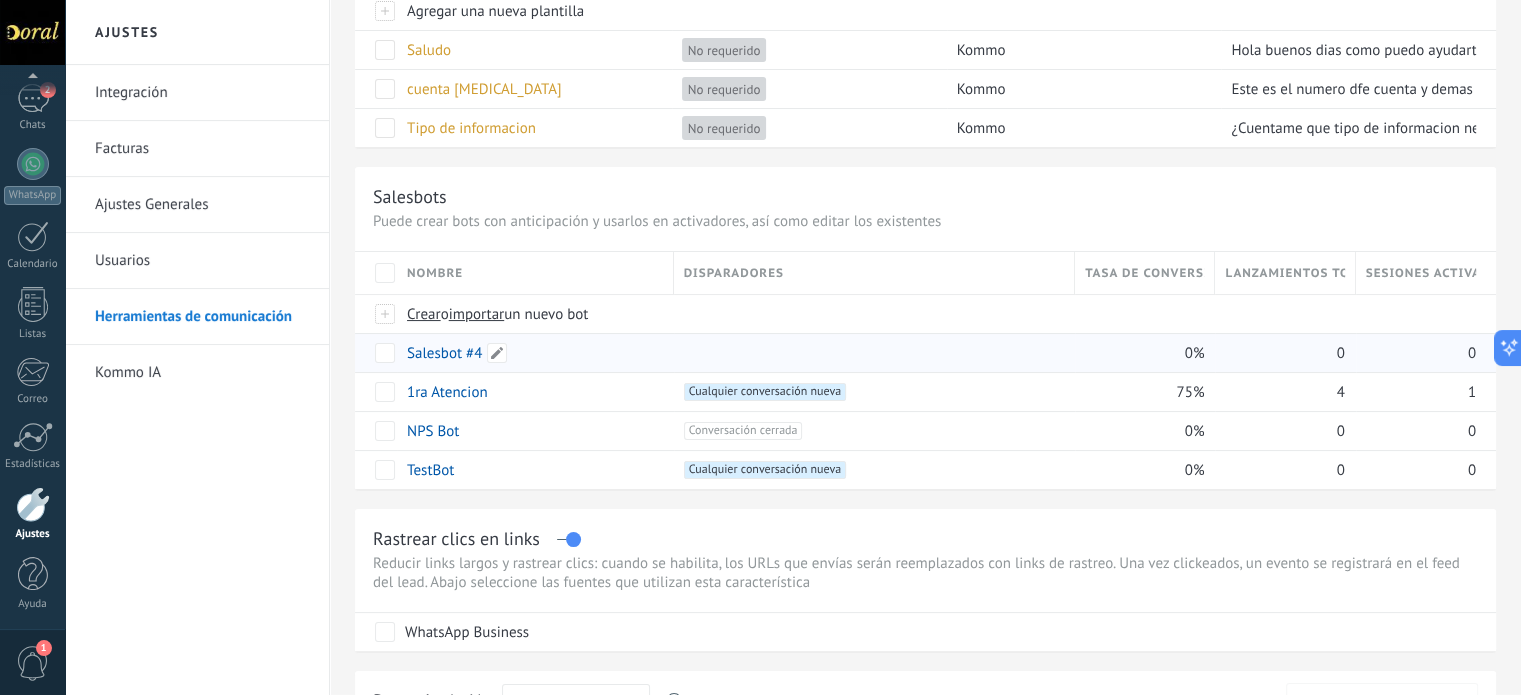 click on "Salesbot #4" at bounding box center [444, 353] 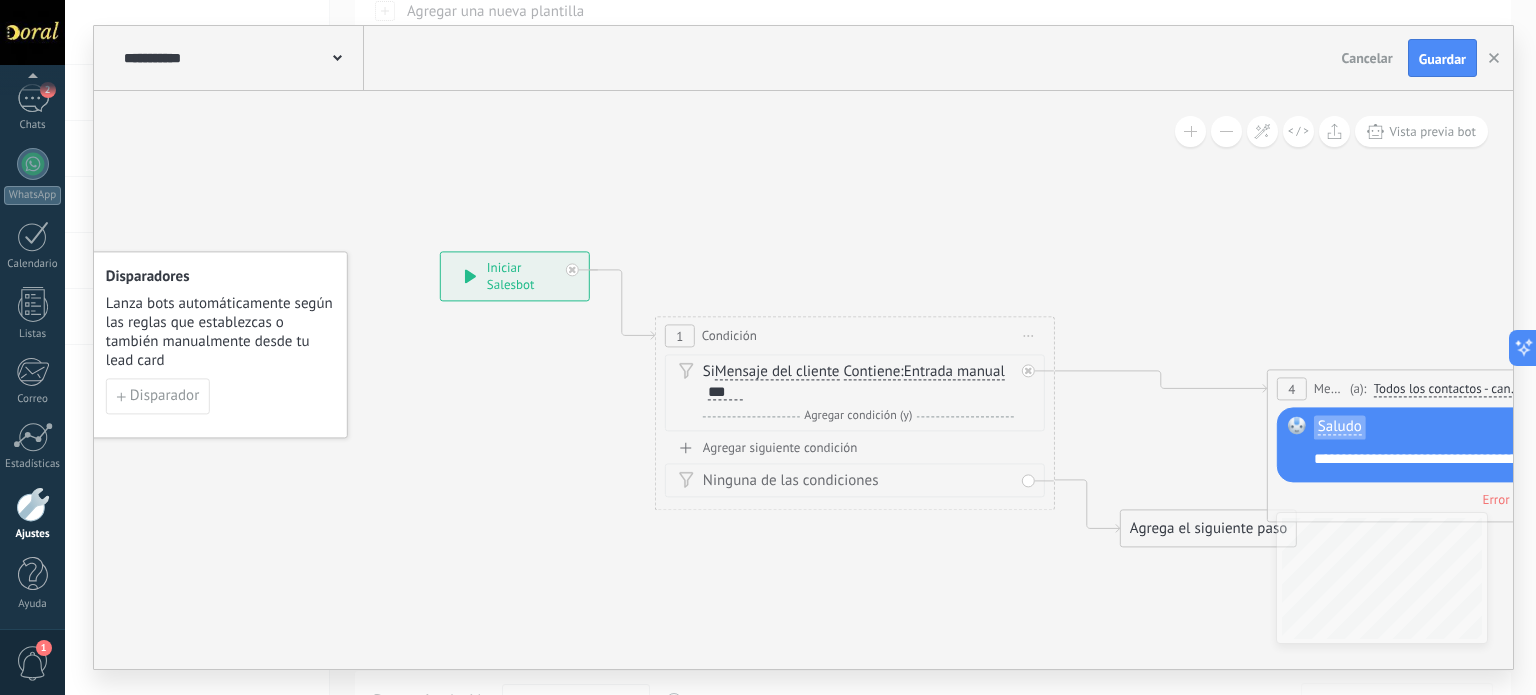 drag, startPoint x: 523, startPoint y: 479, endPoint x: 444, endPoint y: 490, distance: 79.762146 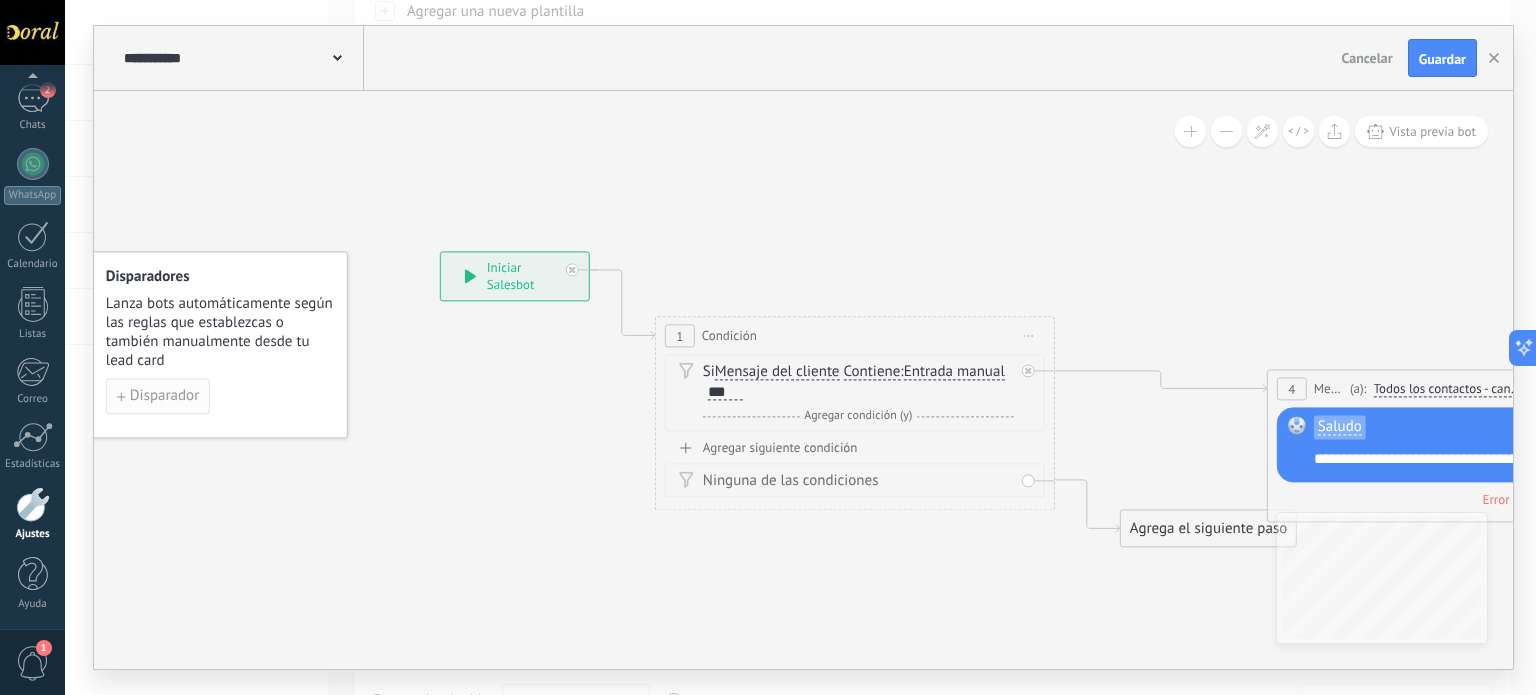 click on "Disparador" at bounding box center [164, 397] 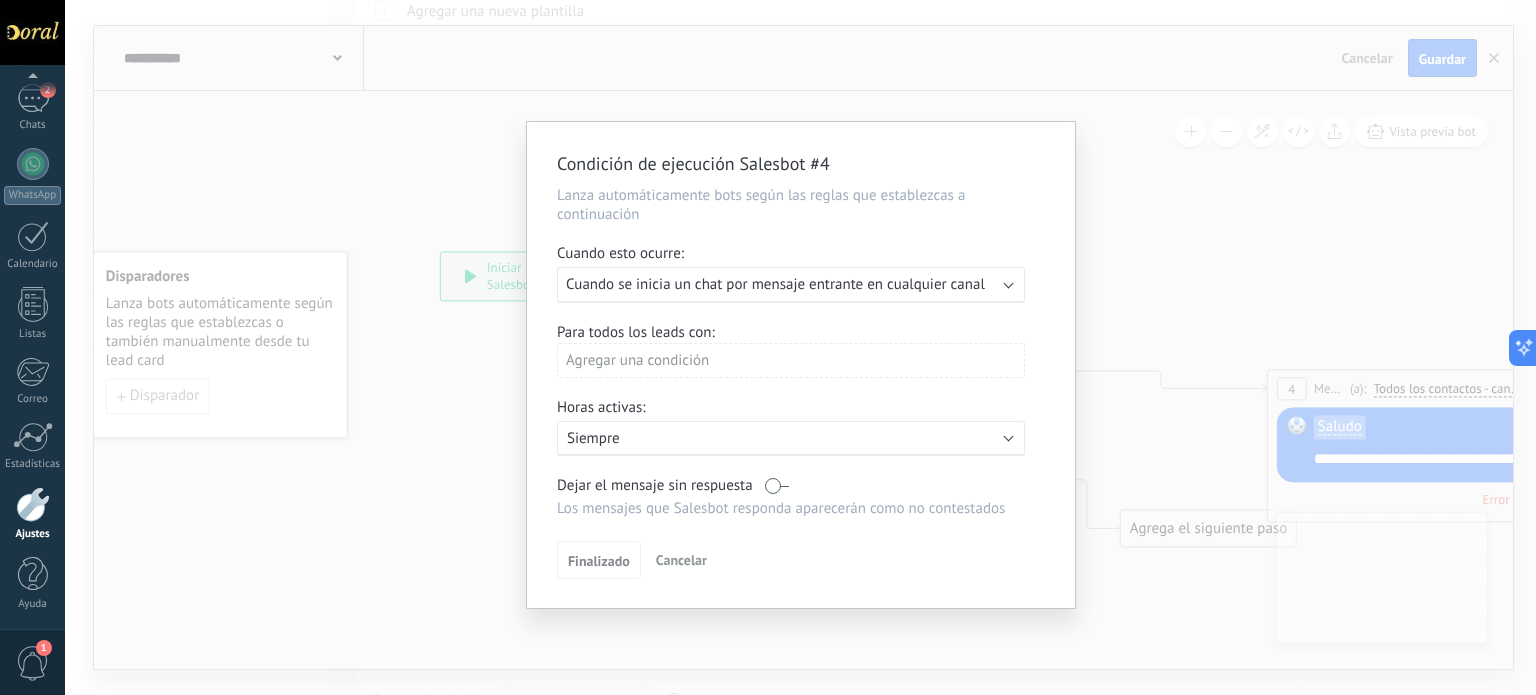 click on "Cancelar" at bounding box center [681, 560] 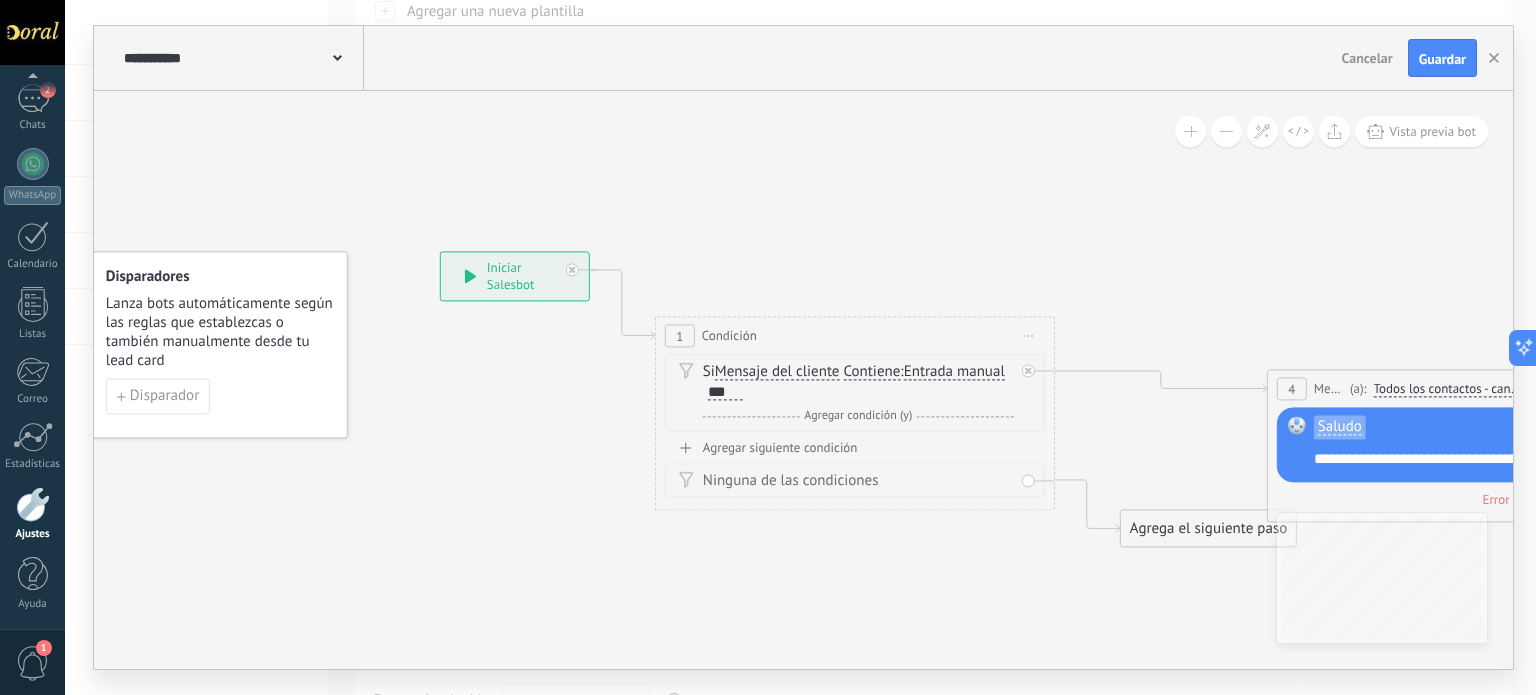 click on "**********" at bounding box center [515, 277] 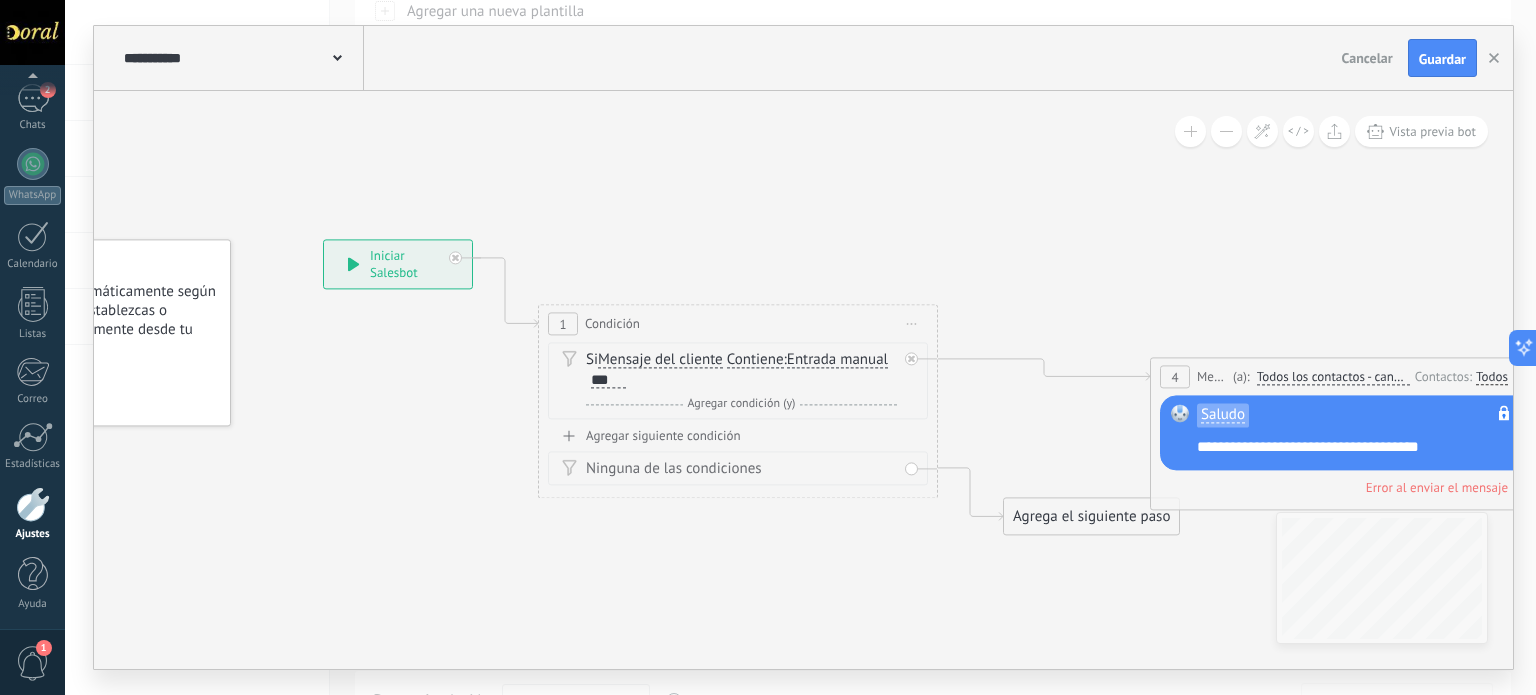drag, startPoint x: 519, startPoint y: 399, endPoint x: 402, endPoint y: 387, distance: 117.61378 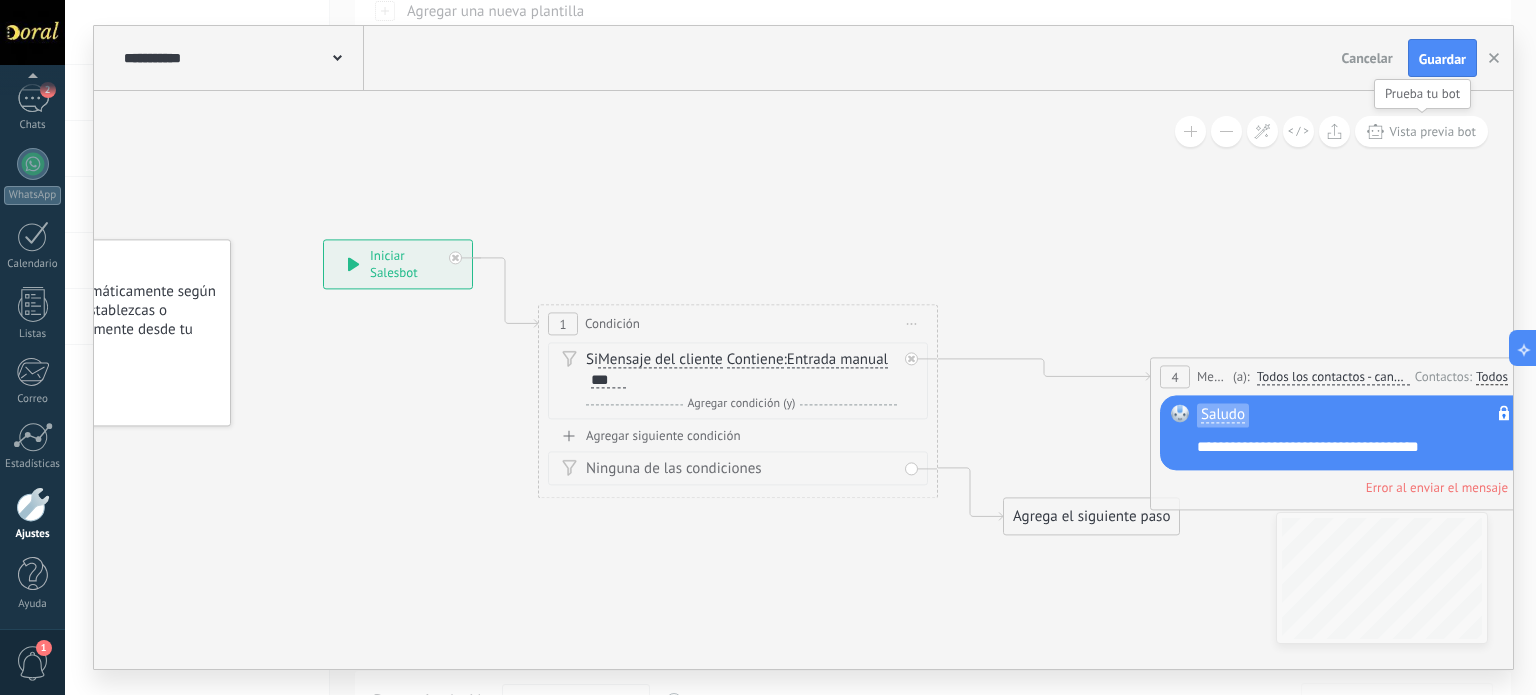 click 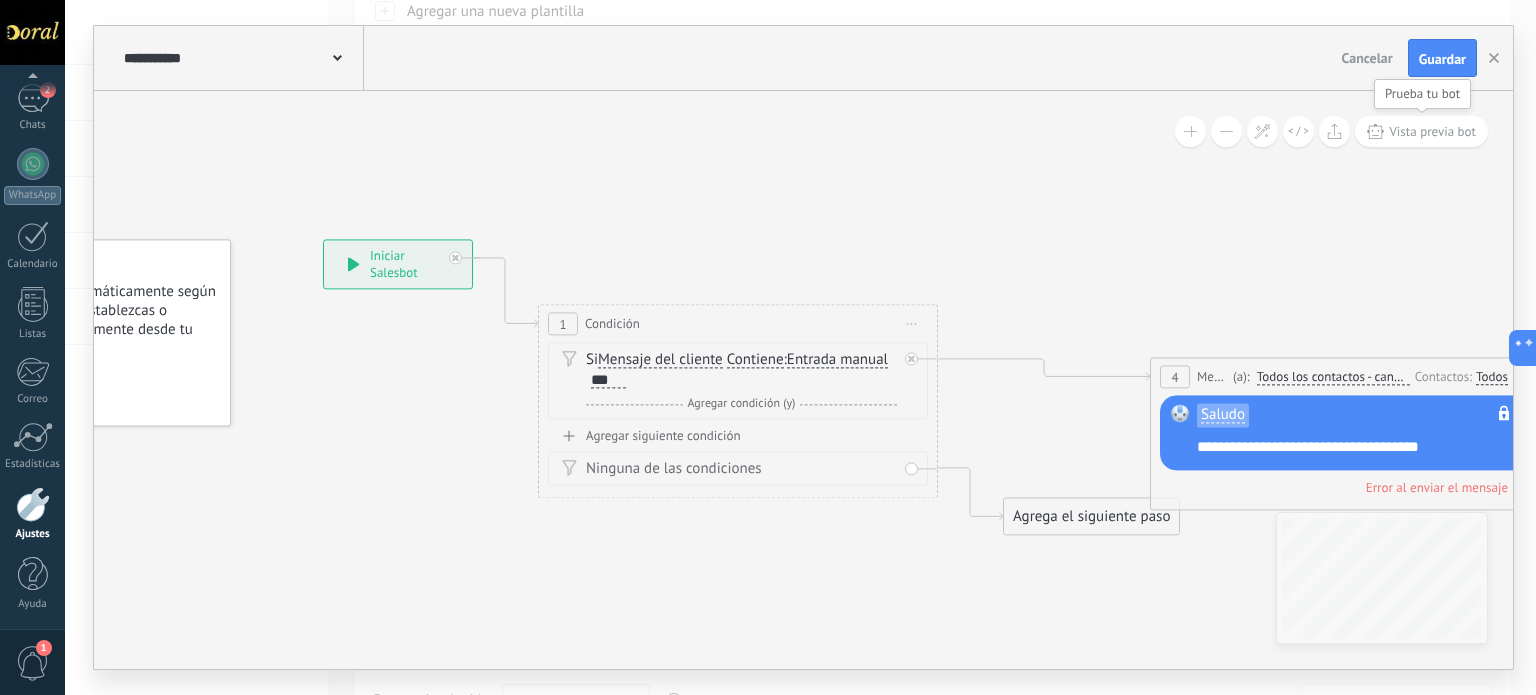 click on "Vista previa bot" at bounding box center (1432, 131) 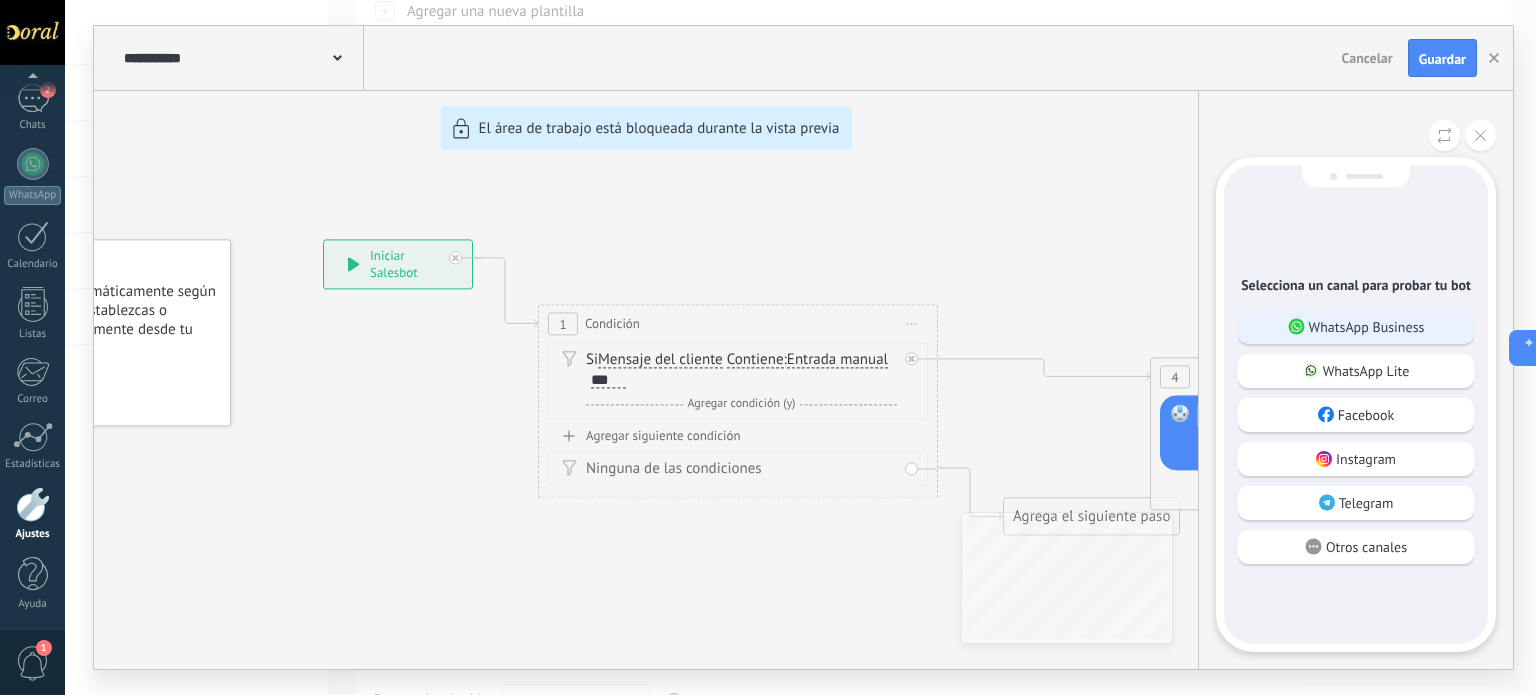 click on "WhatsApp Business" at bounding box center [1367, 327] 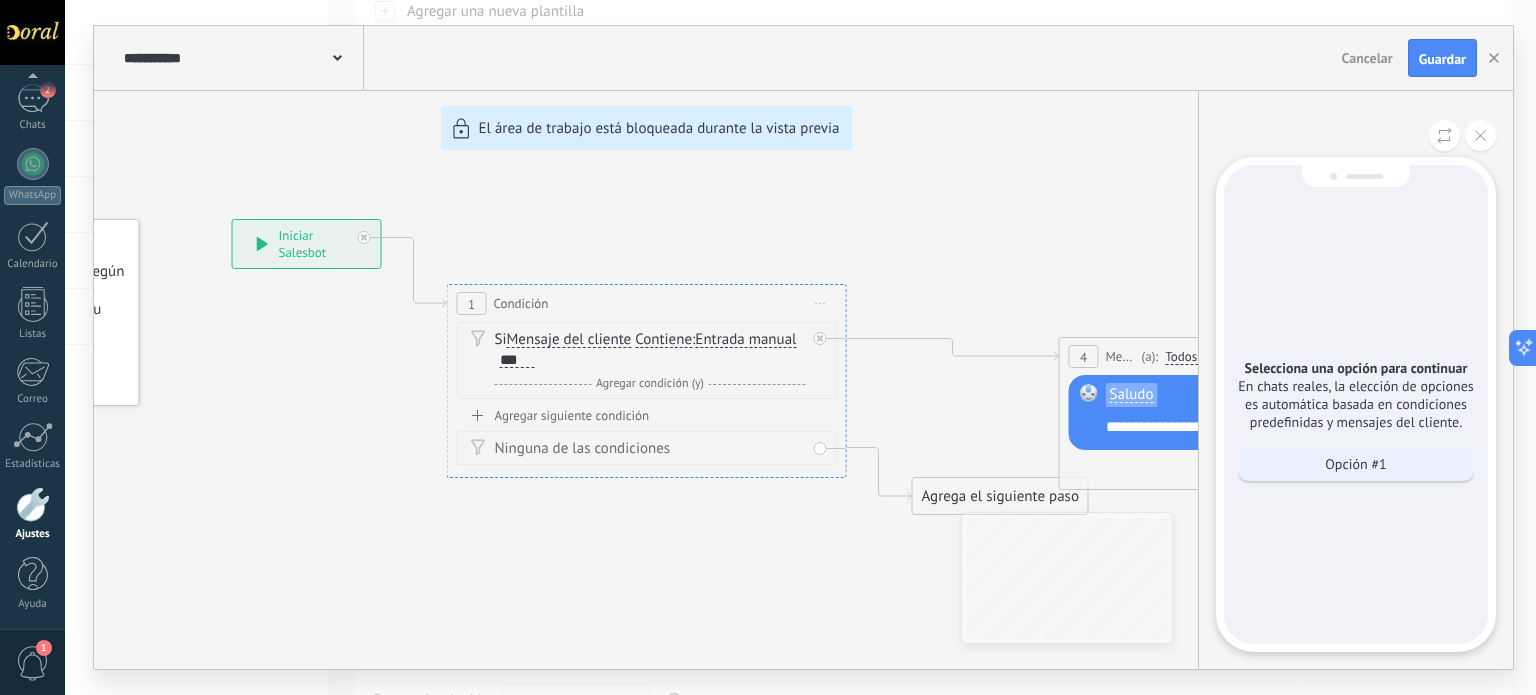click on "Opción #1" at bounding box center [1355, 464] 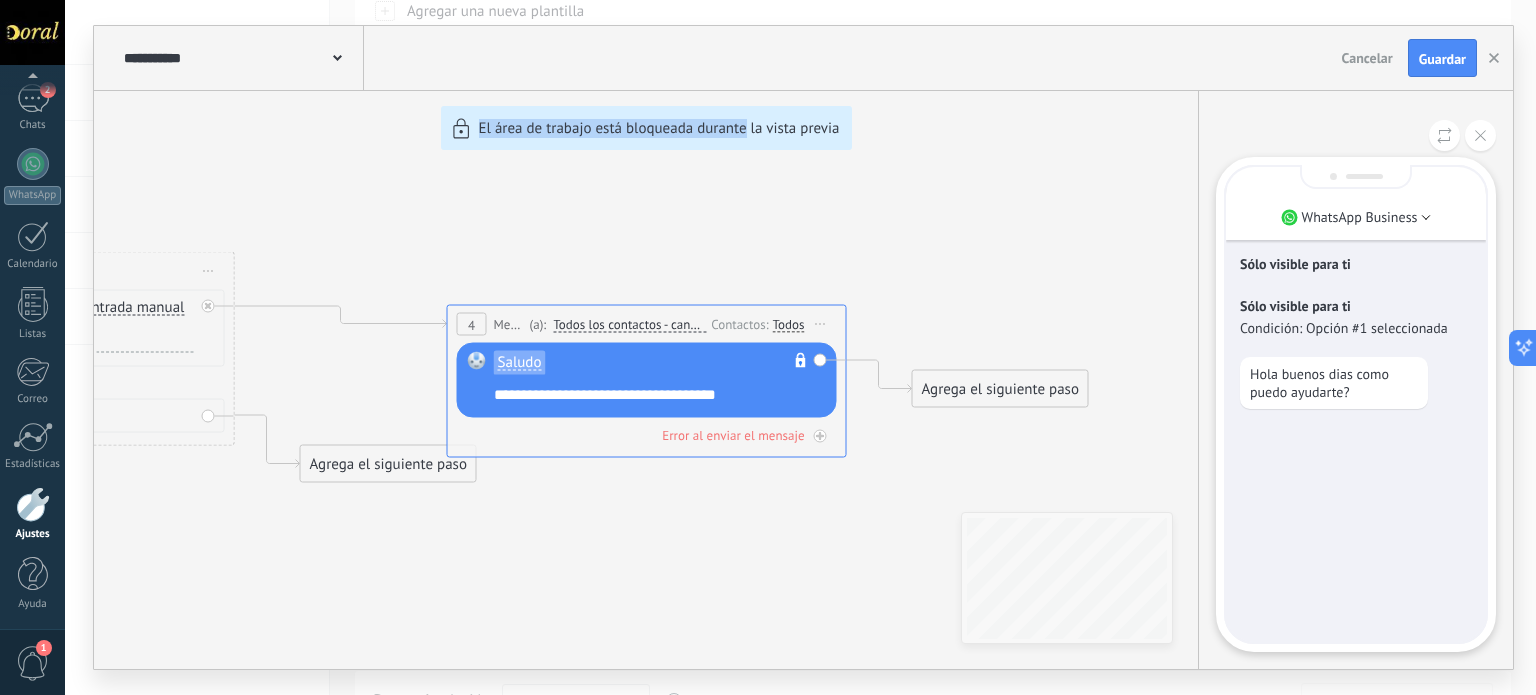 drag, startPoint x: 595, startPoint y: 562, endPoint x: 728, endPoint y: 562, distance: 133 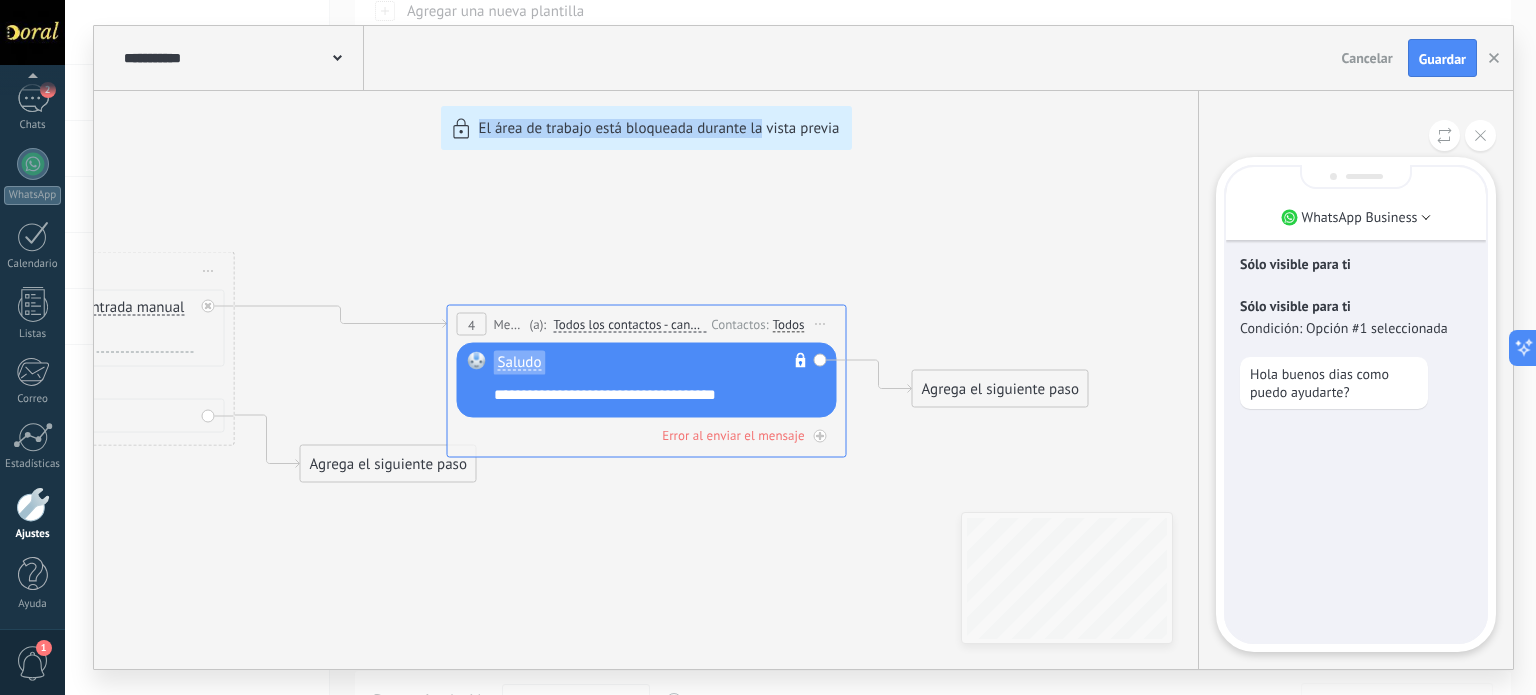 click on "**********" at bounding box center (803, 347) 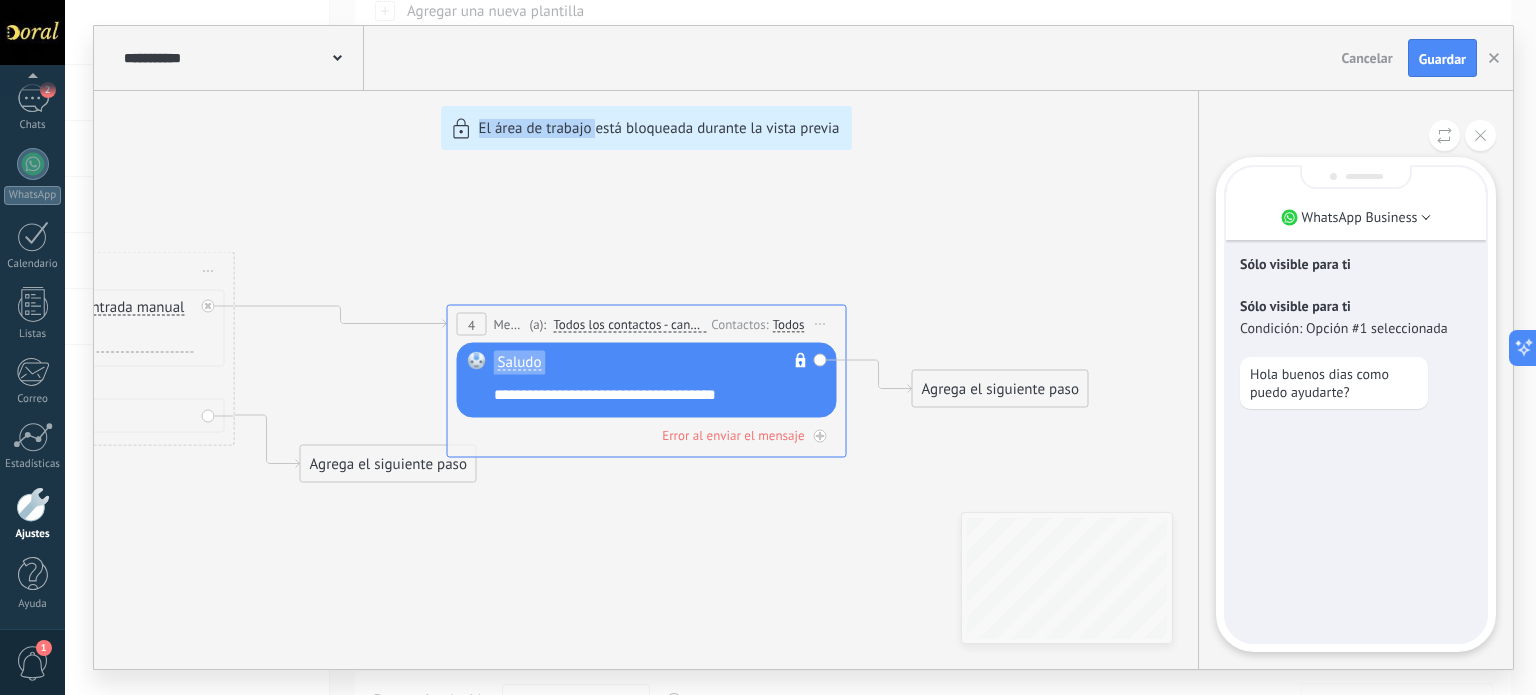 drag, startPoint x: 454, startPoint y: 223, endPoint x: 599, endPoint y: 240, distance: 145.99315 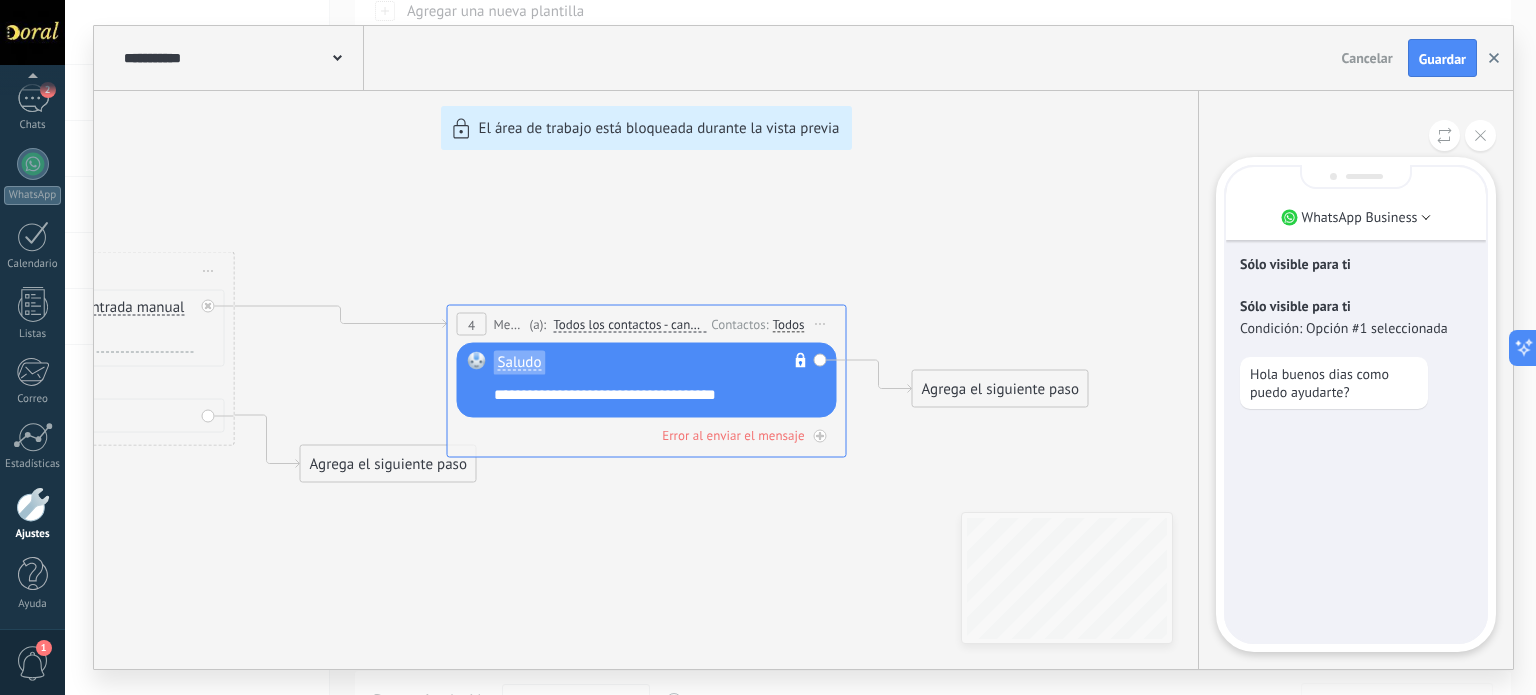 click at bounding box center [1494, 58] 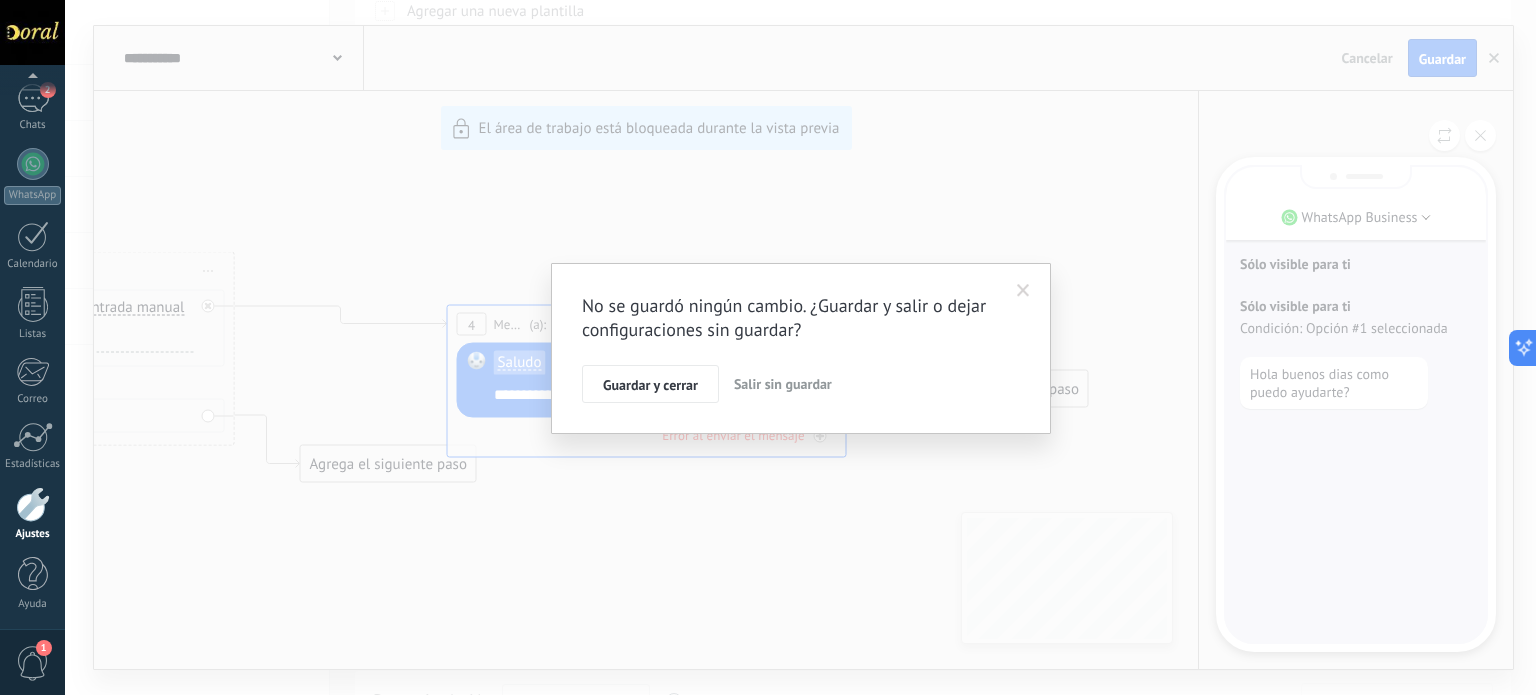 click at bounding box center (1023, 291) 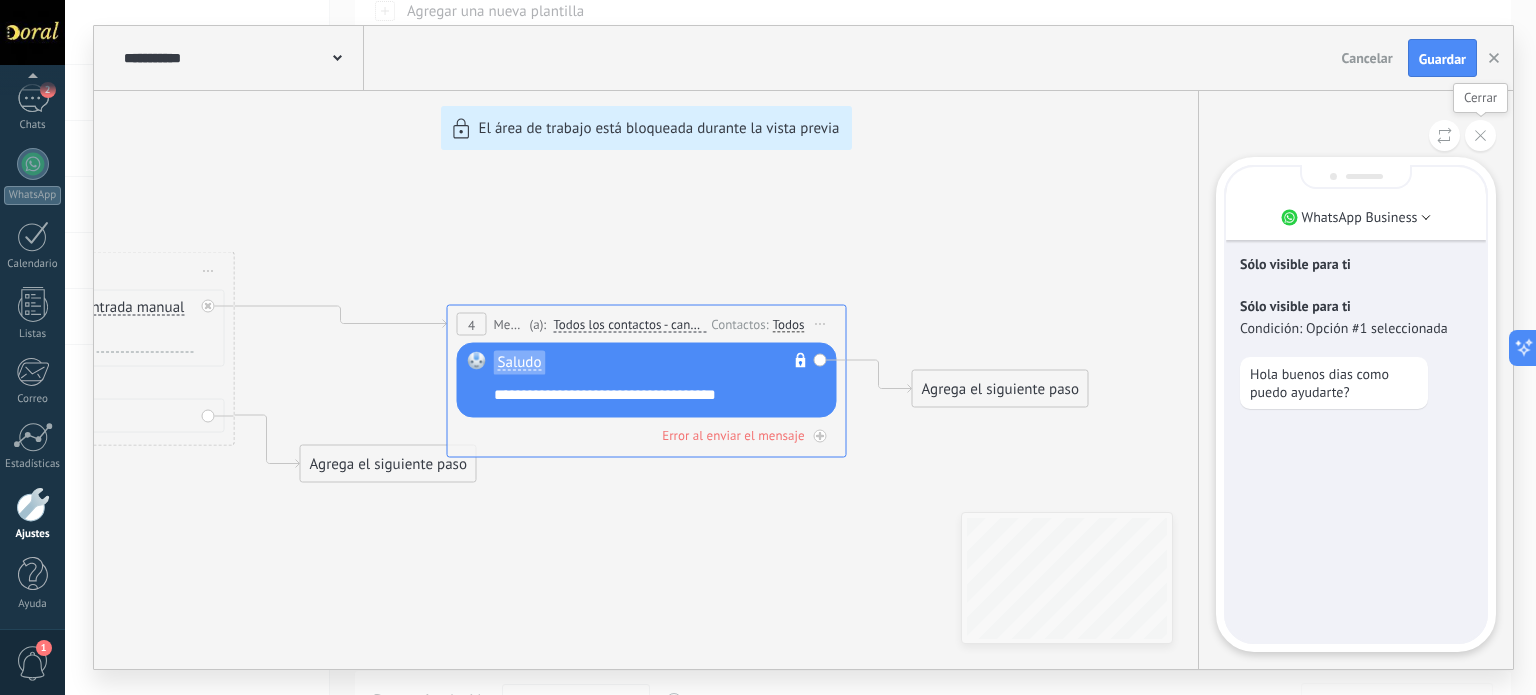 click 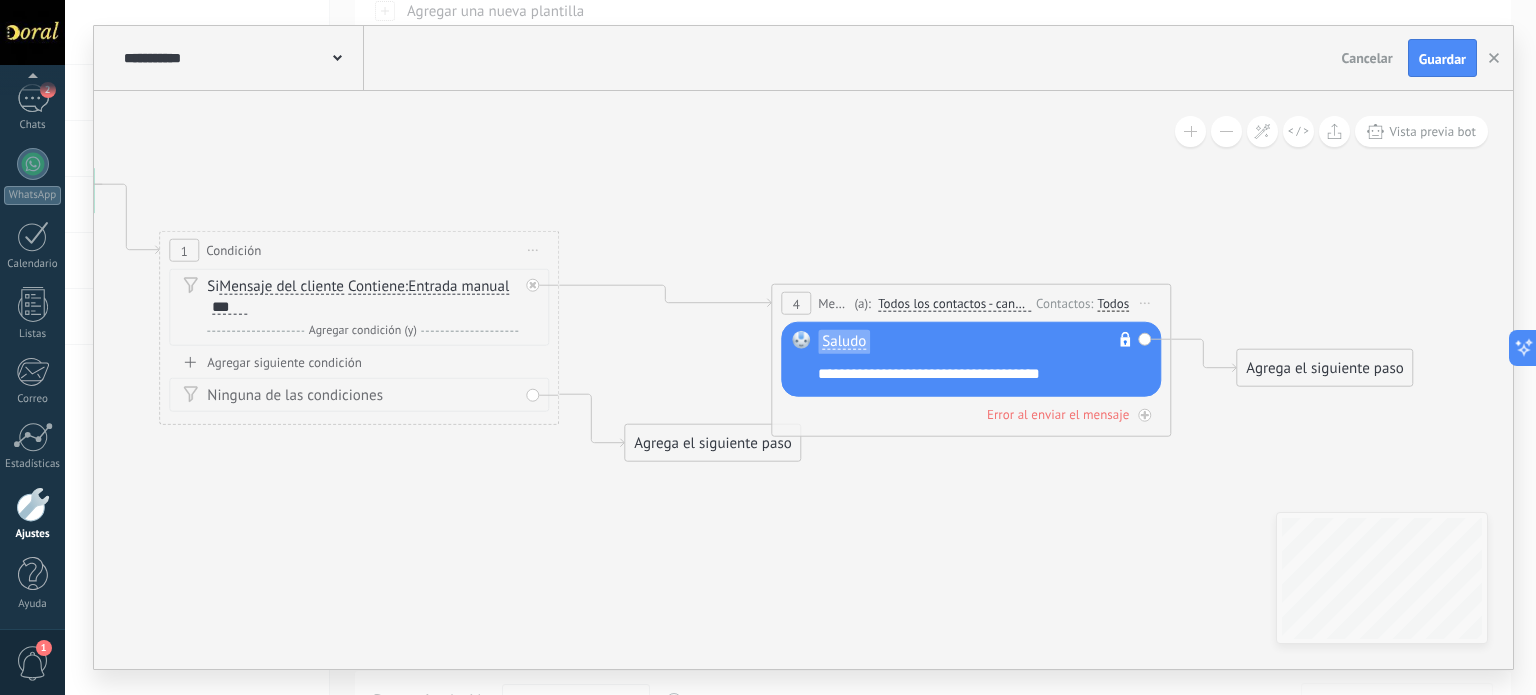 drag, startPoint x: 542, startPoint y: 579, endPoint x: 906, endPoint y: 558, distance: 364.60526 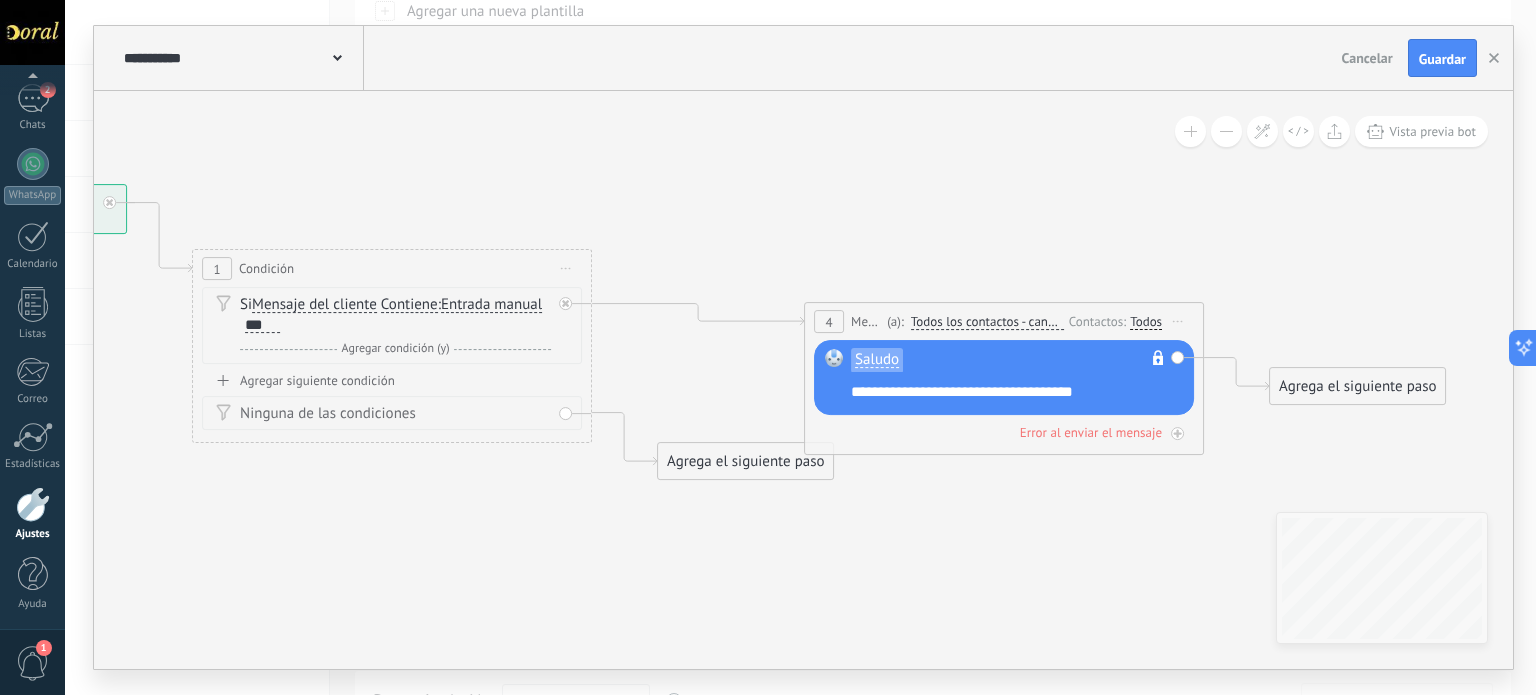 drag, startPoint x: 1064, startPoint y: 541, endPoint x: 1033, endPoint y: 566, distance: 39.824615 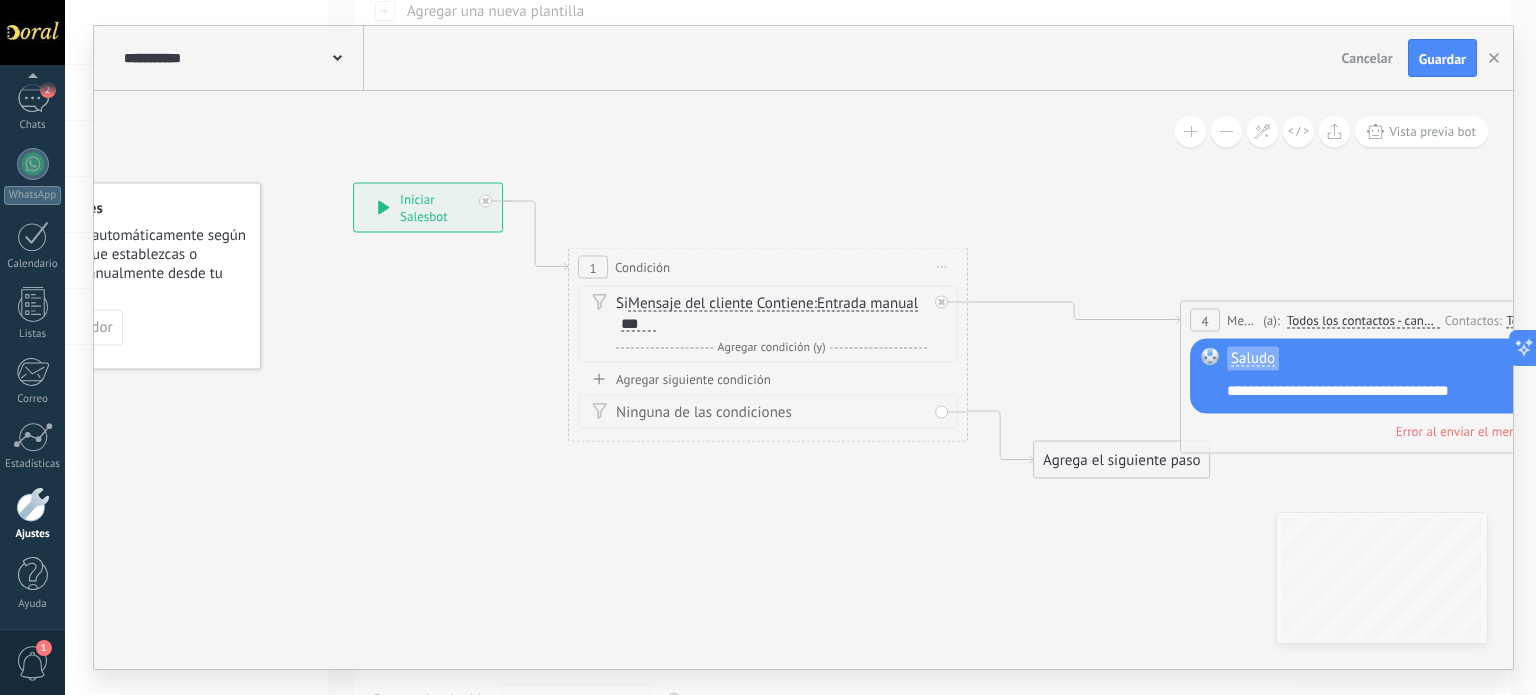 drag, startPoint x: 936, startPoint y: 566, endPoint x: 1228, endPoint y: 545, distance: 292.75415 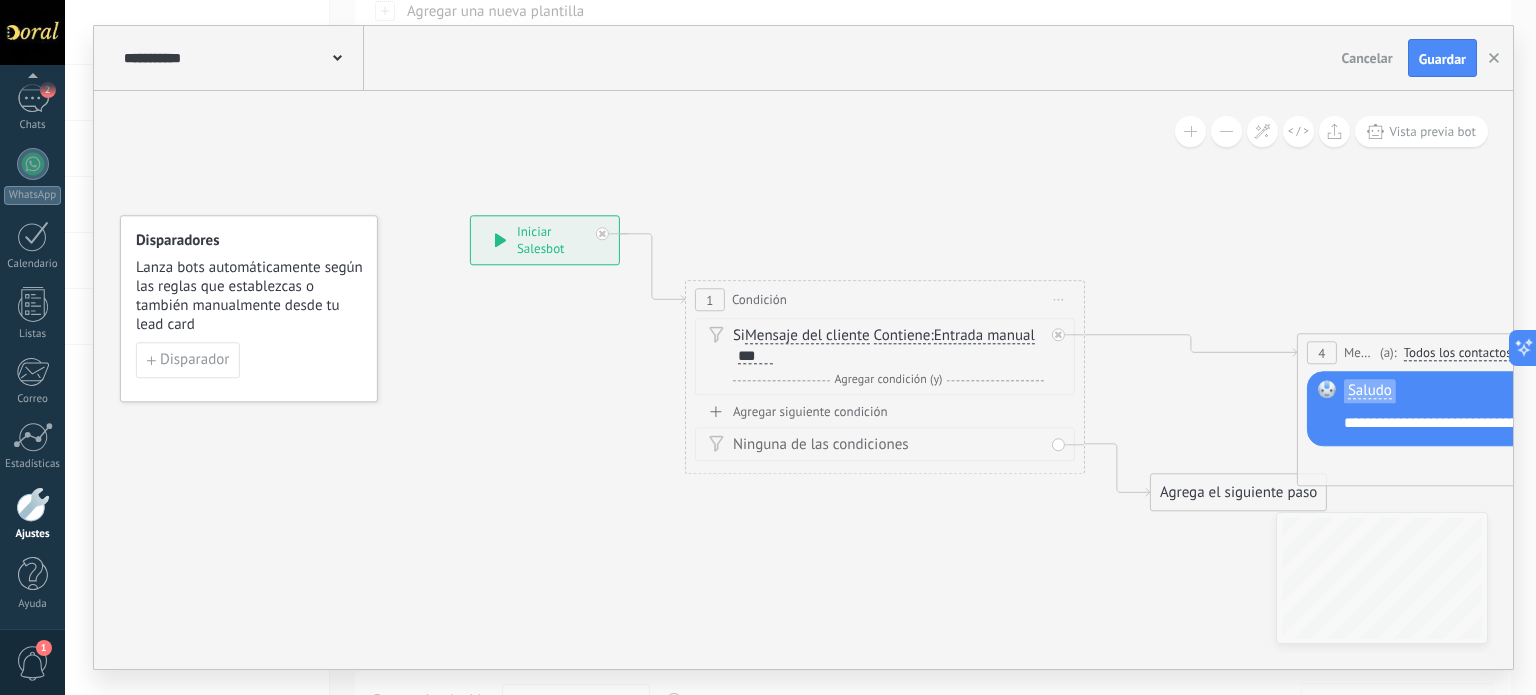 drag, startPoint x: 612, startPoint y: 535, endPoint x: 740, endPoint y: 583, distance: 136.70406 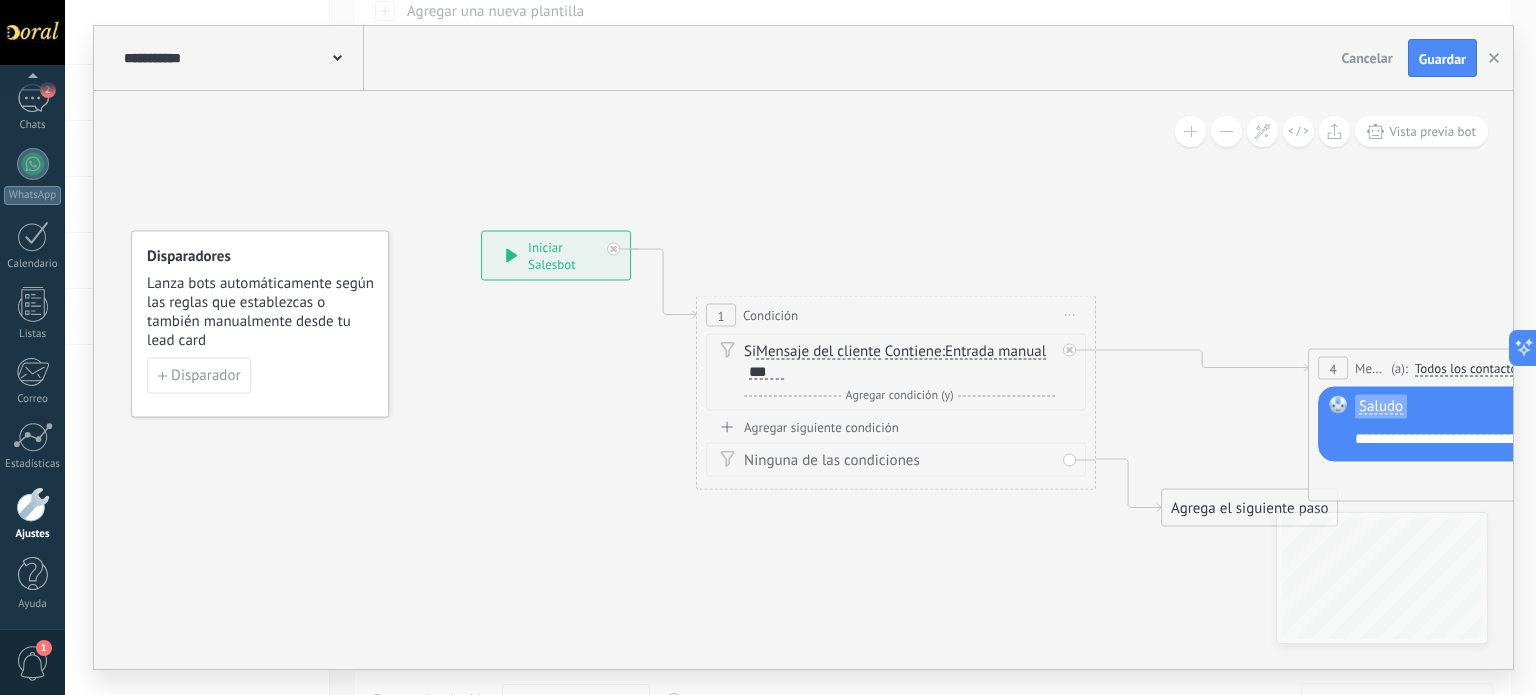 click 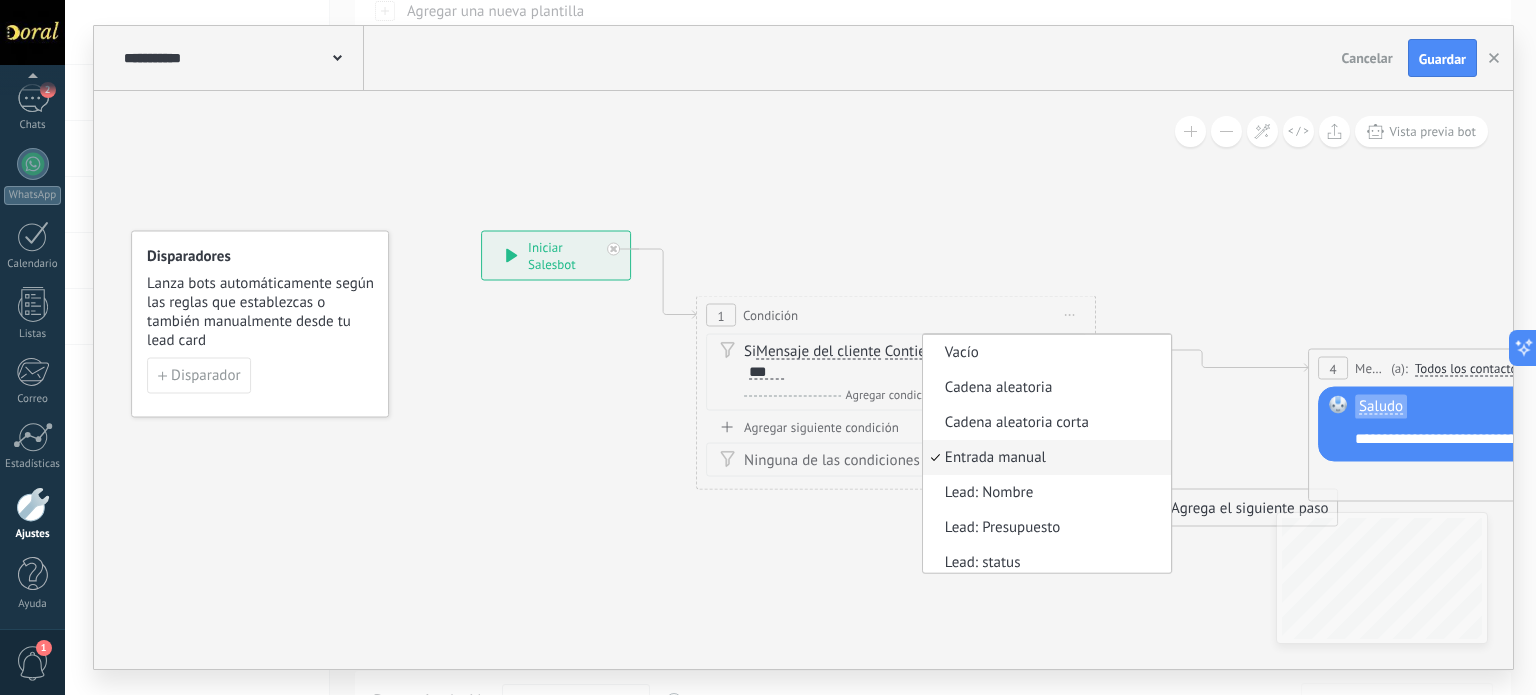 scroll, scrollTop: 5, scrollLeft: 0, axis: vertical 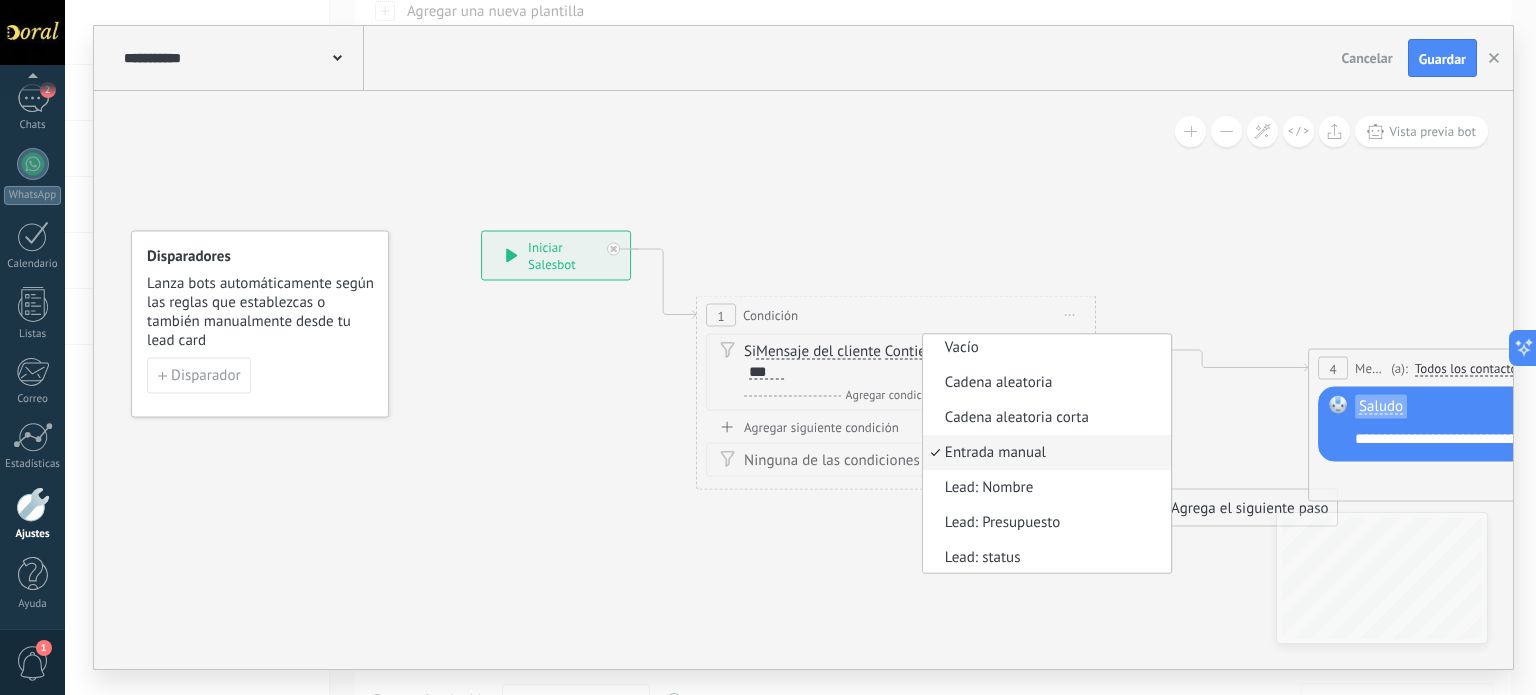 click 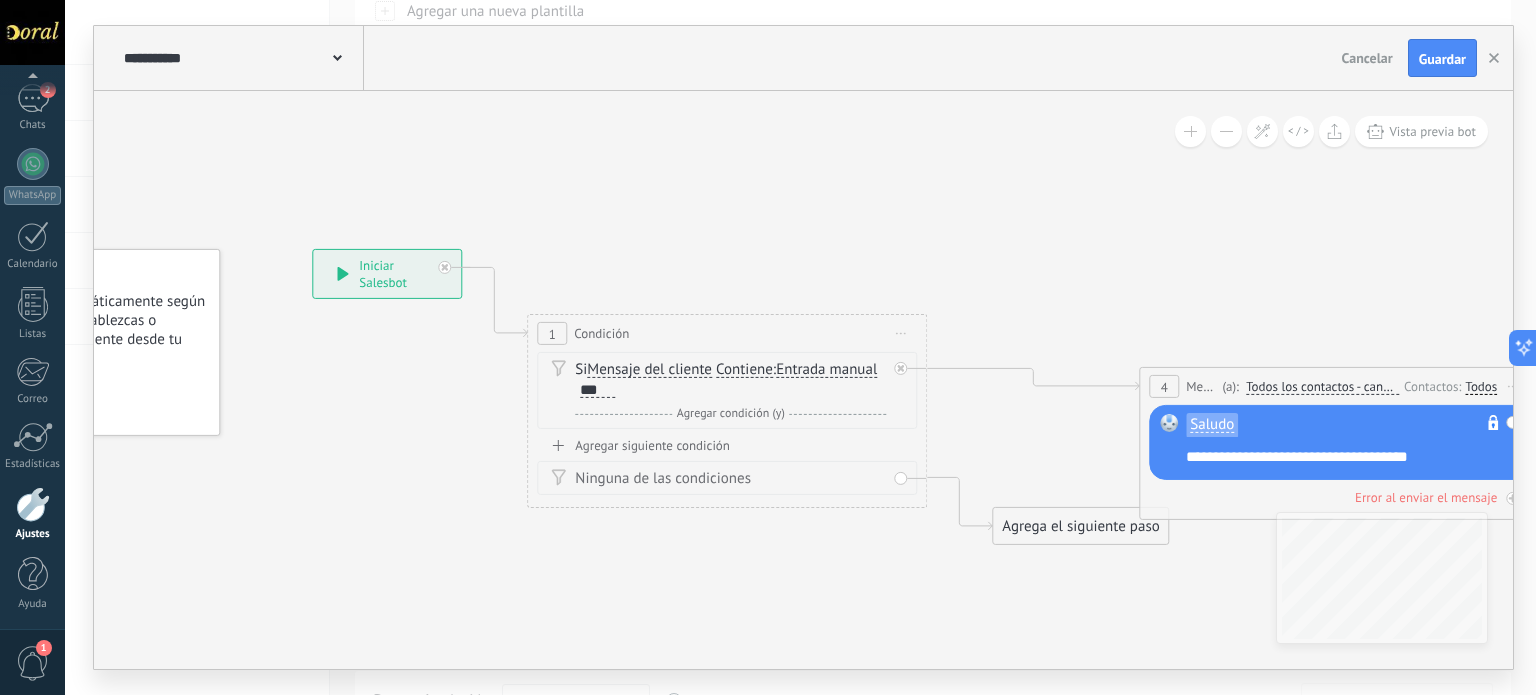 drag, startPoint x: 519, startPoint y: 493, endPoint x: 345, endPoint y: 411, distance: 192.35384 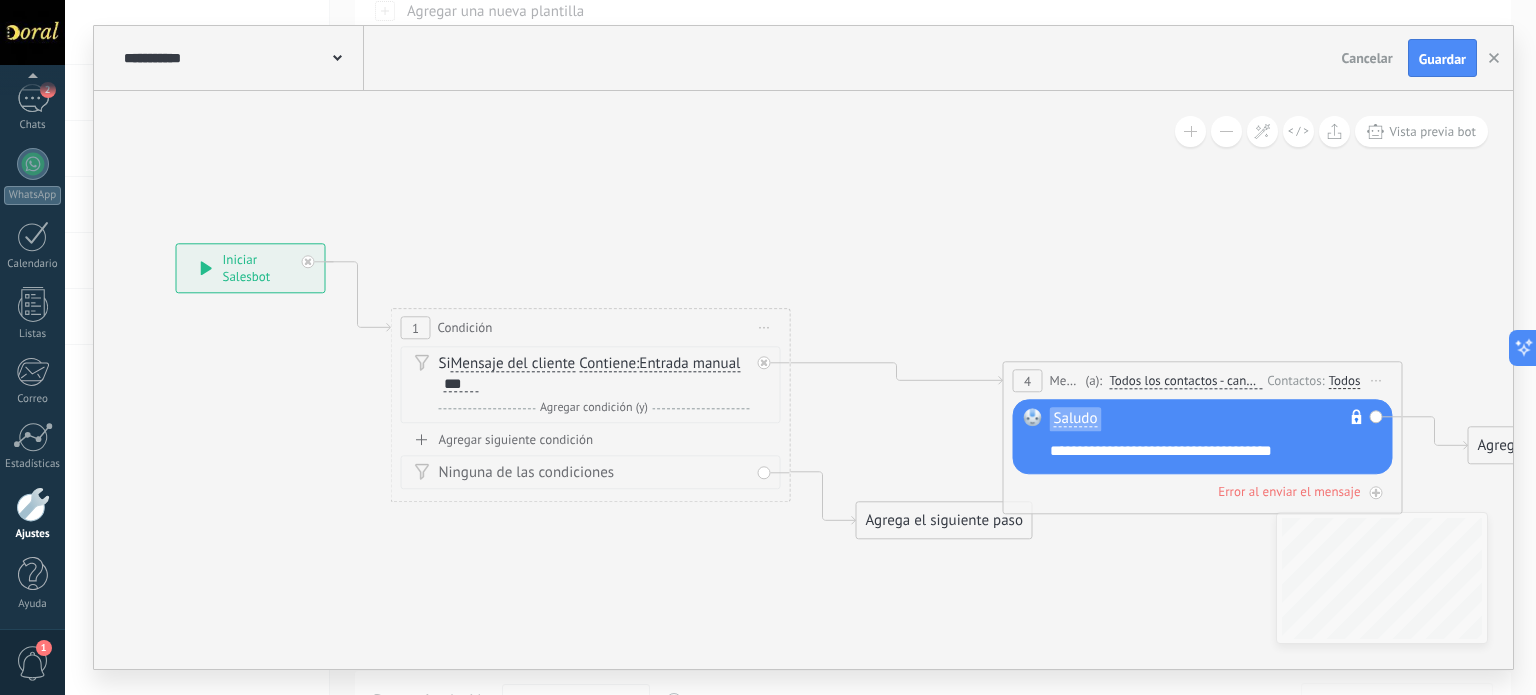 drag, startPoint x: 378, startPoint y: 352, endPoint x: 280, endPoint y: 353, distance: 98.005104 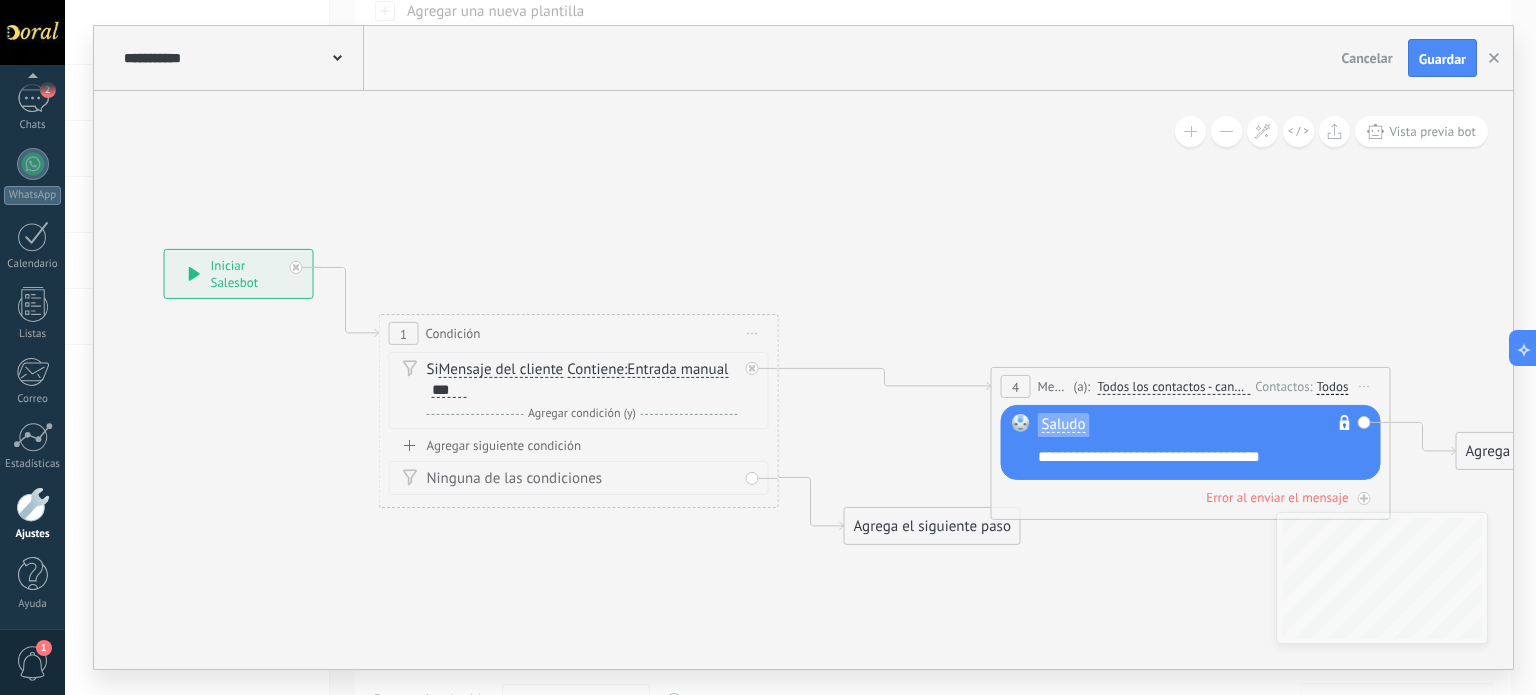 click on "Agregar siguiente condición" at bounding box center [579, 445] 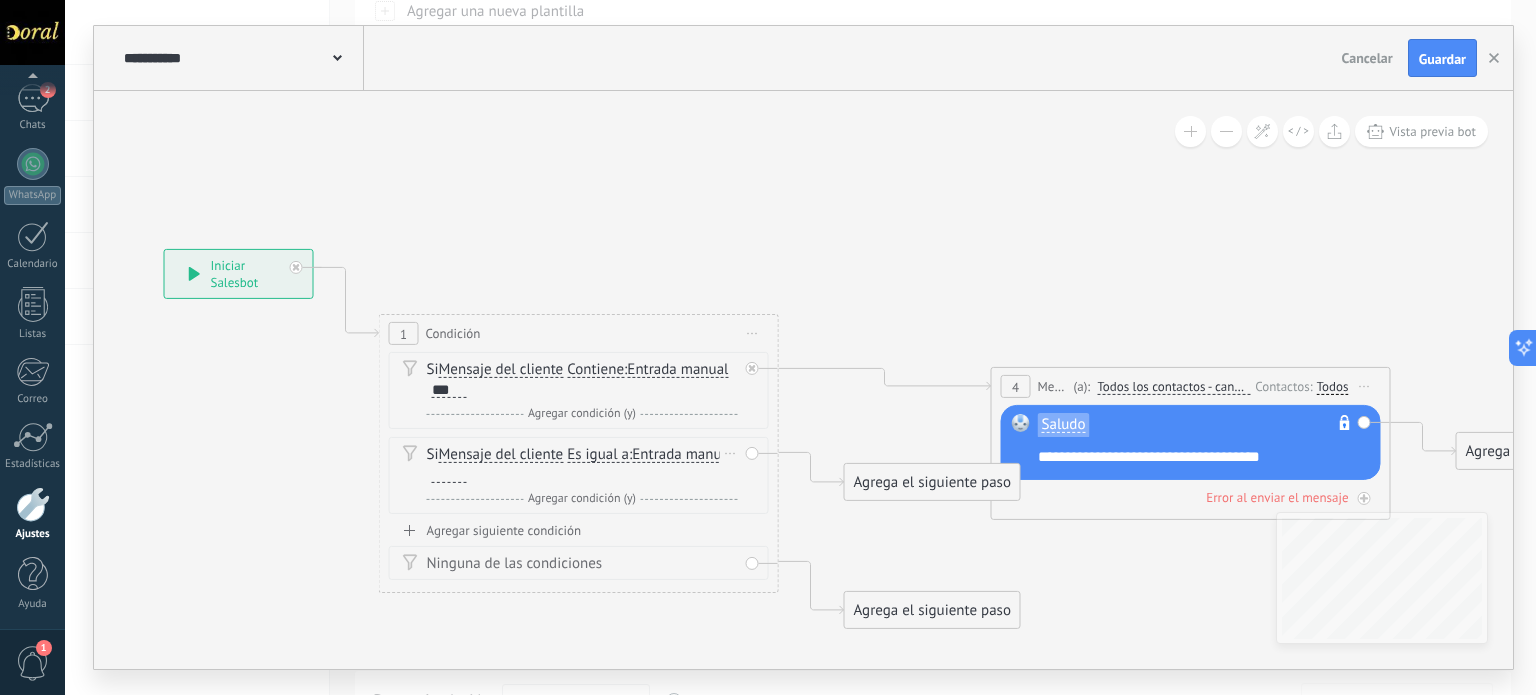 click at bounding box center [449, 475] 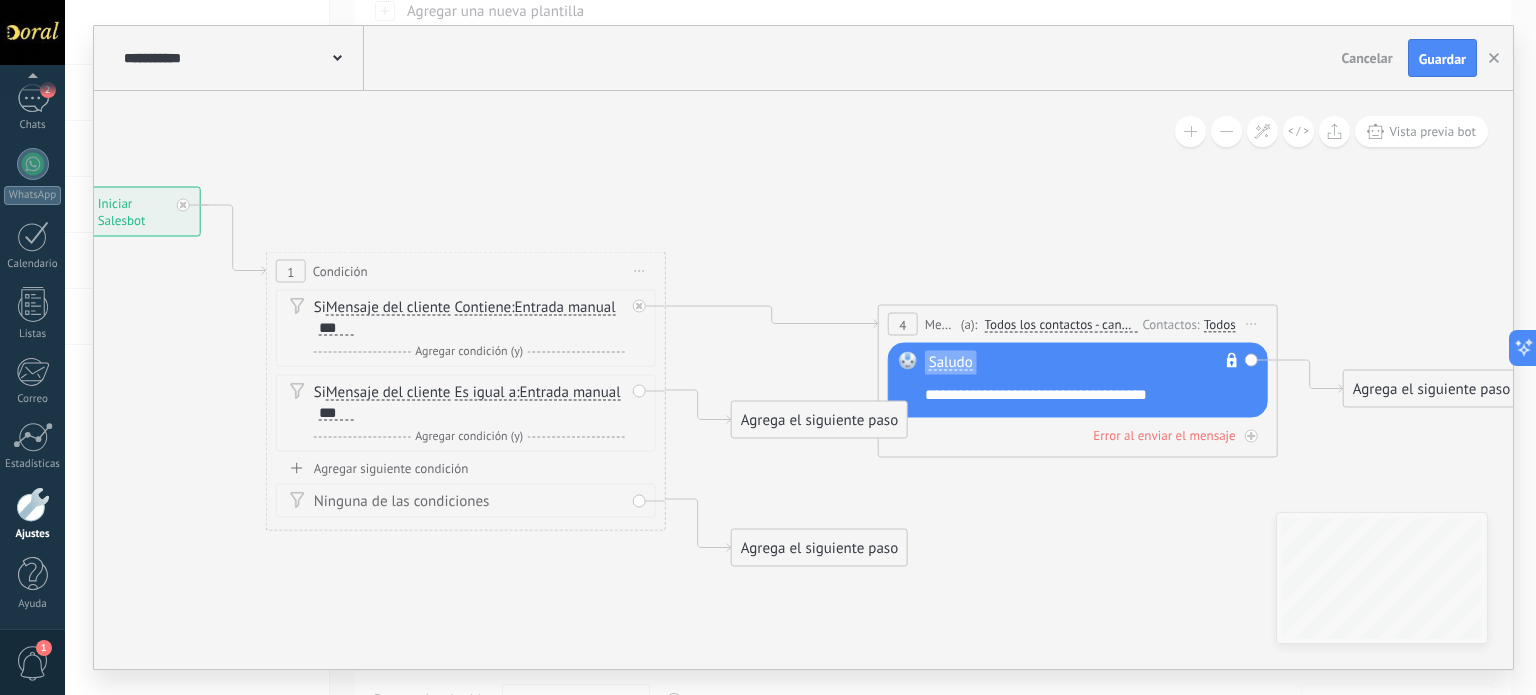 drag, startPoint x: 624, startPoint y: 641, endPoint x: 456, endPoint y: 542, distance: 195 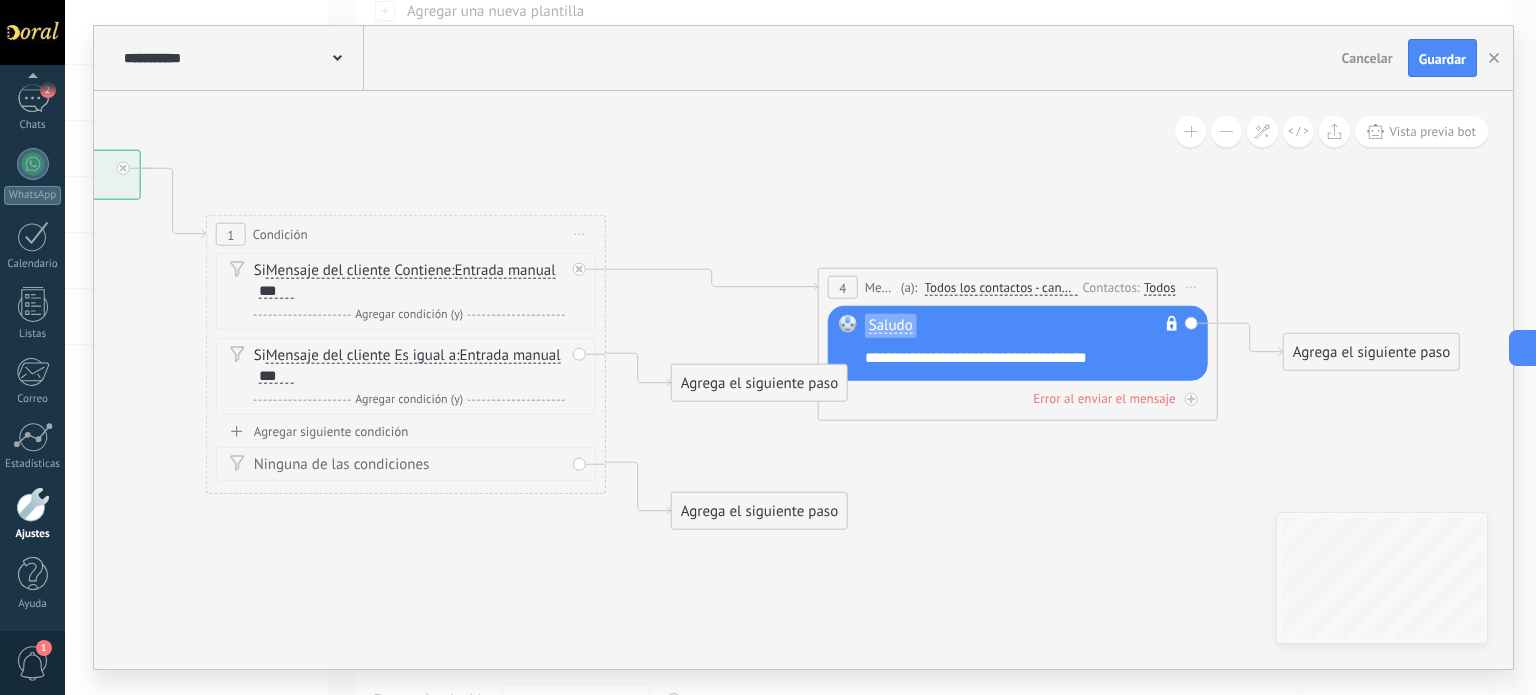 click 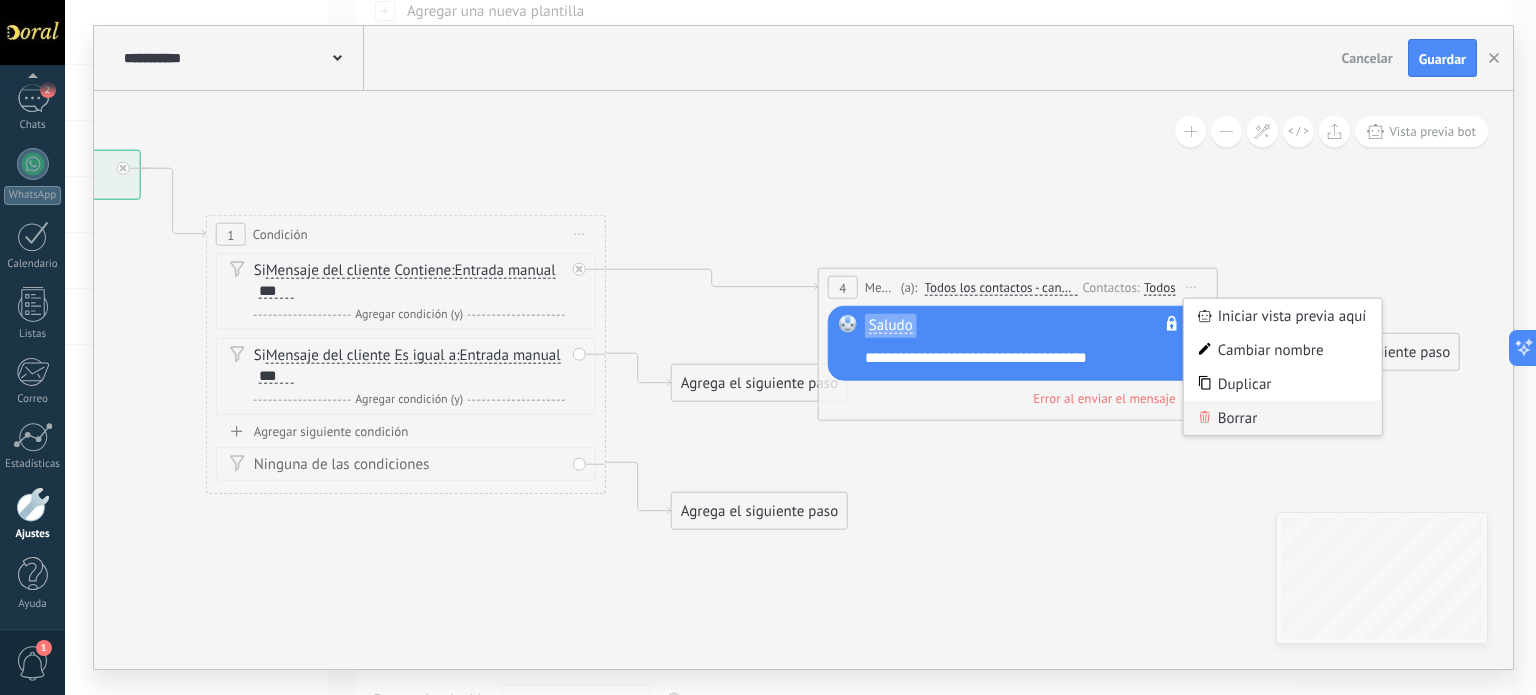 click on "Borrar" at bounding box center (1283, 418) 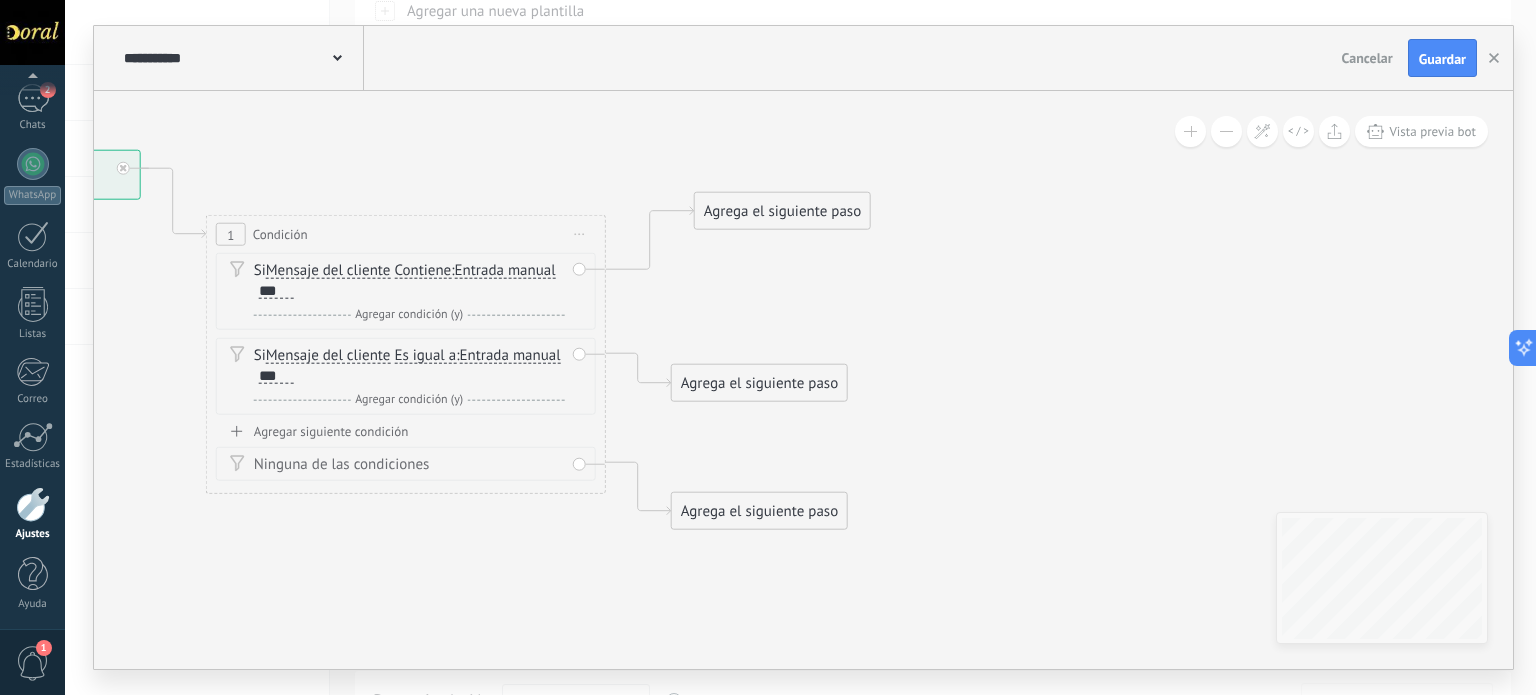 drag, startPoint x: 740, startPoint y: 280, endPoint x: 765, endPoint y: 175, distance: 107.935165 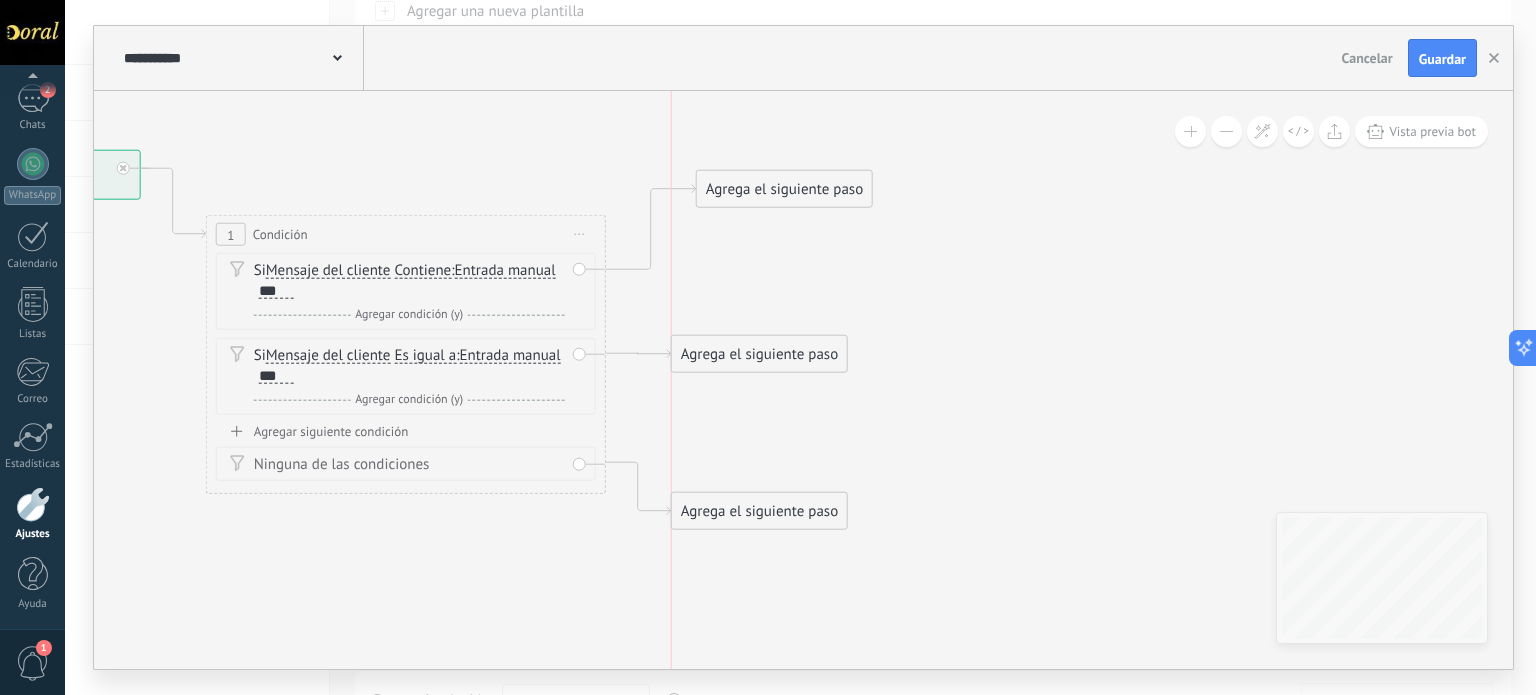 drag, startPoint x: 732, startPoint y: 378, endPoint x: 726, endPoint y: 349, distance: 29.614185 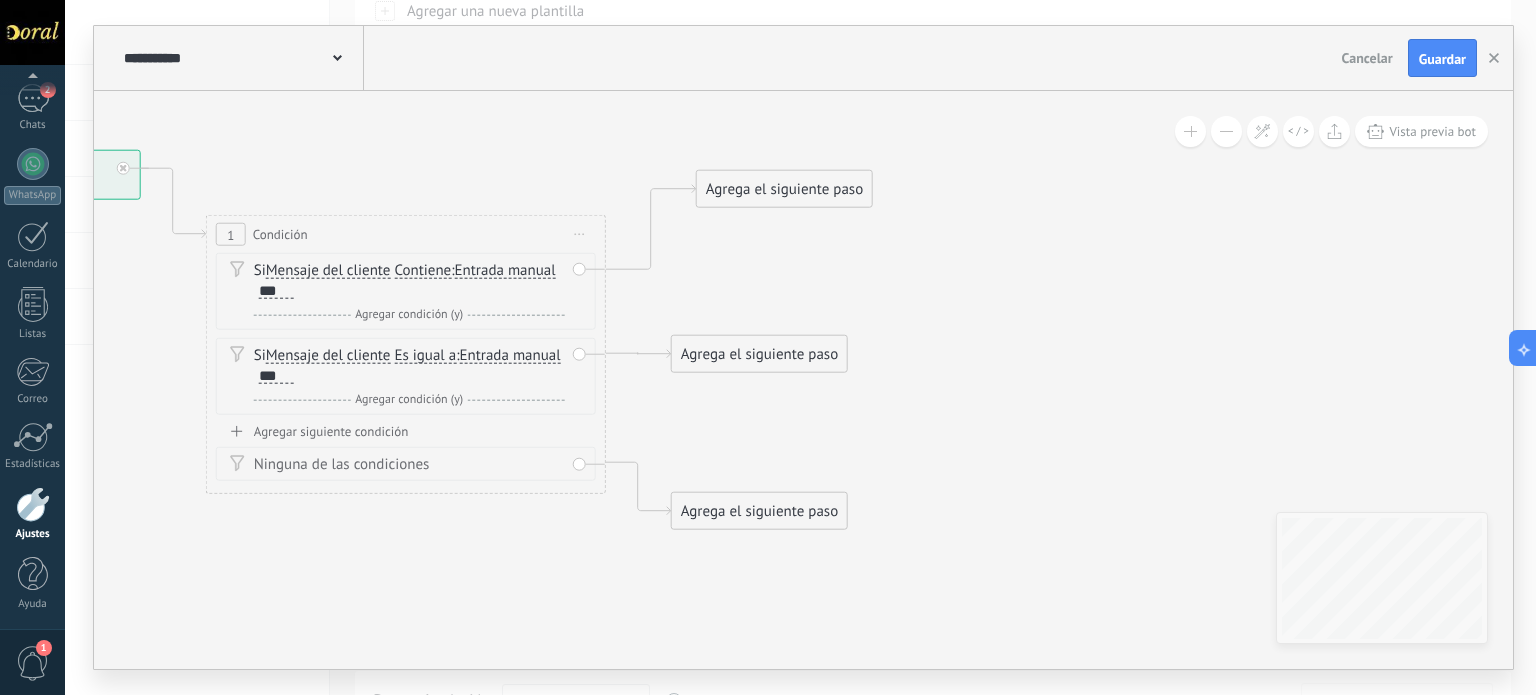 click on "Agrega el siguiente paso" at bounding box center (784, 189) 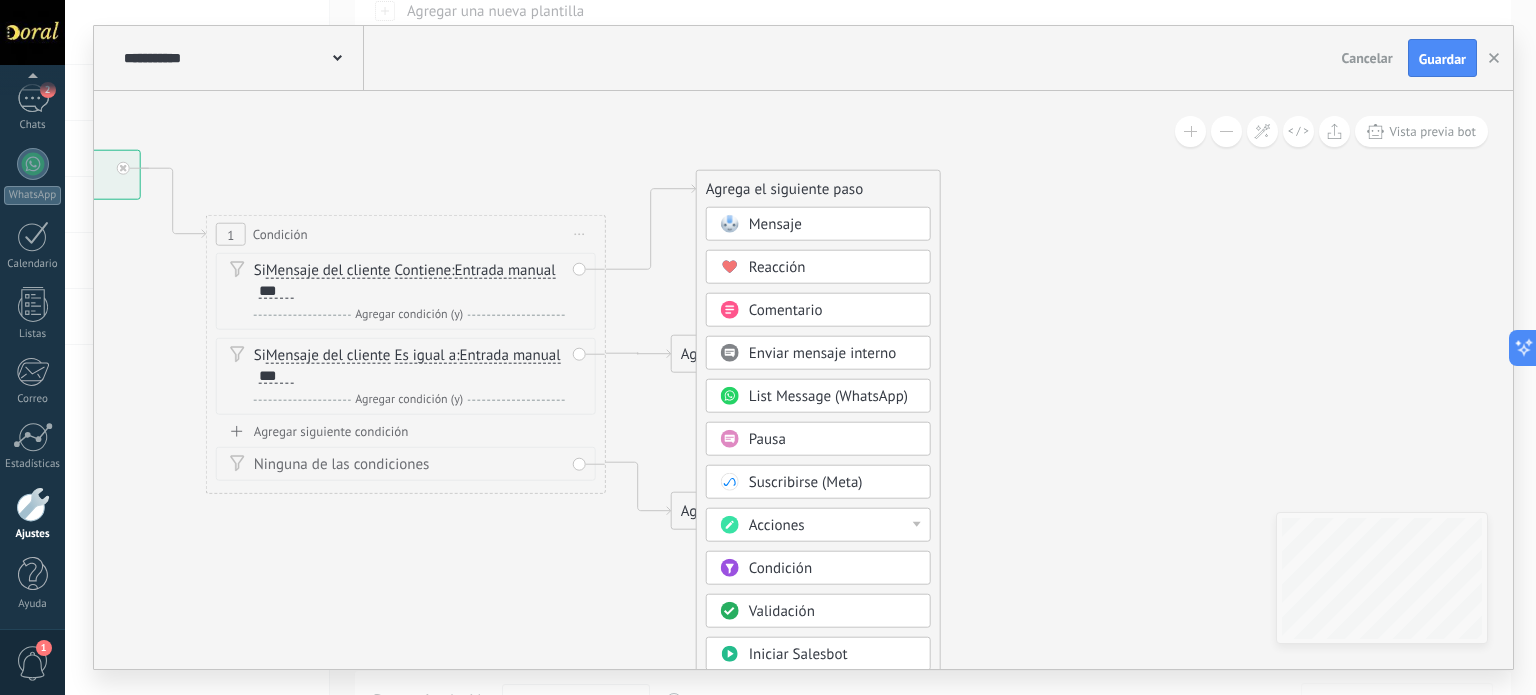 click on "Mensaje" at bounding box center [775, 224] 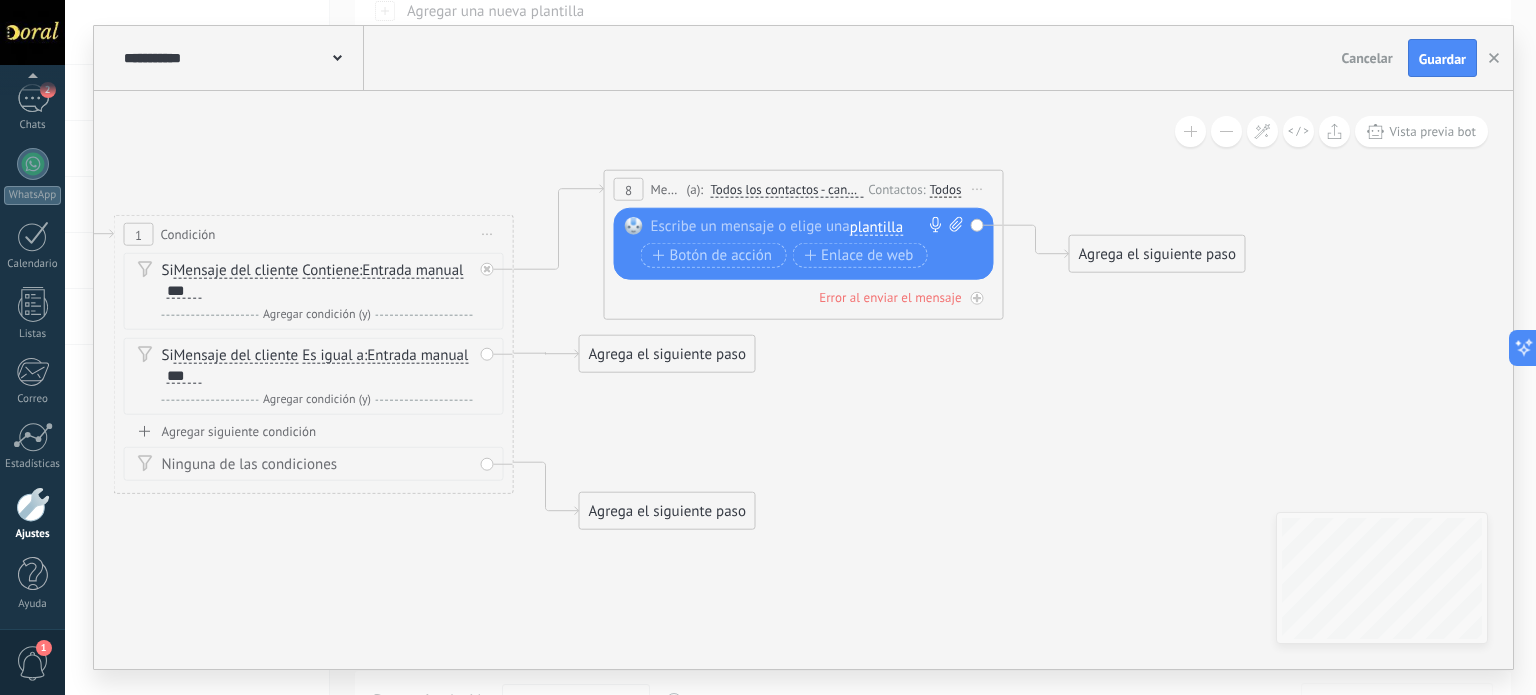 click at bounding box center [799, 227] 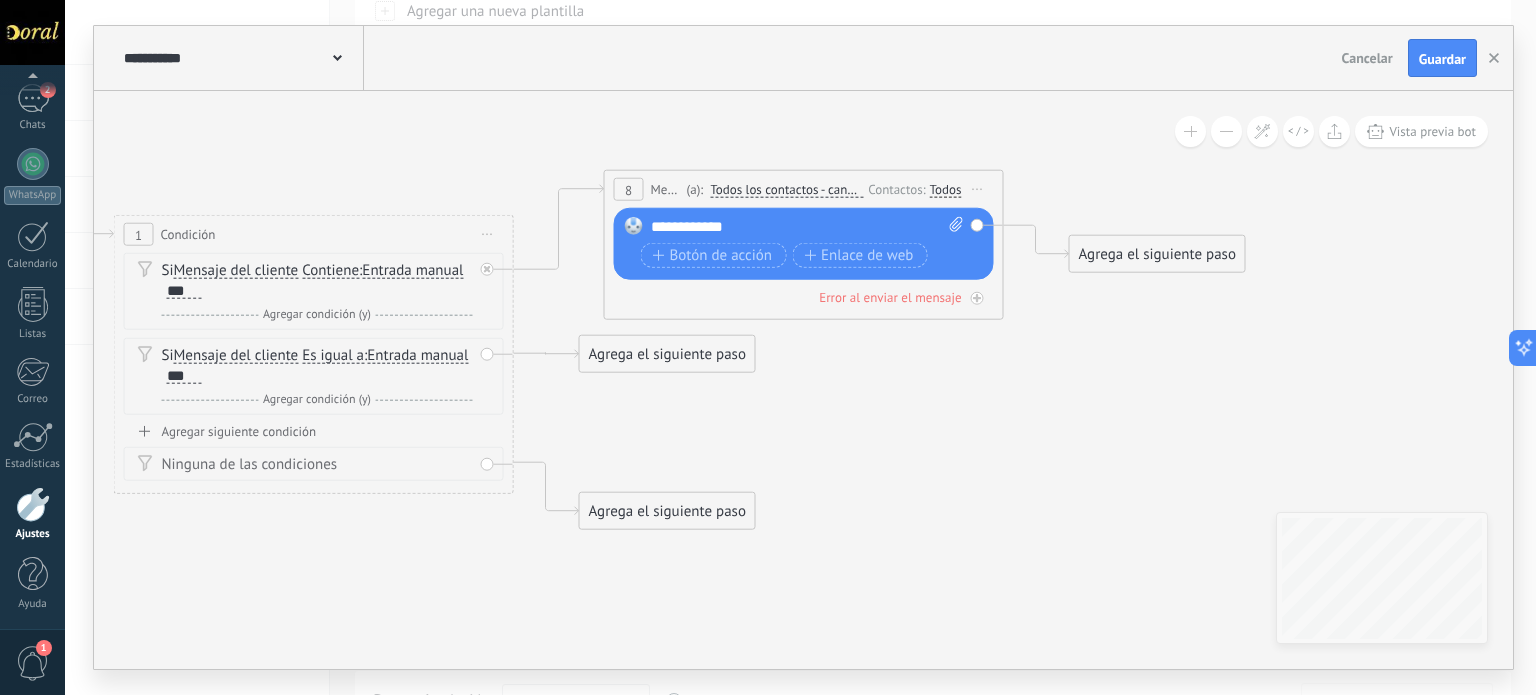 click 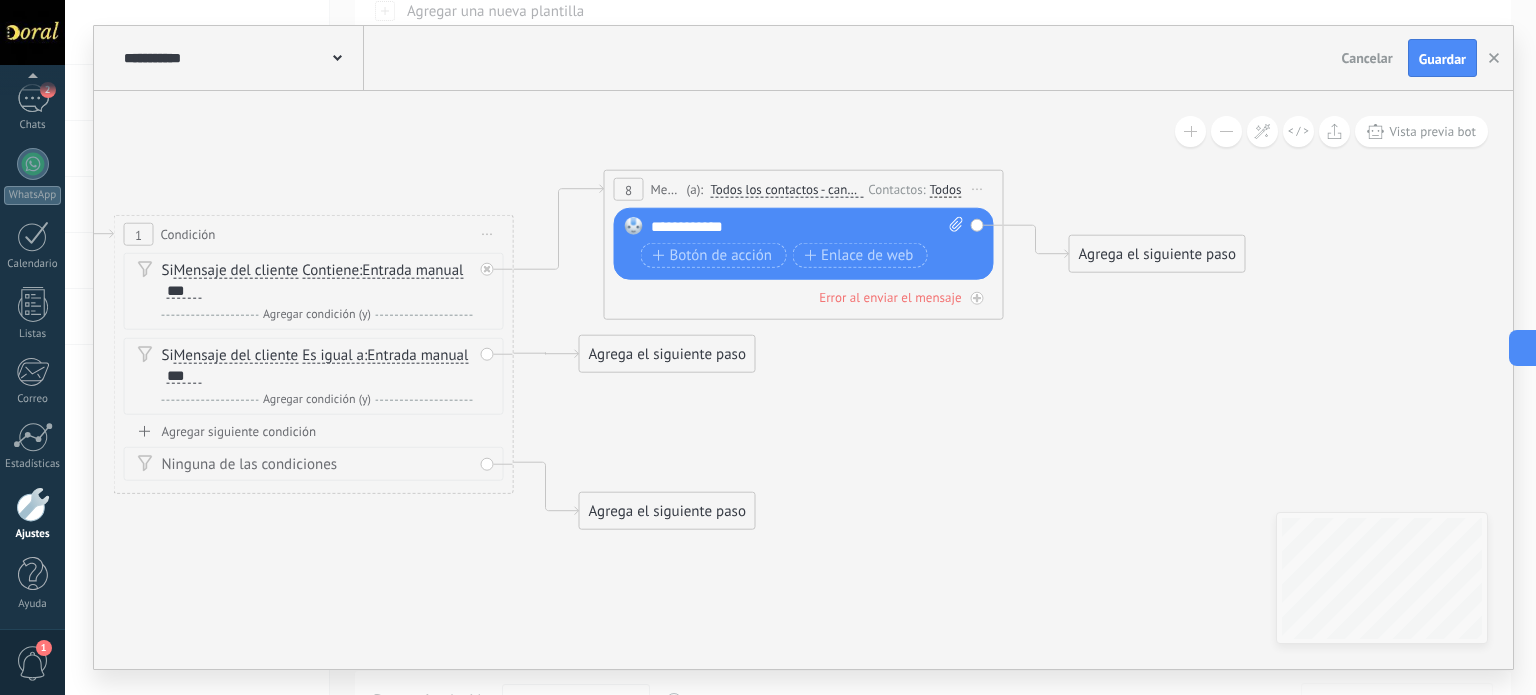 click on "Agrega el siguiente paso" at bounding box center [667, 354] 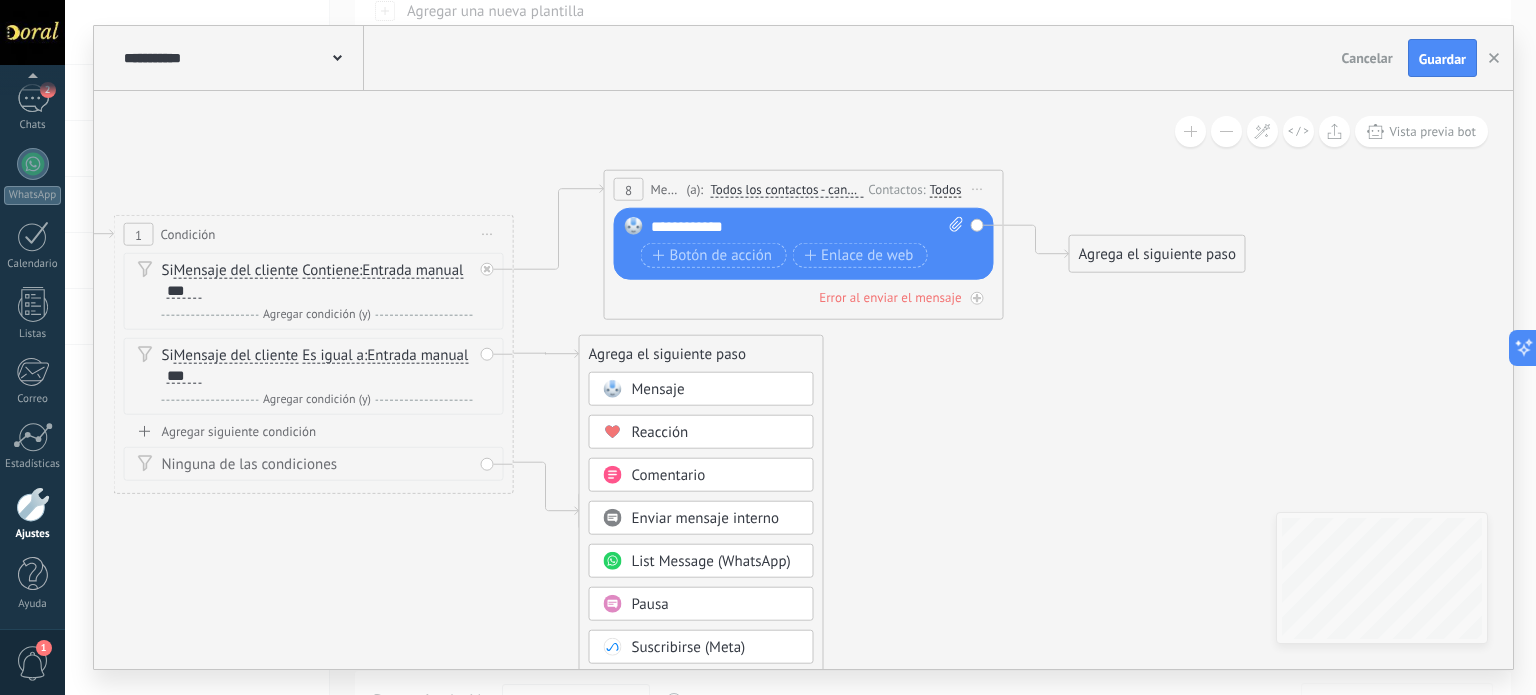 click on "Mensaje" at bounding box center [658, 389] 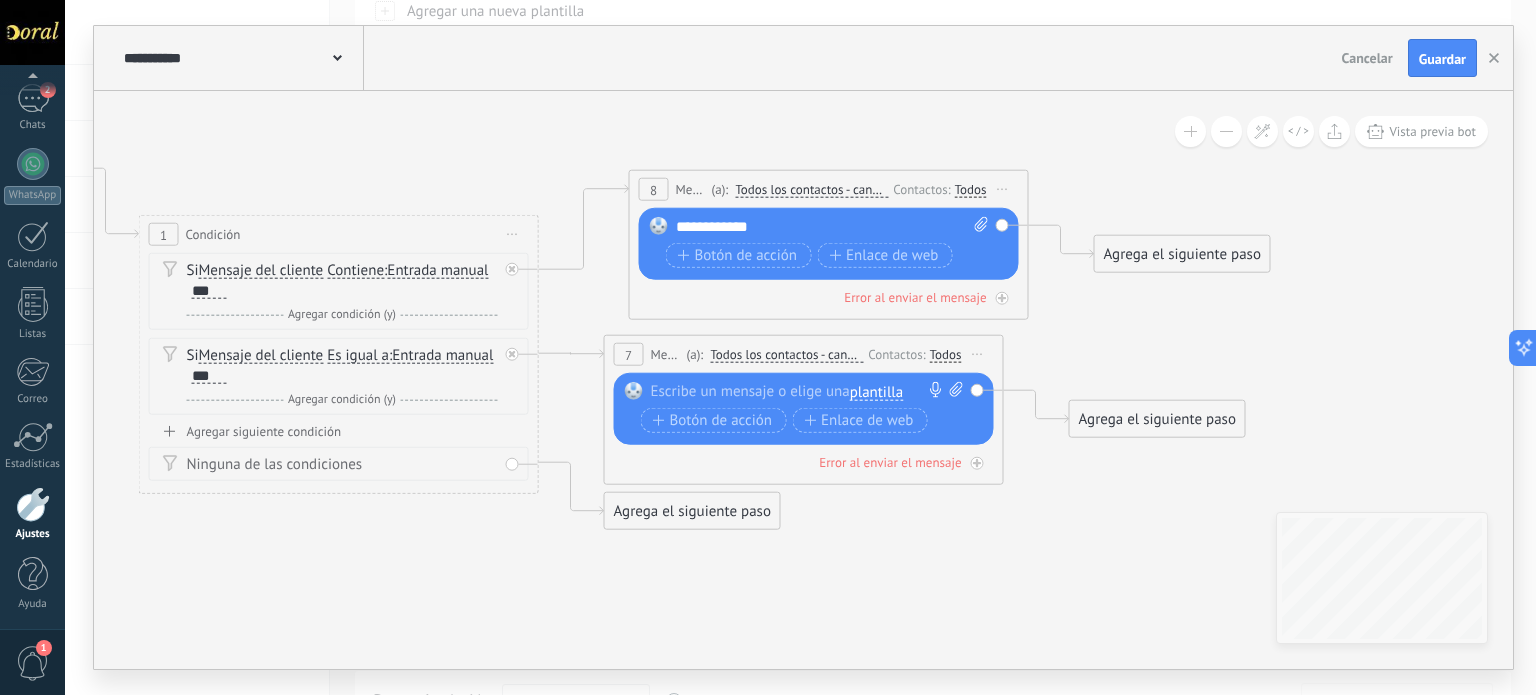 click at bounding box center [799, 392] 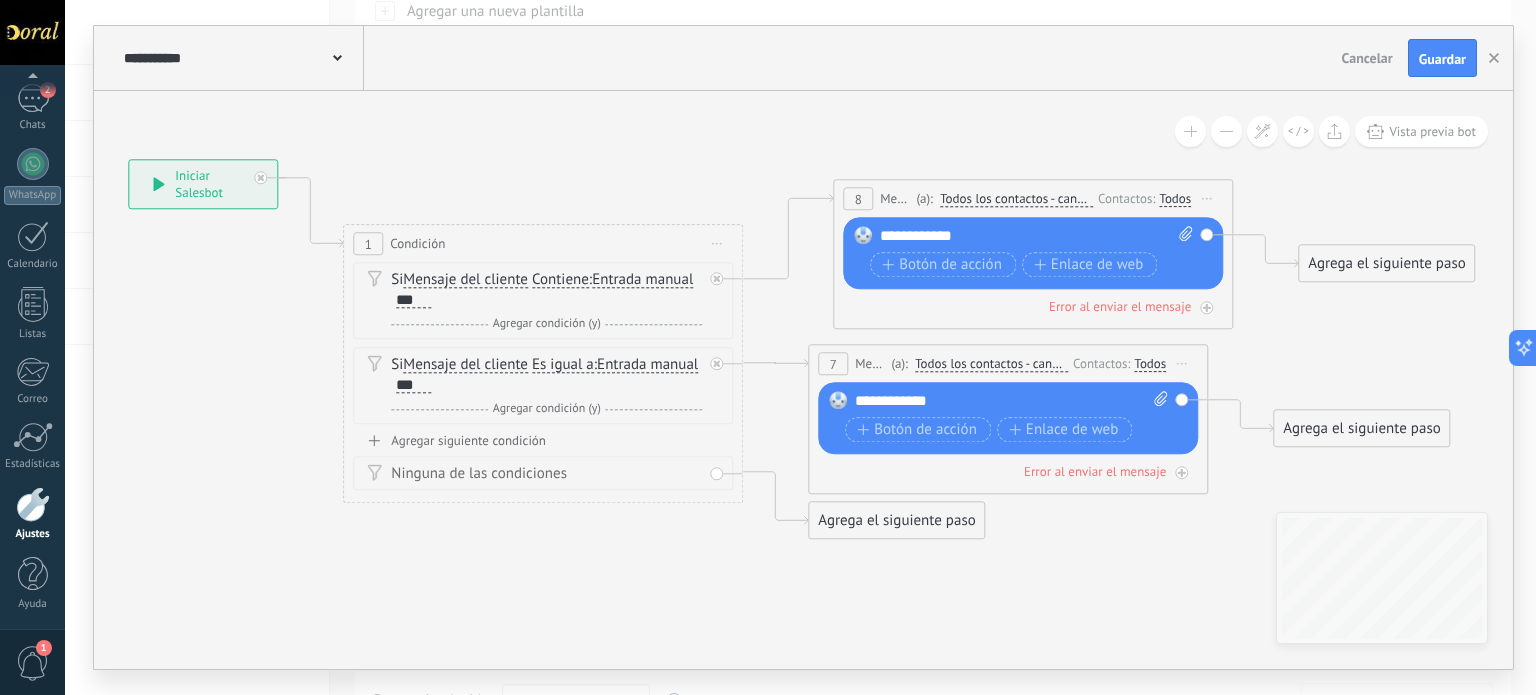 drag, startPoint x: 400, startPoint y: 583, endPoint x: 605, endPoint y: 593, distance: 205.24376 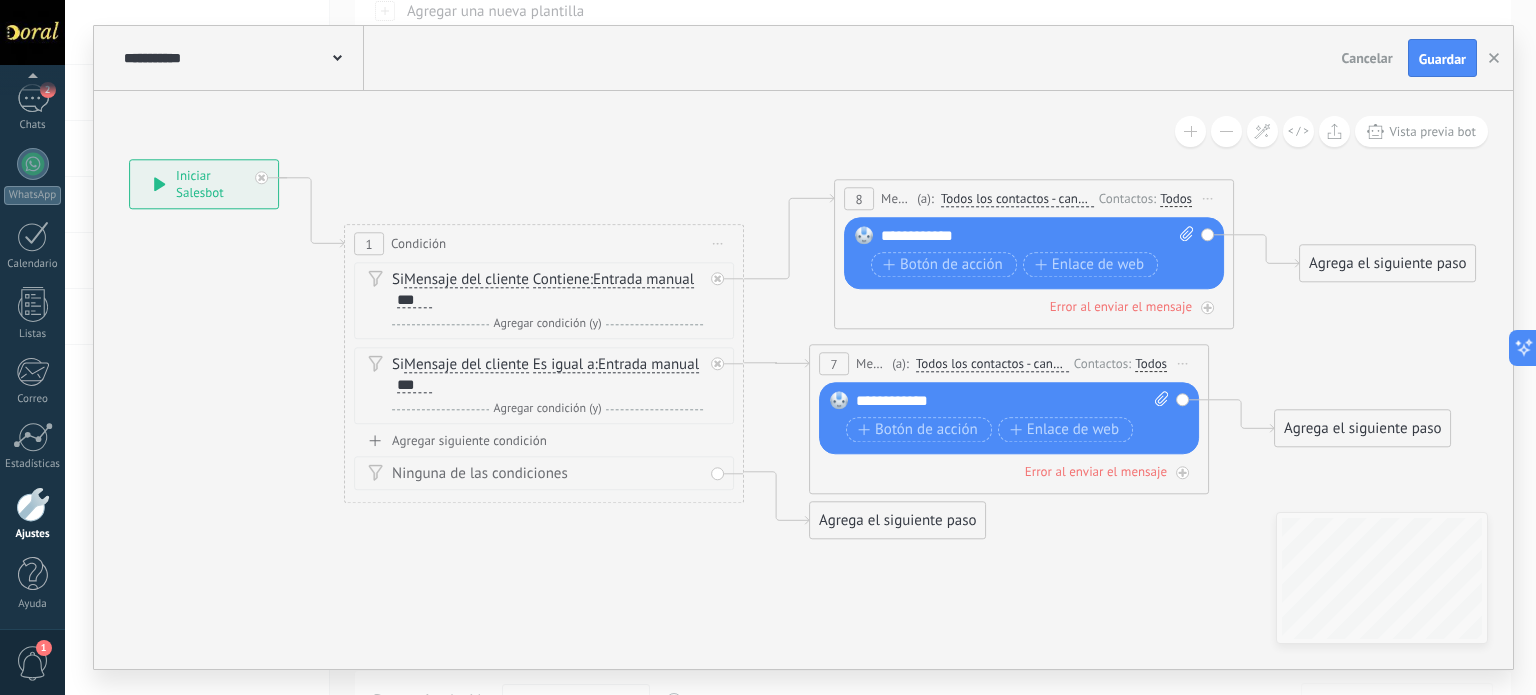 click on "Ajustes" at bounding box center (33, 534) 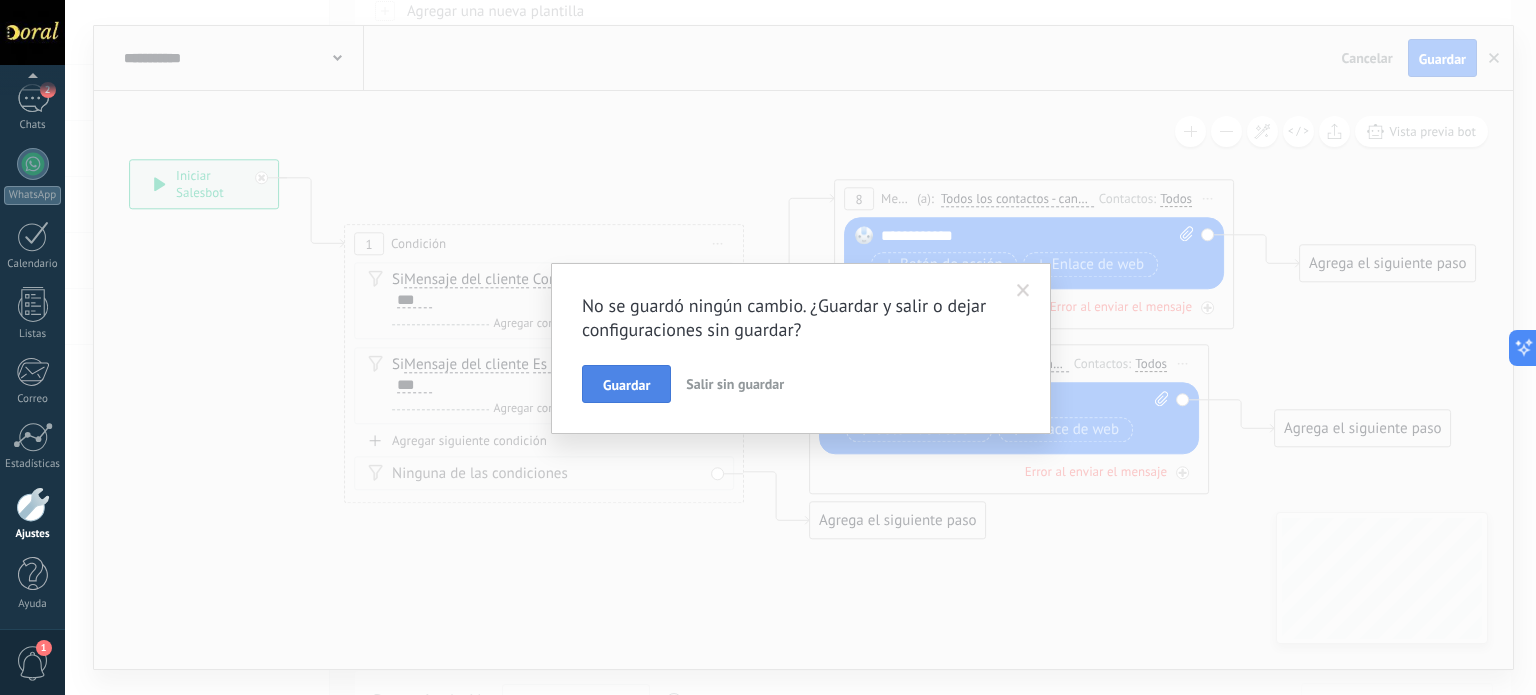 click on "Guardar" at bounding box center (626, 384) 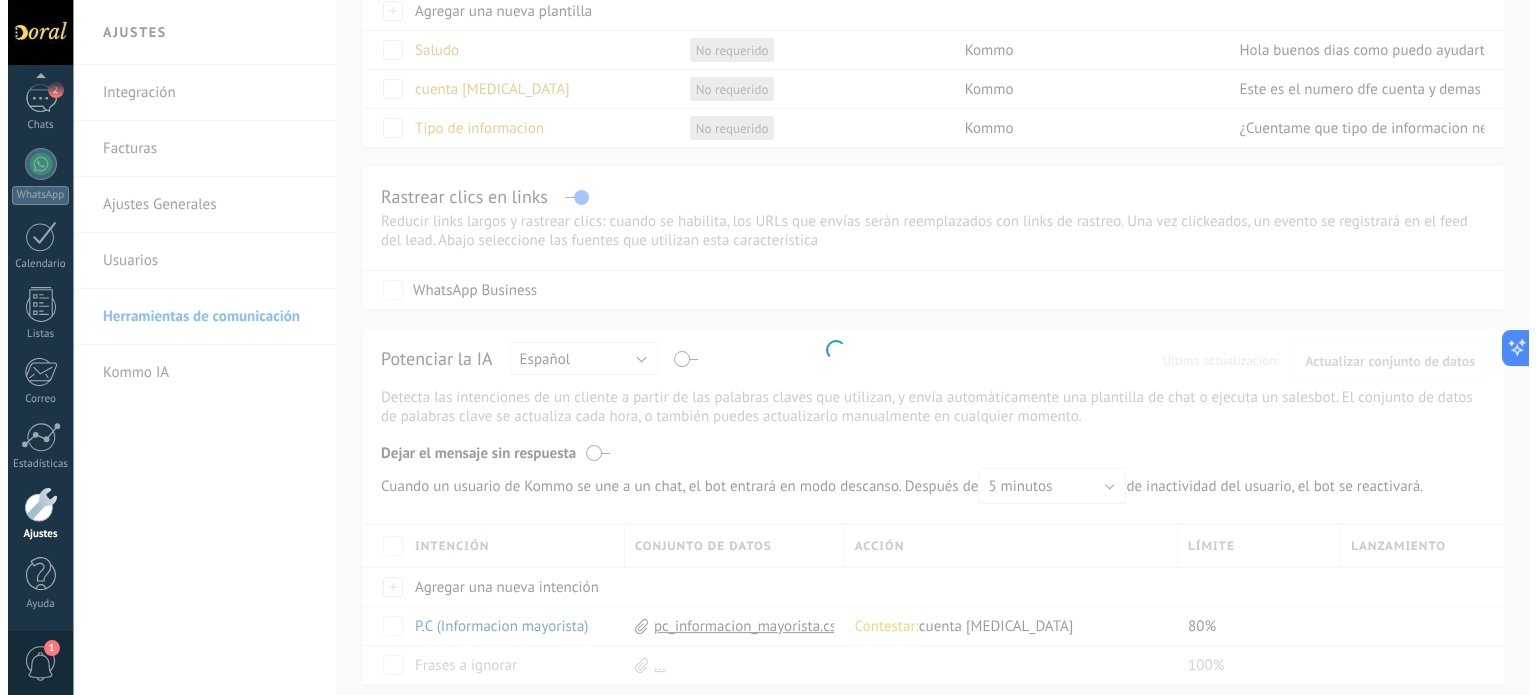 scroll, scrollTop: 0, scrollLeft: 0, axis: both 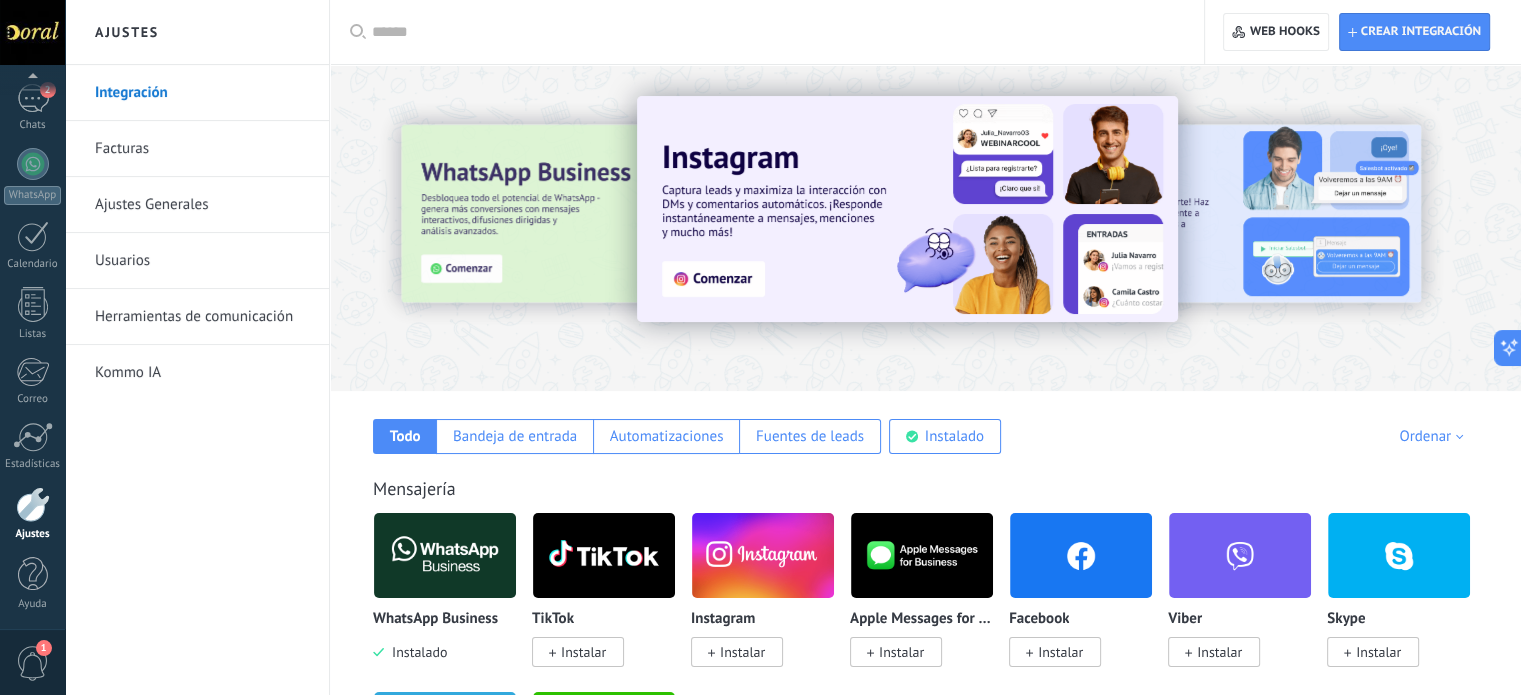click on "Herramientas de comunicación" at bounding box center (202, 317) 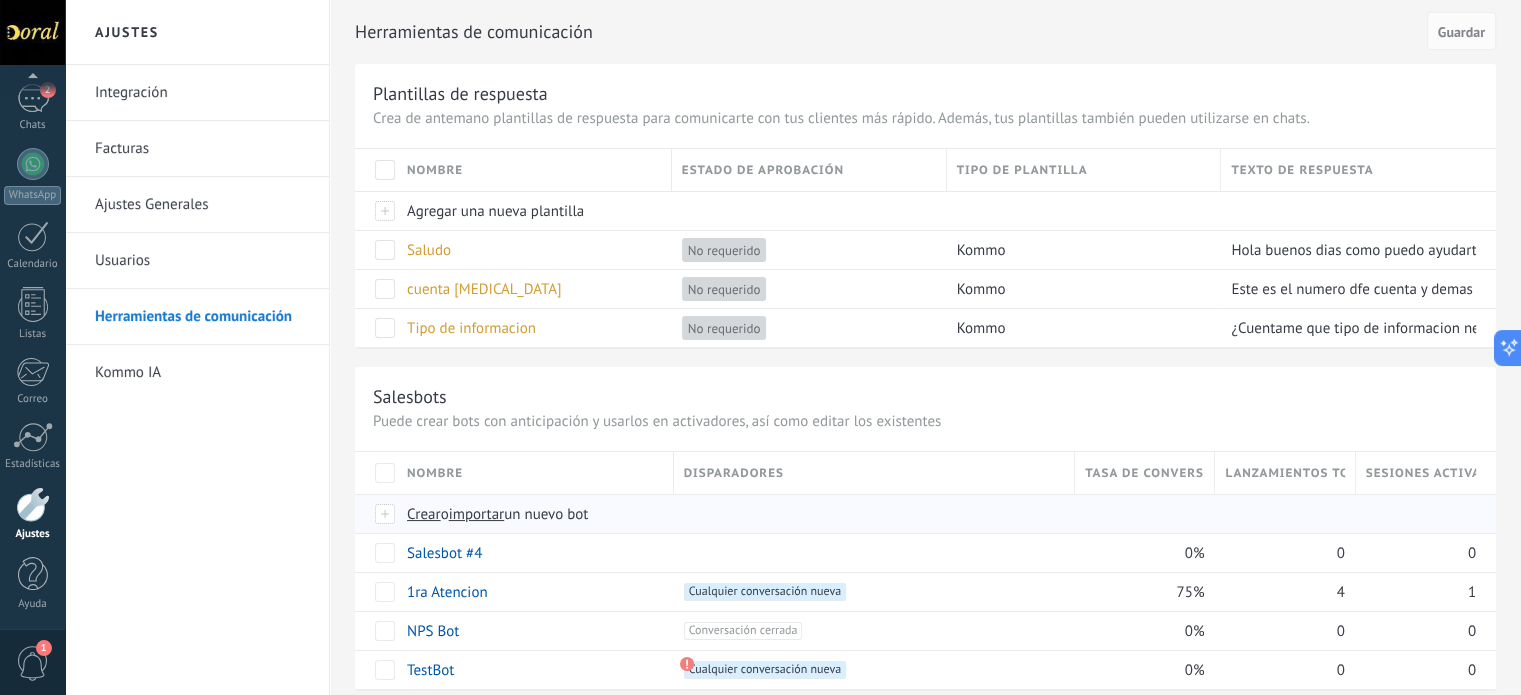 click on "Crear" at bounding box center [424, 514] 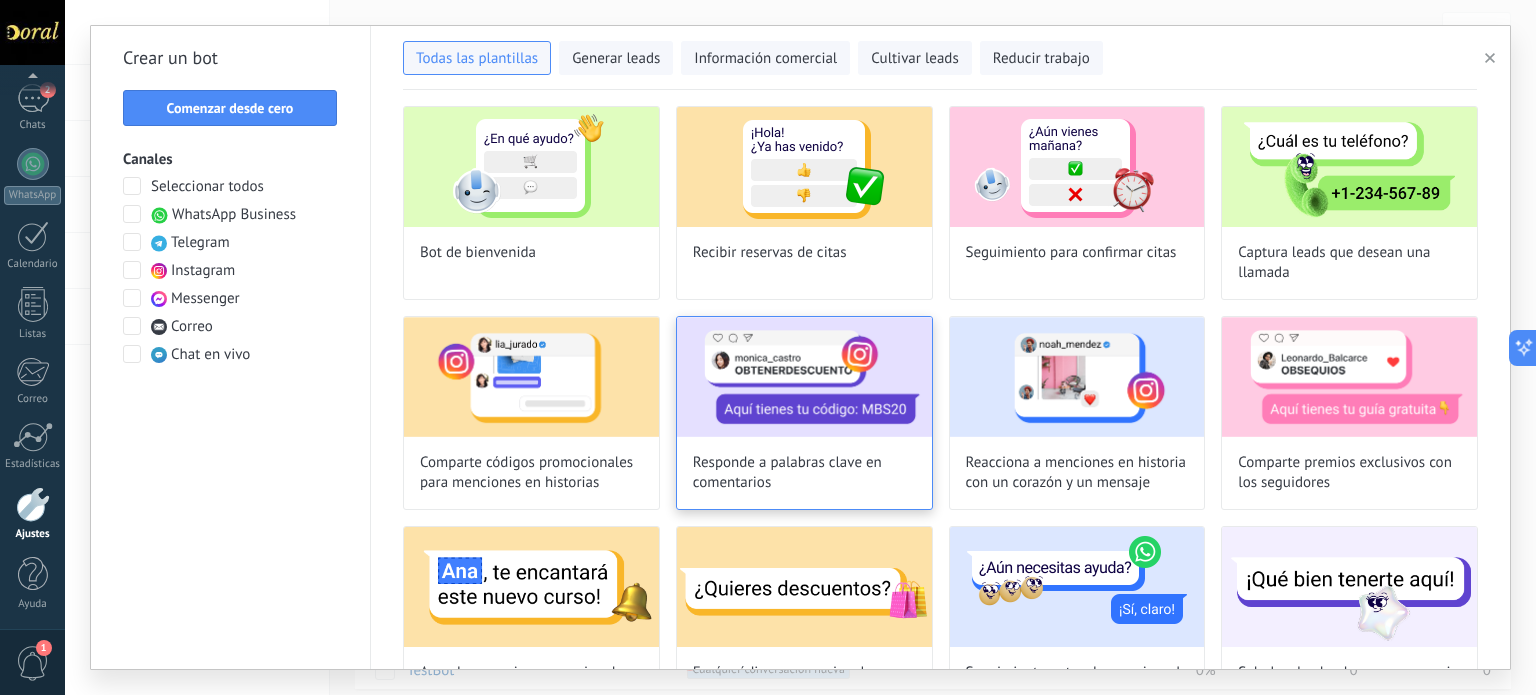 scroll, scrollTop: 0, scrollLeft: 0, axis: both 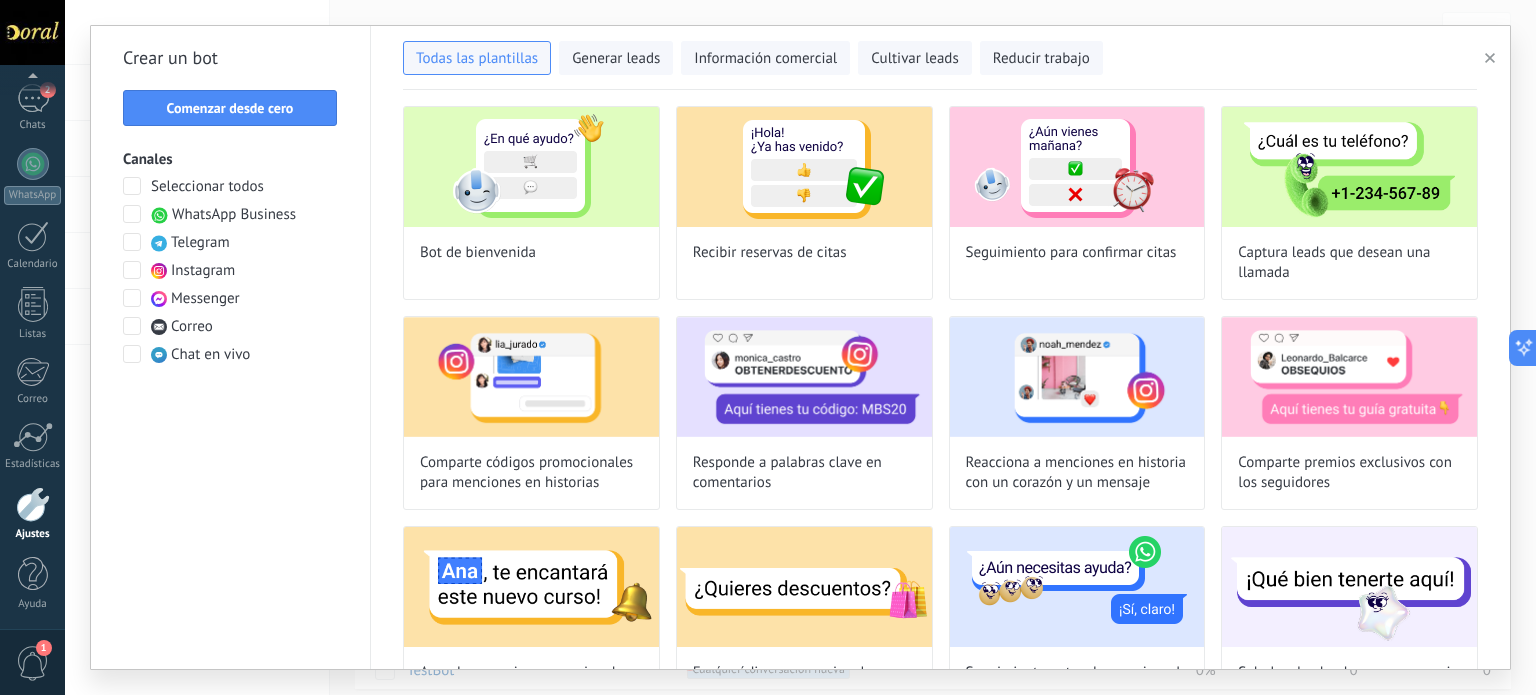 click at bounding box center [132, 214] 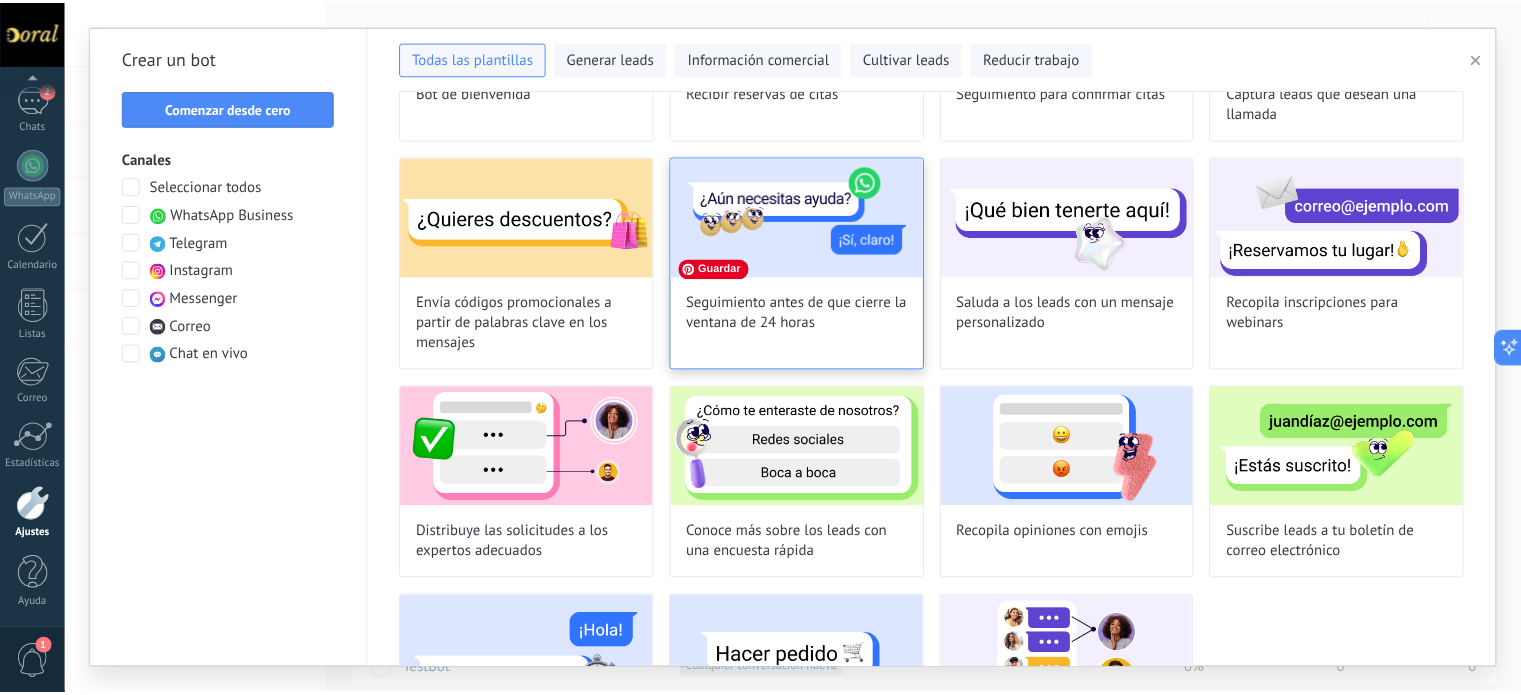 scroll, scrollTop: 294, scrollLeft: 0, axis: vertical 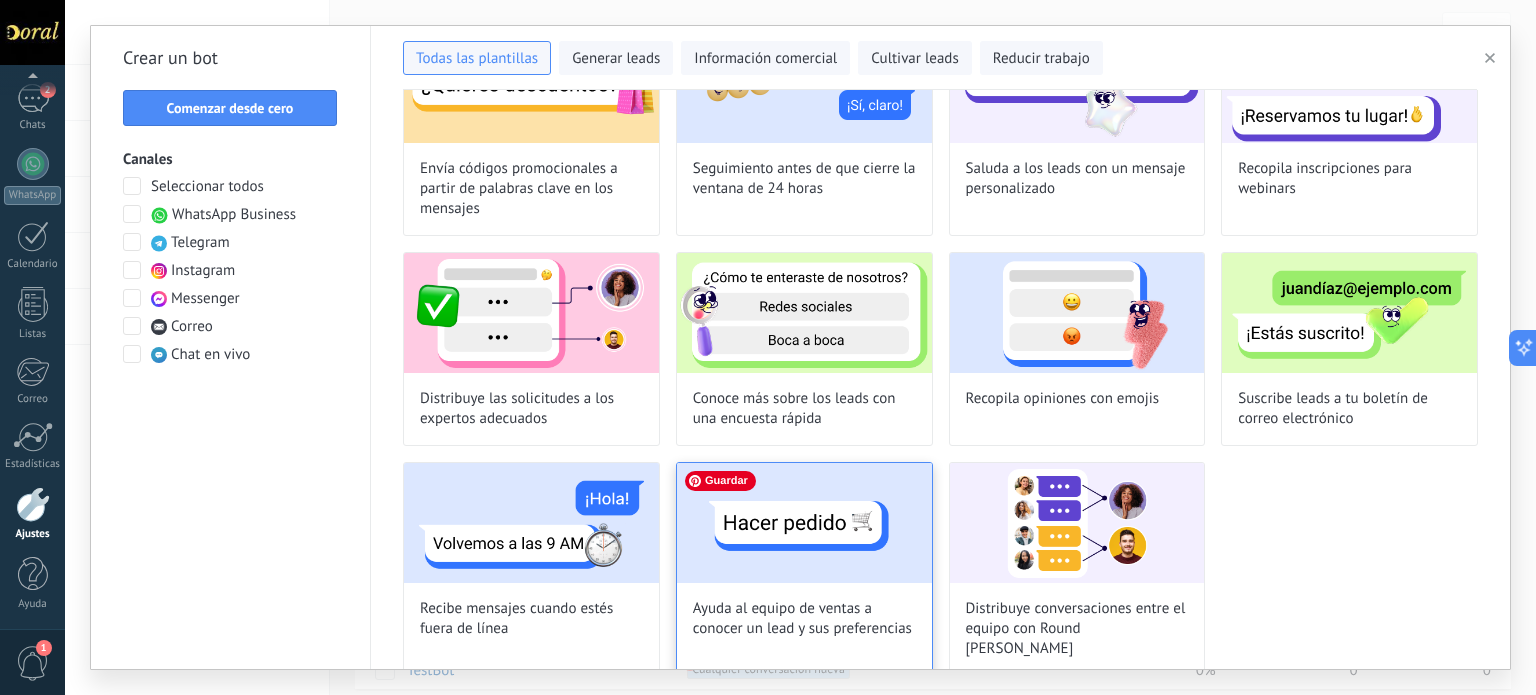 click at bounding box center [804, 523] 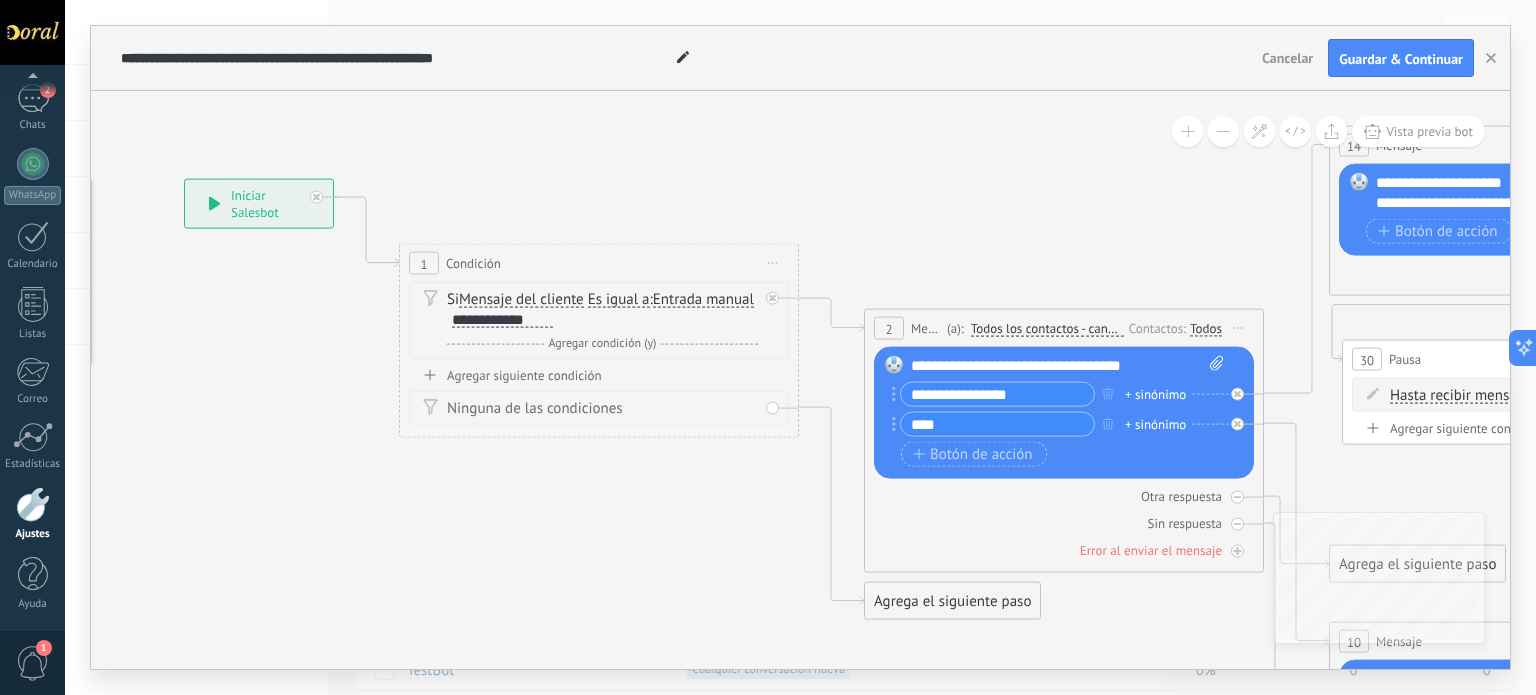 drag, startPoint x: 955, startPoint y: 579, endPoint x: 623, endPoint y: 517, distance: 337.73953 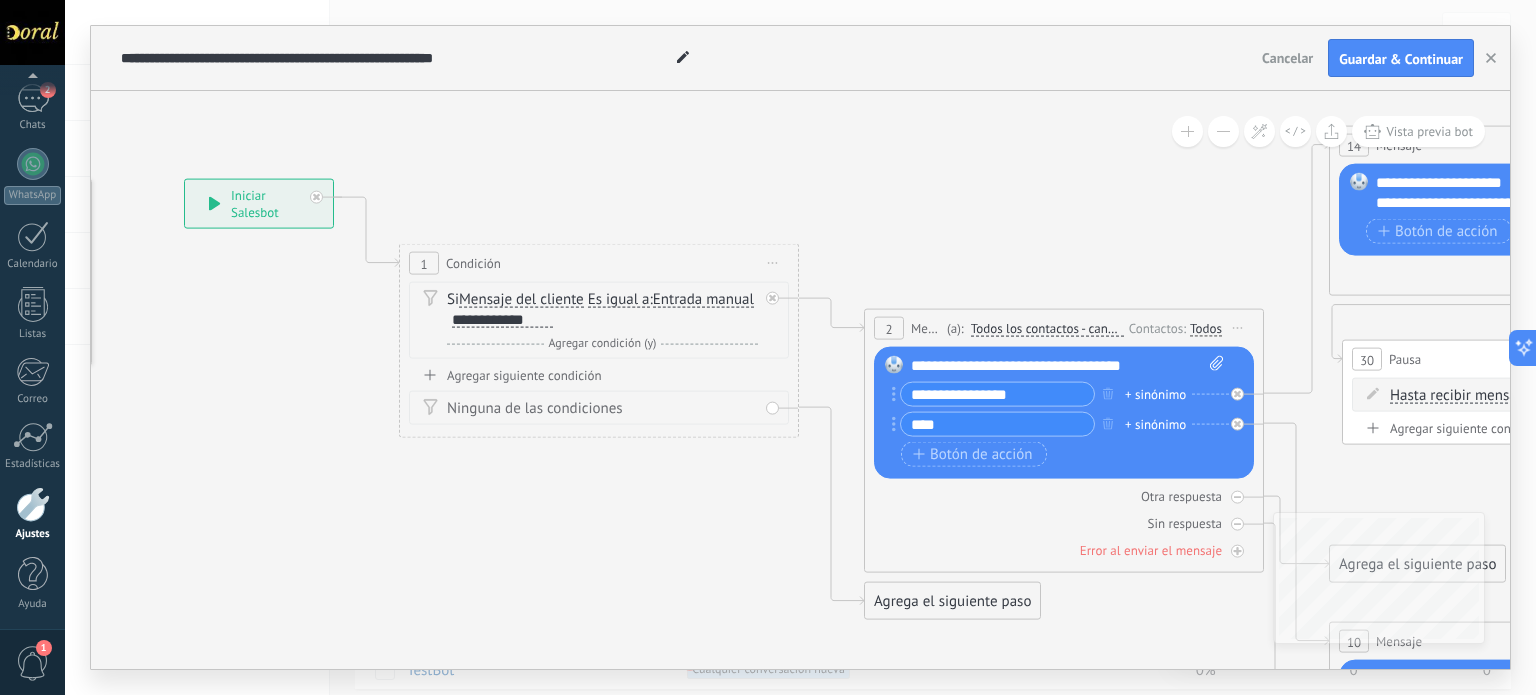 click on "23" 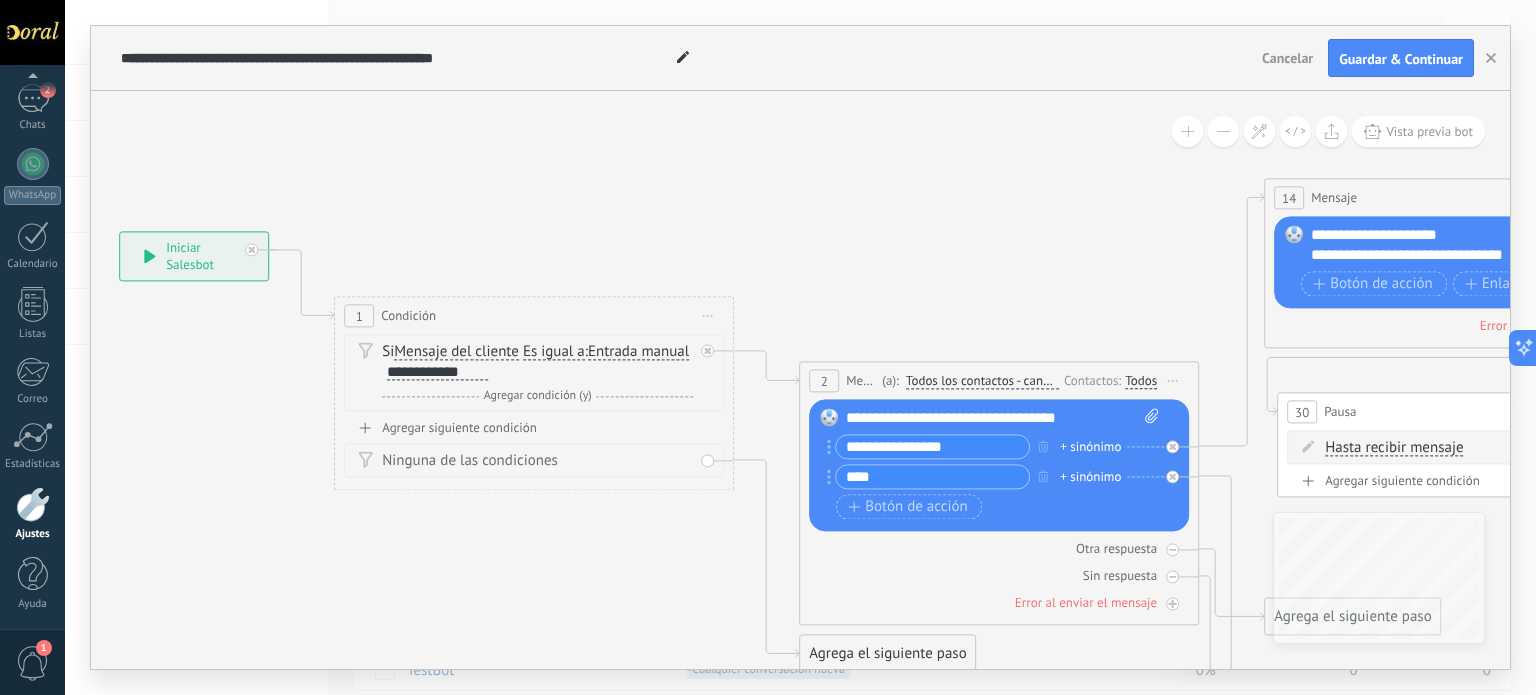 drag, startPoint x: 712, startPoint y: 499, endPoint x: 646, endPoint y: 551, distance: 84.0238 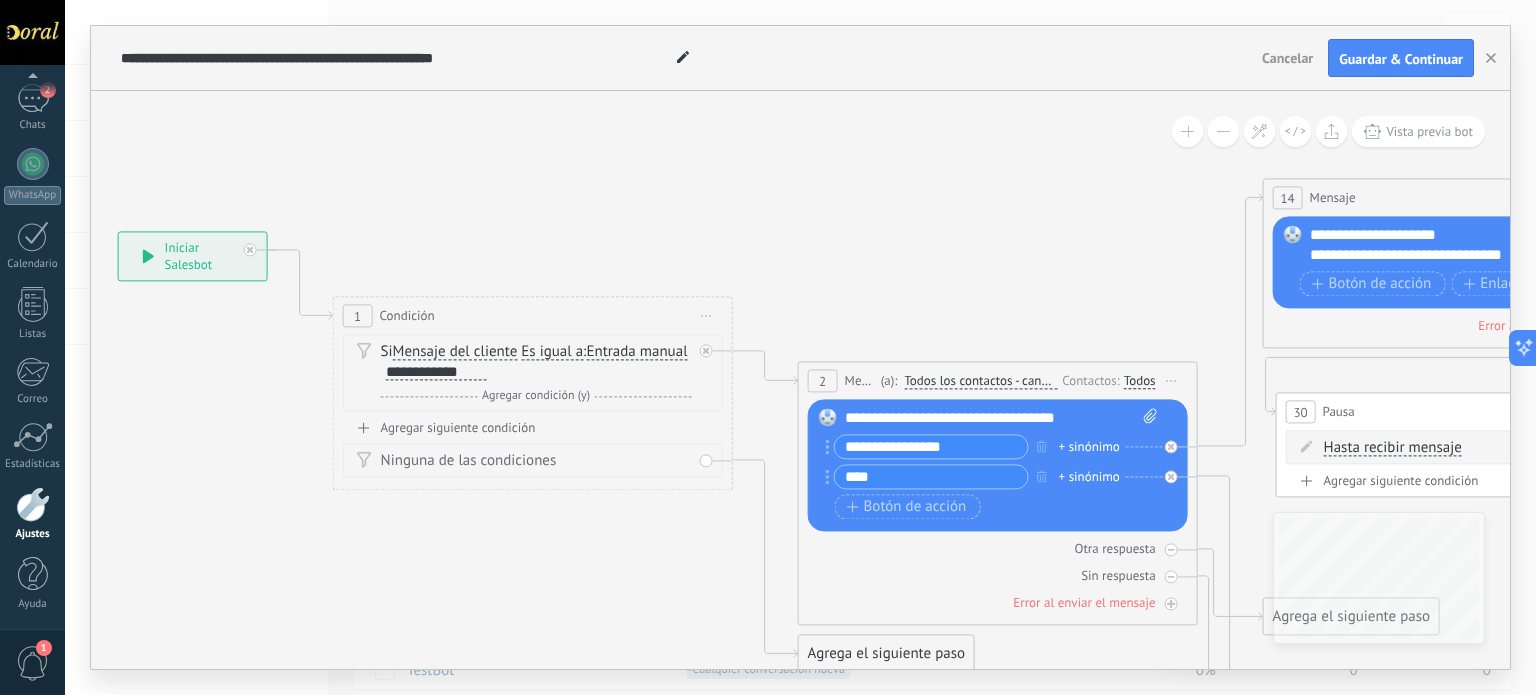 click on "**********" at bounding box center (436, 373) 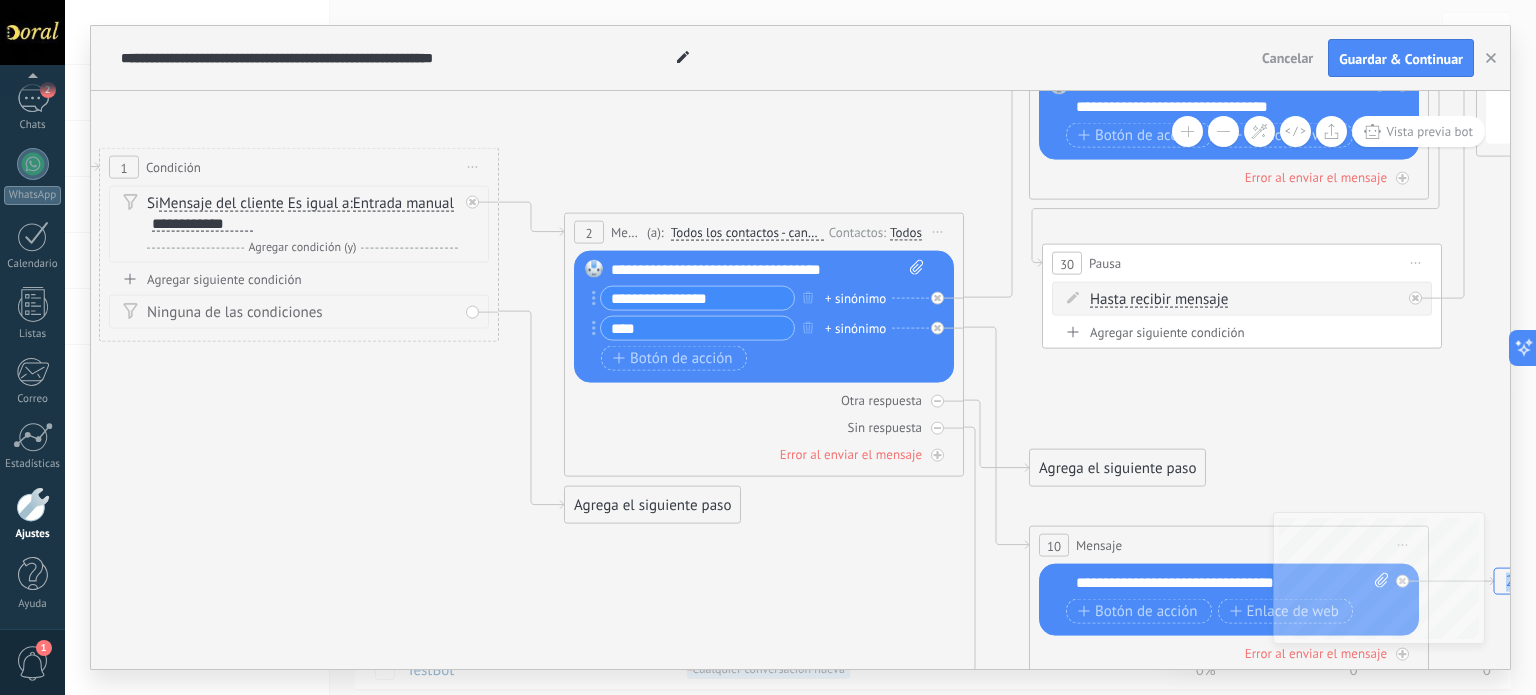 drag, startPoint x: 902, startPoint y: 232, endPoint x: 660, endPoint y: 79, distance: 286.30927 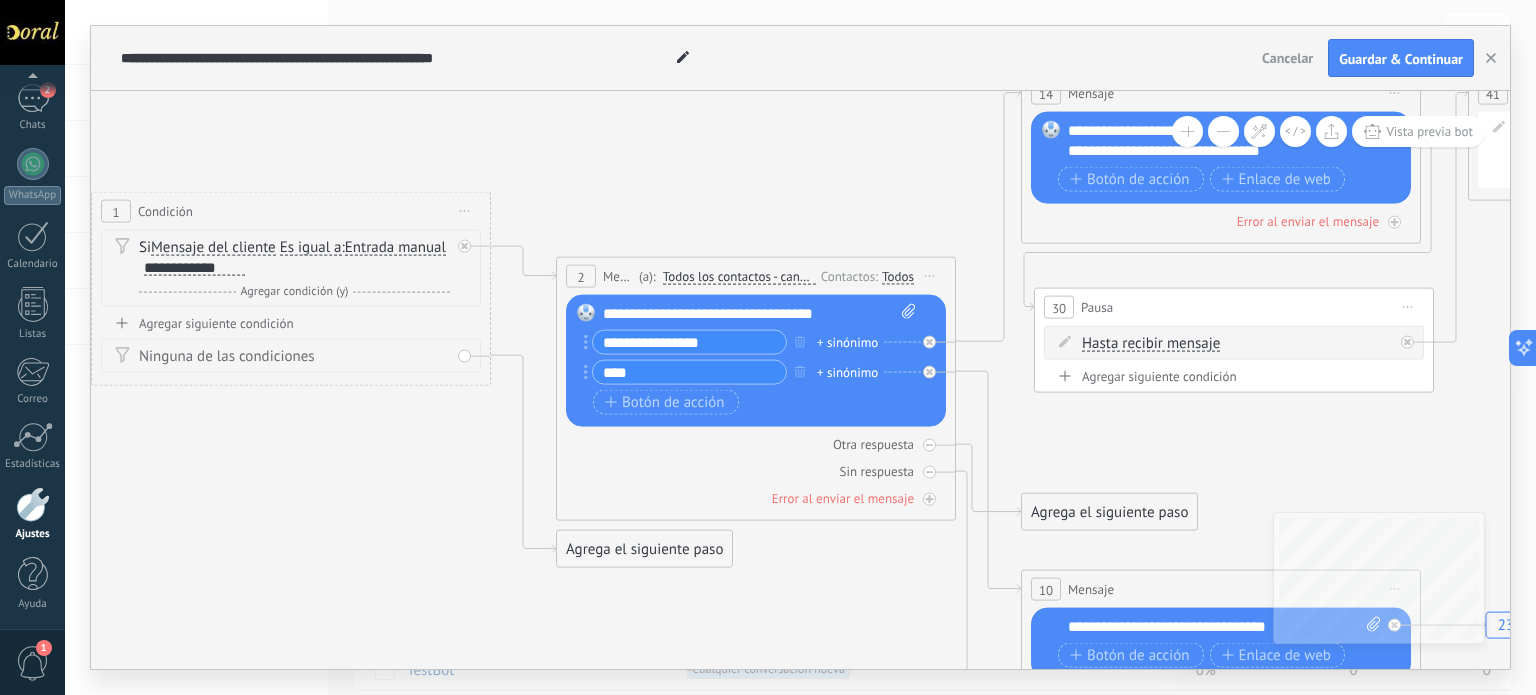 click on "**********" at bounding box center (194, 268) 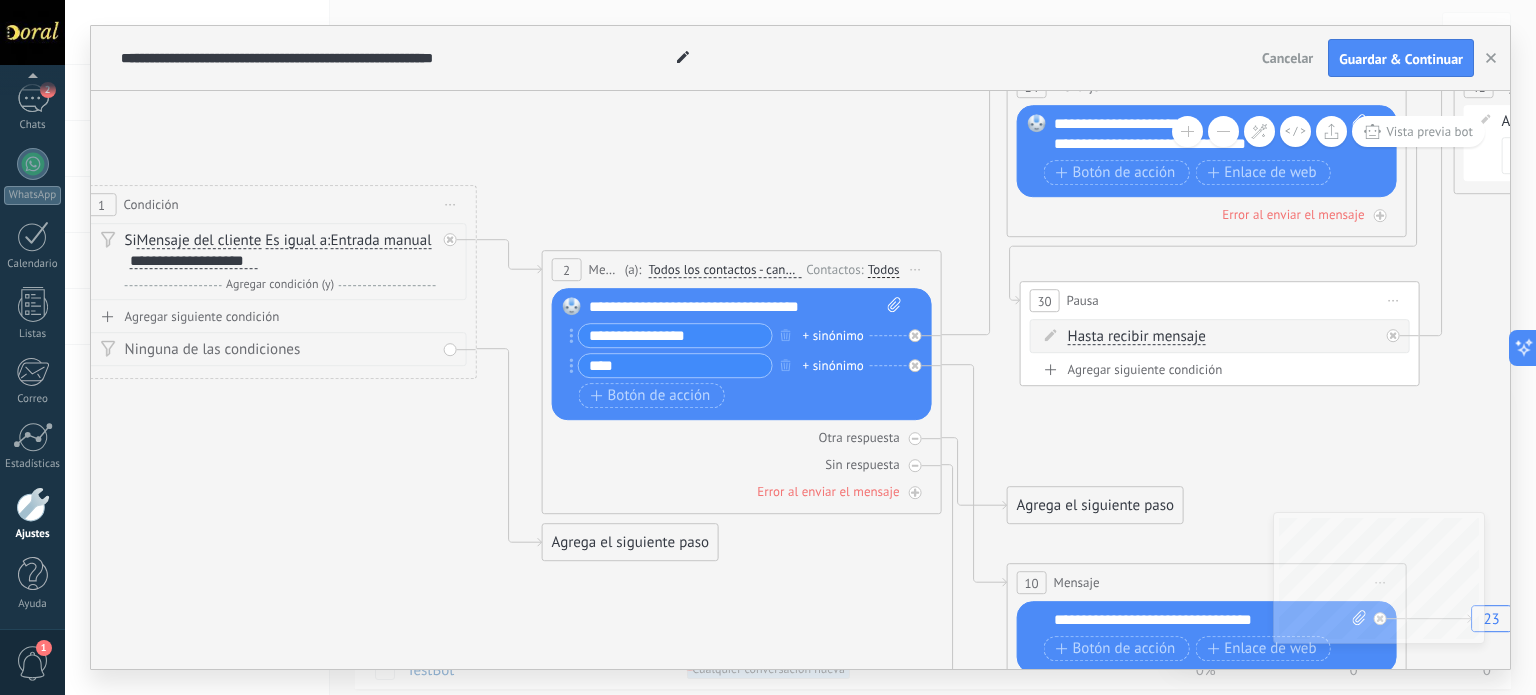 drag, startPoint x: 372, startPoint y: 491, endPoint x: 332, endPoint y: 470, distance: 45.17743 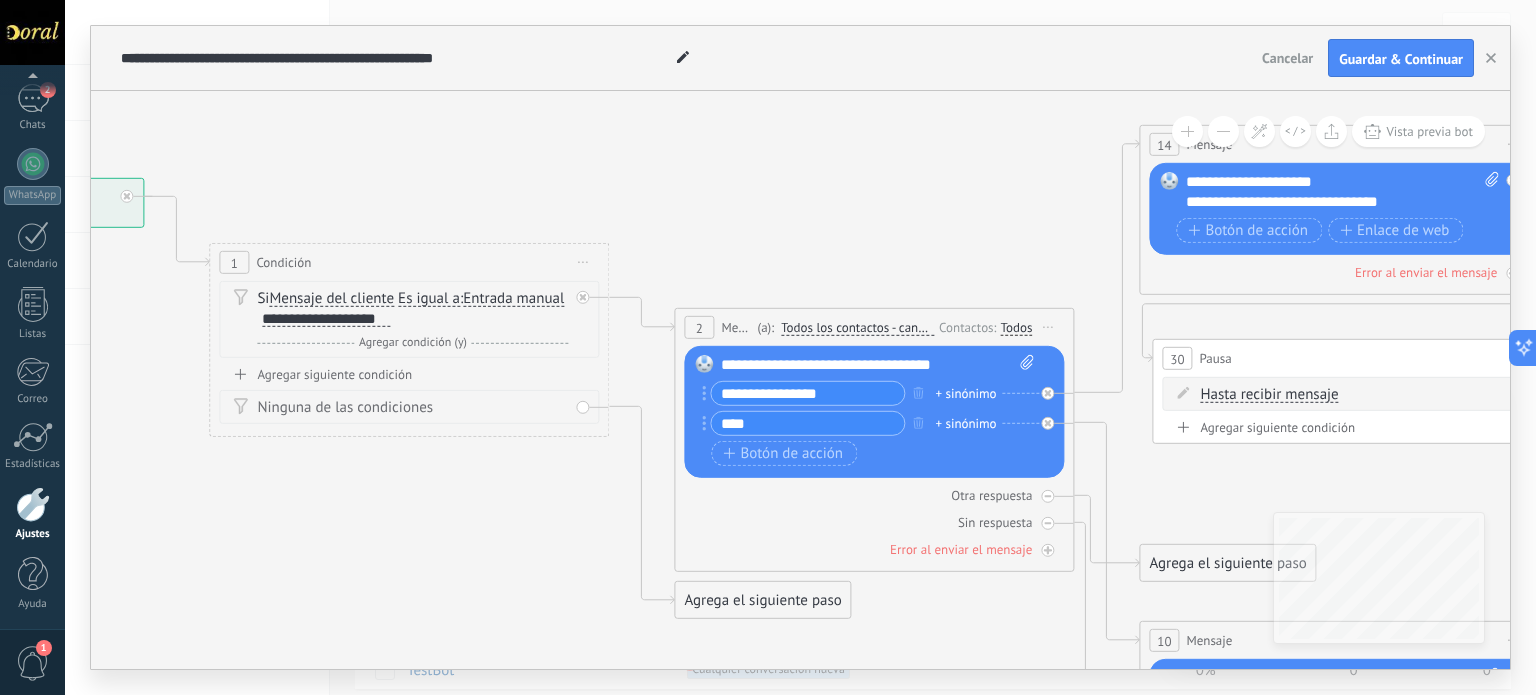 drag, startPoint x: 370, startPoint y: 504, endPoint x: 528, endPoint y: 530, distance: 160.12495 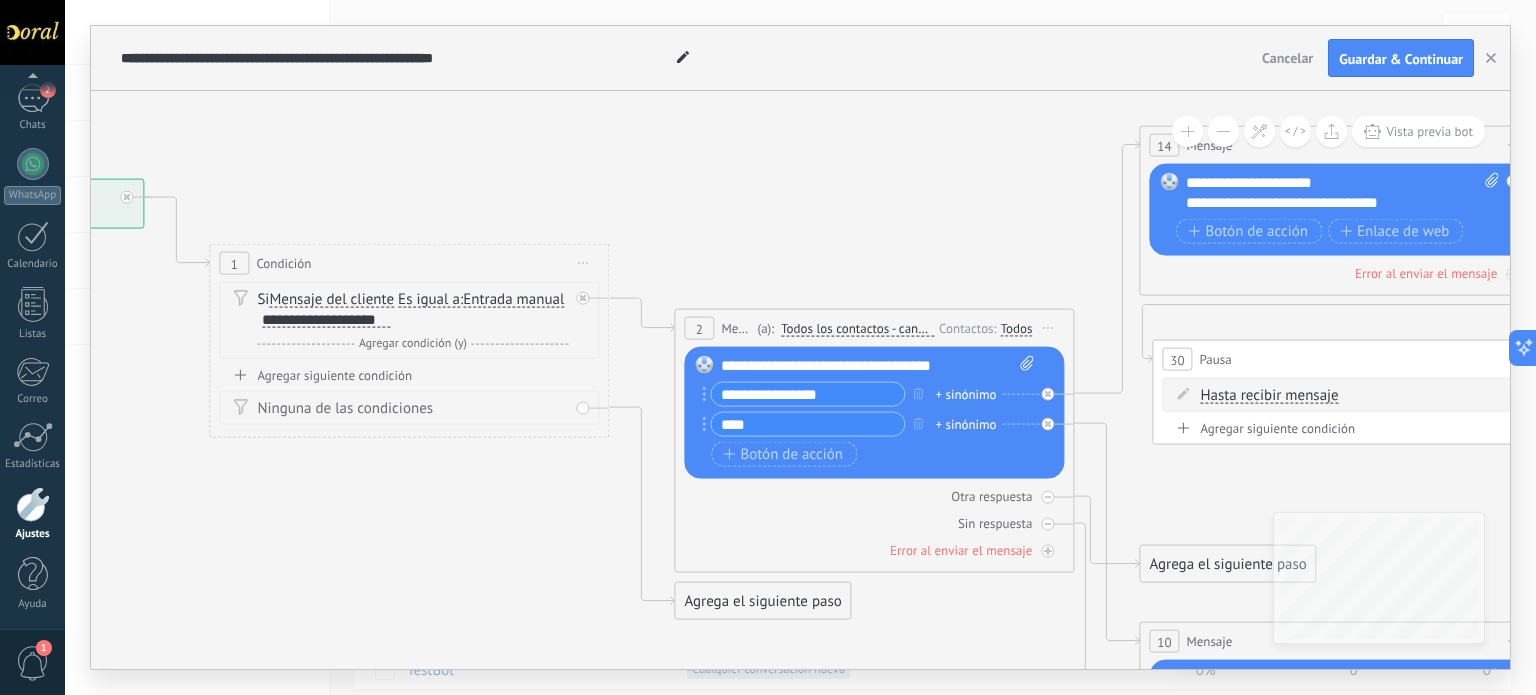 click on "Agregar siguiente condición" at bounding box center [409, 375] 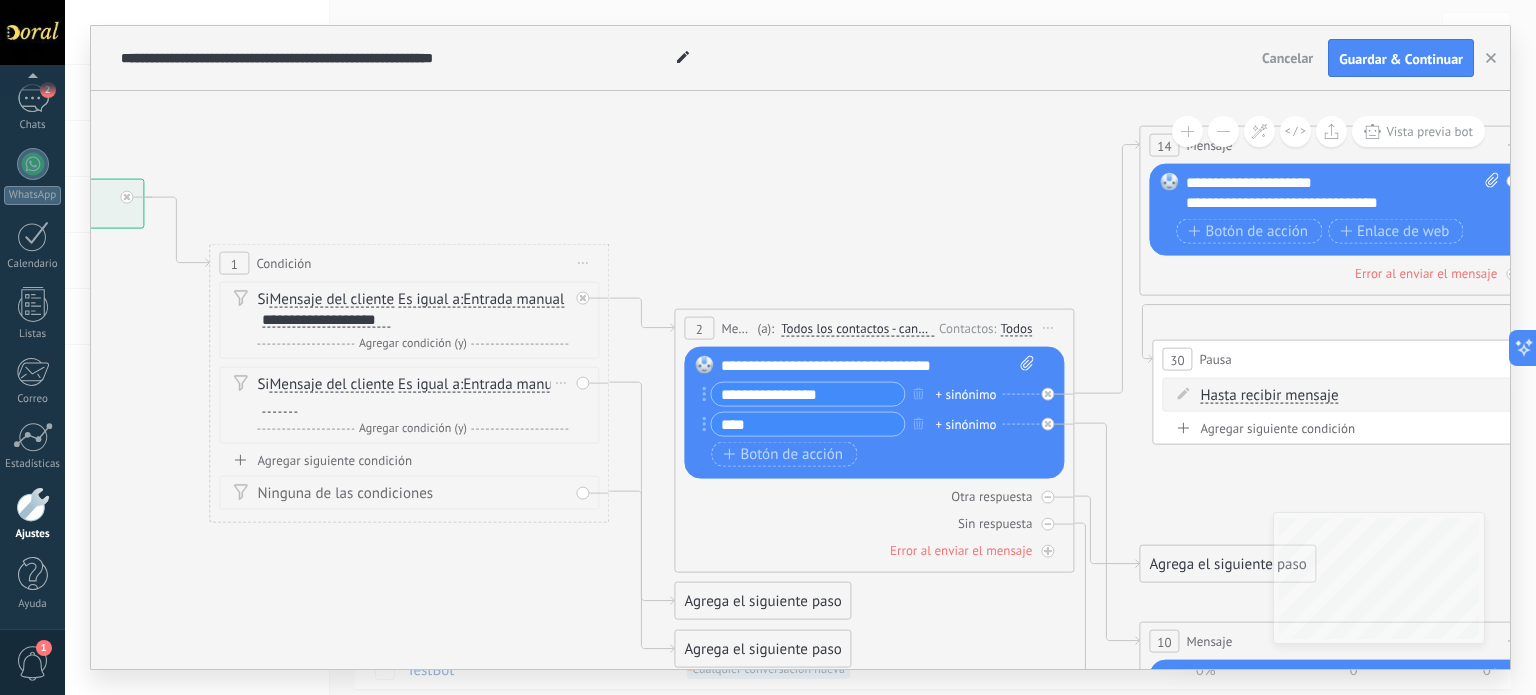 click at bounding box center [279, 405] 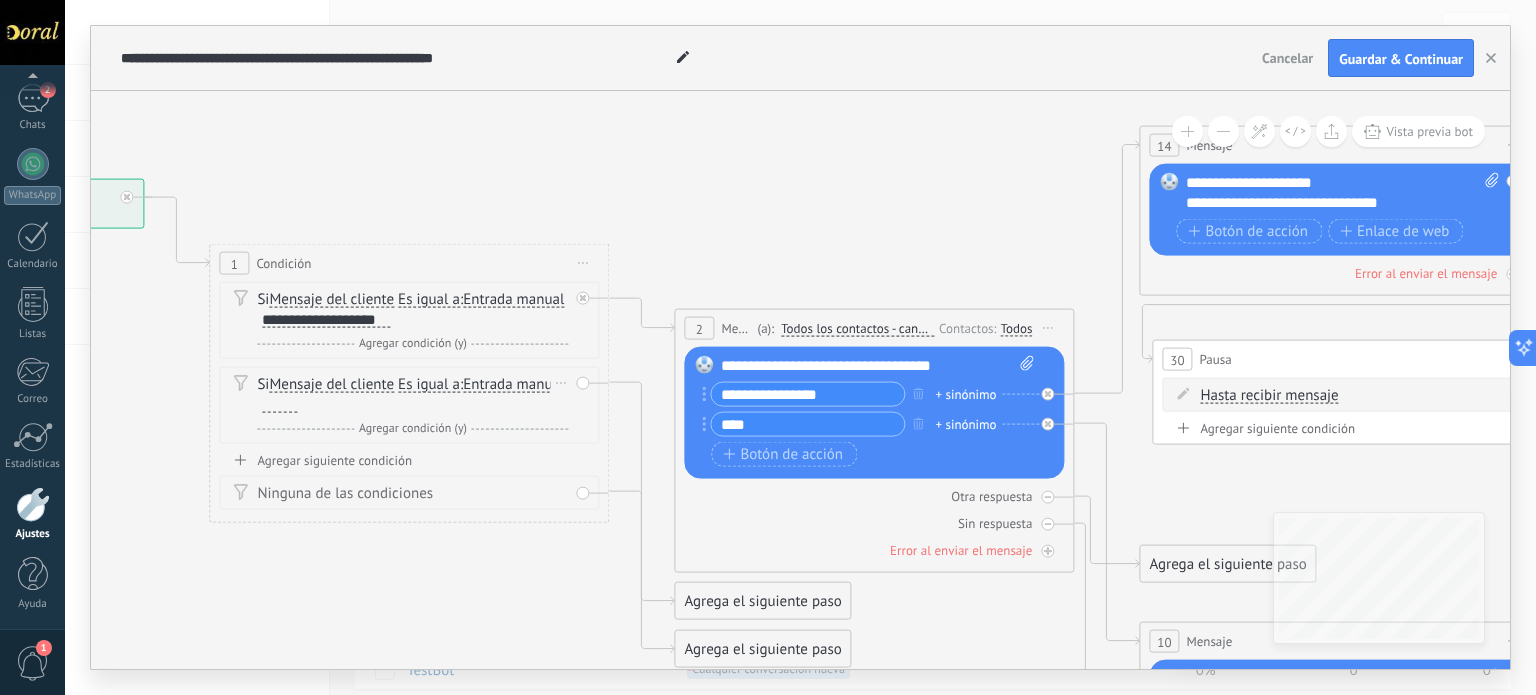 type 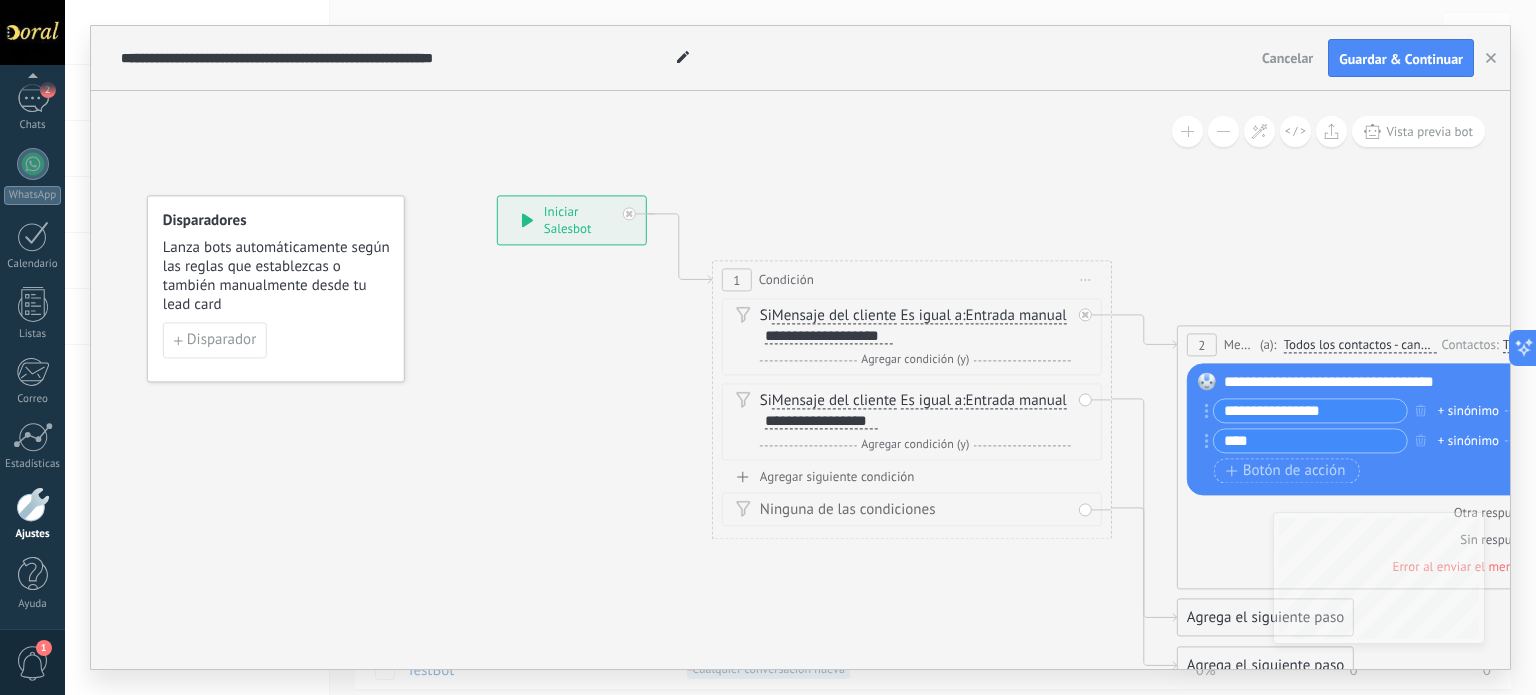 drag, startPoint x: 289, startPoint y: 154, endPoint x: 792, endPoint y: 171, distance: 503.2872 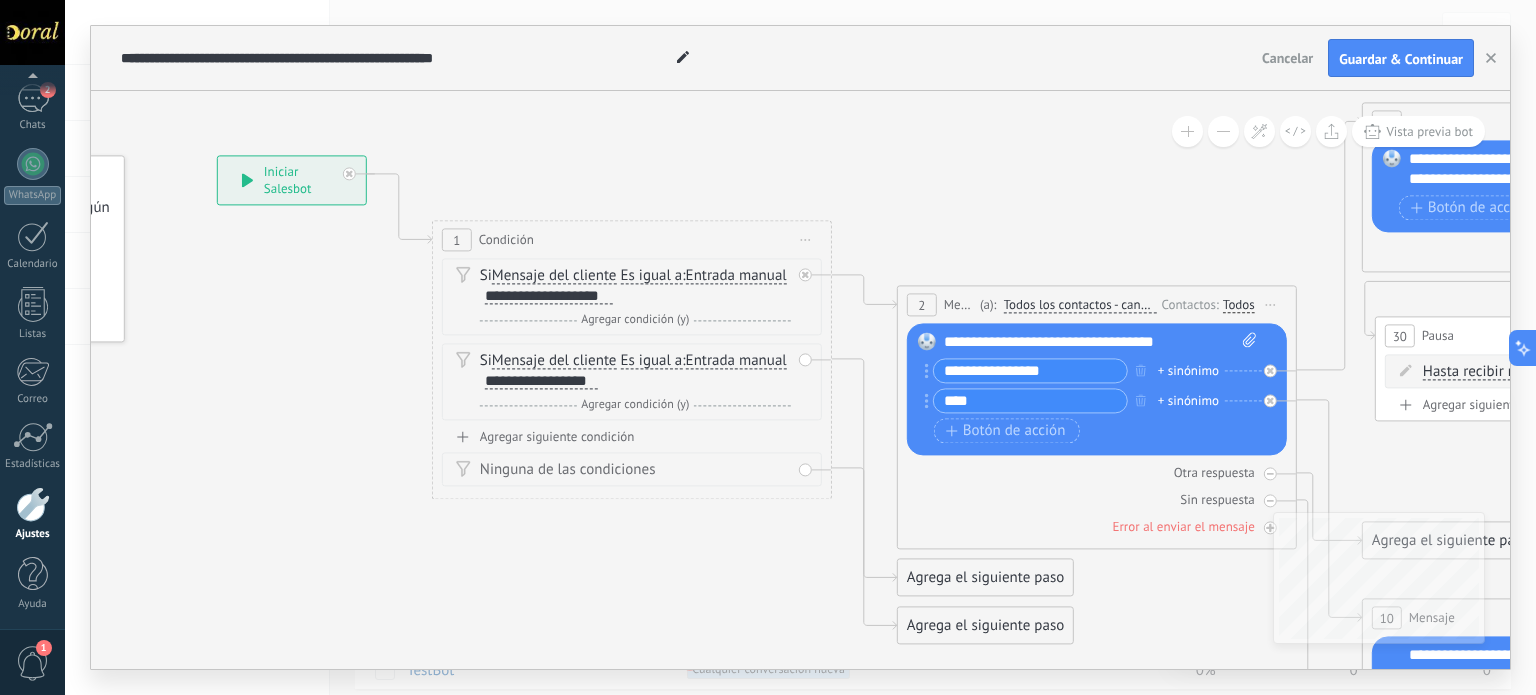 drag, startPoint x: 973, startPoint y: 178, endPoint x: 638, endPoint y: 126, distance: 339.0118 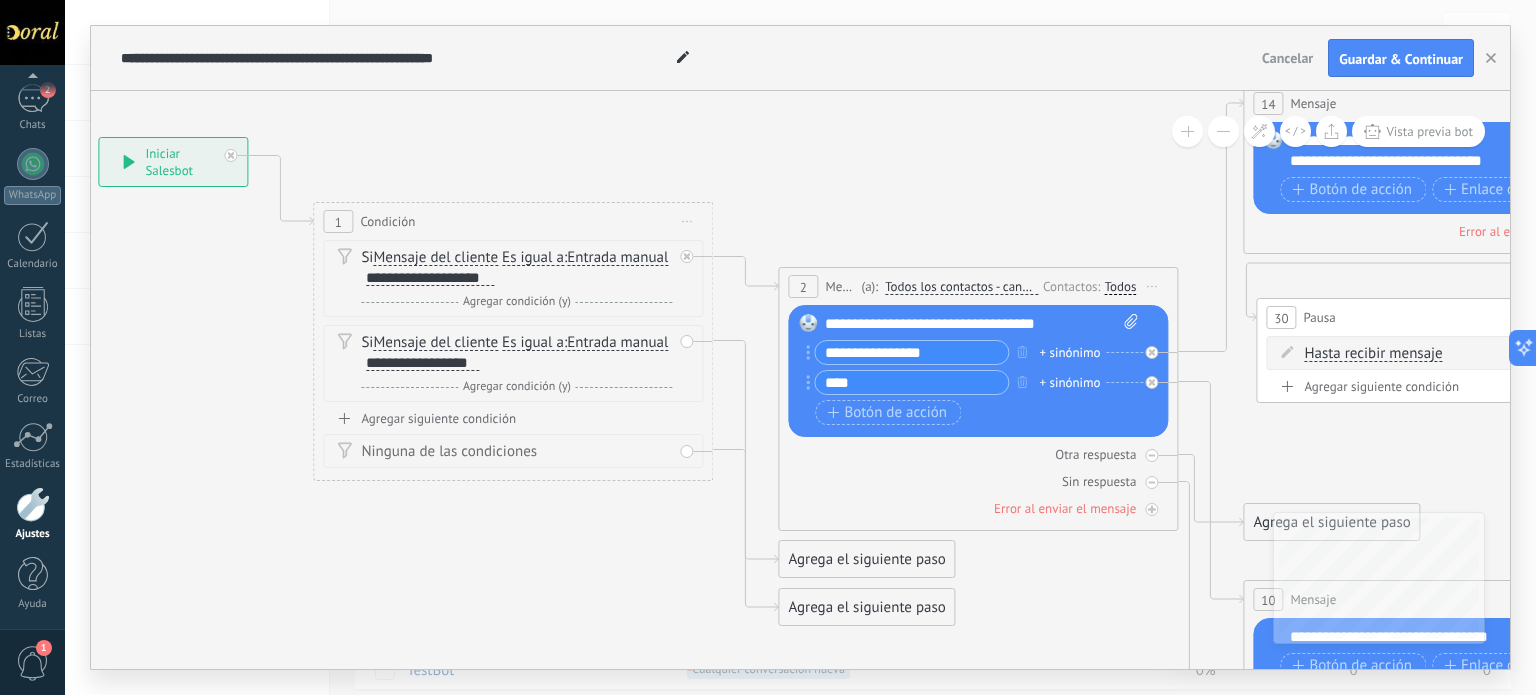 drag, startPoint x: 901, startPoint y: 154, endPoint x: 866, endPoint y: 147, distance: 35.69314 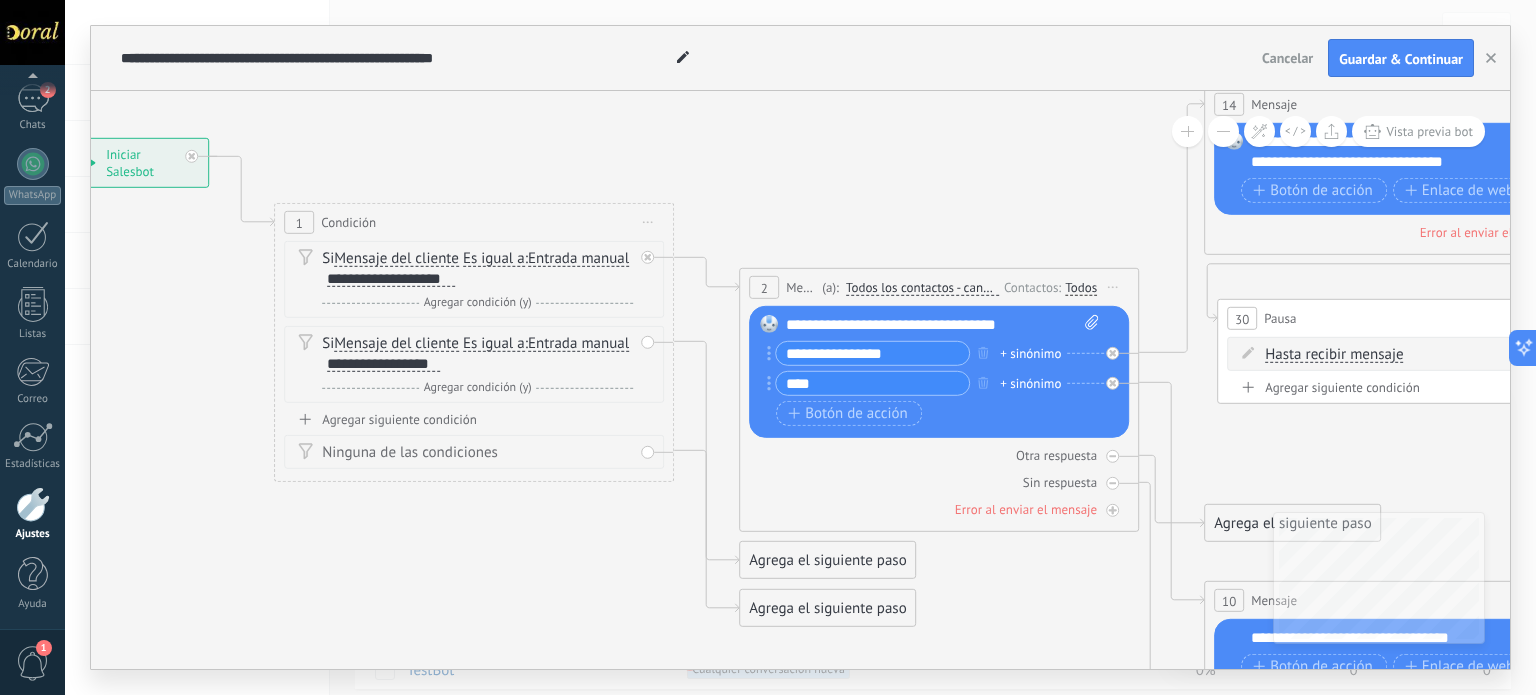 drag, startPoint x: 554, startPoint y: 550, endPoint x: 511, endPoint y: 547, distance: 43.104523 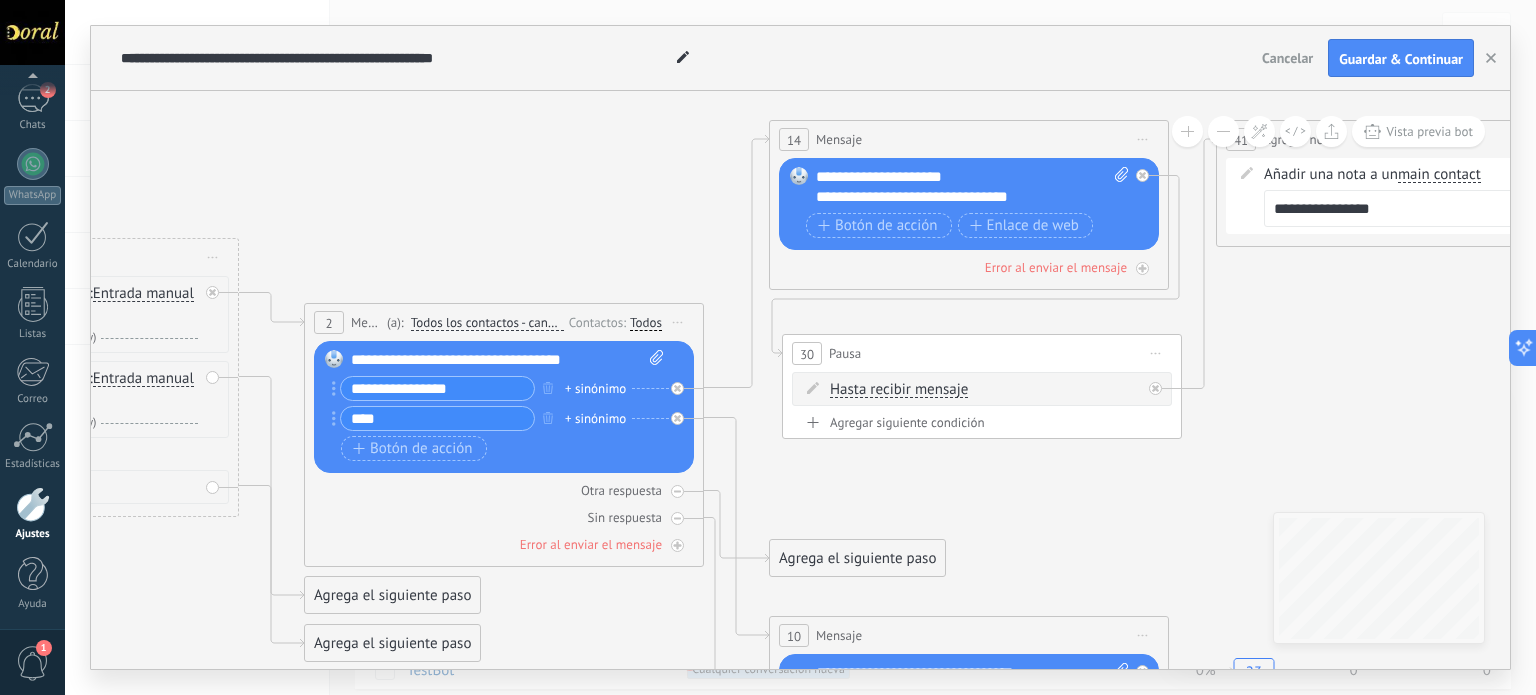 drag, startPoint x: 523, startPoint y: 549, endPoint x: 129, endPoint y: 584, distance: 395.5515 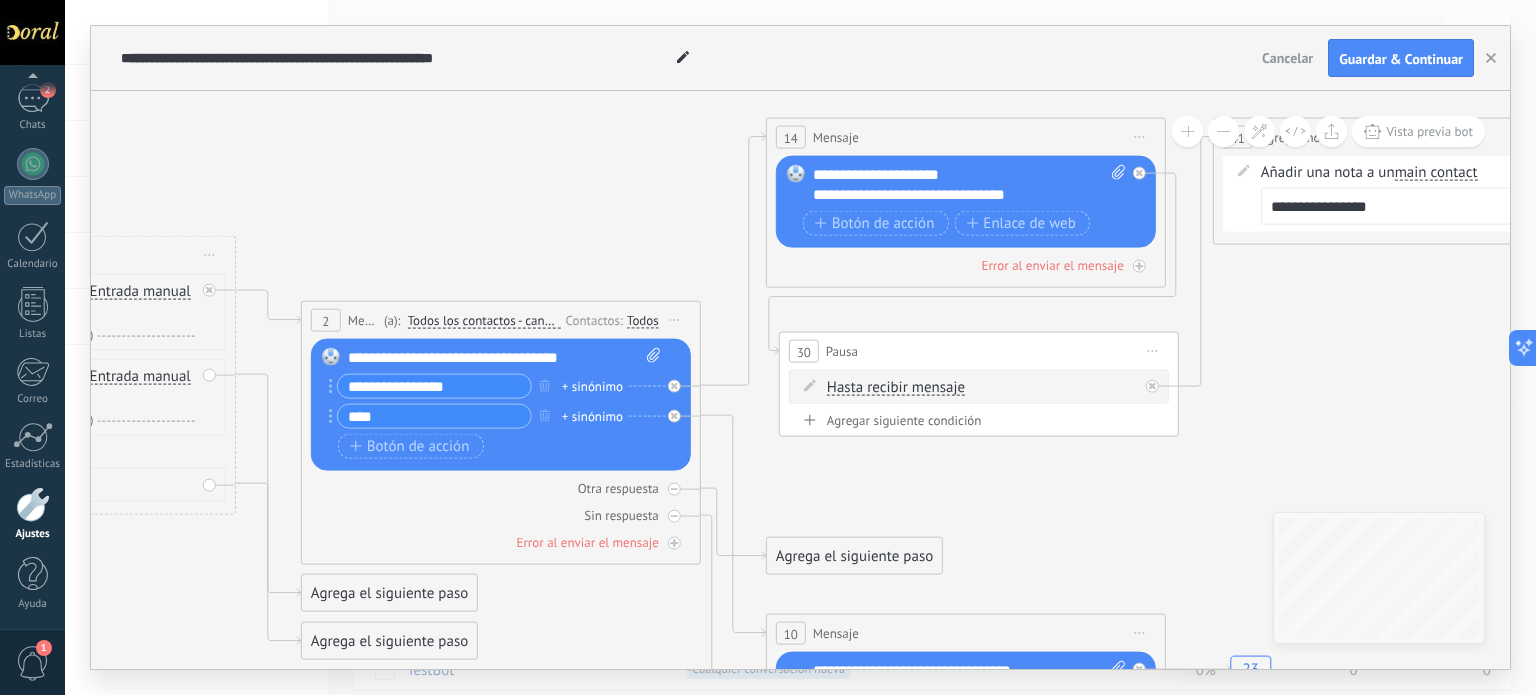 drag, startPoint x: 1103, startPoint y: 505, endPoint x: 1150, endPoint y: 473, distance: 56.859474 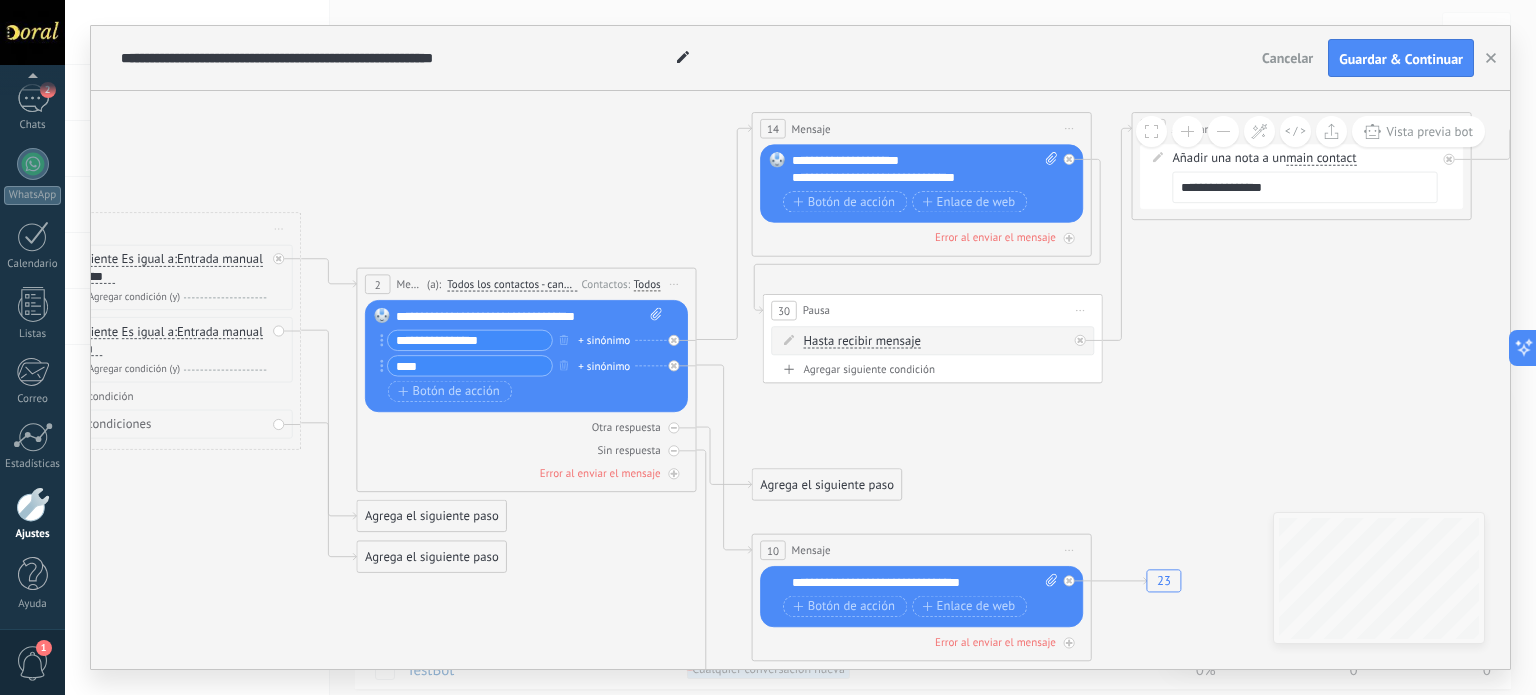 drag, startPoint x: 1148, startPoint y: 373, endPoint x: 1056, endPoint y: 414, distance: 100.72239 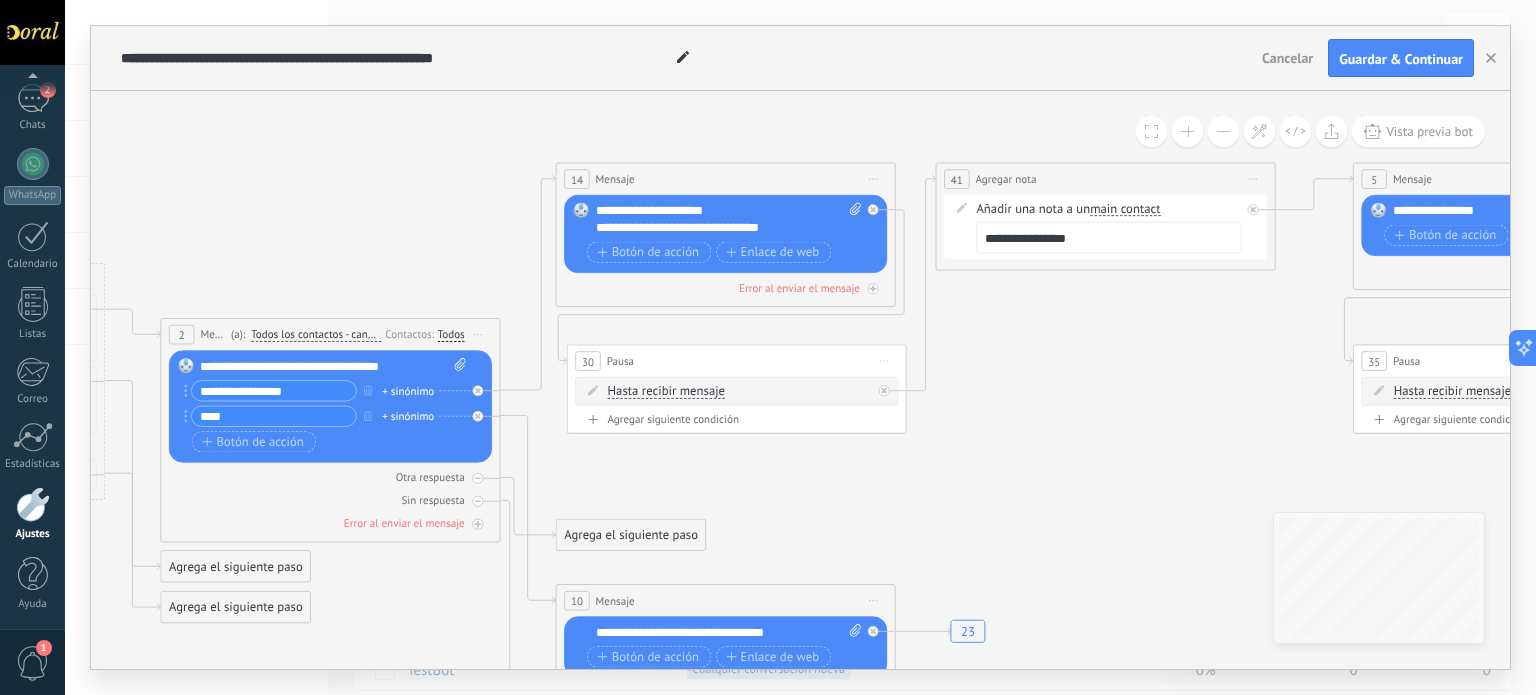 drag, startPoint x: 1092, startPoint y: 447, endPoint x: 800, endPoint y: 488, distance: 294.86438 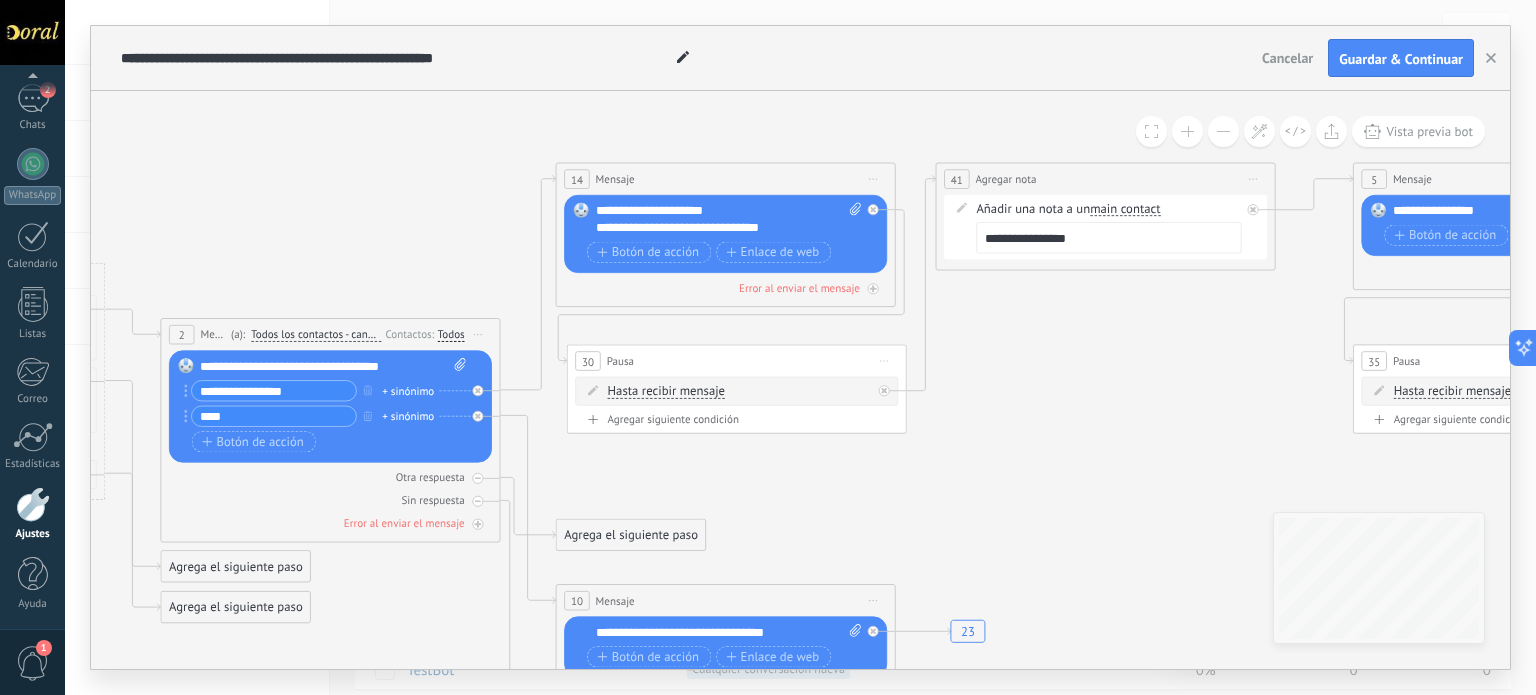 click on "23" 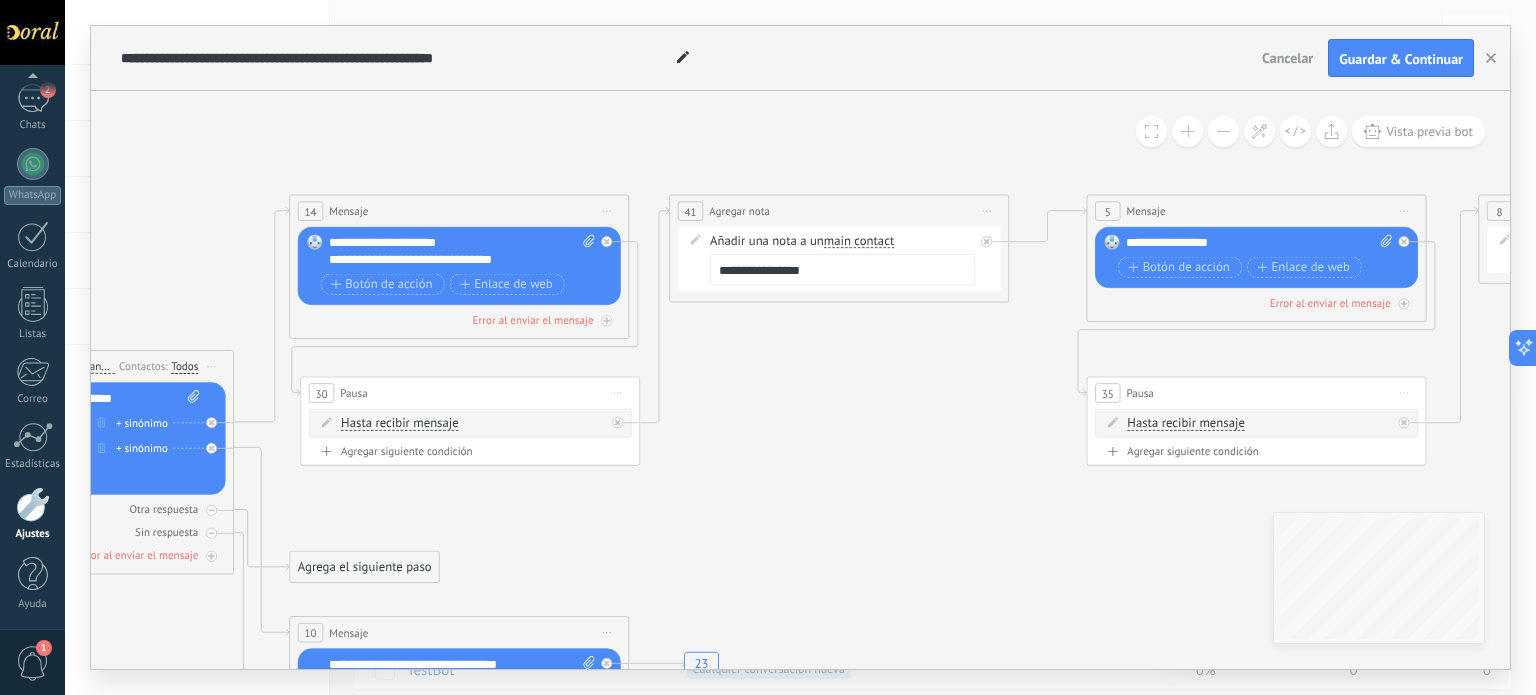 drag, startPoint x: 1059, startPoint y: 431, endPoint x: 906, endPoint y: 452, distance: 154.43445 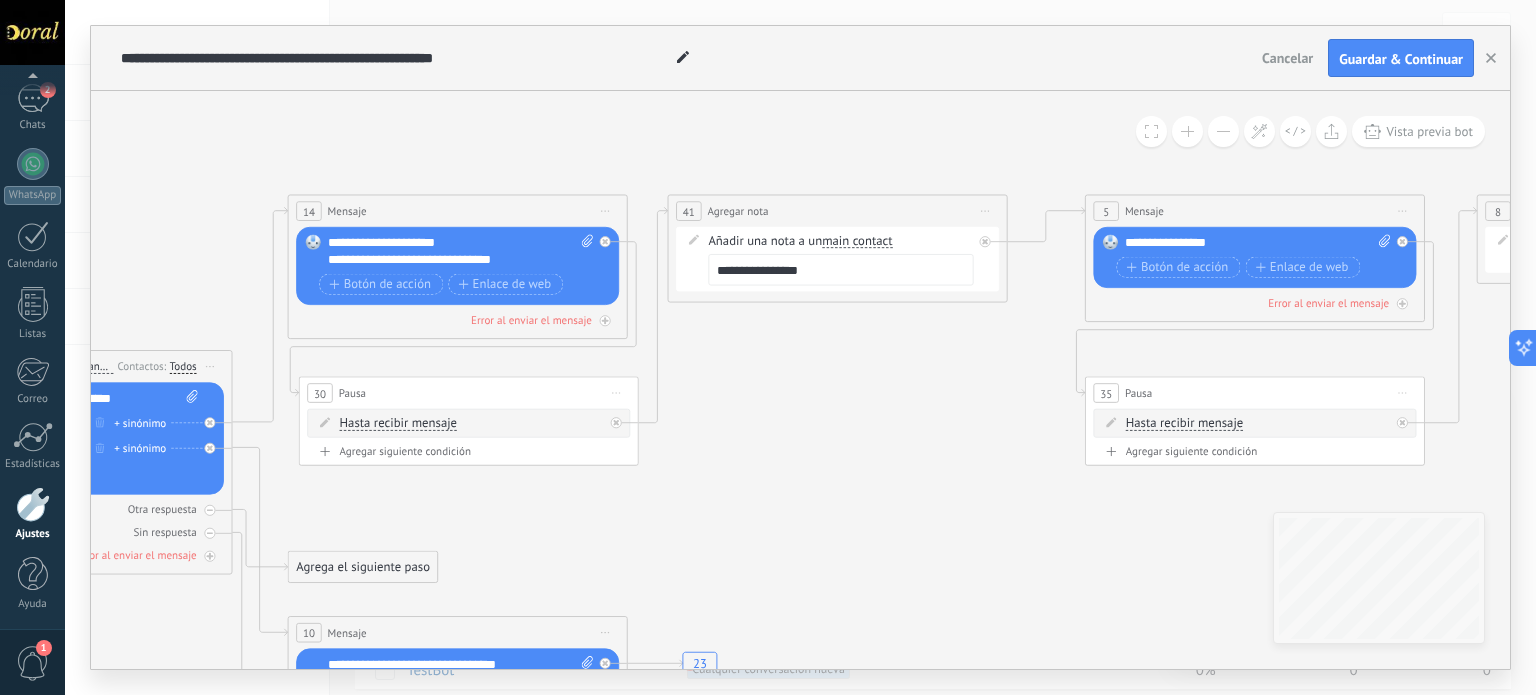 click on "Iniciar vista previa aquí
Cambiar nombre
Duplicar
Borrar" at bounding box center (616, 393) 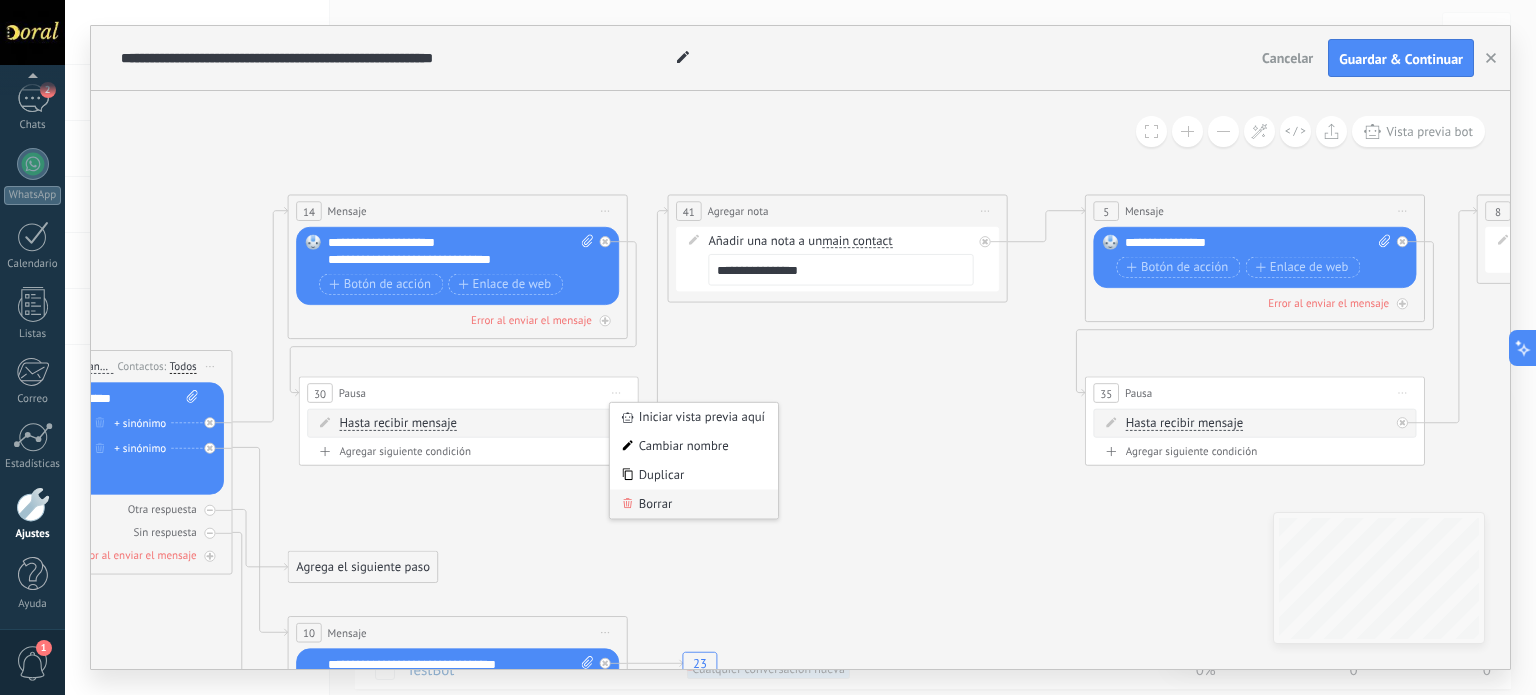 click on "Borrar" at bounding box center (694, 504) 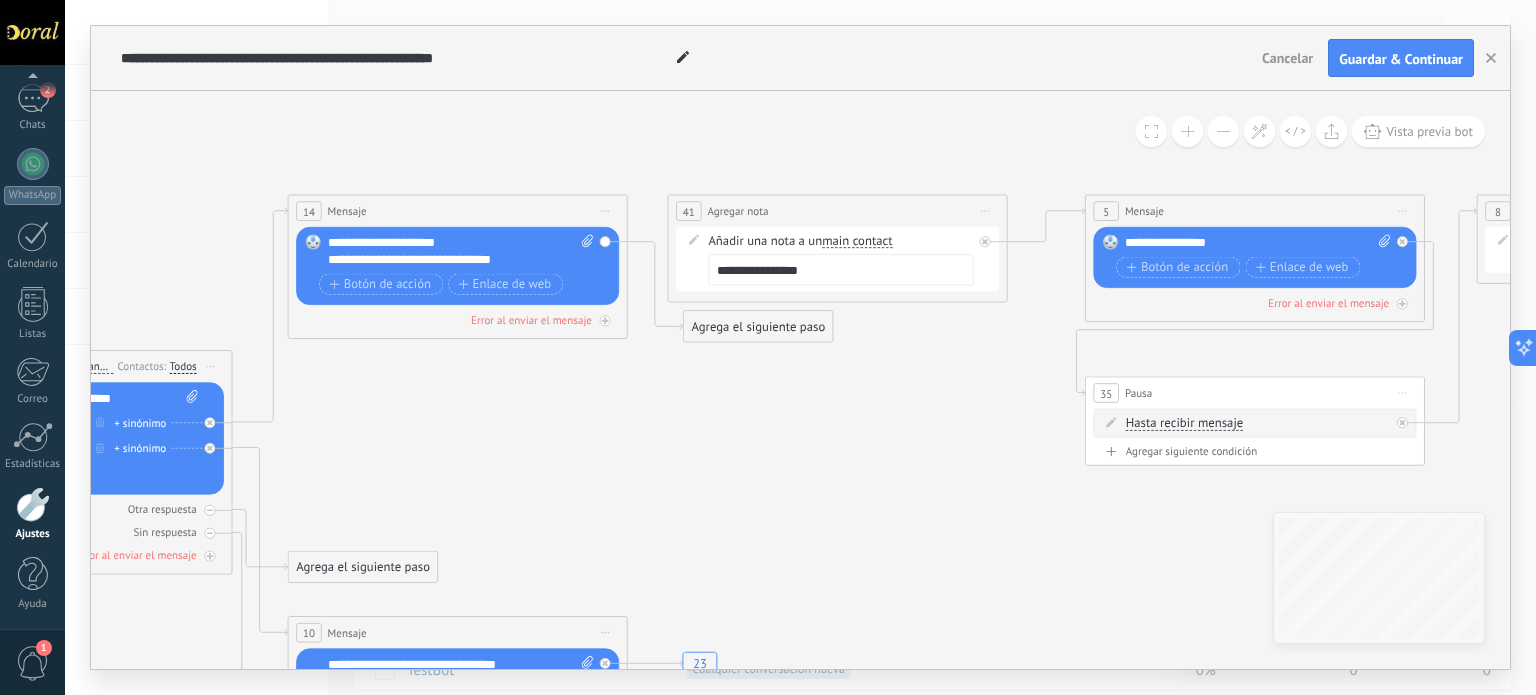 click on "Iniciar vista previa aquí
Cambiar nombre
Duplicar
Borrar" at bounding box center [985, 211] 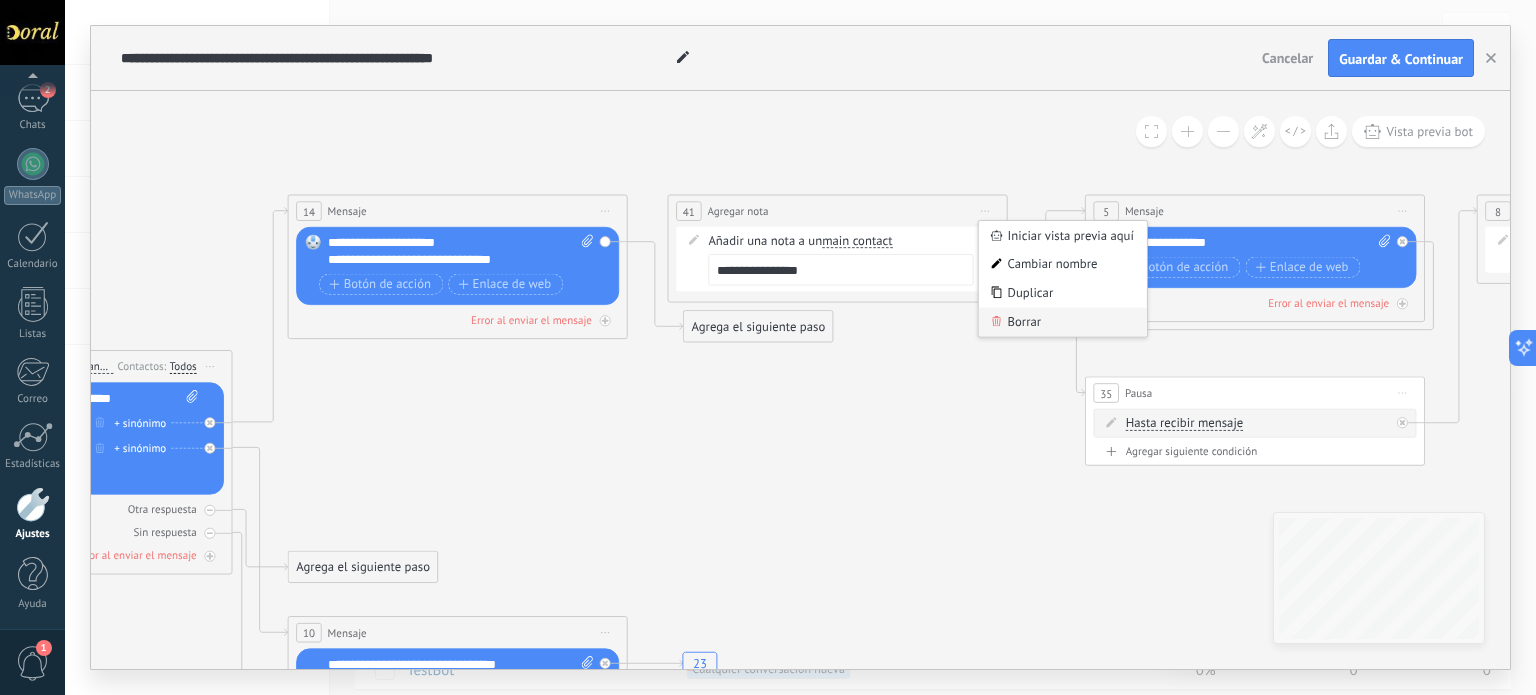 click on "Borrar" at bounding box center [1063, 322] 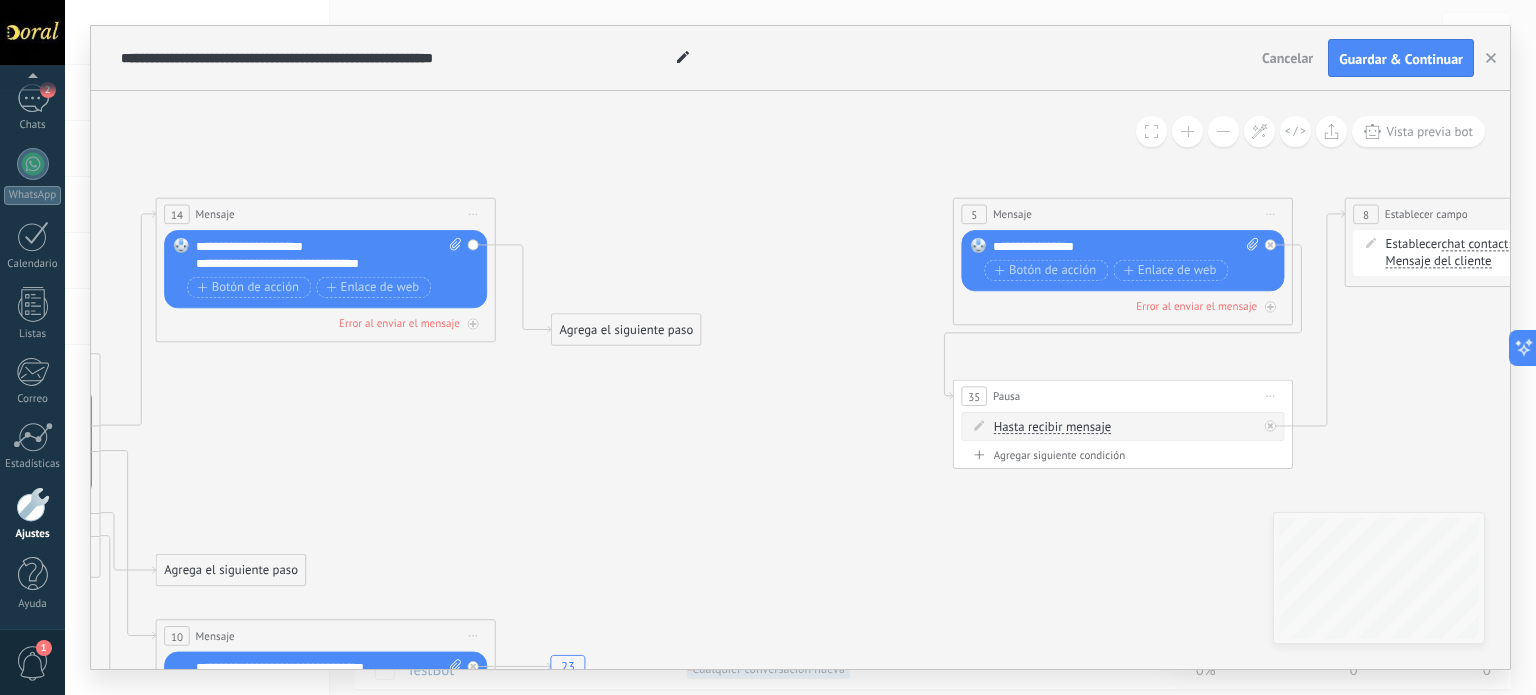 drag, startPoint x: 880, startPoint y: 443, endPoint x: 724, endPoint y: 440, distance: 156.02884 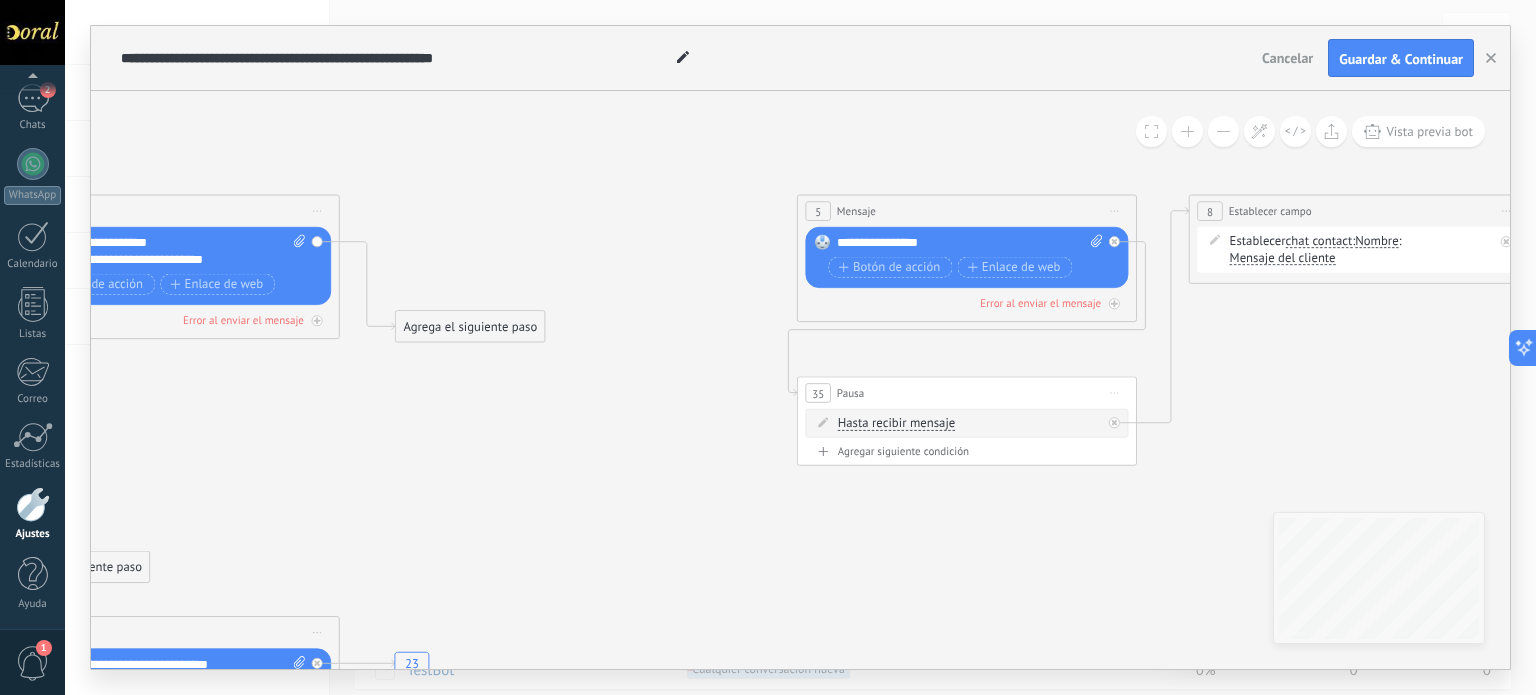 click 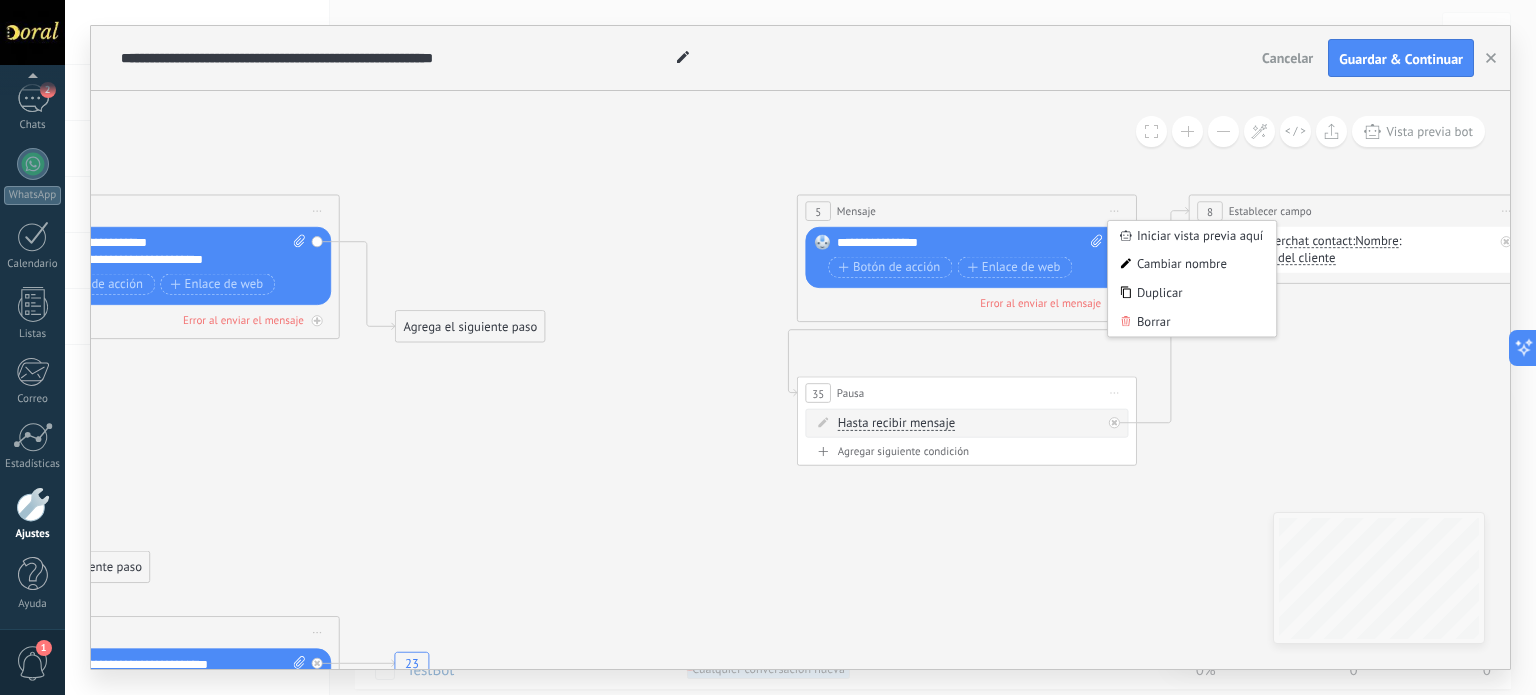 click on "Borrar" at bounding box center [1192, 322] 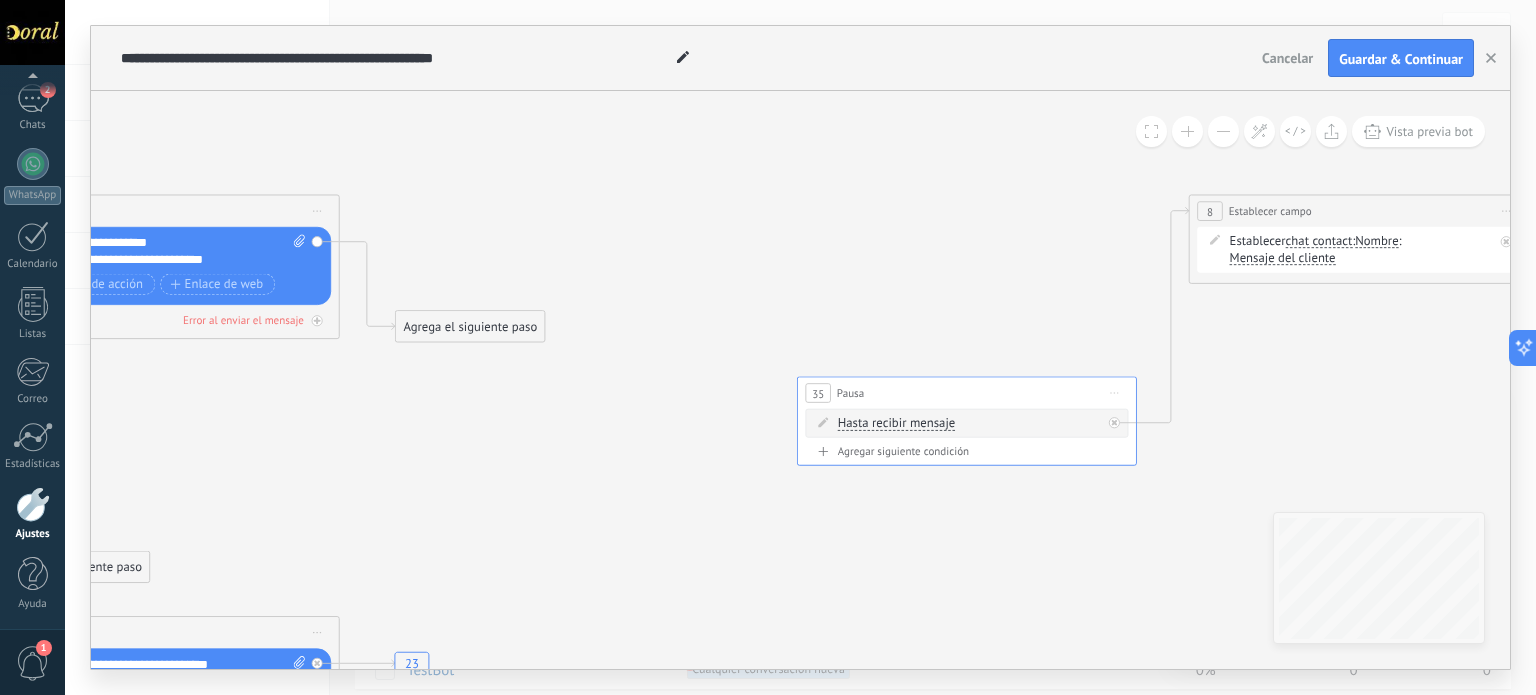 click on "Iniciar vista previa aquí
Cambiar nombre
Duplicar
Borrar" at bounding box center [1114, 393] 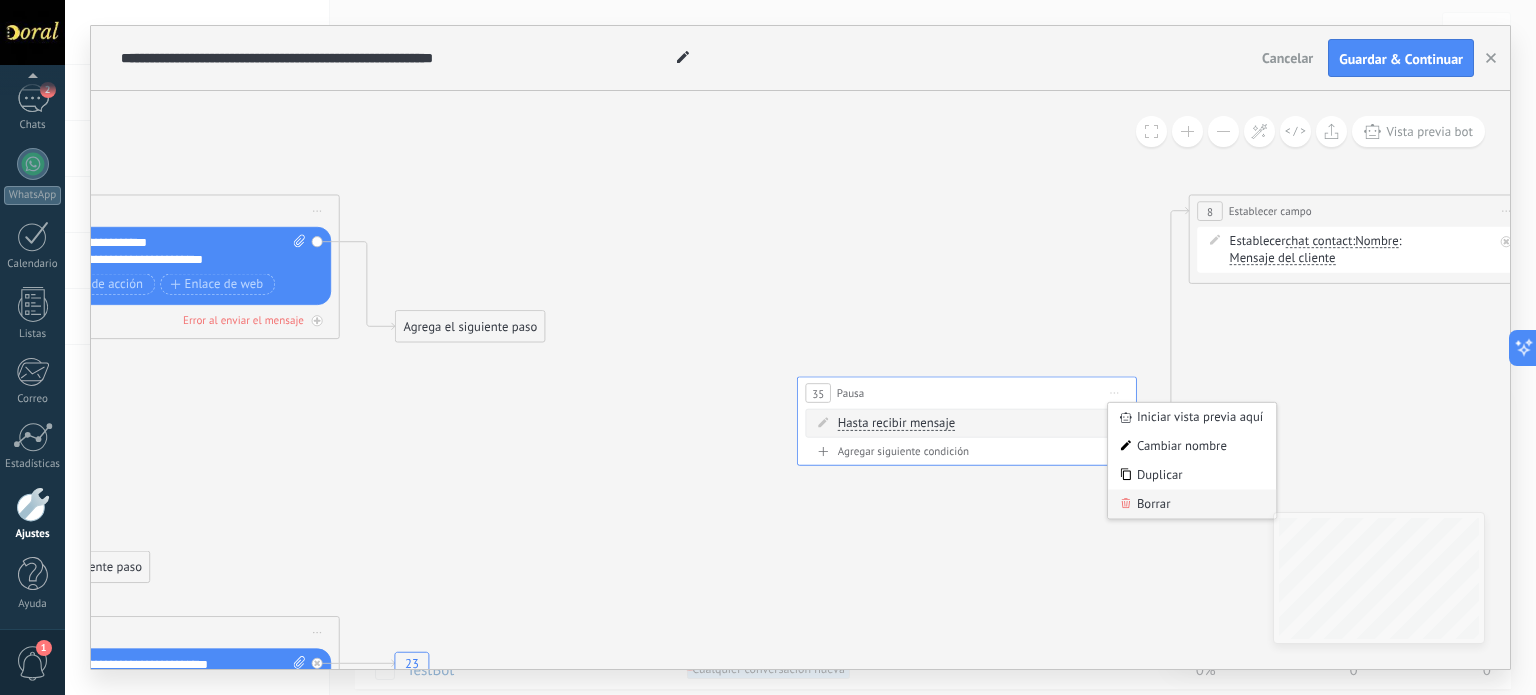 click on "Borrar" at bounding box center [1192, 504] 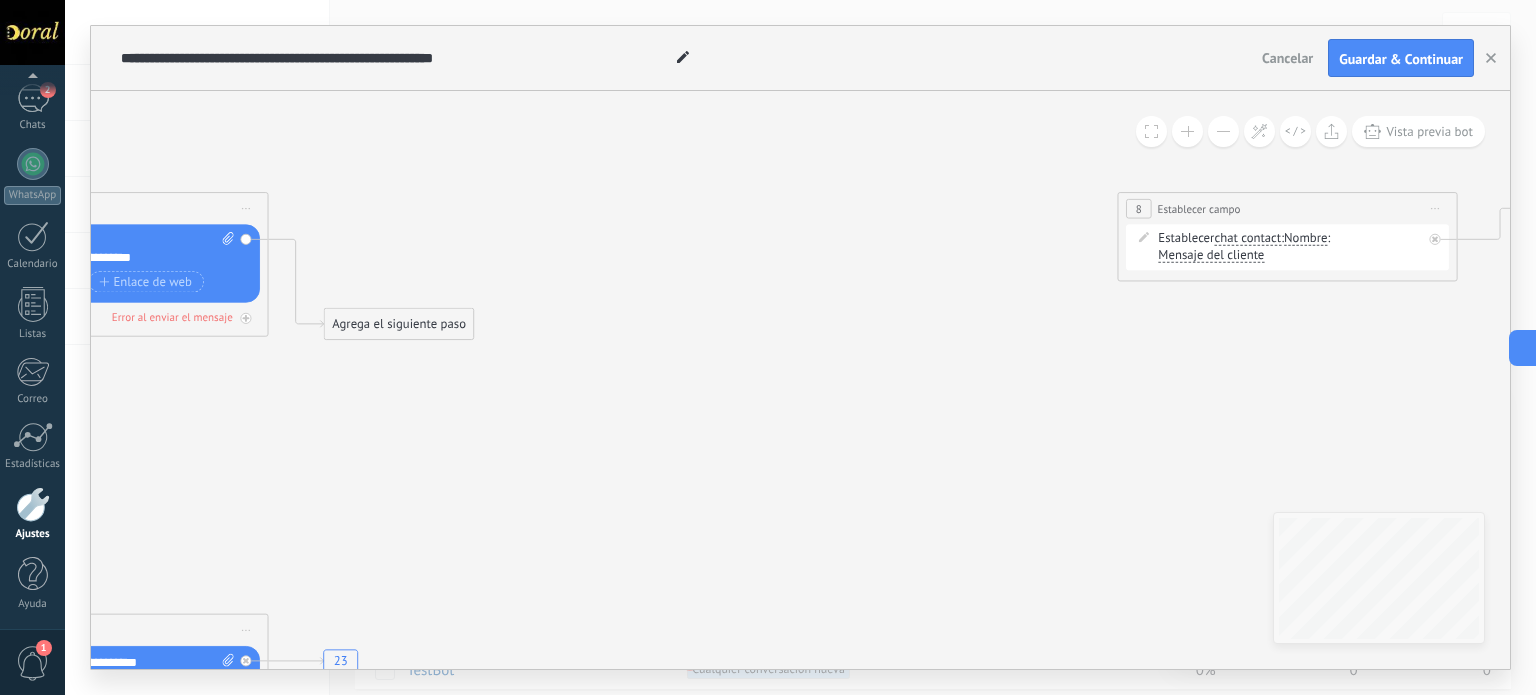 drag, startPoint x: 1242, startPoint y: 411, endPoint x: 1232, endPoint y: 316, distance: 95.524864 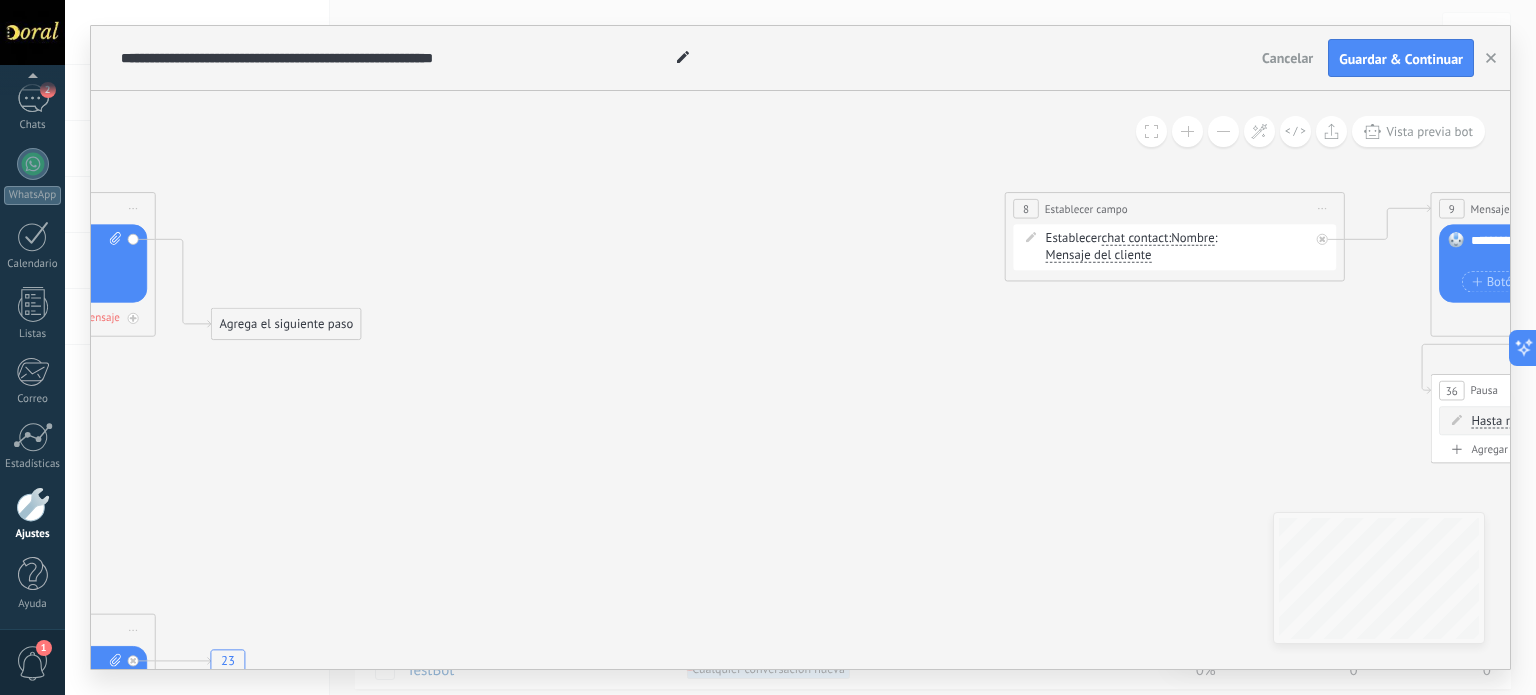 click on "Iniciar vista previa aquí
Cambiar nombre
Duplicar
Borrar" at bounding box center (1322, 209) 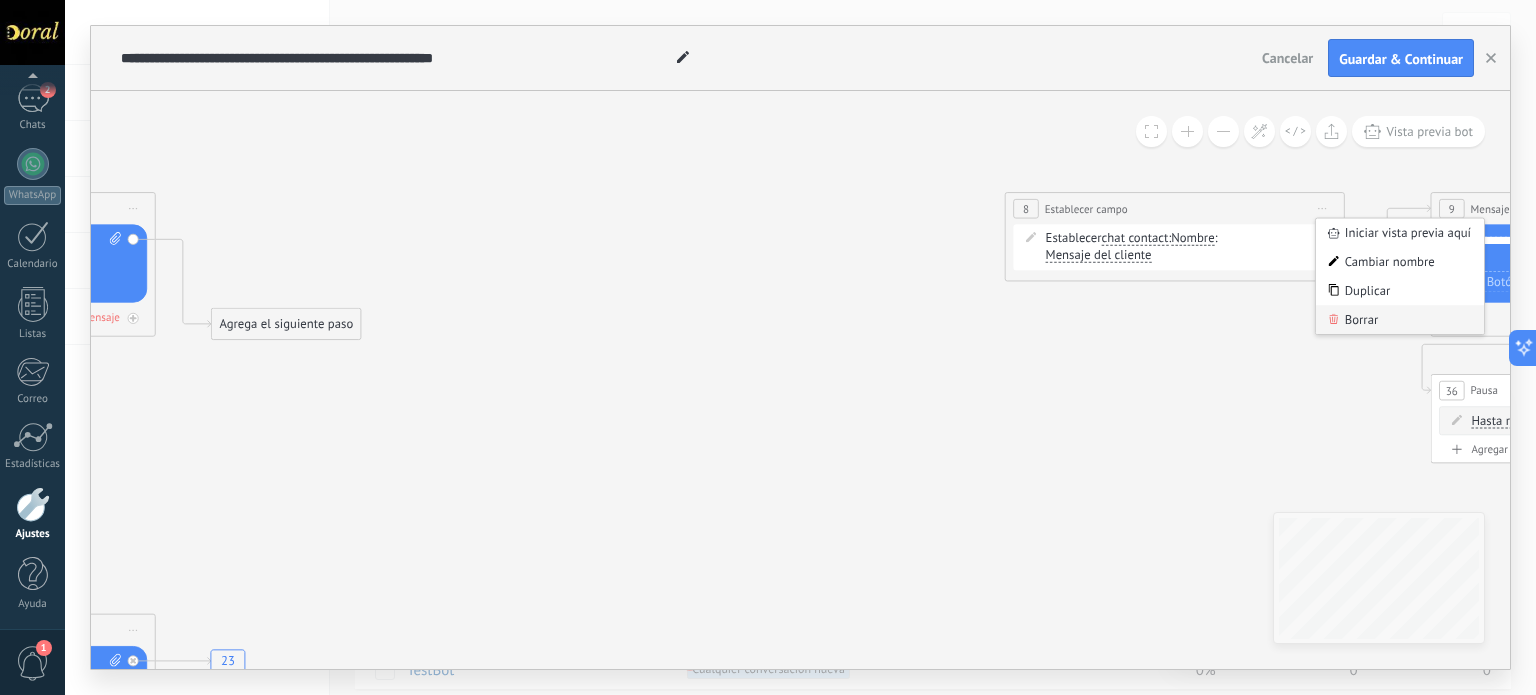 click 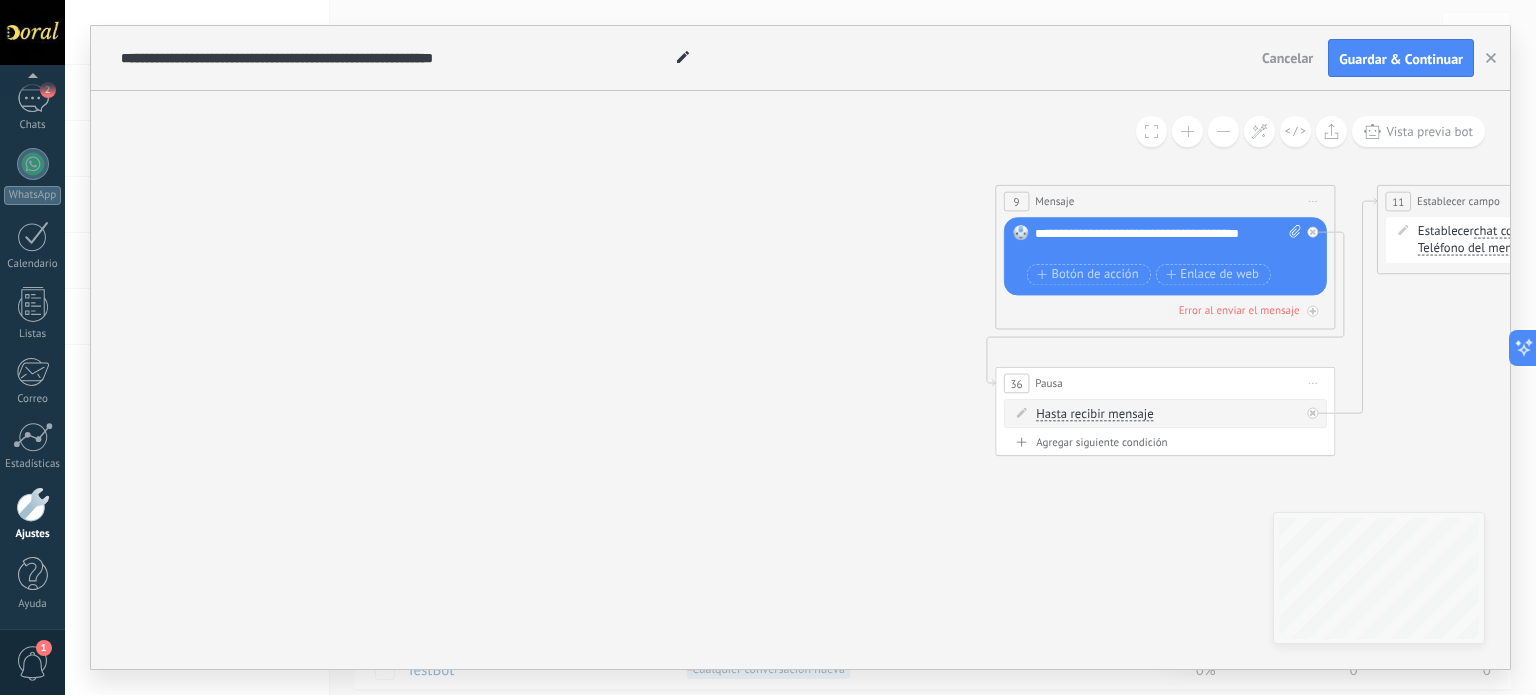 drag, startPoint x: 1253, startPoint y: 398, endPoint x: 812, endPoint y: 391, distance: 441.05554 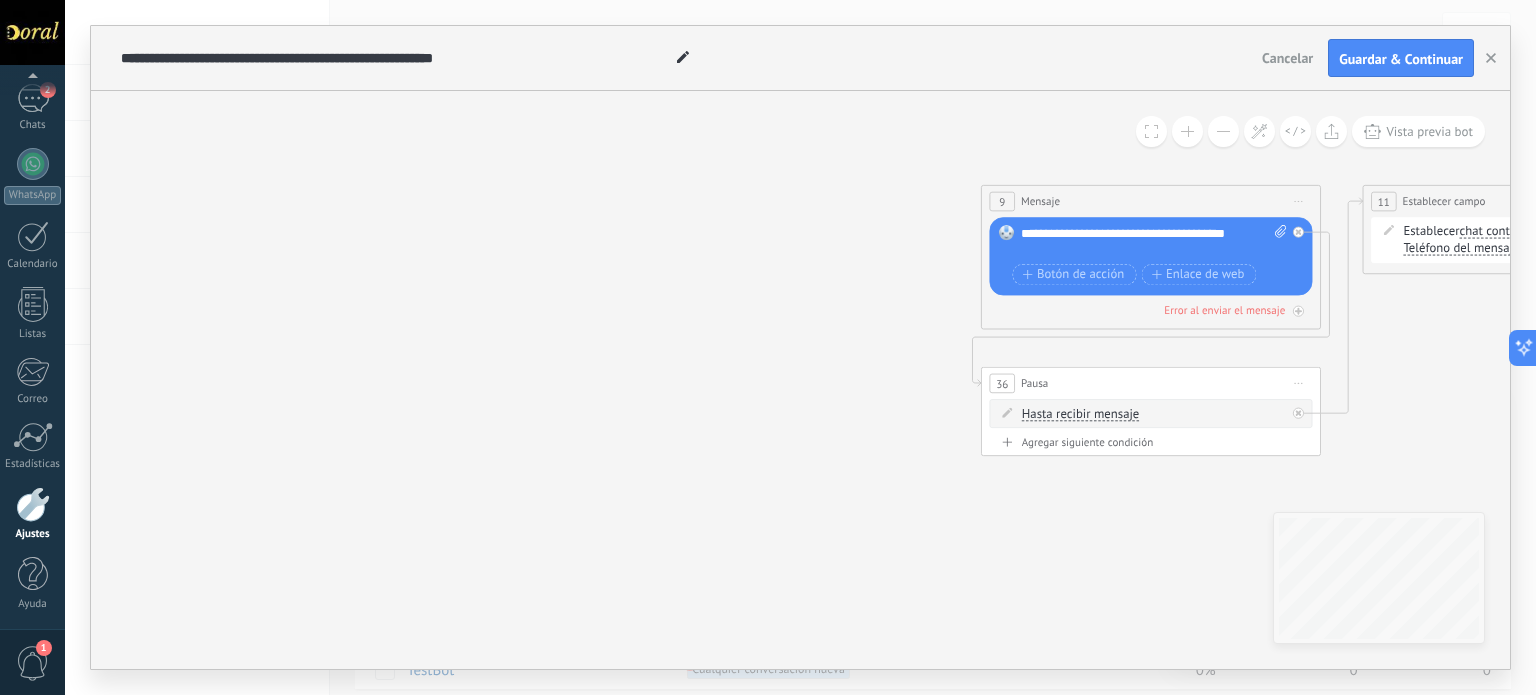 click on "Iniciar vista previa aquí
Cambiar nombre
Duplicar
Borrar" at bounding box center [1298, 201] 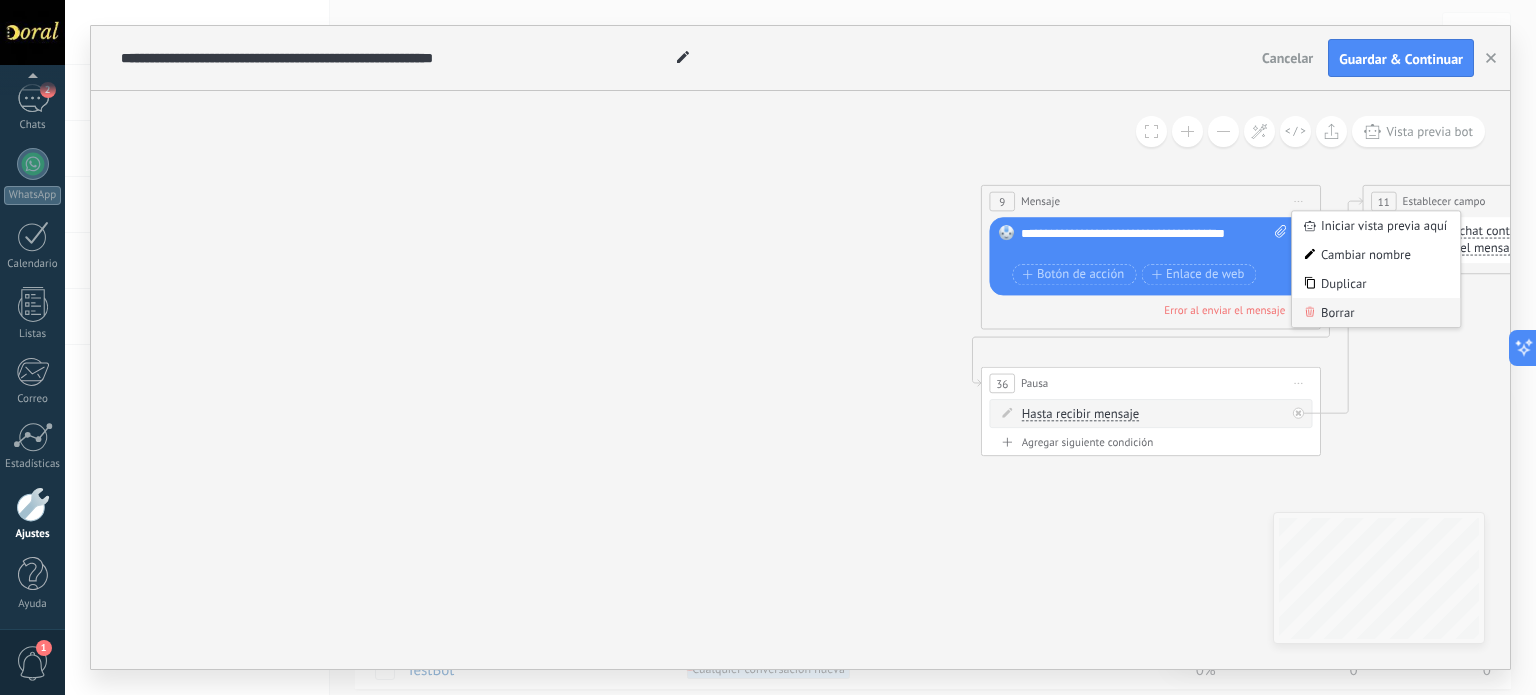 click on "Borrar" at bounding box center (1376, 312) 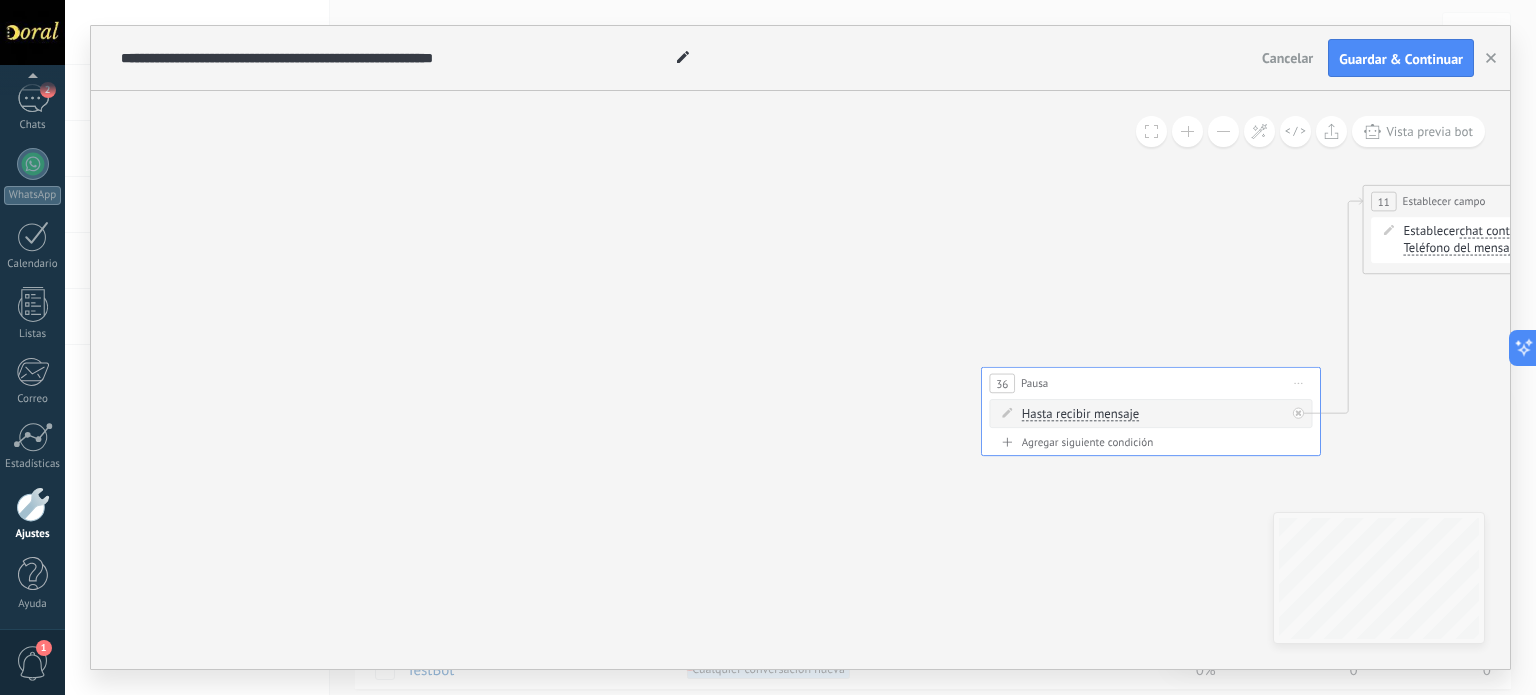 click on "Iniciar vista previa aquí
Cambiar nombre
Duplicar
Borrar" at bounding box center (1298, 383) 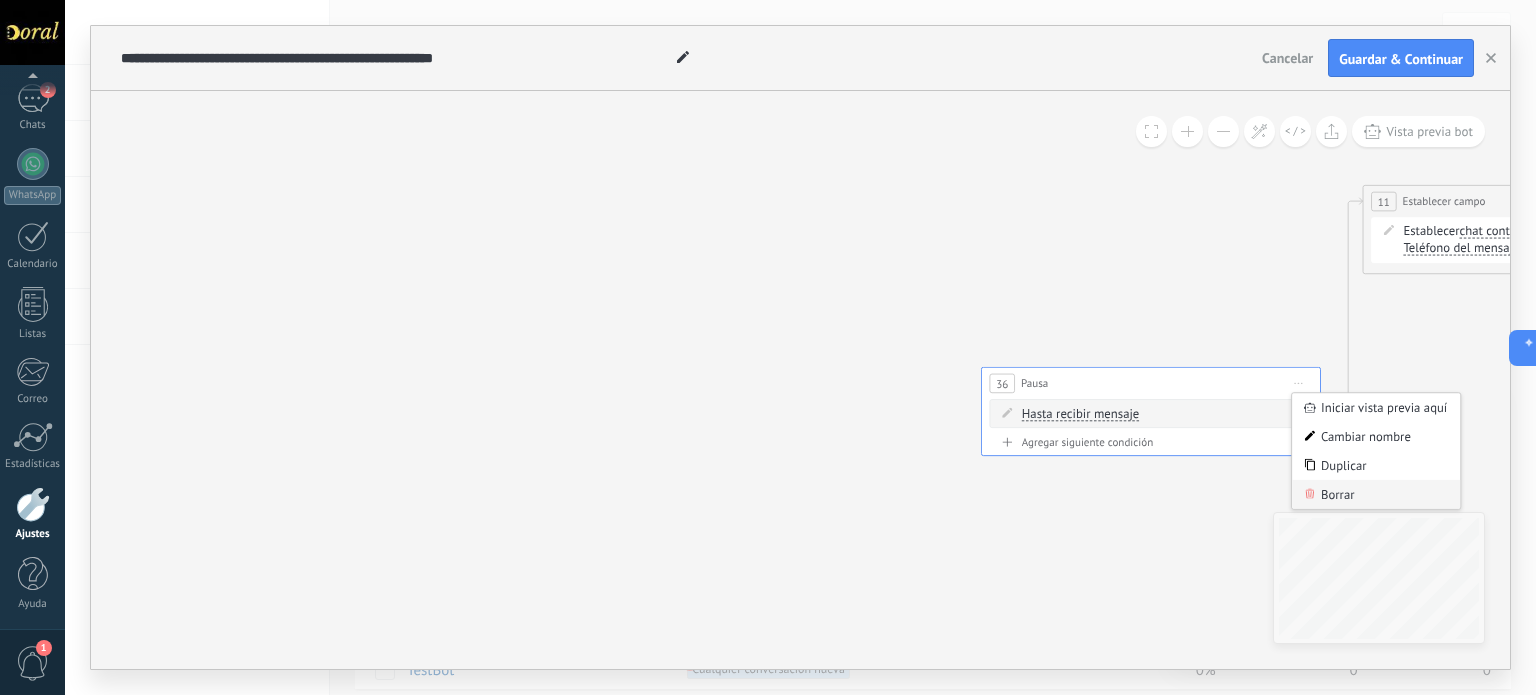 click on "Borrar" at bounding box center [1376, 494] 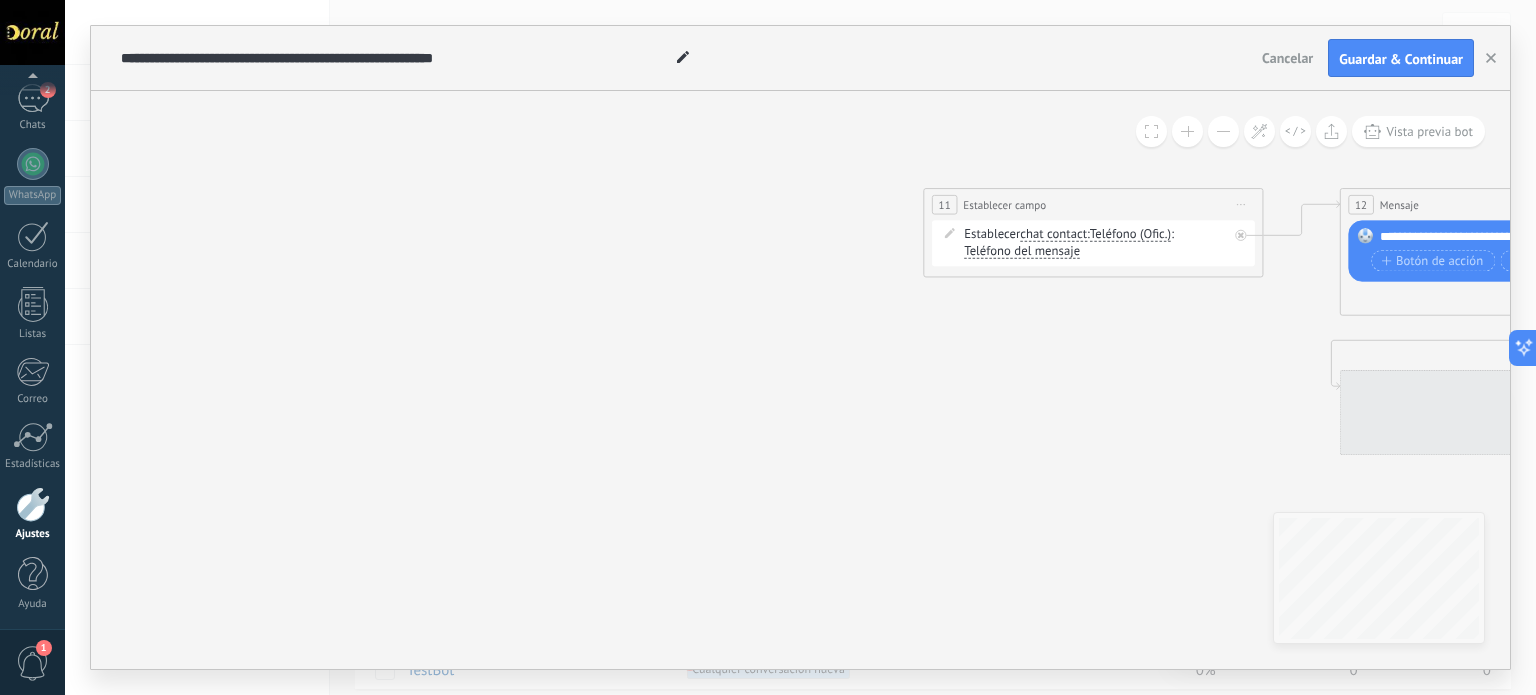 drag, startPoint x: 1137, startPoint y: 503, endPoint x: 701, endPoint y: 505, distance: 436.00458 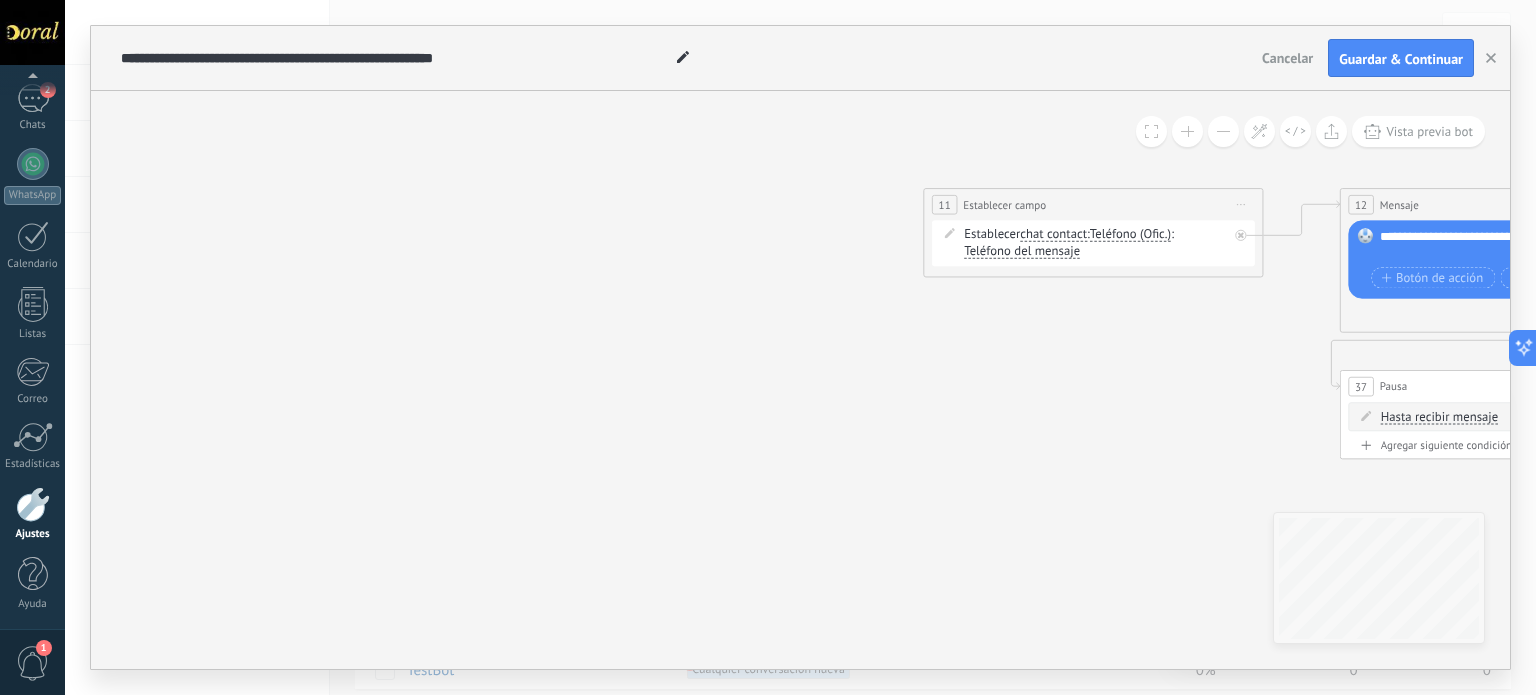 click on "Iniciar vista previa aquí
Cambiar nombre
Duplicar
Borrar" at bounding box center (1241, 205) 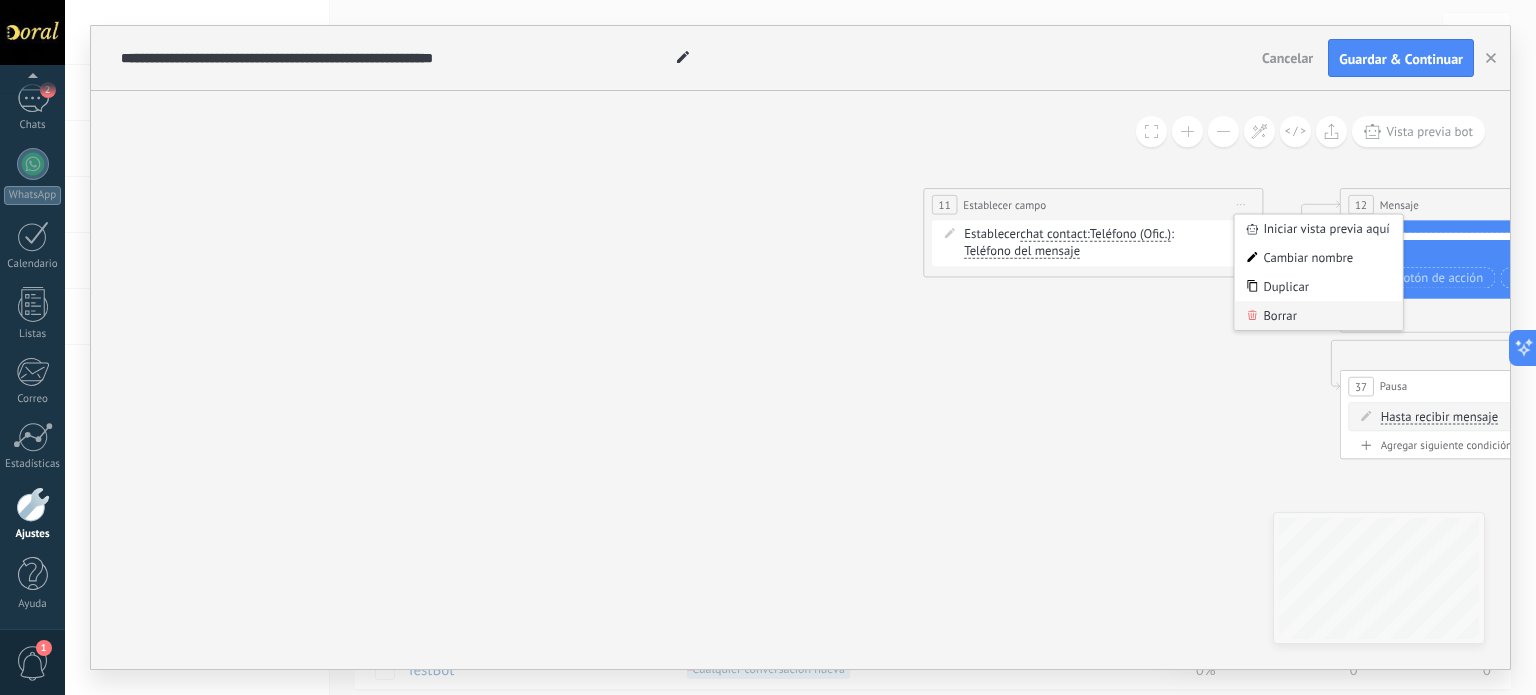 click on "Borrar" at bounding box center [1318, 315] 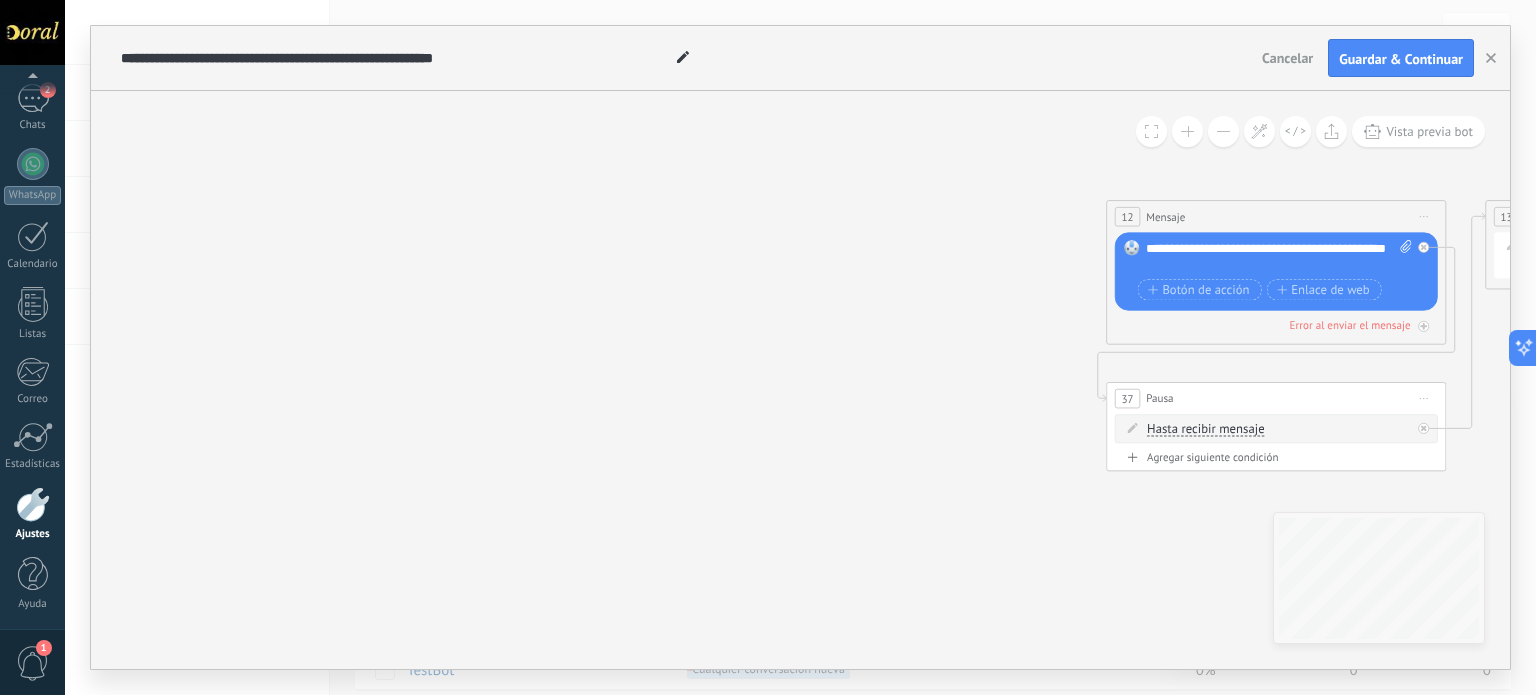 drag, startPoint x: 1174, startPoint y: 401, endPoint x: 787, endPoint y: 407, distance: 387.0465 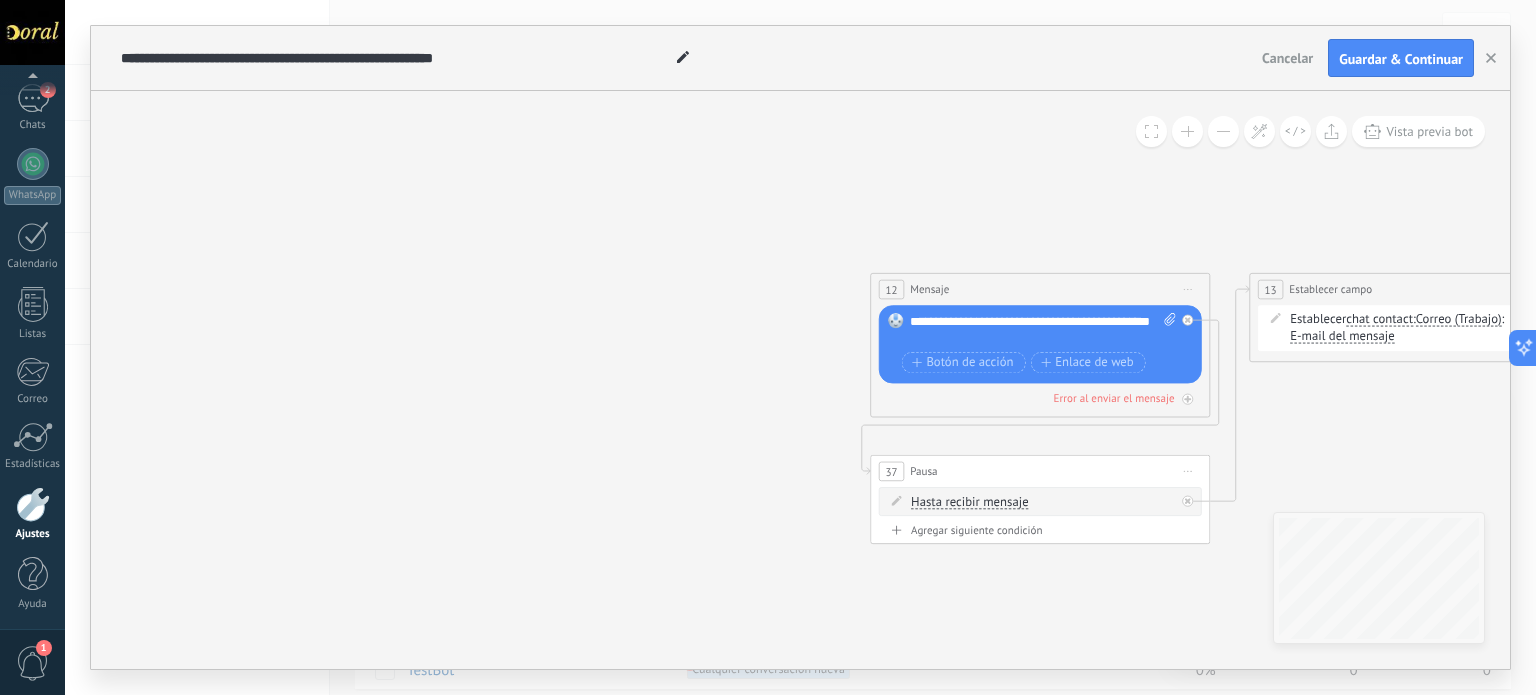 drag, startPoint x: 825, startPoint y: 141, endPoint x: 615, endPoint y: 170, distance: 211.99292 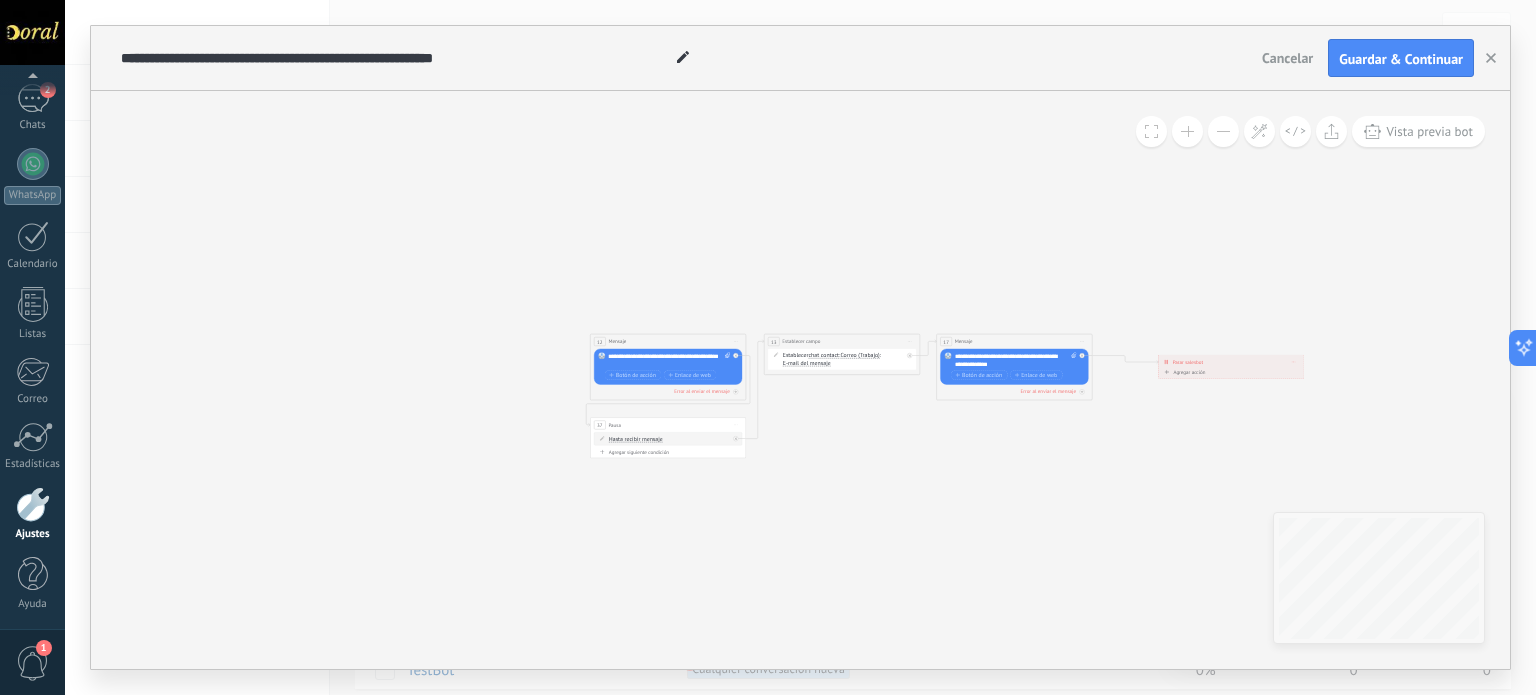 drag, startPoint x: 1080, startPoint y: 341, endPoint x: 839, endPoint y: 414, distance: 251.81342 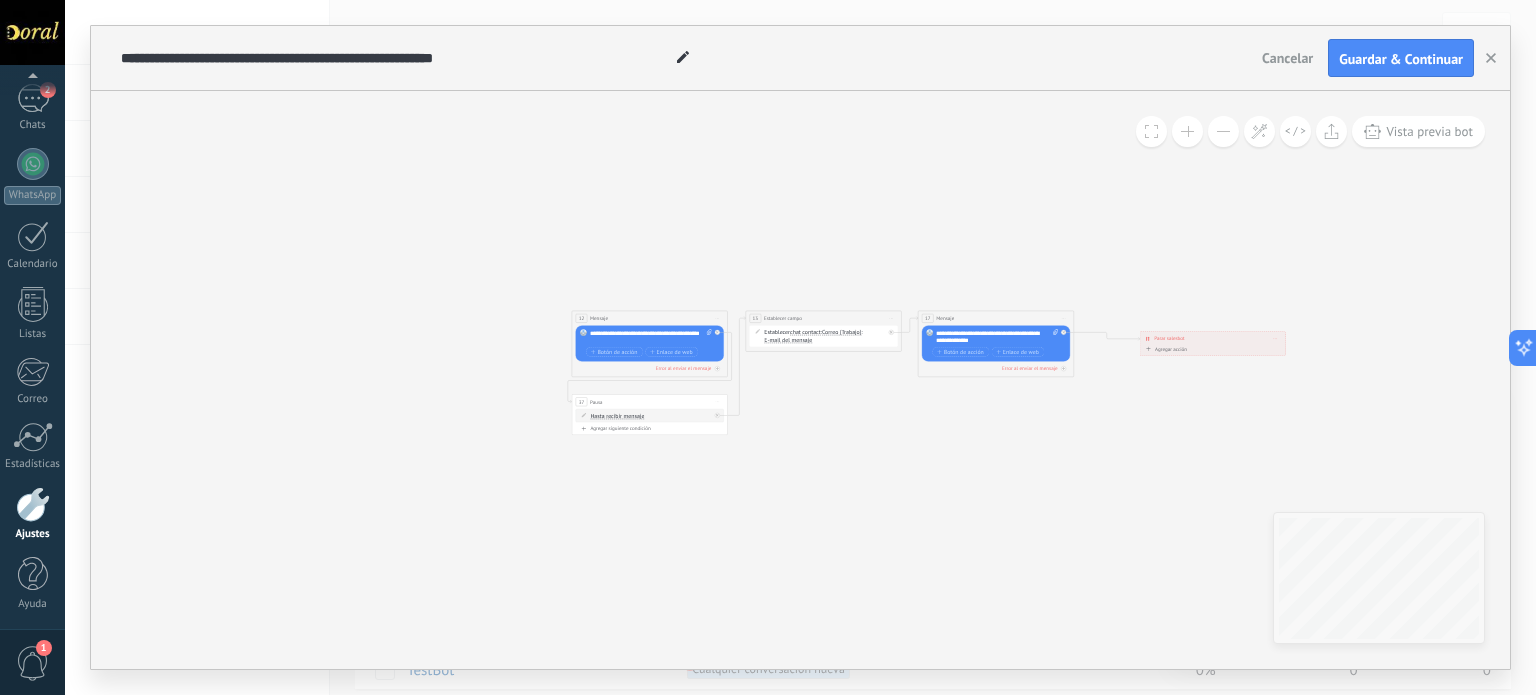 click on "Iniciar vista previa aquí
Cambiar nombre
Duplicar
Borrar" at bounding box center (717, 318) 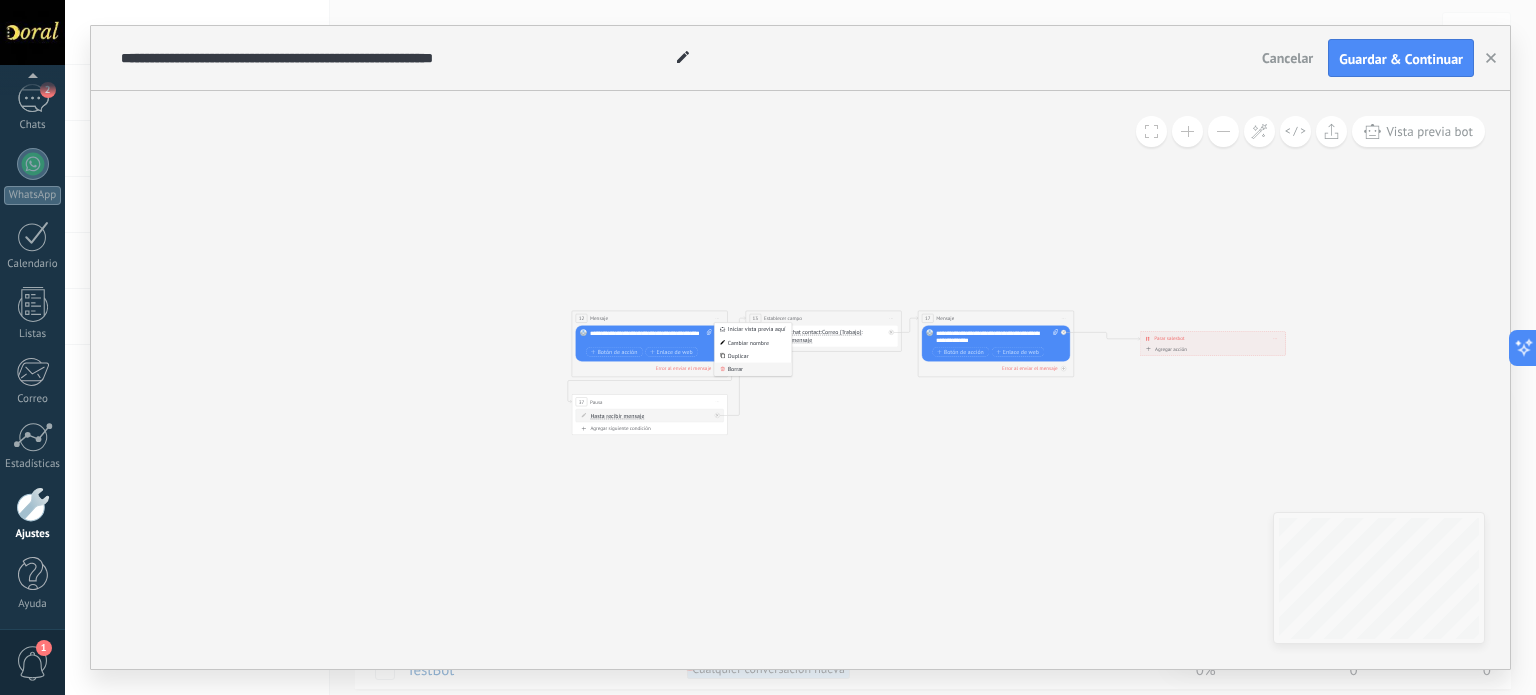 click on "Borrar" at bounding box center (752, 369) 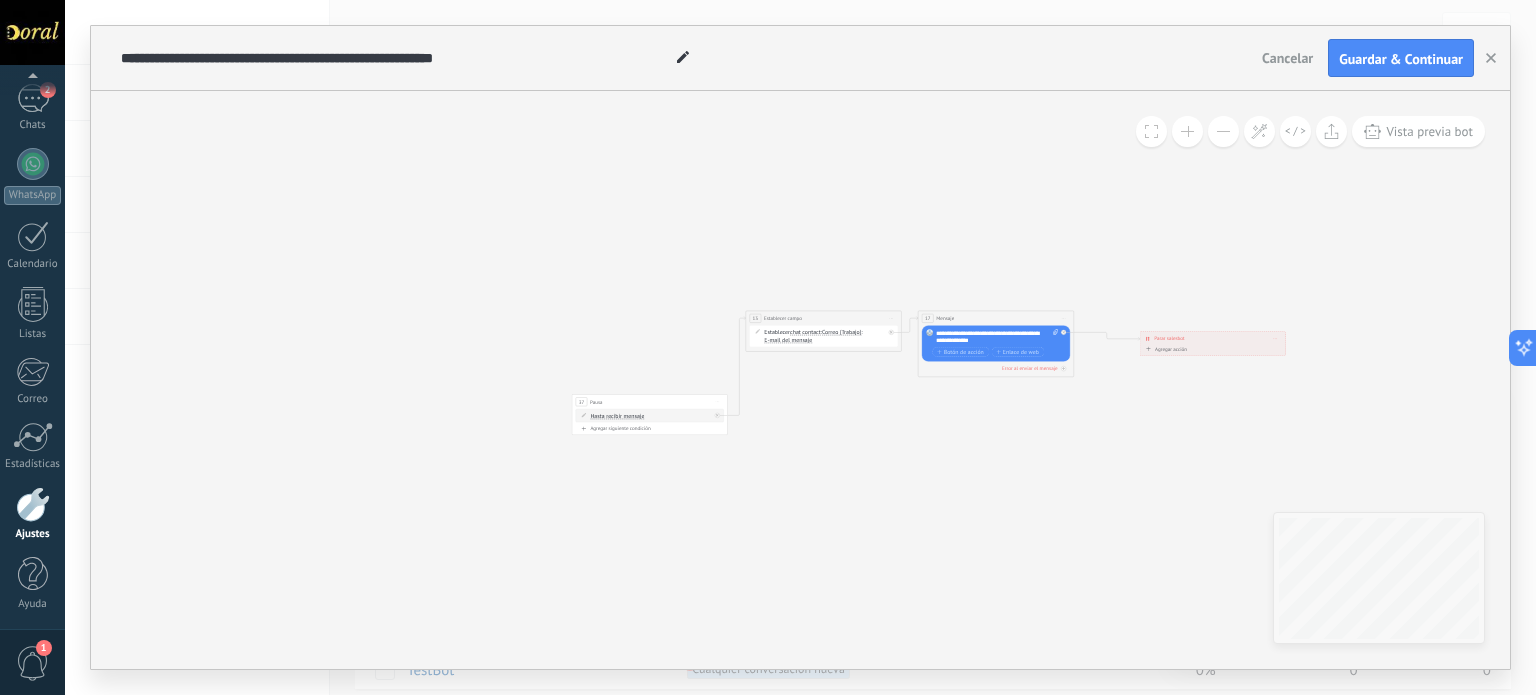 click 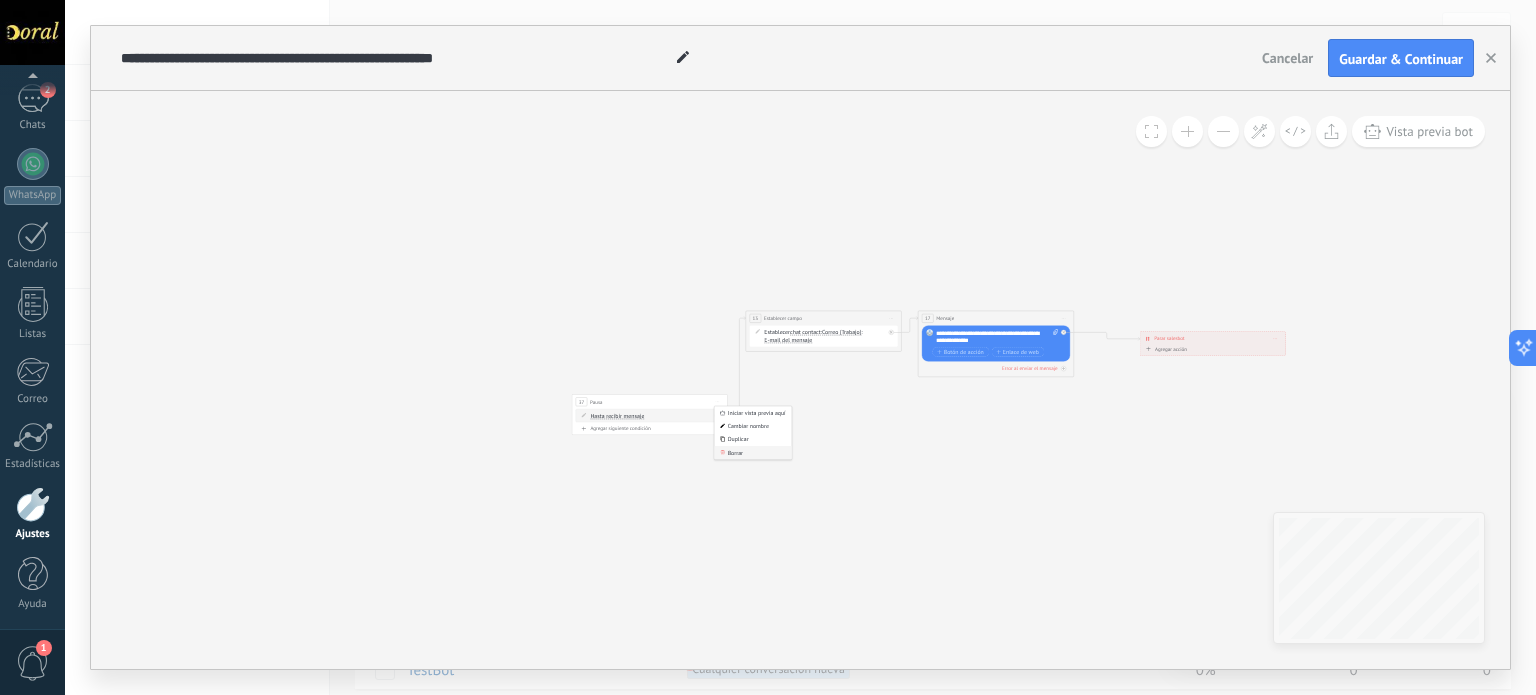 click on "Borrar" at bounding box center [752, 452] 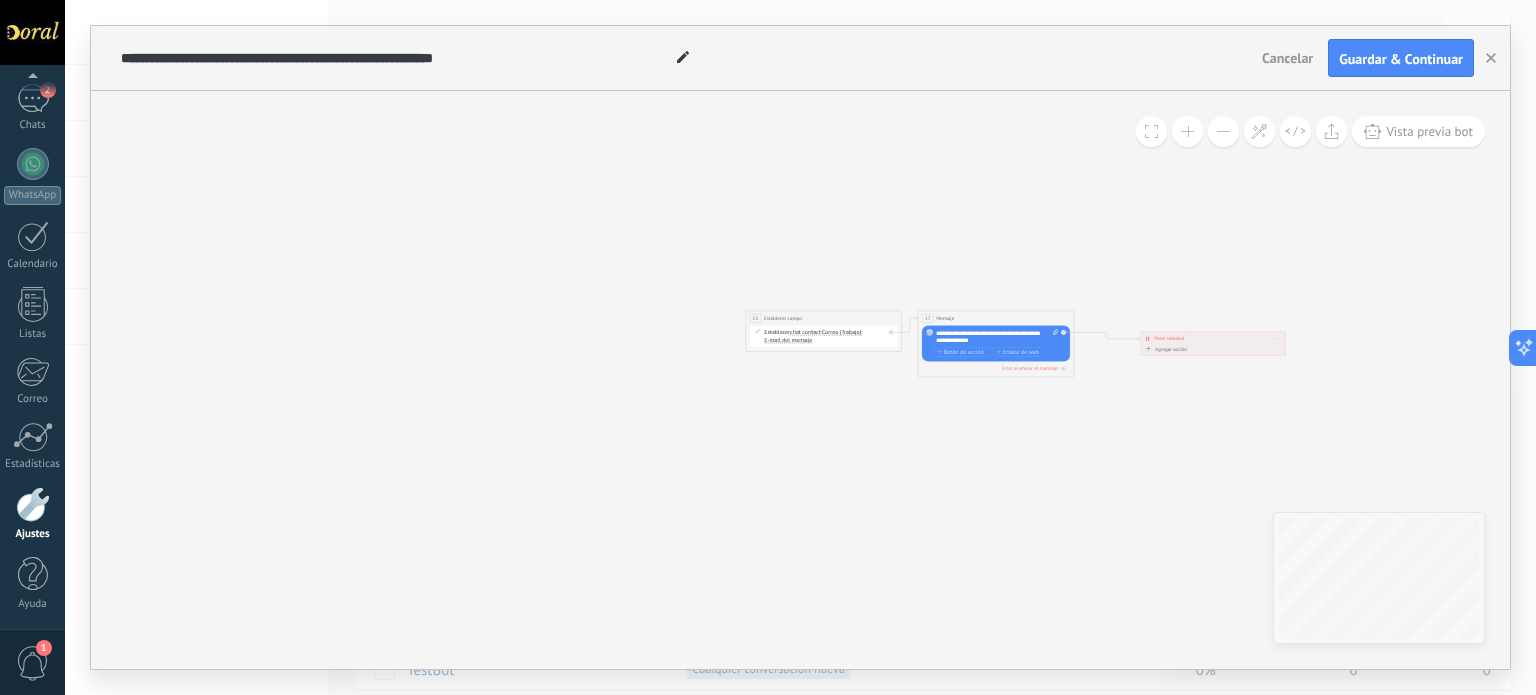 click on "Iniciar vista previa aquí
Cambiar nombre
Duplicar
Borrar" at bounding box center (891, 318) 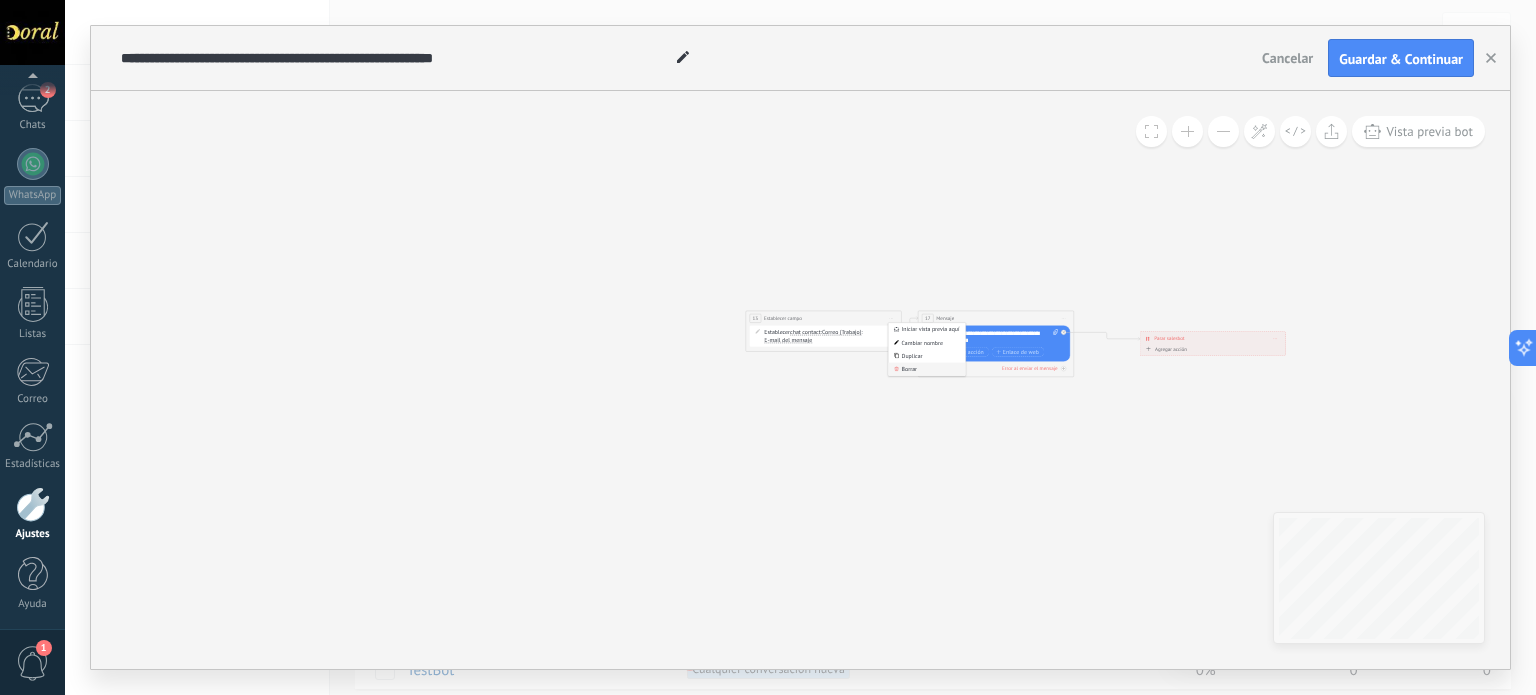 click on "Borrar" at bounding box center (926, 369) 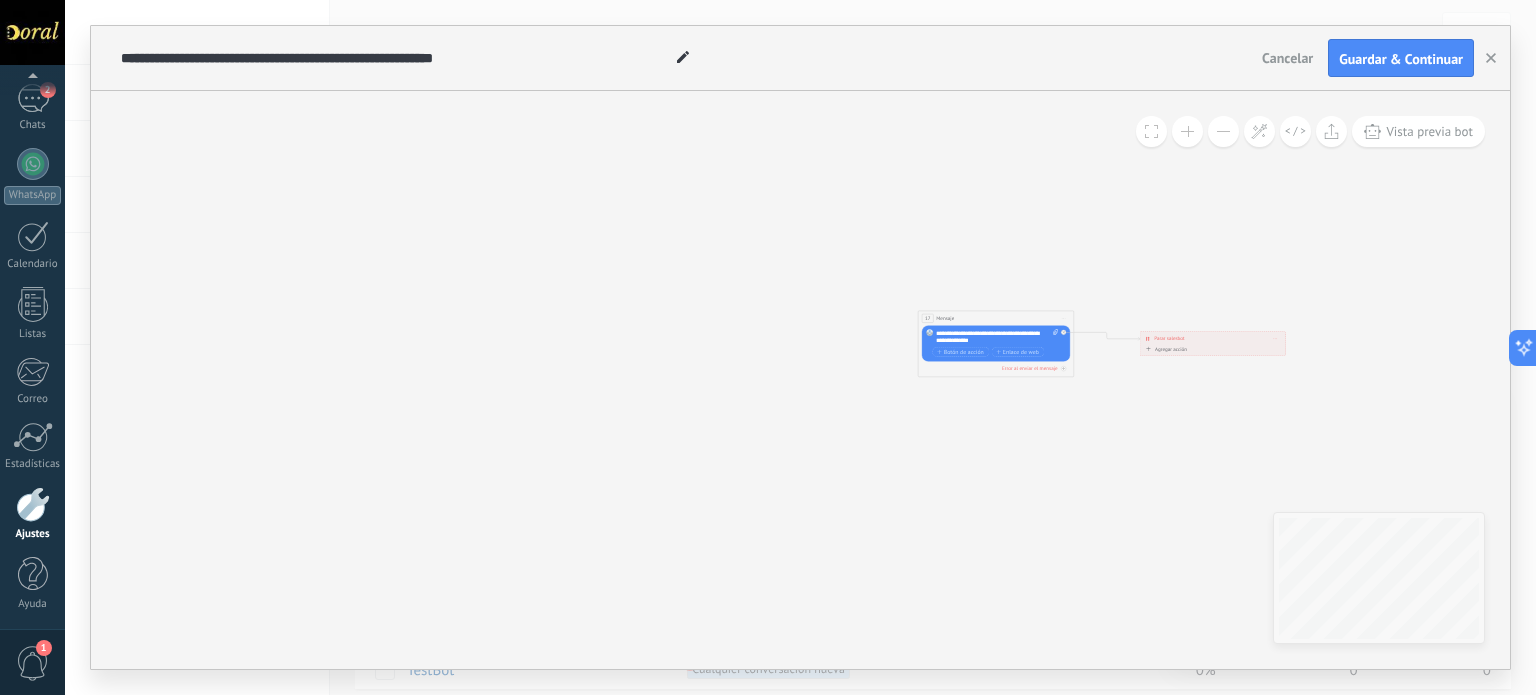 click on "Iniciar vista previa aquí
Cambiar nombre
Duplicar
Borrar" at bounding box center [1064, 318] 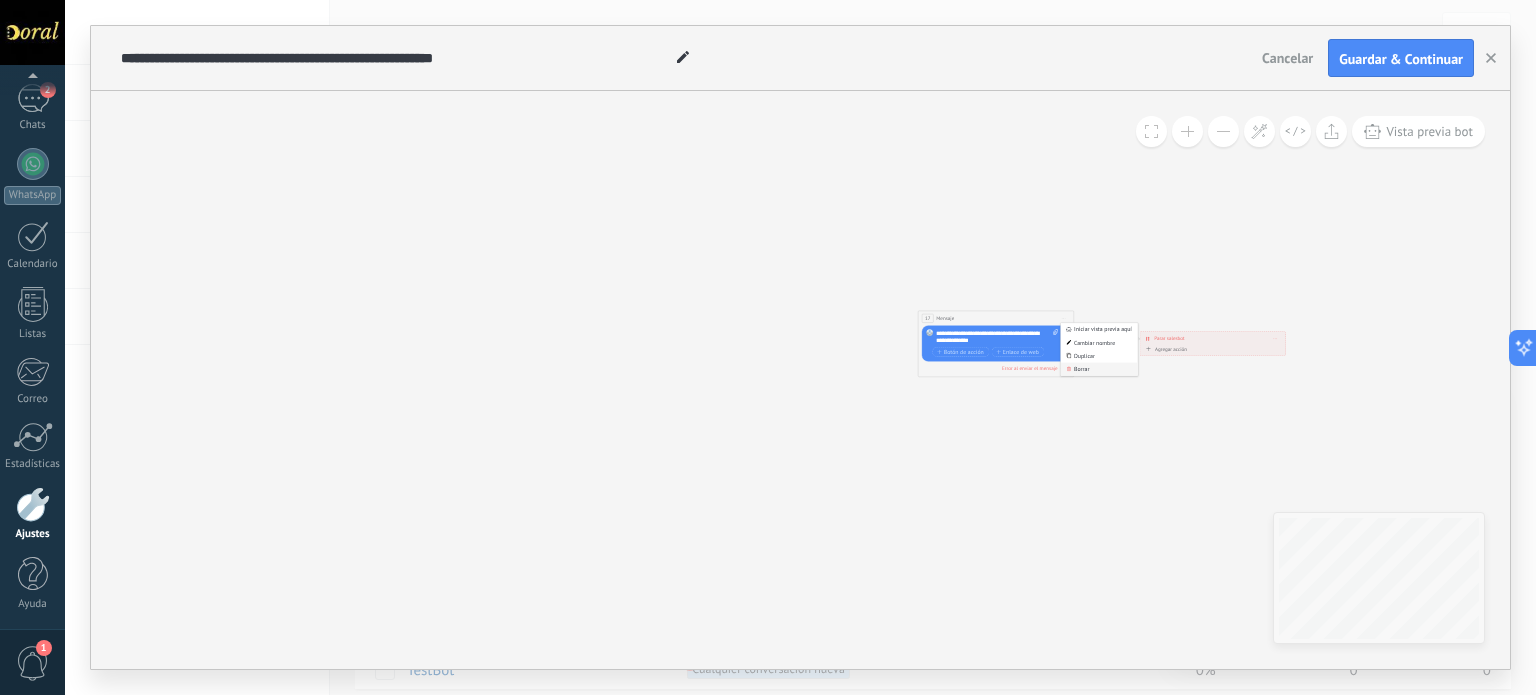 click on "Borrar" at bounding box center [1099, 369] 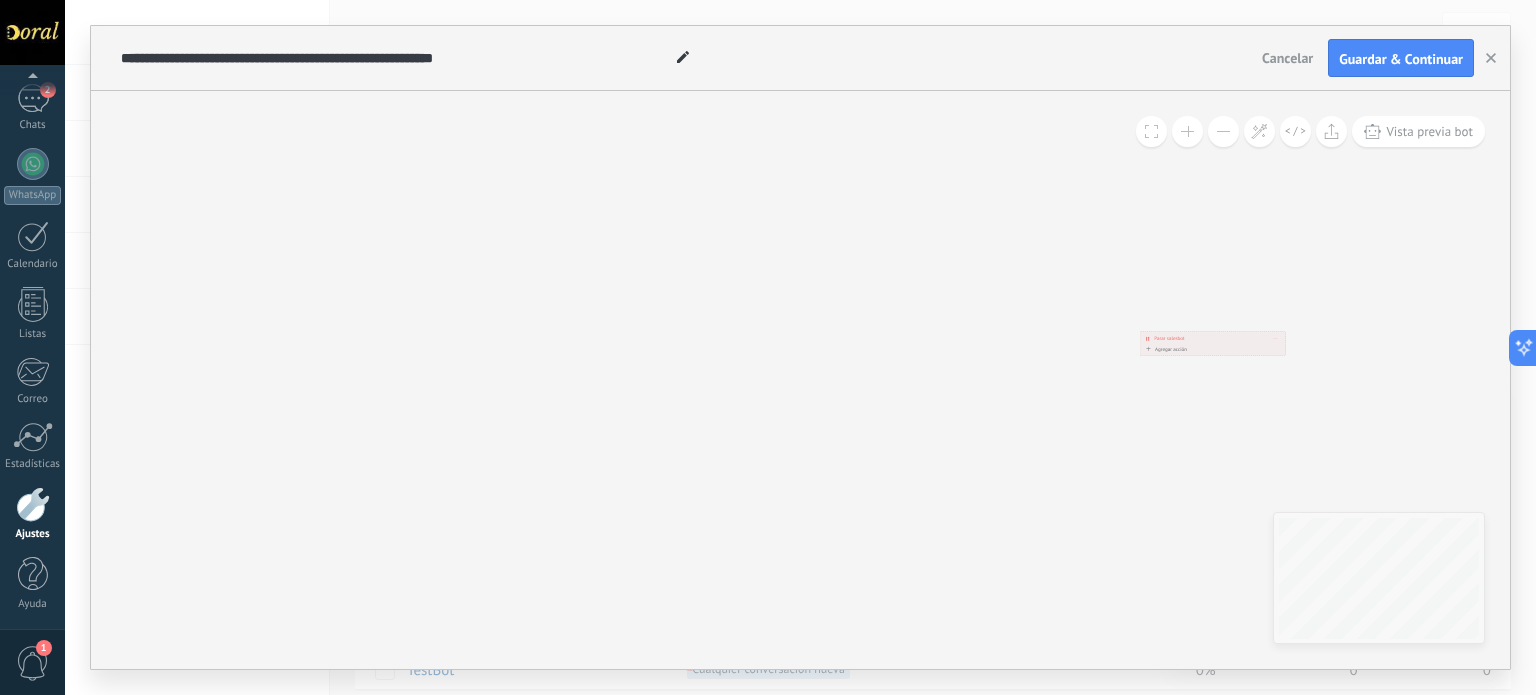 click on "**********" at bounding box center (1212, 339) 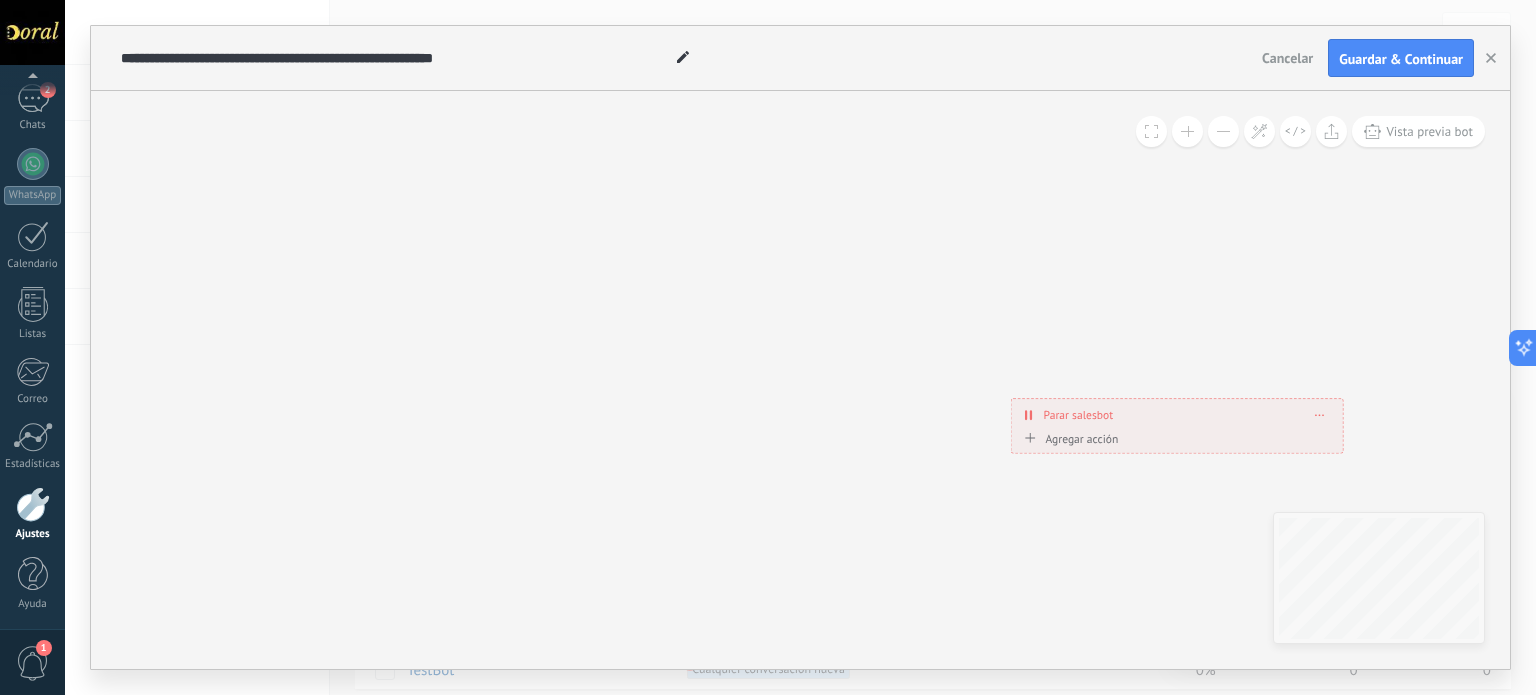 click on "Borrar" at bounding box center (1320, 415) 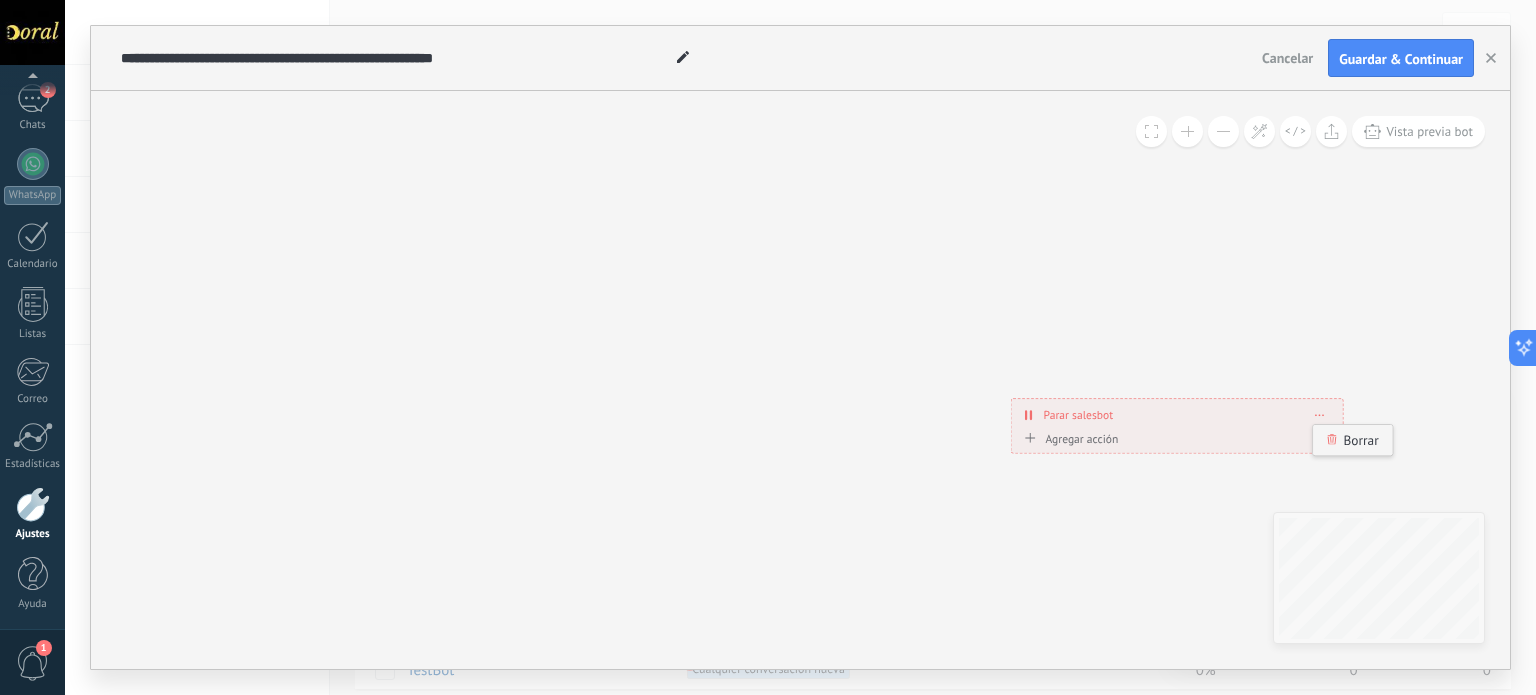 click 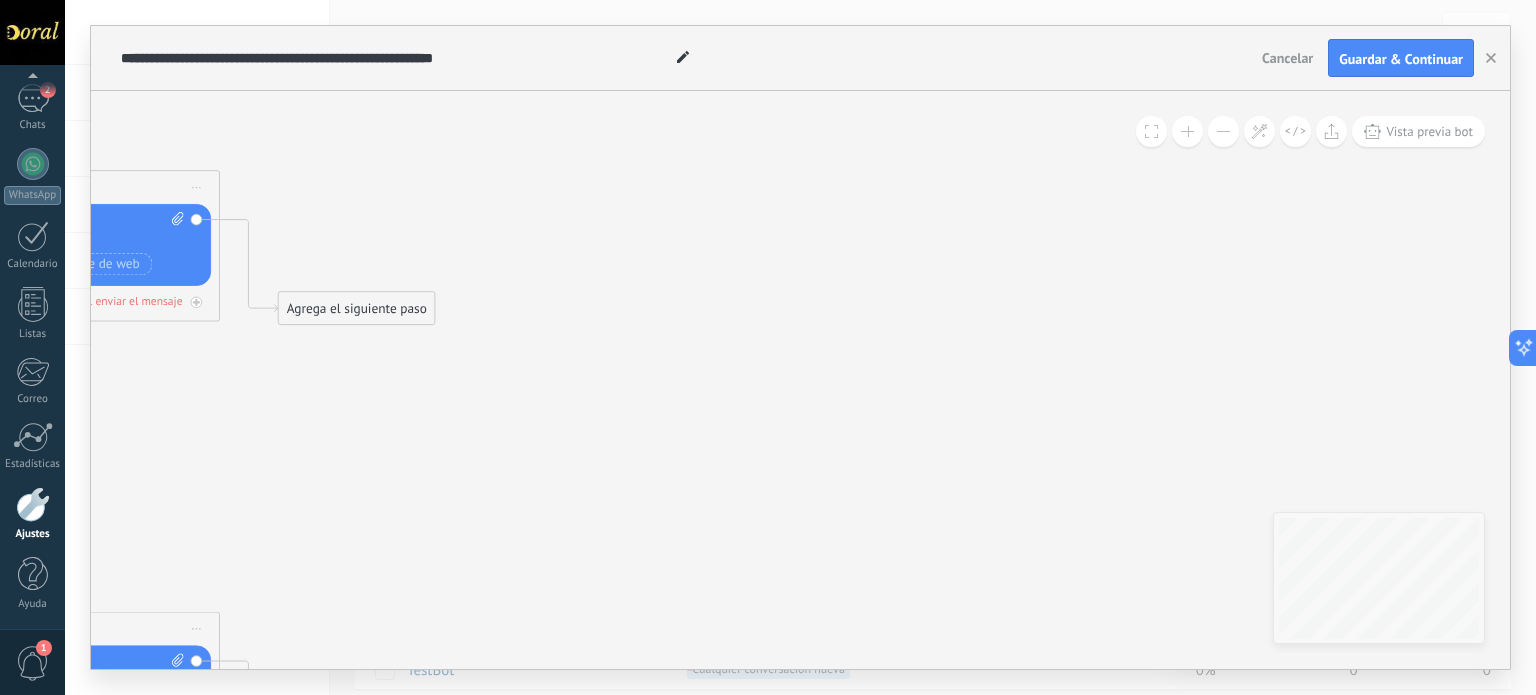 drag, startPoint x: 836, startPoint y: 447, endPoint x: 1113, endPoint y: 404, distance: 280.3177 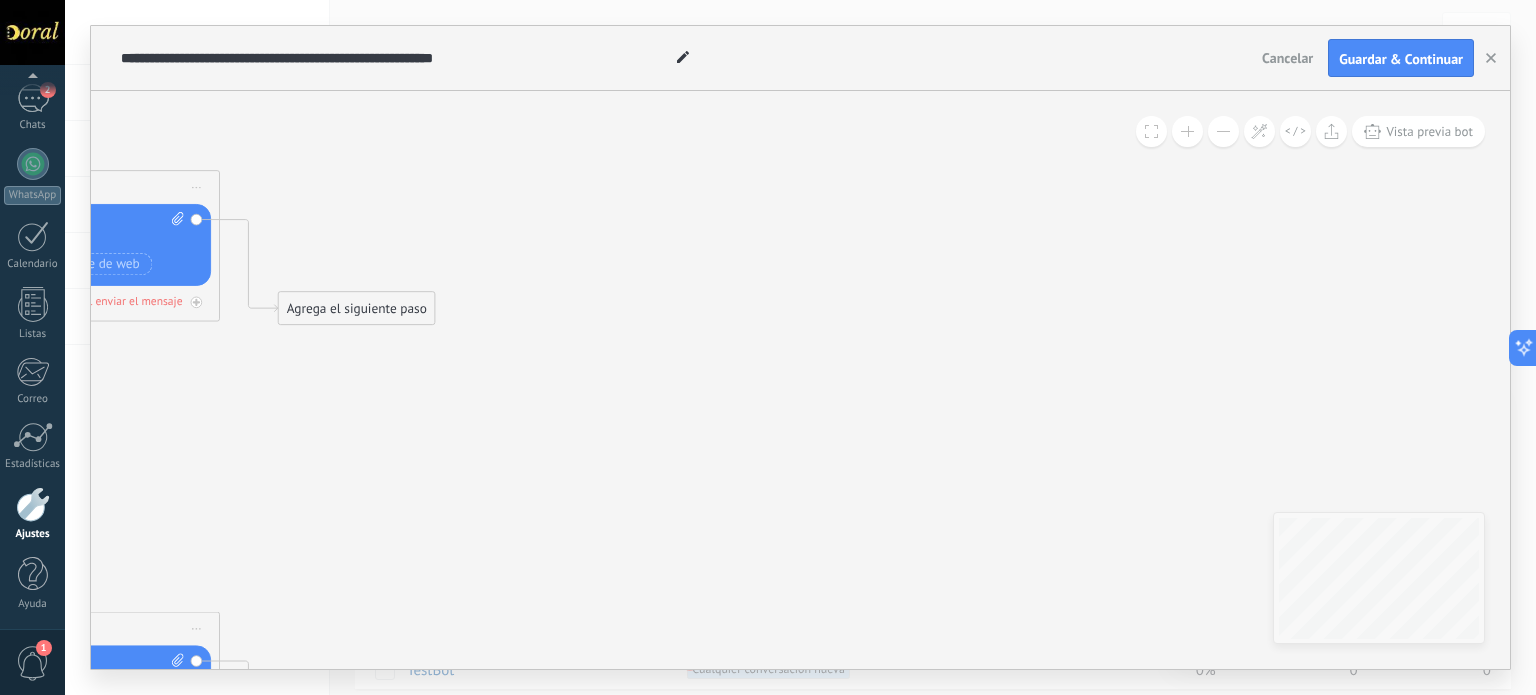 click on "**********" at bounding box center [800, 380] 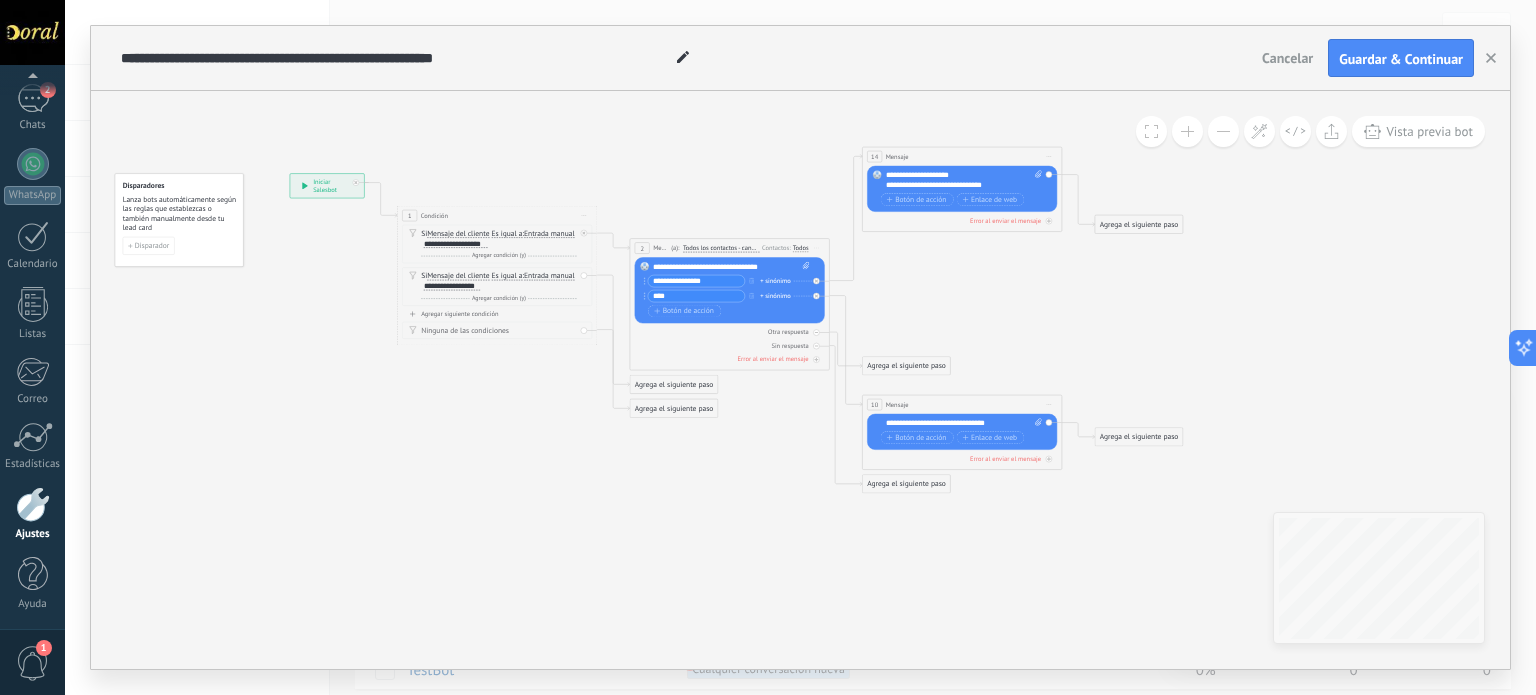 drag, startPoint x: 212, startPoint y: 539, endPoint x: 784, endPoint y: 415, distance: 585.28625 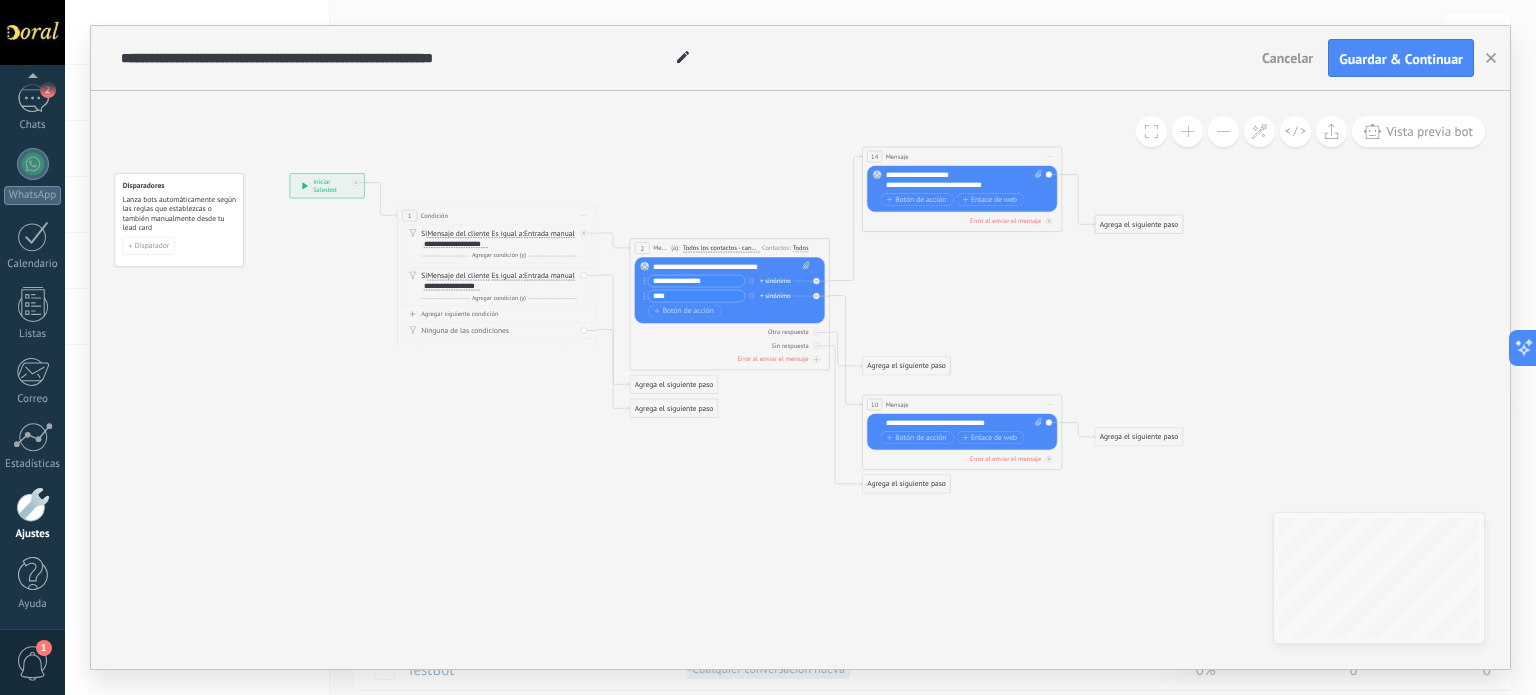click 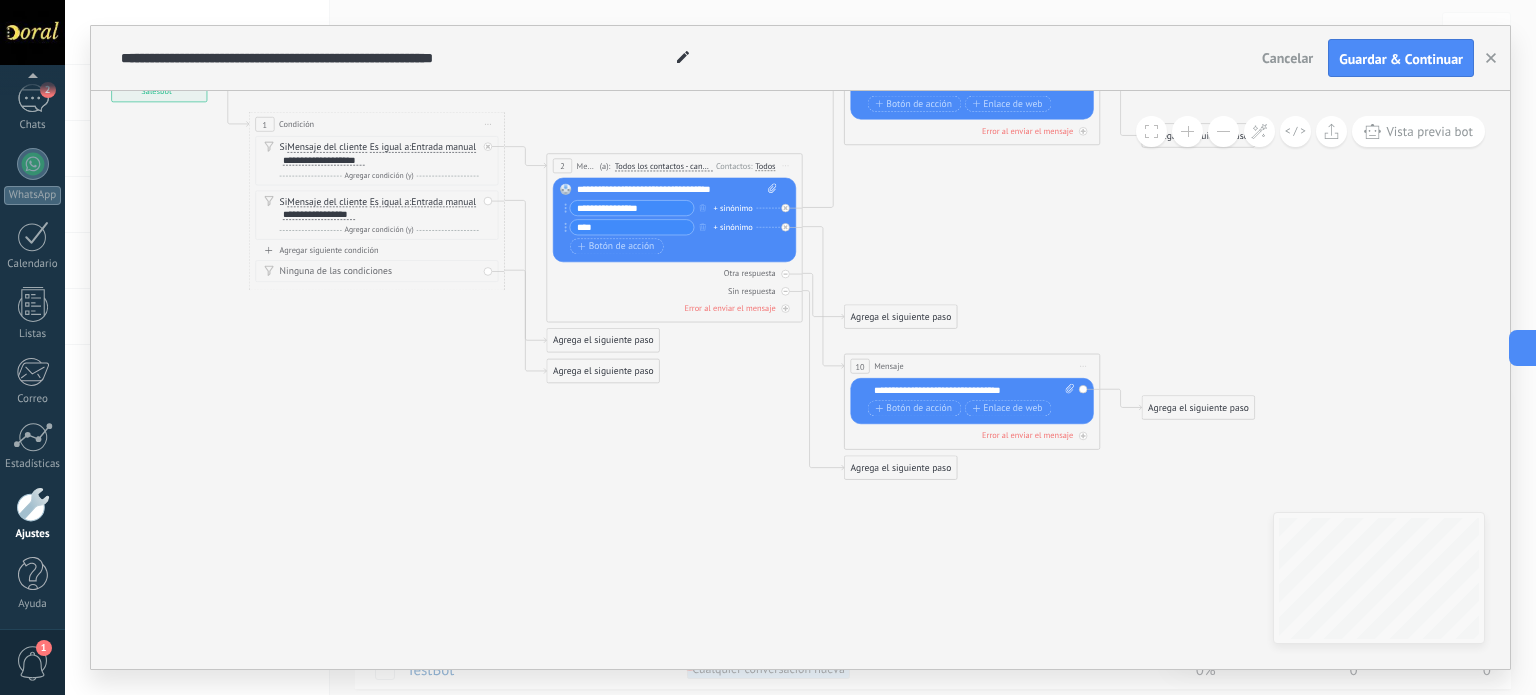 drag, startPoint x: 762, startPoint y: 385, endPoint x: 730, endPoint y: 455, distance: 76.96753 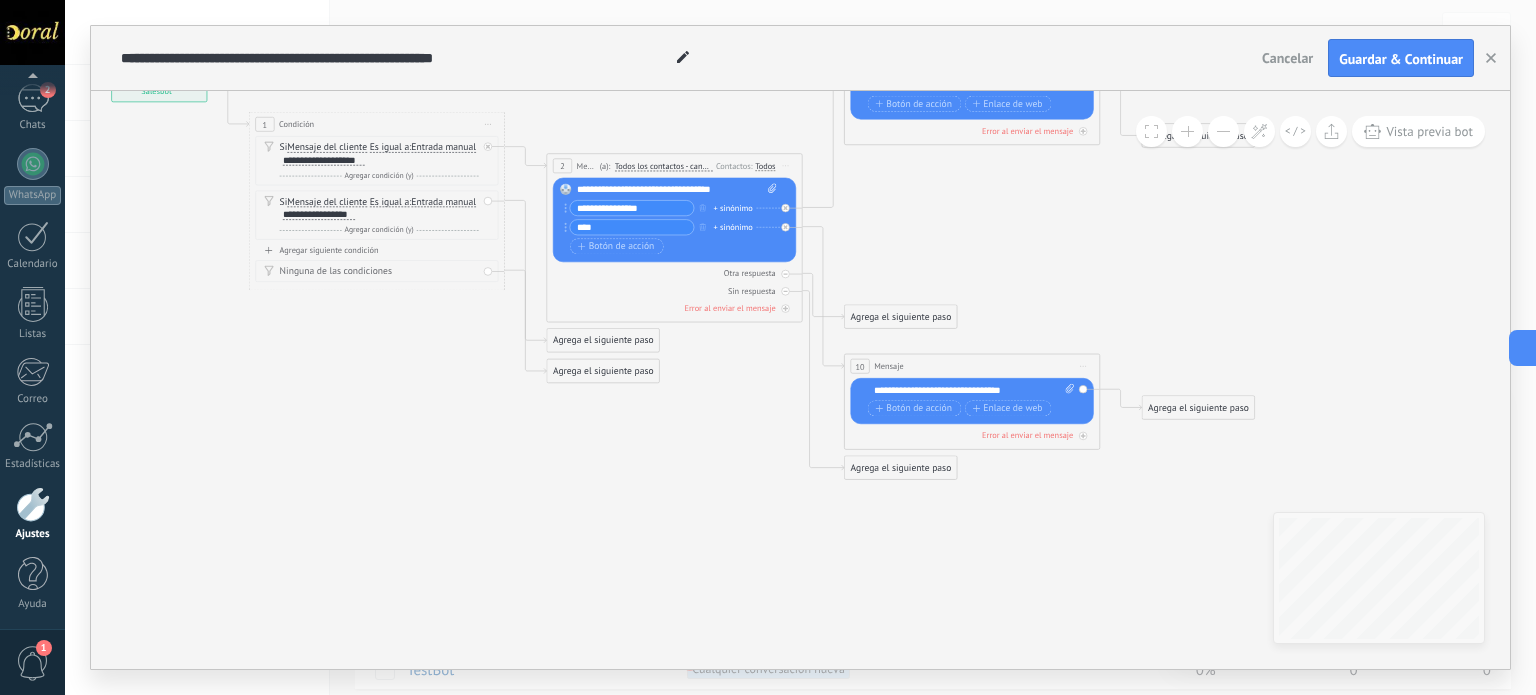 click 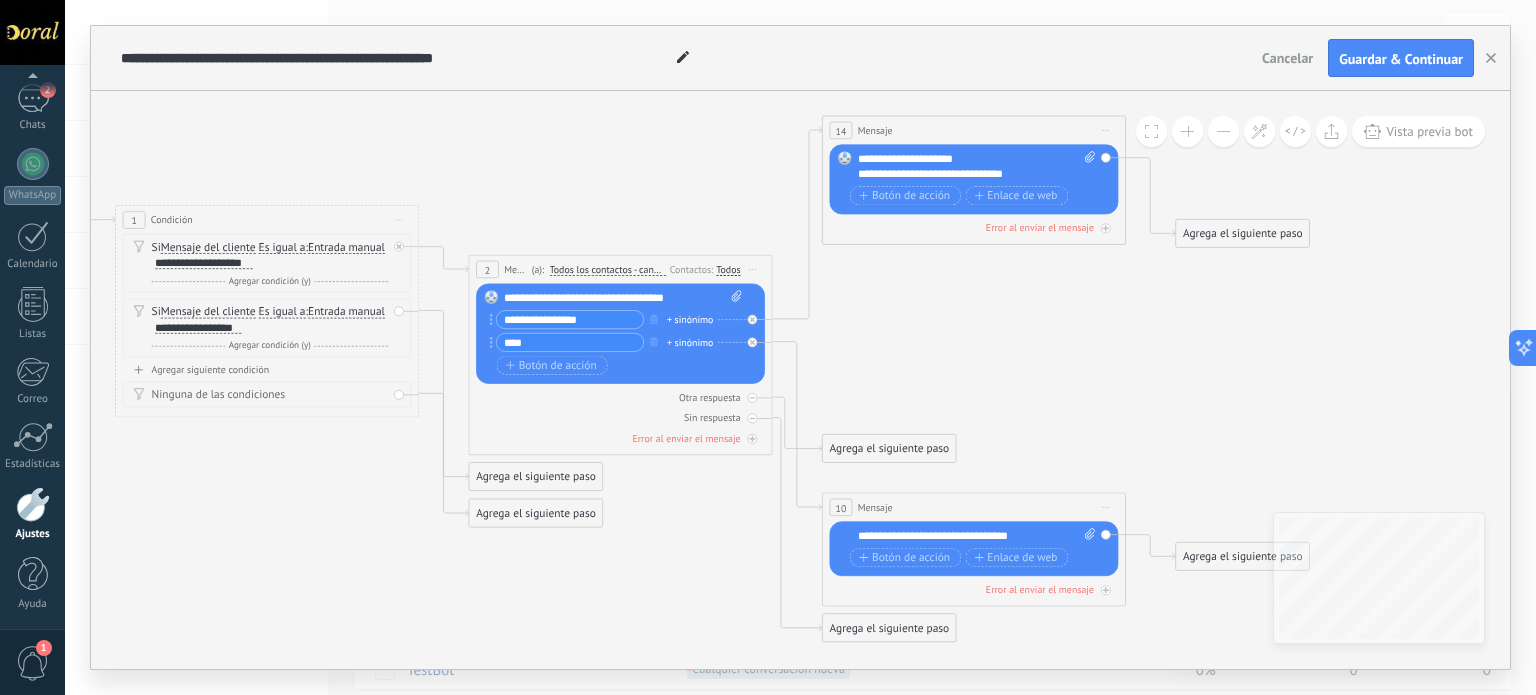 drag, startPoint x: 748, startPoint y: 391, endPoint x: 707, endPoint y: 531, distance: 145.88008 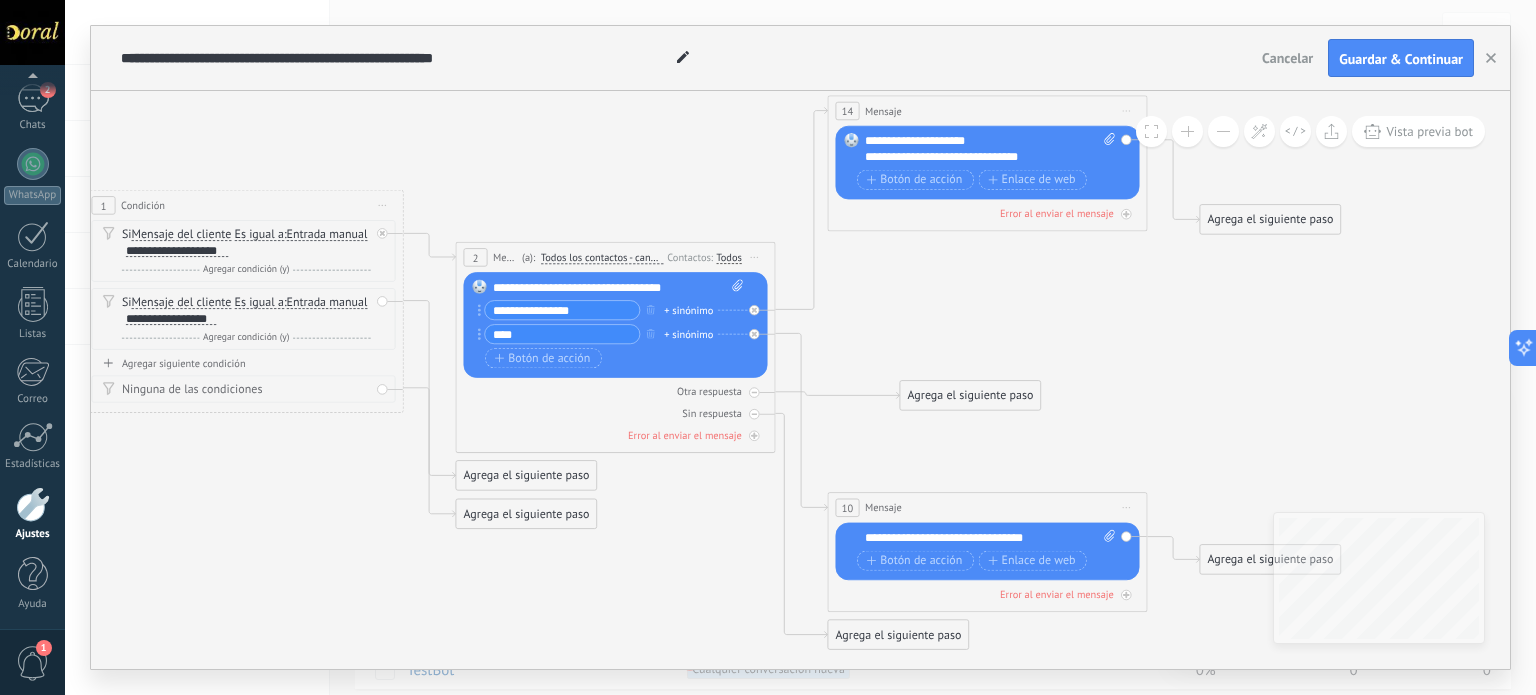drag, startPoint x: 933, startPoint y: 437, endPoint x: 1003, endPoint y: 383, distance: 88.40814 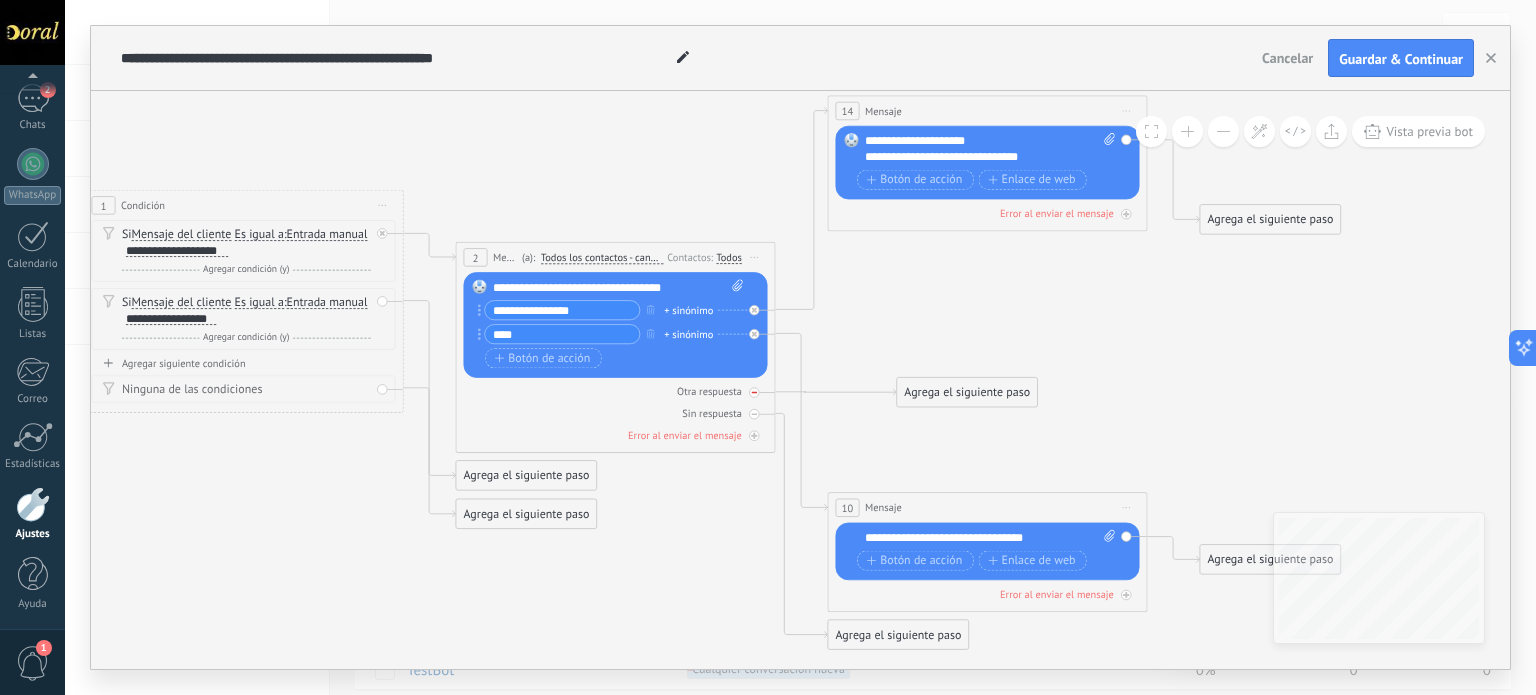 click at bounding box center [754, 393] 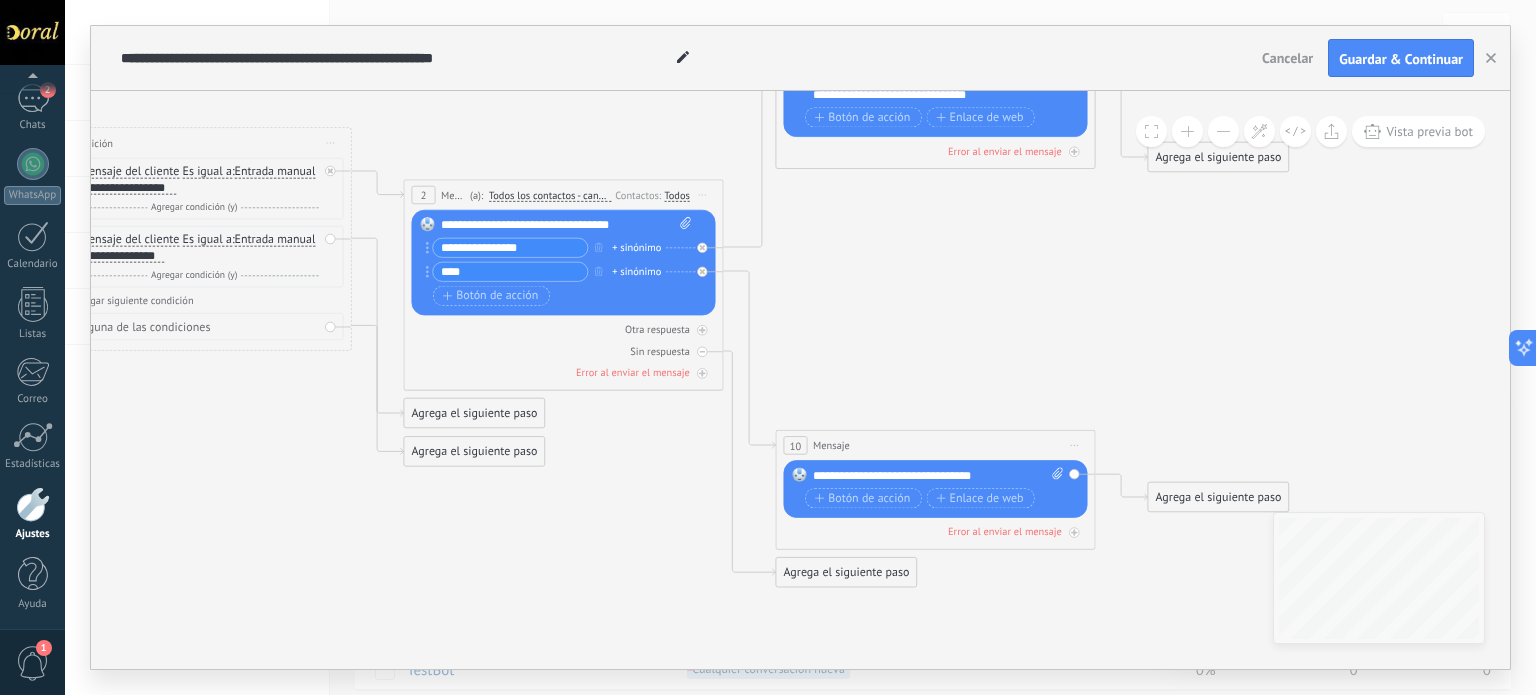 drag, startPoint x: 948, startPoint y: 352, endPoint x: 876, endPoint y: 275, distance: 105.41821 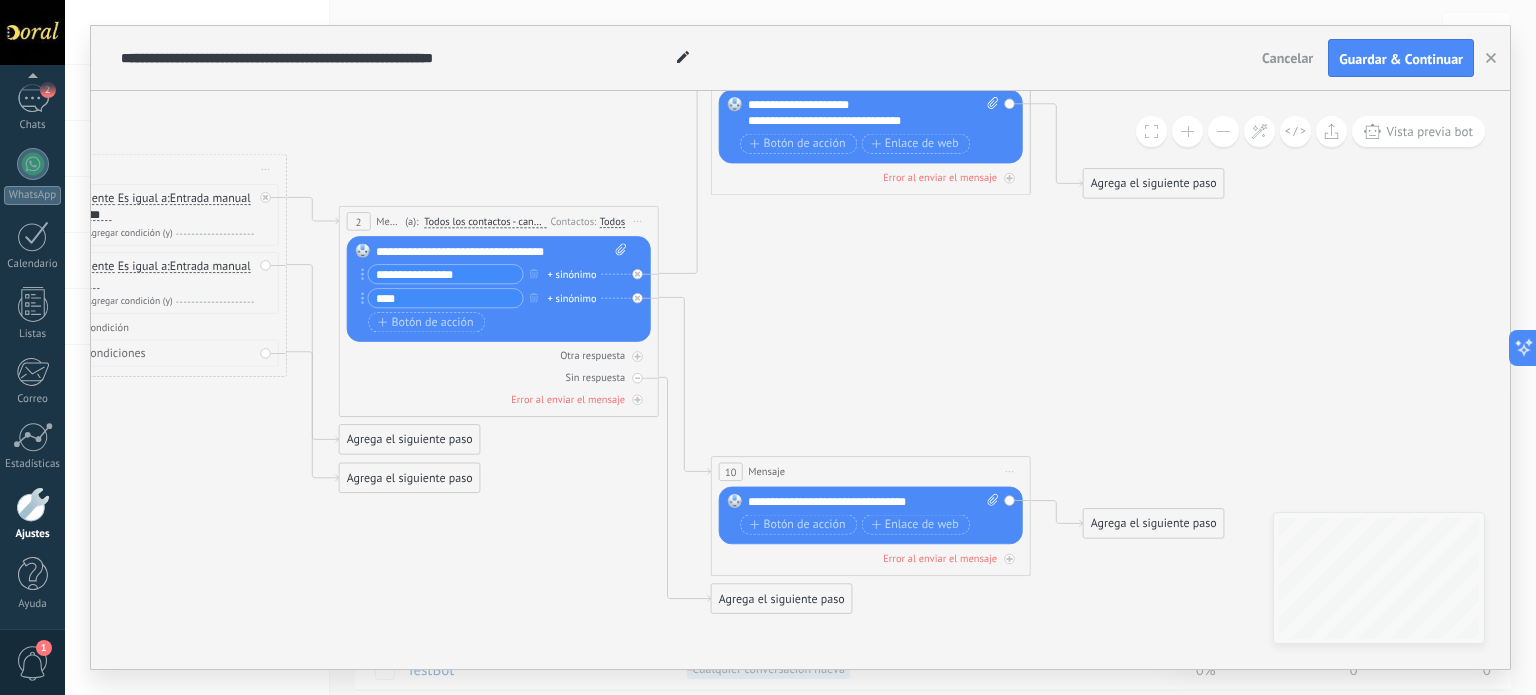 drag, startPoint x: 1052, startPoint y: 344, endPoint x: 1008, endPoint y: 386, distance: 60.827625 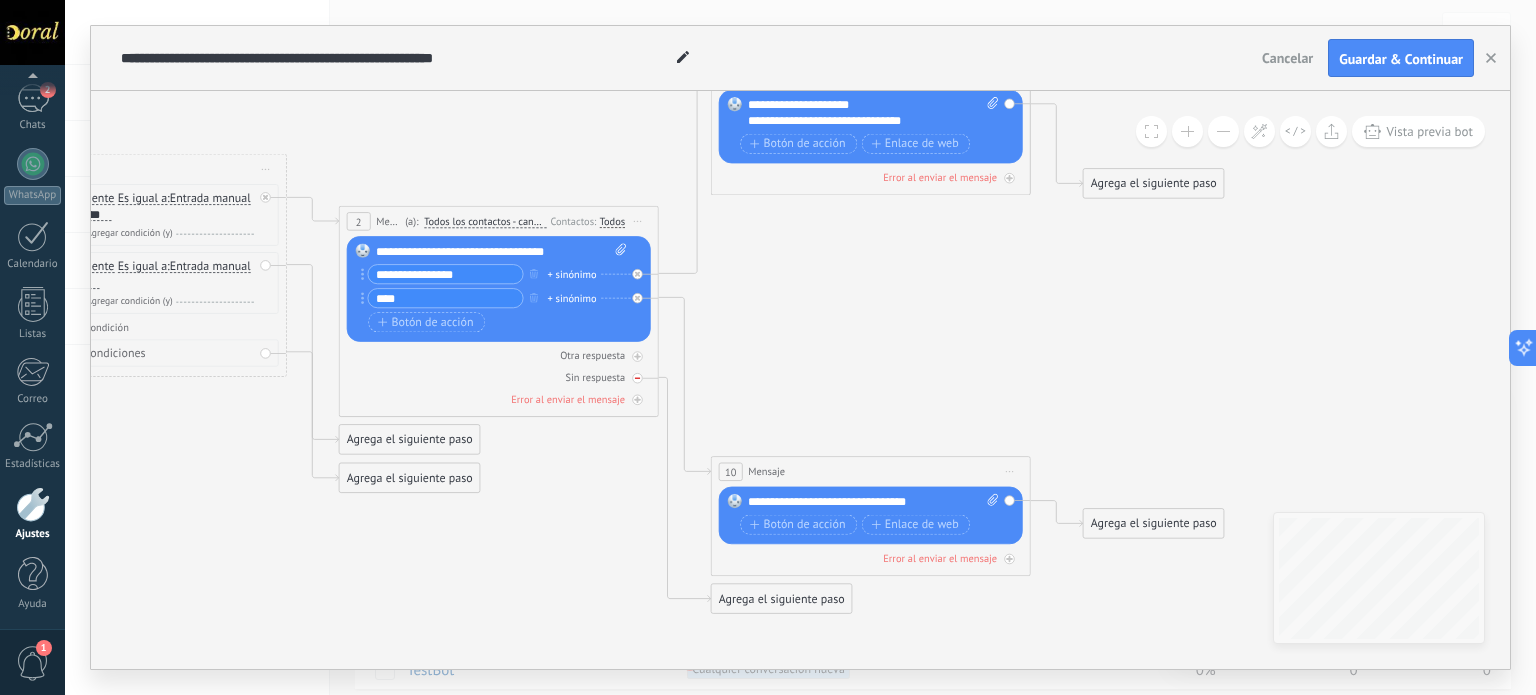 click at bounding box center [637, 378] 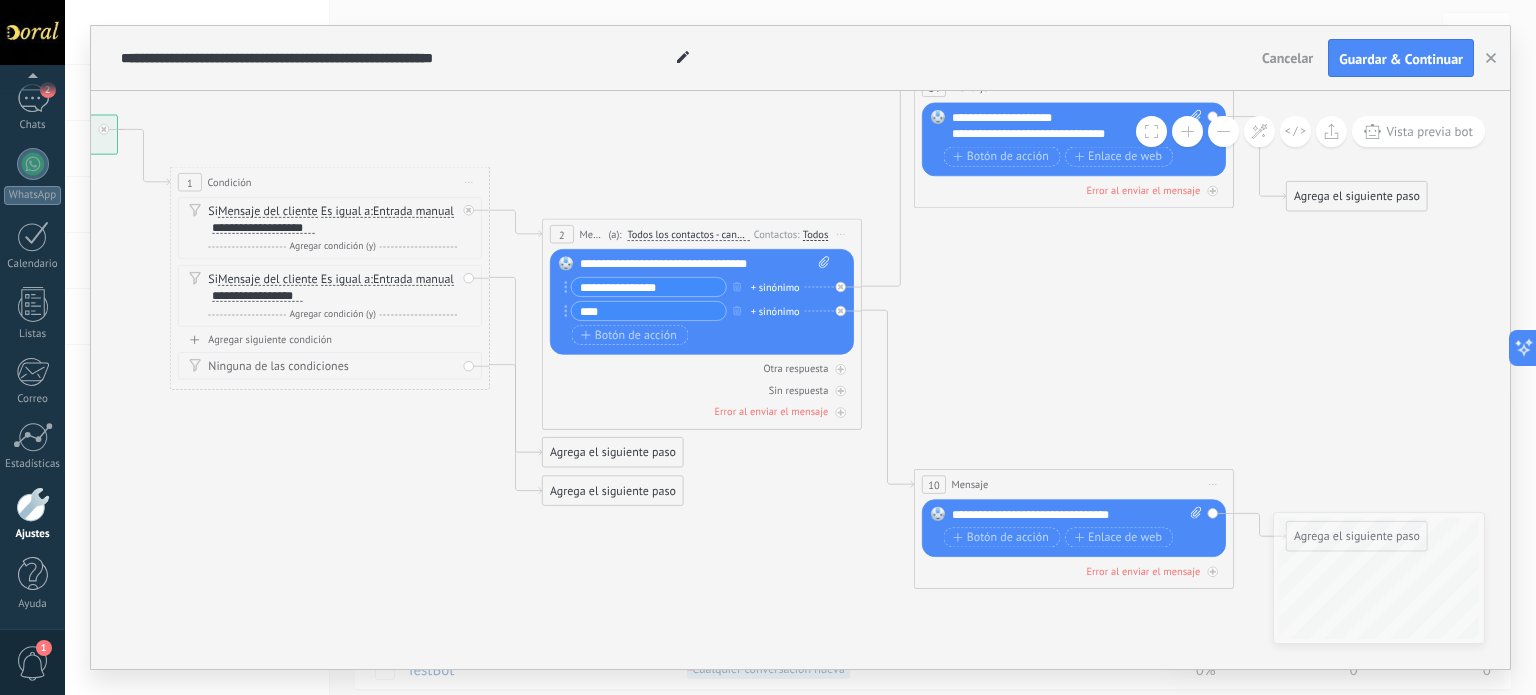 drag, startPoint x: 503, startPoint y: 532, endPoint x: 706, endPoint y: 545, distance: 203.41583 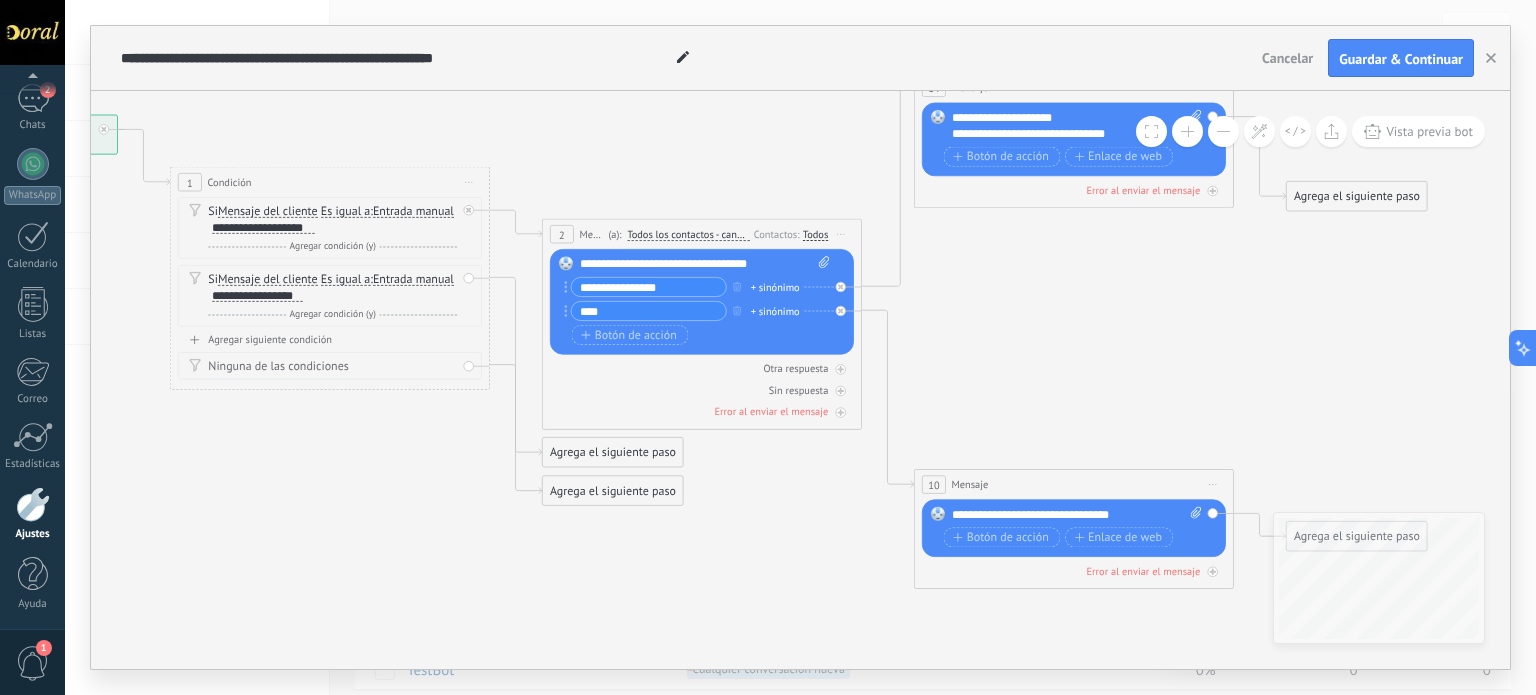 click on "Ninguna de las condiciones" at bounding box center [330, 365] 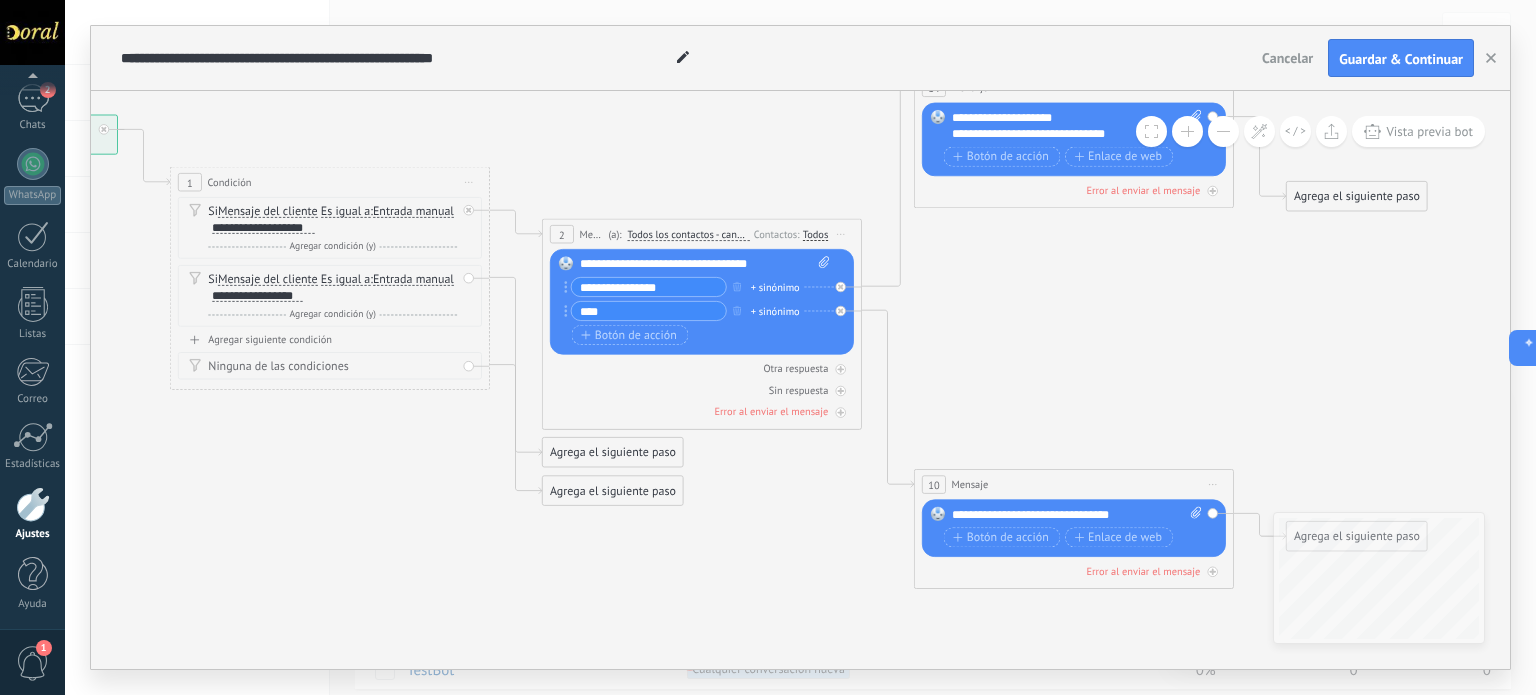 click on "Ninguna de las condiciones" at bounding box center (330, 365) 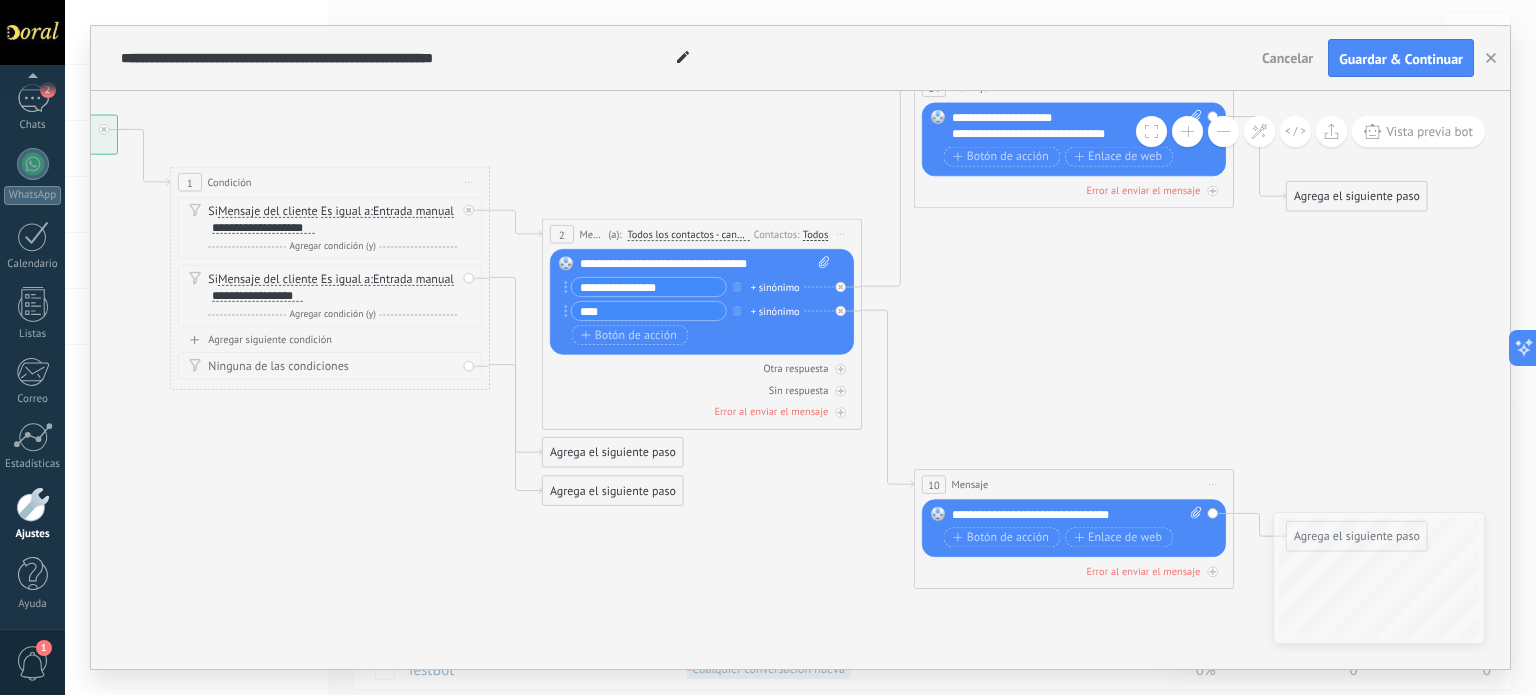 click on "Ninguna de las condiciones" at bounding box center (330, 365) 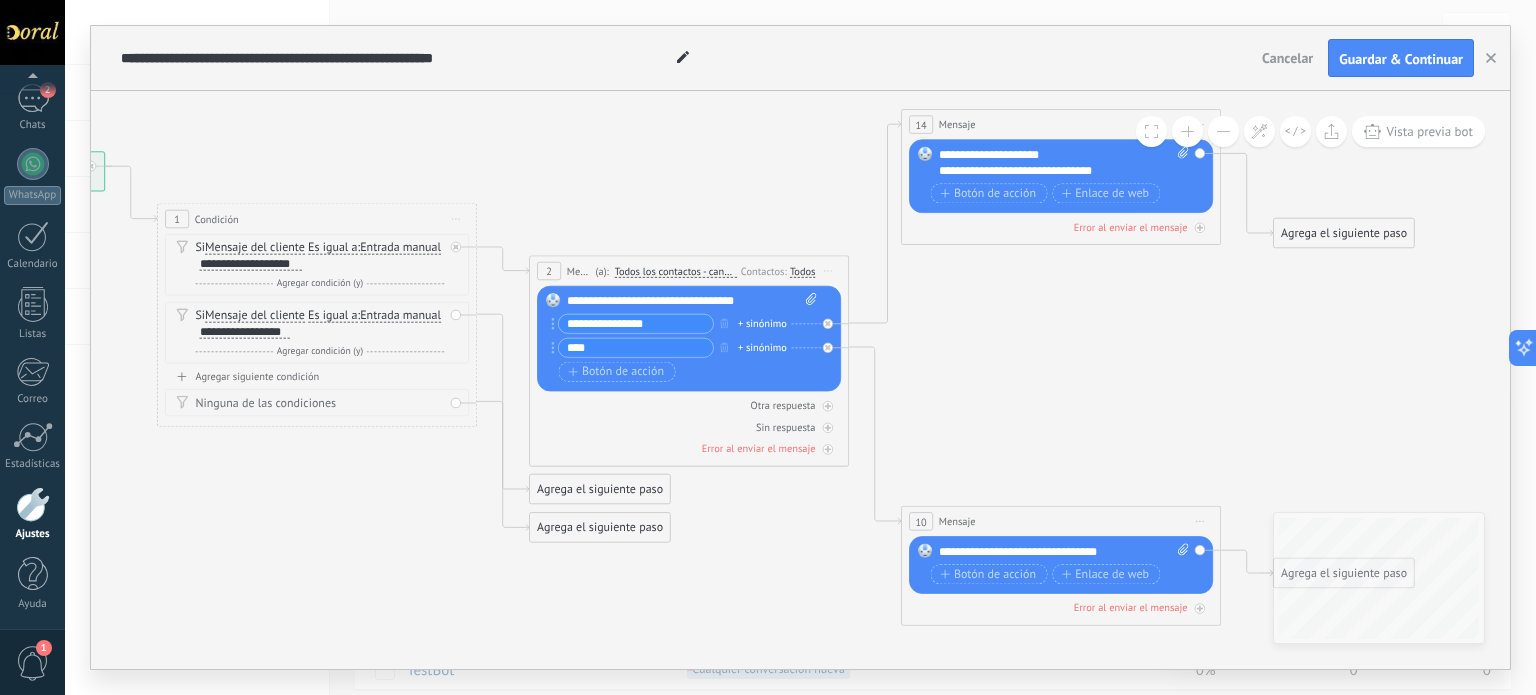drag, startPoint x: 433, startPoint y: 487, endPoint x: 420, endPoint y: 524, distance: 39.217342 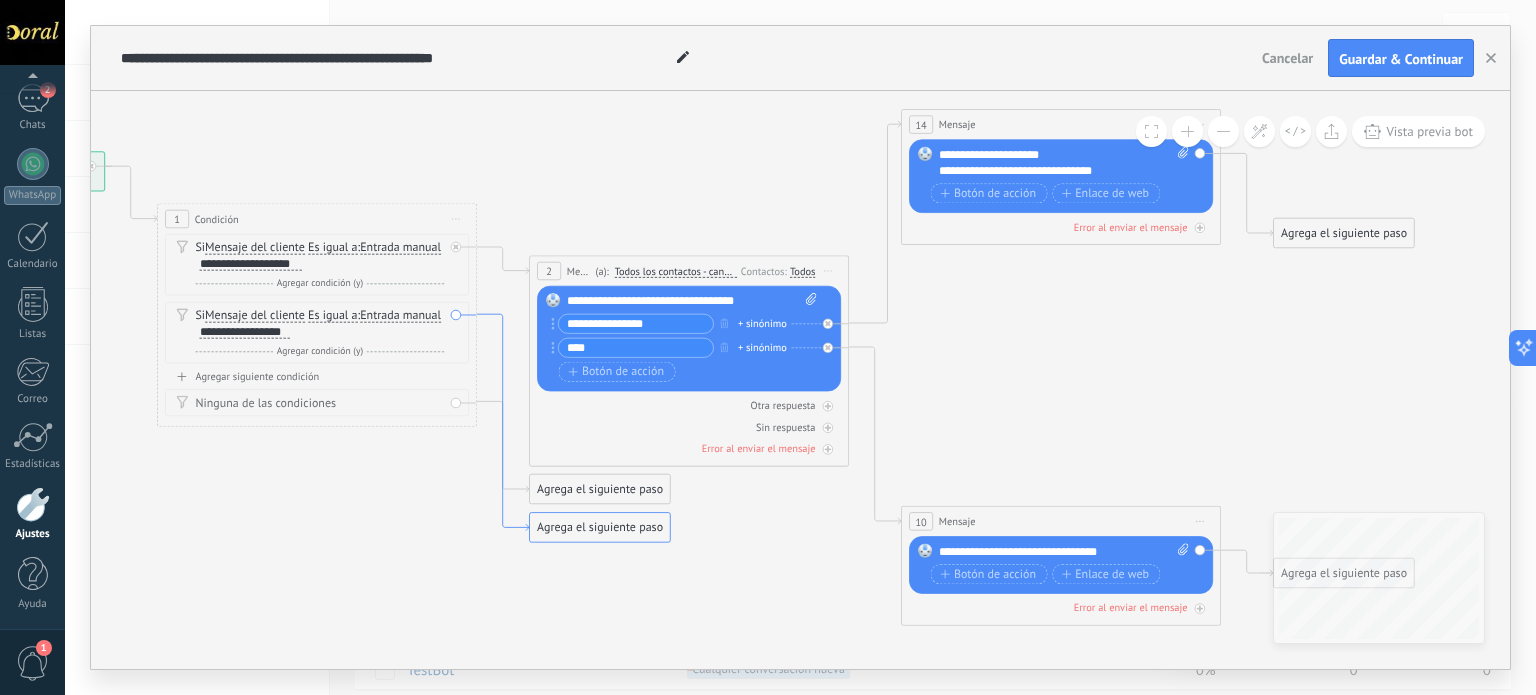 click 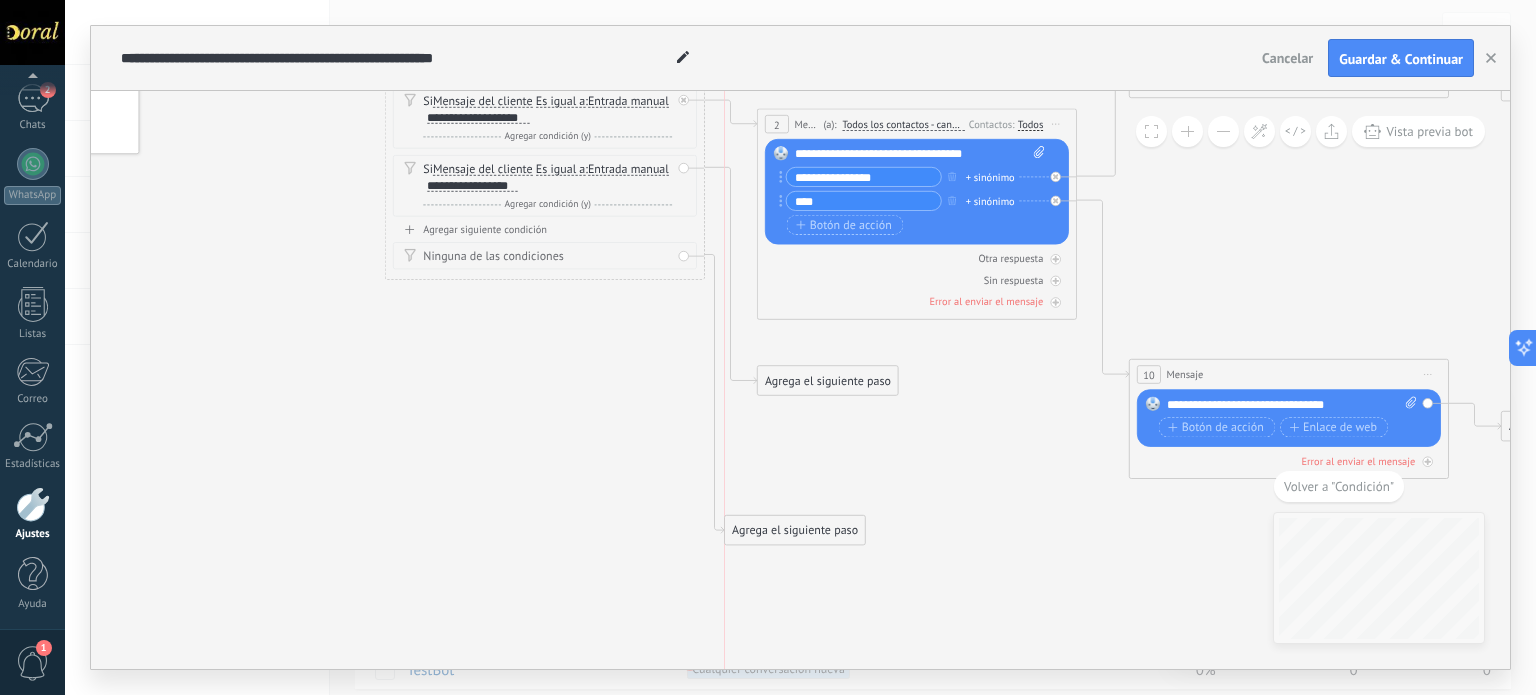 drag, startPoint x: 767, startPoint y: 347, endPoint x: 752, endPoint y: 515, distance: 168.66832 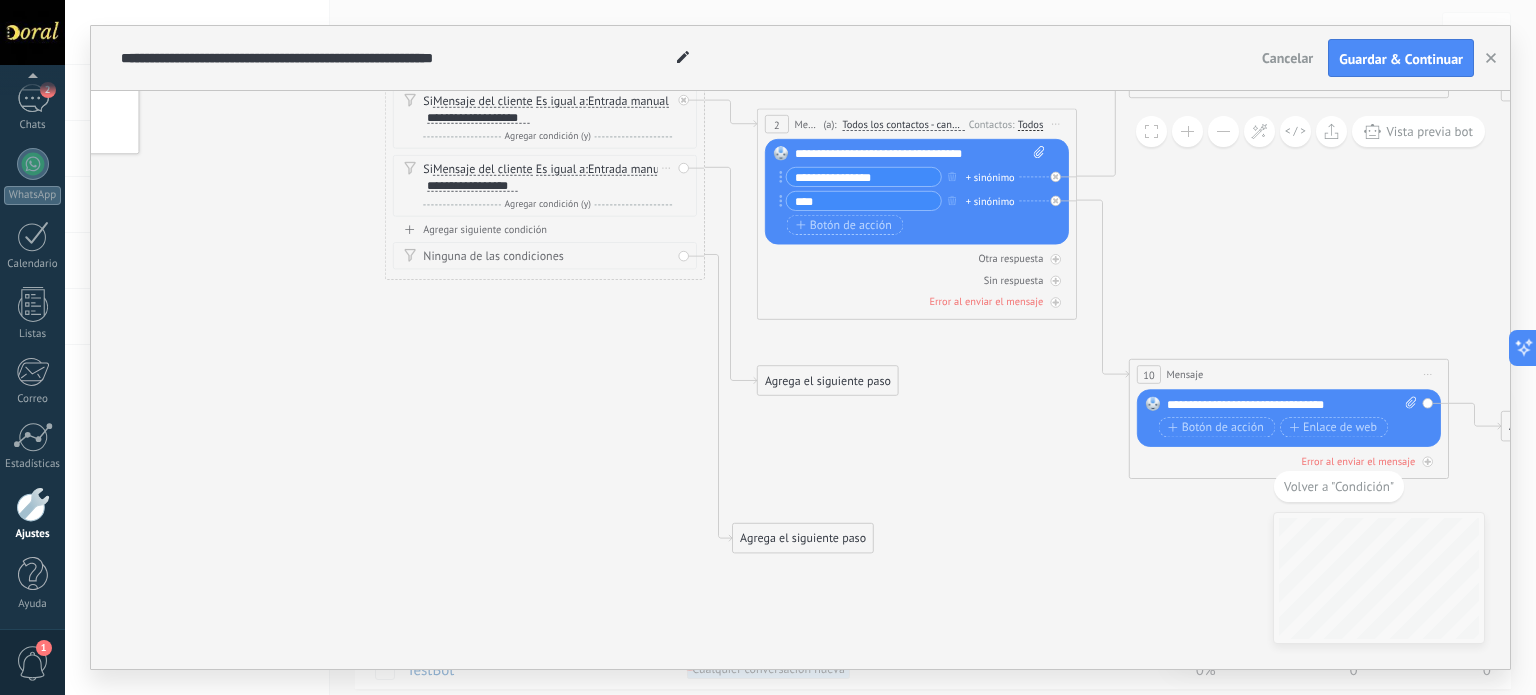 click on "Si
Mensaje del cliente
Mensaje del cliente
Emoción de la conversación
Comentario del cliente
El cliente
Código de chat activo
Mensajero de chat activo
Fuente de cliente potencial
Estado de la conversación
de" at bounding box center [545, 186] 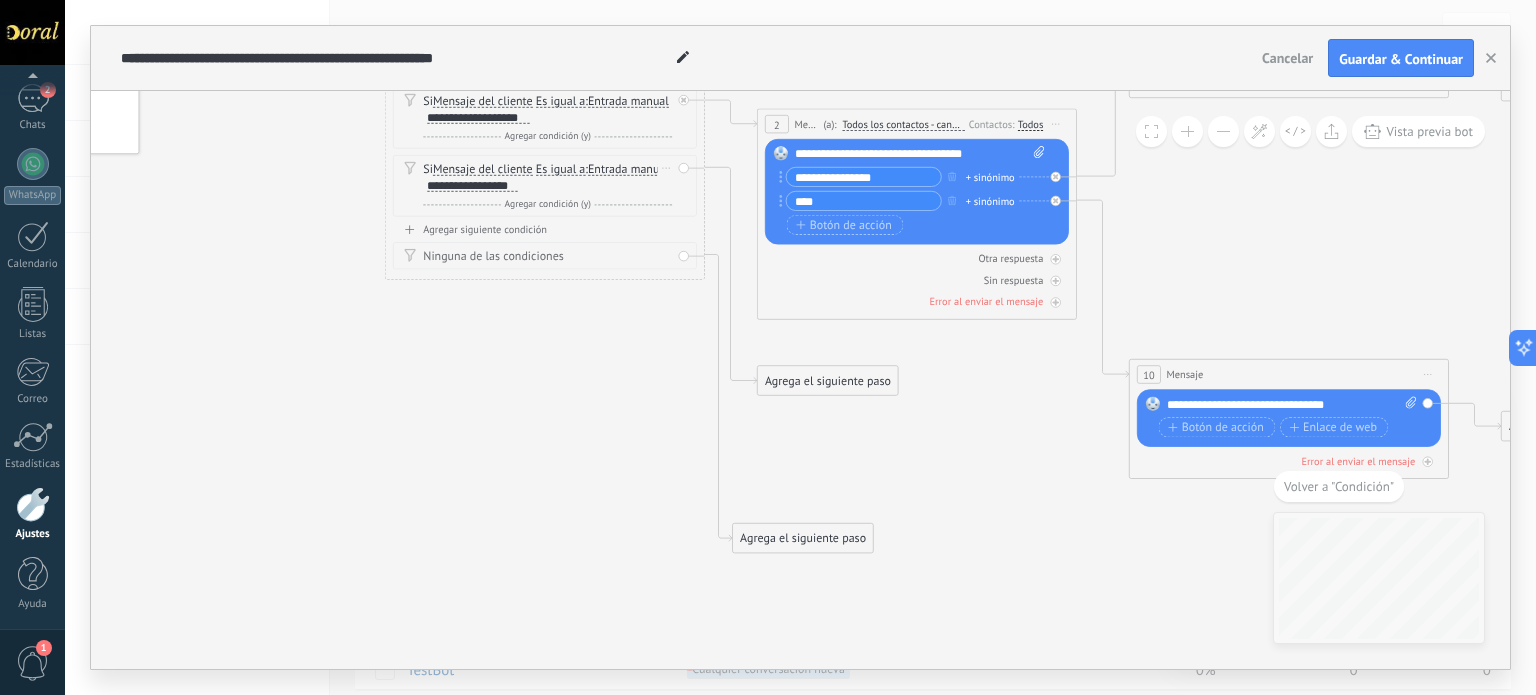 click on "Borrar" at bounding box center [667, 168] 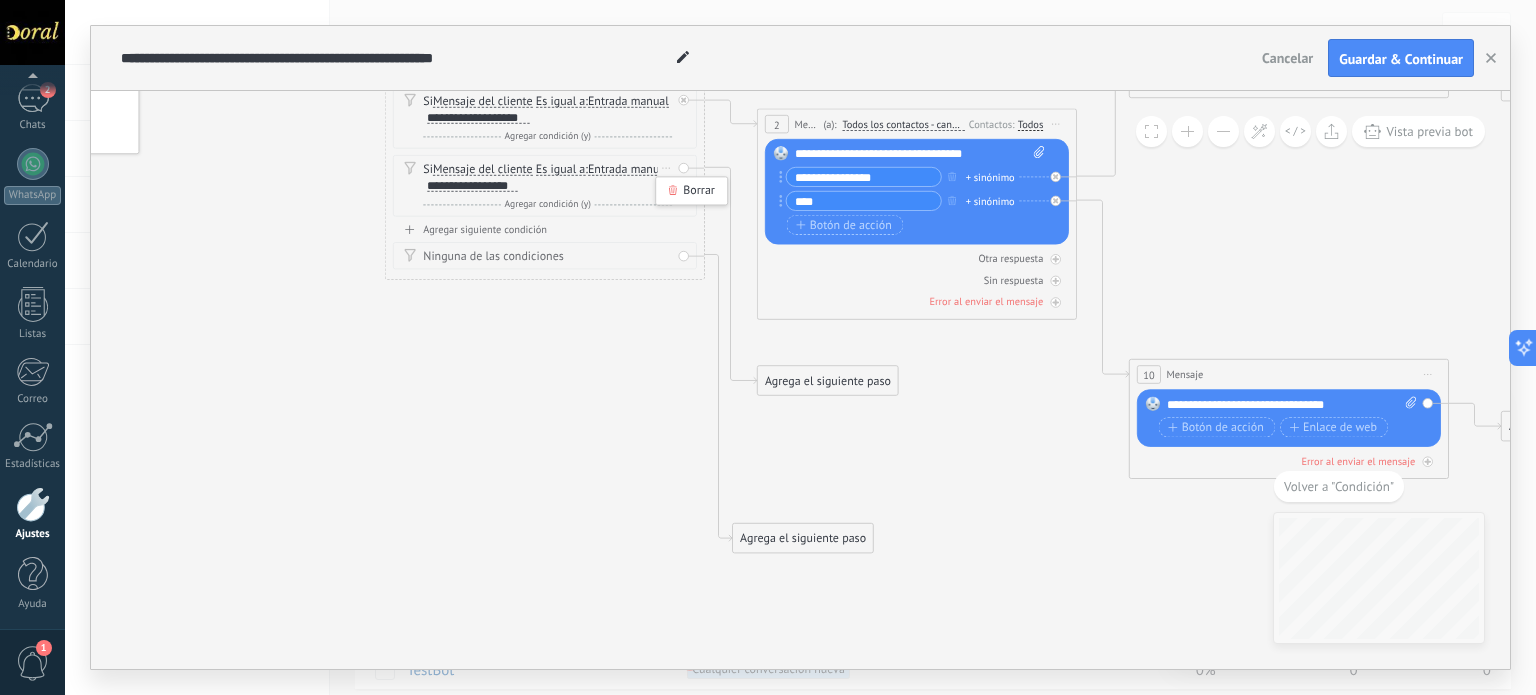 click on "Borrar" at bounding box center [667, 168] 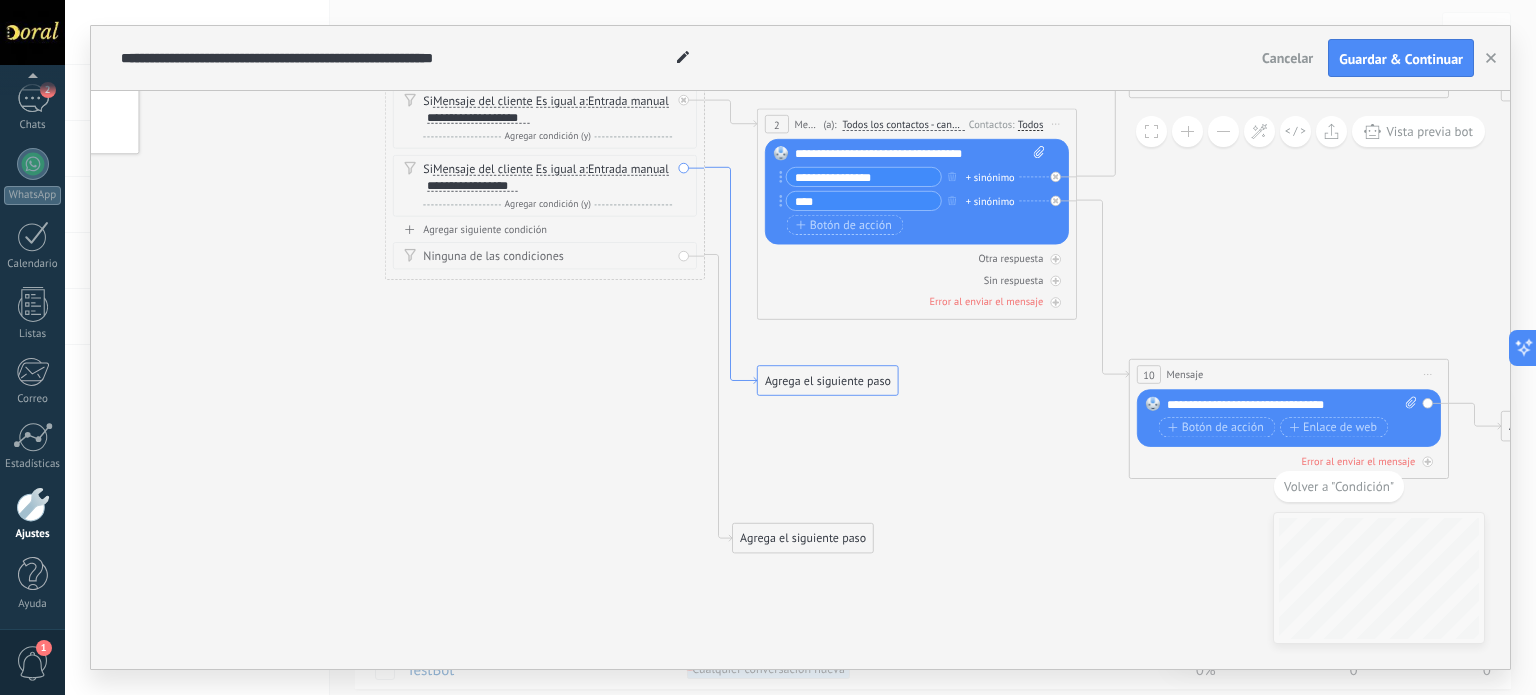 click 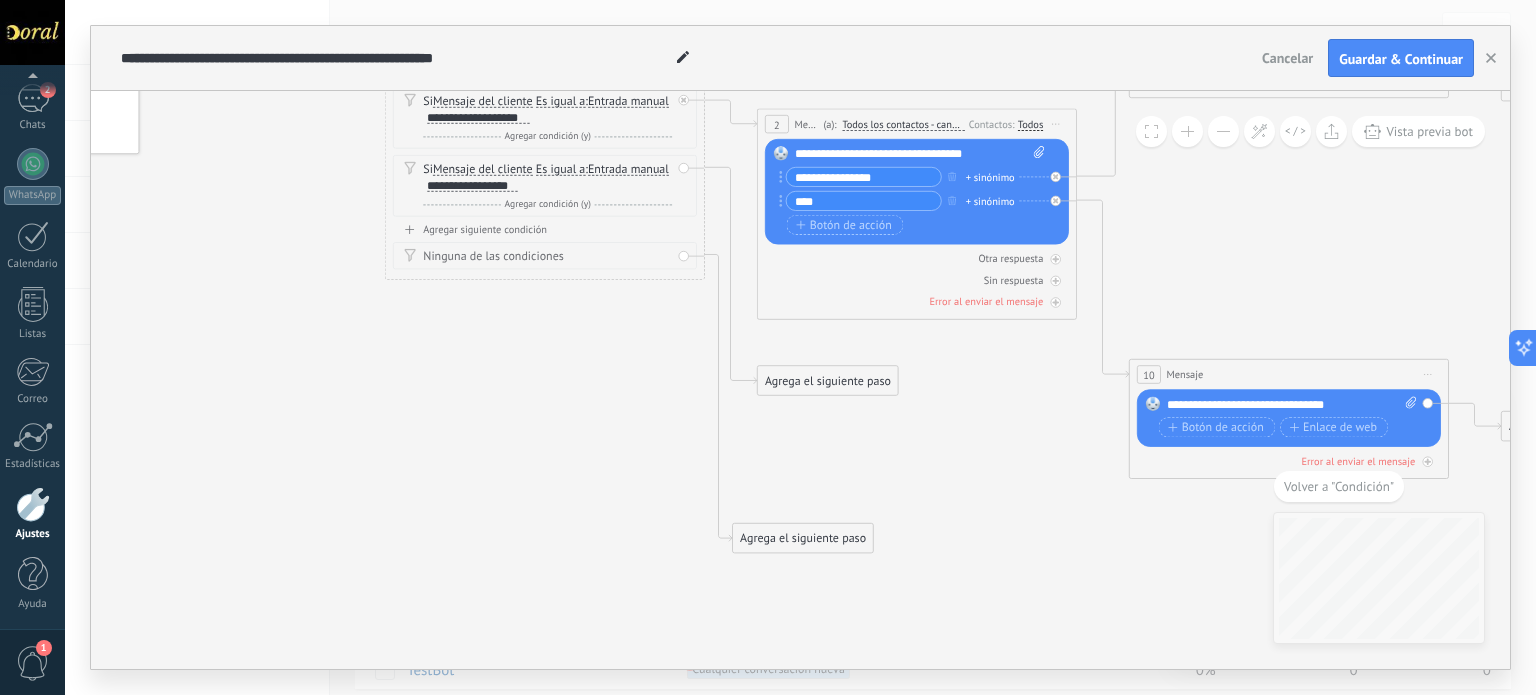 click on "Agrega el siguiente paso" at bounding box center (828, 381) 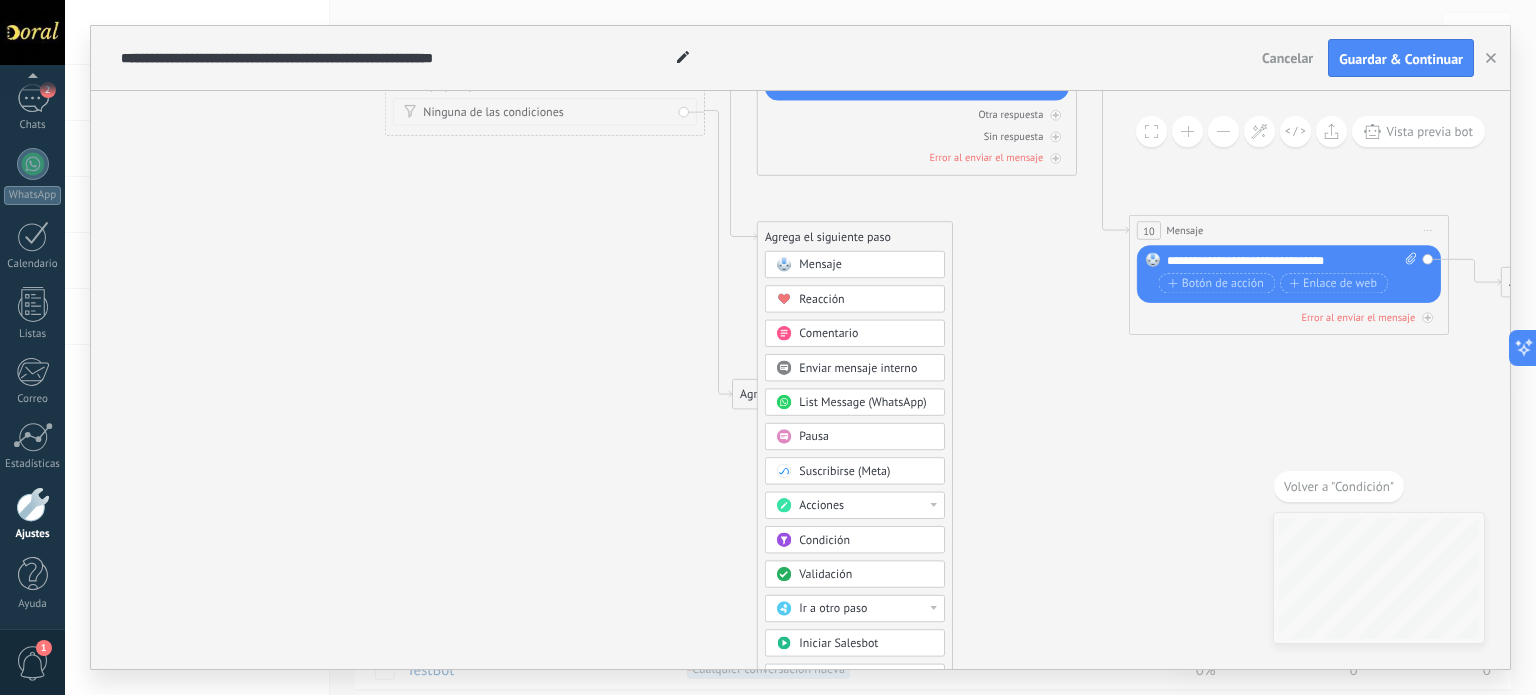 click on "Ir a otro paso" at bounding box center [833, 609] 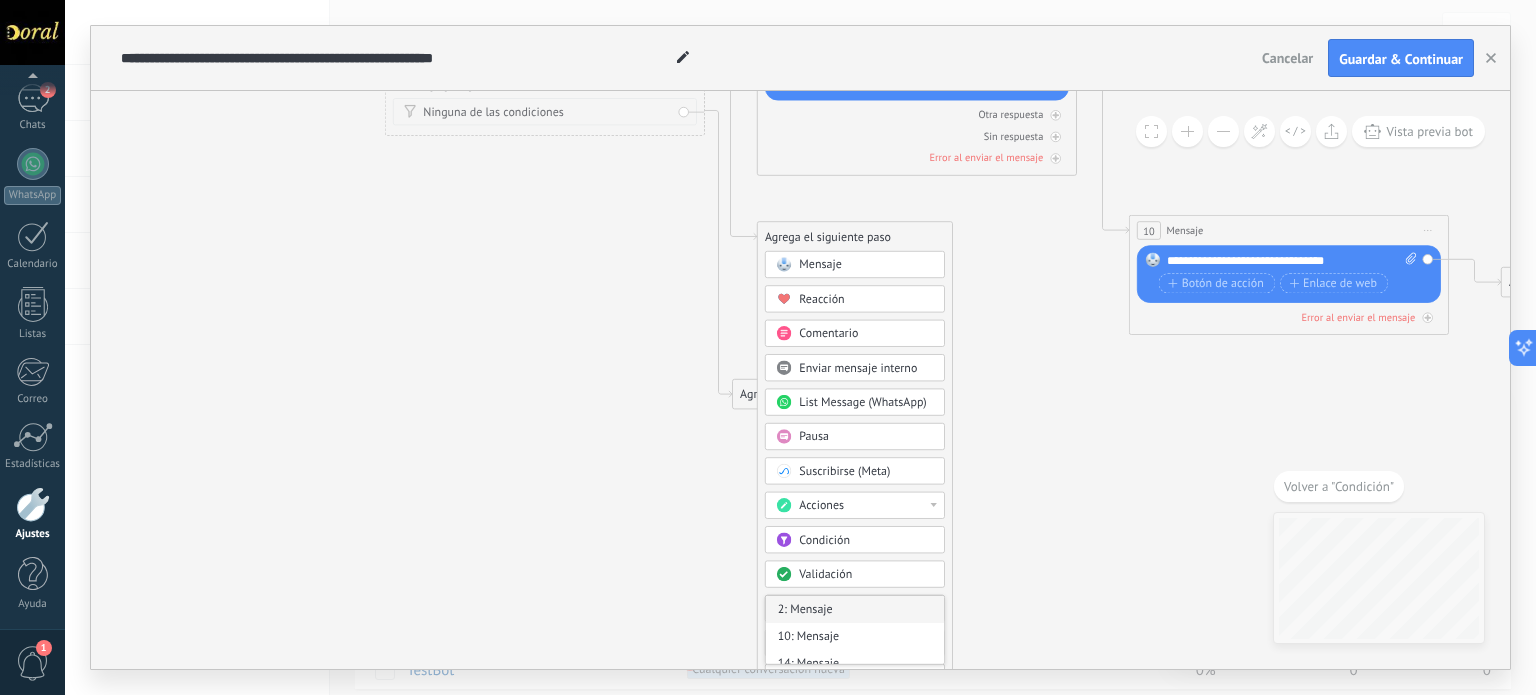 click on "2: Mensaje" at bounding box center [855, 609] 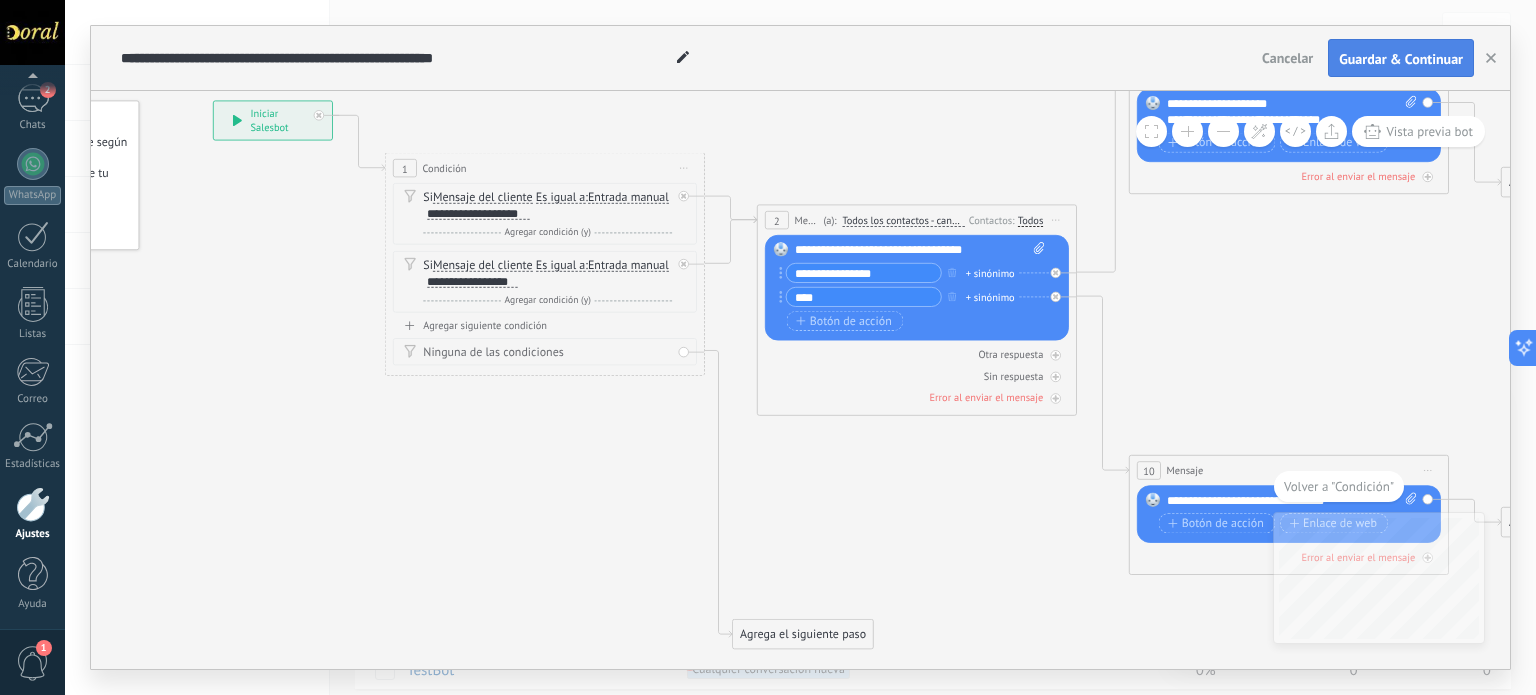 click on "Guardar & Continuar" at bounding box center [1401, 59] 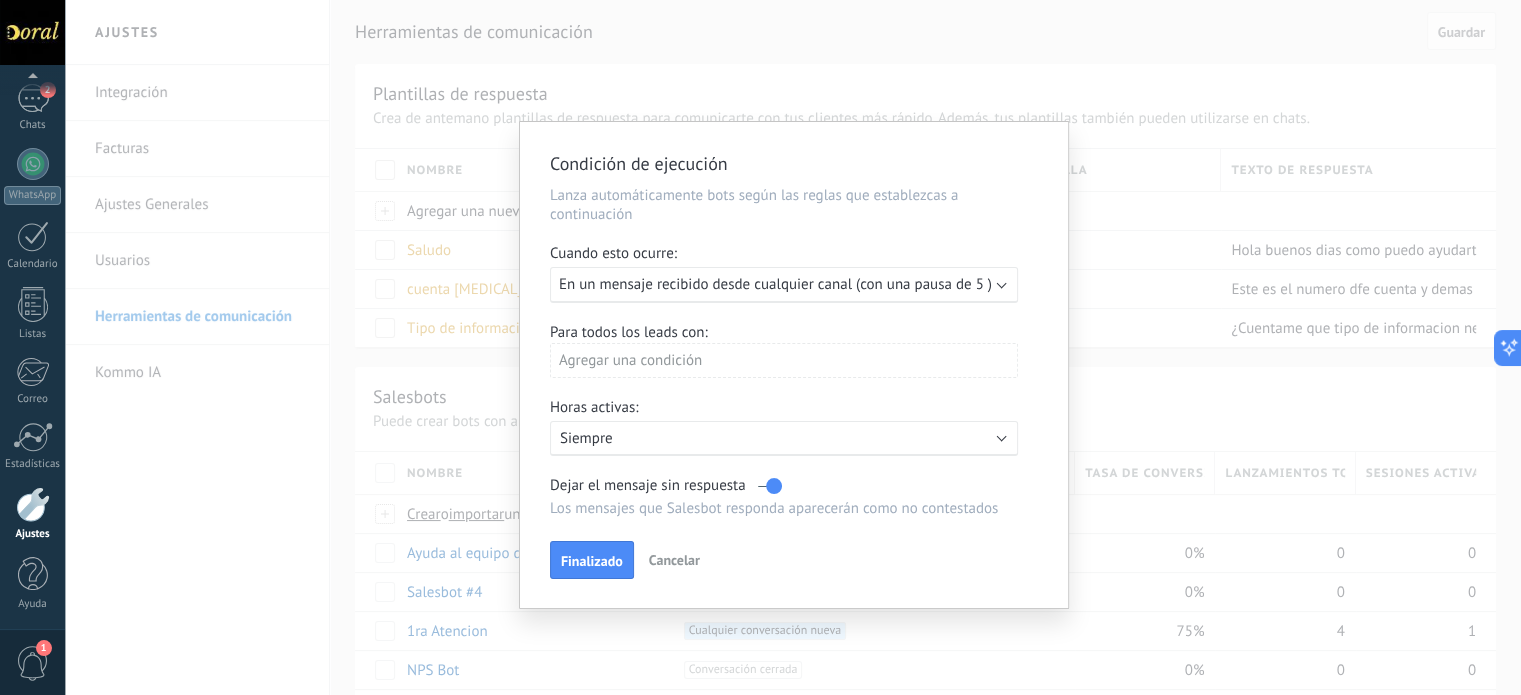click on "Ejecutar:  En un mensaje recibido desde cualquier canal (con una pausa de 5 )" at bounding box center [784, 285] 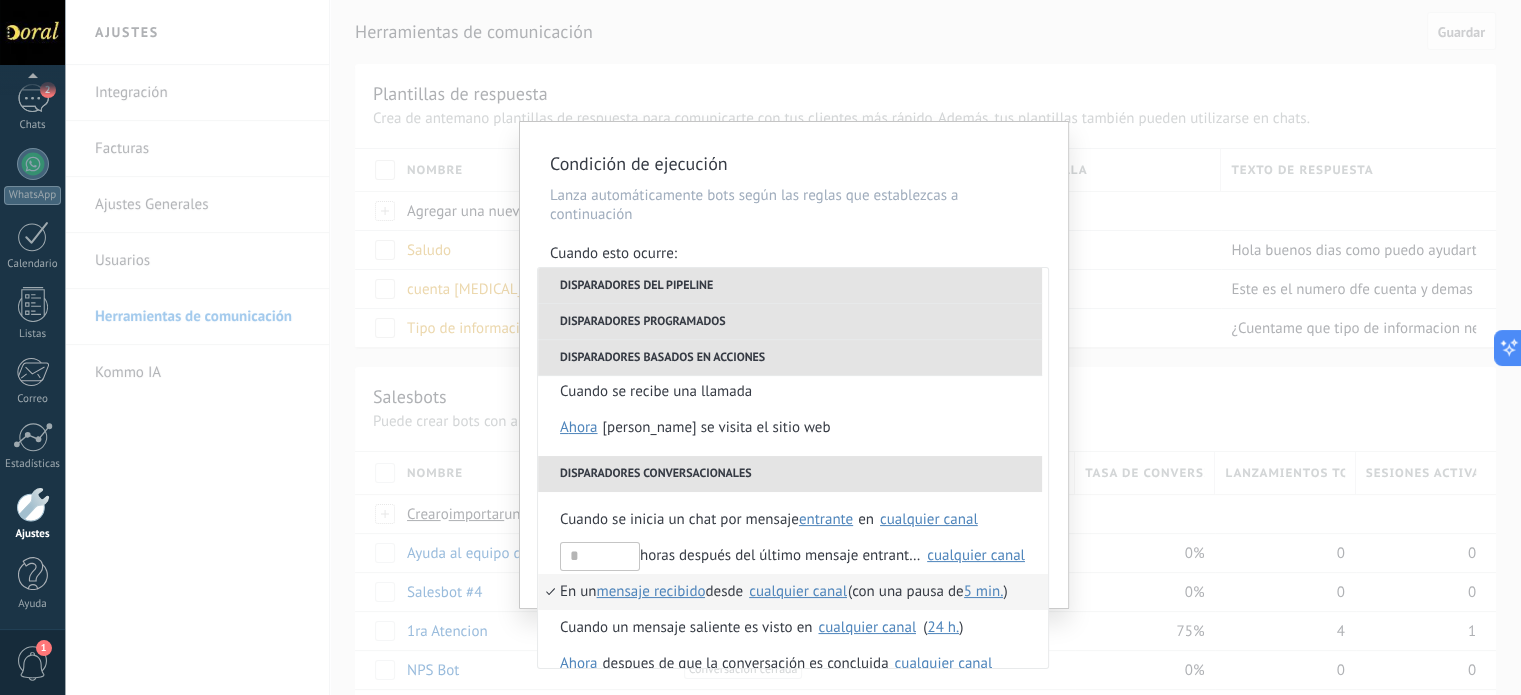 scroll, scrollTop: 472, scrollLeft: 0, axis: vertical 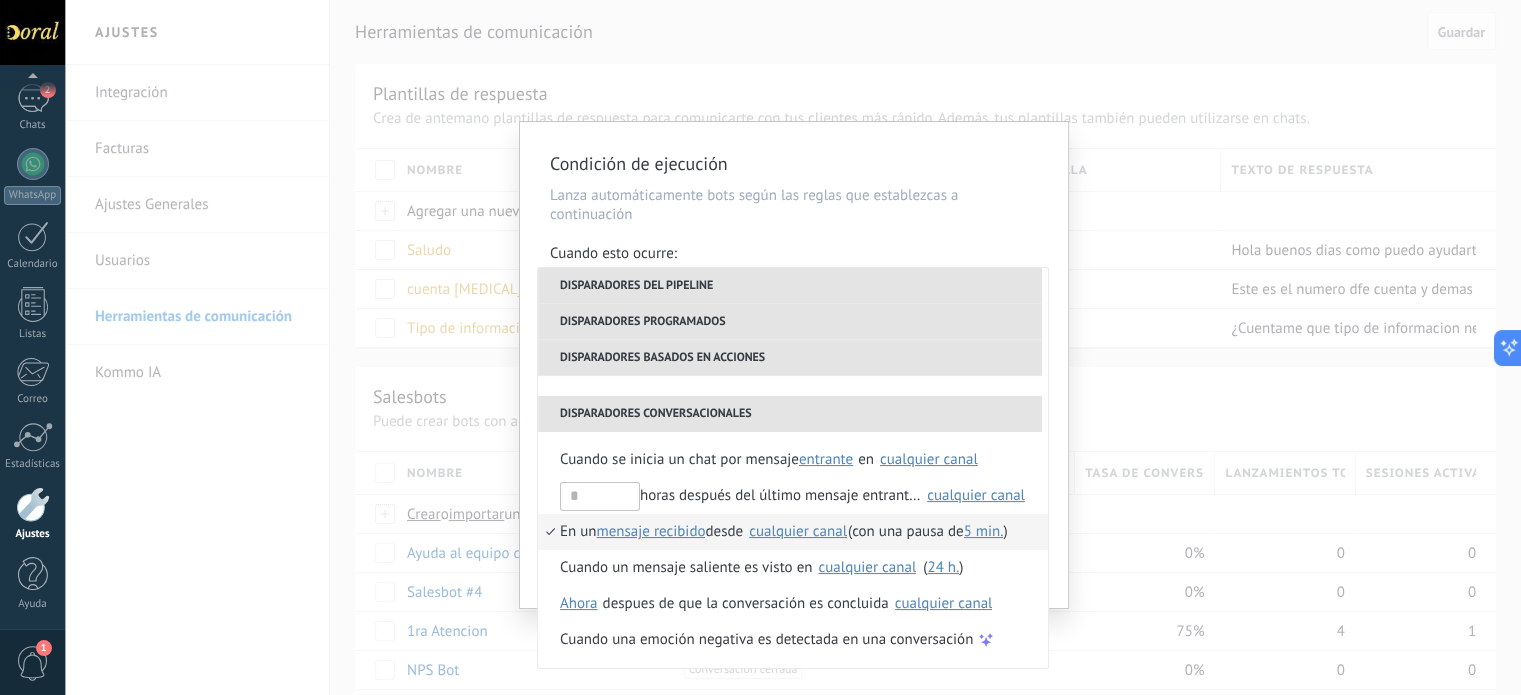 click on "Condición de ejecución  Lanza automáticamente bots según las reglas que establezcas a continuación Cuando esto ocurre: Ejecutar:  En un mensaje recibido desde cualquier canal (con una pausa de 5 ) Disparadores del pipeline Cuando se crea en una etapa del embudo ahora después de 5 minutos después de 10 minutos un día Seleccionar un intervalo * ahora Cuando se mueve lead a una etapa del embudo ahora después de 5 minutos después de 10 minutos un día Seleccionar un intervalo * ahora Cuando se mueve lead o se crea en una etapa del embudo ahora después de 5 minutos después de 10 minutos un día Seleccionar un intervalo * ahora Cuando se cambia el usuario responsable en lead Cuando un usuario  añade elimina añade  etiquetas en  lead contacto compañía lead : #añadir etiquetas Cuando un campo en  Productos contacto compañía lead Productos  es actualizado:  SKU Grupo Precio Descripción External ID Unit Oferta especial 1 Precio al por mayor Puntos por compra SKU Disparadores programados El 12:00AM" at bounding box center [794, 365] 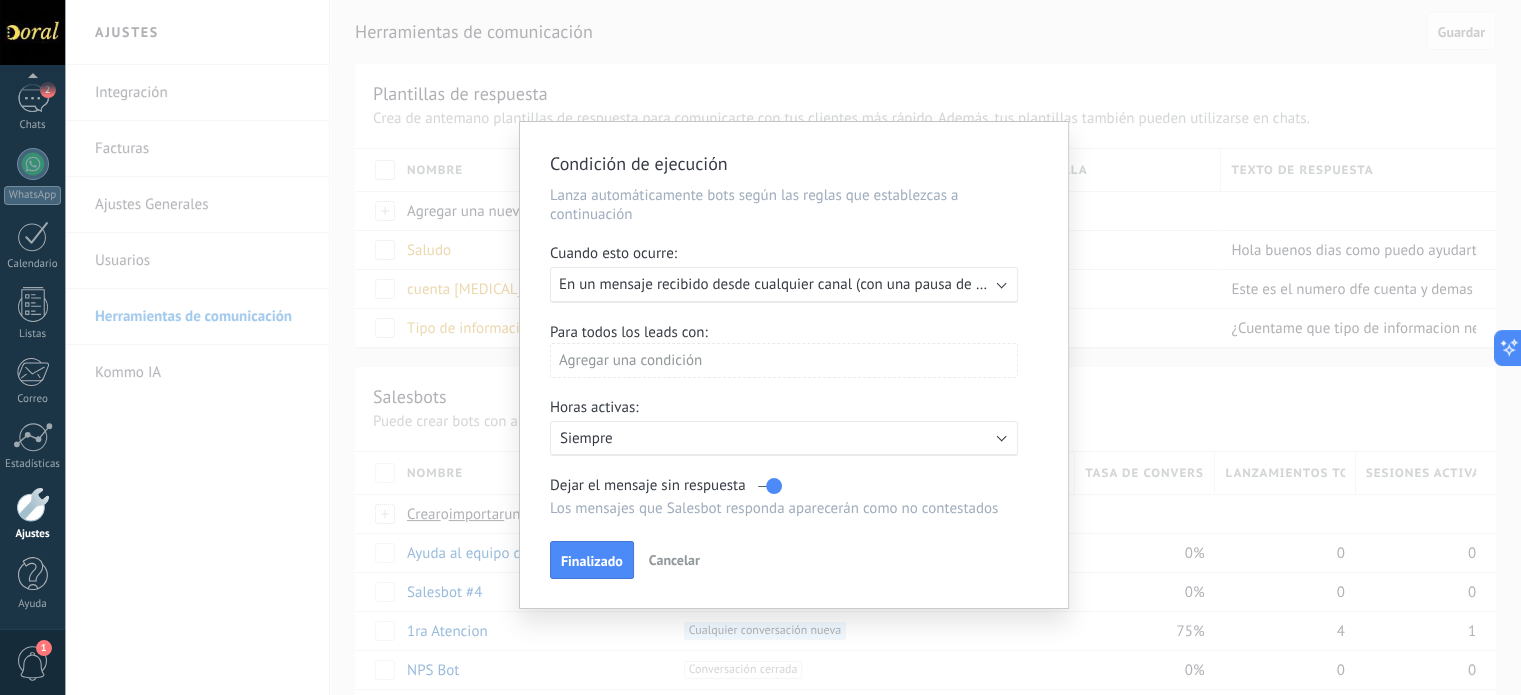 click on "Ejecutar:  En un mensaje recibido desde cualquier canal (con una pausa de 5 minutos)" at bounding box center [784, 285] 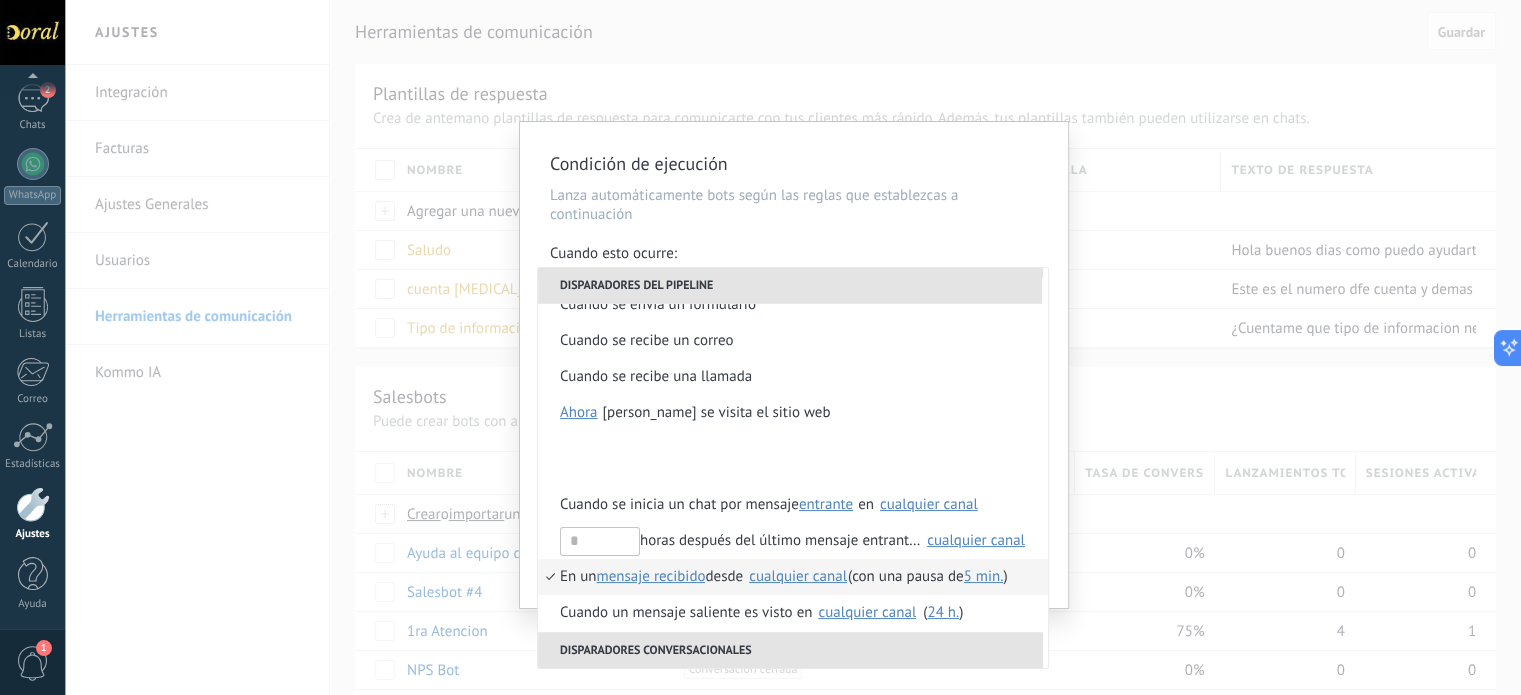 scroll, scrollTop: 472, scrollLeft: 0, axis: vertical 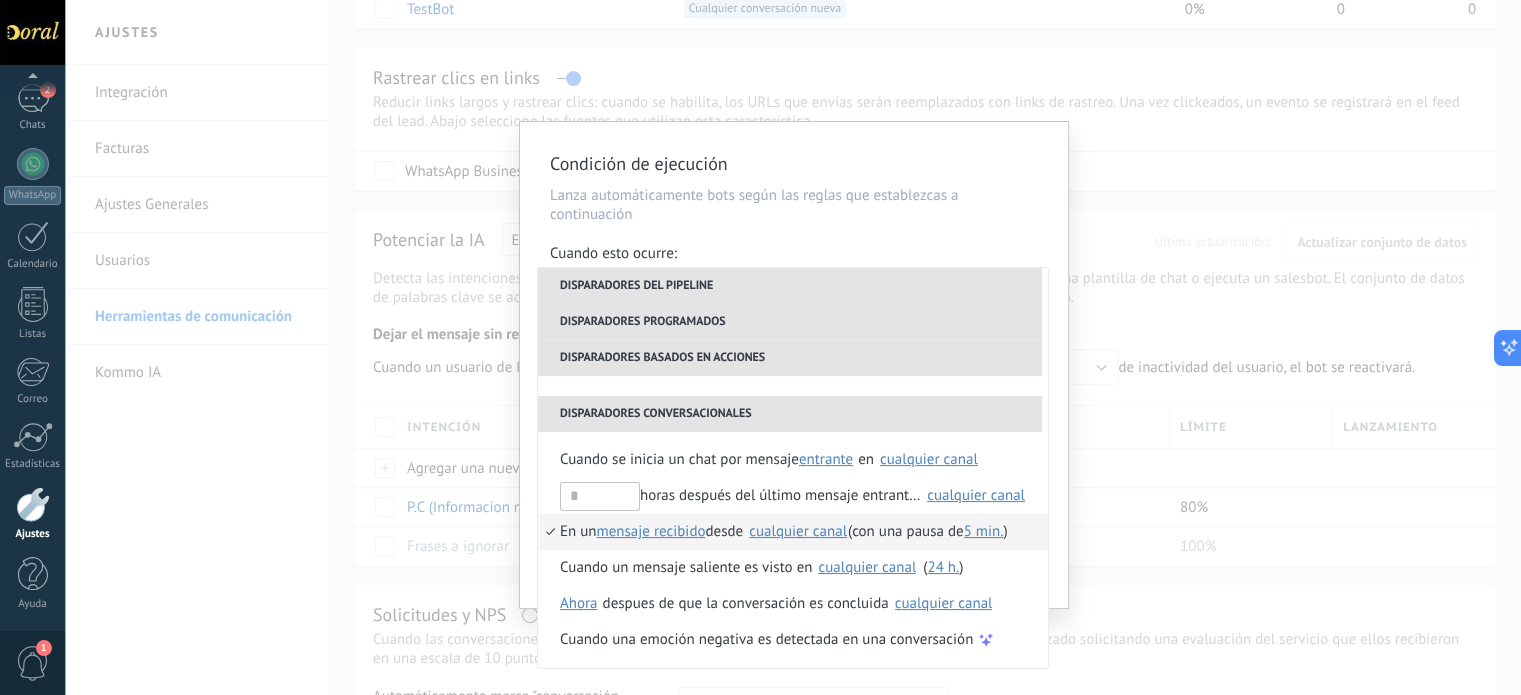 click on "Condición de ejecución  Lanza automáticamente bots según las reglas que establezcas a continuación Cuando esto ocurre: Ejecutar:  En un mensaje recibido desde cualquier canal (con una pausa de 5 minutos) Disparadores del pipeline Cuando se crea en una etapa del embudo ahora después de 5 minutos después de 10 minutos un día Seleccionar un intervalo * ahora Cuando se mueve lead a una etapa del embudo ahora después de 5 minutos después de 10 minutos un día Seleccionar un intervalo * ahora Cuando se mueve lead o se crea en una etapa del embudo ahora después de 5 minutos después de 10 minutos un día Seleccionar un intervalo * ahora Cuando se cambia el usuario responsable en lead Cuando un usuario  añade elimina añade  etiquetas en  lead contacto compañía lead : #añadir etiquetas Cuando un campo en  Productos contacto compañía lead Productos  es actualizado:  SKU Grupo Precio Descripción External ID Unit Oferta especial 1 Precio al por mayor Puntos por compra SKU El 12:00AM" at bounding box center (793, 347) 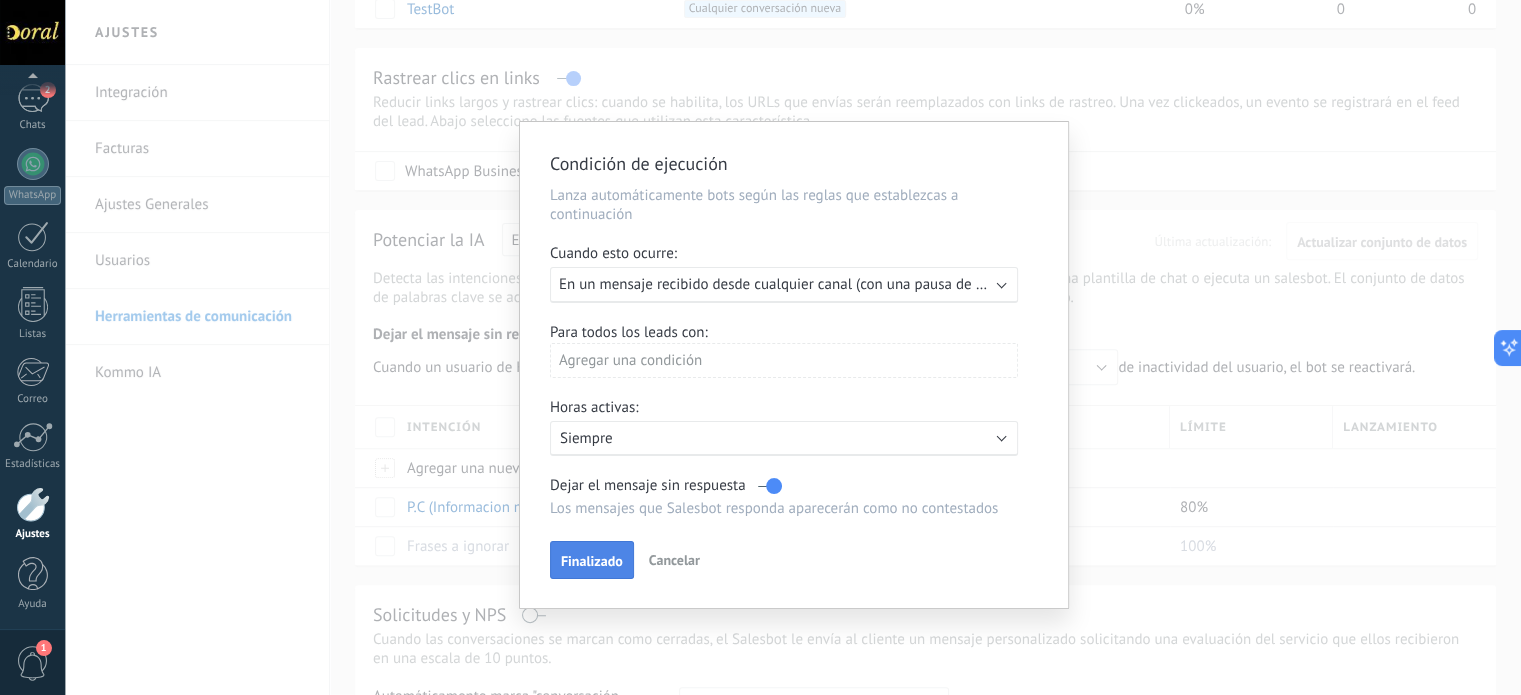 click on "Finalizado" at bounding box center [592, 561] 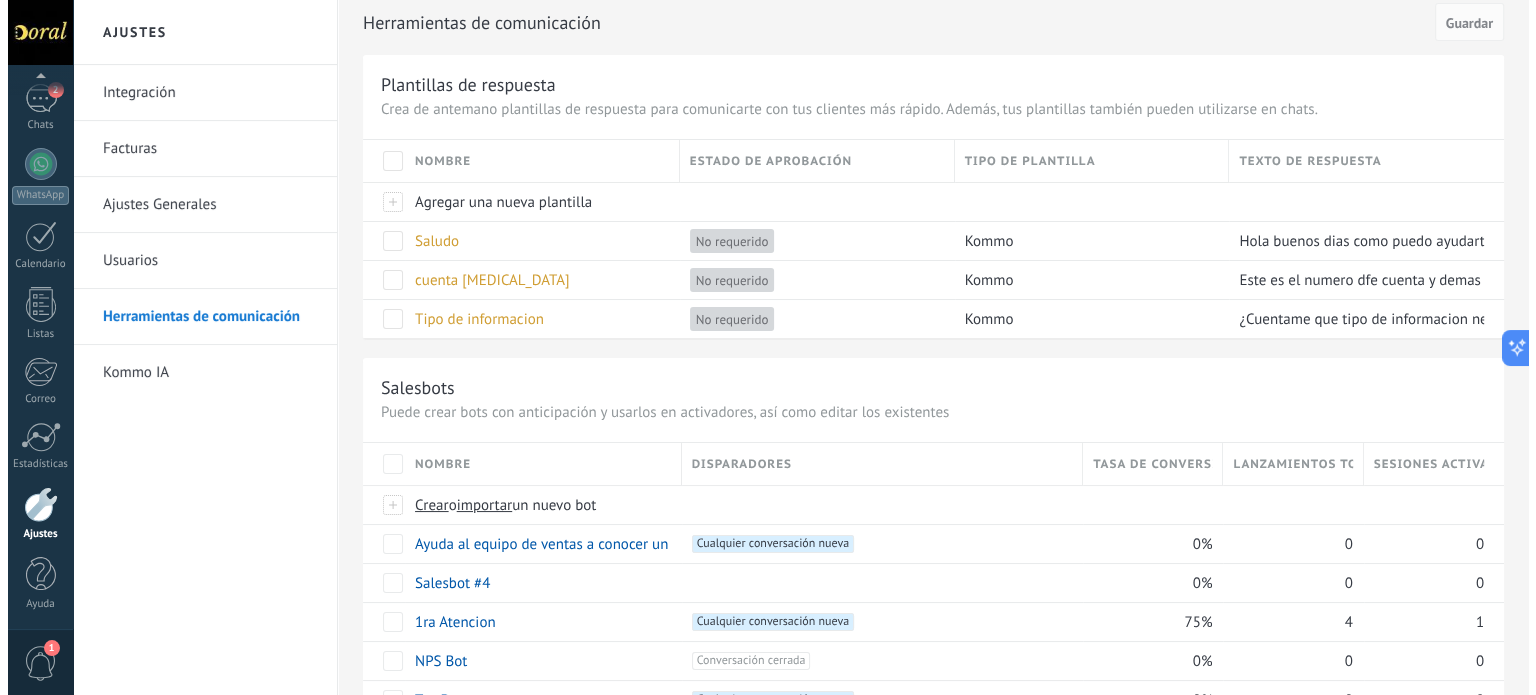 scroll, scrollTop: 0, scrollLeft: 0, axis: both 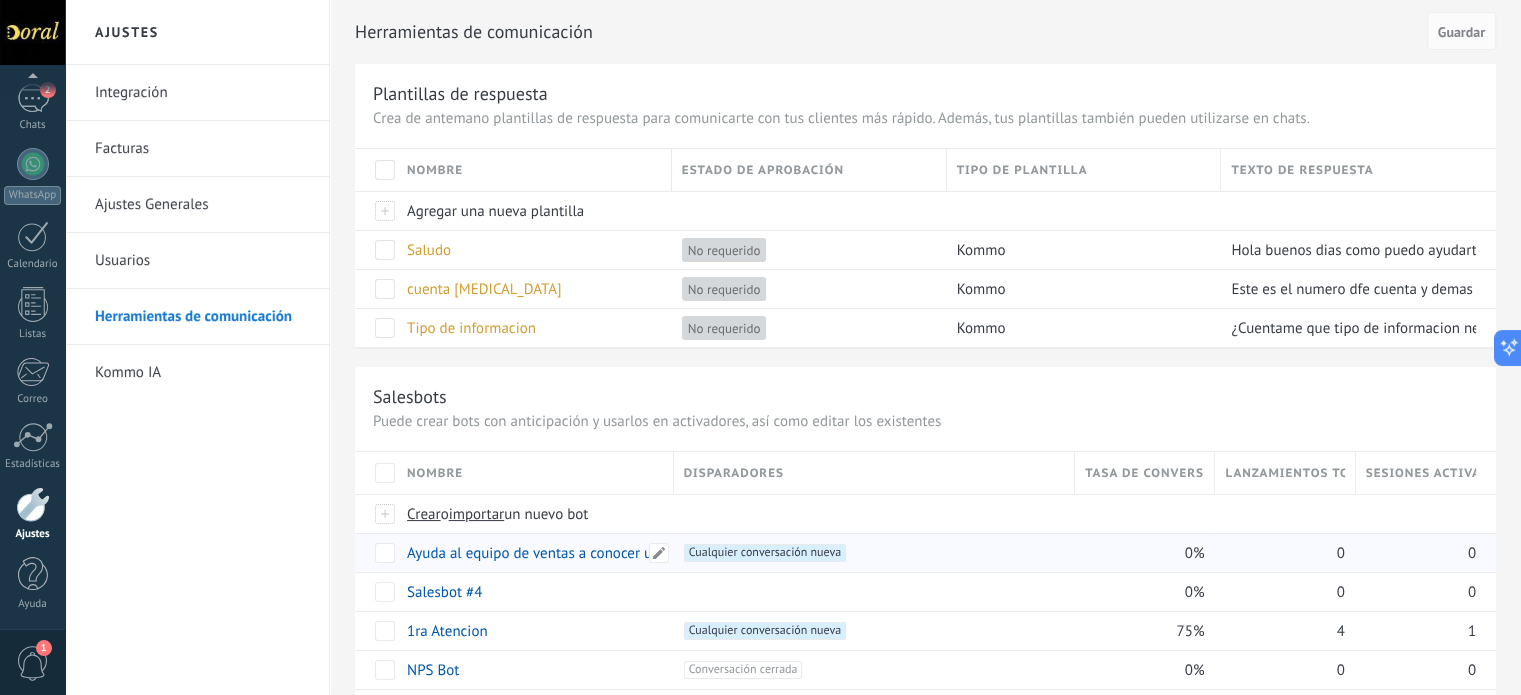 click on "Ayuda al equipo de ventas a conocer un lead y sus preferencias" at bounding box center (608, 553) 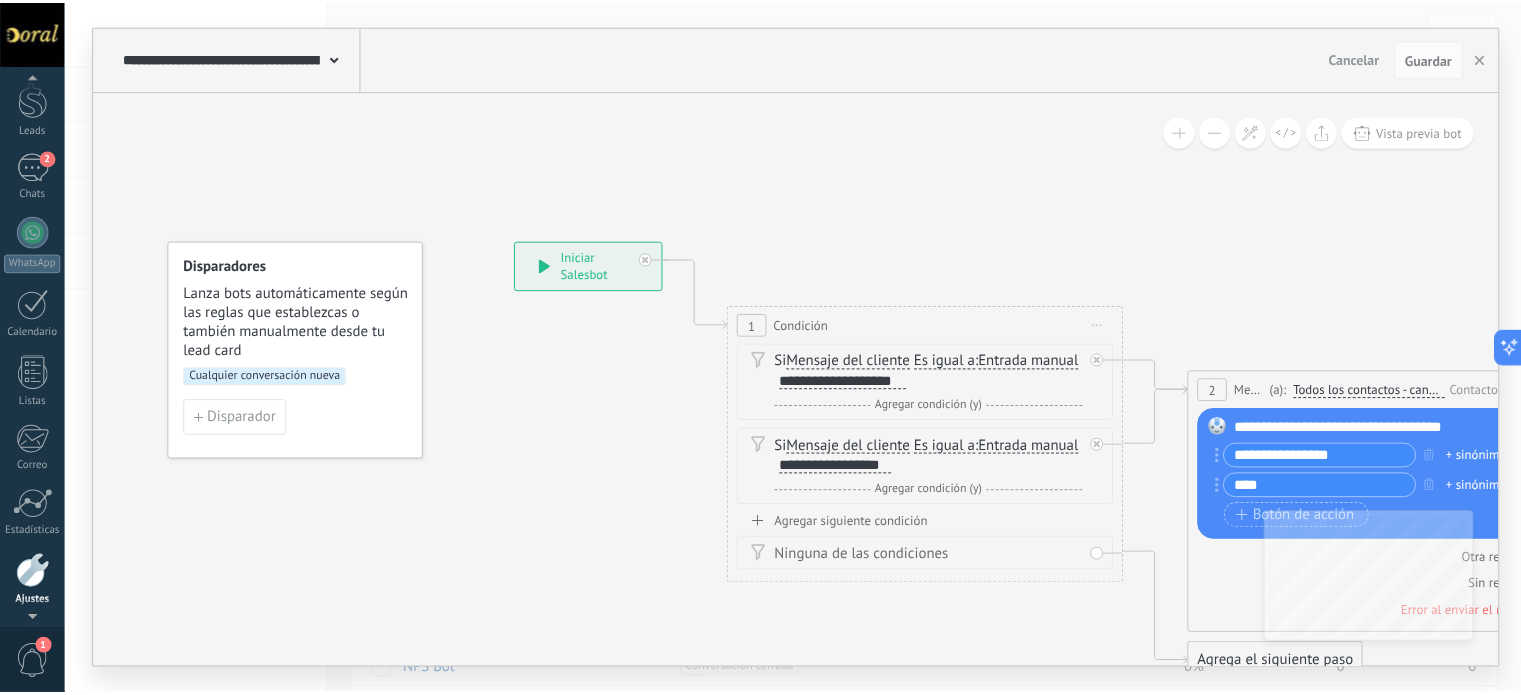 scroll, scrollTop: 136, scrollLeft: 0, axis: vertical 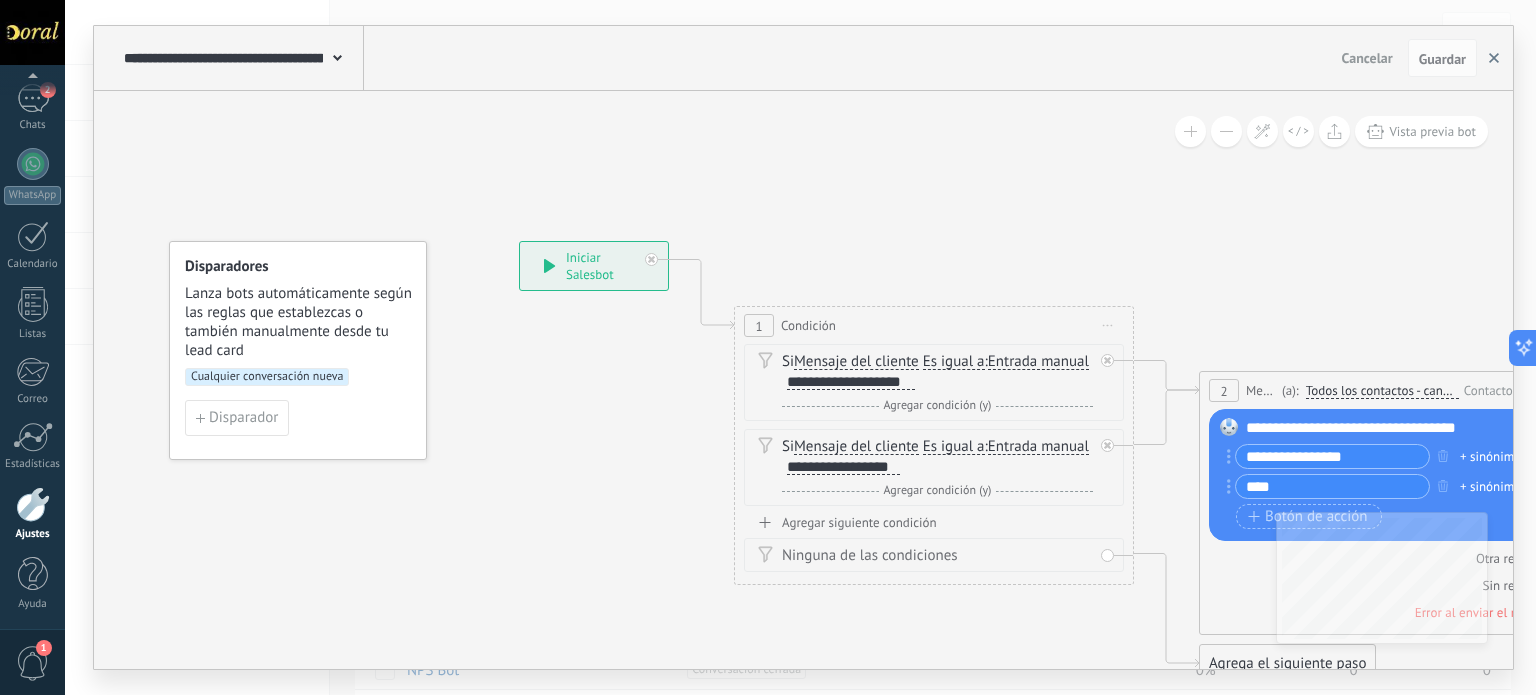 click at bounding box center (1494, 58) 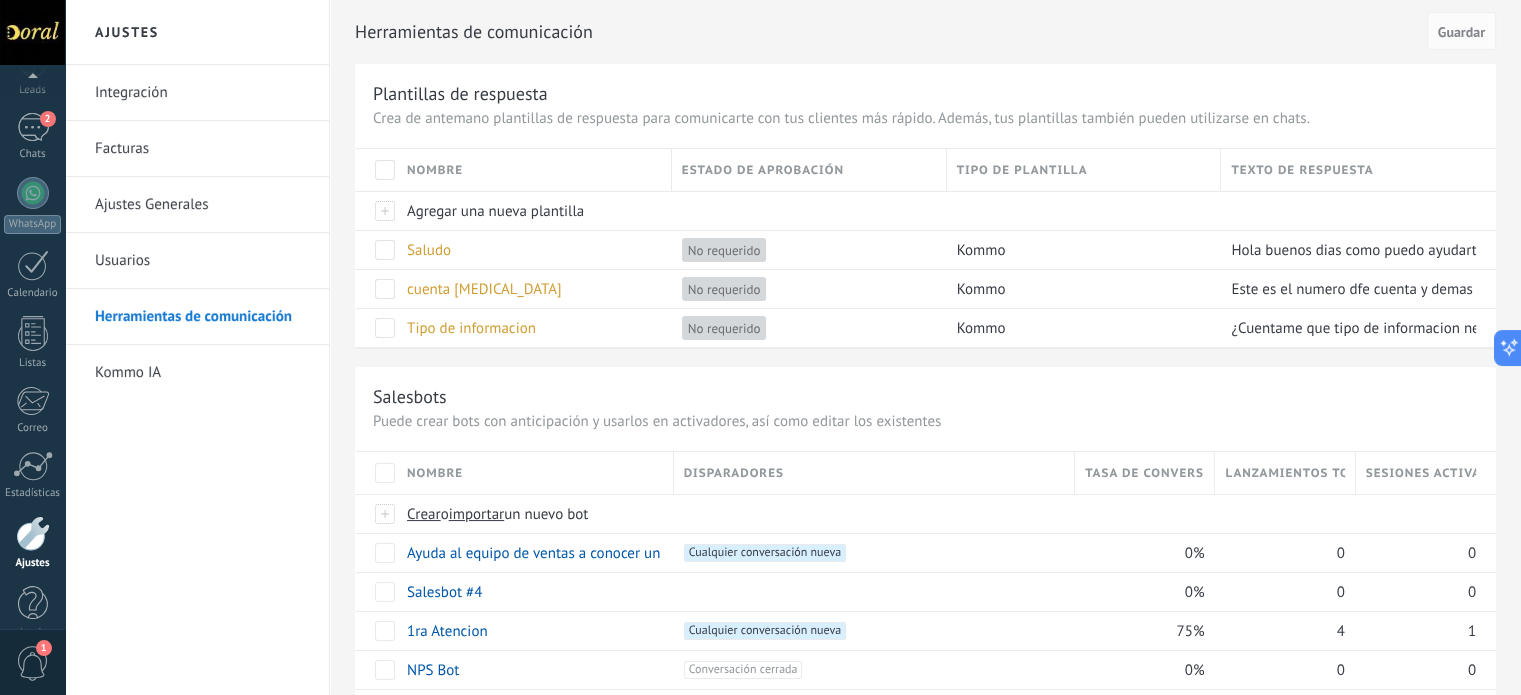 scroll, scrollTop: 136, scrollLeft: 0, axis: vertical 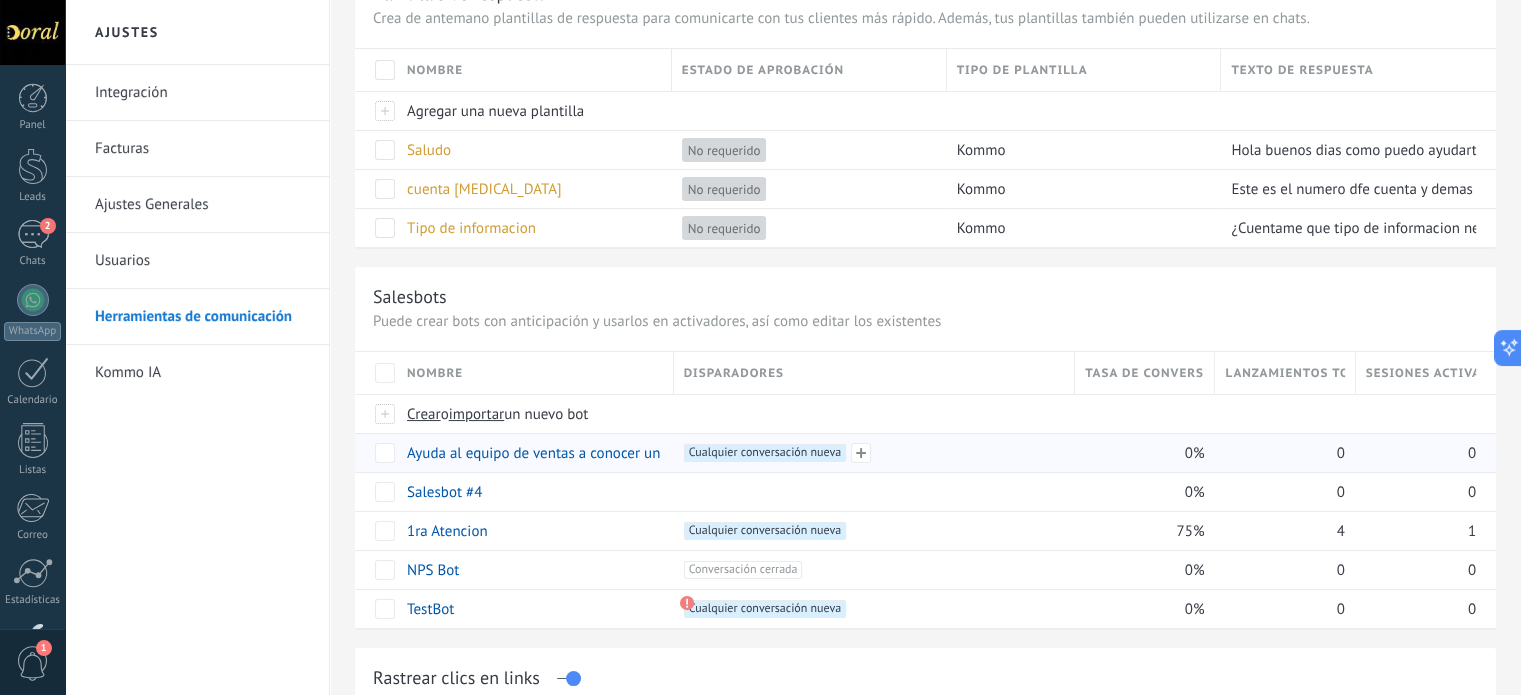 click on "Cualquier conversación nueva +0" at bounding box center [765, 453] 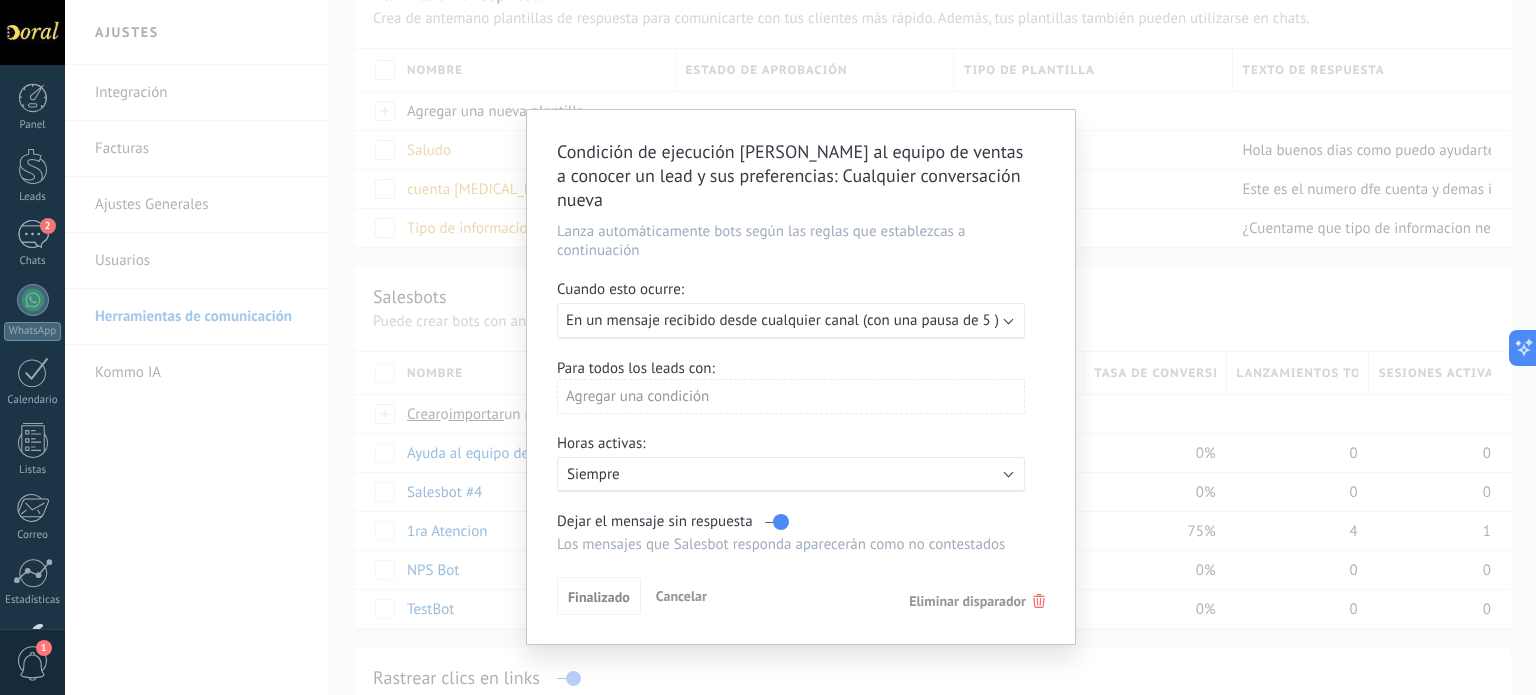 click on "Cancelar" at bounding box center (681, 596) 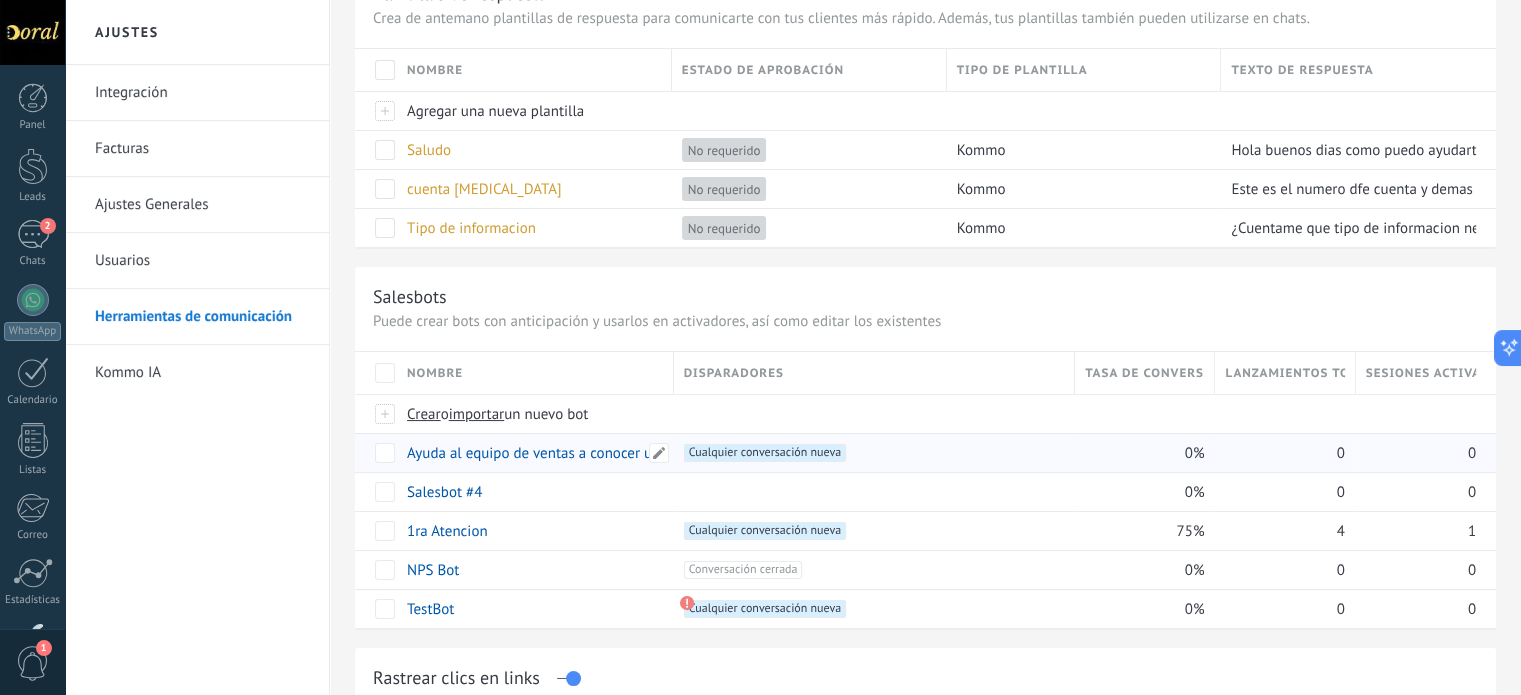 click on "Ayuda al equipo de ventas a conocer un lead y sus preferencias" at bounding box center (608, 453) 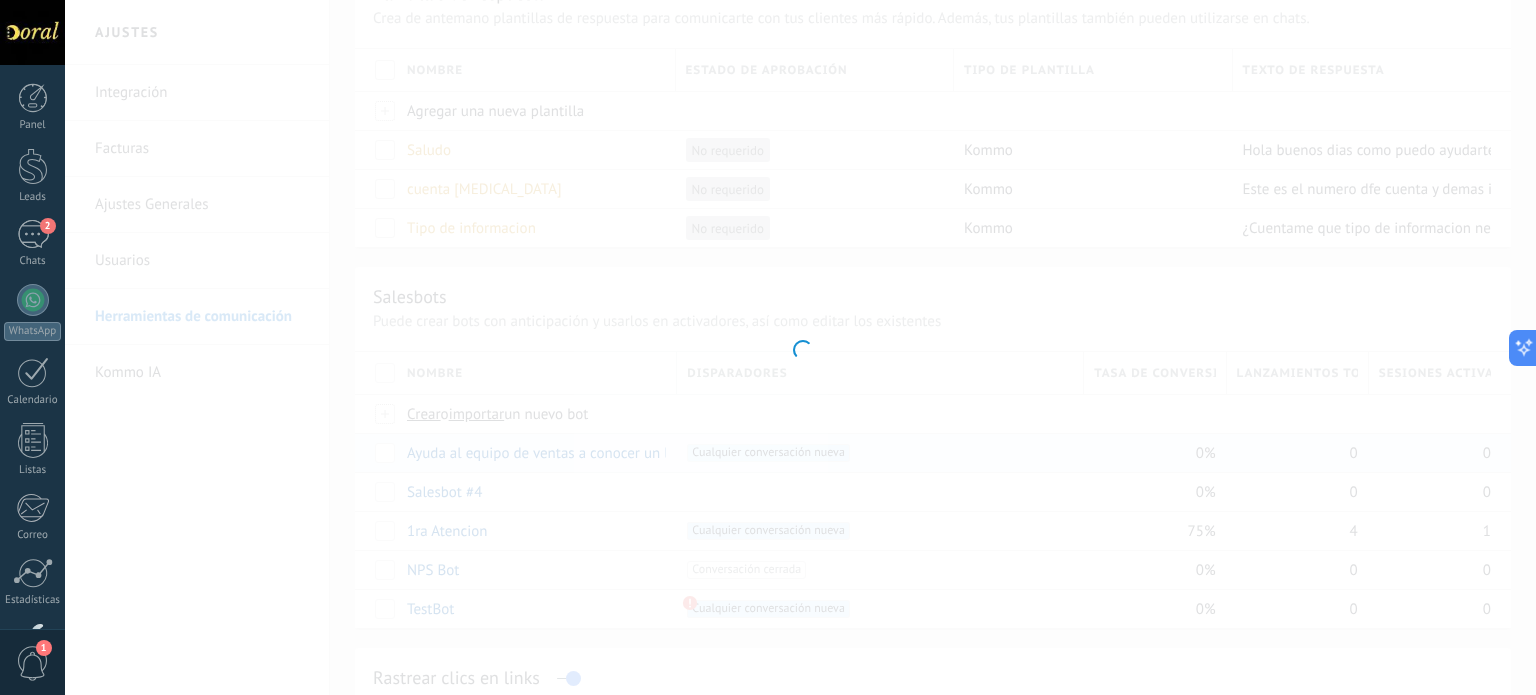 type on "**********" 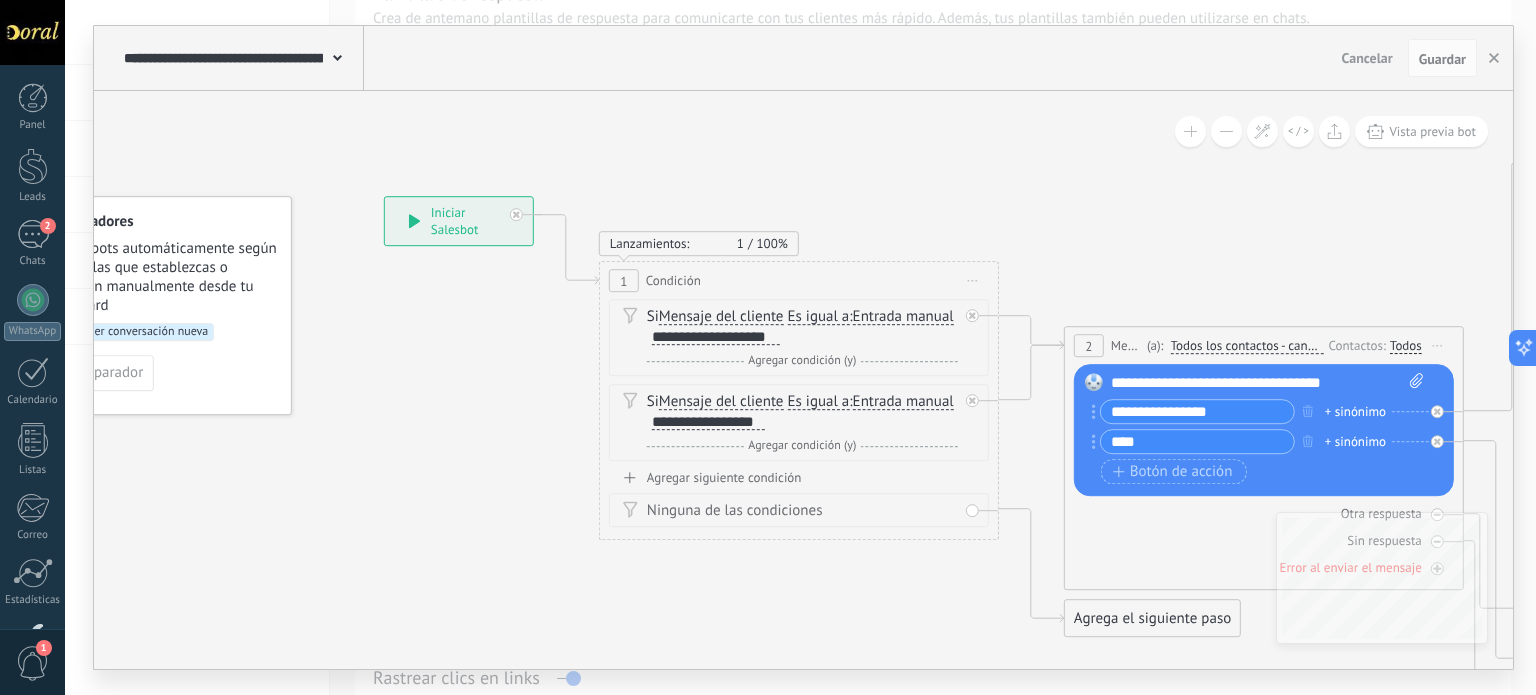 drag, startPoint x: 598, startPoint y: 488, endPoint x: 470, endPoint y: 433, distance: 139.3162 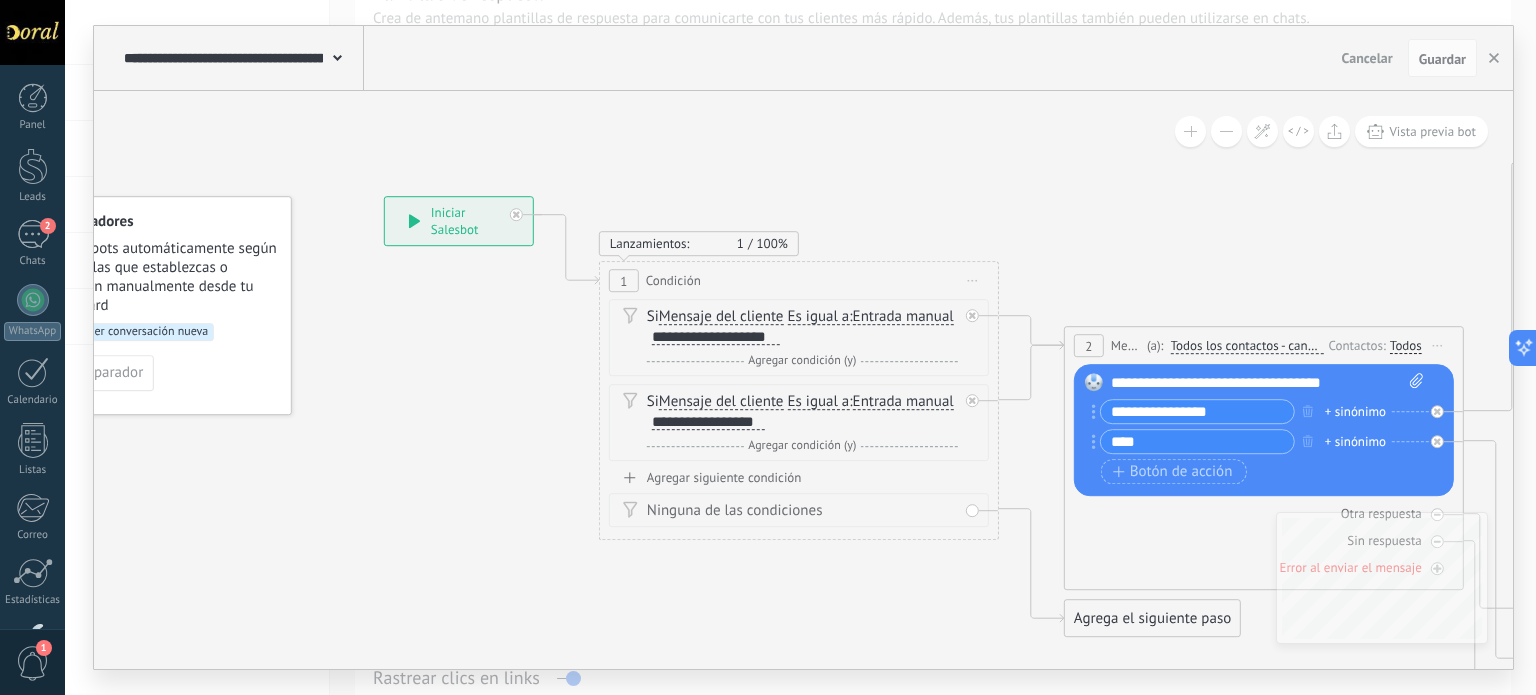 click 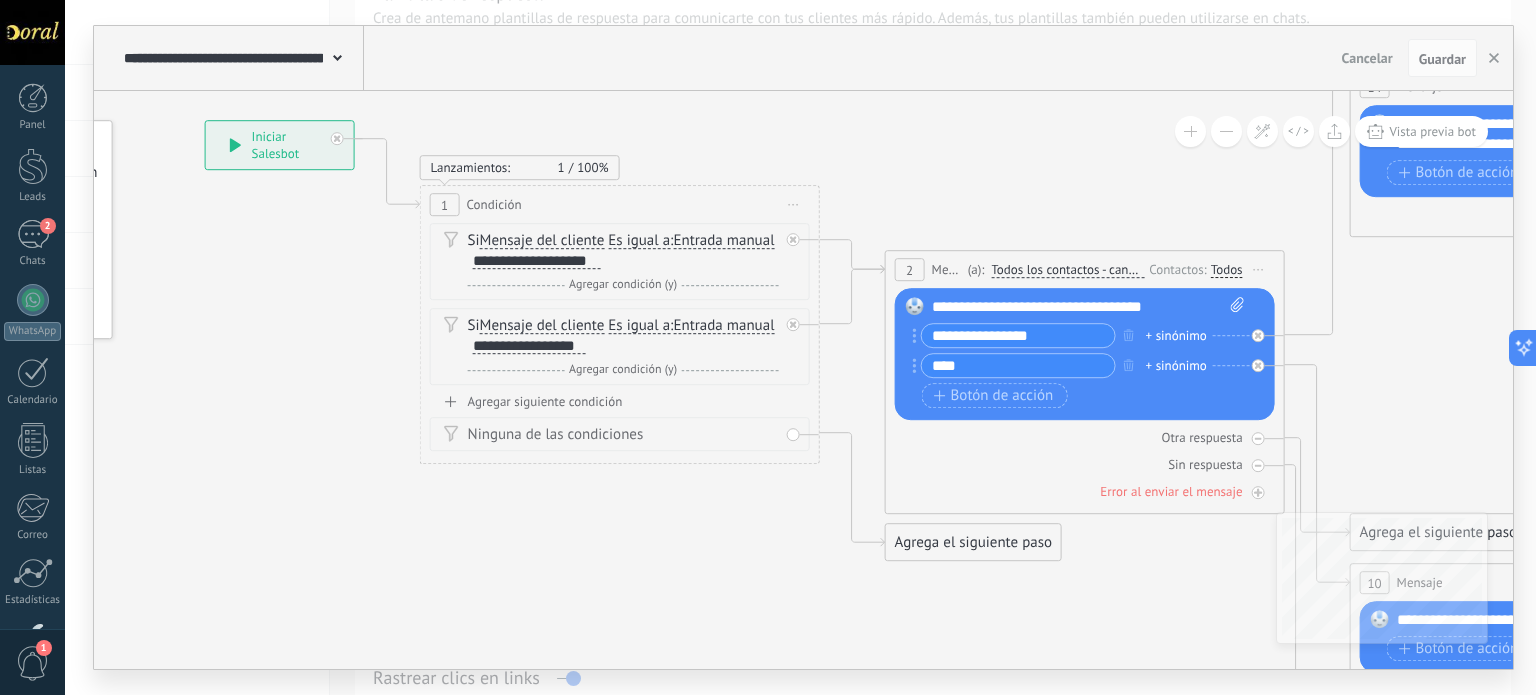 drag, startPoint x: 896, startPoint y: 619, endPoint x: 723, endPoint y: 553, distance: 185.1621 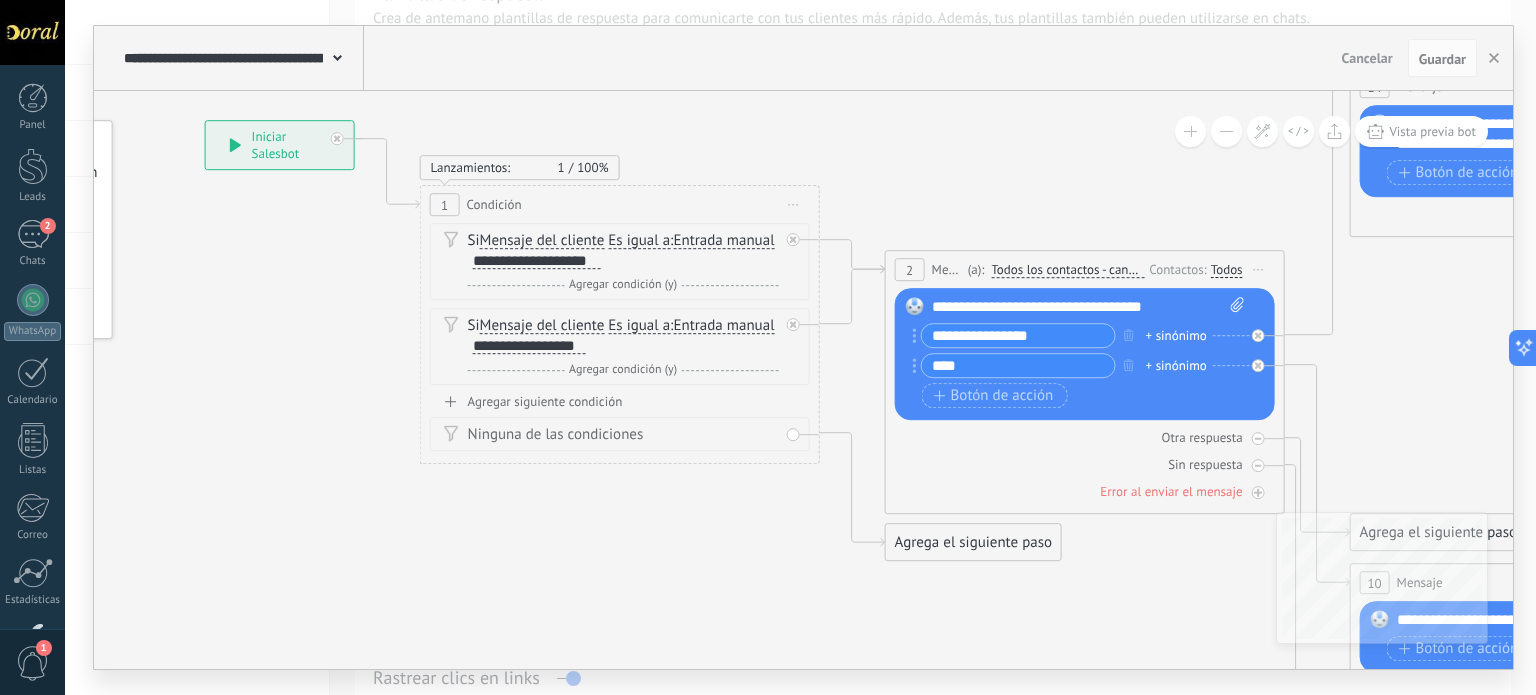 click 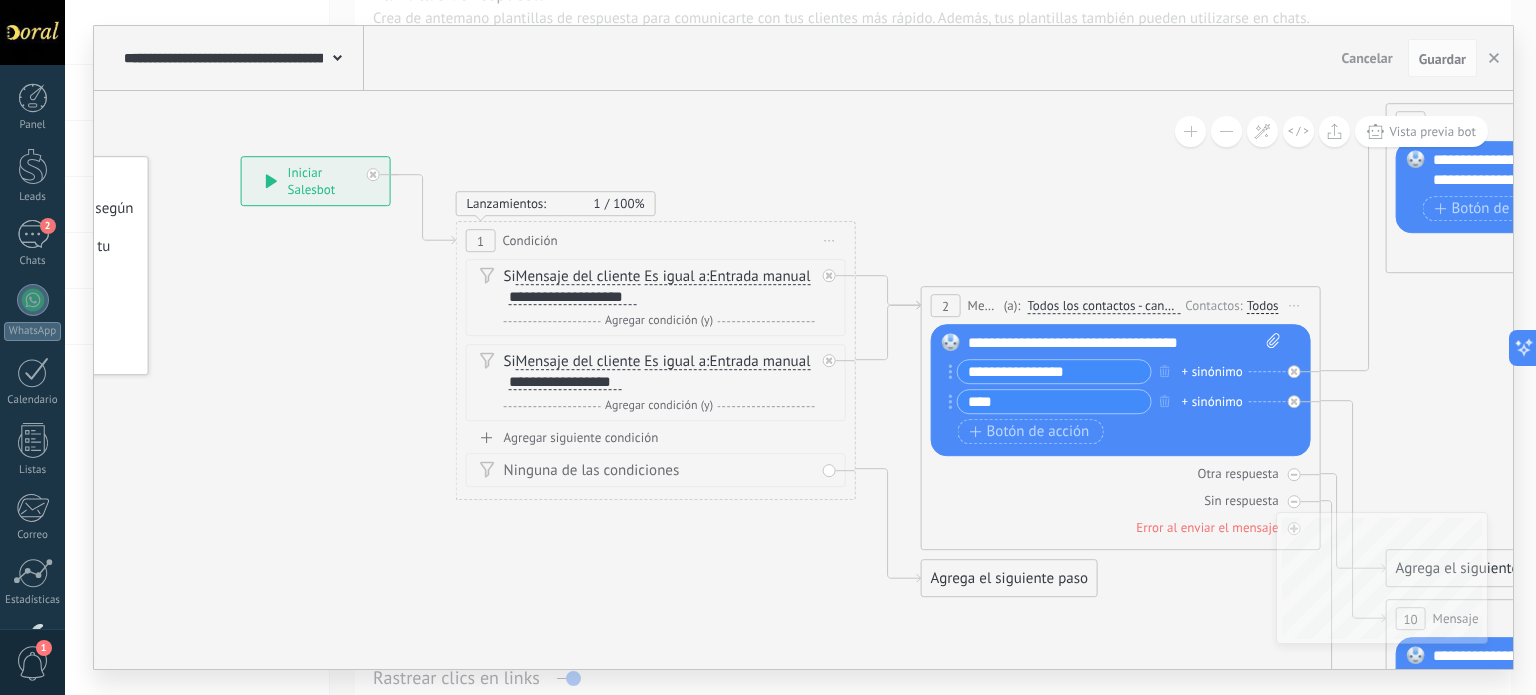 drag, startPoint x: 724, startPoint y: 564, endPoint x: 762, endPoint y: 600, distance: 52.34501 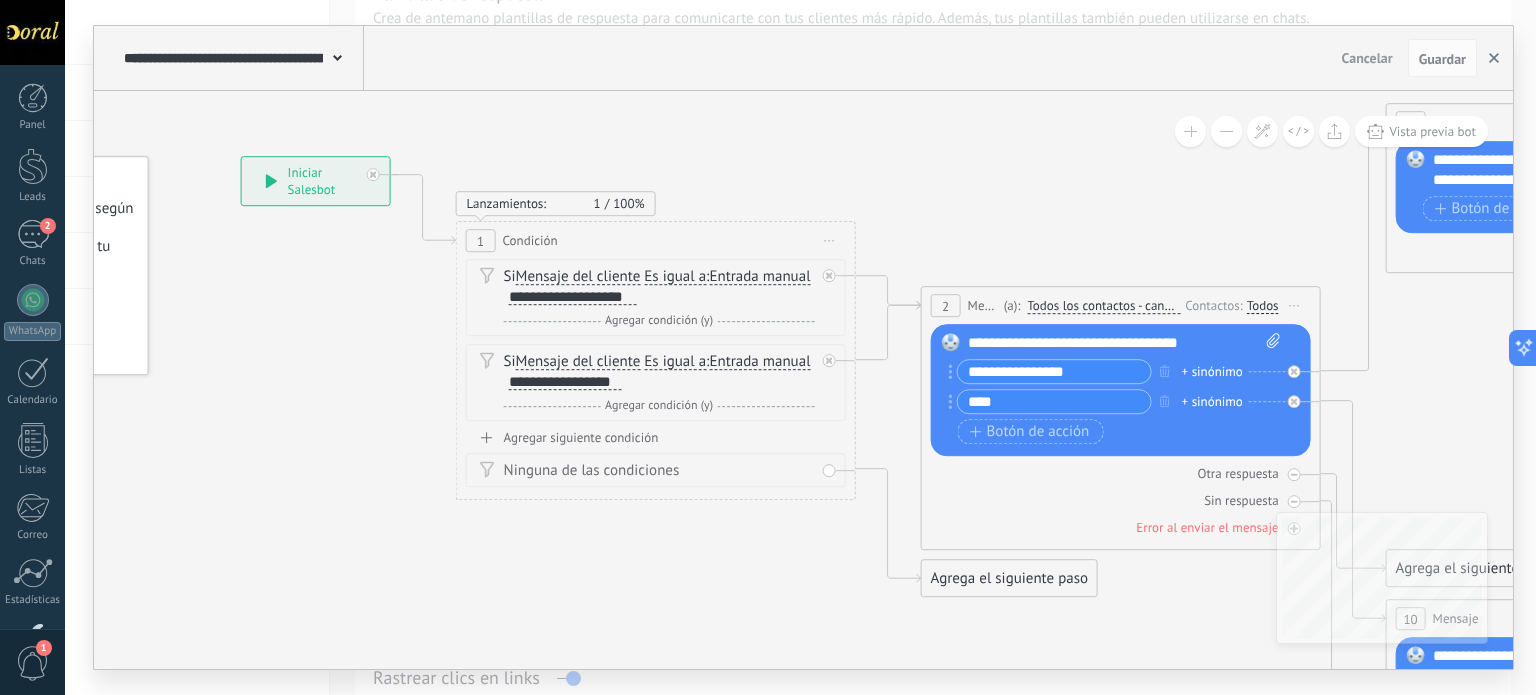 click at bounding box center [1494, 58] 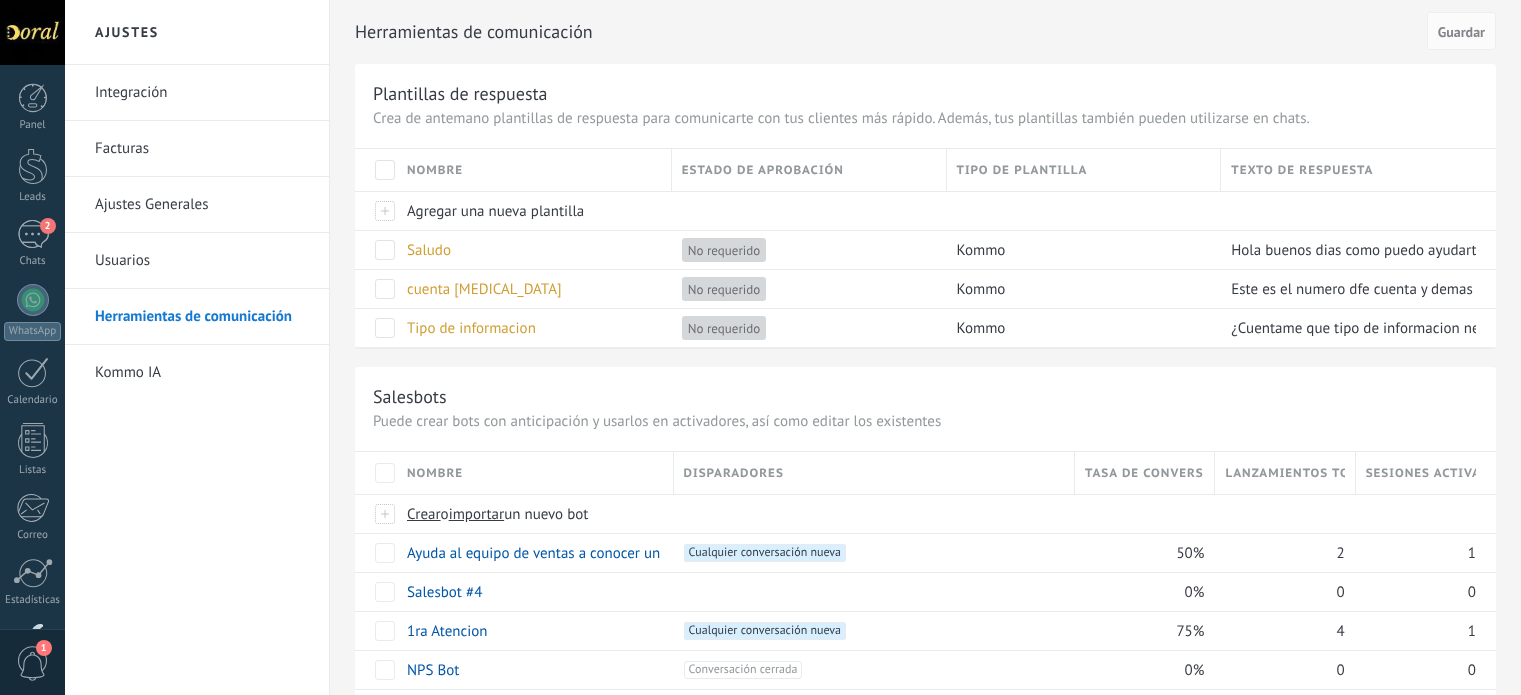 scroll, scrollTop: 100, scrollLeft: 0, axis: vertical 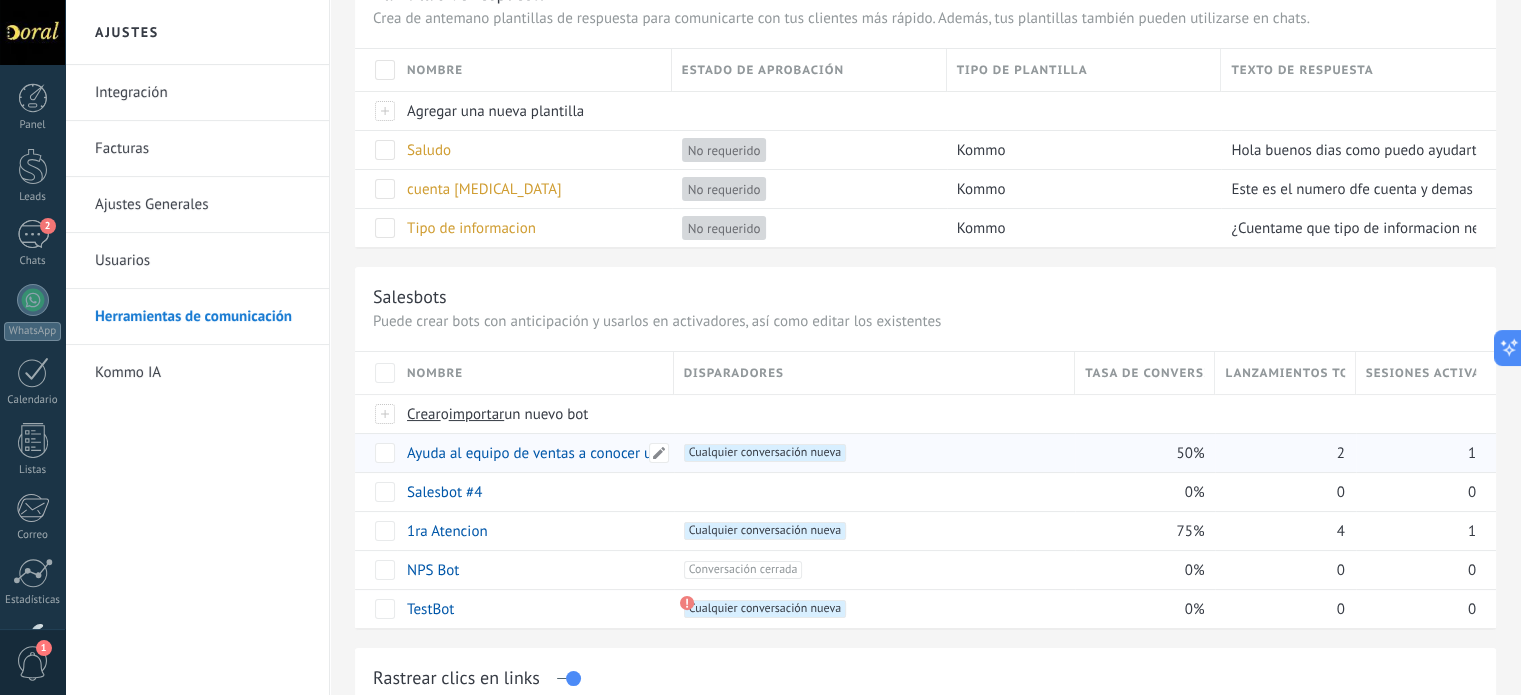 click on "Ayuda al equipo de ventas a conocer un lead y sus preferencias" at bounding box center [608, 453] 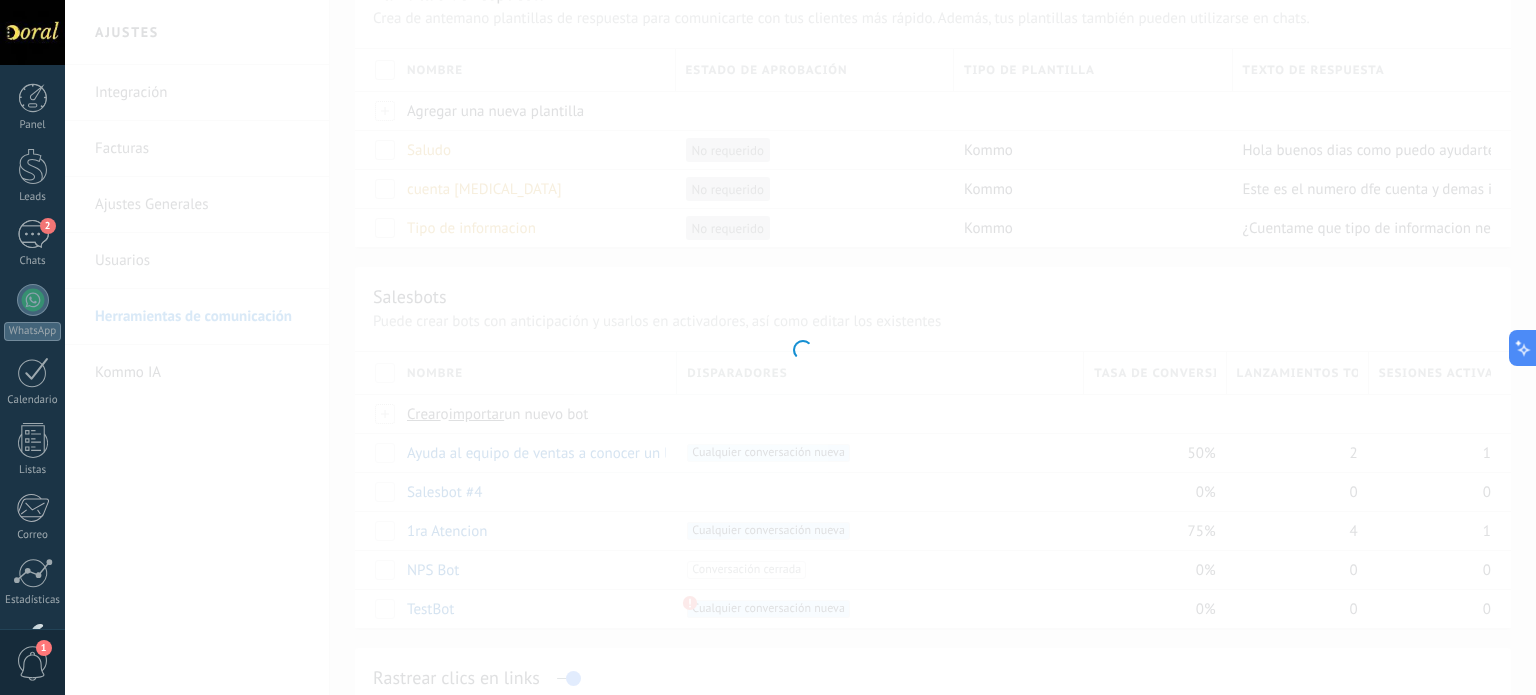 type on "**********" 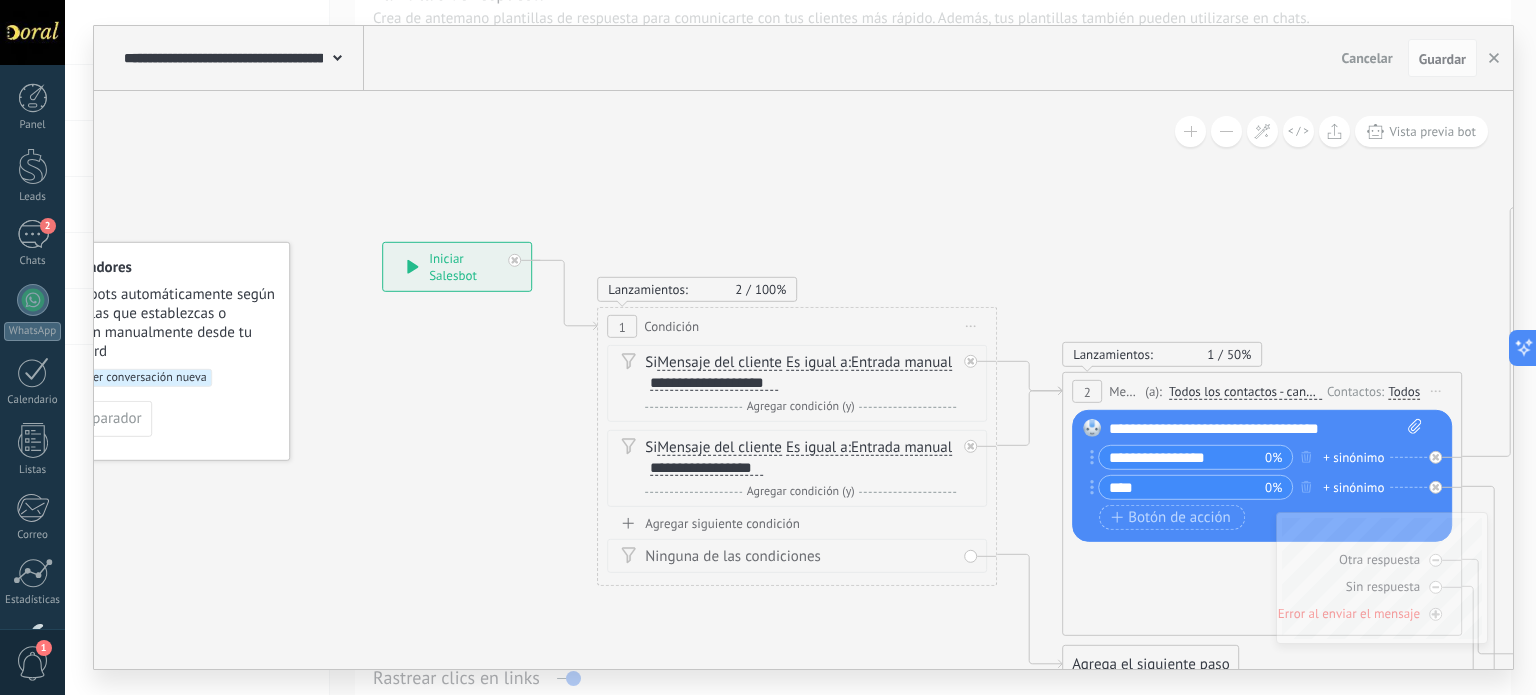 drag, startPoint x: 602, startPoint y: 471, endPoint x: 467, endPoint y: 472, distance: 135.00371 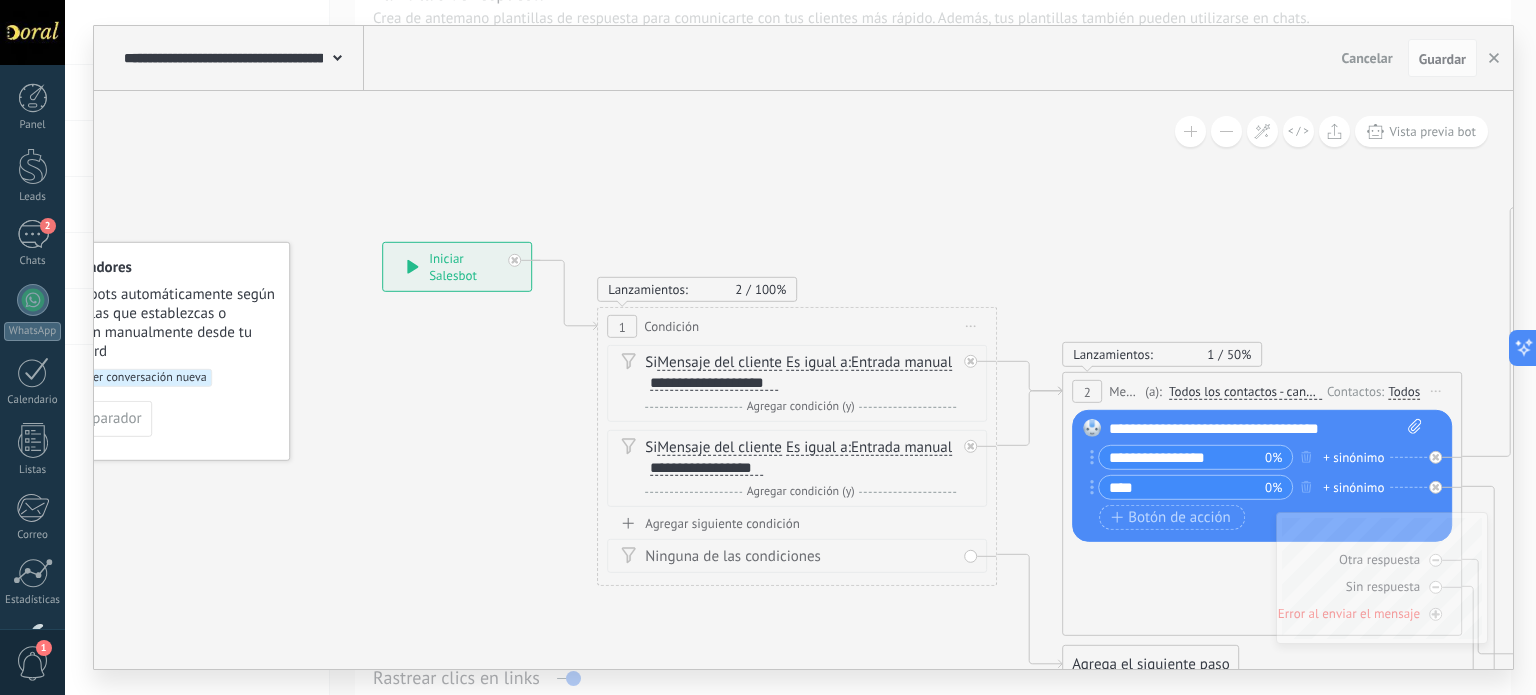 click 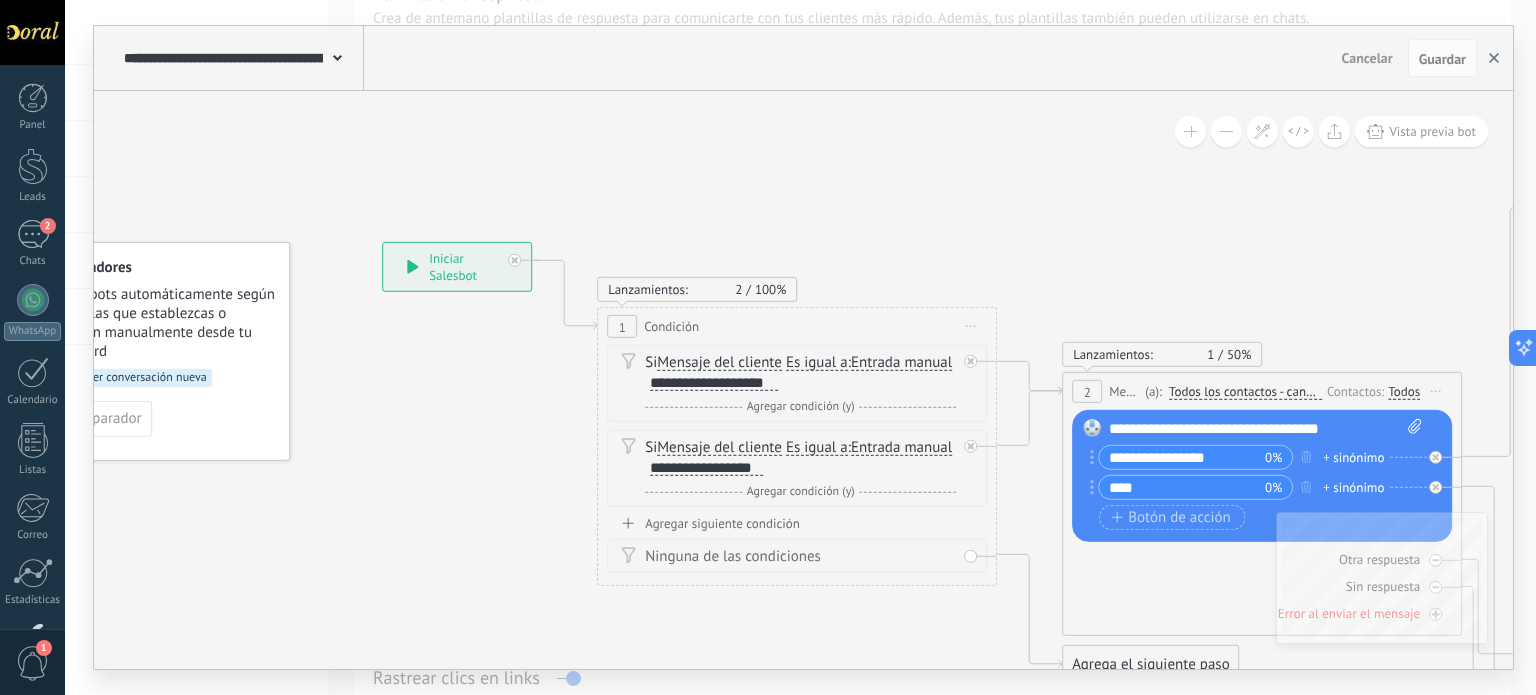 click 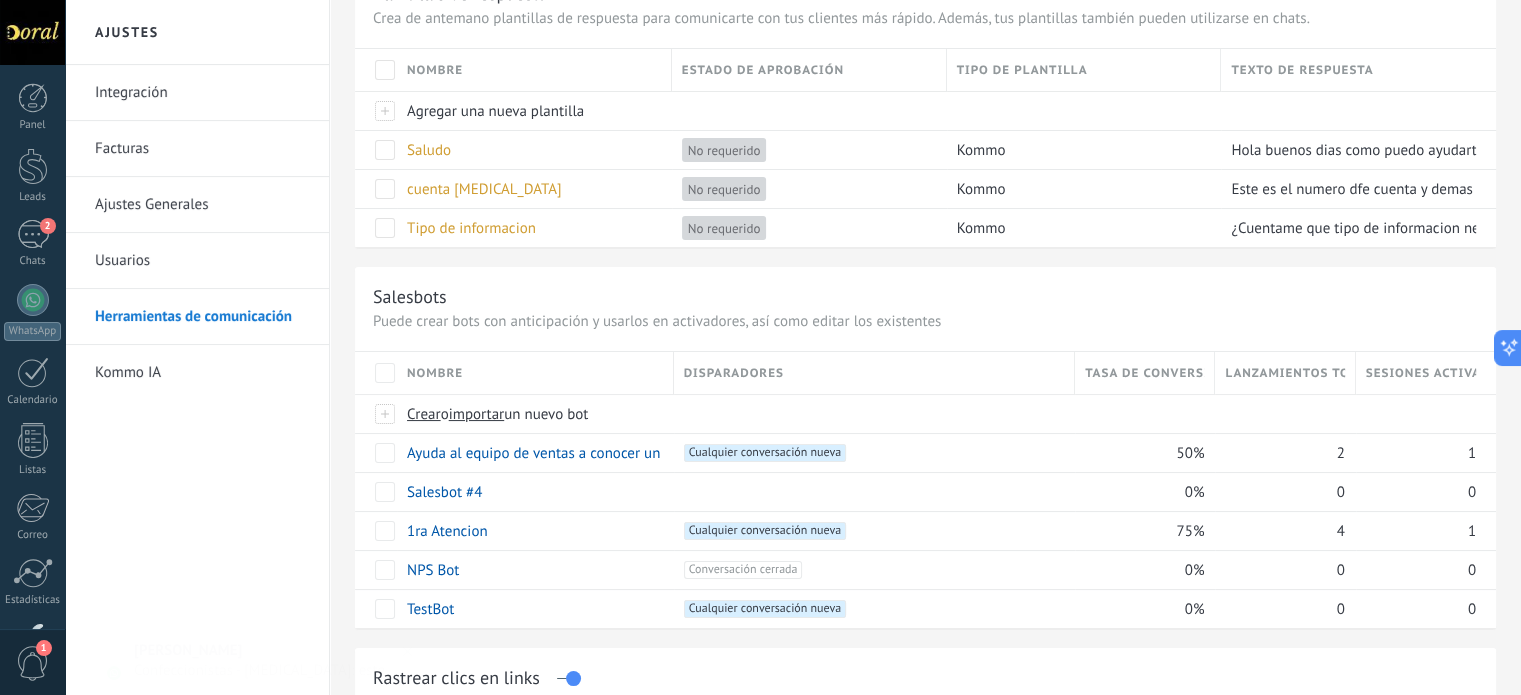 drag, startPoint x: 1456, startPoint y: 638, endPoint x: 1186, endPoint y: 636, distance: 270.00742 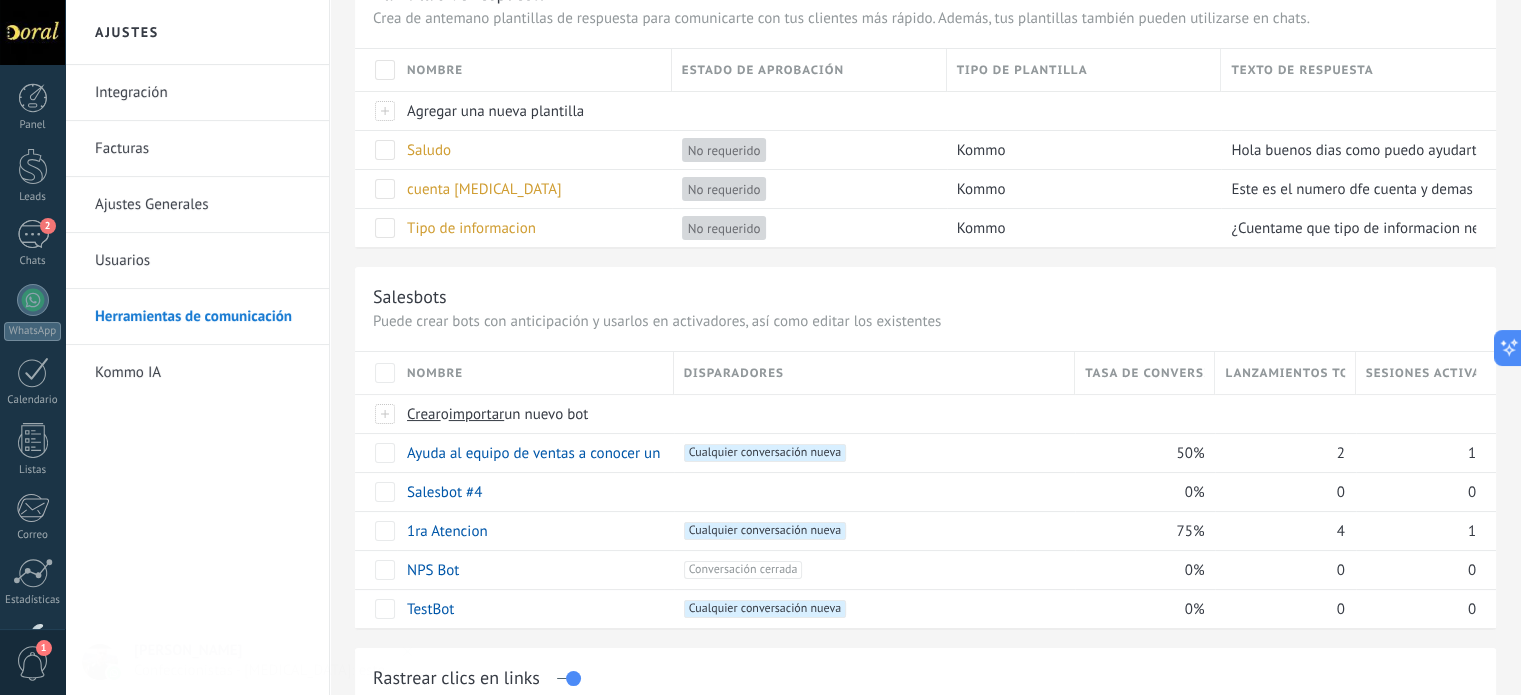 click on "Herramientas de comunicación
Cancelar
[GEOGRAPHIC_DATA]
Plantillas de respuesta
Crea de antemano plantillas de respuesta para comunicarte con tus clientes más rápido. Además, tus plantillas también pueden utilizarse en chats.
Nombre Estado de aprobación Tipo de plantilla Texto de respuesta Agregar una nueva plantilla Saludo No requerido Kommo Hola buenos dias como puedo ayudarte? cuenta [MEDICAL_DATA] No requerido Kommo Este es el numero dfe cuenta y demas informacion Tipo de informacion No requerido Kommo ¿Cuentame que tipo de informacion necesitas?
Salesbots" at bounding box center [925, 849] 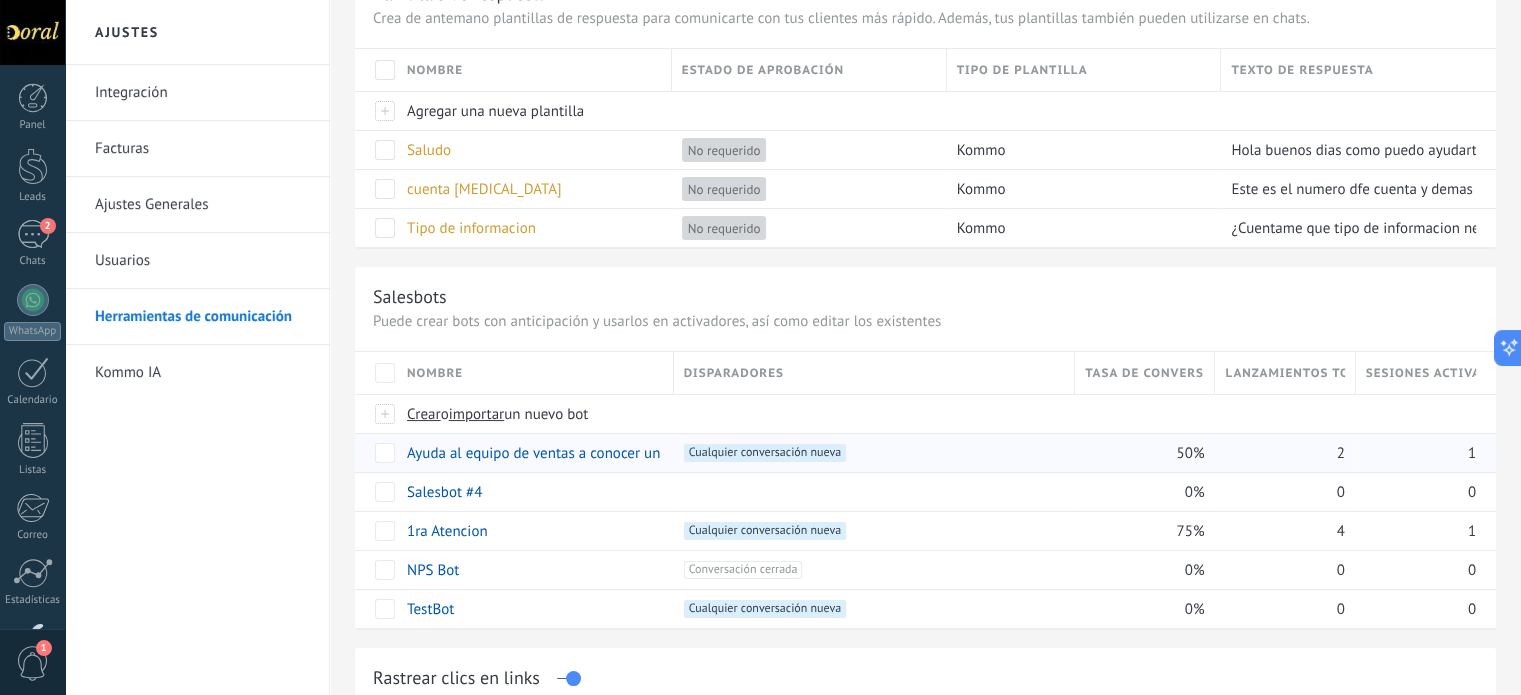click on "1" at bounding box center (1416, 453) 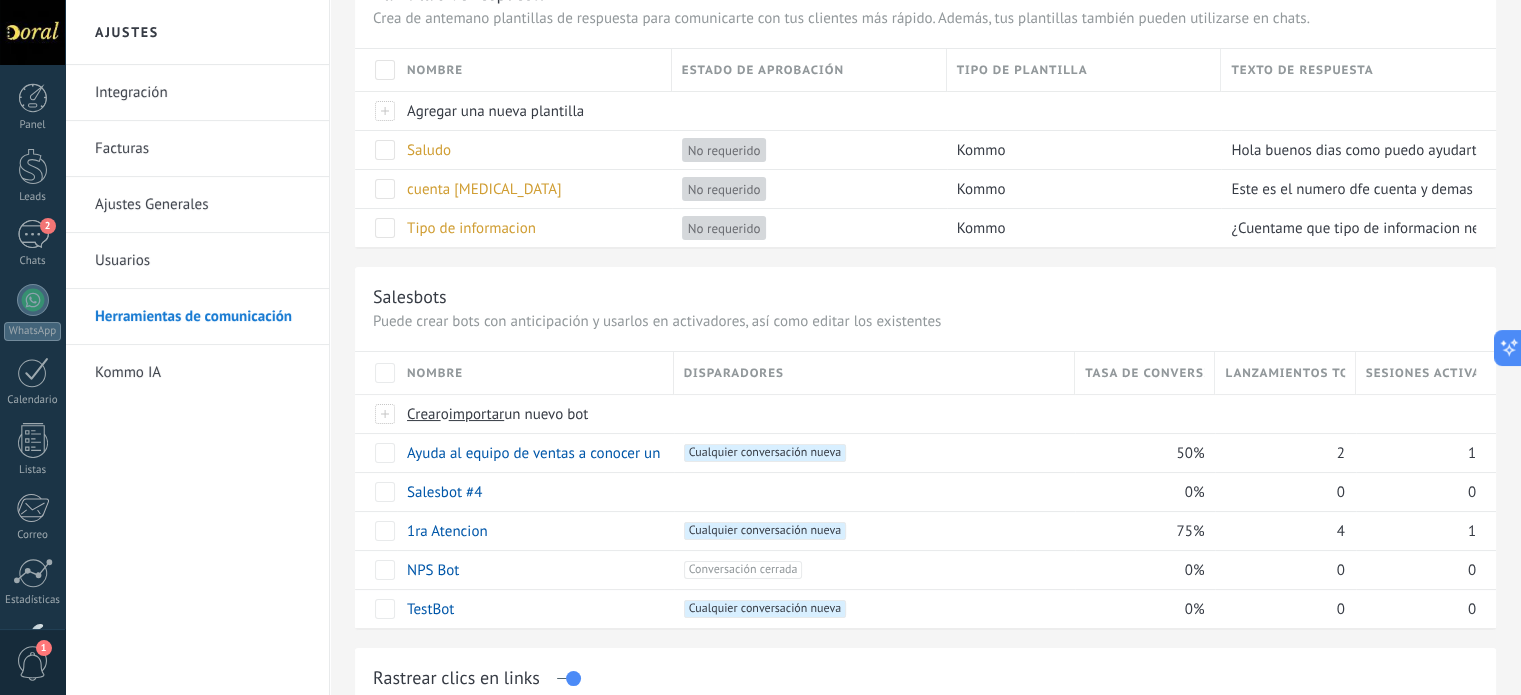 click on "Lanzamientos totales" at bounding box center [1284, 373] 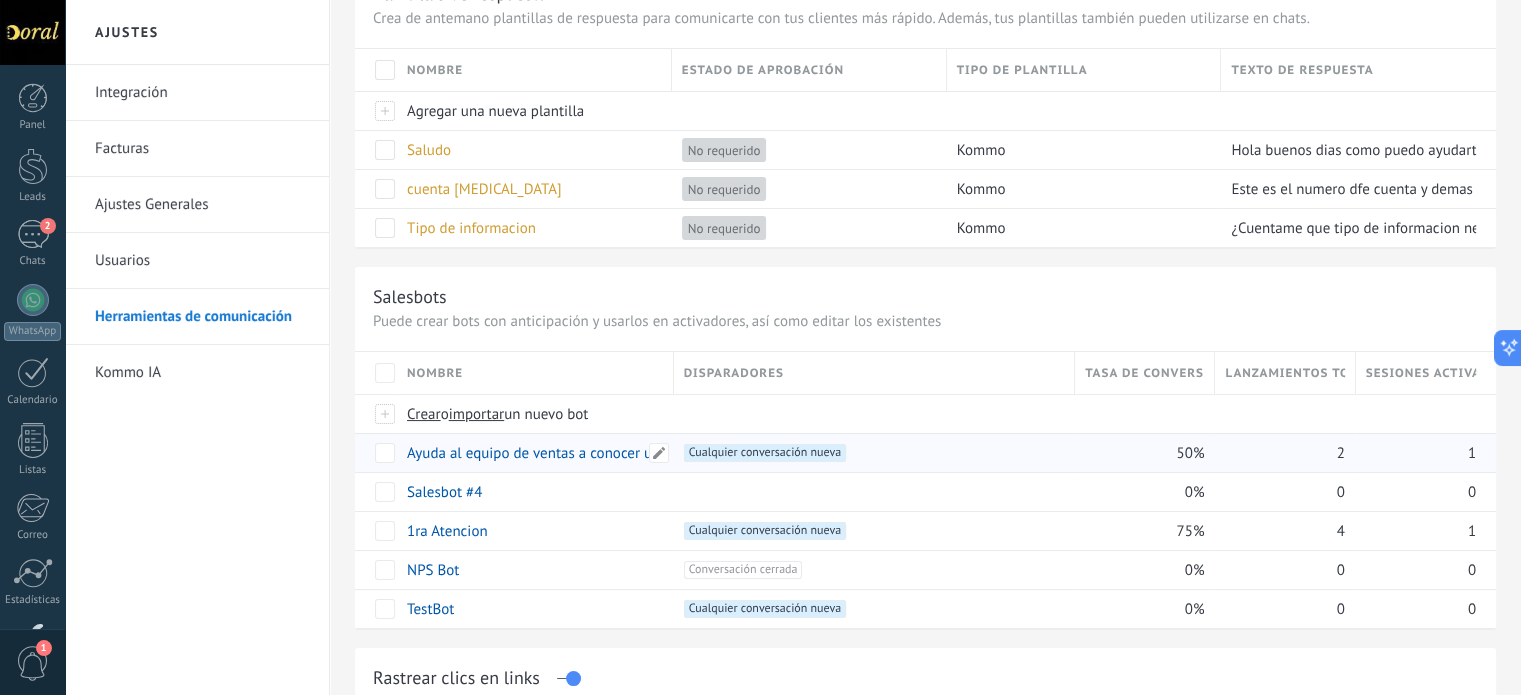 click on "Ayuda al equipo de ventas a conocer un lead y sus preferencias" at bounding box center (608, 453) 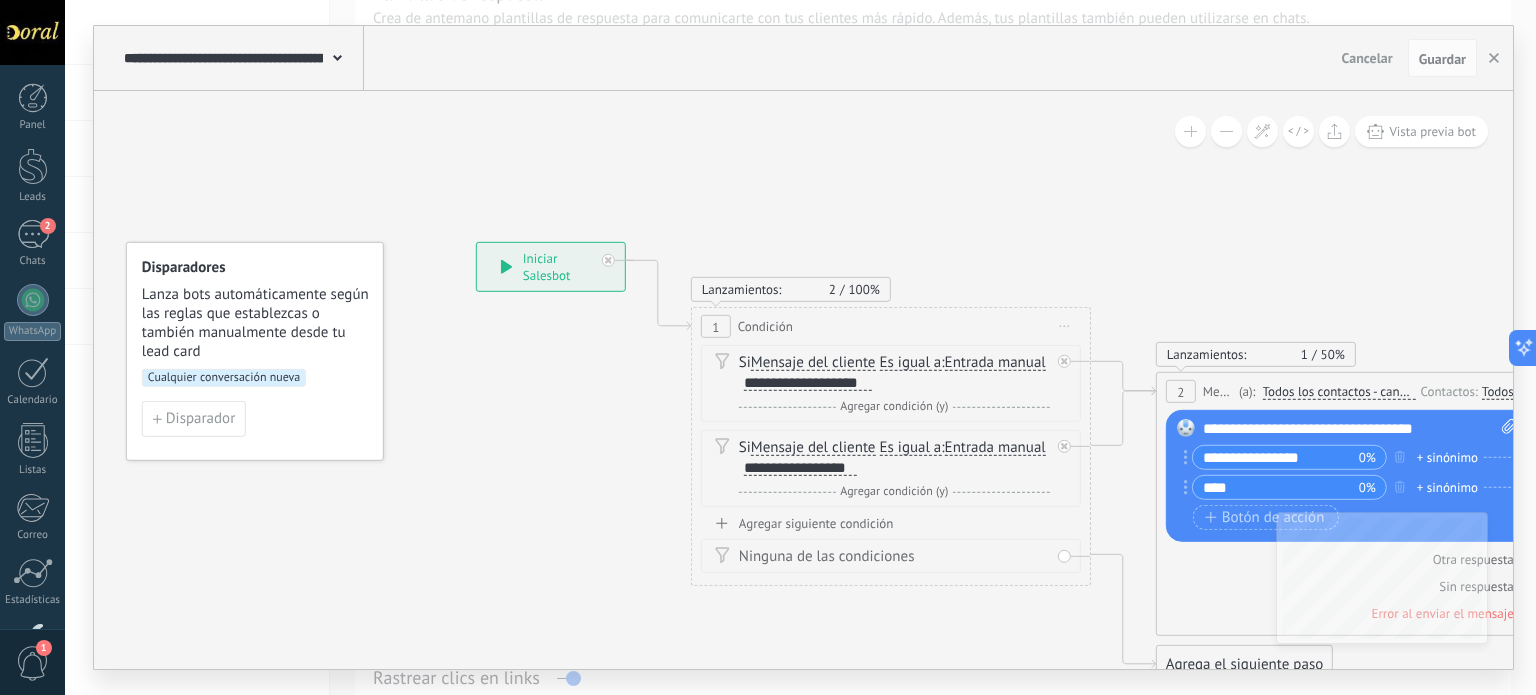 drag, startPoint x: 584, startPoint y: 439, endPoint x: 542, endPoint y: 439, distance: 42 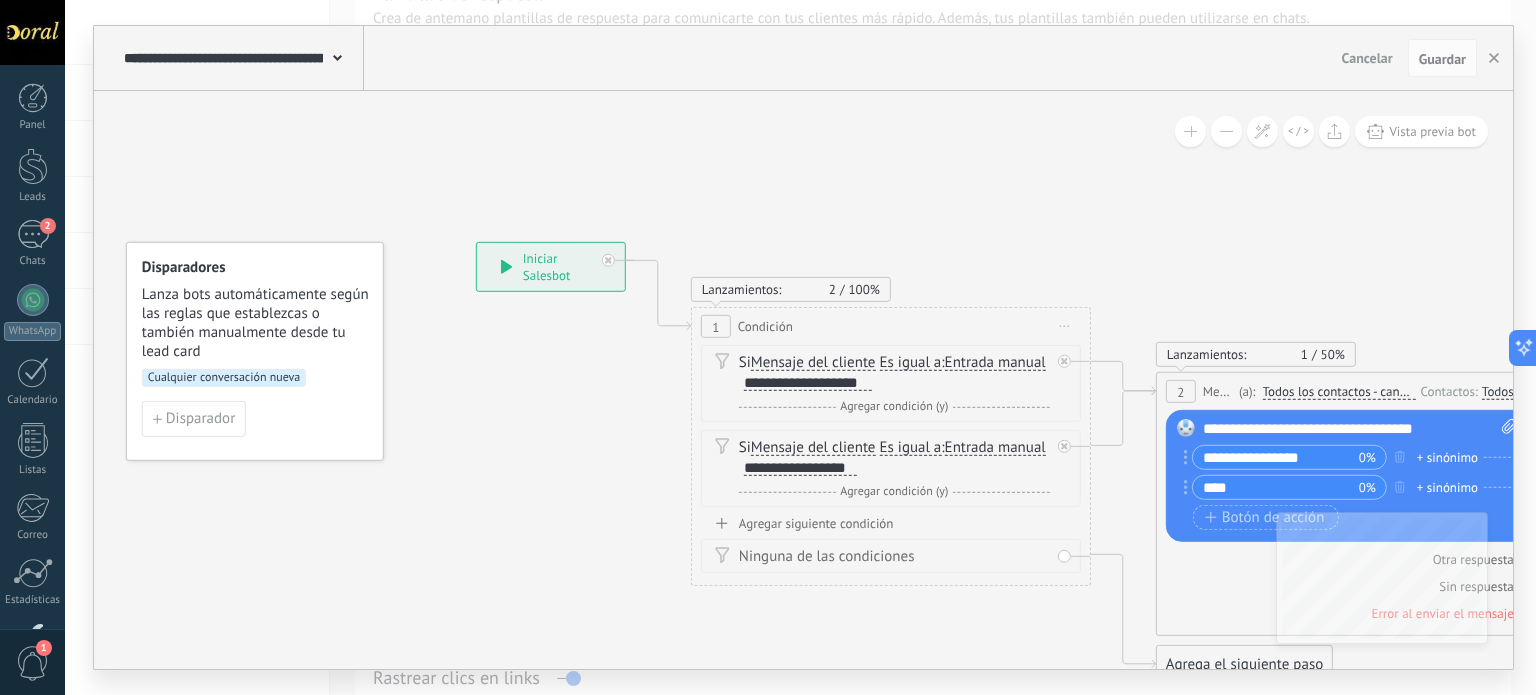 click 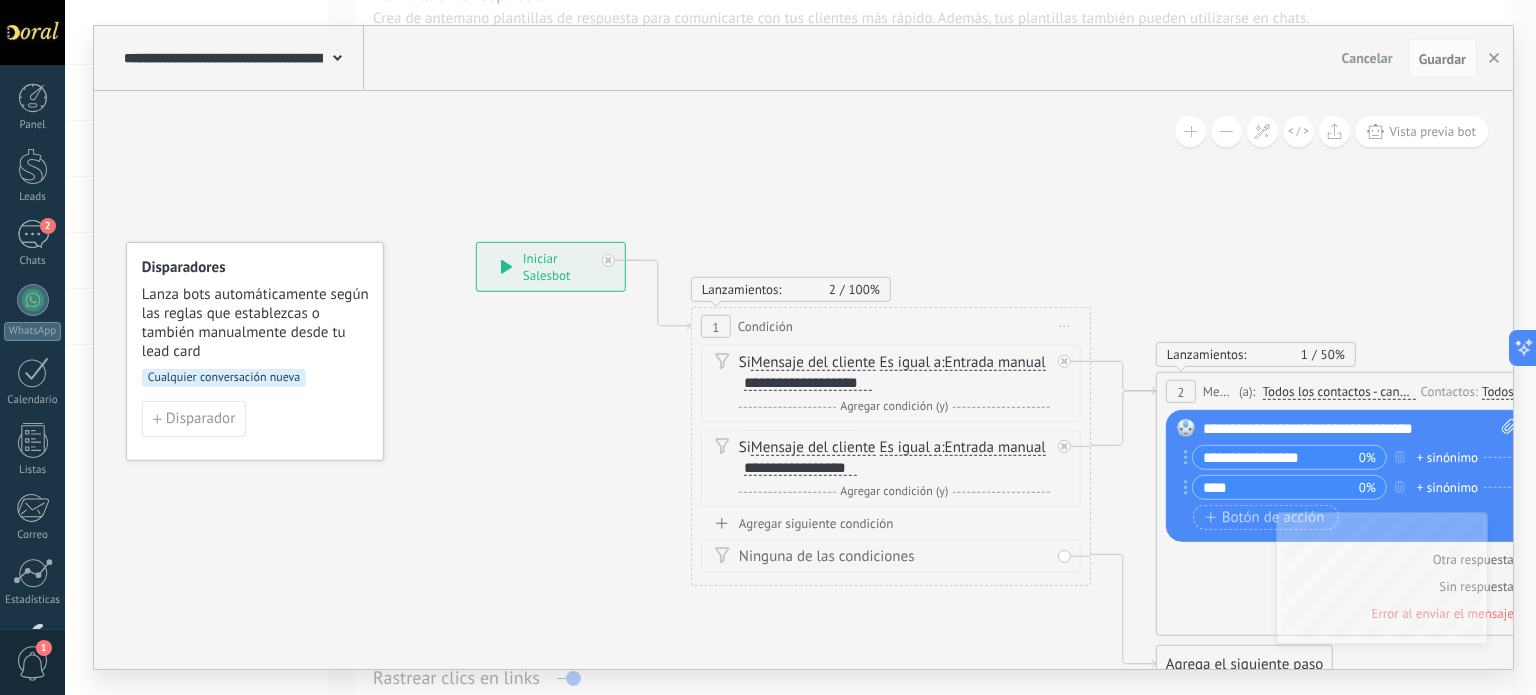 click on "Lanzamientos:
2
100%" at bounding box center [791, 289] 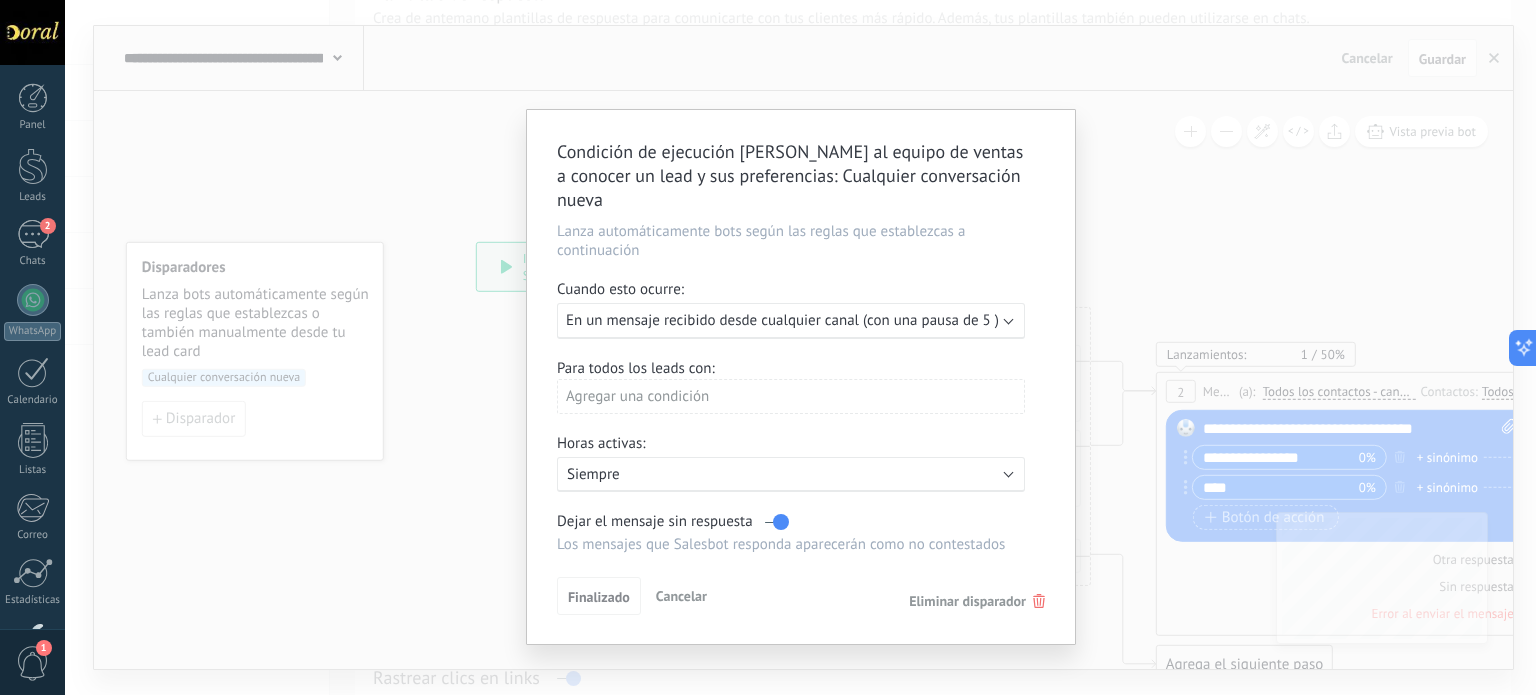 click on "Ejecutar:  En un mensaje recibido desde cualquier canal (con una pausa de 5 )" at bounding box center (801, 321) 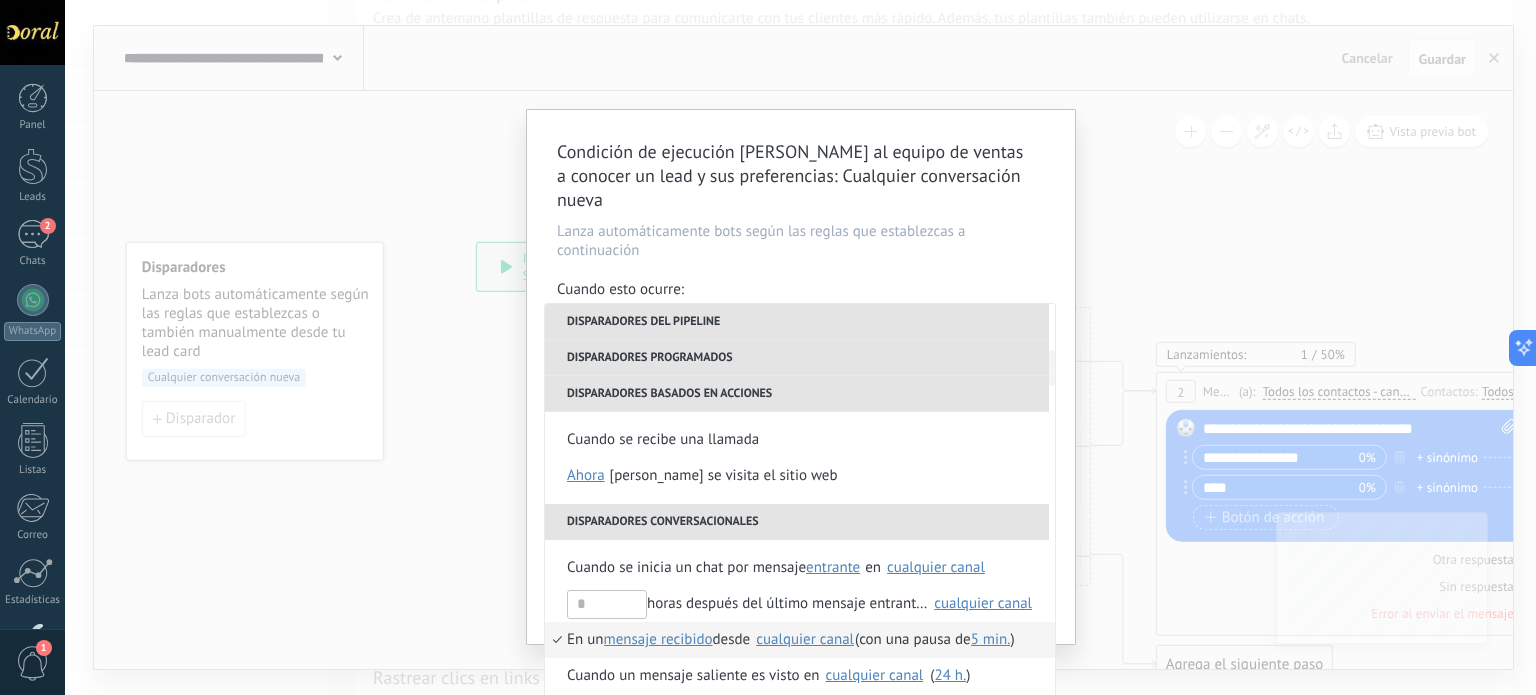 scroll, scrollTop: 472, scrollLeft: 0, axis: vertical 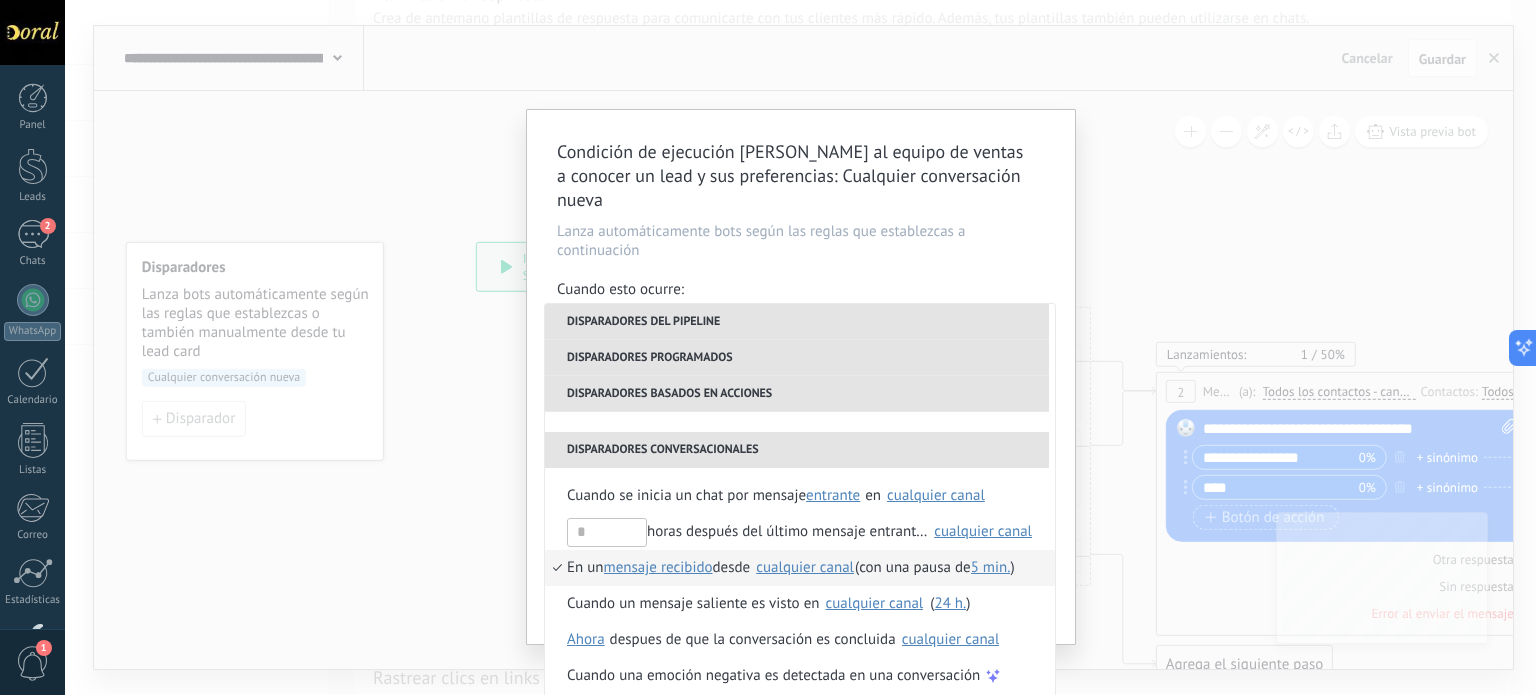 click on "5 min." at bounding box center [991, 567] 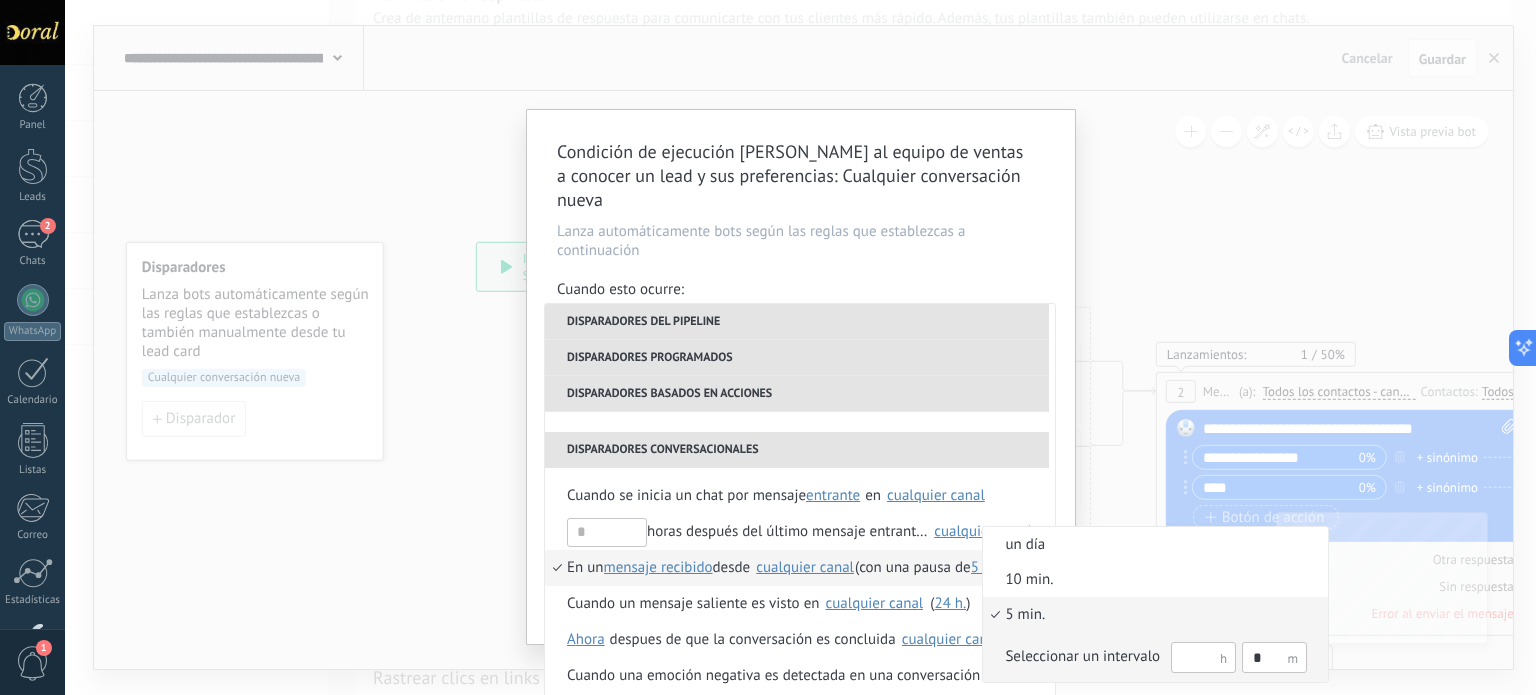 click on "*" at bounding box center (1274, 657) 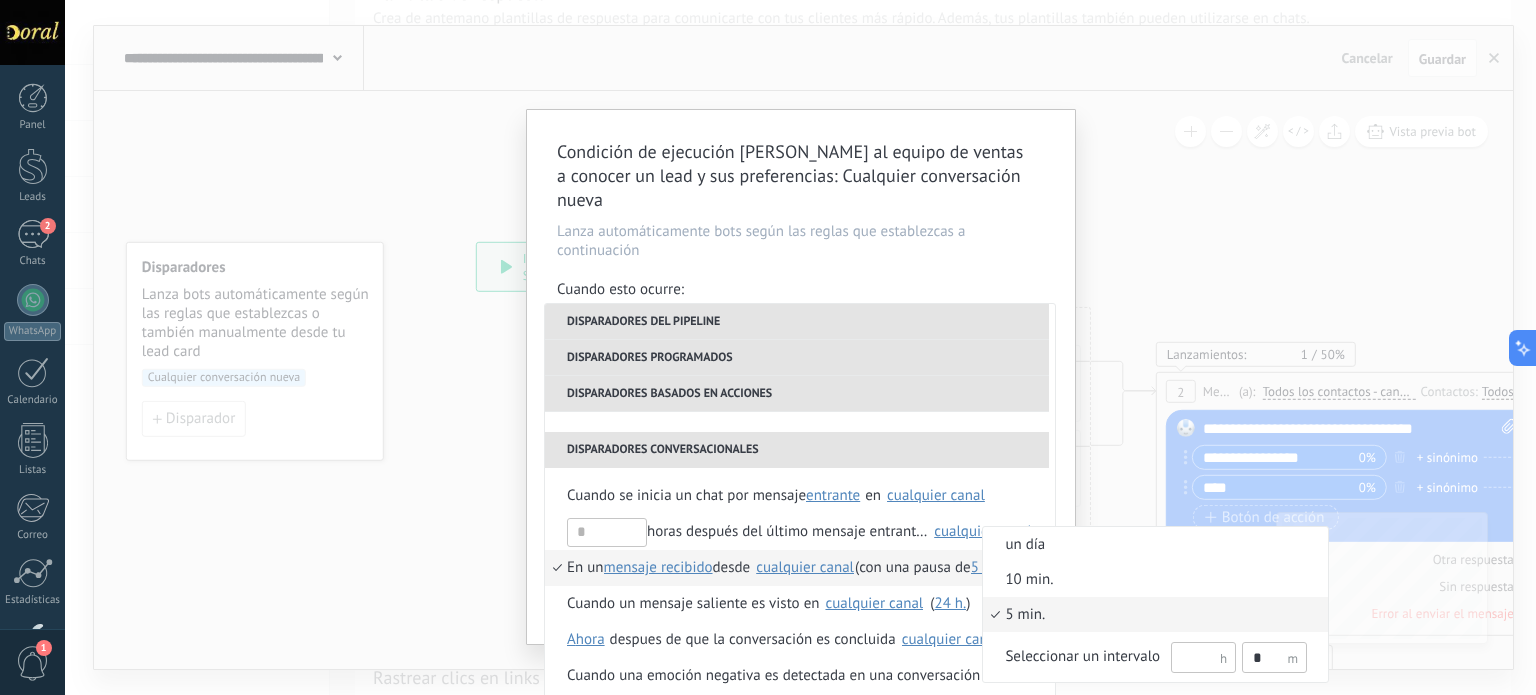 type on "*" 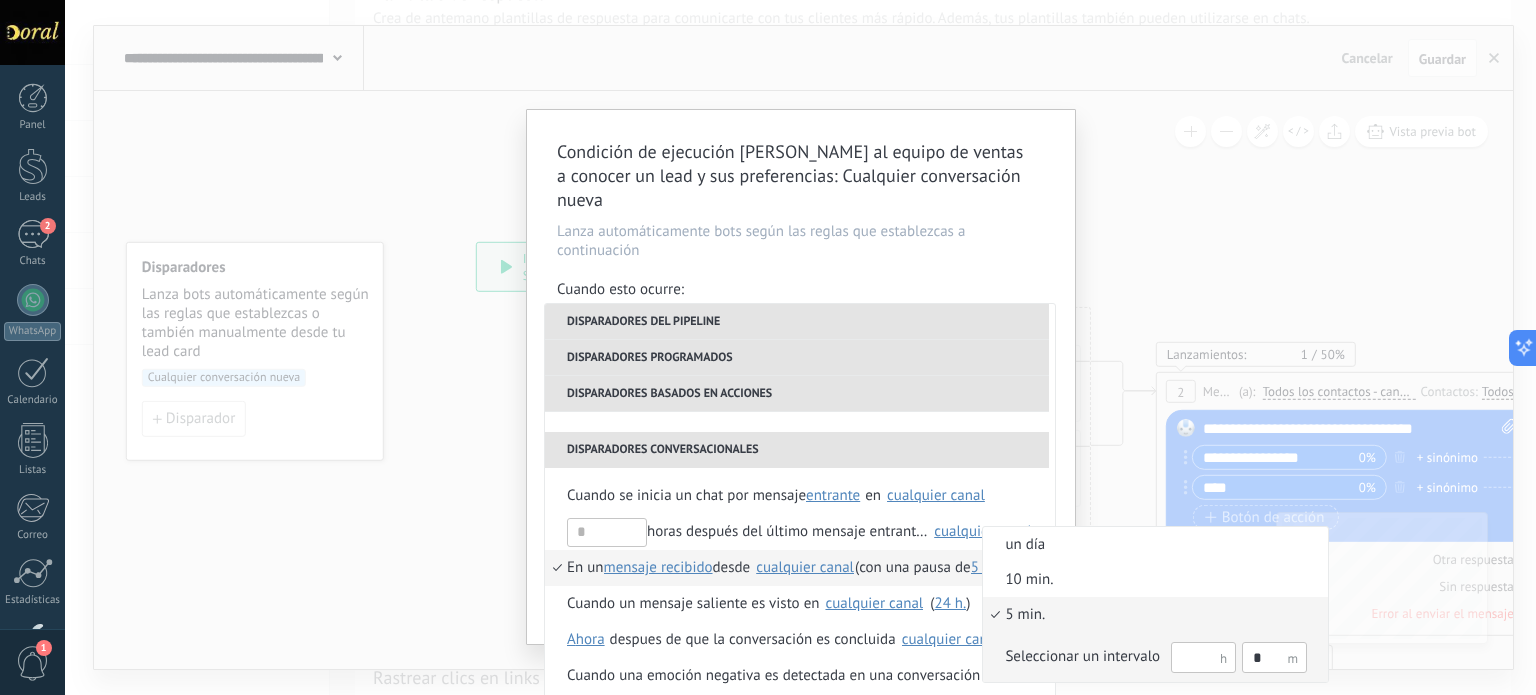 click on "*" at bounding box center (1274, 657) 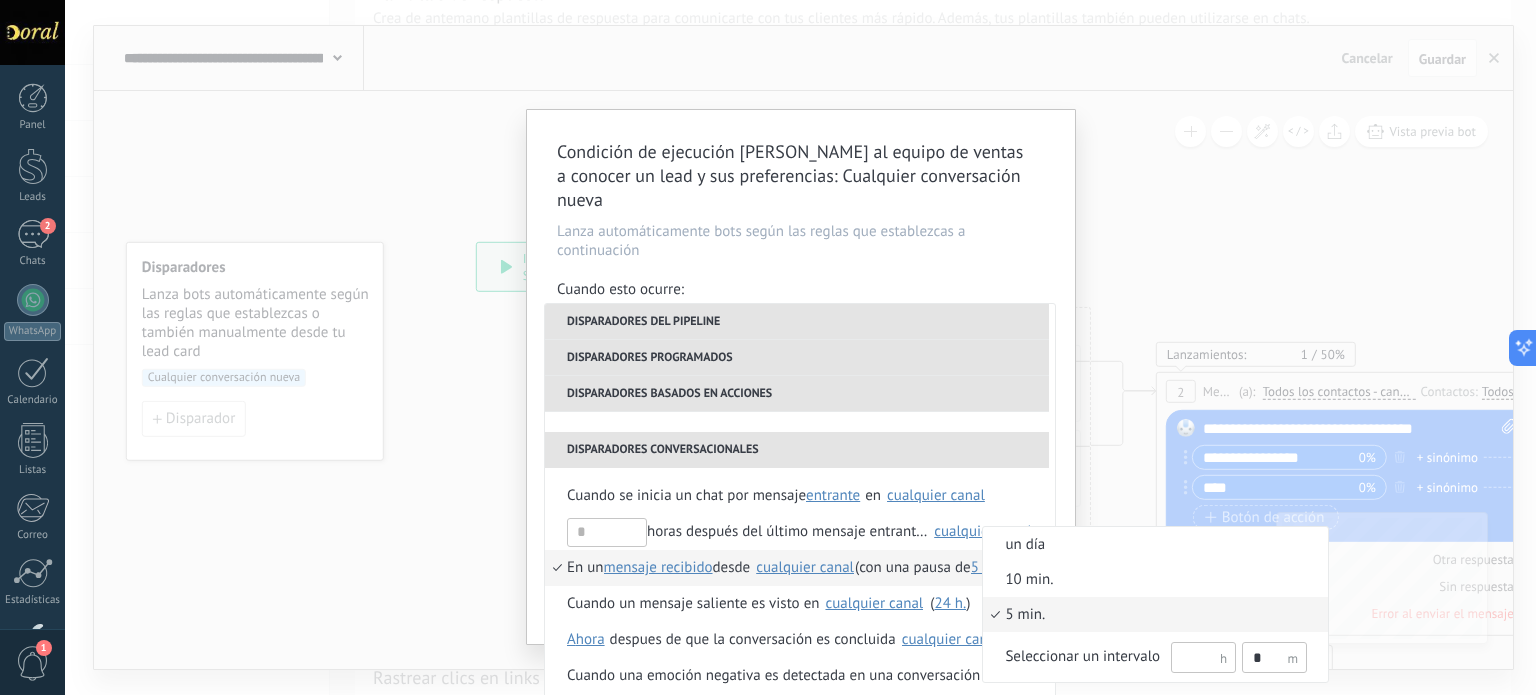 click at bounding box center (768, 347) 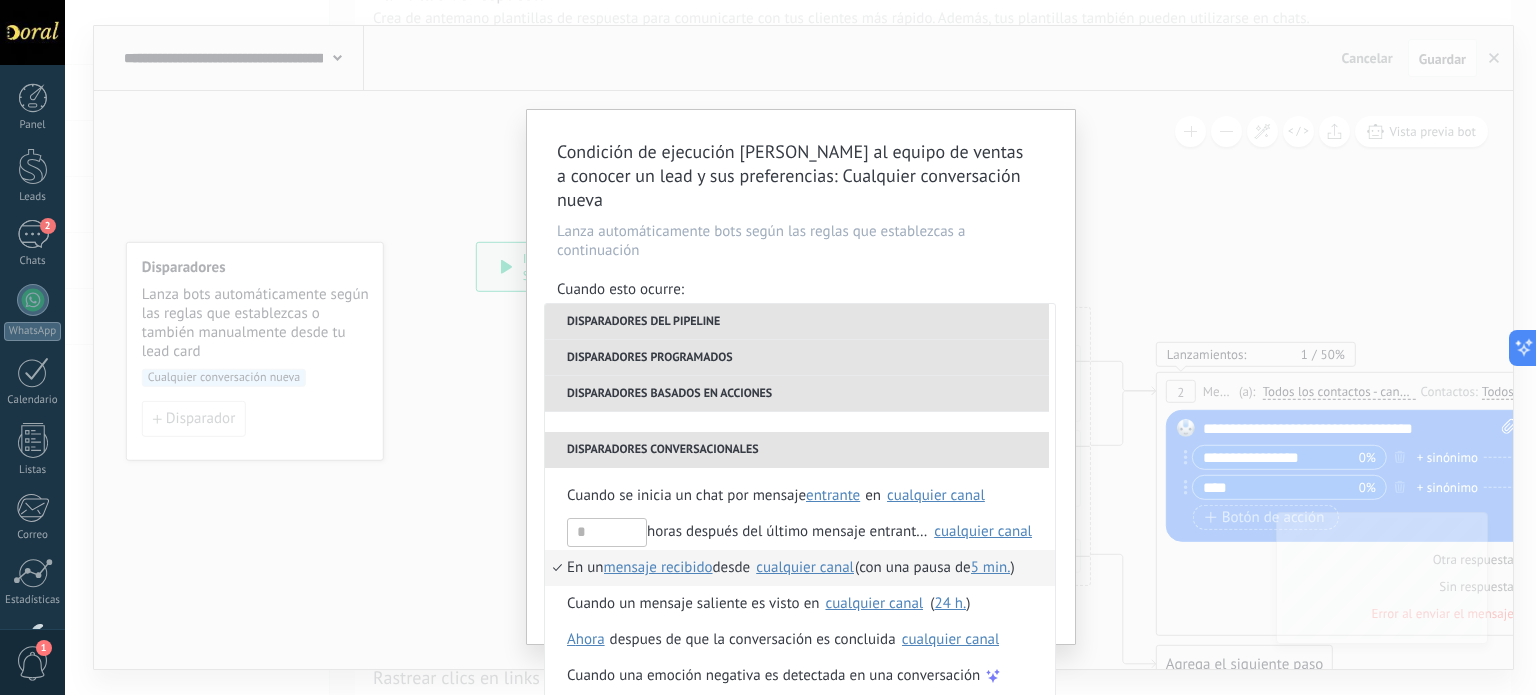 click on "5 min." at bounding box center [991, 567] 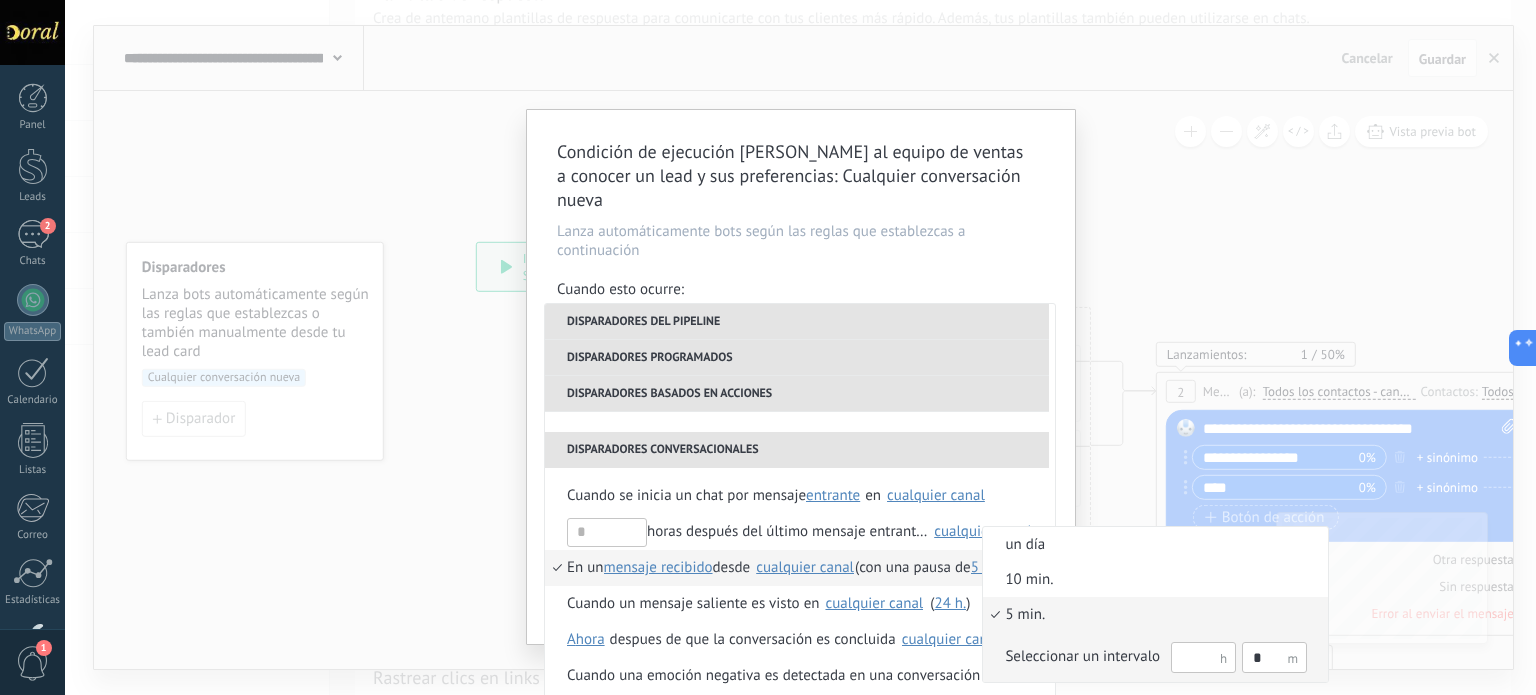 click at bounding box center (1223, 658) 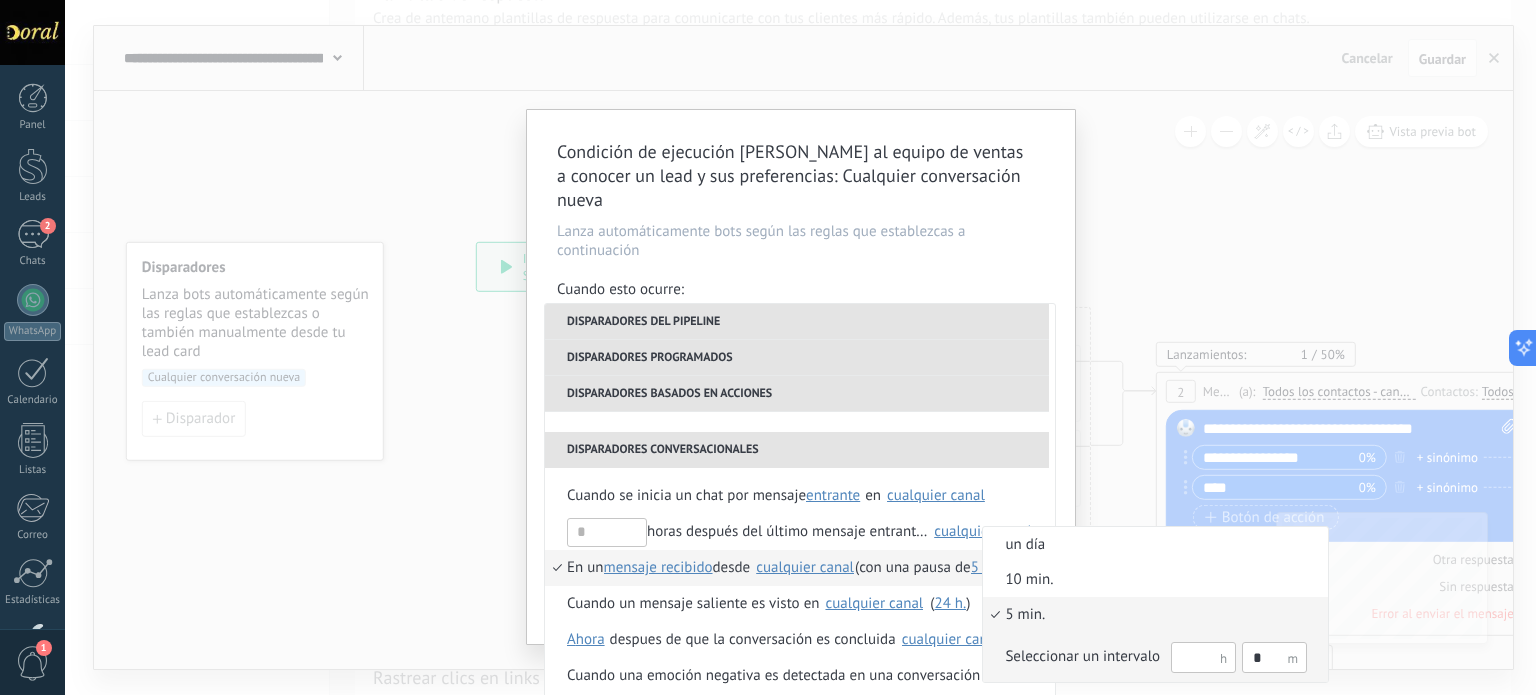 click on "*" at bounding box center (1274, 657) 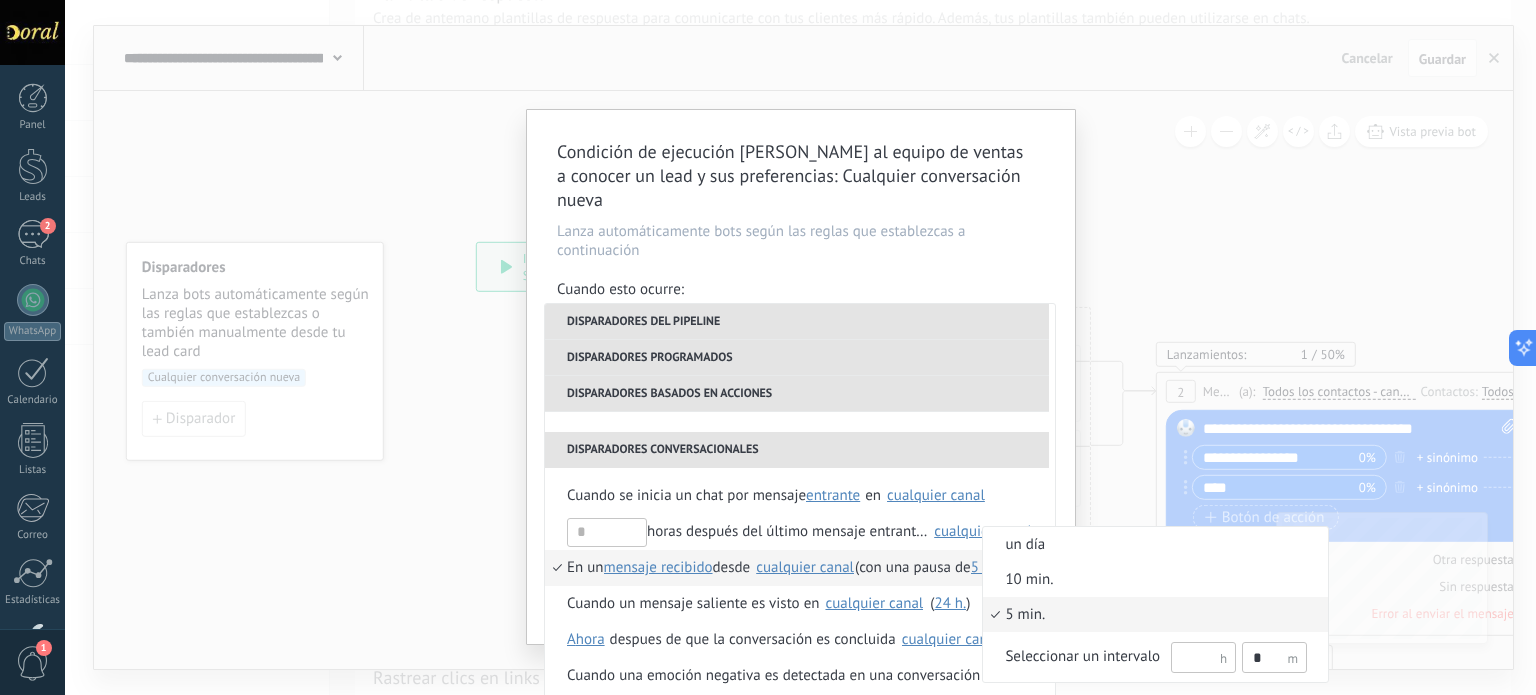click on "5 min." at bounding box center [1145, 615] 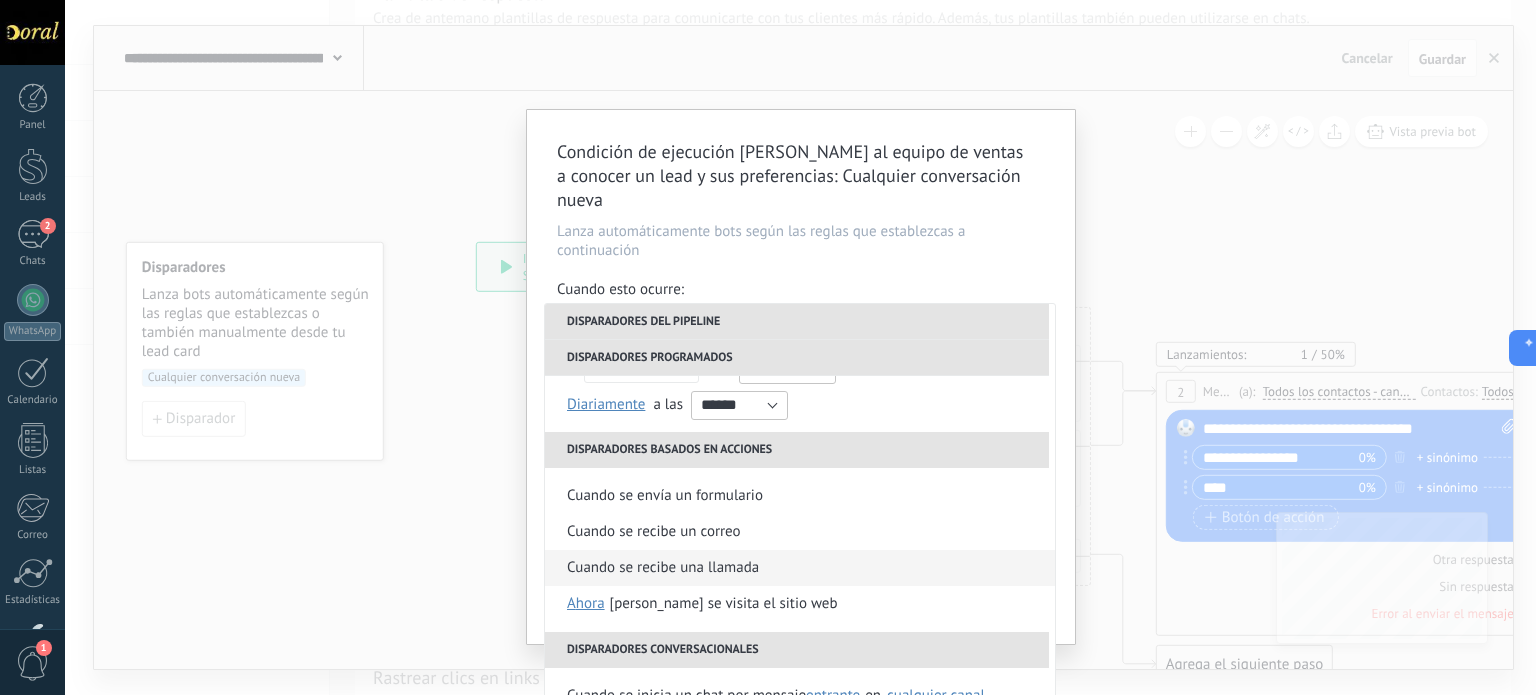 scroll, scrollTop: 472, scrollLeft: 0, axis: vertical 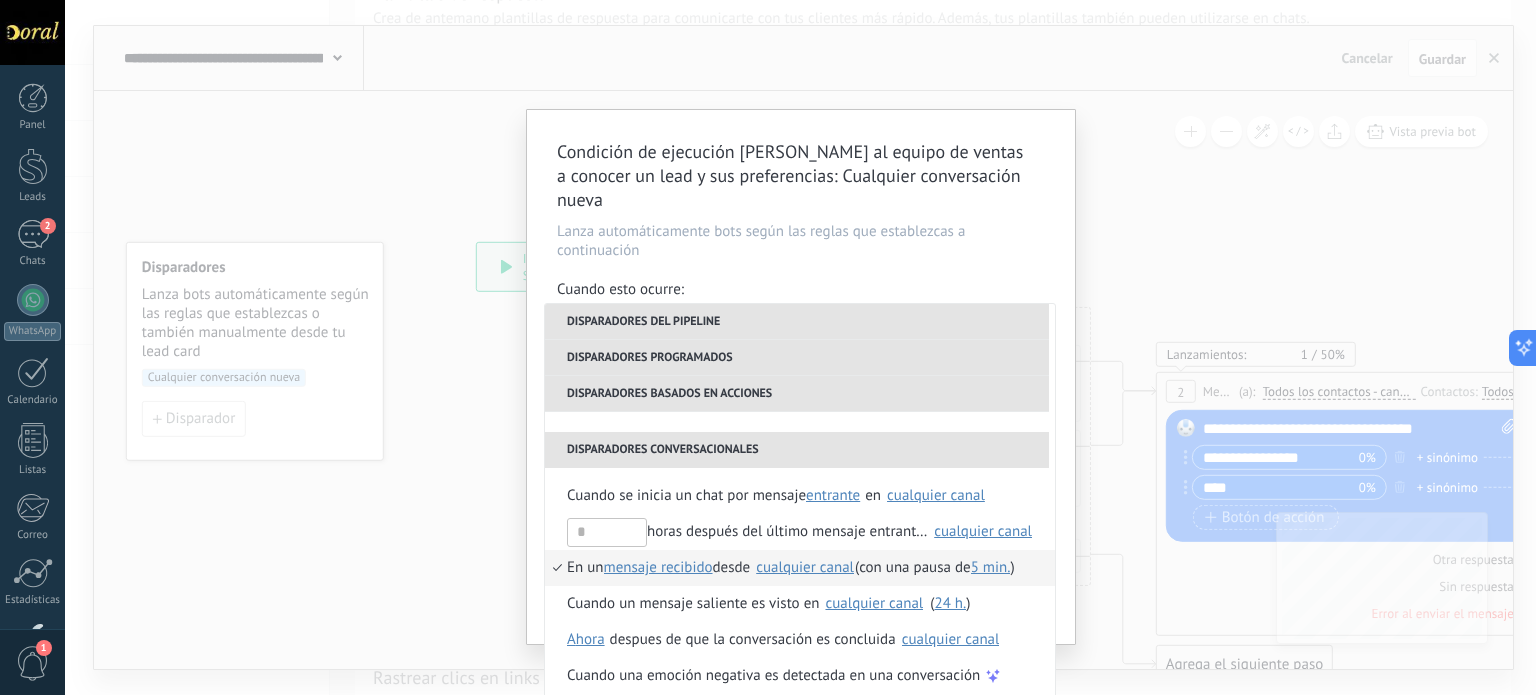 click on "5 min." at bounding box center [991, 567] 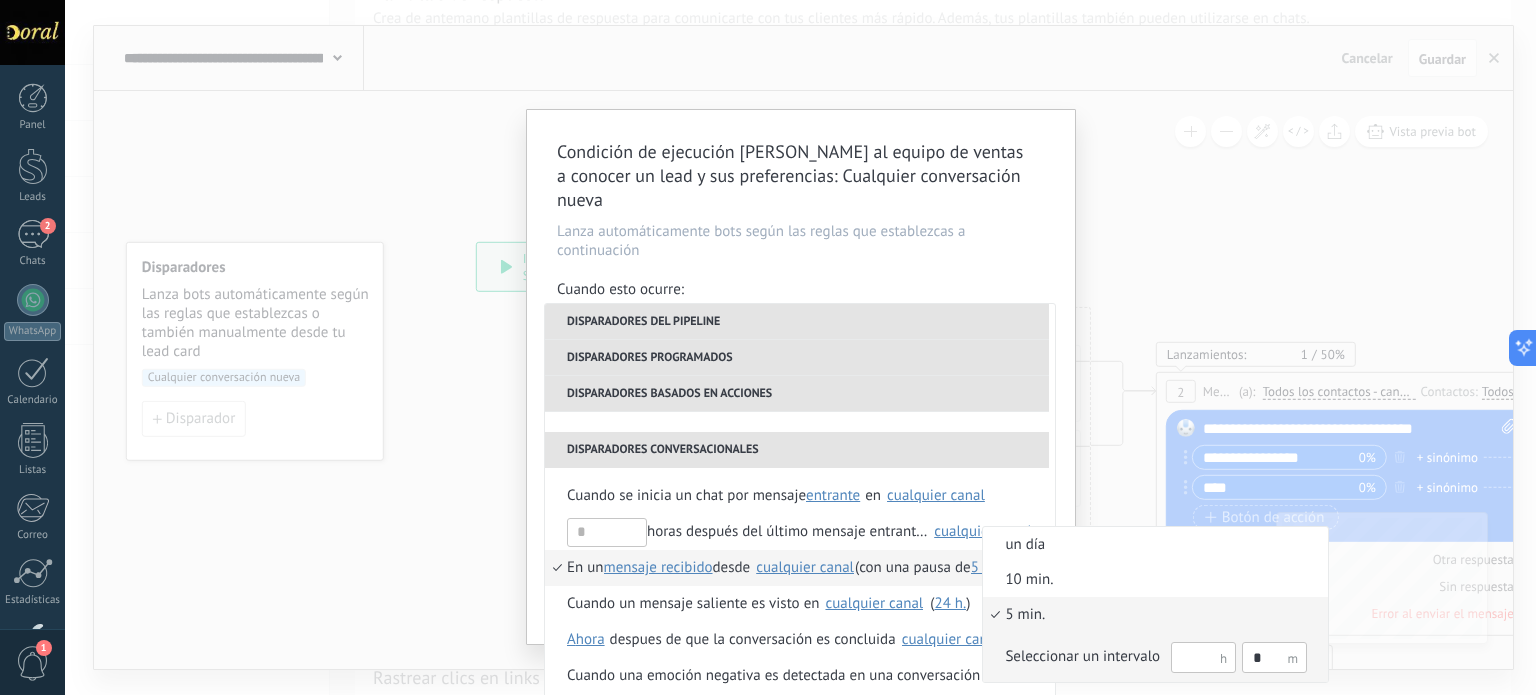 click on "*" at bounding box center [1274, 657] 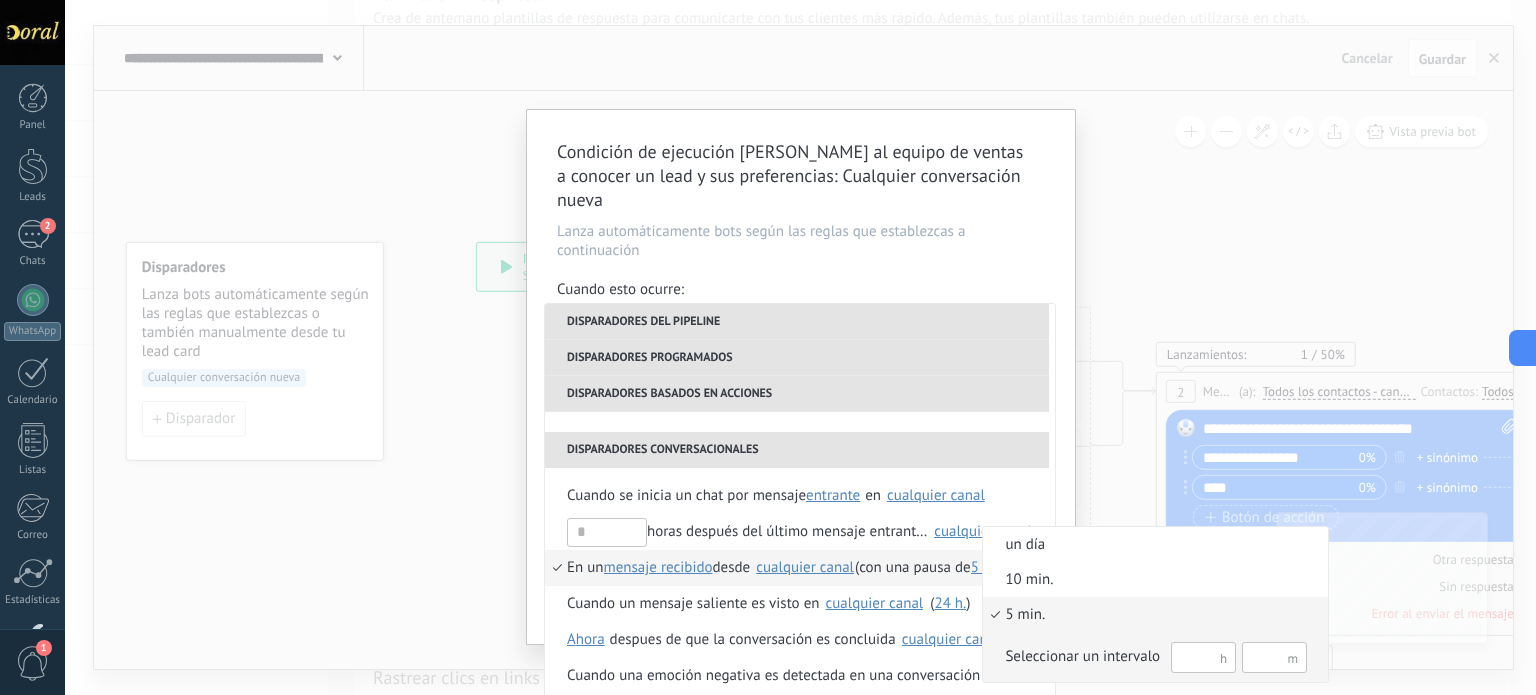 type on "*" 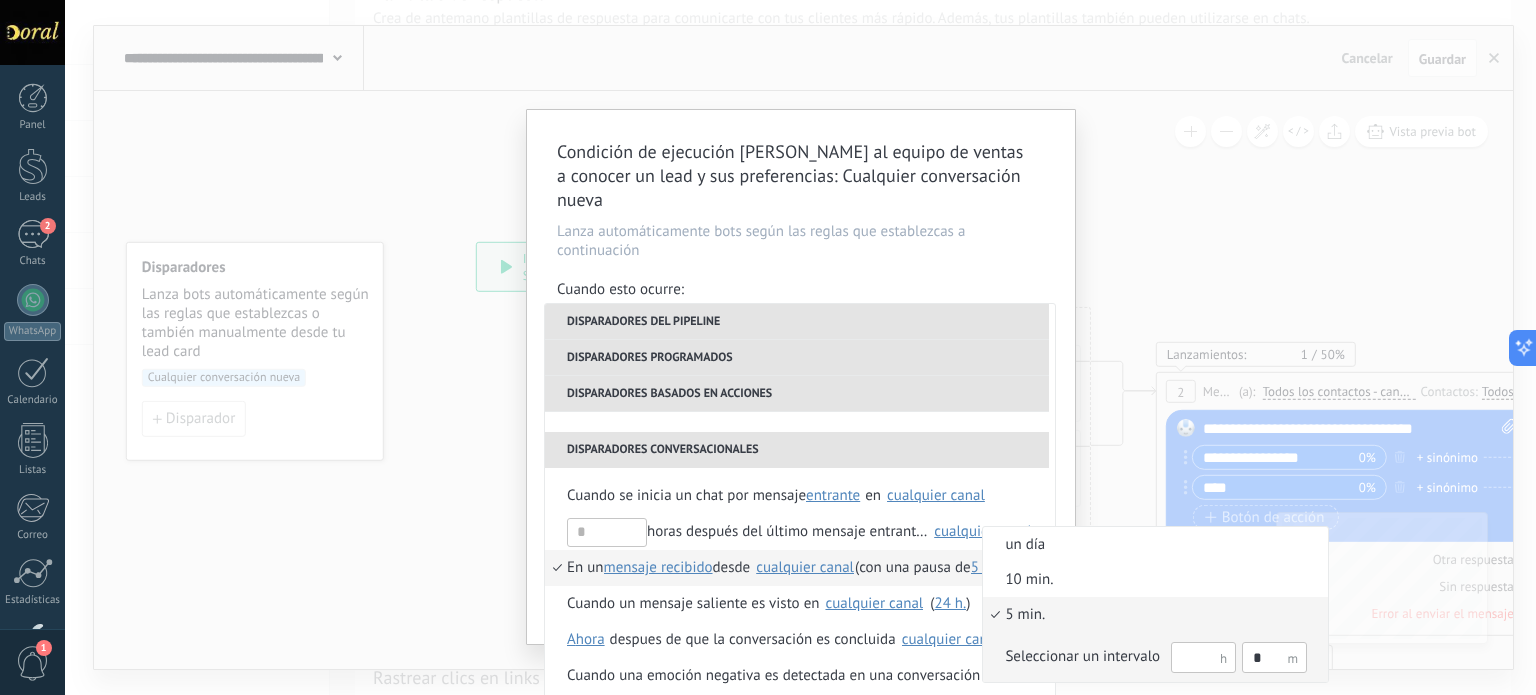 click at bounding box center [1203, 657] 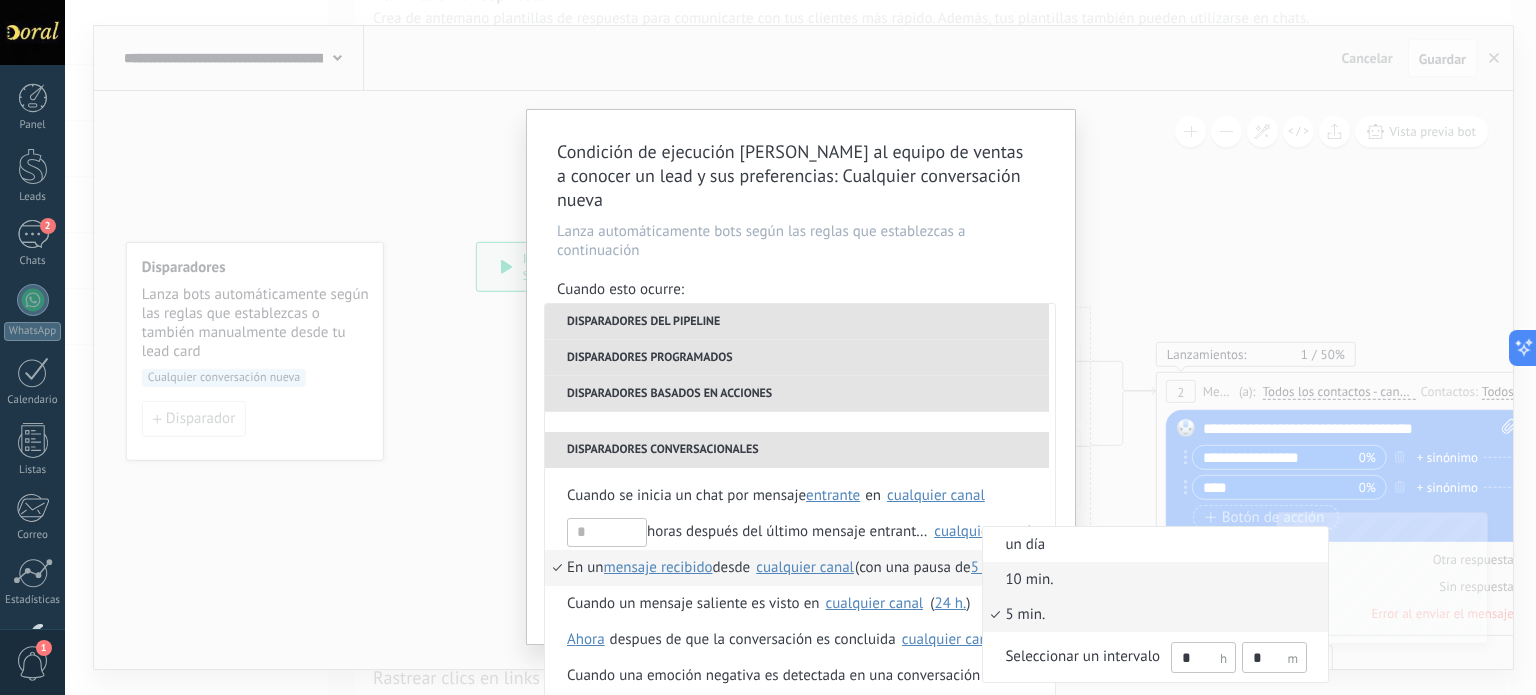 type on "*" 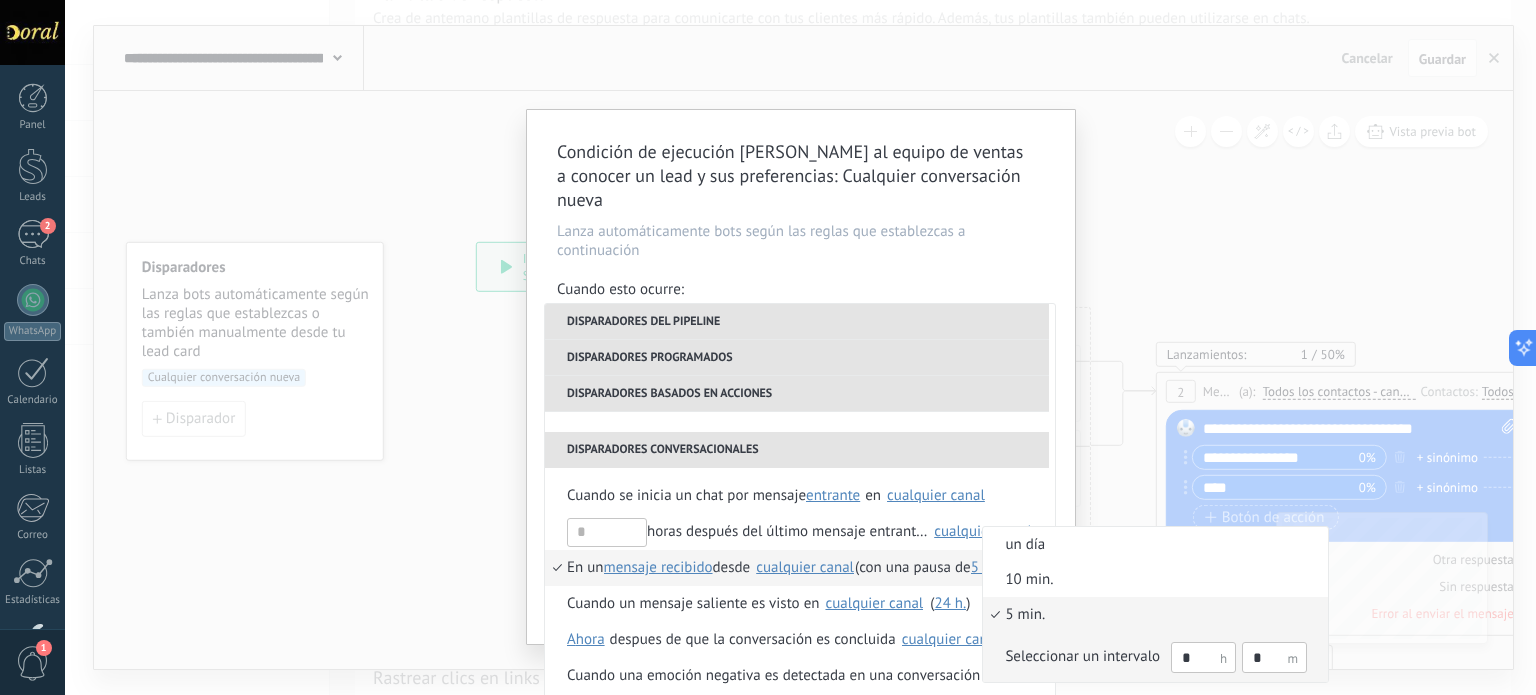 click on "*" at bounding box center (1274, 657) 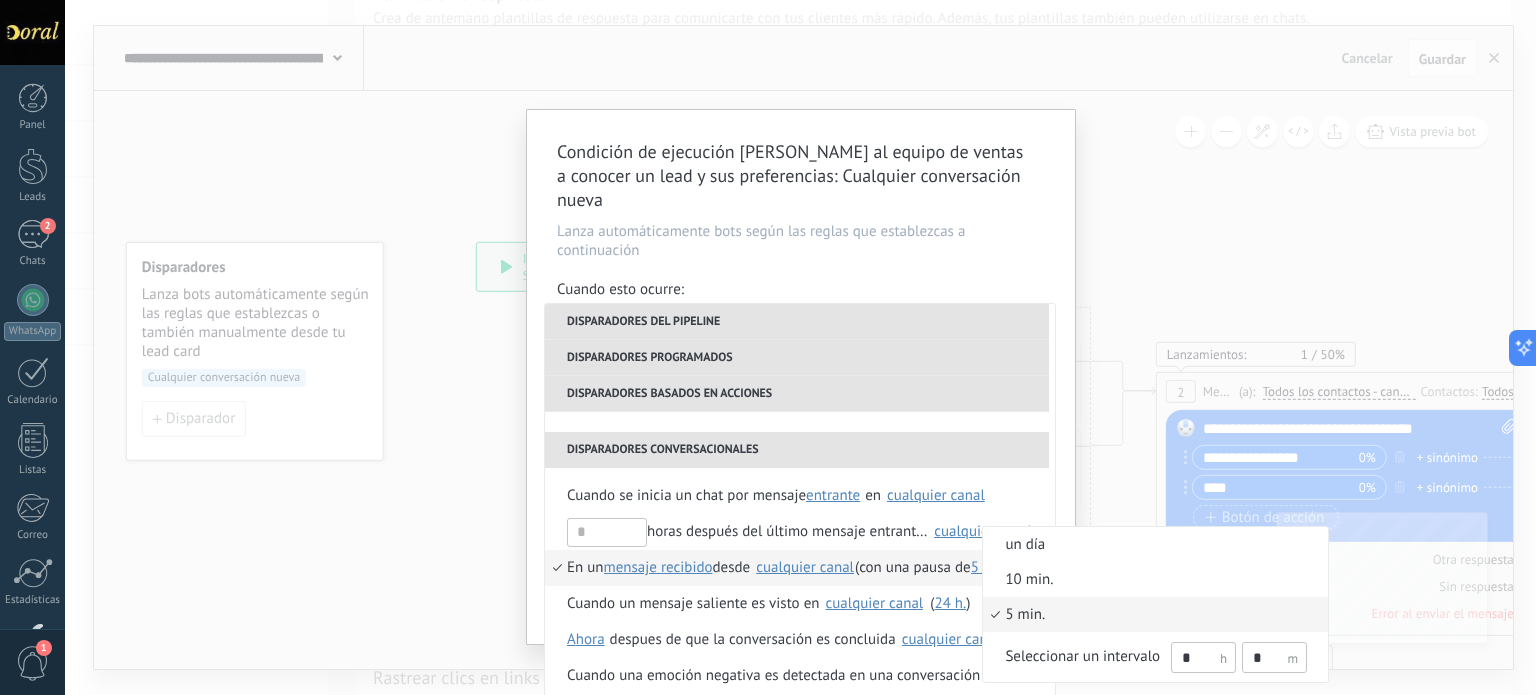 click at bounding box center [768, 347] 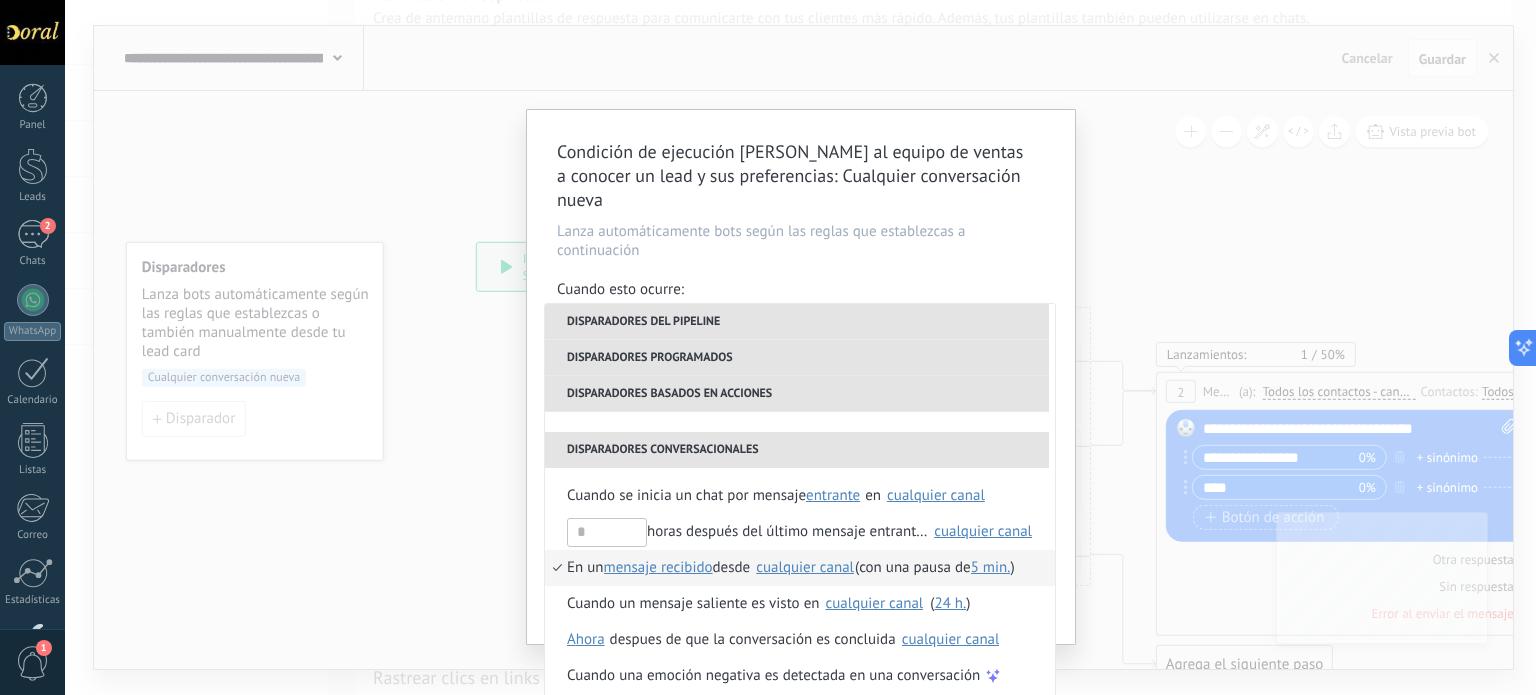 click on "5 min." at bounding box center (991, 567) 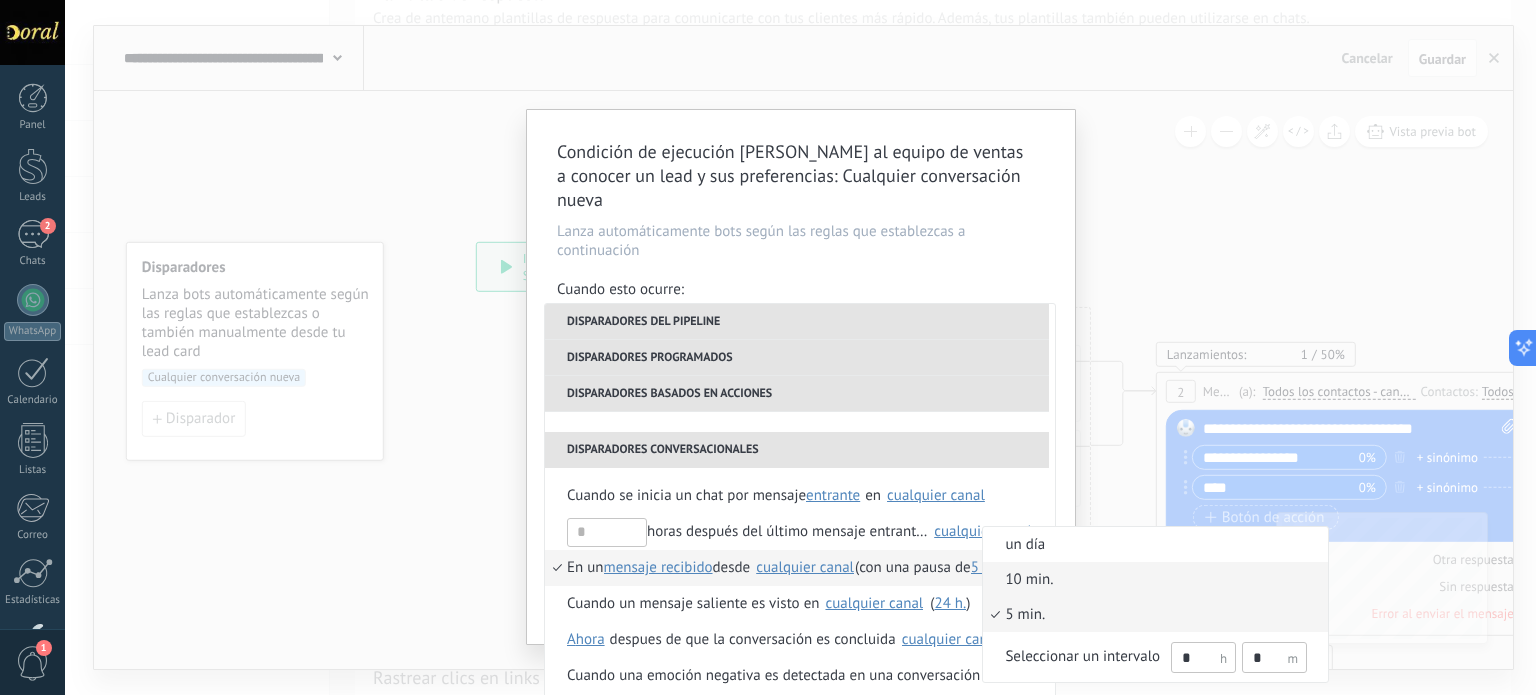 click on "10 min." at bounding box center (1145, 580) 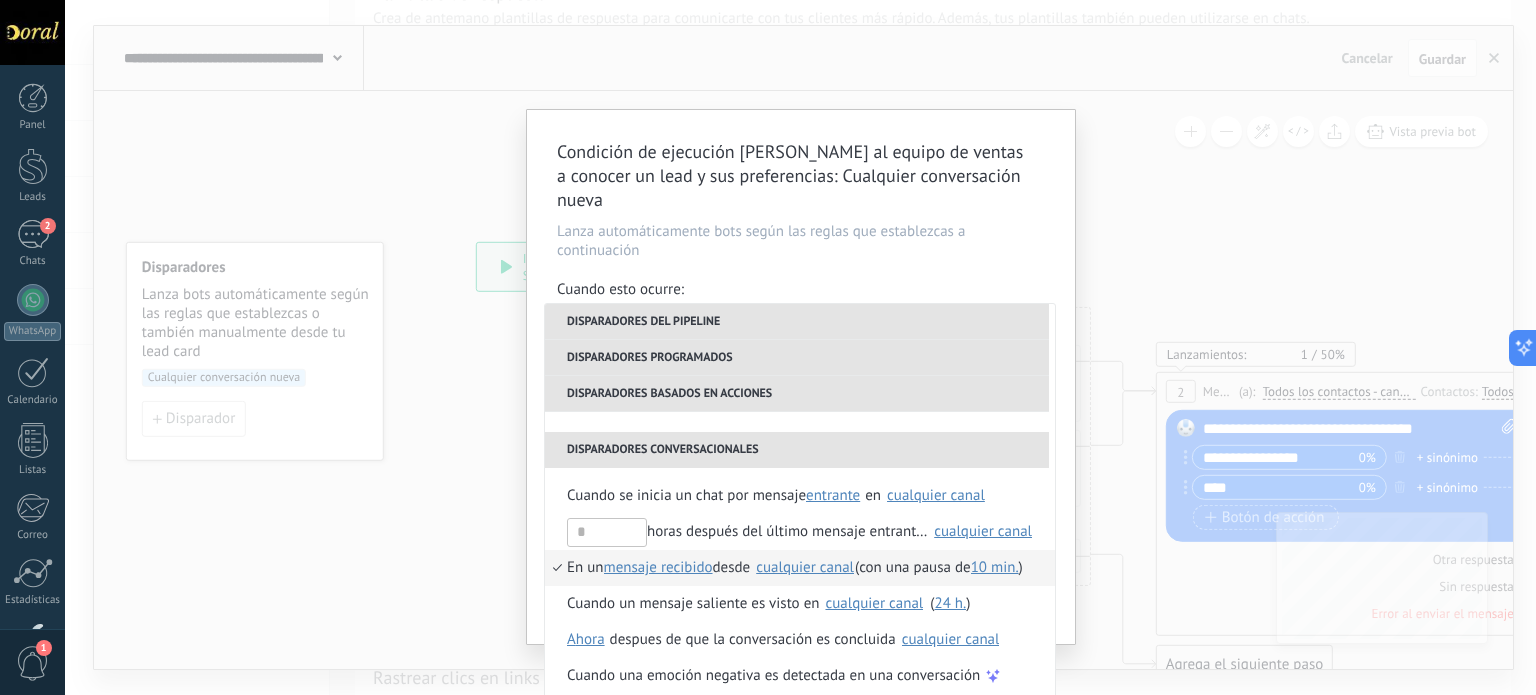 click on "10 min." at bounding box center (995, 567) 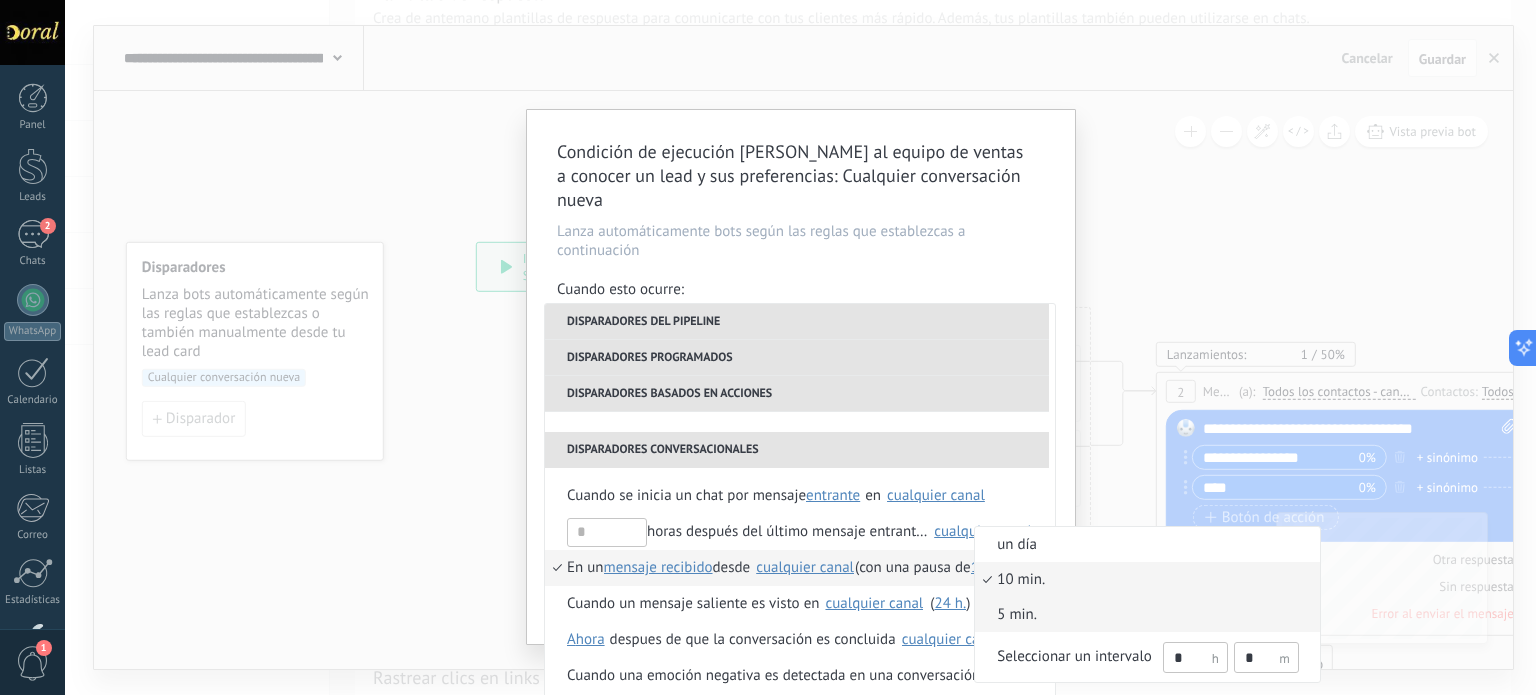 click on "5 min." at bounding box center [1137, 615] 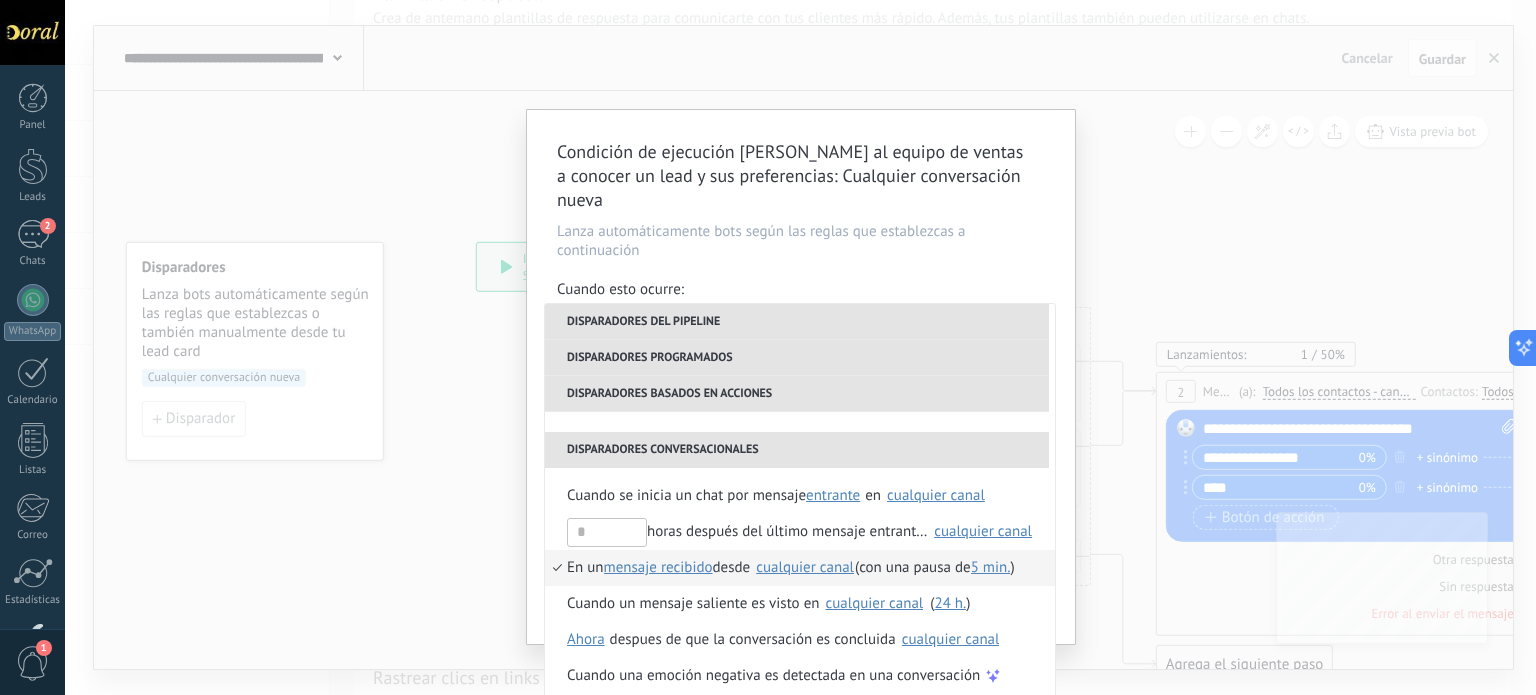 click on "Condición de ejecución Ayuda al equipo de ventas a conocer un lead y sus preferencias : Cualquier conversación nueva Lanza automáticamente bots según las reglas que establezcas a continuación Cuando esto ocurre: Ejecutar:  En un mensaje recibido desde cualquier canal (con una pausa de 5 ) Disparadores del pipeline Cuando se crea en una etapa del embudo ahora después de 5 minutos después de 10 minutos un día Seleccionar un intervalo * ahora Cuando se mueve lead a una etapa del embudo ahora después de 5 minutos después de 10 minutos un día Seleccionar un intervalo * ahora Cuando se mueve lead o se crea en una etapa del embudo ahora después de 5 minutos después de 10 minutos un día Seleccionar un intervalo * ahora Cuando se [MEDICAL_DATA] el usuario responsable en lead Cuando un usuario  añade elimina añade  etiquetas en  lead contacto compañía lead : #añadir etiquetas Cuando un campo en  Productos contacto compañía lead Productos  es actualizado:  SKU Grupo Precio Descripción *" at bounding box center [800, 347] 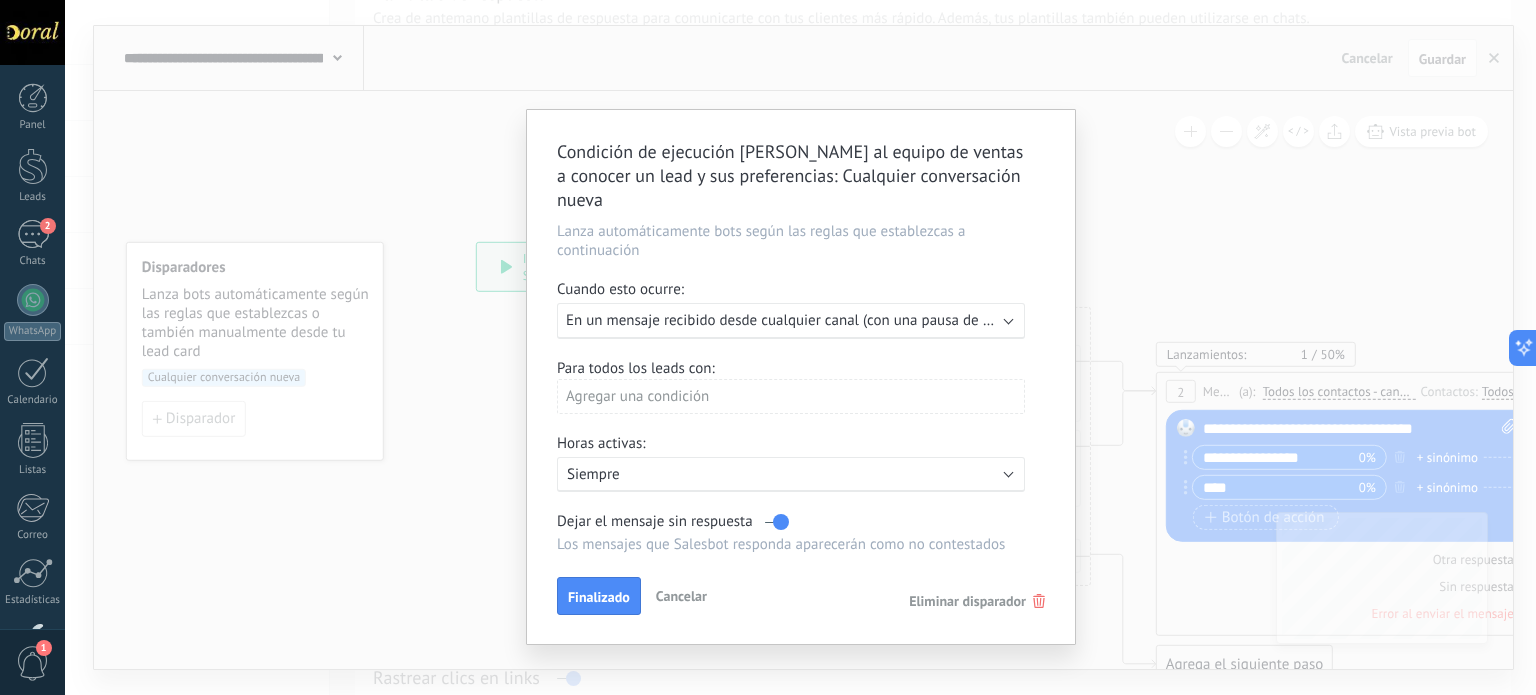 click on "Ejecutar:  En un mensaje recibido desde cualquier canal (con una pausa de 5 minutos)" at bounding box center (791, 321) 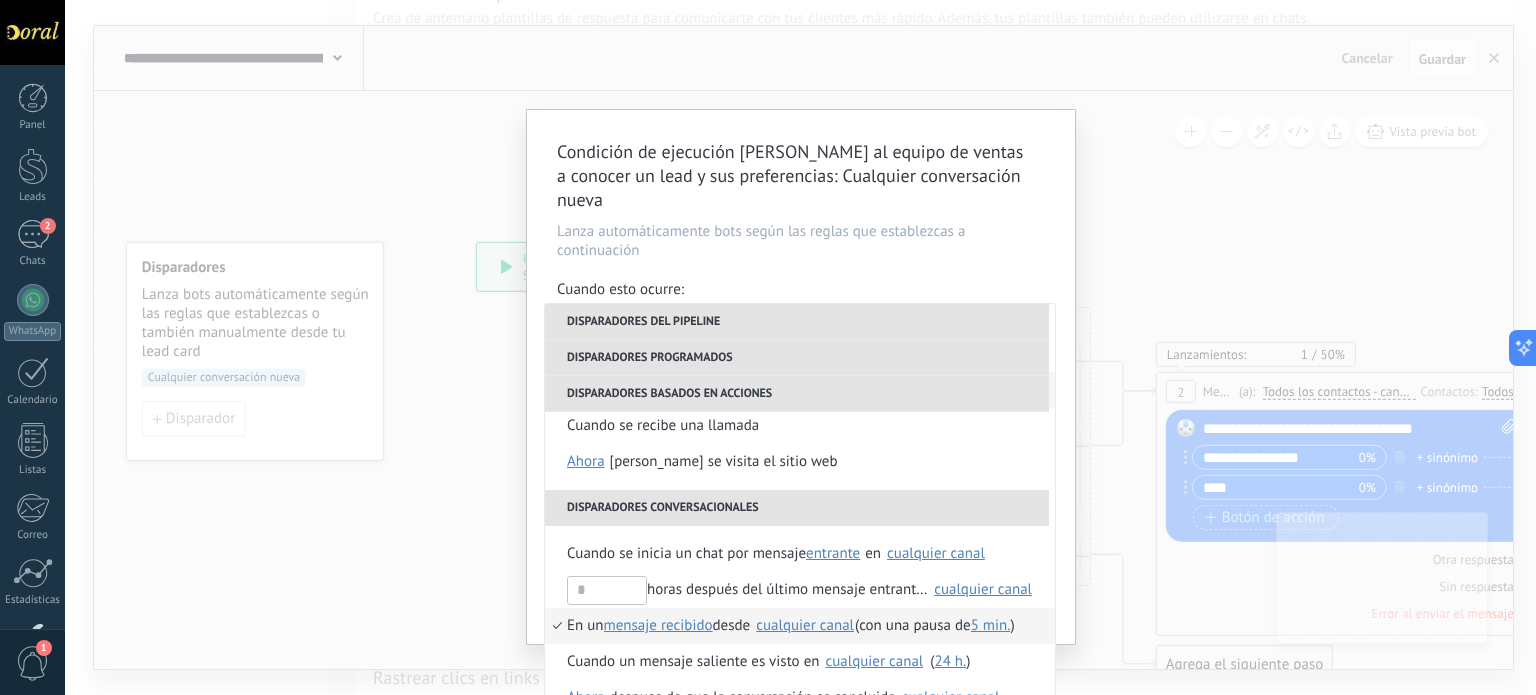 scroll, scrollTop: 472, scrollLeft: 0, axis: vertical 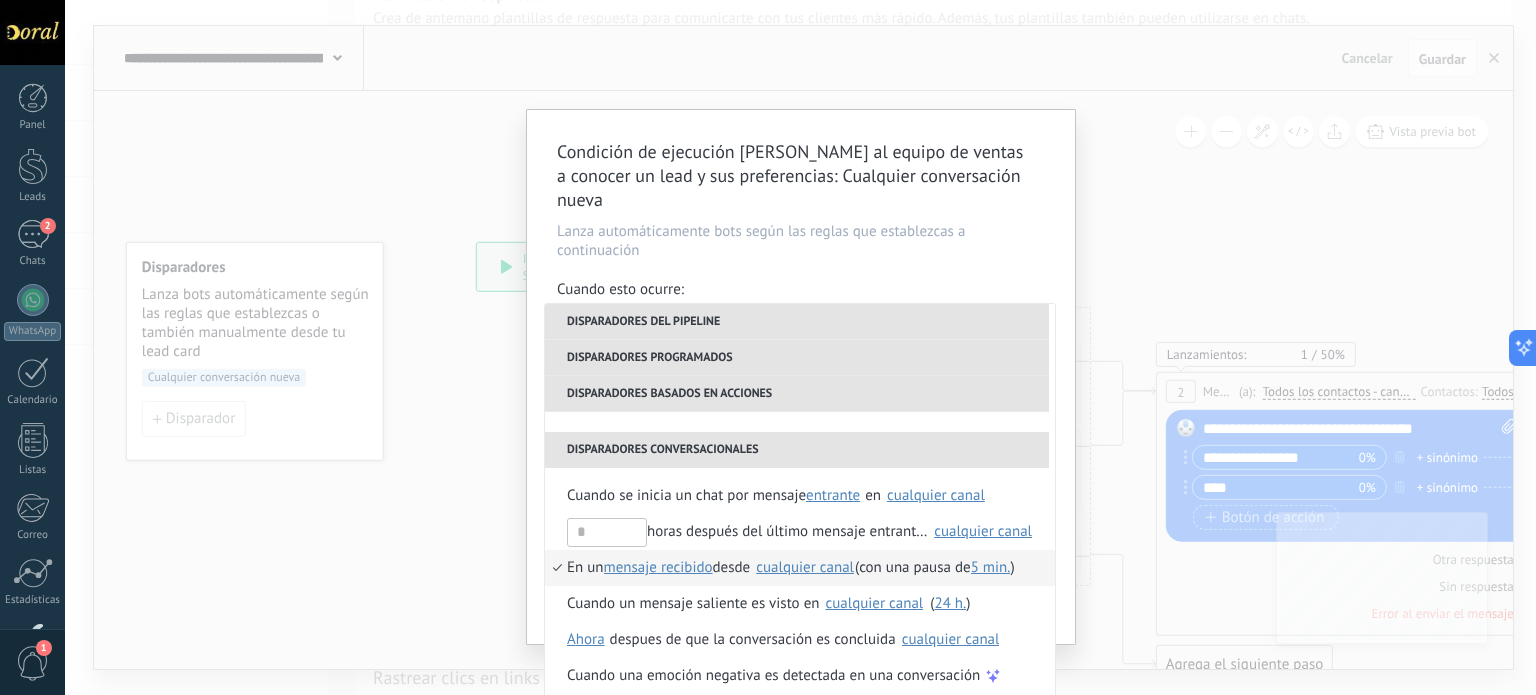 click on "5 min." at bounding box center (991, 567) 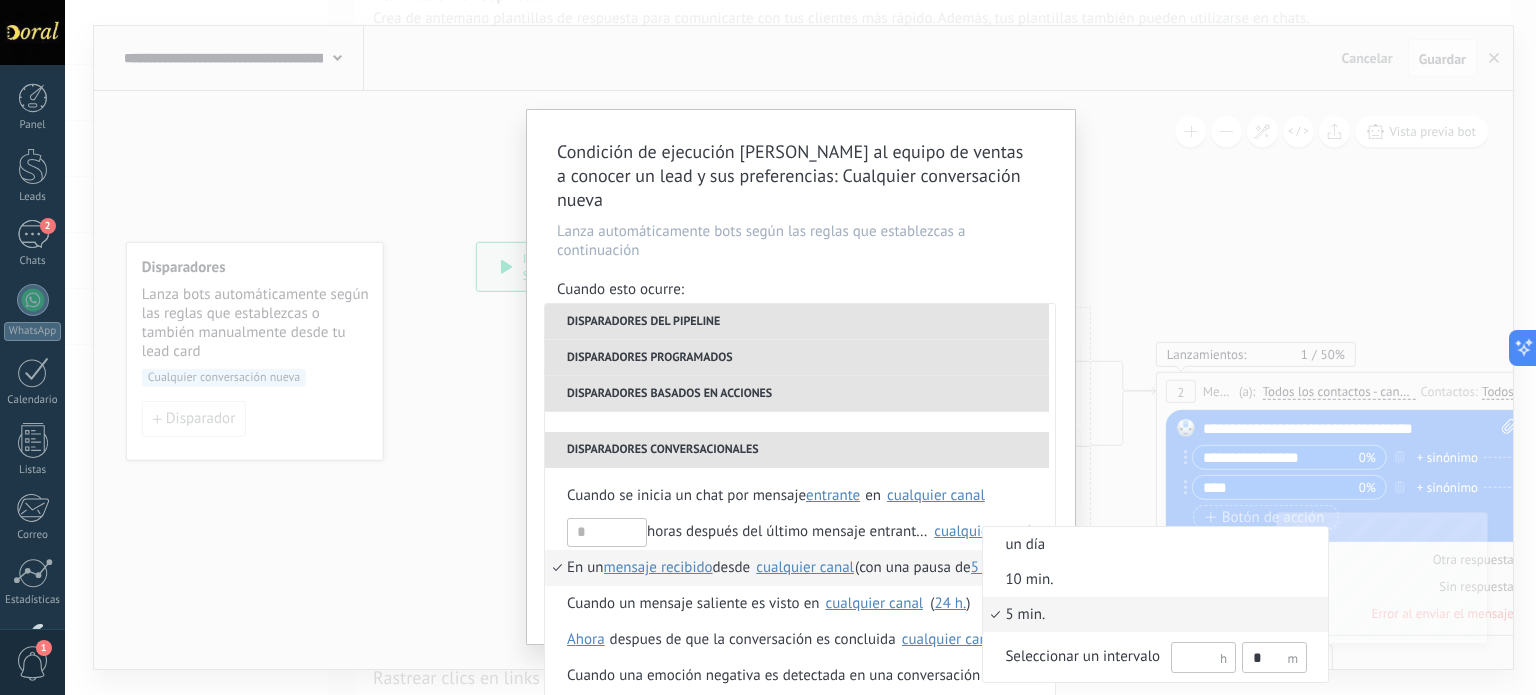 click at bounding box center [768, 347] 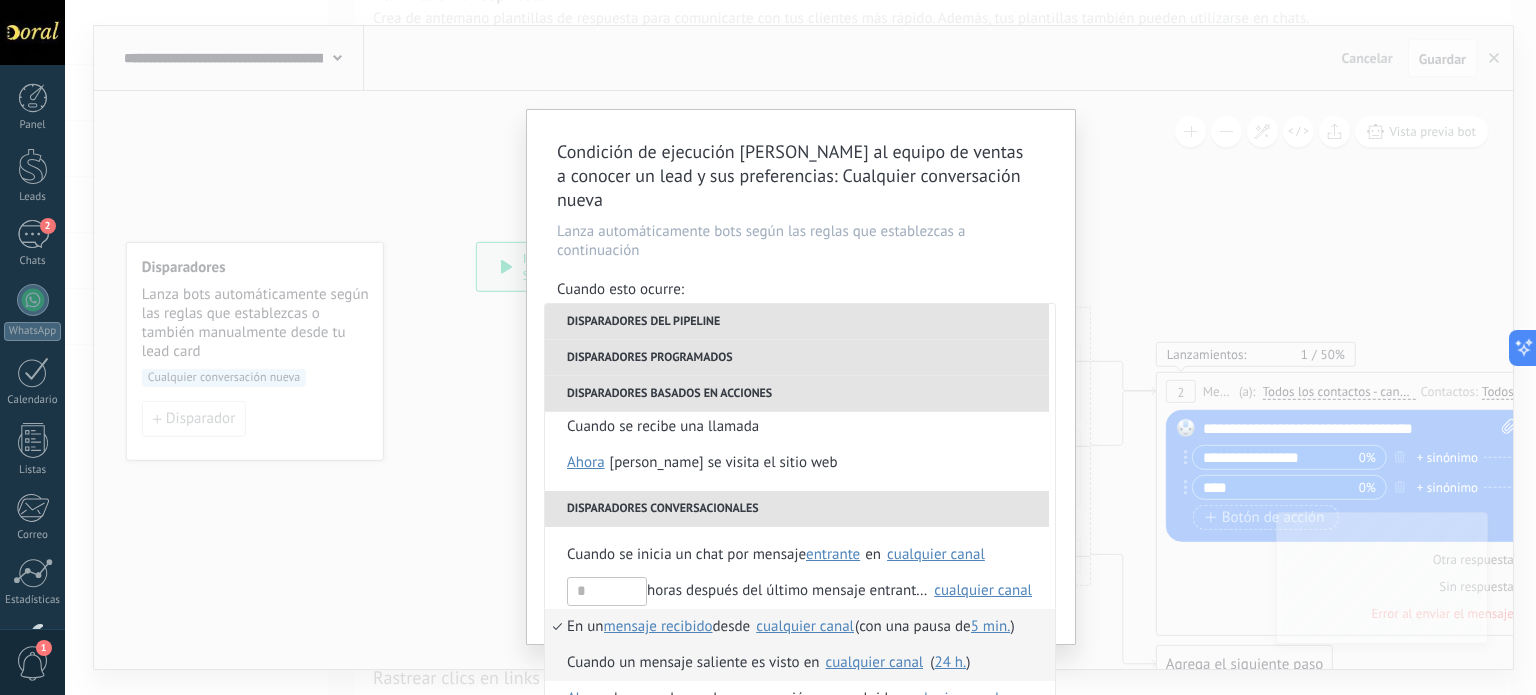 scroll, scrollTop: 472, scrollLeft: 0, axis: vertical 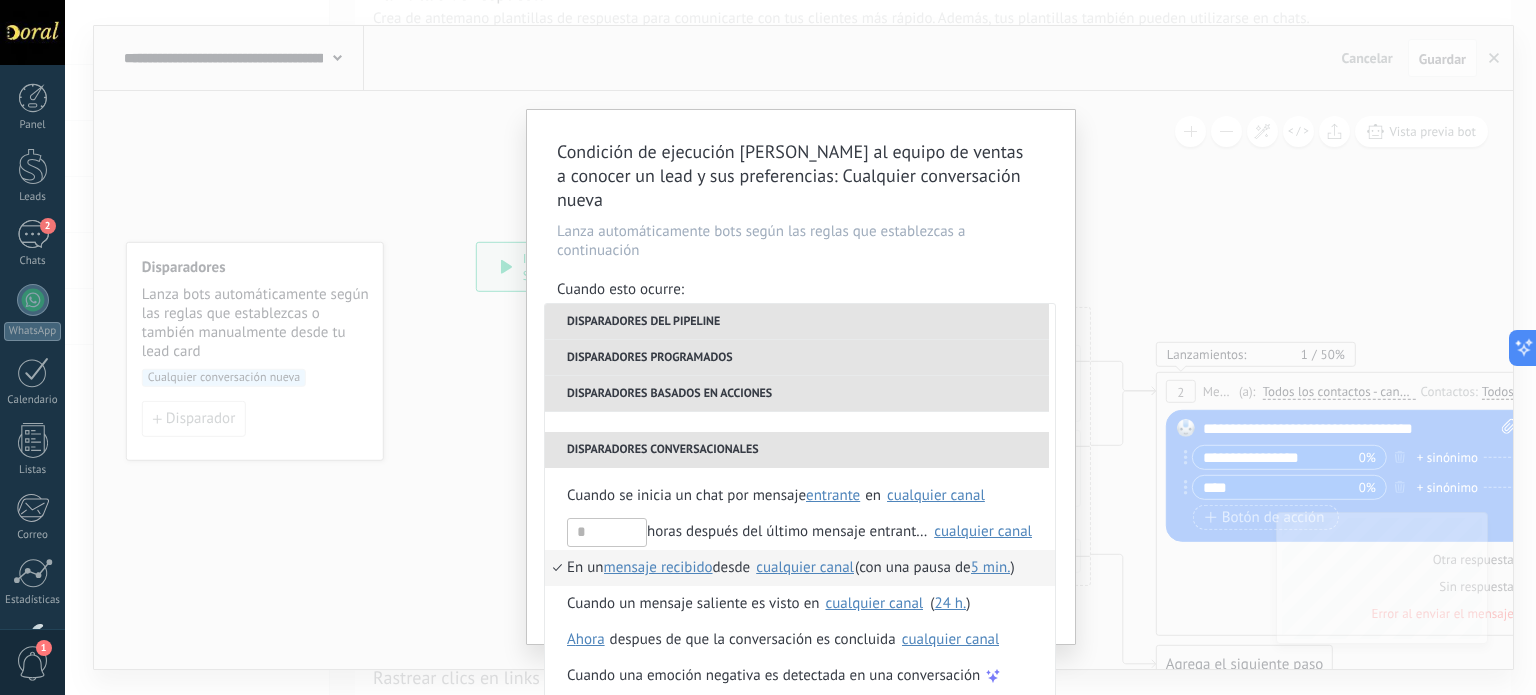 click on "Condición de ejecución [PERSON_NAME] al equipo de ventas a conocer un lead y sus preferencias : Cualquier conversación nueva Lanza automáticamente bots según las reglas que establezcas a continuación Cuando esto ocurre: Ejecutar:  En un mensaje recibido desde cualquier canal (con una pausa de 5 minutos) Disparadores del pipeline Cuando se crea en una etapa del embudo ahora después de 5 minutos después de 10 minutos un día Seleccionar un intervalo * ahora Cuando se mueve lead a una etapa del embudo ahora después de 5 minutos después de 10 minutos un día Seleccionar un intervalo * ahora Cuando se mueve lead o se crea en una etapa del embudo ahora después de 5 minutos después de 10 minutos un día Seleccionar un intervalo * ahora Cuando se [MEDICAL_DATA] el usuario responsable en lead Cuando un usuario  añade elimina añade  etiquetas en  lead contacto compañía lead : #añadir etiquetas Cuando un campo en  Productos contacto compañía lead Productos  es actualizado:  SKU Grupo Precio Unit El" at bounding box center (800, 347) 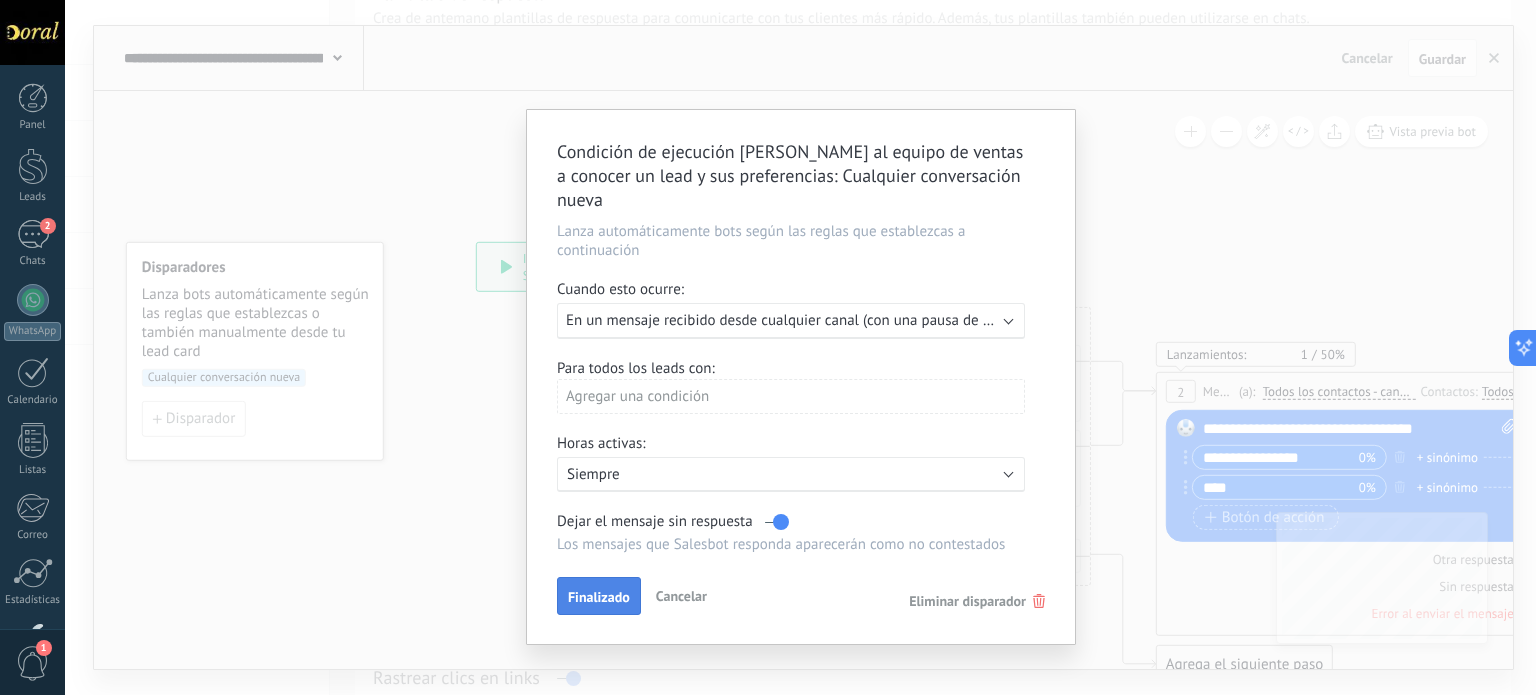 click on "Finalizado" at bounding box center (599, 597) 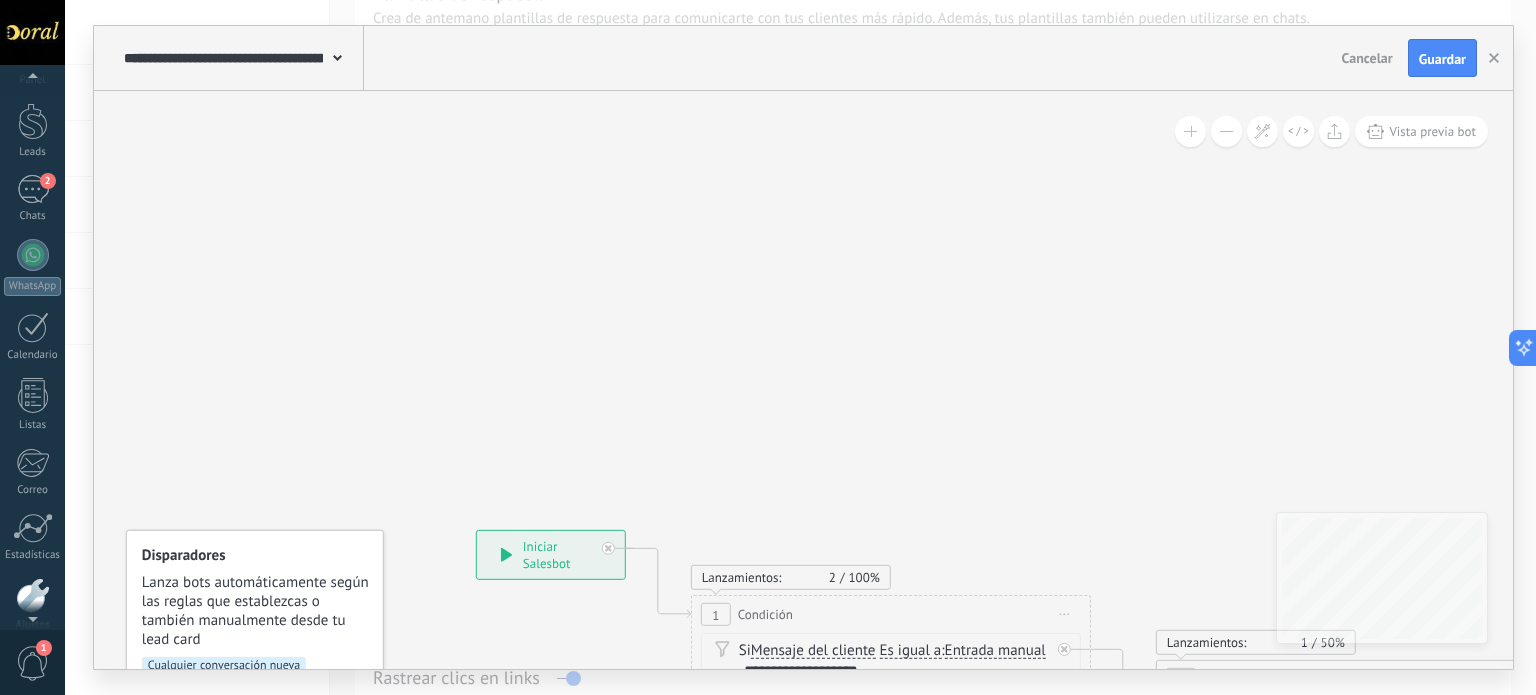 scroll, scrollTop: 0, scrollLeft: 0, axis: both 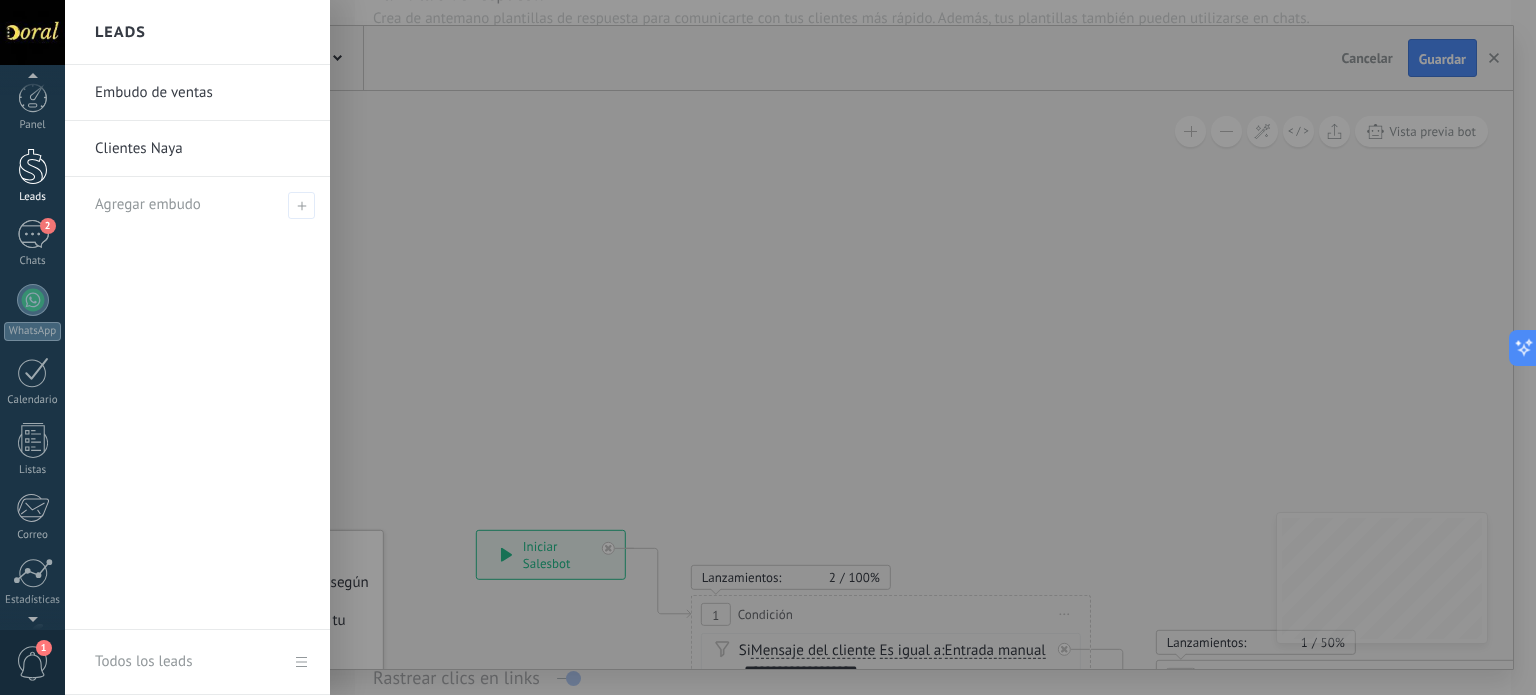 click at bounding box center (33, 166) 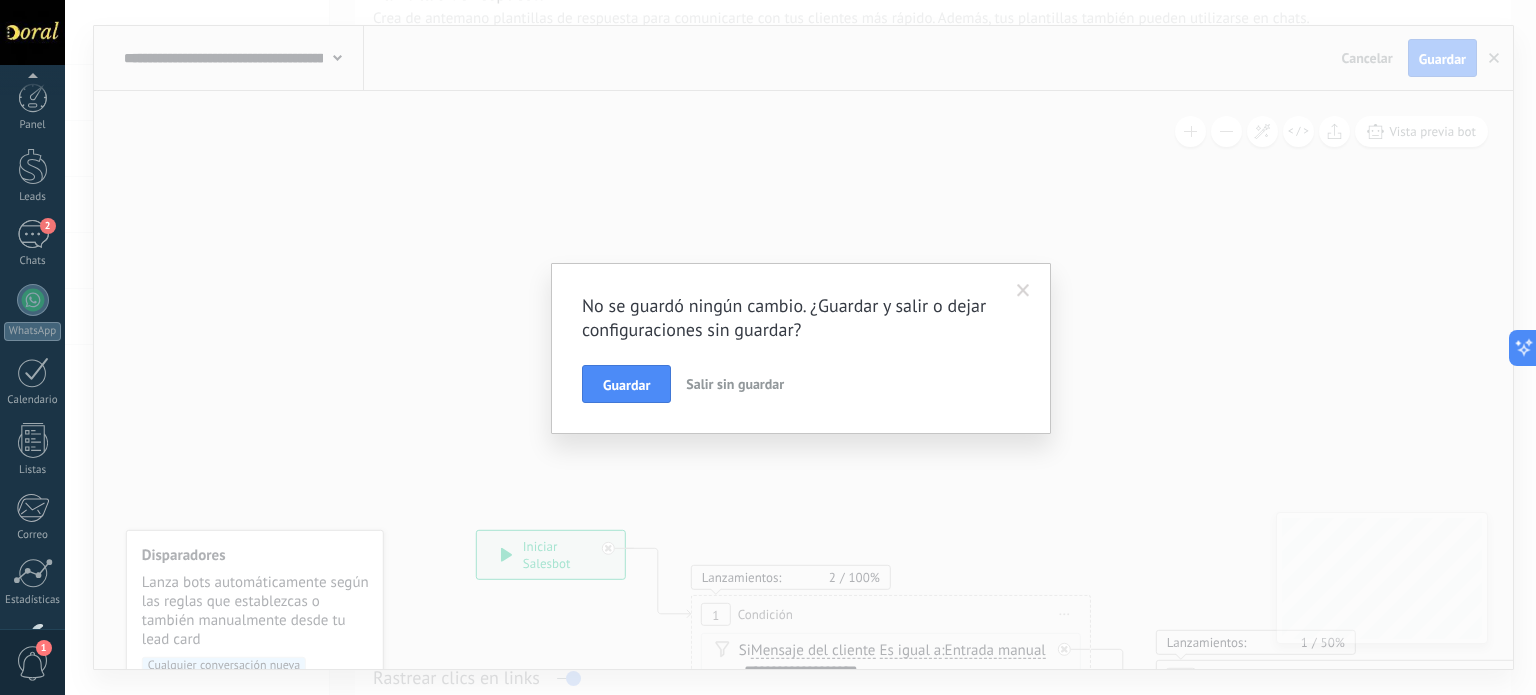scroll, scrollTop: 136, scrollLeft: 0, axis: vertical 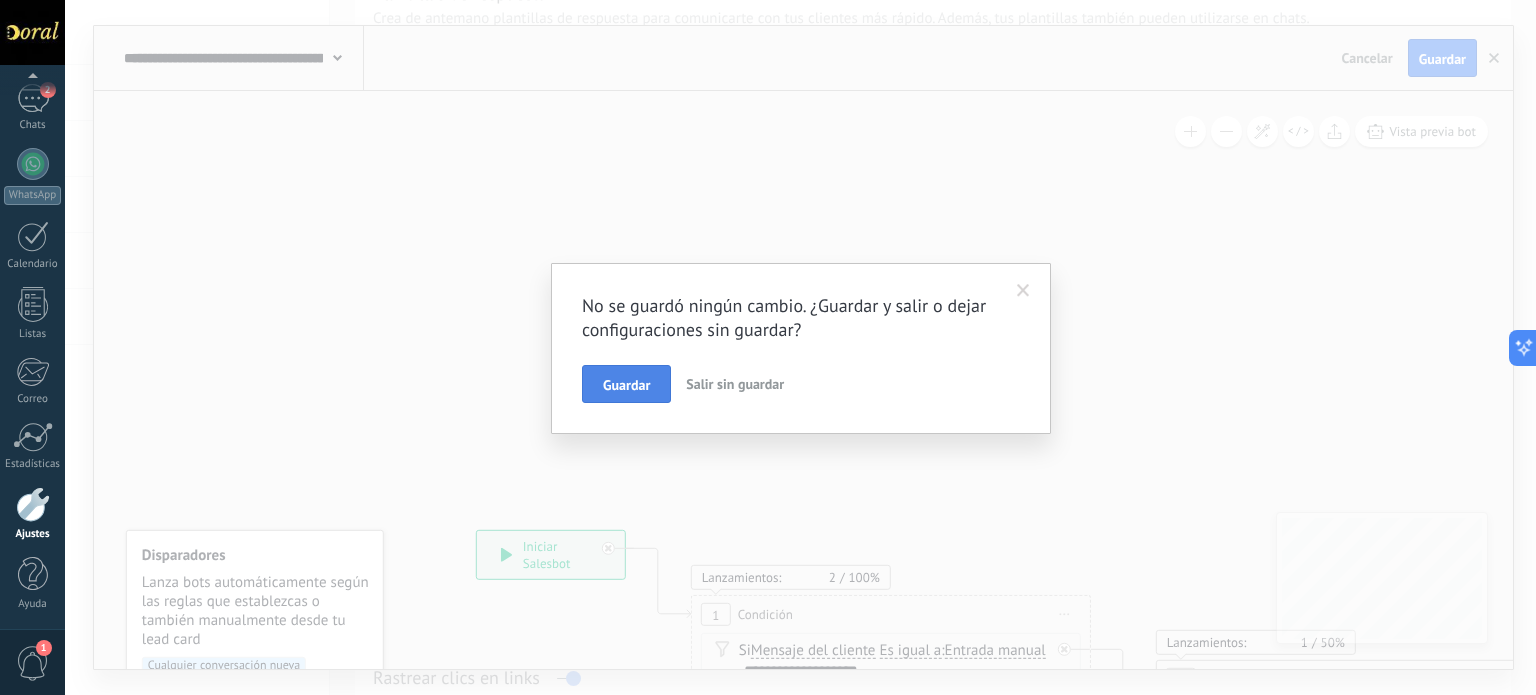 click on "Guardar" at bounding box center (626, 384) 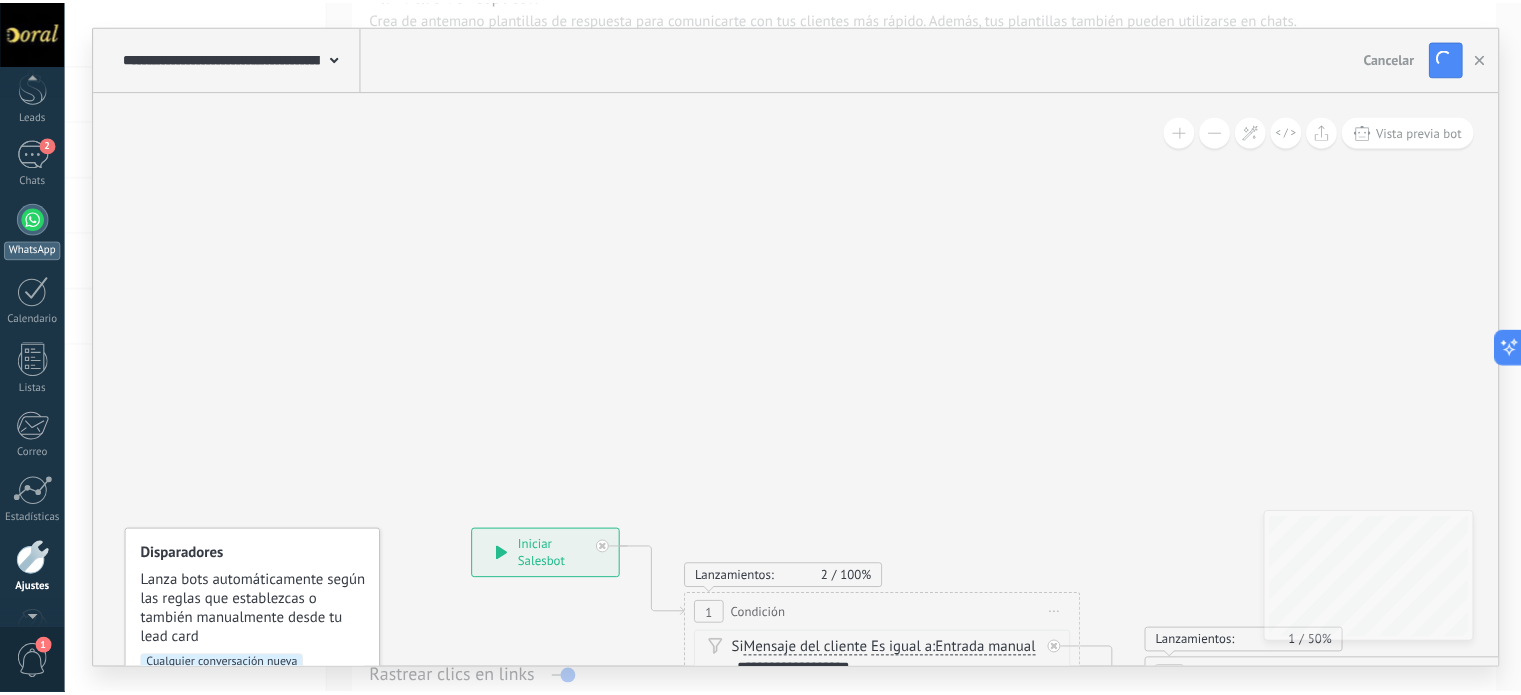 scroll, scrollTop: 136, scrollLeft: 0, axis: vertical 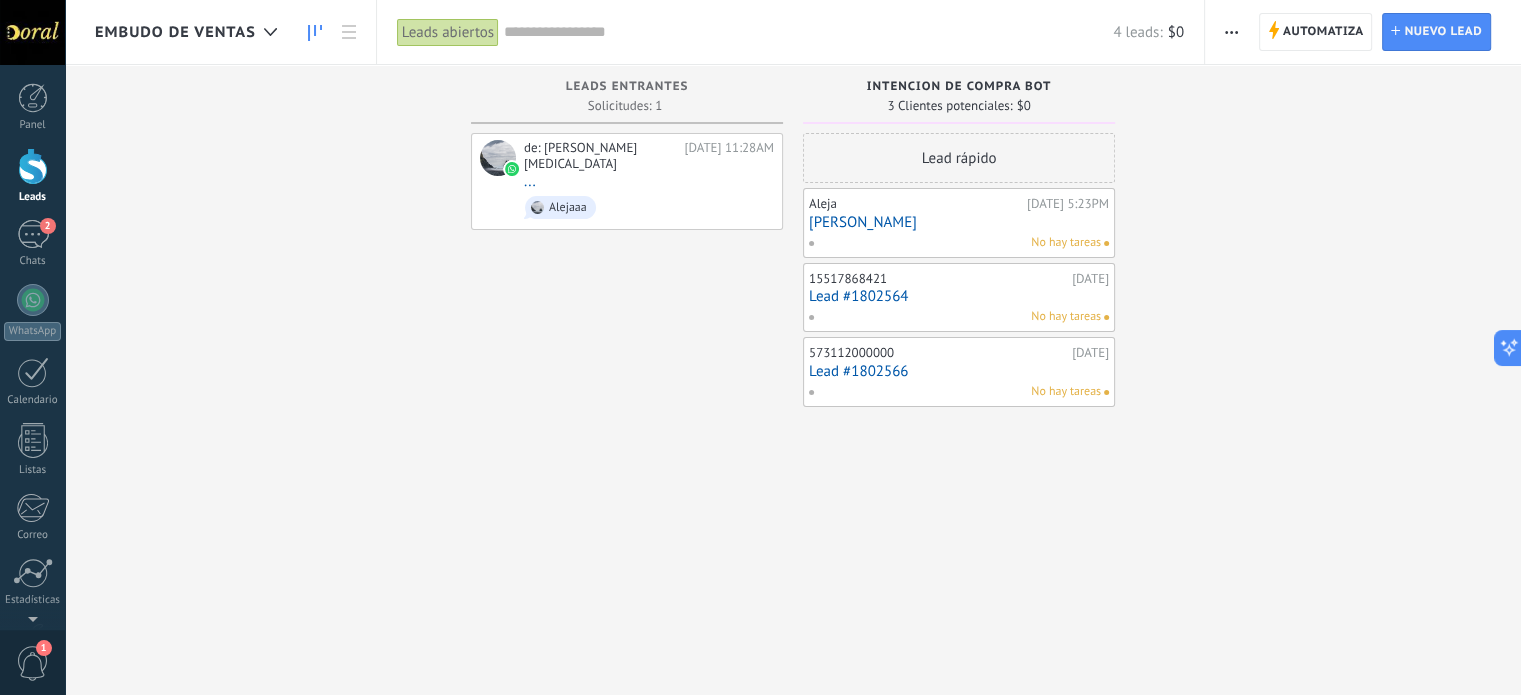 click on "de: [PERSON_NAME][MEDICAL_DATA][DATE] 11:28AM ... Alejaaa" at bounding box center (627, 350) 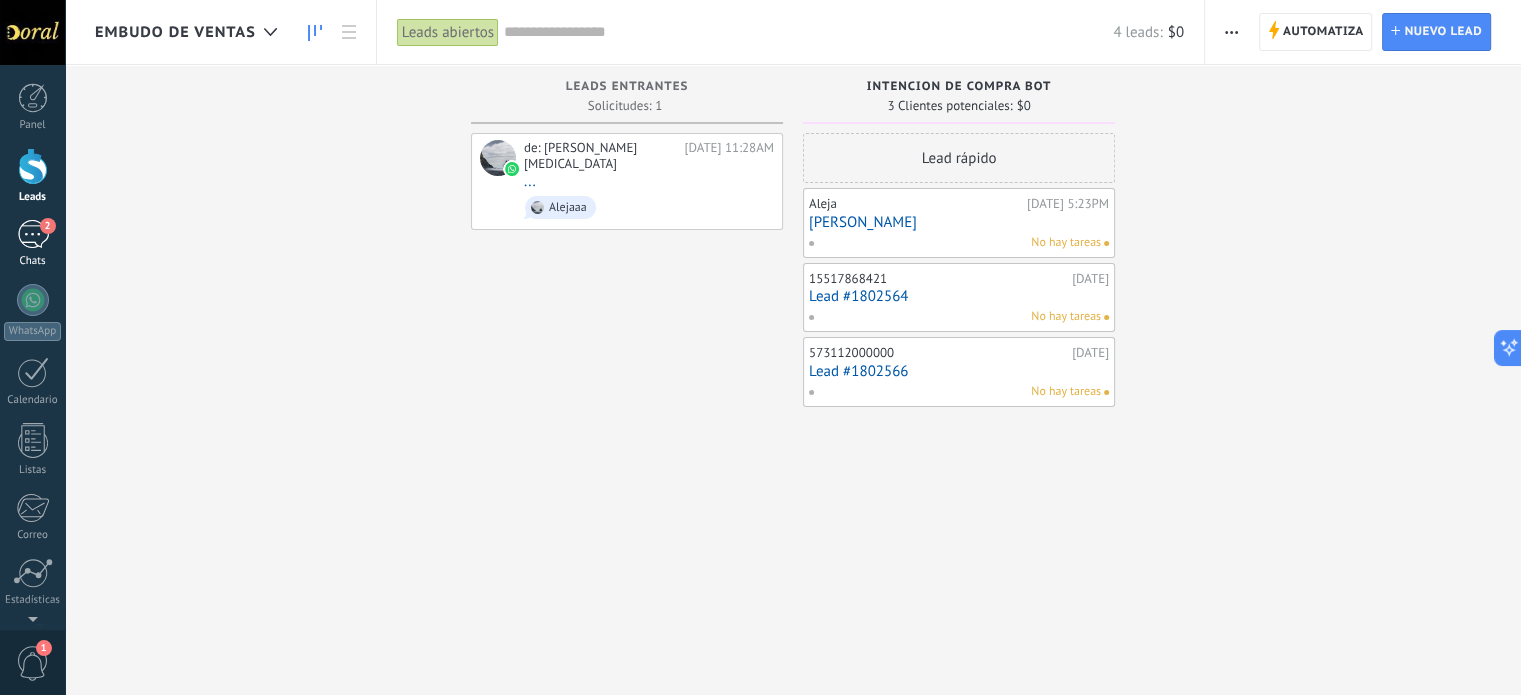 click on "2" at bounding box center [33, 234] 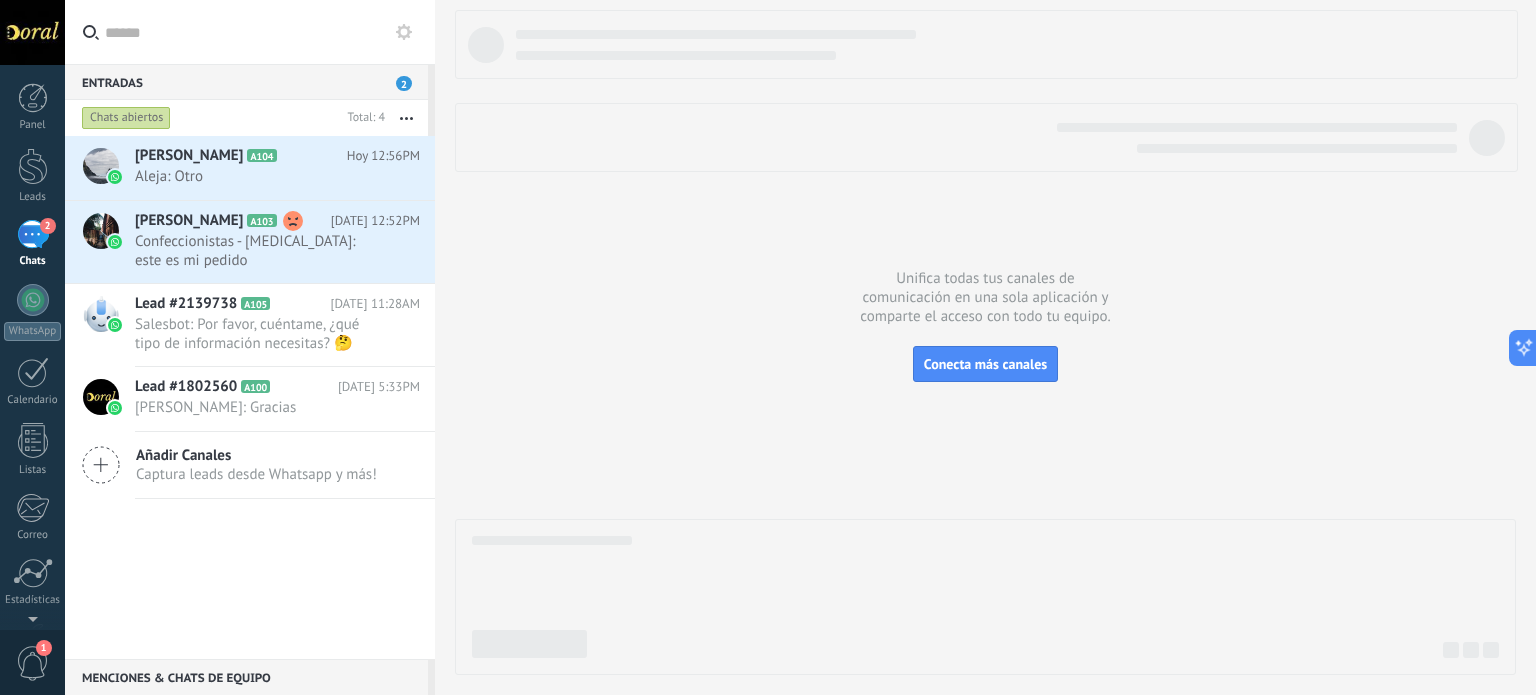 click on "Chats abiertos" at bounding box center (209, 118) 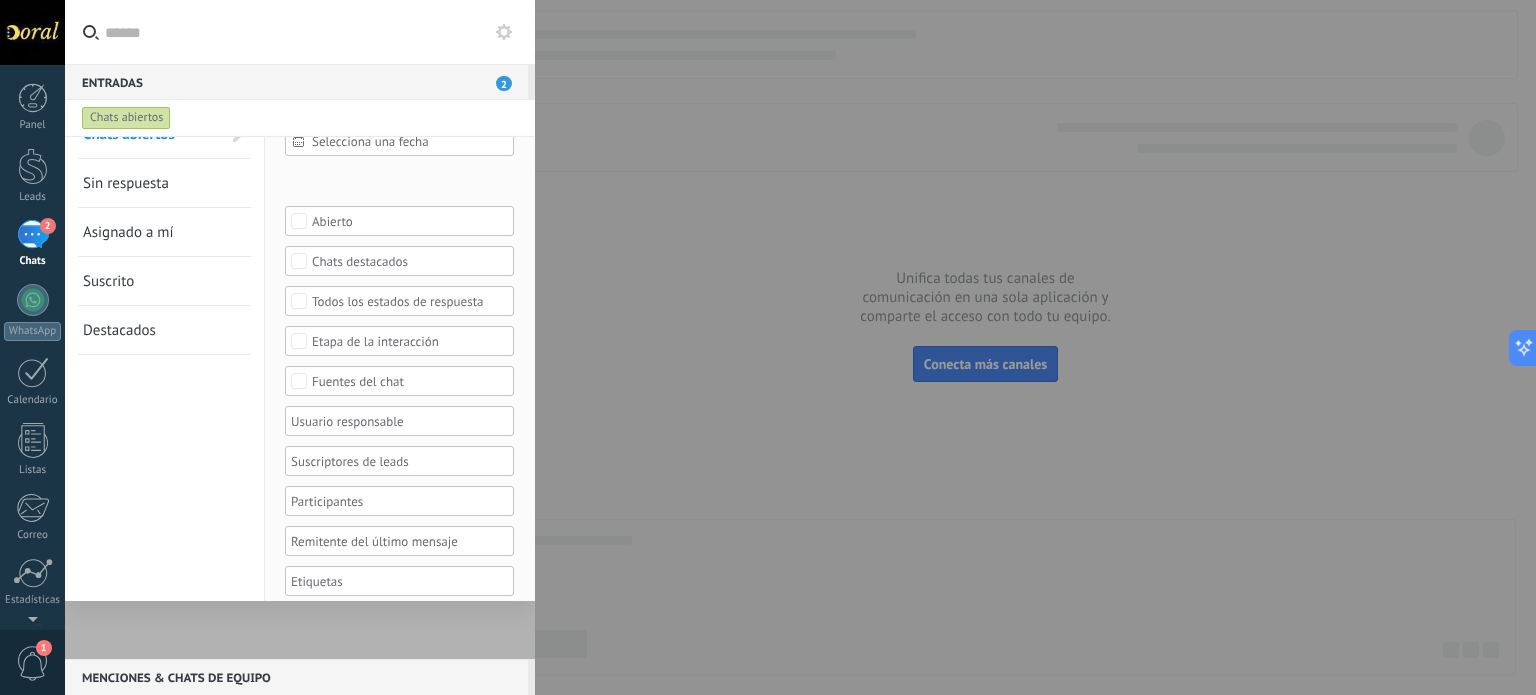 scroll, scrollTop: 0, scrollLeft: 0, axis: both 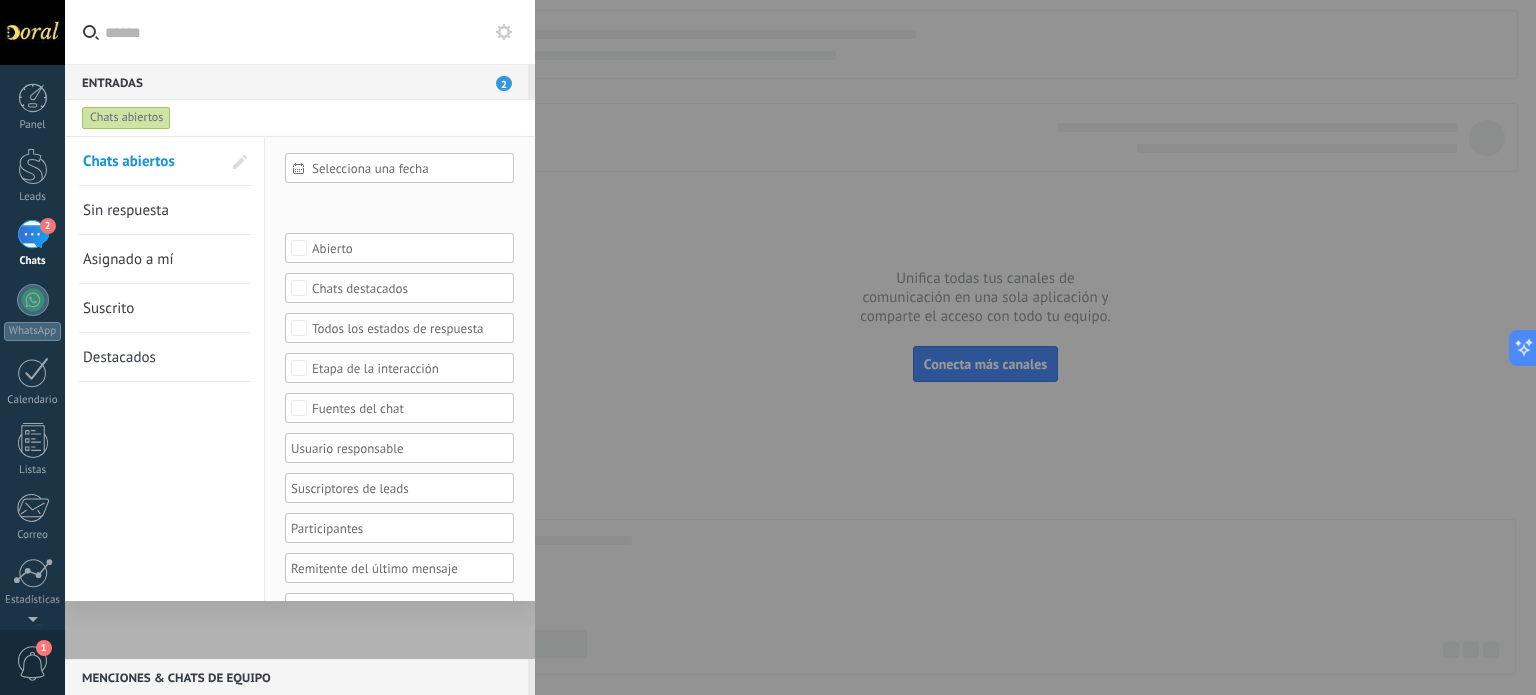 click at bounding box center [312, 32] 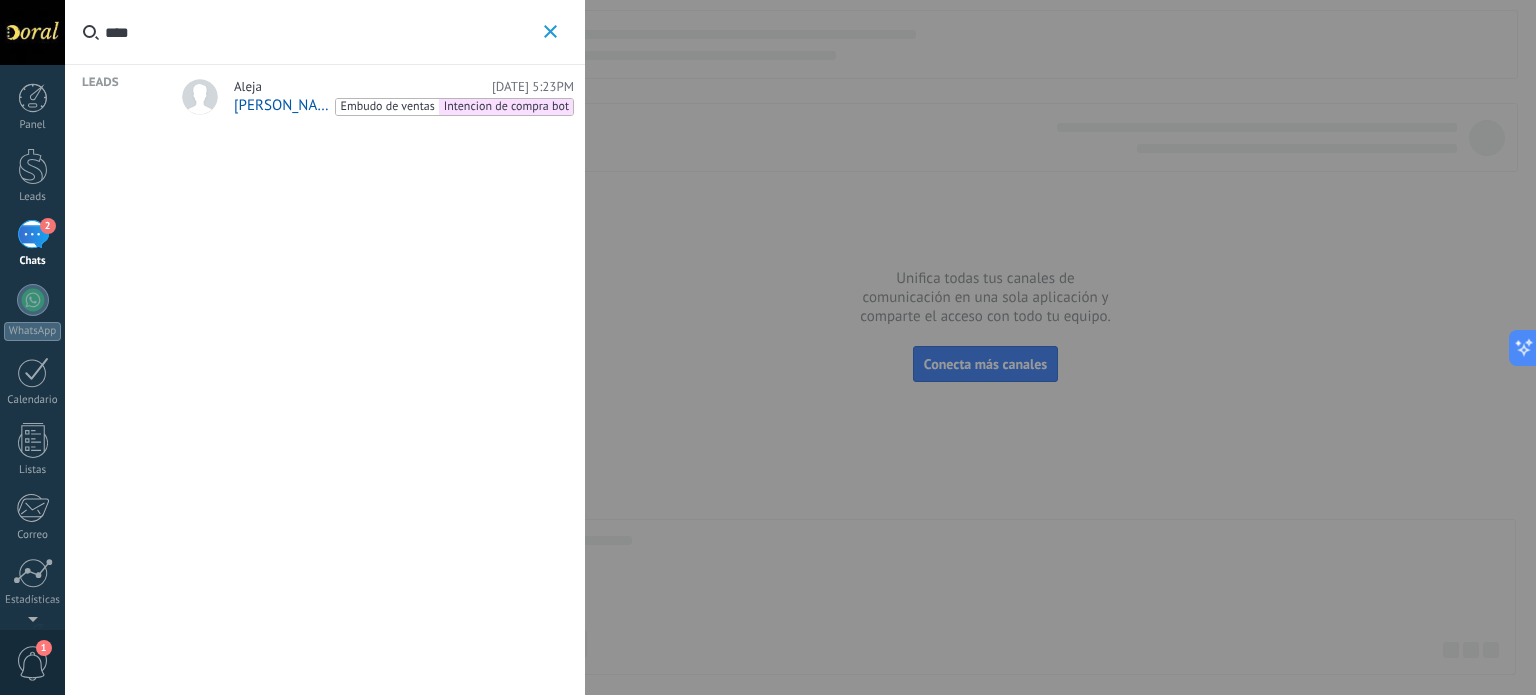 type on "****" 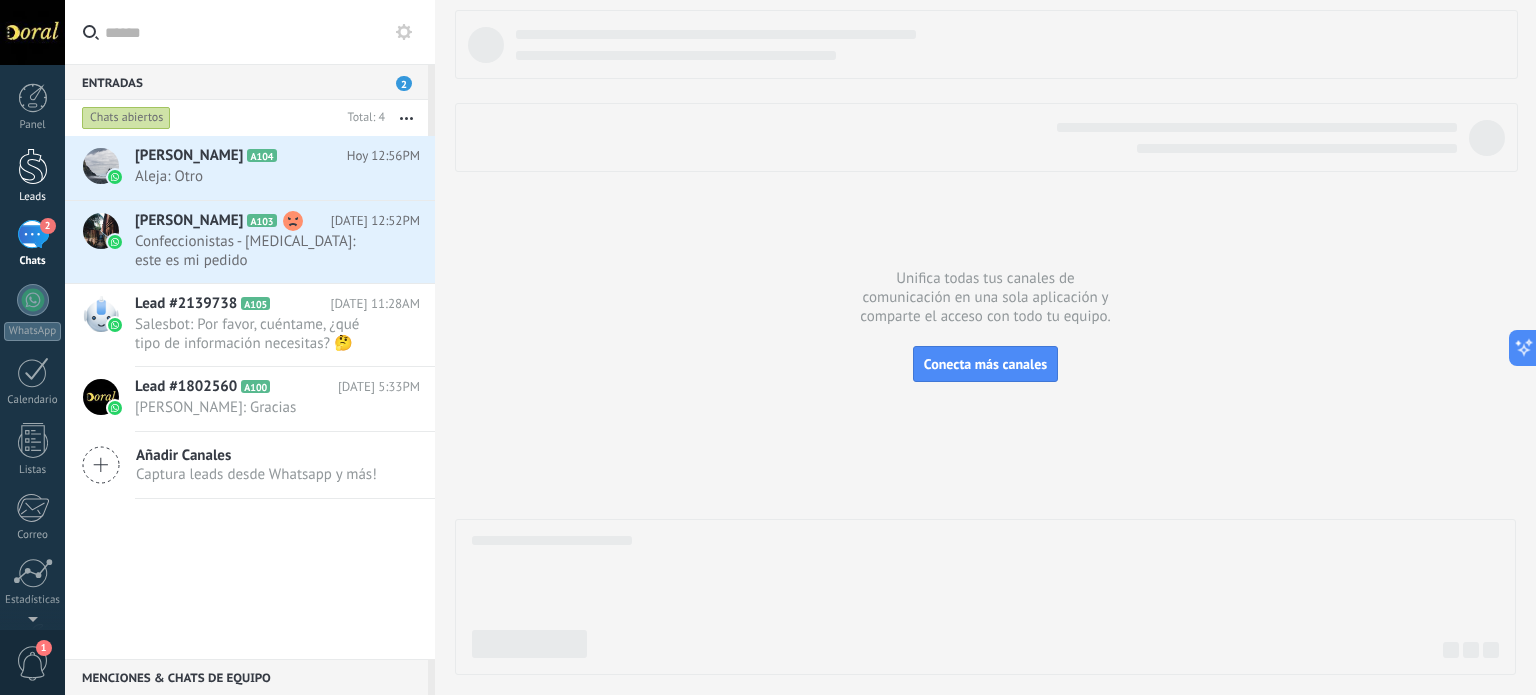 click at bounding box center (33, 166) 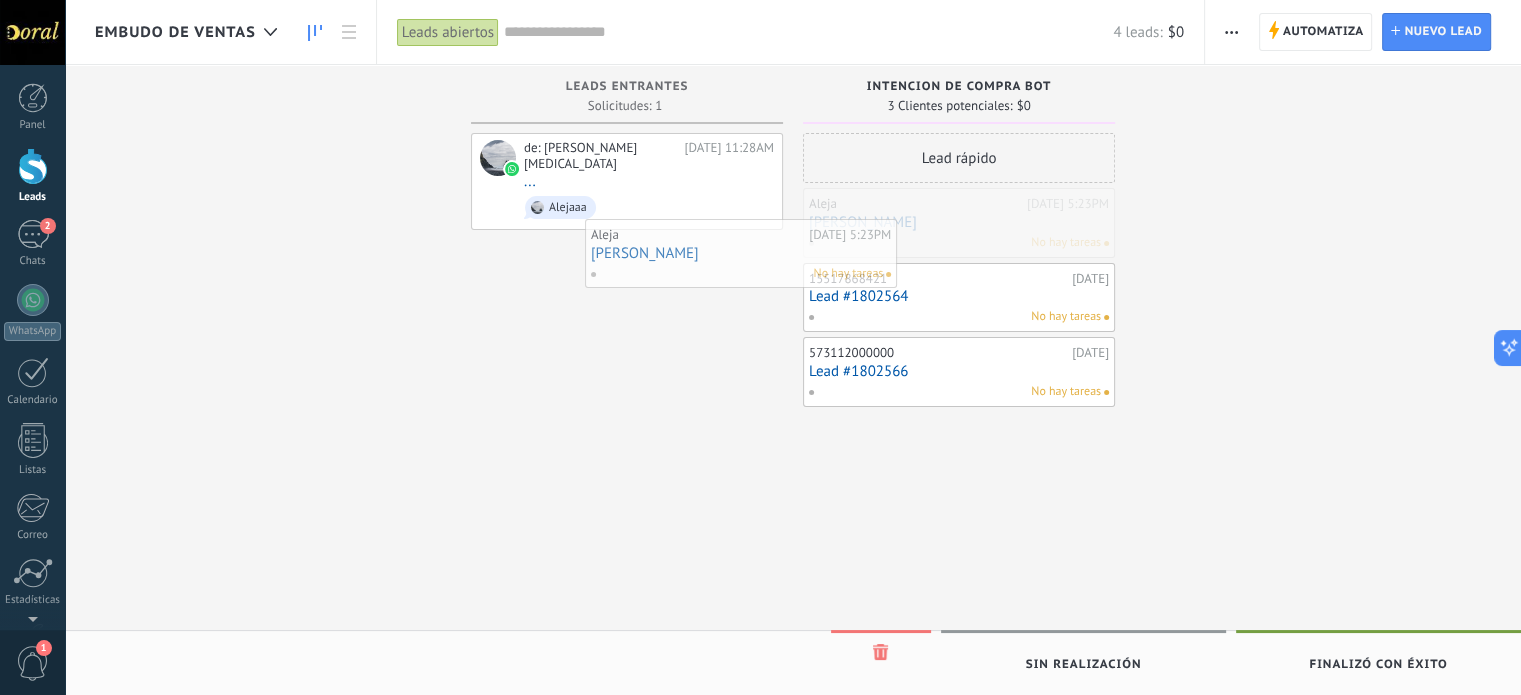 drag, startPoint x: 917, startPoint y: 213, endPoint x: 633, endPoint y: 251, distance: 286.53098 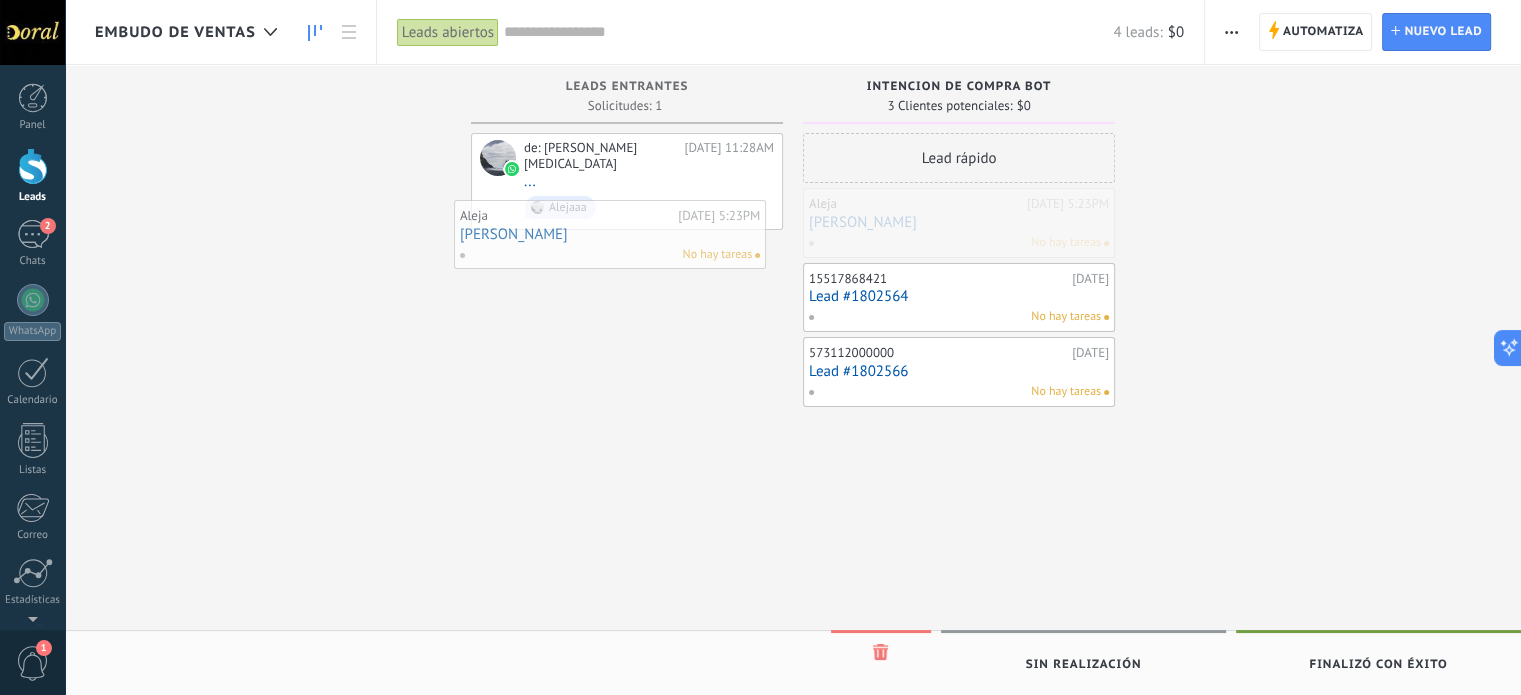 drag, startPoint x: 932, startPoint y: 223, endPoint x: 583, endPoint y: 235, distance: 349.20624 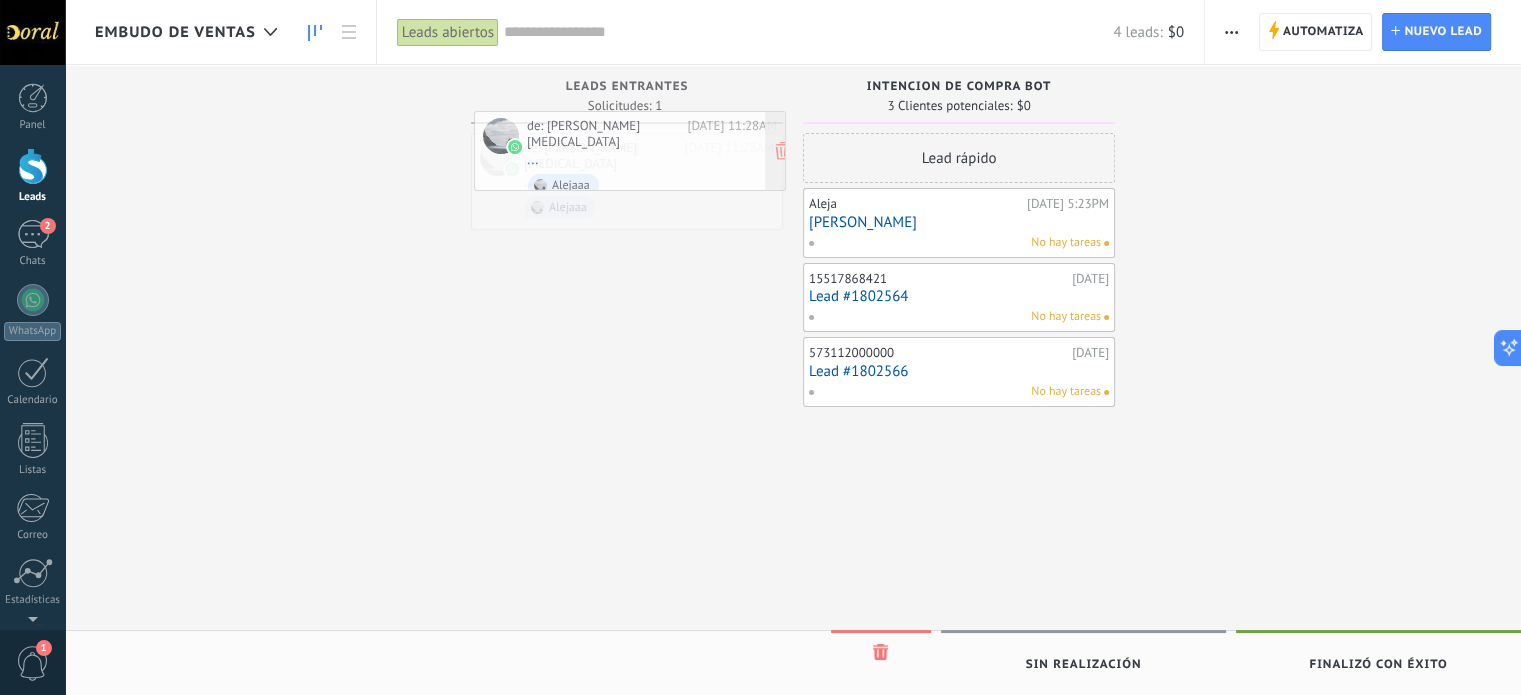 drag, startPoint x: 631, startPoint y: 168, endPoint x: 634, endPoint y: 146, distance: 22.203604 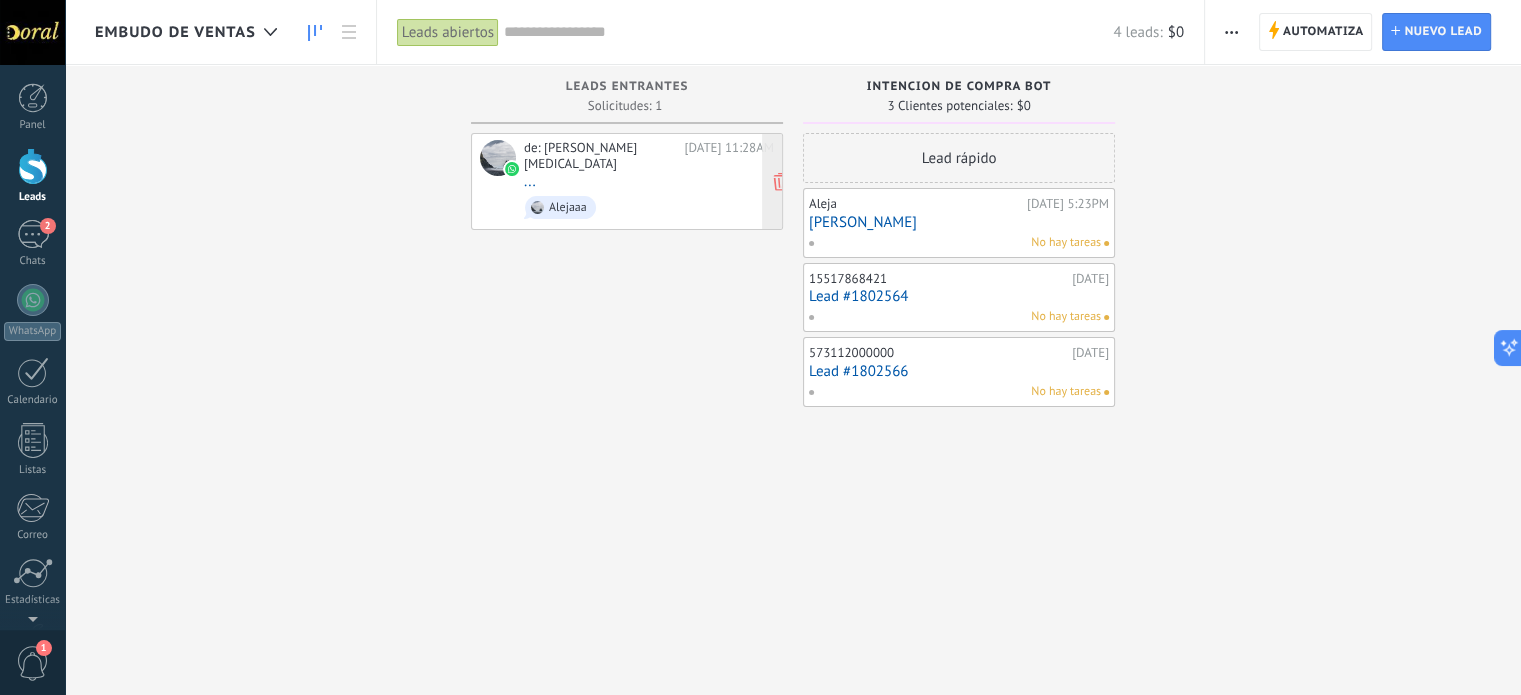 click on "Alejaaa" at bounding box center (649, 207) 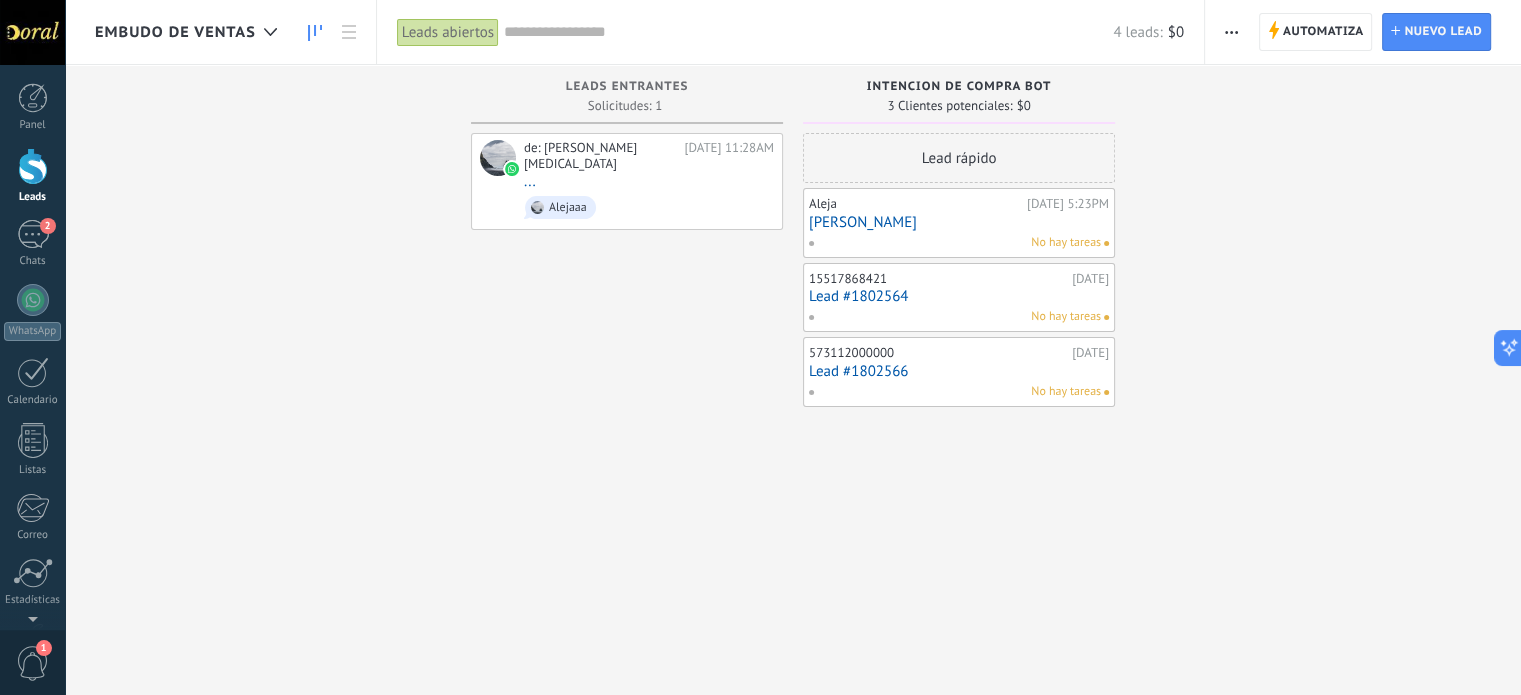 click on "Embudo de ventas" at bounding box center (175, 32) 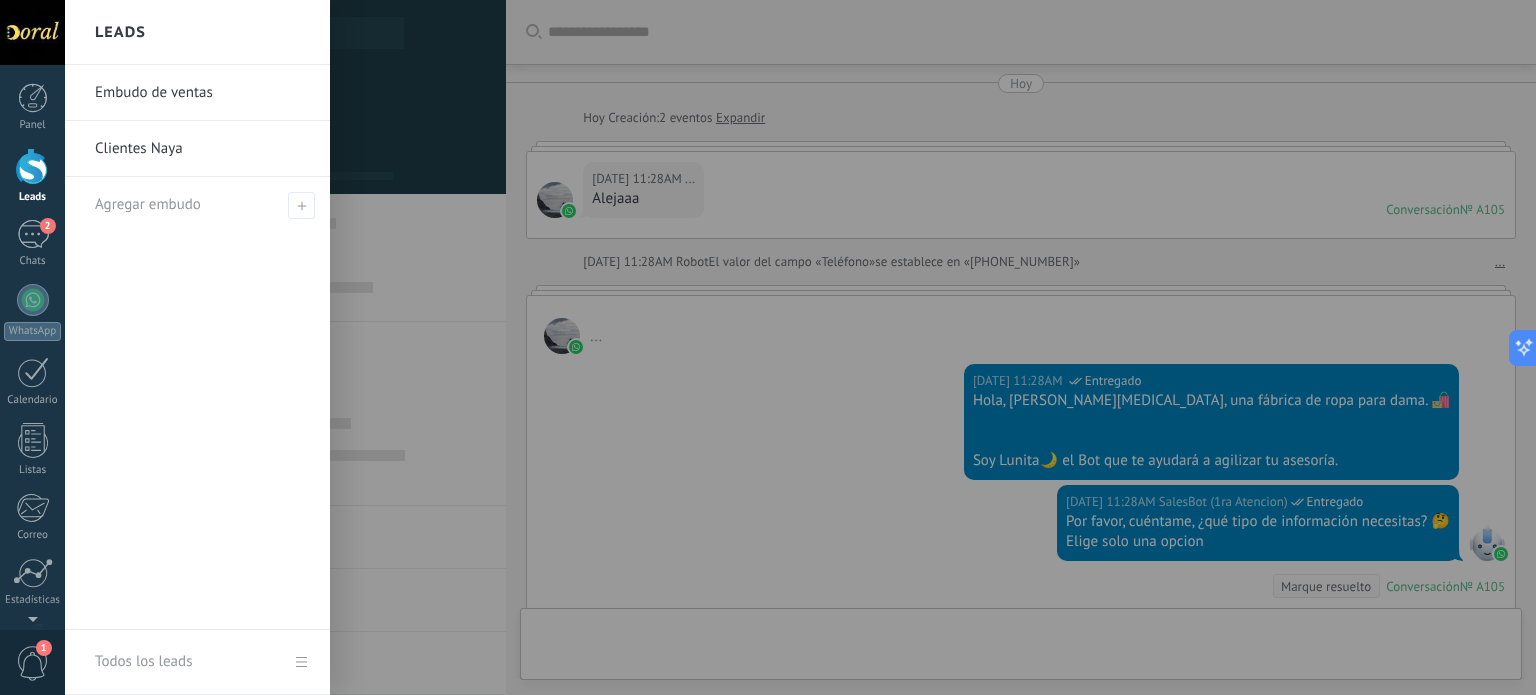 scroll, scrollTop: 271, scrollLeft: 0, axis: vertical 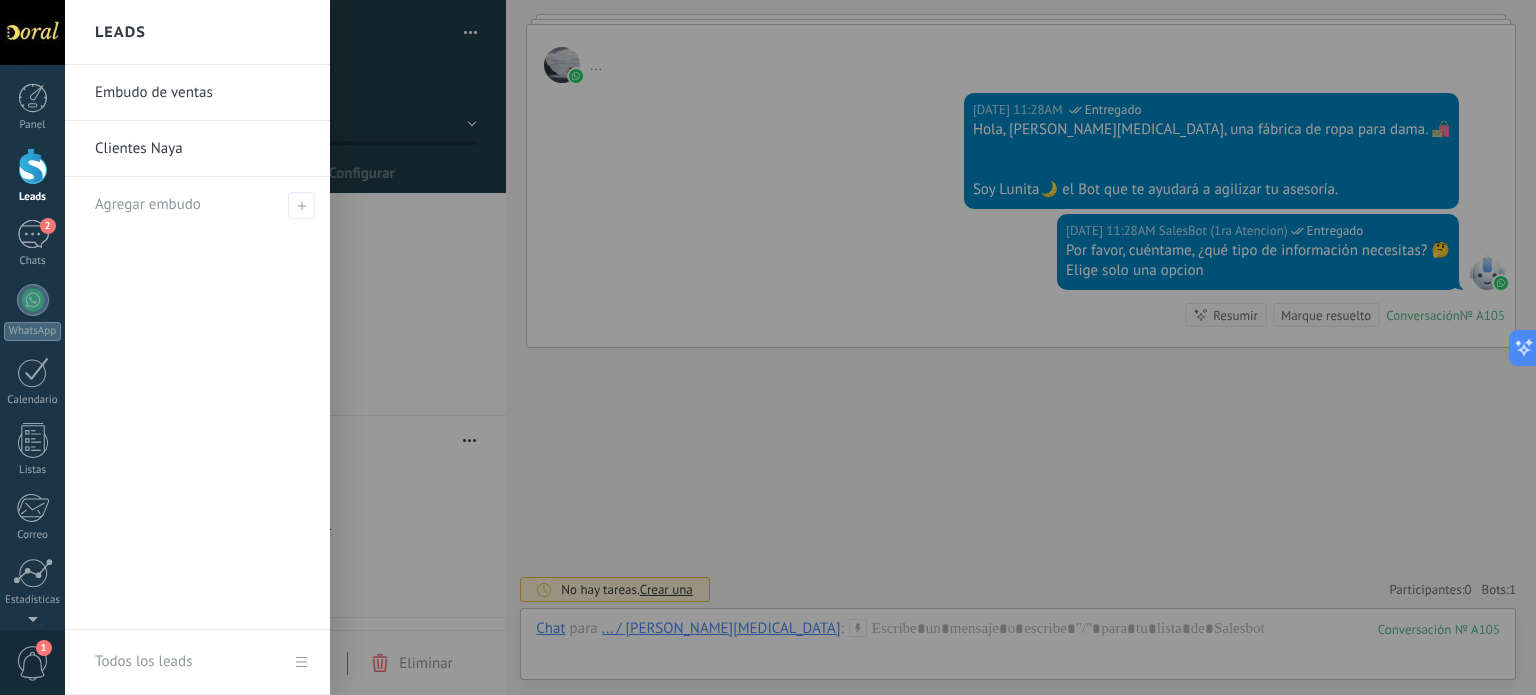 click on "Clientes Naya" at bounding box center (202, 149) 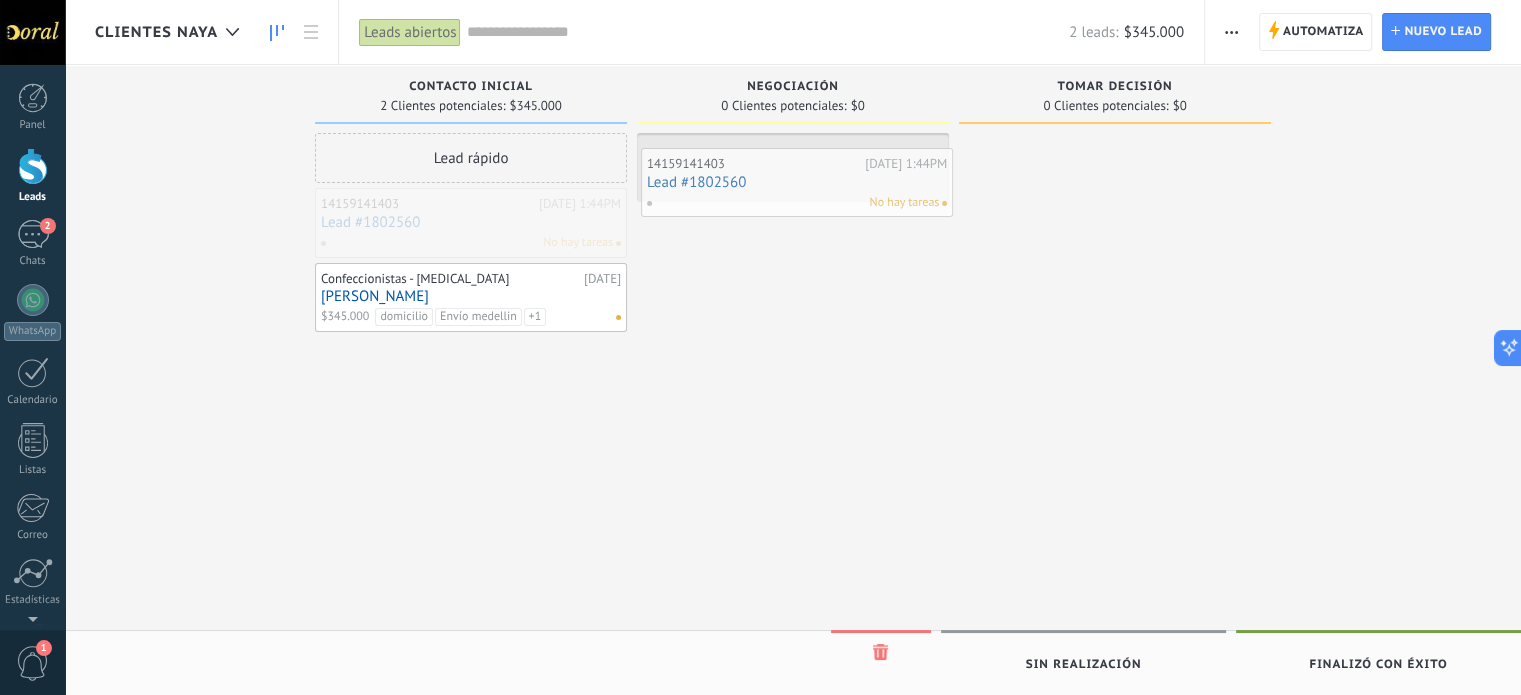 drag, startPoint x: 384, startPoint y: 243, endPoint x: 710, endPoint y: 203, distance: 328.44482 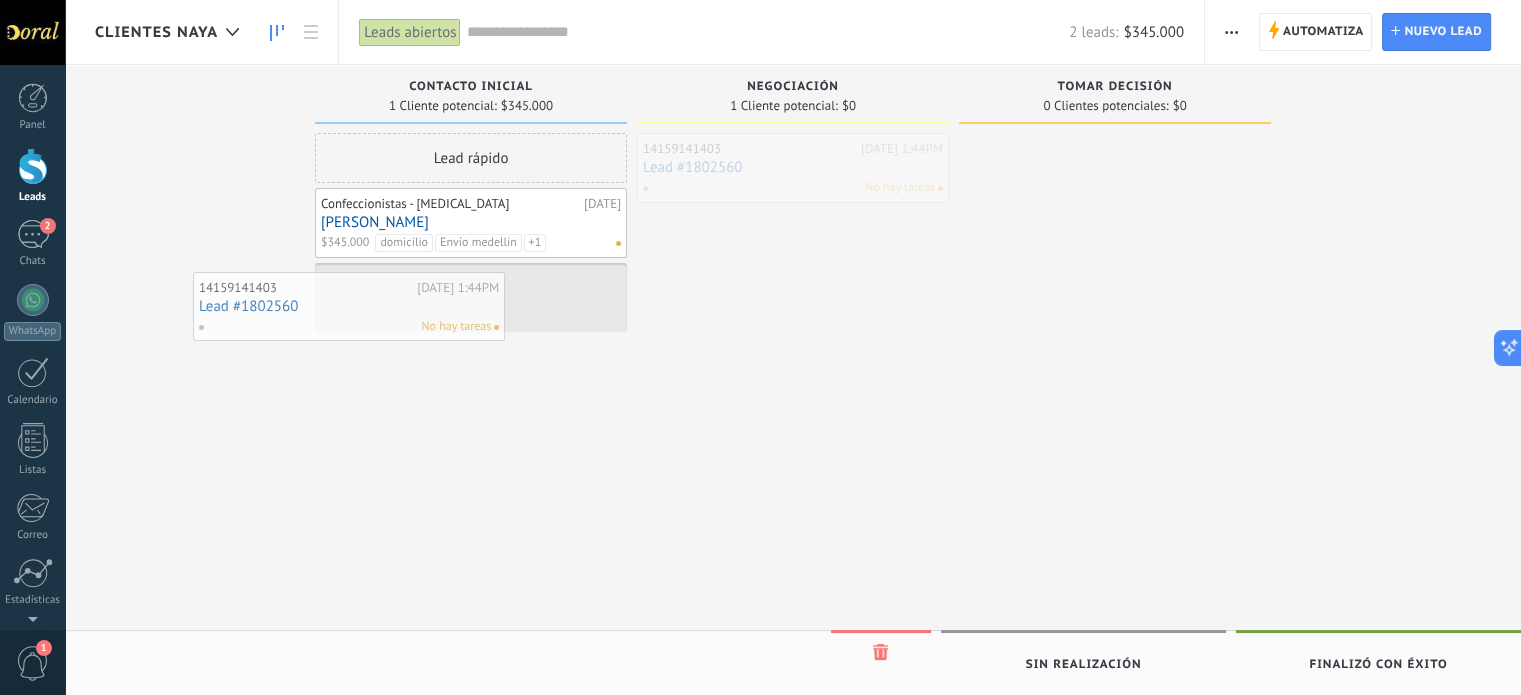 drag, startPoint x: 792, startPoint y: 160, endPoint x: 364, endPoint y: 308, distance: 452.86642 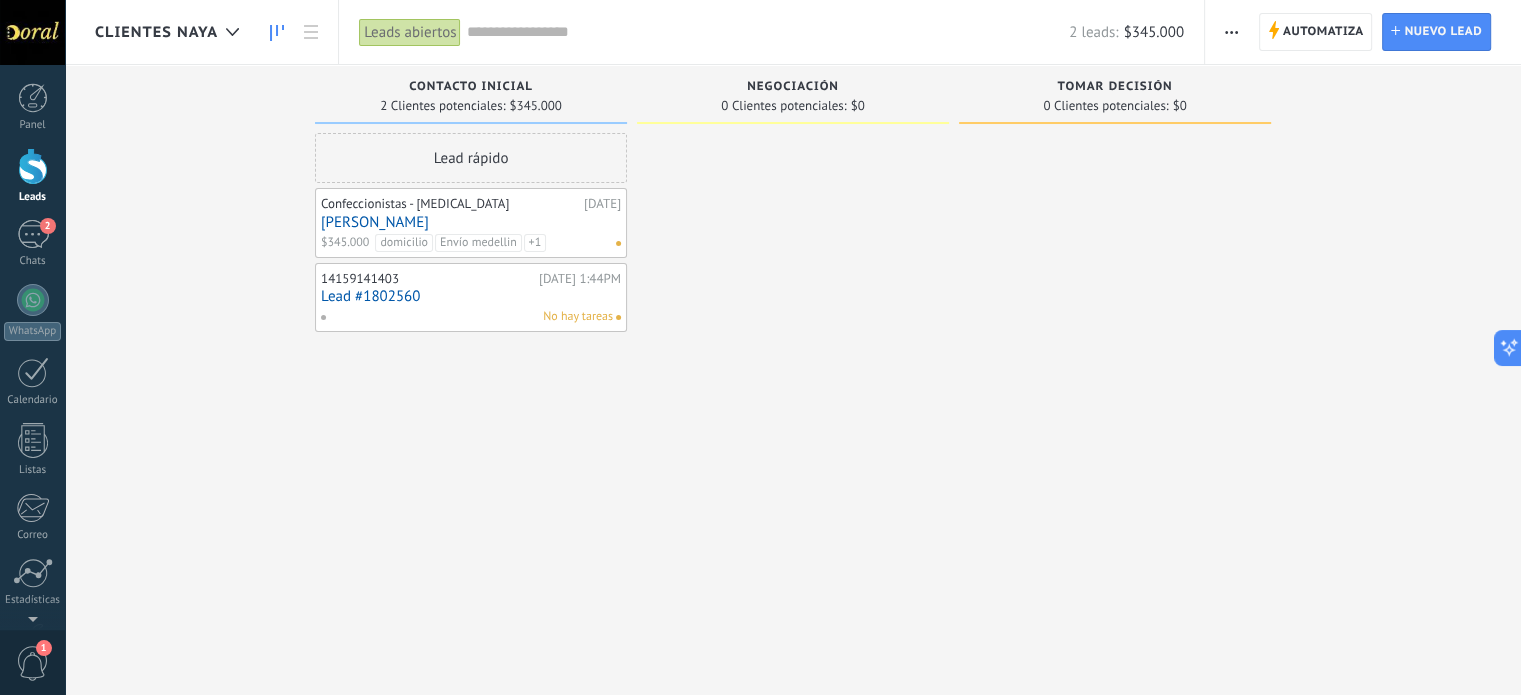 click on "Envío medellin" at bounding box center [478, 243] 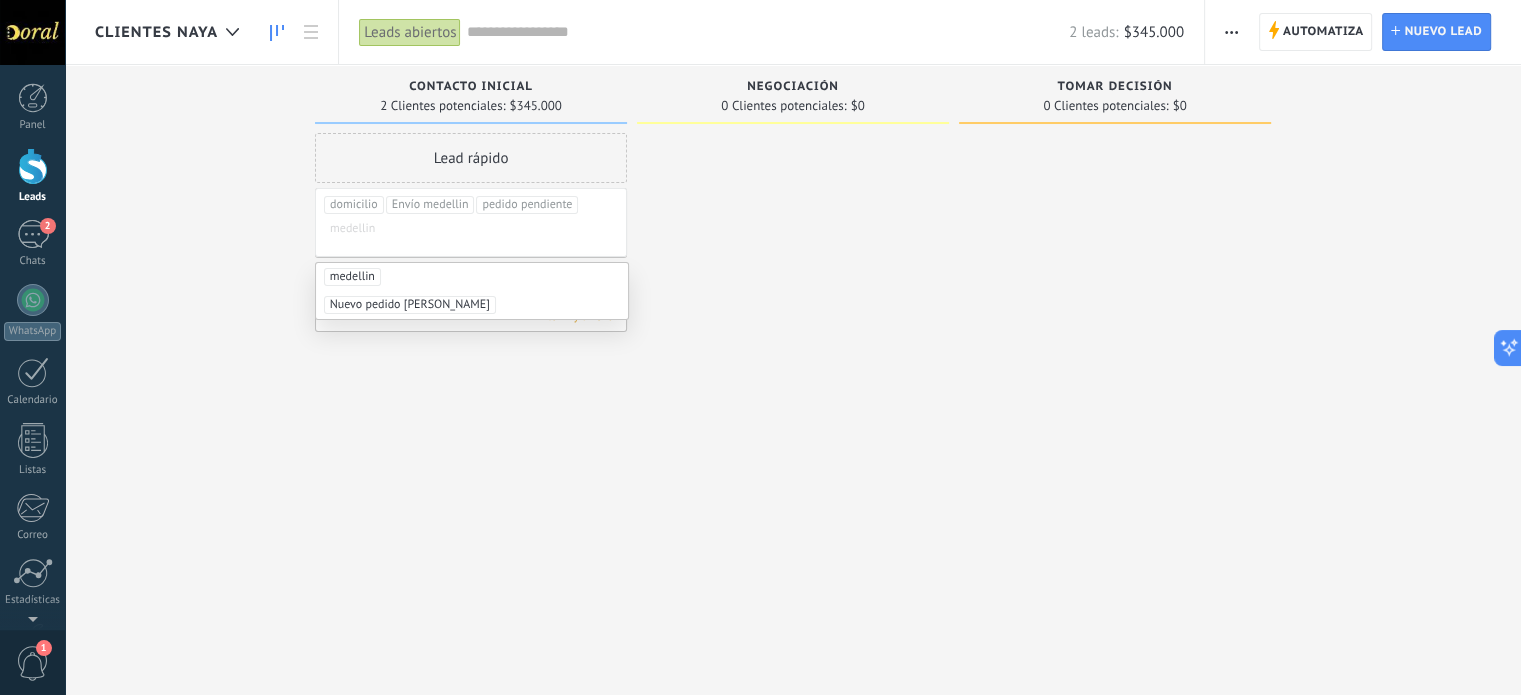 click at bounding box center [793, 350] 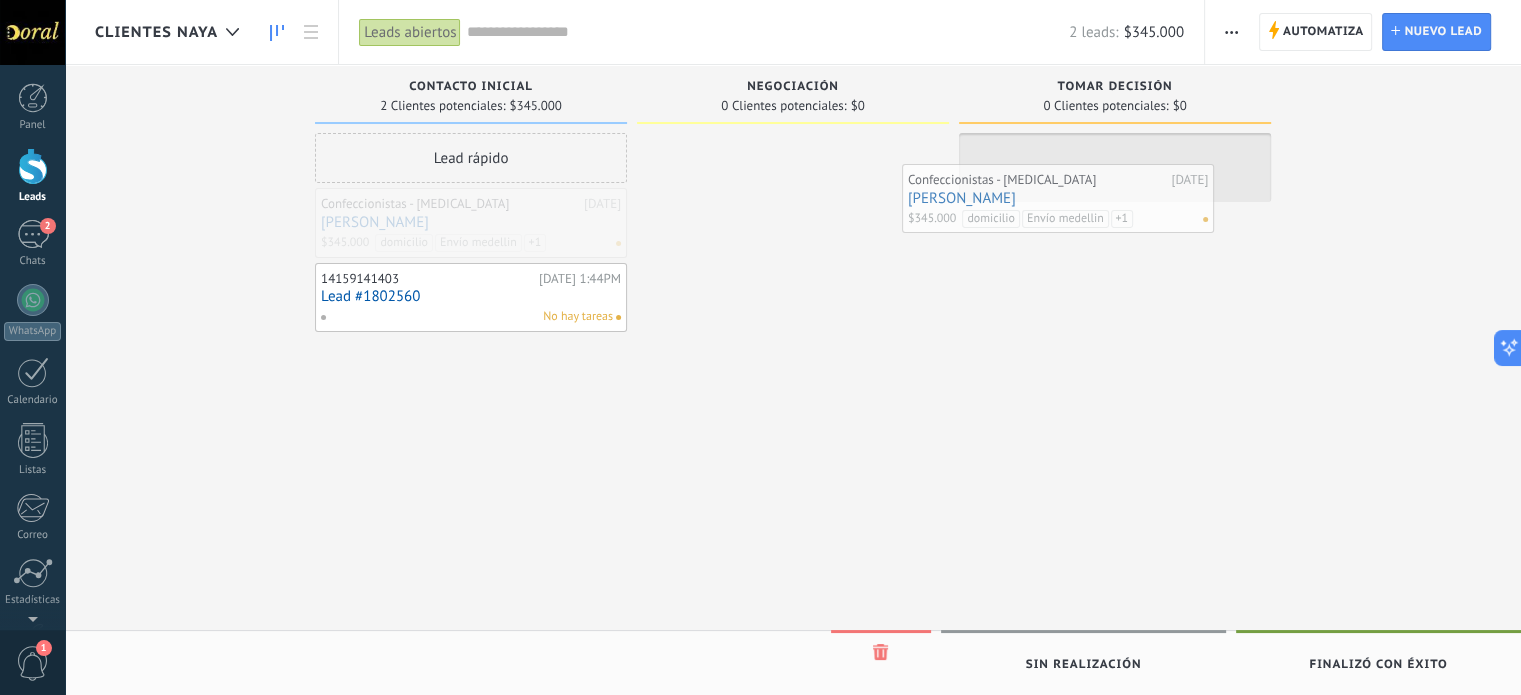 drag, startPoint x: 500, startPoint y: 211, endPoint x: 1105, endPoint y: 167, distance: 606.5979 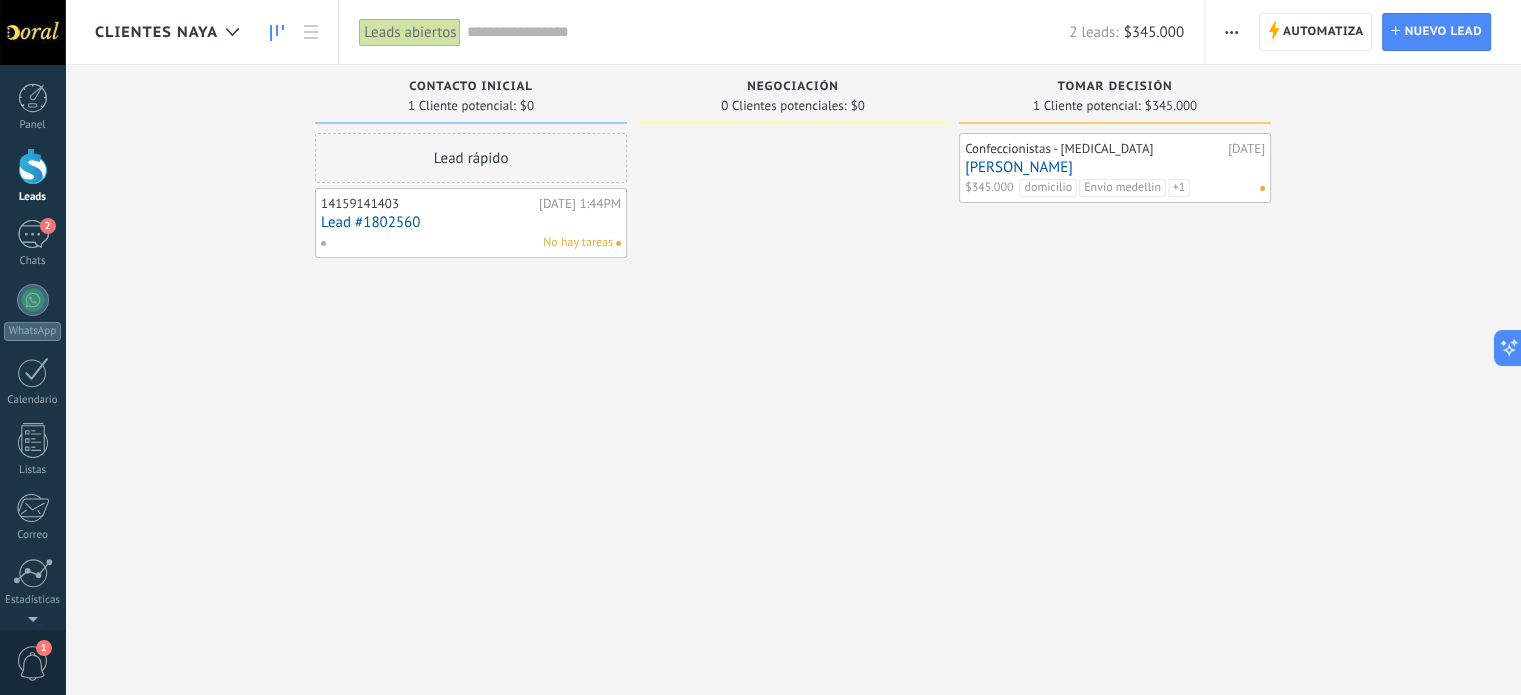 click on "Tomar decisión" at bounding box center (1114, 87) 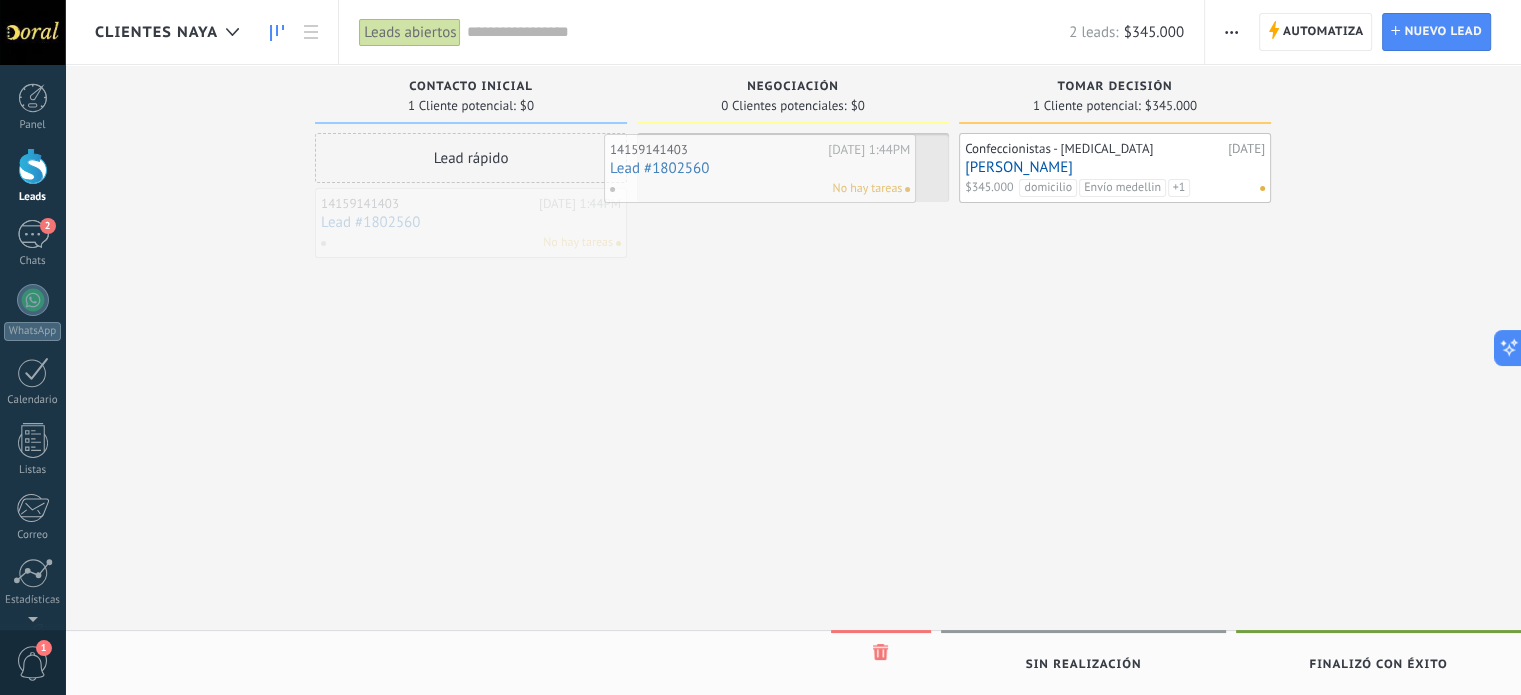 drag, startPoint x: 508, startPoint y: 216, endPoint x: 797, endPoint y: 161, distance: 294.187 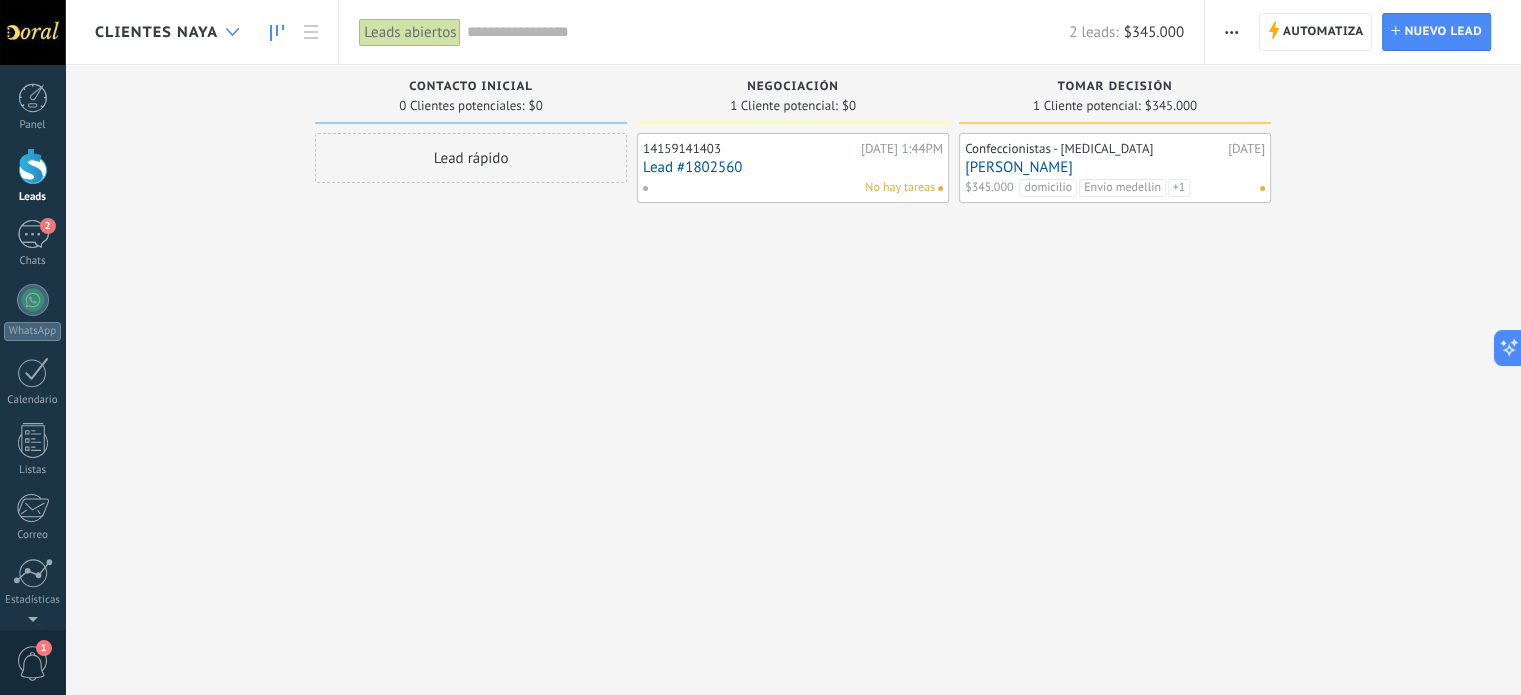 click at bounding box center (232, 32) 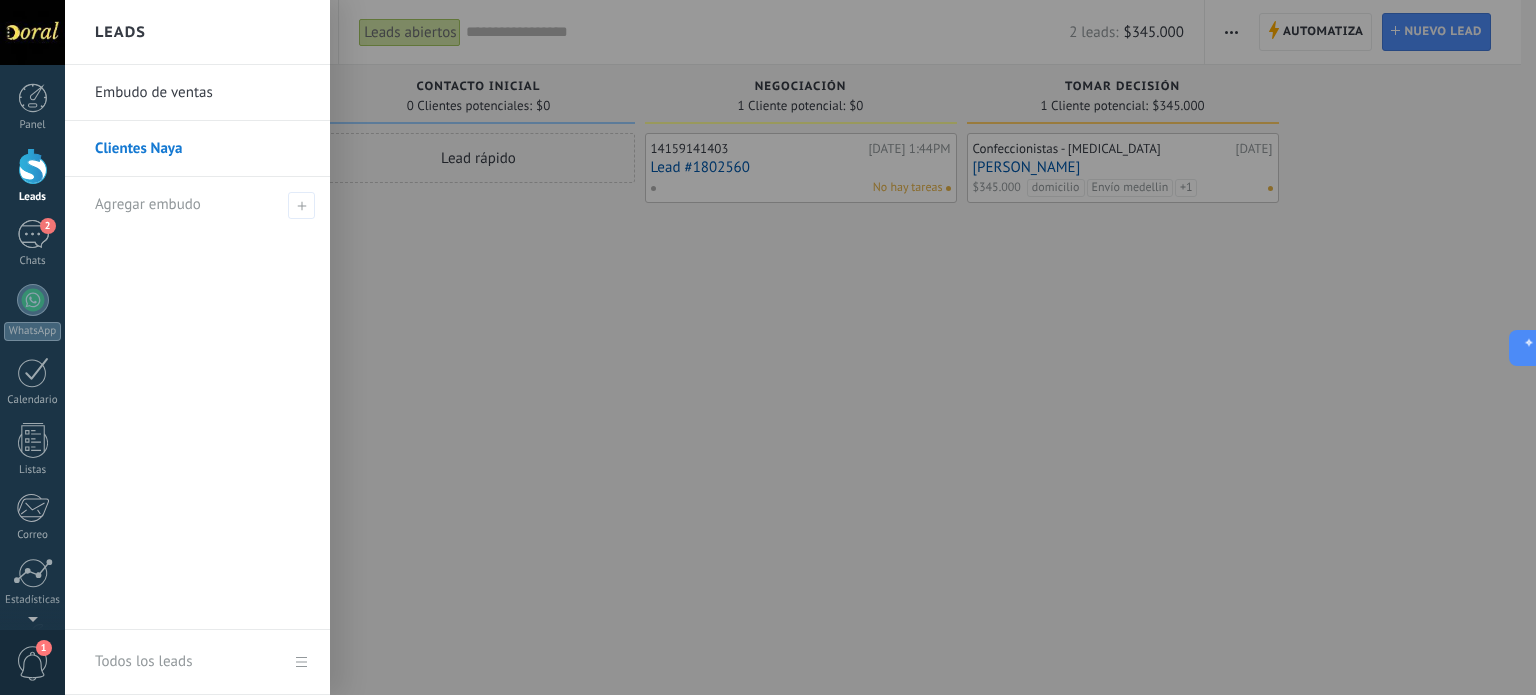 click on "Embudo de ventas" at bounding box center (202, 93) 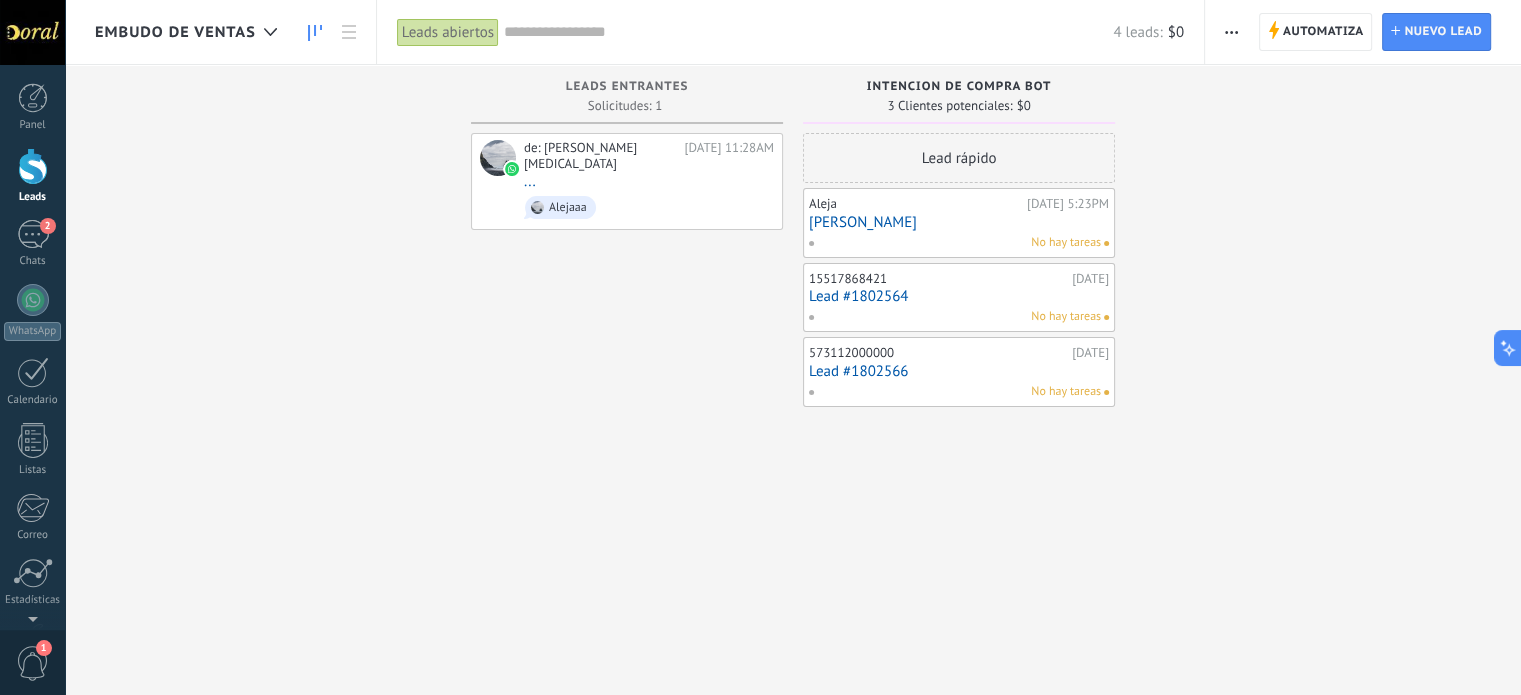 click on "Embudo de ventas" at bounding box center (191, 32) 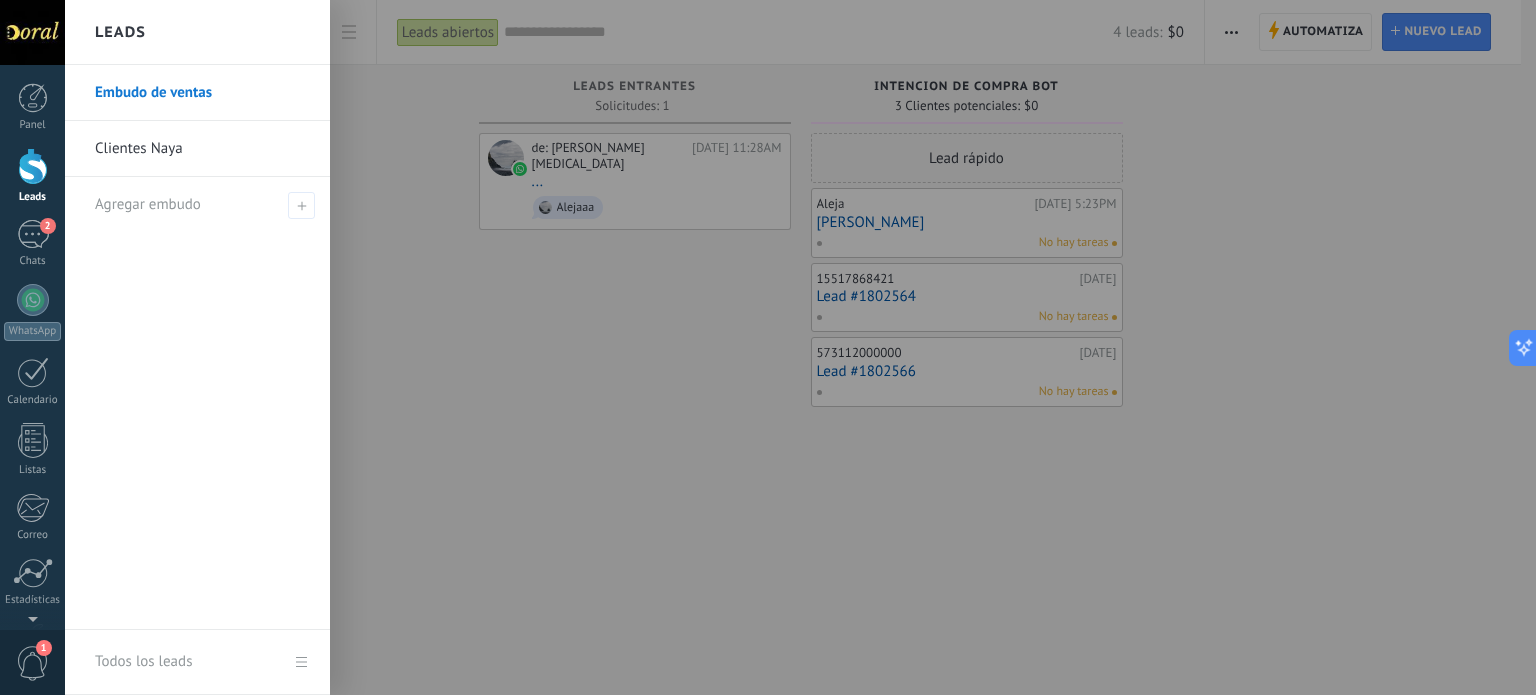 click on "Embudo de ventas" at bounding box center (202, 93) 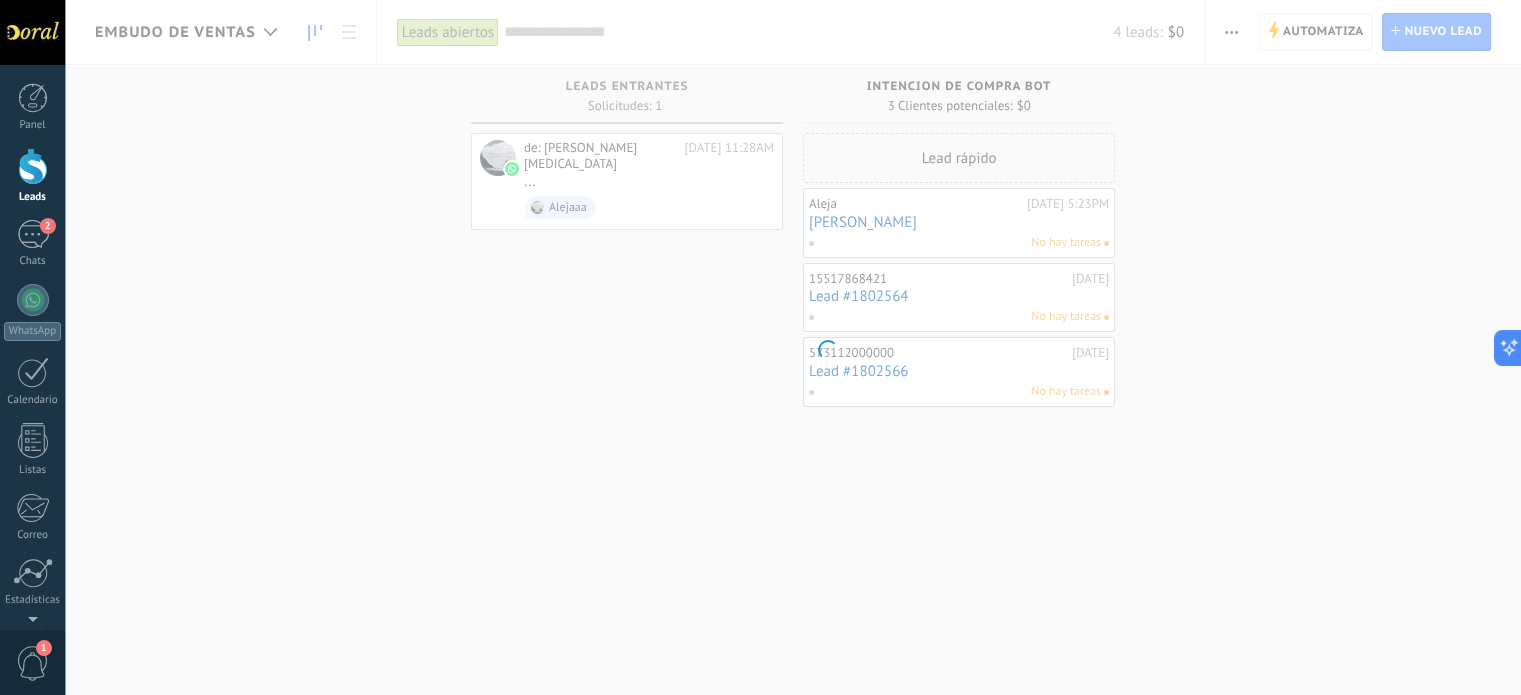 click on ".abccls-1,.abccls-2{fill-rule:evenodd}.abccls-2{fill:#fff} .abfcls-1{fill:none}.abfcls-2{fill:#fff} .abncls-1{isolation:isolate}.abncls-2{opacity:.06}.abncls-2,.abncls-3,.abncls-6{mix-blend-mode:multiply}.abncls-3{opacity:.15}.abncls-4,.abncls-8{fill:#fff}.abncls-5{fill:url(#abnlinear-gradient)}.abncls-6{opacity:.04}.abncls-7{fill:url(#abnlinear-gradient-2)}.abncls-8{fill-rule:evenodd} .abqst0{fill:#ffa200} .abwcls-1{fill:#252525} .cls-1{isolation:isolate} .acicls-1{fill:none} .aclcls-1{fill:#232323} .acnst0{display:none} .addcls-1,.addcls-2{fill:none;stroke-miterlimit:10}.addcls-1{stroke:#dfe0e5}.addcls-2{stroke:#a1a7ab} .adecls-1,.adecls-2{fill:none;stroke-miterlimit:10}.adecls-1{stroke:#dfe0e5}.adecls-2{stroke:#a1a7ab} .adqcls-1{fill:#8591a5;fill-rule:evenodd} .aeccls-1{fill:#5c9f37} .aeecls-1{fill:#f86161} .aejcls-1{fill:#8591a5;fill-rule:evenodd} .aekcls-1{fill-rule:evenodd} .aelcls-1{fill-rule:evenodd;fill:currentColor} .aemcls-1{fill-rule:evenodd;fill:currentColor} .aencls-2{fill:#f86161;opacity:.3}" at bounding box center [760, 347] 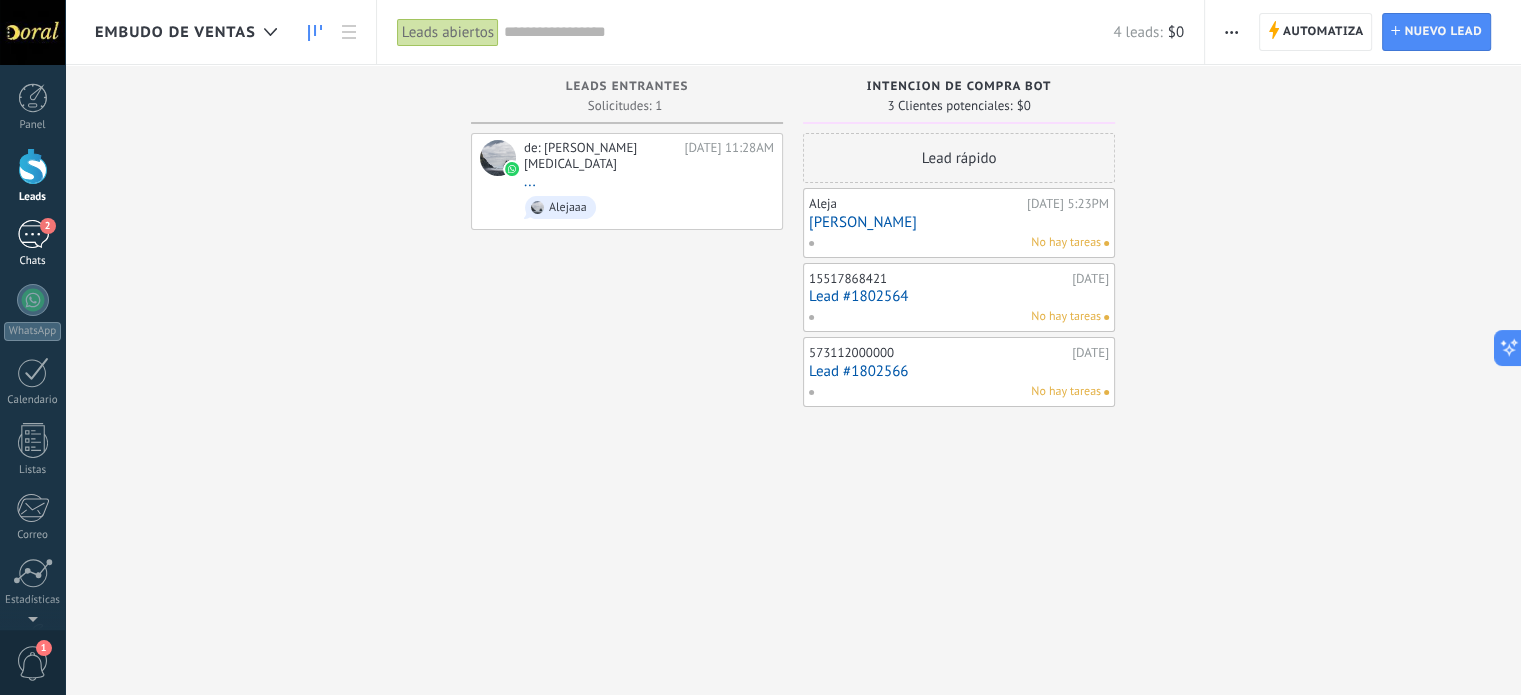 click on "2" at bounding box center (33, 234) 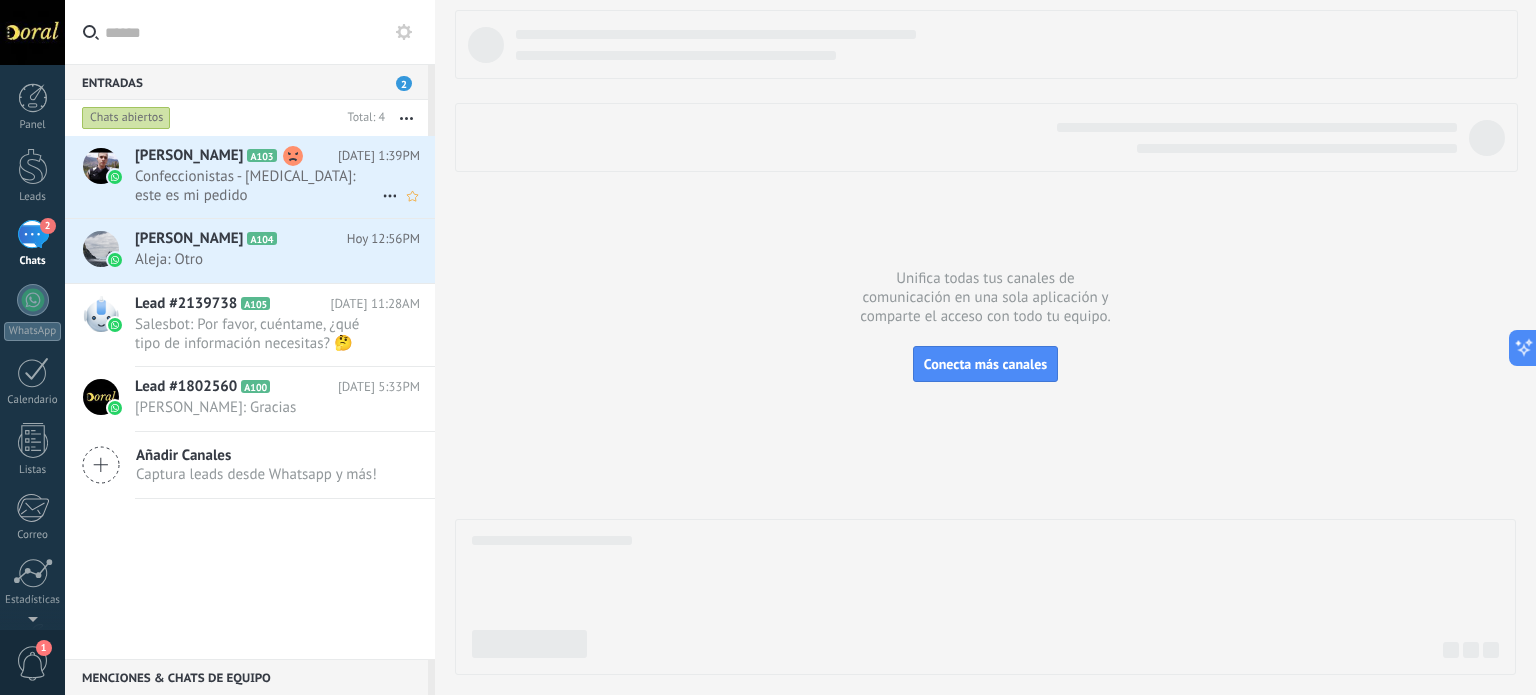 click on "Confeccionistas - [MEDICAL_DATA]: este es mi pedido" at bounding box center [258, 186] 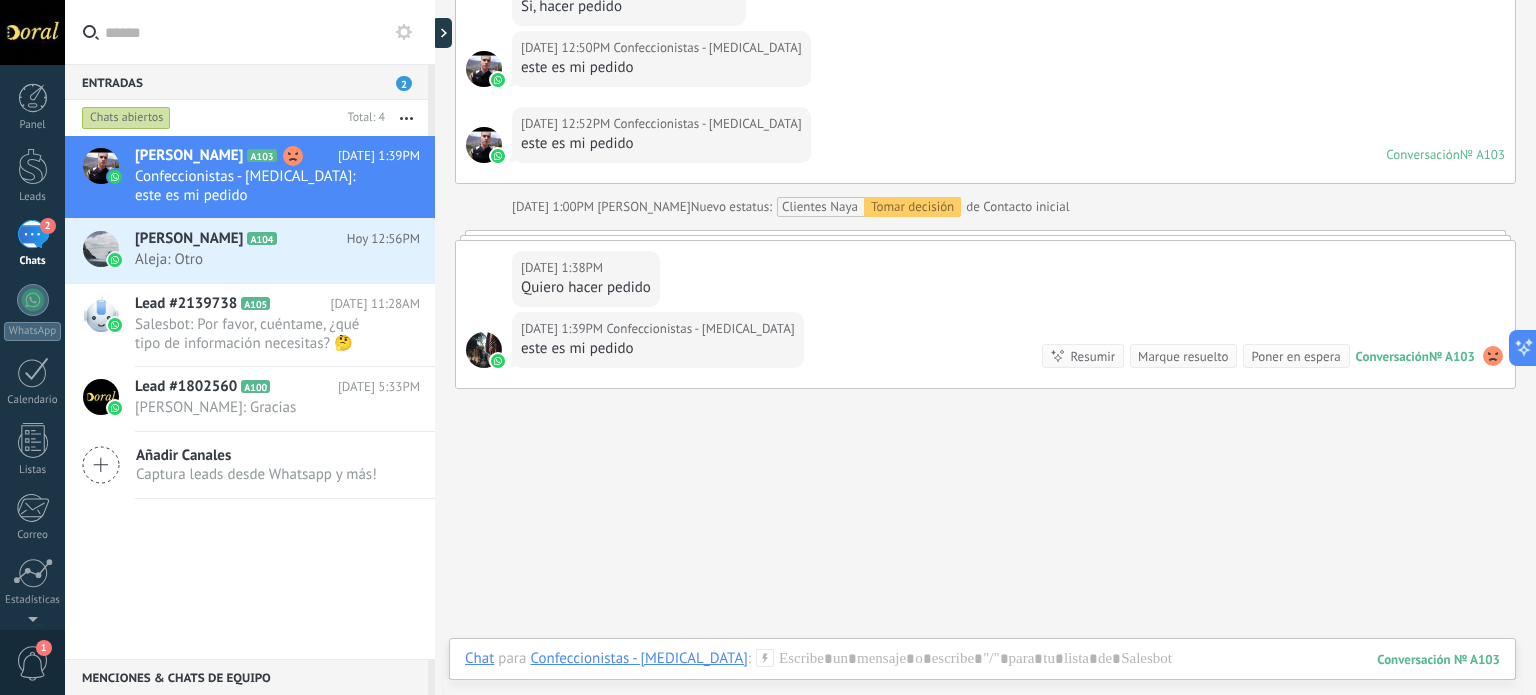 scroll, scrollTop: 1870, scrollLeft: 0, axis: vertical 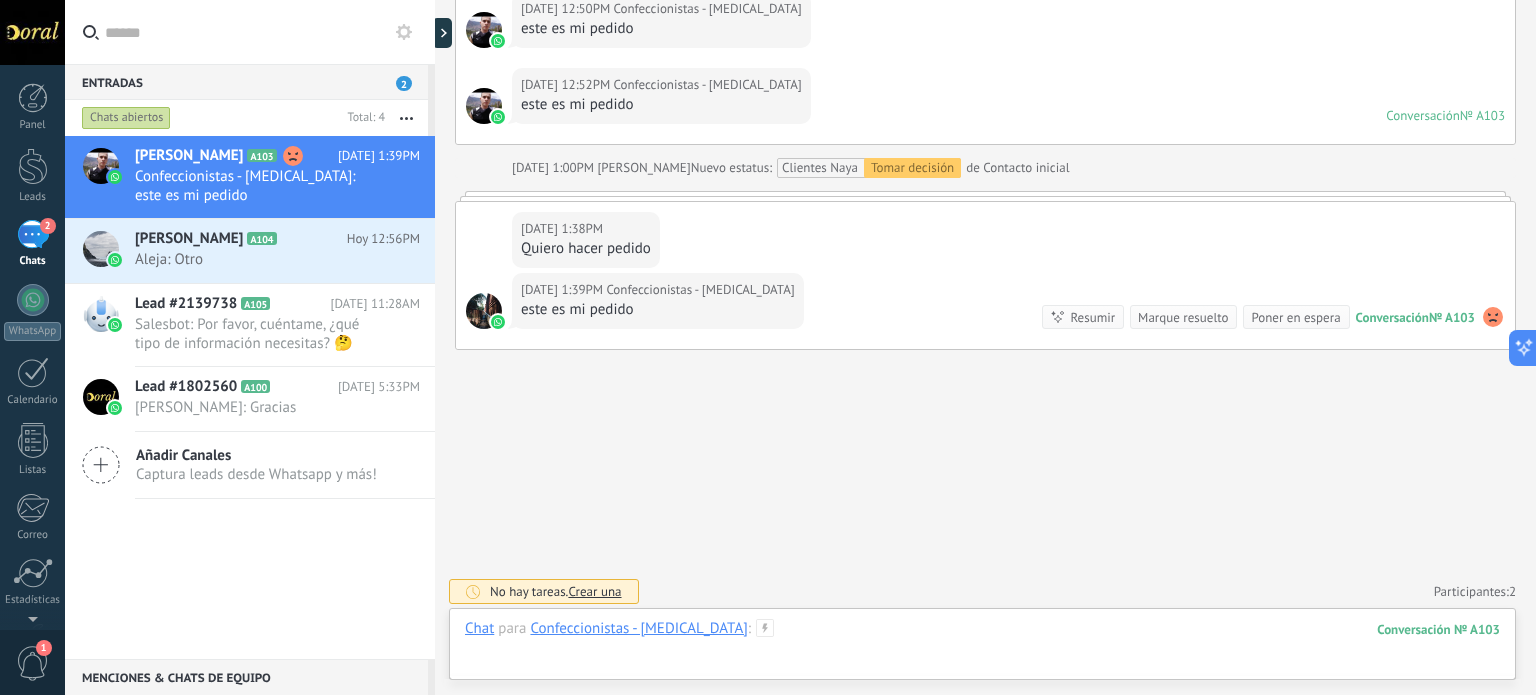 click at bounding box center [982, 649] 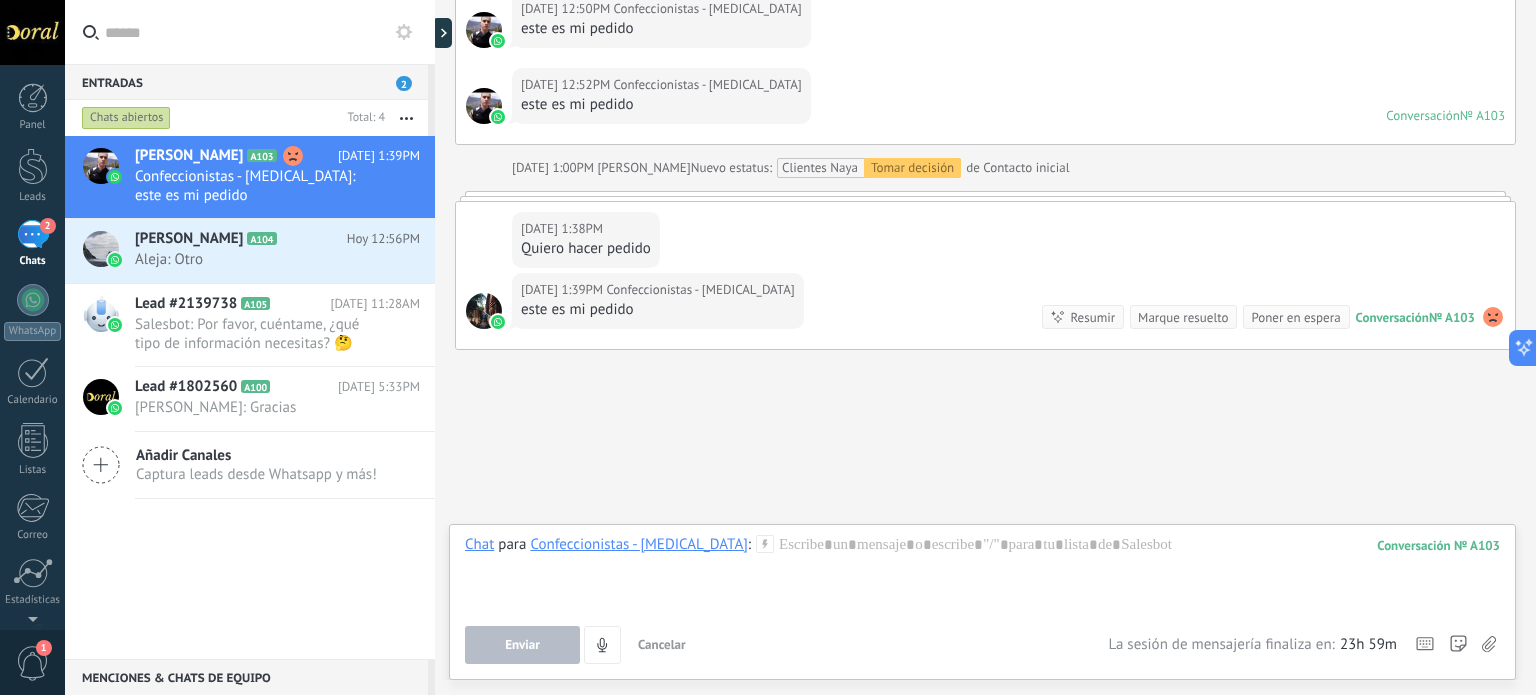 click on "Buscar Carga más [DATE][PERSON_NAME][DATE] 6:13PM [PERSON_NAME]  Etiquetas han sido agregadas: [PERSON_NAME][DATE] 6:13PM [PERSON_NAME]  Etiquetas han sido borradas: pedido pendiente Confeccionistas - [MEDICAL_DATA][PERSON_NAME][DATE] 6:14PM [PERSON_NAME]  Entregado Listo ya te envié la factura al correo, me cuentas por favor si todo está correcto Conversación  № A103 Conversación № A103 [DATE] 6:16PM [PERSON_NAME]  Etiquetas han sido agregadas: [PERSON_NAME][DATE] 6:16PM [PERSON_NAME] han sido agregadas: pedido pendiente [DATE] 6:19PM [PERSON_NAME]  Nuevo estatus: Clientes Naya Contacto inicial de Pedido enviado – ganado Confeccionistas - [MEDICAL_DATA][PERSON_NAME][DATE] 6:27PM [PERSON_NAME]  Entregado ¿Cuentame que tipo de informacion necesitas? [DATE] 6:27PM Confeccionistas - [MEDICAL_DATA][PERSON_NAME][DATE] 6:27PM [PERSON_NAME]  ¿Cuentame que tipo de informacion necesitas? Al por mayor [DATE] 6:28PM Confeccionistas - [MEDICAL_DATA][PERSON_NAME][DATE]" at bounding box center (985, -586) 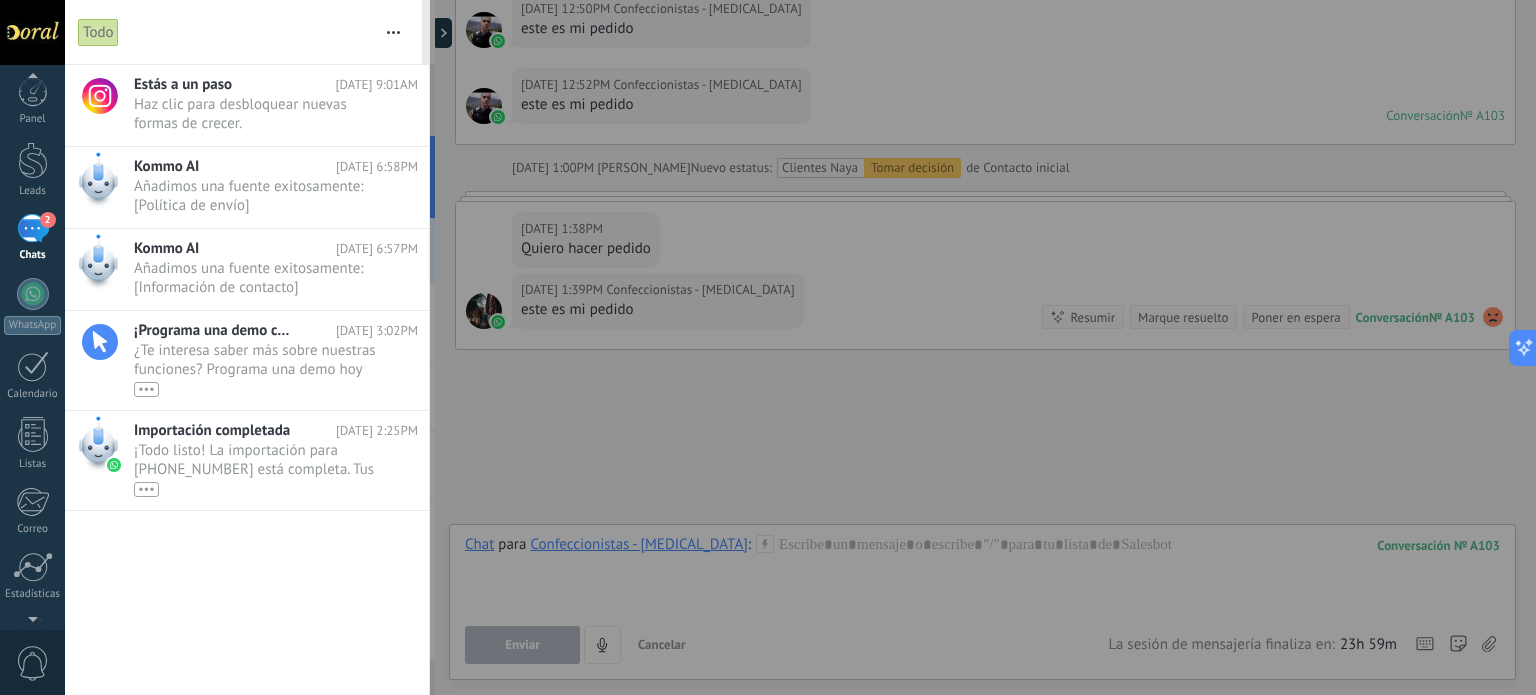 scroll, scrollTop: 0, scrollLeft: 0, axis: both 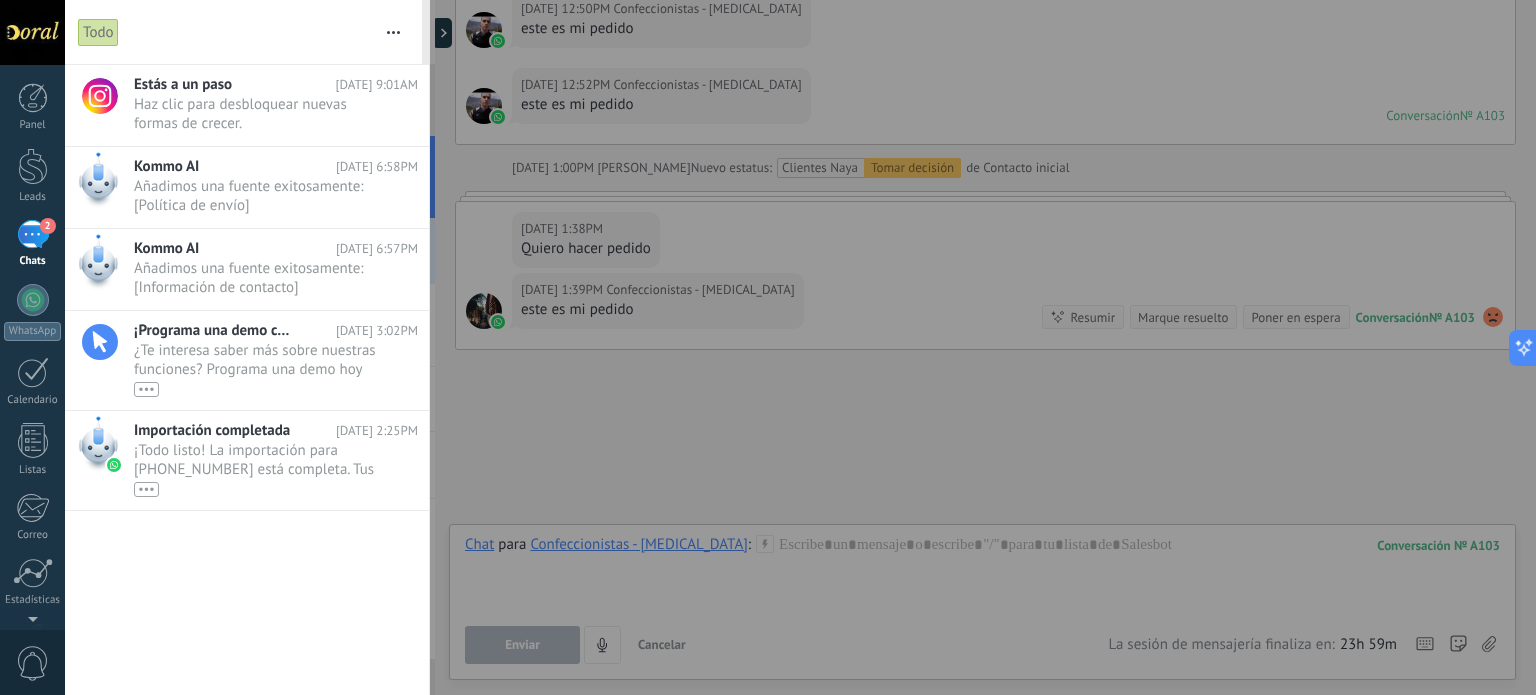 click at bounding box center [768, 347] 